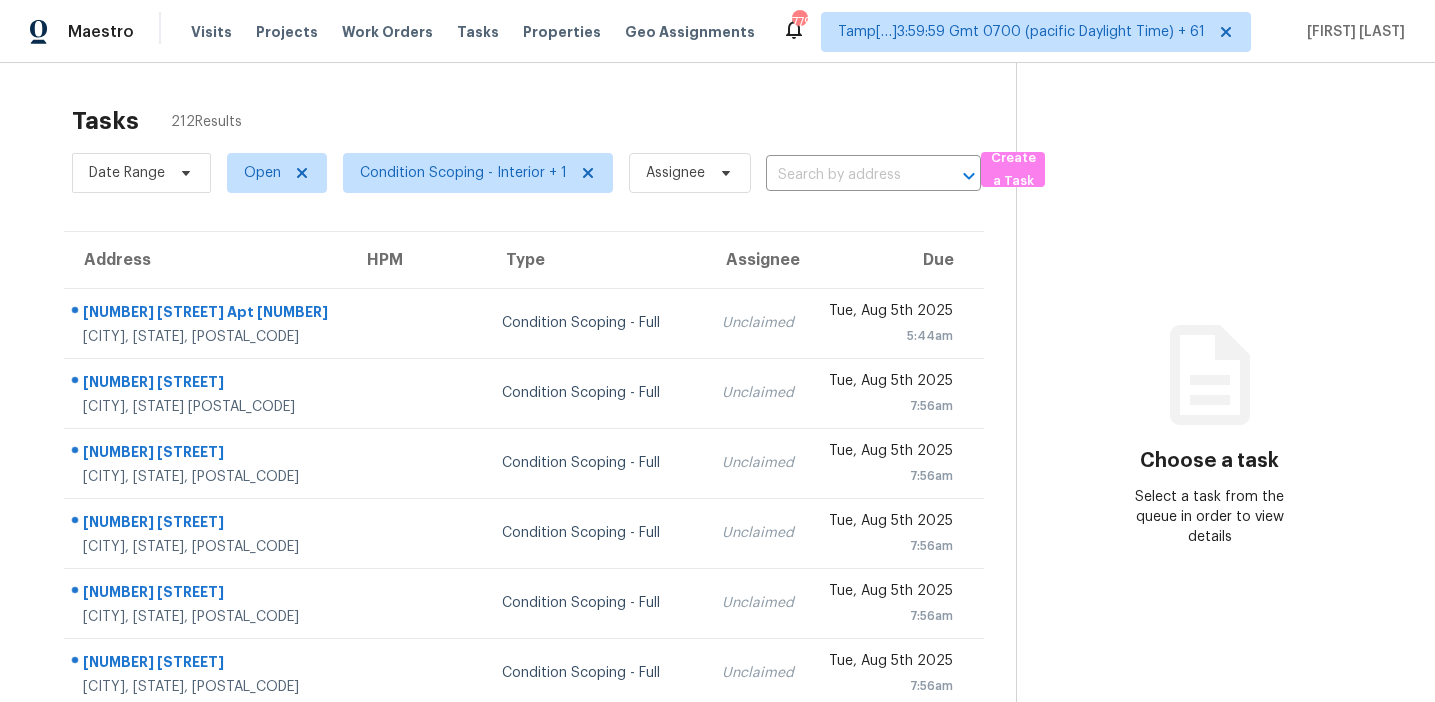 scroll, scrollTop: 0, scrollLeft: 0, axis: both 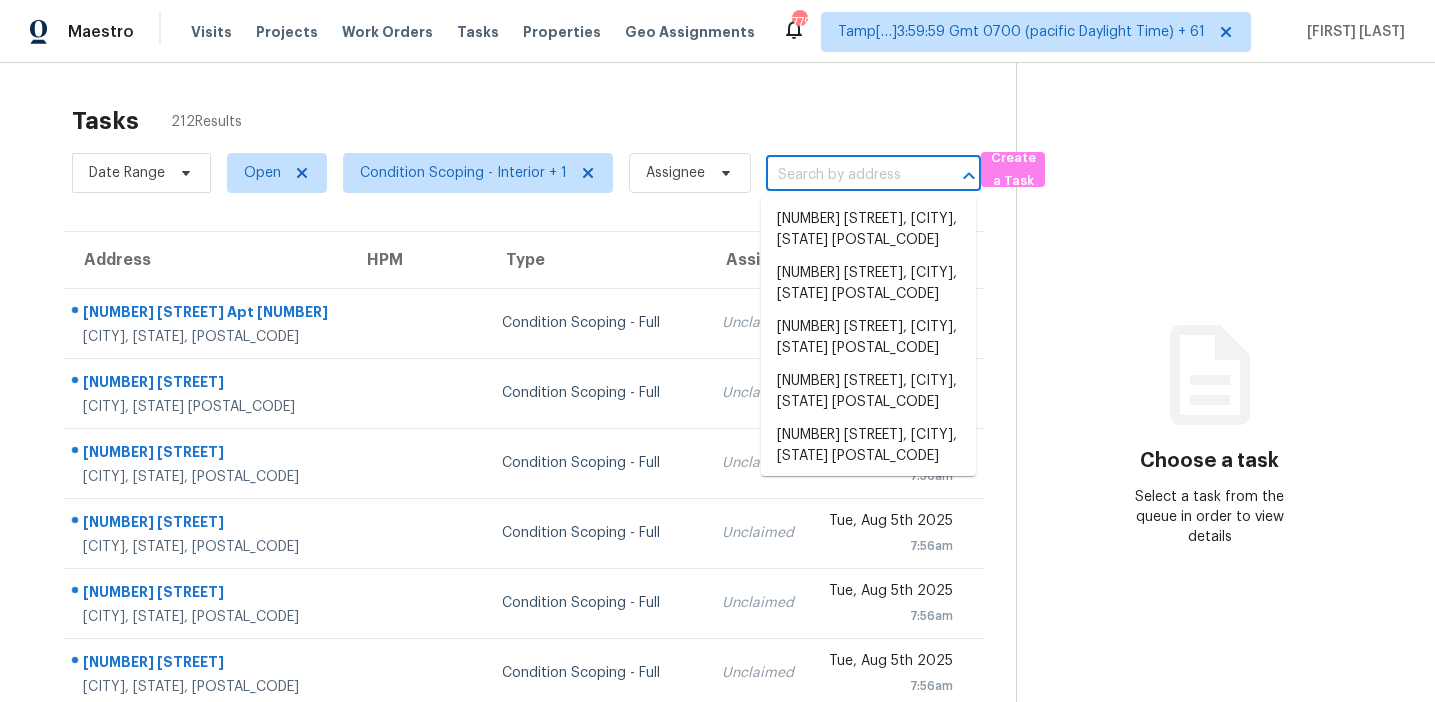 click at bounding box center [845, 175] 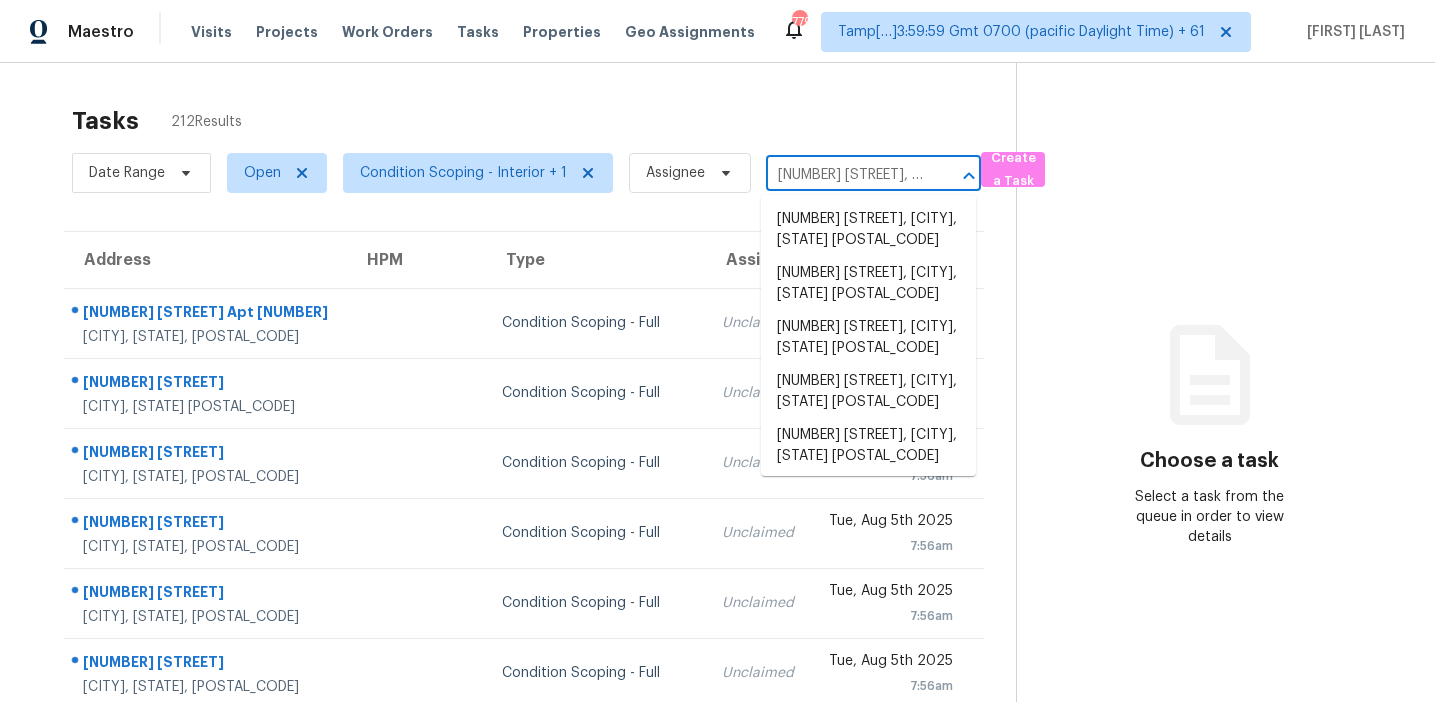scroll, scrollTop: 0, scrollLeft: 134, axis: horizontal 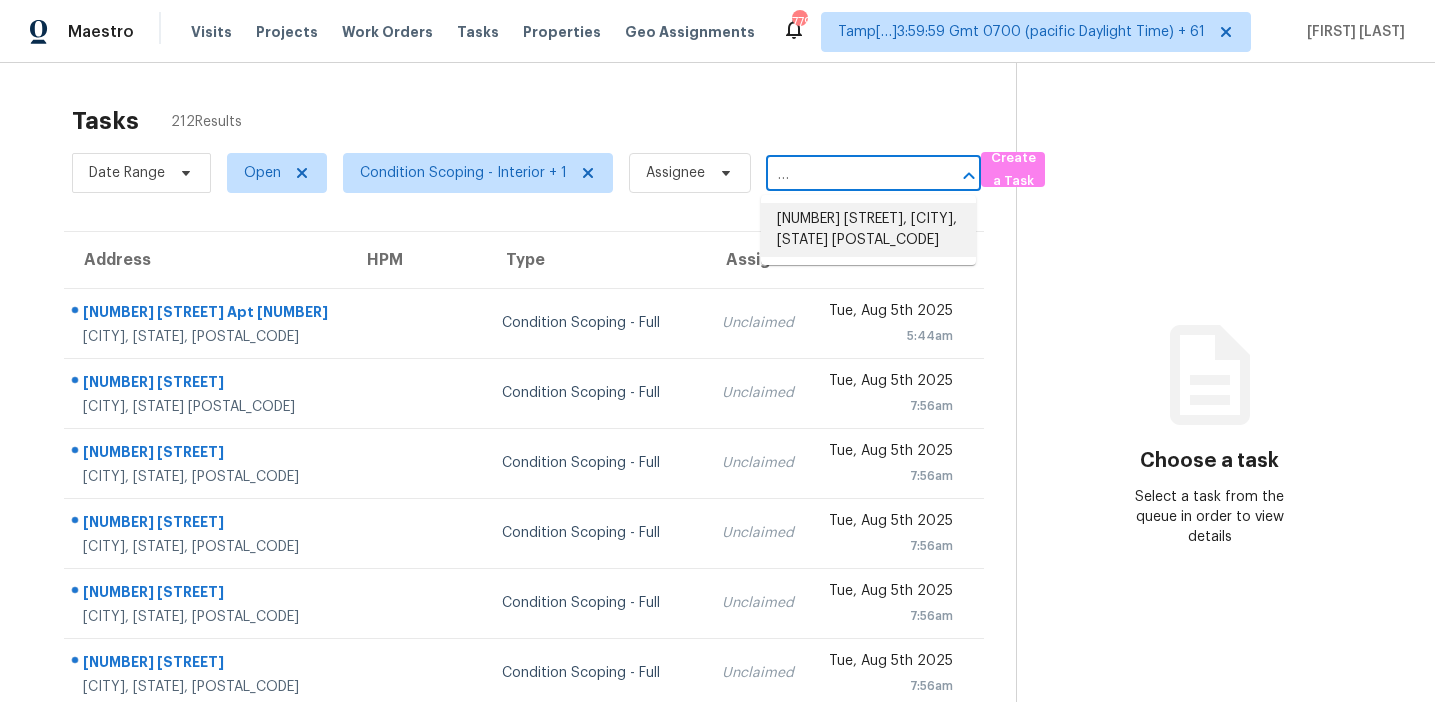 click on "9361 Sweetbriar Cir, Jonesboro, GA 30236" at bounding box center [868, 230] 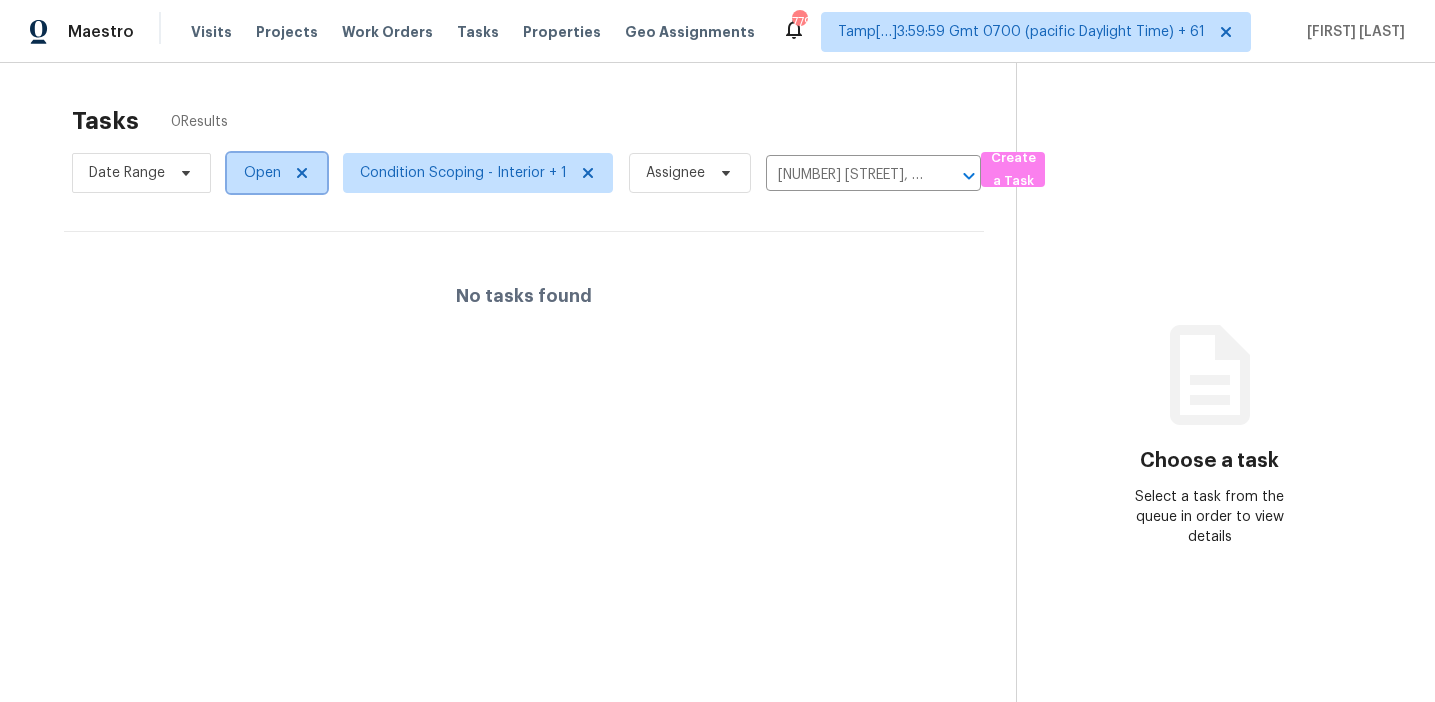 click on "Open" at bounding box center [262, 173] 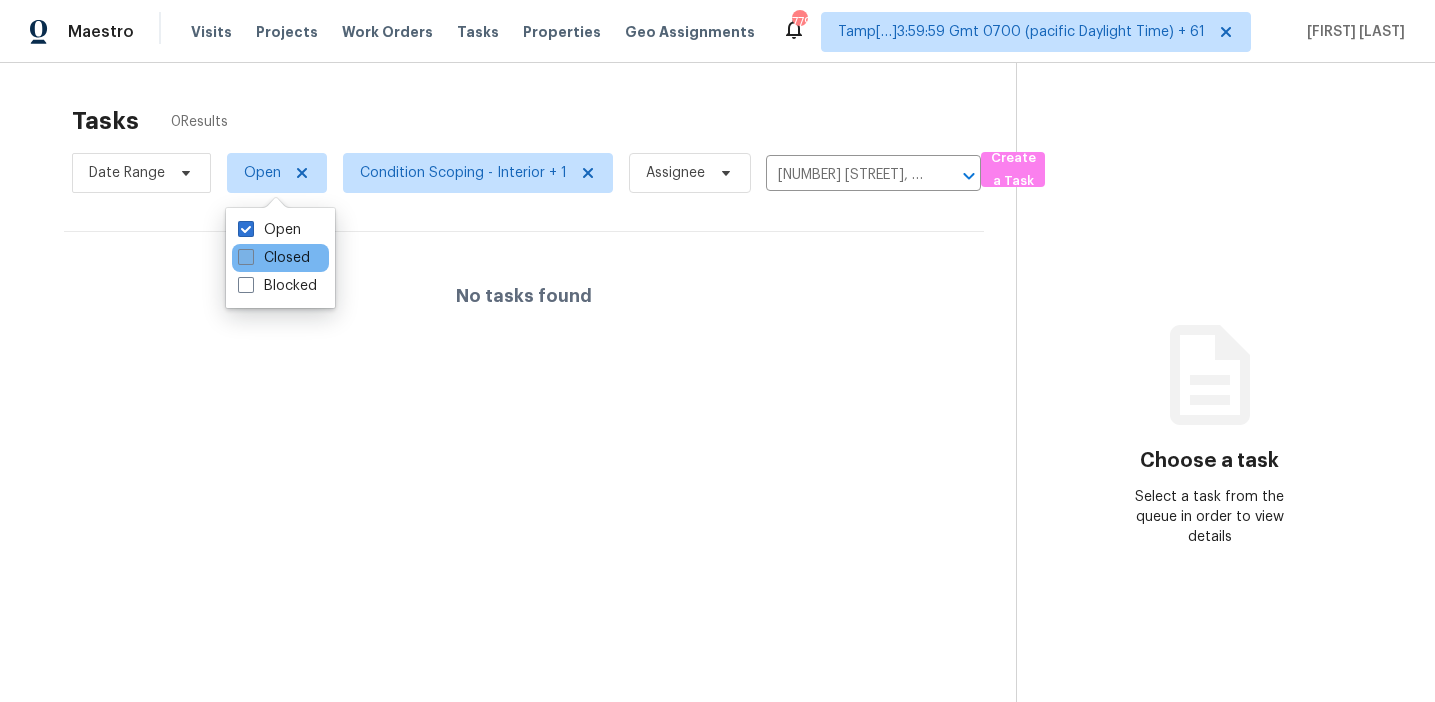 click on "Closed" at bounding box center (274, 258) 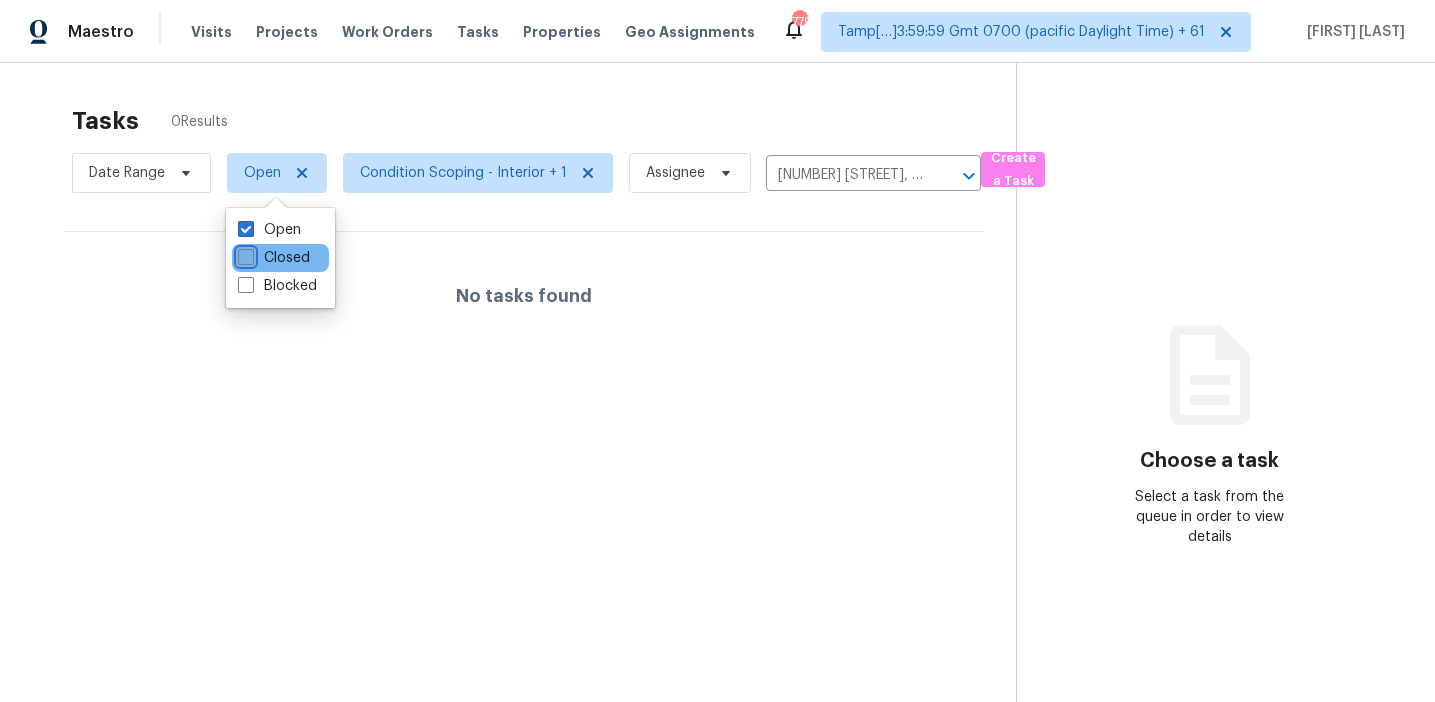 click on "Closed" at bounding box center (244, 254) 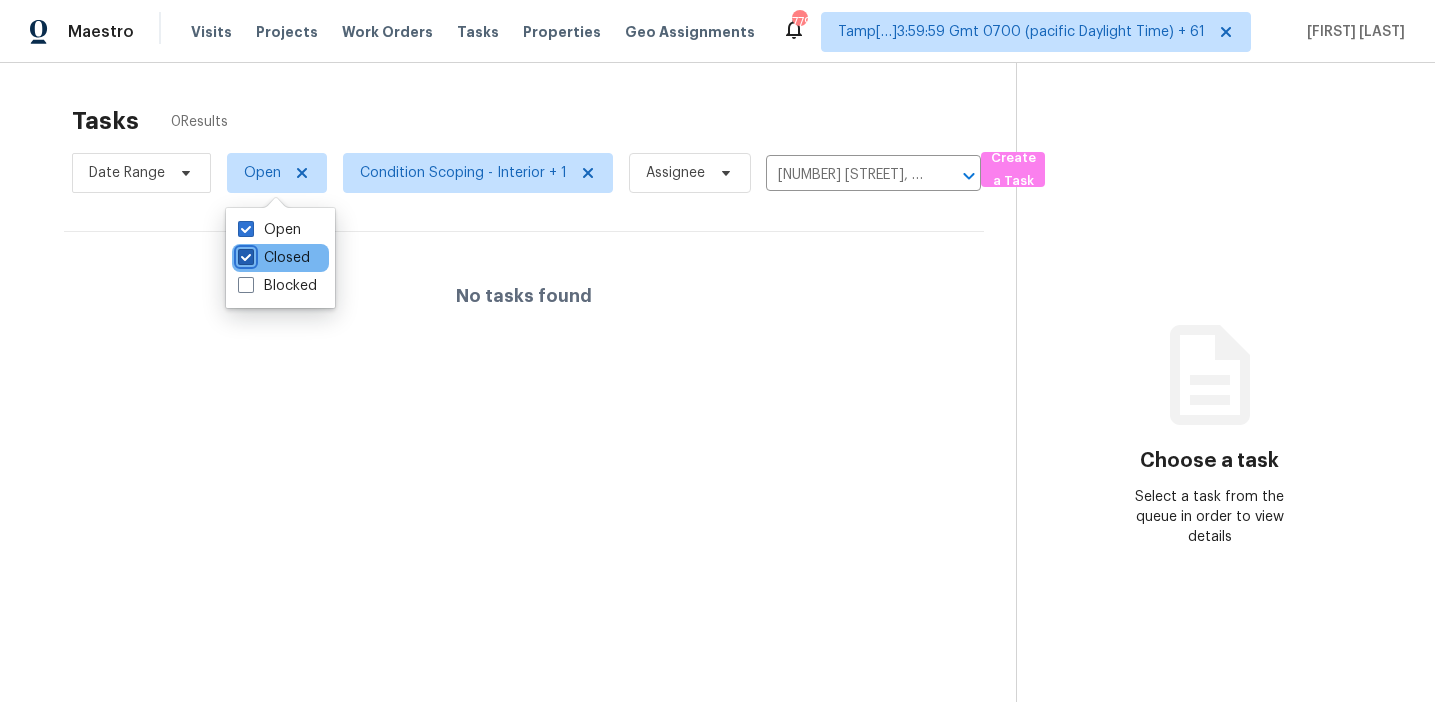 checkbox on "true" 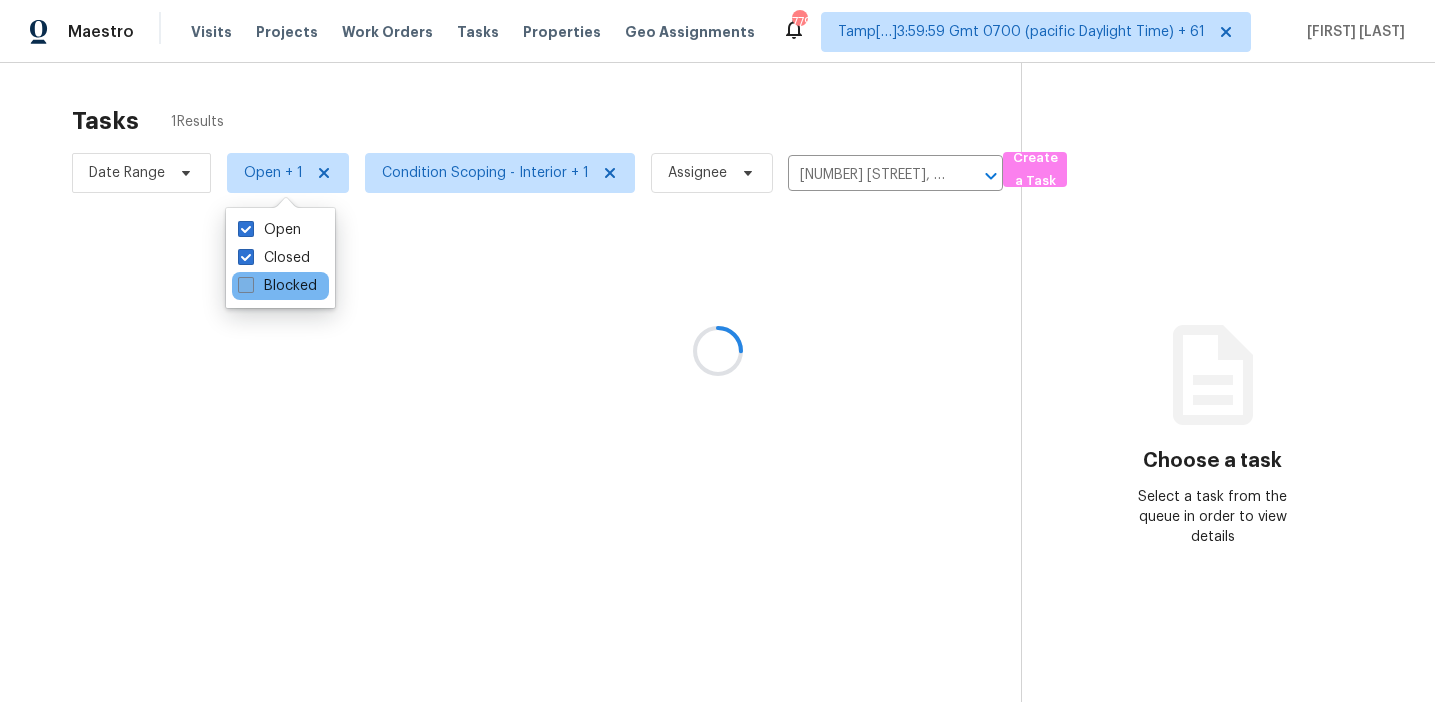 click on "Blocked" at bounding box center [277, 286] 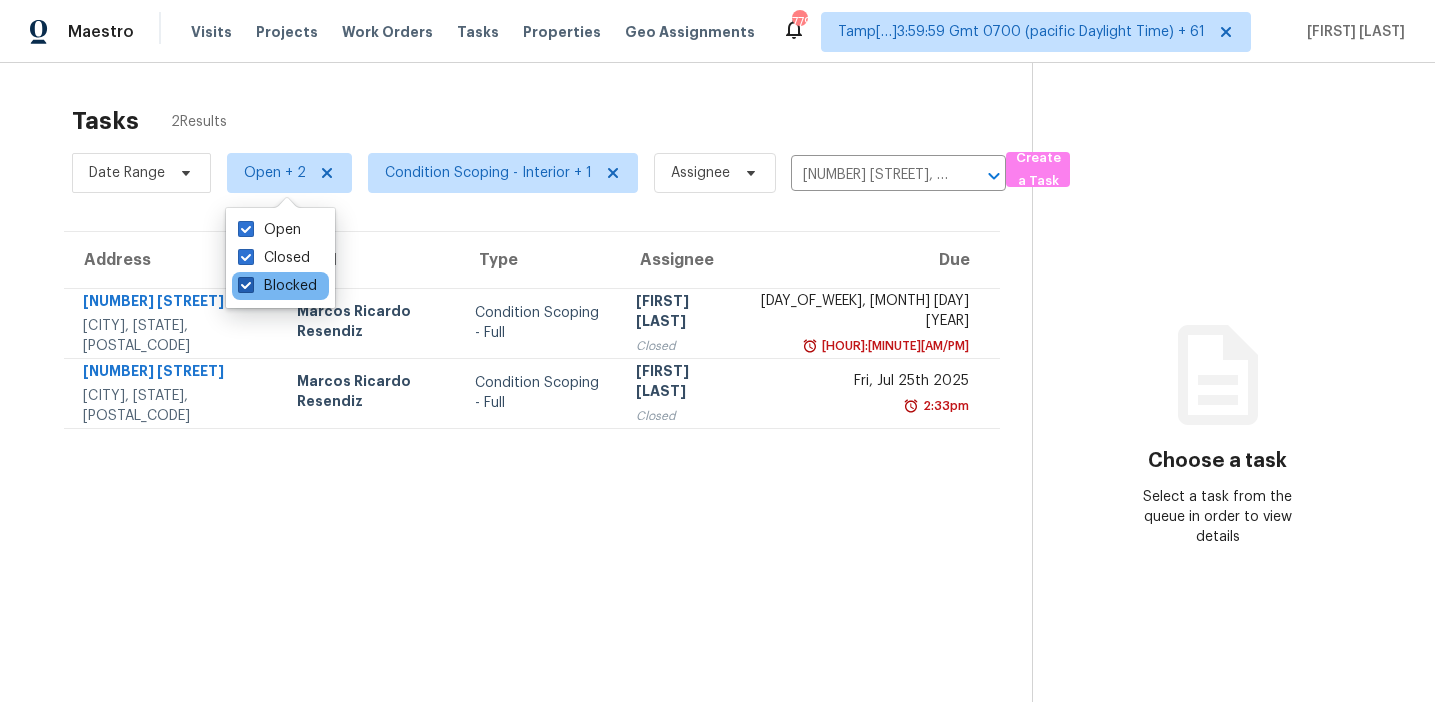 click on "Blocked" at bounding box center (277, 286) 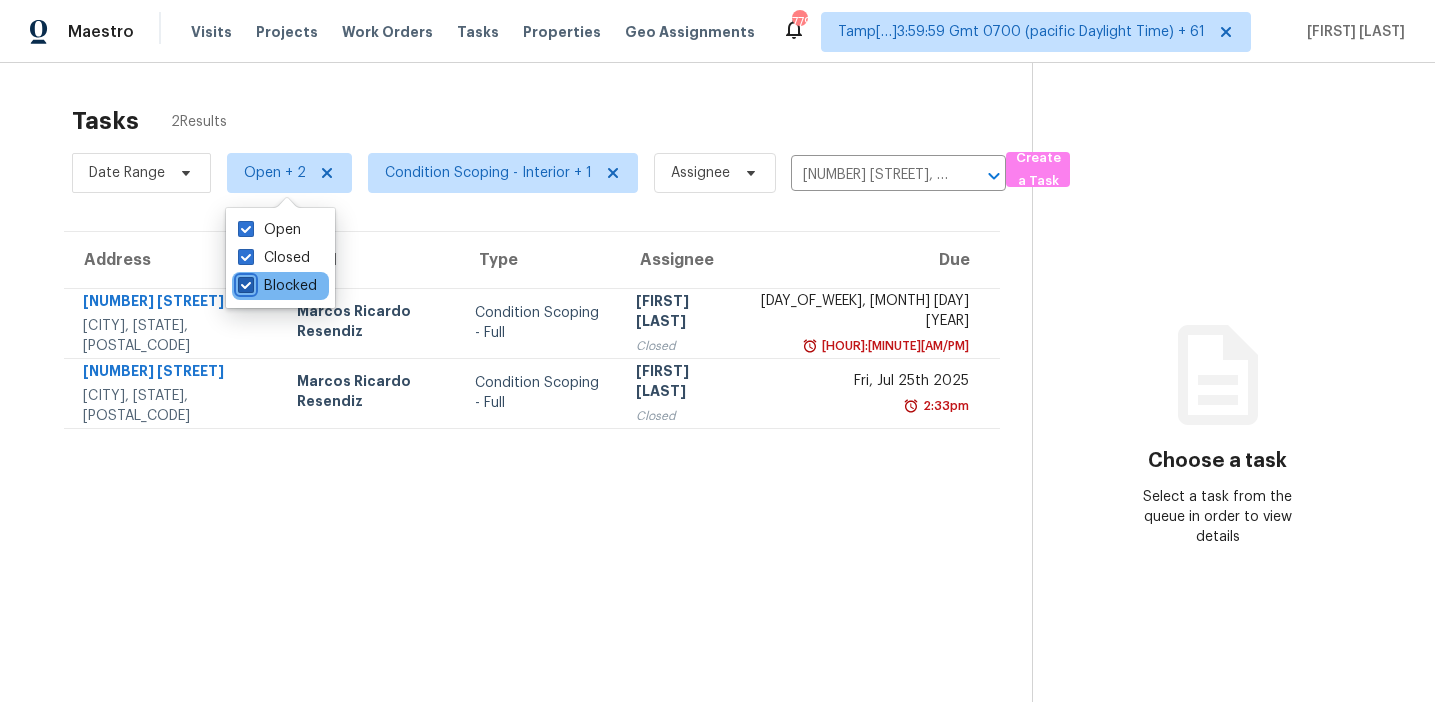 click on "Blocked" at bounding box center (244, 282) 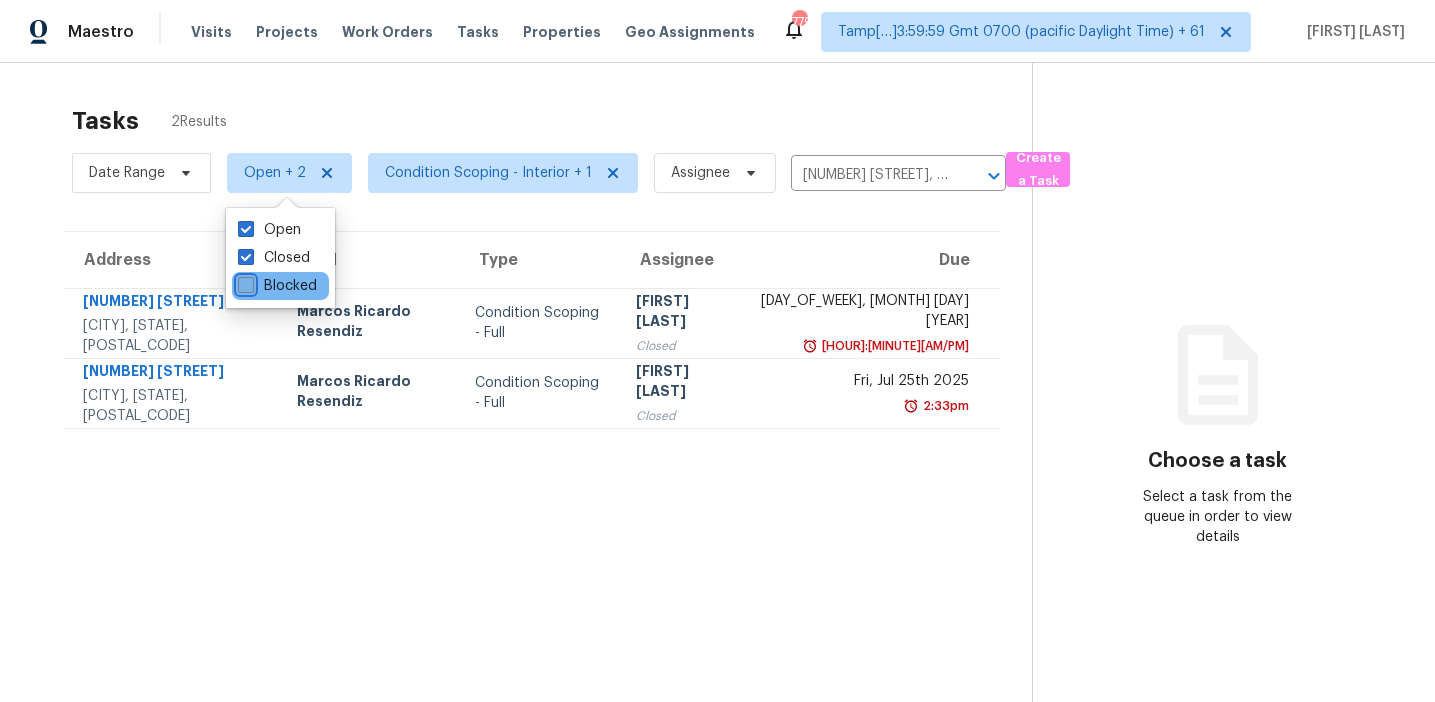checkbox on "false" 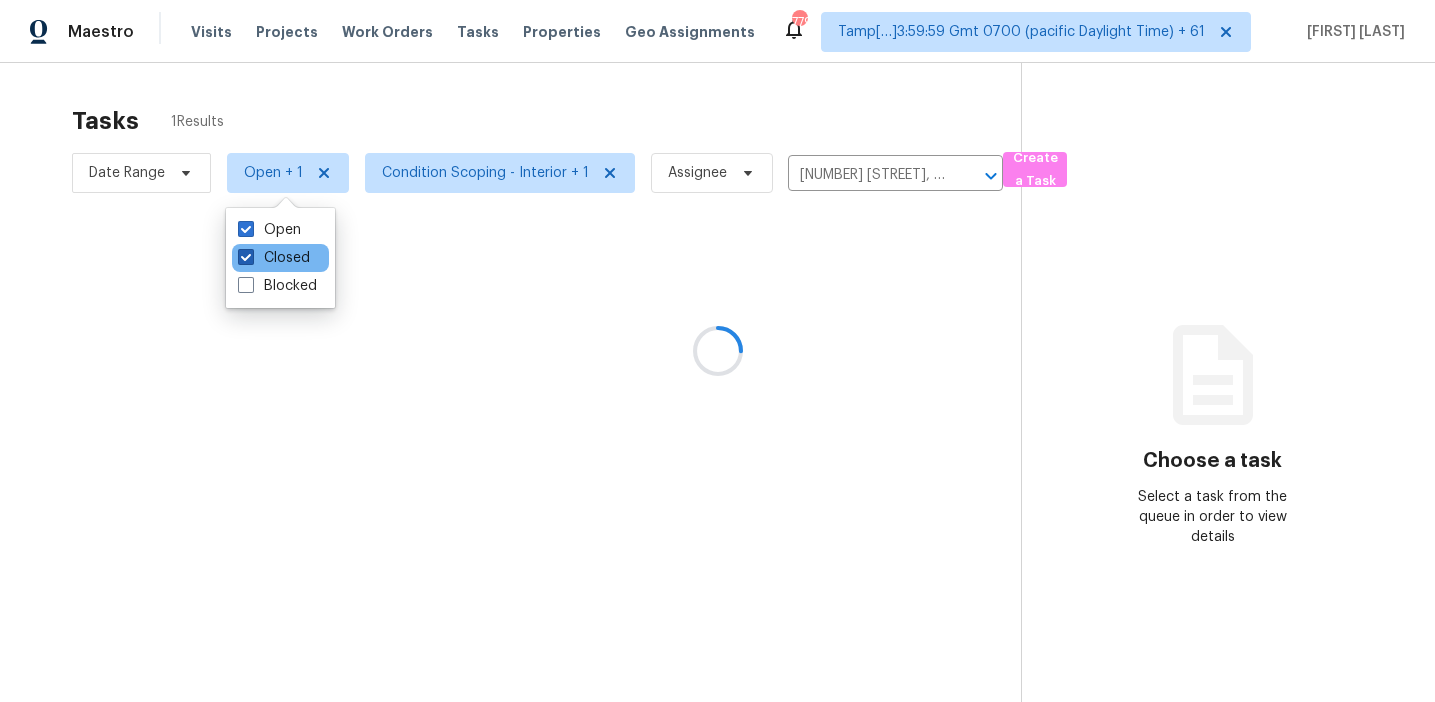 click on "Closed" at bounding box center [274, 258] 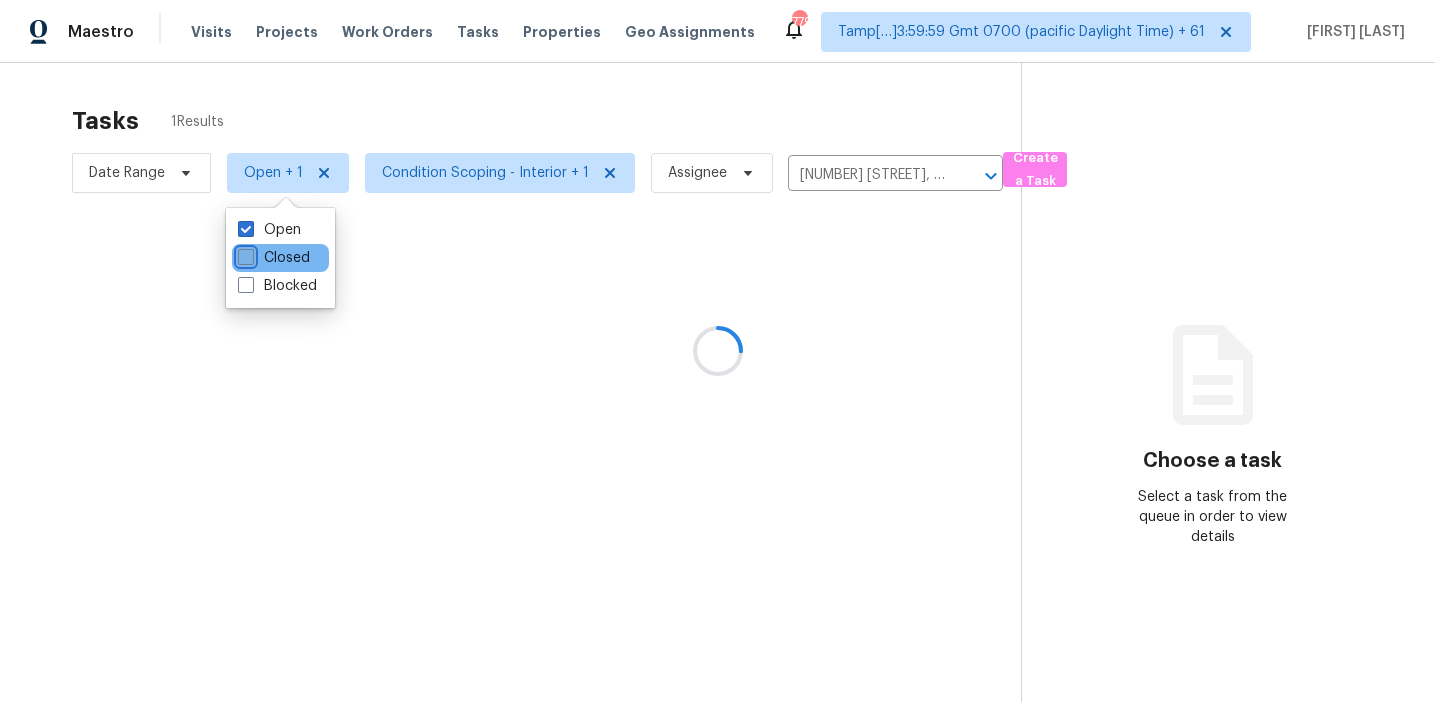 checkbox on "false" 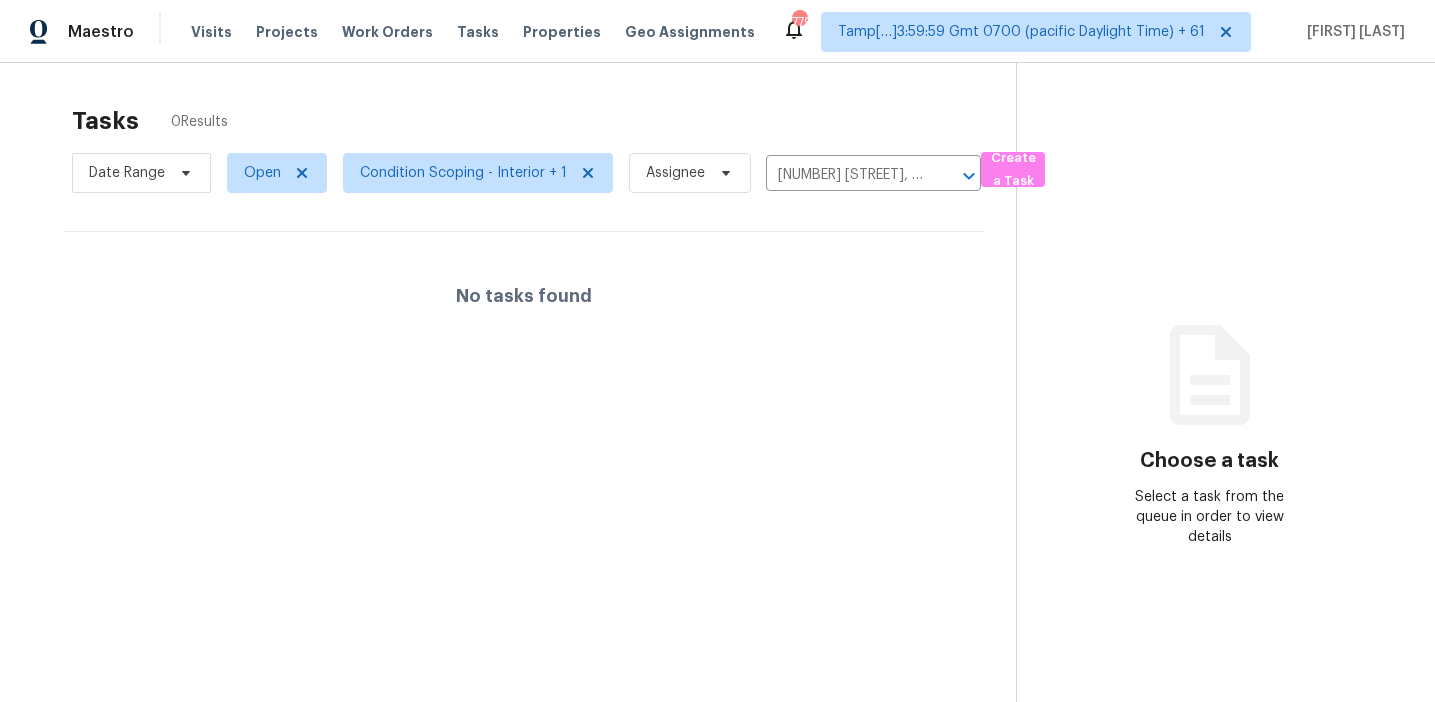 click on "Tasks 0  Results" at bounding box center [544, 121] 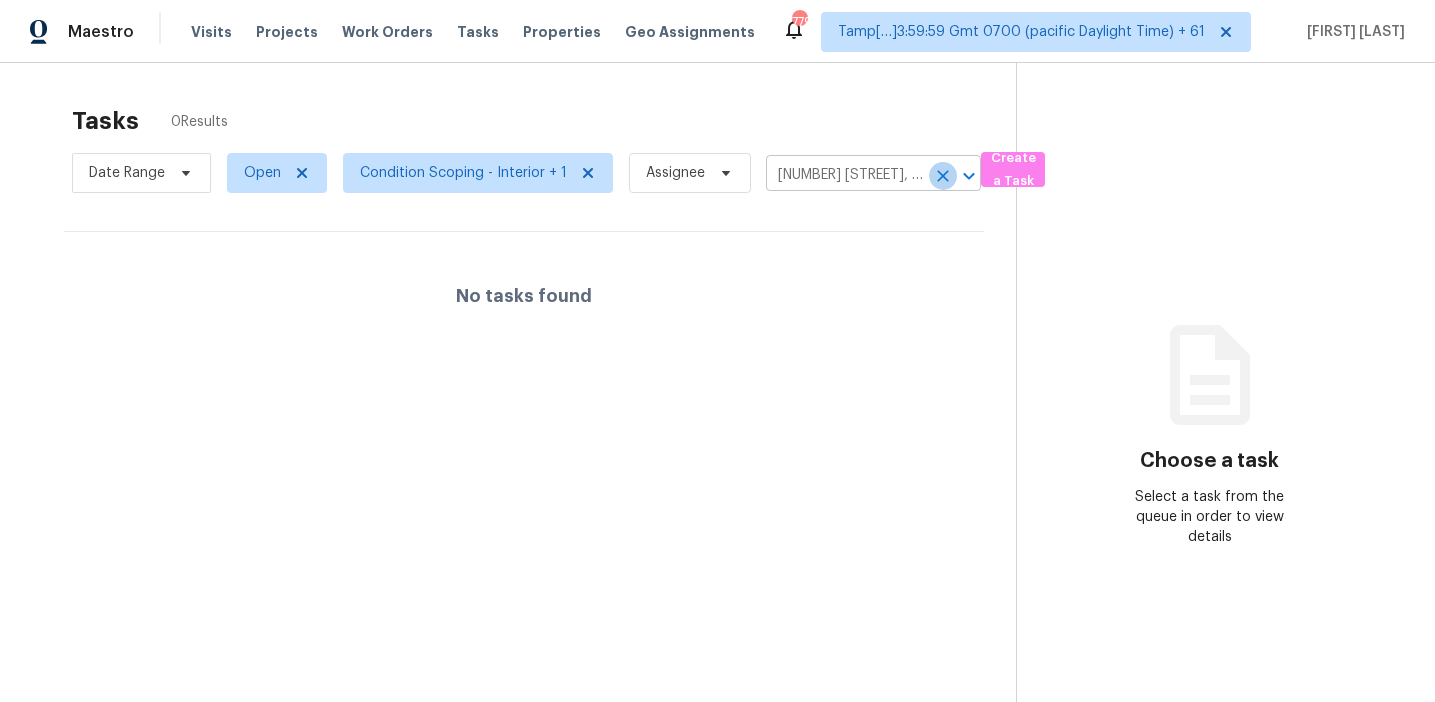 click 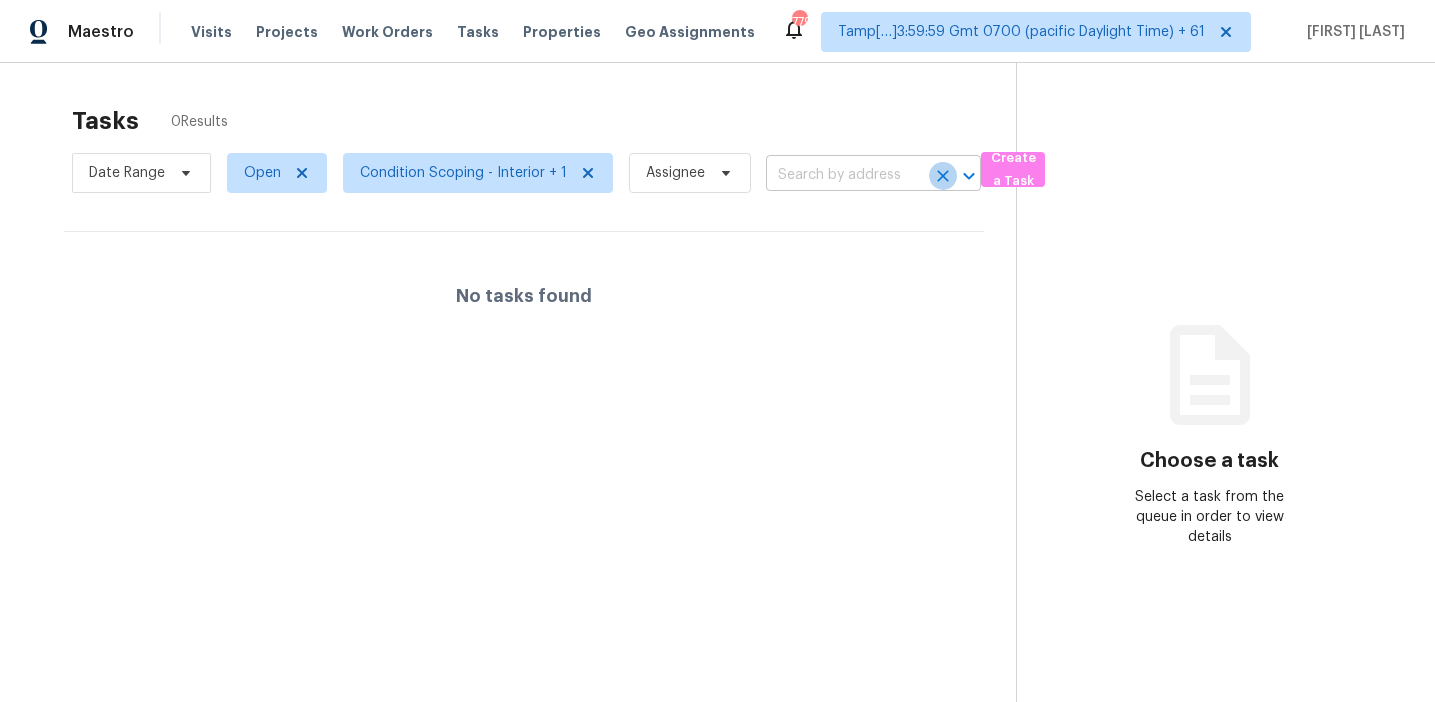 scroll, scrollTop: 0, scrollLeft: 0, axis: both 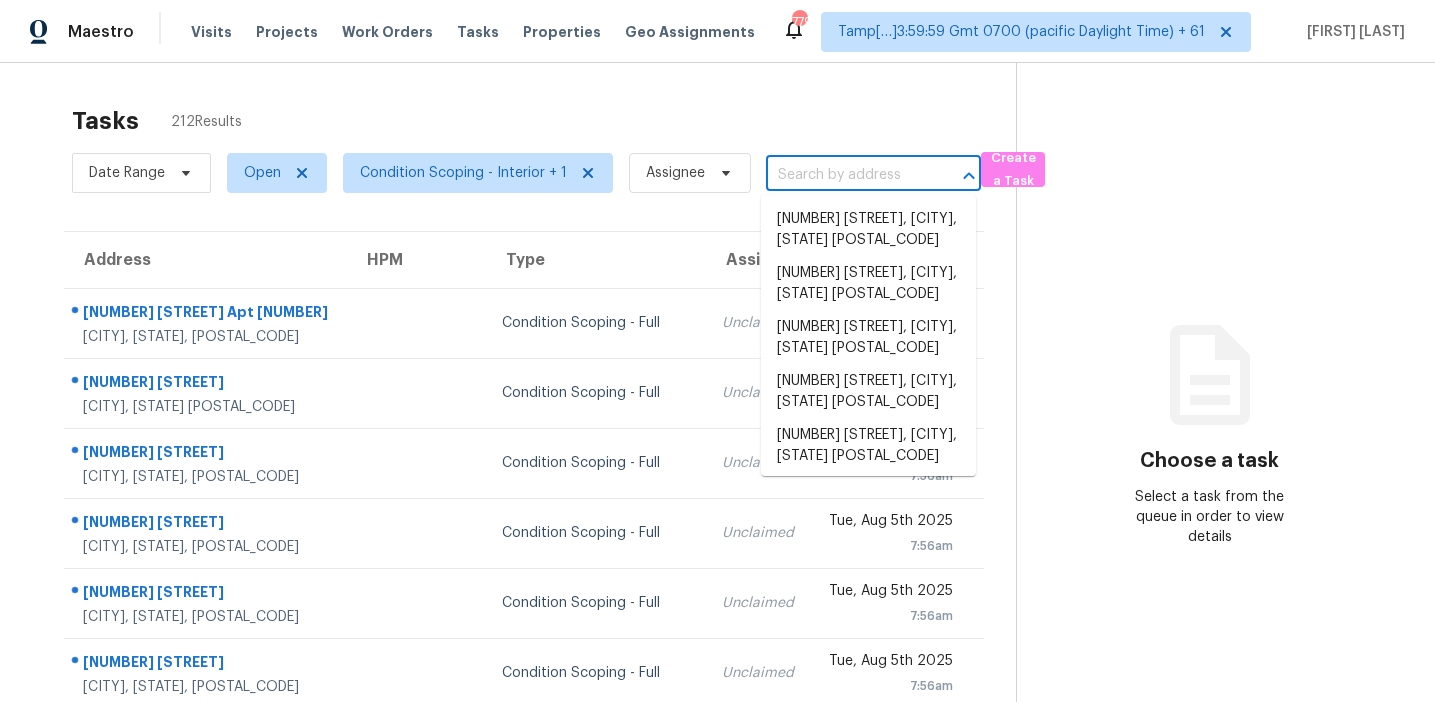 click at bounding box center (845, 175) 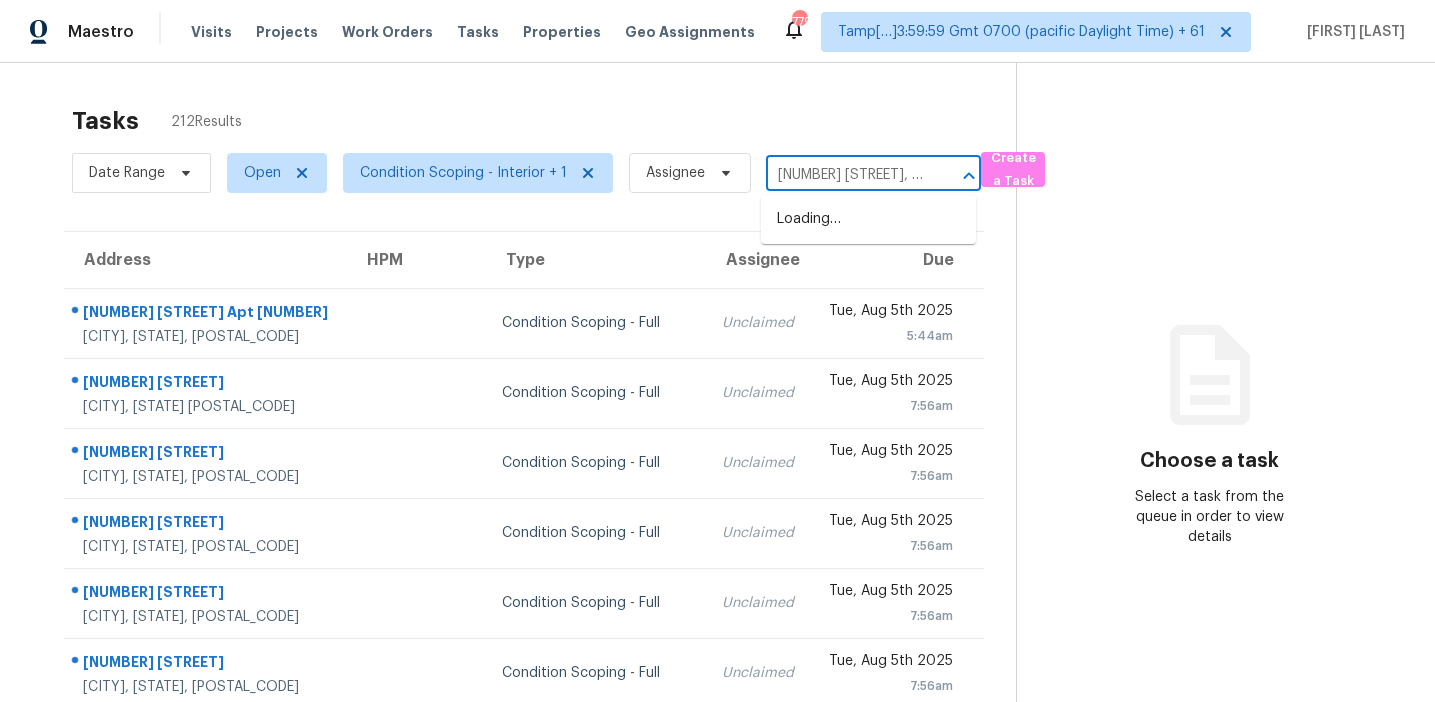 scroll, scrollTop: 0, scrollLeft: 103, axis: horizontal 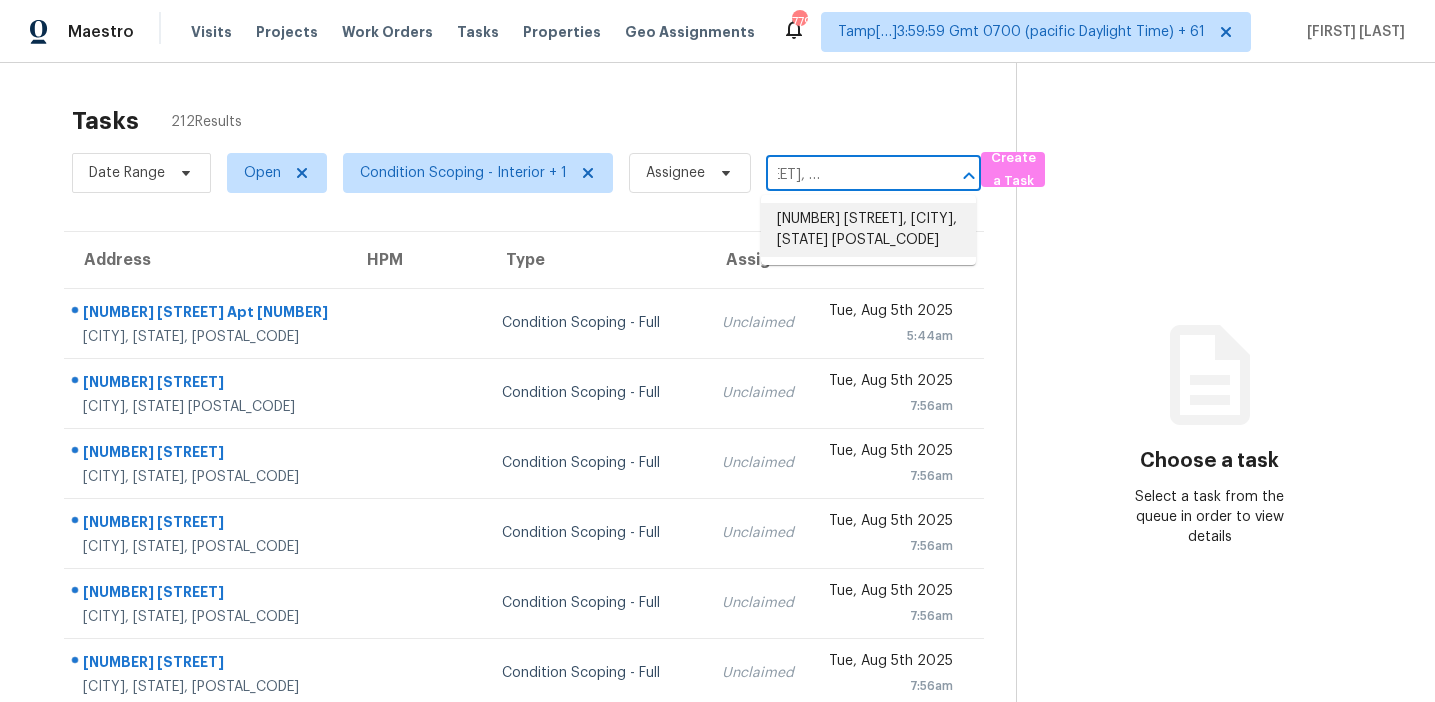click on "8991 Laurel Dr, Douglasville, GA 30135" at bounding box center [868, 230] 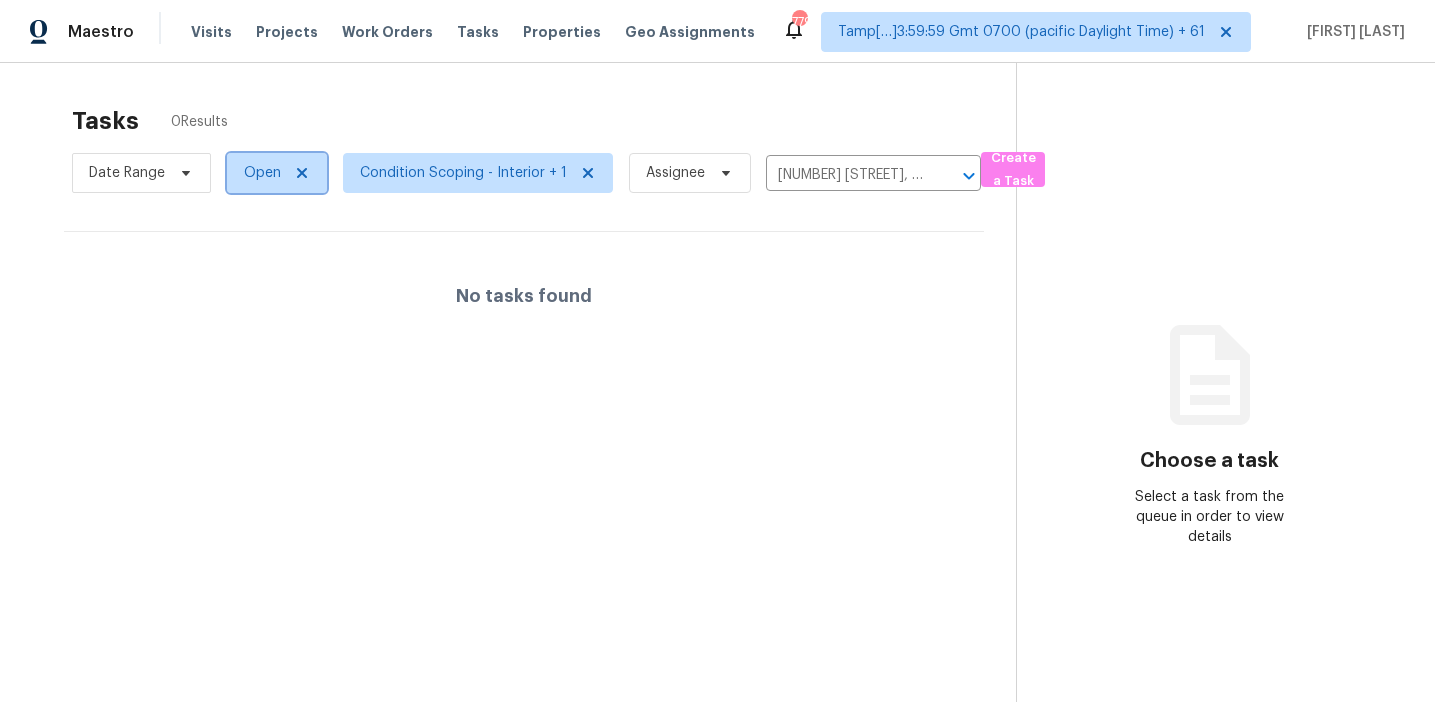 click on "Open" at bounding box center (262, 173) 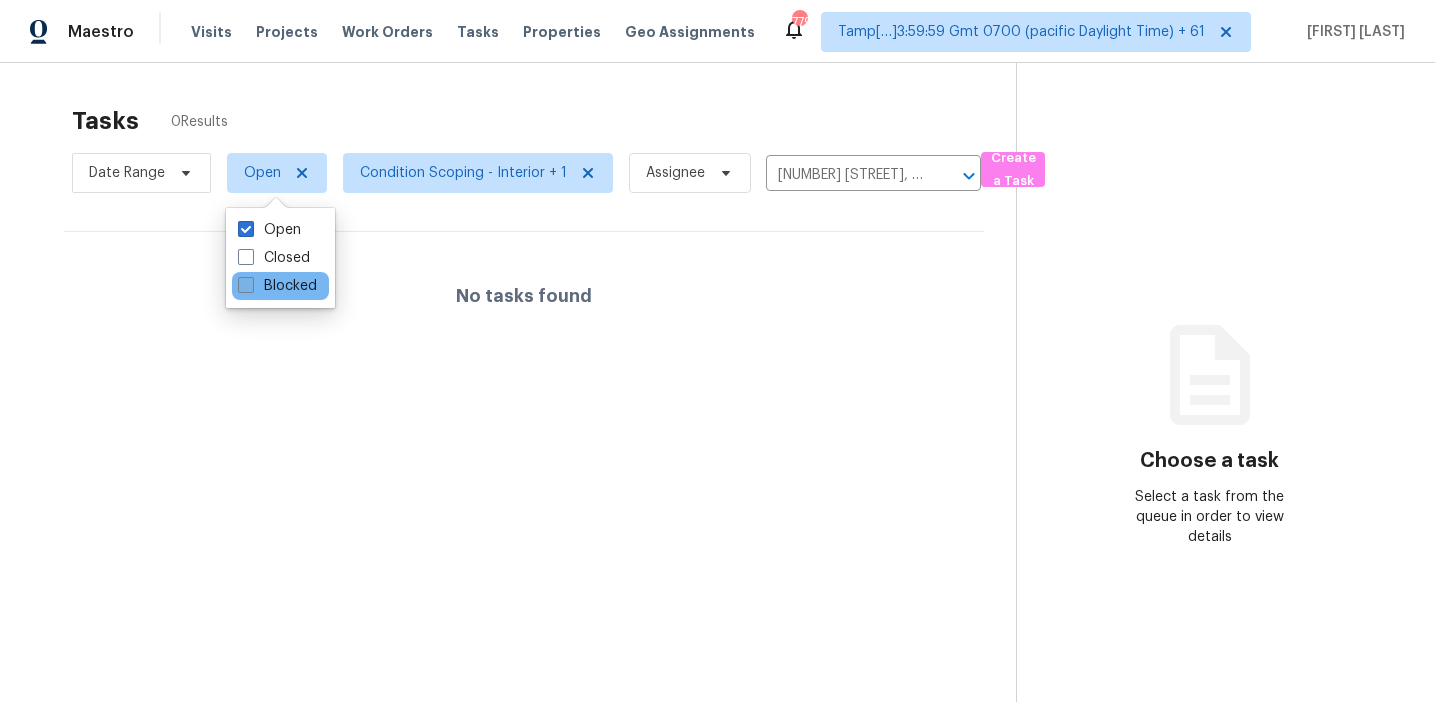 click on "Blocked" at bounding box center (277, 286) 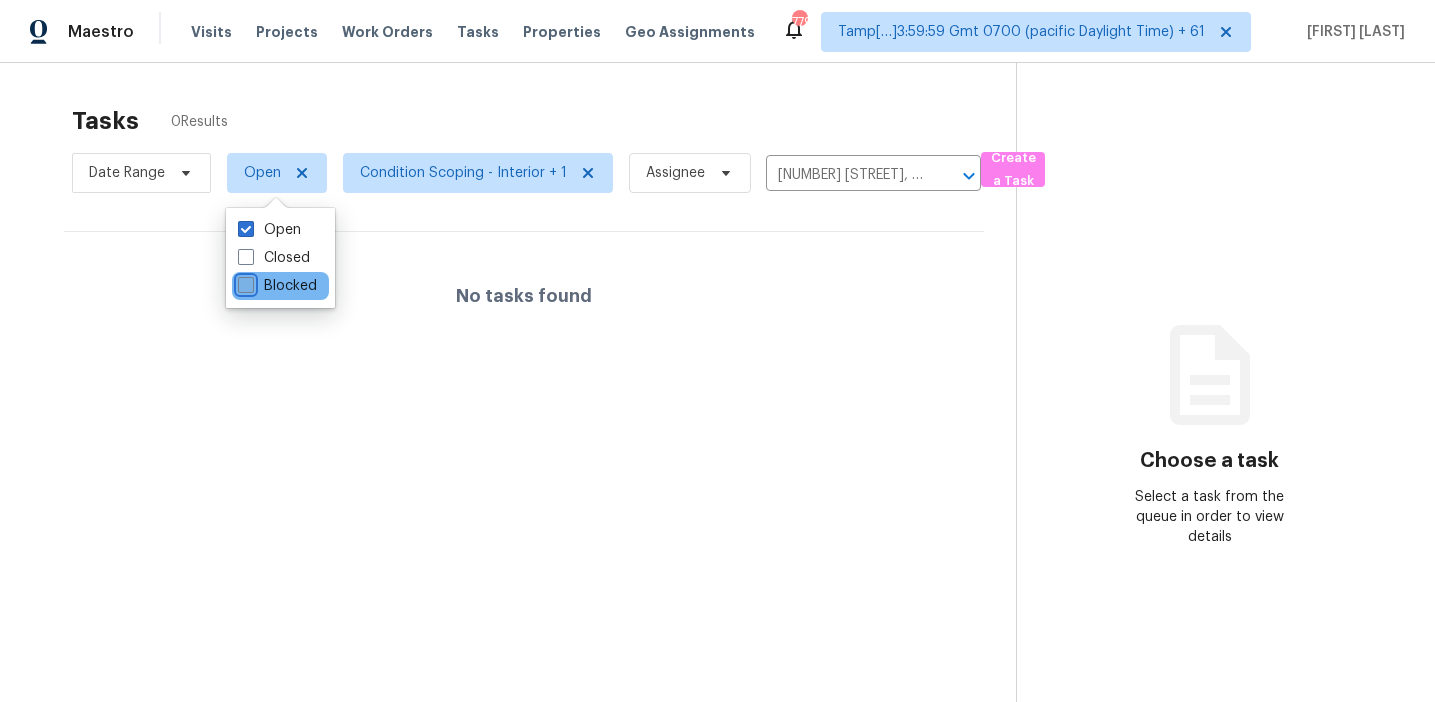 click on "Blocked" at bounding box center (244, 282) 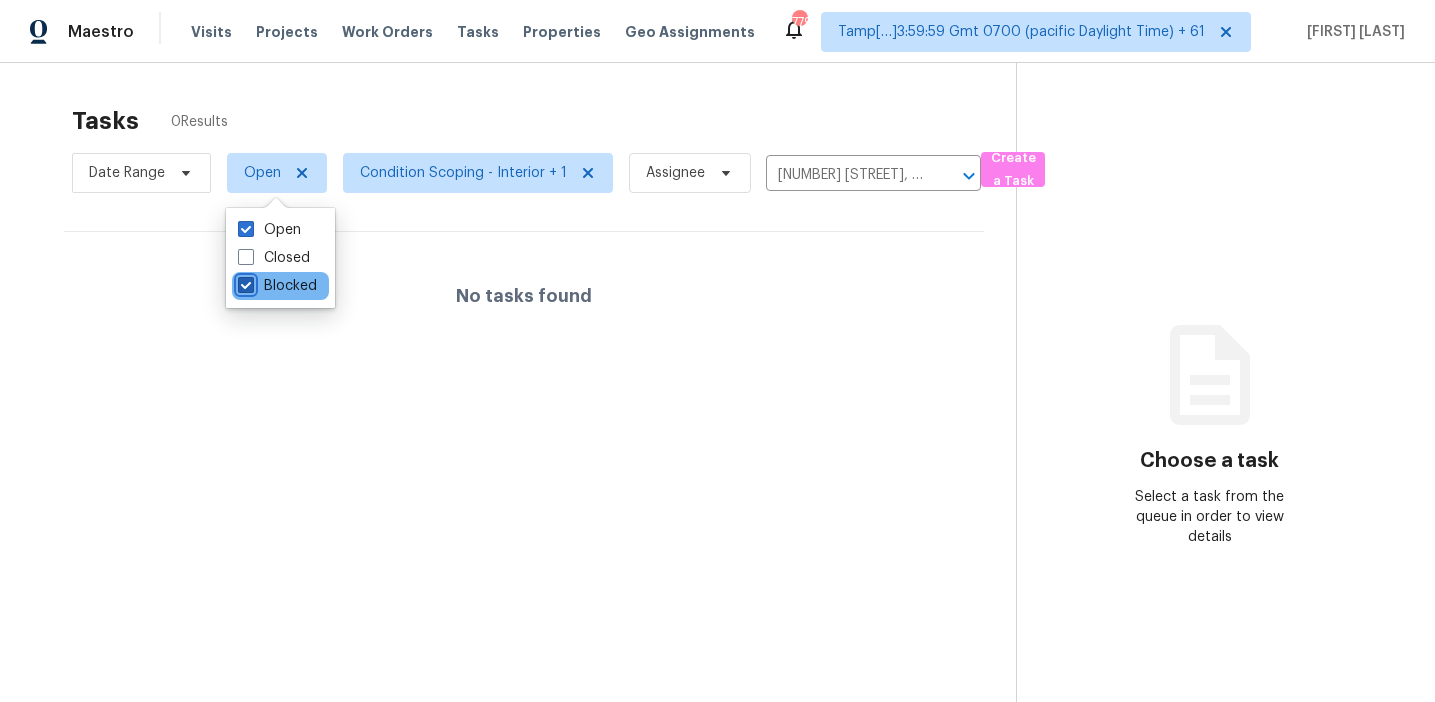 checkbox on "true" 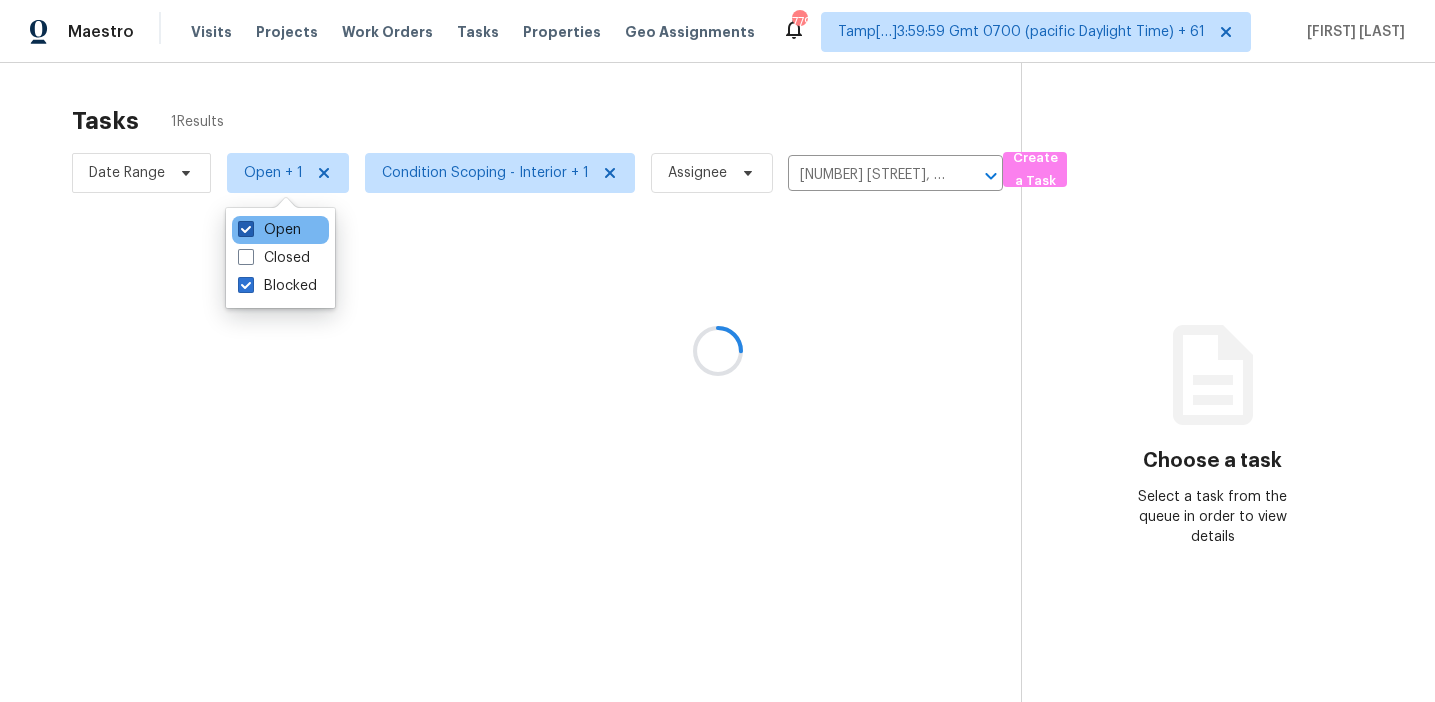 click on "Open" at bounding box center [269, 230] 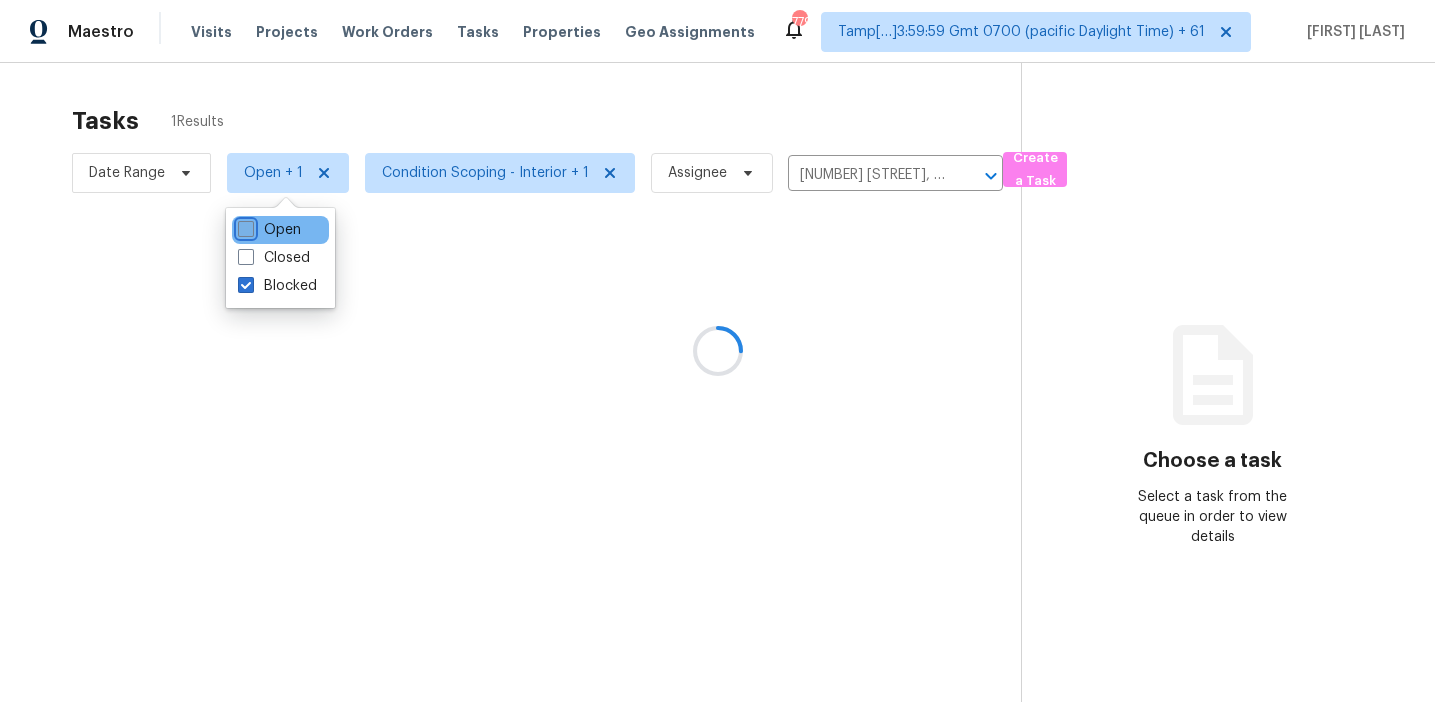 checkbox on "false" 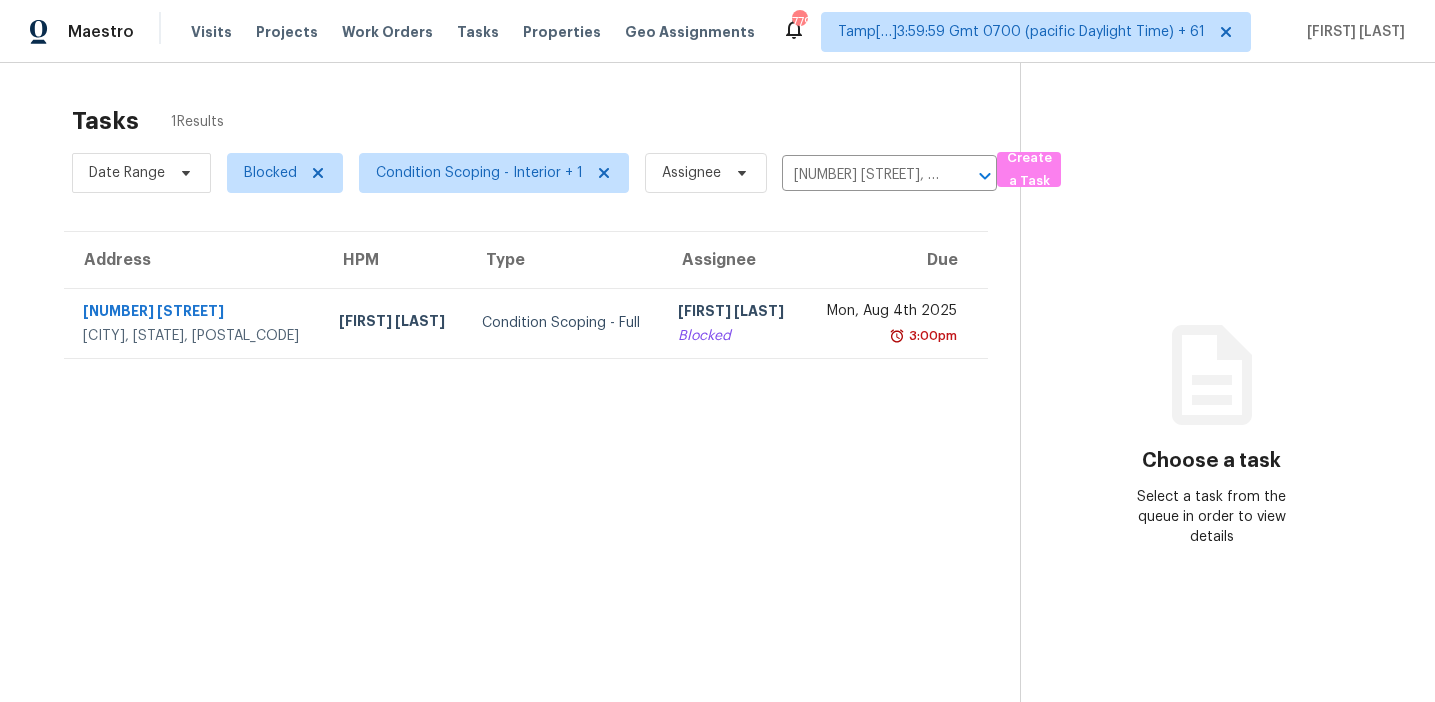 click on "Type" at bounding box center (564, 260) 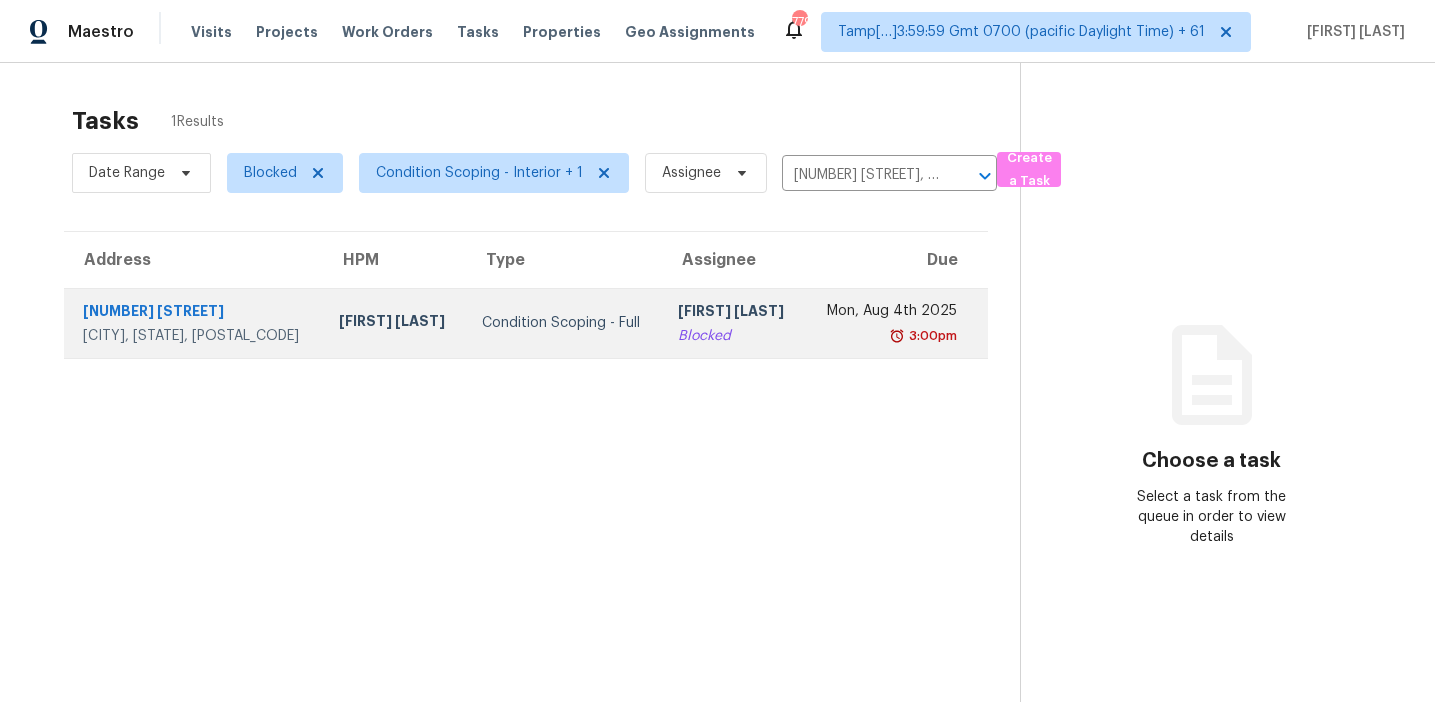click on "Condition Scoping - Full" at bounding box center [564, 323] 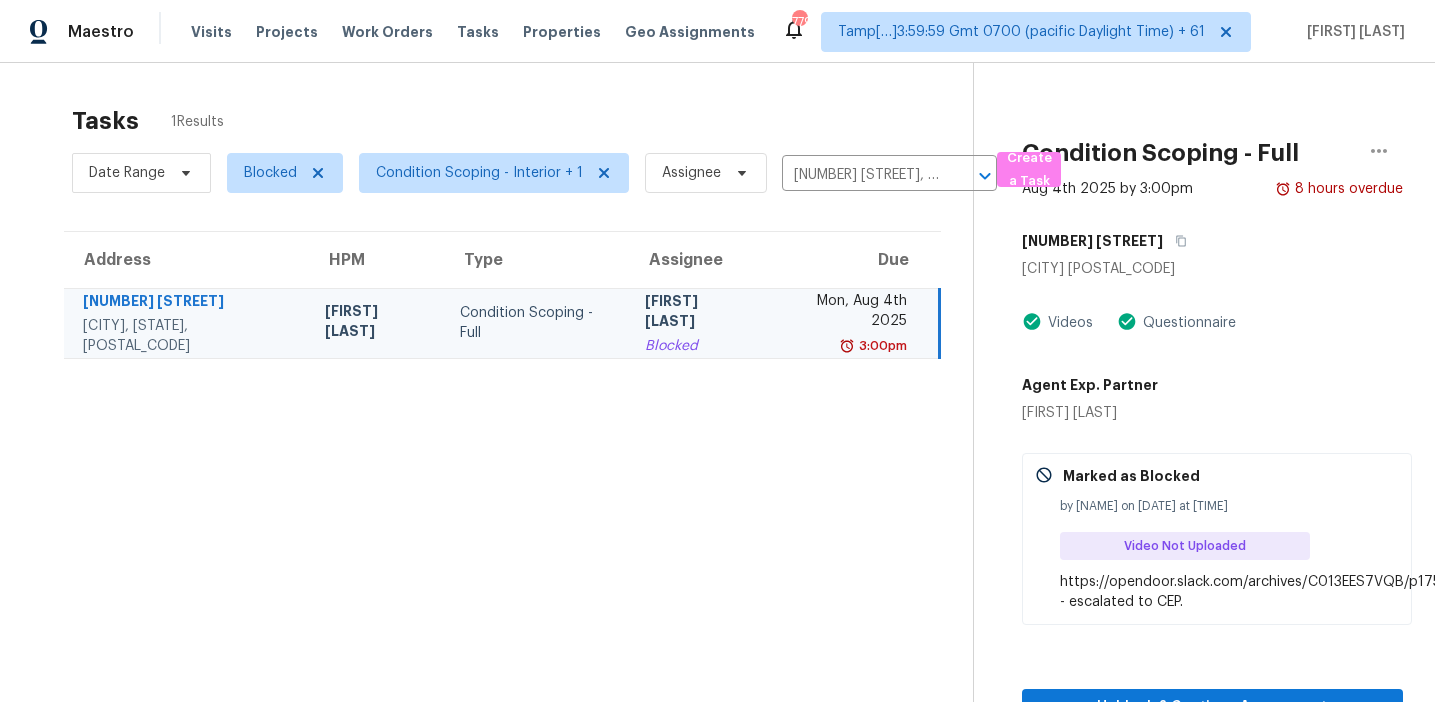 scroll, scrollTop: 63, scrollLeft: 0, axis: vertical 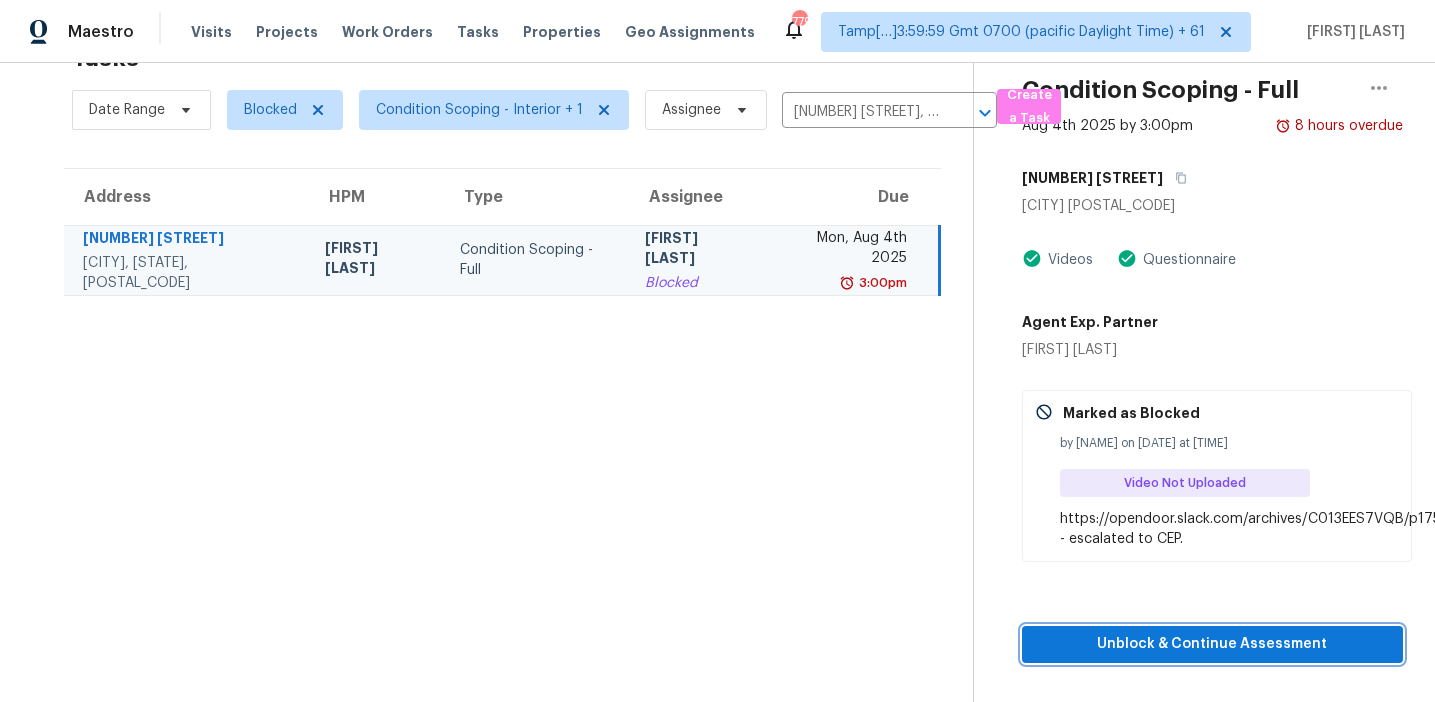 click on "Unblock & Continue Assessment" at bounding box center (1213, 644) 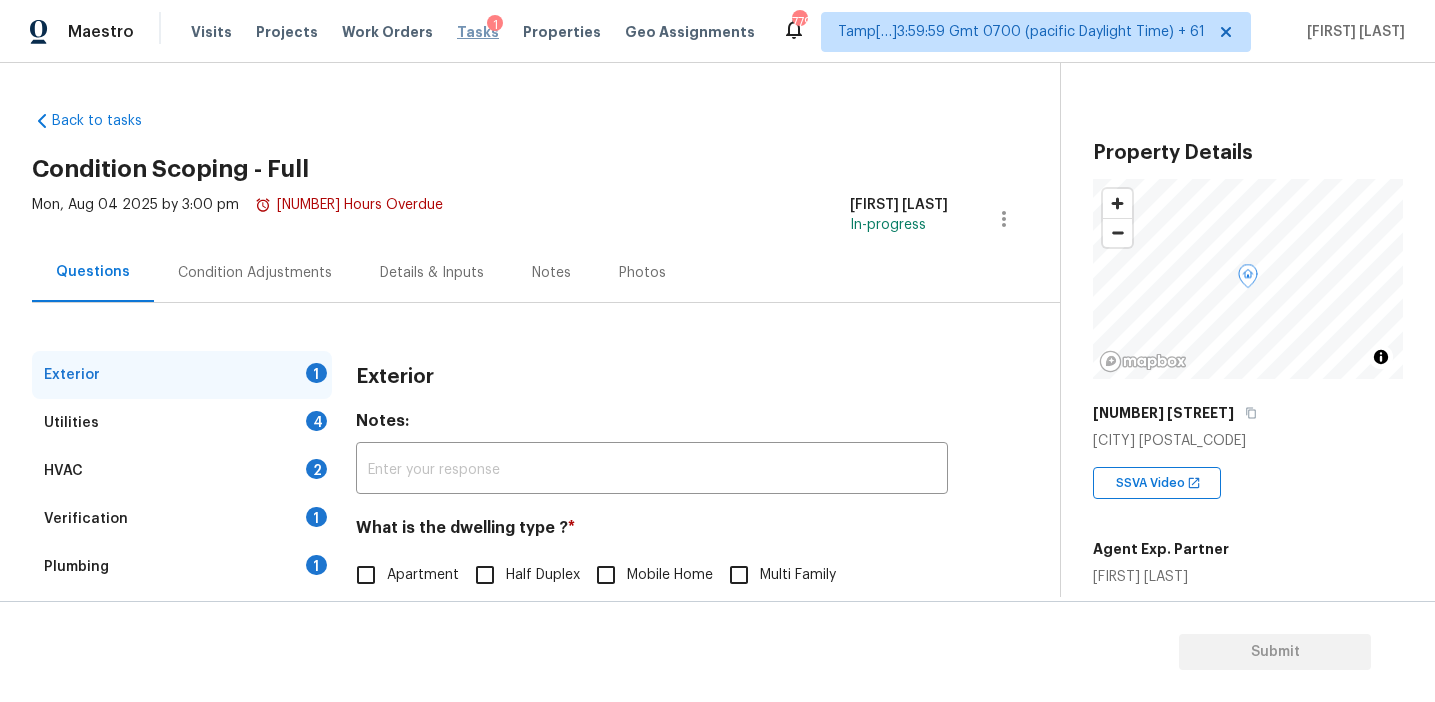 click on "Tasks" at bounding box center (478, 32) 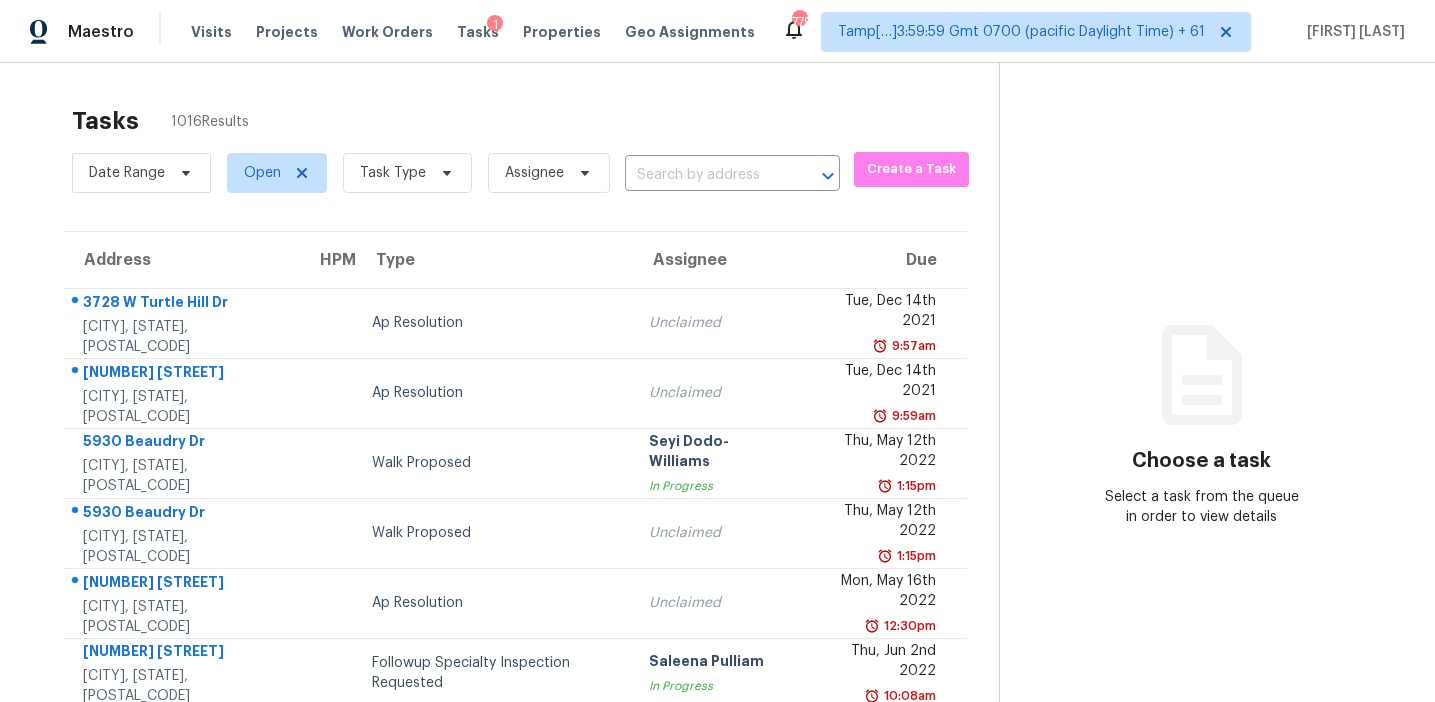 click on "Date Range Open Task Type Assignee ​" at bounding box center [456, 173] 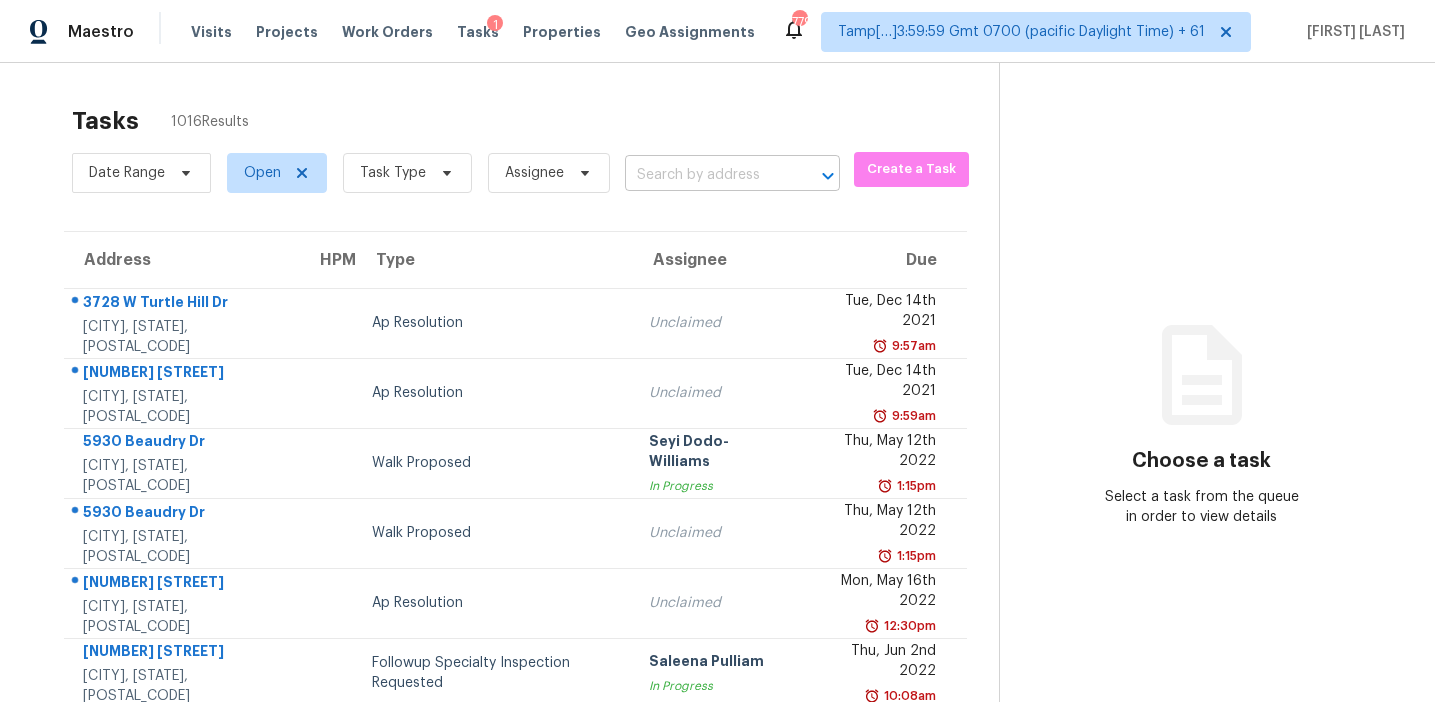 click at bounding box center (704, 175) 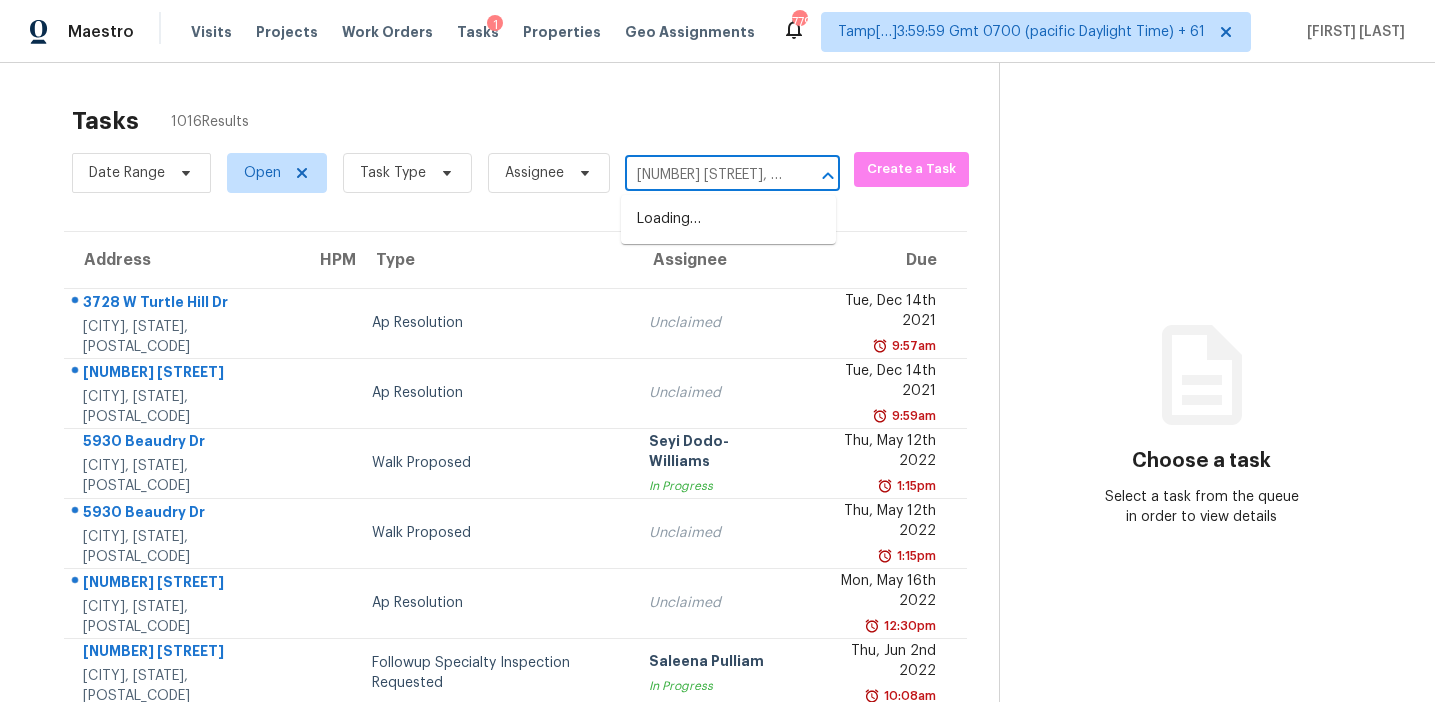 scroll, scrollTop: 0, scrollLeft: 70, axis: horizontal 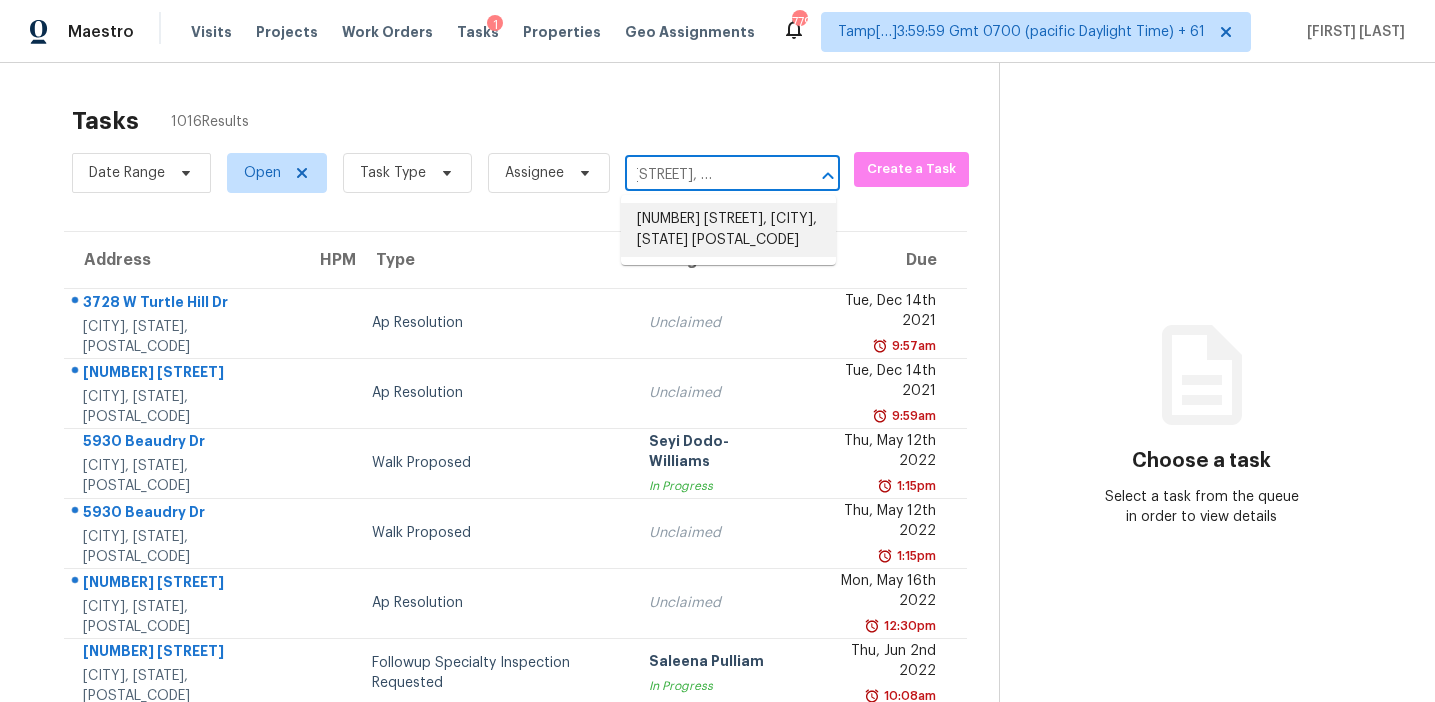 click on "5970 Peco Ln, Austell, GA 30106" at bounding box center (728, 230) 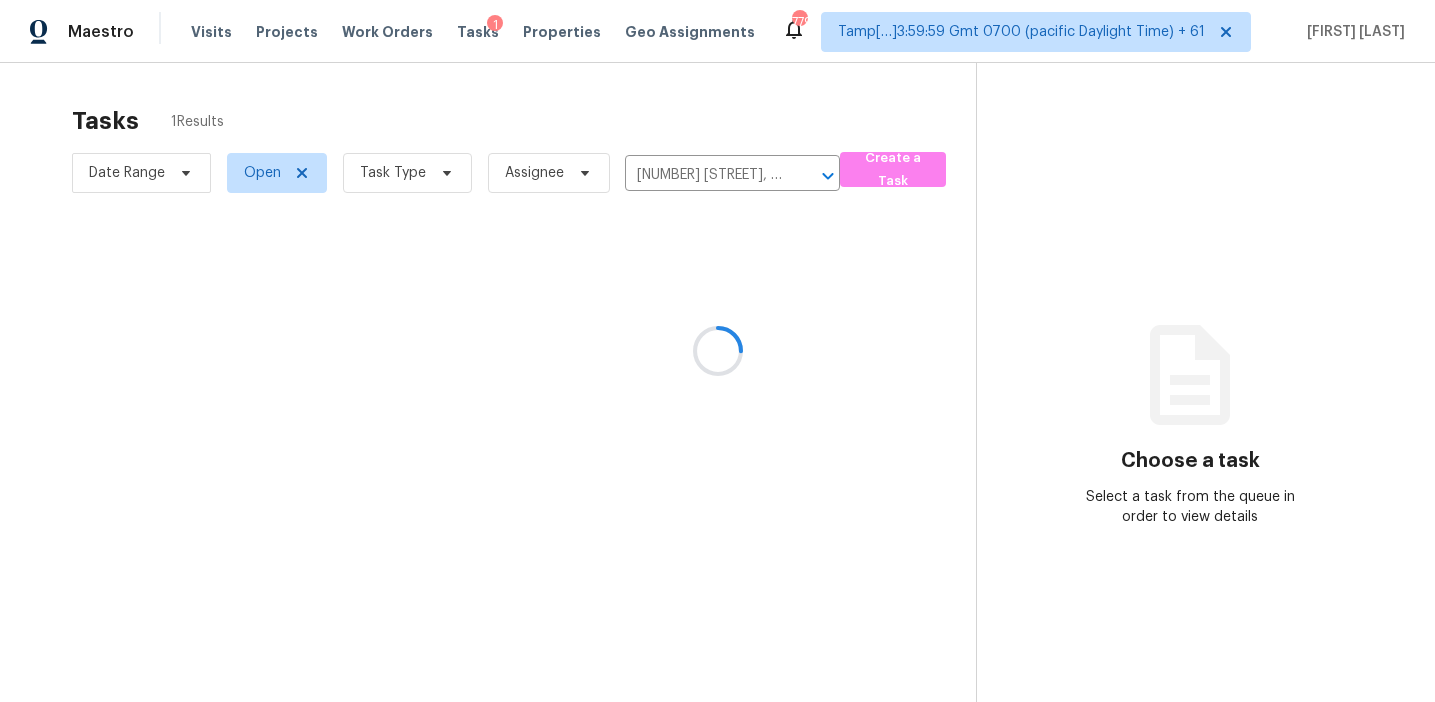 click at bounding box center [717, 351] 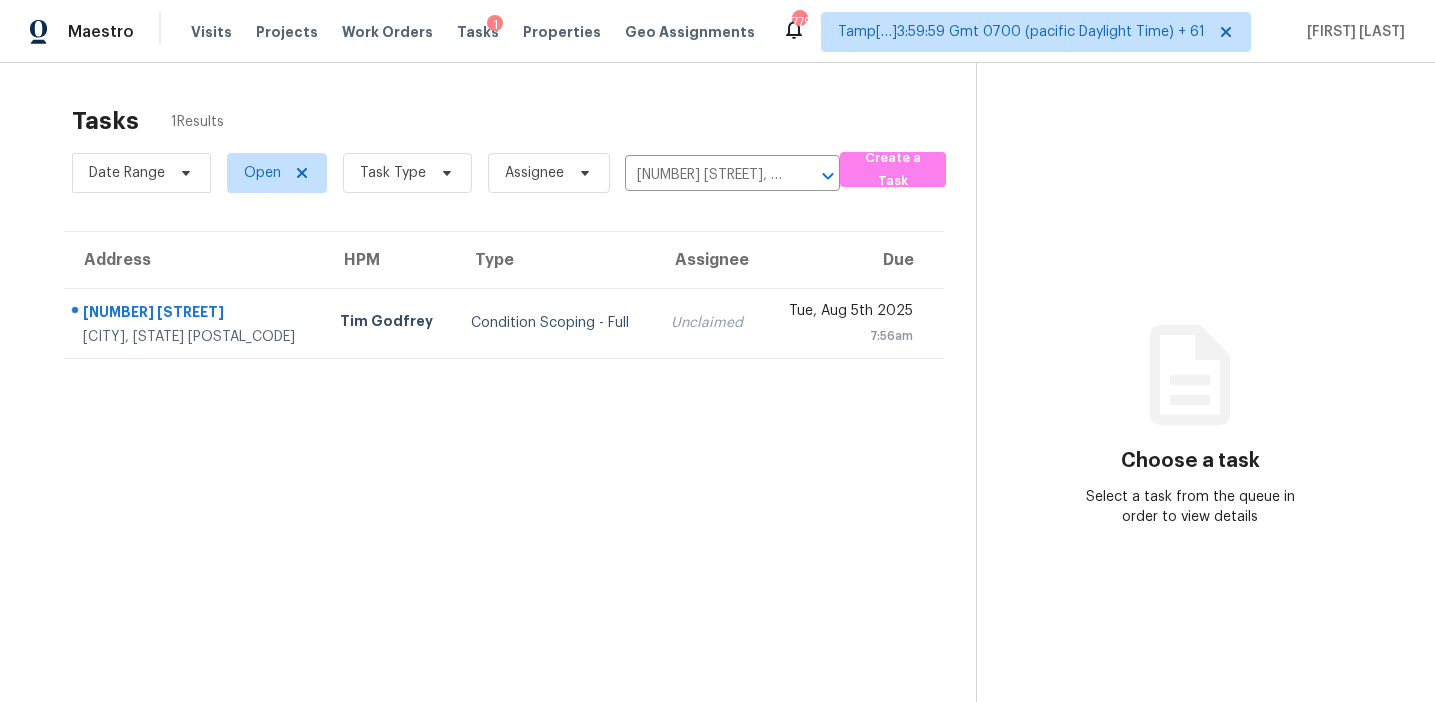click on "Unclaimed" at bounding box center (709, 323) 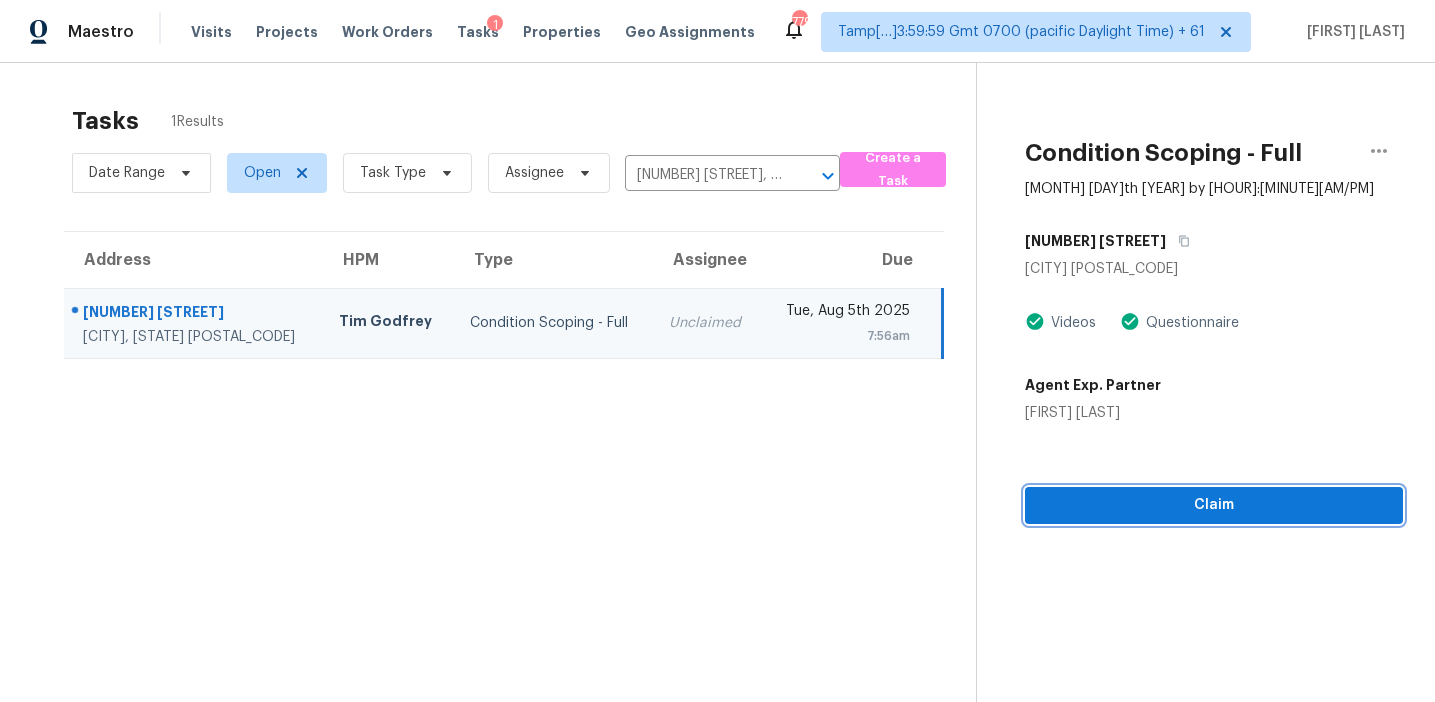 click on "Claim" at bounding box center (1214, 505) 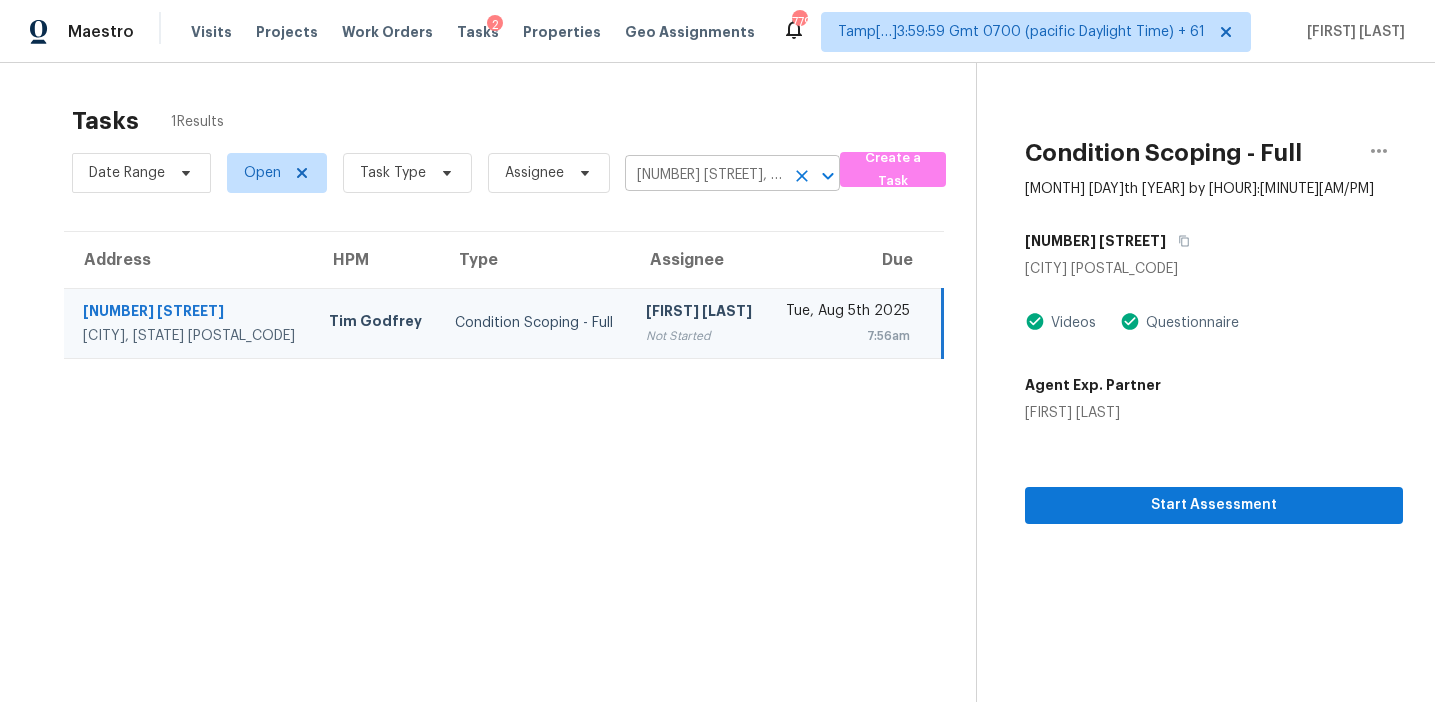 click on "5970 Peco Ln, Austell, GA 30106" at bounding box center [704, 175] 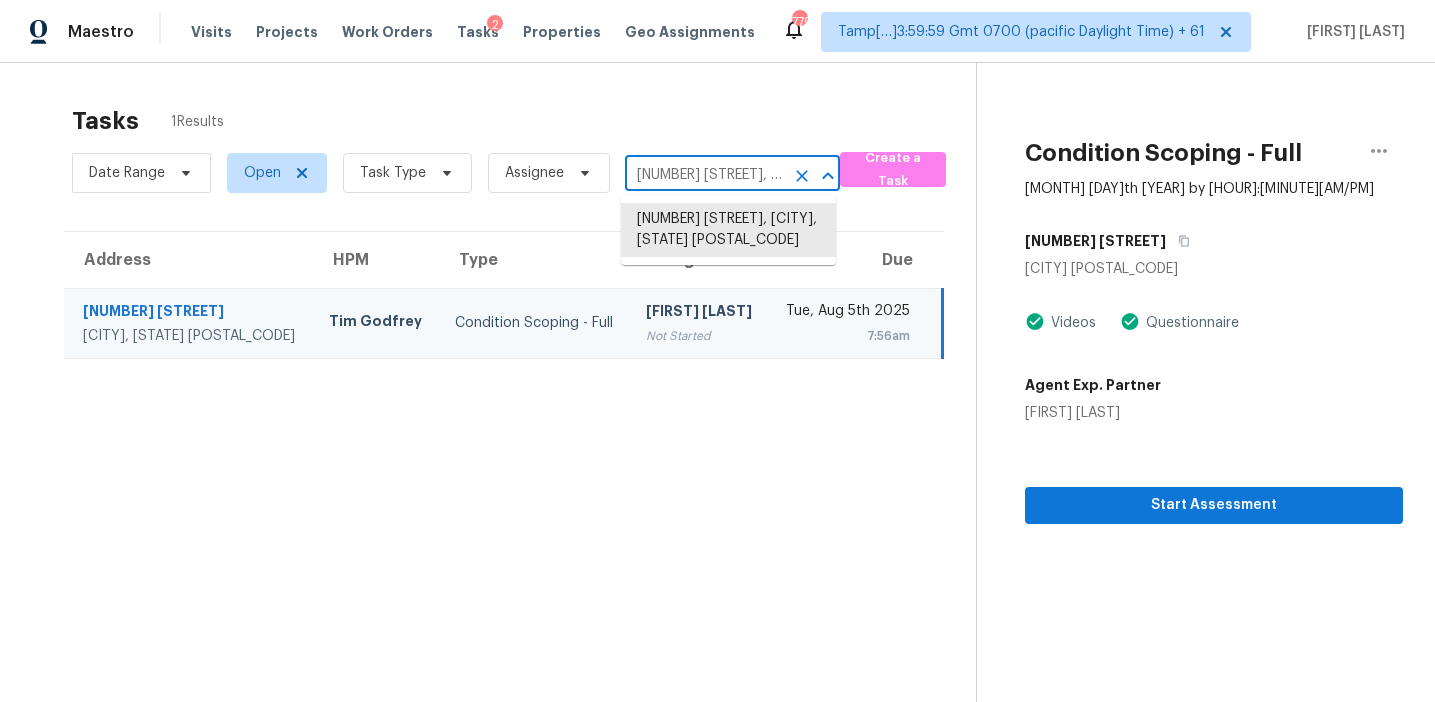 paste on "3393 Sable Chase Ln, Atlanta, GA, 30349" 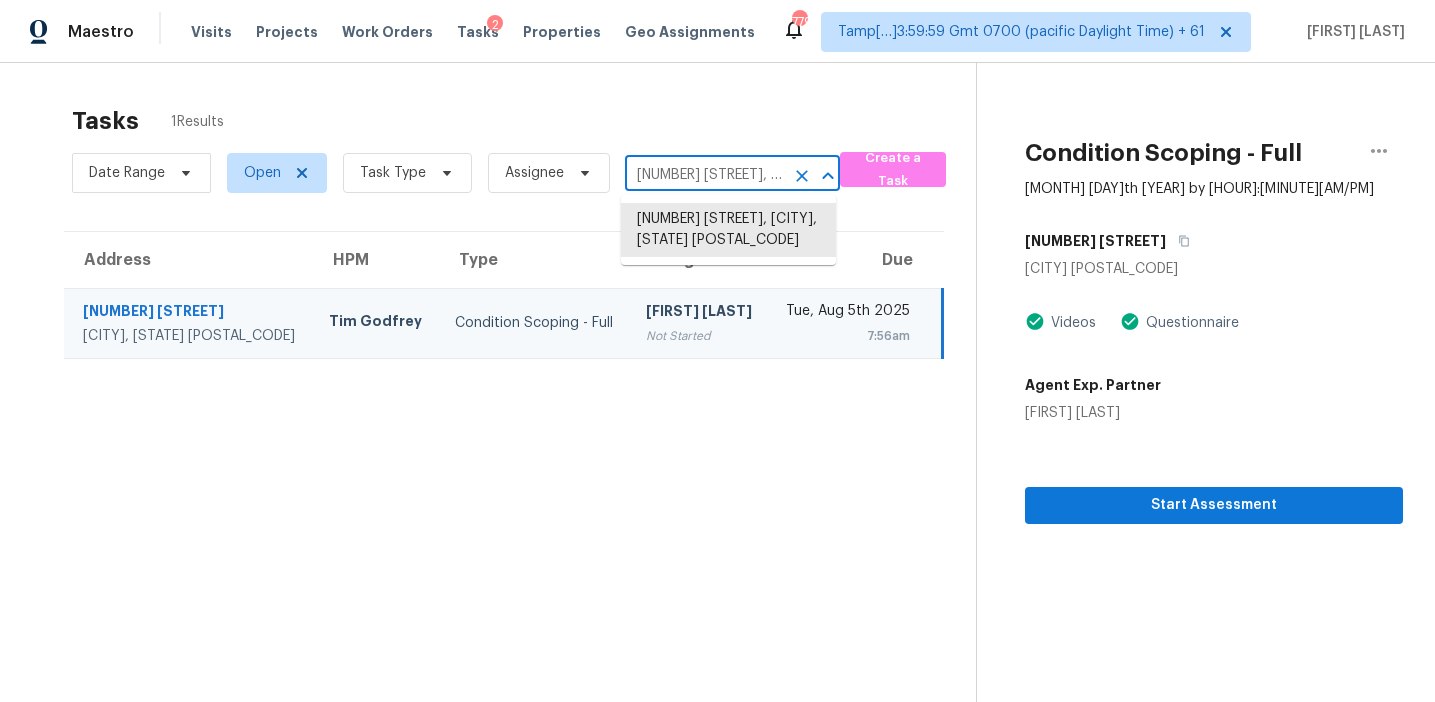 scroll, scrollTop: 0, scrollLeft: 123, axis: horizontal 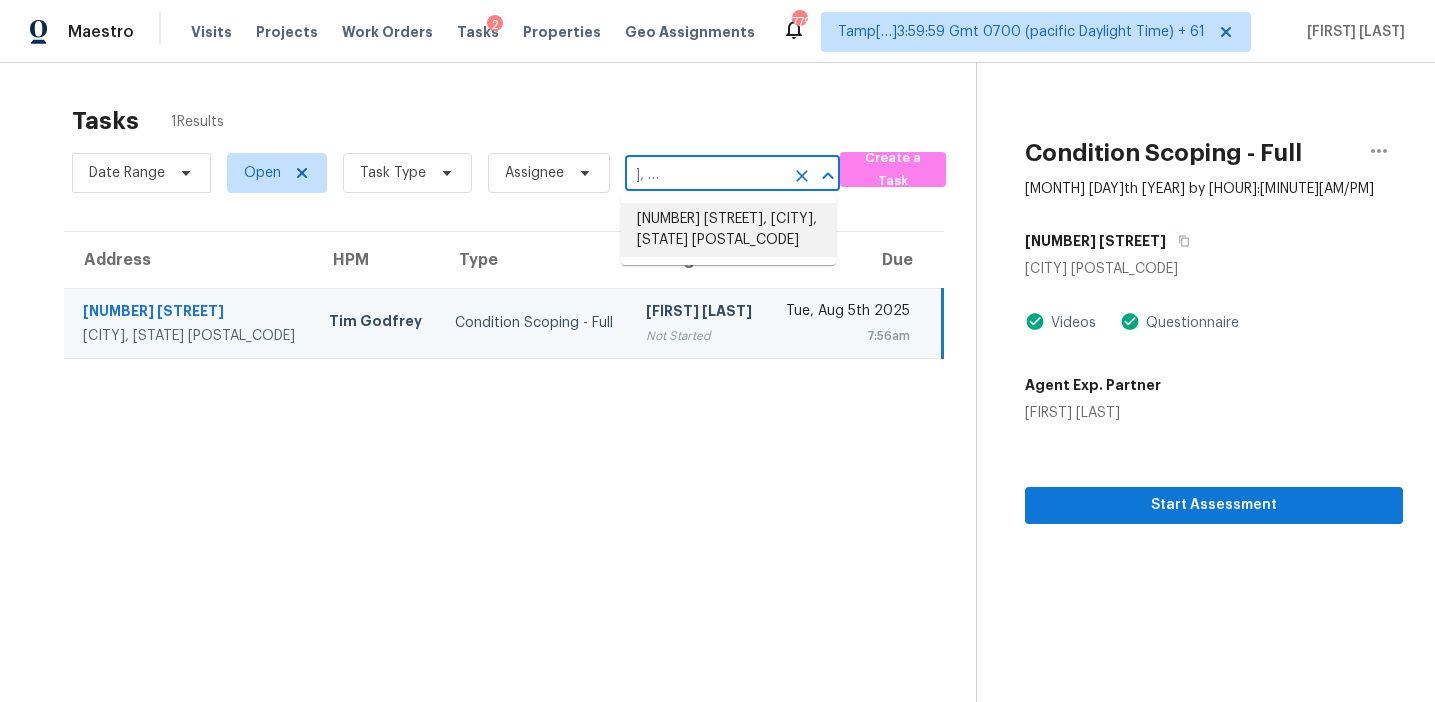 click on "3393 Sable Chase Ln, Atlanta, GA 30349" at bounding box center (728, 230) 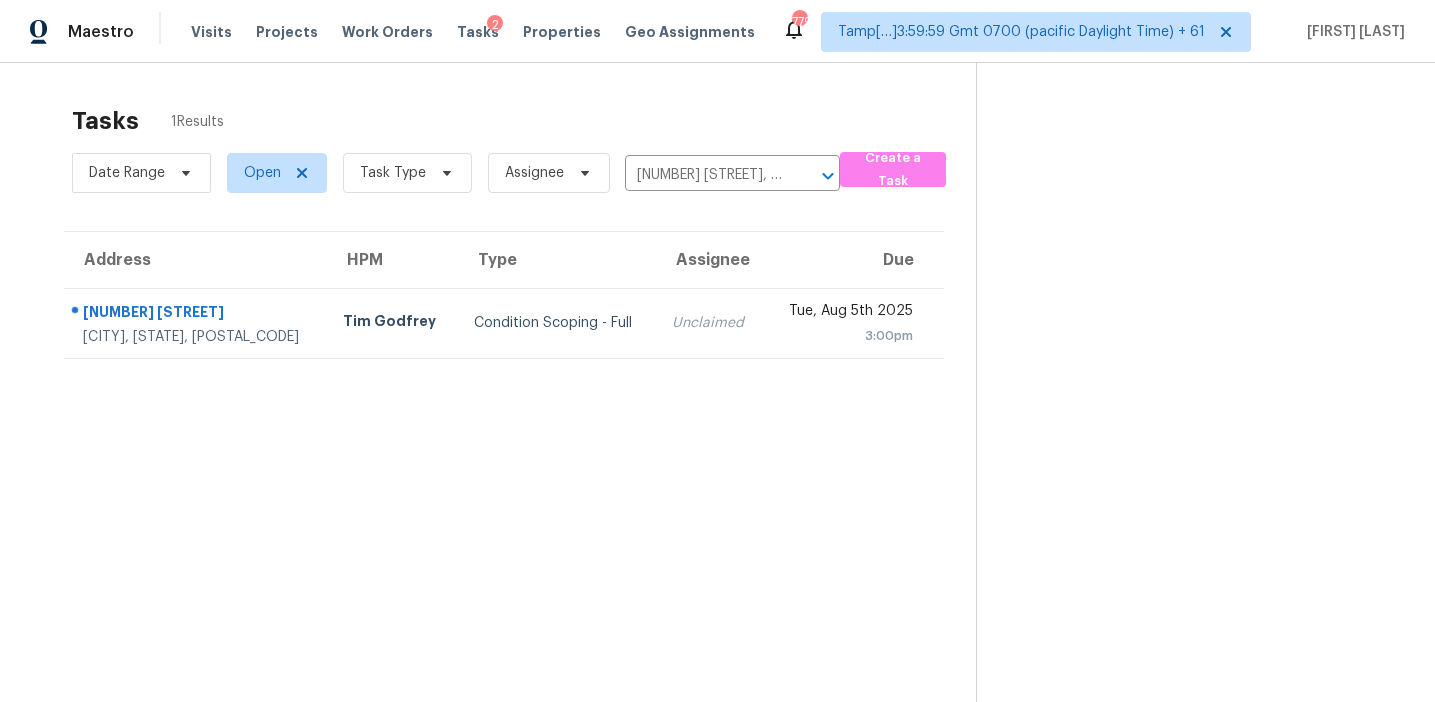 click on "Unclaimed" at bounding box center (710, 323) 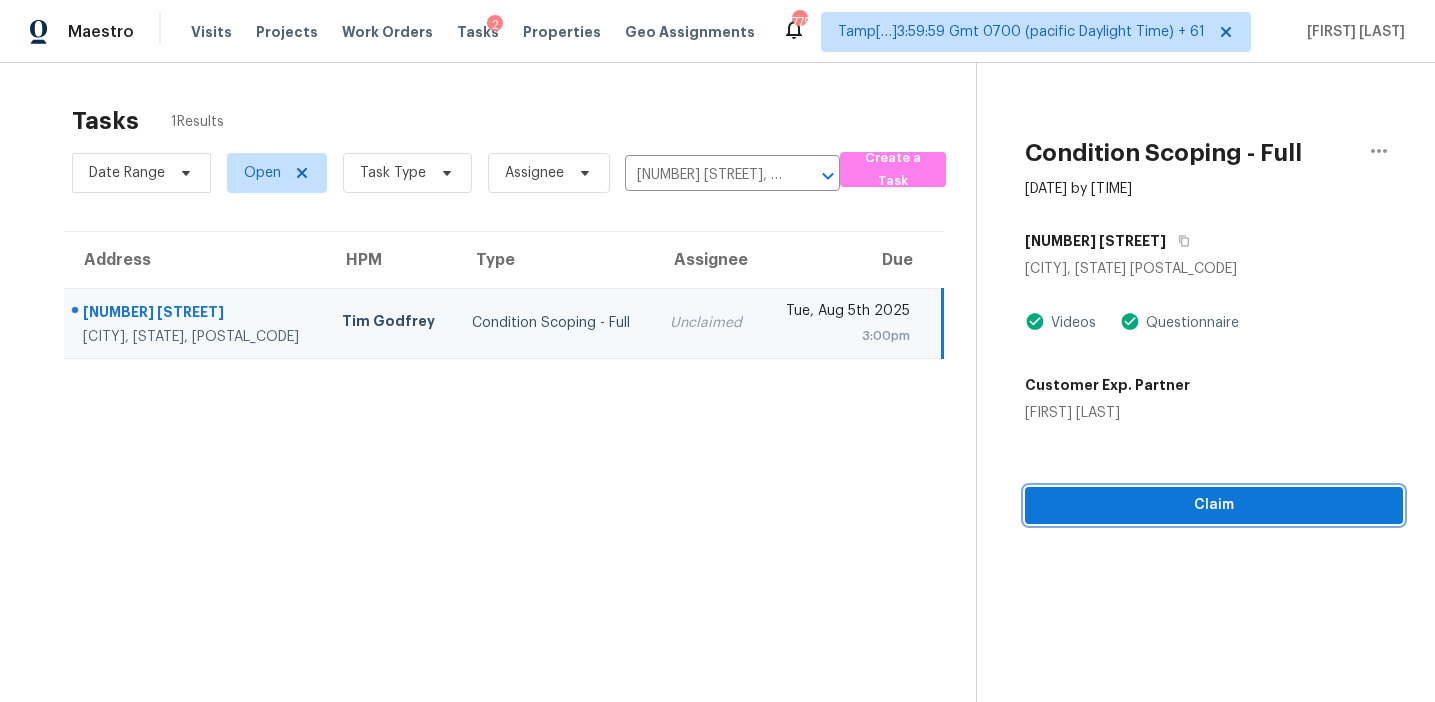 click on "Claim" at bounding box center [1214, 505] 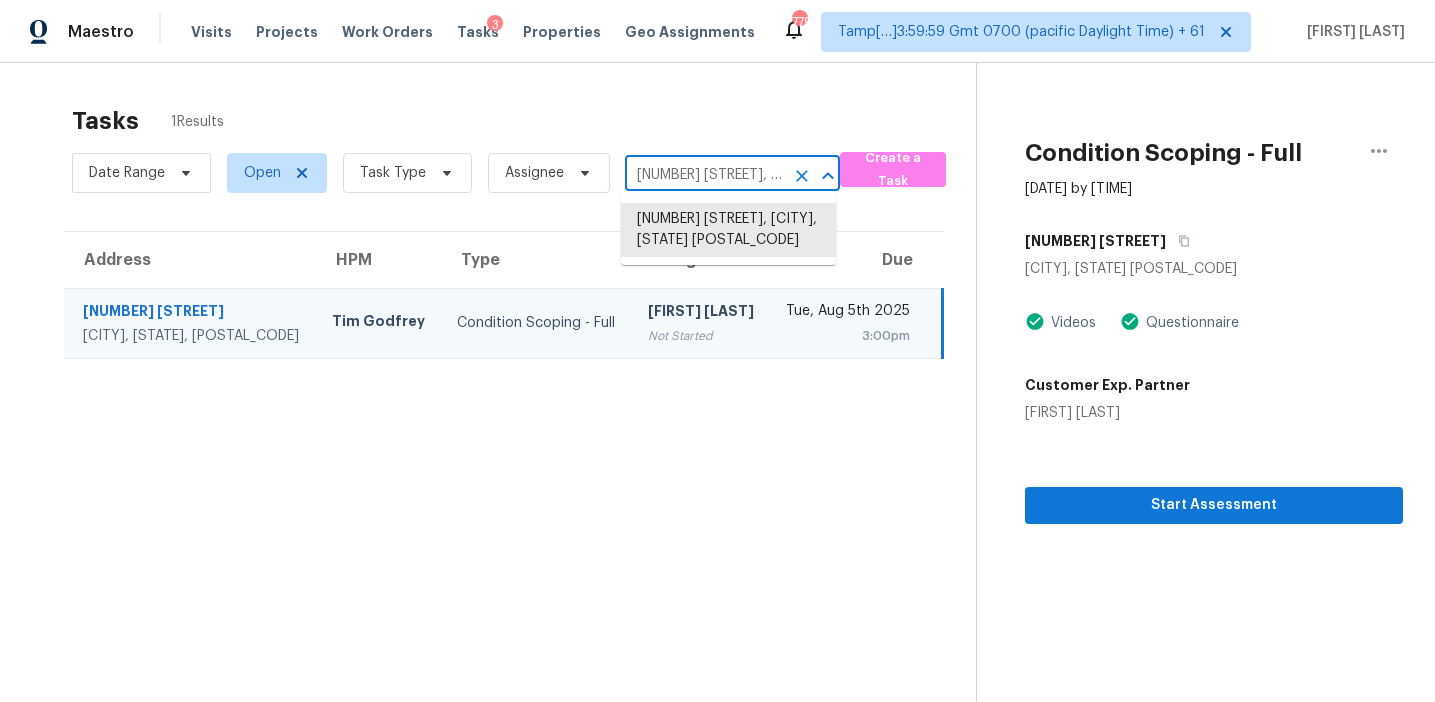 click on "3393 Sable Chase Ln, Atlanta, GA 30349" at bounding box center [704, 175] 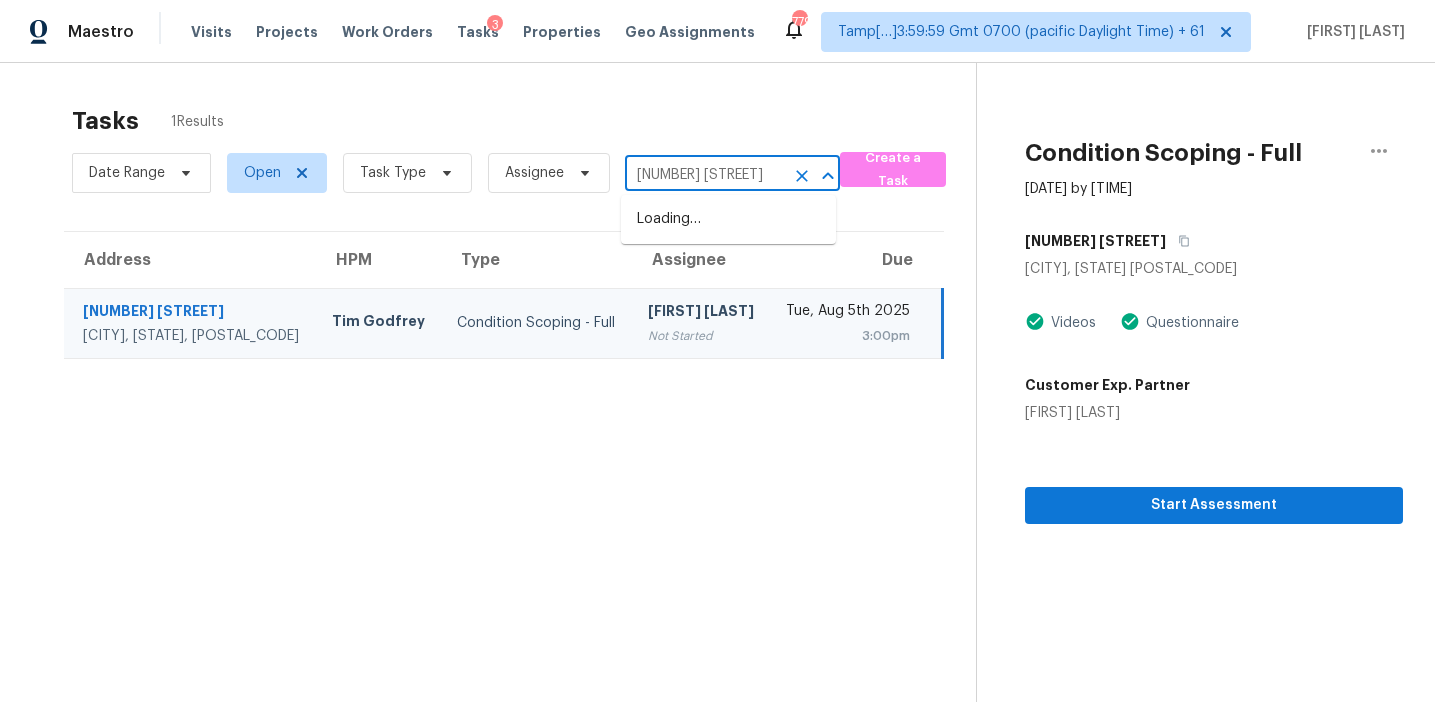 scroll, scrollTop: 0, scrollLeft: 0, axis: both 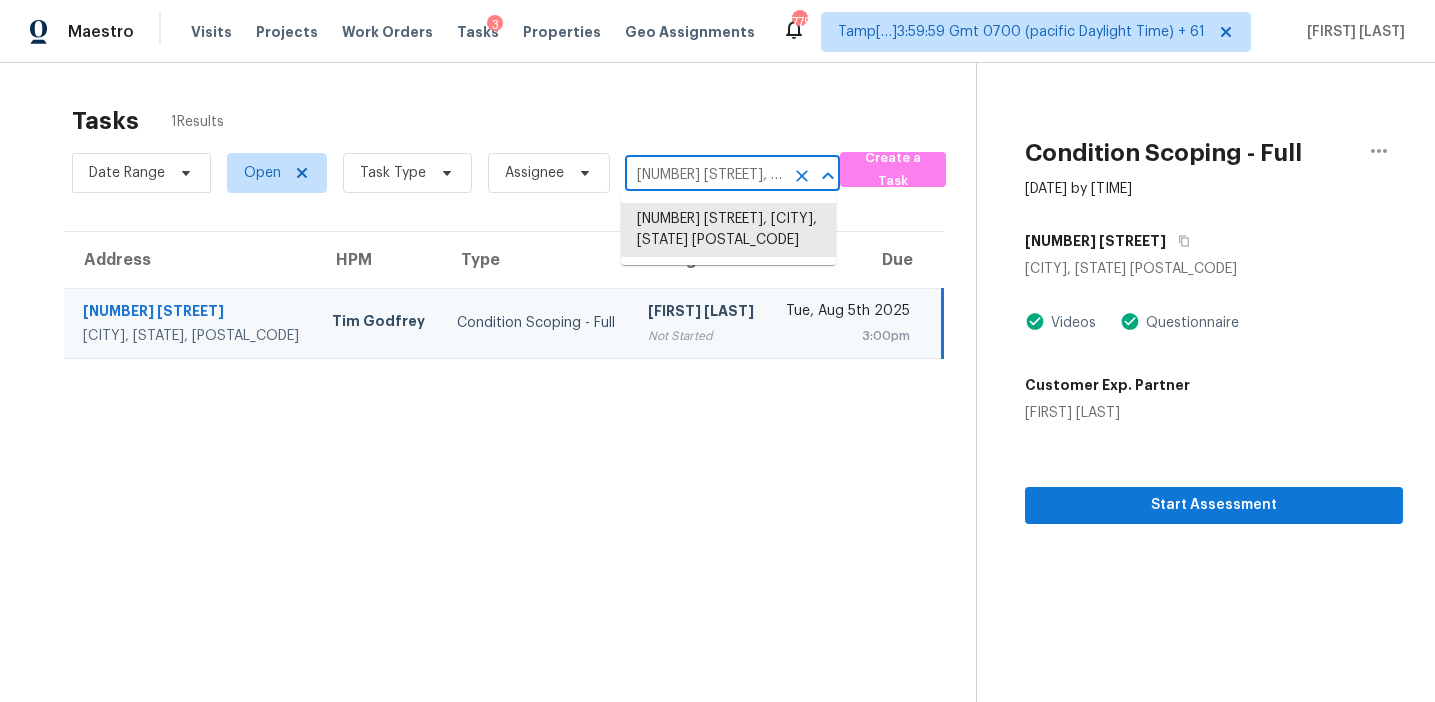 click on "3393 Sable Chase Ln, Atlanta, GA 30349" at bounding box center (704, 175) 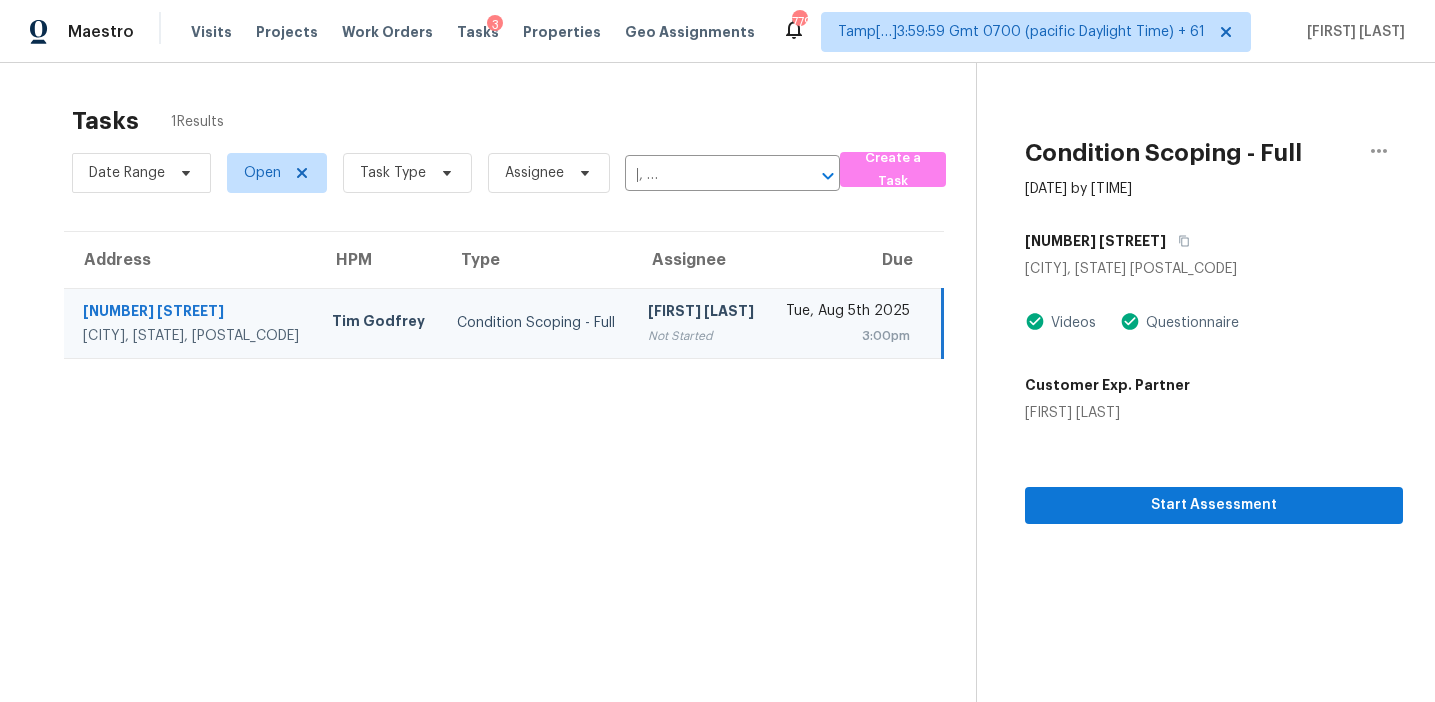 scroll, scrollTop: 0, scrollLeft: 0, axis: both 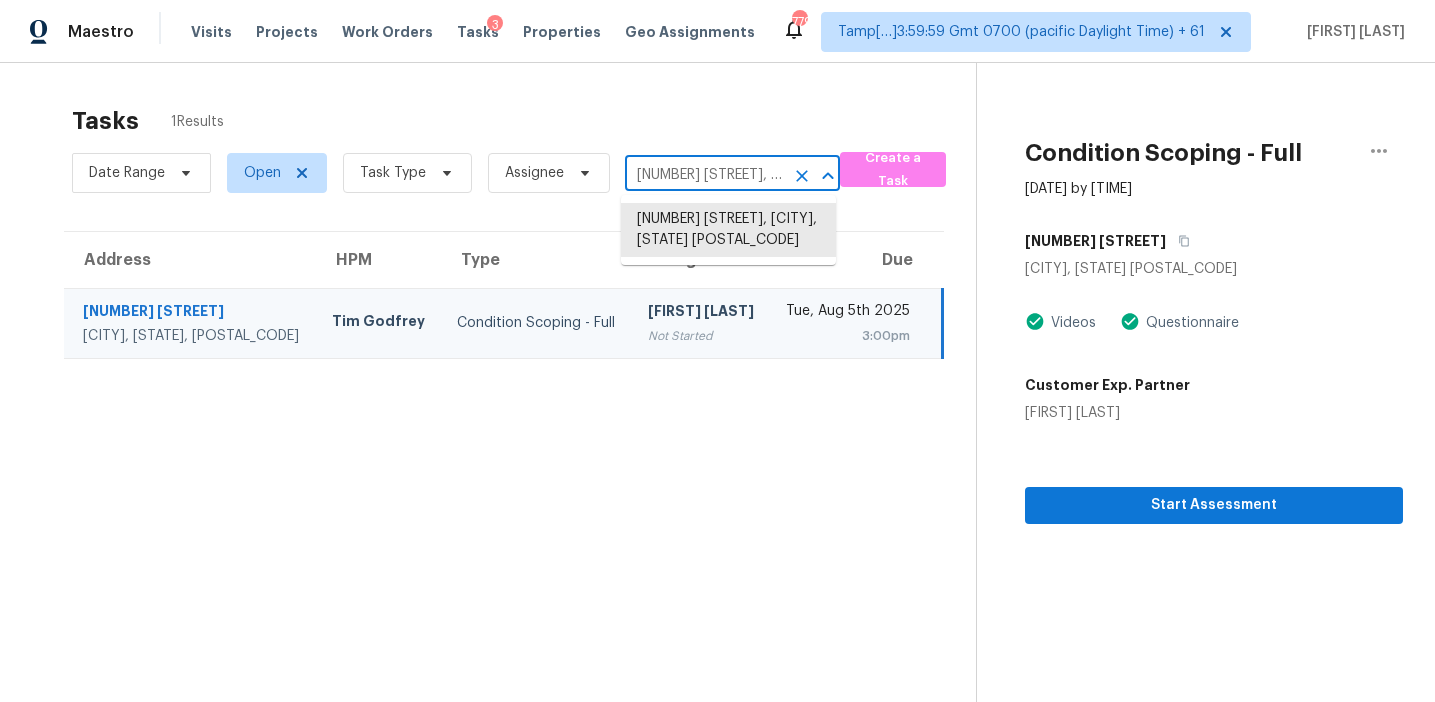 click on "3393 Sable Chase Ln, Atlanta, GA 30349" at bounding box center (704, 175) 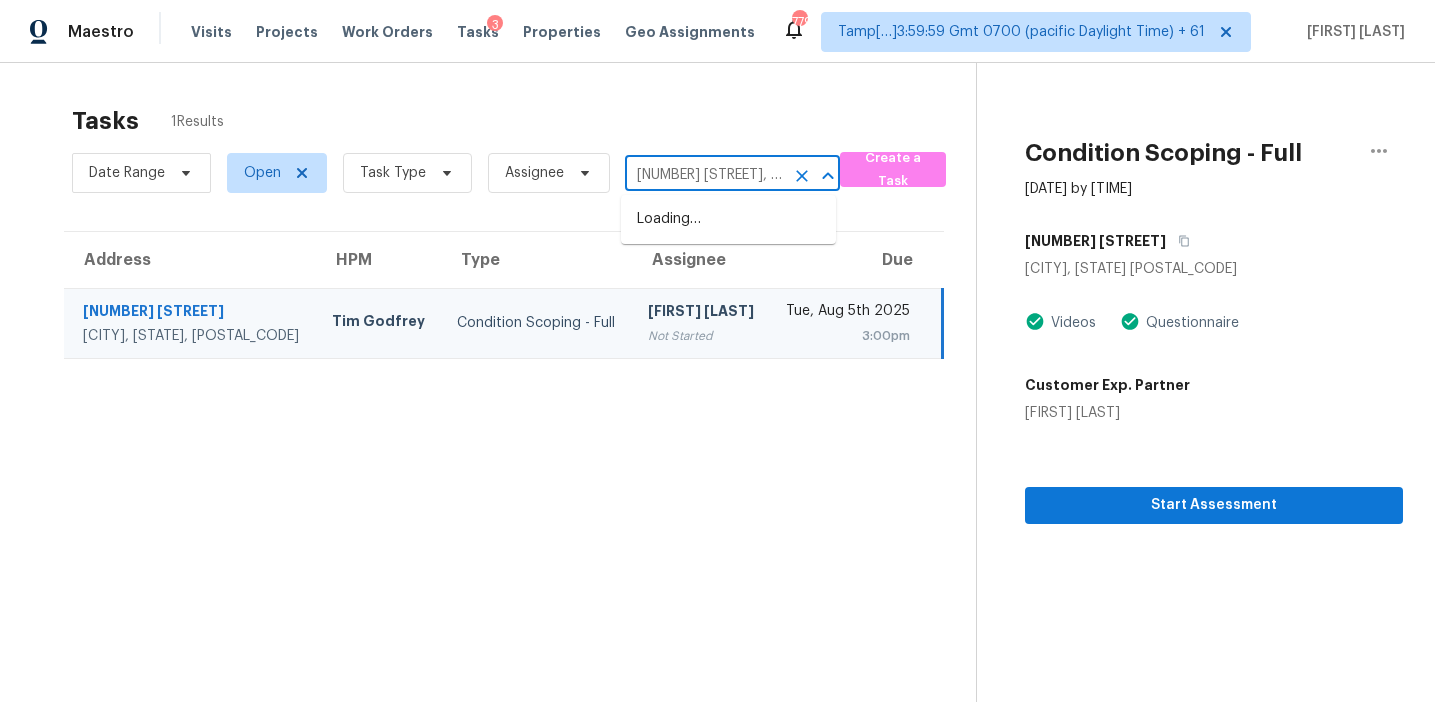 scroll, scrollTop: 0, scrollLeft: 137, axis: horizontal 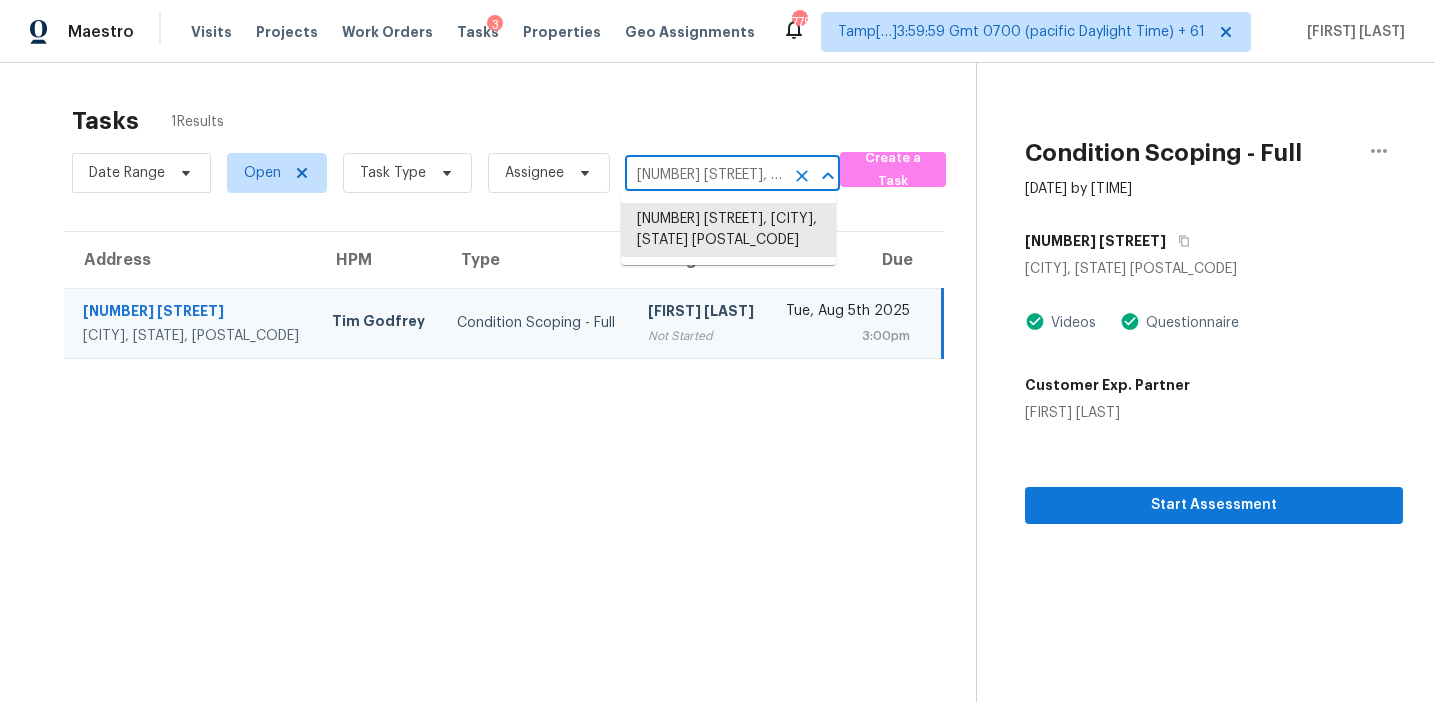 click on "3393 Sable Chase Ln, Atlanta, GA 30349" at bounding box center [704, 175] 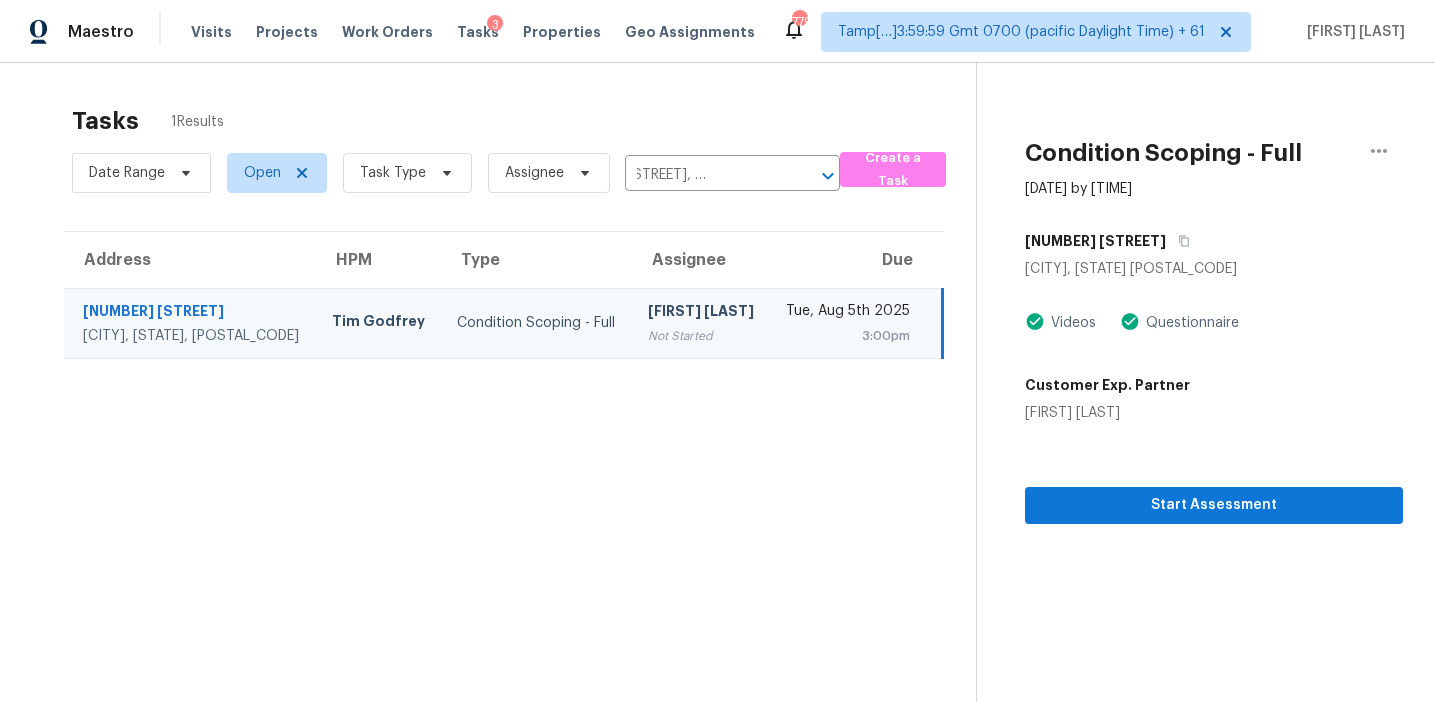 scroll, scrollTop: 0, scrollLeft: 0, axis: both 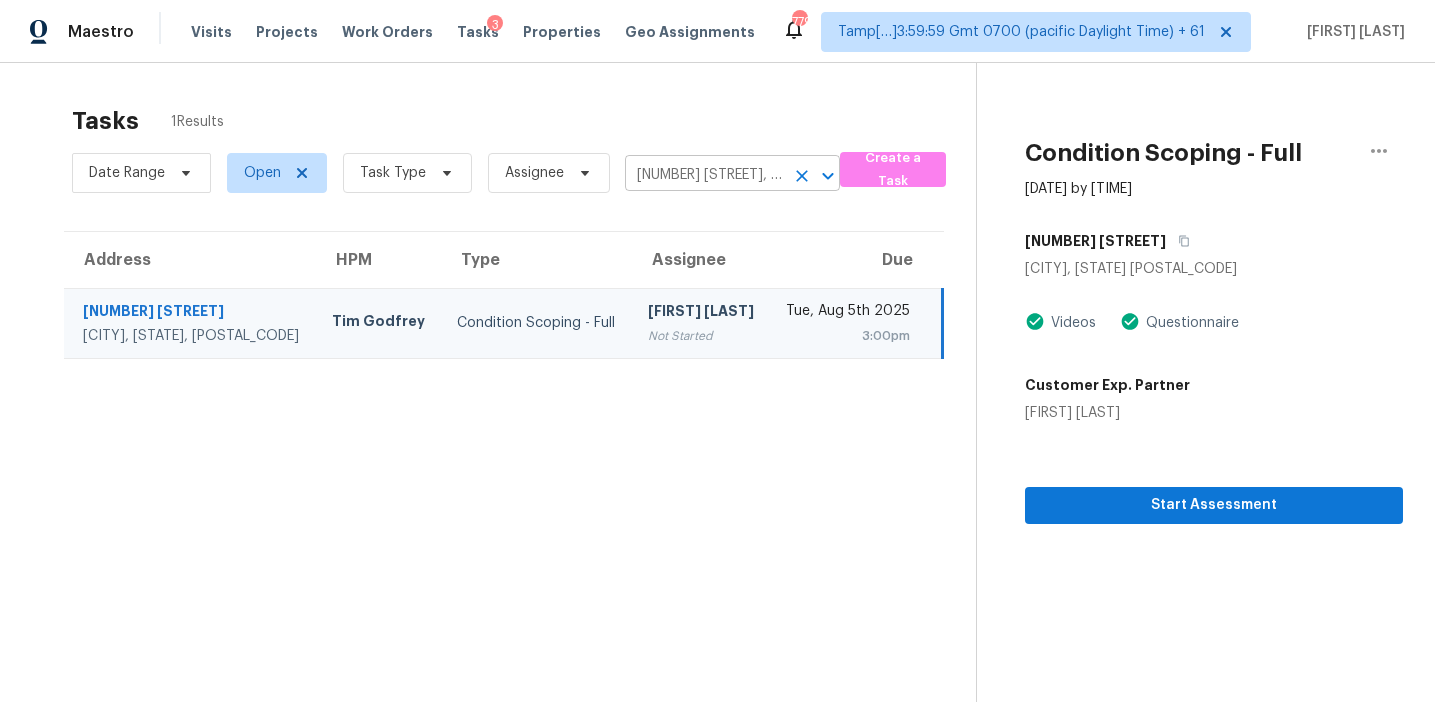 click on "3393 Sable Chase Ln, Atlanta, GA 30349" at bounding box center [704, 175] 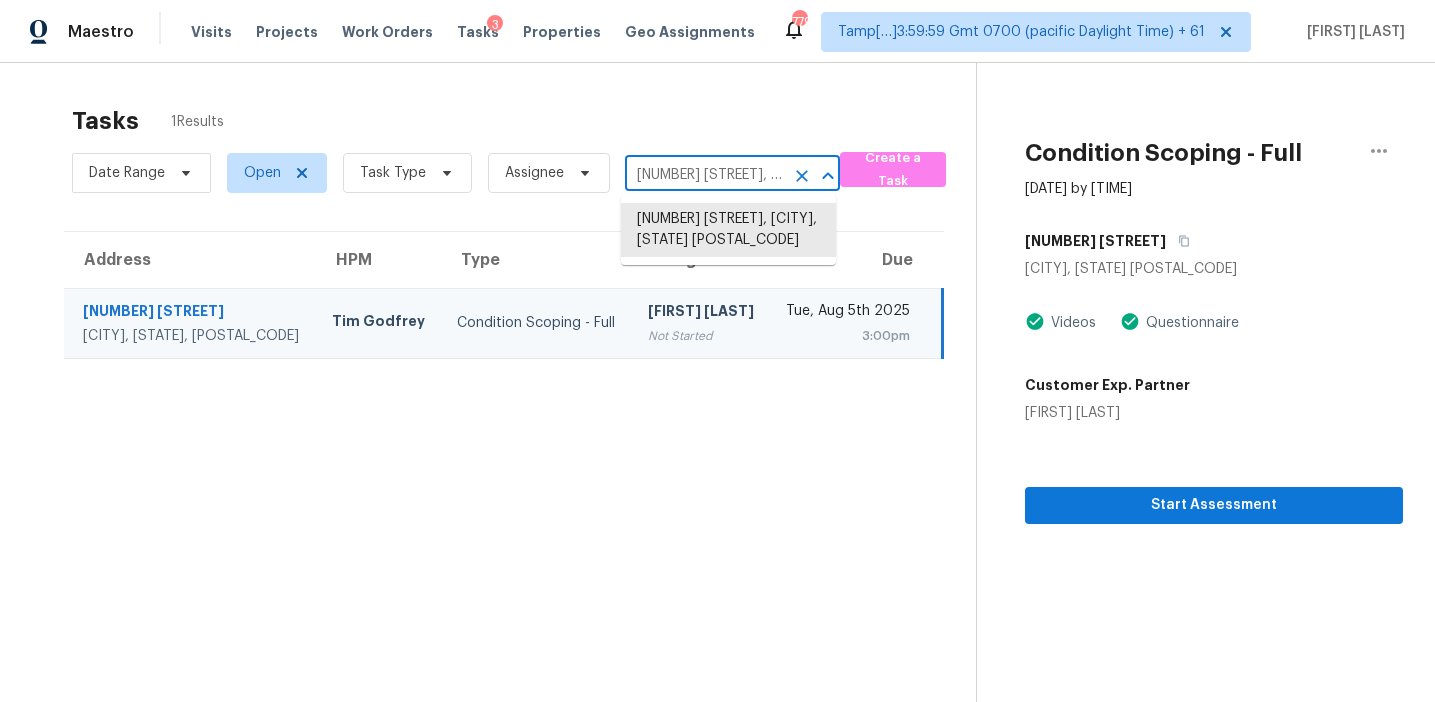 paste on "163 Retama Run, New Hill, NC, 27562" 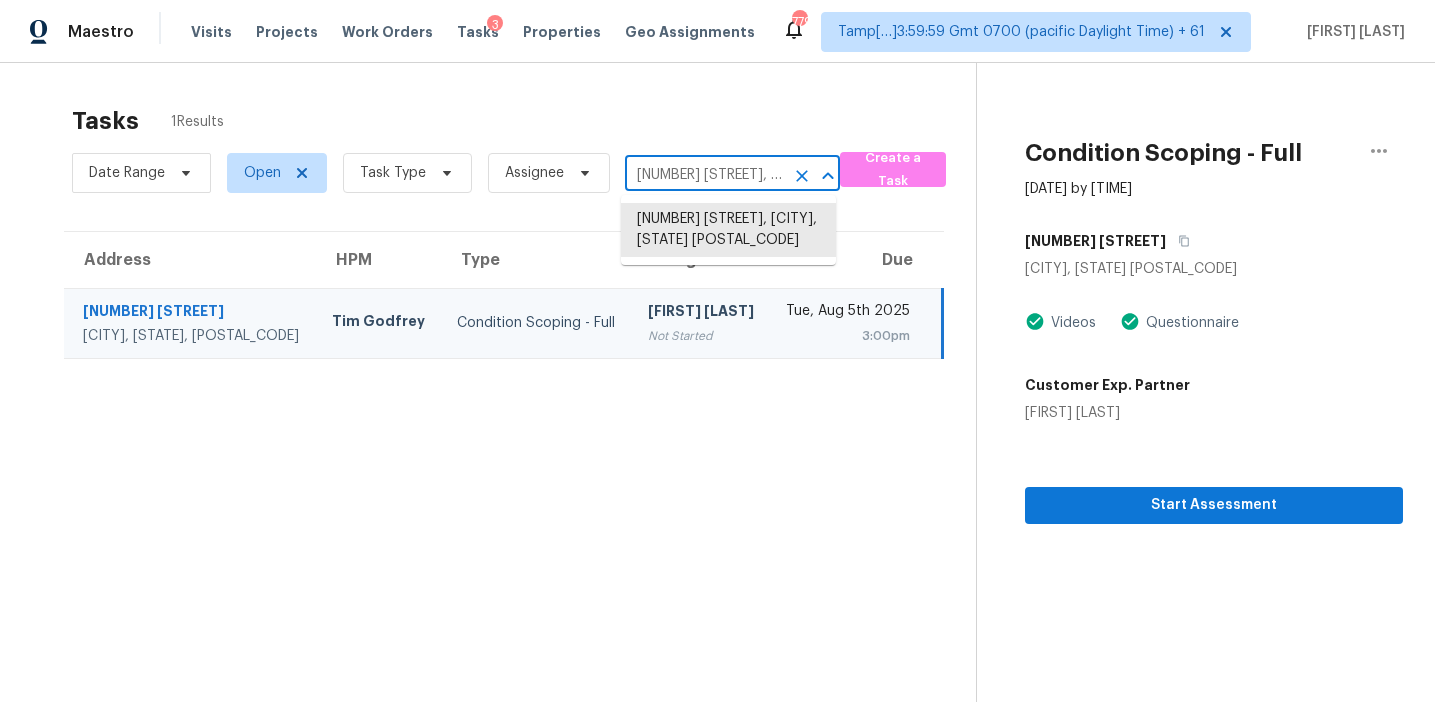 scroll, scrollTop: 0, scrollLeft: 102, axis: horizontal 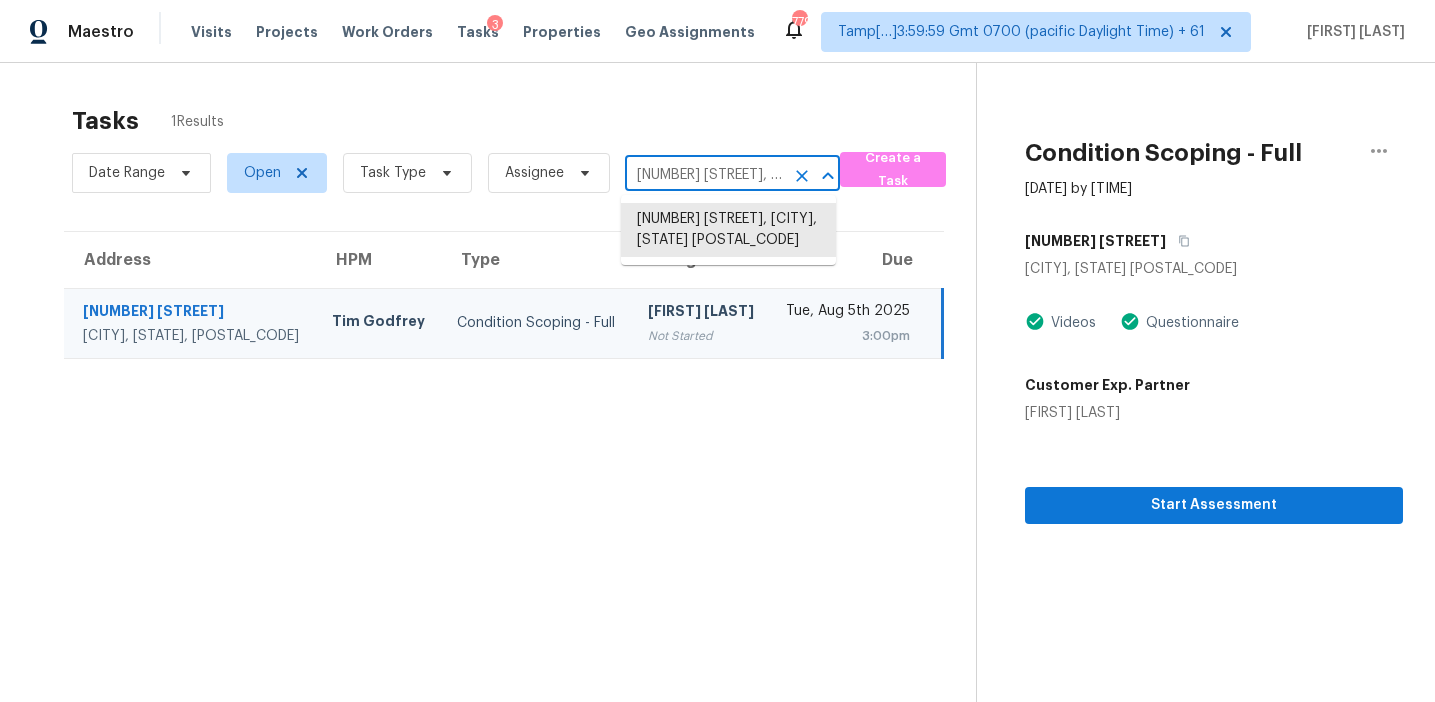 click on "3393 Sable Chase Ln, Atlanta, GA 30349" at bounding box center [704, 175] 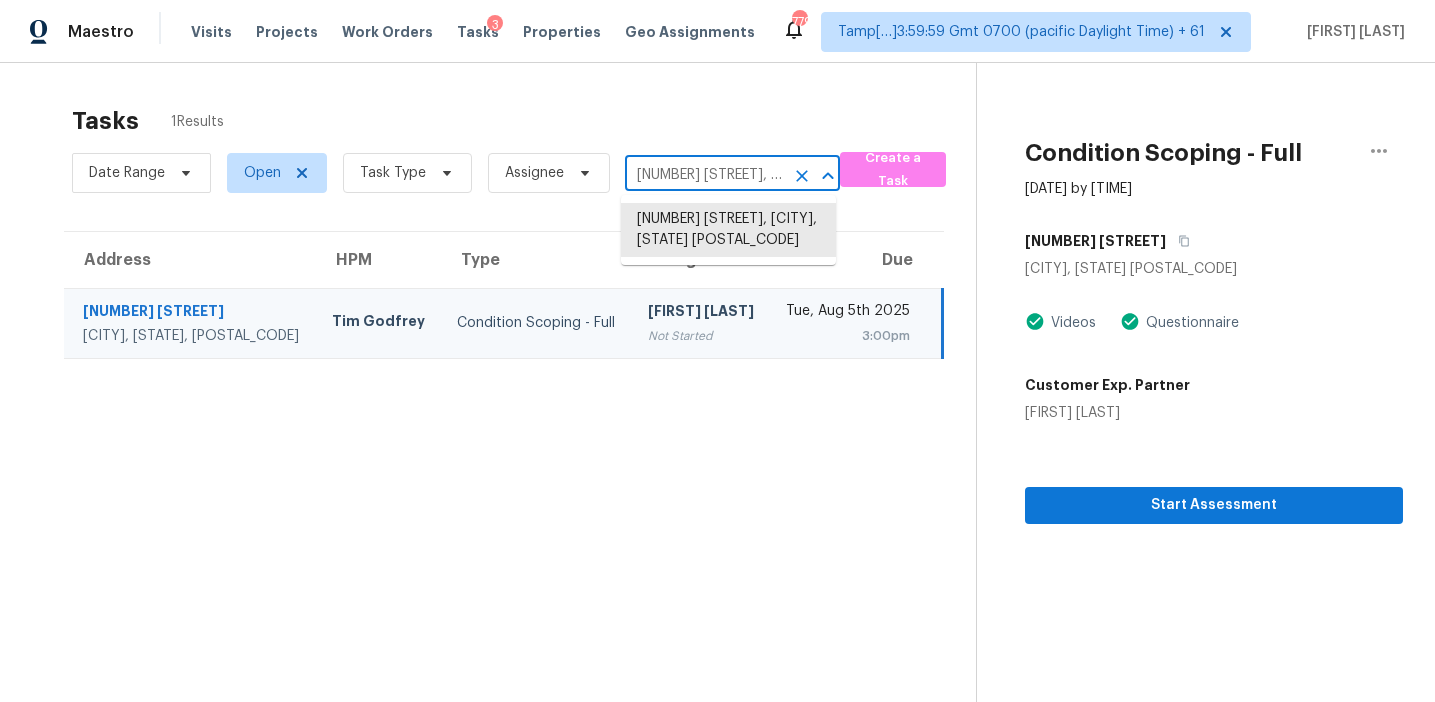 scroll, scrollTop: 0, scrollLeft: 101, axis: horizontal 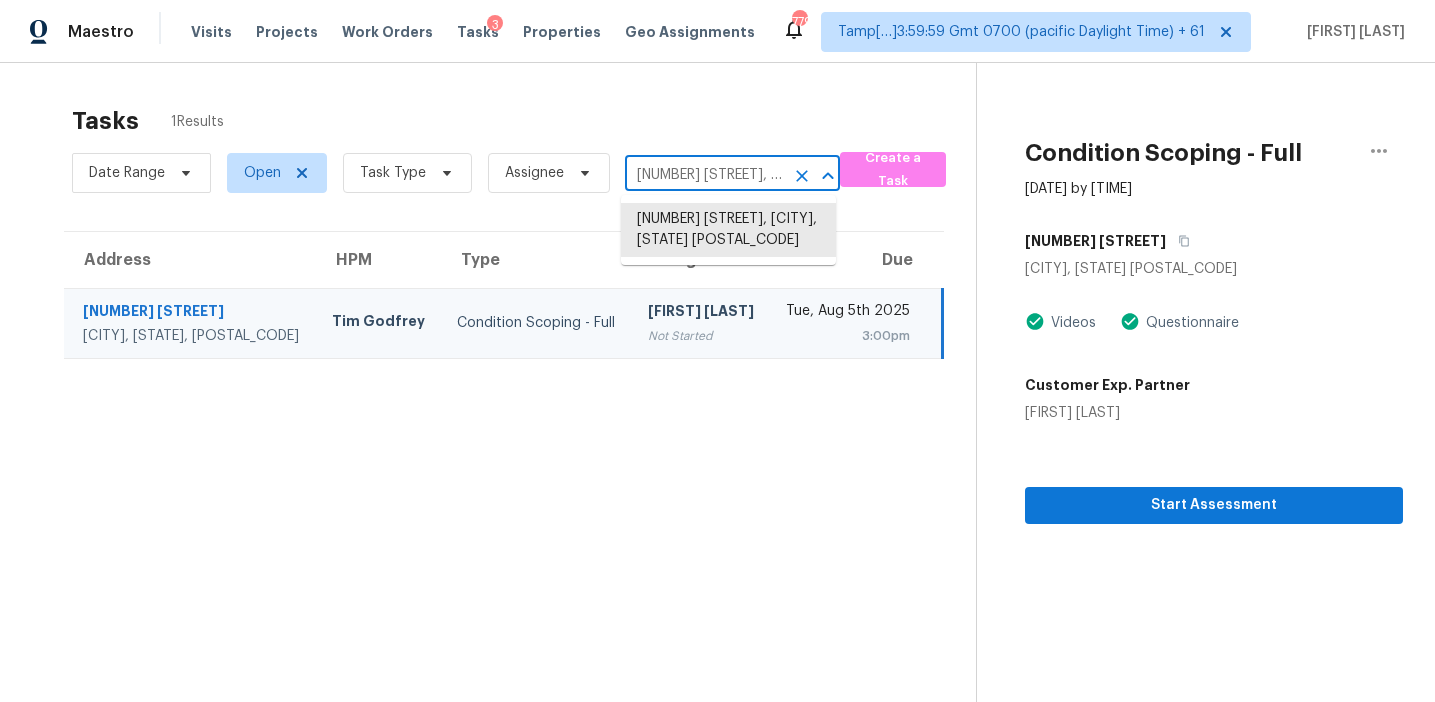 click on "3393 Sable Chase Ln, Atlanta, GA 30349" at bounding box center (704, 175) 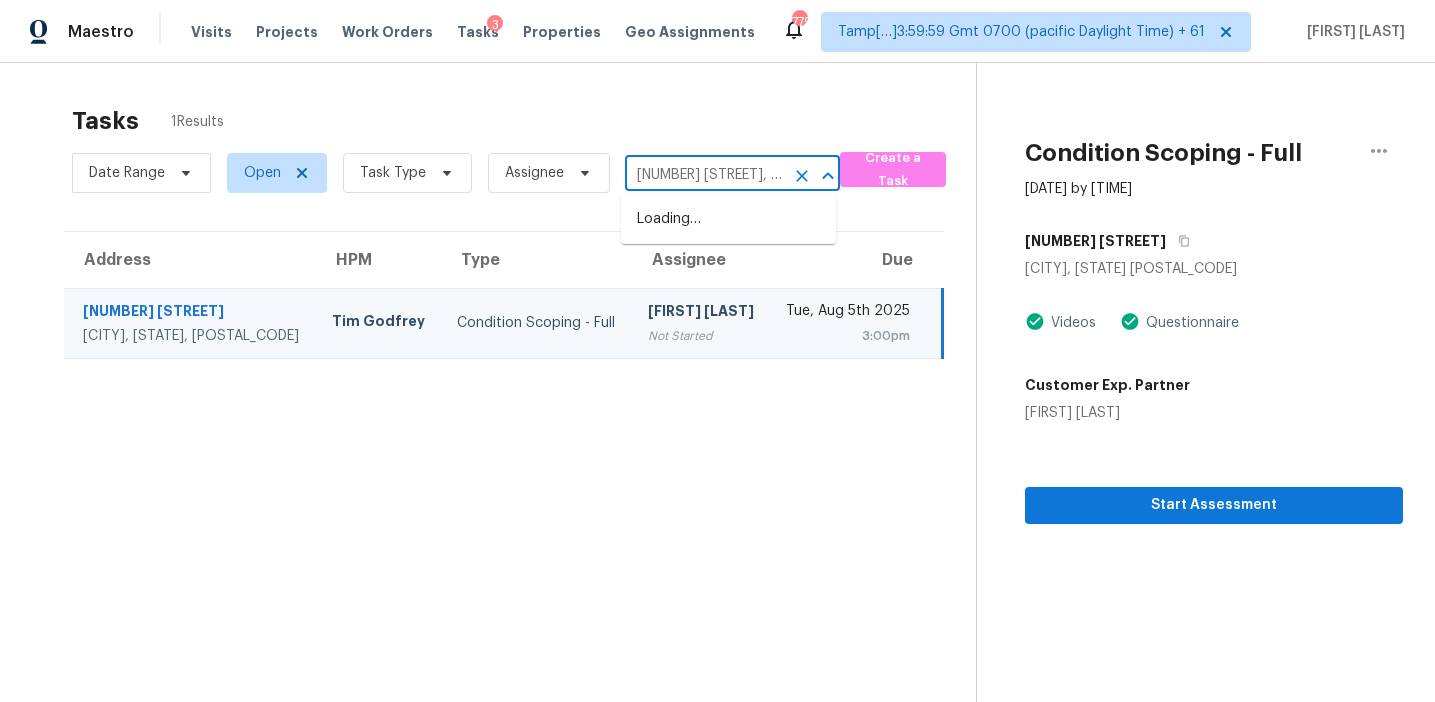 scroll, scrollTop: 0, scrollLeft: 161, axis: horizontal 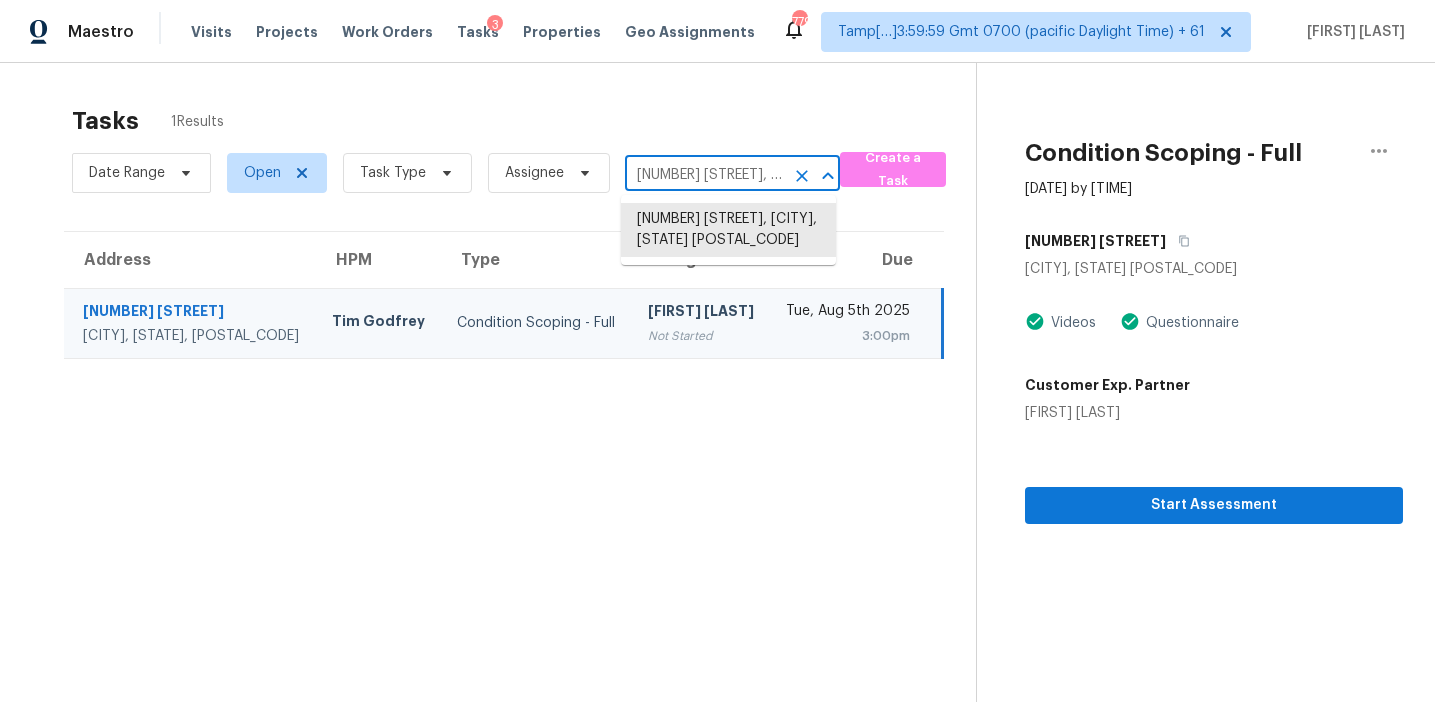 click on "3393 Sable Chase Ln, Atlanta, GA 30349" at bounding box center [704, 175] 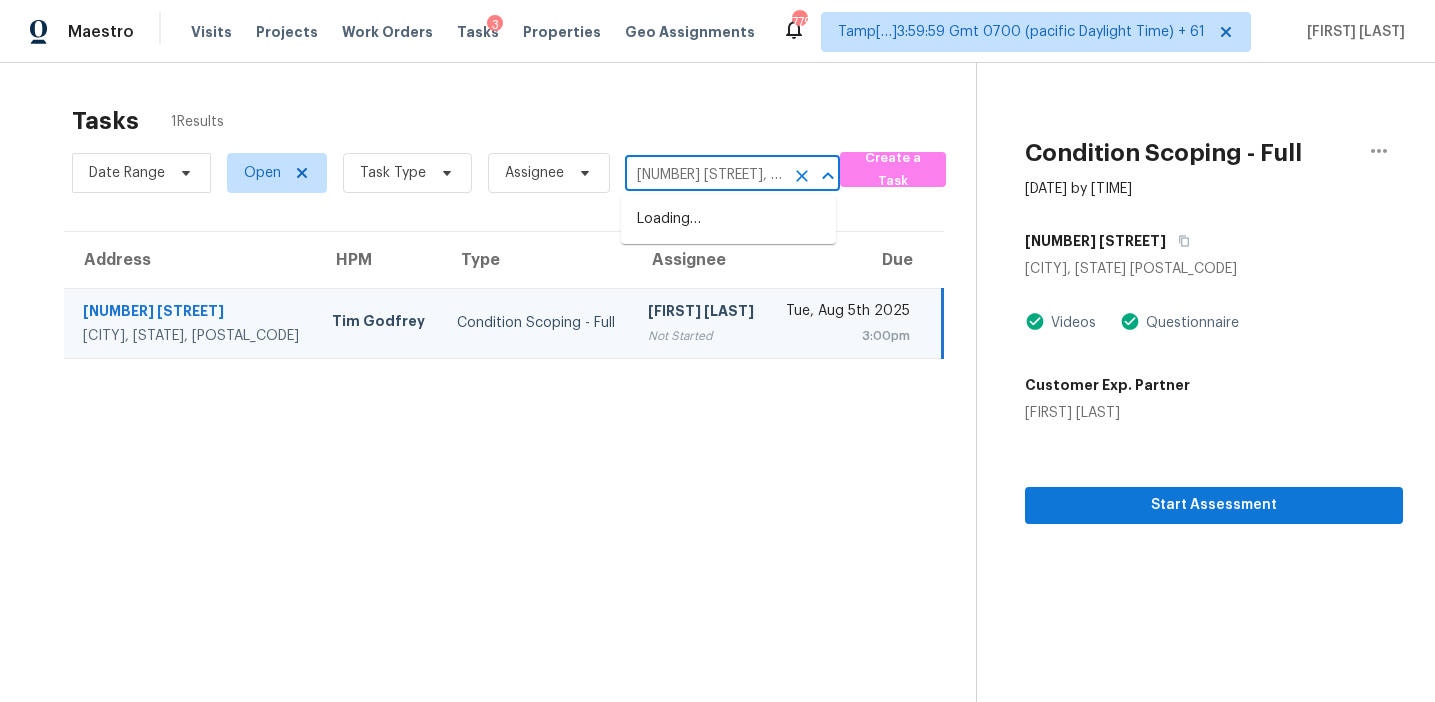 scroll, scrollTop: 0, scrollLeft: 155, axis: horizontal 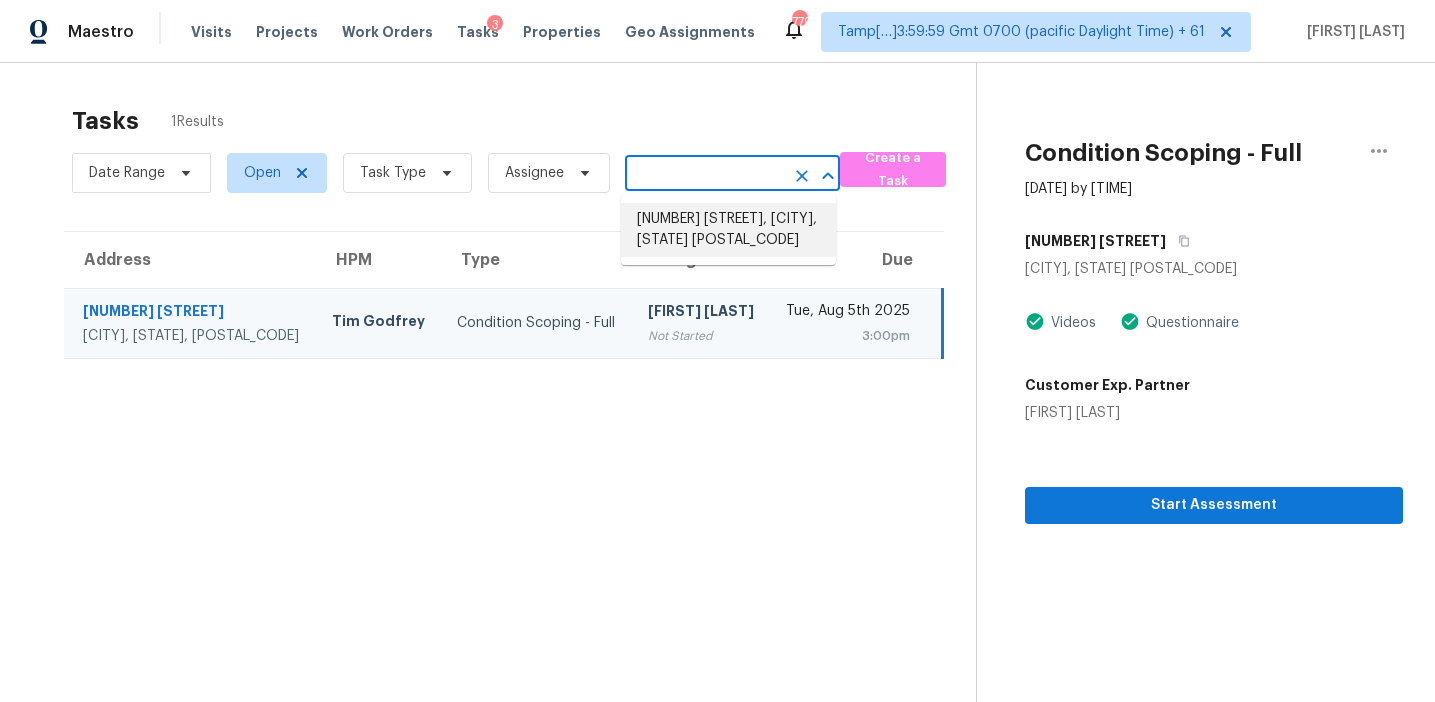 click on "2816 W Island Loop SE, Rio Rancho, NM 87124" at bounding box center (728, 230) 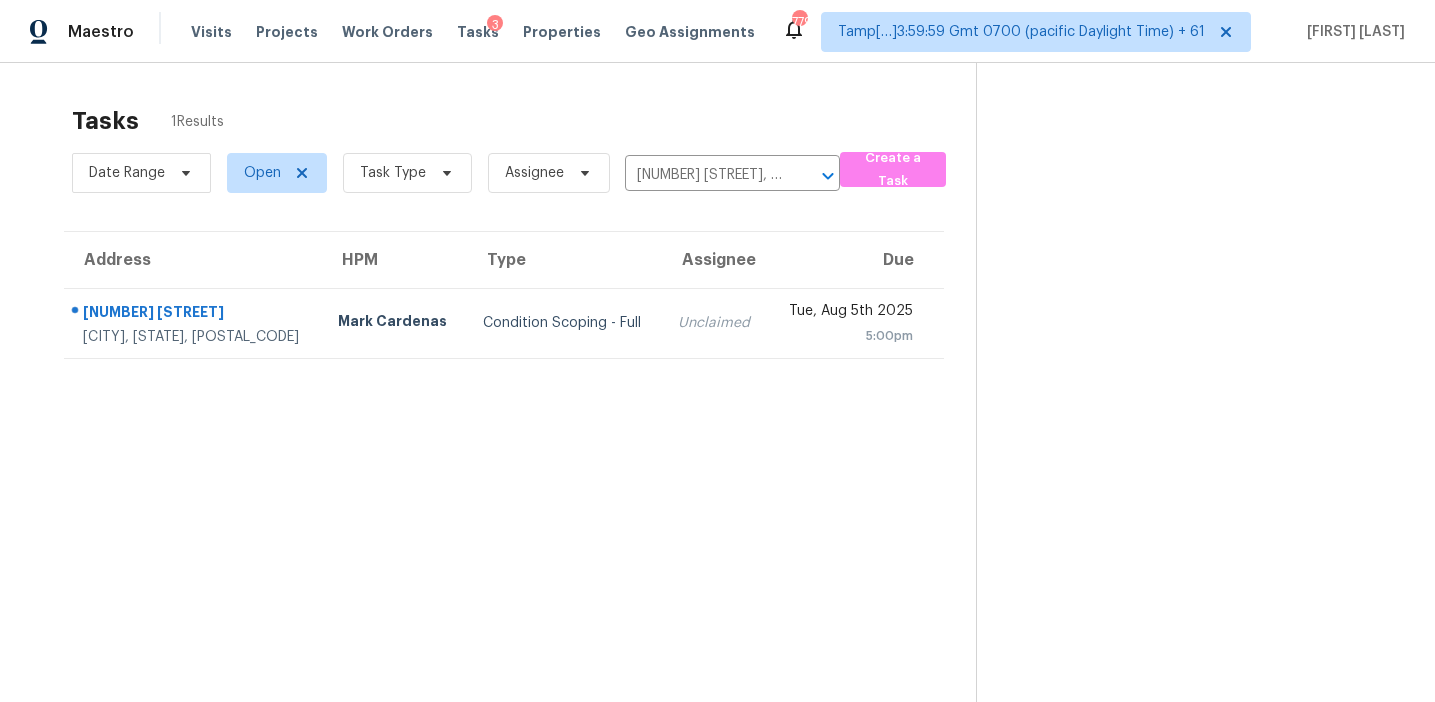 click on "Condition Scoping - Full" at bounding box center [564, 323] 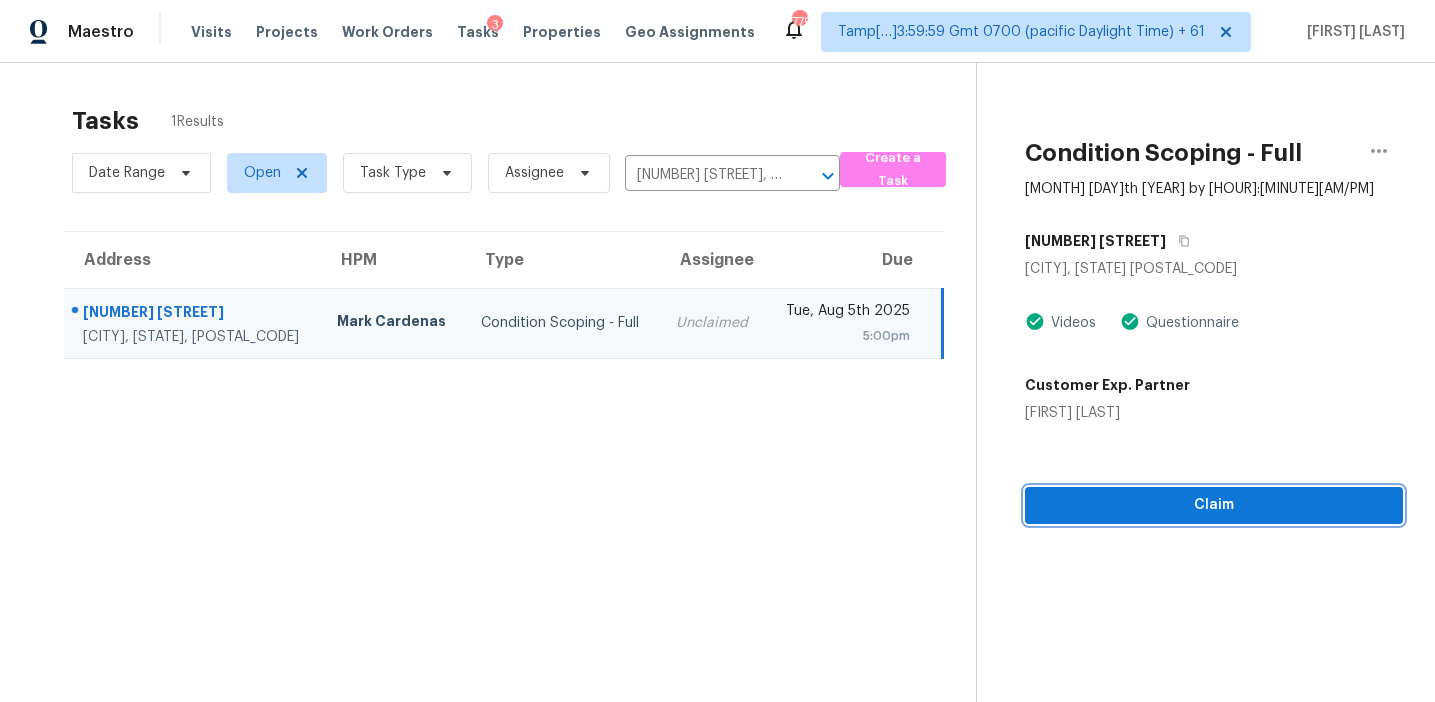 click on "Claim" at bounding box center [1214, 505] 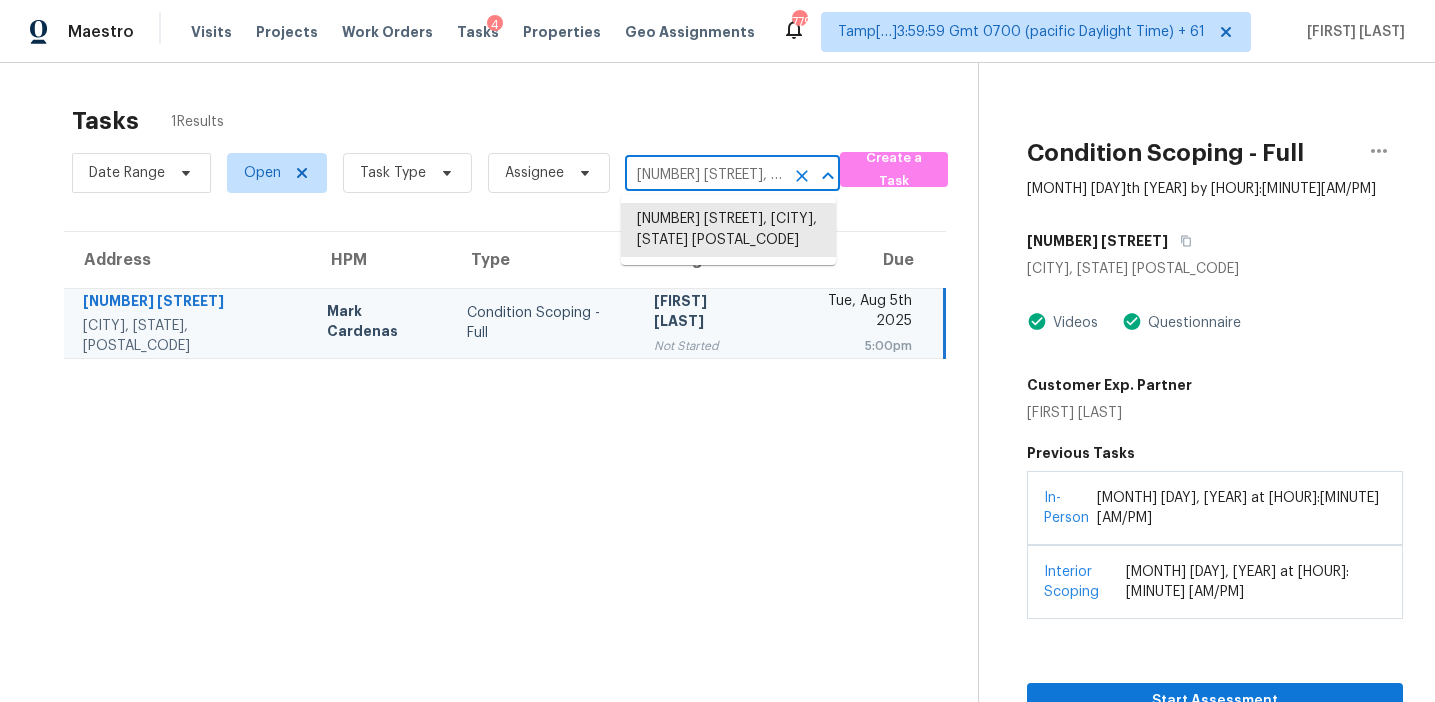 click on "2816 W Island Loop SE, Rio Rancho, NM 87124" at bounding box center [704, 175] 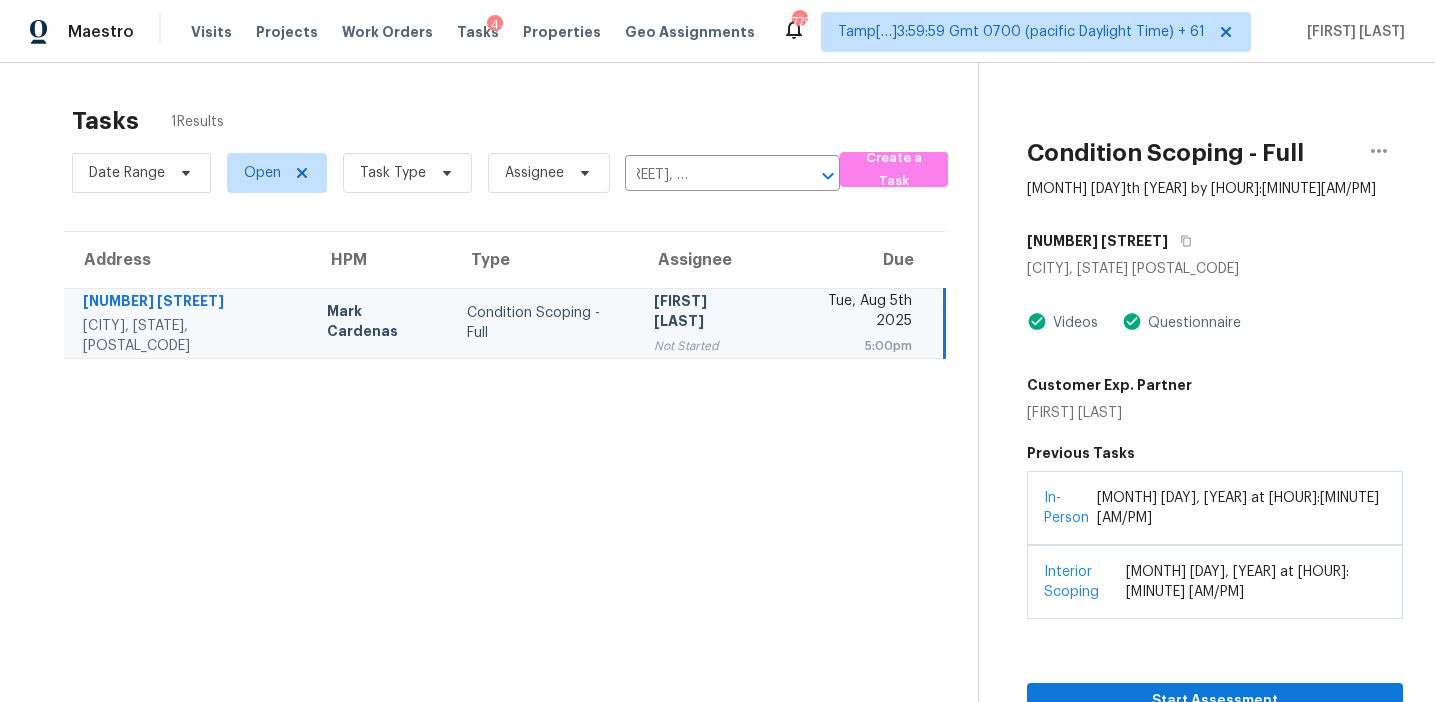 scroll, scrollTop: 0, scrollLeft: 0, axis: both 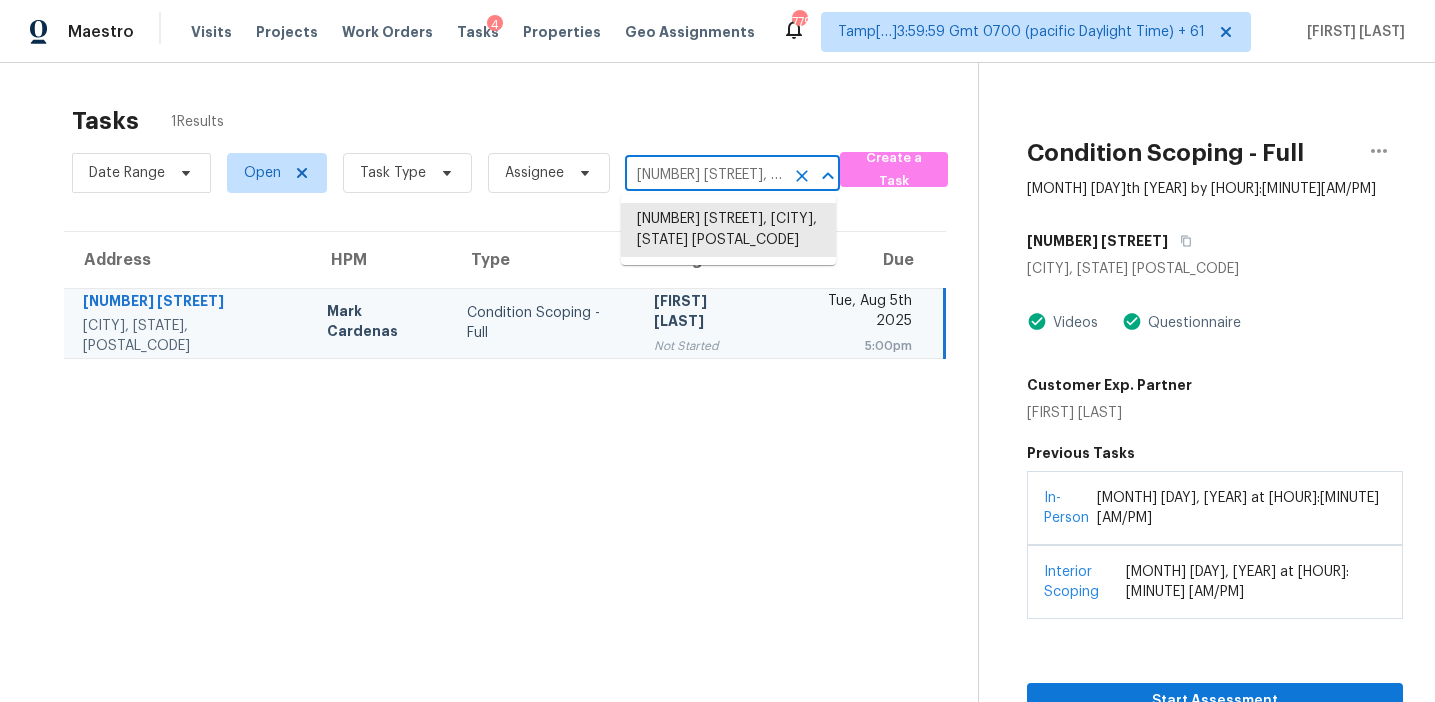 click on "2816 W Island Loop SE, Rio Rancho, NM 87124" at bounding box center (704, 175) 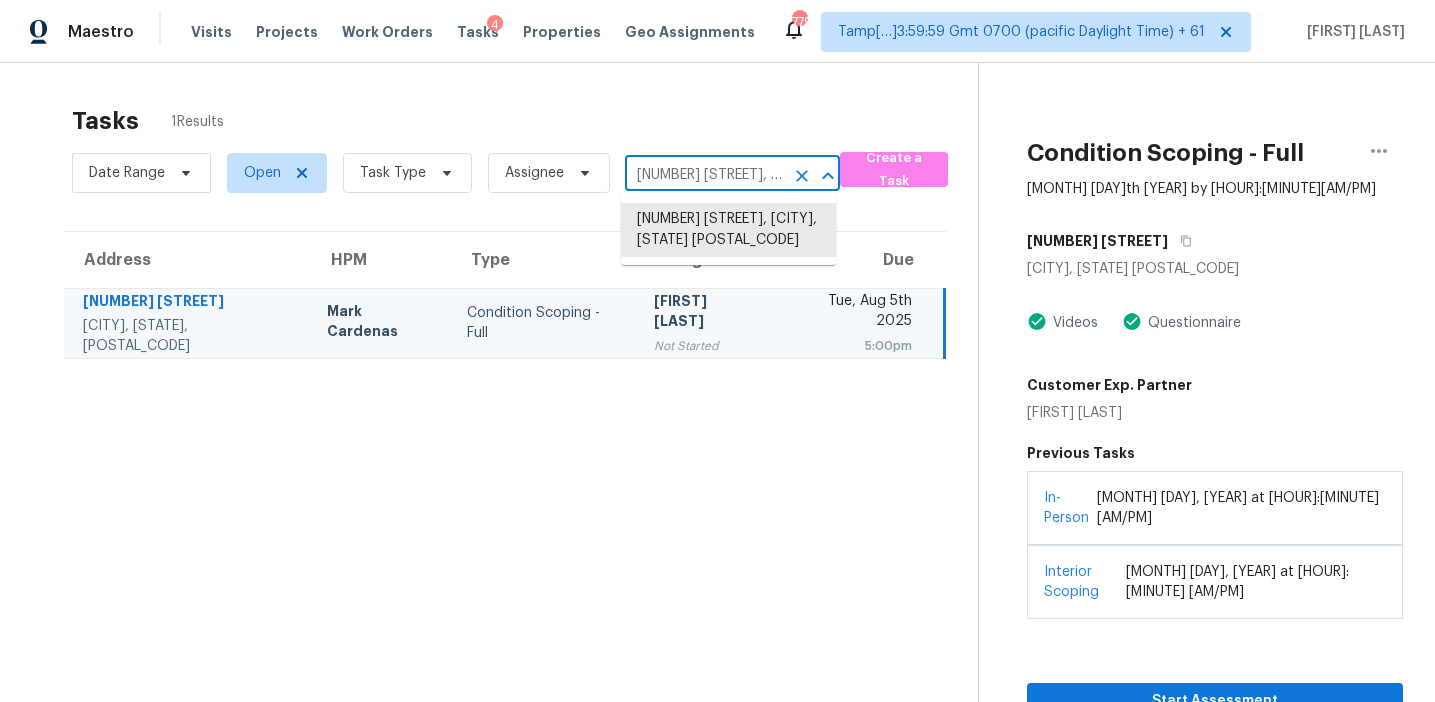 scroll, scrollTop: 0, scrollLeft: 129, axis: horizontal 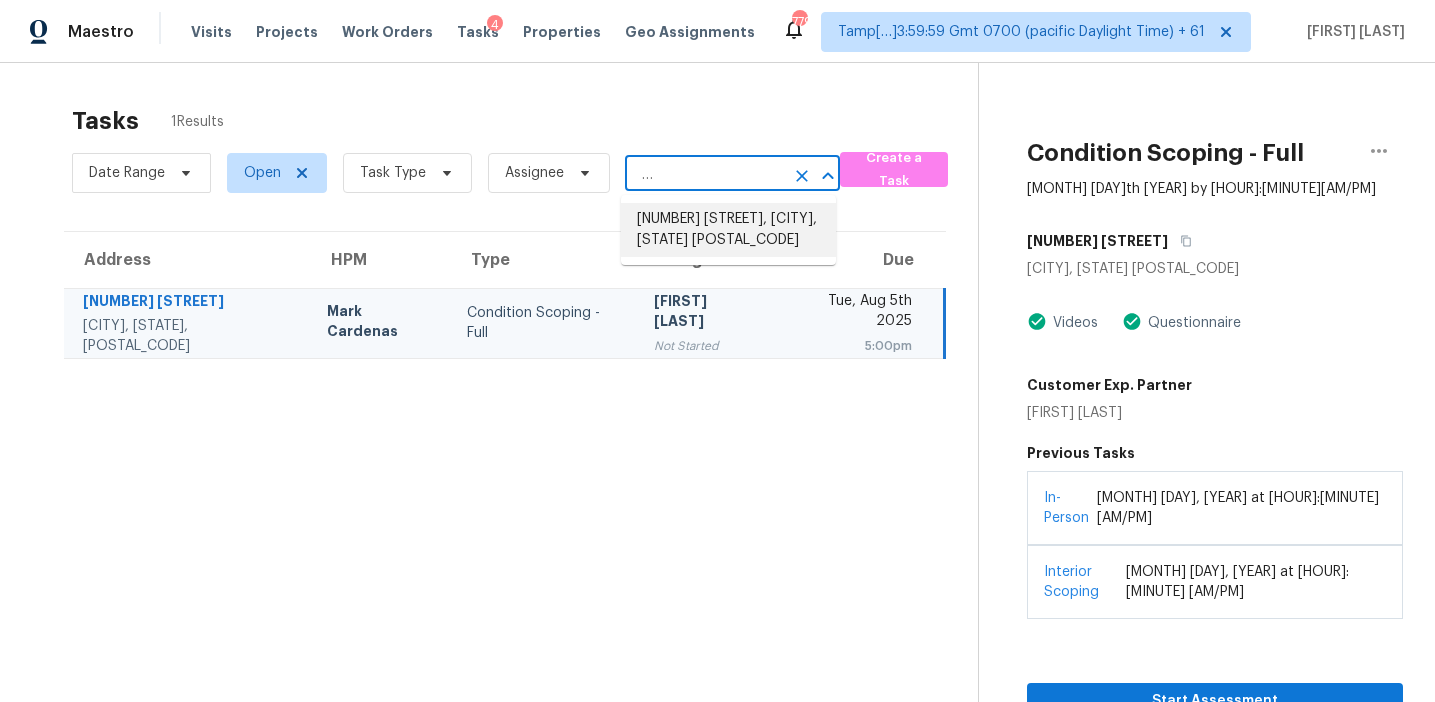 click on "18 Woodlawn Dr, Saint Charles, MO 63301" at bounding box center (728, 230) 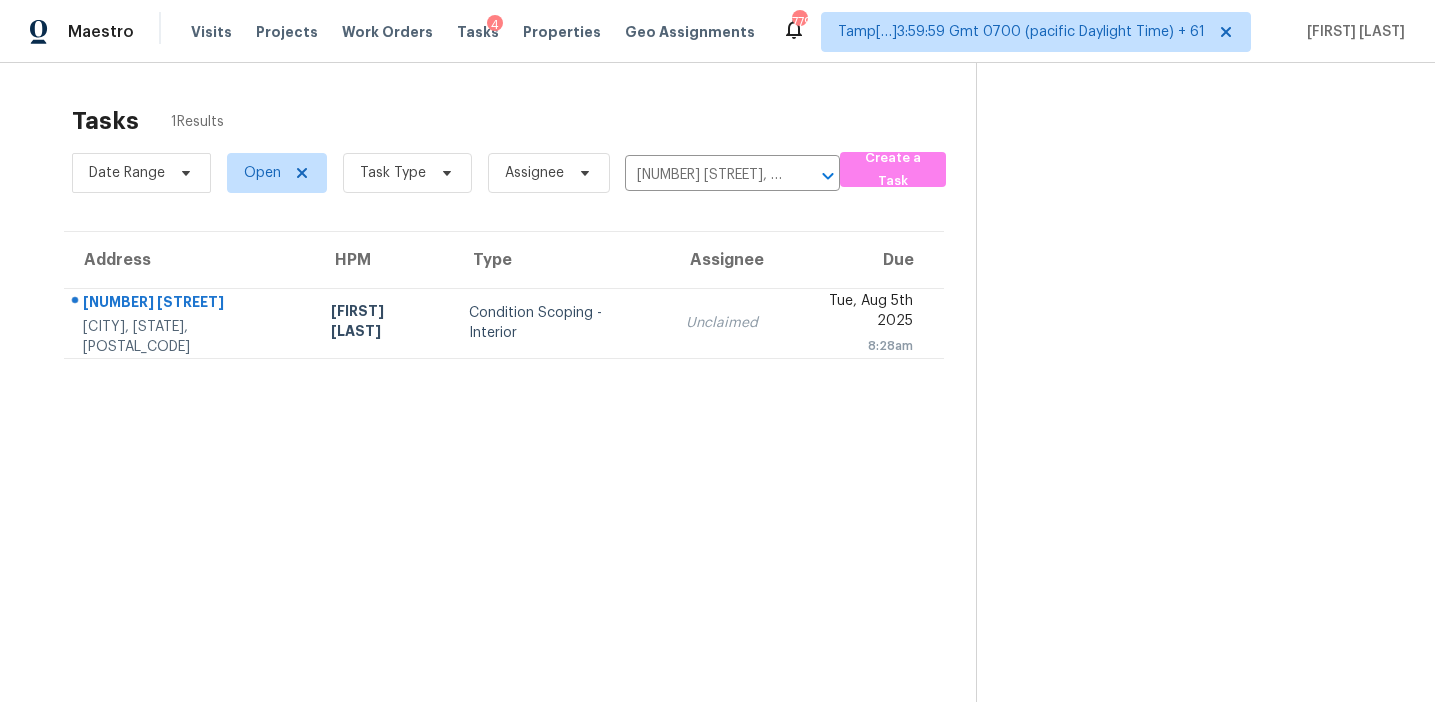 click on "Unclaimed" at bounding box center [722, 323] 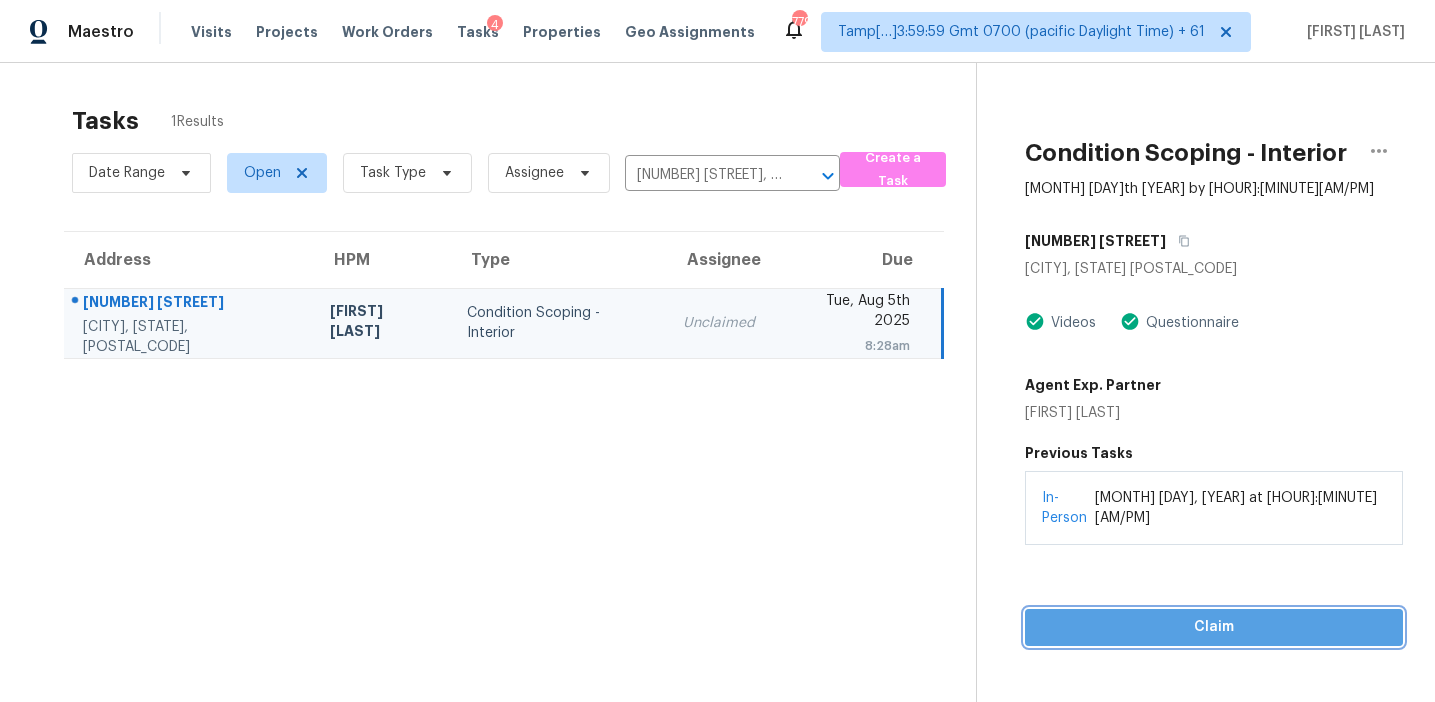 click on "Claim" at bounding box center [1214, 627] 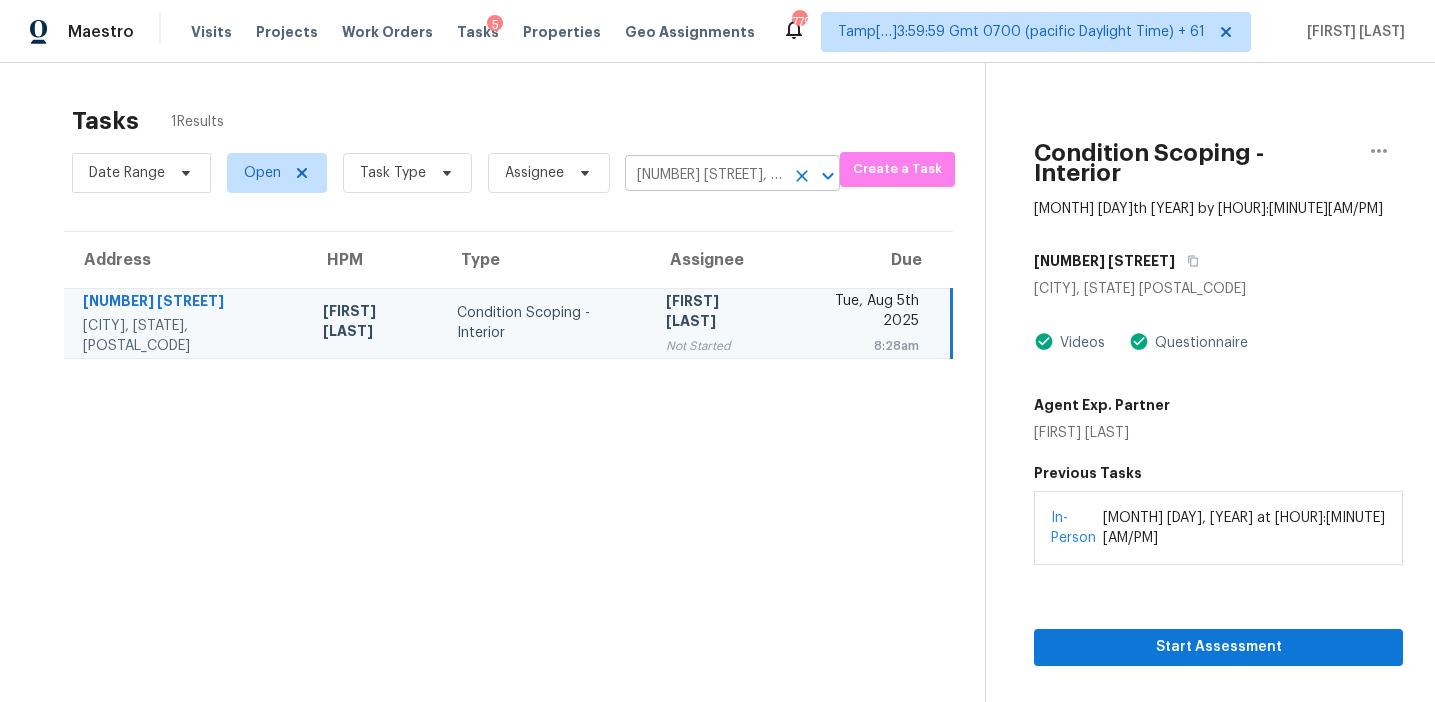 click on "18 Woodlawn Dr, Saint Charles, MO 63301" at bounding box center (704, 175) 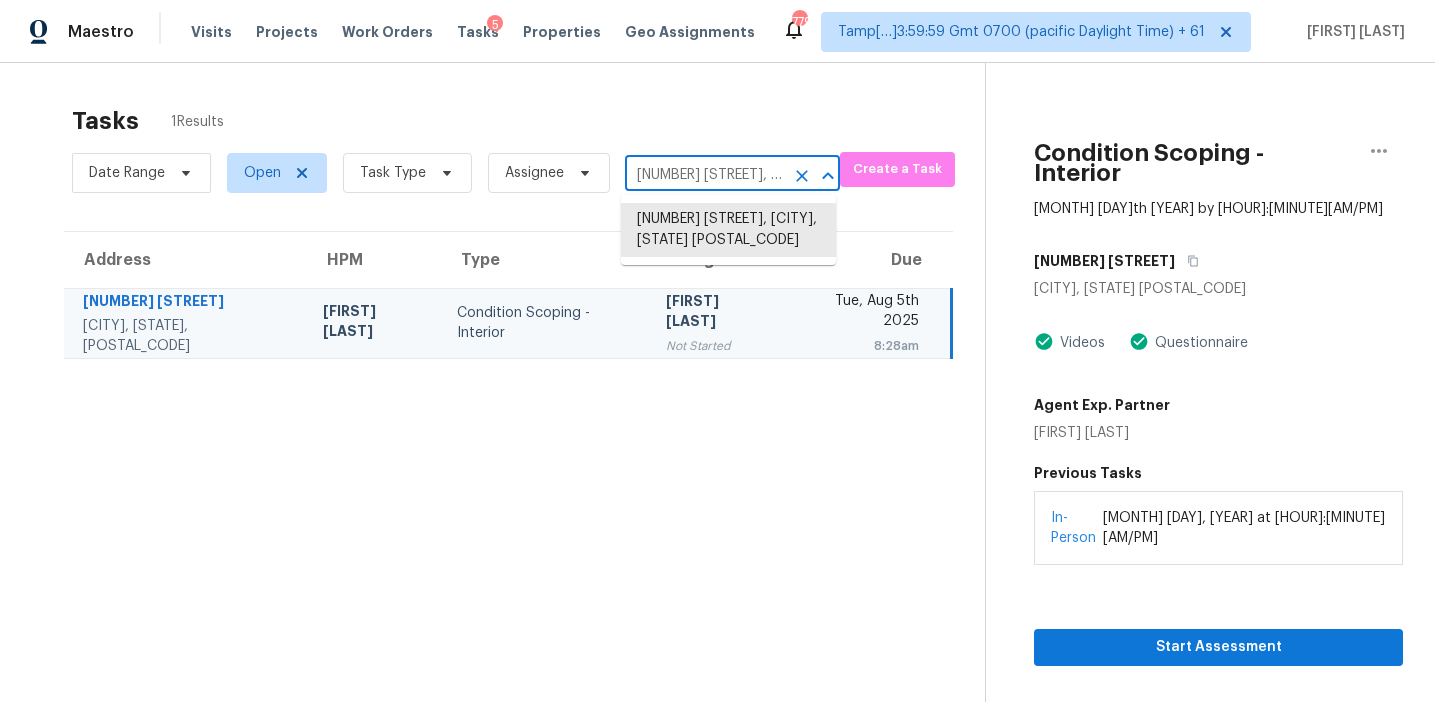 paste on "3500 Rita Ln, Haltom City, TX, 76117" 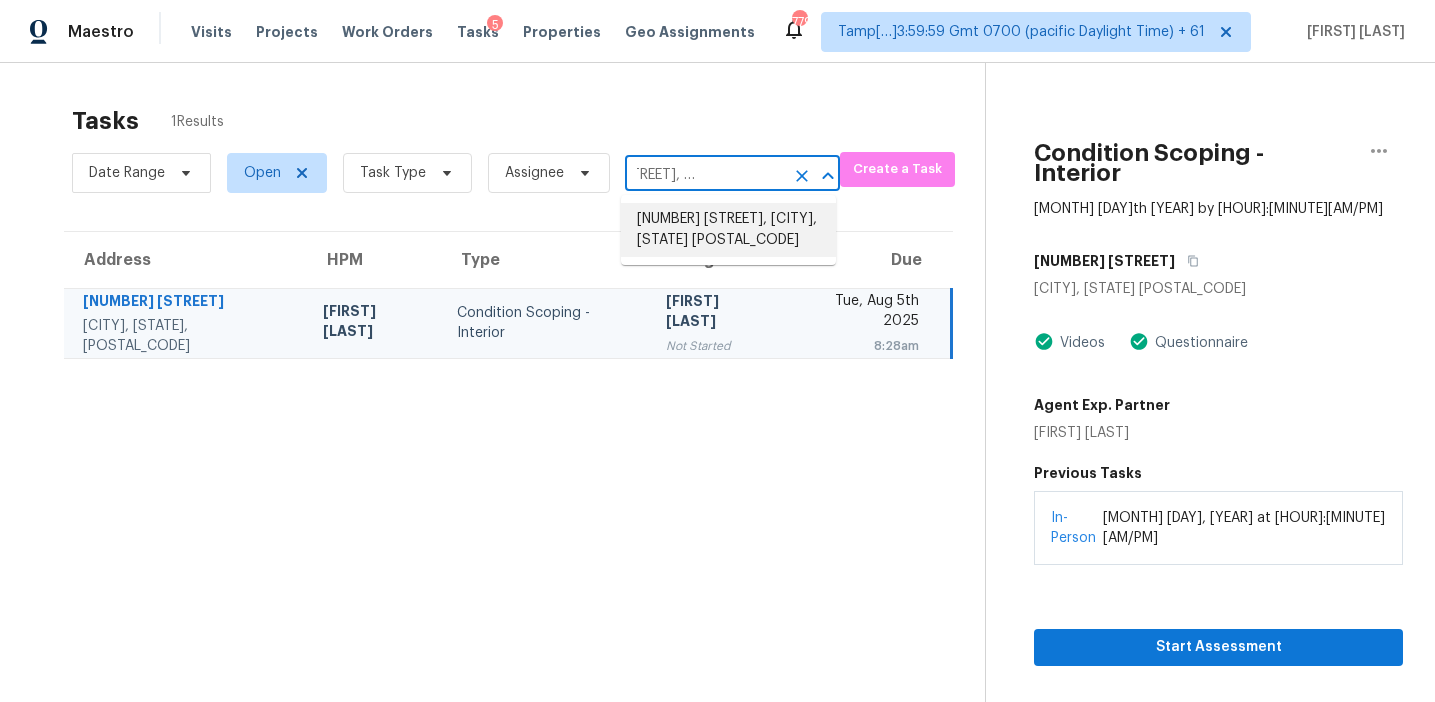 click on "3500 Rita Ln, Haltom City, TX 76117" at bounding box center [728, 230] 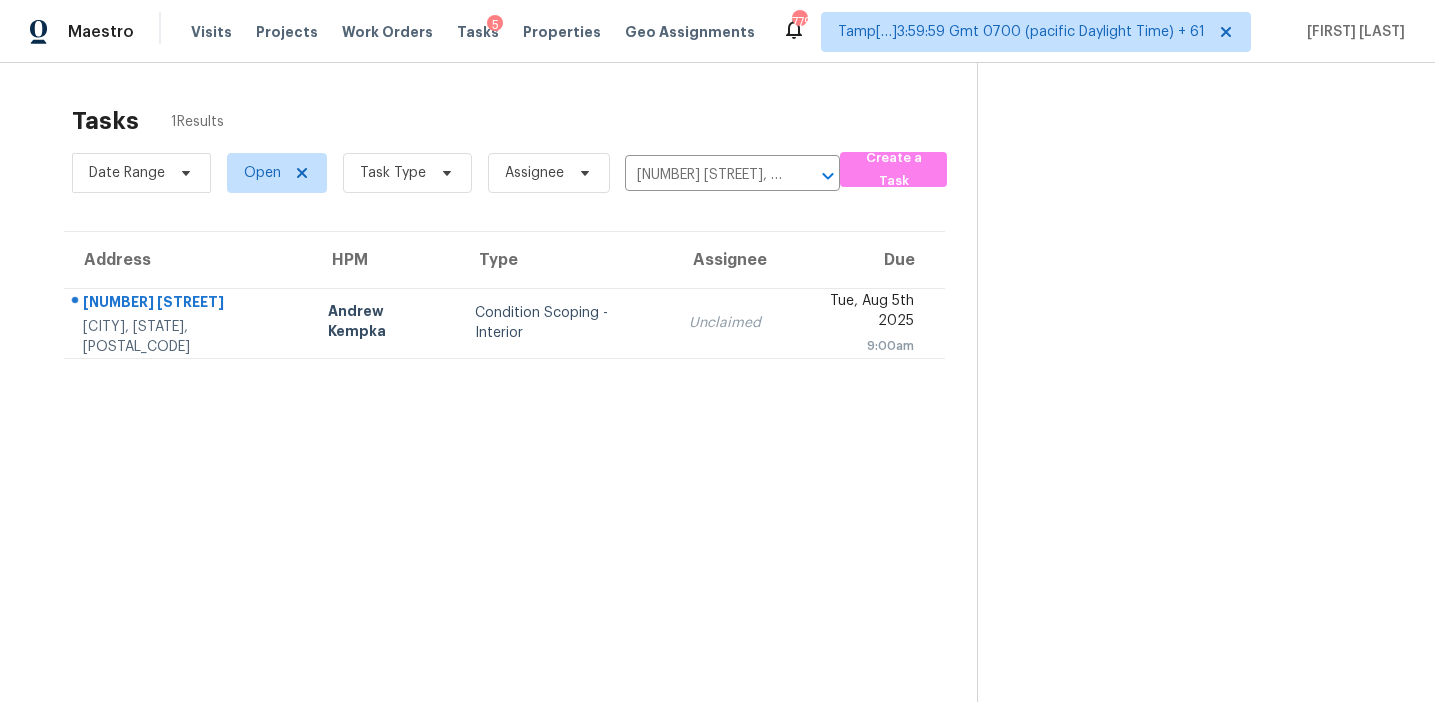 click on "Unclaimed" at bounding box center (725, 323) 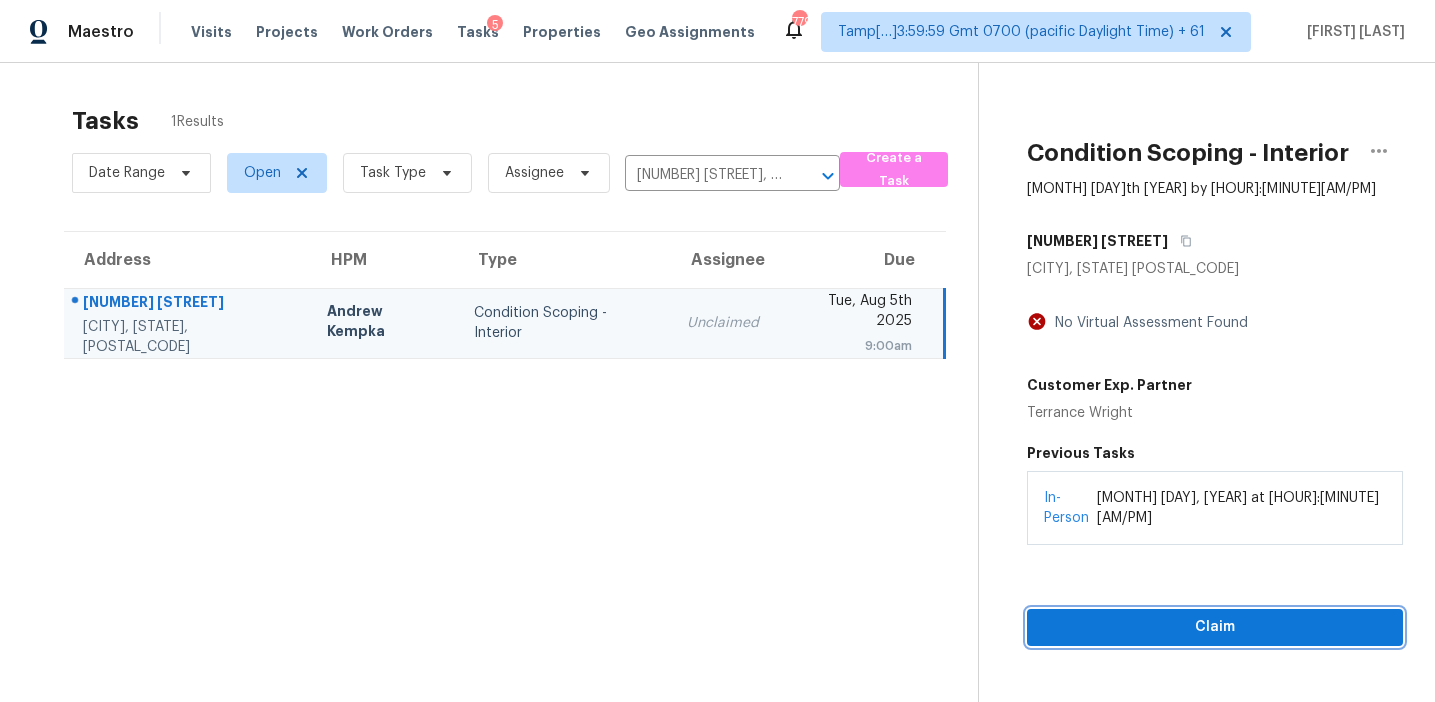 click on "Claim" at bounding box center [1215, 627] 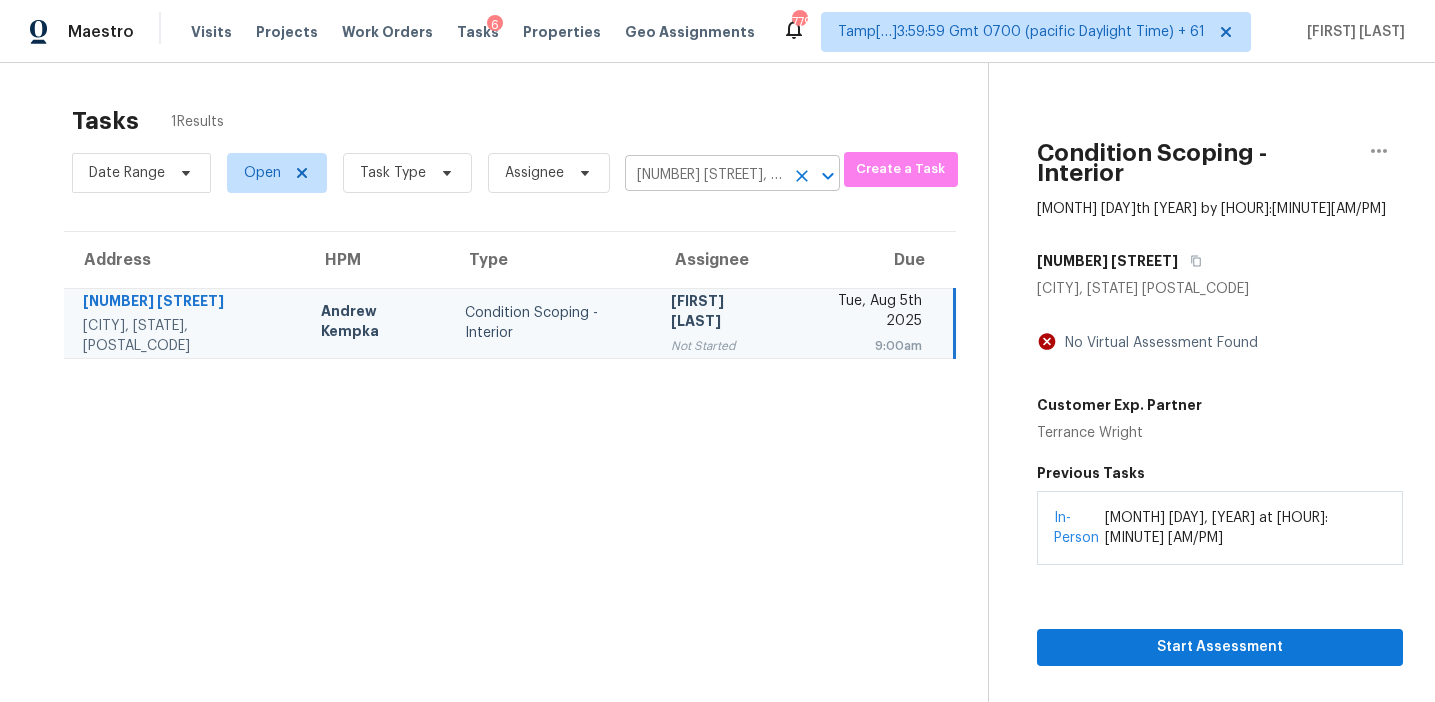 click on "3500 Rita Ln, Haltom City, TX 76117" at bounding box center (704, 175) 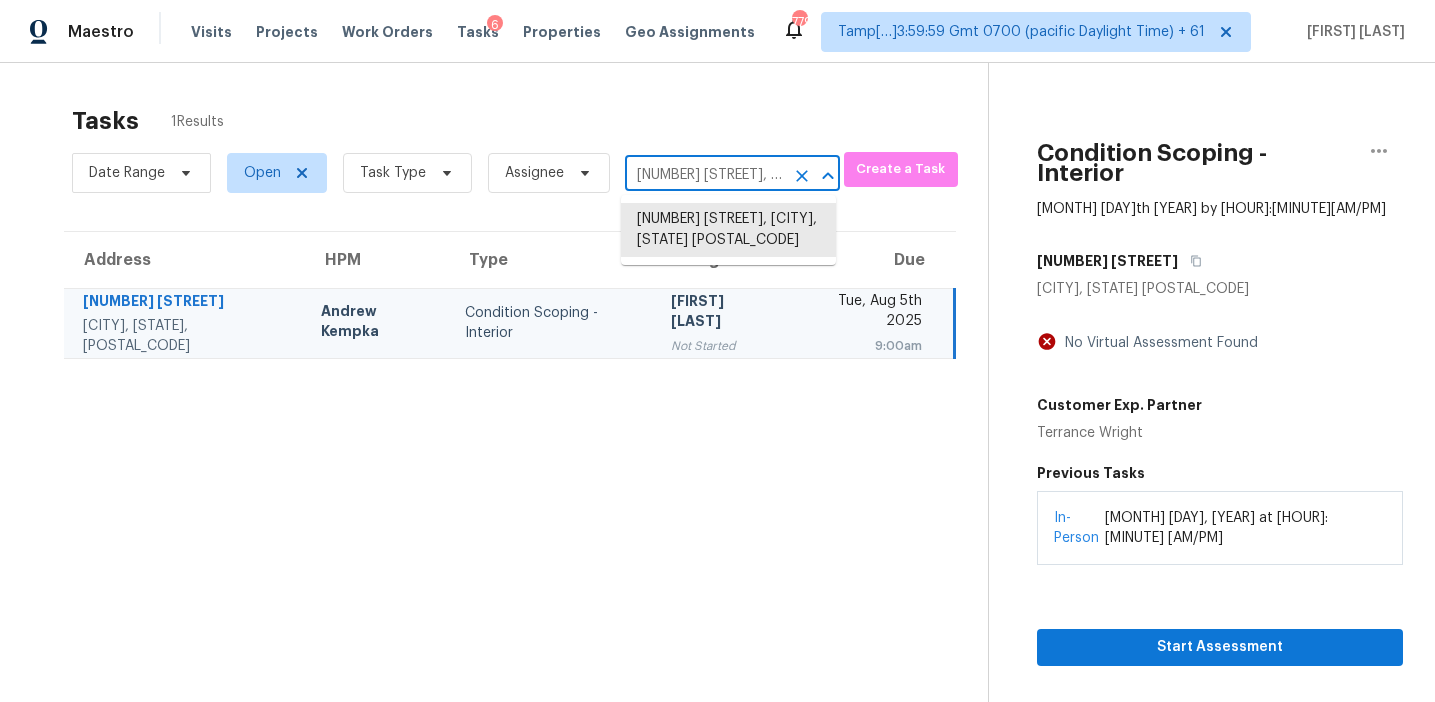 paste on "8200 Bethpage Dr, McKinney, TX, 75070" 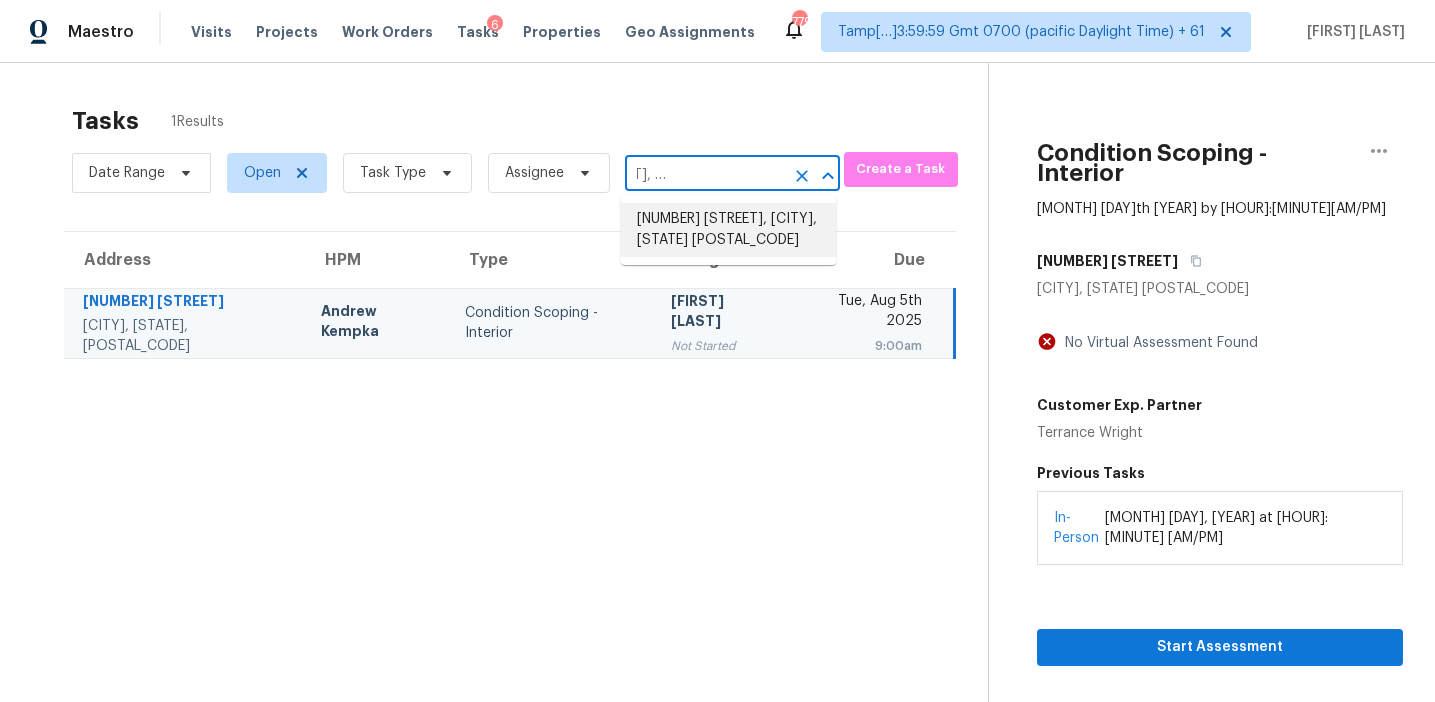 click on "8200 Bethpage Dr, McKinney, TX 75070" at bounding box center [728, 230] 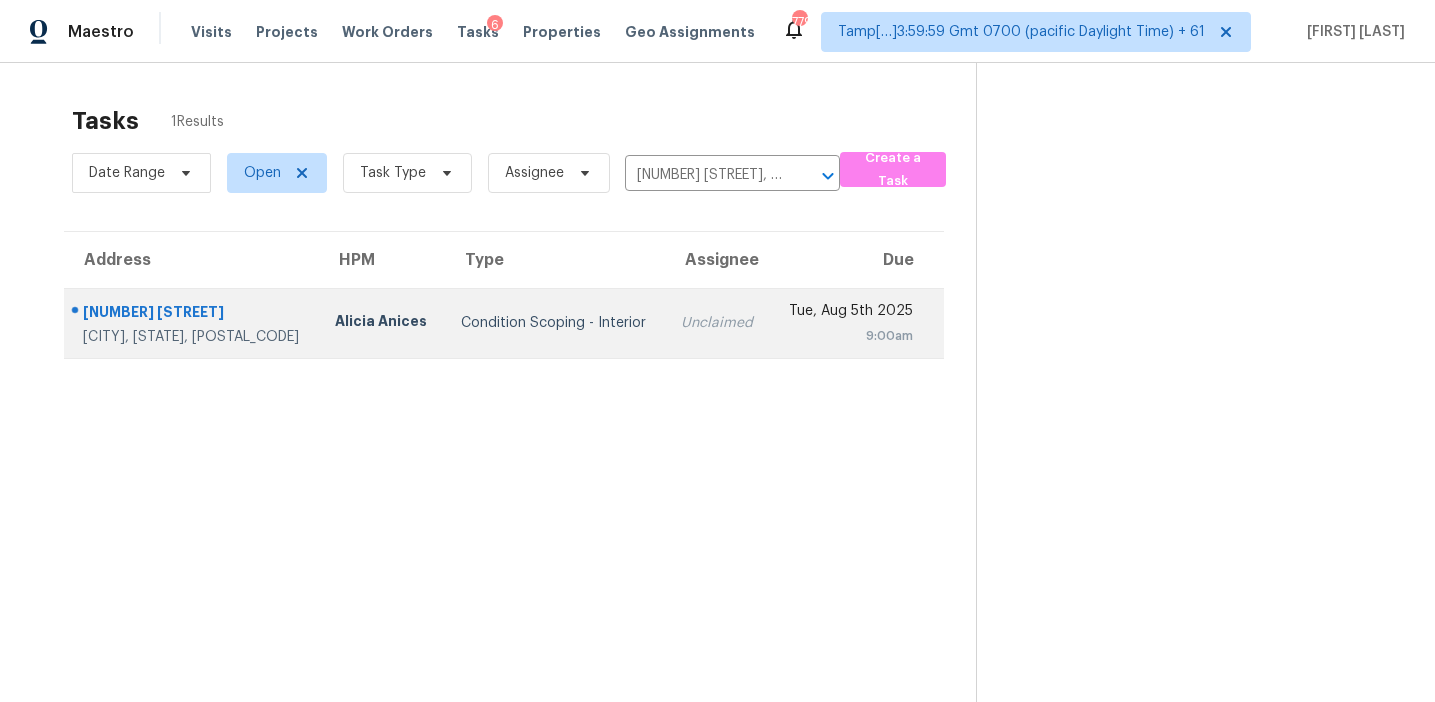 click on "Unclaimed" at bounding box center (718, 323) 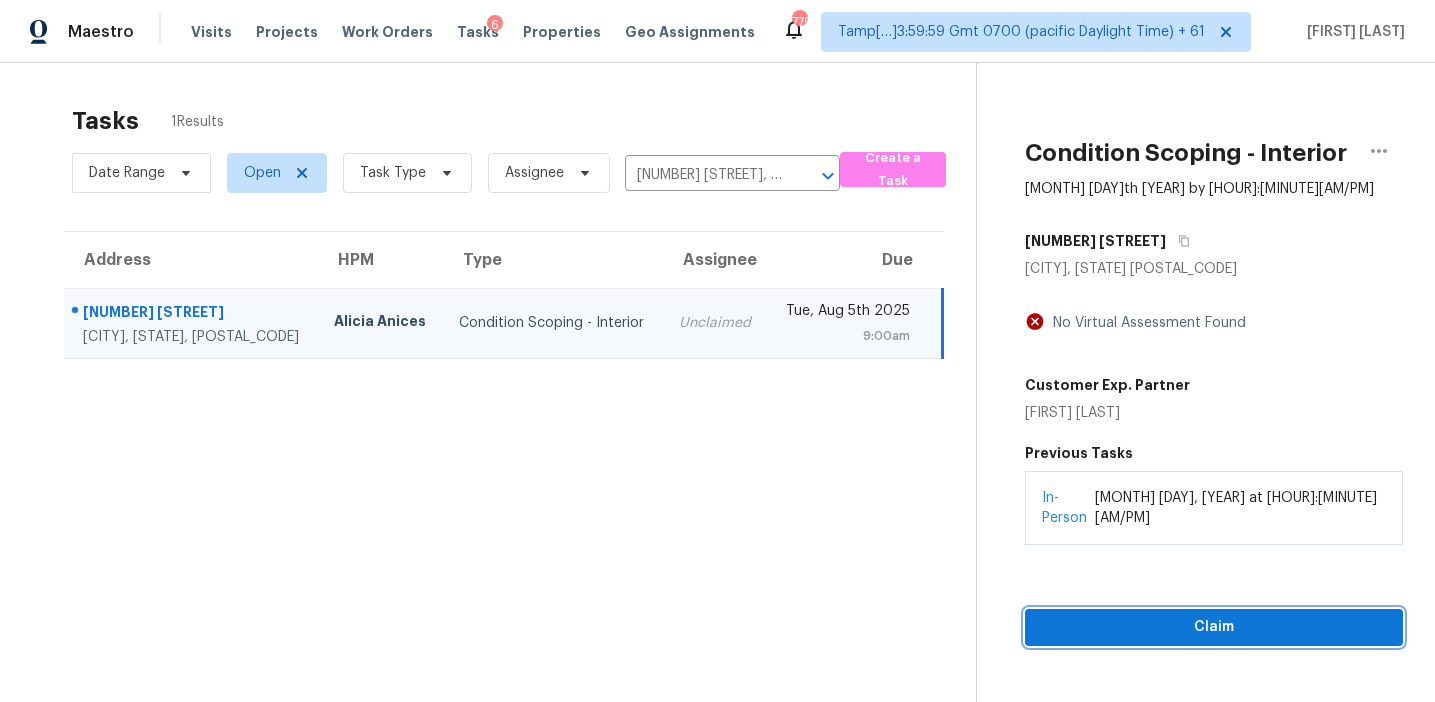 click on "Claim" at bounding box center [1214, 627] 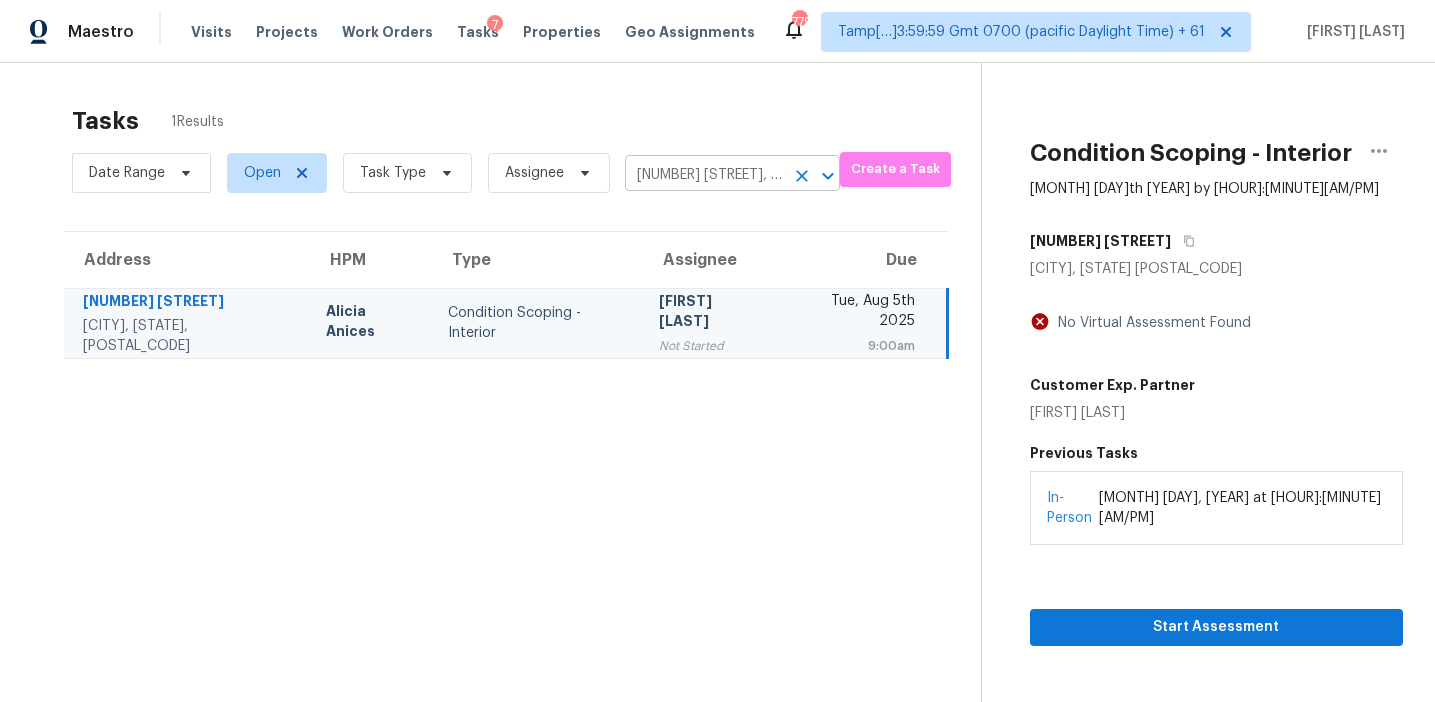 click on "8200 Bethpage Dr, McKinney, TX 75070" at bounding box center [704, 175] 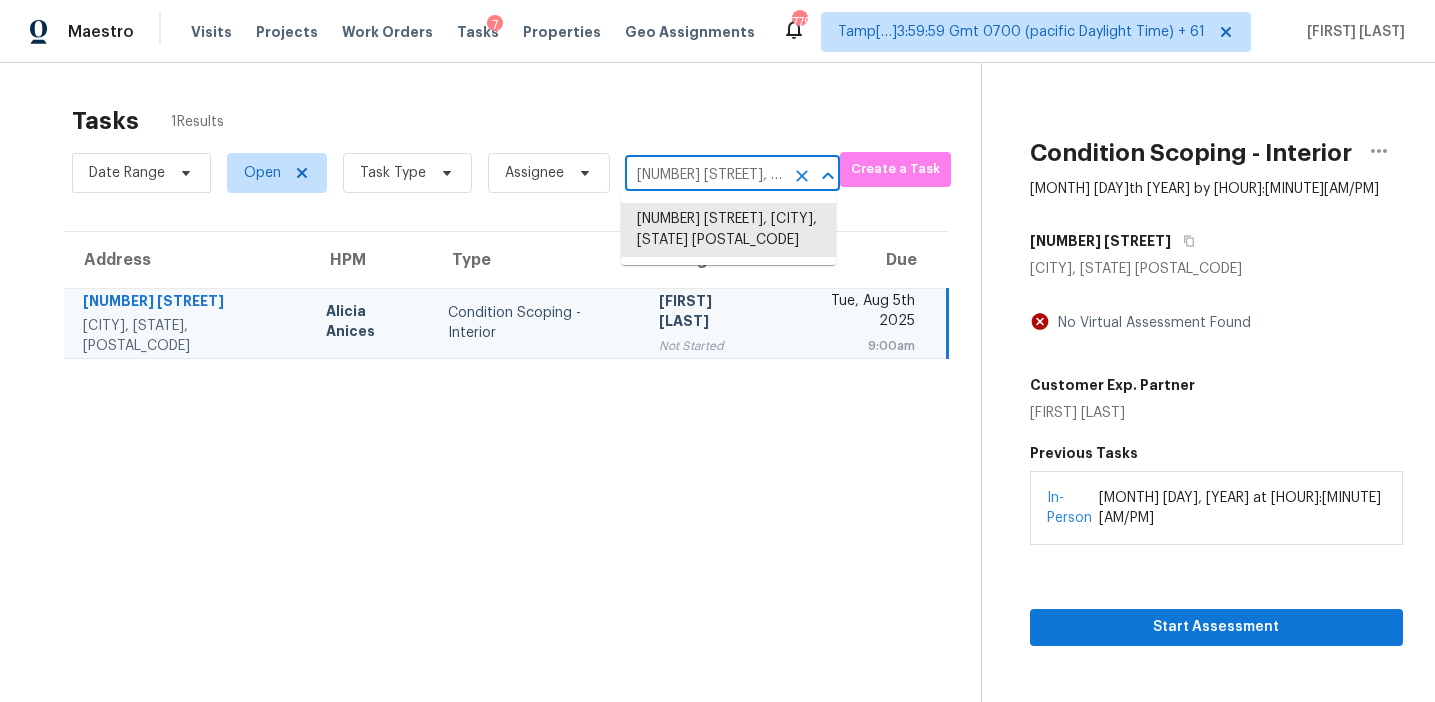 paste on "2004 E Peters Colony Rd, Carrollton, TX, 75007" 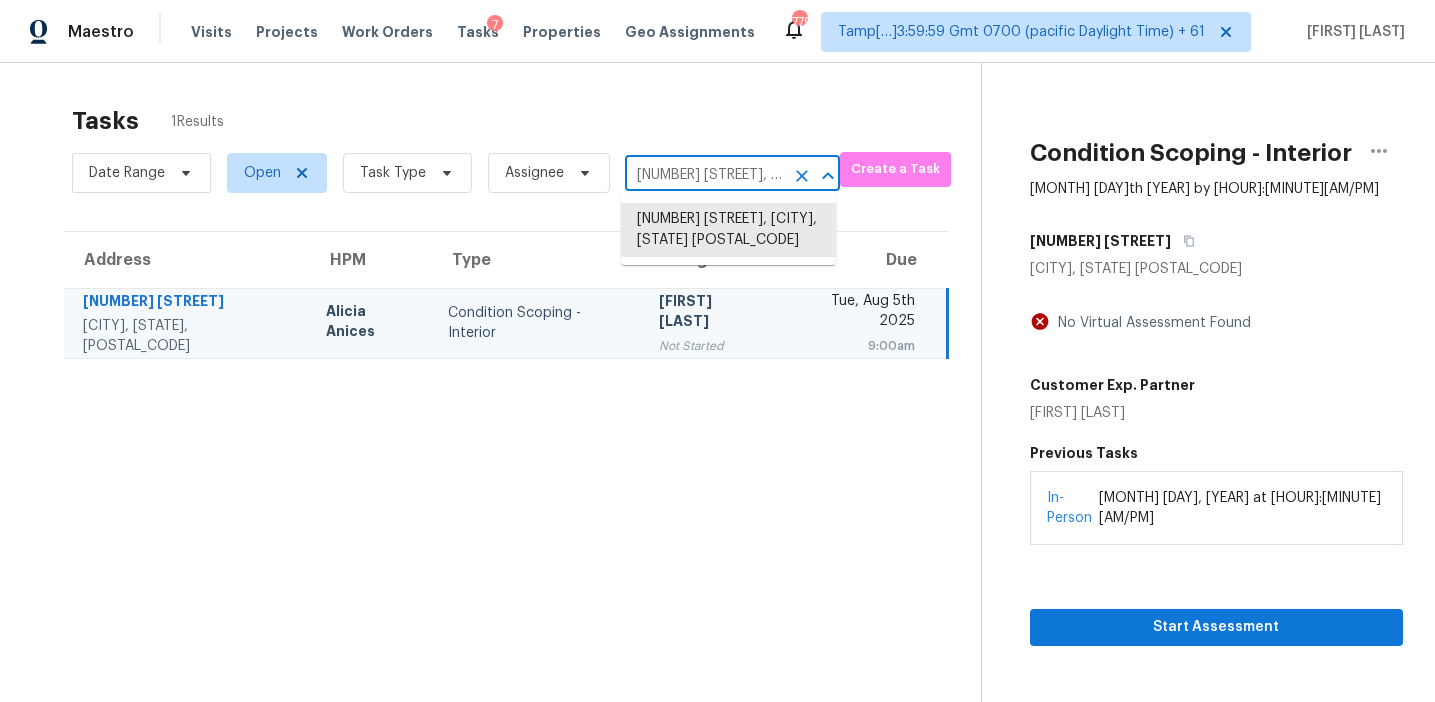 scroll, scrollTop: 0, scrollLeft: 161, axis: horizontal 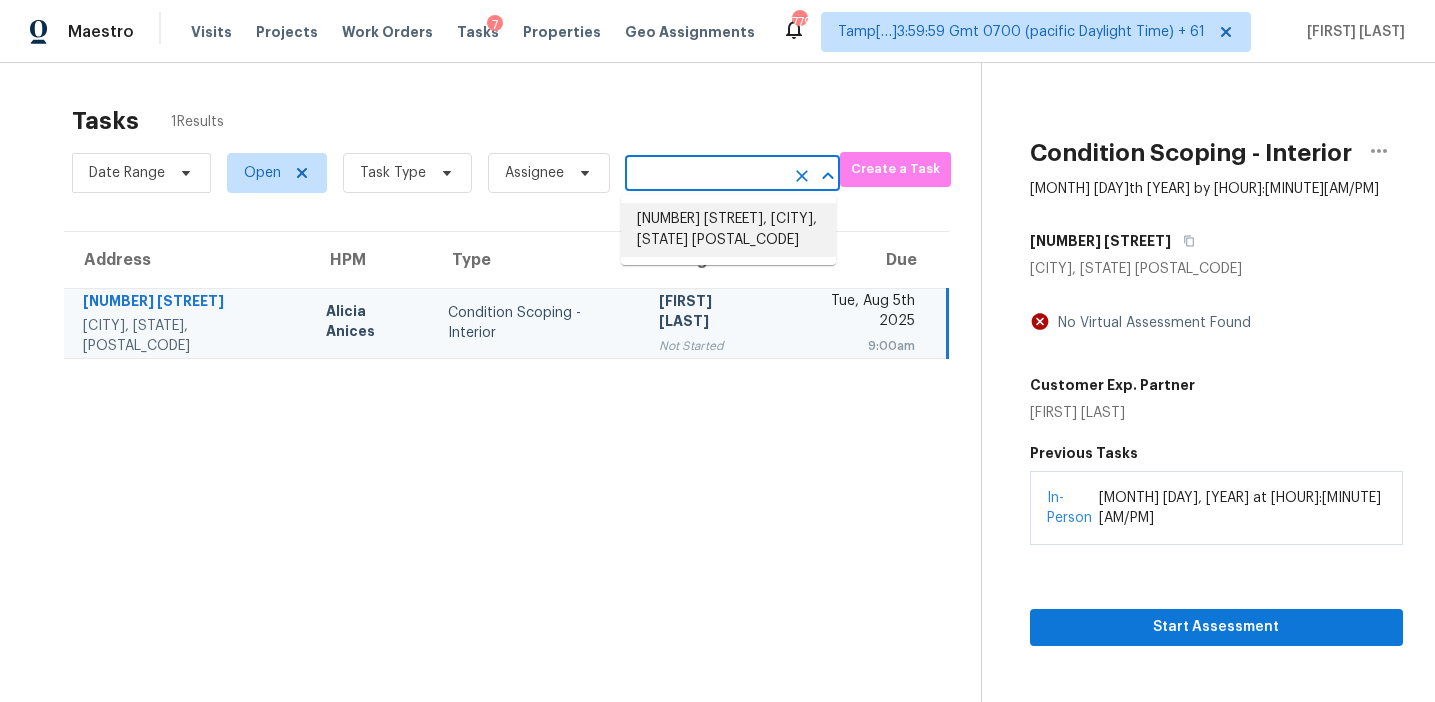 click on "2004 E Peters Colony Rd, Carrollton, TX 75007" at bounding box center [728, 230] 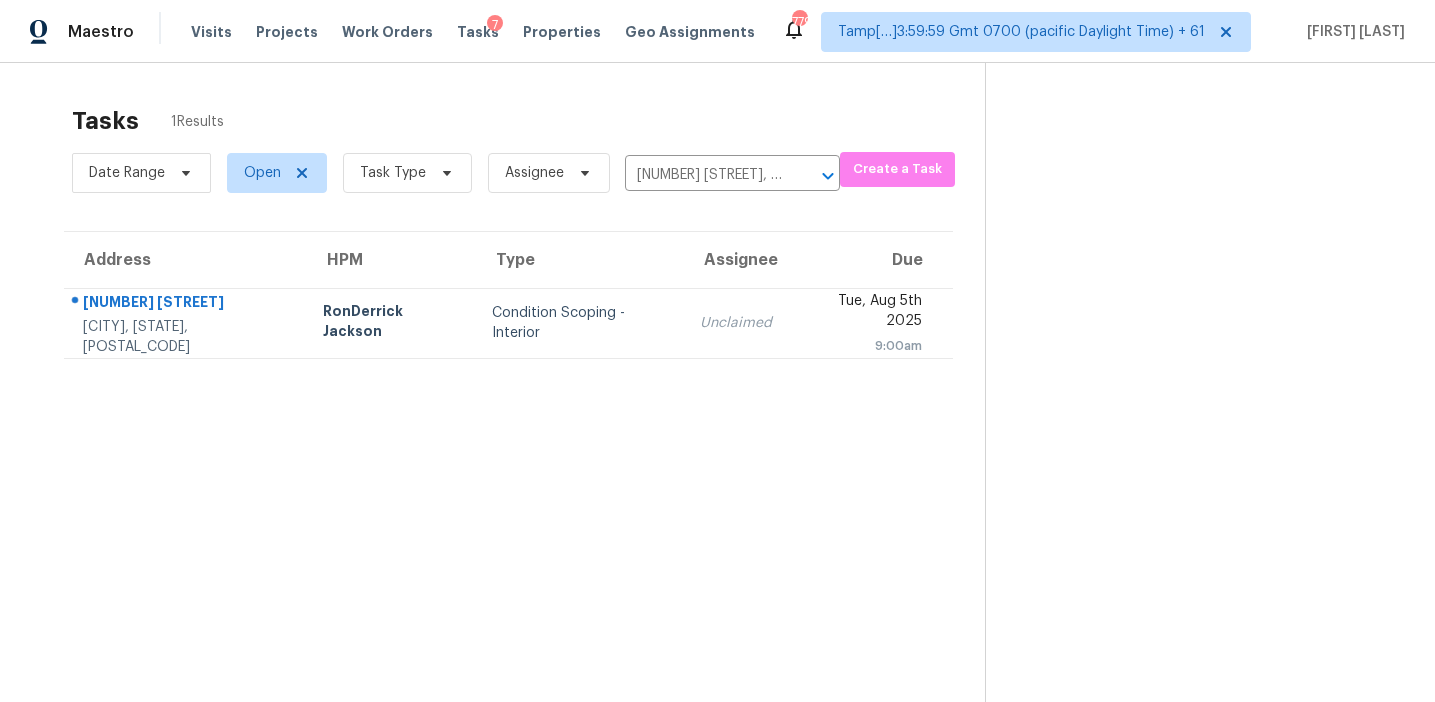 click on "Unclaimed" at bounding box center (736, 323) 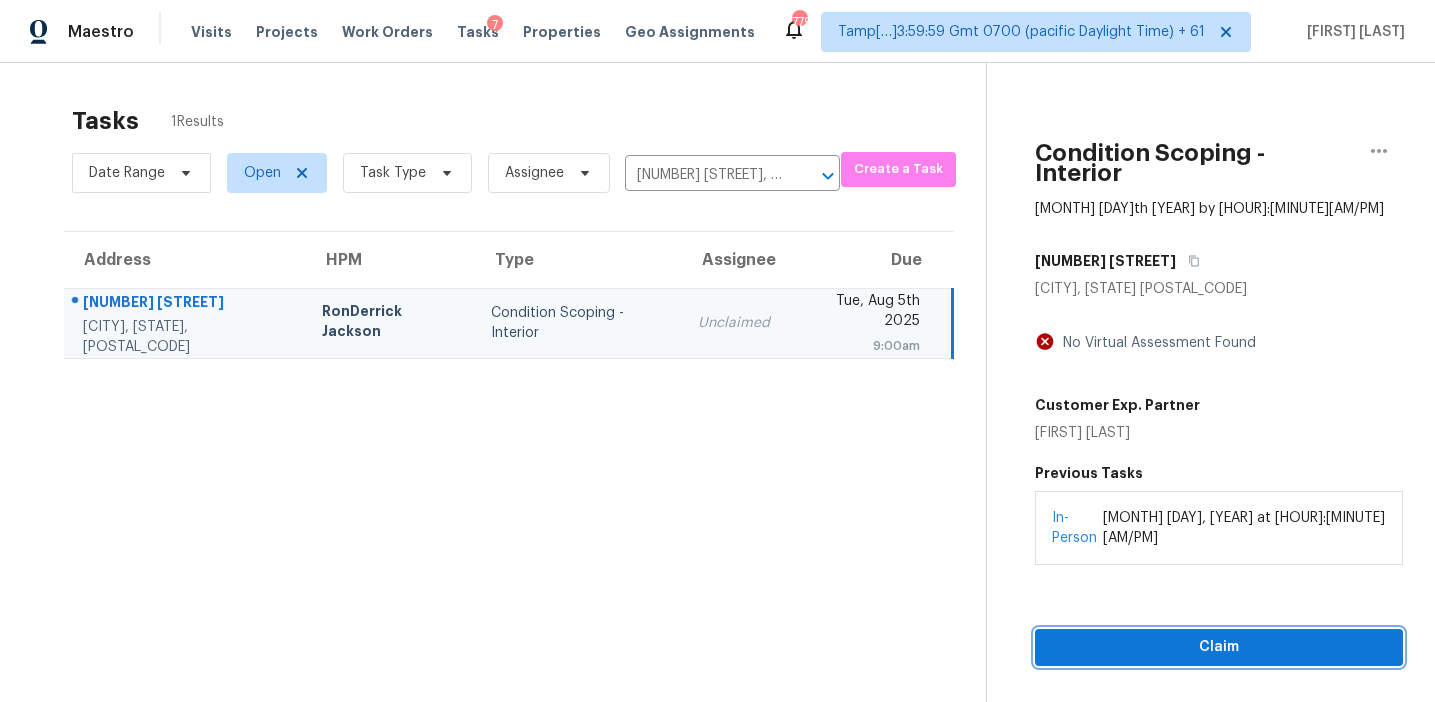 click on "Claim" at bounding box center [1219, 647] 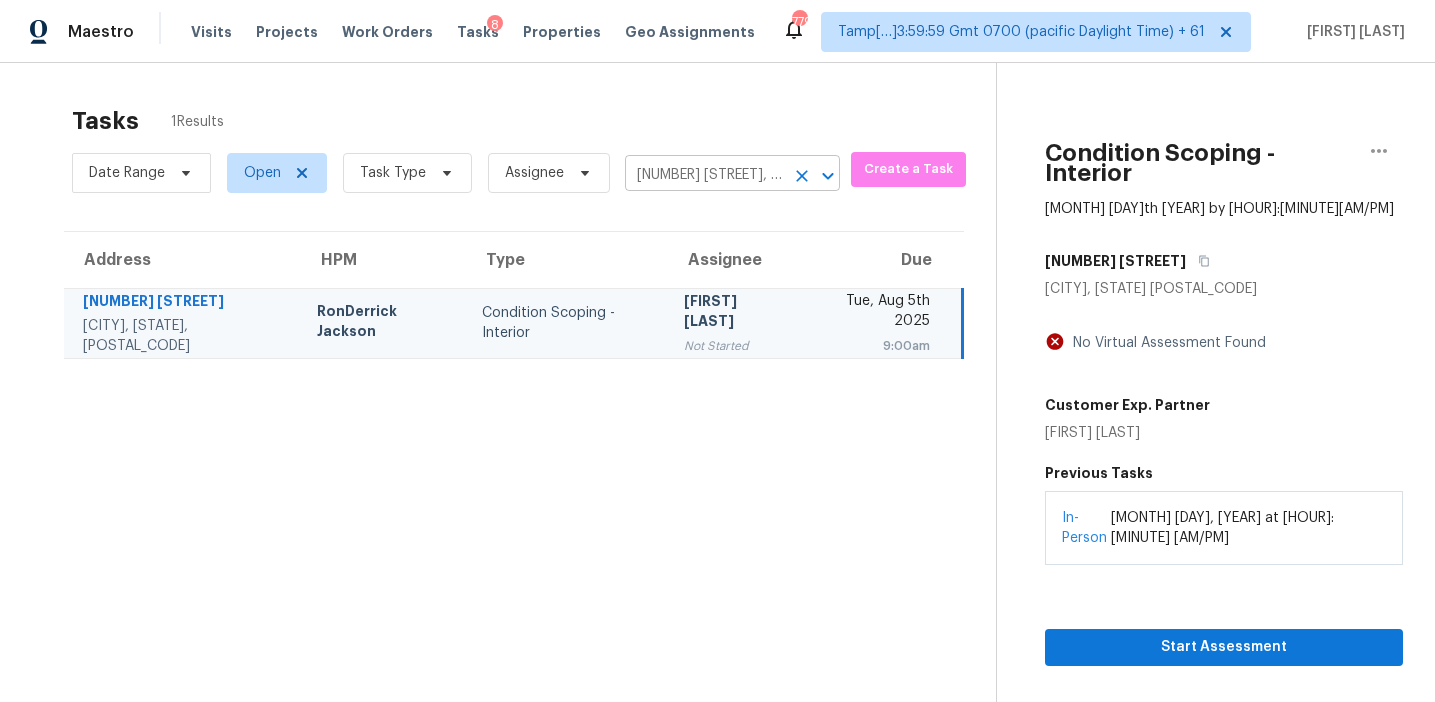 click on "2004 E Peters Colony Rd, Carrollton, TX 75007" at bounding box center [704, 175] 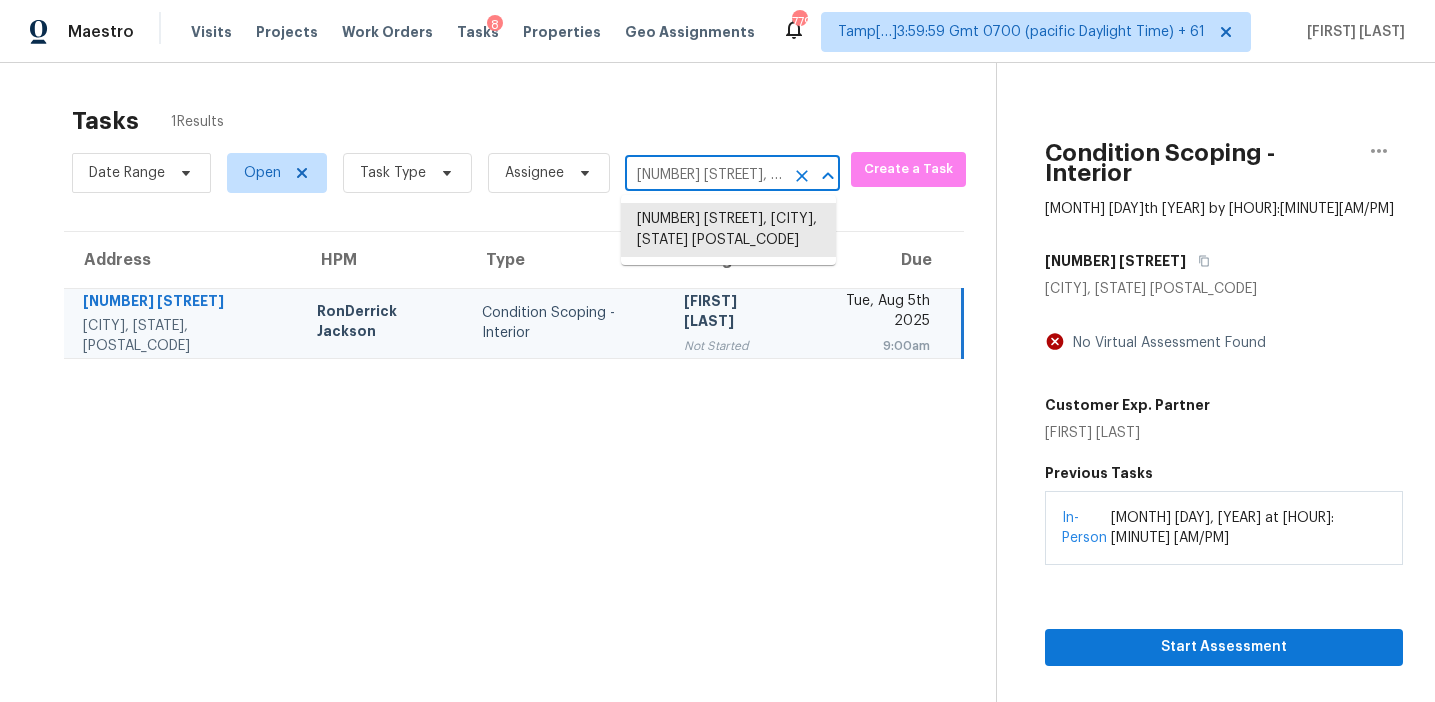 paste on "25 Mathews St # I2, Fort Collins, CO, 80525" 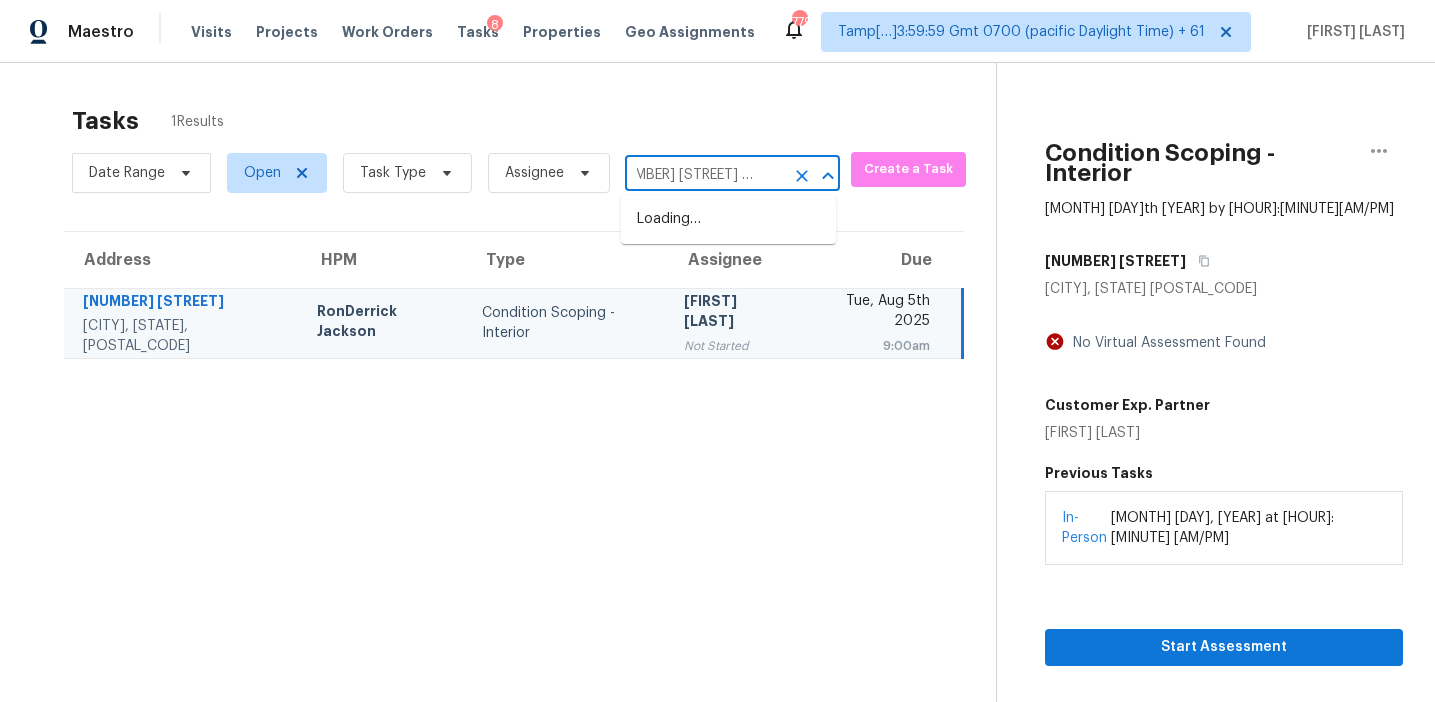 scroll, scrollTop: 0, scrollLeft: 0, axis: both 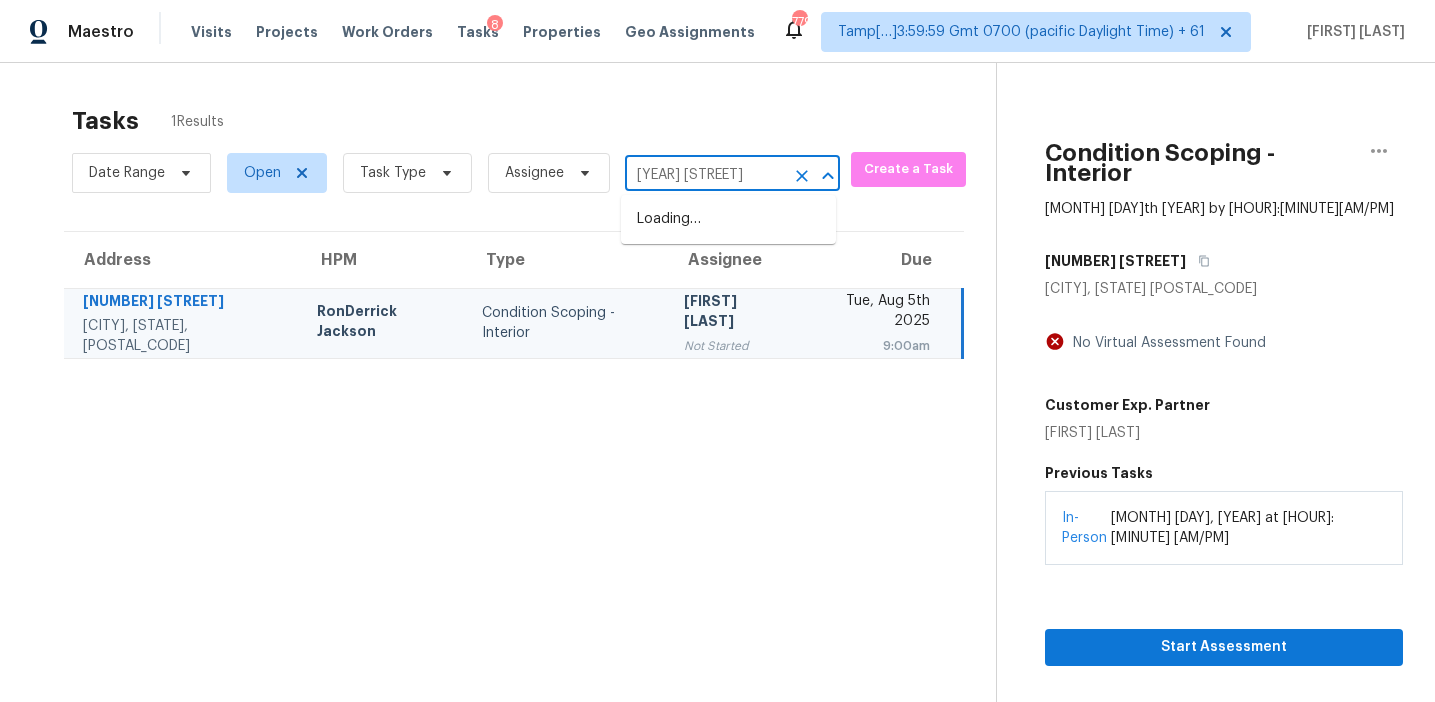type on "2025 Mathews St" 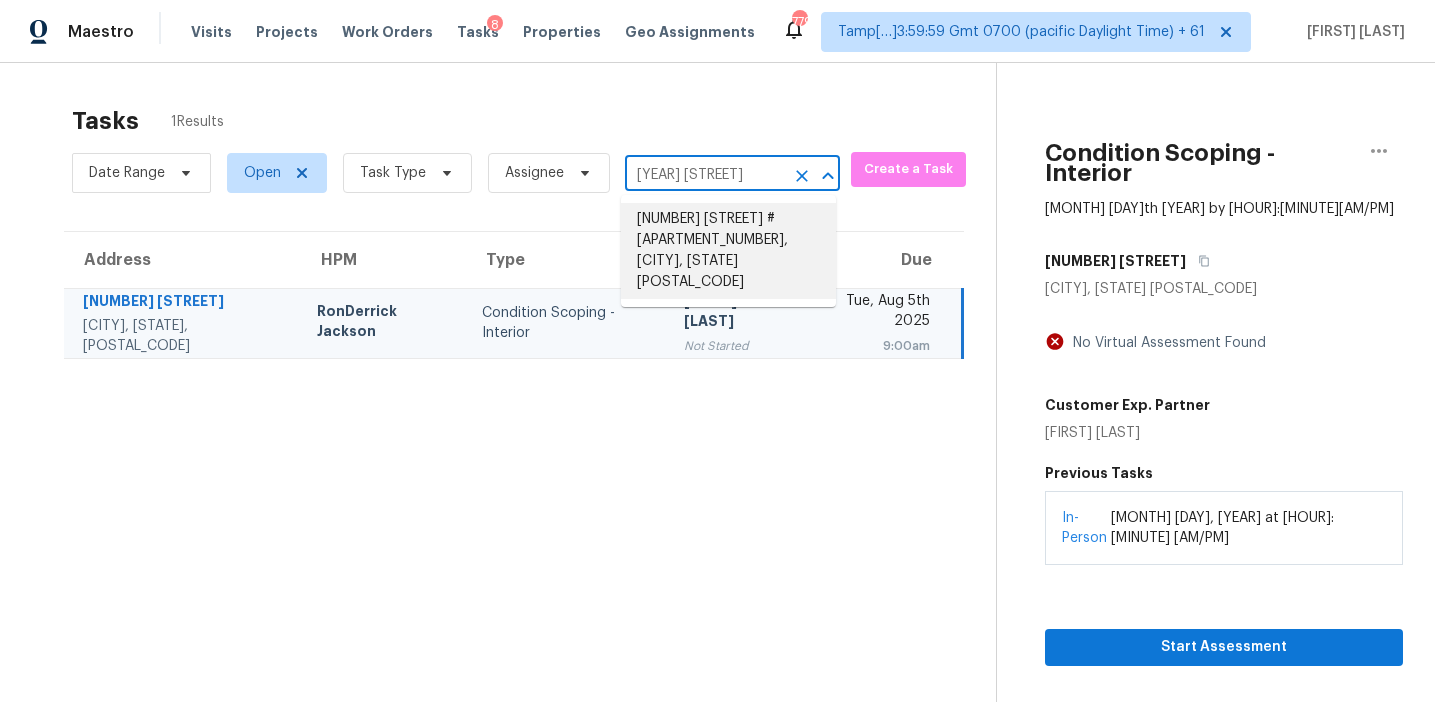 click on "2025 Mathews St # I2, Fort Collins, CO 80525" at bounding box center (728, 251) 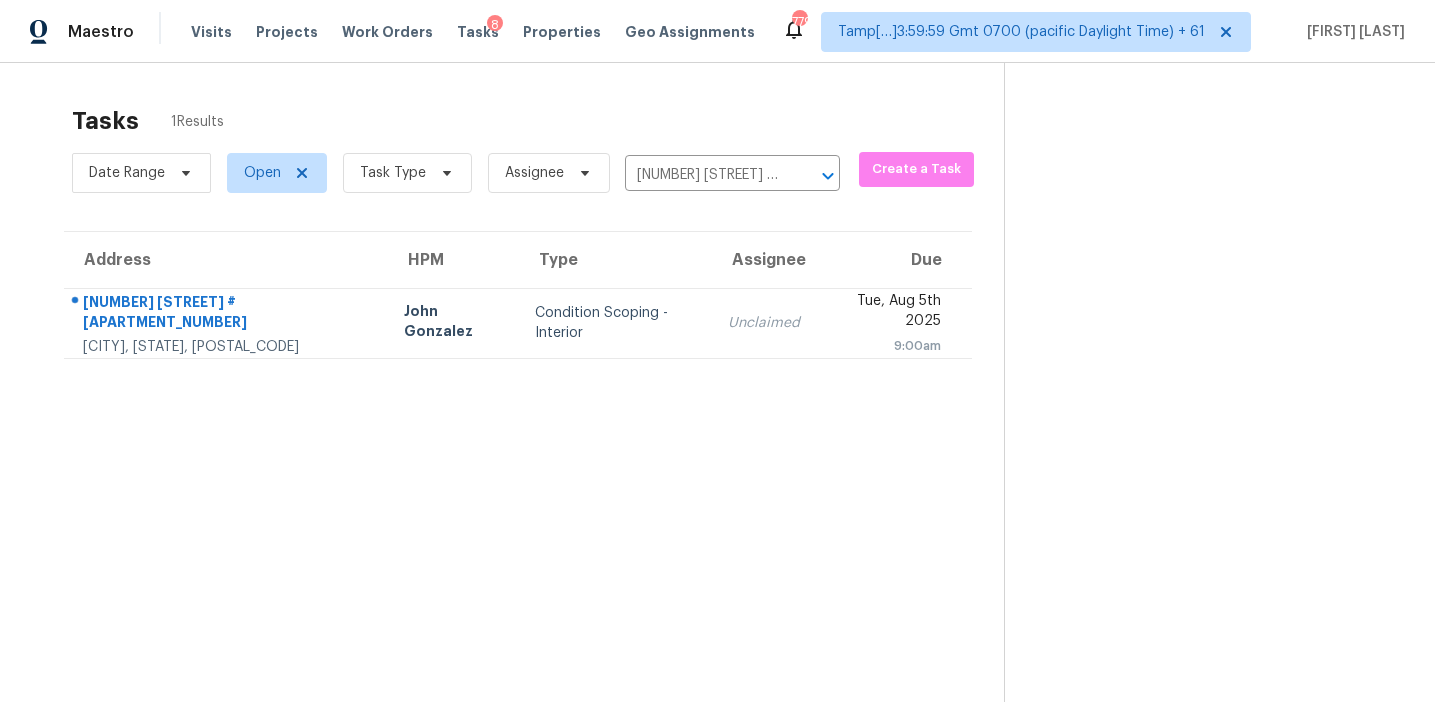 click on "Condition Scoping - Interior" at bounding box center (615, 323) 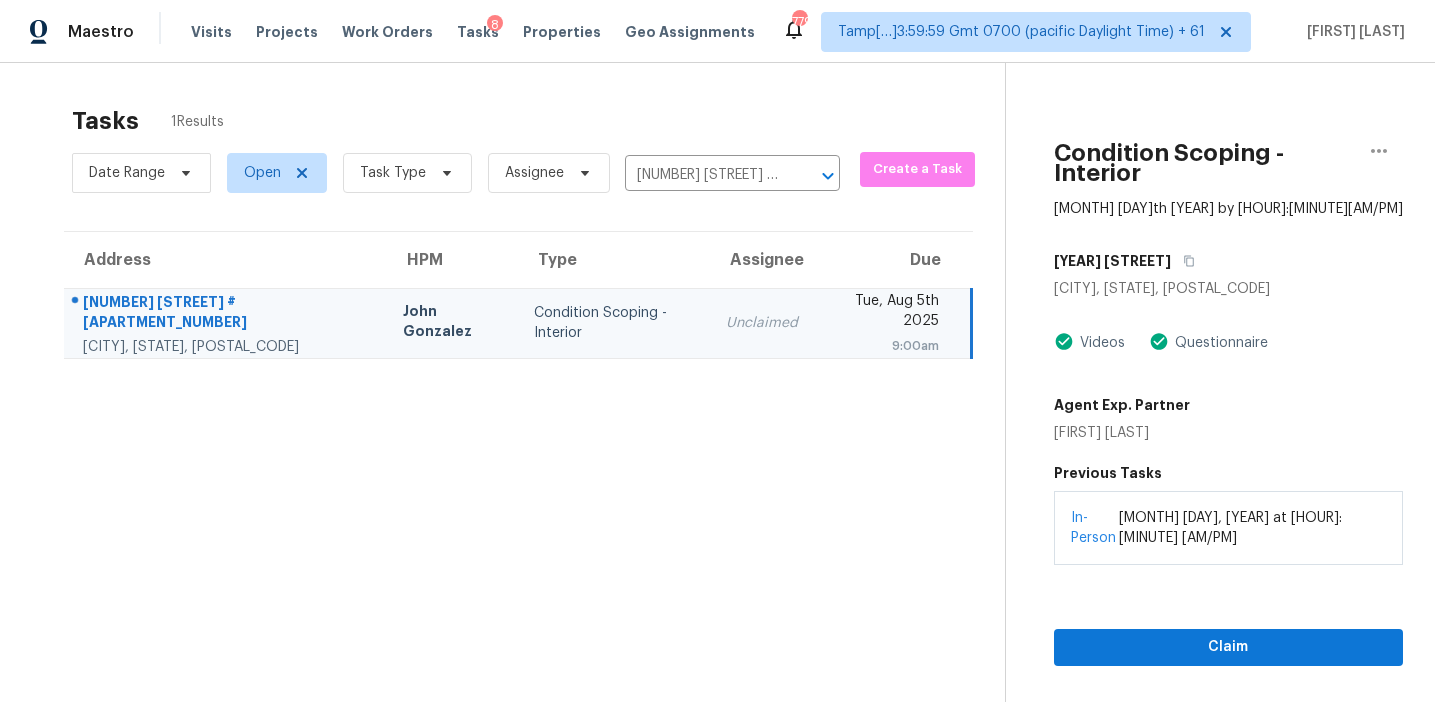 click on "Condition Scoping - Interior Aug 5th 2025 by 9:00am 2025 Mathews St Fort Collins, CO 80525 Videos Questionnaire Agent Exp. Partner Kim Schloz Previous Tasks In-Person  August 04, 2025 at 12:36 PM Claim" at bounding box center [1204, 414] 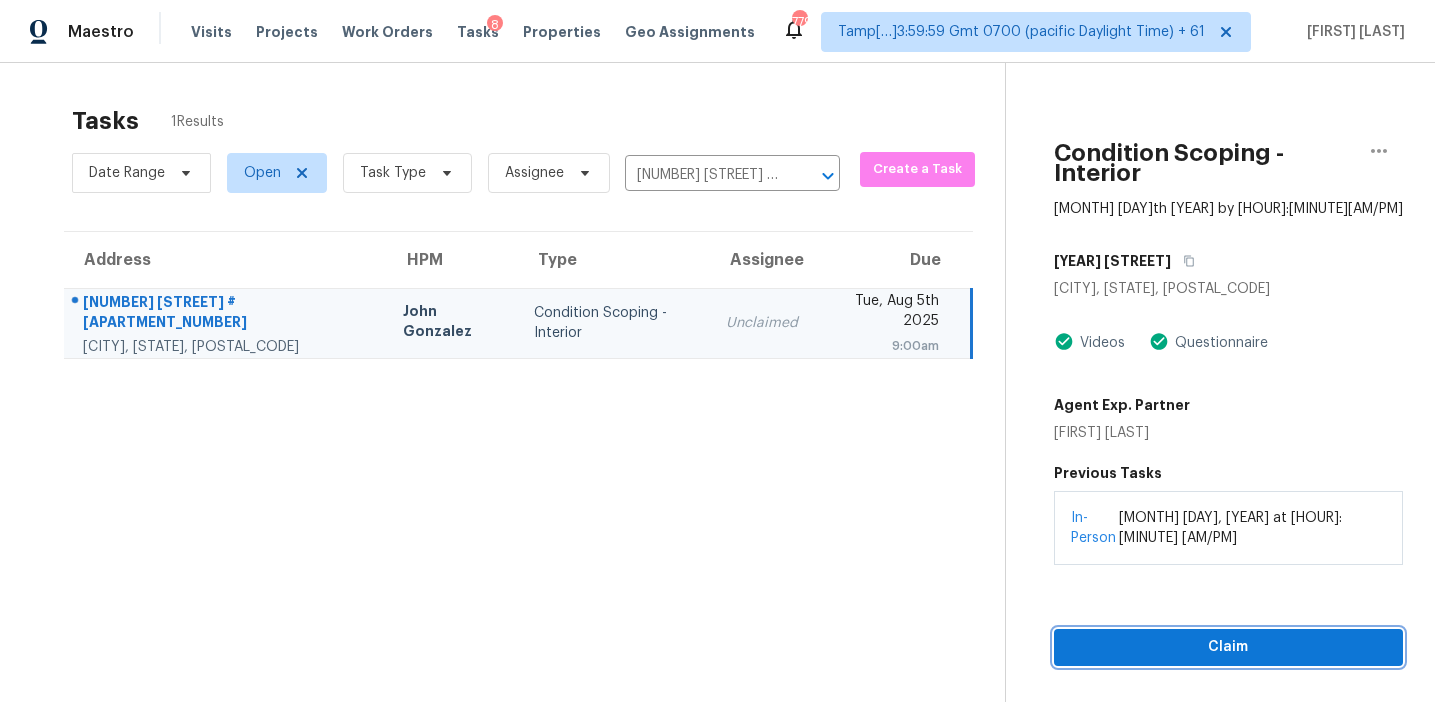click on "Claim" at bounding box center (1228, 647) 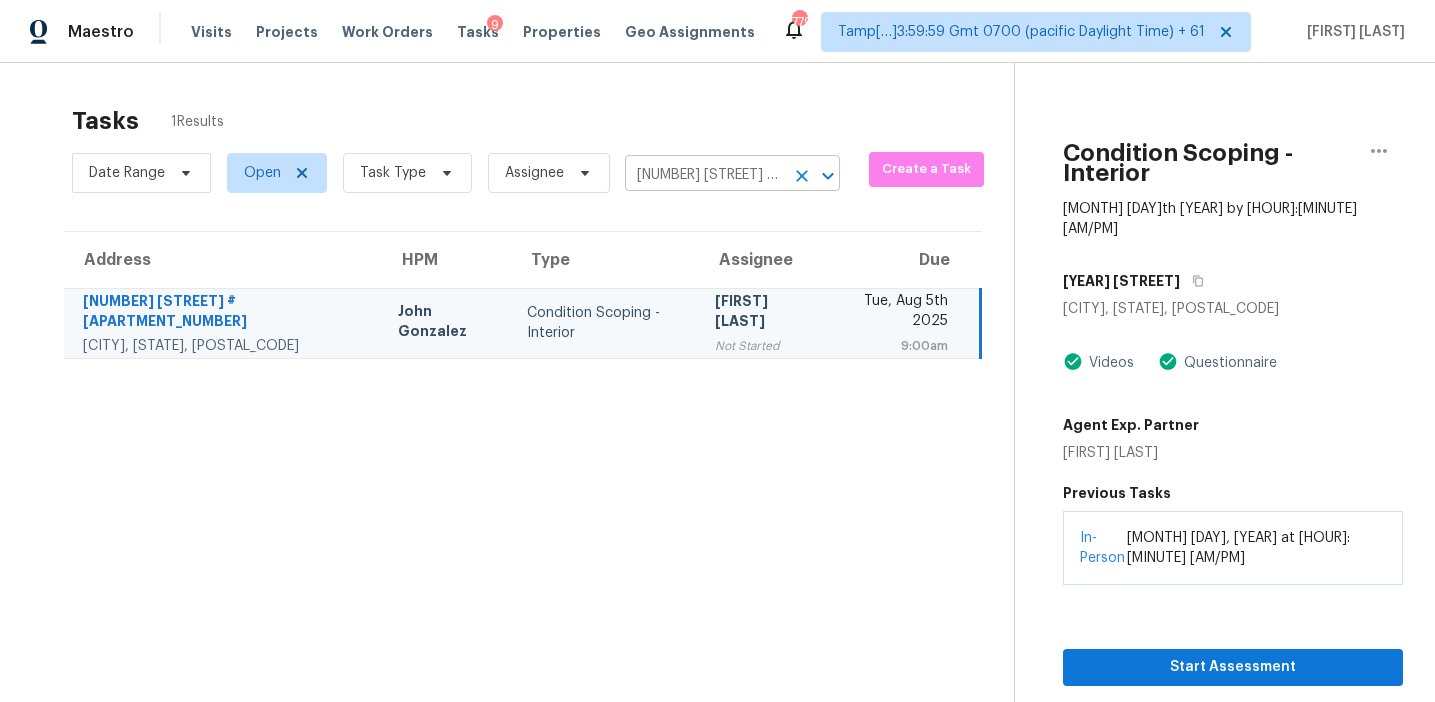 click on "2025 Mathews St # I2, Fort Collins, CO 80525" at bounding box center [704, 175] 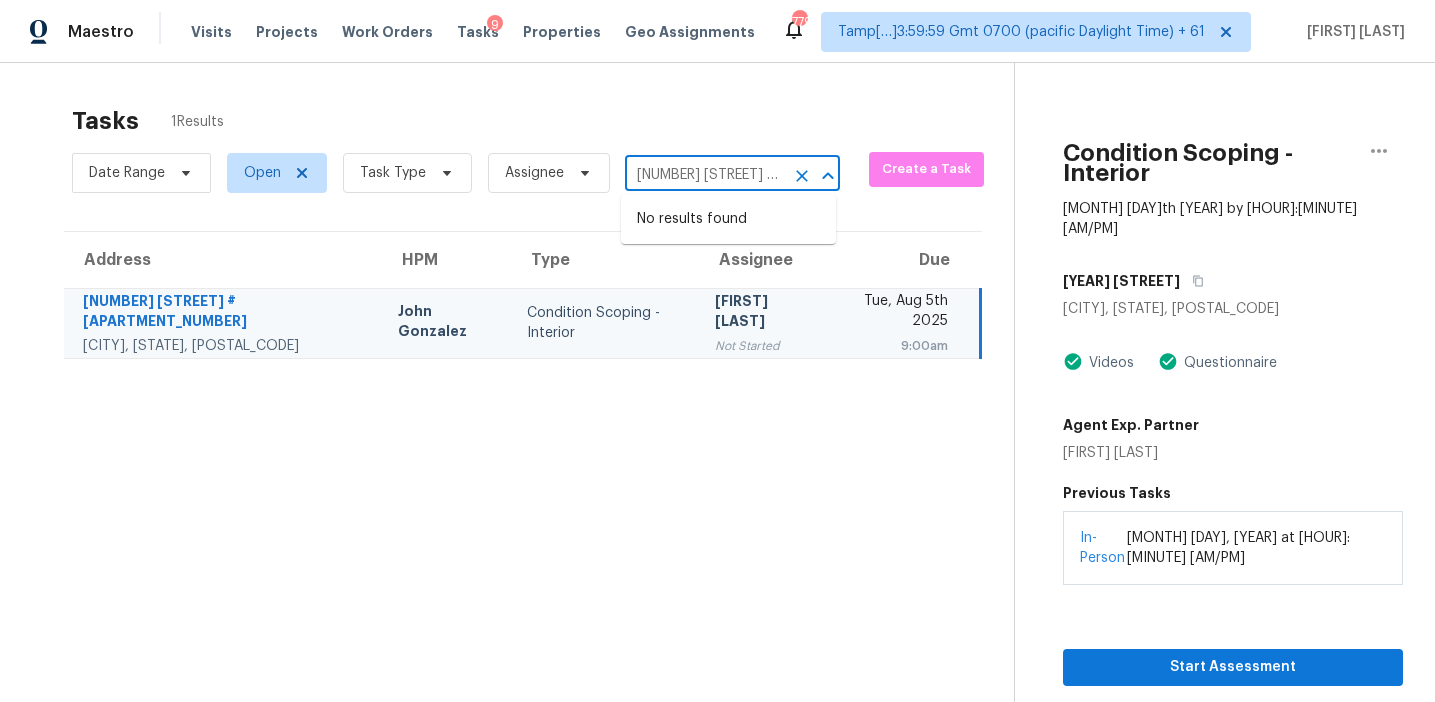 paste on "900 Reflection Ct, Raleigh, NC, 27610" 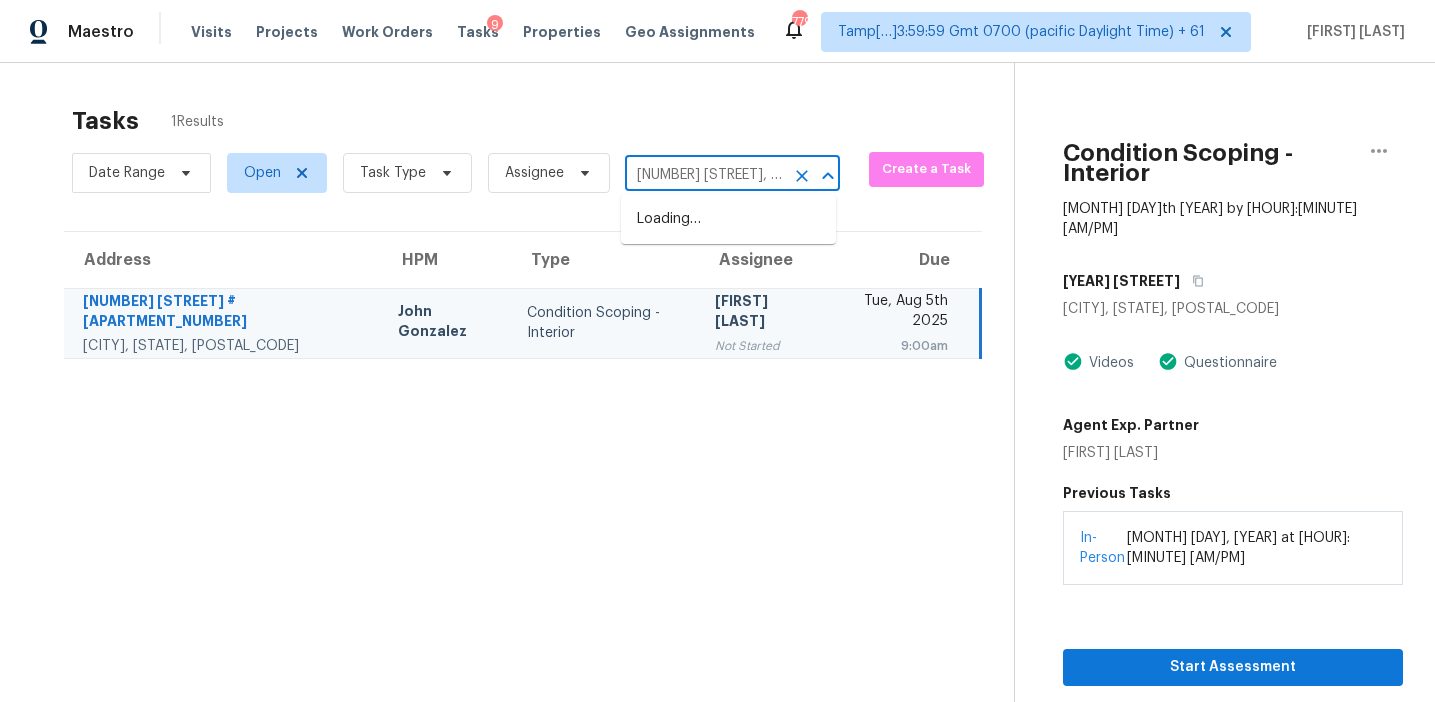 scroll, scrollTop: 0, scrollLeft: 99, axis: horizontal 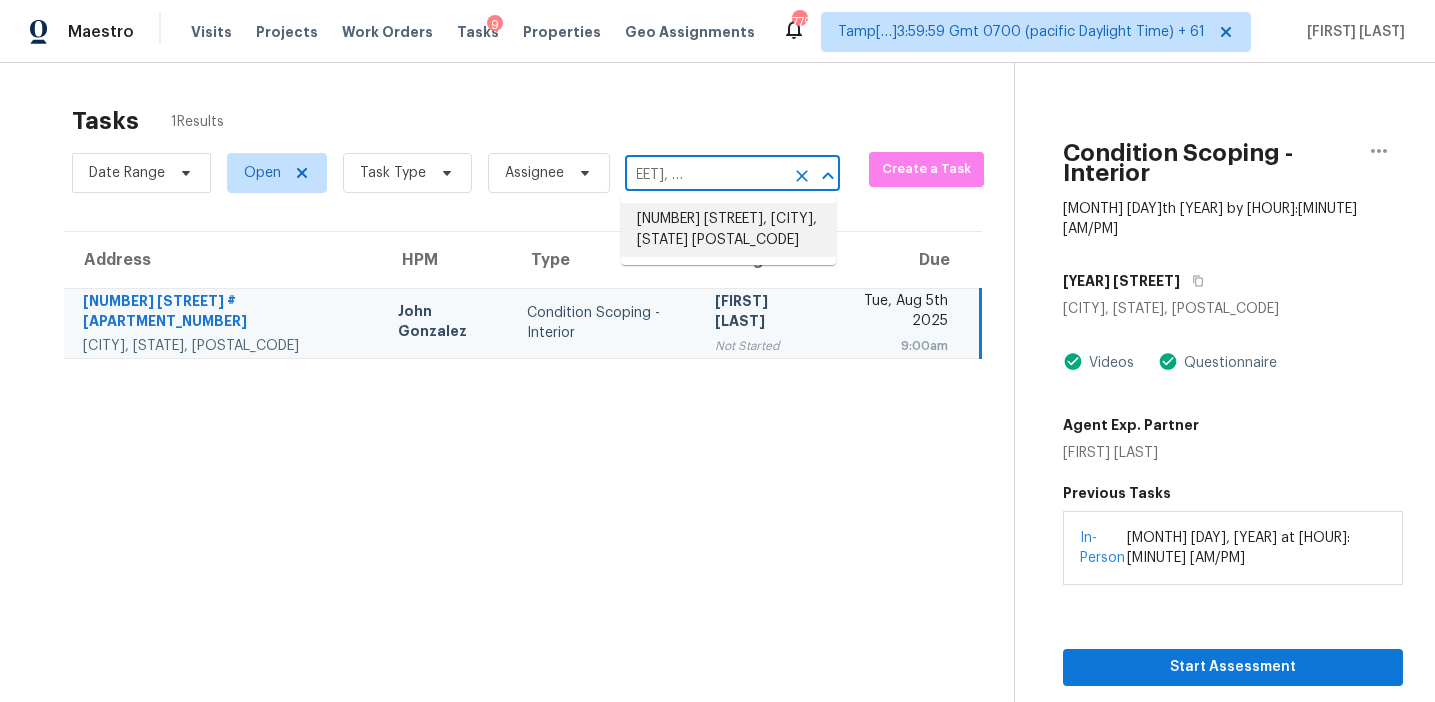 click on "900 Reflection Ct, Raleigh, NC 27610" at bounding box center [728, 230] 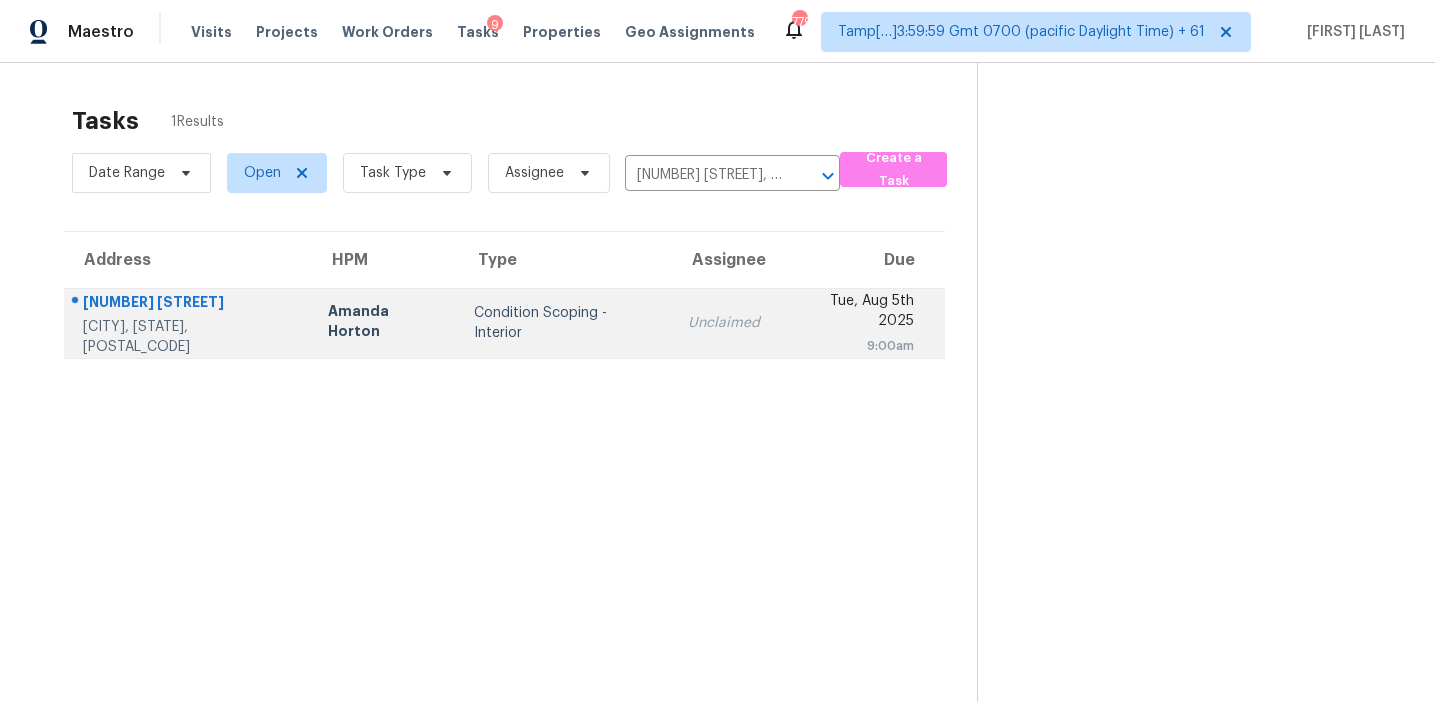 click on "Unclaimed" at bounding box center [724, 323] 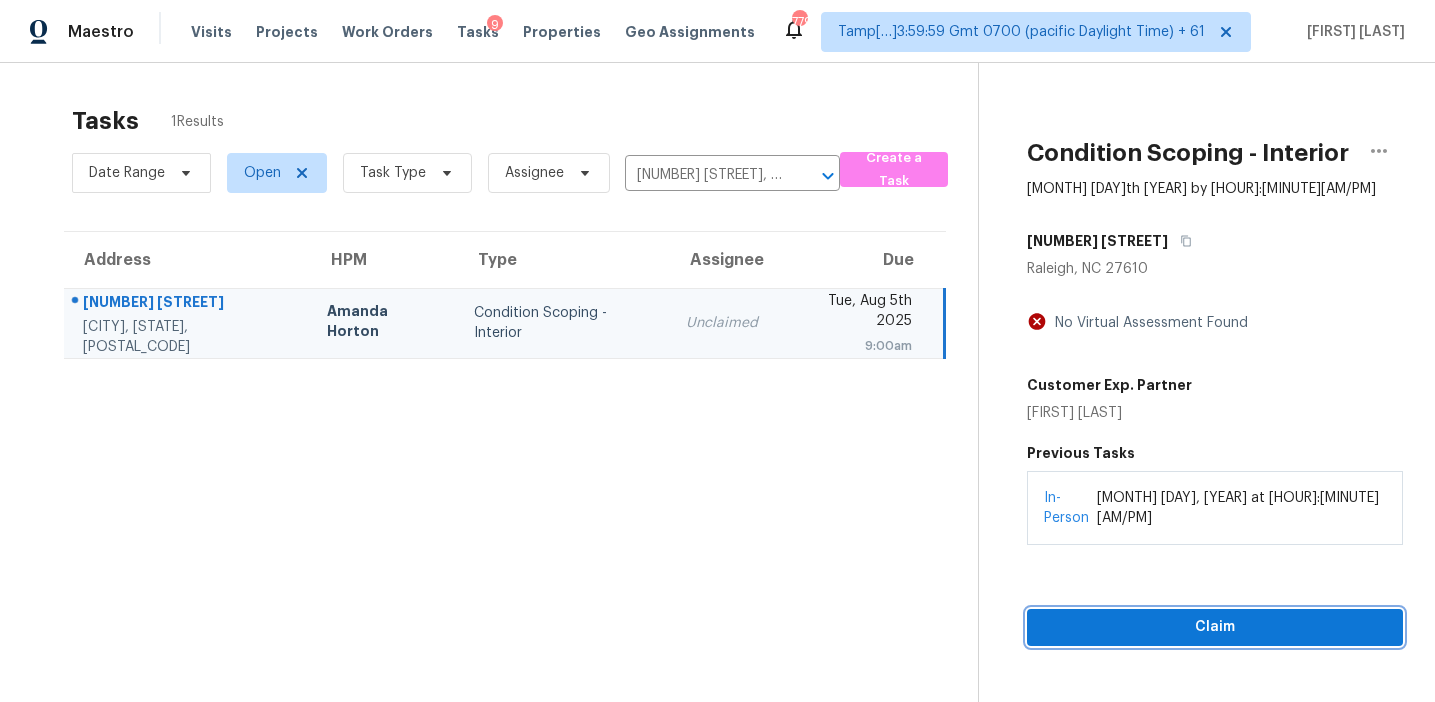 click on "Claim" at bounding box center [1215, 627] 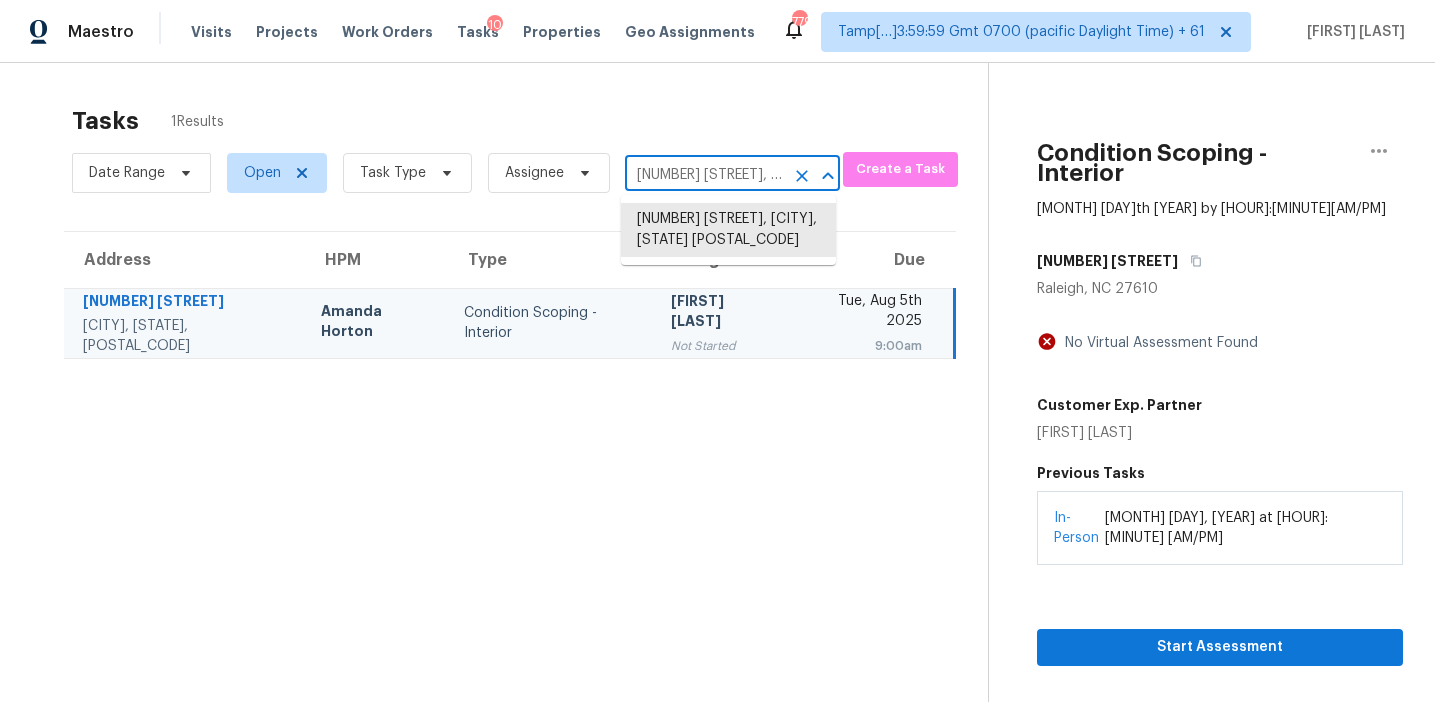 click on "900 Reflection Ct, Raleigh, NC 27610" at bounding box center (704, 175) 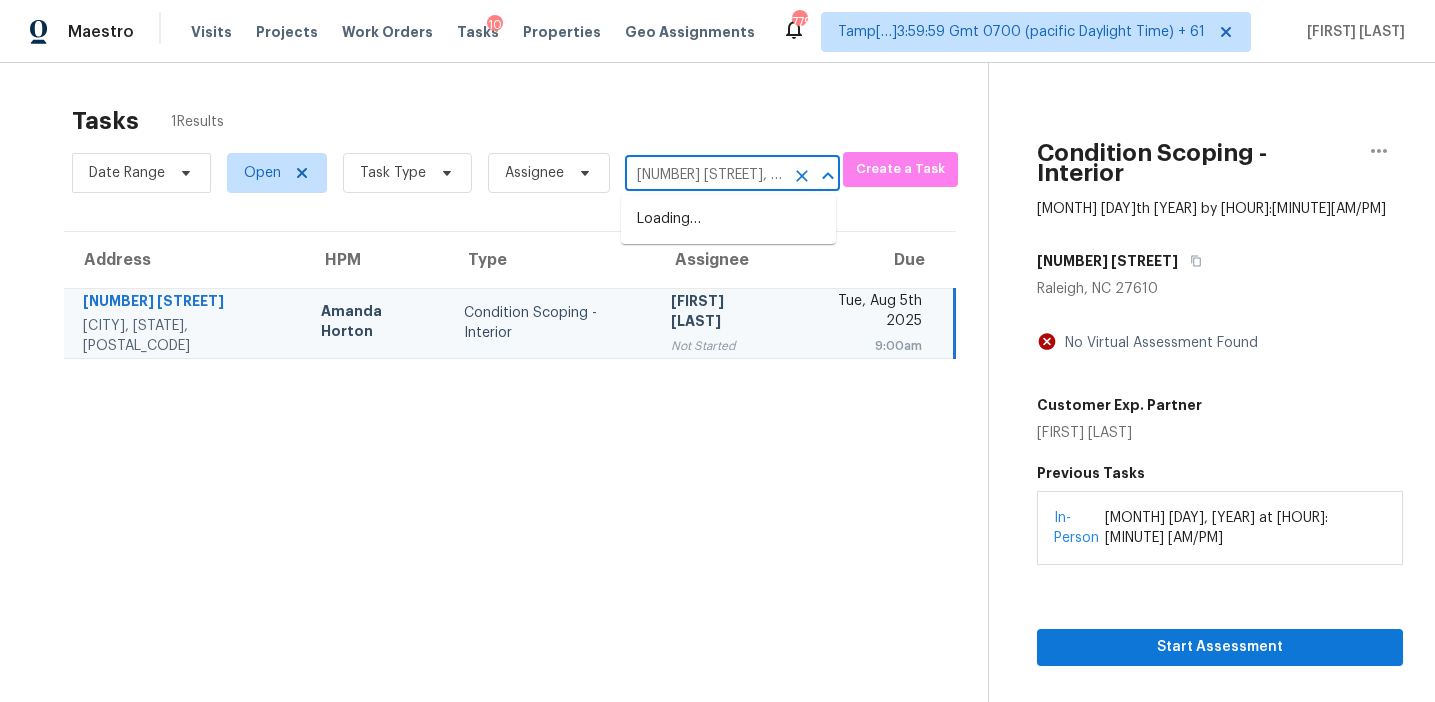 scroll, scrollTop: 0, scrollLeft: 124, axis: horizontal 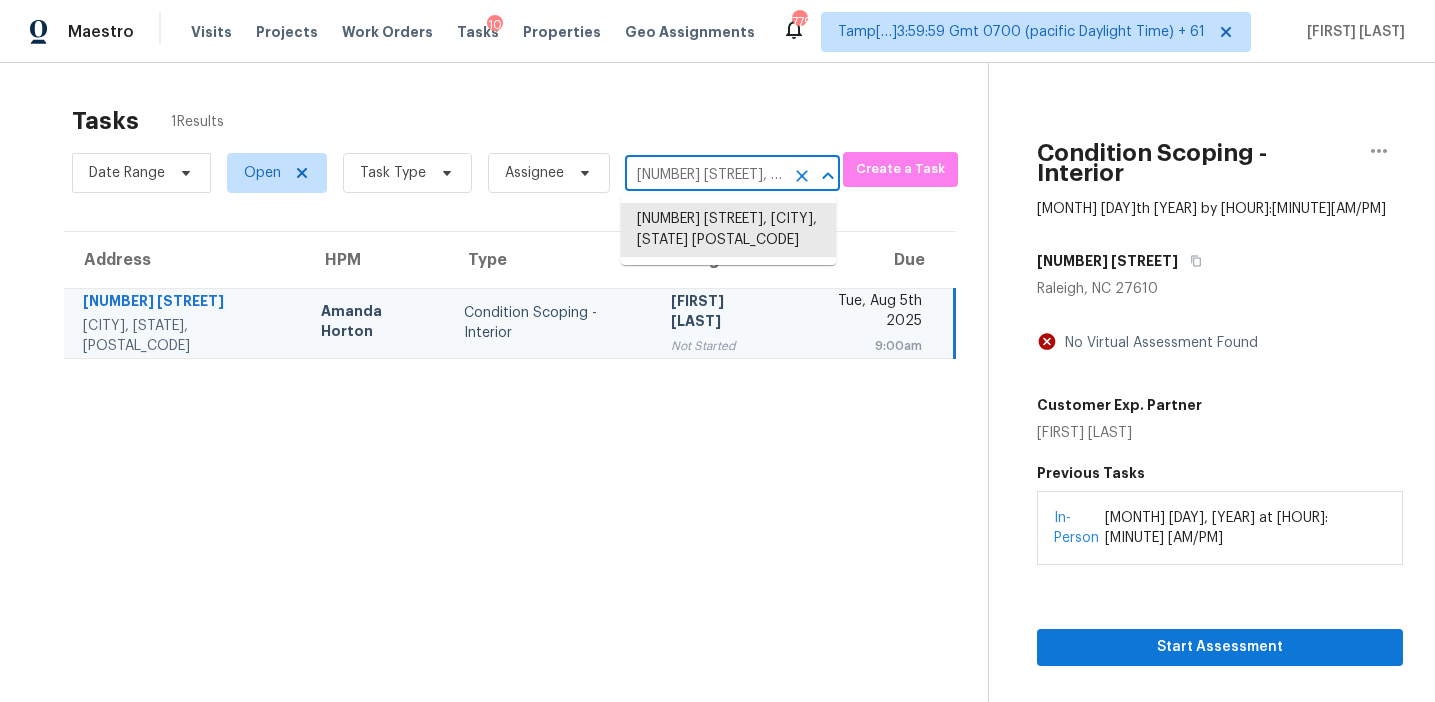 click on "900 Reflection Ct, Raleigh, NC 27610" at bounding box center (704, 175) 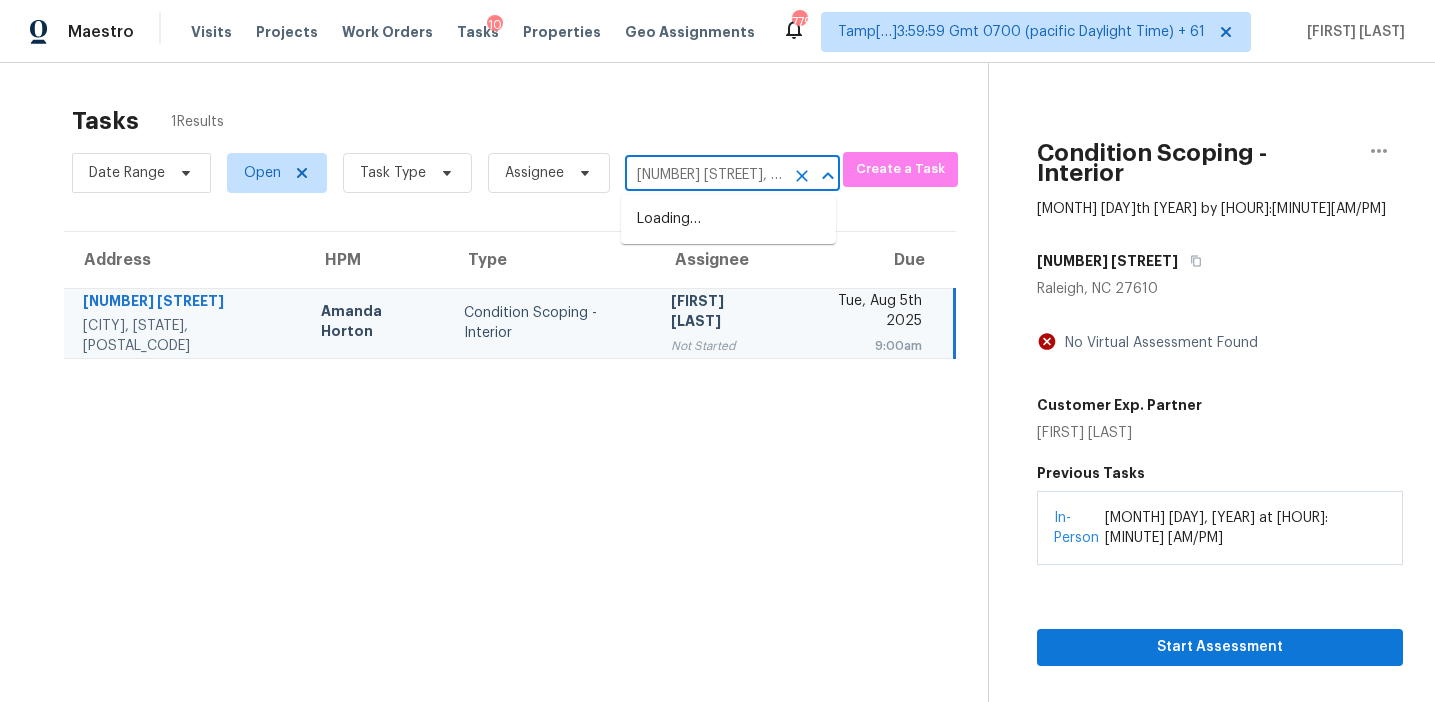 scroll, scrollTop: 0, scrollLeft: 130, axis: horizontal 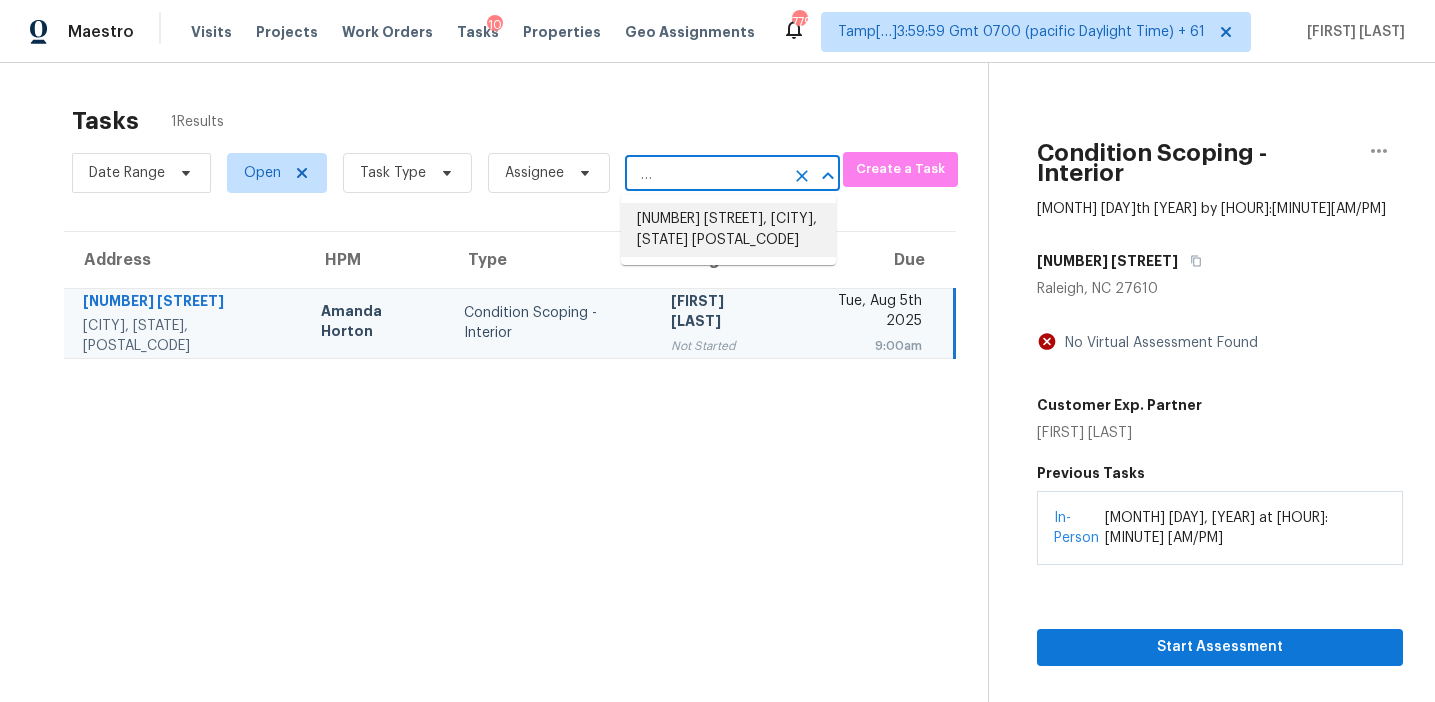click on "506 Robinhood Pl, San Antonio, TX 78209" at bounding box center [728, 230] 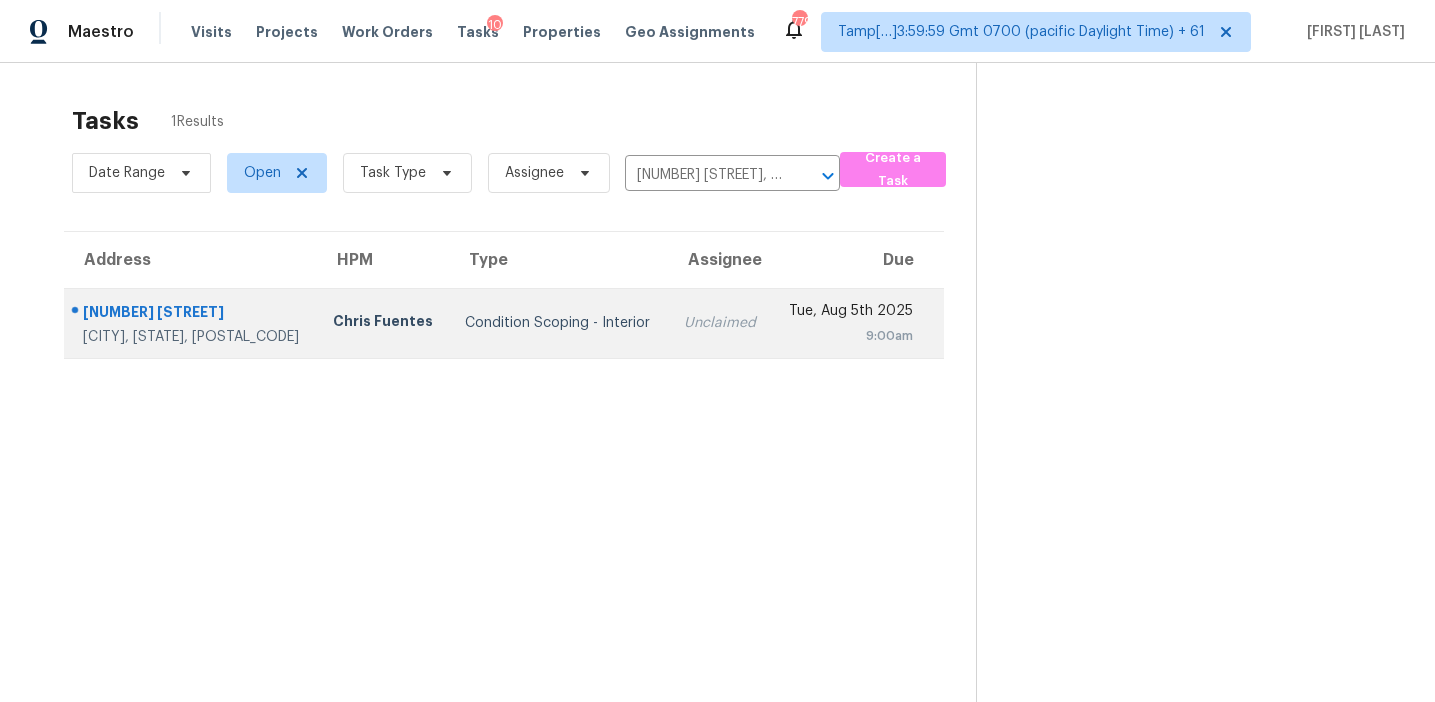click on "Unclaimed" at bounding box center [720, 323] 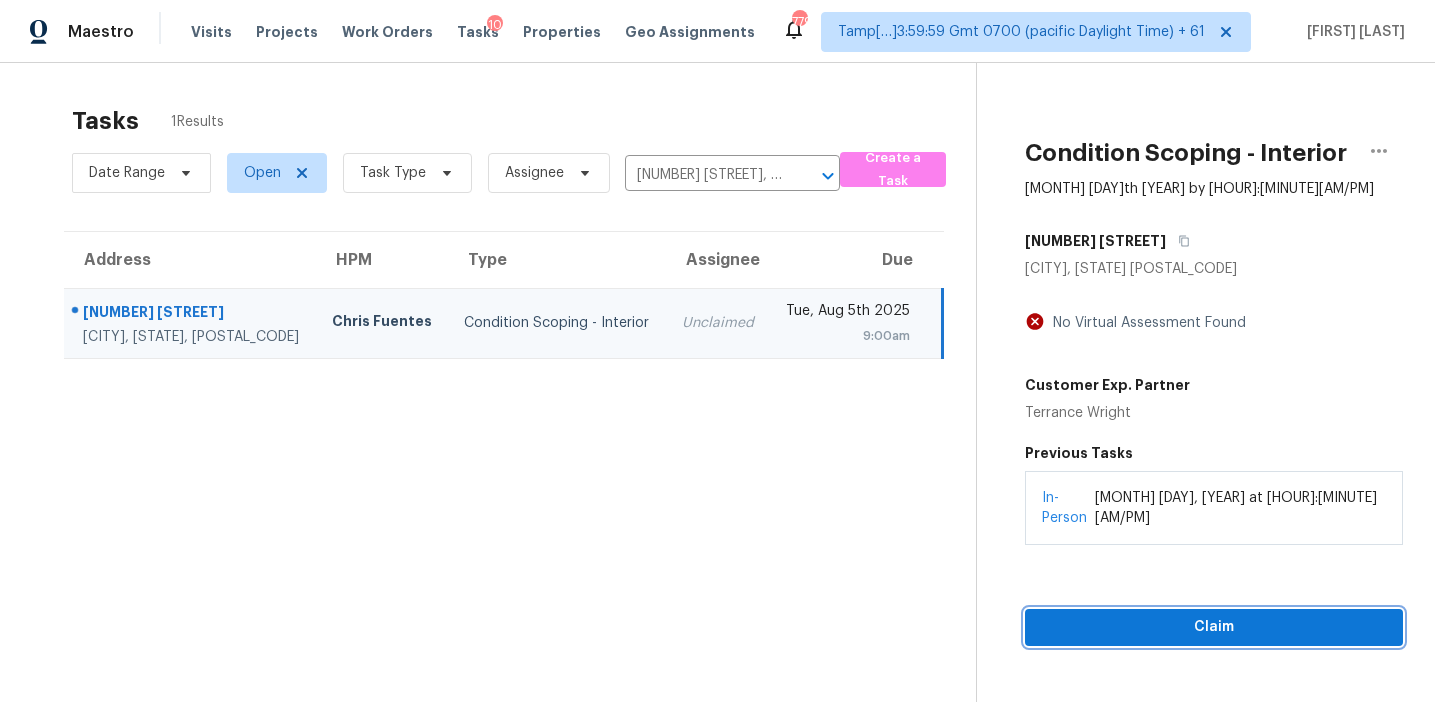 click on "Claim" at bounding box center (1214, 627) 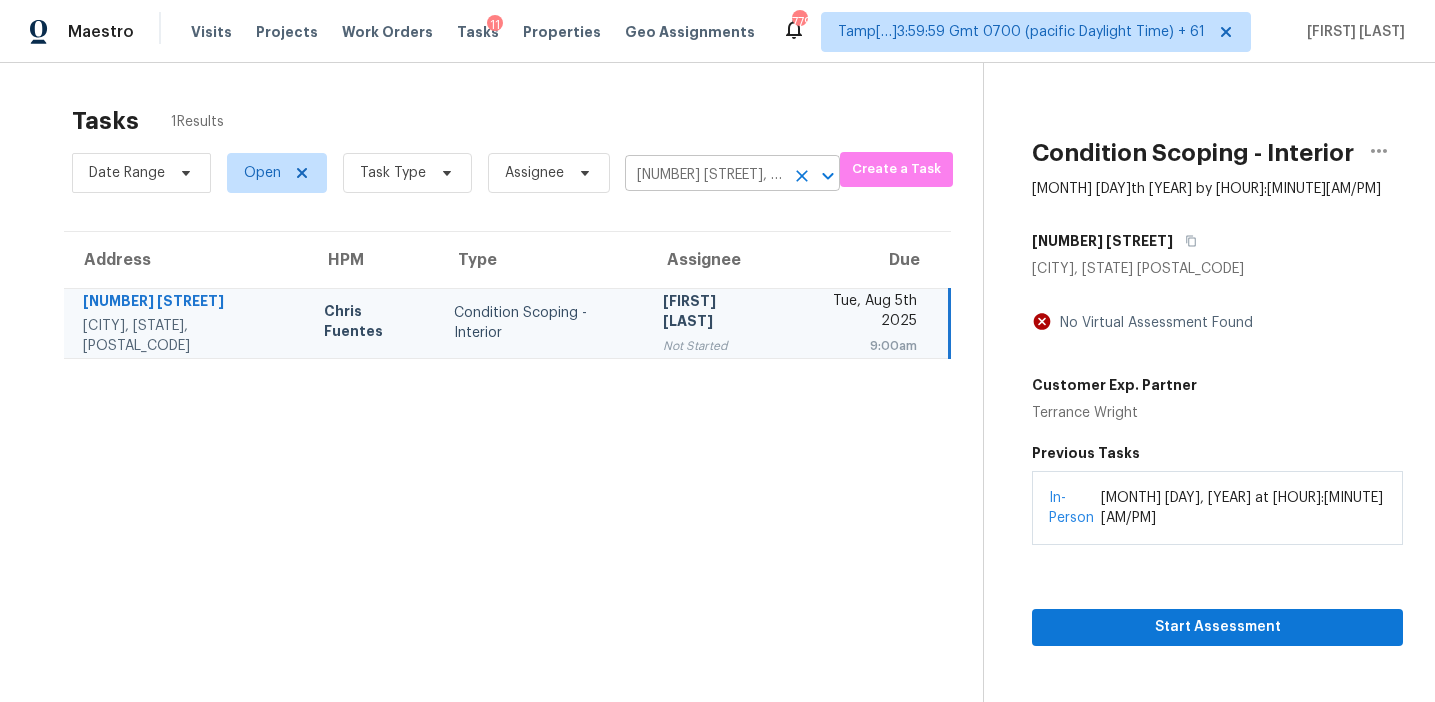 click on "506 Robinhood Pl, San Antonio, TX 78209" at bounding box center (704, 175) 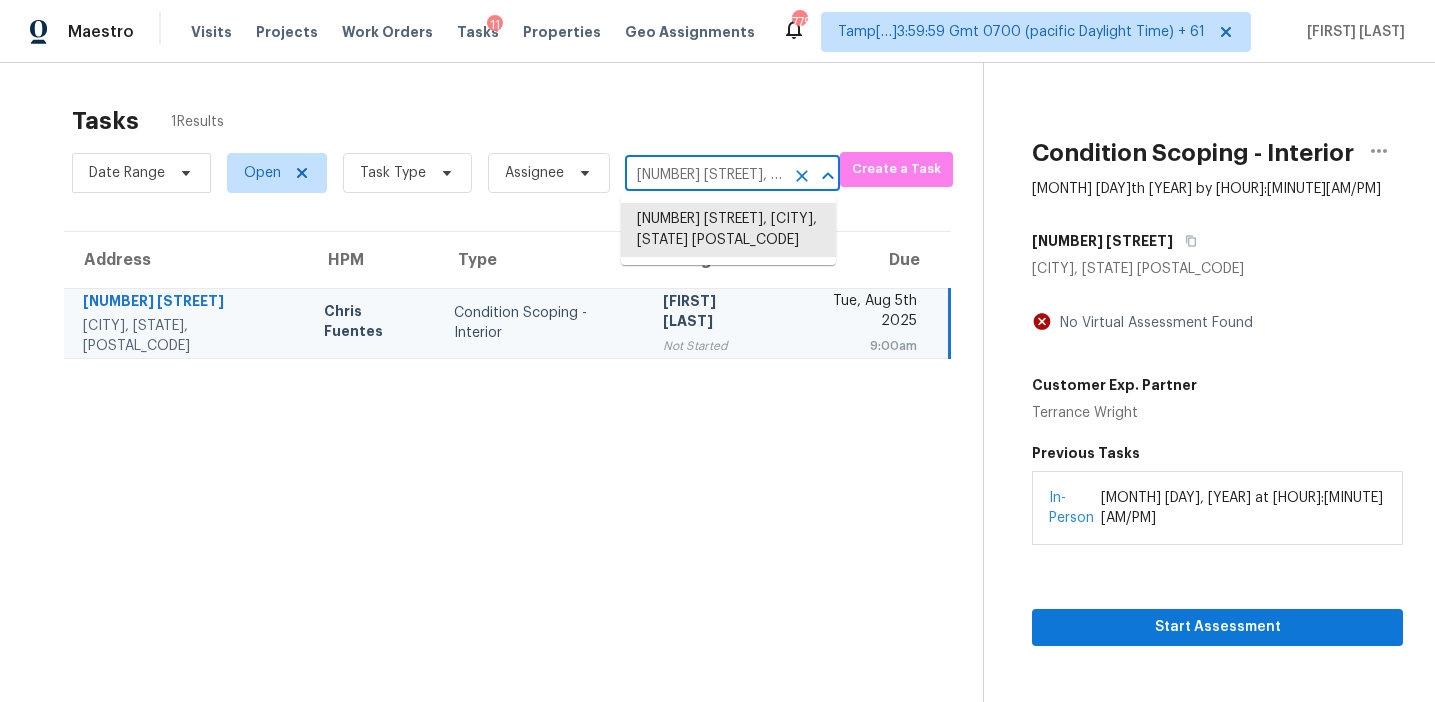 paste on "2714 Silkwood St, Dallas, TX, 75215" 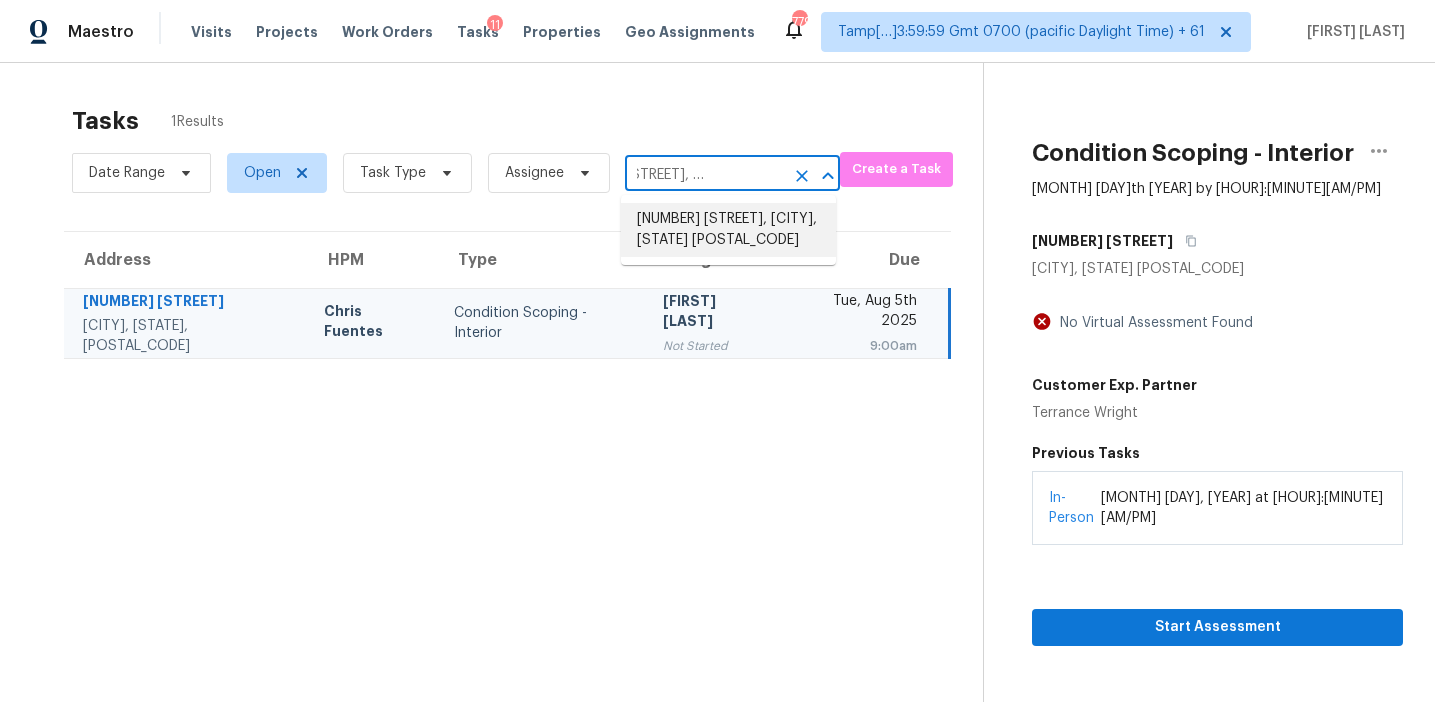 click on "2714 Silkwood St, Dallas, TX 75215" at bounding box center (728, 230) 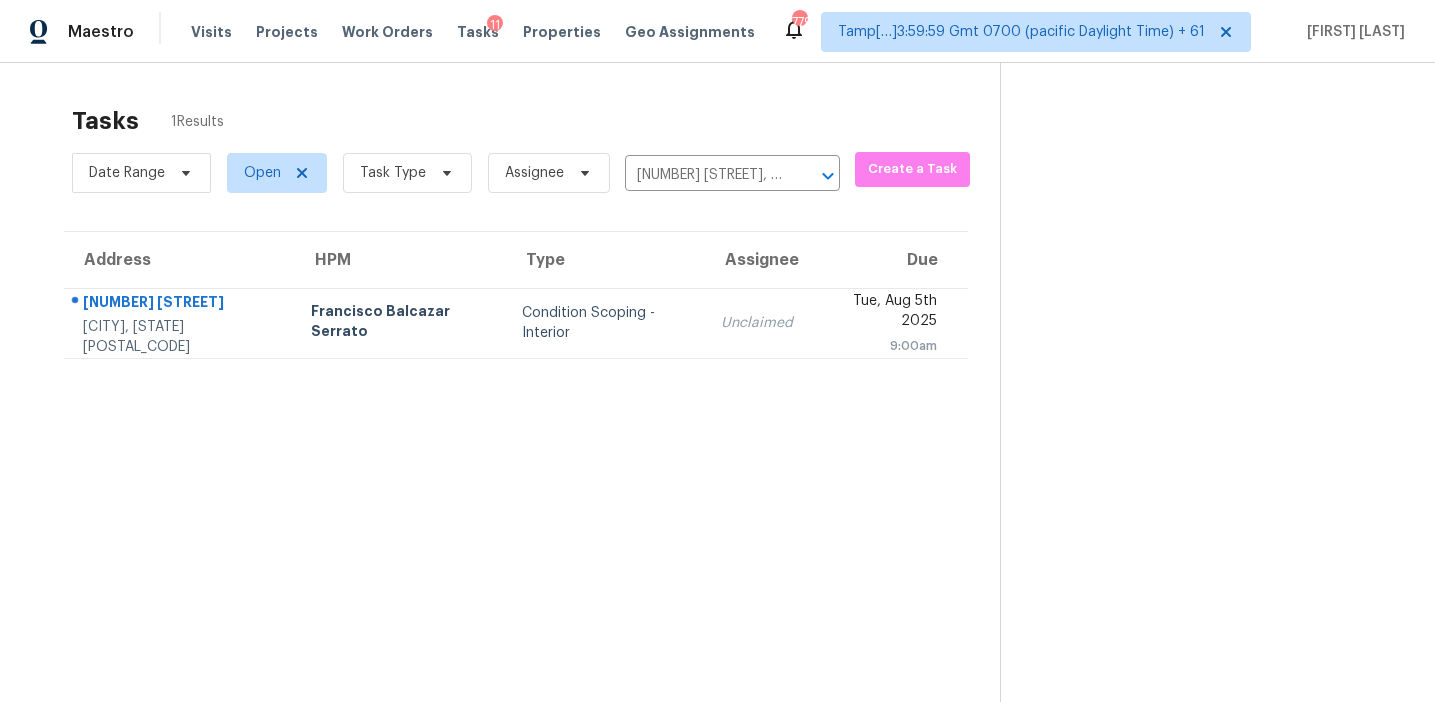 click on "Unclaimed" at bounding box center (757, 323) 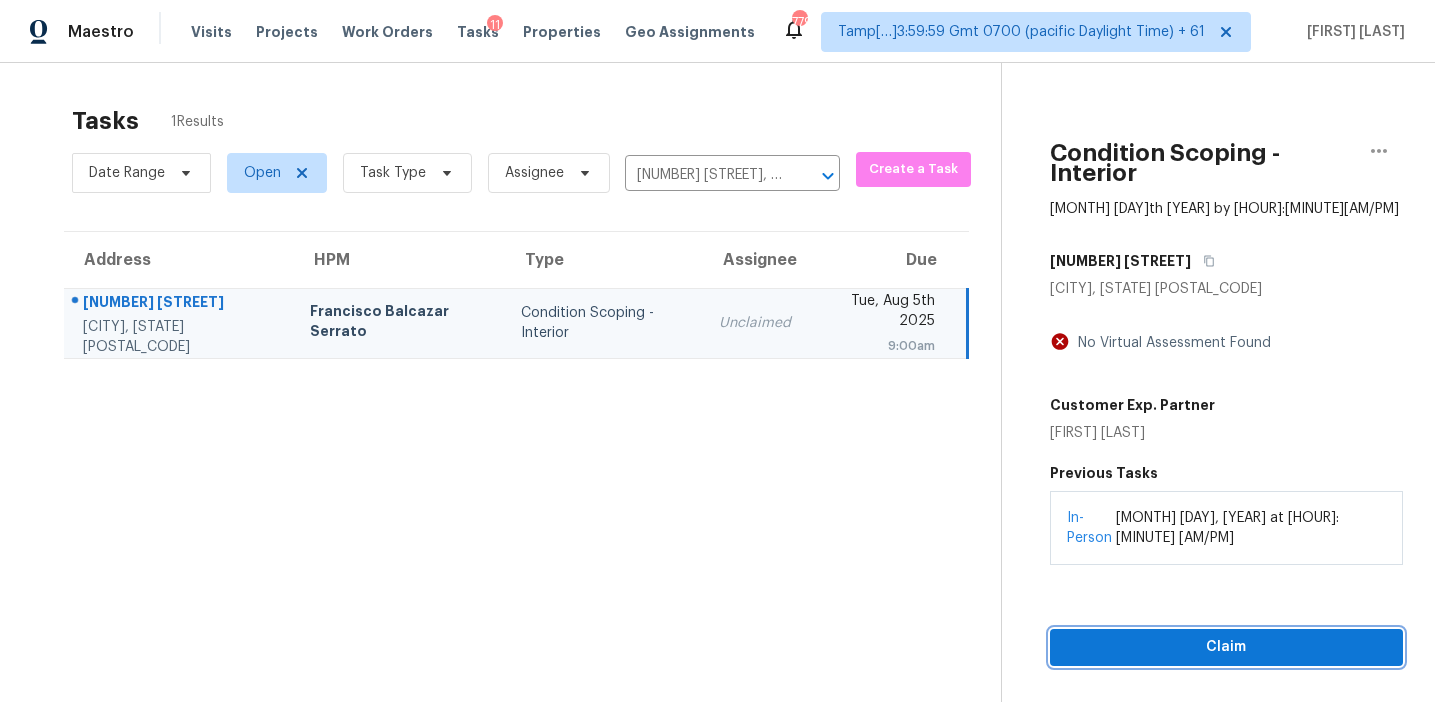 click on "Claim" at bounding box center [1226, 647] 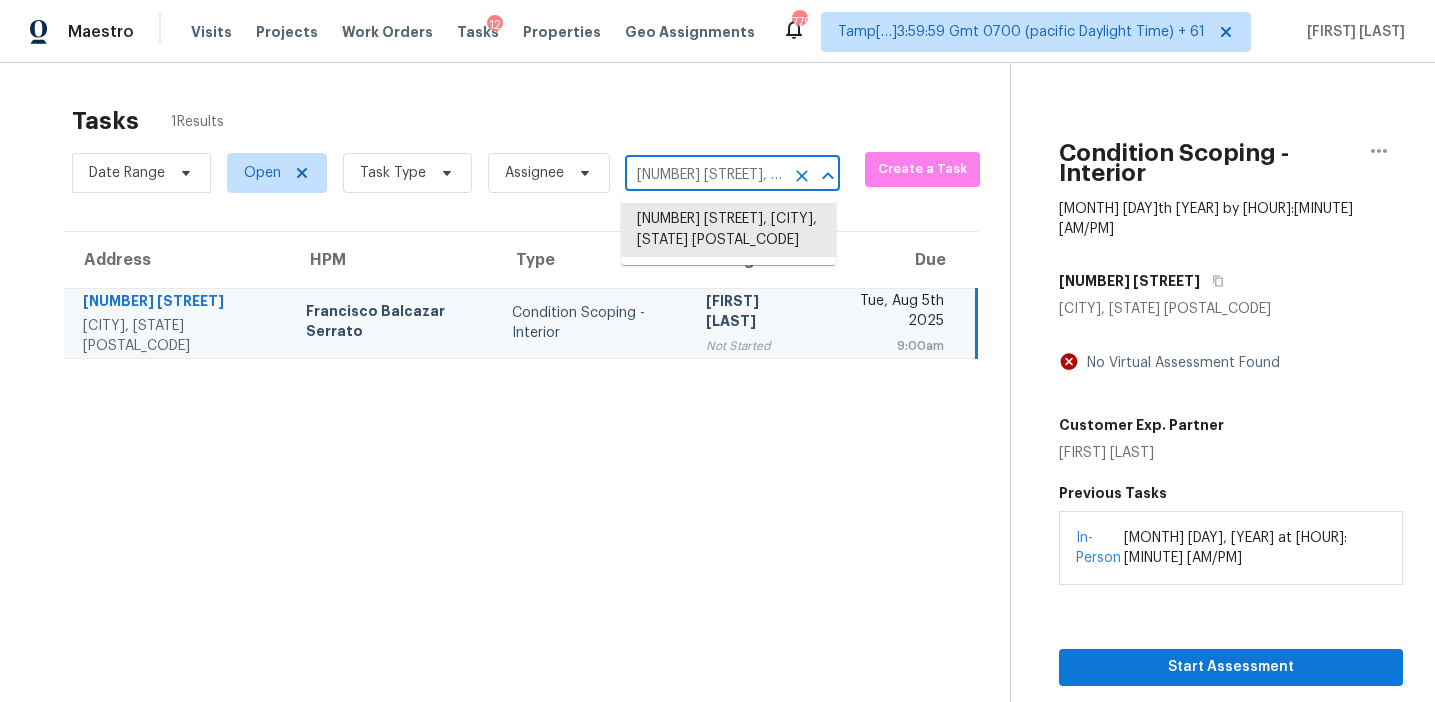 click on "2714 Silkwood St, Dallas, TX 75215" at bounding box center [704, 175] 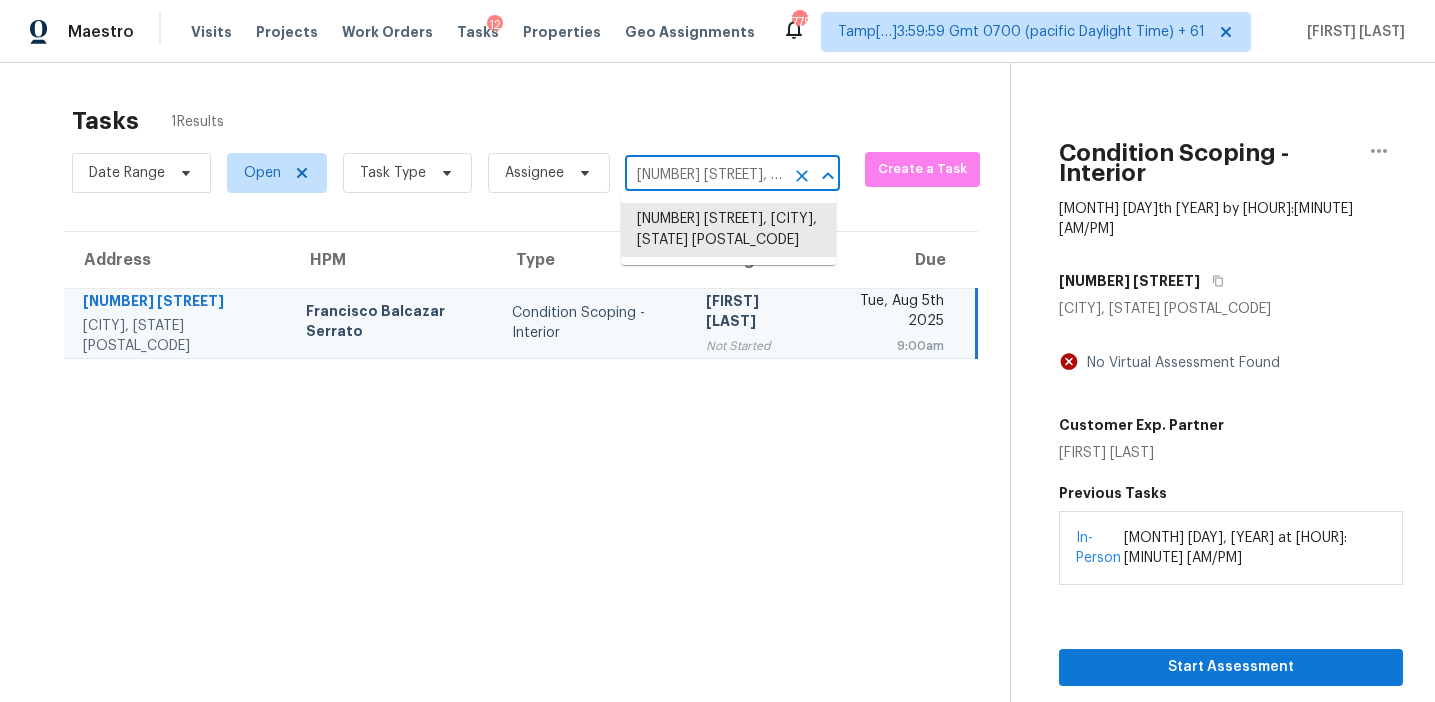 paste on "8991 Laurel Dr, Douglasville, GA 3013" 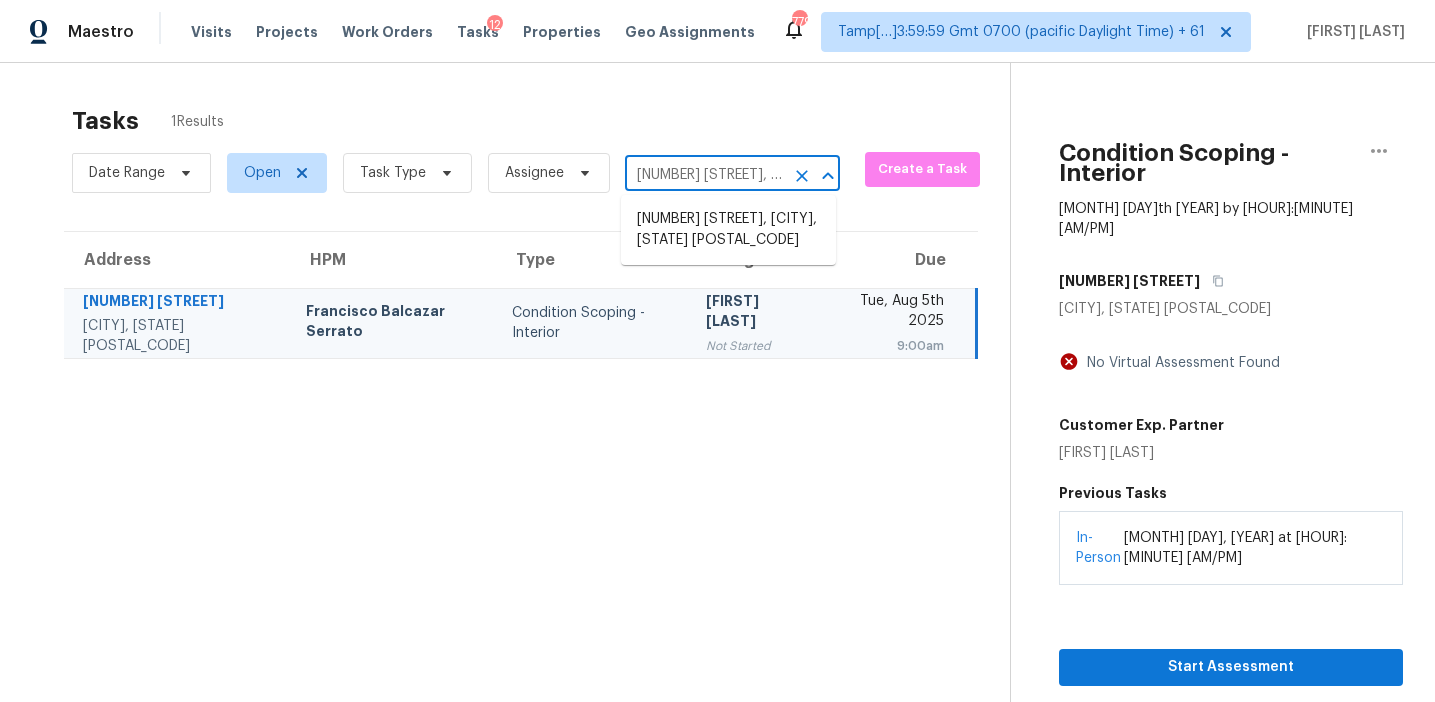 scroll, scrollTop: 0, scrollLeft: 103, axis: horizontal 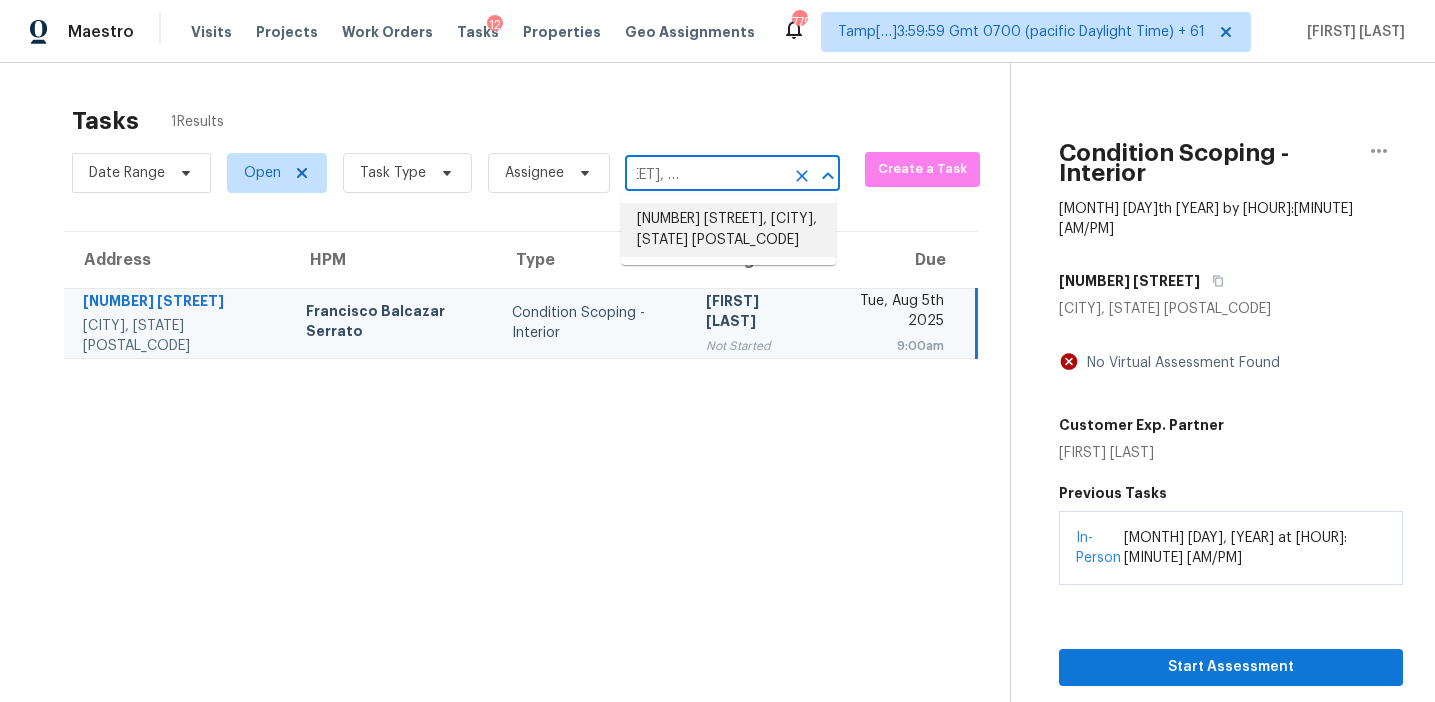 click on "8991 Laurel Dr, Douglasville, GA 30135" at bounding box center [728, 230] 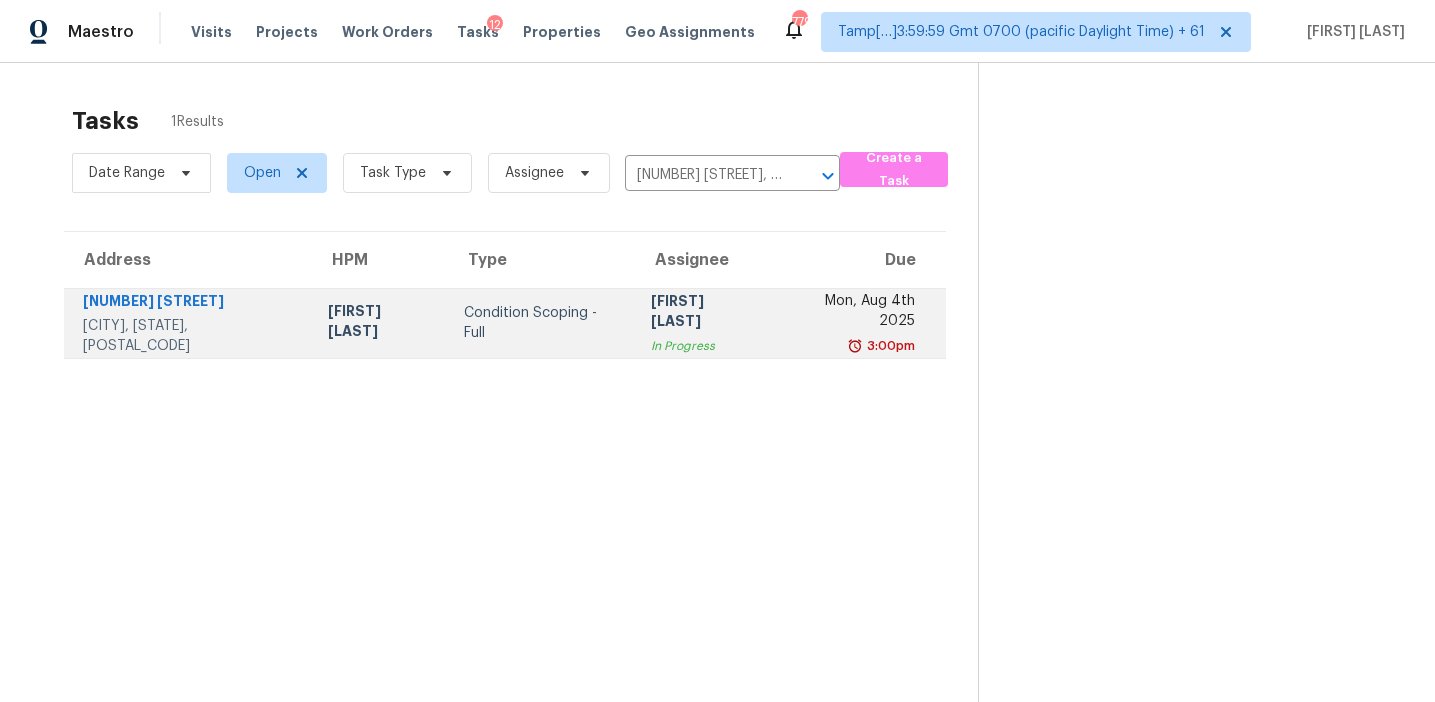 click on "Afran Peeran In Progress" at bounding box center (703, 323) 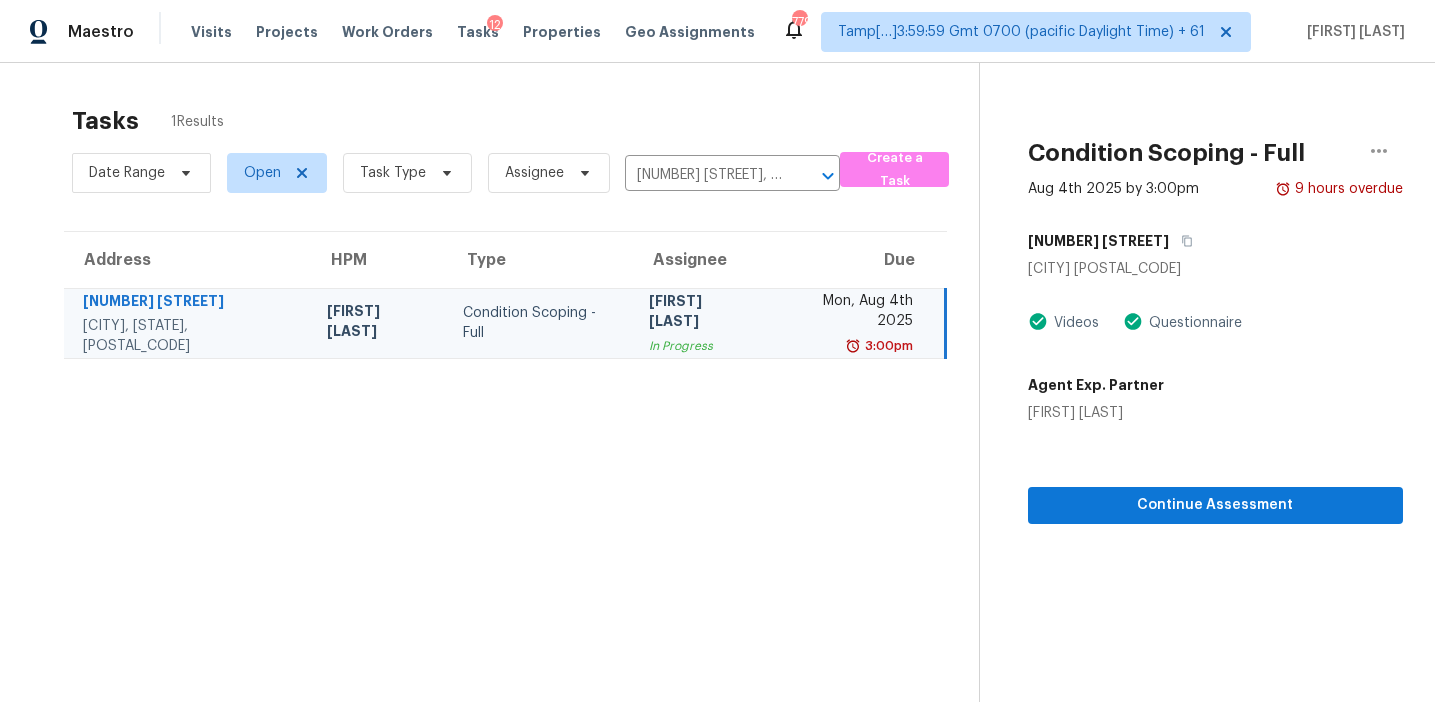 click on "Agent Exp. Partner" at bounding box center (1096, 385) 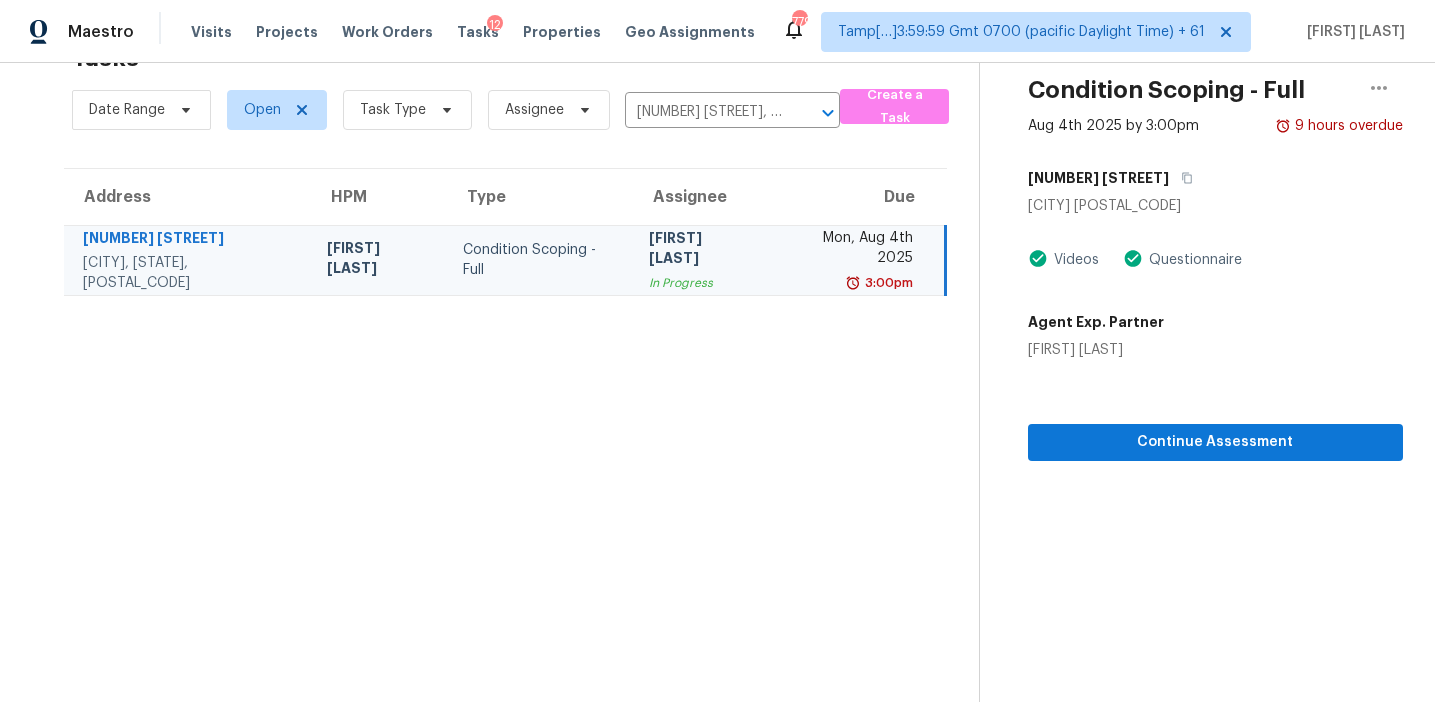 scroll, scrollTop: 0, scrollLeft: 0, axis: both 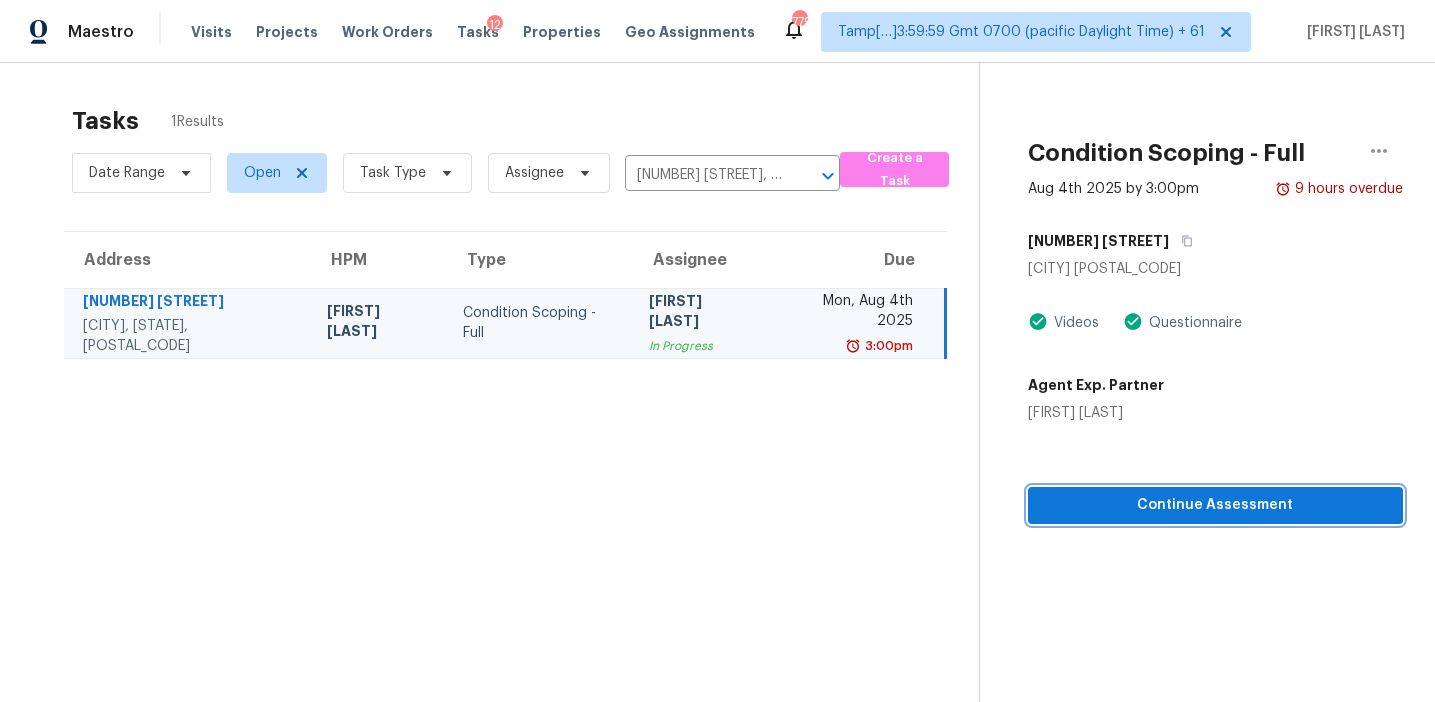 click on "Continue Assessment" at bounding box center (1215, 505) 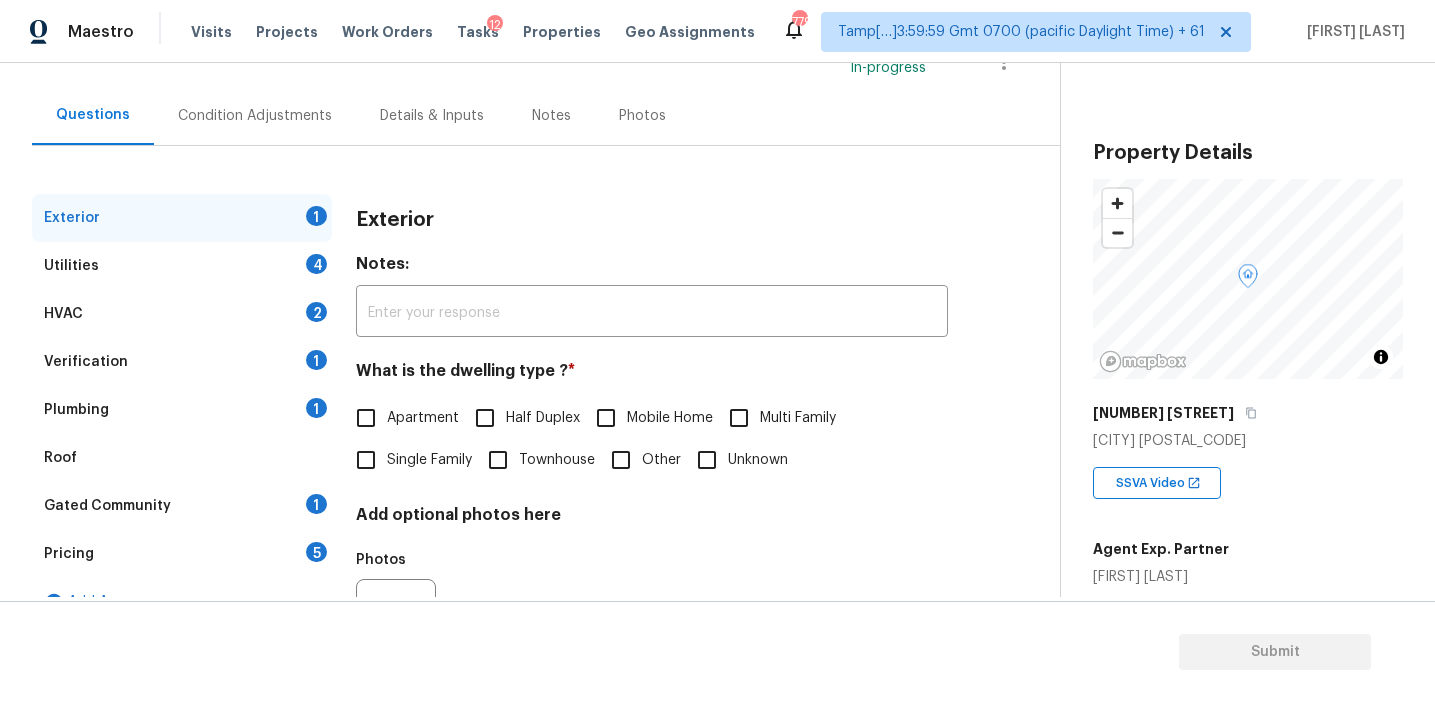 scroll, scrollTop: 167, scrollLeft: 0, axis: vertical 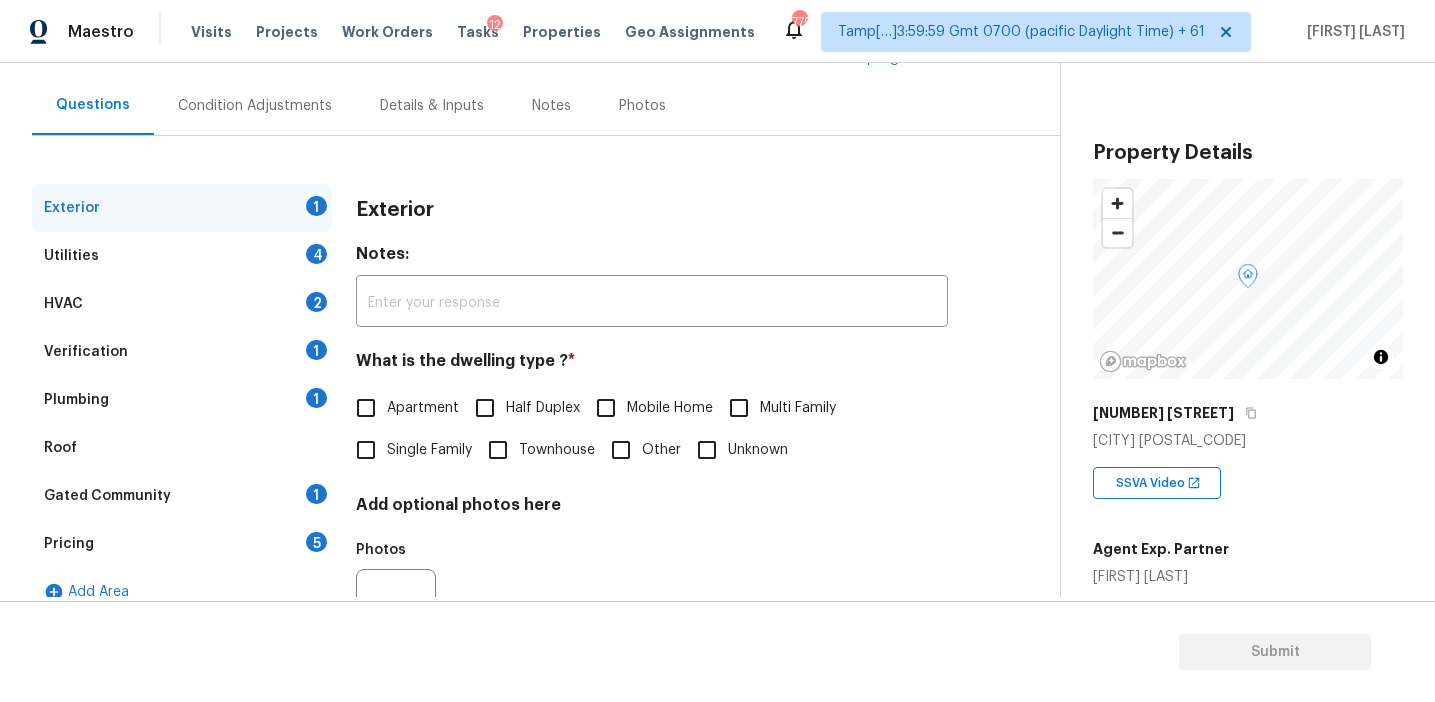click on "Pricing 5" at bounding box center [182, 544] 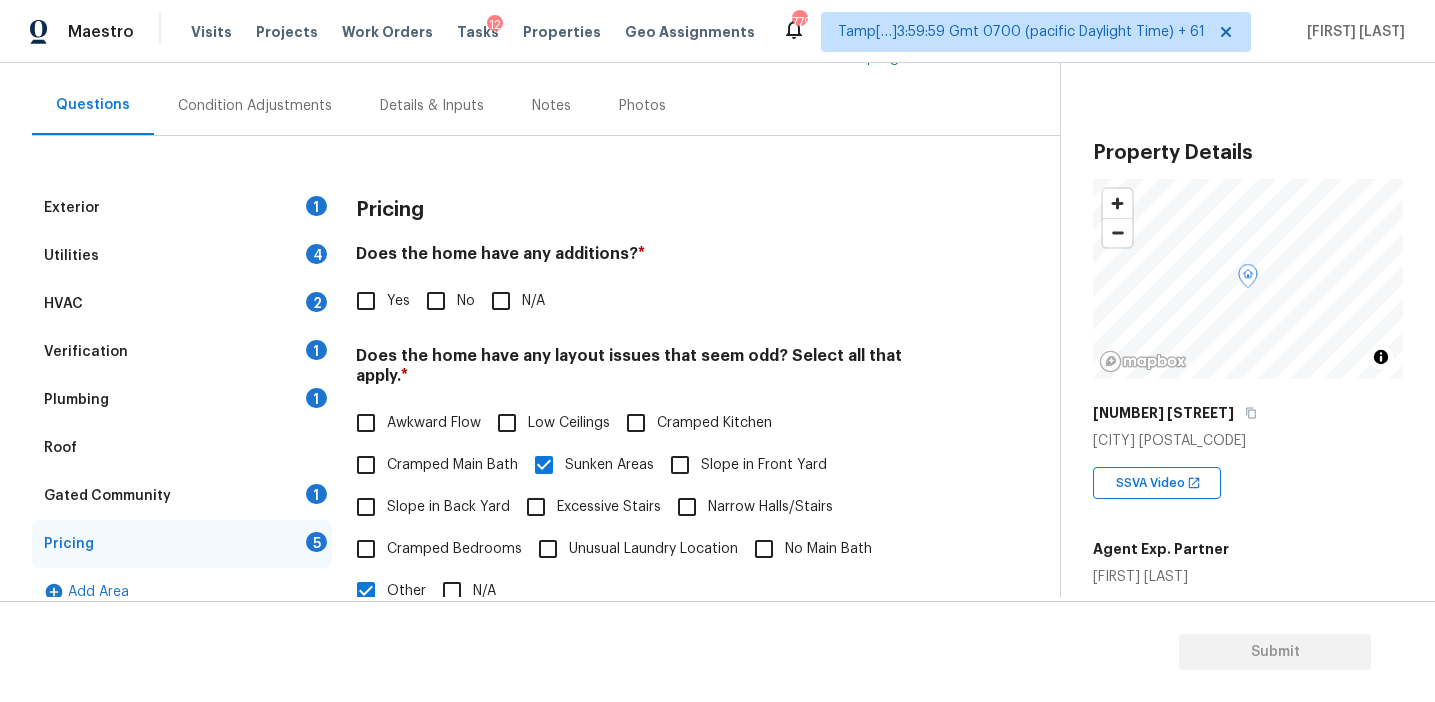 click on "Awkward Flow Low Ceilings Cramped Kitchen Cramped Main Bath Sunken Areas Slope in Front Yard Slope in Back Yard Excessive Stairs Narrow Halls/Stairs Cramped Bedrooms Unusual Laundry Location No Main Bath Other N/A" at bounding box center (652, 507) 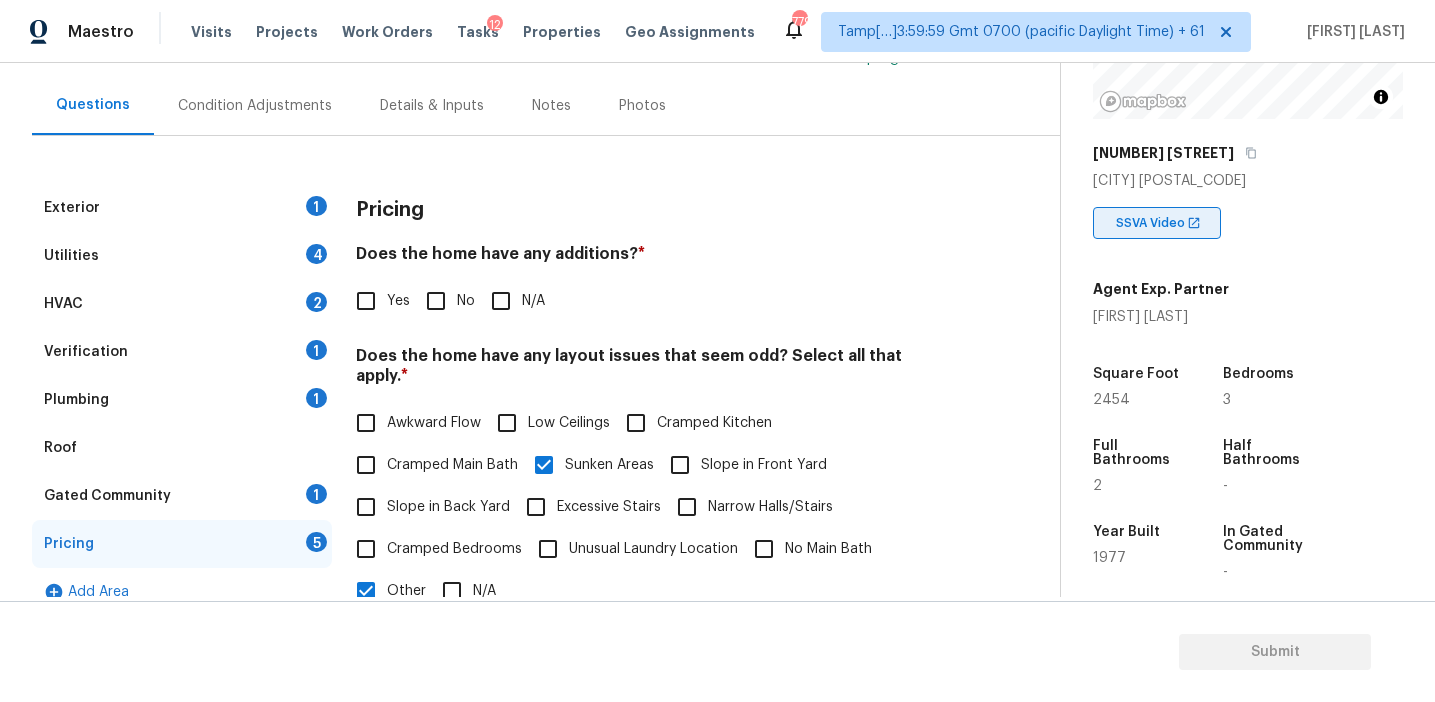 scroll, scrollTop: 259, scrollLeft: 0, axis: vertical 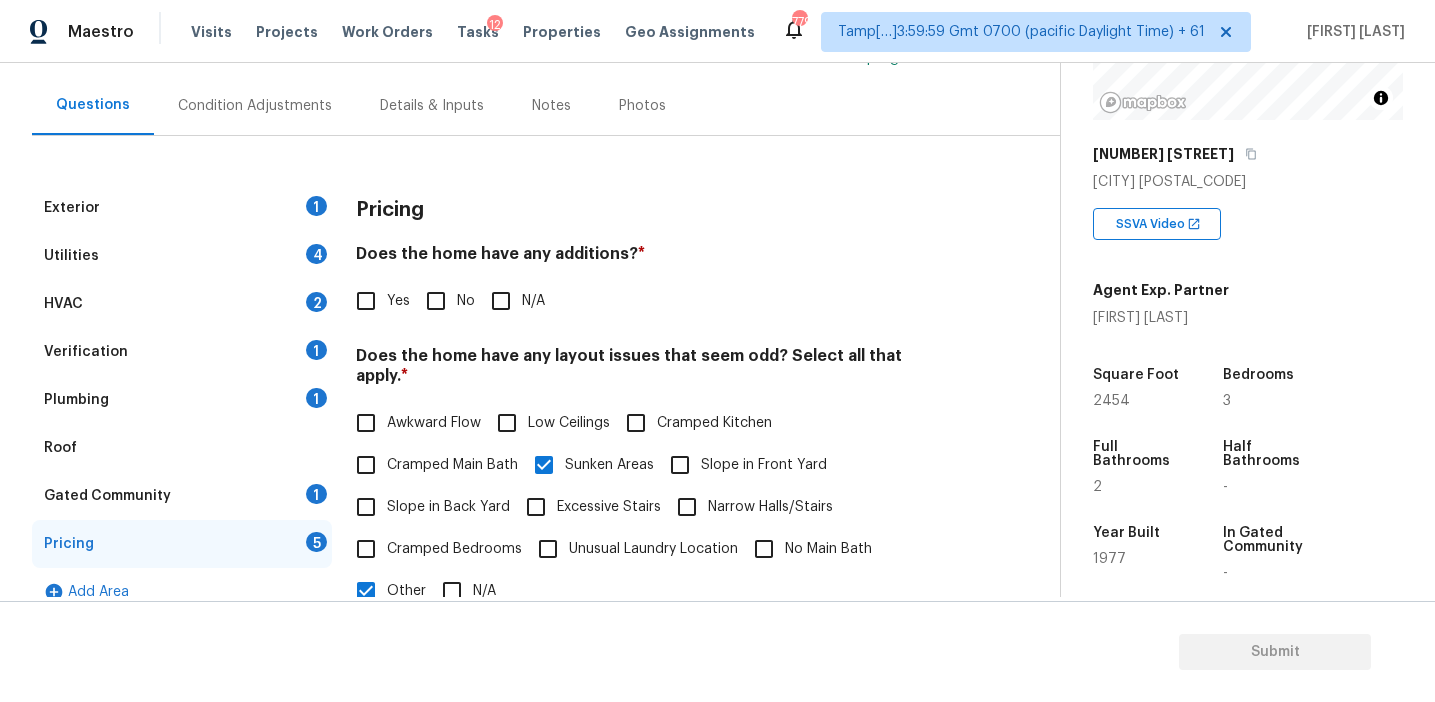 click on "Does the home have any layout issues that seem odd? Select all that apply.  *" at bounding box center [652, 370] 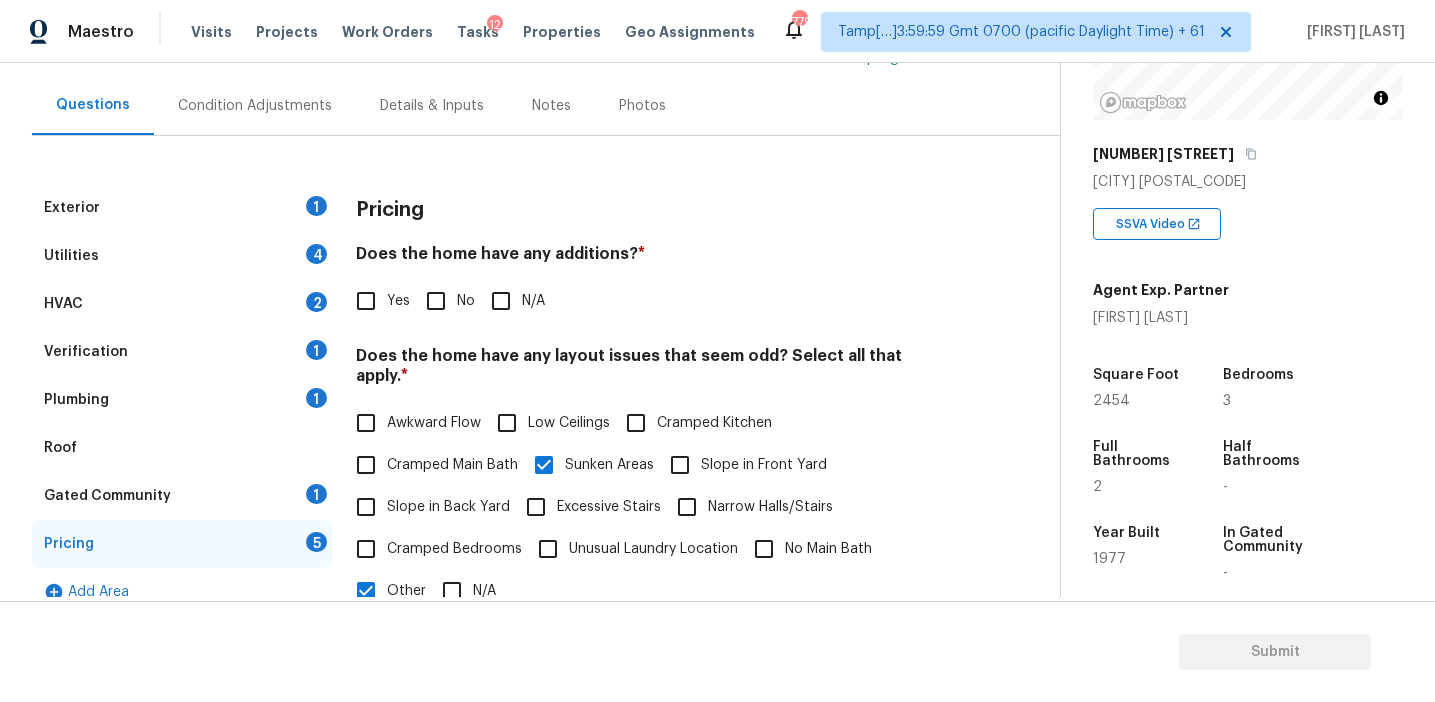 click on "Pricing" at bounding box center [652, 210] 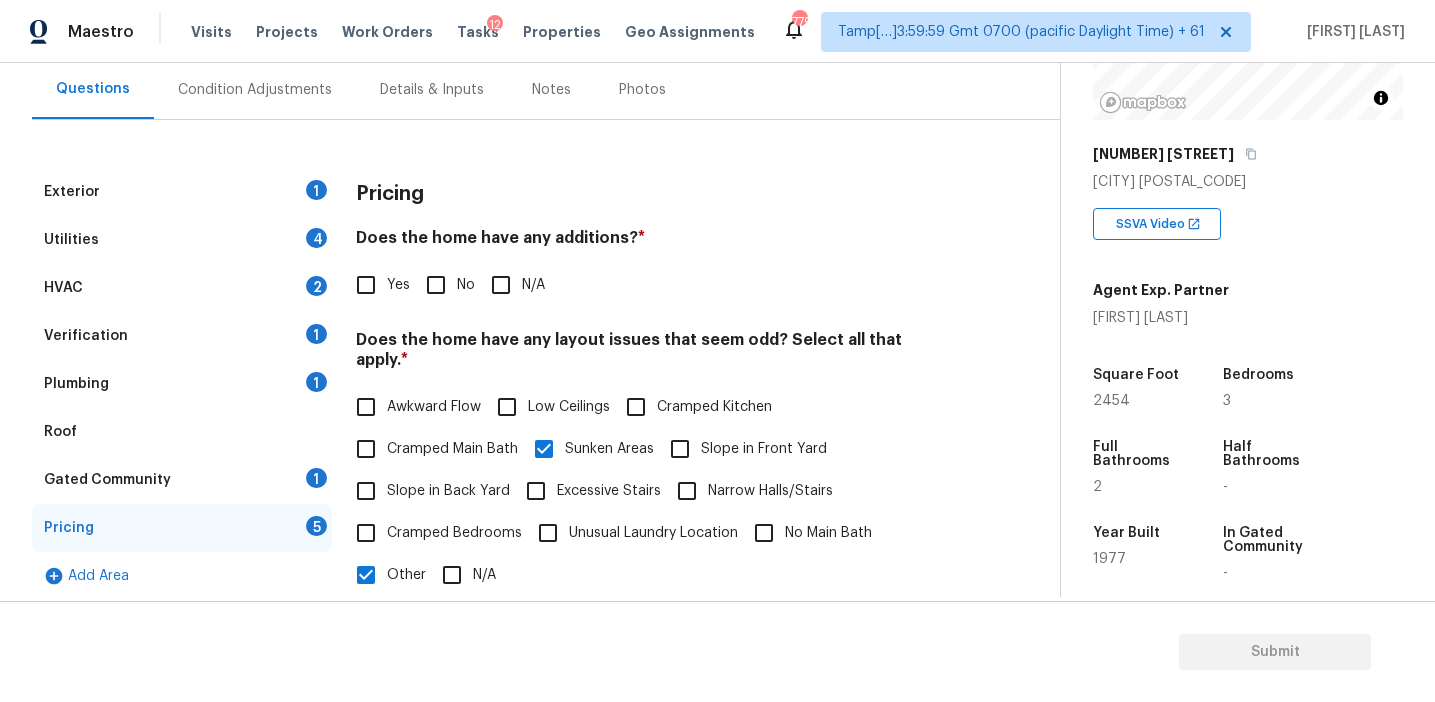 click on "Pricing" at bounding box center (652, 194) 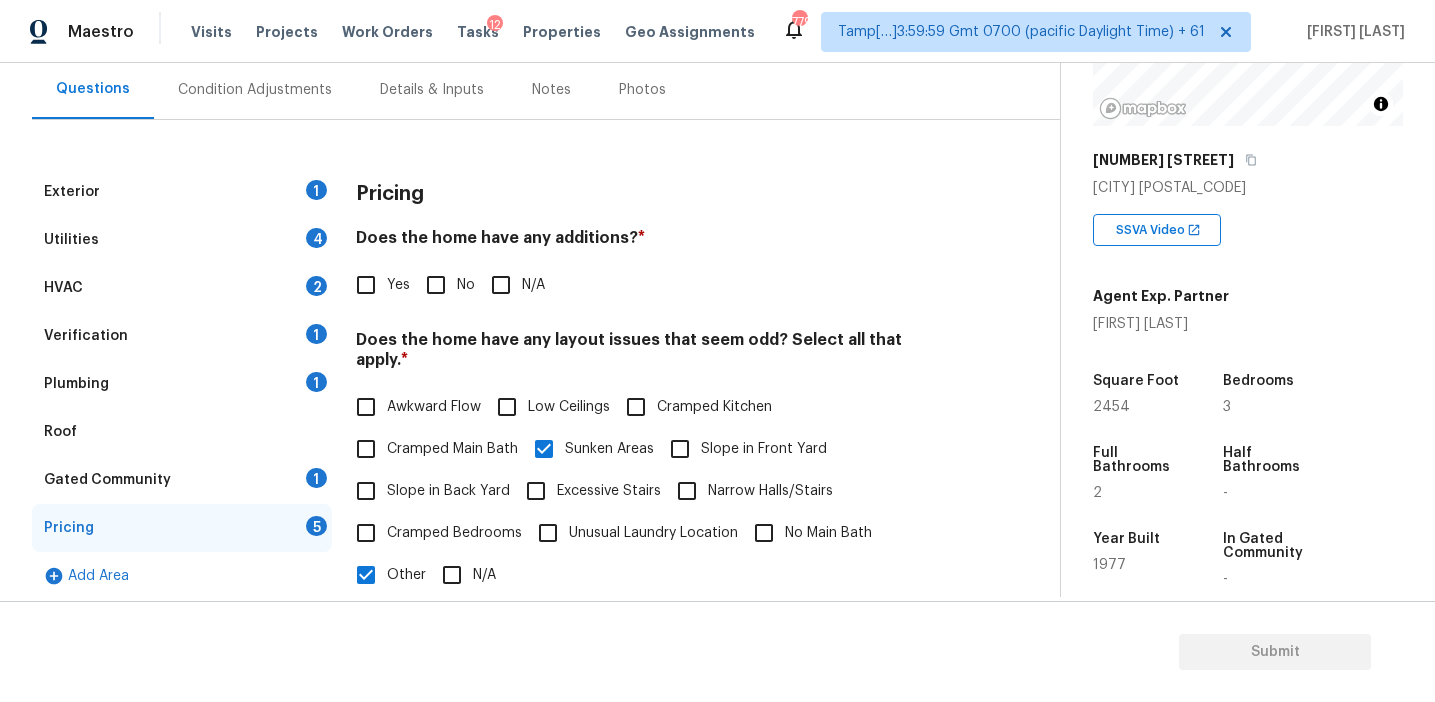 scroll, scrollTop: 248, scrollLeft: 0, axis: vertical 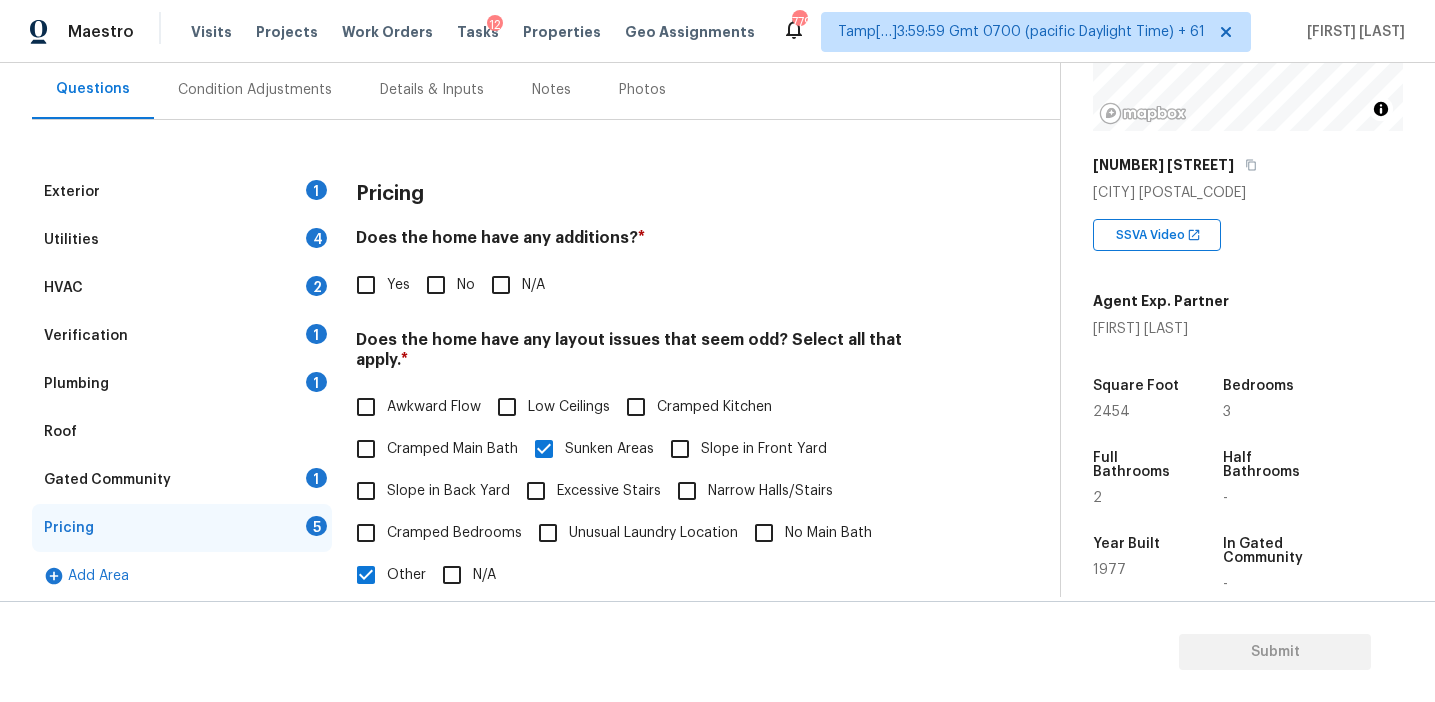 click on "Pricing Does the home have any additions?  * Yes No N/A Does the home have any layout issues that seem odd? Select all that apply.  * Awkward Flow Low Ceilings Cramped Kitchen Cramped Main Bath Sunken Areas Slope in Front Yard Slope in Back Yard Excessive Stairs Narrow Halls/Stairs Cramped Bedrooms Unusual Laundry Location No Main Bath Other N/A Sq.ft discrepancy, one section was used for a room, the rest of the basement is unfinished. ​ Photos Do you have to walk through the garage to get to any rooms in the home?  * Yes No Does the kitchen seem cramped?  * Yes No Does the home appear to be very outdated?  * Yes No" at bounding box center [652, 651] 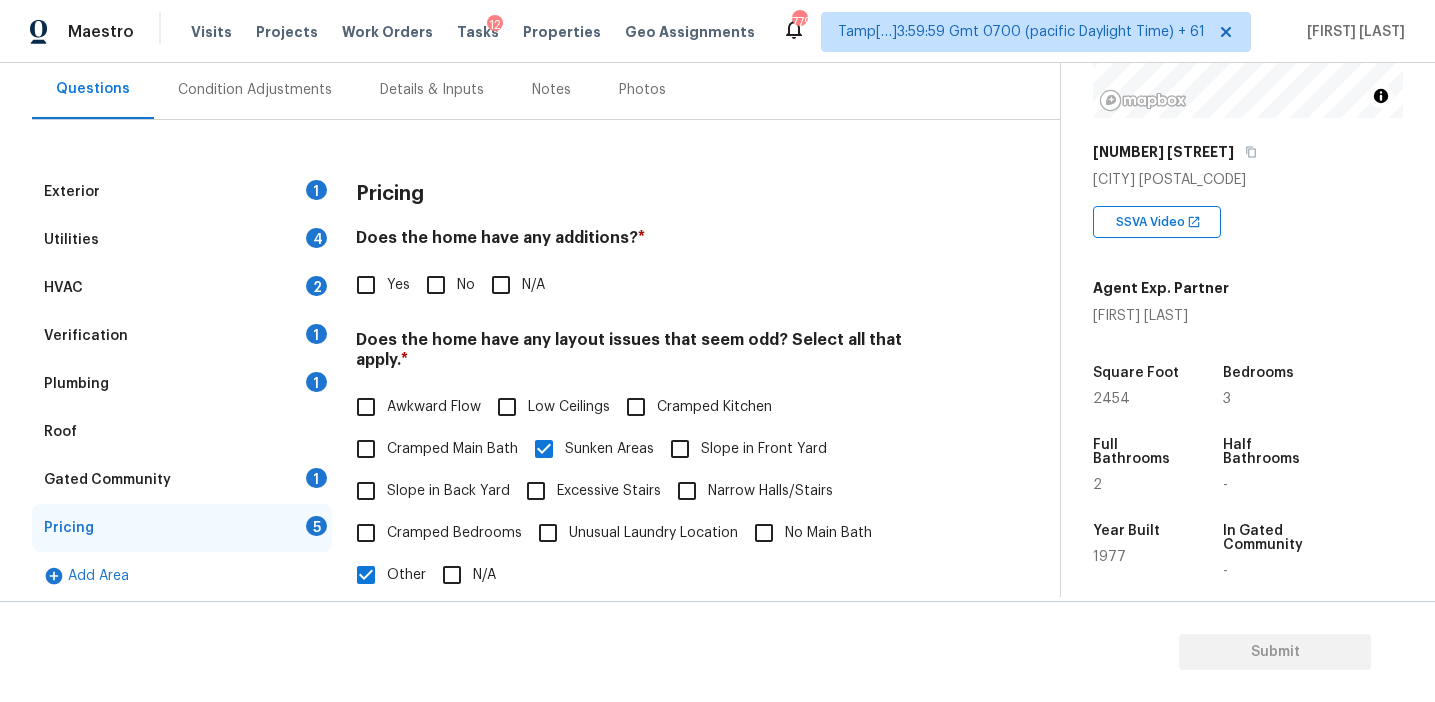 scroll, scrollTop: 262, scrollLeft: 0, axis: vertical 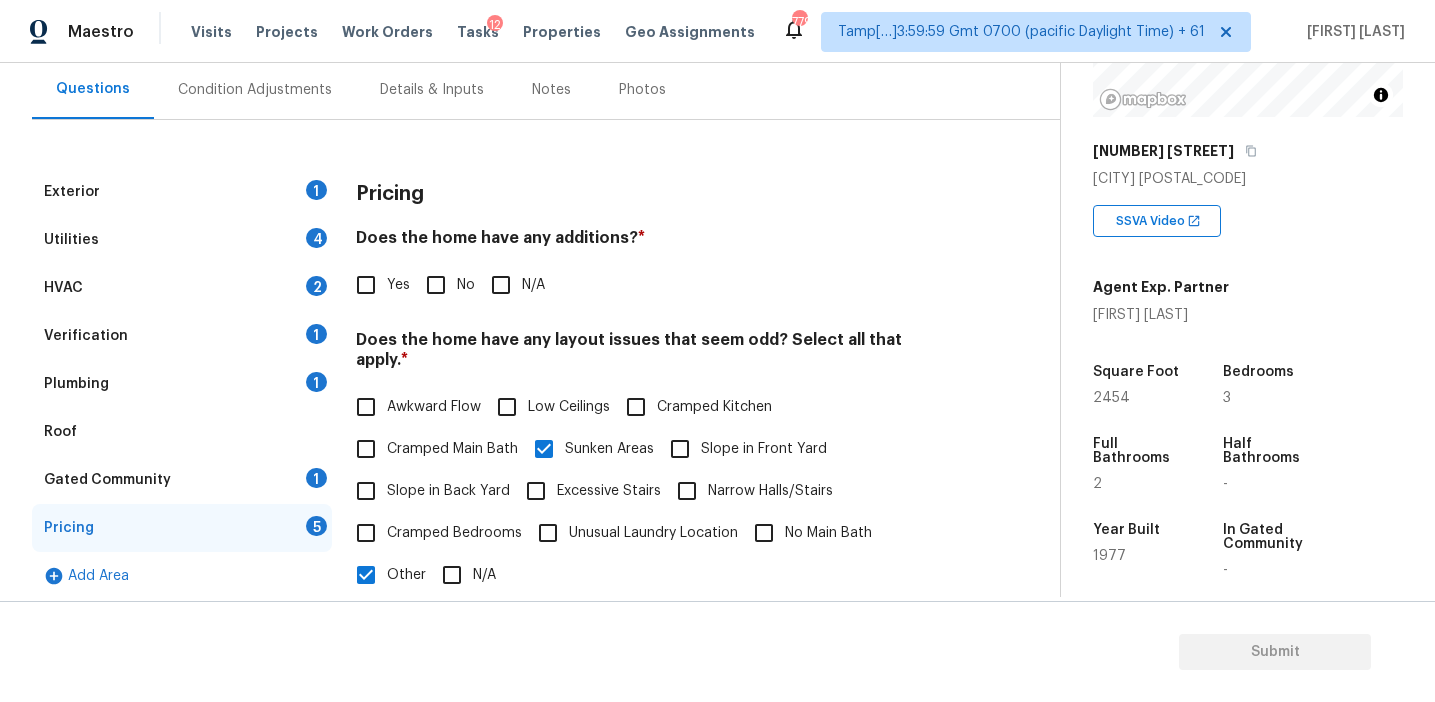 click on "Does the home have any additions?  *" at bounding box center [652, 242] 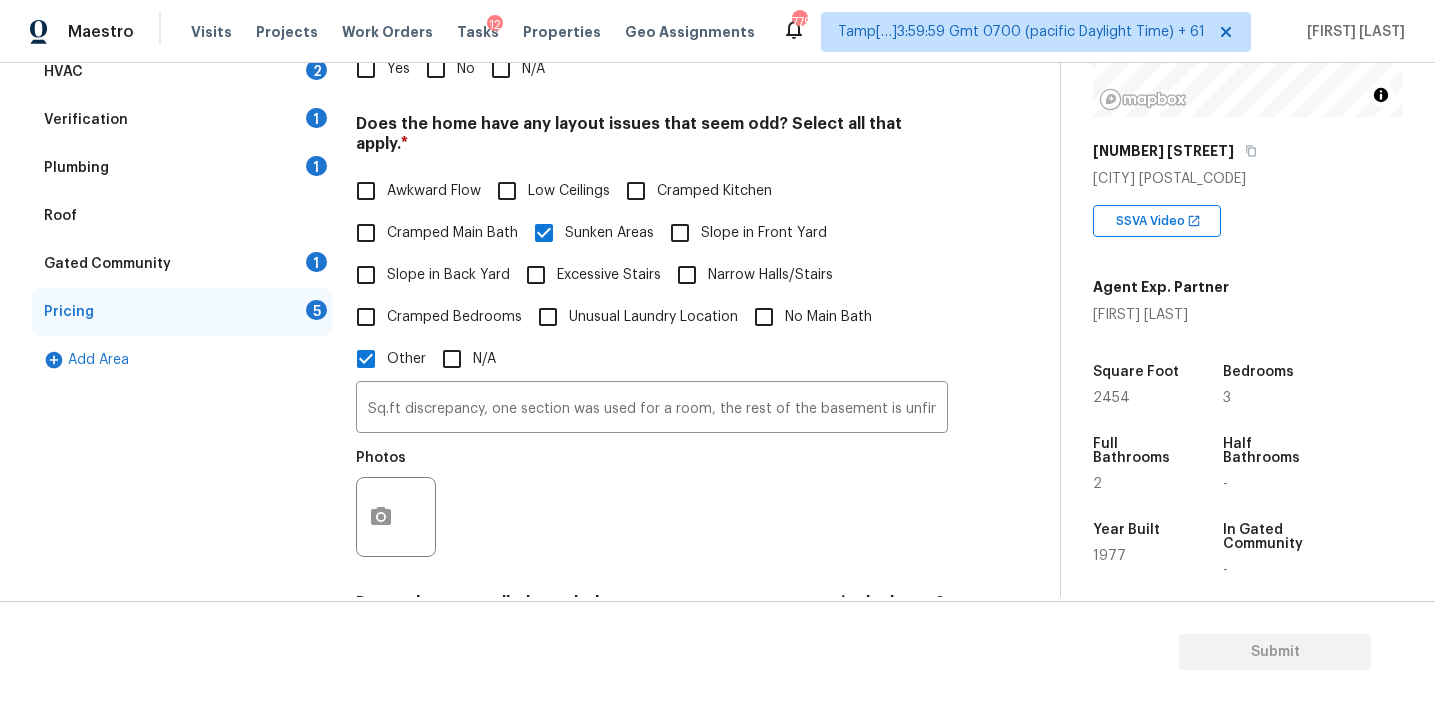 scroll, scrollTop: 422, scrollLeft: 0, axis: vertical 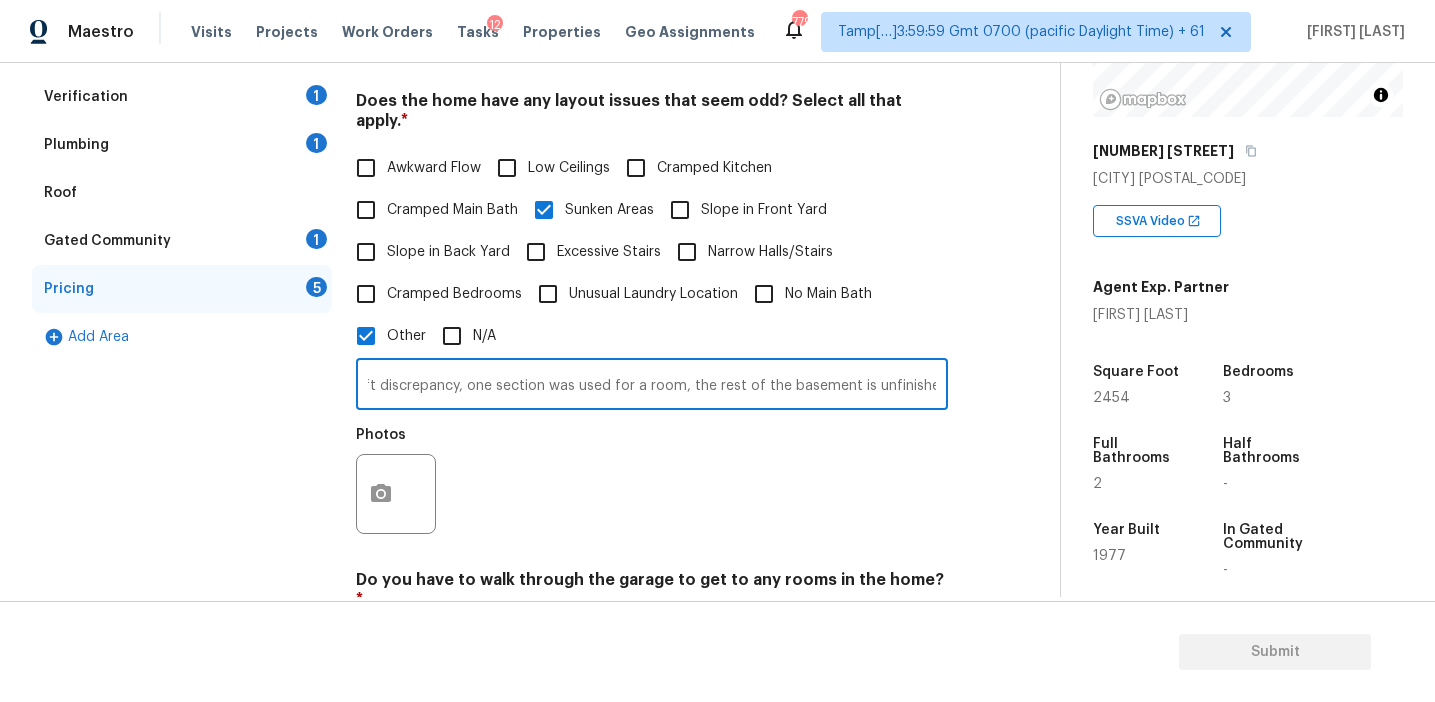 drag, startPoint x: 711, startPoint y: 368, endPoint x: 1047, endPoint y: 378, distance: 336.14877 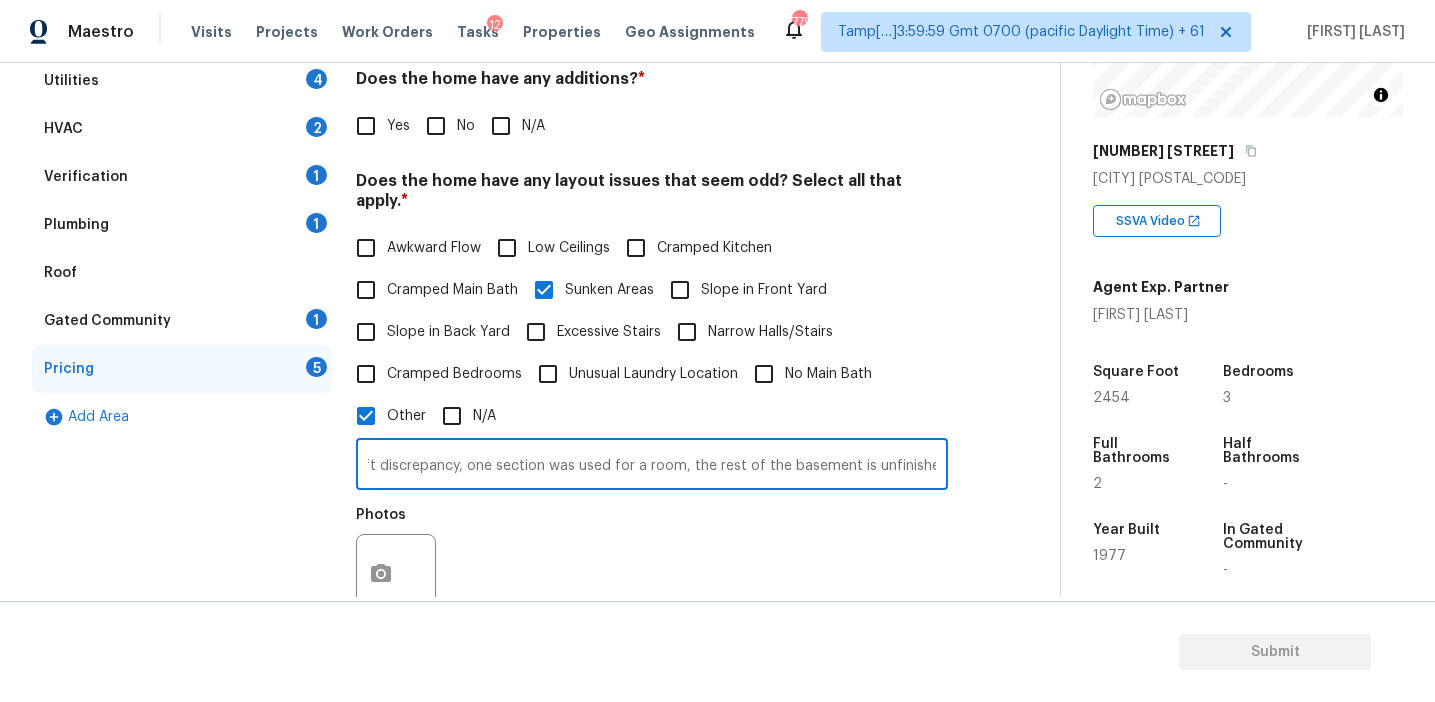 scroll, scrollTop: 307, scrollLeft: 0, axis: vertical 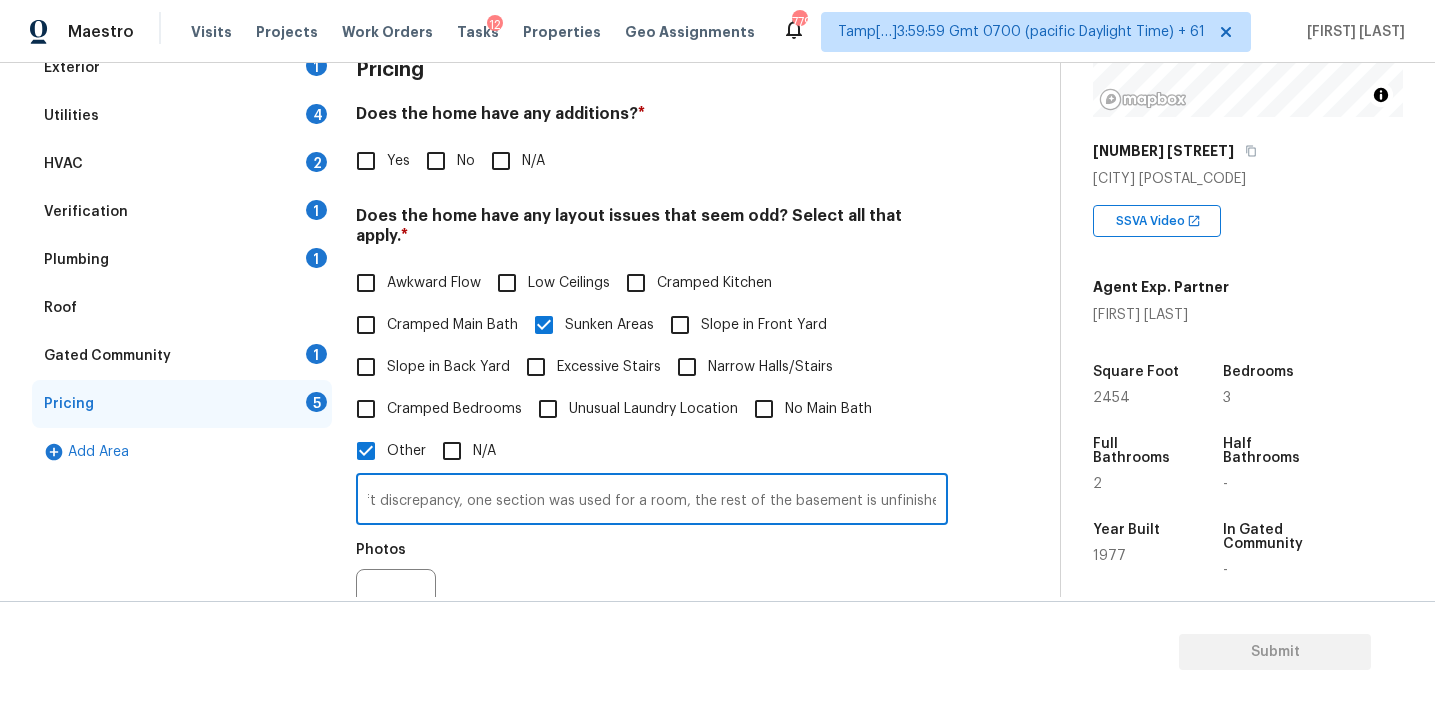 click on "Verification 1" at bounding box center [182, 212] 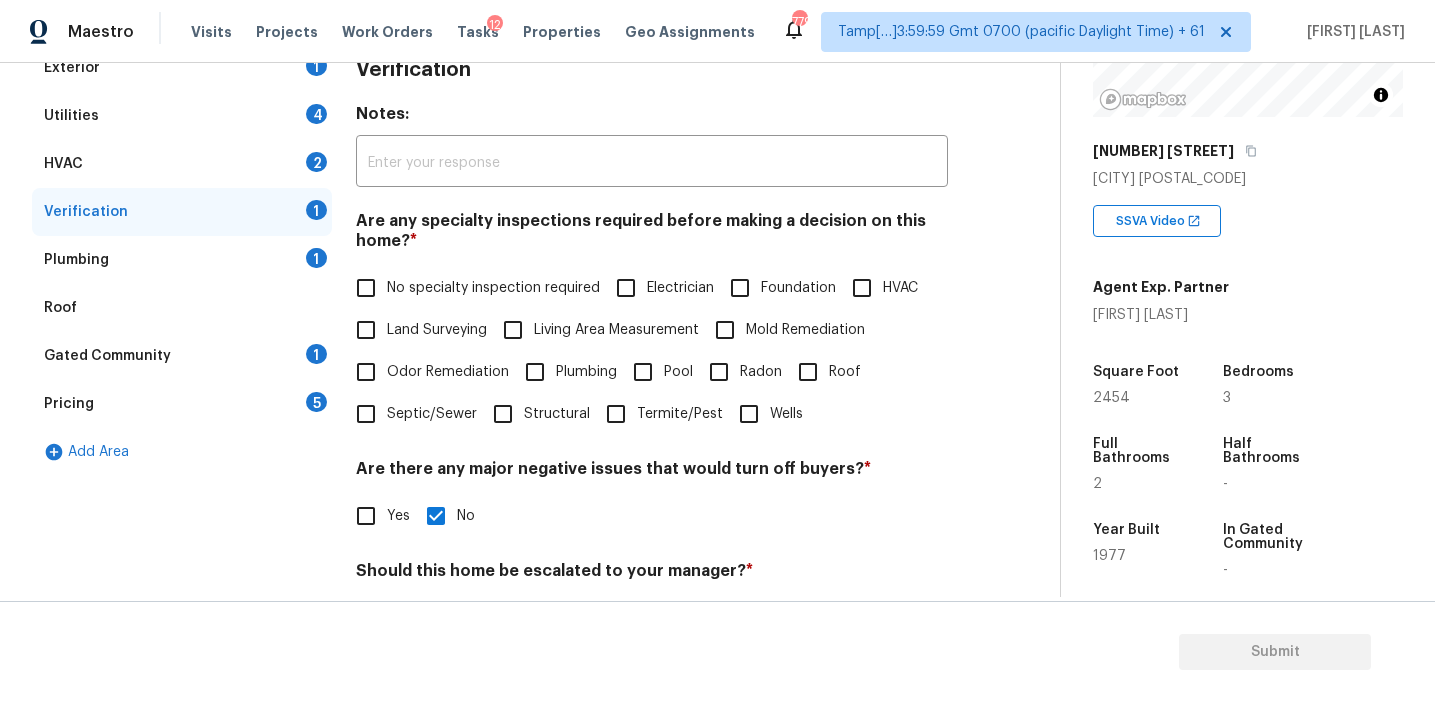 click on "Are any specialty inspections required before making a decision on this home?  *" at bounding box center [652, 235] 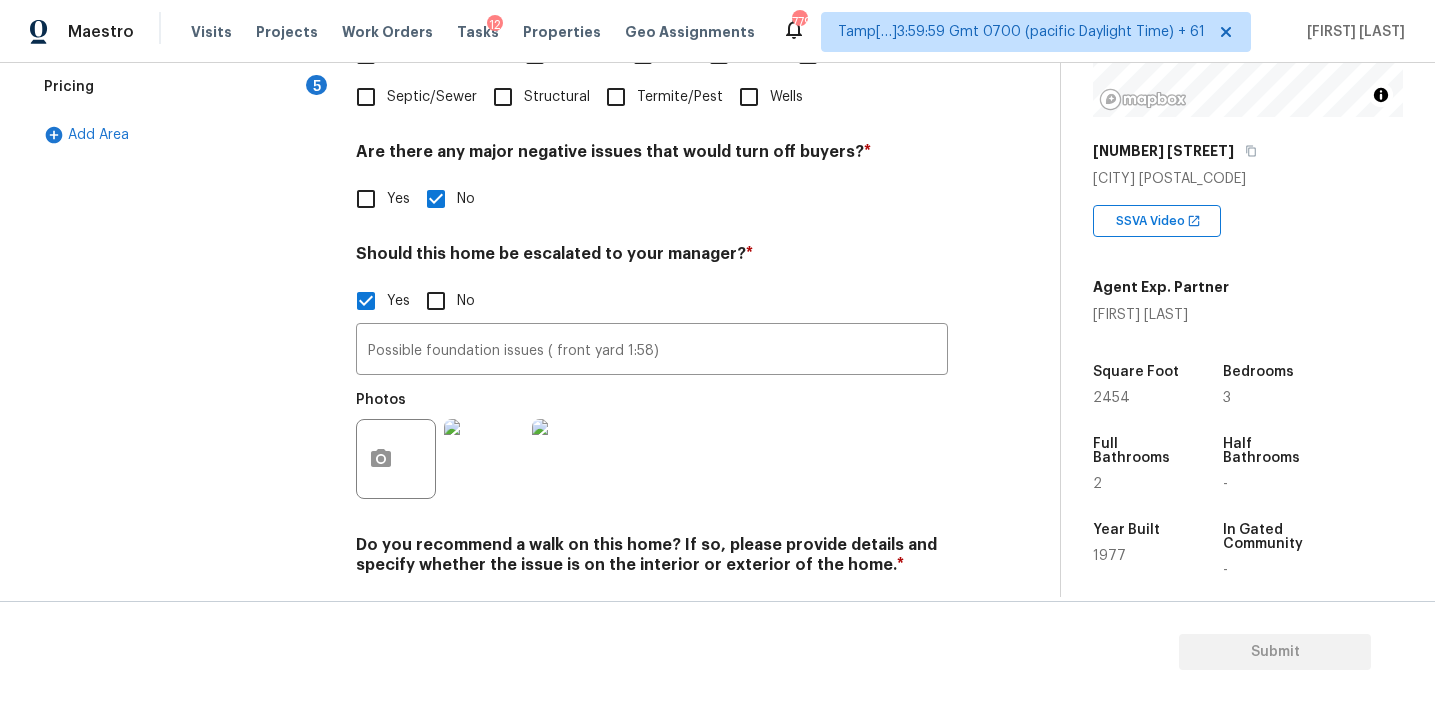 scroll, scrollTop: 691, scrollLeft: 0, axis: vertical 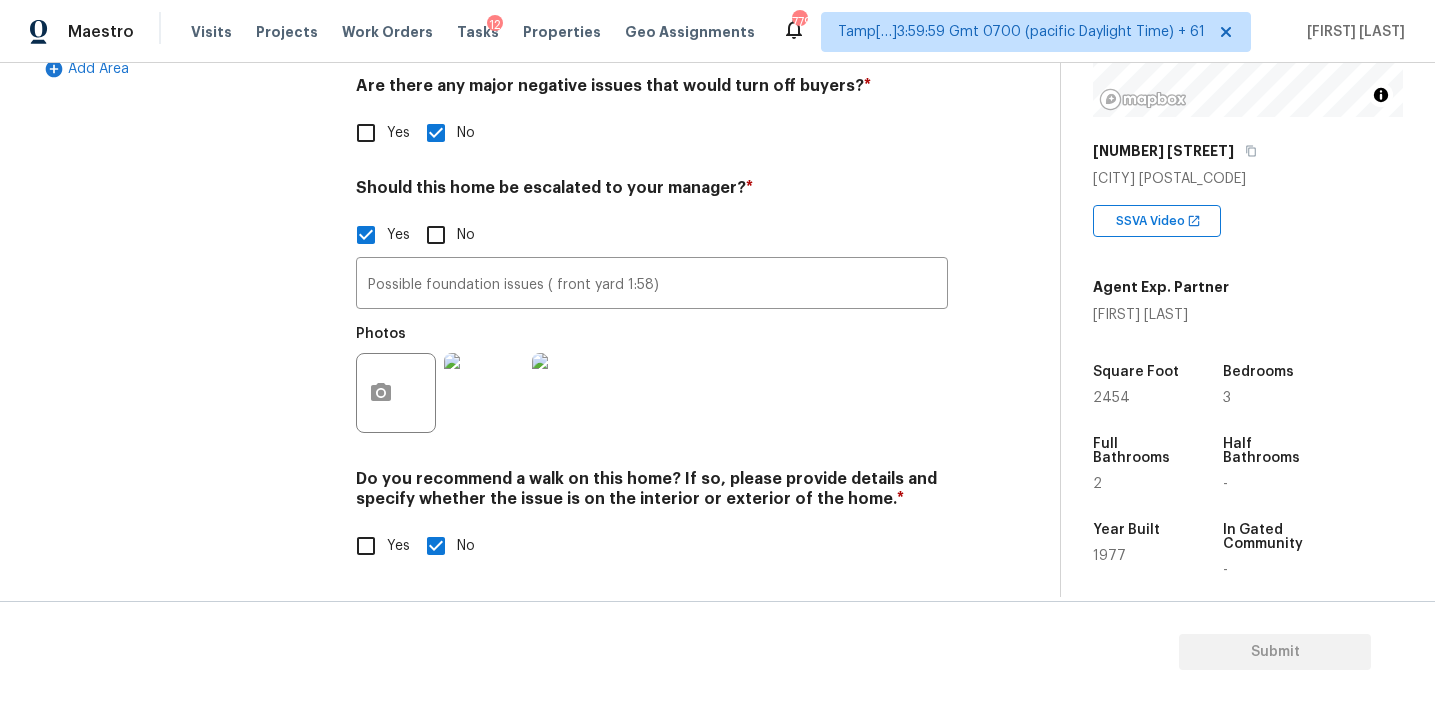 click at bounding box center [484, 393] 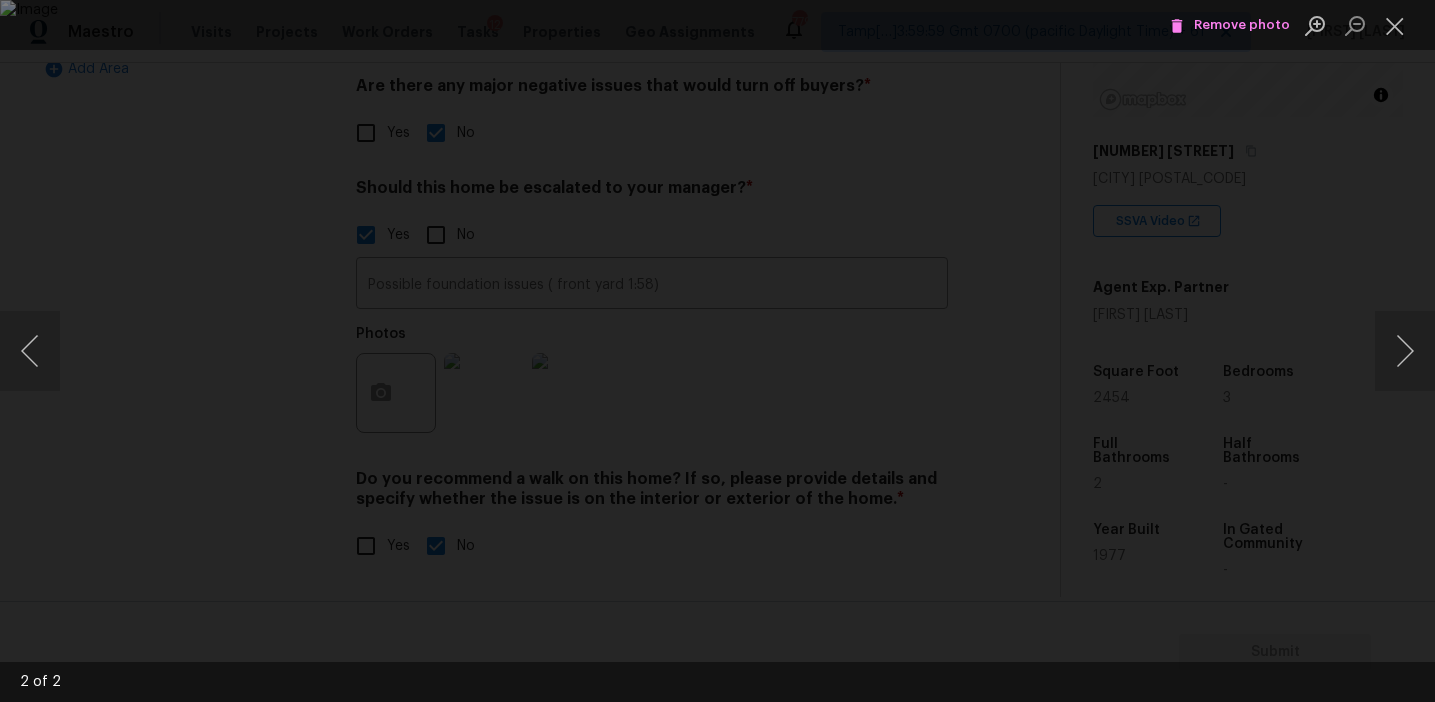 click at bounding box center [717, 351] 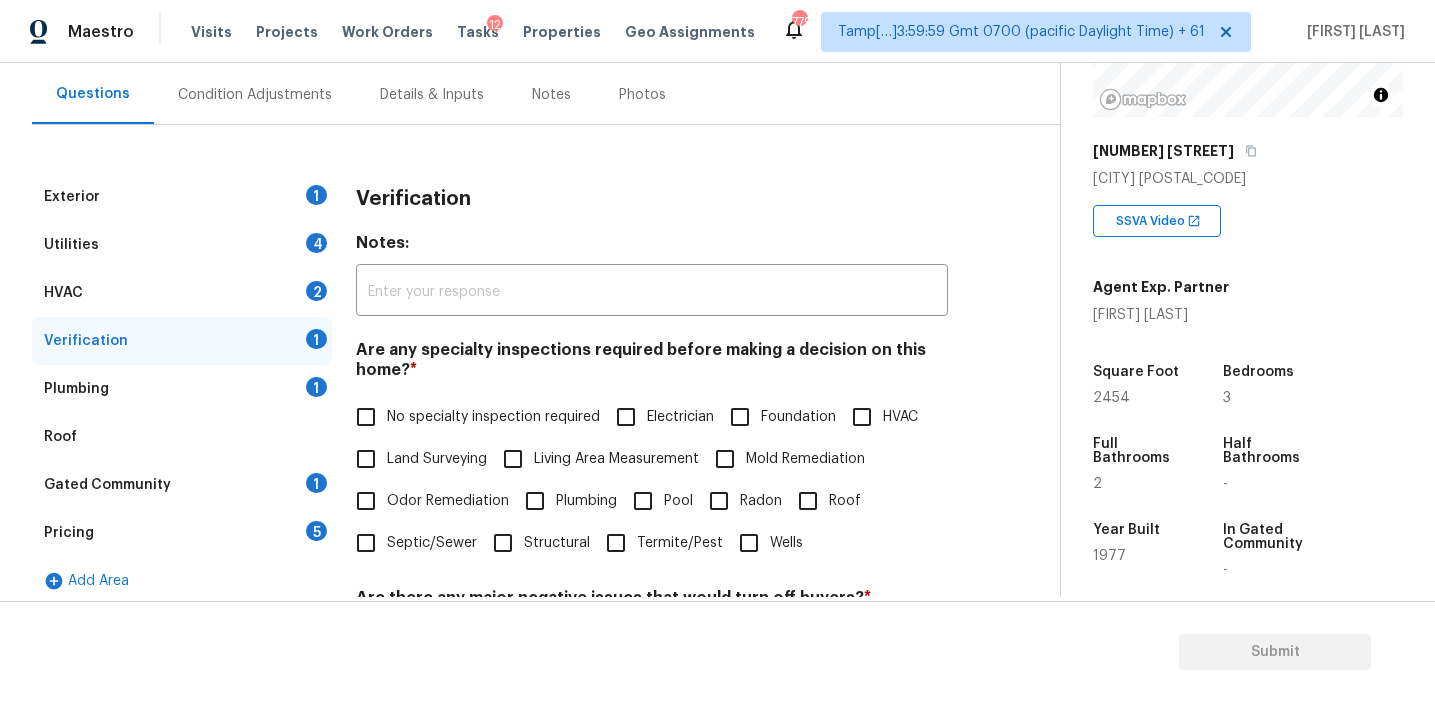 scroll, scrollTop: 174, scrollLeft: 0, axis: vertical 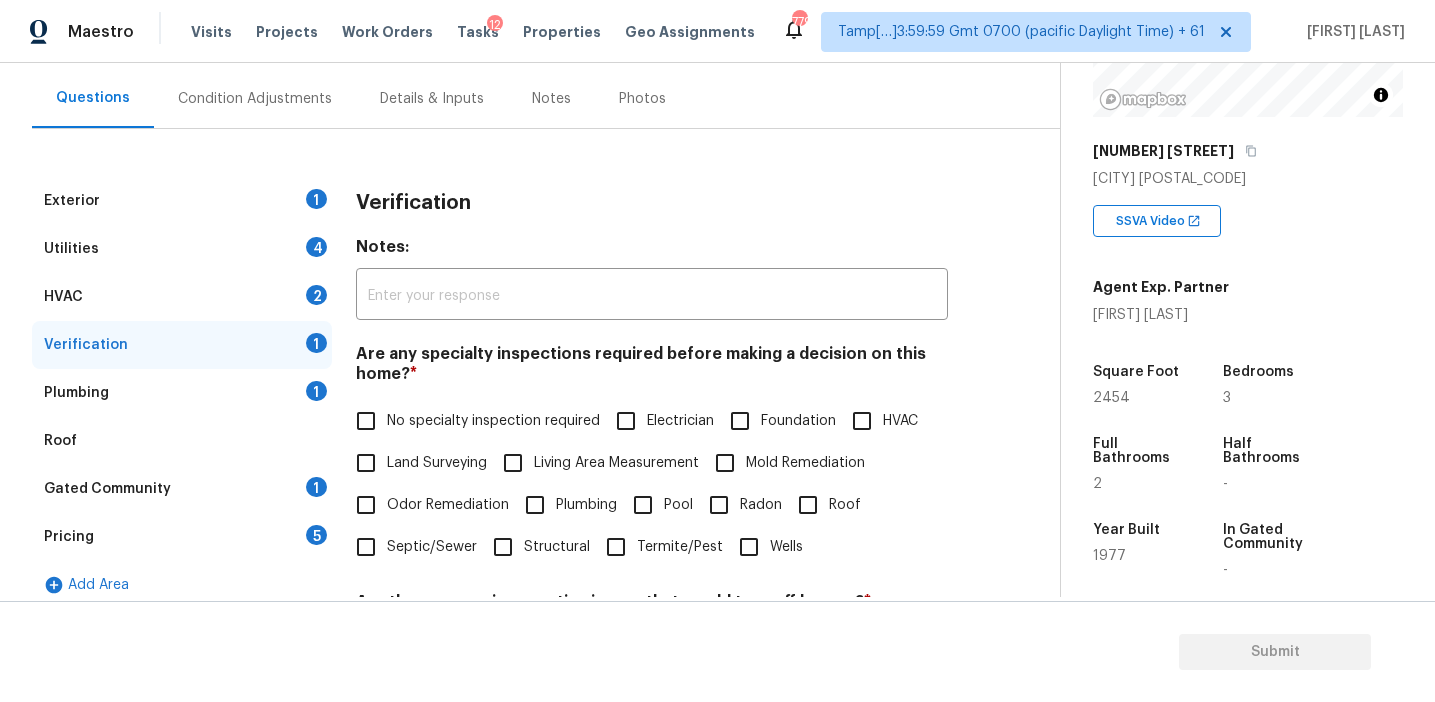 click on "Verification" at bounding box center [413, 203] 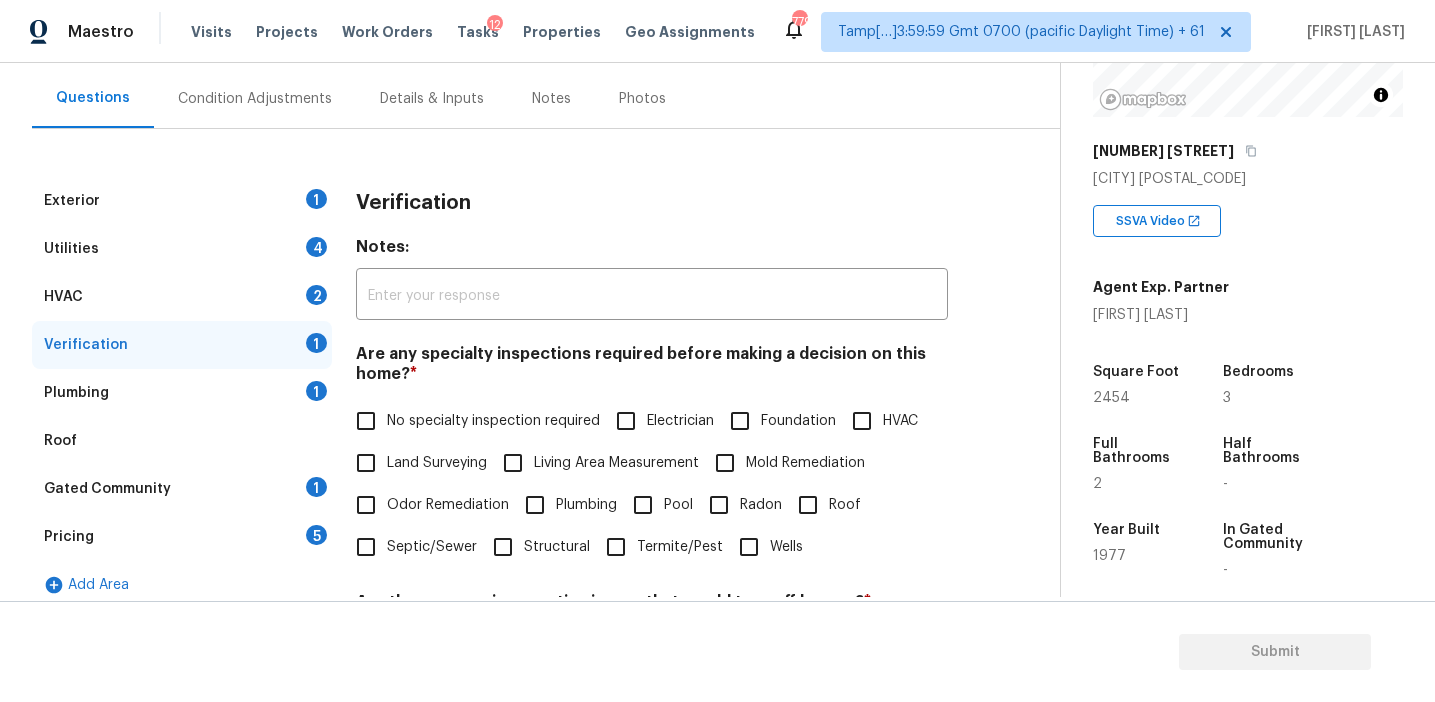 click on "Exterior 1 Utilities 4 HVAC 2 Verification 1 Plumbing 1 Roof Gated Community 1 Pricing 5 Add Area Verification Notes: ​ Are any specialty inspections required before making a decision on this home?  * No specialty inspection required Electrician Foundation HVAC Land Surveying Living Area Measurement Mold Remediation Odor Remediation Plumbing Pool Radon Roof Septic/Sewer Structural Termite/Pest Wells Are there any major negative issues that would turn off buyers?  * Yes No Should this home be escalated to your manager?  * Yes No Possible foundation issues ( front yard 1:58) ​ Photos Do you recommend a walk on this home? If so, please provide details and specify whether the issue is on the interior or exterior of the home.  * Yes No" at bounding box center [522, 618] 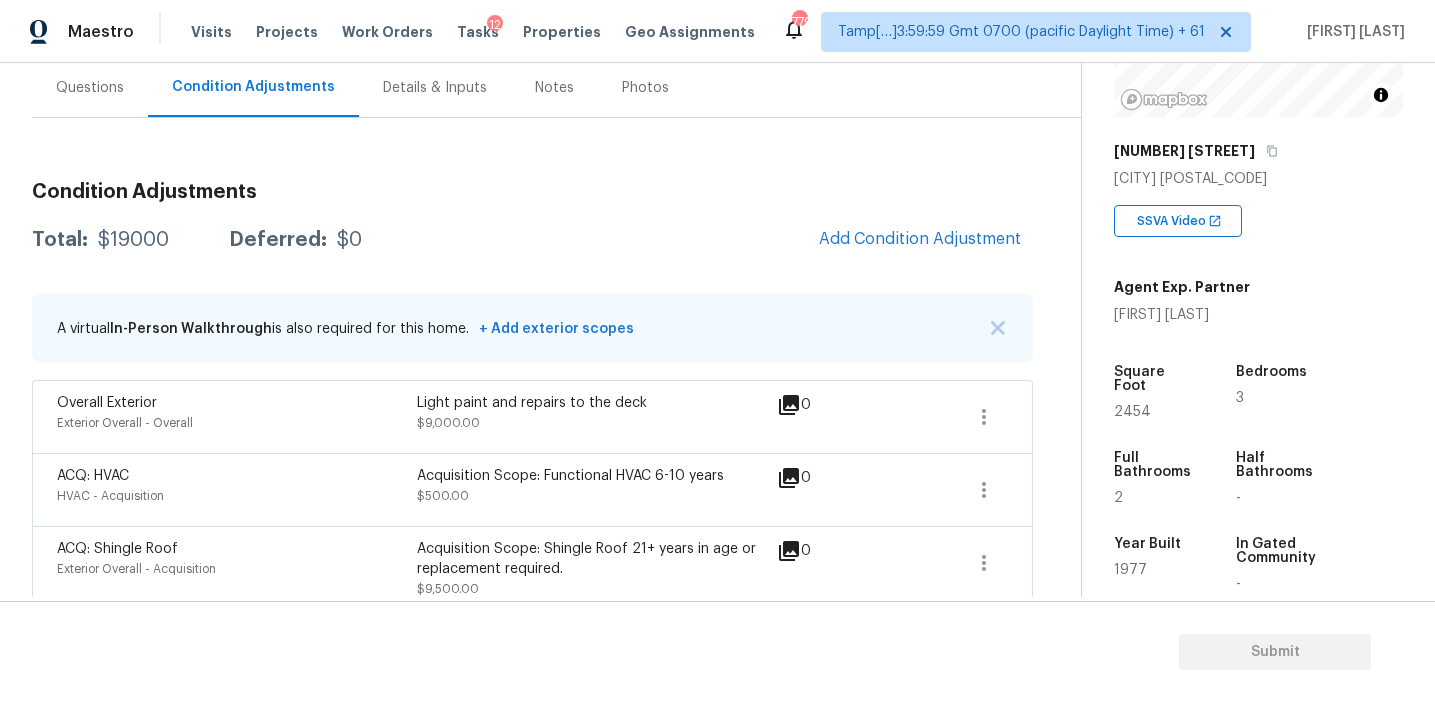 scroll, scrollTop: 183, scrollLeft: 0, axis: vertical 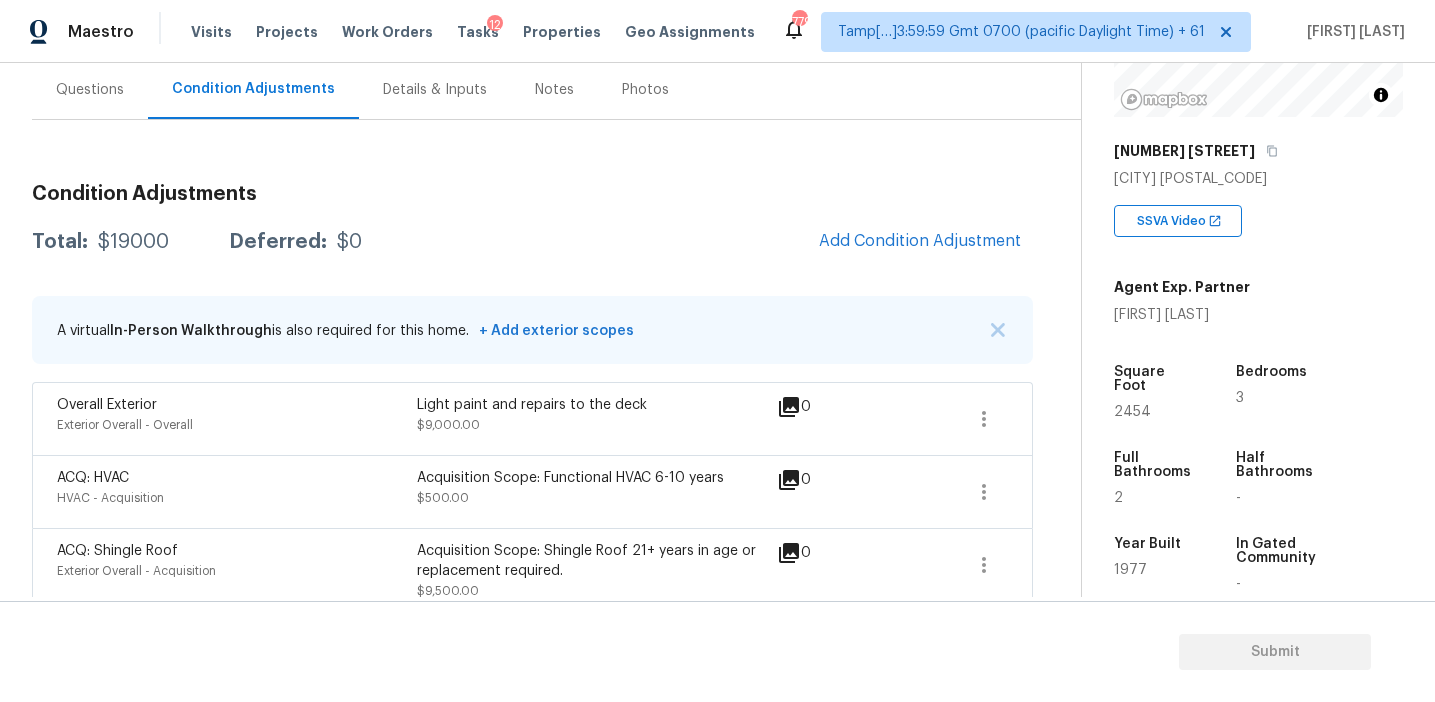 click on "Condition Adjustments Total:  $19000 Deferred:  $0 Add Condition Adjustment A virtual  In-Person Walkthrough  is also required for this home.   + Add exterior scopes Overall Exterior Exterior Overall - Overall Light paint and repairs to the deck $9,000.00   0 ACQ: HVAC HVAC - Acquisition Acquisition Scope: Functional HVAC 6-10 years $500.00   0 ACQ: Shingle Roof Exterior Overall - Acquisition Acquisition Scope: Shingle Roof 21+ years in age or replacement required. $9,500.00   0" at bounding box center (532, 391) 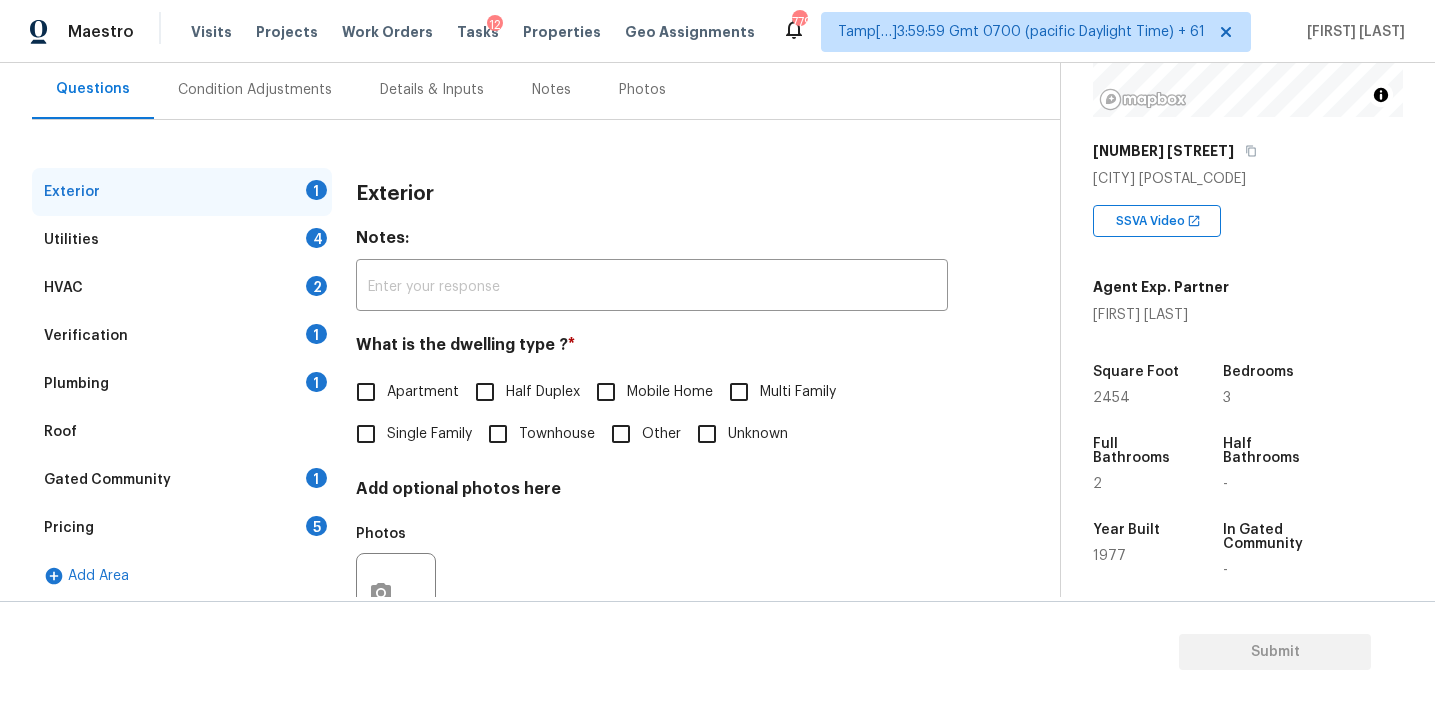 scroll, scrollTop: 182, scrollLeft: 0, axis: vertical 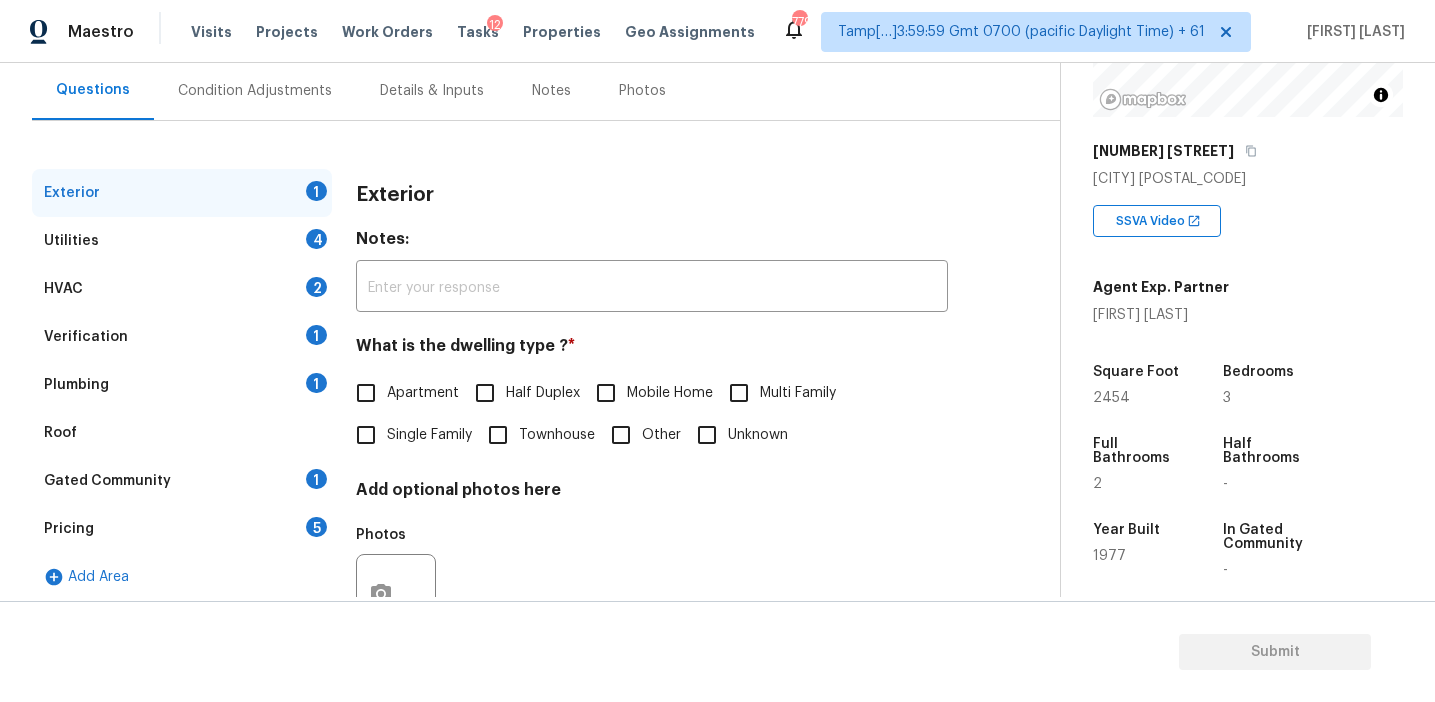 click on "Verification 1" at bounding box center [182, 337] 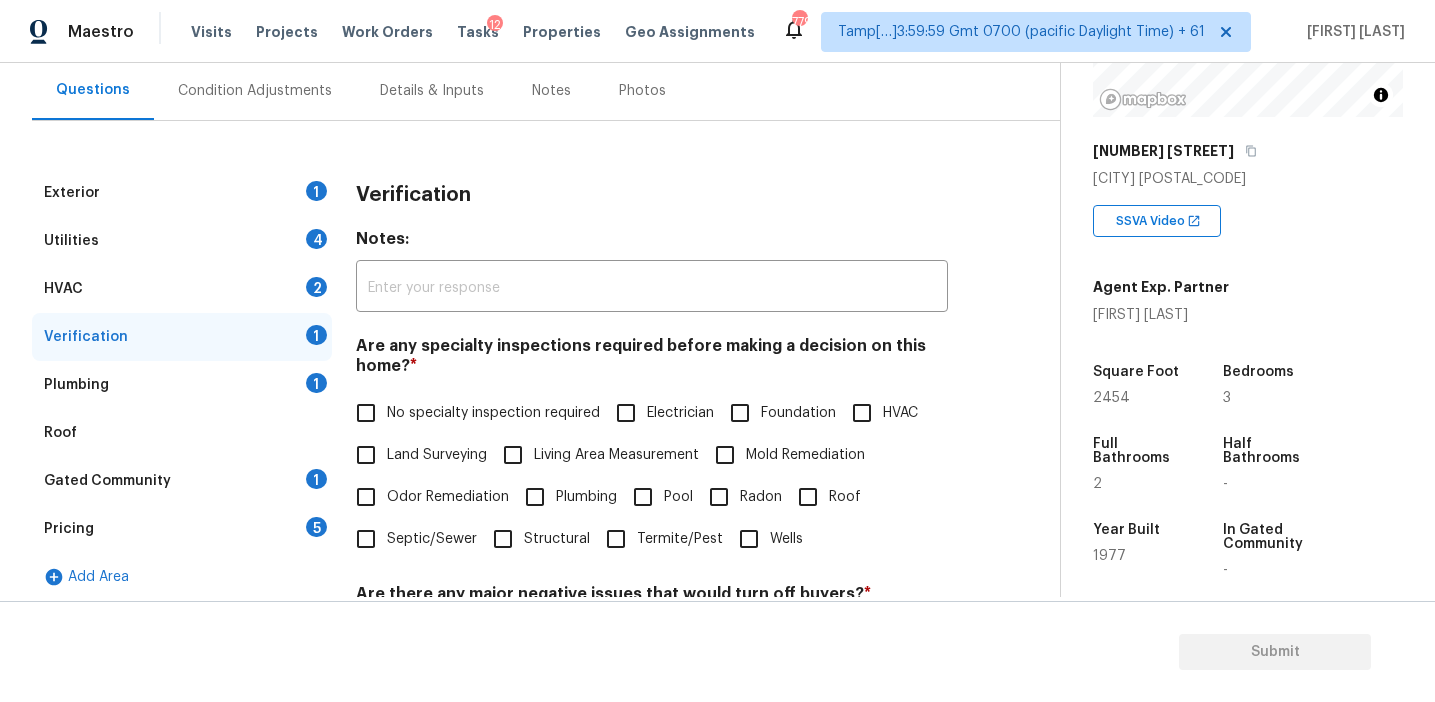 scroll, scrollTop: 691, scrollLeft: 0, axis: vertical 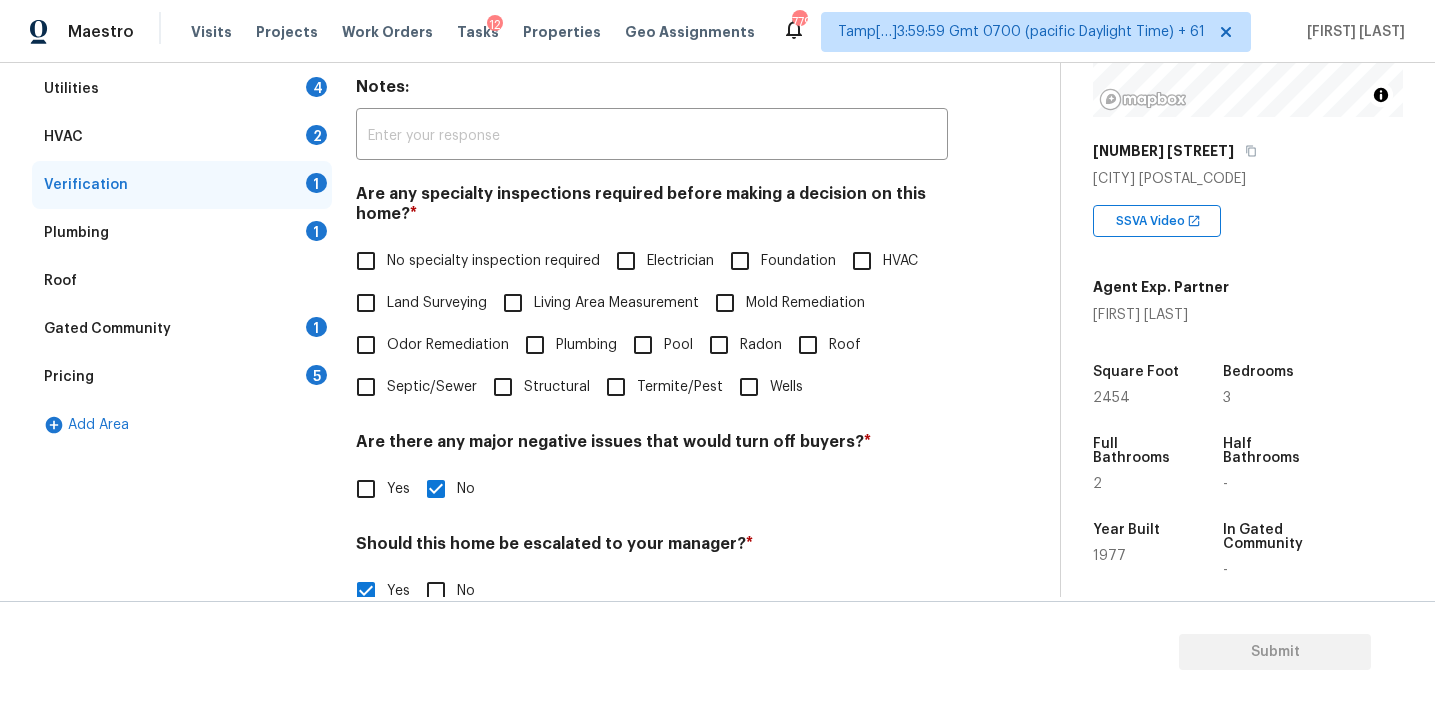 click on "Plumbing 1" at bounding box center (182, 233) 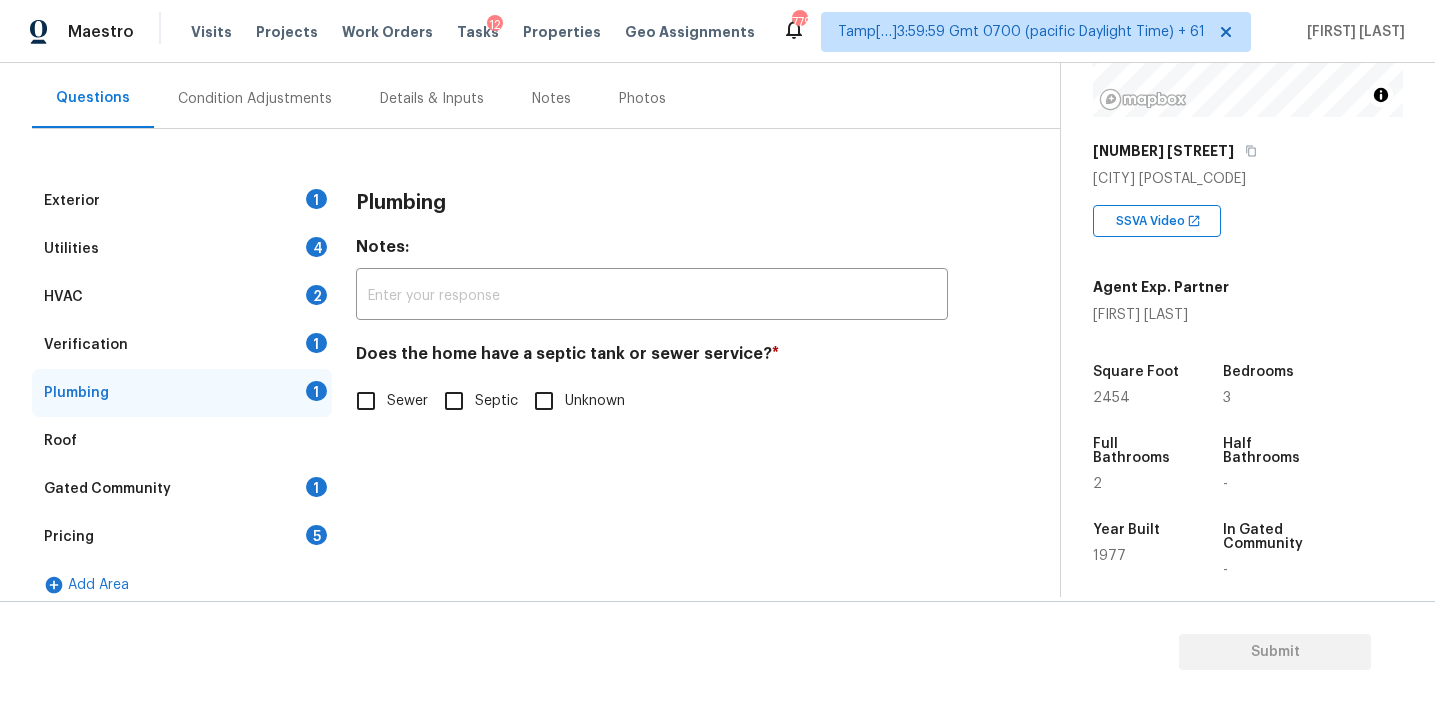 scroll, scrollTop: 179, scrollLeft: 0, axis: vertical 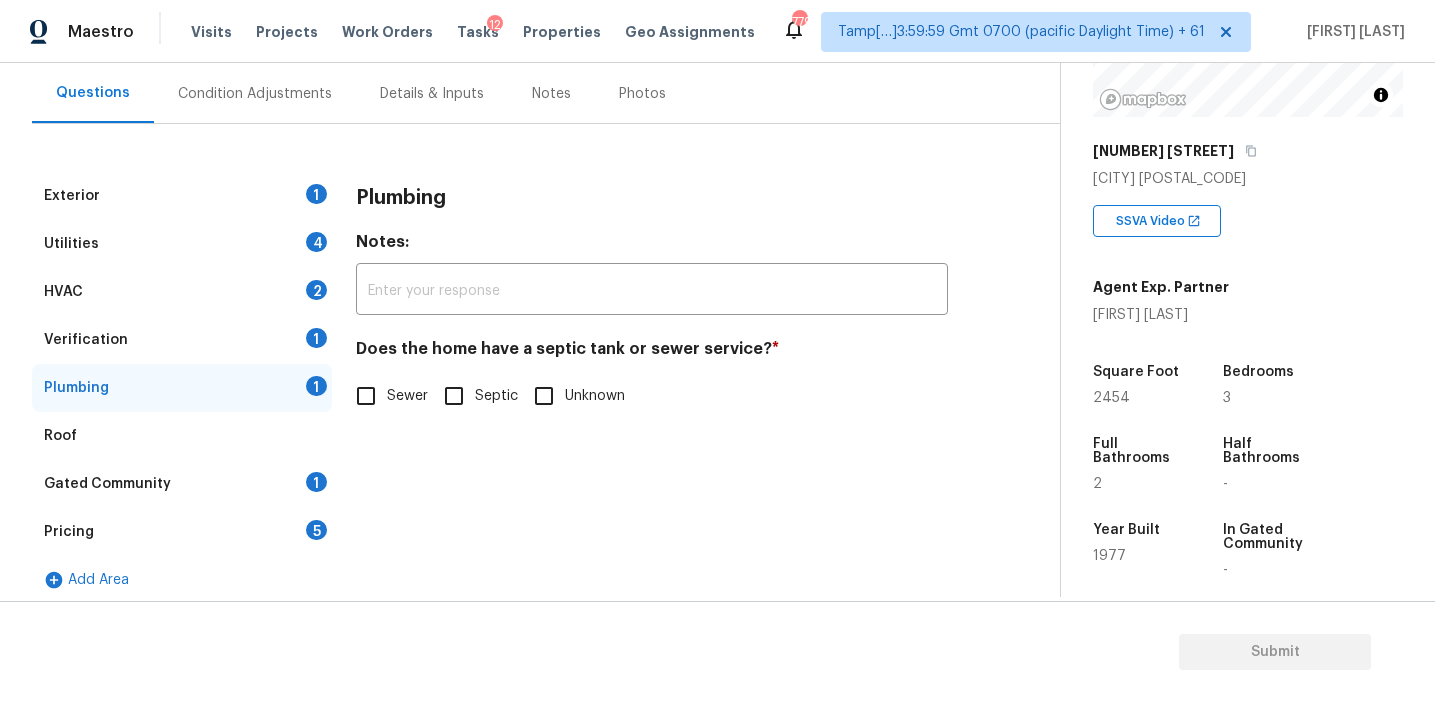 click on "Pricing 5" at bounding box center [182, 532] 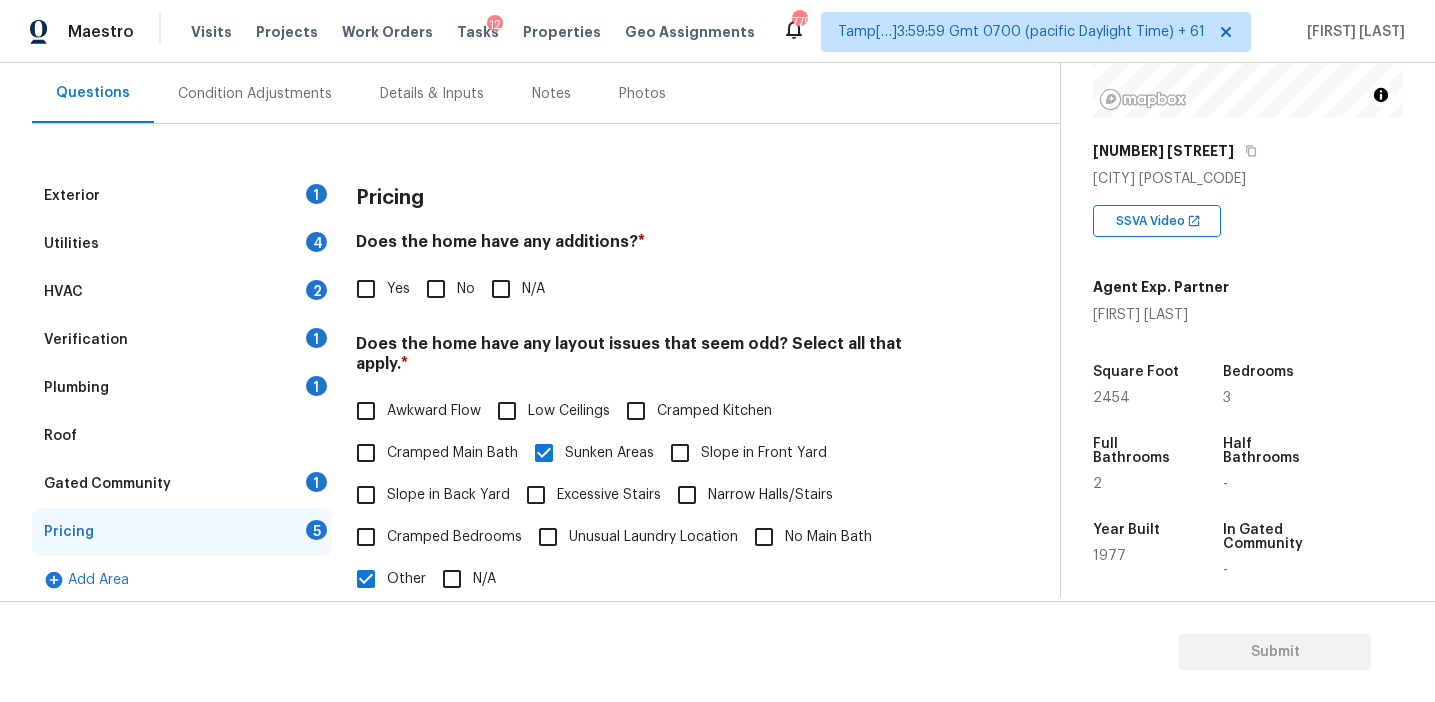 click on "Does the home have any additions?  * Yes No N/A" at bounding box center (652, 271) 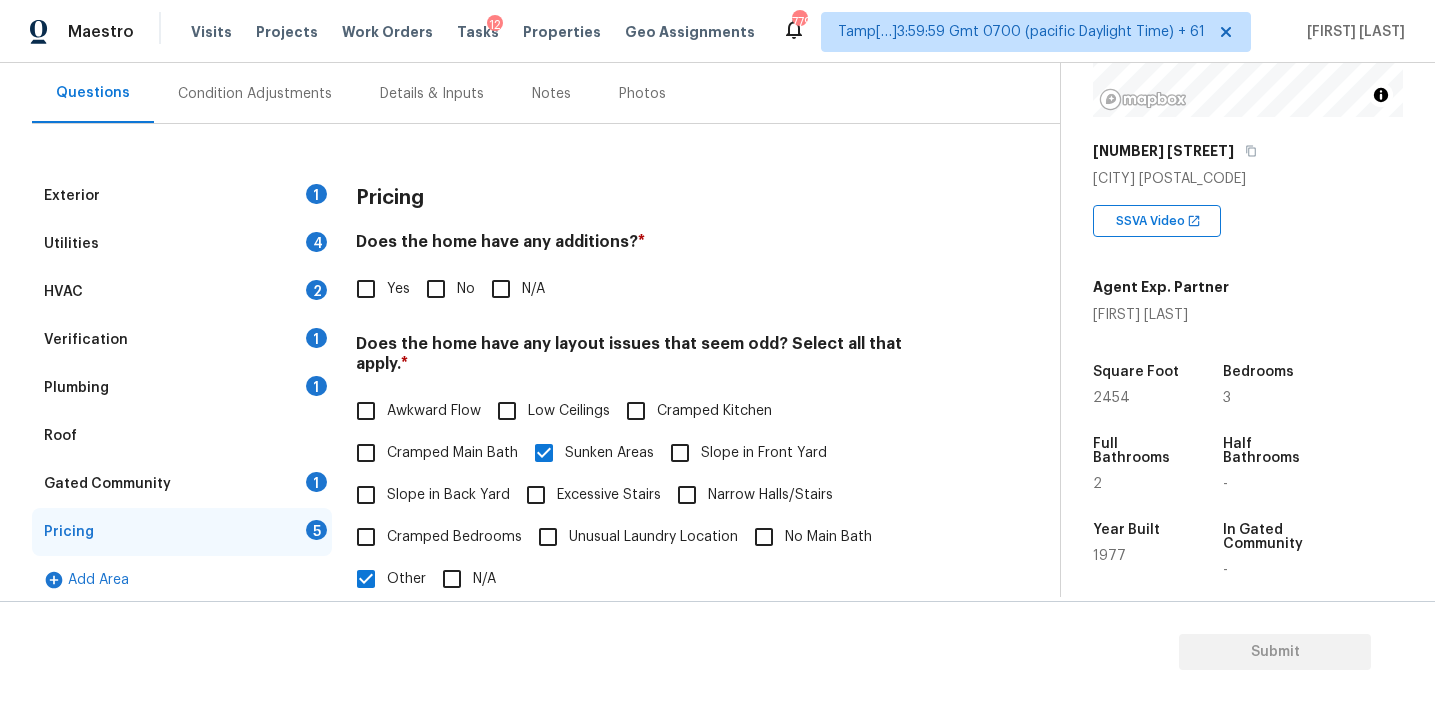 click on "Yes No N/A" at bounding box center (652, 289) 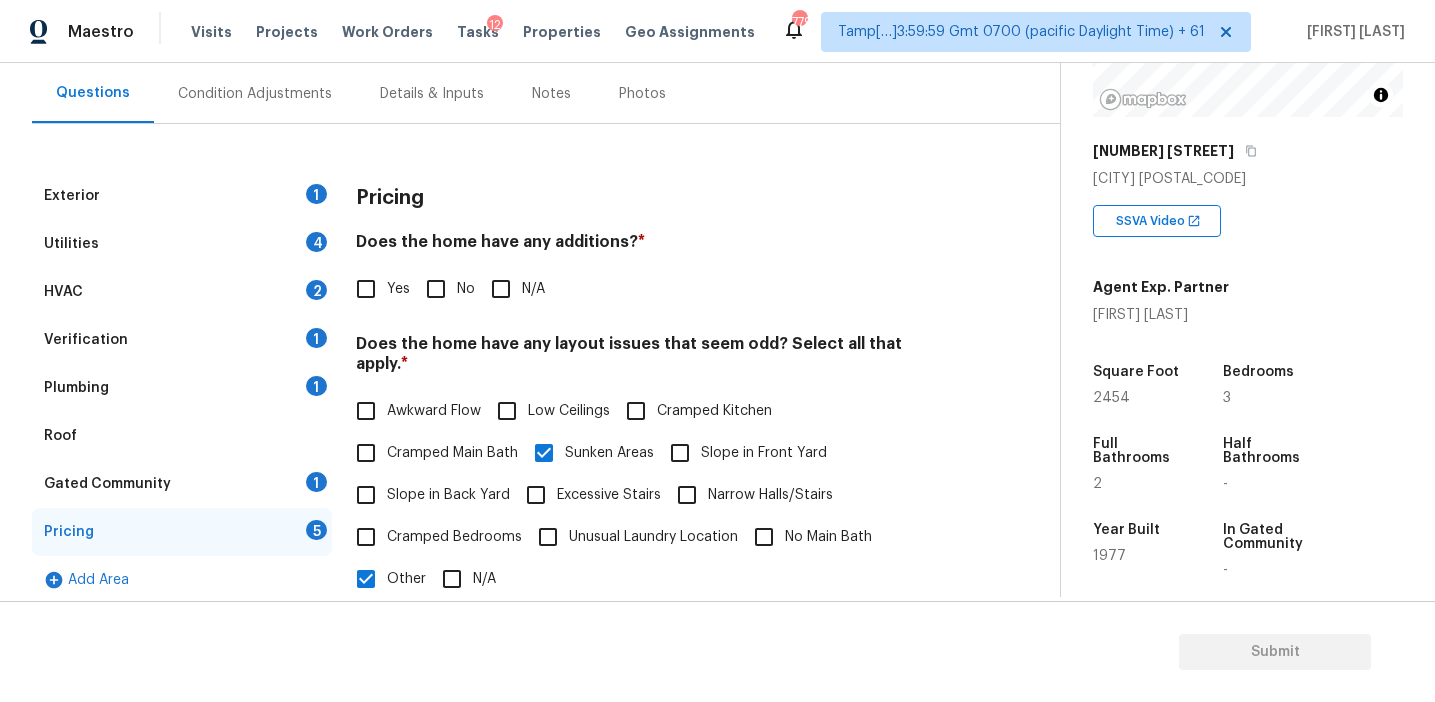 click on "Exterior 1 Utilities 4 HVAC 2 Verification 1 Plumbing 1 Roof Gated Community 1 Pricing 5 Add Area Pricing Does the home have any additions?  * Yes No N/A Does the home have any layout issues that seem odd? Select all that apply.  * Awkward Flow Low Ceilings Cramped Kitchen Cramped Main Bath Sunken Areas Slope in Front Yard Slope in Back Yard Excessive Stairs Narrow Halls/Stairs Cramped Bedrooms Unusual Laundry Location No Main Bath Other N/A Sq.ft discrepancy, one section was used for a room, the rest of the basement is unfinished. ​ Photos Do you have to walk through the garage to get to any rooms in the home?  * Yes No Does the kitchen seem cramped?  * Yes No Does the home appear to be very outdated?  * Yes No" at bounding box center (522, 631) 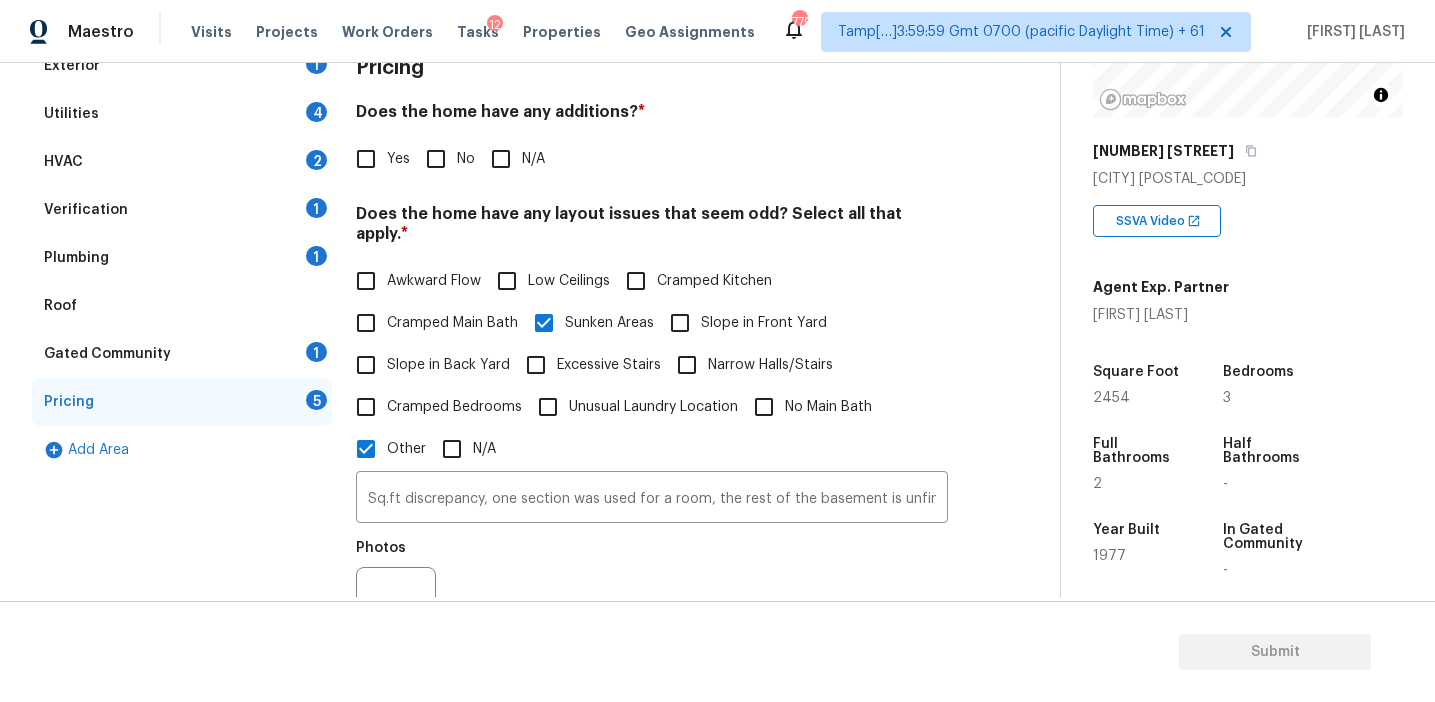 click on "Verification 1" at bounding box center (182, 210) 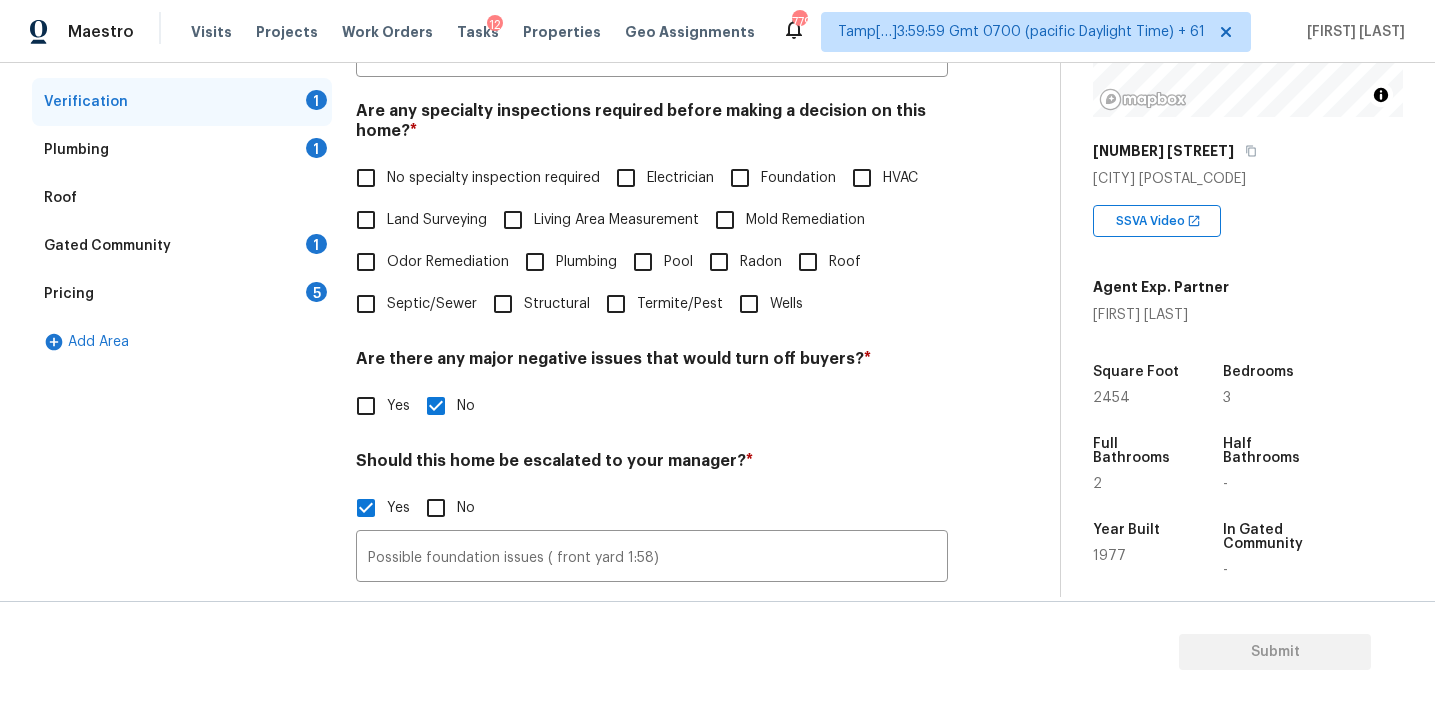 scroll, scrollTop: 691, scrollLeft: 0, axis: vertical 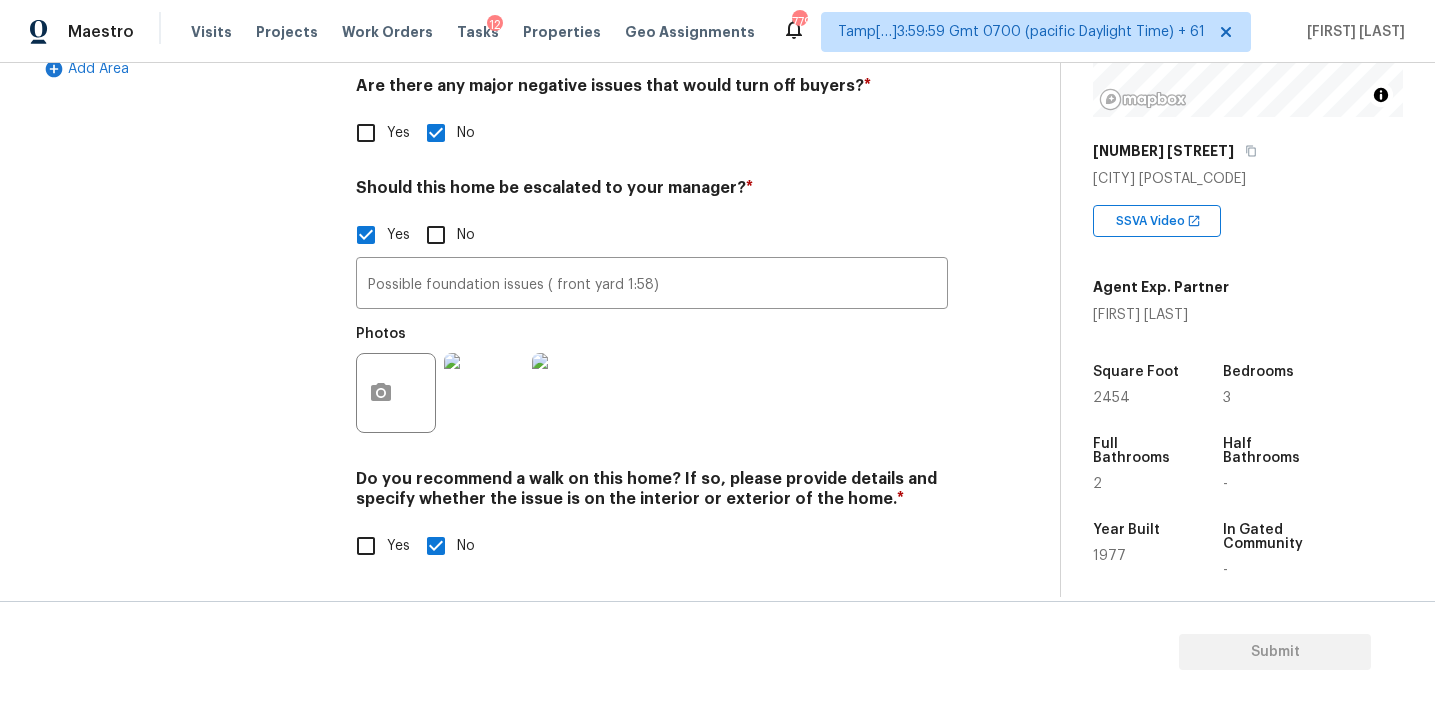click at bounding box center (484, 393) 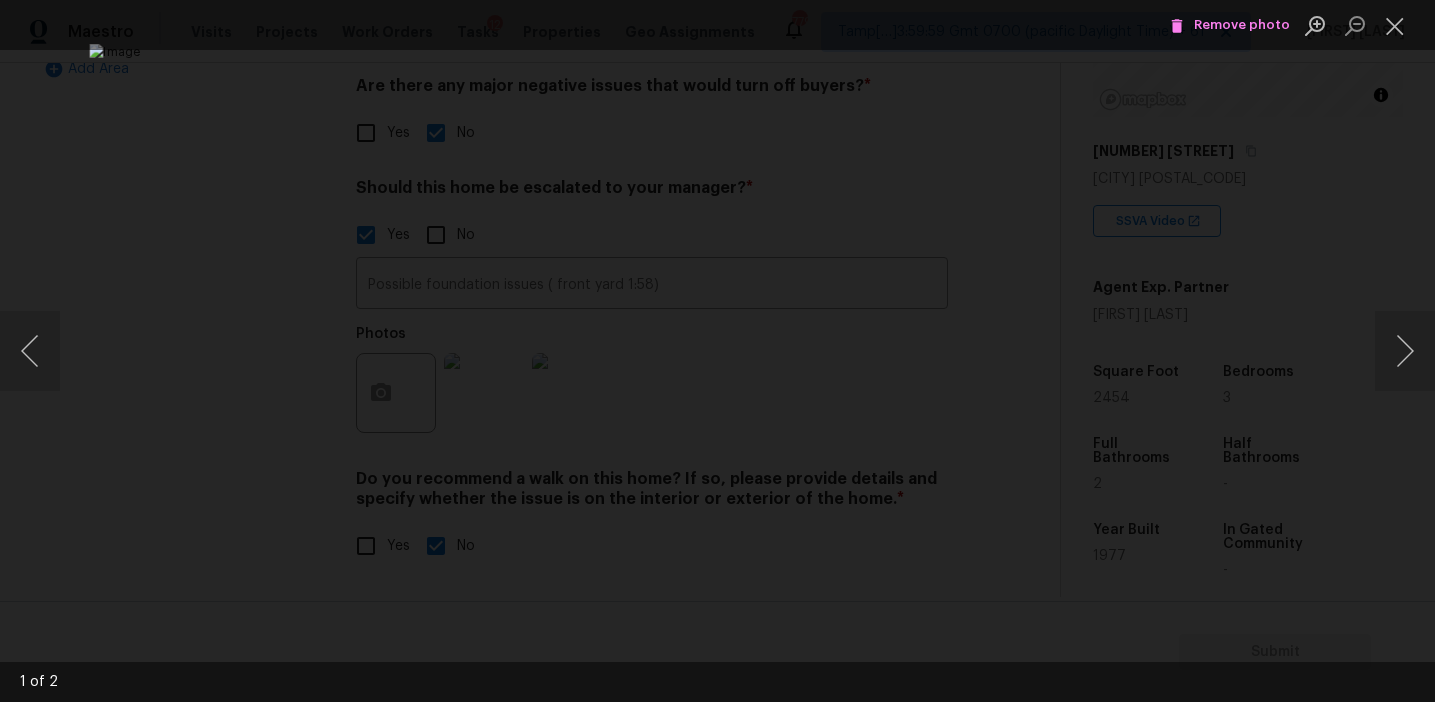click at bounding box center (717, 351) 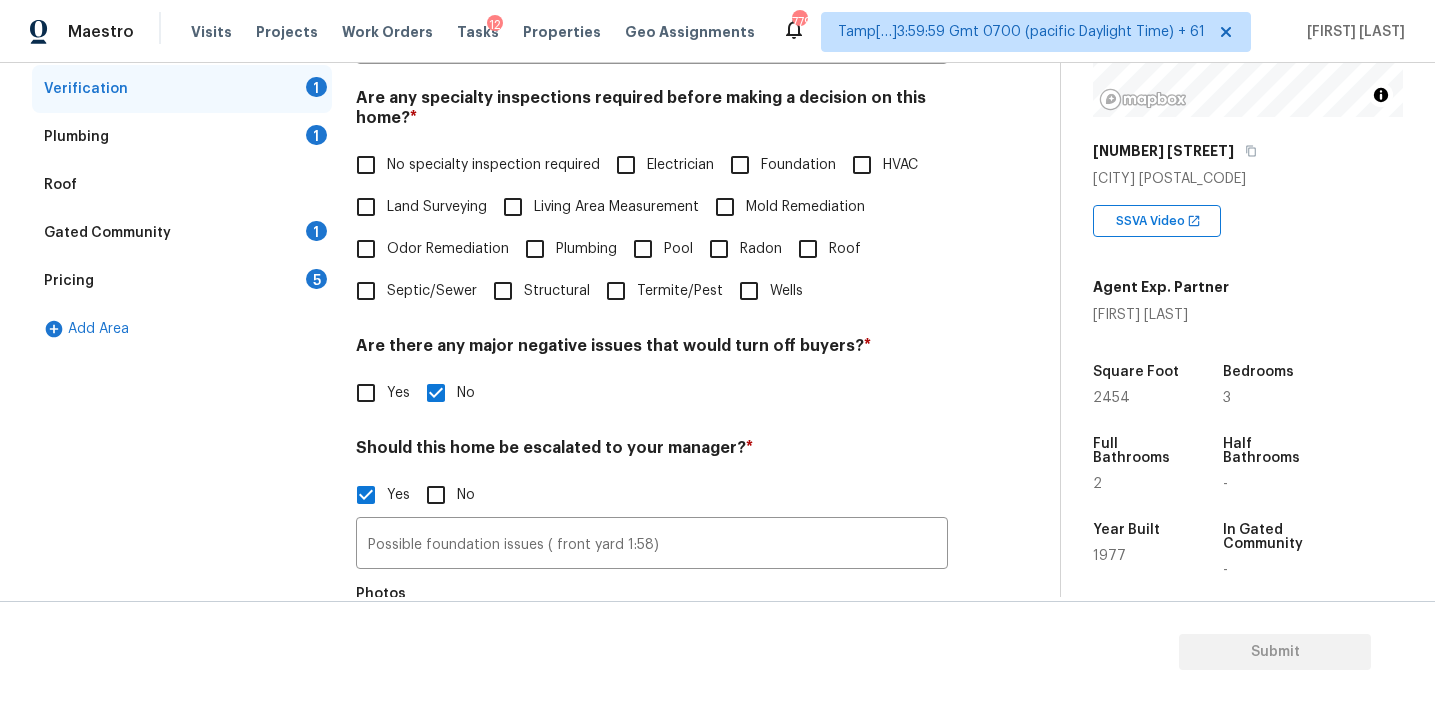 click on "5" at bounding box center [316, 279] 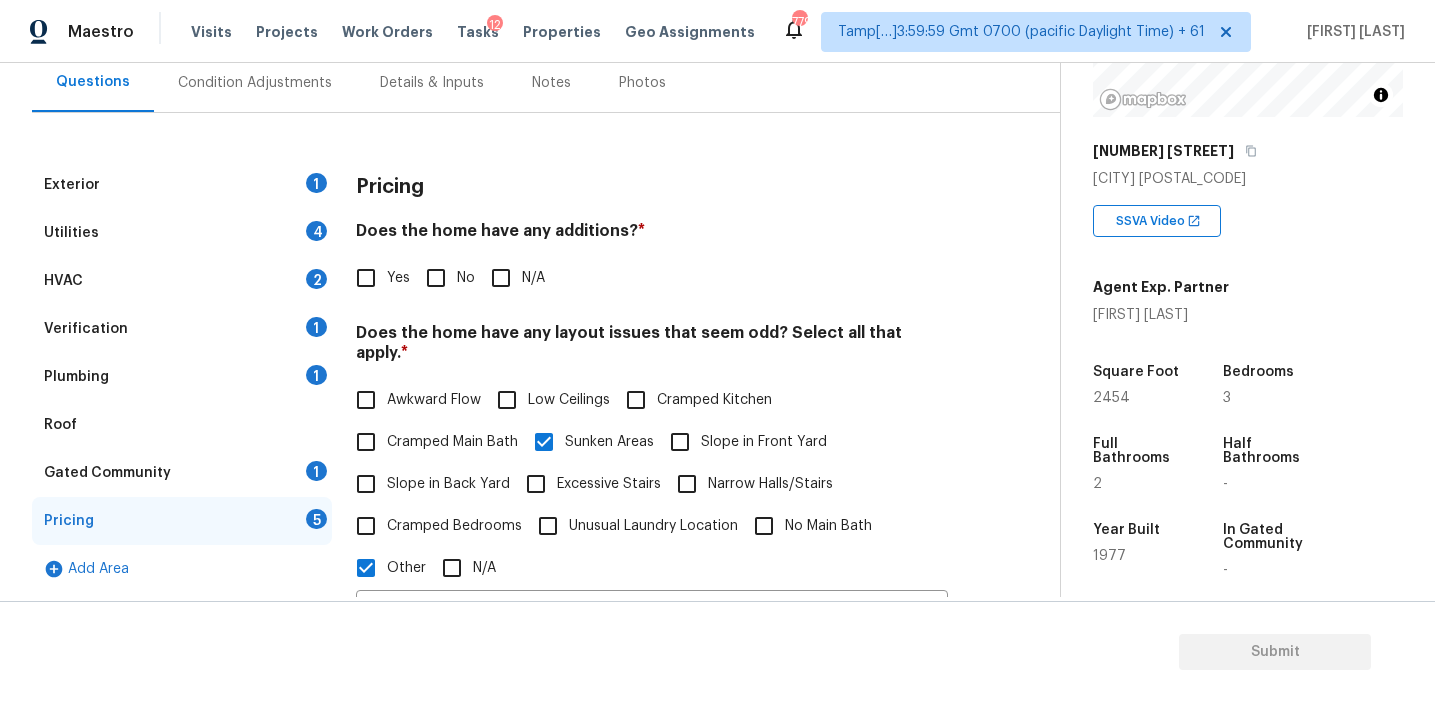 scroll, scrollTop: 178, scrollLeft: 0, axis: vertical 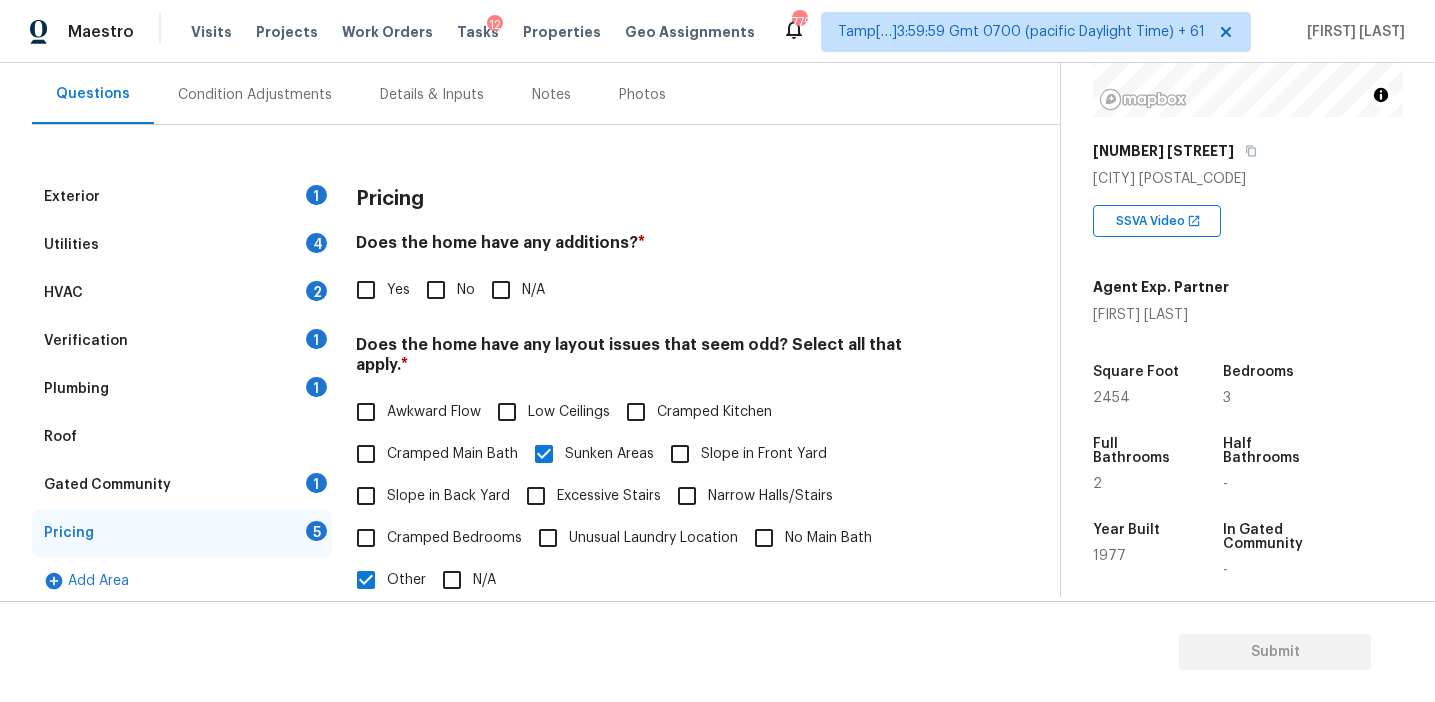 click on "Pricing Does the home have any additions?  * Yes No N/A Does the home have any layout issues that seem odd? Select all that apply.  * Awkward Flow Low Ceilings Cramped Kitchen Cramped Main Bath Sunken Areas Slope in Front Yard Slope in Back Yard Excessive Stairs Narrow Halls/Stairs Cramped Bedrooms Unusual Laundry Location No Main Bath Other N/A Sq.ft discrepancy, one section was used for a room, the rest of the basement is unfinished. ​ Photos Do you have to walk through the garage to get to any rooms in the home?  * Yes No Does the kitchen seem cramped?  * Yes No Does the home appear to be very outdated?  * Yes No" at bounding box center [652, 656] 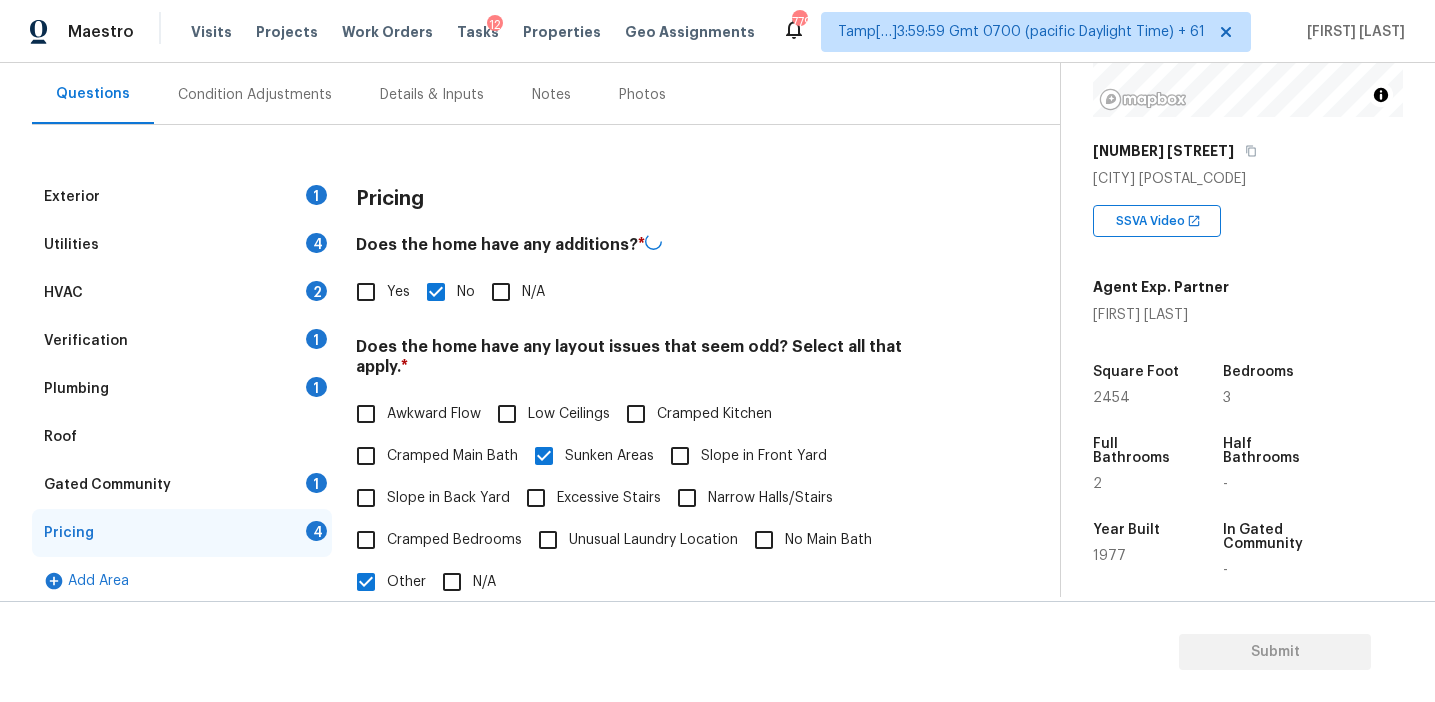 scroll, scrollTop: 309, scrollLeft: 0, axis: vertical 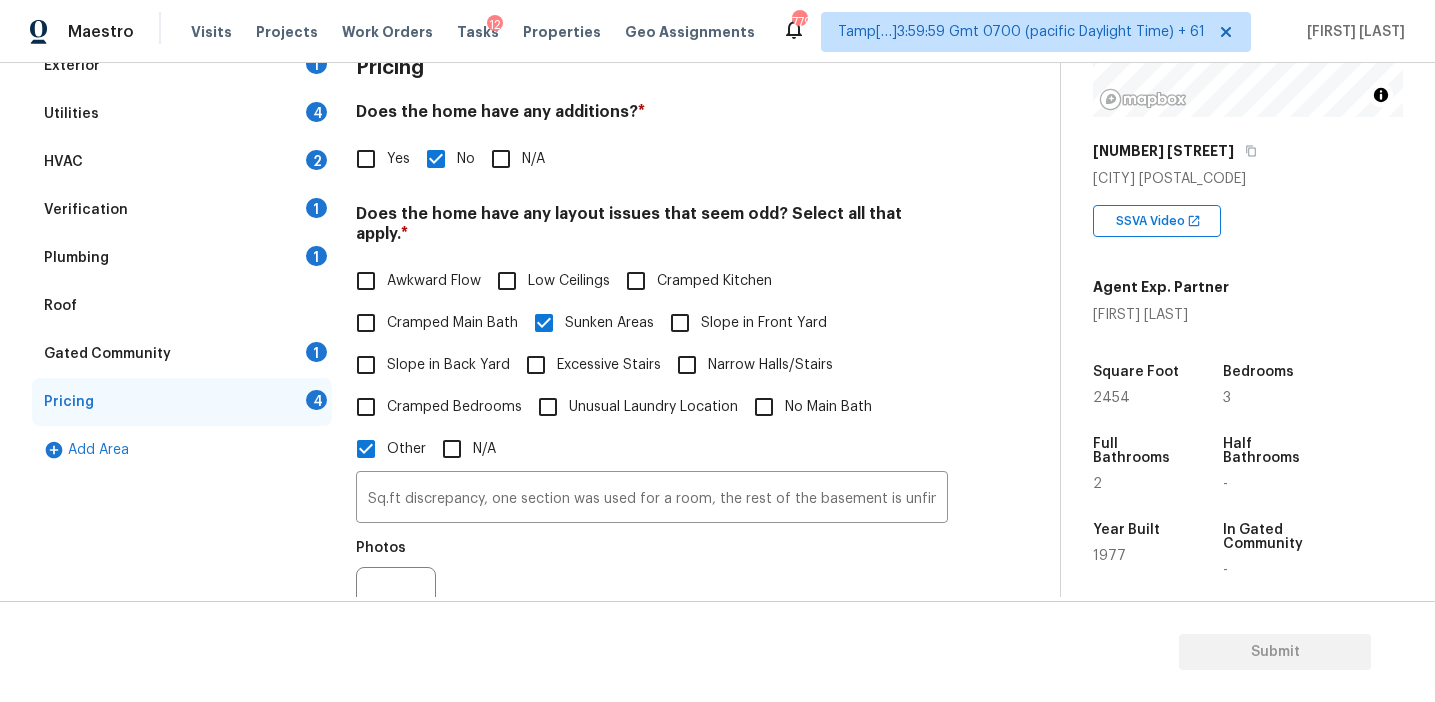 click on "Awkward Flow" at bounding box center (434, 281) 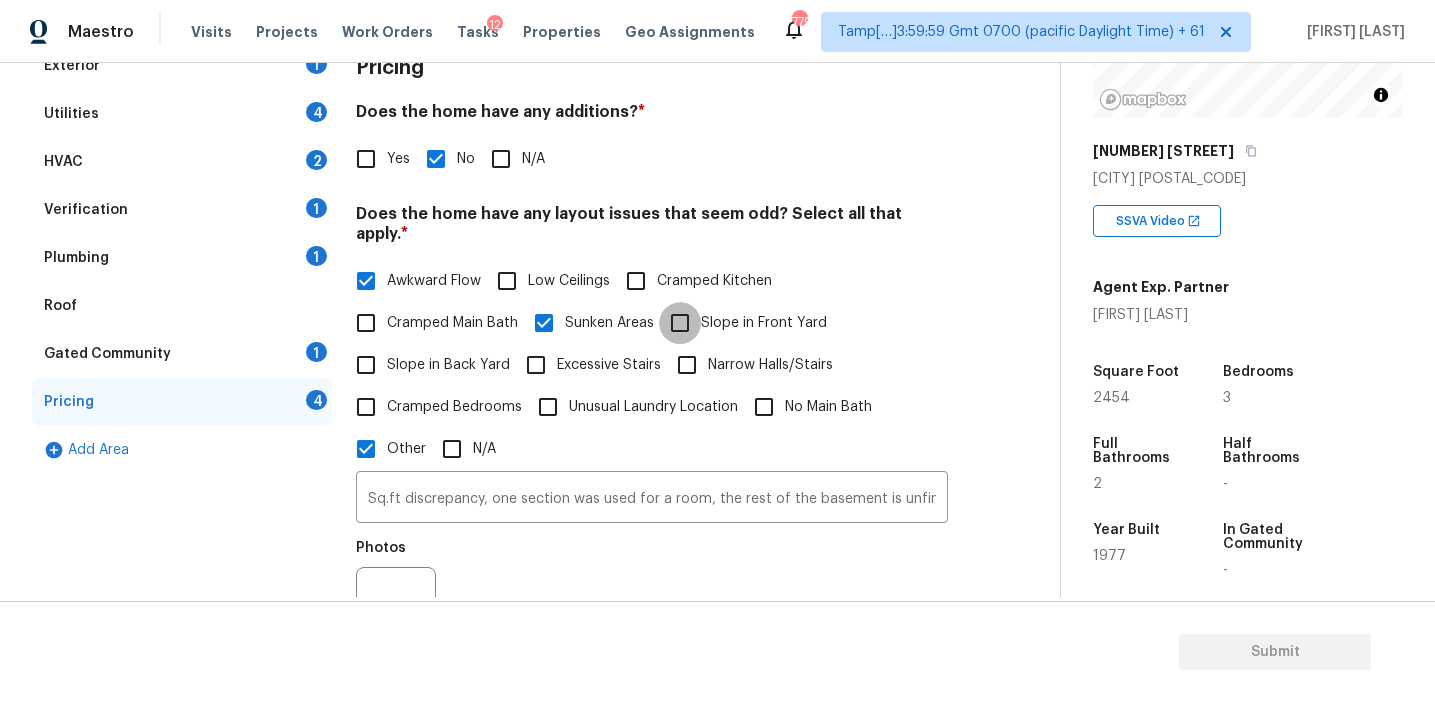 click on "Slope in Front Yard" at bounding box center (680, 323) 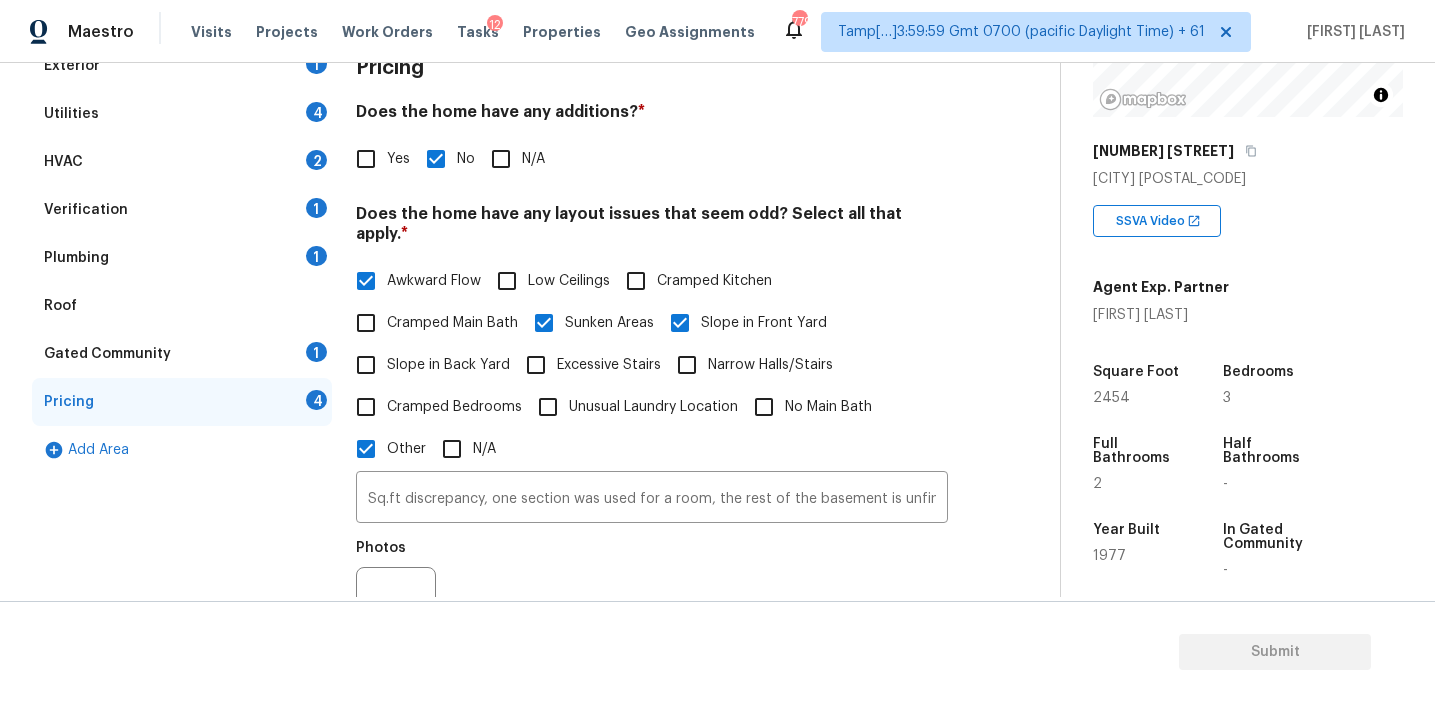 click on "Slope in Back Yard" at bounding box center (448, 365) 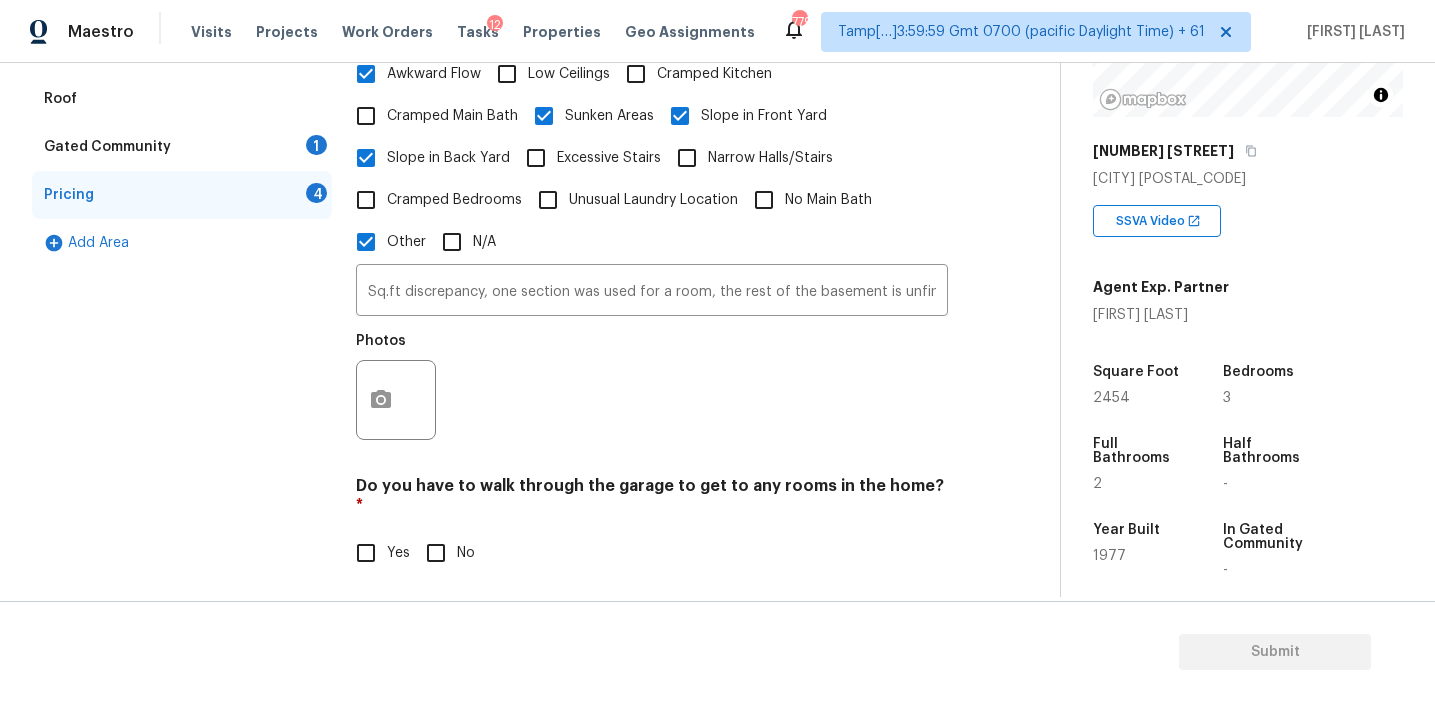 scroll, scrollTop: 687, scrollLeft: 0, axis: vertical 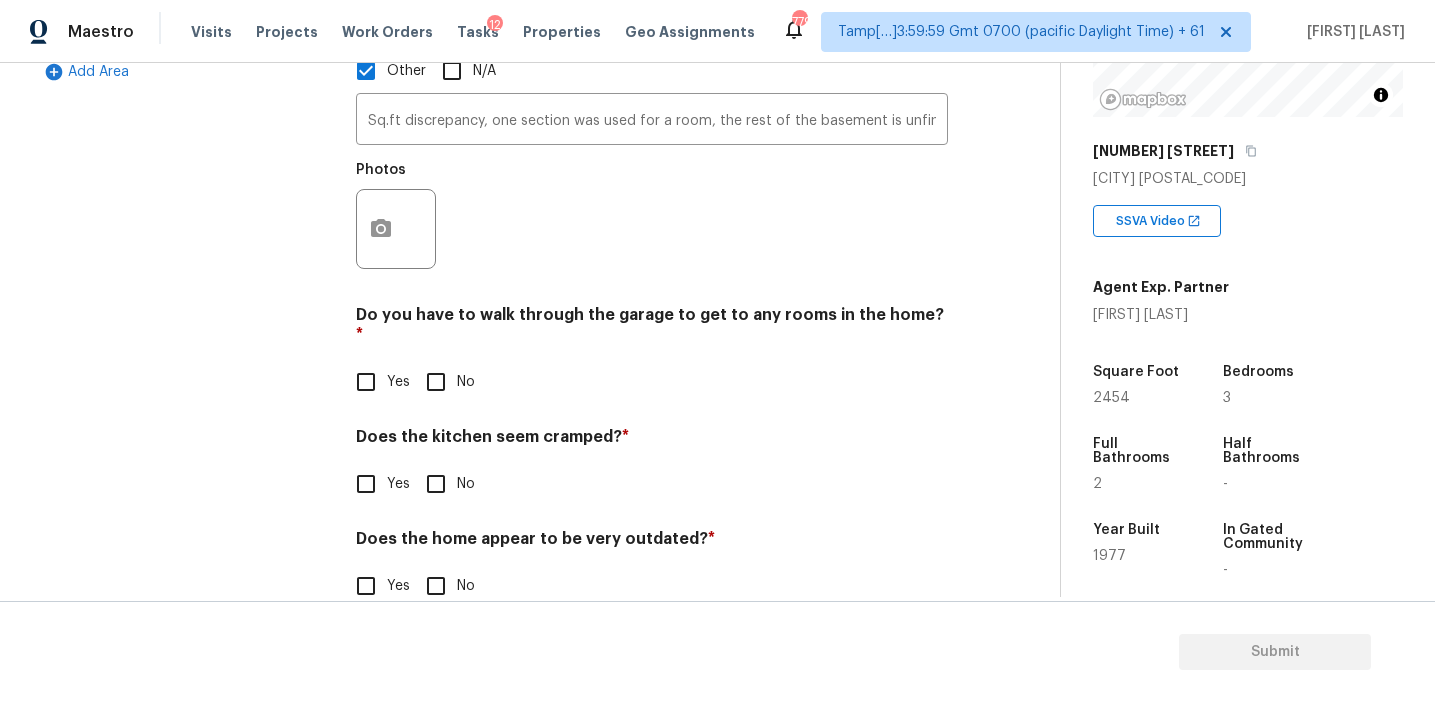 click on "Pricing Does the home have any additions?  * Yes No N/A Does the home have any layout issues that seem odd? Select all that apply.  * Awkward Flow Low Ceilings Cramped Kitchen Cramped Main Bath Sunken Areas Slope in Front Yard Slope in Back Yard Excessive Stairs Narrow Halls/Stairs Cramped Bedrooms Unusual Laundry Location No Main Bath Other N/A Sq.ft discrepancy, one section was used for a room, the rest of the basement is unfinished. ​ Photos Do you have to walk through the garage to get to any rooms in the home?  * Yes No Does the kitchen seem cramped?  * Yes No Does the home appear to be very outdated?  * Yes No" at bounding box center [652, 147] 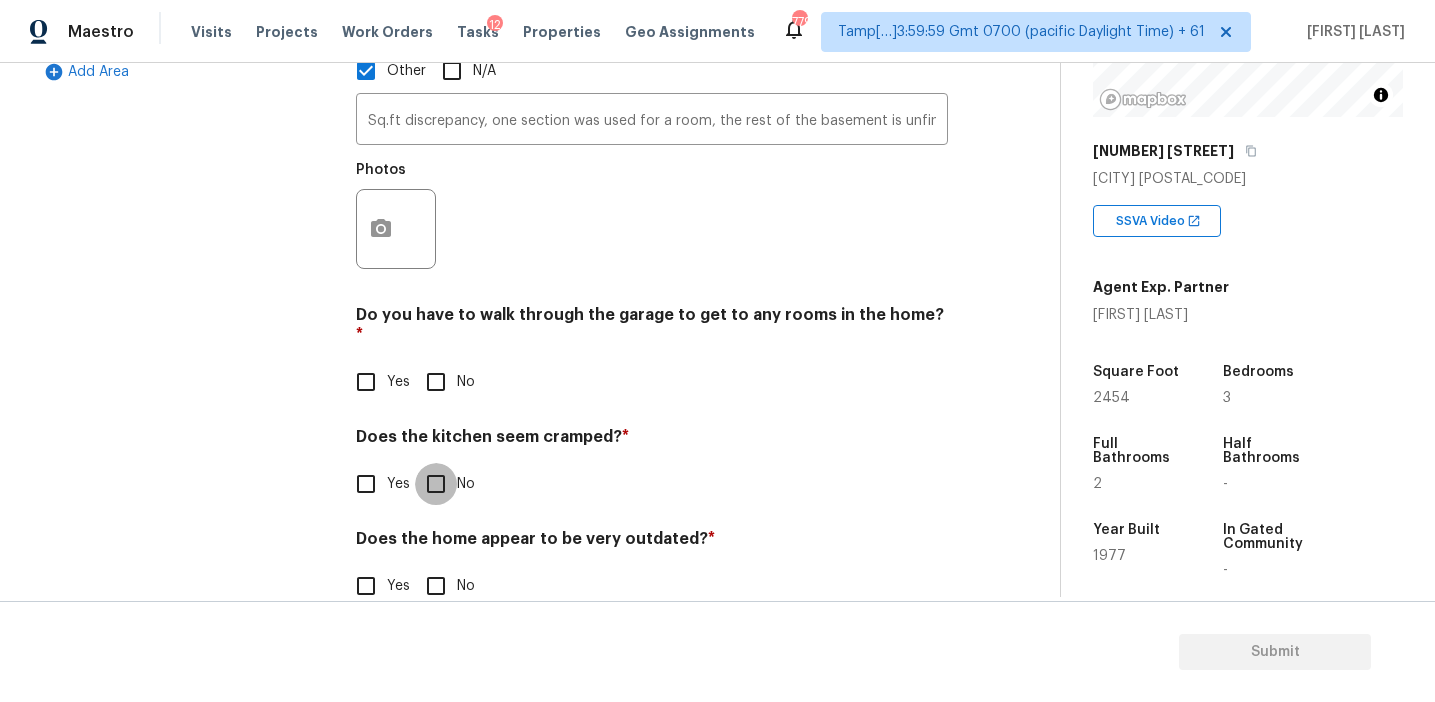 click on "No" at bounding box center [436, 484] 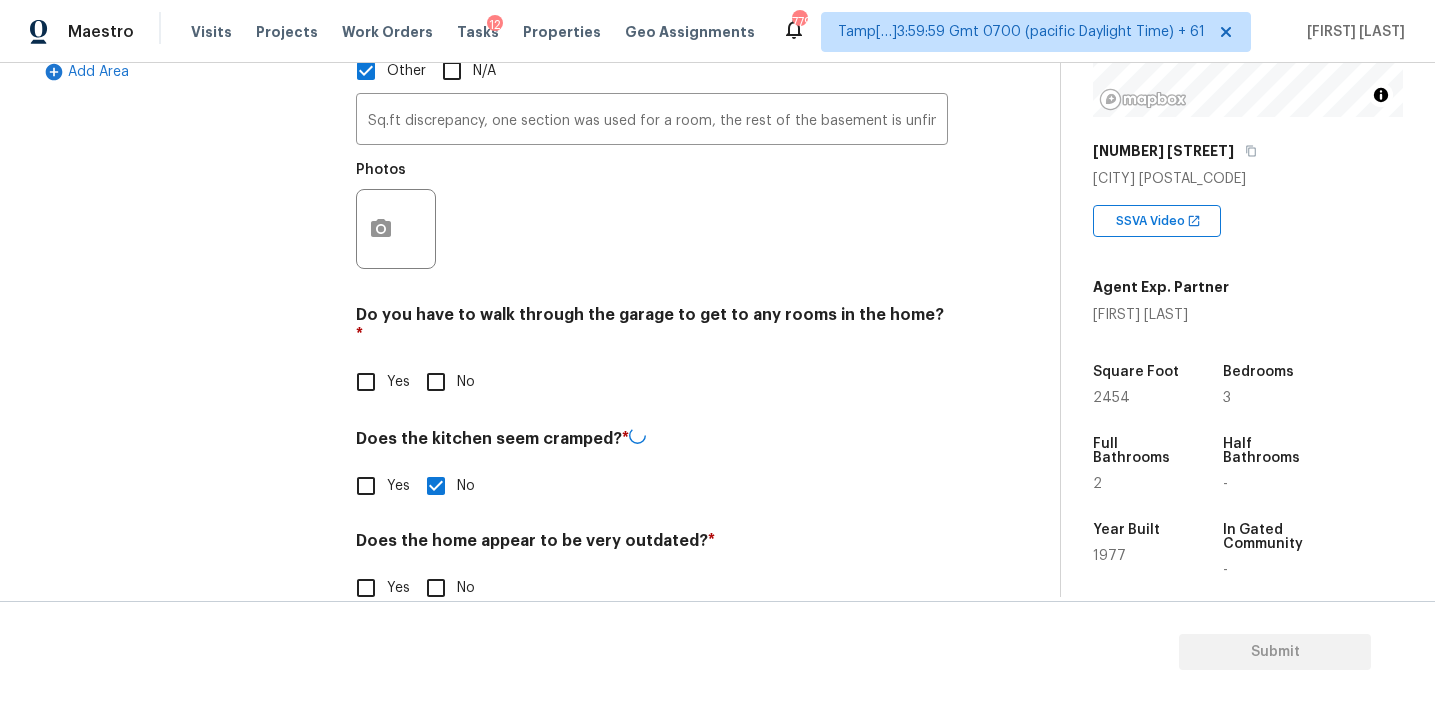 click on "No" at bounding box center (436, 382) 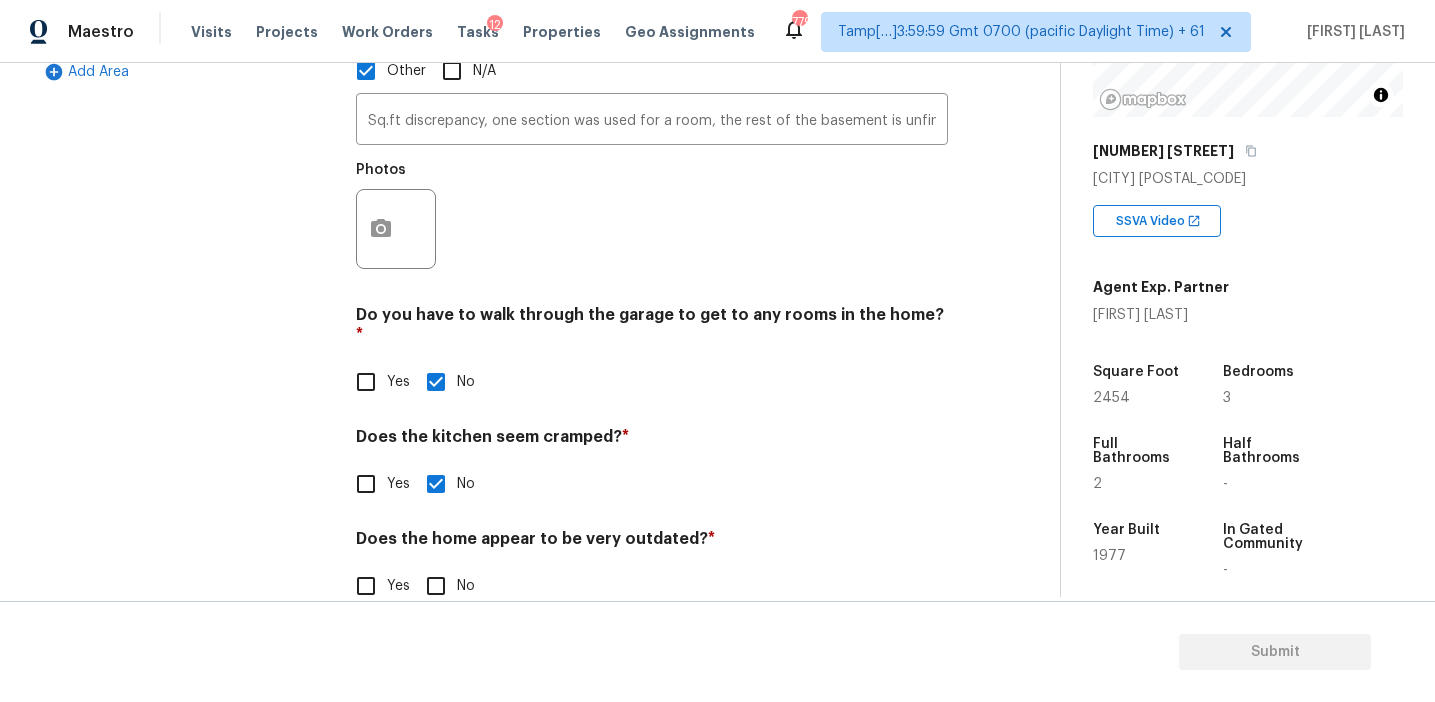 click on "No" at bounding box center [436, 586] 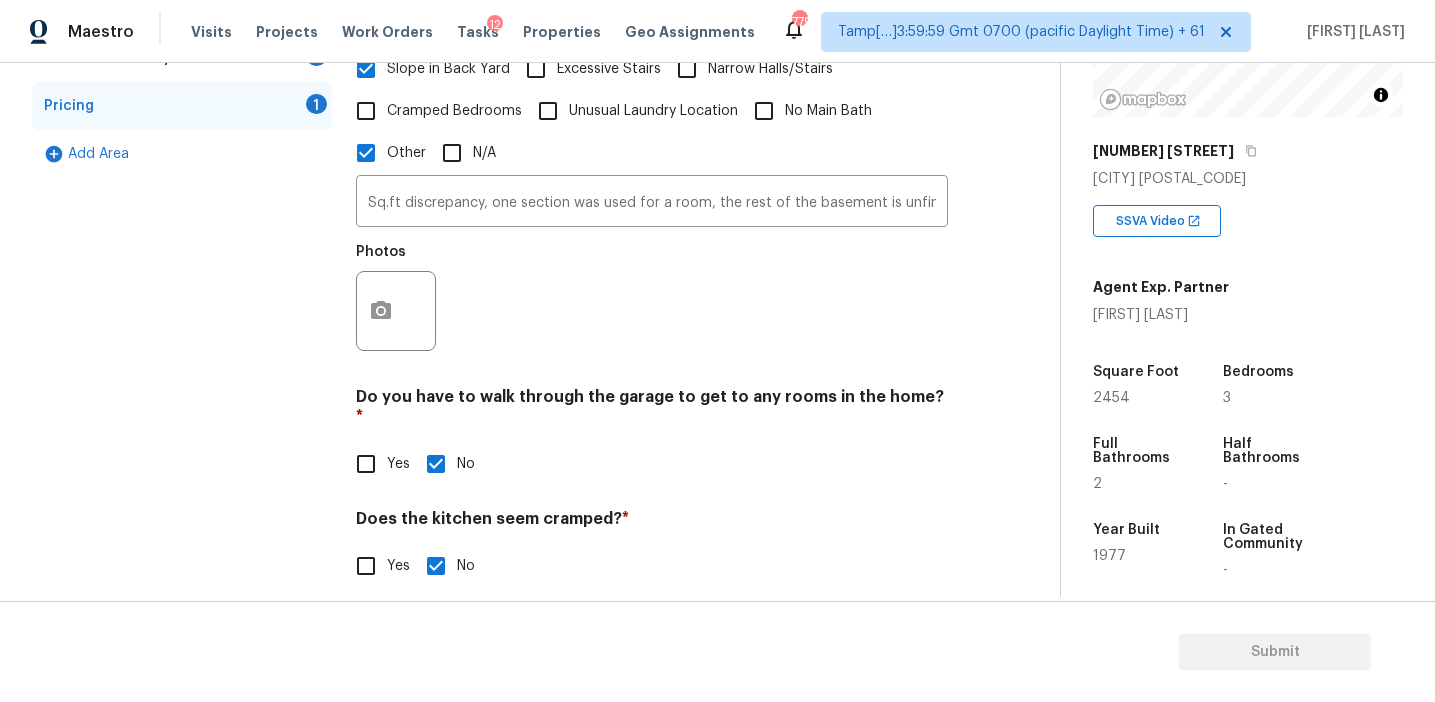 scroll, scrollTop: 598, scrollLeft: 0, axis: vertical 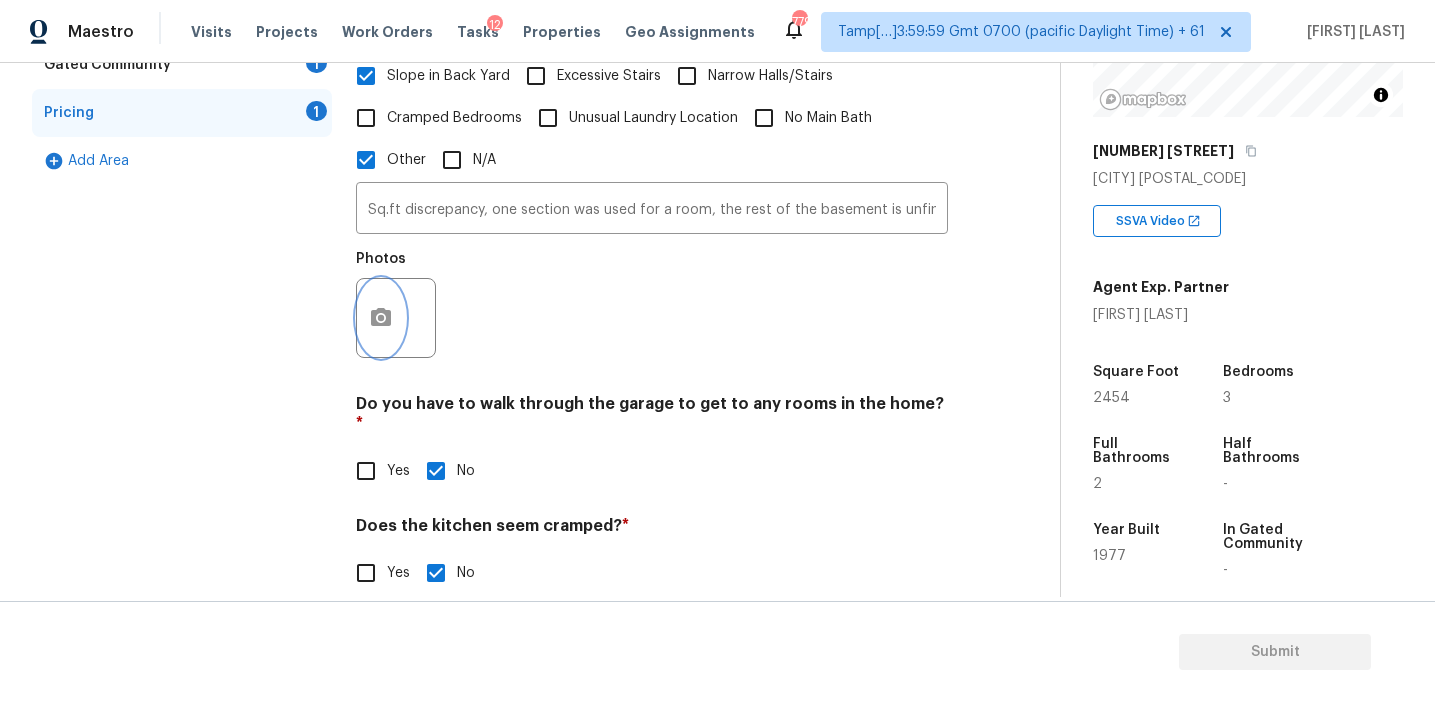 click at bounding box center (381, 318) 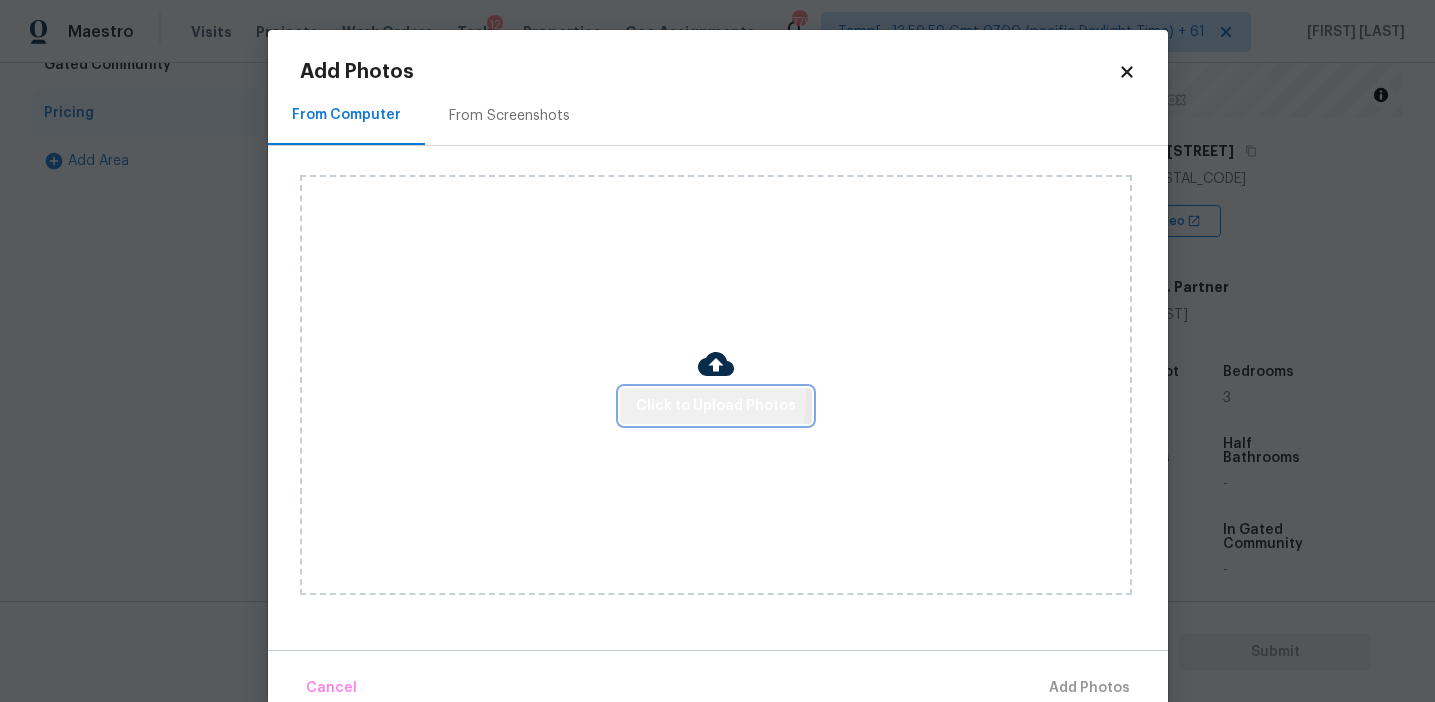 click on "Click to Upload Photos" at bounding box center [716, 406] 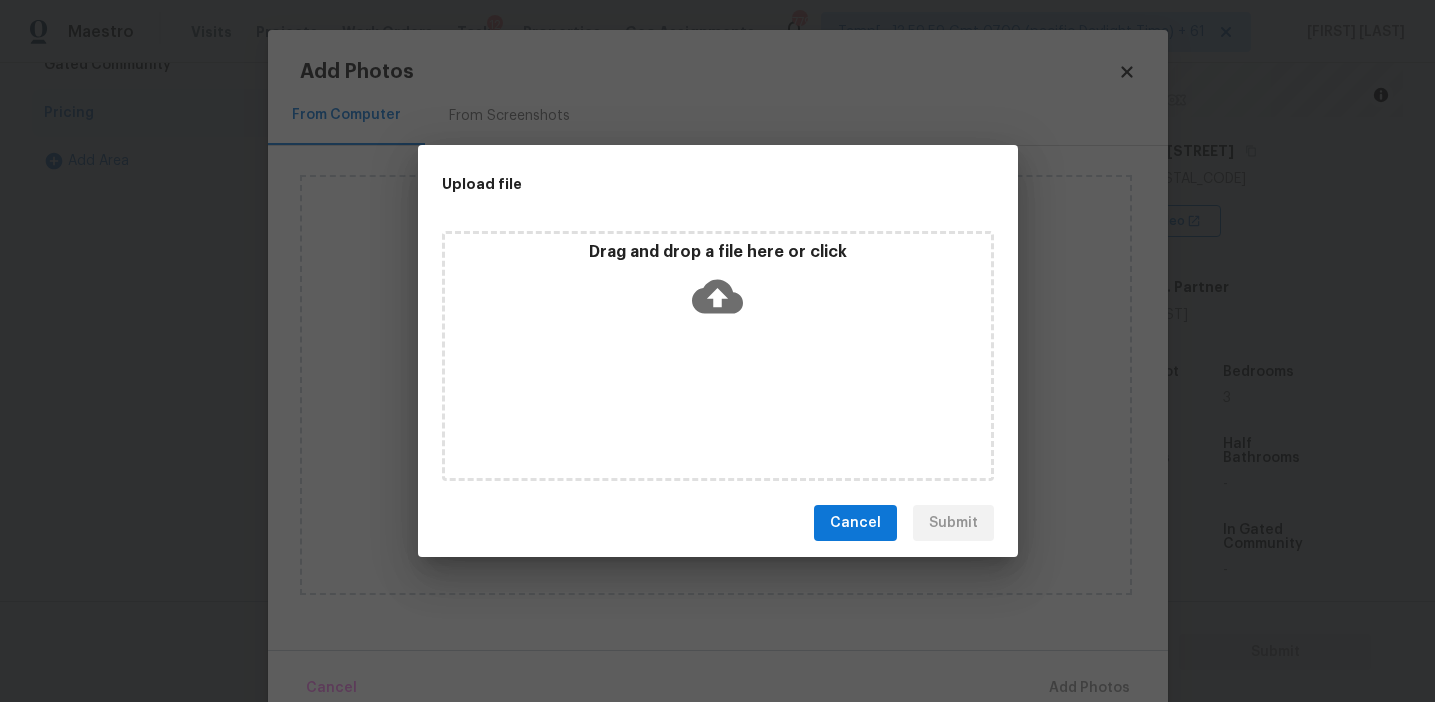 click on "Drag and drop a file here or click" at bounding box center [718, 285] 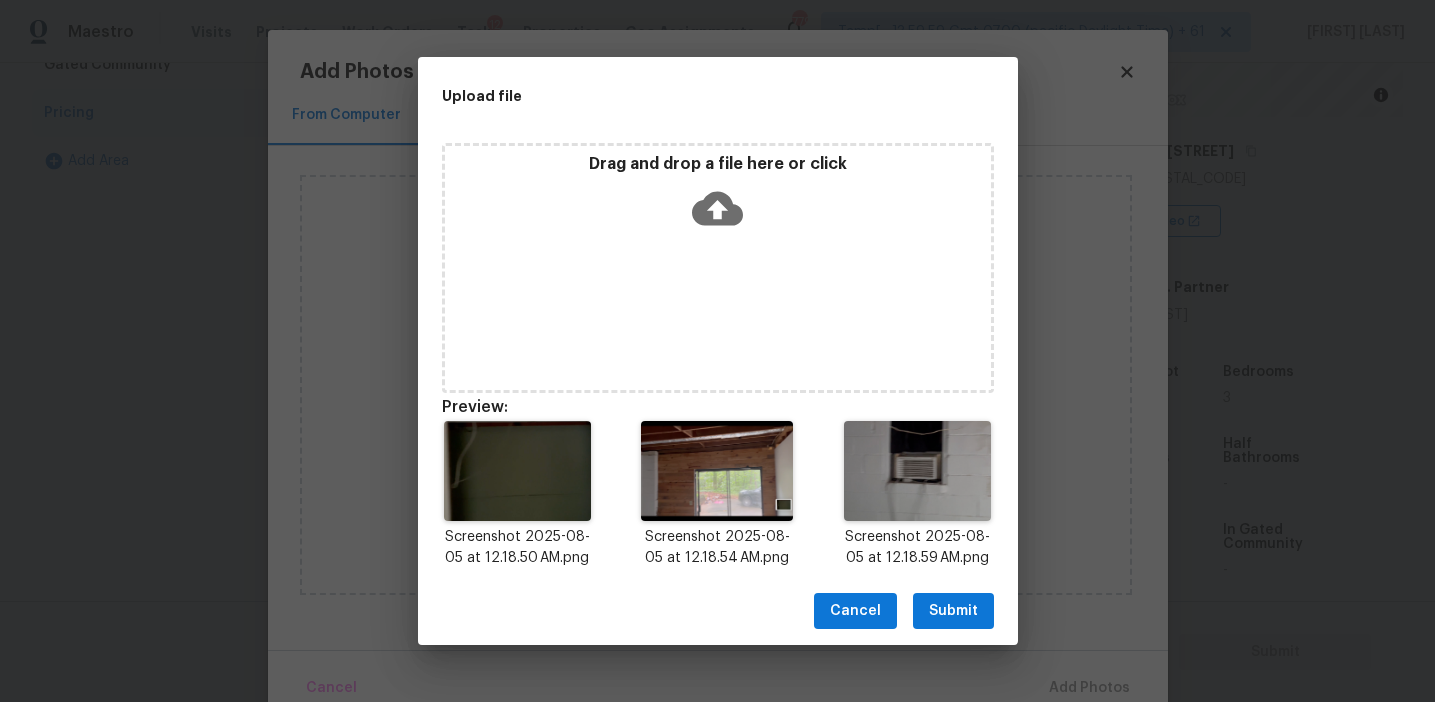 click on "Submit" at bounding box center (953, 611) 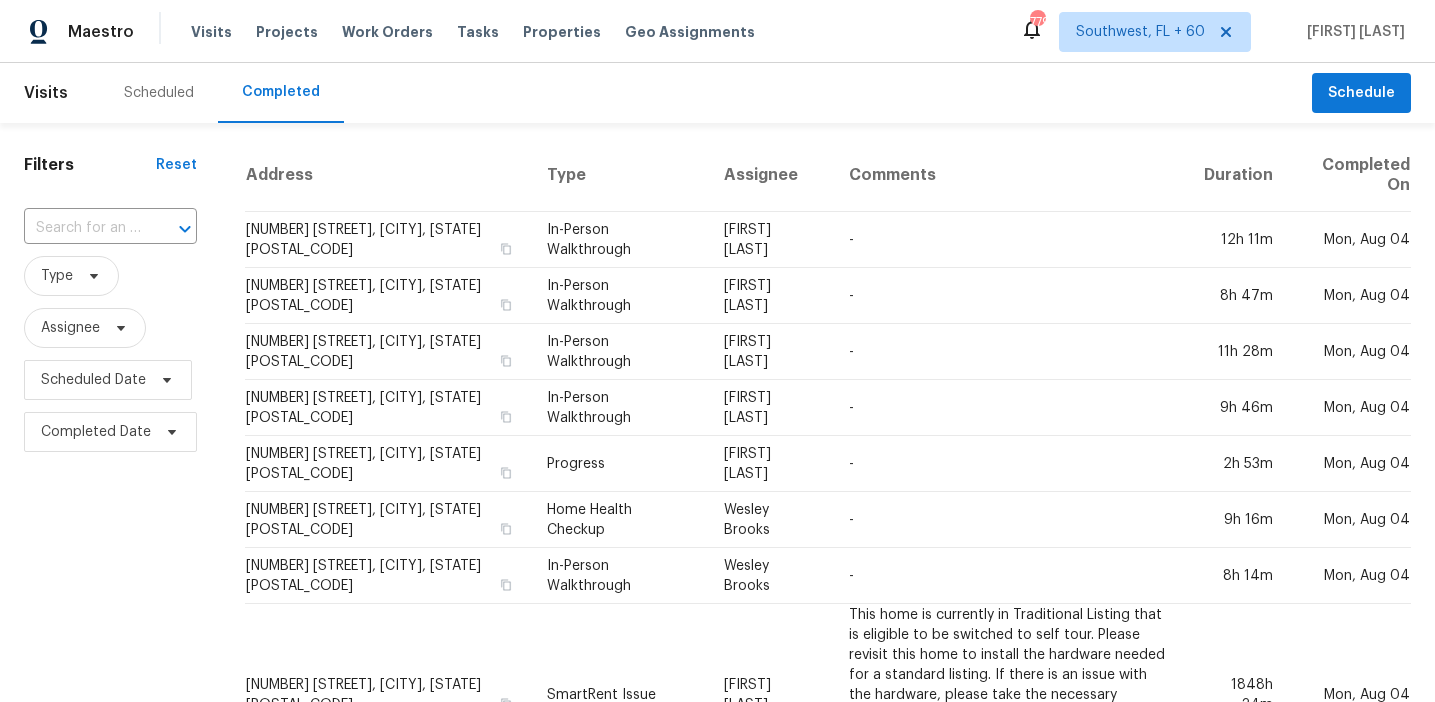 scroll, scrollTop: 0, scrollLeft: 0, axis: both 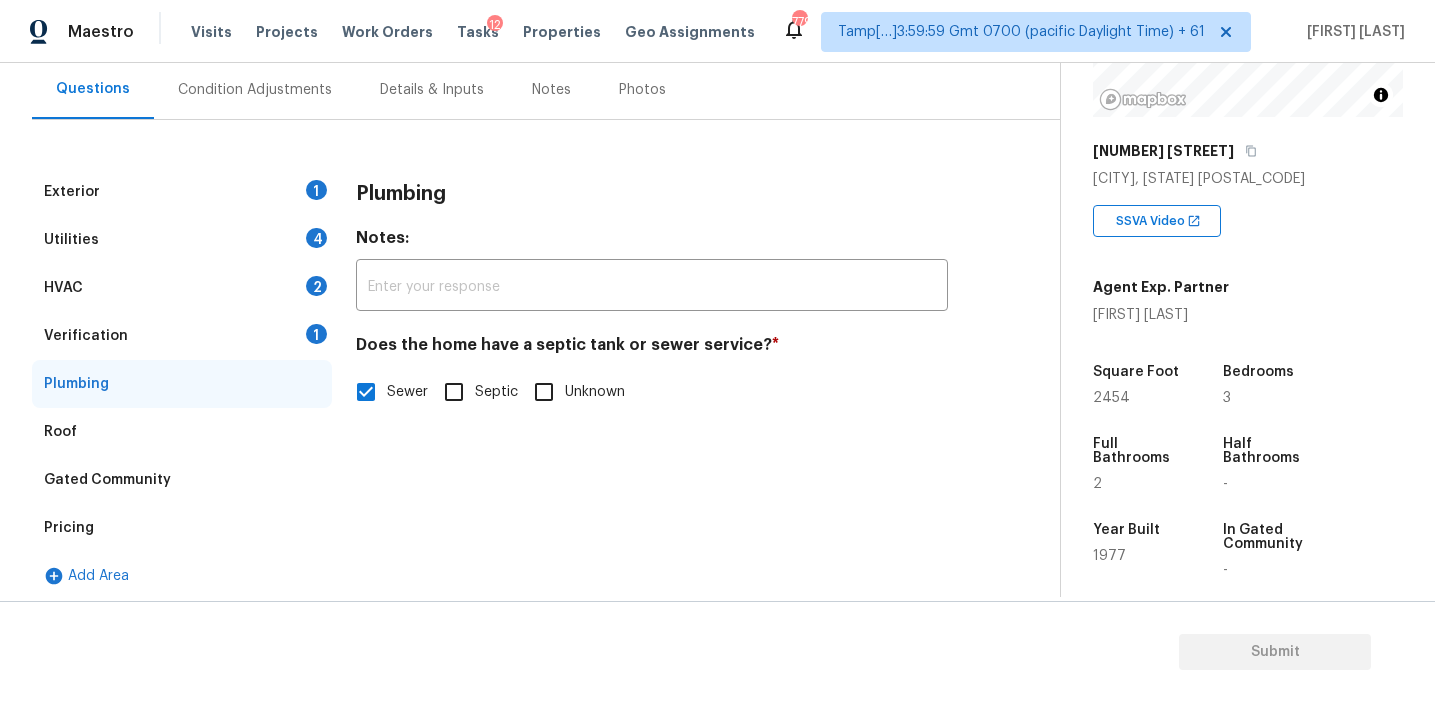 click on "Verification 1" at bounding box center (182, 336) 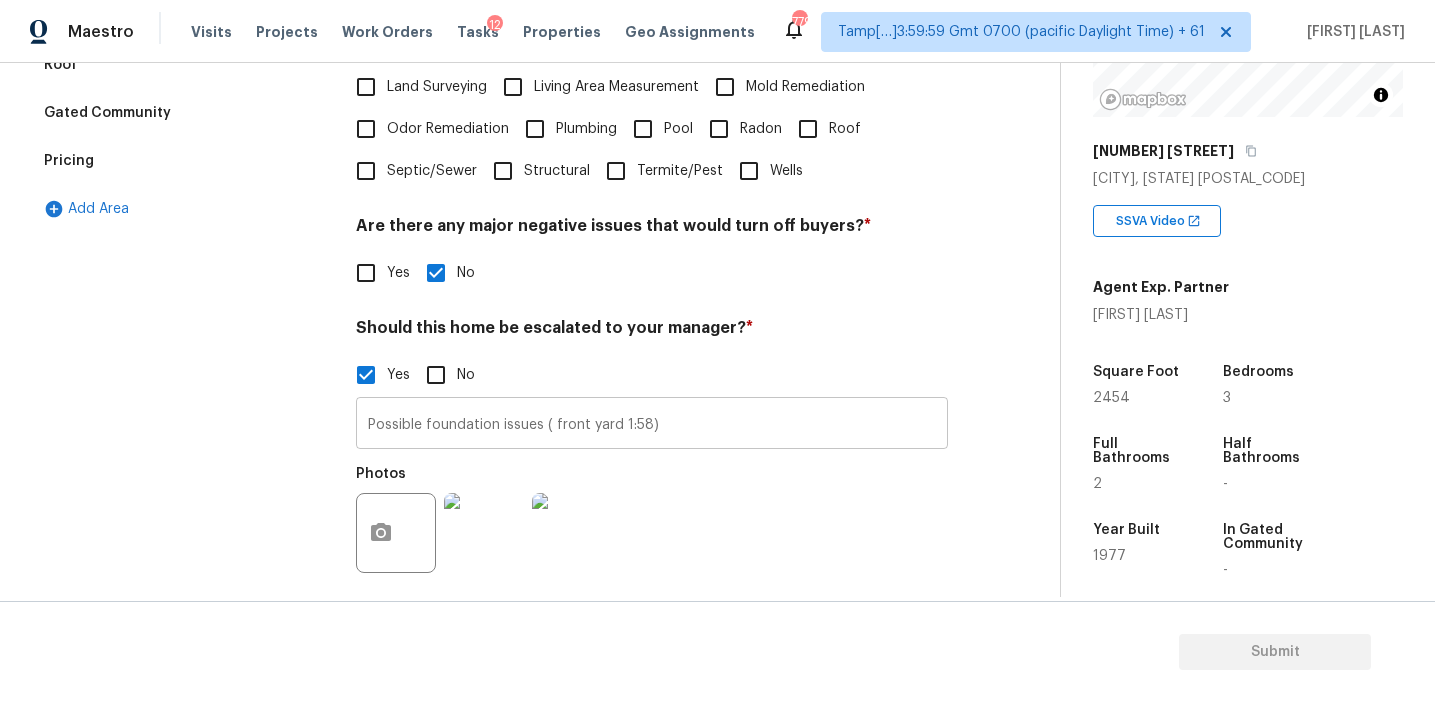 scroll, scrollTop: 491, scrollLeft: 0, axis: vertical 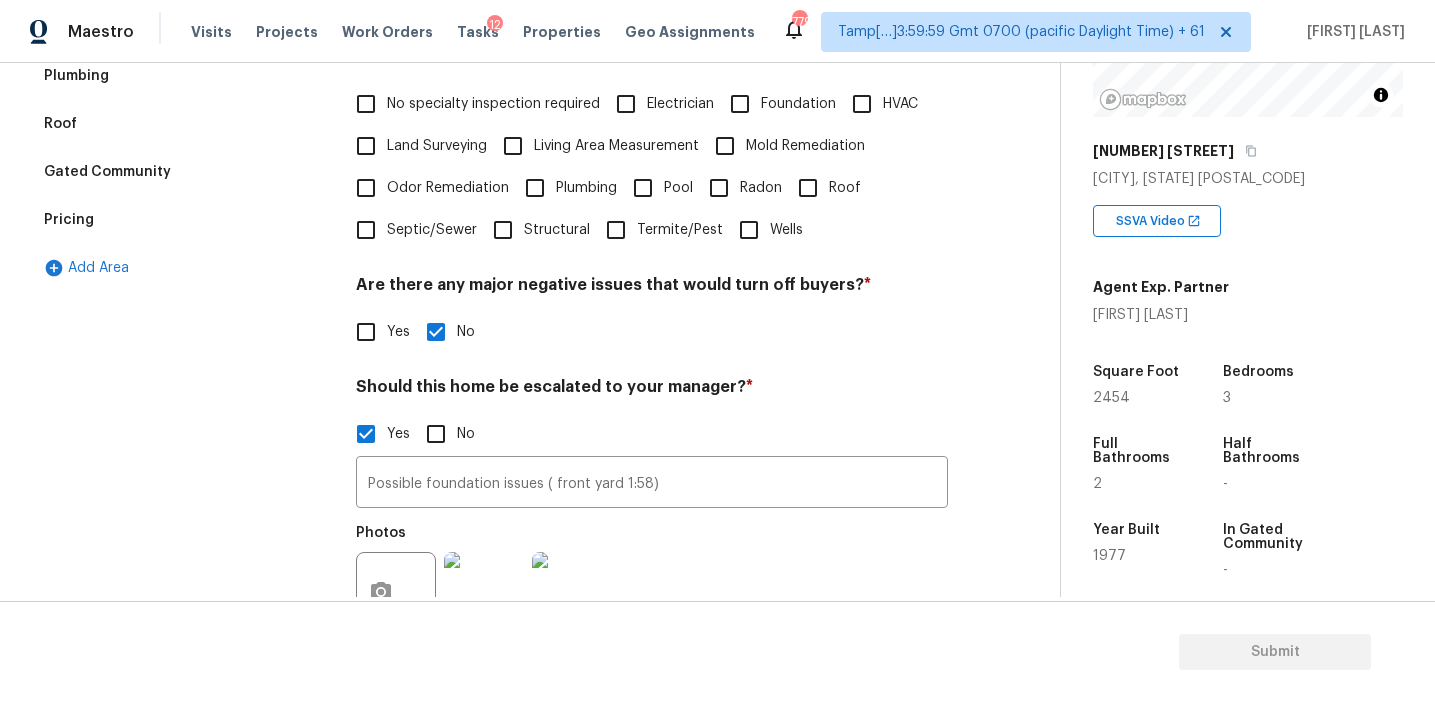 click on "Foundation" at bounding box center (740, 104) 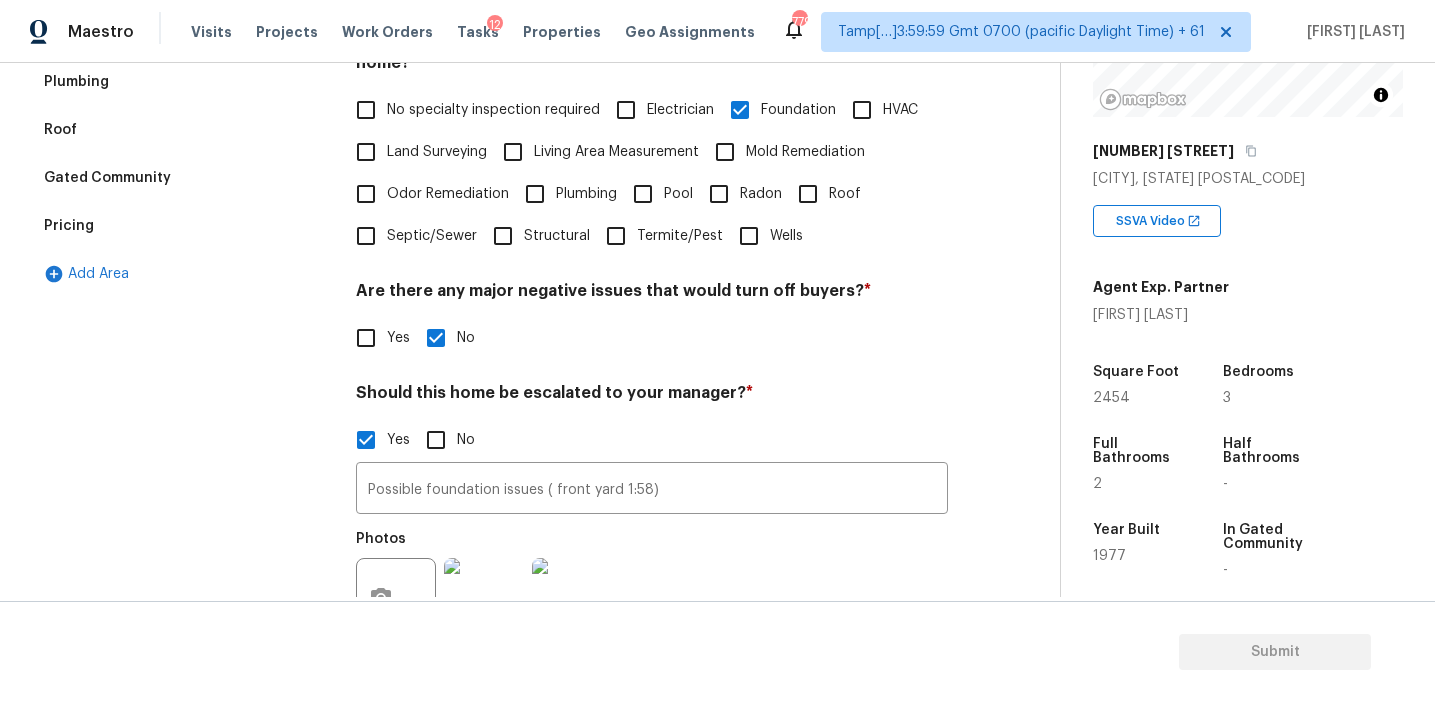scroll, scrollTop: 409, scrollLeft: 0, axis: vertical 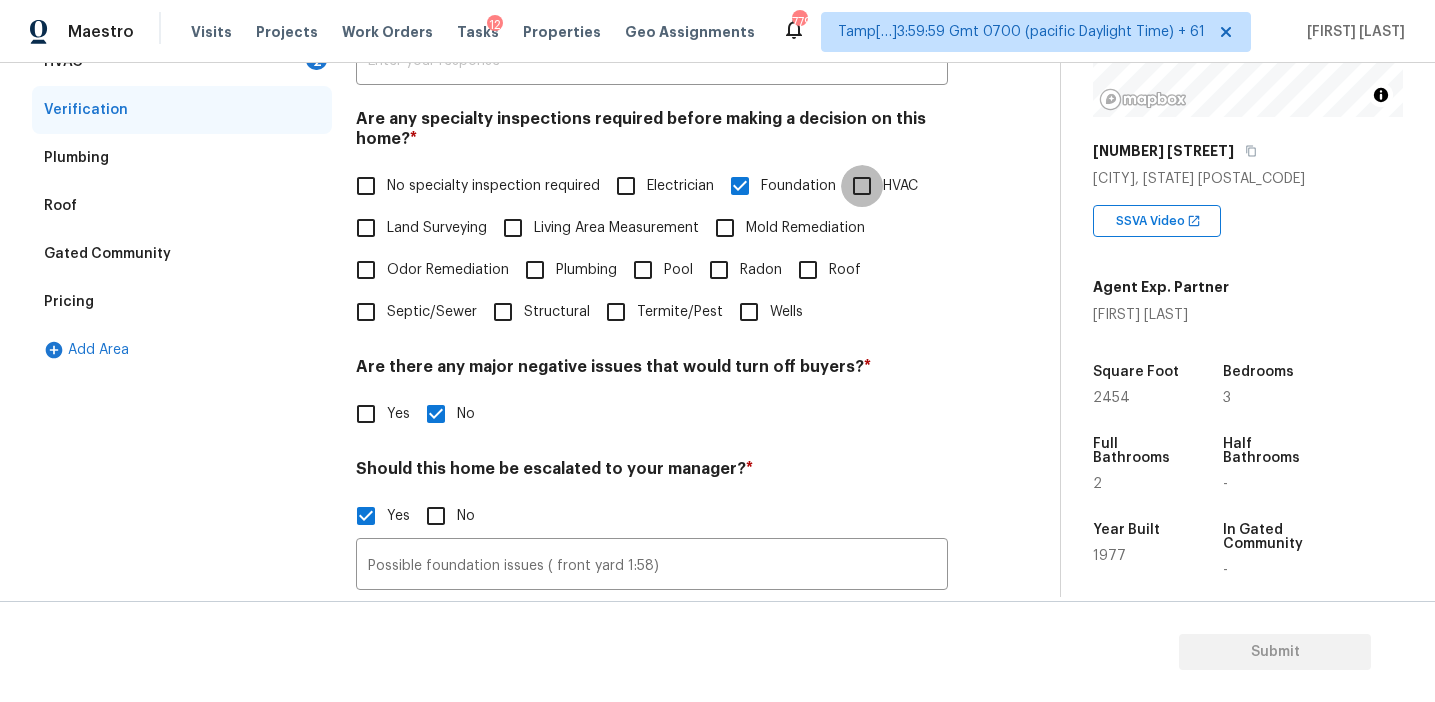 click on "HVAC" at bounding box center (862, 186) 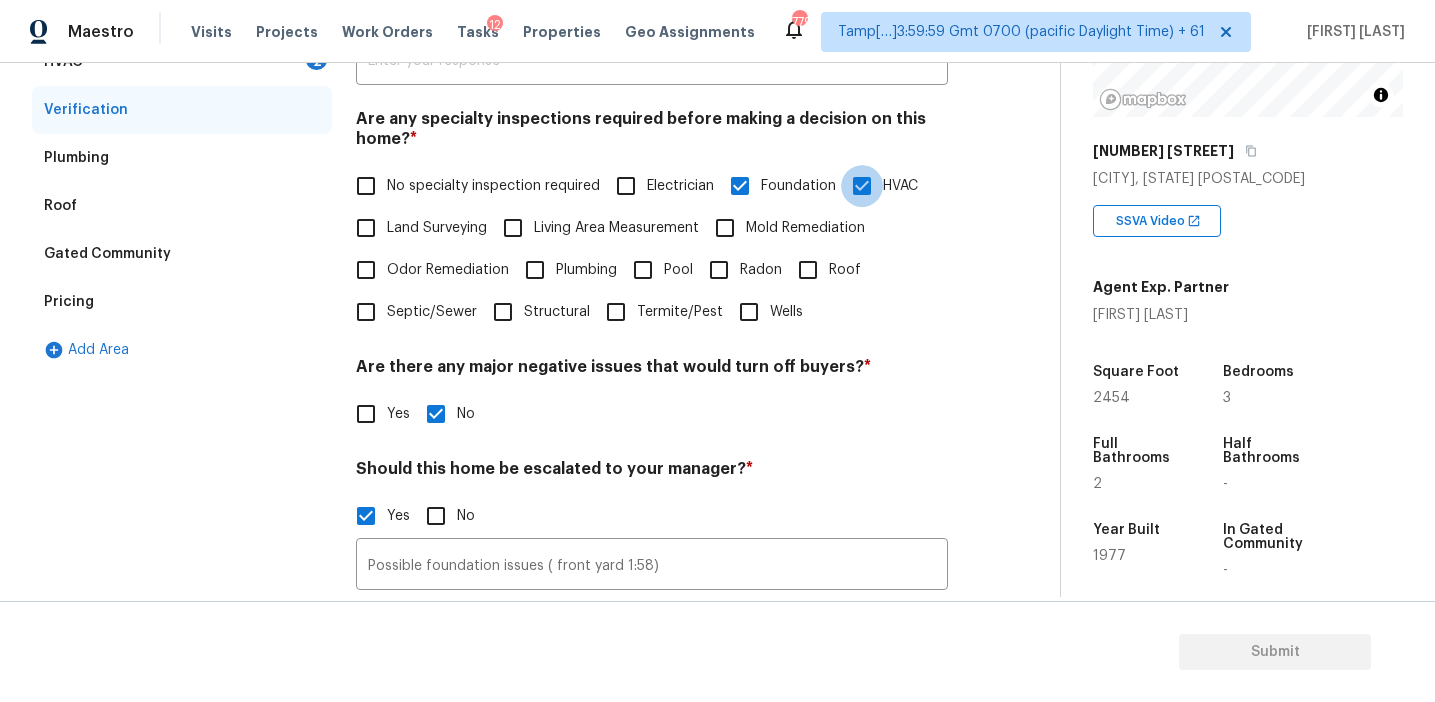 click on "HVAC" at bounding box center [862, 186] 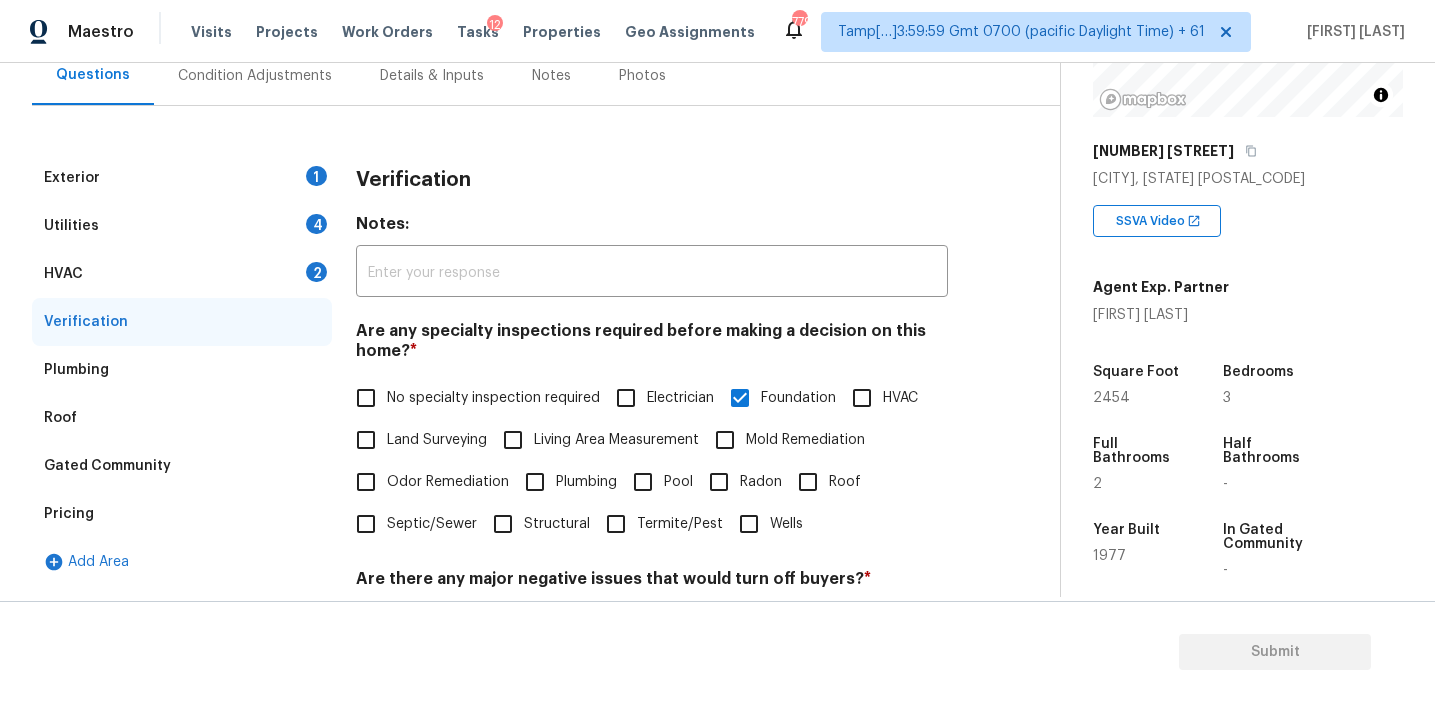 scroll, scrollTop: 186, scrollLeft: 0, axis: vertical 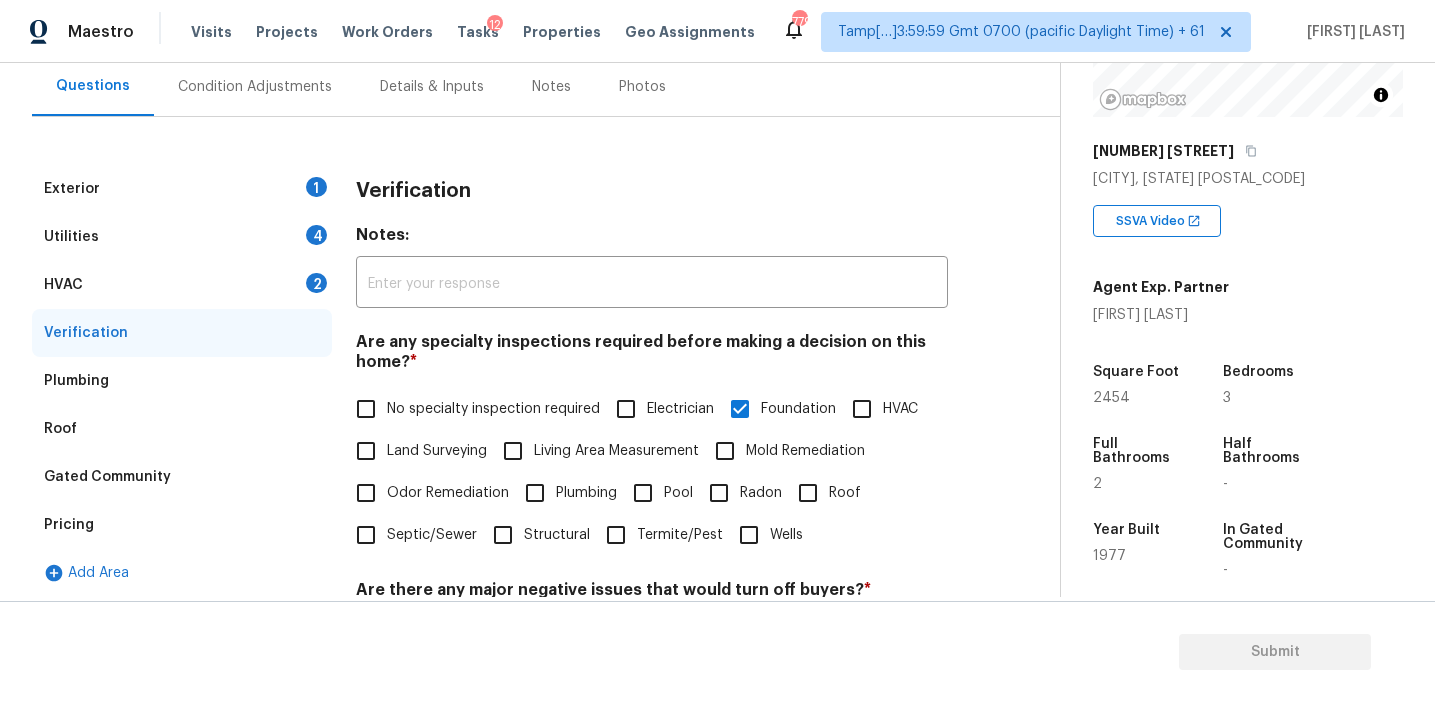 click on "HVAC 2" at bounding box center (182, 285) 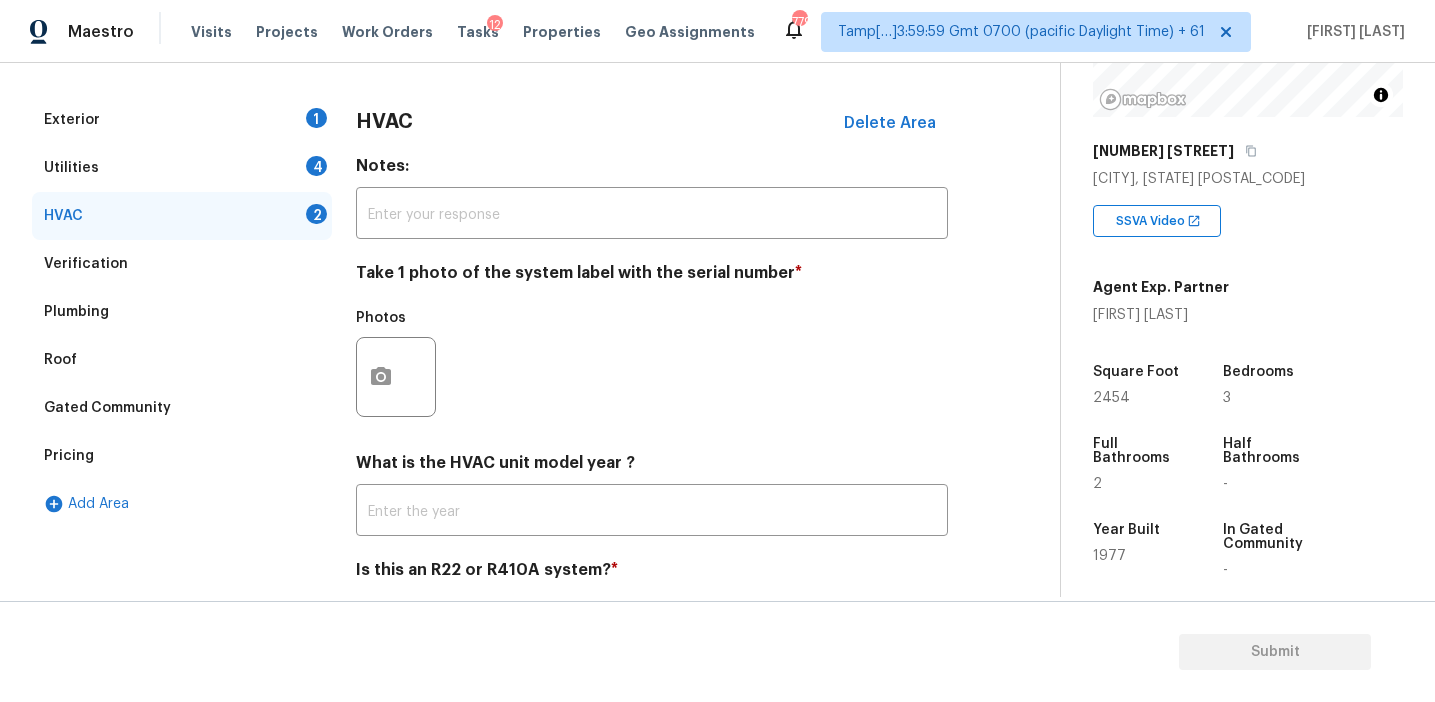 scroll, scrollTop: 327, scrollLeft: 0, axis: vertical 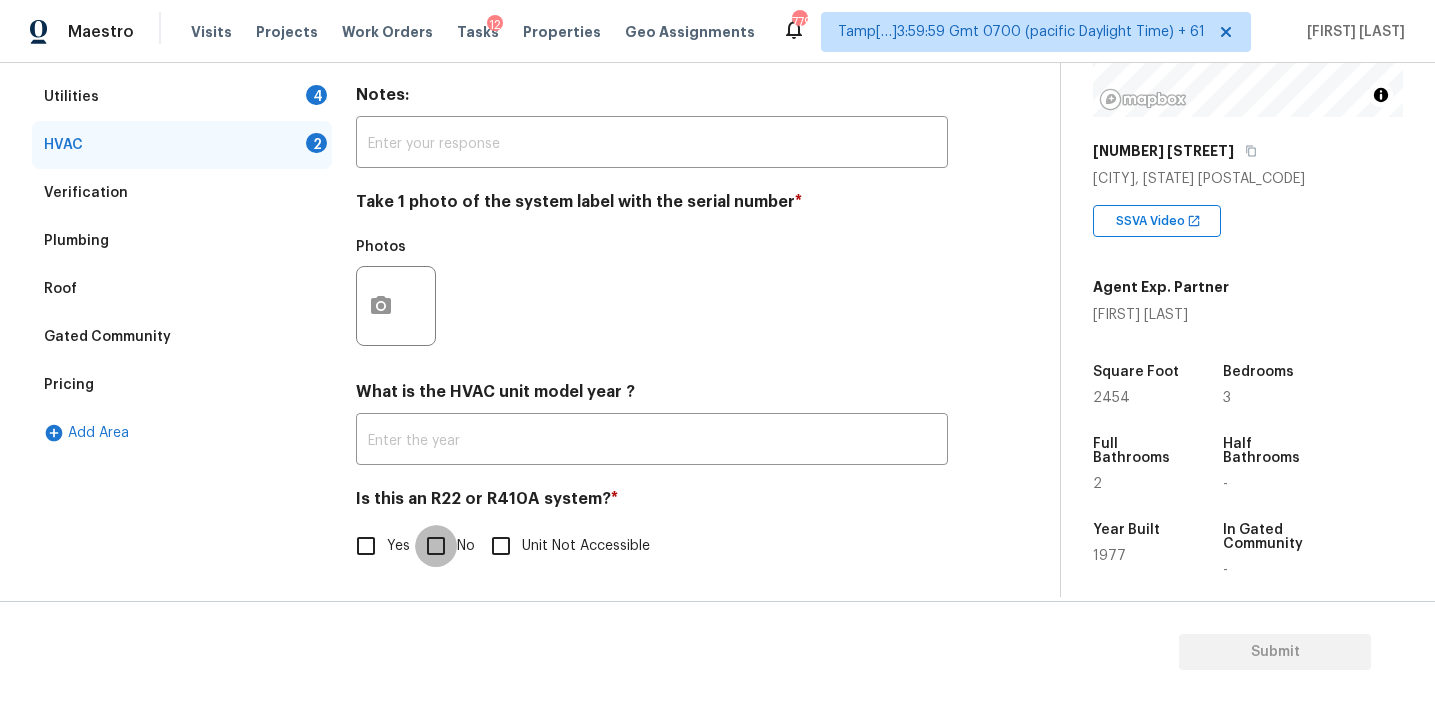 click on "No" at bounding box center (436, 546) 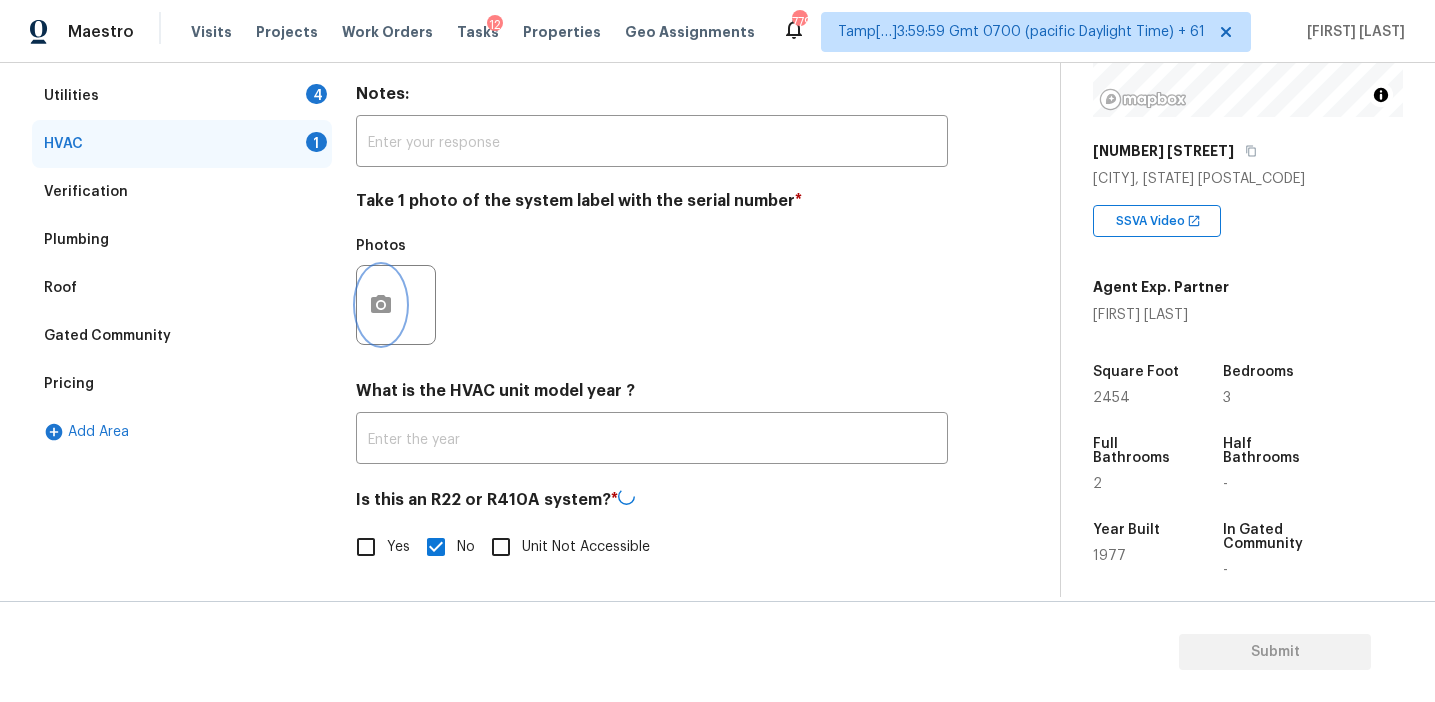click at bounding box center [381, 305] 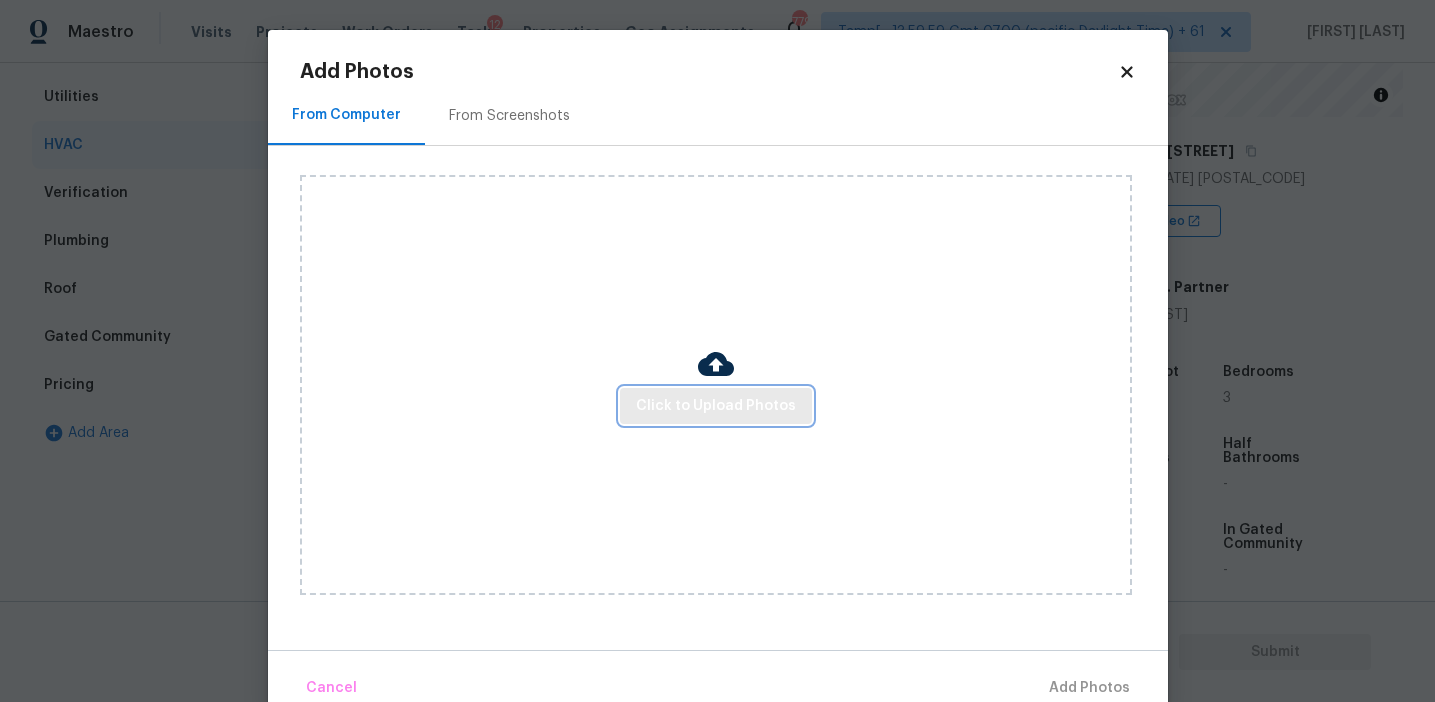 click on "Click to Upload Photos" at bounding box center (716, 406) 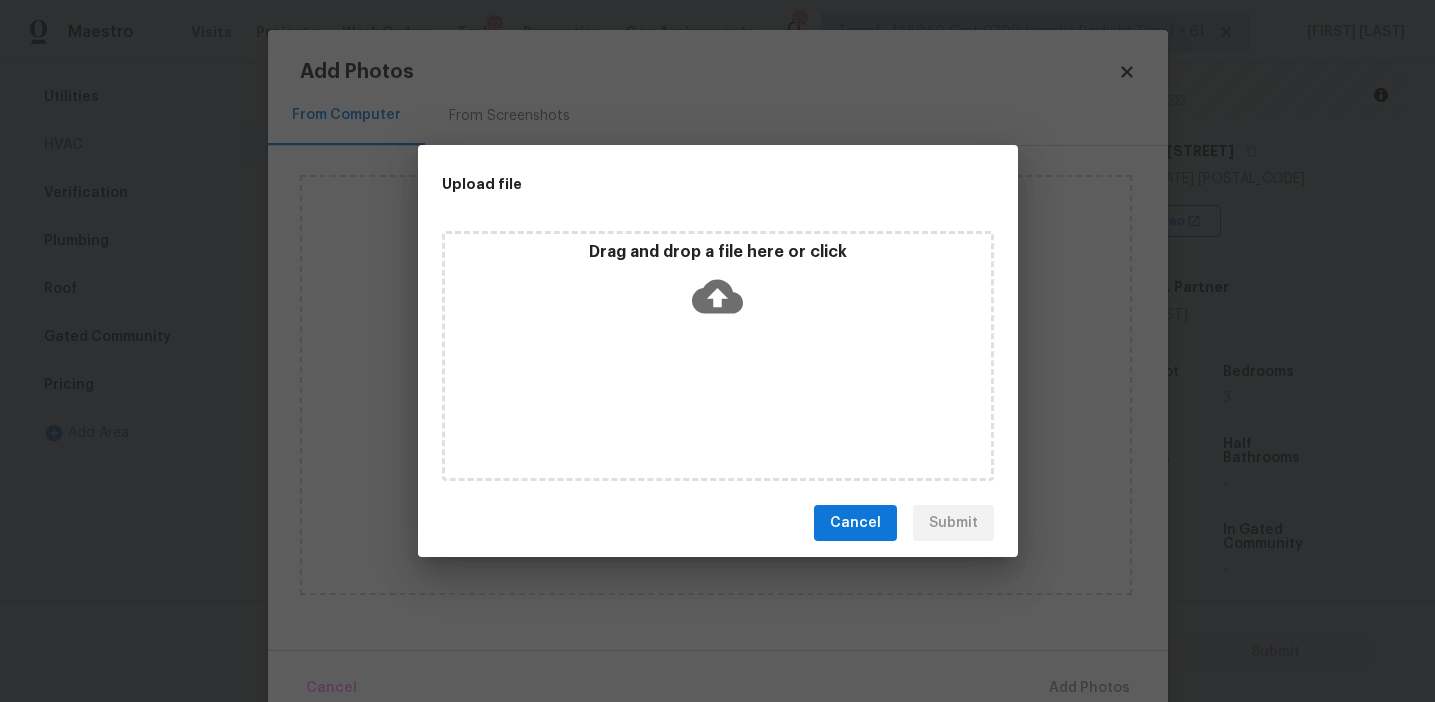 click on "Drag and drop a file here or click" at bounding box center (718, 285) 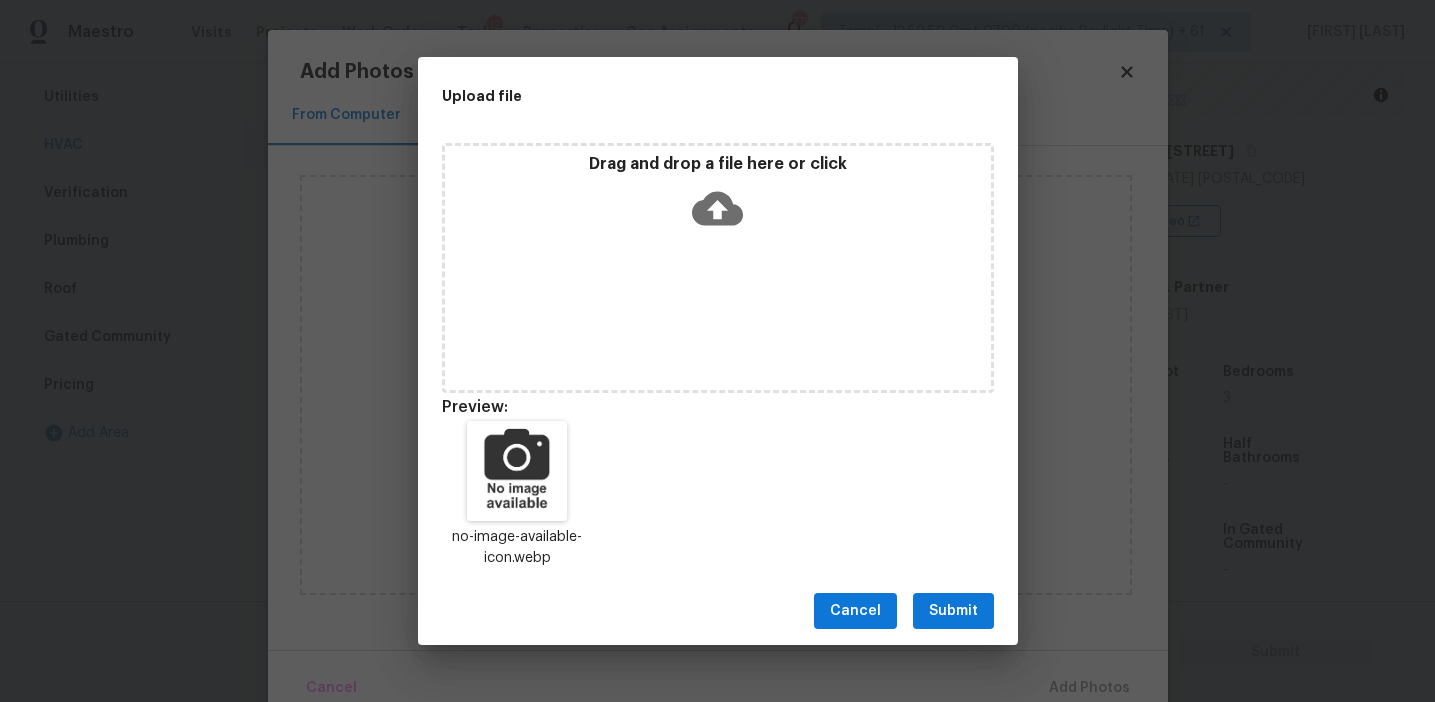 click on "Submit" at bounding box center [953, 611] 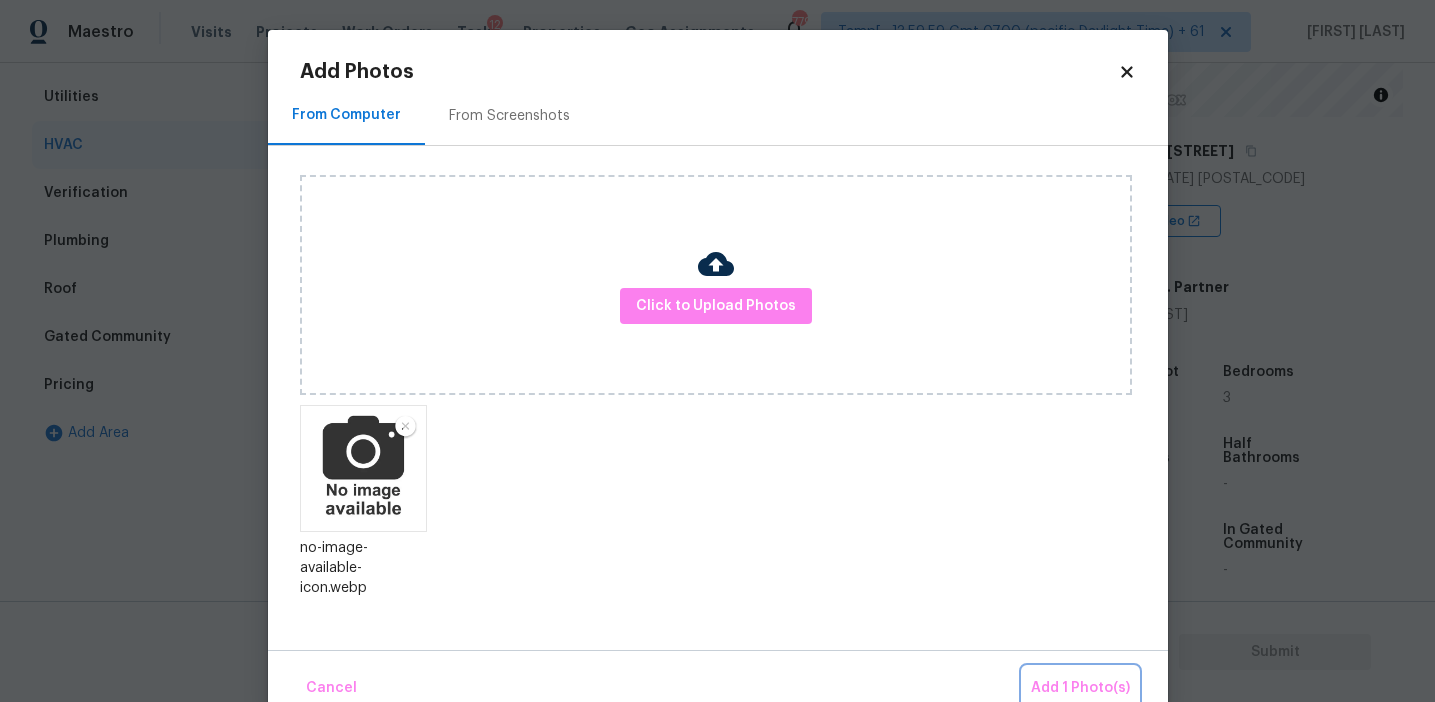click on "Add 1 Photo(s)" at bounding box center (1080, 688) 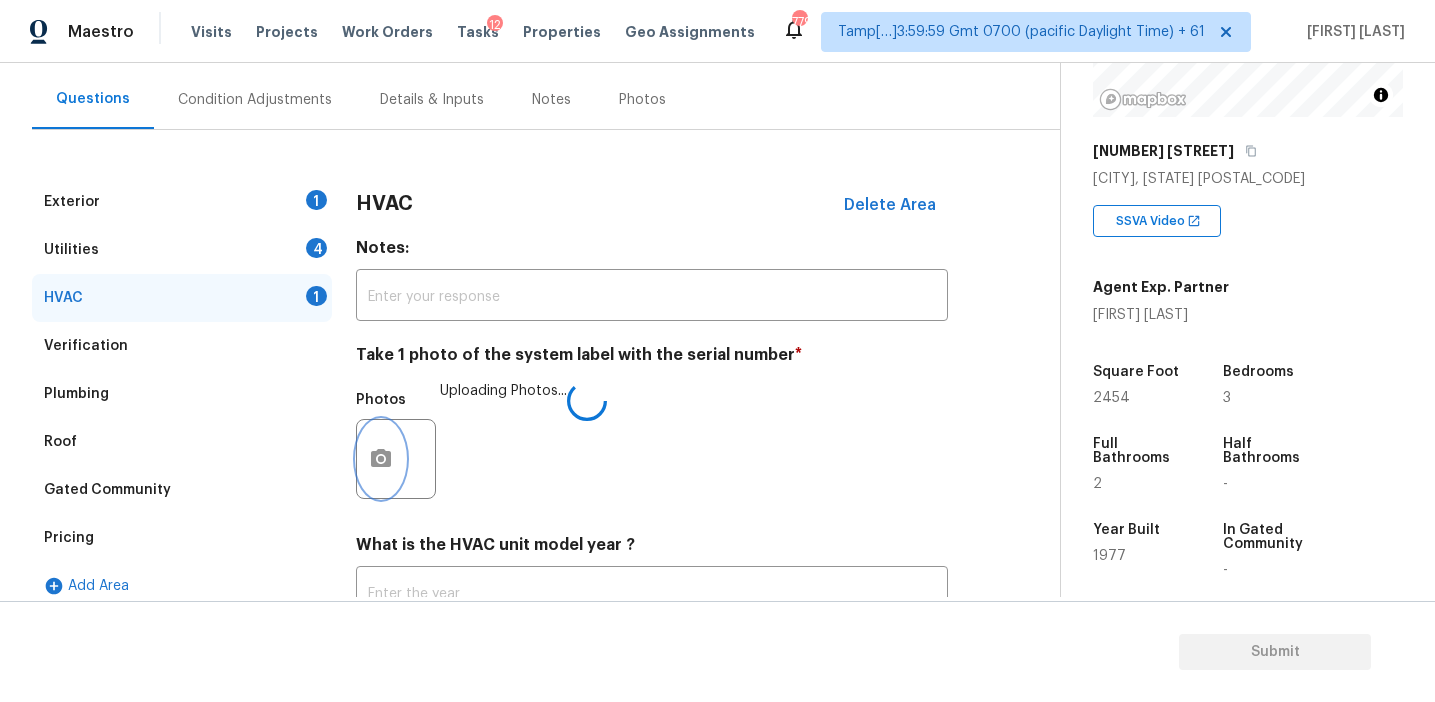scroll, scrollTop: 174, scrollLeft: 0, axis: vertical 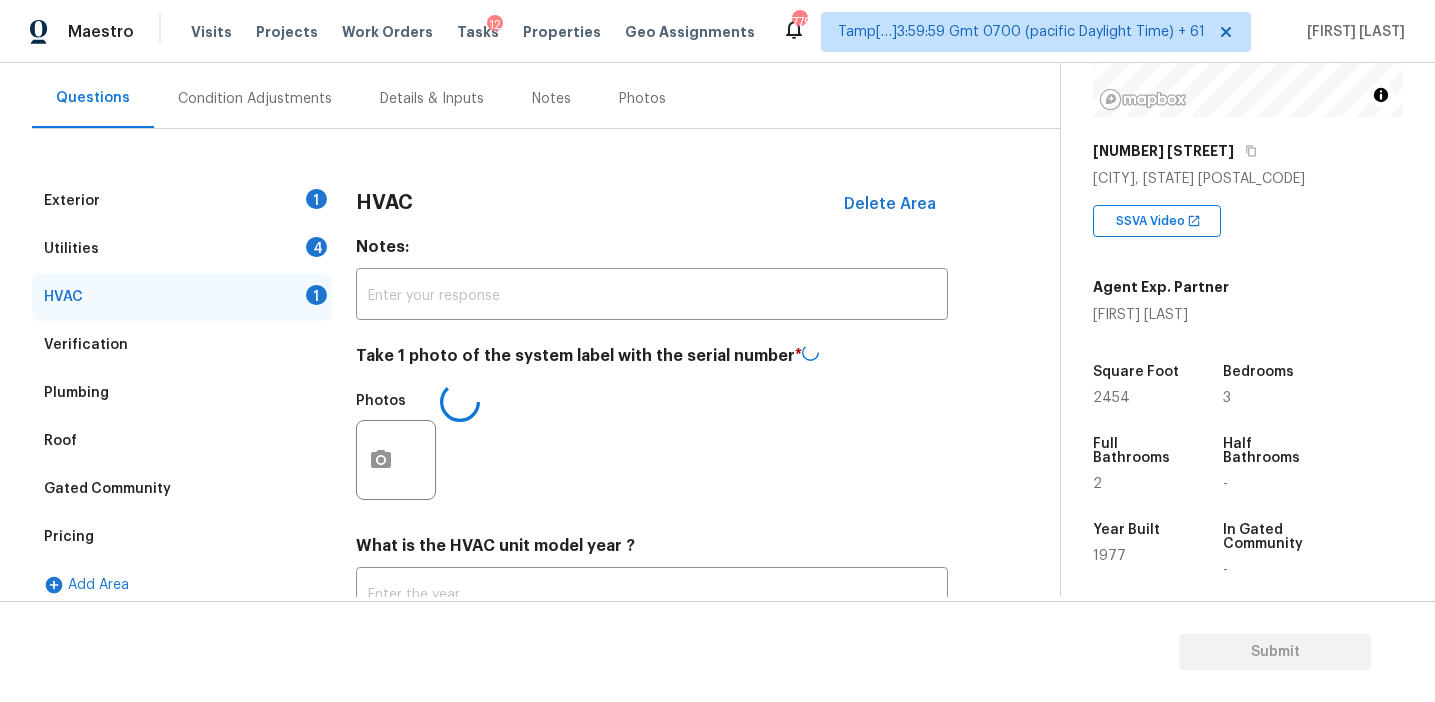 click on "Utilities 4" at bounding box center [182, 249] 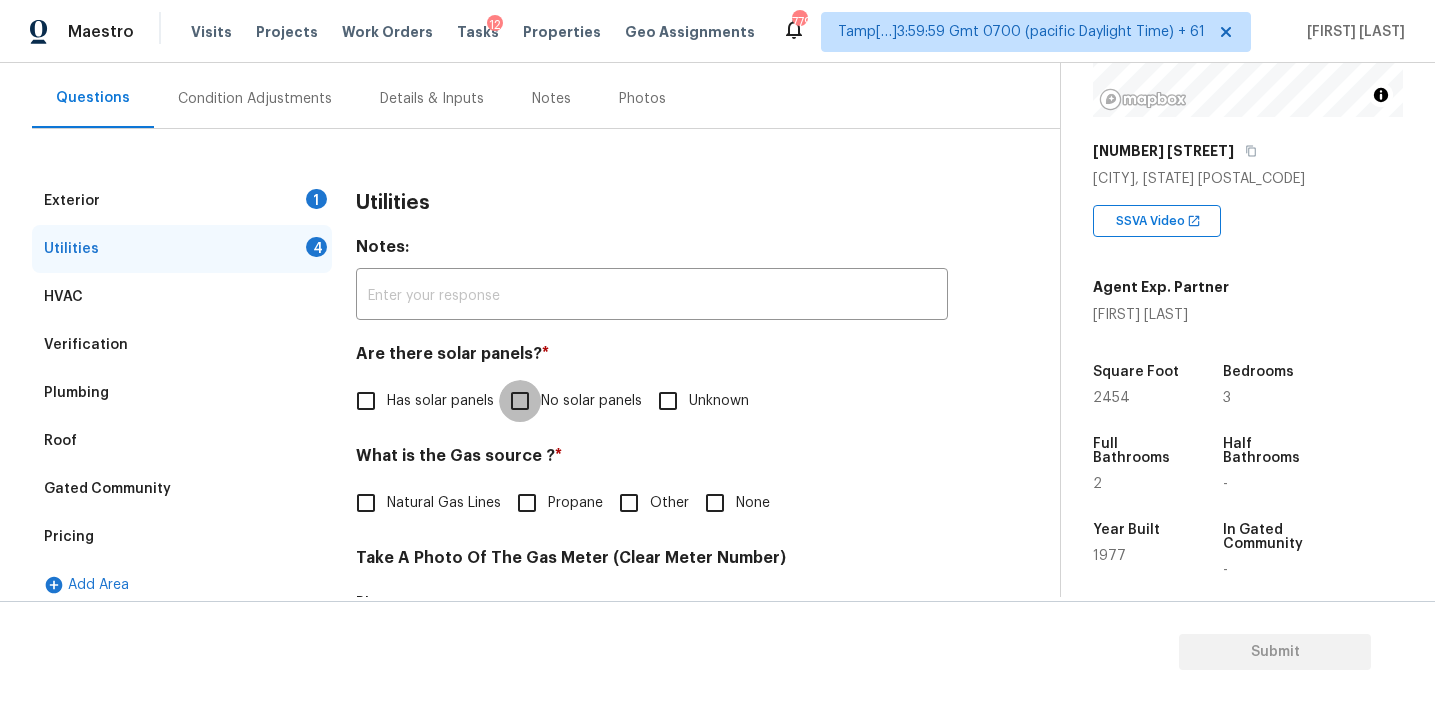 click on "No solar panels" at bounding box center [520, 401] 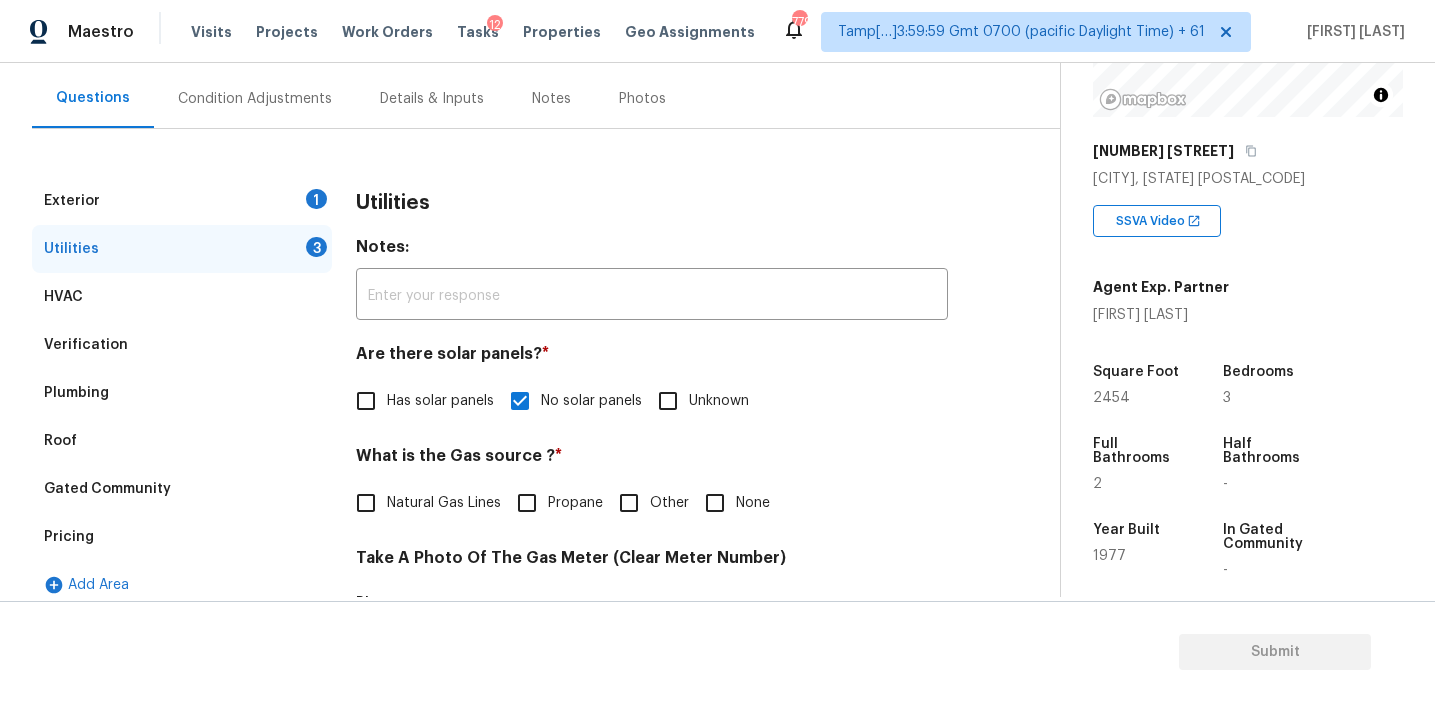 click on "Natural Gas Lines" at bounding box center (444, 503) 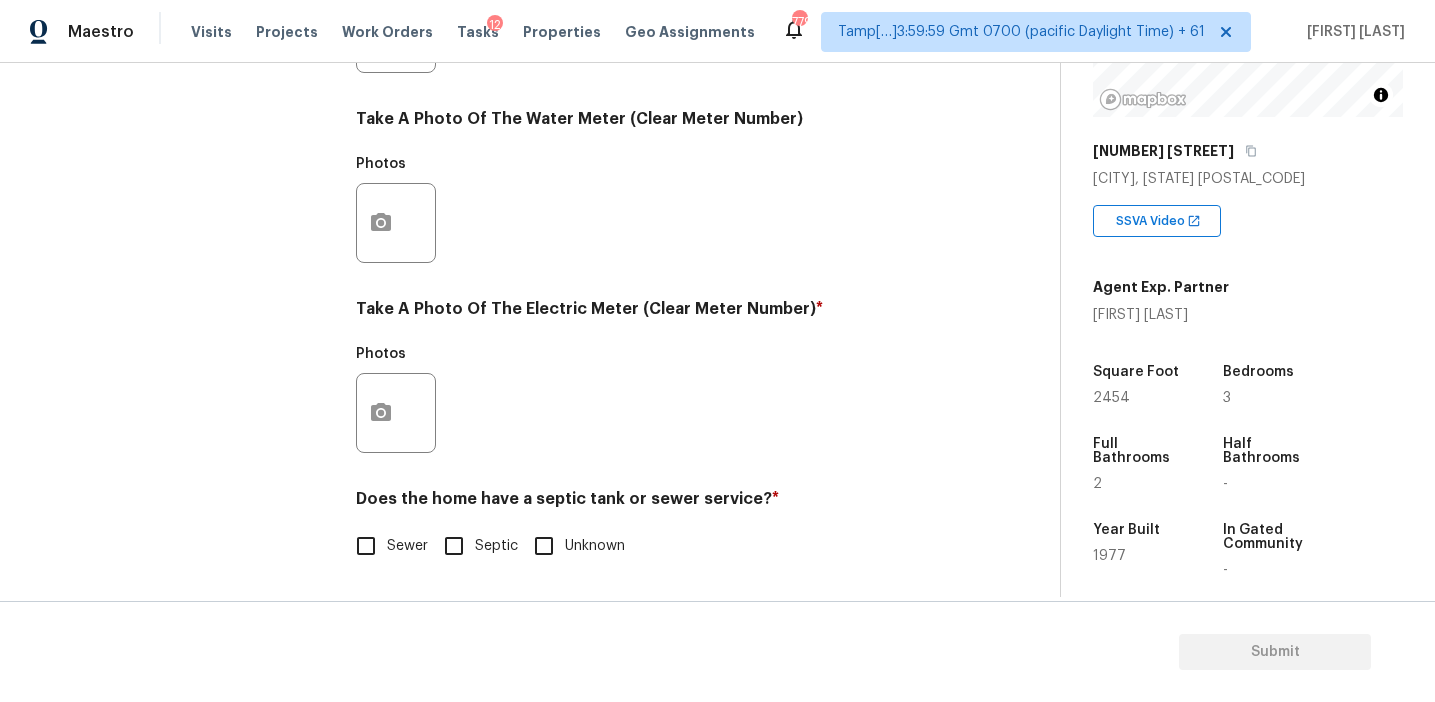 scroll, scrollTop: 803, scrollLeft: 0, axis: vertical 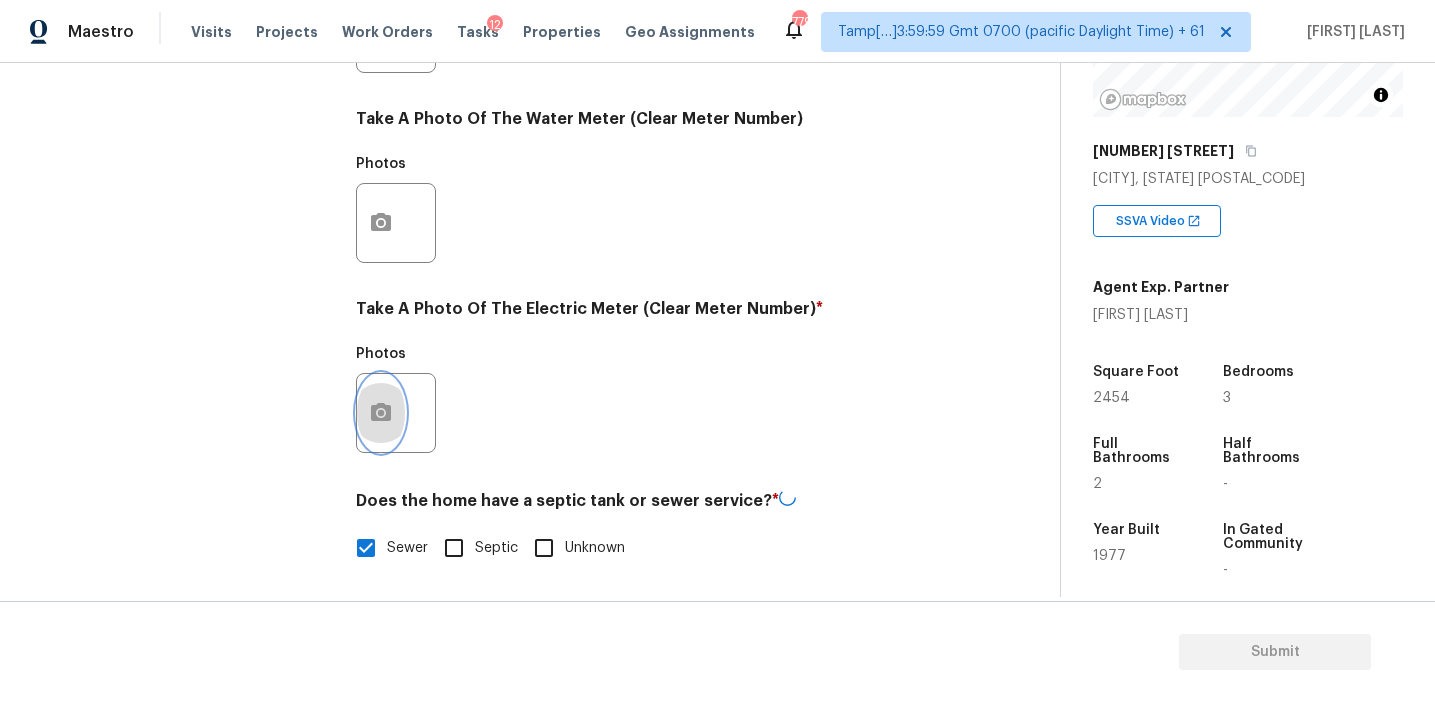 click 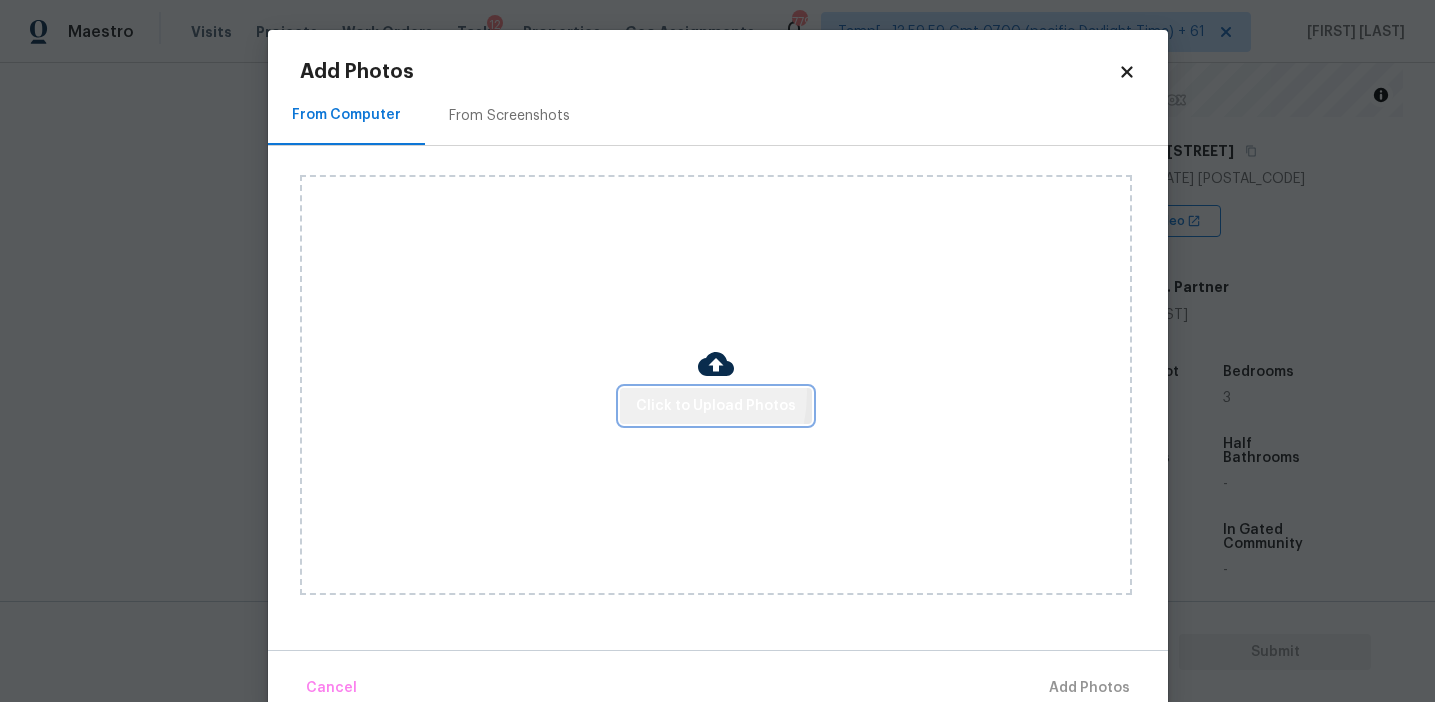 click on "Click to Upload Photos" at bounding box center [716, 406] 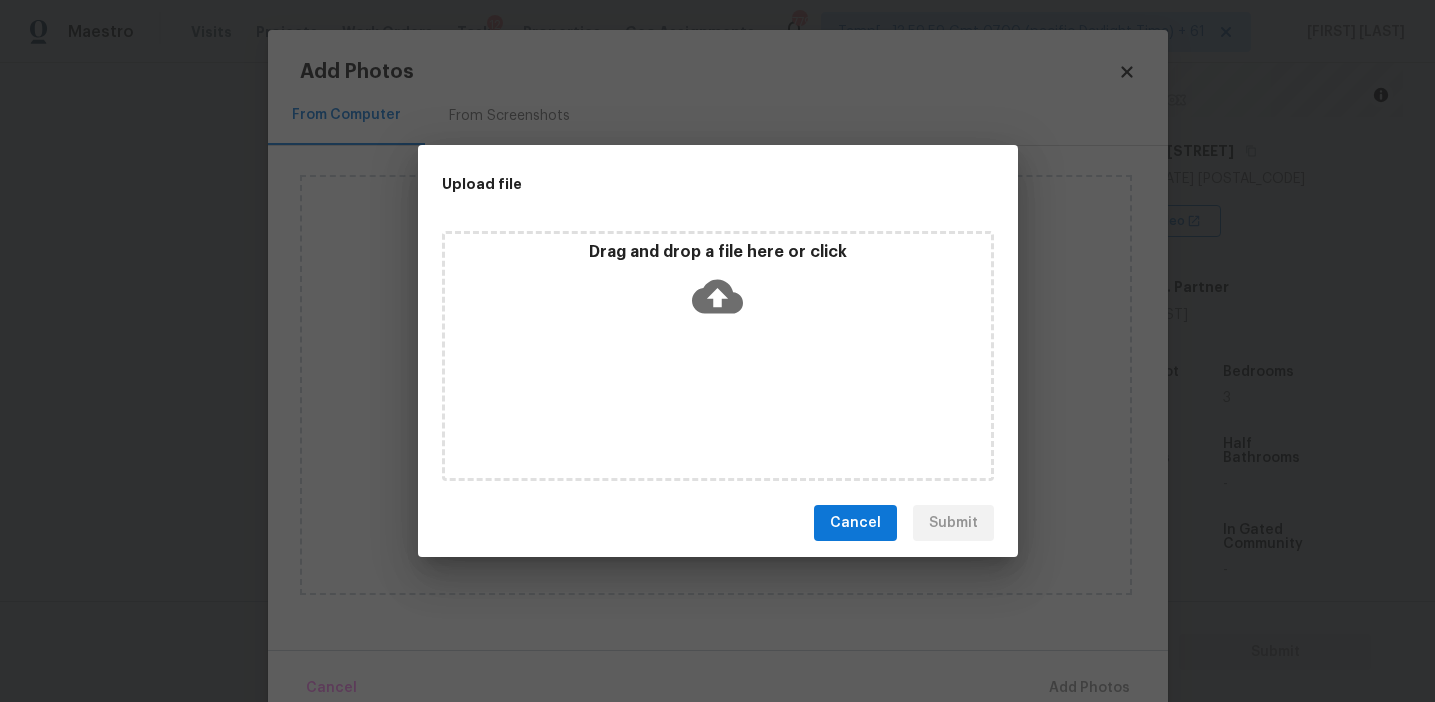 click on "Drag and drop a file here or click" at bounding box center (718, 285) 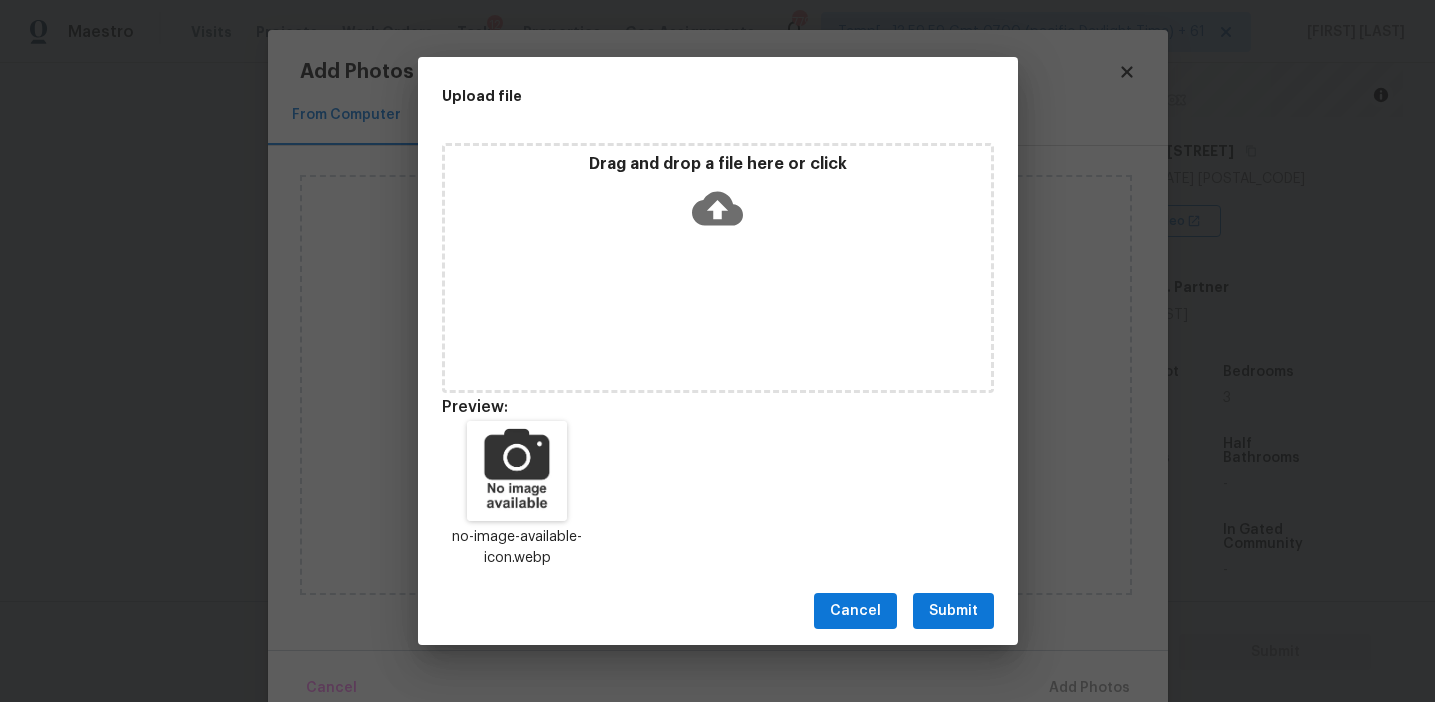 click on "Submit" at bounding box center [953, 611] 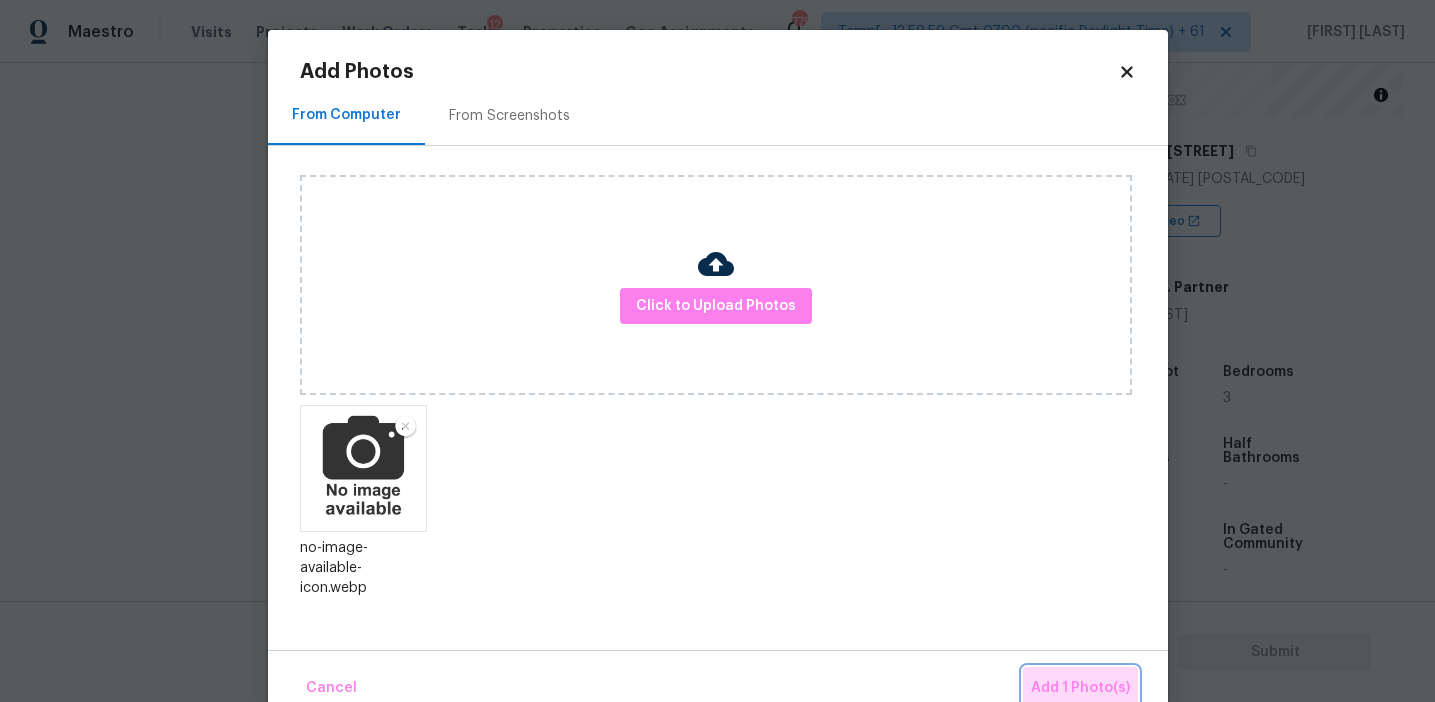 click on "Add 1 Photo(s)" at bounding box center [1080, 688] 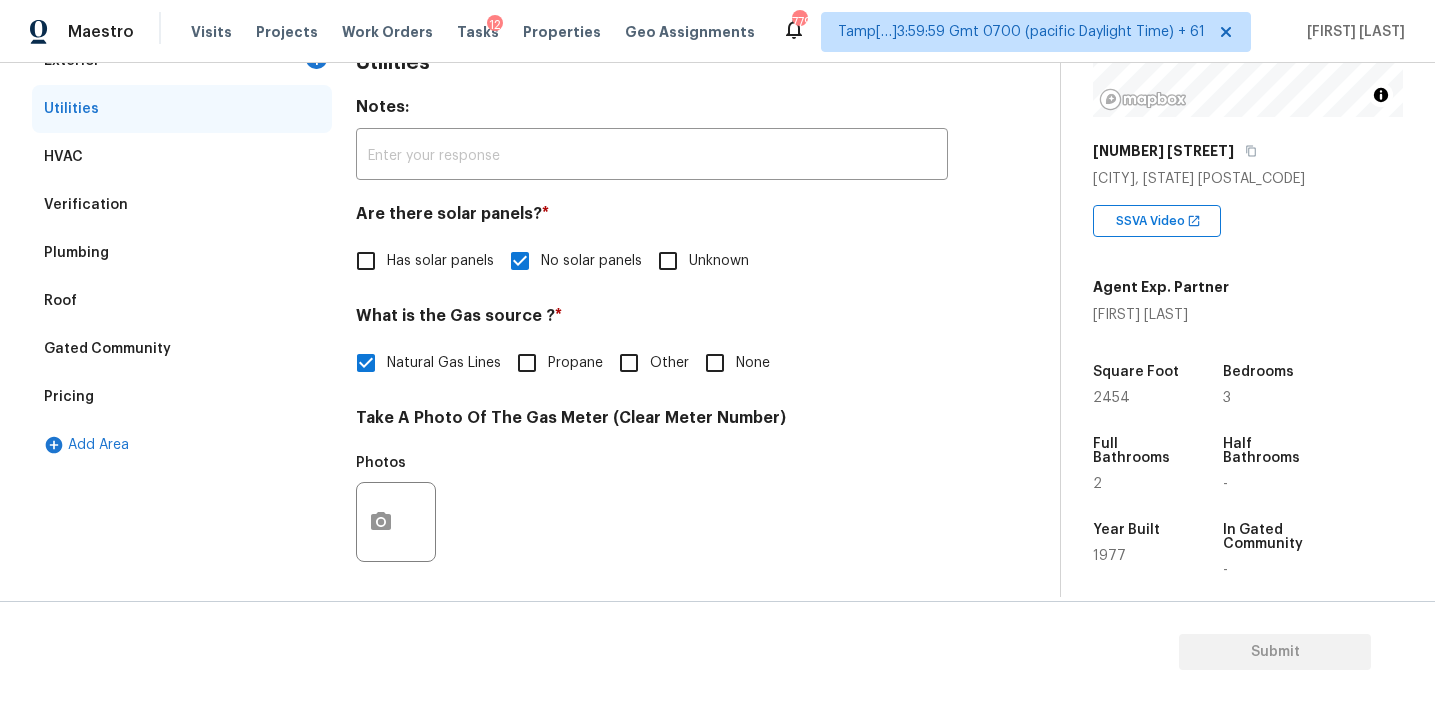 scroll, scrollTop: 254, scrollLeft: 0, axis: vertical 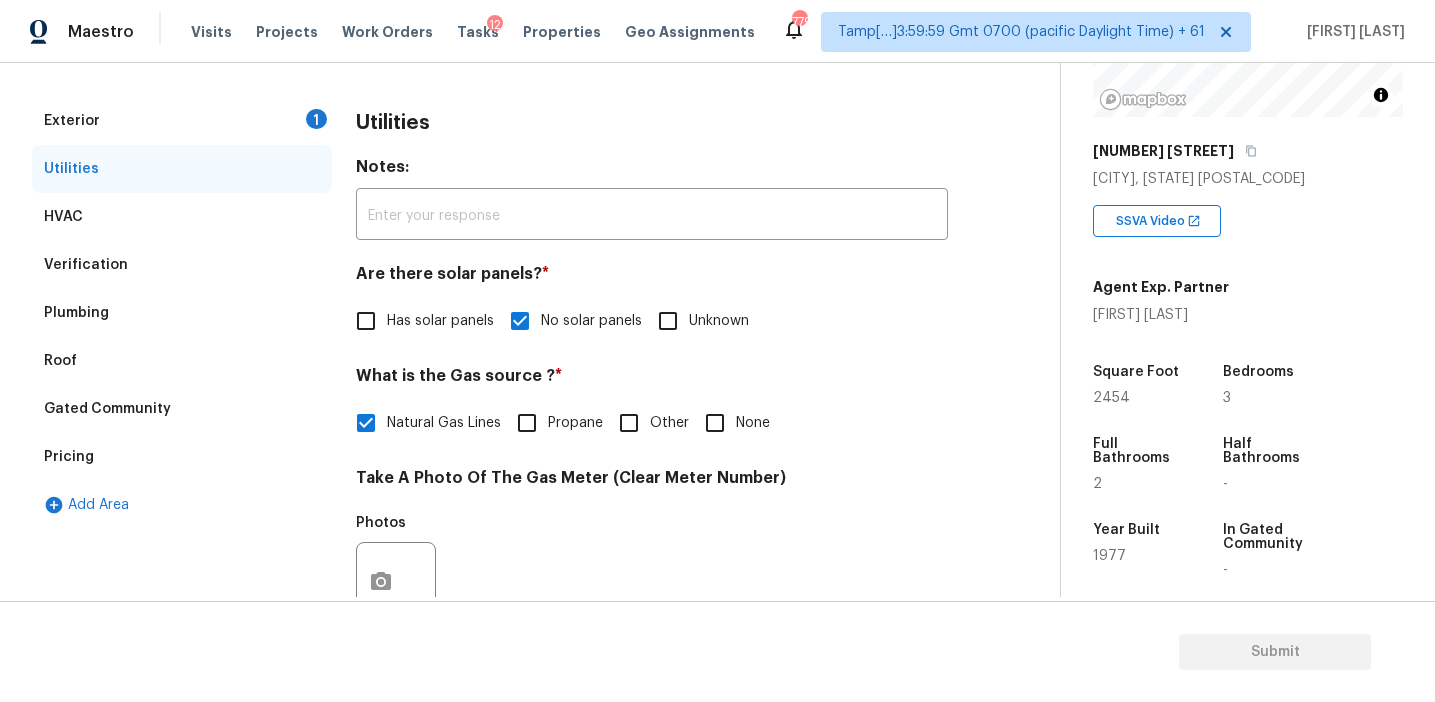 click on "Exterior 1" at bounding box center (182, 121) 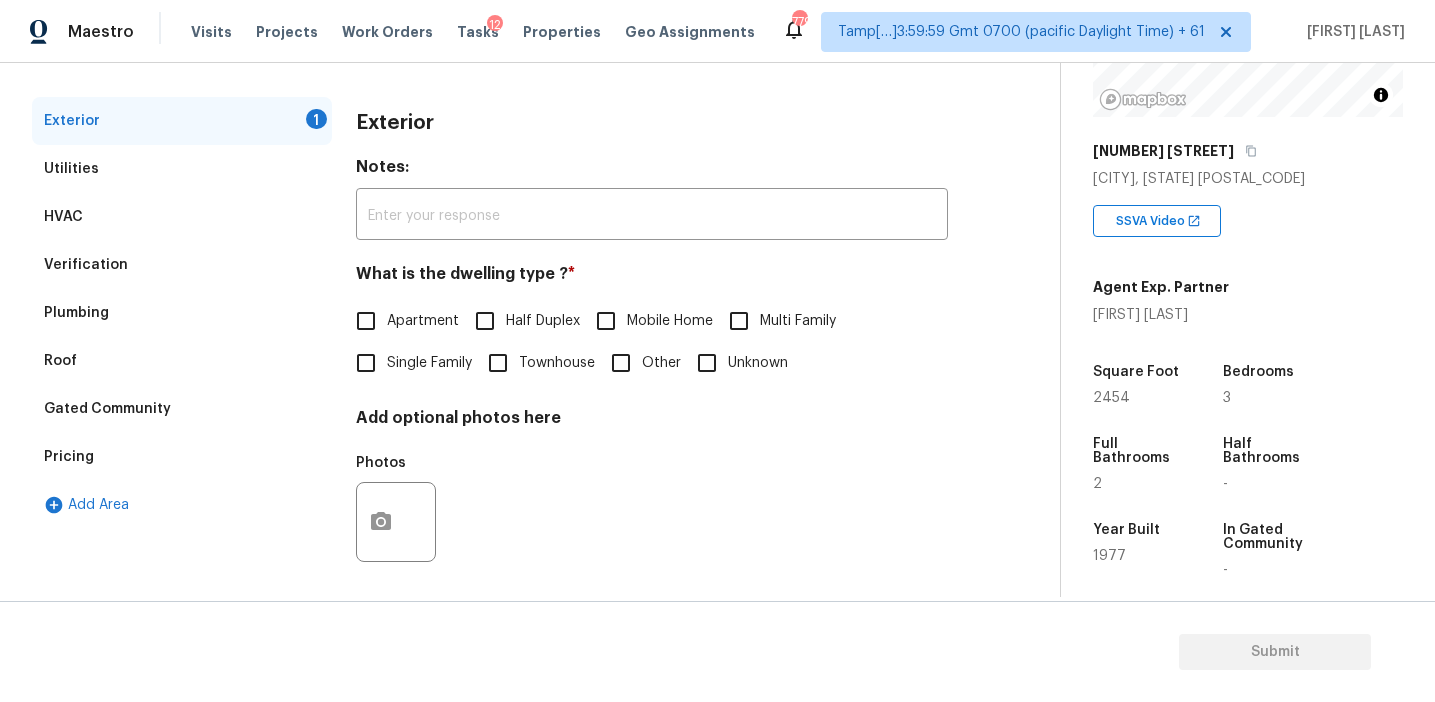 click on "Single Family" at bounding box center (366, 363) 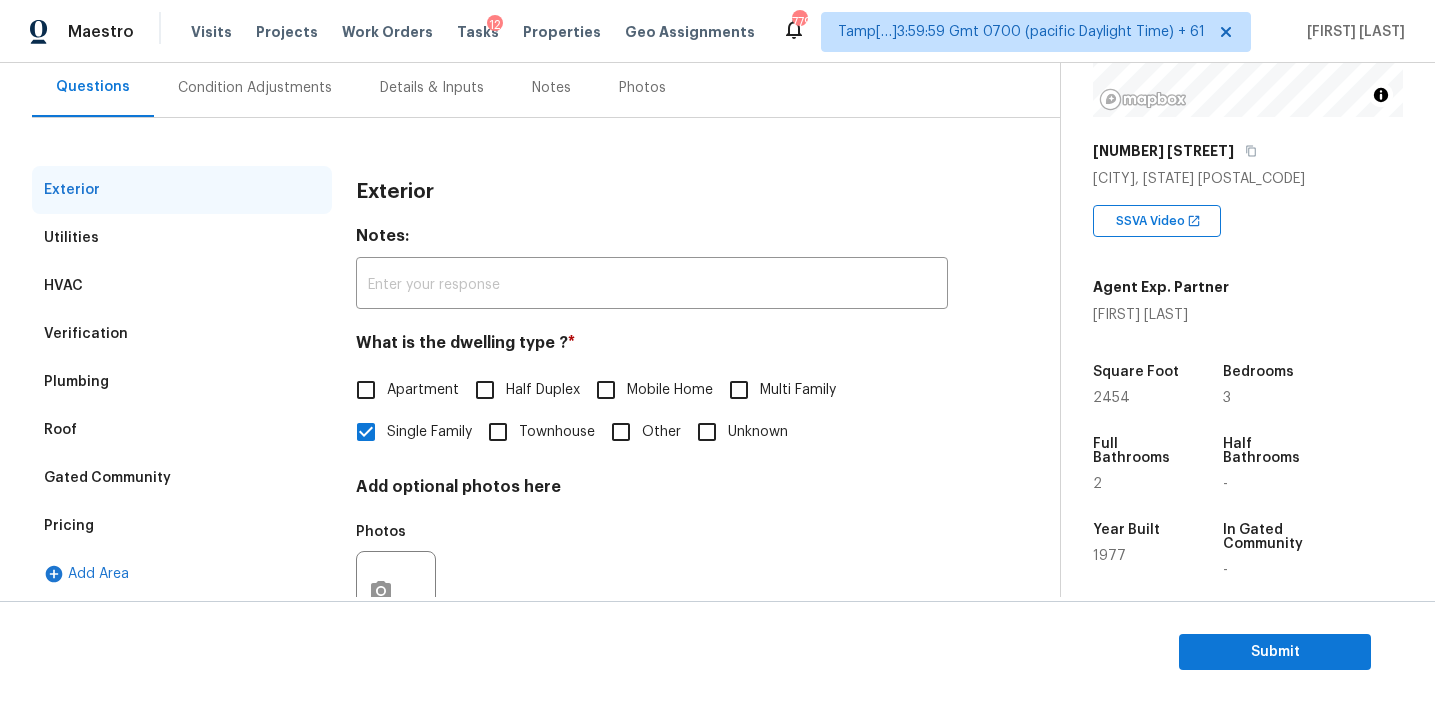 scroll, scrollTop: 179, scrollLeft: 0, axis: vertical 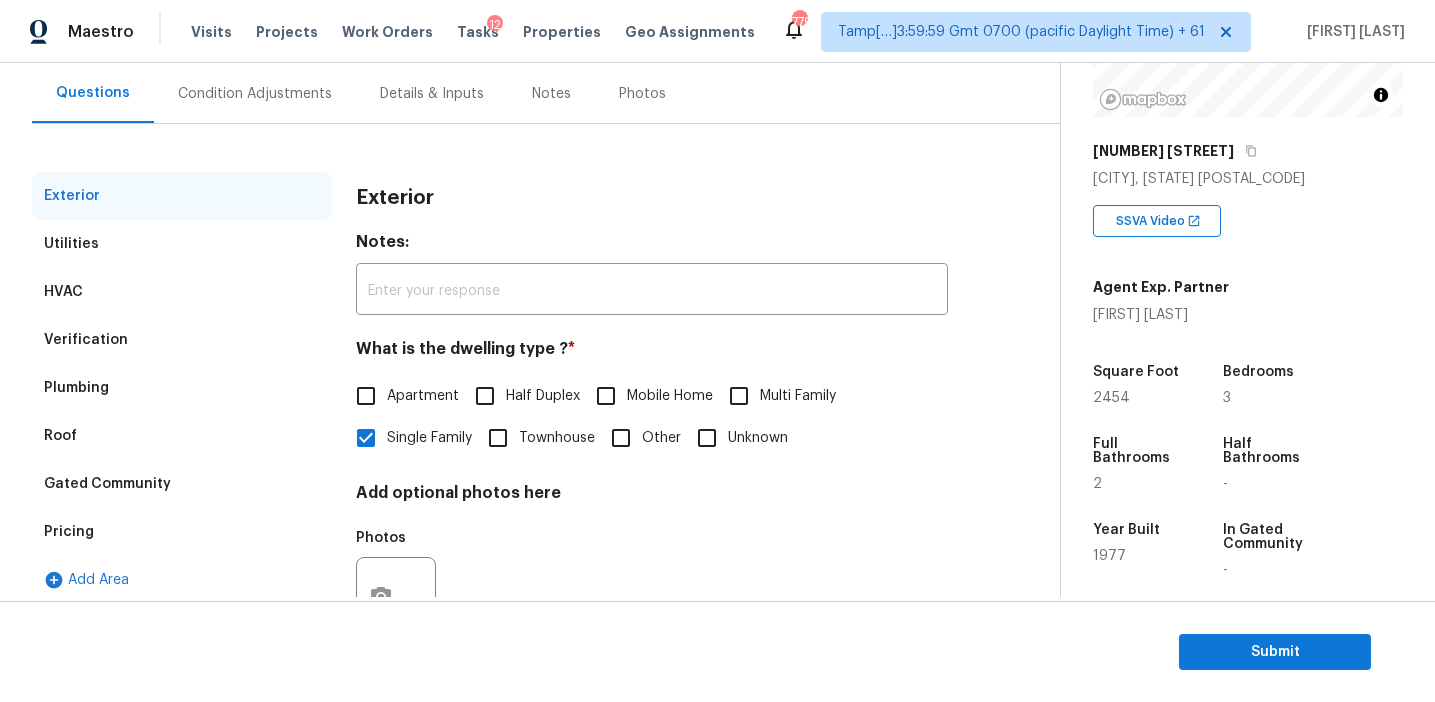 click on "Exterior" at bounding box center [652, 198] 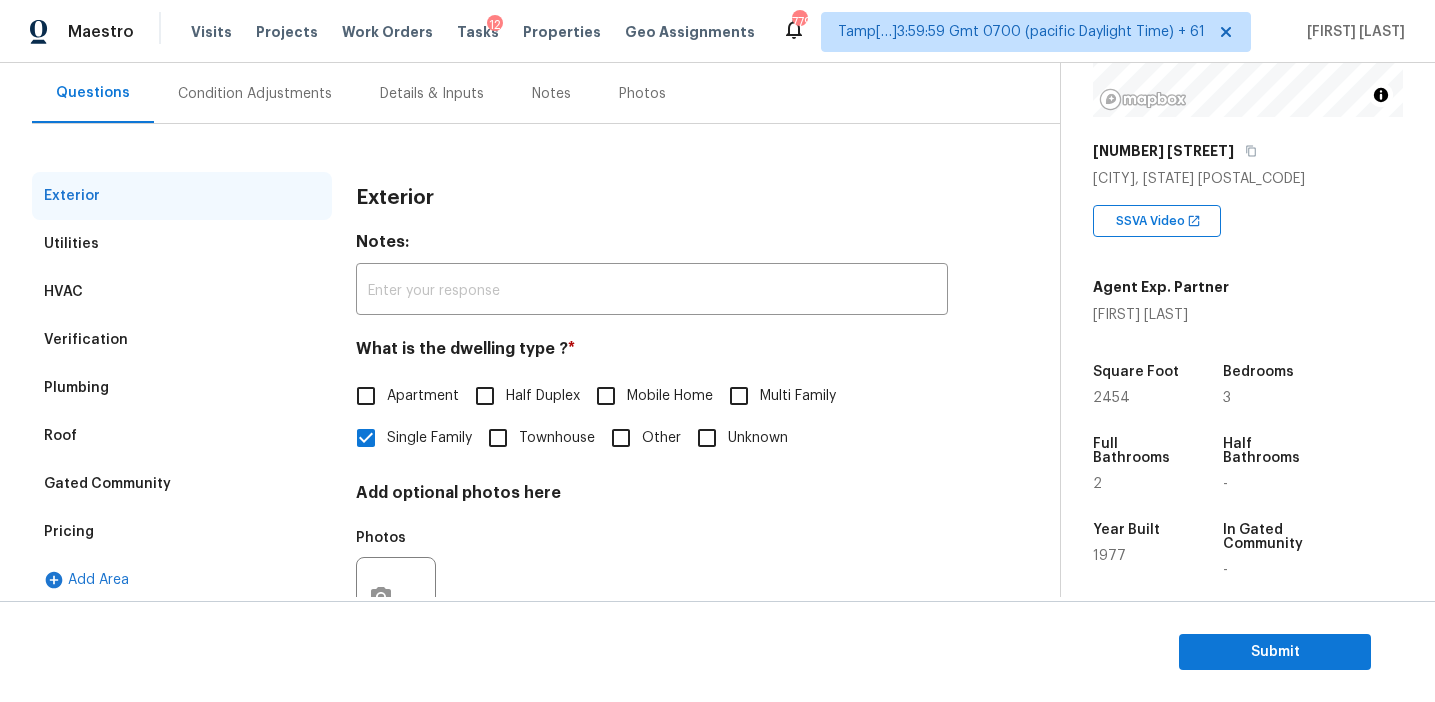 click on "Exterior" at bounding box center [395, 198] 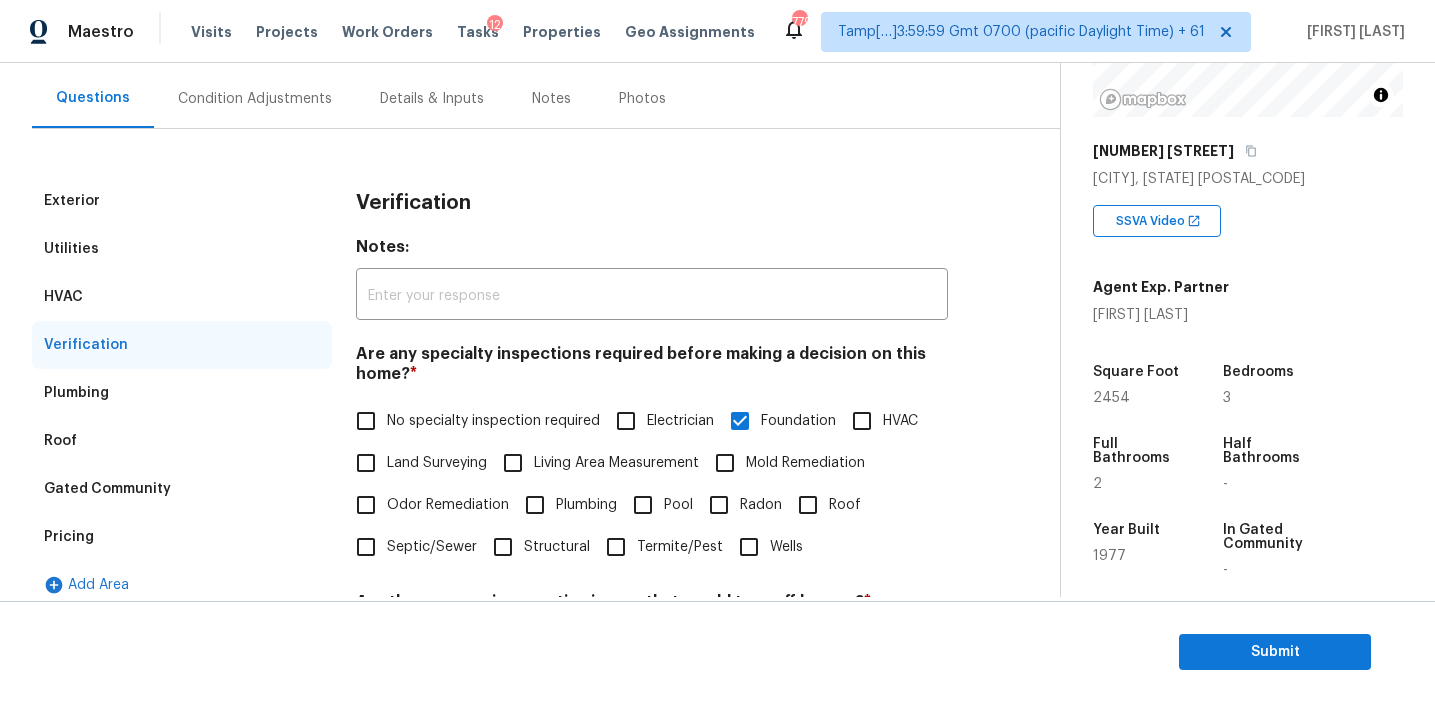 scroll, scrollTop: 178, scrollLeft: 0, axis: vertical 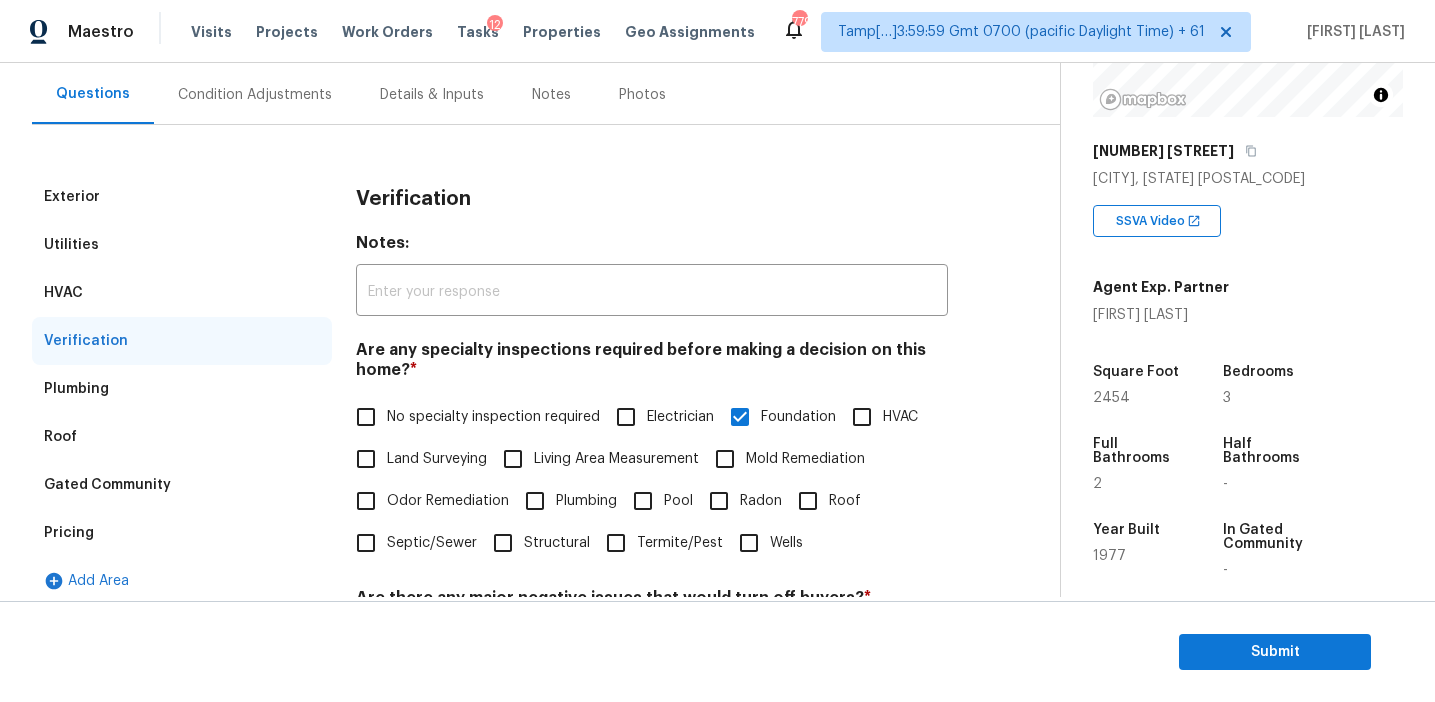 click on "Condition Adjustments" at bounding box center [255, 95] 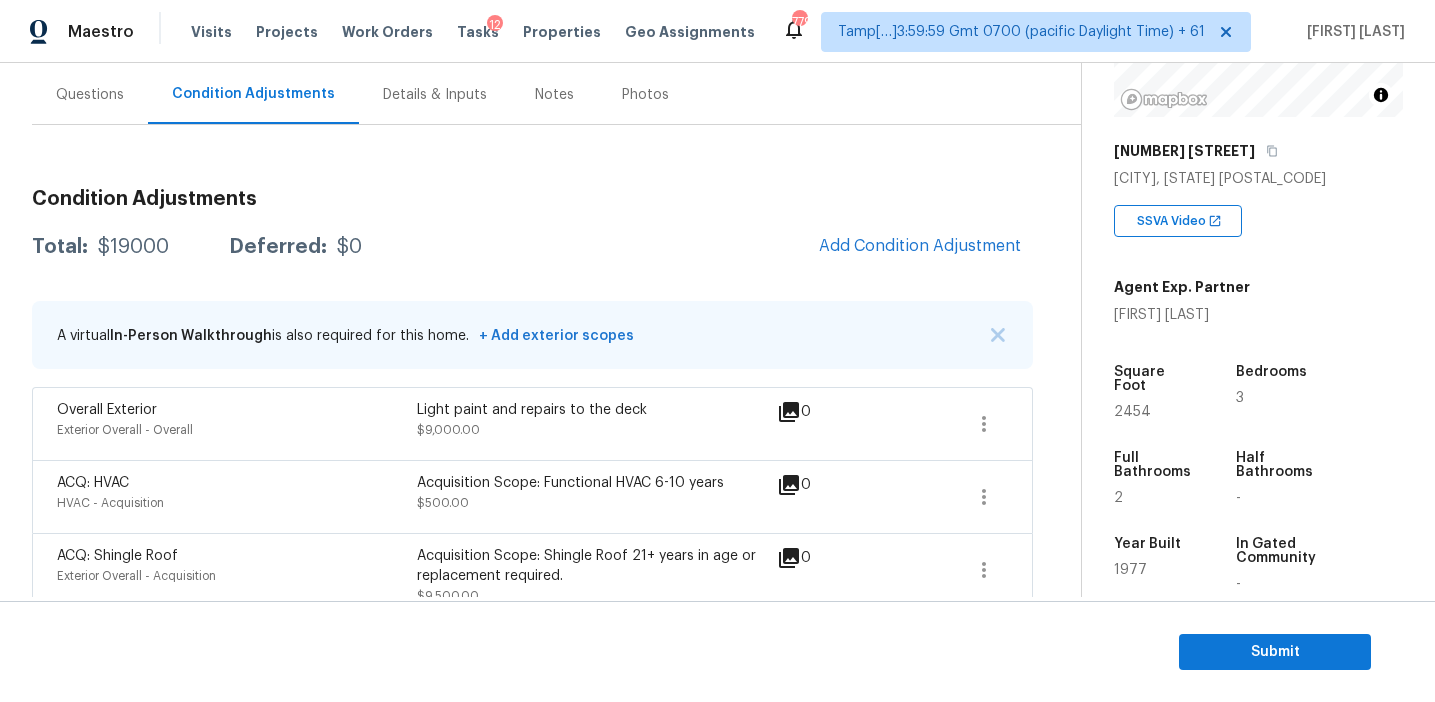click on "Total:  $19000 Deferred:  $0 Add Condition Adjustment" at bounding box center (532, 247) 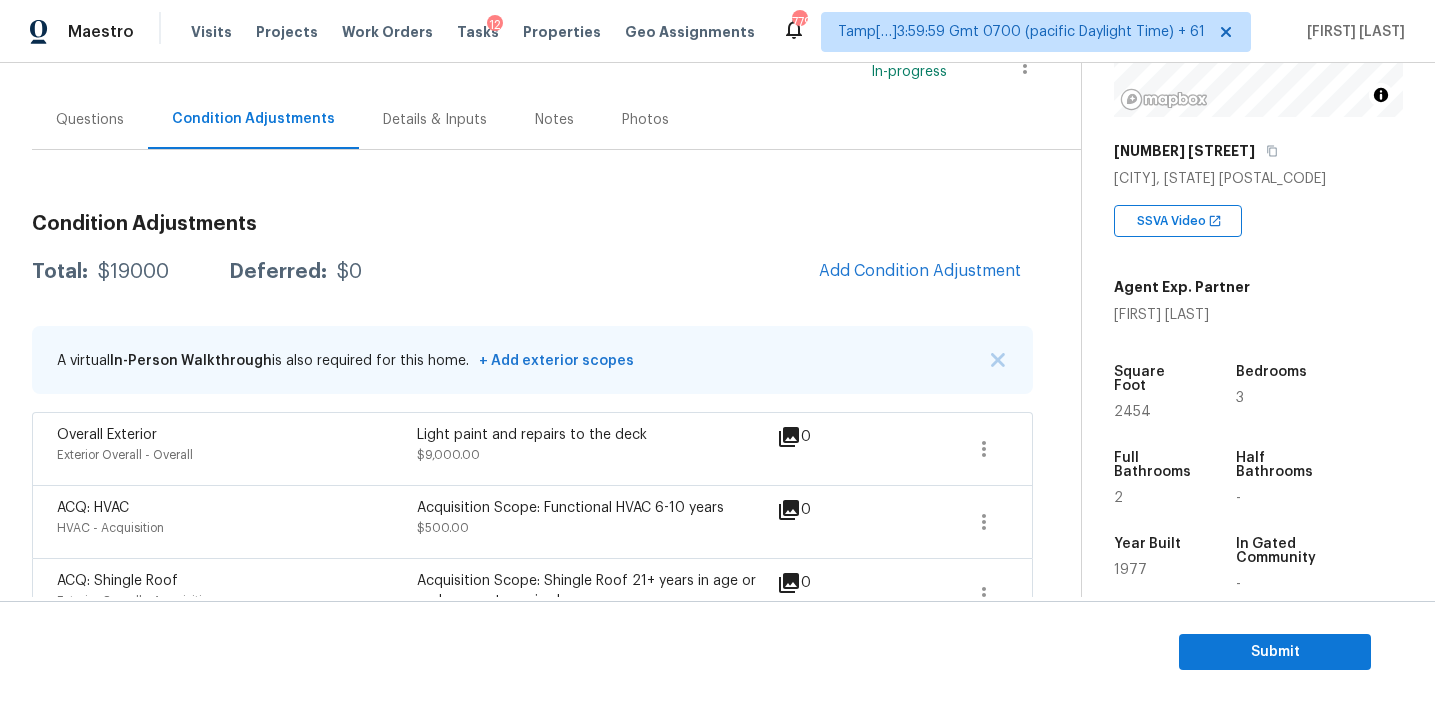 scroll, scrollTop: 169, scrollLeft: 0, axis: vertical 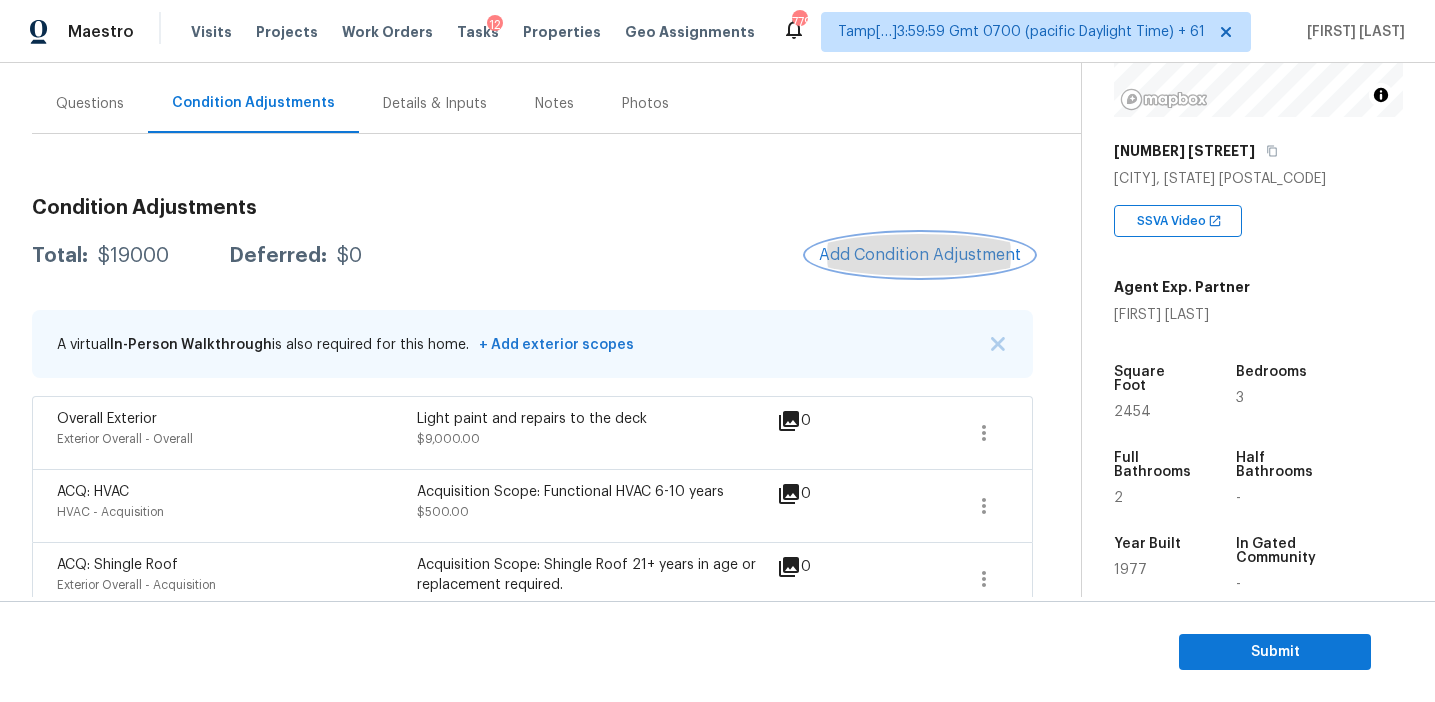 click on "Add Condition Adjustment" at bounding box center [920, 255] 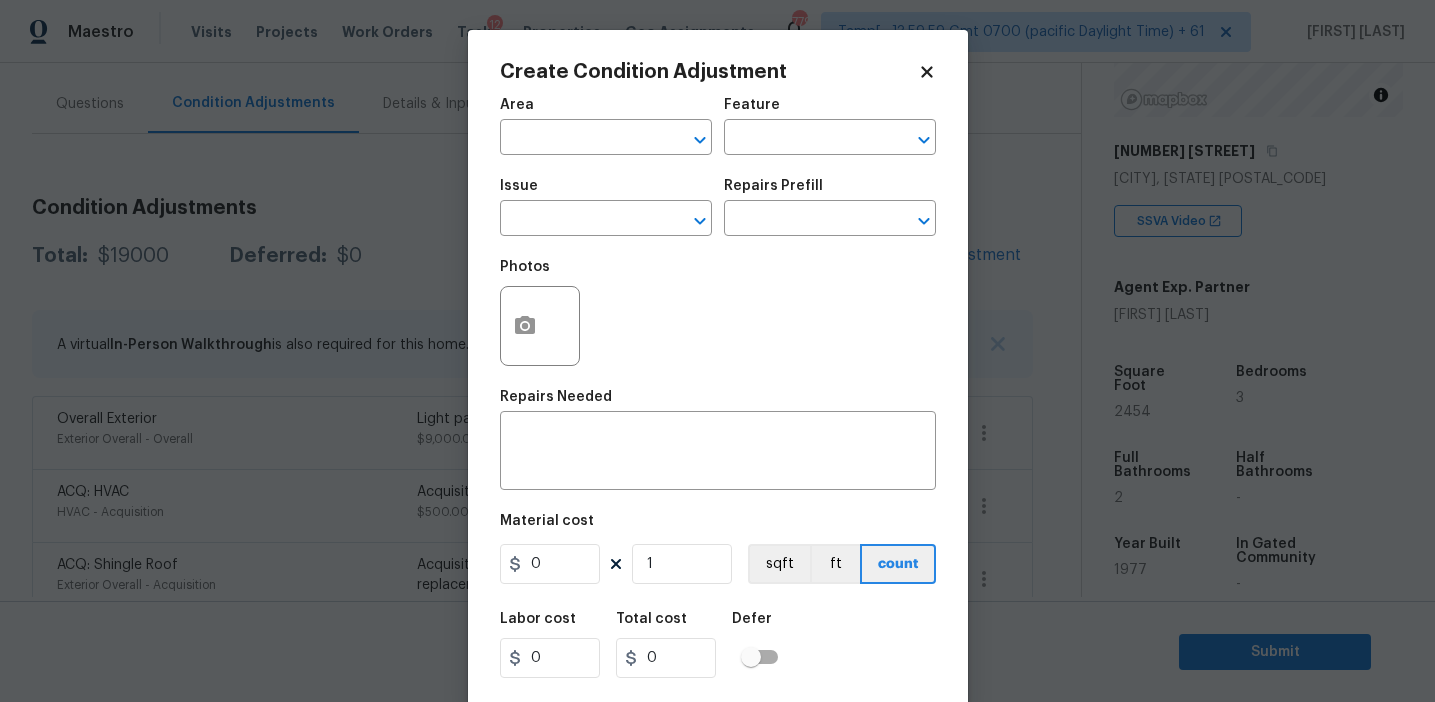 click on "Area" at bounding box center [606, 111] 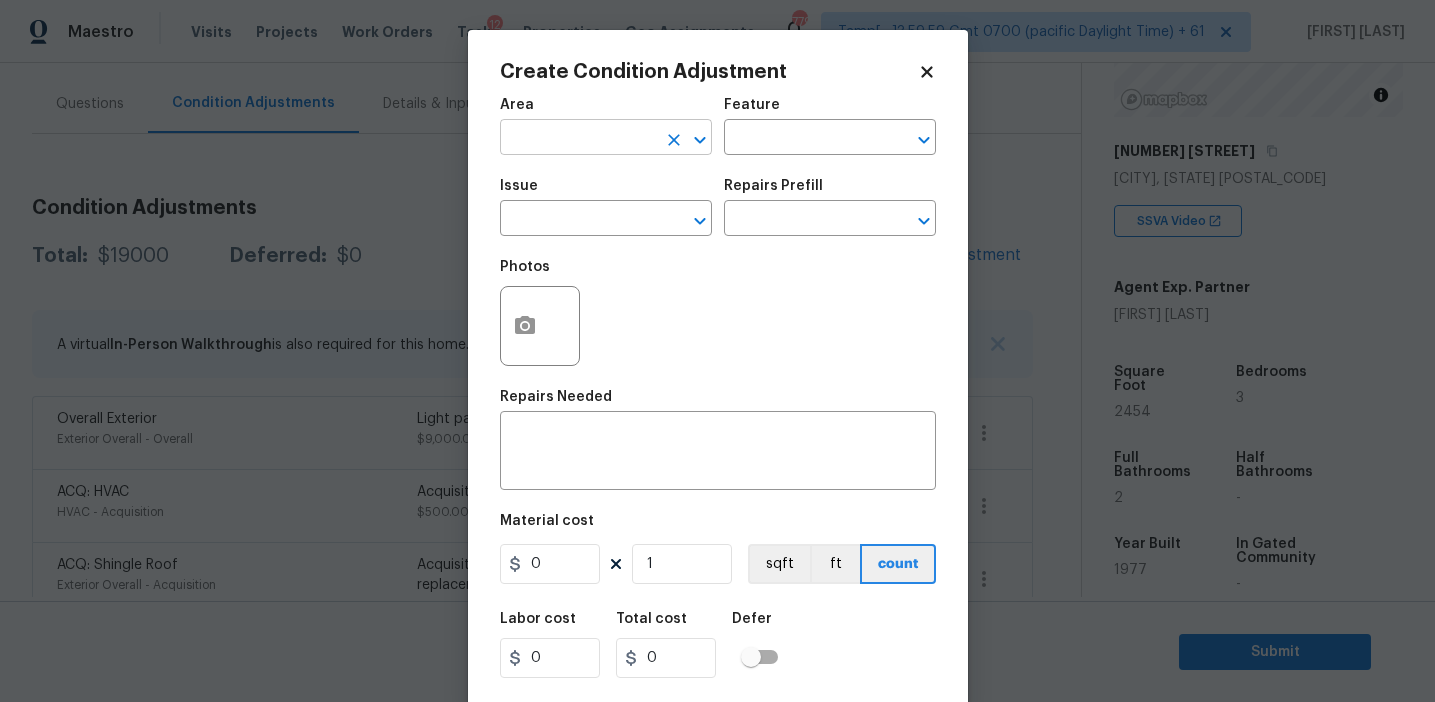 click at bounding box center [578, 139] 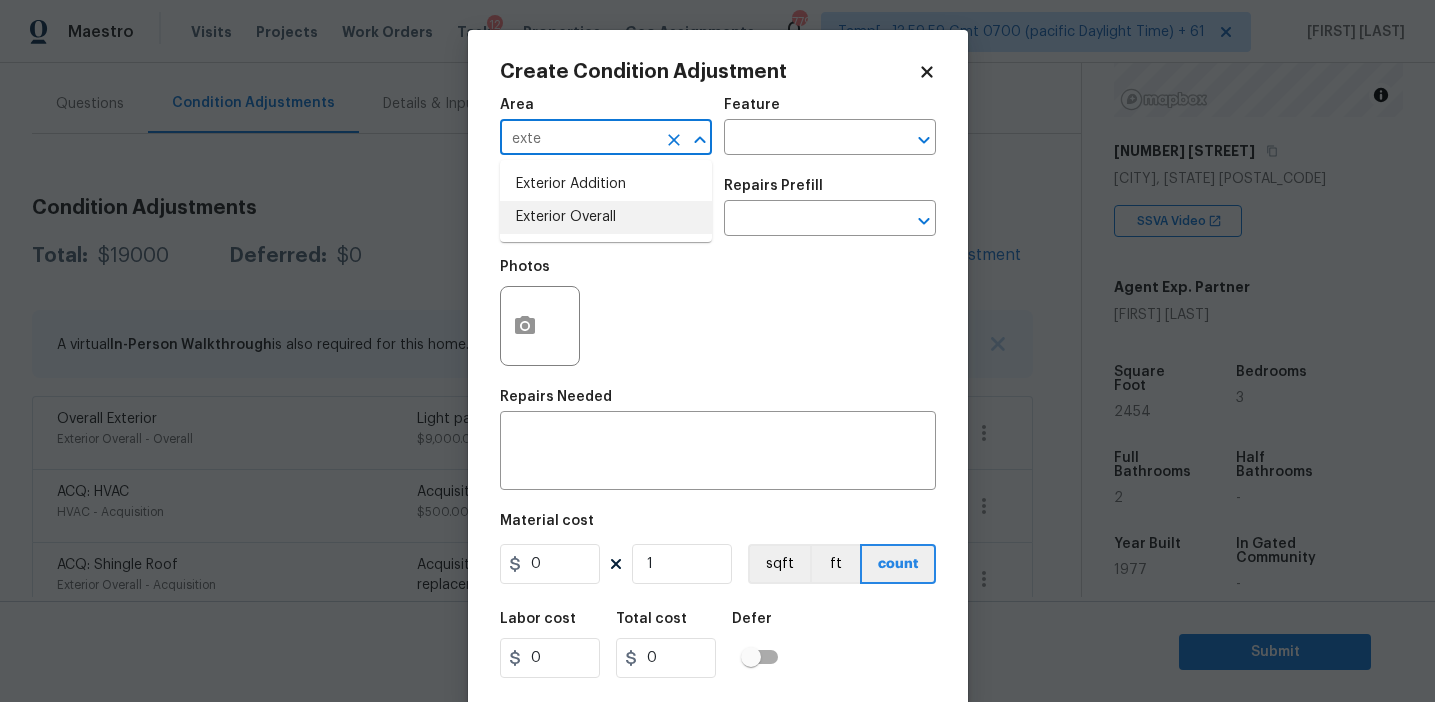 click on "Exterior Overall" at bounding box center [606, 217] 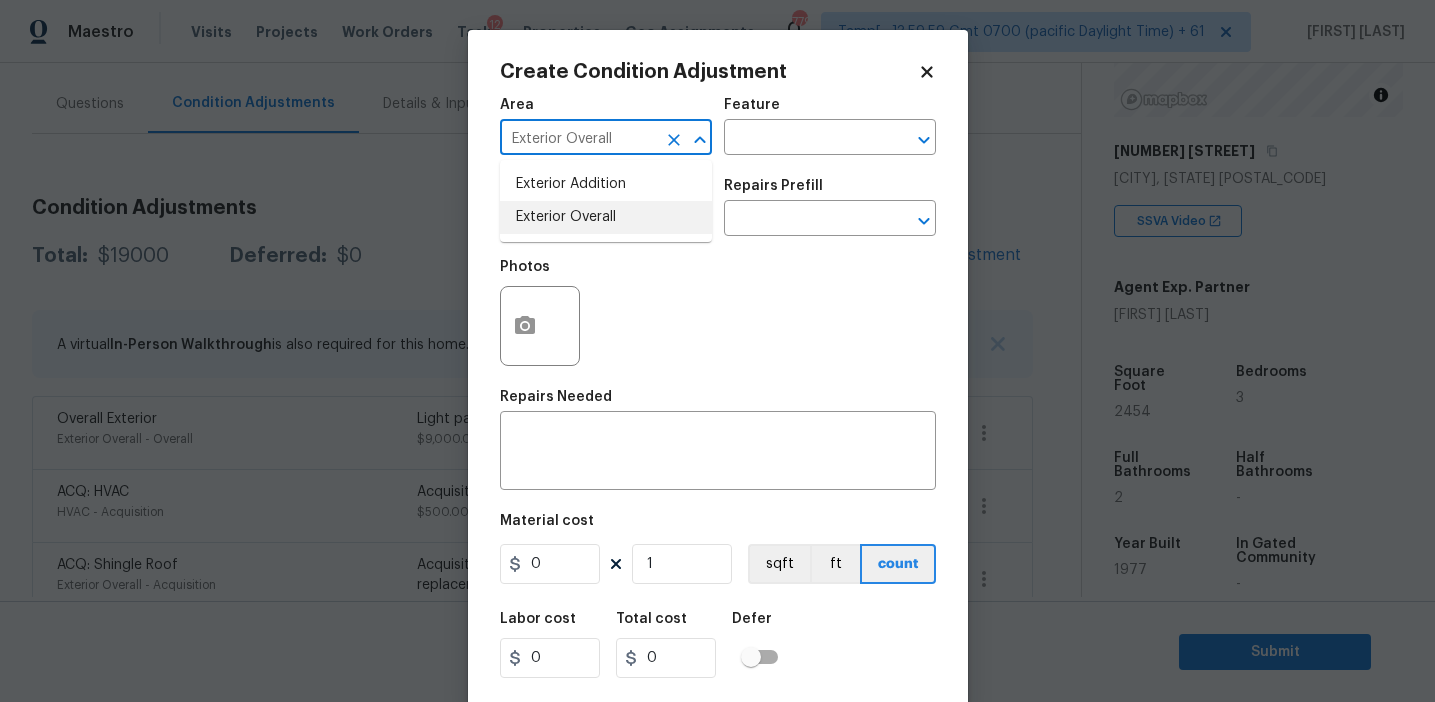 type on "Exterior Overall" 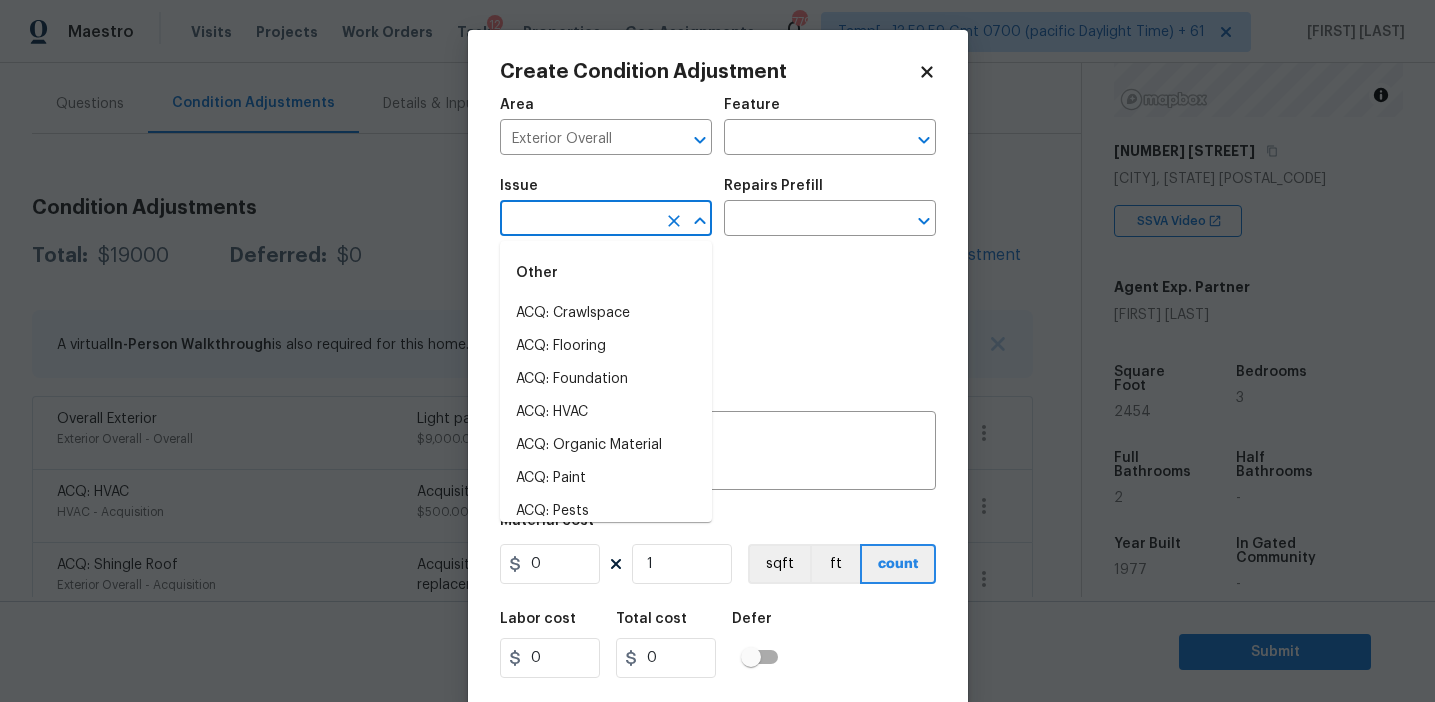 click at bounding box center [578, 220] 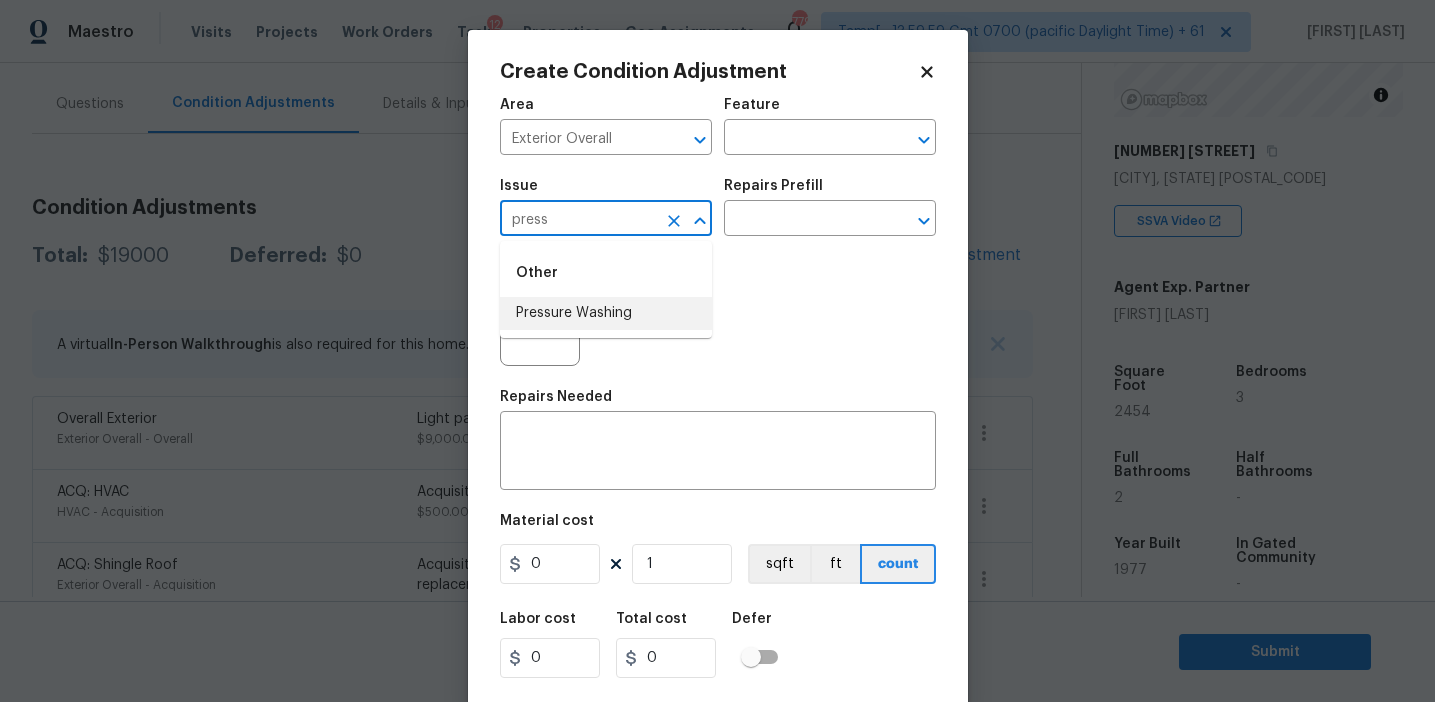 click on "Pressure Washing" at bounding box center (606, 313) 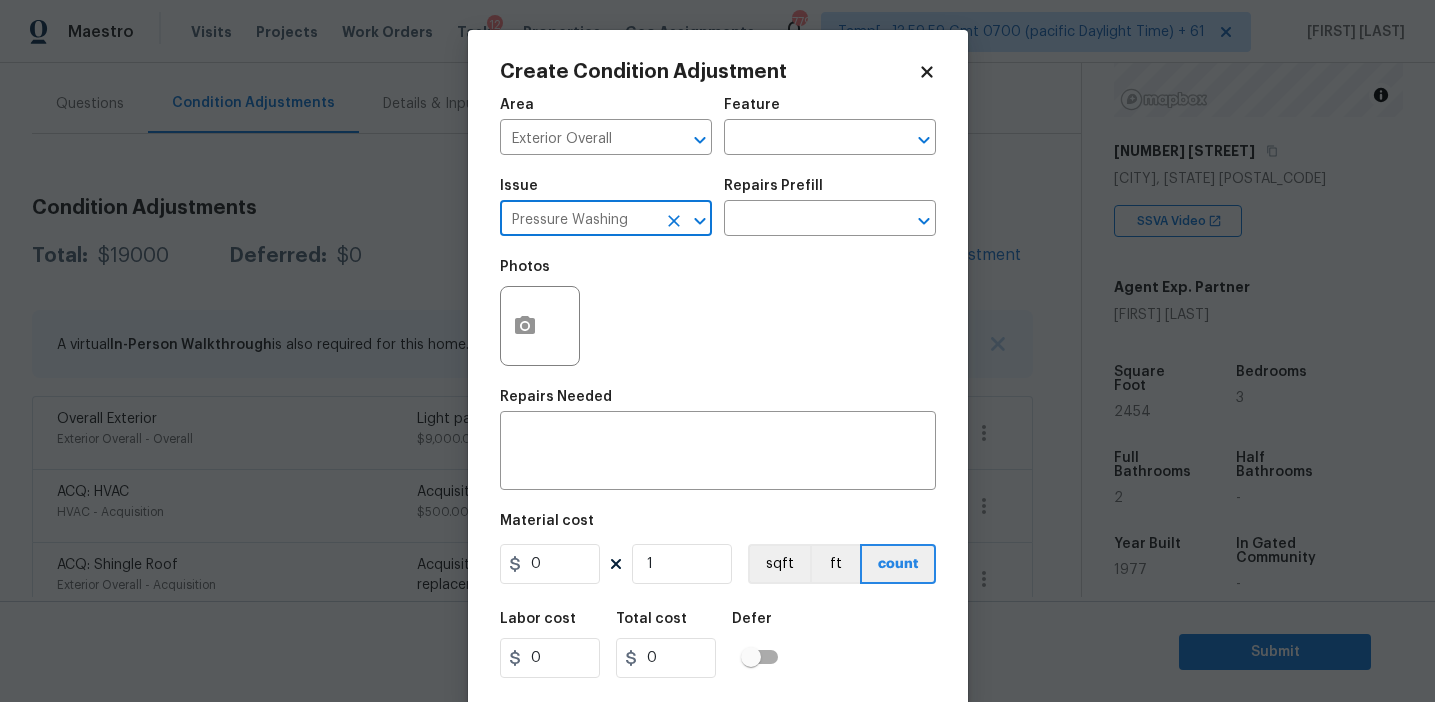 type on "Pressure Washing" 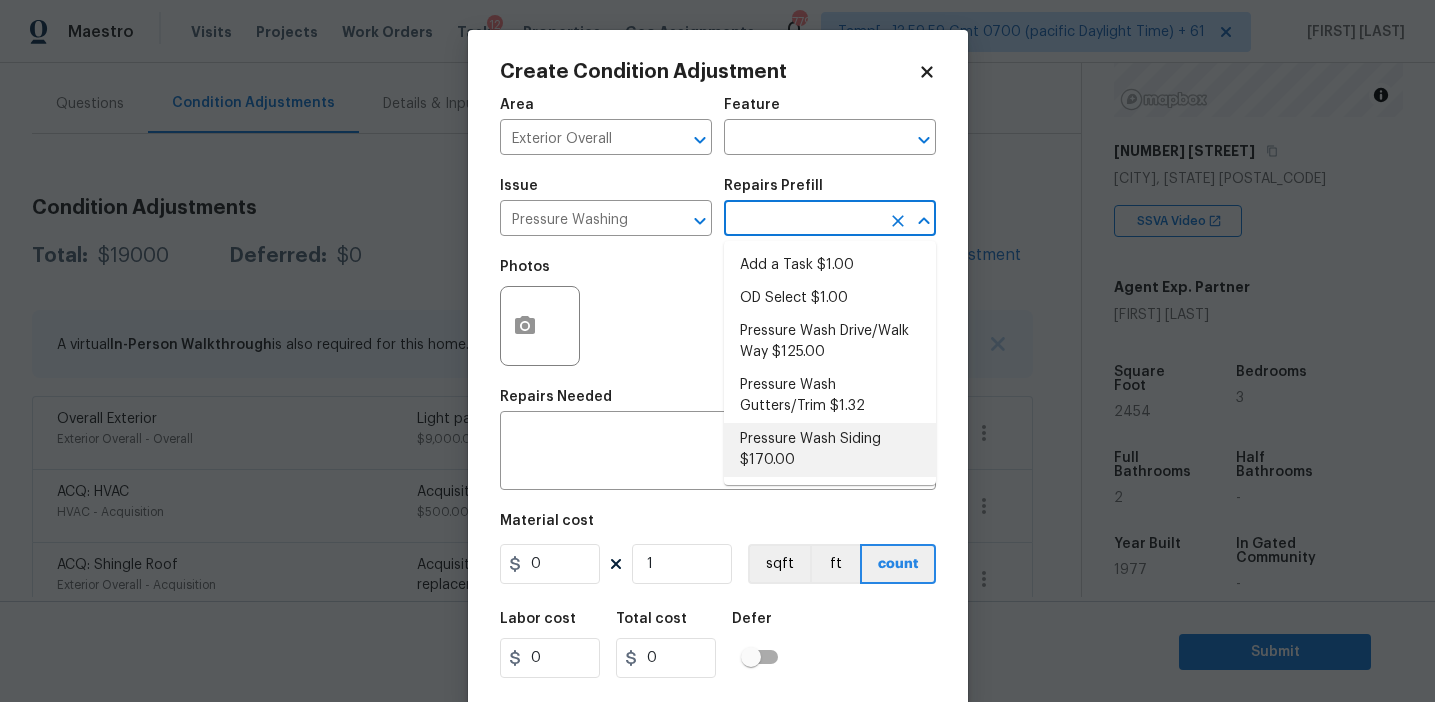 click on "Pressure Wash Siding $170.00" at bounding box center [830, 450] 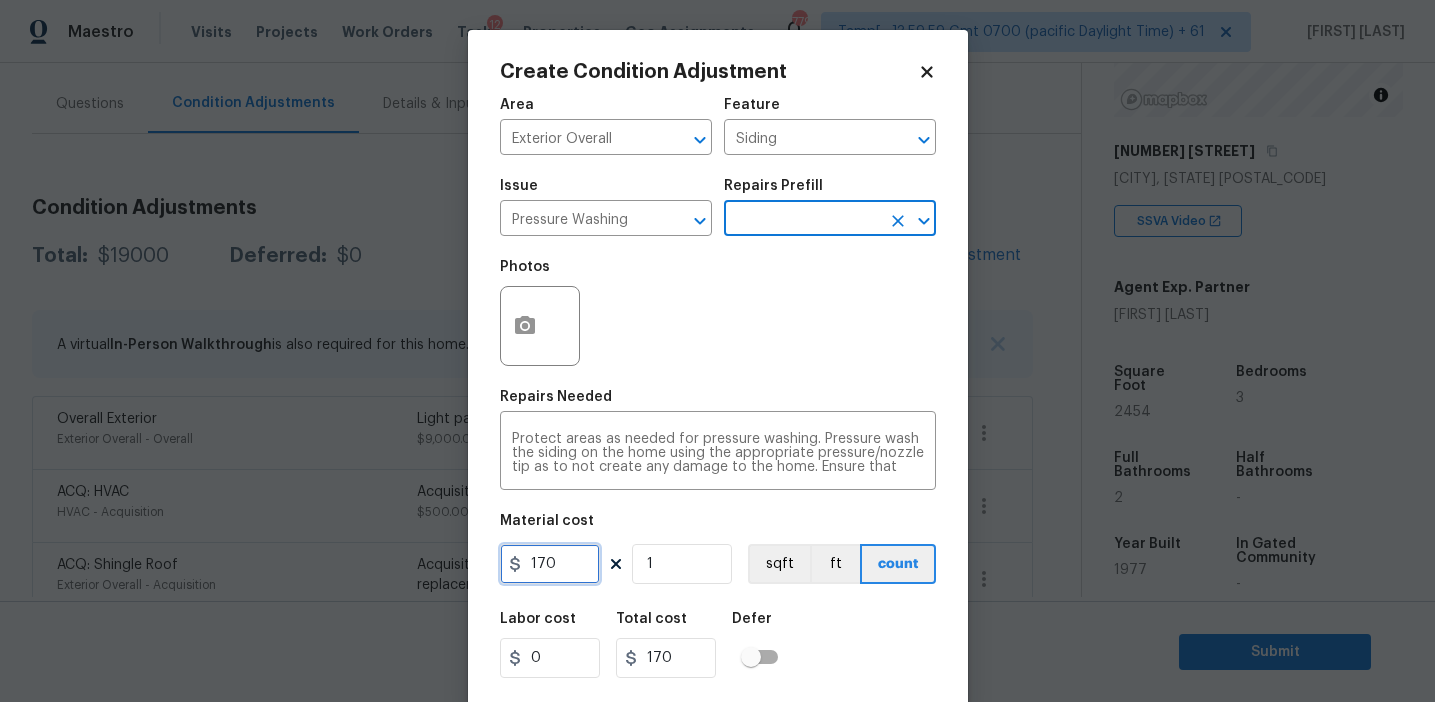 click on "170" at bounding box center (550, 564) 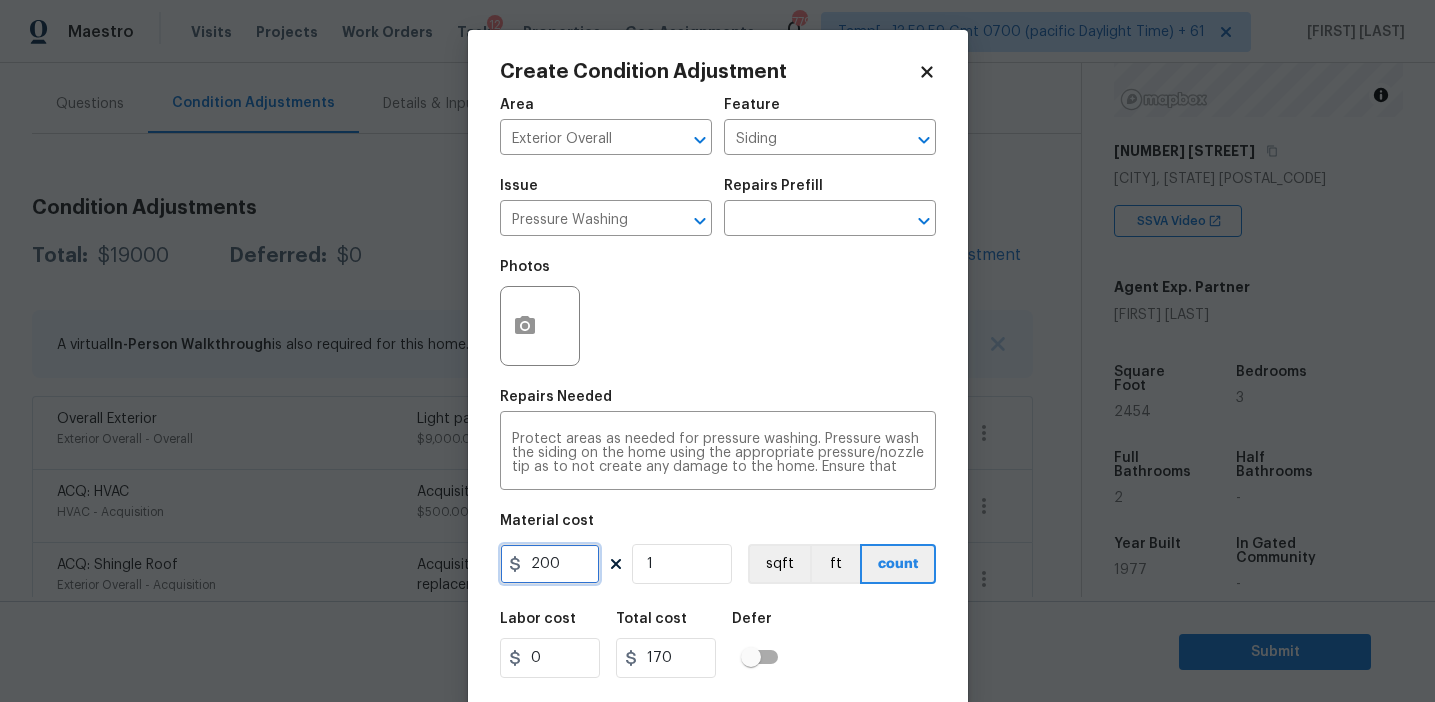 type on "200" 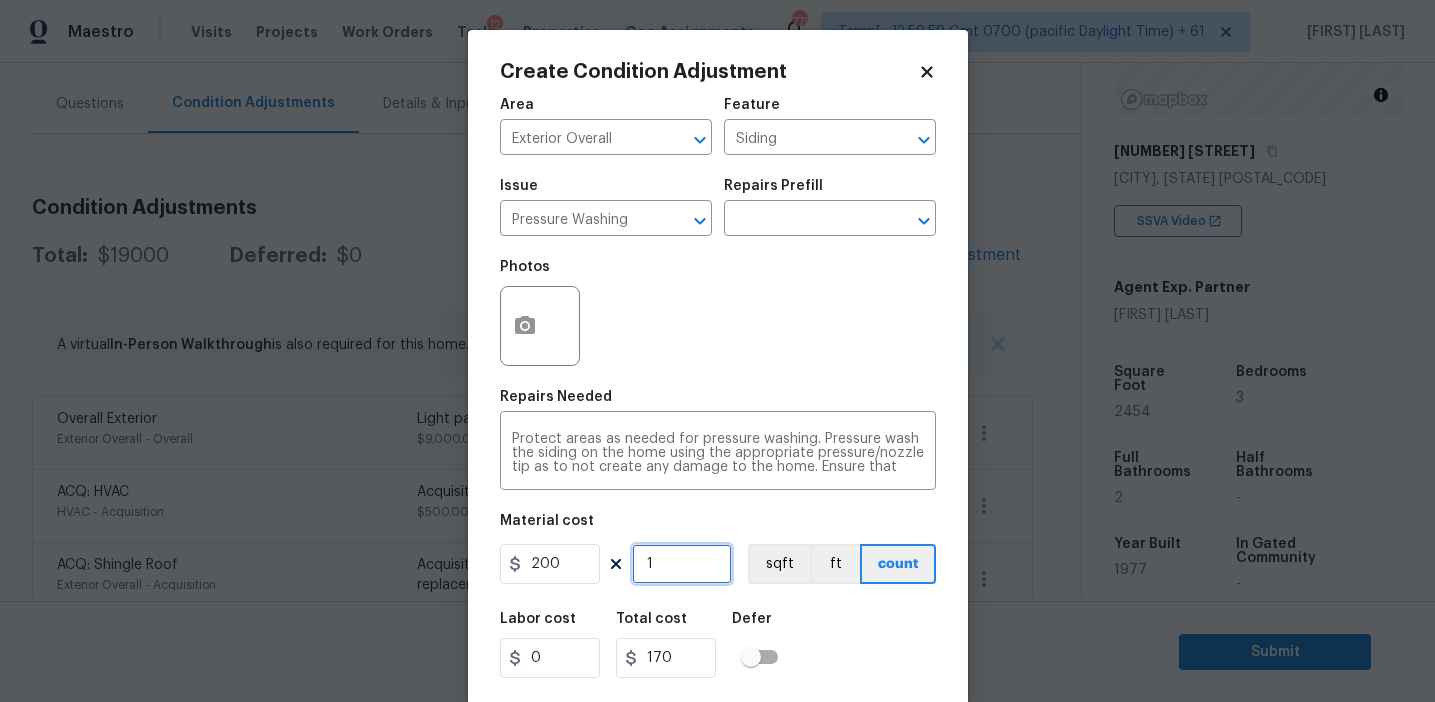type on "200" 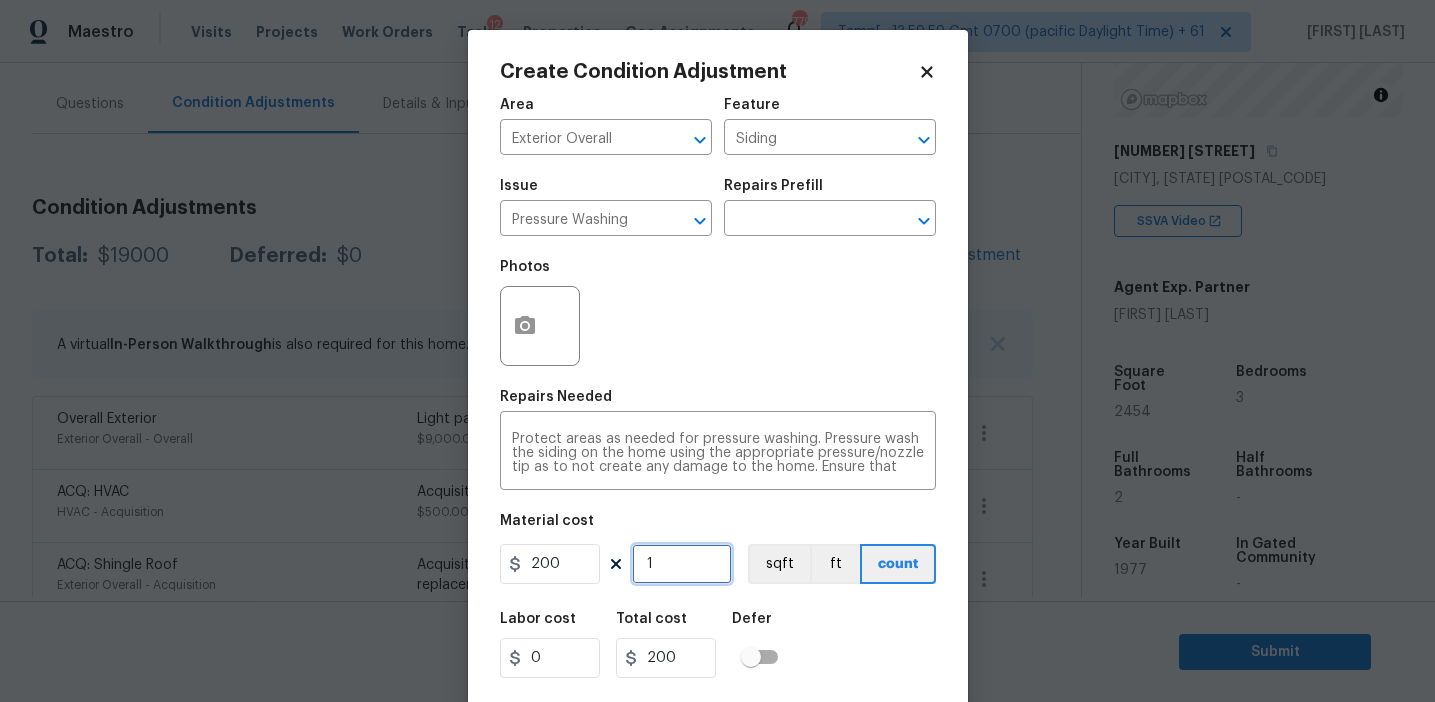 scroll, scrollTop: 45, scrollLeft: 0, axis: vertical 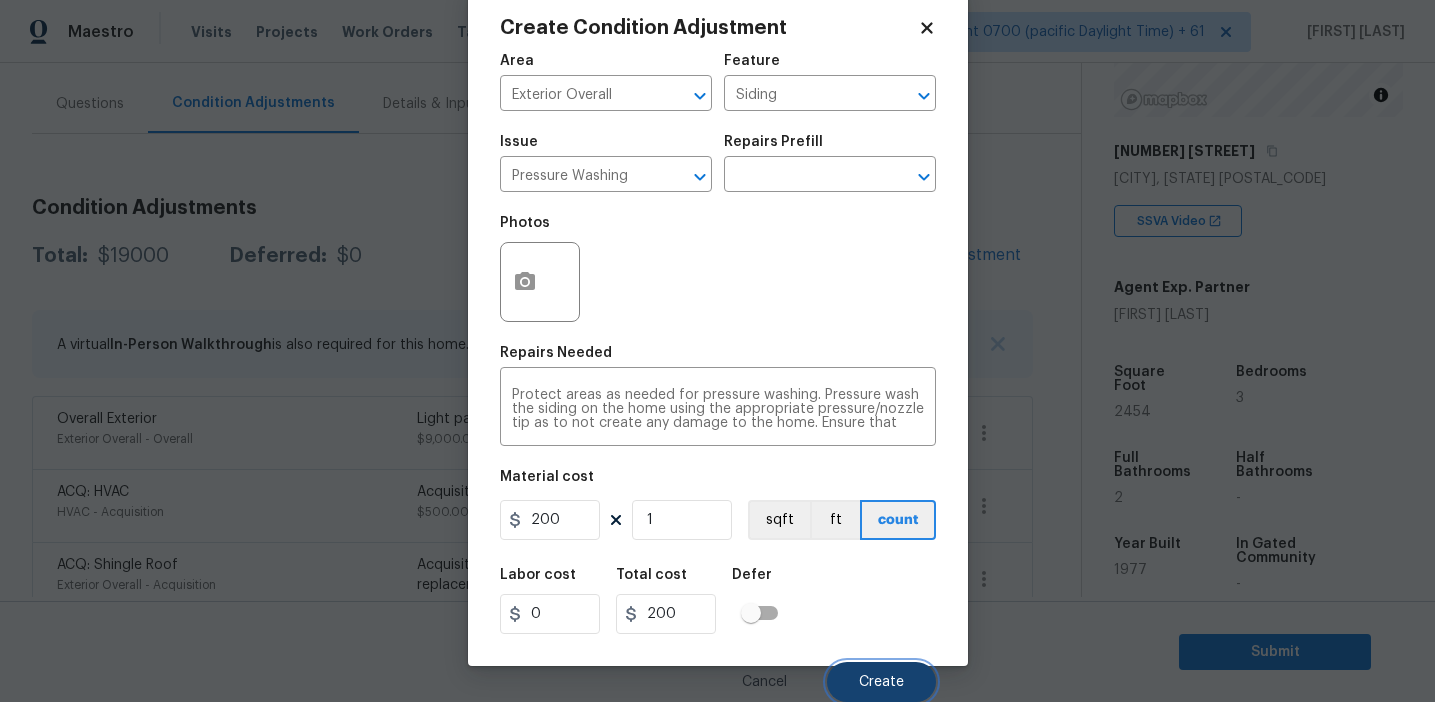 click on "Create" at bounding box center (881, 682) 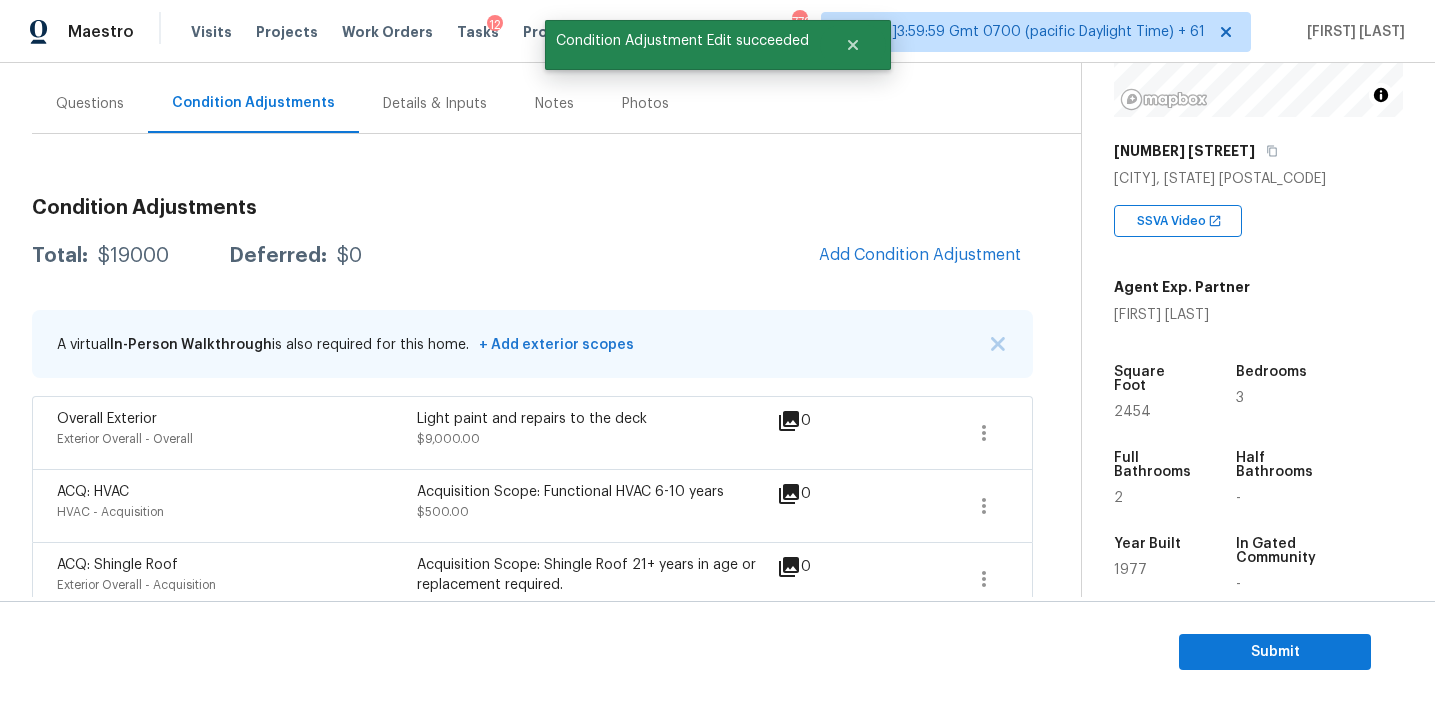 scroll, scrollTop: 38, scrollLeft: 0, axis: vertical 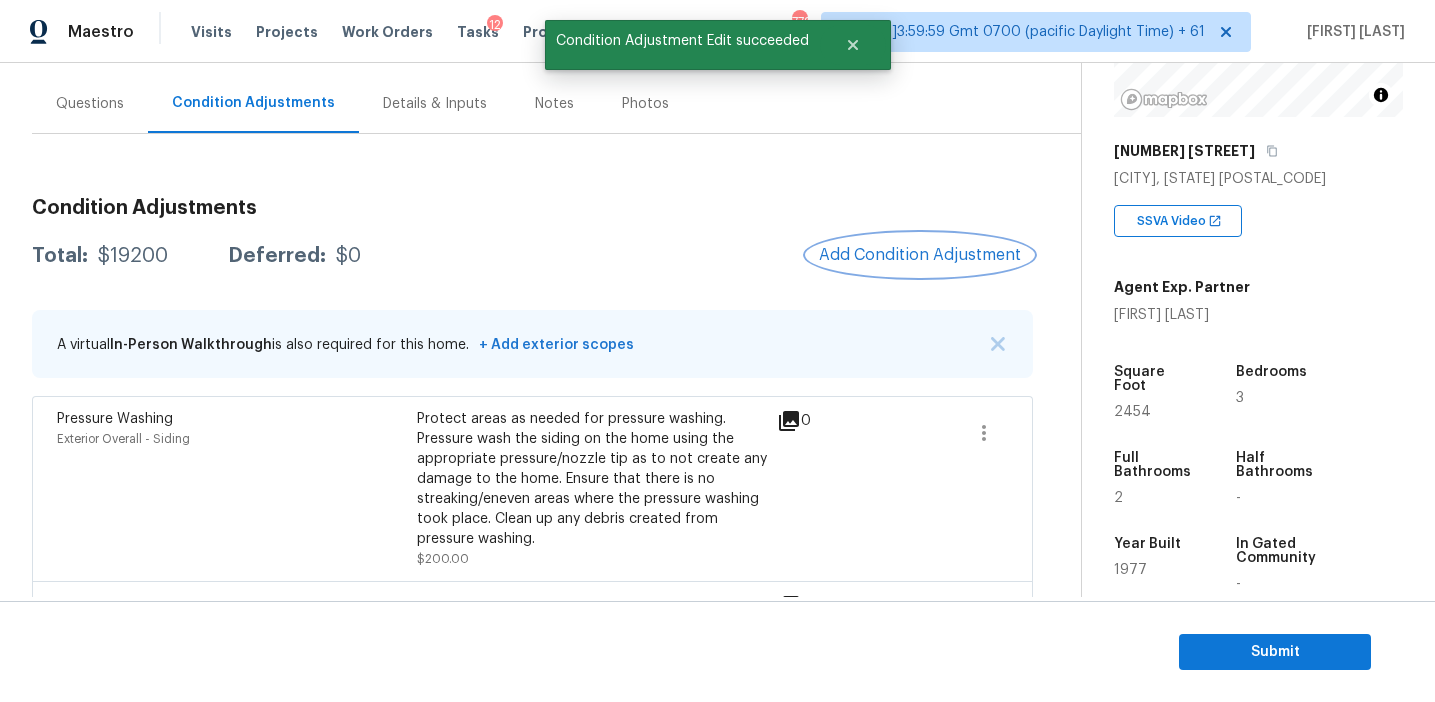 click on "Add Condition Adjustment" at bounding box center [920, 255] 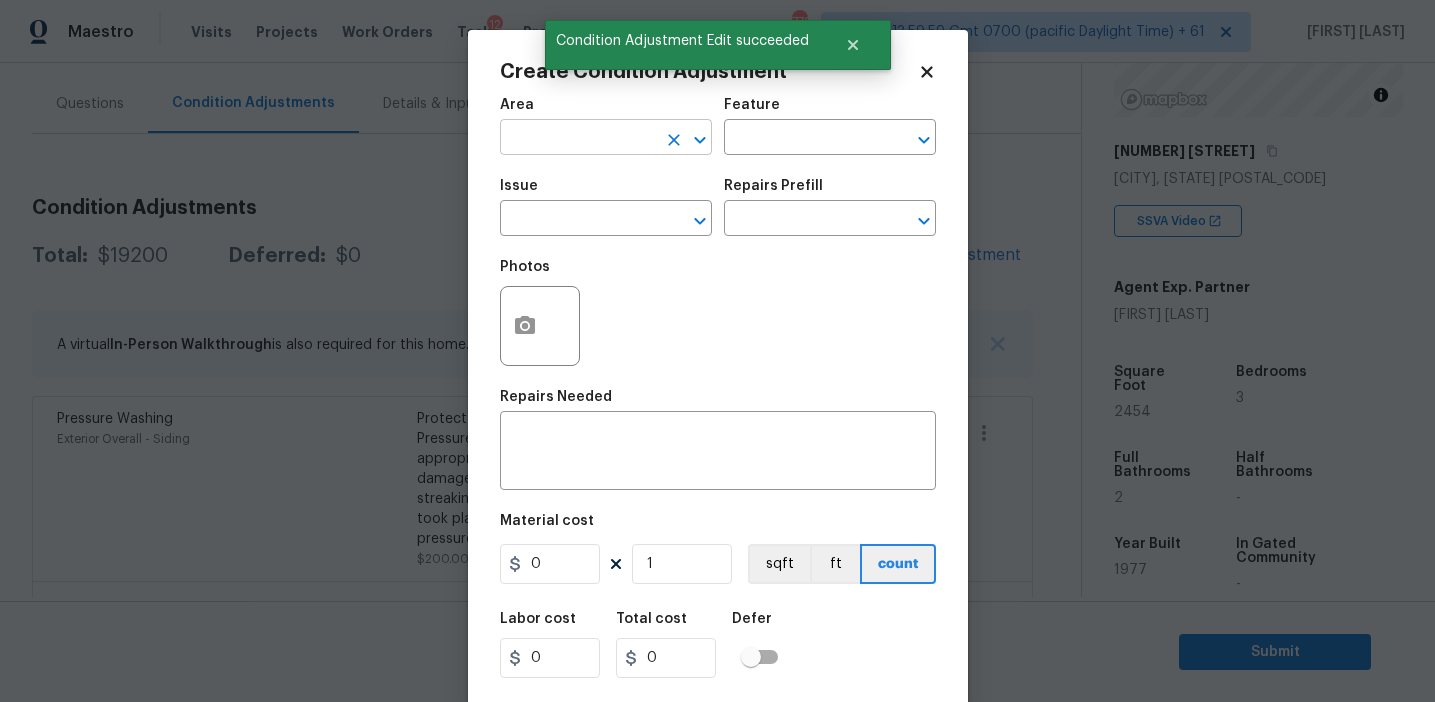 click at bounding box center (578, 139) 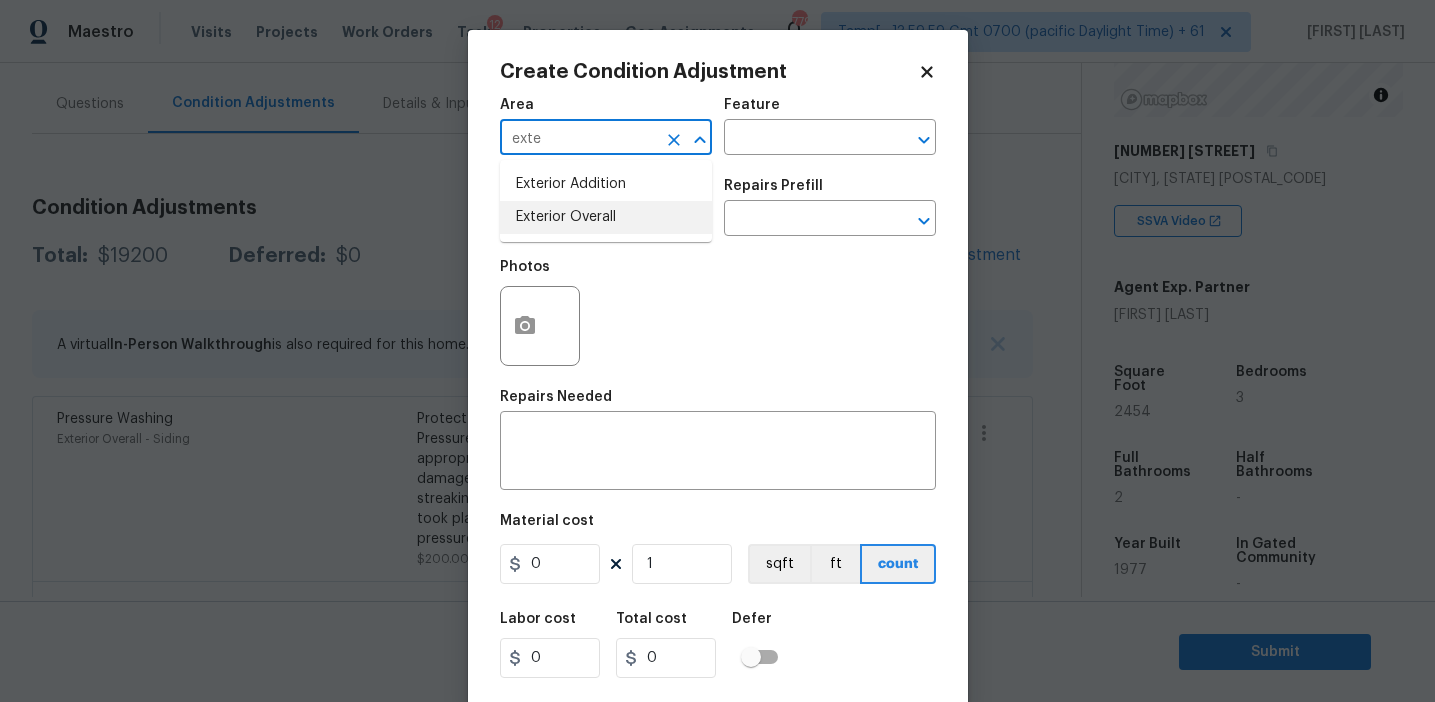 click on "Exterior Overall" at bounding box center [606, 217] 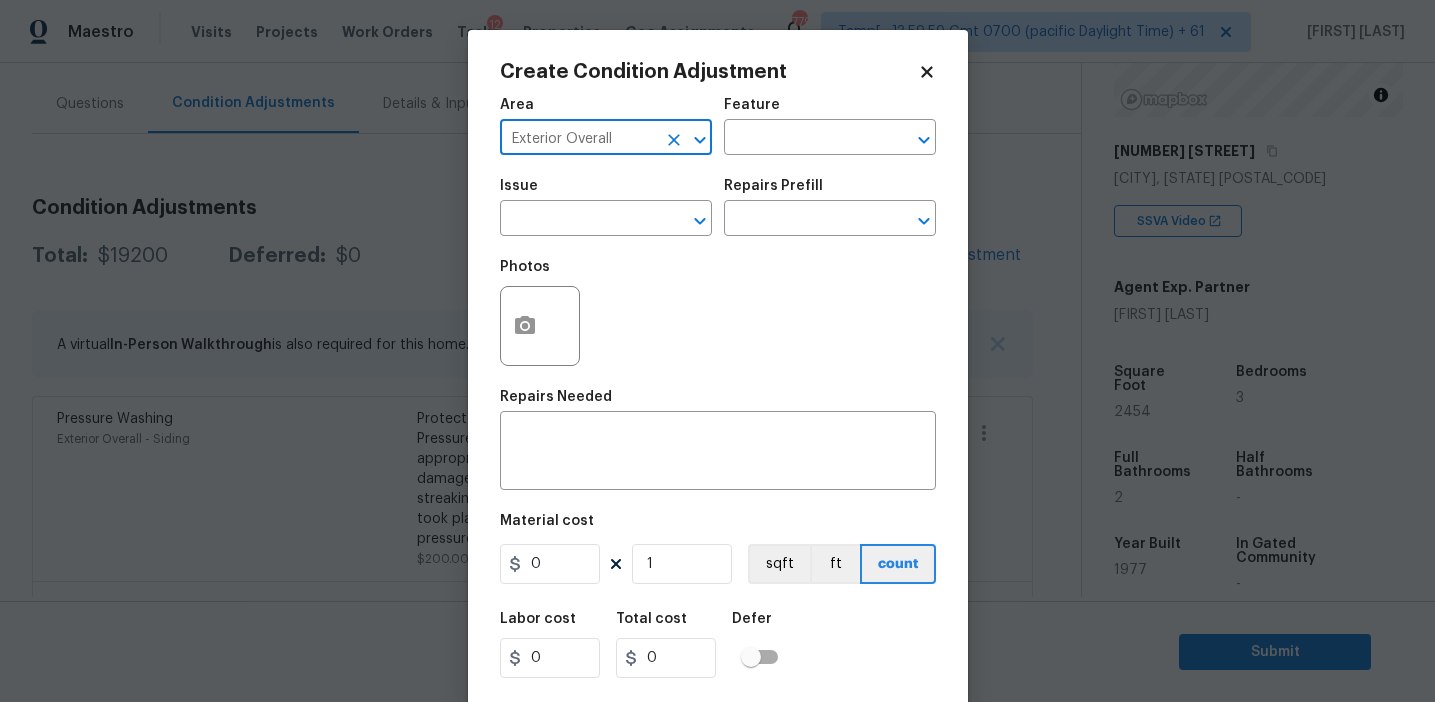 type on "Exterior Overall" 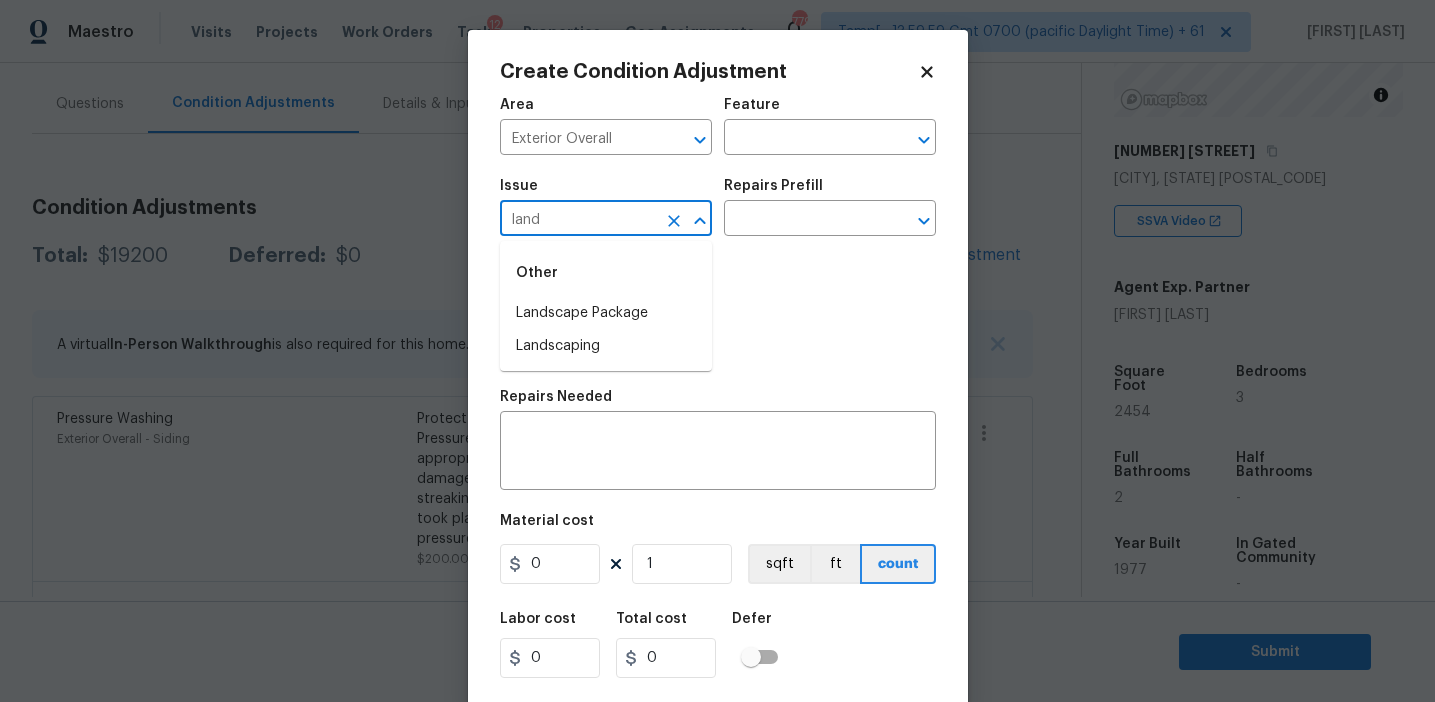click on "Other" at bounding box center (606, 273) 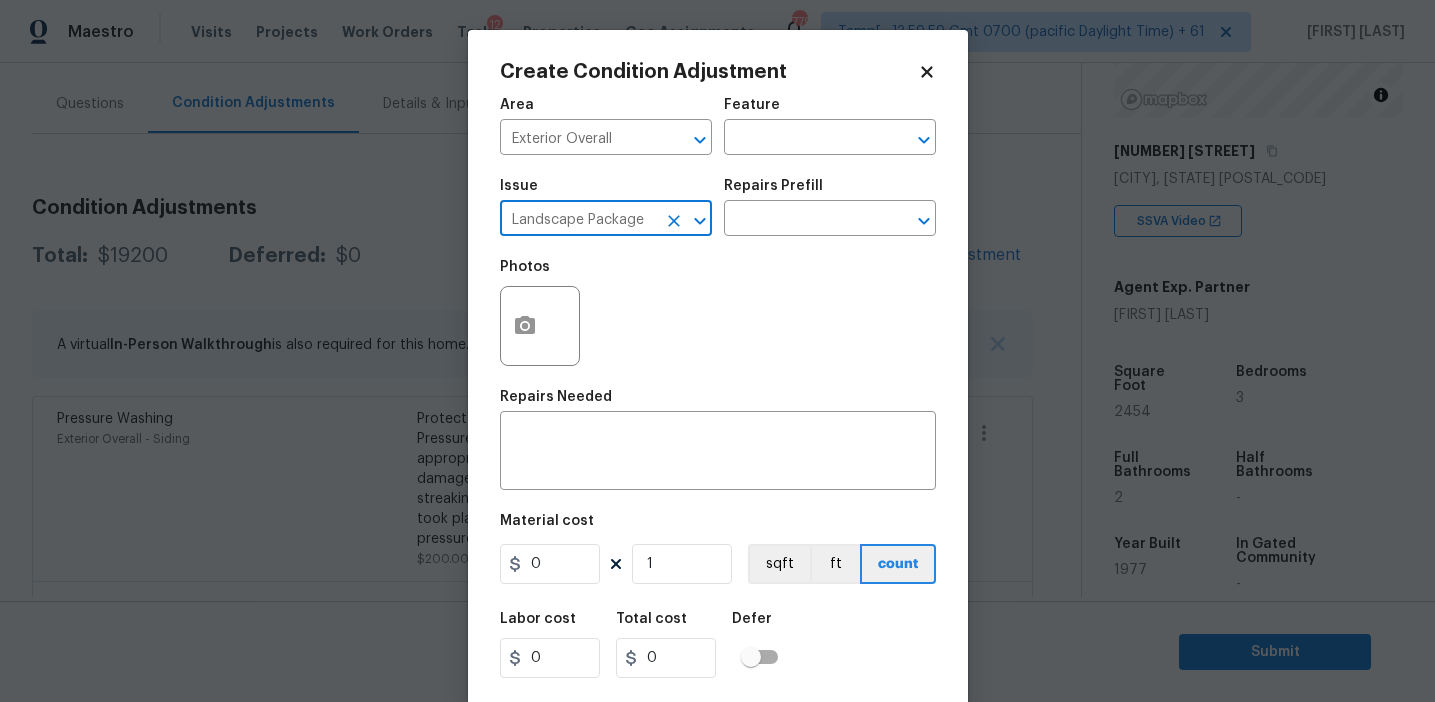 type on "Landscape Package" 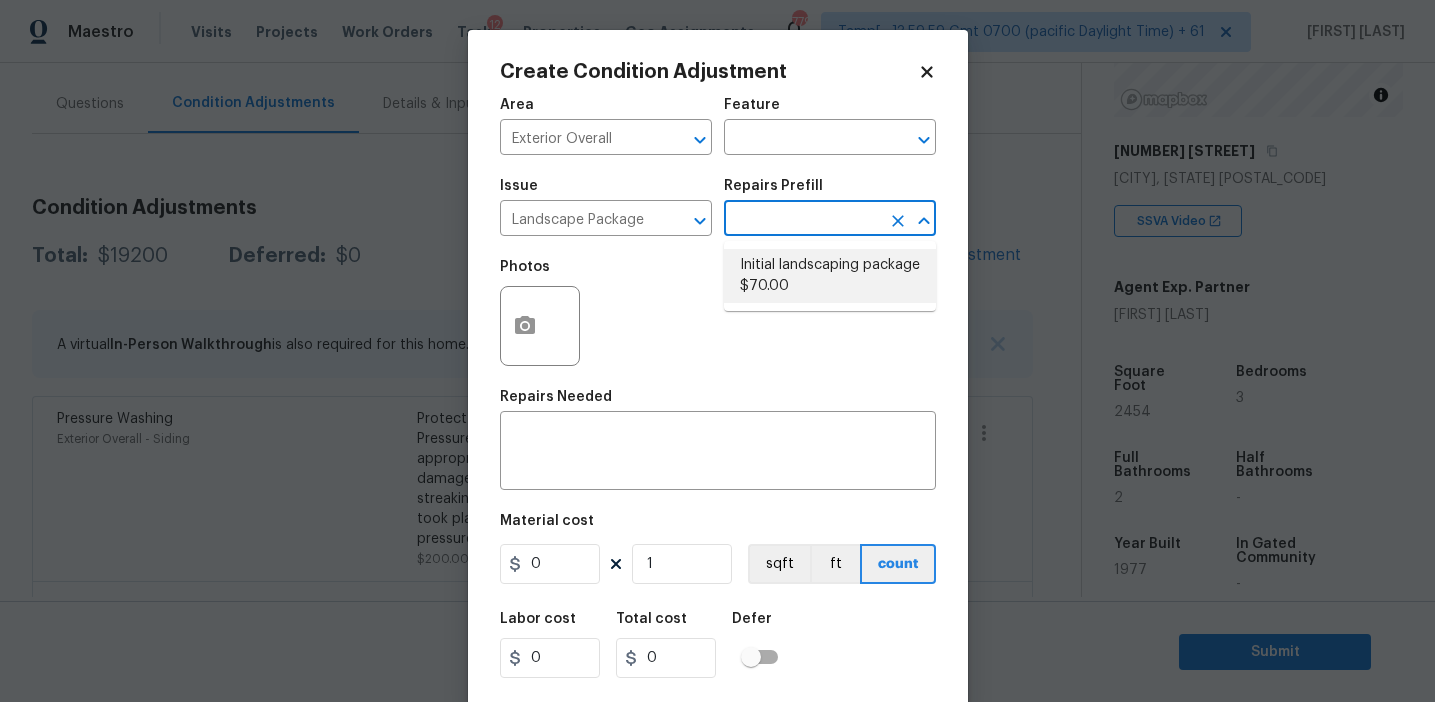 click on "Initial landscaping package $70.00" at bounding box center [830, 276] 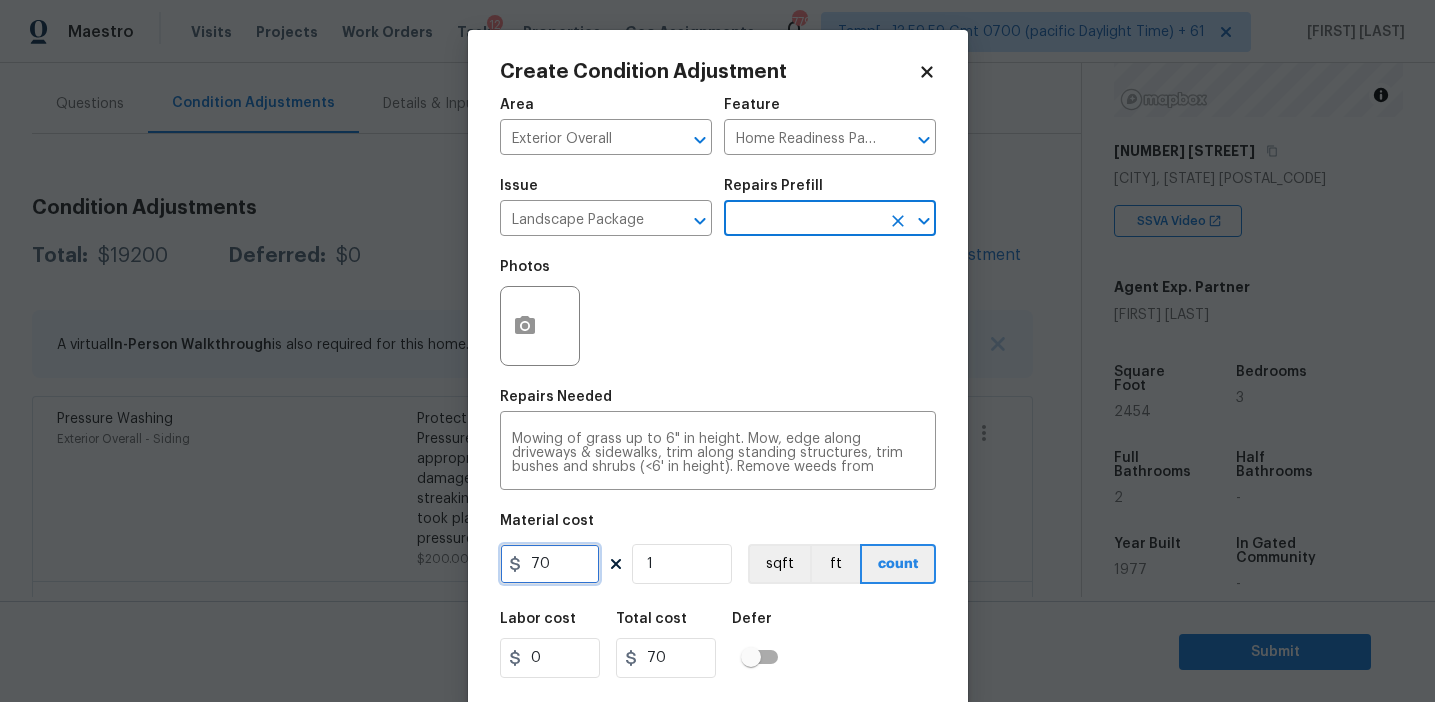 click on "70" at bounding box center [550, 564] 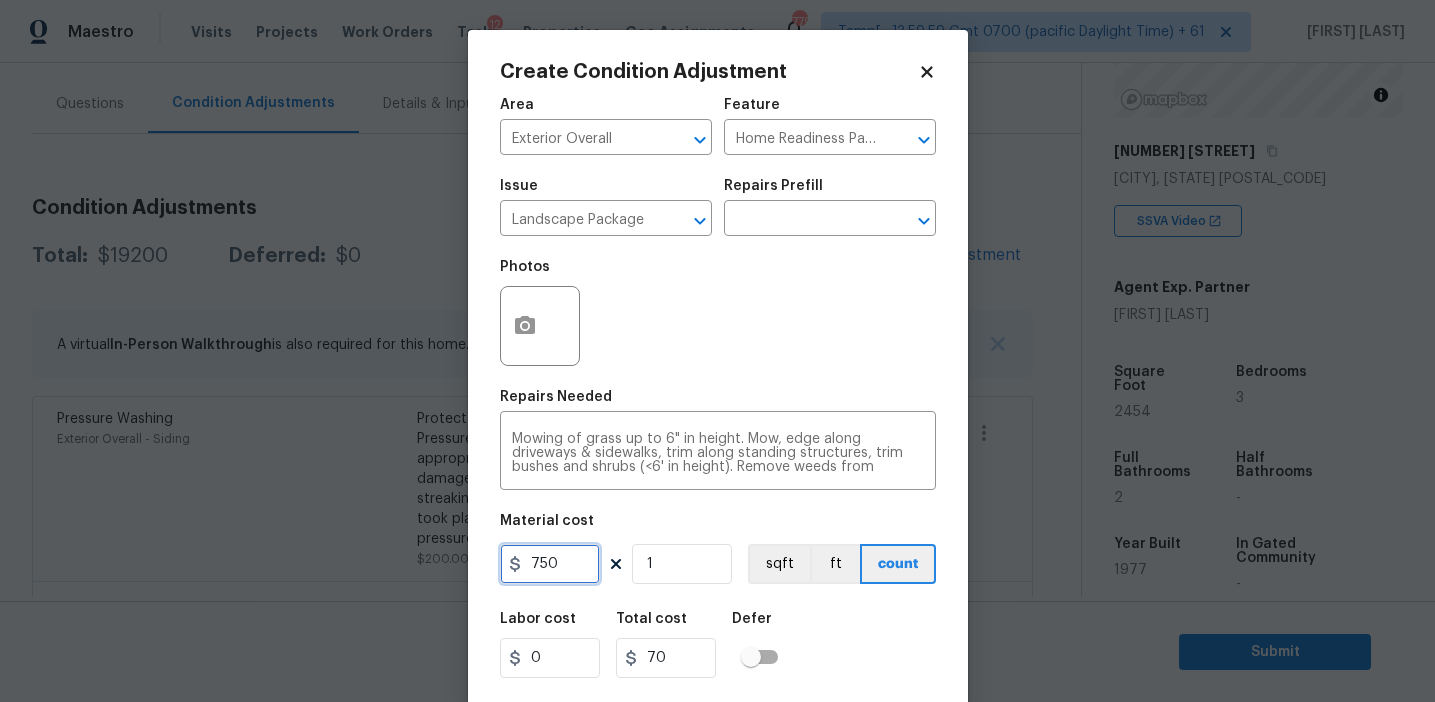 type on "750" 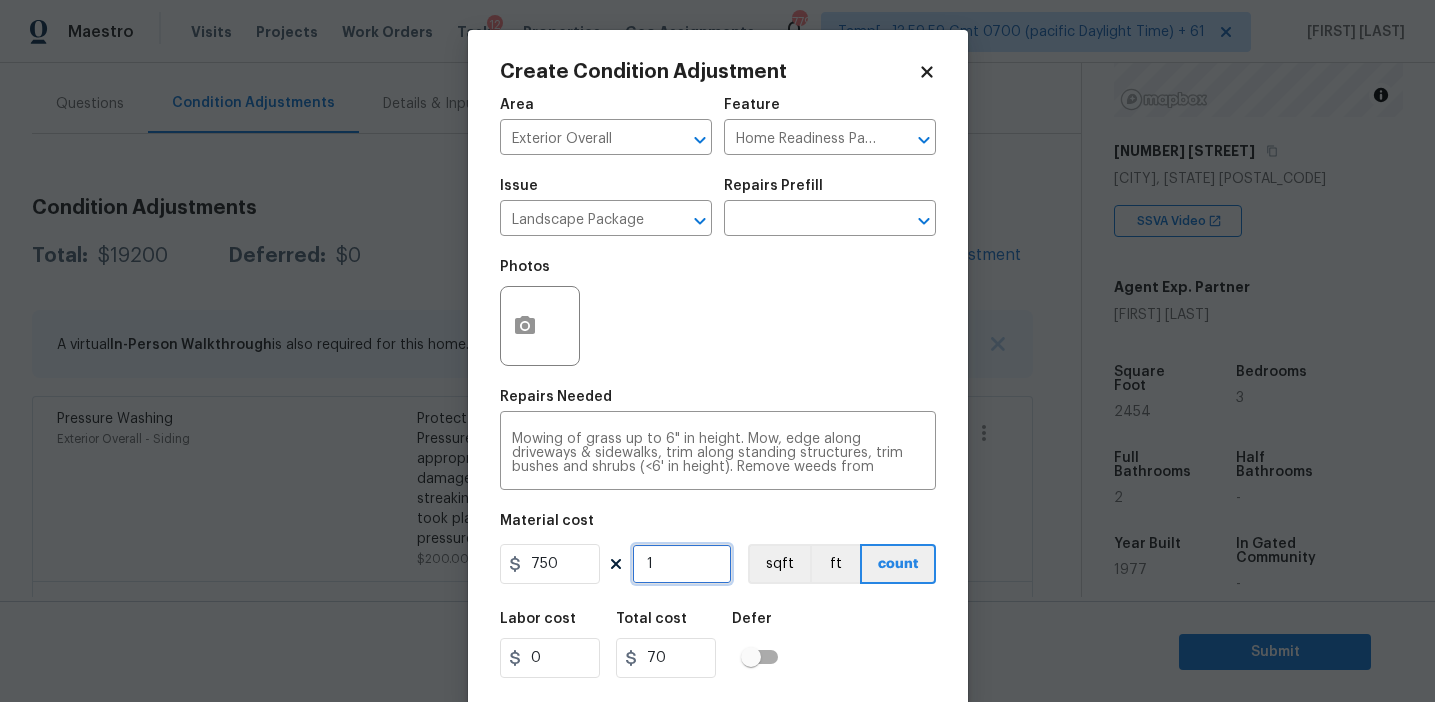type on "750" 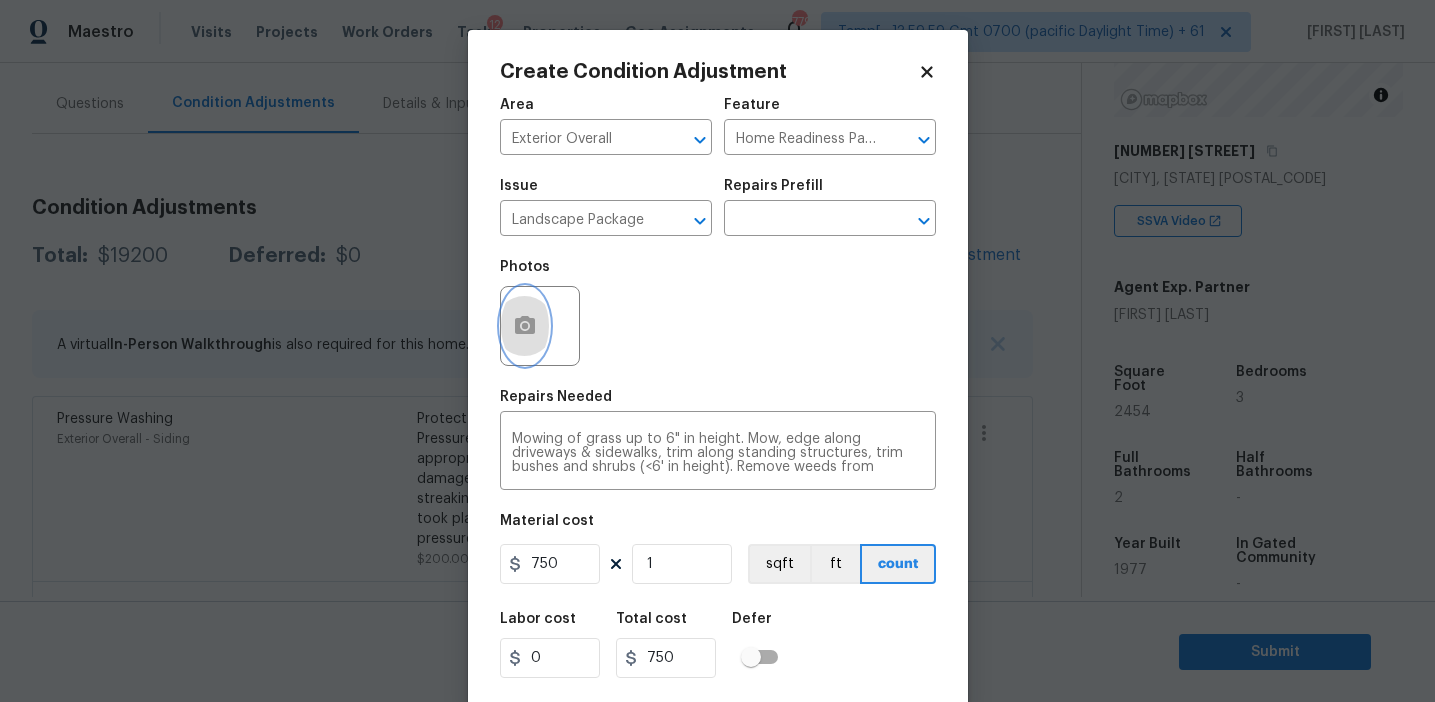 click 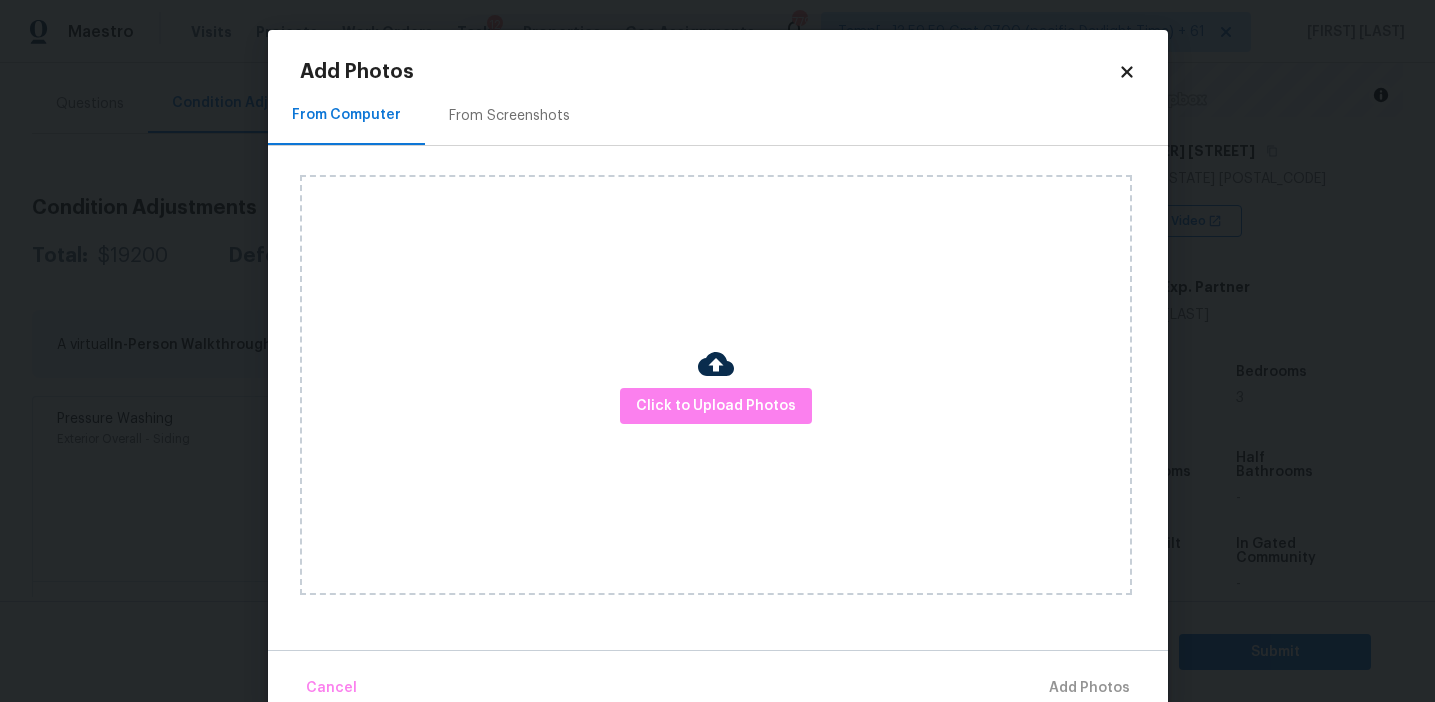 click on "From Screenshots" at bounding box center (509, 116) 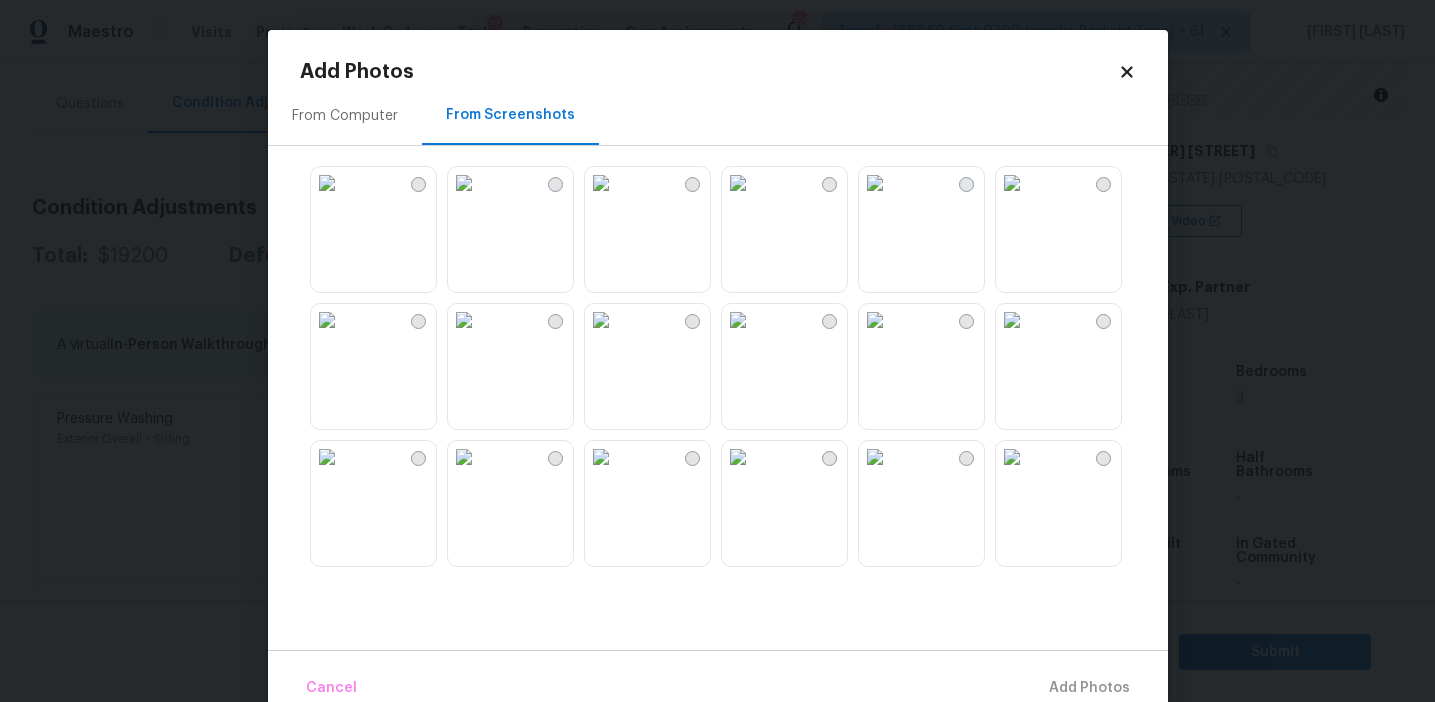 click at bounding box center (327, 183) 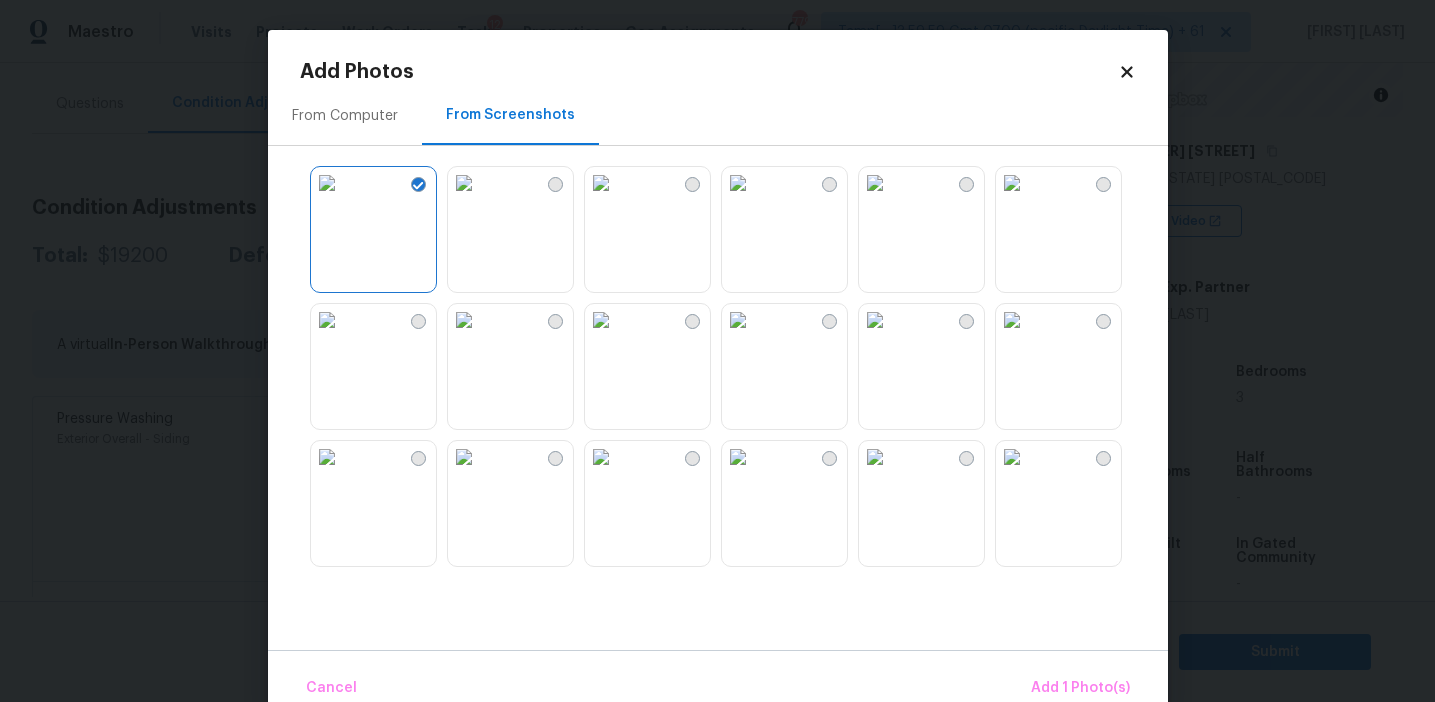 click at bounding box center (601, 183) 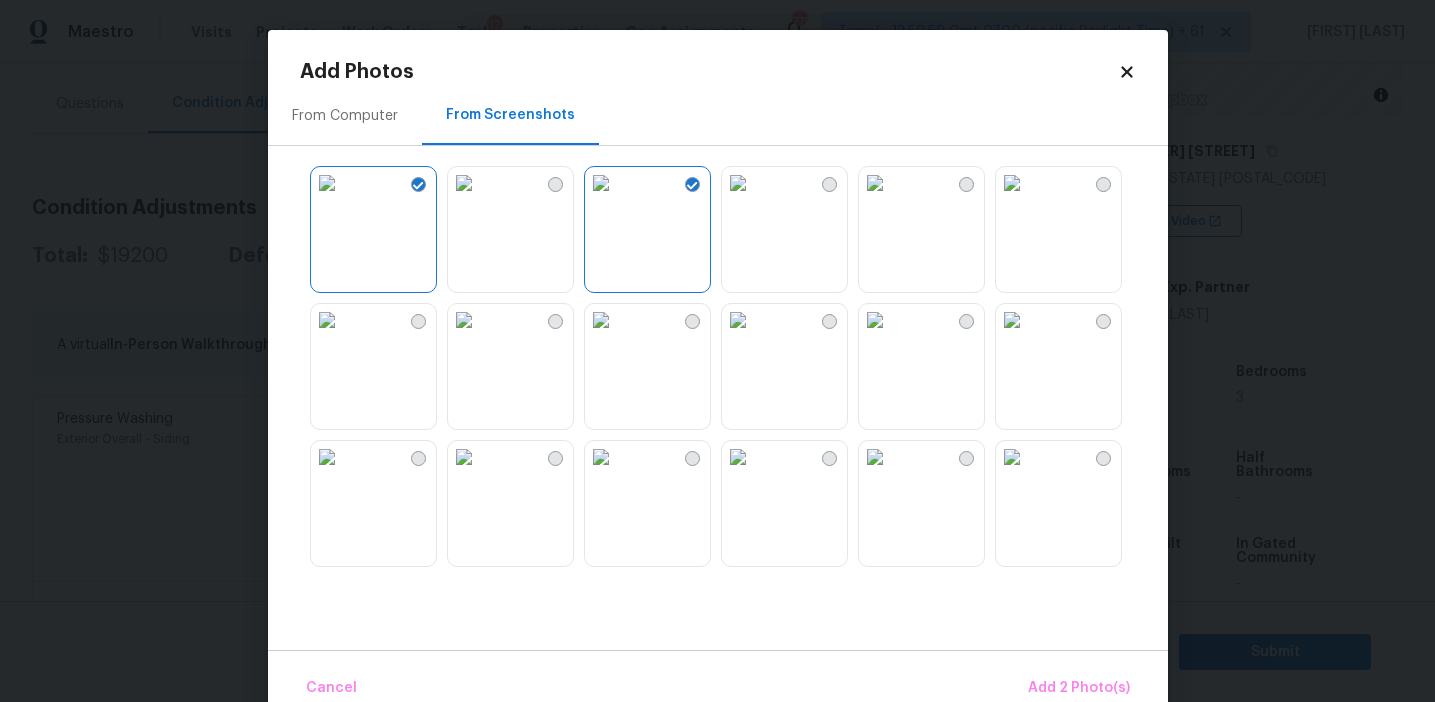 click at bounding box center (738, 183) 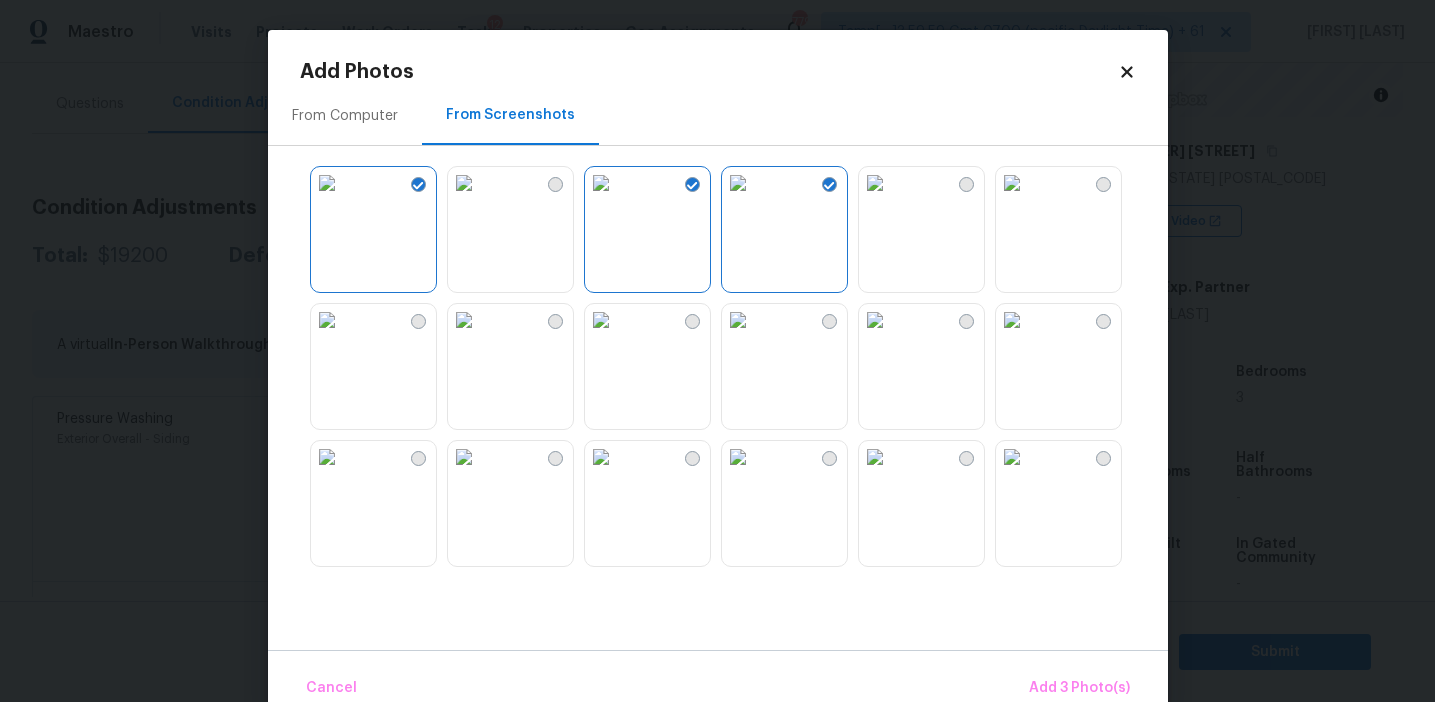 click at bounding box center (1012, 320) 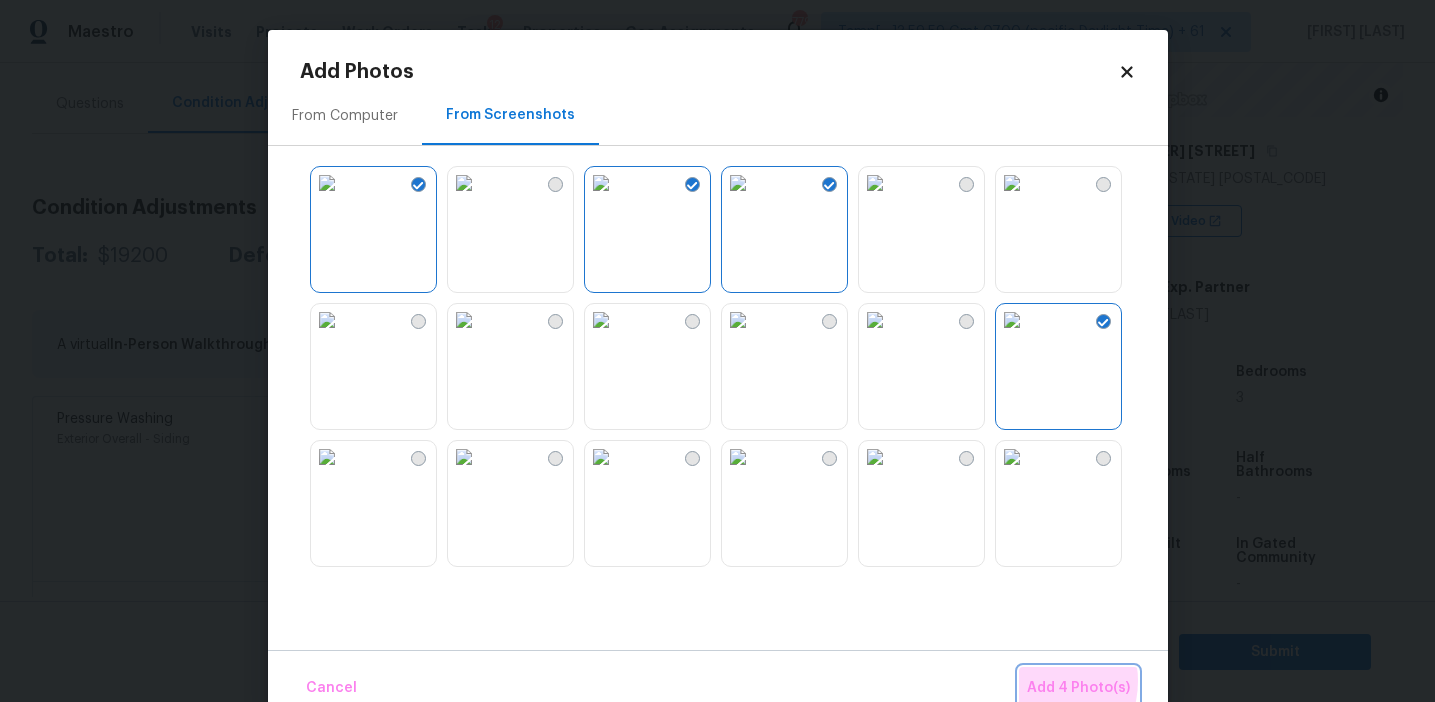 click on "Add 4 Photo(s)" at bounding box center (1078, 688) 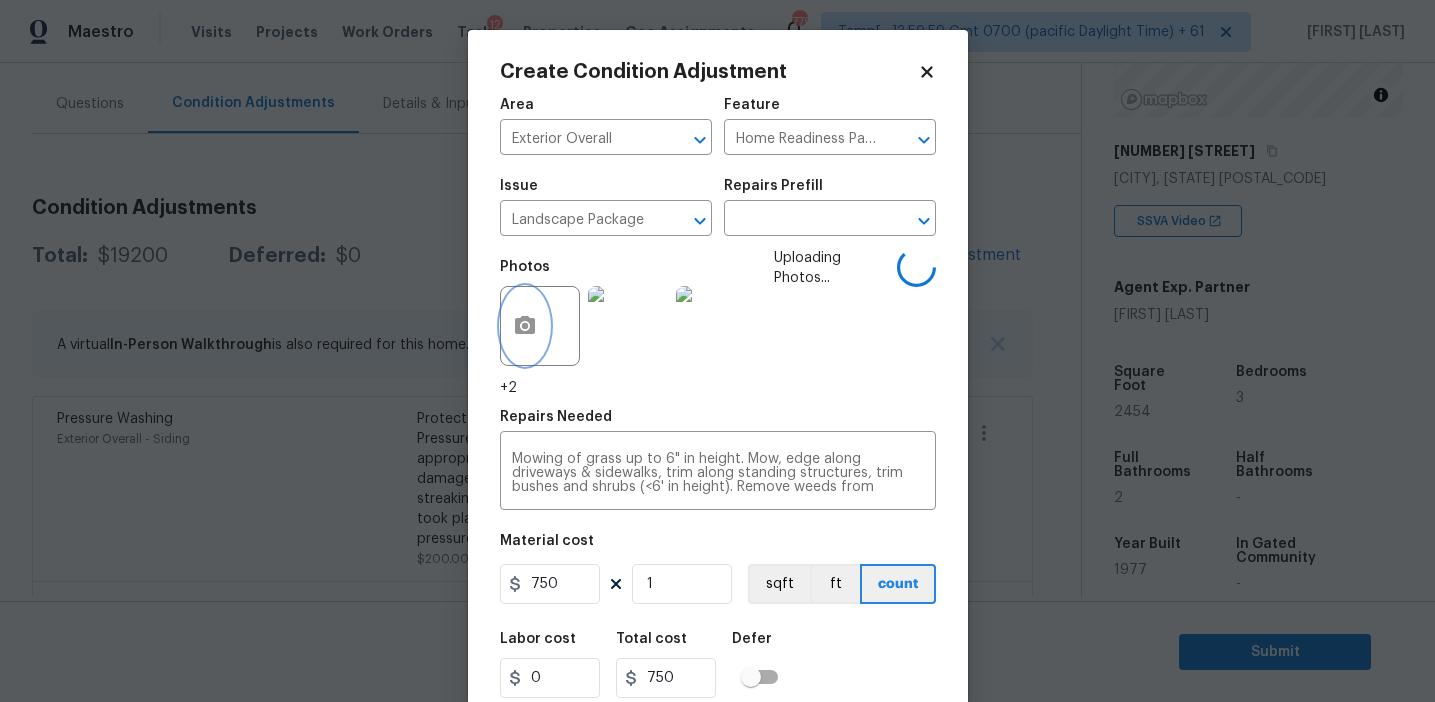 scroll, scrollTop: 45, scrollLeft: 0, axis: vertical 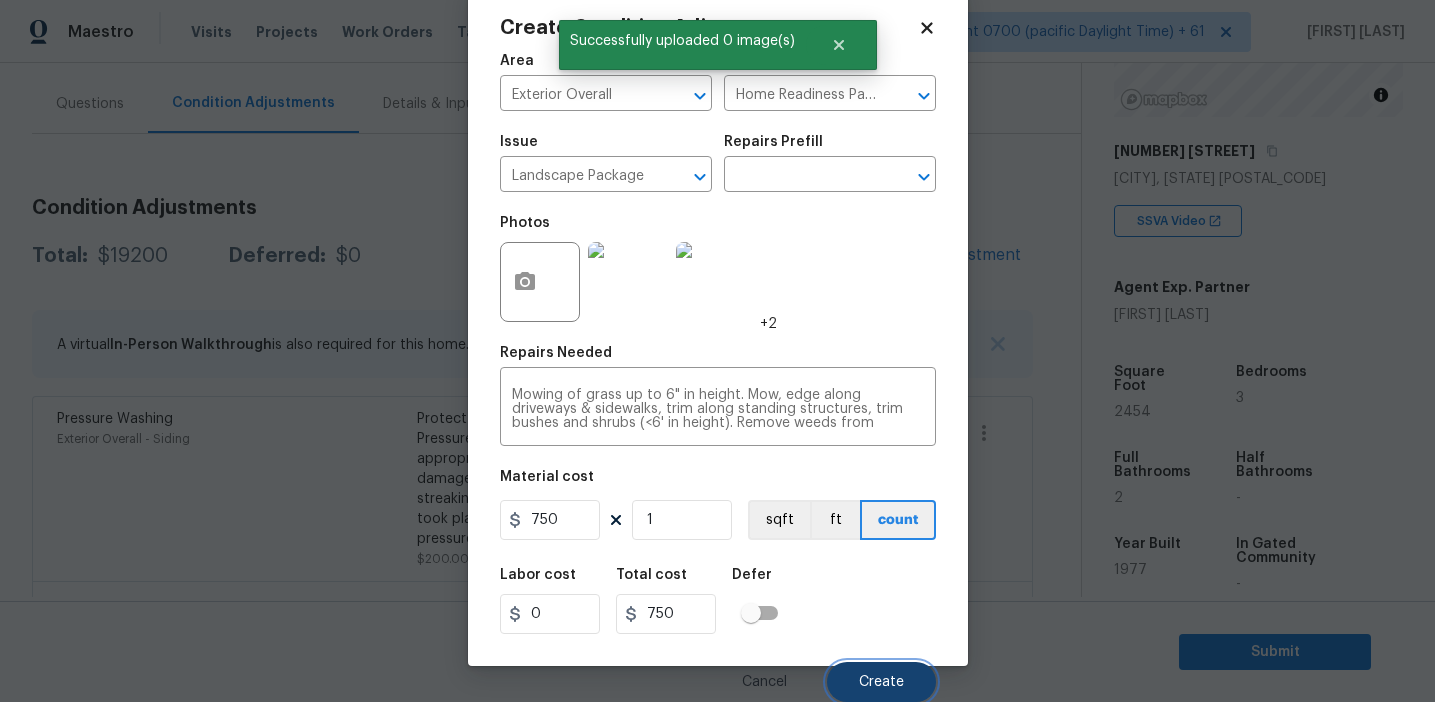 click on "Create" at bounding box center (881, 682) 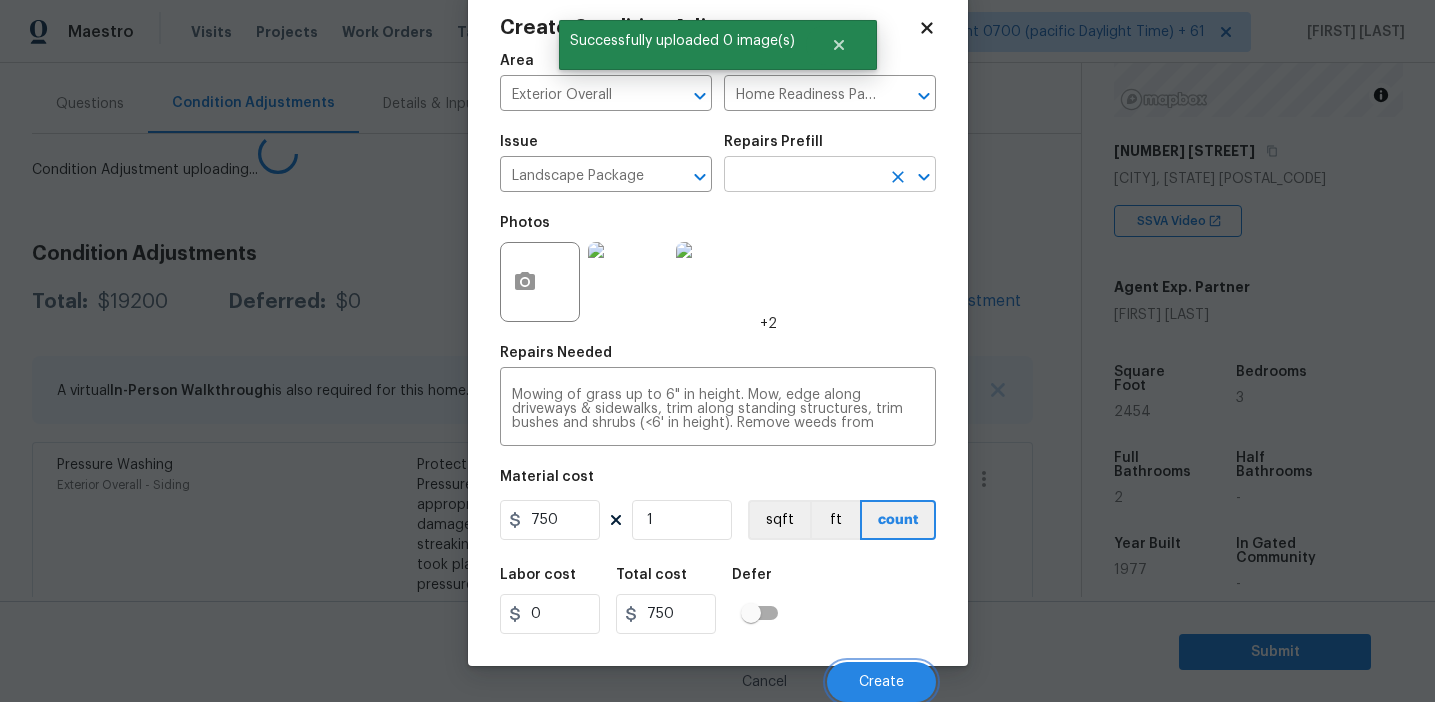 scroll, scrollTop: 38, scrollLeft: 0, axis: vertical 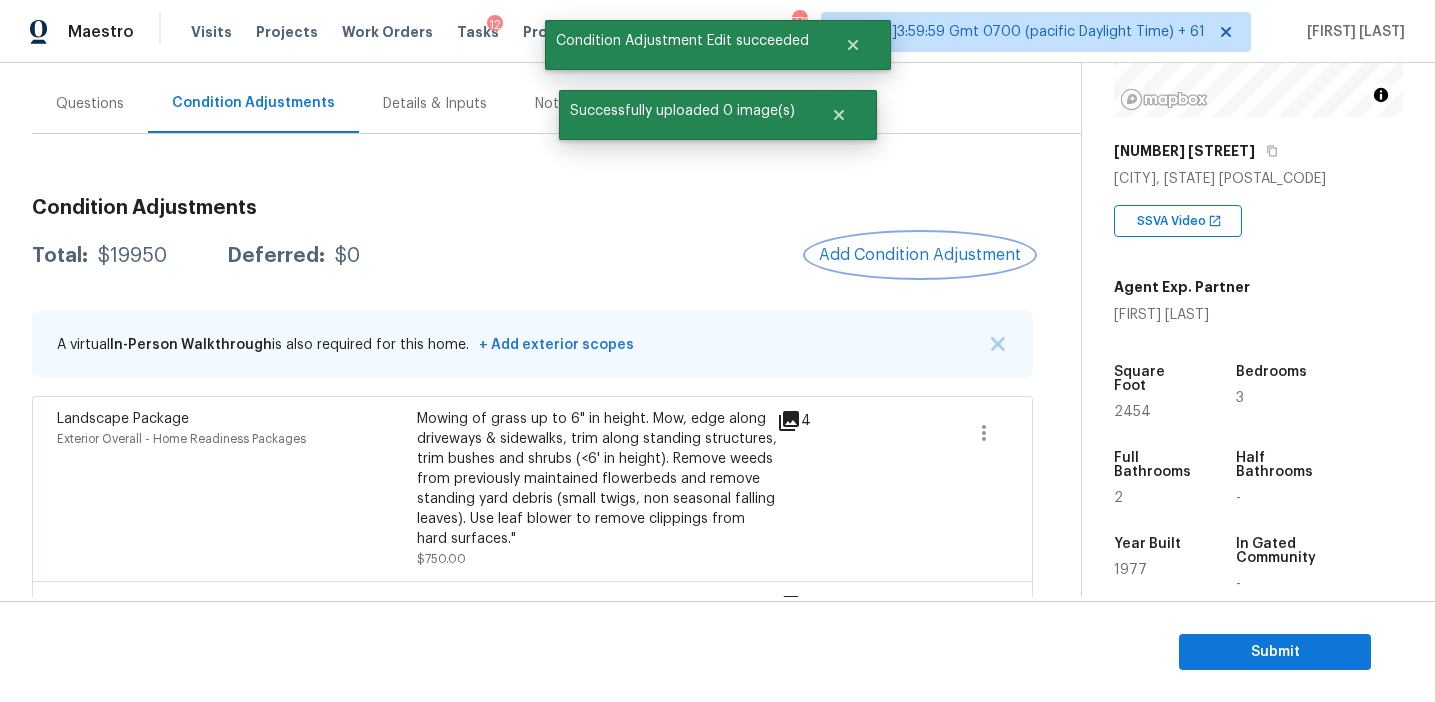 click on "Add Condition Adjustment" at bounding box center (920, 255) 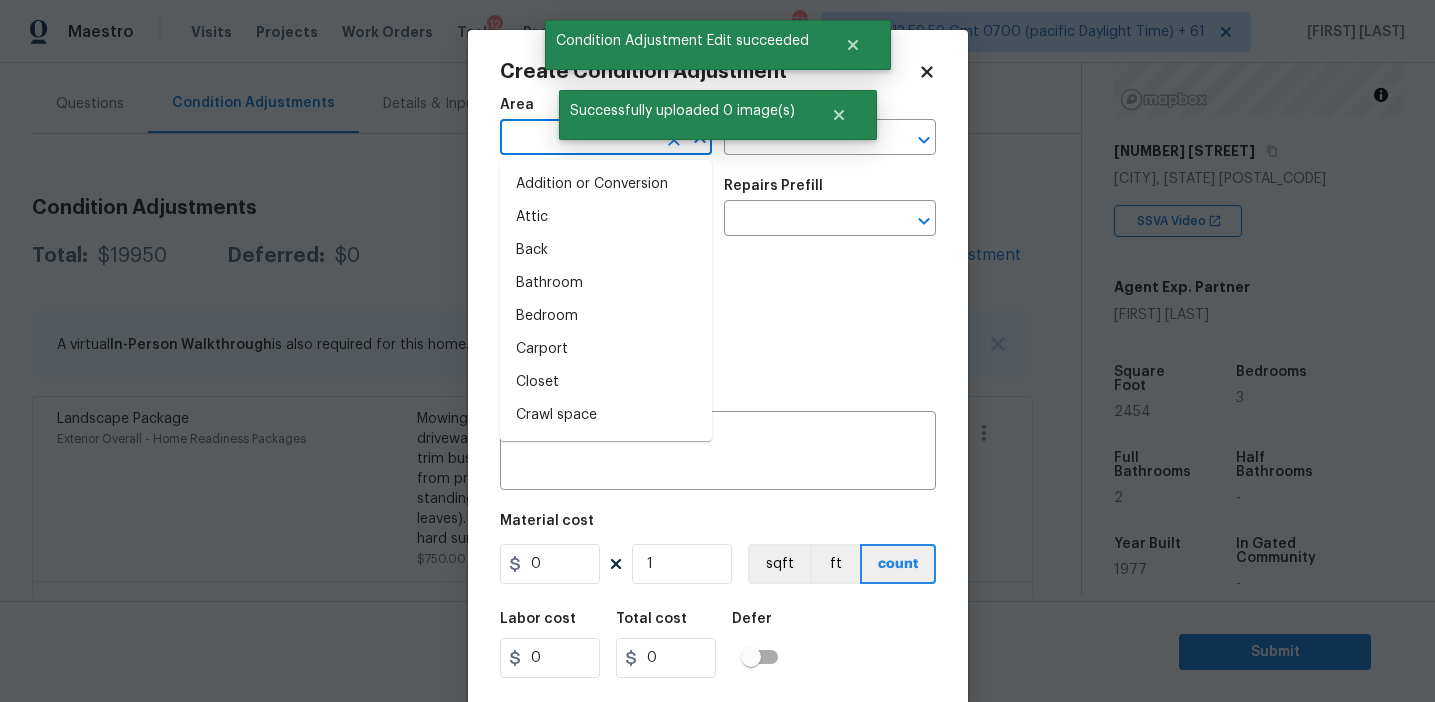 click at bounding box center (578, 139) 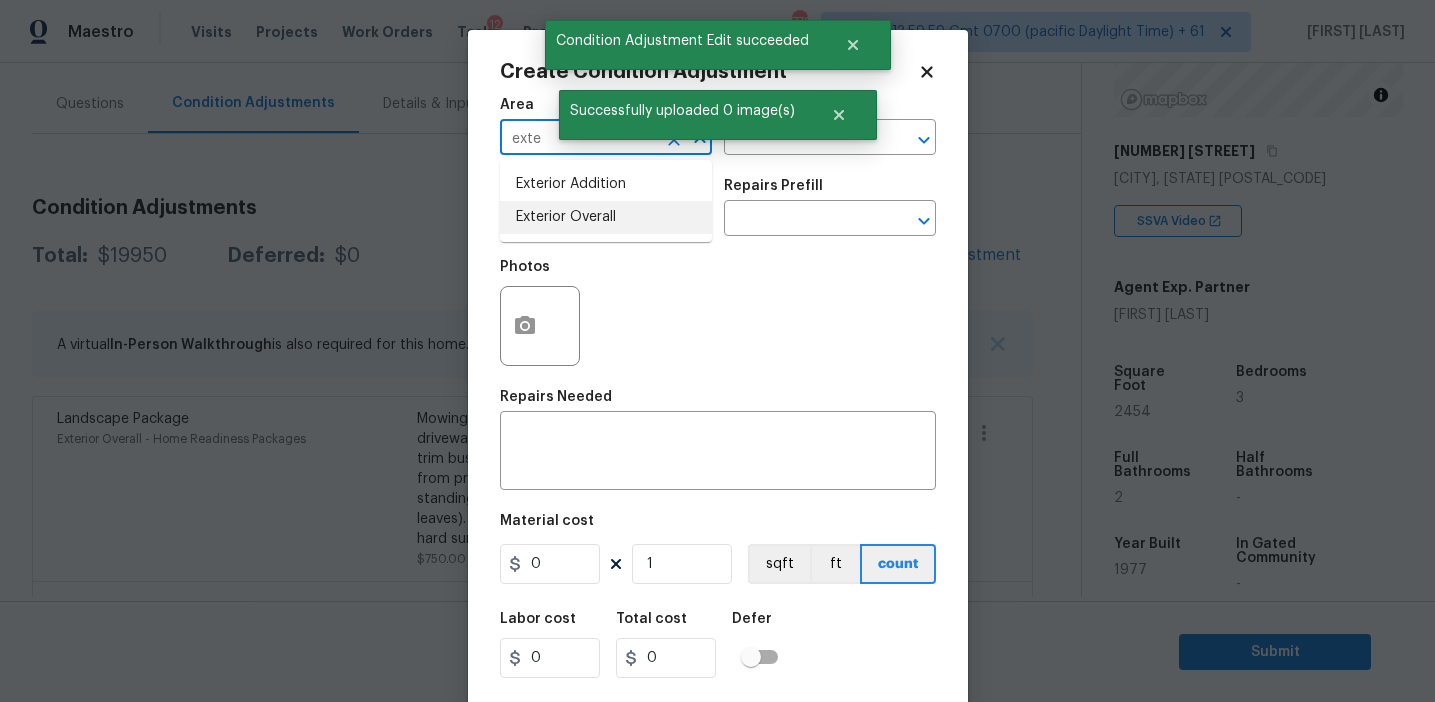 click on "Exterior Overall" at bounding box center (606, 217) 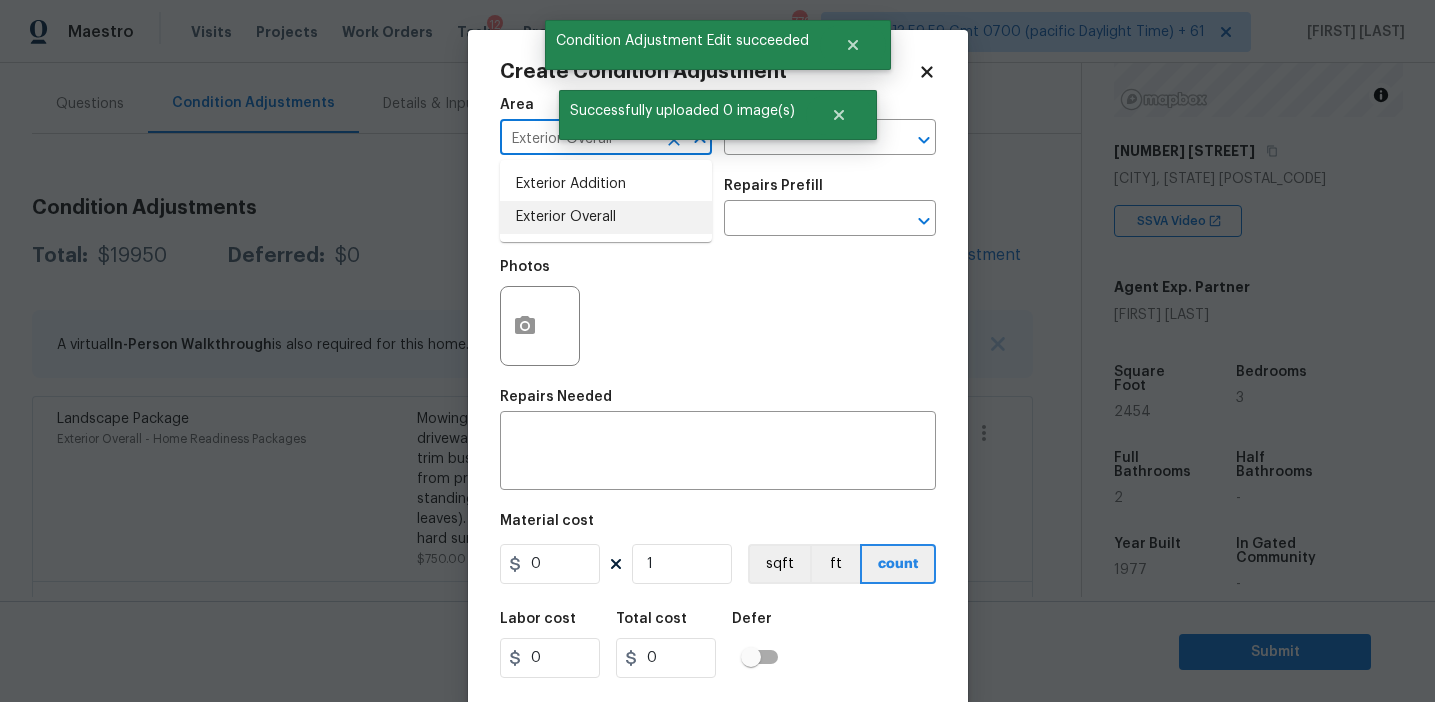 type on "Exterior Overall" 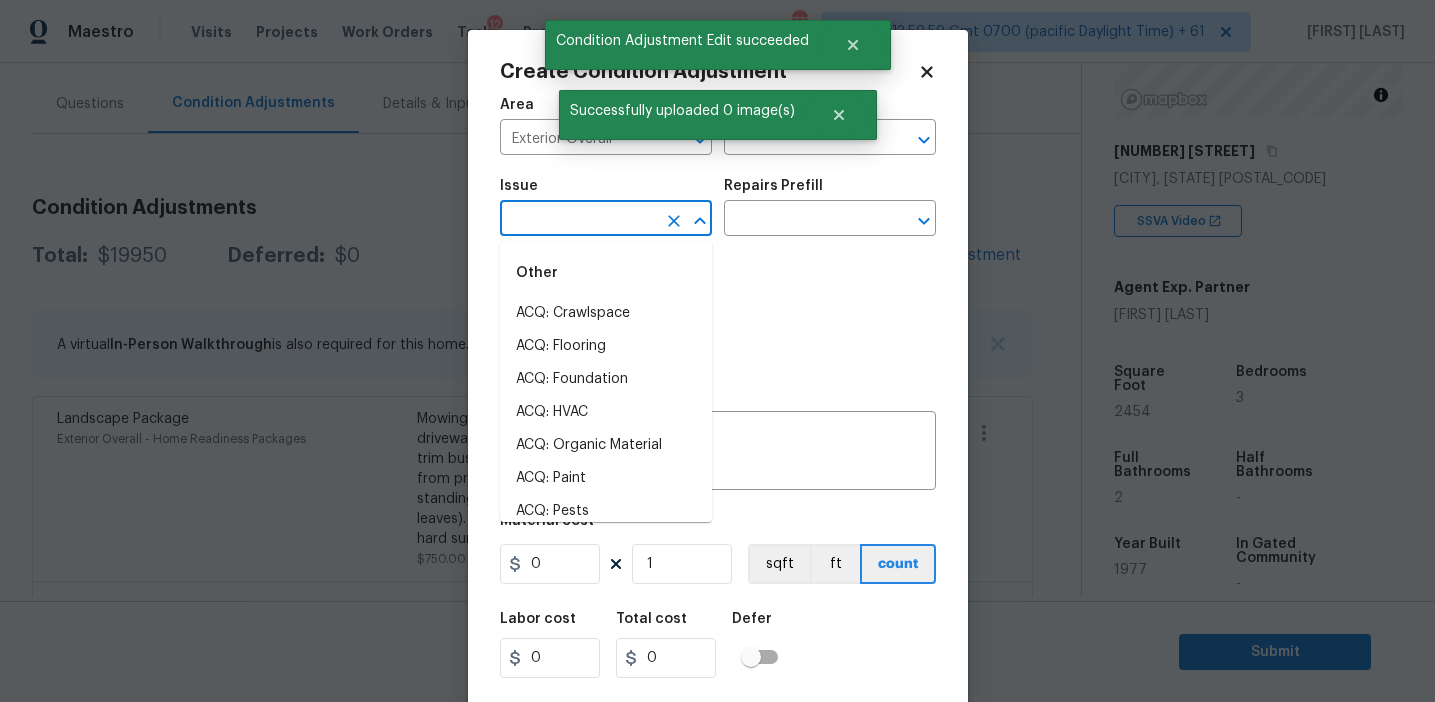 click at bounding box center [578, 220] 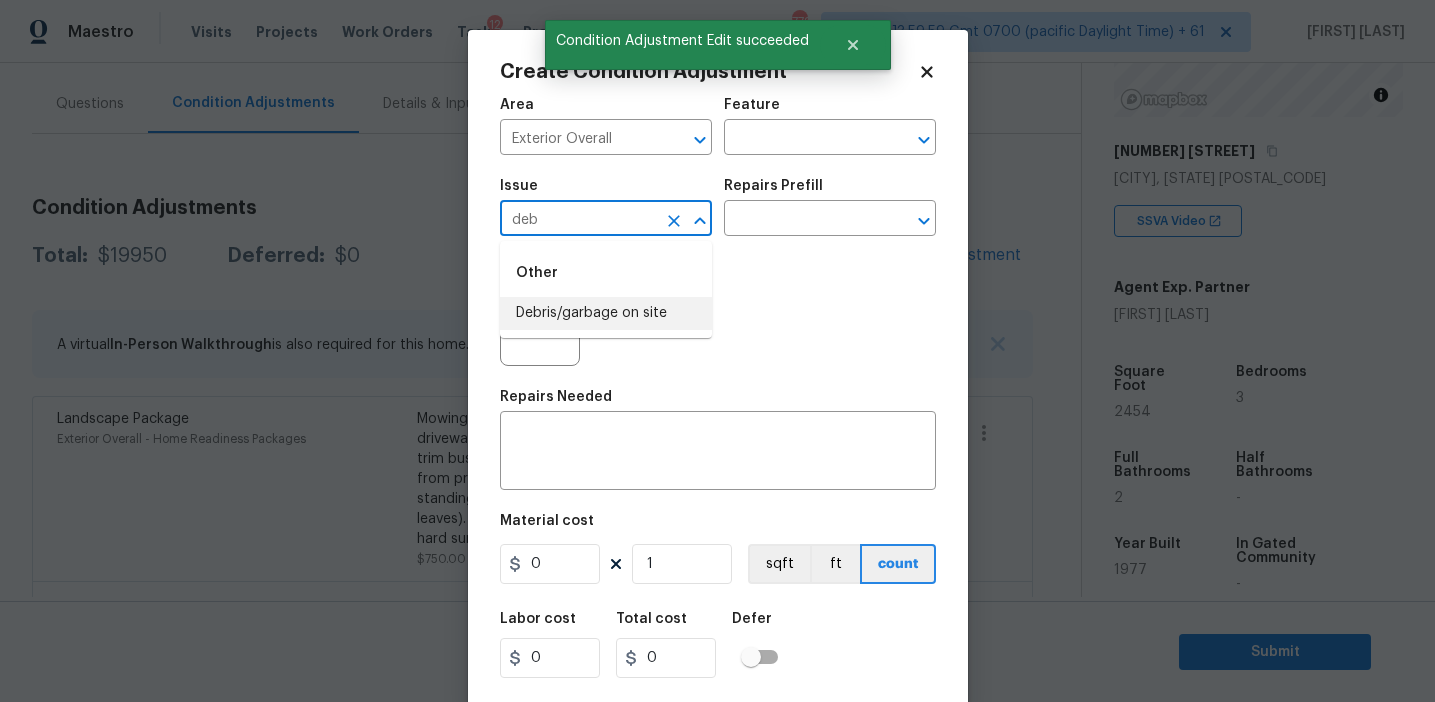 click on "Debris/garbage on site" at bounding box center (606, 313) 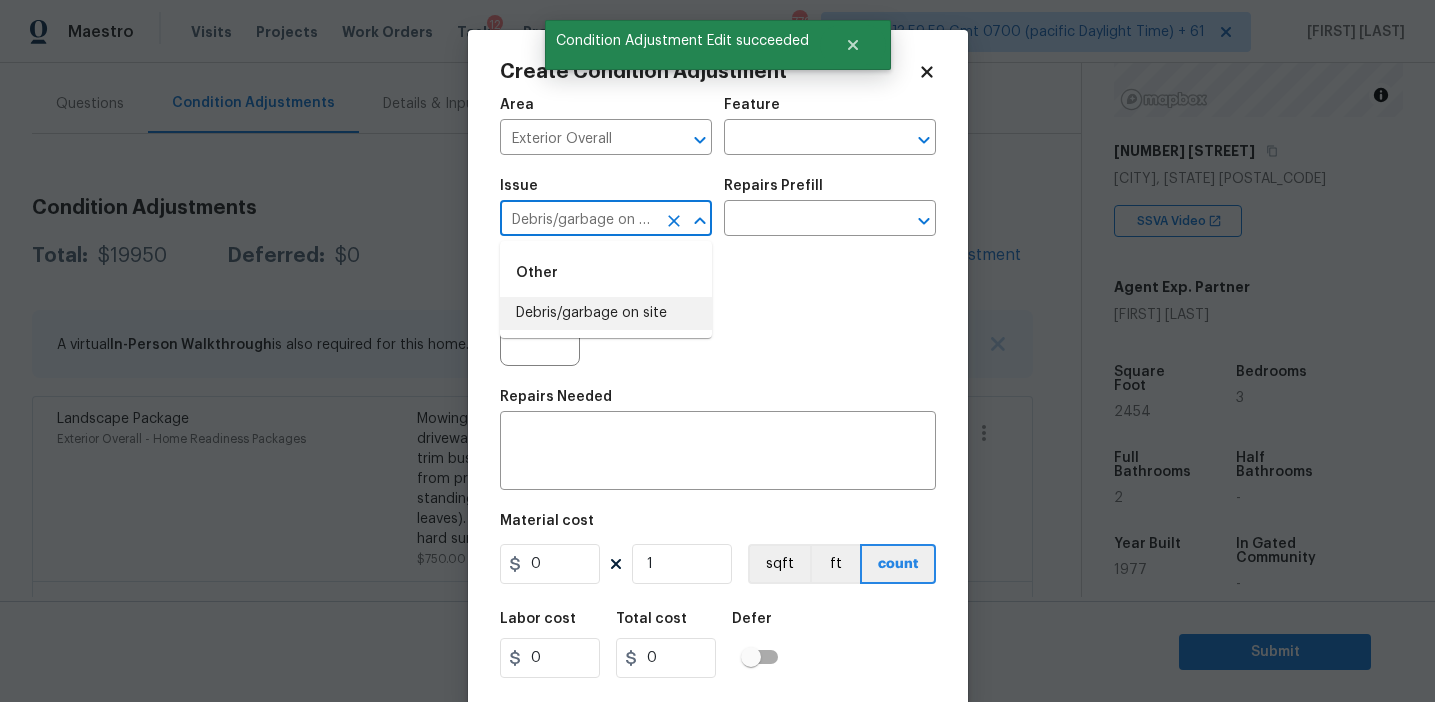 type on "Debris/garbage on site" 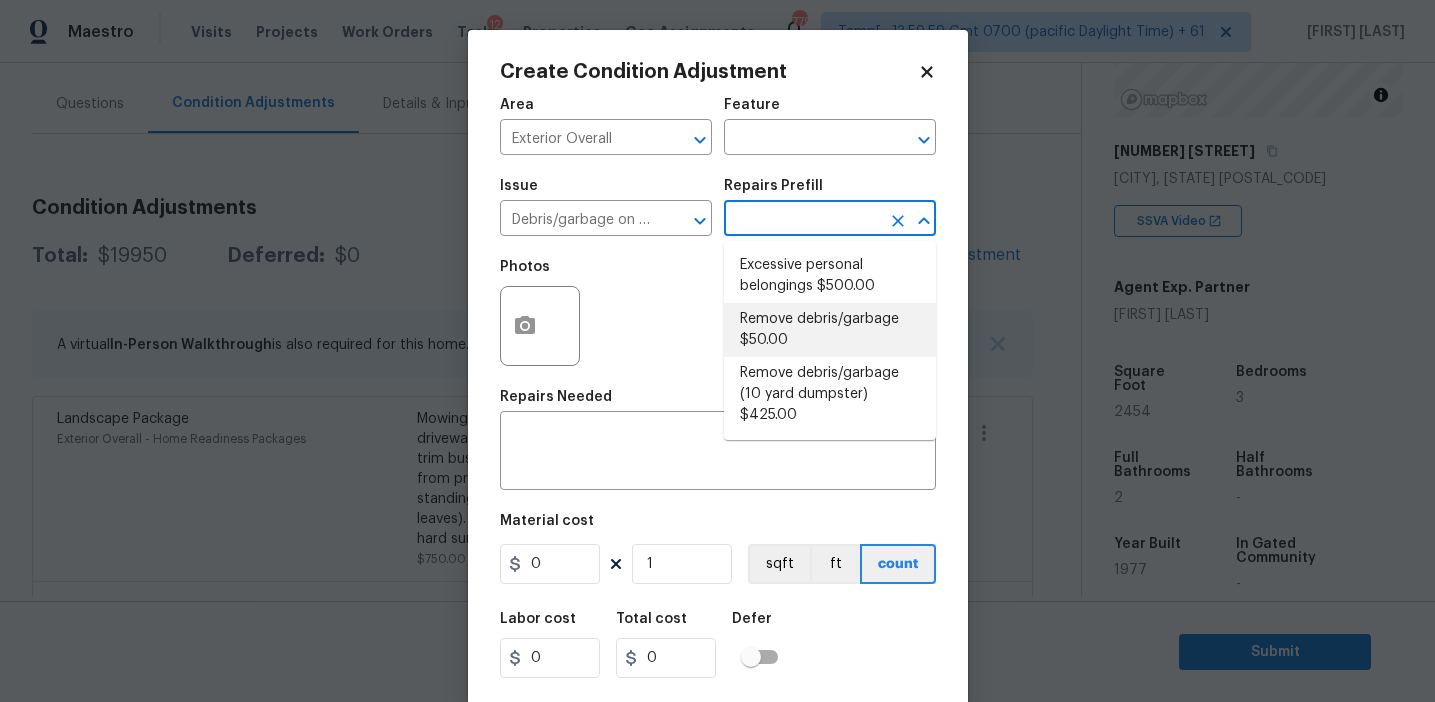 click on "Remove debris/garbage $50.00" at bounding box center (830, 330) 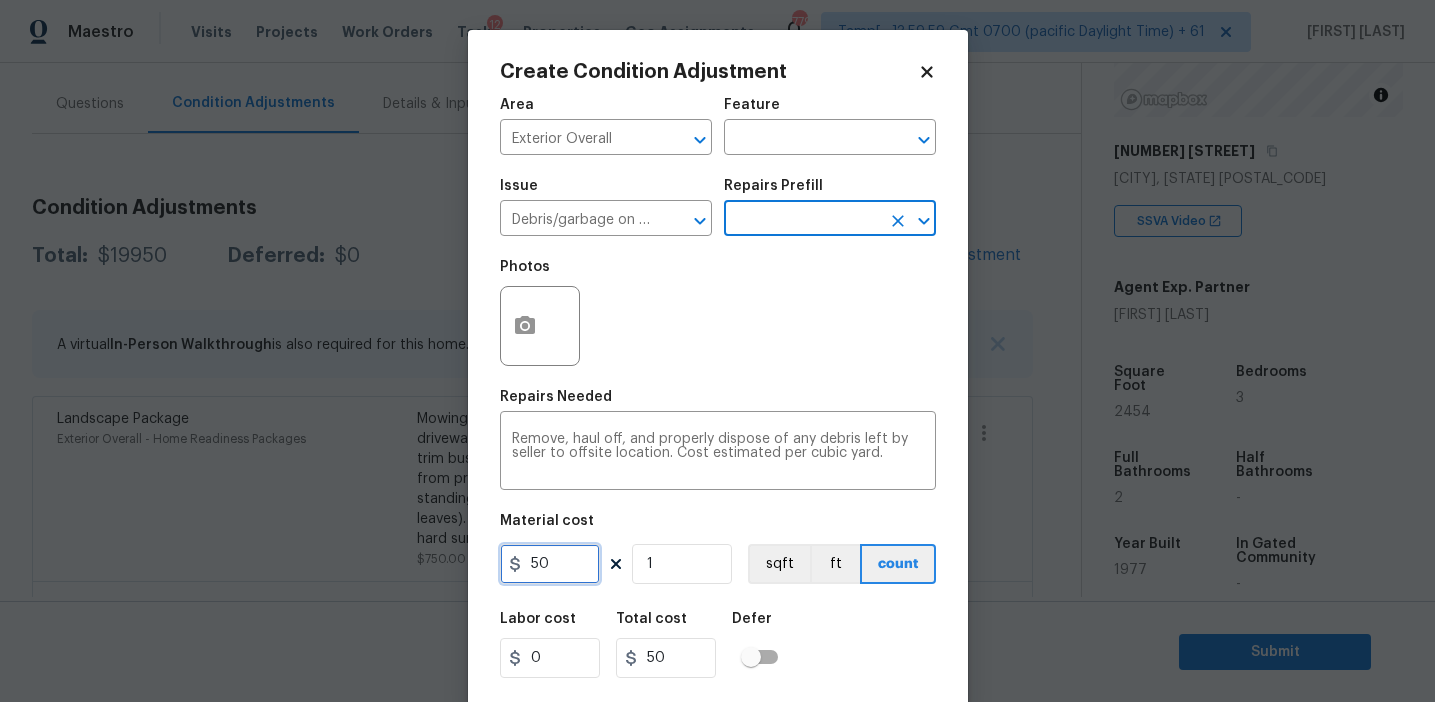 click on "50" at bounding box center (550, 564) 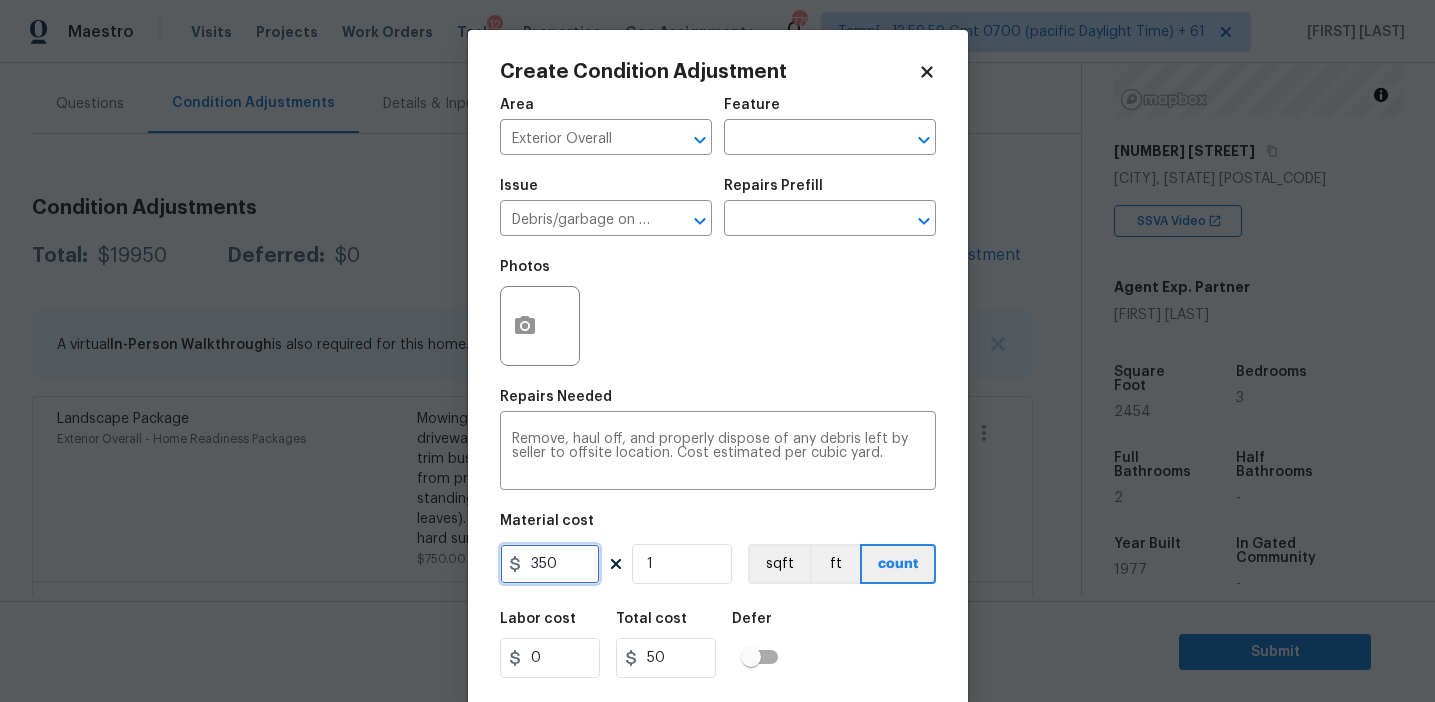 type on "350" 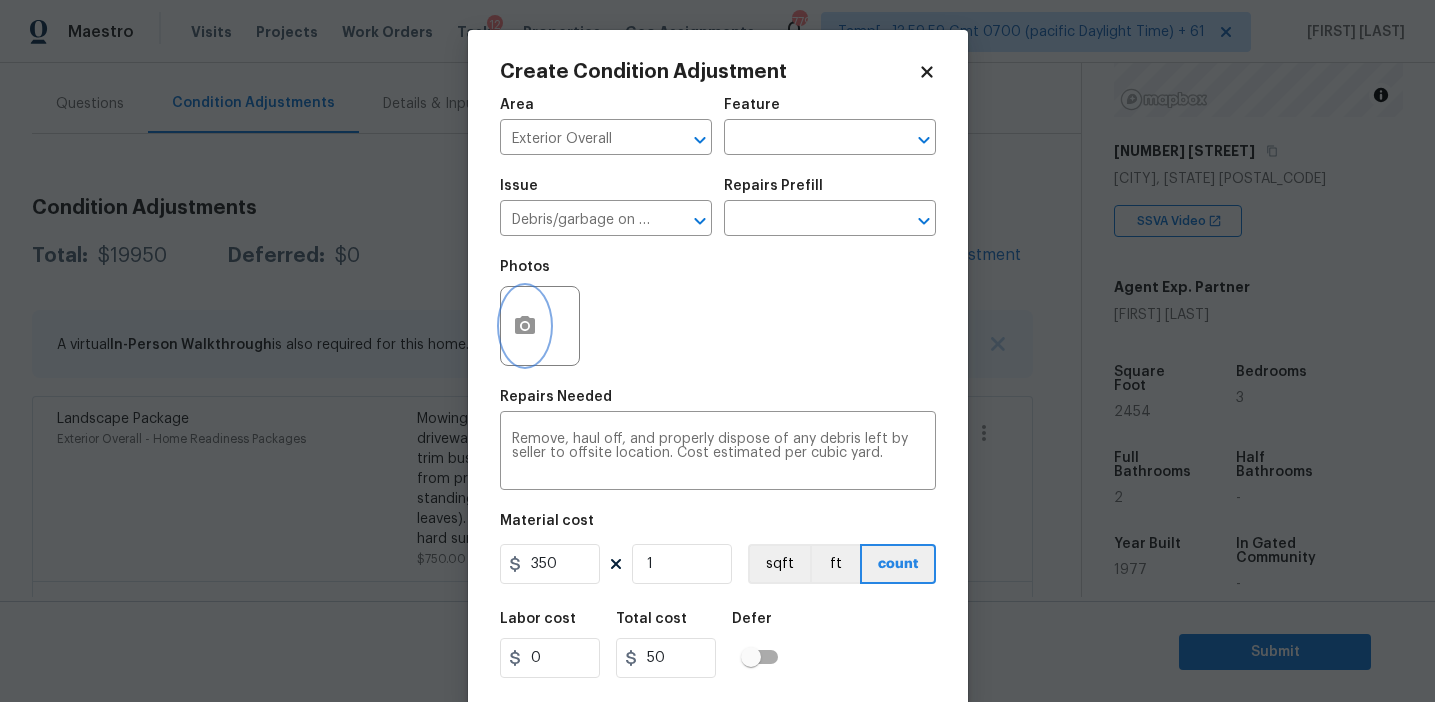 type on "350" 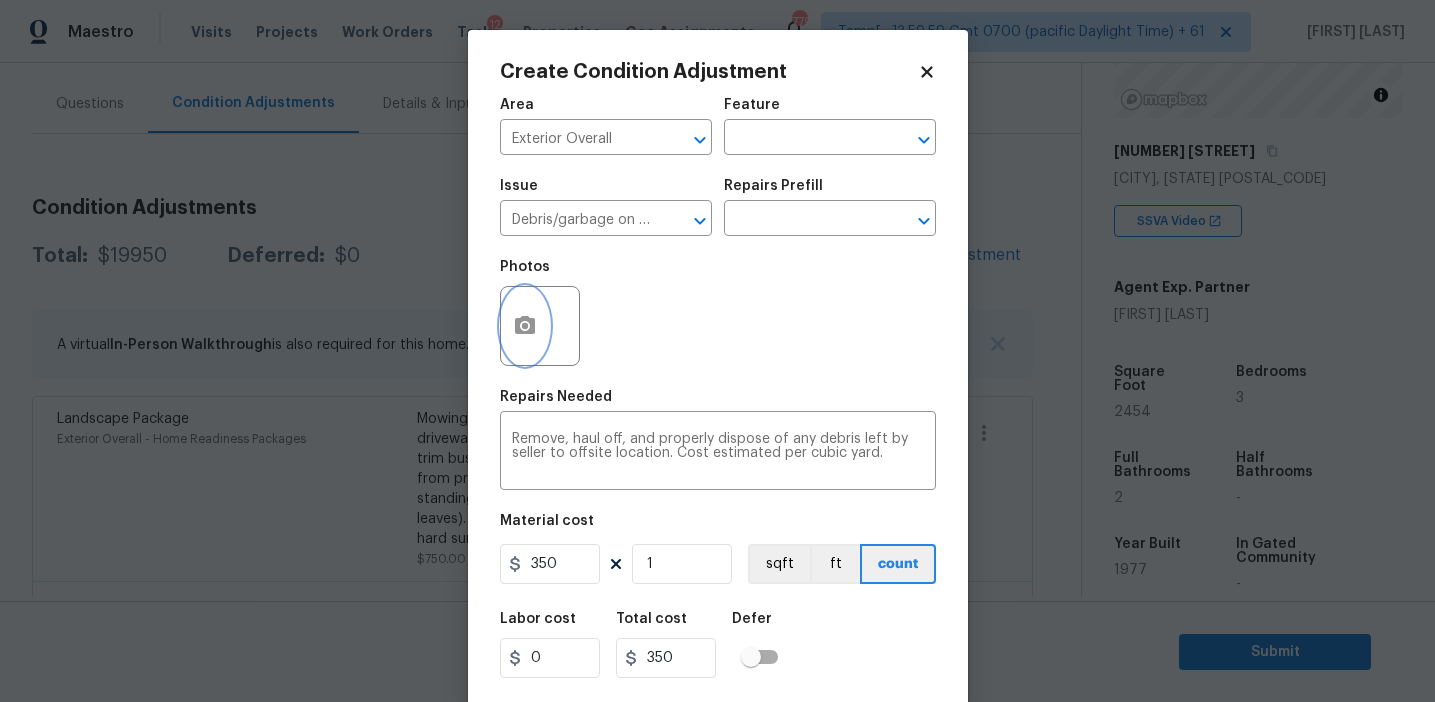 click 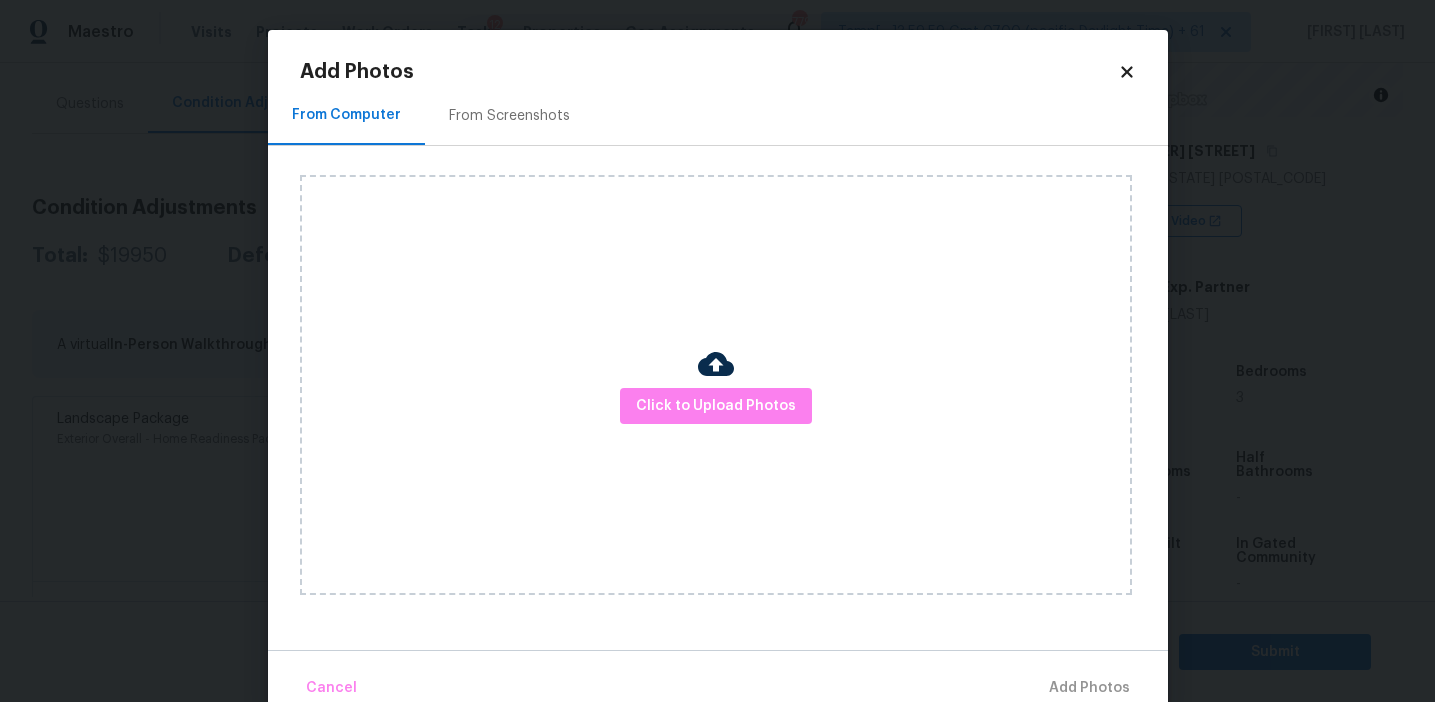 click on "From Screenshots" at bounding box center [509, 116] 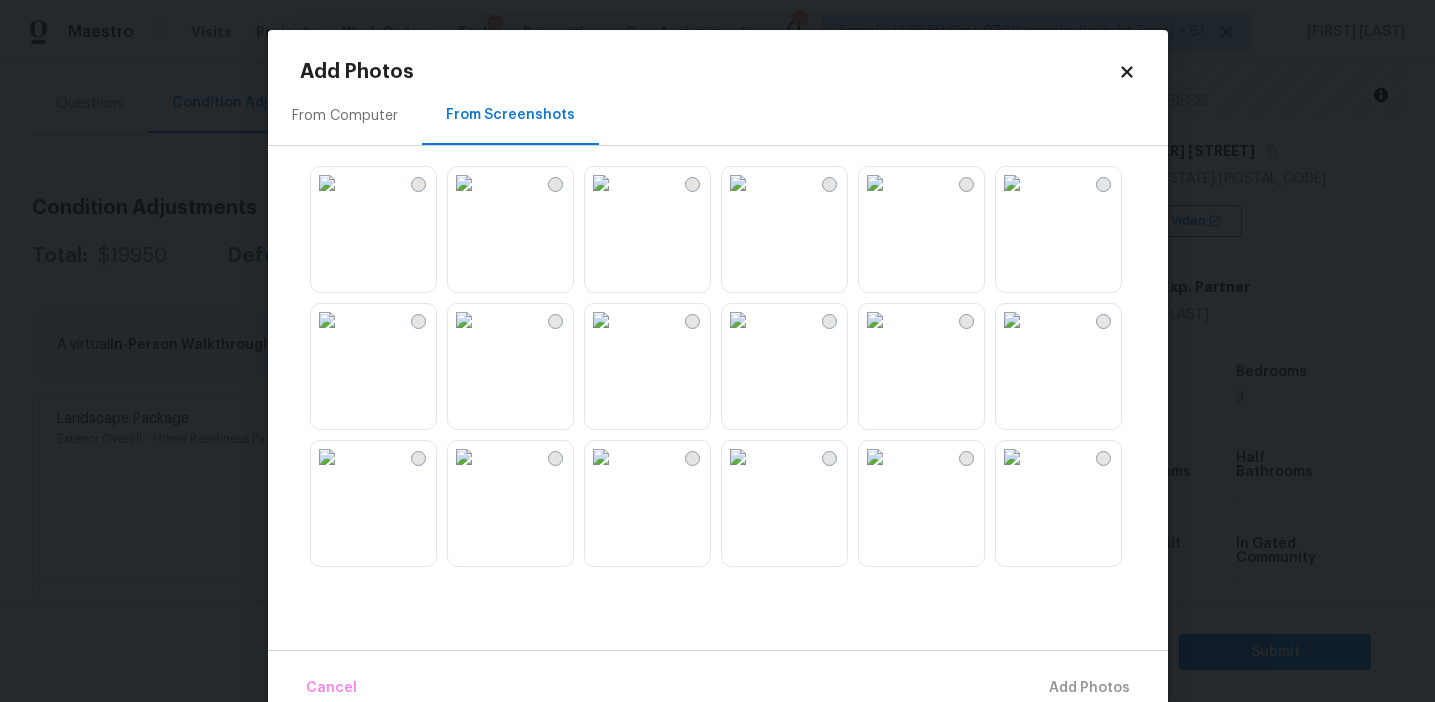 scroll, scrollTop: 951, scrollLeft: 0, axis: vertical 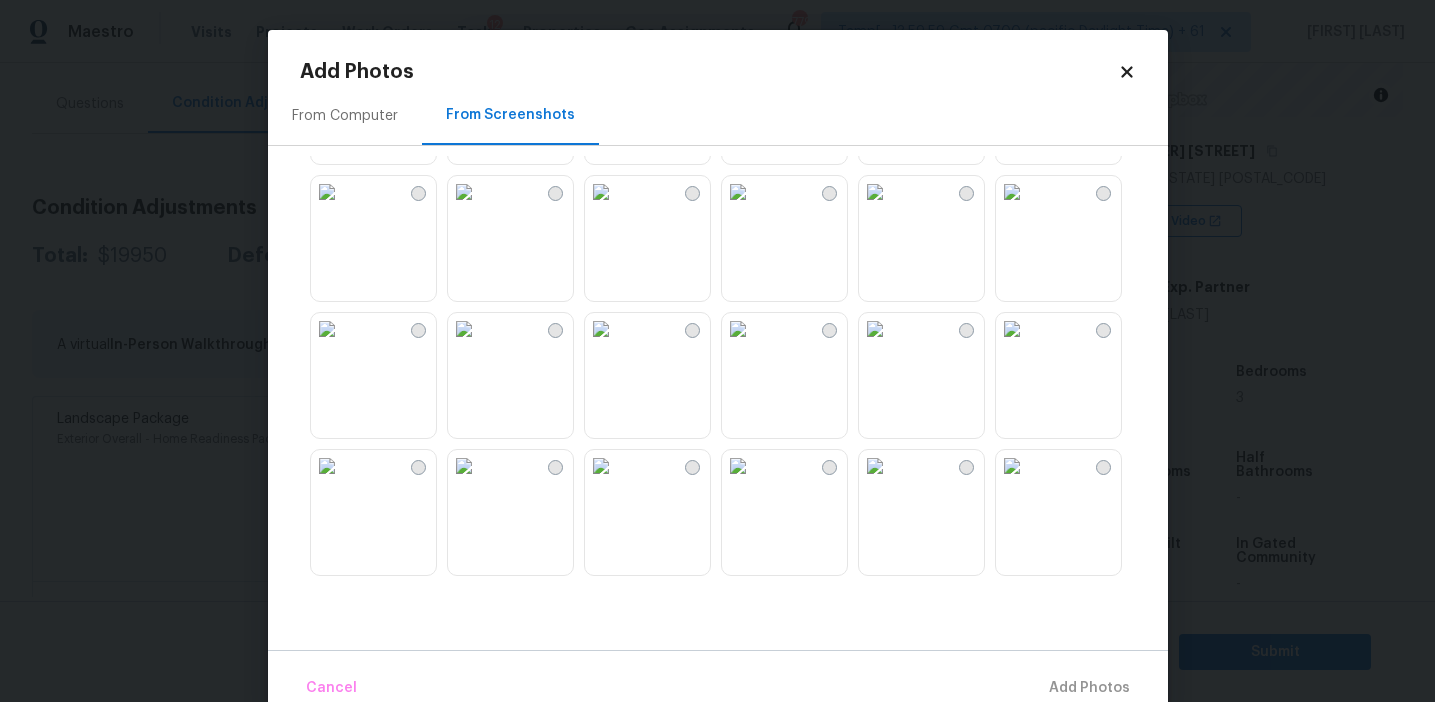 click at bounding box center [875, 192] 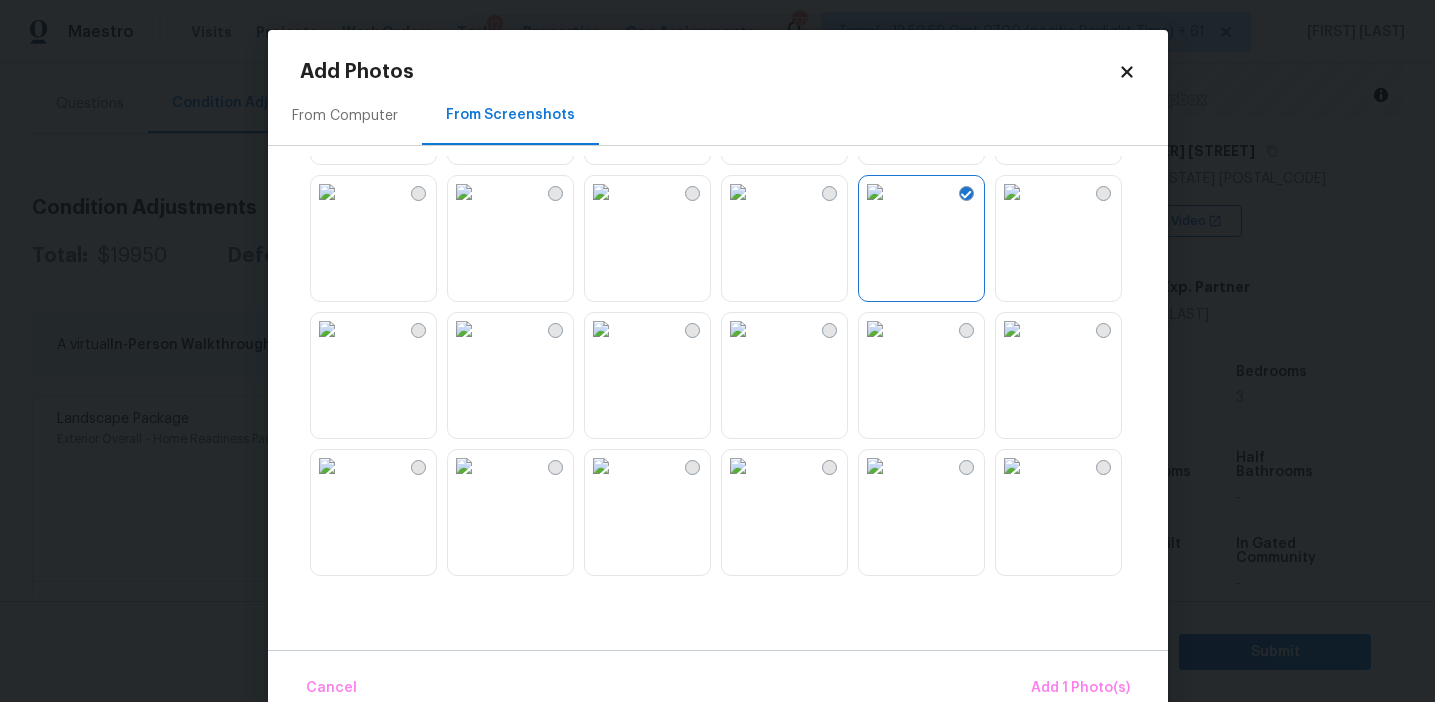 click at bounding box center [1012, 466] 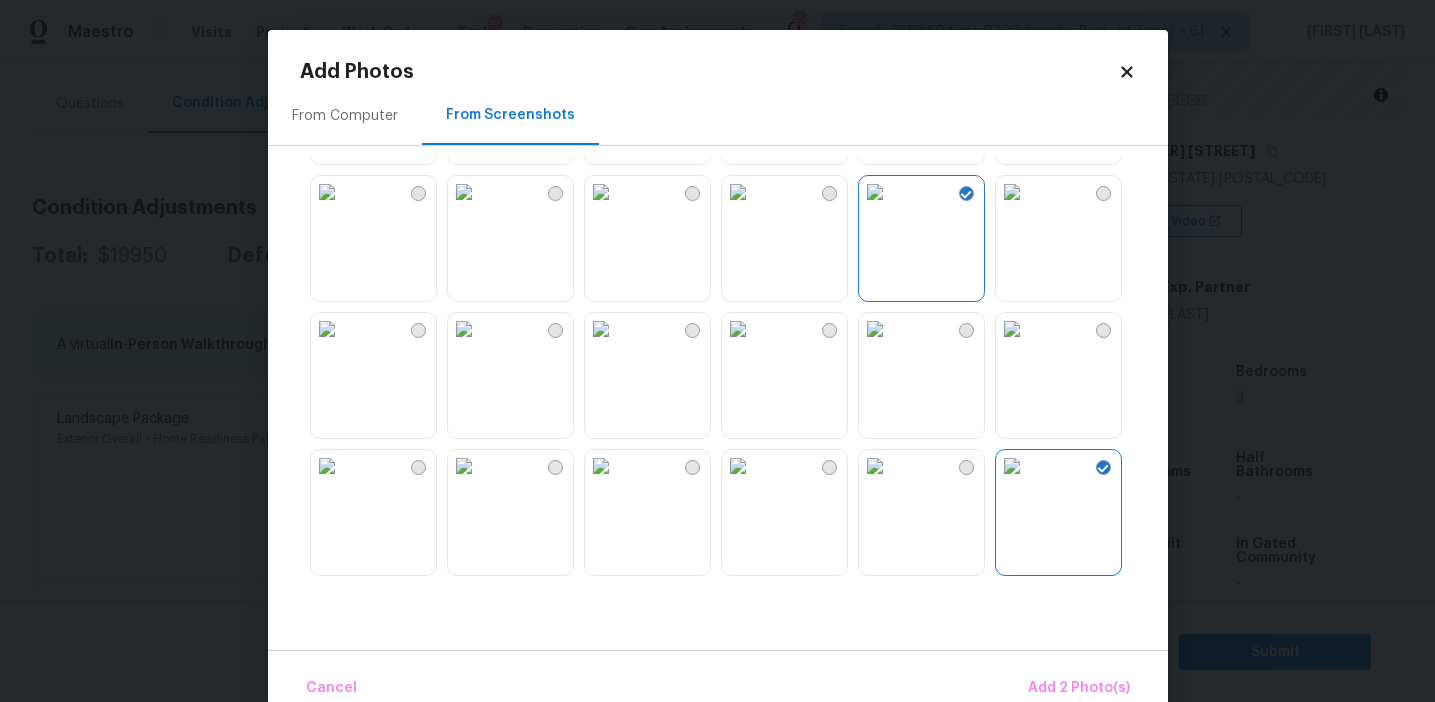 click at bounding box center (464, 466) 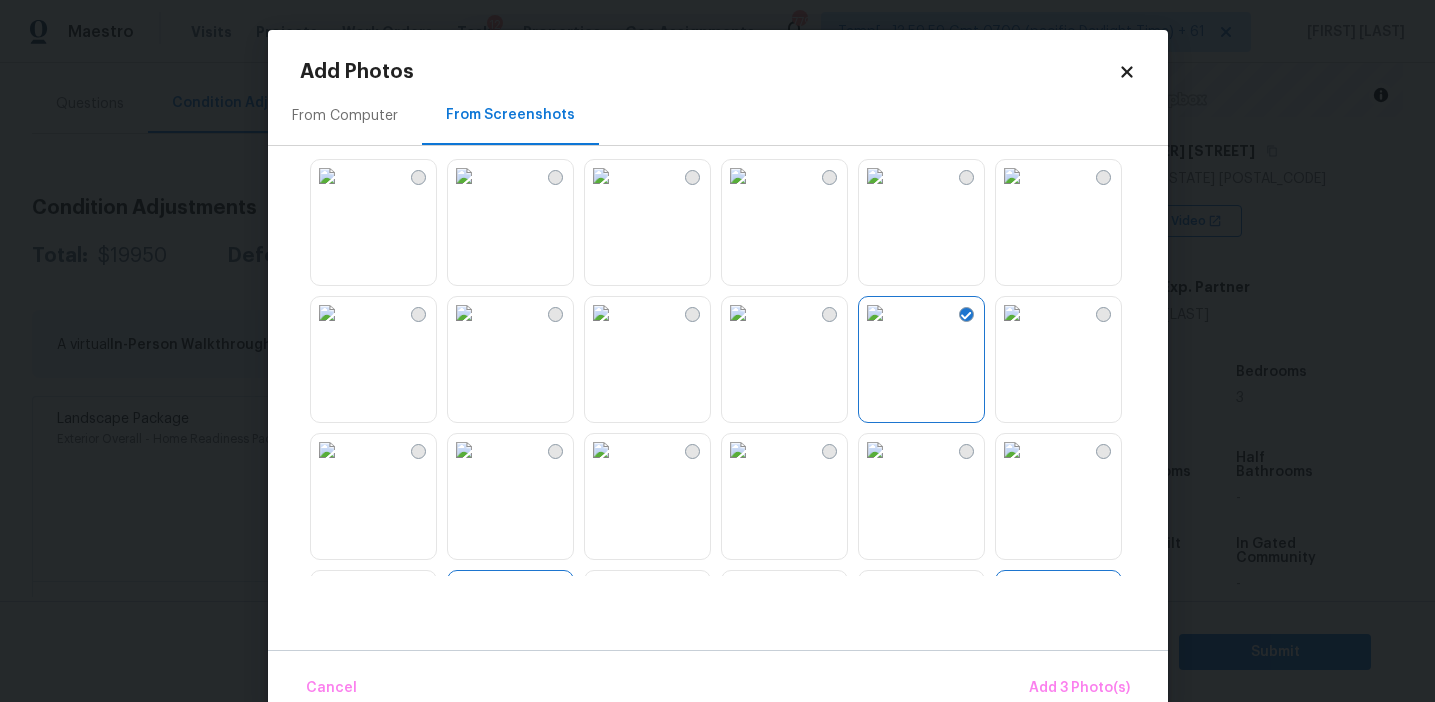 scroll, scrollTop: 822, scrollLeft: 0, axis: vertical 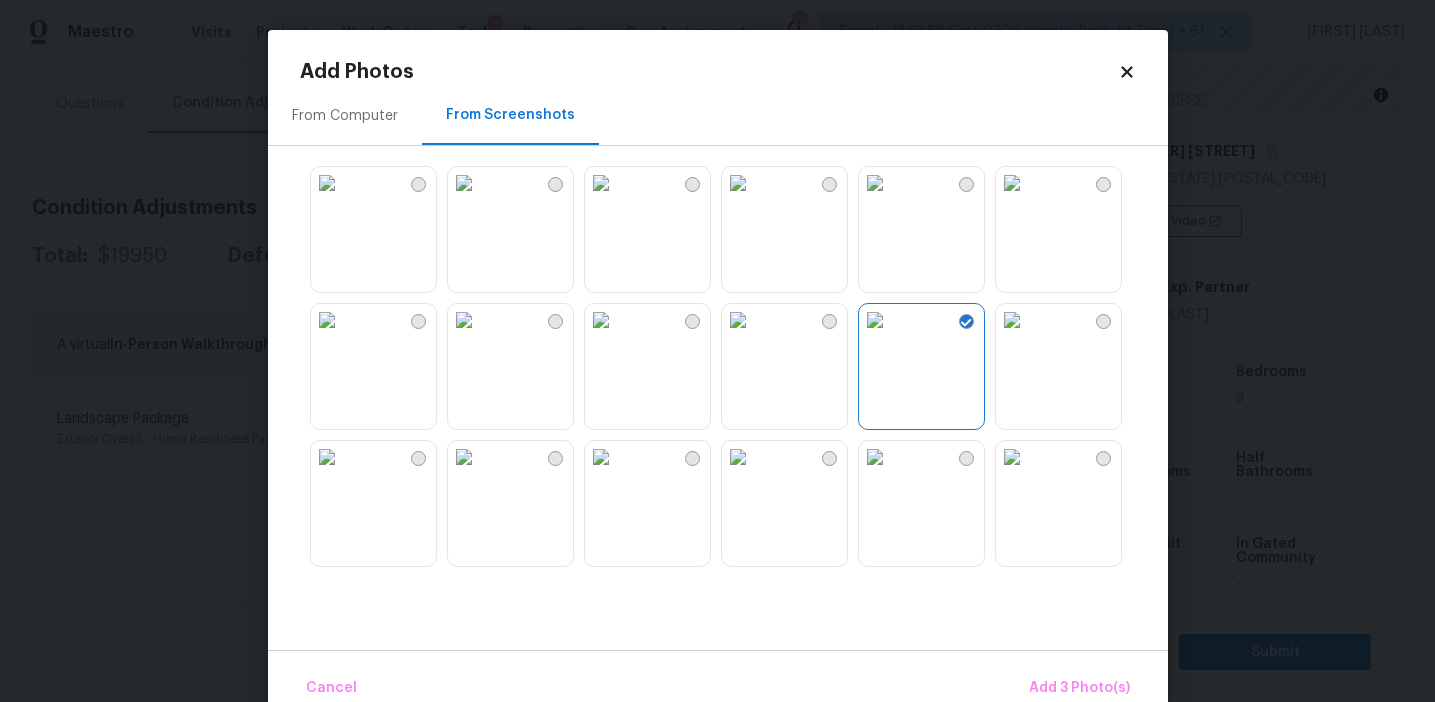 click at bounding box center (738, 183) 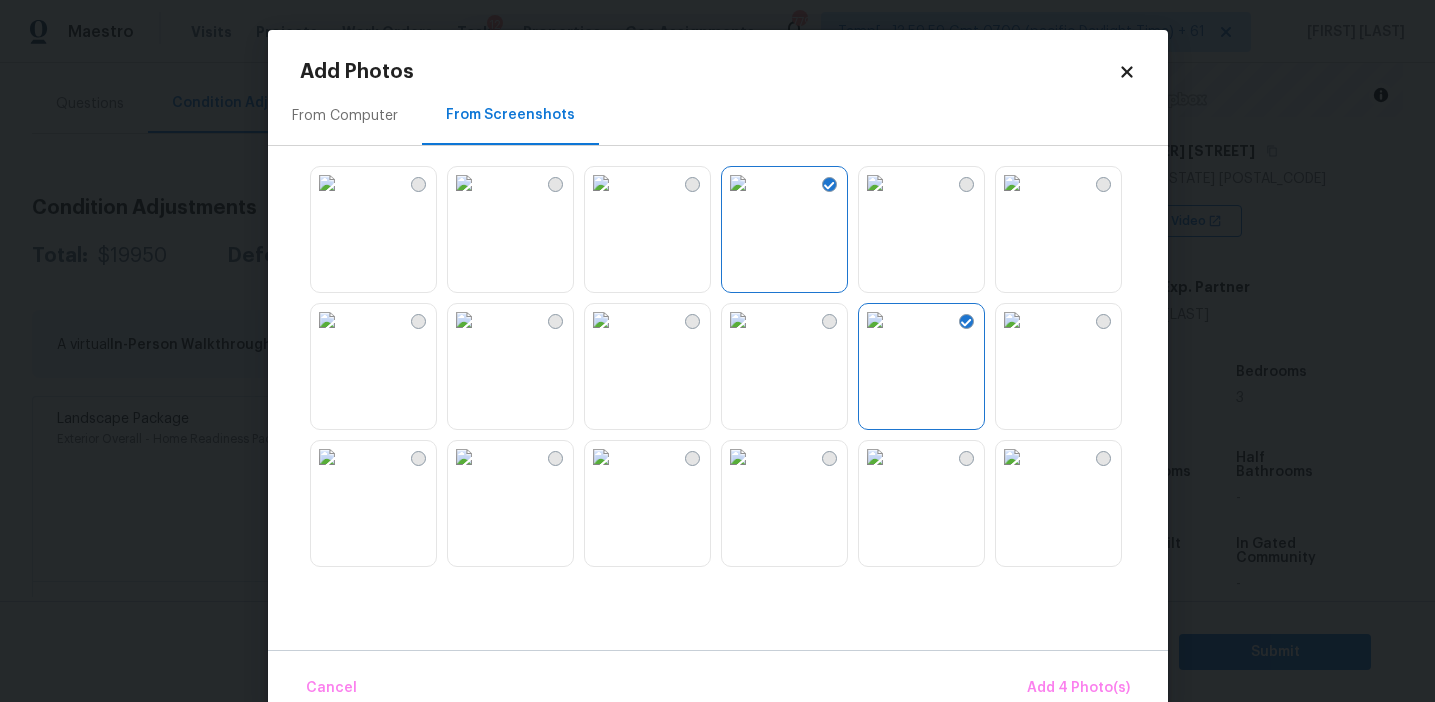 click at bounding box center [464, 183] 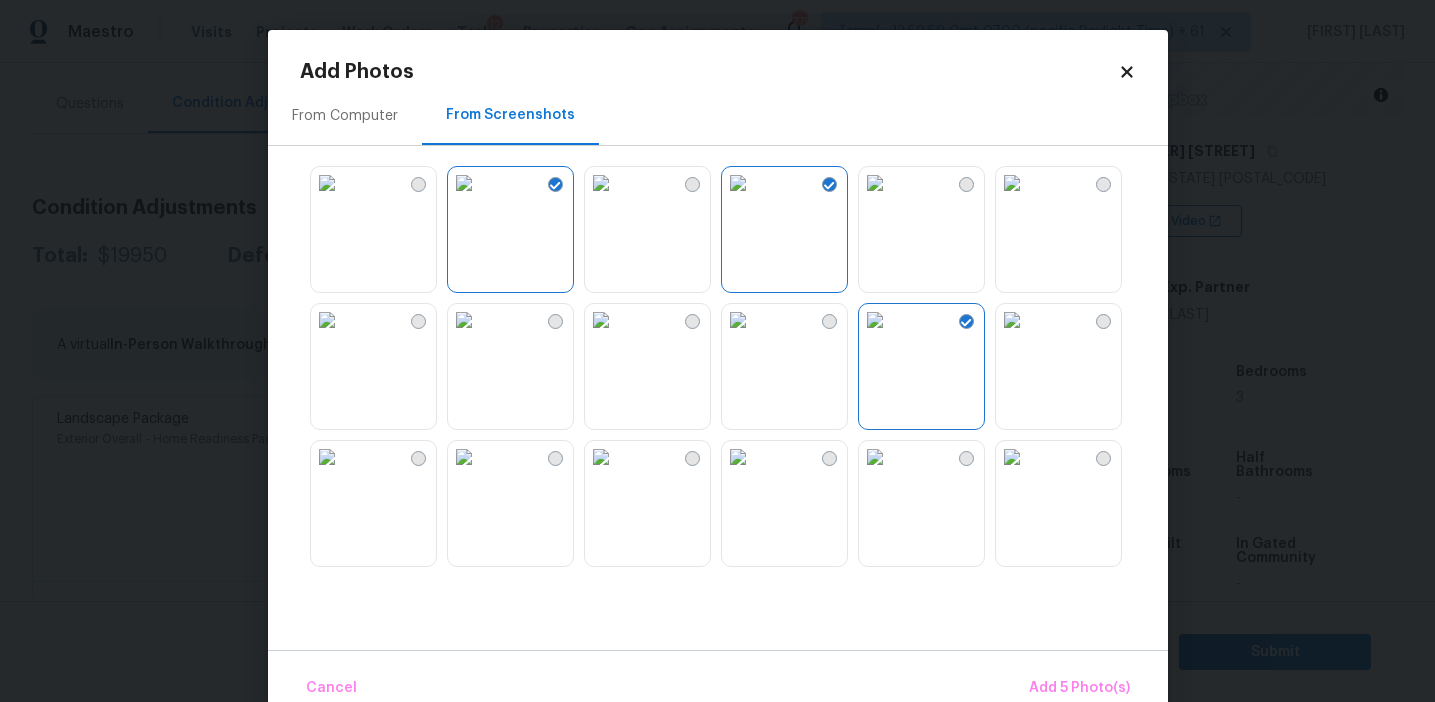 click at bounding box center (738, 183) 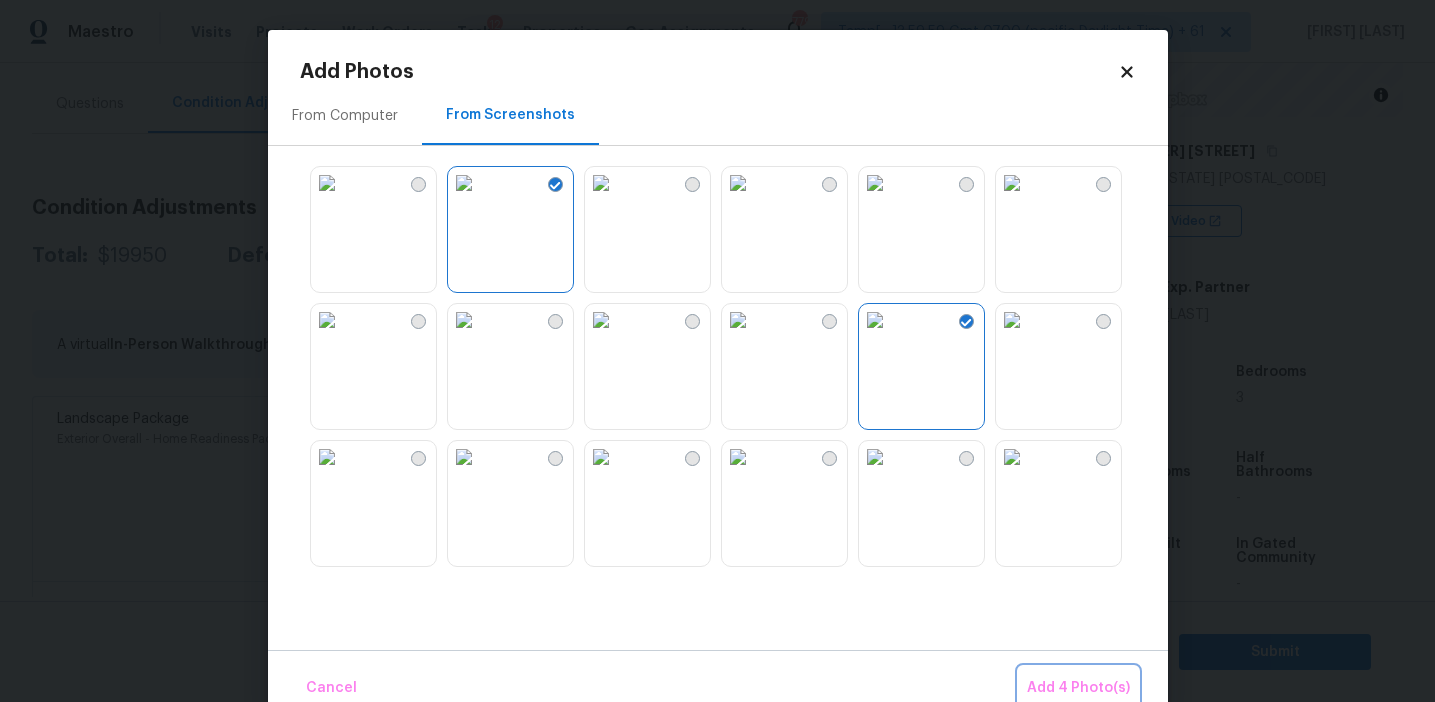click on "Add 4 Photo(s)" at bounding box center [1078, 688] 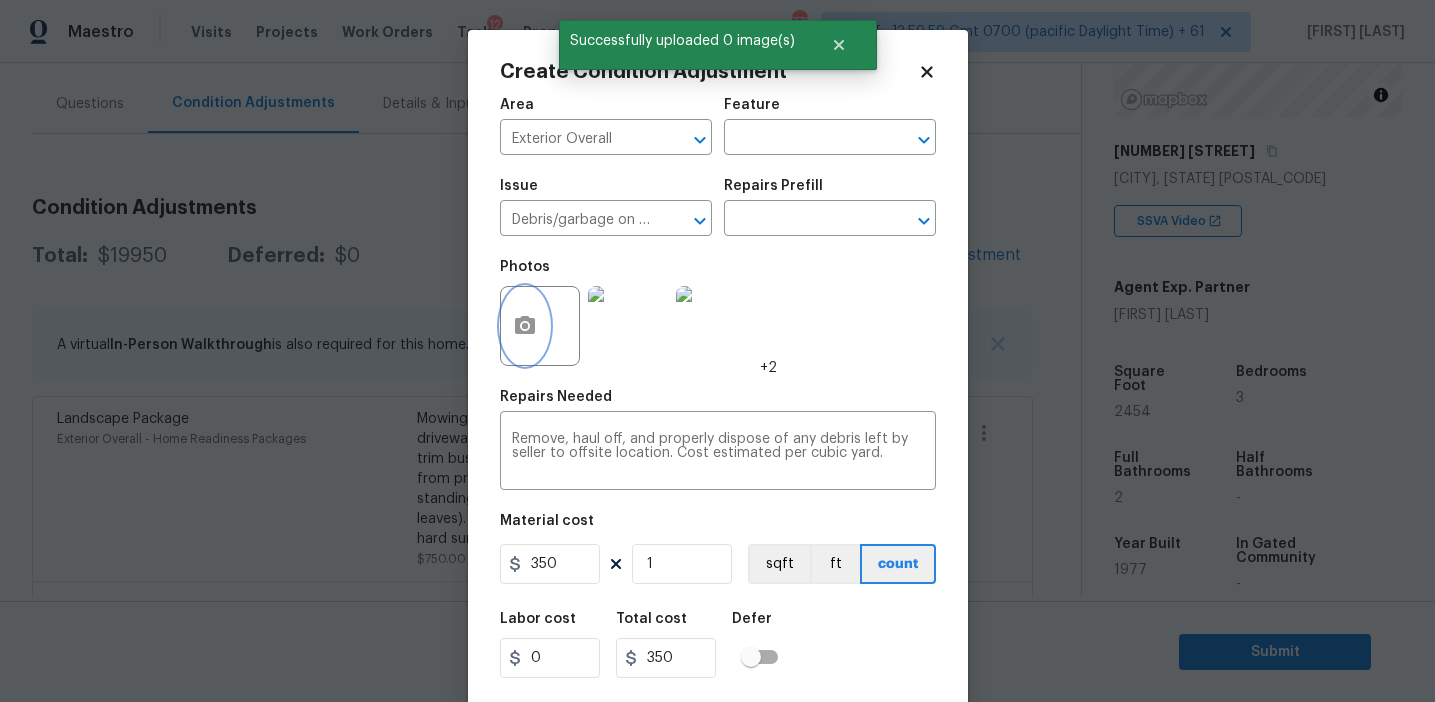 scroll, scrollTop: 45, scrollLeft: 0, axis: vertical 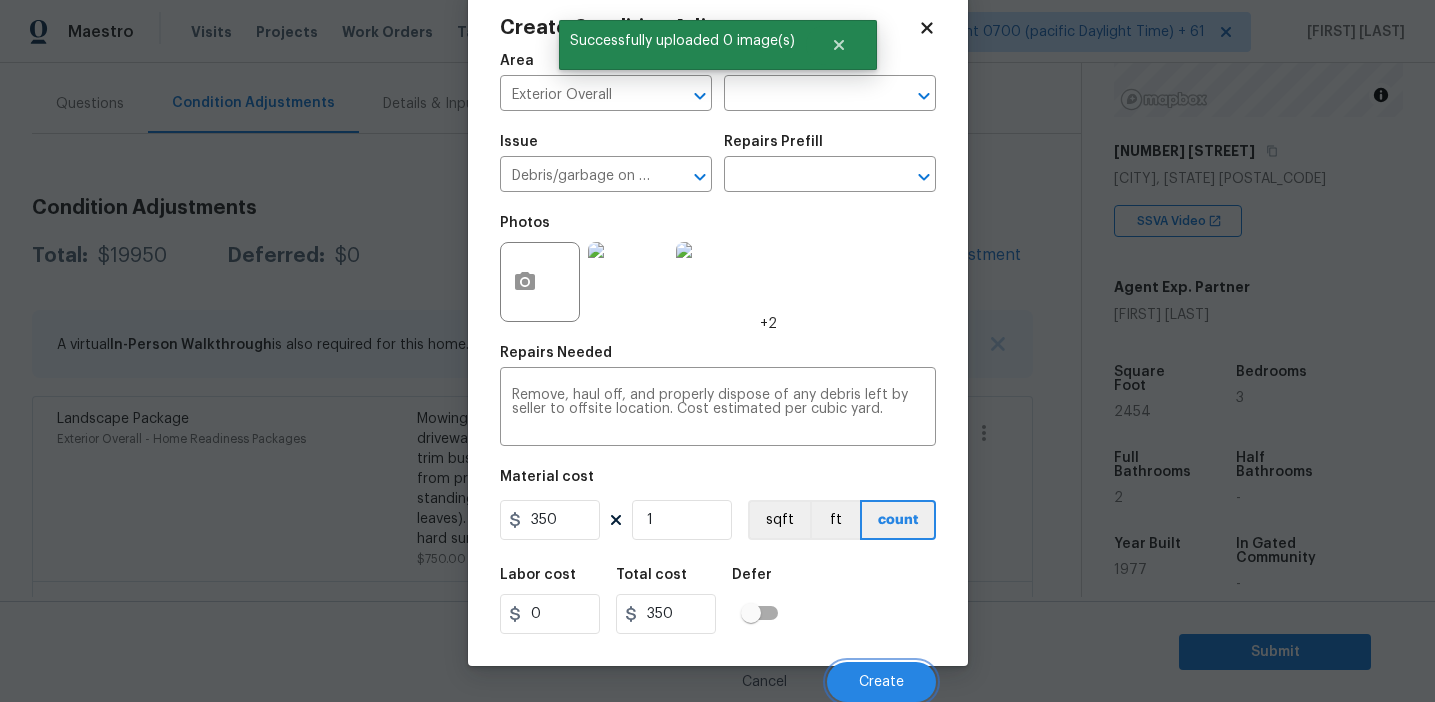 click on "Create" at bounding box center [881, 682] 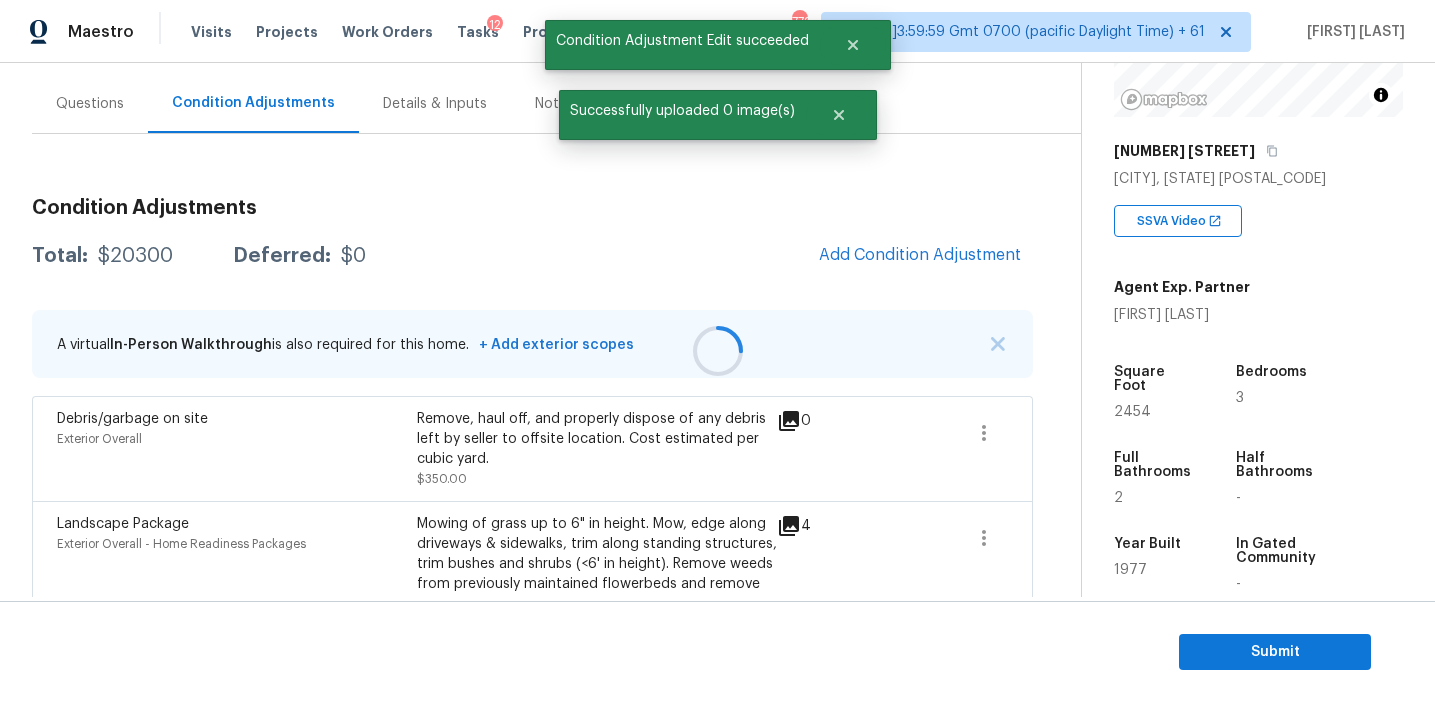 scroll, scrollTop: 38, scrollLeft: 0, axis: vertical 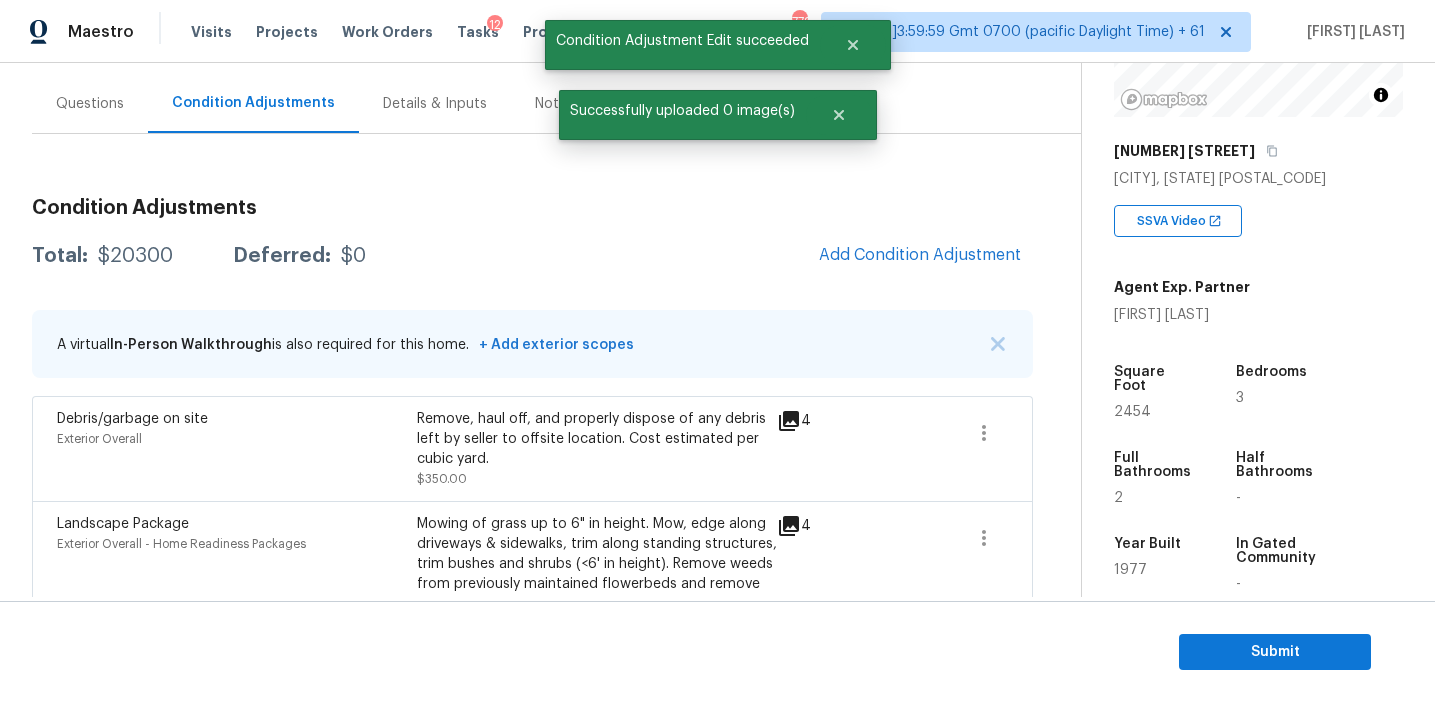 click on "Total:  $20300 Deferred:  $0 Add Condition Adjustment" at bounding box center (532, 256) 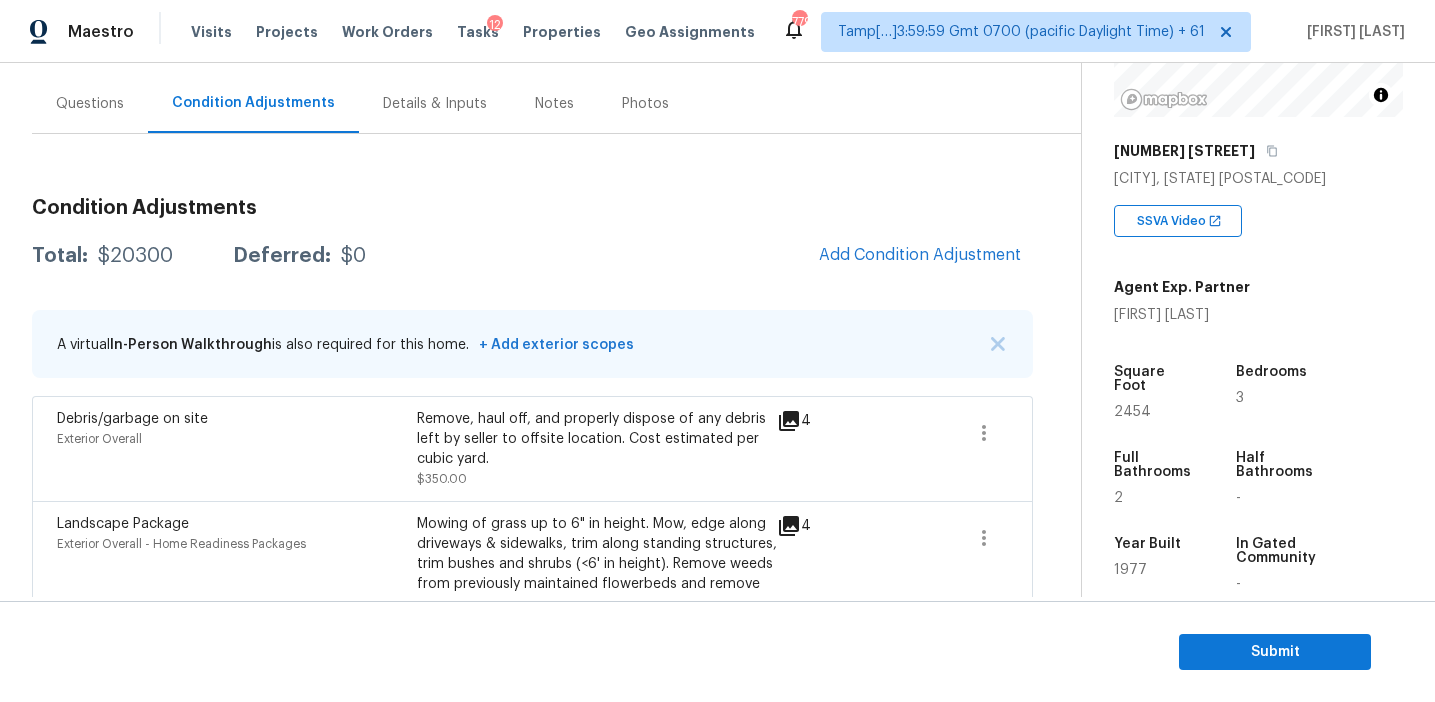 click on "Total:  $20300 Deferred:  $0 Add Condition Adjustment" at bounding box center [532, 256] 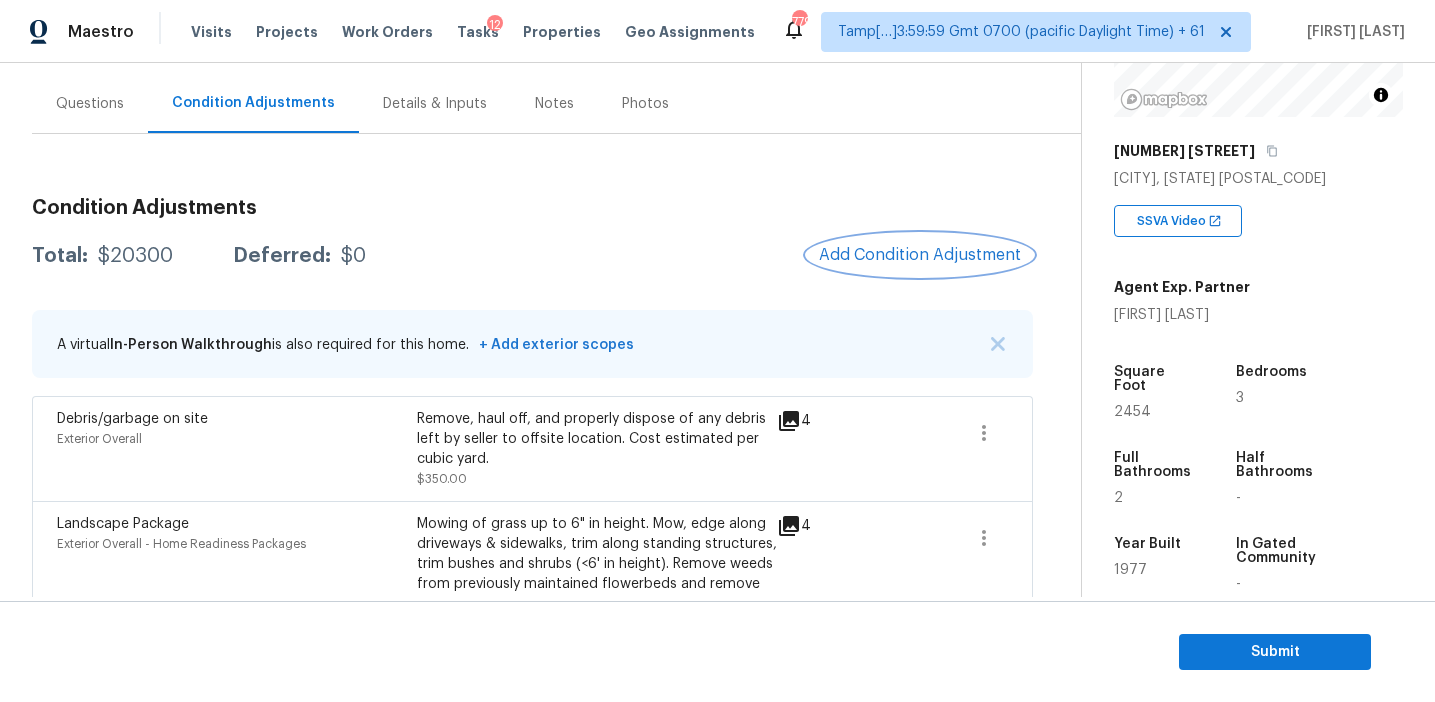 click on "Add Condition Adjustment" at bounding box center [920, 255] 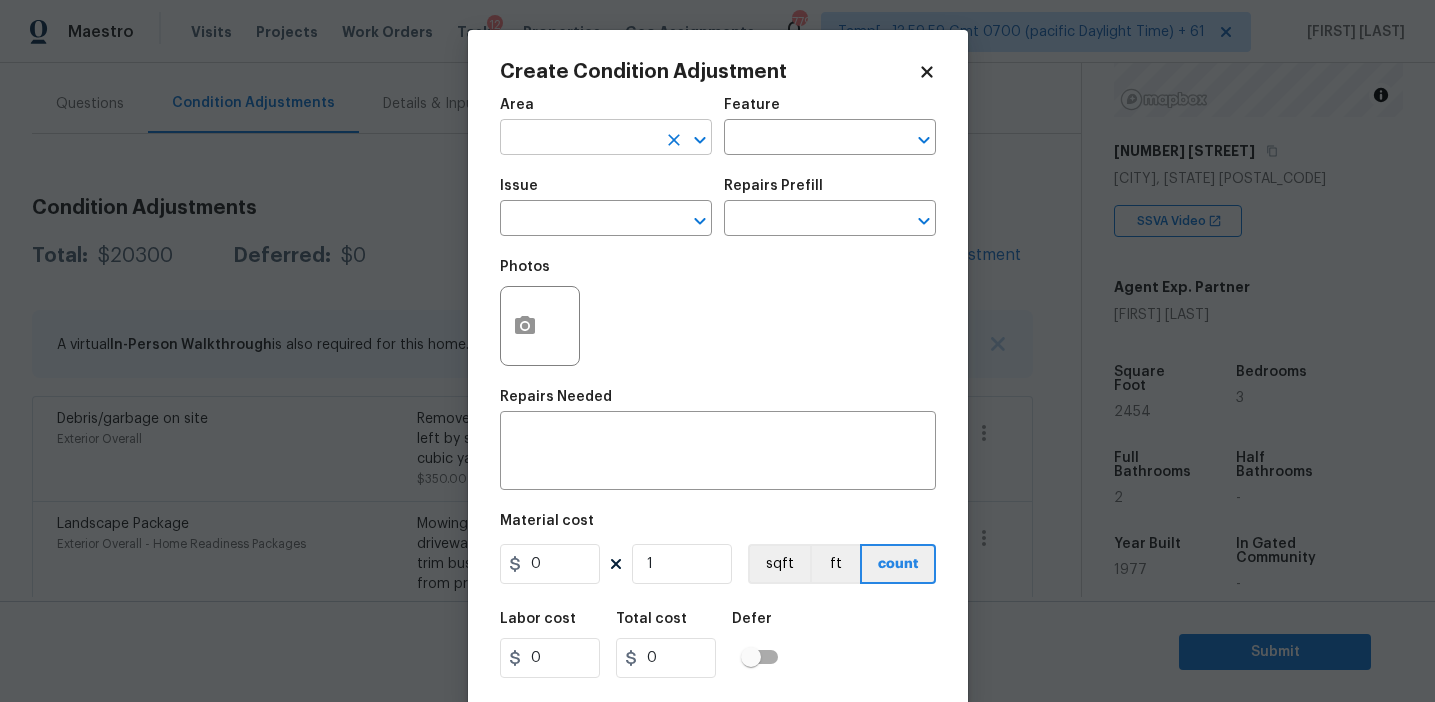 click at bounding box center (578, 139) 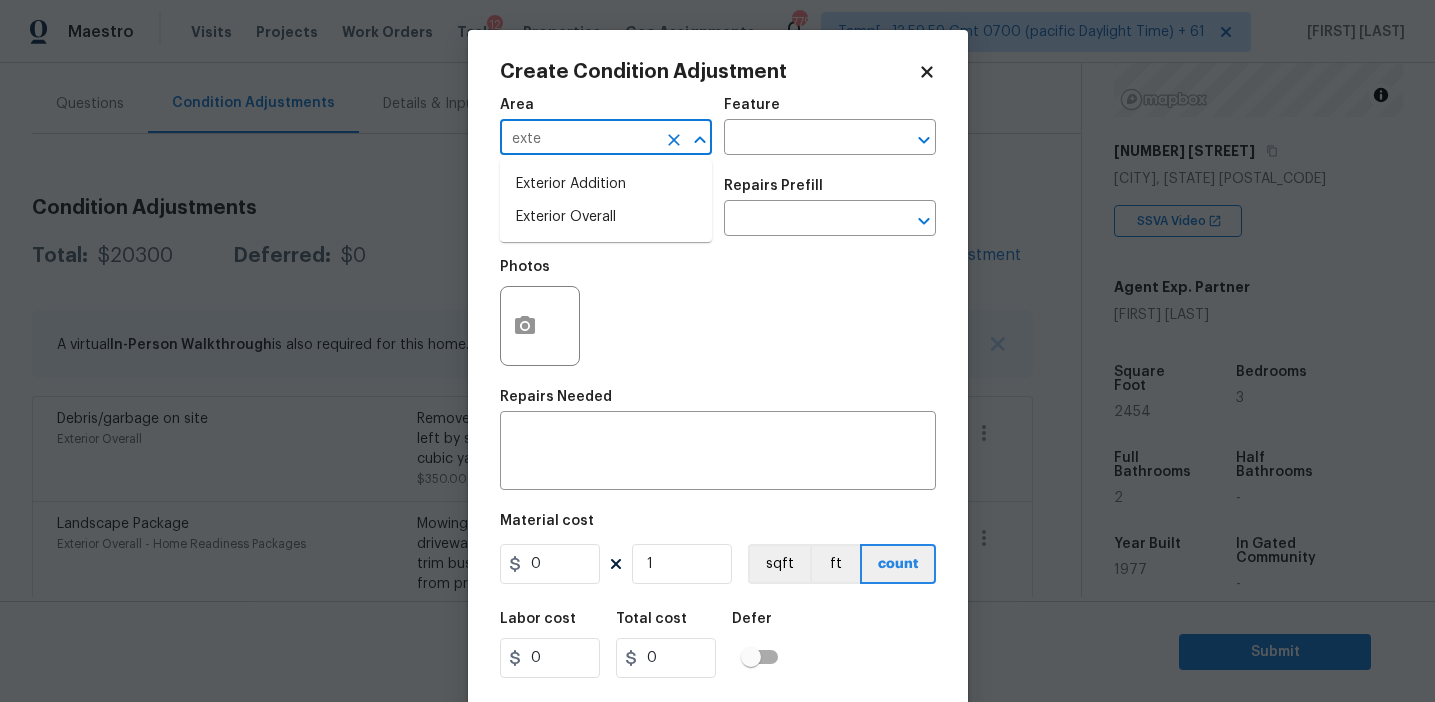 type on "exte" 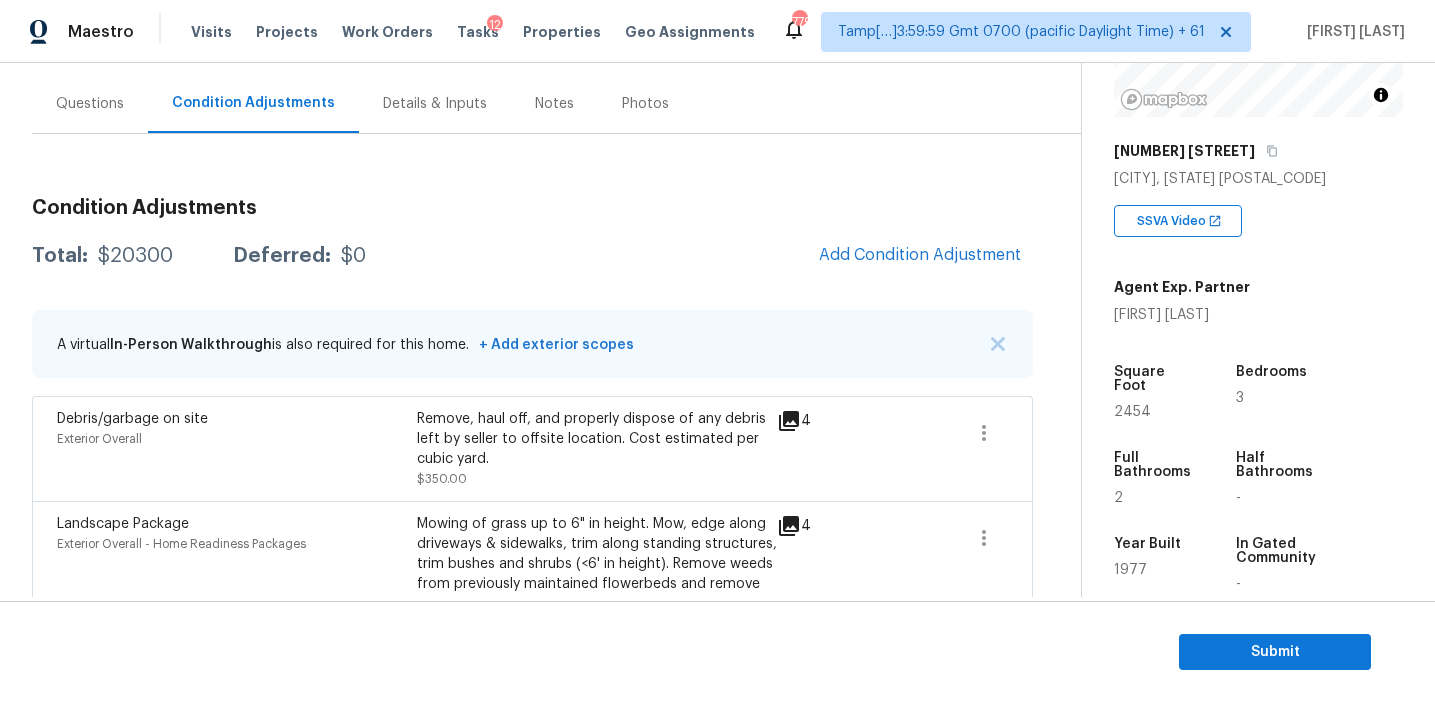 click on "Maestro Visits Projects Work Orders Tasks 12 Properties Geo Assignments 779 Tamp[…]3:59:59 Gmt 0700 (pacific Daylight Time) + 61 Afran Peeran Back to tasks Condition Scoping - Full Mon, Aug 04 2025 by 3:00 pm   9 Hours Overdue Afran Peeran In-progress Questions Condition Adjustments Details & Inputs Notes Photos Condition Adjustments Total:  $20300 Deferred:  $0 Add Condition Adjustment A virtual  In-Person Walkthrough  is also required for this home.   + Add exterior scopes Debris/garbage on site Exterior Overall Remove, haul off, and properly dispose of any debris left by seller to offsite location. Cost estimated per cubic yard. $350.00   4 Landscape Package Exterior Overall - Home Readiness Packages $750.00   4 Pressure Washing Exterior Overall - Siding $200.00   0 Overall Exterior Exterior Overall - Overall Light paint and repairs to the deck $9,000.00   0 ACQ: HVAC HVAC - Acquisition Acquisition Scope: Functional HVAC 6-10 years $500.00   0 ACQ: Shingle Roof Exterior Overall - Acquisition $9,500.00" at bounding box center [717, 351] 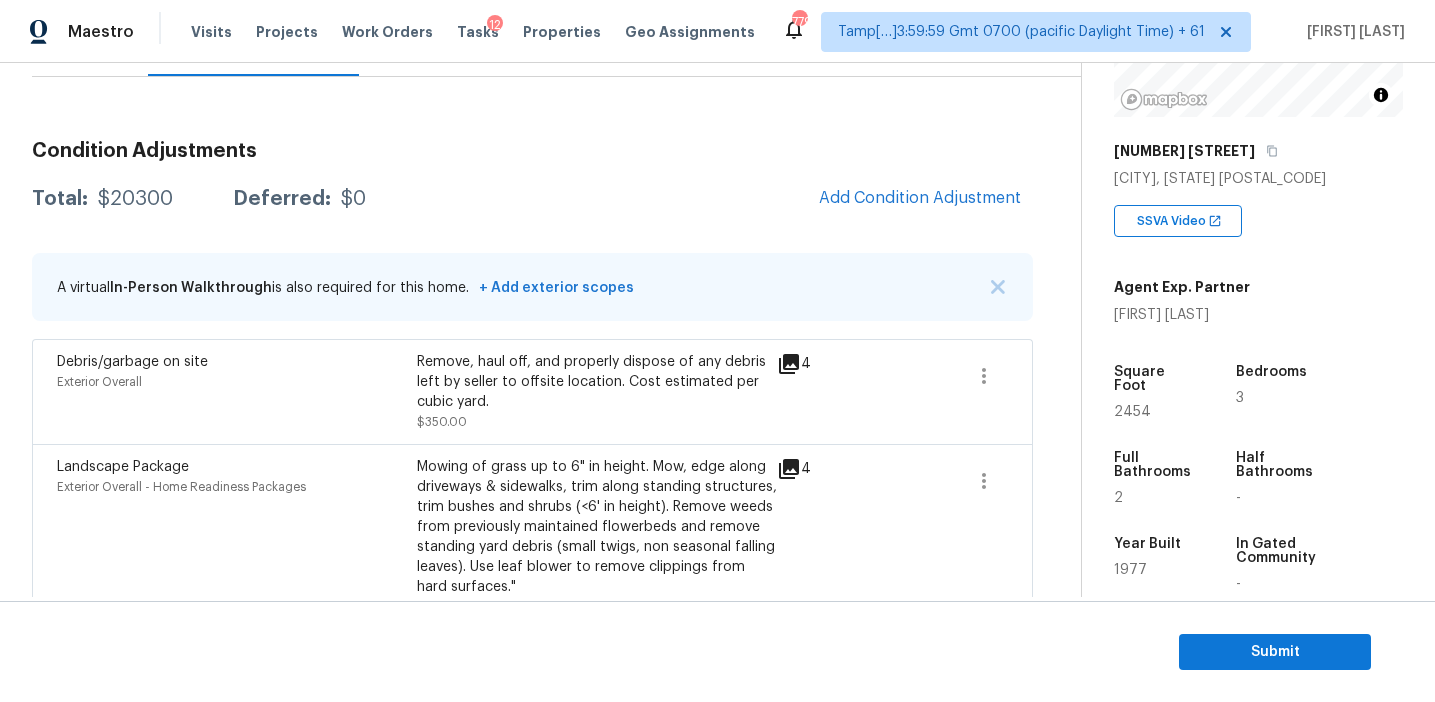 scroll, scrollTop: 159, scrollLeft: 0, axis: vertical 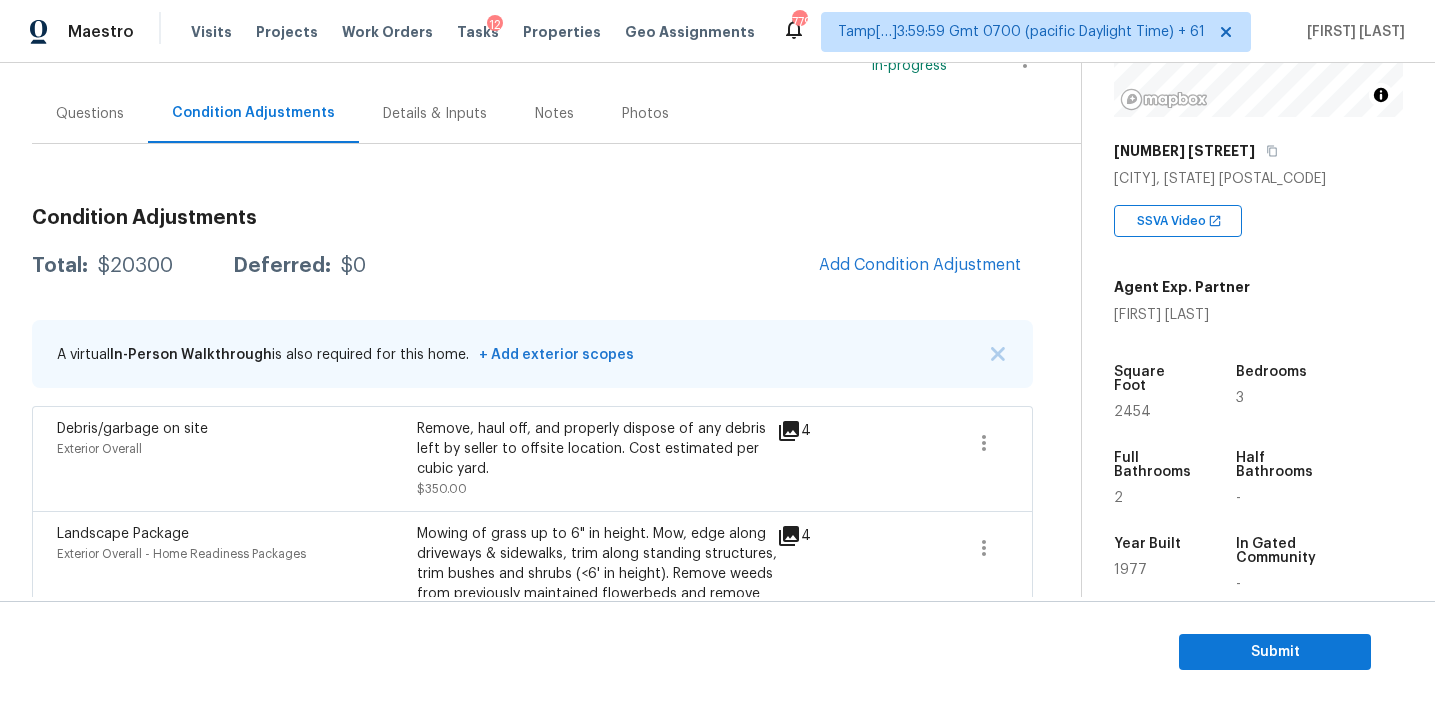 click on "Add Condition Adjustment" at bounding box center [920, 266] 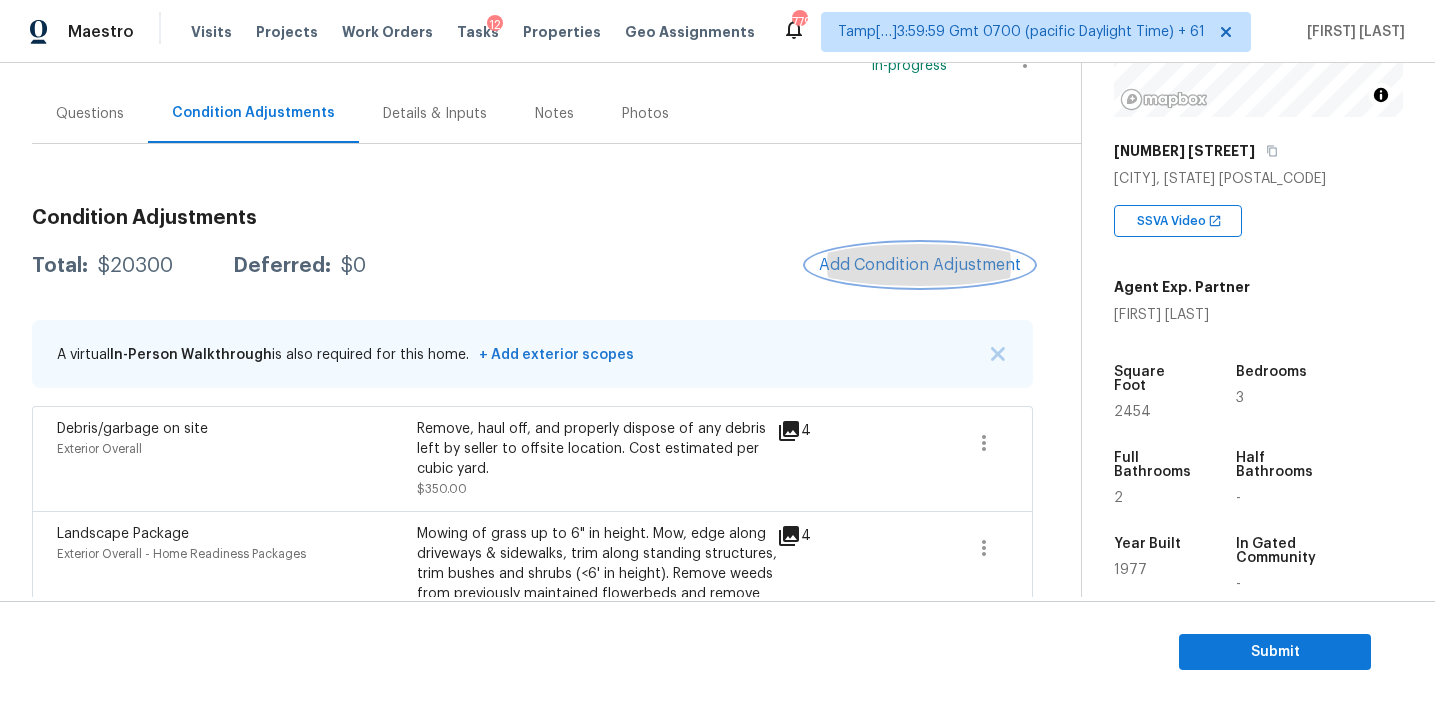 click on "Add Condition Adjustment" at bounding box center (920, 265) 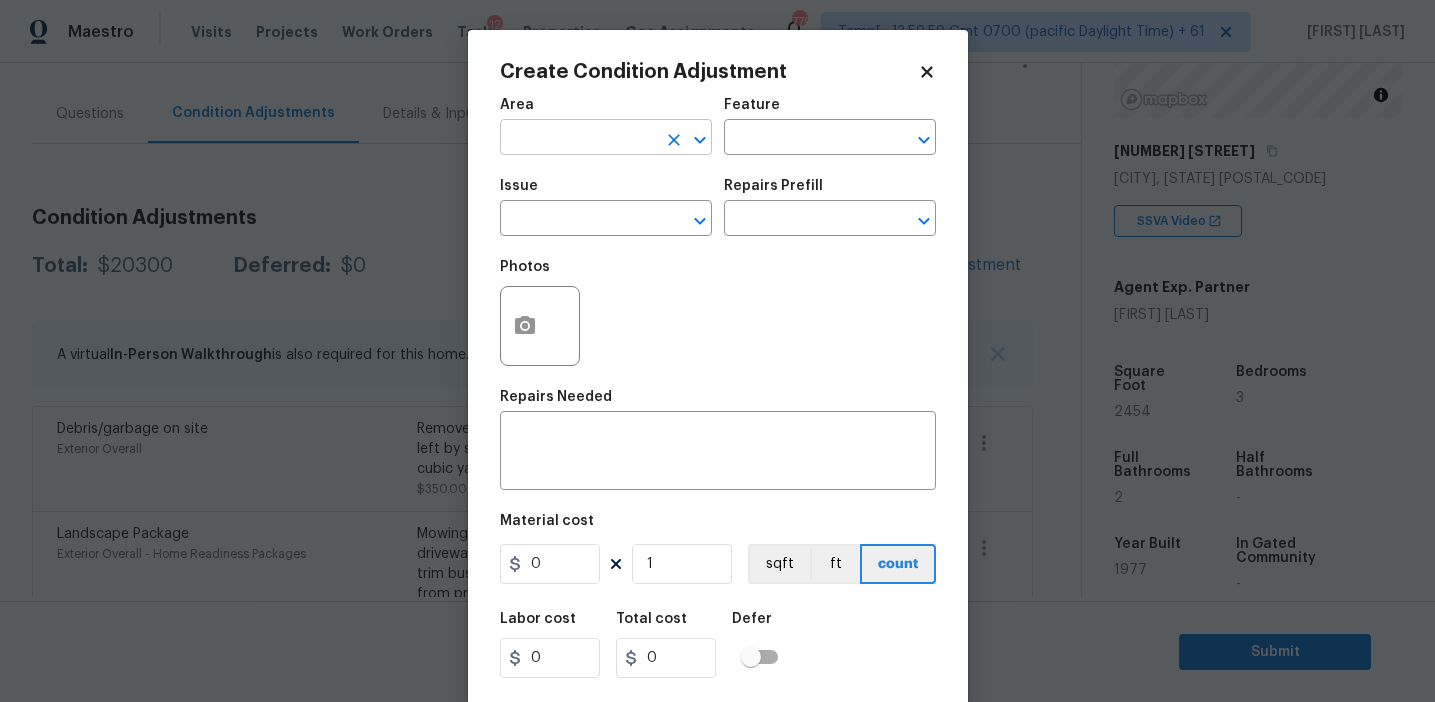 click at bounding box center (578, 139) 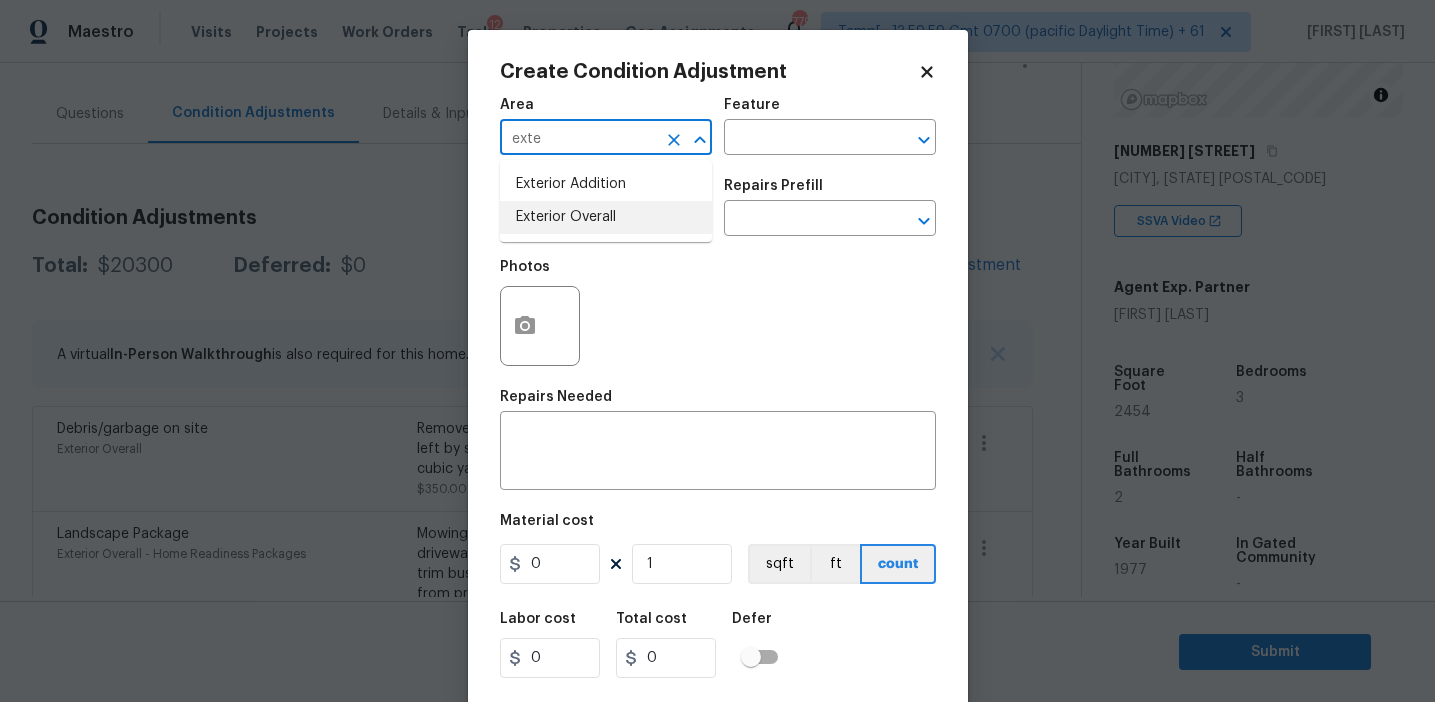 click on "Exterior Overall" at bounding box center [606, 217] 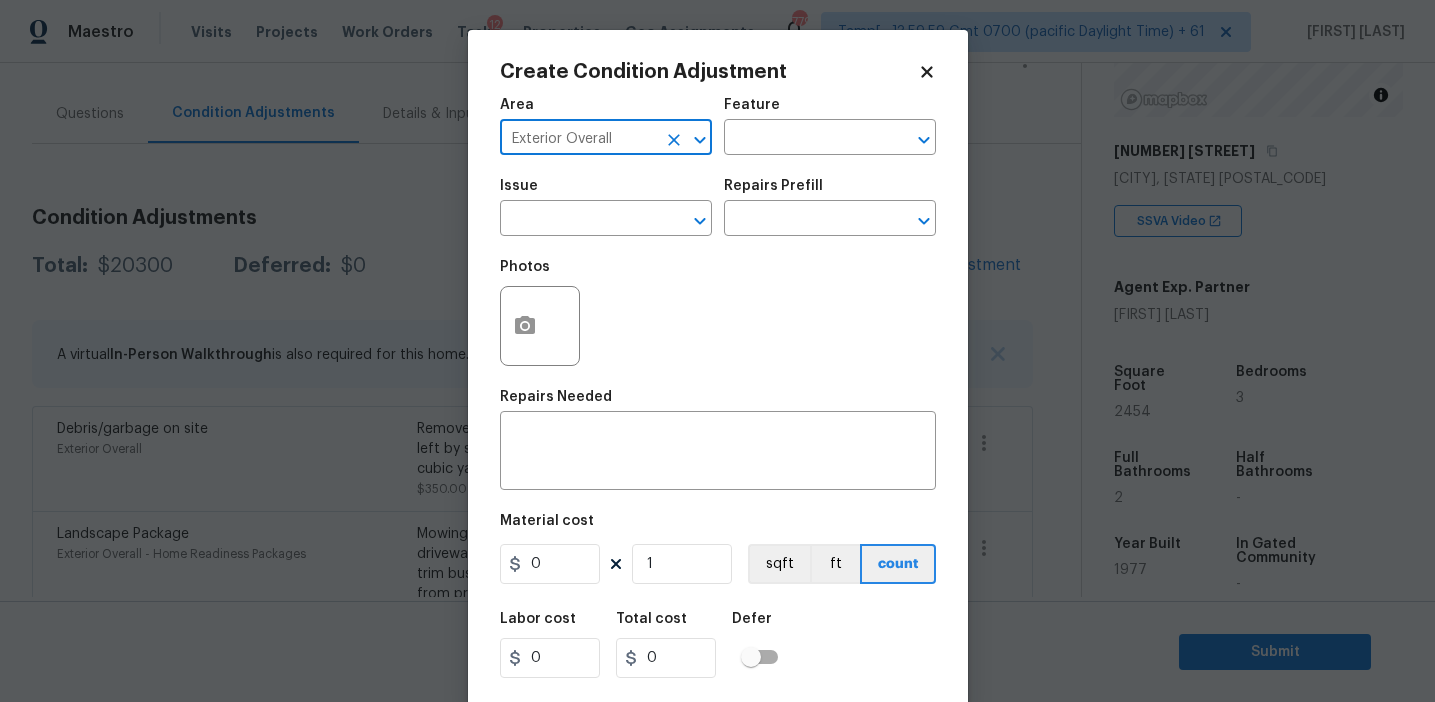 type on "Exterior Overall" 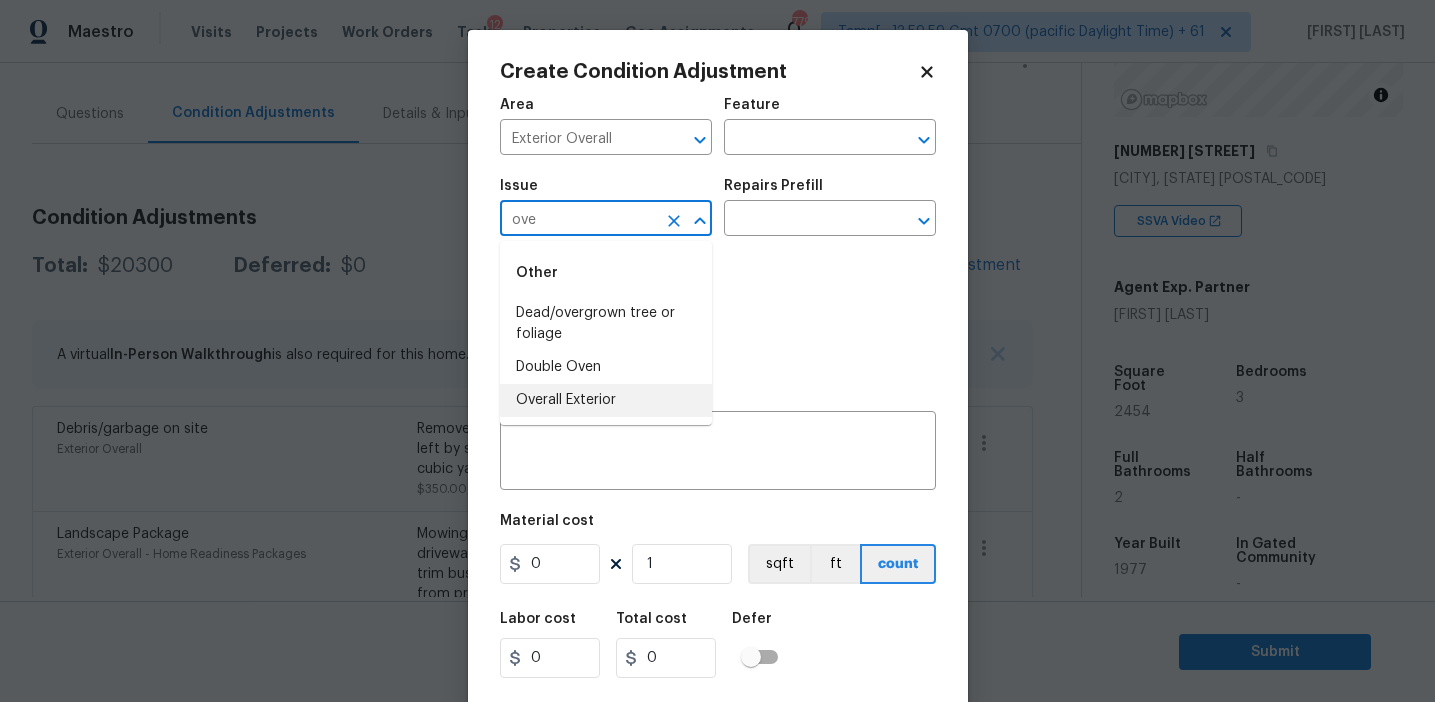 click on "Overall Exterior" at bounding box center (606, 400) 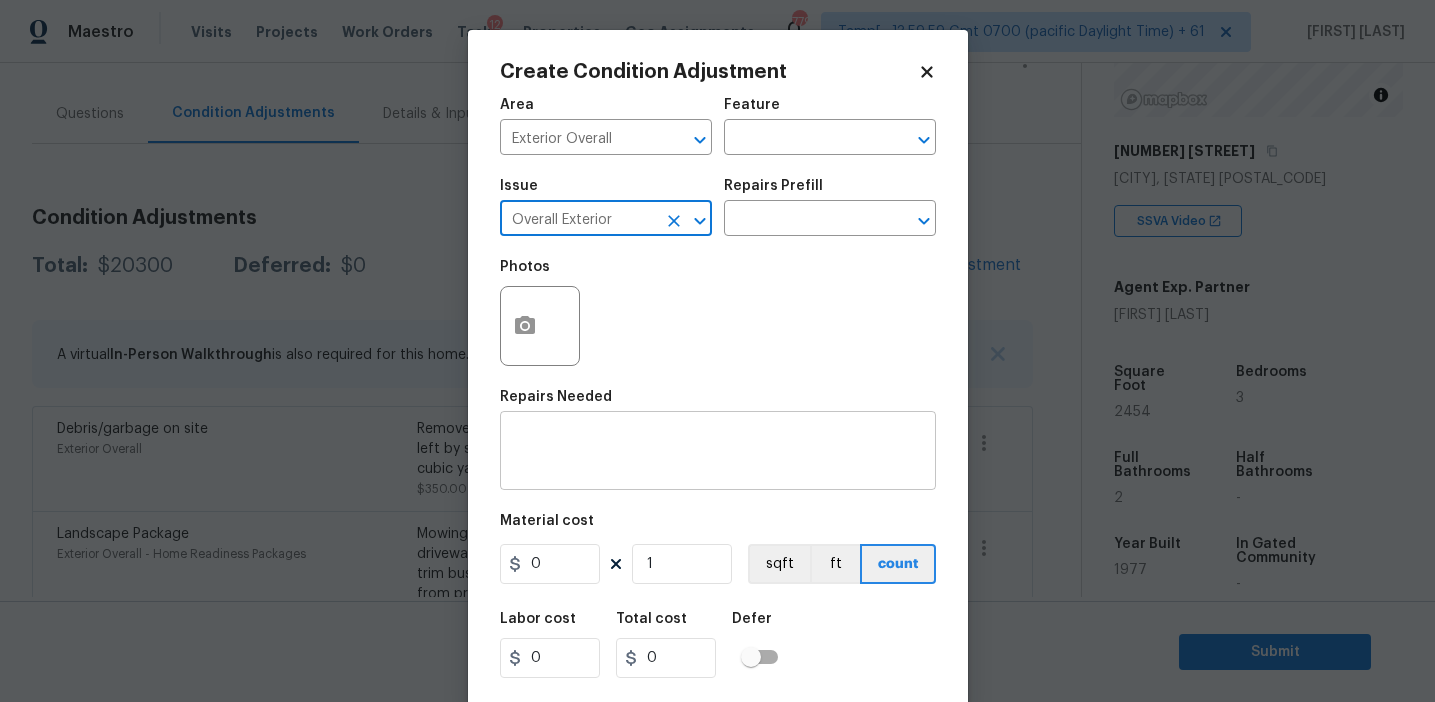 type on "Overall Exterior" 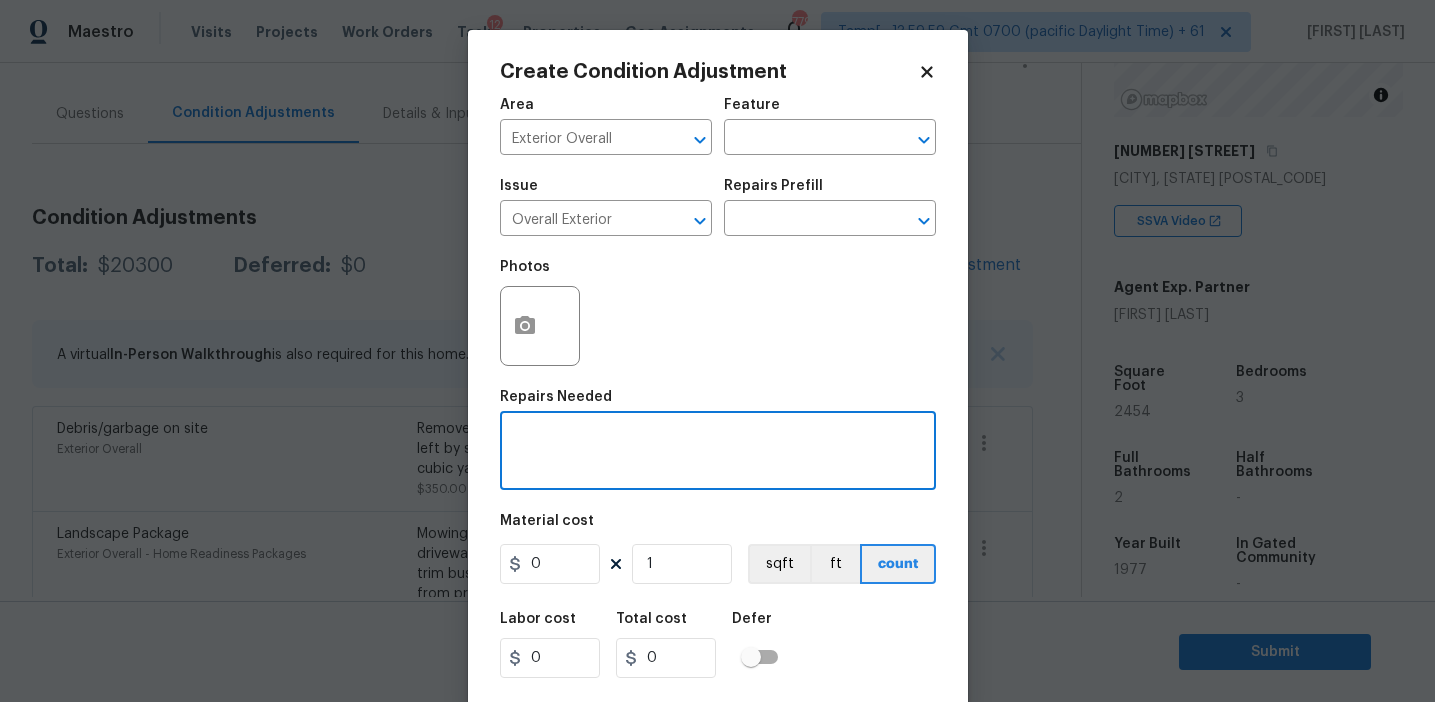 paste on "Overall exterior repairs (siding, stucco, fencing, decking, soffit, eaves, trims, fascia, facade, shutters, frames, gutters etc)" 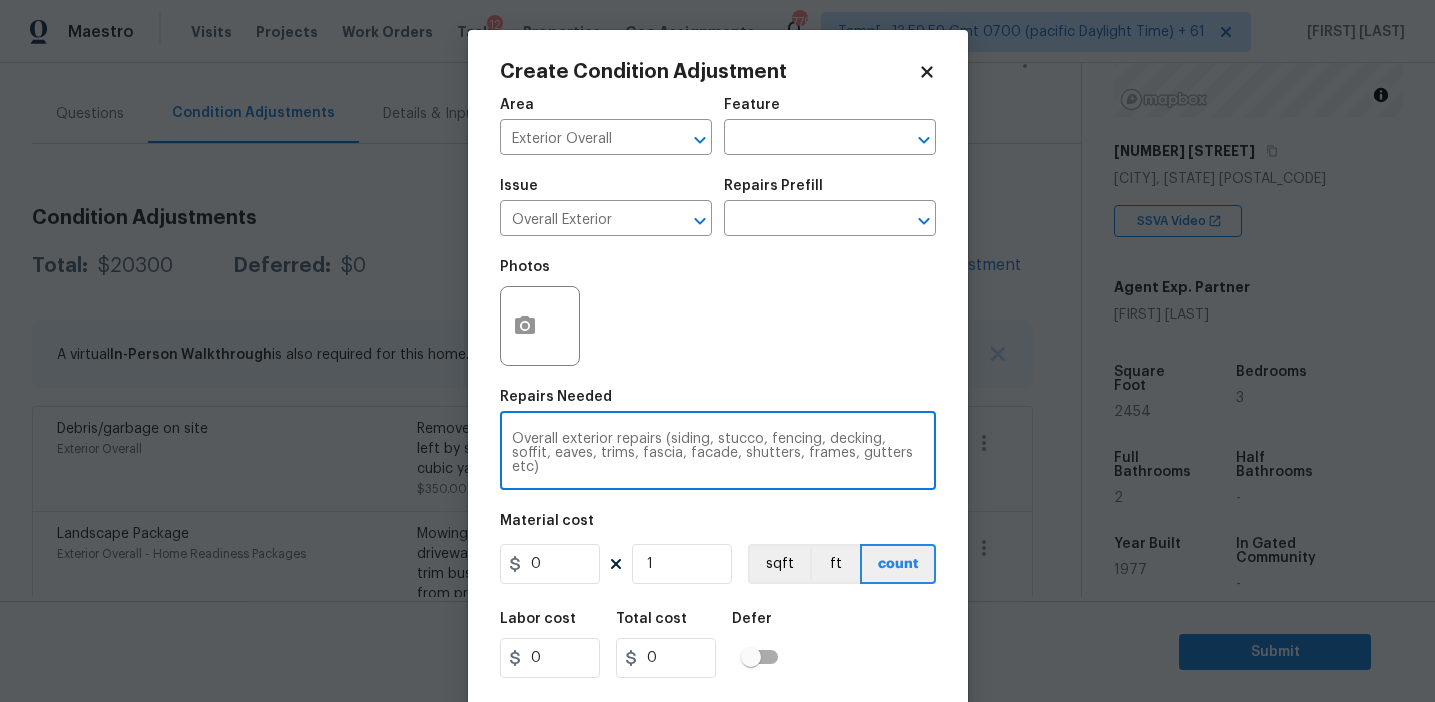 click on "Overall exterior repairs (siding, stucco, fencing, decking, soffit, eaves, trims, fascia, facade, shutters, frames, gutters etc)" at bounding box center (718, 453) 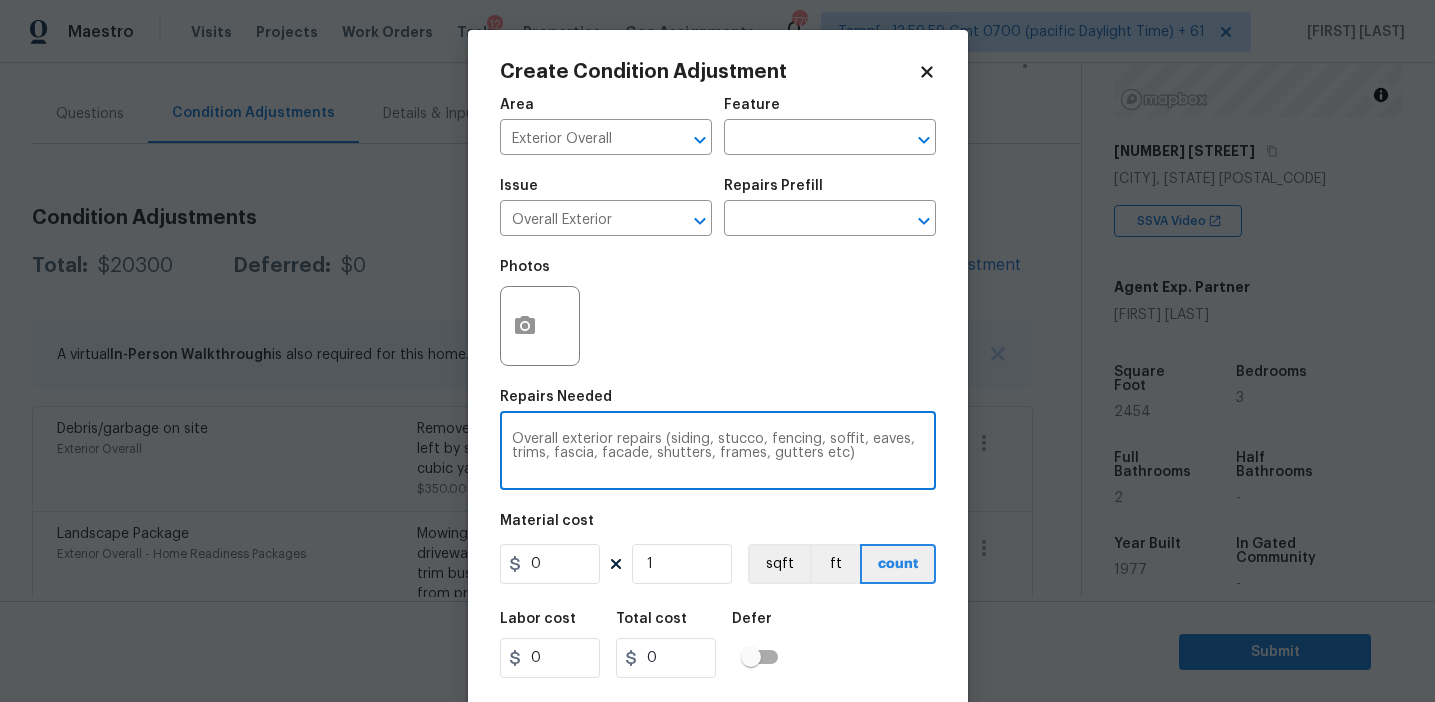 type on "Overall exterior repairs (siding, stucco, fencing, soffit, eaves, trims, fascia, facade, shutters, frames, gutters etc)" 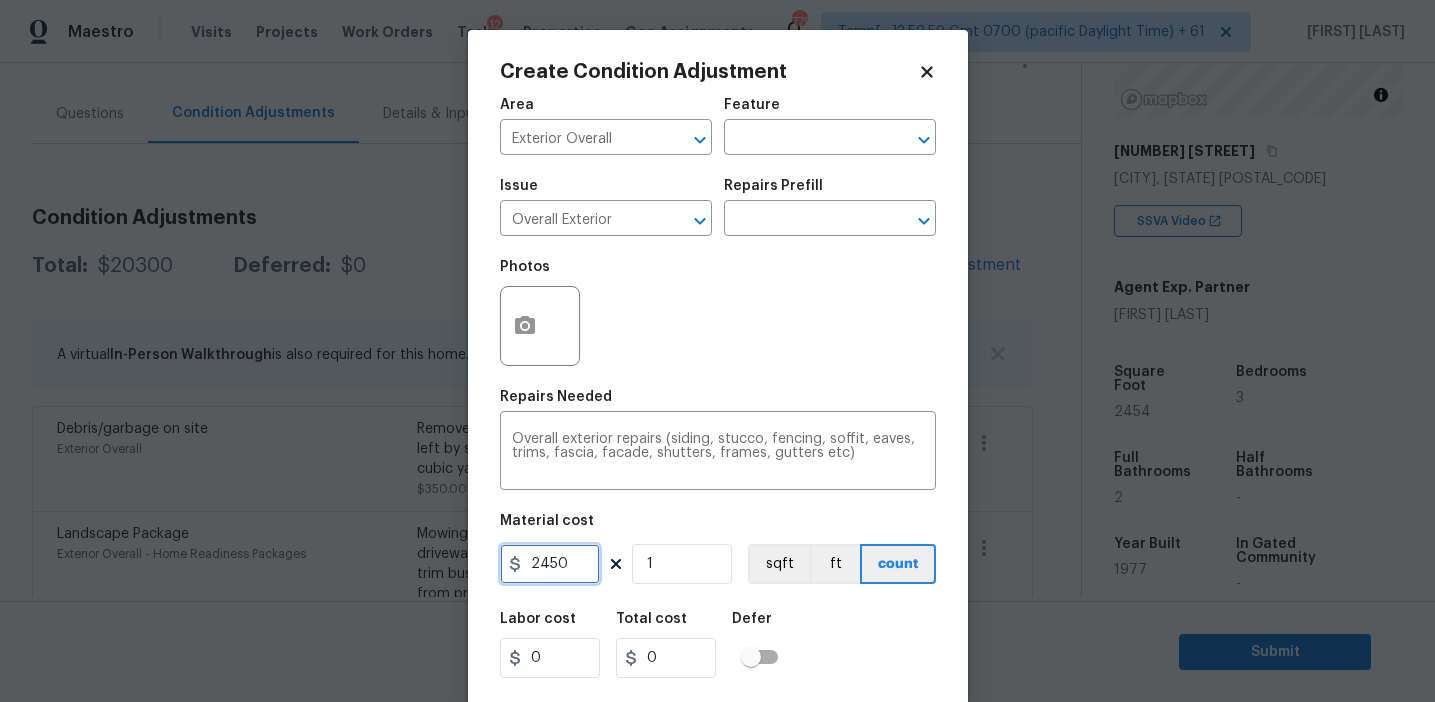 type on "2450" 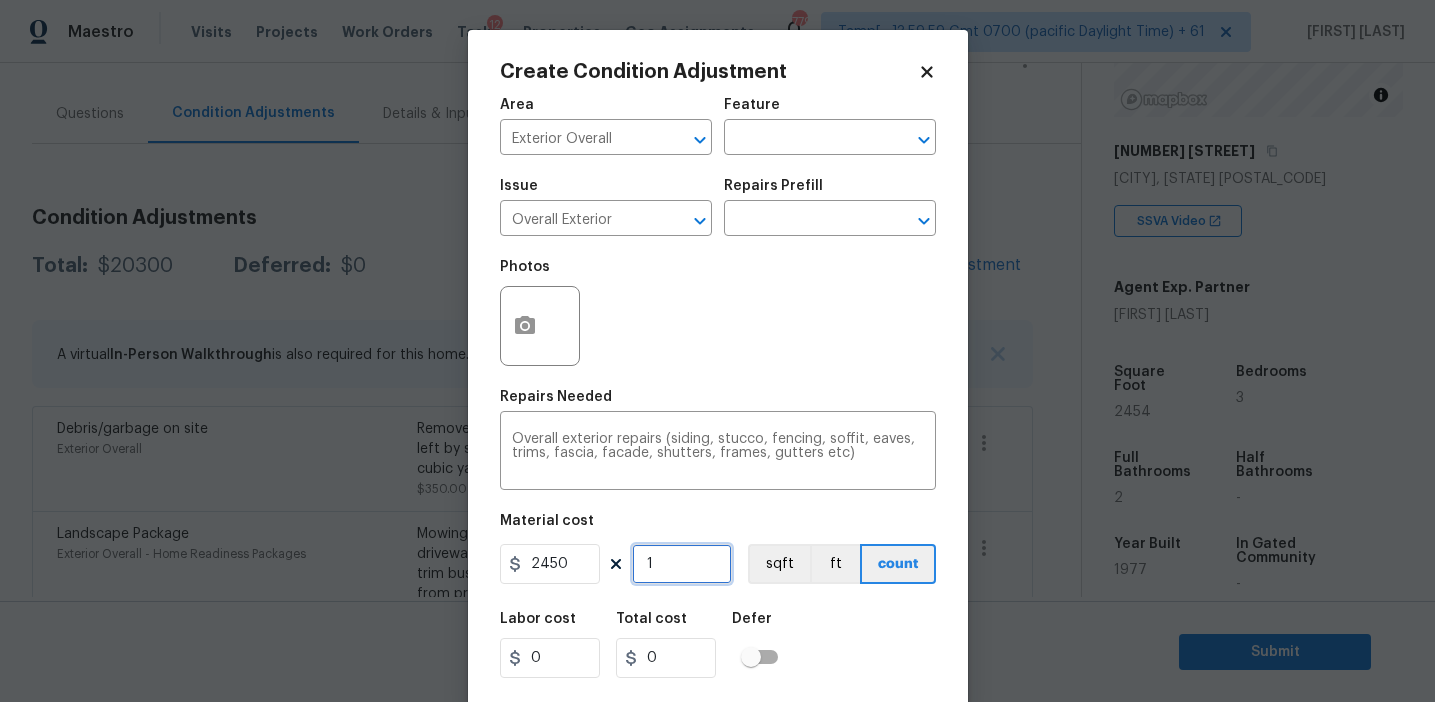 type on "2450" 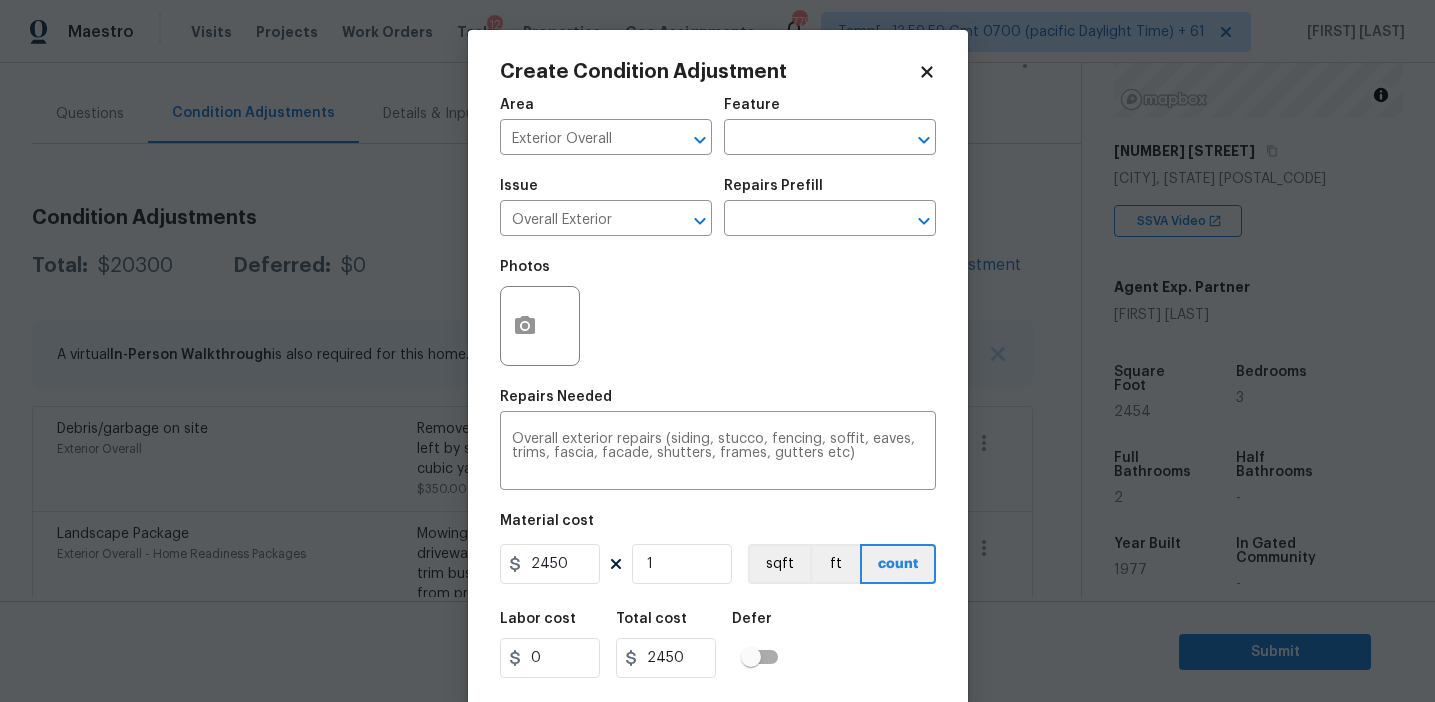 click on "Photos" at bounding box center [718, 313] 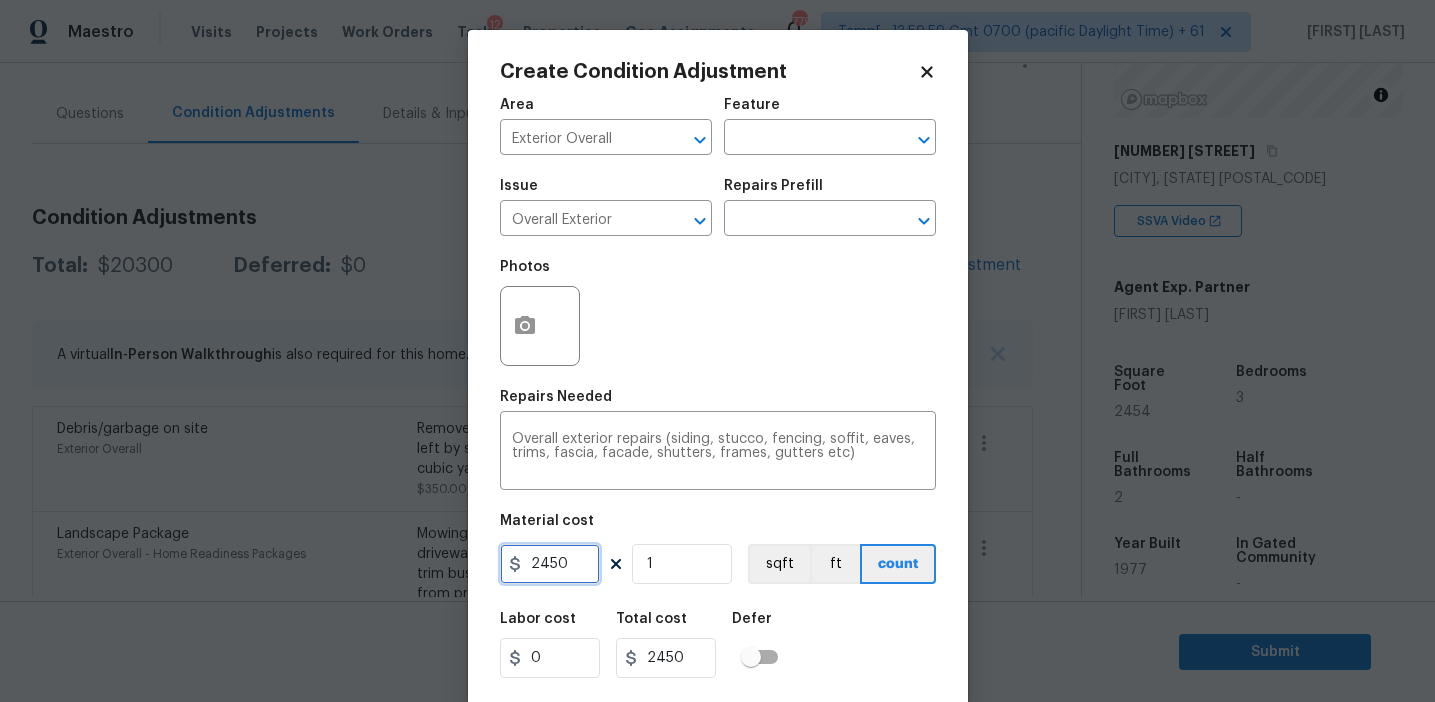 click on "2450" at bounding box center (550, 564) 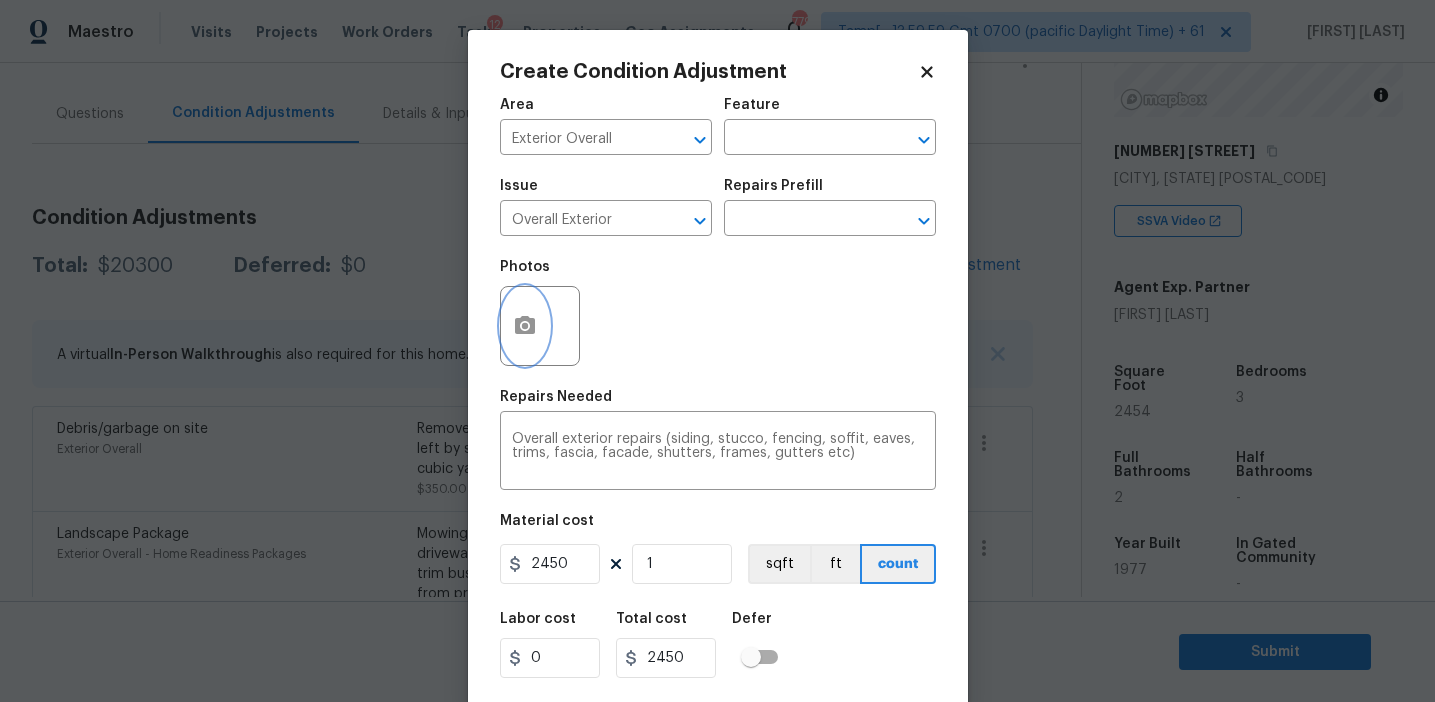 click 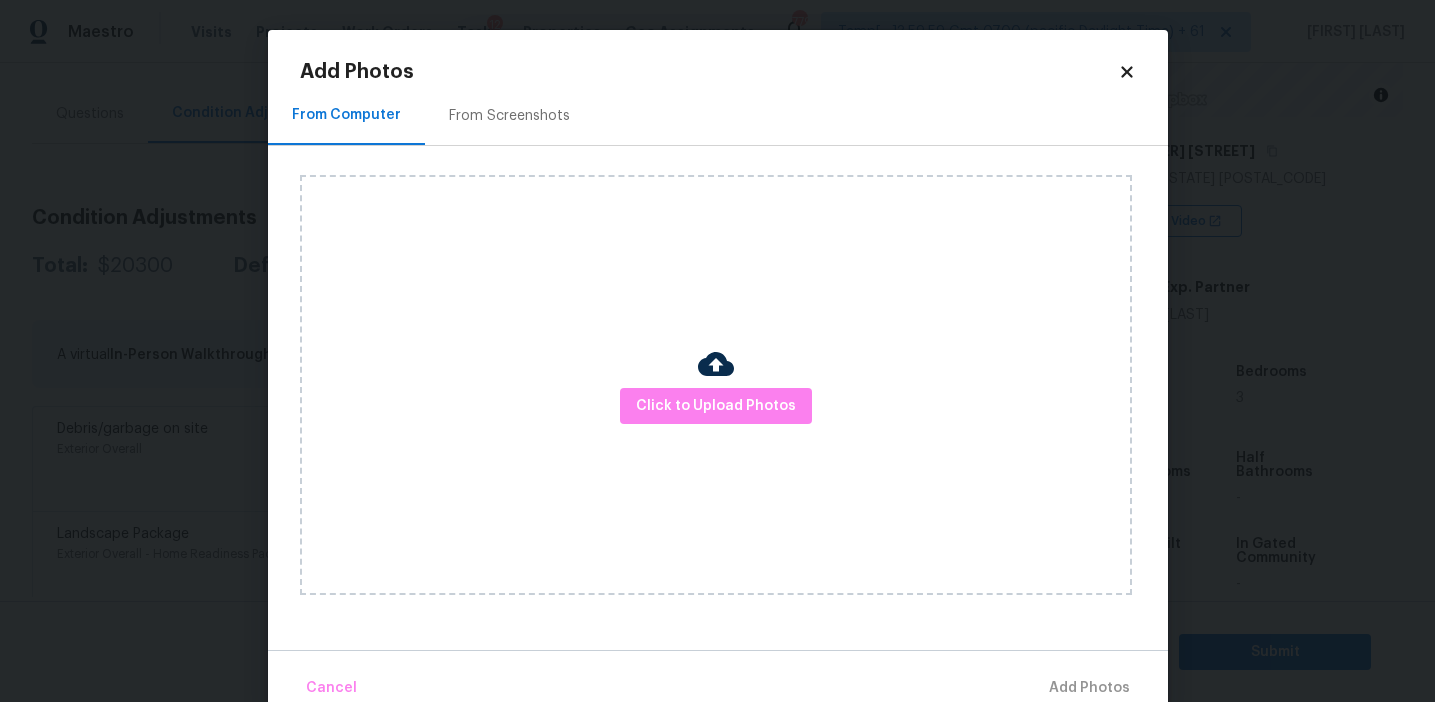 click on "From Screenshots" at bounding box center (509, 115) 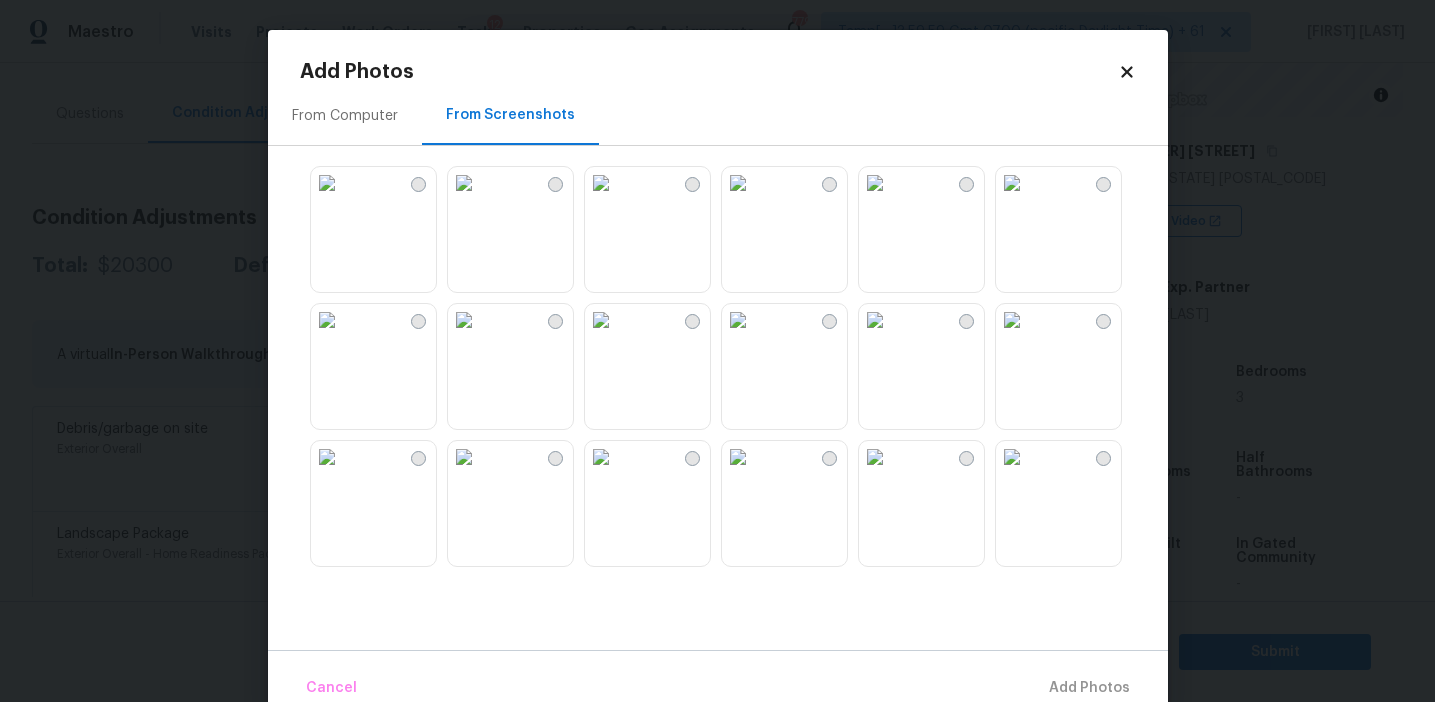 click at bounding box center (464, 183) 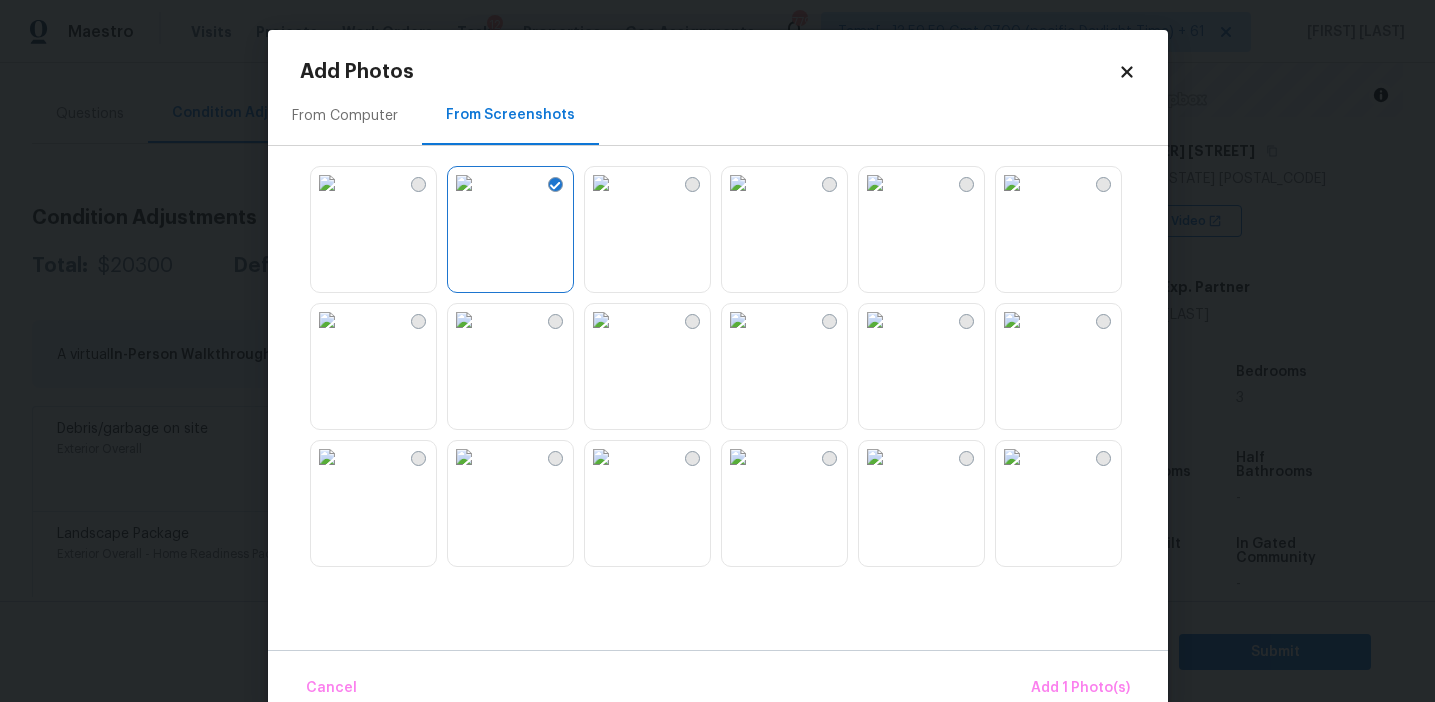 click at bounding box center [601, 183] 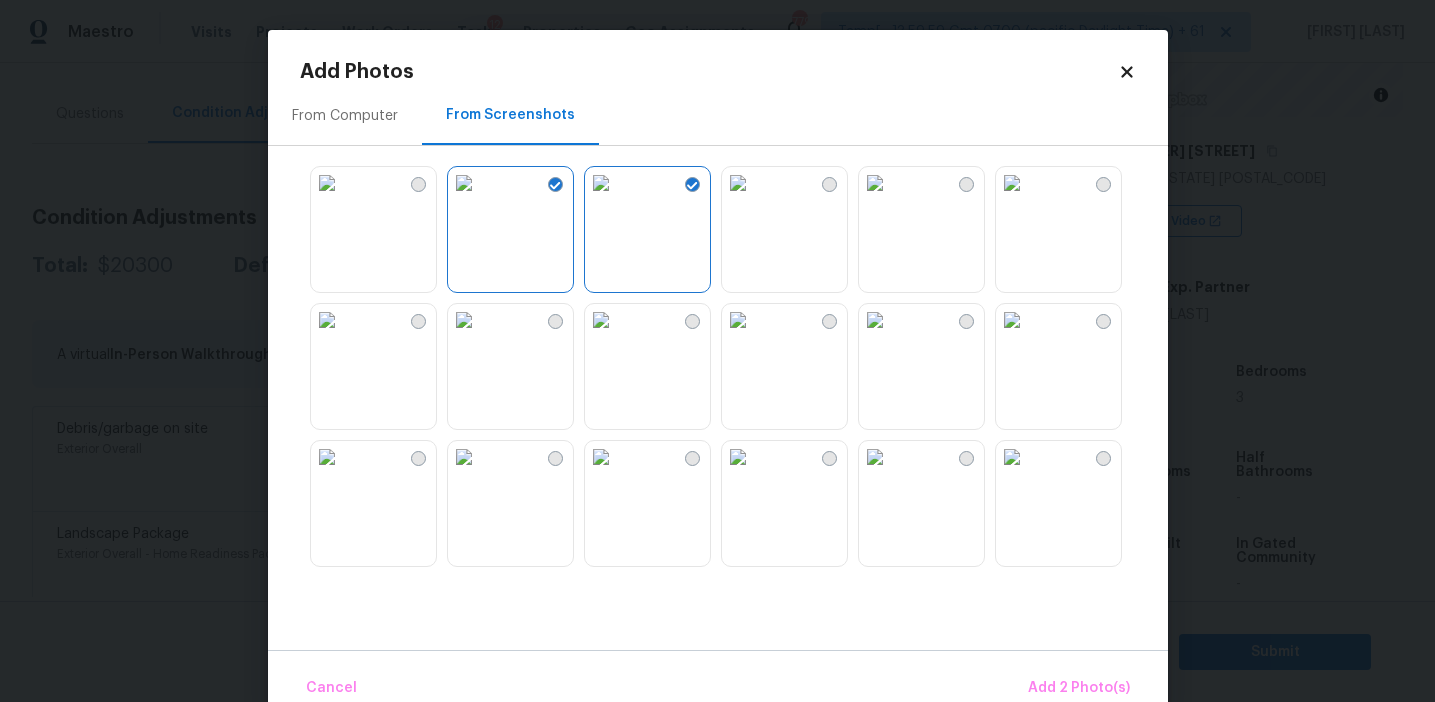 click at bounding box center (875, 183) 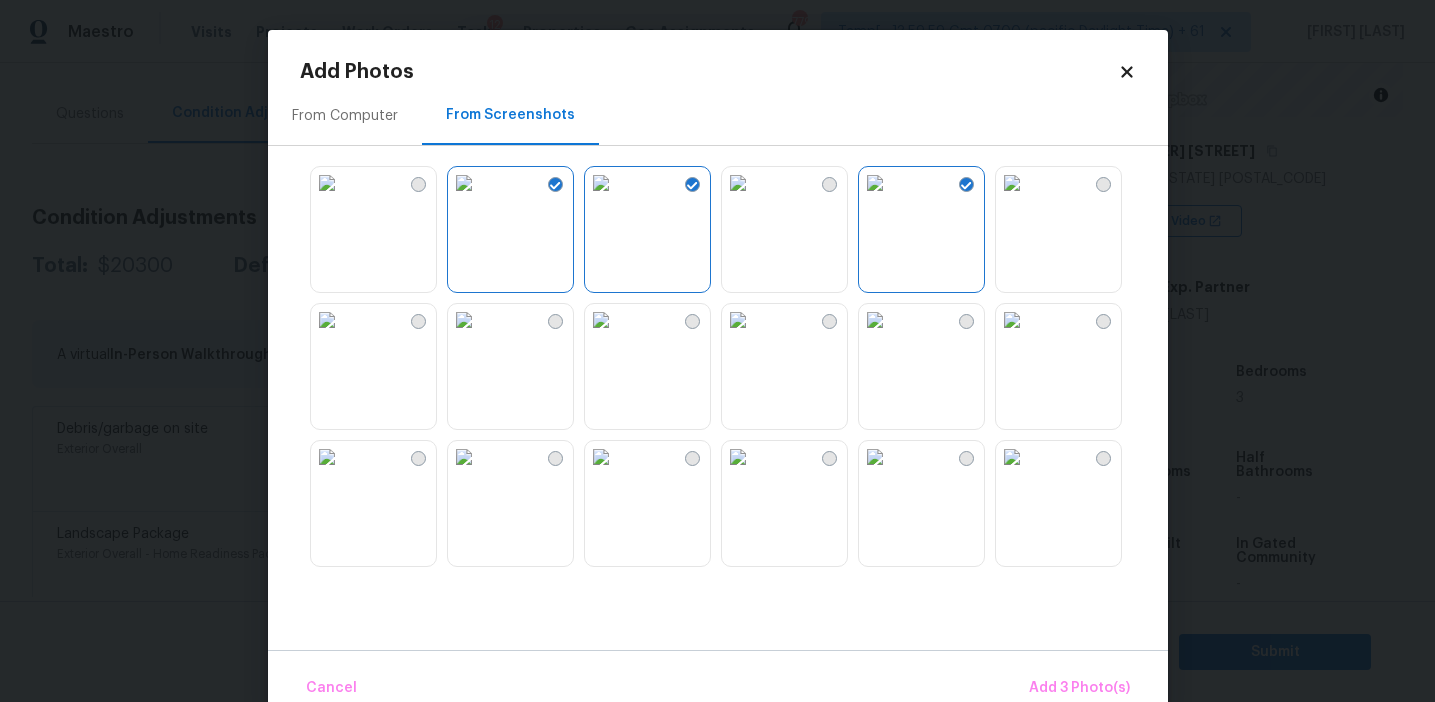 click at bounding box center [875, 457] 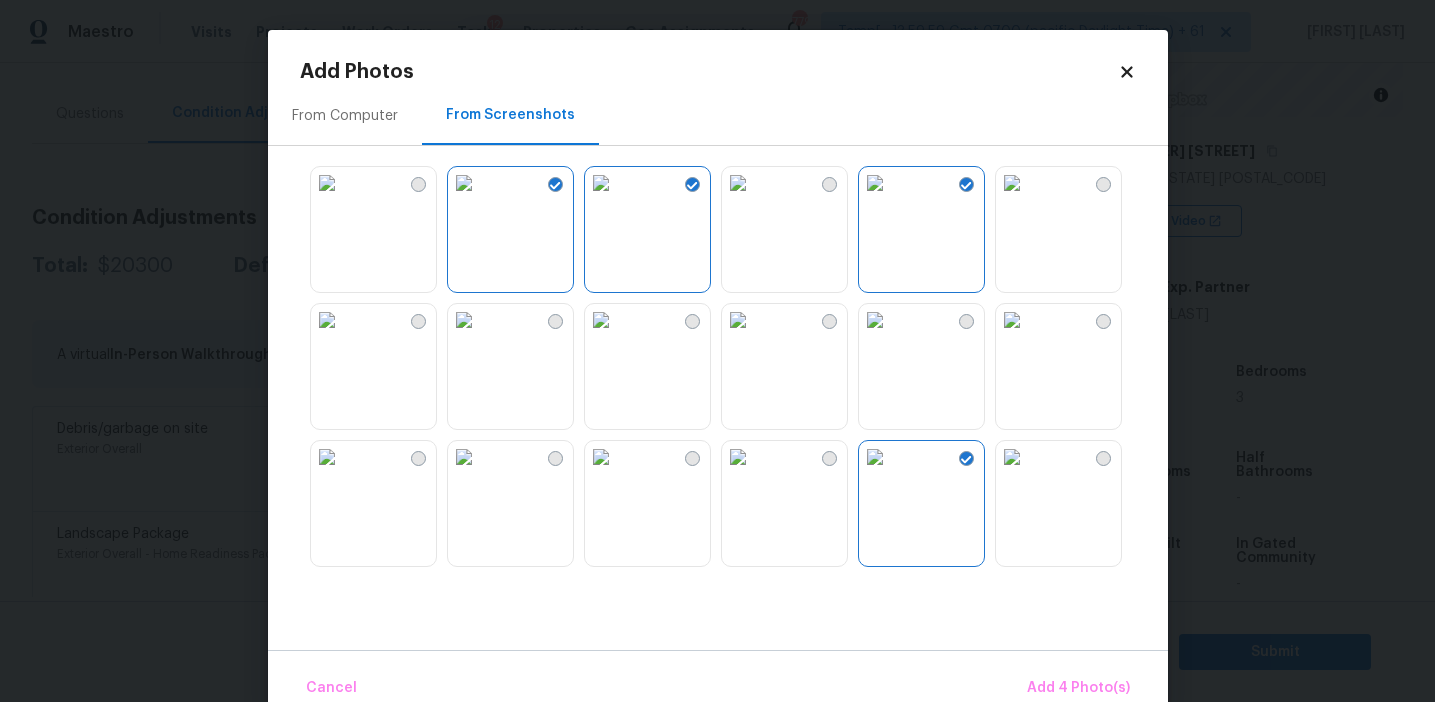 click at bounding box center [738, 457] 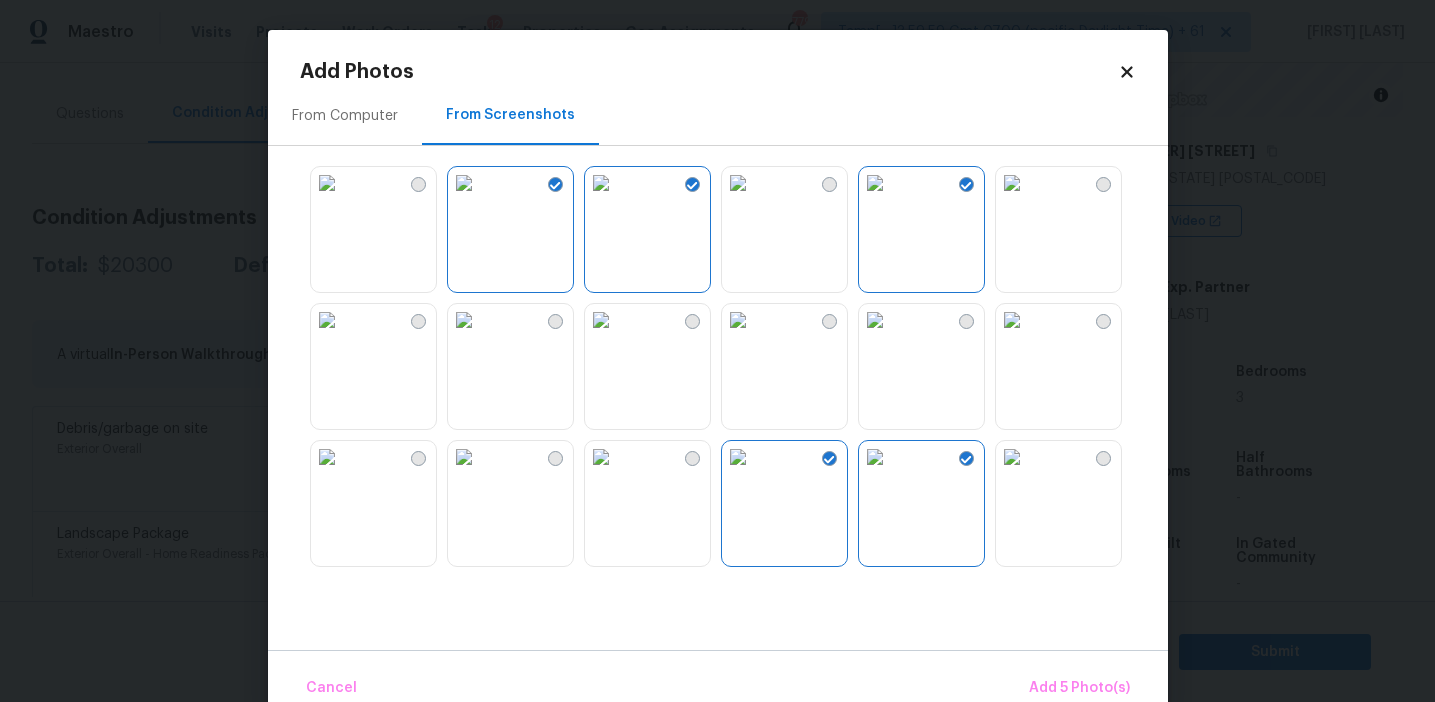 click at bounding box center (327, 457) 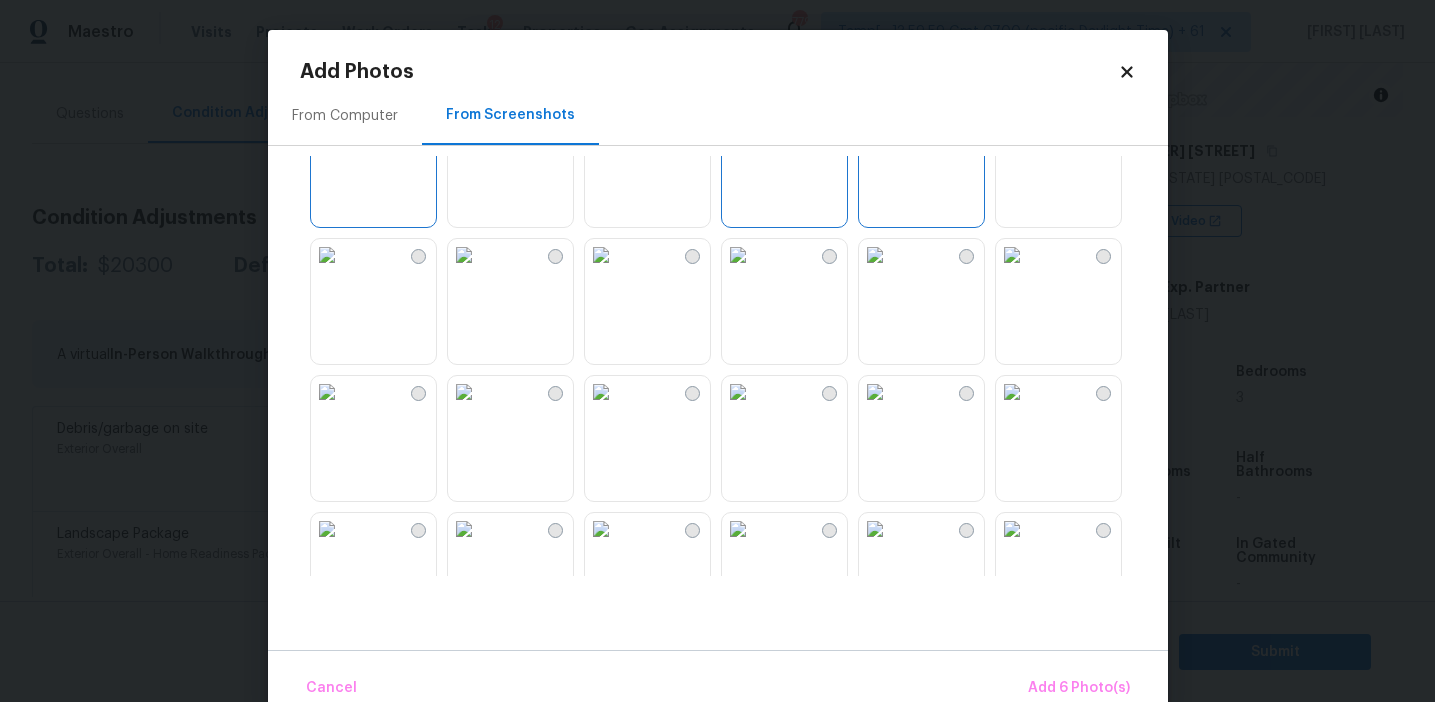 scroll, scrollTop: 353, scrollLeft: 0, axis: vertical 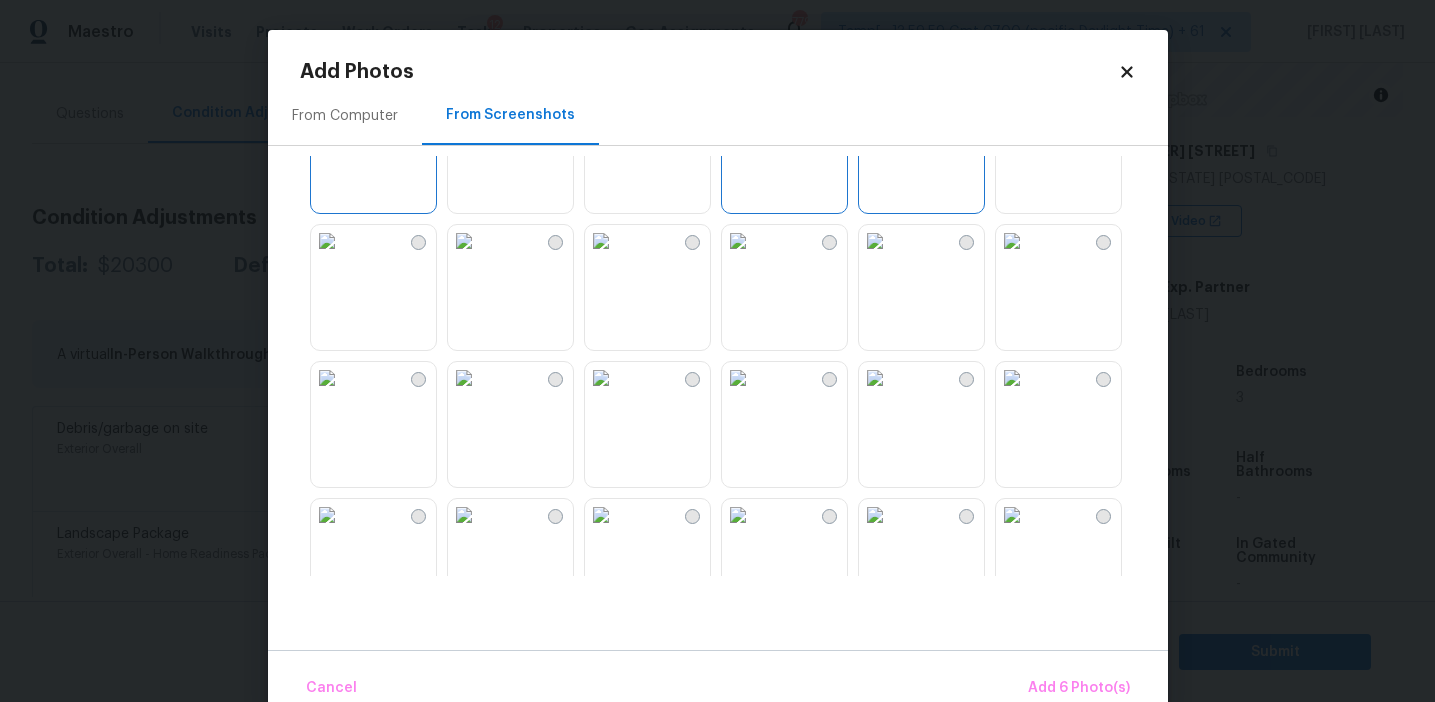 click at bounding box center [464, 104] 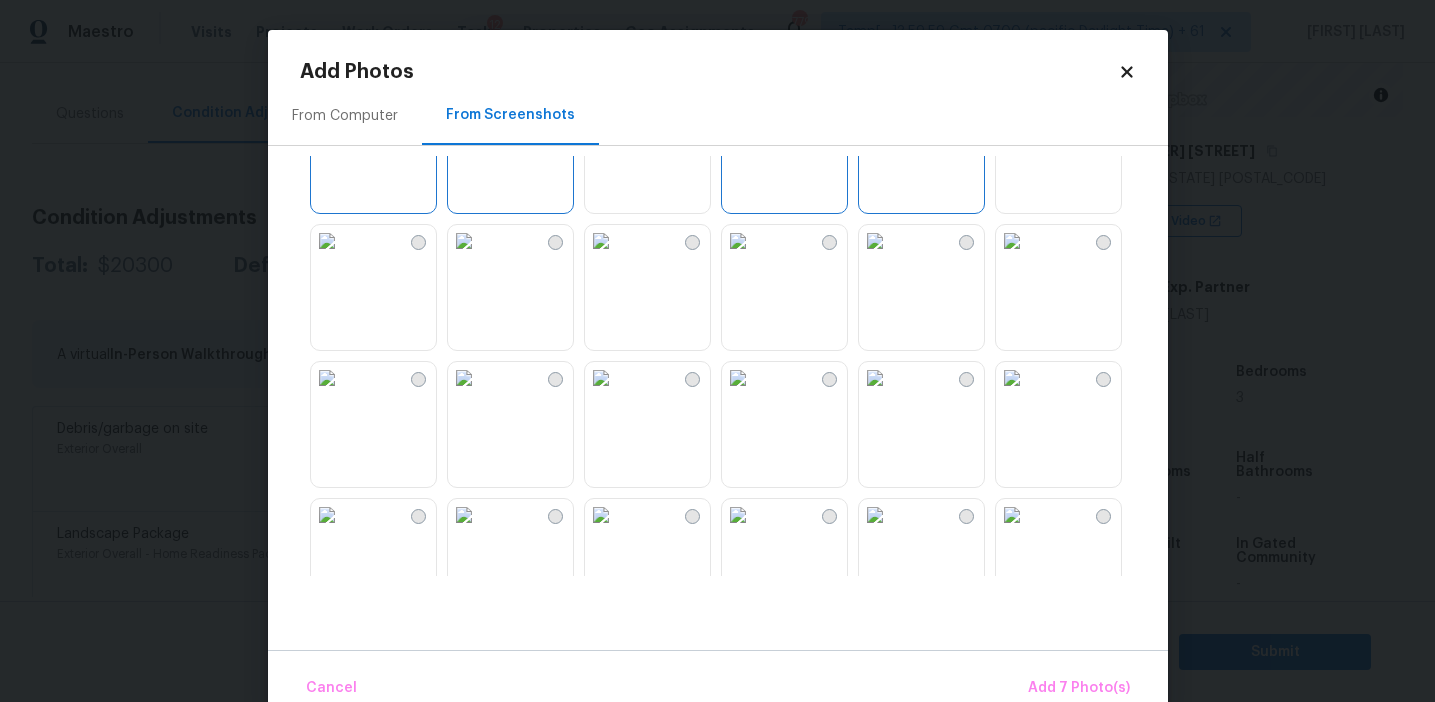 click at bounding box center [464, 241] 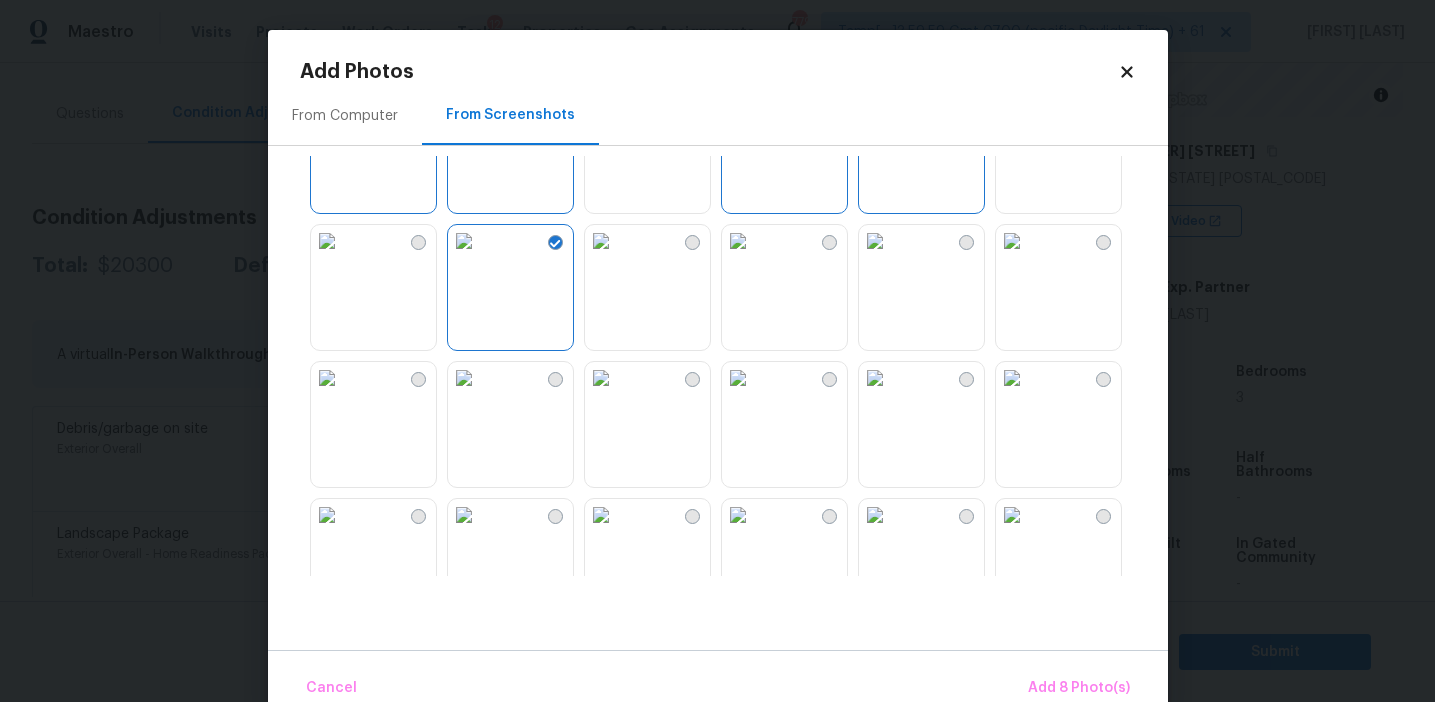 click at bounding box center (327, 241) 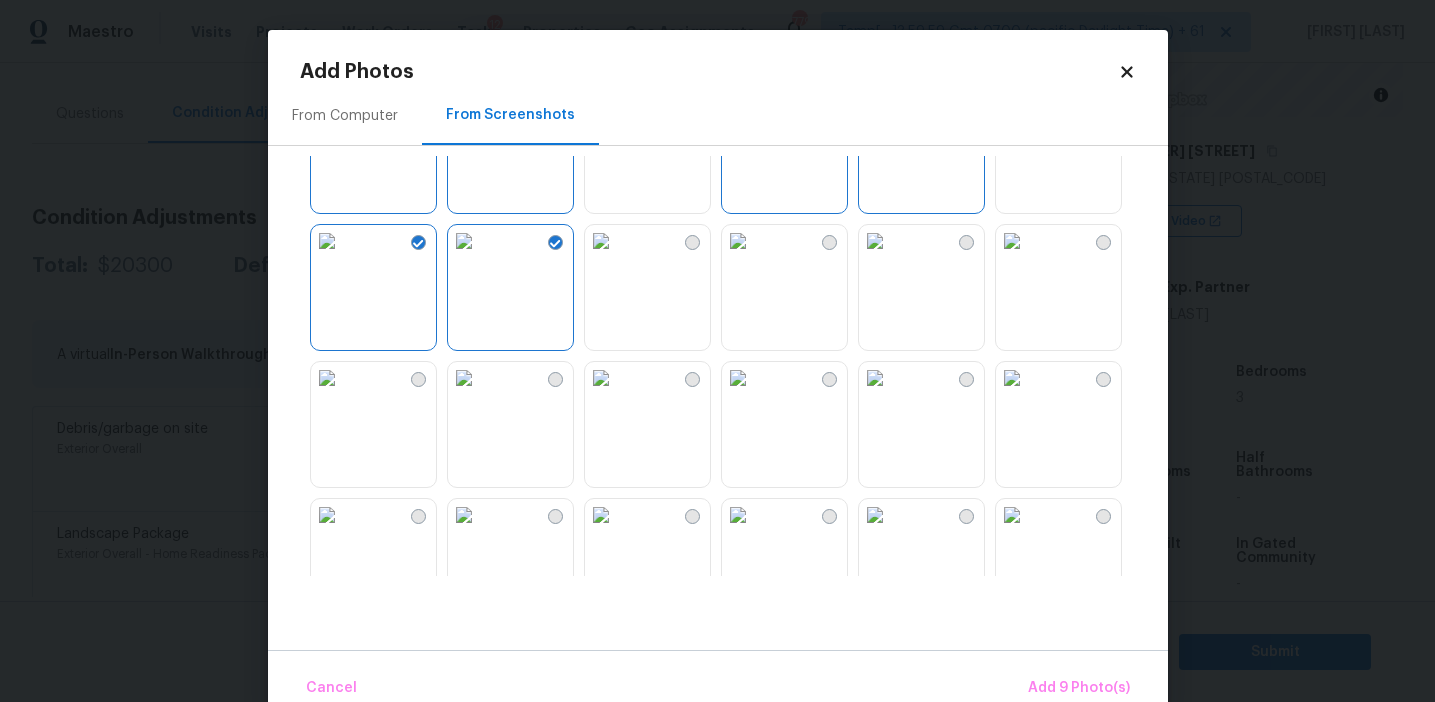 click at bounding box center [601, 241] 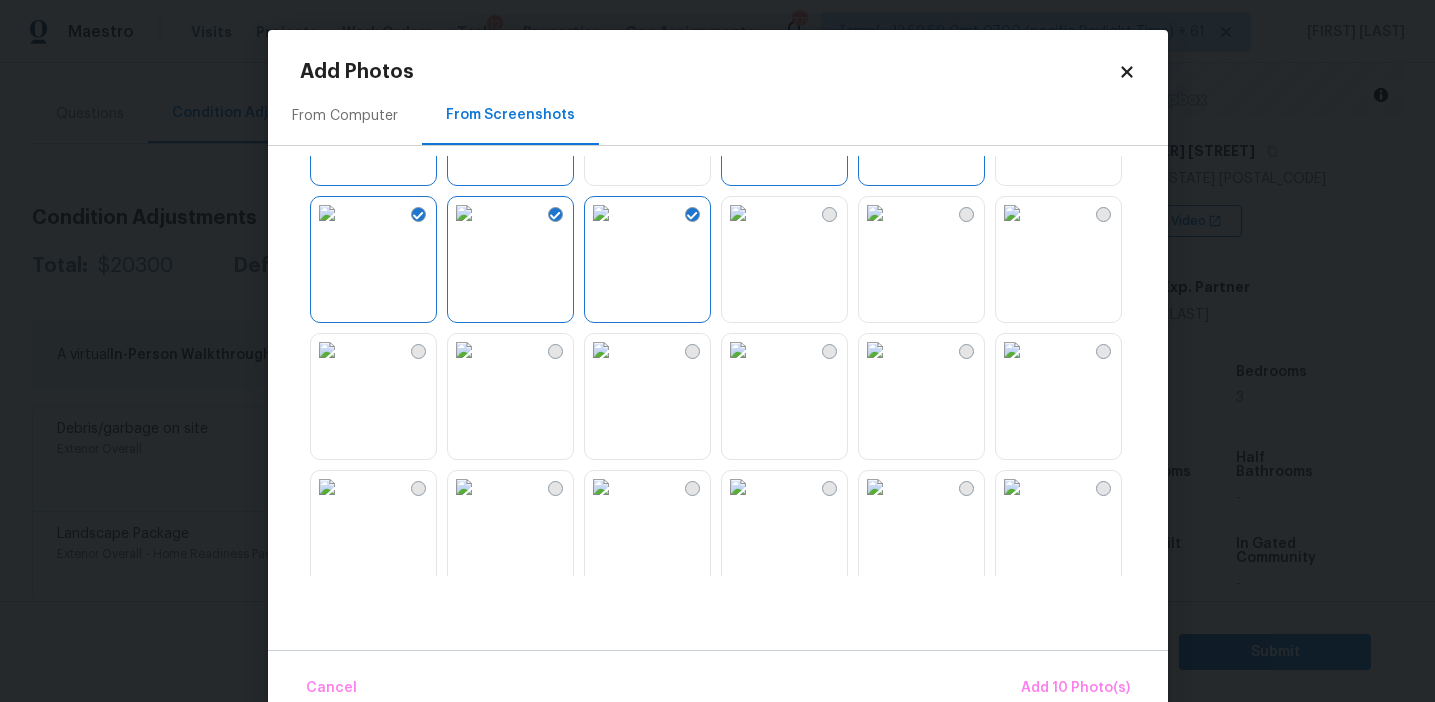 scroll, scrollTop: 406, scrollLeft: 0, axis: vertical 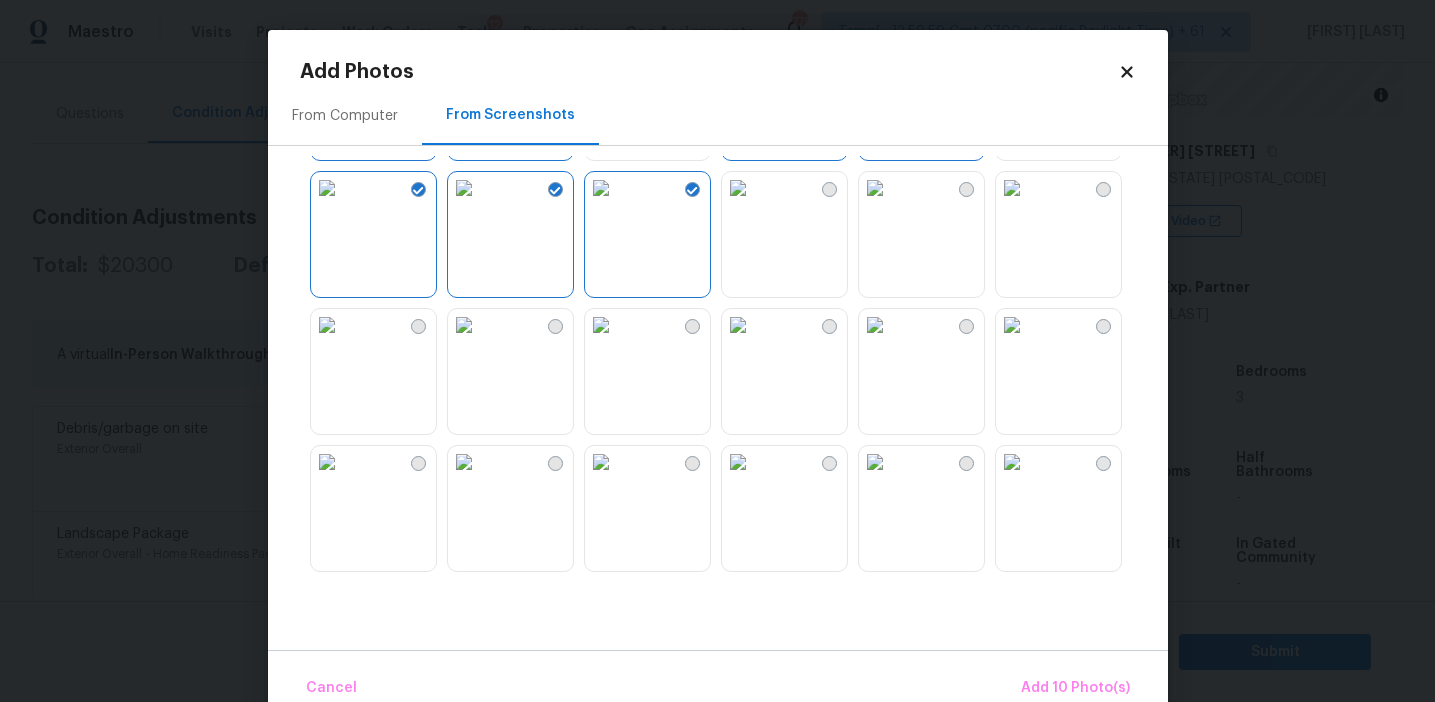 click at bounding box center [875, 325] 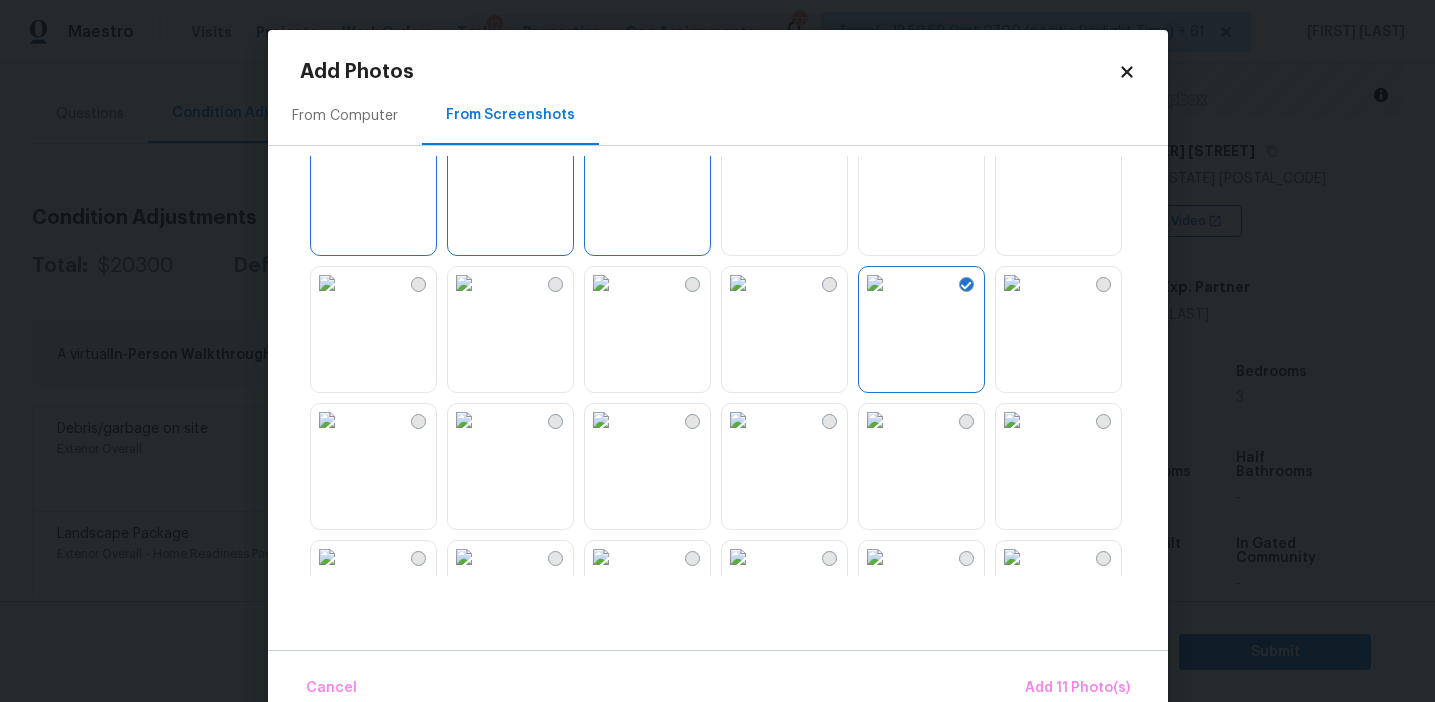 scroll, scrollTop: 497, scrollLeft: 0, axis: vertical 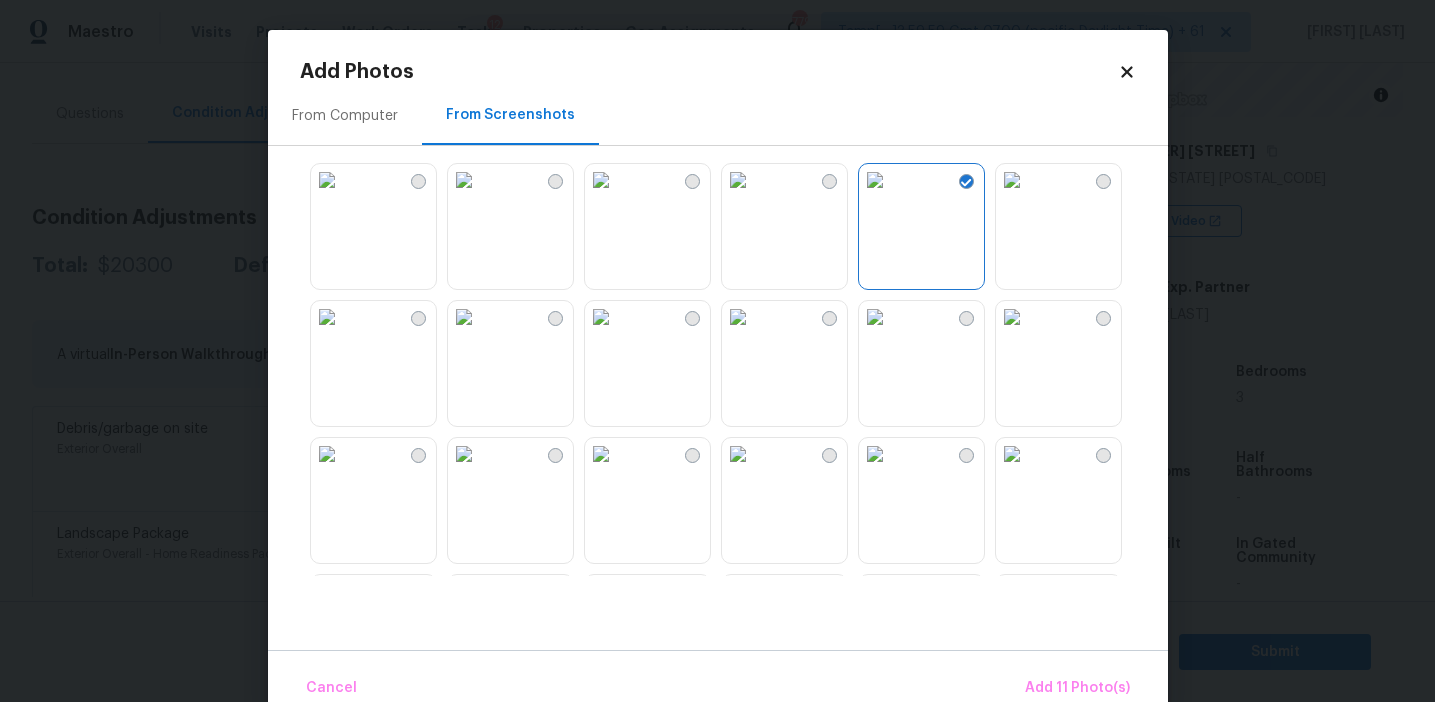 click at bounding box center [601, 317] 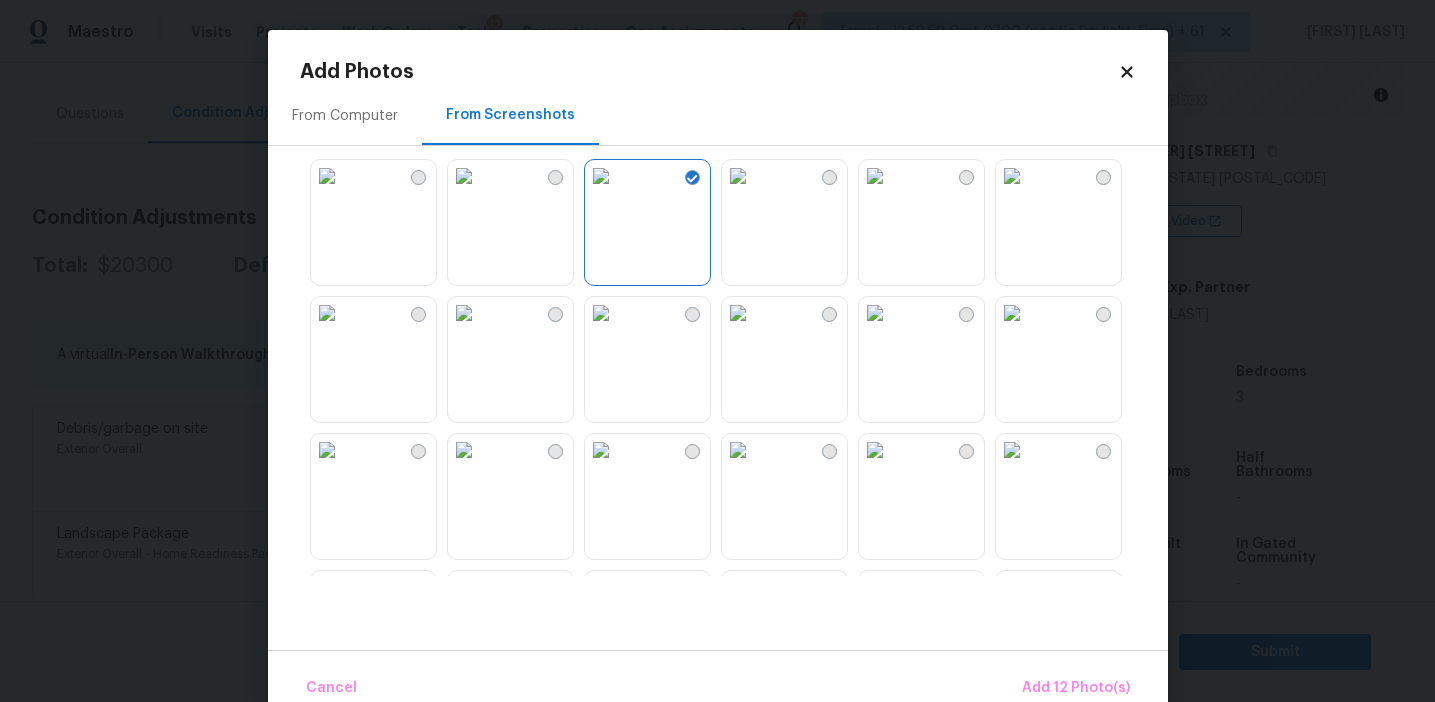scroll, scrollTop: 851, scrollLeft: 0, axis: vertical 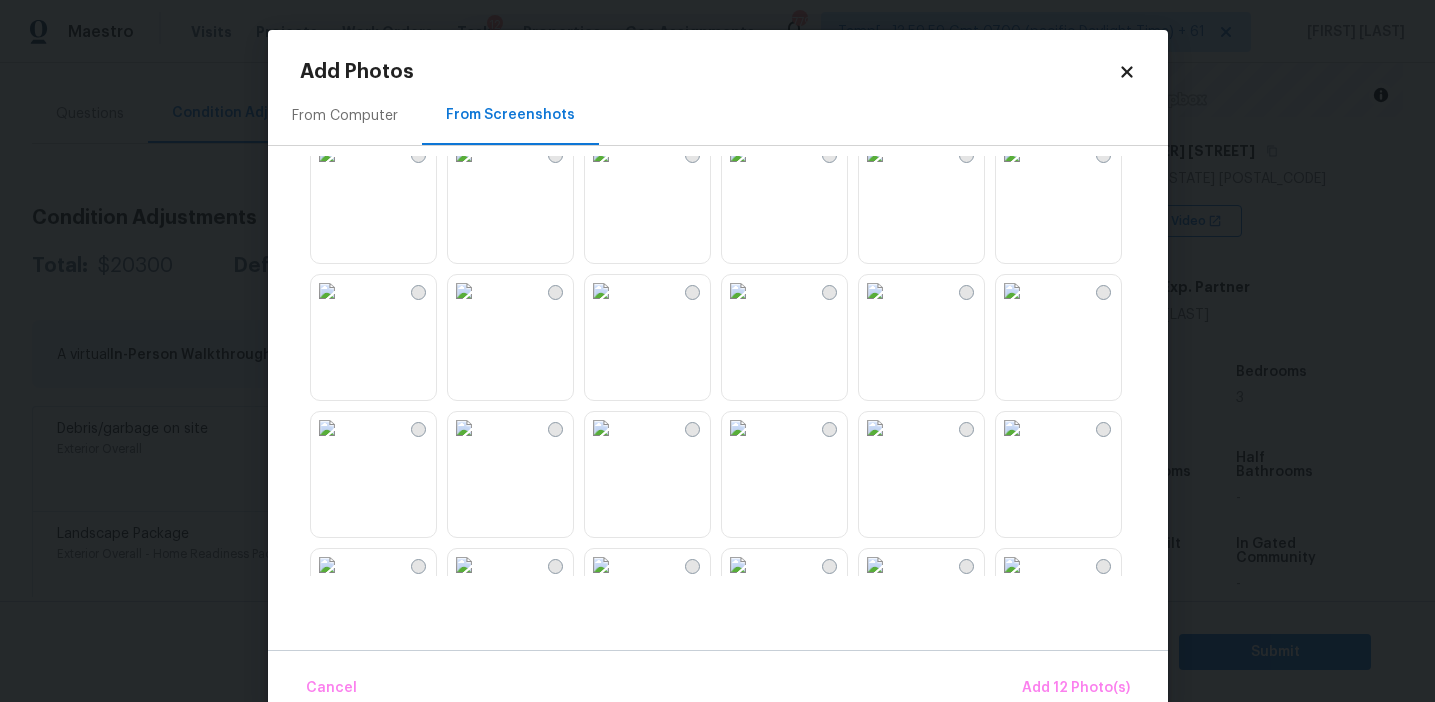 click at bounding box center (327, 291) 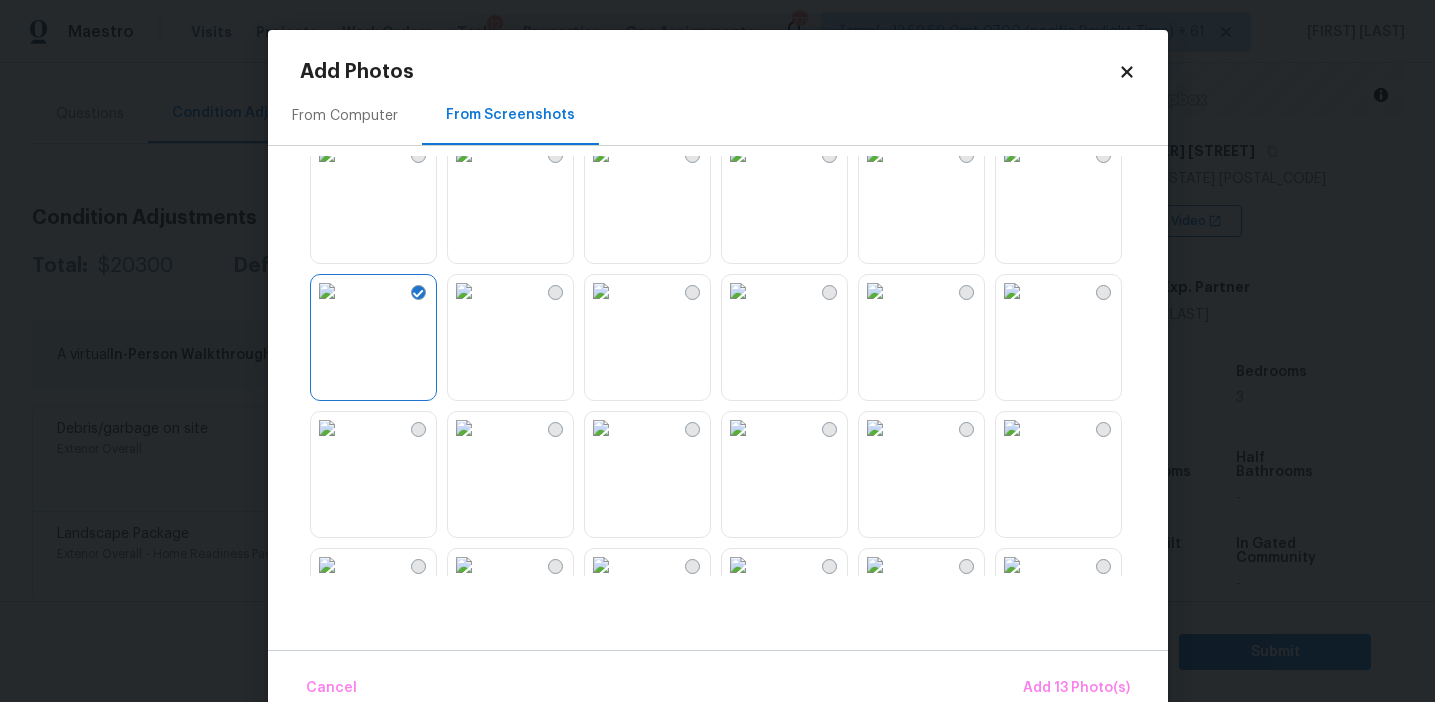 click at bounding box center (464, 291) 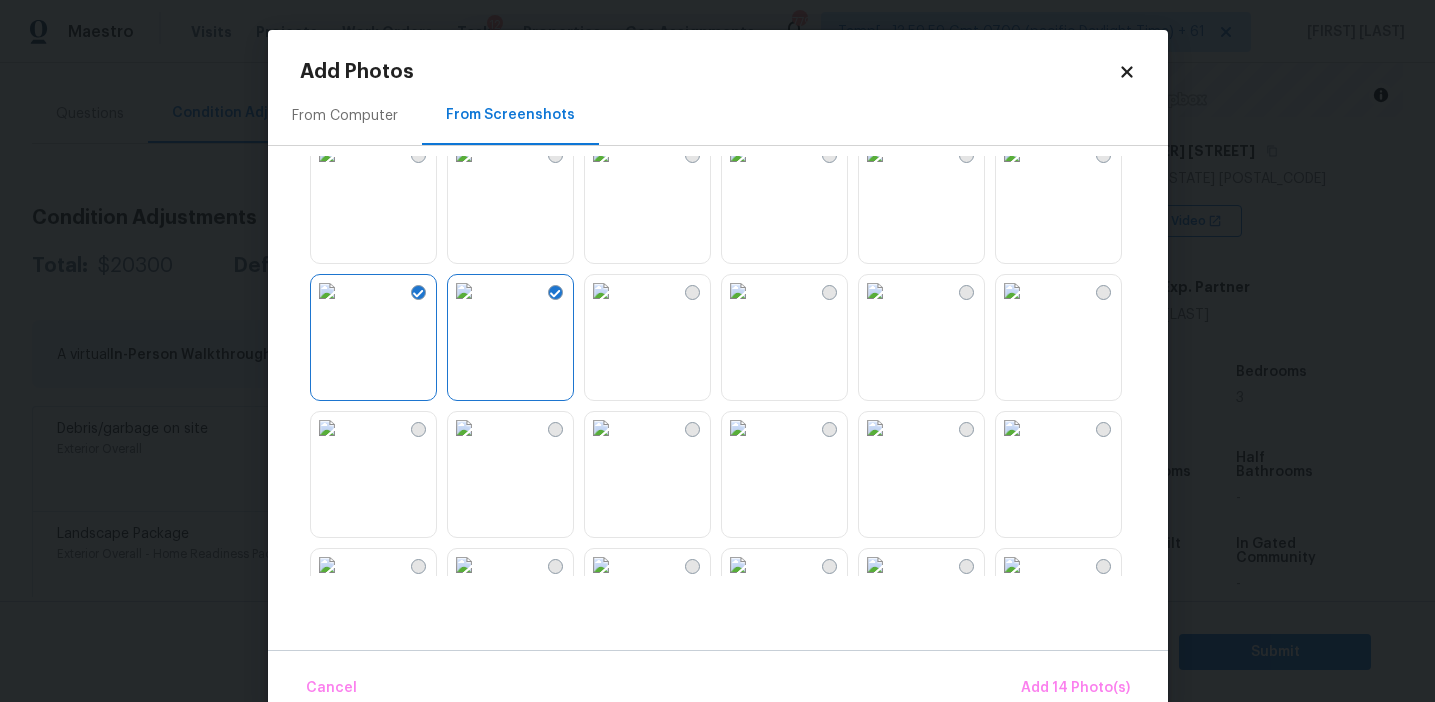 scroll, scrollTop: 951, scrollLeft: 0, axis: vertical 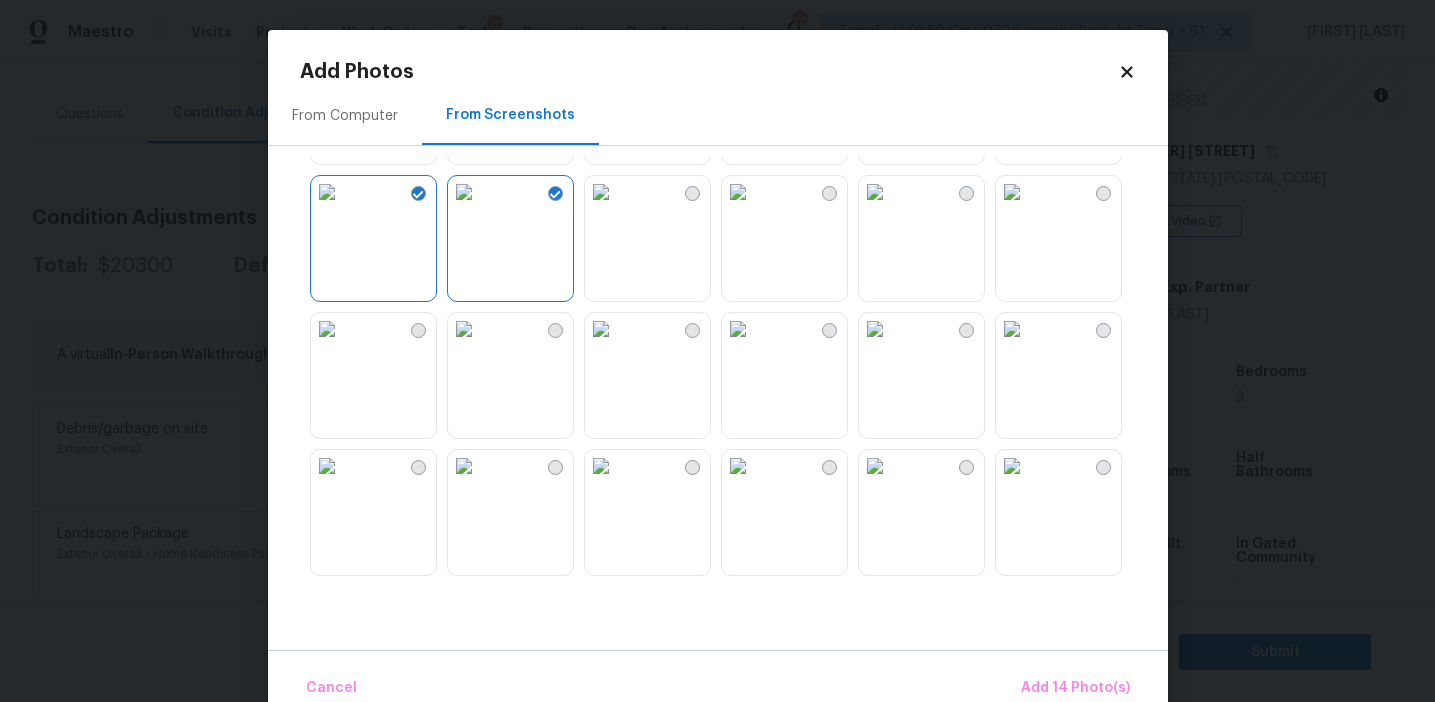 click at bounding box center [1012, 466] 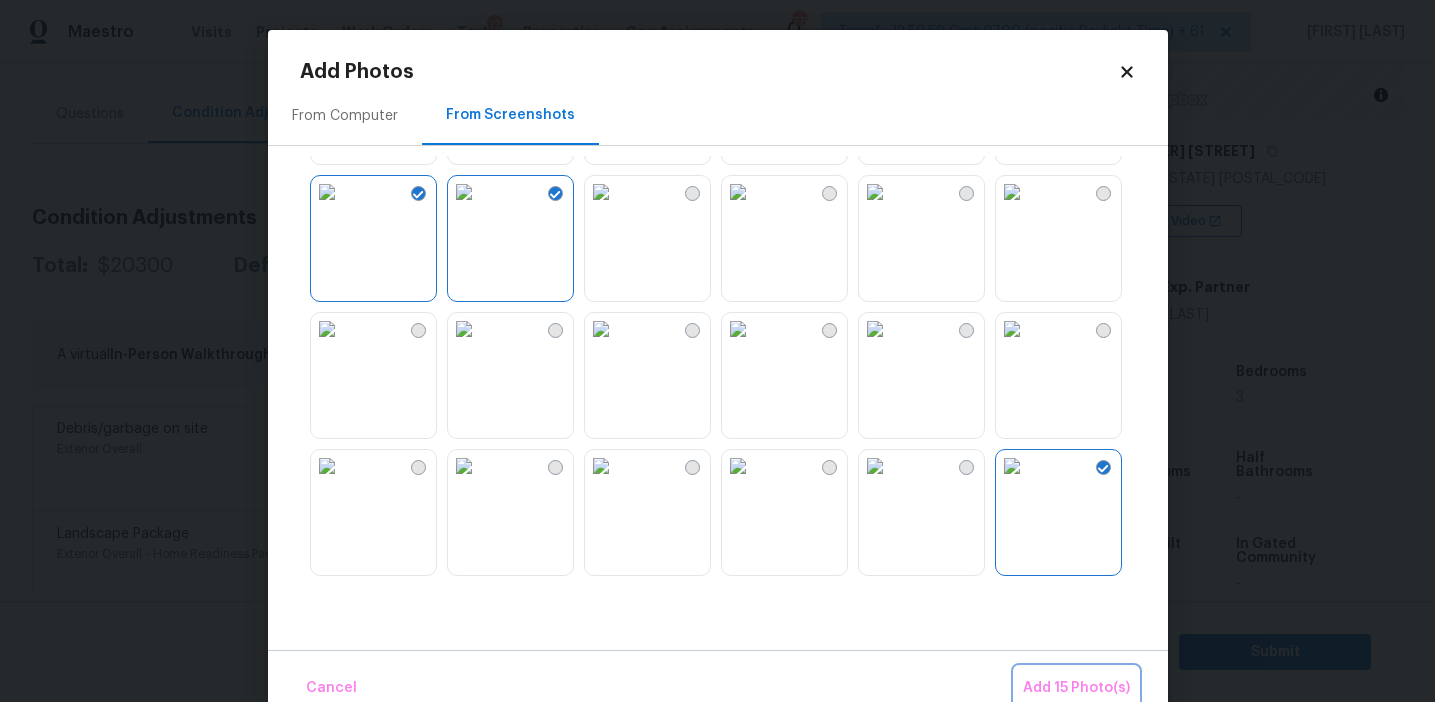 click on "Add 15 Photo(s)" at bounding box center (1076, 688) 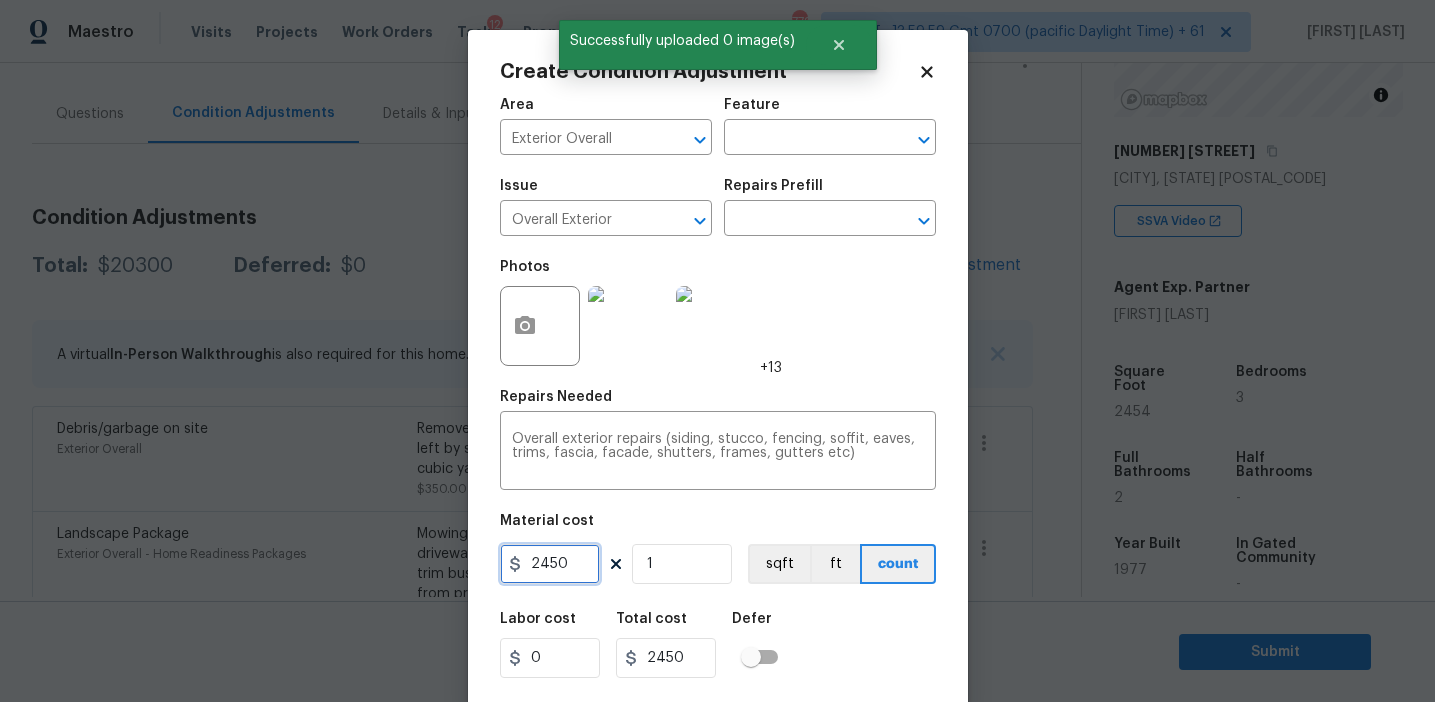 click on "2450" at bounding box center [550, 564] 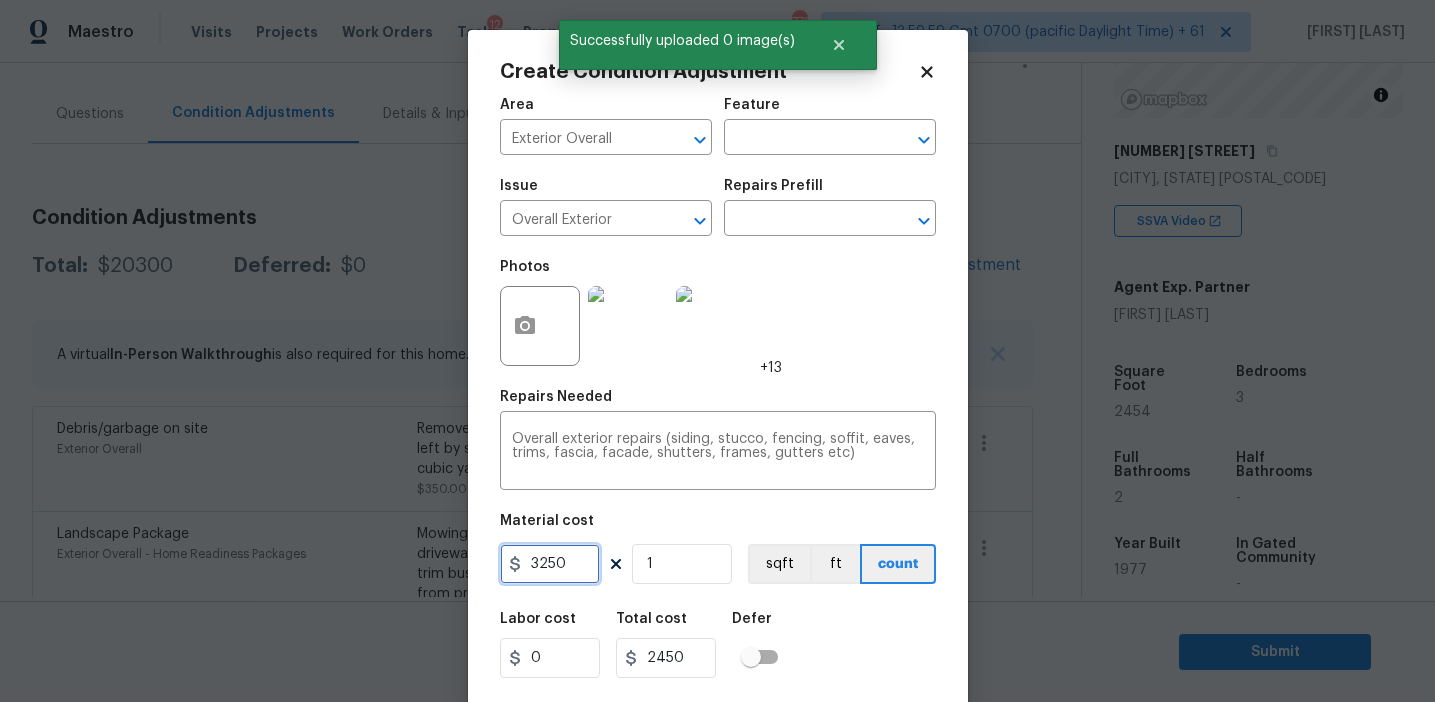 type on "3250" 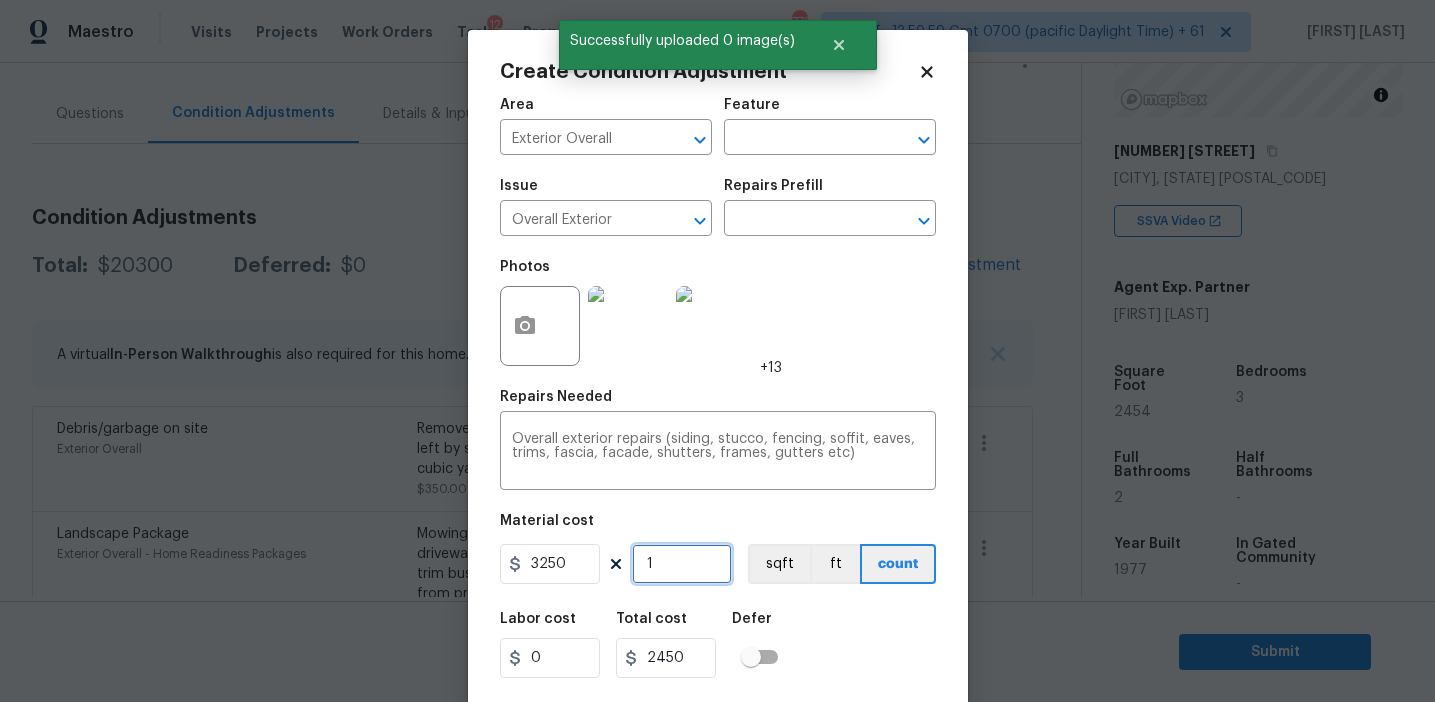 type on "3250" 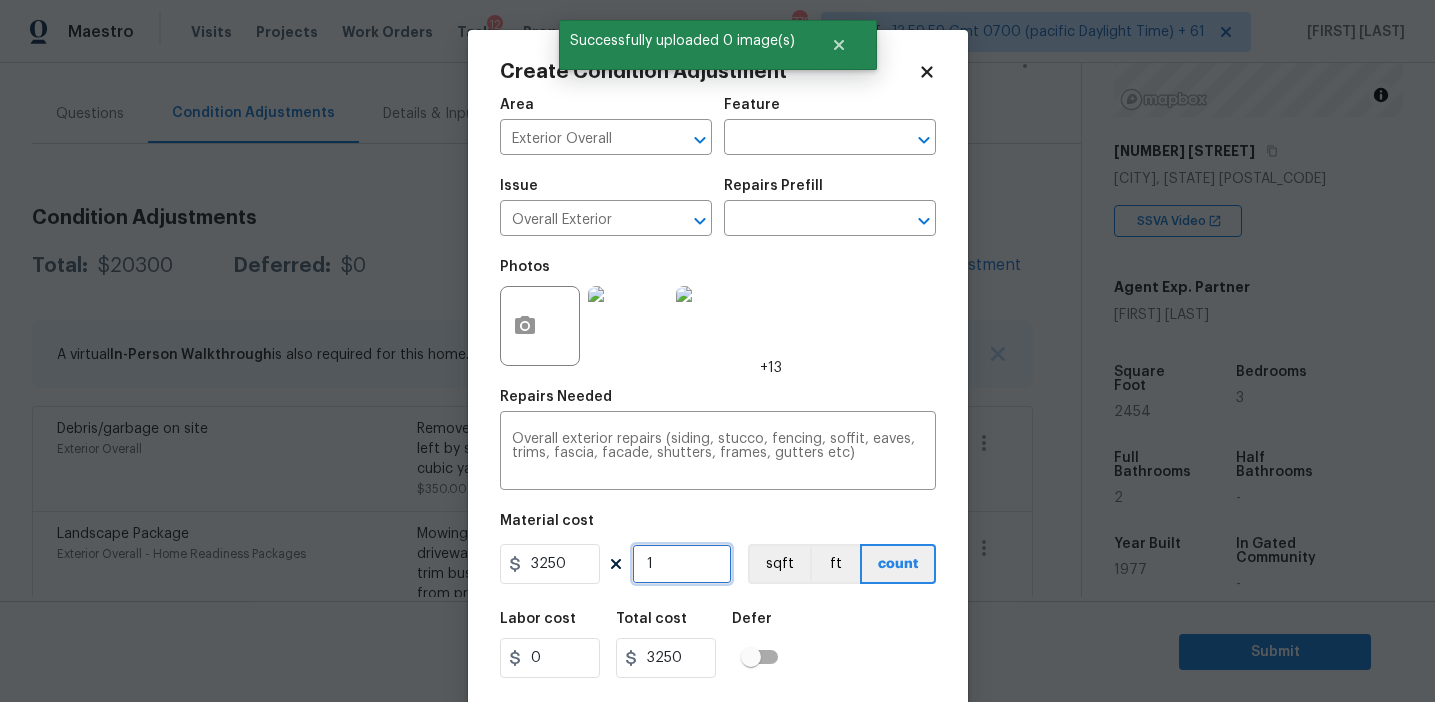 scroll, scrollTop: 45, scrollLeft: 0, axis: vertical 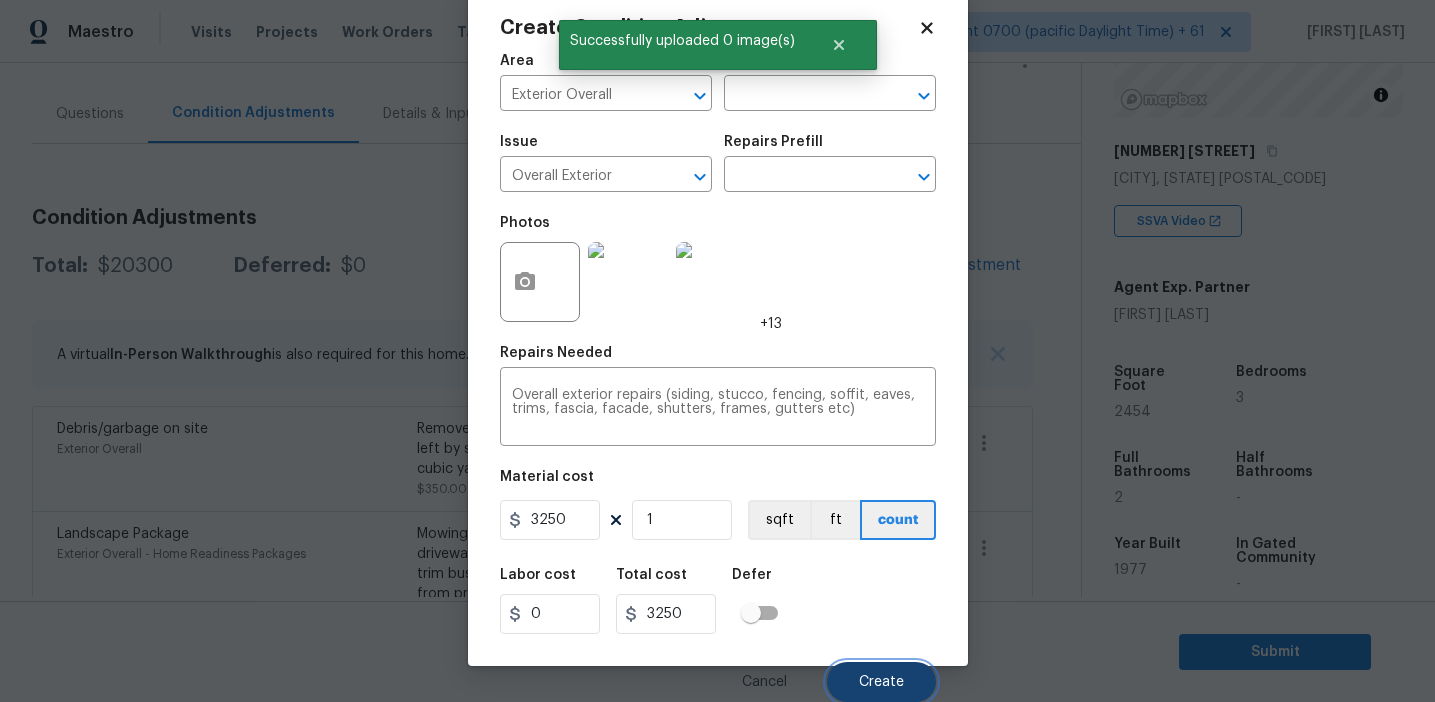 click on "Create" at bounding box center (881, 682) 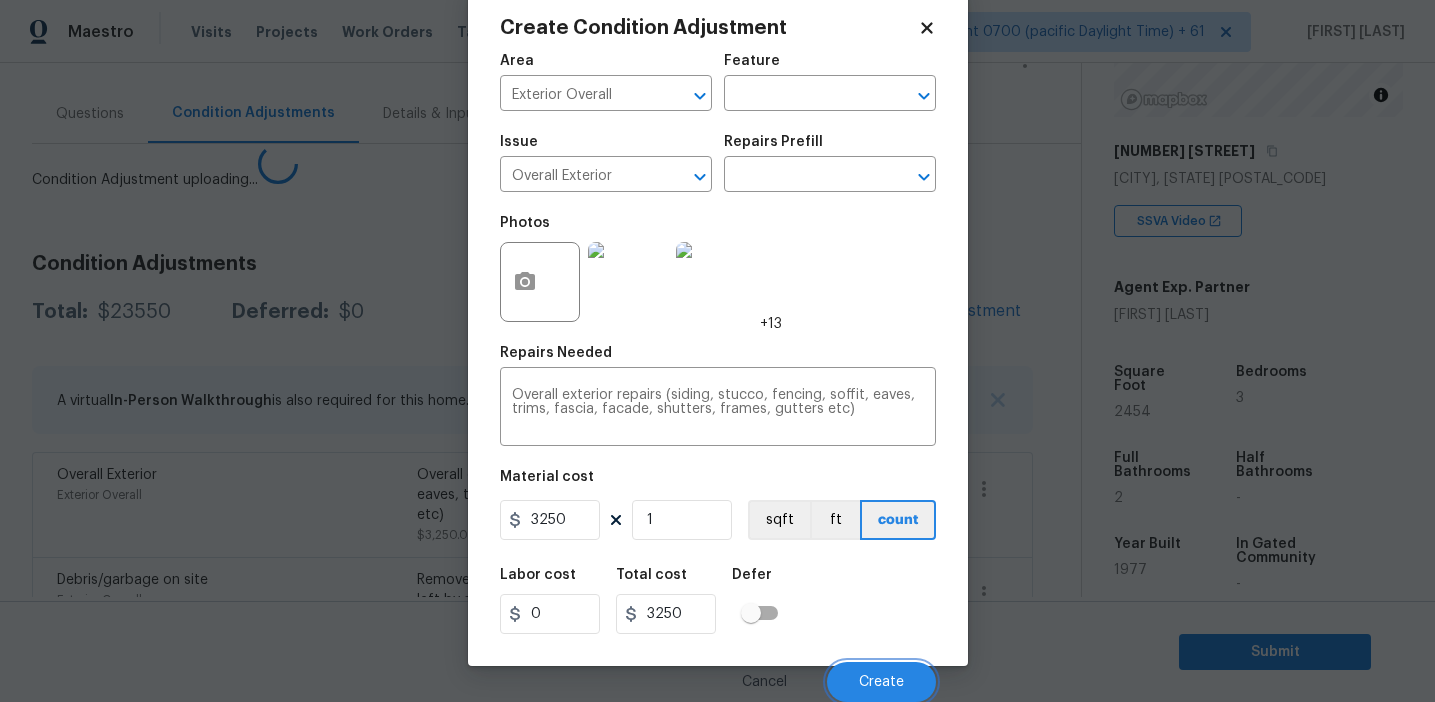 scroll, scrollTop: 38, scrollLeft: 0, axis: vertical 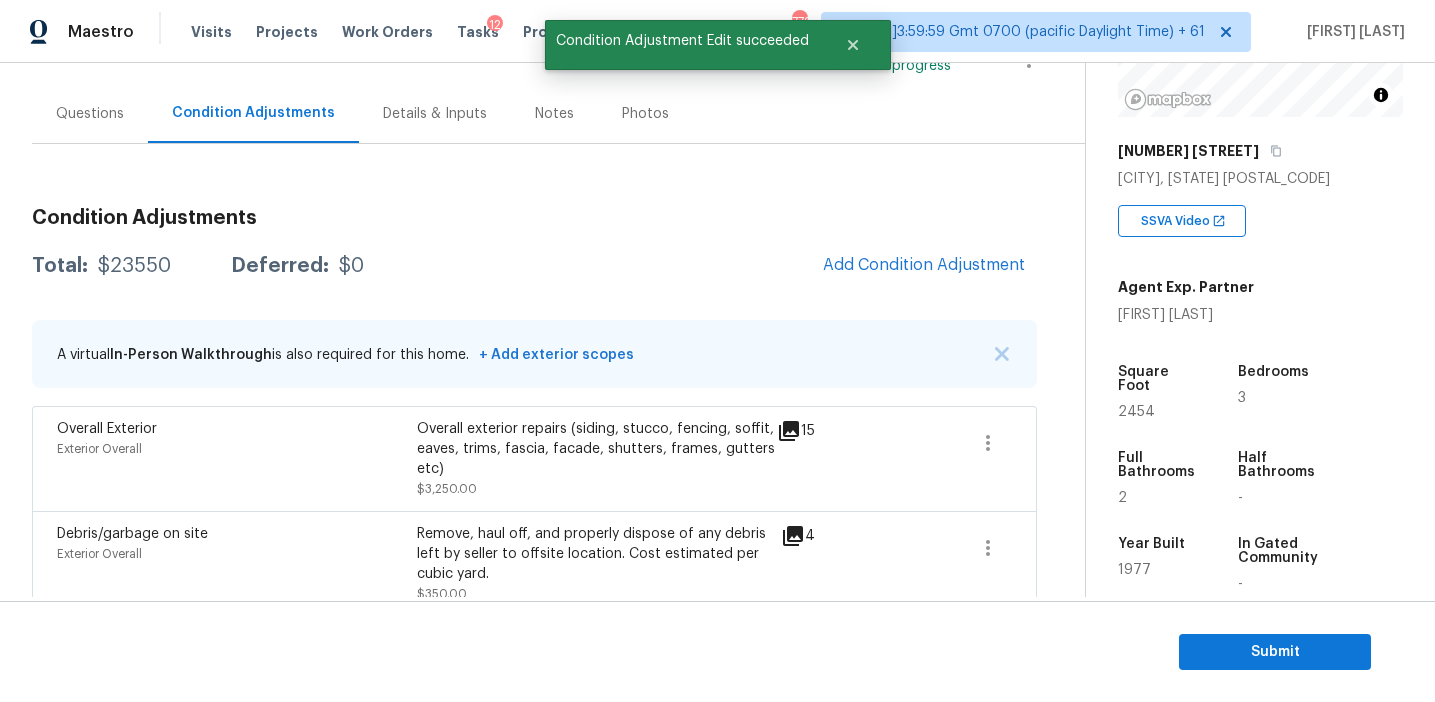 click on "Total:  $23550 Deferred:  $0 Add Condition Adjustment" at bounding box center [534, 266] 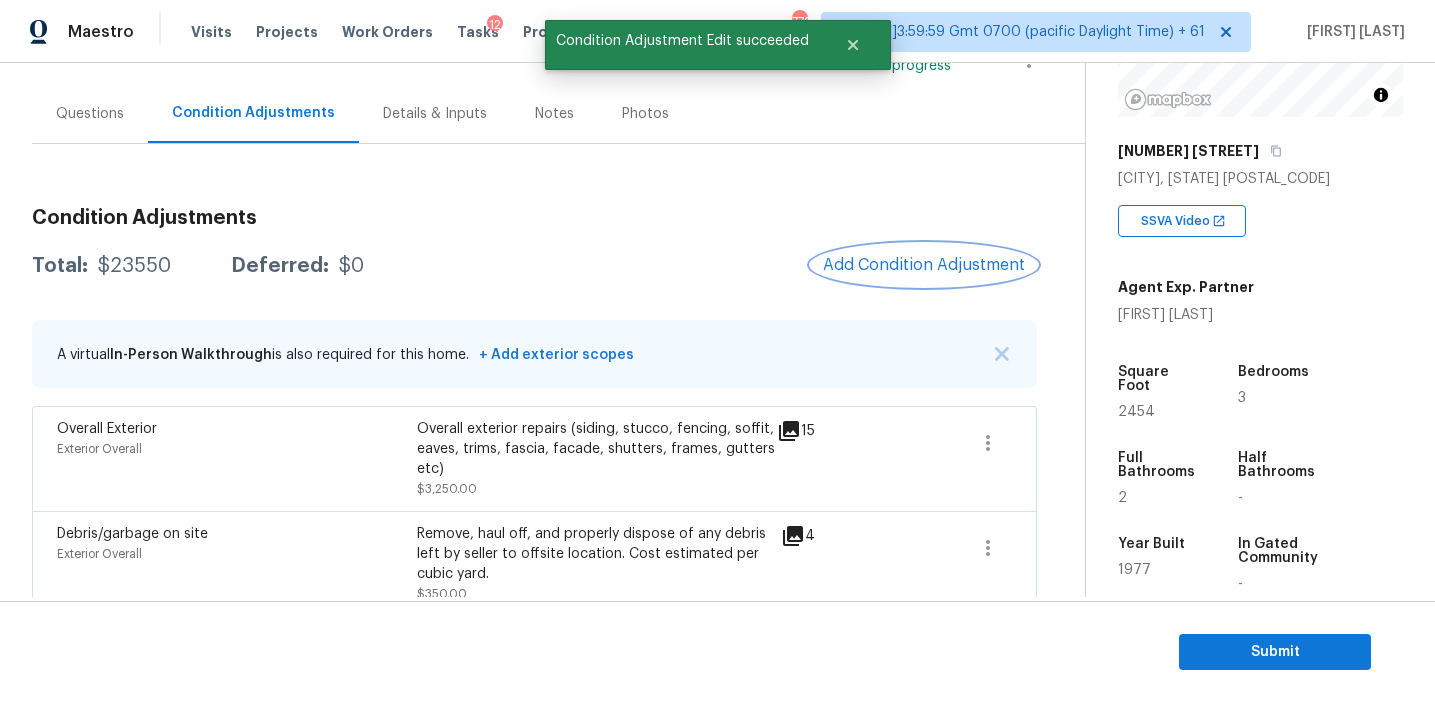 click on "Add Condition Adjustment" at bounding box center [924, 265] 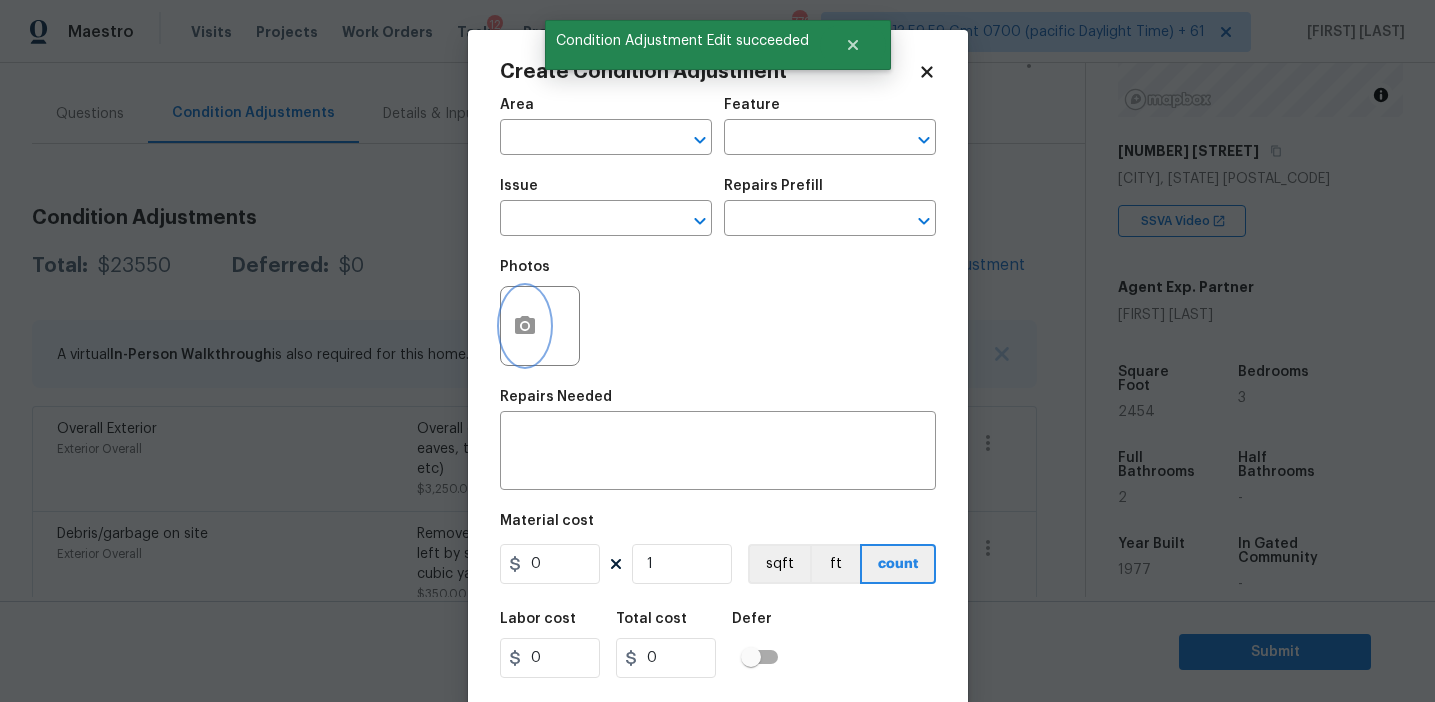click 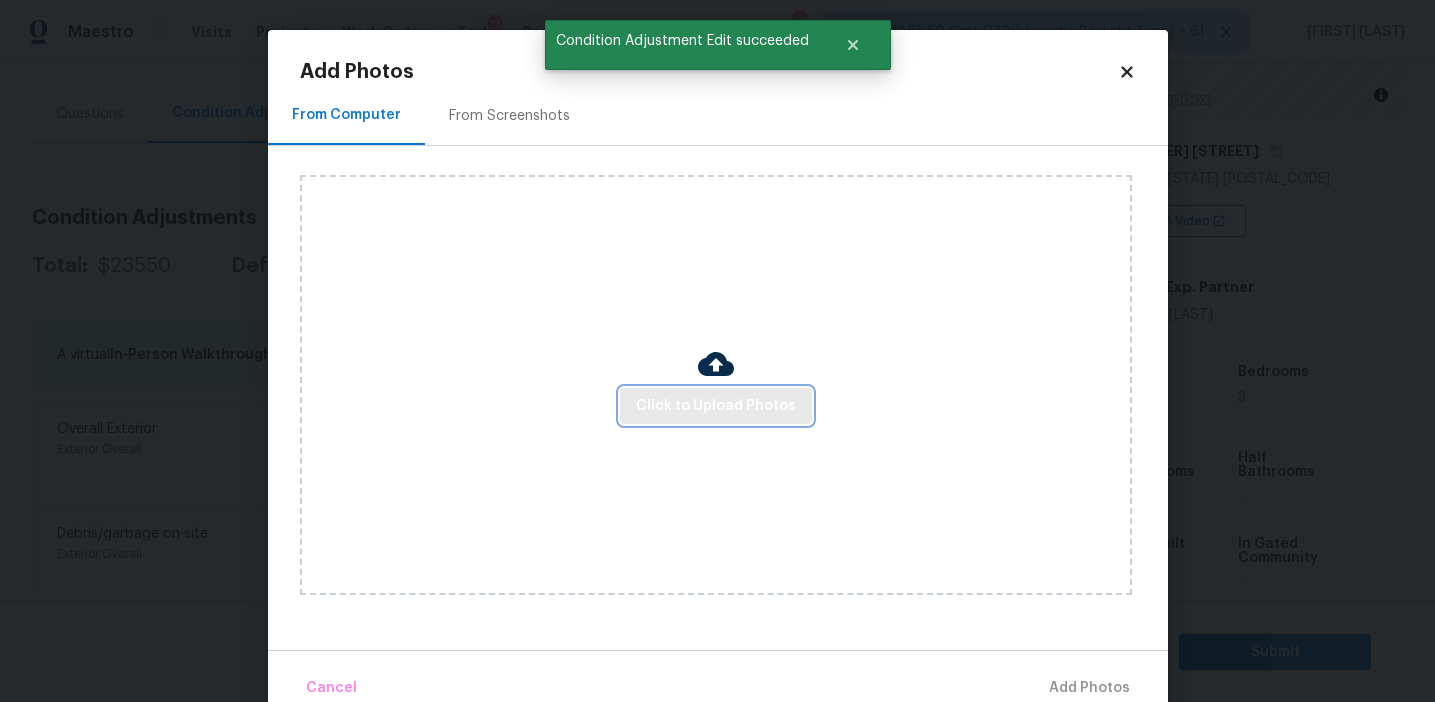 click on "Click to Upload Photos" at bounding box center (716, 406) 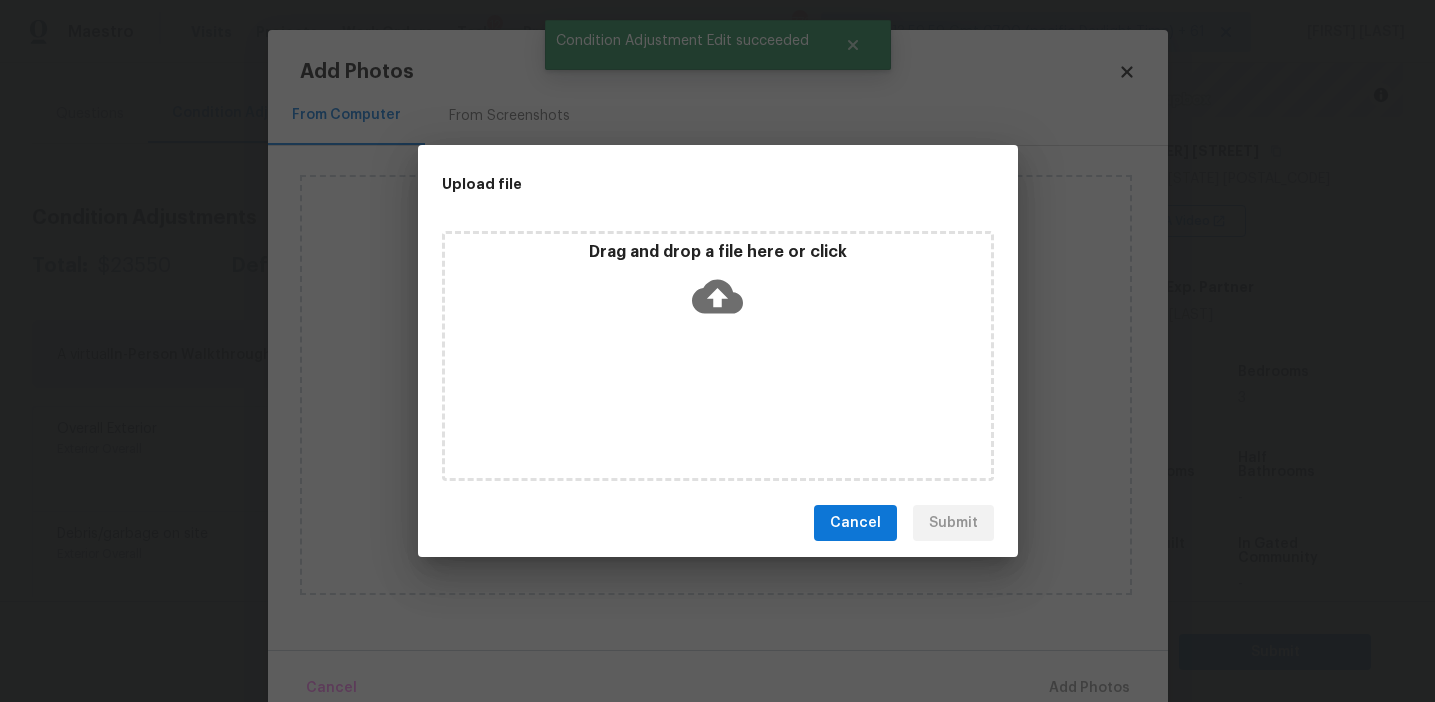 click on "Drag and drop a file here or click" at bounding box center (718, 252) 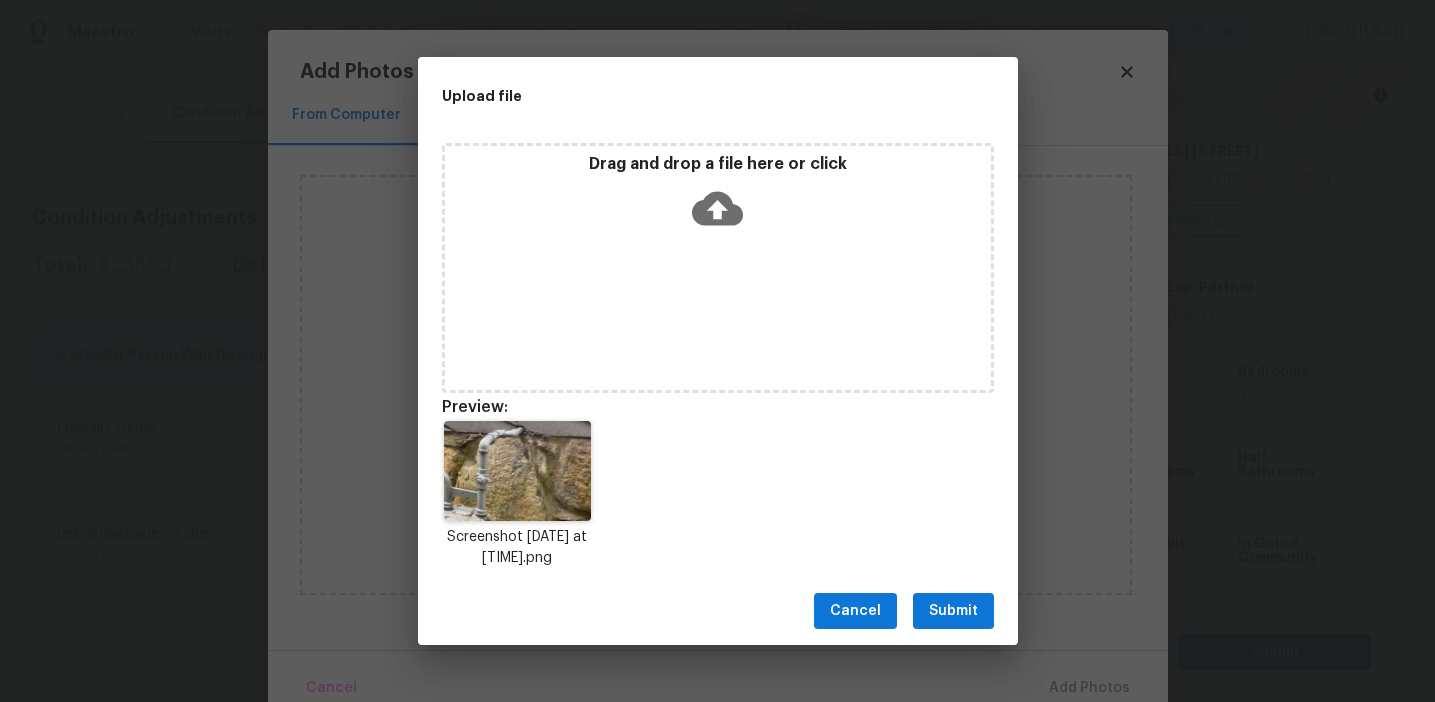 click on "Submit" at bounding box center (953, 611) 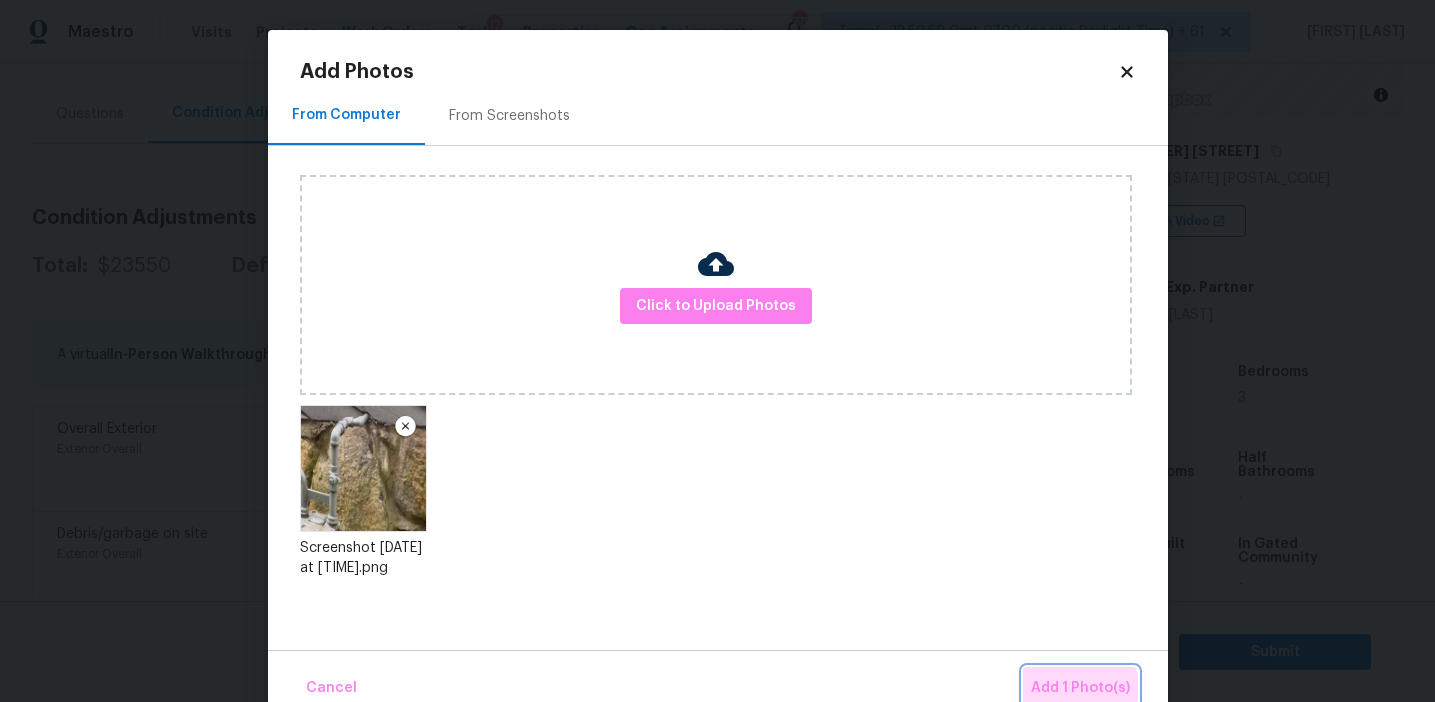 click on "Add 1 Photo(s)" at bounding box center (1080, 688) 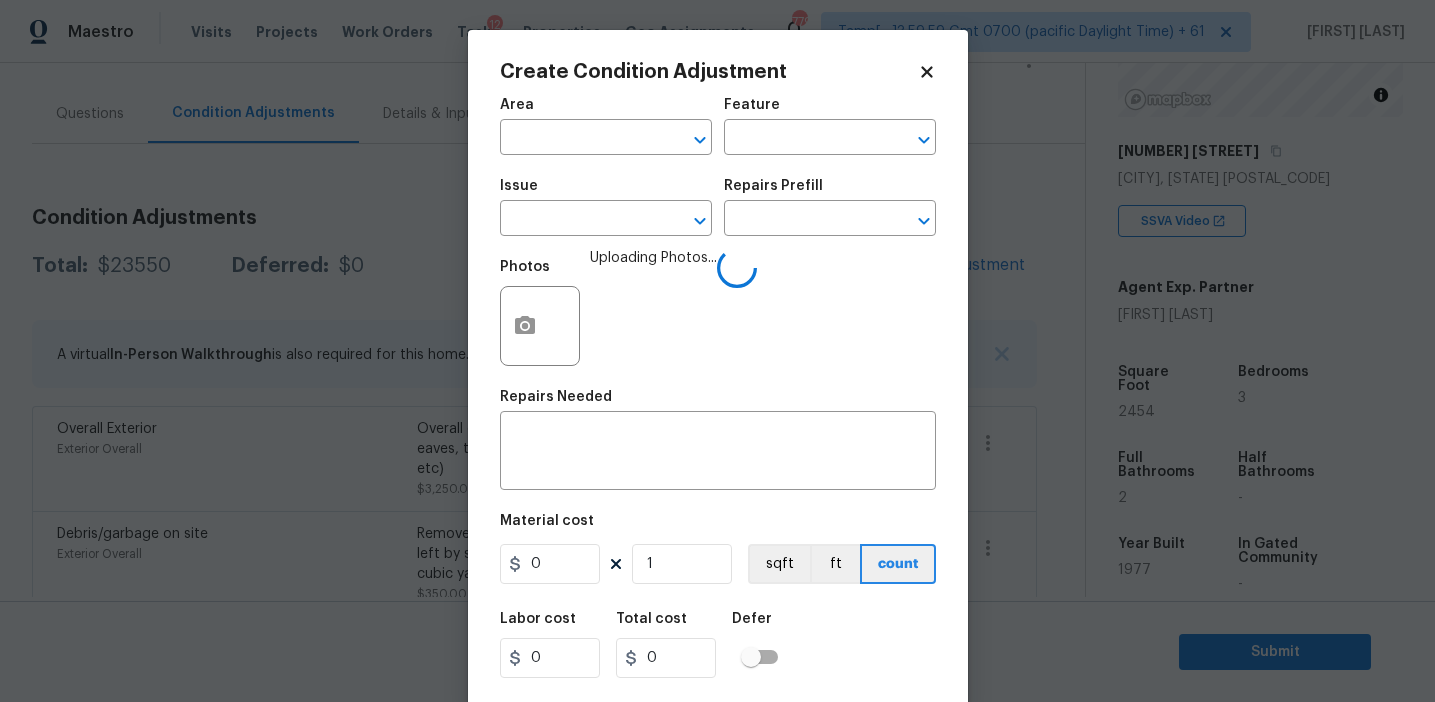 click on "Area" at bounding box center (606, 111) 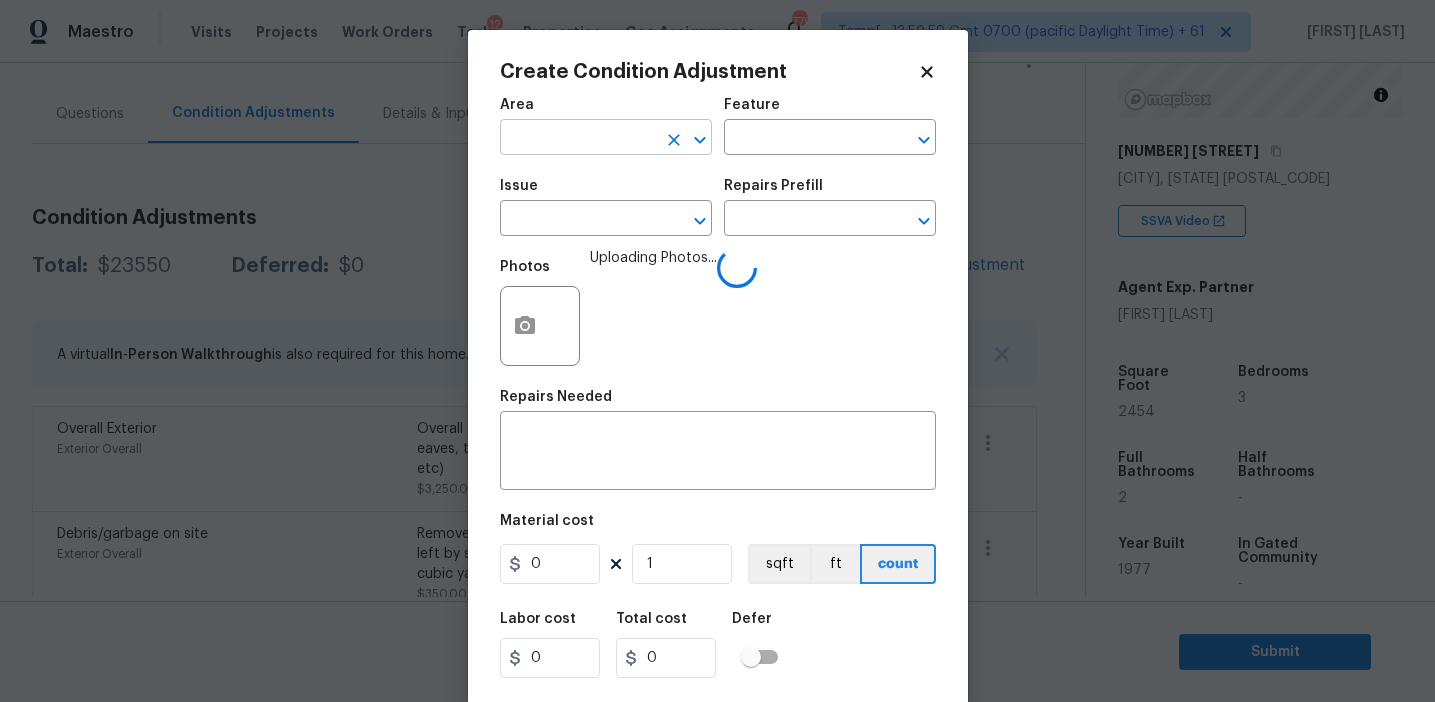 click at bounding box center (578, 139) 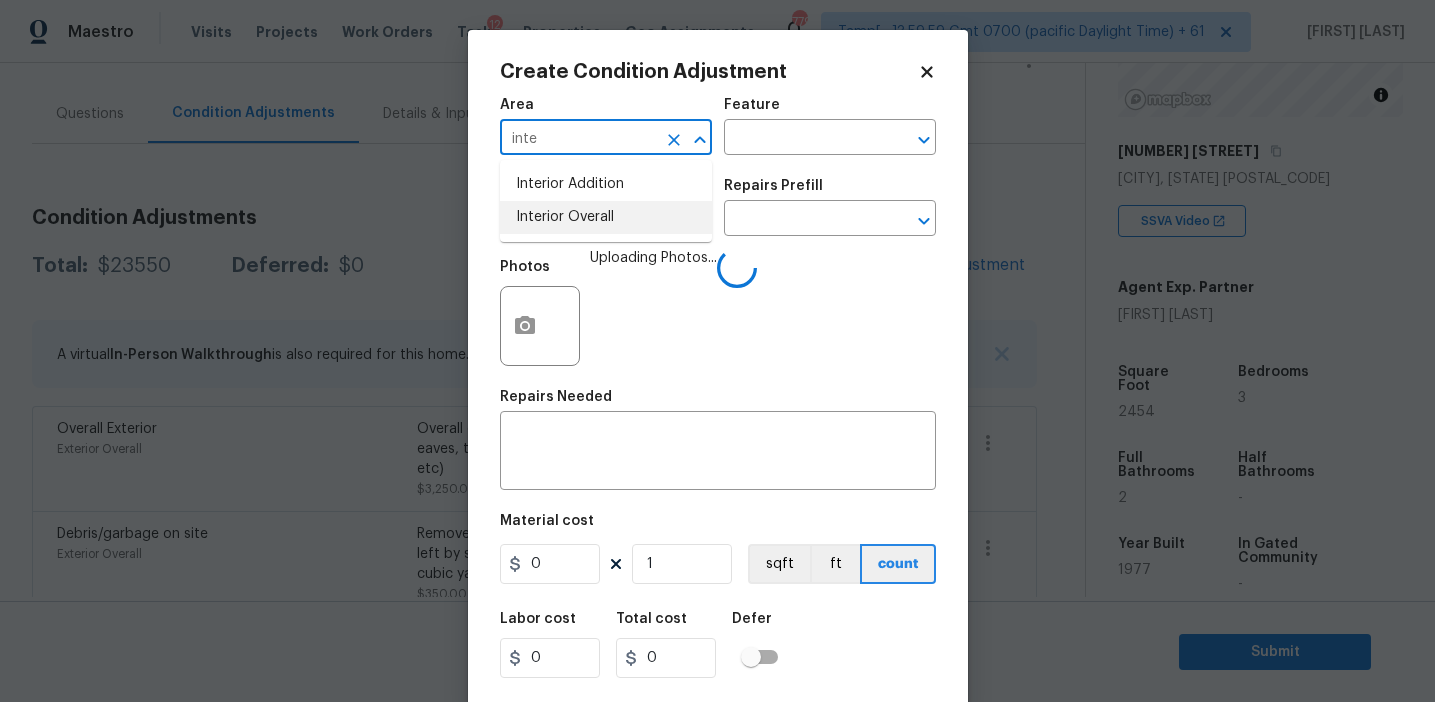 click on "Interior Overall" at bounding box center [606, 217] 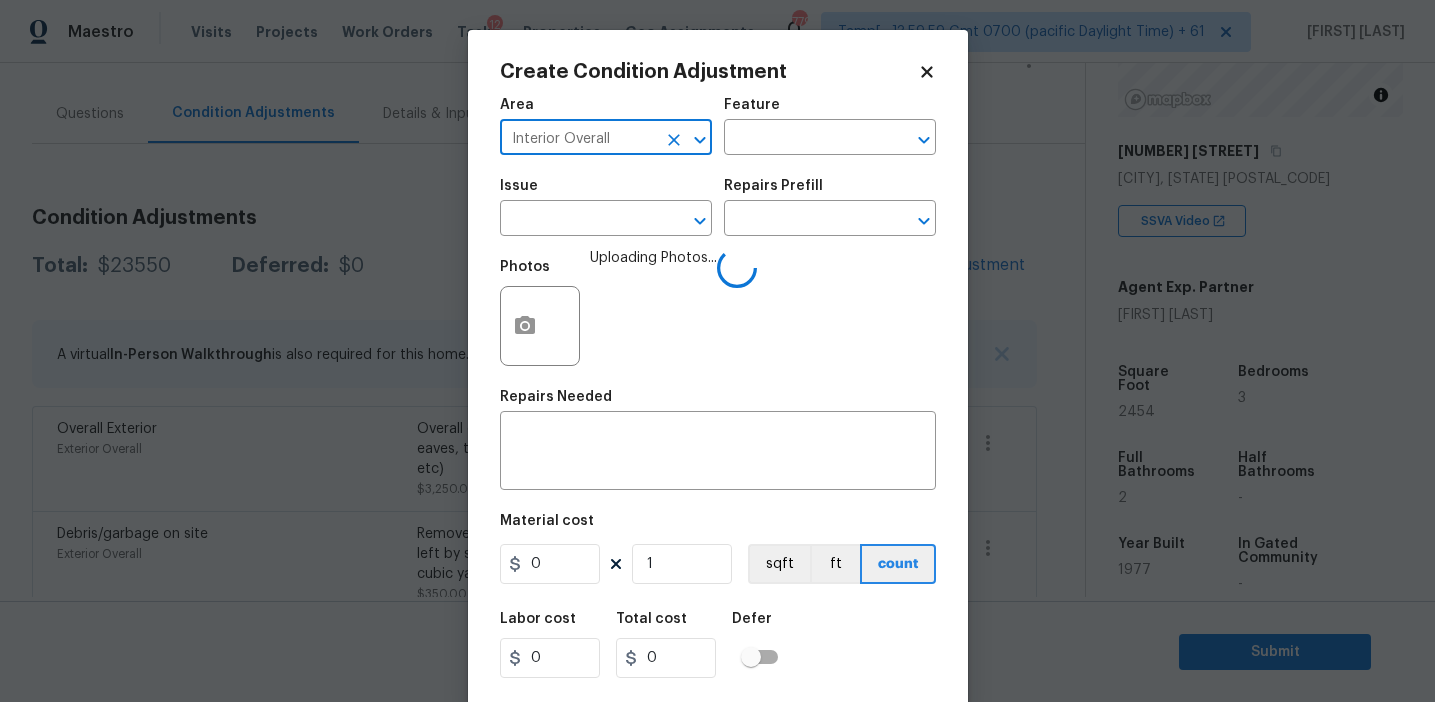 type on "Interior Overall" 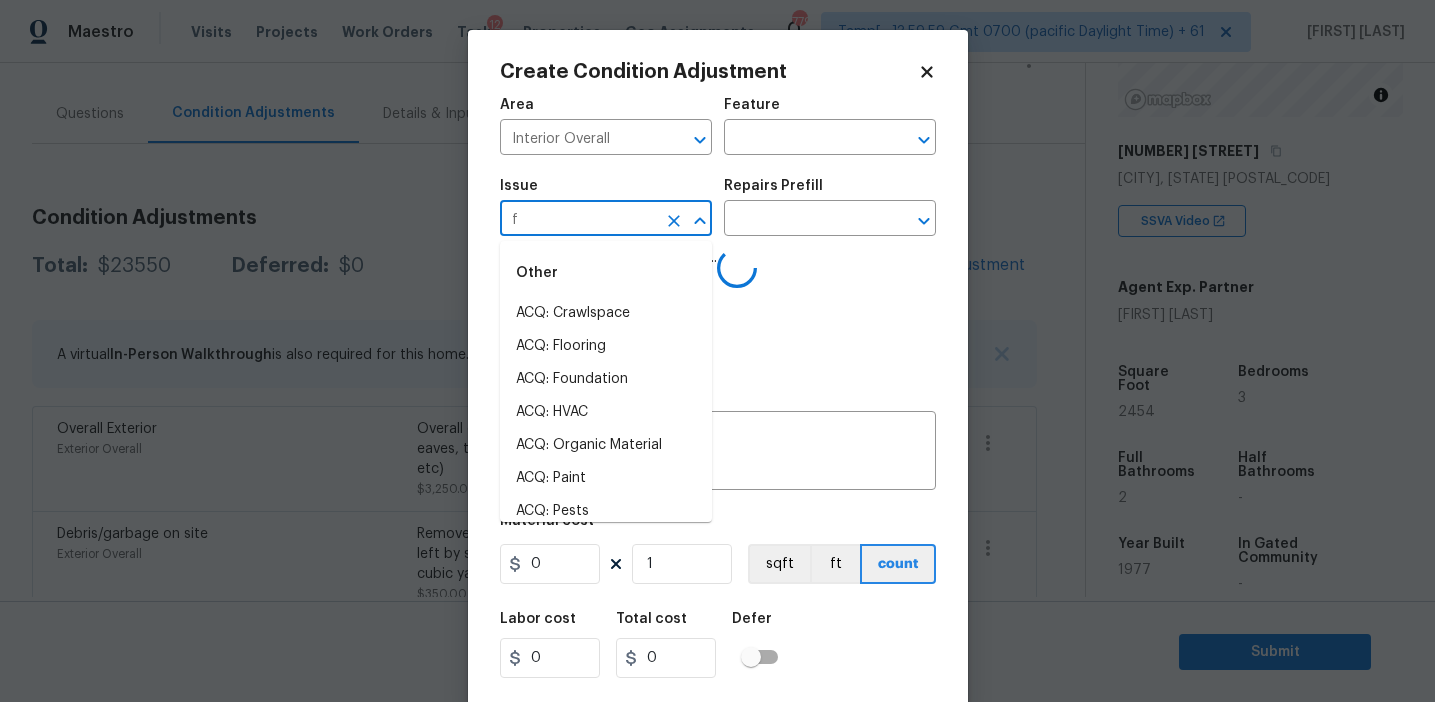 type on "fo" 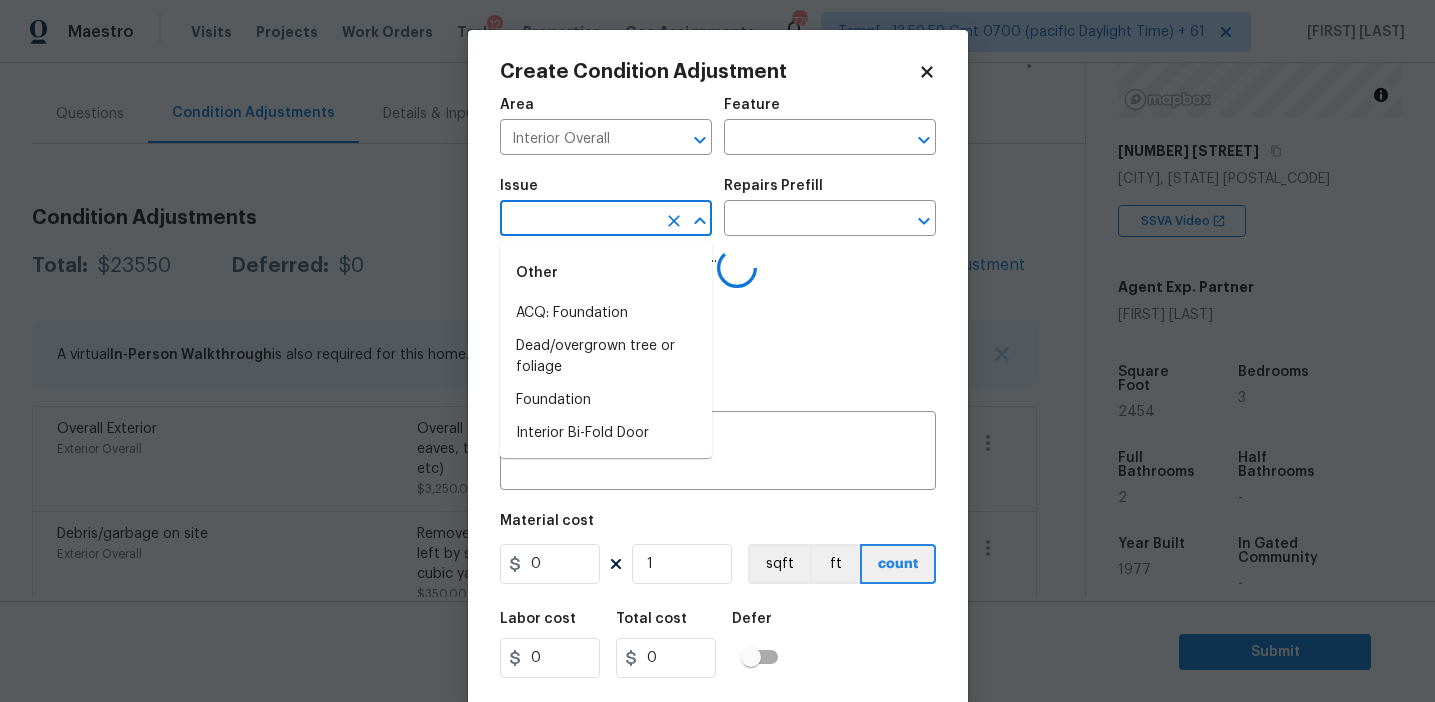 type on "u" 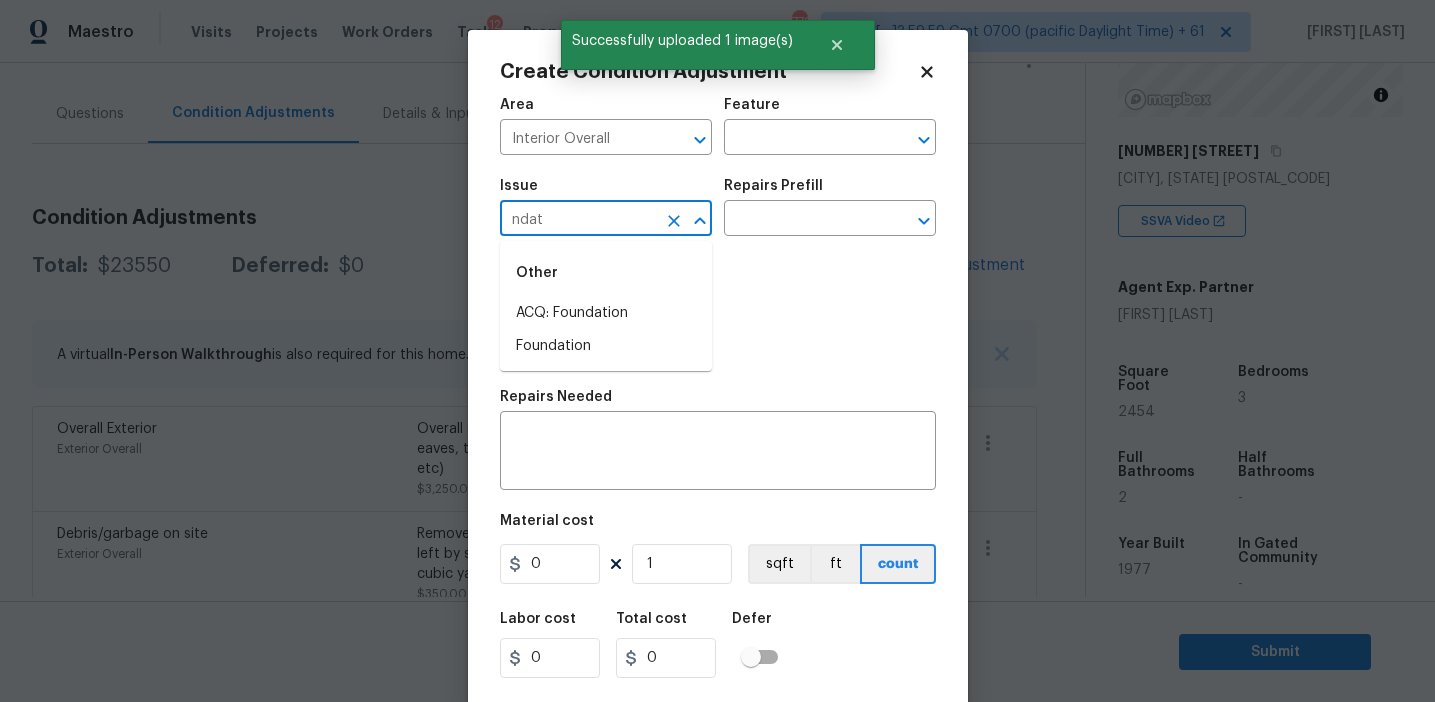 type on "ndati" 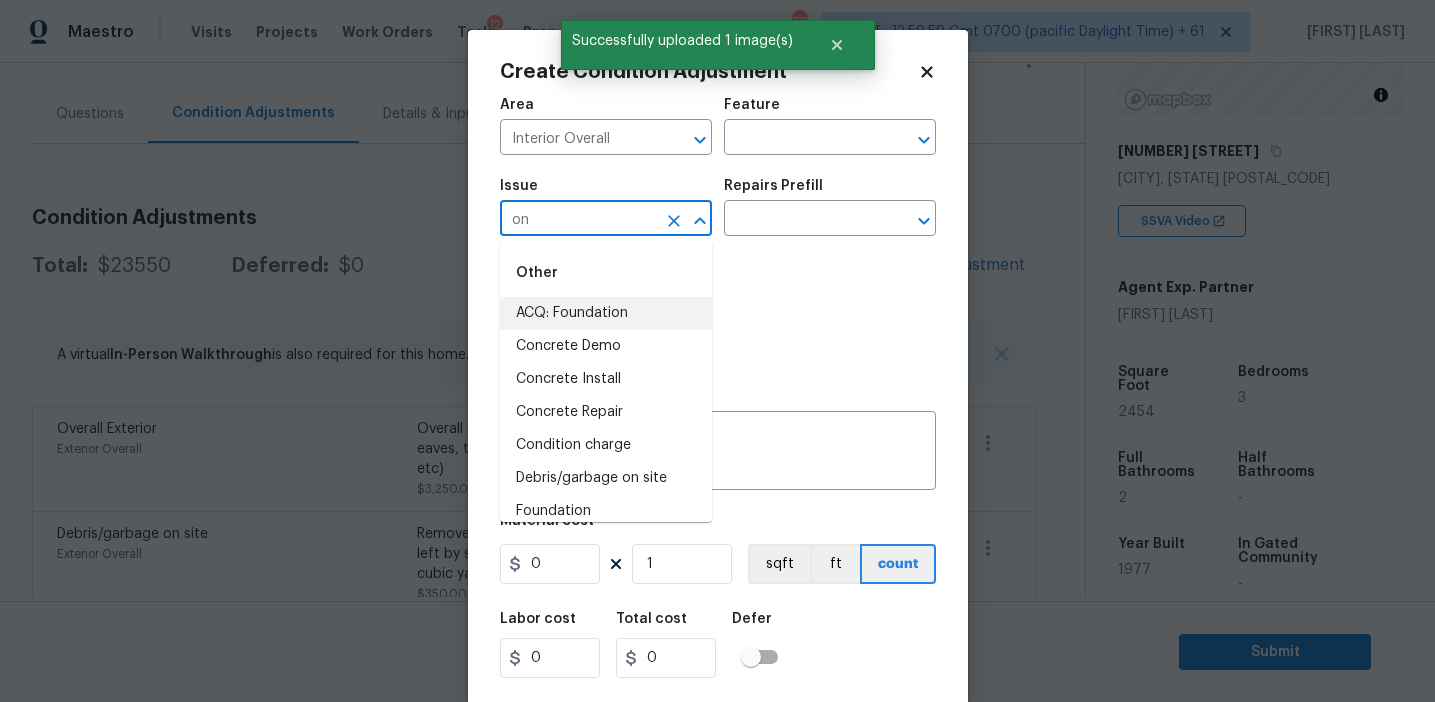 click on "ACQ: Foundation" at bounding box center [606, 313] 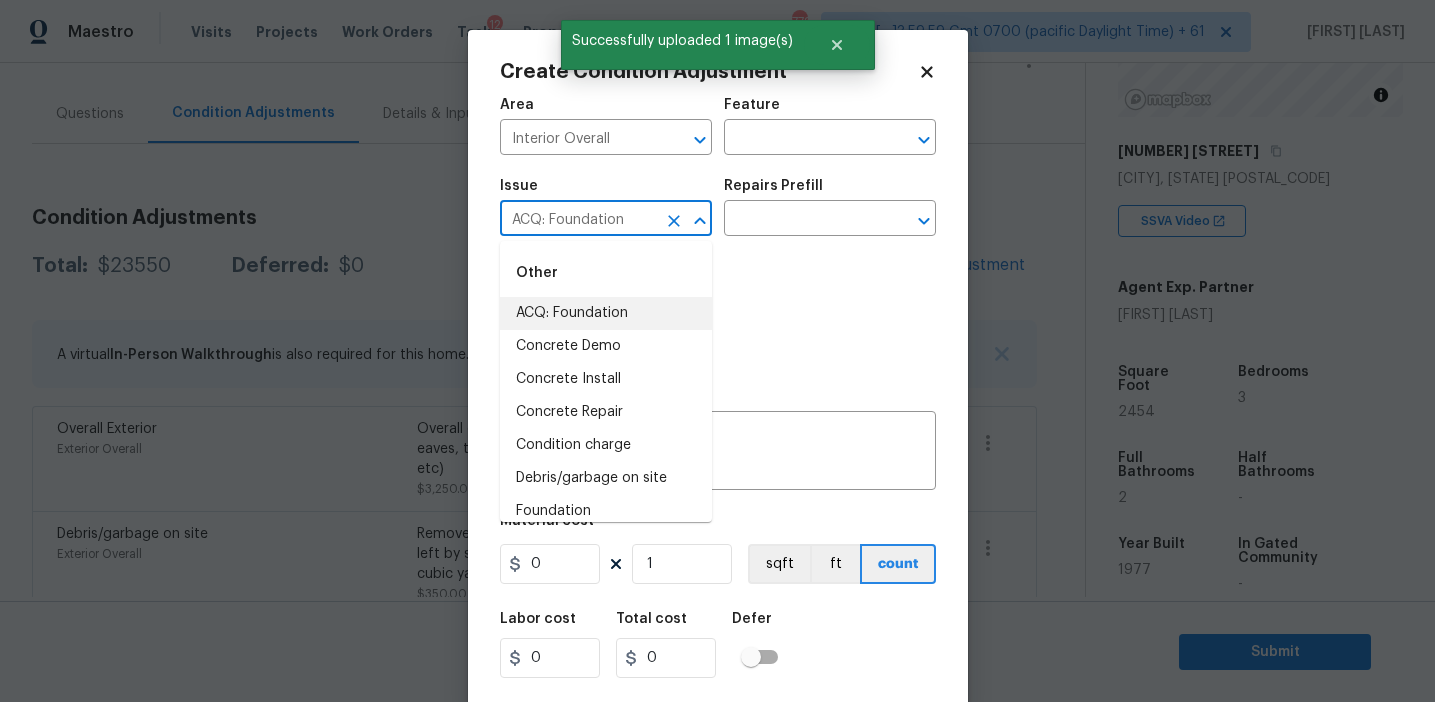 type on "ACQ: Foundation" 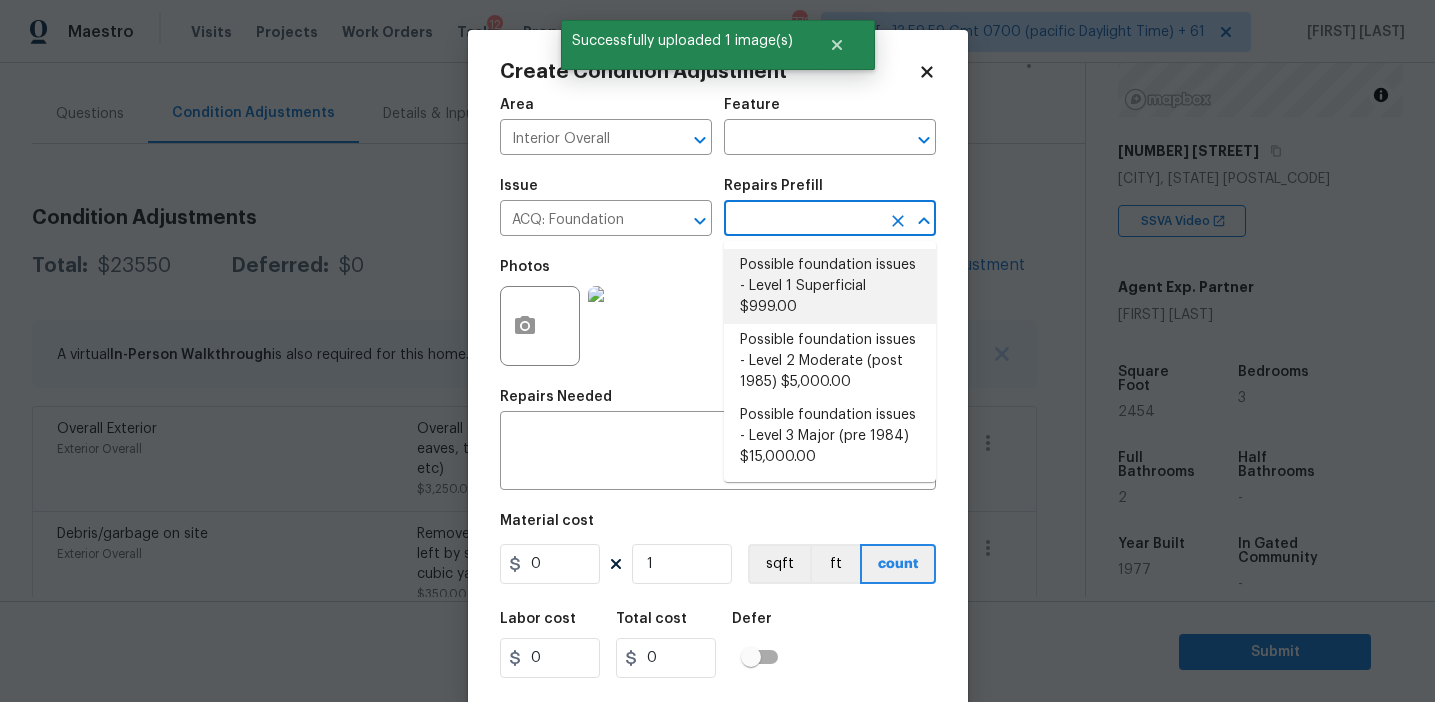 click on "Possible foundation issues - Level 1 Superficial $999.00" at bounding box center [830, 286] 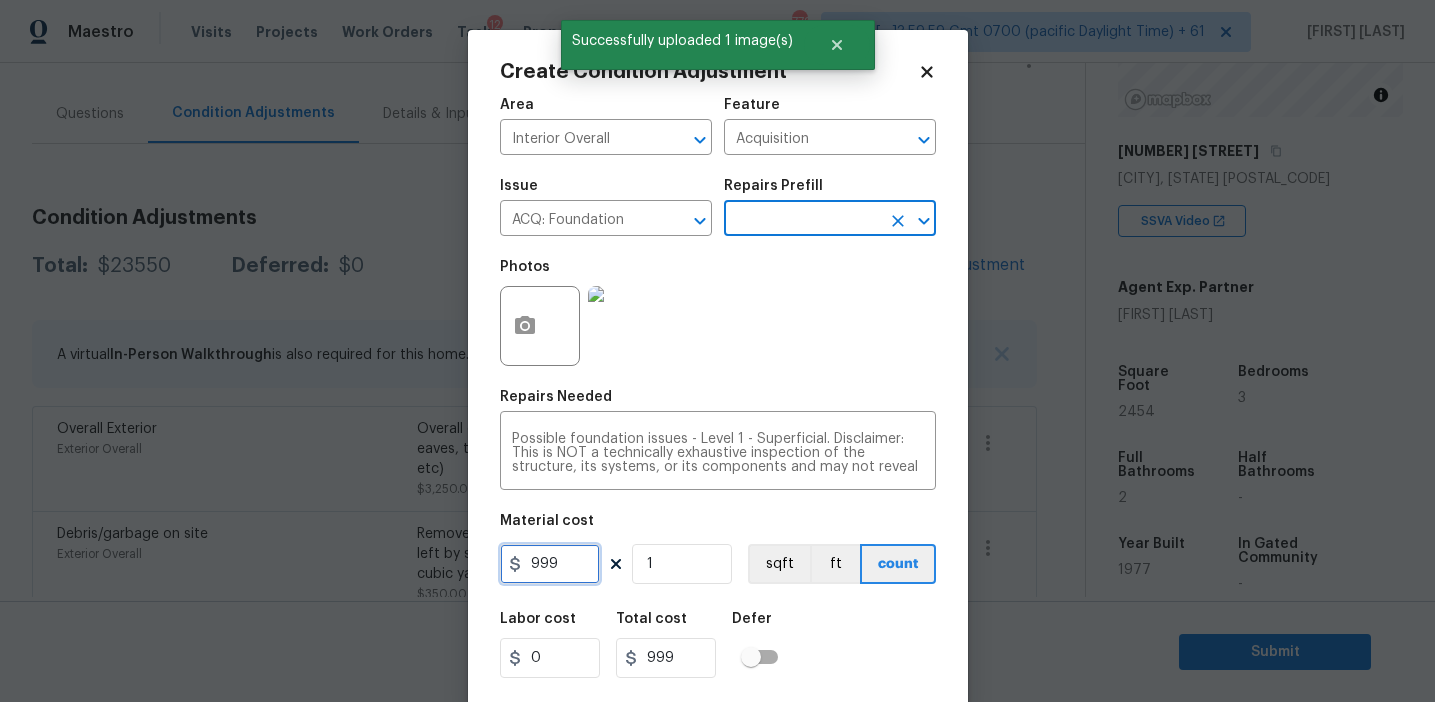 click on "999" at bounding box center (550, 564) 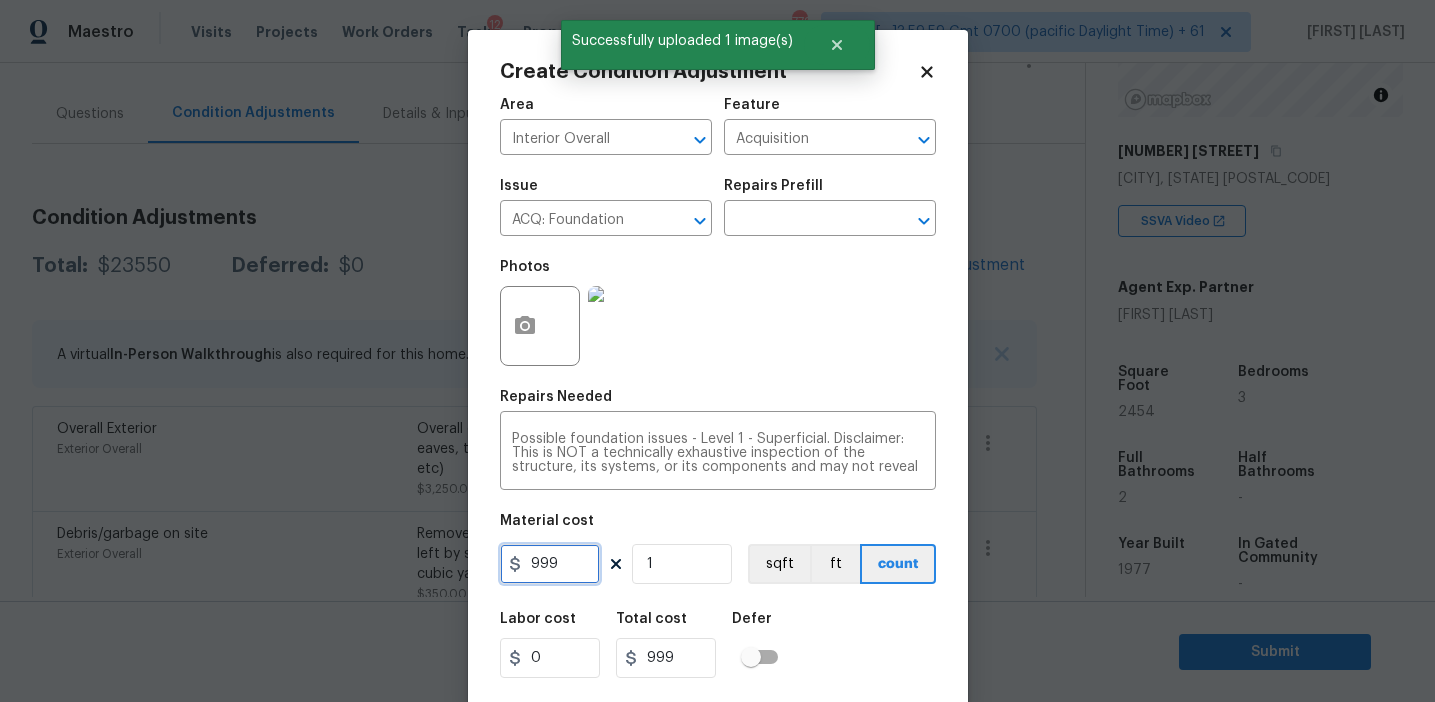 type on "1000" 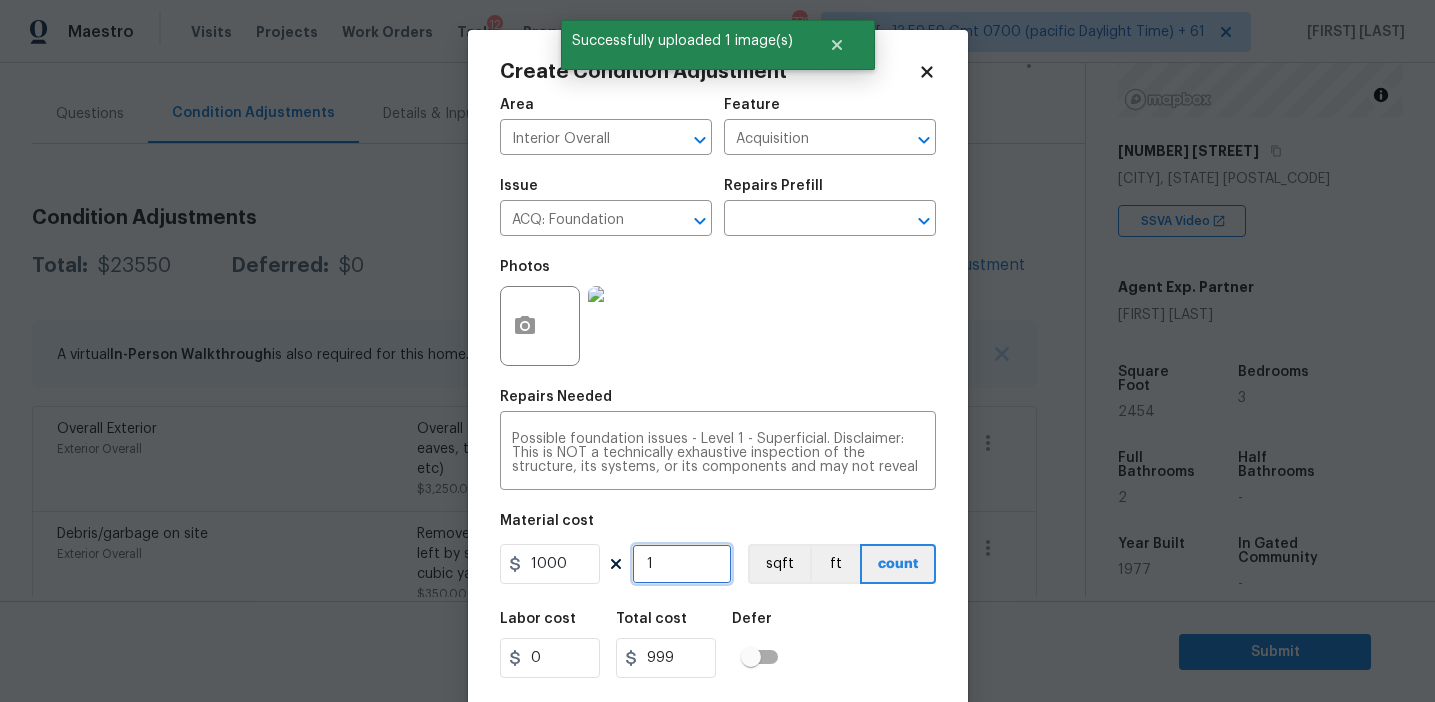 type on "1000" 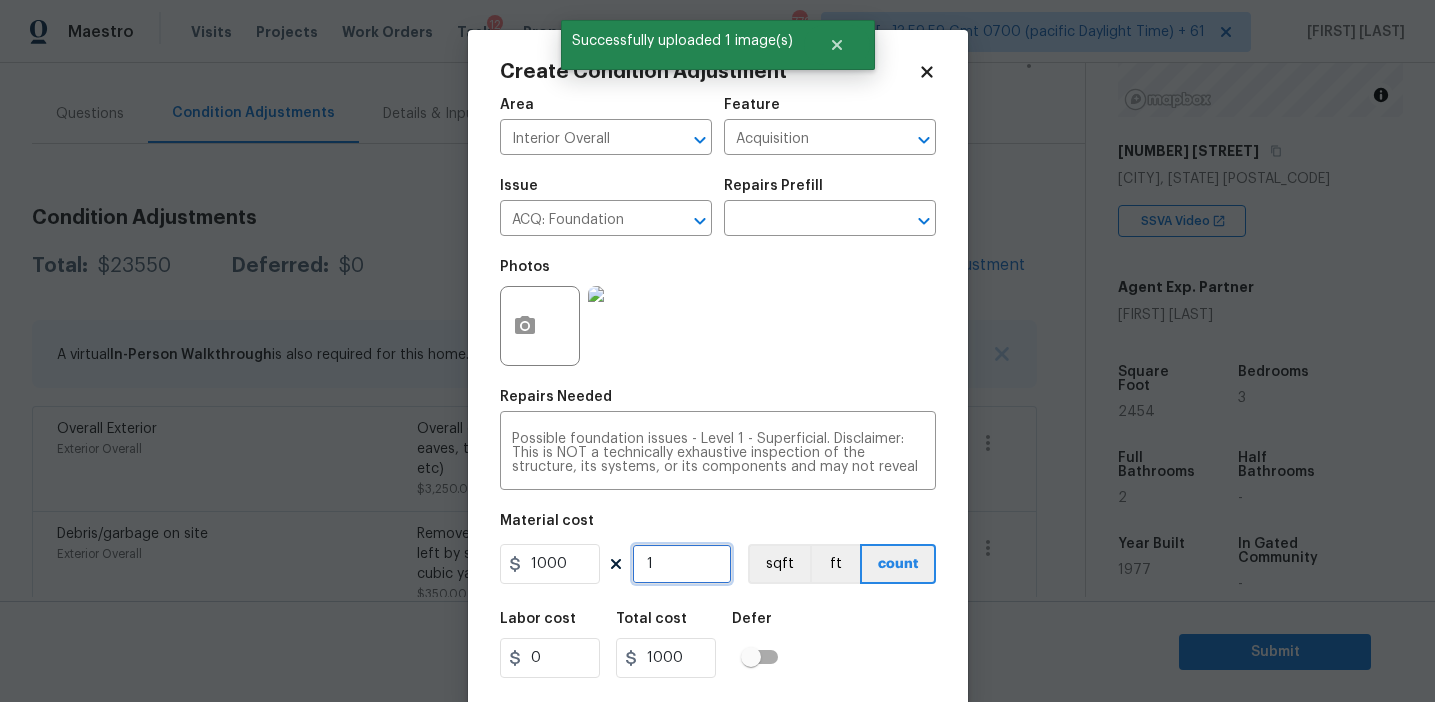 type on "5" 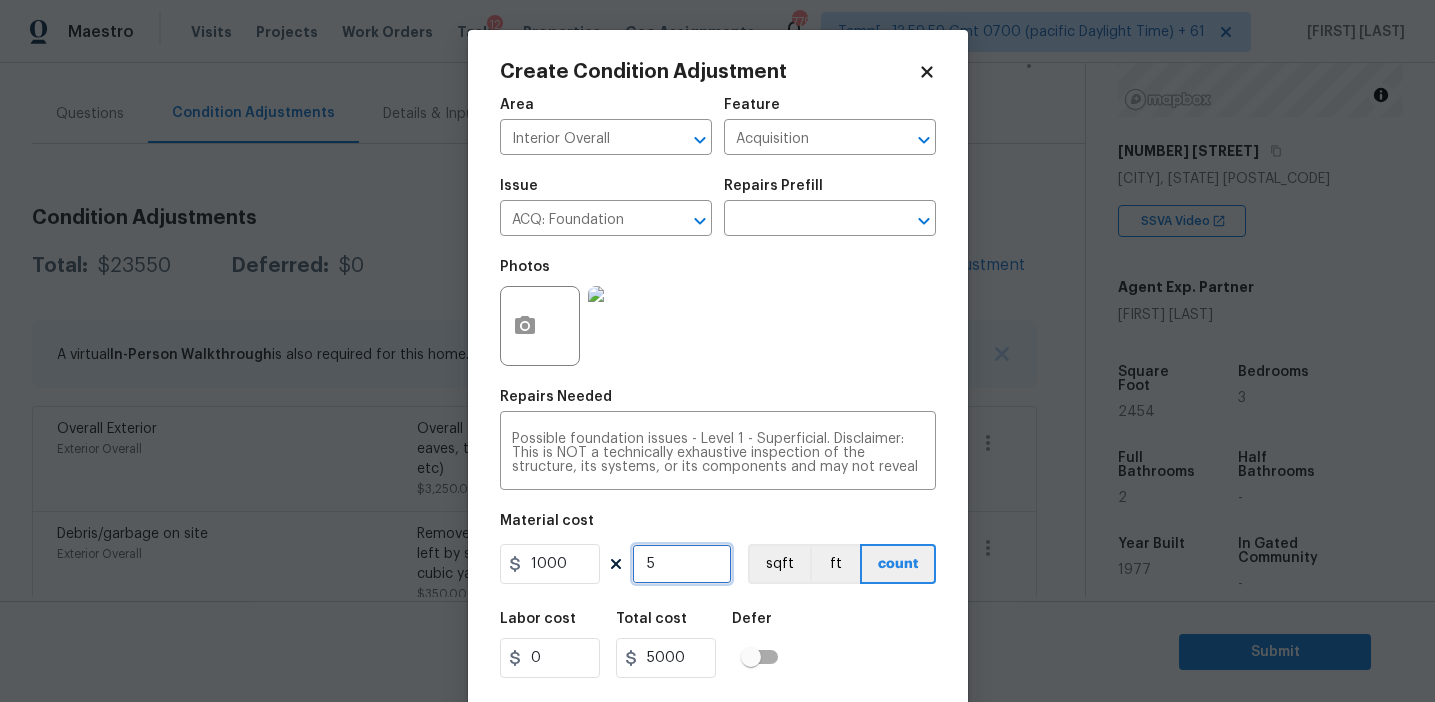 type on "5" 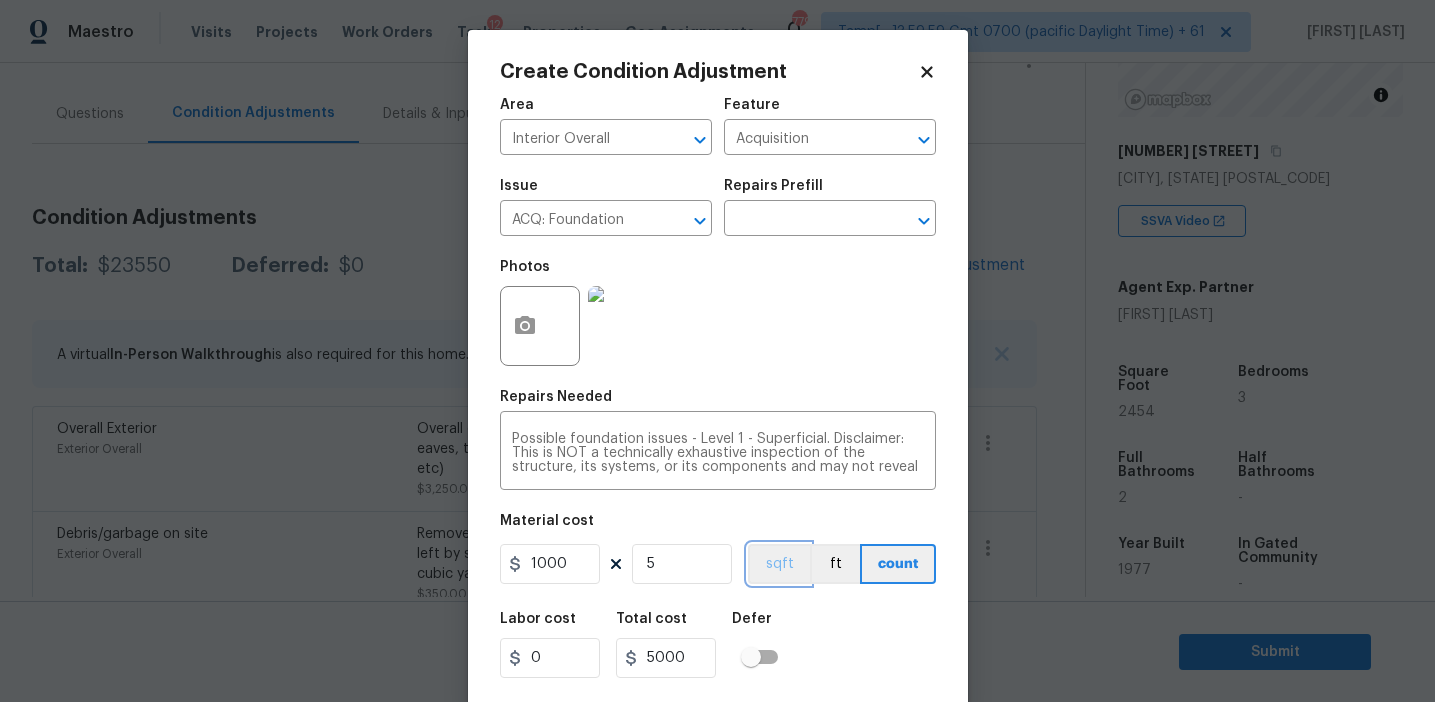 type 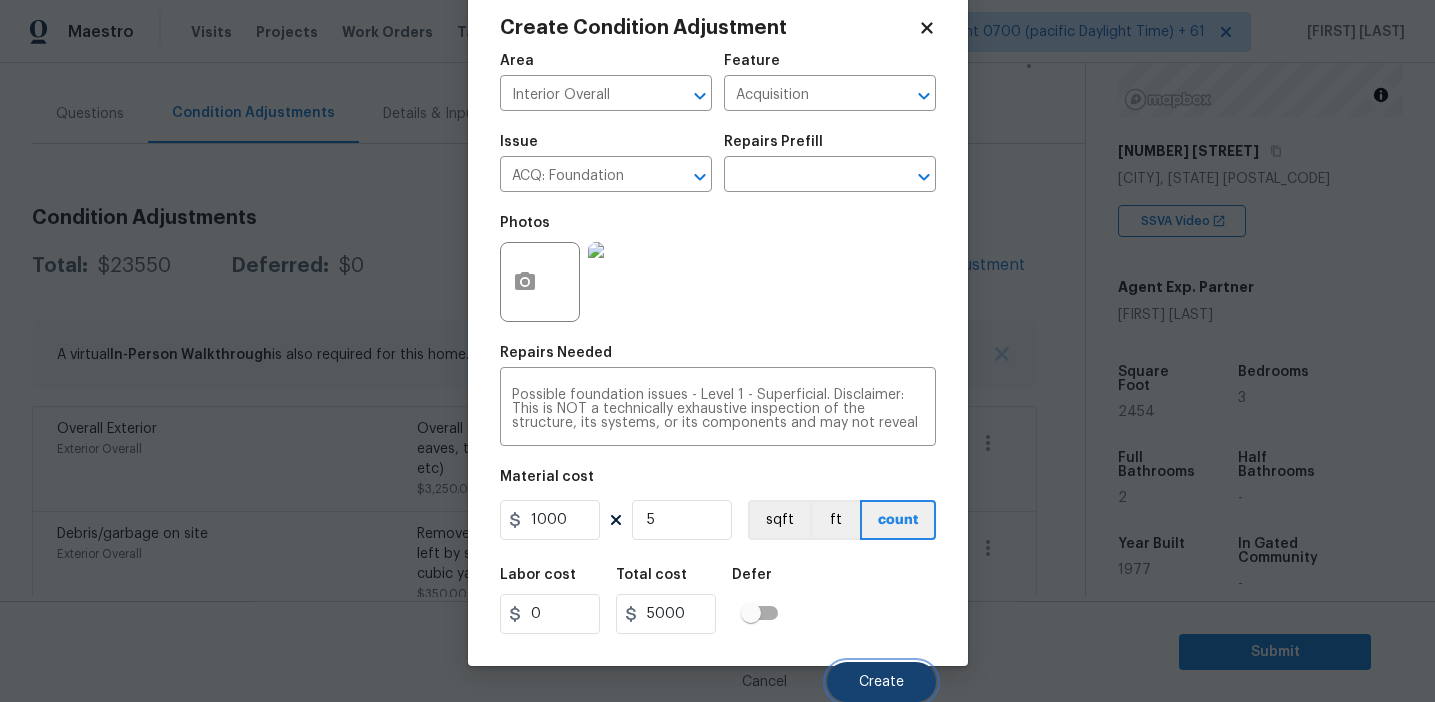 click on "Create" at bounding box center [881, 682] 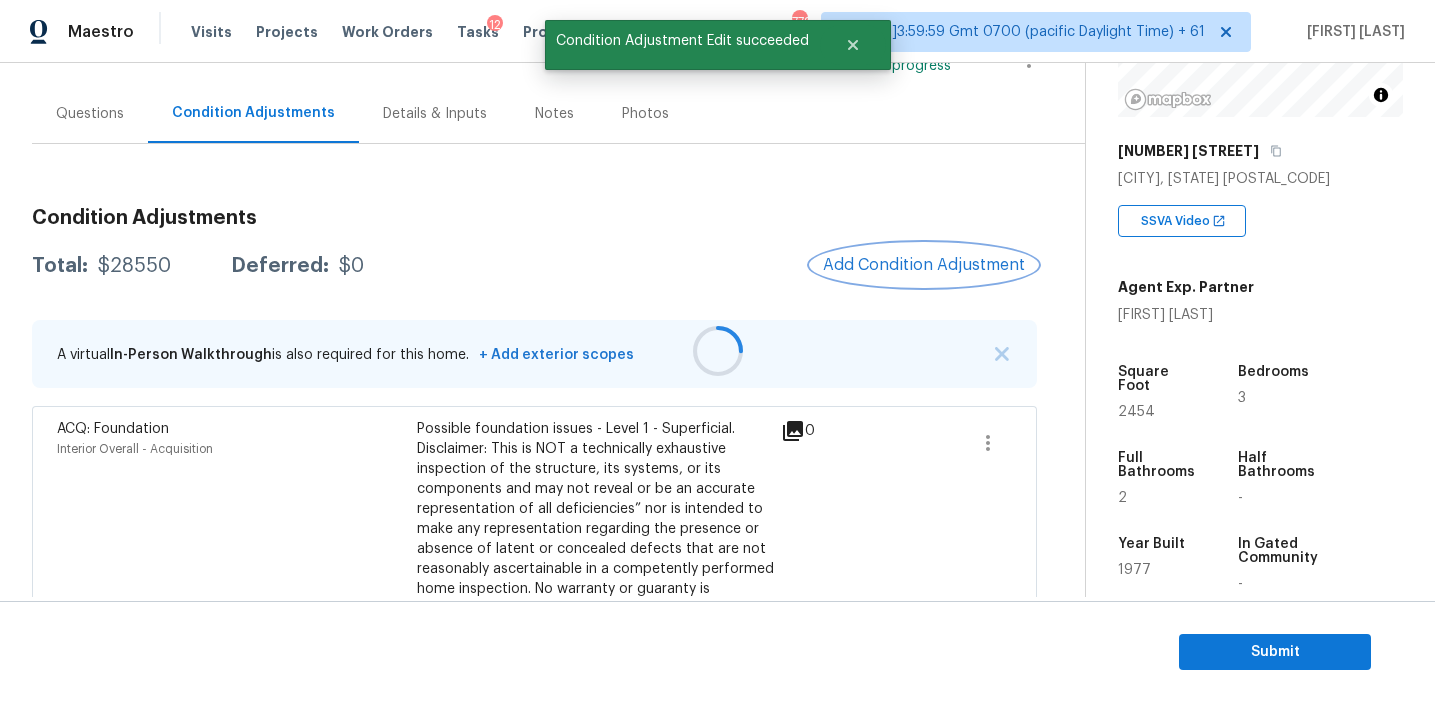 scroll, scrollTop: 0, scrollLeft: 0, axis: both 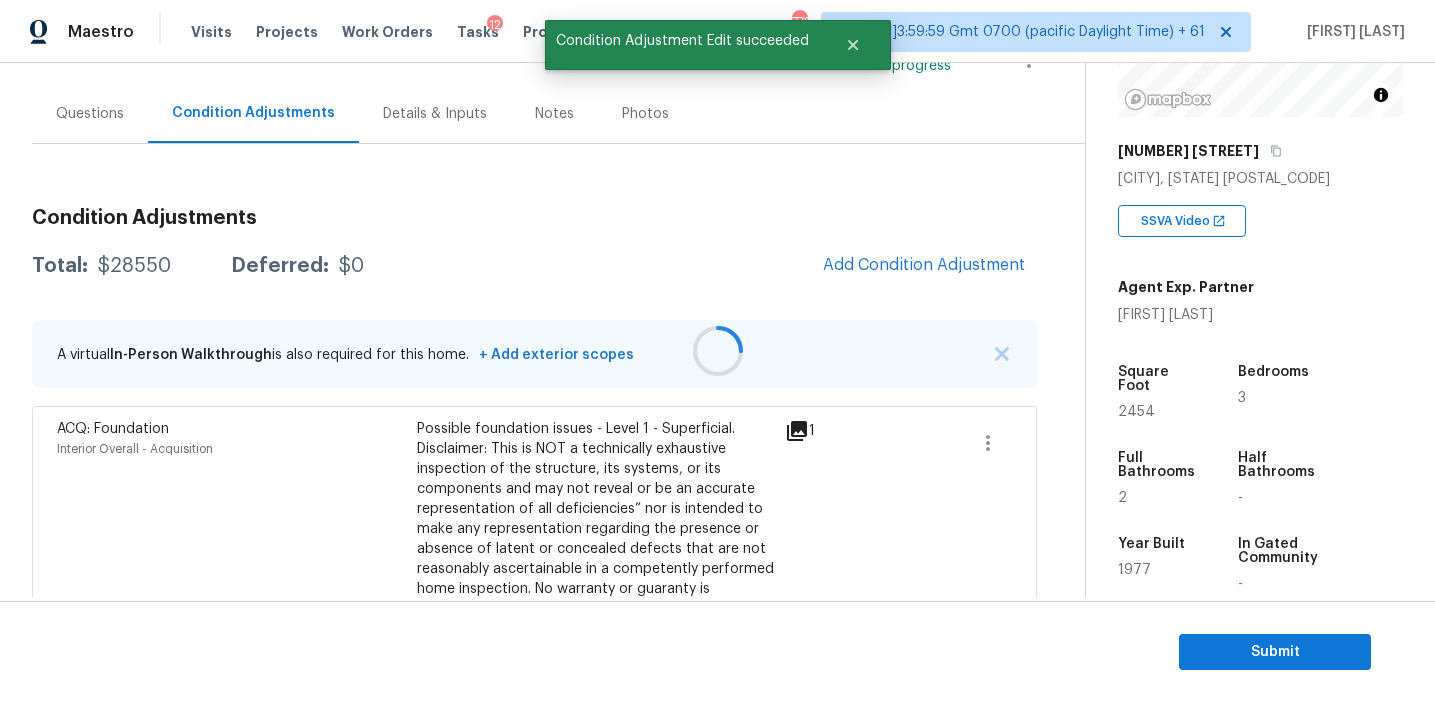 click at bounding box center [717, 351] 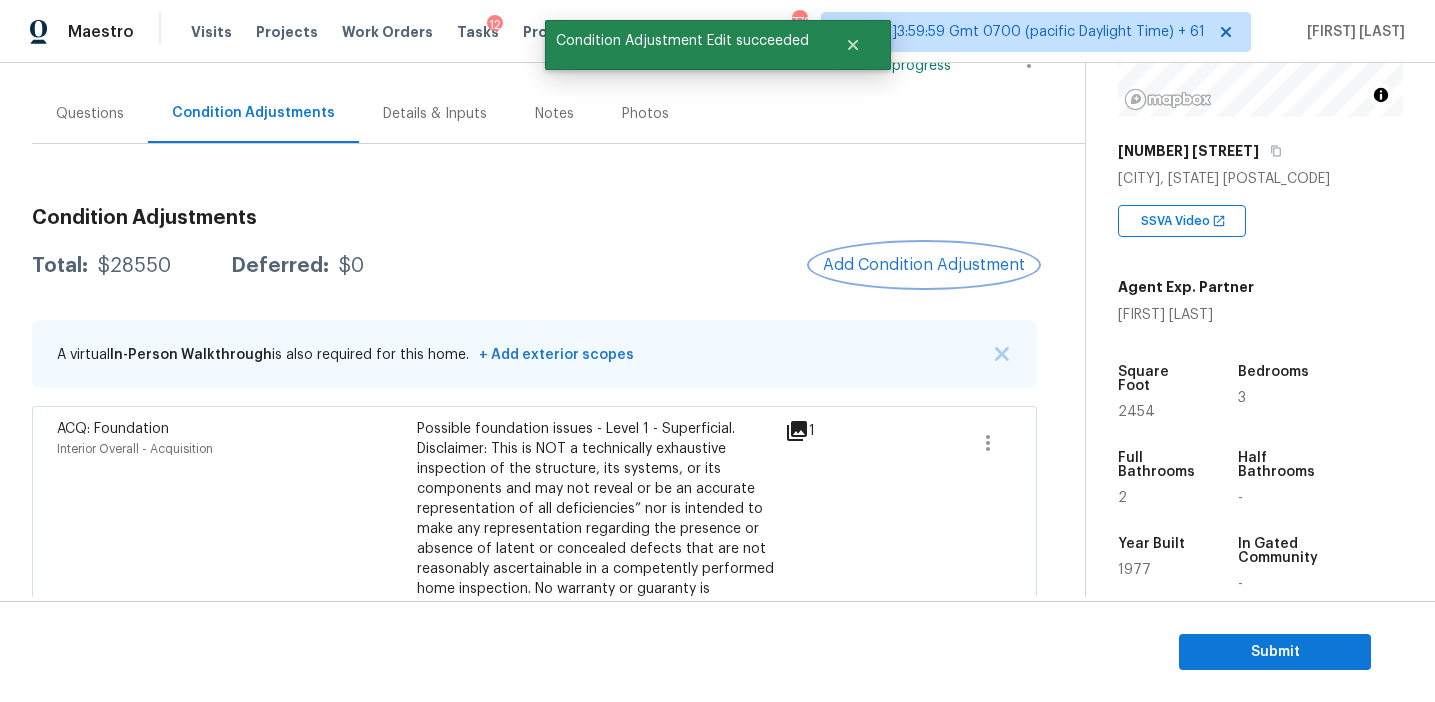 click on "Add Condition Adjustment" at bounding box center (924, 265) 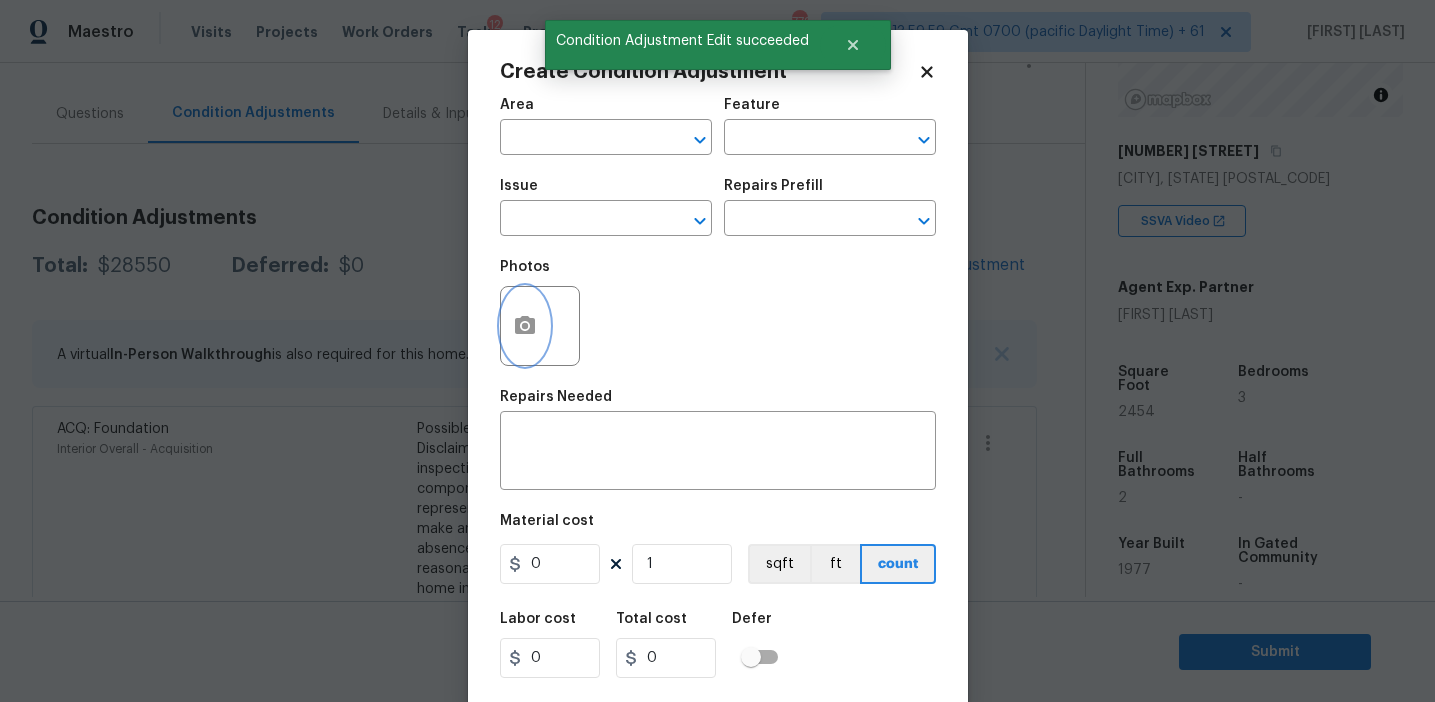 click at bounding box center [525, 326] 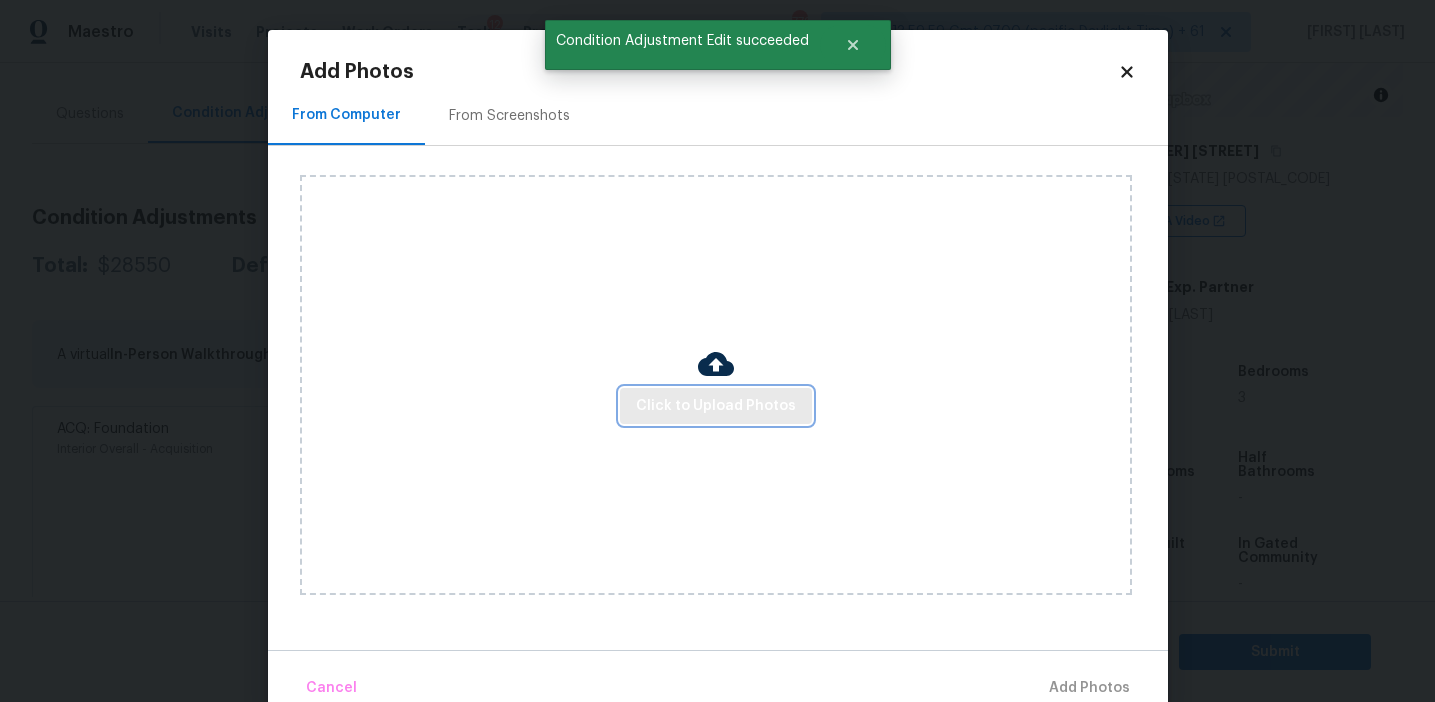 click on "Click to Upload Photos" at bounding box center (716, 406) 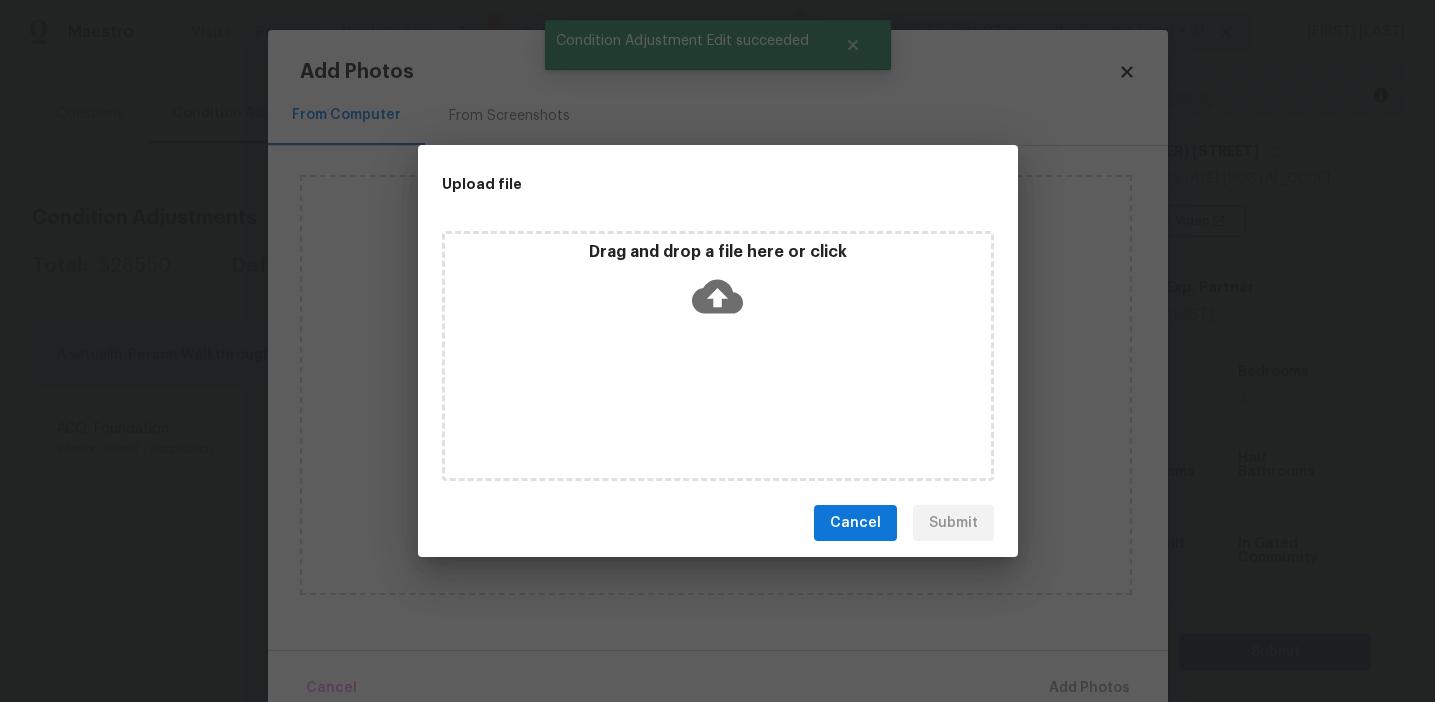 click on "Drag and drop a file here or click" at bounding box center (718, 285) 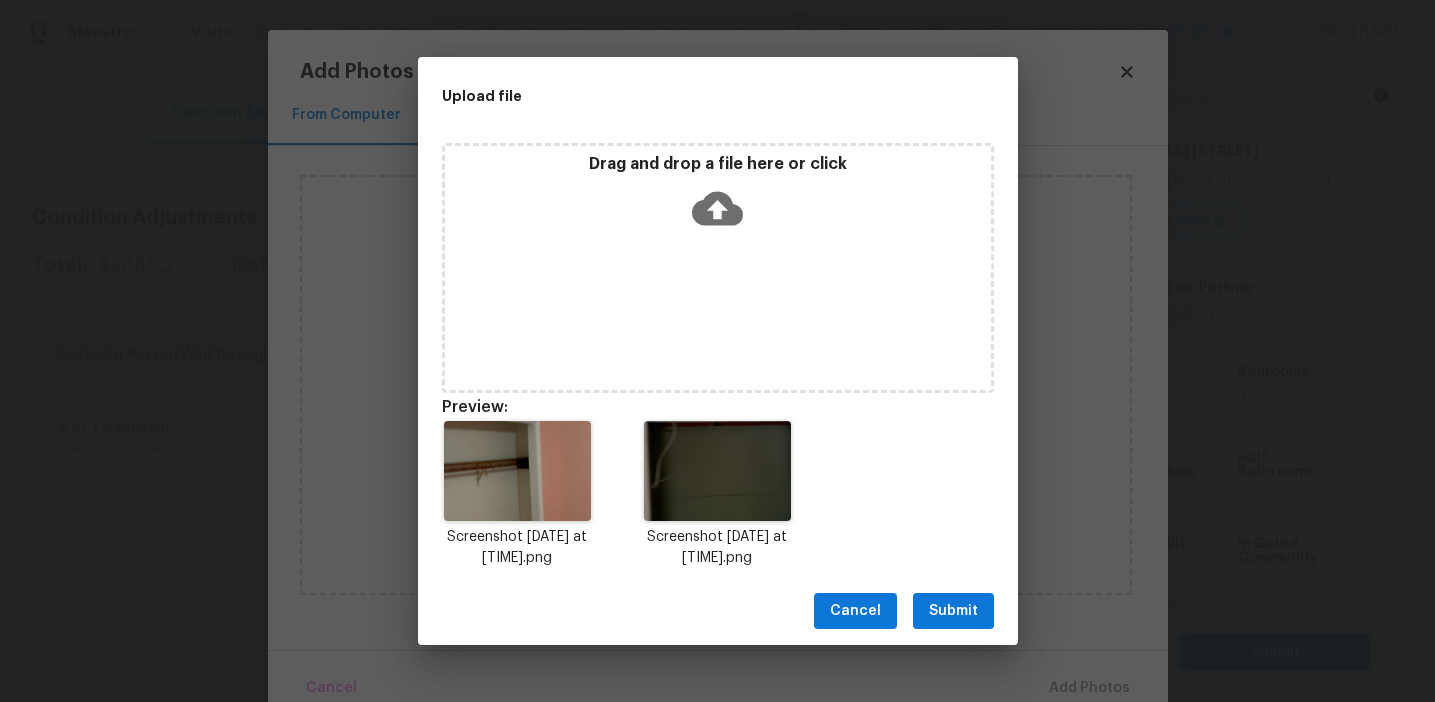 click on "Submit" at bounding box center (953, 611) 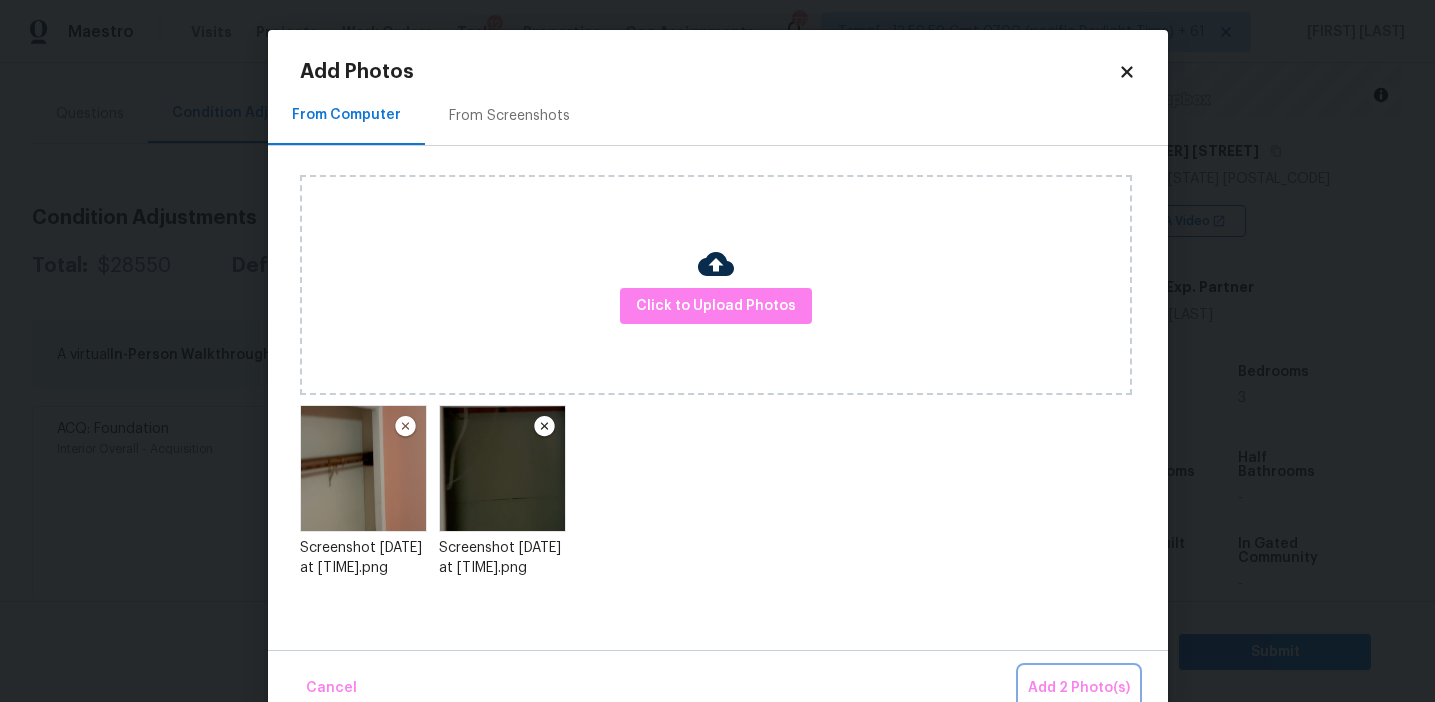 click on "Add 2 Photo(s)" at bounding box center (1079, 688) 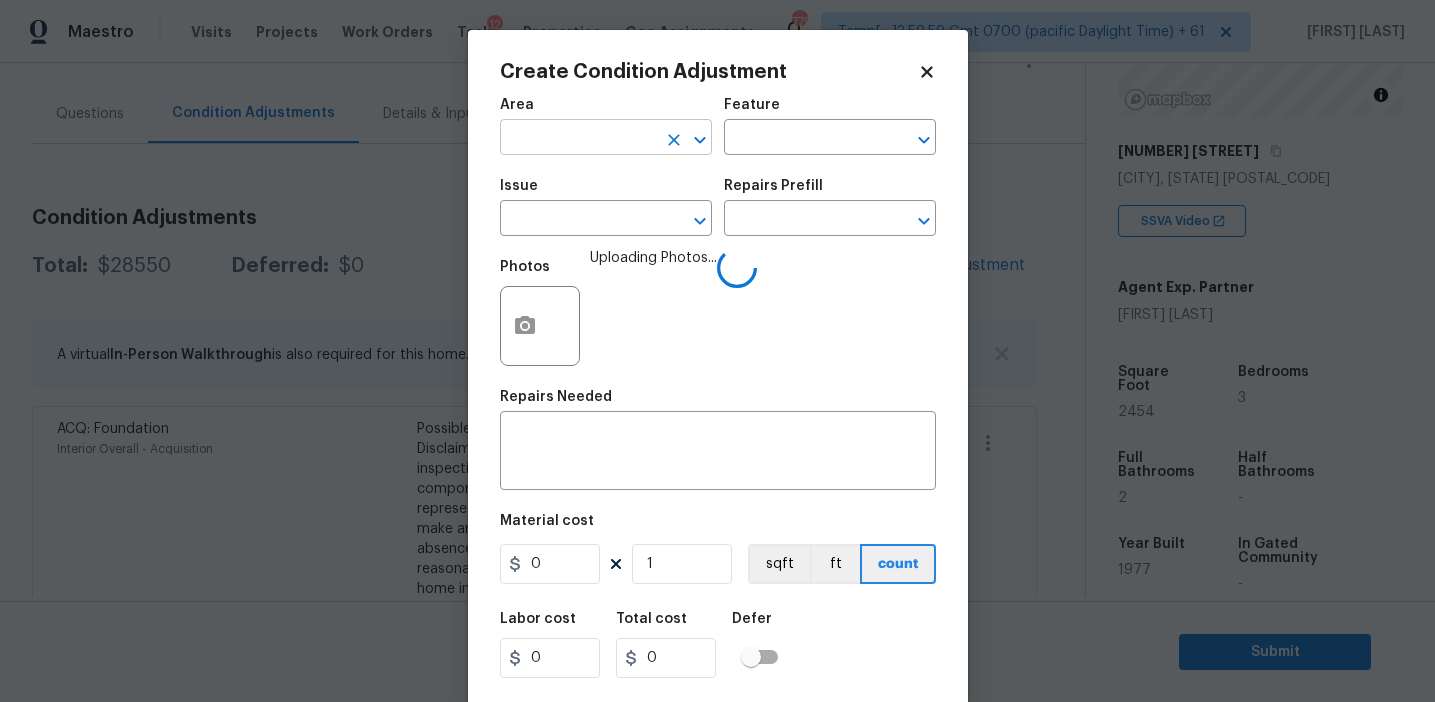 click at bounding box center (578, 139) 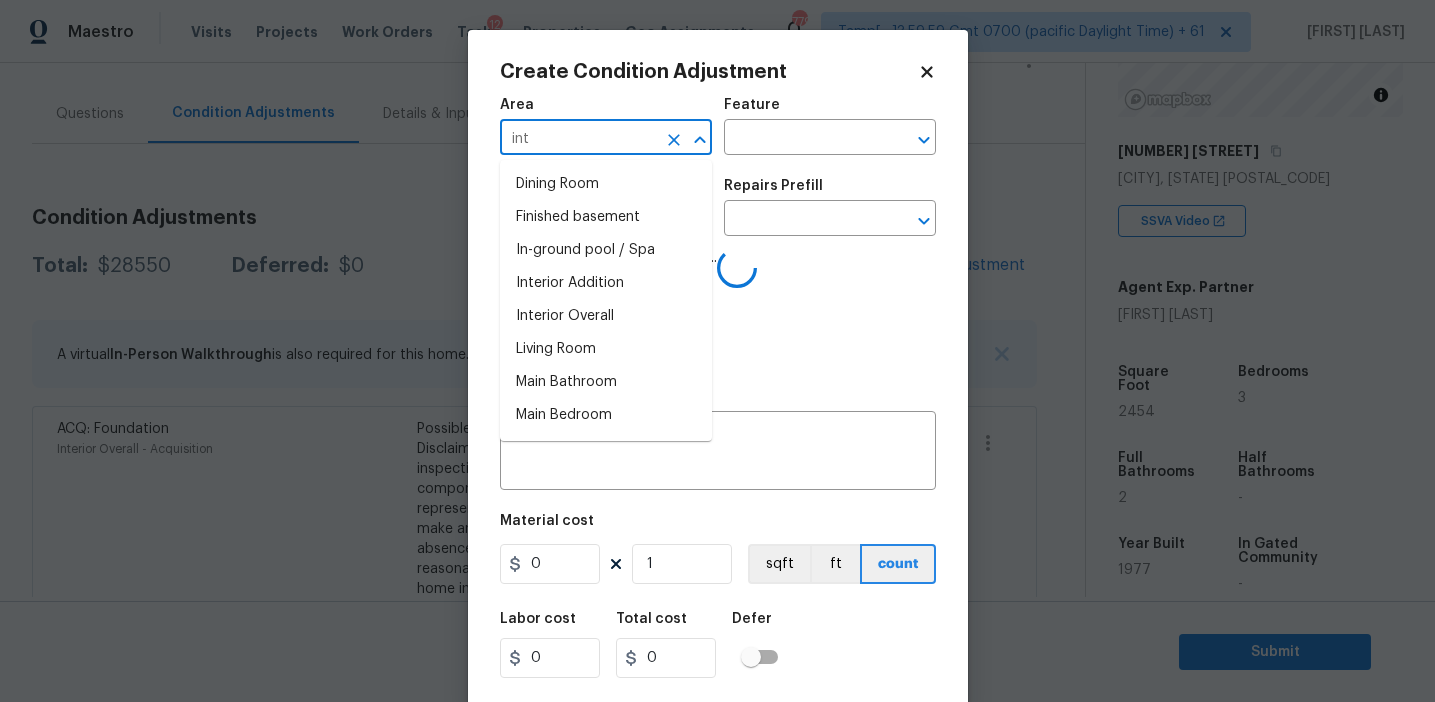 type on "inte" 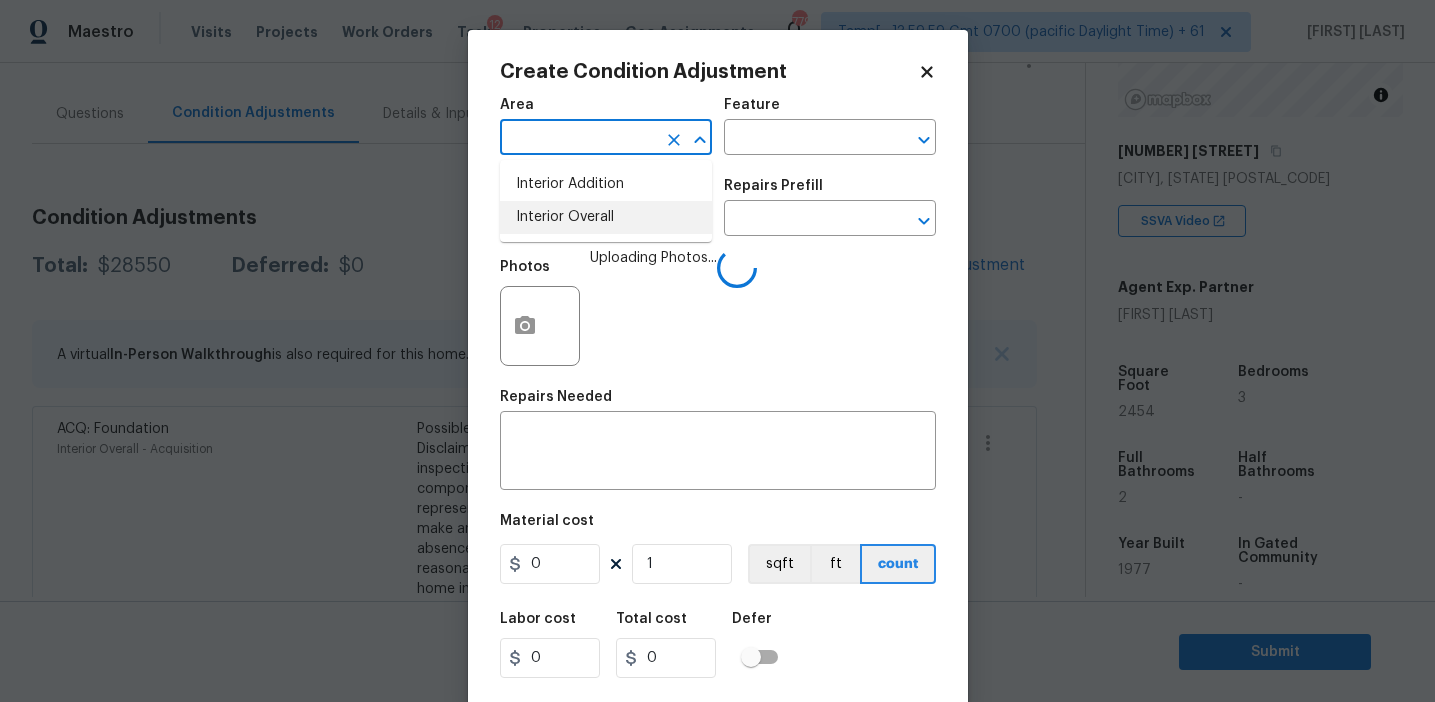 click on "Interior Overall" at bounding box center [606, 217] 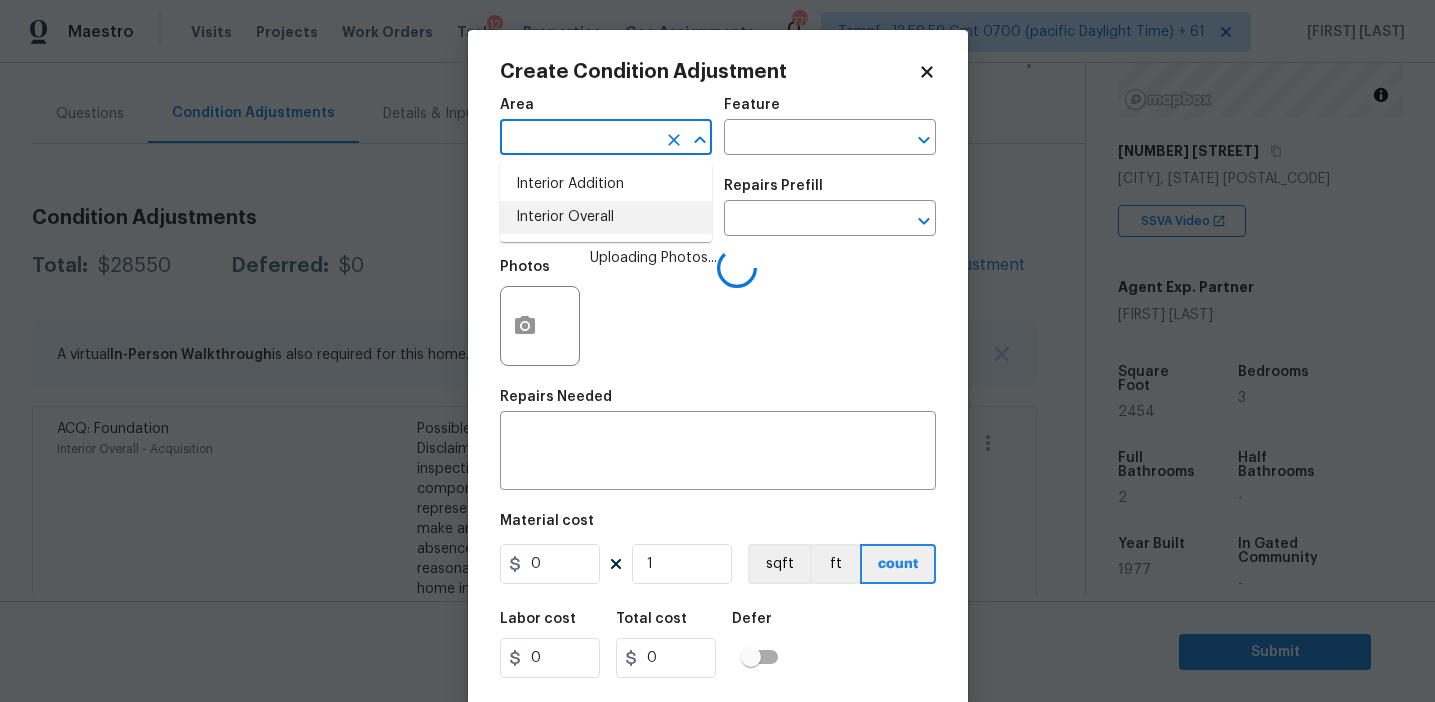 type on "Attic" 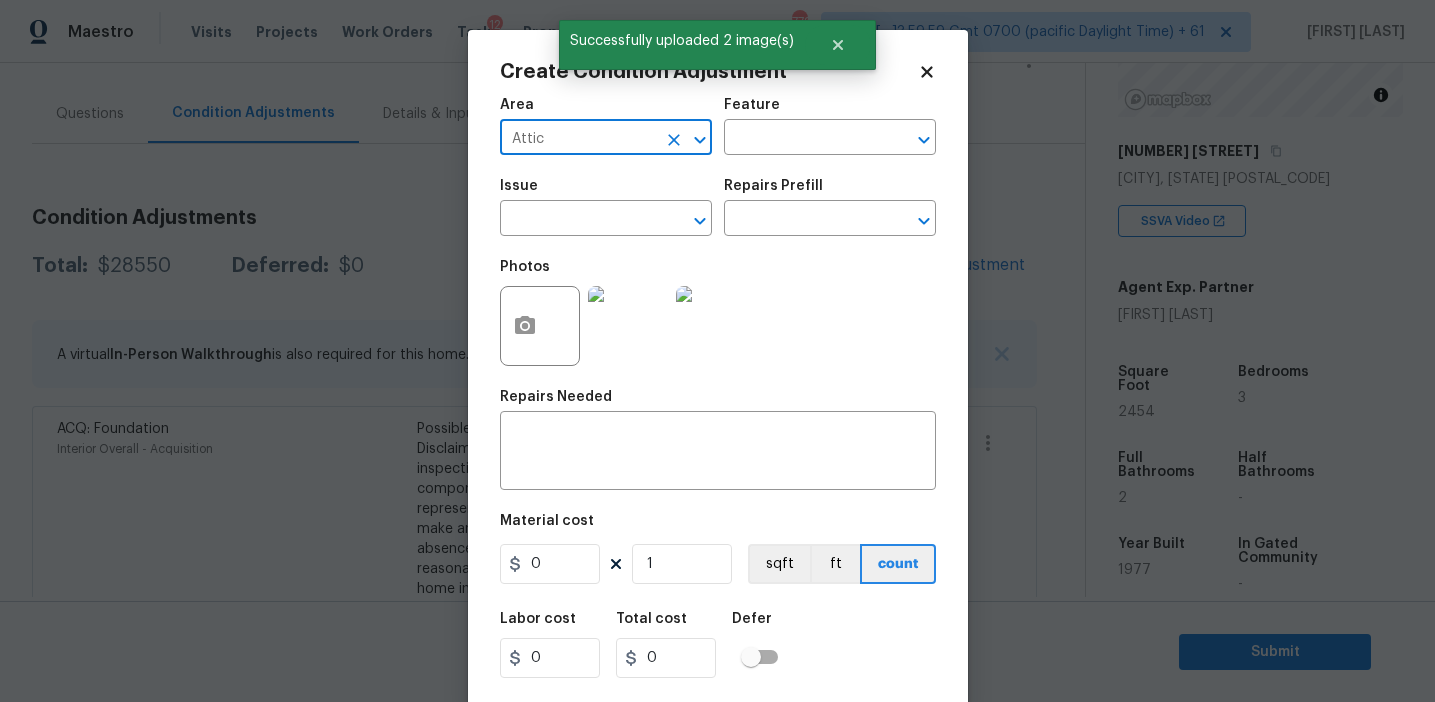 click 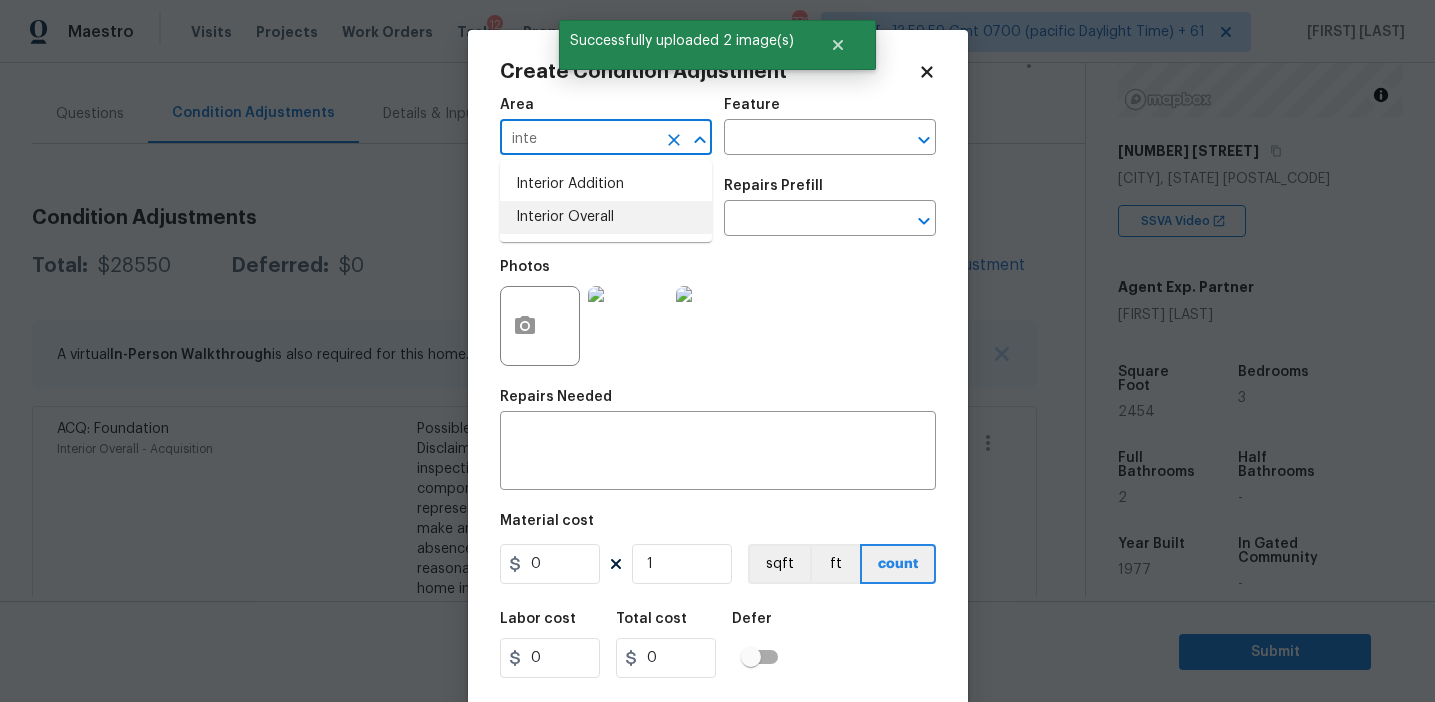 click on "Interior Overall" at bounding box center [606, 217] 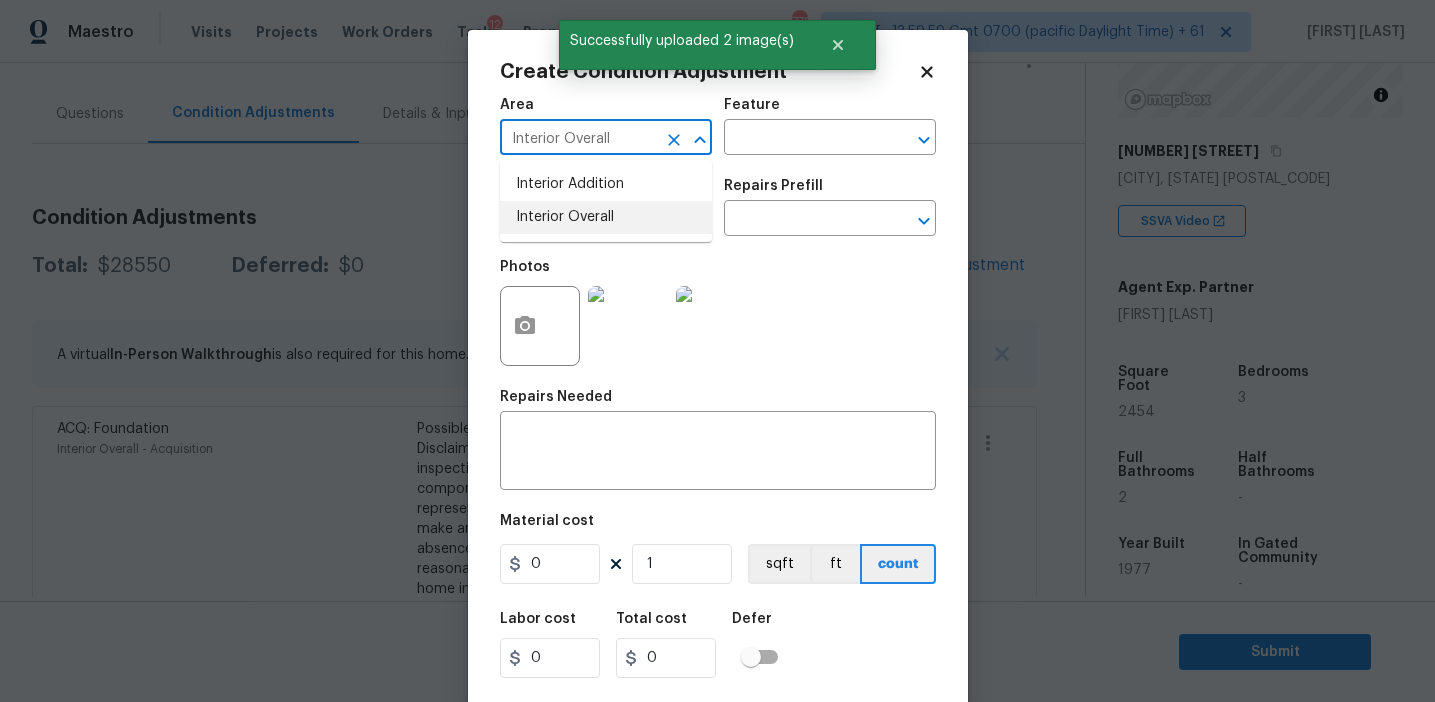 type on "Interior Overall" 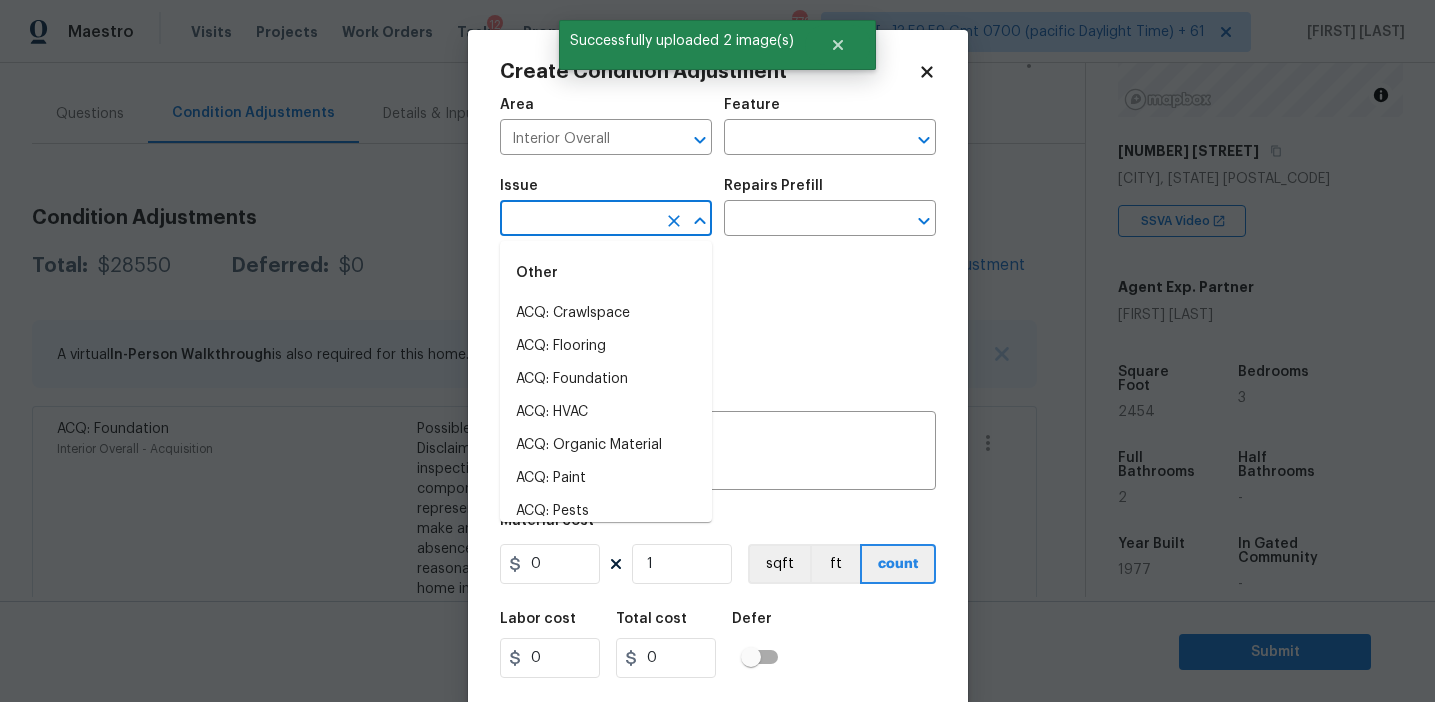 click at bounding box center (578, 220) 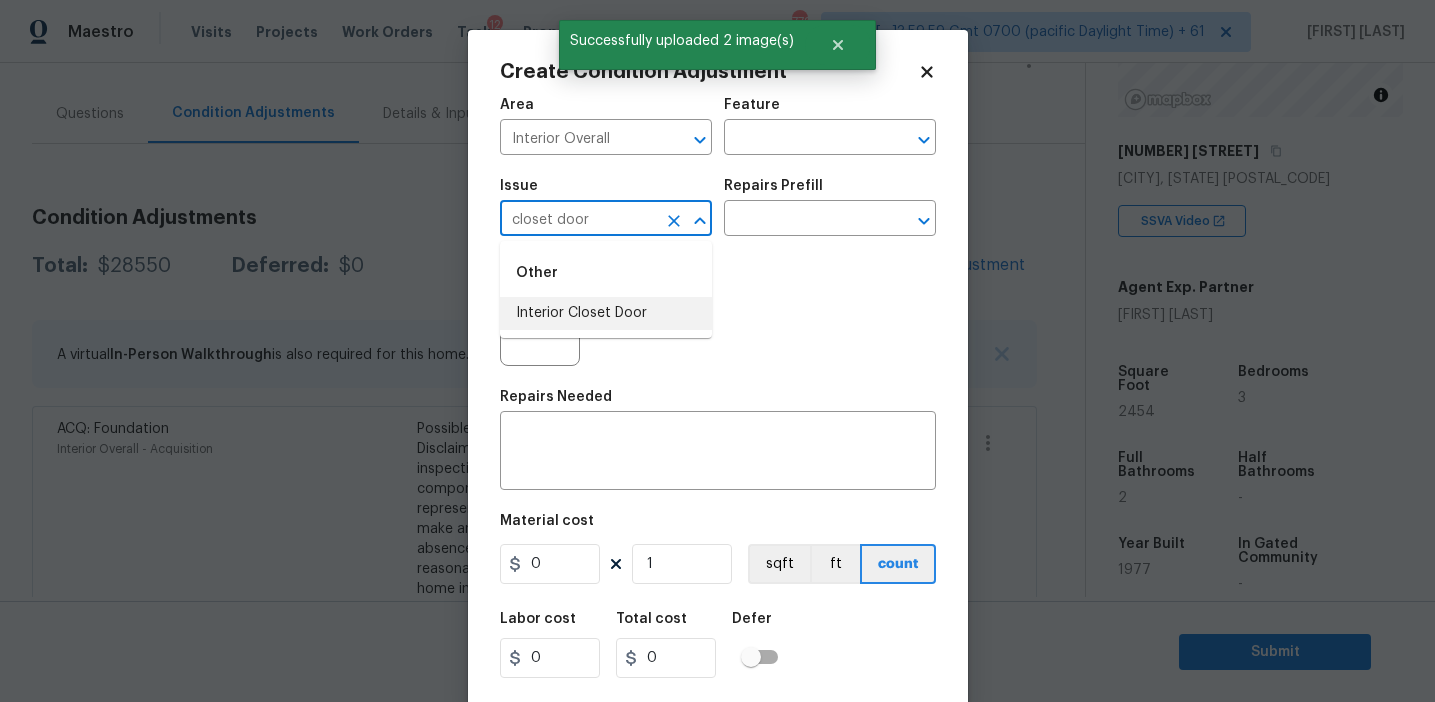 click on "Interior Closet Door" at bounding box center [606, 313] 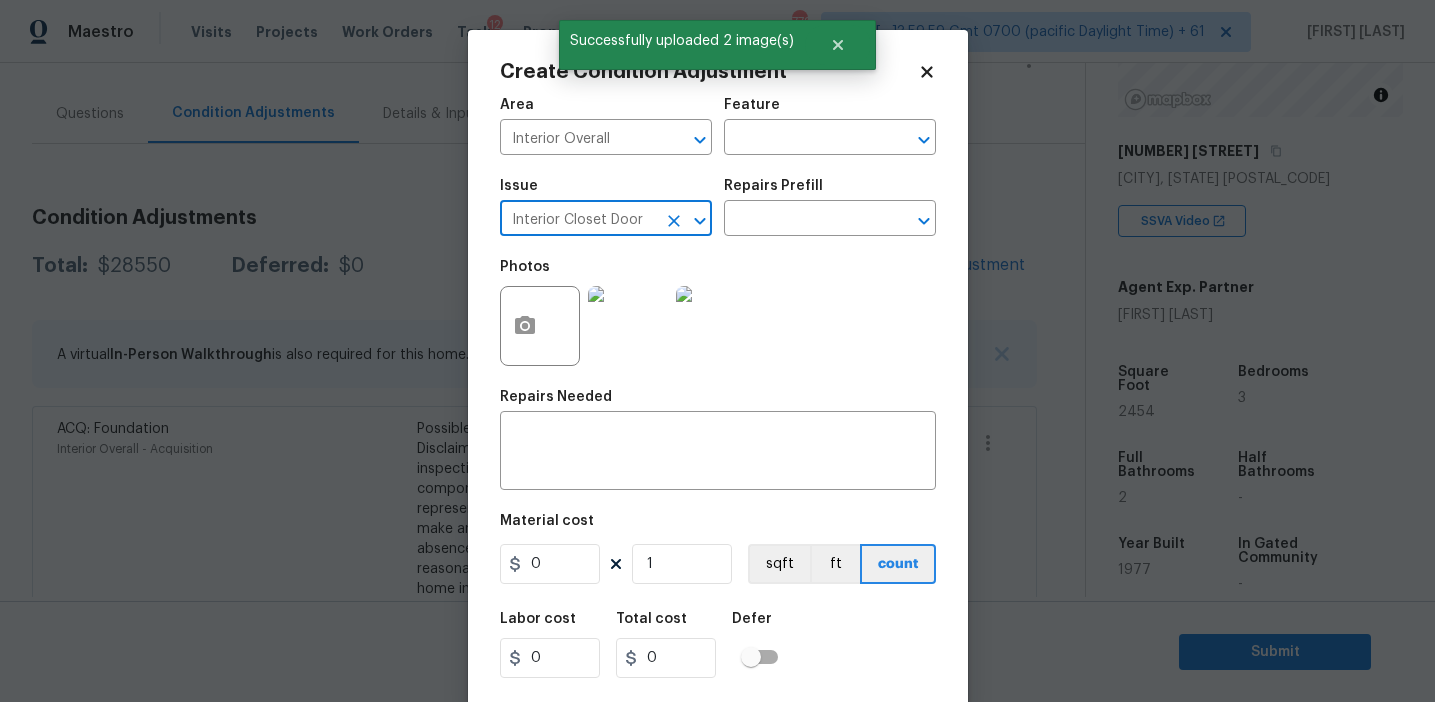 type on "Interior Closet Door" 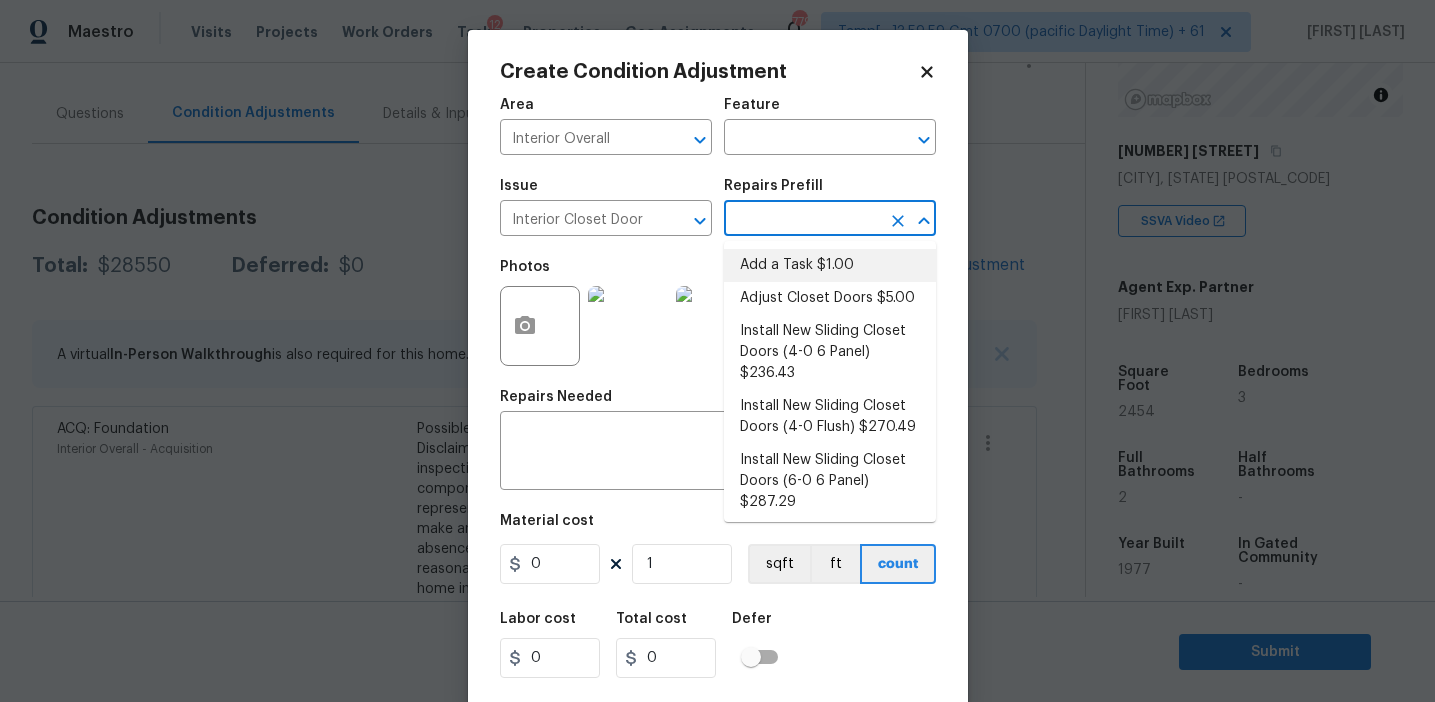 click on "Add a Task $1.00" at bounding box center [830, 265] 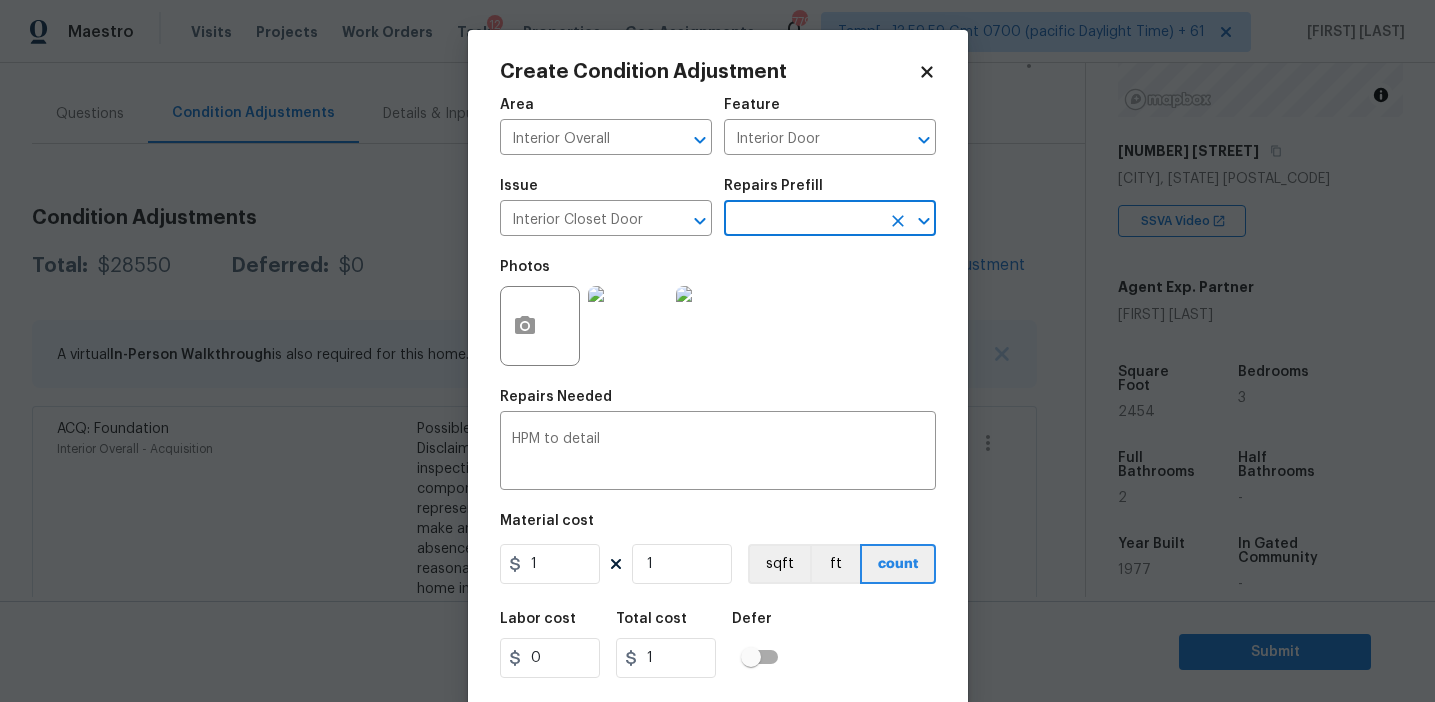 click at bounding box center (802, 220) 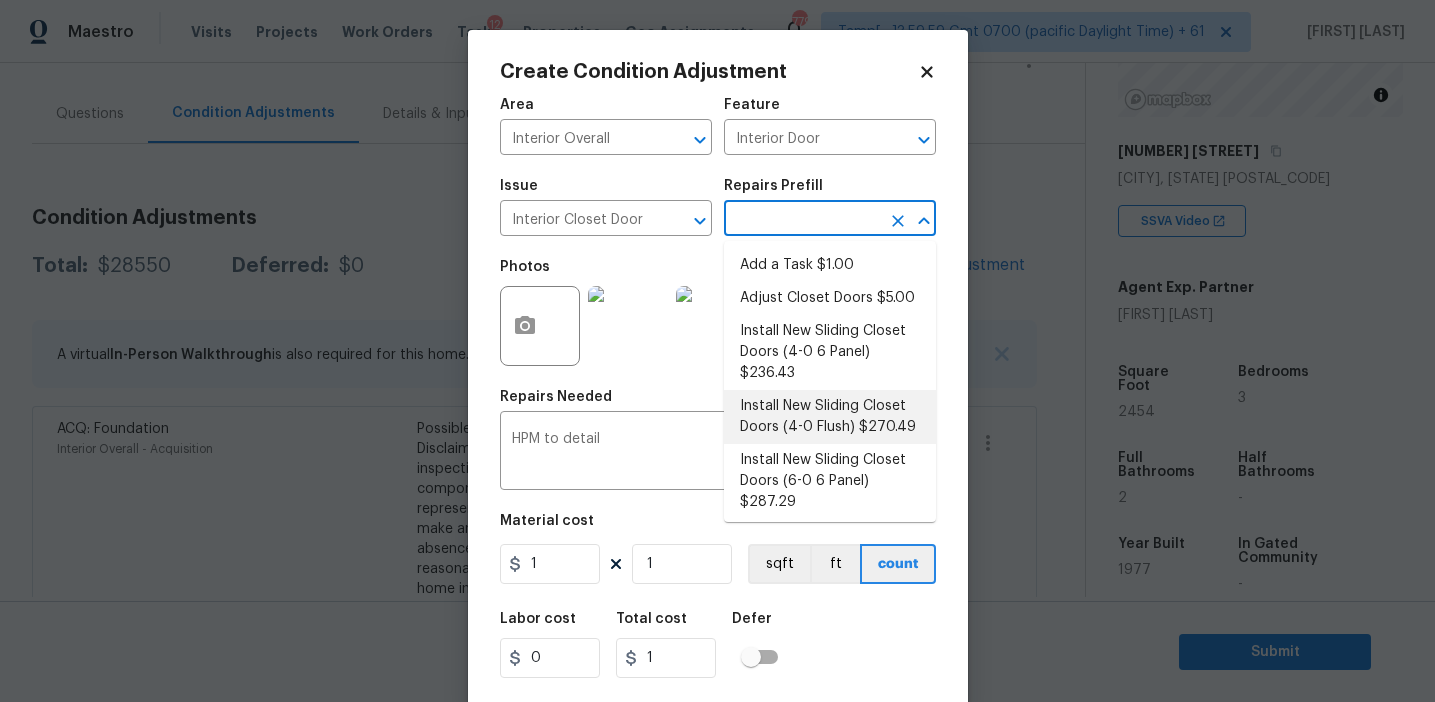 click on "Install New Sliding Closet Doors (4-0 Flush) $270.49" at bounding box center [830, 417] 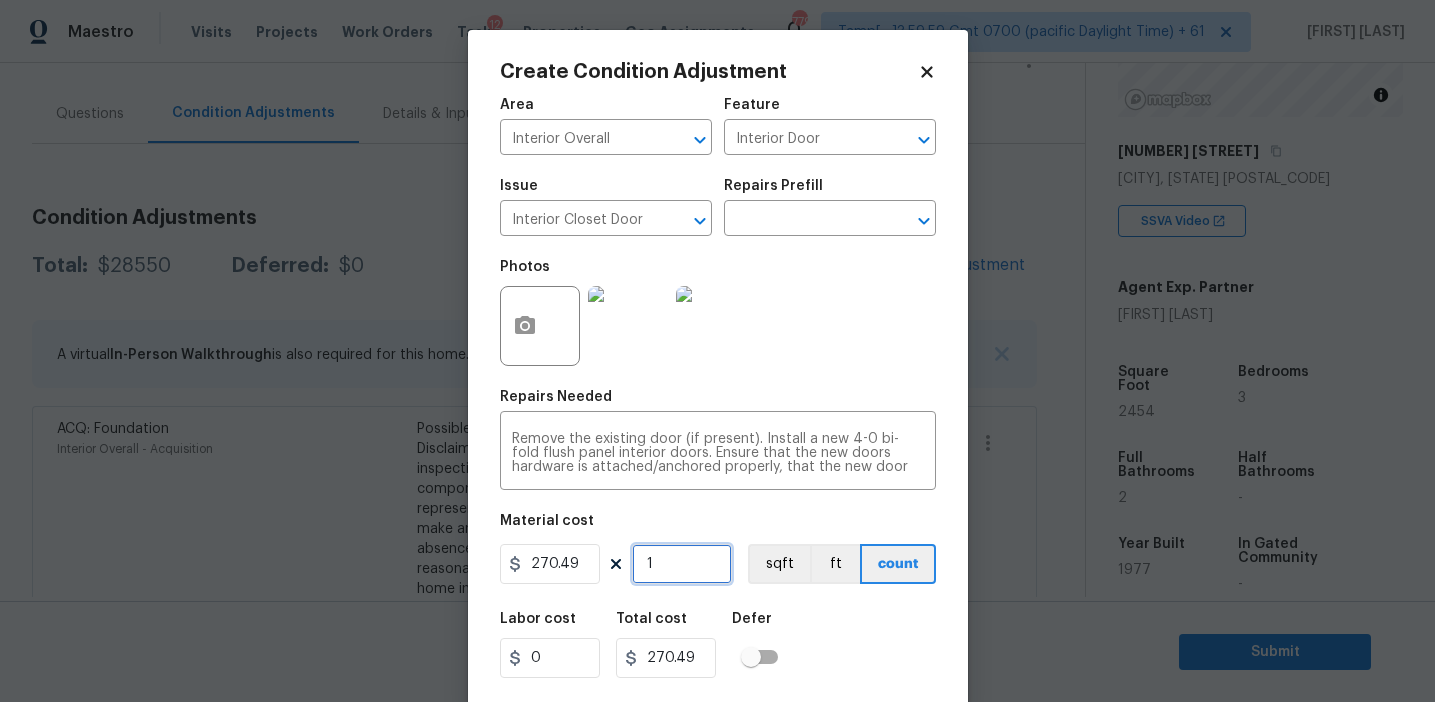 click on "1" at bounding box center [682, 564] 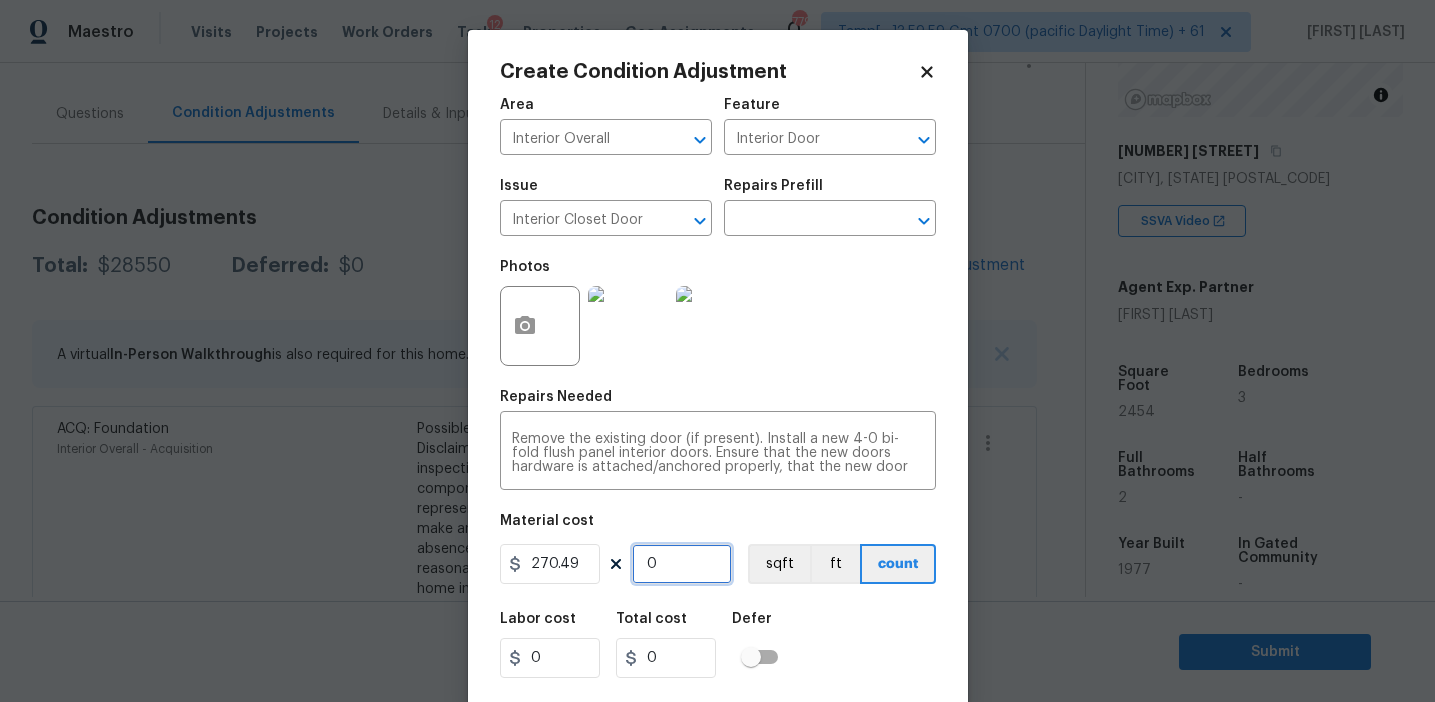 type on "2" 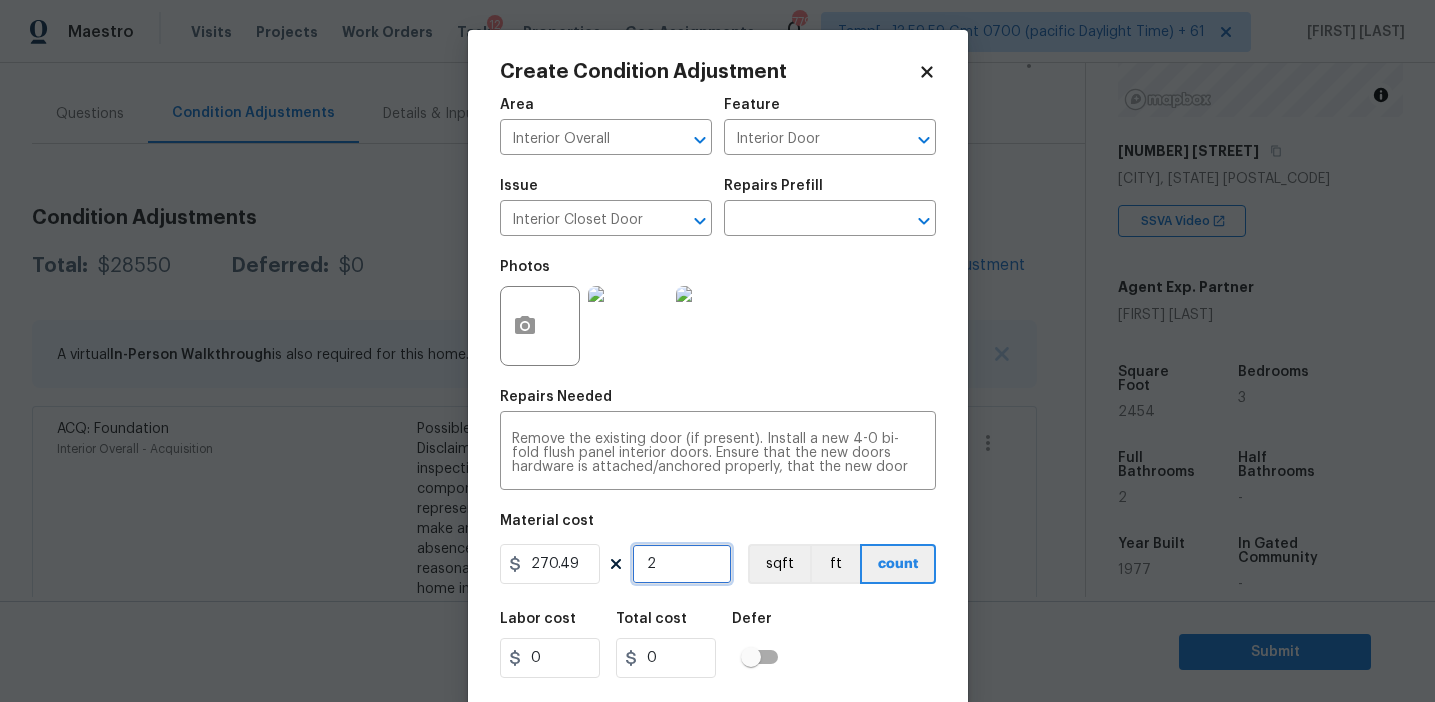 type on "540.98" 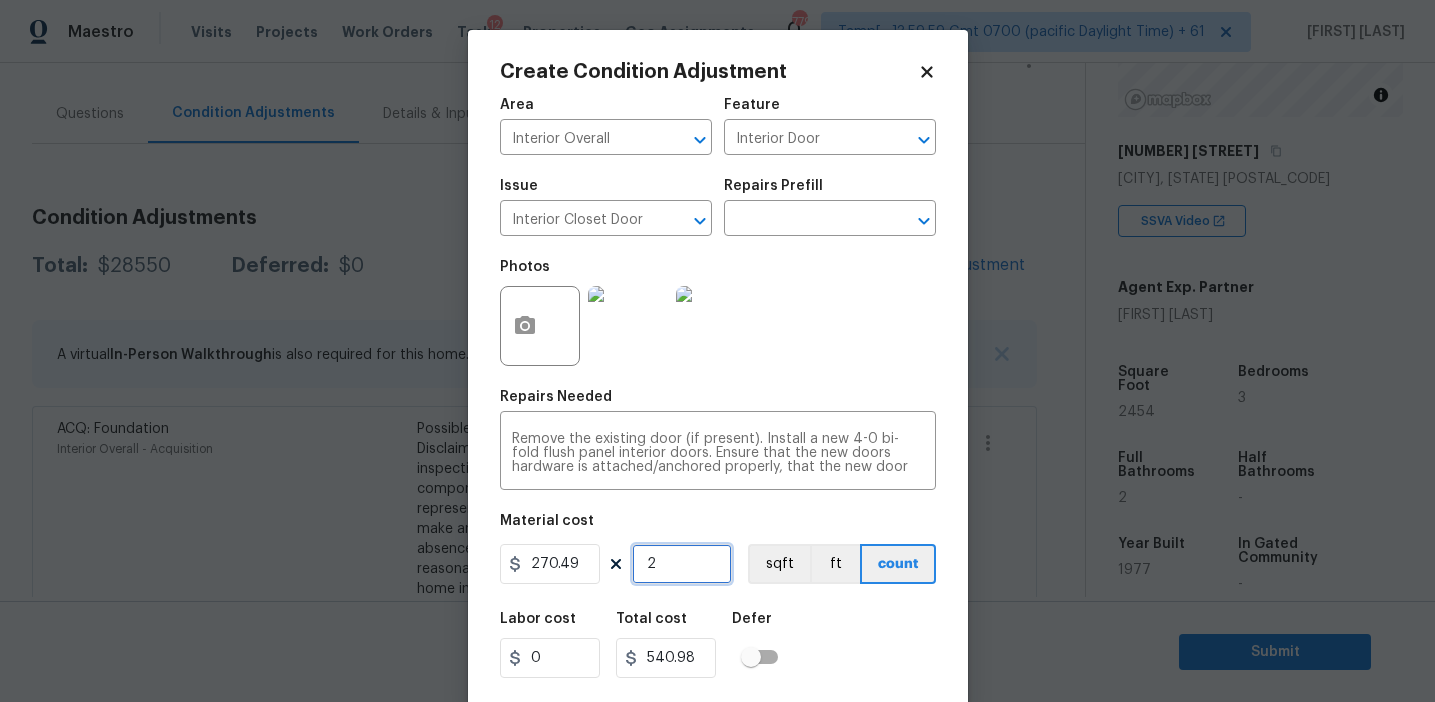 scroll, scrollTop: 45, scrollLeft: 0, axis: vertical 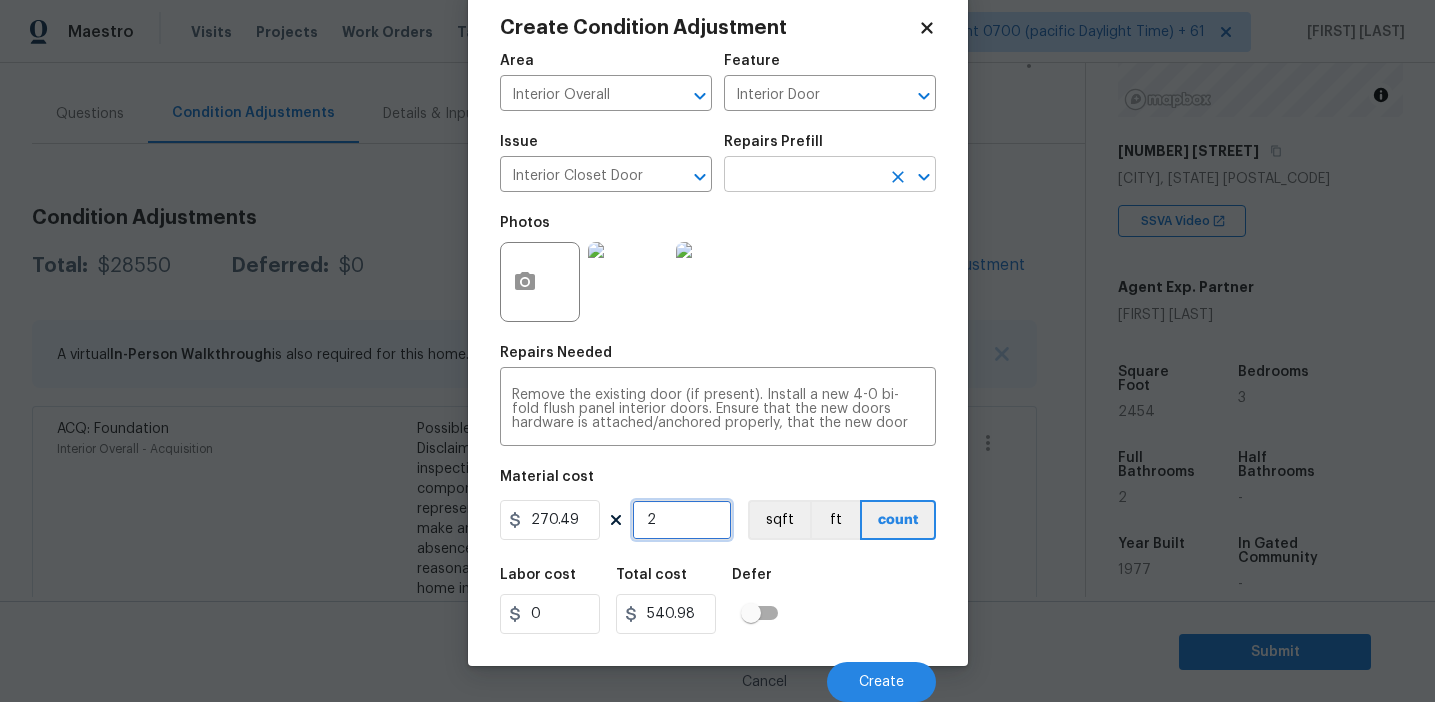 type on "2" 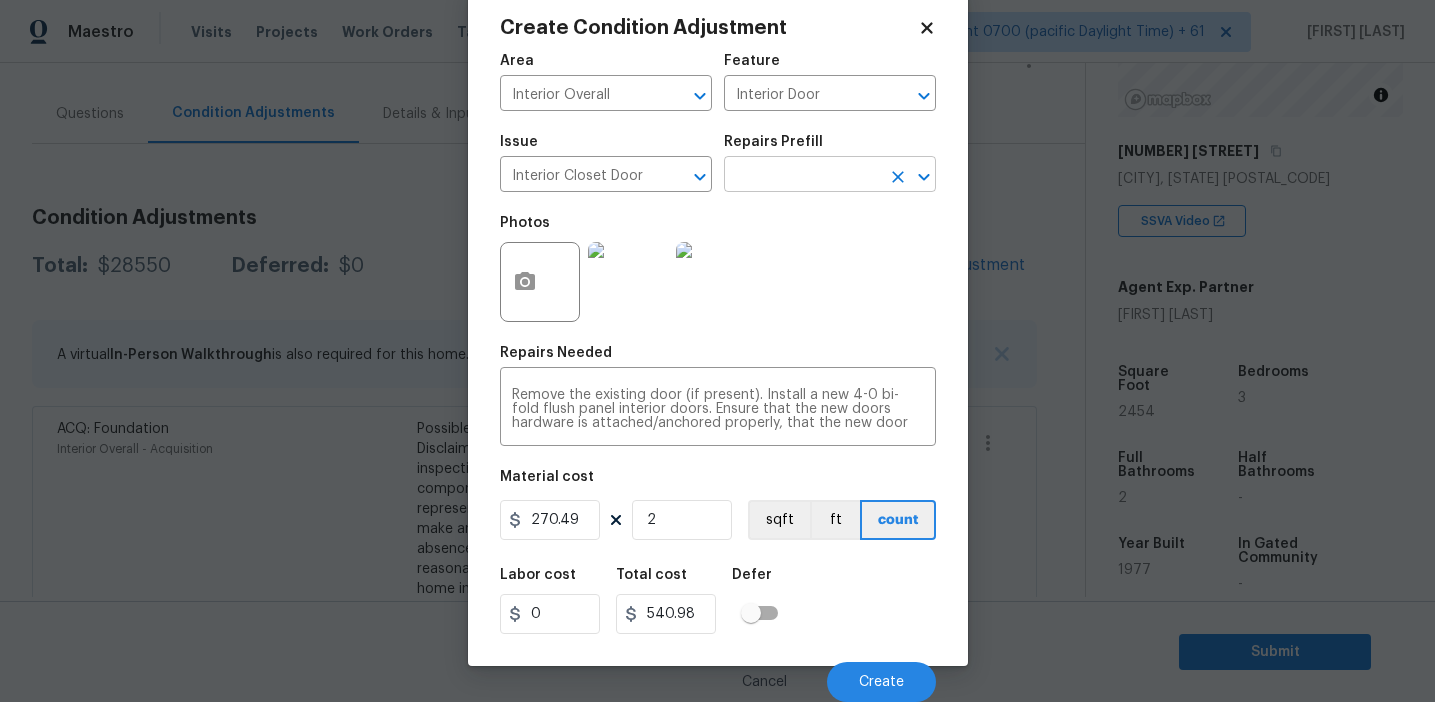 click at bounding box center (802, 176) 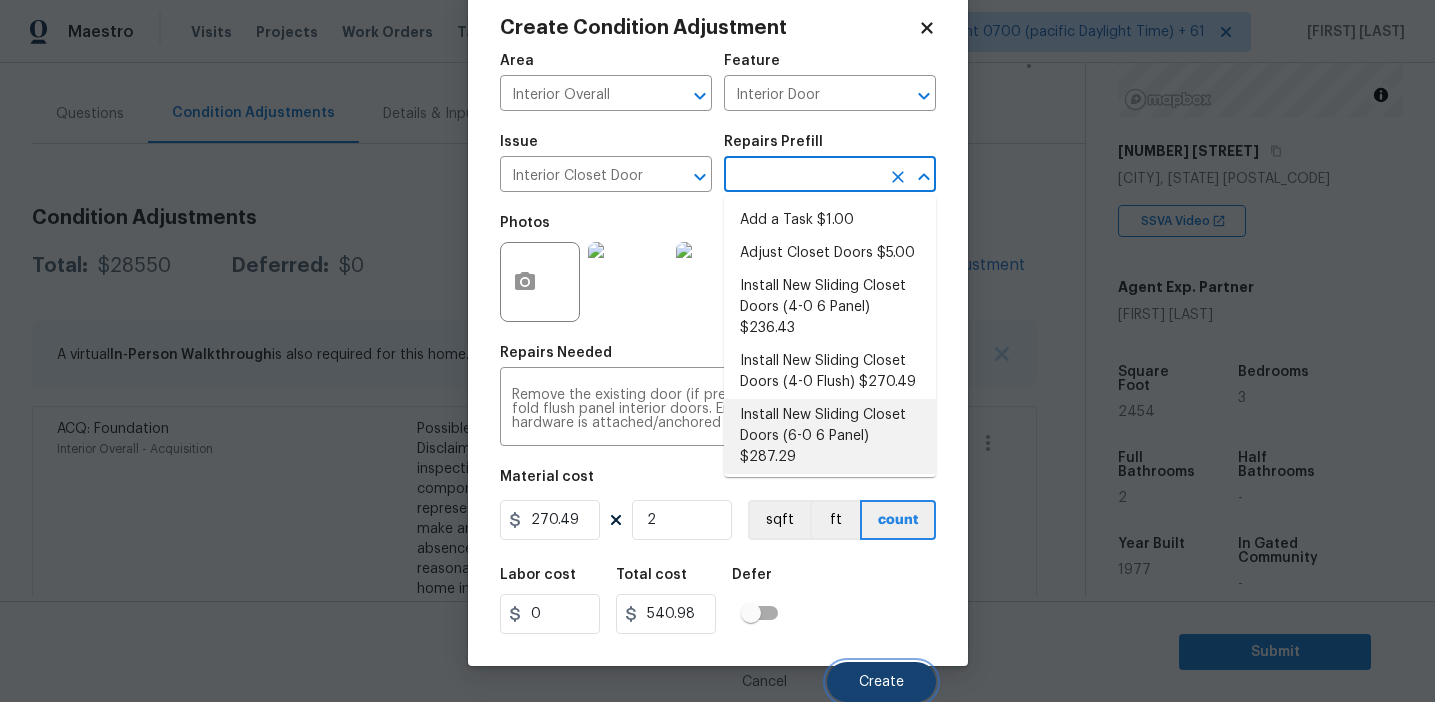 click on "Create" at bounding box center [881, 682] 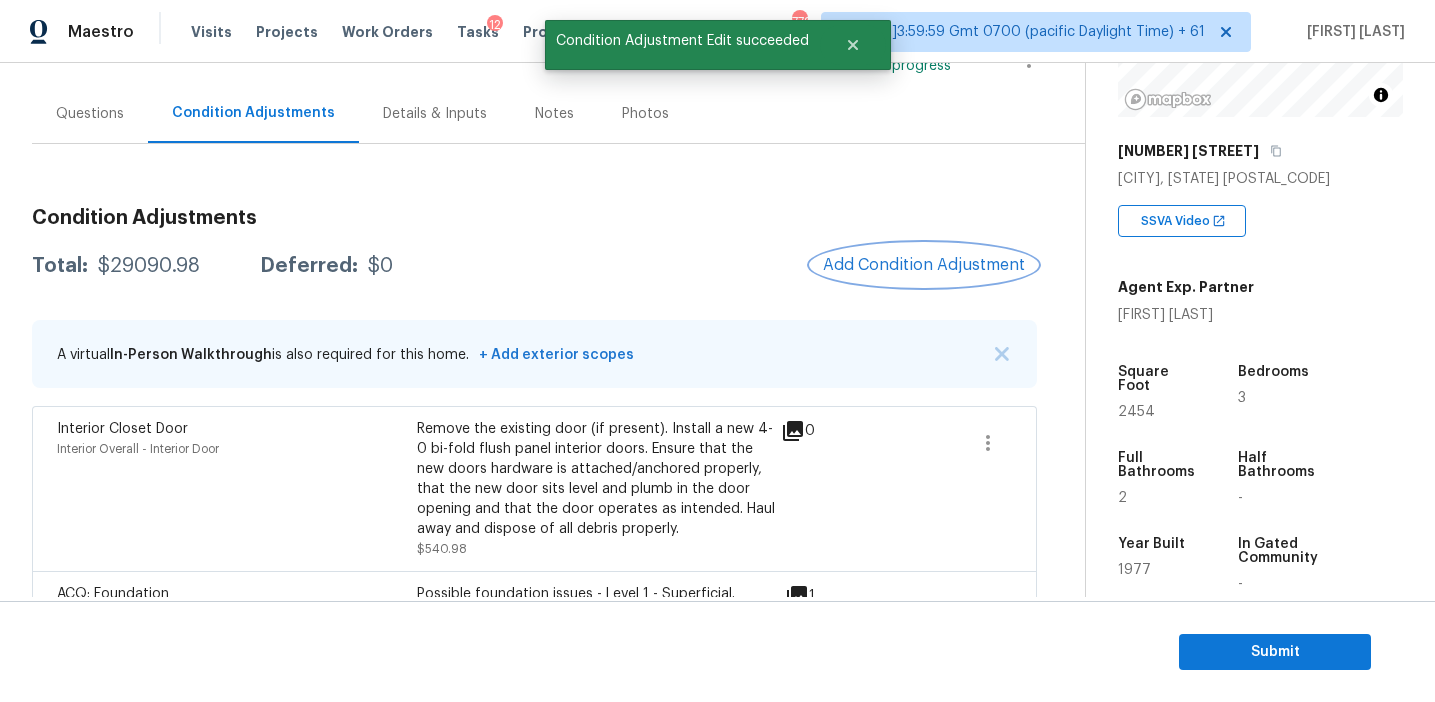 scroll, scrollTop: 0, scrollLeft: 0, axis: both 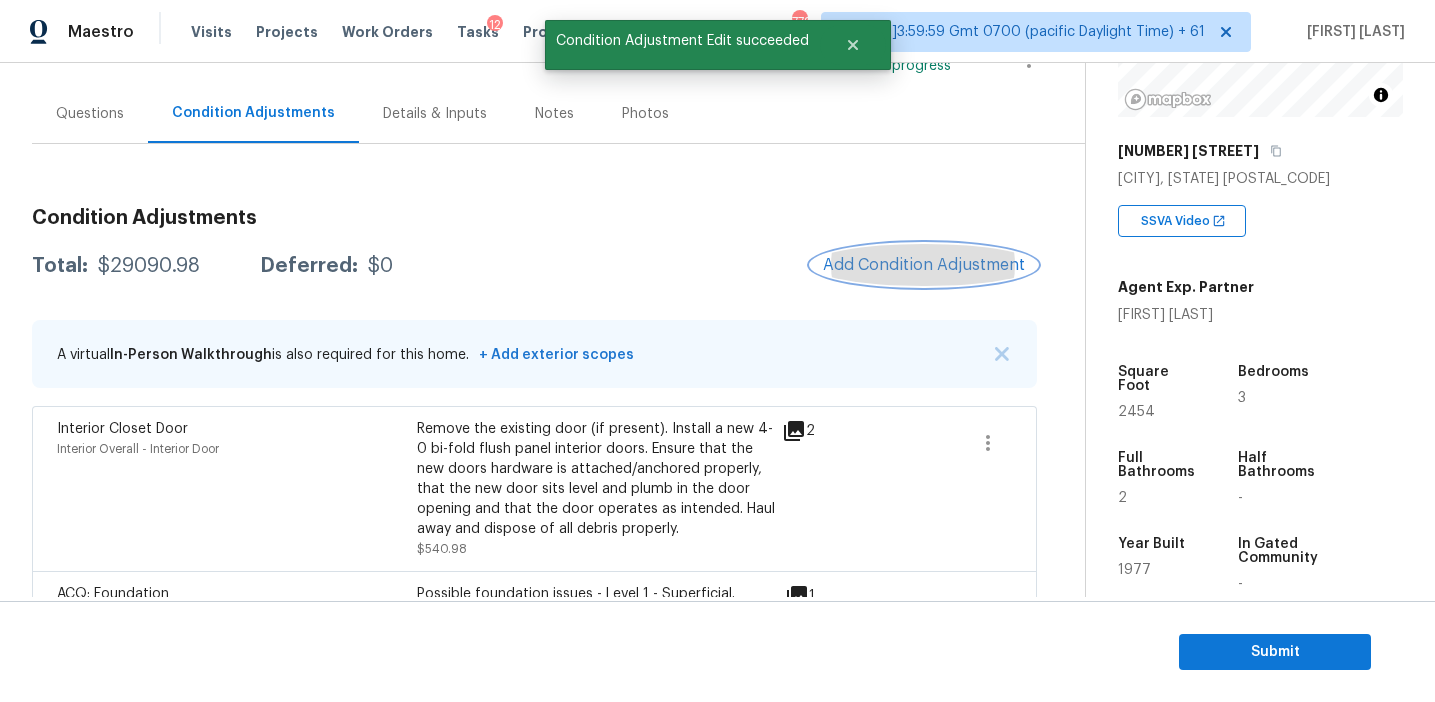 click on "Add Condition Adjustment" at bounding box center [924, 265] 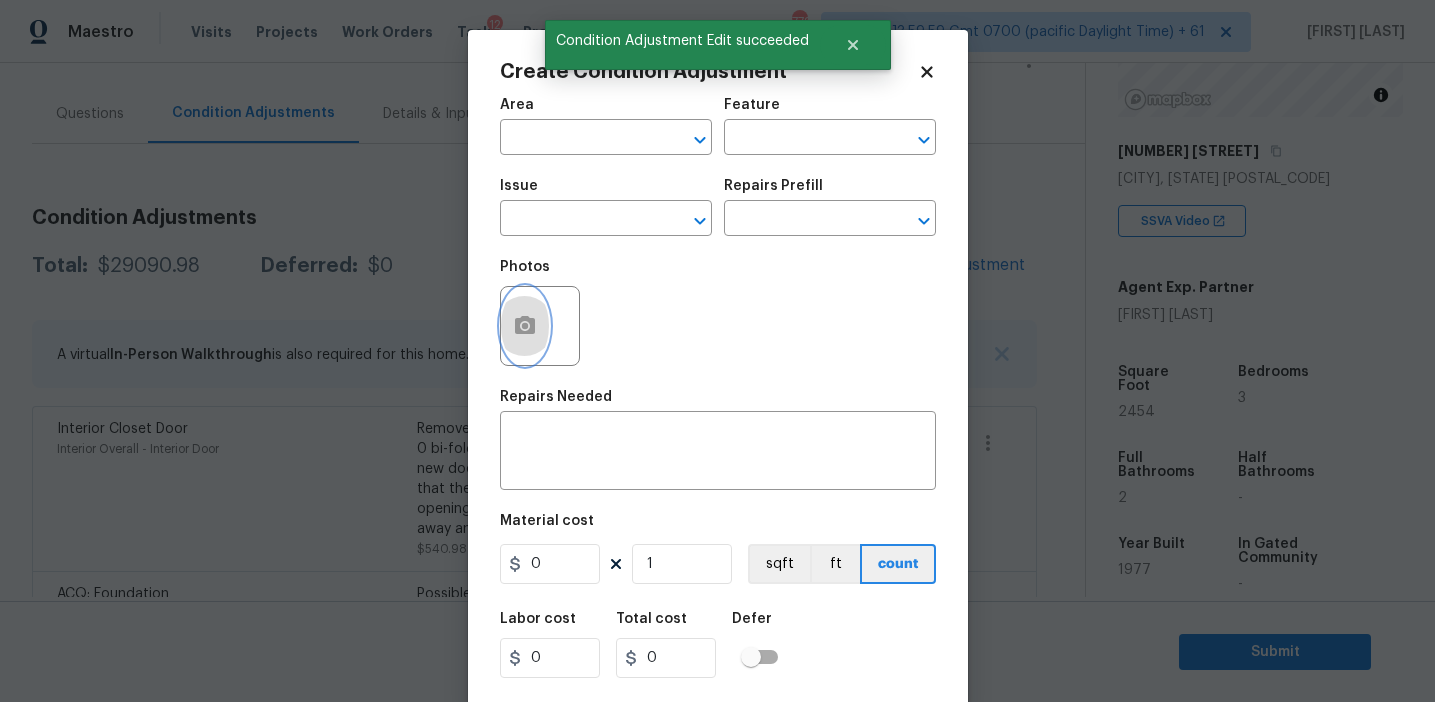 click at bounding box center (525, 326) 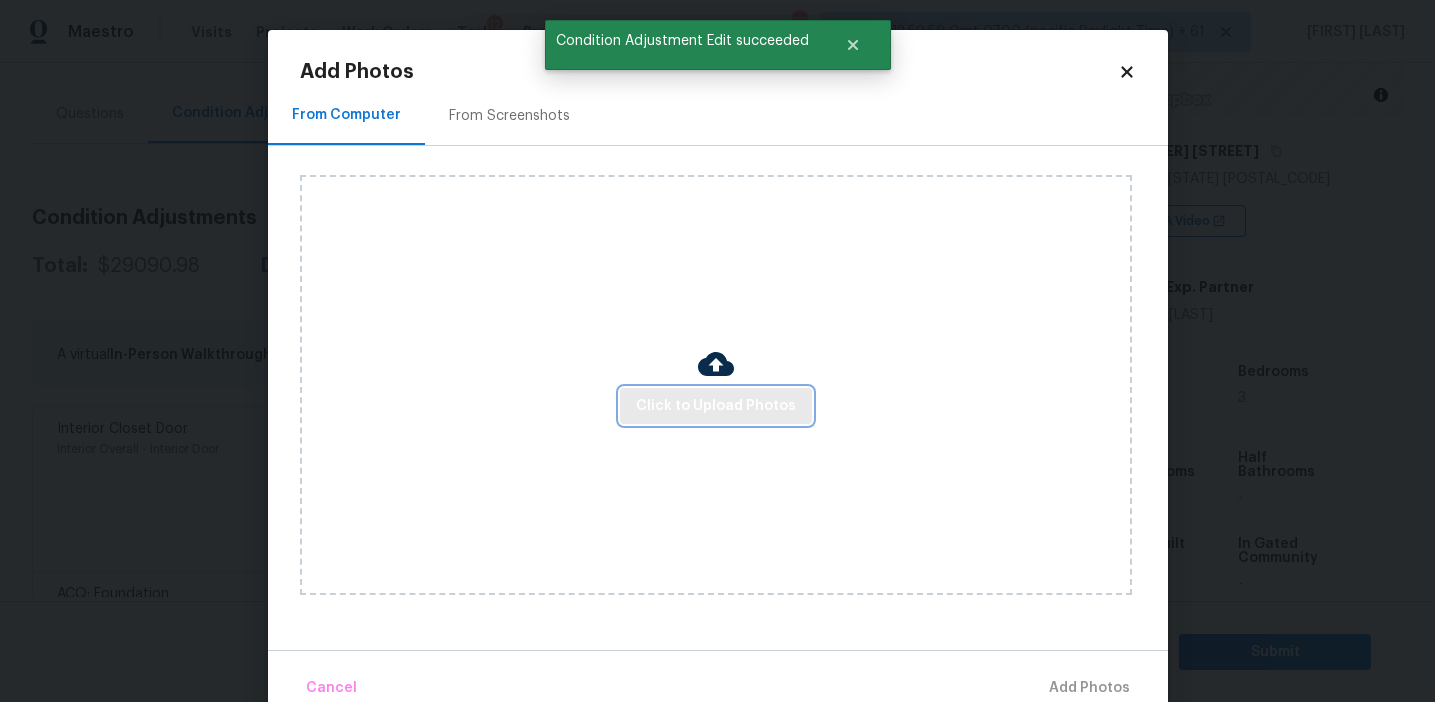 click on "Click to Upload Photos" at bounding box center (716, 406) 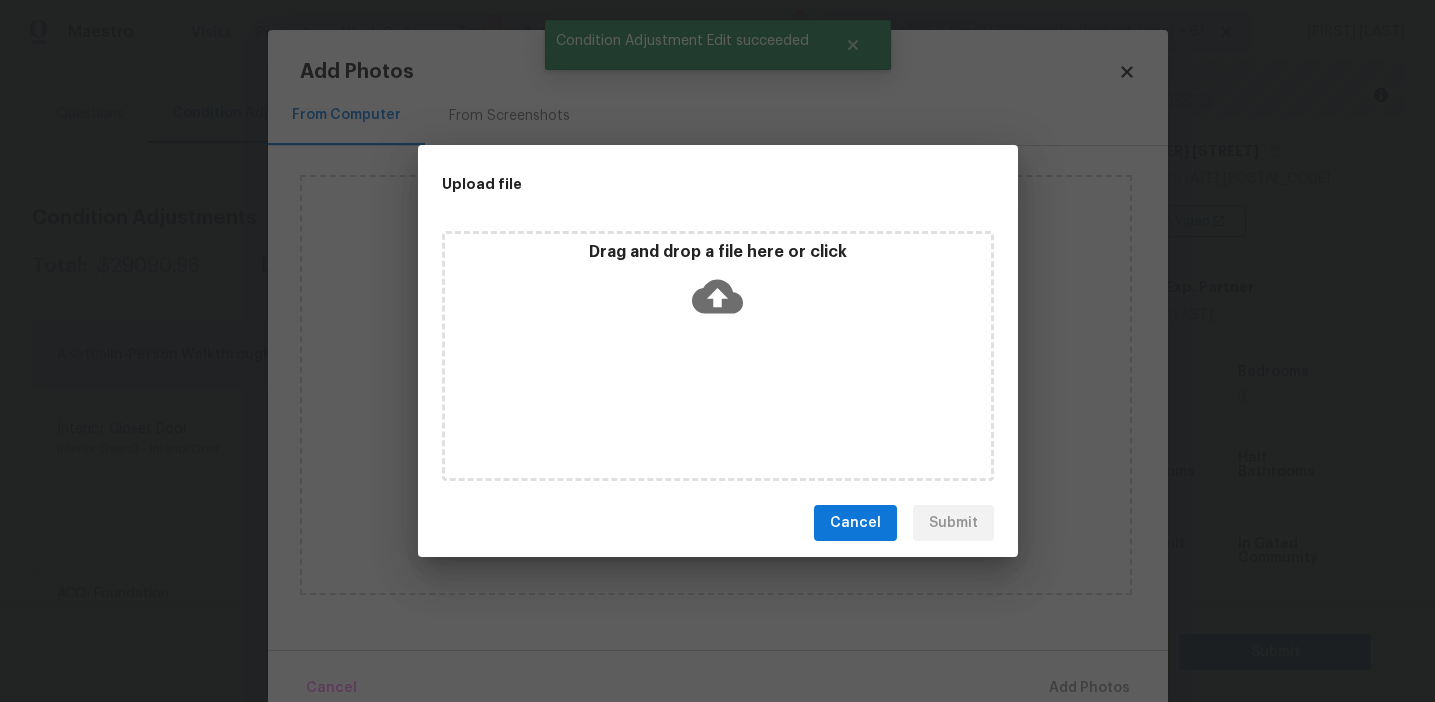 click on "Drag and drop a file here or click" at bounding box center [718, 285] 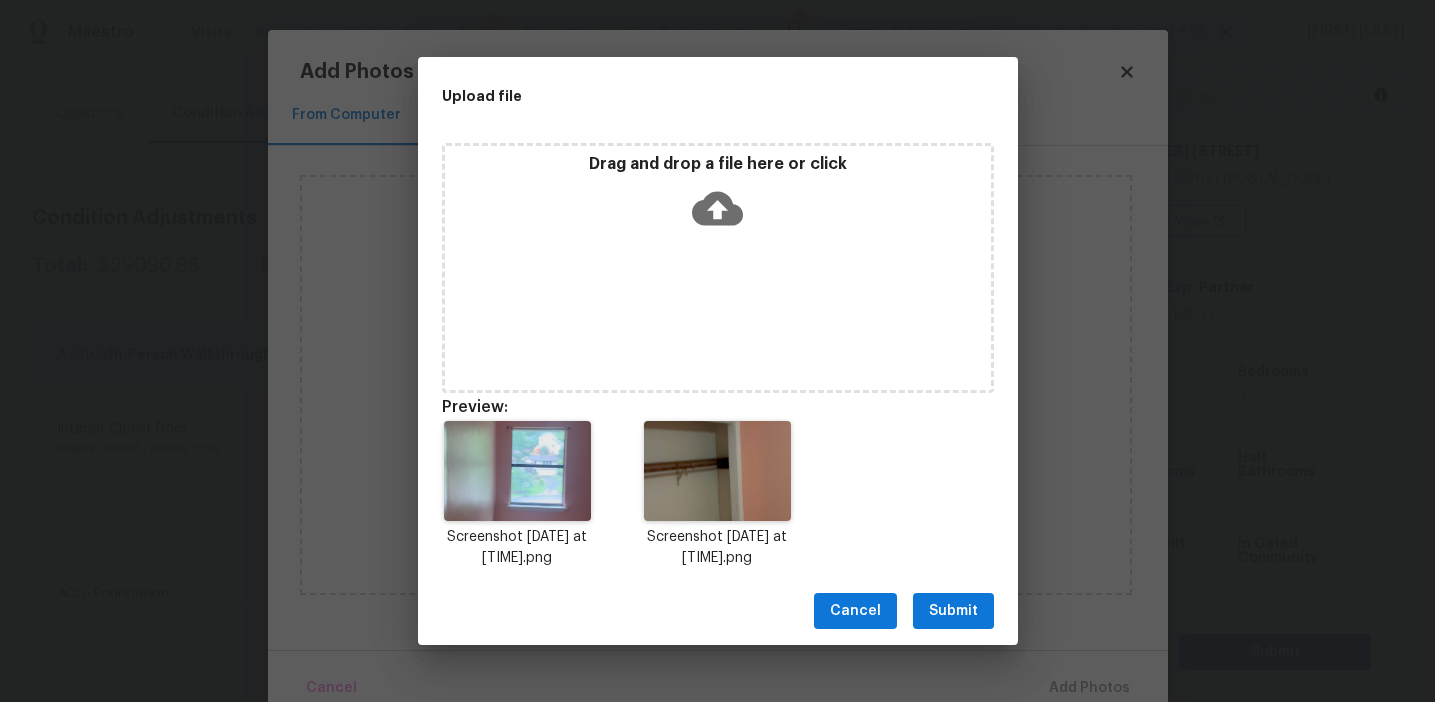 click on "Submit" at bounding box center [953, 611] 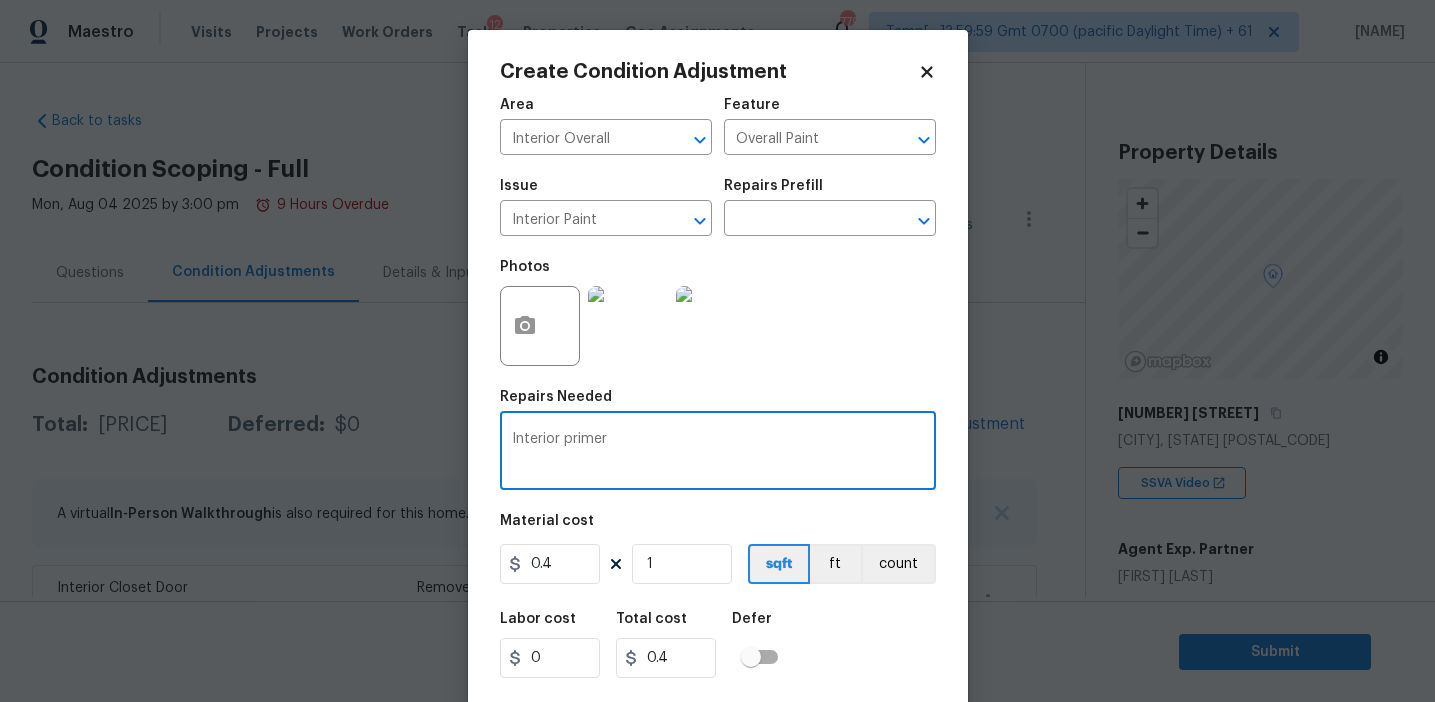 scroll, scrollTop: 0, scrollLeft: 0, axis: both 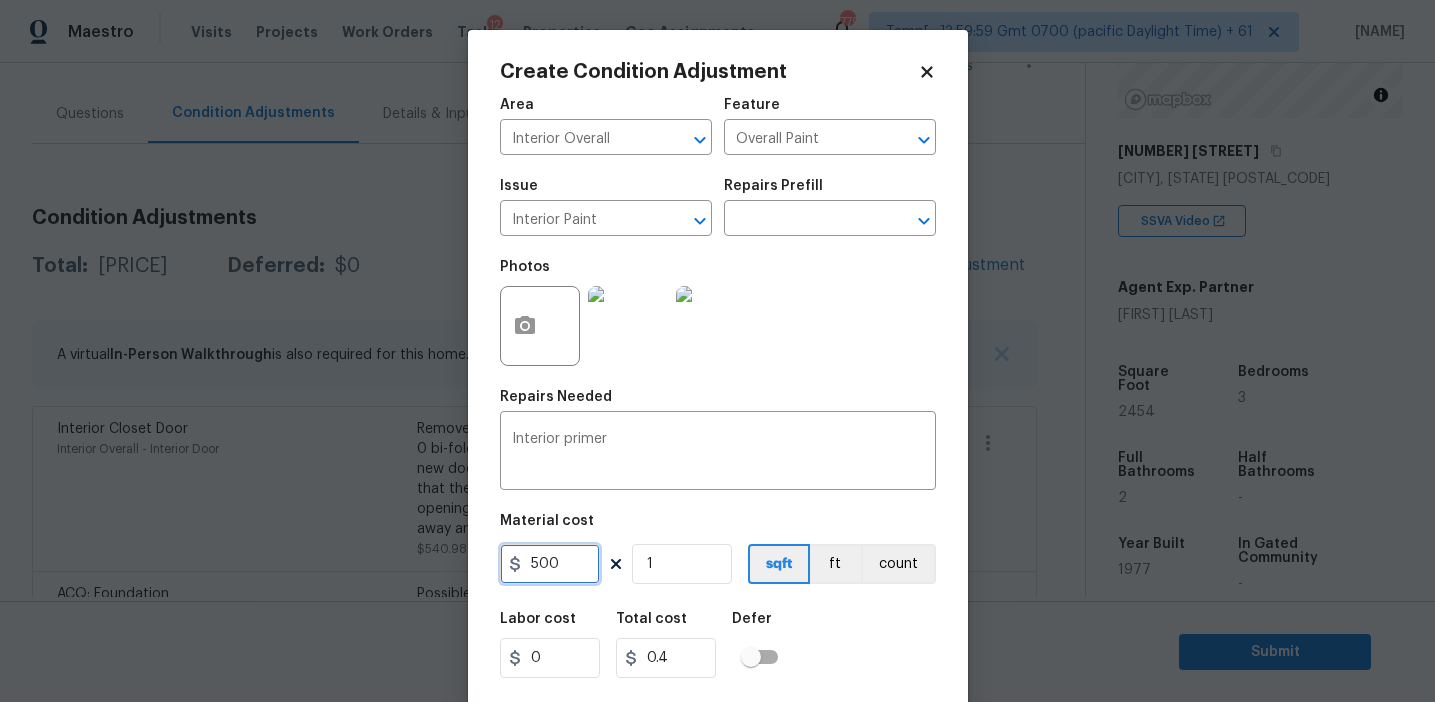 type on "500" 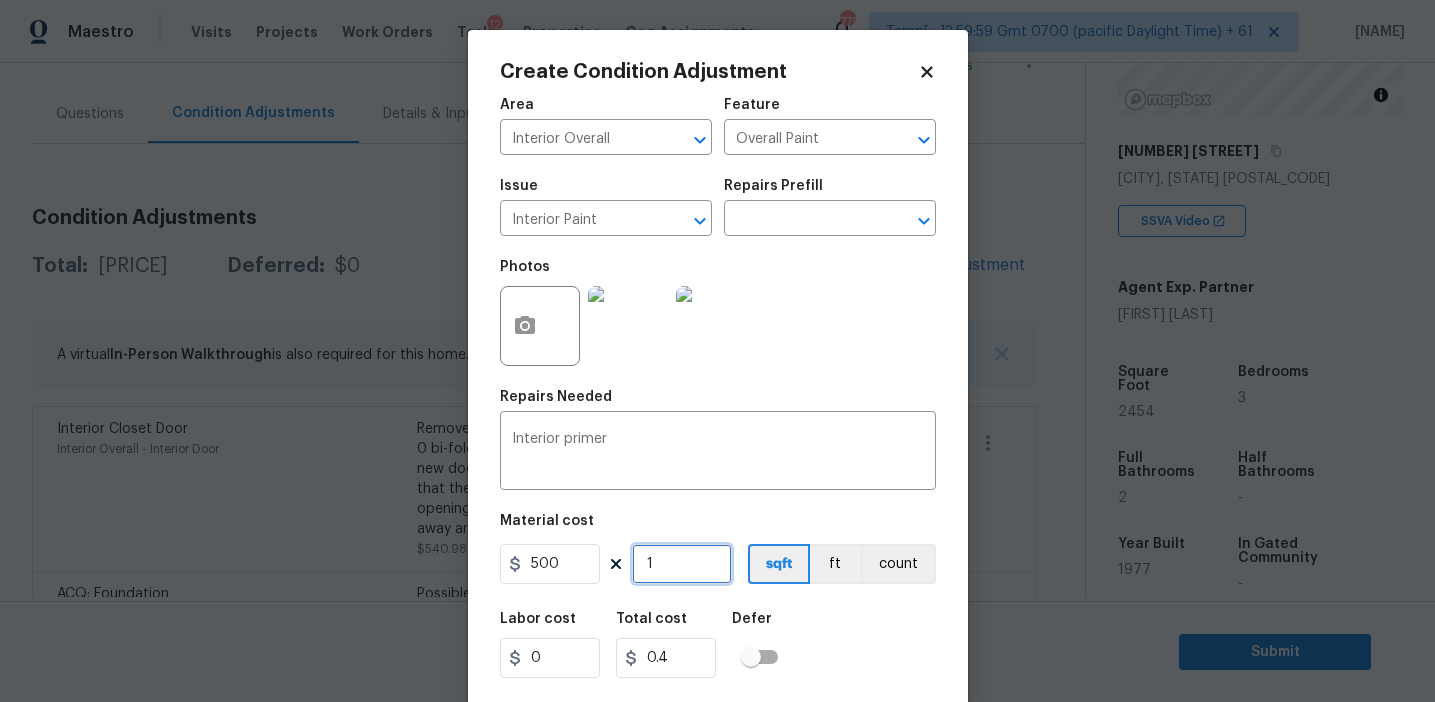 type on "500" 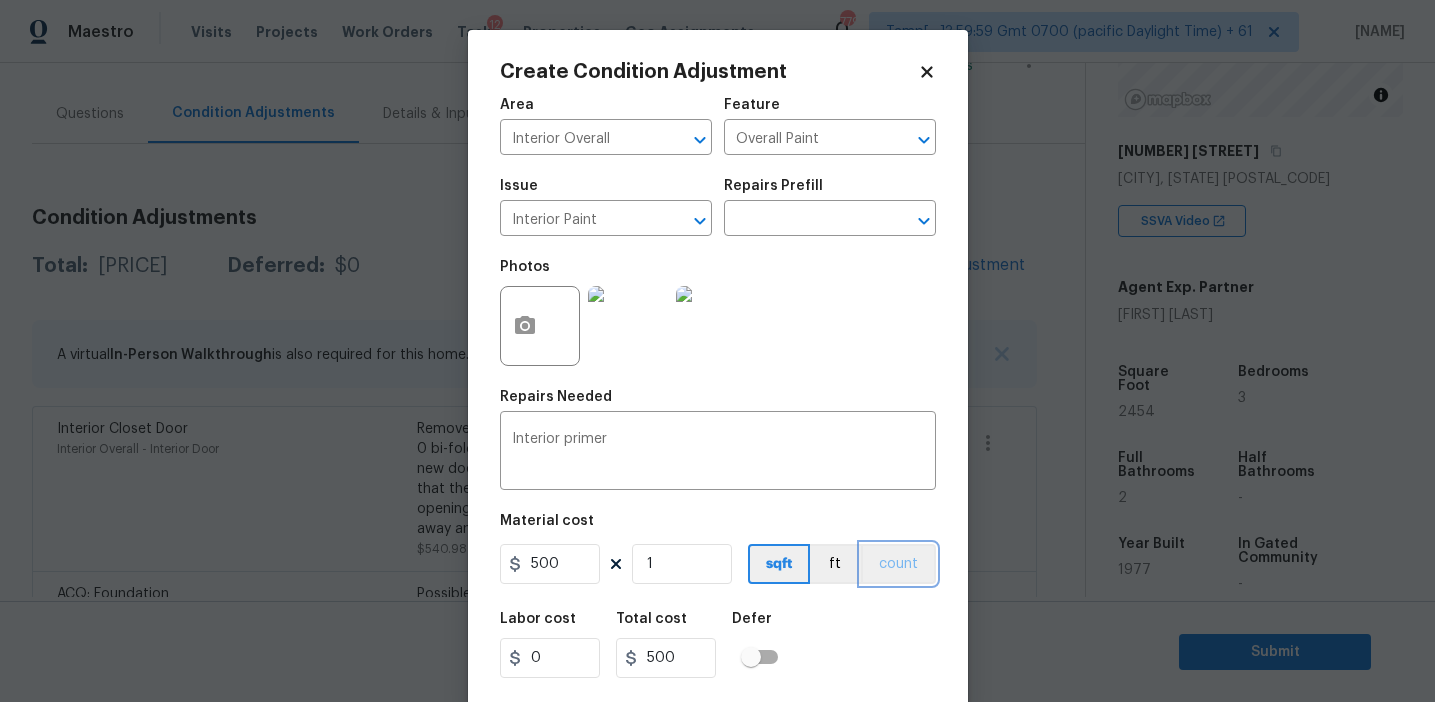 click on "count" at bounding box center [898, 564] 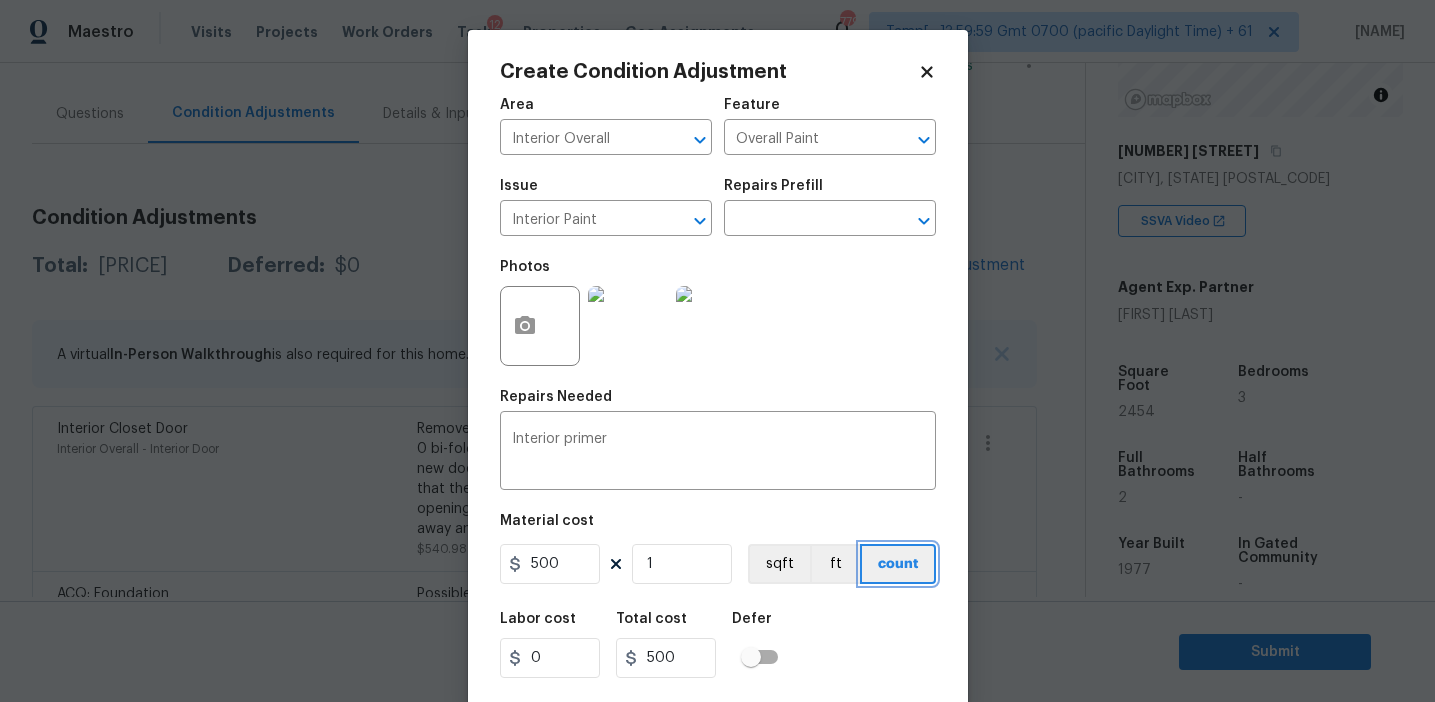 scroll, scrollTop: 45, scrollLeft: 0, axis: vertical 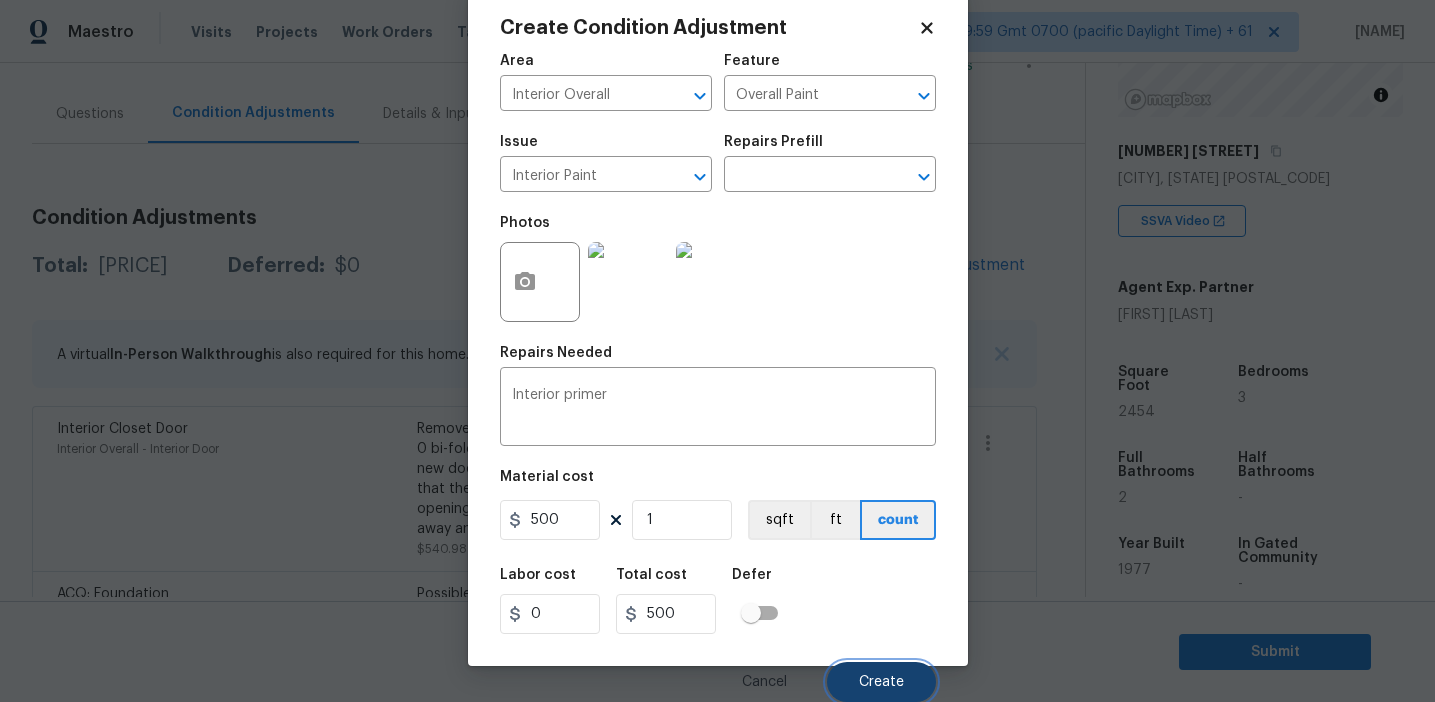 click on "Create" at bounding box center (881, 682) 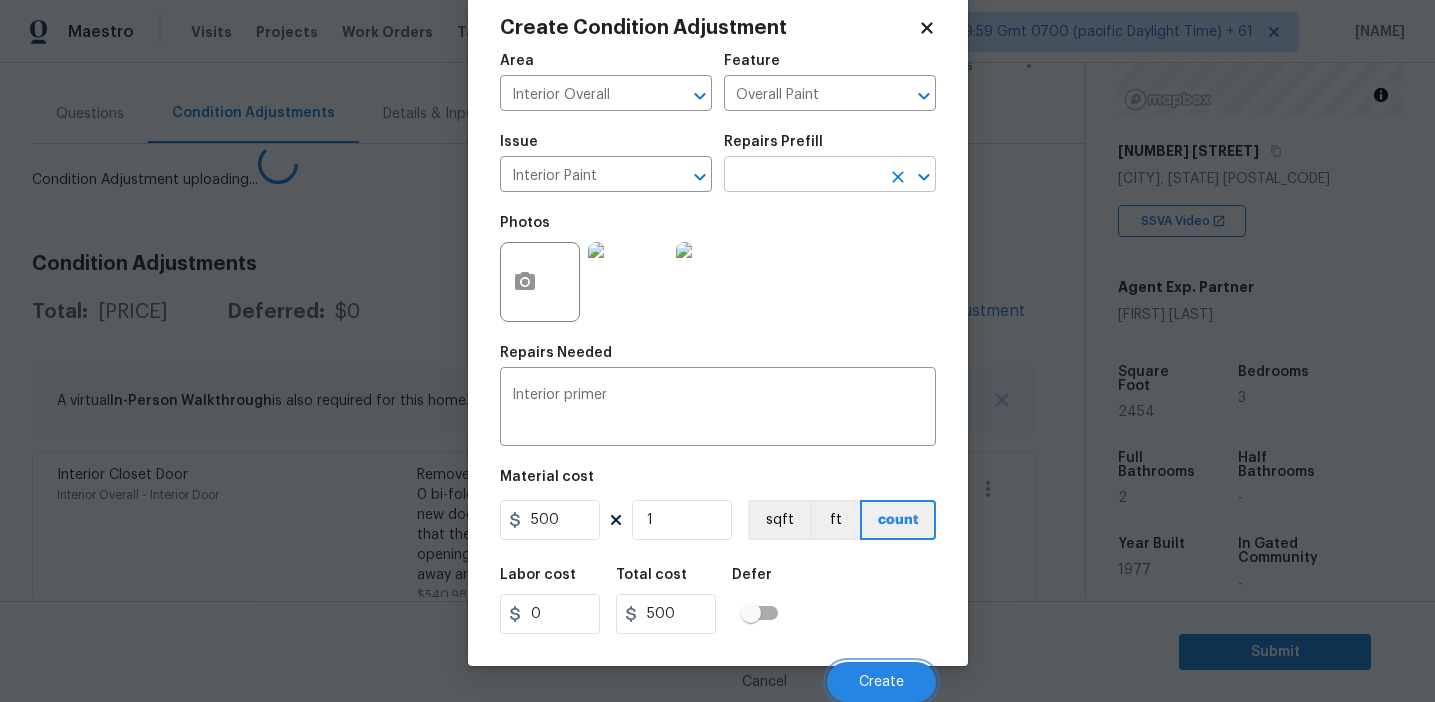 scroll, scrollTop: 38, scrollLeft: 0, axis: vertical 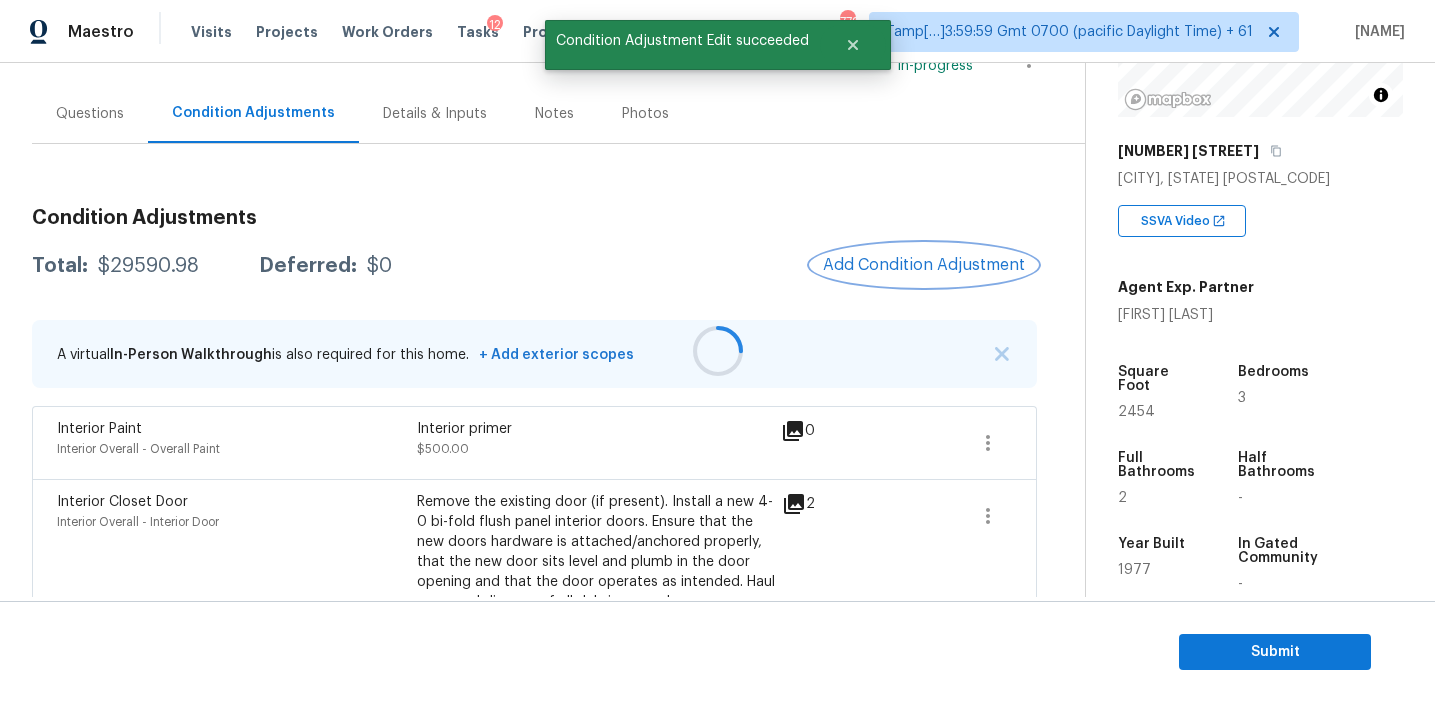 click on "Add Condition Adjustment" at bounding box center [924, 265] 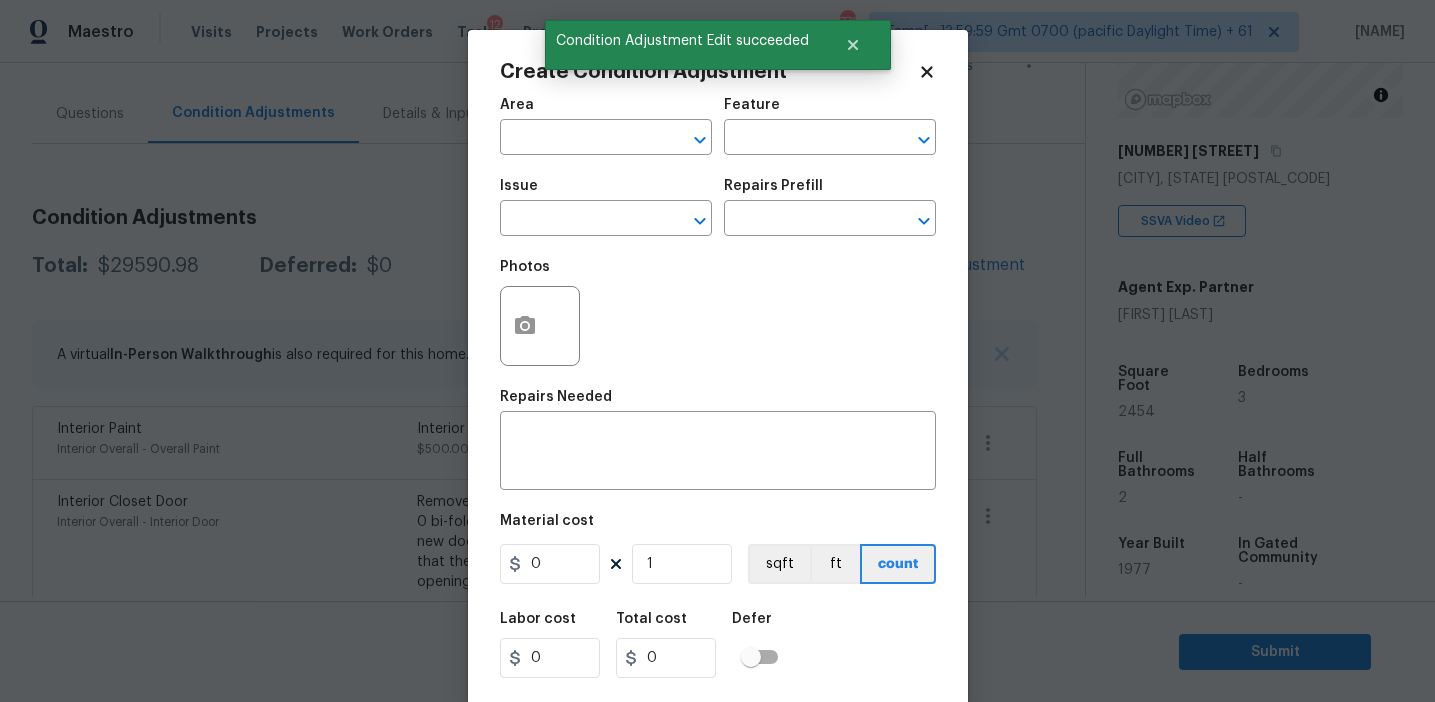 click on "Photos" at bounding box center (718, 313) 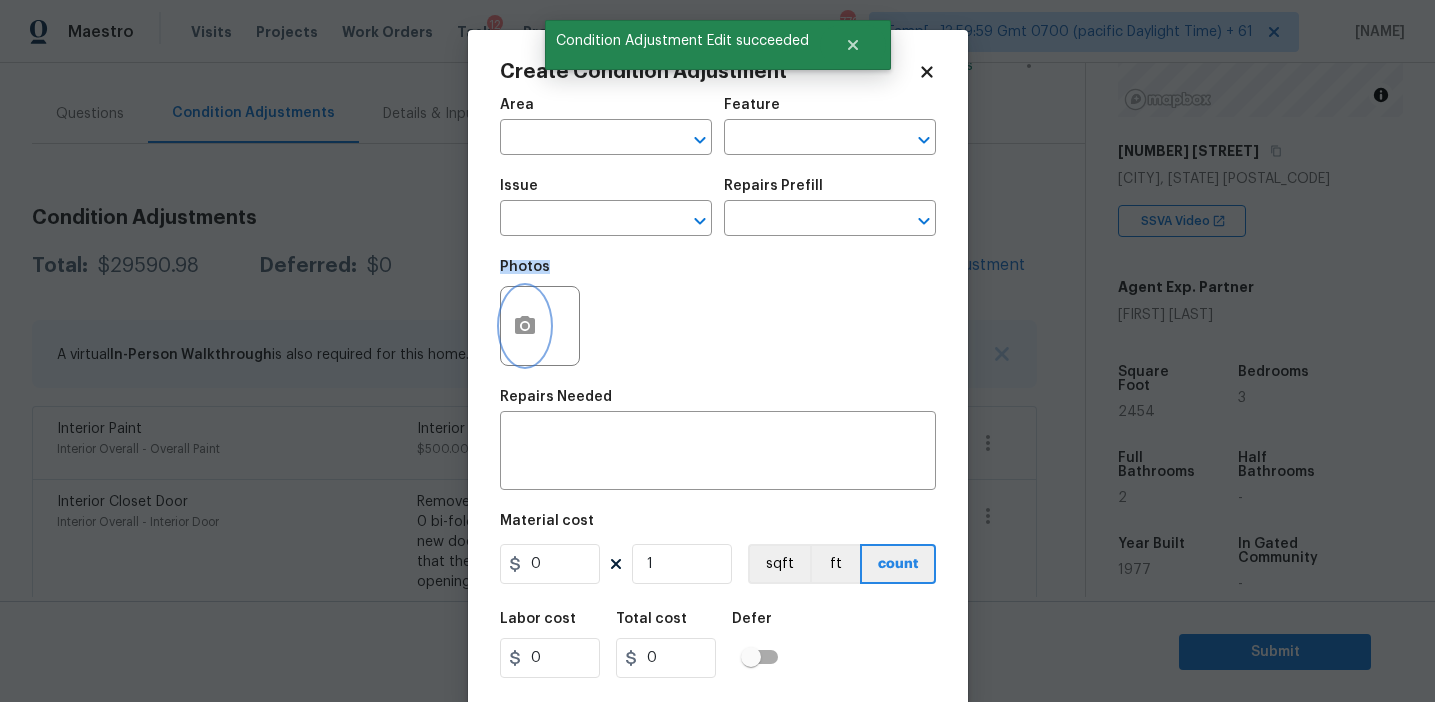 click at bounding box center [525, 326] 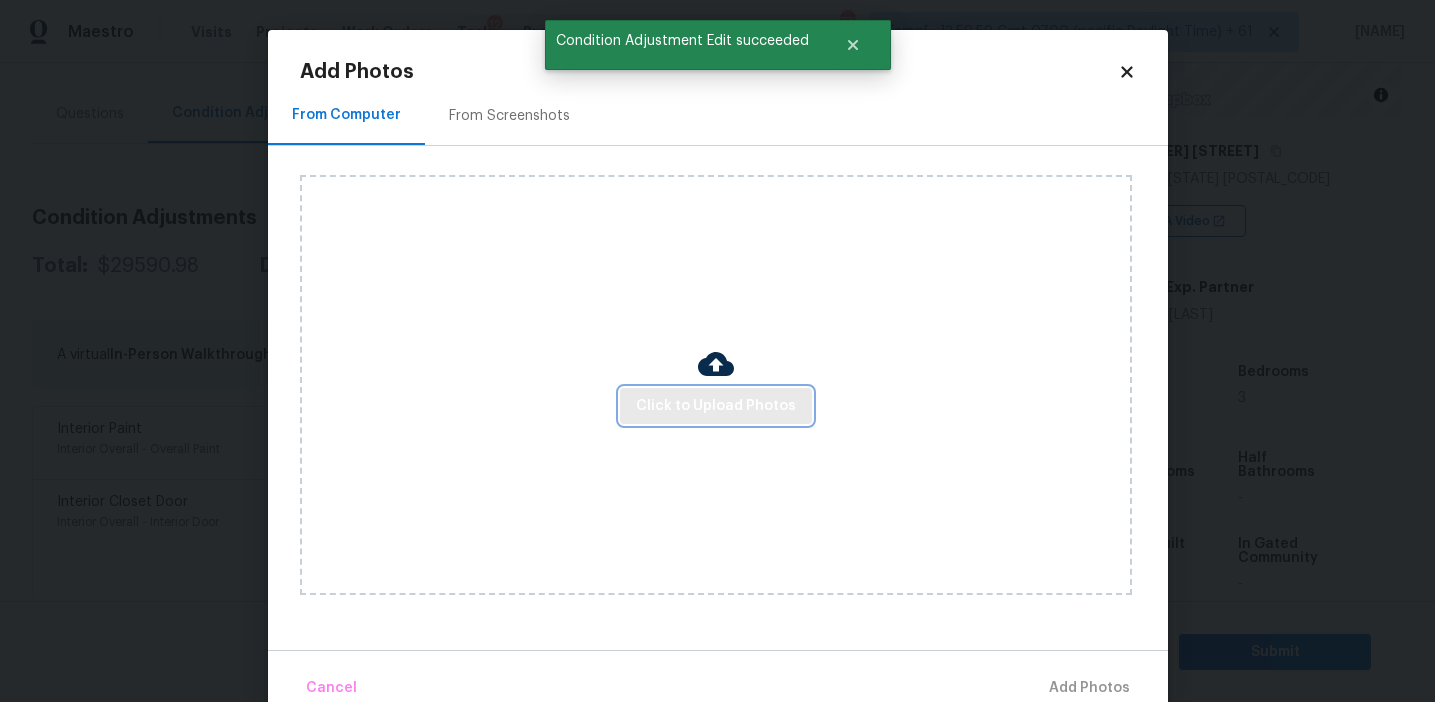 click on "Click to Upload Photos" at bounding box center (716, 406) 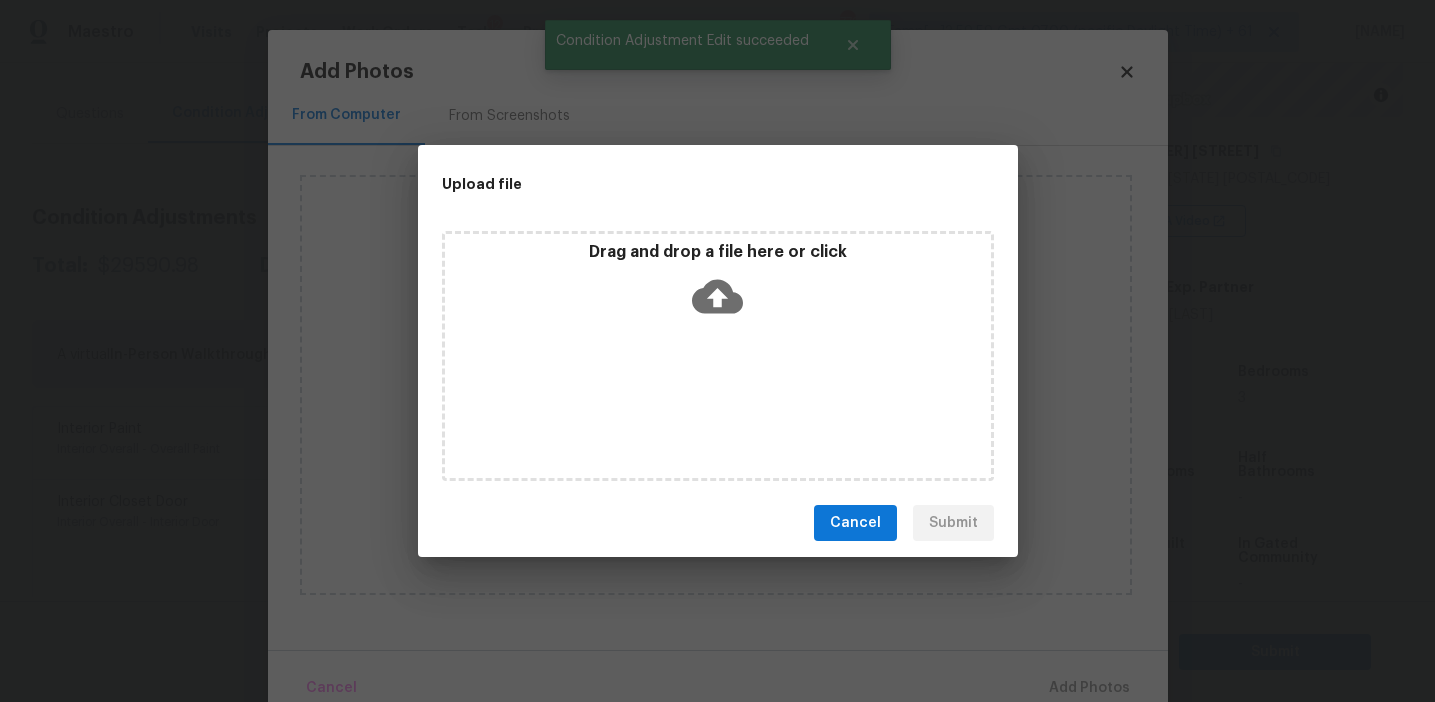 click on "Drag and drop a file here or click" at bounding box center [718, 356] 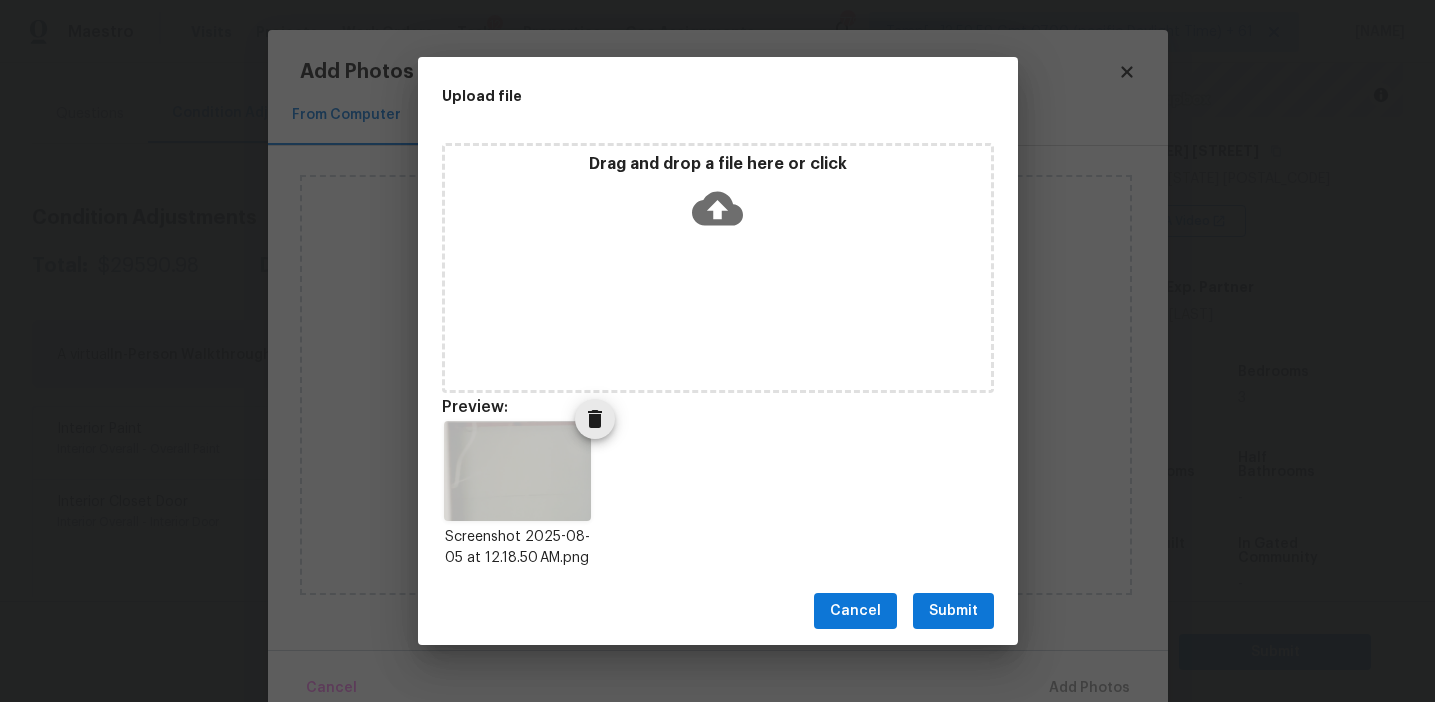 click on "Screenshot 2025-08-05 at 12.18.50 AM.png" at bounding box center (518, 495) 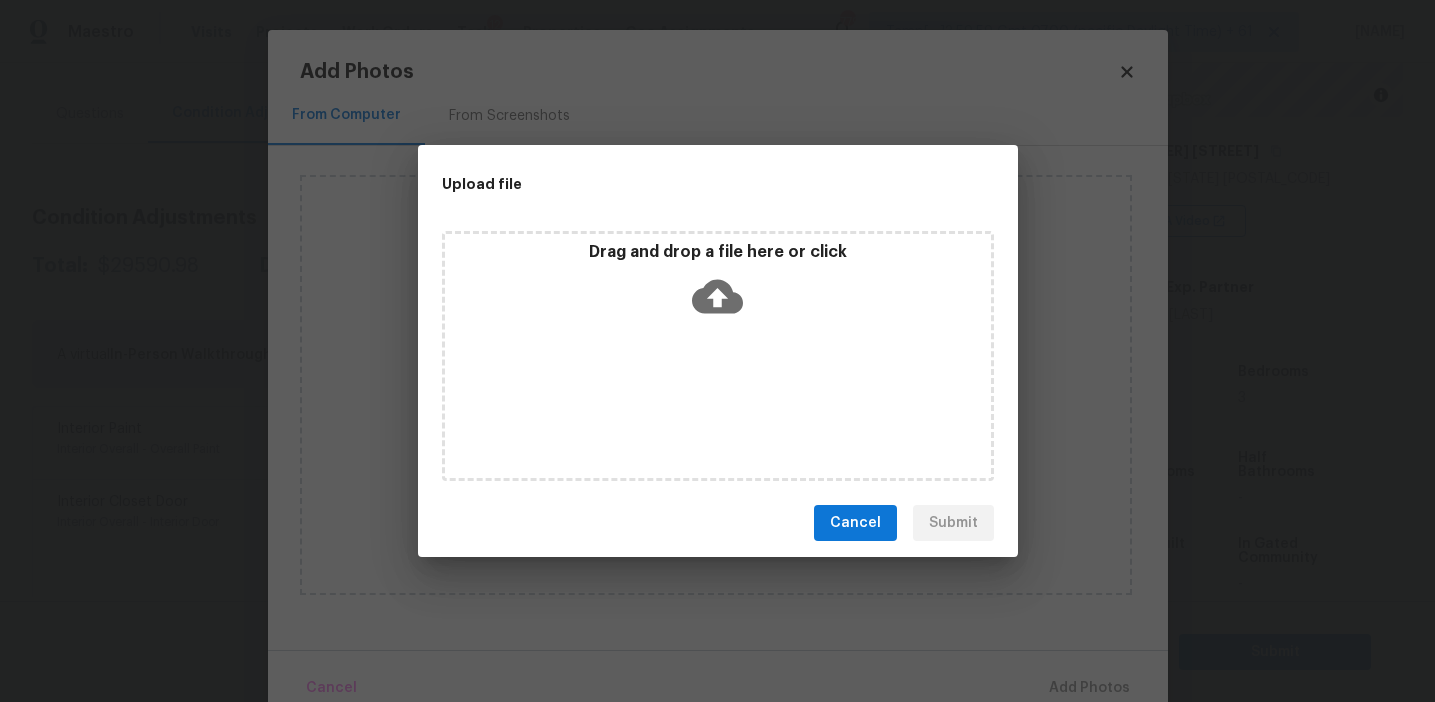 click on "Upload file" at bounding box center [673, 184] 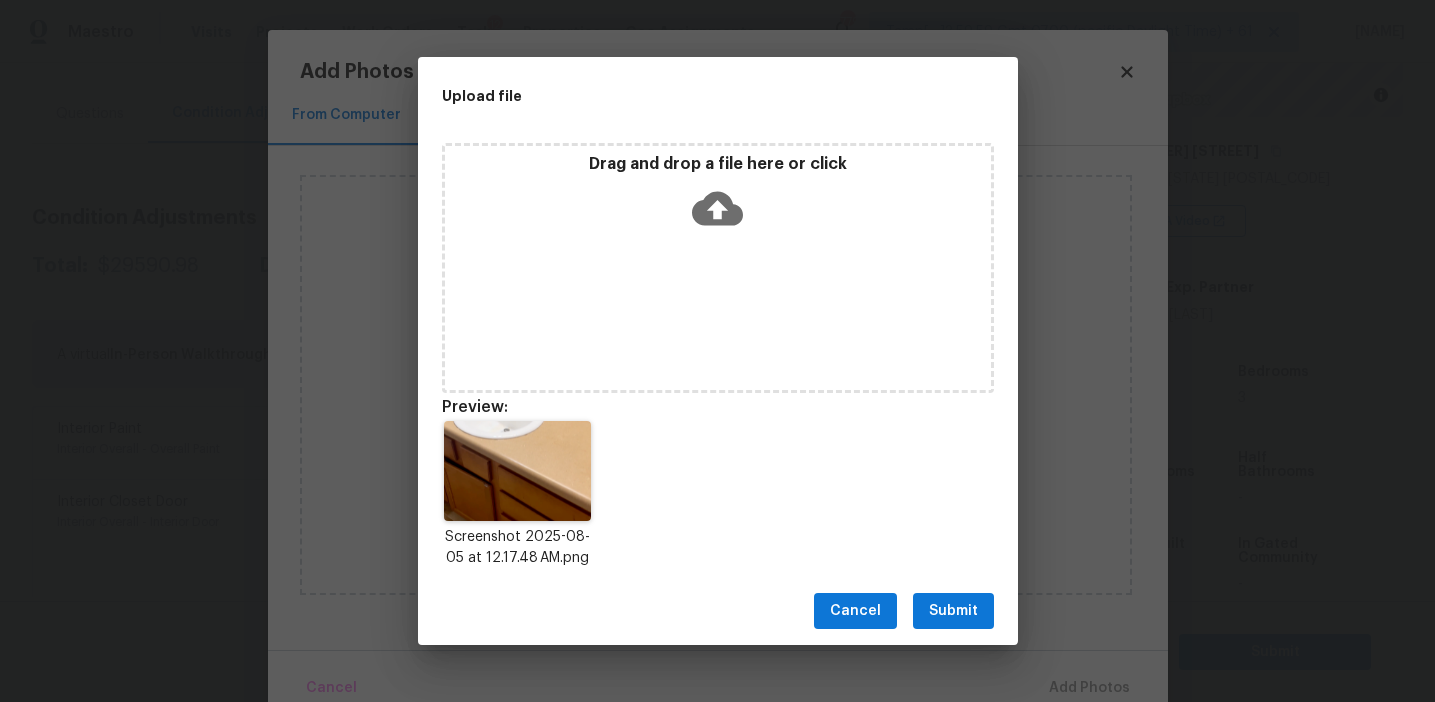 click on "Submit" at bounding box center (953, 611) 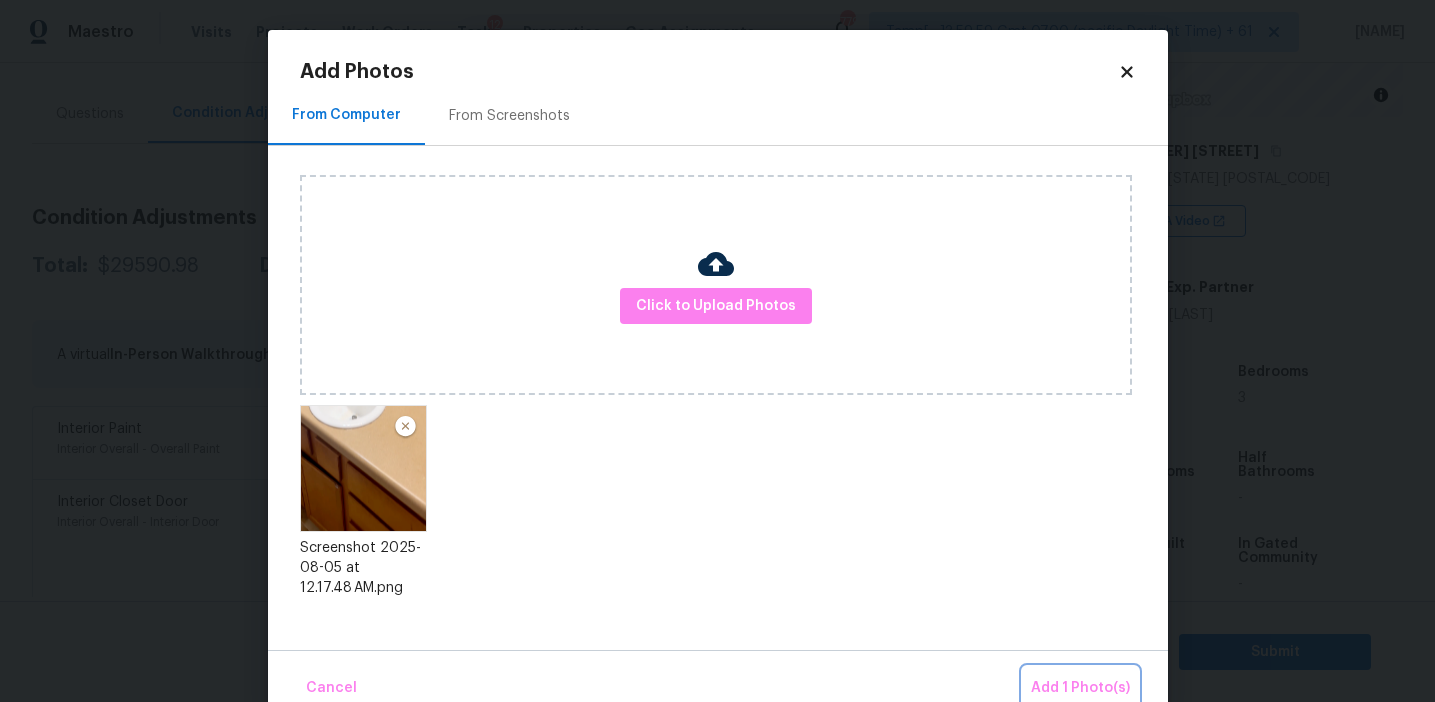 click on "Add 1 Photo(s)" at bounding box center (1080, 688) 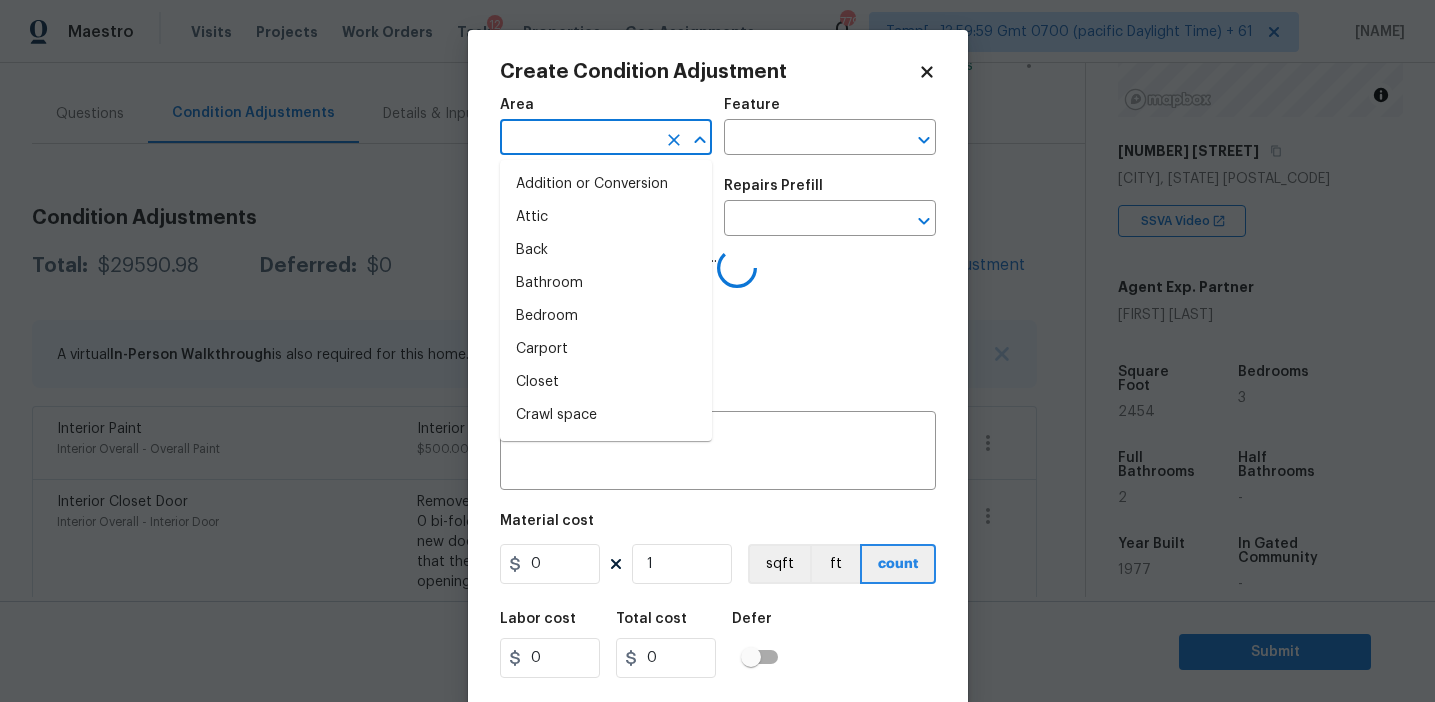 click at bounding box center [578, 139] 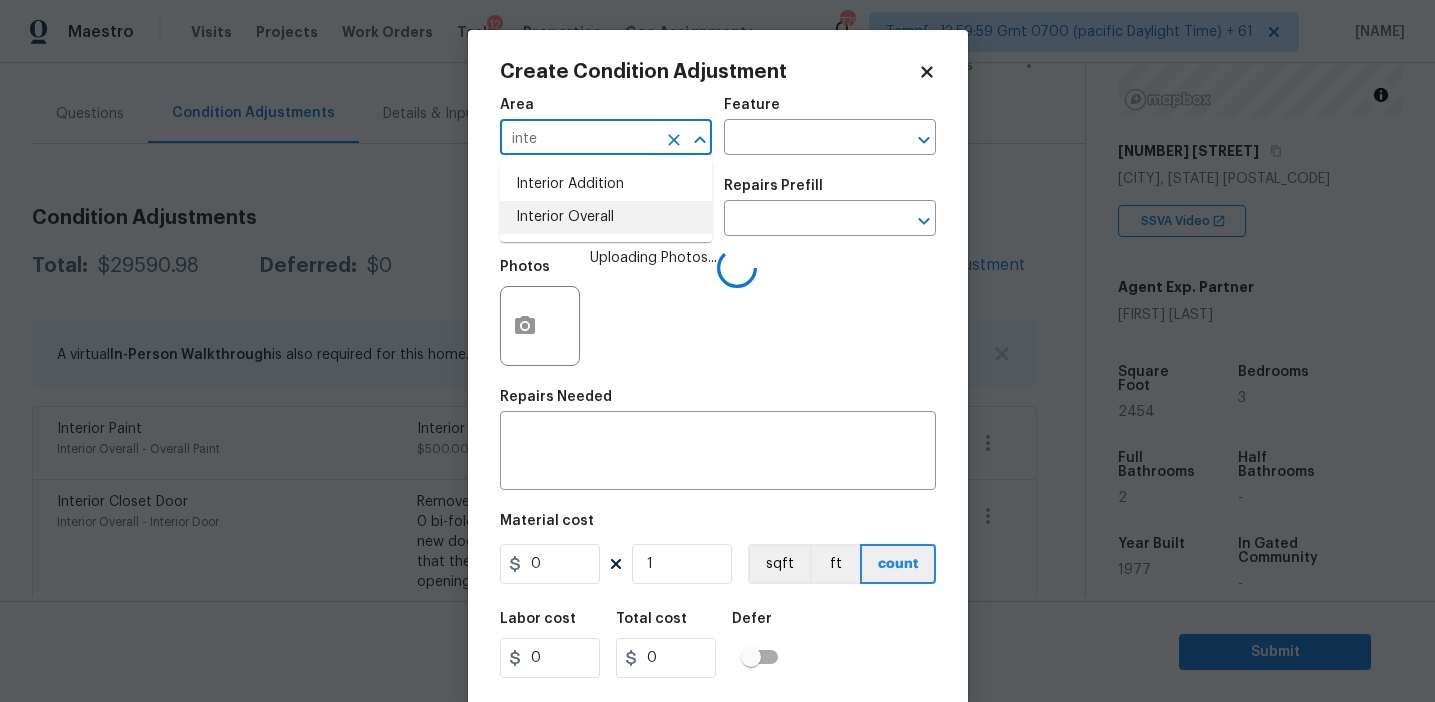 click on "Interior Overall" at bounding box center [606, 217] 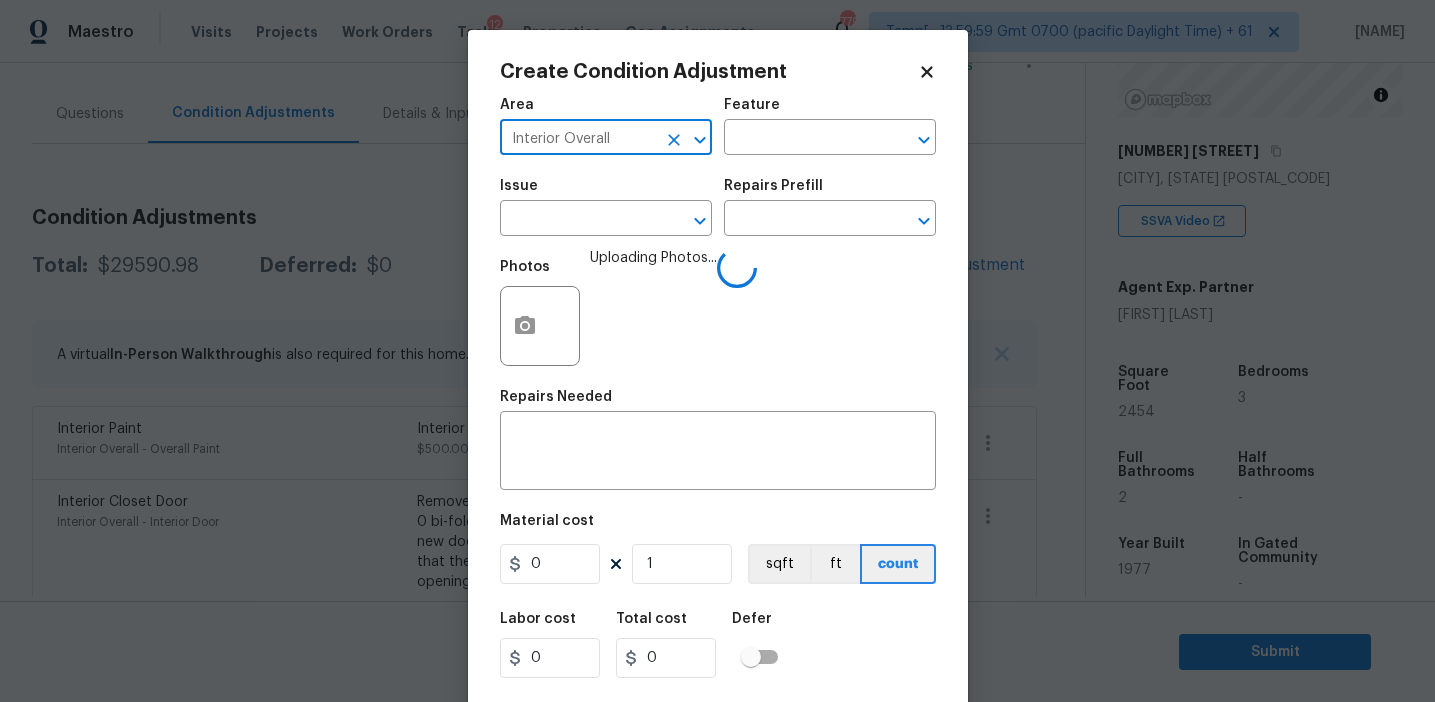 type on "Interior Overall" 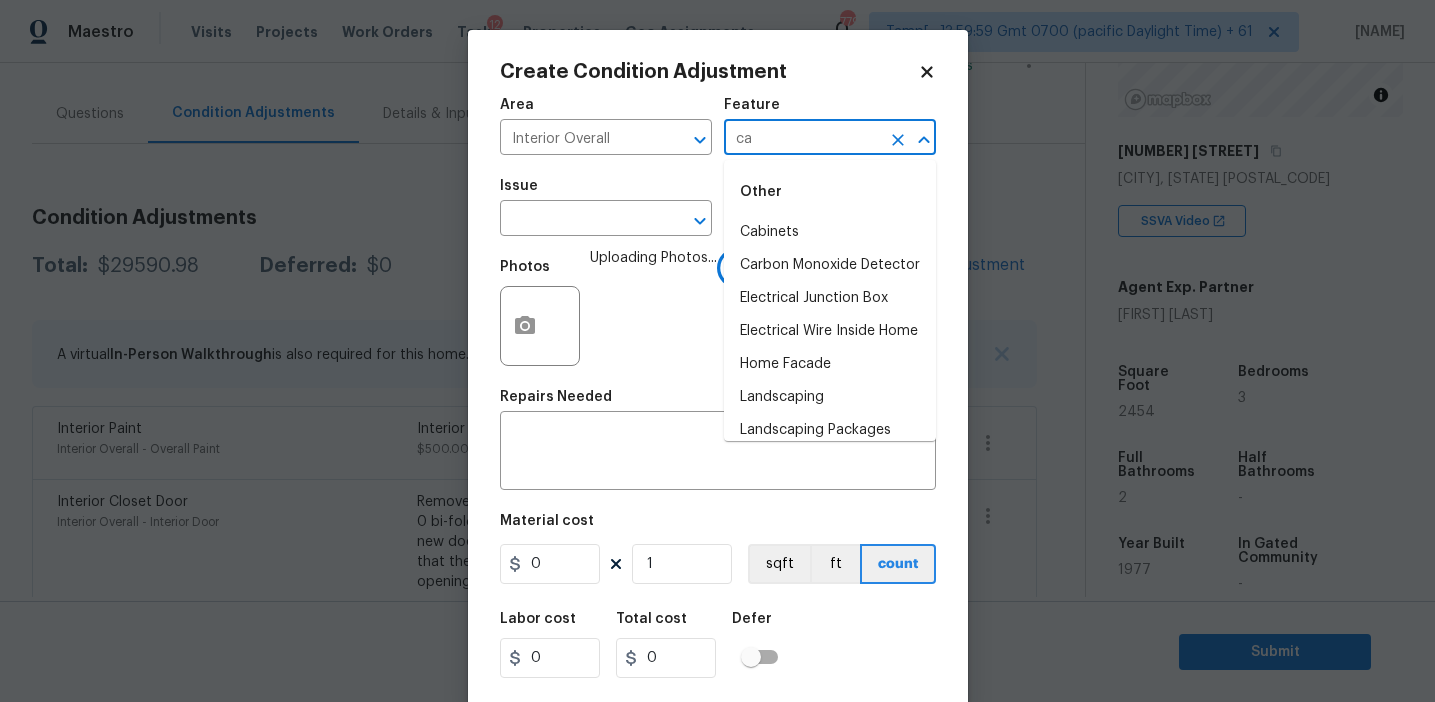 type on "cab" 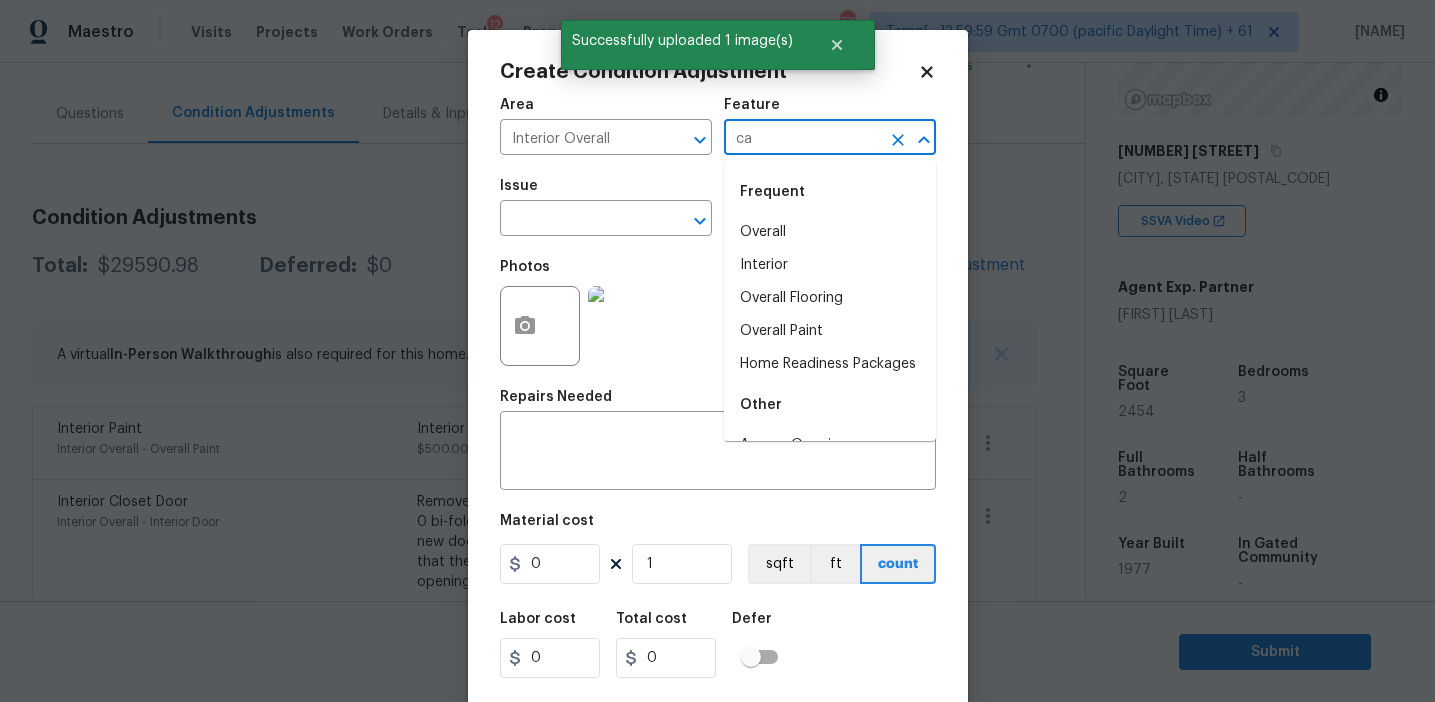type on "cab" 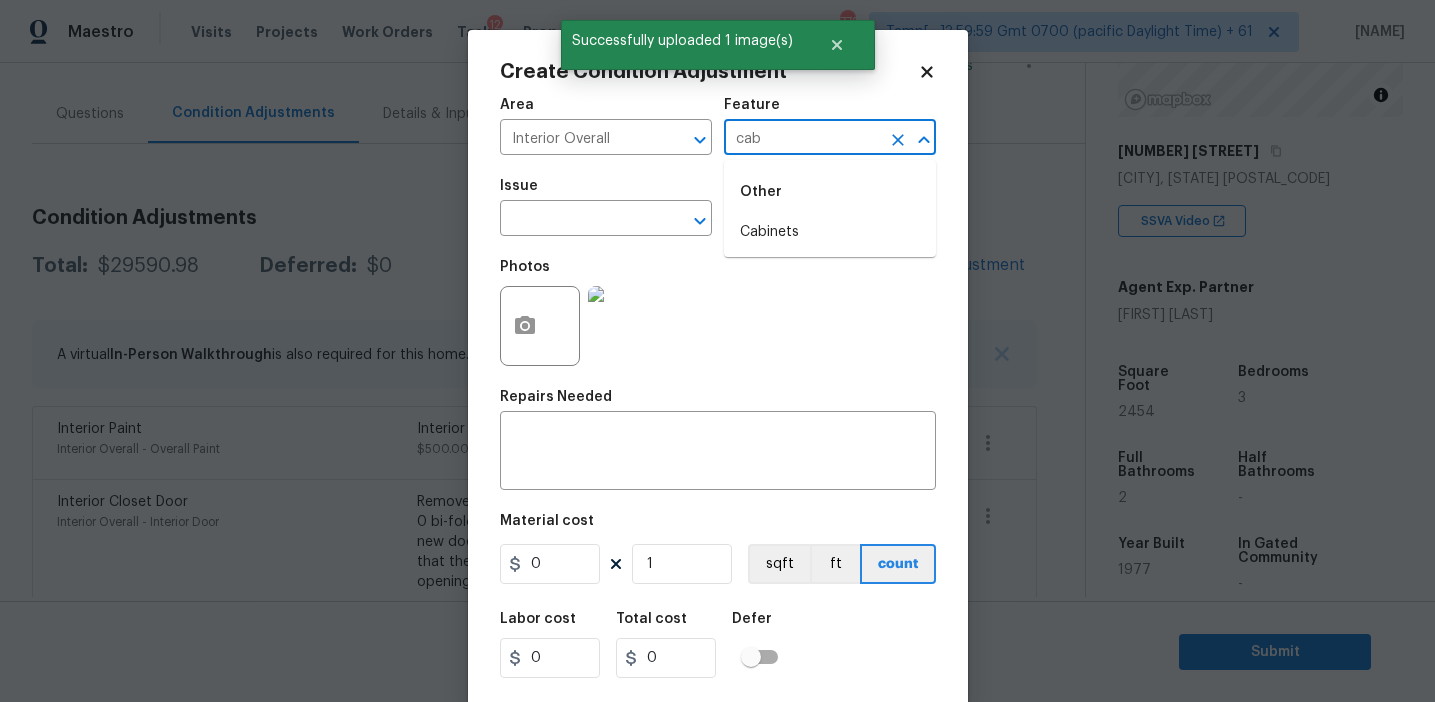 click on "Cabinets" at bounding box center [830, 232] 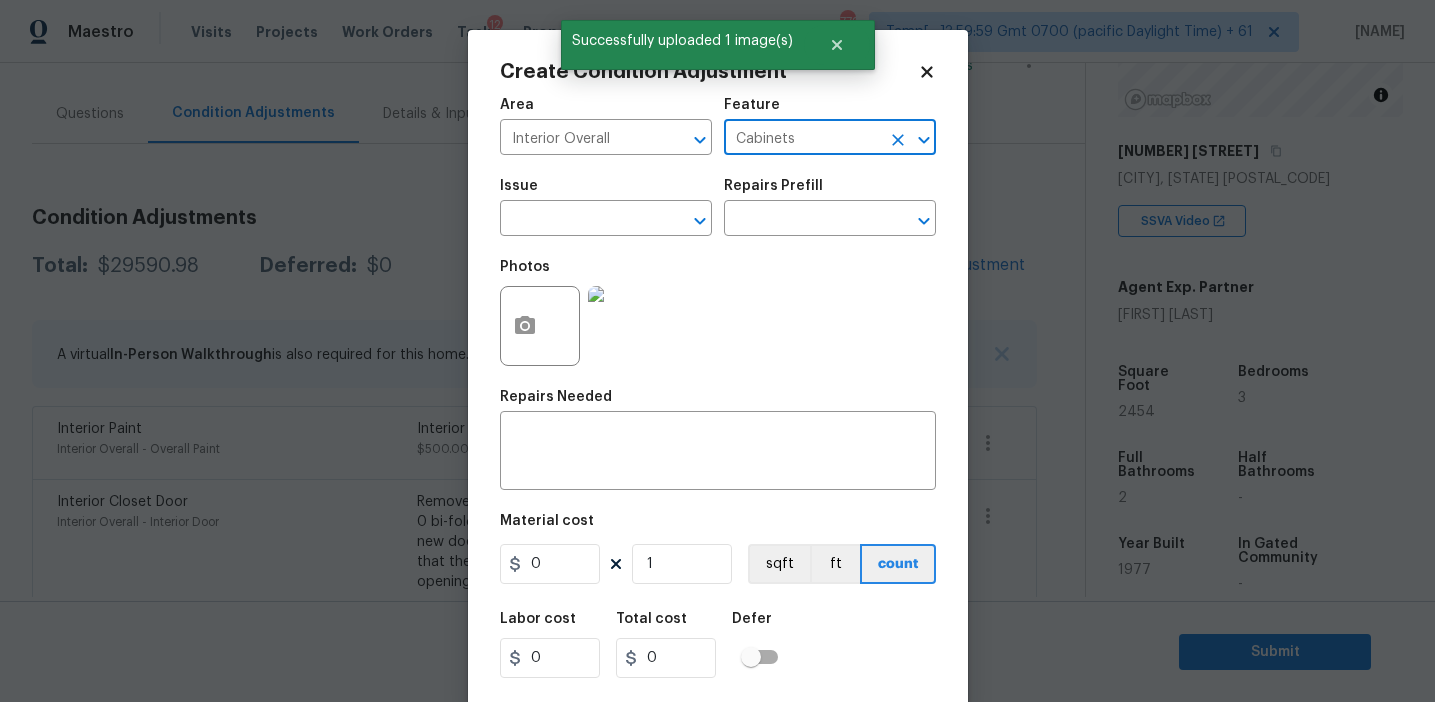 type on "Cabinets" 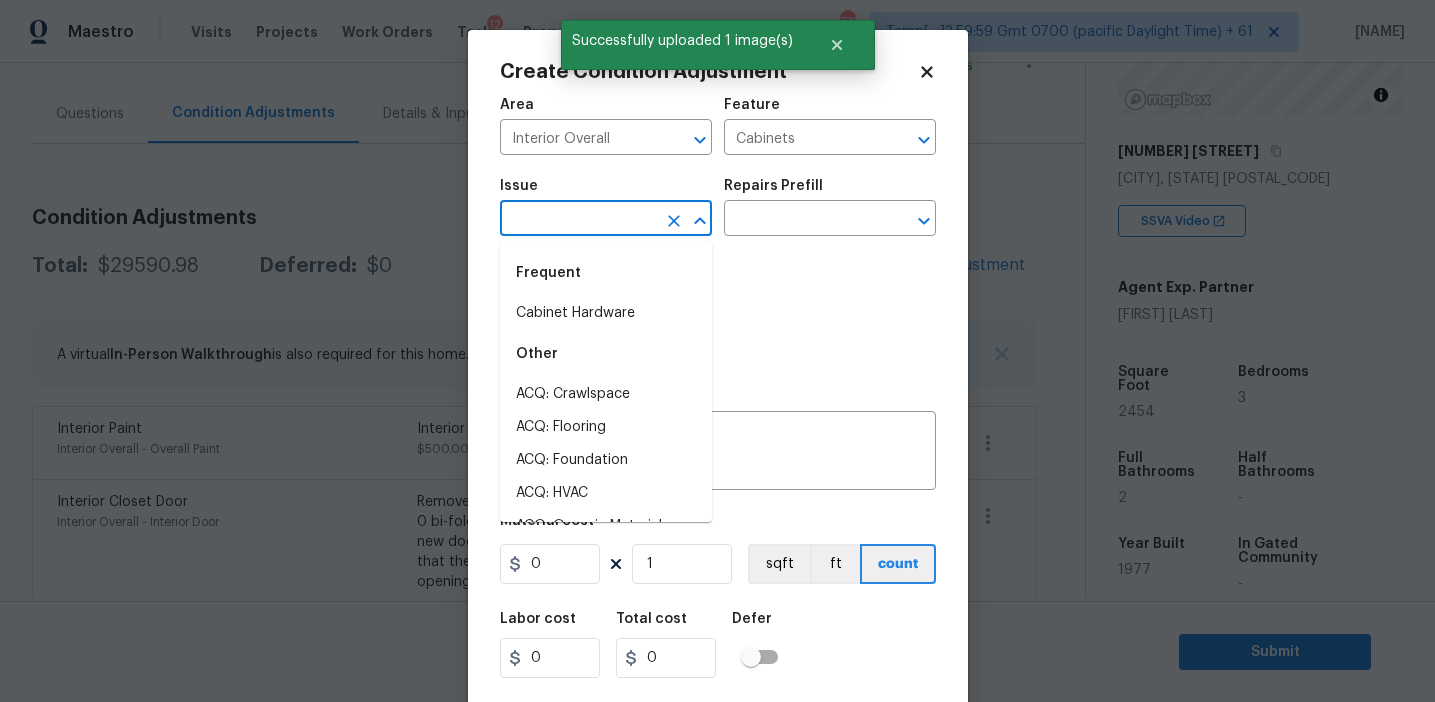 click on "Cabinet Hardware" at bounding box center (606, 313) 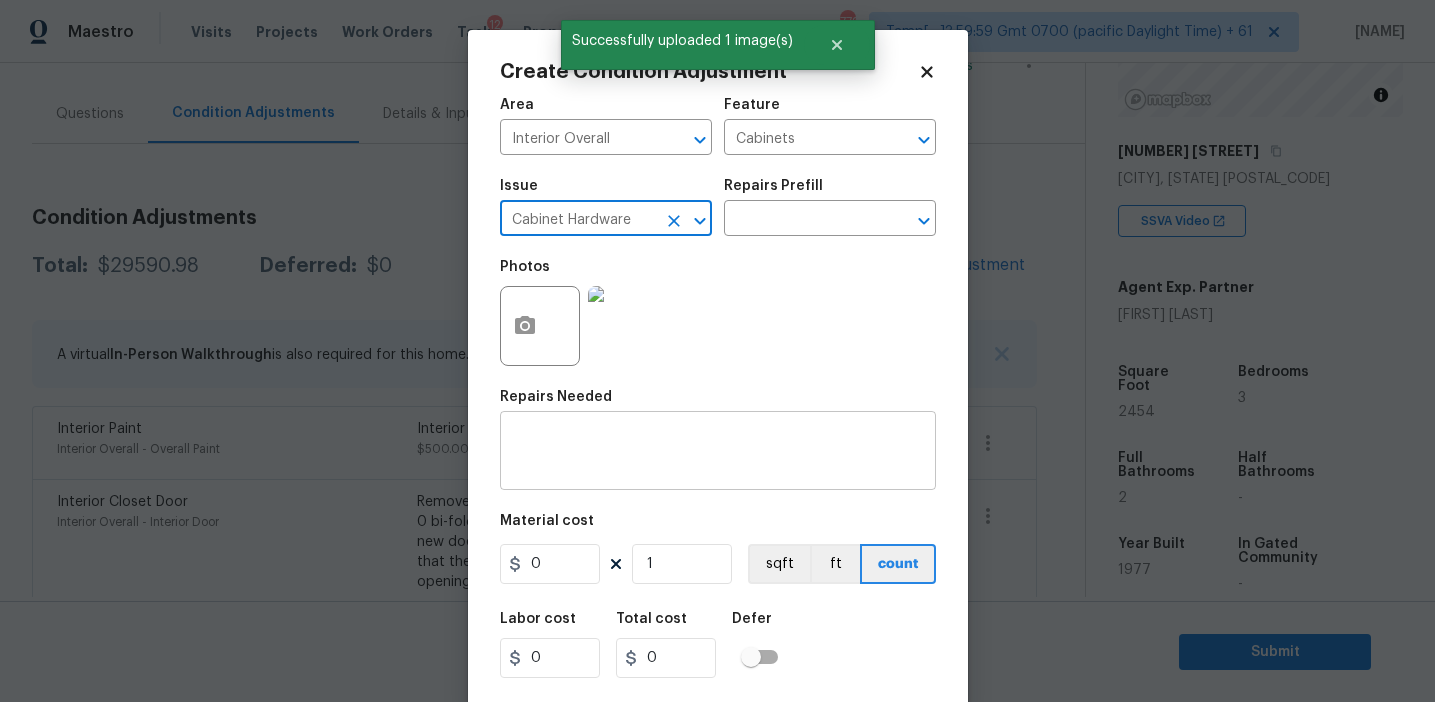 click at bounding box center [718, 453] 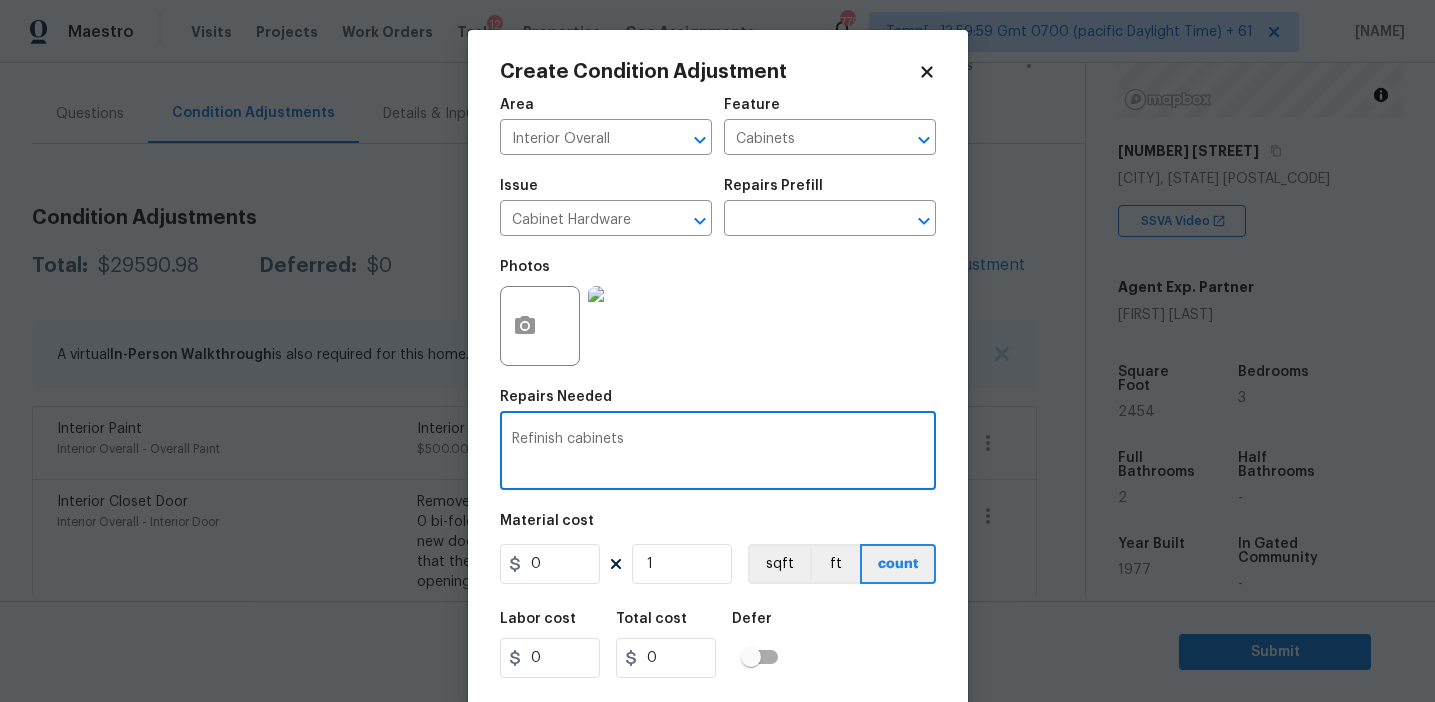 type on "Refinish cabinets" 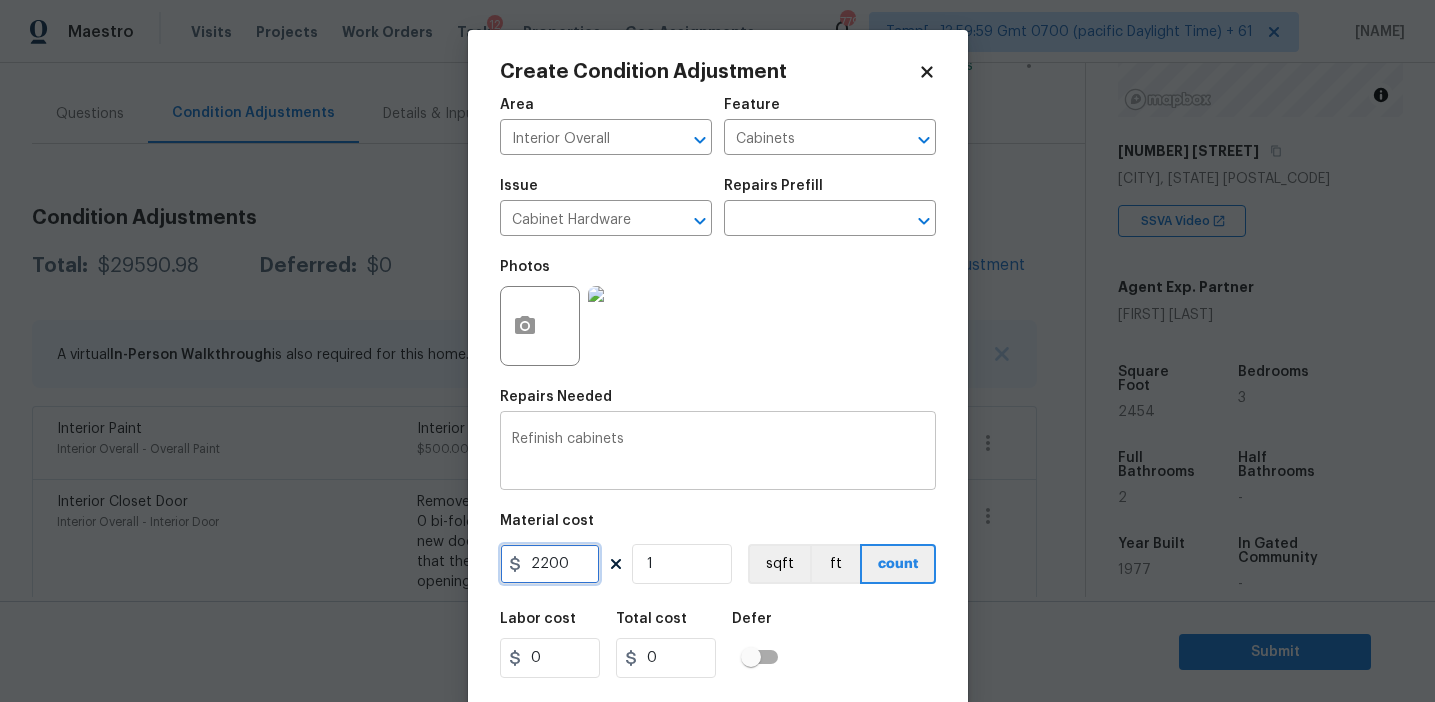 type on "2200" 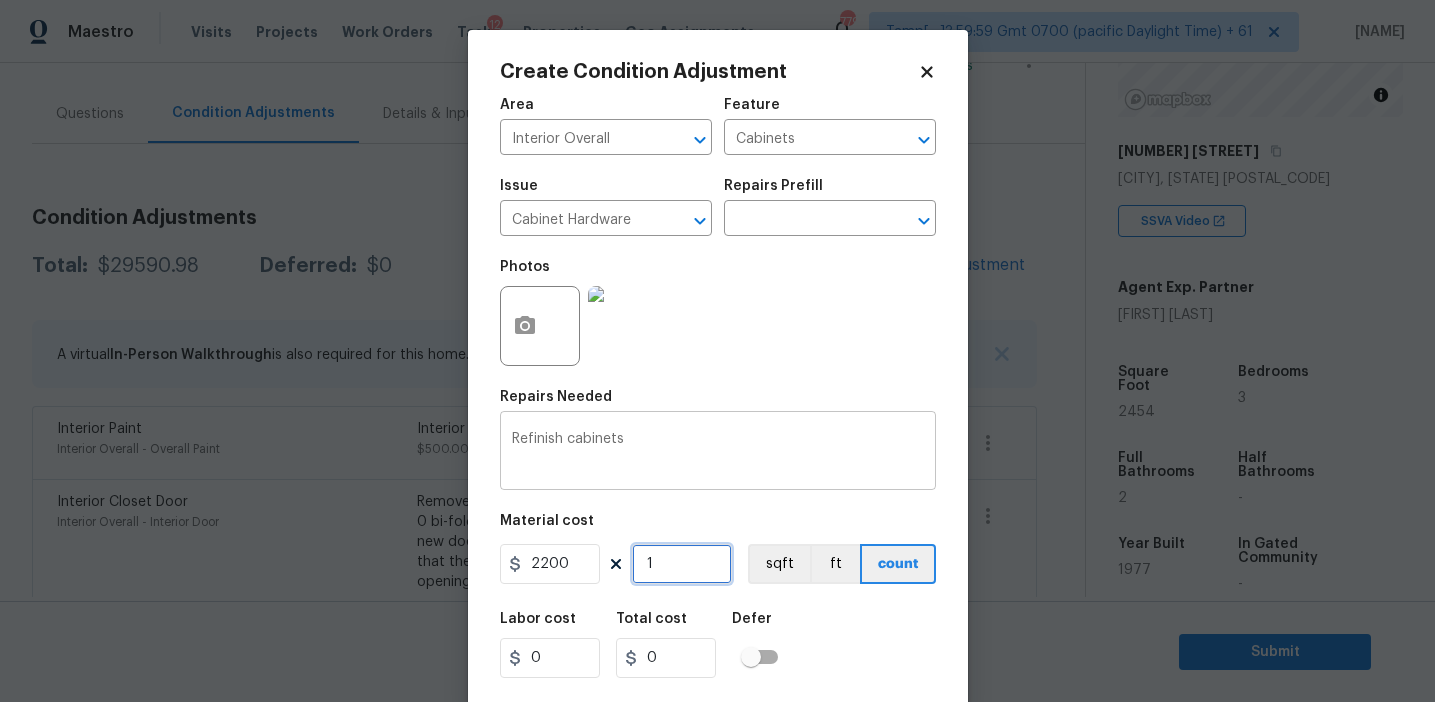 type on "2200" 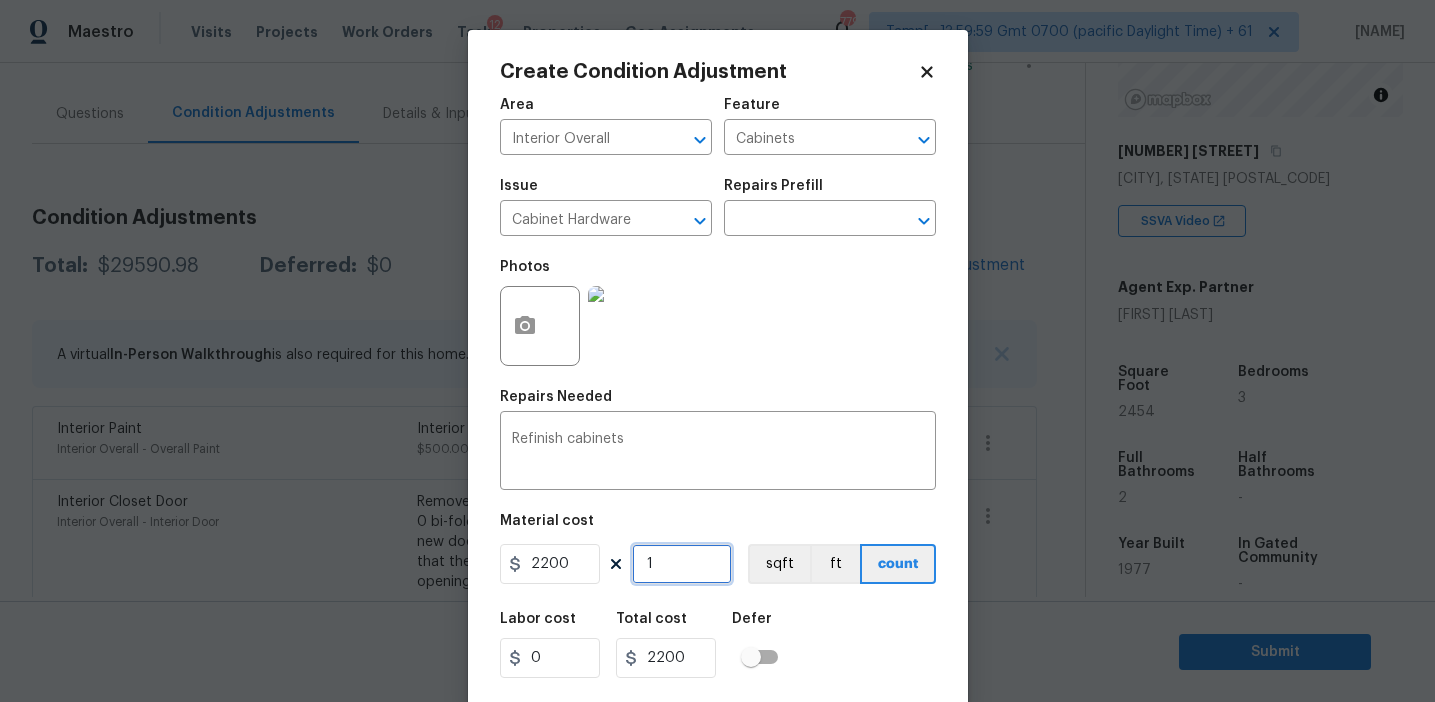scroll, scrollTop: 45, scrollLeft: 0, axis: vertical 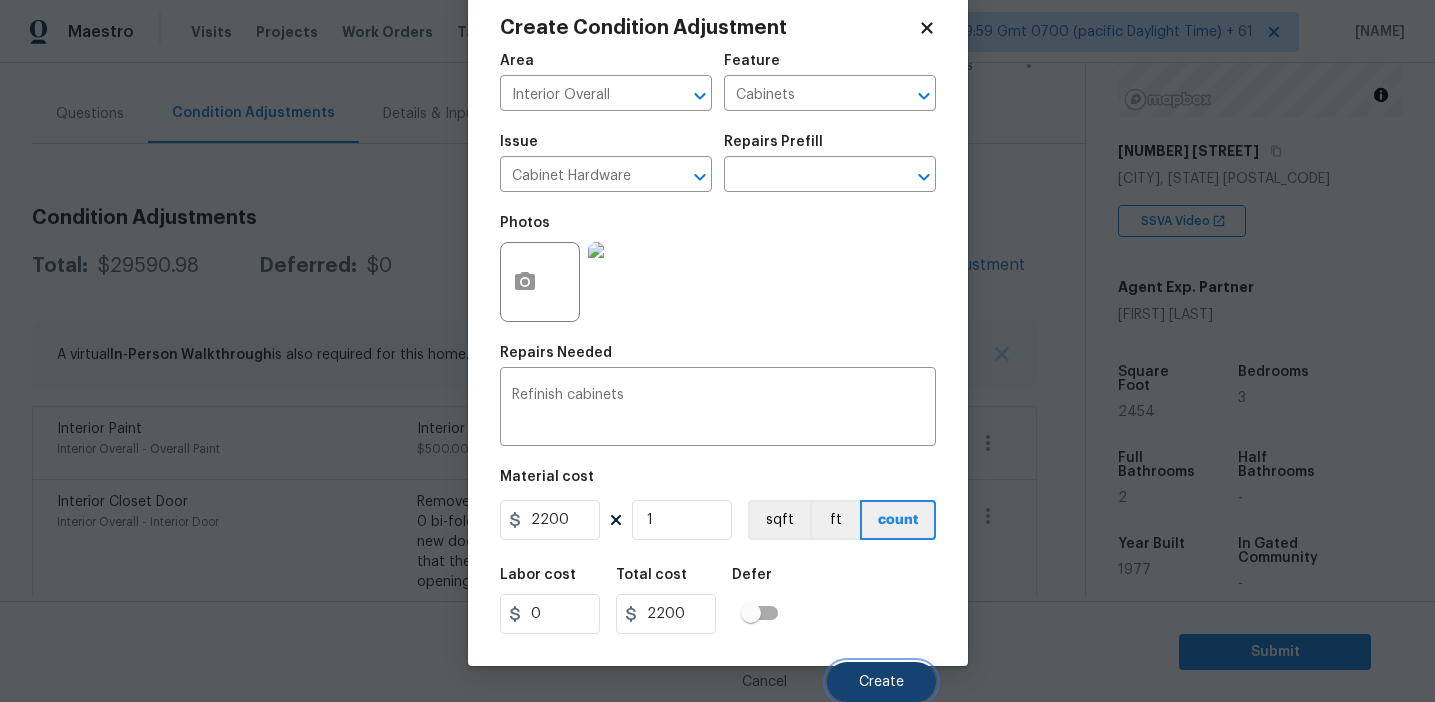 click on "Create" at bounding box center (881, 682) 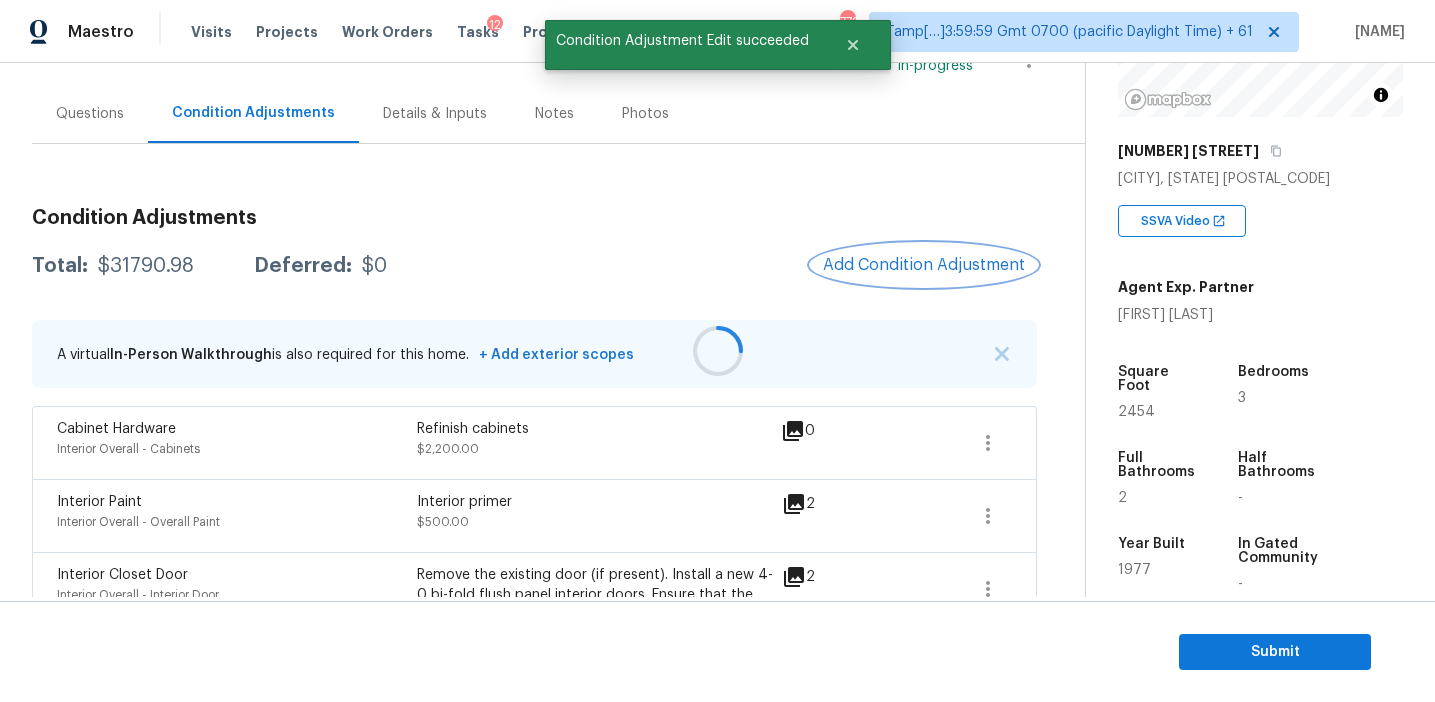 scroll, scrollTop: 0, scrollLeft: 0, axis: both 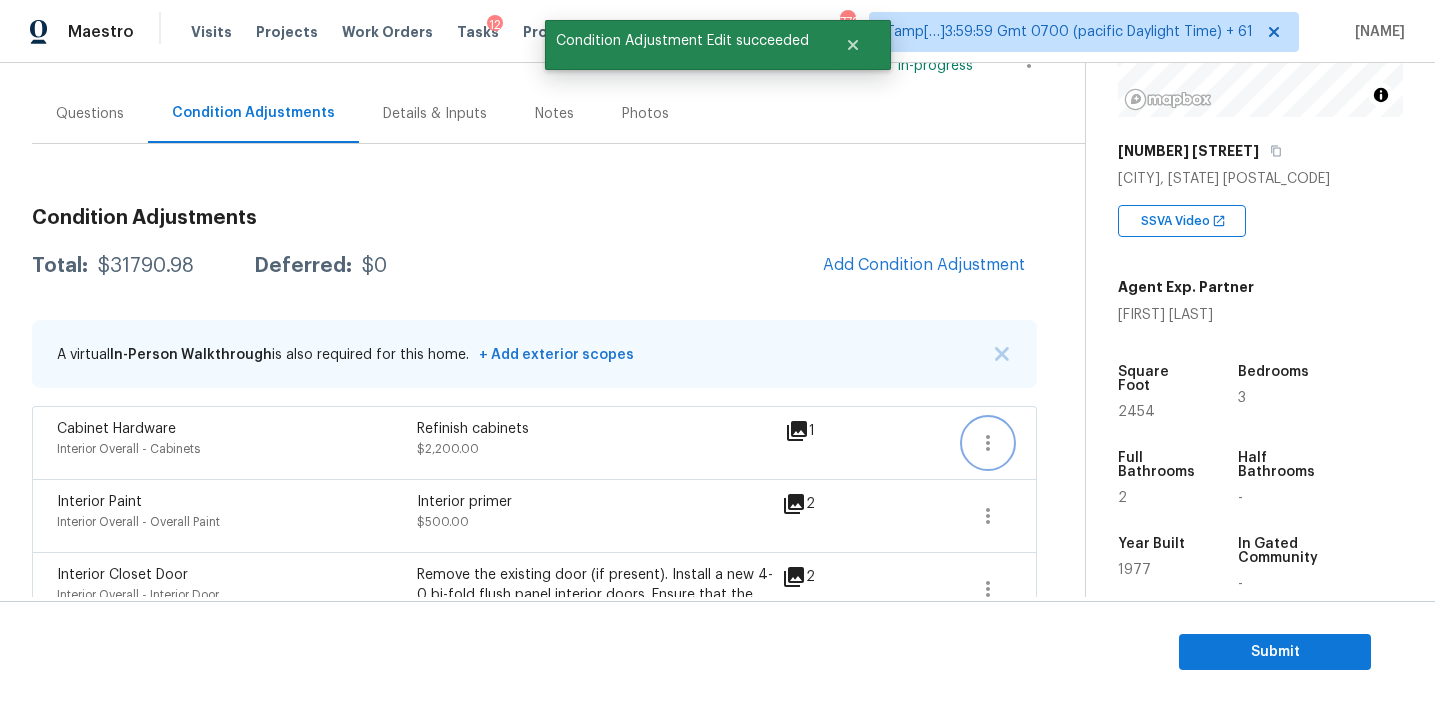 click at bounding box center [988, 443] 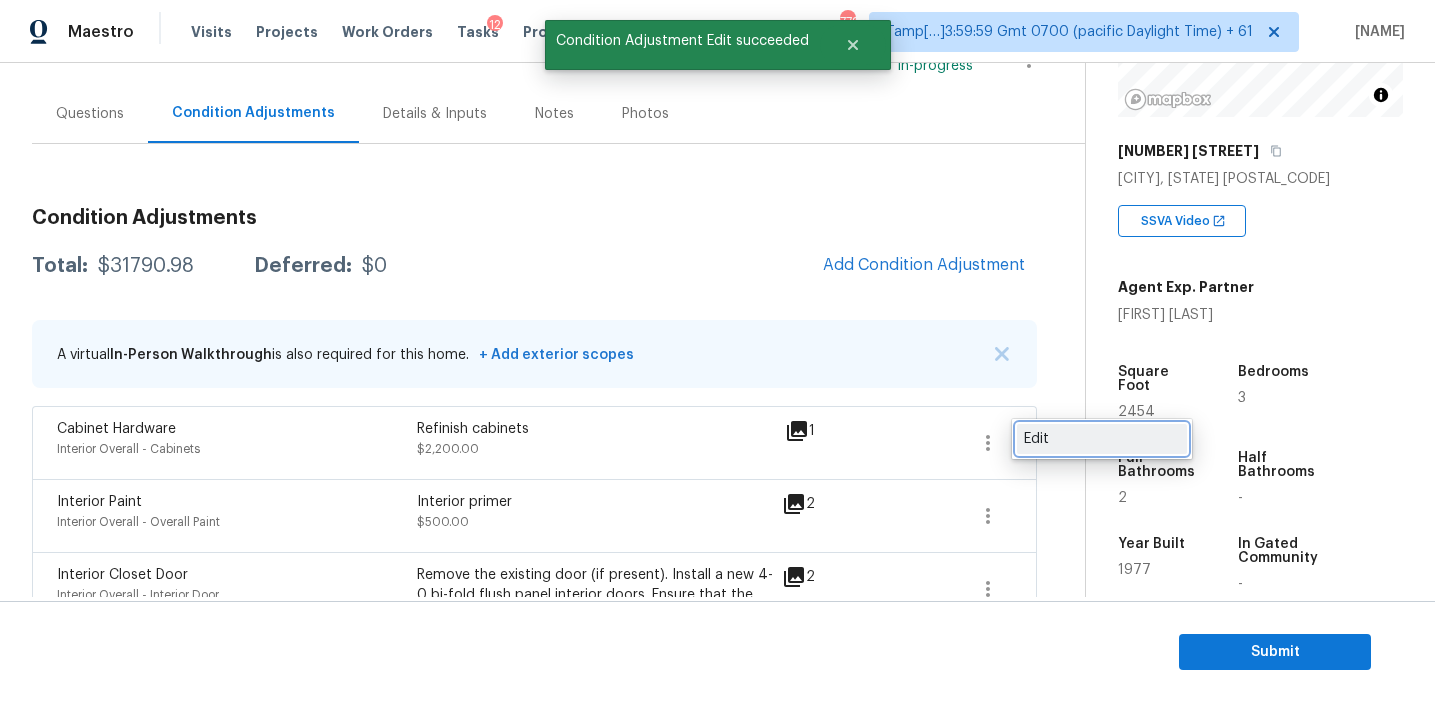 click on "Edit" at bounding box center [1102, 439] 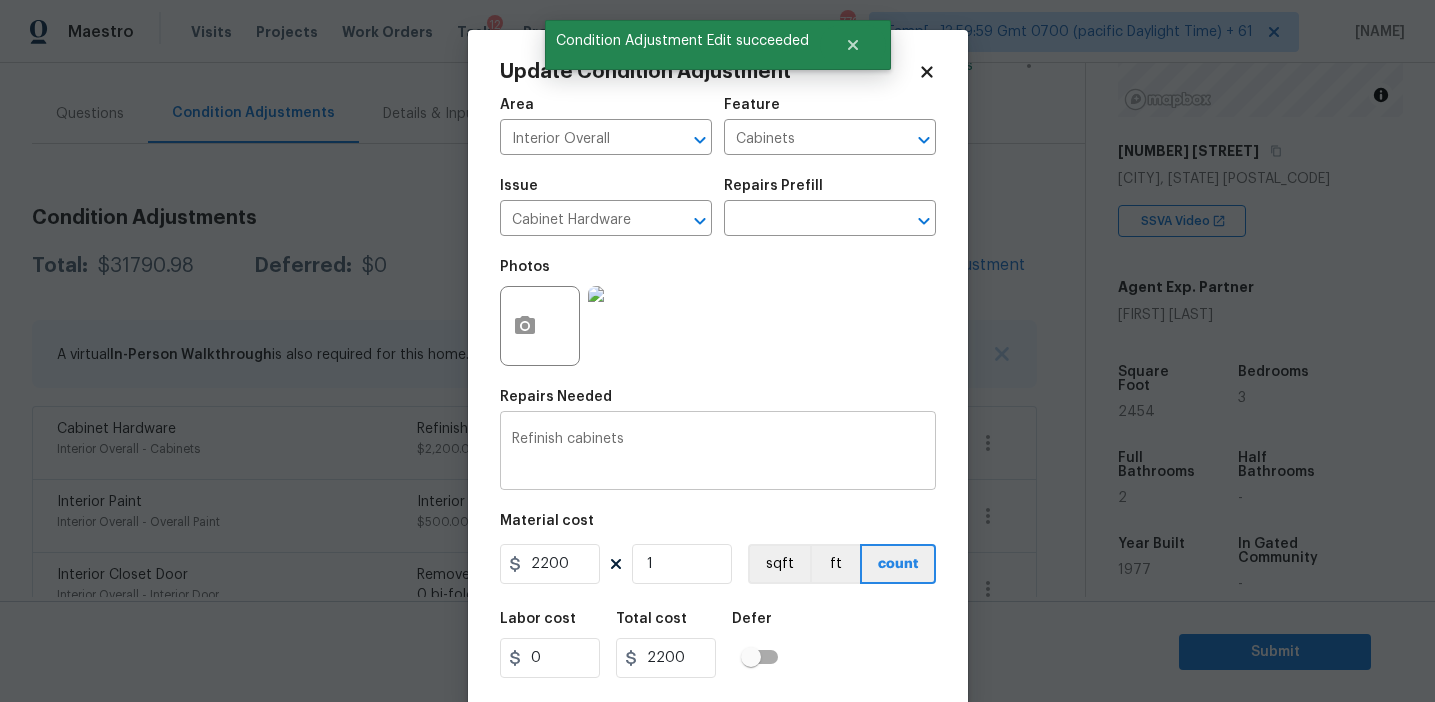 click on "Refinish cabinets" at bounding box center [718, 453] 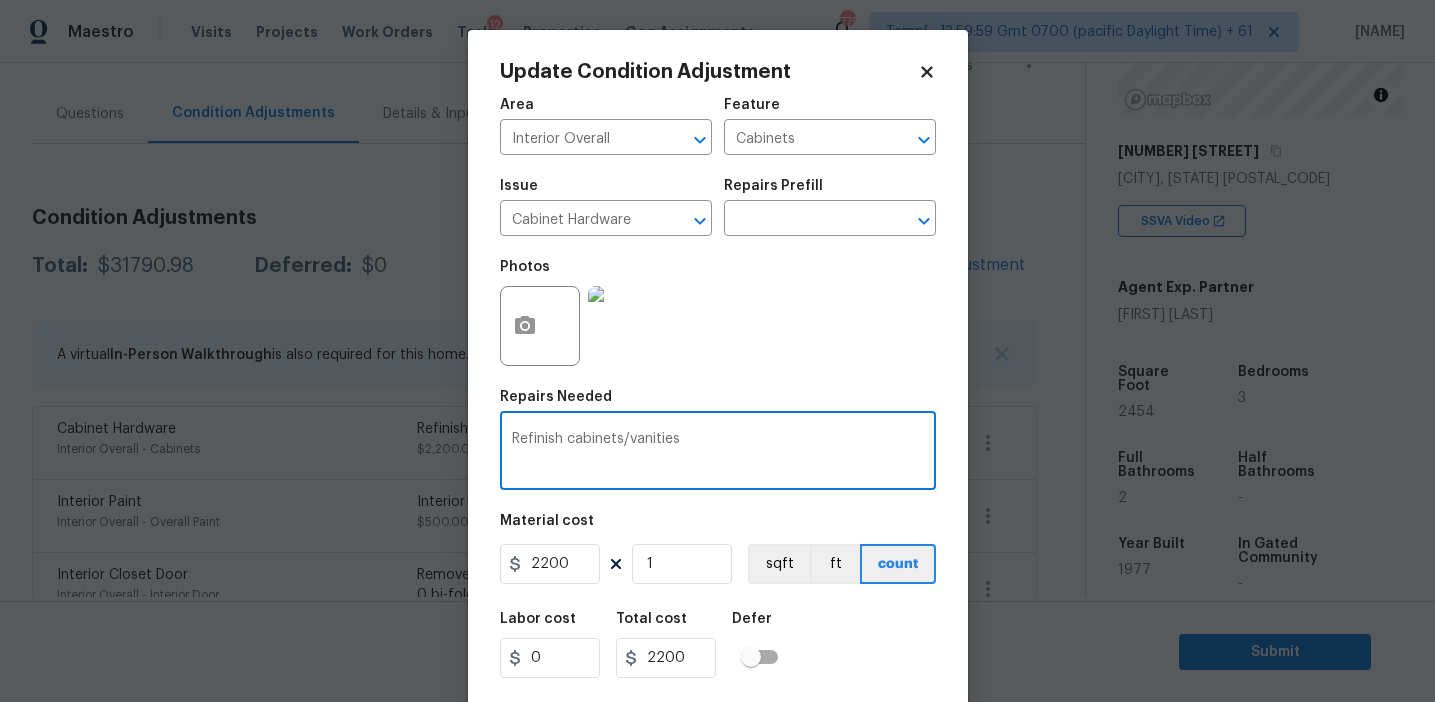 type on "Refinish cabinets/vanities" 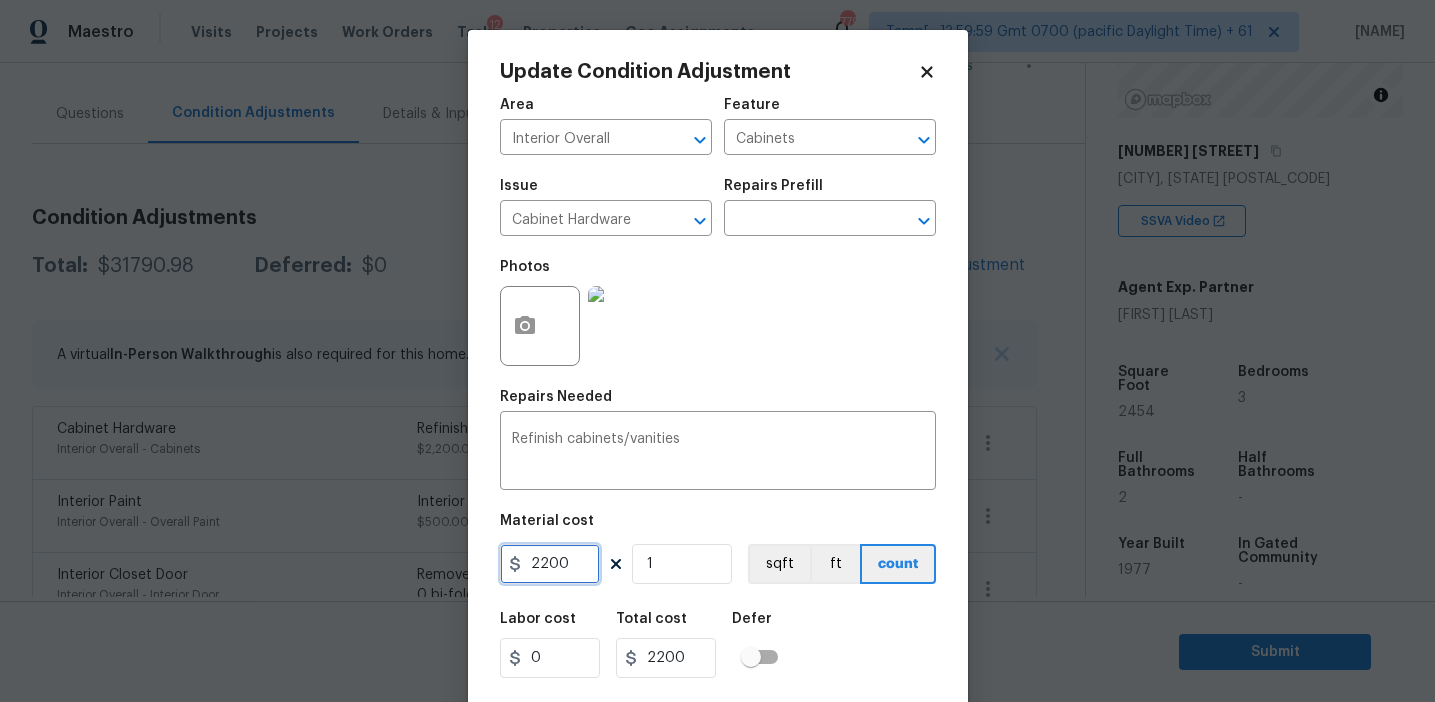 scroll, scrollTop: 45, scrollLeft: 0, axis: vertical 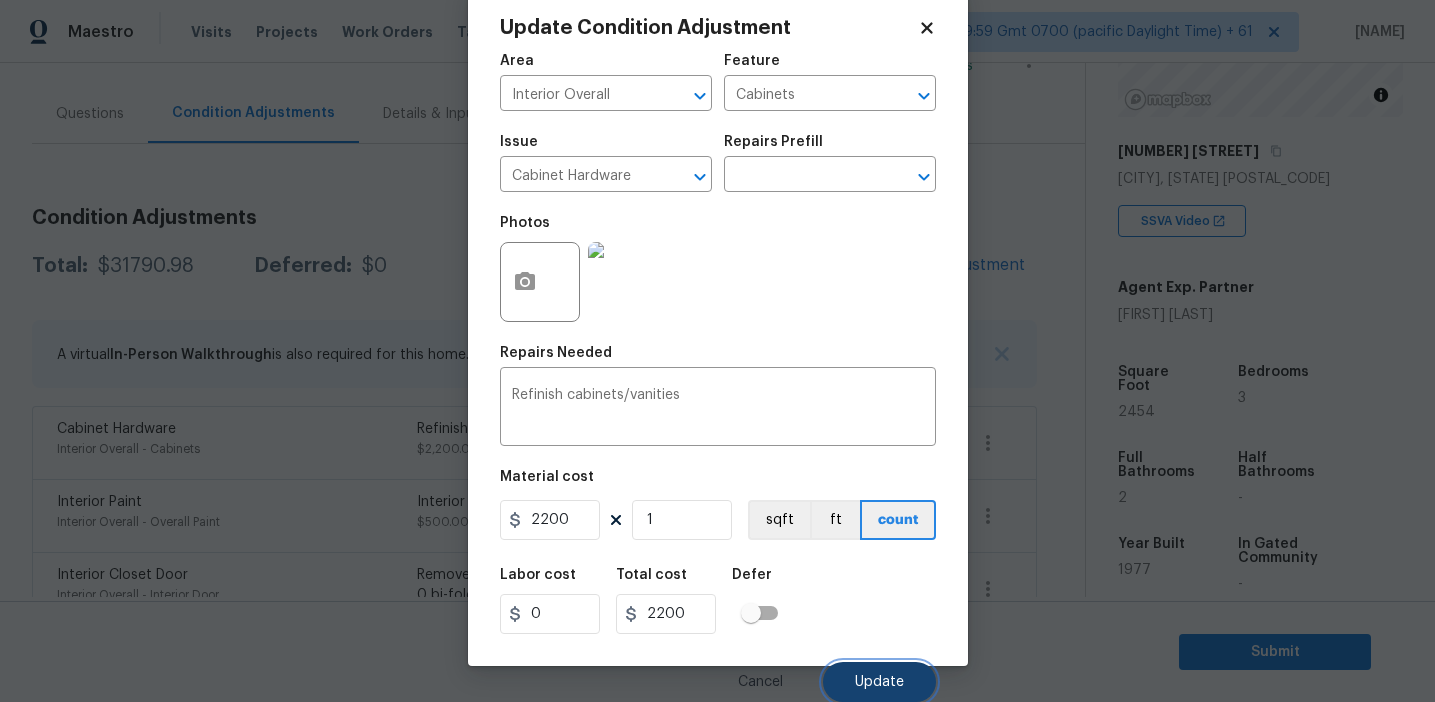 click on "Update" at bounding box center (879, 682) 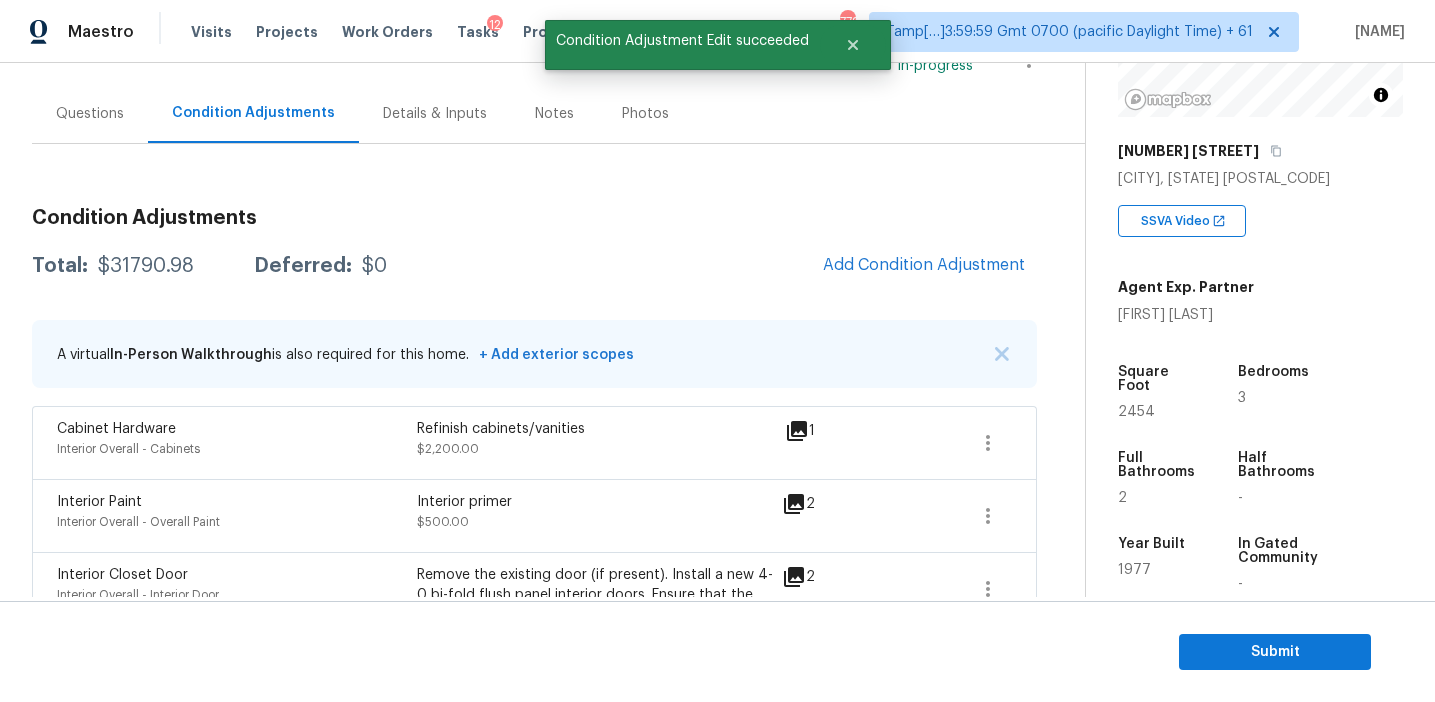 scroll, scrollTop: 0, scrollLeft: 0, axis: both 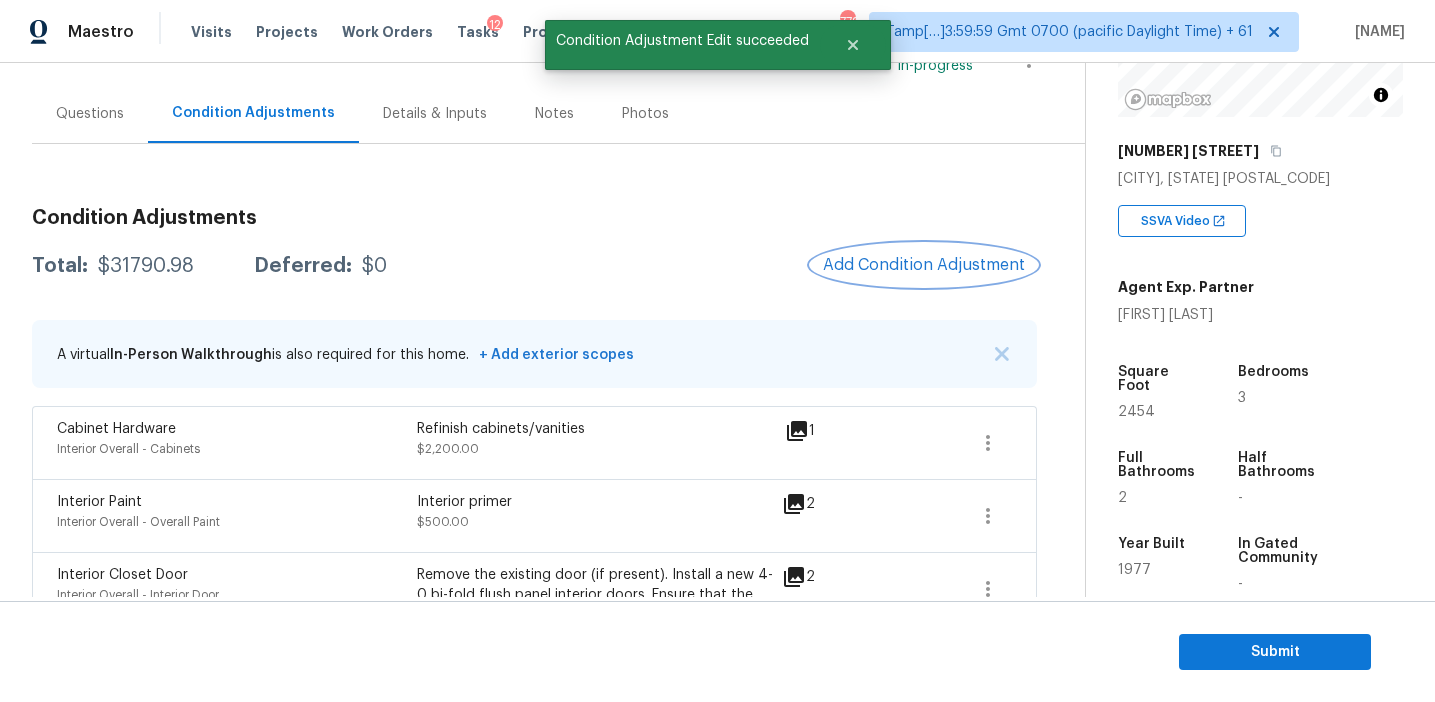click on "Add Condition Adjustment" at bounding box center [924, 265] 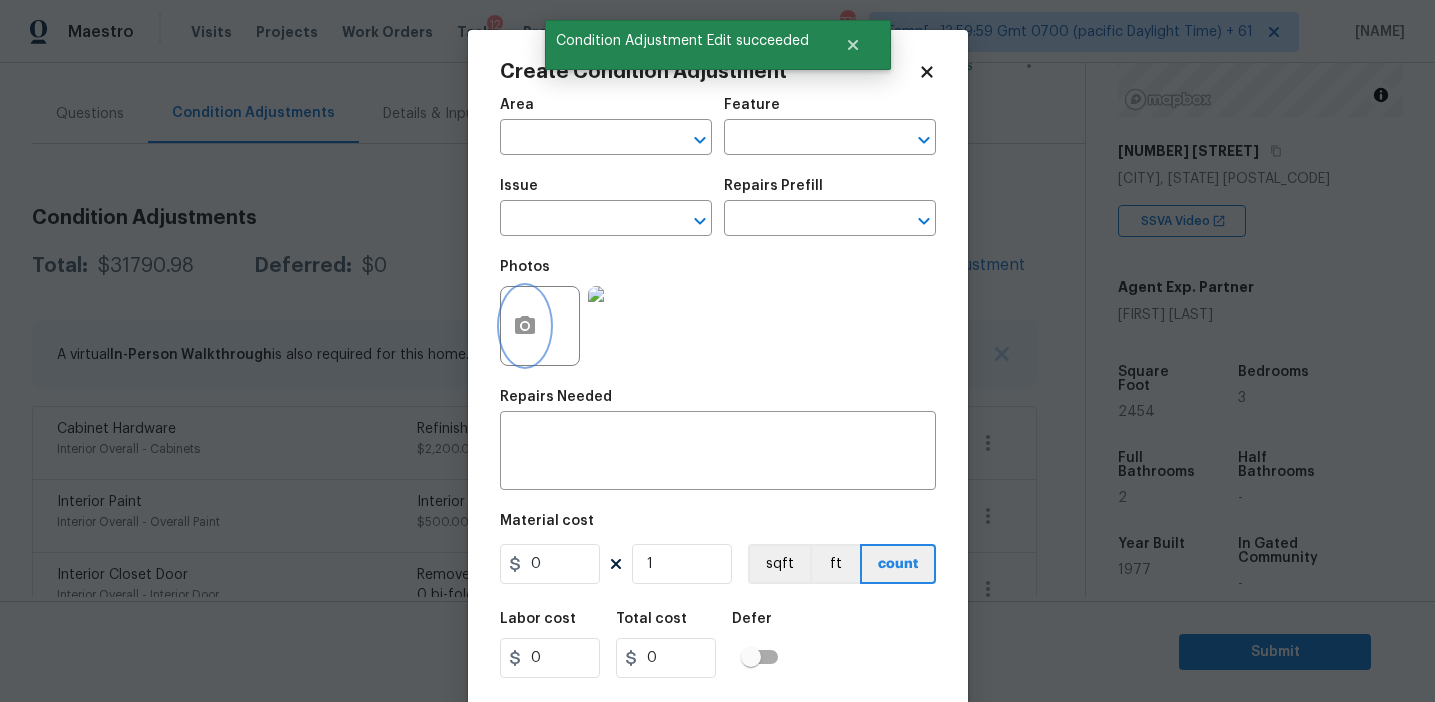 click 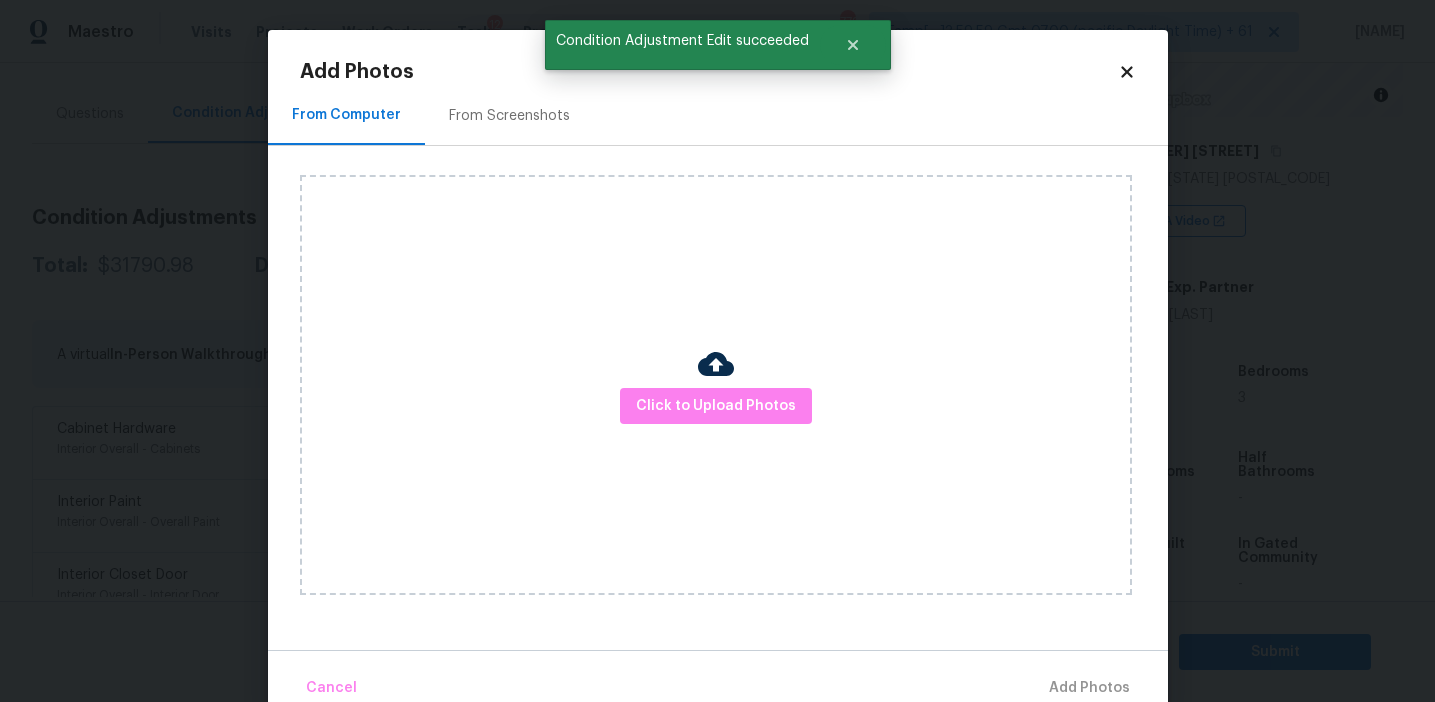 click on "From Screenshots" at bounding box center (509, 115) 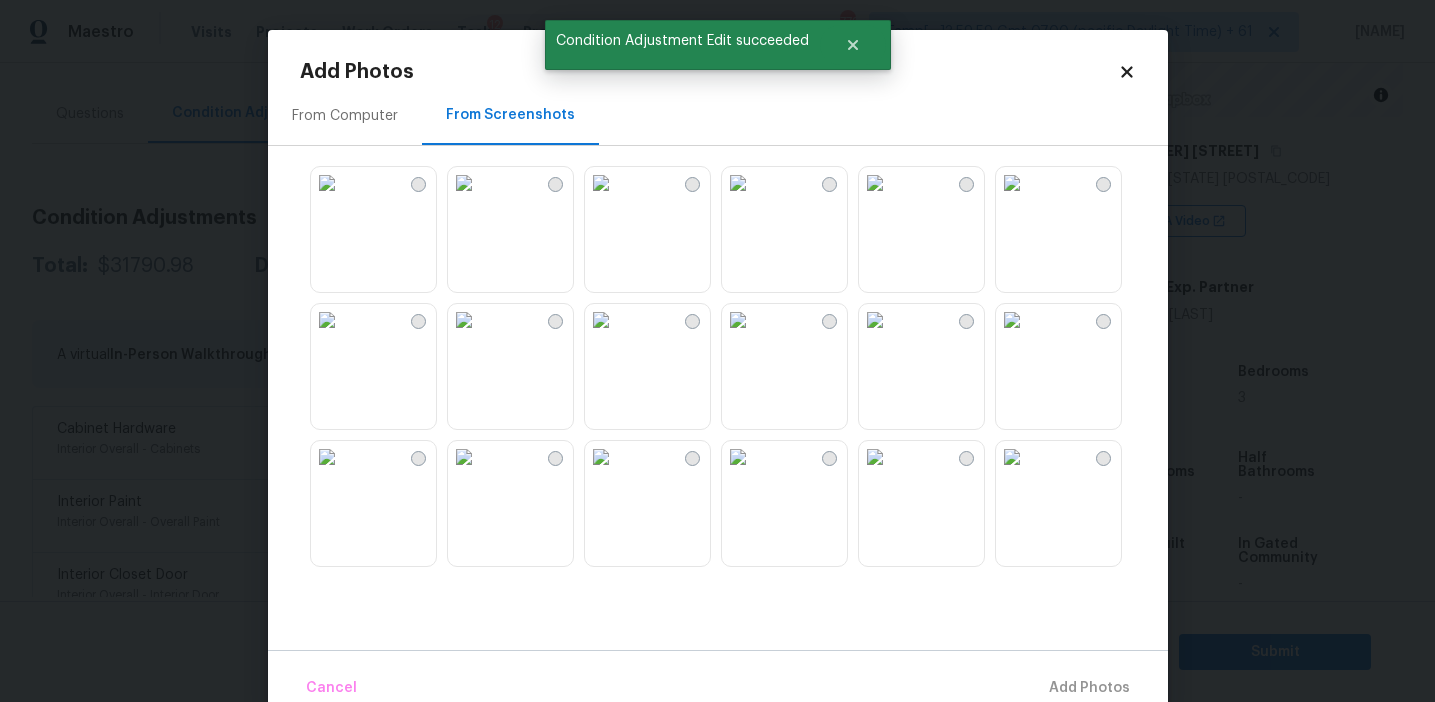 click at bounding box center [601, 320] 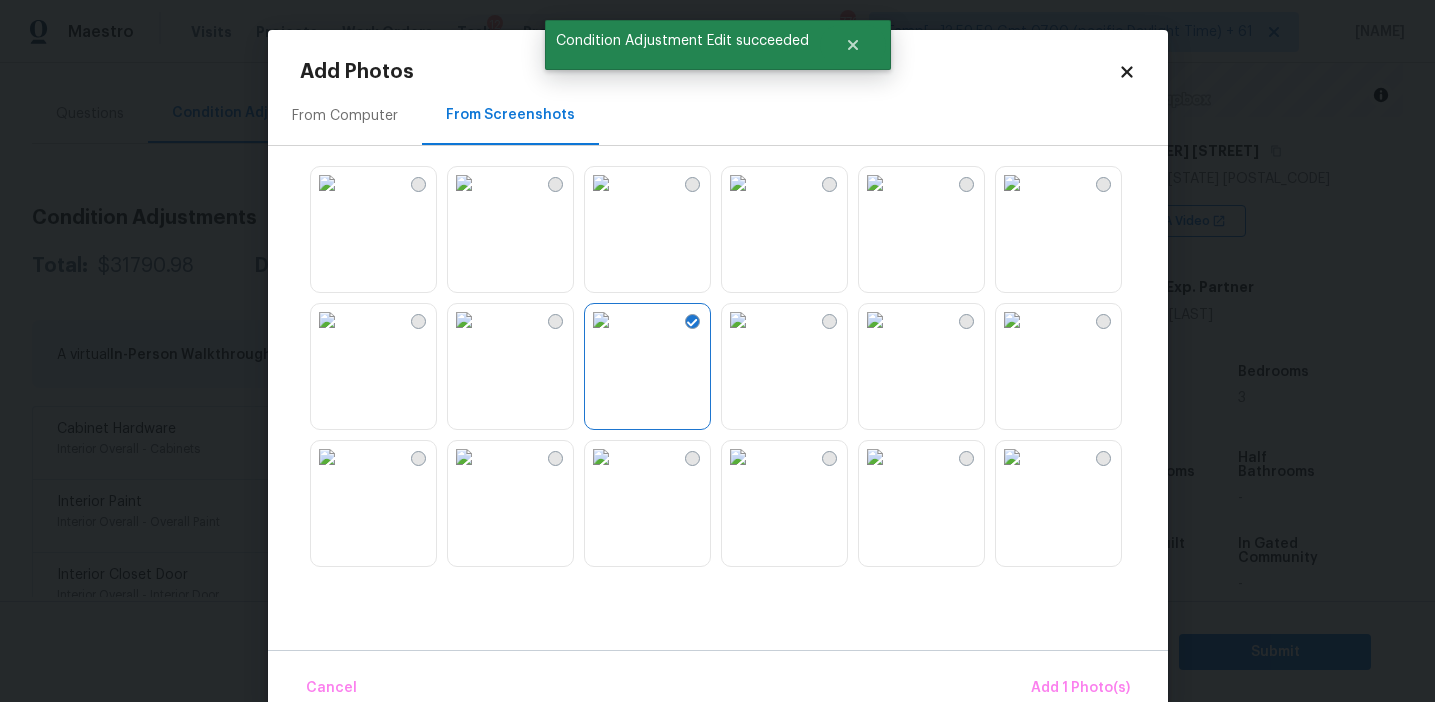 click at bounding box center (738, 320) 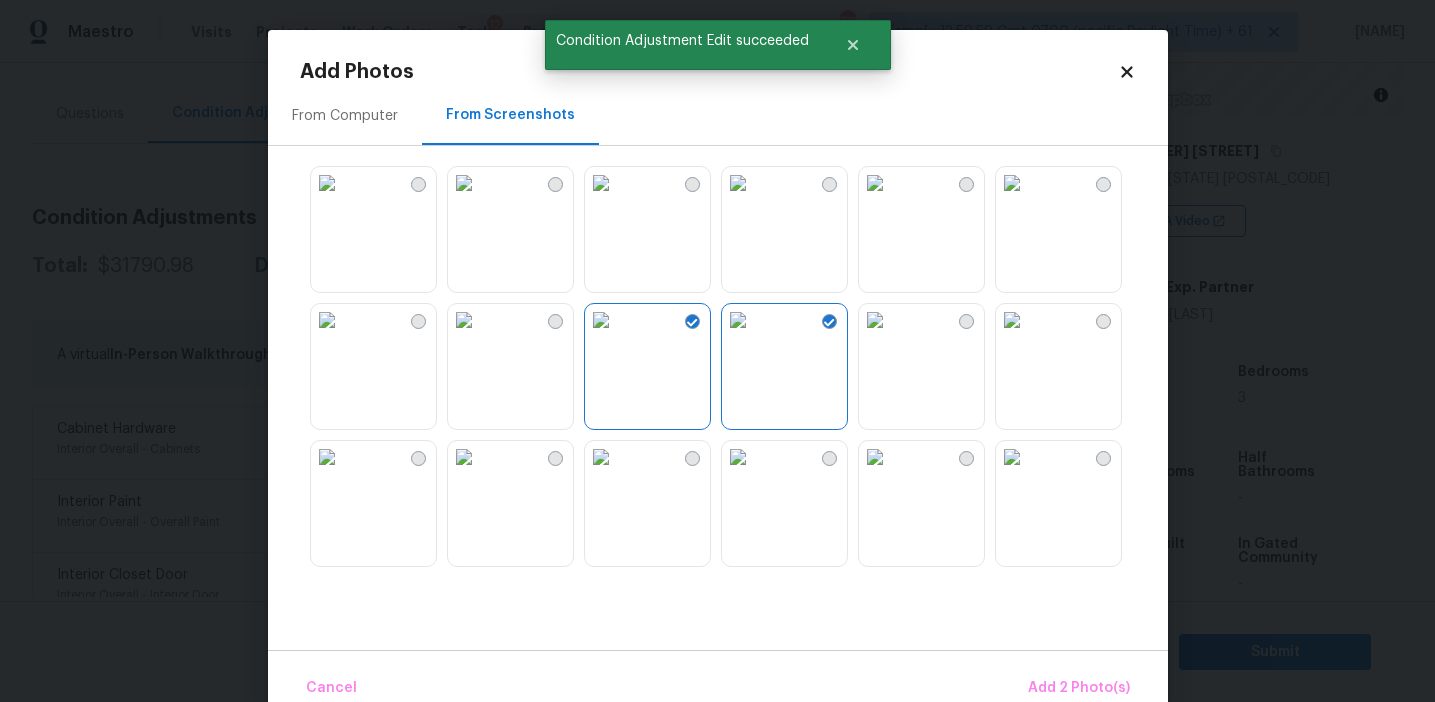 click at bounding box center (601, 320) 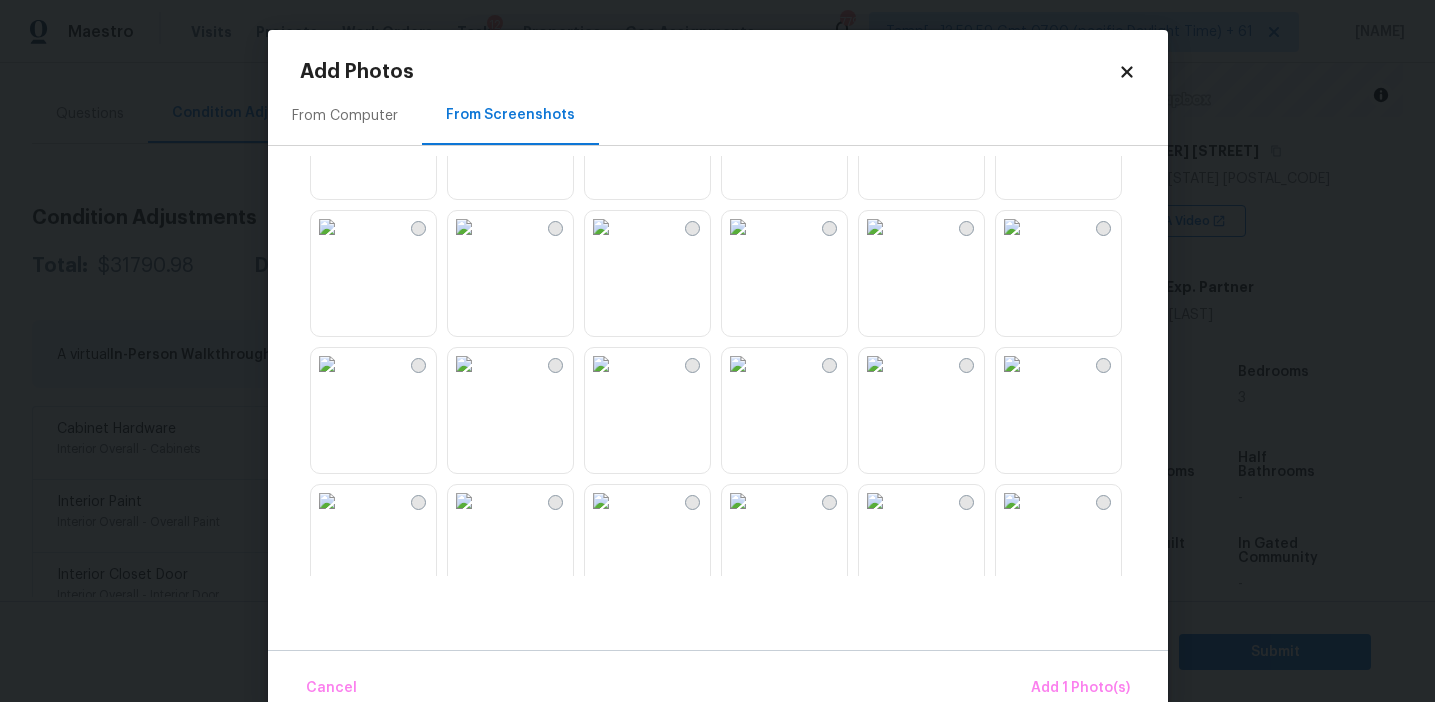 scroll, scrollTop: 923, scrollLeft: 0, axis: vertical 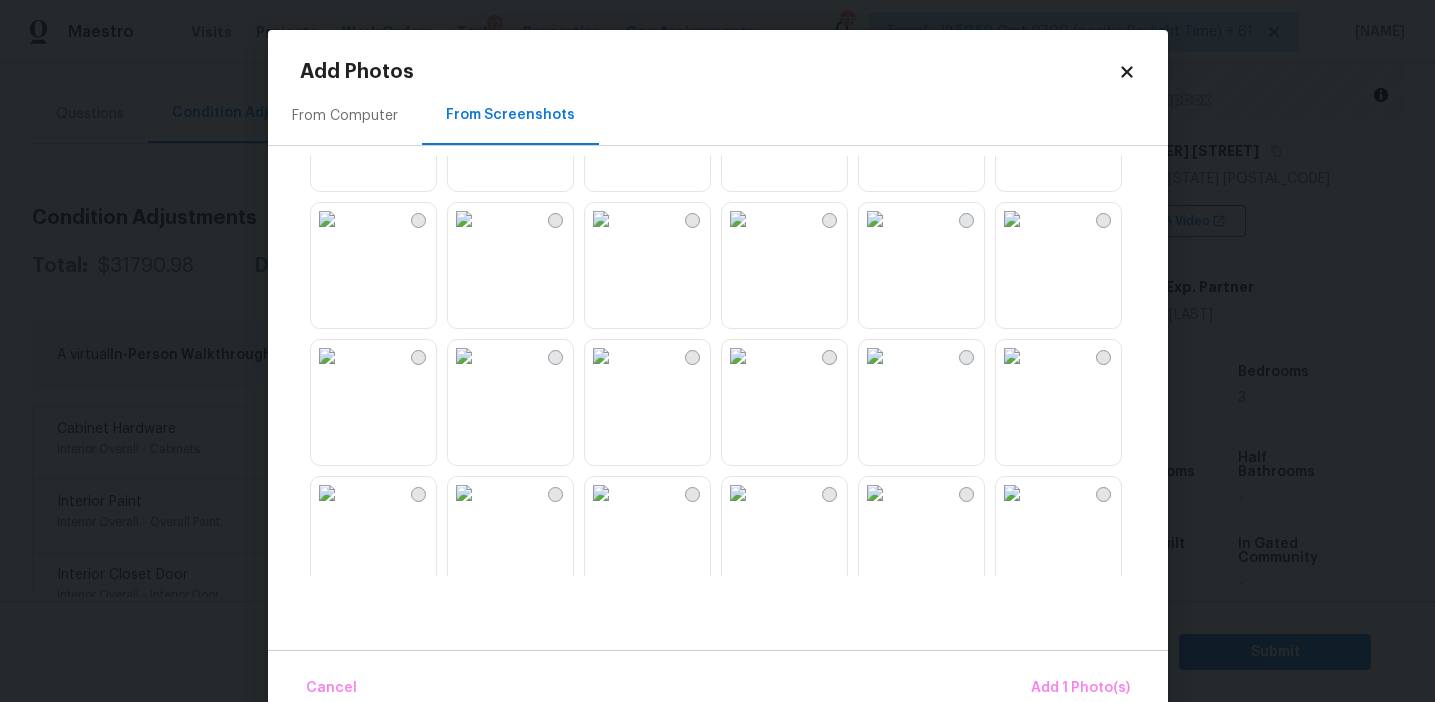 click at bounding box center (738, 356) 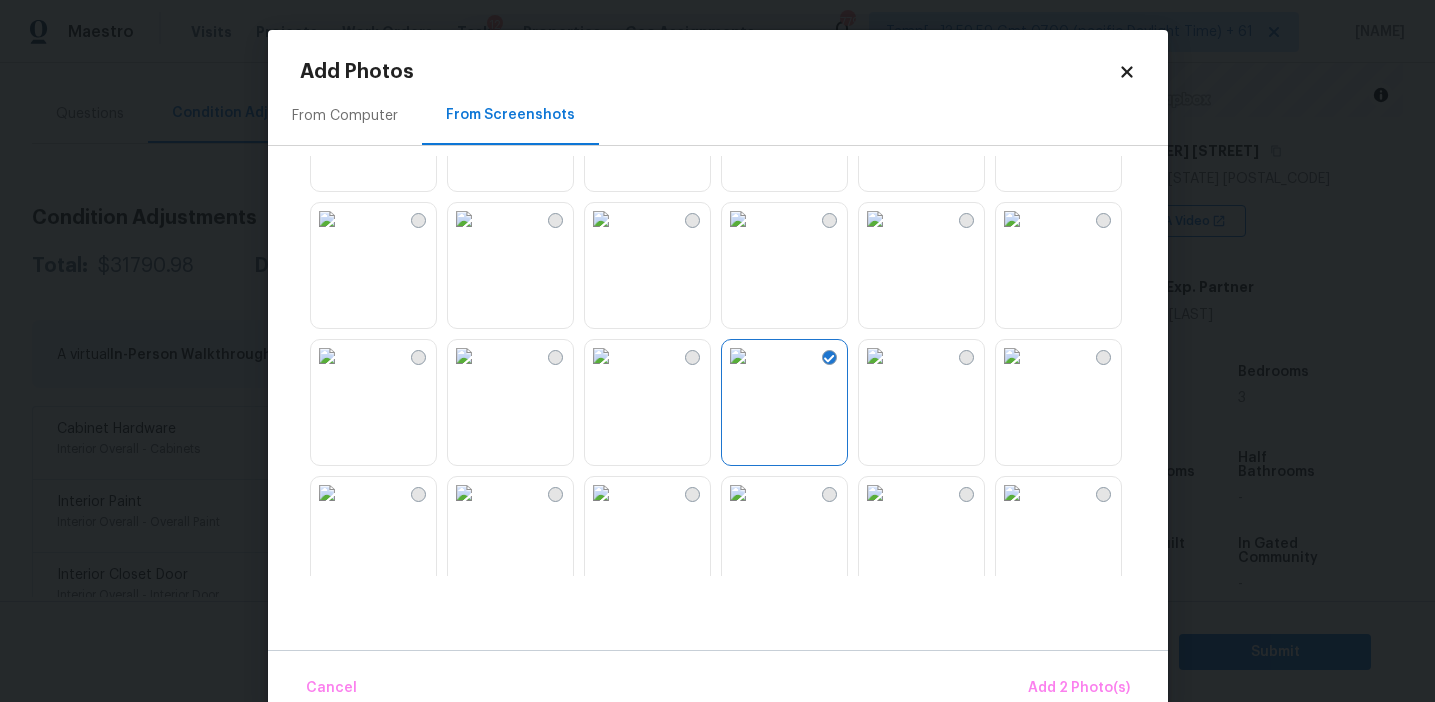 click at bounding box center [1012, 356] 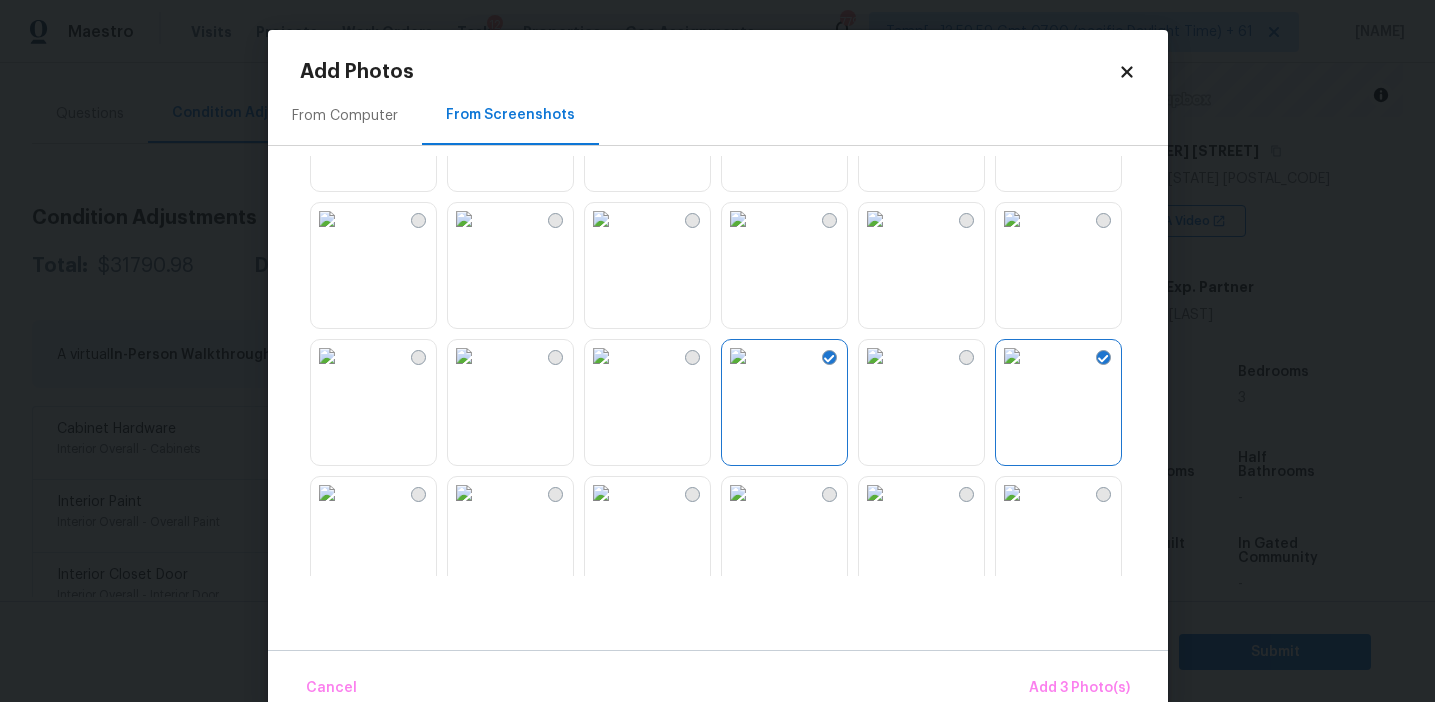 scroll, scrollTop: 951, scrollLeft: 0, axis: vertical 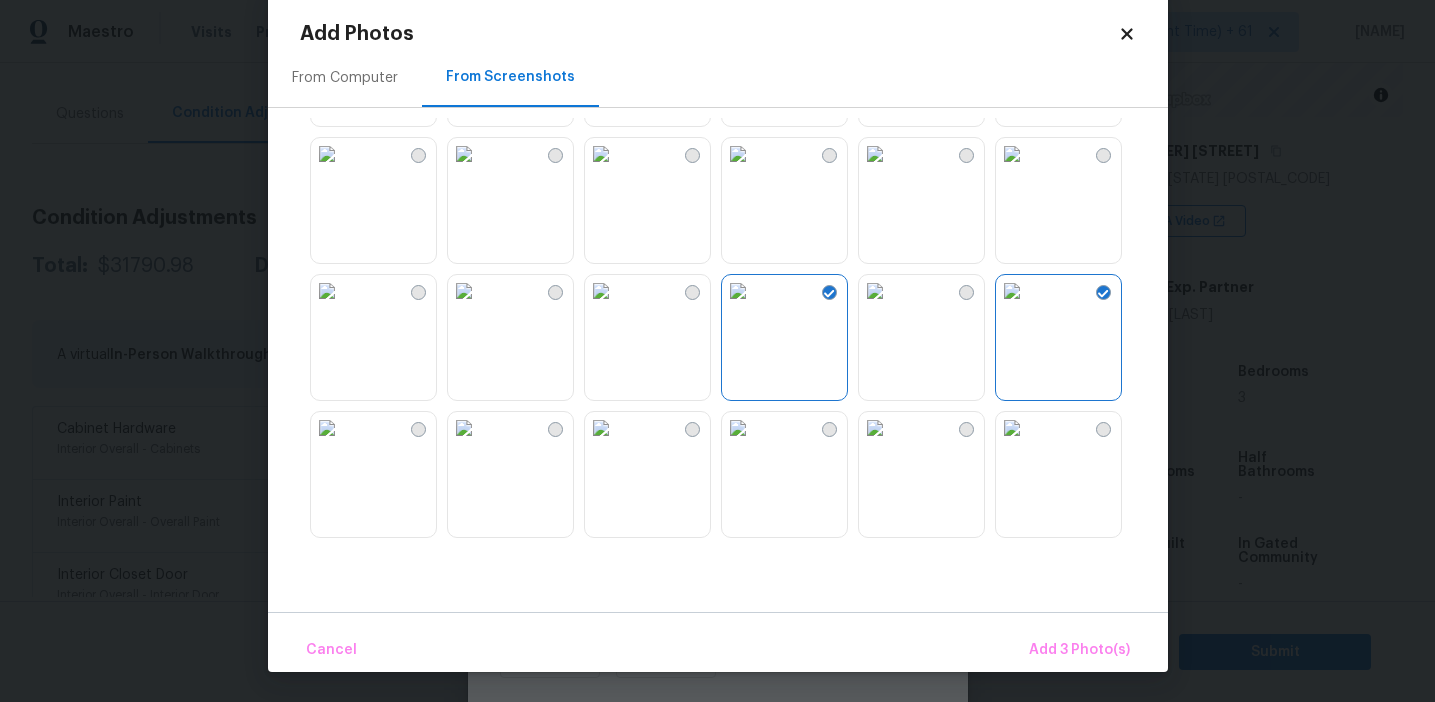 click at bounding box center [327, 428] 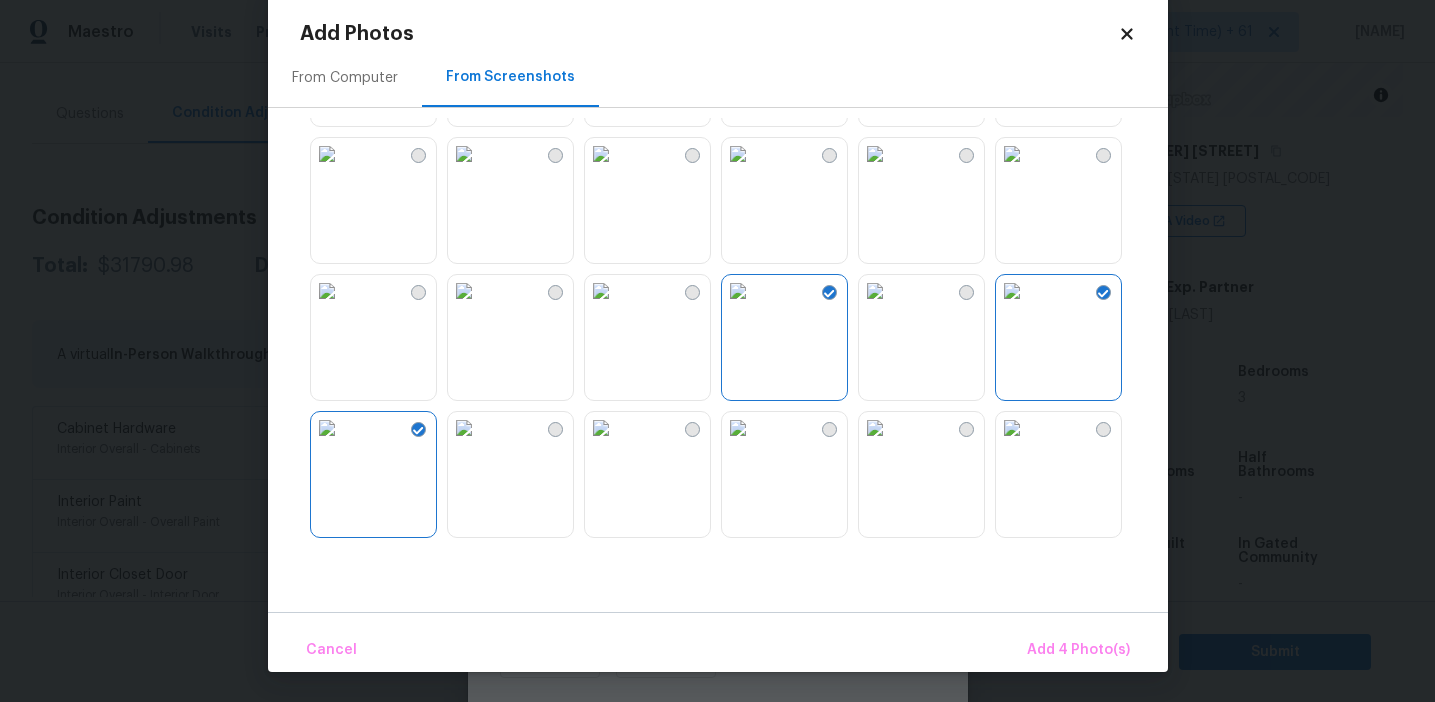 click at bounding box center [738, 428] 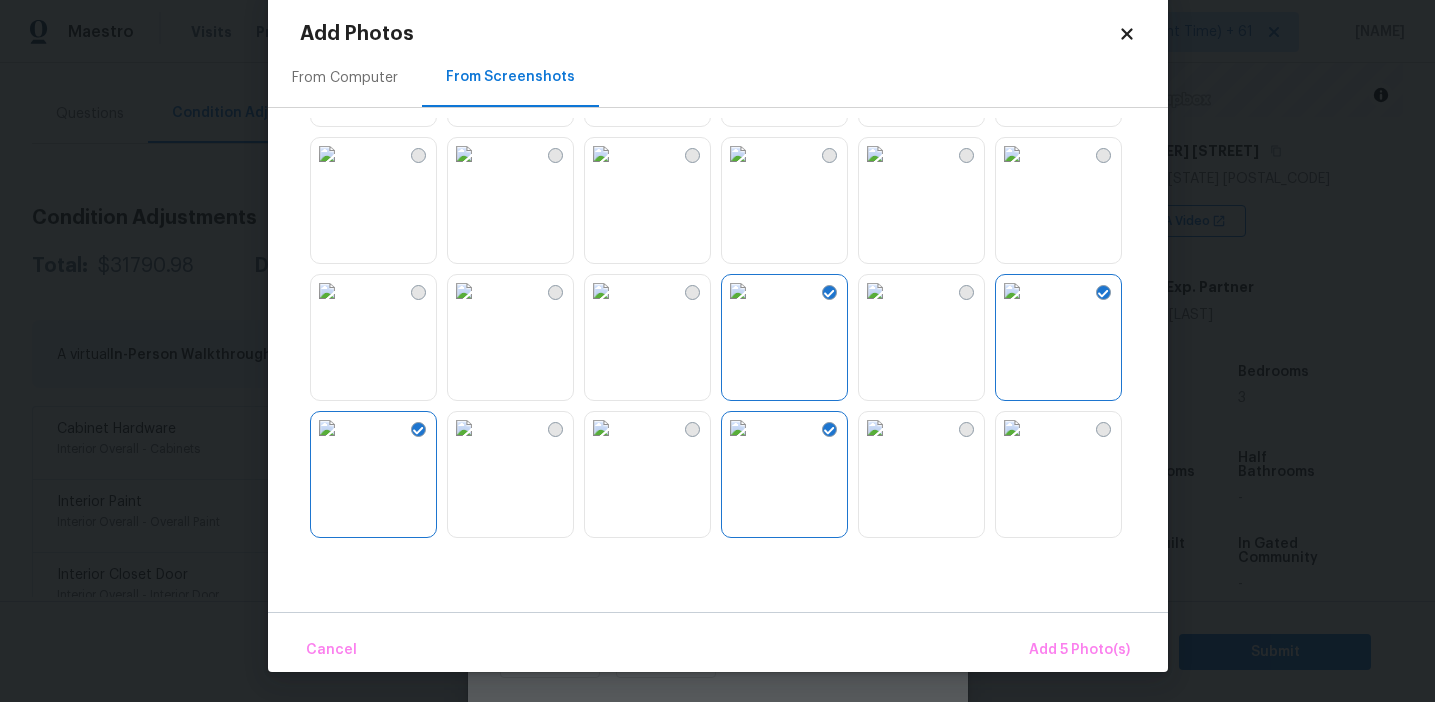 click on "Cancel Add 5 Photo(s)" at bounding box center [718, 642] 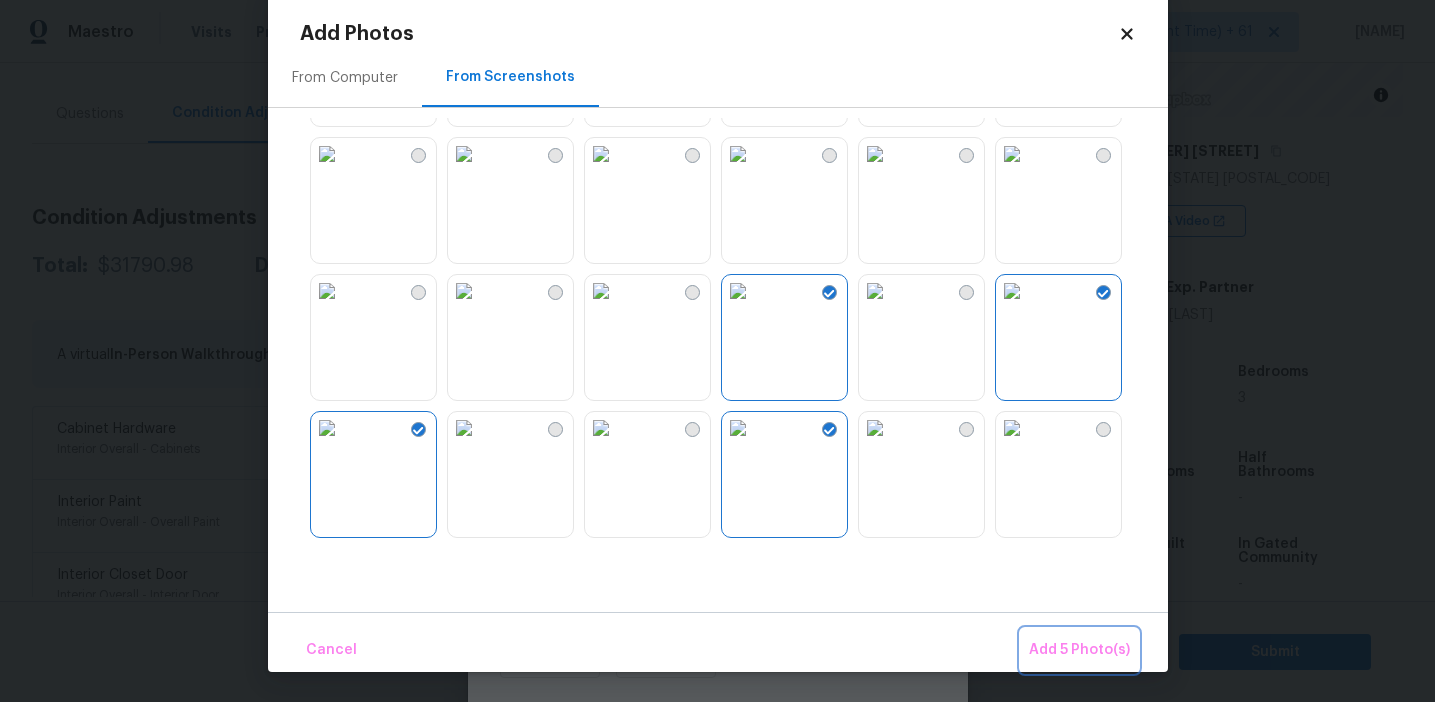 click on "Add 5 Photo(s)" at bounding box center (1079, 650) 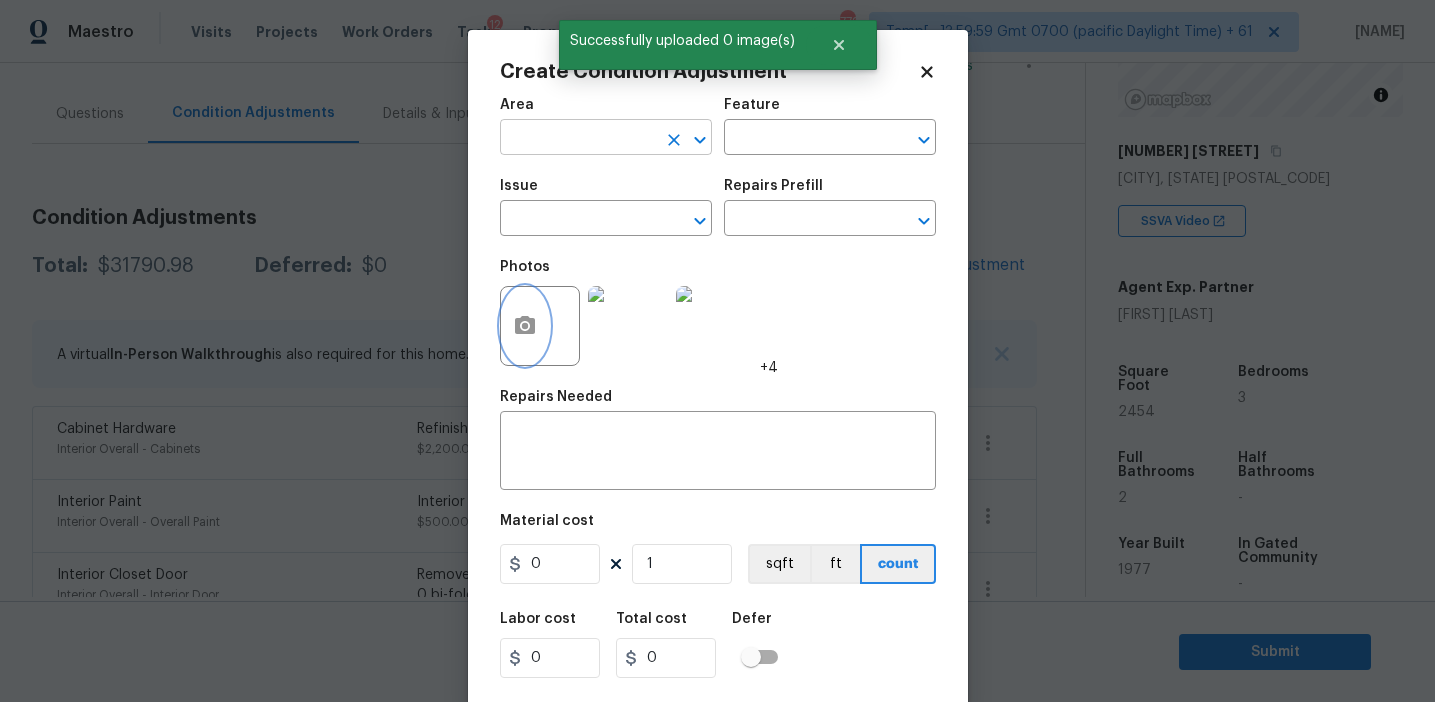 scroll, scrollTop: 0, scrollLeft: 0, axis: both 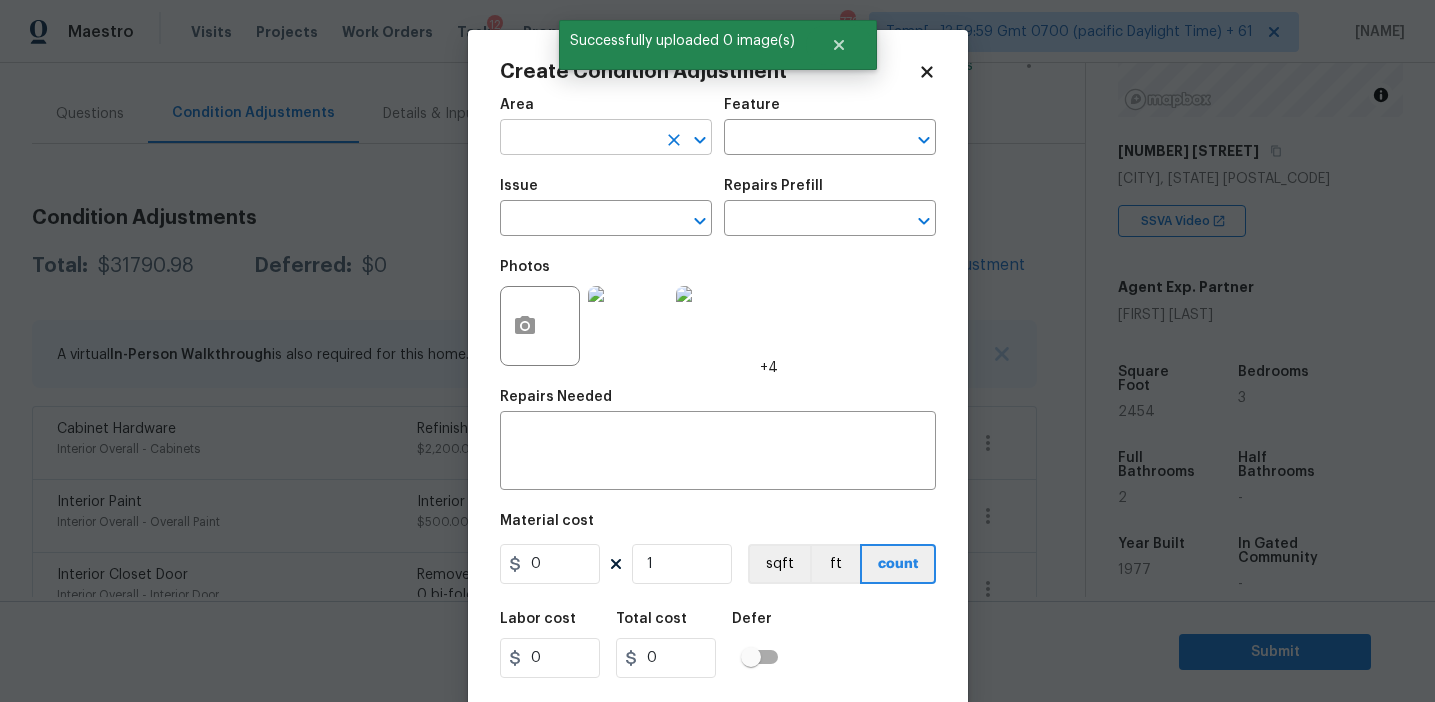 click at bounding box center (578, 139) 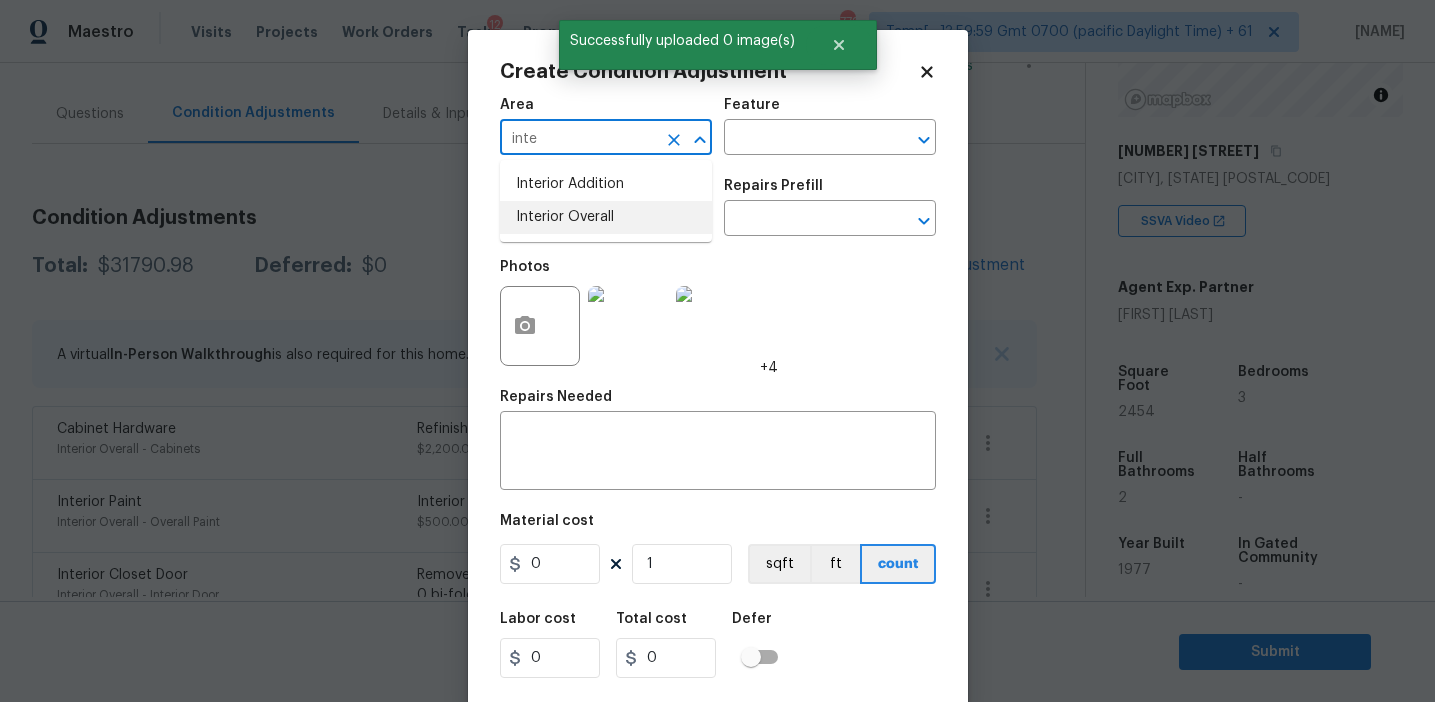 click on "Interior Overall" at bounding box center [606, 217] 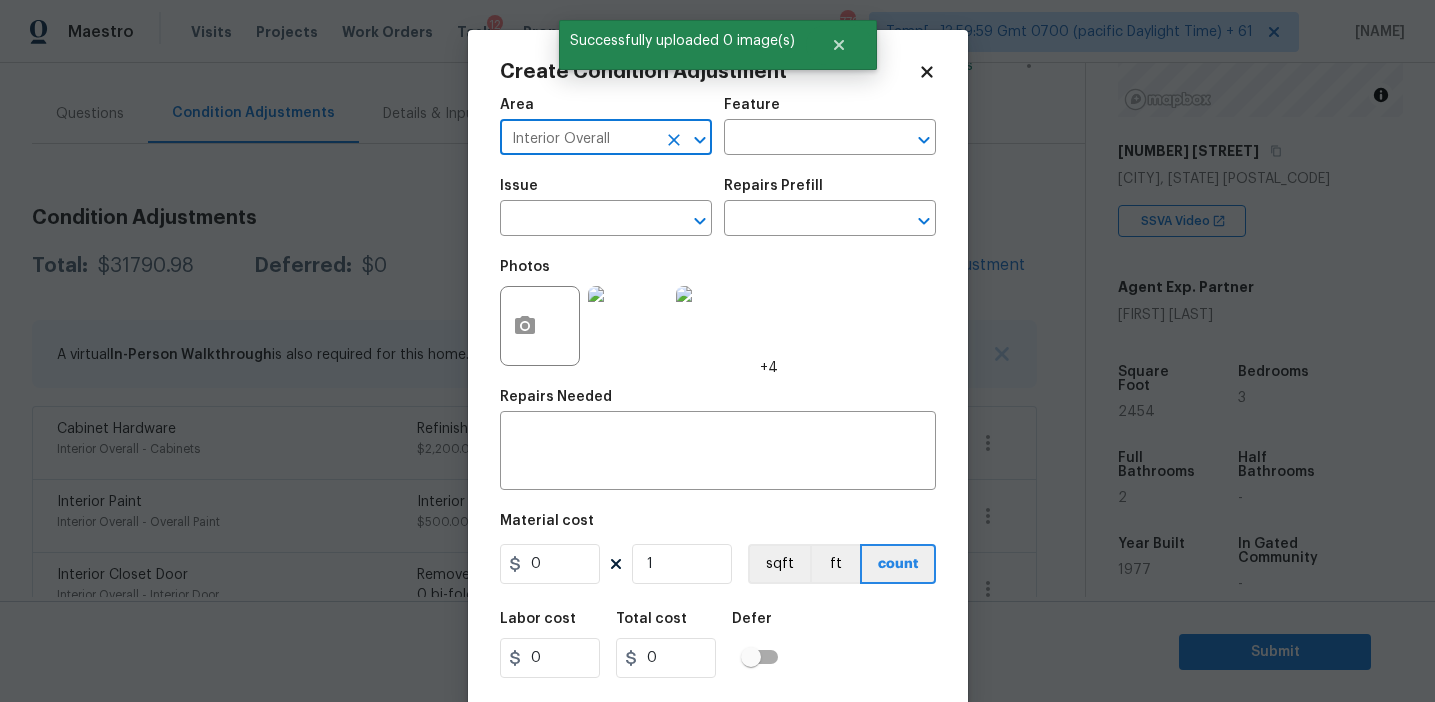 type on "Interior Overall" 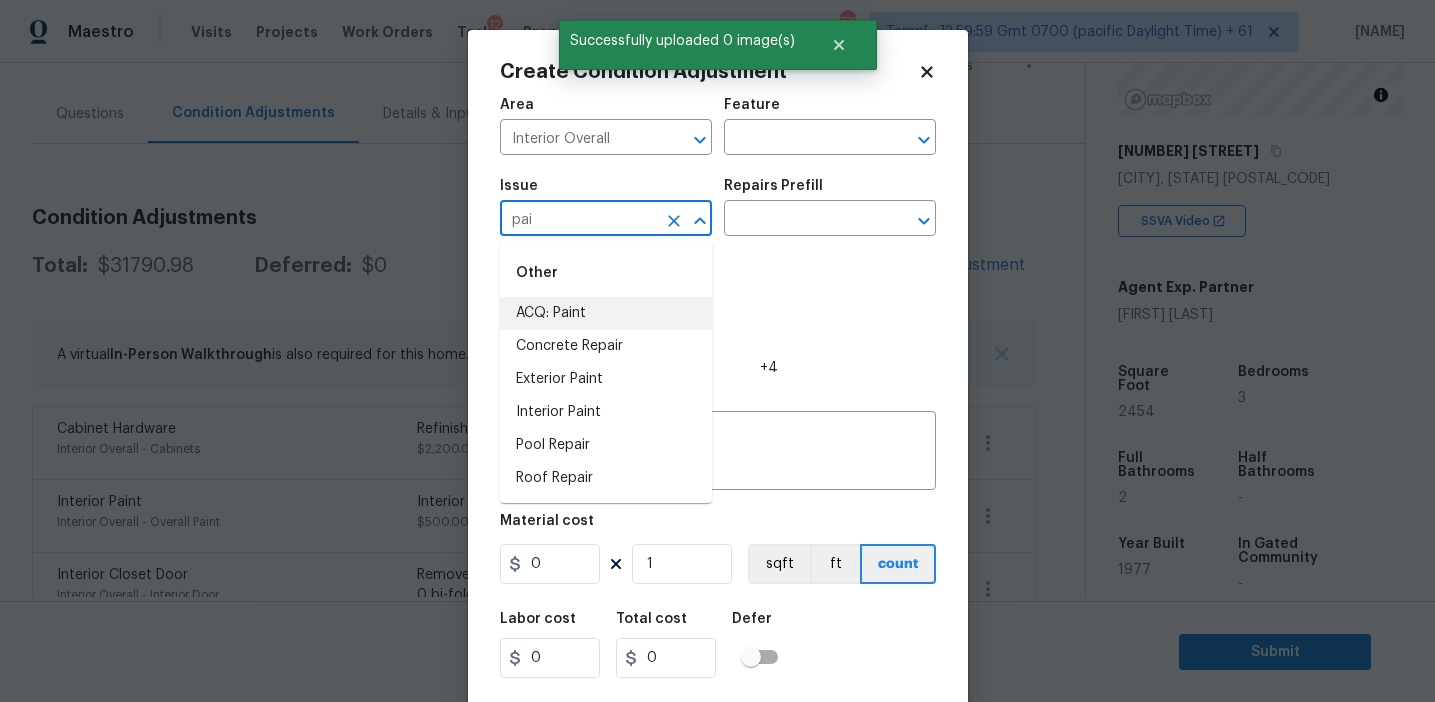 click on "ACQ: Paint" at bounding box center [606, 313] 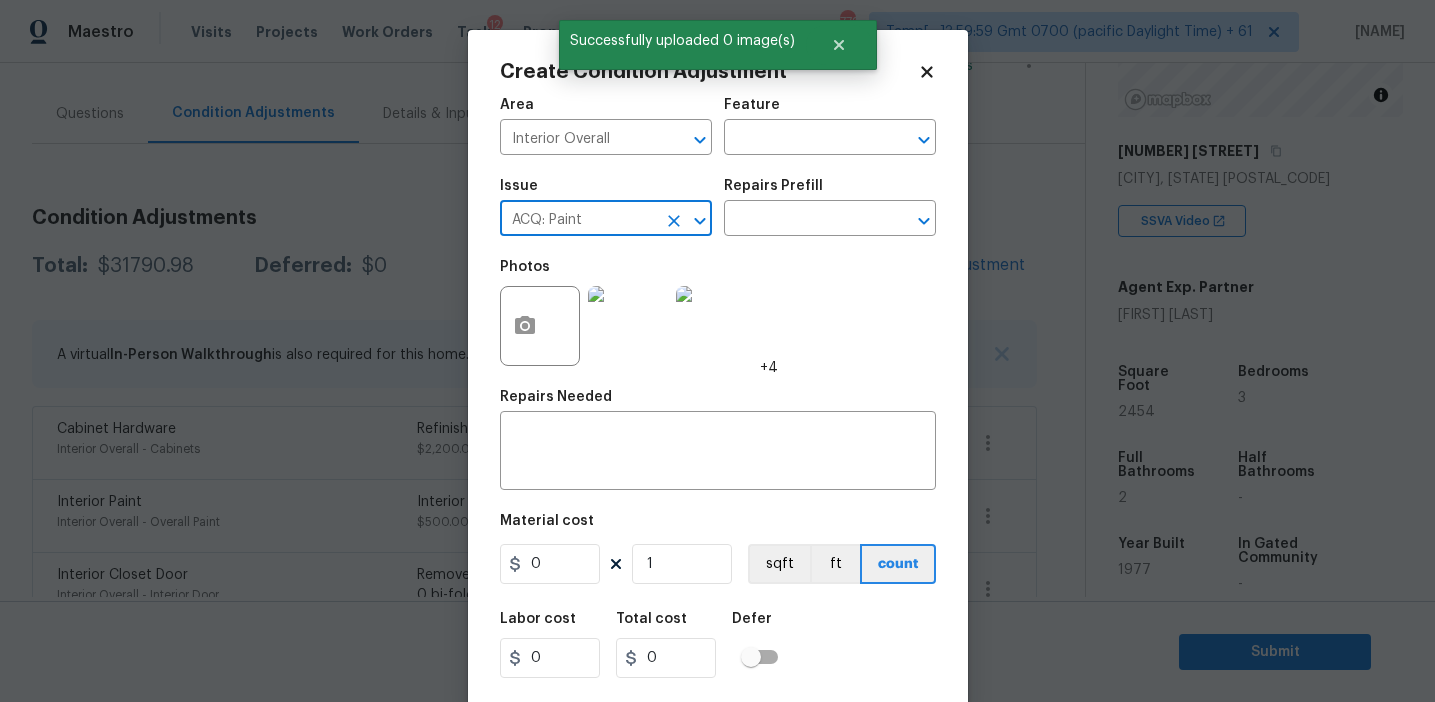 type on "ACQ: Paint" 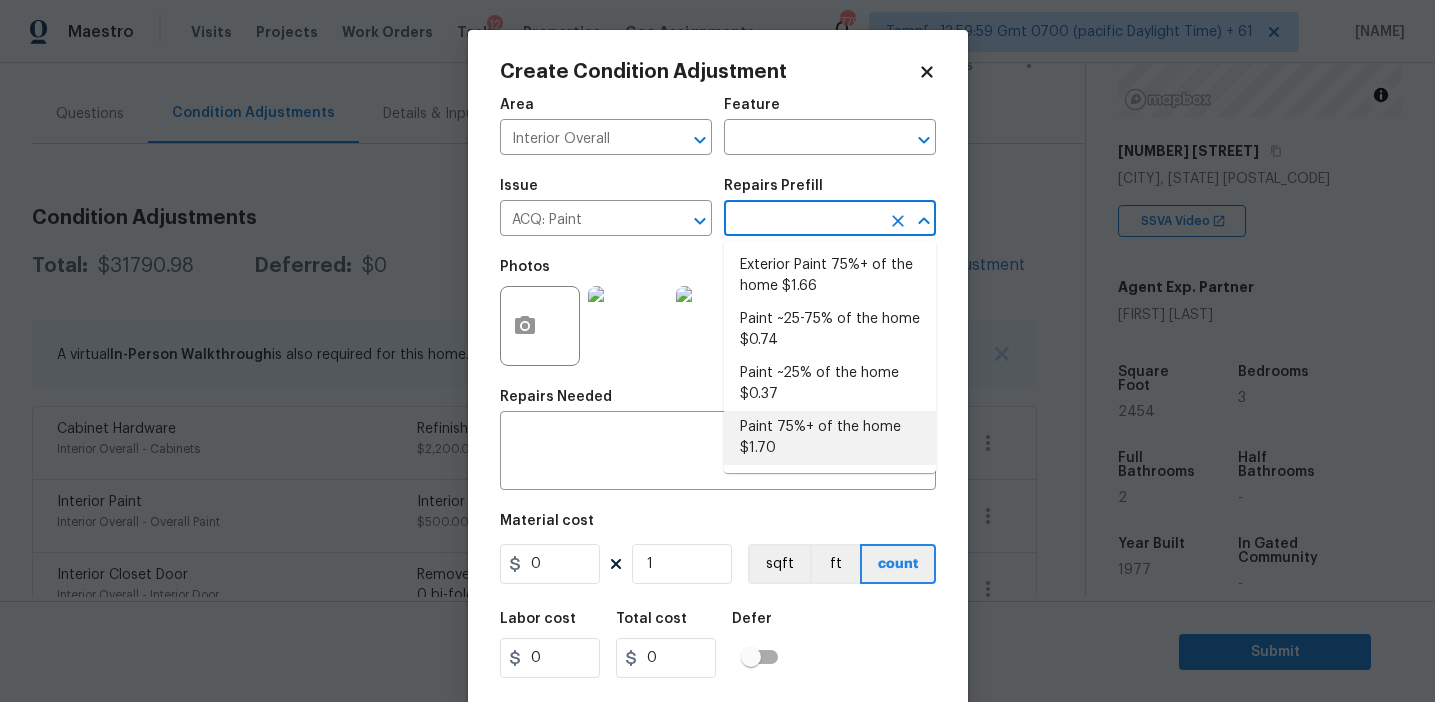 click on "Paint 75%+ of the home $1.70" at bounding box center (830, 438) 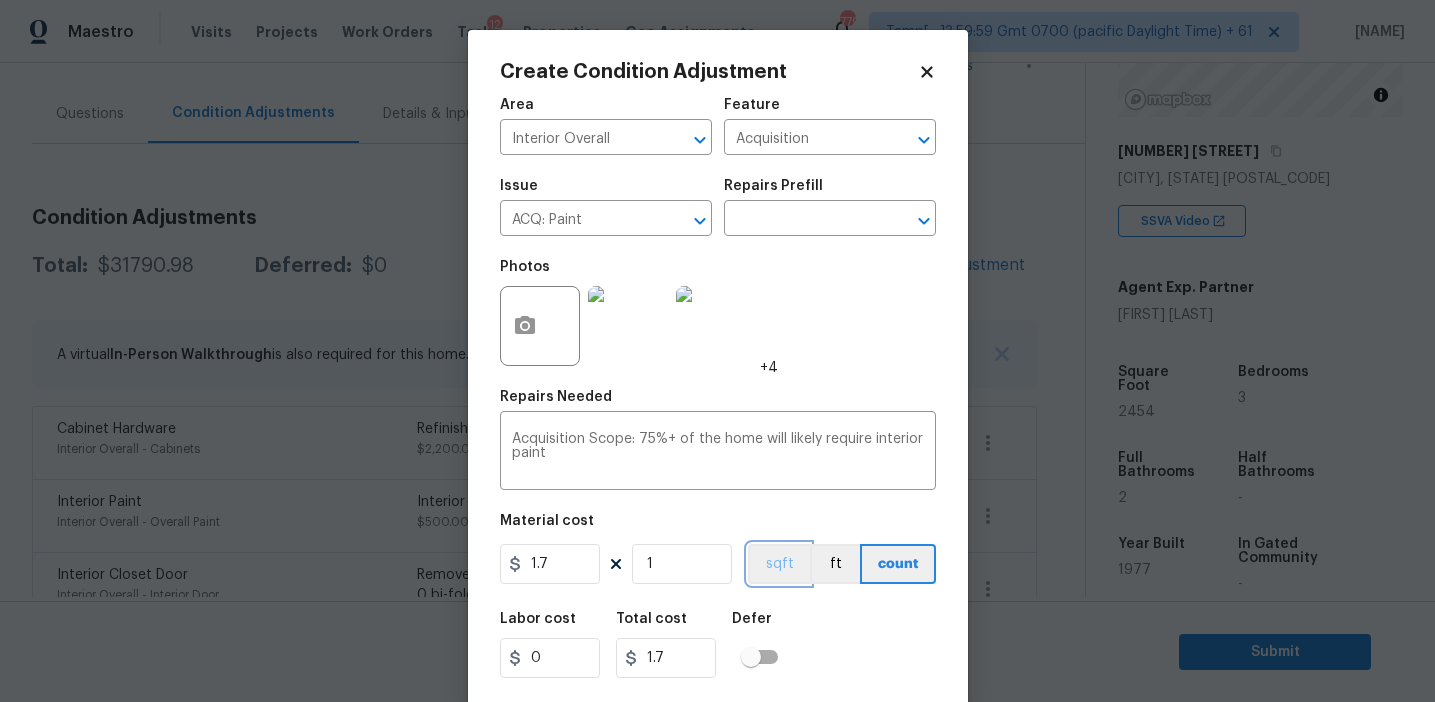 click on "sqft" at bounding box center (779, 564) 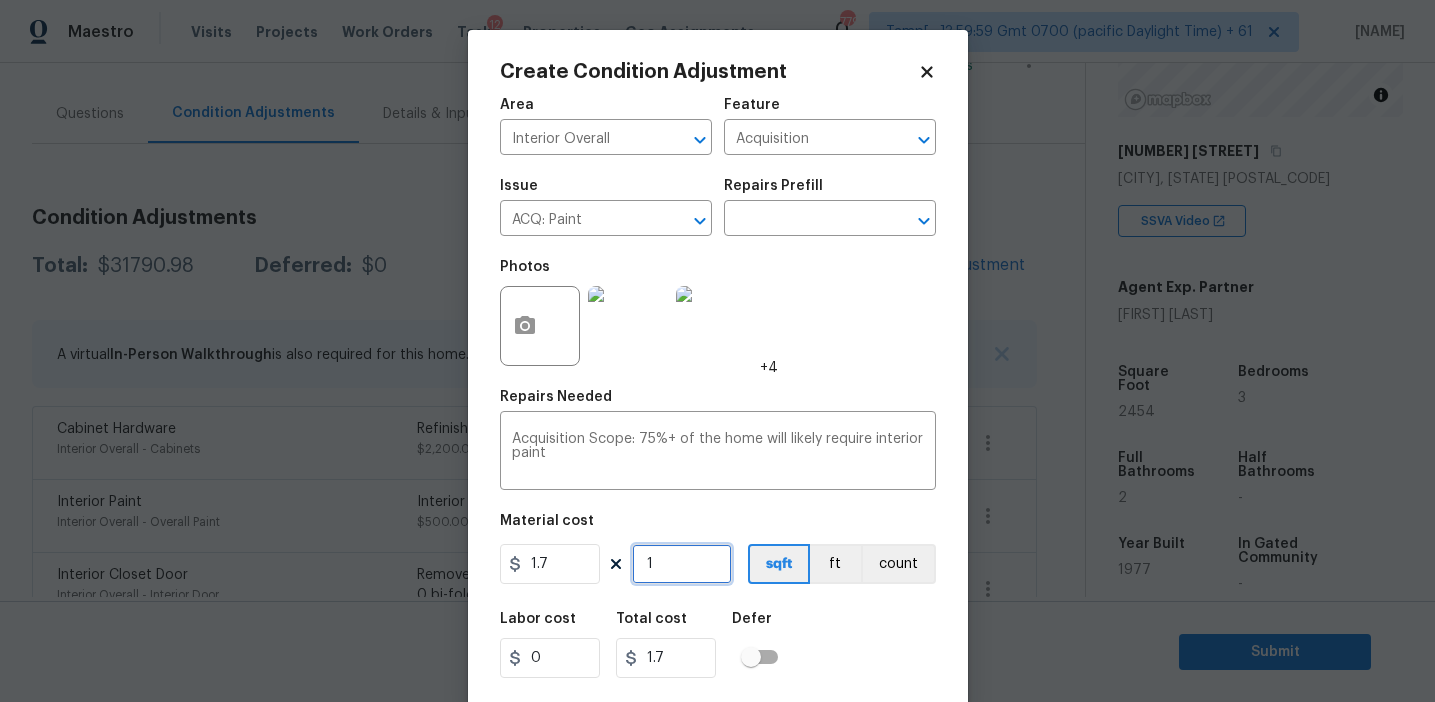 click on "1" at bounding box center (682, 564) 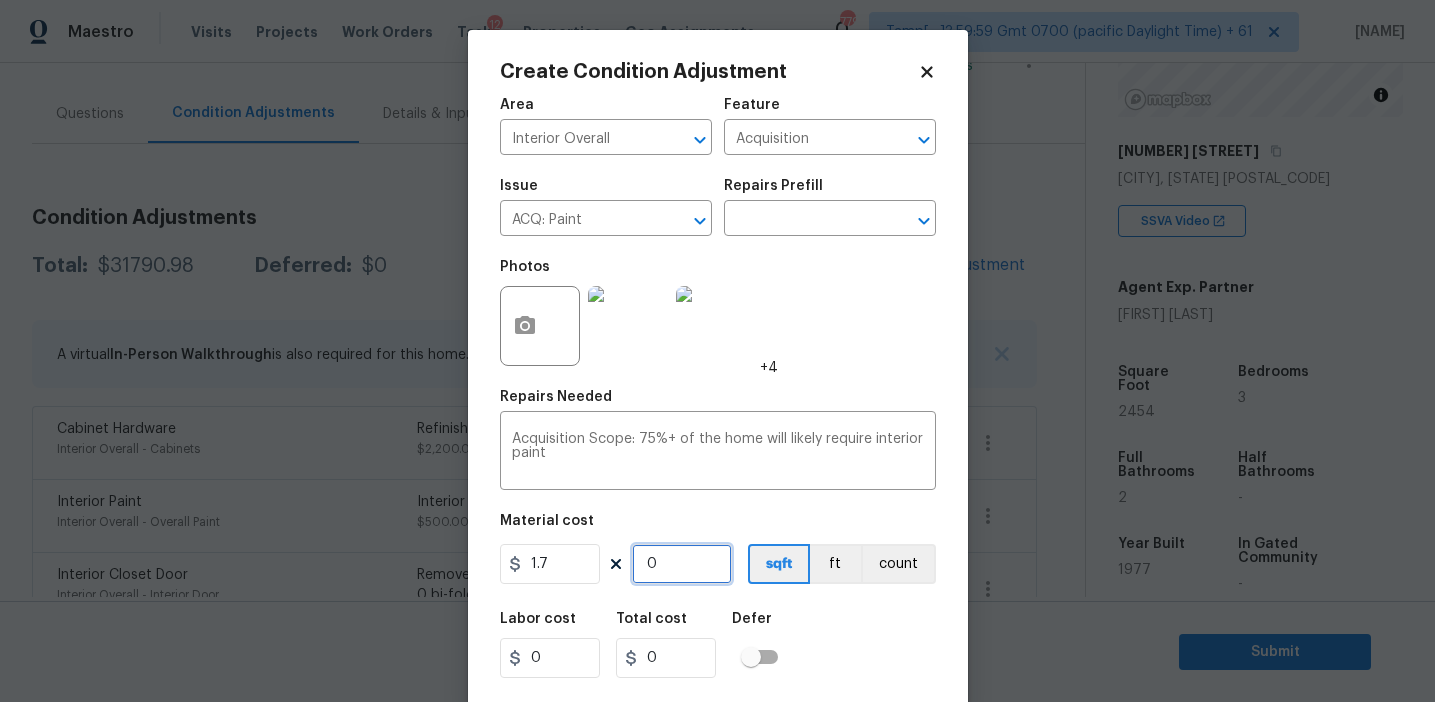 type on "2" 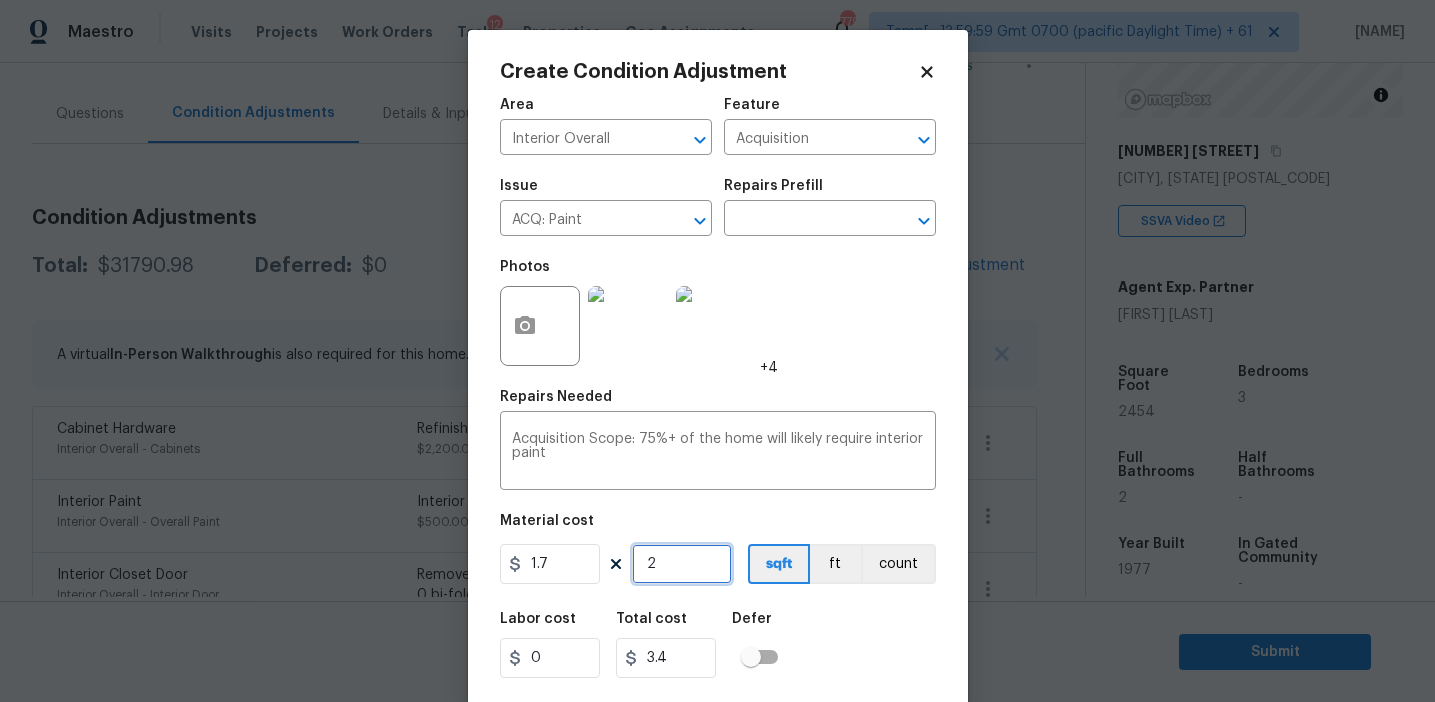 type on "24" 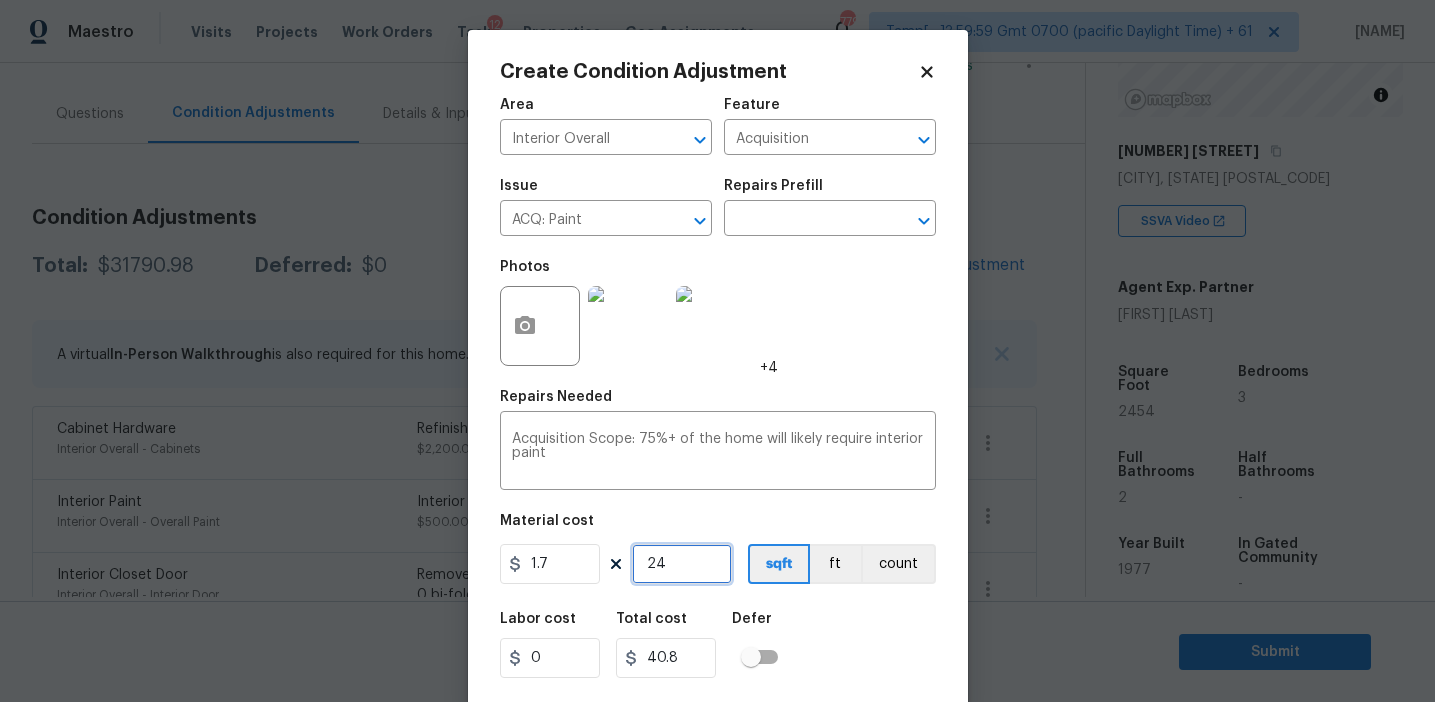 type on "245" 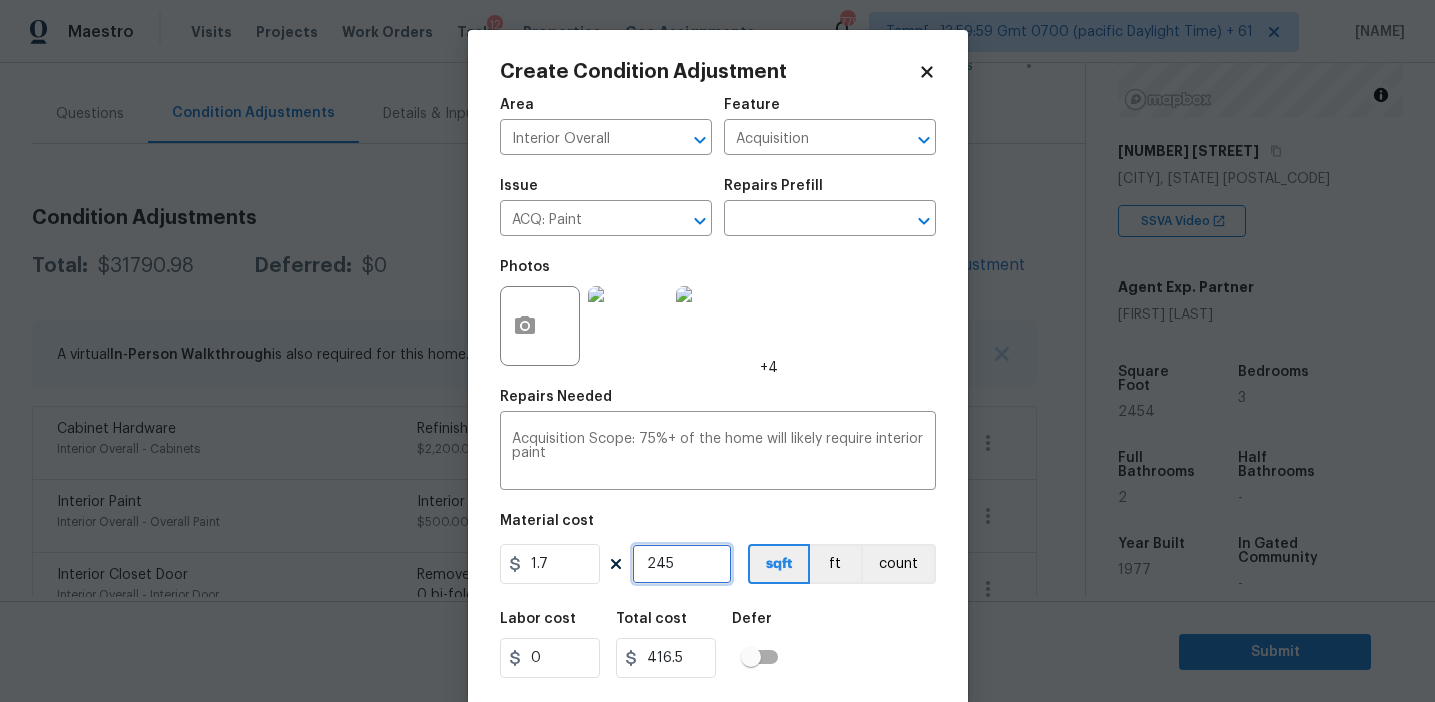 type on "2454" 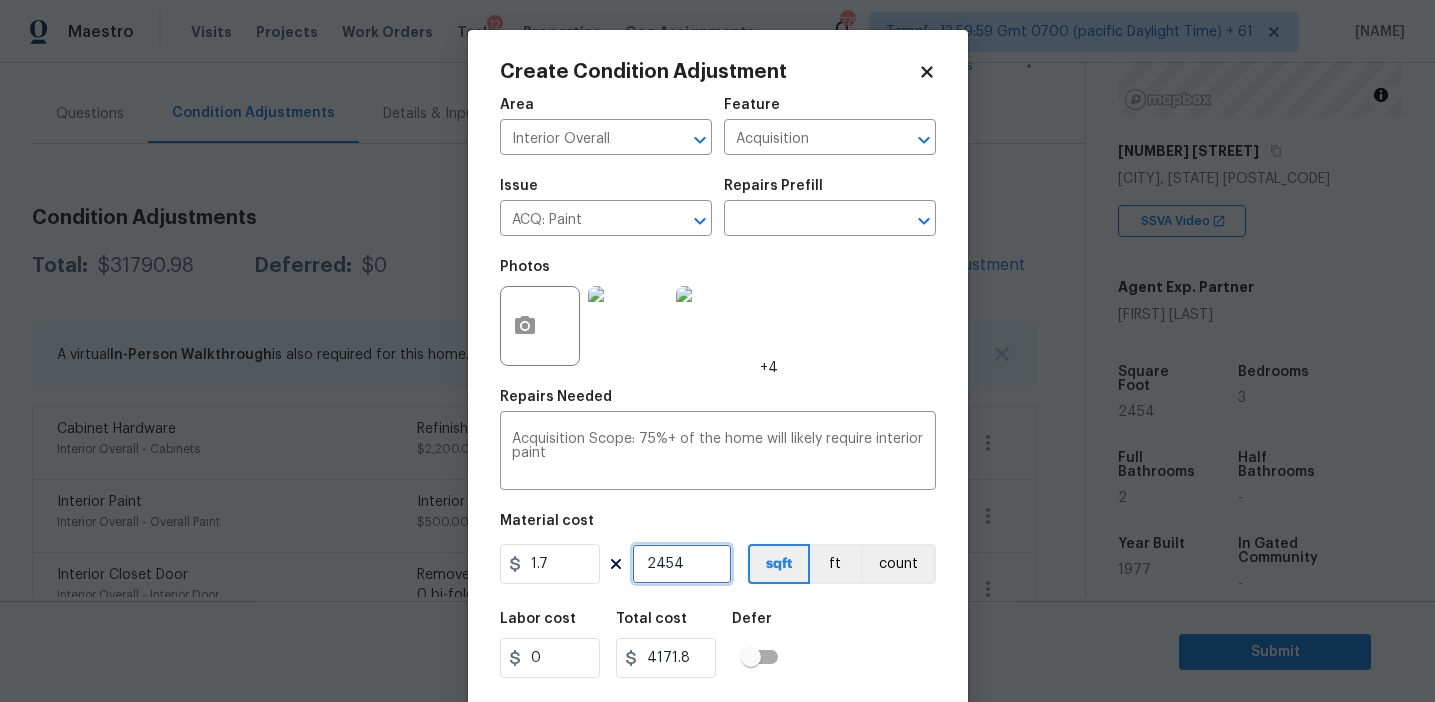 scroll, scrollTop: 45, scrollLeft: 0, axis: vertical 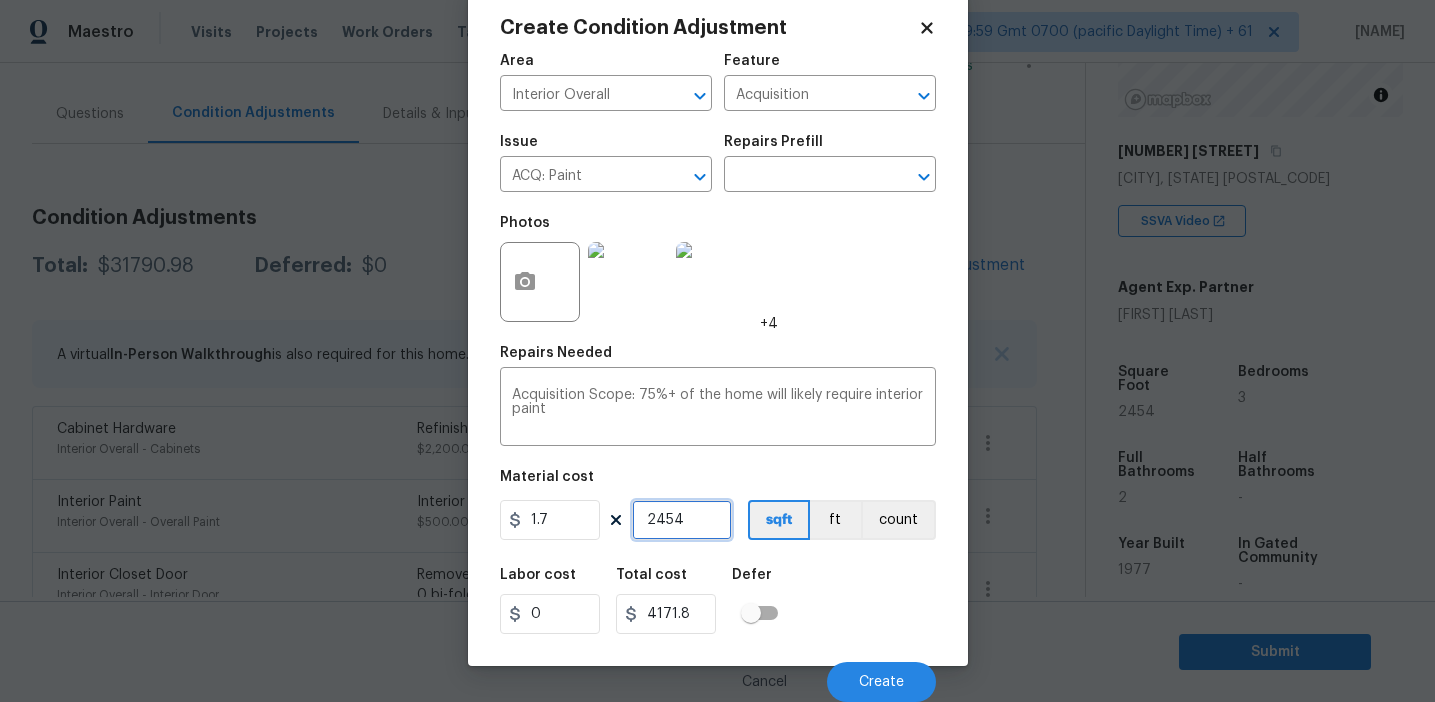 type on "2454" 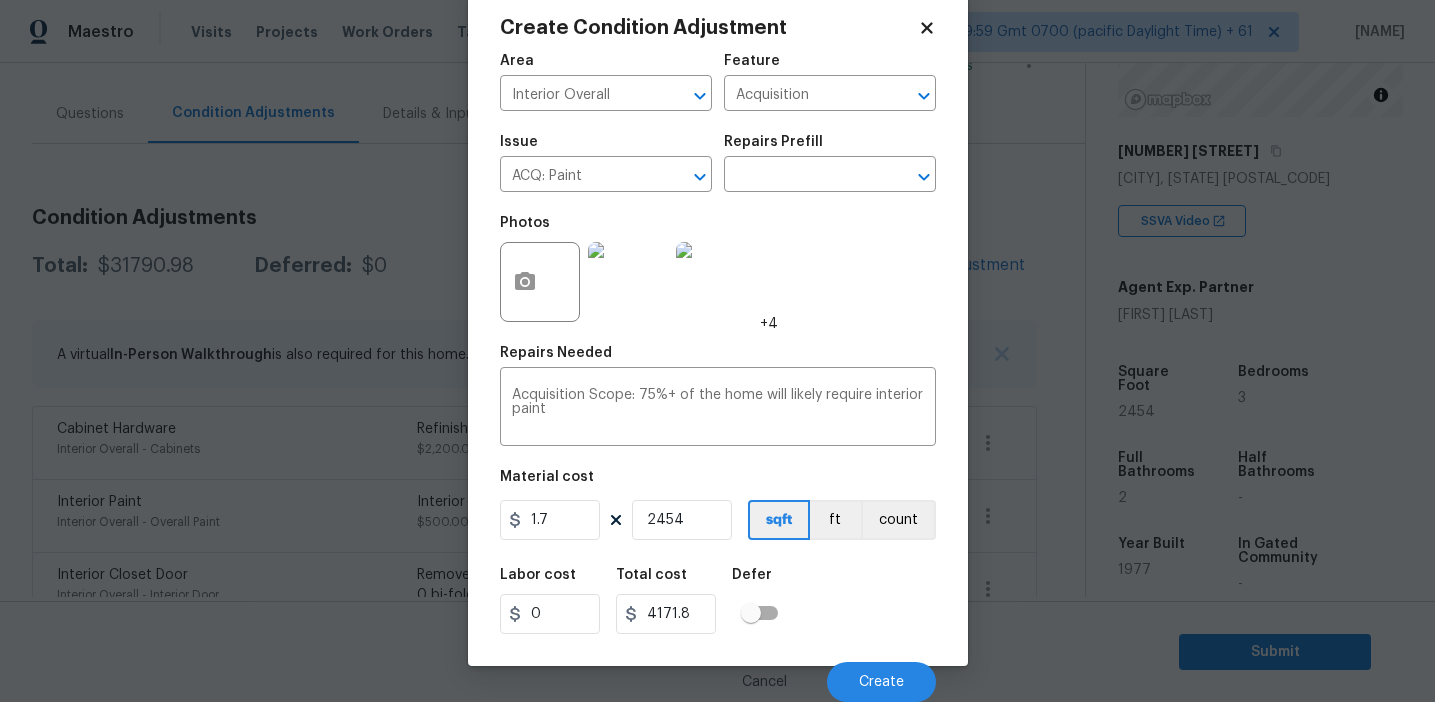 click on "Labor cost 0 Total cost 4171.8 Defer" at bounding box center (718, 601) 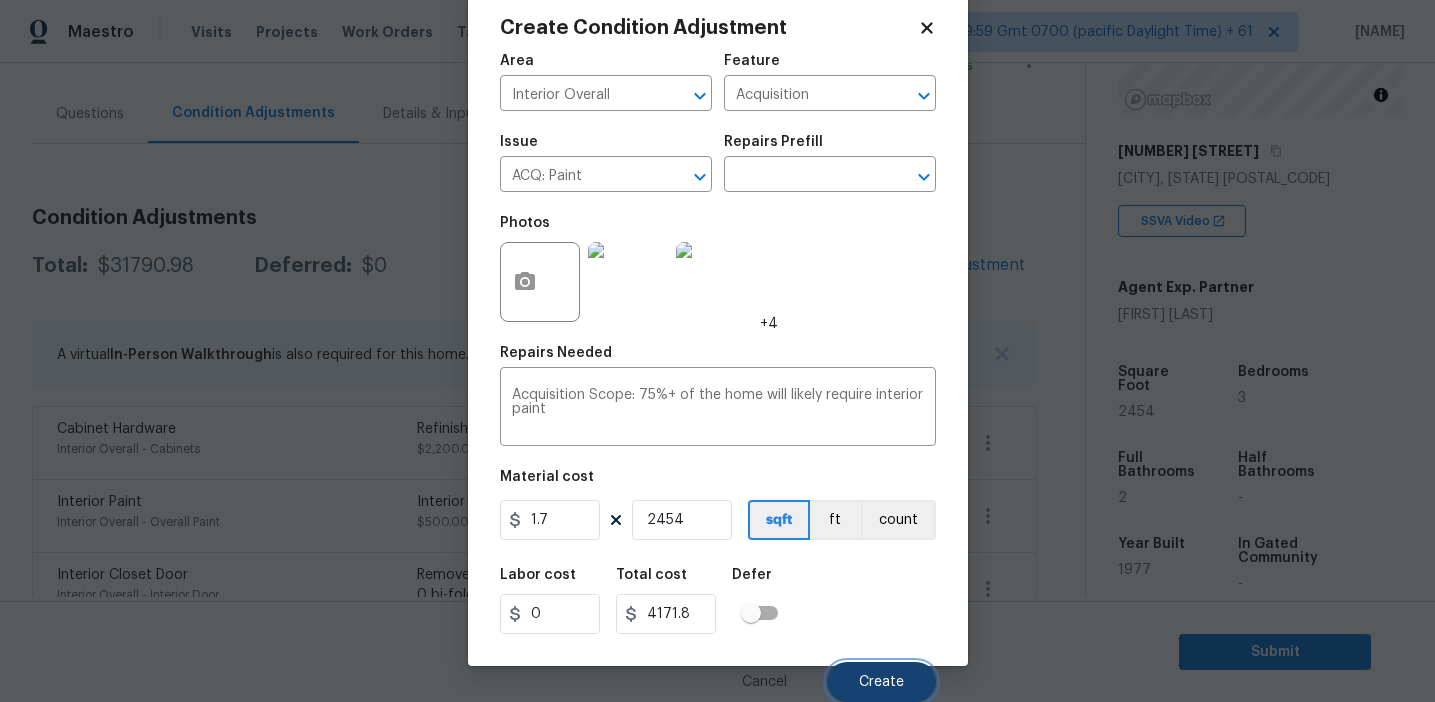 click on "Create" at bounding box center (881, 682) 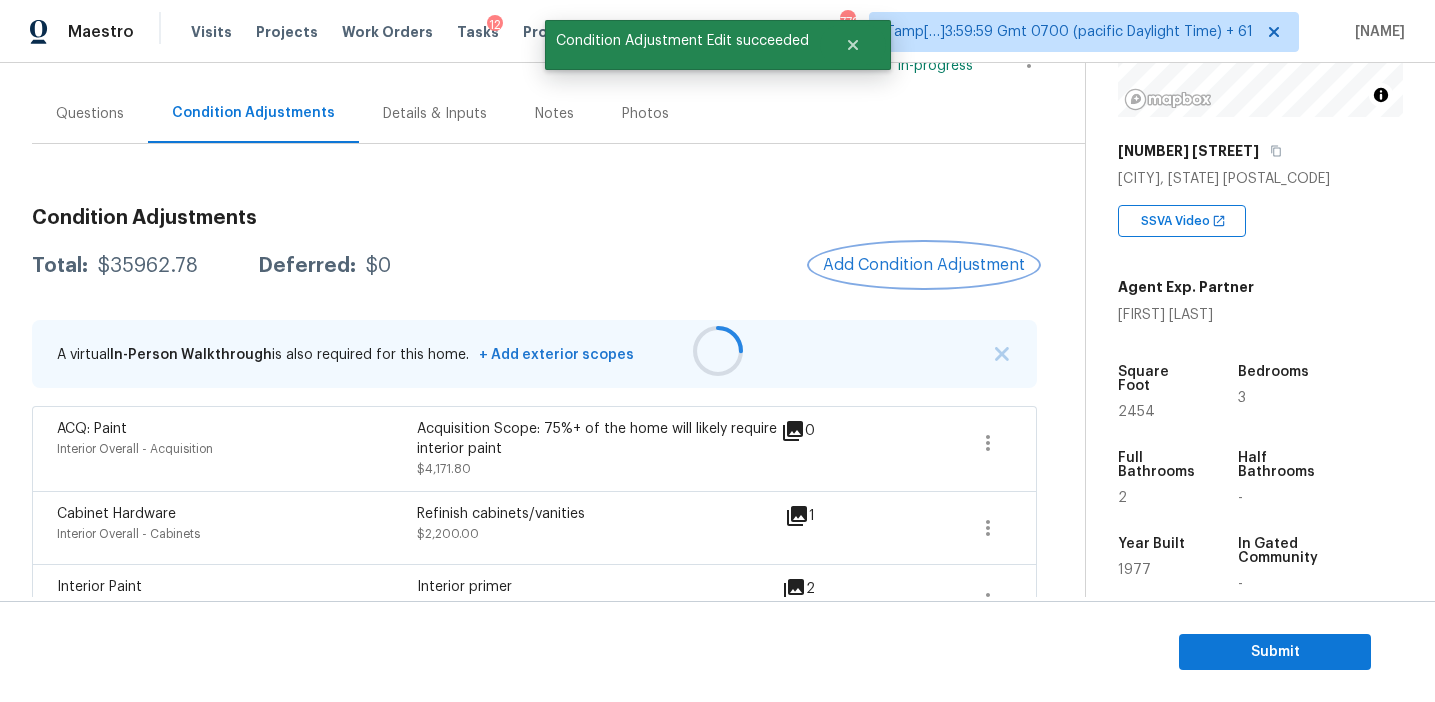 scroll, scrollTop: 0, scrollLeft: 0, axis: both 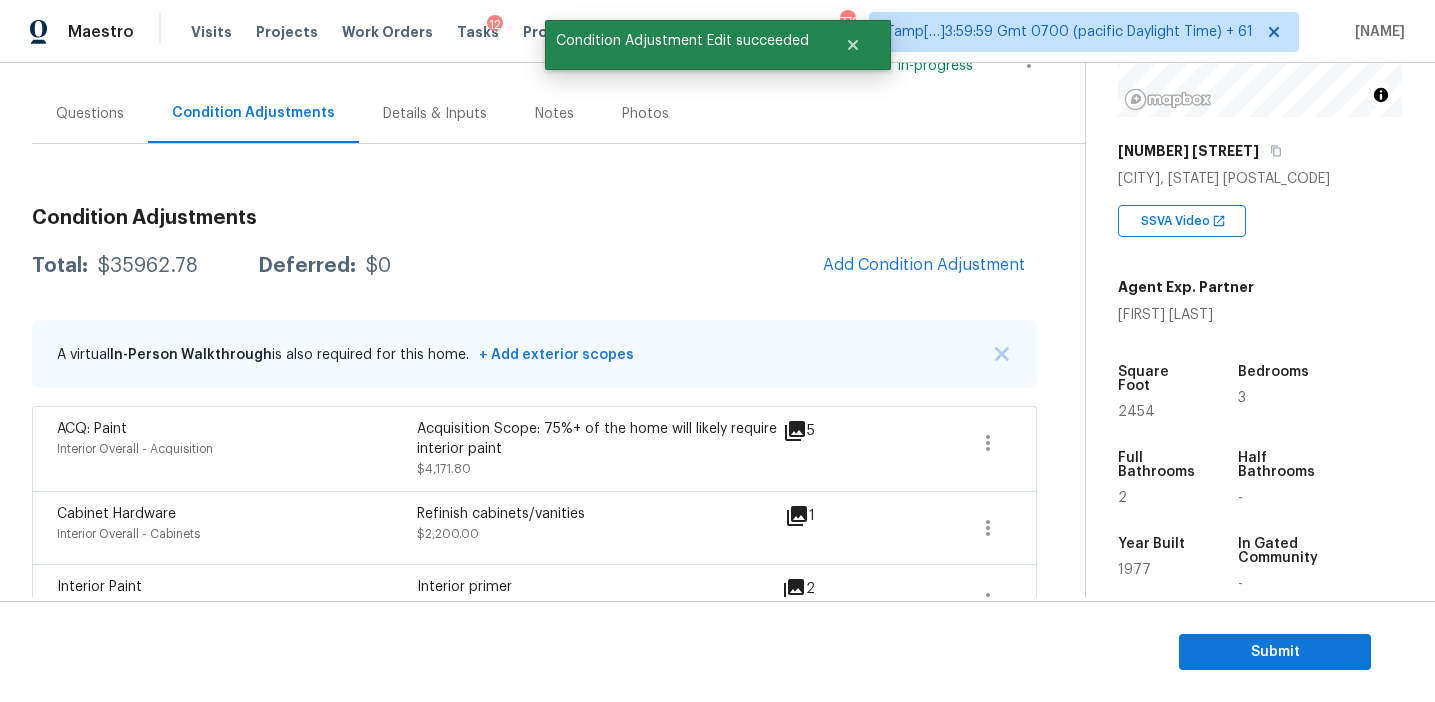 click on "Total:  $35962.78 Deferred:  $0 Add Condition Adjustment" at bounding box center (534, 266) 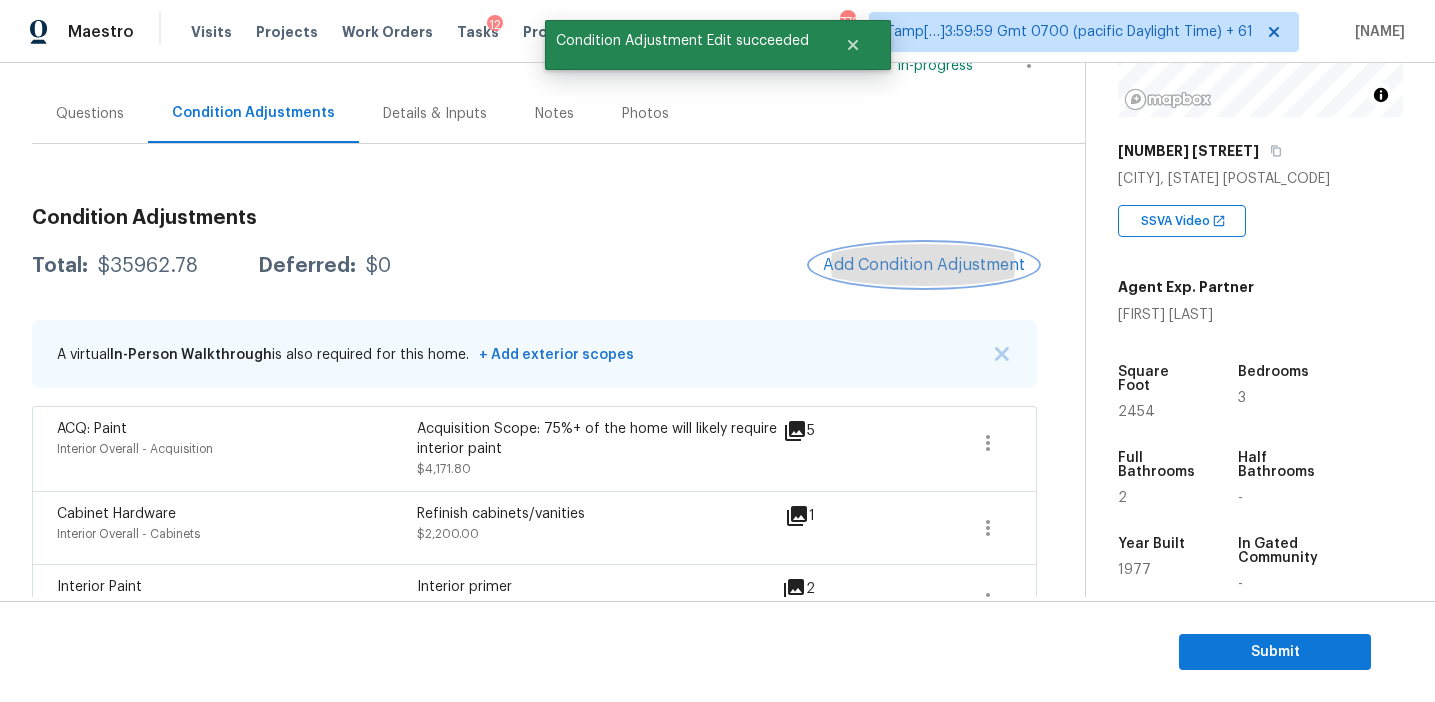 click on "Add Condition Adjustment" at bounding box center [924, 265] 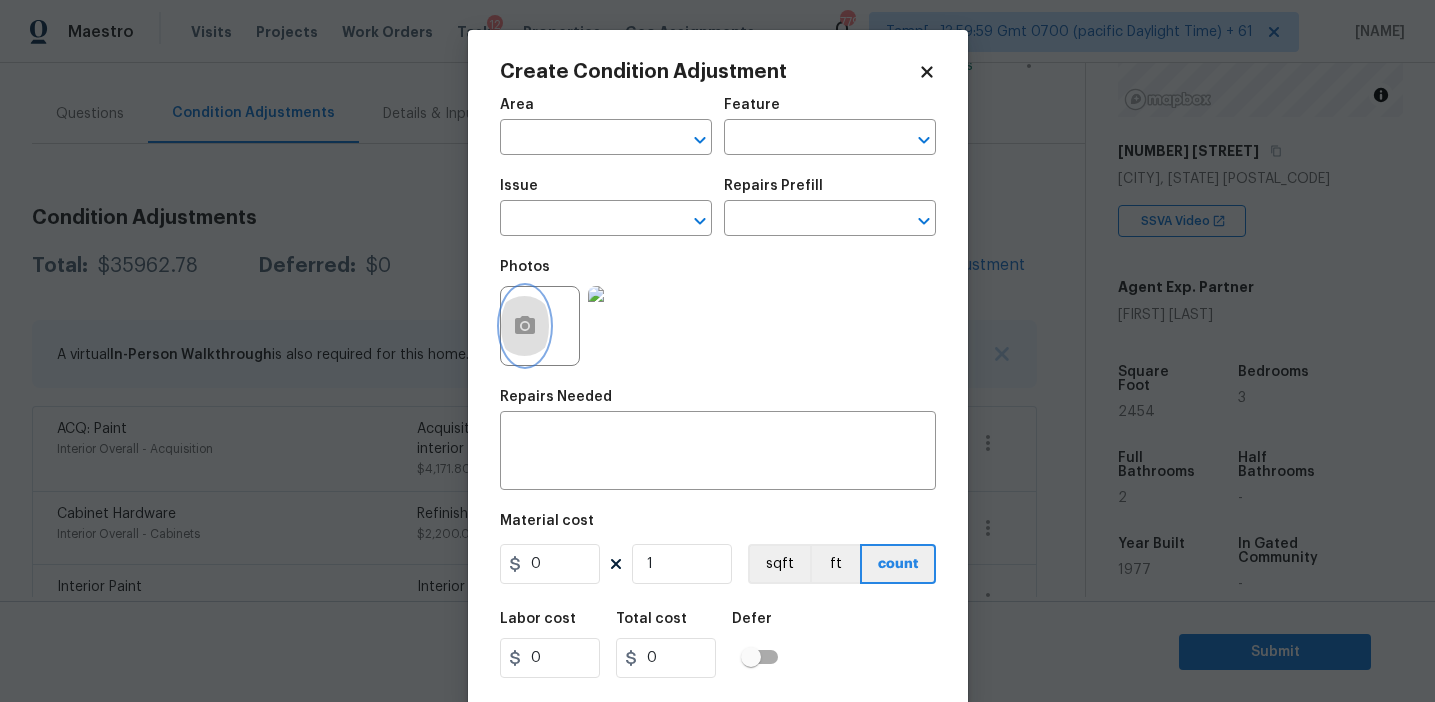 click 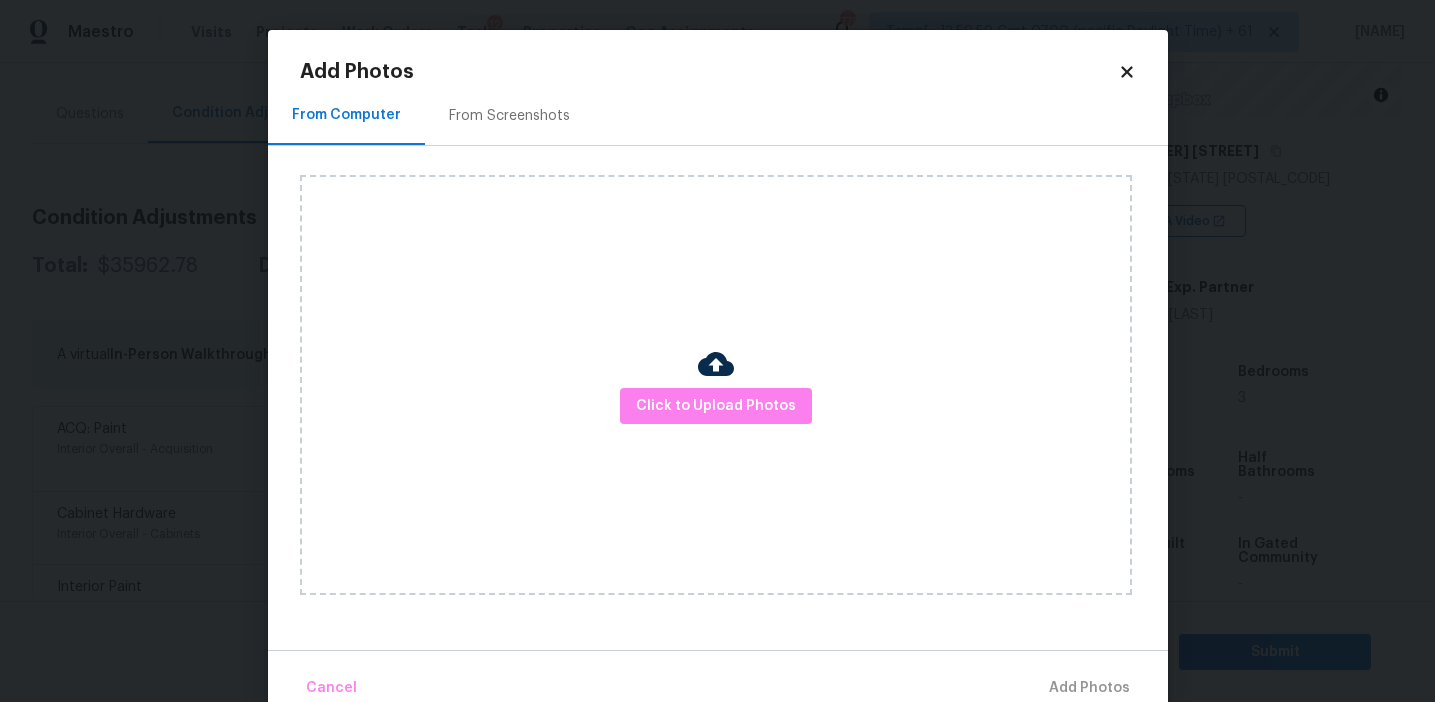 click on "From Screenshots" at bounding box center (509, 115) 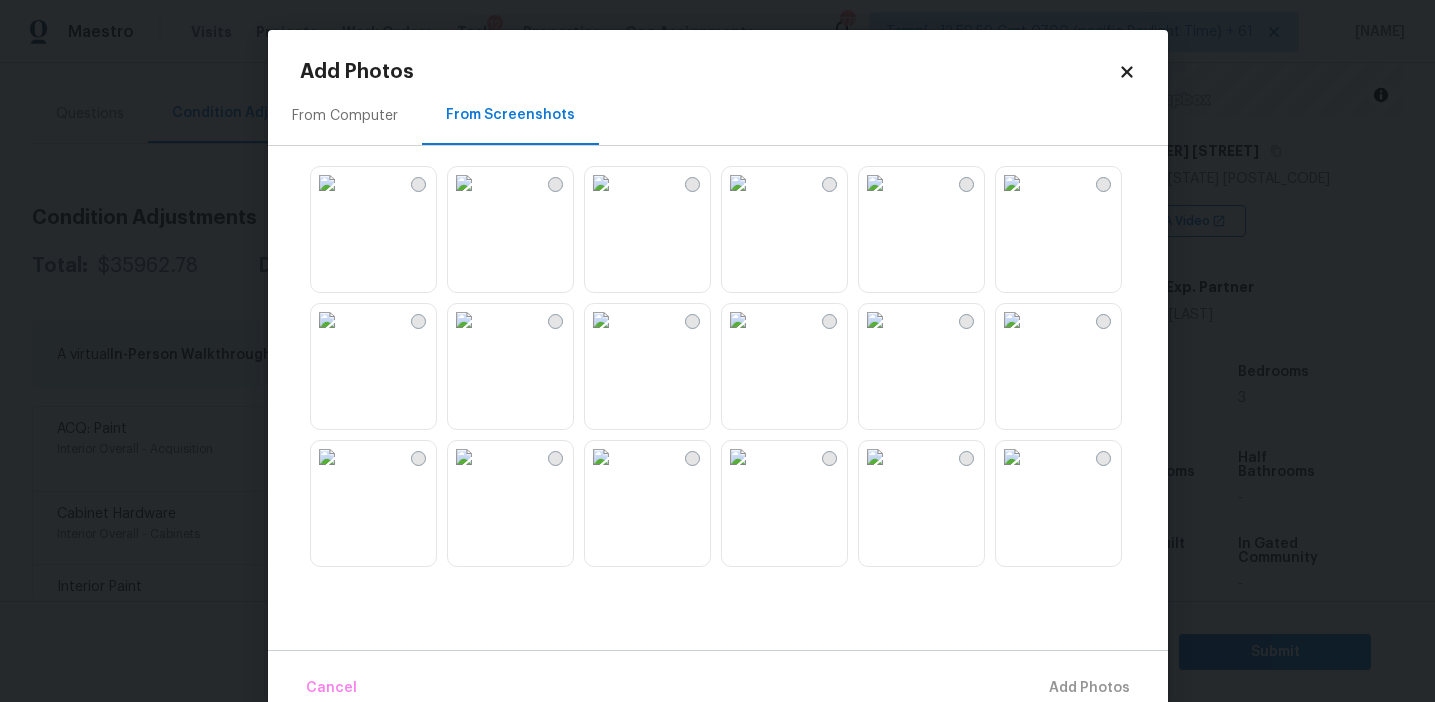 scroll, scrollTop: 951, scrollLeft: 0, axis: vertical 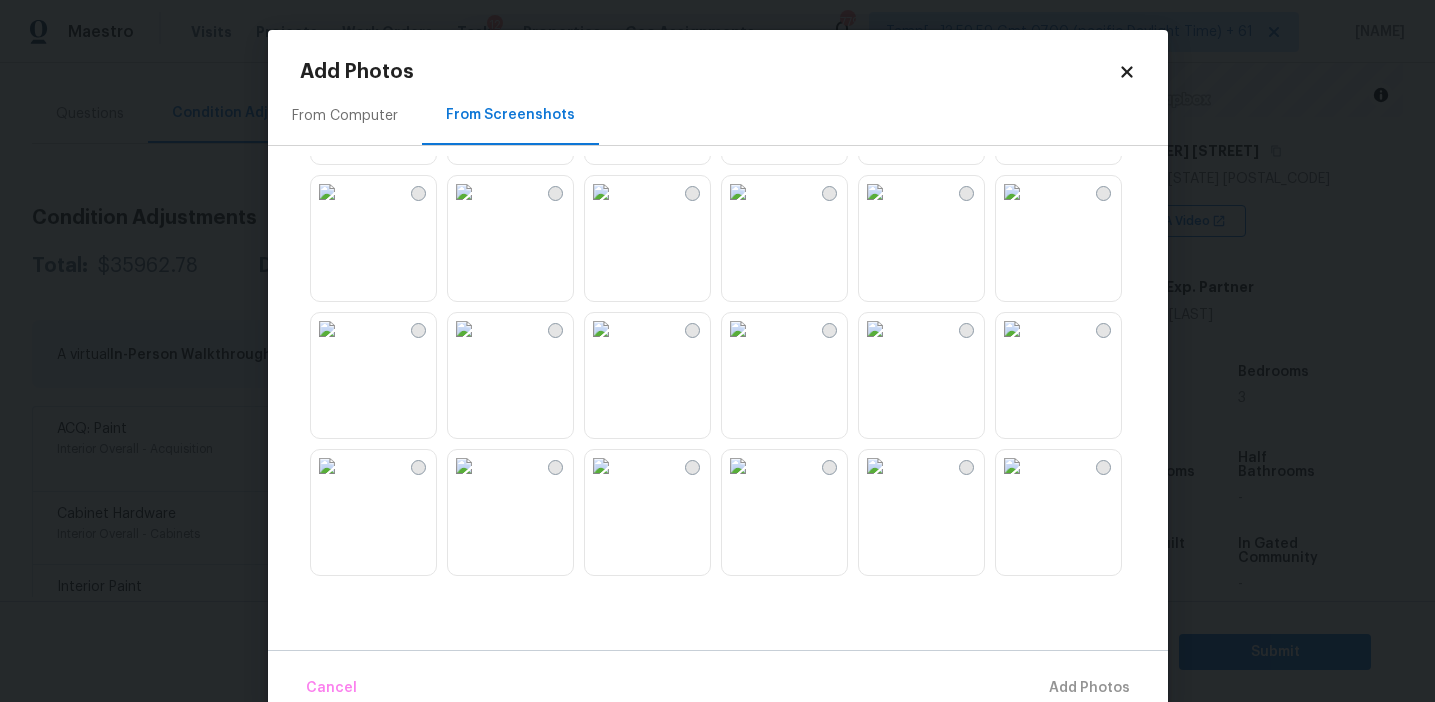 click at bounding box center (601, 466) 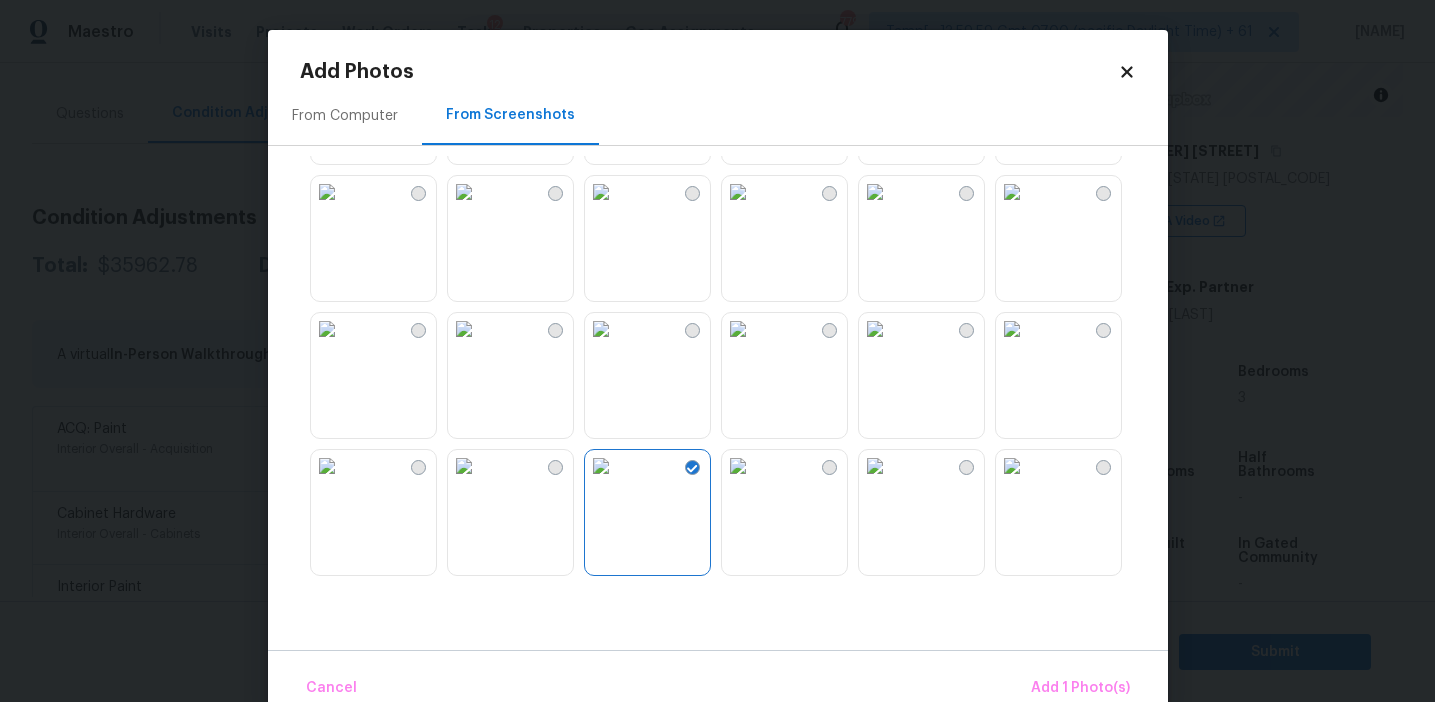 click at bounding box center (875, 466) 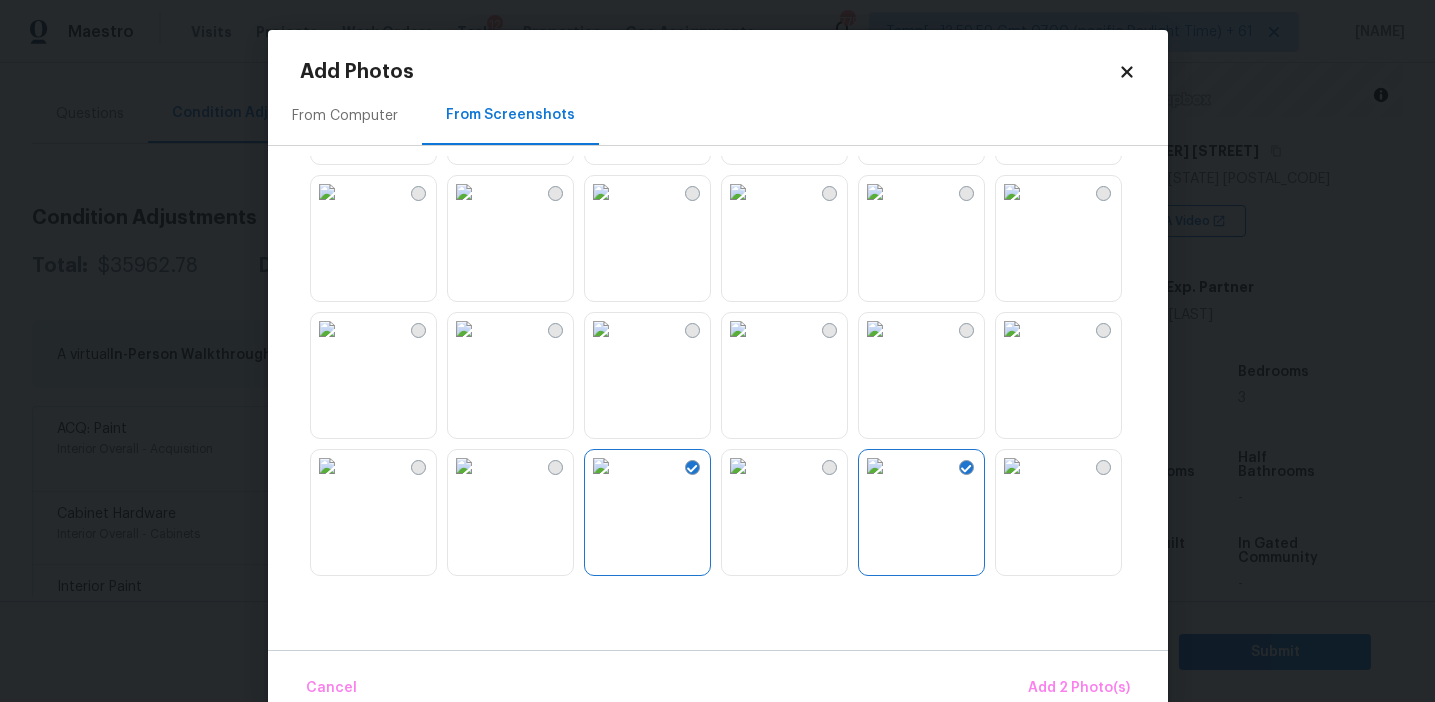click at bounding box center (1012, 329) 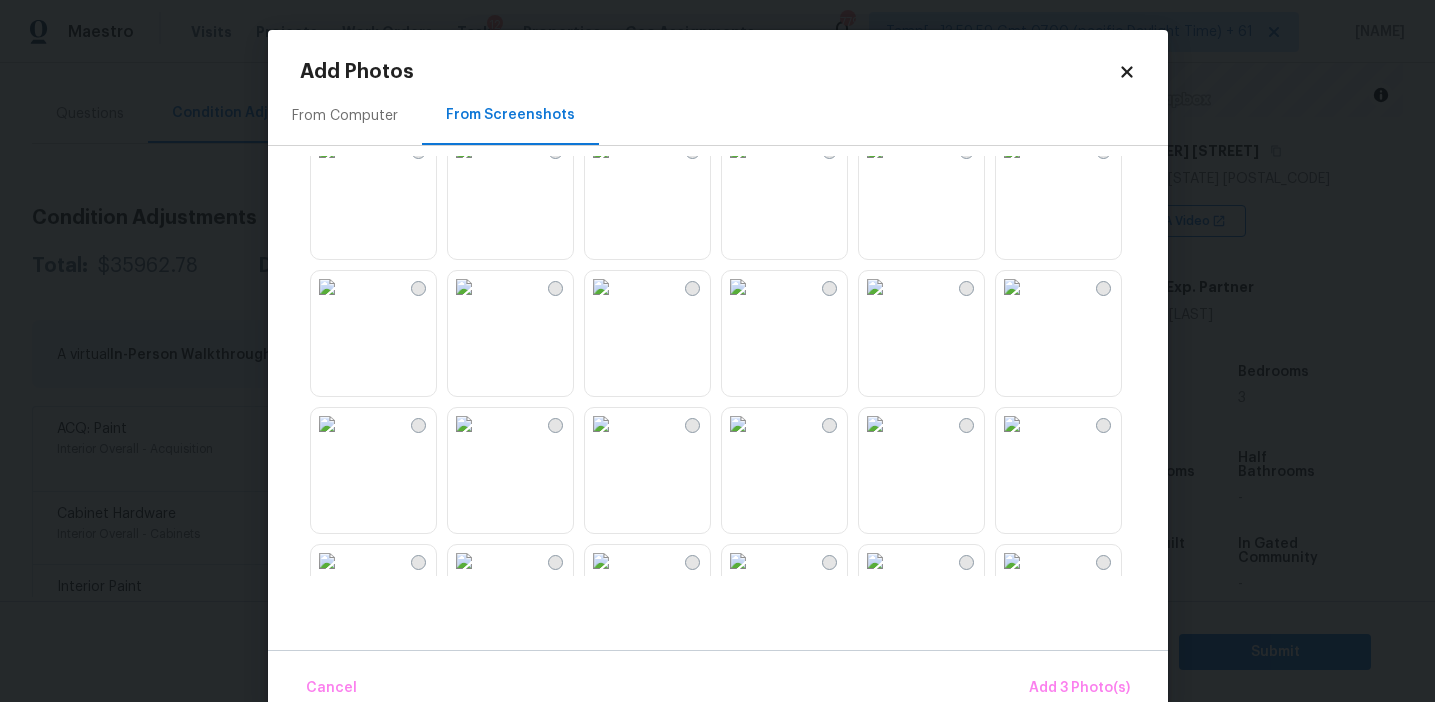 scroll, scrollTop: 0, scrollLeft: 0, axis: both 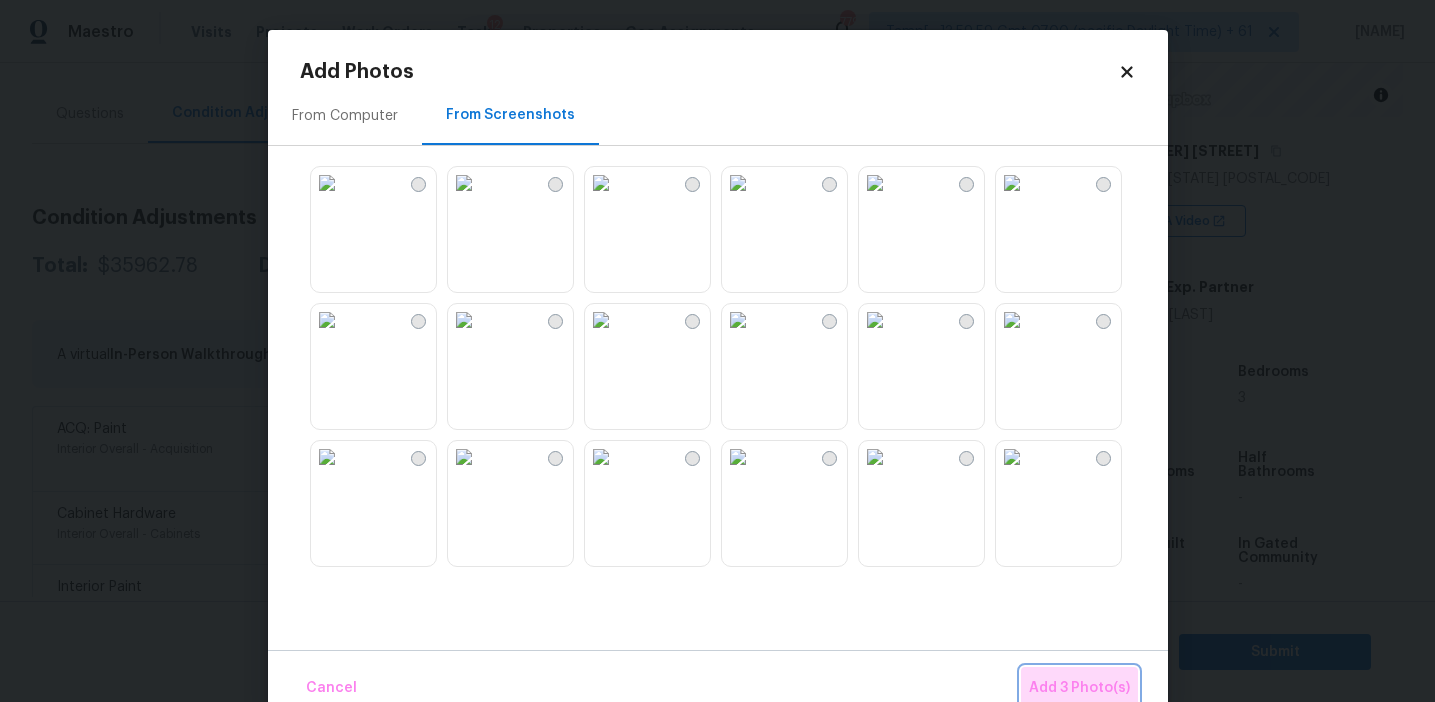 click on "Add 3 Photo(s)" at bounding box center [1079, 688] 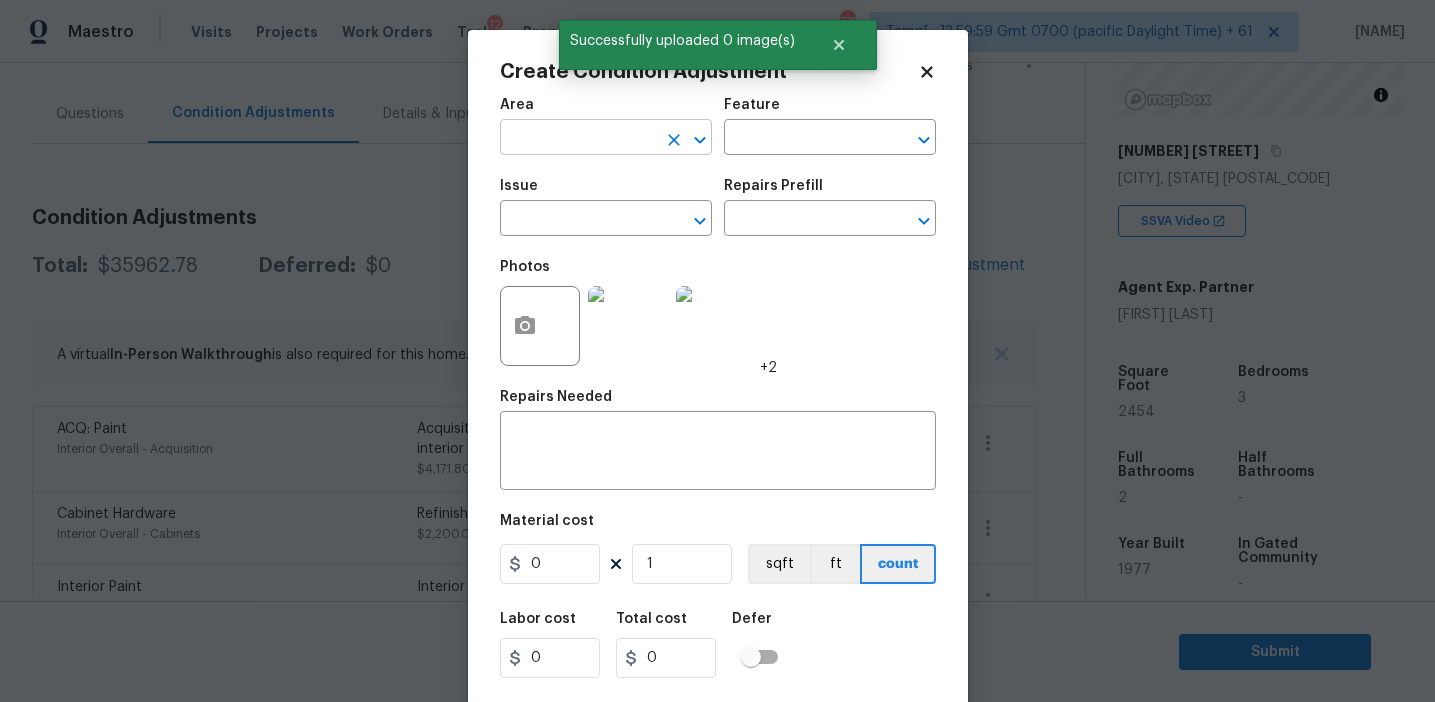 click at bounding box center [578, 139] 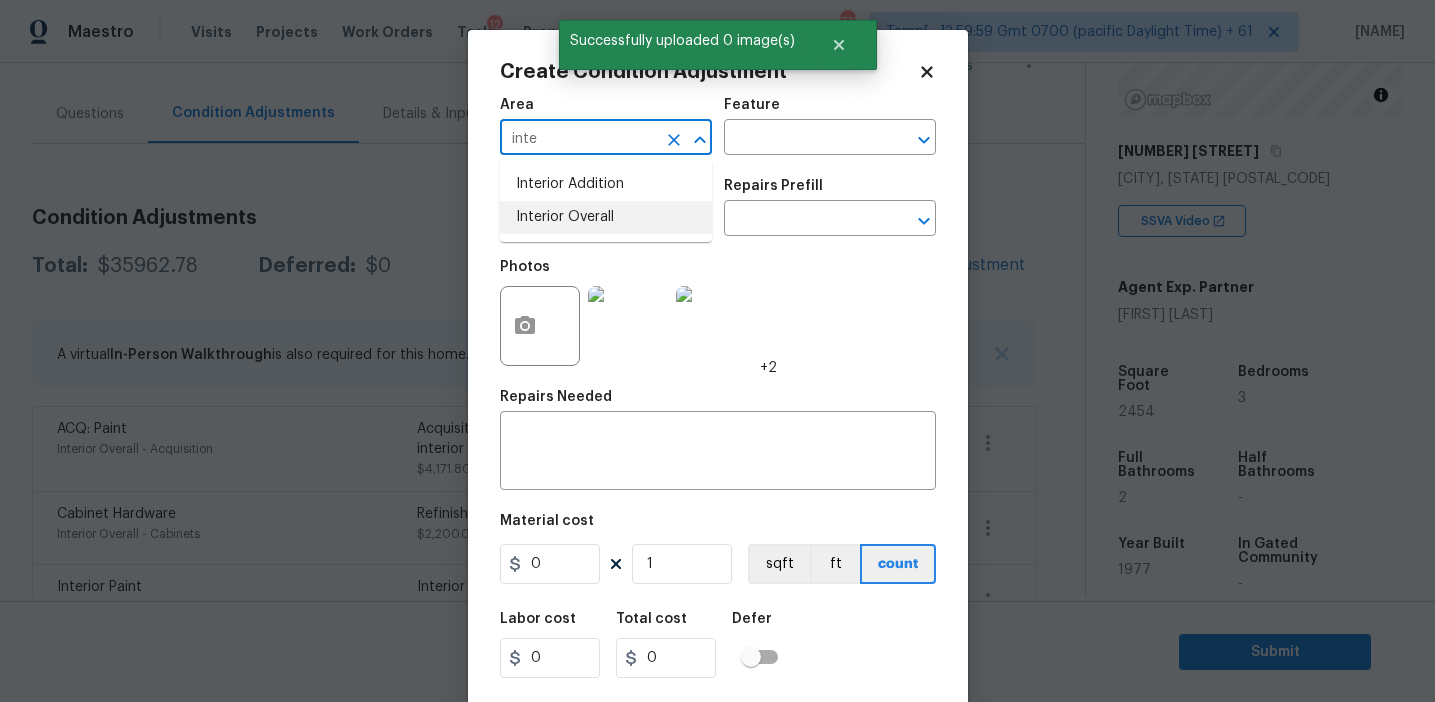 click on "Interior Overall" at bounding box center (606, 217) 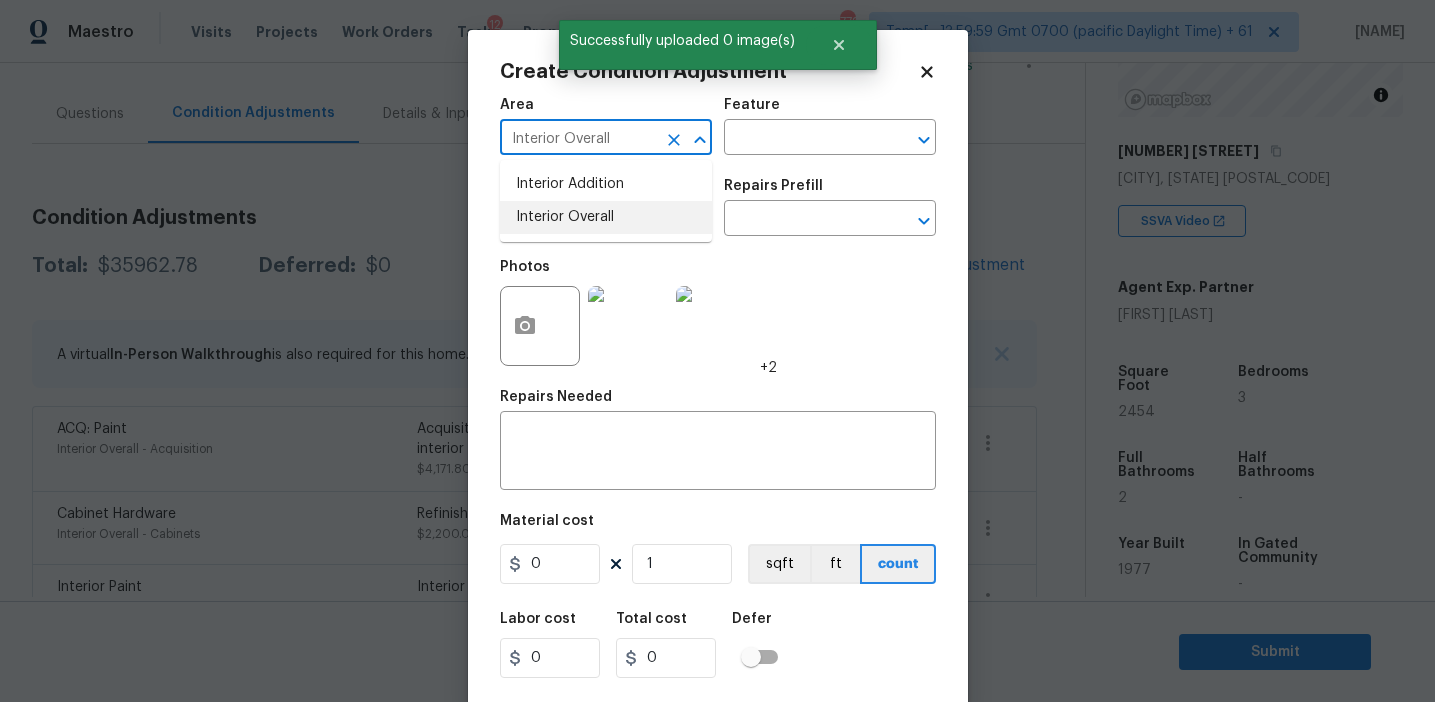 type on "Interior Overall" 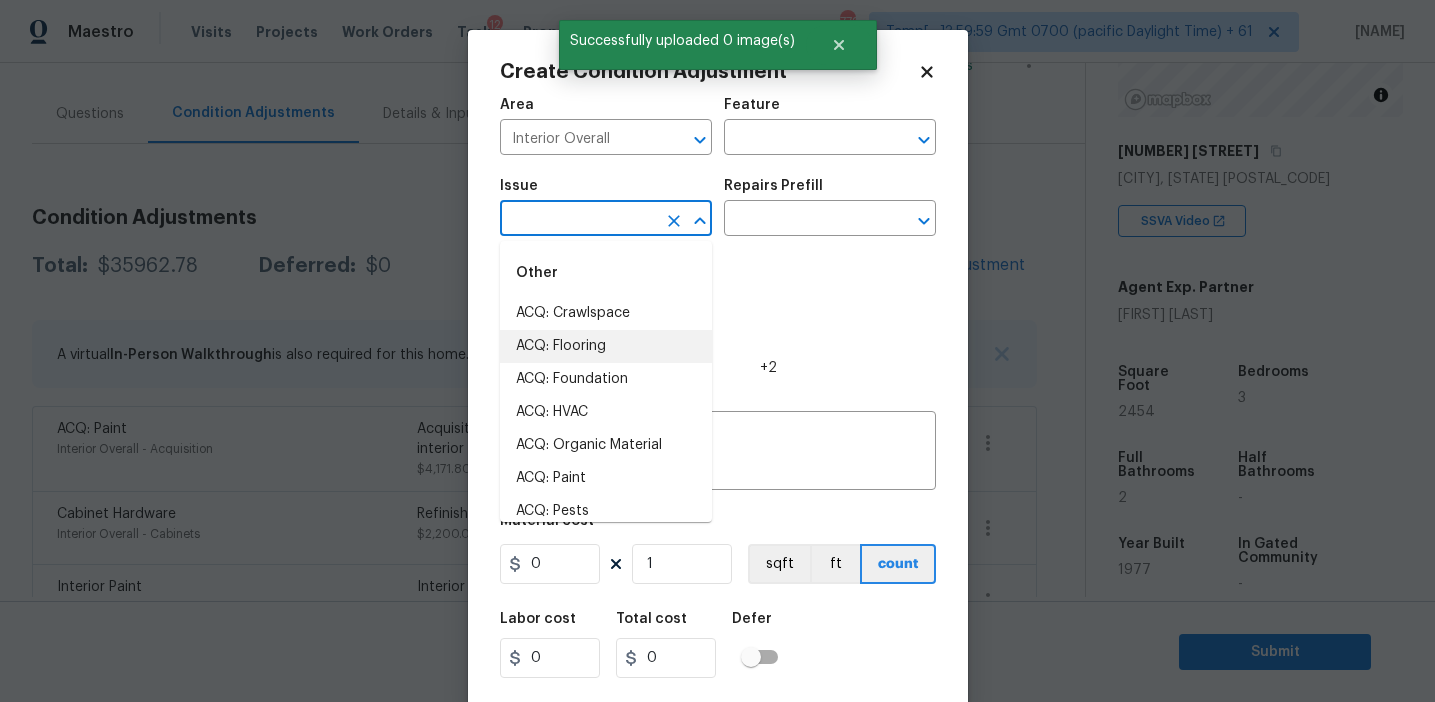 click on "ACQ: Flooring" at bounding box center [606, 346] 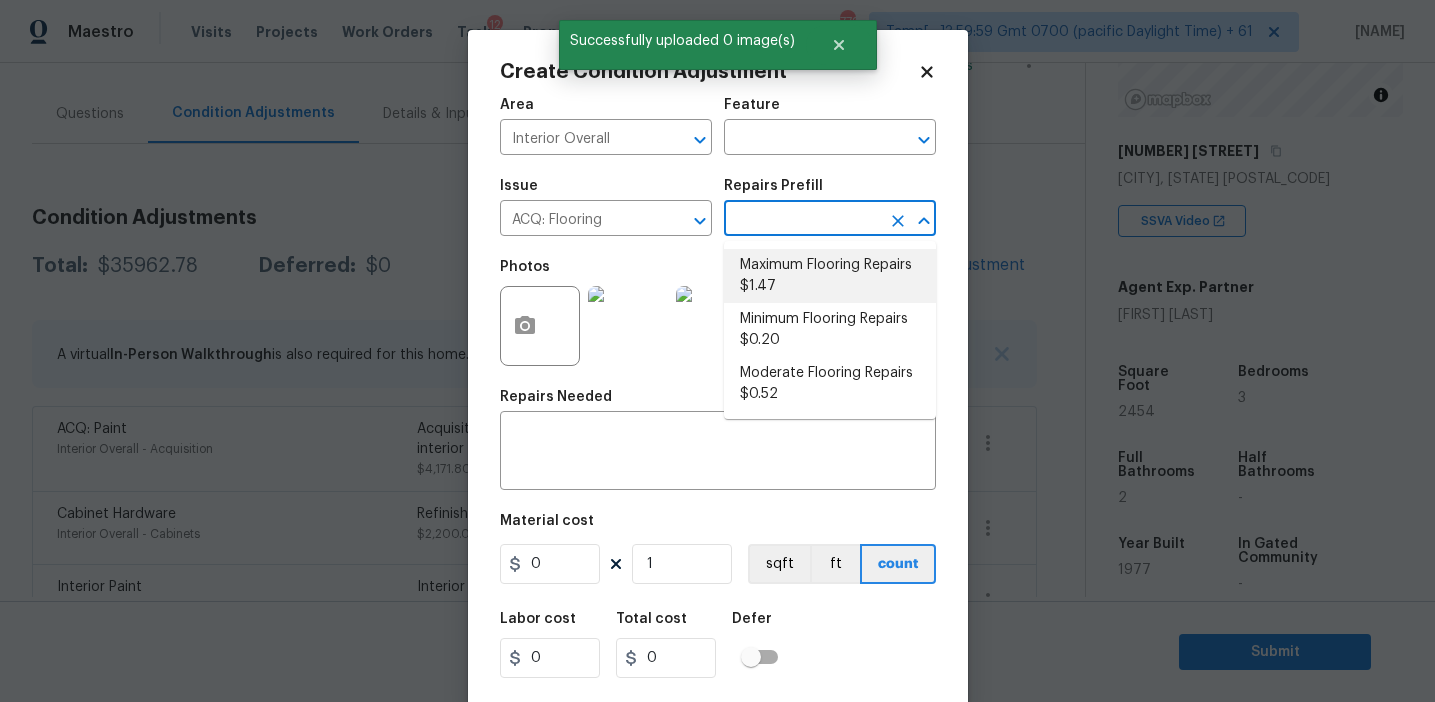 click on "Maximum Flooring Repairs $1.47" at bounding box center [830, 276] 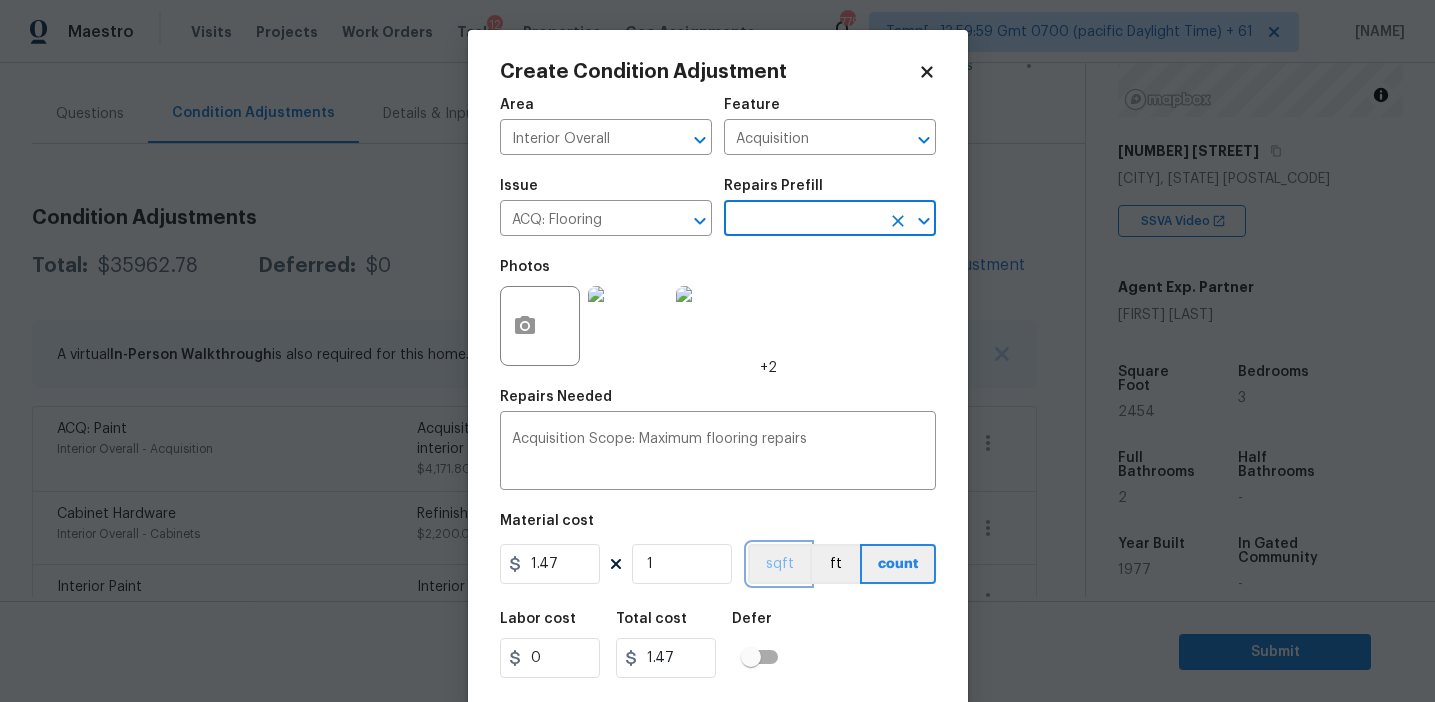 click on "sqft" at bounding box center (779, 564) 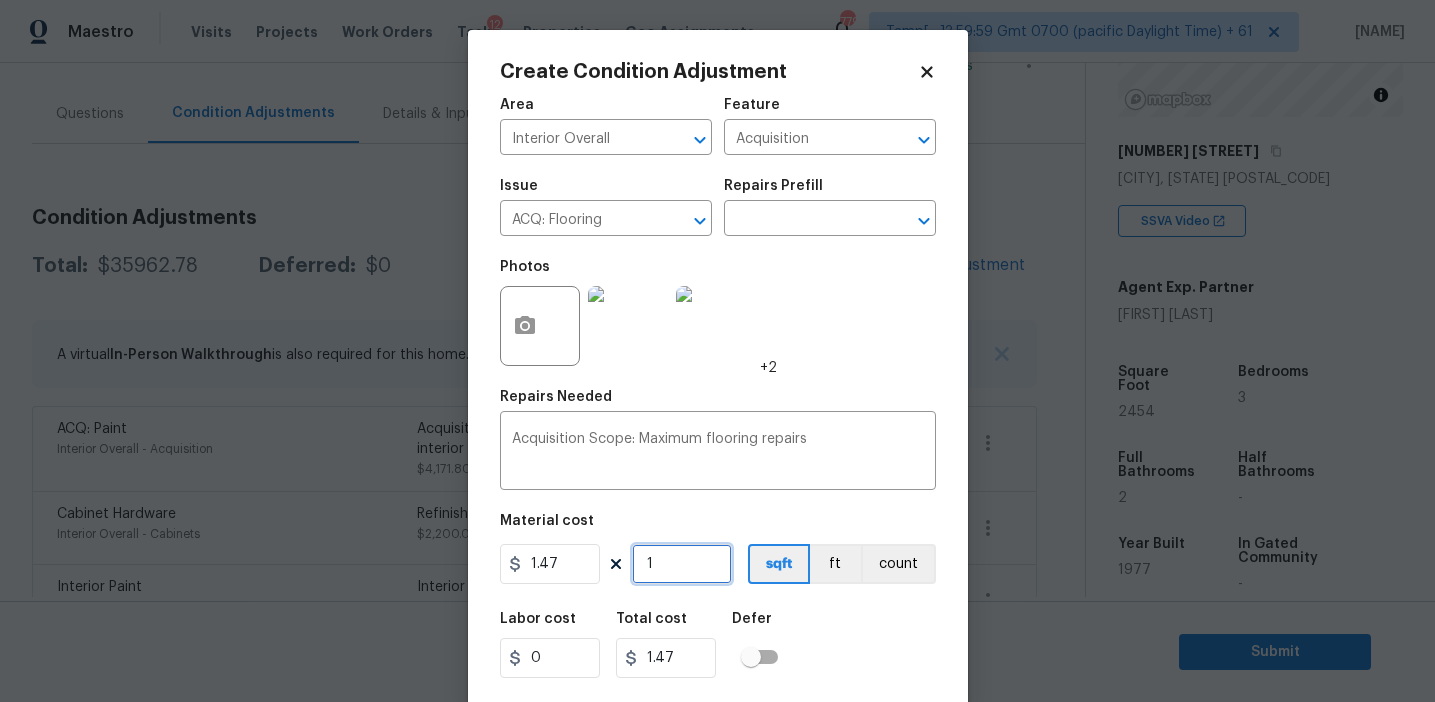 click on "1" at bounding box center (682, 564) 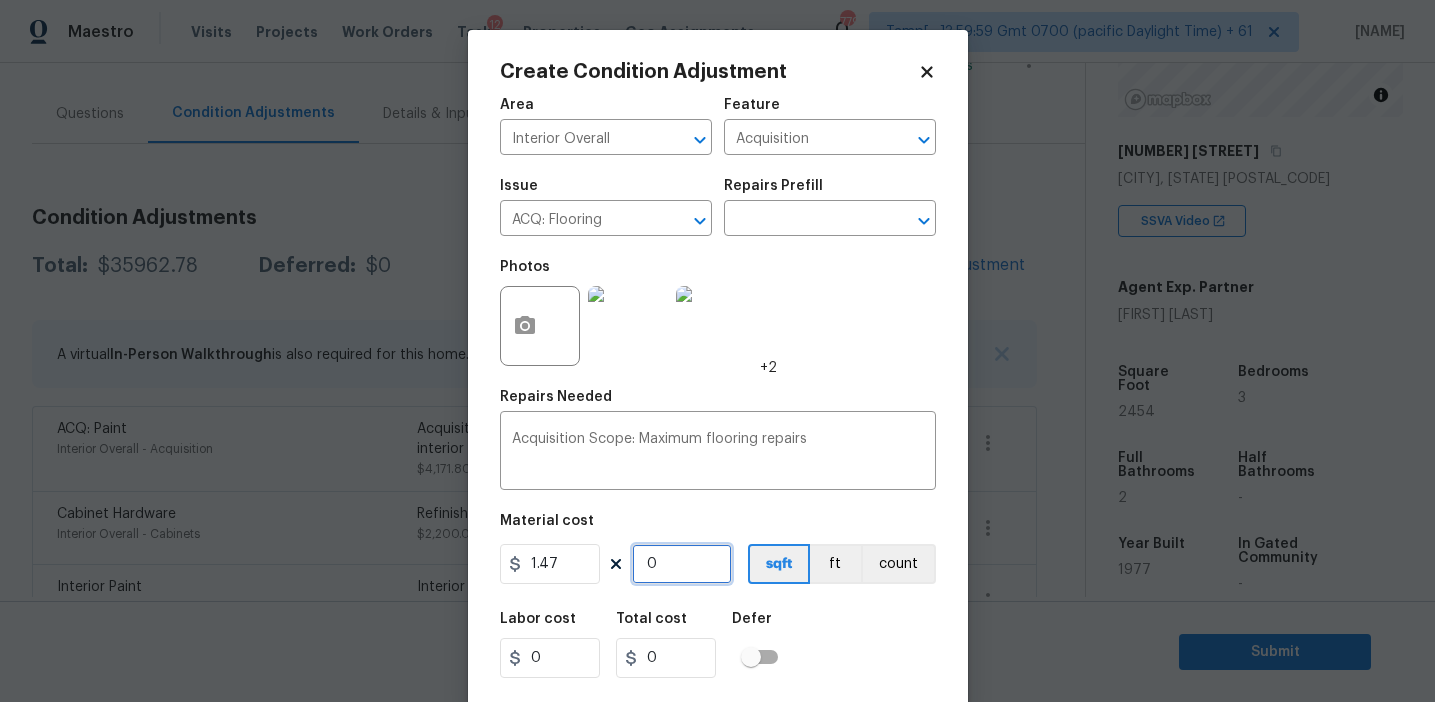 paste on "2454" 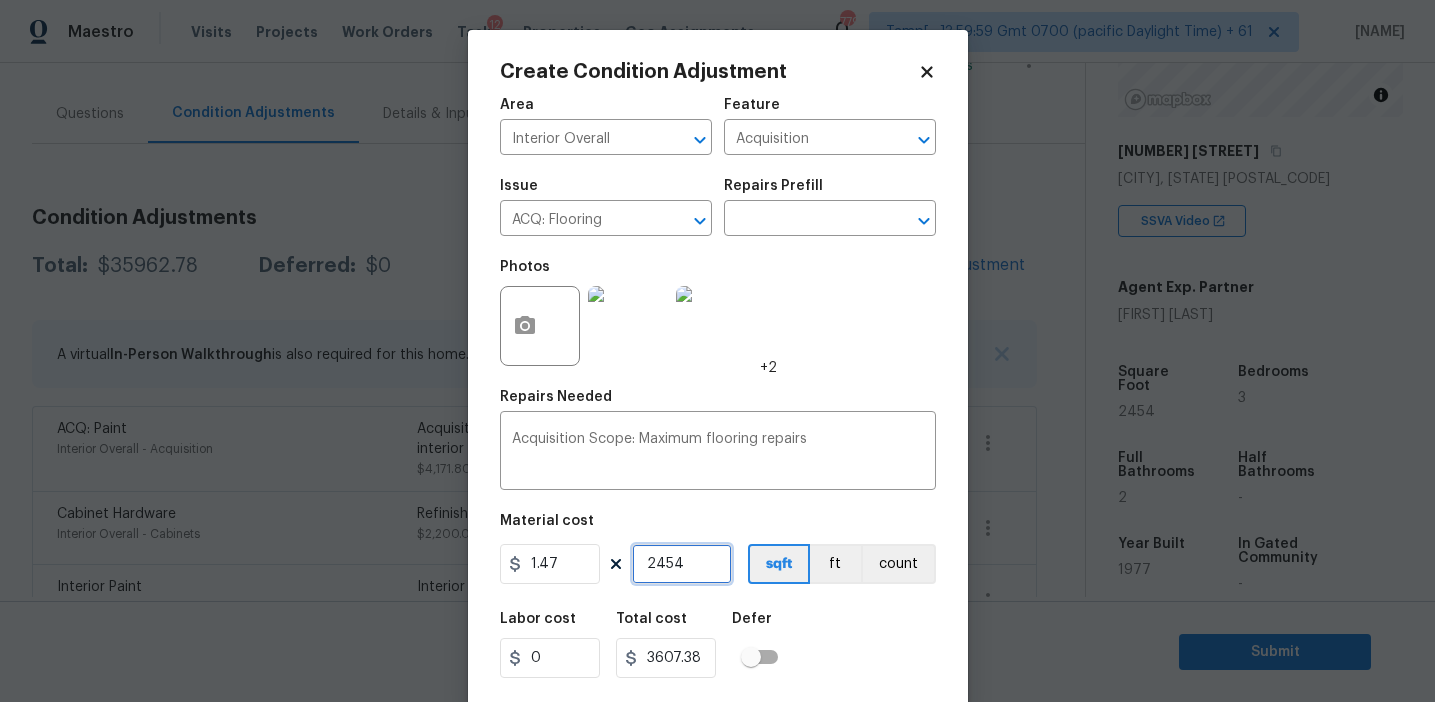 type on "2454" 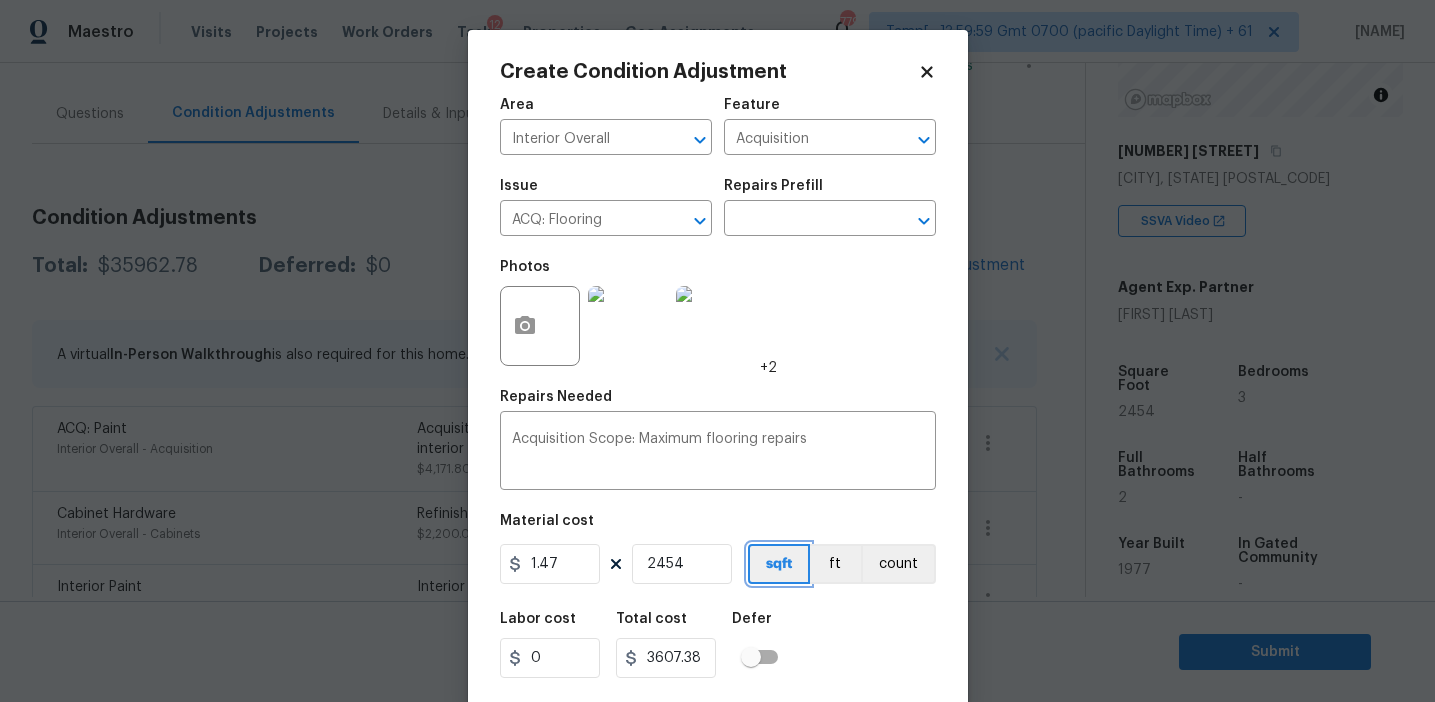 type 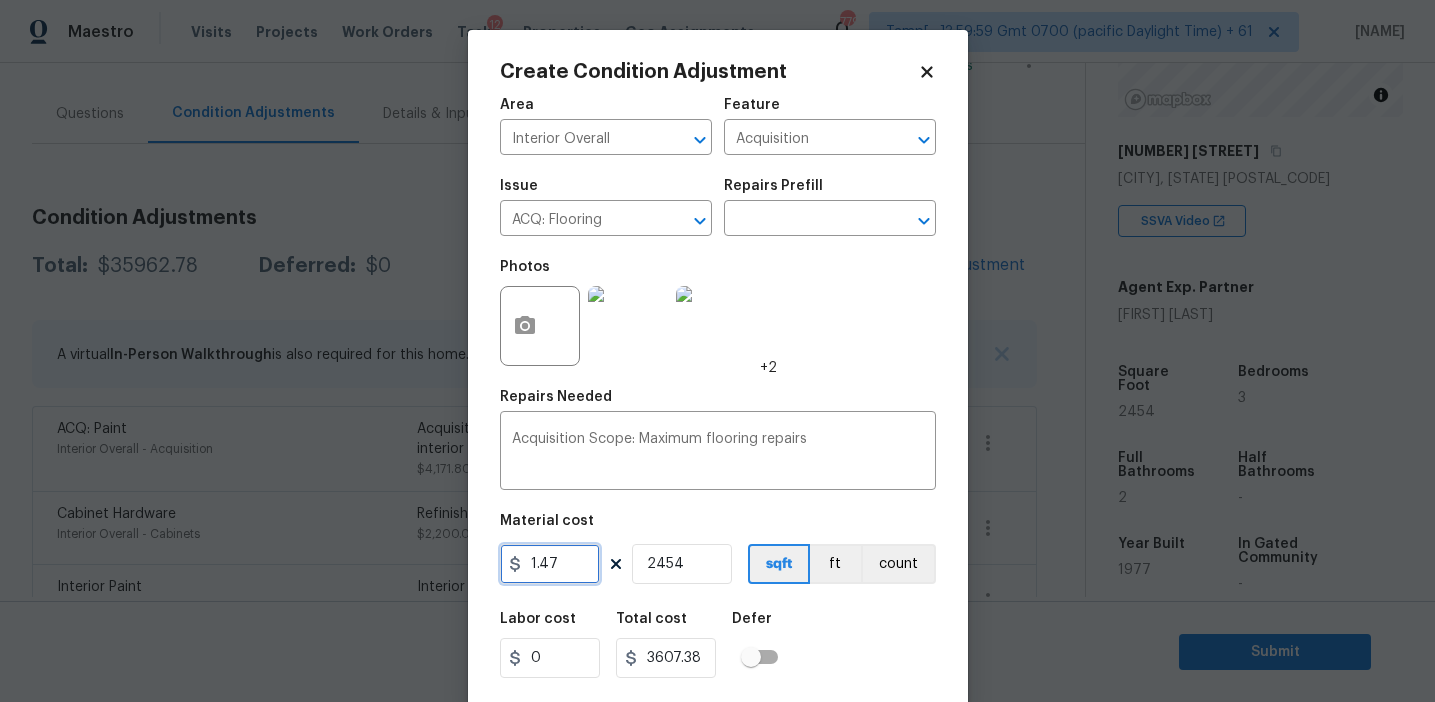 click on "1.47" at bounding box center (550, 564) 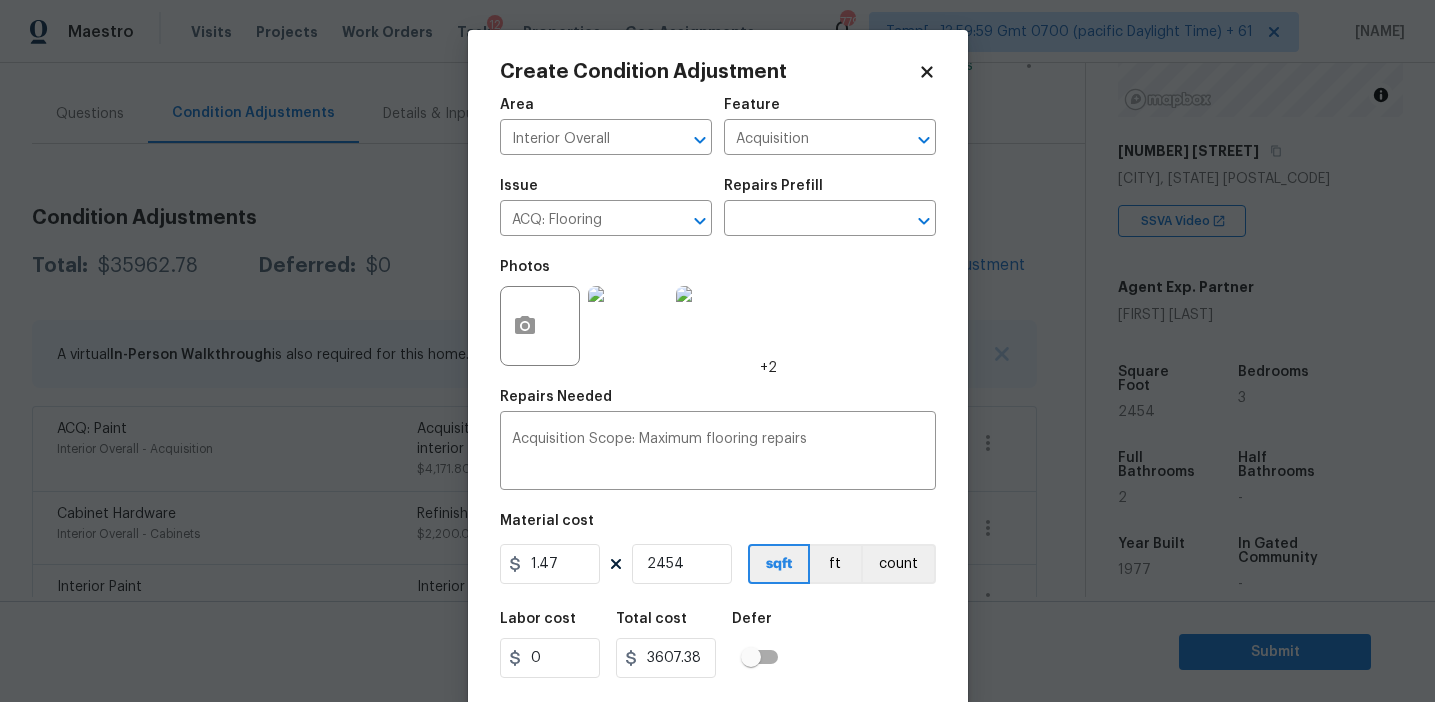 click on "Labor cost 0 Total cost 3607.38 Defer" at bounding box center [718, 645] 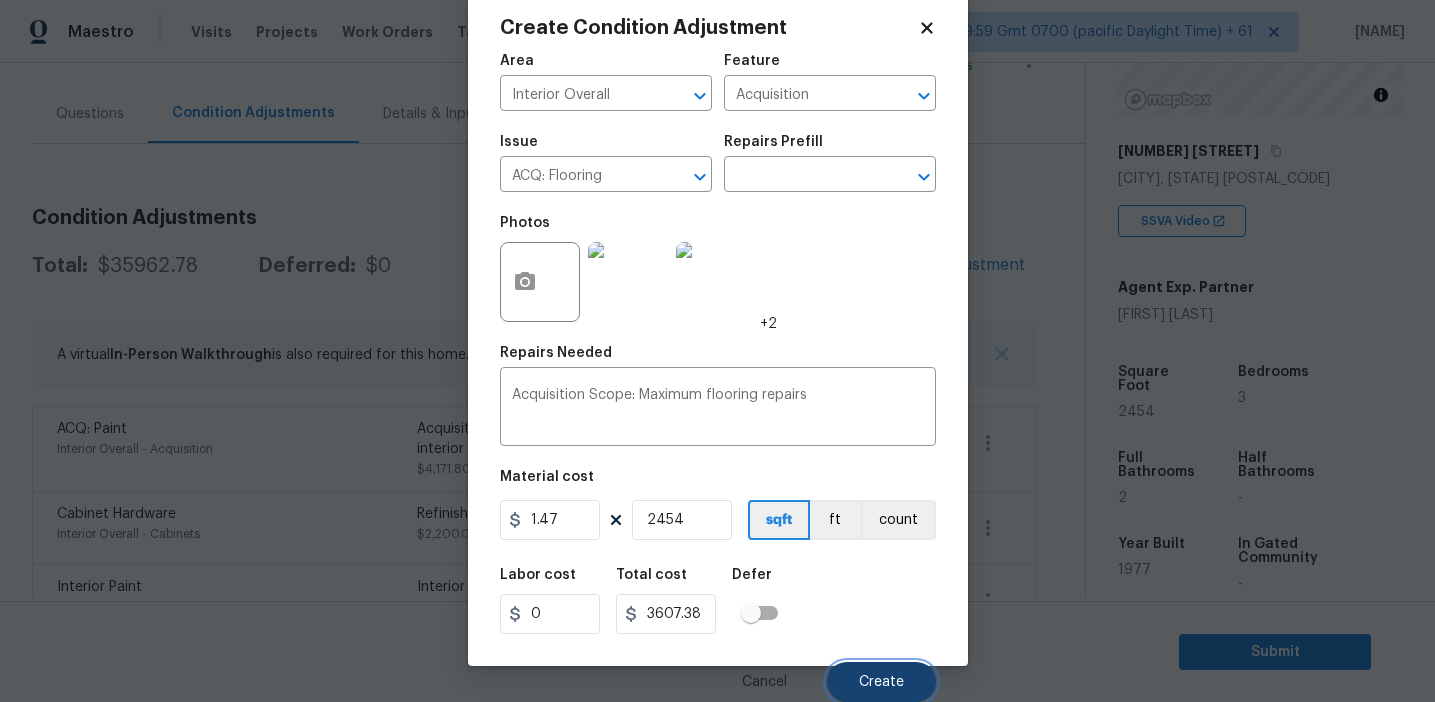 click on "Create" at bounding box center (881, 682) 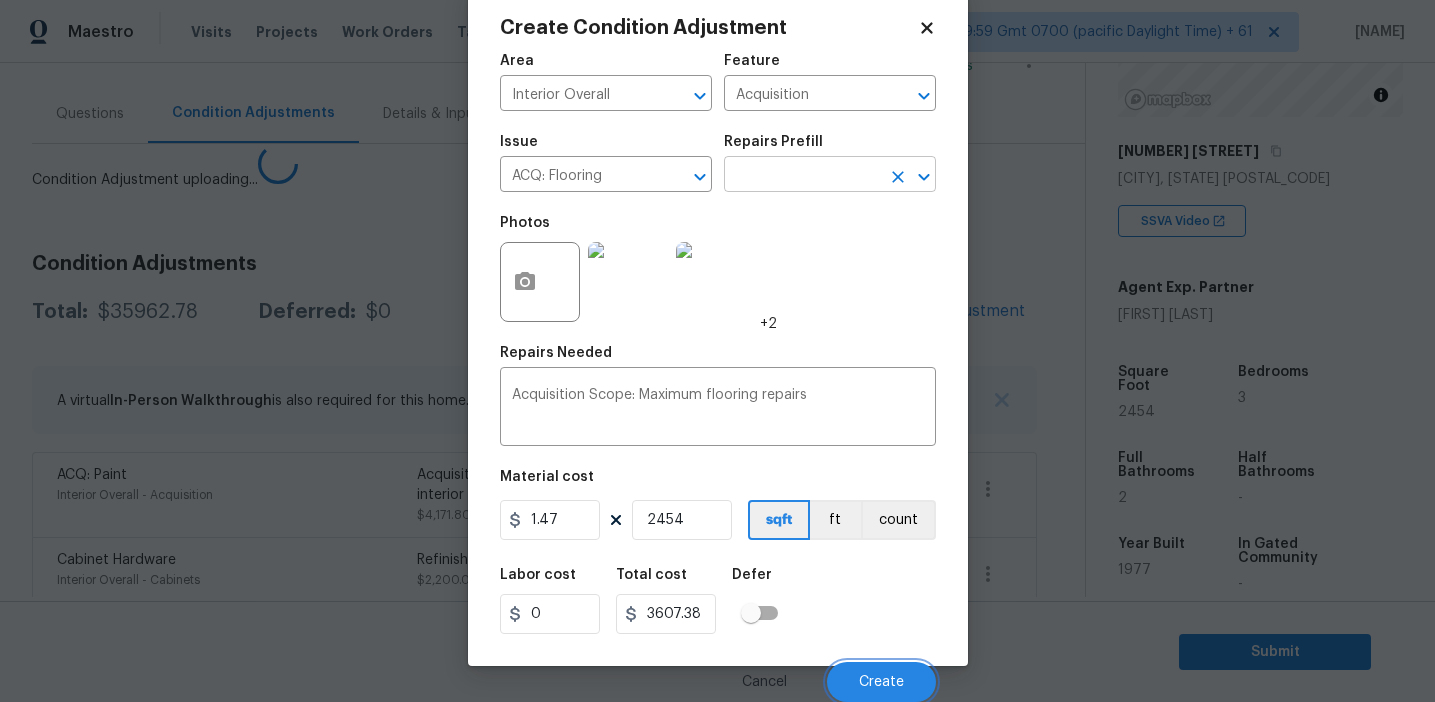 scroll, scrollTop: 38, scrollLeft: 0, axis: vertical 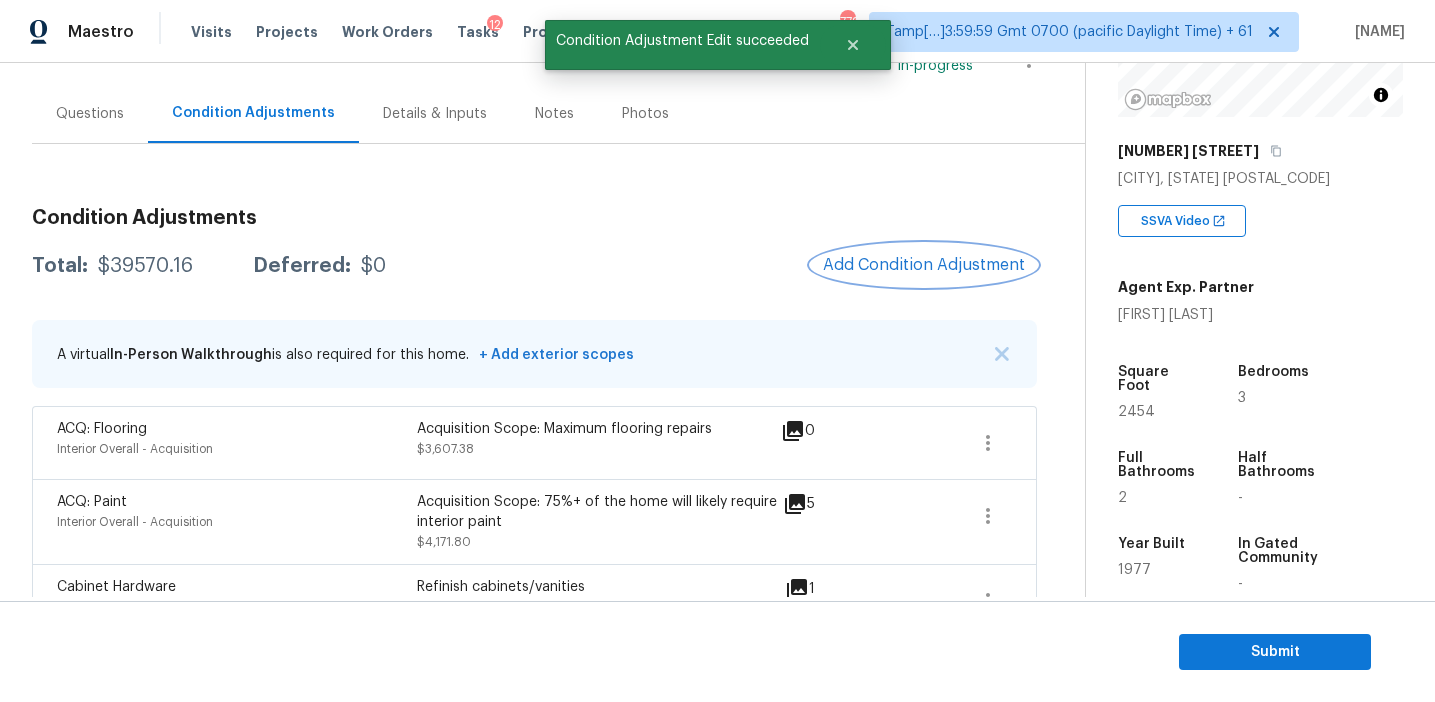 click on "Add Condition Adjustment" at bounding box center [924, 265] 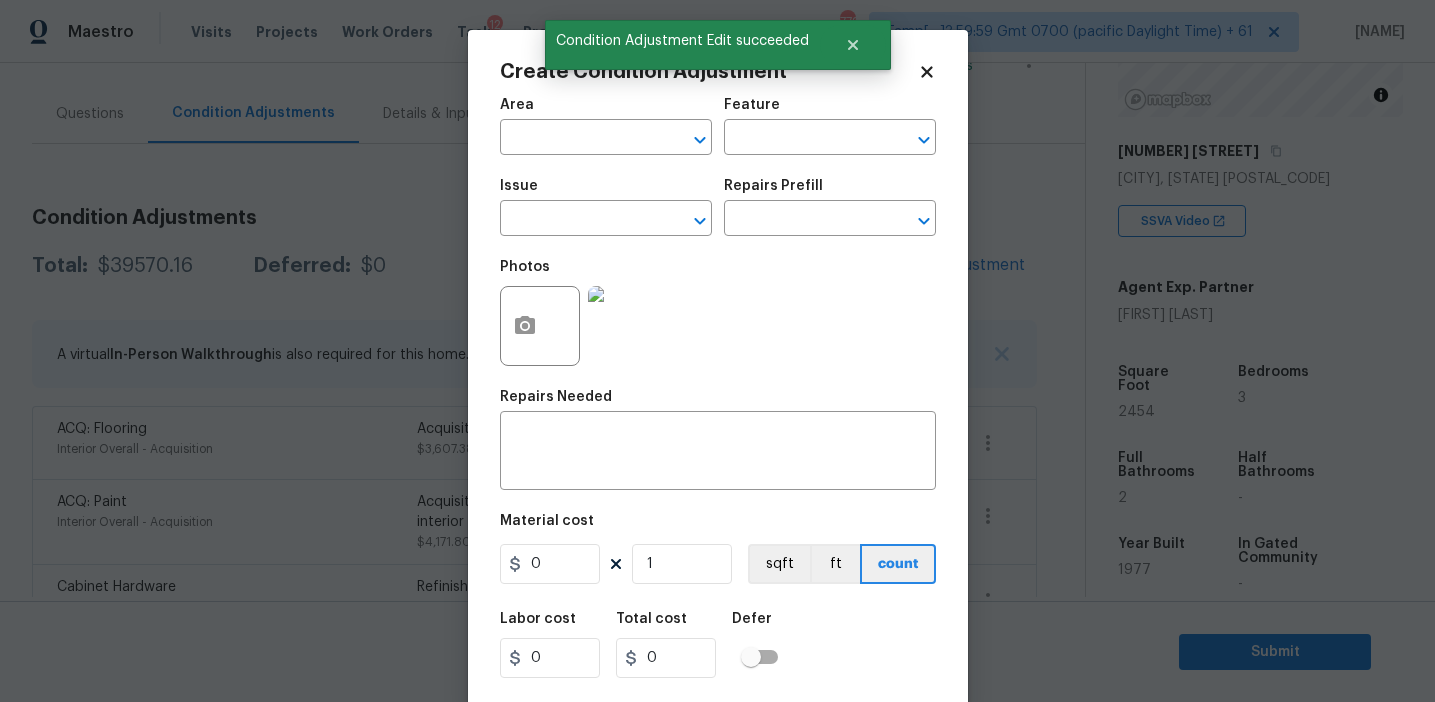 click on "Area" at bounding box center [606, 111] 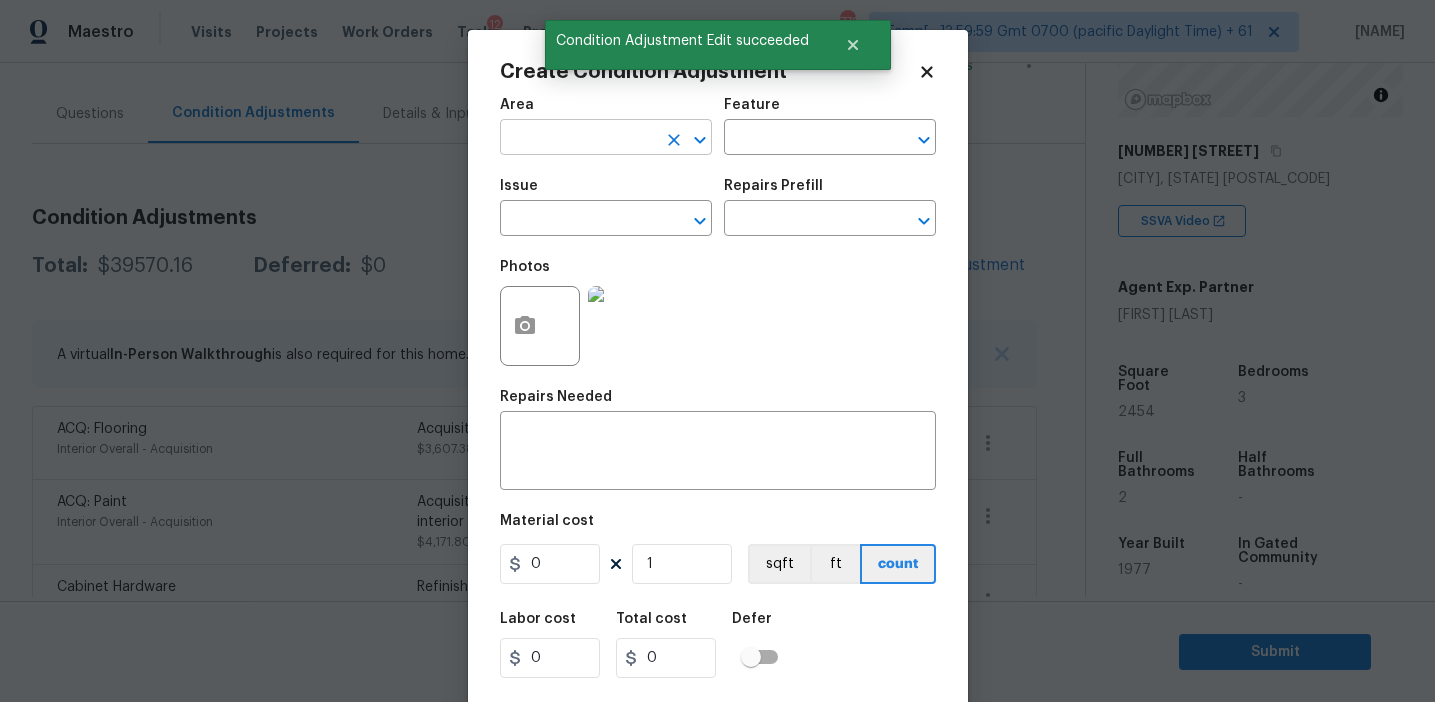 click at bounding box center [578, 139] 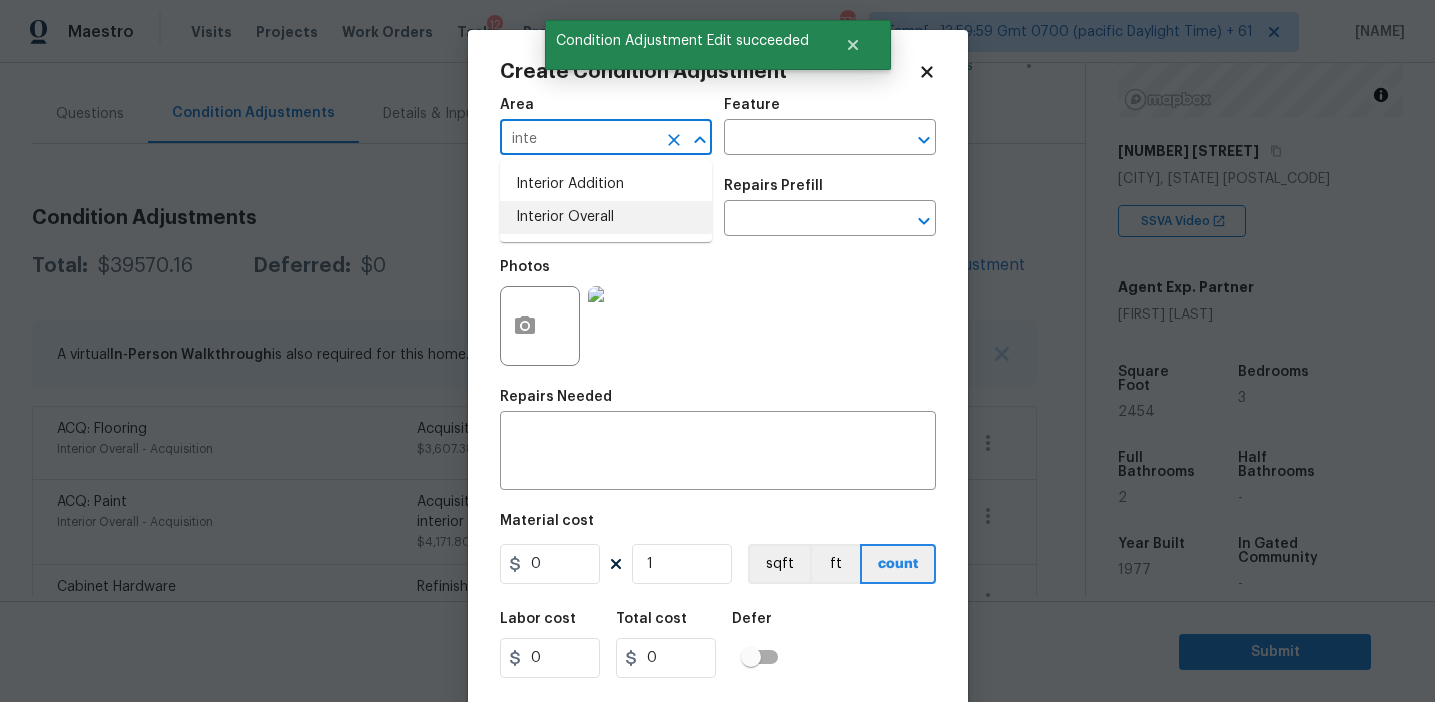 click on "Interior Overall" at bounding box center [606, 217] 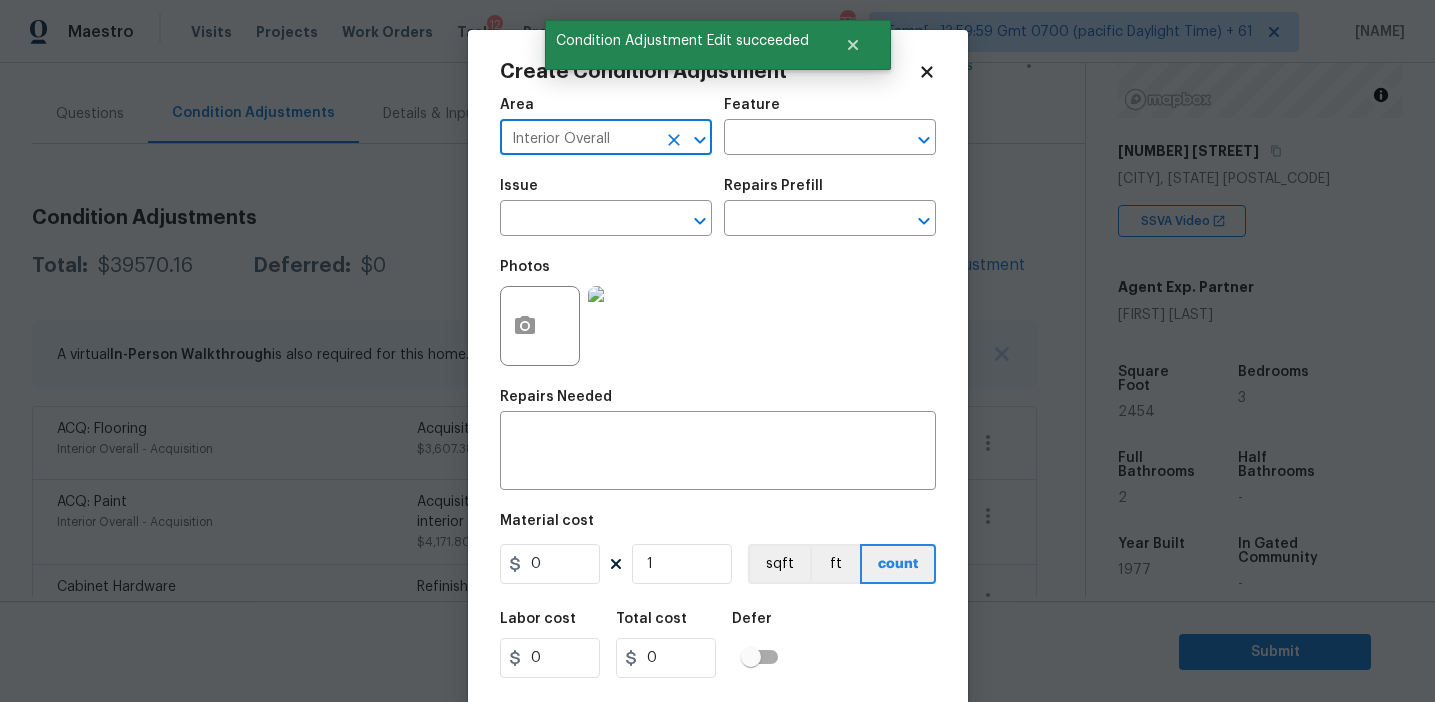type on "Interior Overall" 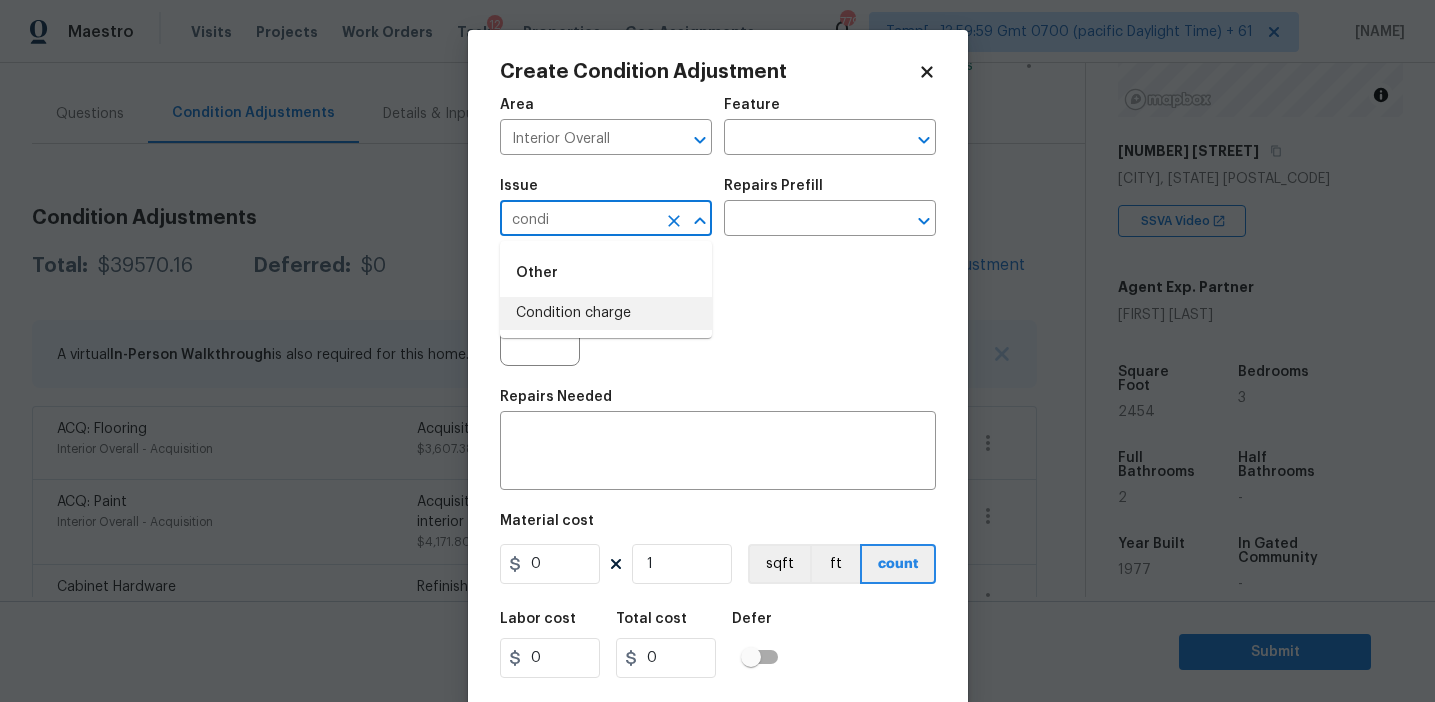 click on "Condition charge" at bounding box center [606, 313] 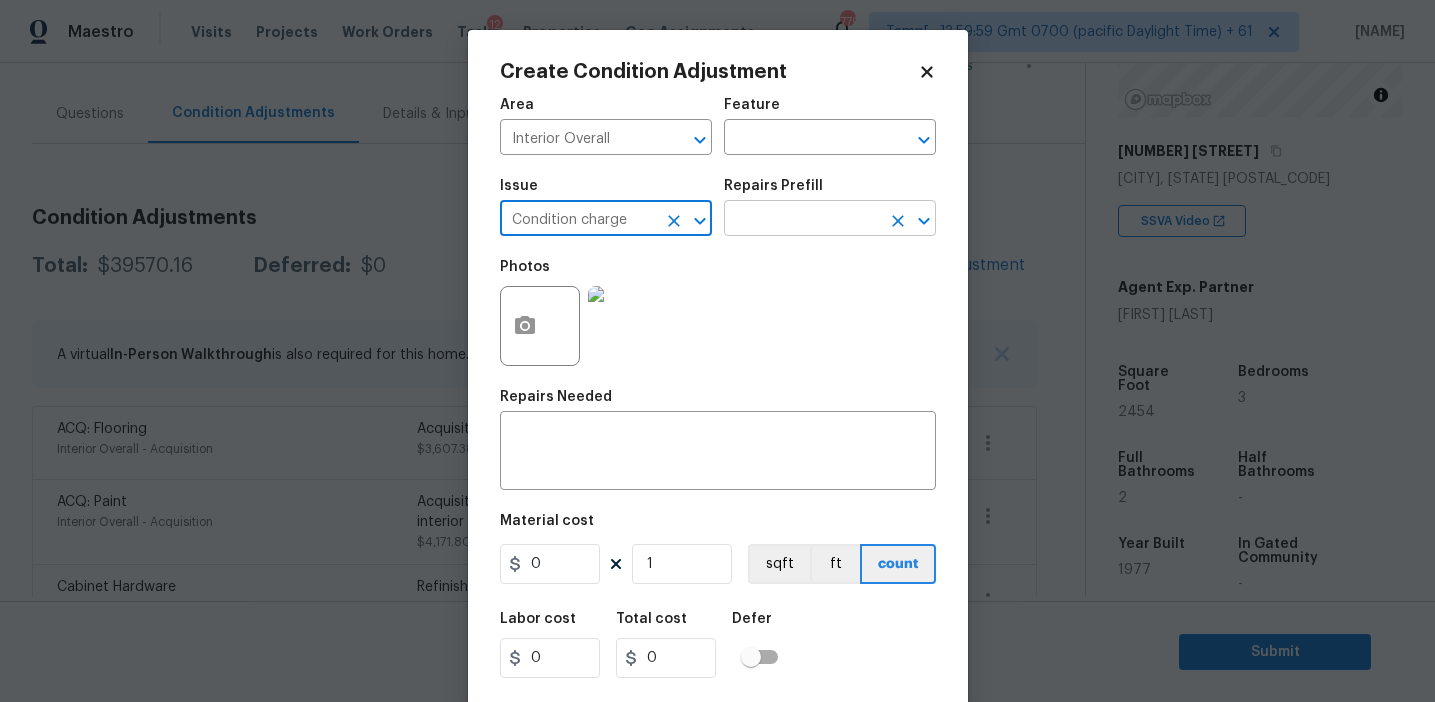 type on "Condition charge" 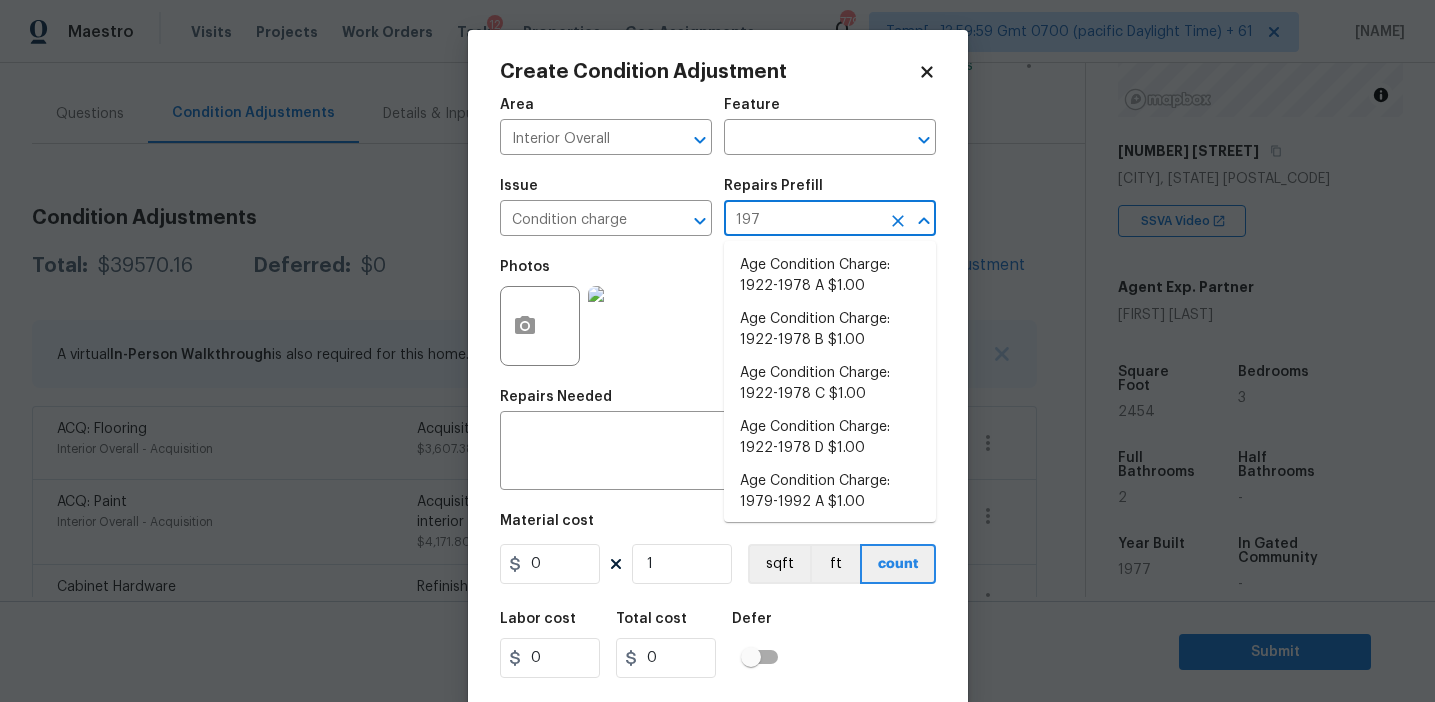 type on "1978" 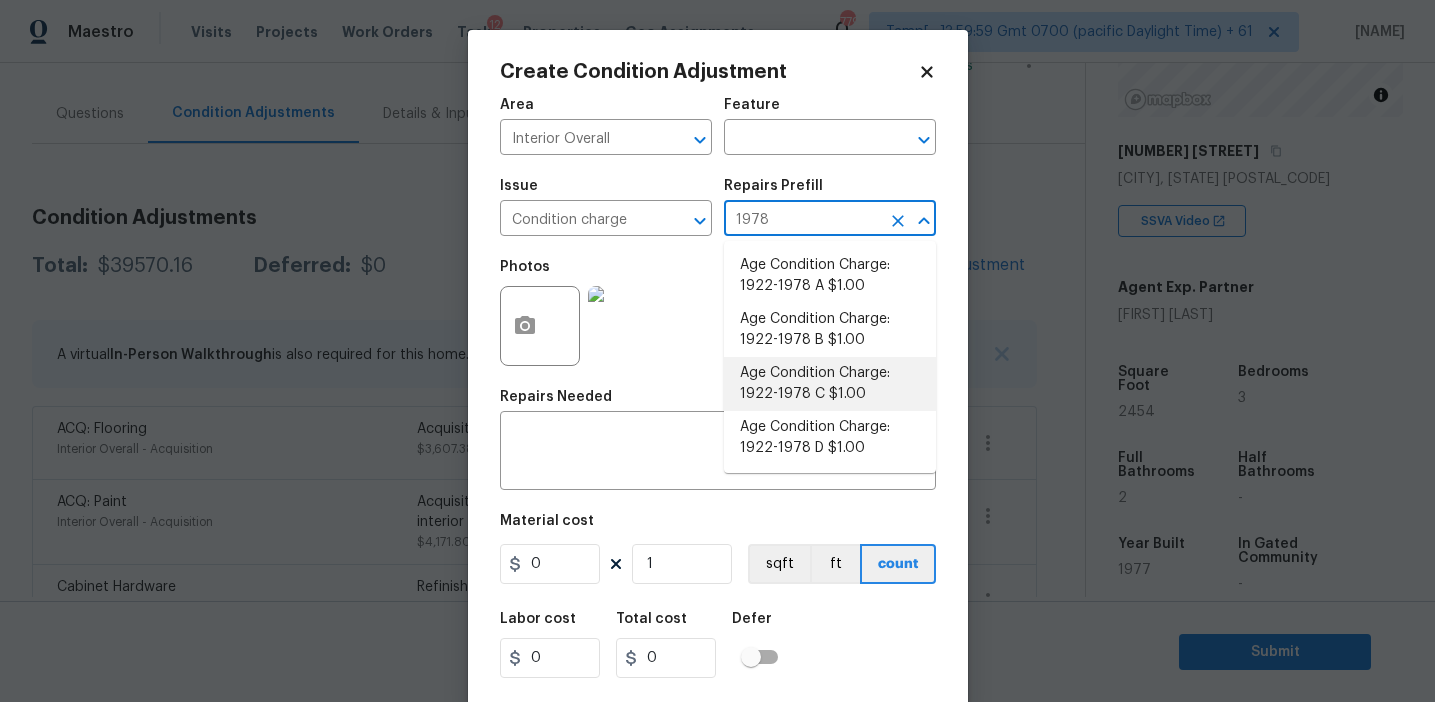 click on "Age Condition Charge: 1922-1978 C	 $1.00" at bounding box center (830, 384) 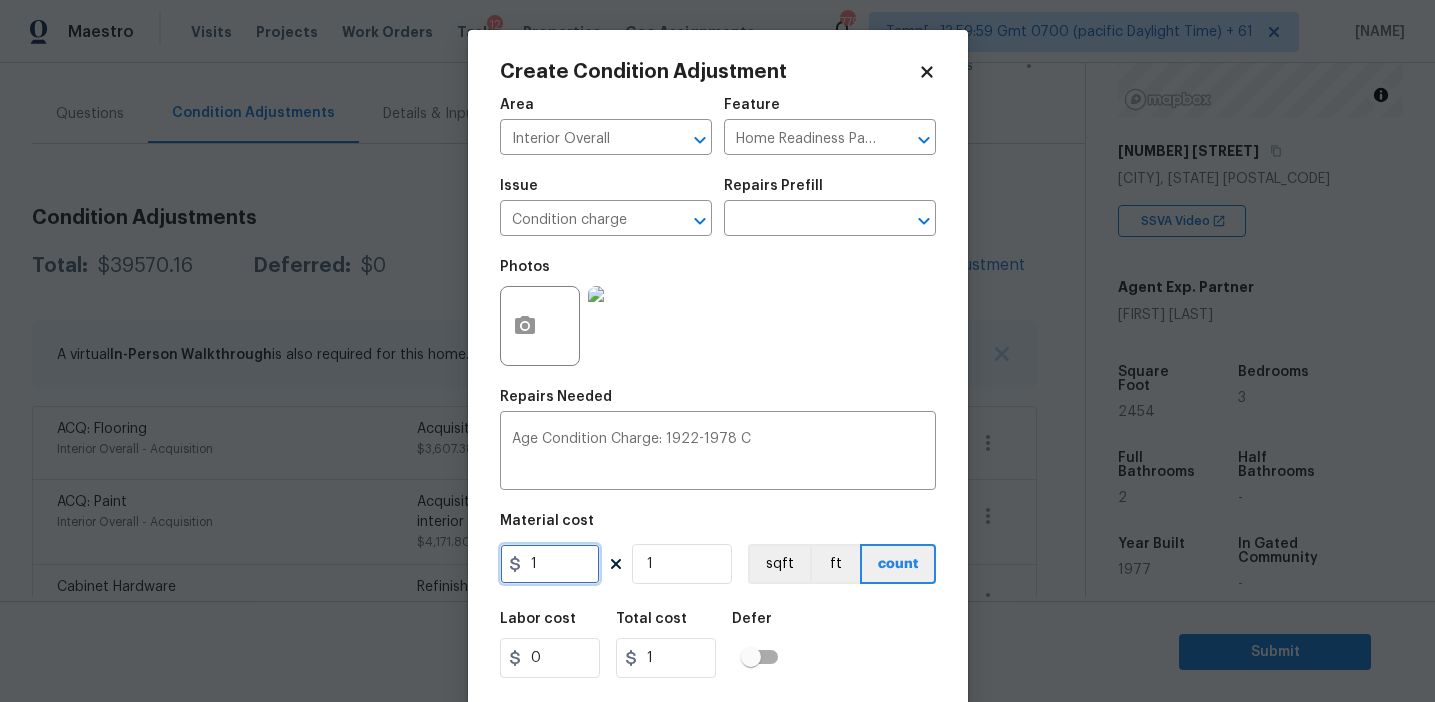 click on "1" at bounding box center (550, 564) 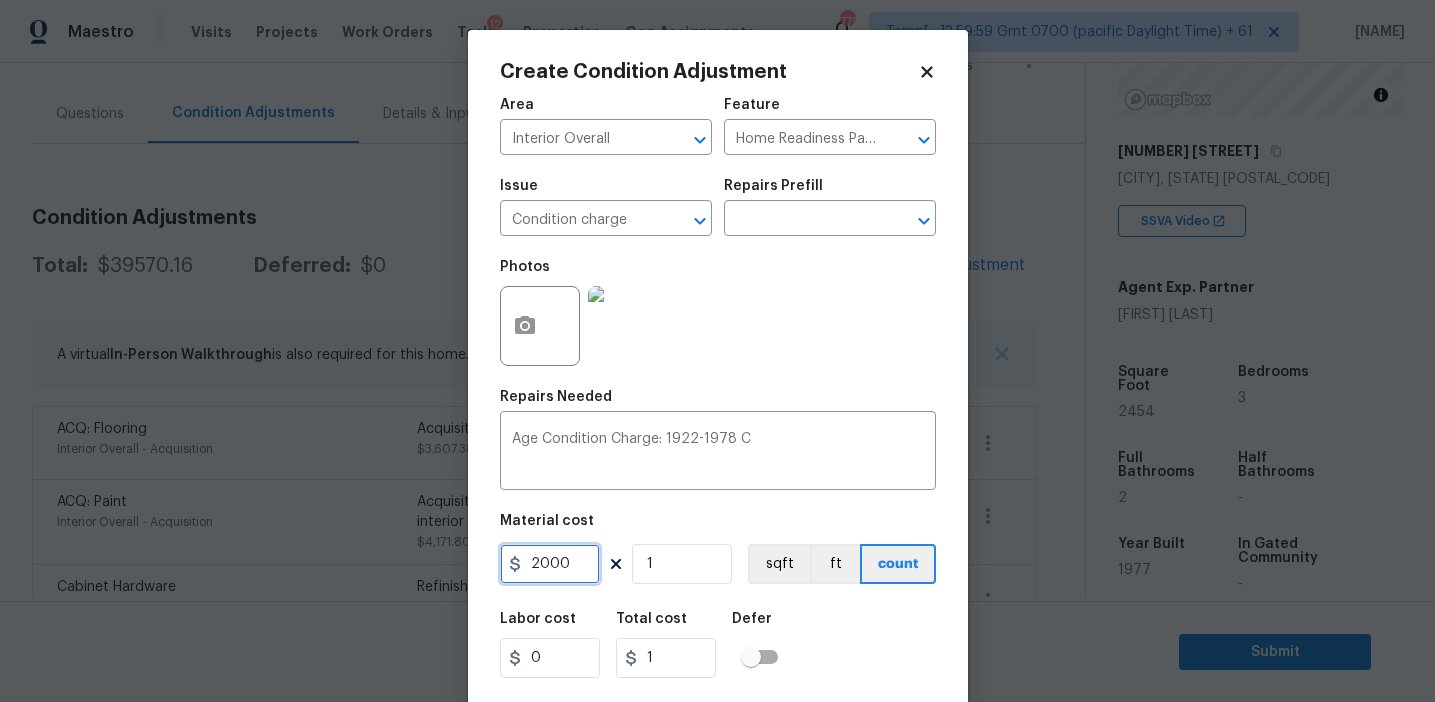 type on "2000" 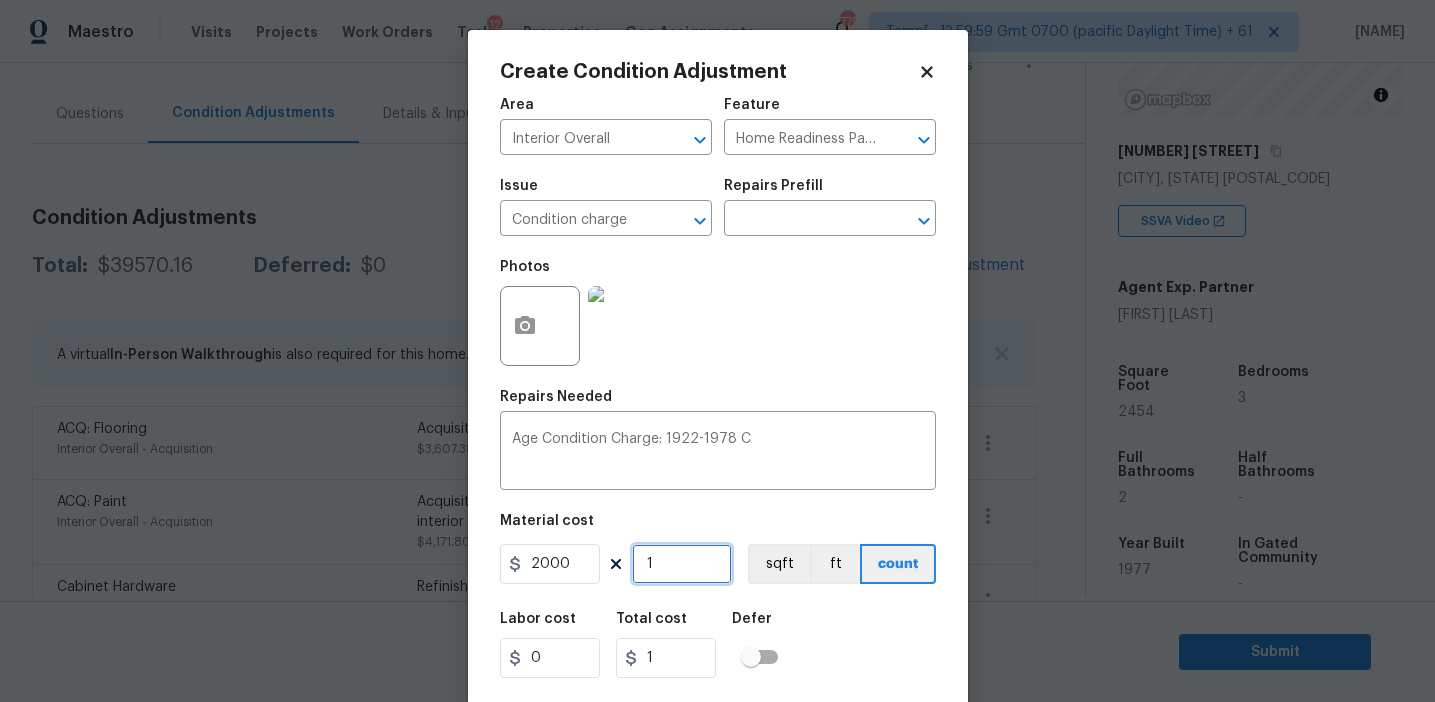 type on "2000" 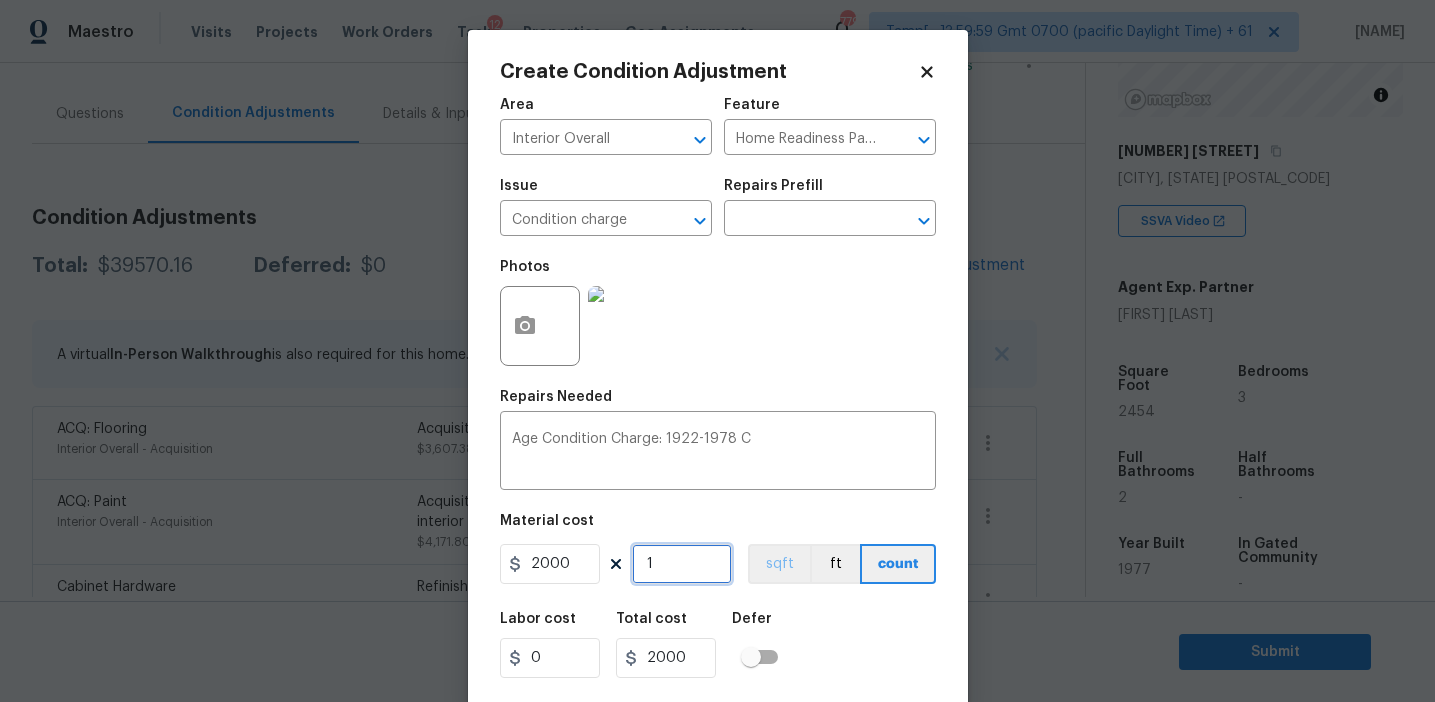scroll, scrollTop: 45, scrollLeft: 0, axis: vertical 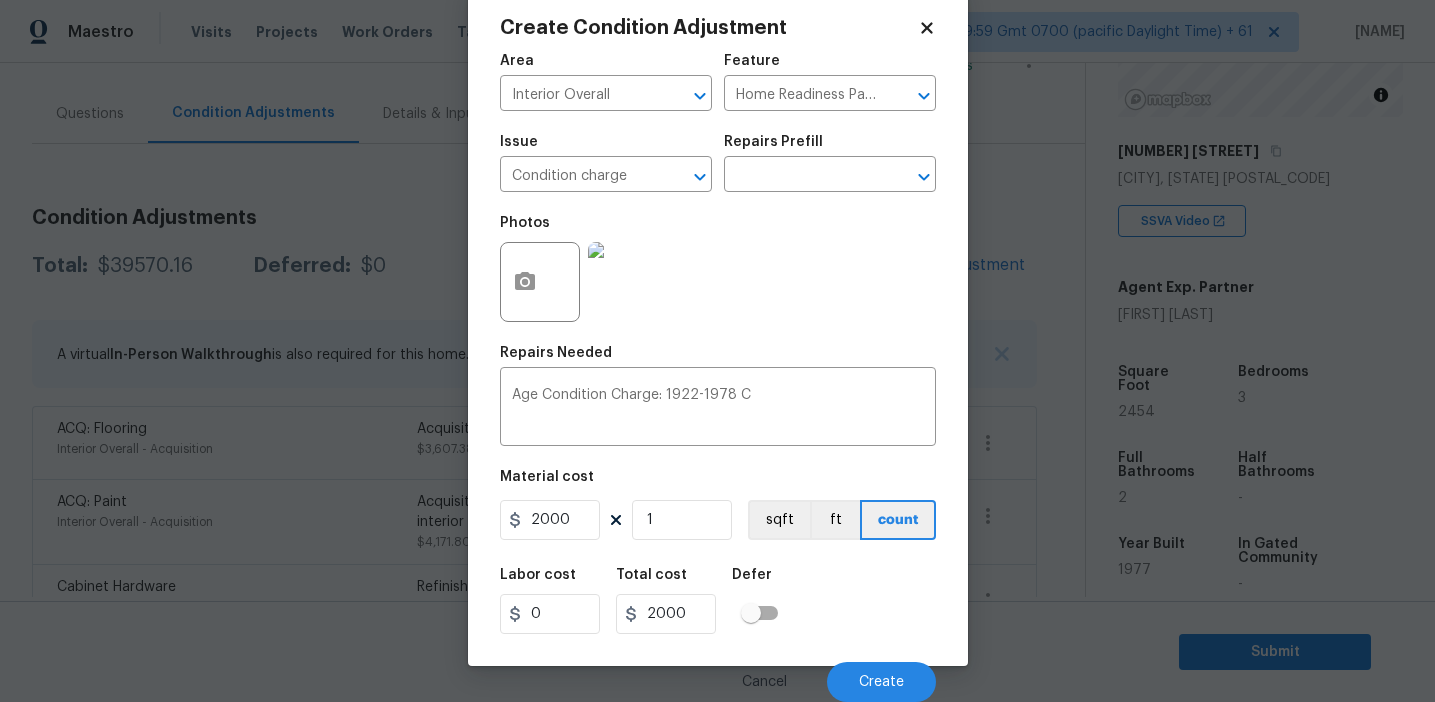 click on "Cancel Create" at bounding box center [718, 674] 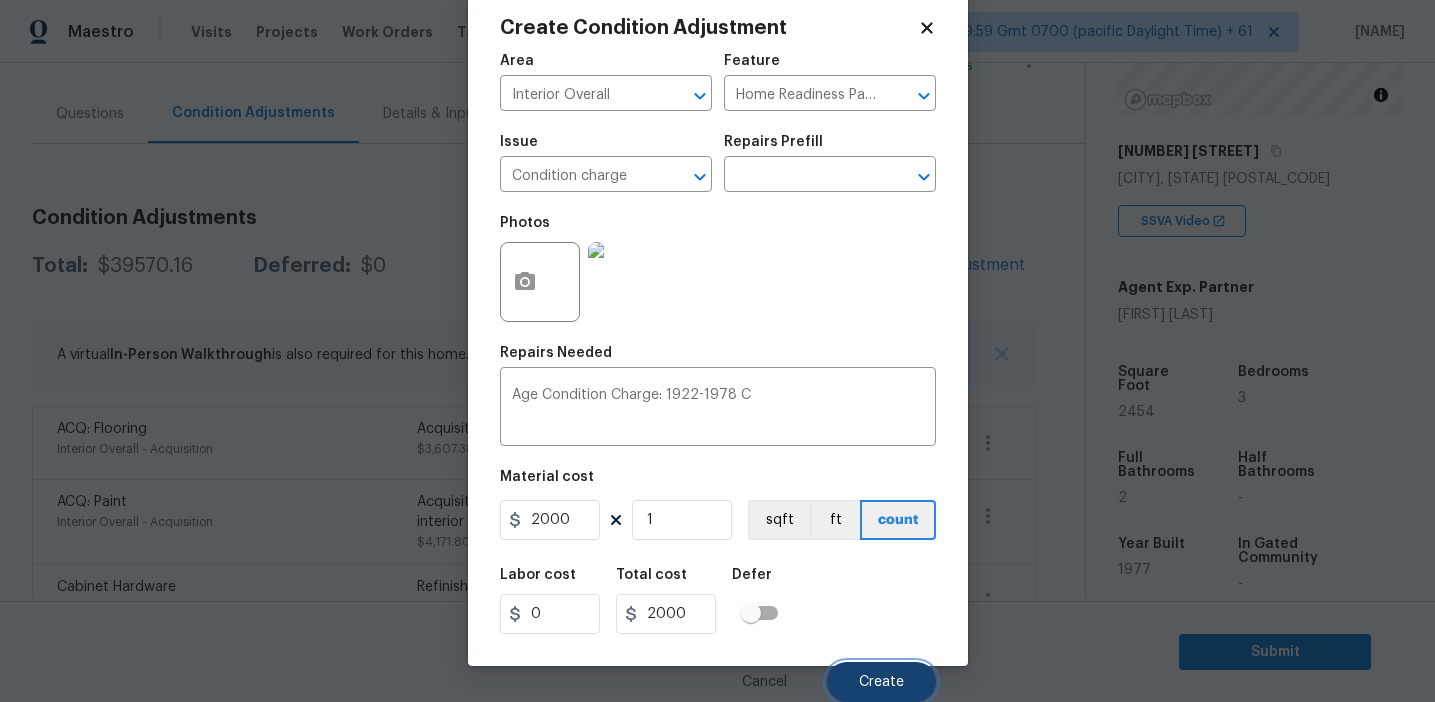 click on "Create" at bounding box center (881, 682) 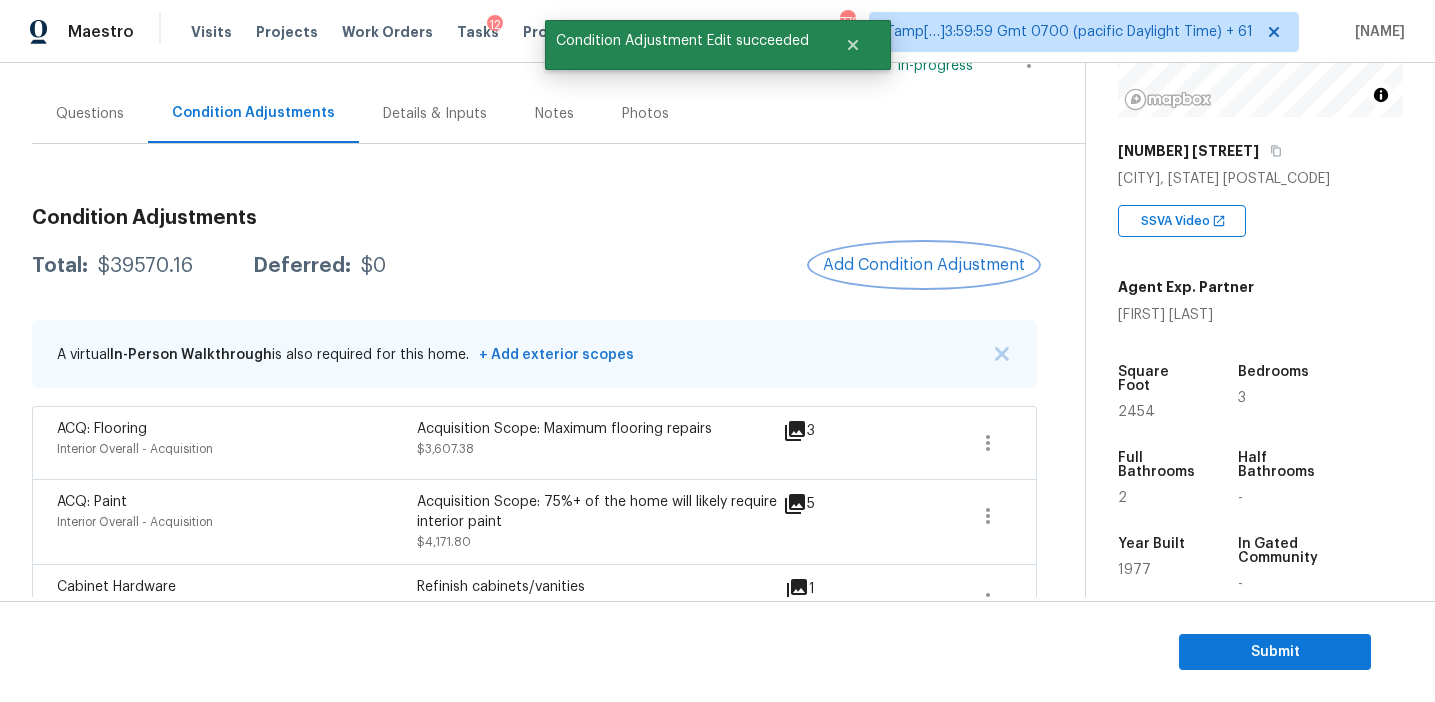 scroll, scrollTop: 0, scrollLeft: 0, axis: both 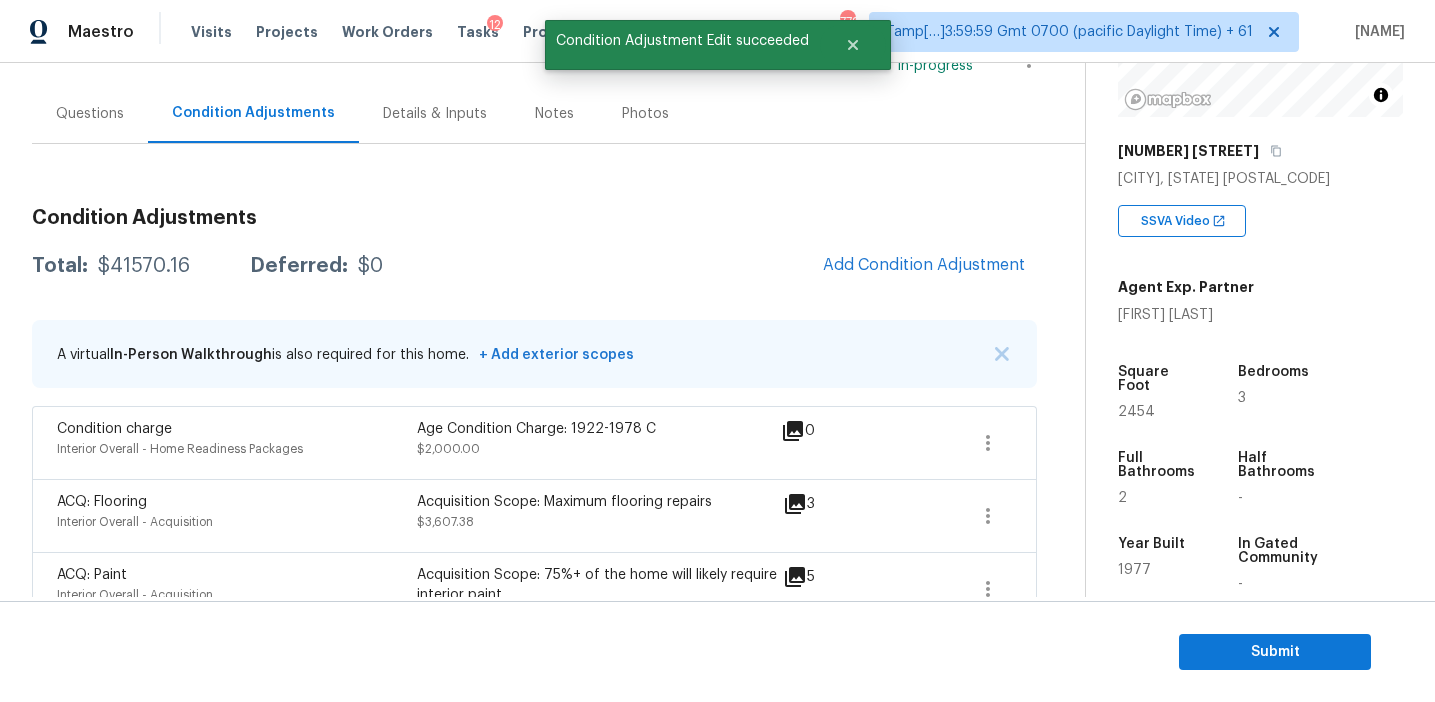 click on "$41570.16" at bounding box center (144, 266) 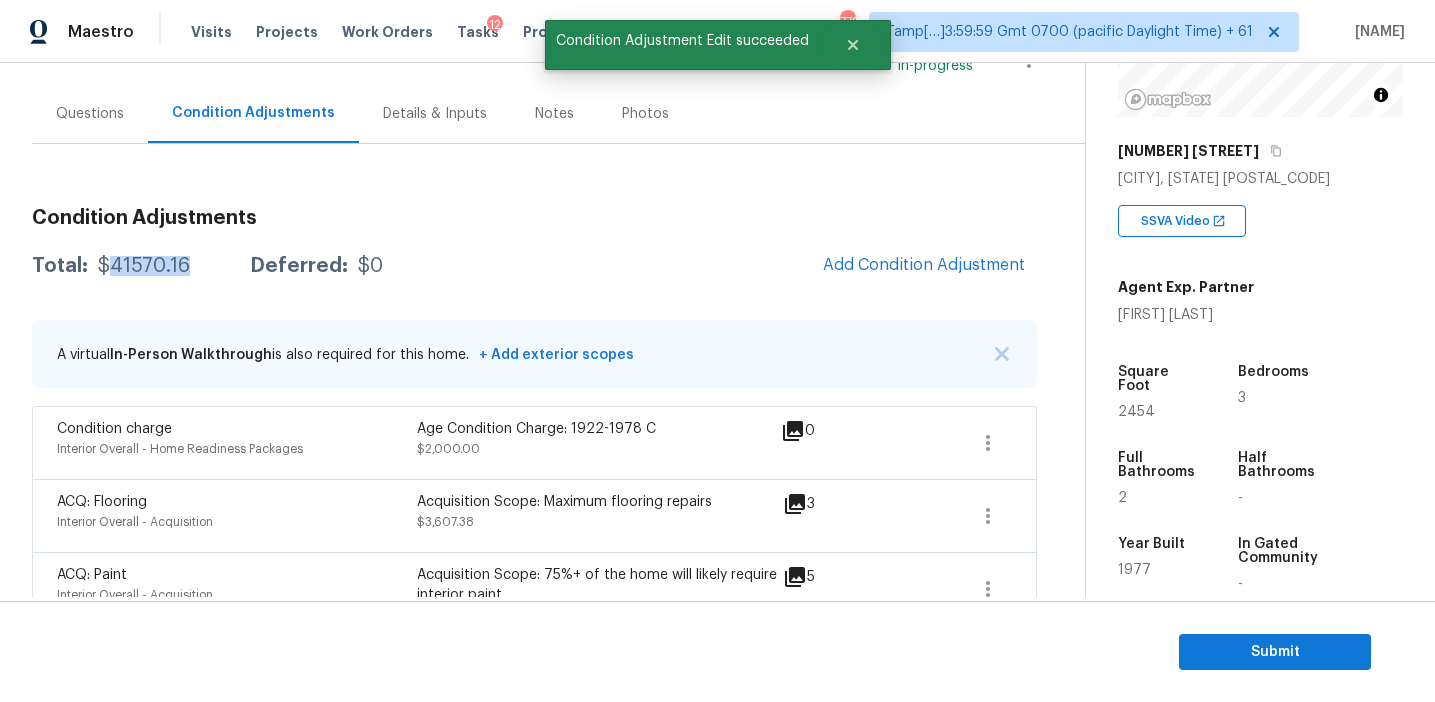 click on "$41570.16" at bounding box center (144, 266) 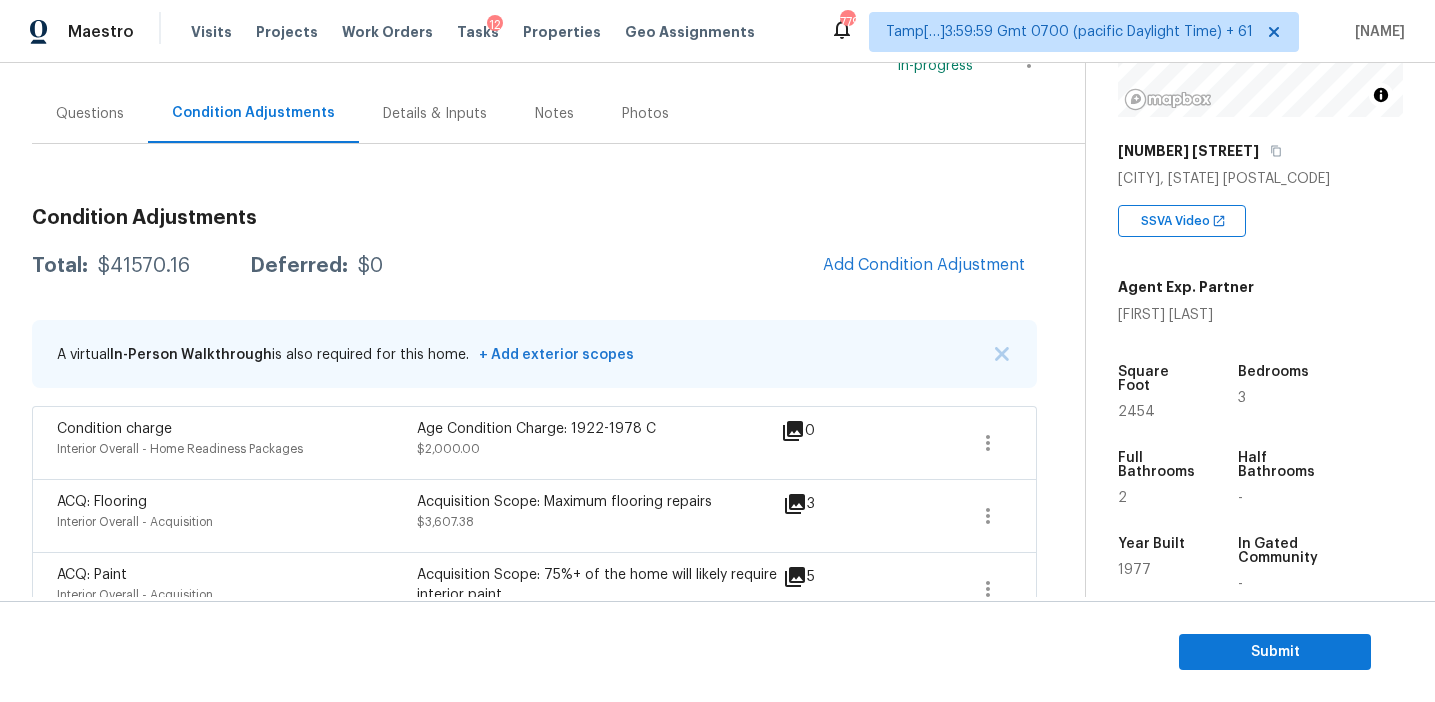 click on "Total:  $41570.16 Deferred:  $0 Add Condition Adjustment" at bounding box center [534, 266] 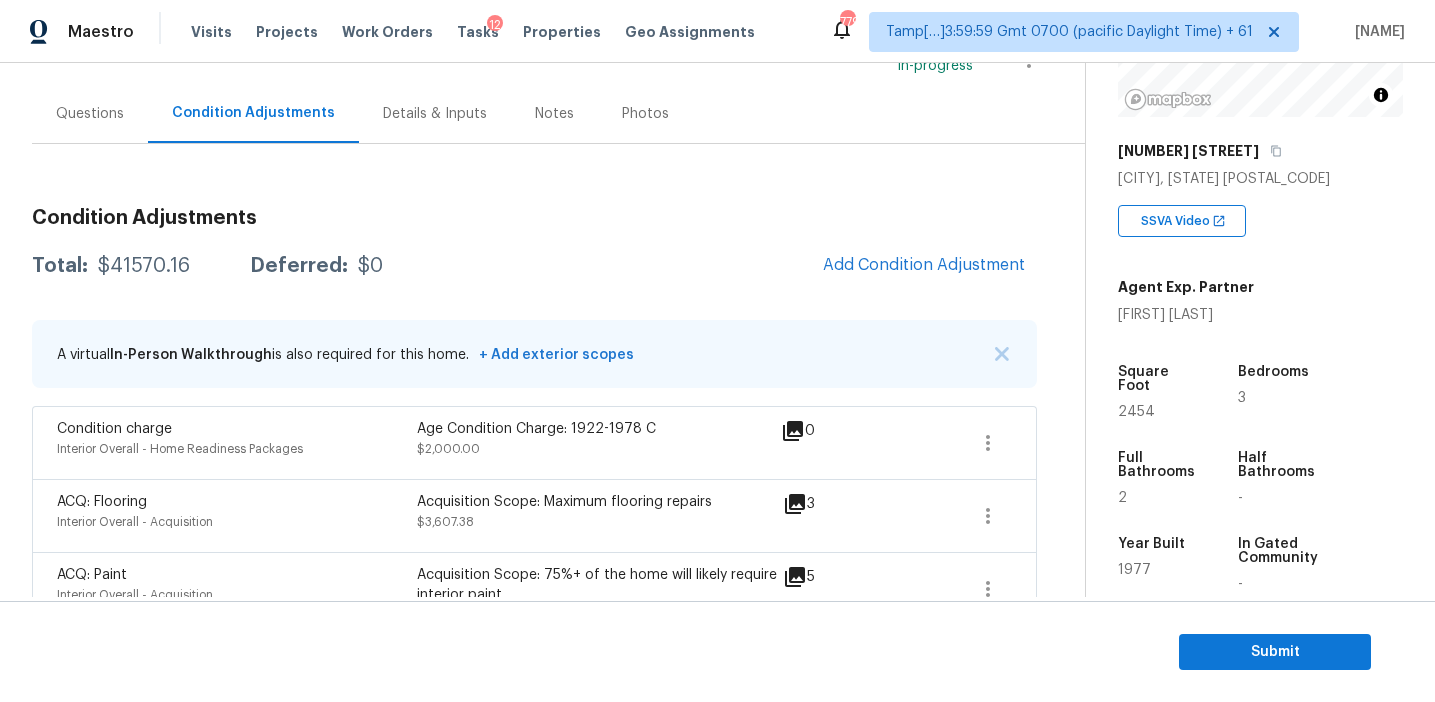 click on "Condition Adjustments Total:  $41570.16 Deferred:  $0 Add Condition Adjustment A virtual  In-Person Walkthrough  is also required for this home.   + Add exterior scopes Condition charge Interior Overall - Home Readiness Packages Age Condition Charge: 1922-1978 C	 $2,000.00   0 ACQ: Flooring Interior Overall - Acquisition Acquisition Scope: Maximum flooring repairs $3,607.38   3 ACQ: Paint Interior Overall - Acquisition Acquisition Scope: 75%+ of the home will likely require interior paint $4,171.80   5 Cabinet Hardware Interior Overall - Cabinets Refinish cabinets/vanities $2,200.00   1 Interior Paint Interior Overall - Overall Paint Interior primer  $500.00   2 Interior Closet Door Interior Overall - Interior Door $540.98   2 ACQ: Foundation Interior Overall - Acquisition $5,000.00   1 Overall Exterior Exterior Overall Overall exterior repairs (siding, stucco, fencing, soffit, eaves, trims, fascia, facade, shutters, frames, gutters etc)
$3,250.00   15 Debris/garbage on site Exterior Overall $350.00   4   4" at bounding box center (534, 1098) 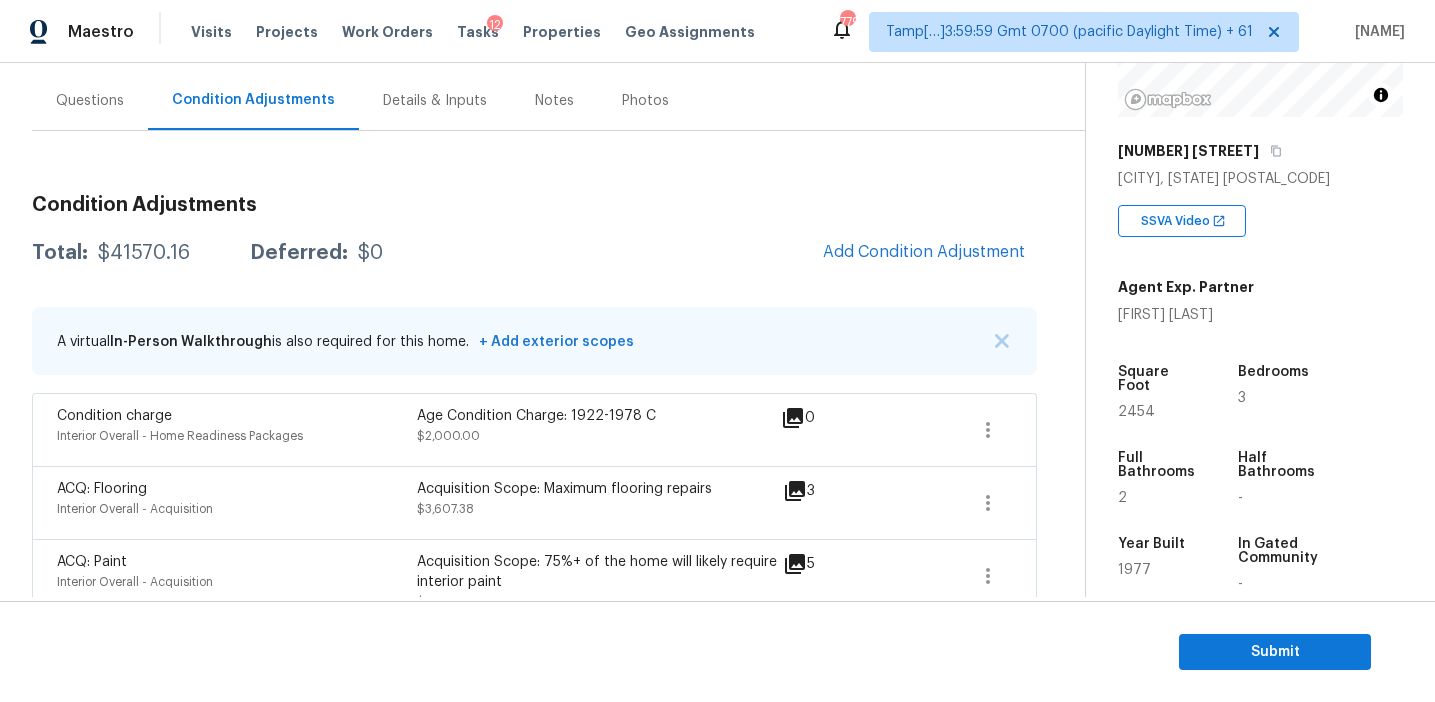 click on "Questions" at bounding box center (90, 101) 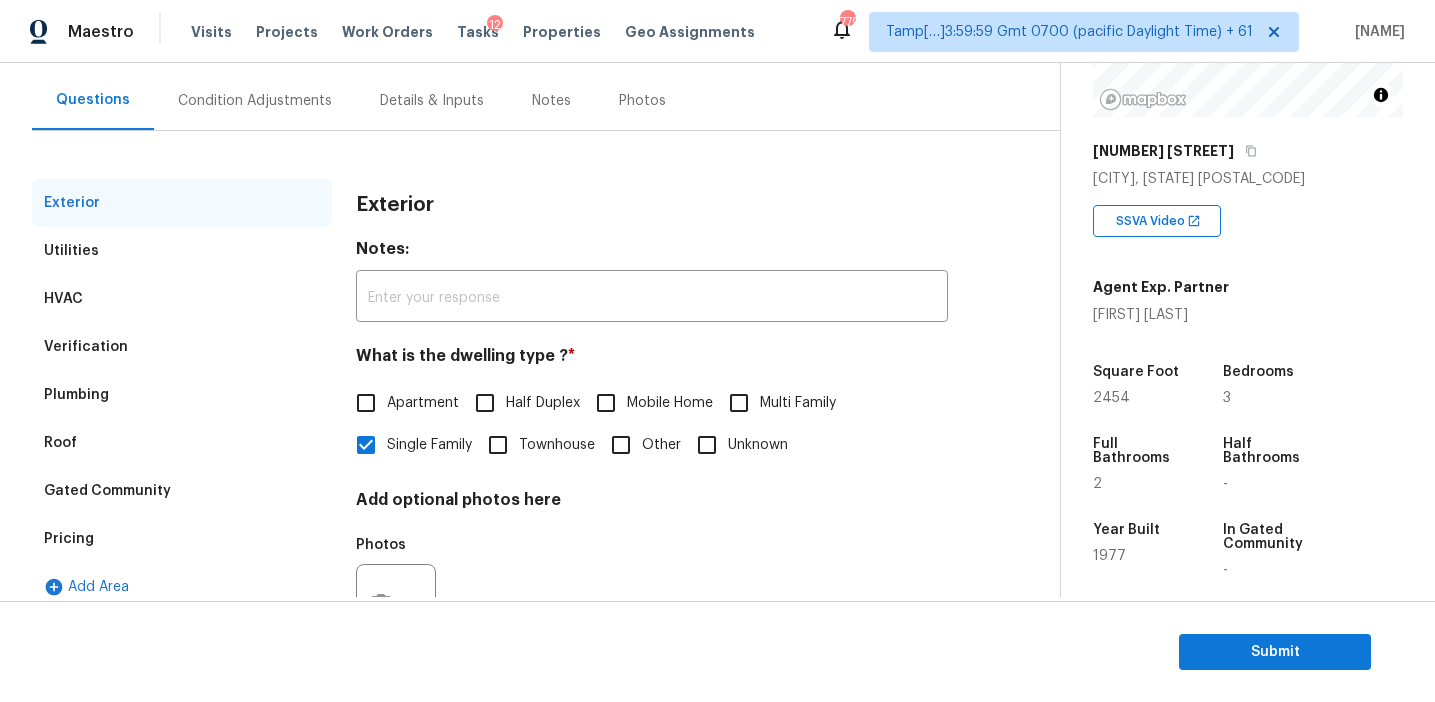 click on "Pricing" at bounding box center (182, 539) 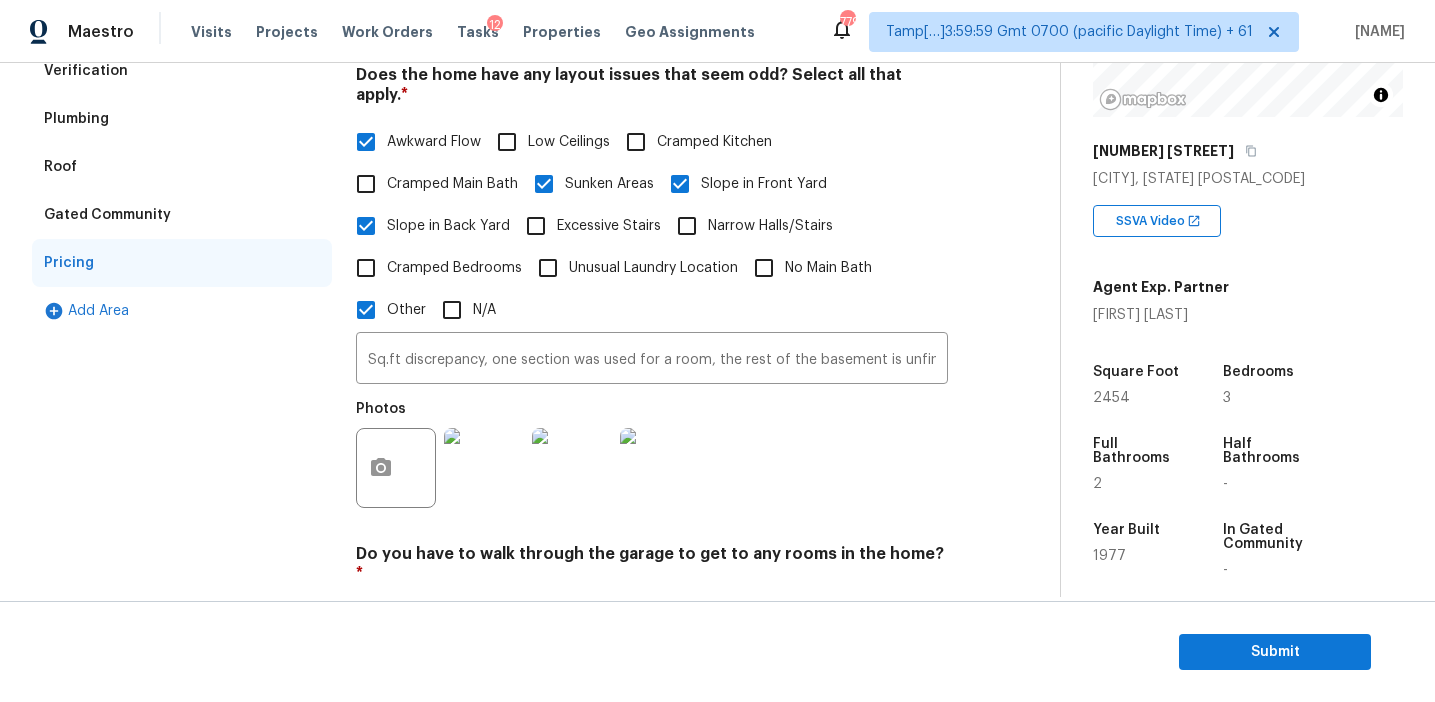 scroll, scrollTop: 442, scrollLeft: 0, axis: vertical 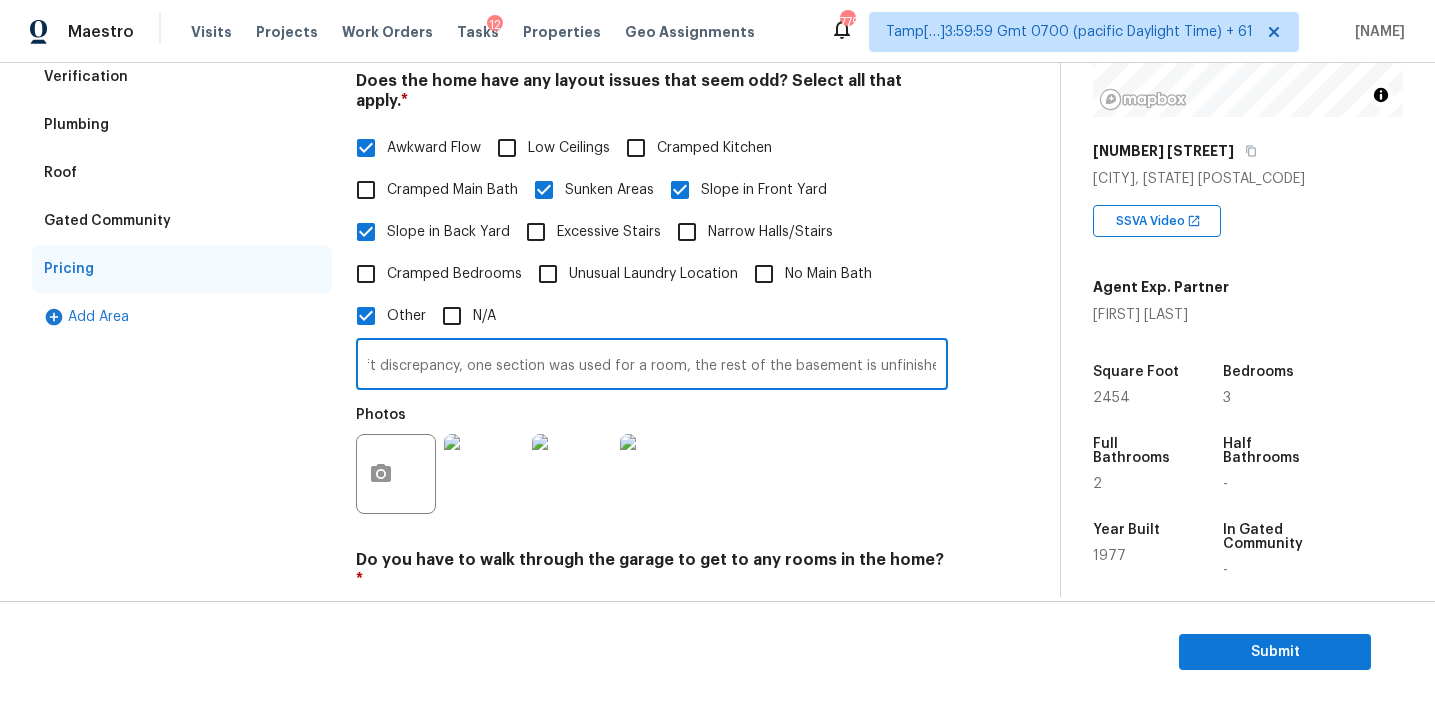 drag, startPoint x: 888, startPoint y: 348, endPoint x: 1019, endPoint y: 352, distance: 131.06105 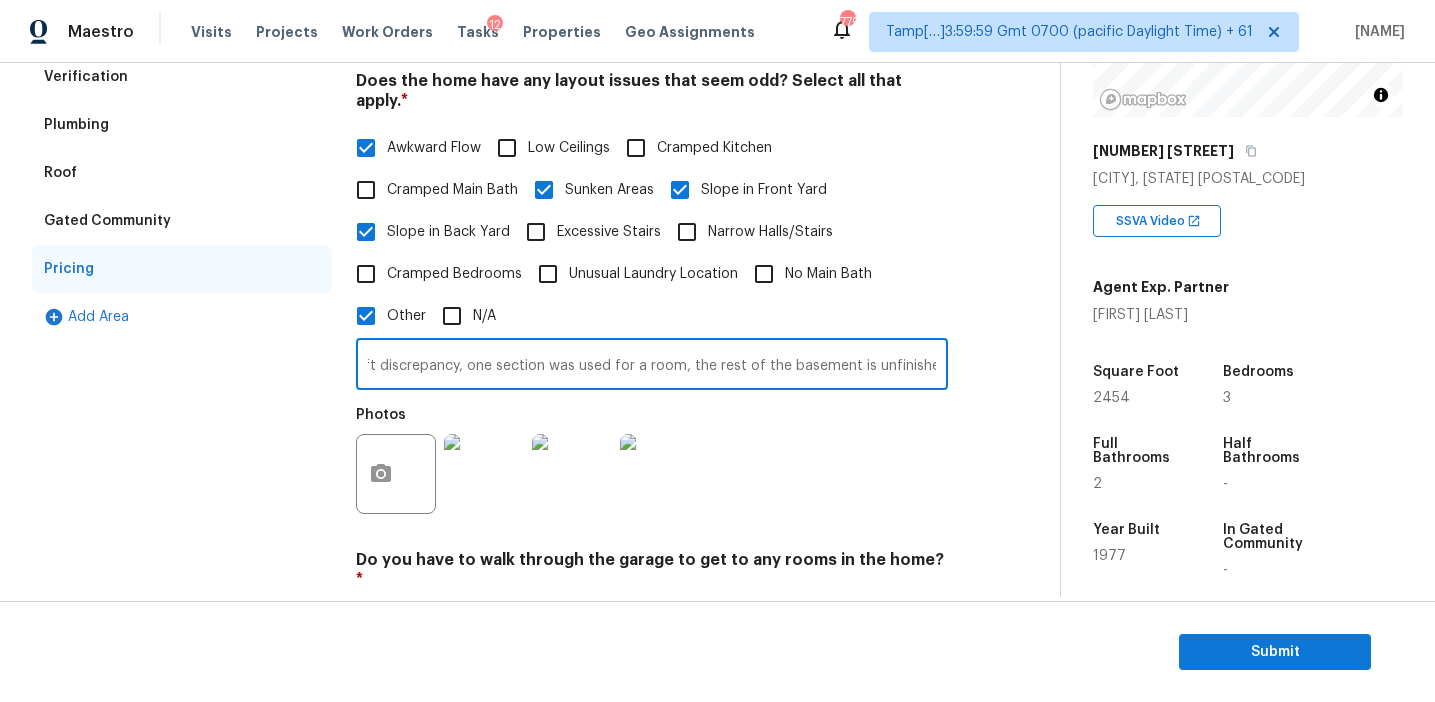 click on "Exterior Utilities HVAC Verification Plumbing Roof Gated Community Pricing Add Area Pricing Does the home have any additions?  * Yes No N/A Does the home have any layout issues that seem odd? Select all that apply.  * Awkward Flow Low Ceilings Cramped Kitchen Cramped Main Bath Sunken Areas Slope in Front Yard Slope in Back Yard Excessive Stairs Narrow Halls/Stairs Cramped Bedrooms Unusual Laundry Location No Main Bath Other N/A Sq.ft discrepancy, one section was used for a room, the rest of the basement is unfinished. ​ Photos Do you have to walk through the garage to get to any rooms in the home?  * Yes No Does the kitchen seem cramped?  * Yes No Does the home appear to be very outdated?  * Yes No" at bounding box center (522, 392) 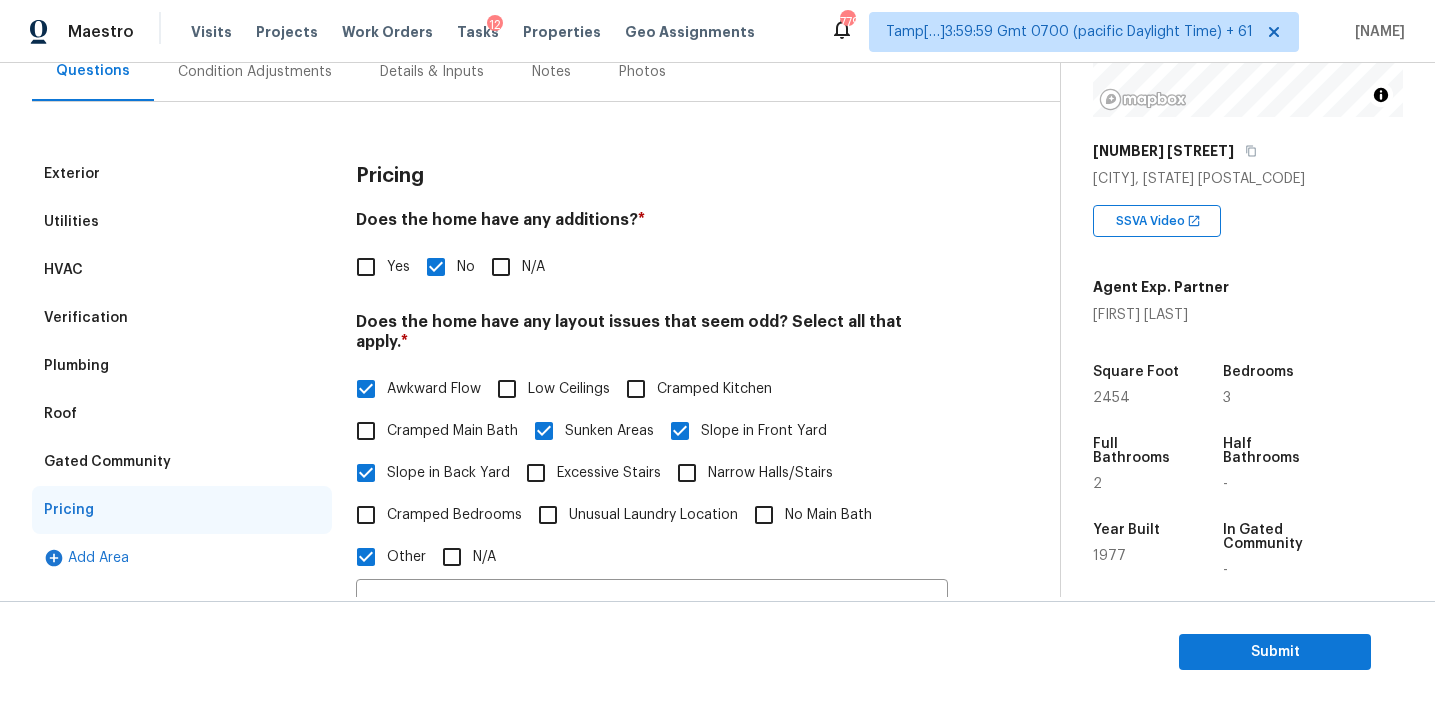 click on "Verification" at bounding box center (182, 318) 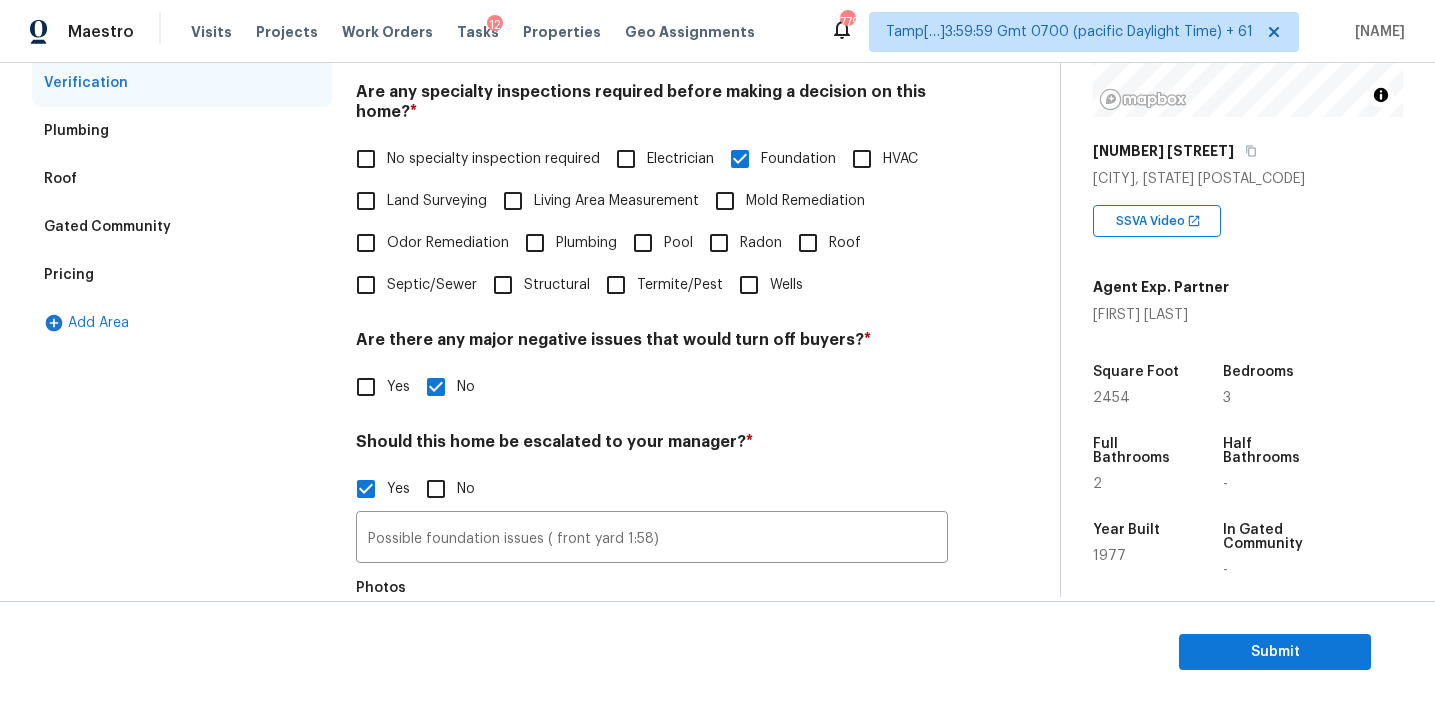scroll, scrollTop: 565, scrollLeft: 0, axis: vertical 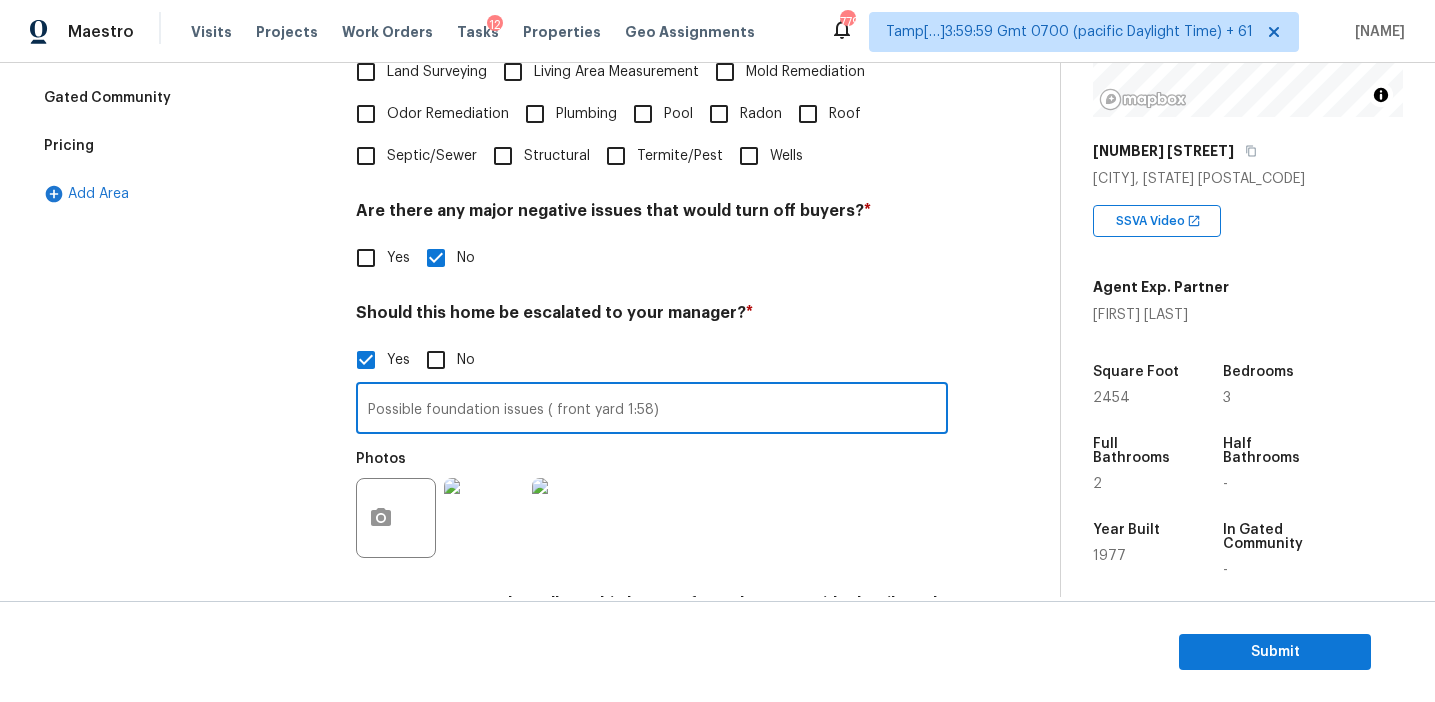 click on "Possible foundation issues ( front yard 1:58)" at bounding box center (652, 410) 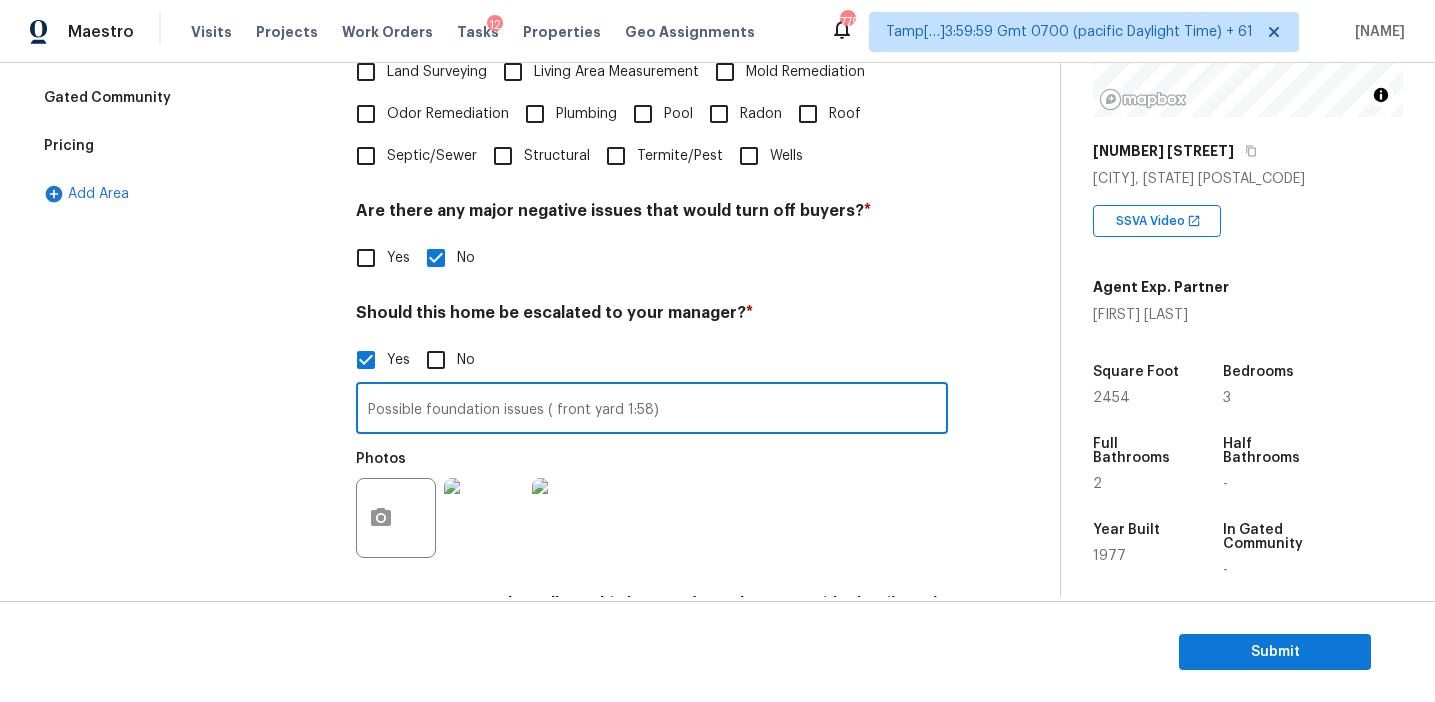 click on "Exterior Utilities HVAC Verification Plumbing Roof Gated Community Pricing Add Area" at bounding box center [182, 251] 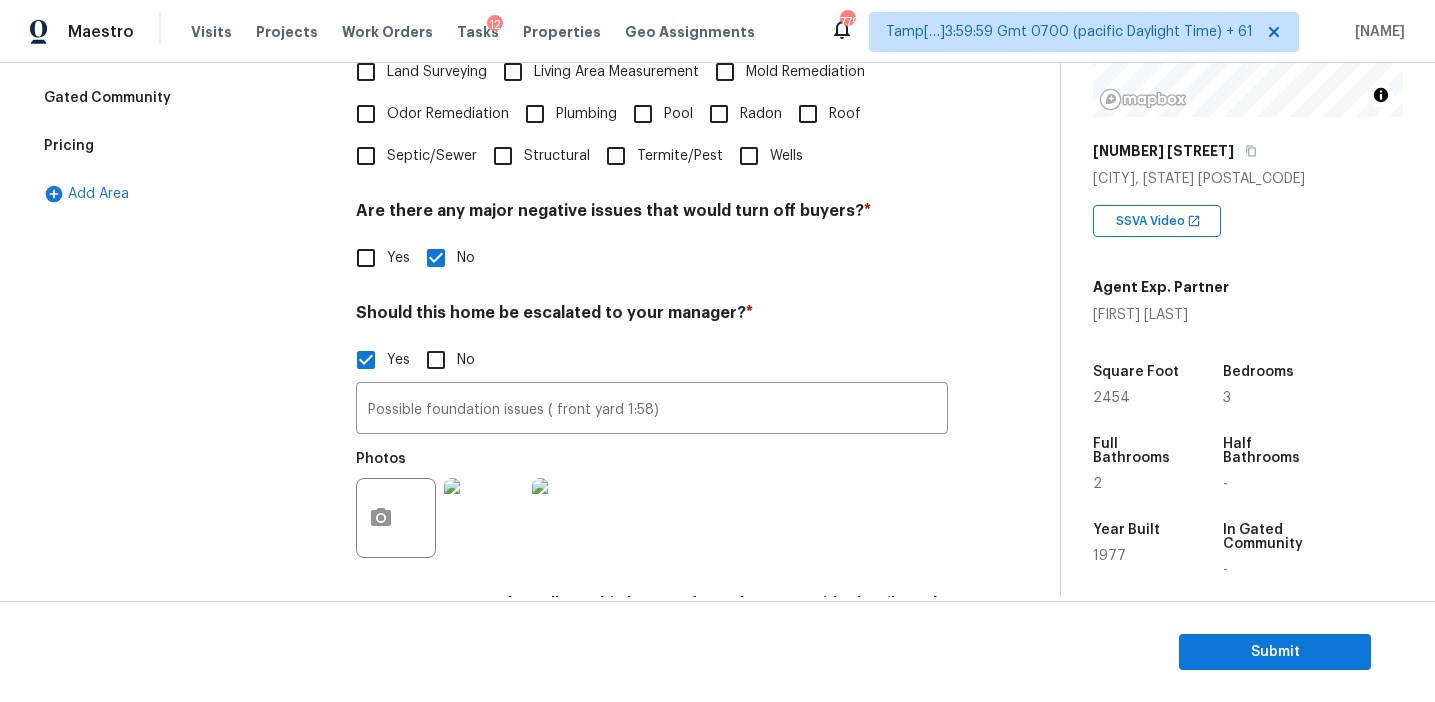 click on "Add Area" at bounding box center (182, 194) 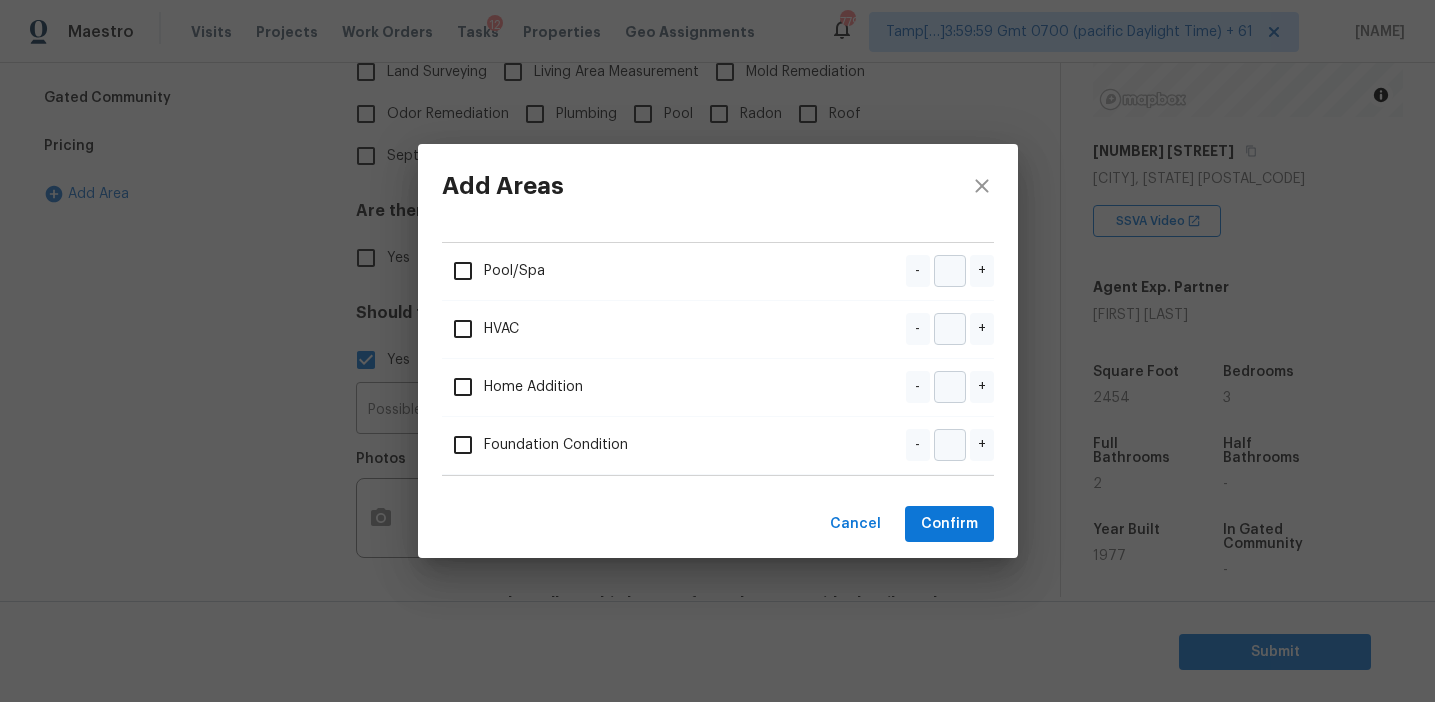 click on "Add Areas Pool/Spa - + HVAC - + Home Addition - + Foundation Condition - + Cancel Confirm" at bounding box center [717, 351] 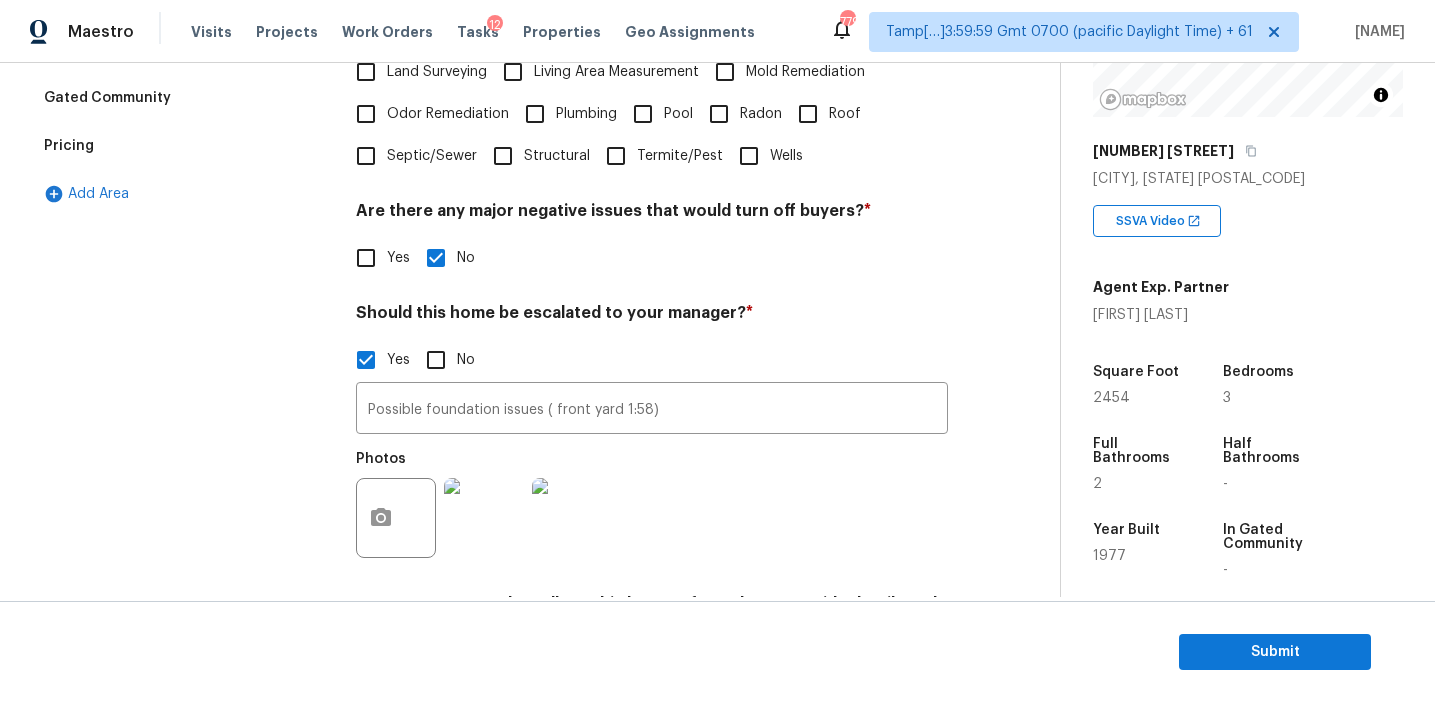 click on "Pricing" at bounding box center (182, 146) 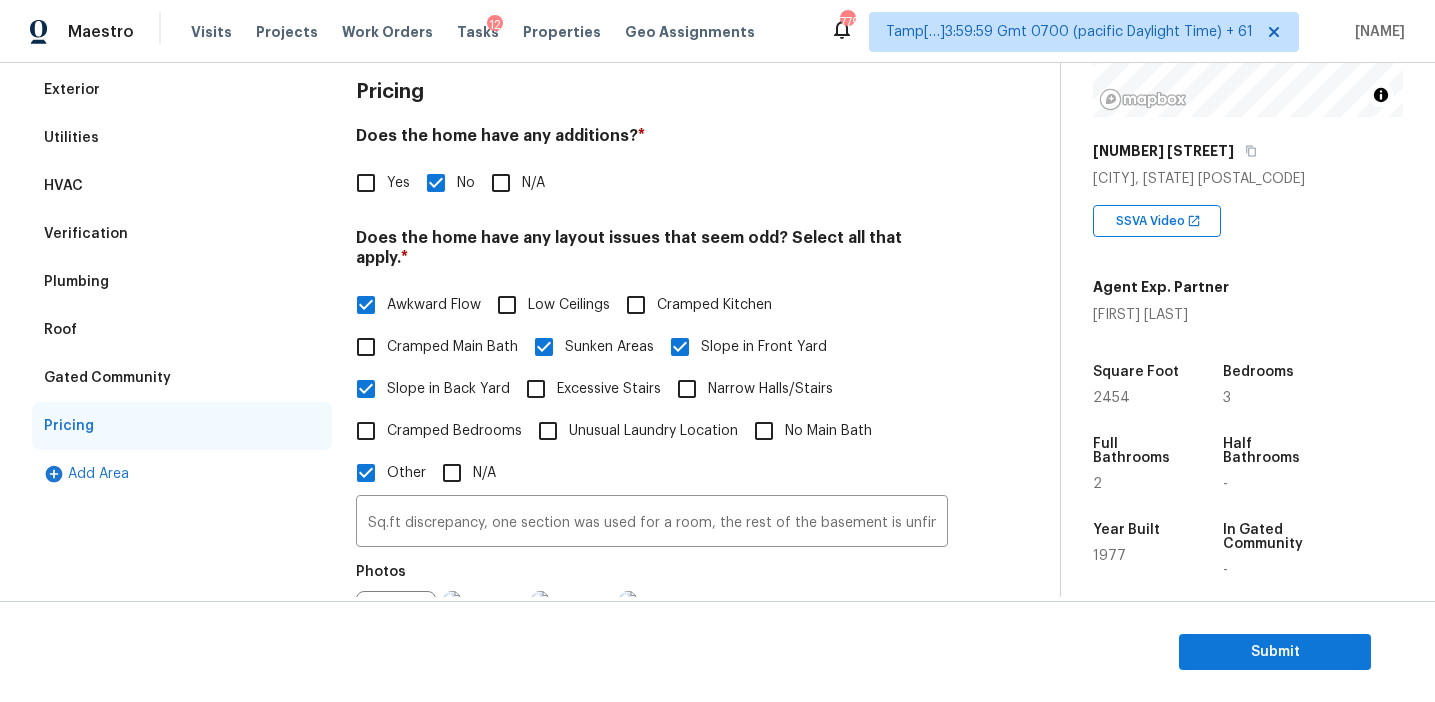 click on "Gated Community" at bounding box center [182, 378] 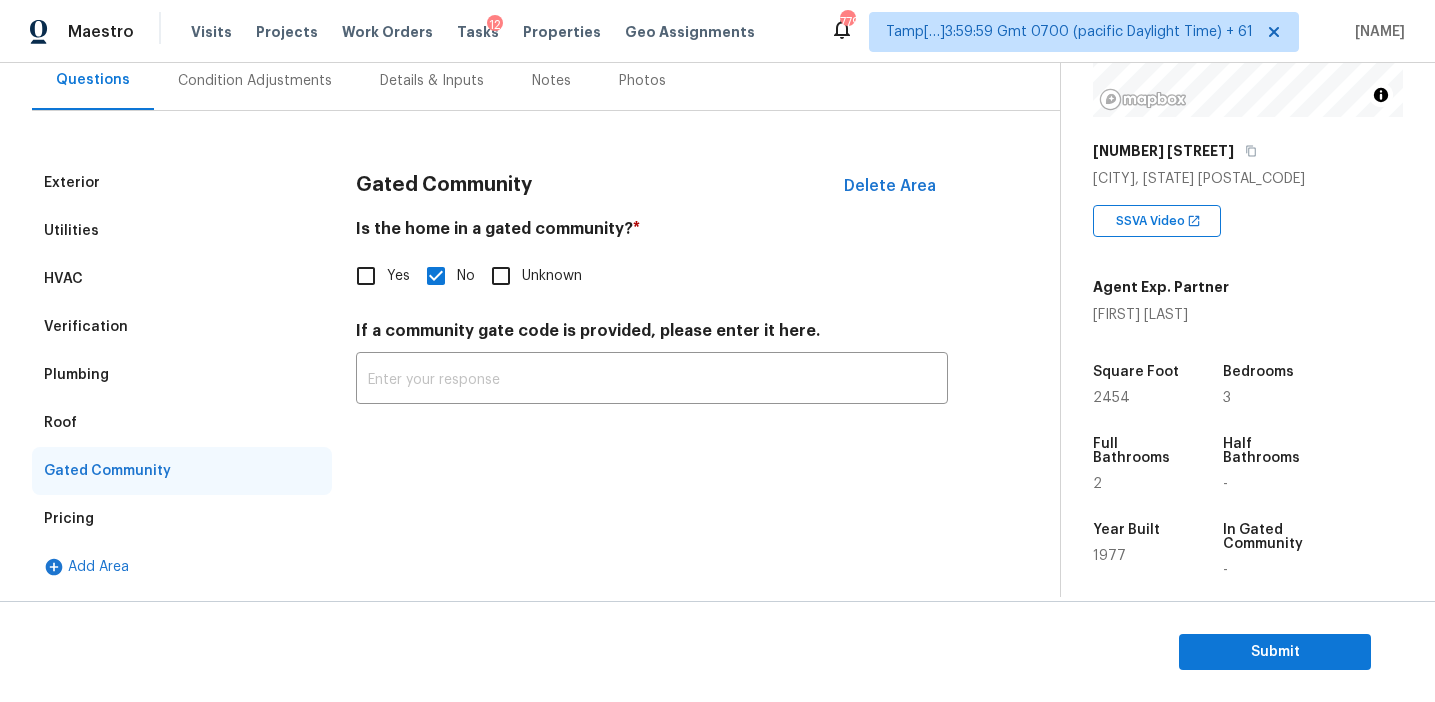 click on "Roof" at bounding box center (182, 423) 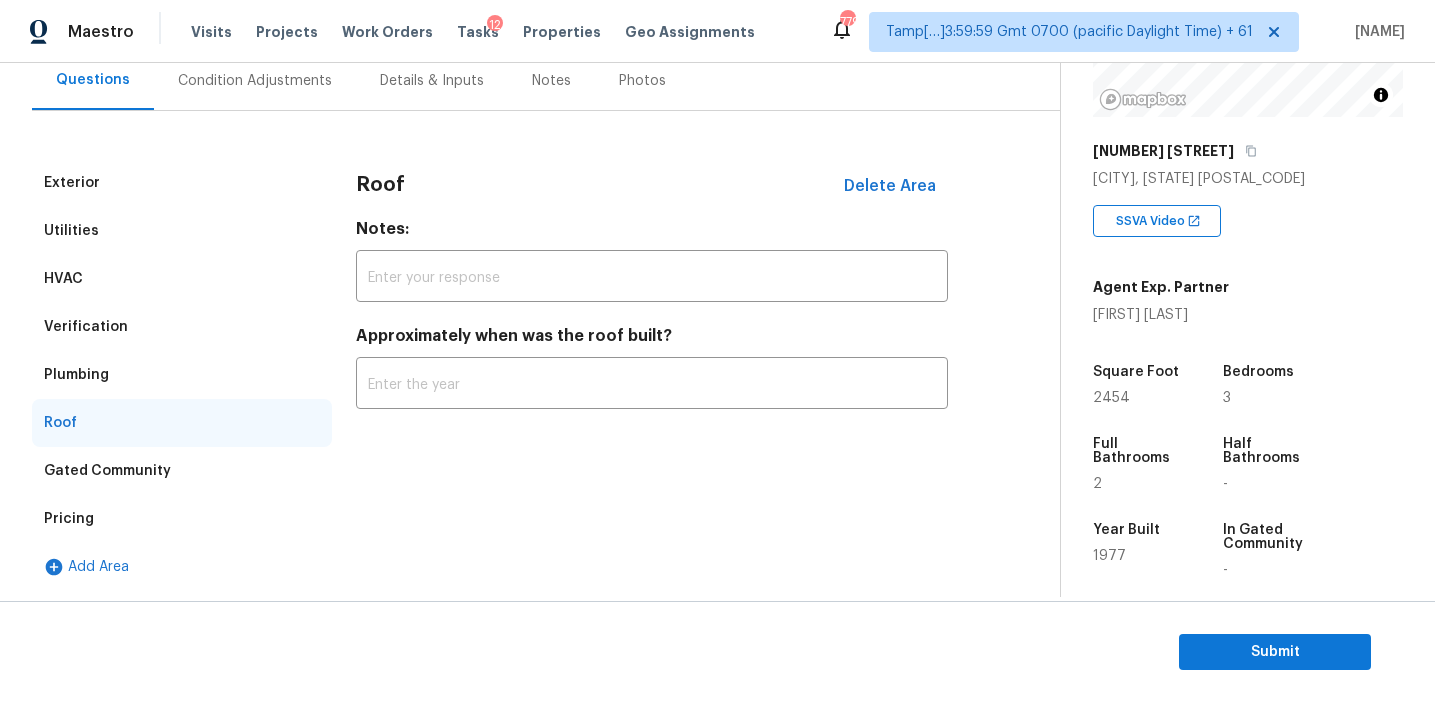 click on "Plumbing" at bounding box center (182, 375) 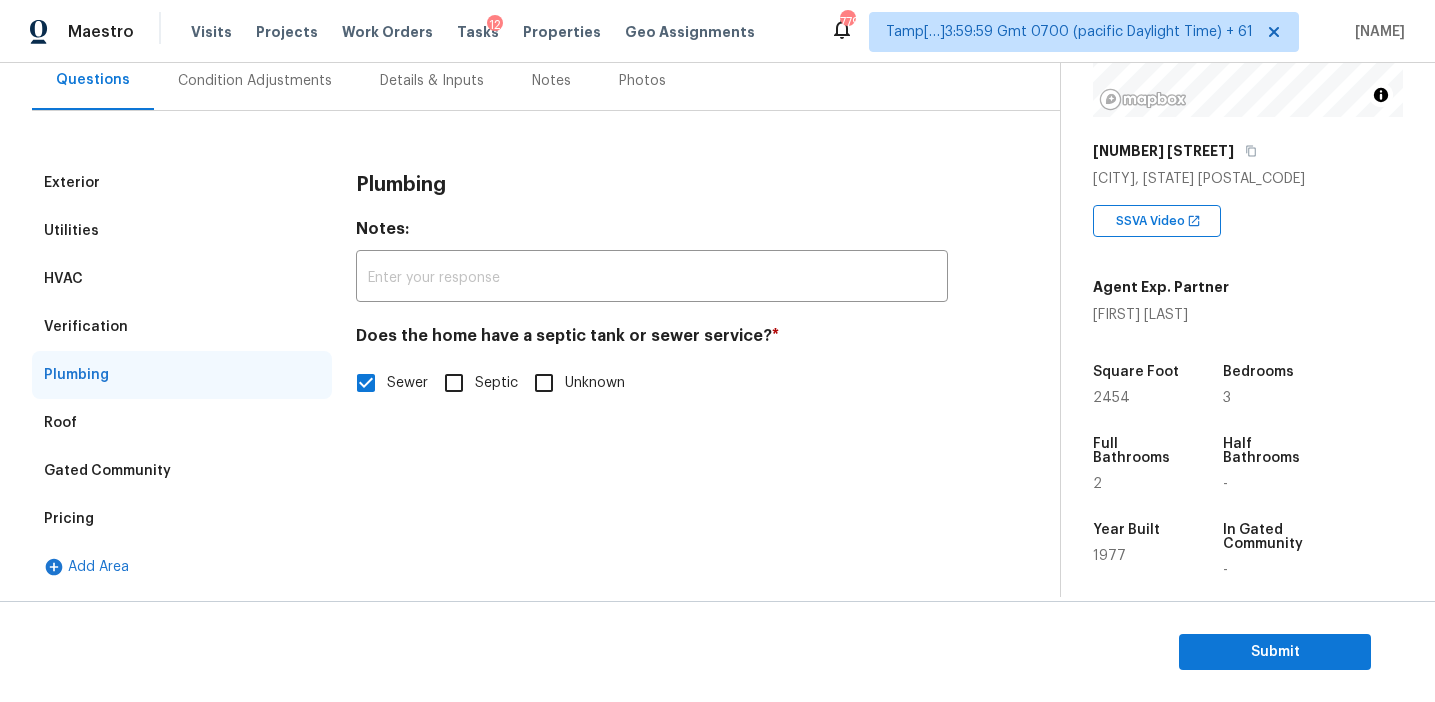 click on "Verification" at bounding box center (182, 327) 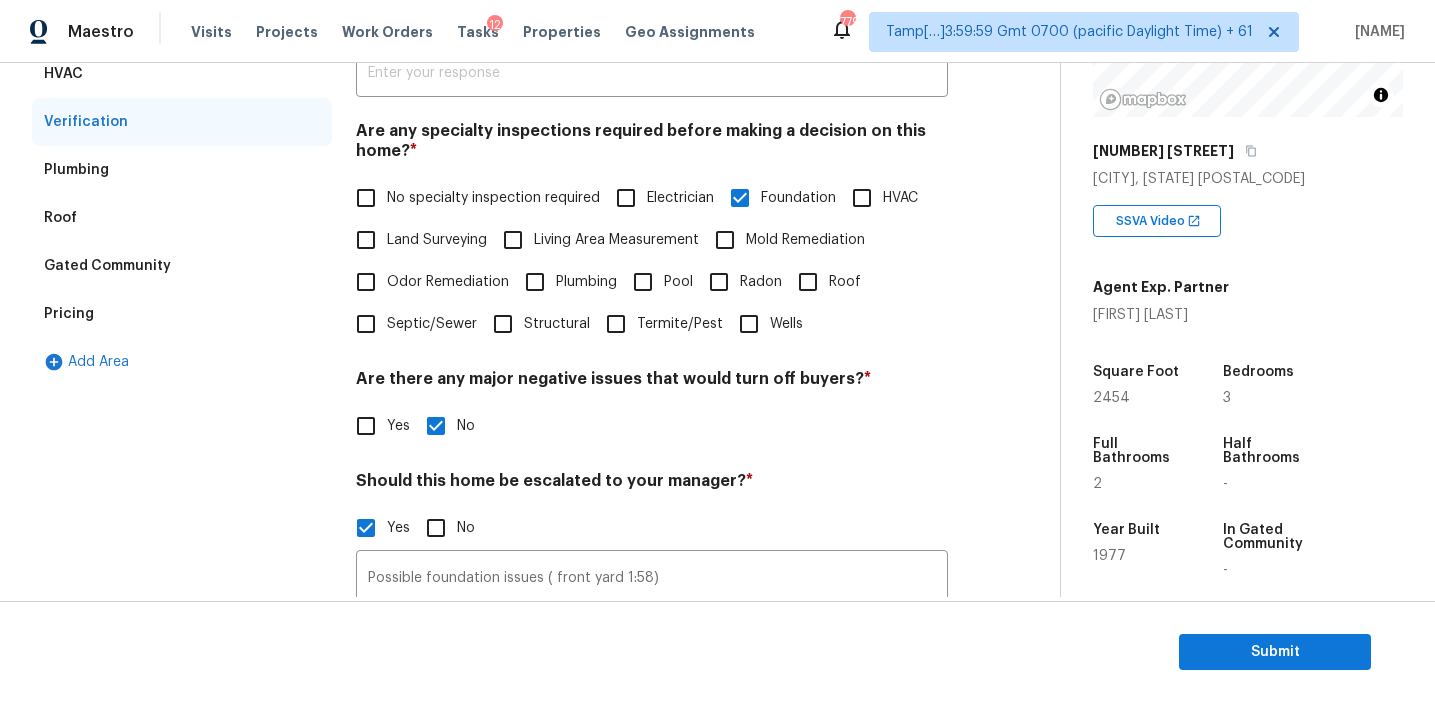 scroll, scrollTop: 176, scrollLeft: 0, axis: vertical 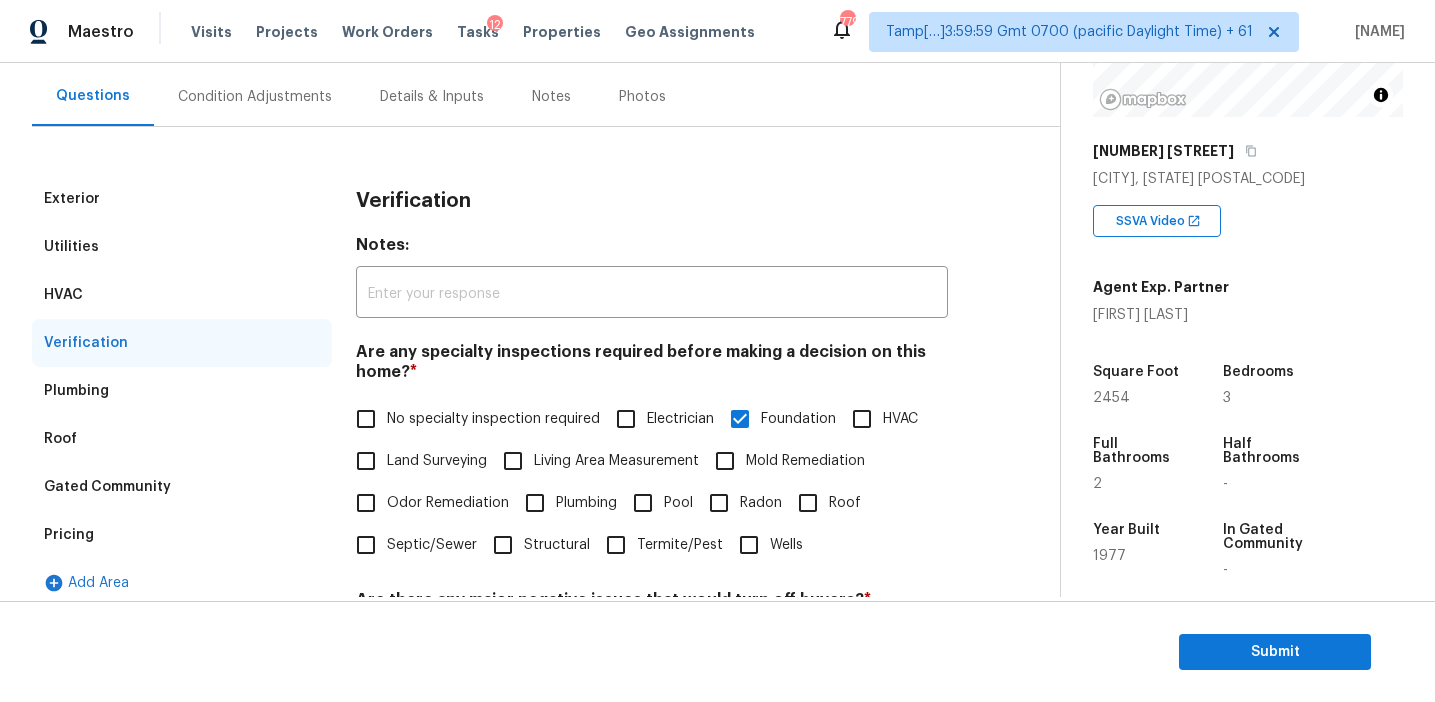 click on "HVAC" at bounding box center [182, 295] 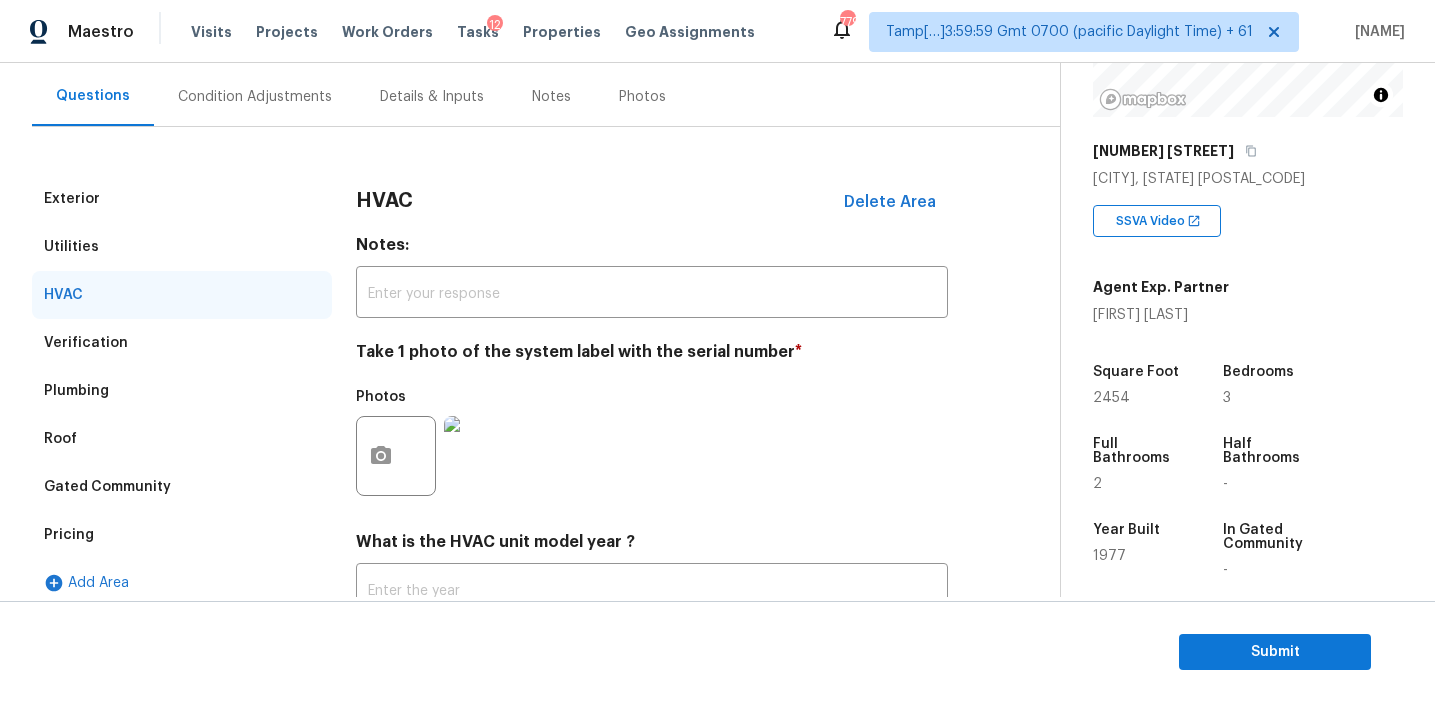 click on "Utilities" at bounding box center (182, 247) 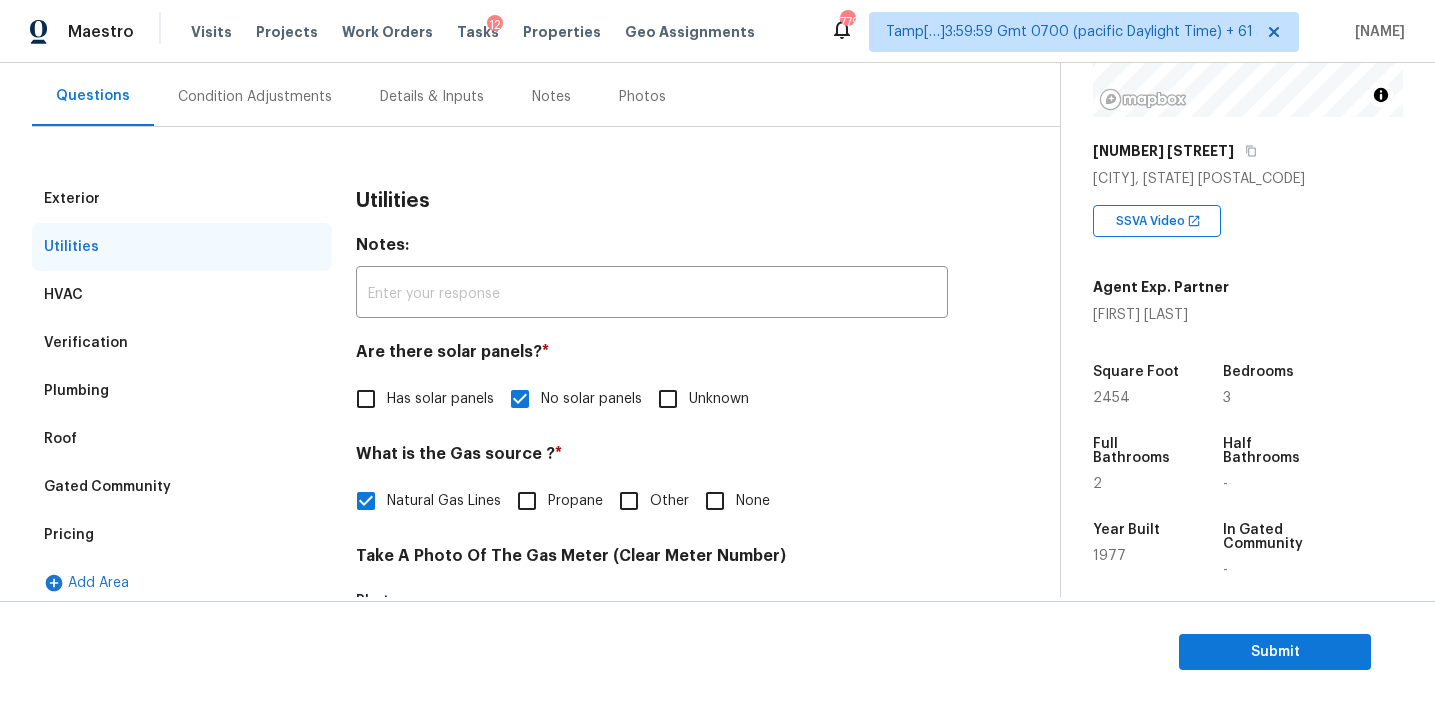 click on "Exterior" at bounding box center (182, 199) 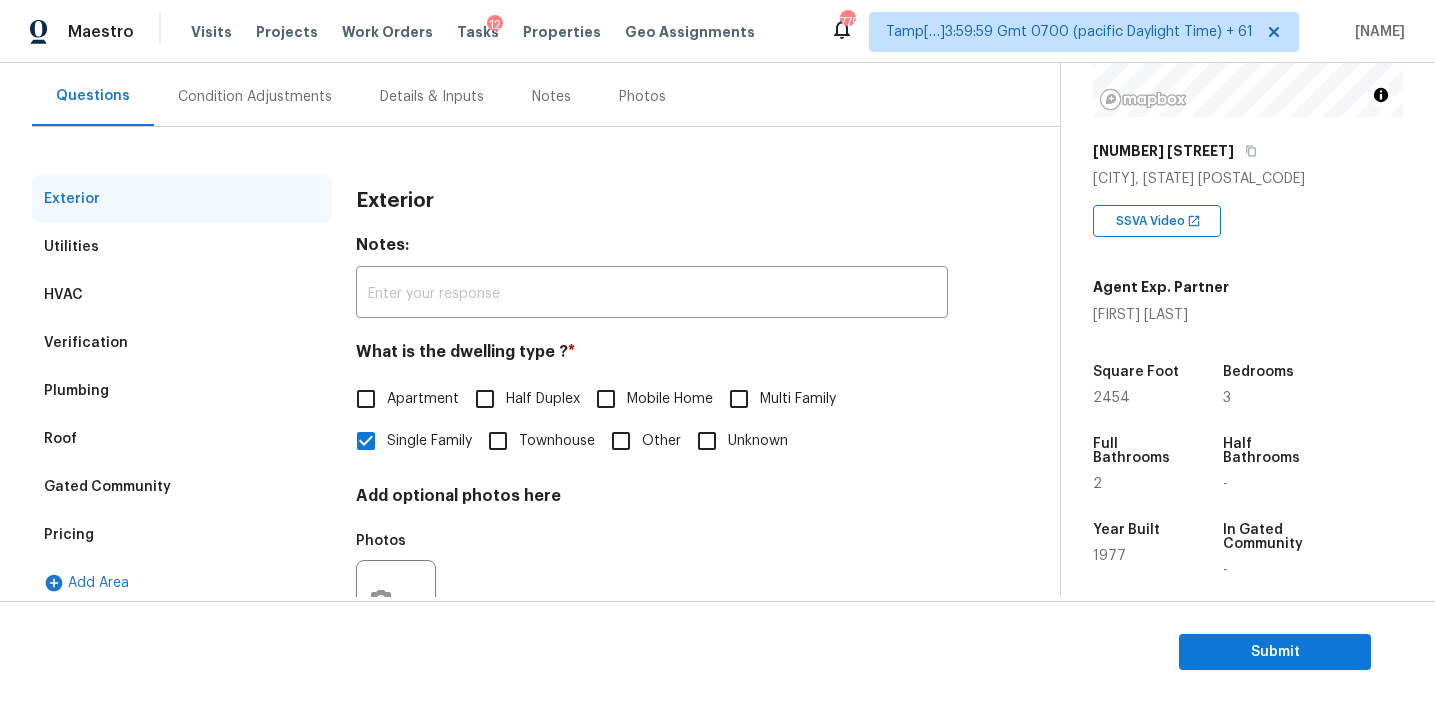 click on "Mon, Aug 04 2025 by 3:00 pm   9 Hours Overdue" at bounding box center [210, 43] 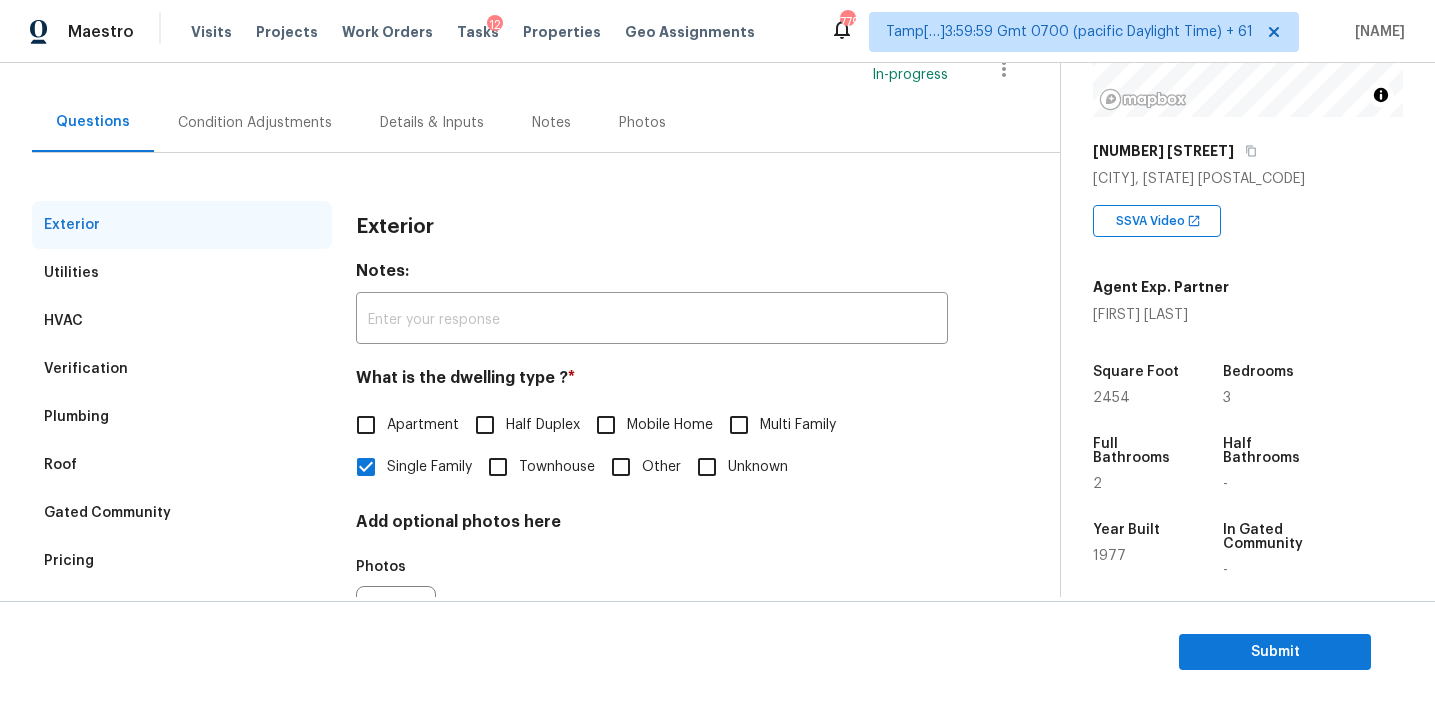 click on "Condition Adjustments" at bounding box center (255, 122) 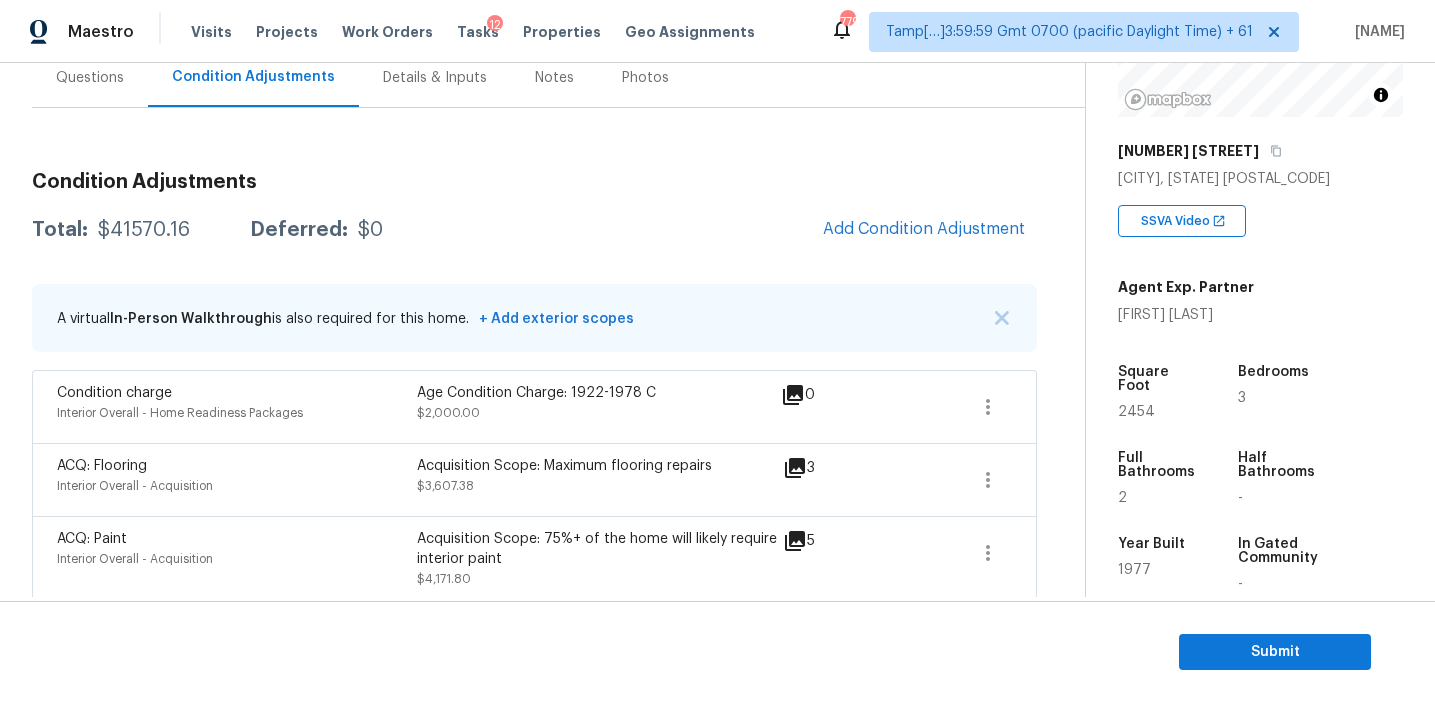 scroll, scrollTop: 194, scrollLeft: 0, axis: vertical 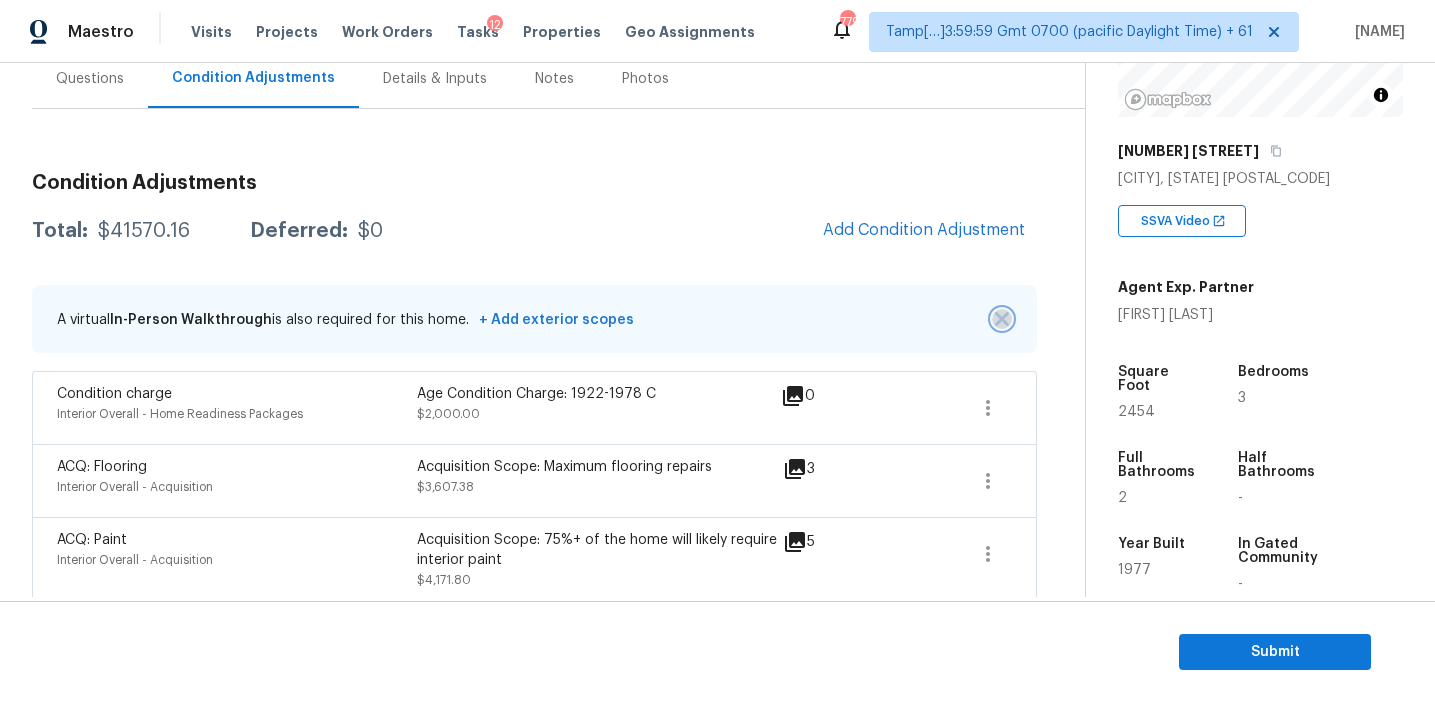 click at bounding box center [1002, 319] 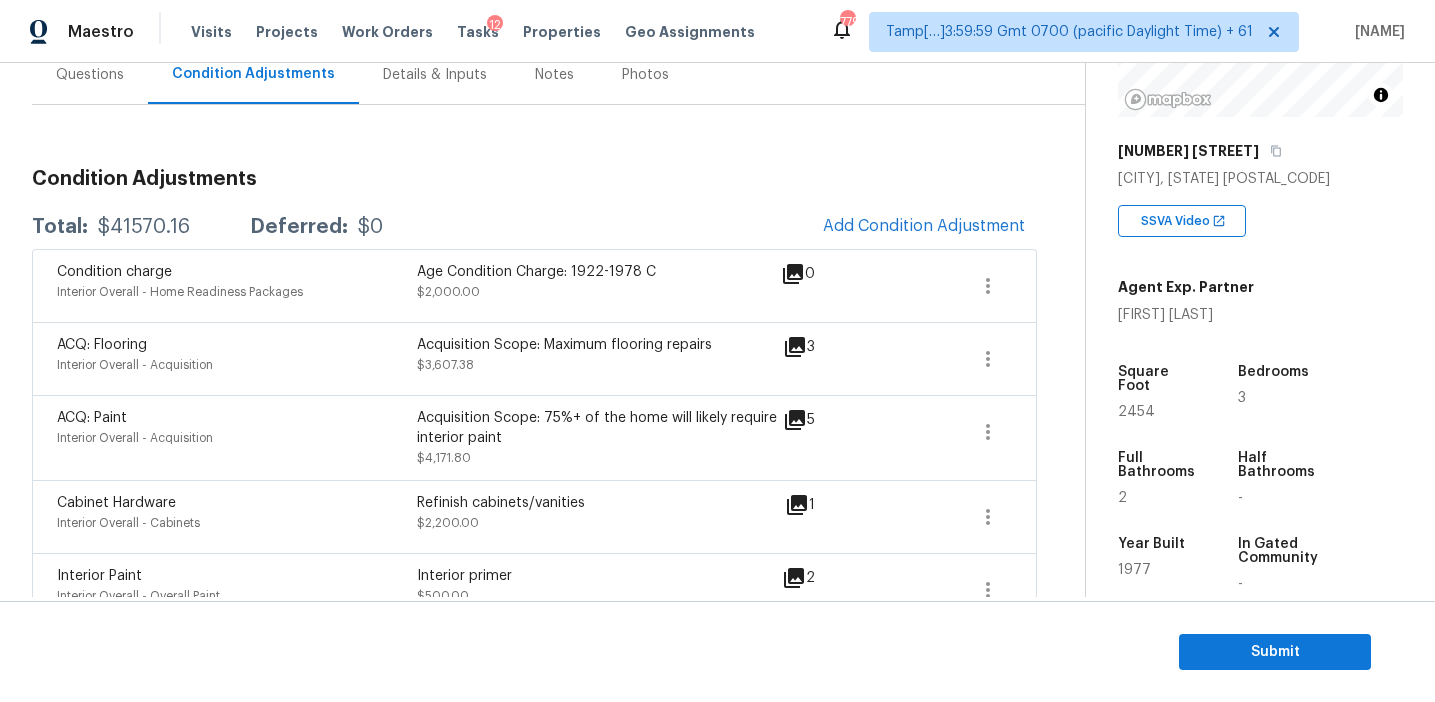 scroll, scrollTop: 183, scrollLeft: 0, axis: vertical 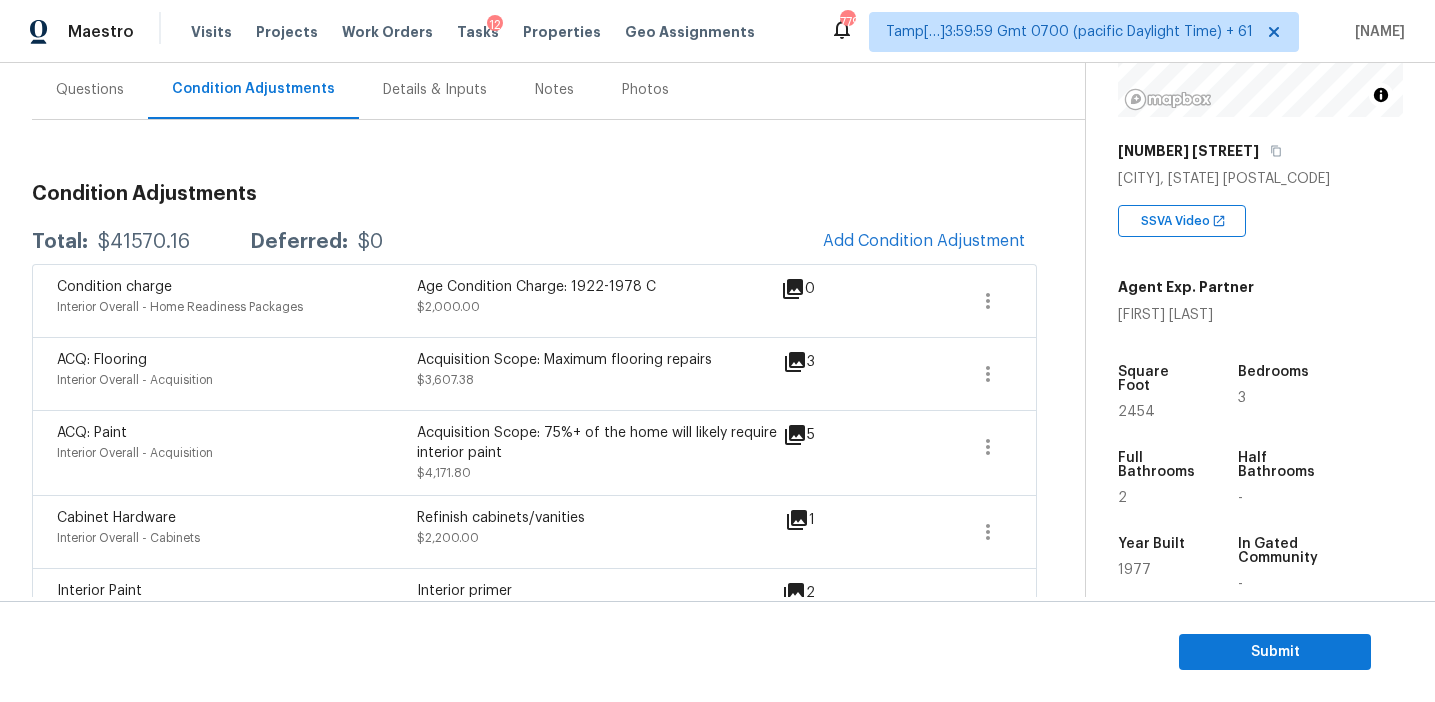 click on "Condition Adjustments Total:  $41570.16 Deferred:  $0 Add Condition Adjustment Condition charge Interior Overall - Home Readiness Packages Age Condition Charge: 1922-1978 C	 $2,000.00   0 ACQ: Flooring Interior Overall - Acquisition Acquisition Scope: Maximum flooring repairs $3,607.38   3 ACQ: Paint Interior Overall - Acquisition Acquisition Scope: 75%+ of the home will likely require interior paint $4,171.80   5 Cabinet Hardware Interior Overall - Cabinets Refinish cabinets/vanities $2,200.00   1 Interior Paint Interior Overall - Overall Paint Interior primer  $500.00   2 Interior Closet Door Interior Overall - Interior Door Remove the existing door (if present). Install a new 4-0 bi-fold flush panel interior doors. Ensure that the new doors hardware is attached/anchored properly, that the new door sits level and plumb in the door opening and that the door operates as intended. Haul away and dispose of all debris properly. $540.98   2 ACQ: Foundation Interior Overall - Acquisition $5,000.00   1 $3,250.00" at bounding box center [534, 1015] 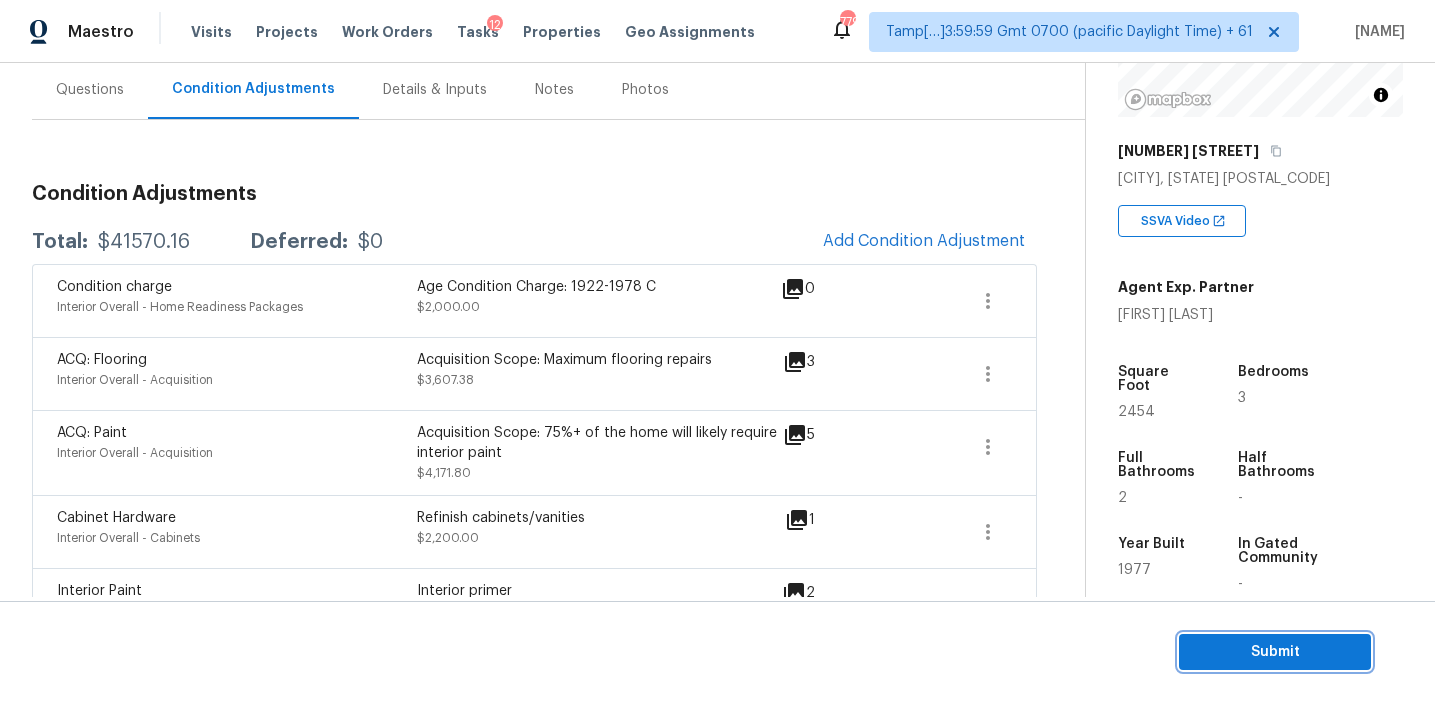 click on "Submit" at bounding box center [1275, 652] 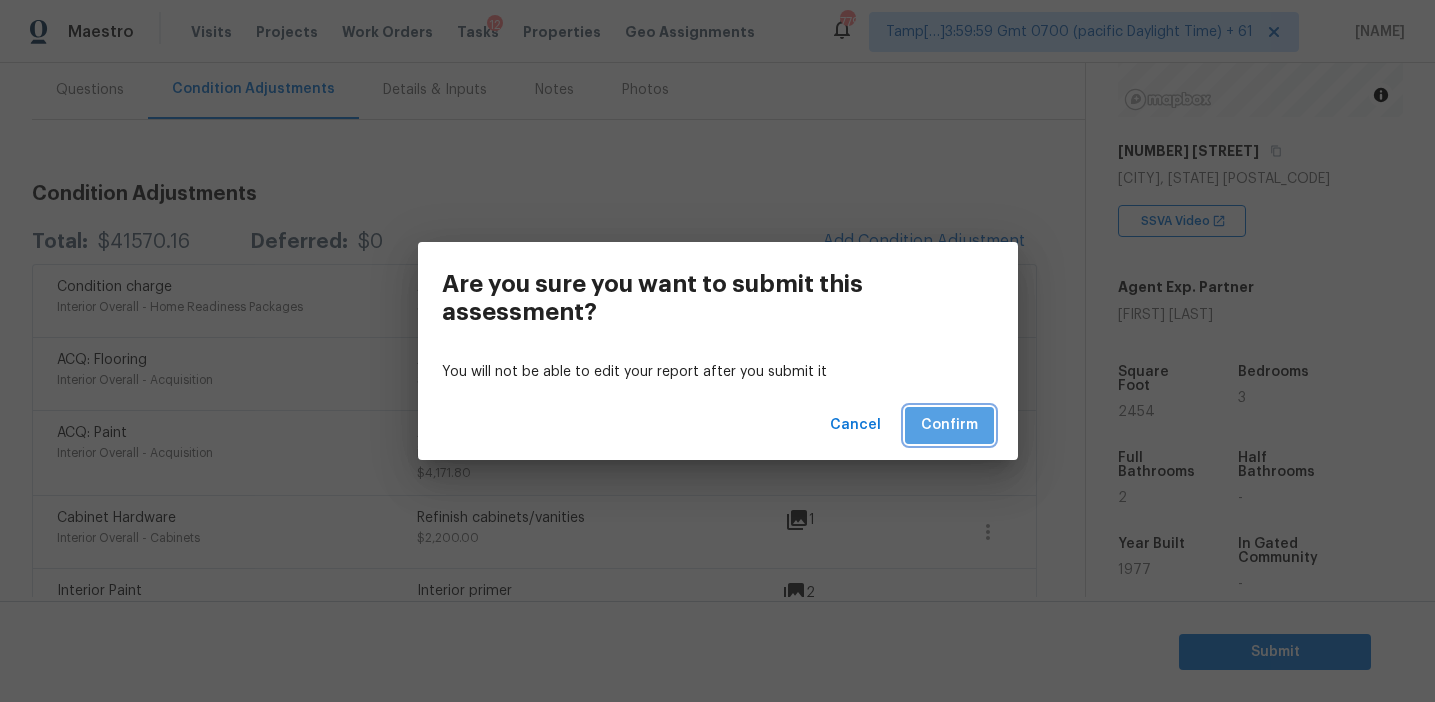 click on "Confirm" at bounding box center [949, 425] 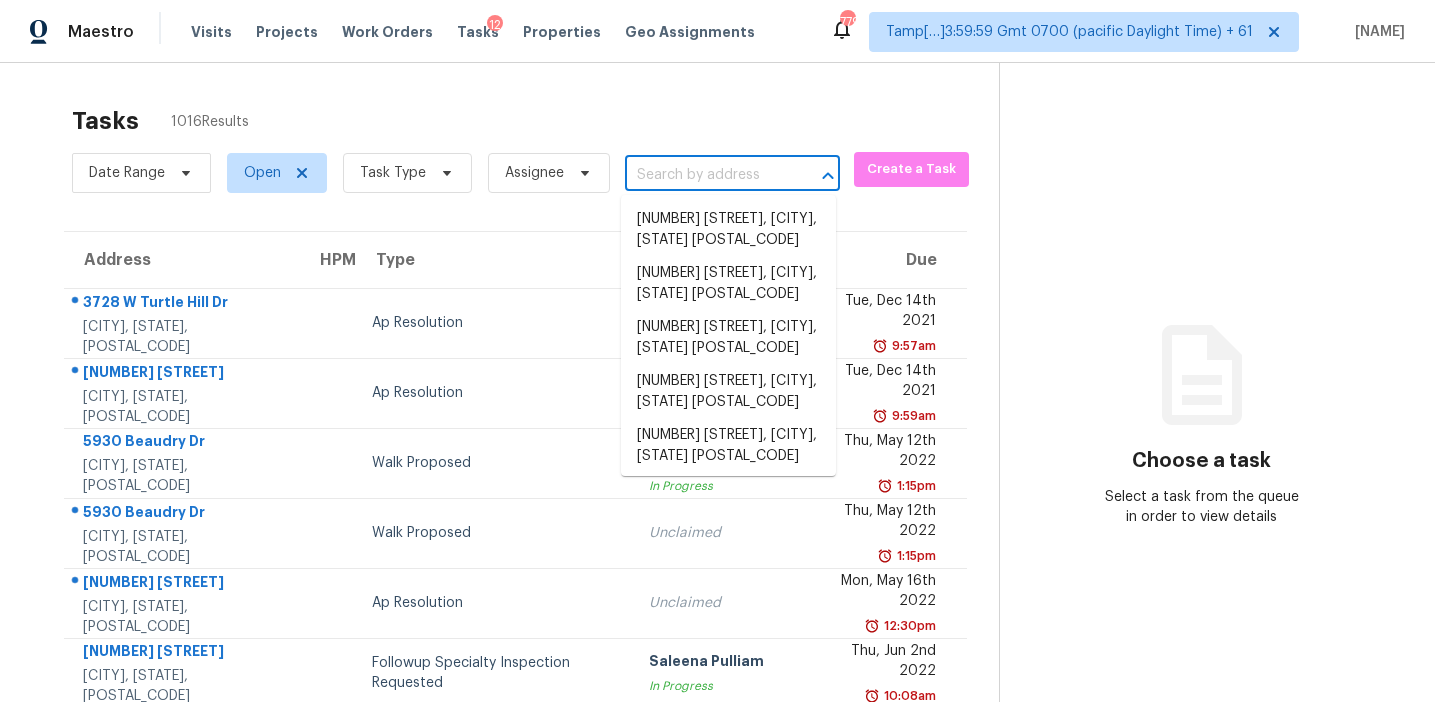 click at bounding box center (704, 175) 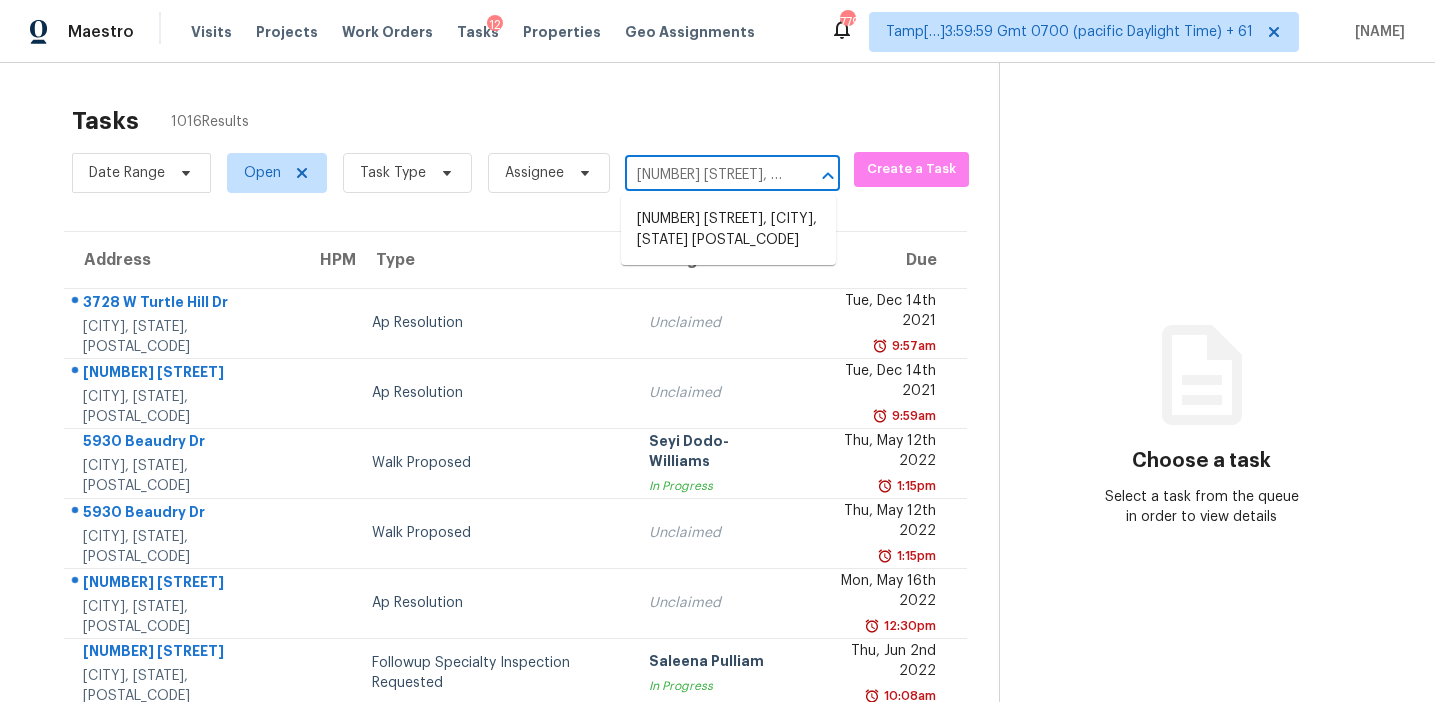 scroll, scrollTop: 0, scrollLeft: 70, axis: horizontal 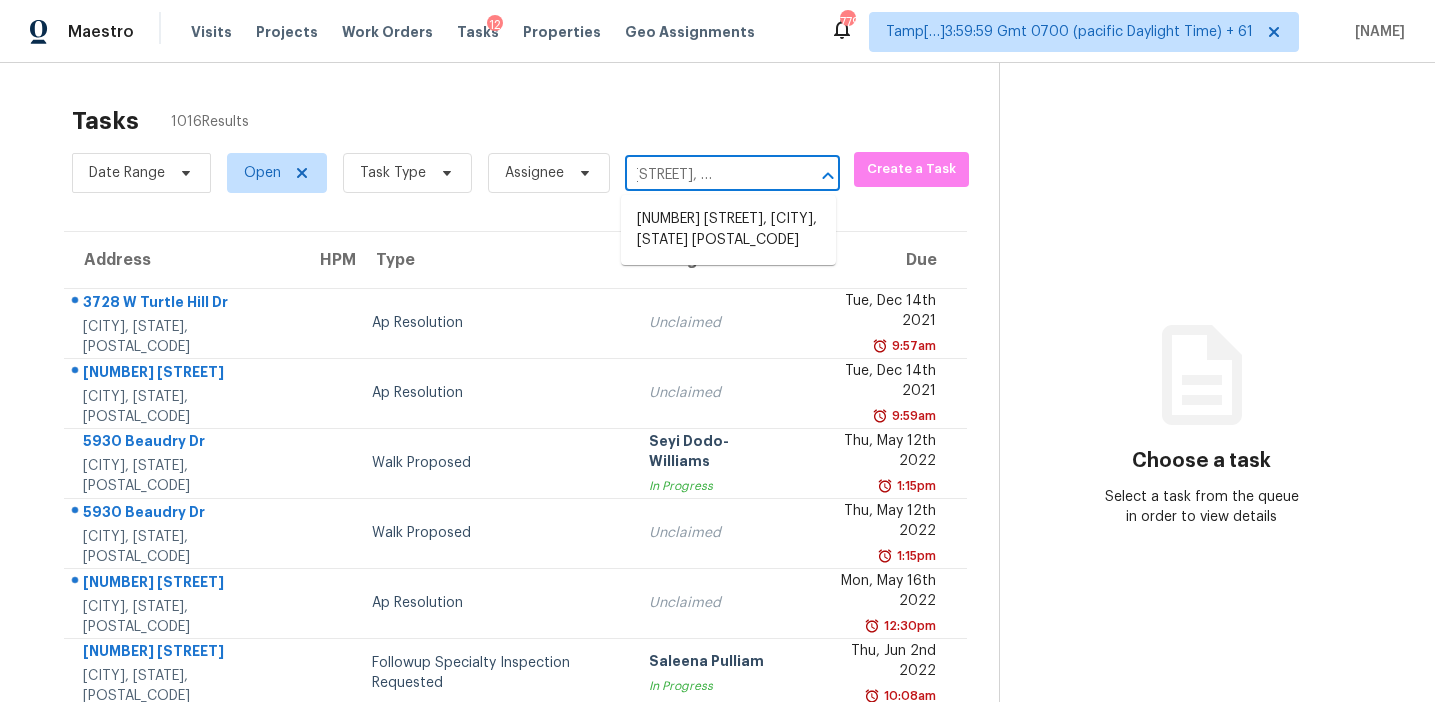 click on "5970 Peco Ln, Austell, GA 30106" at bounding box center [728, 230] 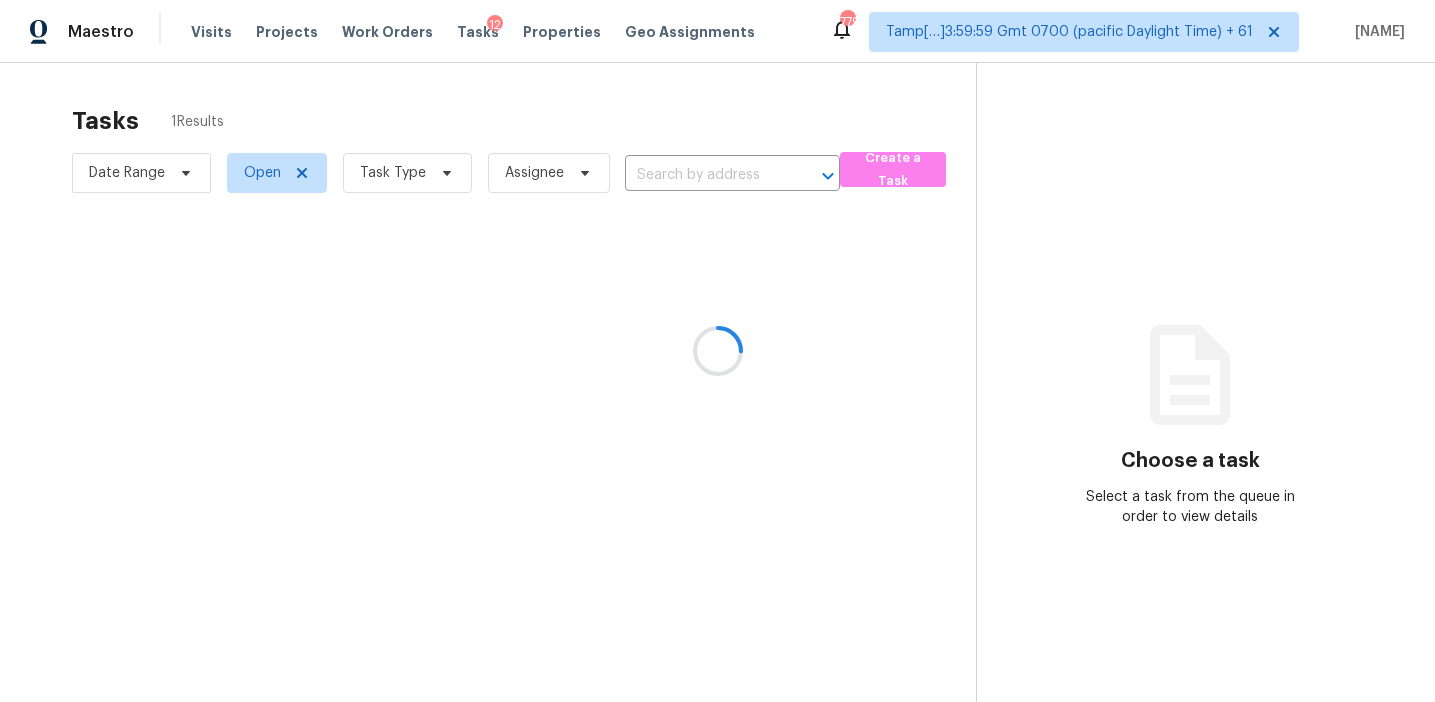 type on "5970 Peco Ln, Austell, GA 30106" 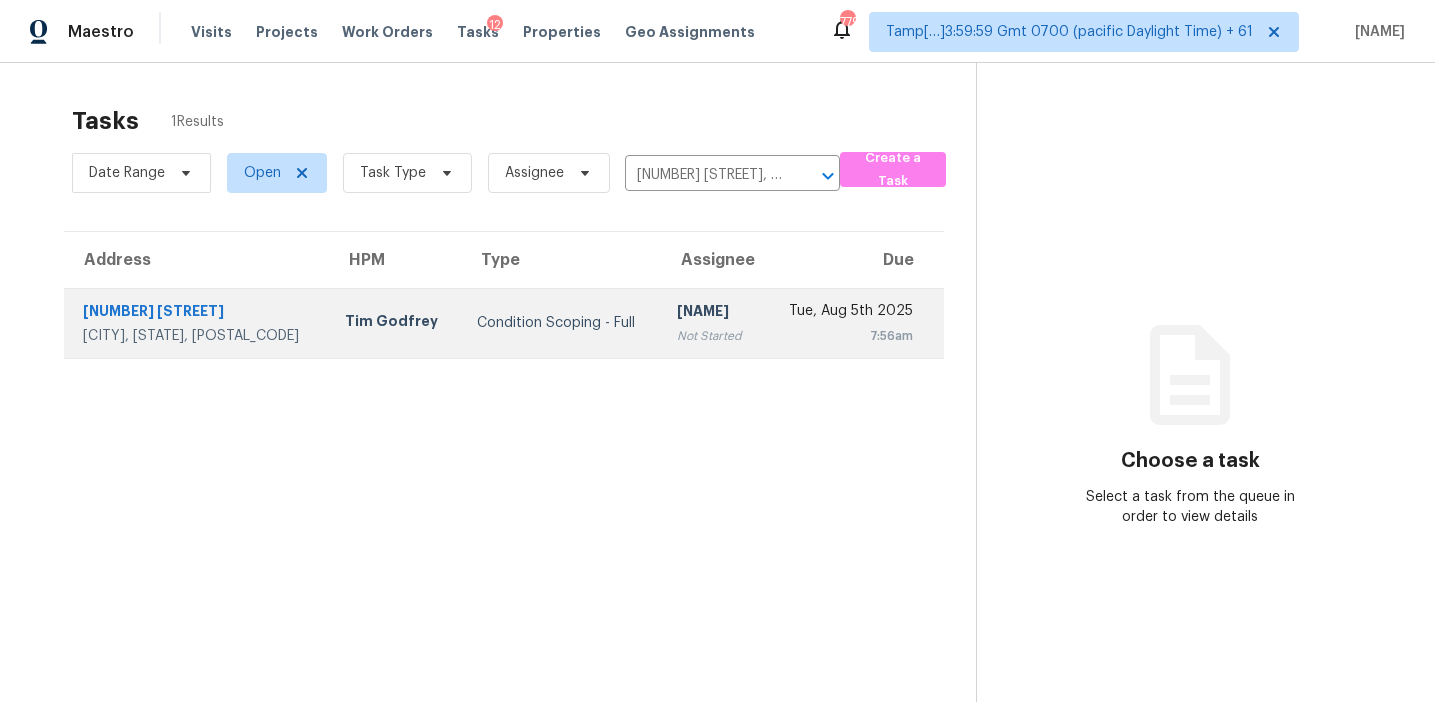 click on "[FIRST] [LAST]" at bounding box center (712, 313) 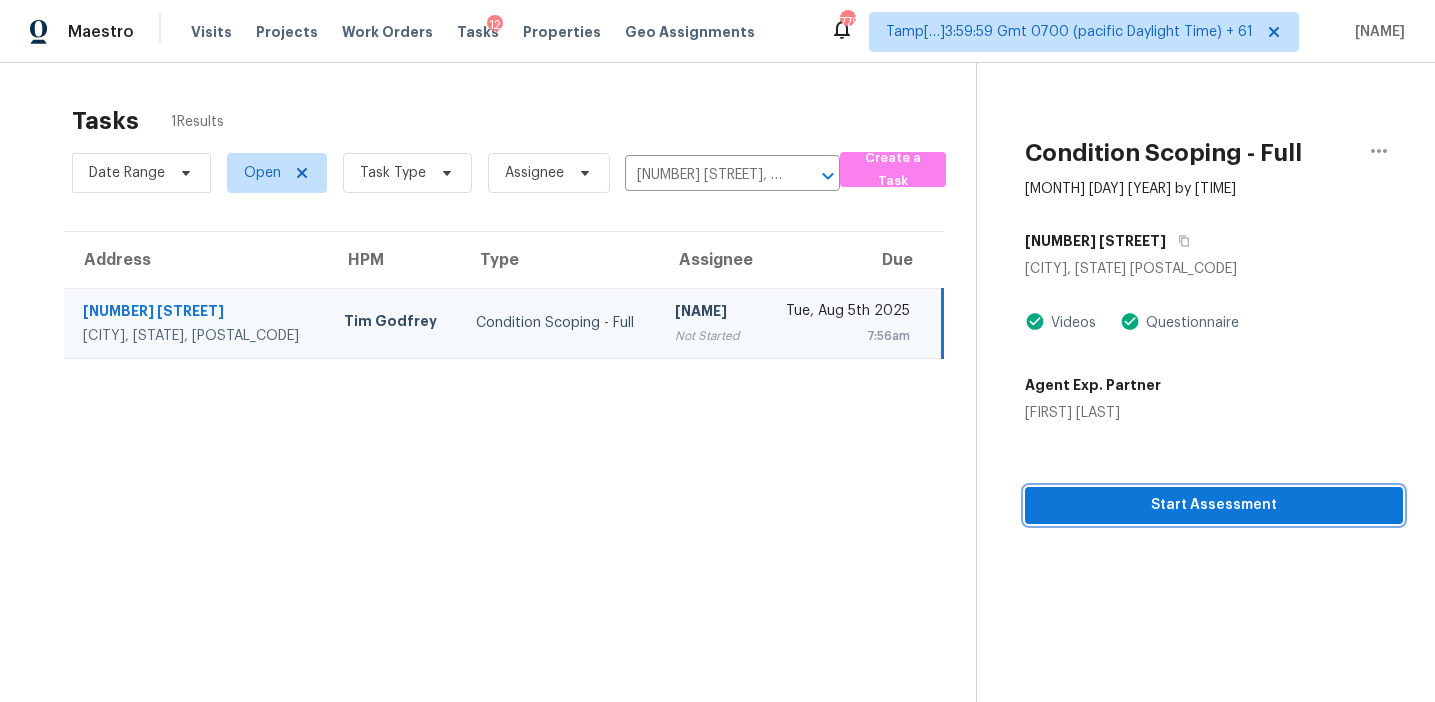 click on "Start Assessment" at bounding box center [1214, 505] 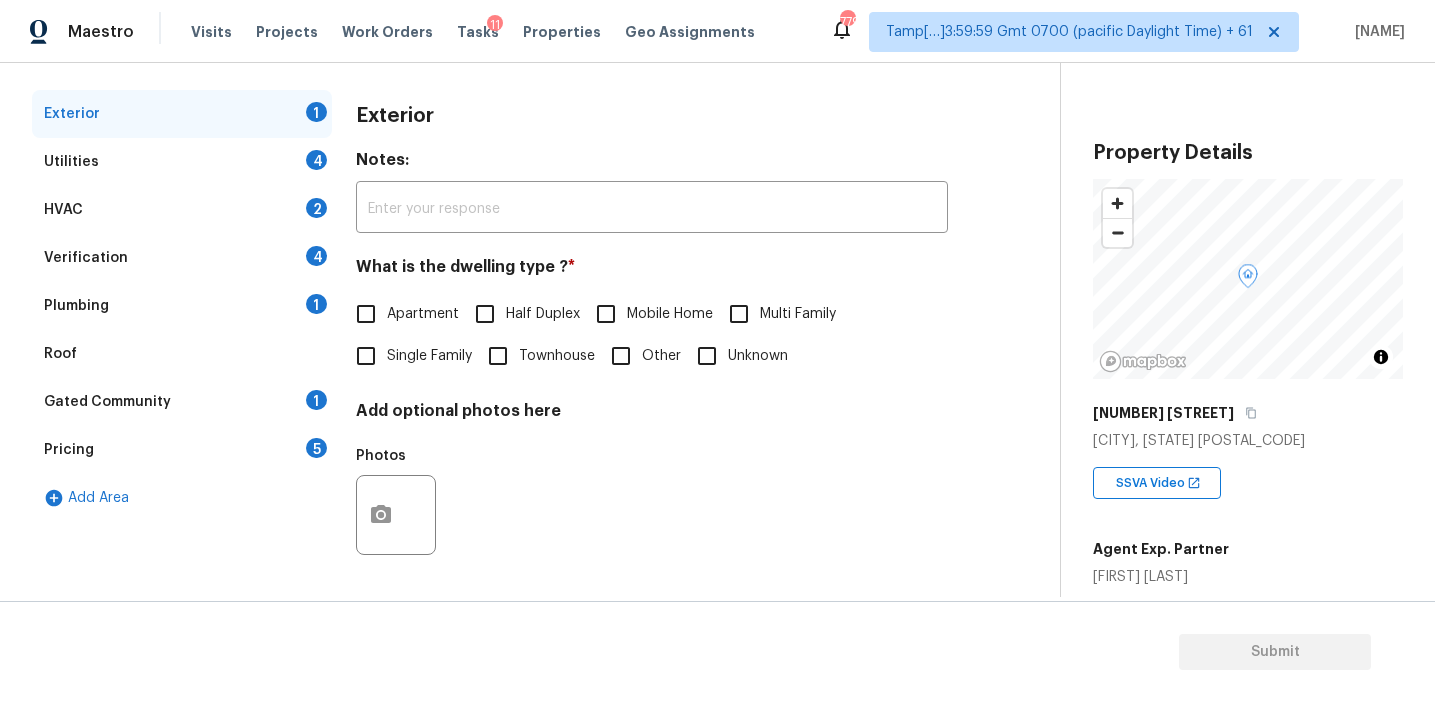 click on "Pricing 5" at bounding box center (182, 450) 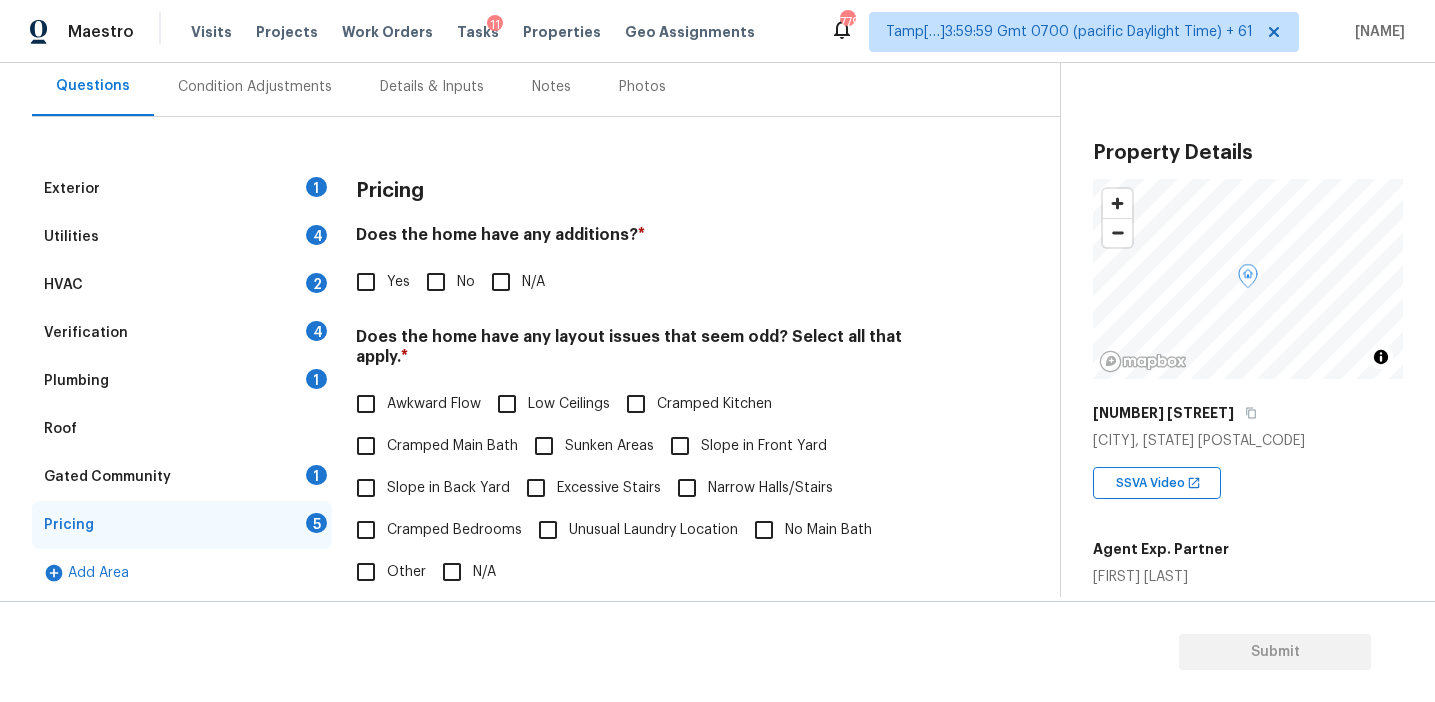 scroll, scrollTop: 185, scrollLeft: 0, axis: vertical 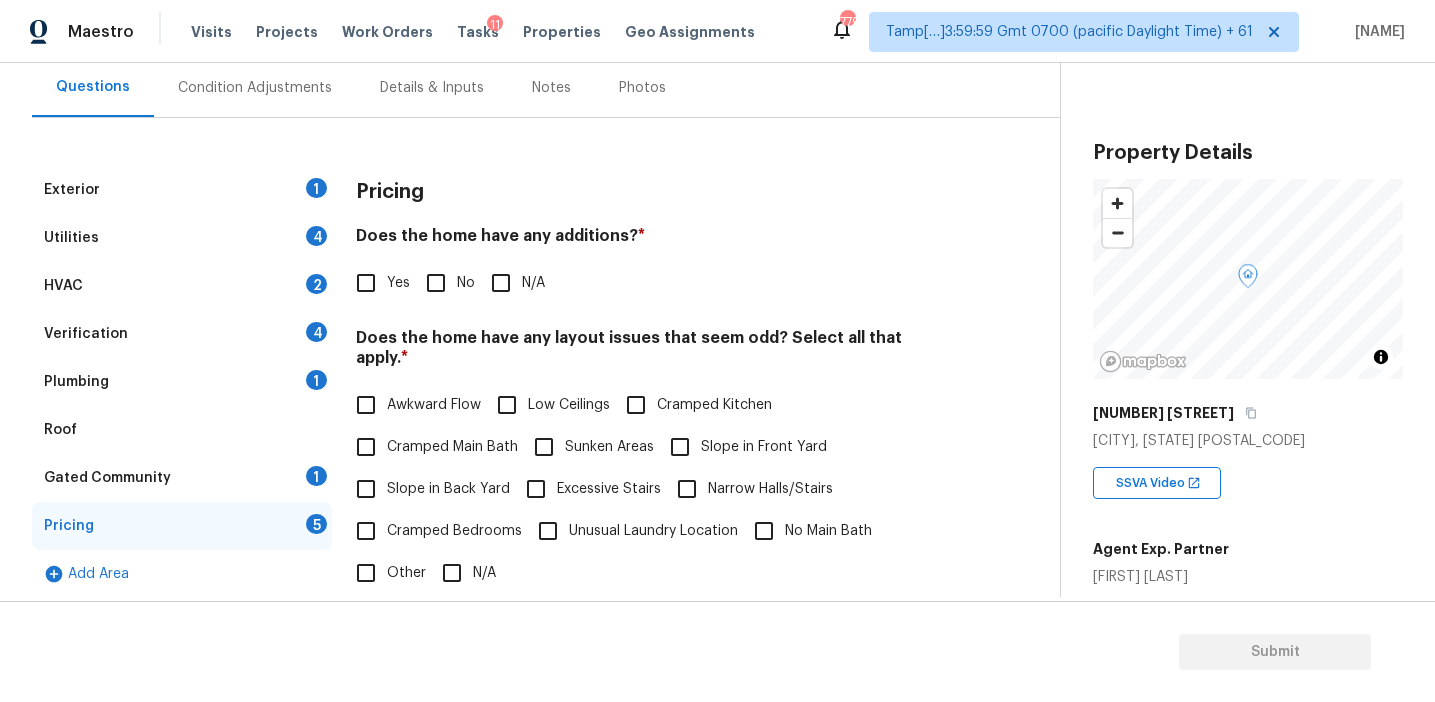 click on "Yes No N/A" at bounding box center (652, 283) 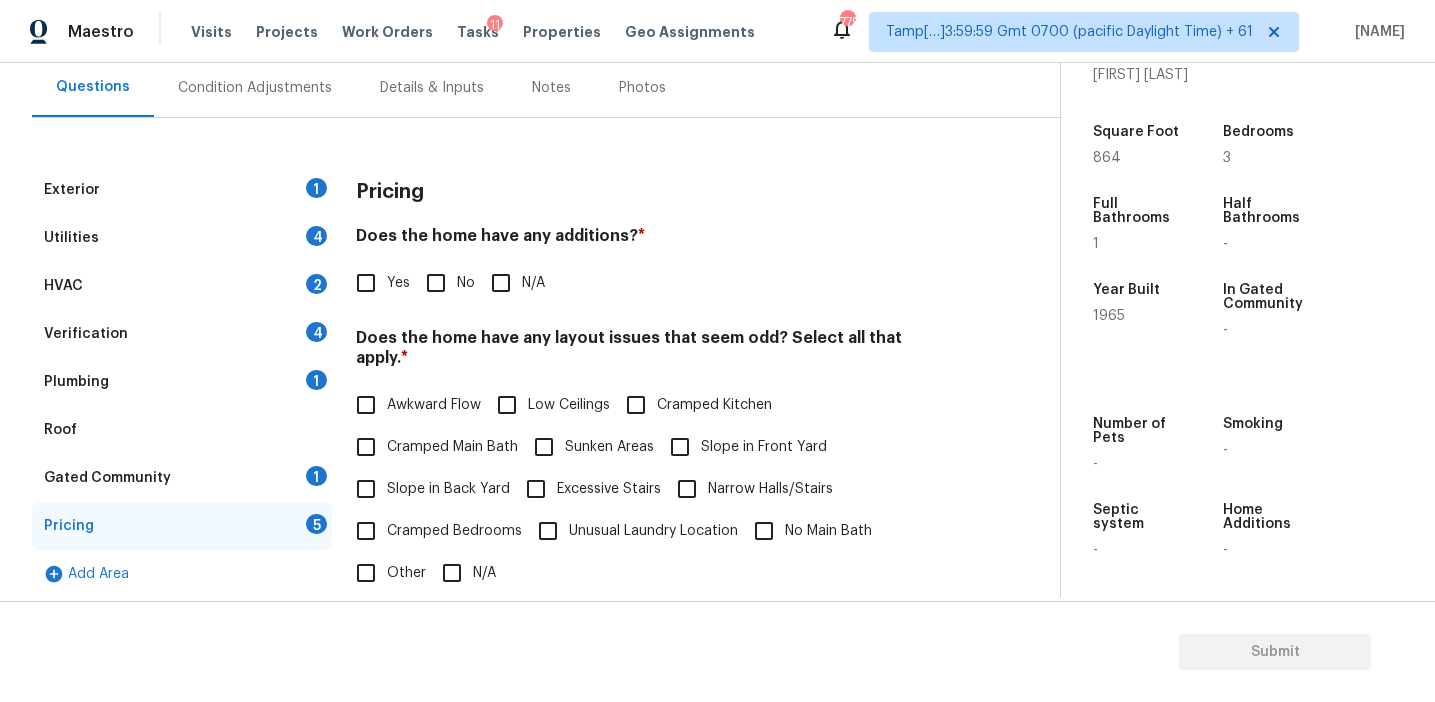 click on "Number of Pets -" at bounding box center (1155, 444) 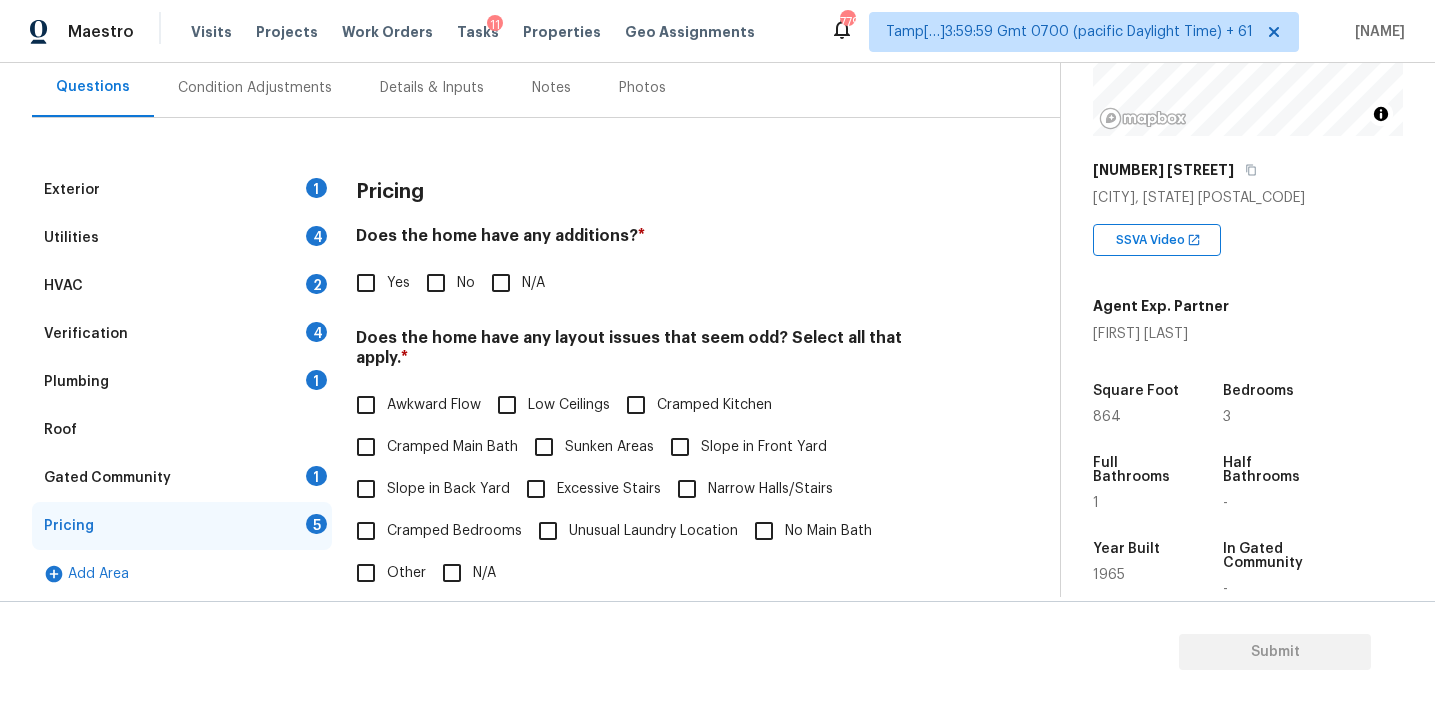 scroll, scrollTop: 247, scrollLeft: 0, axis: vertical 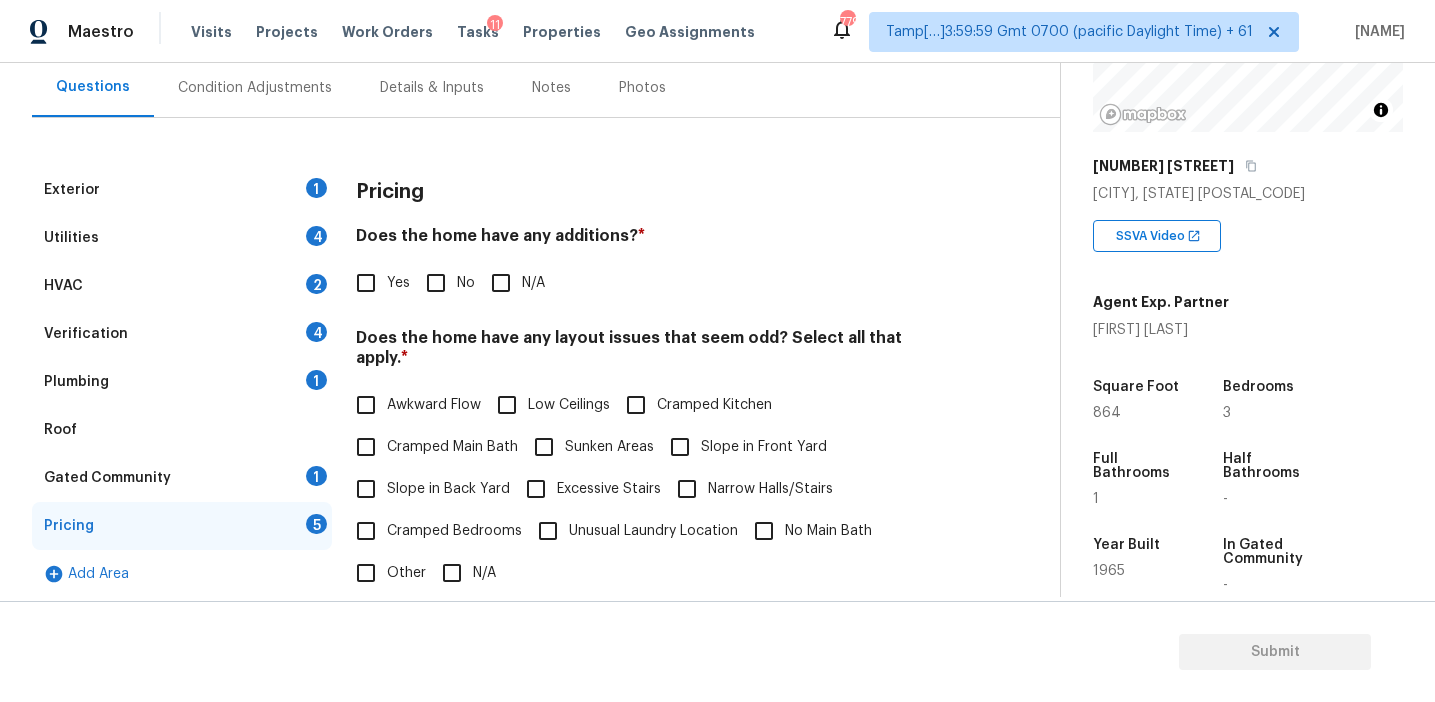 click on "Awkward Flow Low Ceilings Cramped Kitchen Cramped Main Bath Sunken Areas Slope in Front Yard Slope in Back Yard Excessive Stairs Narrow Halls/Stairs Cramped Bedrooms Unusual Laundry Location No Main Bath Other N/A" at bounding box center [652, 489] 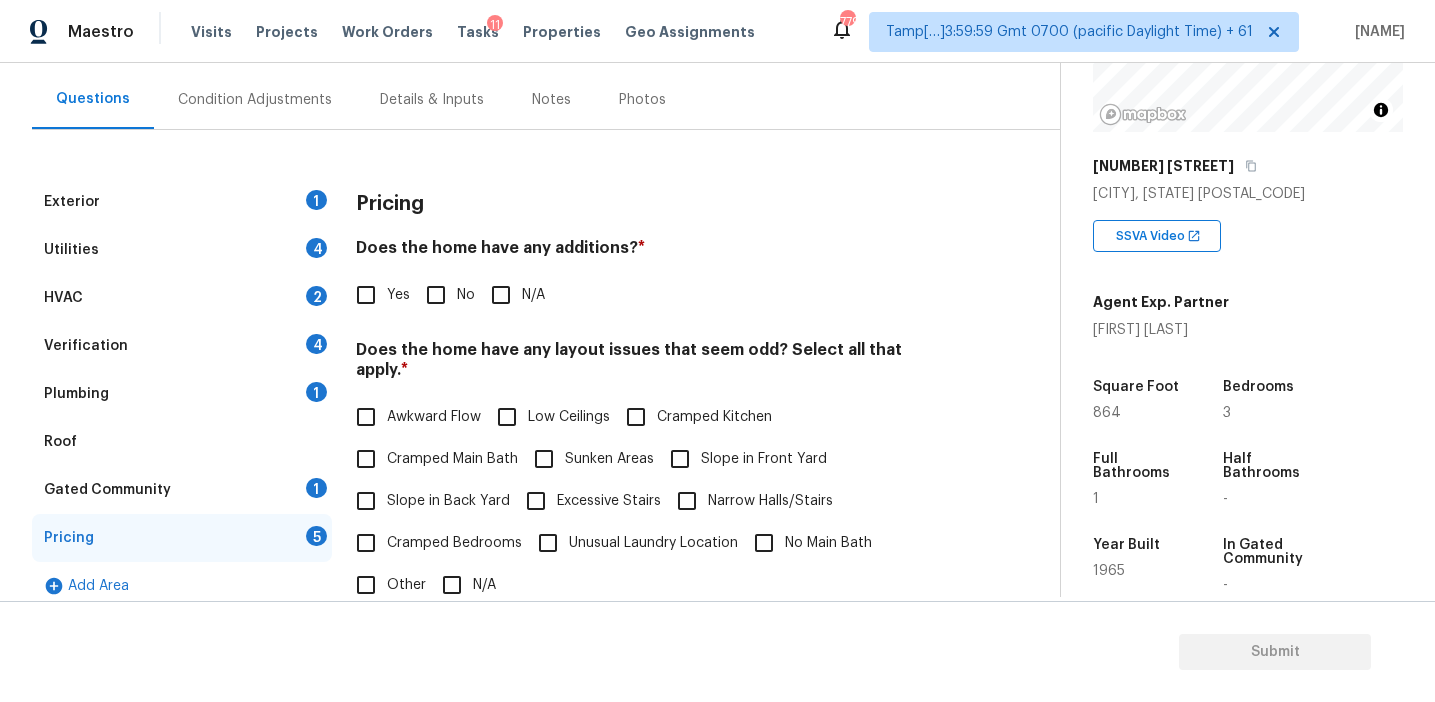 scroll, scrollTop: 183, scrollLeft: 0, axis: vertical 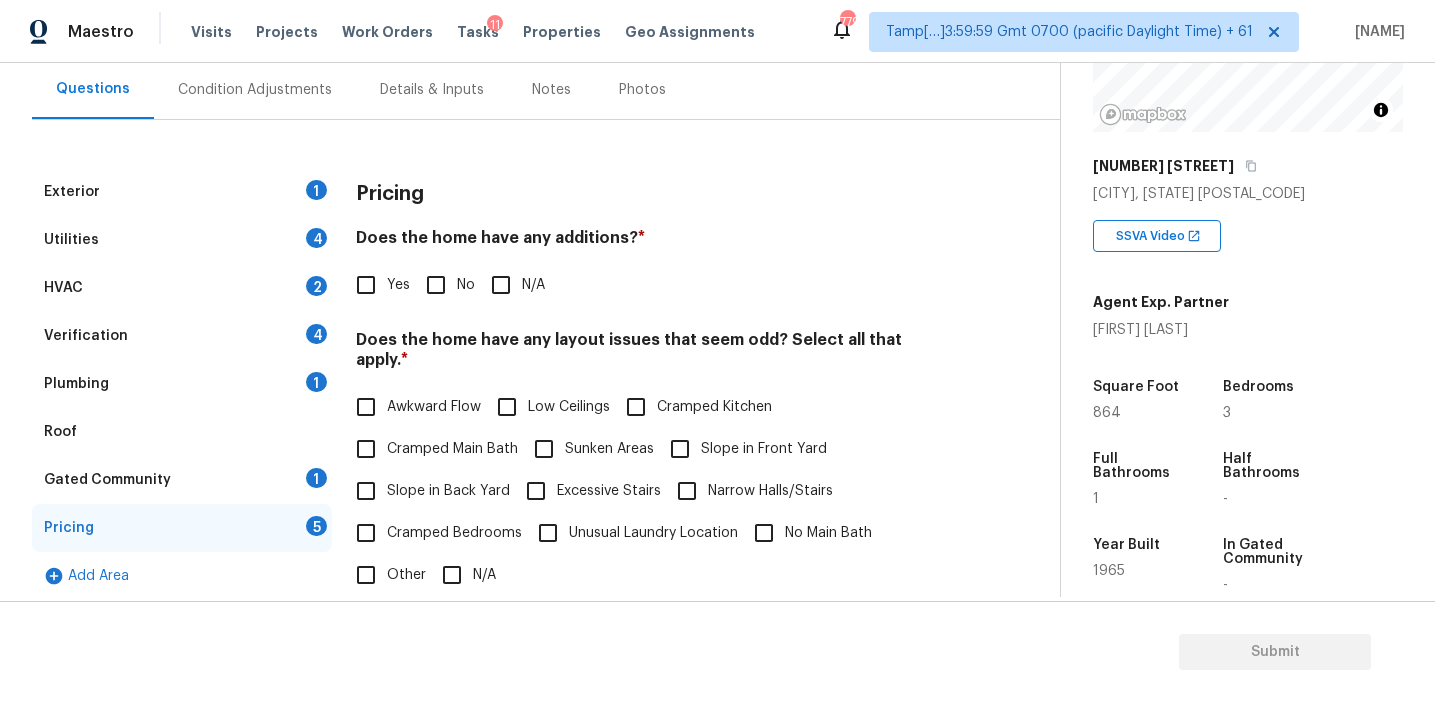 click on "Pricing Does the home have any additions?  * Yes No N/A Does the home have any layout issues that seem odd? Select all that apply.  * Awkward Flow Low Ceilings Cramped Kitchen Cramped Main Bath Sunken Areas Slope in Front Yard Slope in Back Yard Excessive Stairs Narrow Halls/Stairs Cramped Bedrooms Unusual Laundry Location No Main Bath Other N/A Do you have to walk through the garage to get to any rooms in the home?  * Yes No Does the kitchen seem cramped?  * Yes No Does the home appear to be very outdated?  * Yes No" at bounding box center (652, 557) 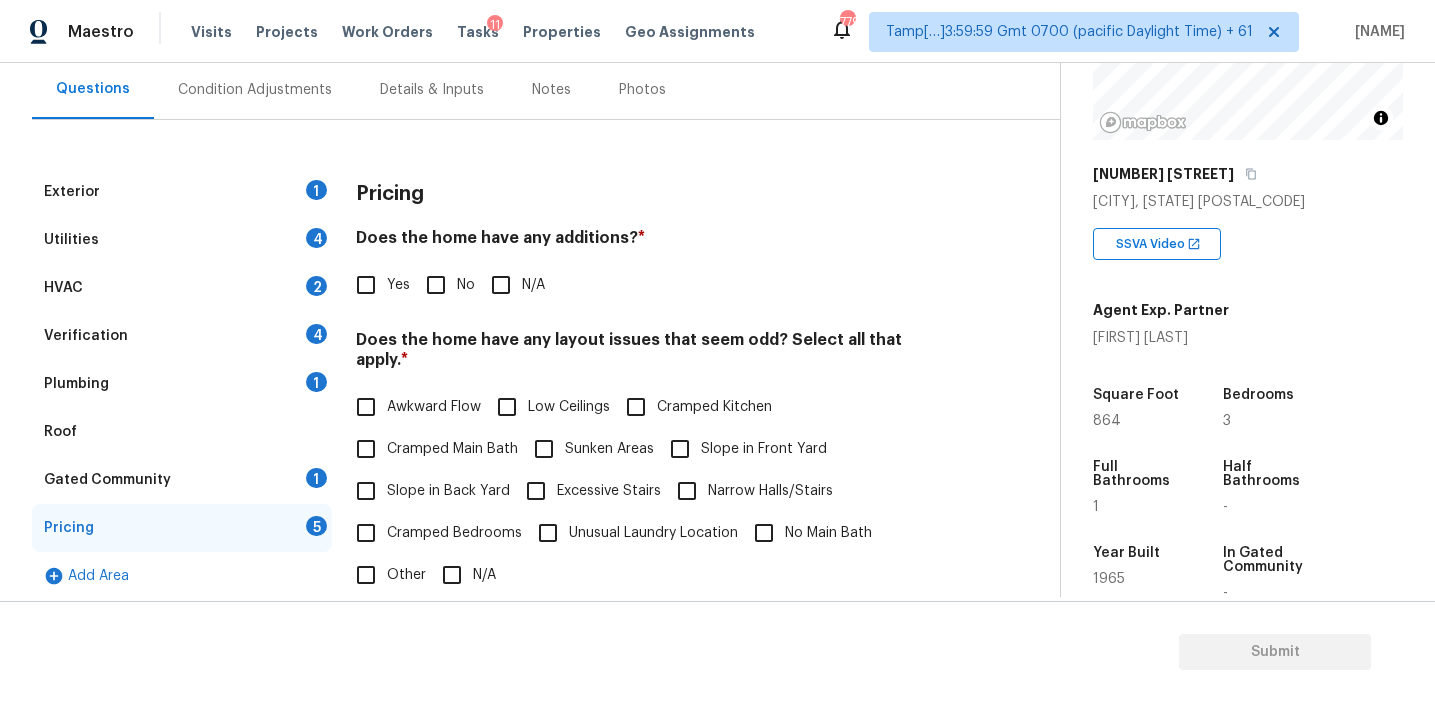 scroll, scrollTop: 242, scrollLeft: 0, axis: vertical 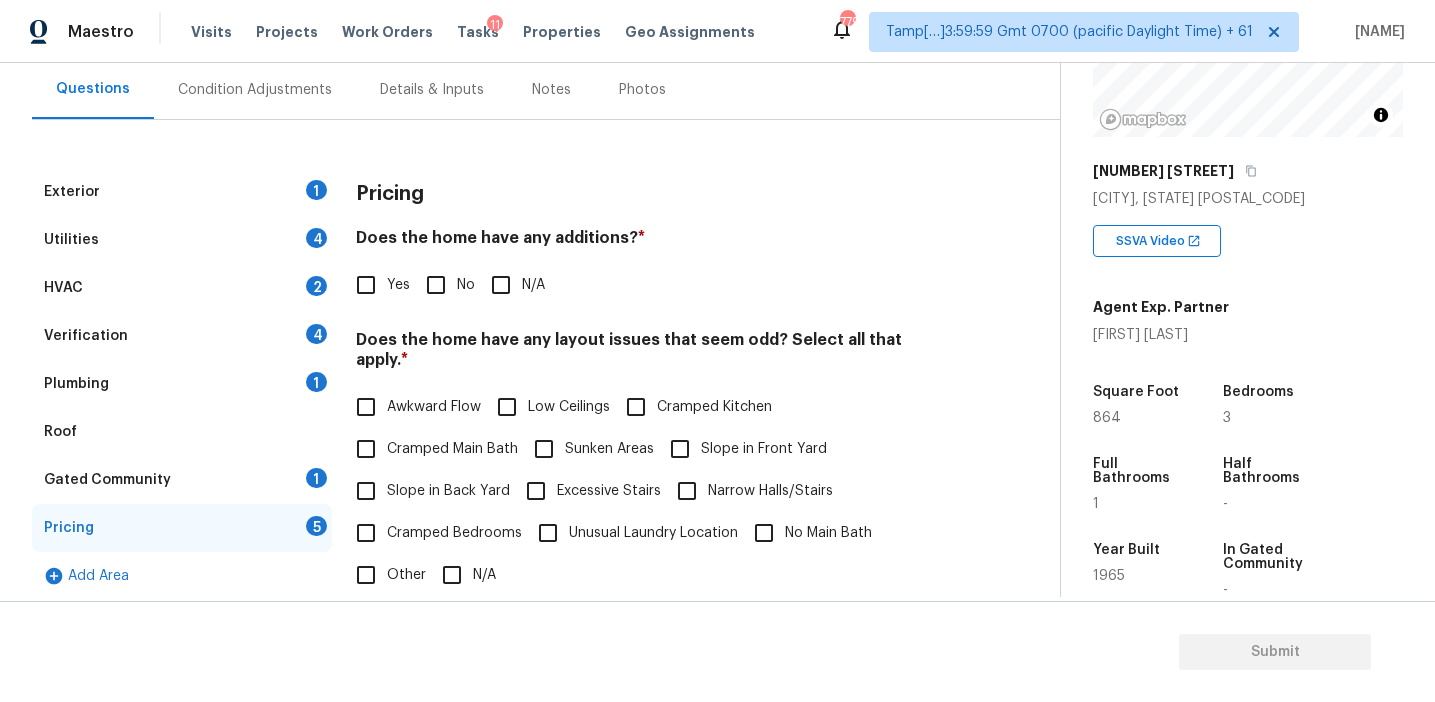 click on "Pricing Does the home have any additions?  * Yes No N/A Does the home have any layout issues that seem odd? Select all that apply.  * Awkward Flow Low Ceilings Cramped Kitchen Cramped Main Bath Sunken Areas Slope in Front Yard Slope in Back Yard Excessive Stairs Narrow Halls/Stairs Cramped Bedrooms Unusual Laundry Location No Main Bath Other N/A Do you have to walk through the garage to get to any rooms in the home?  * Yes No Does the kitchen seem cramped?  * Yes No Does the home appear to be very outdated?  * Yes No" at bounding box center [652, 557] 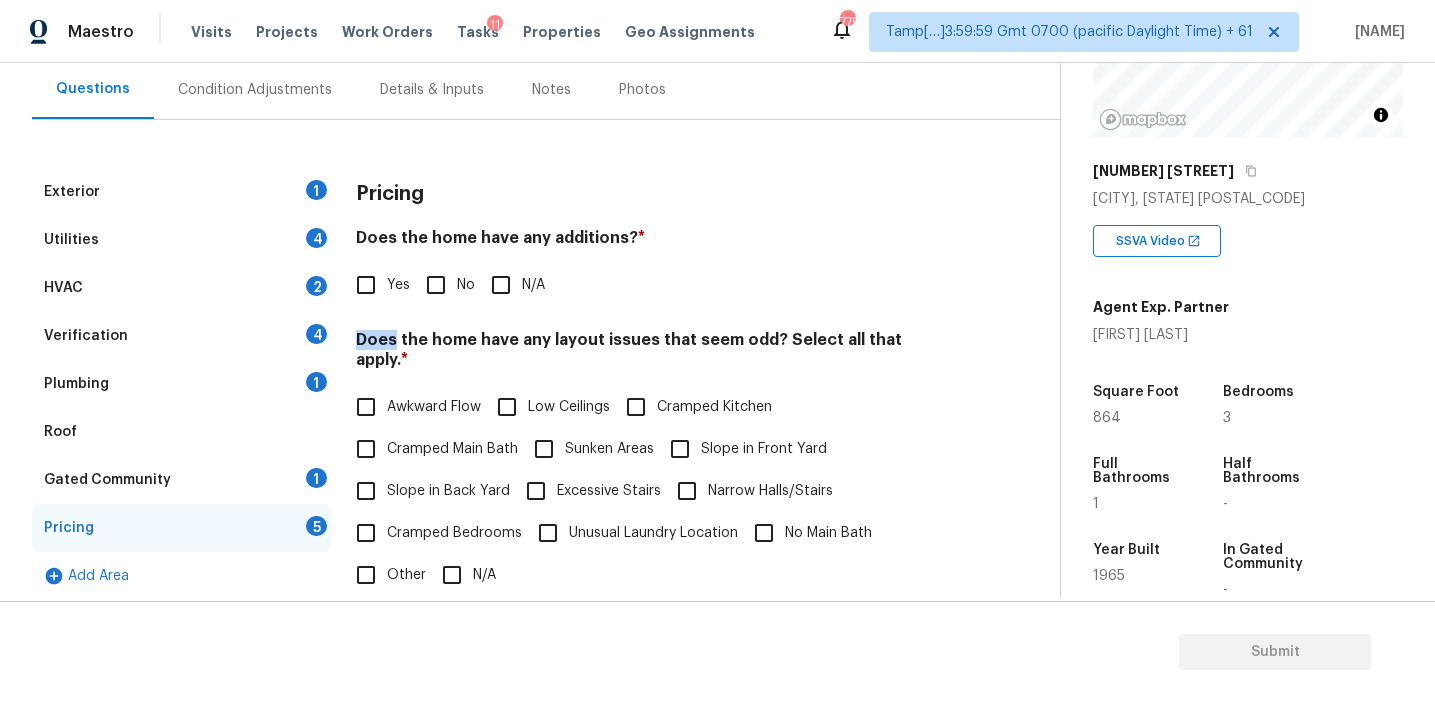 click on "Pricing Does the home have any additions?  * Yes No N/A Does the home have any layout issues that seem odd? Select all that apply.  * Awkward Flow Low Ceilings Cramped Kitchen Cramped Main Bath Sunken Areas Slope in Front Yard Slope in Back Yard Excessive Stairs Narrow Halls/Stairs Cramped Bedrooms Unusual Laundry Location No Main Bath Other N/A Do you have to walk through the garage to get to any rooms in the home?  * Yes No Does the kitchen seem cramped?  * Yes No Does the home appear to be very outdated?  * Yes No" at bounding box center [652, 557] 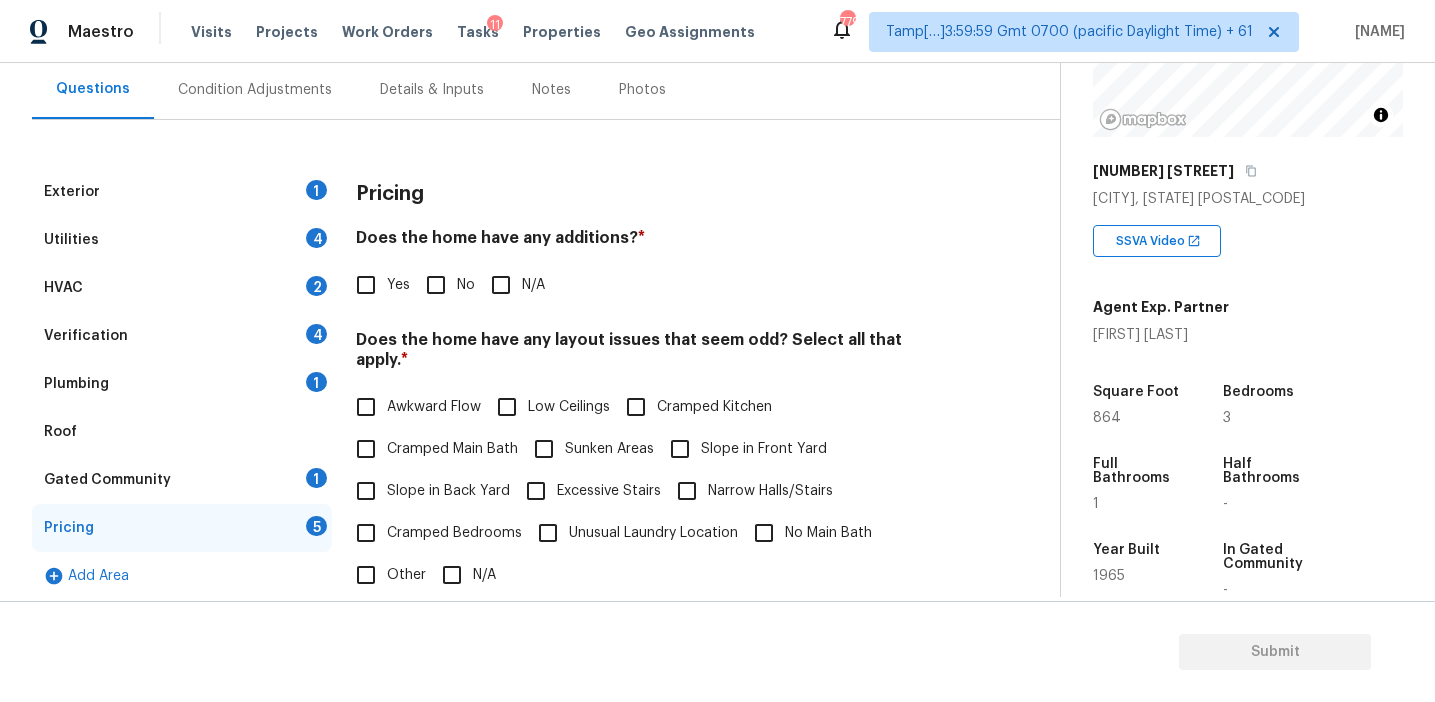 click on "Pricing" at bounding box center [652, 194] 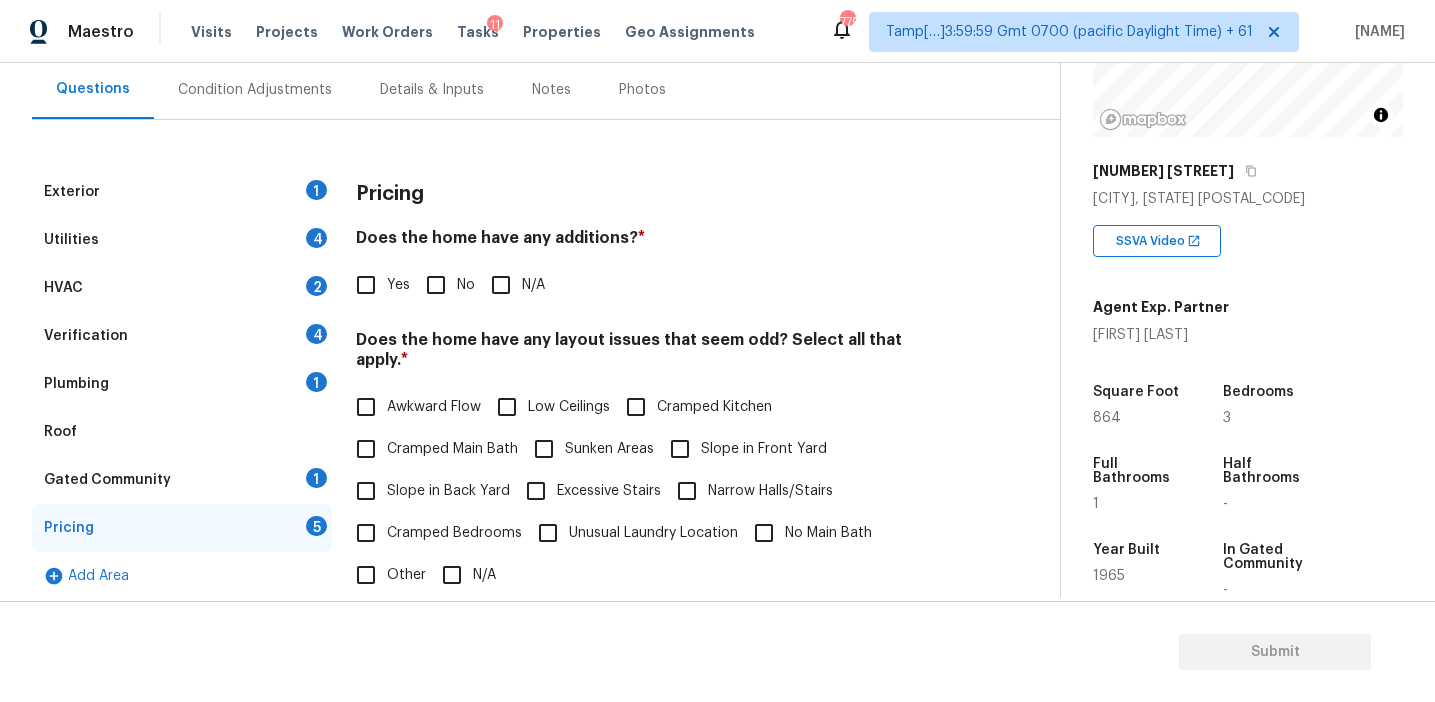 click on "Does the home have any additions?  *" at bounding box center (652, 242) 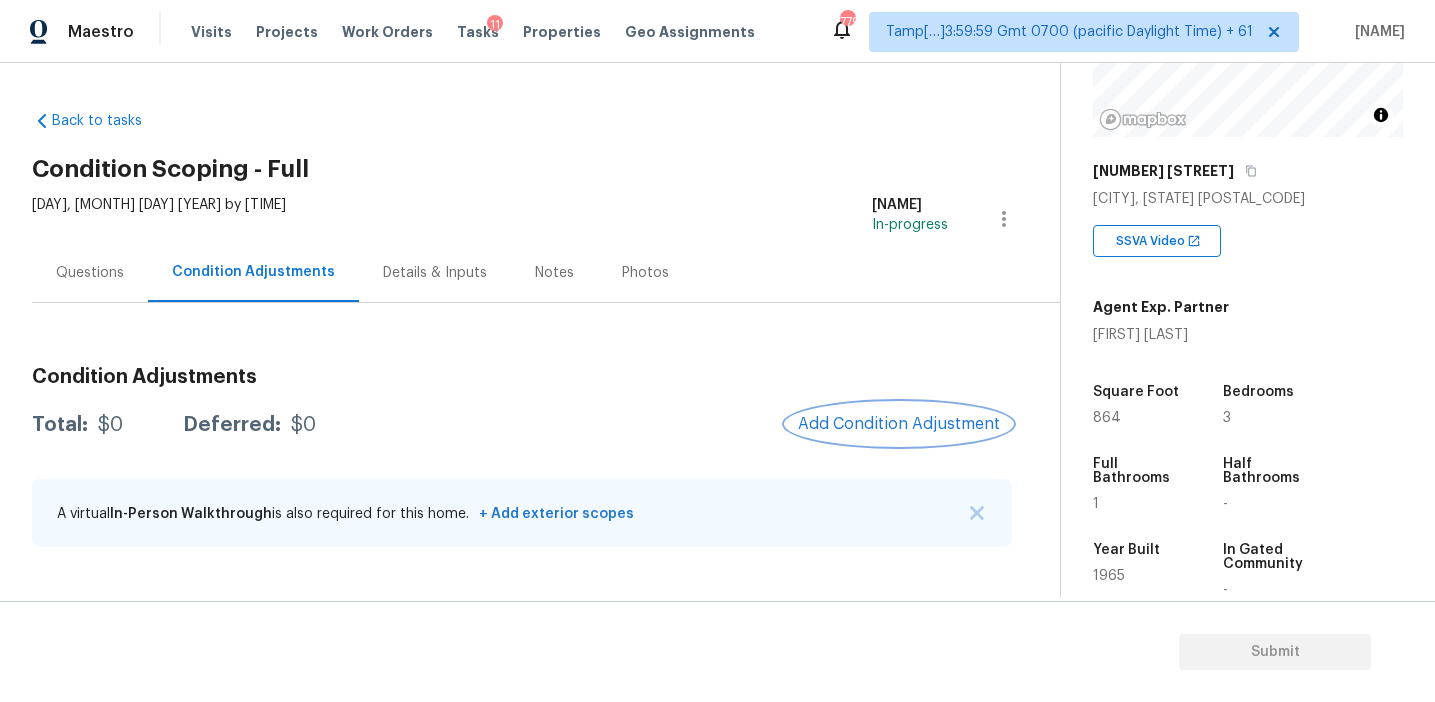 click on "Add Condition Adjustment" at bounding box center (899, 424) 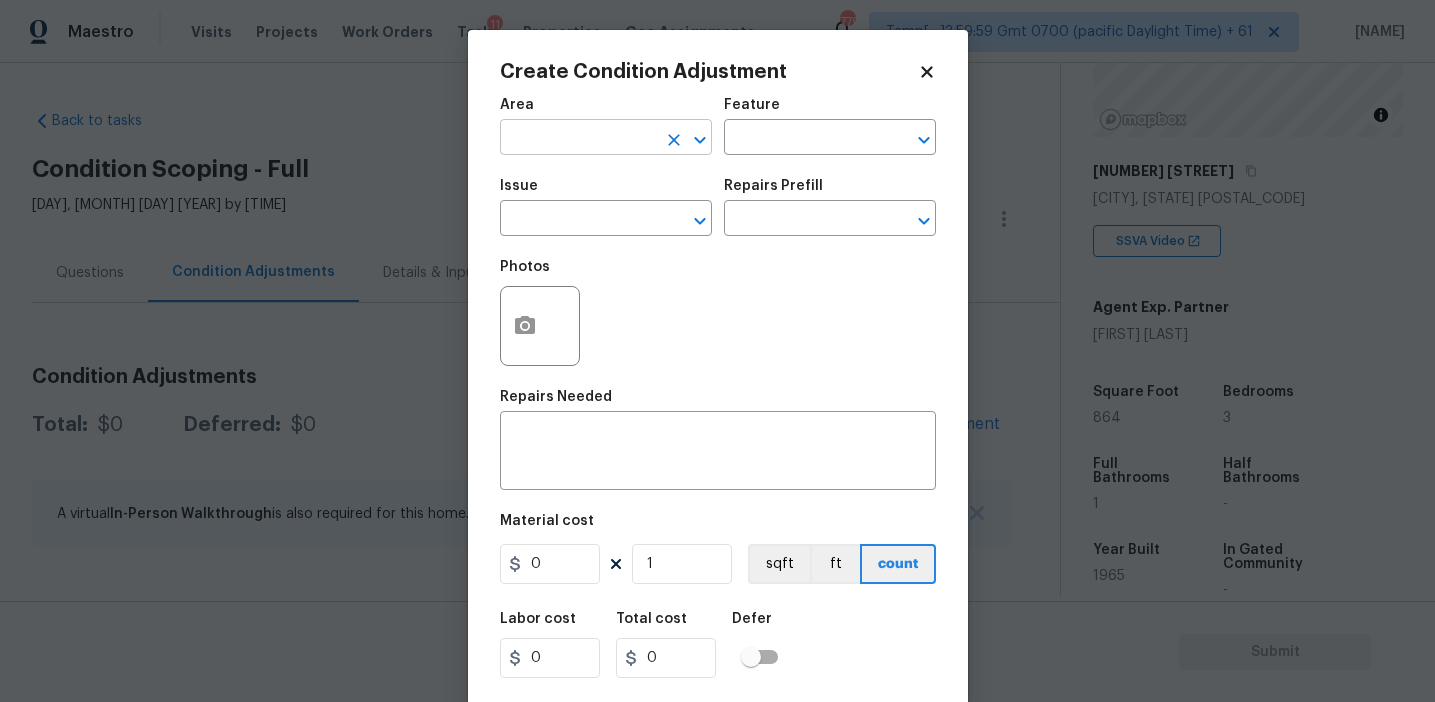 click at bounding box center [578, 139] 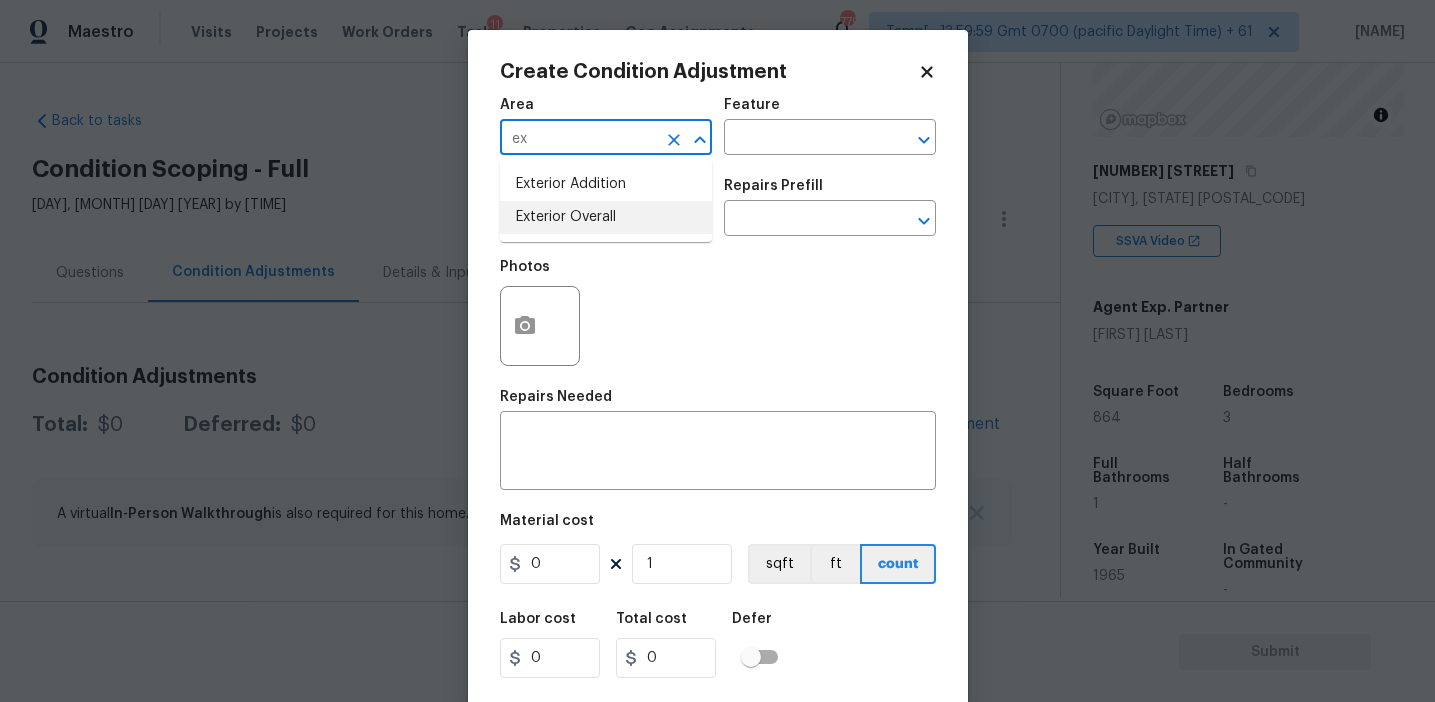 click on "Exterior Overall" at bounding box center [606, 217] 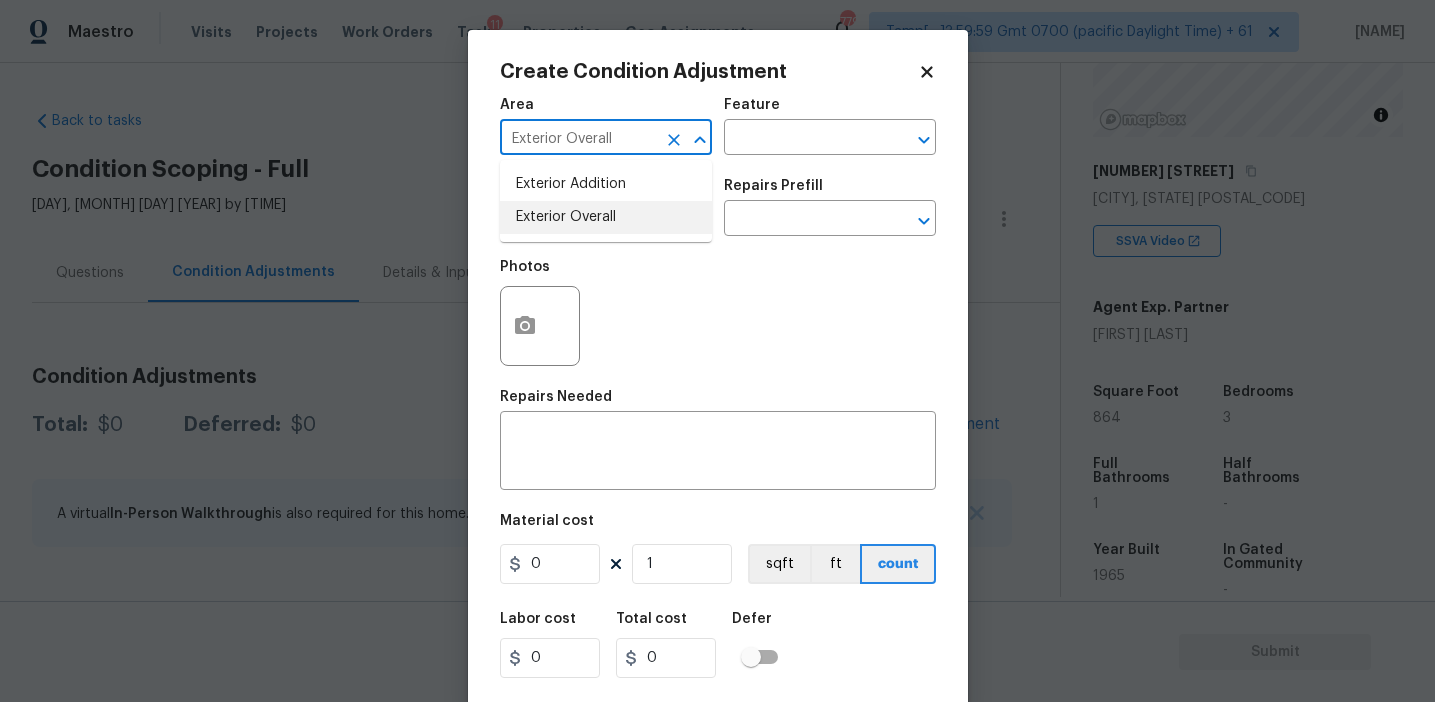 type on "Exterior Overall" 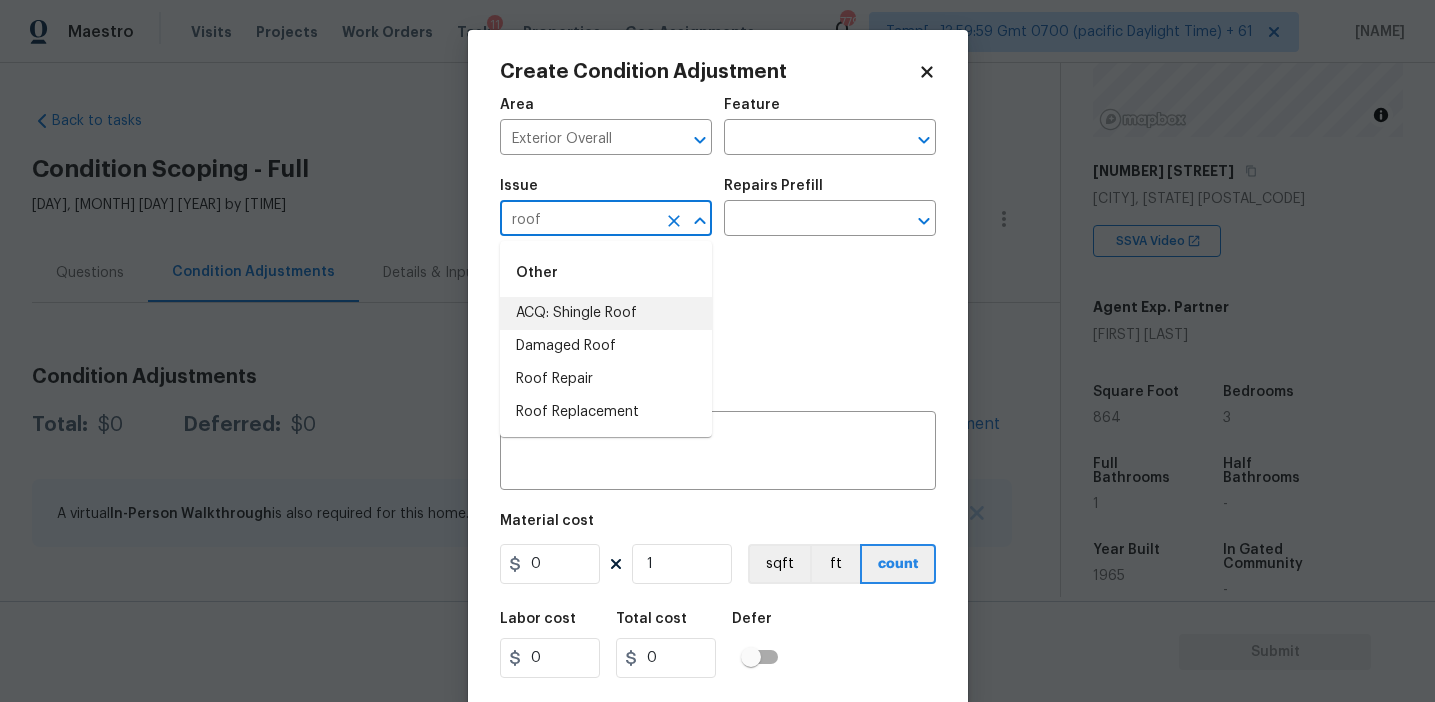 click on "ACQ: Shingle Roof" at bounding box center (606, 313) 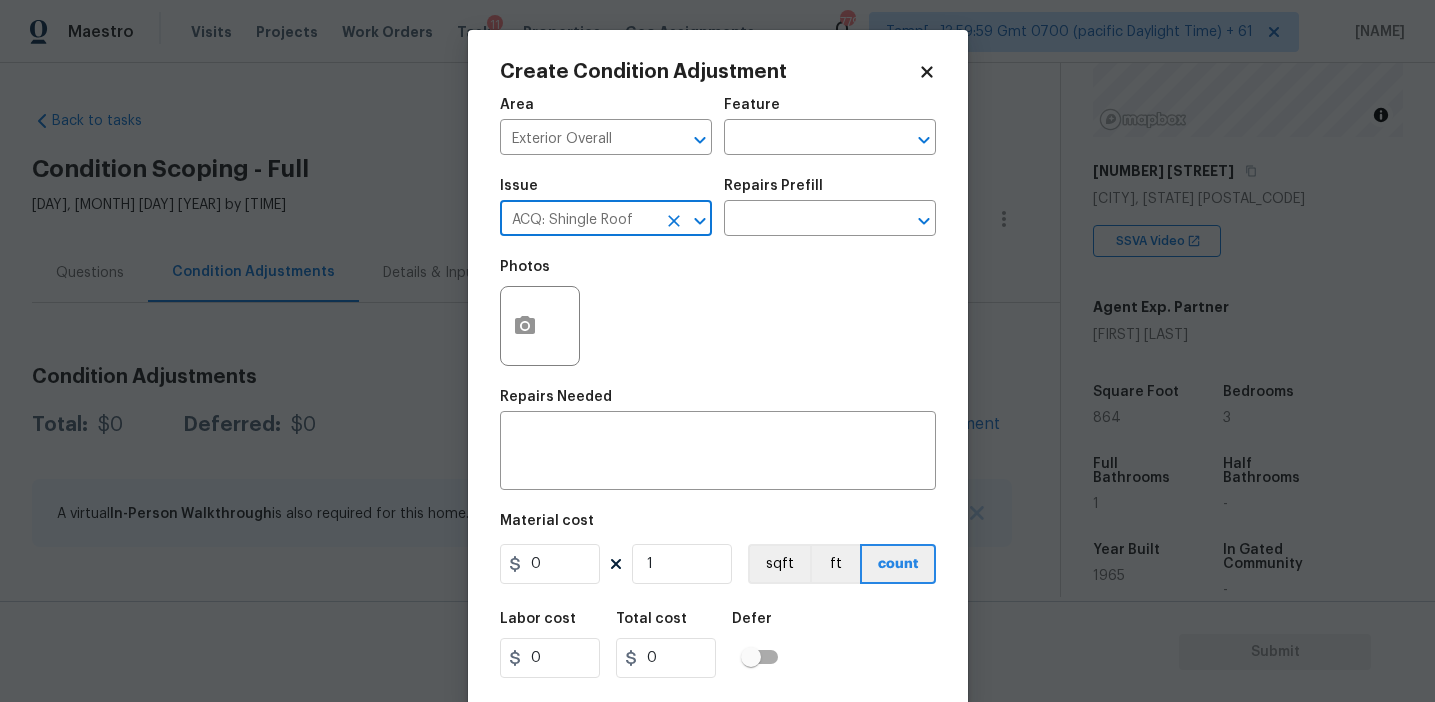 type on "ACQ: Shingle Roof" 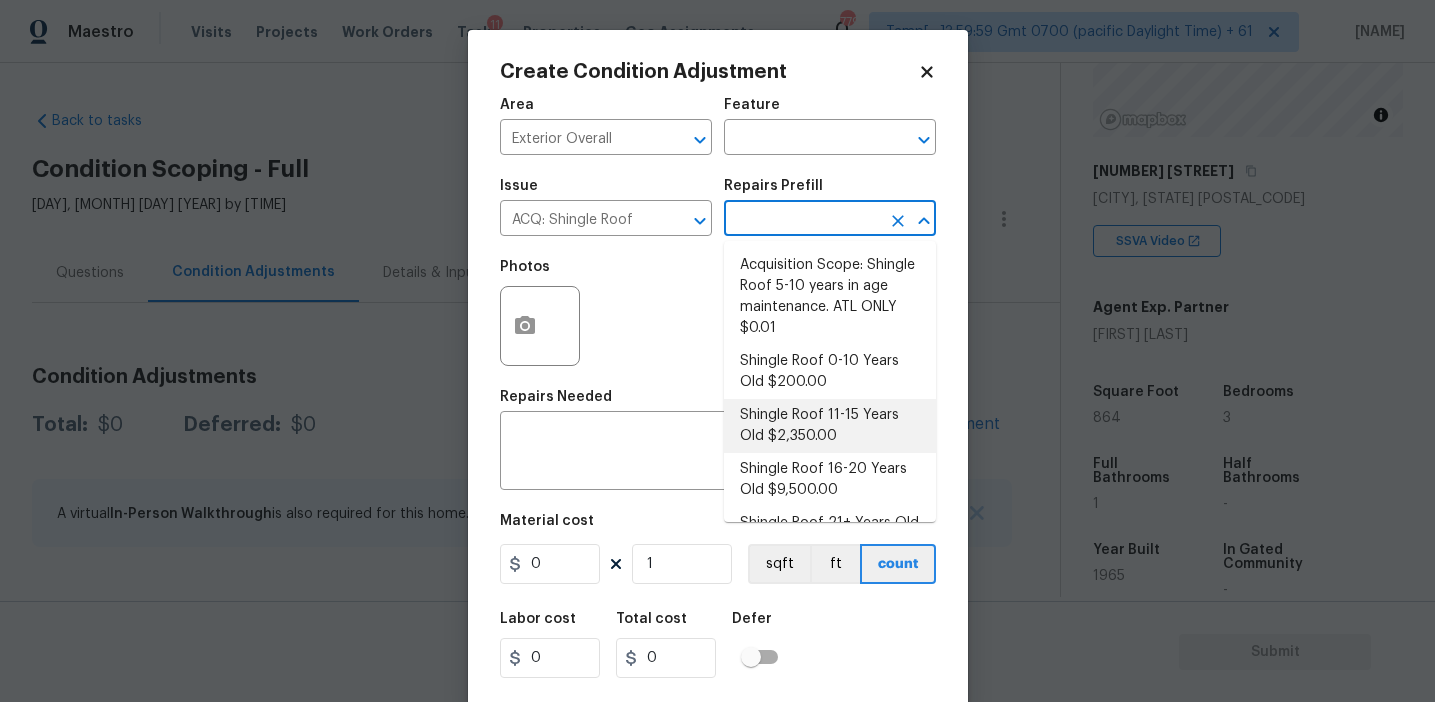 click on "Shingle Roof 11-15 Years Old $2,350.00" at bounding box center (830, 426) 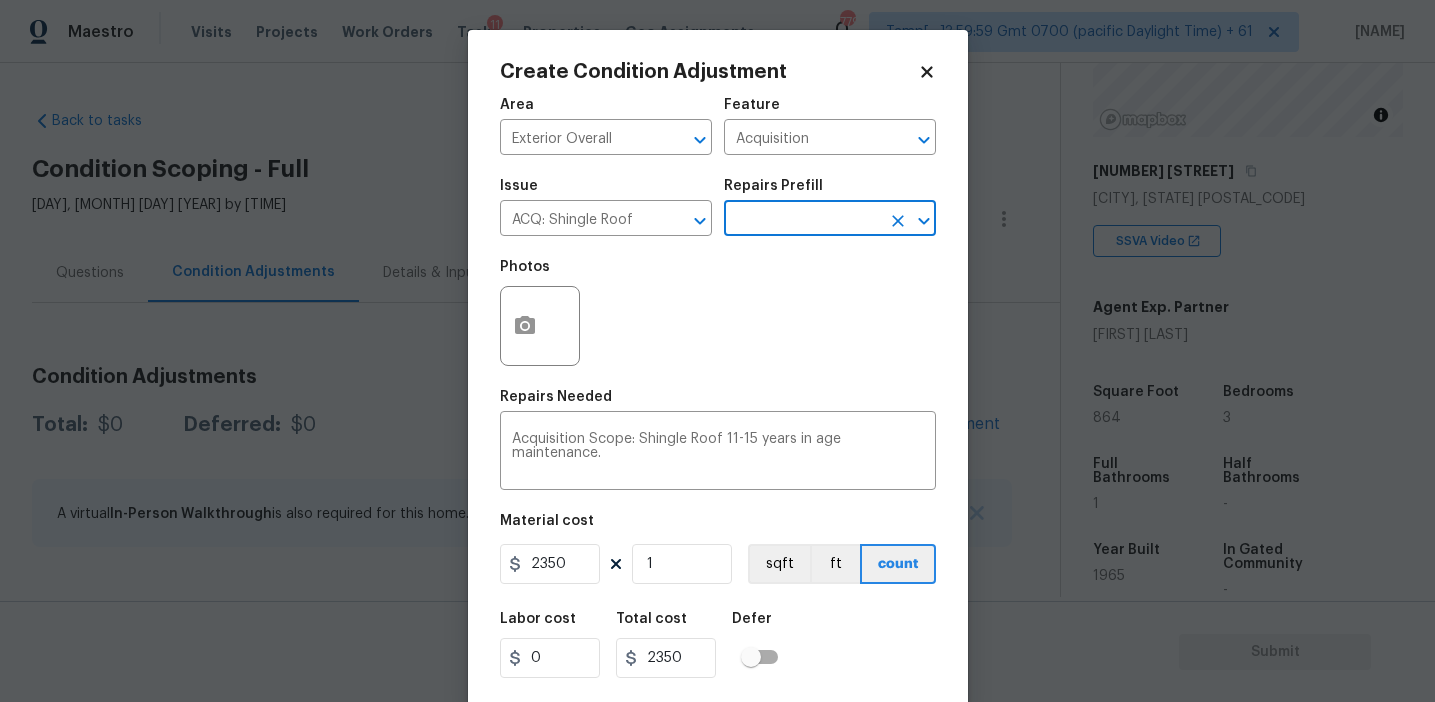 scroll, scrollTop: 45, scrollLeft: 0, axis: vertical 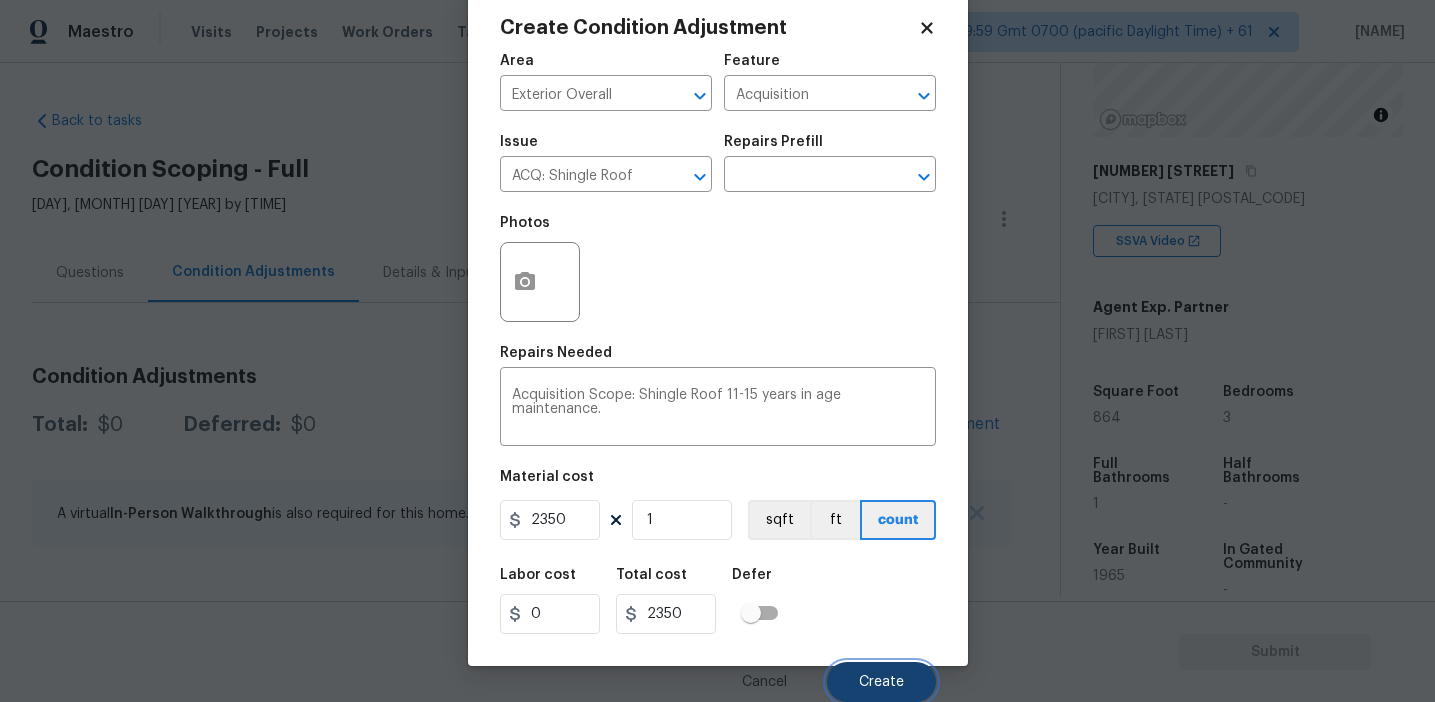 click on "Create" at bounding box center [881, 682] 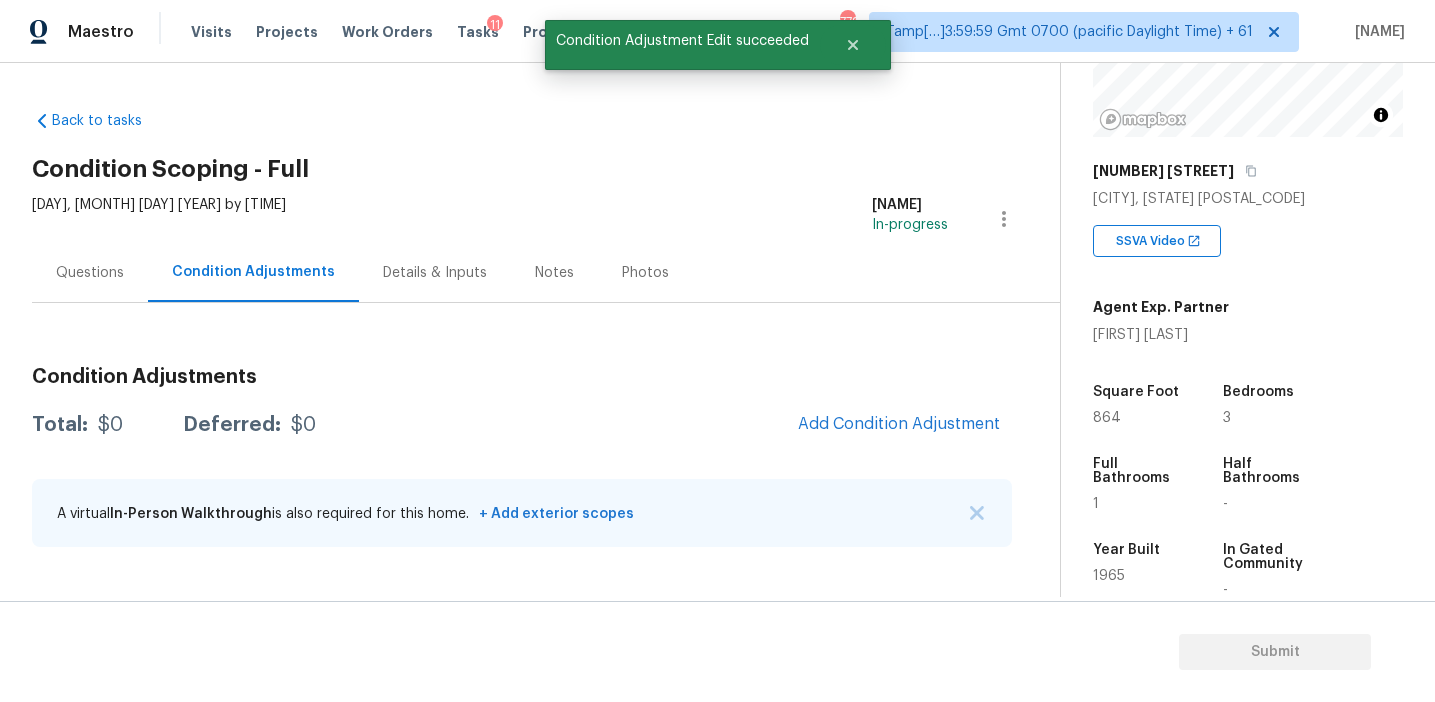 scroll, scrollTop: 38, scrollLeft: 0, axis: vertical 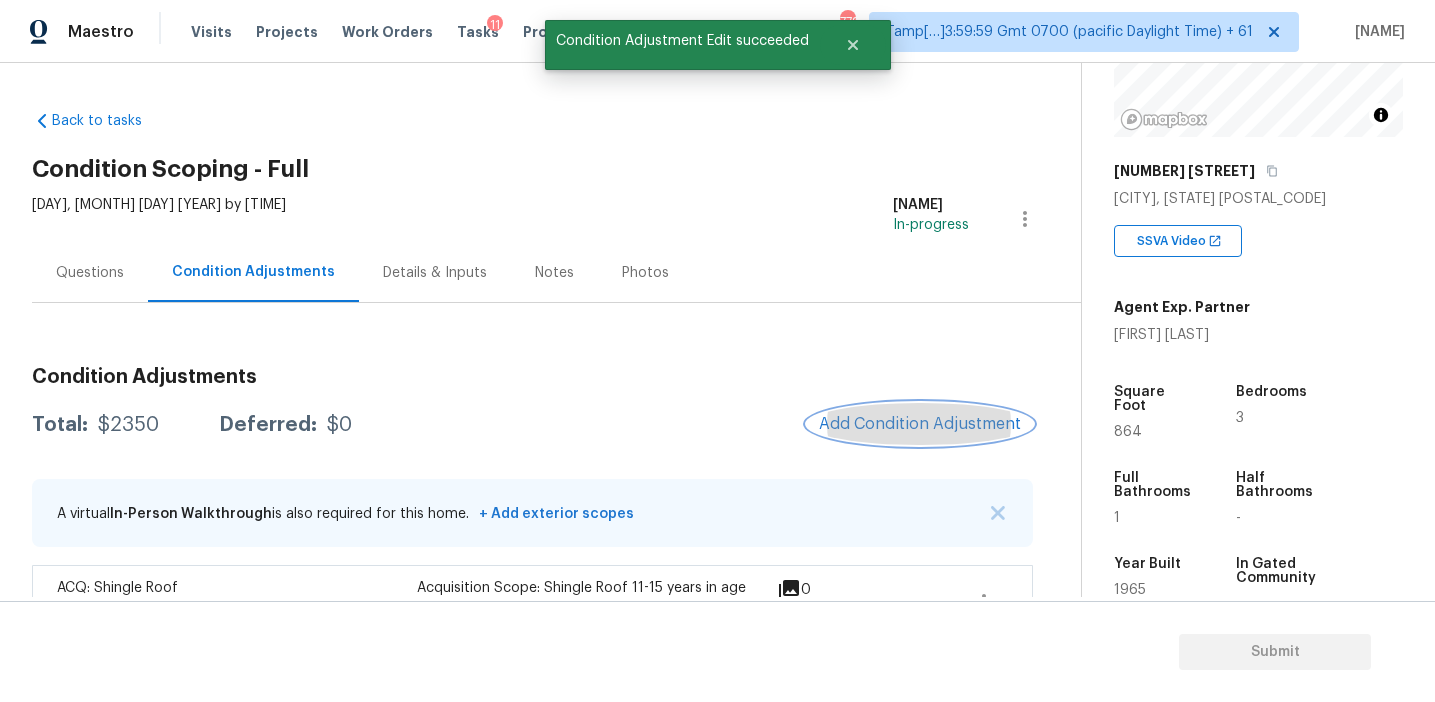 click on "Add Condition Adjustment" at bounding box center [920, 424] 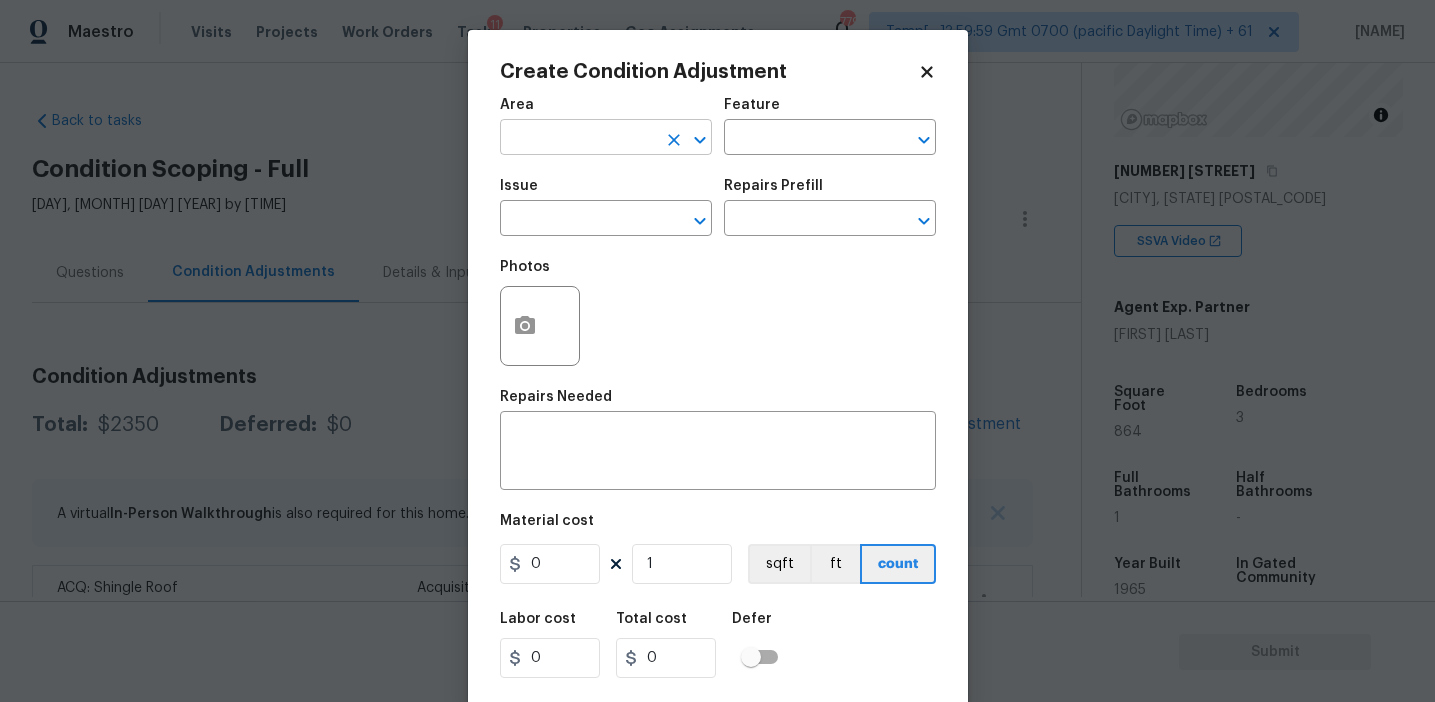 click at bounding box center [578, 139] 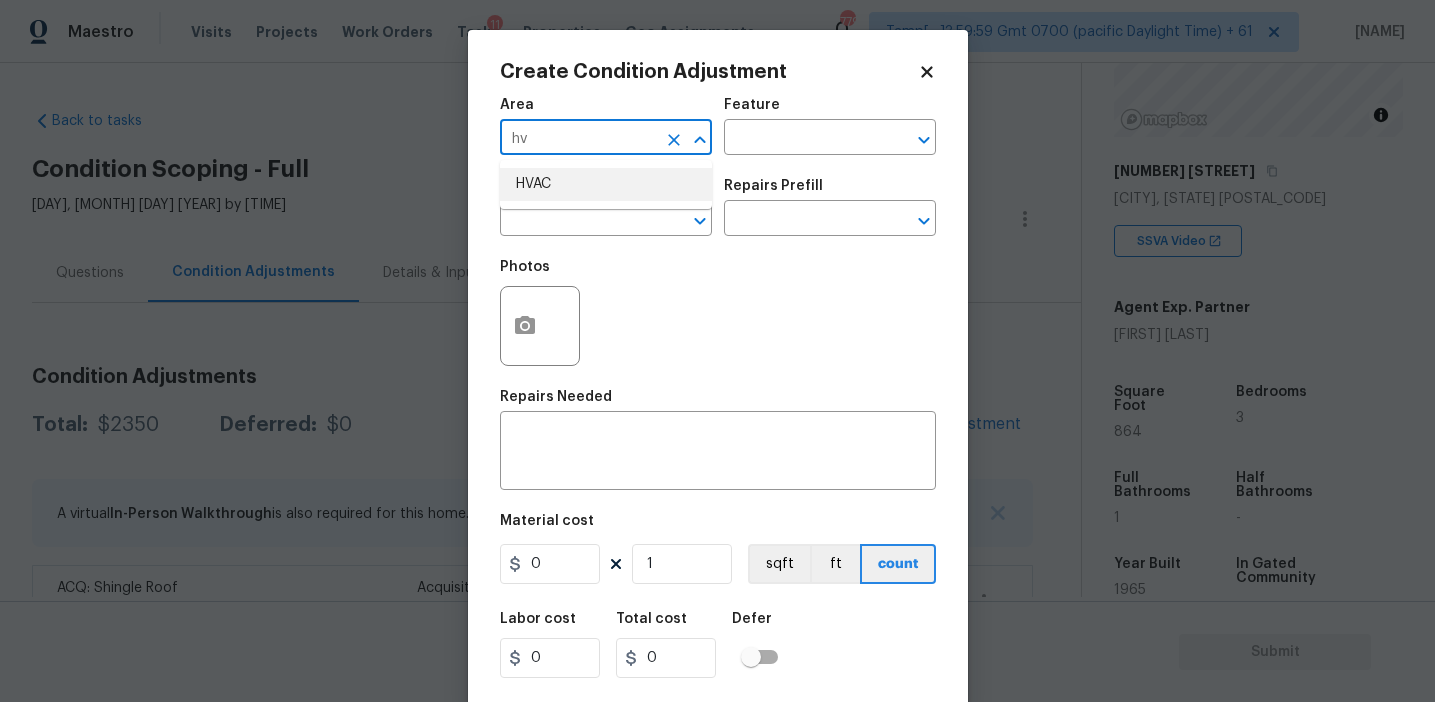 click on "HVAC" at bounding box center (606, 184) 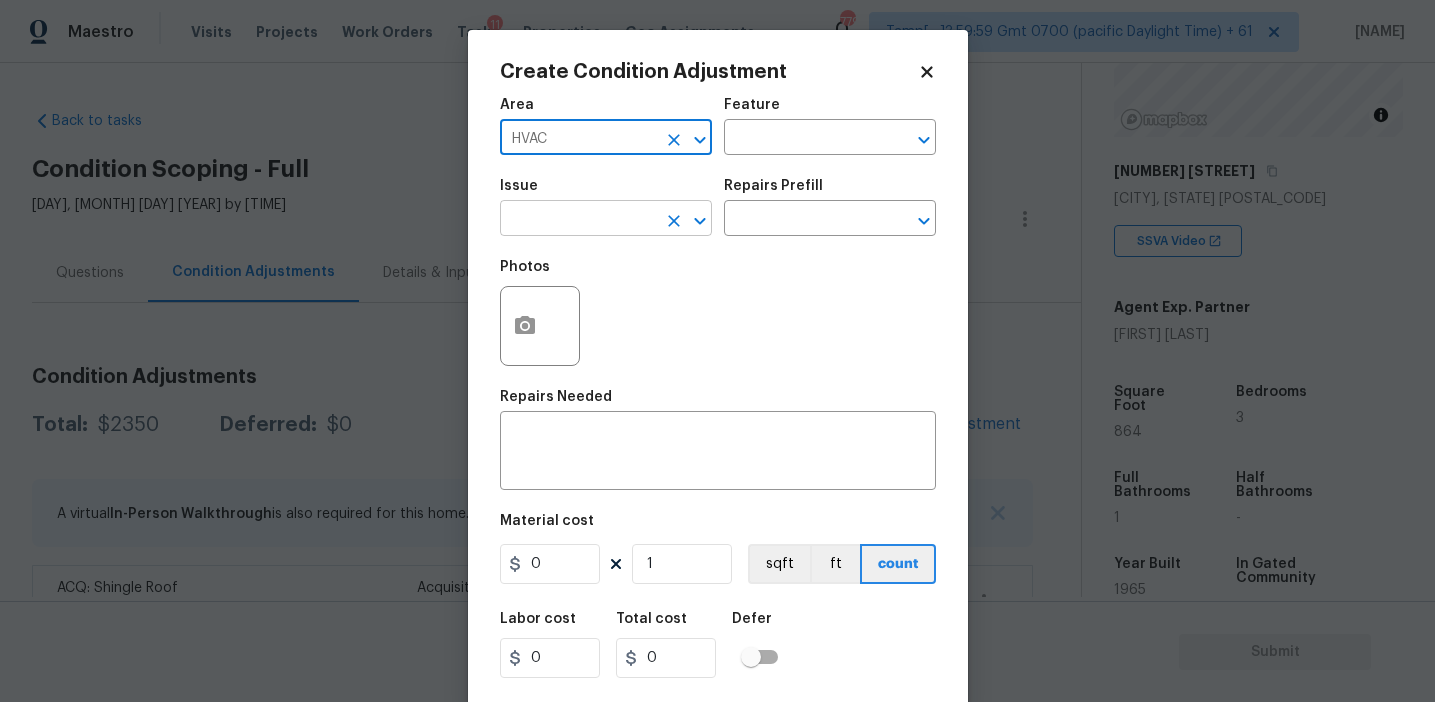 type on "HVAC" 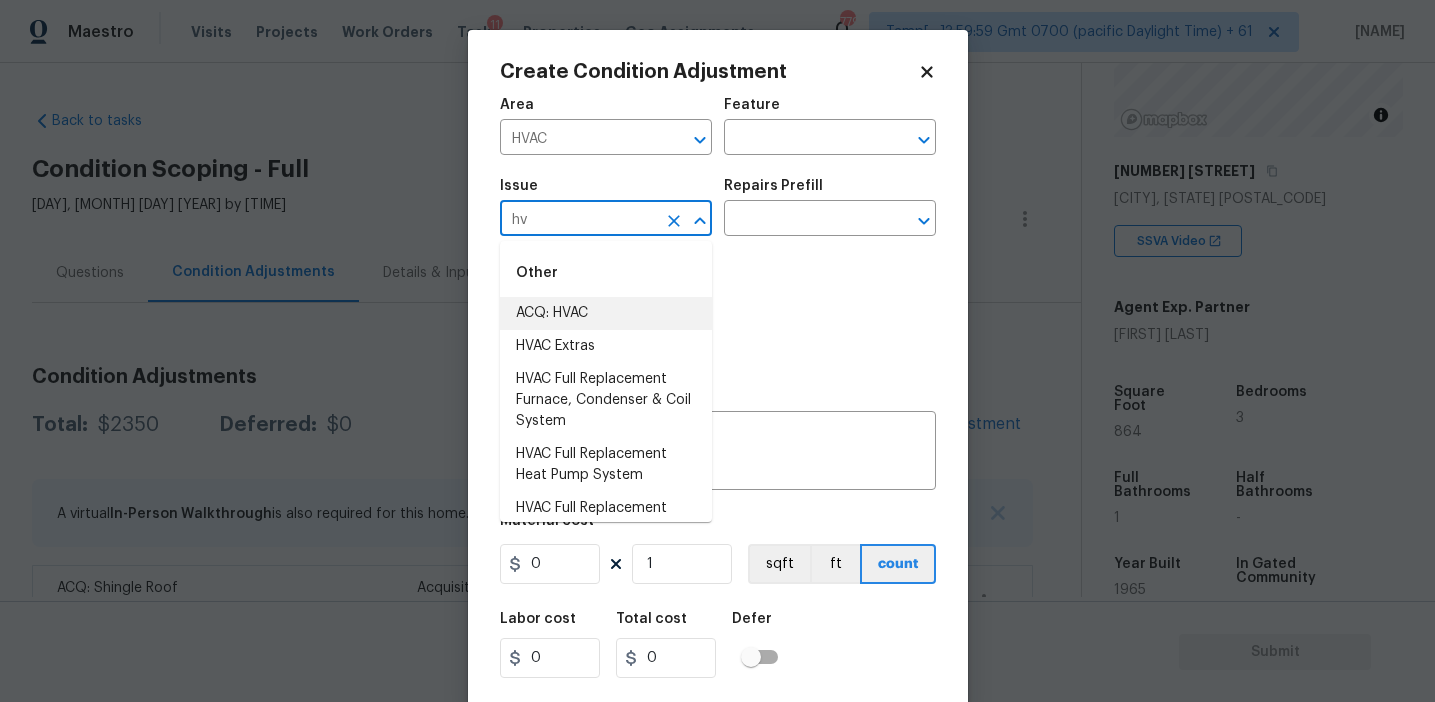 click on "ACQ: HVAC" at bounding box center [606, 313] 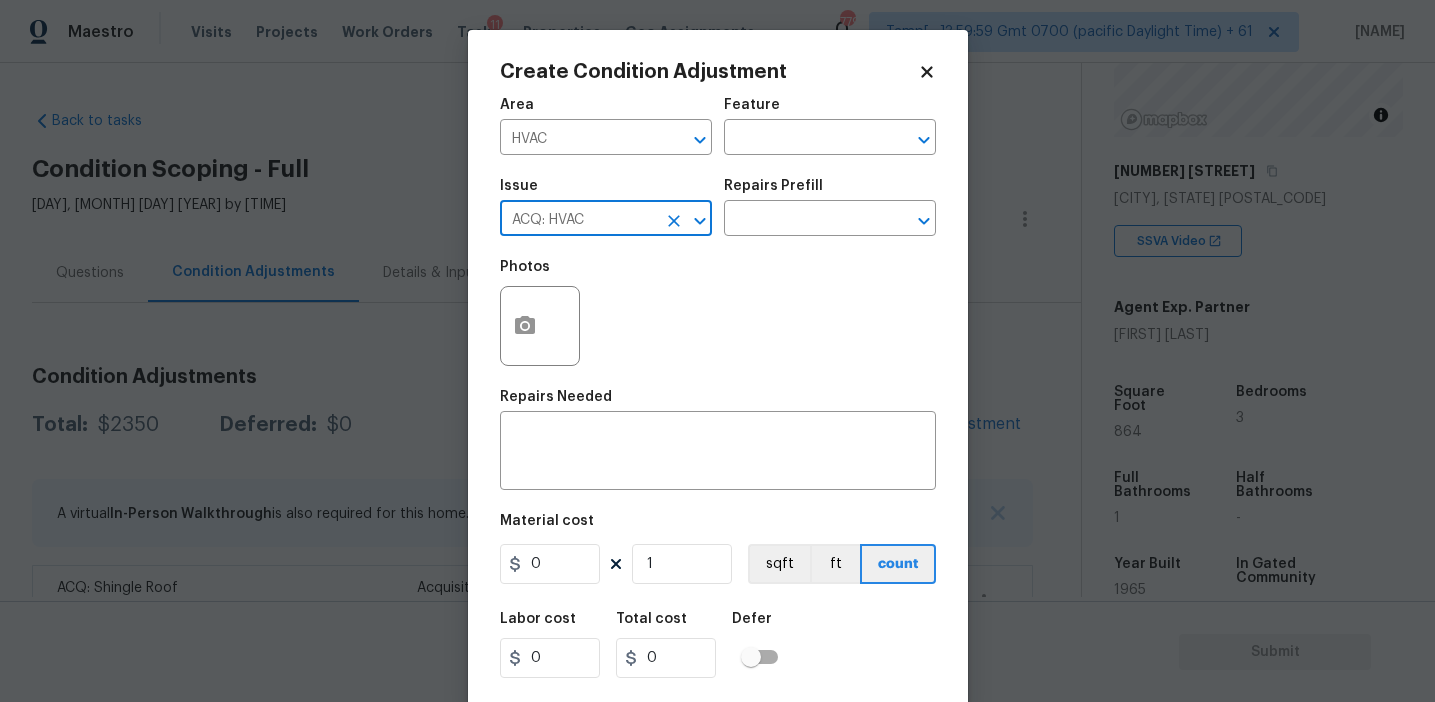 type on "ACQ: HVAC" 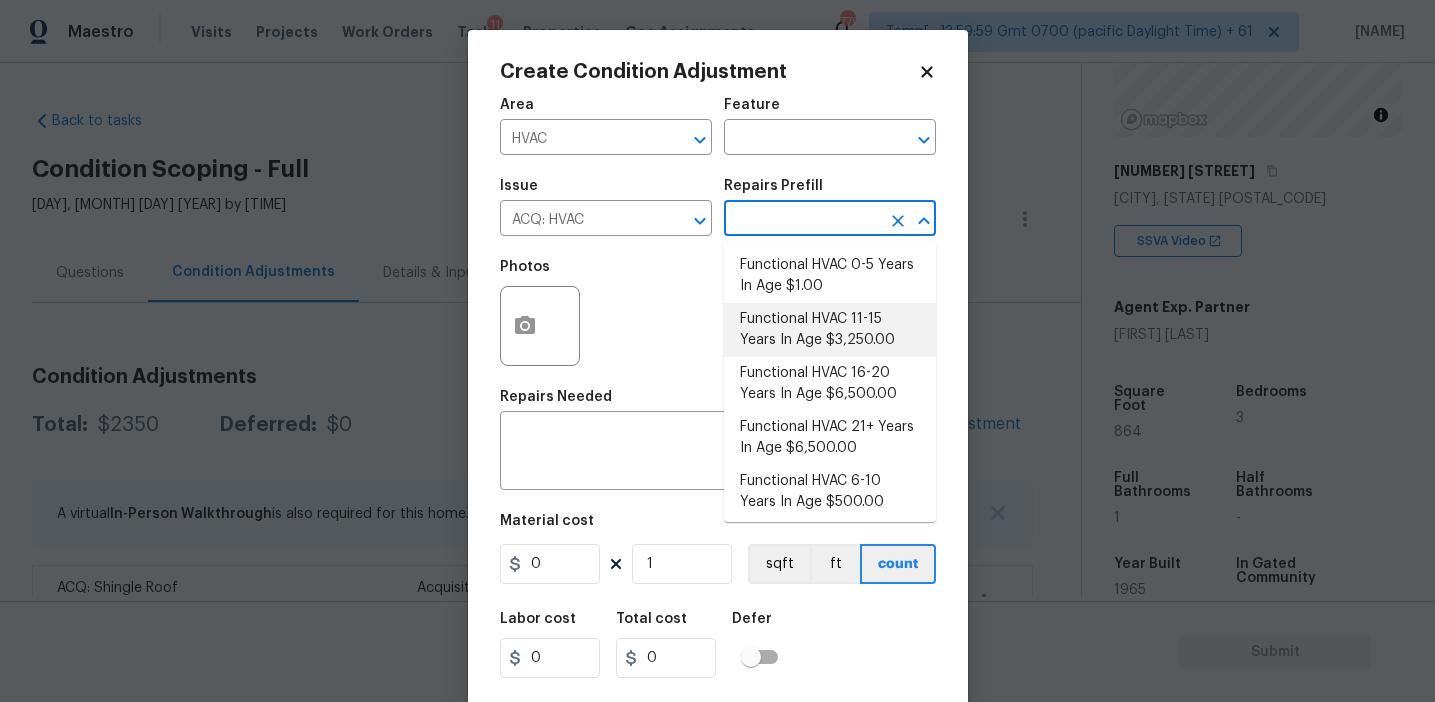 click on "Functional HVAC 11-15 Years In Age $3,250.00" at bounding box center [830, 330] 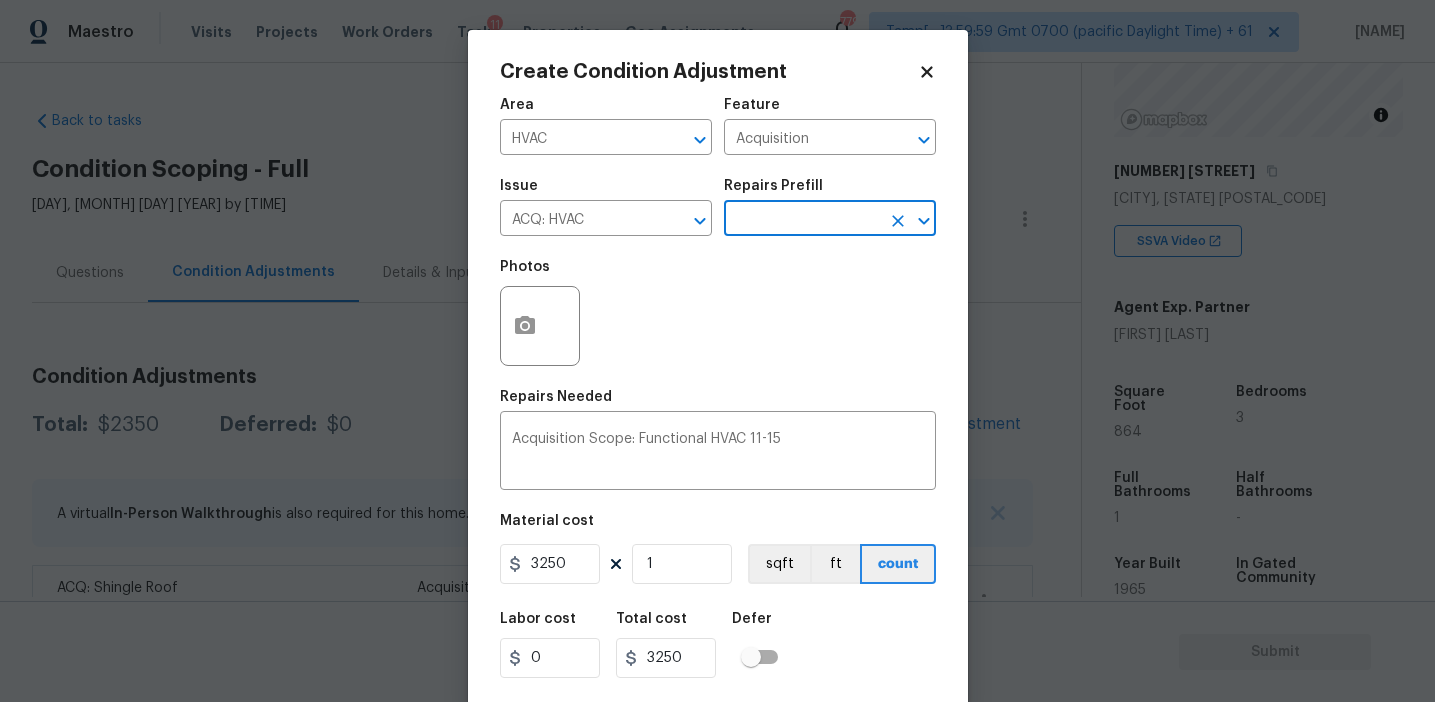 scroll, scrollTop: 45, scrollLeft: 0, axis: vertical 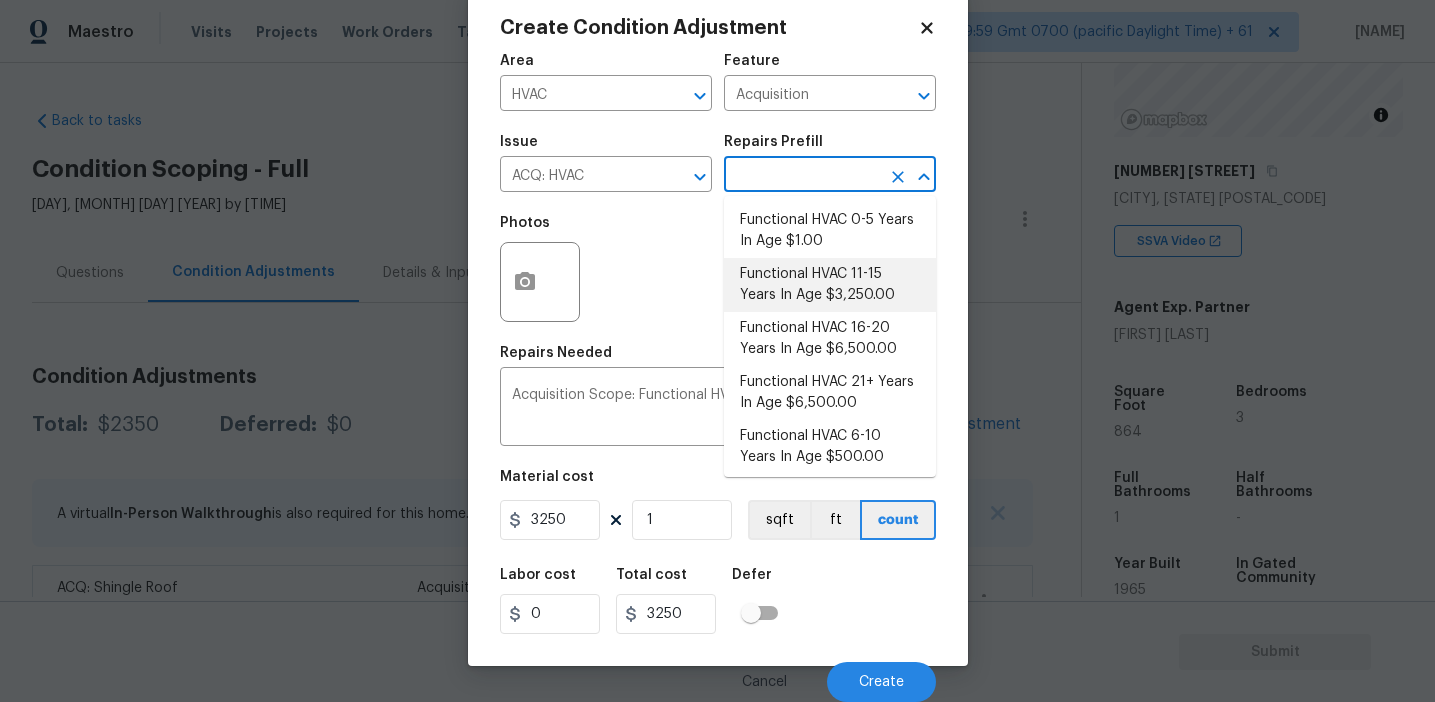 click at bounding box center [802, 176] 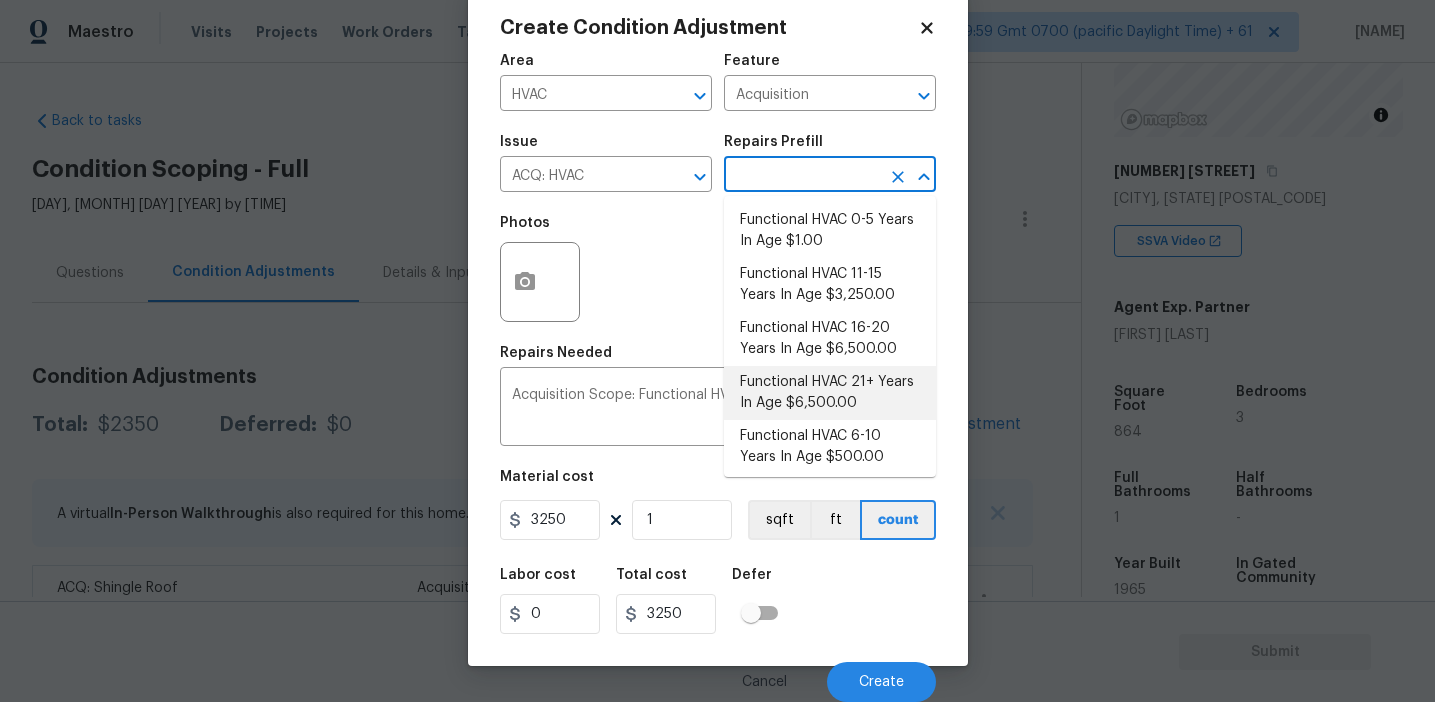click on "Functional HVAC 21+ Years In Age $6,500.00" at bounding box center (830, 393) 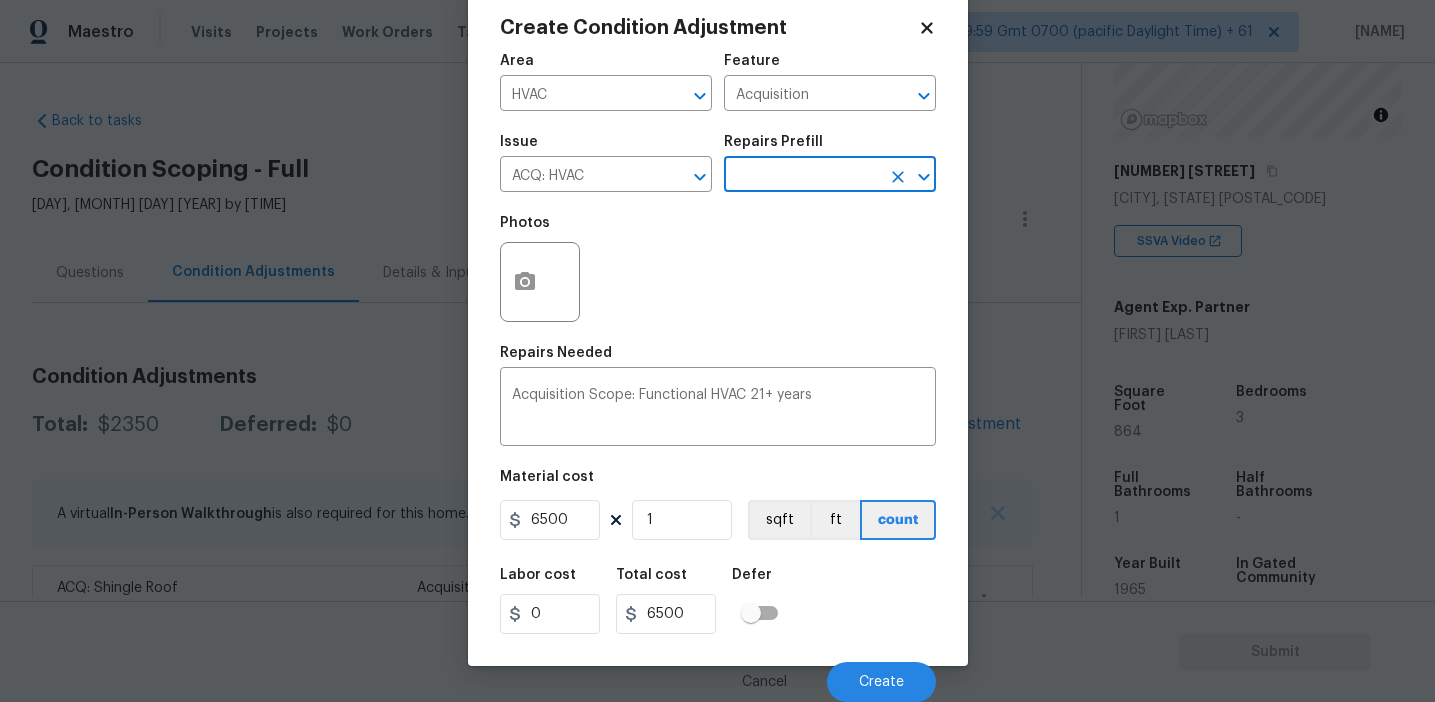 click on "Cancel Create" at bounding box center [718, 674] 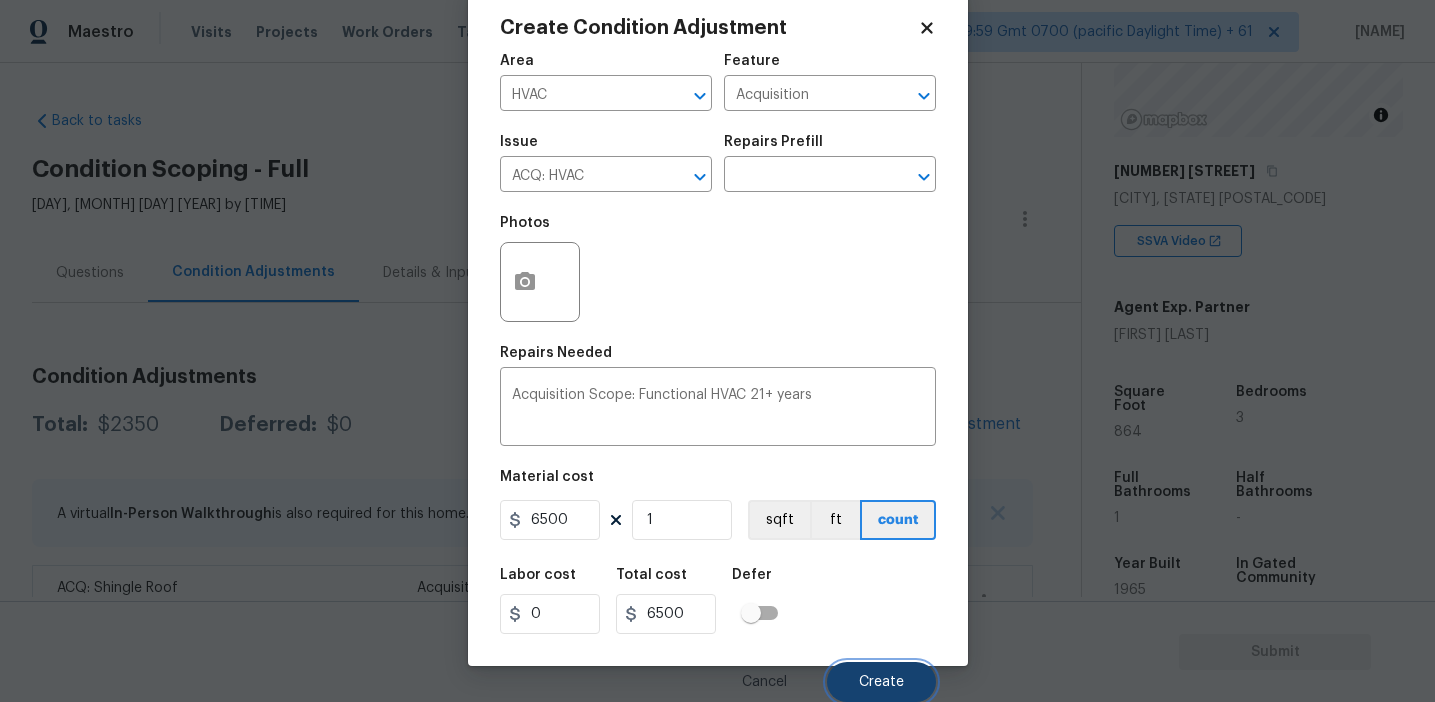 click on "Create" at bounding box center [881, 682] 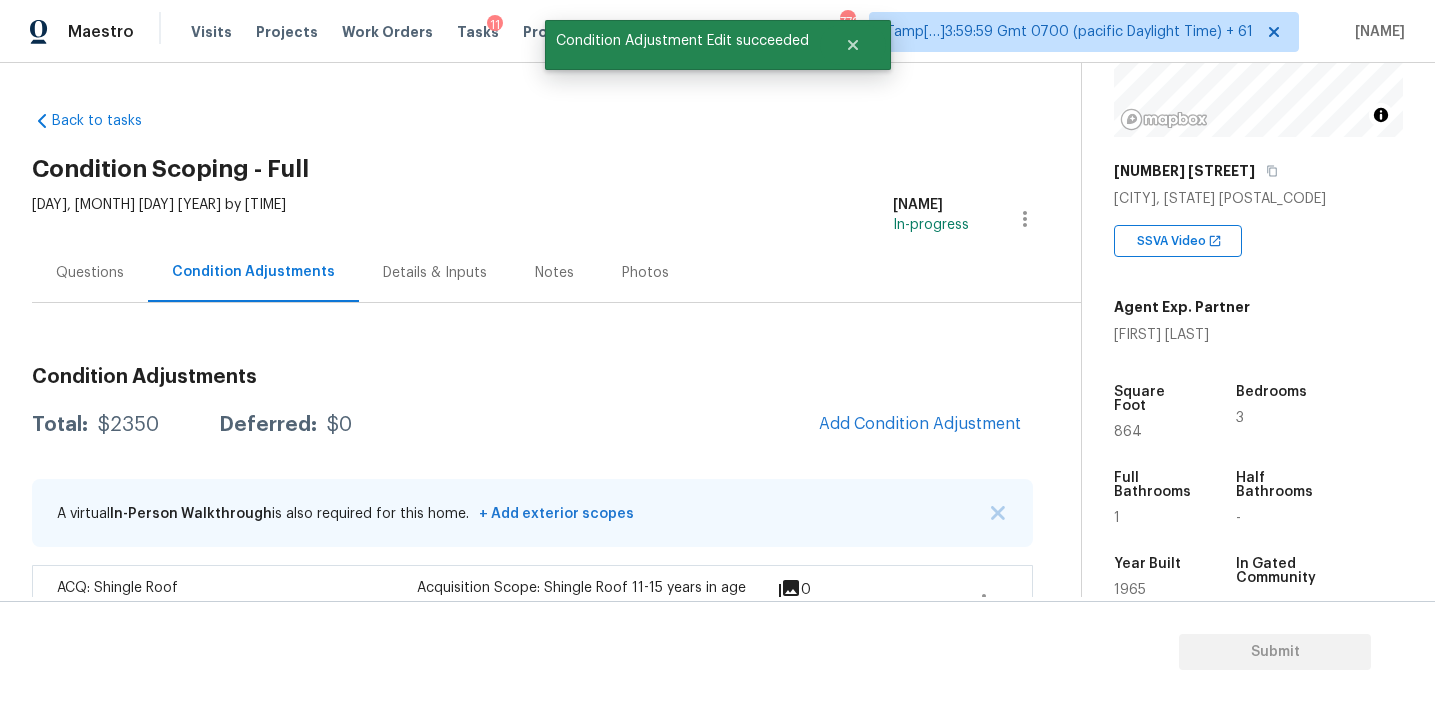 scroll, scrollTop: 38, scrollLeft: 0, axis: vertical 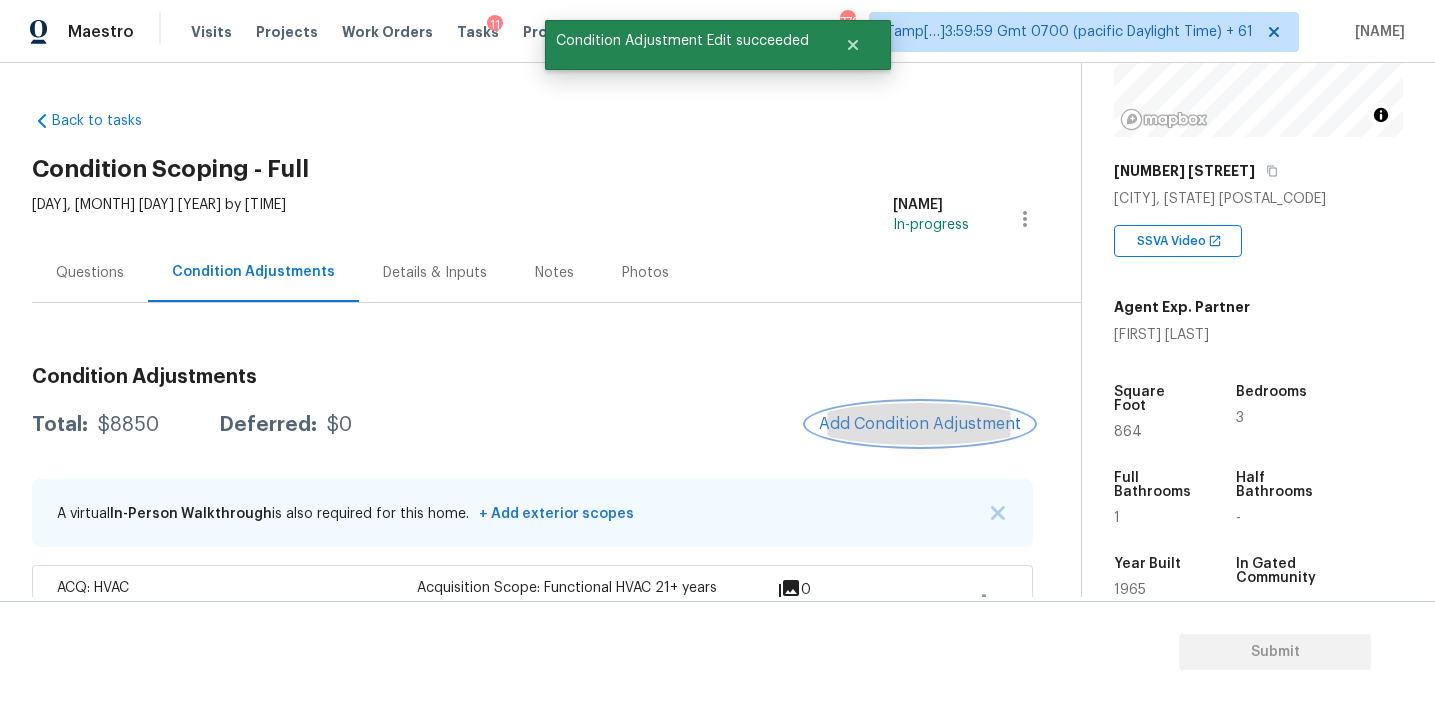 click on "Add Condition Adjustment" at bounding box center (920, 424) 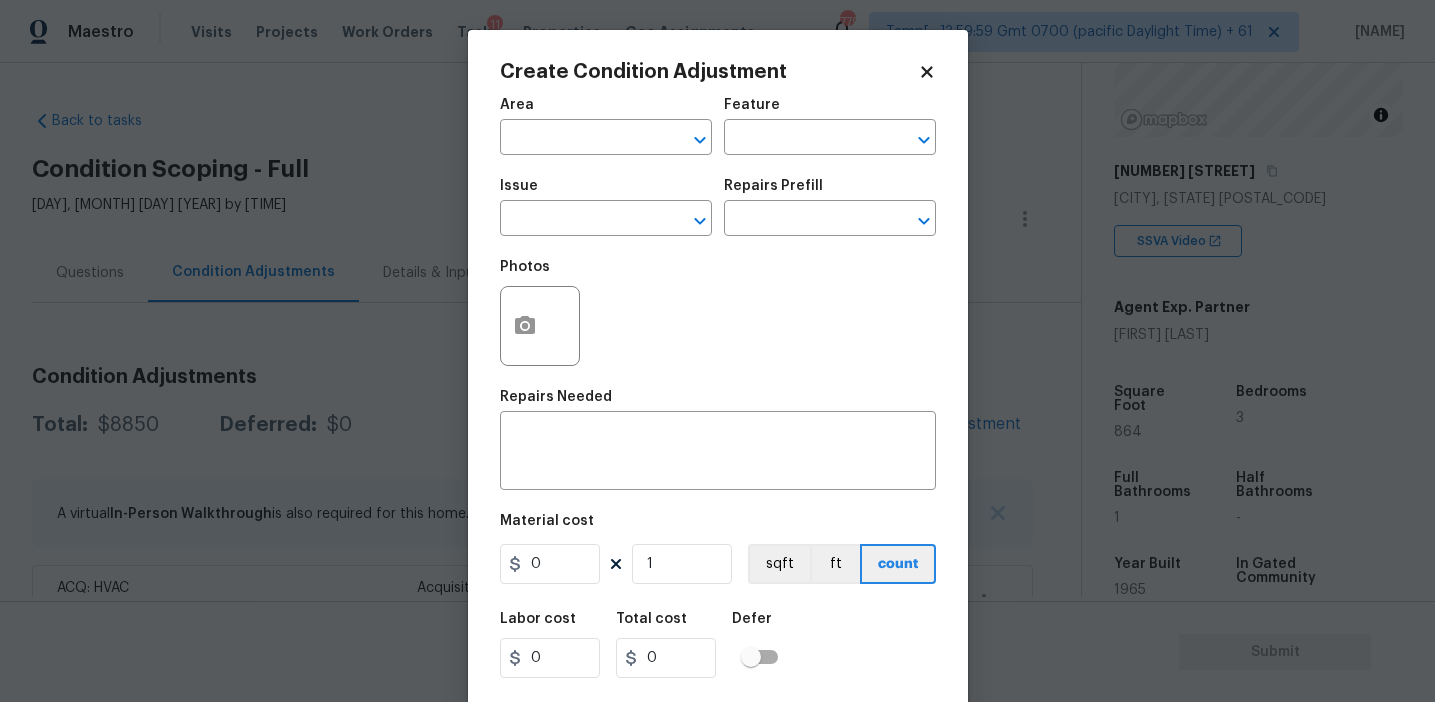 click on "Area" at bounding box center (606, 111) 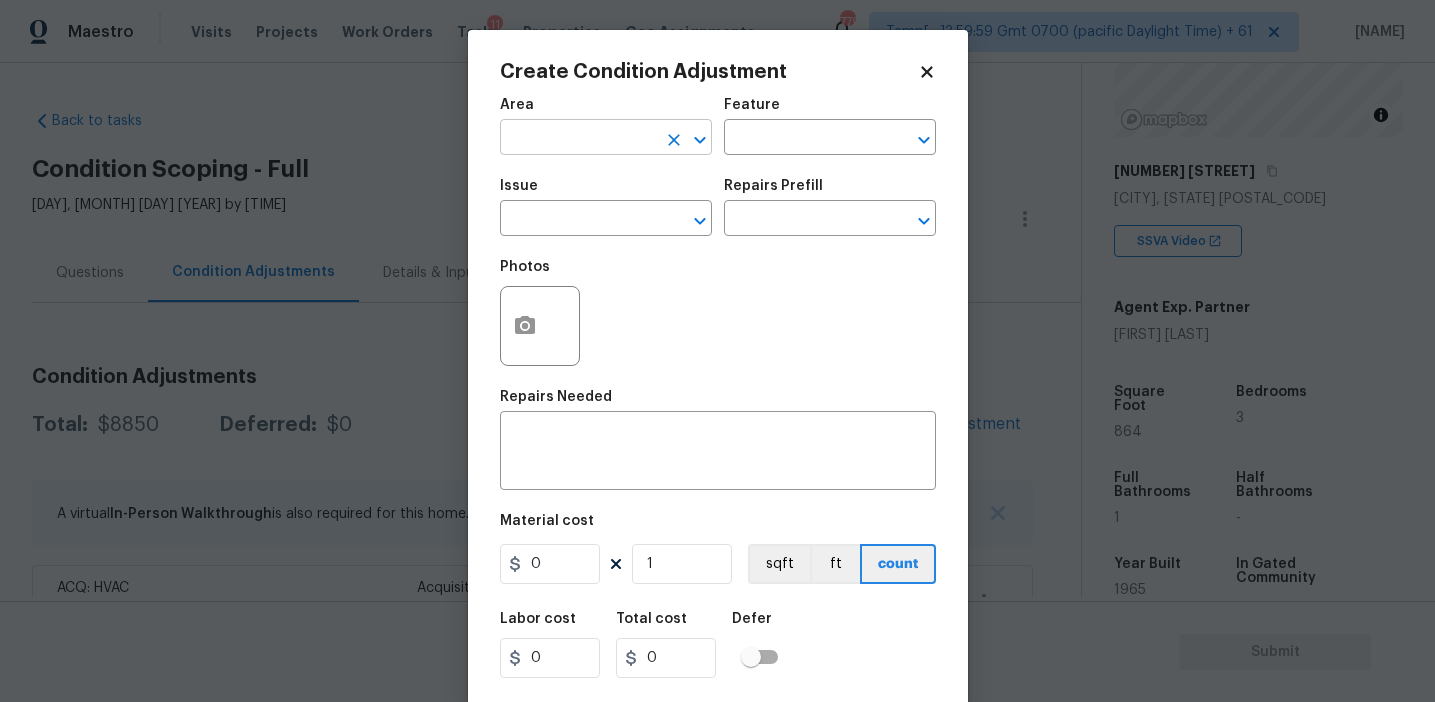 click at bounding box center [578, 139] 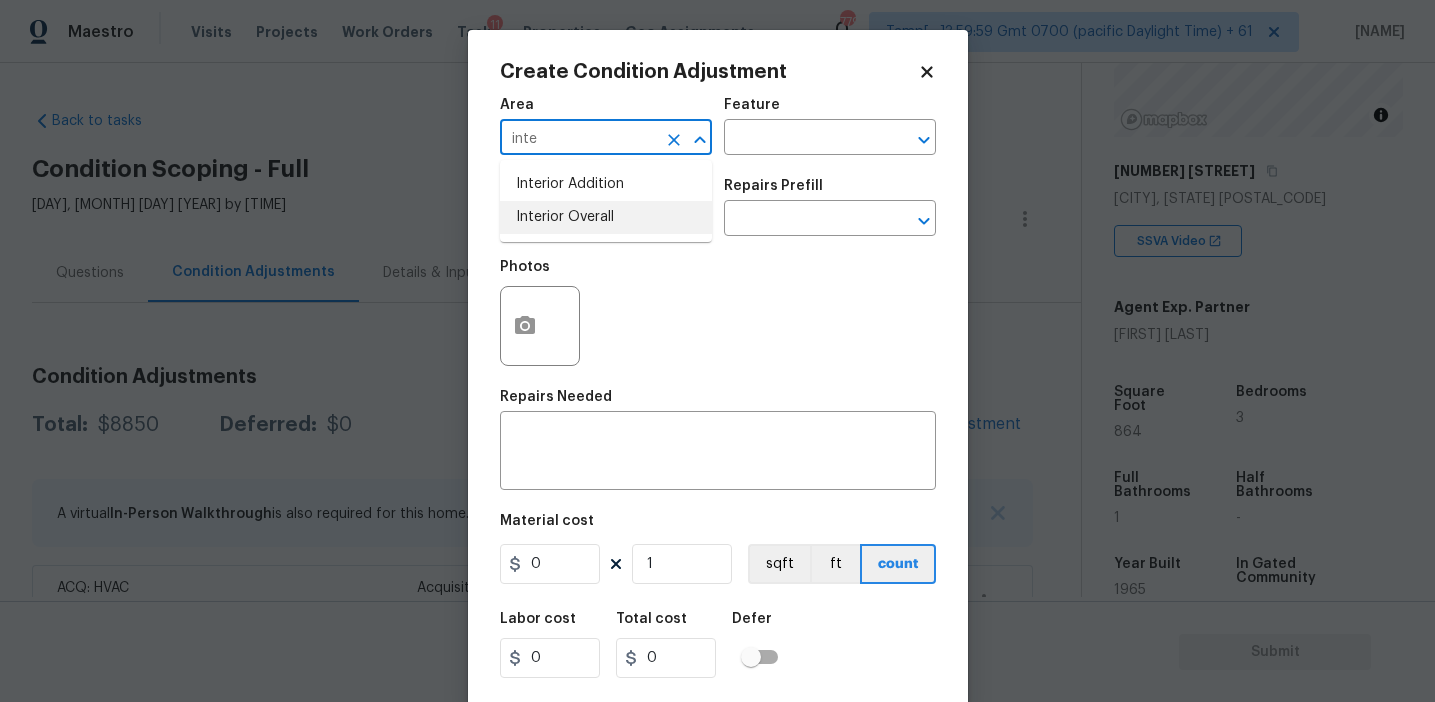 click on "Interior Overall" at bounding box center (606, 217) 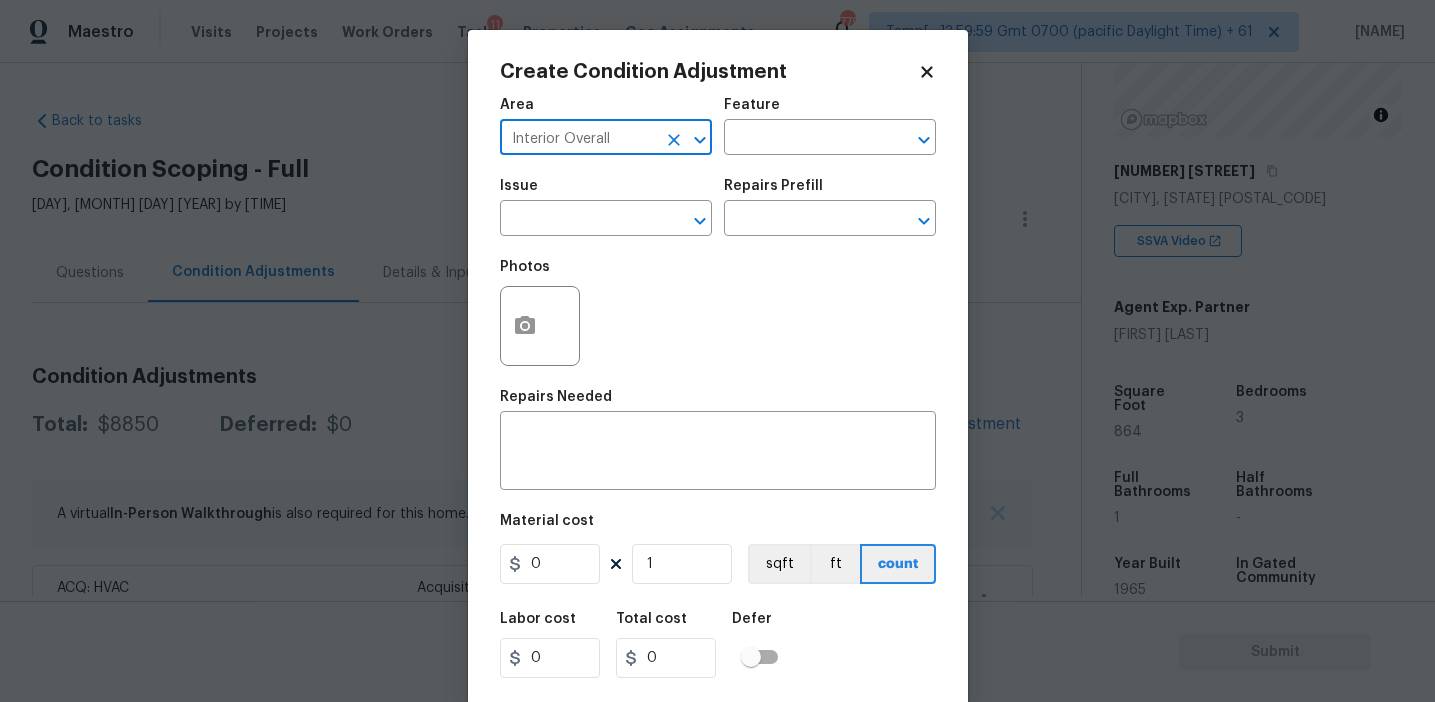 type on "Interior Overall" 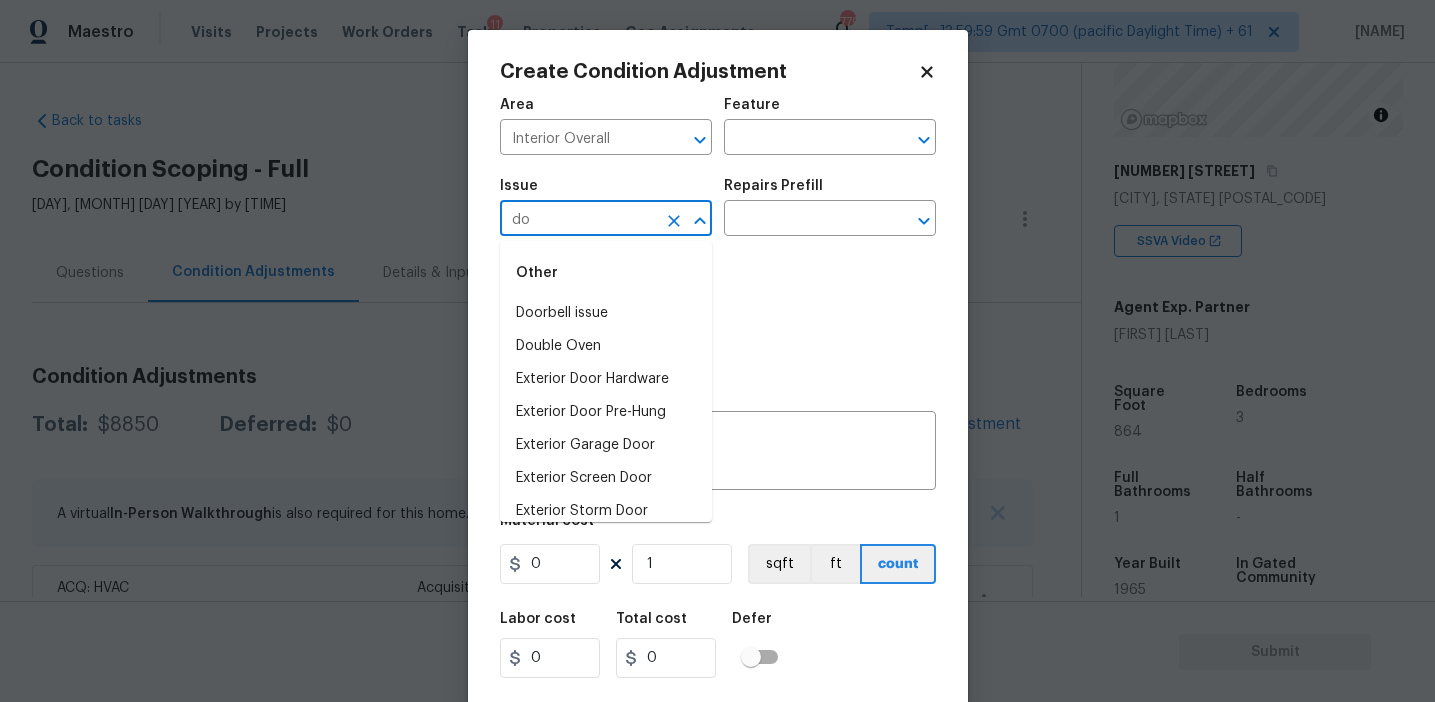 type on "d" 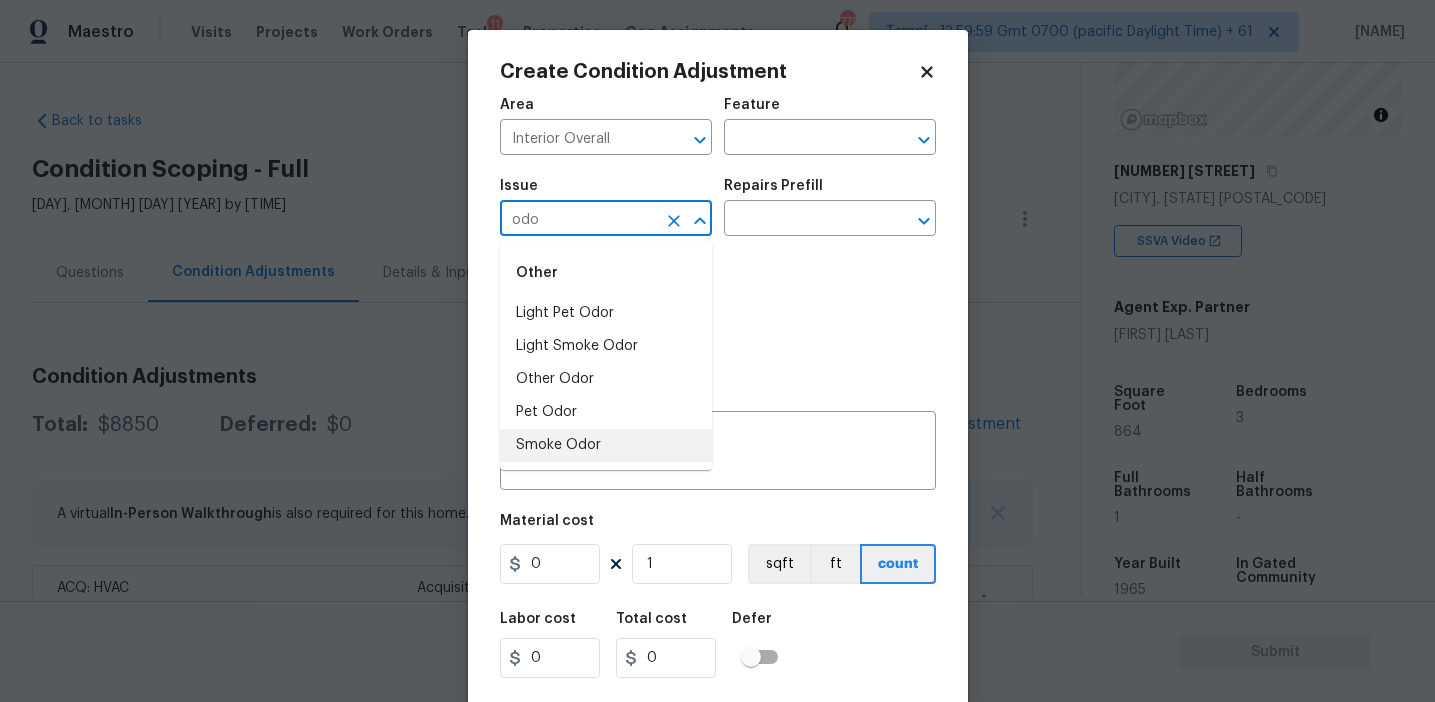 click on "Smoke Odor" at bounding box center [606, 445] 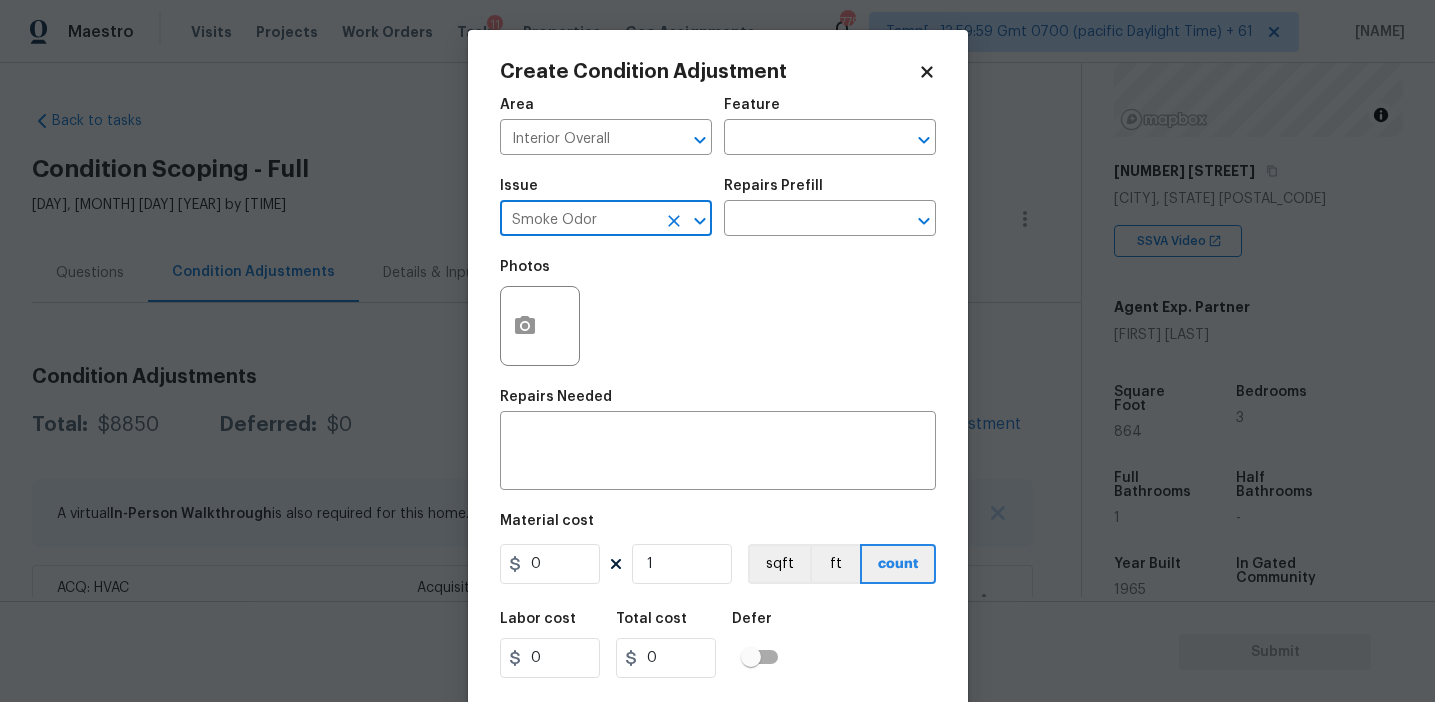 type on "Smoke Odor" 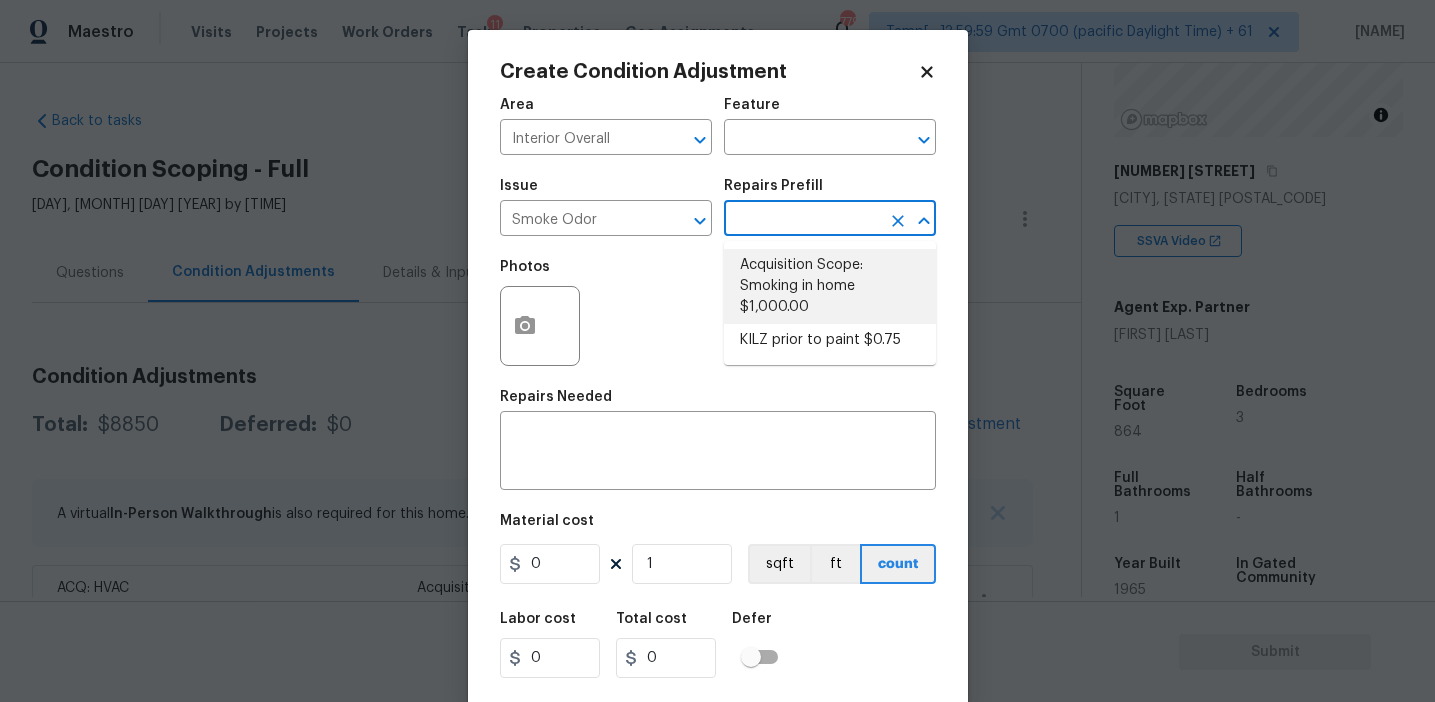click on "Acquisition Scope: Smoking in home $1,000.00" at bounding box center (830, 286) 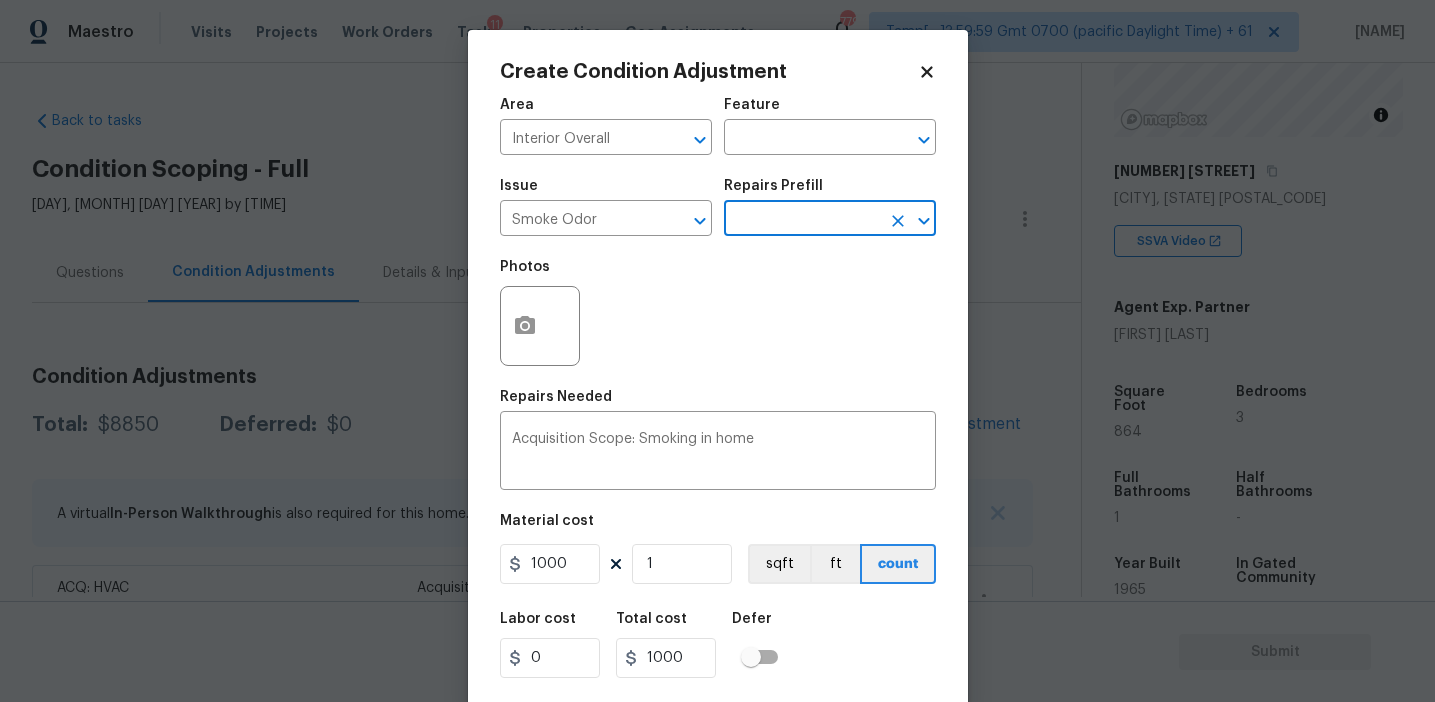 scroll, scrollTop: 45, scrollLeft: 0, axis: vertical 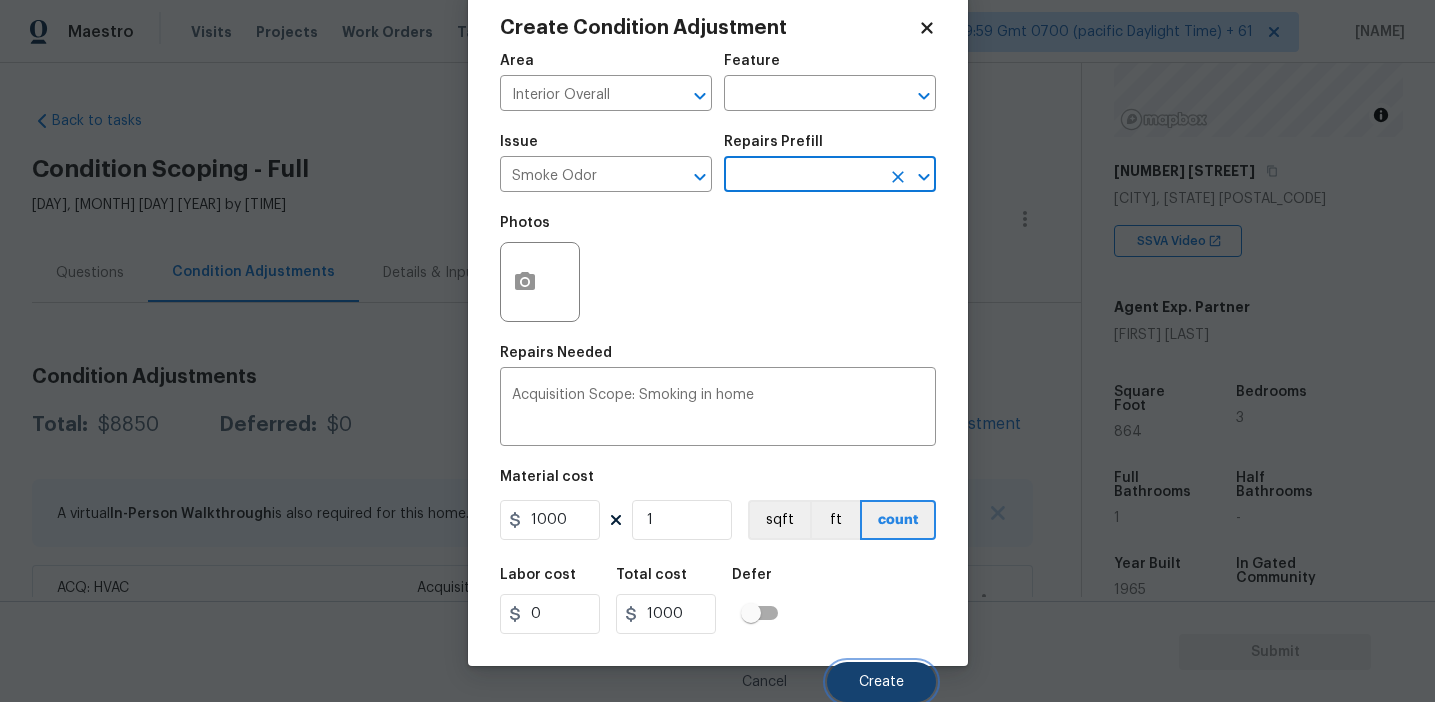 click on "Create" at bounding box center [881, 682] 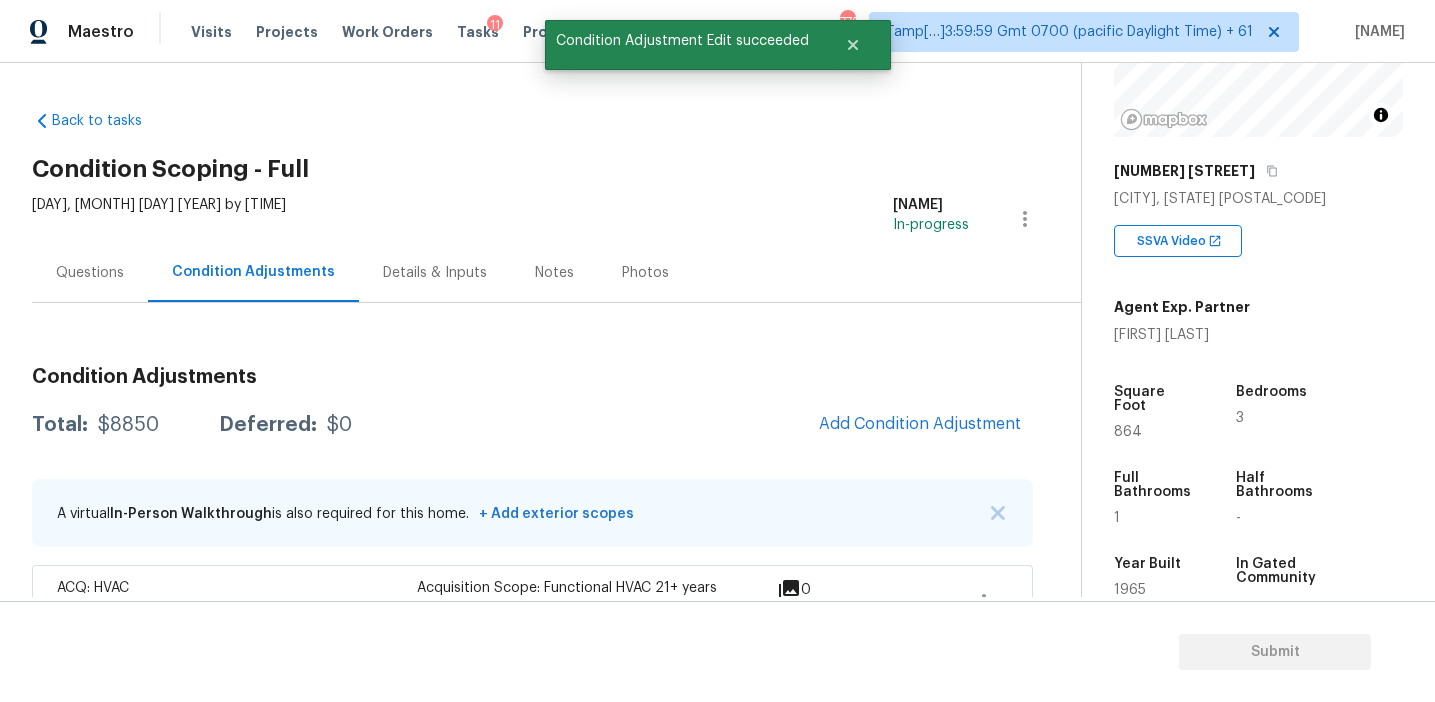 scroll, scrollTop: 38, scrollLeft: 0, axis: vertical 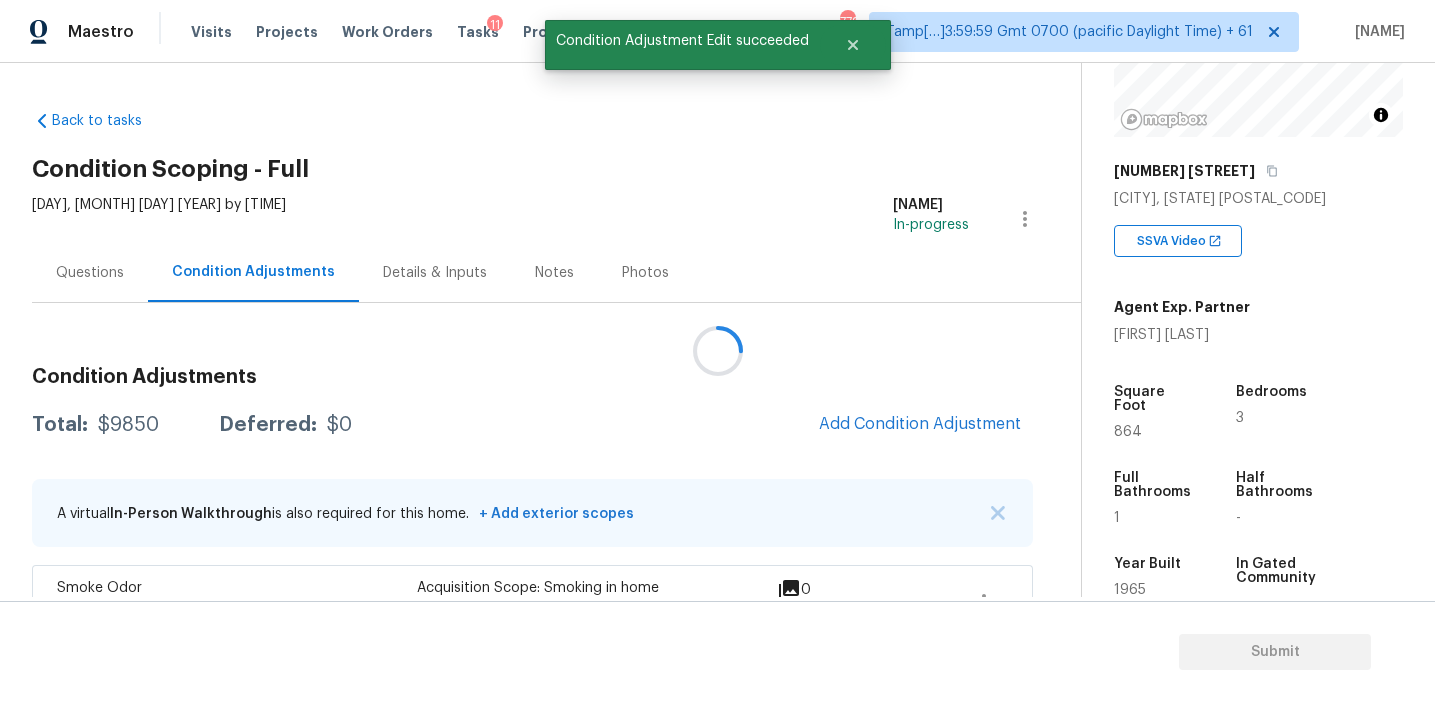 click at bounding box center (717, 351) 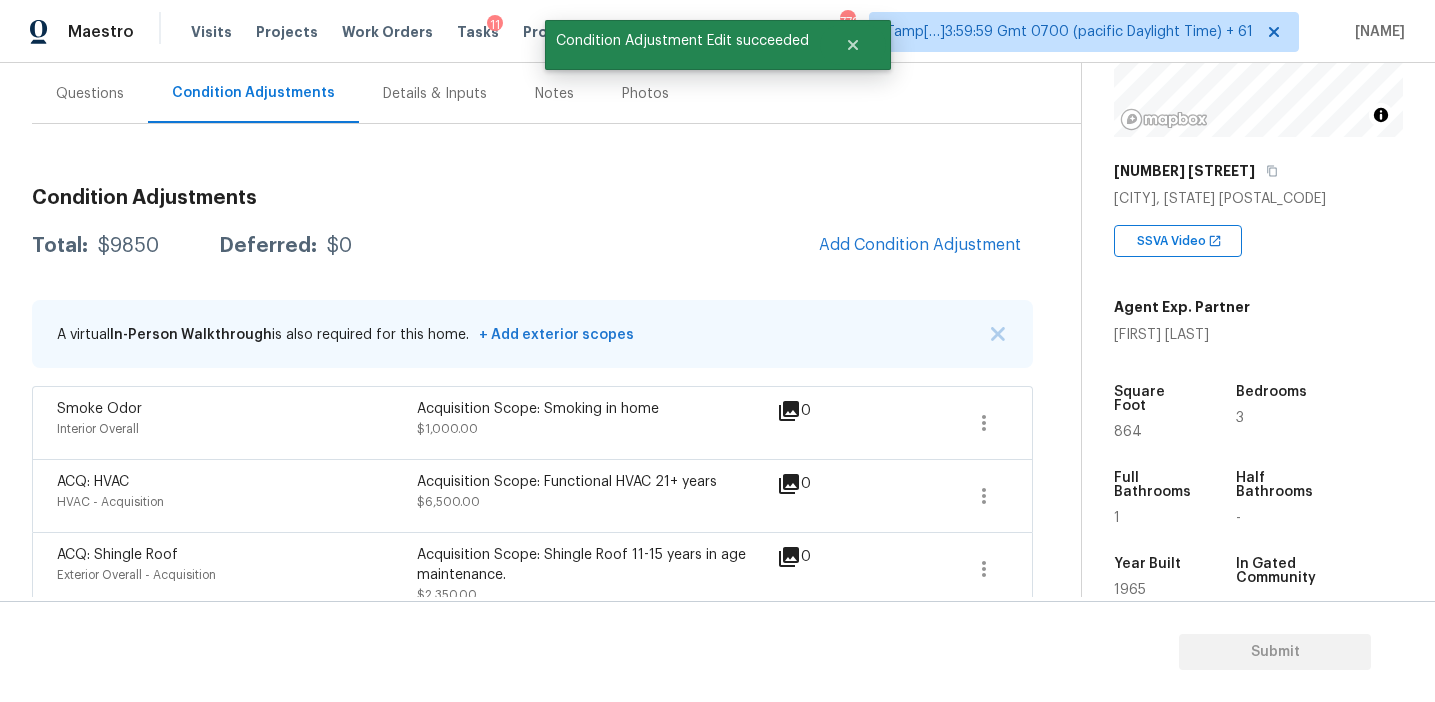 scroll, scrollTop: 170, scrollLeft: 0, axis: vertical 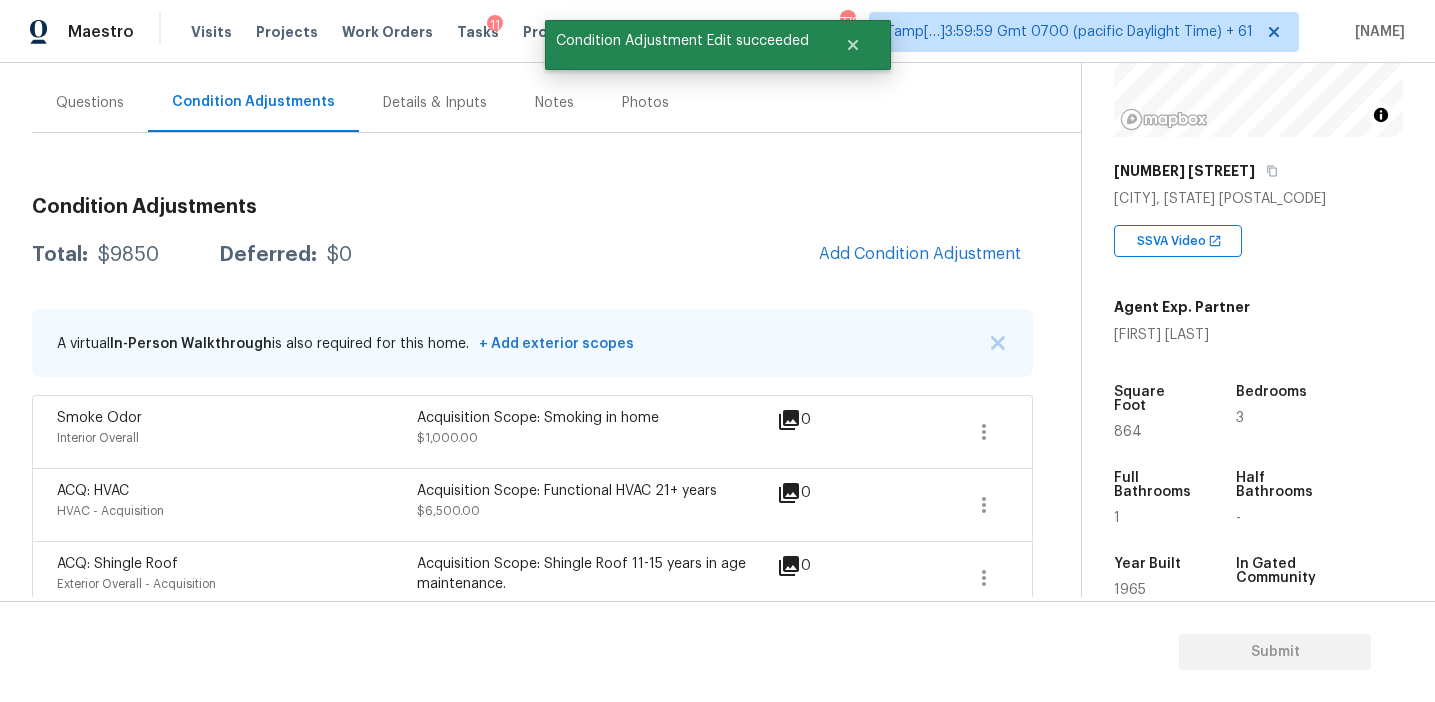 click on "Total:  $9850 Deferred:  $0 Add Condition Adjustment" at bounding box center [532, 255] 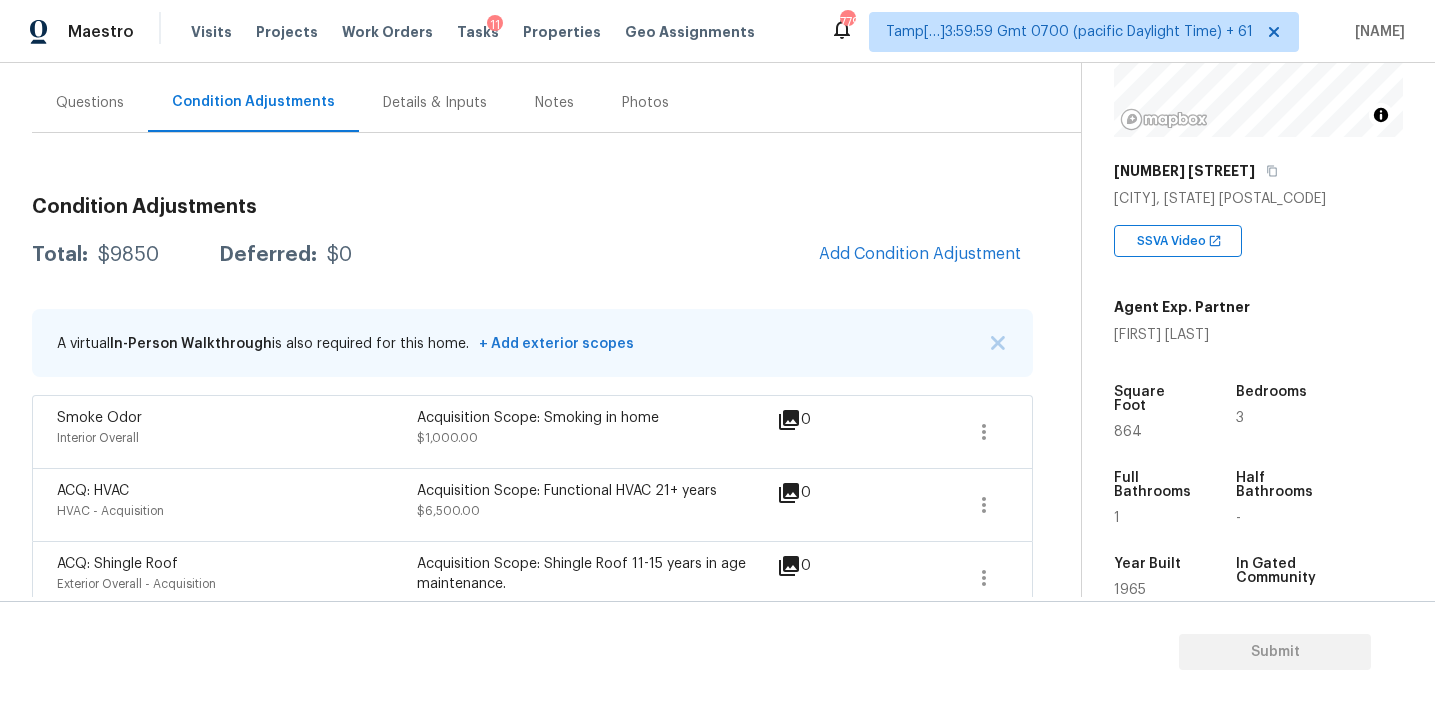 click on "Total:  $9850 Deferred:  $0 Add Condition Adjustment" at bounding box center [532, 255] 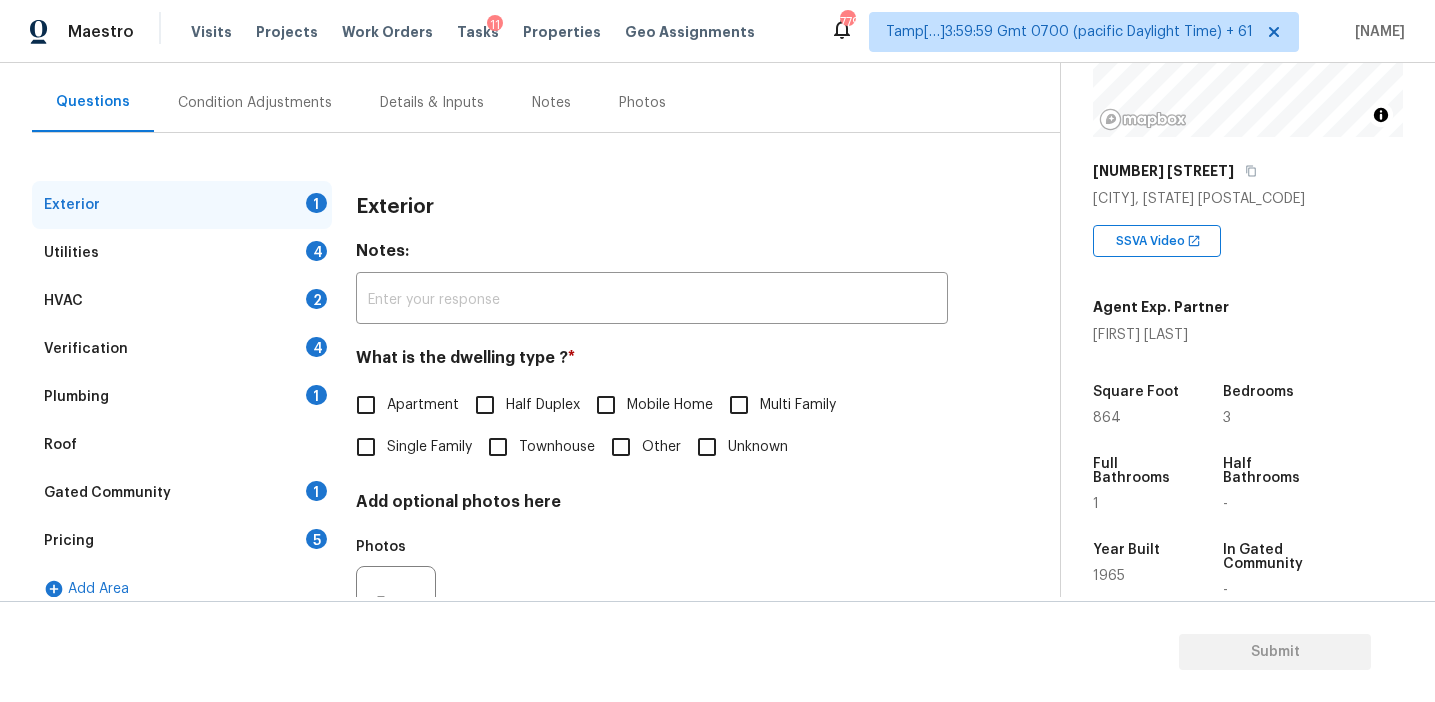 click on "Verification 4" at bounding box center (182, 349) 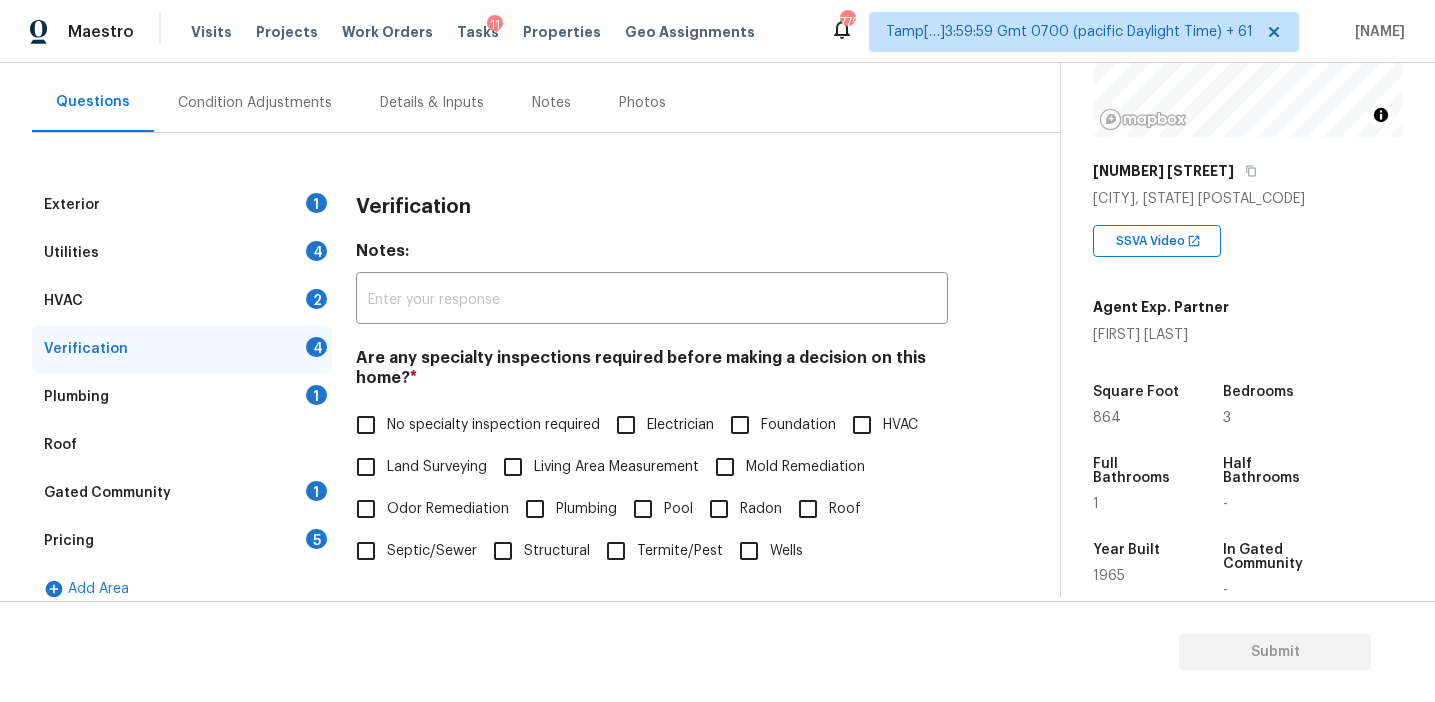 scroll, scrollTop: 501, scrollLeft: 0, axis: vertical 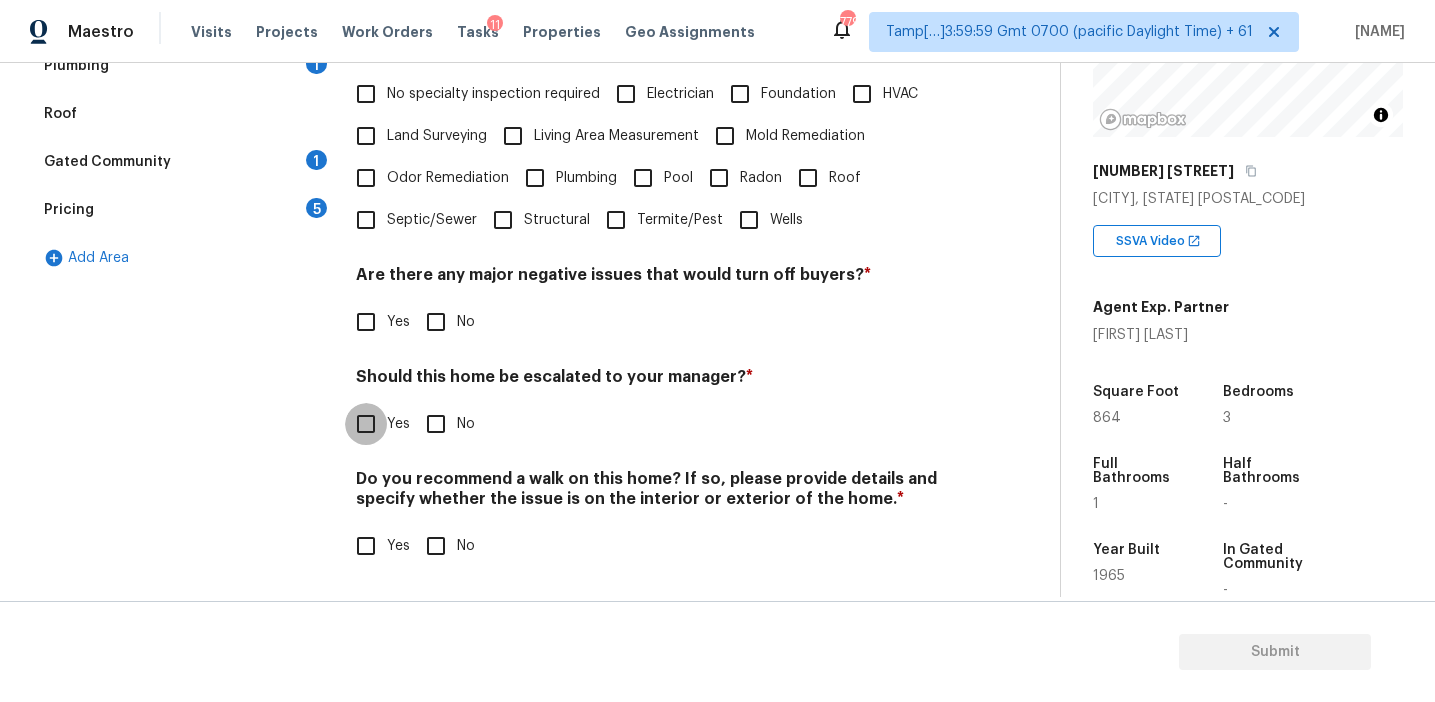 click on "Yes" at bounding box center [366, 424] 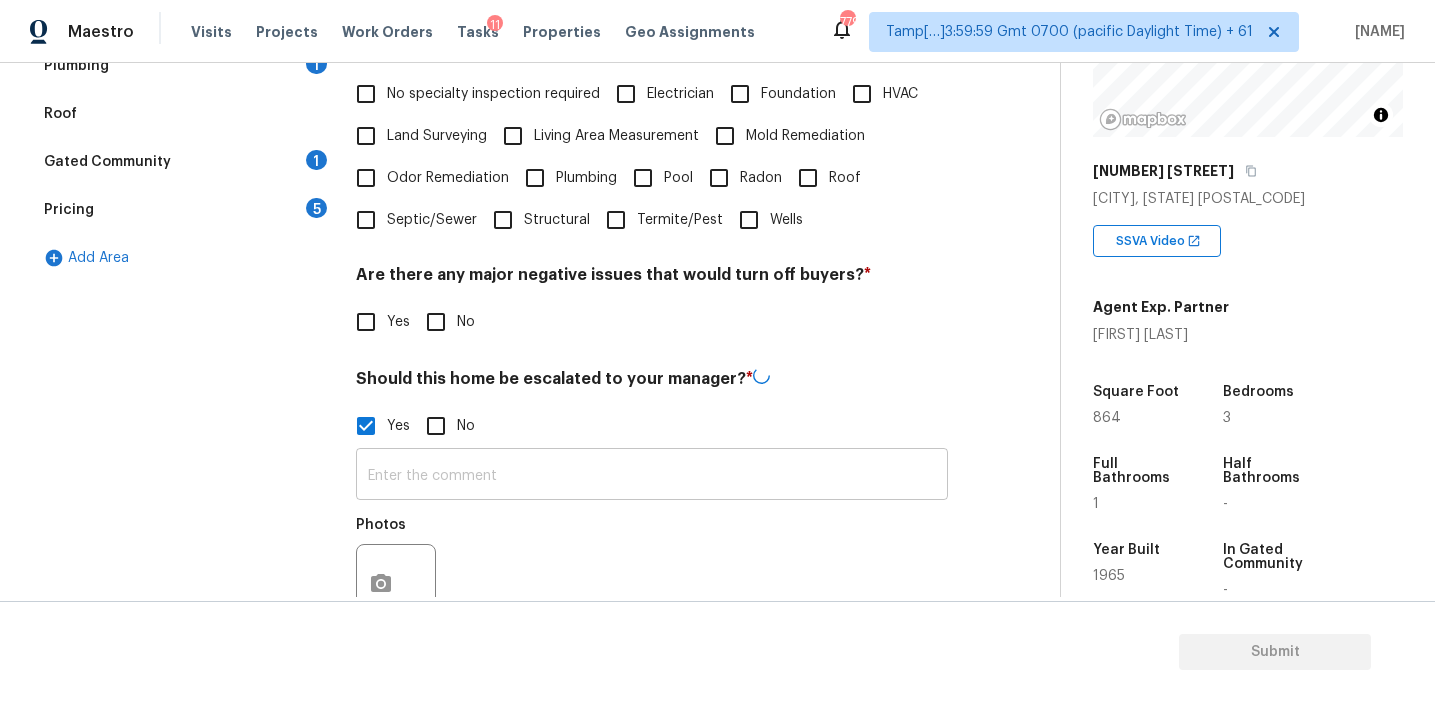 click at bounding box center [652, 476] 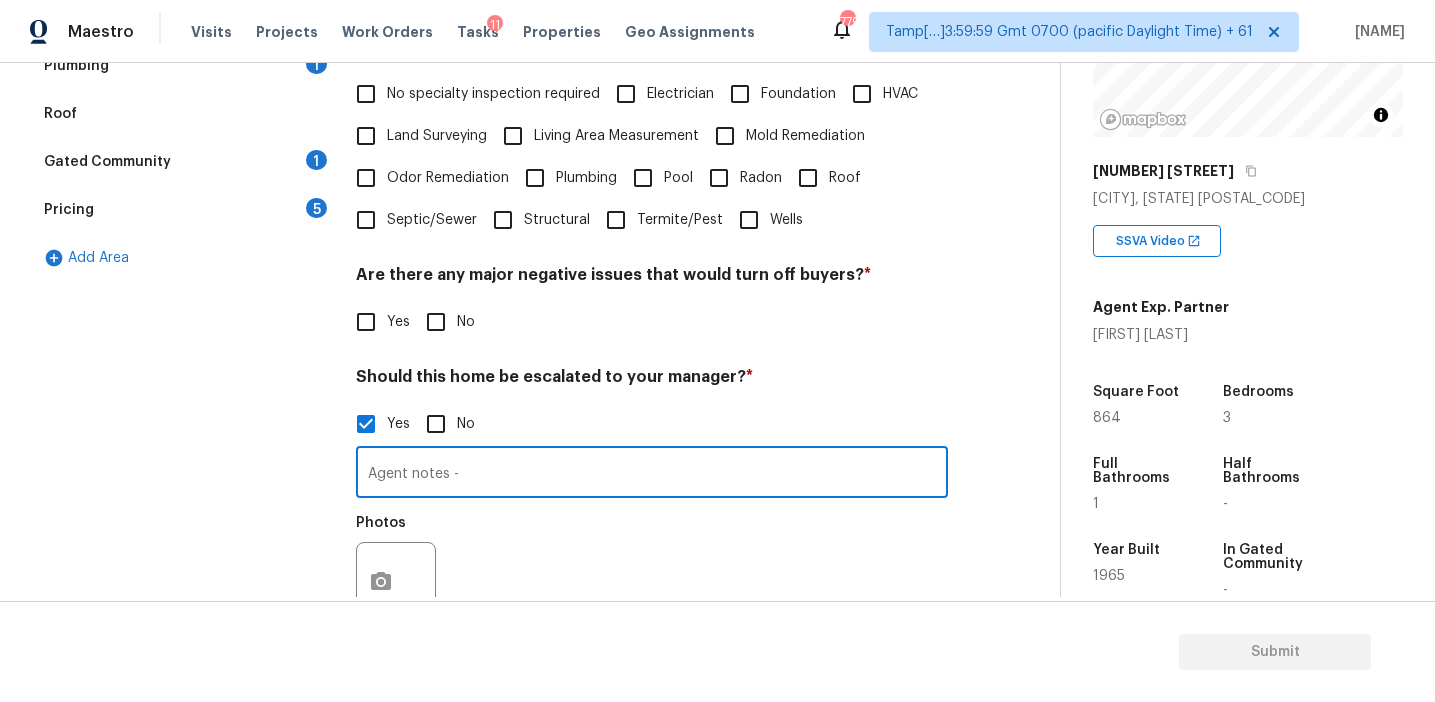 paste on "Home is dated and needs to be updated." 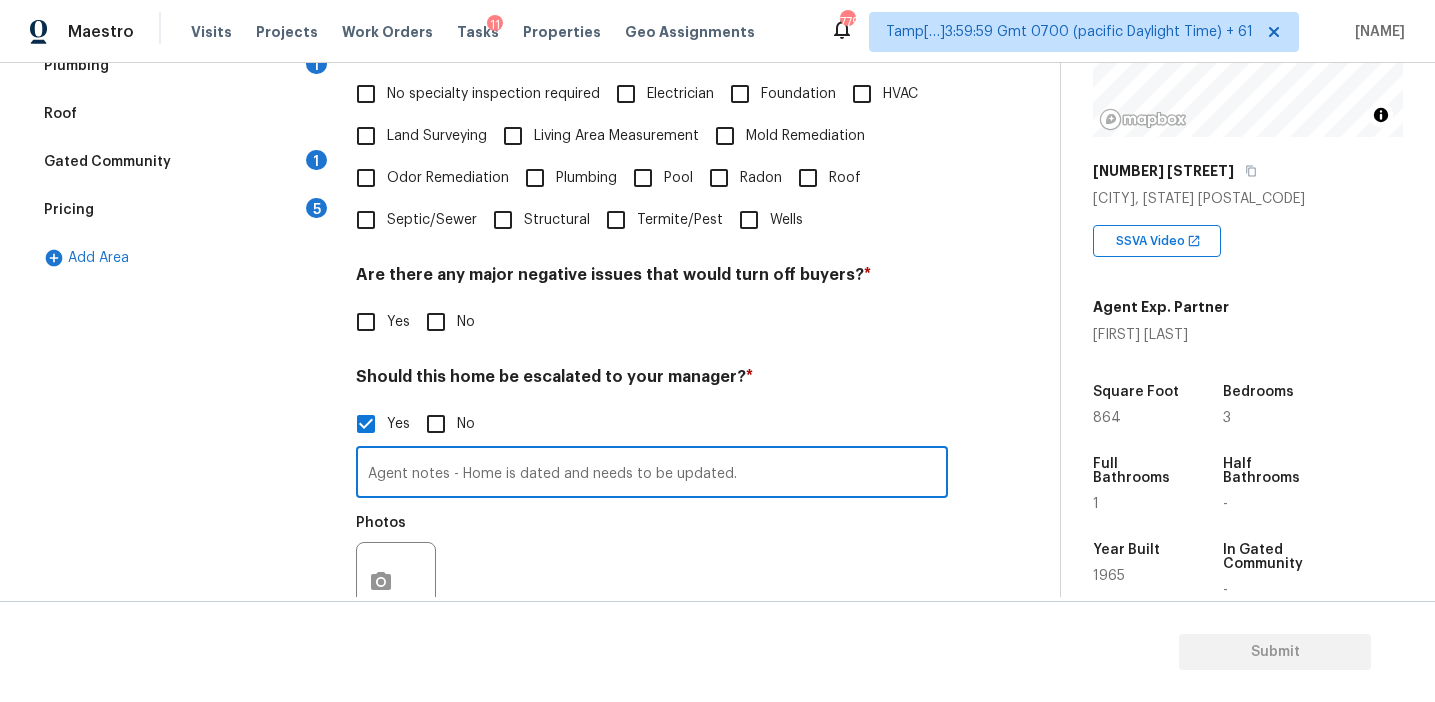 type on "Agent notes - Home is dated and needs to be updated." 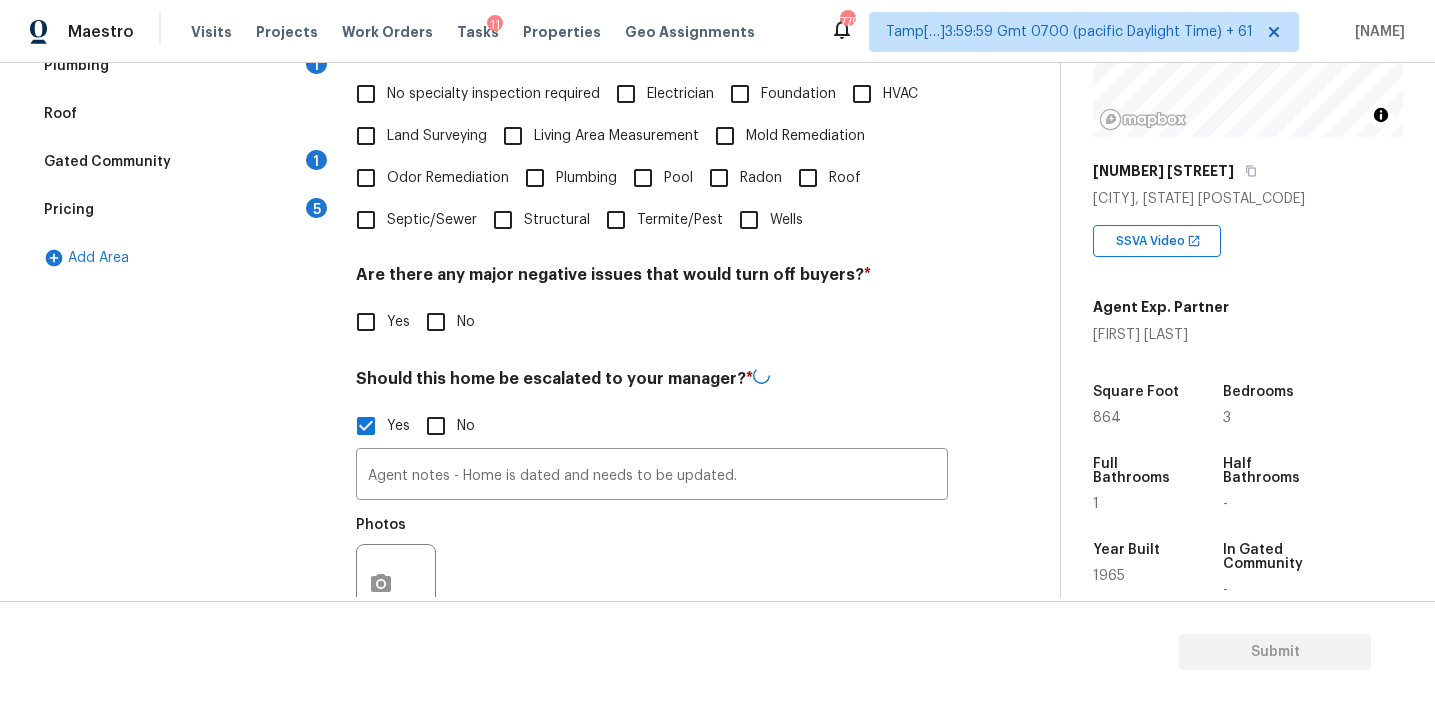 click on "Photos" at bounding box center [652, 571] 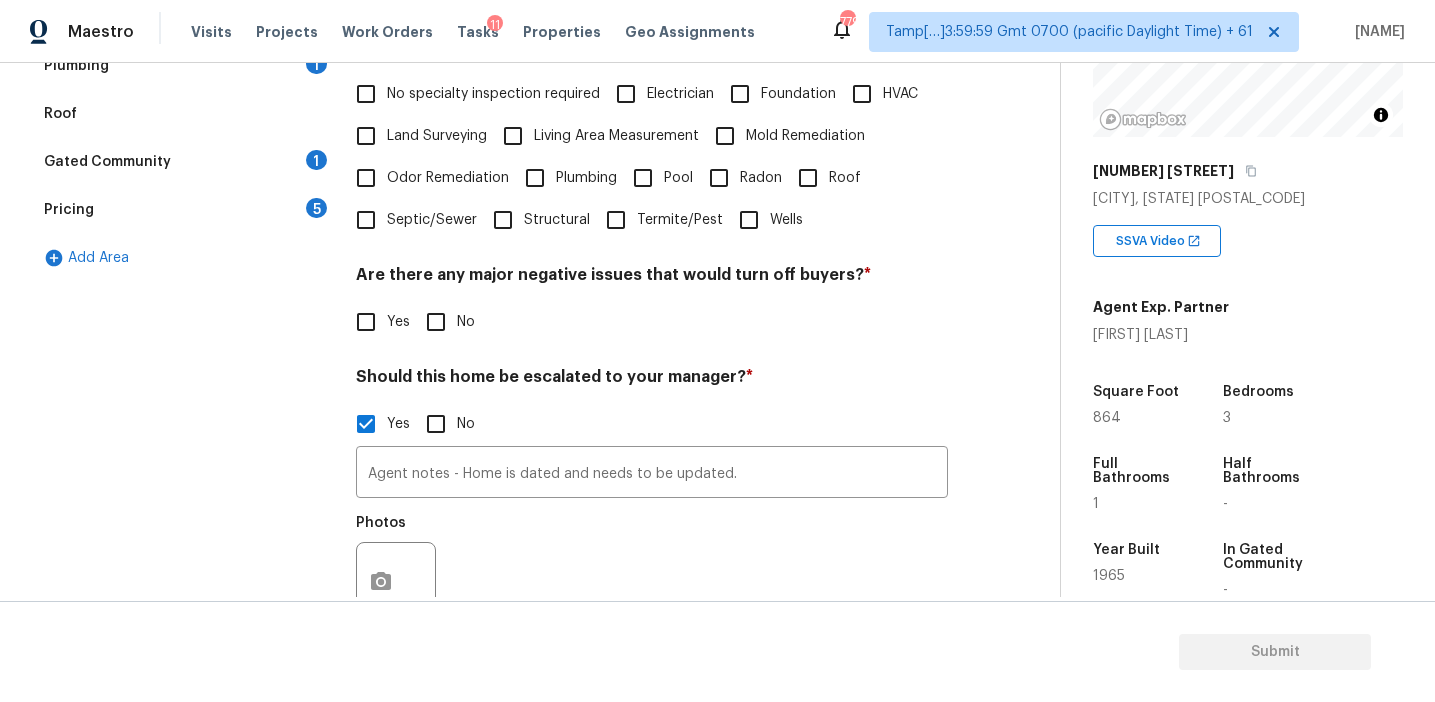 click on "Photos" at bounding box center (652, 569) 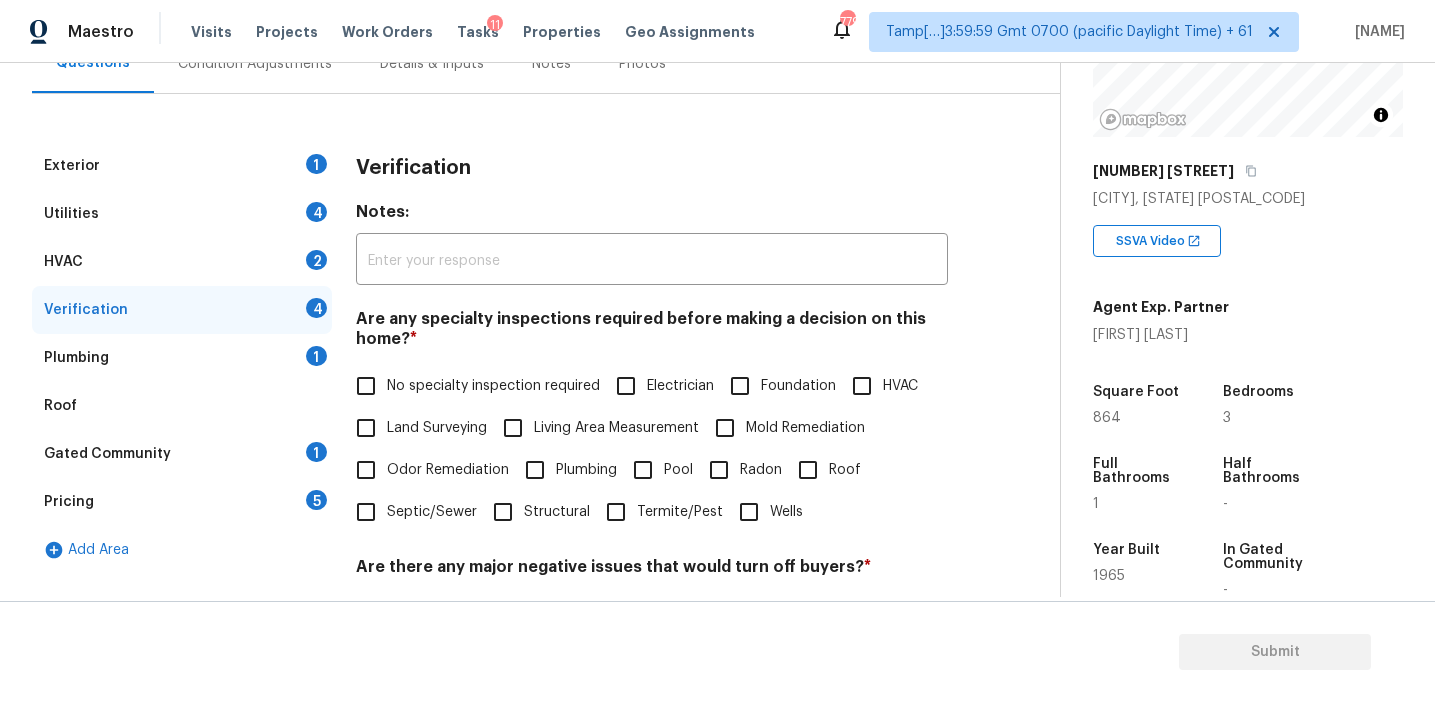 scroll, scrollTop: 180, scrollLeft: 0, axis: vertical 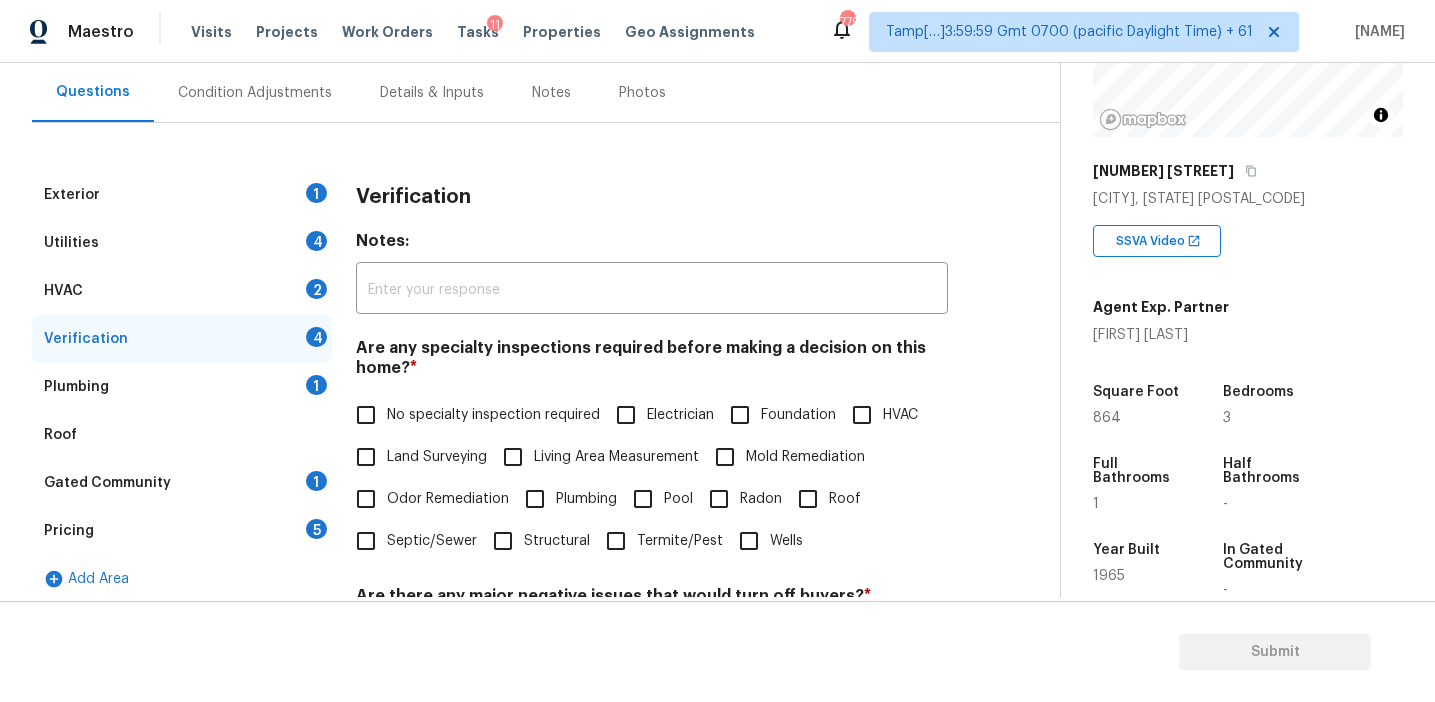 click on "Verification" at bounding box center [652, 197] 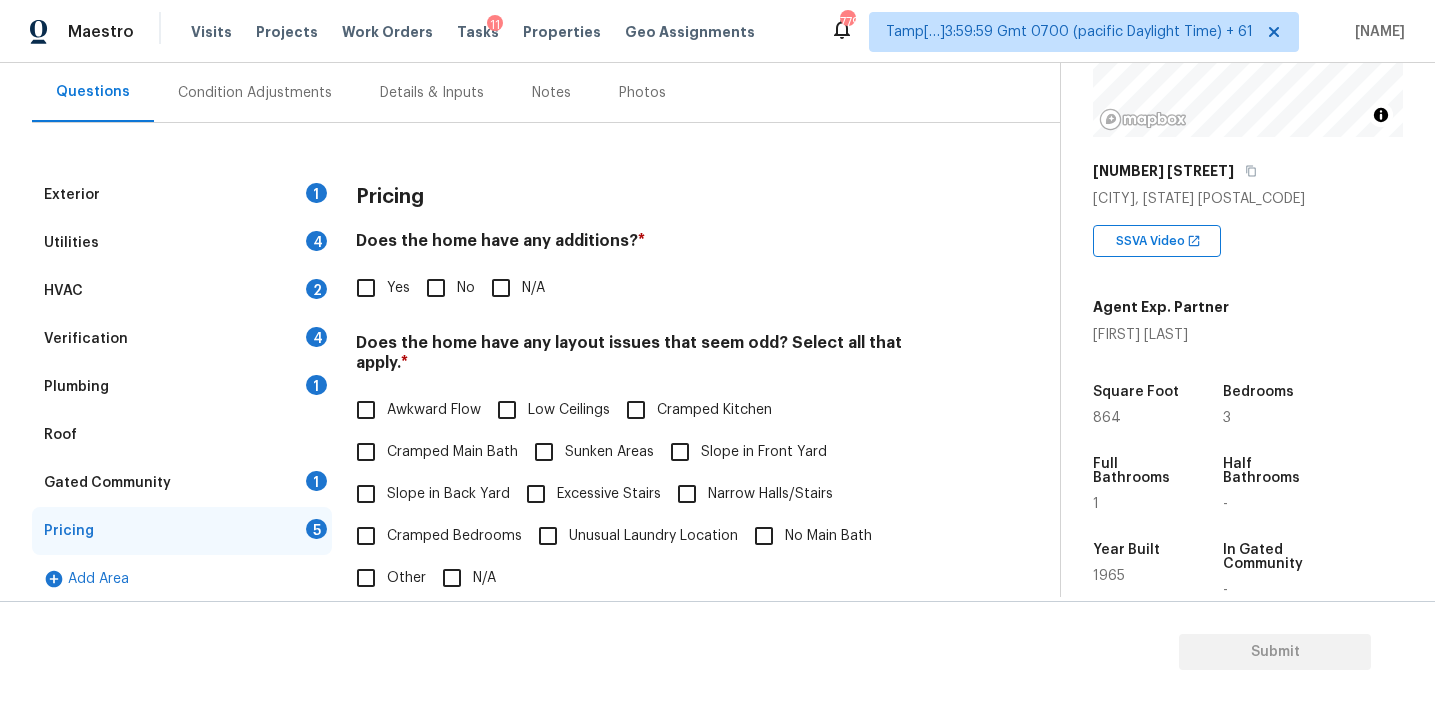 click on "Pricing Does the home have any additions?  * Yes No N/A Does the home have any layout issues that seem odd? Select all that apply.  * Awkward Flow Low Ceilings Cramped Kitchen Cramped Main Bath Sunken Areas Slope in Front Yard Slope in Back Yard Excessive Stairs Narrow Halls/Stairs Cramped Bedrooms Unusual Laundry Location No Main Bath Other N/A Do you have to walk through the garage to get to any rooms in the home?  * Yes No Does the kitchen seem cramped?  * Yes No Does the home appear to be very outdated?  * Yes No" at bounding box center (652, 560) 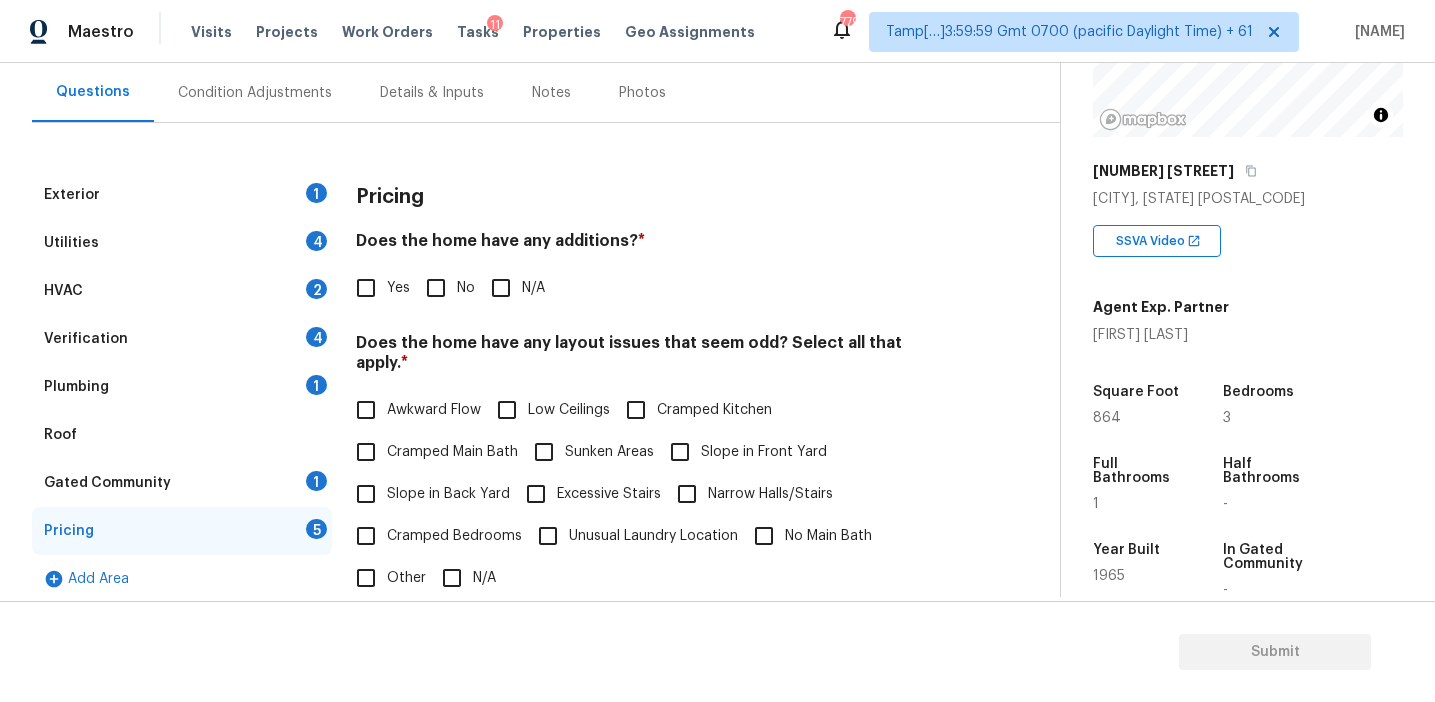 click on "Exterior 1 Utilities 4 HVAC 2 Verification 4 Plumbing 1 Roof Gated Community 1 Pricing 5 Add Area Pricing Does the home have any additions?  * Yes No N/A Does the home have any layout issues that seem odd? Select all that apply.  * Awkward Flow Low Ceilings Cramped Kitchen Cramped Main Bath Sunken Areas Slope in Front Yard Slope in Back Yard Excessive Stairs Narrow Halls/Stairs Cramped Bedrooms Unusual Laundry Location No Main Bath Other N/A Do you have to walk through the garage to get to any rooms in the home?  * Yes No Does the kitchen seem cramped?  * Yes No Does the home appear to be very outdated?  * Yes No" at bounding box center [522, 536] 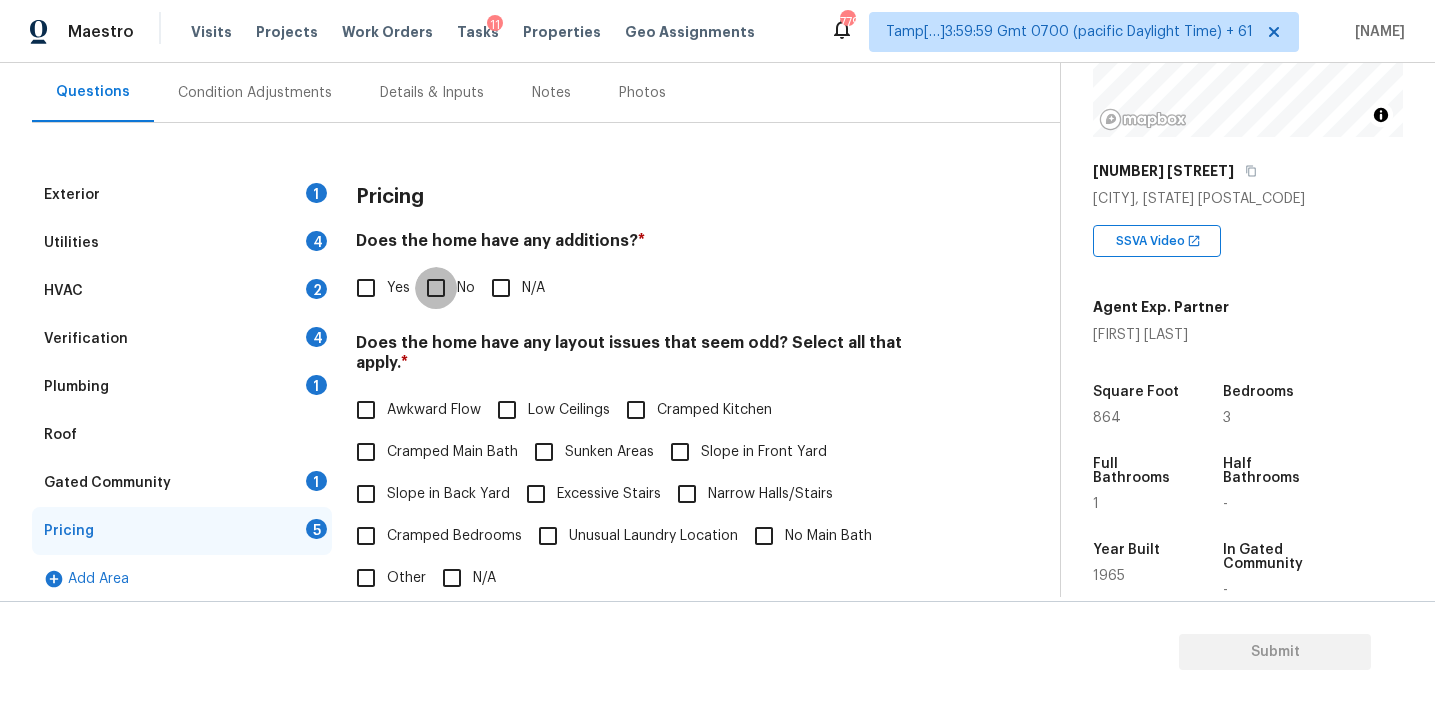 click on "No" at bounding box center [436, 288] 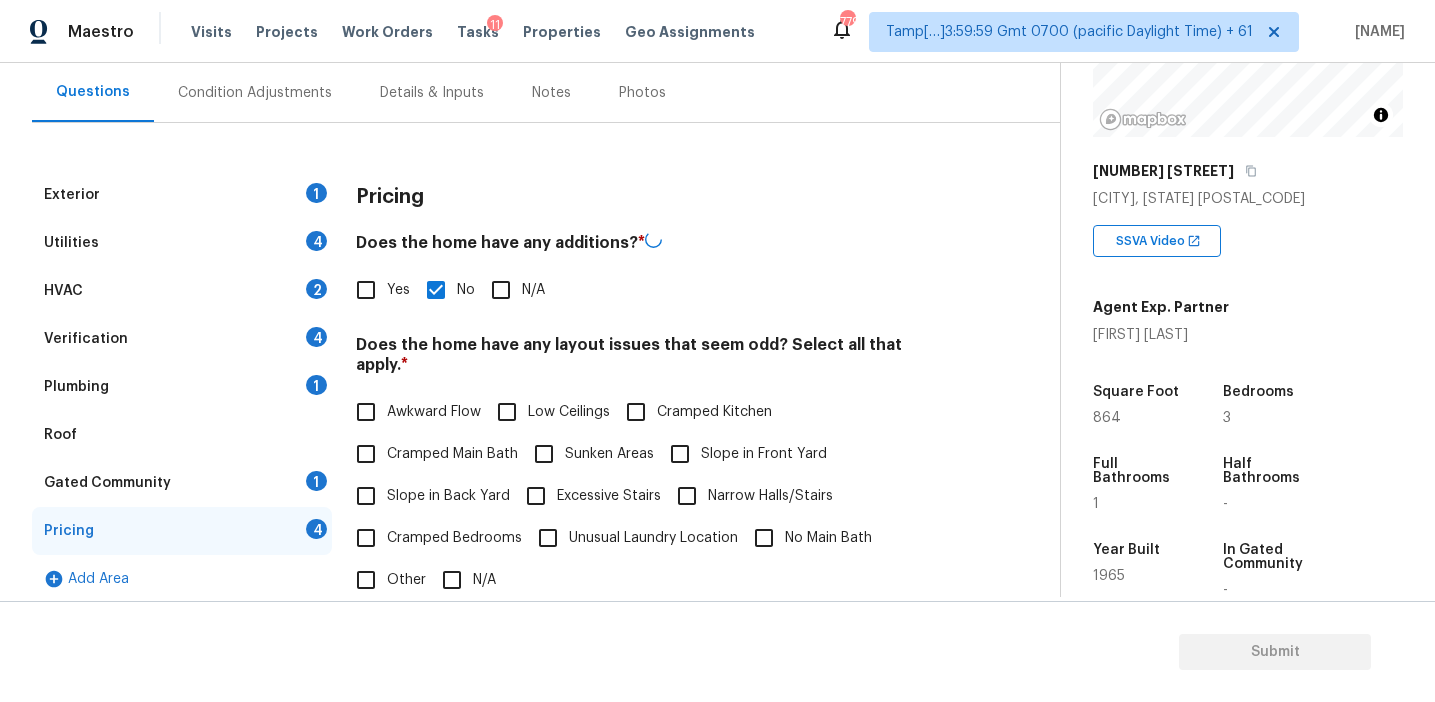 click on "Awkward Flow" at bounding box center [434, 412] 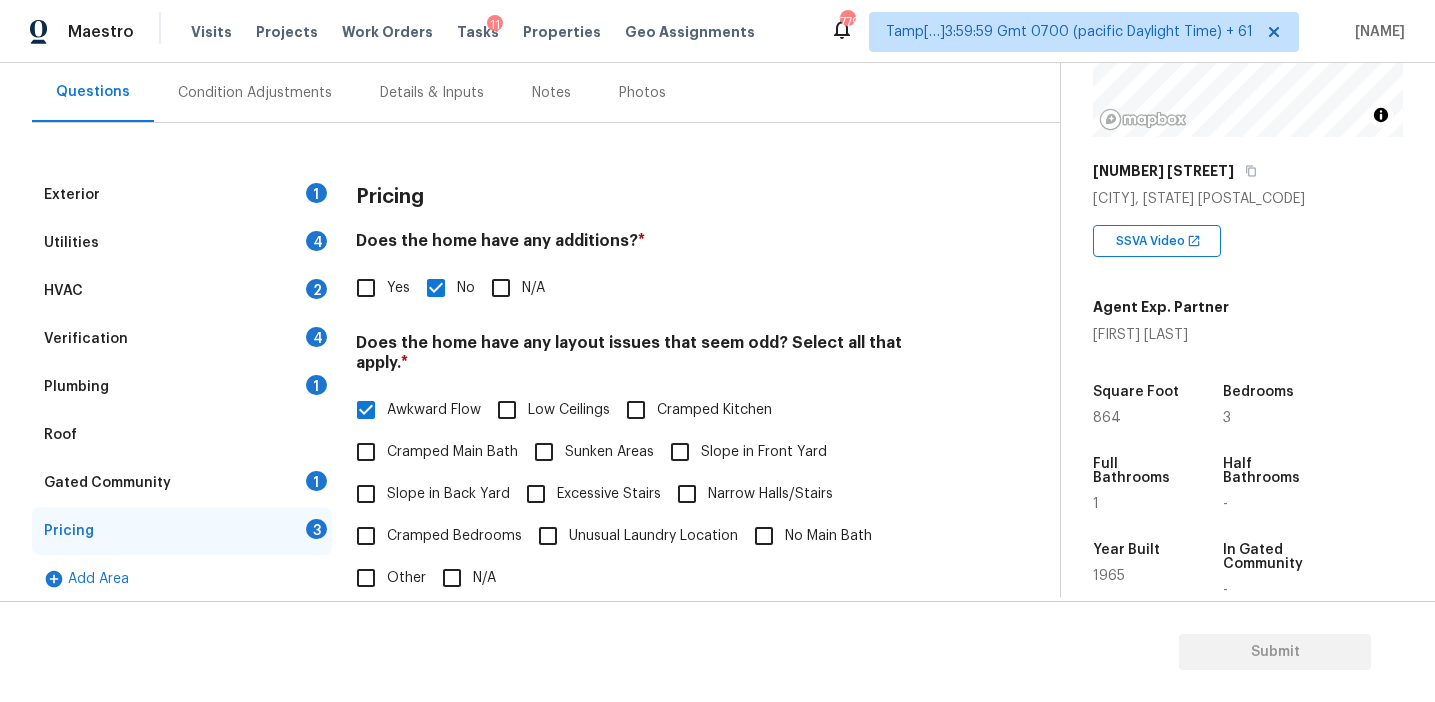click on "Low Ceilings" at bounding box center [569, 410] 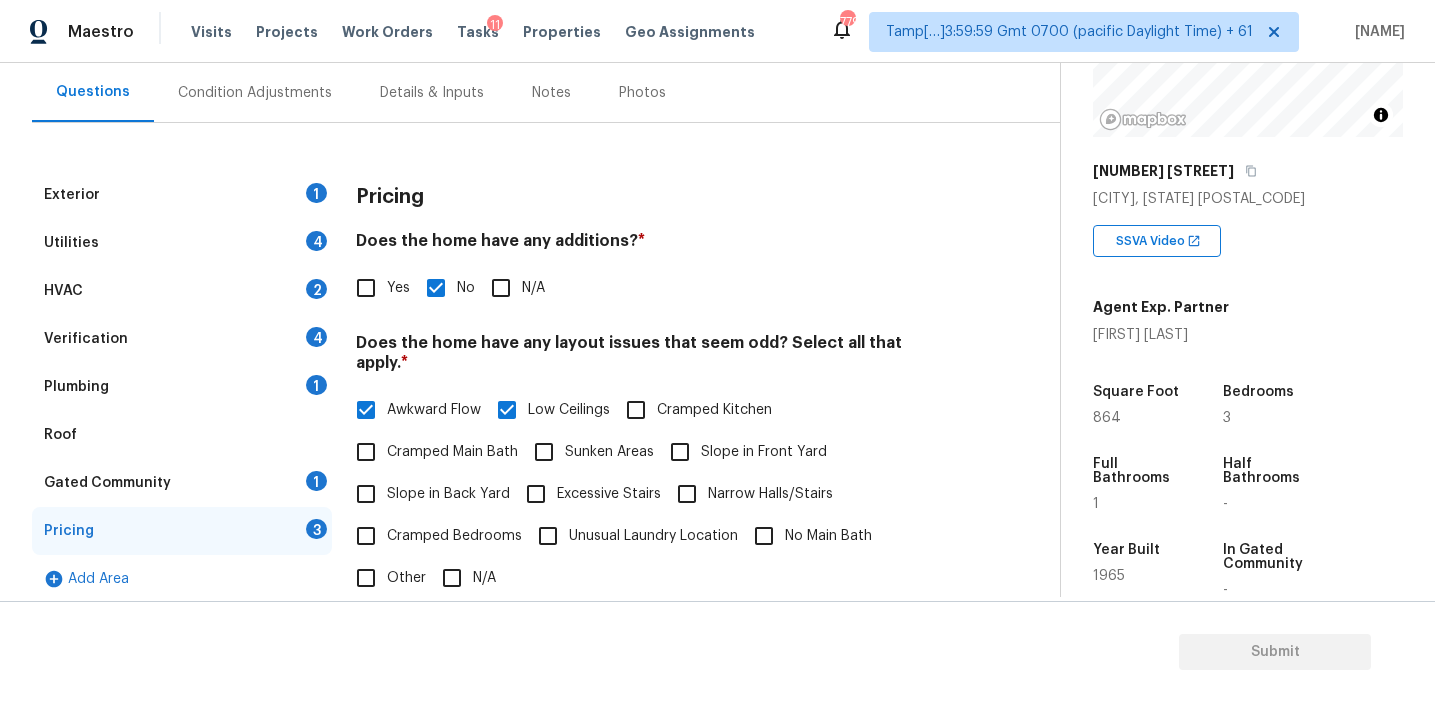 click on "Cramped Kitchen" at bounding box center [714, 410] 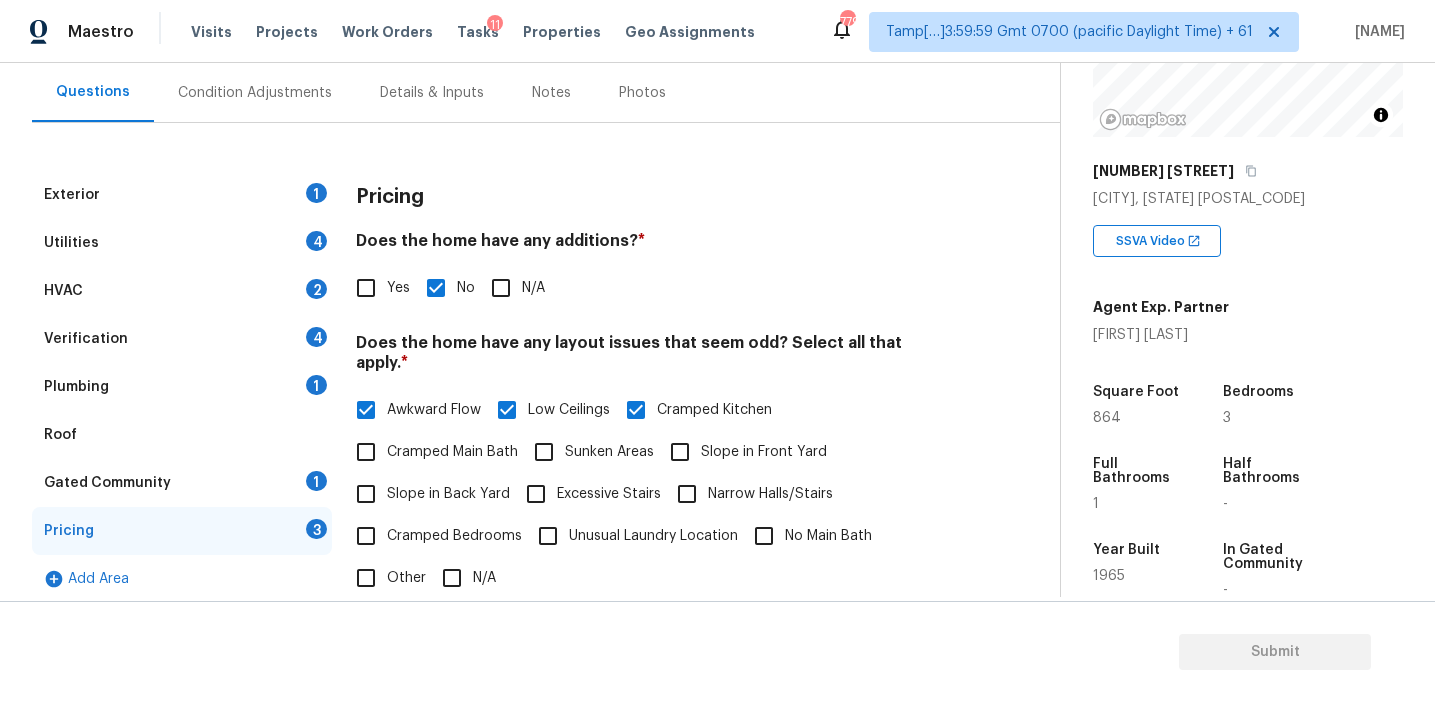 click on "Cramped Kitchen" at bounding box center (693, 410) 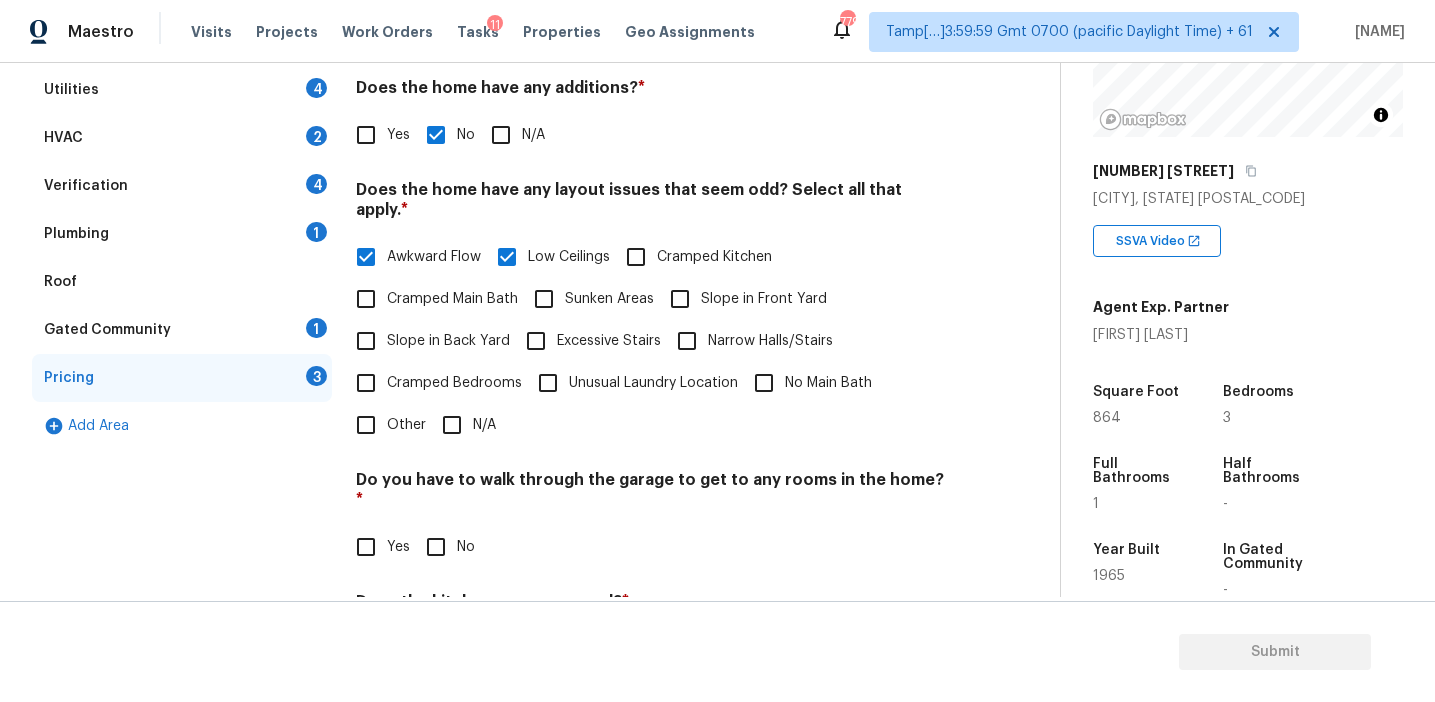 scroll, scrollTop: 360, scrollLeft: 0, axis: vertical 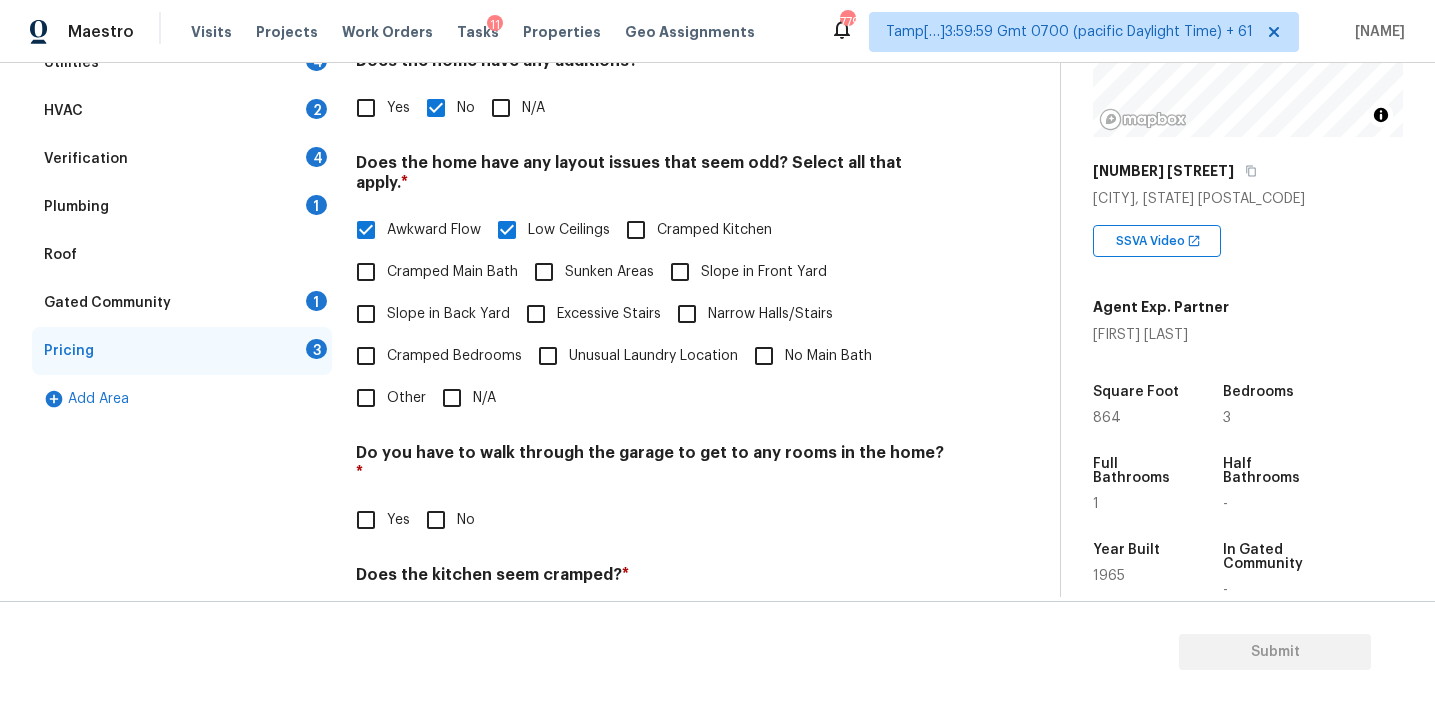 click on "Cramped Bedrooms" at bounding box center [454, 356] 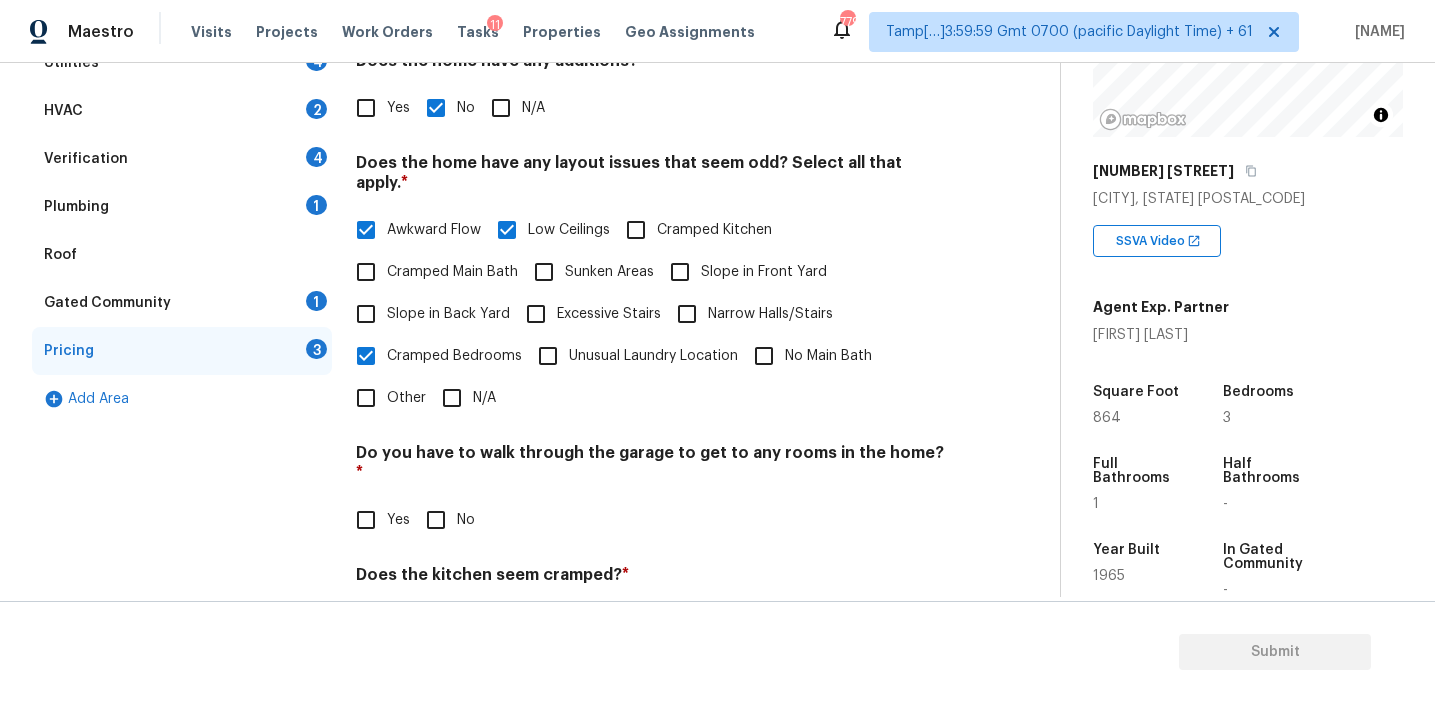 click on "Cramped Main Bath" at bounding box center (431, 272) 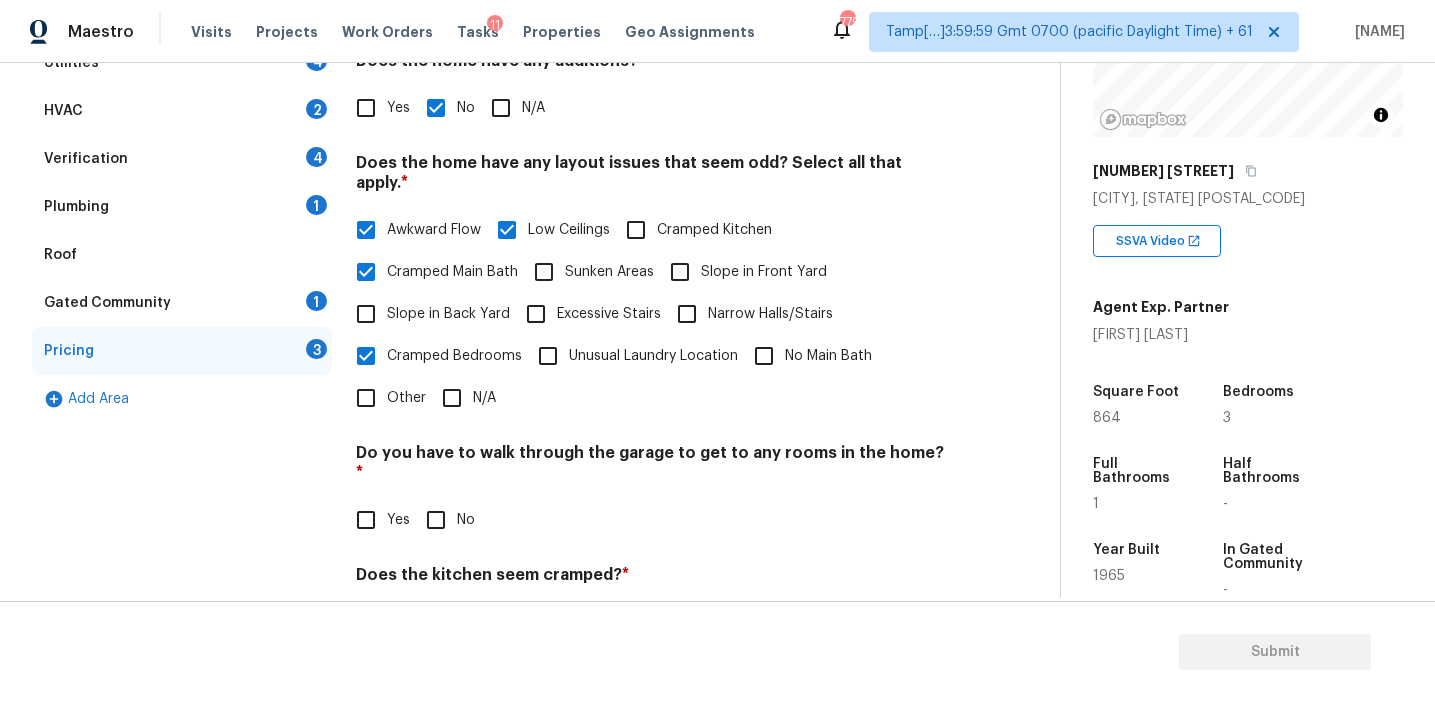 click on "No Main Bath" at bounding box center [764, 356] 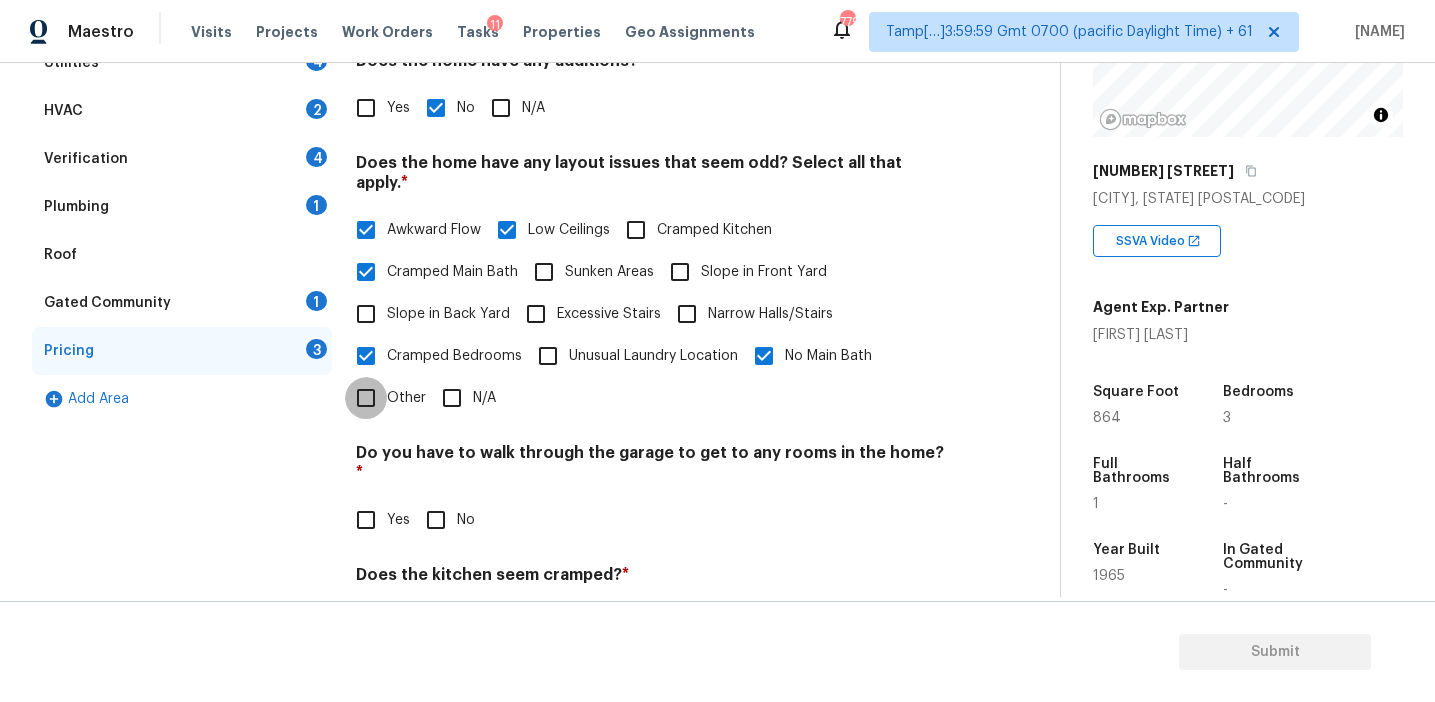click on "Other" at bounding box center (366, 398) 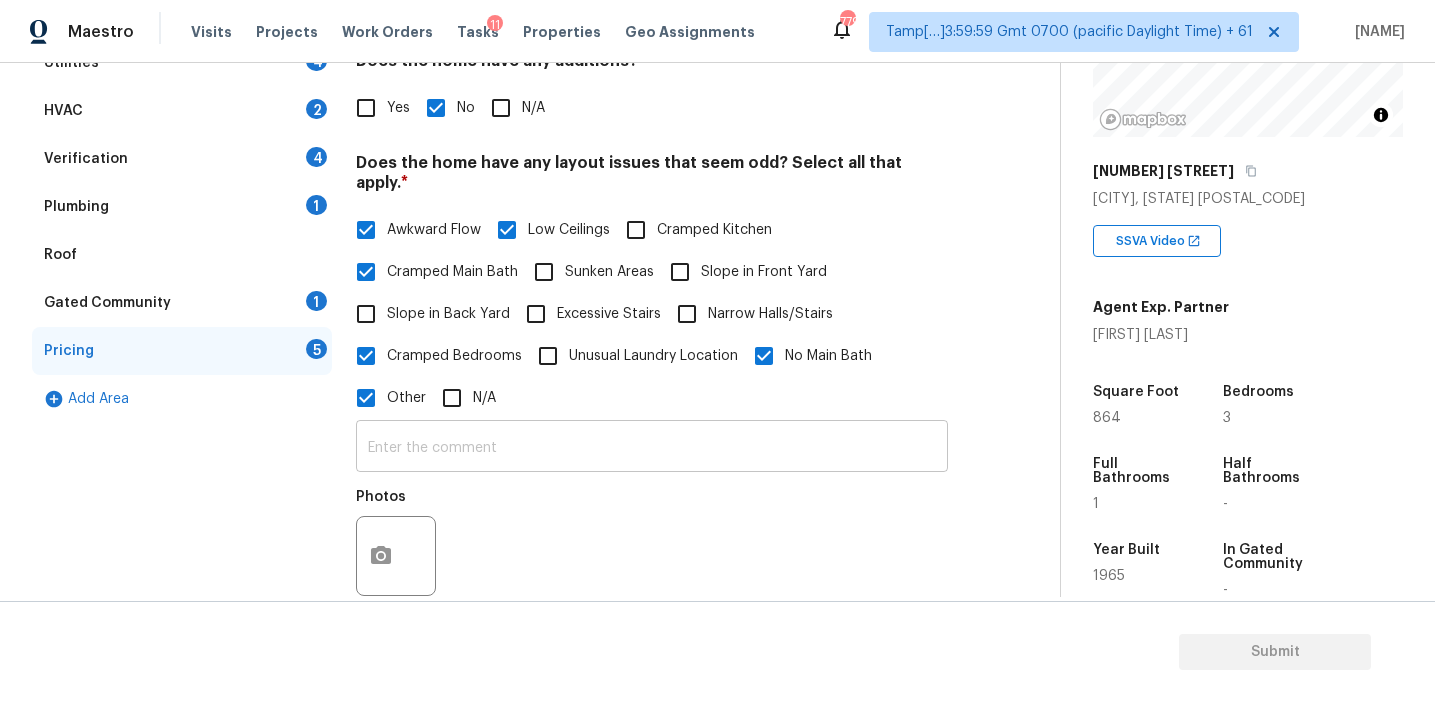 click at bounding box center (652, 448) 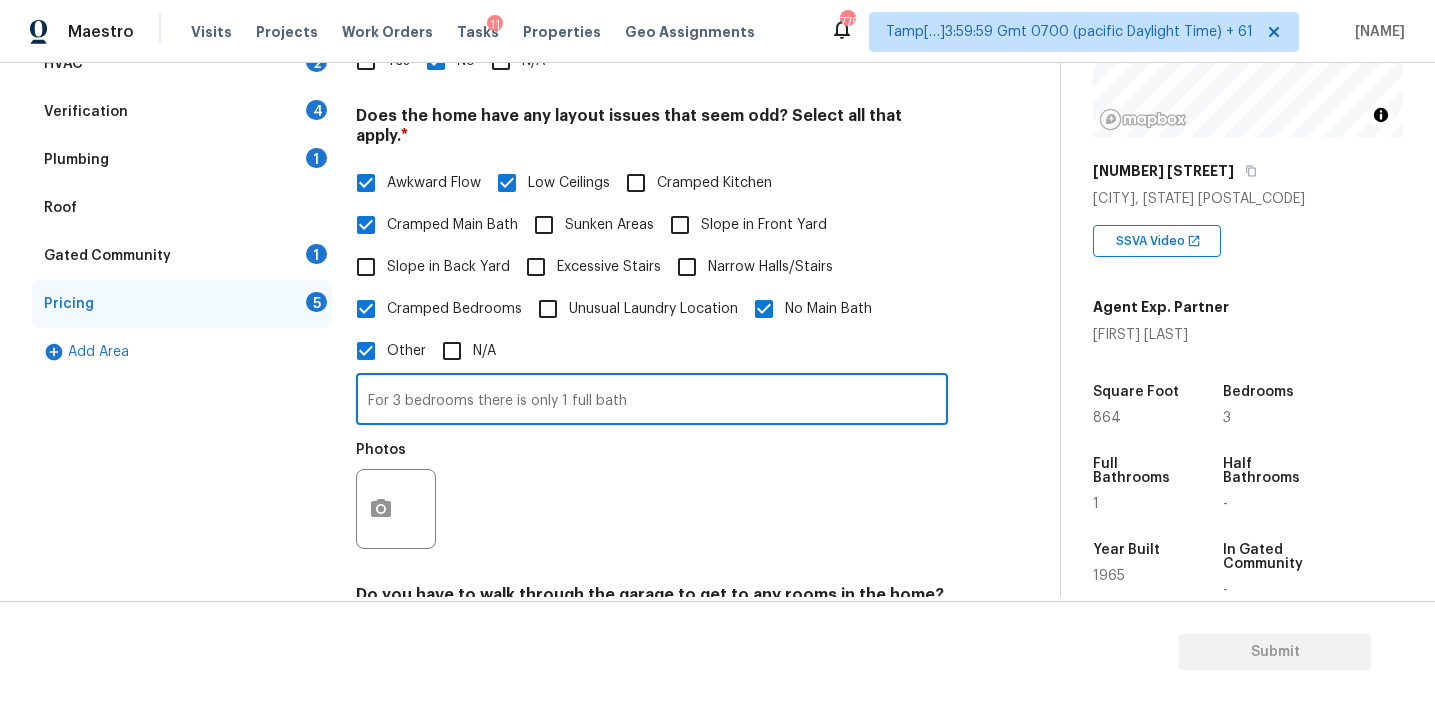 scroll, scrollTop: 448, scrollLeft: 0, axis: vertical 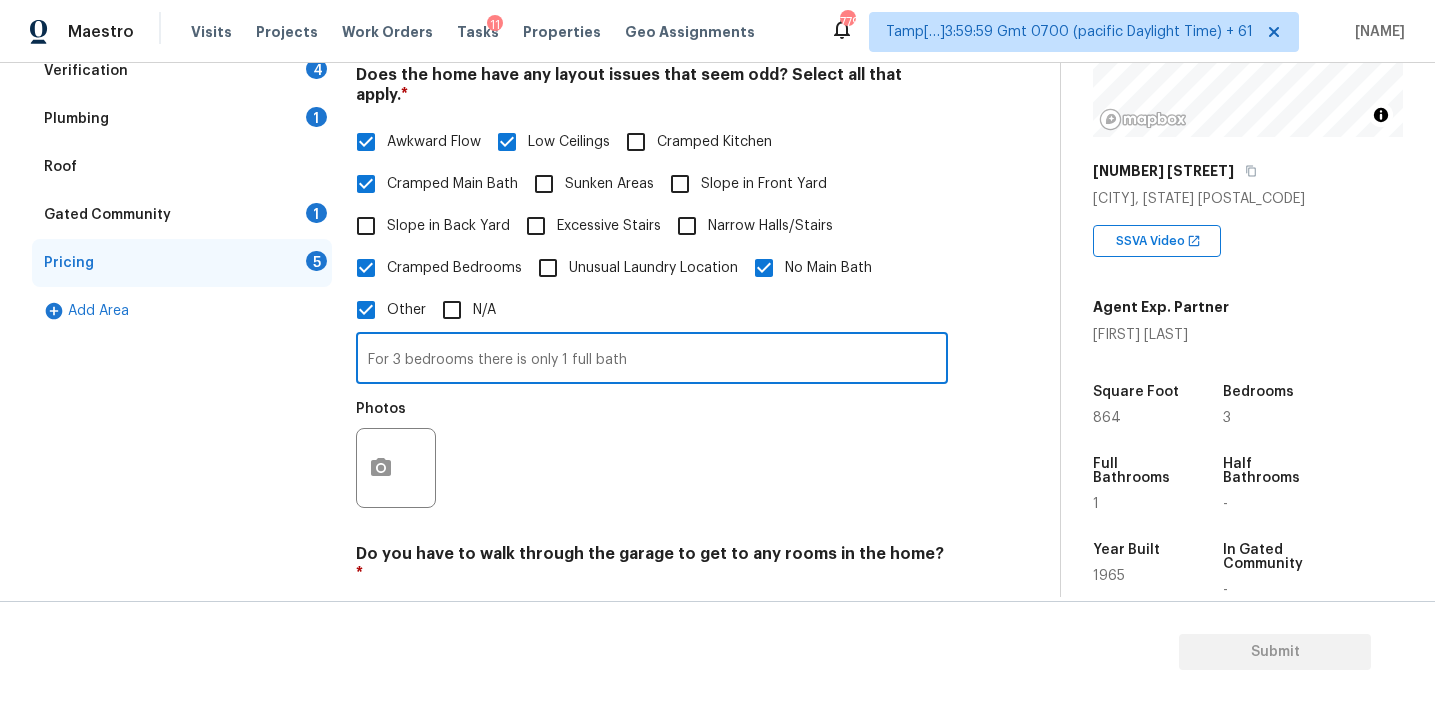 type on "For 3 bedrooms there is only 1 full bath" 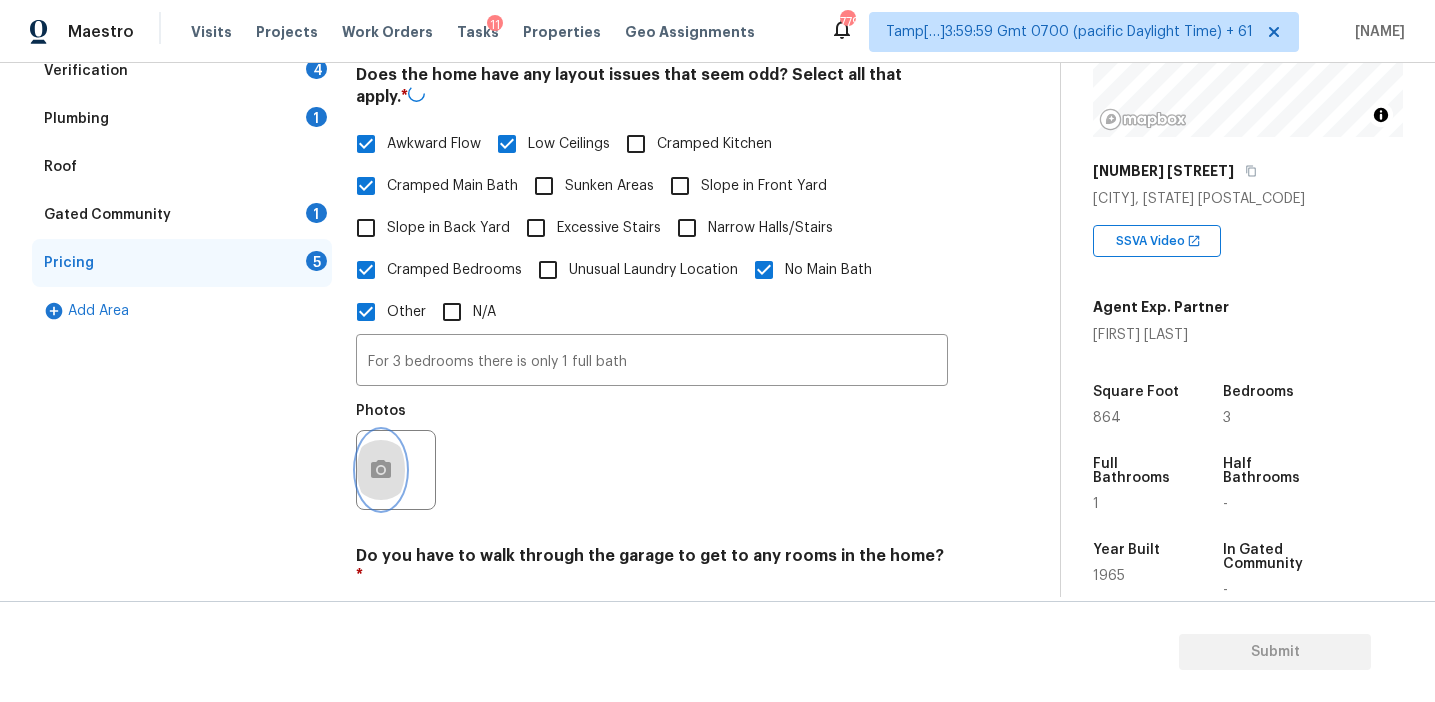 click at bounding box center (381, 470) 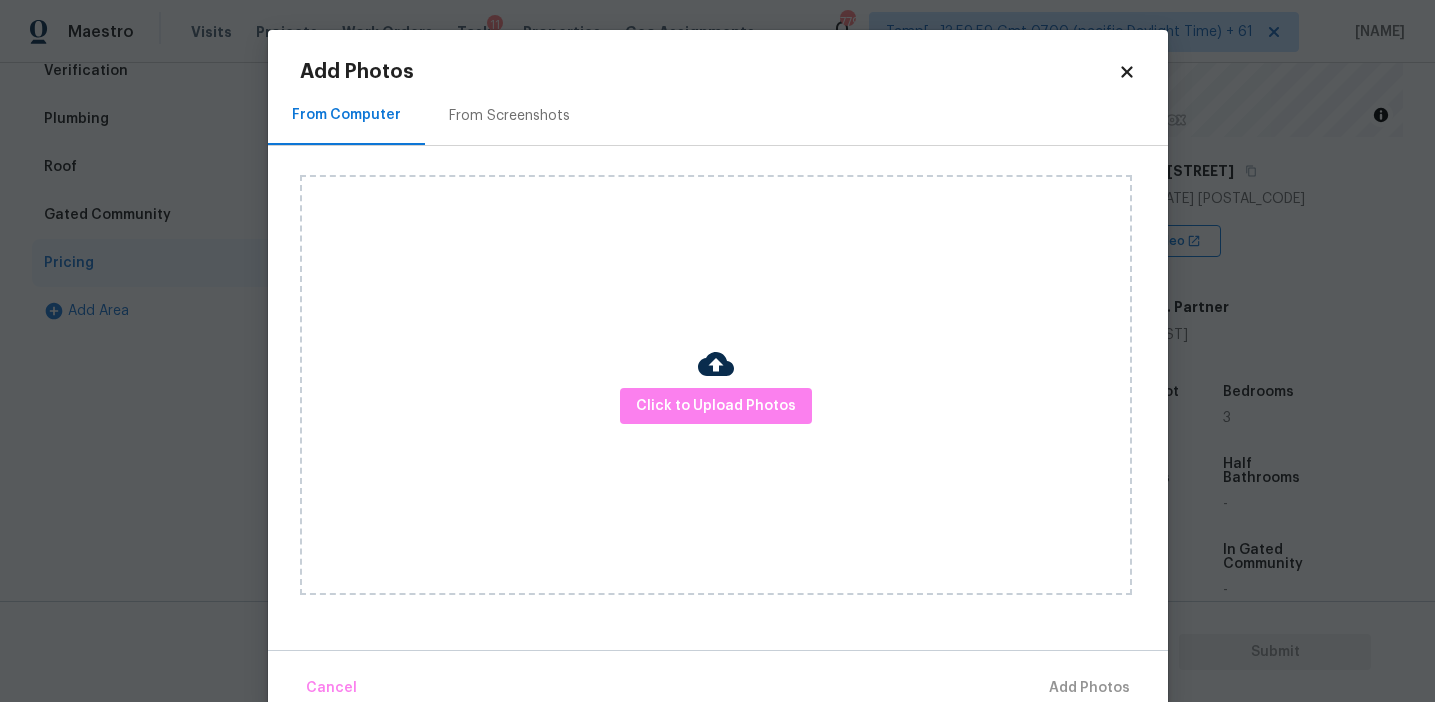 click on "From Screenshots" at bounding box center [509, 116] 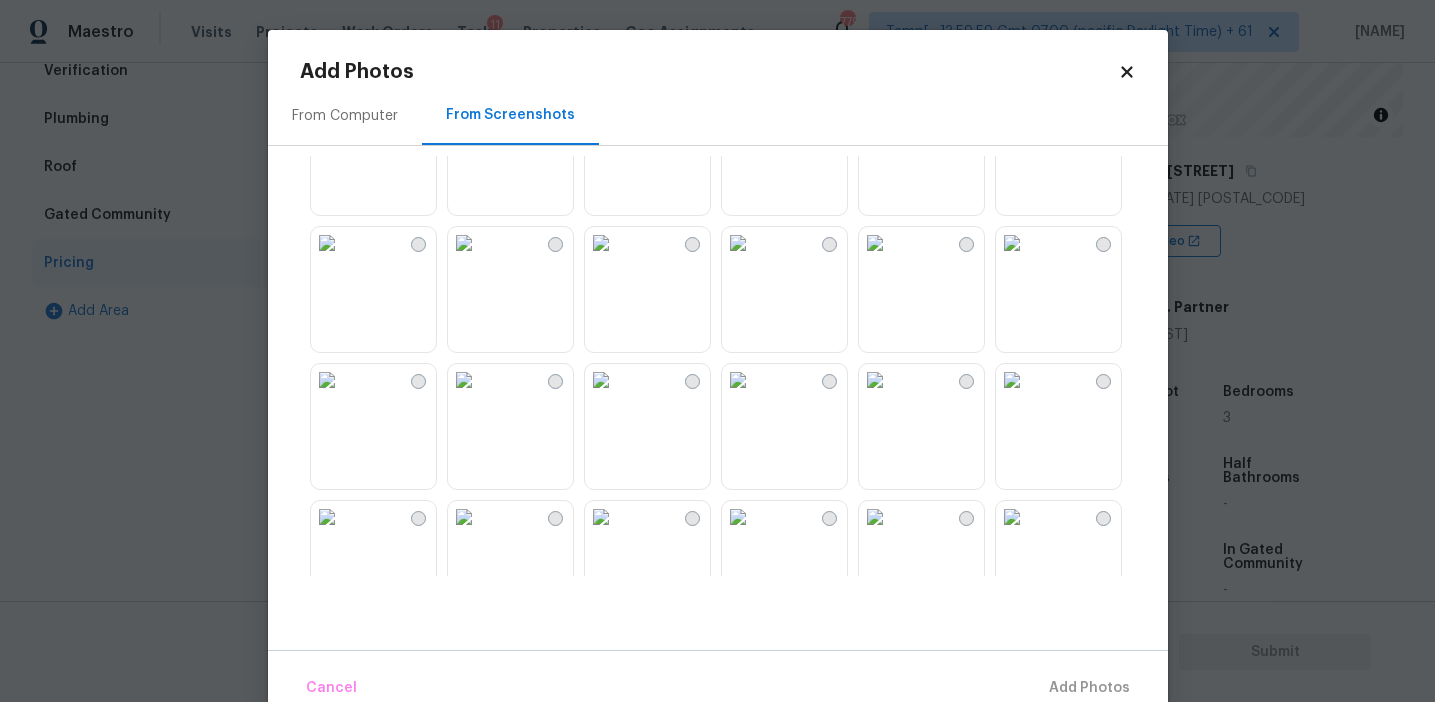 scroll, scrollTop: 1185, scrollLeft: 0, axis: vertical 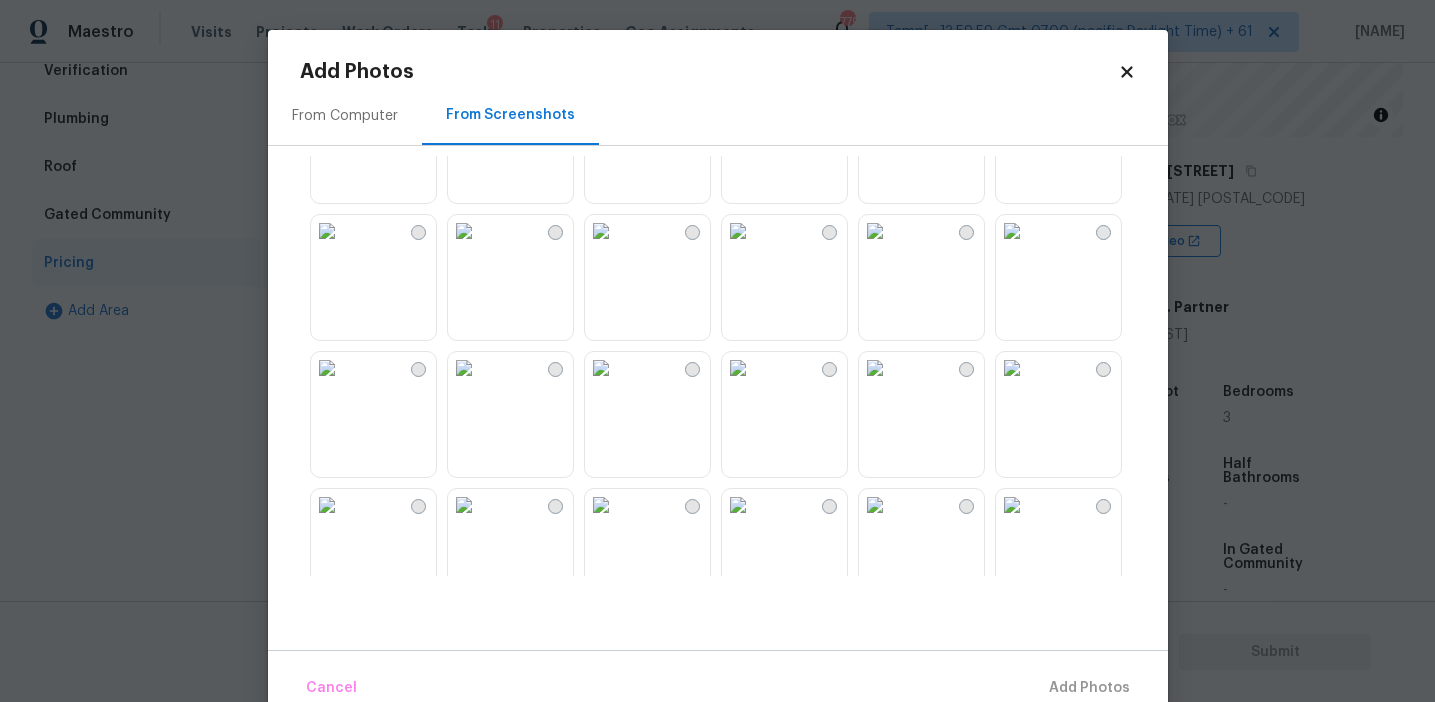 click at bounding box center [601, 368] 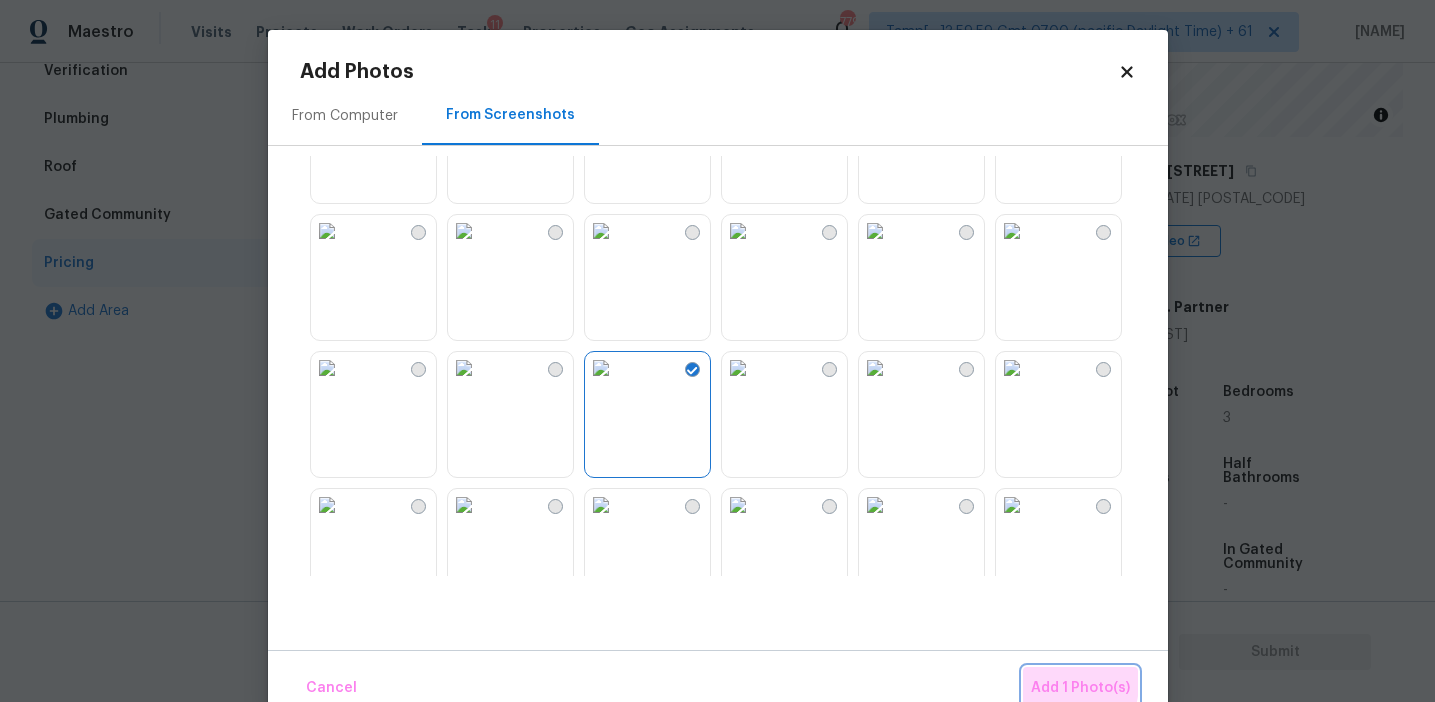 click on "Add 1 Photo(s)" at bounding box center (1080, 688) 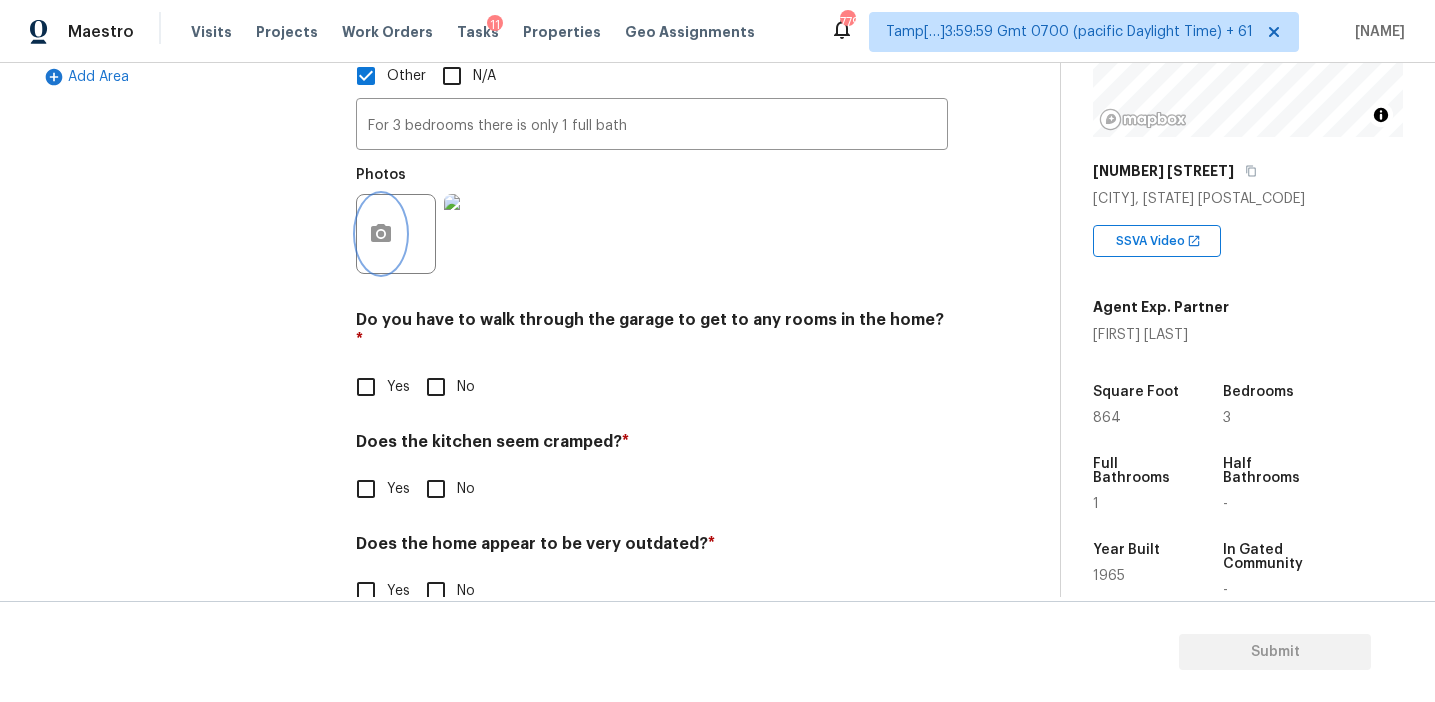 scroll, scrollTop: 687, scrollLeft: 0, axis: vertical 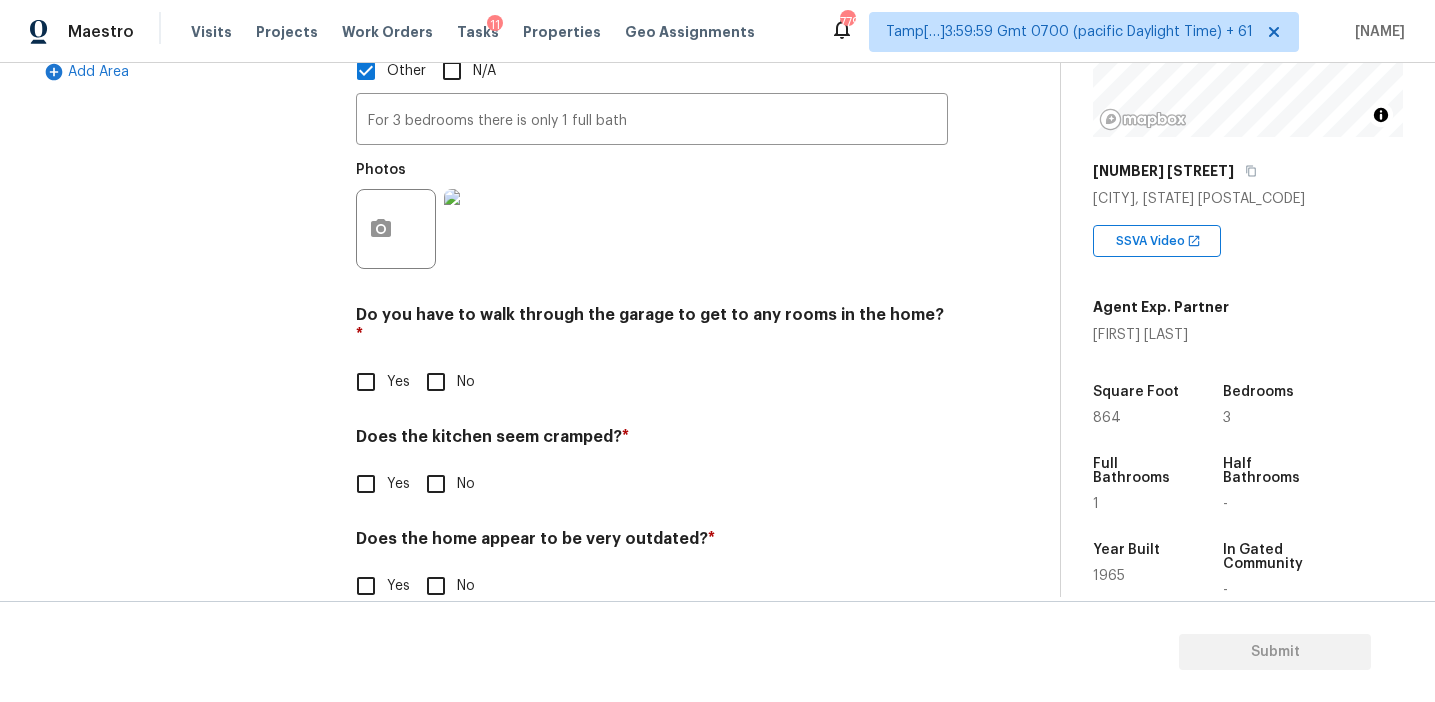 click on "No" at bounding box center [436, 382] 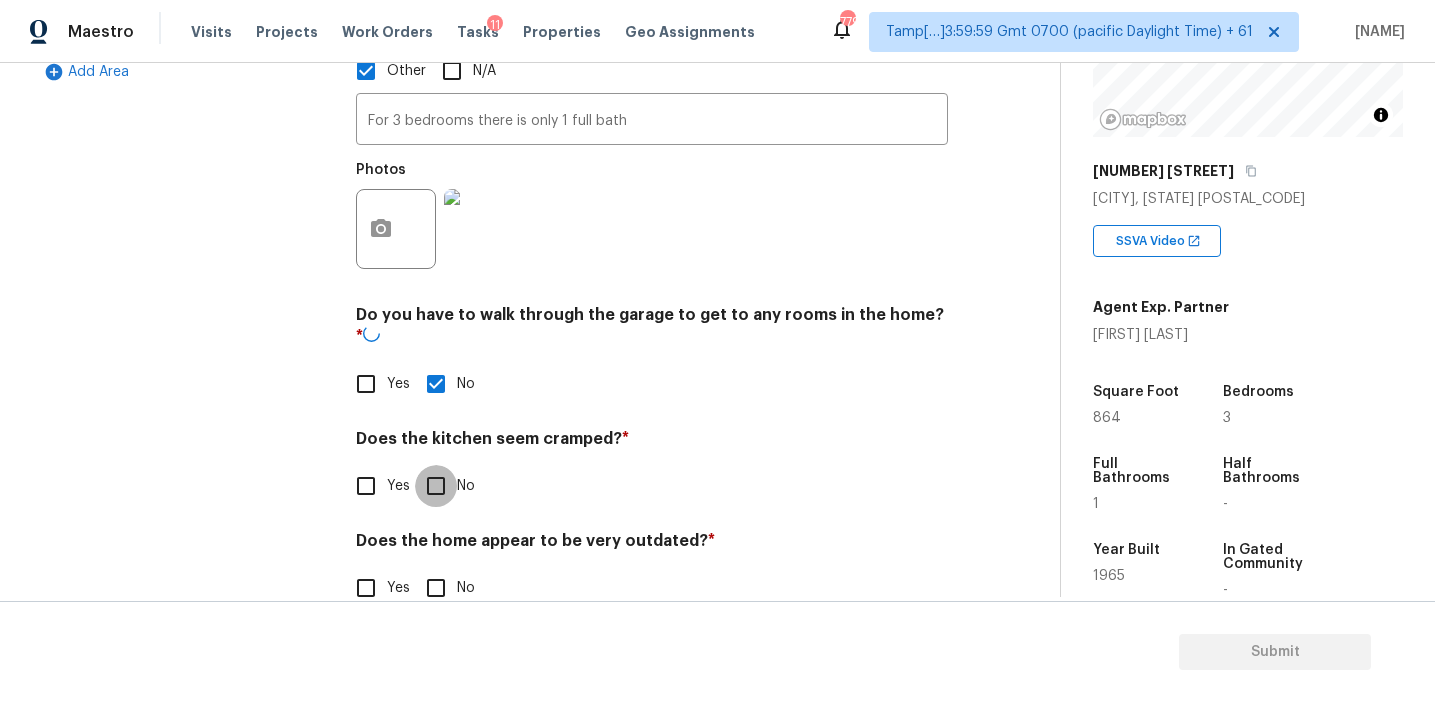 click on "No" at bounding box center (436, 486) 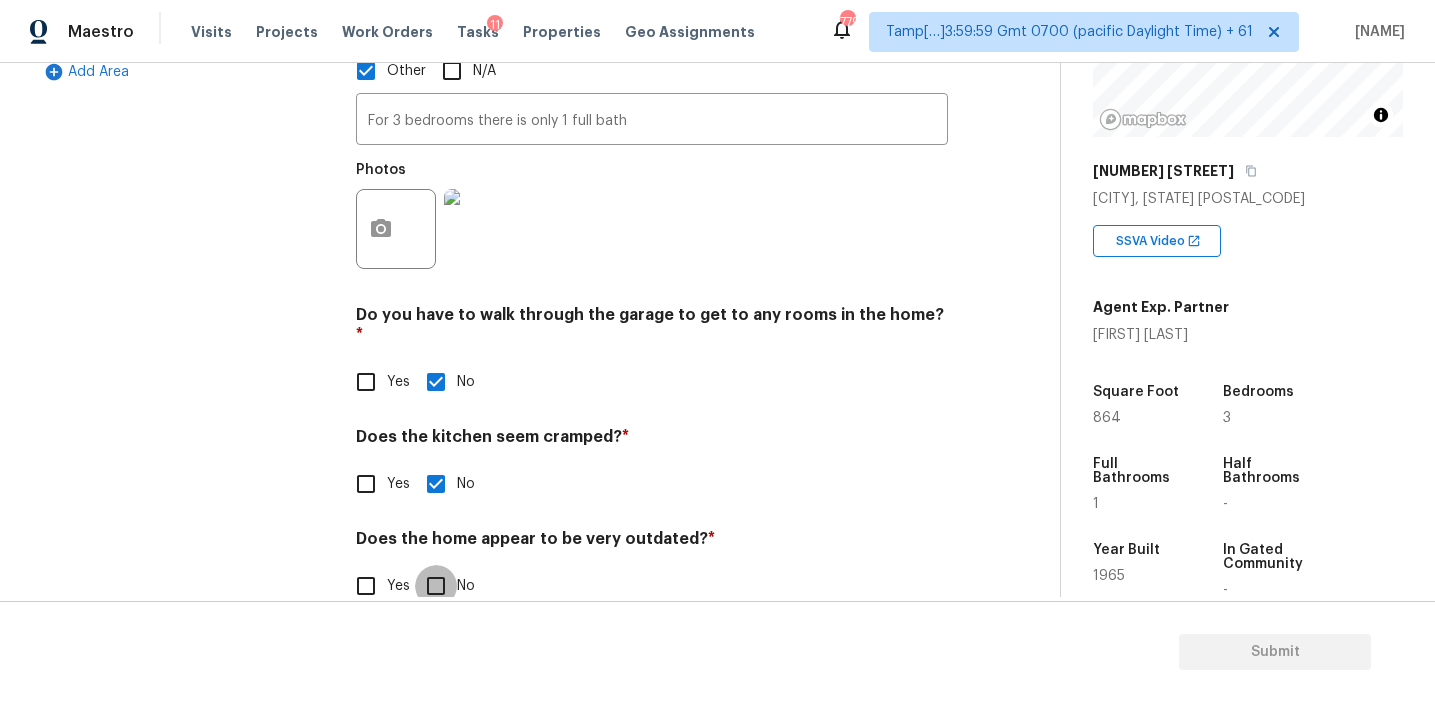 click on "No" at bounding box center [436, 586] 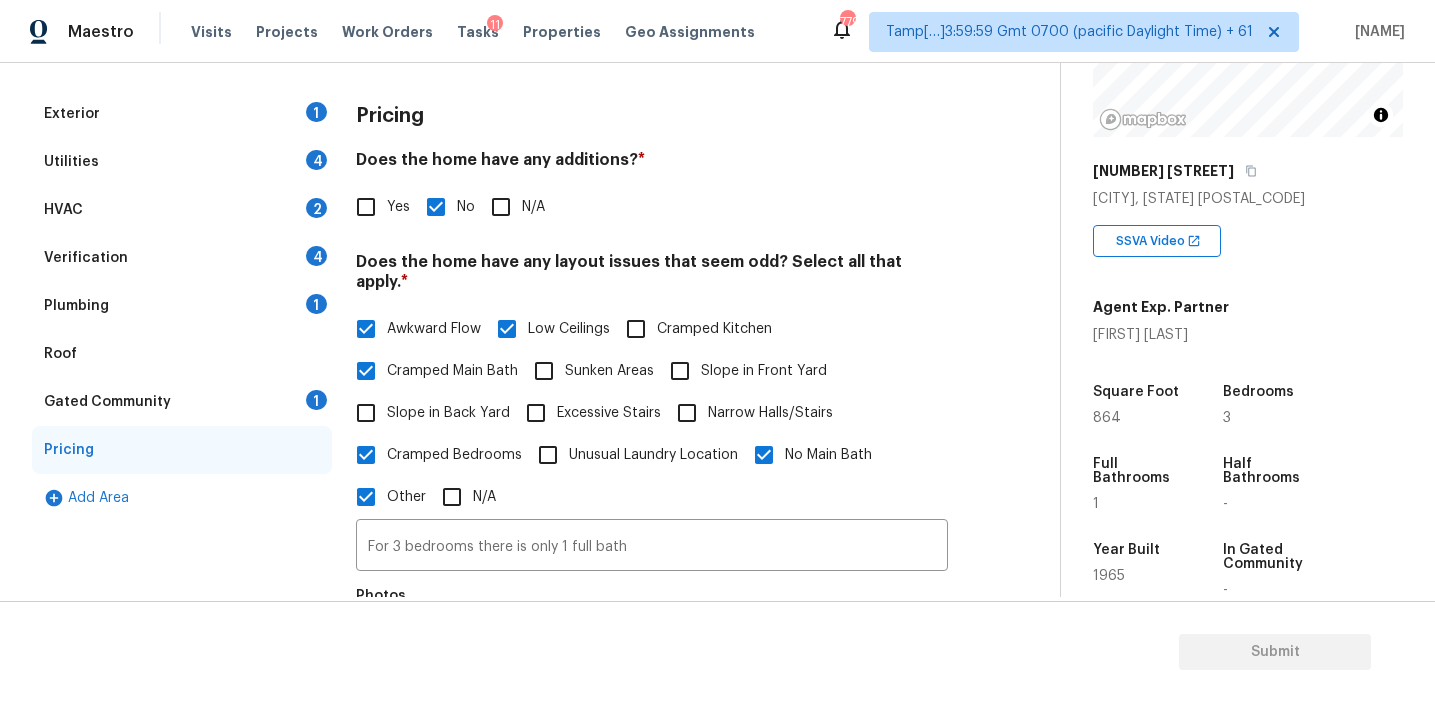 click on "Gated Community 1" at bounding box center [182, 402] 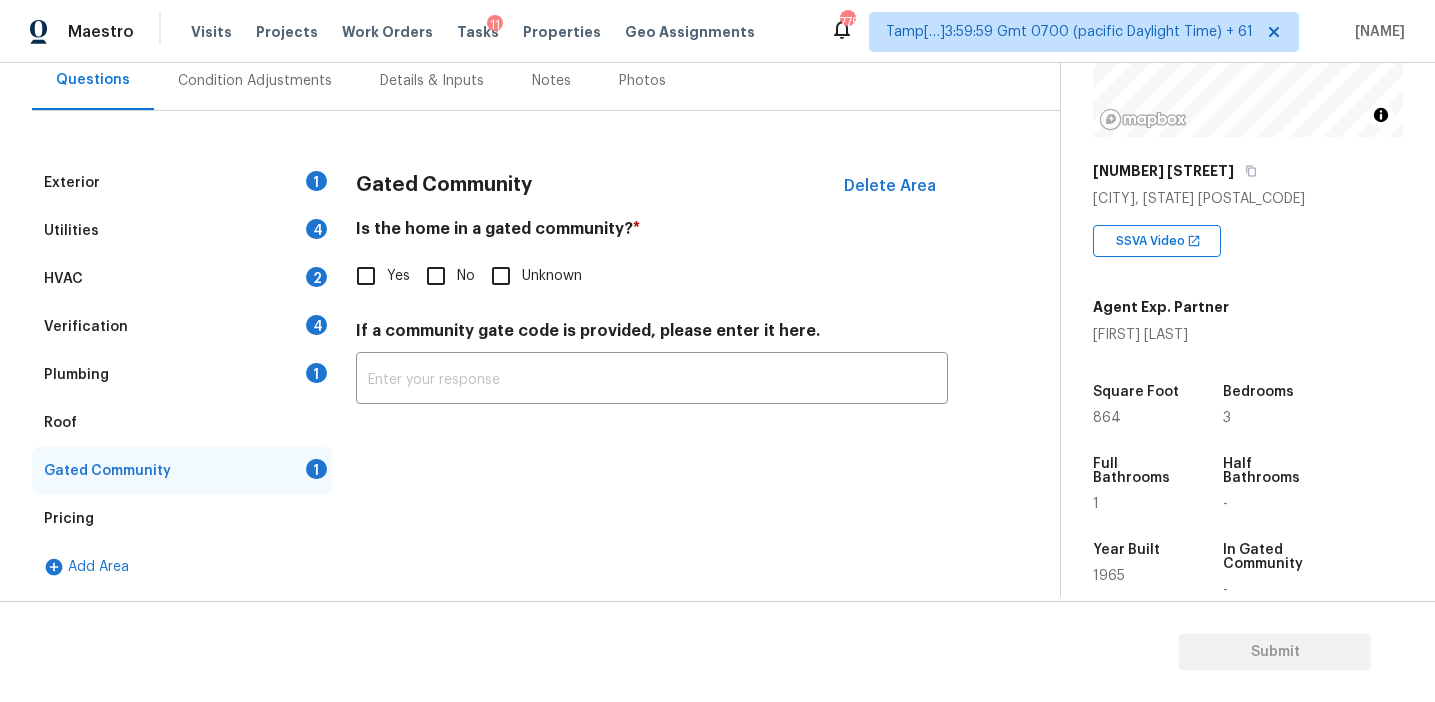 scroll, scrollTop: 192, scrollLeft: 0, axis: vertical 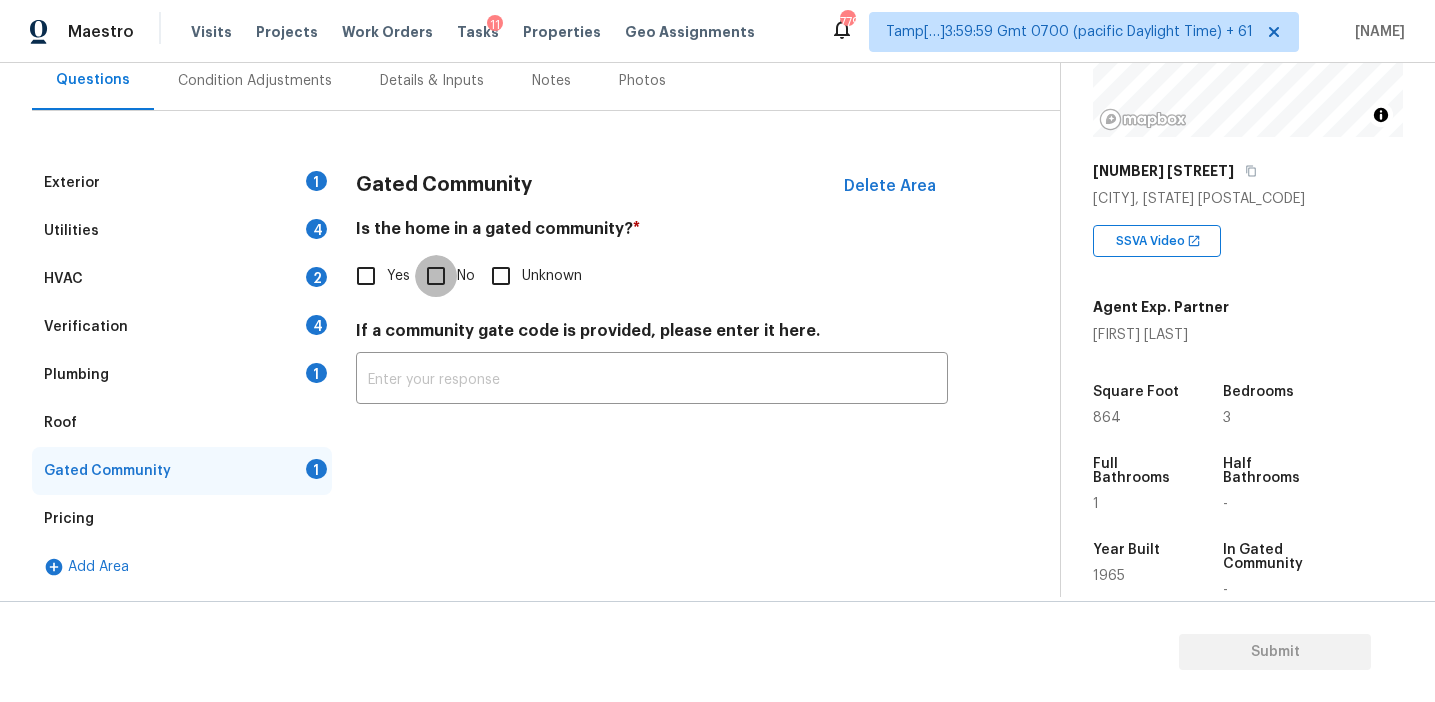 click on "No" at bounding box center (436, 276) 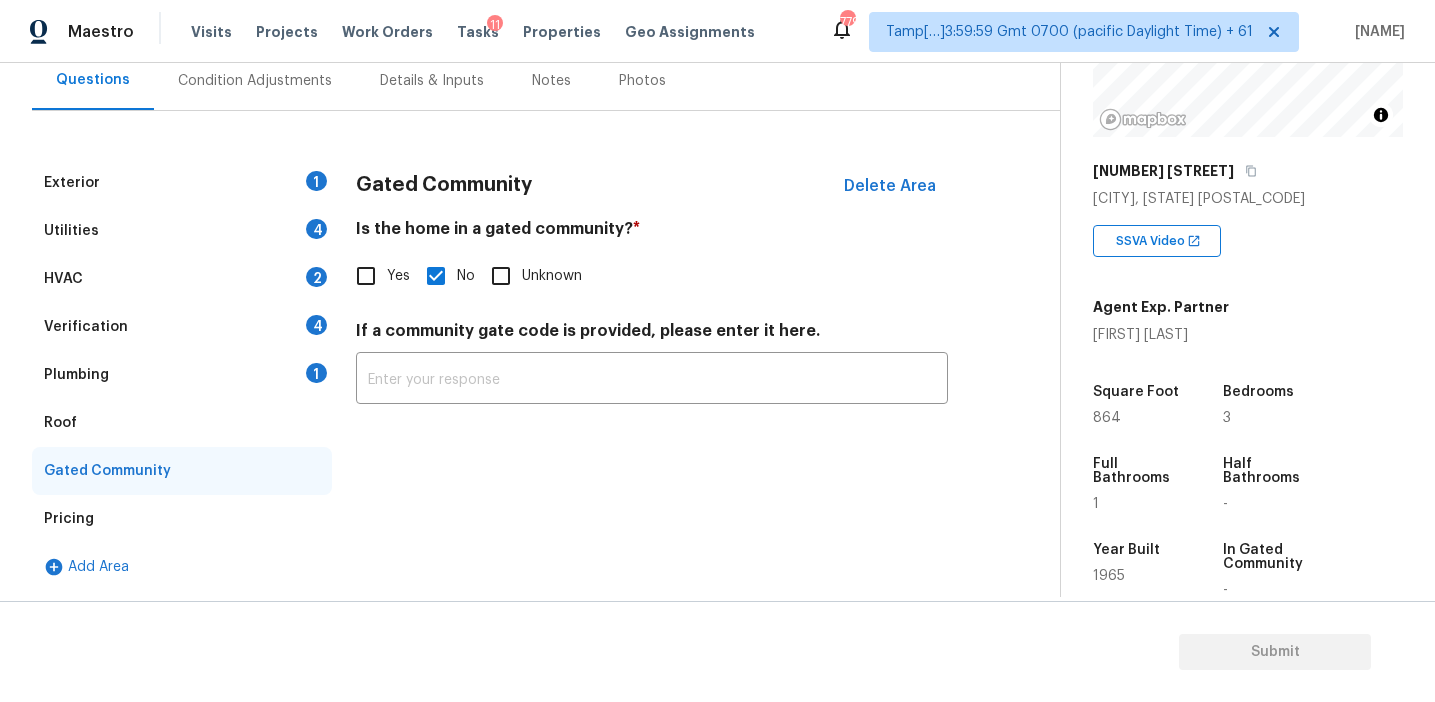 click on "Roof" at bounding box center (182, 423) 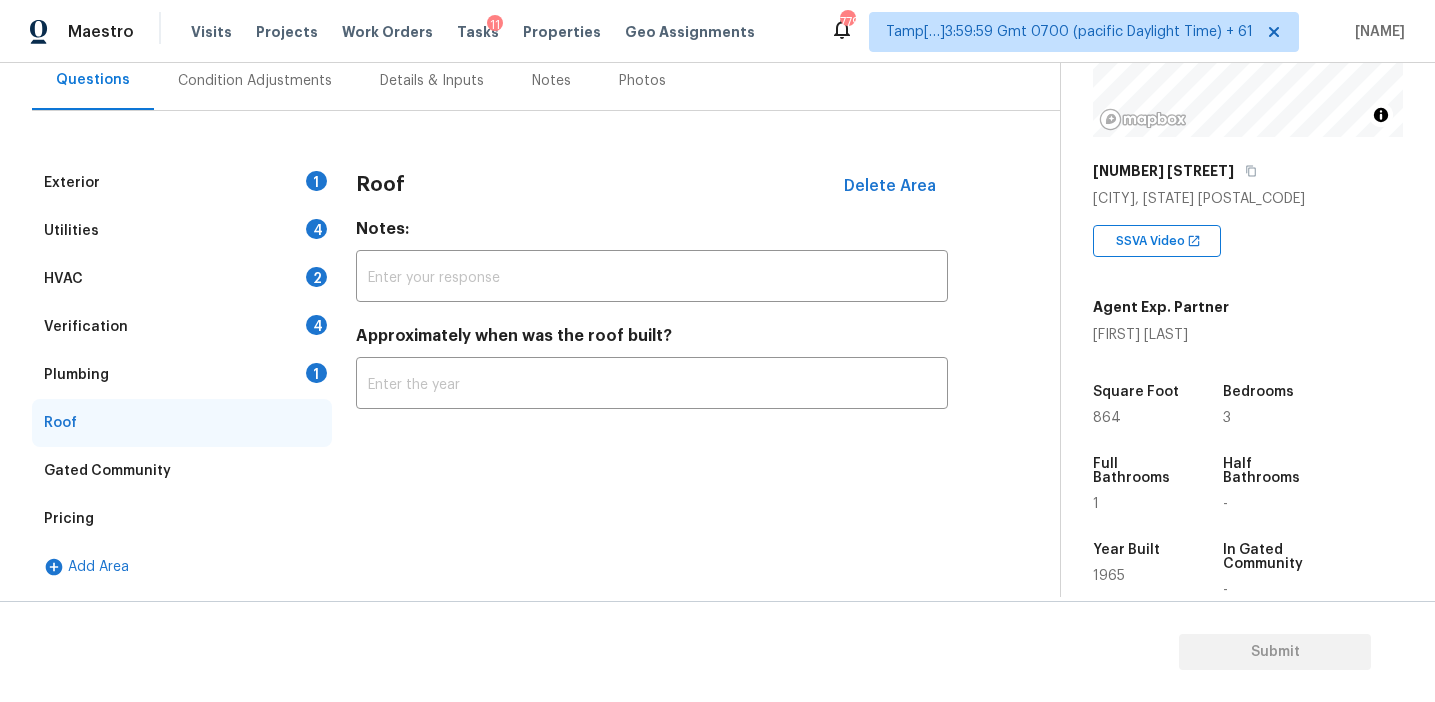 click on "Plumbing 1" at bounding box center (182, 375) 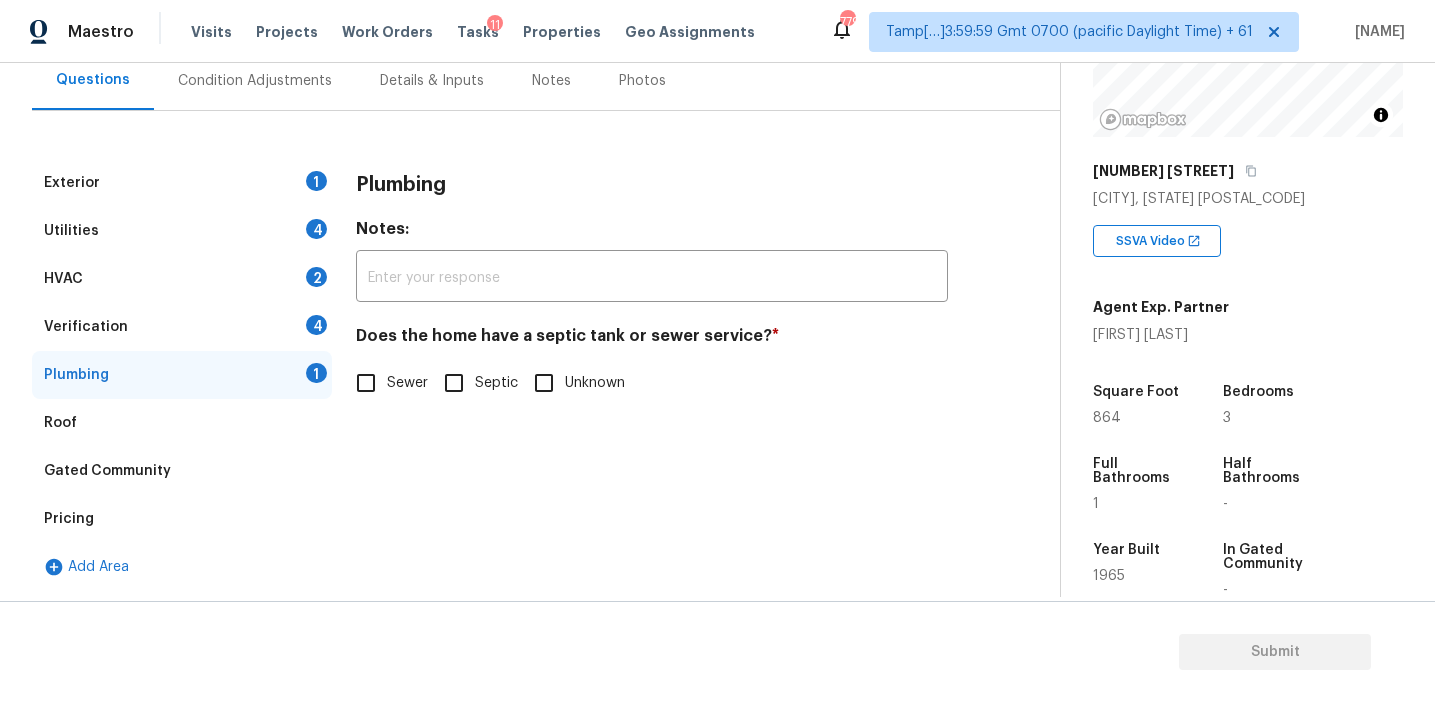 click on "Sewer" at bounding box center [386, 383] 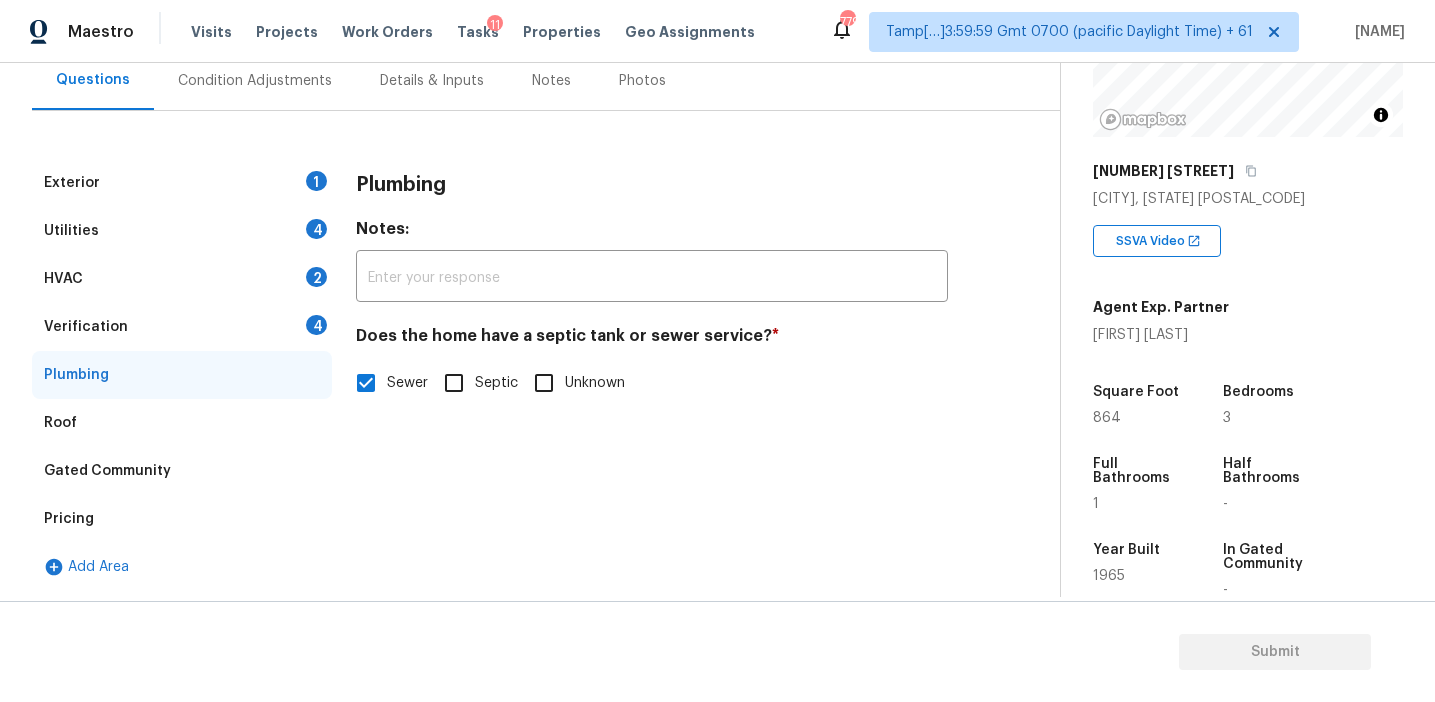 click on "4" at bounding box center (316, 325) 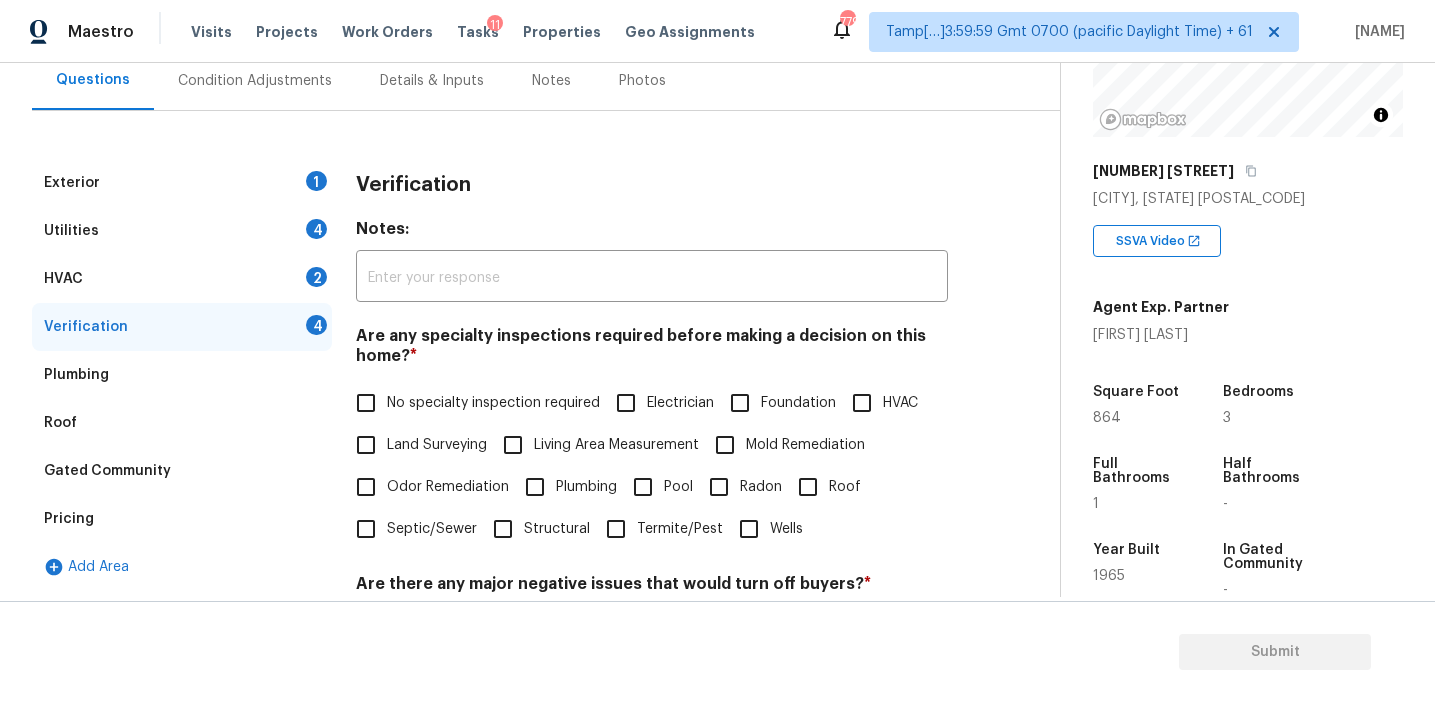 scroll, scrollTop: 613, scrollLeft: 0, axis: vertical 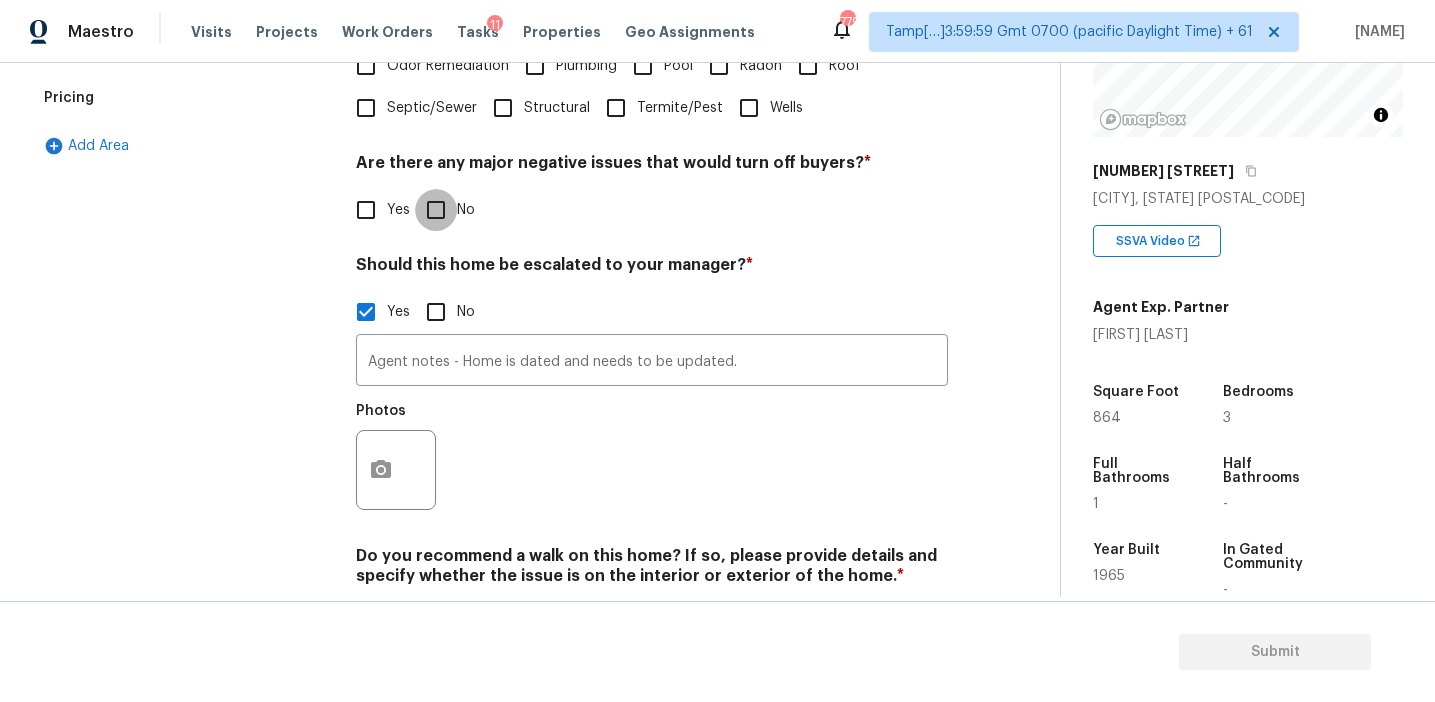 click on "No" at bounding box center (436, 210) 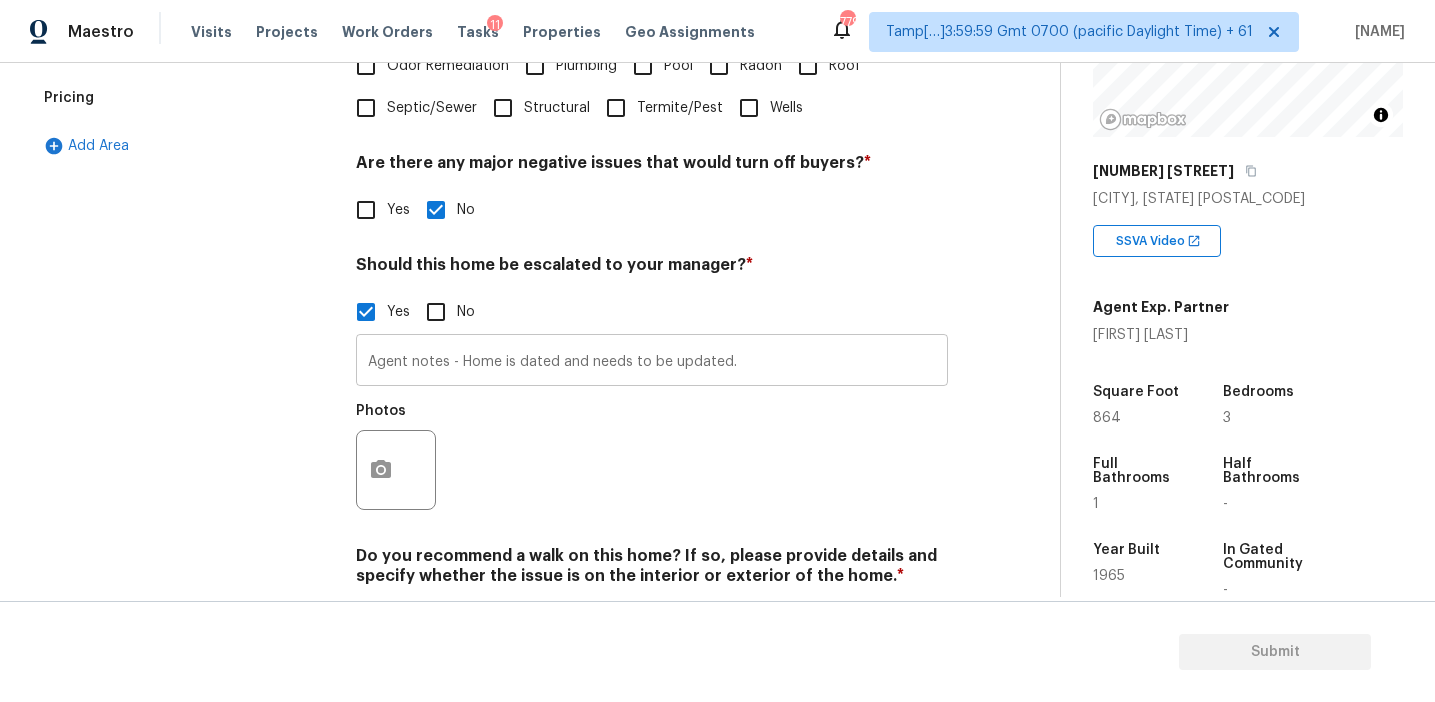 scroll, scrollTop: 691, scrollLeft: 0, axis: vertical 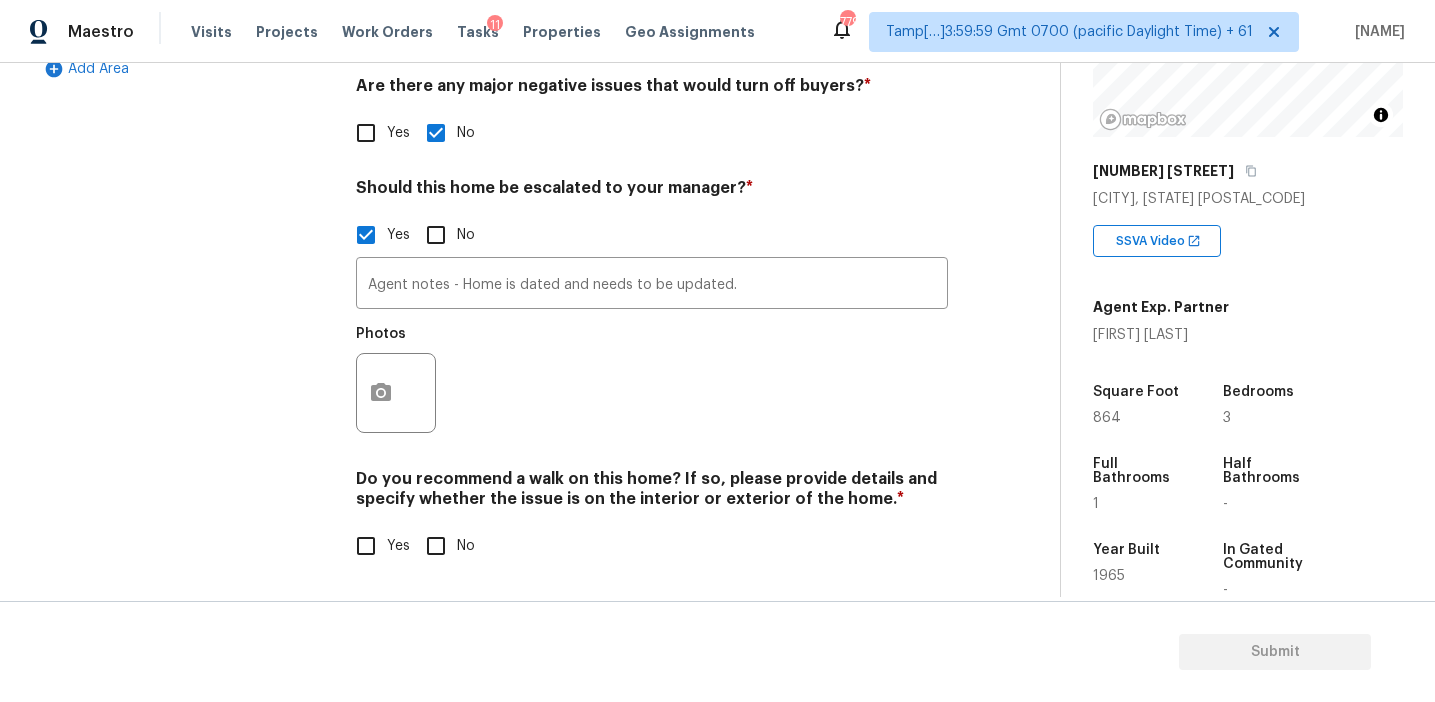 click on "No" at bounding box center [436, 546] 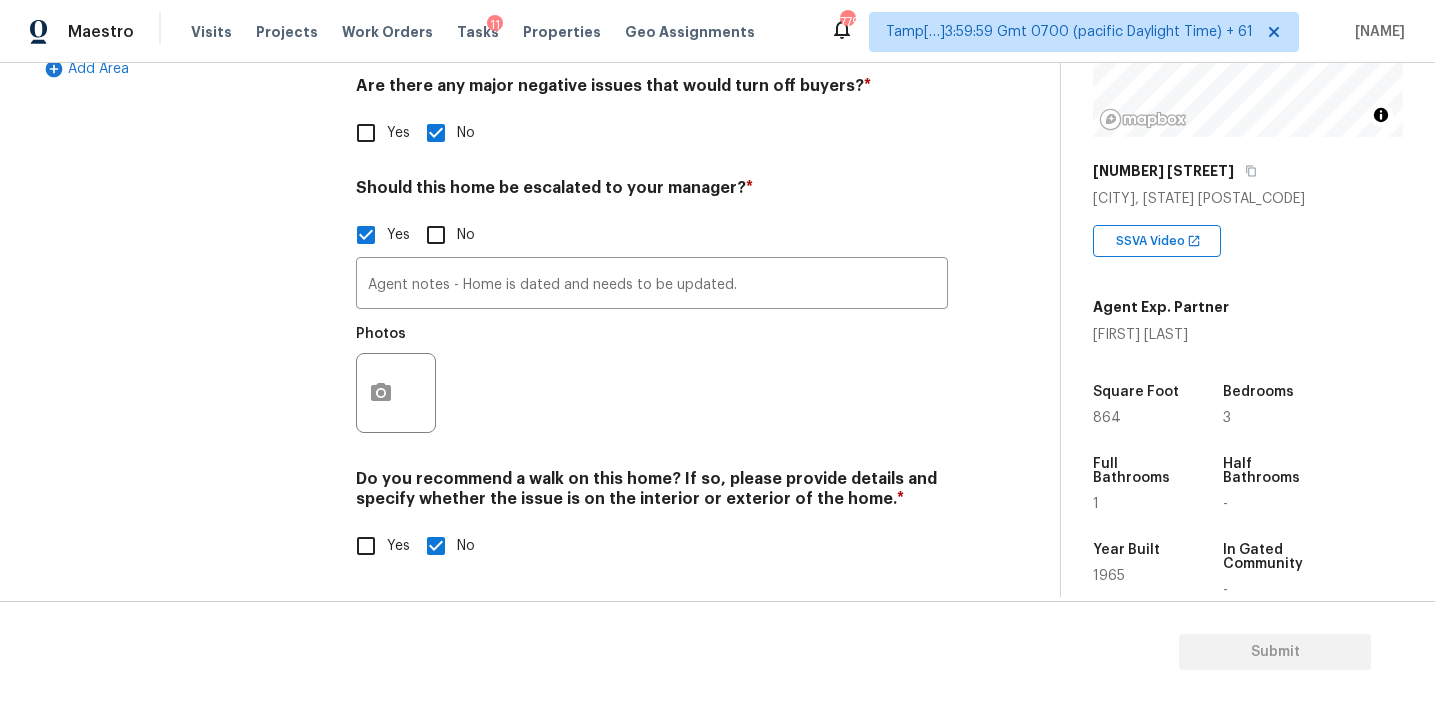 click on "Square Foot 864" at bounding box center (1155, 405) 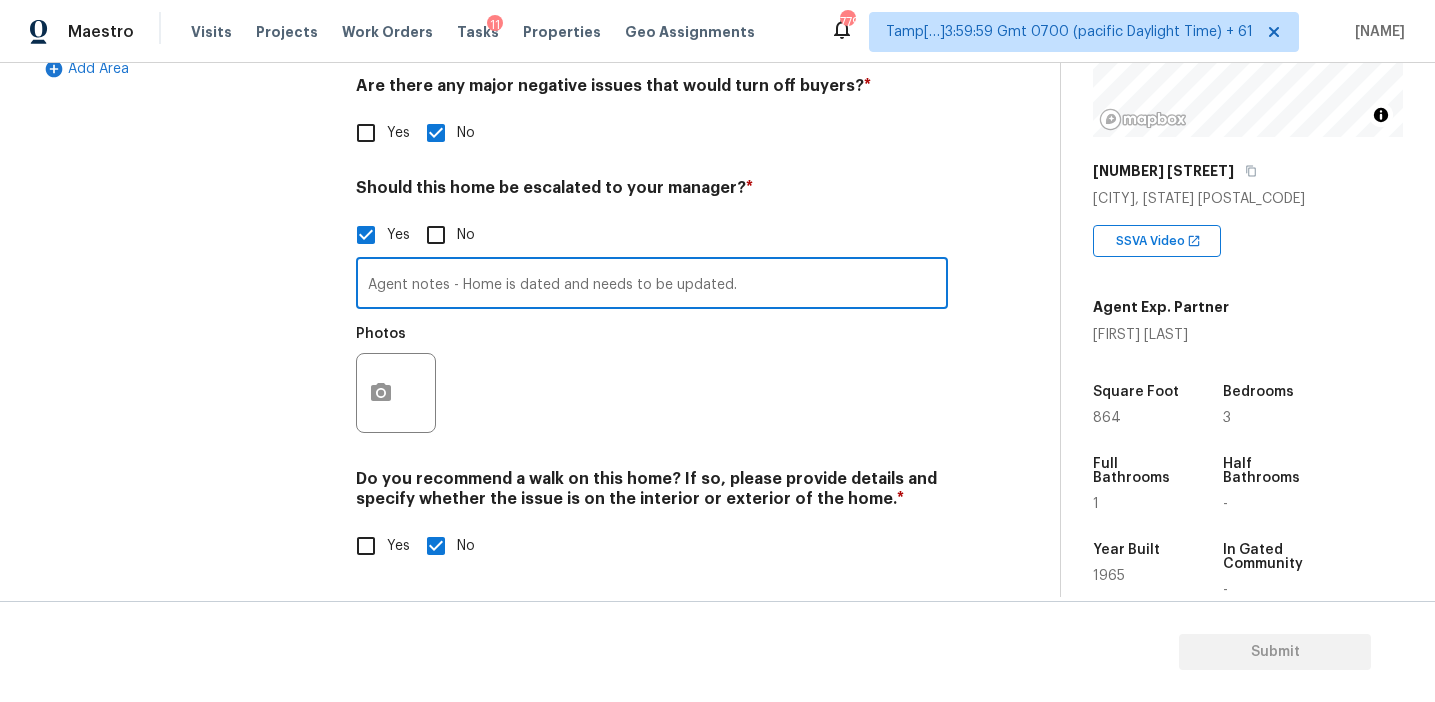 click on "Agent notes - Home is dated and needs to be updated." at bounding box center [652, 285] 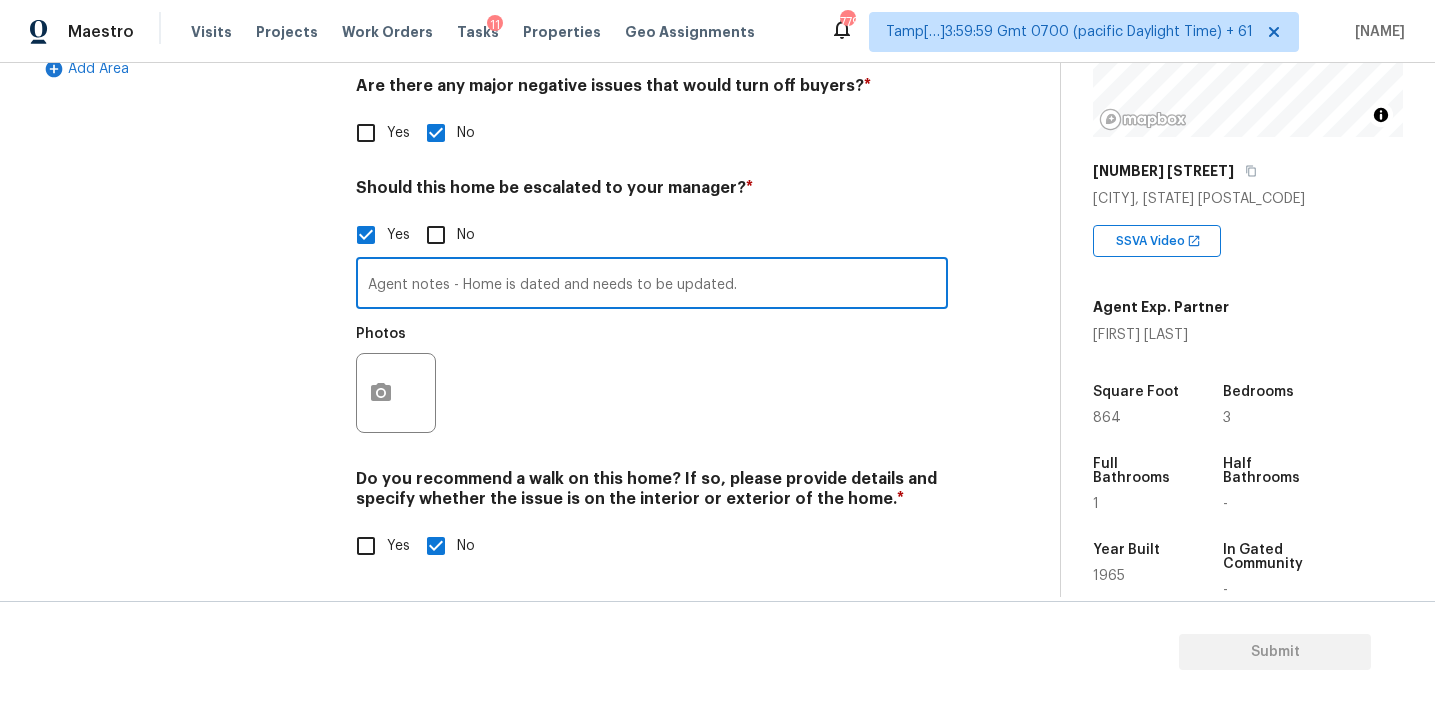 click on "Photos" at bounding box center (652, 380) 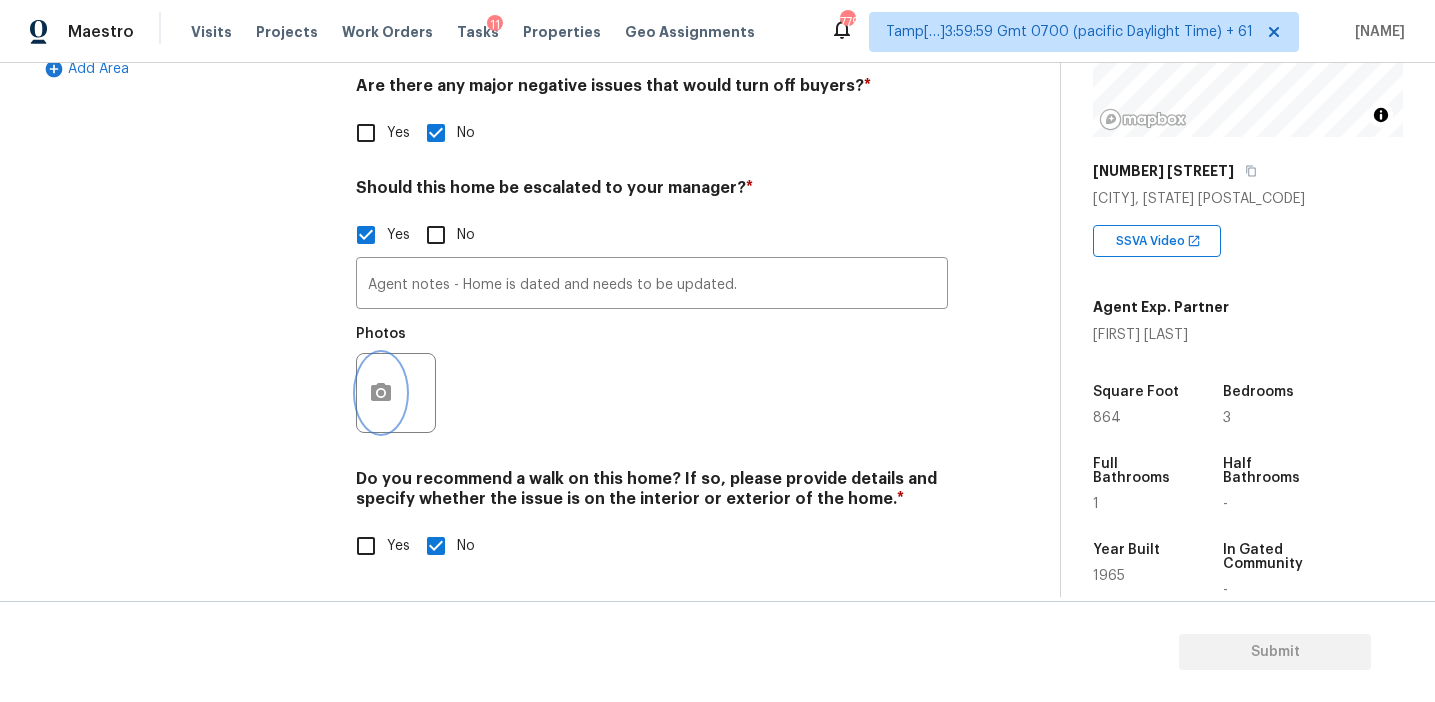 click 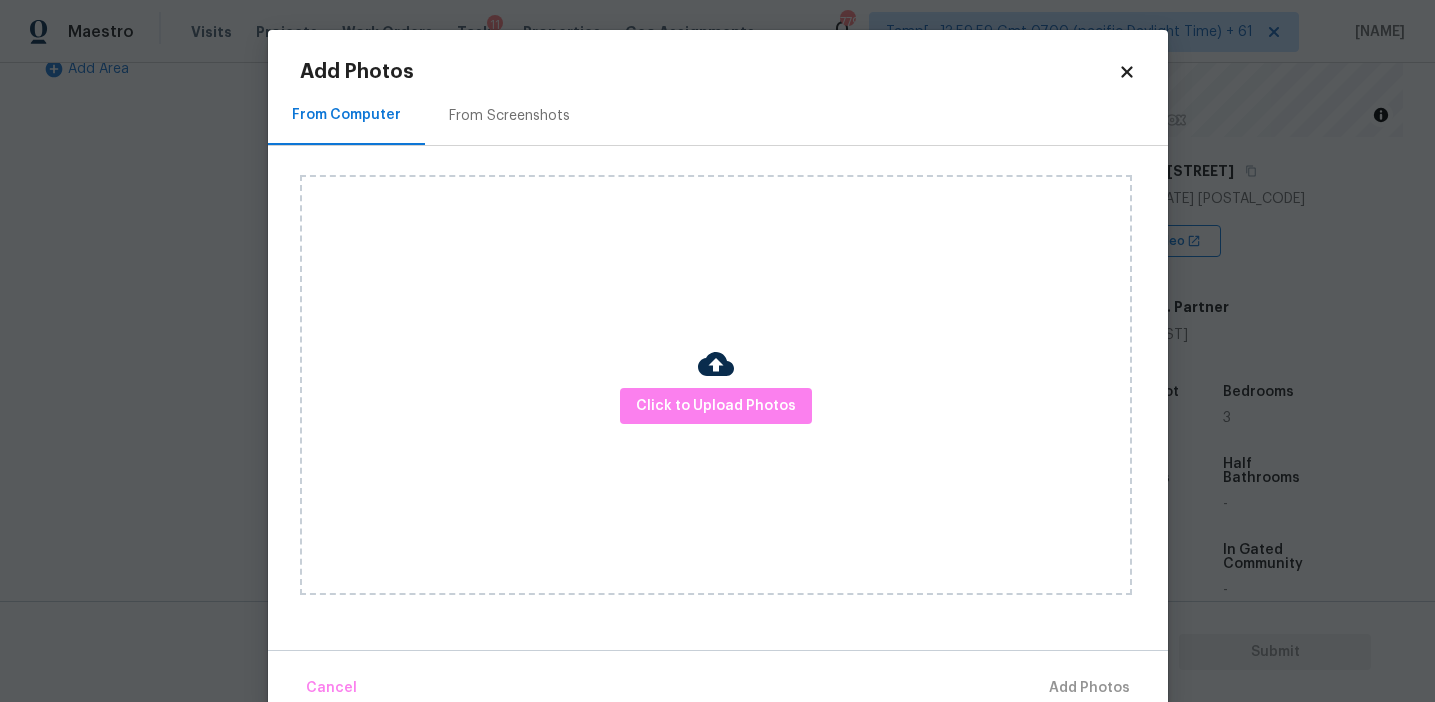 click on "From Screenshots" at bounding box center [509, 116] 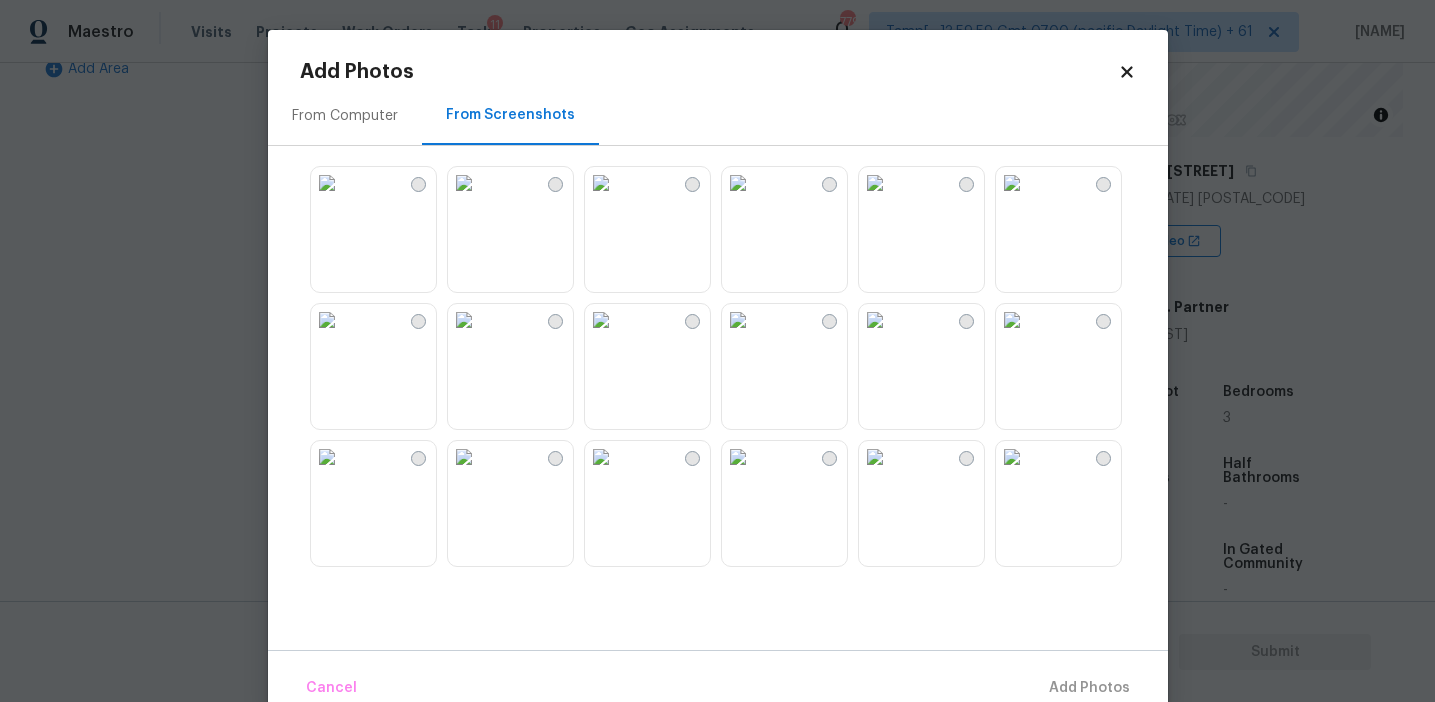 click at bounding box center (327, 183) 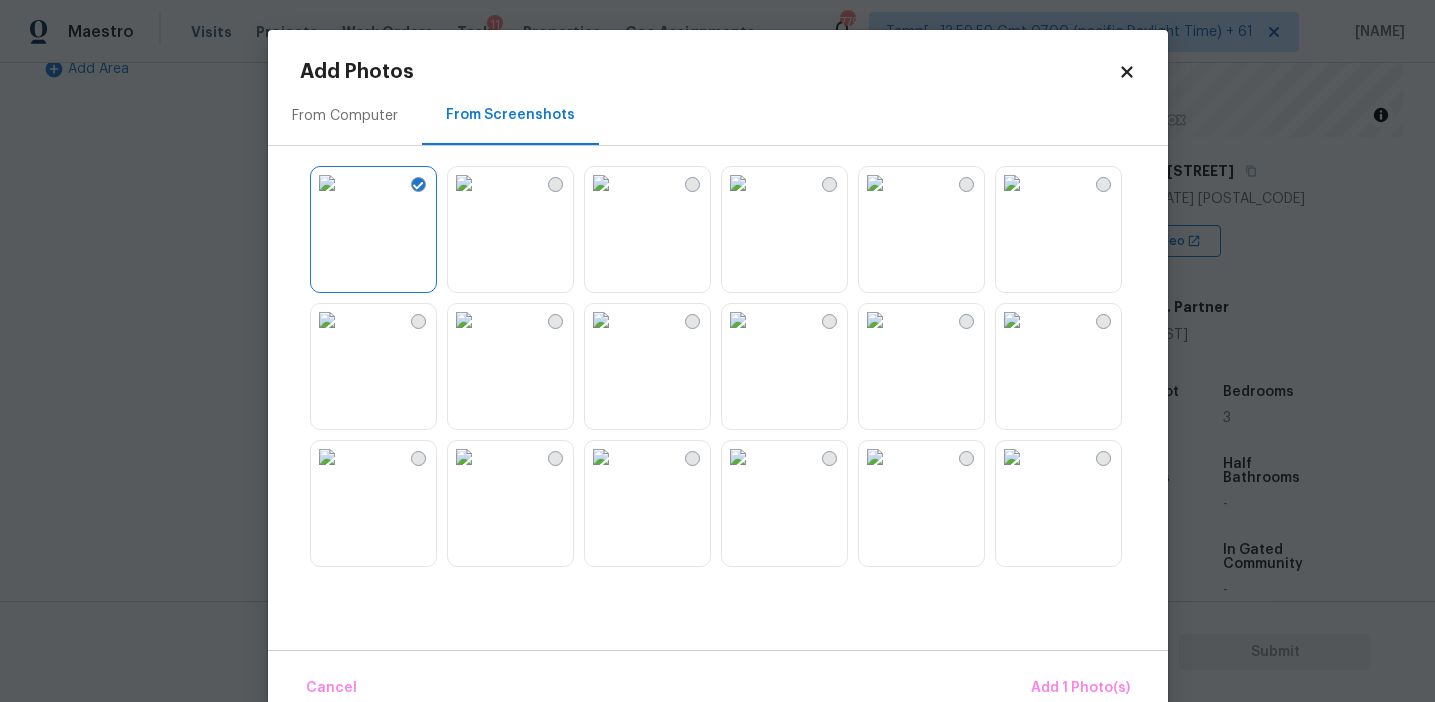 click at bounding box center (738, 183) 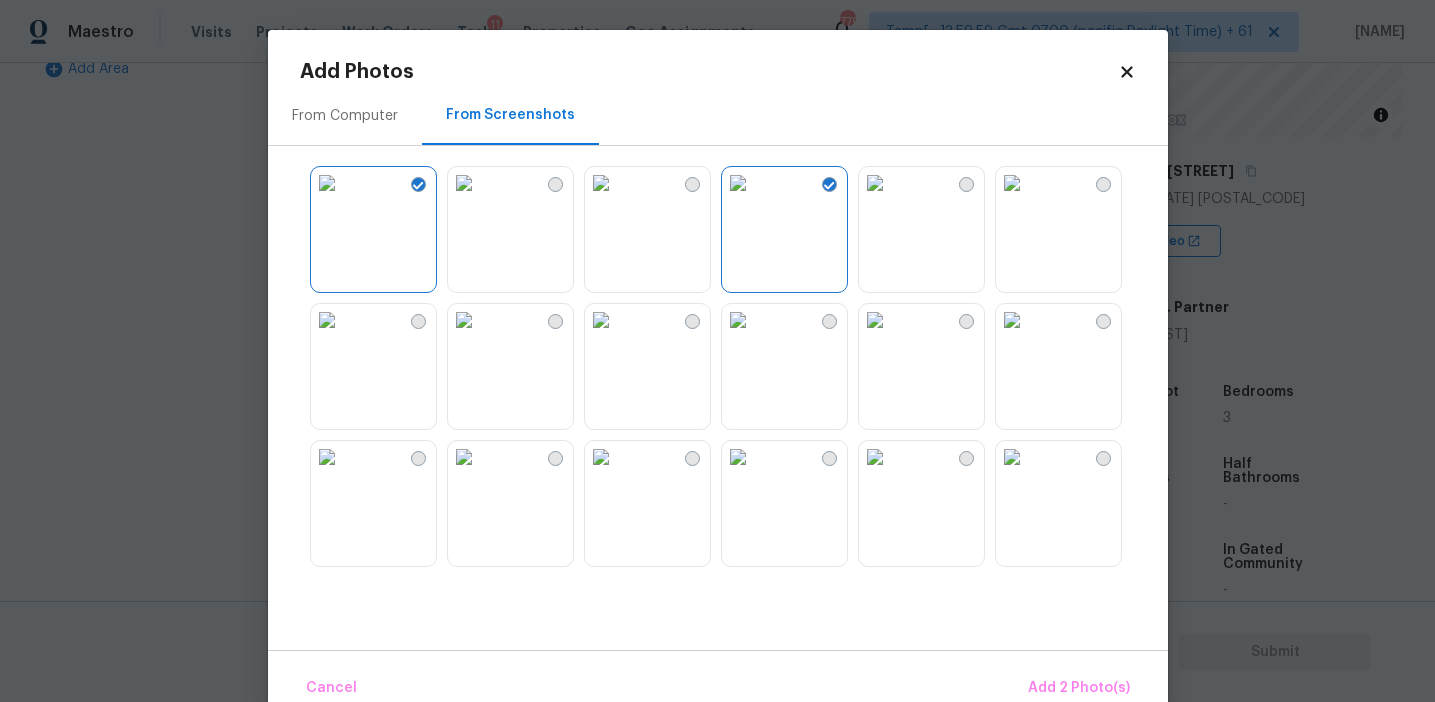 click at bounding box center [464, 320] 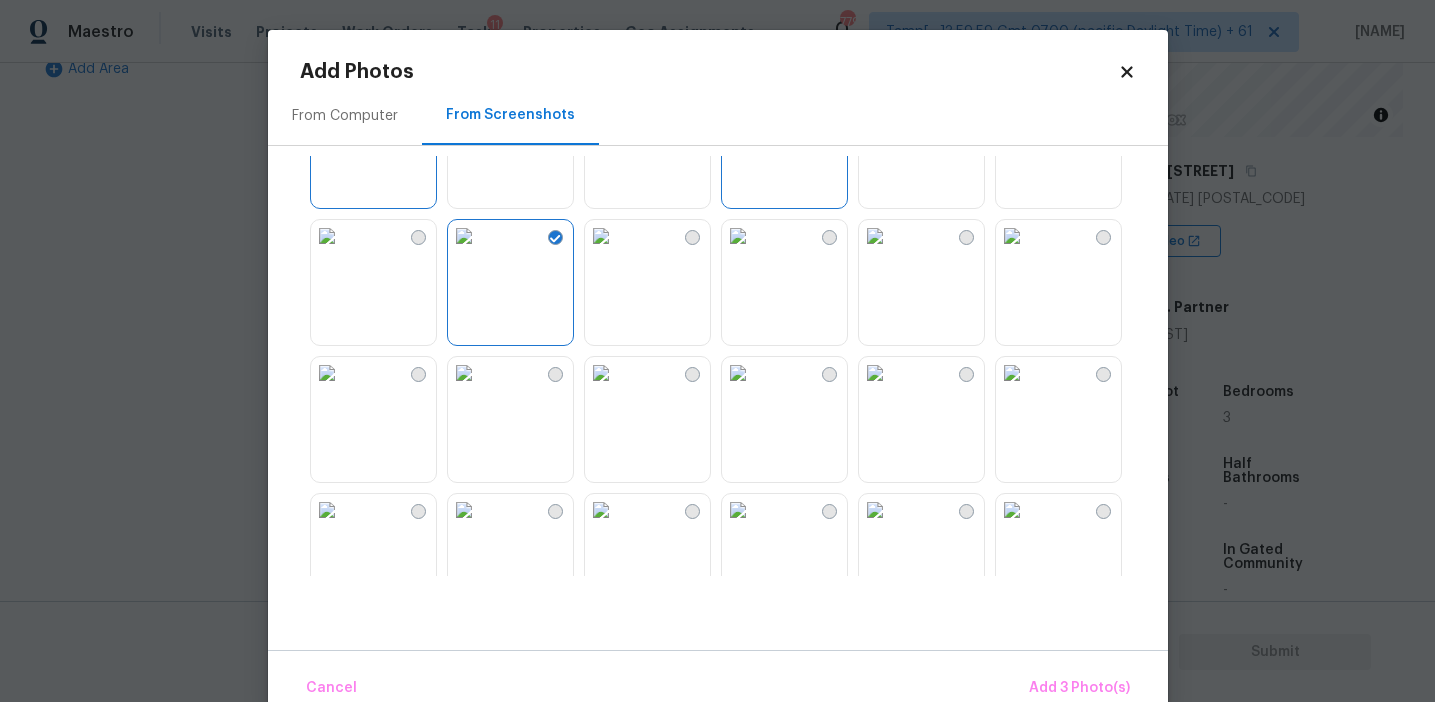scroll, scrollTop: 168, scrollLeft: 0, axis: vertical 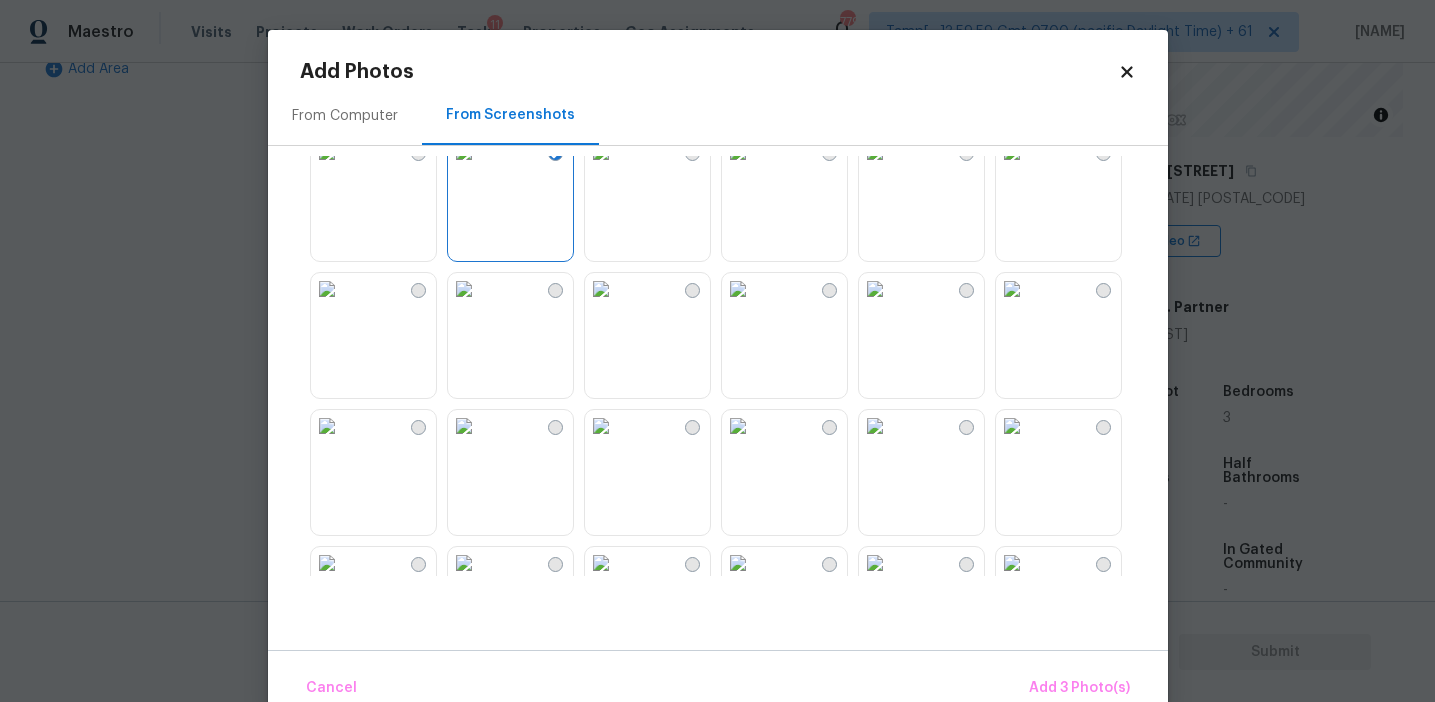 click at bounding box center (464, 289) 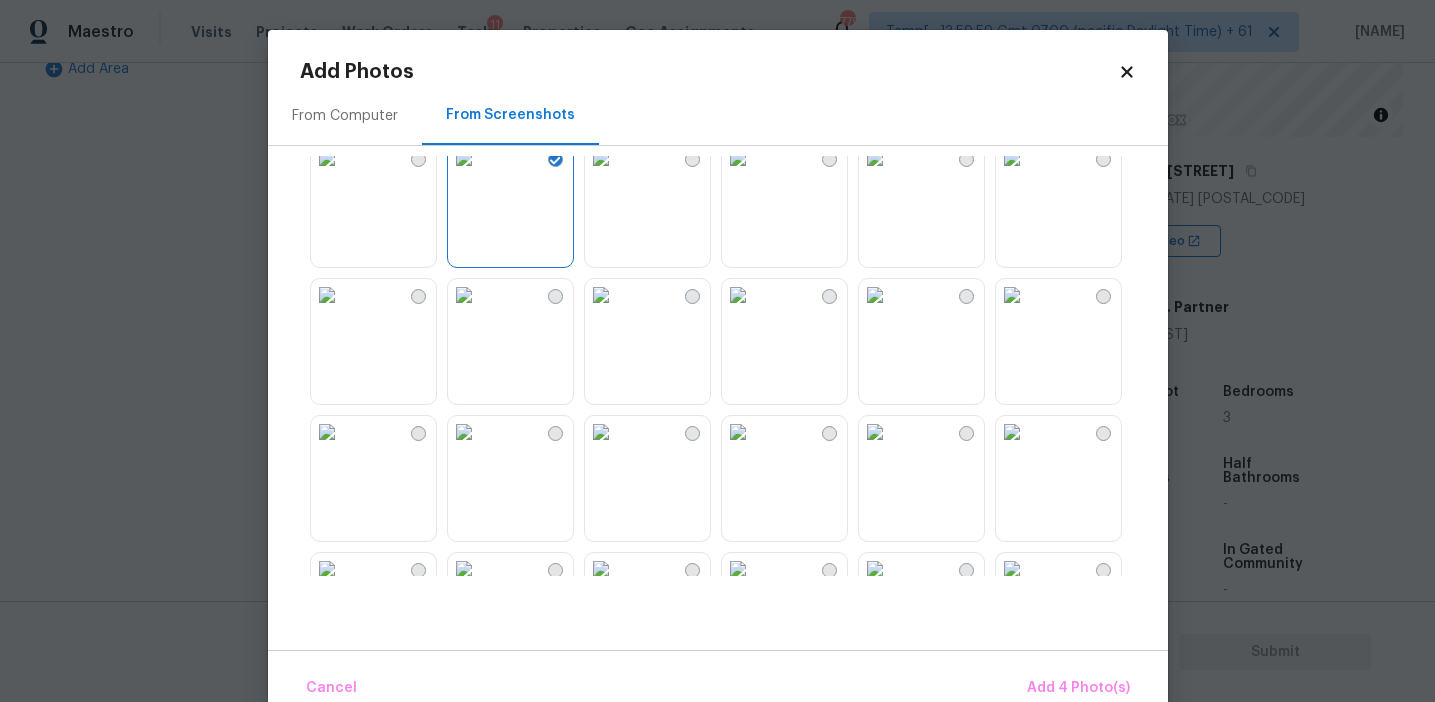 scroll, scrollTop: 337, scrollLeft: 0, axis: vertical 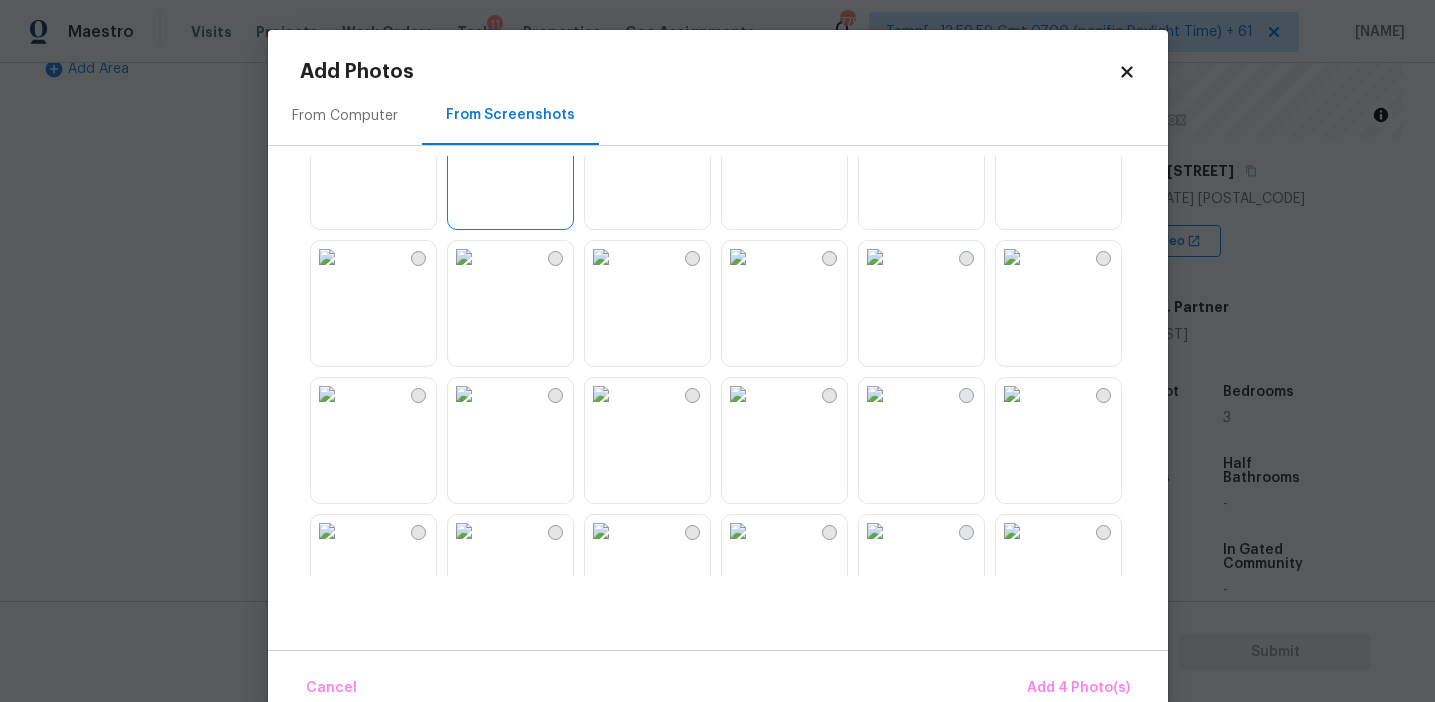 click at bounding box center [1012, 394] 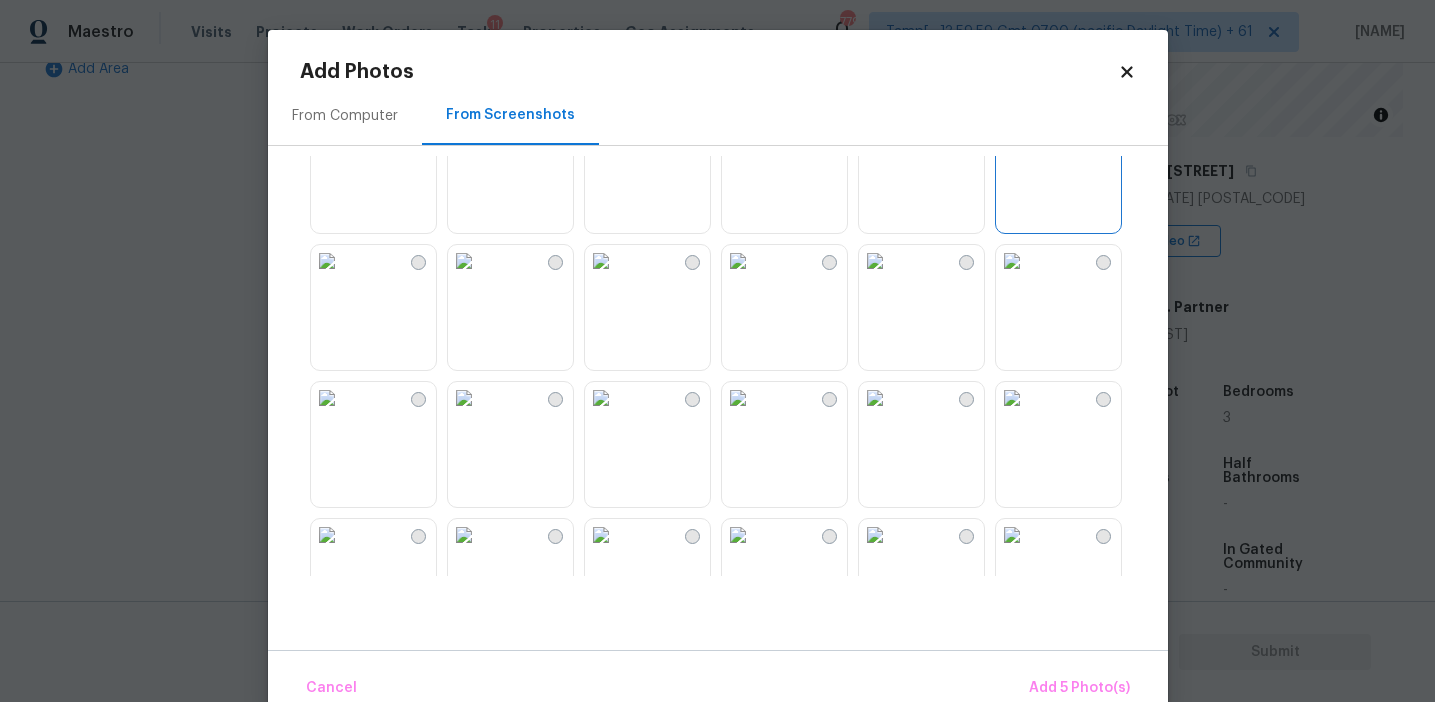 scroll, scrollTop: 631, scrollLeft: 0, axis: vertical 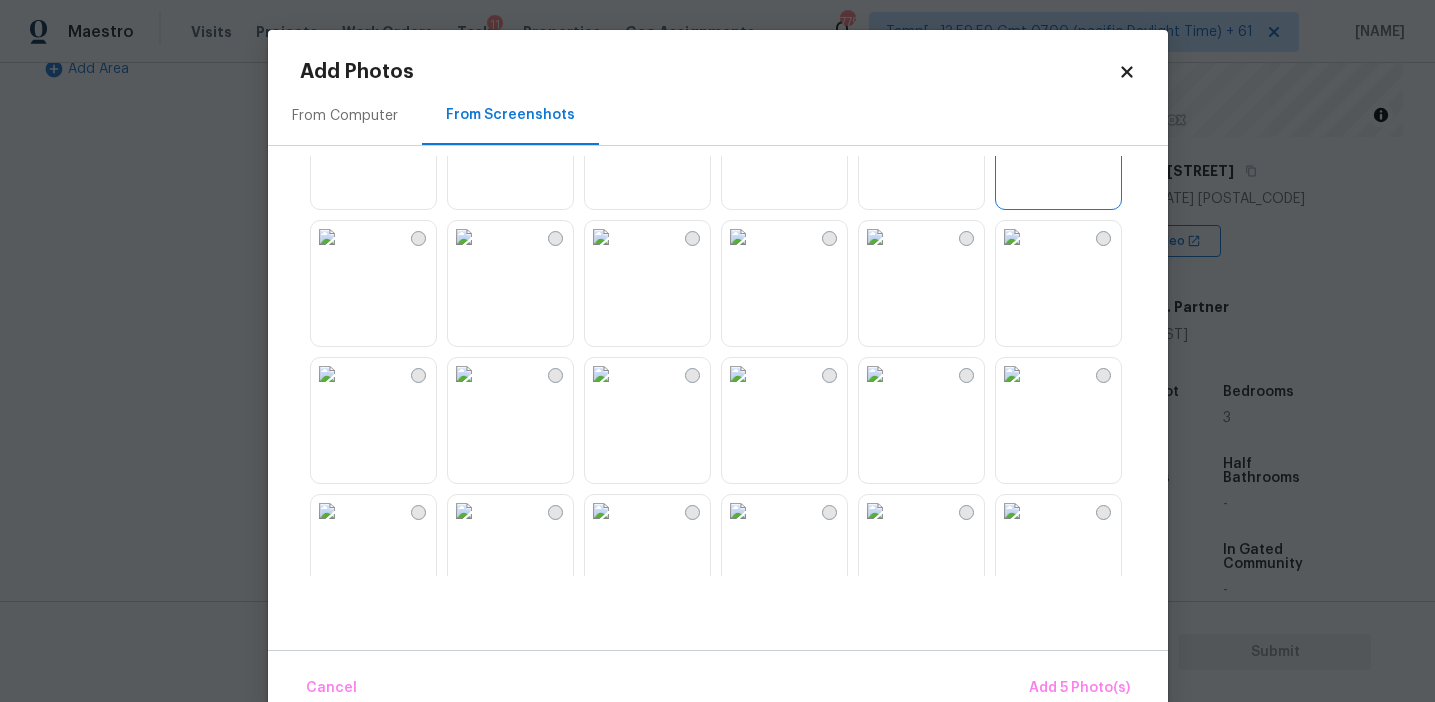 click at bounding box center (464, 100) 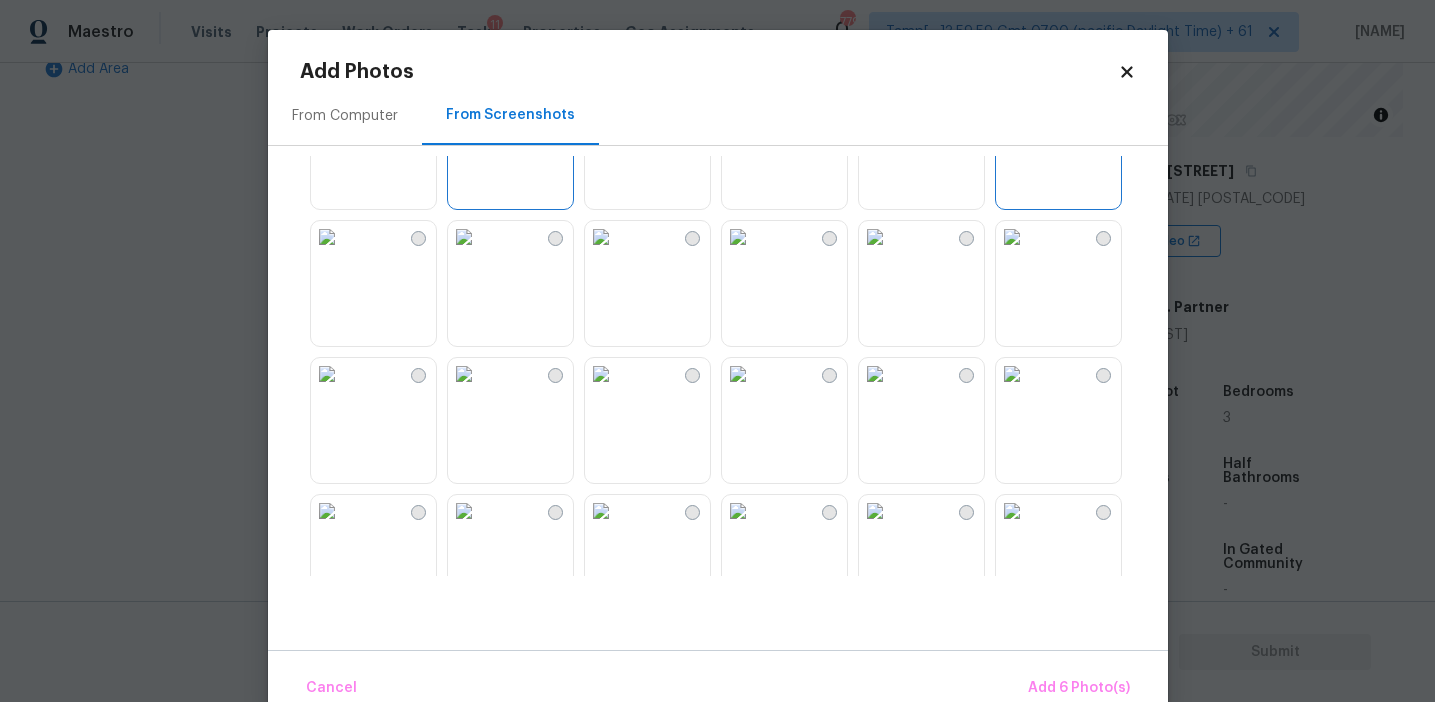 click at bounding box center (601, 237) 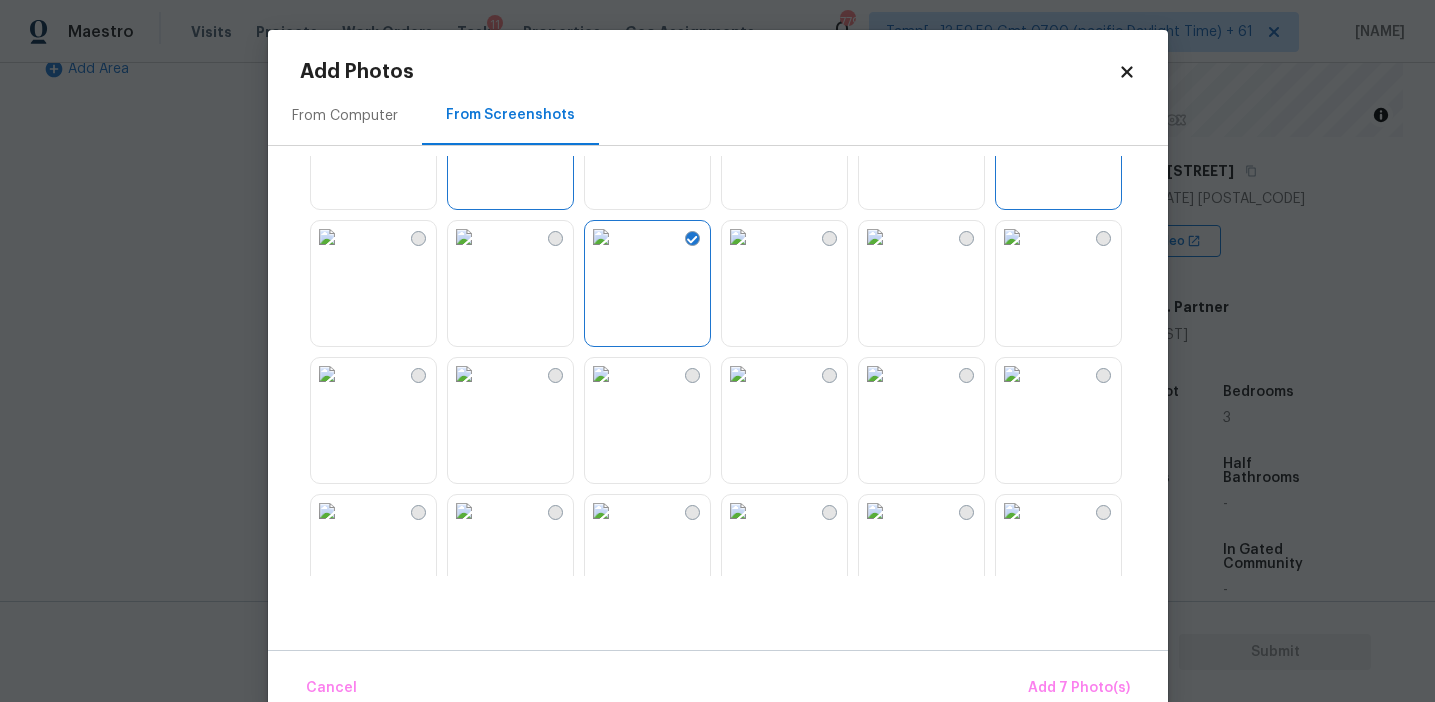 click at bounding box center [738, 237] 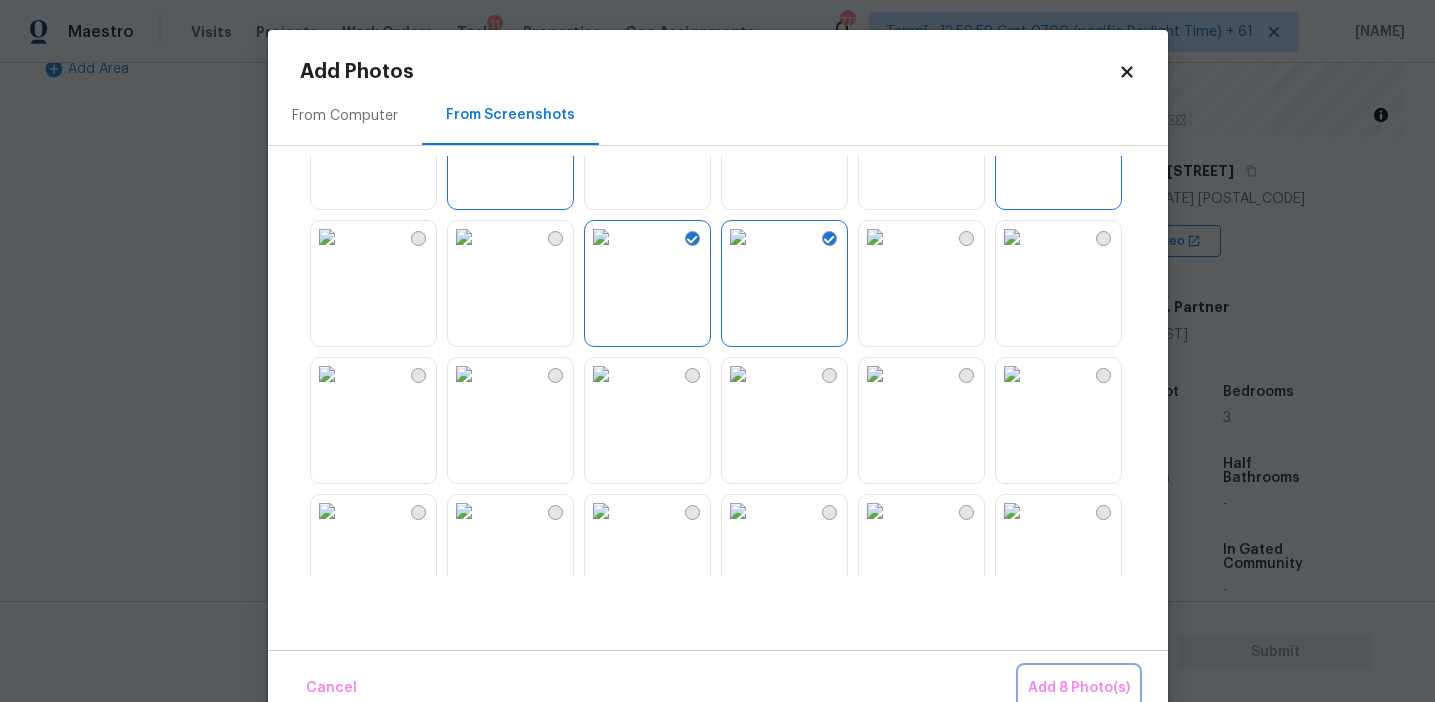 click on "Add 8 Photo(s)" at bounding box center (1079, 688) 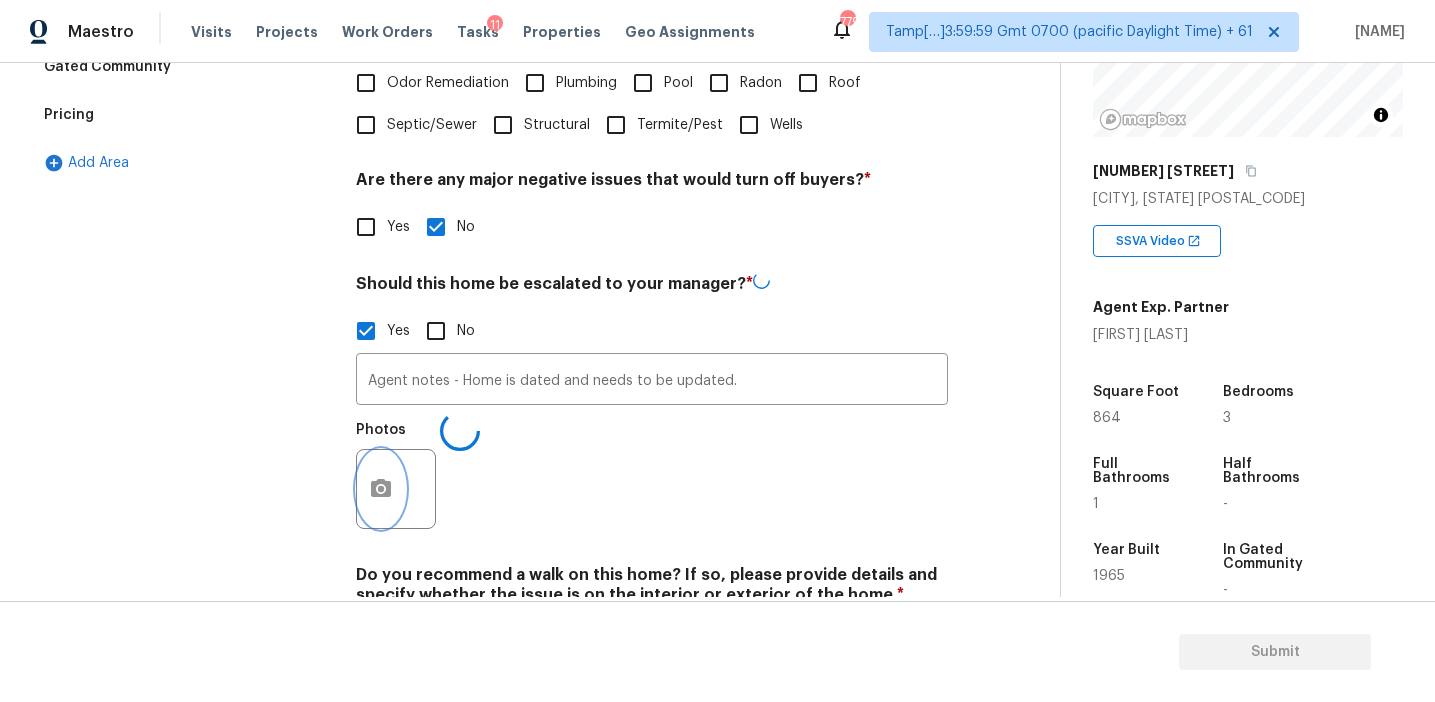 scroll, scrollTop: 246, scrollLeft: 0, axis: vertical 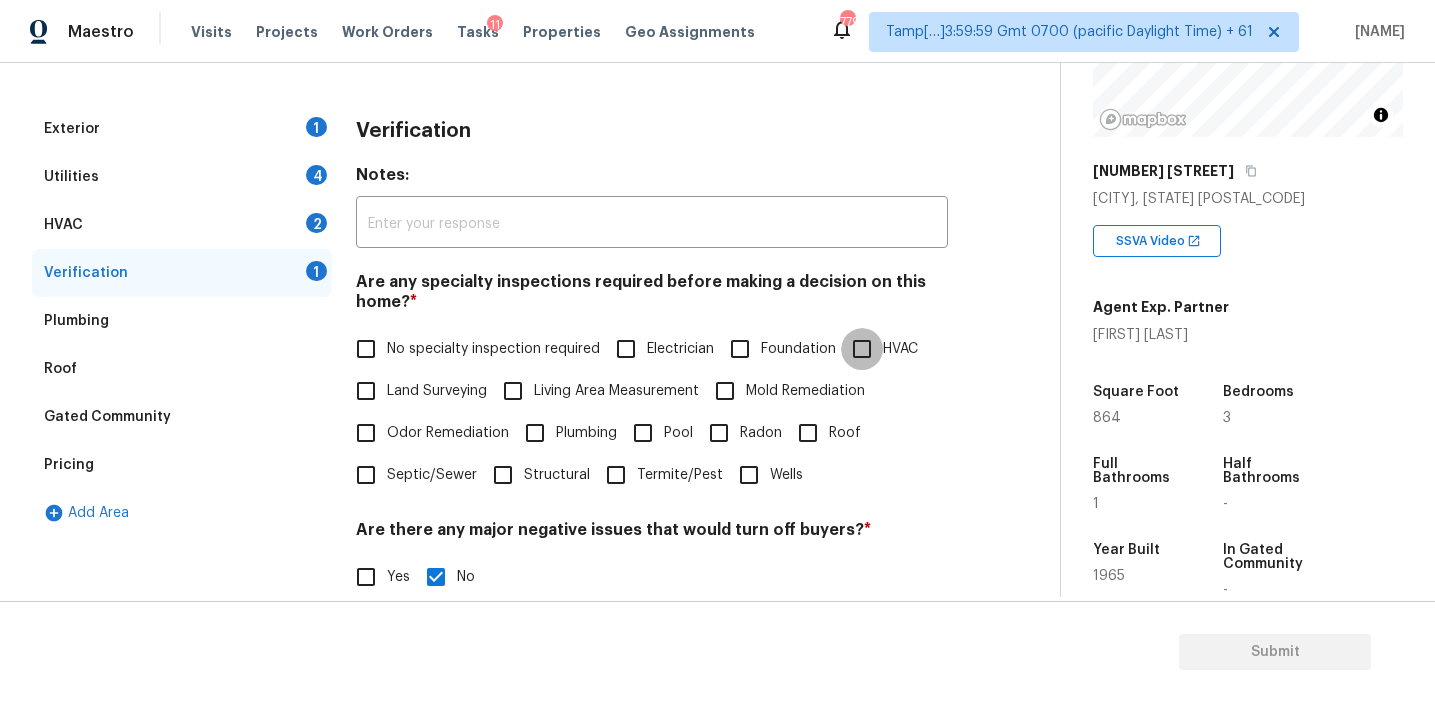 click on "HVAC" at bounding box center (862, 349) 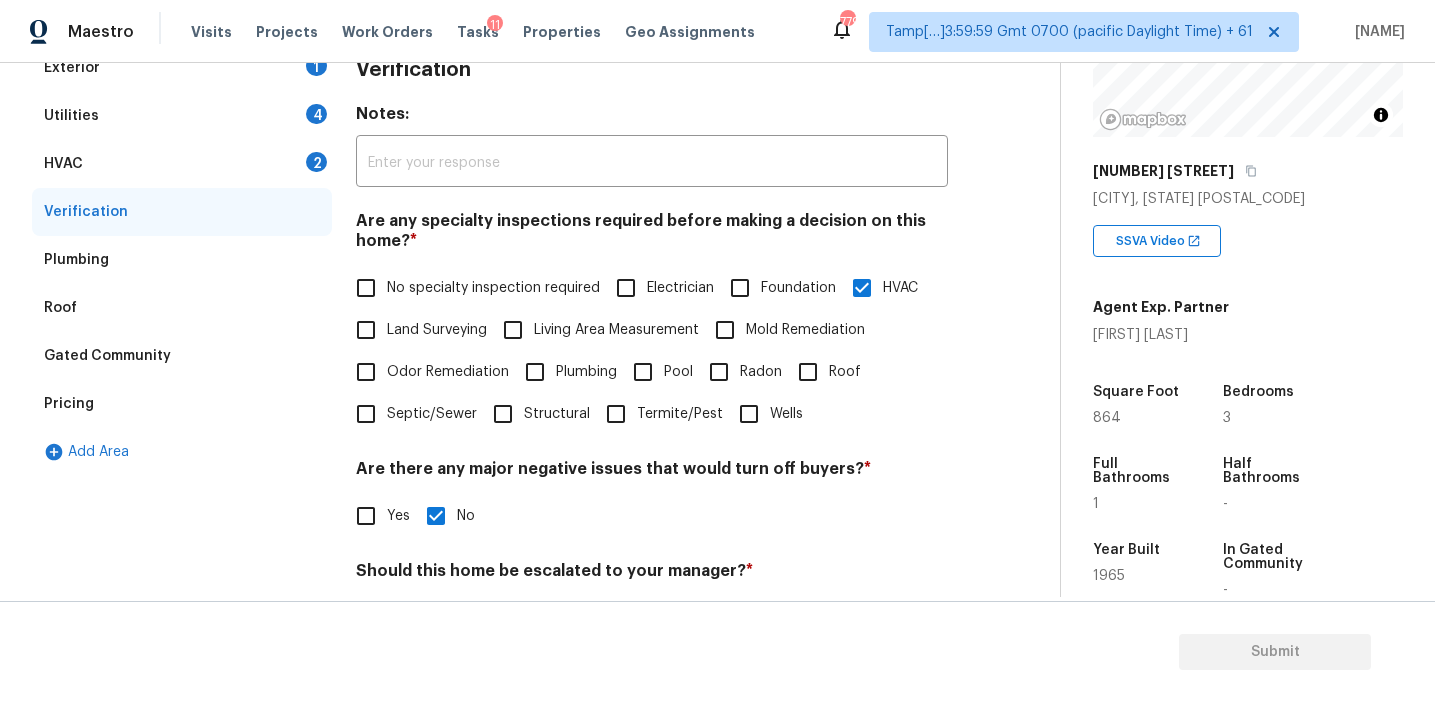 click on "Structural" at bounding box center (503, 414) 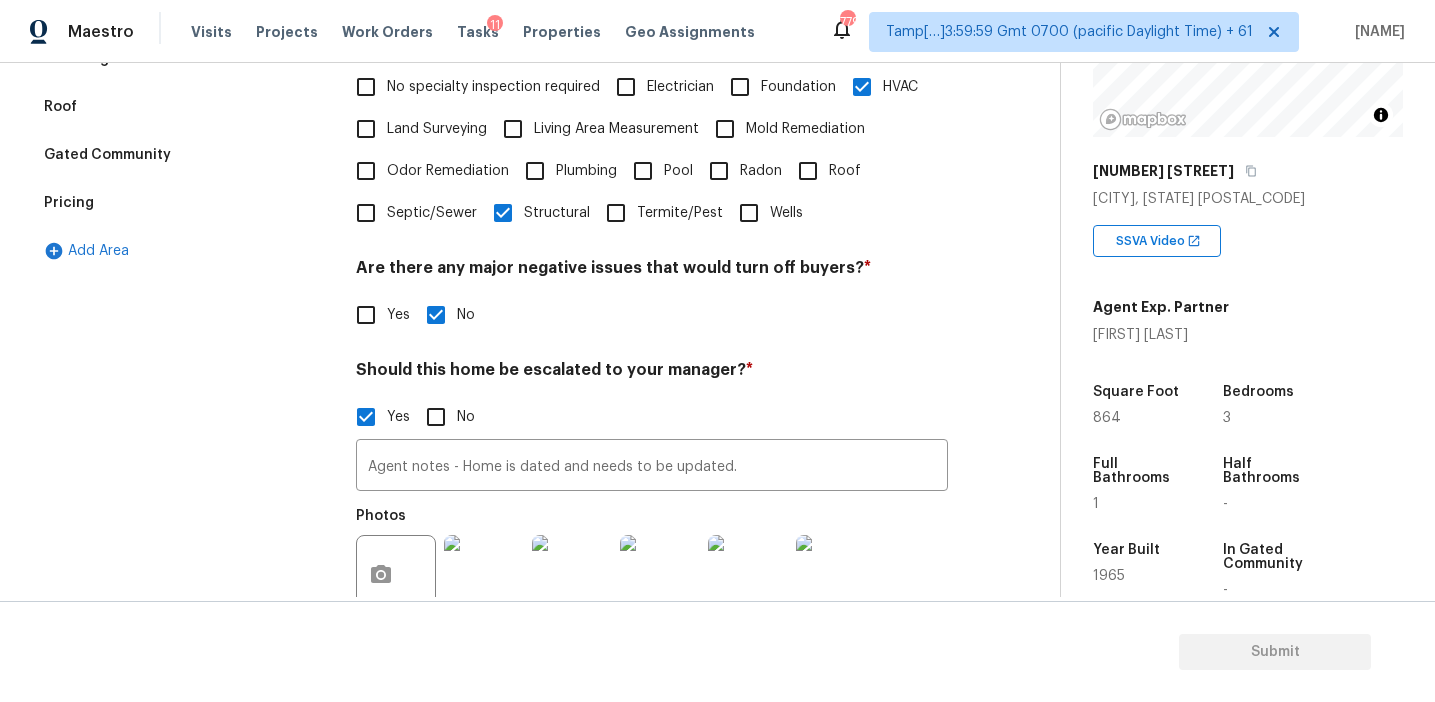scroll, scrollTop: 591, scrollLeft: 0, axis: vertical 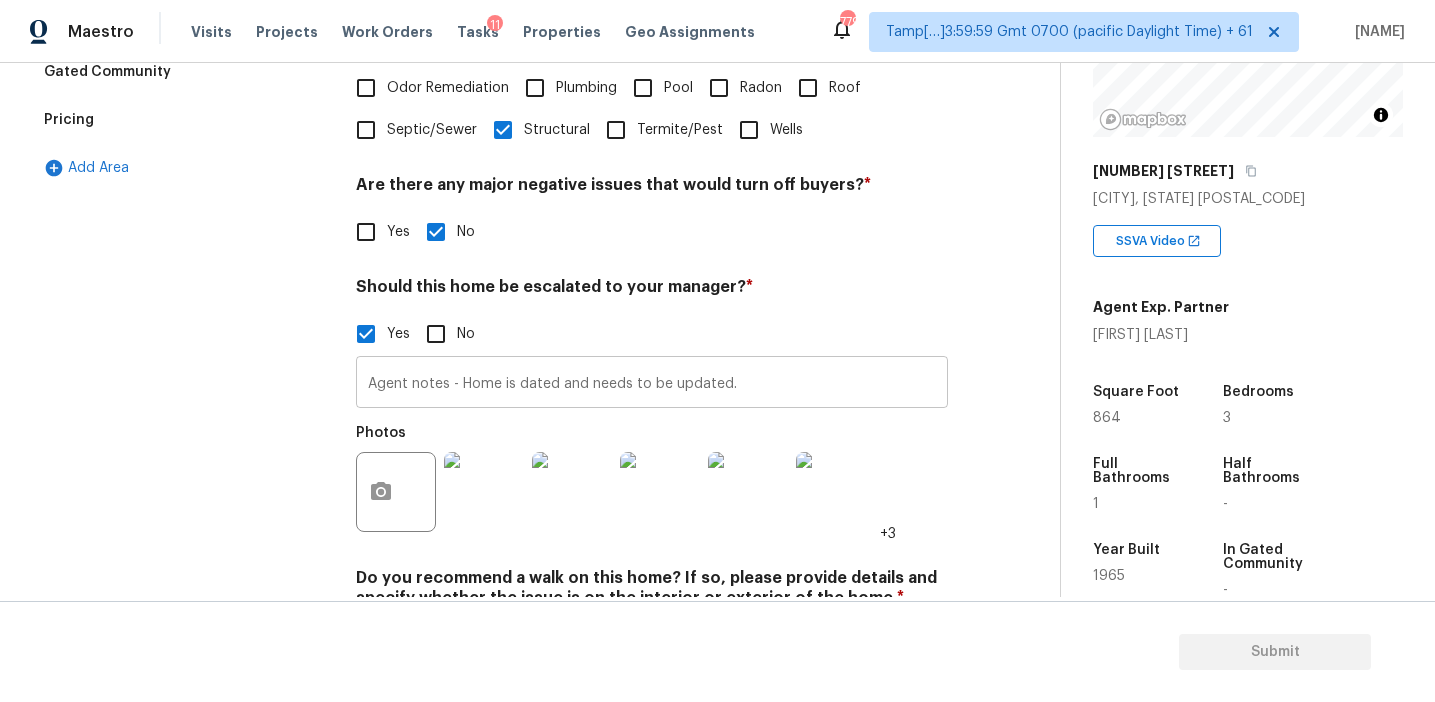 click on "Agent notes - Home is dated and needs to be updated." at bounding box center [652, 384] 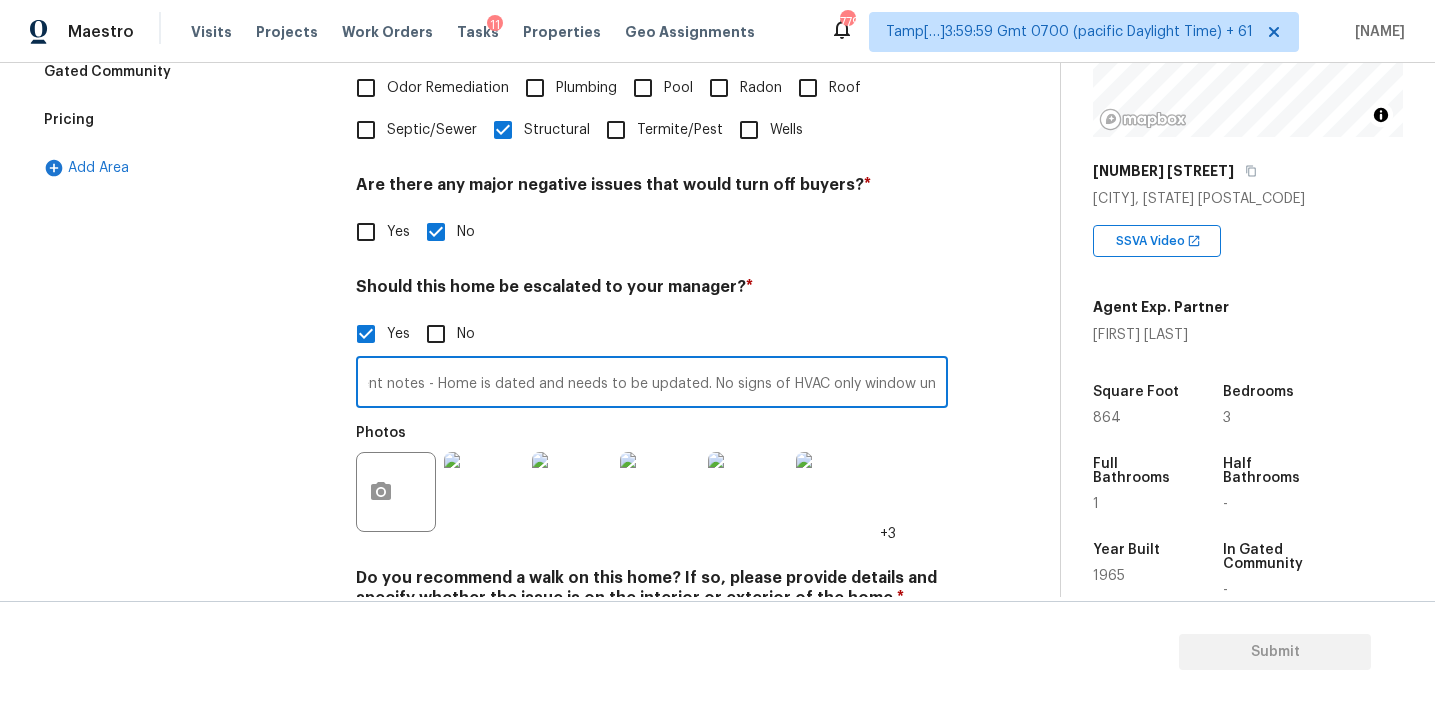 scroll, scrollTop: 0, scrollLeft: 31, axis: horizontal 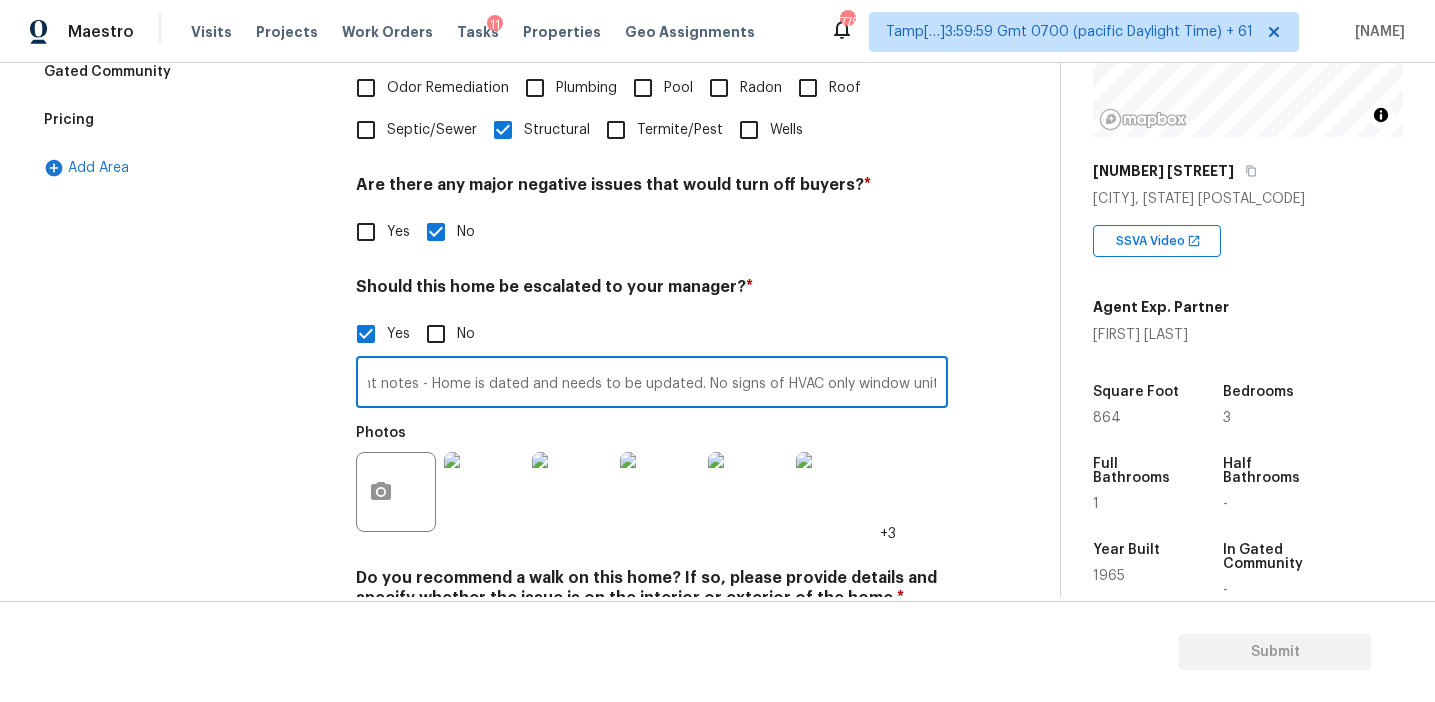 type on "Agent notes - Home is dated and needs to be updated. No signs of HVAC only window units" 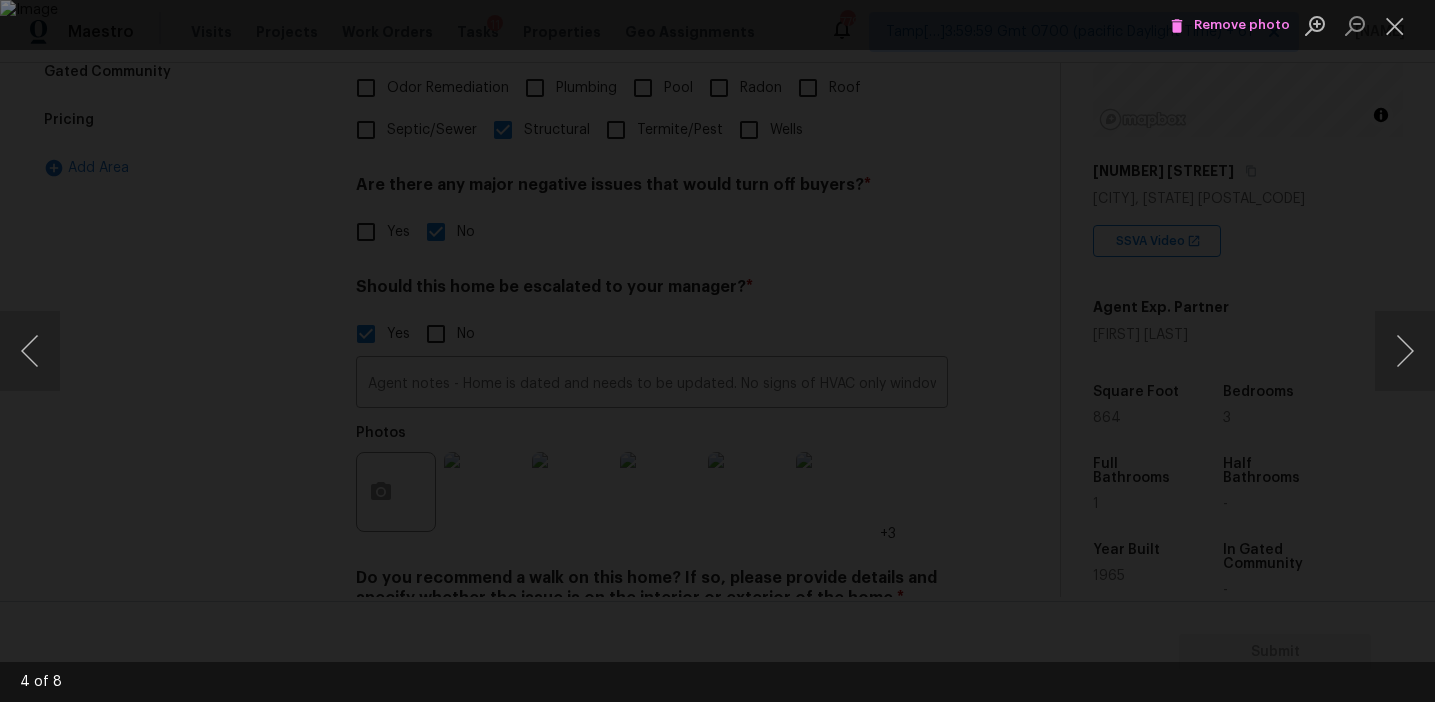 click at bounding box center (717, 351) 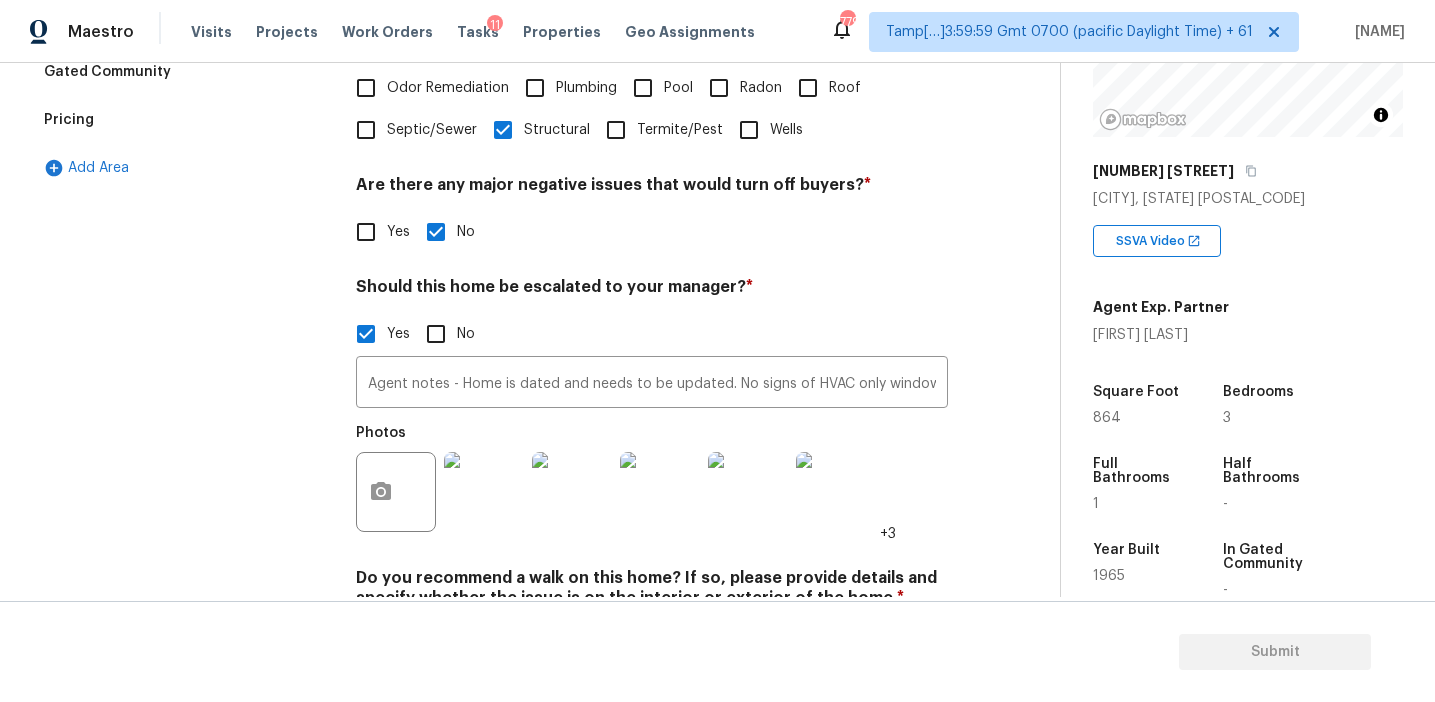 click on "+3" at bounding box center (888, 534) 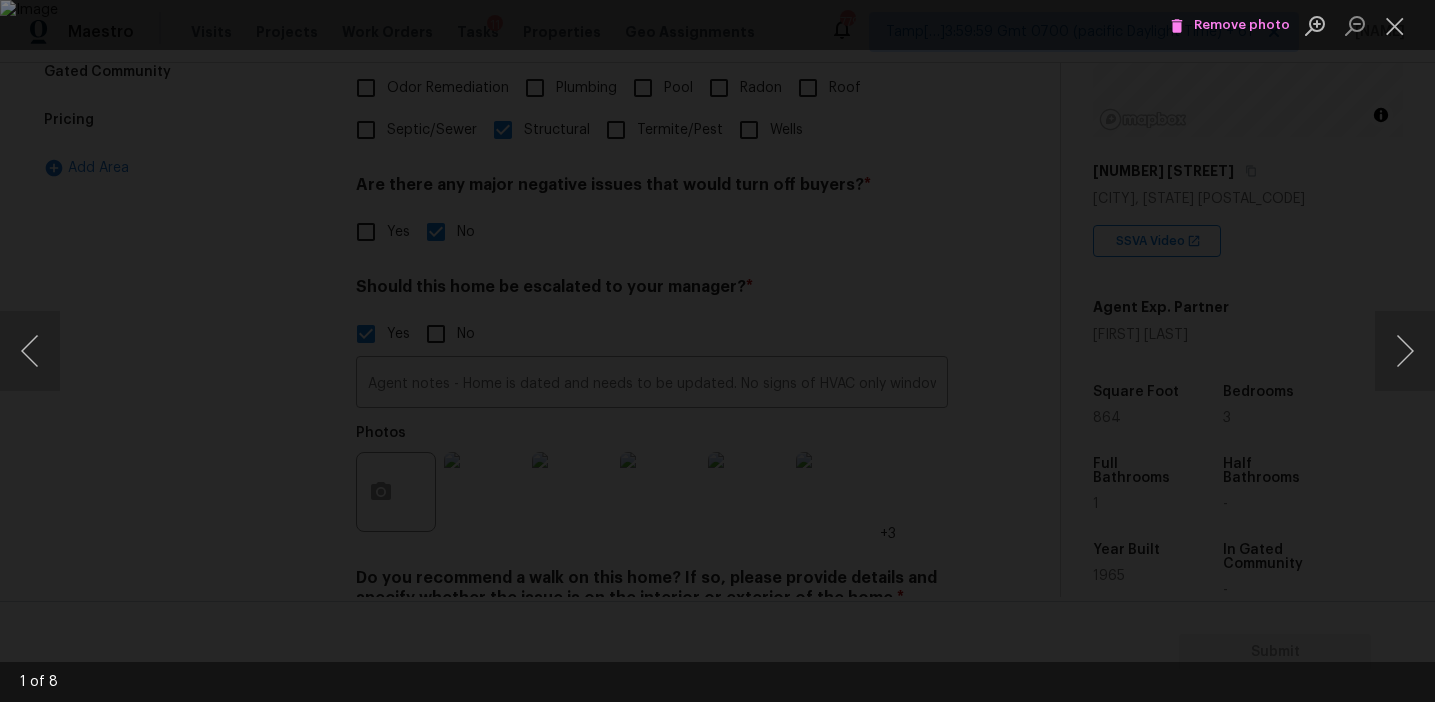 click at bounding box center [717, 351] 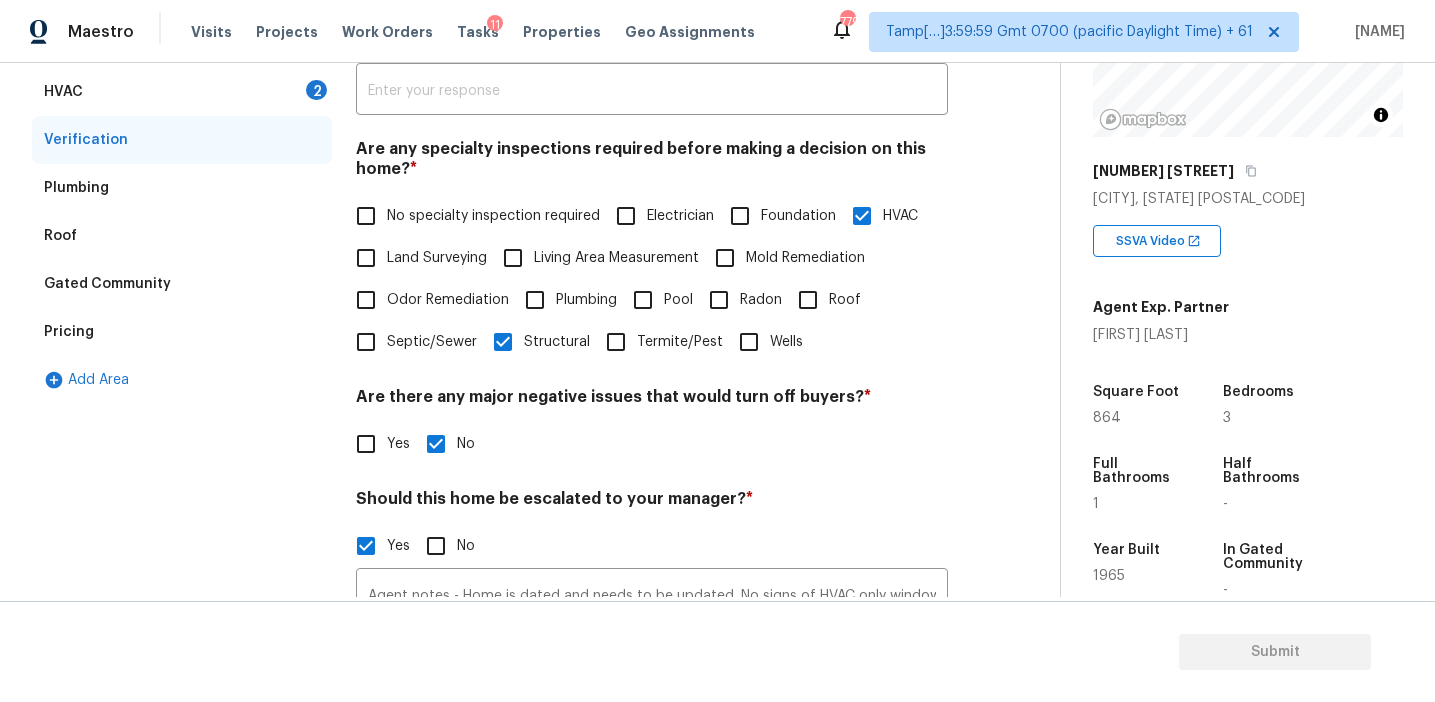 scroll, scrollTop: 247, scrollLeft: 0, axis: vertical 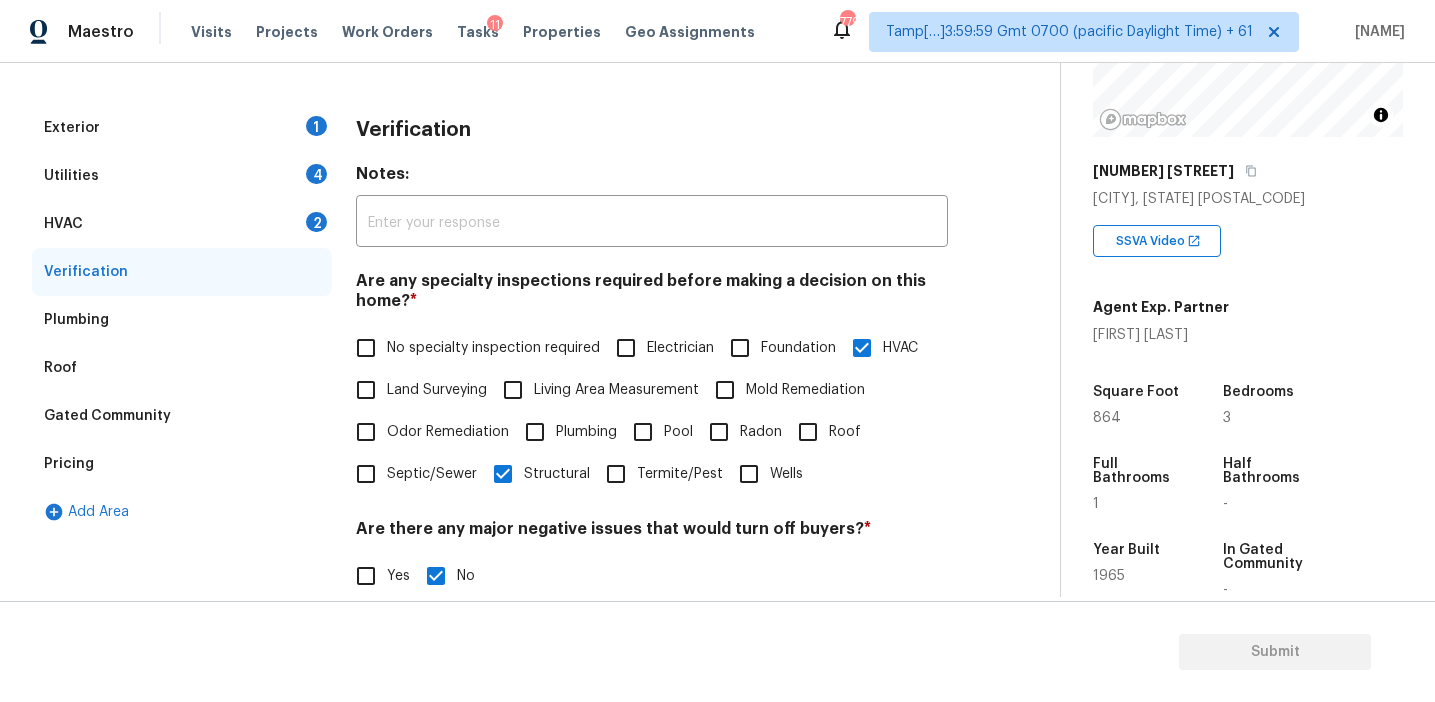 click on "HVAC 2" at bounding box center [182, 224] 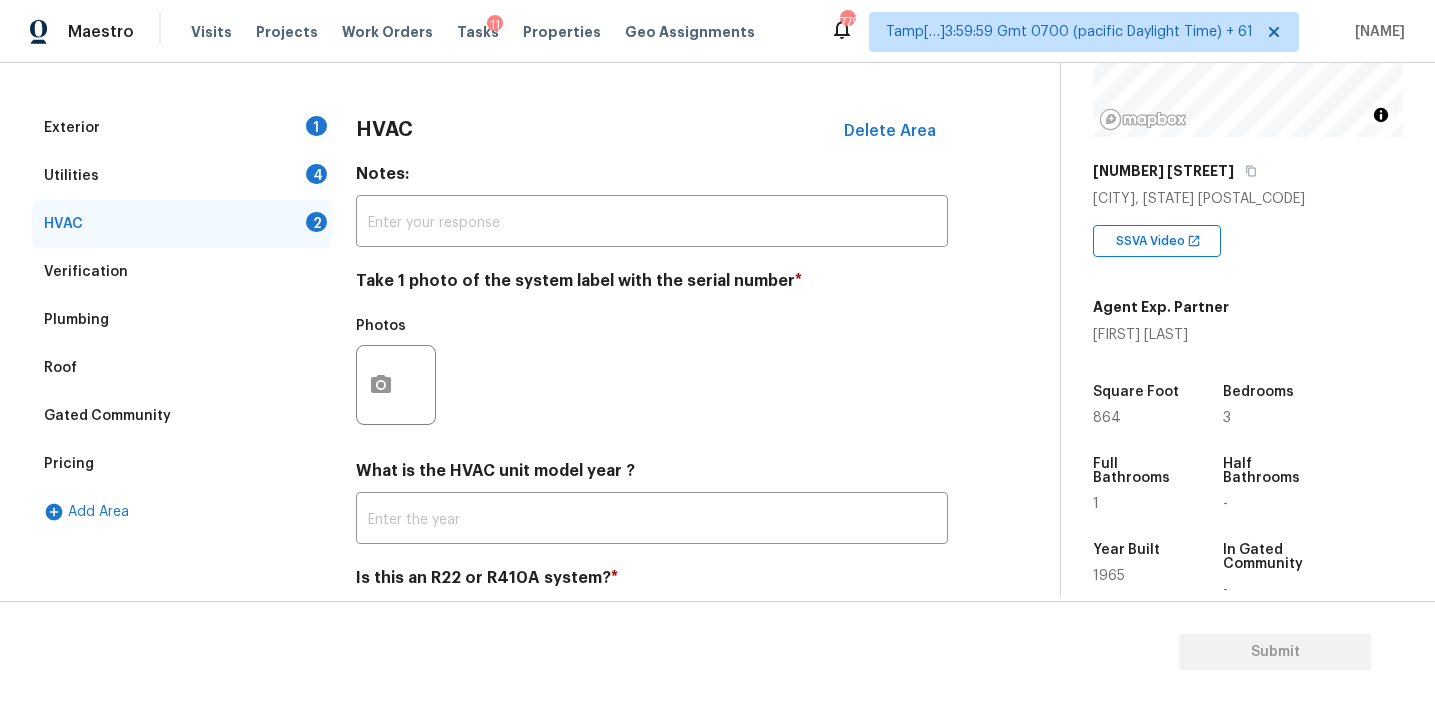 scroll, scrollTop: 327, scrollLeft: 0, axis: vertical 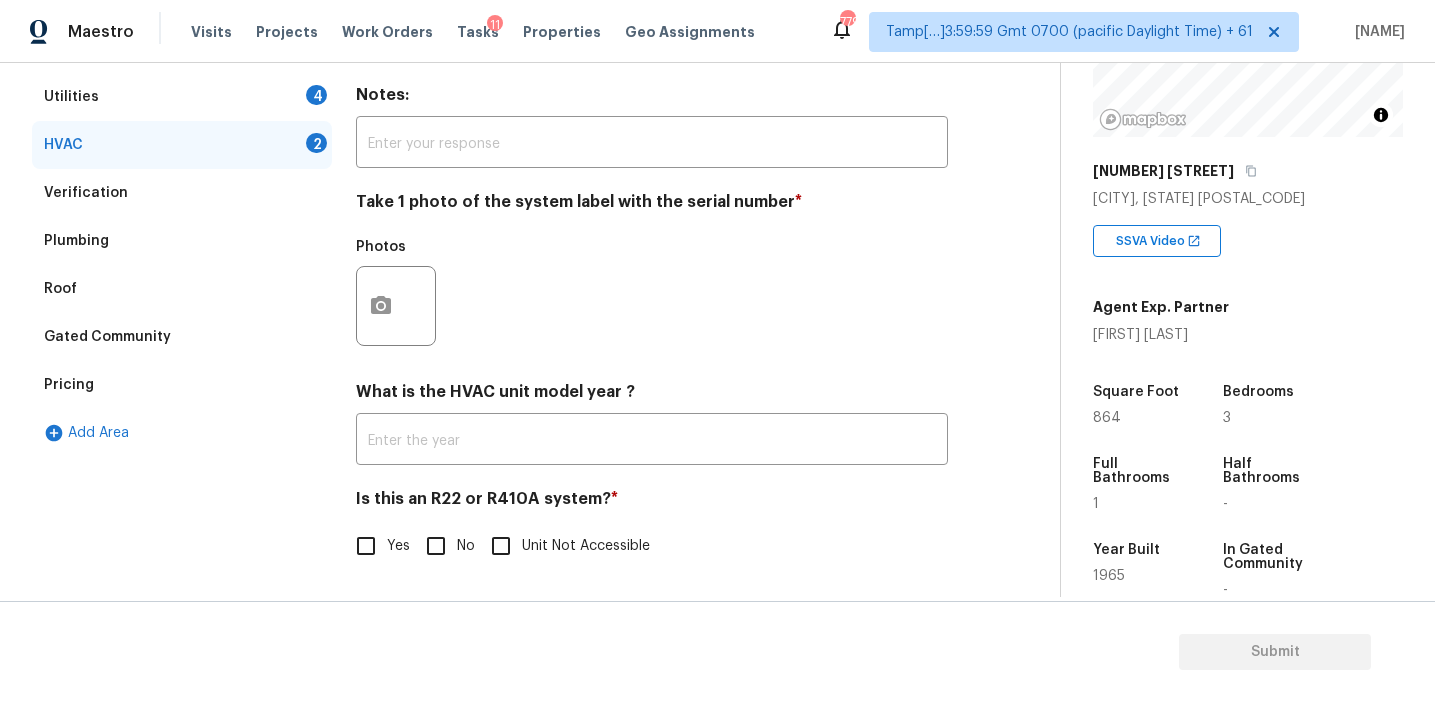 click on "No" at bounding box center (436, 546) 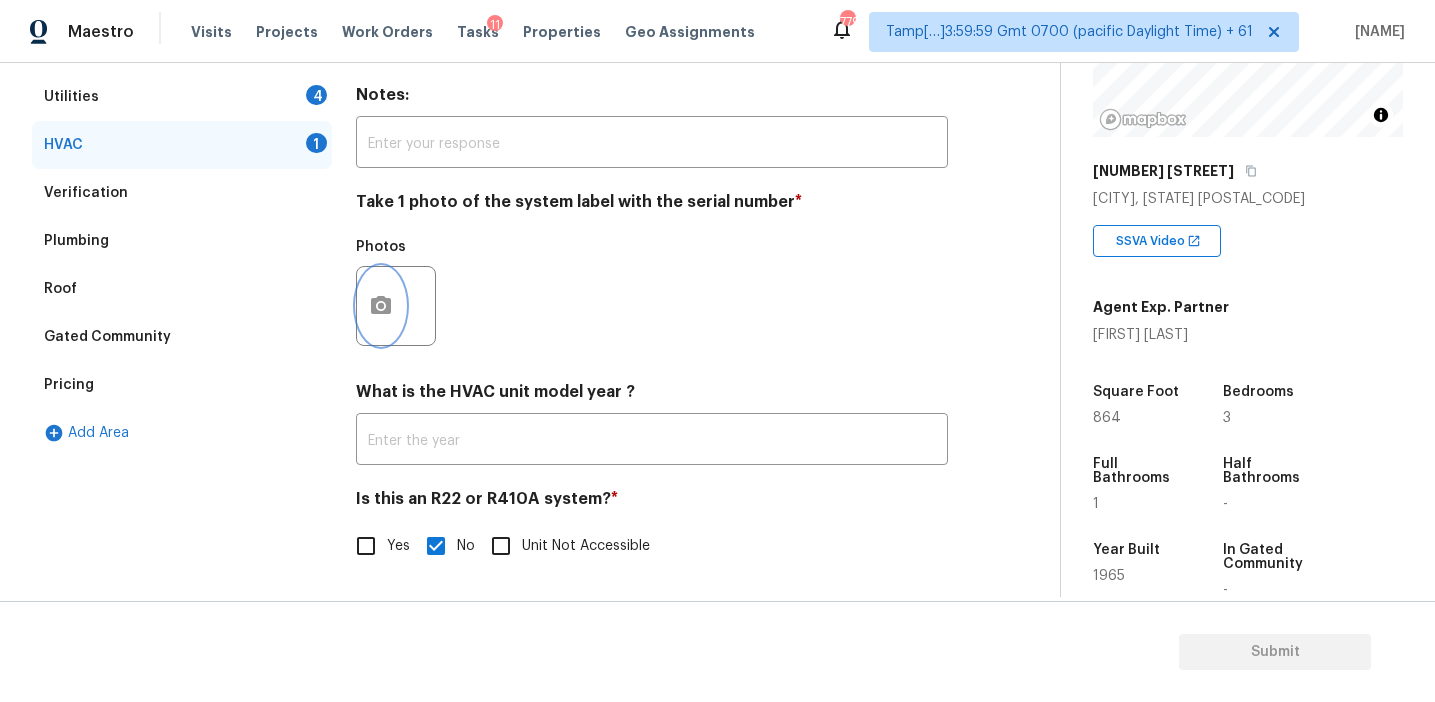 click at bounding box center [381, 306] 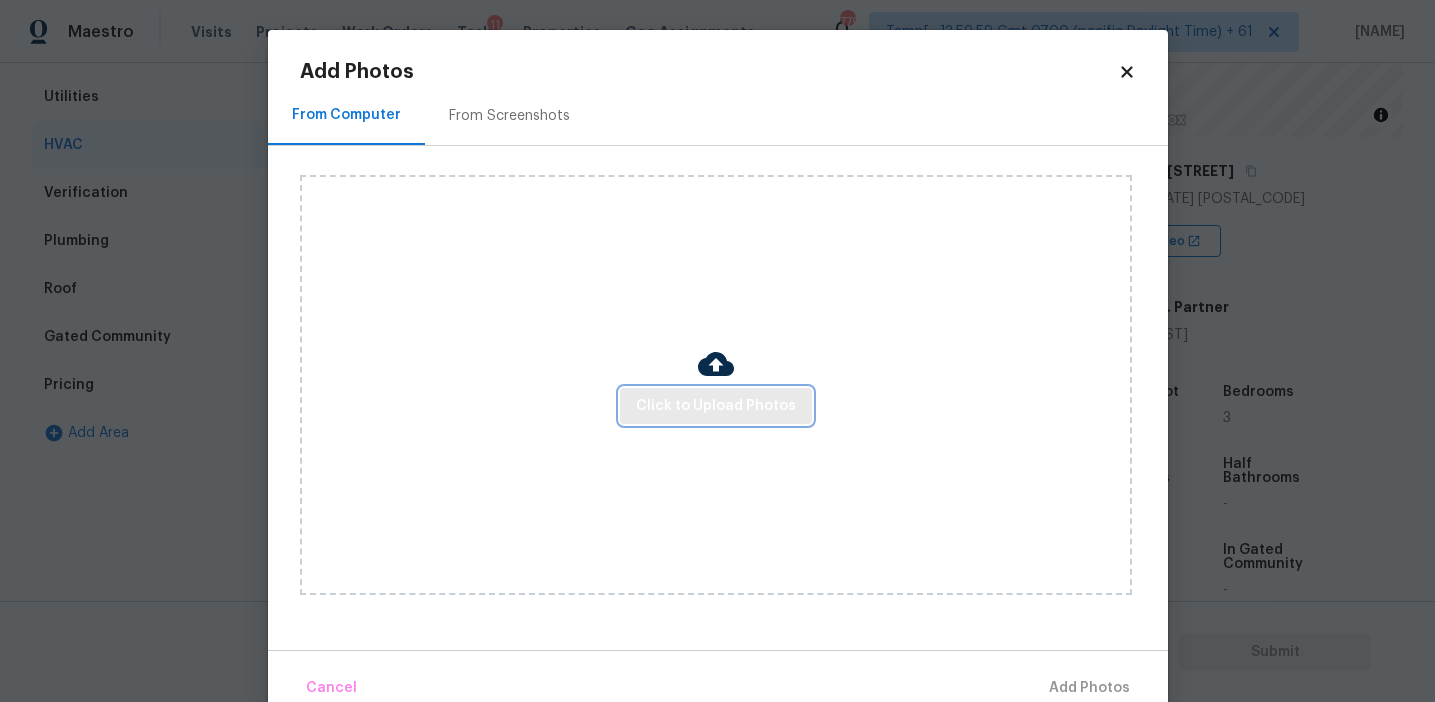 click on "Click to Upload Photos" at bounding box center [716, 406] 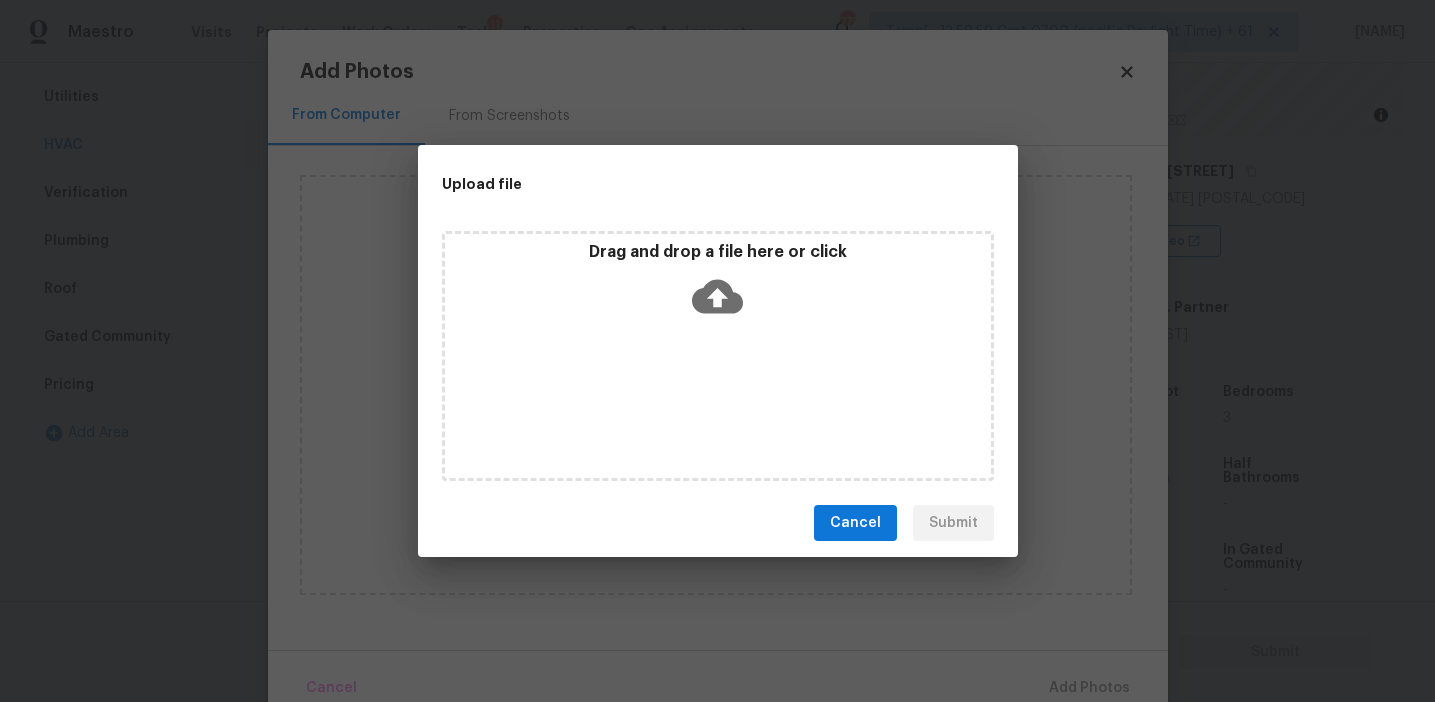click on "Drag and drop a file here or click" at bounding box center (718, 285) 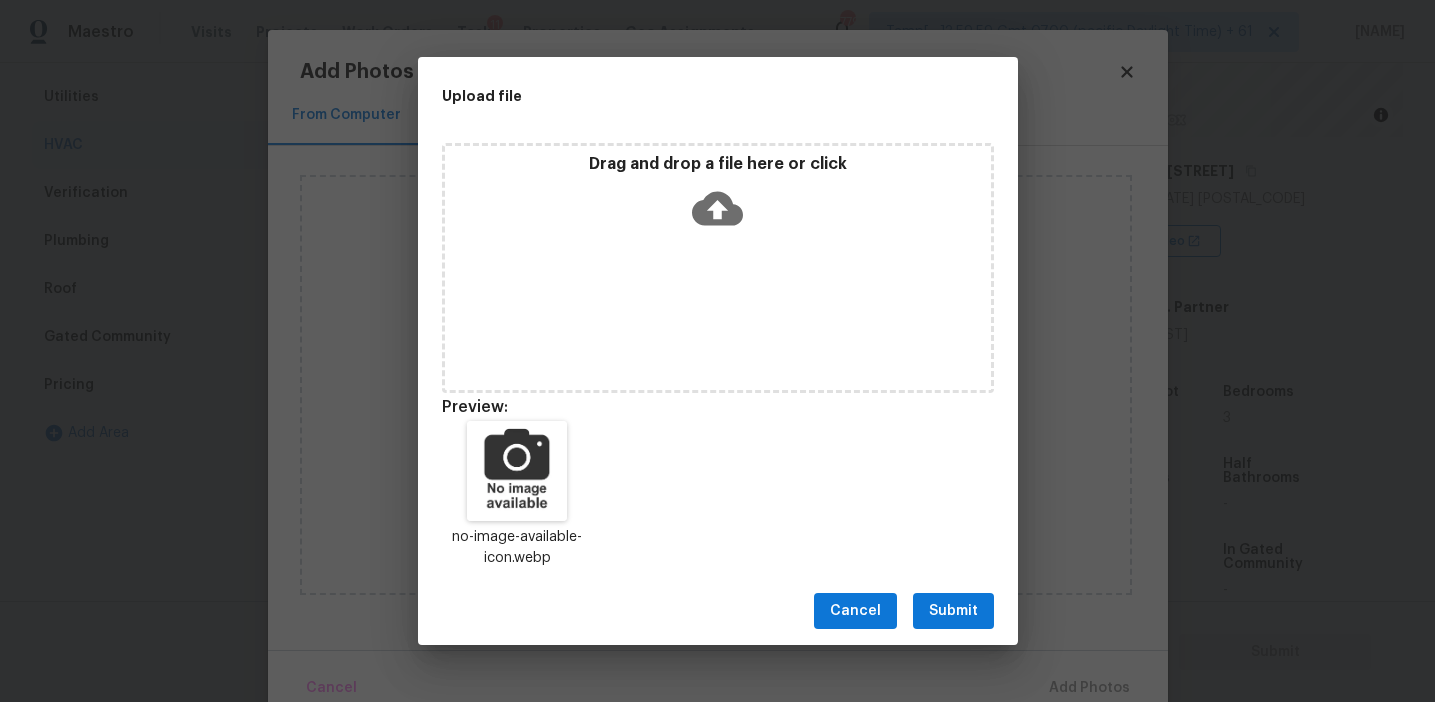 click on "Submit" at bounding box center [953, 611] 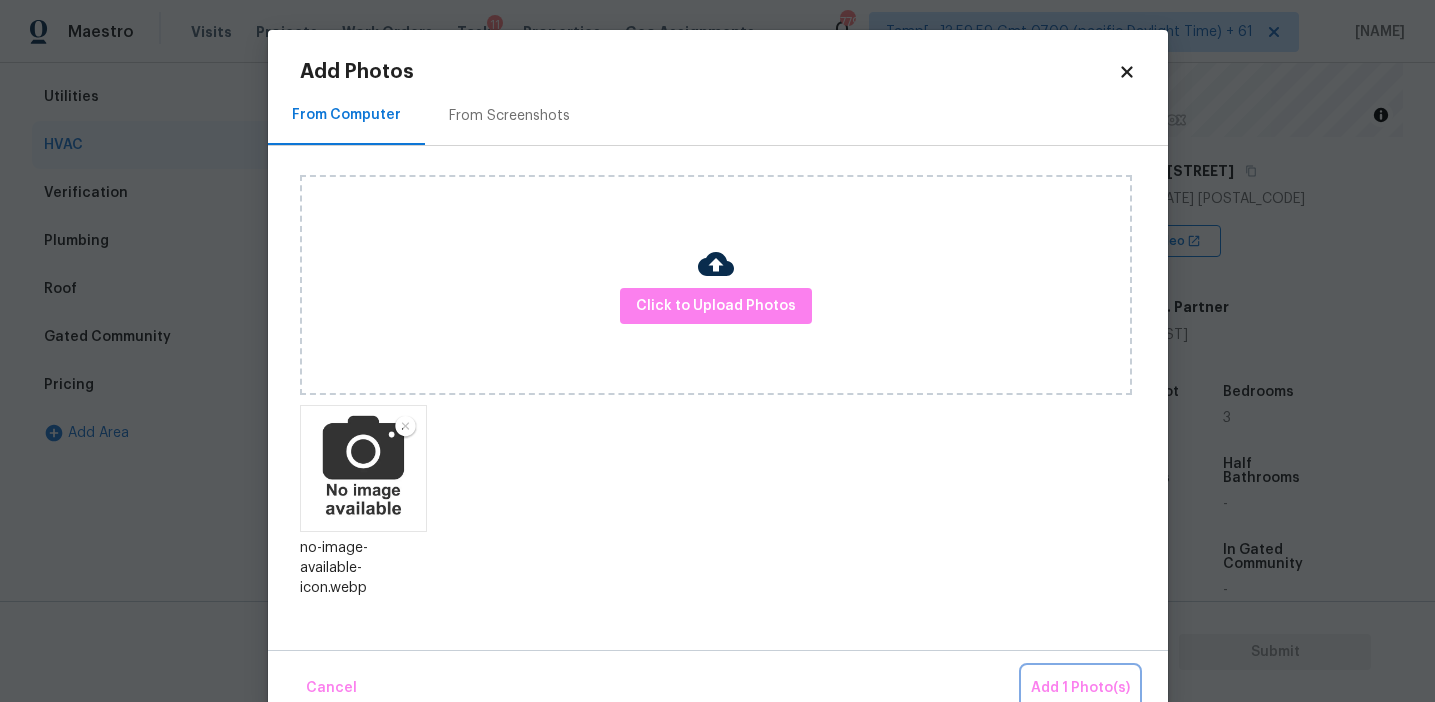 click on "Add 1 Photo(s)" at bounding box center [1080, 688] 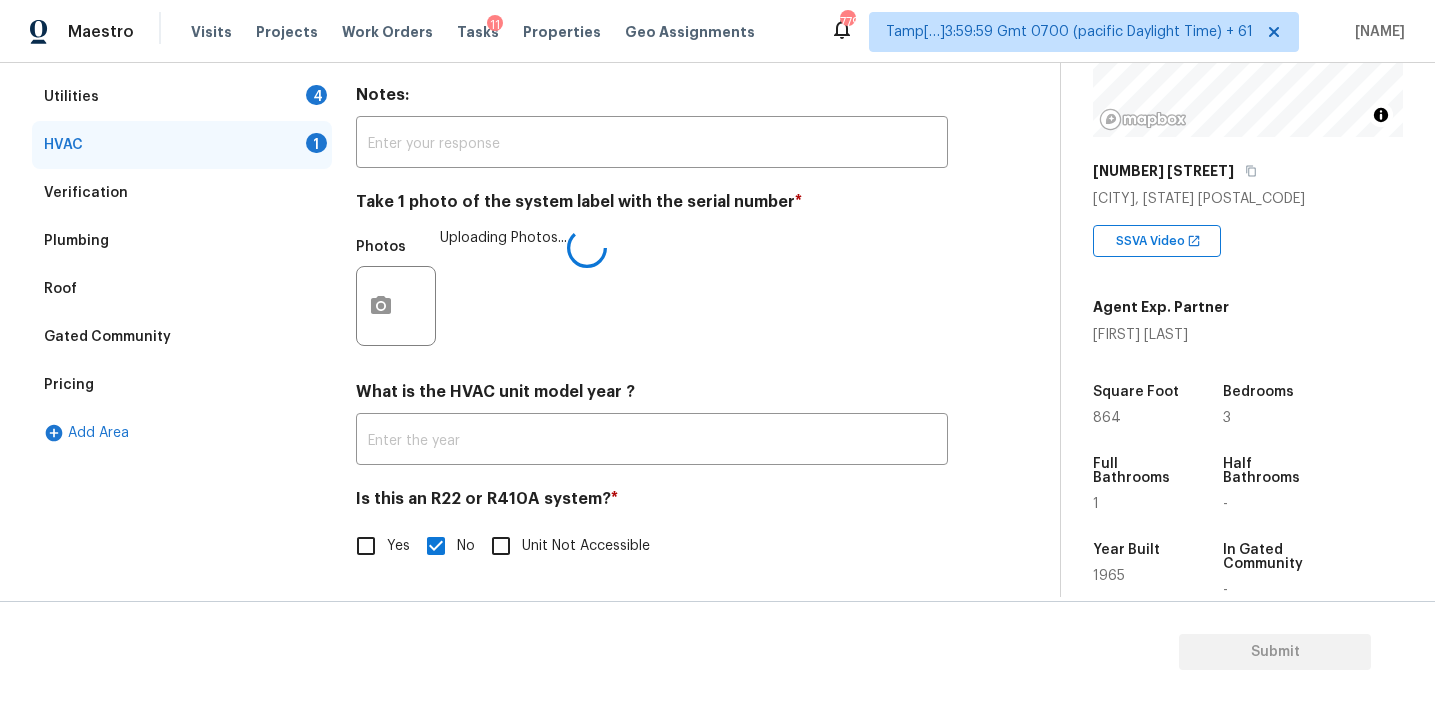 click on "HVAC Delete Area Notes: ​ Take 1 photo of the system label with the serial number  * Photos Uploading Photos... What is the HVAC unit model year ? ​ Is this an R22 or R410A system?  * Yes No Unit Not Accessible" at bounding box center (652, 308) 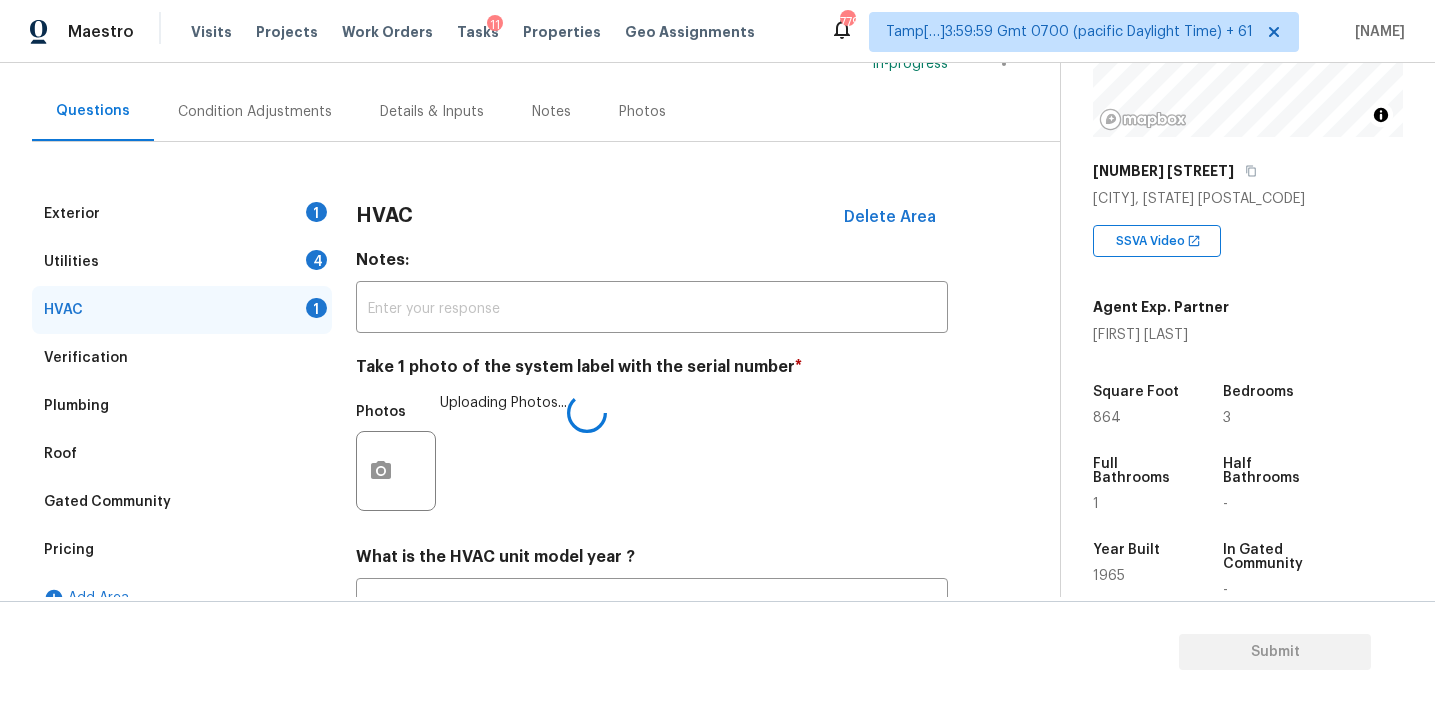 scroll, scrollTop: 165, scrollLeft: 0, axis: vertical 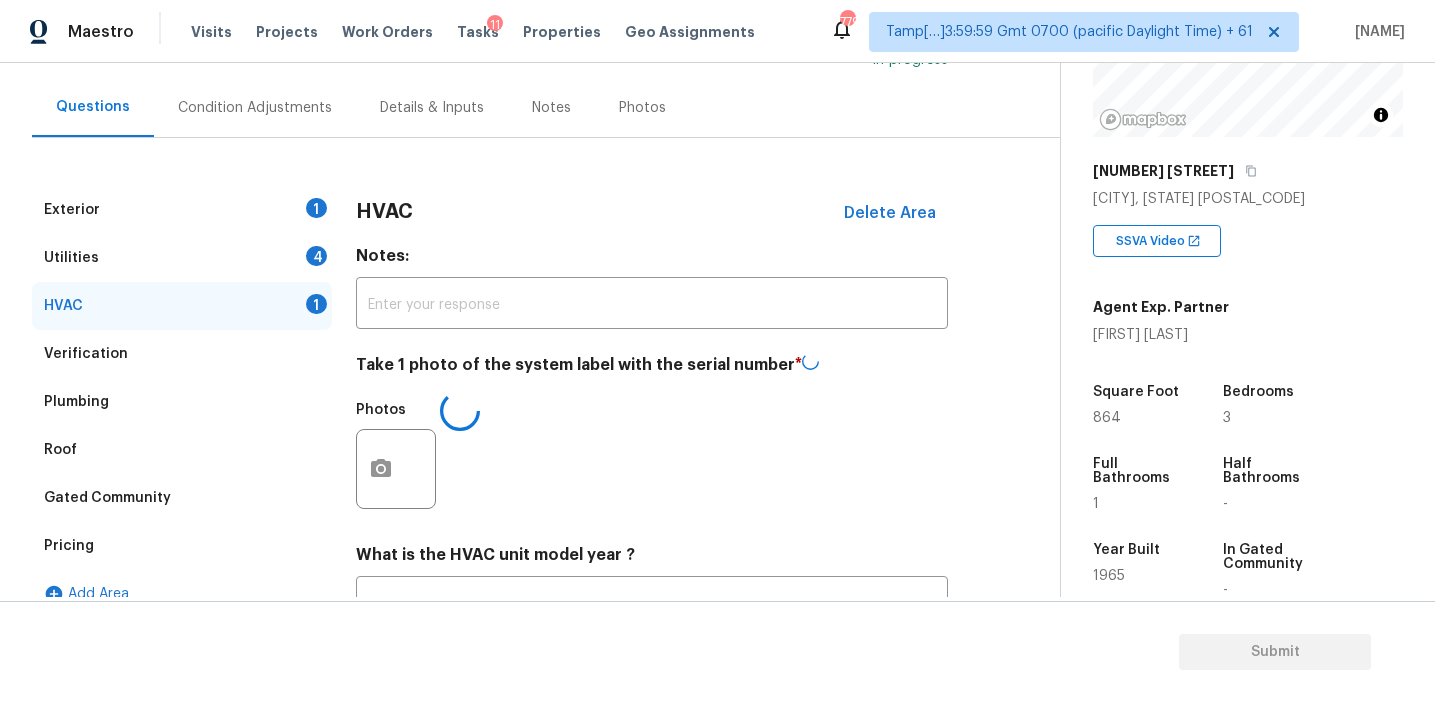click on "HVAC" at bounding box center (384, 212) 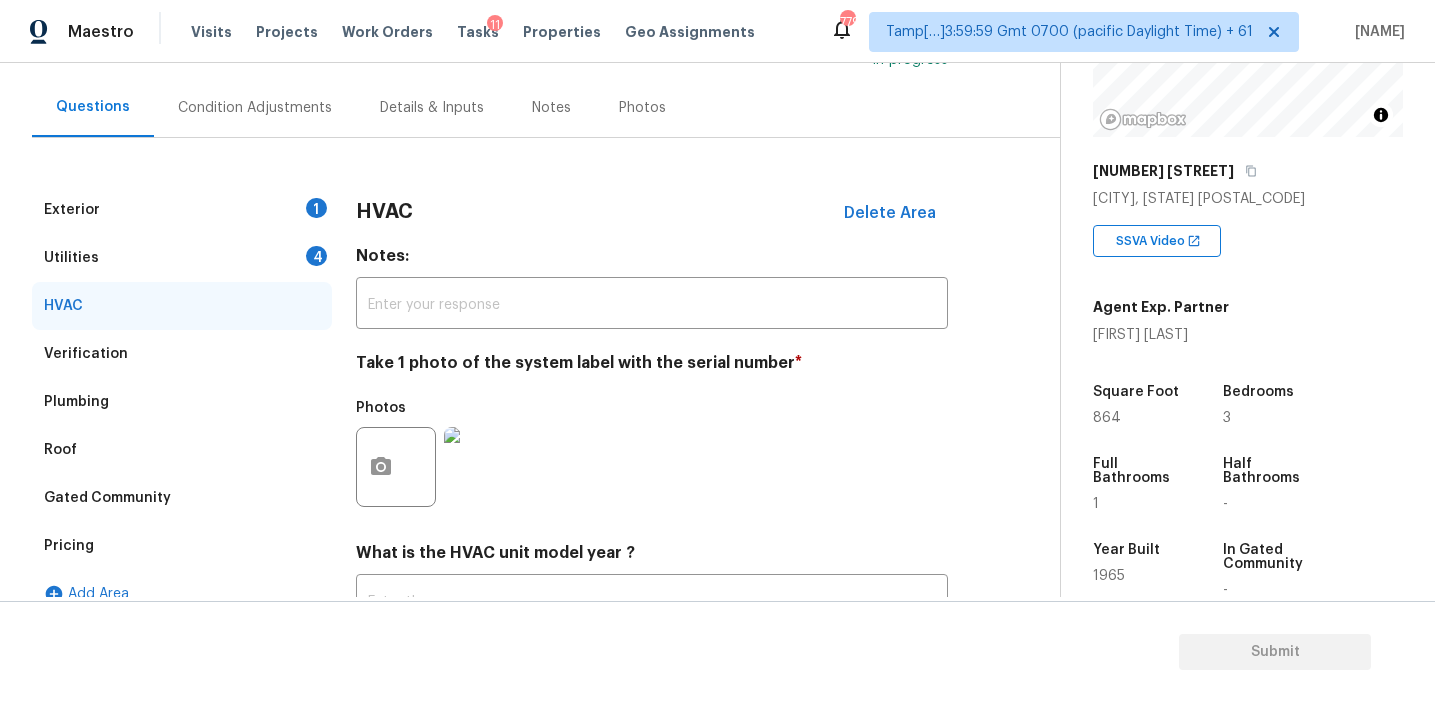 click on "4" at bounding box center (316, 256) 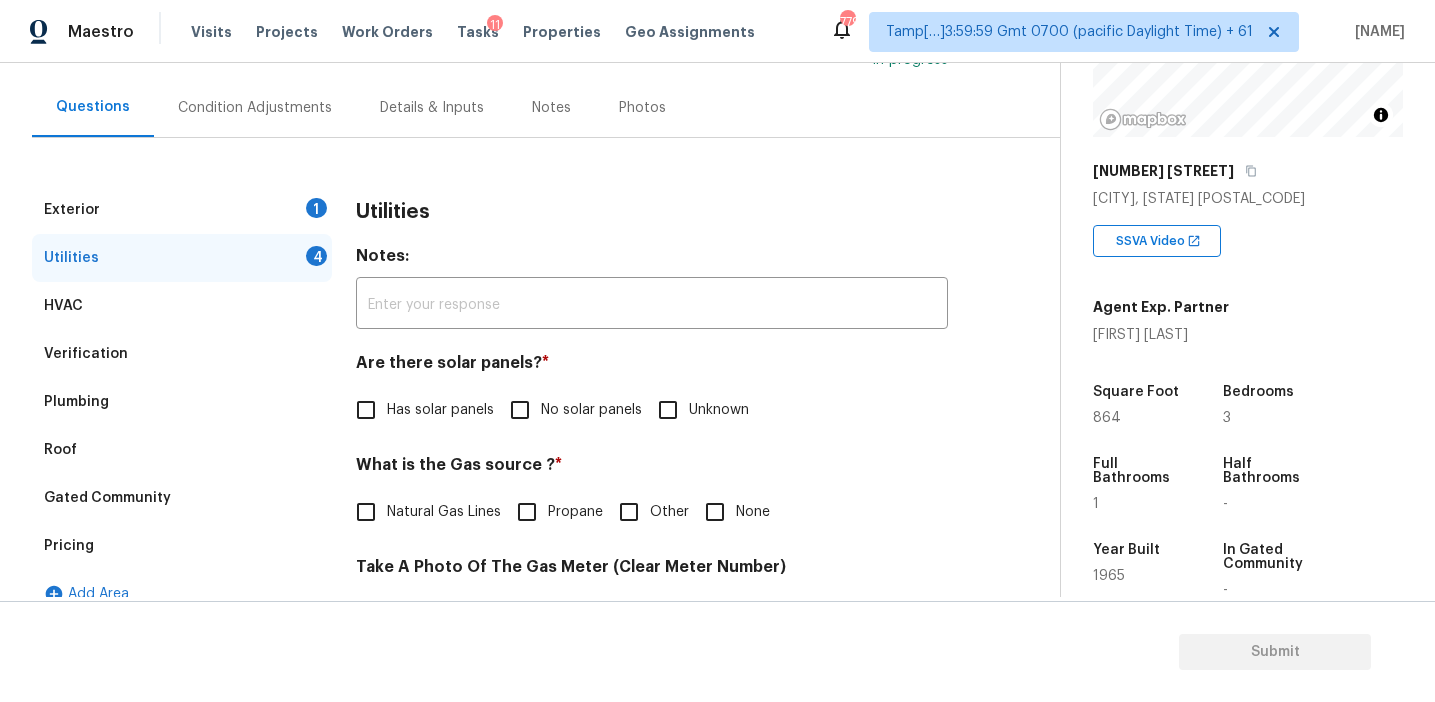 click on "No solar panels" at bounding box center (520, 410) 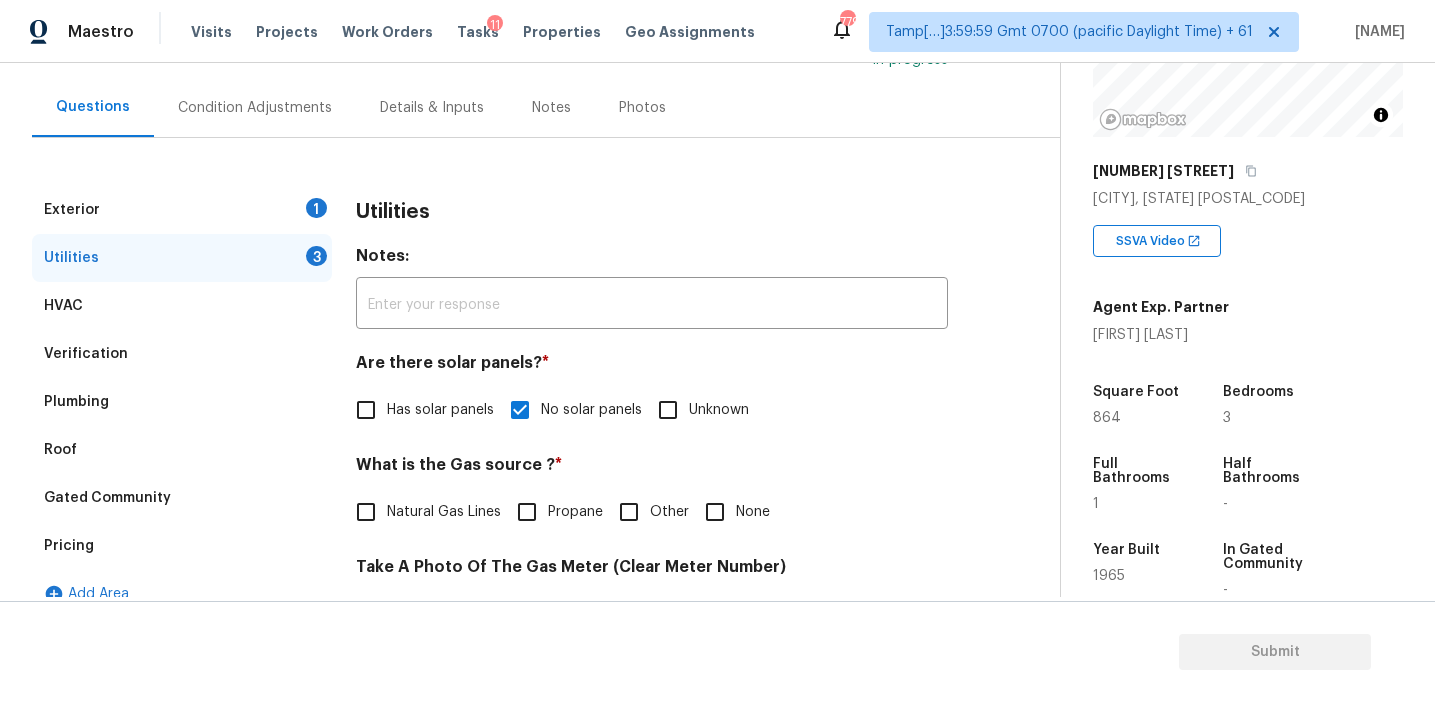 click on "Natural Gas Lines" at bounding box center [444, 512] 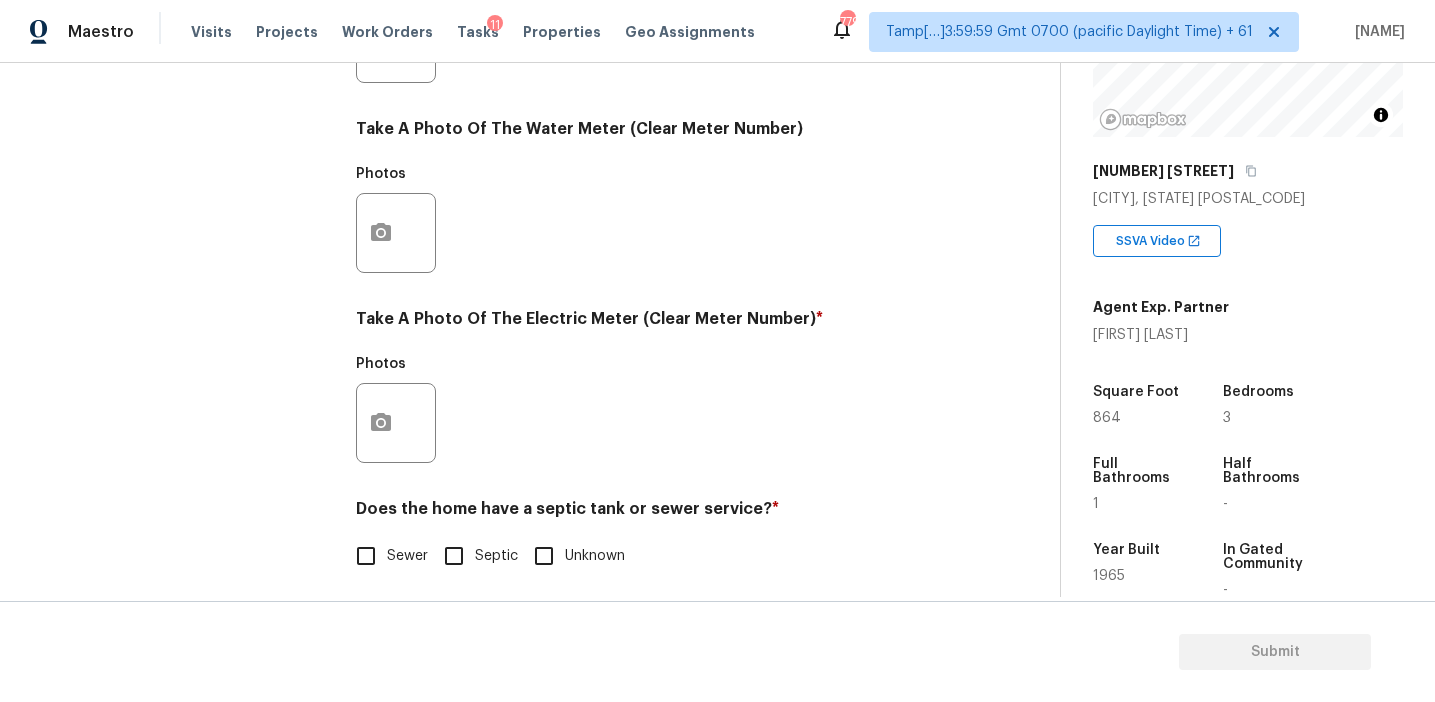 scroll, scrollTop: 803, scrollLeft: 0, axis: vertical 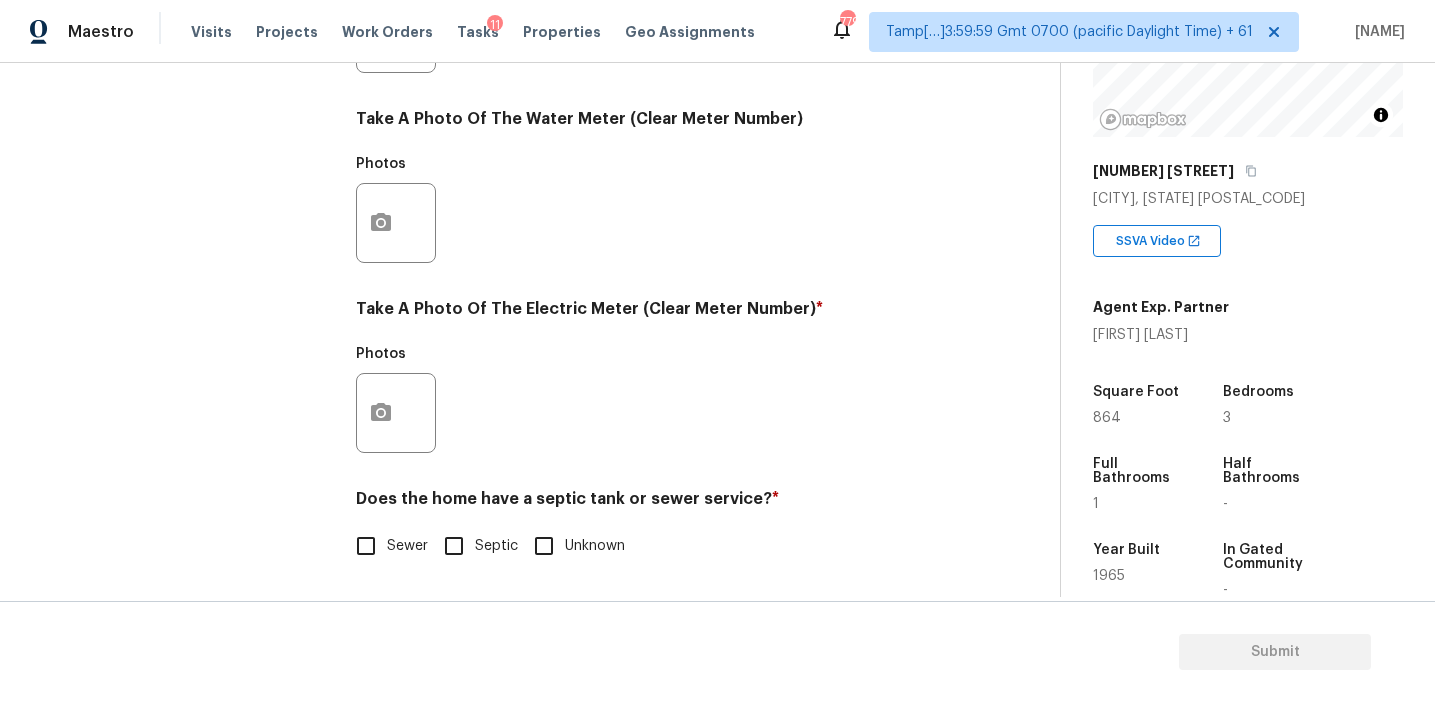 click on "Sewer" at bounding box center (366, 546) 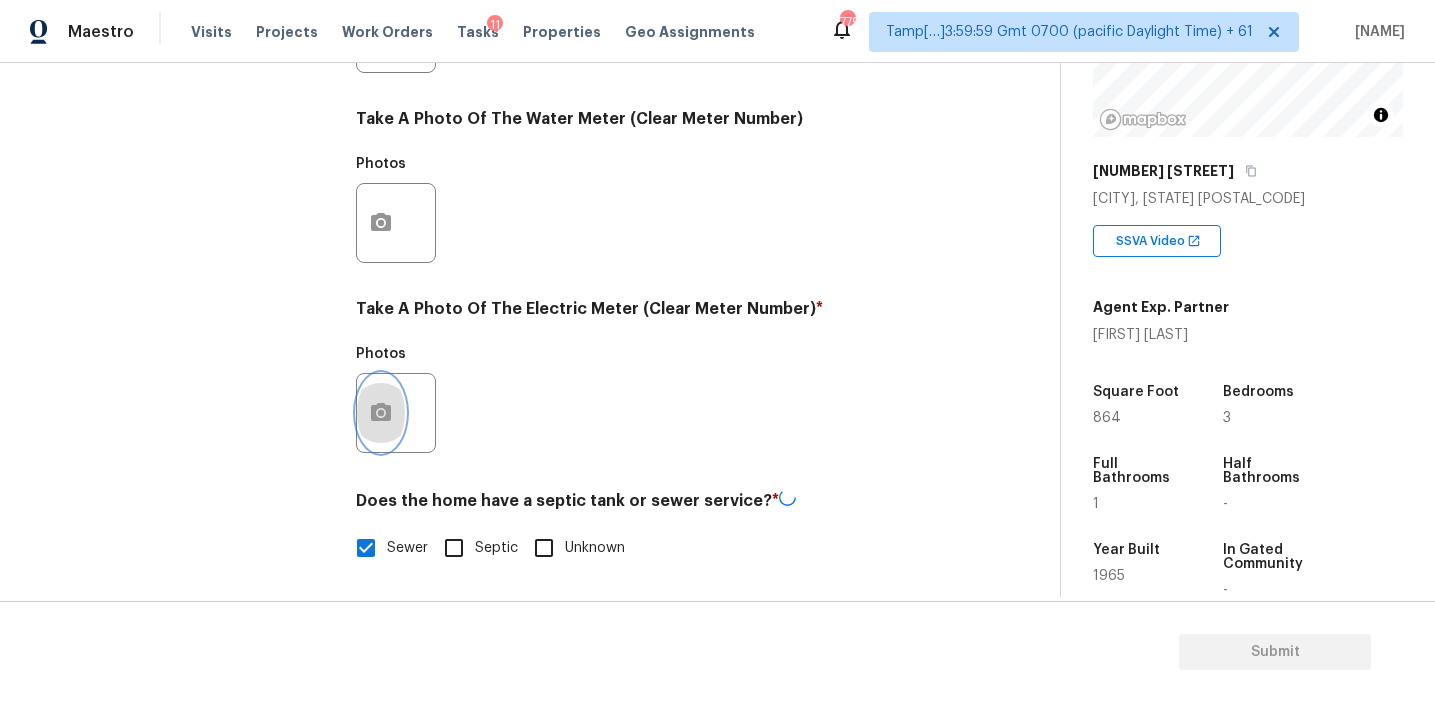 click 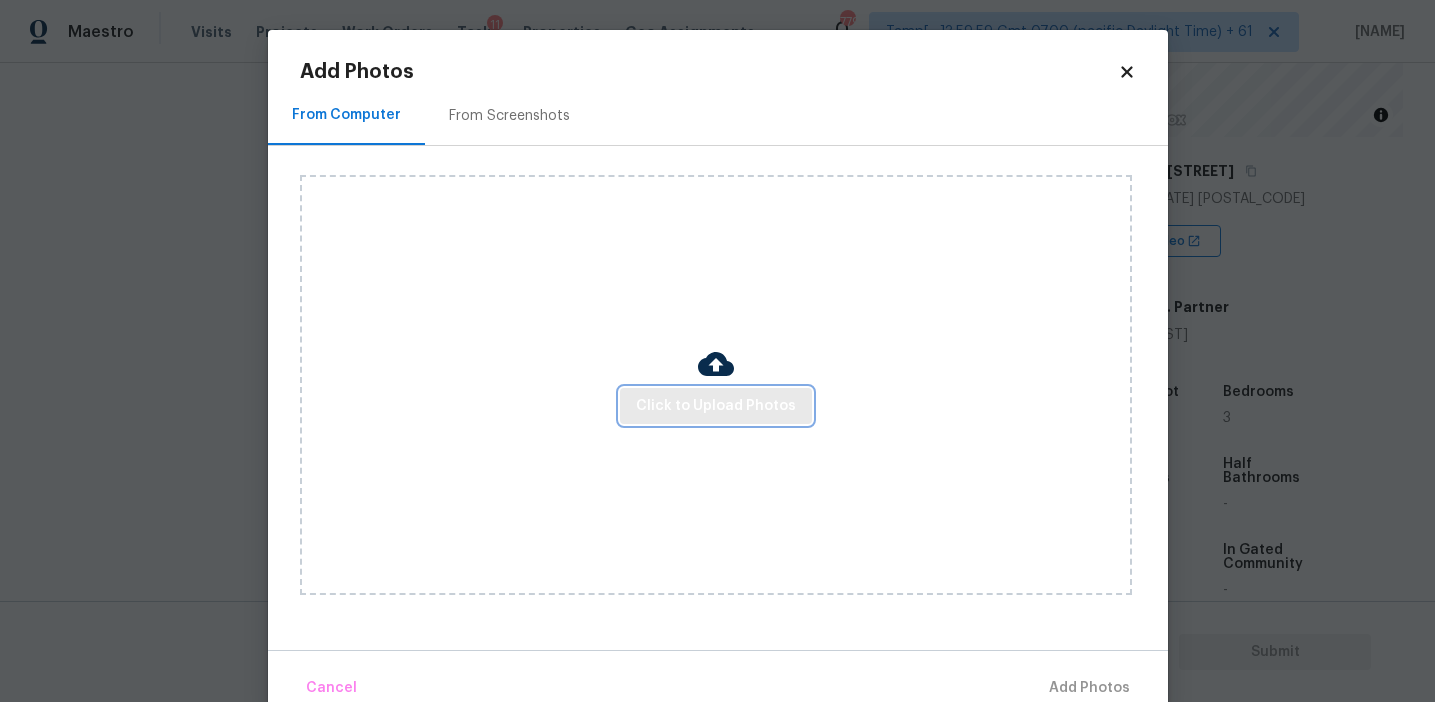 click on "Click to Upload Photos" at bounding box center (716, 406) 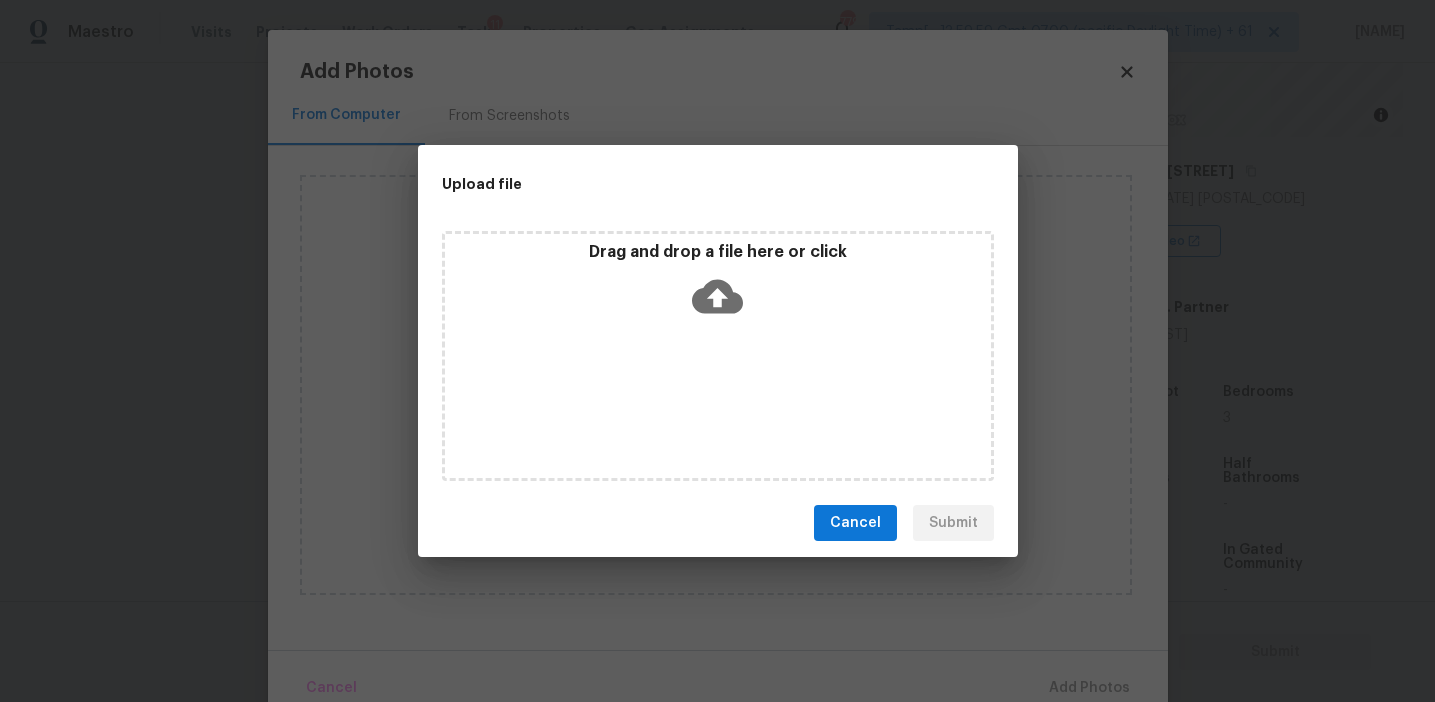 click on "Drag and drop a file here or click" at bounding box center [718, 285] 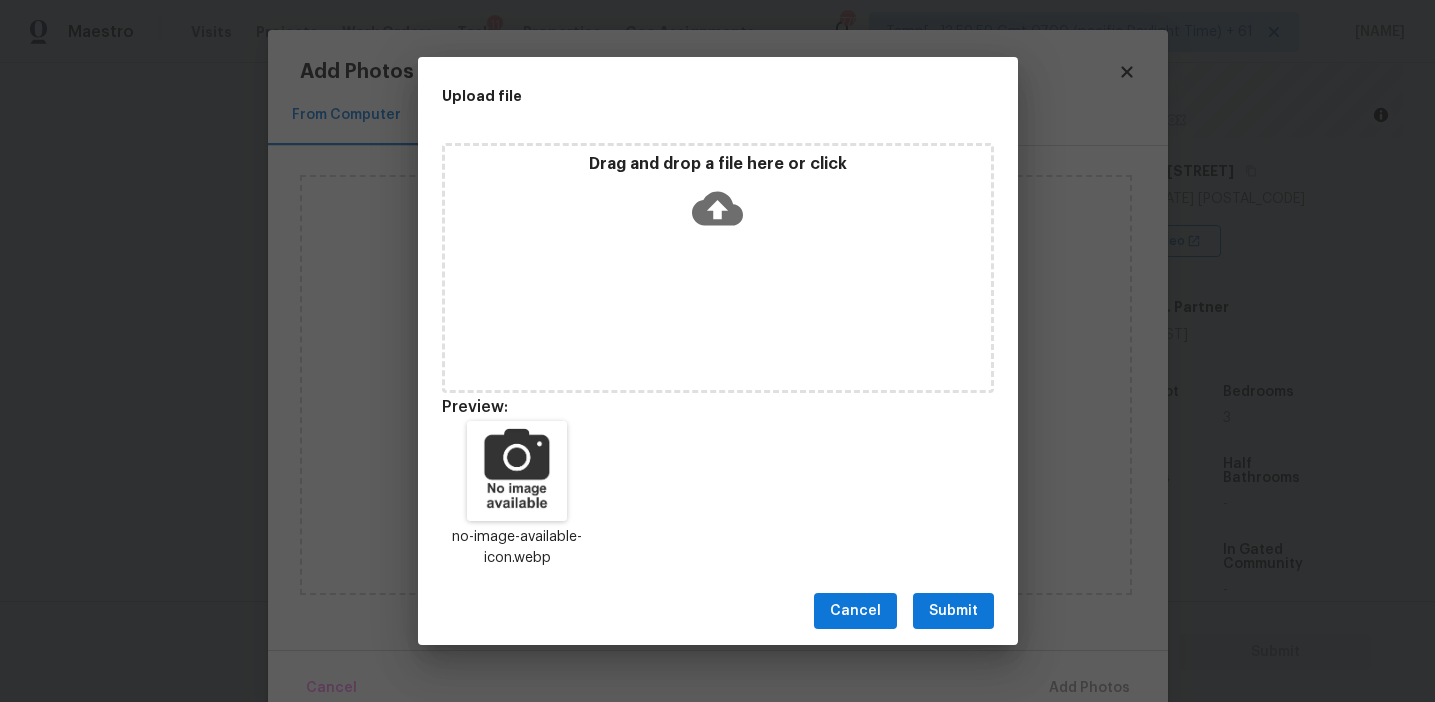 click on "Submit" at bounding box center (953, 611) 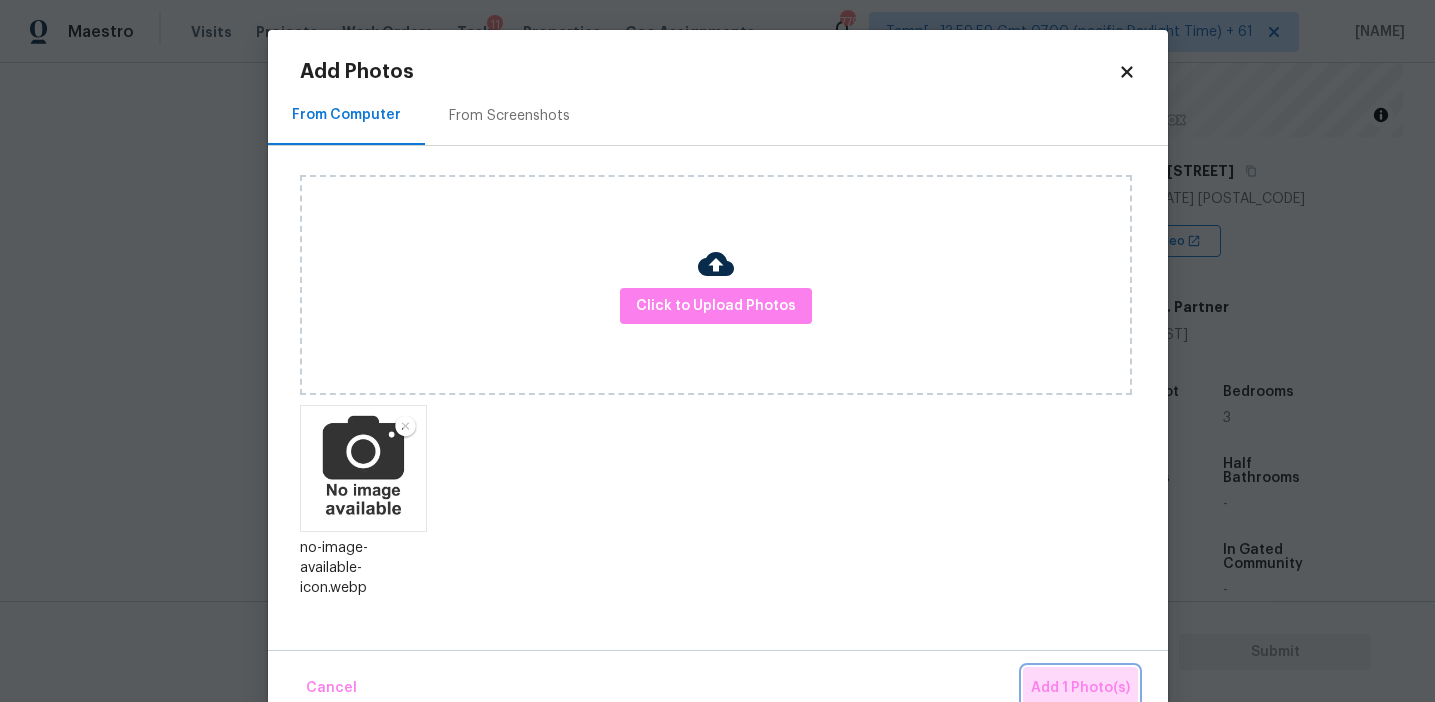 click on "Add 1 Photo(s)" at bounding box center [1080, 688] 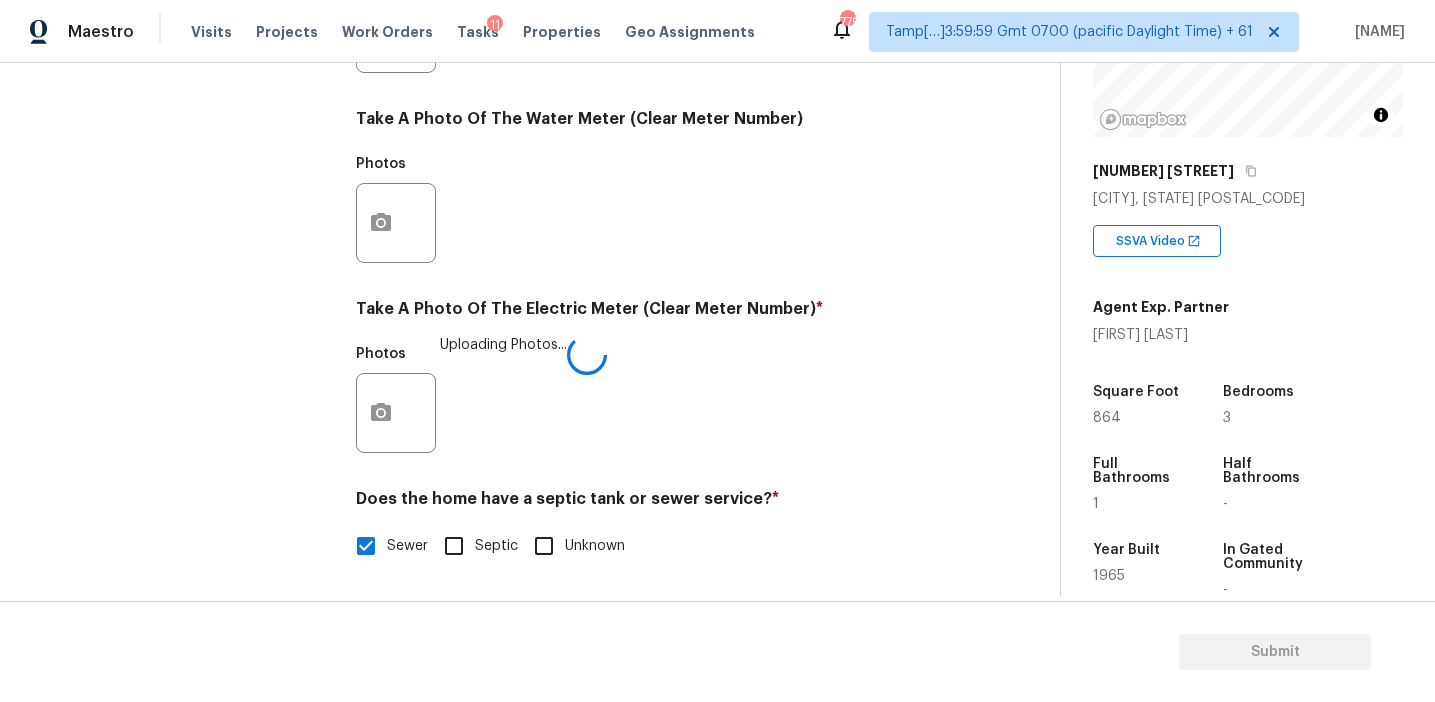 click on "Photos Uploading Photos..." at bounding box center [652, 400] 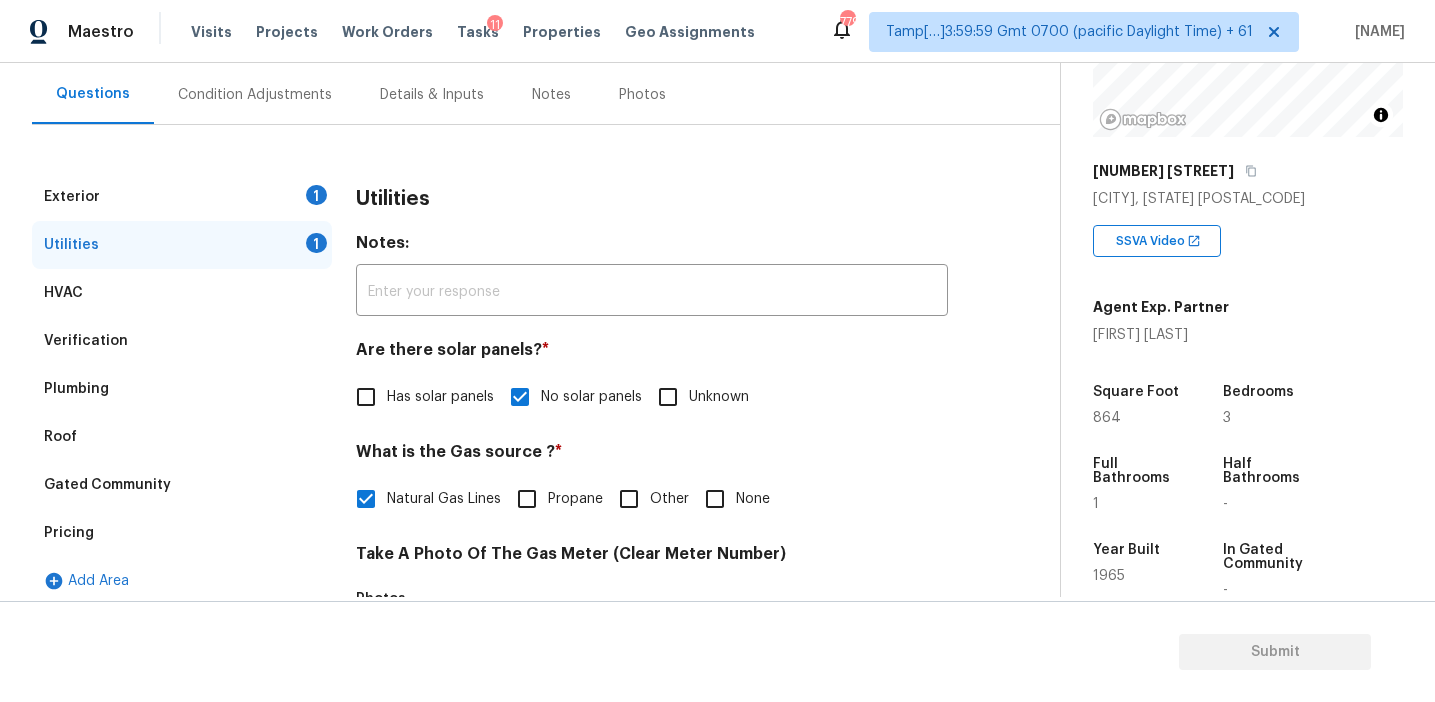 scroll, scrollTop: 187, scrollLeft: 0, axis: vertical 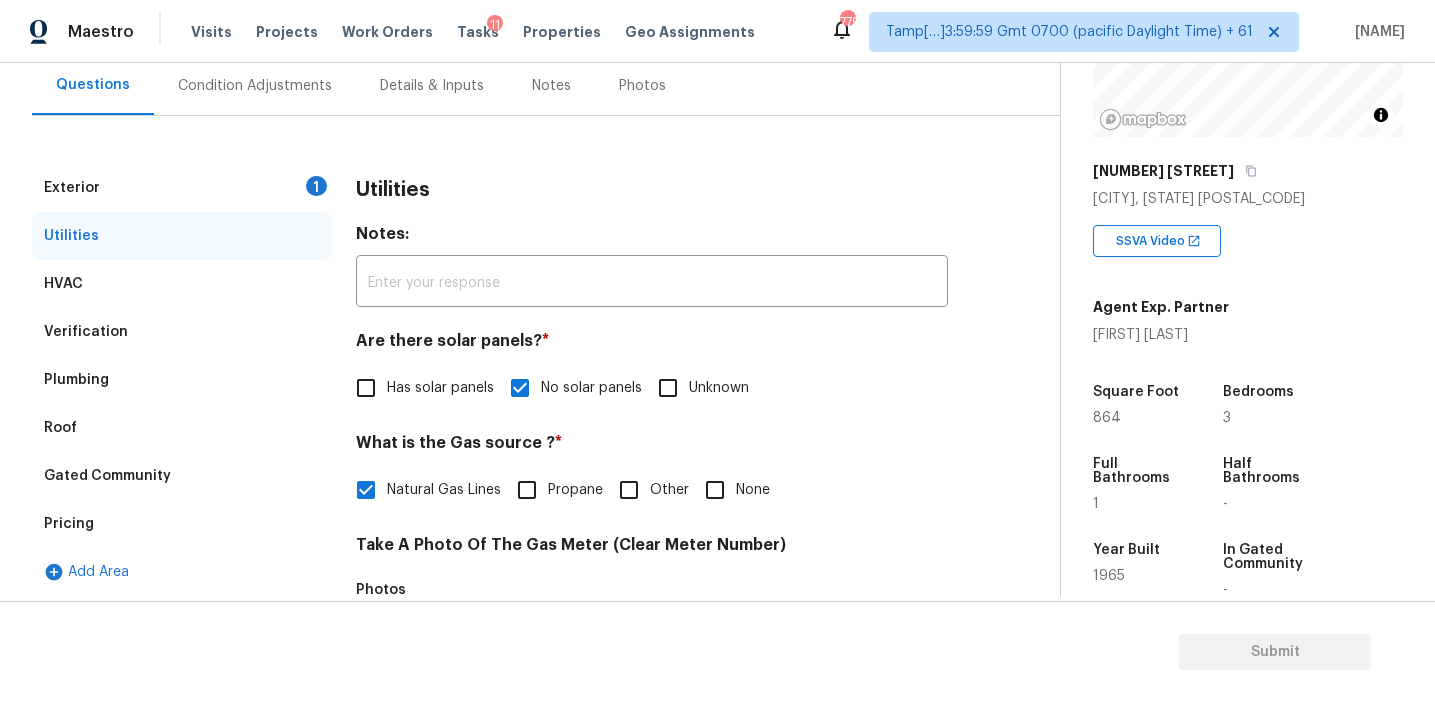 click on "1" at bounding box center (316, 186) 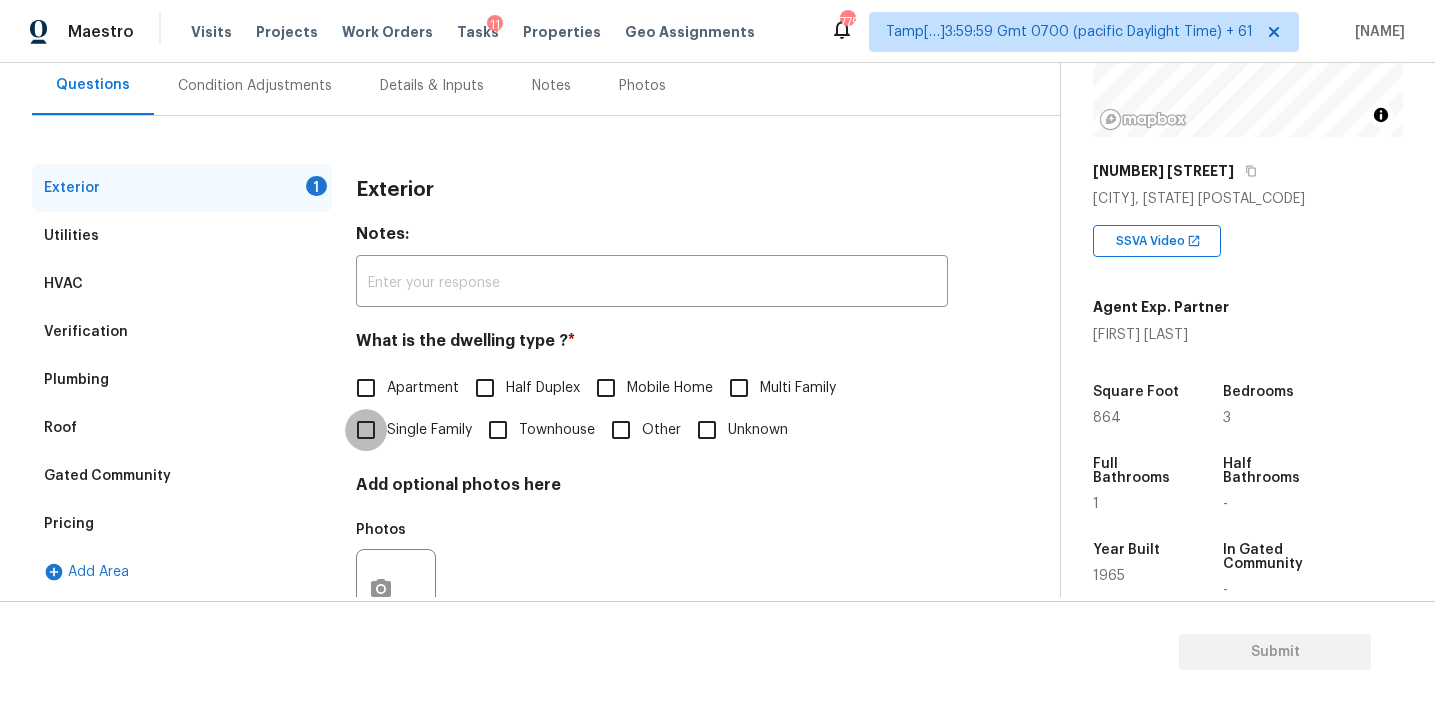 click on "Single Family" at bounding box center (366, 430) 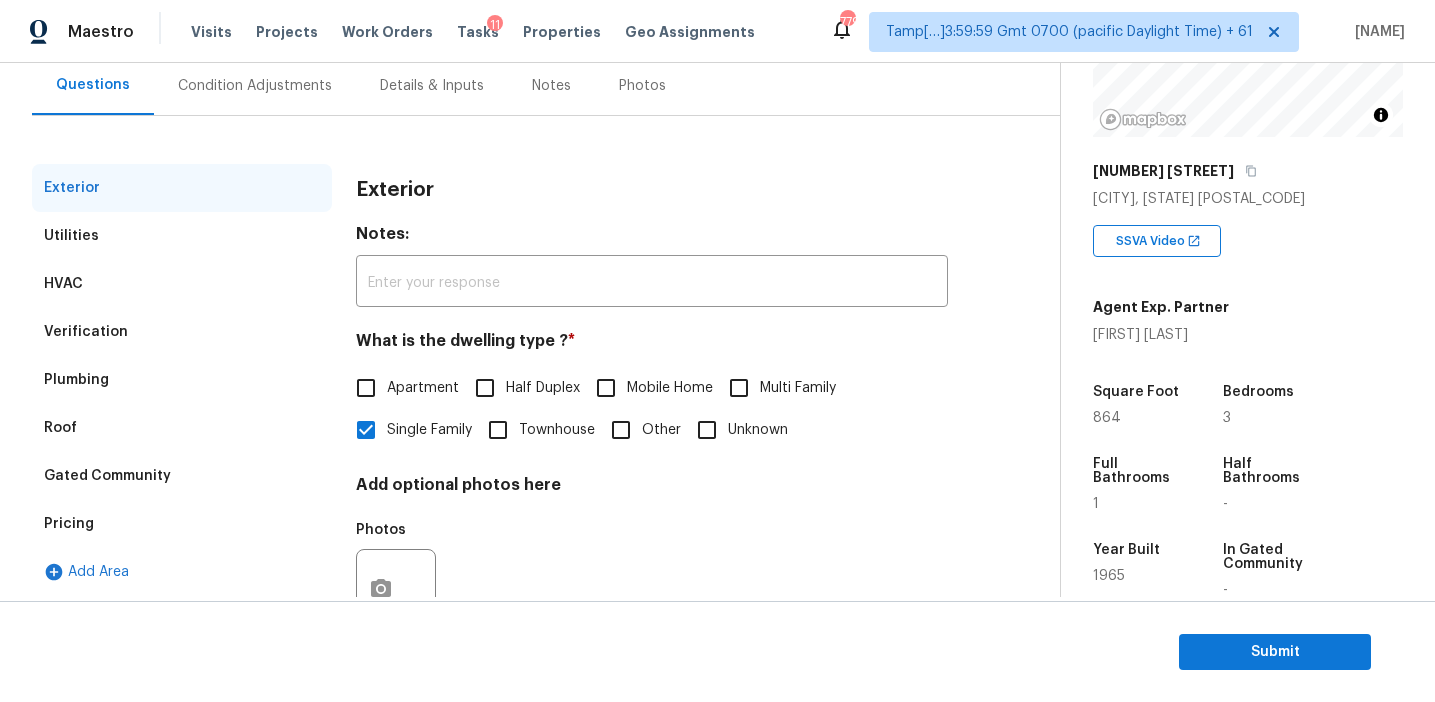 click on "Condition Adjustments" at bounding box center (255, 85) 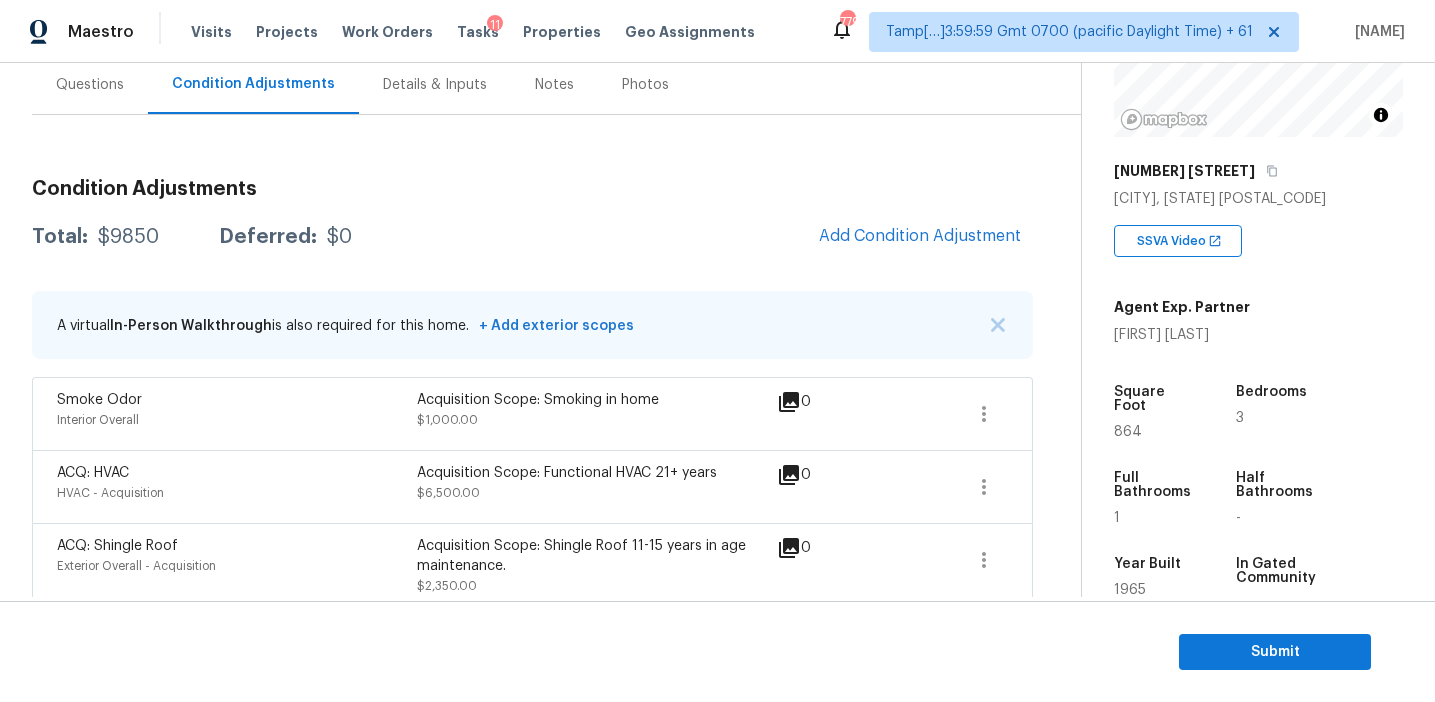 click on "Total:  $9850 Deferred:  $0 Add Condition Adjustment" at bounding box center [532, 237] 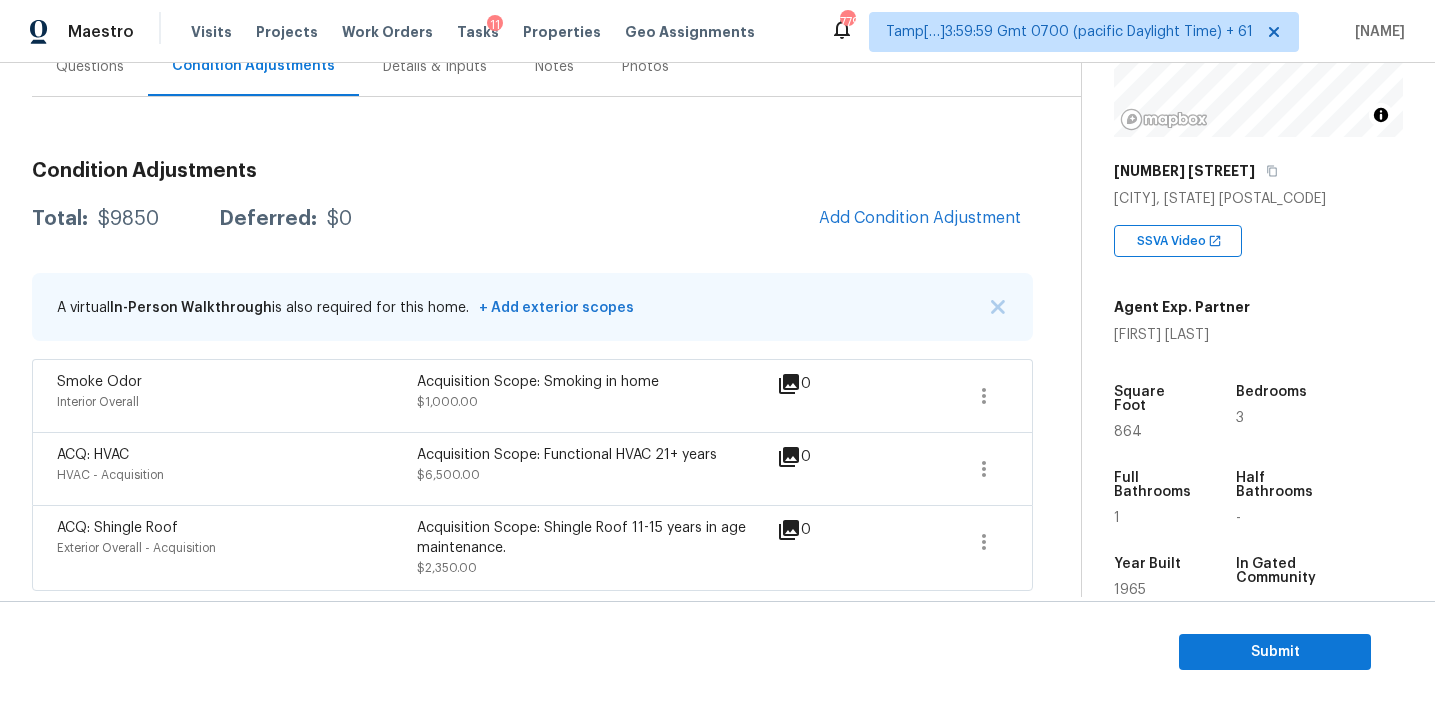 click on "Total:  $9850 Deferred:  $0 Add Condition Adjustment" at bounding box center [532, 219] 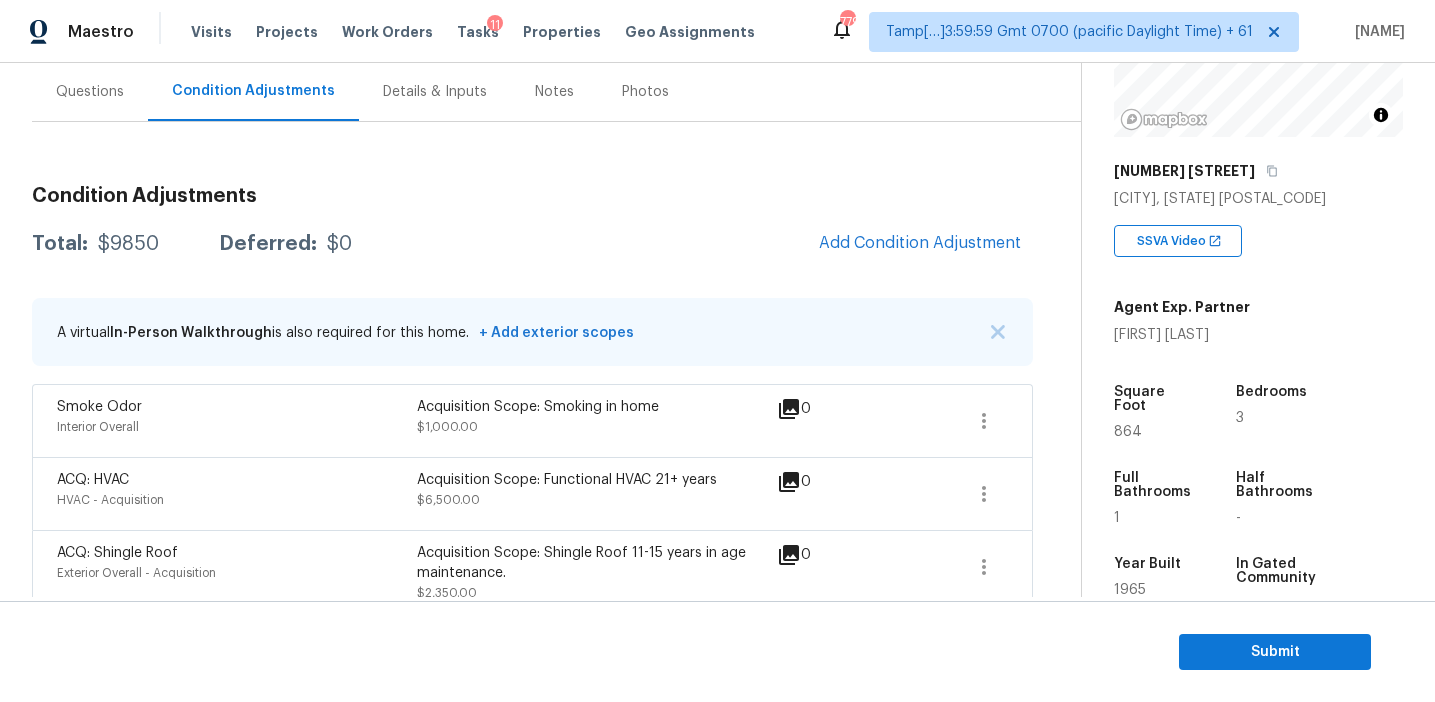 click on "Condition Adjustments Total:  $9850 Deferred:  $0 Add Condition Adjustment A virtual  In-Person Walkthrough  is also required for this home.   + Add exterior scopes Smoke Odor Interior Overall Acquisition Scope: Smoking in home $1,000.00   0 ACQ: HVAC HVAC - Acquisition Acquisition Scope: Functional HVAC 21+ years $6,500.00   0 ACQ: Shingle Roof Exterior Overall - Acquisition Acquisition Scope: Shingle Roof 11-15 years in age maintenance. $2,350.00   0" at bounding box center [532, 393] 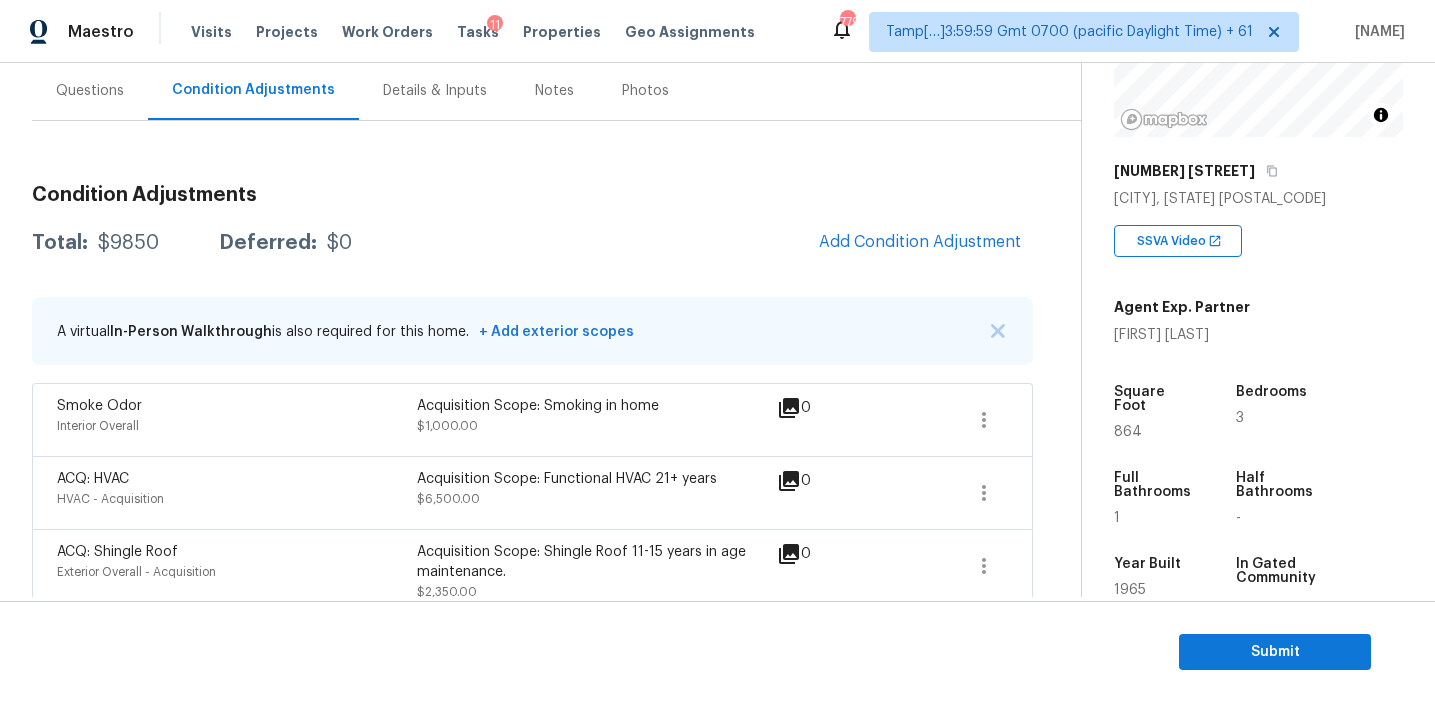 scroll, scrollTop: 181, scrollLeft: 0, axis: vertical 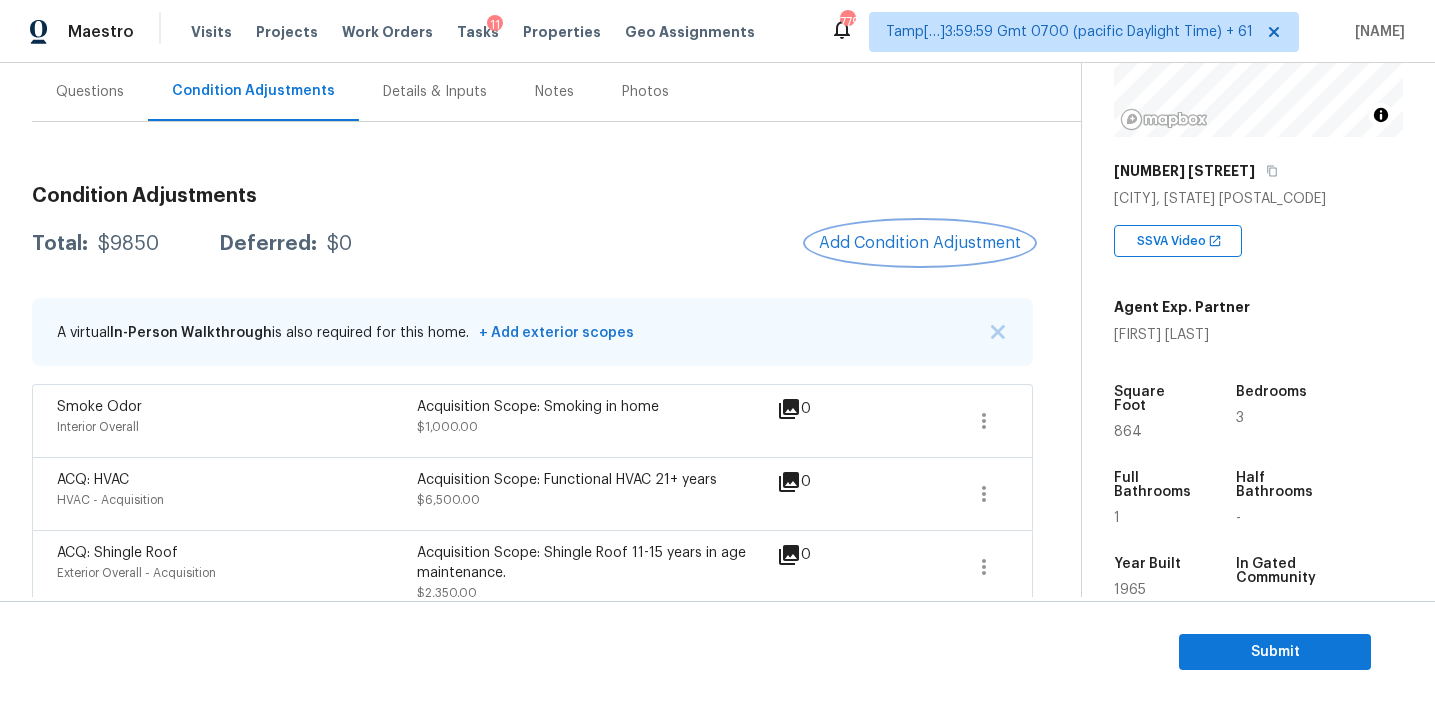 click on "Add Condition Adjustment" at bounding box center (920, 243) 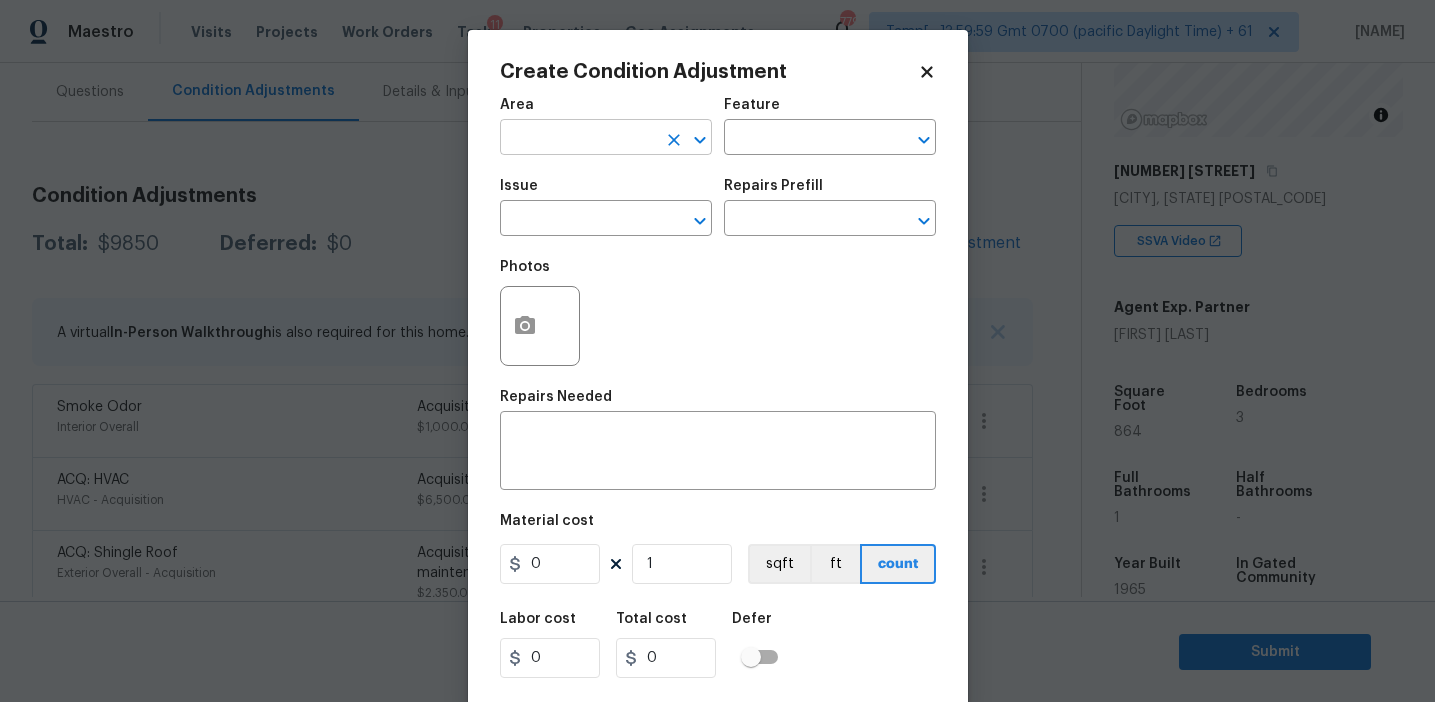 click at bounding box center [578, 139] 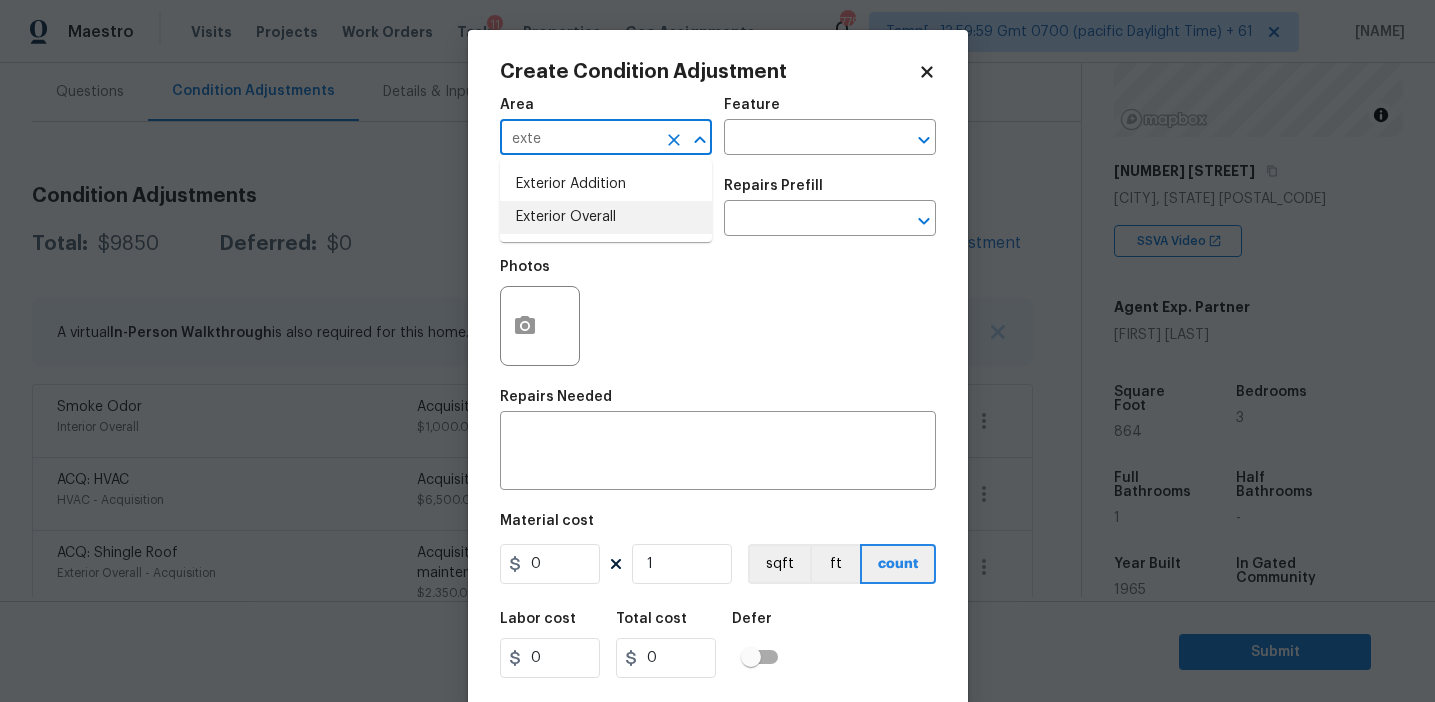 click on "Exterior Overall" at bounding box center (606, 217) 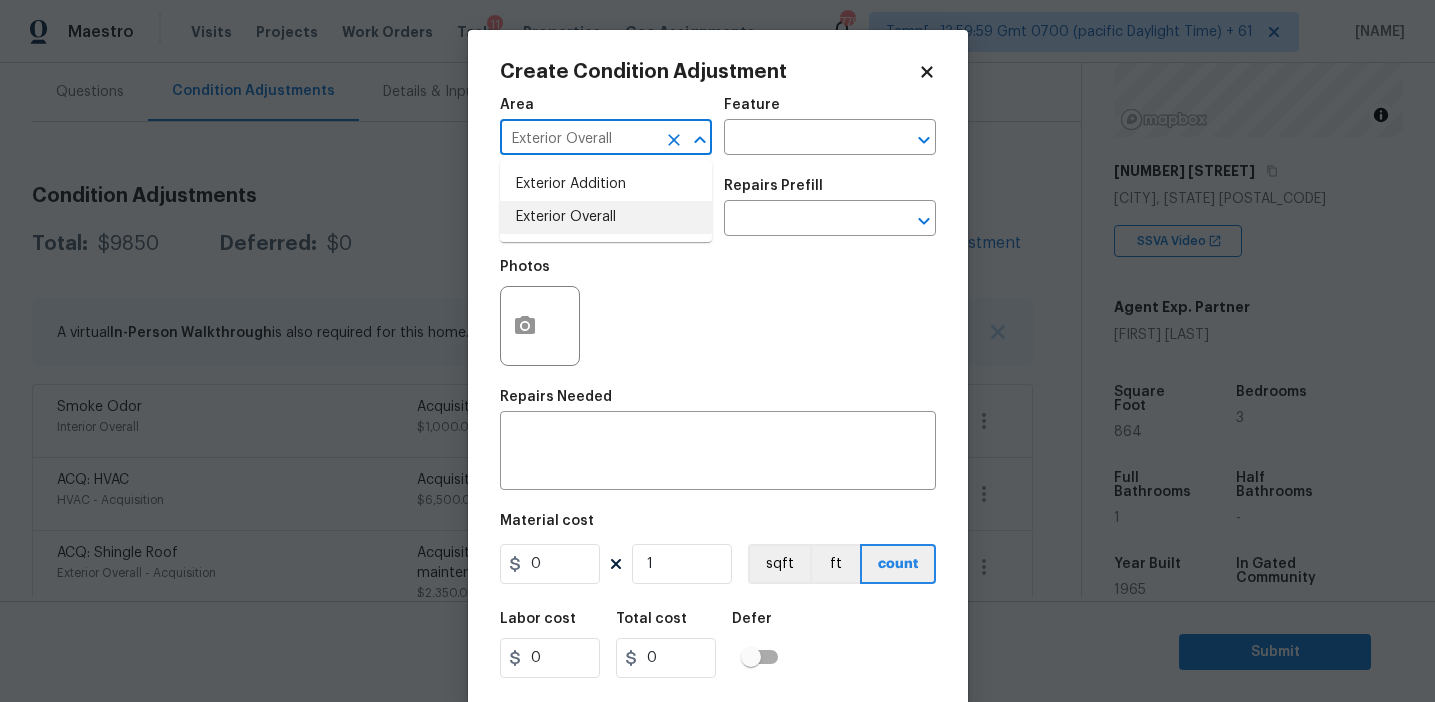 type on "Exterior Overall" 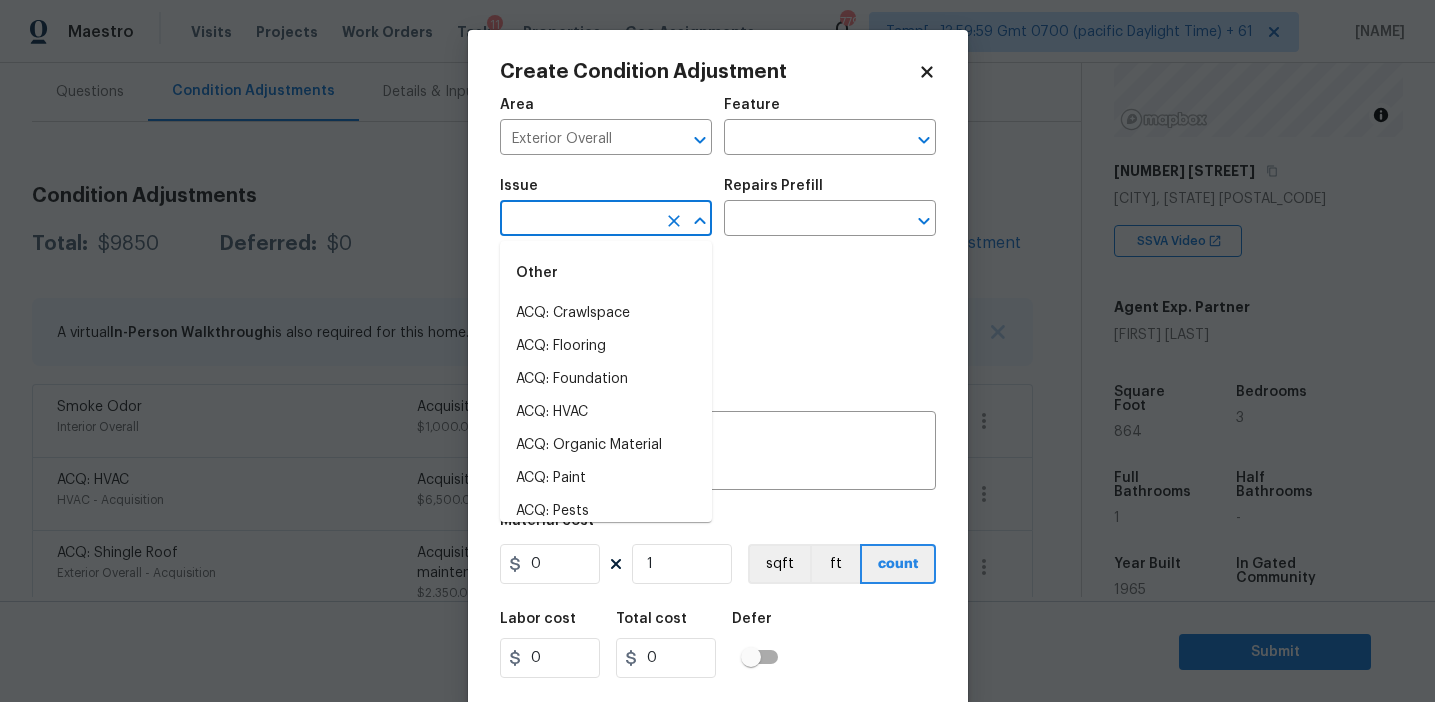 click at bounding box center [578, 220] 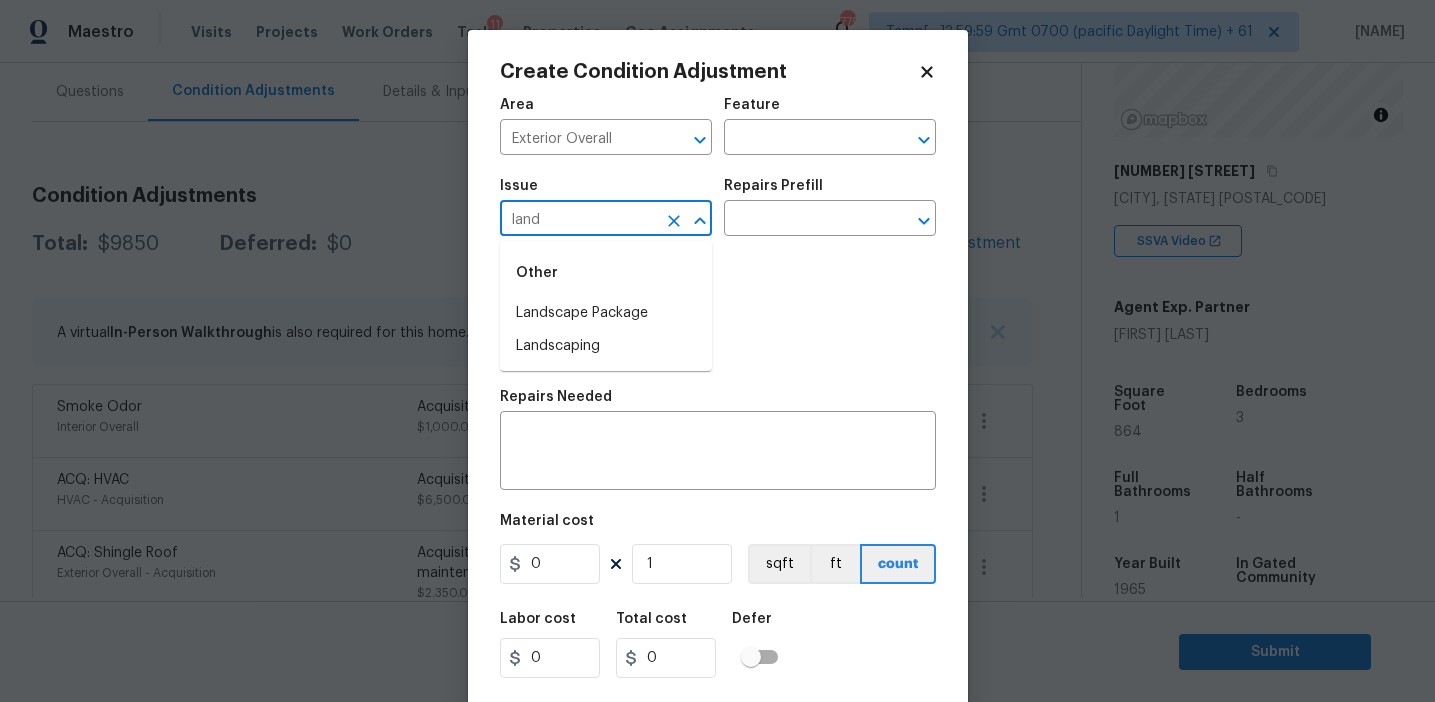 click on "Landscape Package" at bounding box center (606, 313) 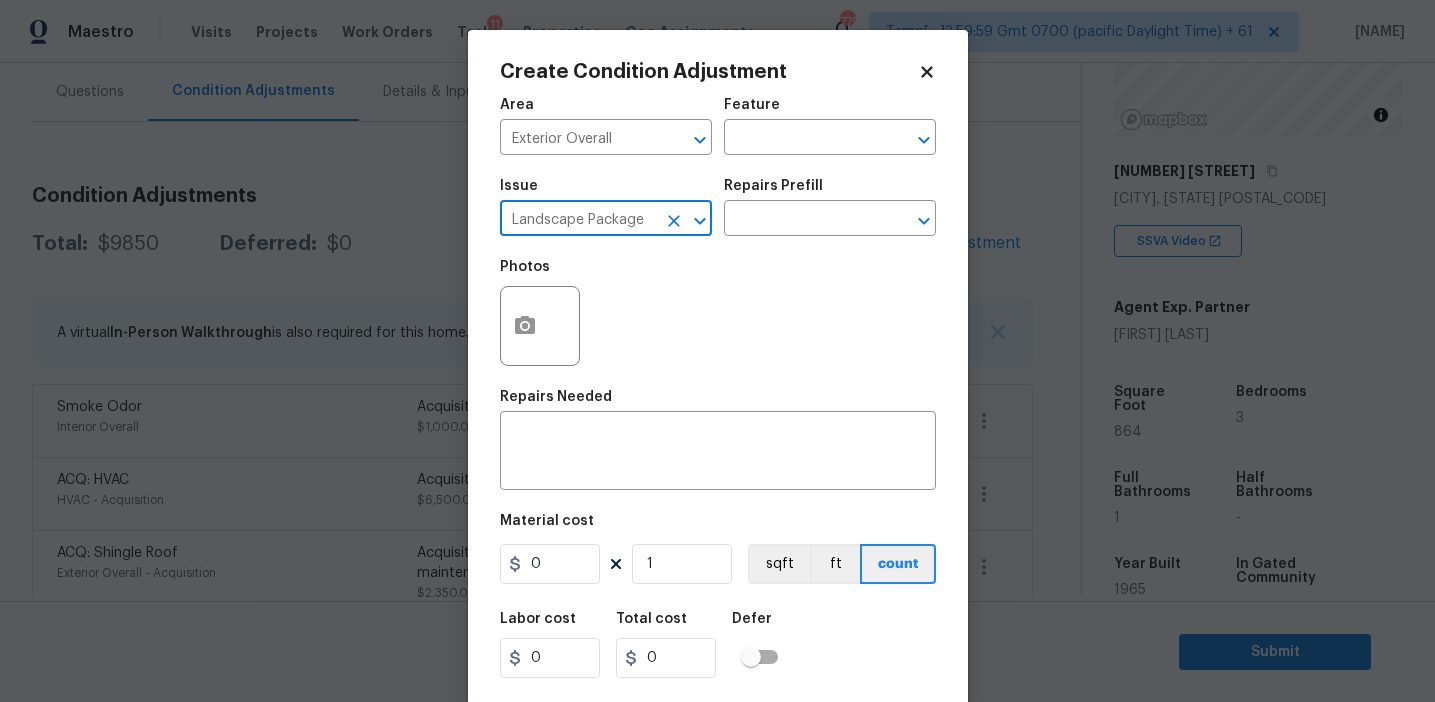 type on "Landscape Package" 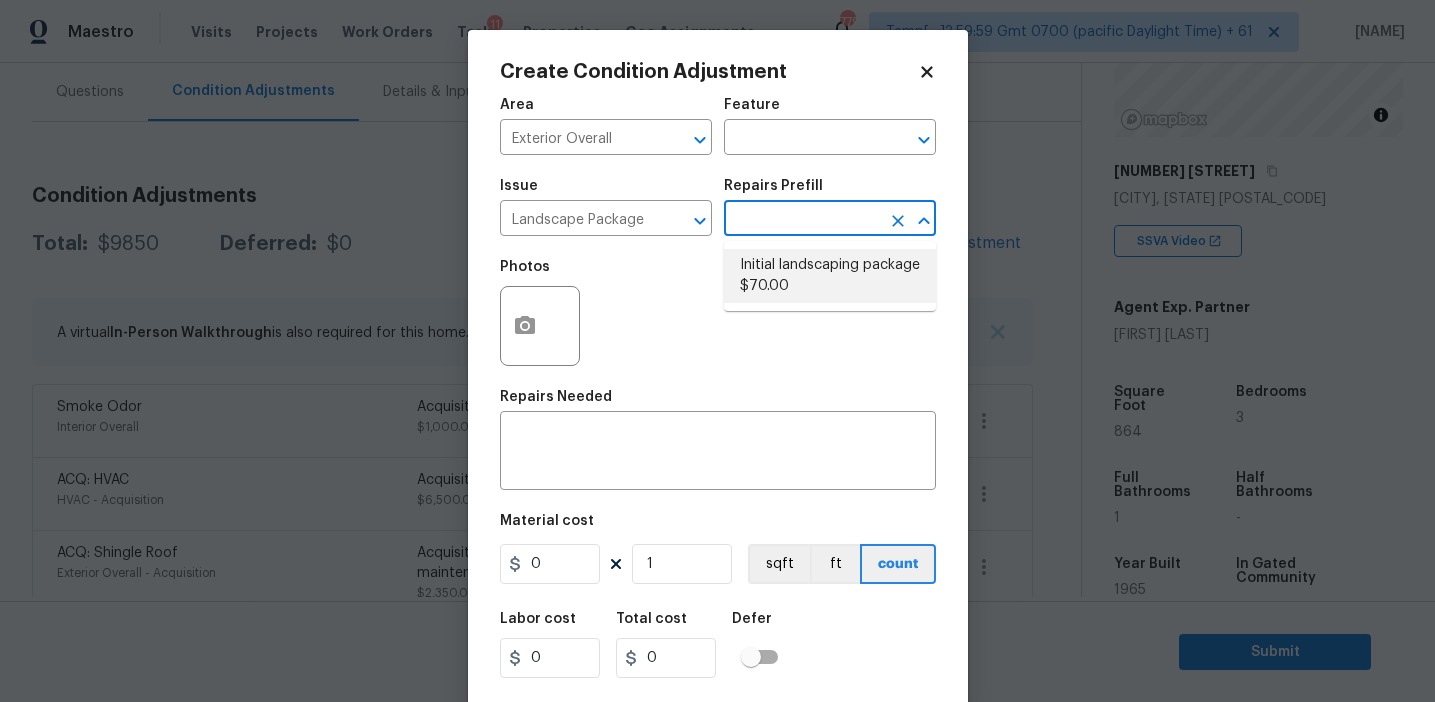 click on "Initial landscaping package $70.00" at bounding box center [830, 276] 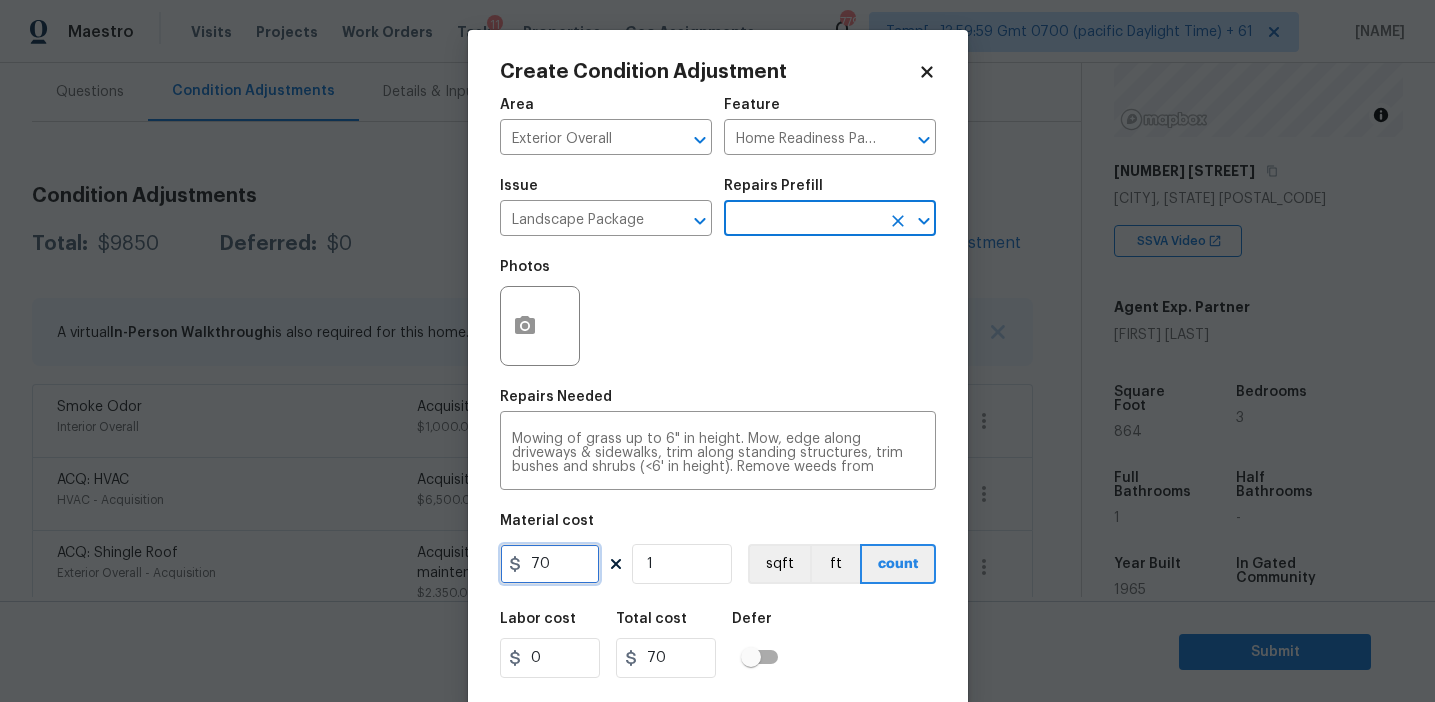 click on "70" at bounding box center (550, 564) 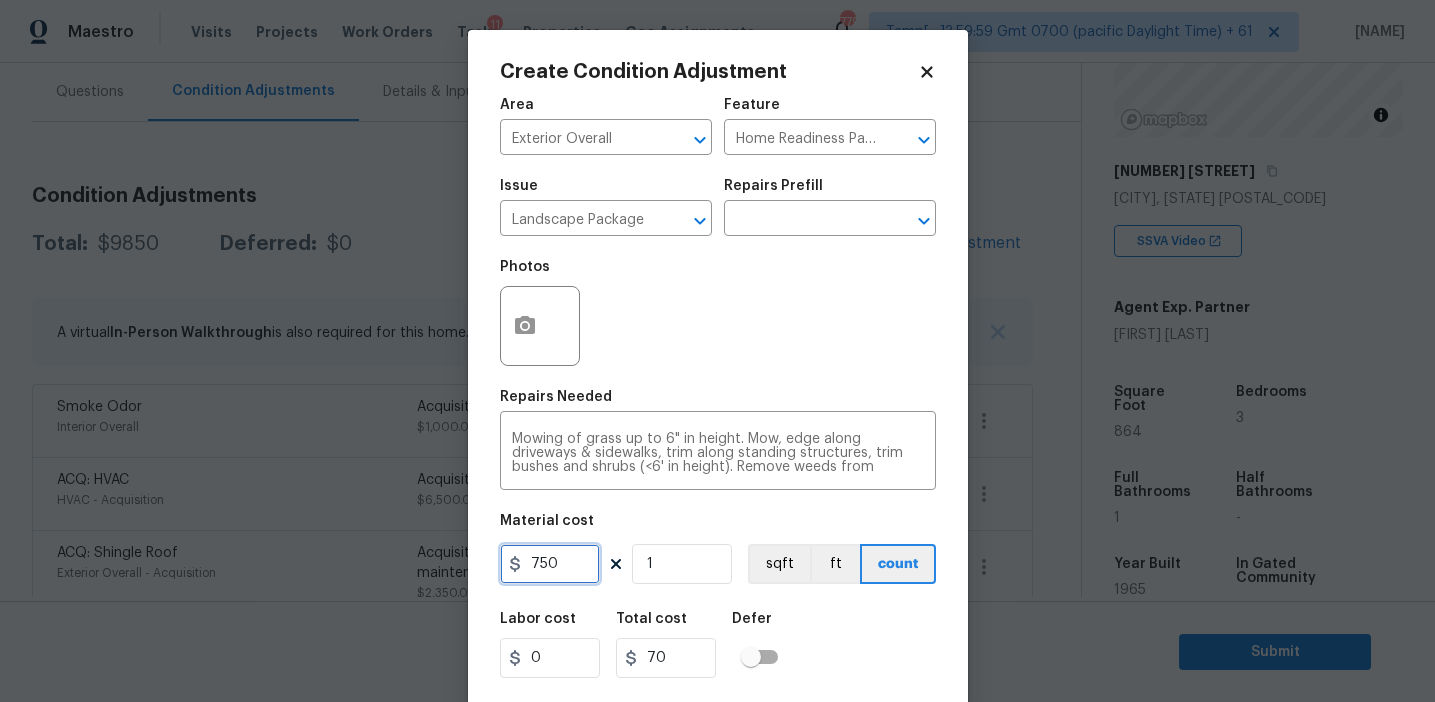 type on "750" 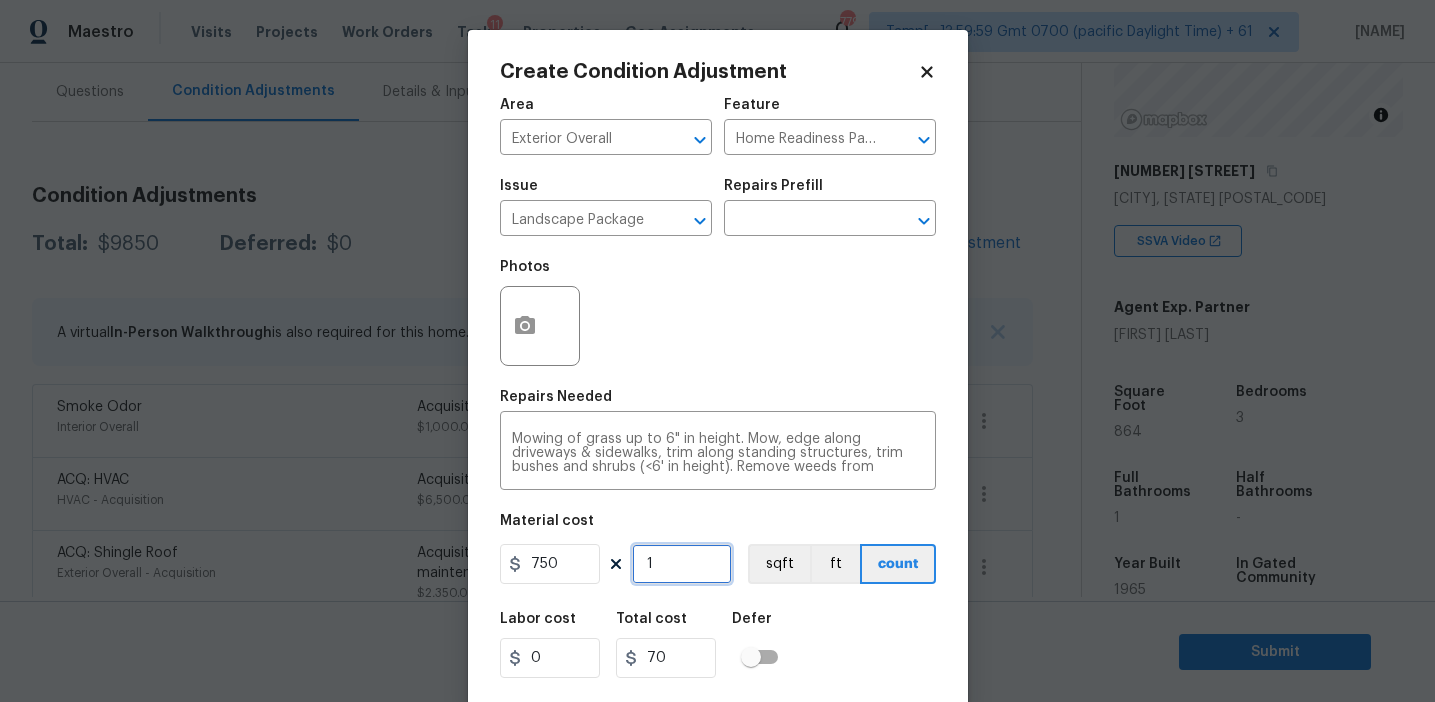 type on "750" 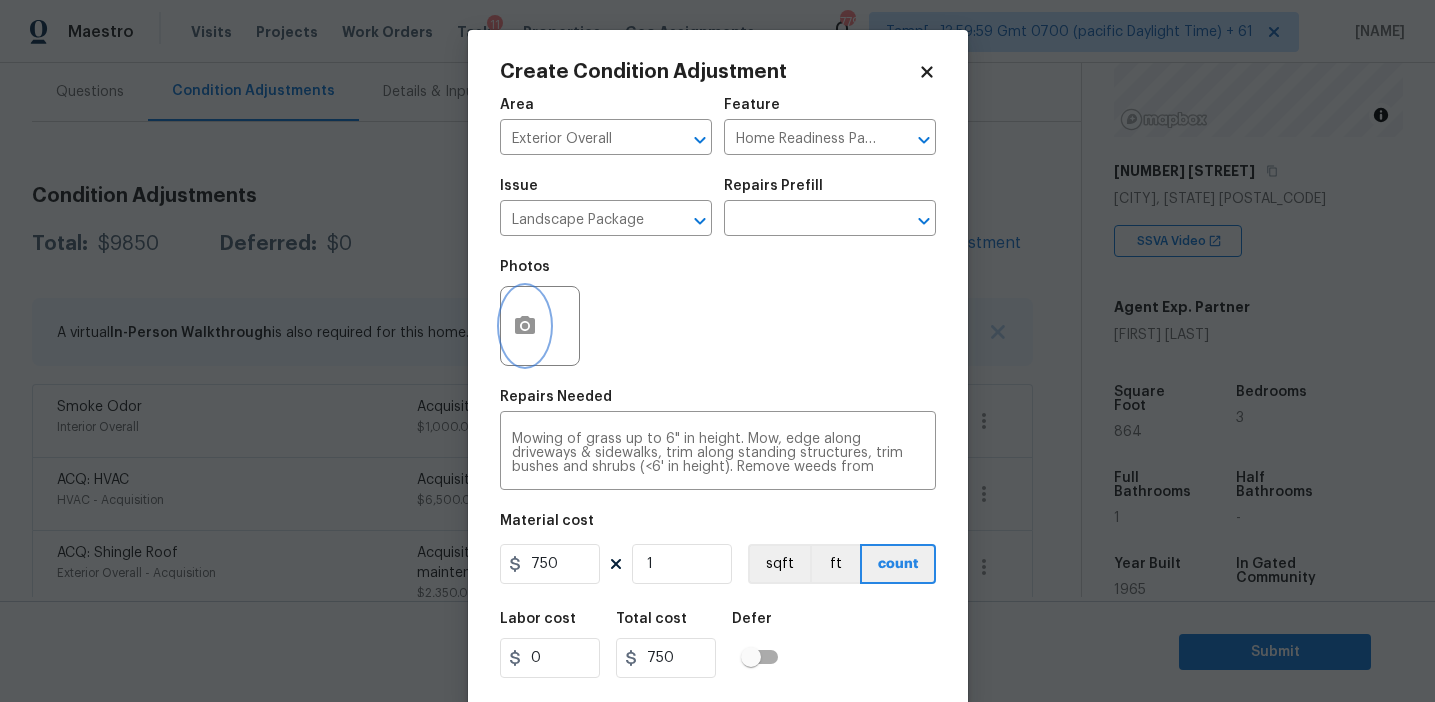 click at bounding box center (525, 326) 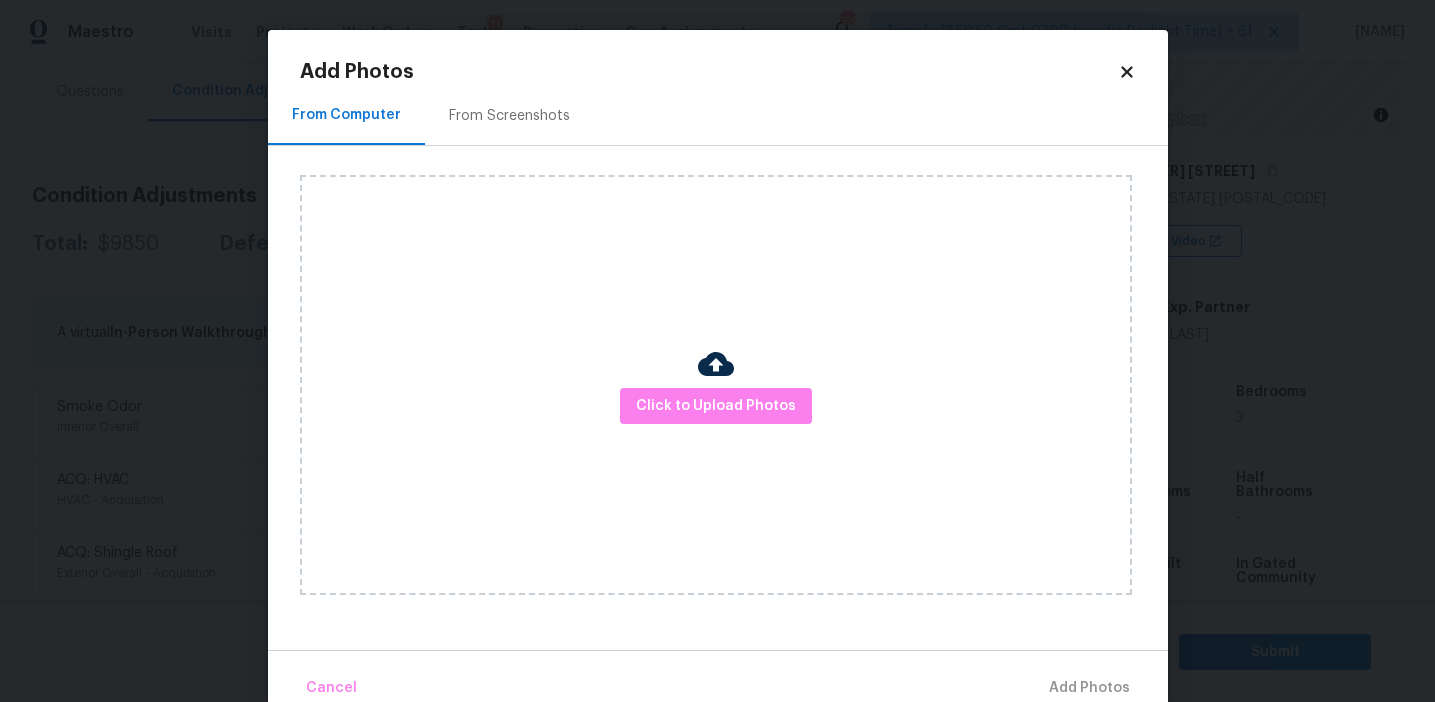 click on "From Screenshots" at bounding box center (509, 115) 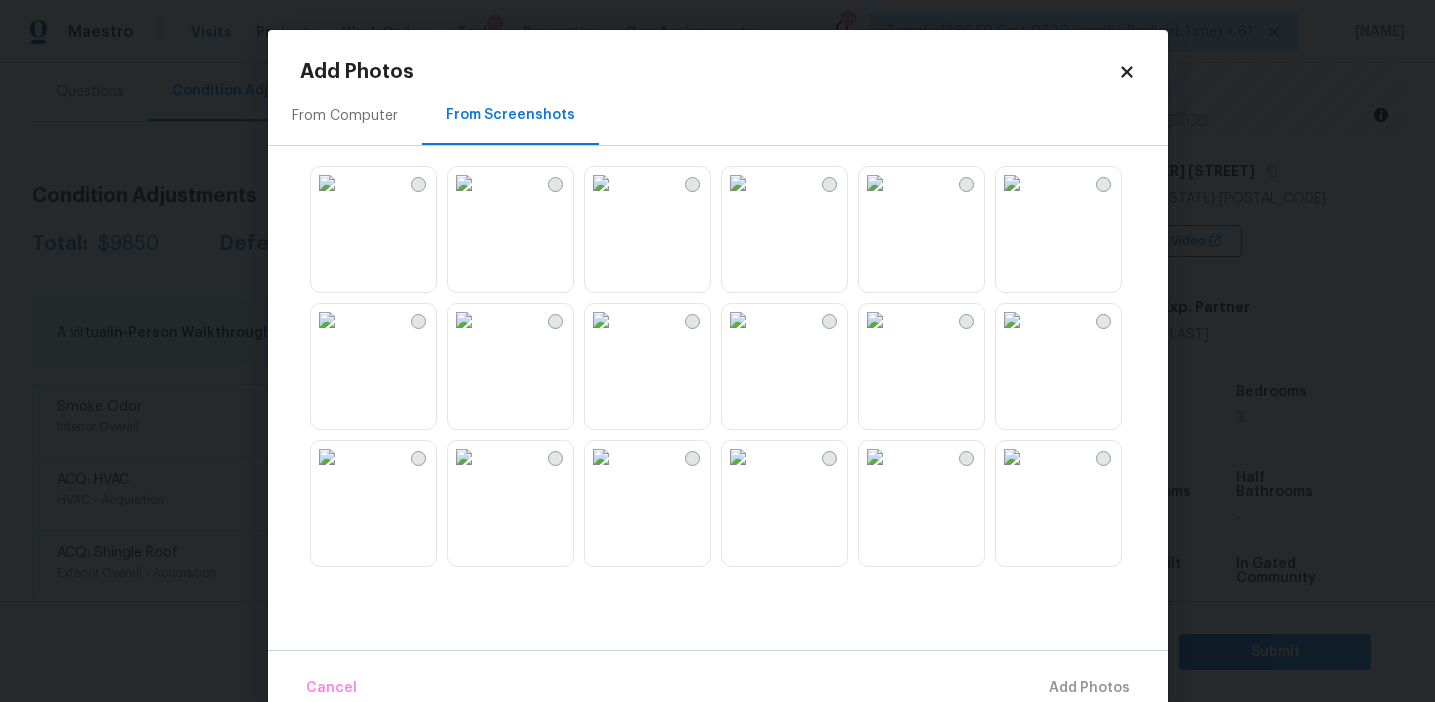 click at bounding box center [464, 320] 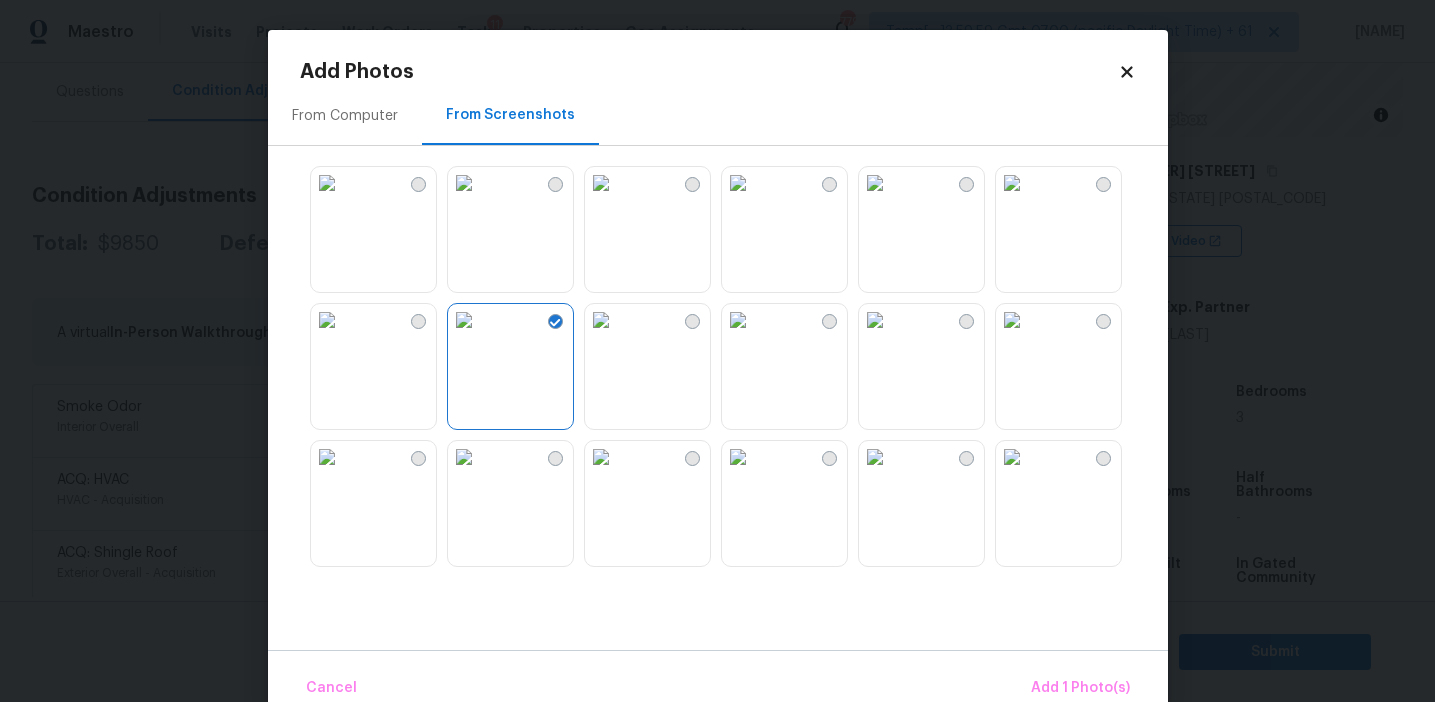 click at bounding box center (601, 457) 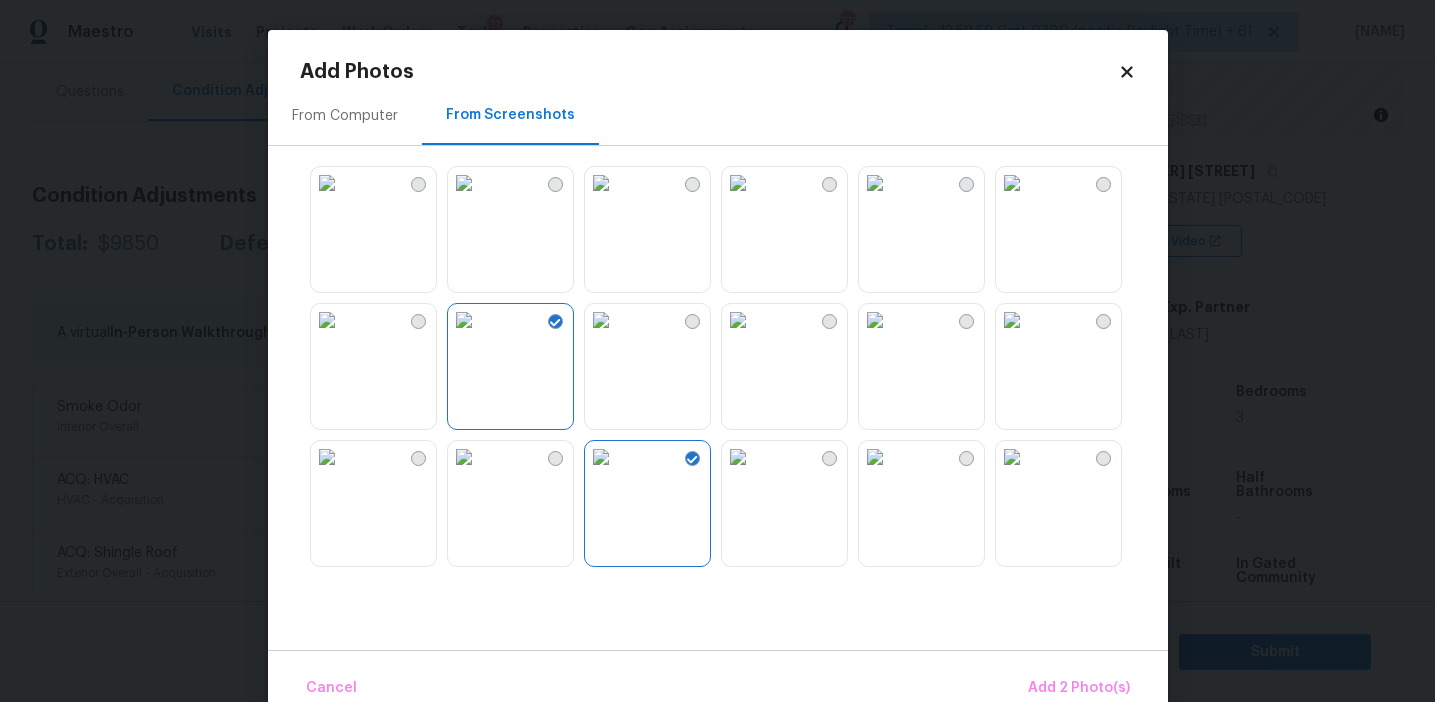 click at bounding box center (464, 457) 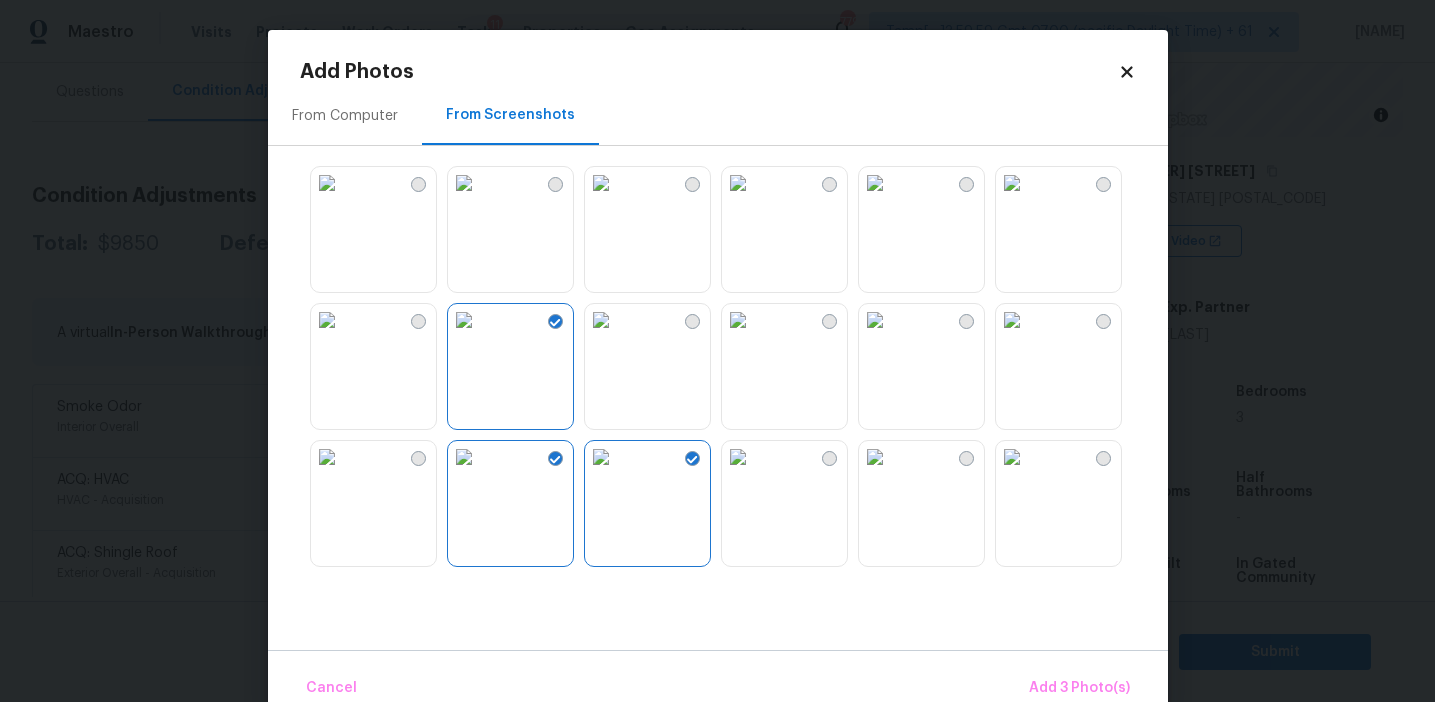 click at bounding box center (738, 457) 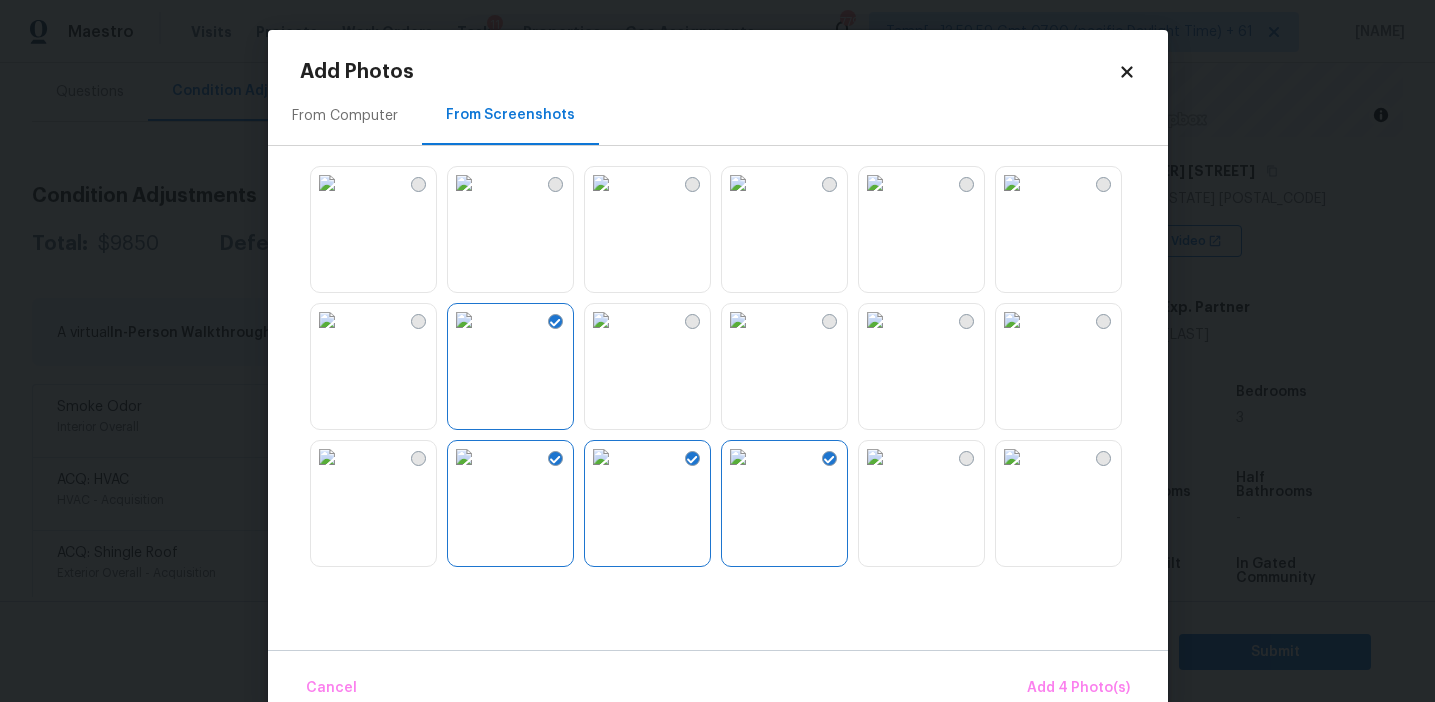 click at bounding box center (327, 183) 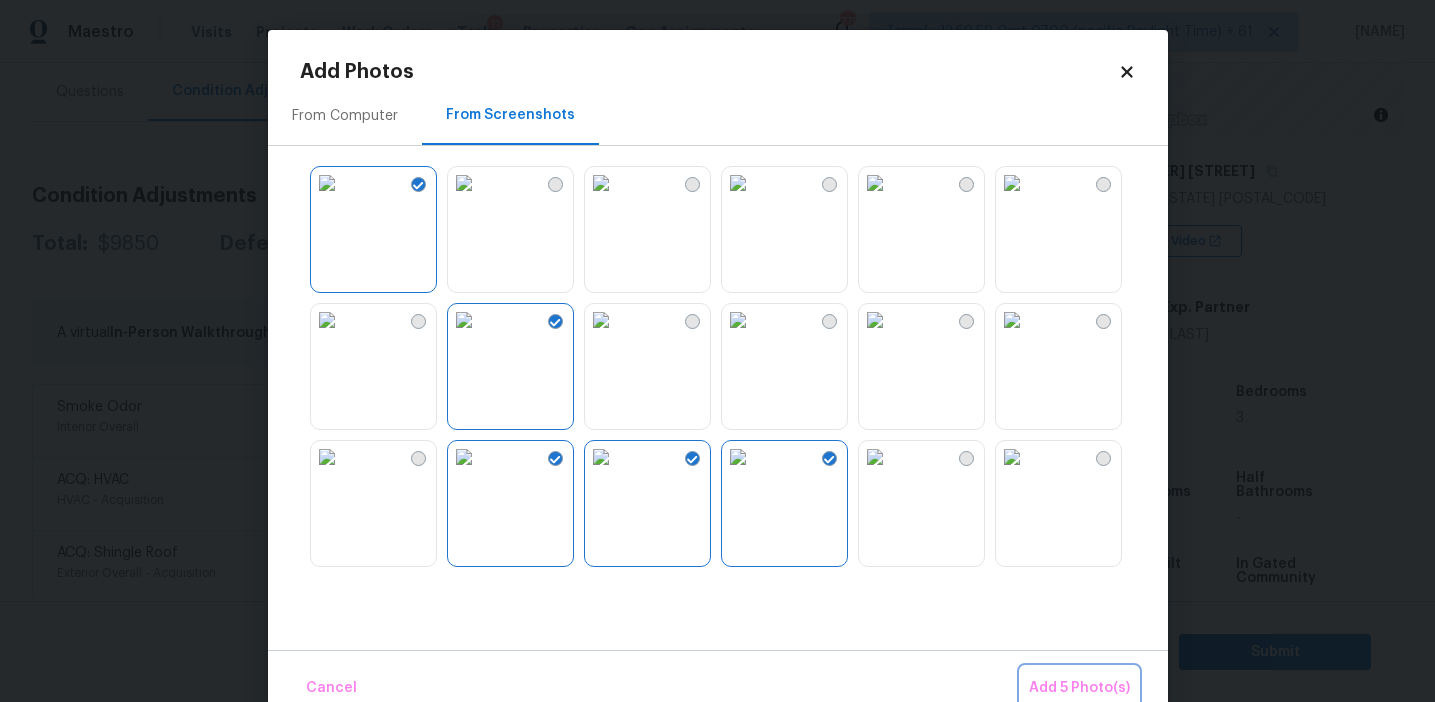 click on "Add 5 Photo(s)" at bounding box center [1079, 688] 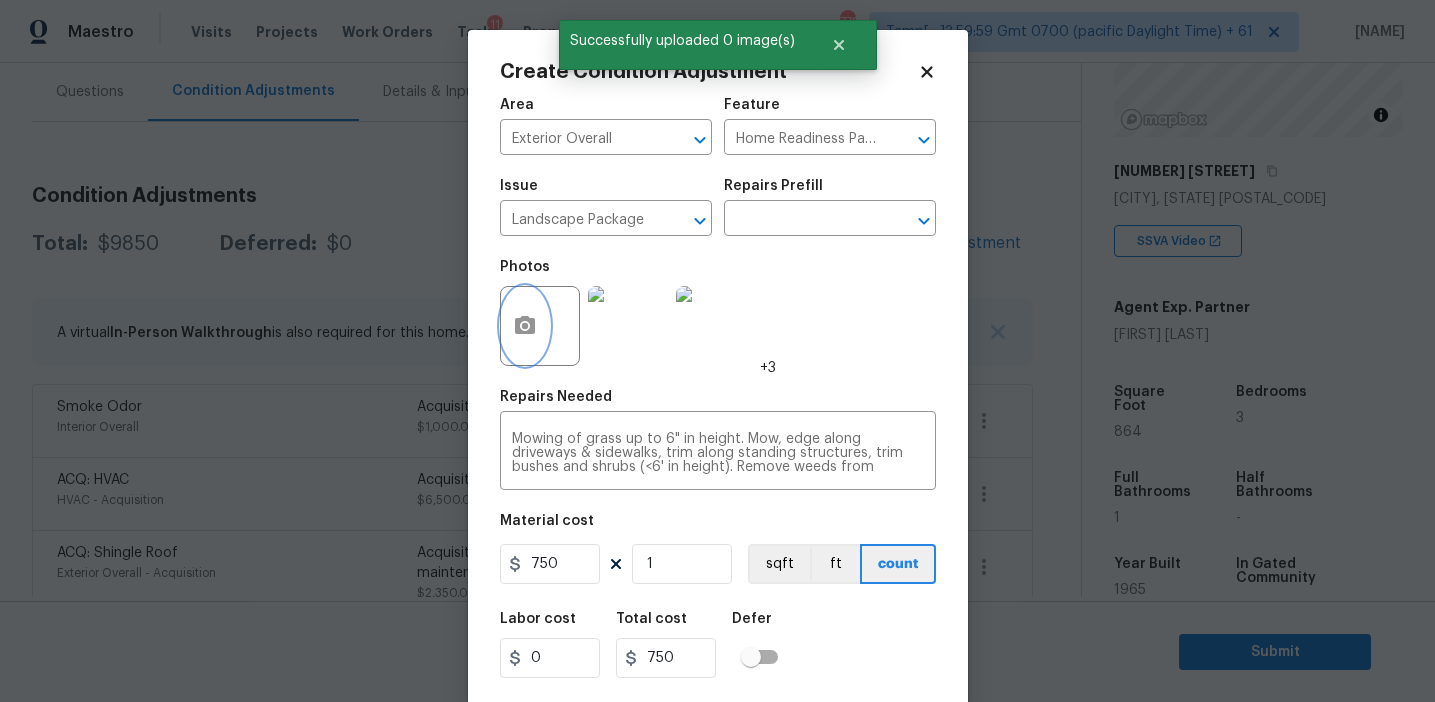 scroll, scrollTop: 45, scrollLeft: 0, axis: vertical 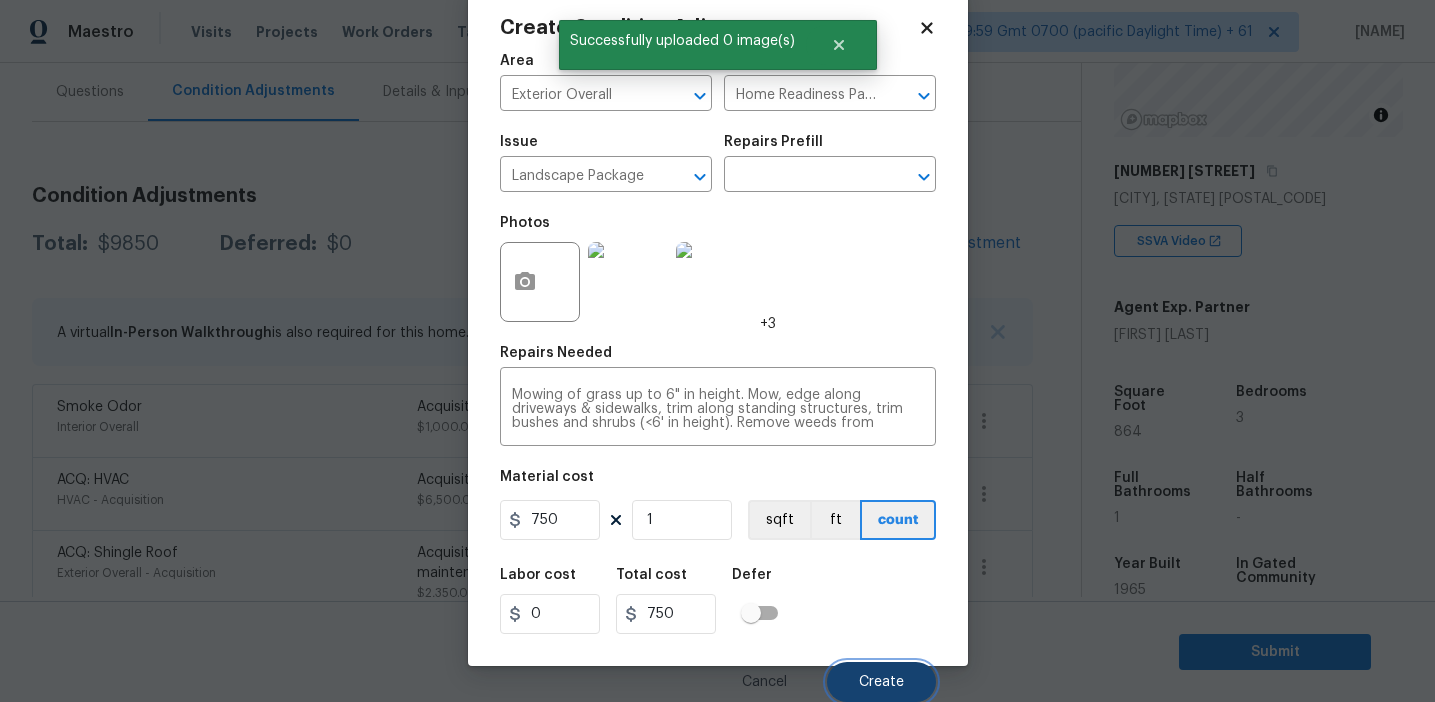 click on "Create" at bounding box center [881, 682] 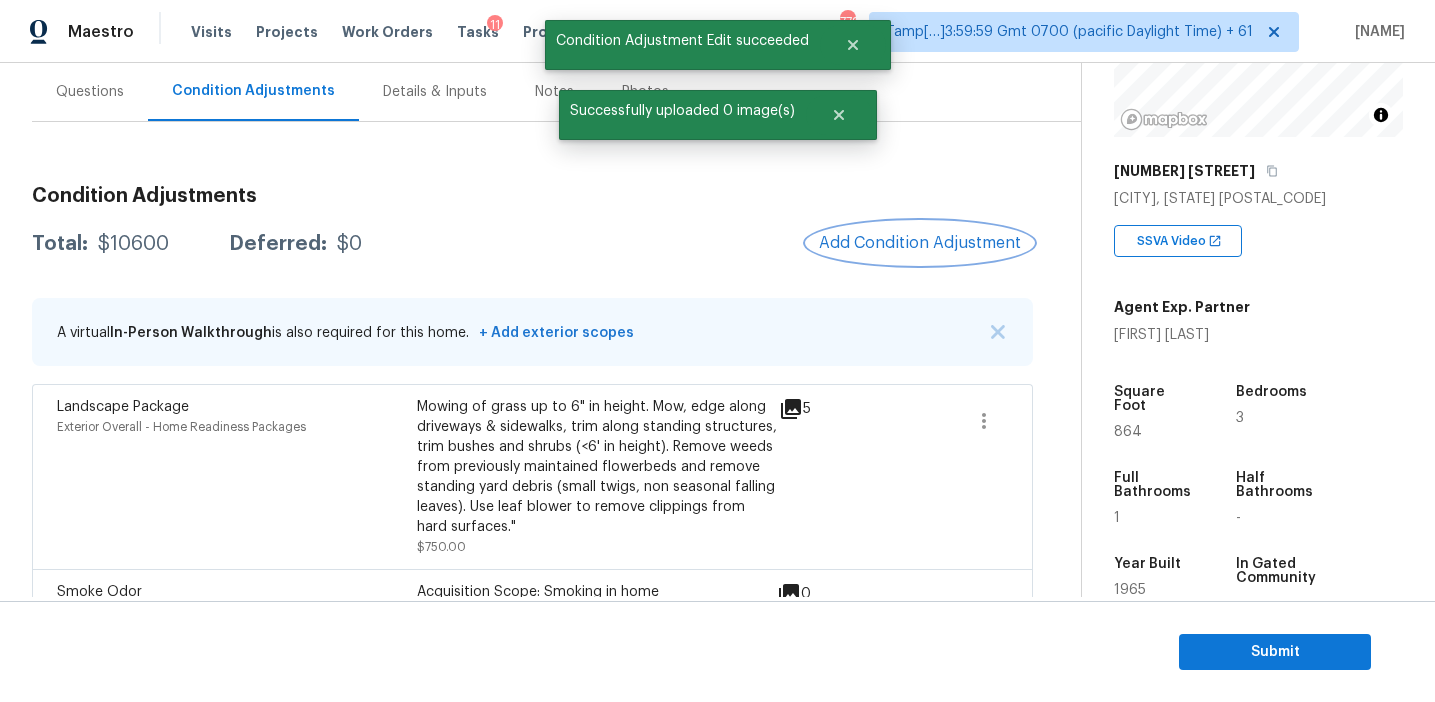 scroll, scrollTop: 0, scrollLeft: 0, axis: both 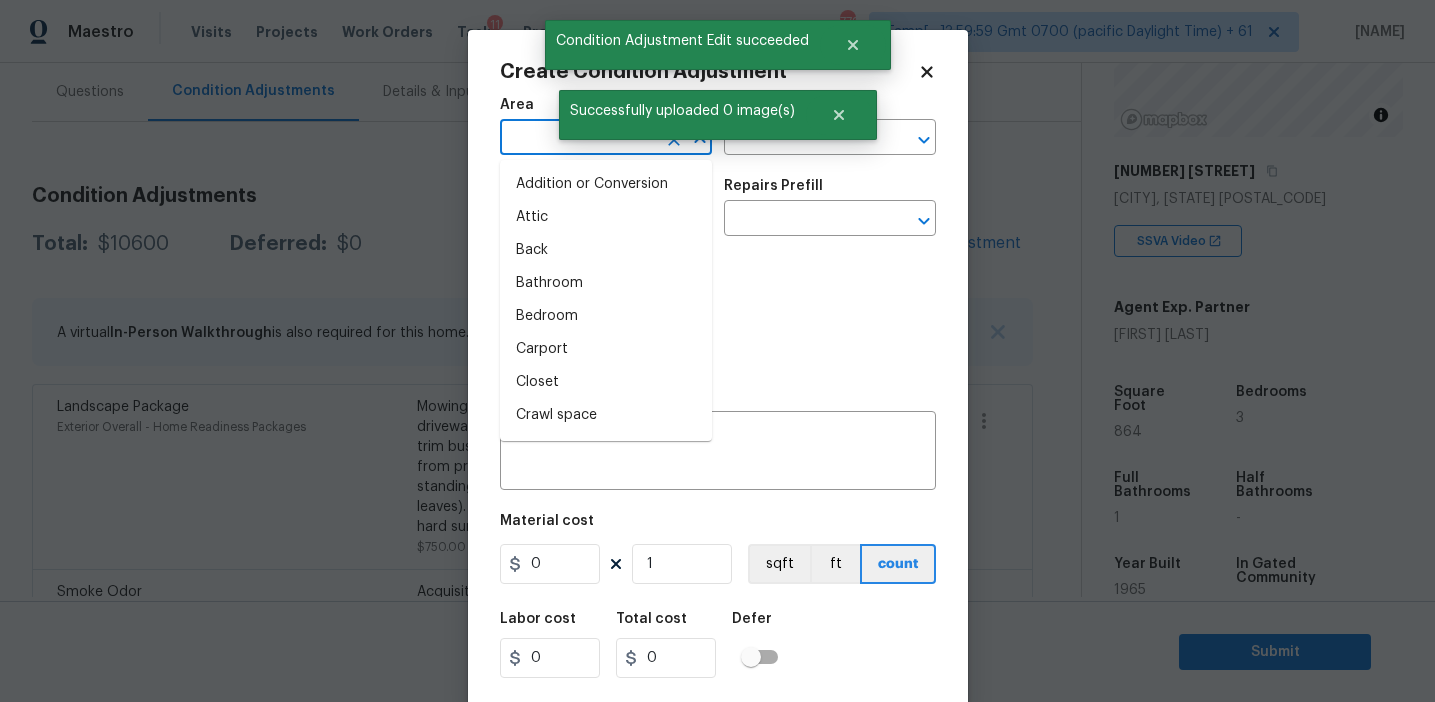click at bounding box center (578, 139) 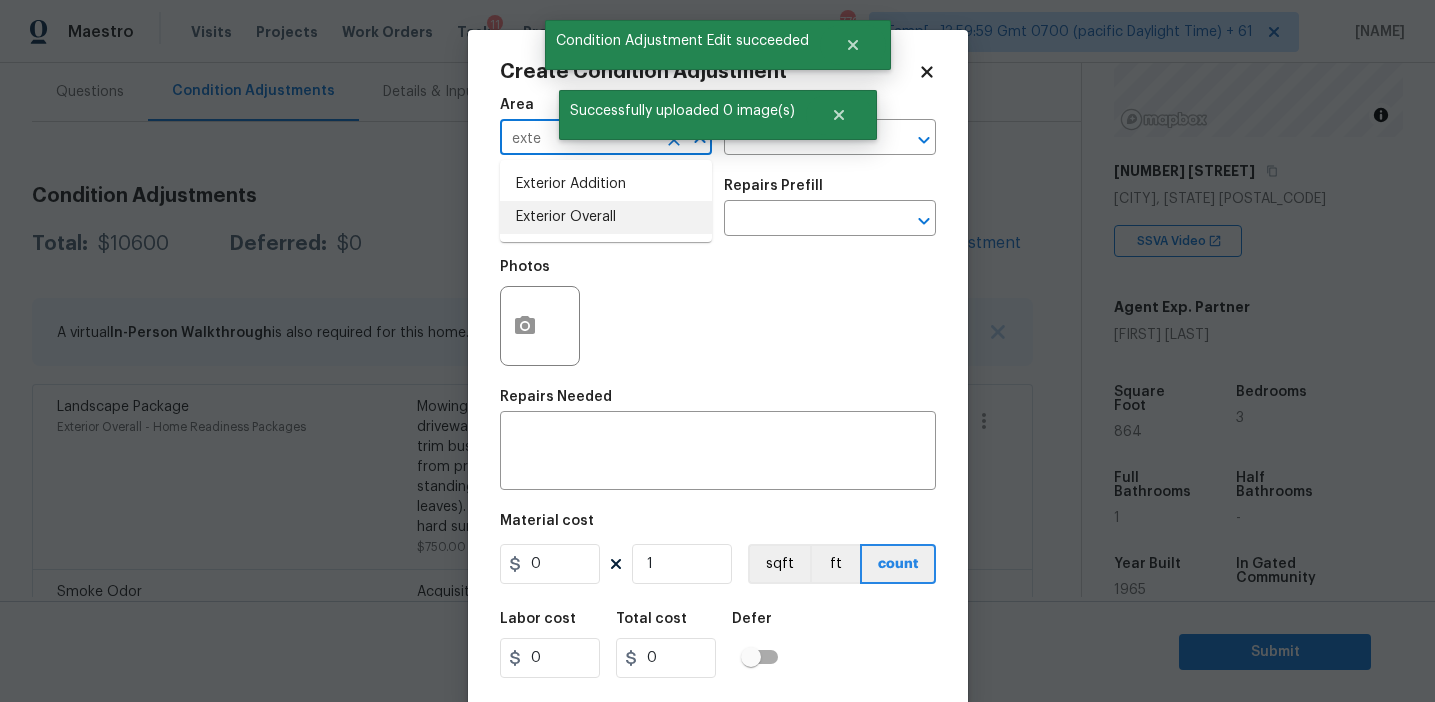 click on "Exterior Overall" at bounding box center [606, 217] 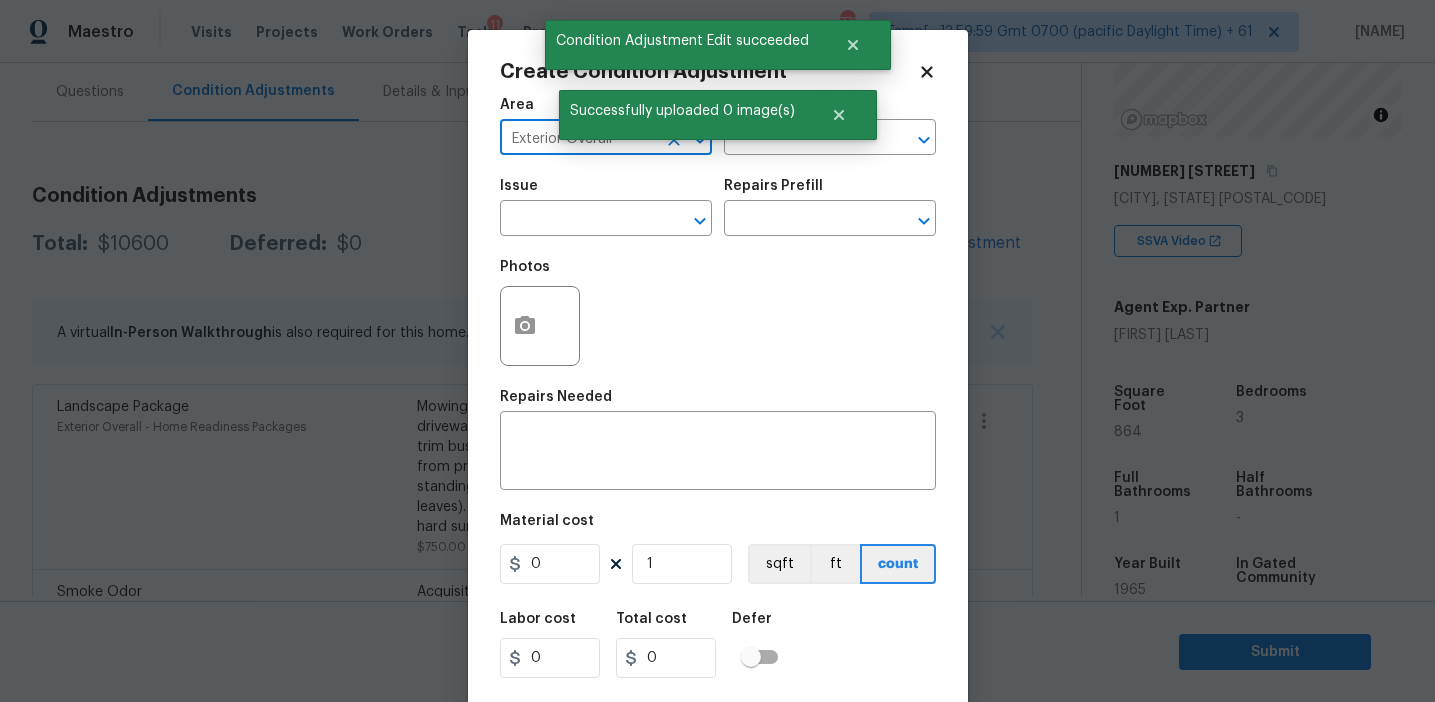 type on "Exterior Overall" 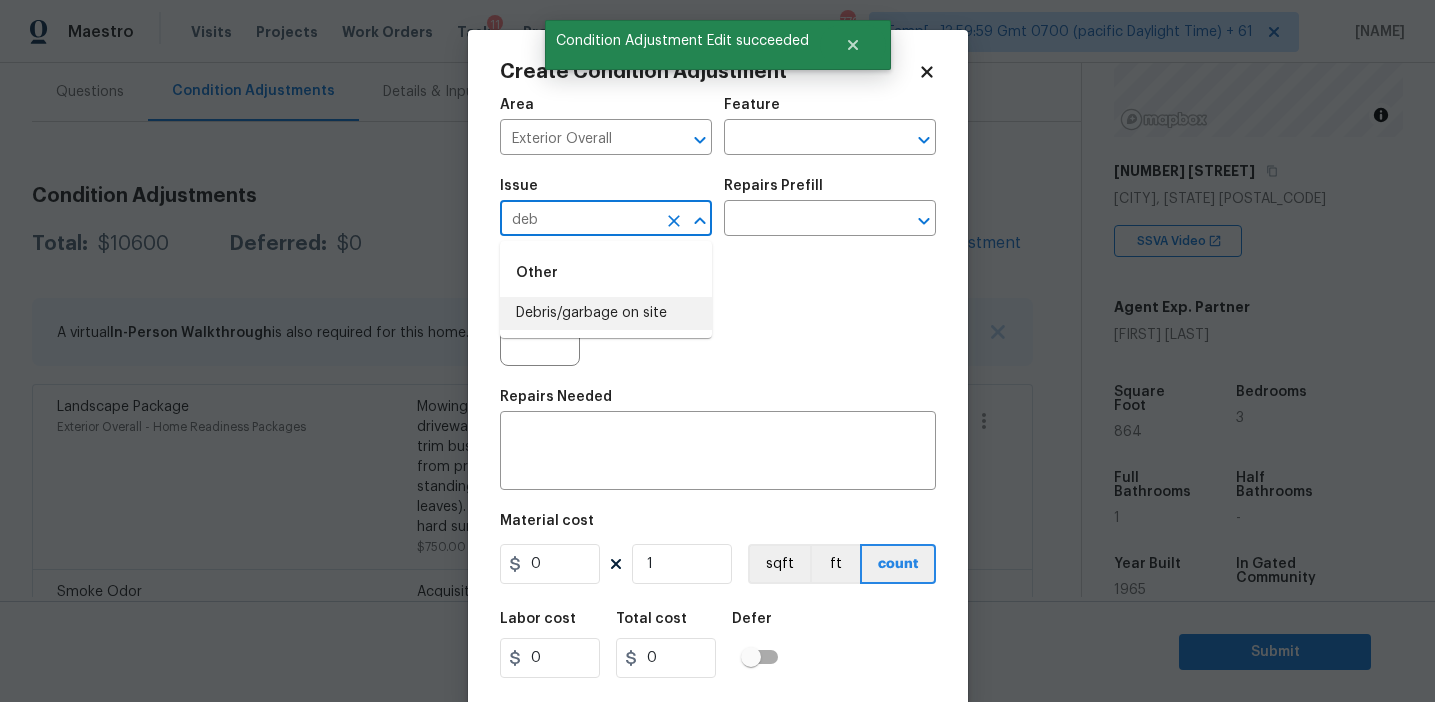 click on "Debris/garbage on site" at bounding box center [606, 313] 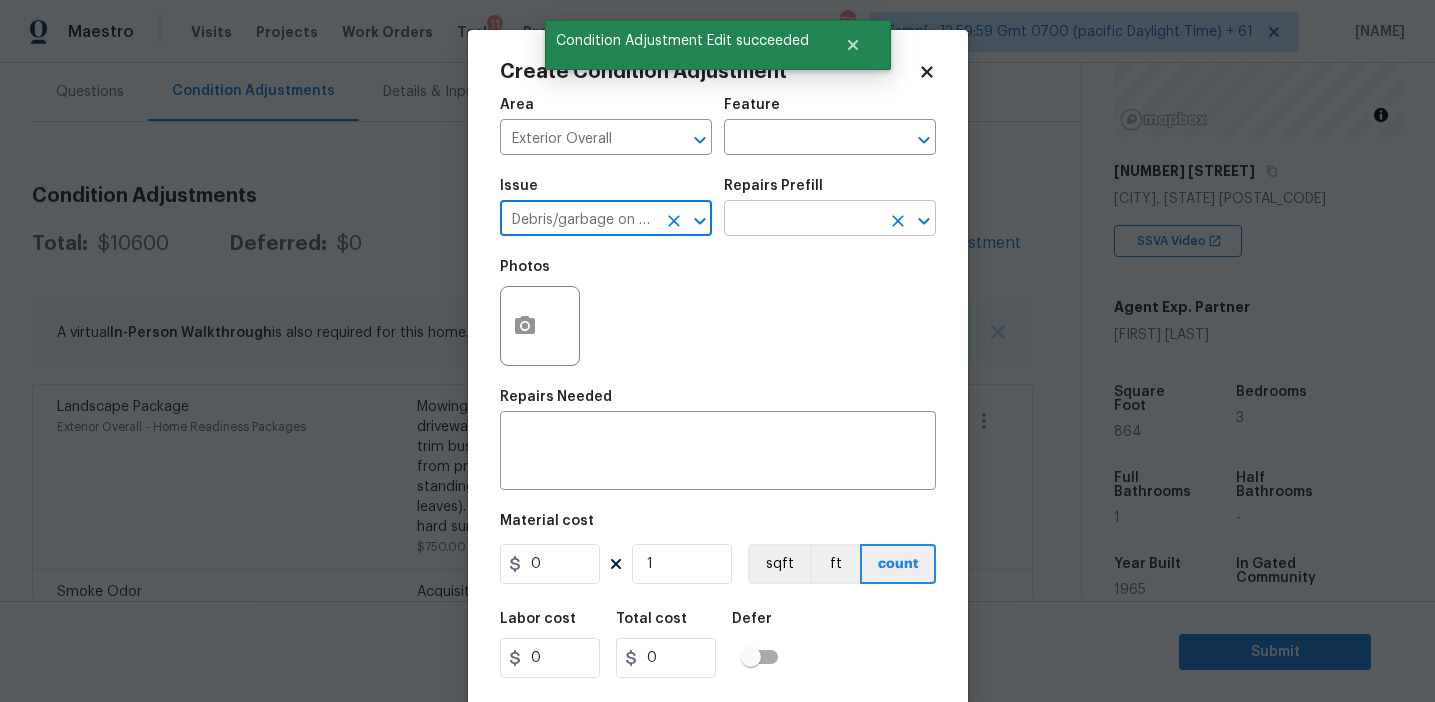 type on "Debris/garbage on site" 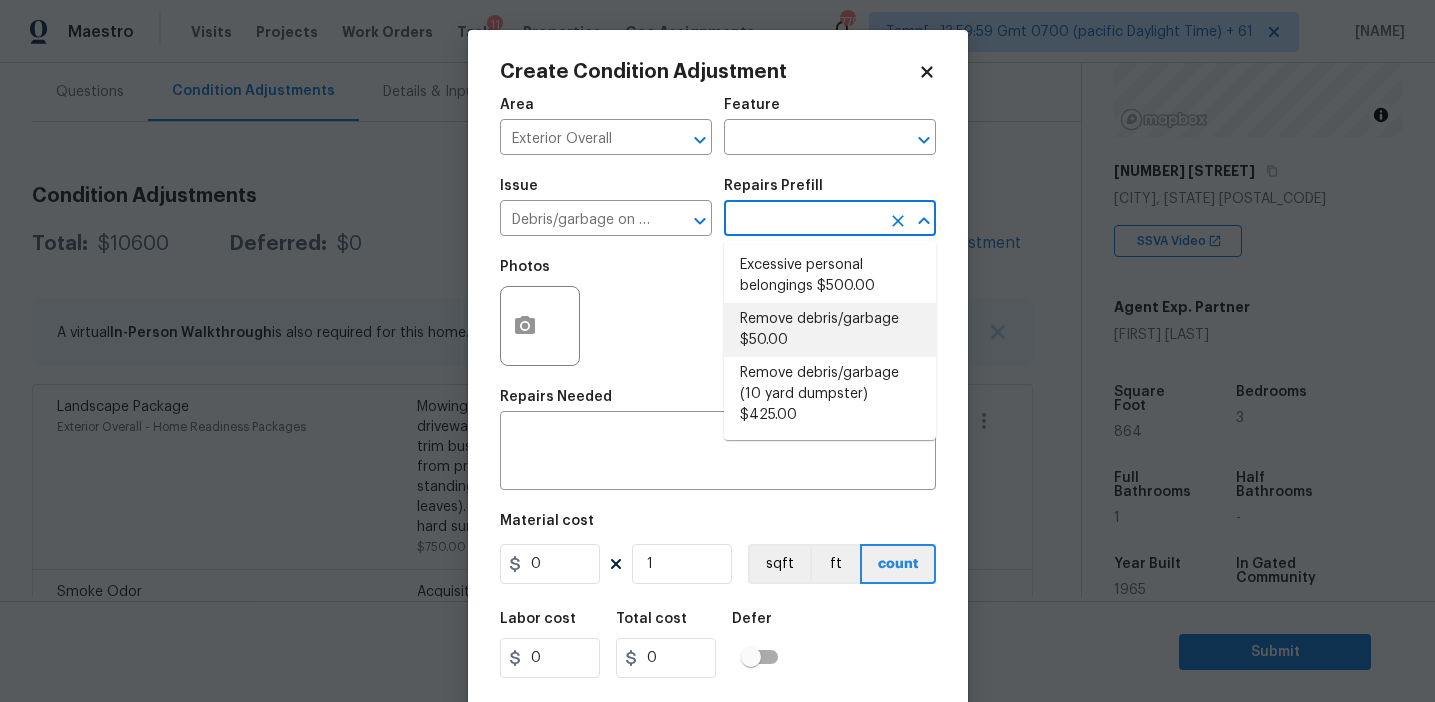 click on "Remove debris/garbage $50.00" at bounding box center [830, 330] 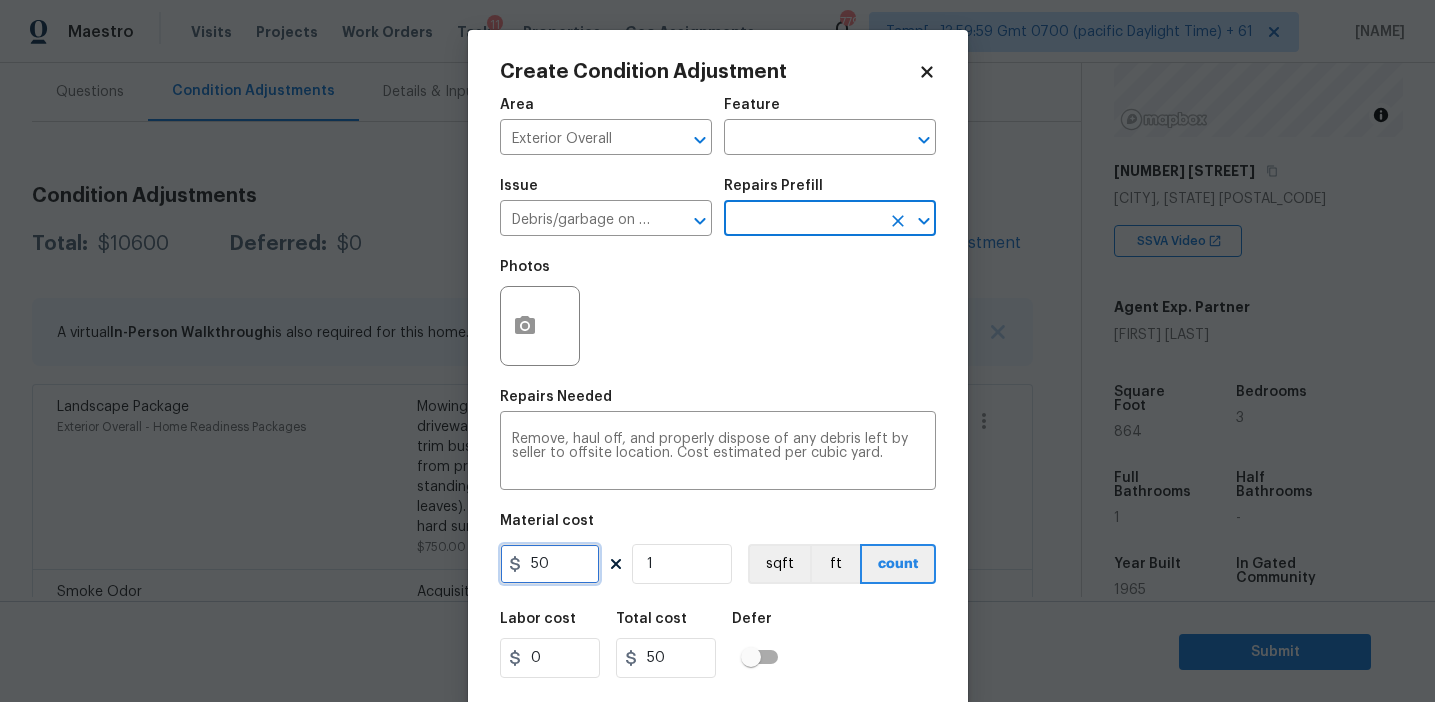 click on "50" at bounding box center (550, 564) 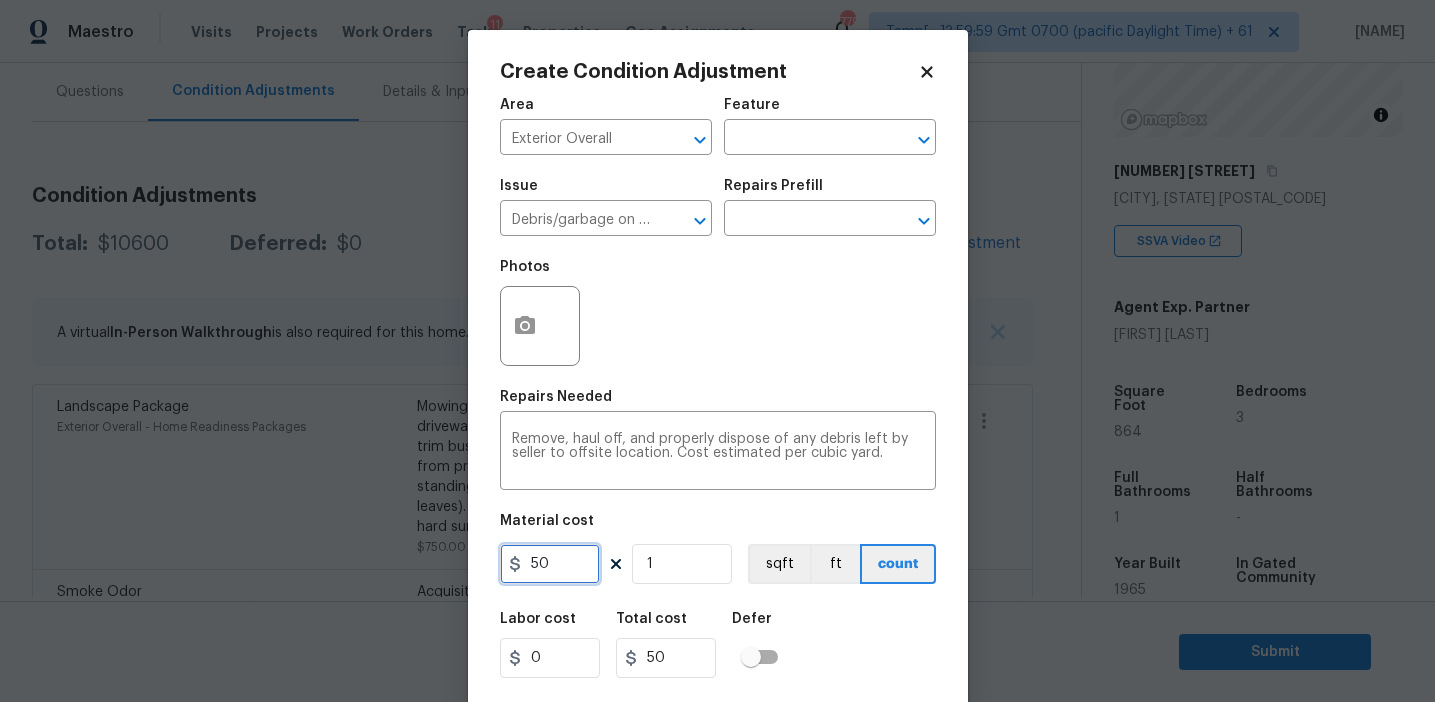 click on "50" at bounding box center [550, 564] 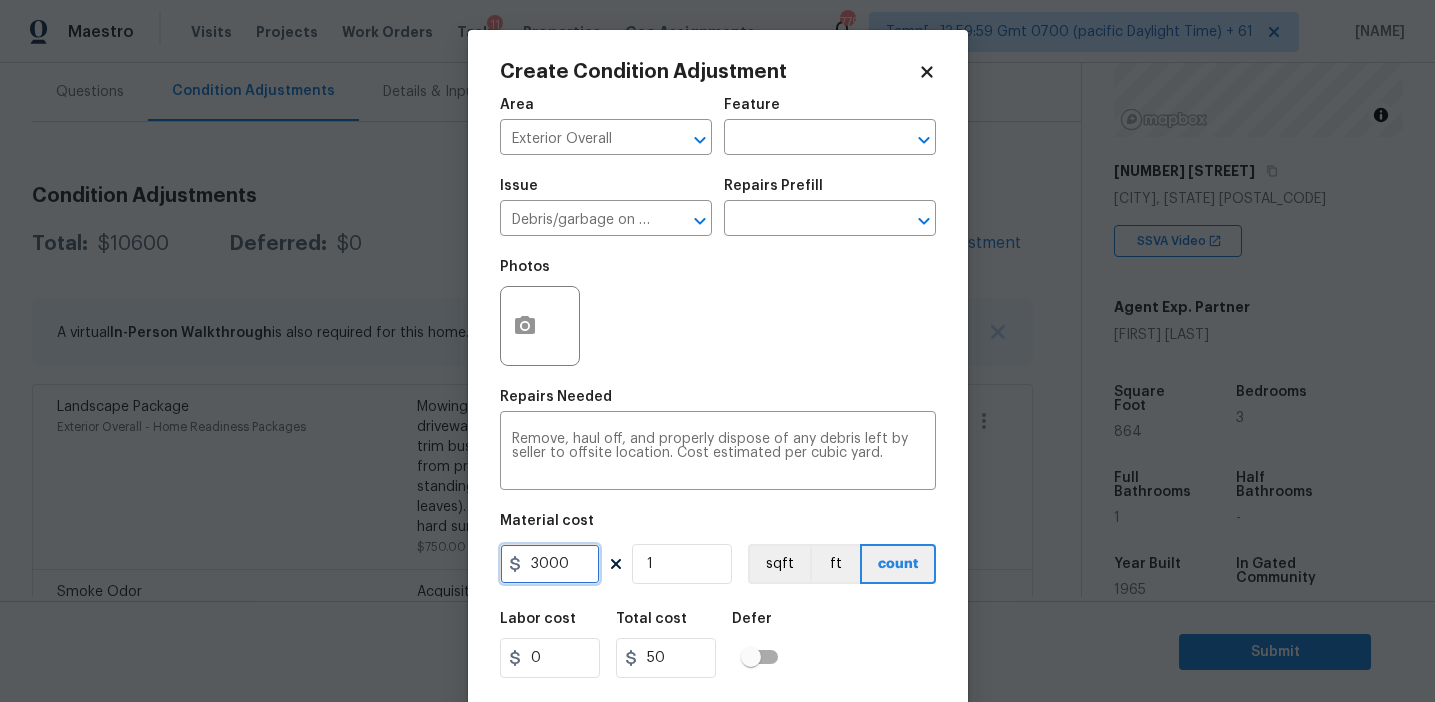 type on "3000" 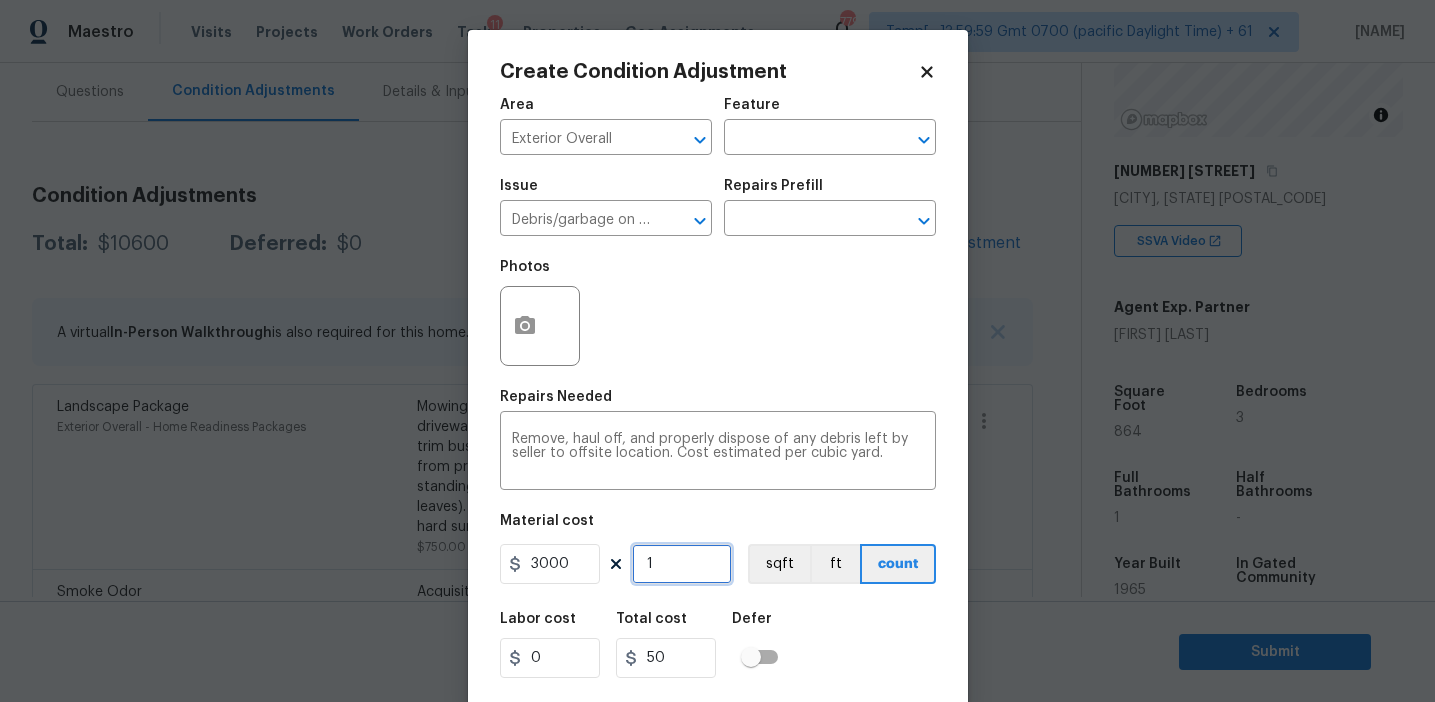 type on "3000" 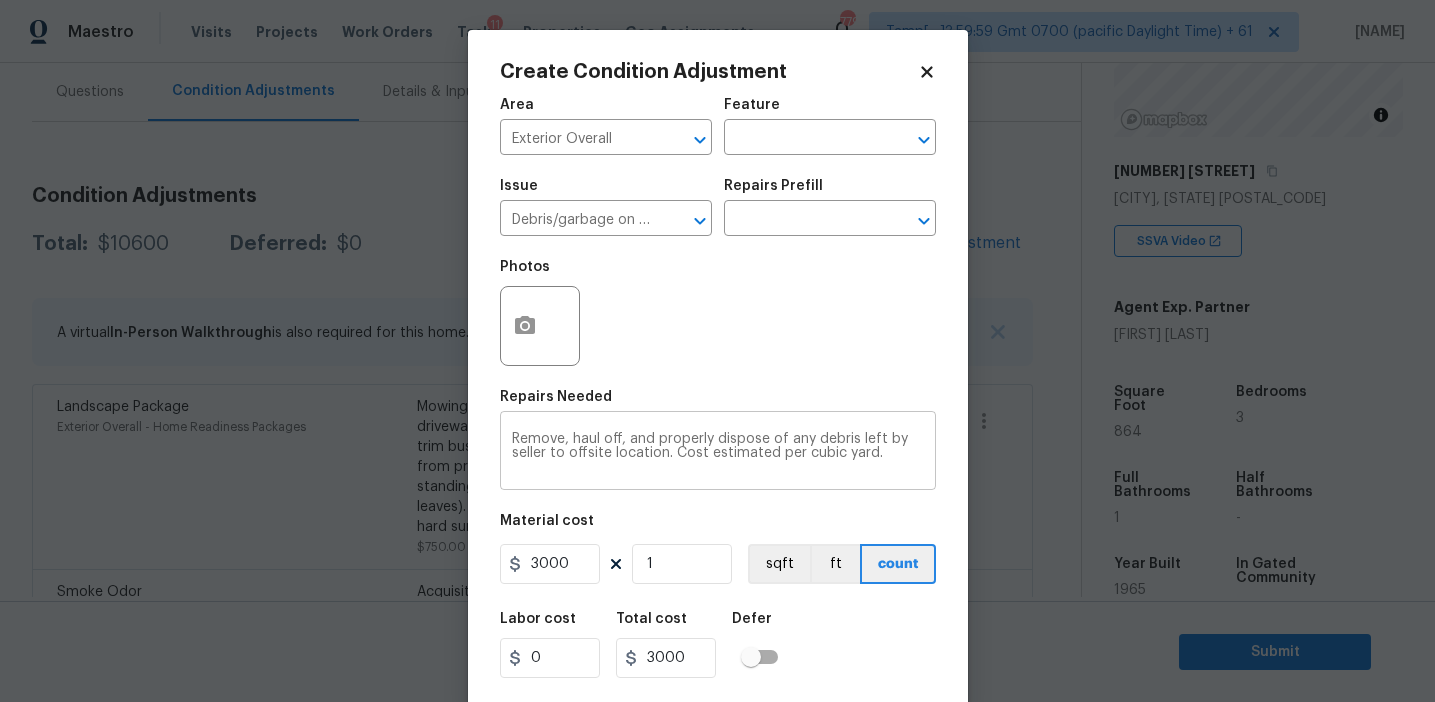 click on "Remove, haul off, and properly dispose of any debris left by seller to offsite location. Cost estimated per cubic yard." at bounding box center (718, 453) 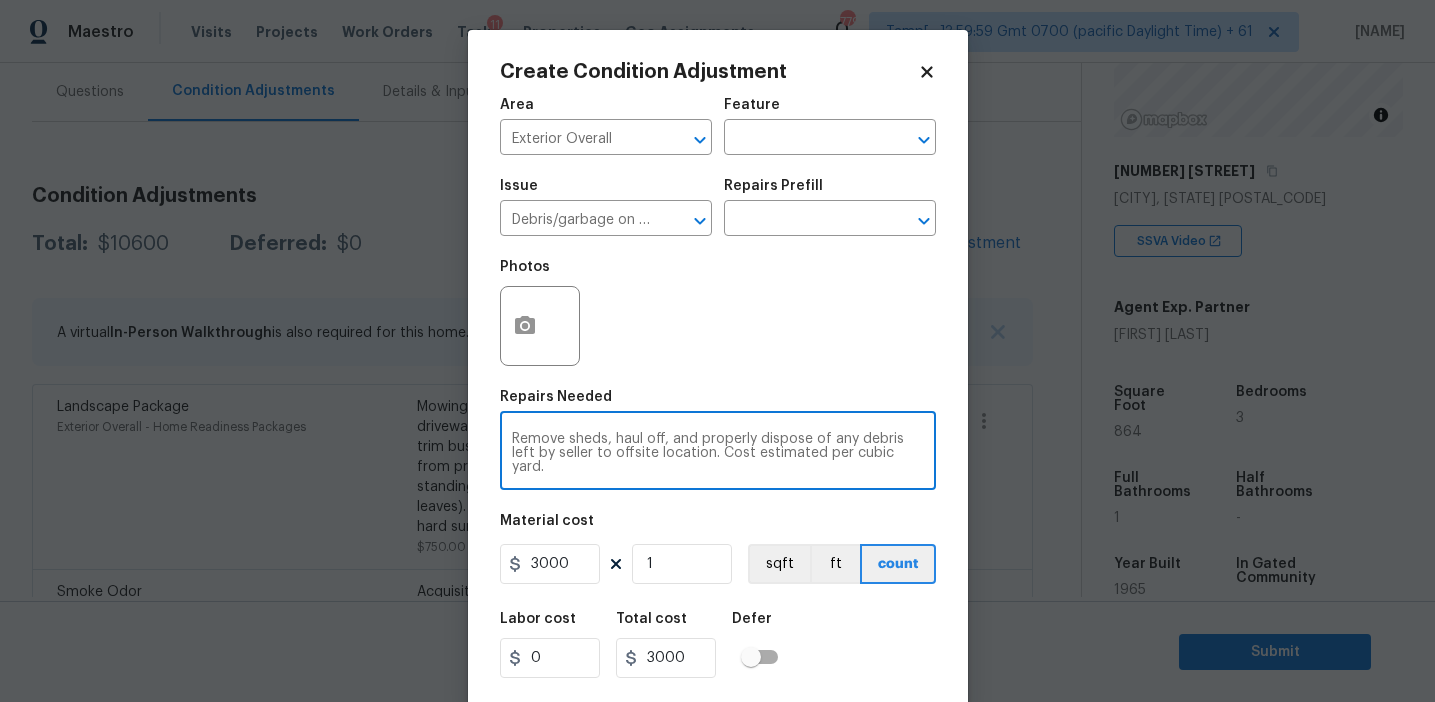type on "Remove sheds, haul off, and properly dispose of any debris left by seller to offsite location. Cost estimated per cubic yard." 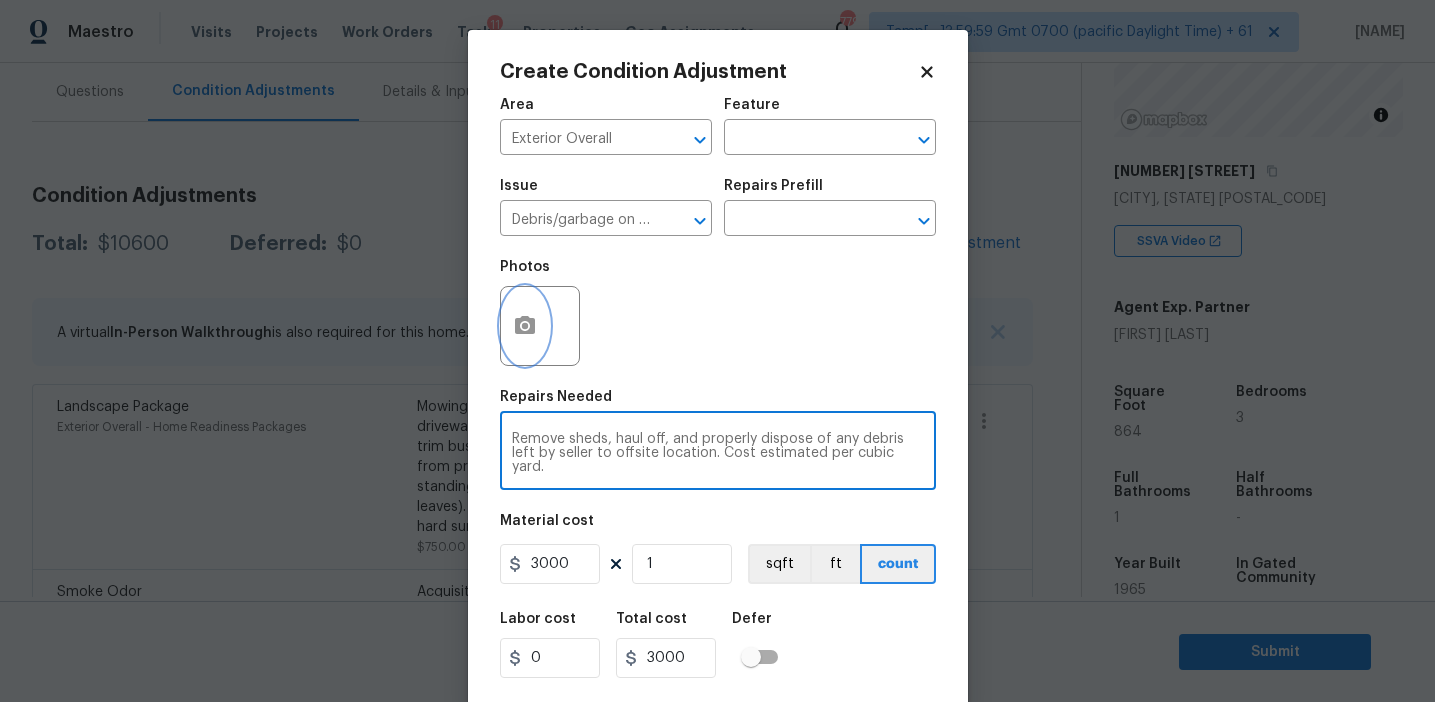 click 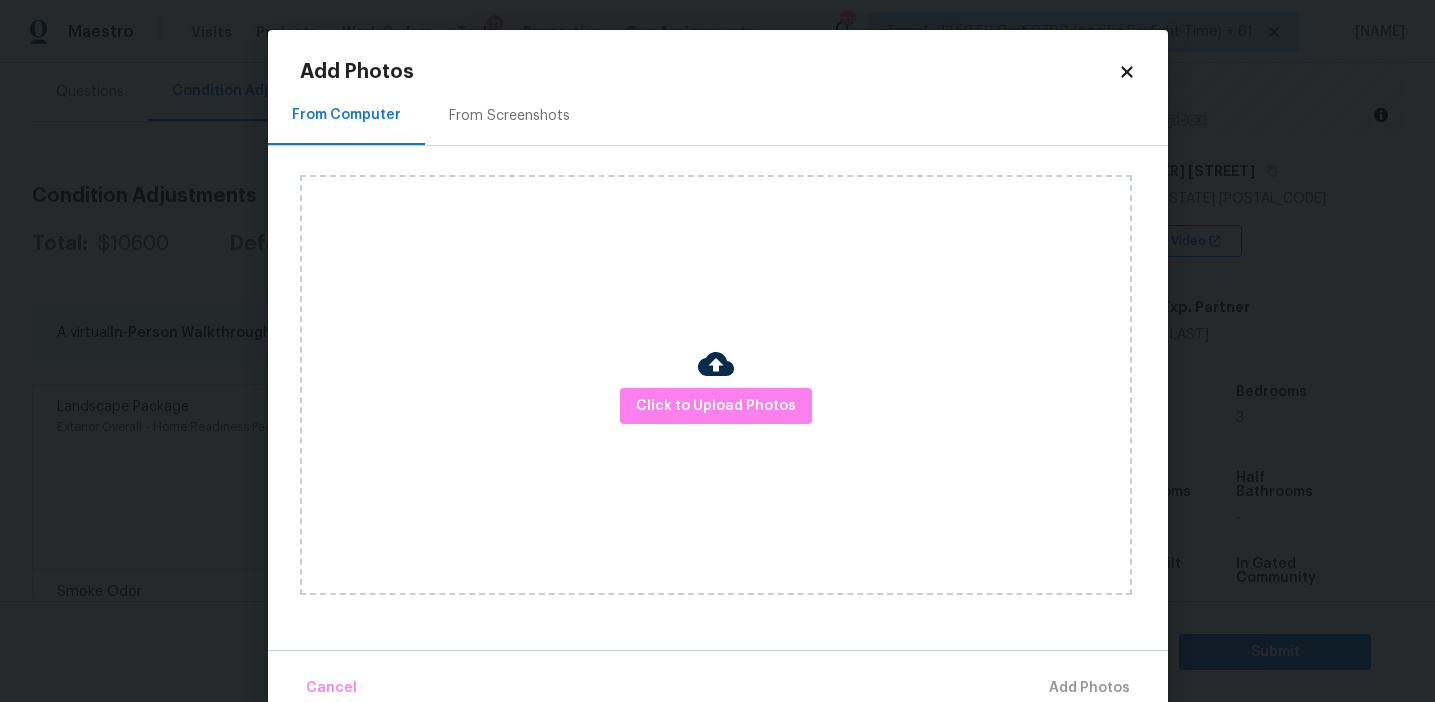 click on "From Screenshots" at bounding box center [509, 115] 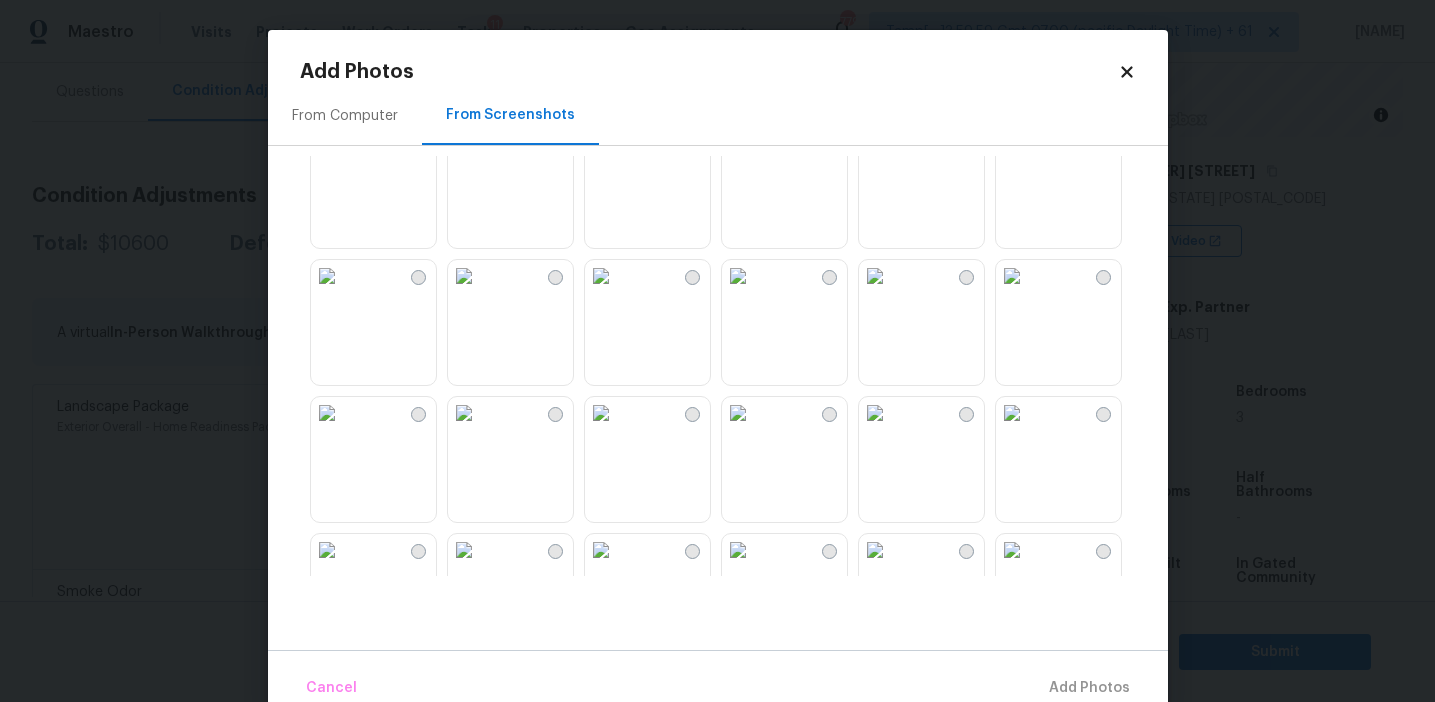 scroll, scrollTop: 79, scrollLeft: 0, axis: vertical 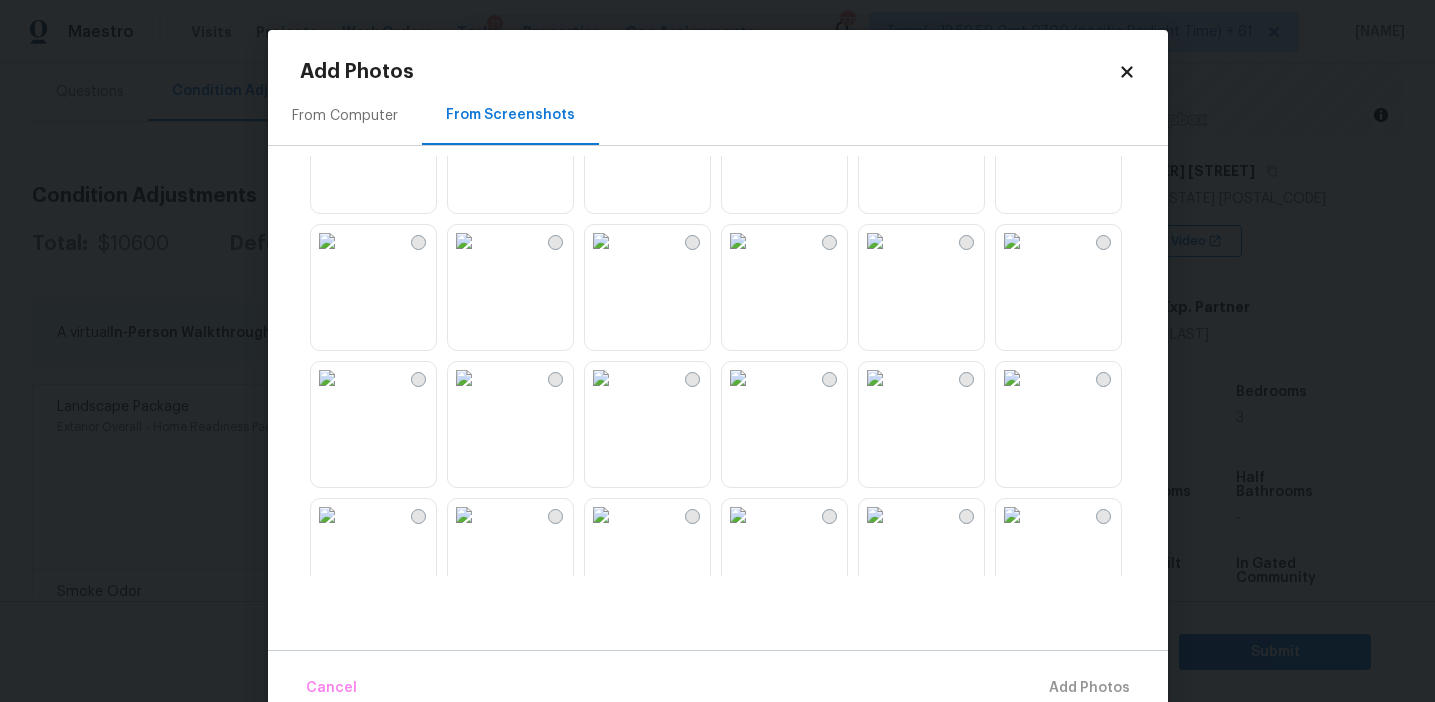 click at bounding box center [601, 378] 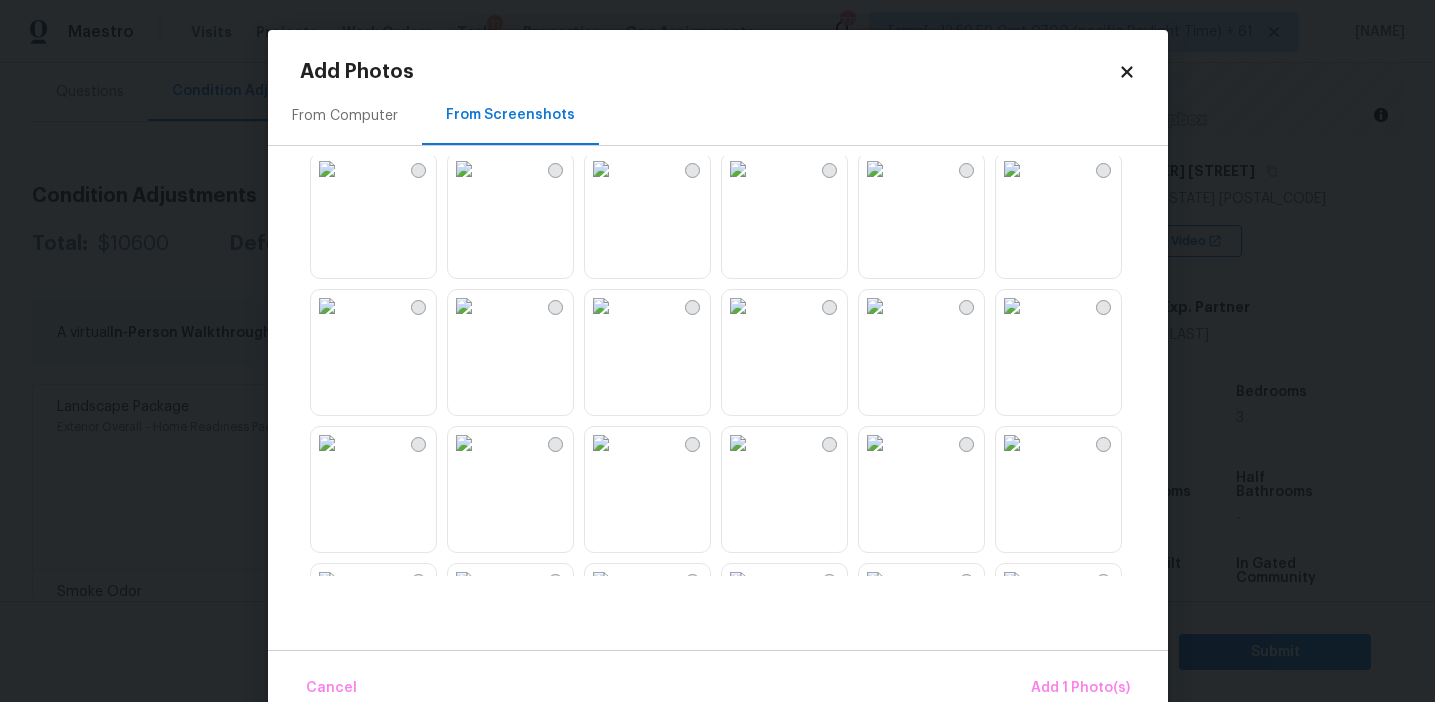 scroll, scrollTop: 460, scrollLeft: 0, axis: vertical 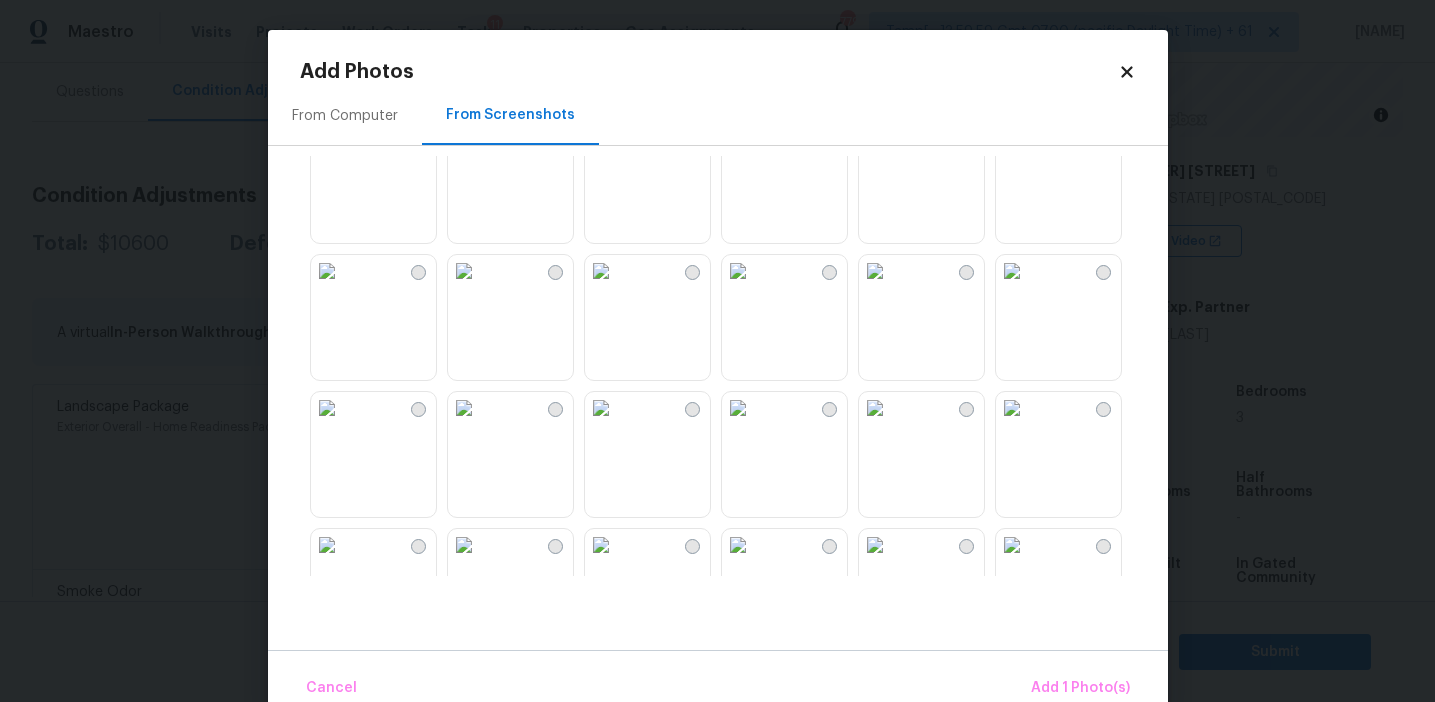 click at bounding box center [464, 408] 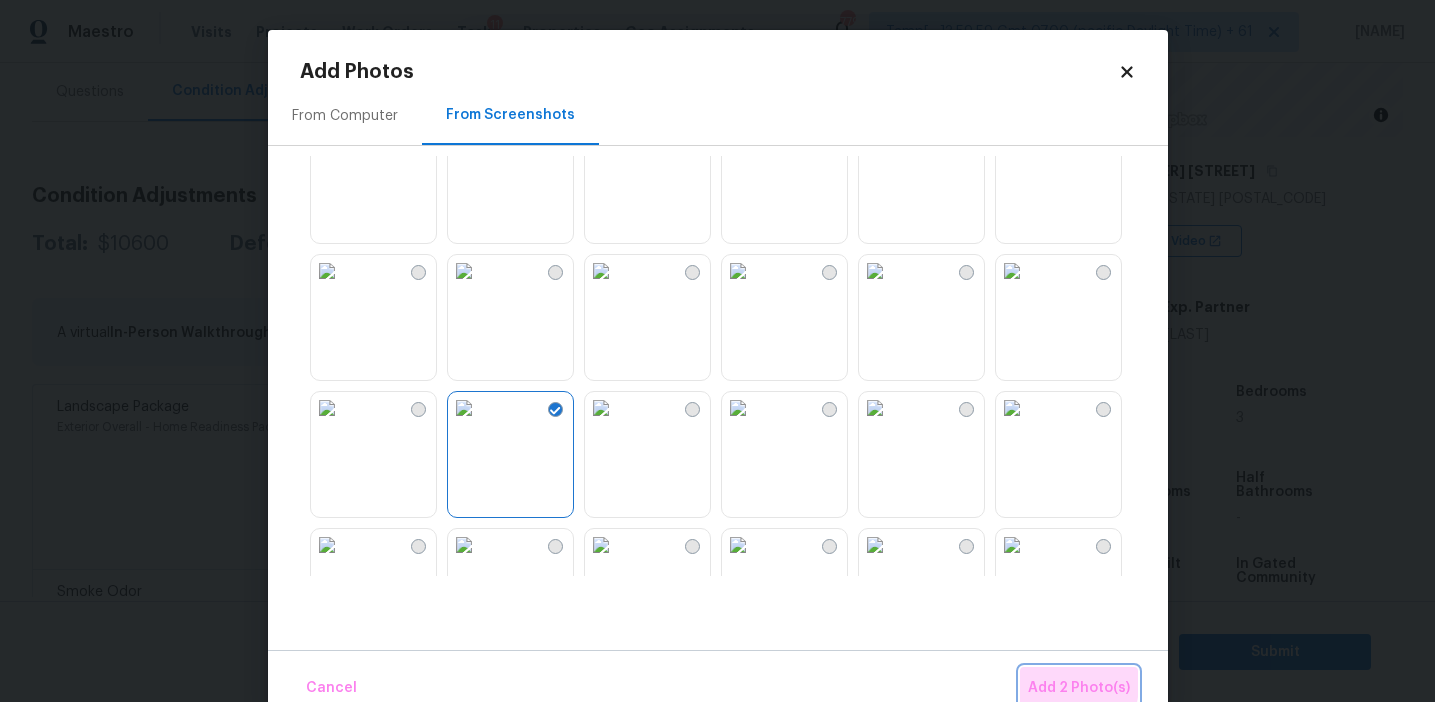 click on "Add 2 Photo(s)" at bounding box center [1079, 688] 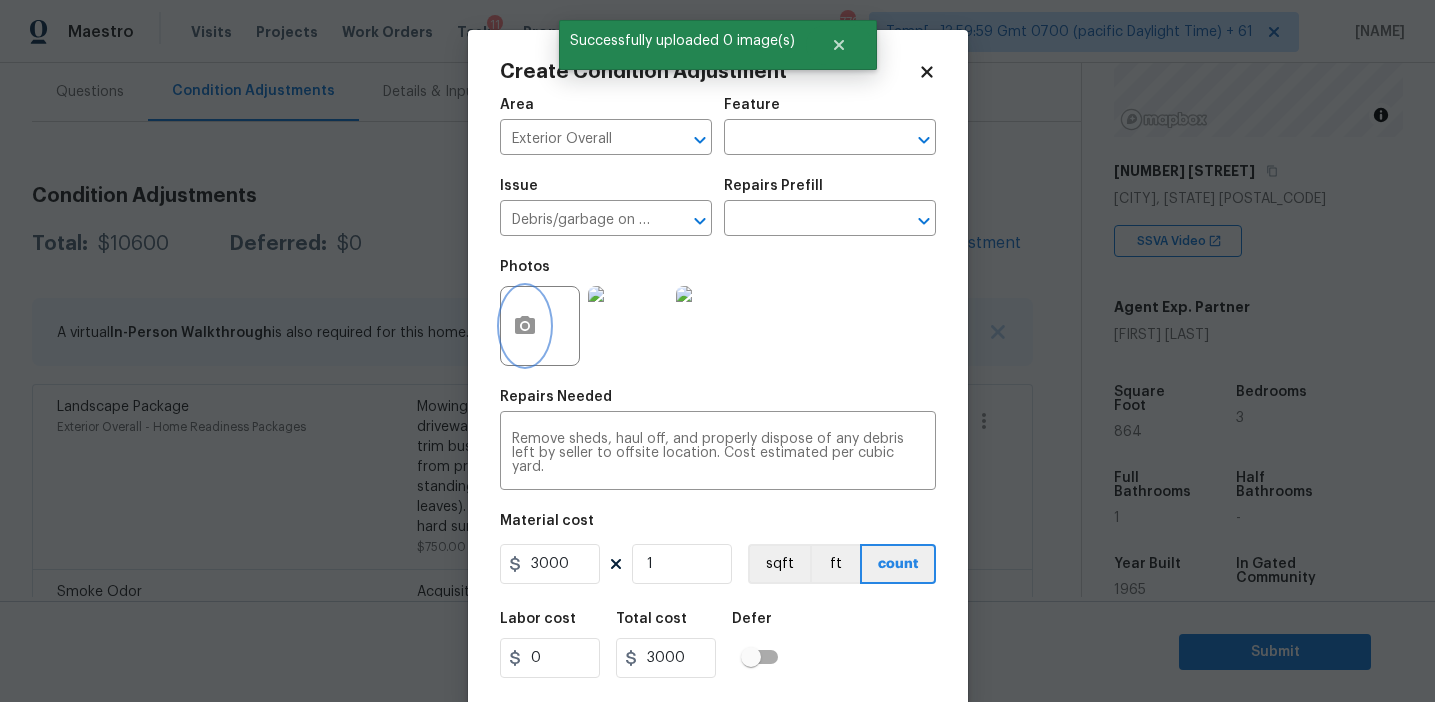 scroll, scrollTop: 45, scrollLeft: 0, axis: vertical 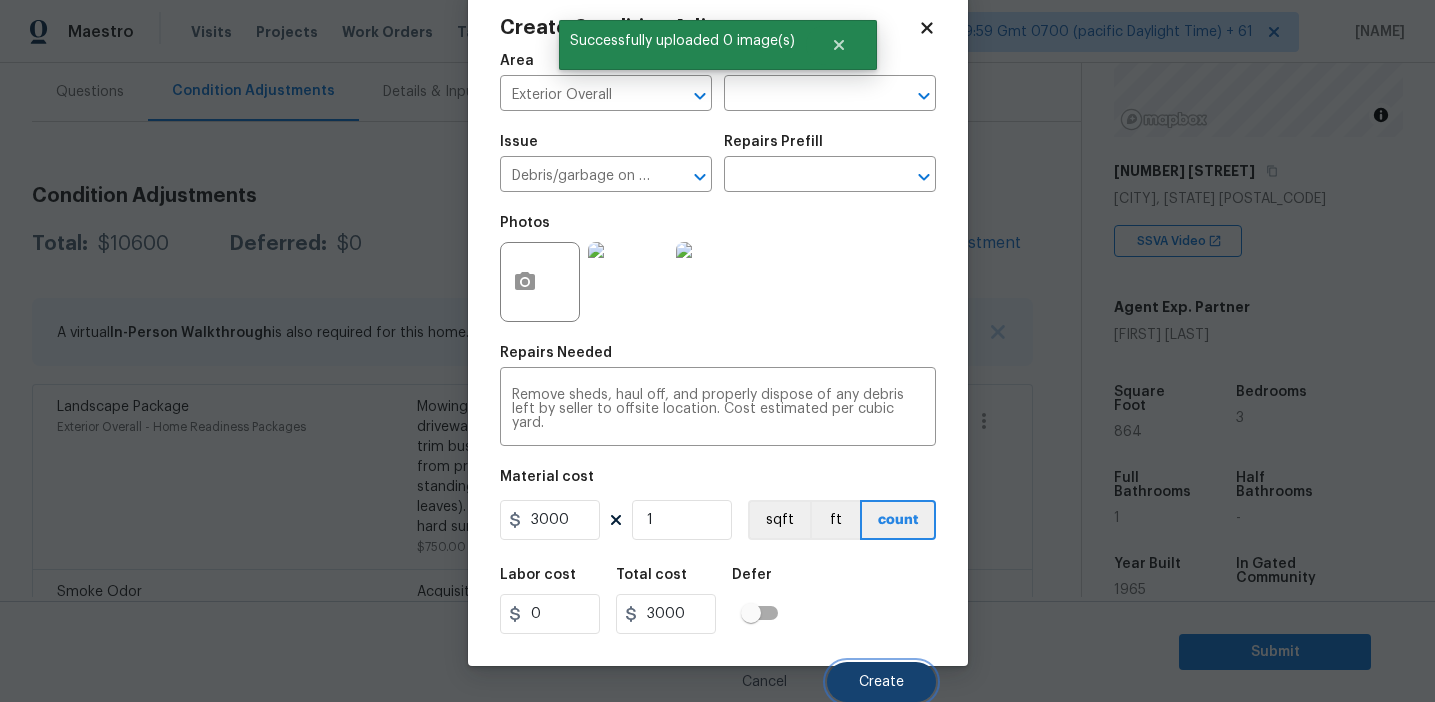 click on "Create" at bounding box center [881, 682] 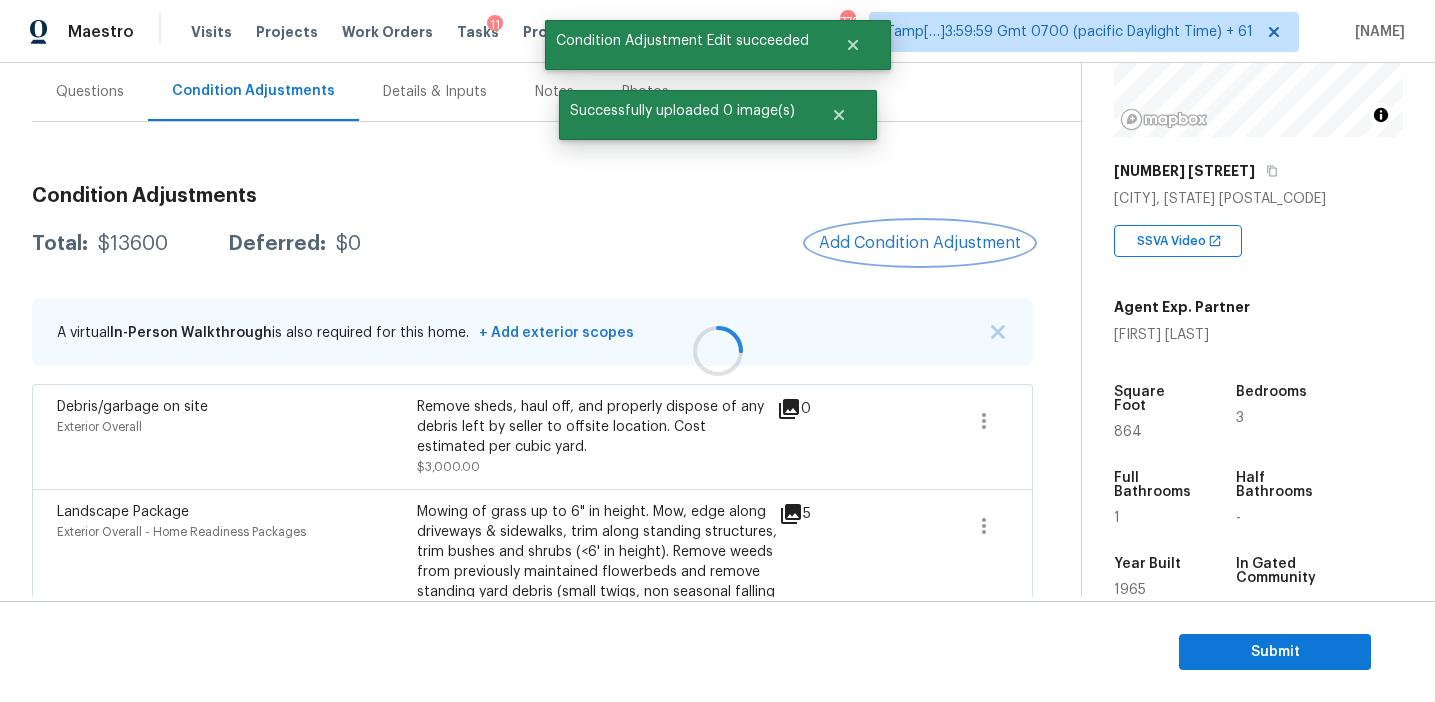 scroll, scrollTop: 0, scrollLeft: 0, axis: both 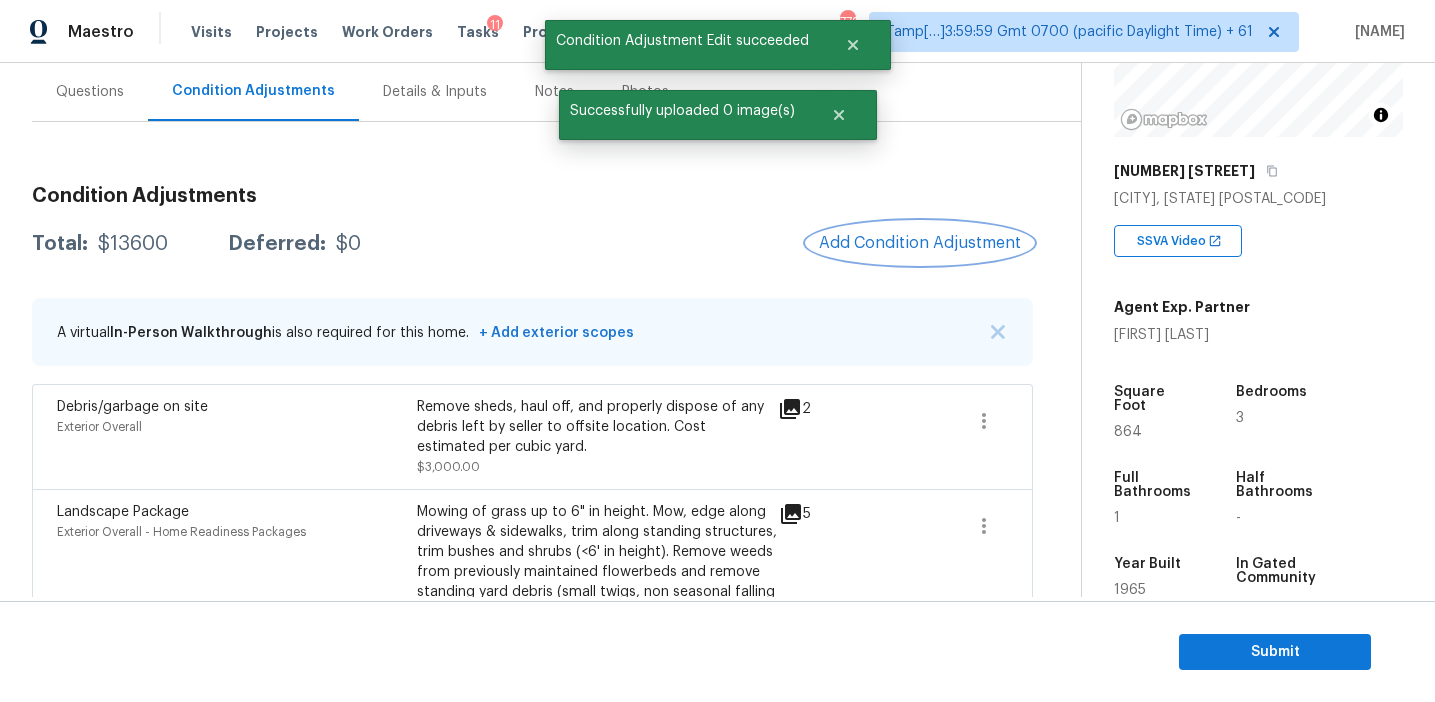 click on "Add Condition Adjustment" at bounding box center [920, 243] 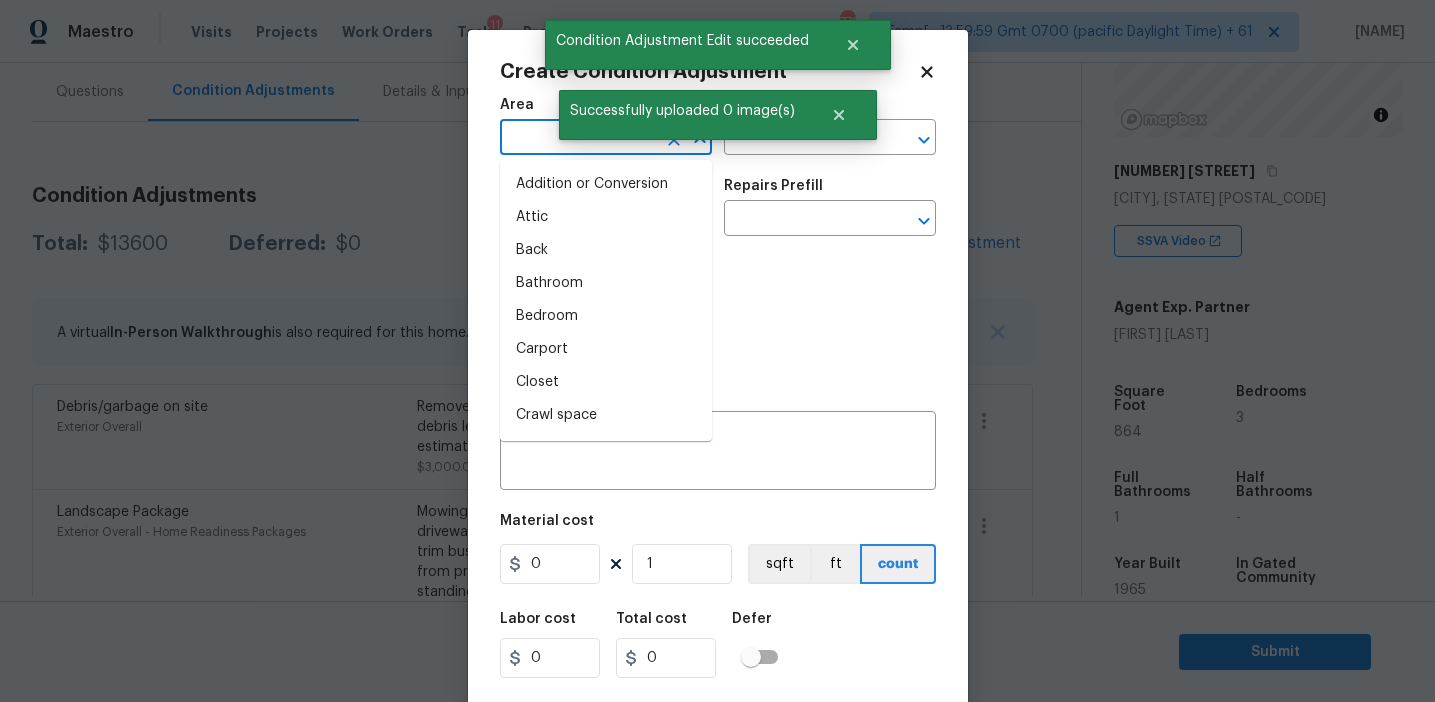 click at bounding box center [578, 139] 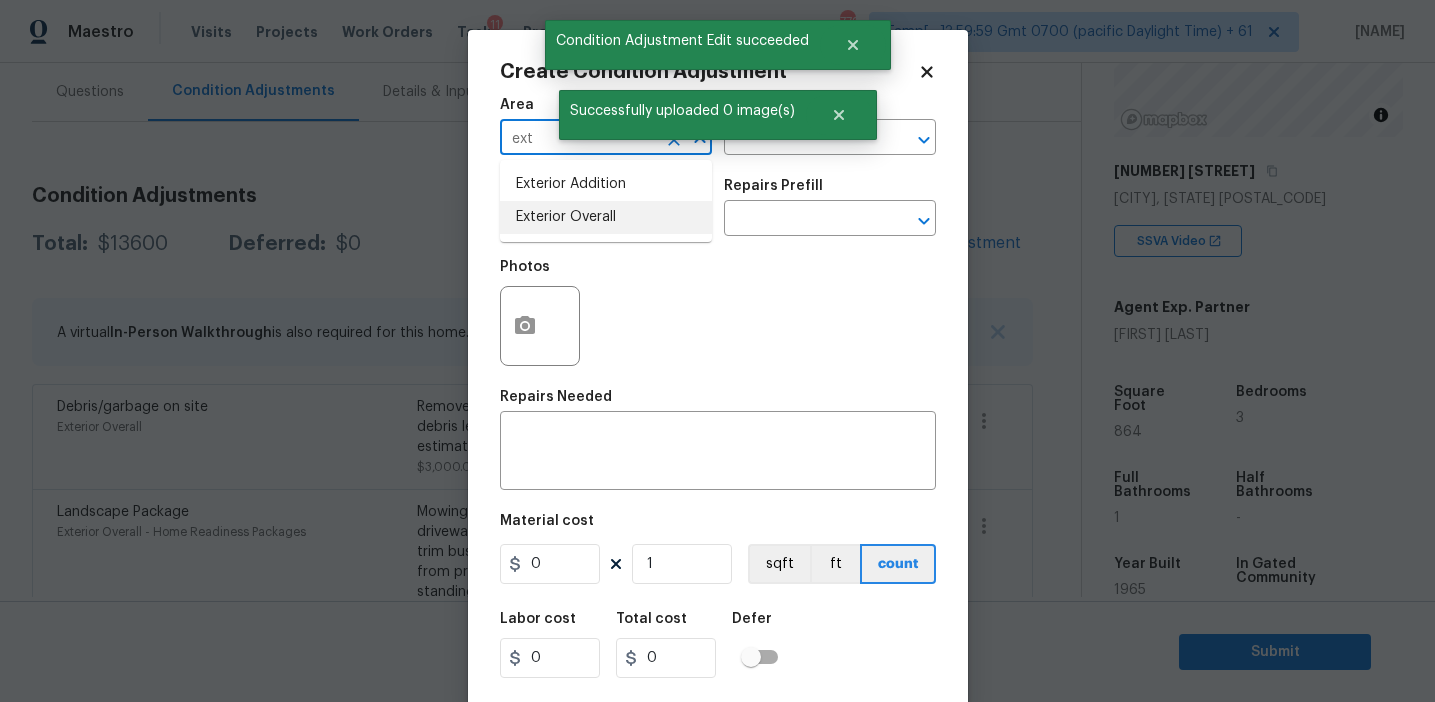 click on "Exterior Overall" at bounding box center (606, 217) 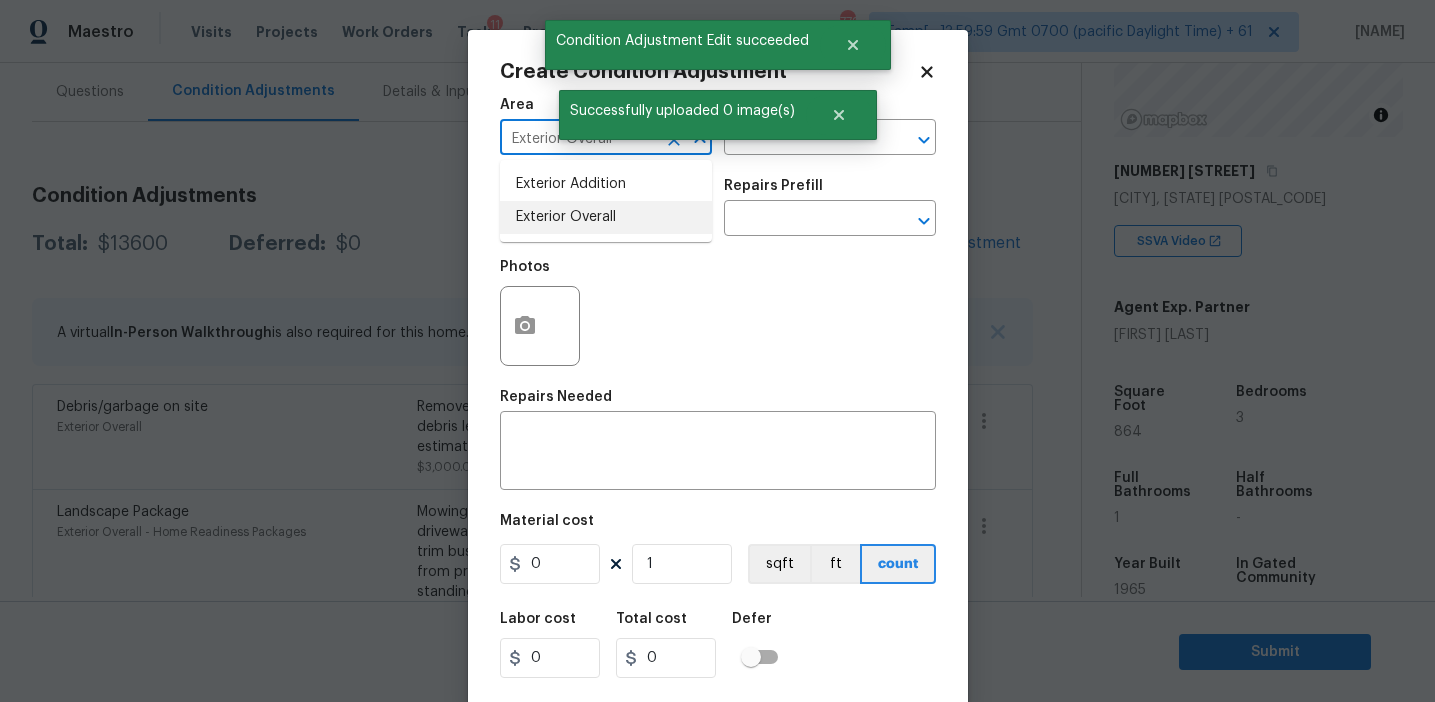 type on "Exterior Overall" 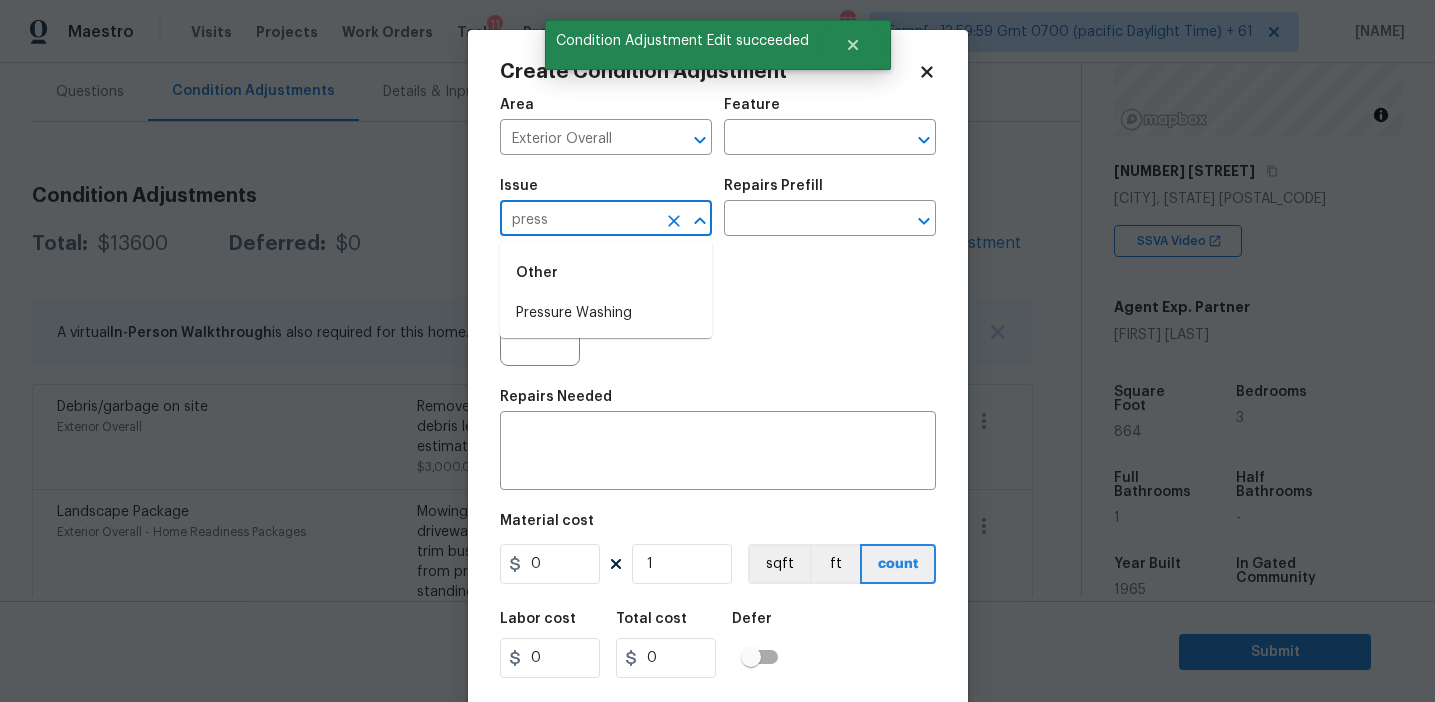 click on "Pressure Washing" at bounding box center [606, 313] 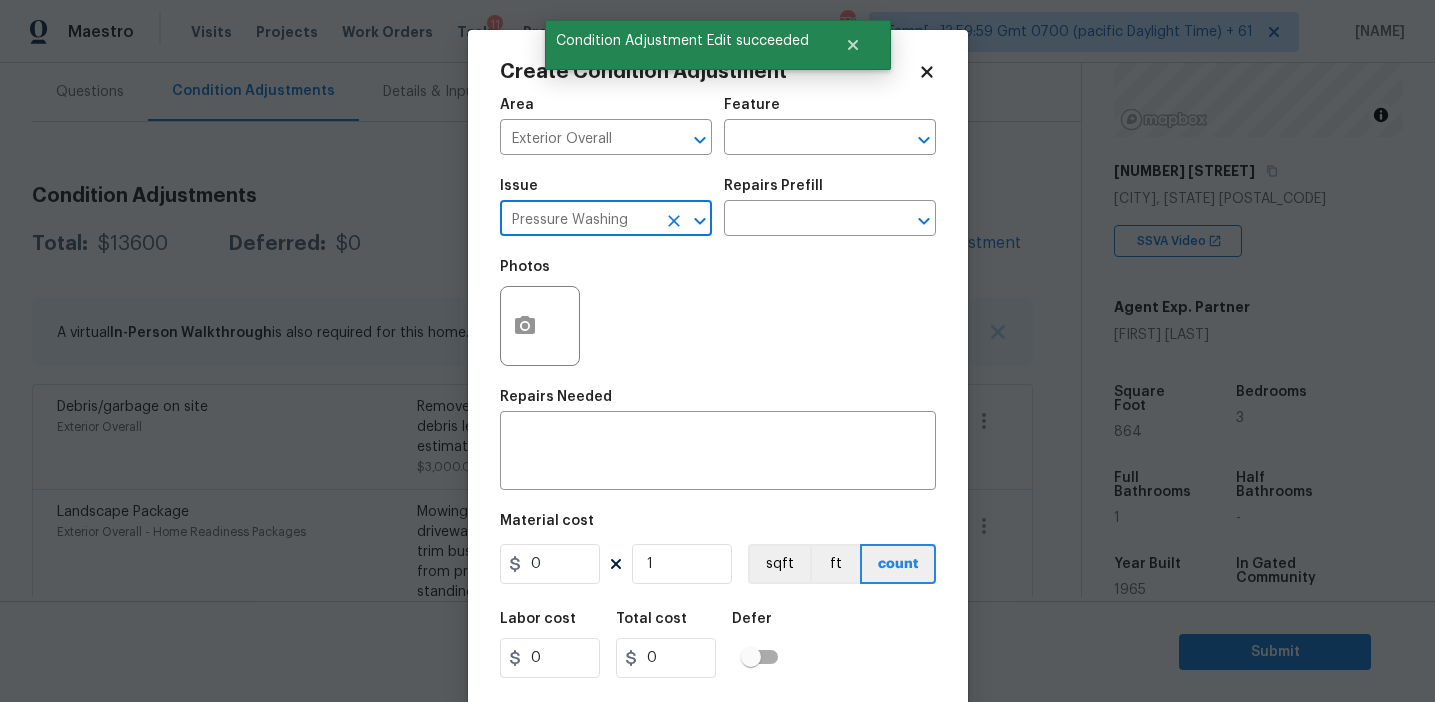 type on "Pressure Washing" 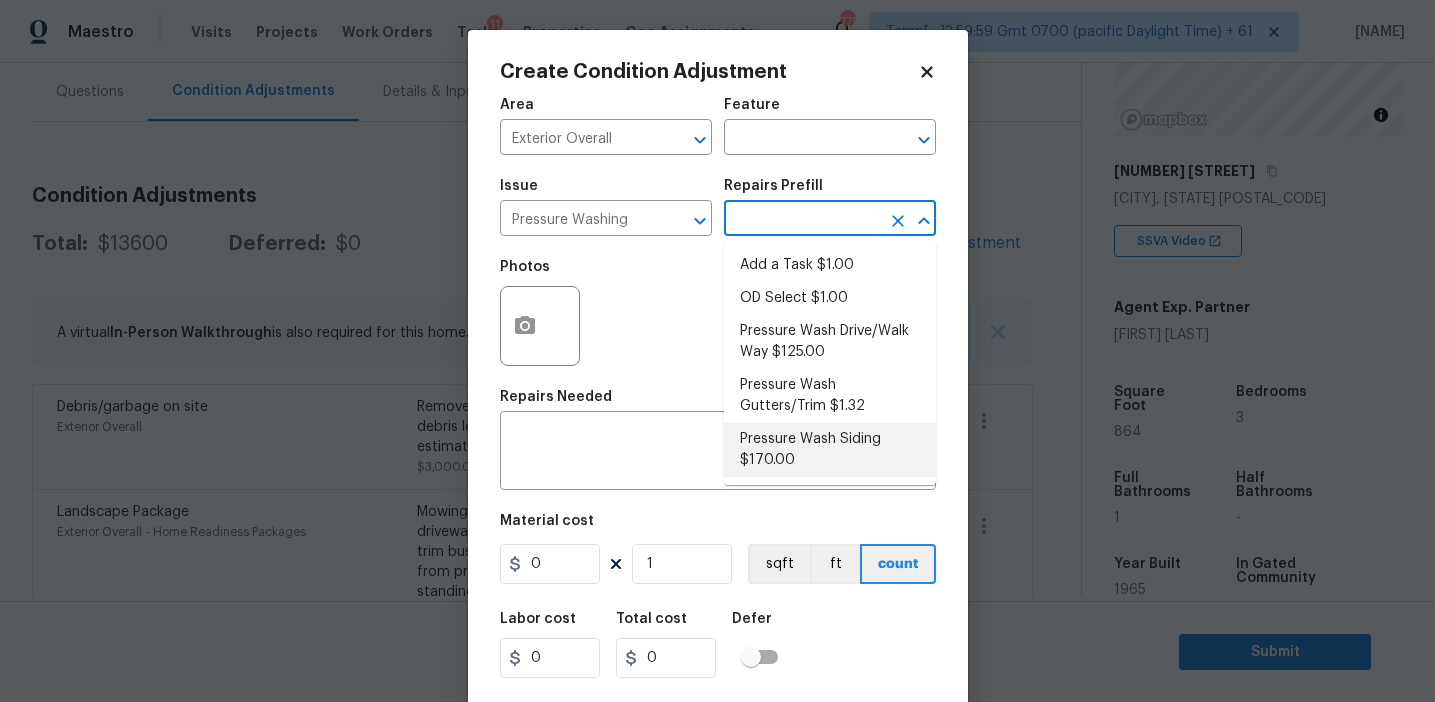 click on "Pressure Wash Siding $170.00" at bounding box center [830, 450] 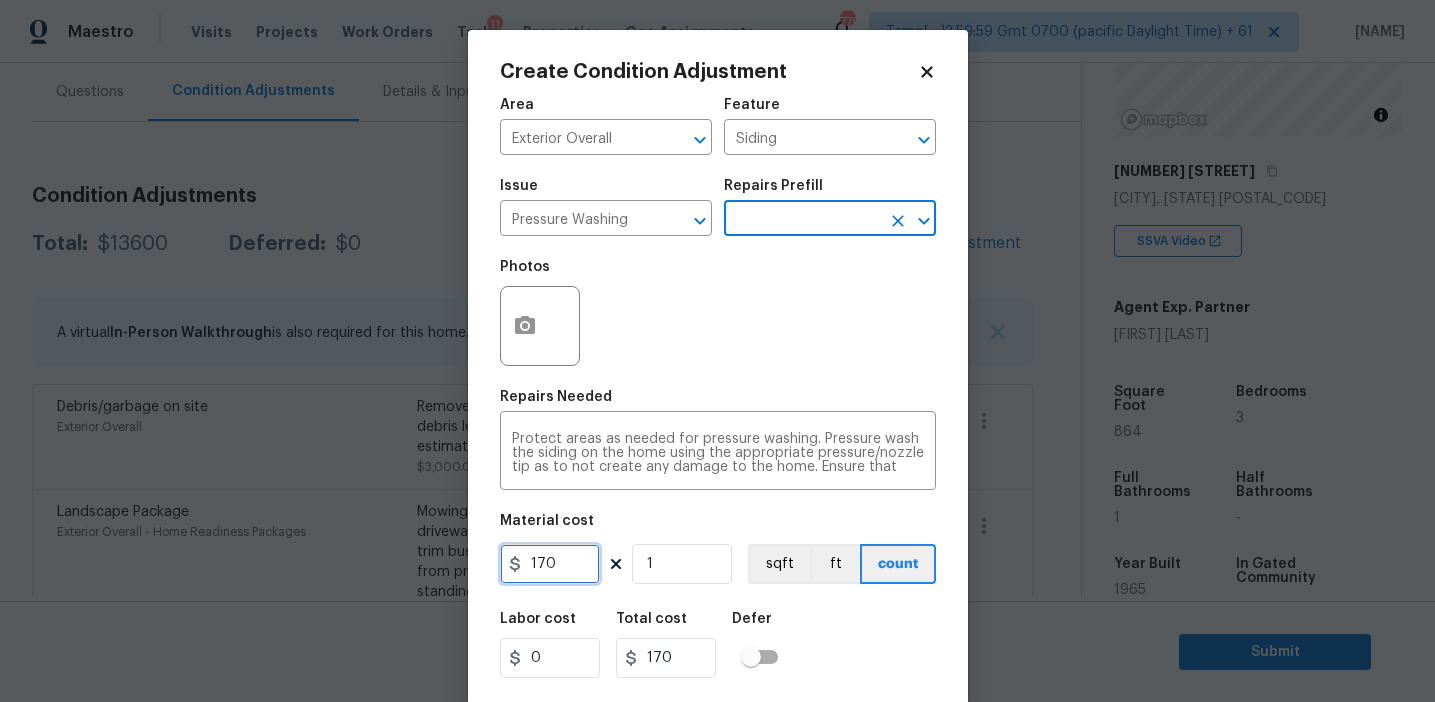click on "170" at bounding box center (550, 564) 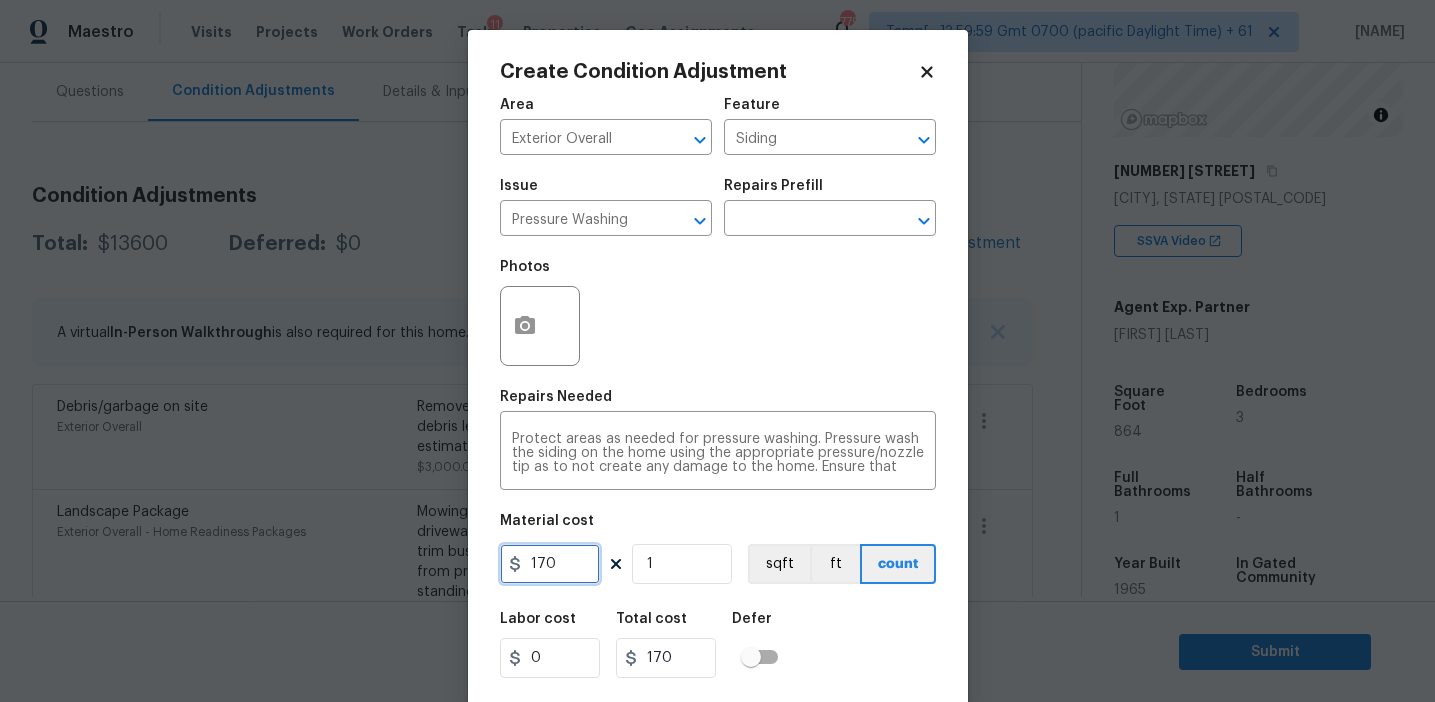 click on "170" at bounding box center [550, 564] 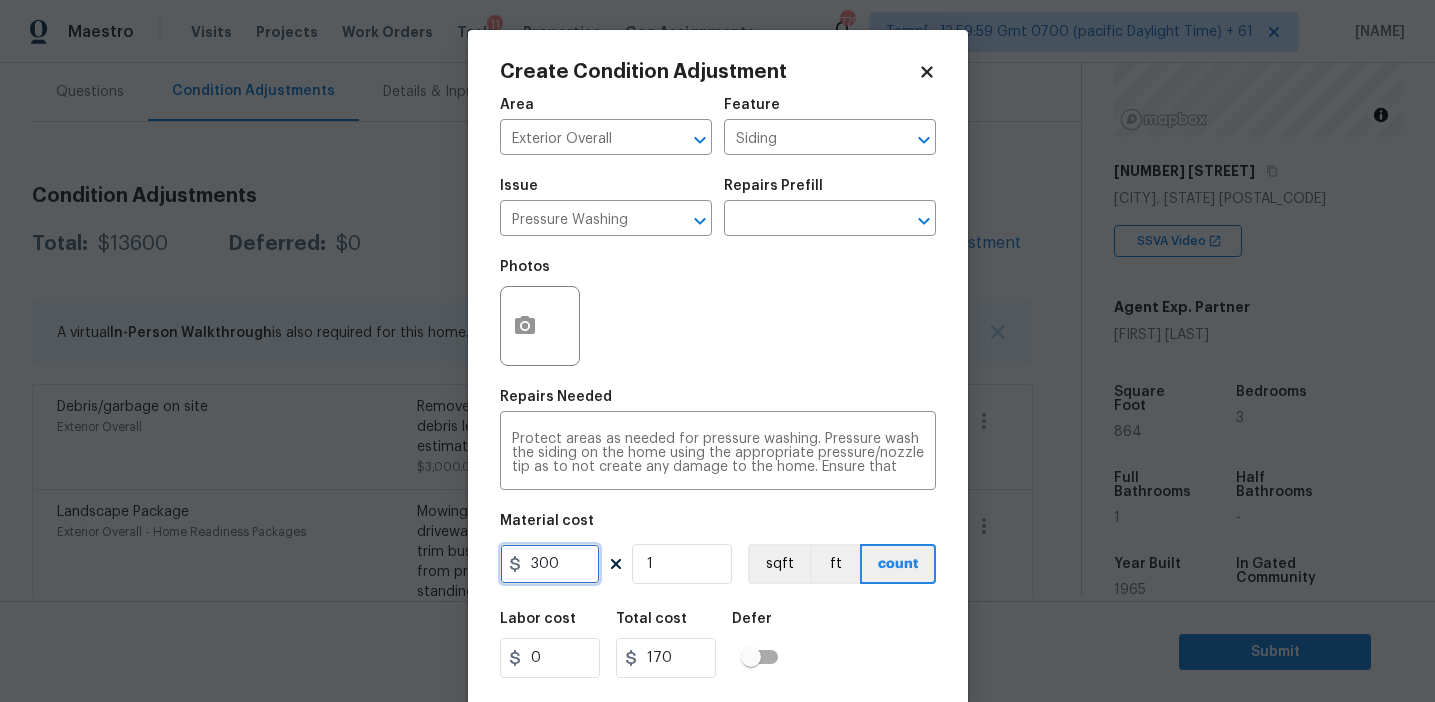 type on "300" 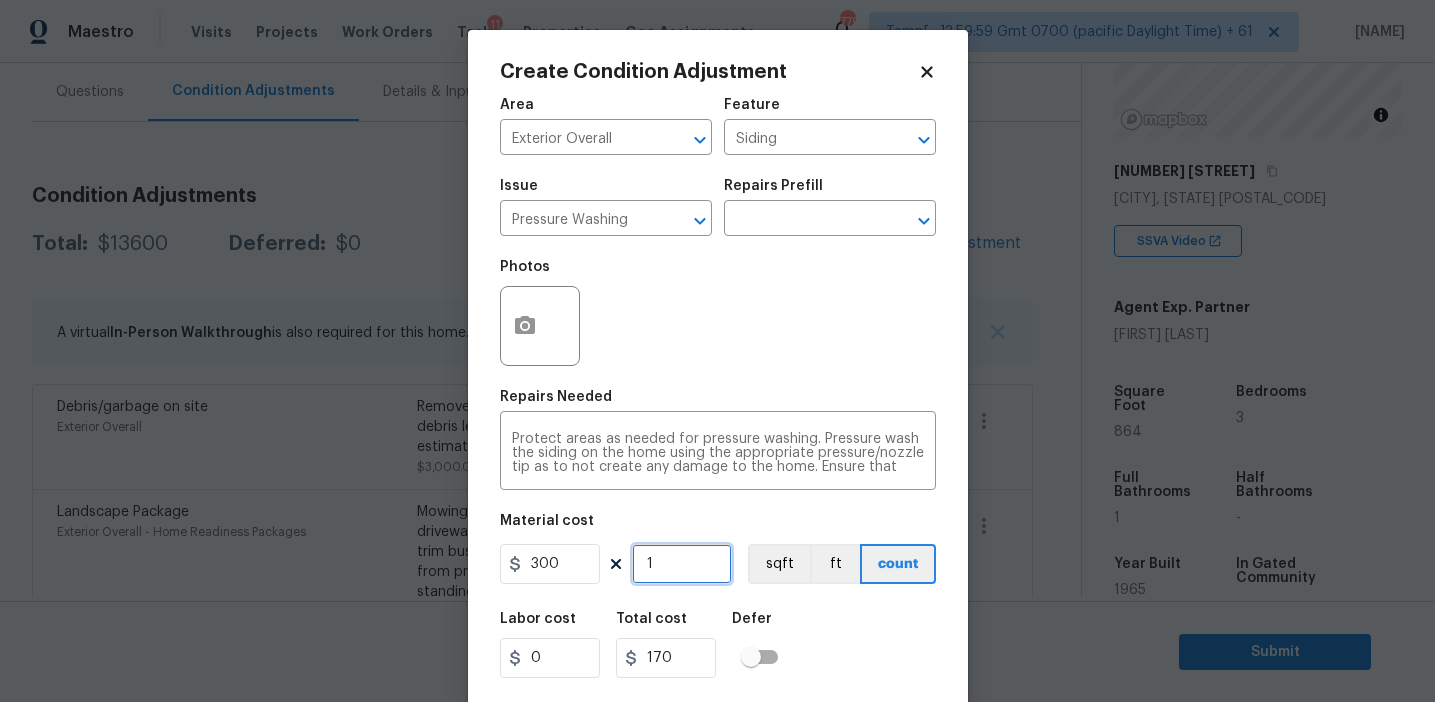 type on "300" 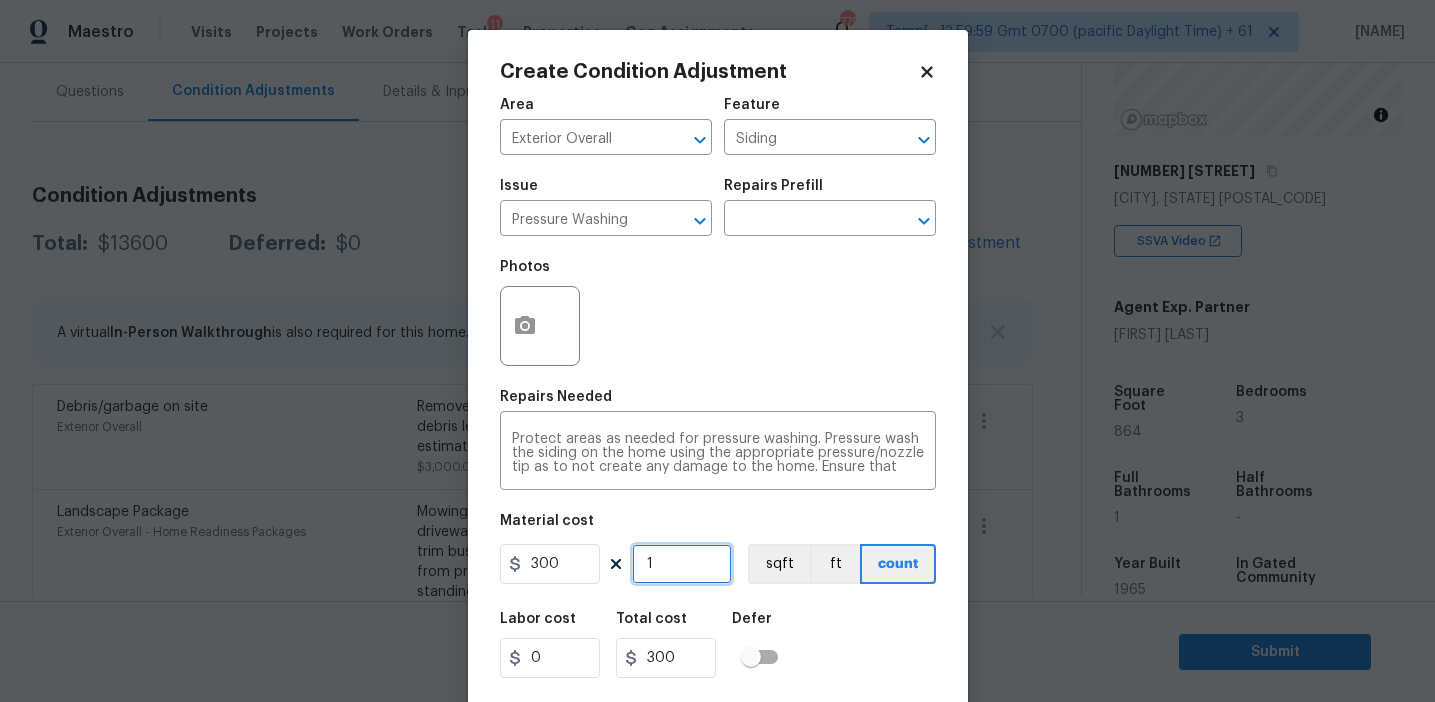 scroll, scrollTop: 45, scrollLeft: 0, axis: vertical 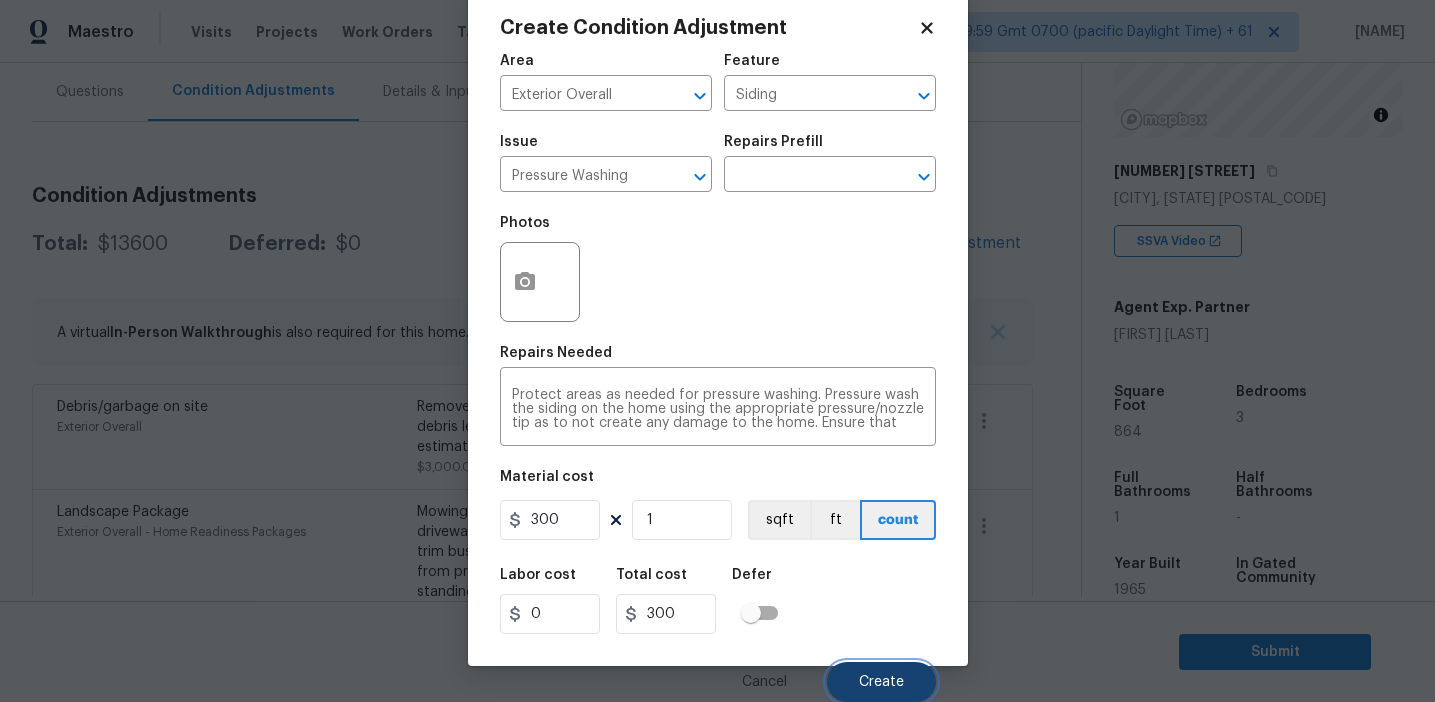 click on "Create" at bounding box center [881, 682] 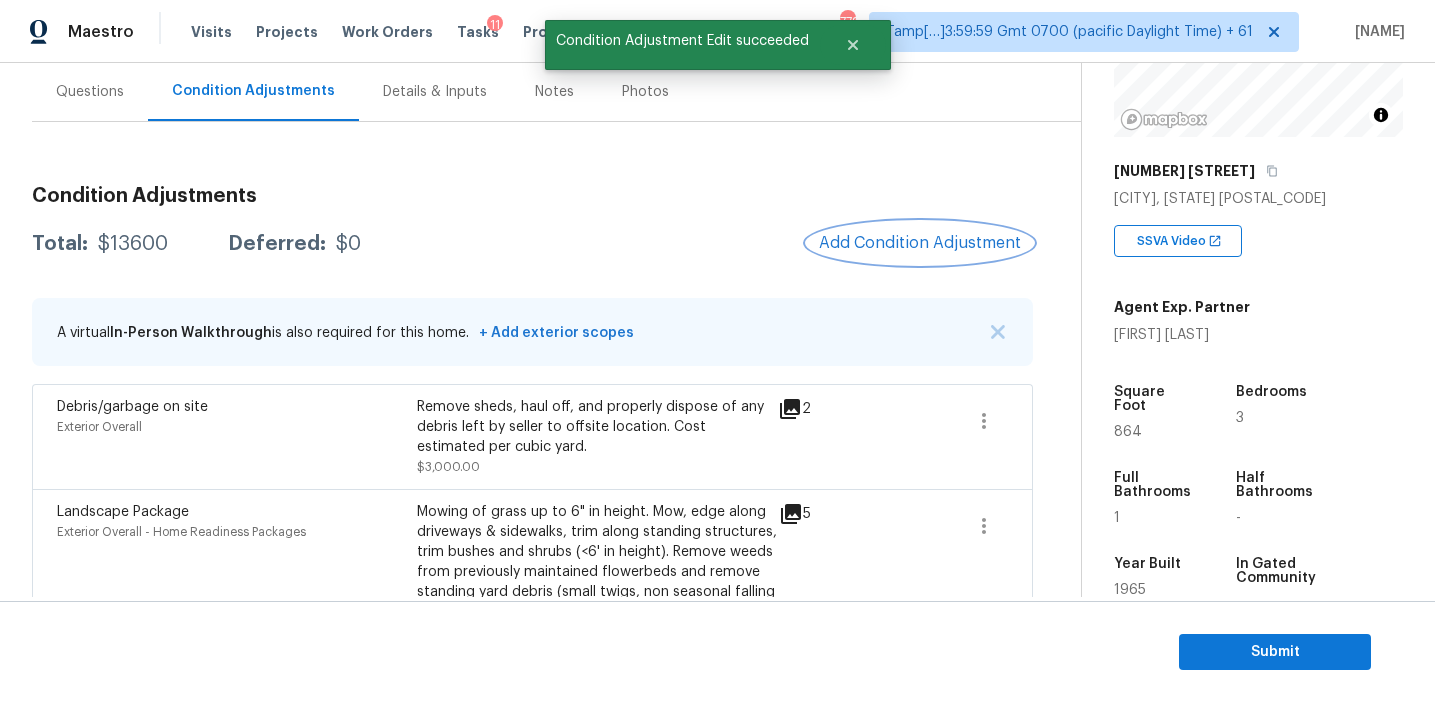 scroll, scrollTop: 0, scrollLeft: 0, axis: both 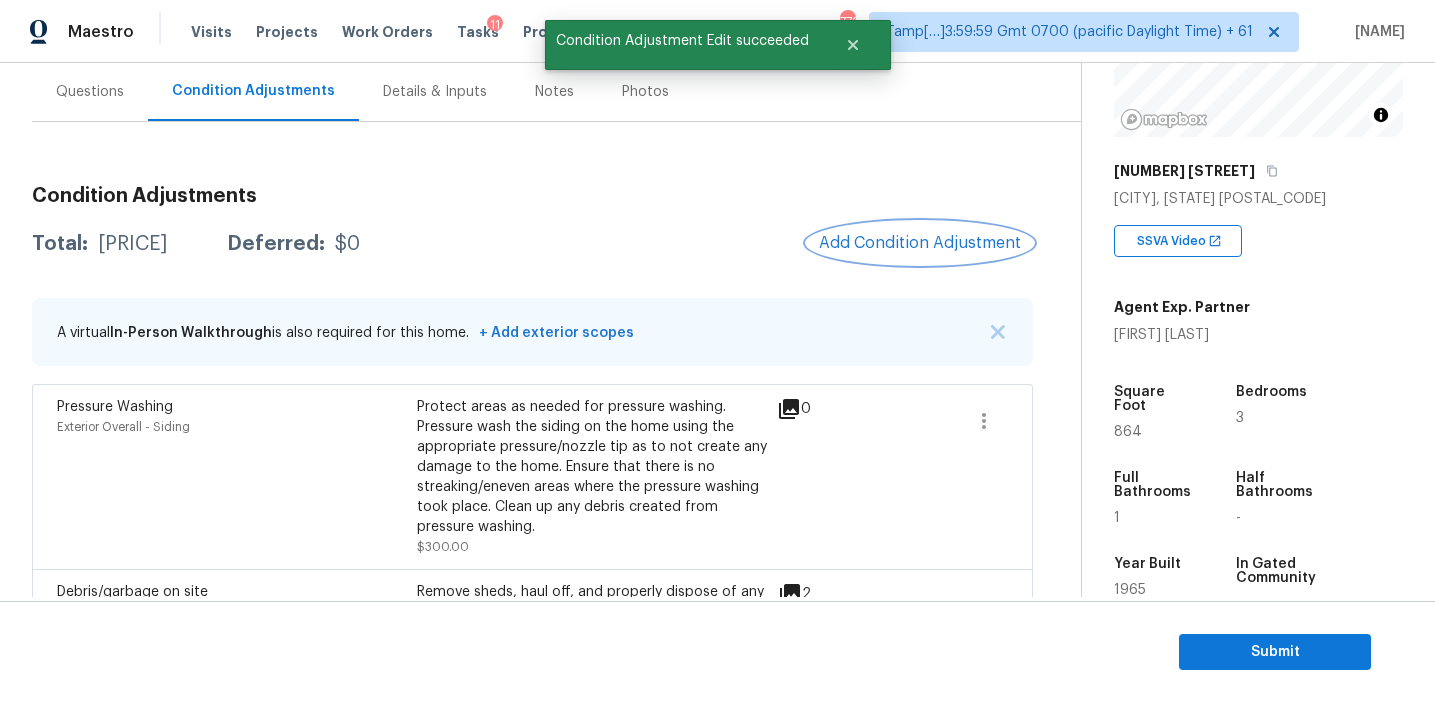 click on "Add Condition Adjustment" at bounding box center (920, 243) 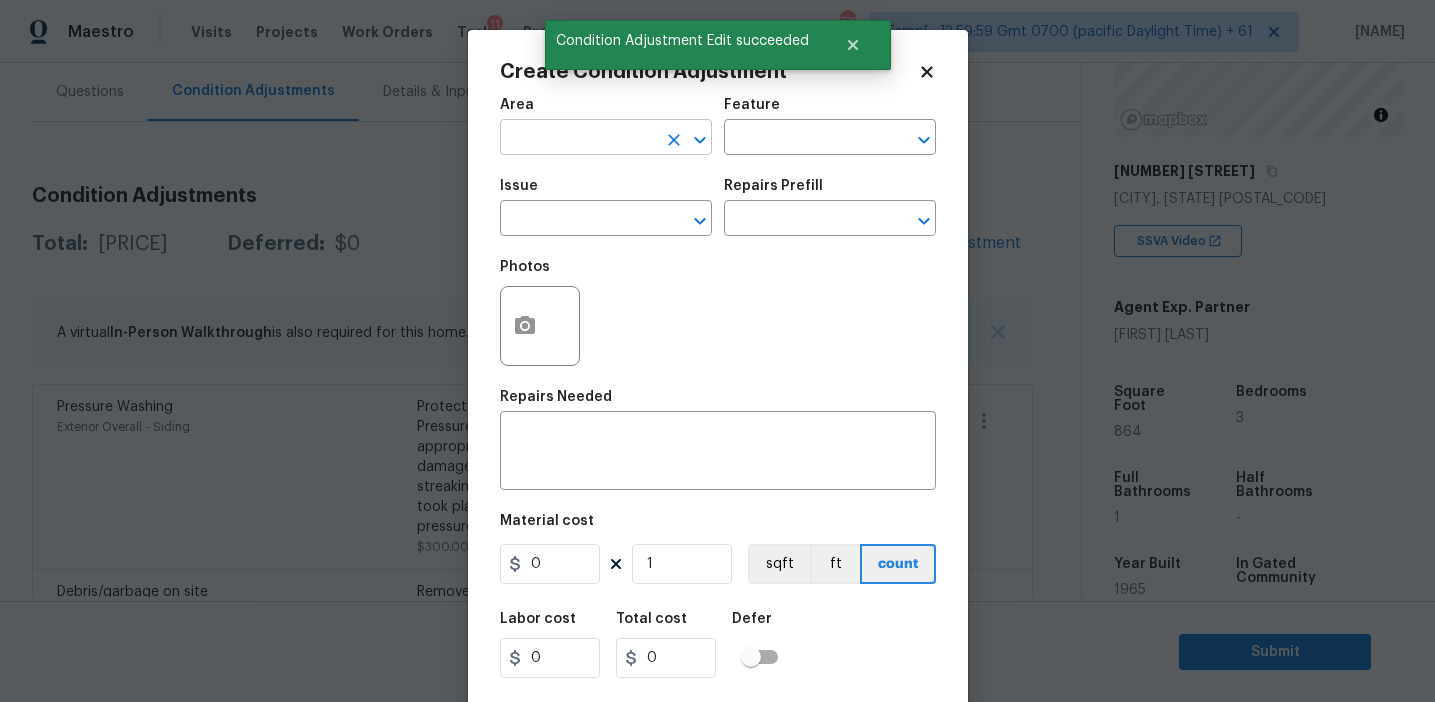 click at bounding box center [578, 139] 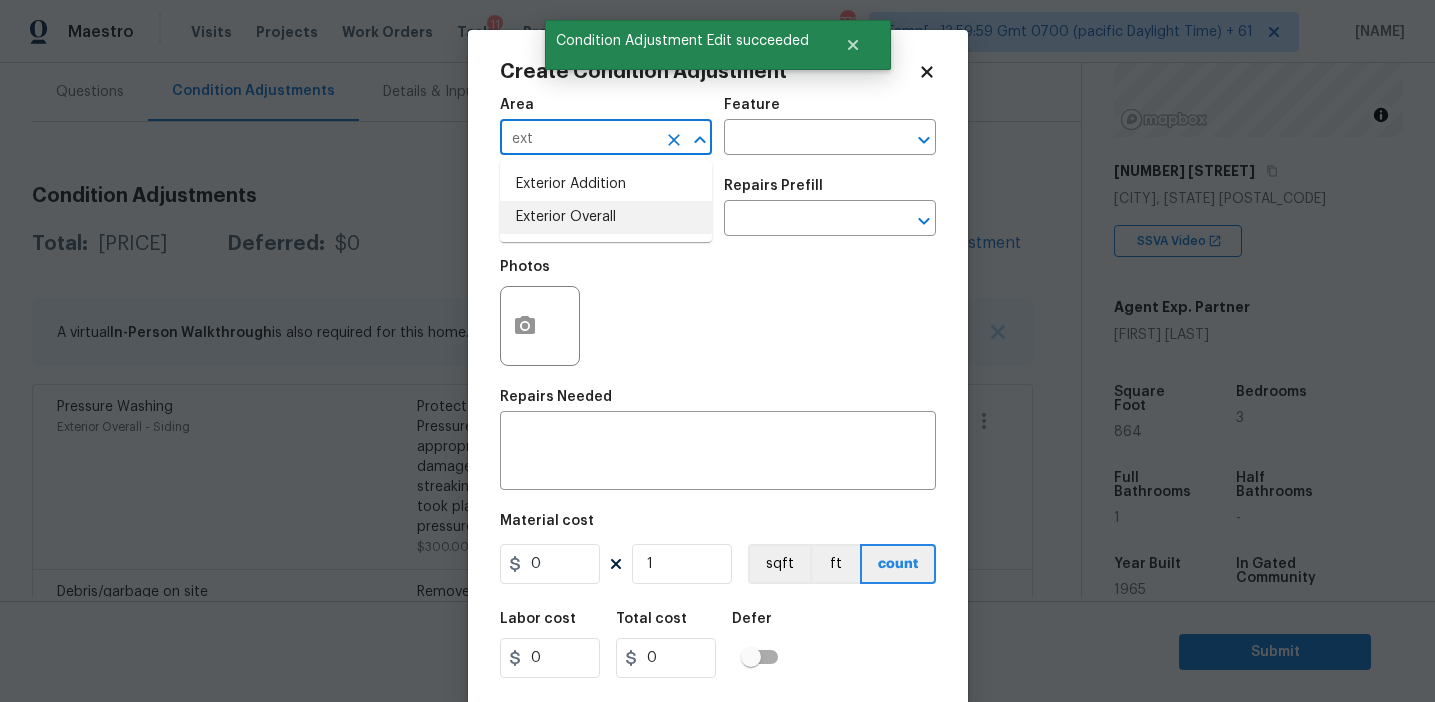 click on "Exterior Overall" at bounding box center [606, 217] 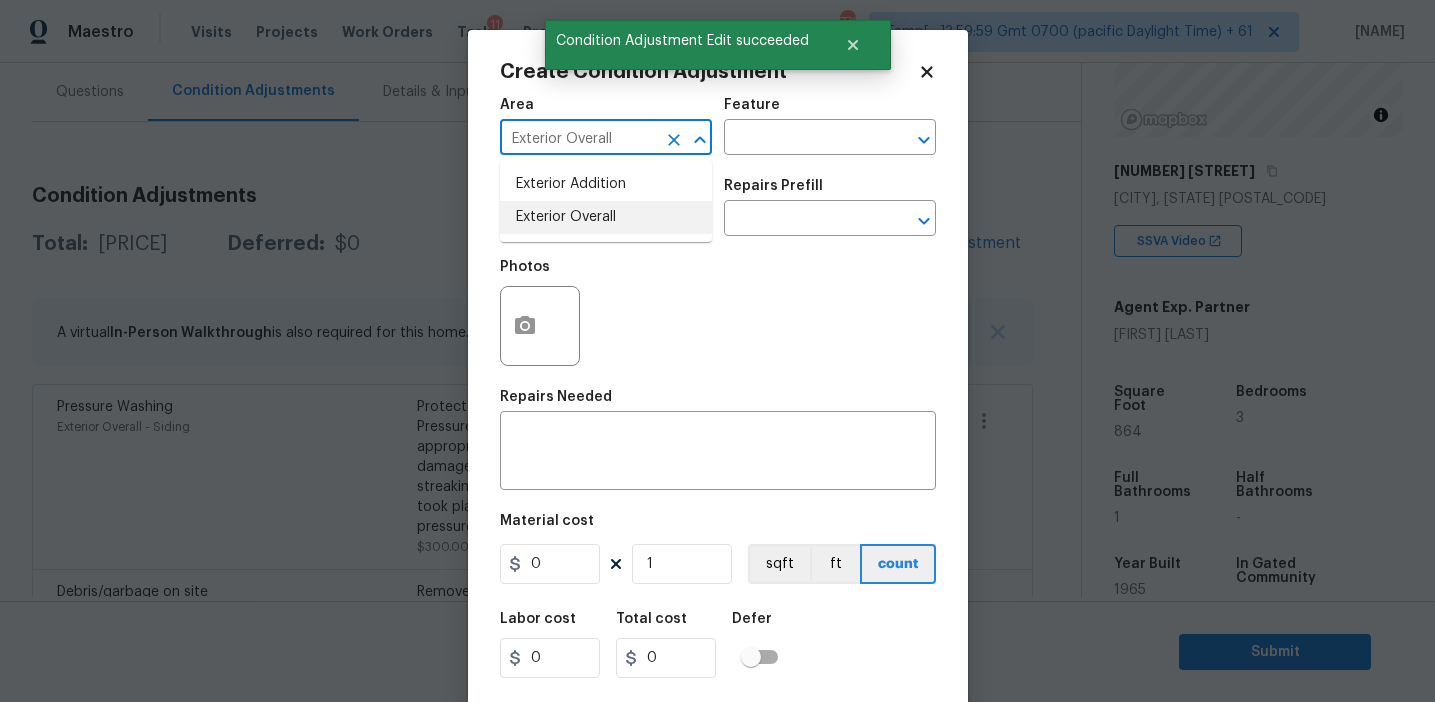 type on "Exterior Overall" 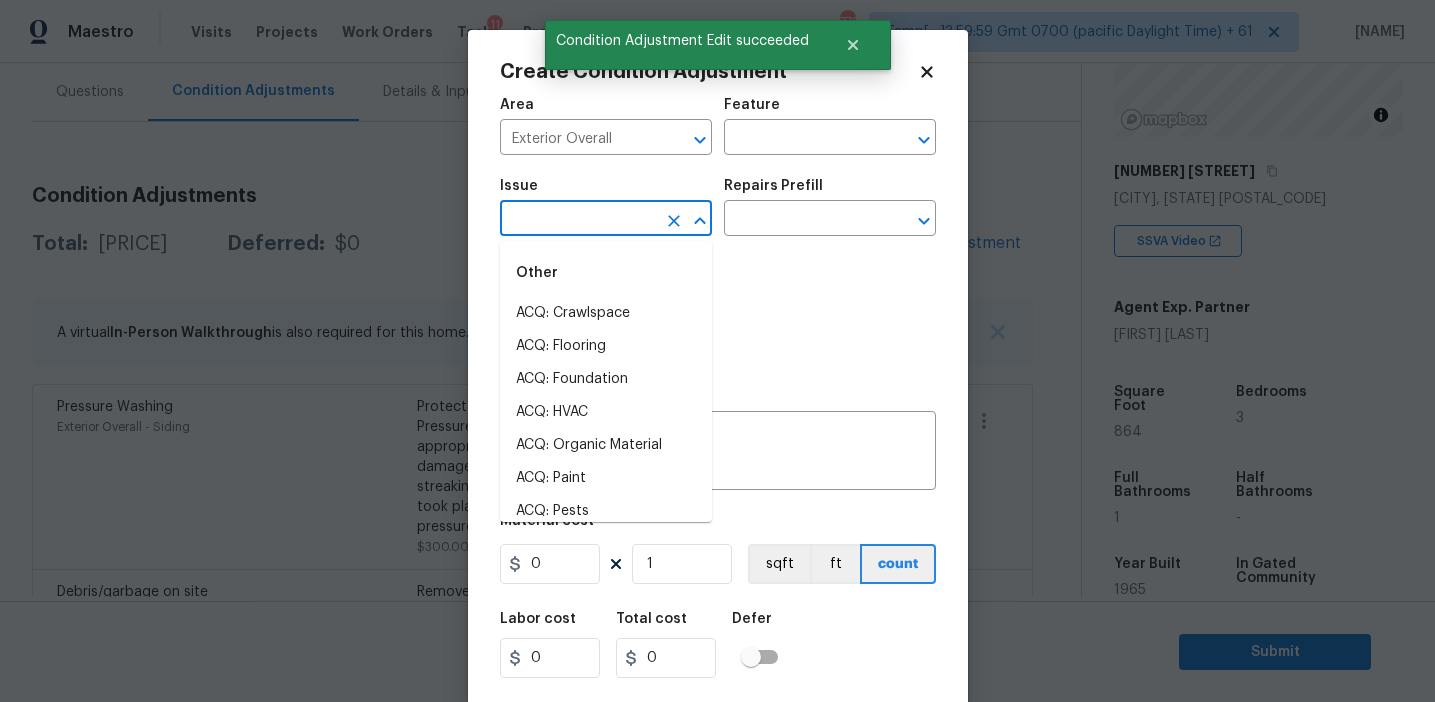 click at bounding box center (578, 220) 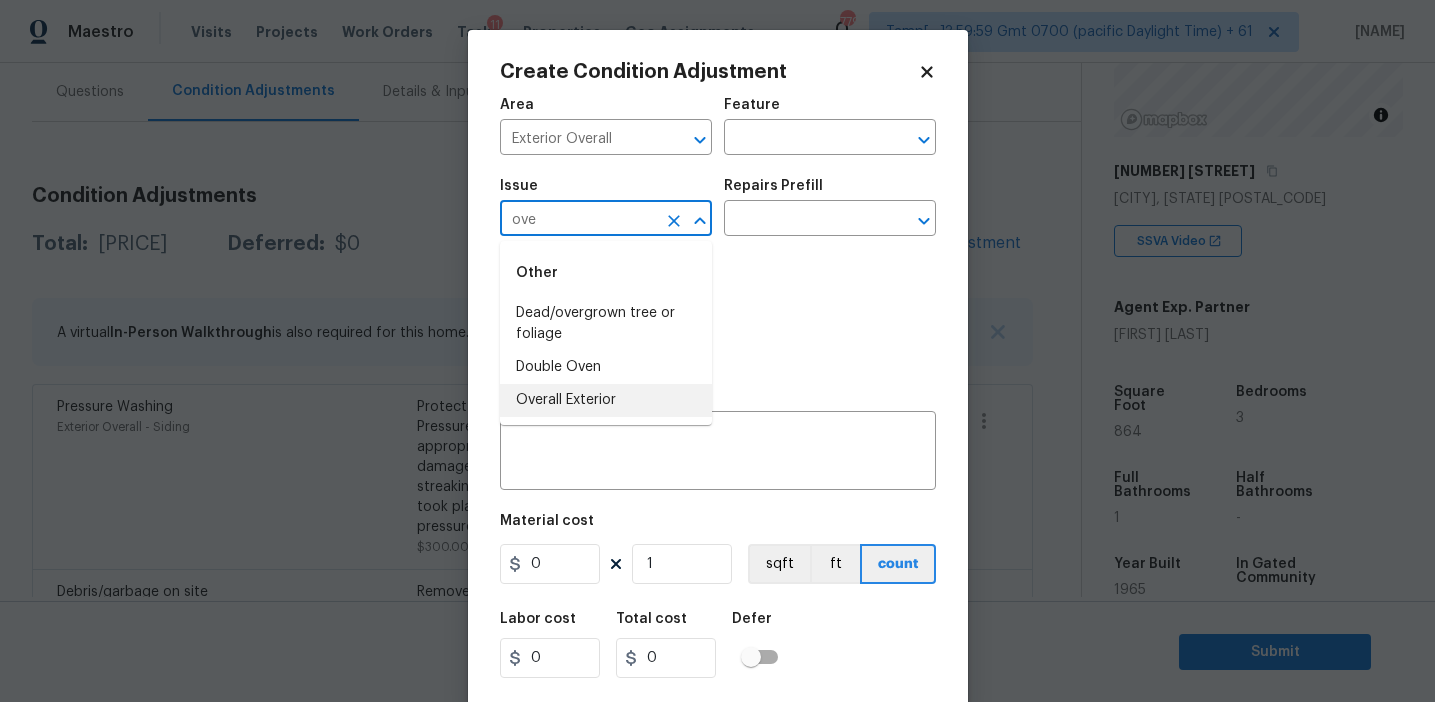 click on "Overall Exterior" at bounding box center [606, 400] 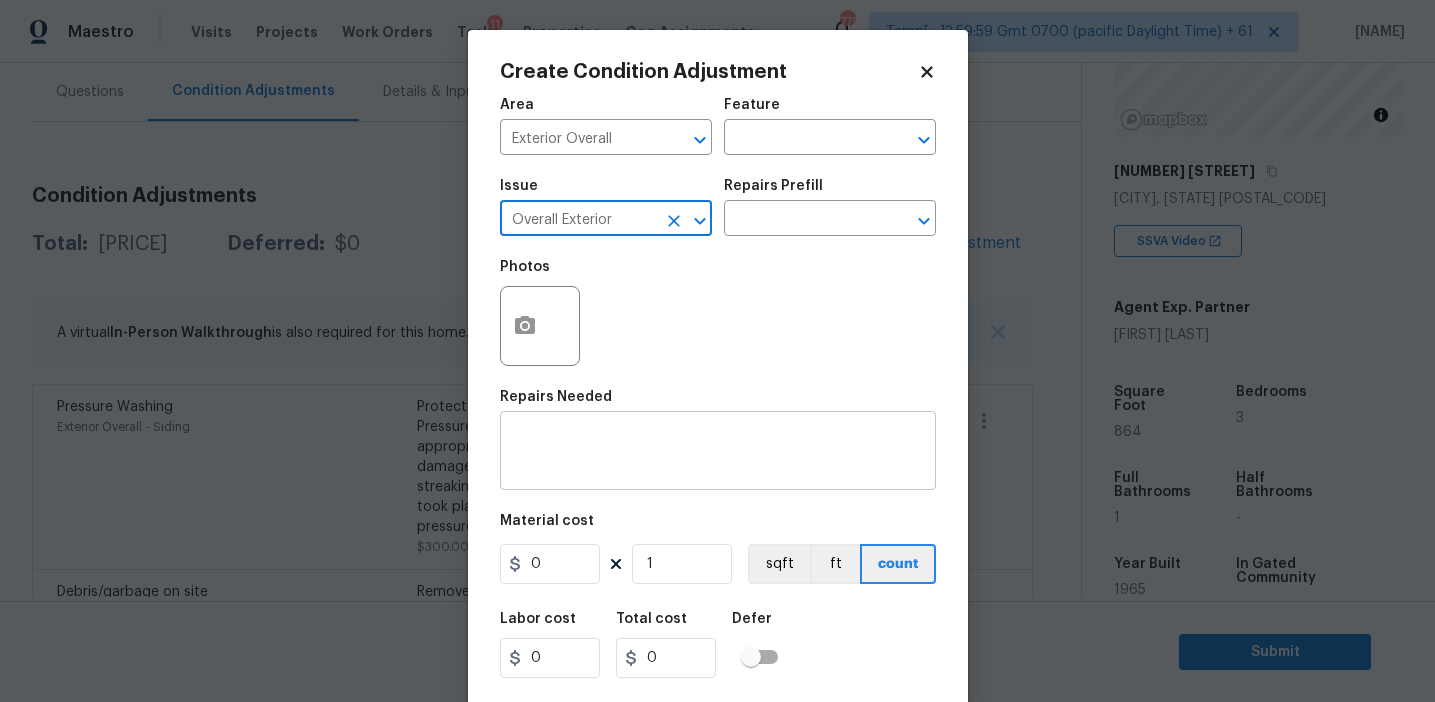 type on "Overall Exterior" 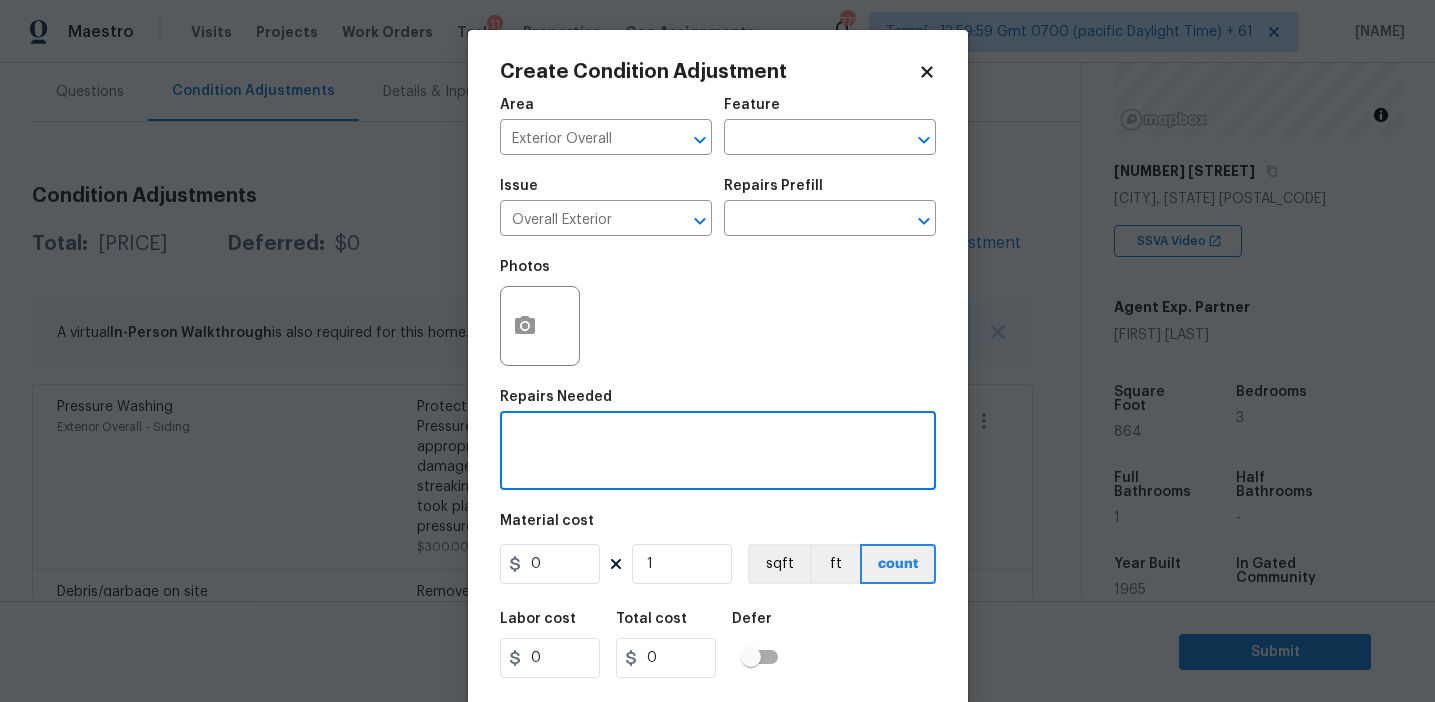 click on "Photos" at bounding box center [718, 313] 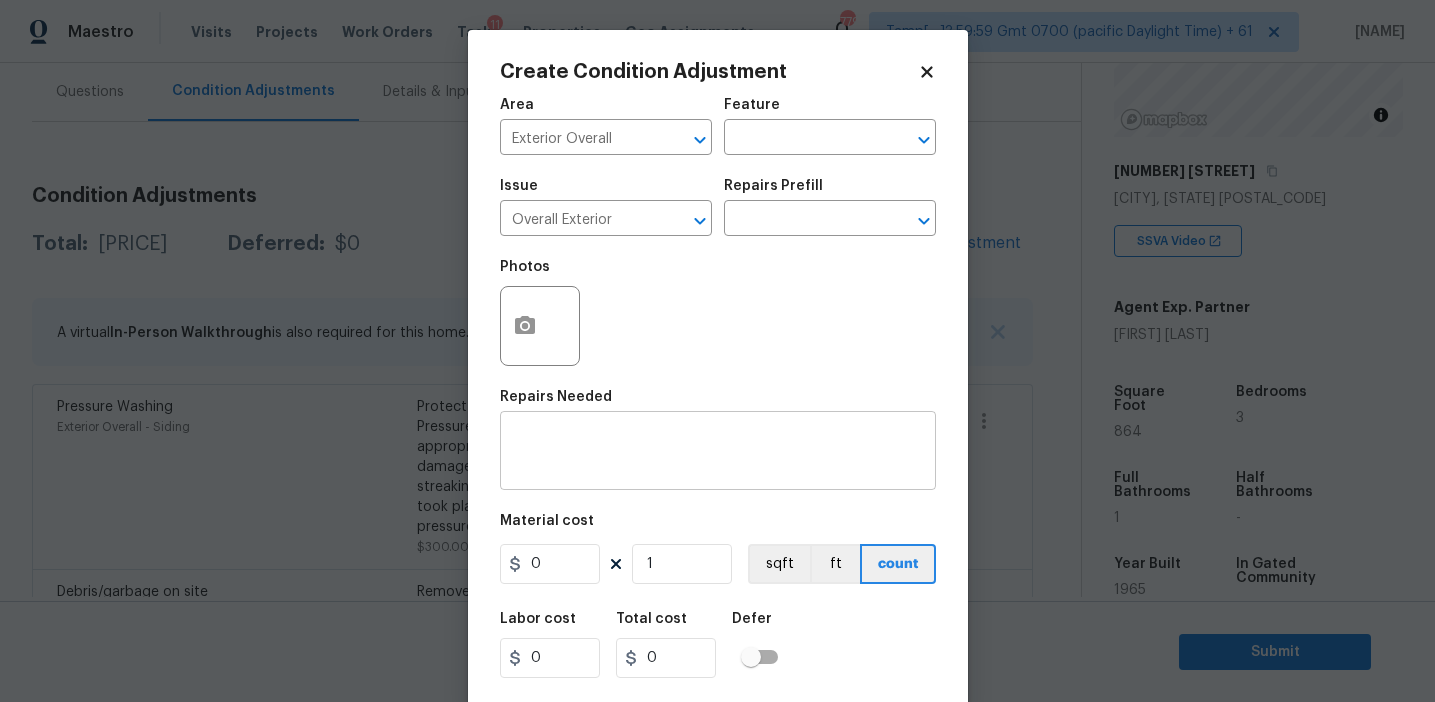 click on "x ​" at bounding box center (718, 453) 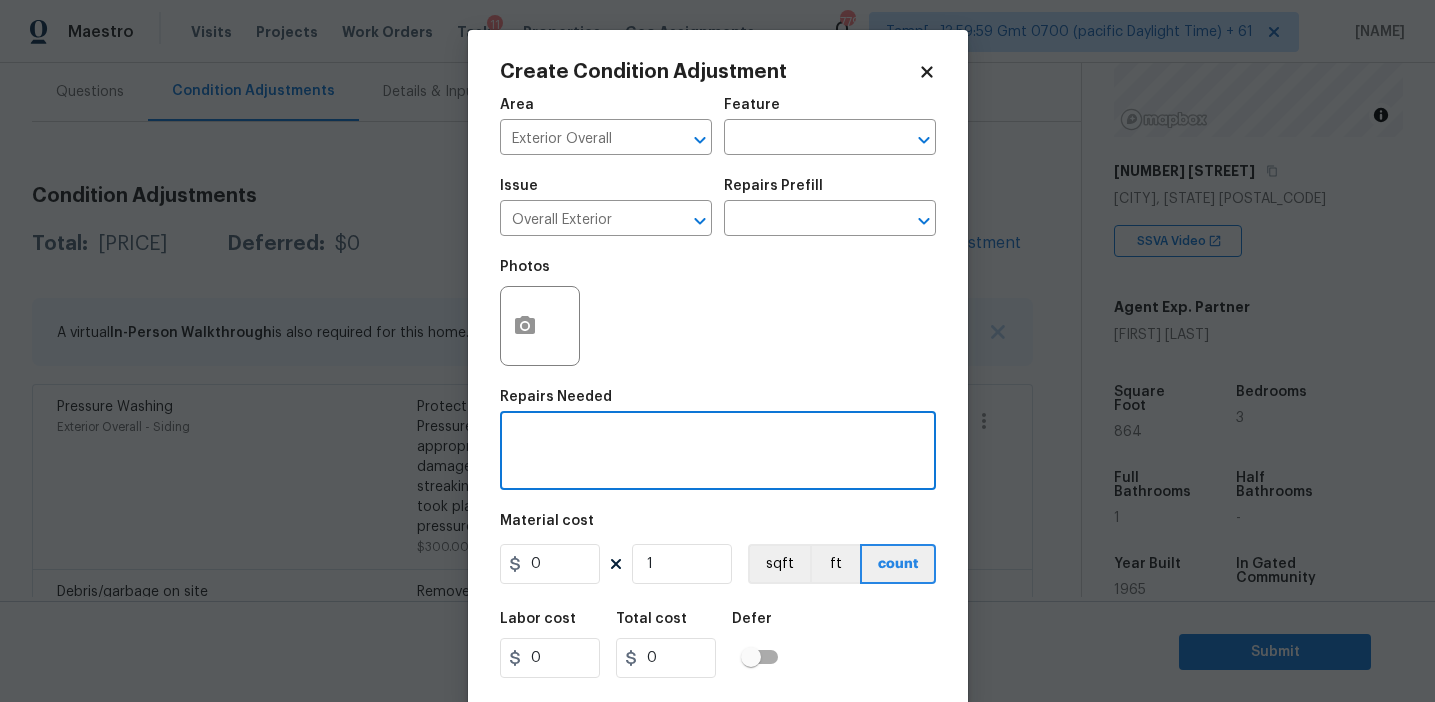 paste on "Overall exterior repairs (siding, stucco, fencing, decking, soffit, eaves, trims, fascia, facade, shutters, frames, gutters etc)" 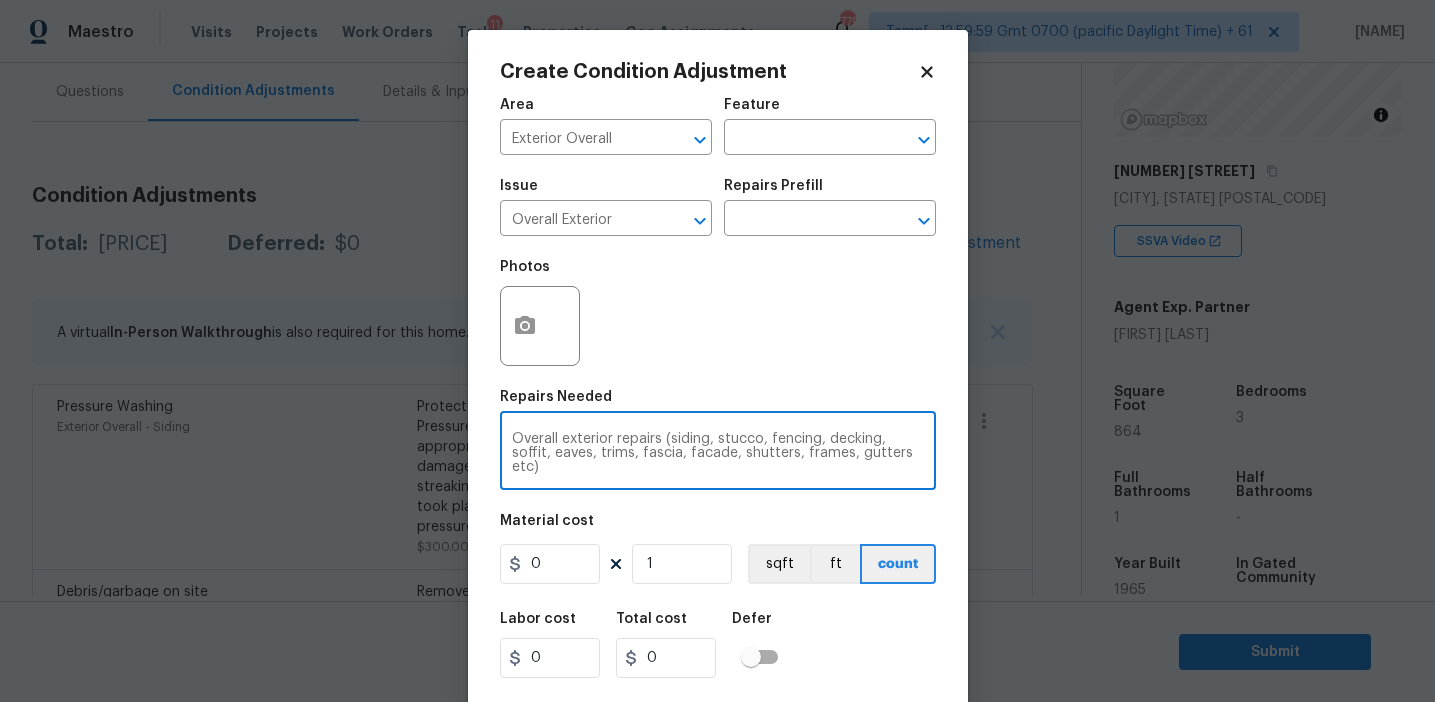 click on "Overall exterior repairs (siding, stucco, fencing, decking, soffit, eaves, trims, fascia, facade, shutters, frames, gutters etc)" at bounding box center [718, 453] 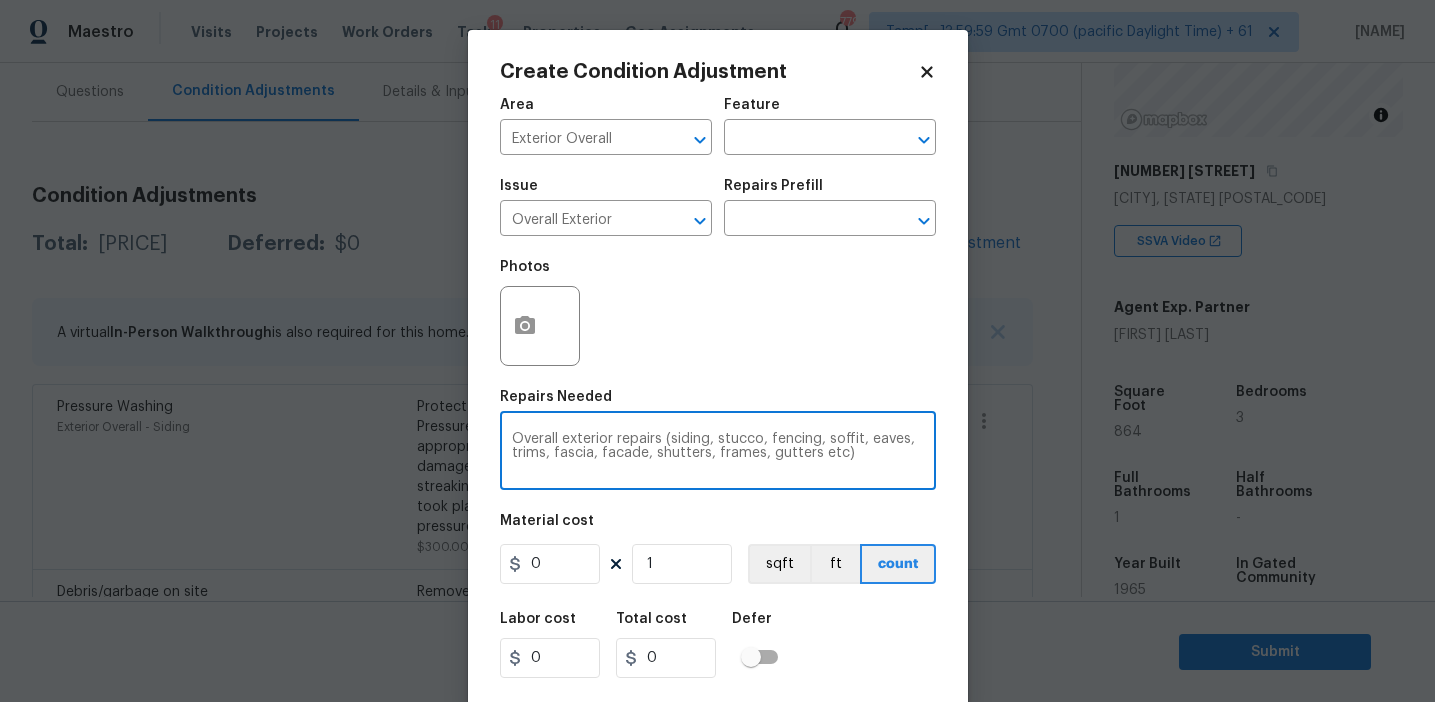 type on "Overall exterior repairs (siding, stucco, fencing, soffit, eaves, trims, fascia, facade, shutters, frames, gutters etc)" 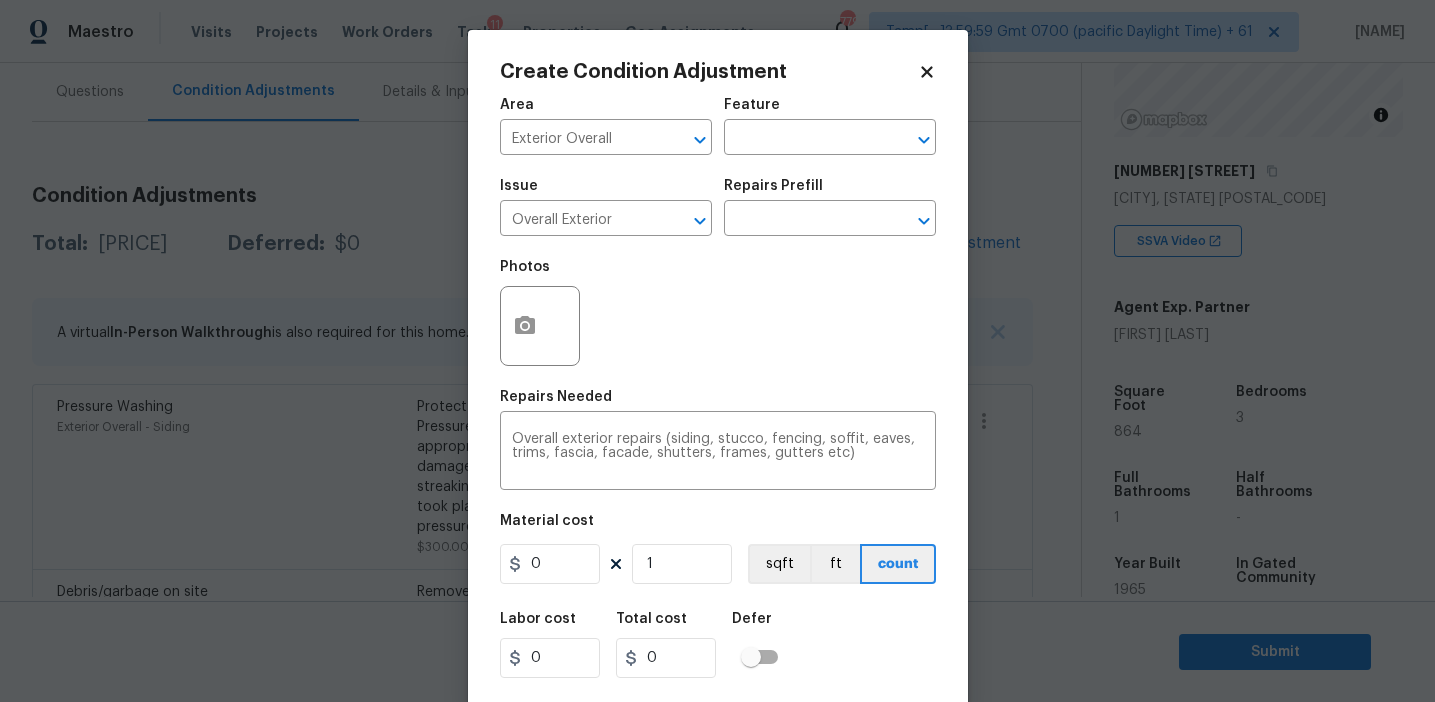click on "Photos" at bounding box center (718, 313) 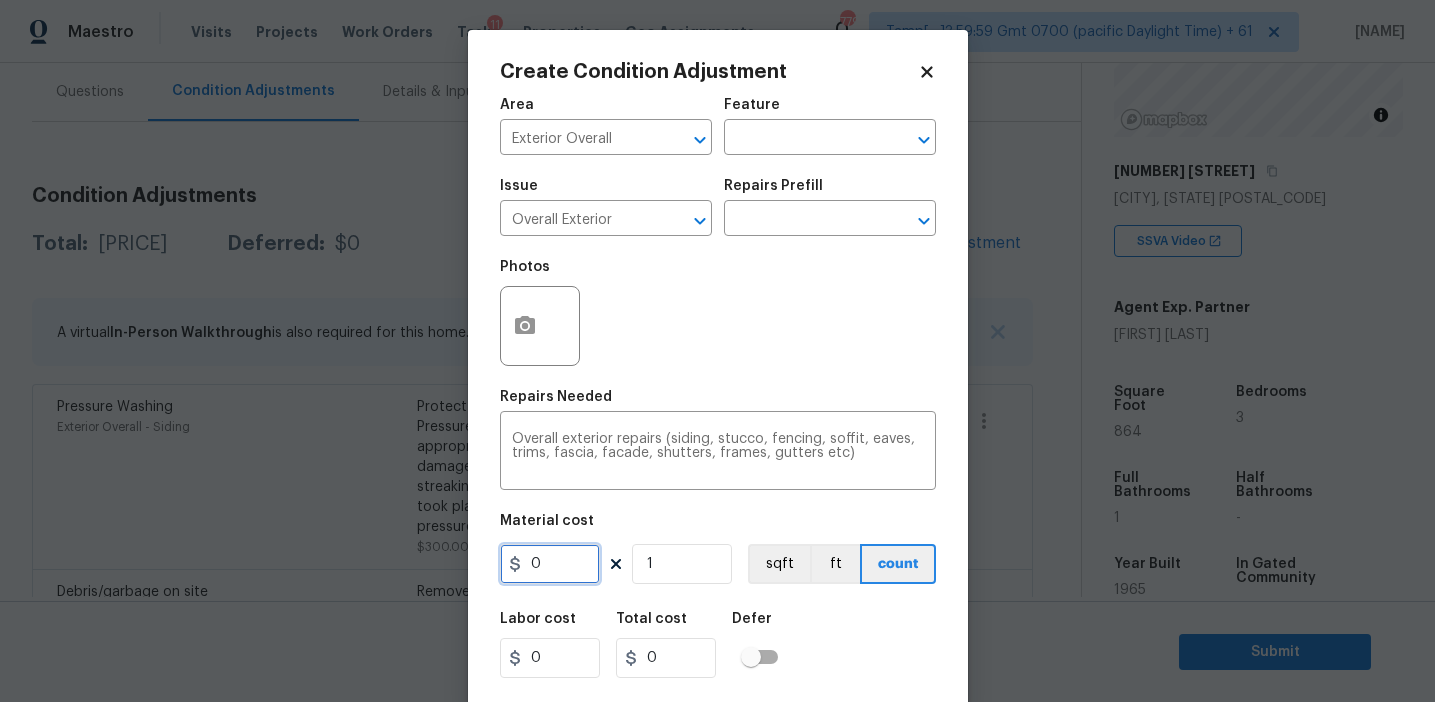 click on "0" at bounding box center (550, 564) 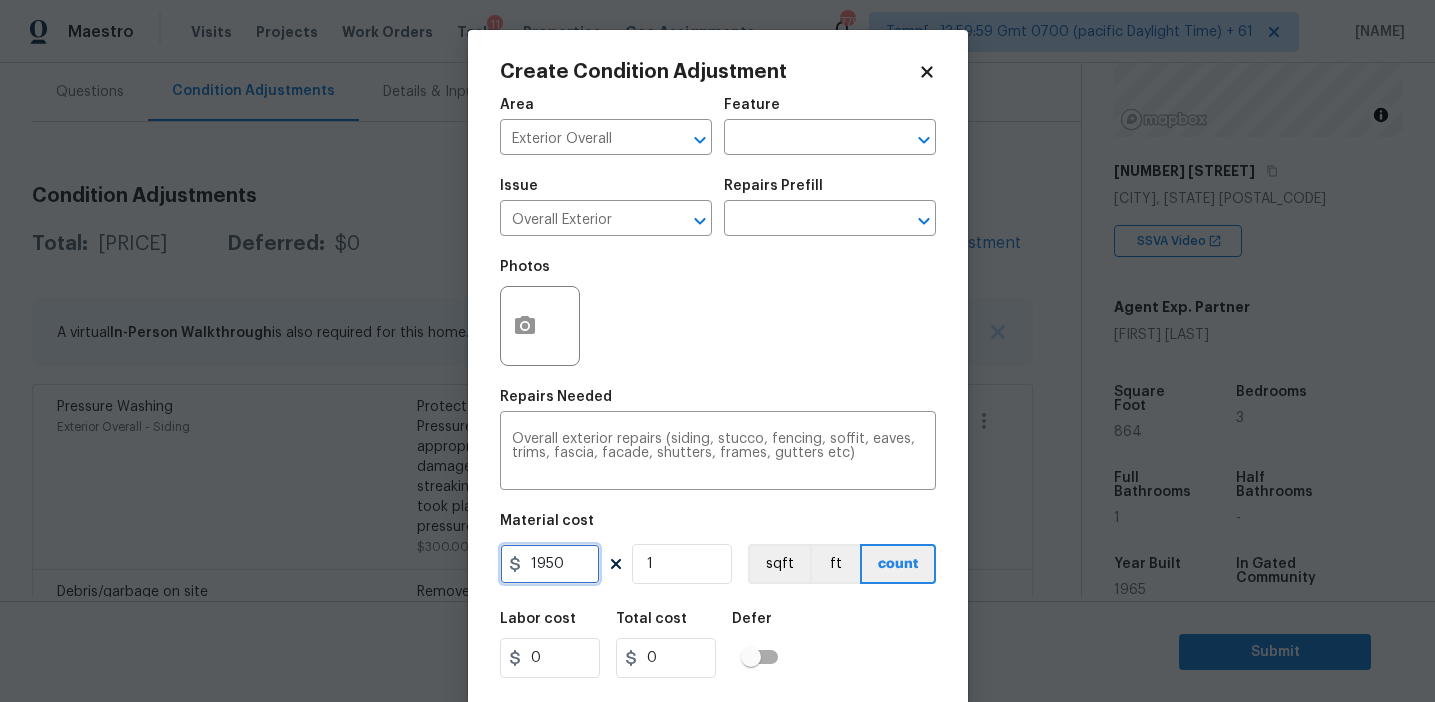 type on "1950" 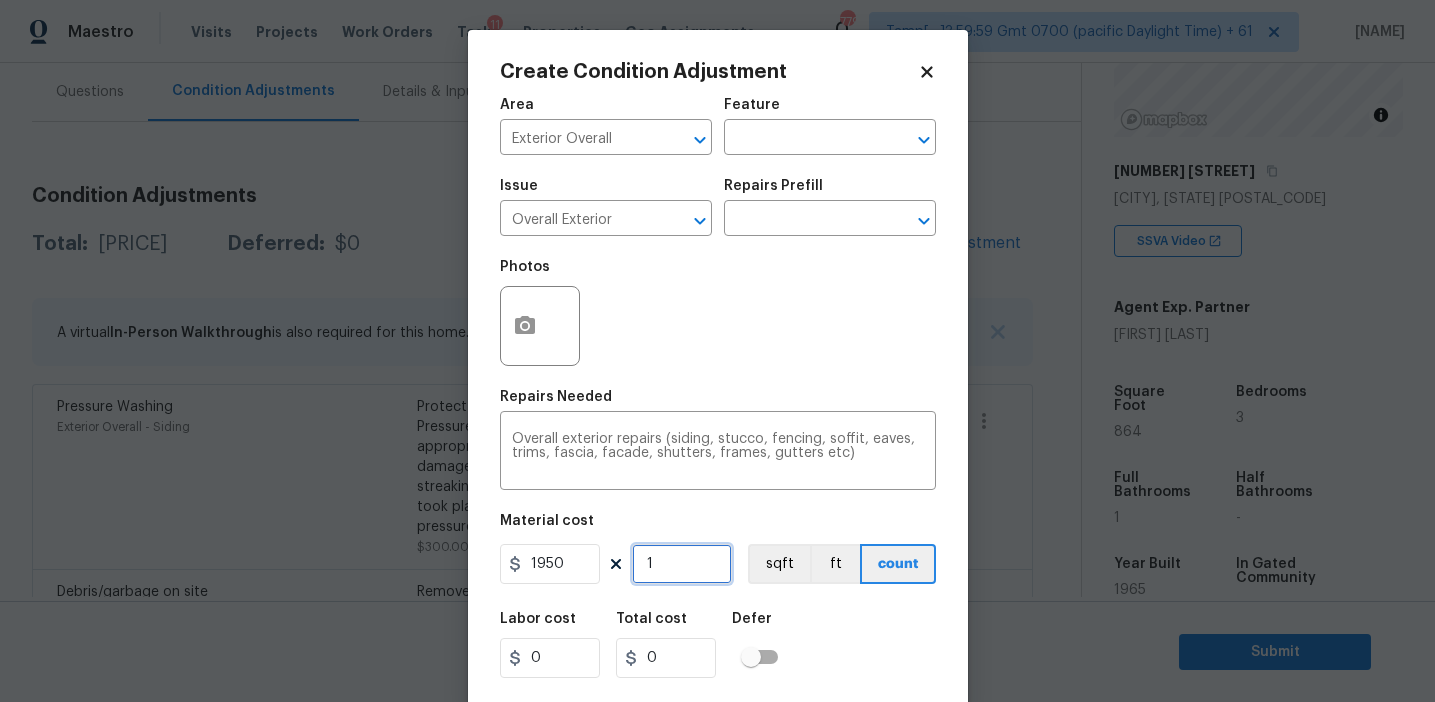 type on "1950" 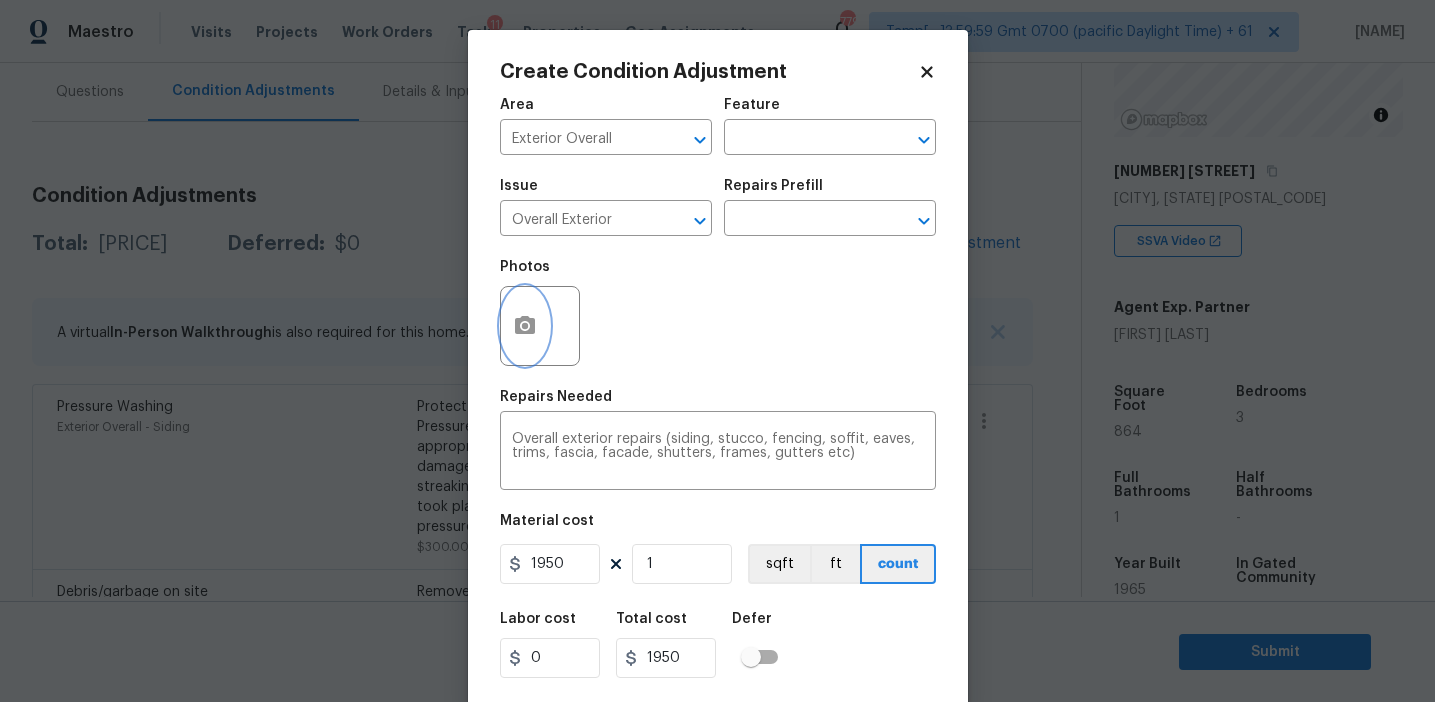 click 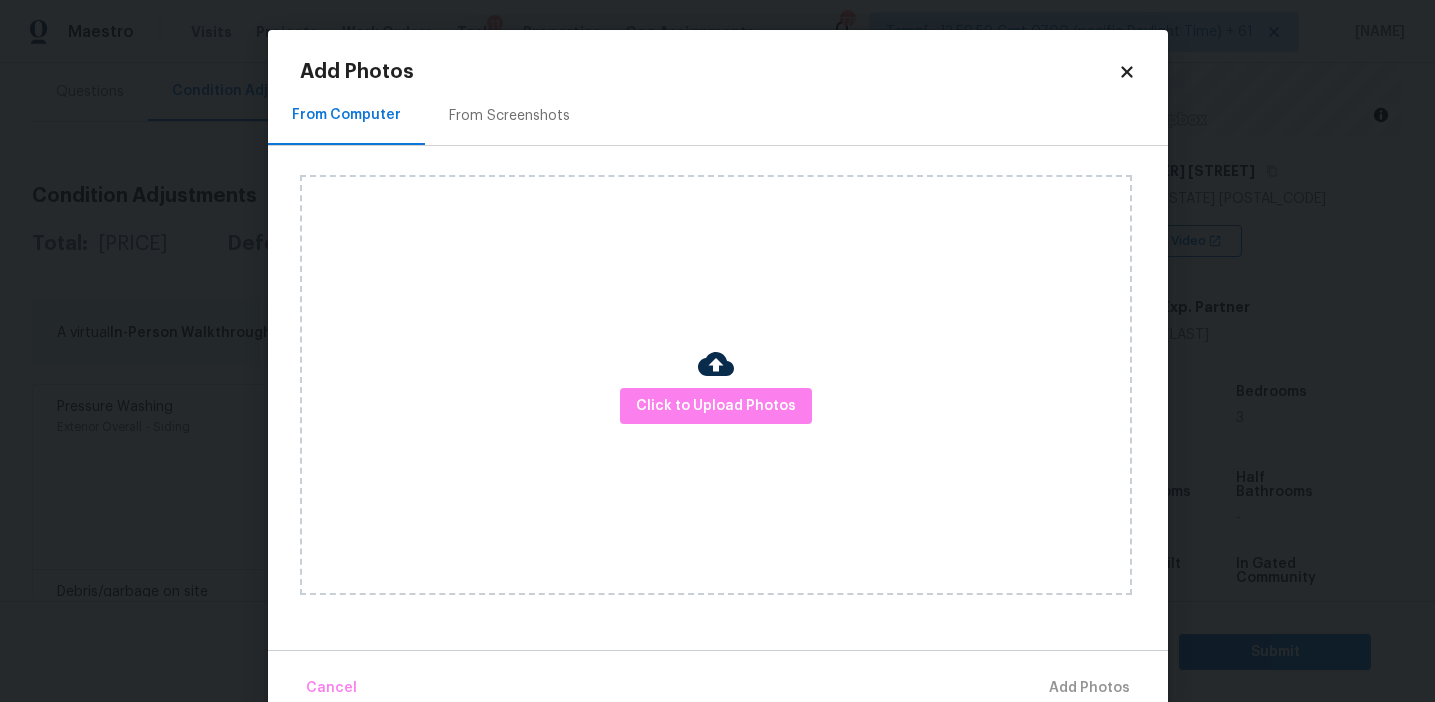 click on "From Screenshots" at bounding box center [509, 115] 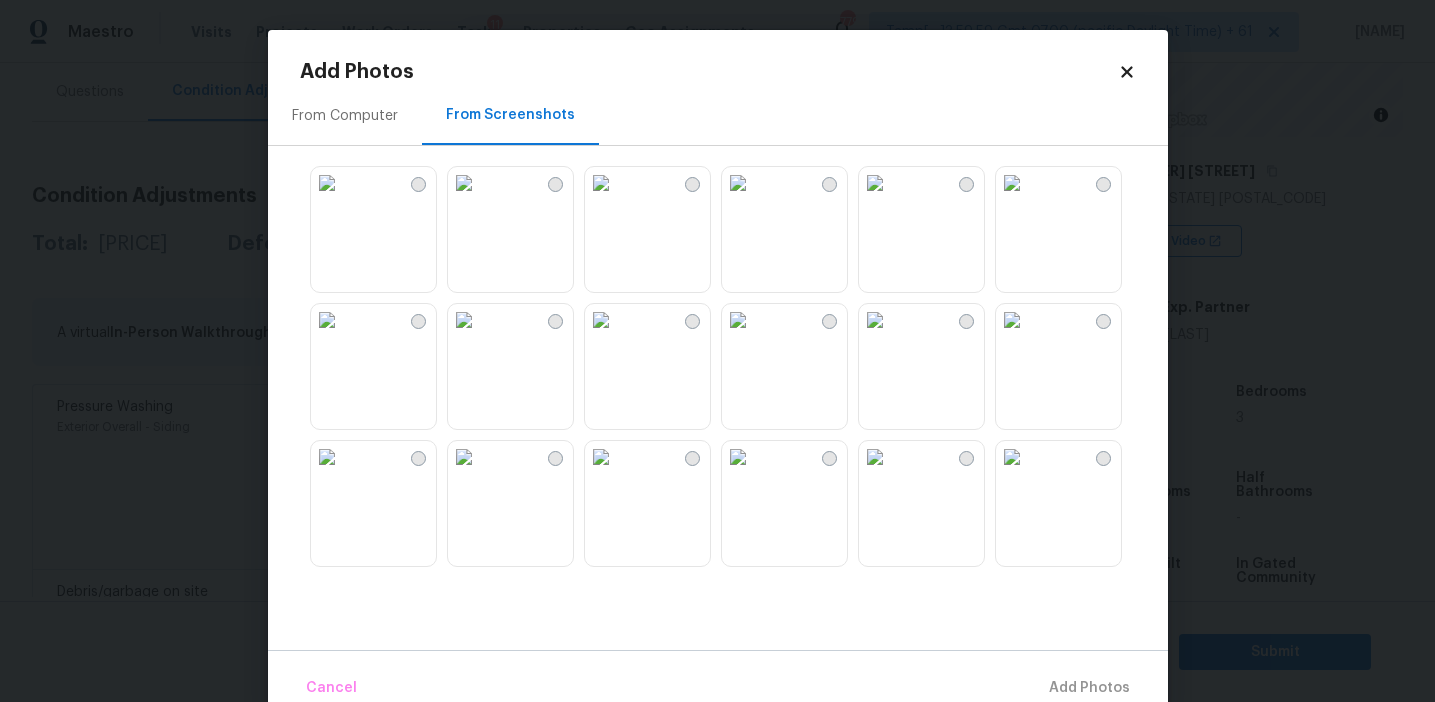click at bounding box center [327, 183] 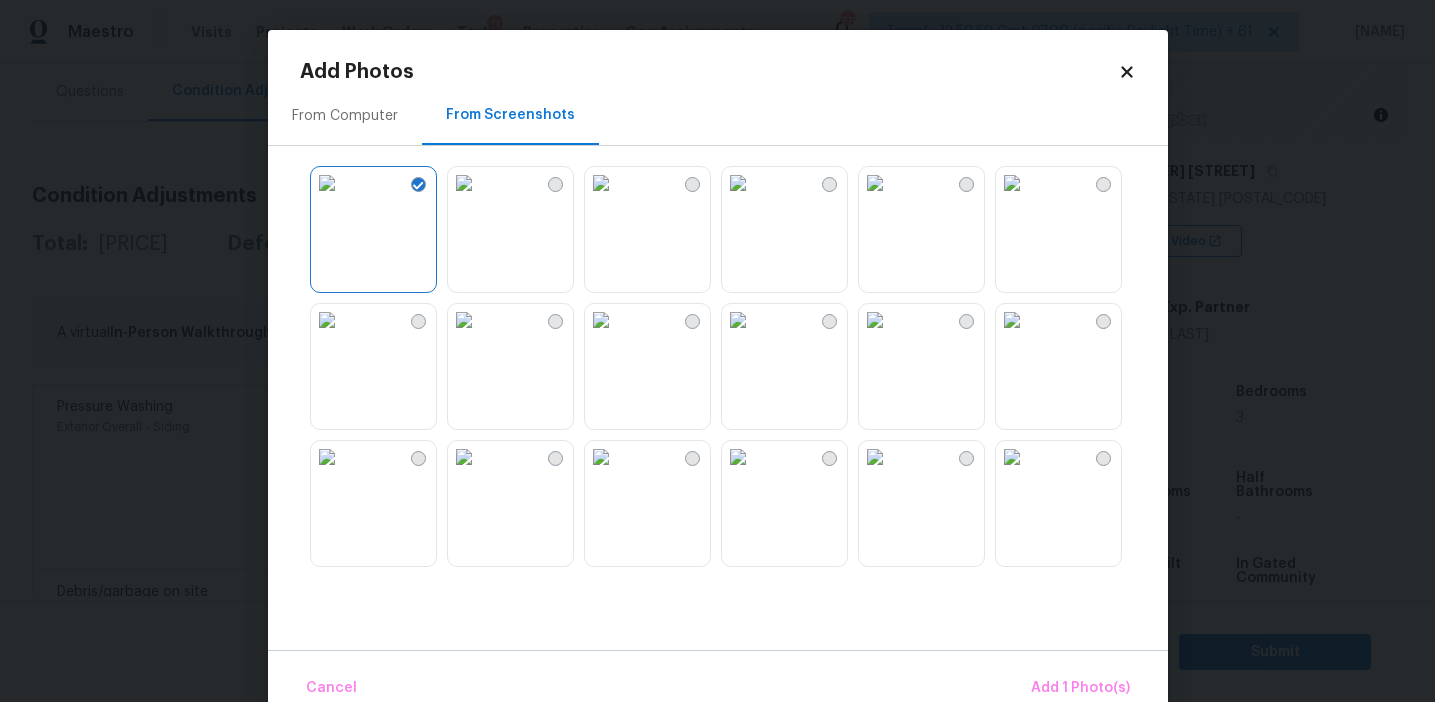 click at bounding box center [327, 183] 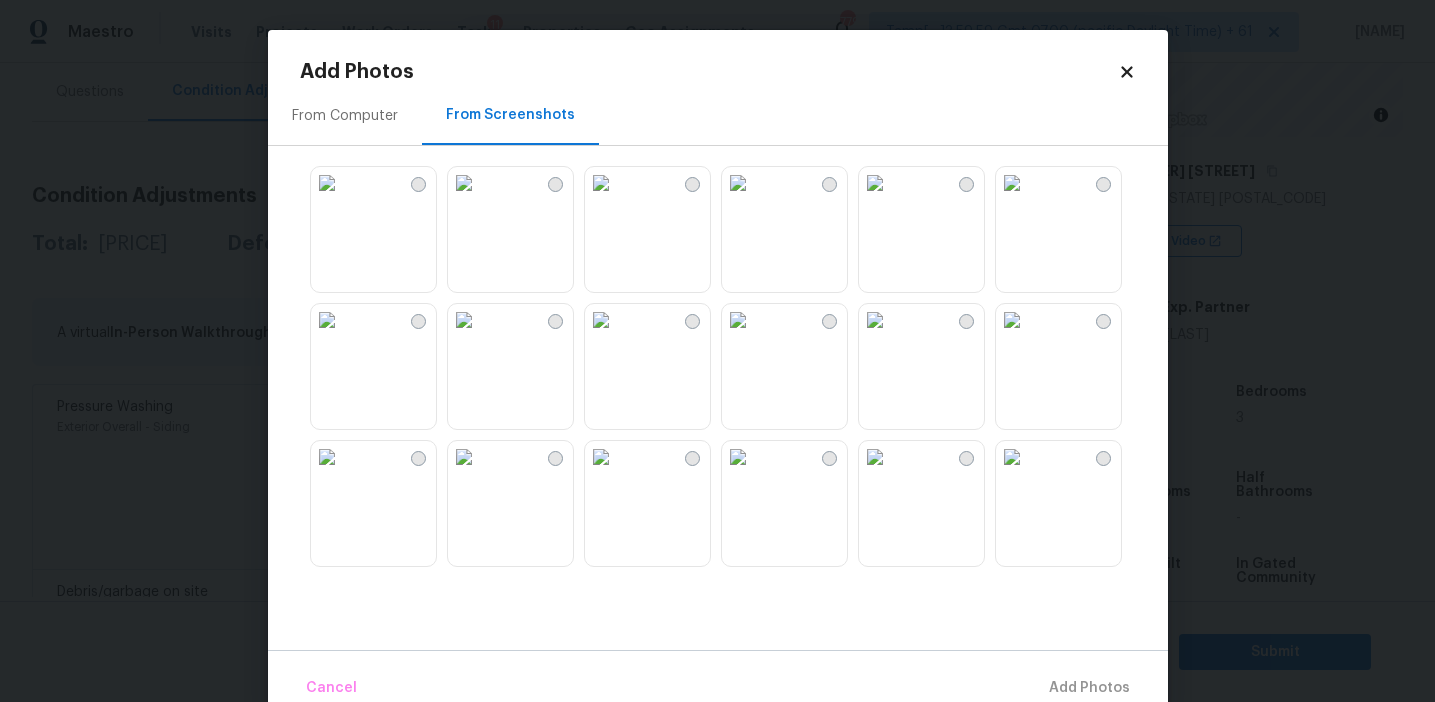 click at bounding box center (738, 183) 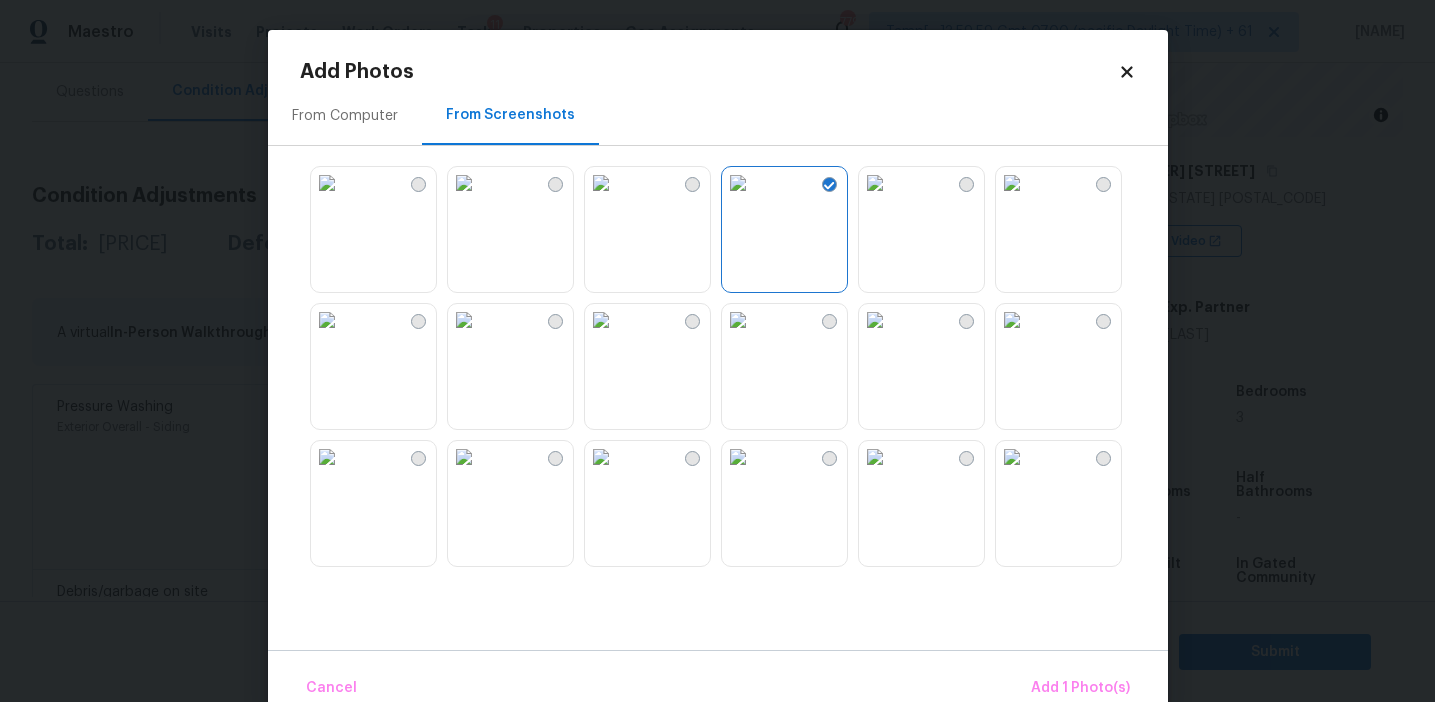click at bounding box center [601, 320] 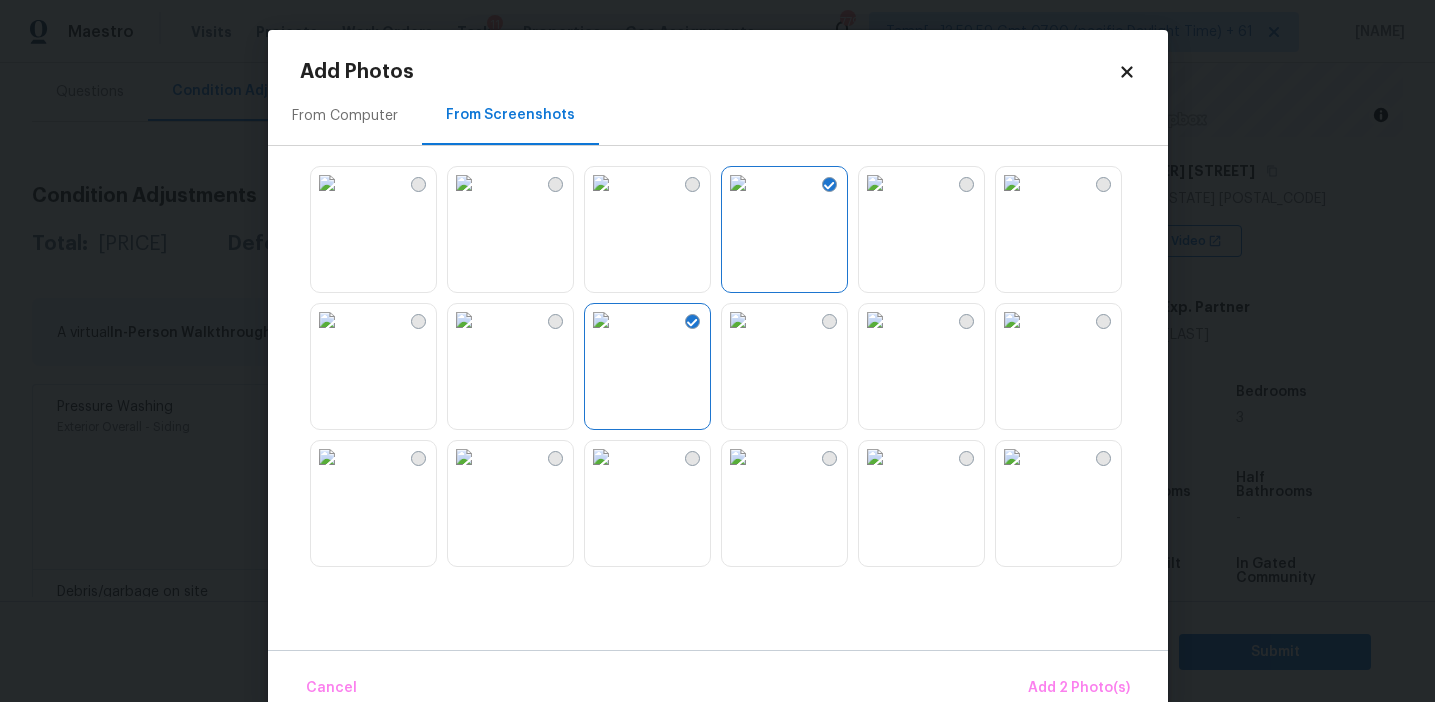 click at bounding box center (464, 320) 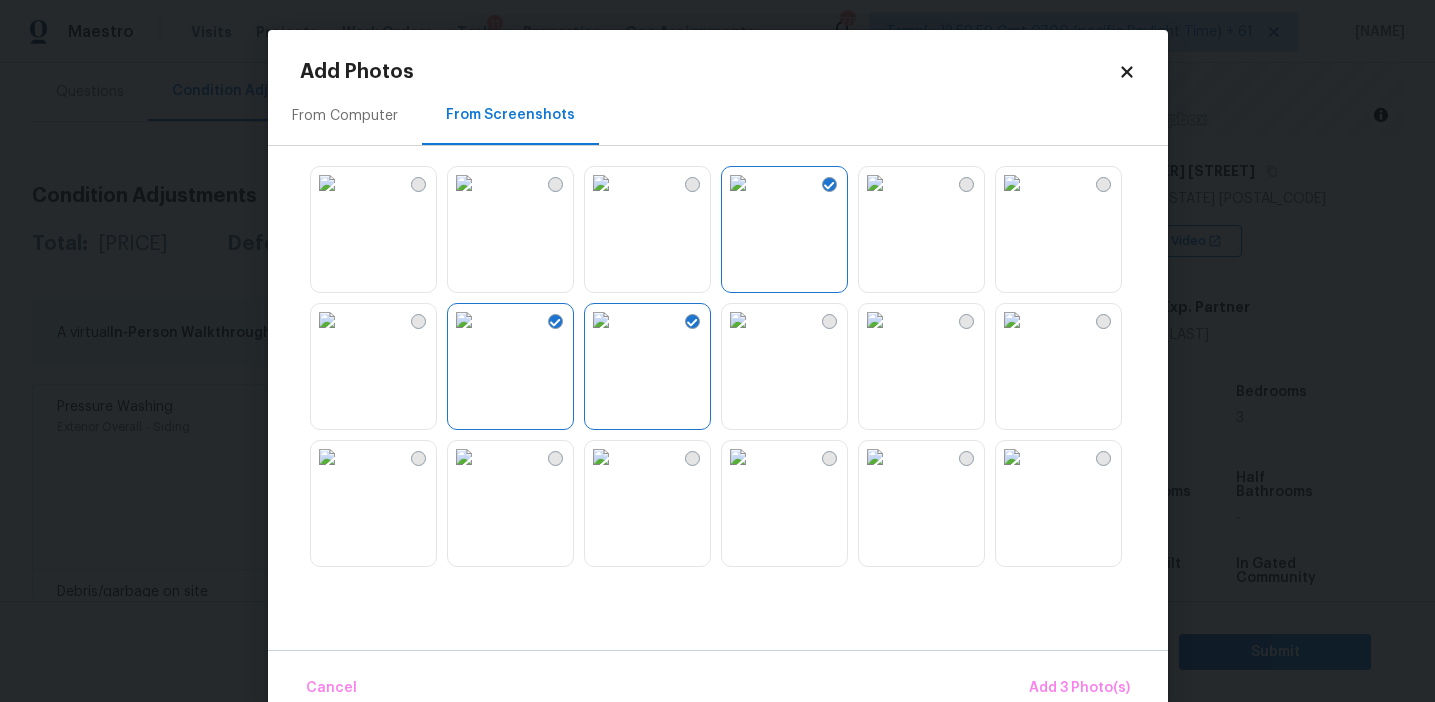 click at bounding box center [738, 457] 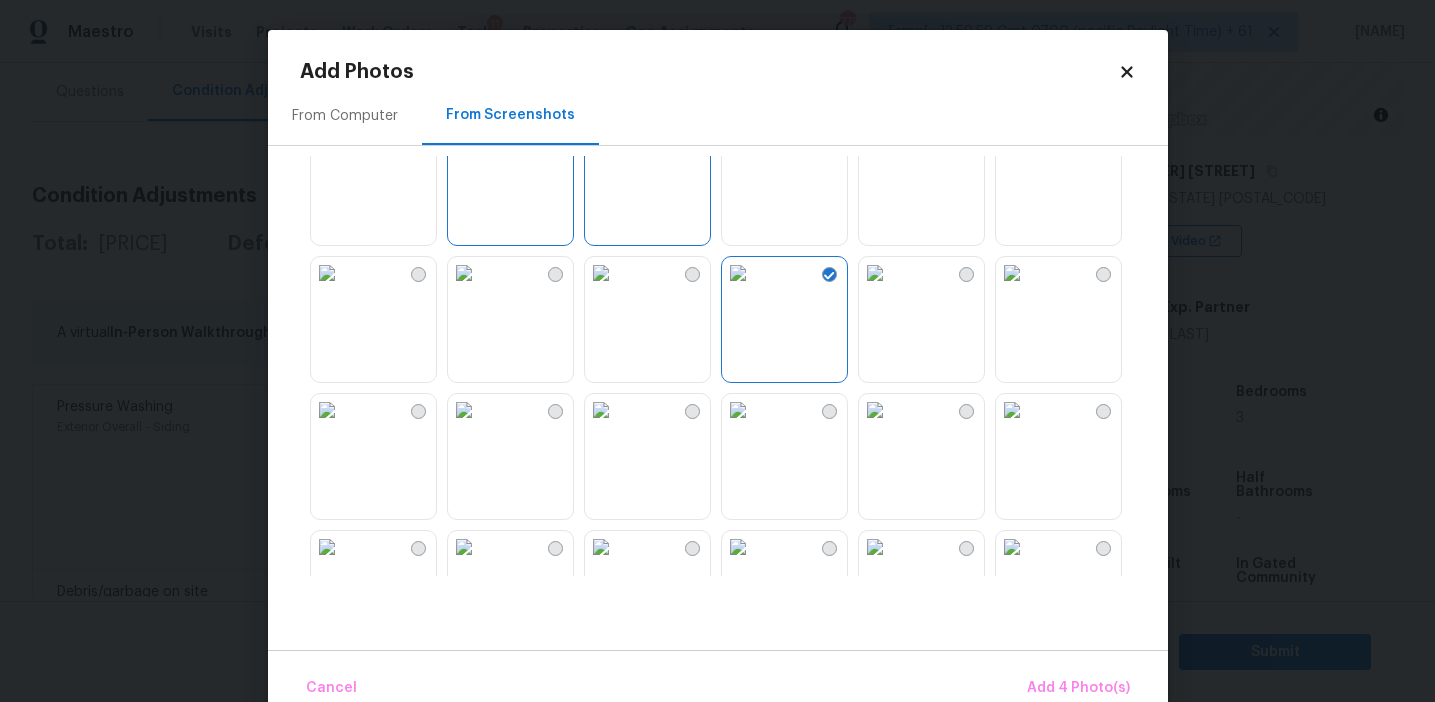 scroll, scrollTop: 246, scrollLeft: 0, axis: vertical 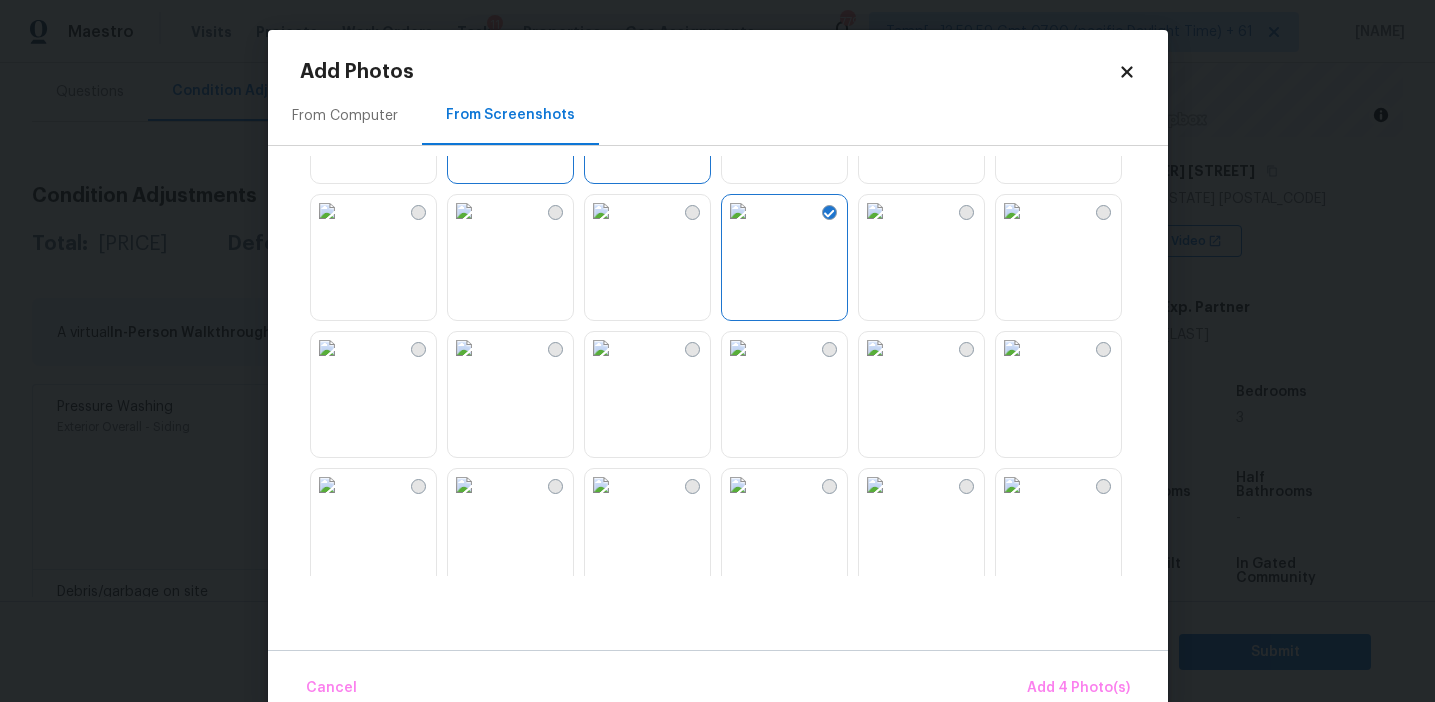 click at bounding box center [738, 348] 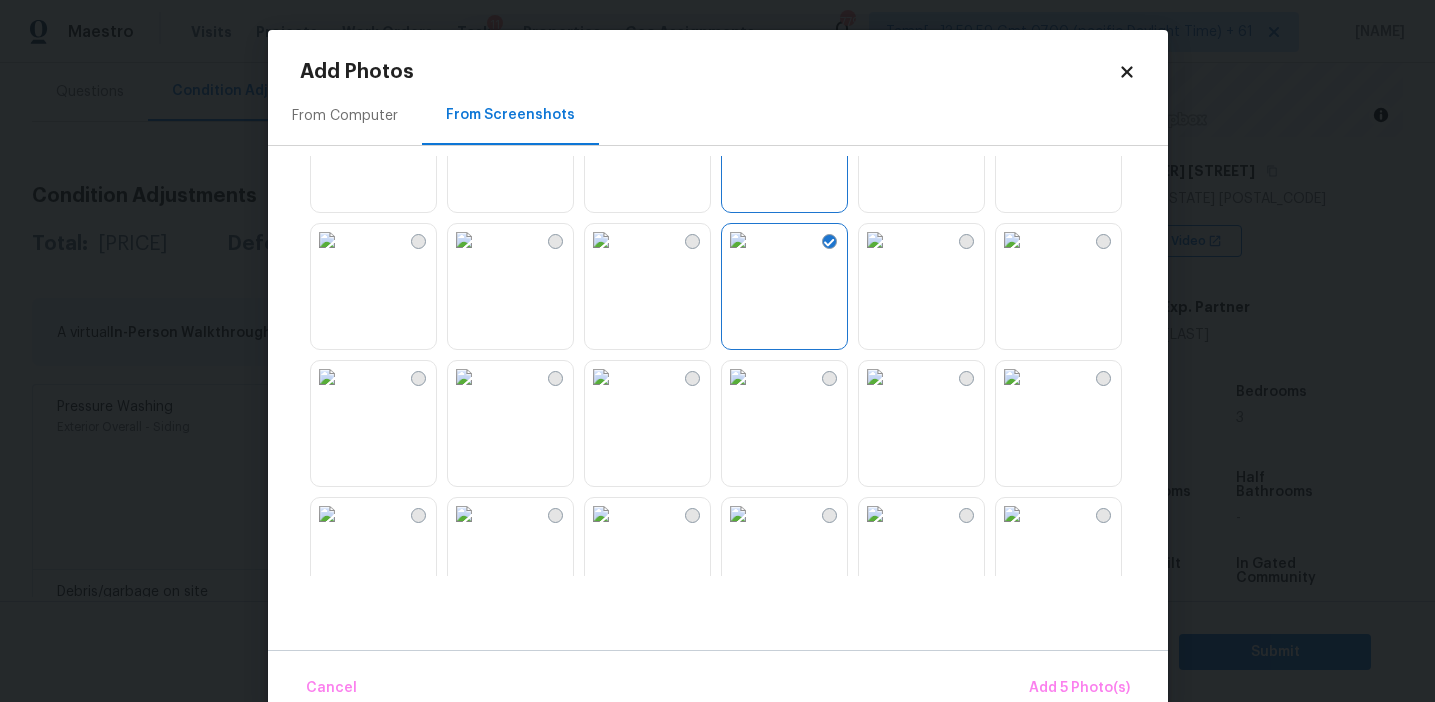 click at bounding box center (1012, 377) 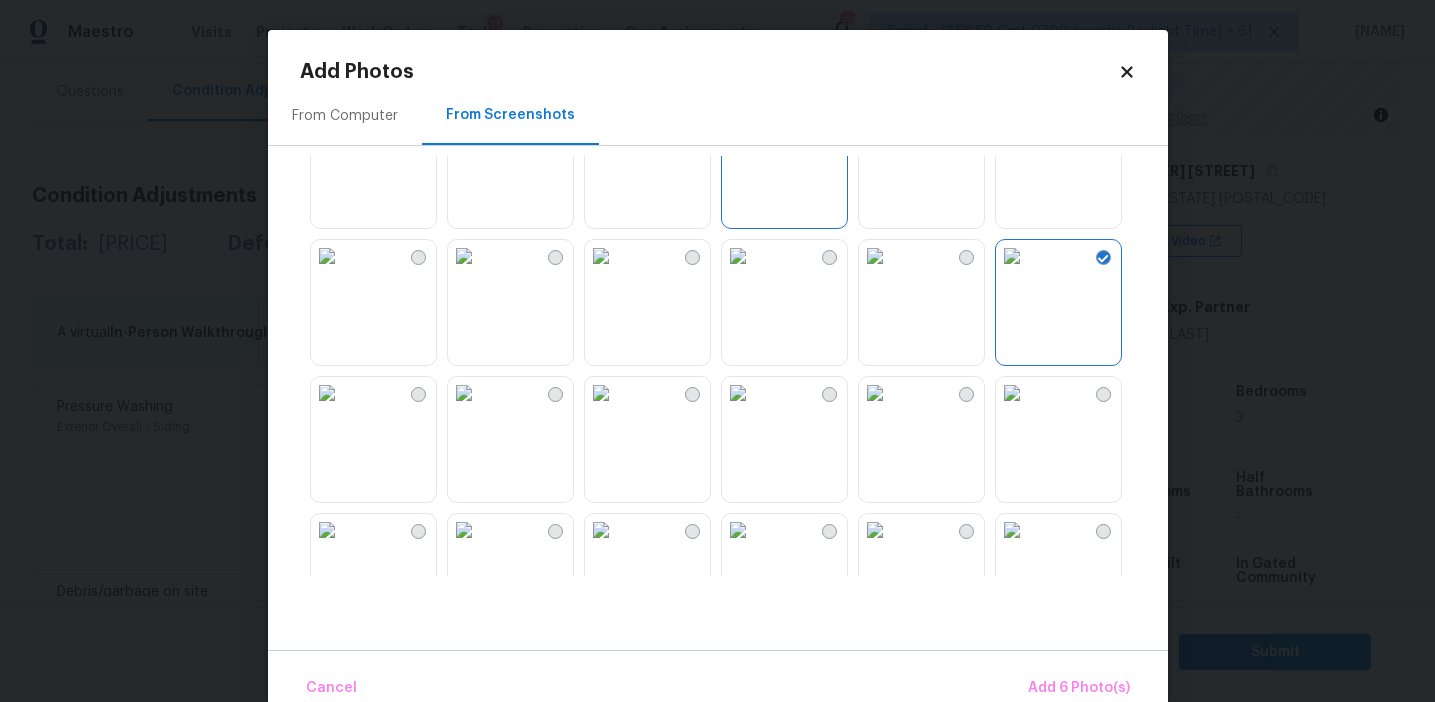scroll, scrollTop: 616, scrollLeft: 0, axis: vertical 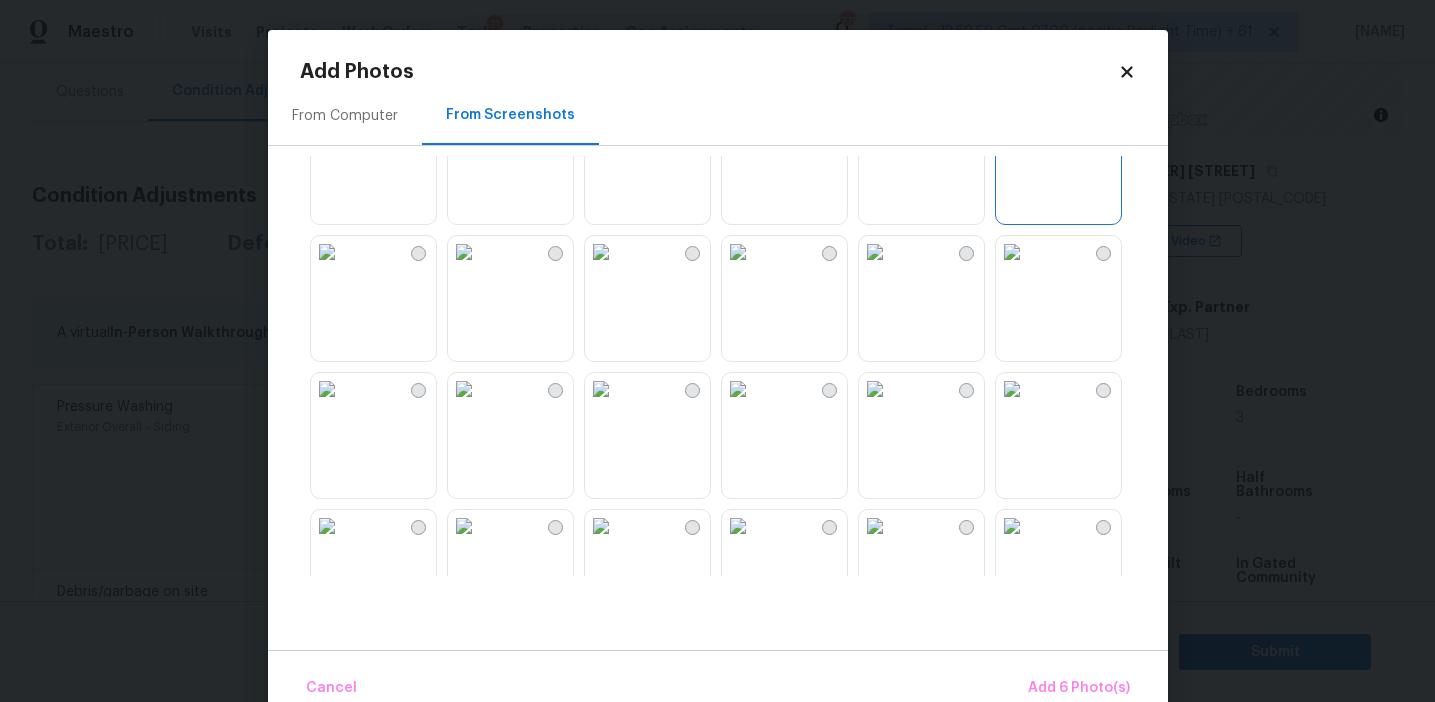 click at bounding box center (327, 252) 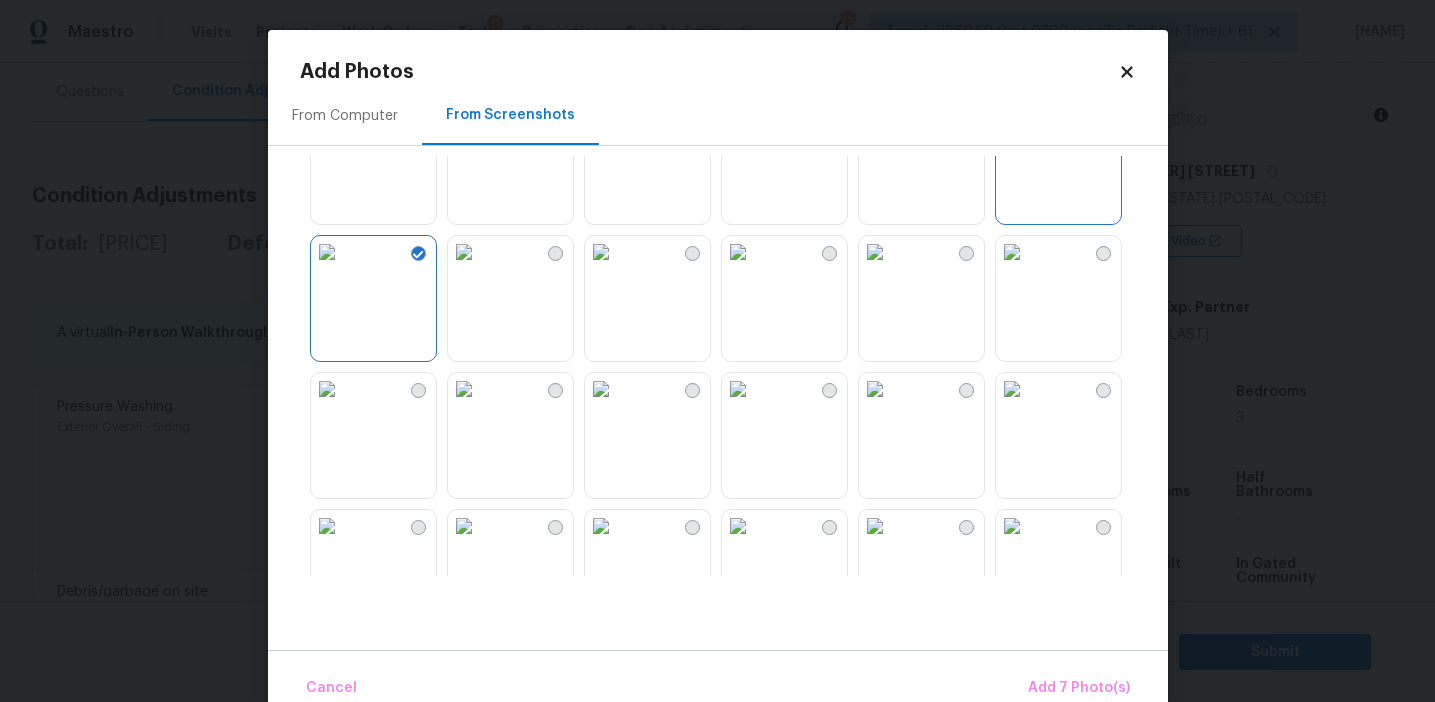 click at bounding box center [464, 252] 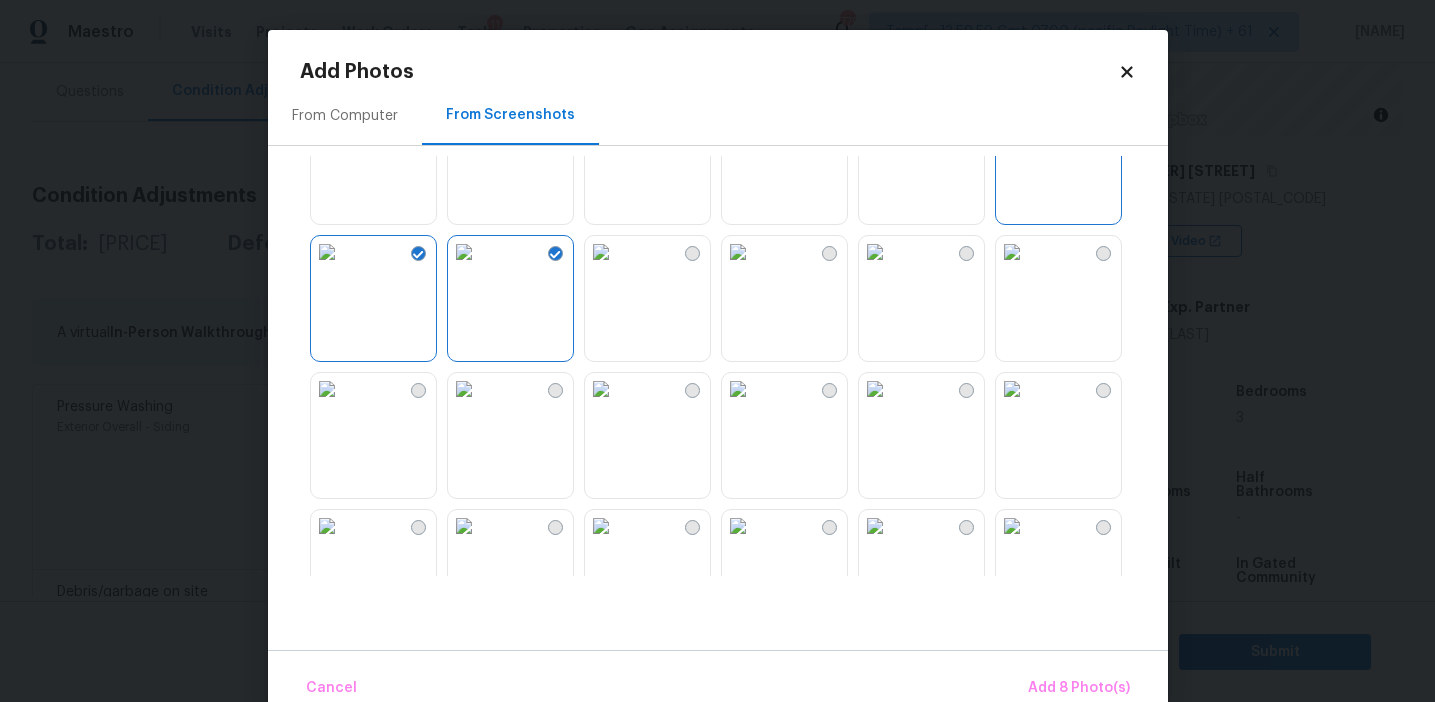 click at bounding box center (875, 252) 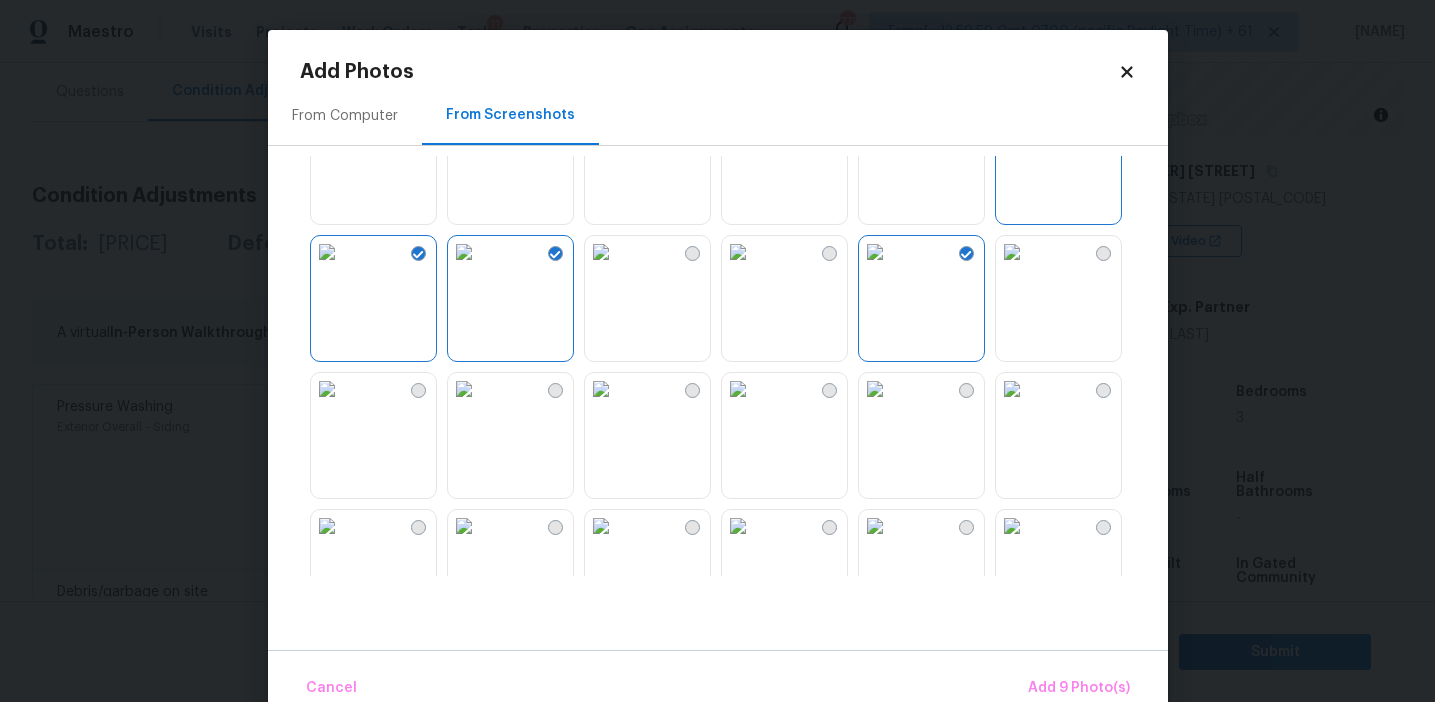 click at bounding box center [1012, 389] 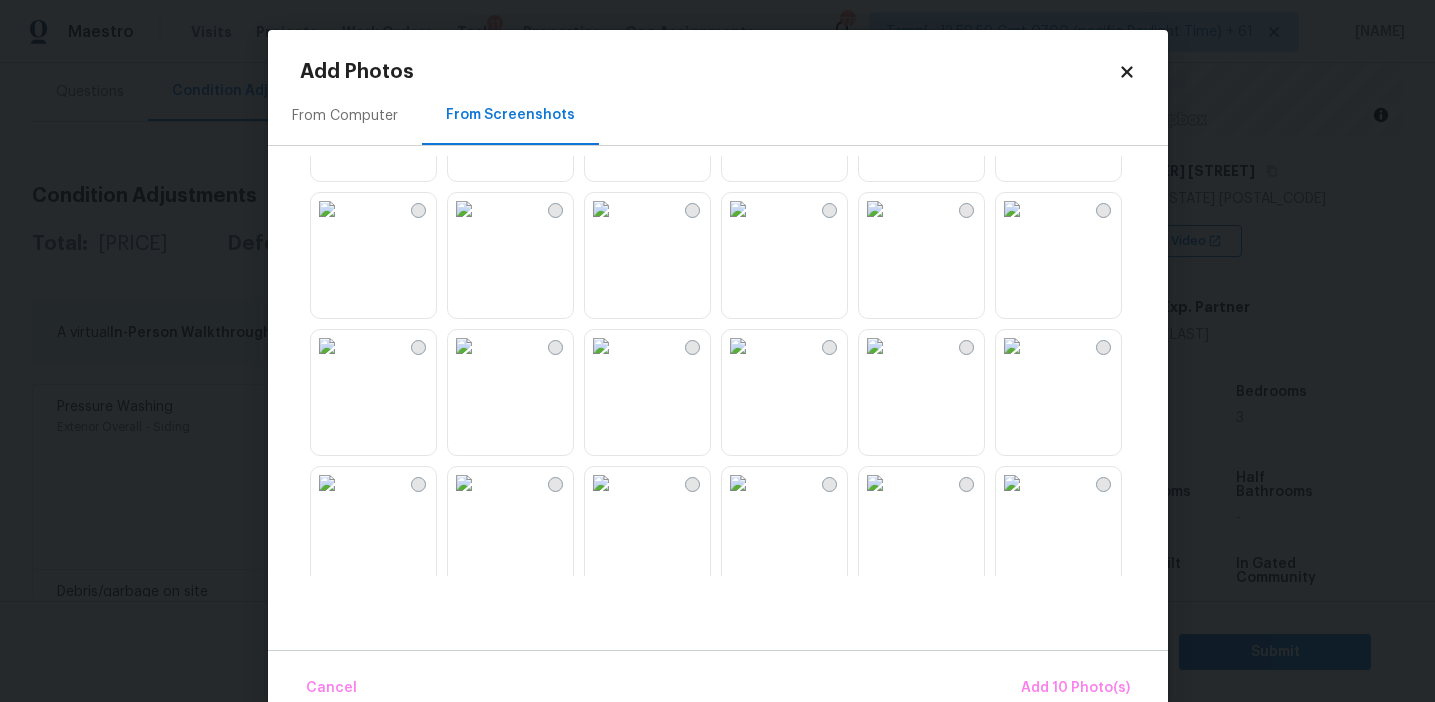 scroll, scrollTop: 1317, scrollLeft: 0, axis: vertical 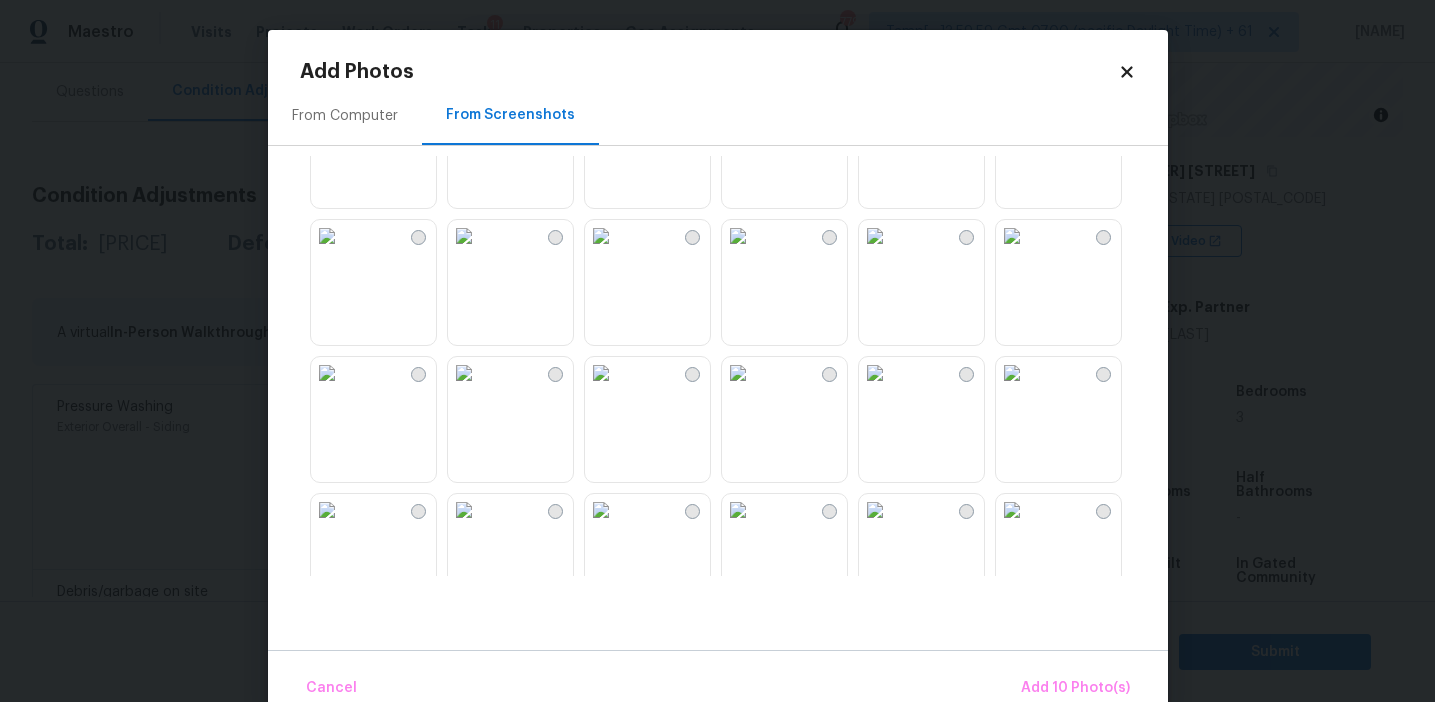 click at bounding box center [875, 373] 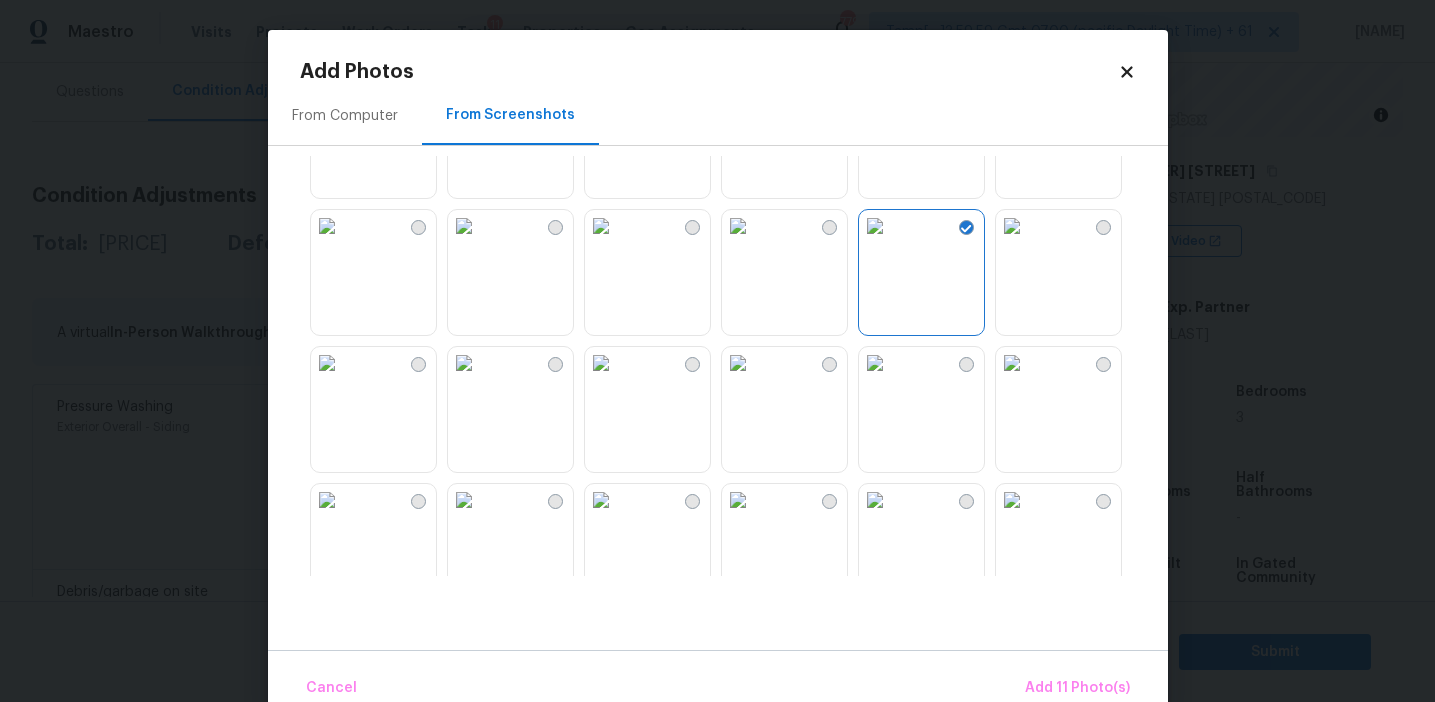 scroll, scrollTop: 1478, scrollLeft: 0, axis: vertical 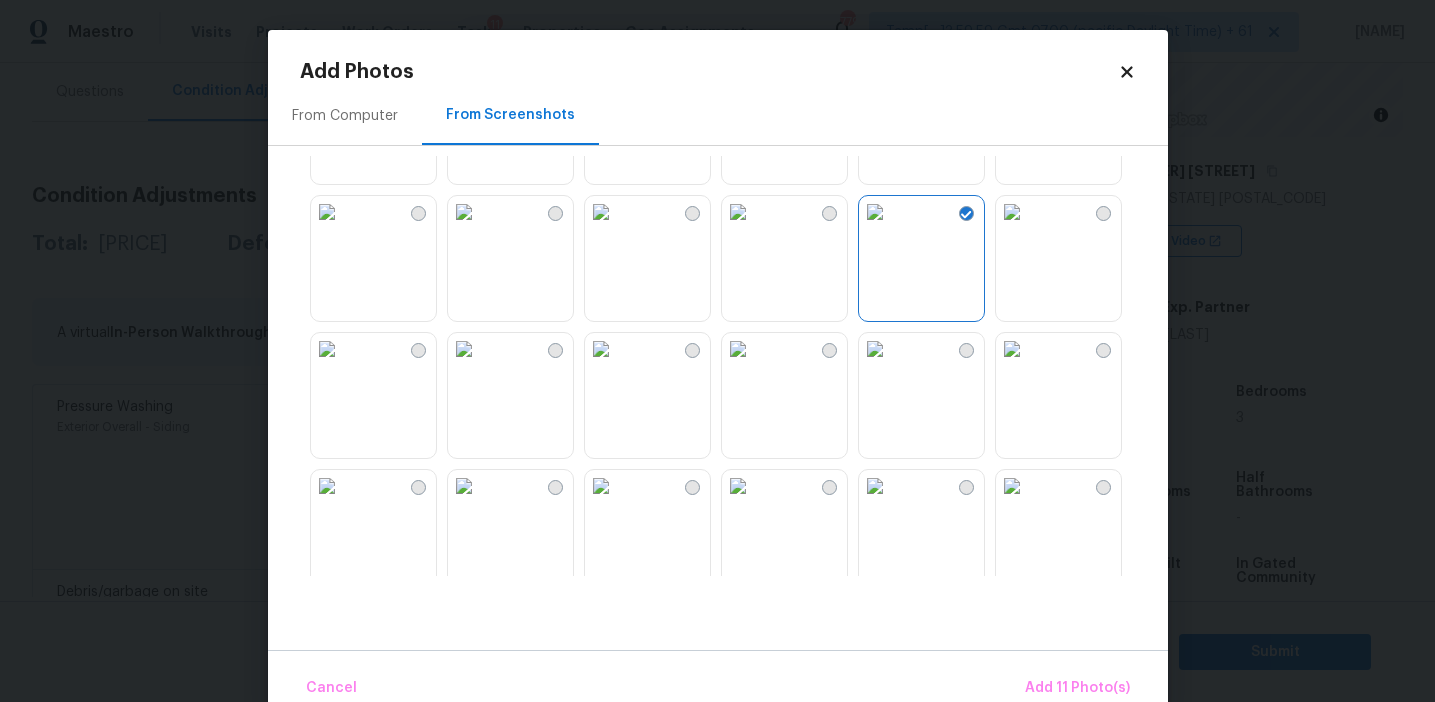 click at bounding box center [738, 349] 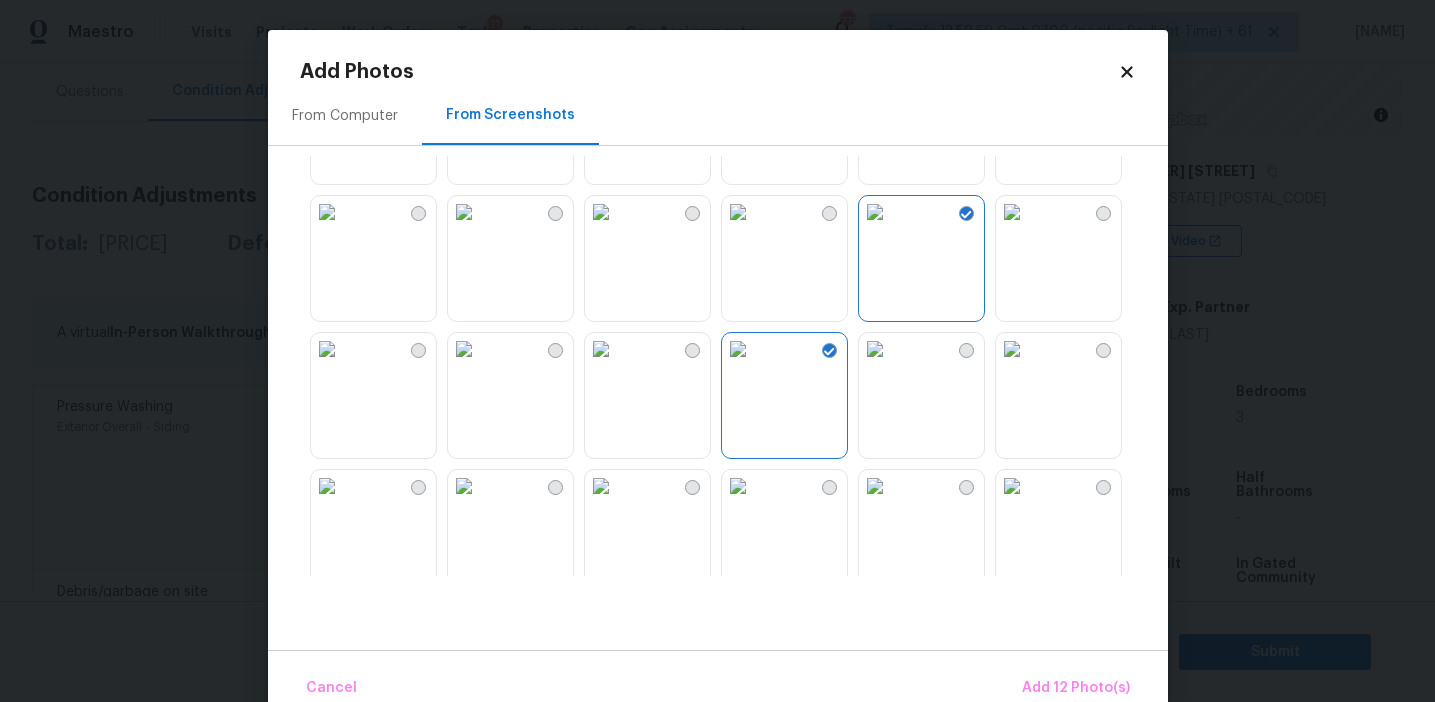 scroll, scrollTop: 1700, scrollLeft: 0, axis: vertical 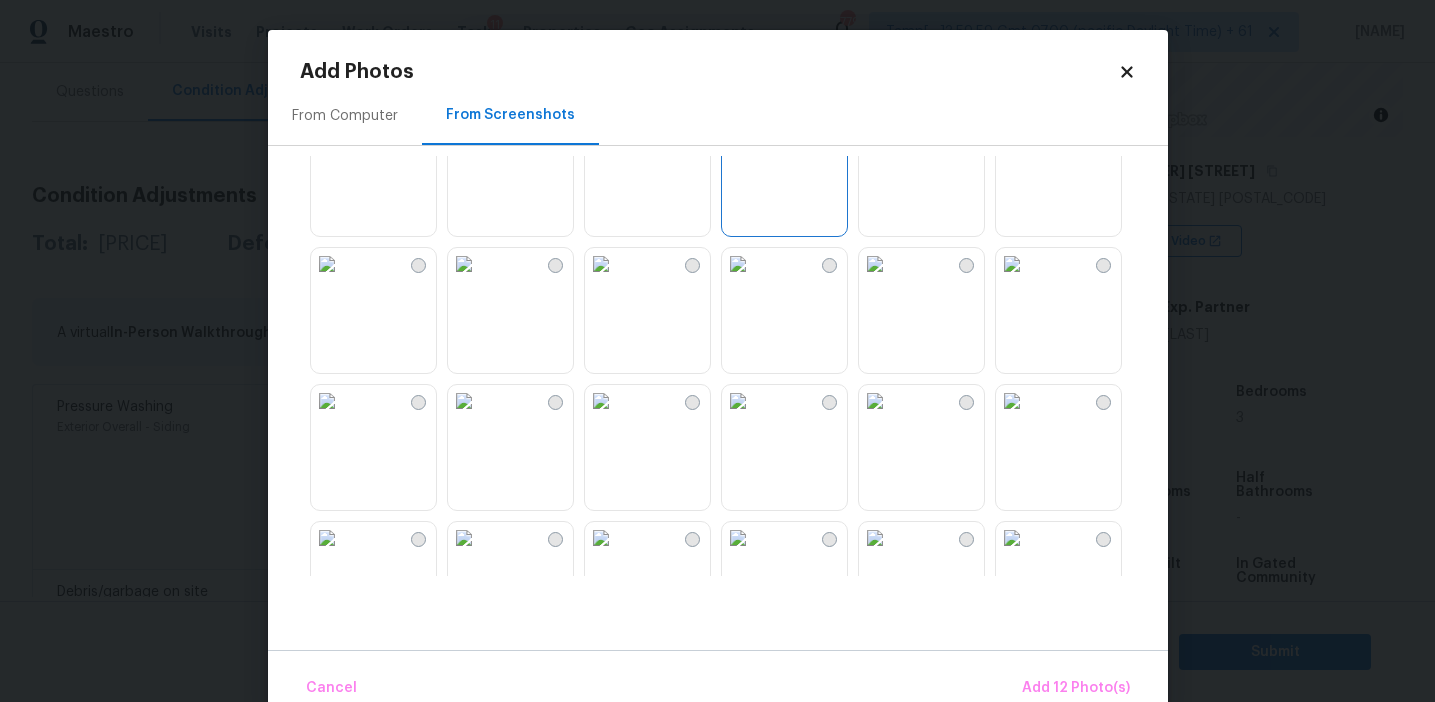 click at bounding box center (875, 264) 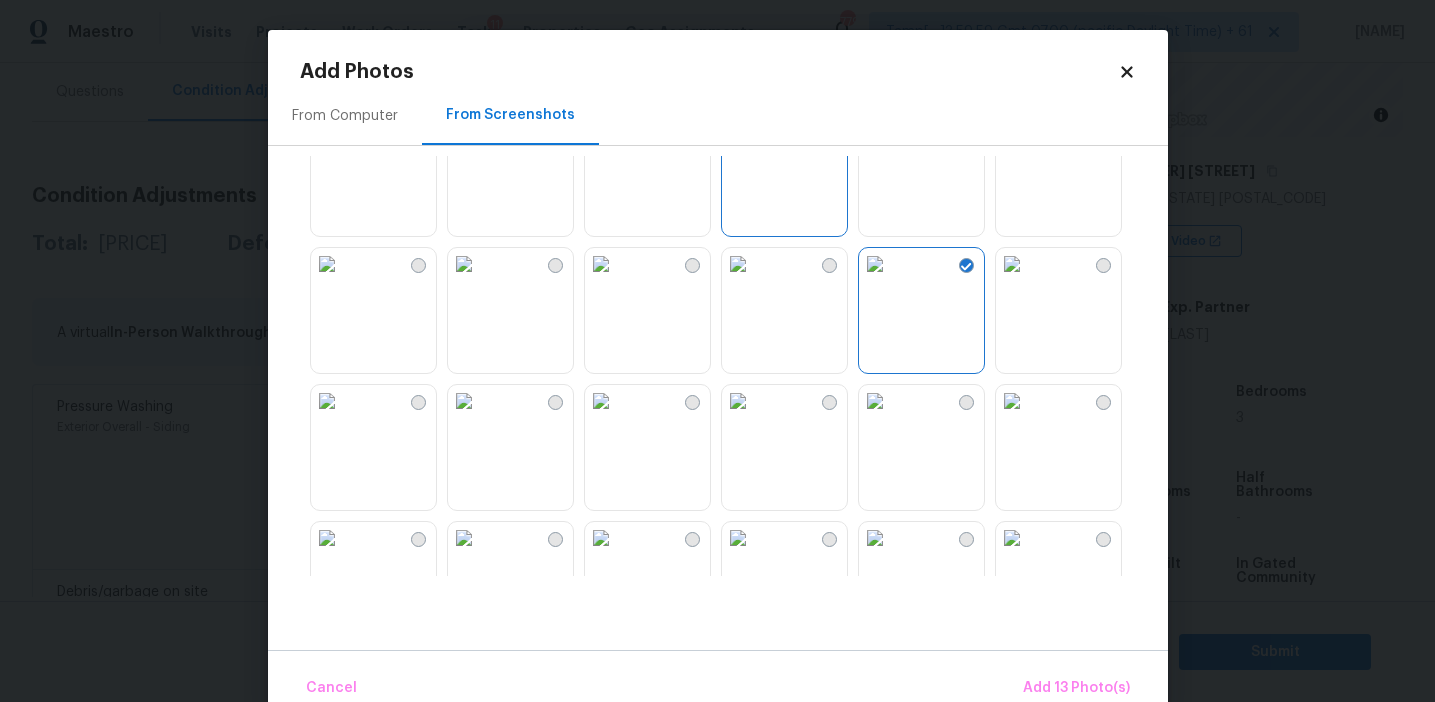 click at bounding box center [1012, 264] 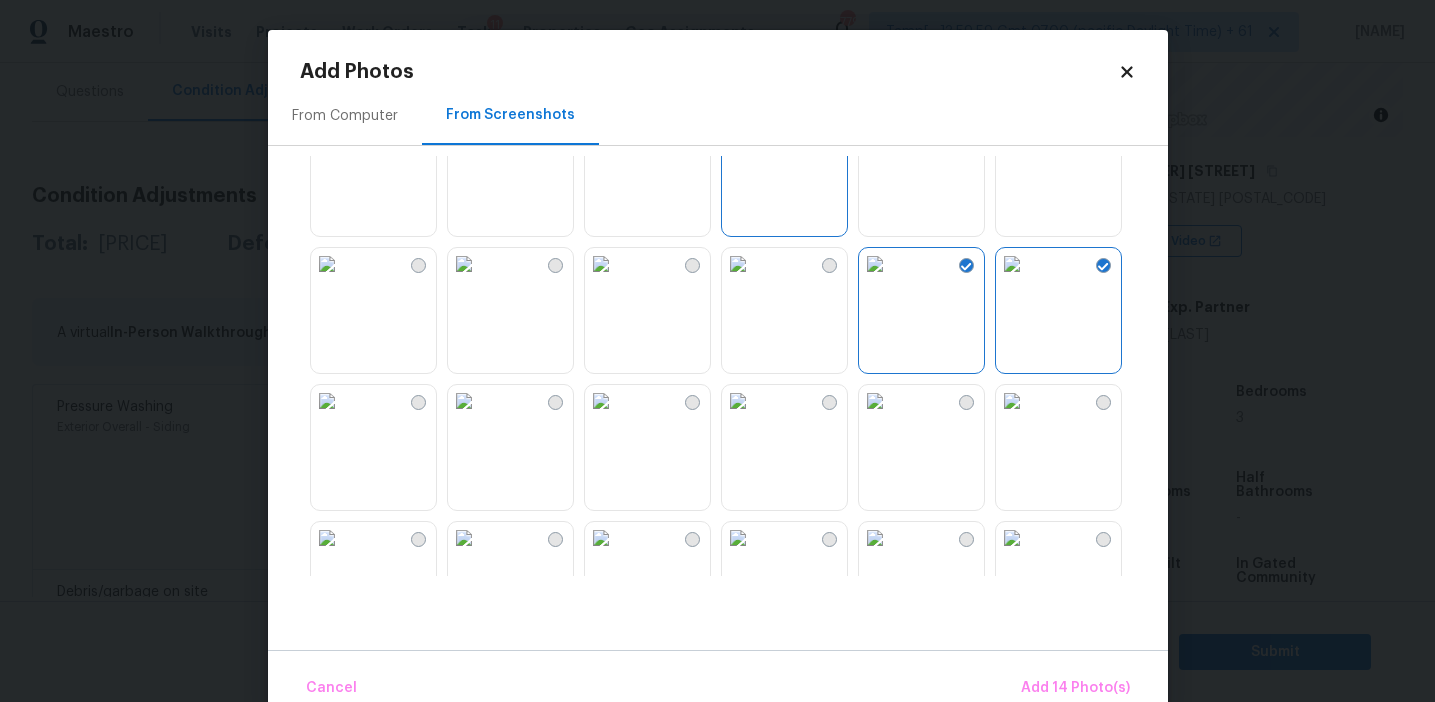 scroll, scrollTop: 1828, scrollLeft: 0, axis: vertical 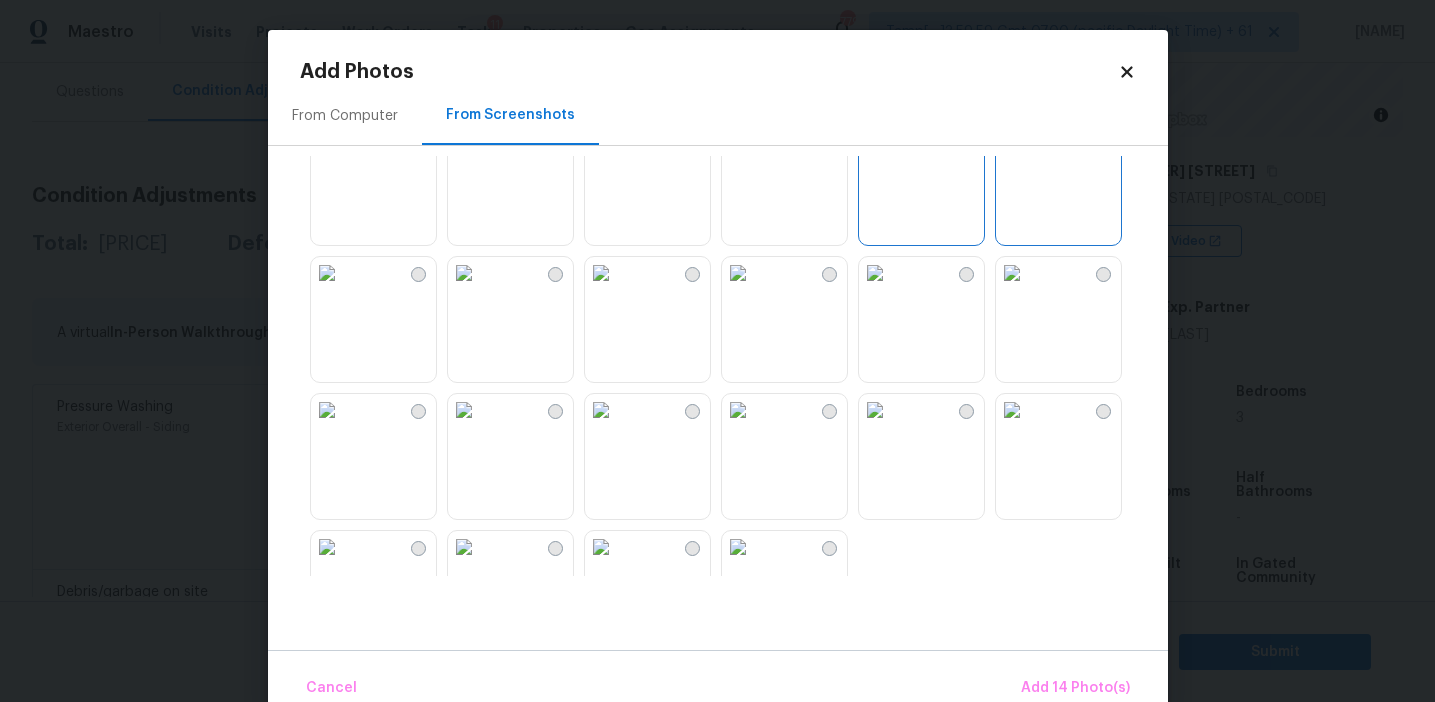 click at bounding box center [1012, 273] 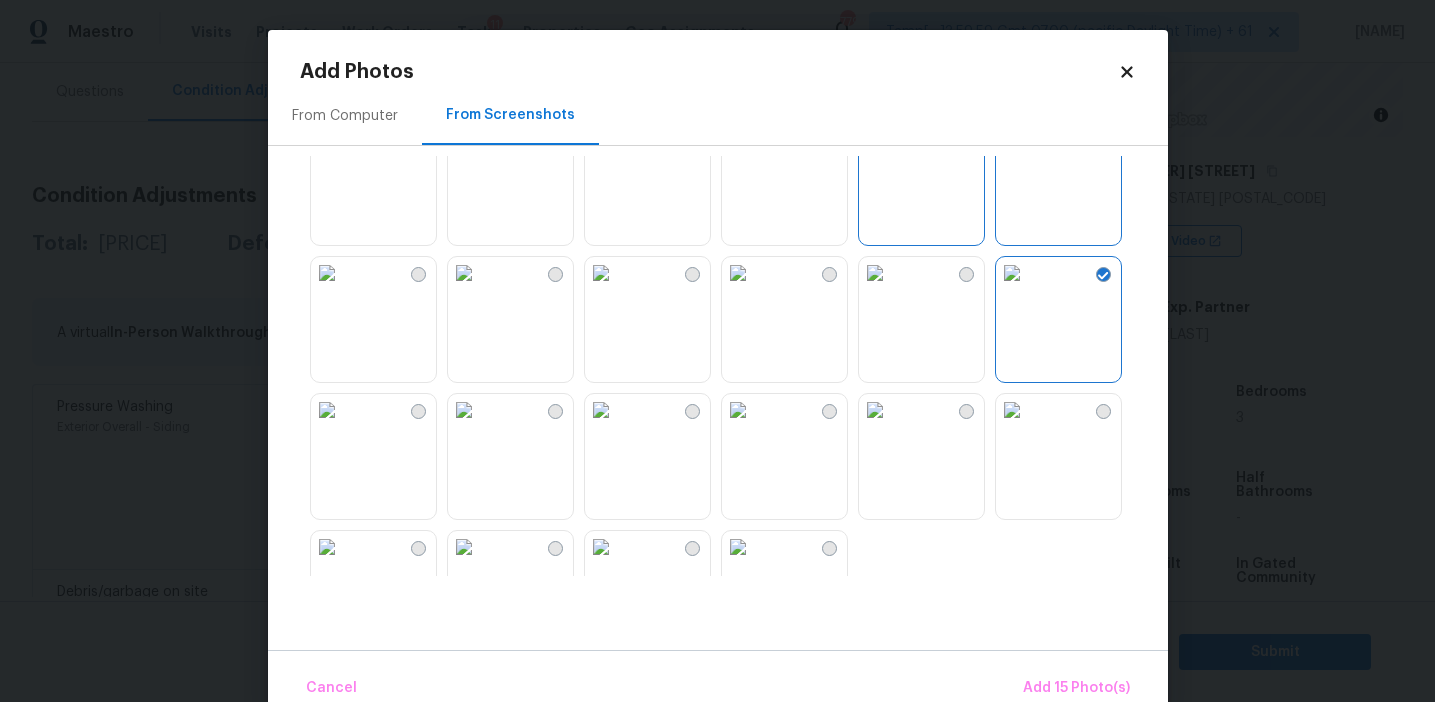 scroll, scrollTop: 1910, scrollLeft: 0, axis: vertical 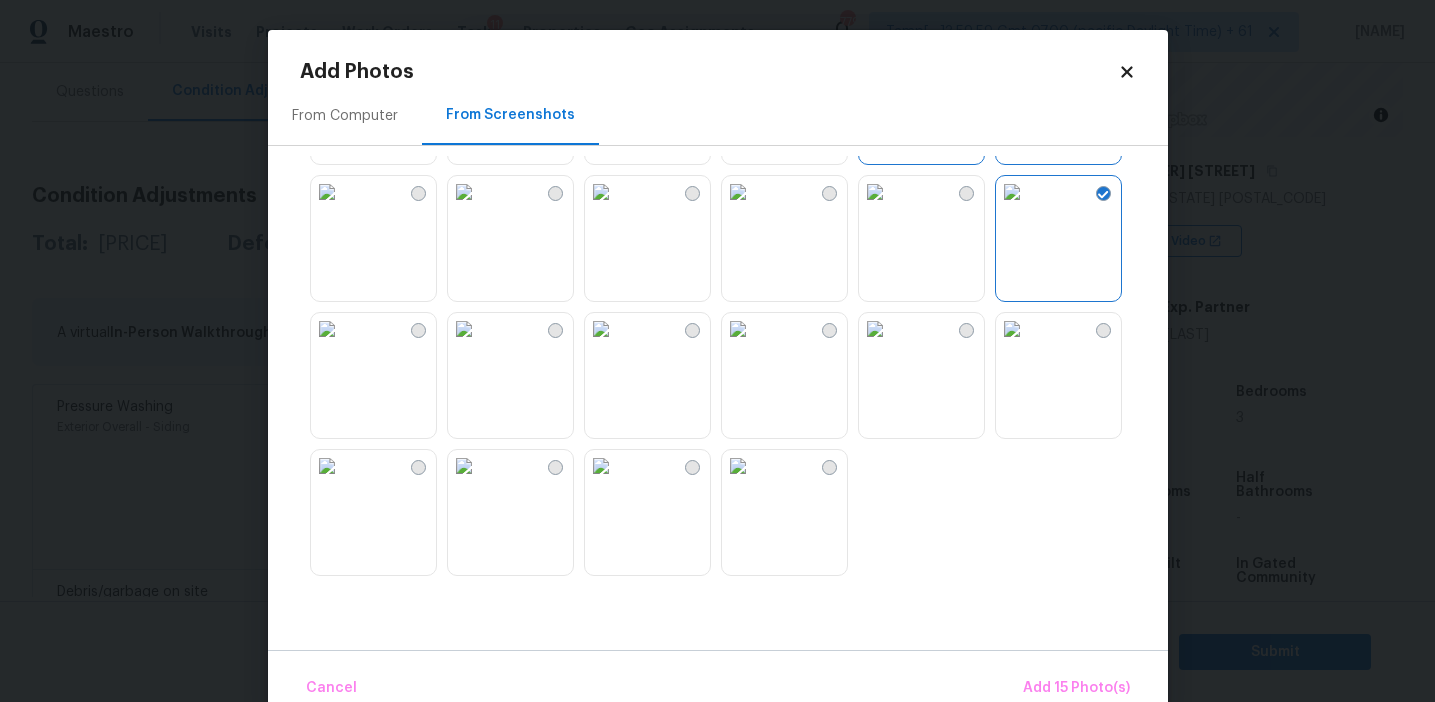 click at bounding box center [738, 329] 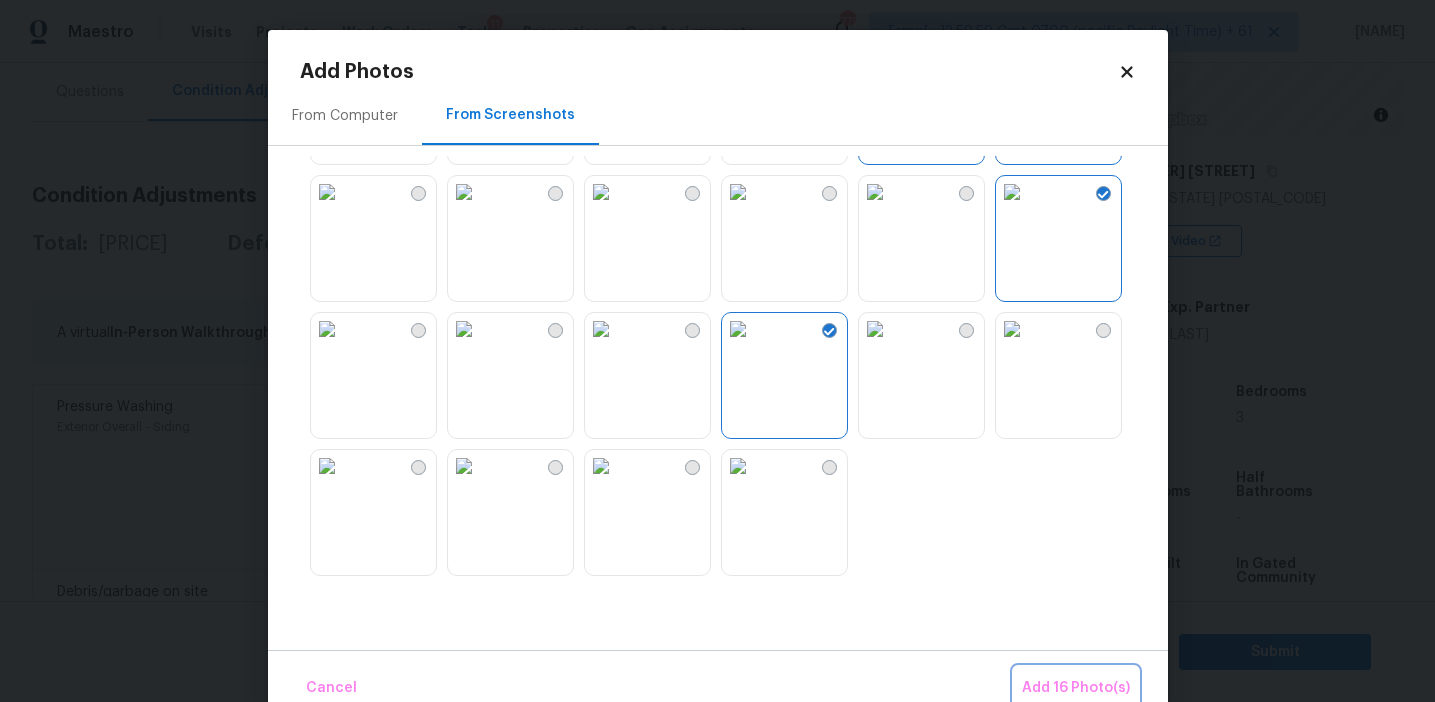 click on "Add 16 Photo(s)" at bounding box center (1076, 688) 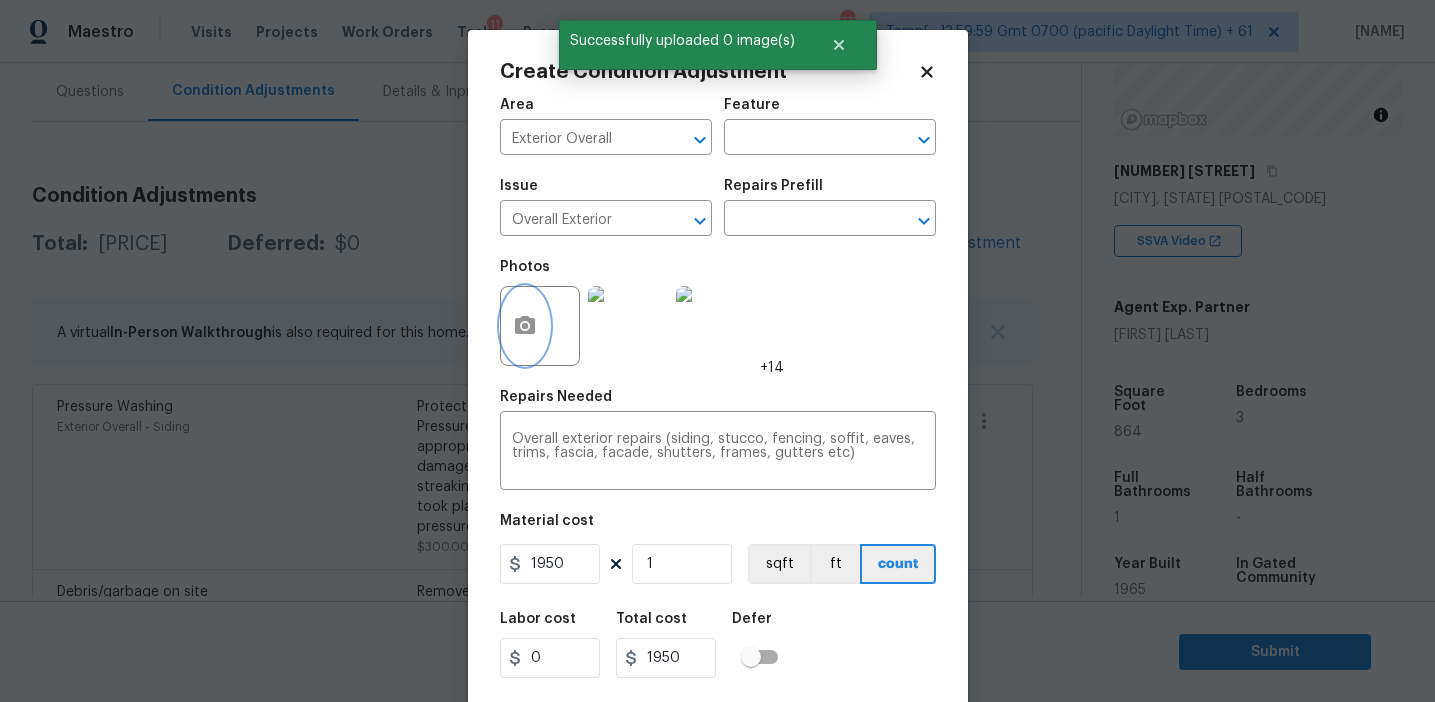 scroll, scrollTop: 45, scrollLeft: 0, axis: vertical 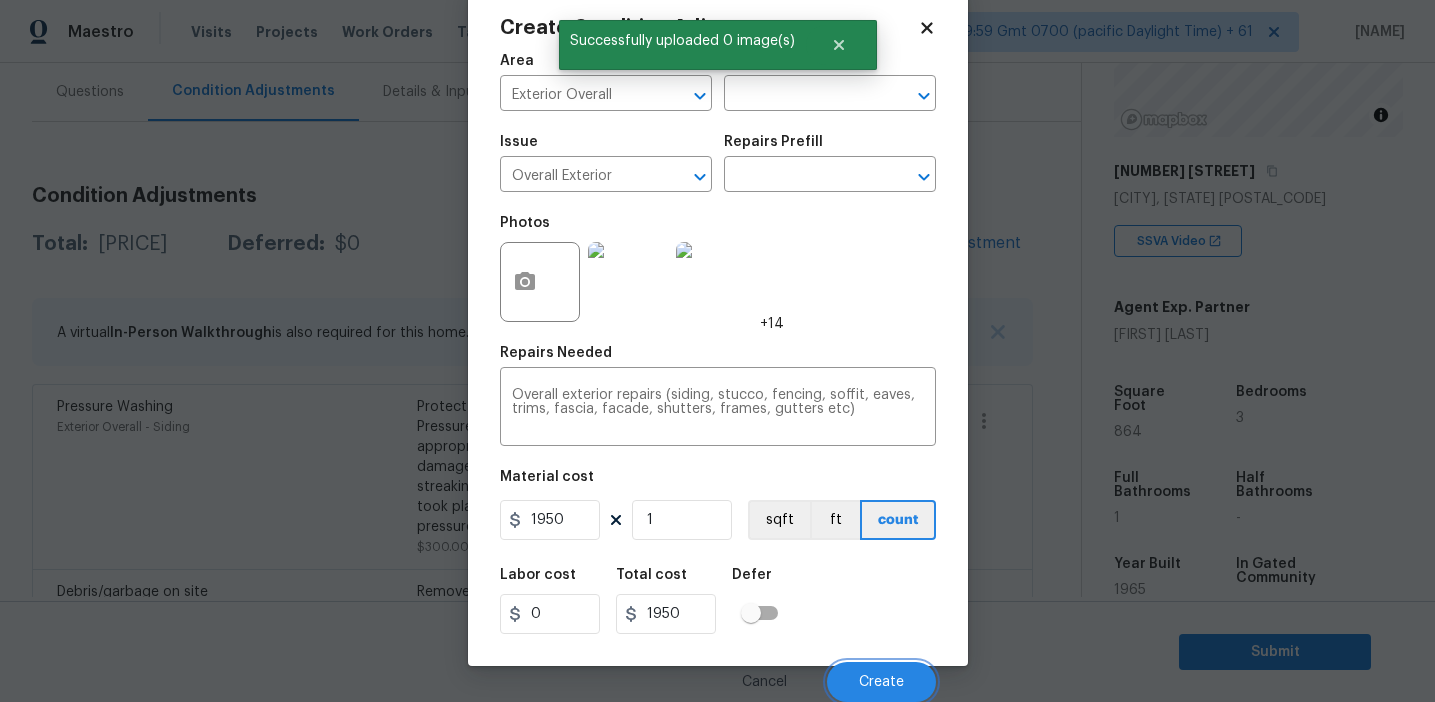click on "Create" at bounding box center (881, 682) 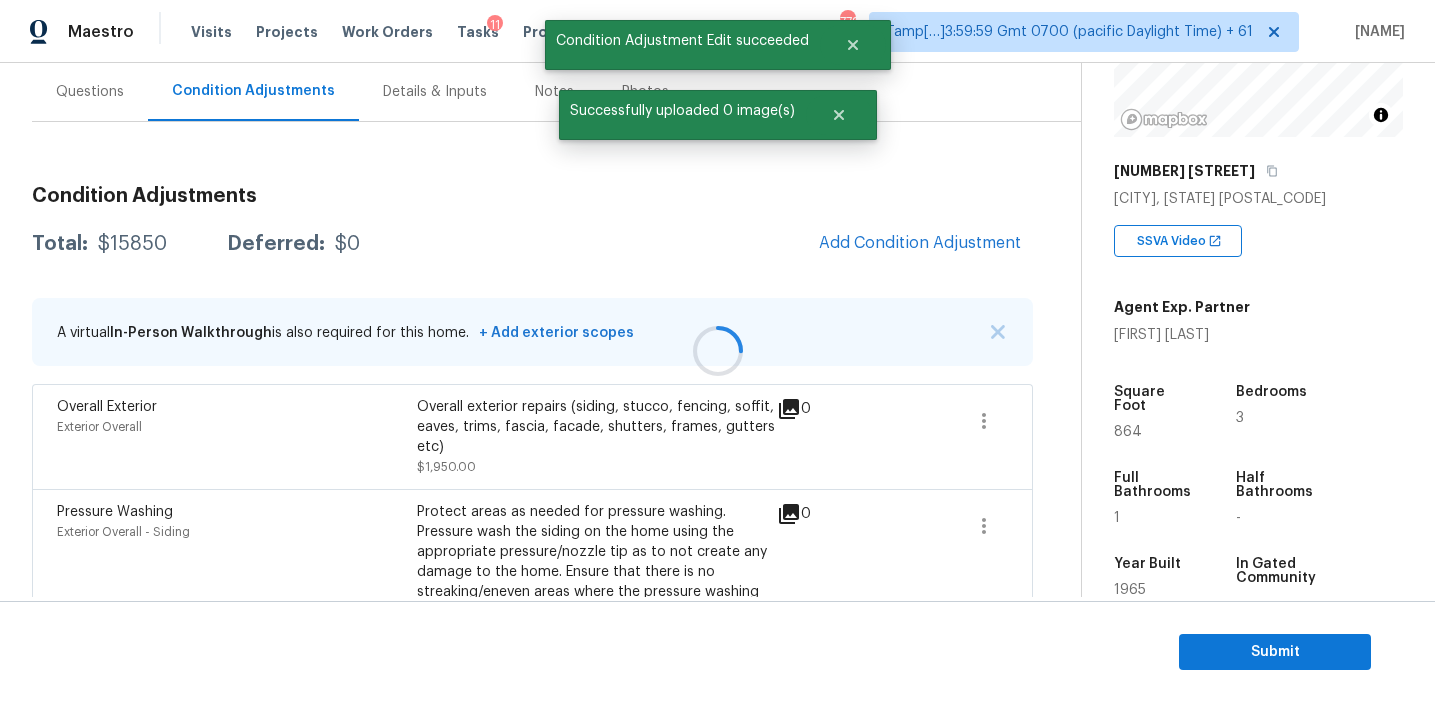 scroll, scrollTop: 38, scrollLeft: 0, axis: vertical 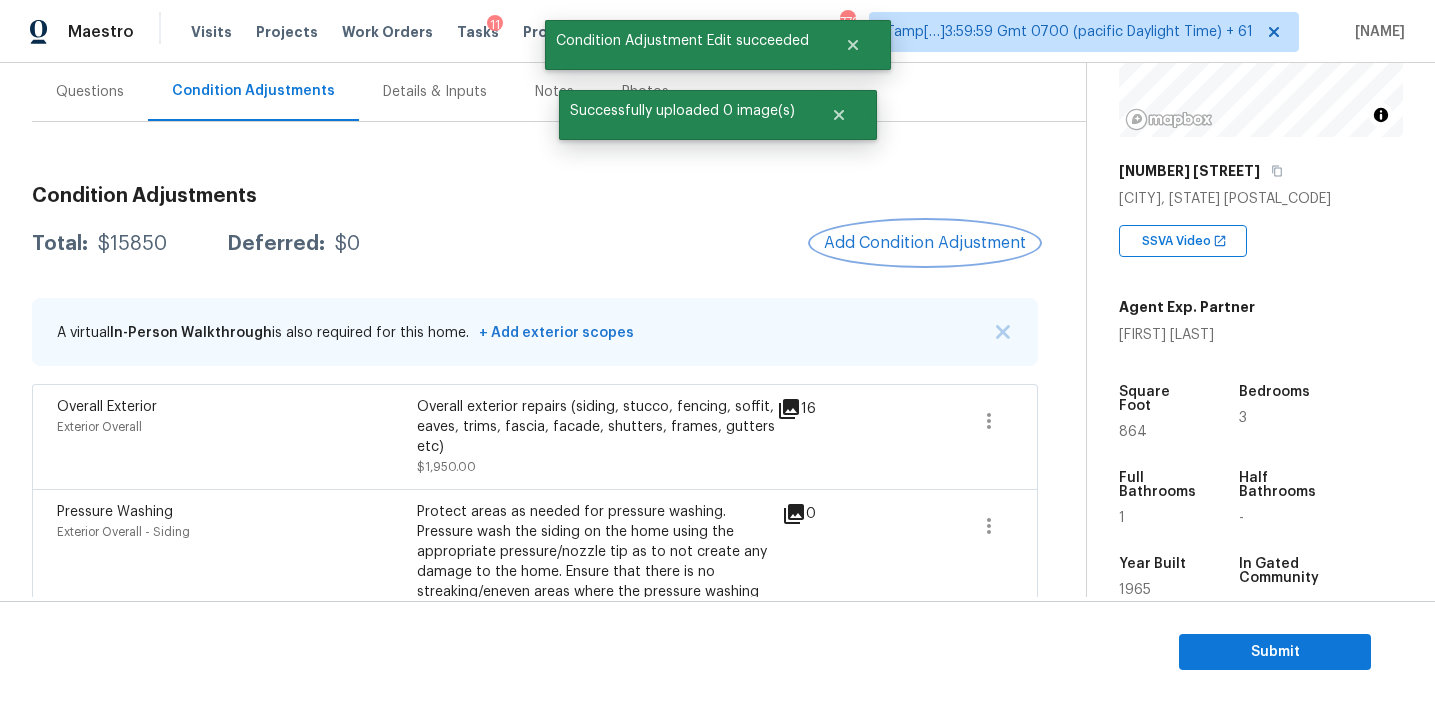 click on "Add Condition Adjustment" at bounding box center [925, 243] 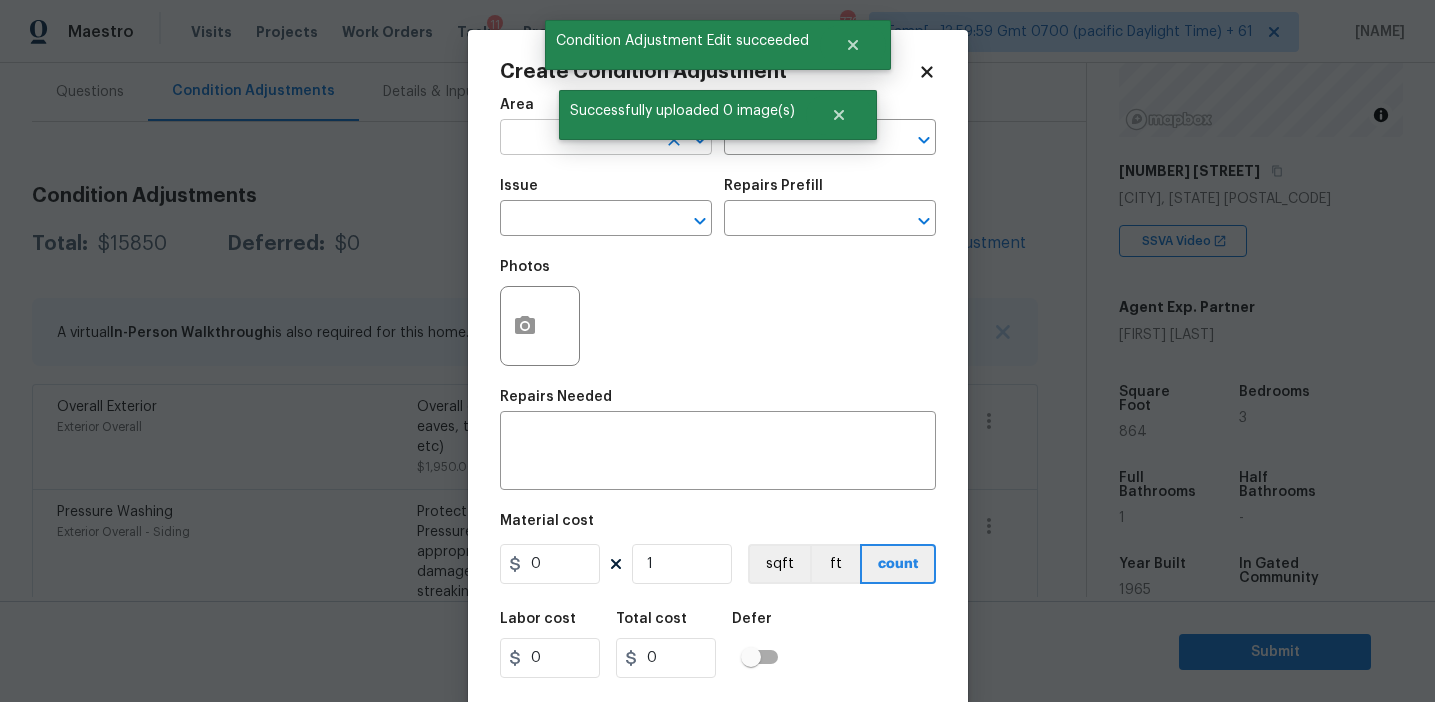 click at bounding box center (578, 139) 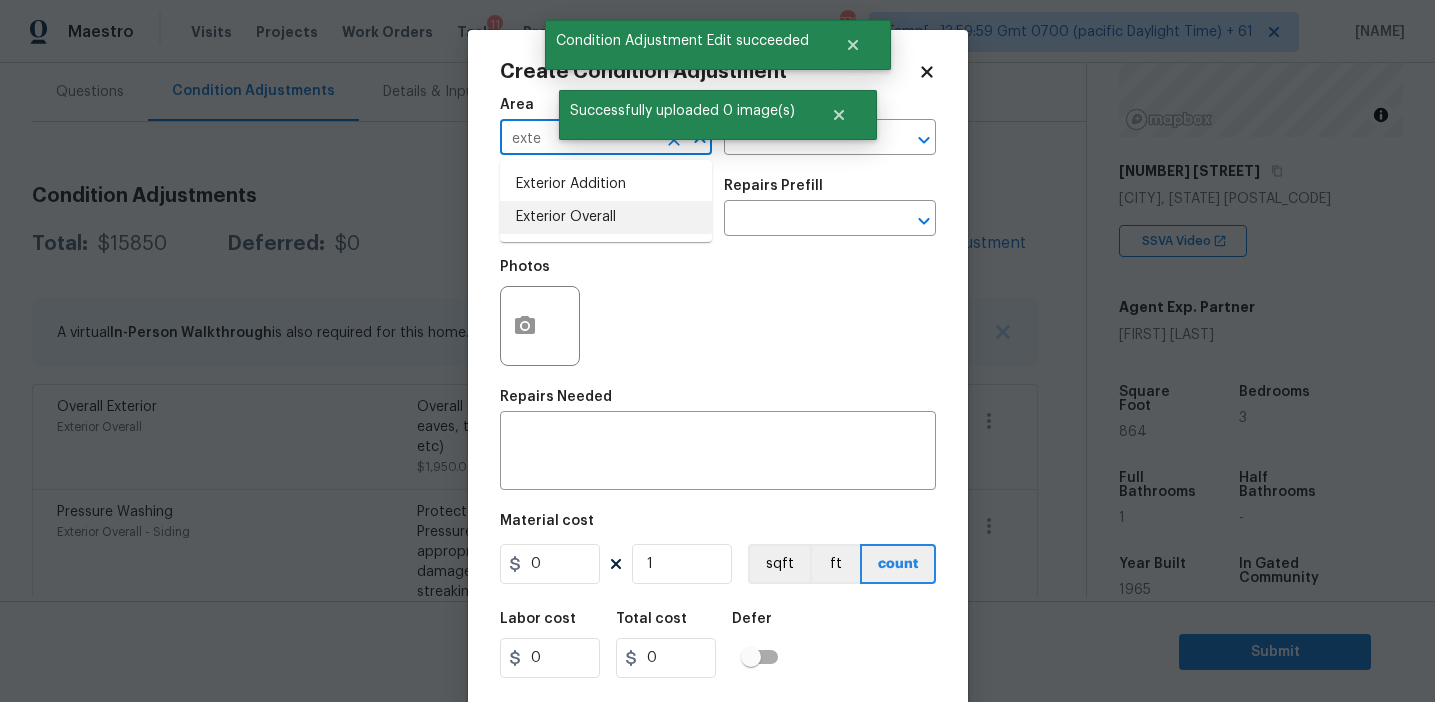 click on "Exterior Overall" at bounding box center [606, 217] 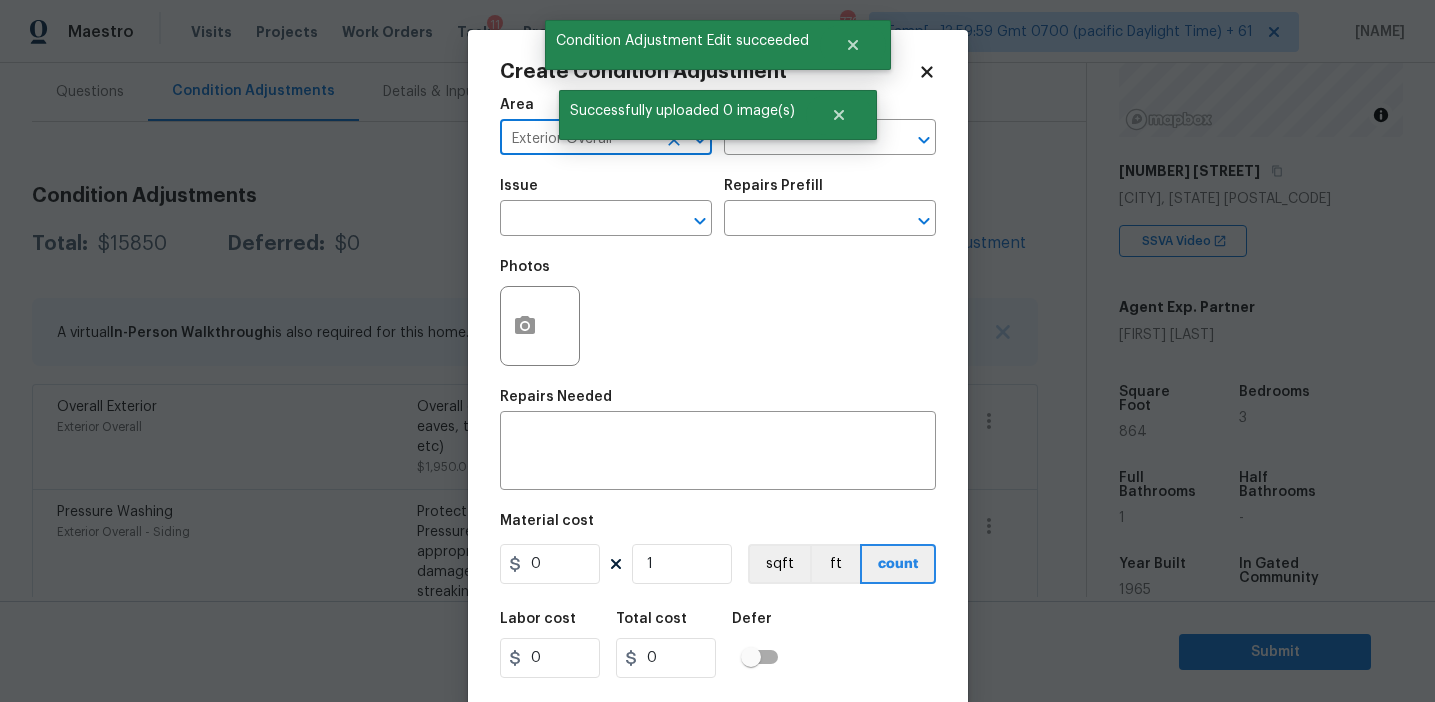 type on "Exterior Overall" 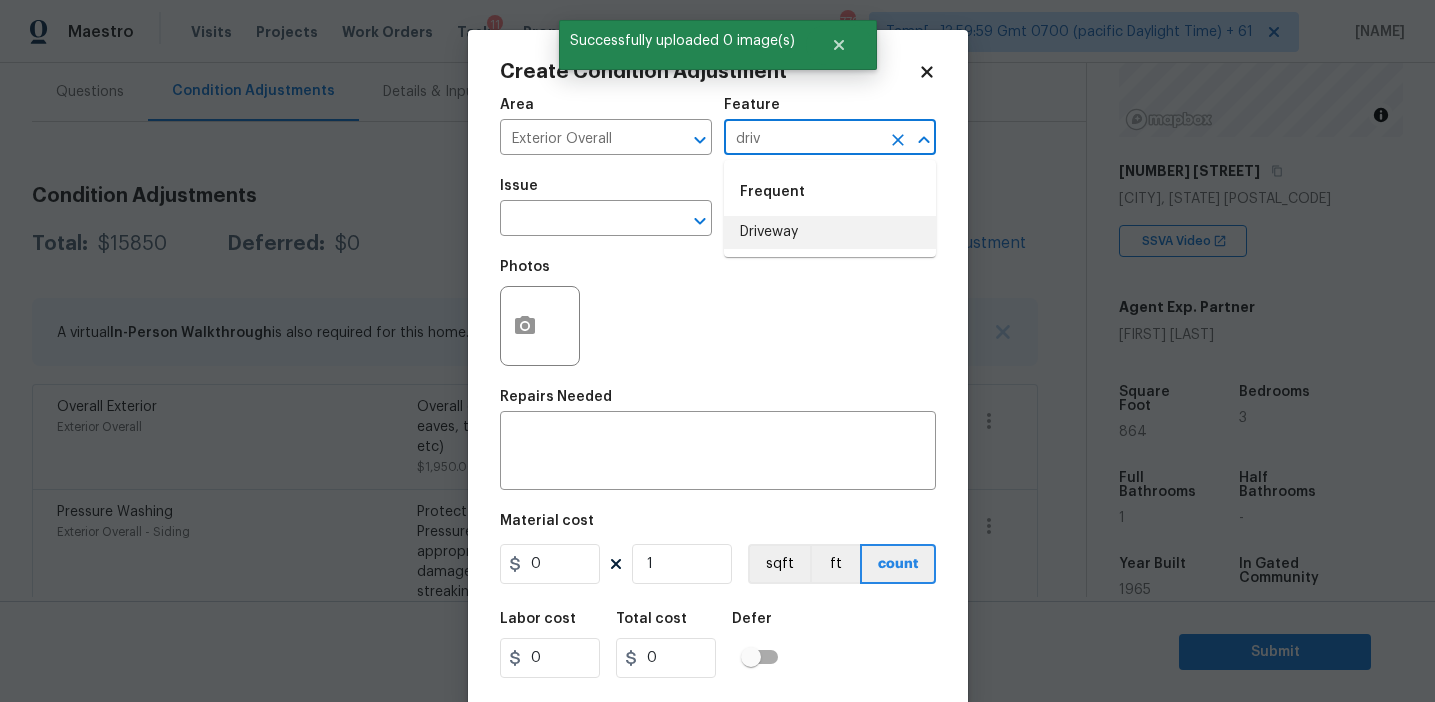 click on "Frequent Driveway" at bounding box center (830, 208) 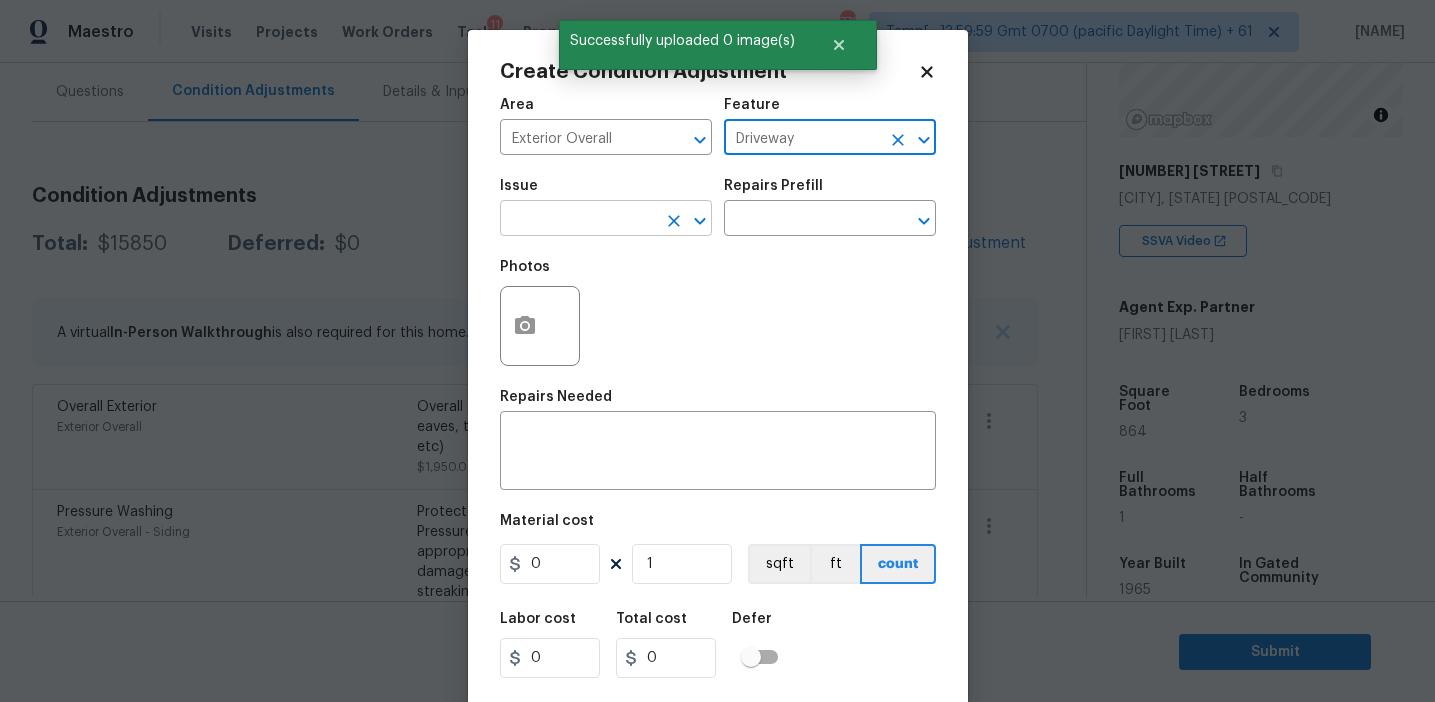 type on "Driveway" 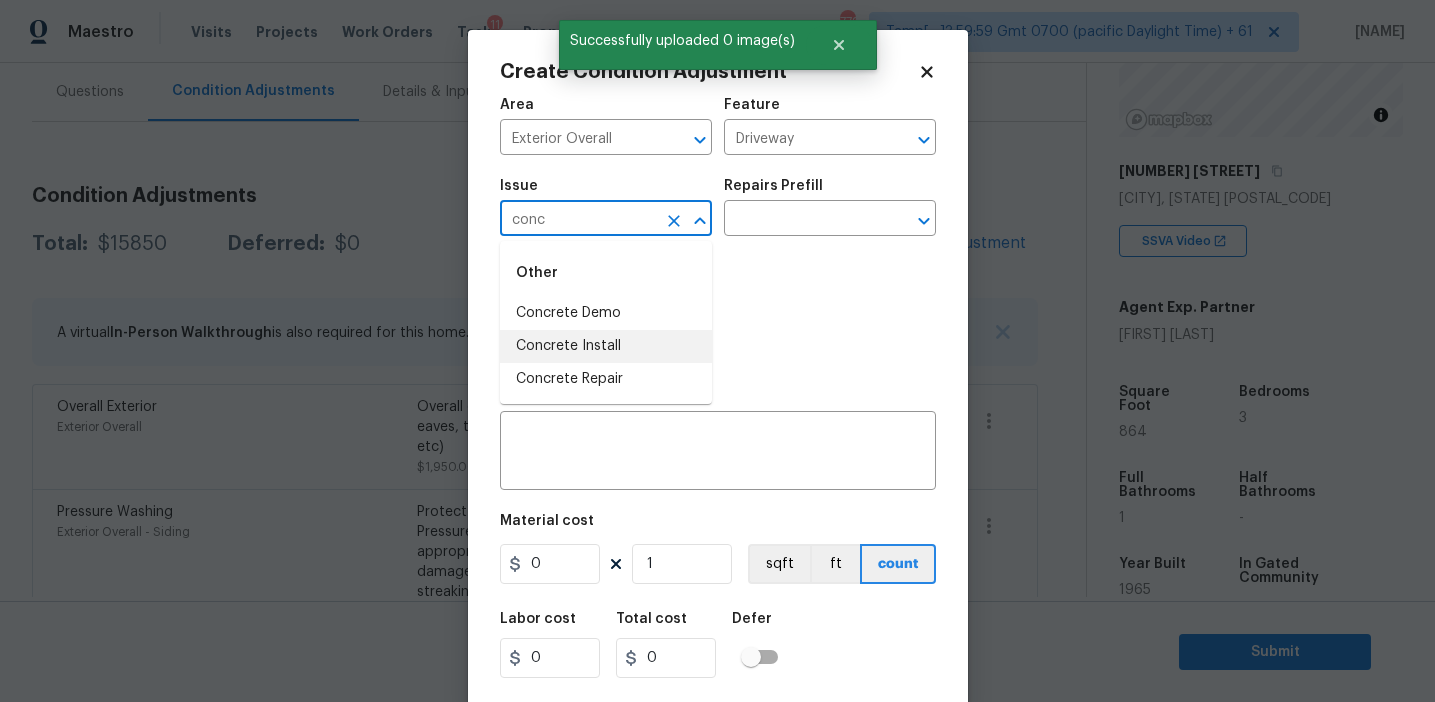 click on "Concrete Install" at bounding box center [606, 346] 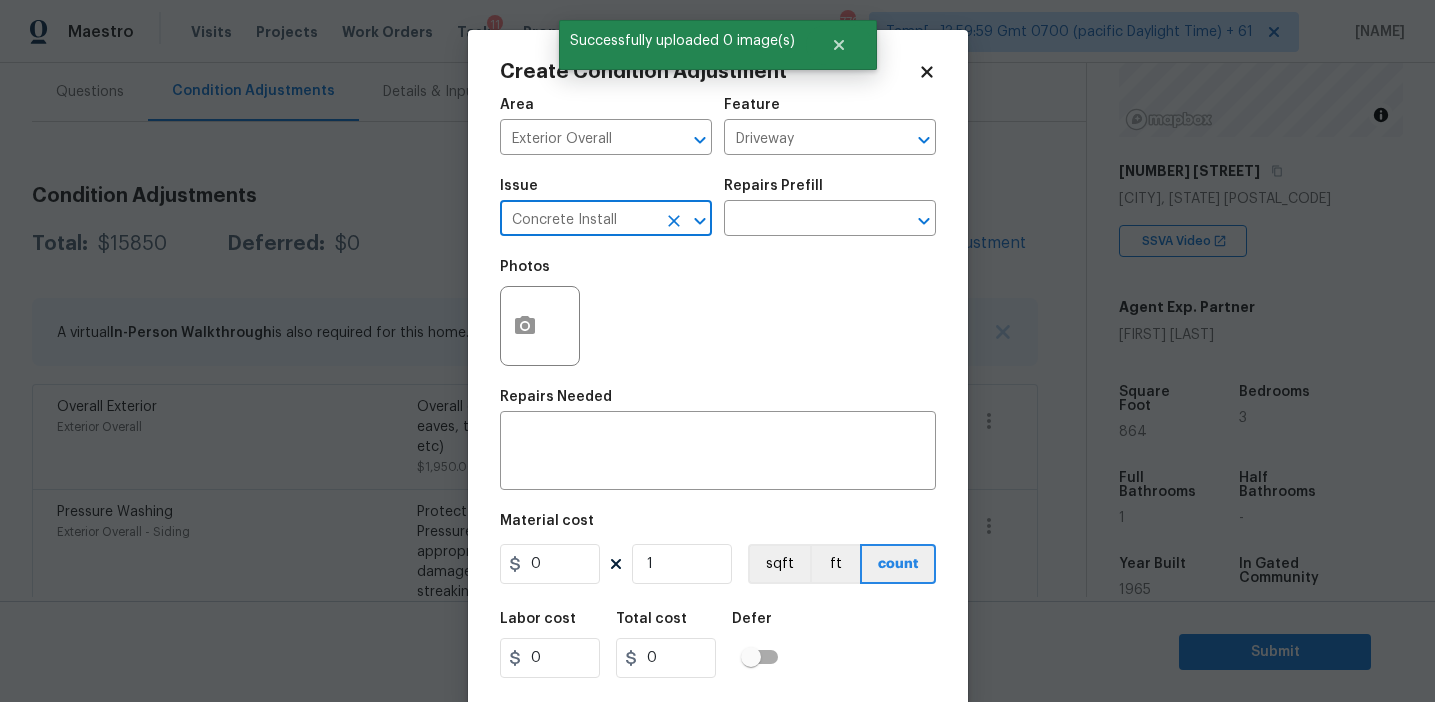 type on "Concrete Install" 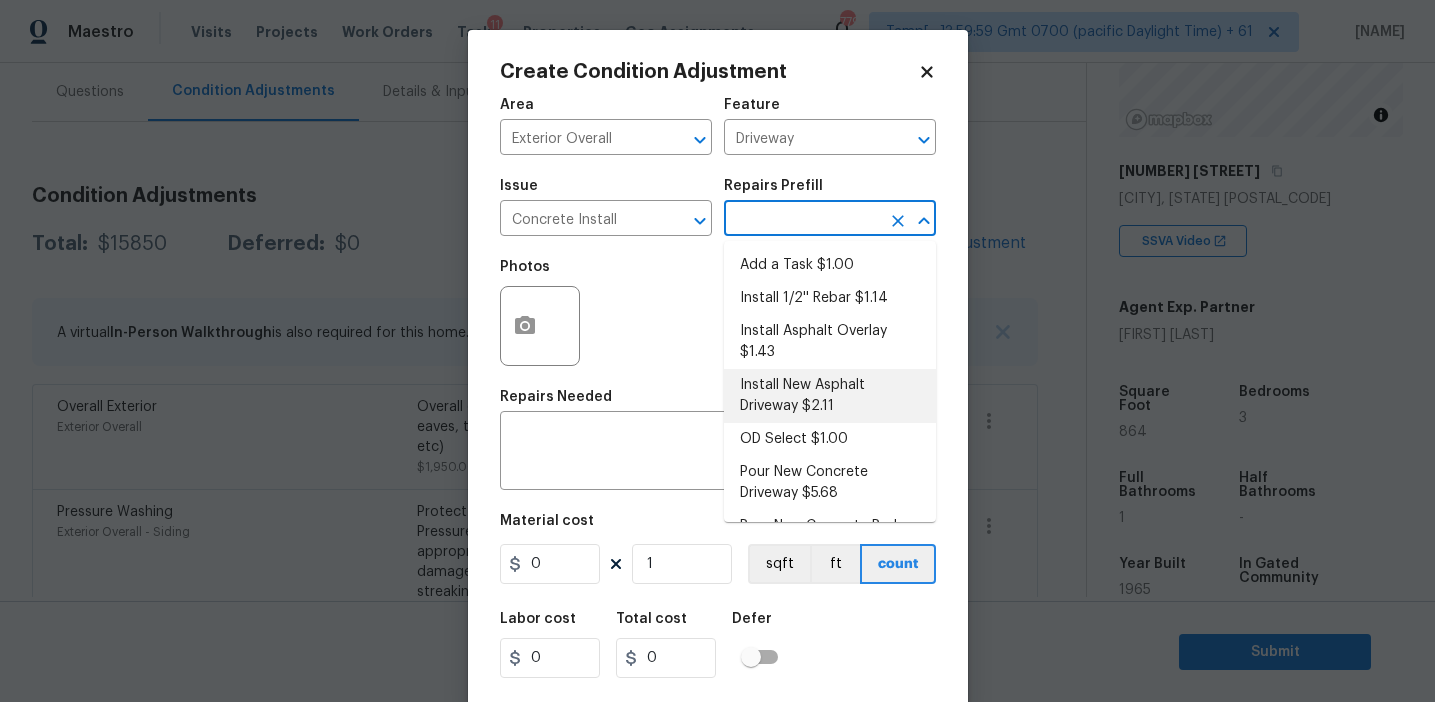 click on "Install New Asphalt Driveway $2.11" at bounding box center [830, 396] 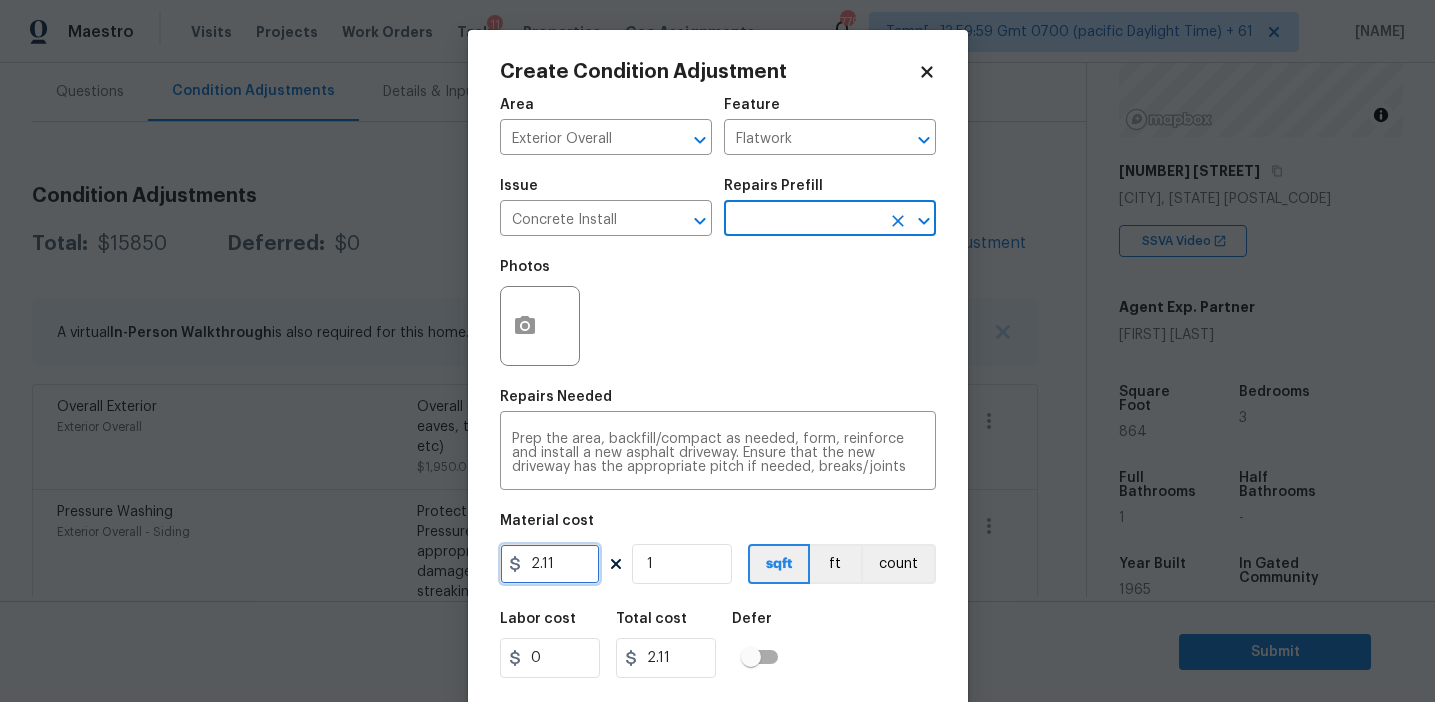 click on "2.11" at bounding box center [550, 564] 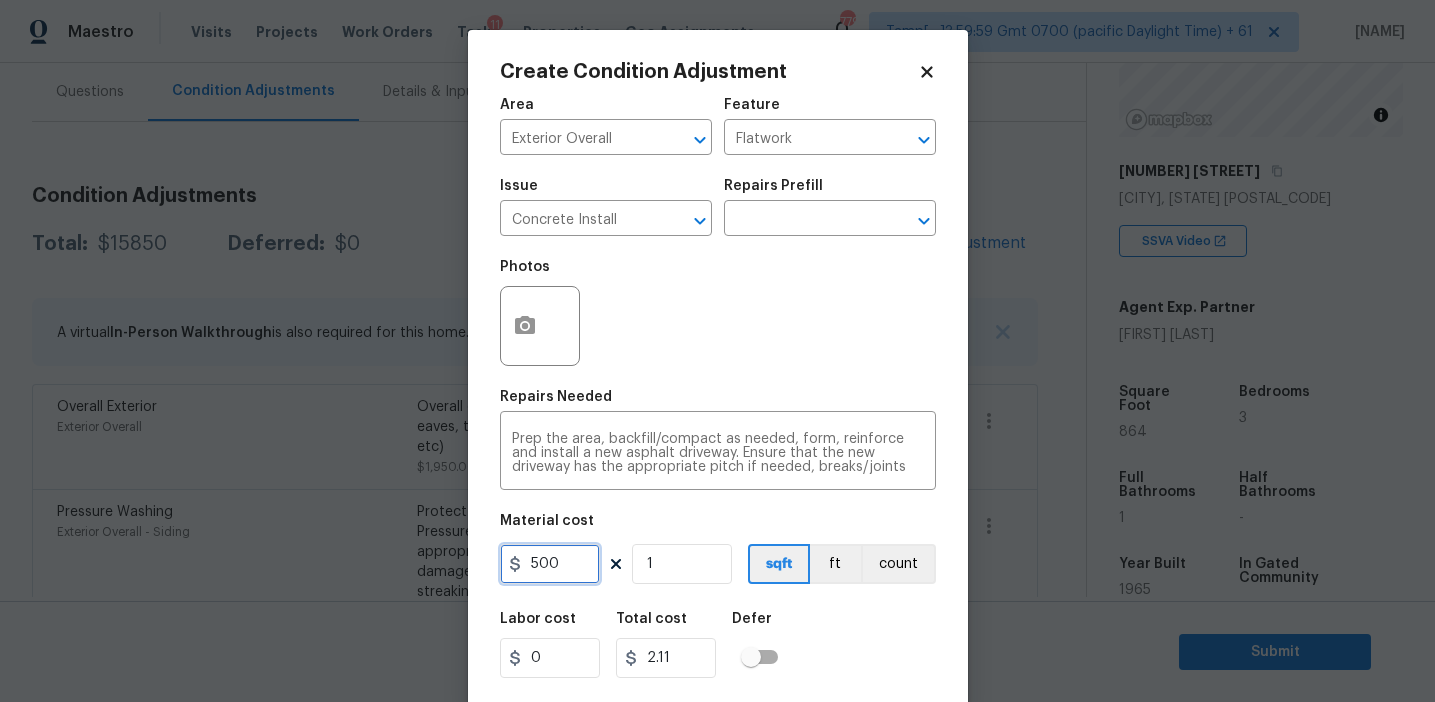 type on "500" 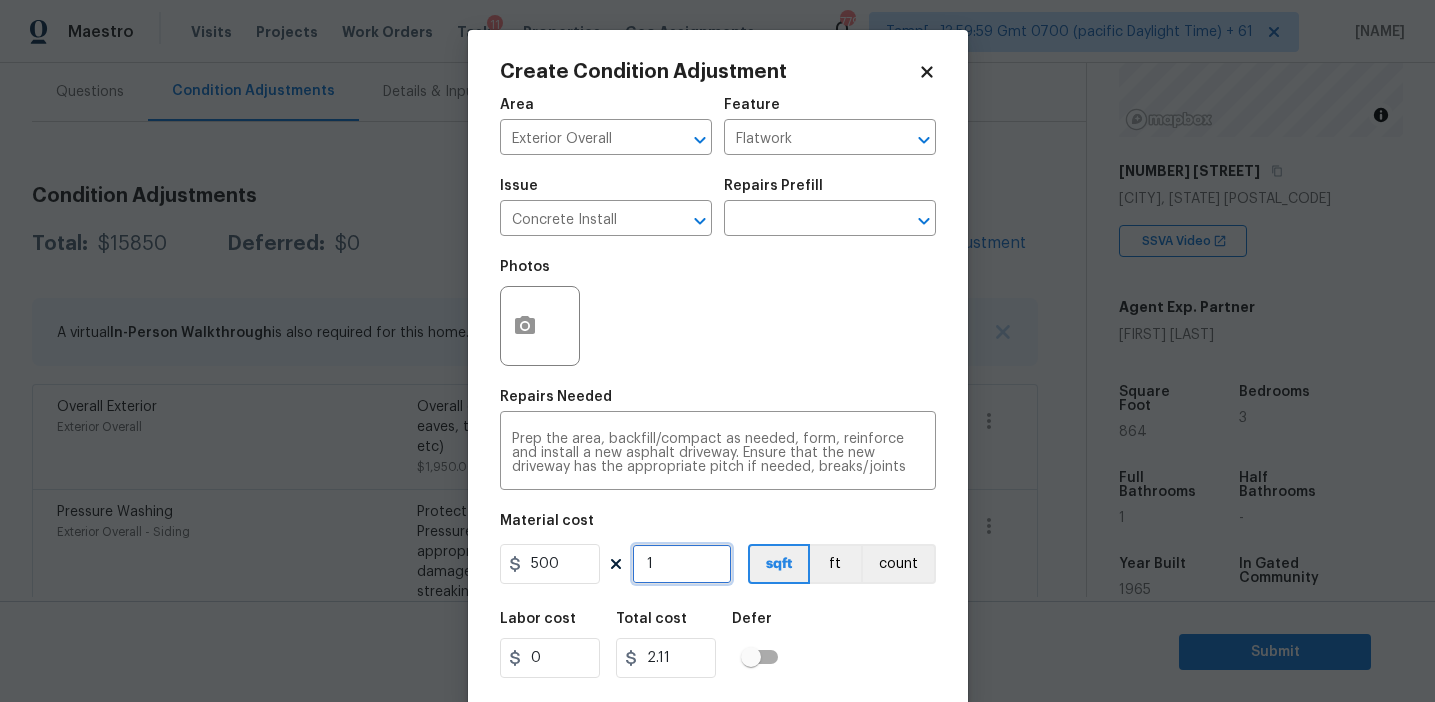 type on "500" 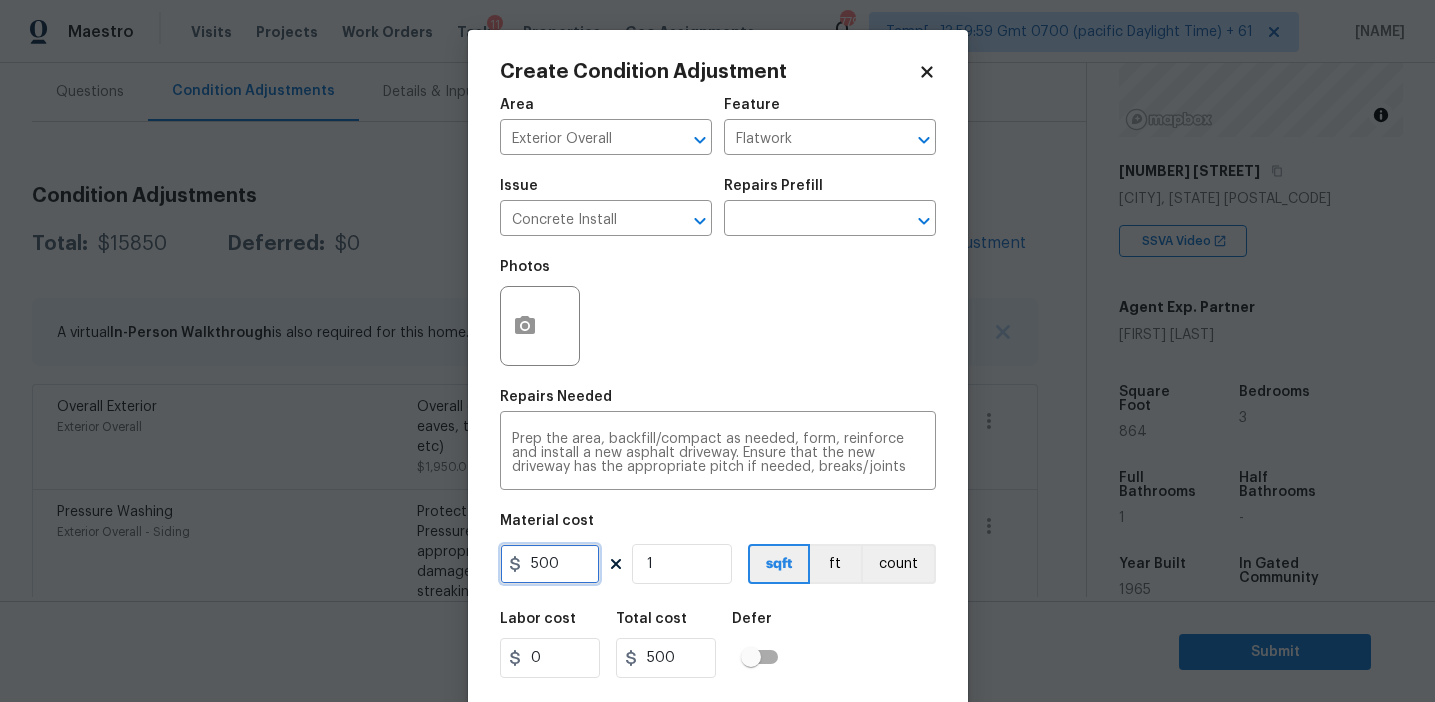 click on "500" at bounding box center (550, 564) 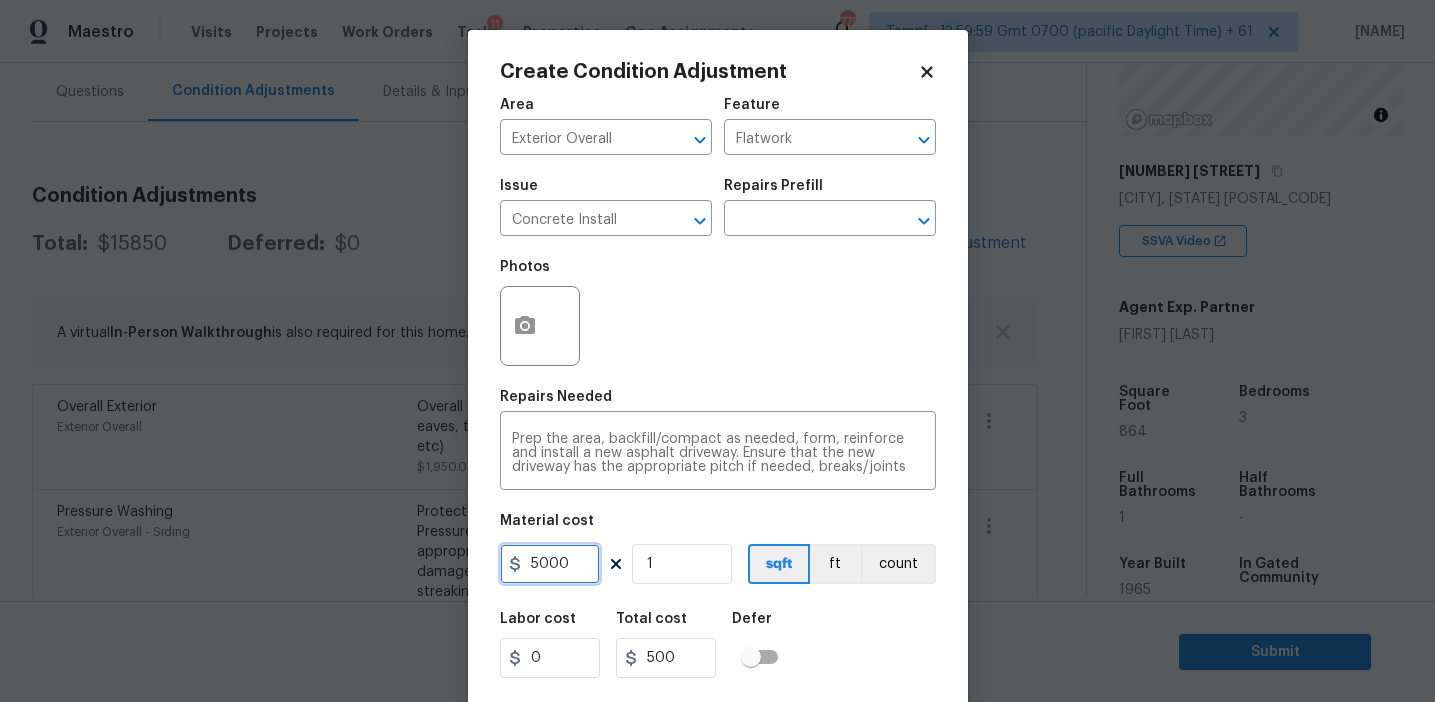 type on "5000" 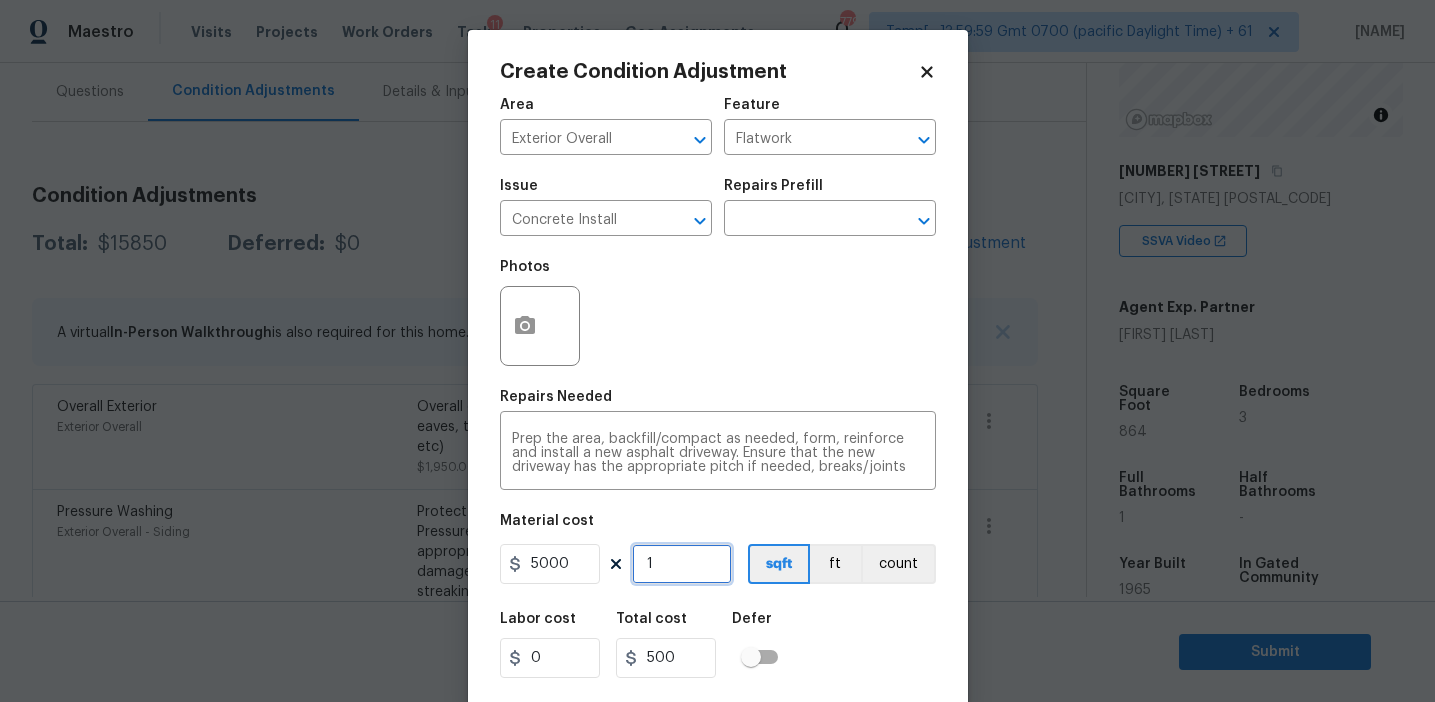 type on "5000" 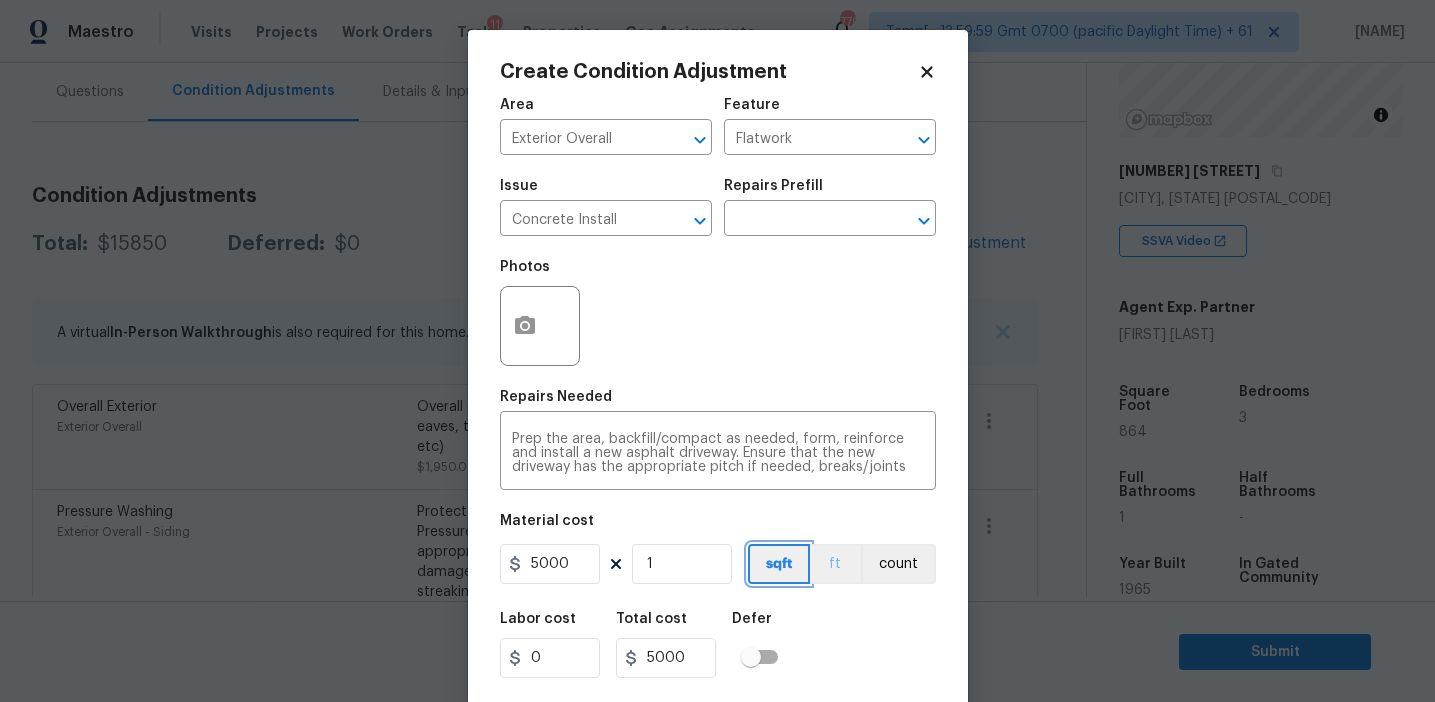 type 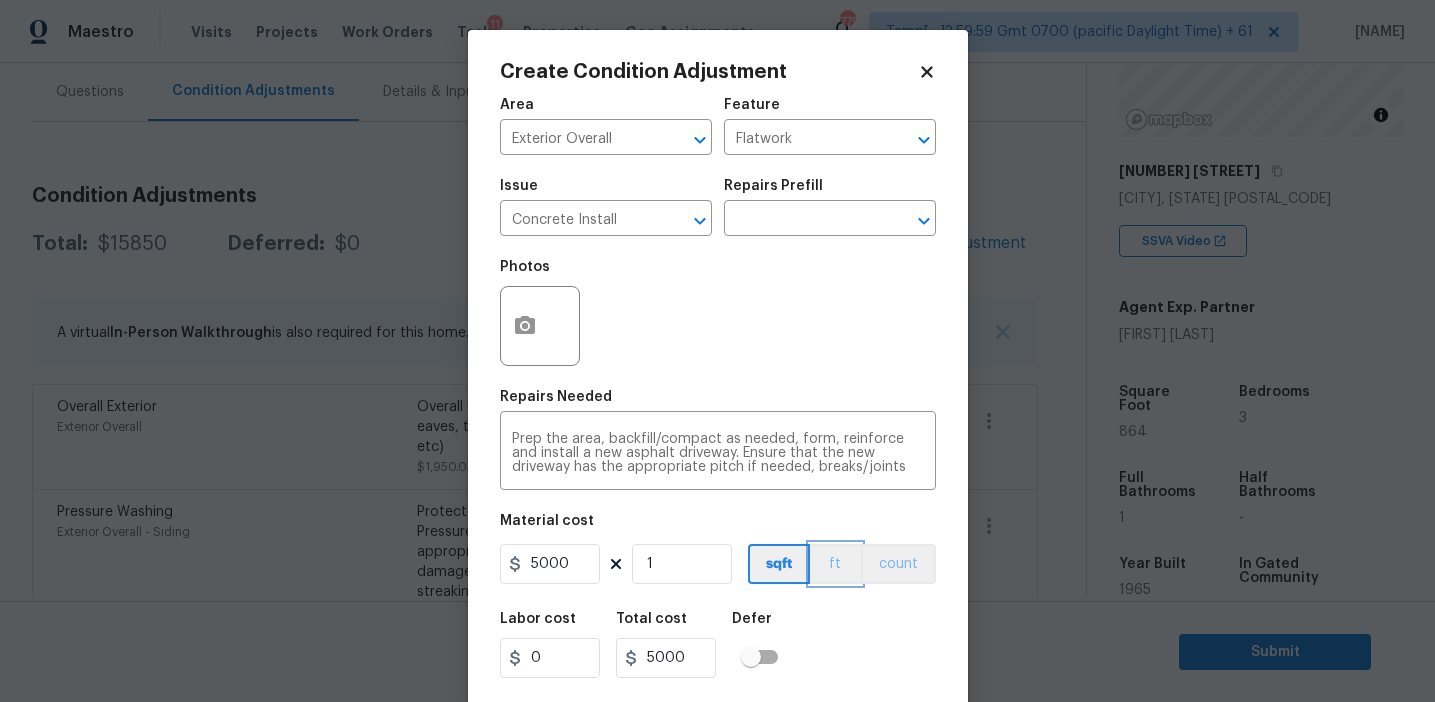 type 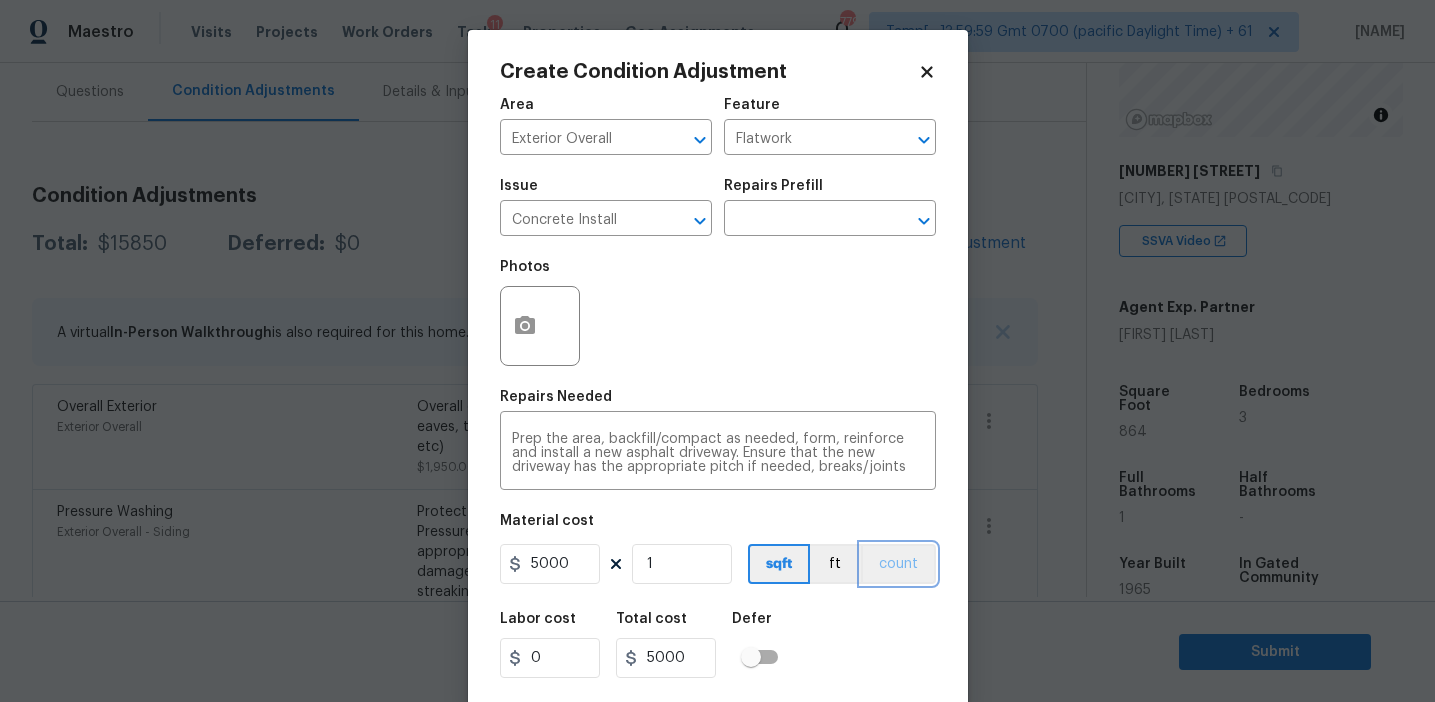 click on "count" at bounding box center [898, 564] 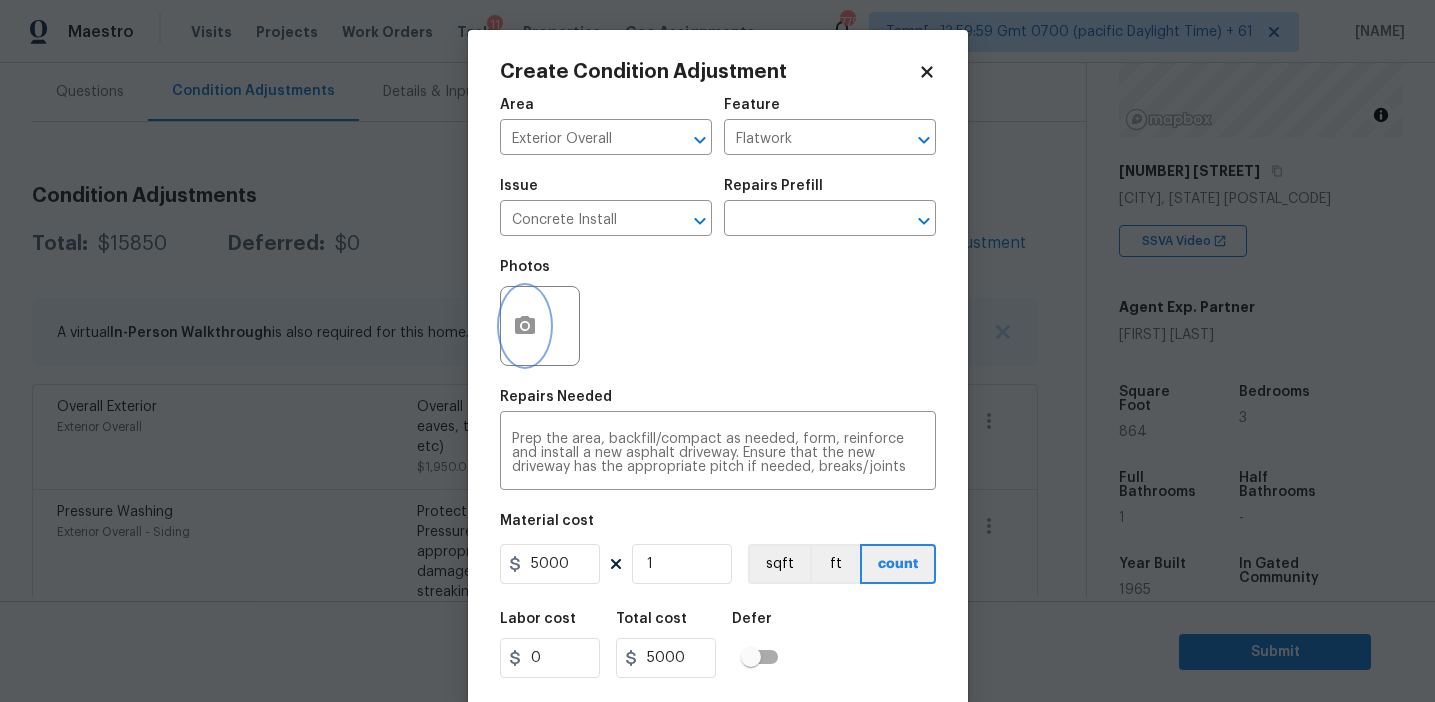click 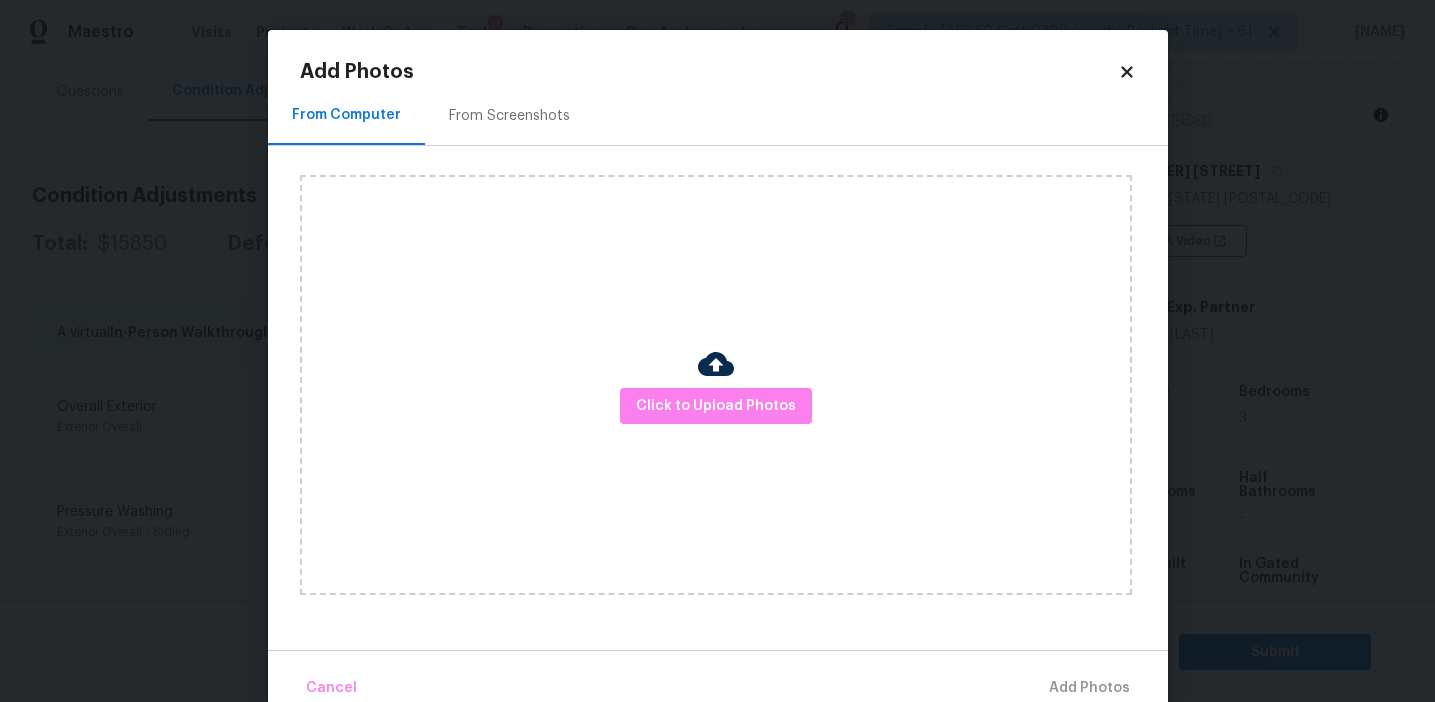 click on "From Screenshots" at bounding box center (509, 115) 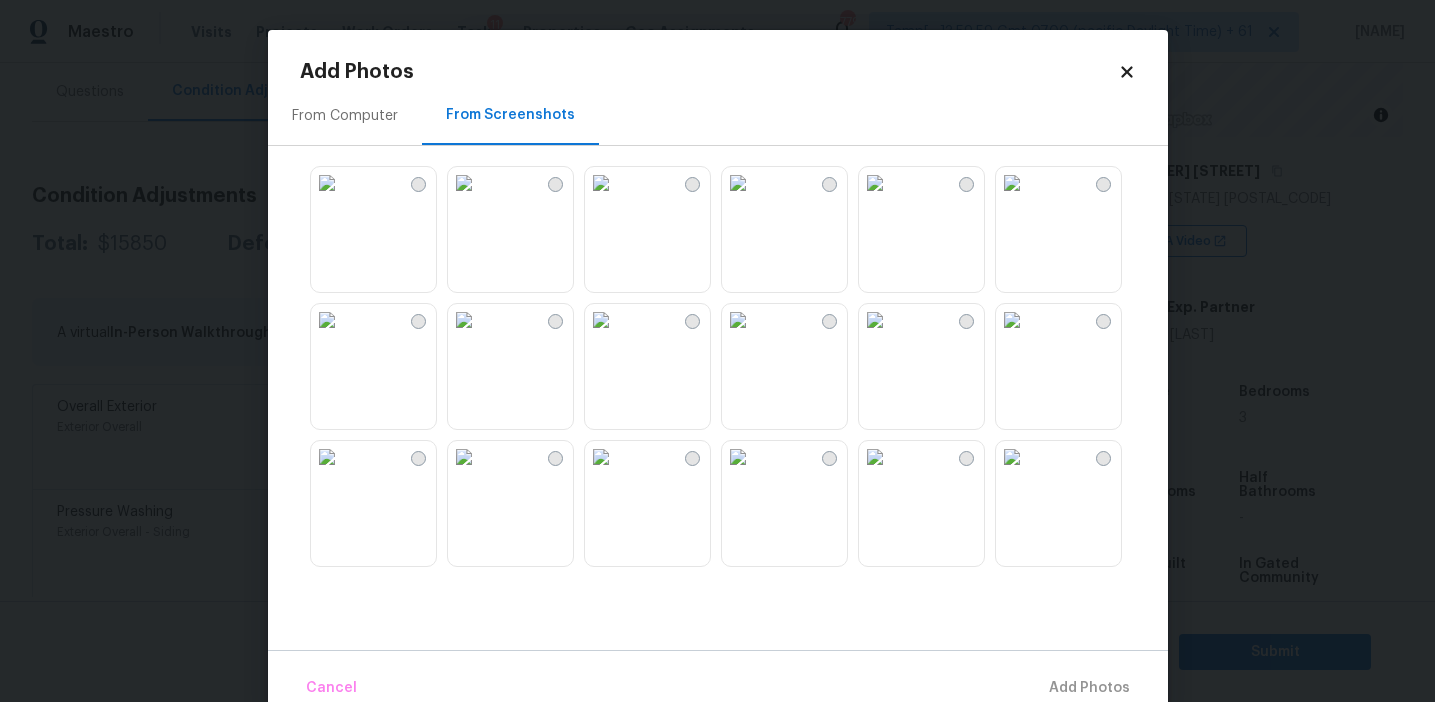 click at bounding box center [327, 183] 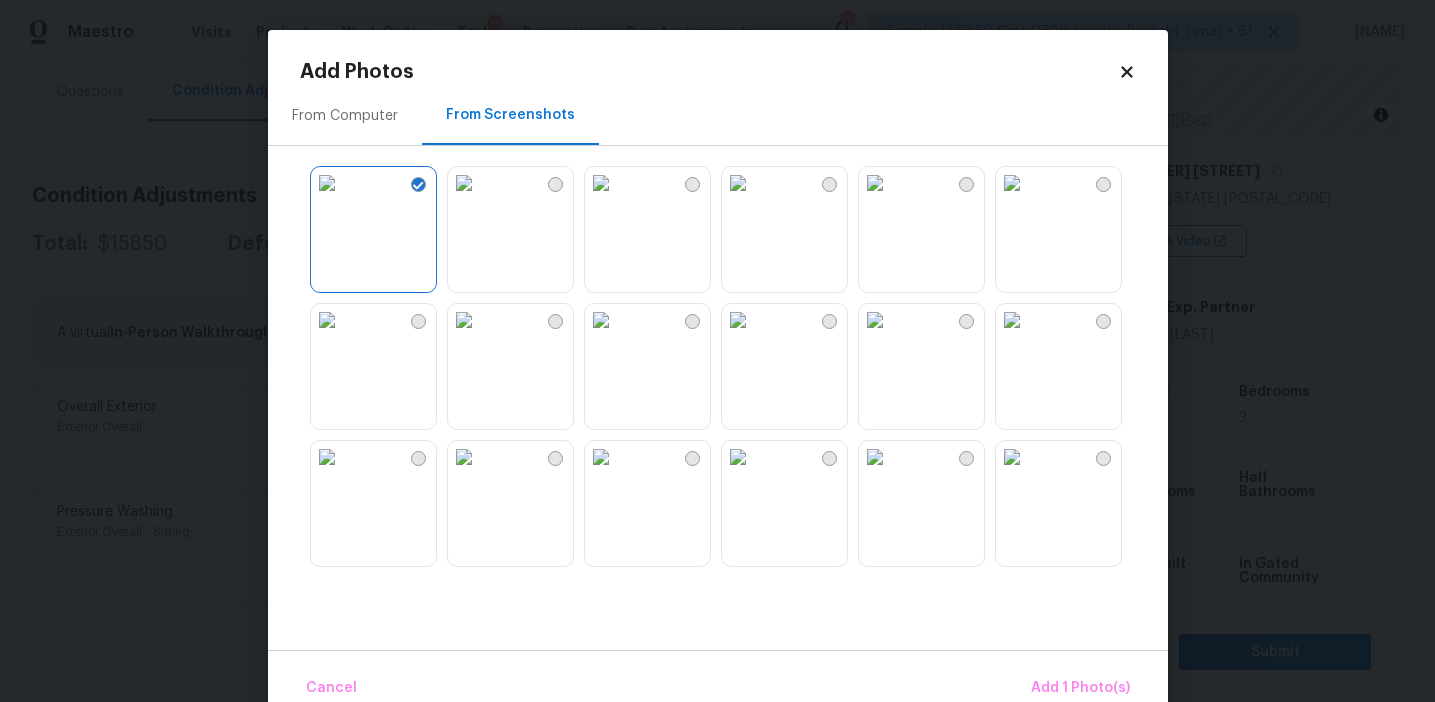 click at bounding box center [464, 457] 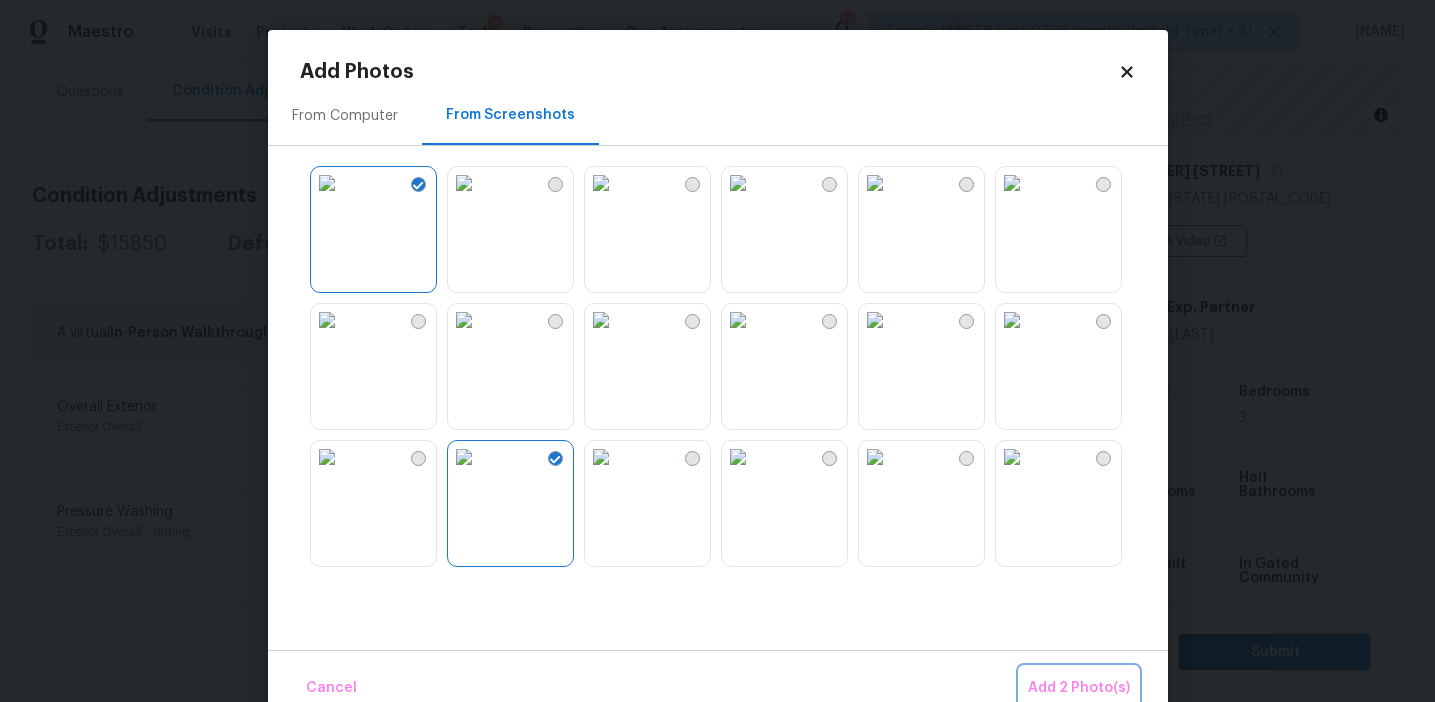 click on "Add 2 Photo(s)" at bounding box center [1079, 688] 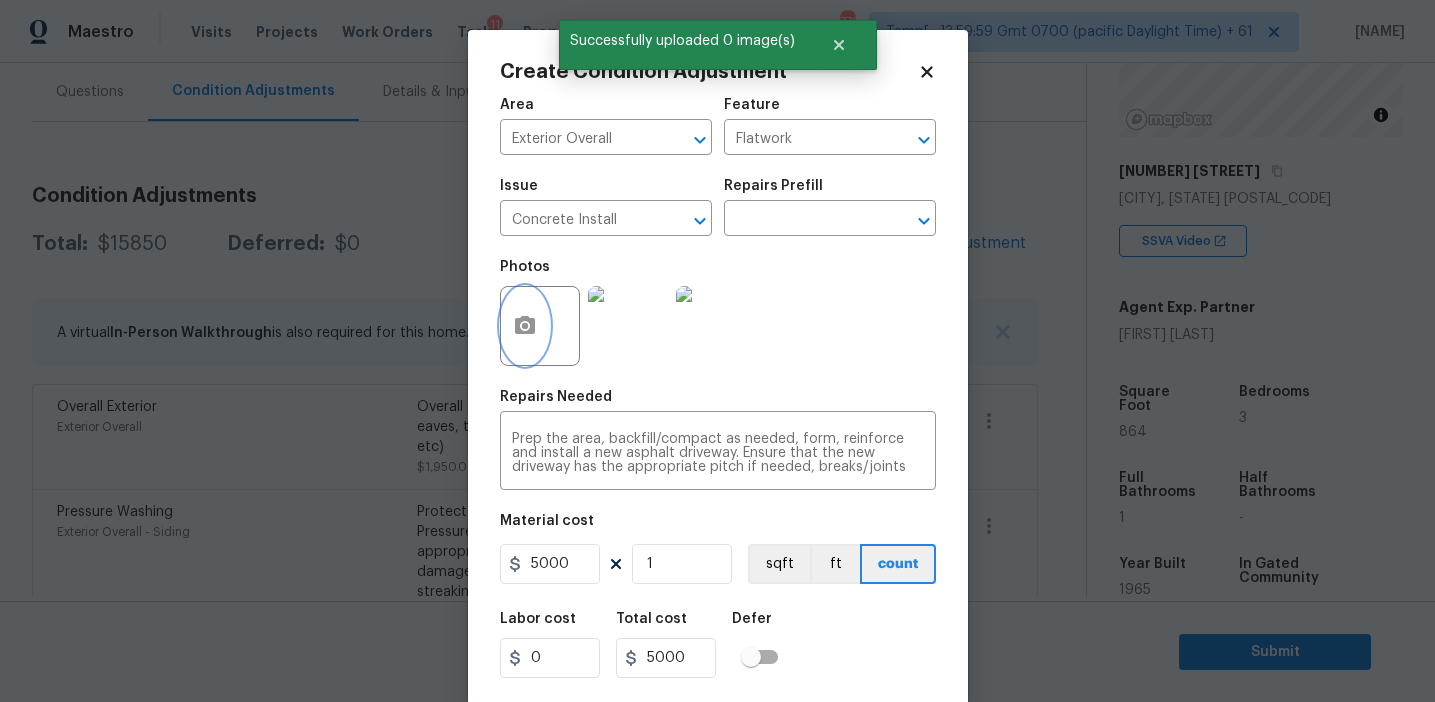 scroll, scrollTop: 45, scrollLeft: 0, axis: vertical 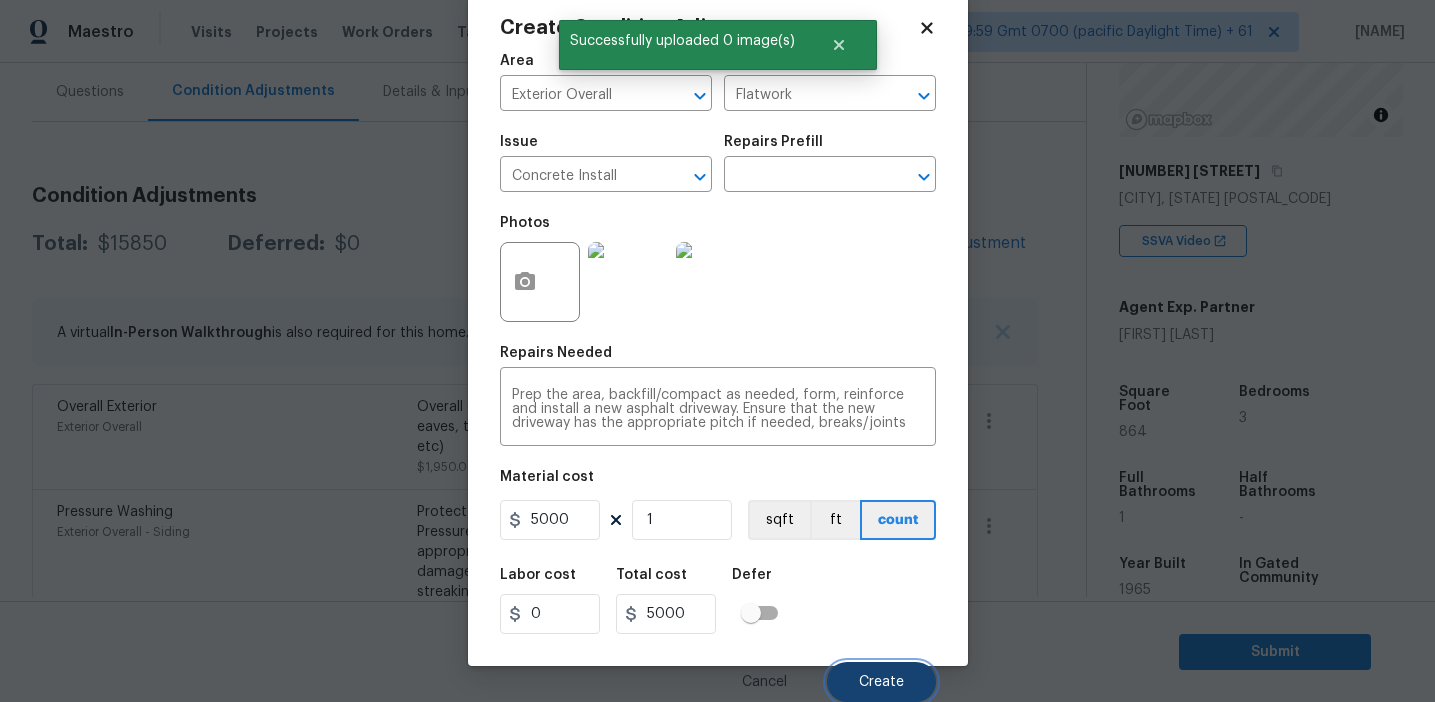click on "Create" at bounding box center (881, 682) 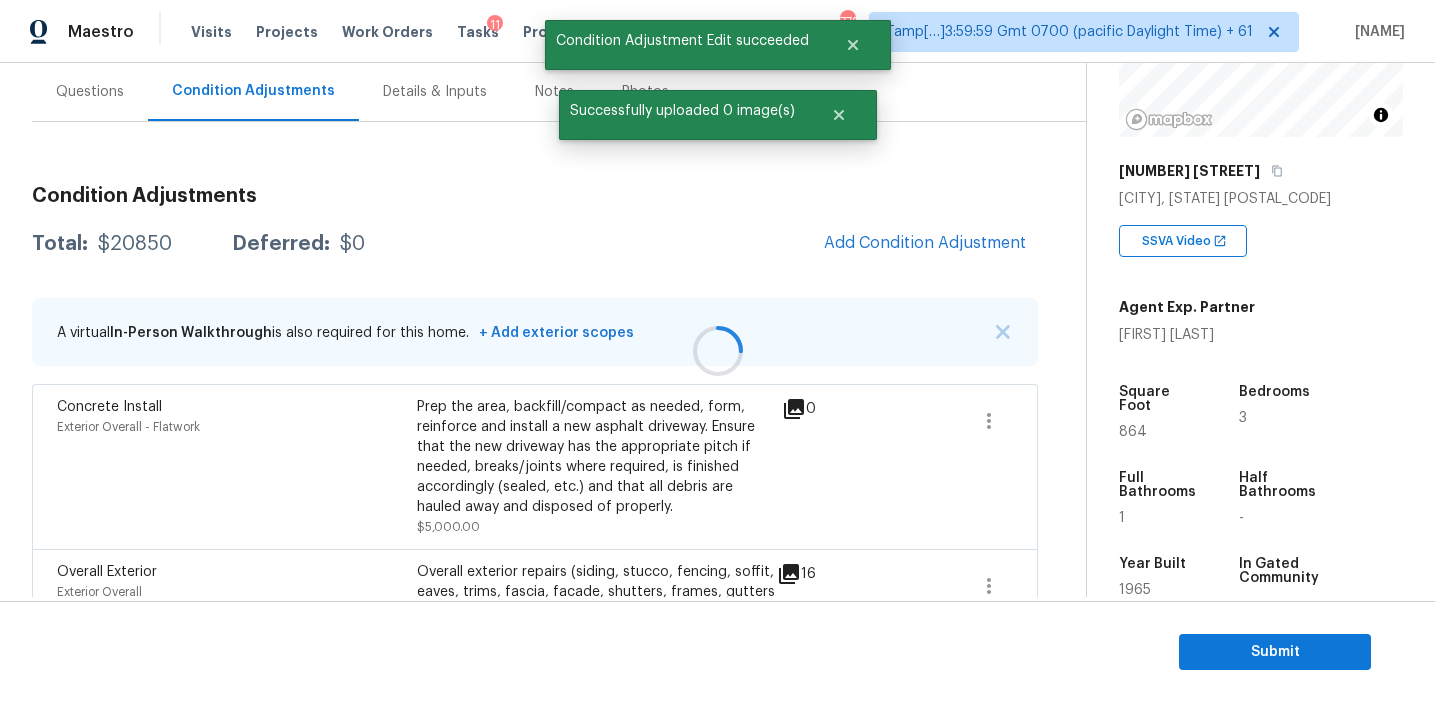 scroll, scrollTop: 38, scrollLeft: 0, axis: vertical 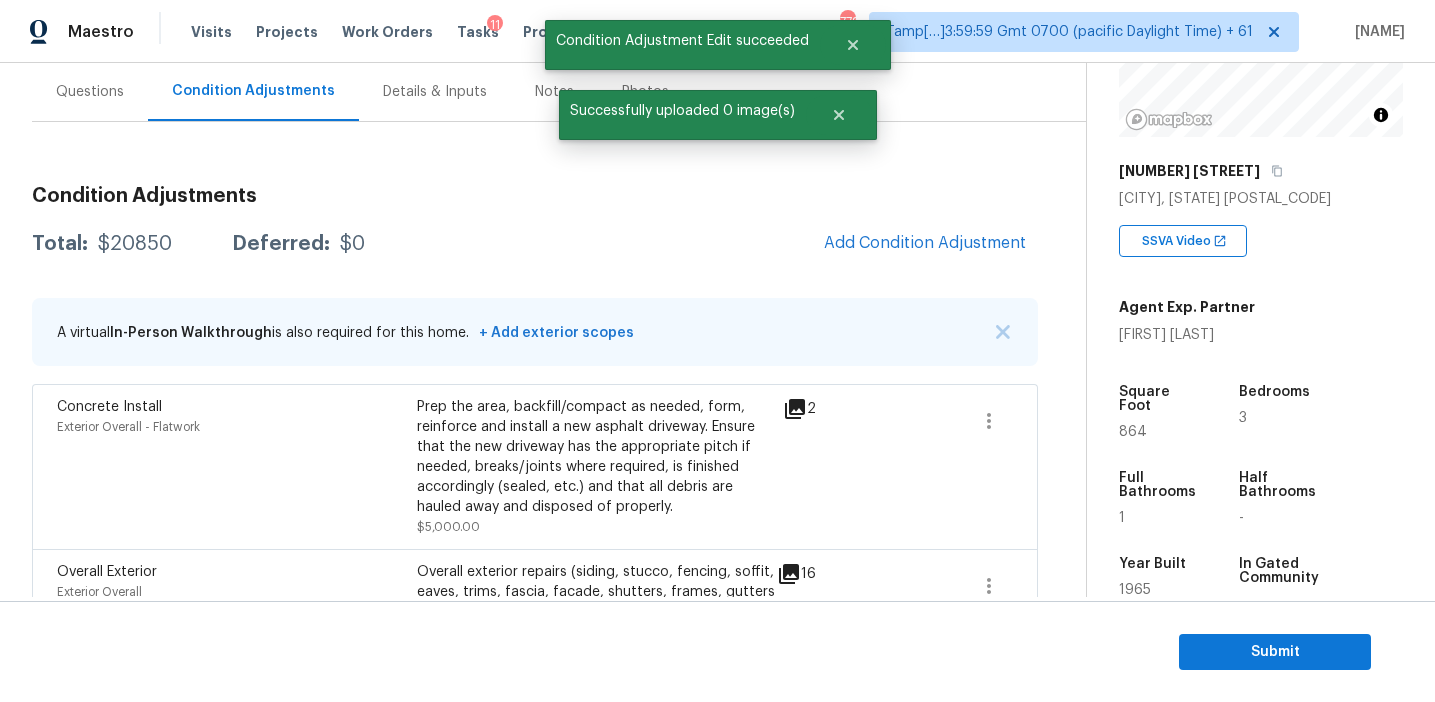 click on "Total:  $20850 Deferred:  $0 Add Condition Adjustment" at bounding box center [535, 244] 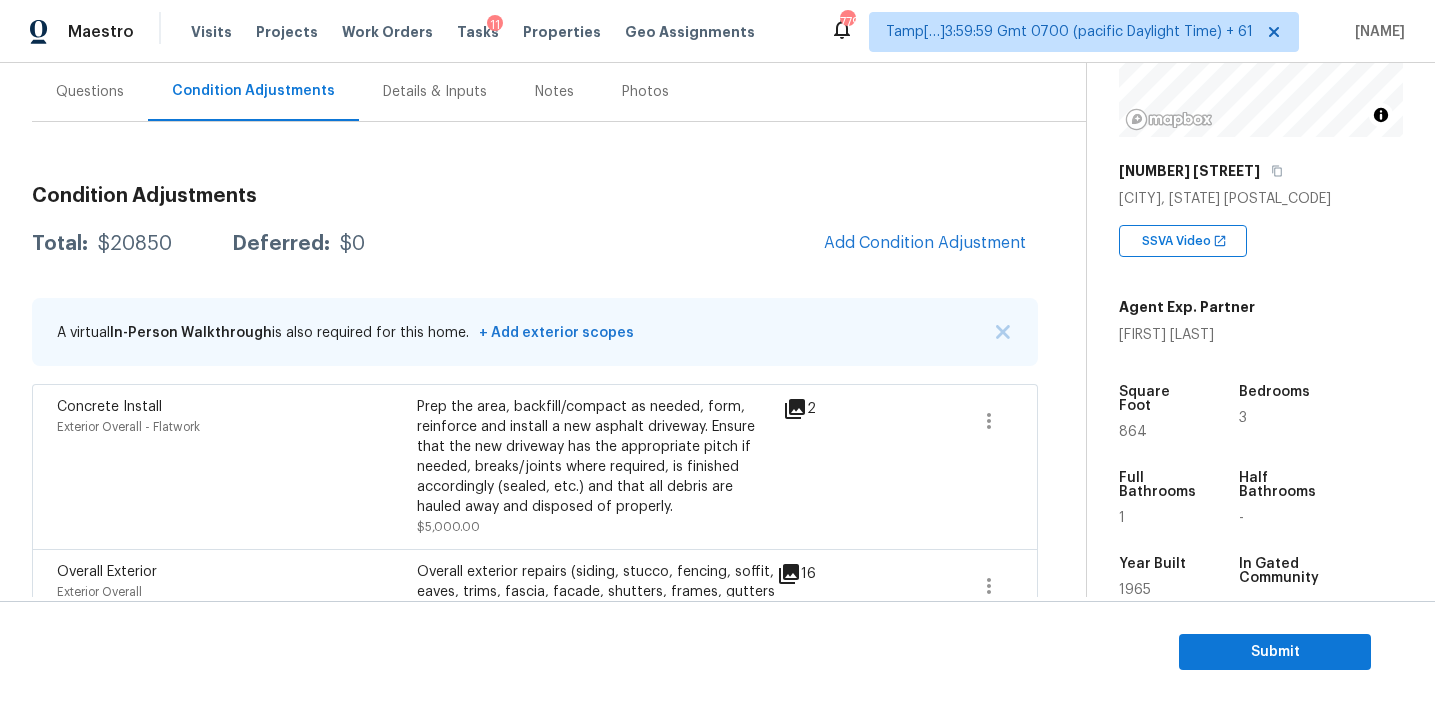 click on "Total:  $20850 Deferred:  $0 Add Condition Adjustment" at bounding box center (535, 244) 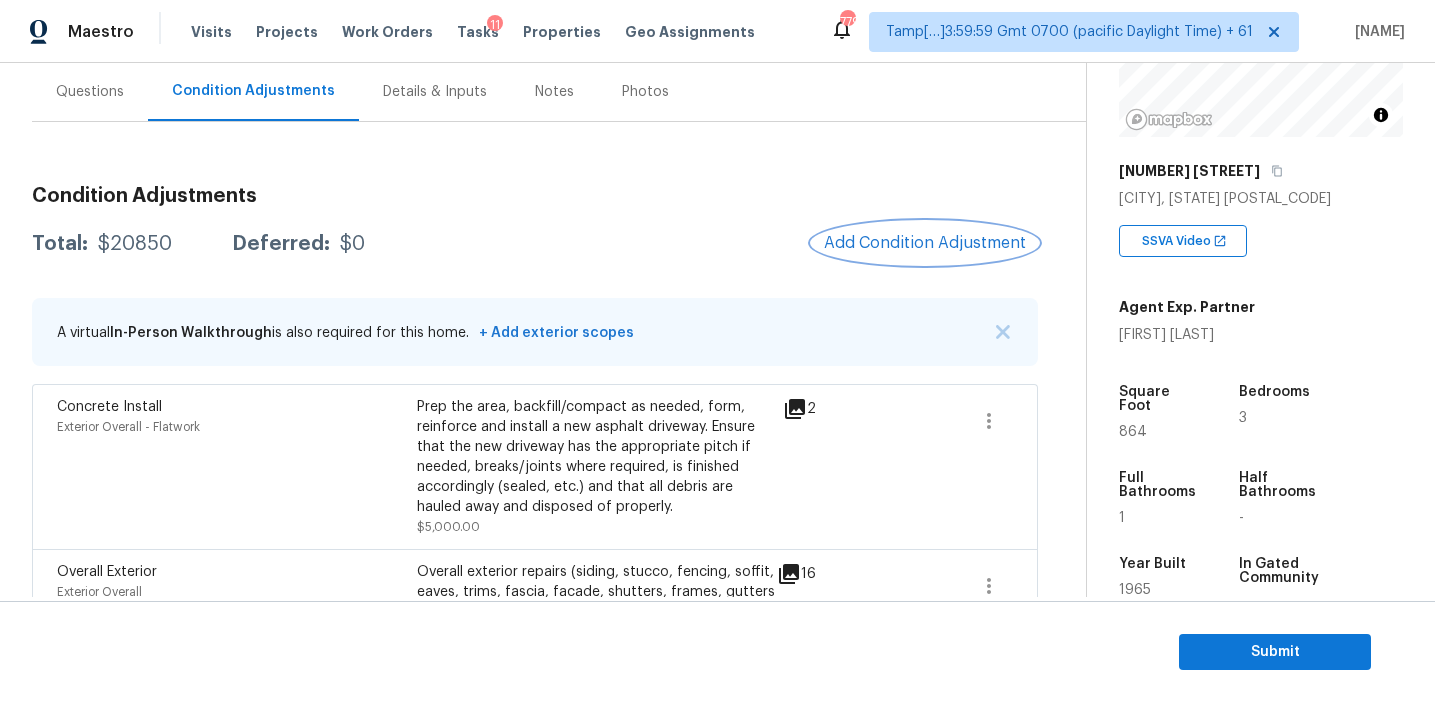 click on "Add Condition Adjustment" at bounding box center [925, 243] 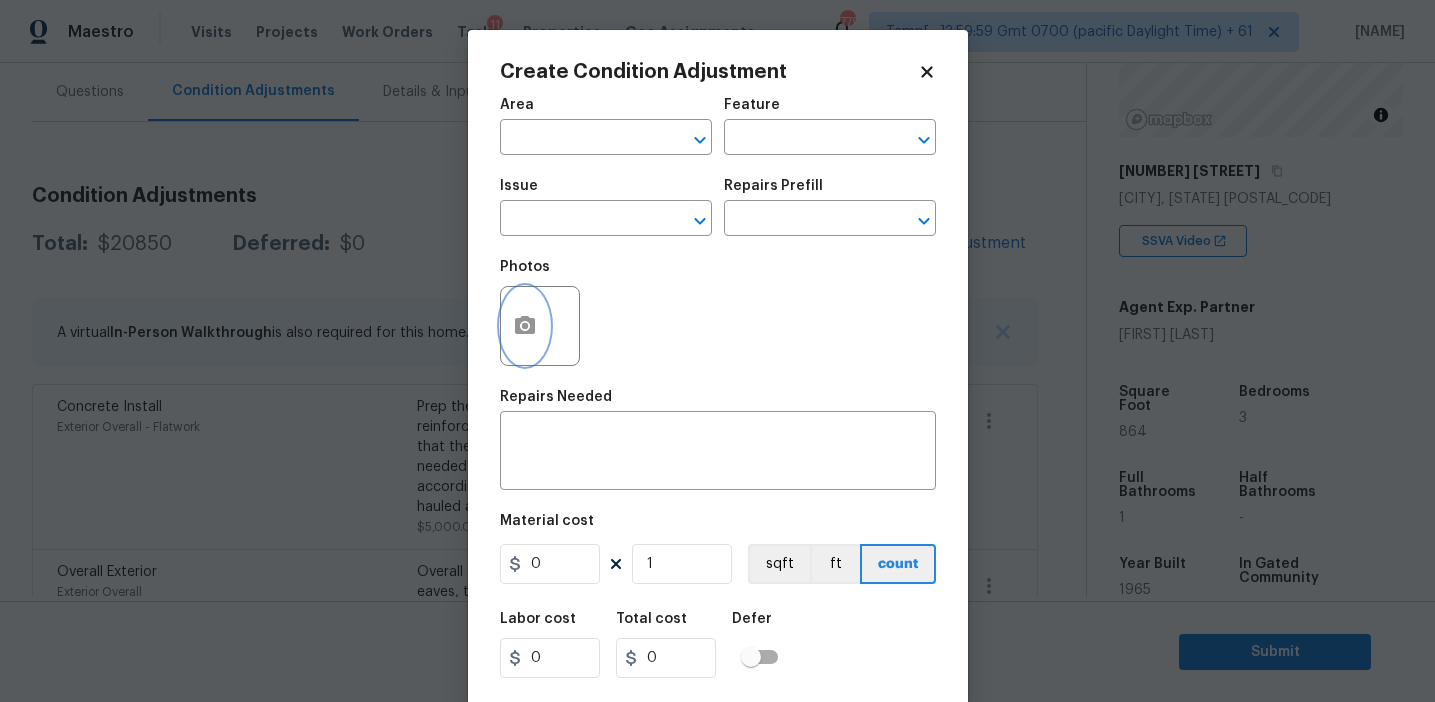 click 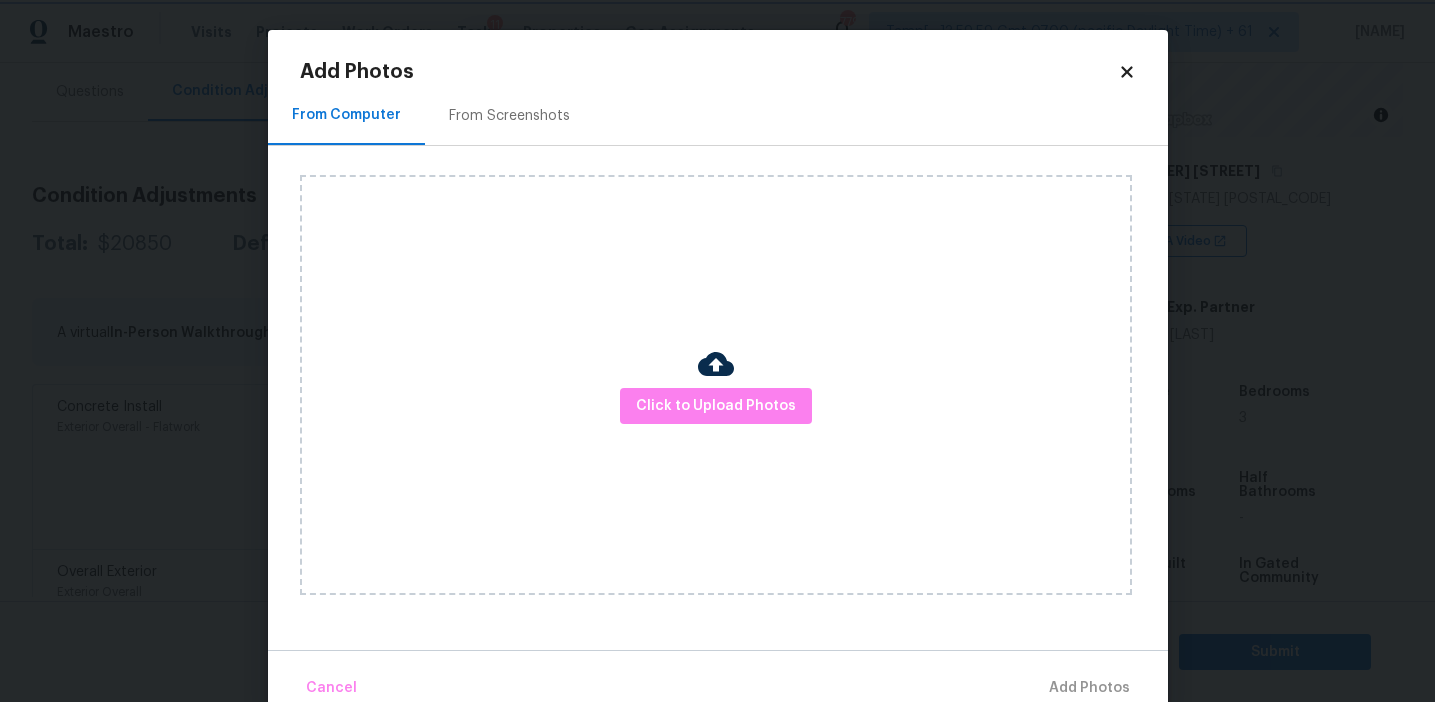 click on "Maestro Visits Projects Work Orders Tasks 11 Properties Geo Assignments 779 Tamp[…]3:59:59 Gmt 0700 (pacific Daylight Time) + 61 Afran Peeran Back to tasks Condition Scoping - Full Tue, Aug 05 2025 by 7:56 am   Afran Peeran In-progress Questions Condition Adjustments Details & Inputs Notes Photos Condition Adjustments Total:  $20850 Deferred:  $0 Add Condition Adjustment A virtual  In-Person Walkthrough  is also required for this home.   + Add exterior scopes Concrete Install Exterior Overall - Flatwork Prep the area, backfill/compact as needed, form, reinforce and install a new asphalt driveway. Ensure that the new driveway has the appropriate pitch if needed, breaks/joints where required, is finished accordingly (sealed, etc.) and that all debris are hauled away and disposed of properly. $5,000.00   2 Overall Exterior Exterior Overall Overall exterior repairs (siding, stucco, fencing, soffit, eaves, trims, fascia, facade, shutters, frames, gutters etc)
$1,950.00   16 Pressure Washing $300.00   0   2   5" at bounding box center [717, 351] 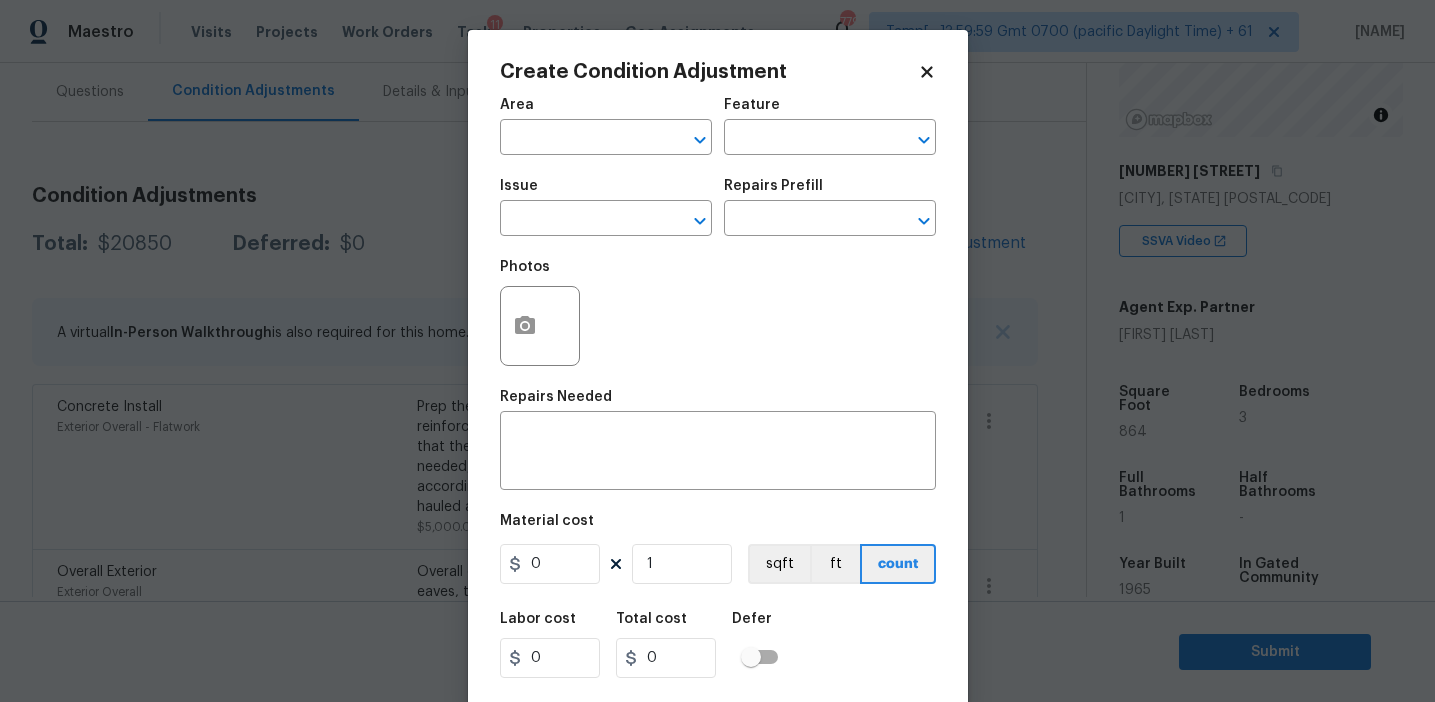 click on "Photos" at bounding box center [718, 313] 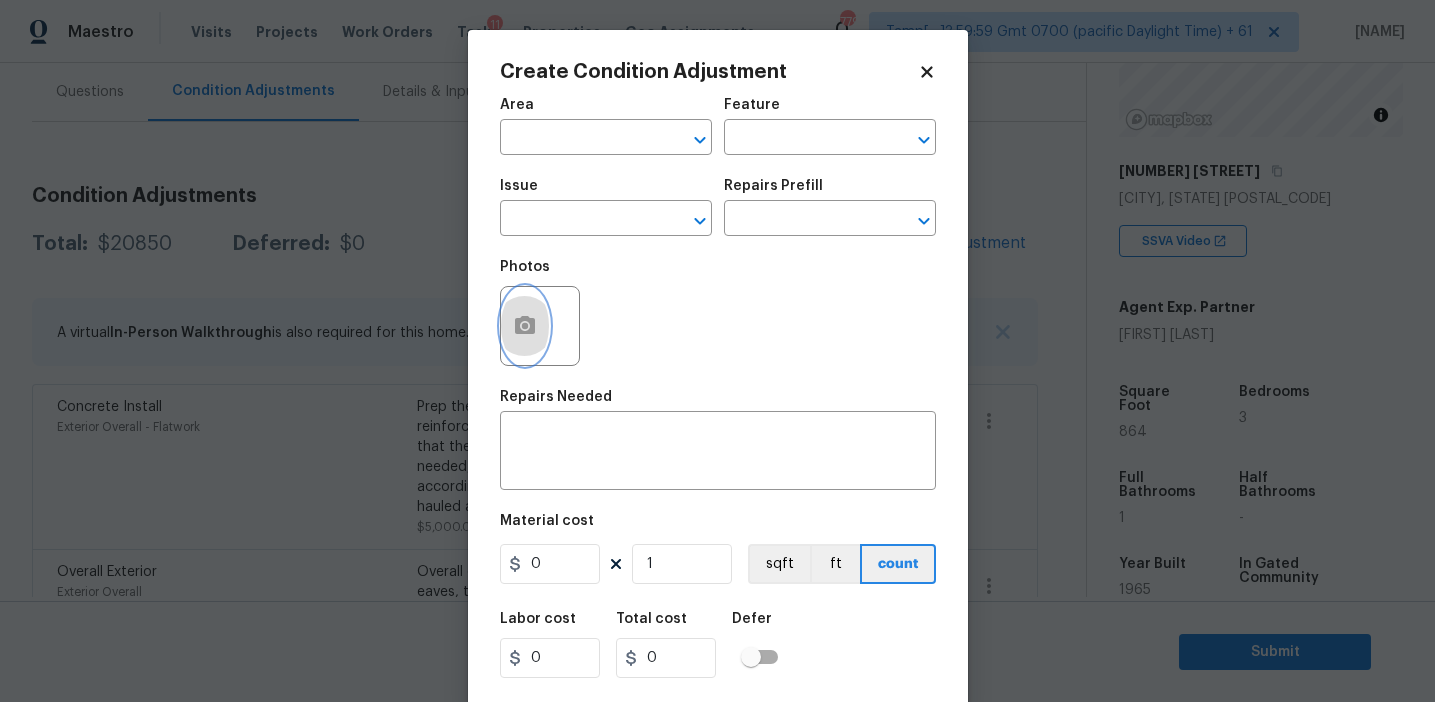 click at bounding box center [525, 326] 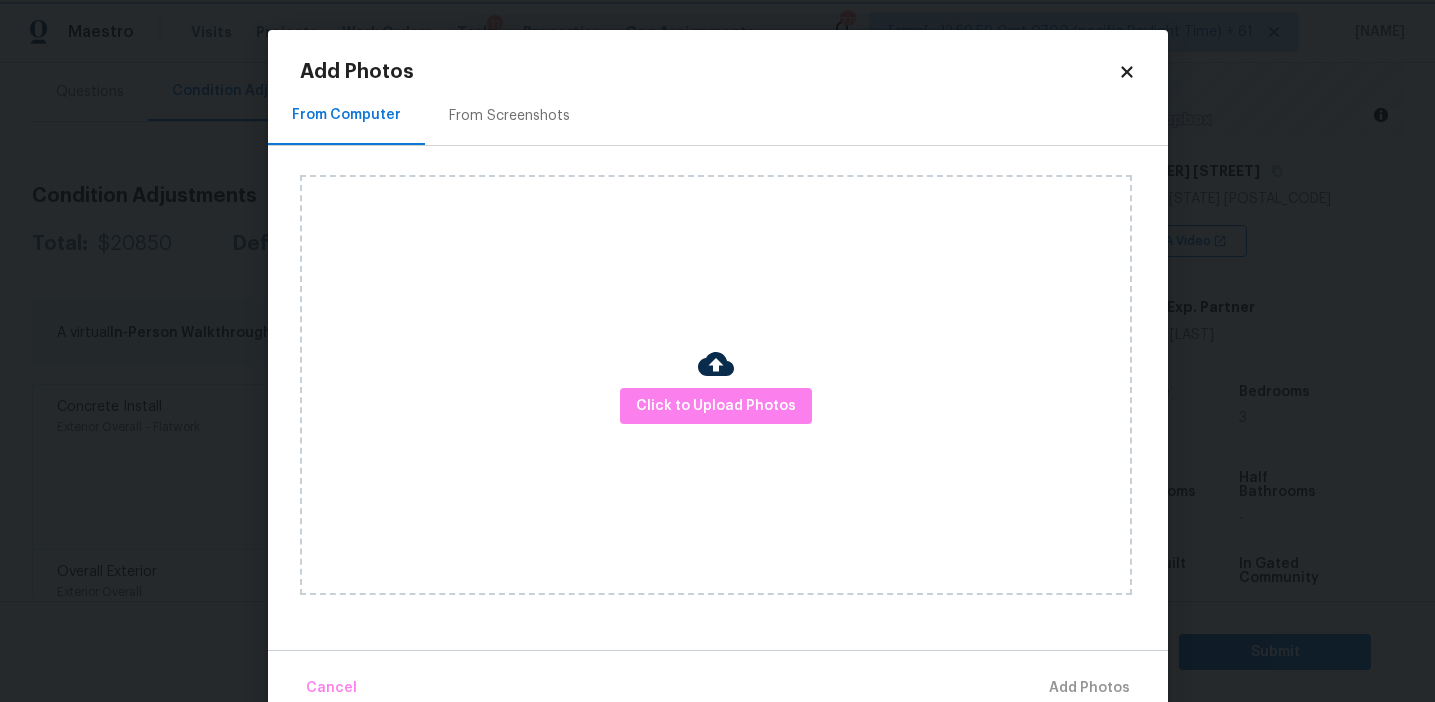 click on "Maestro Visits Projects Work Orders Tasks 11 Properties Geo Assignments 779 Tamp[…]3:59:59 Gmt 0700 (pacific Daylight Time) + 61 Afran Peeran Back to tasks Condition Scoping - Full Tue, Aug 05 2025 by 7:56 am   Afran Peeran In-progress Questions Condition Adjustments Details & Inputs Notes Photos Condition Adjustments Total:  $20850 Deferred:  $0 Add Condition Adjustment A virtual  In-Person Walkthrough  is also required for this home.   + Add exterior scopes Concrete Install Exterior Overall - Flatwork Prep the area, backfill/compact as needed, form, reinforce and install a new asphalt driveway. Ensure that the new driveway has the appropriate pitch if needed, breaks/joints where required, is finished accordingly (sealed, etc.) and that all debris are hauled away and disposed of properly. $5,000.00   2 Overall Exterior Exterior Overall Overall exterior repairs (siding, stucco, fencing, soffit, eaves, trims, fascia, facade, shutters, frames, gutters etc)
$1,950.00   16 Pressure Washing $300.00   0   2   5" at bounding box center (717, 351) 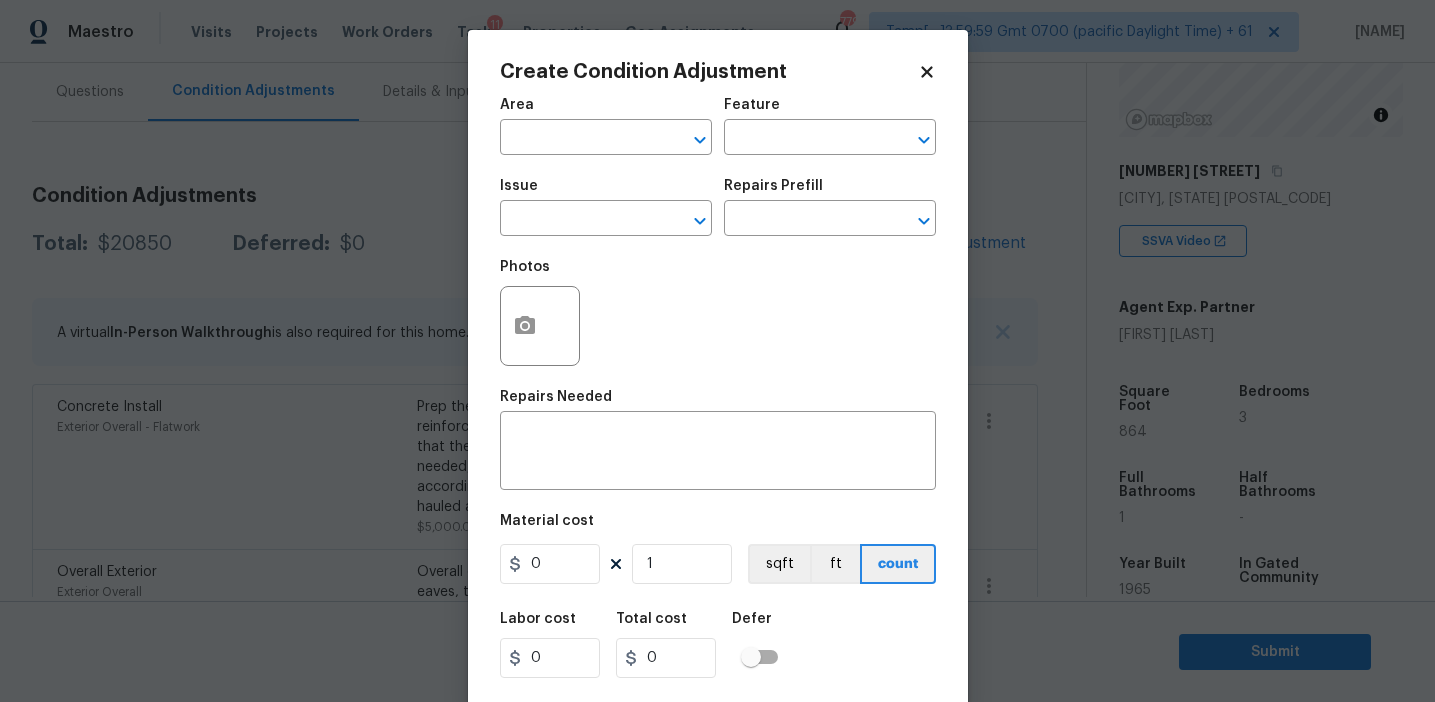 click on "Photos" at bounding box center (718, 313) 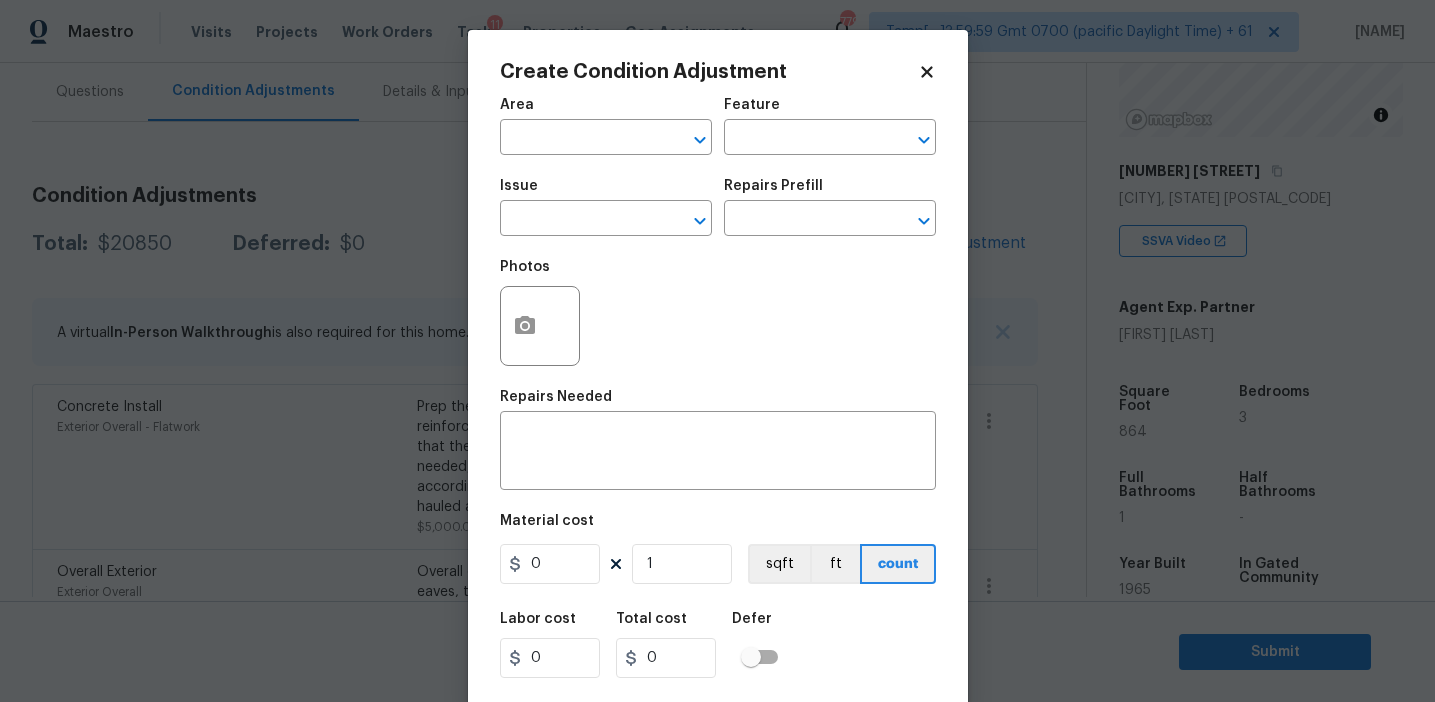 click on "Photos" at bounding box center [718, 313] 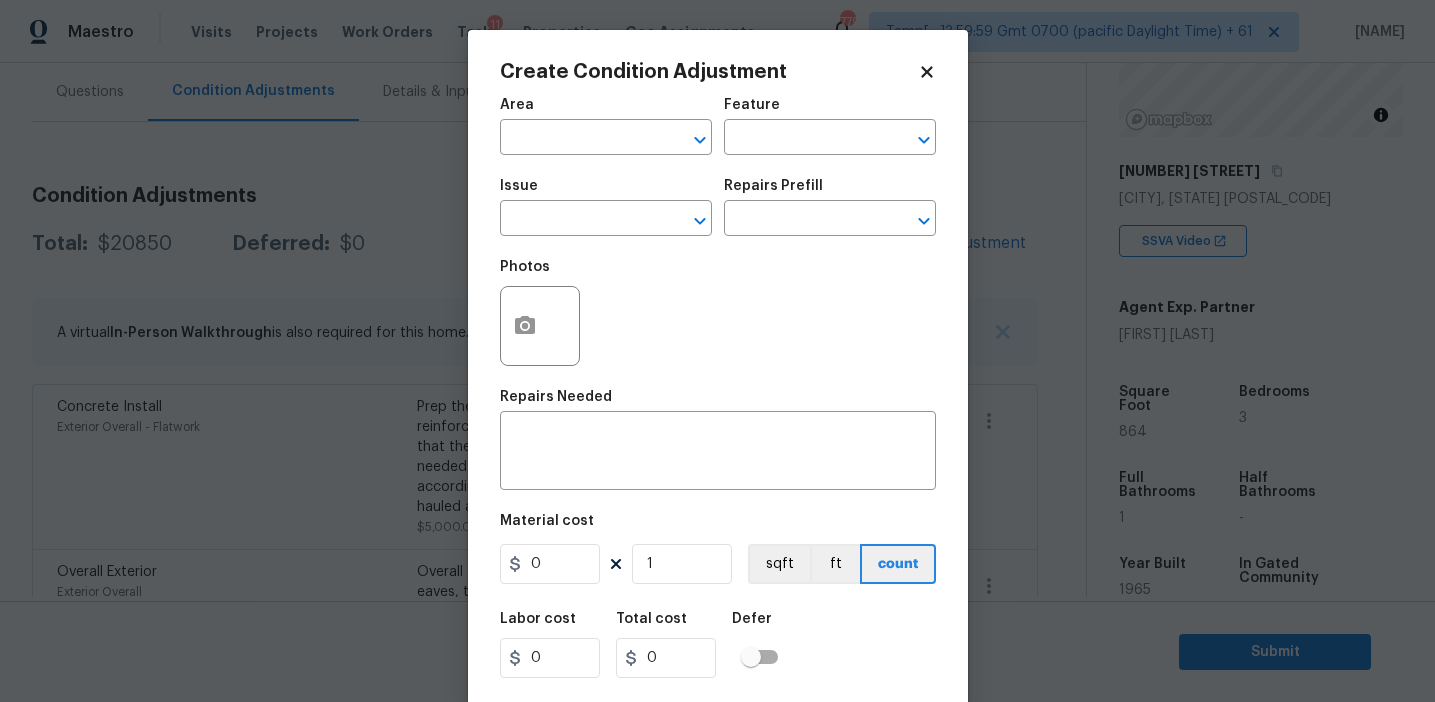 click on "Photos" at bounding box center (718, 313) 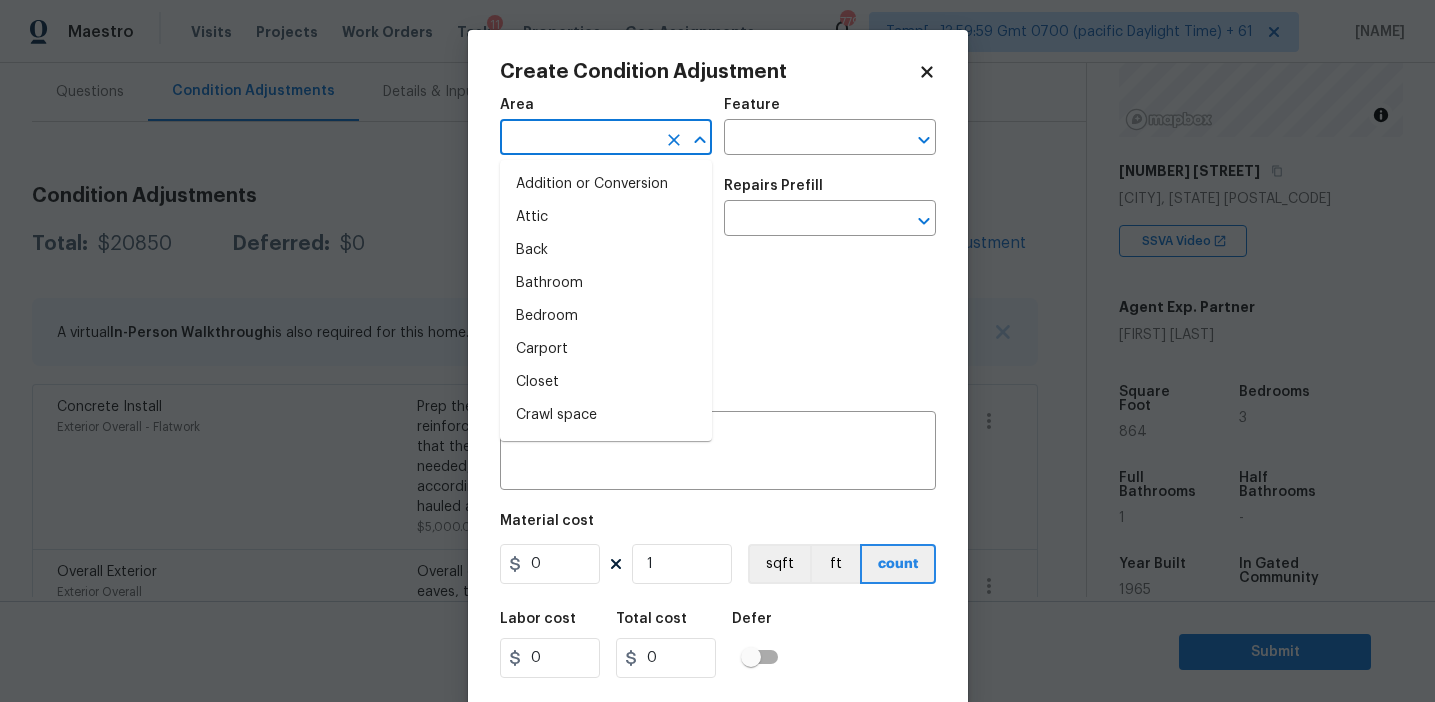 click at bounding box center [578, 139] 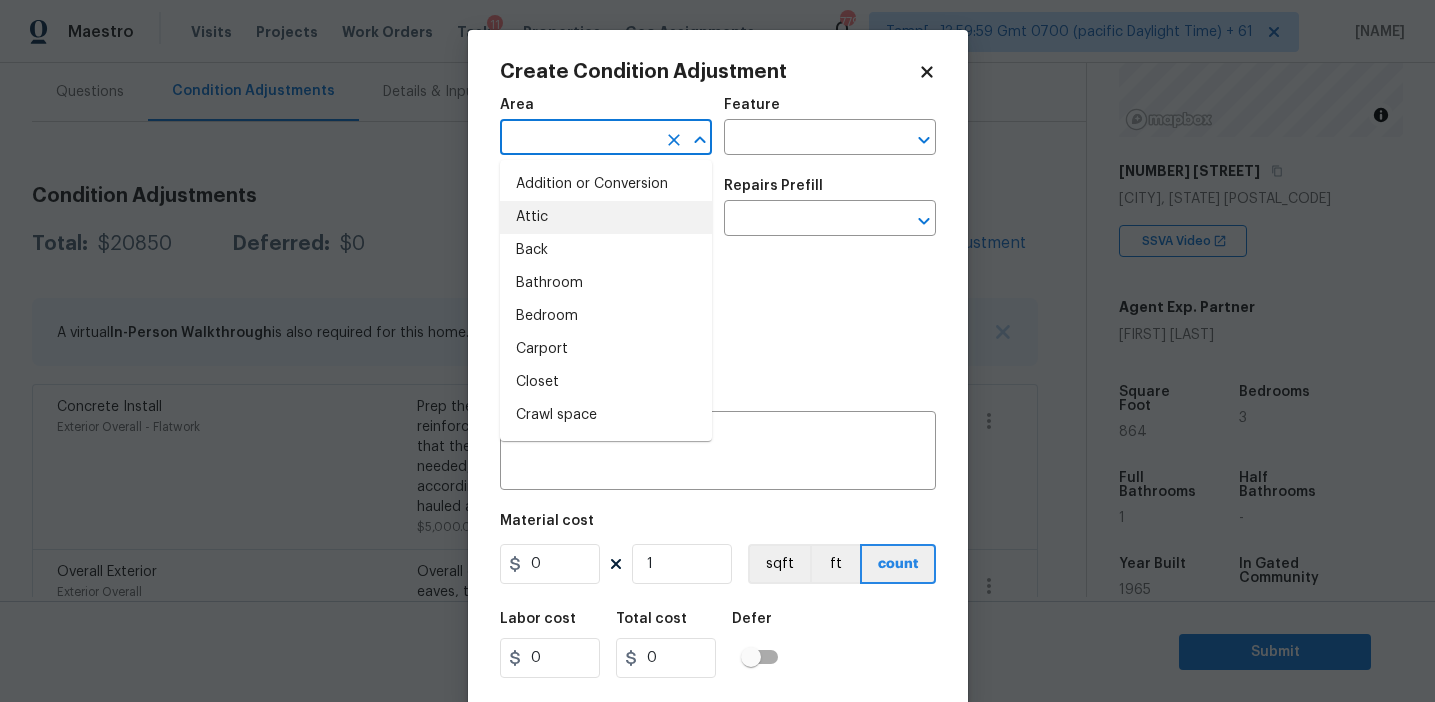 click on "Photos" at bounding box center (718, 313) 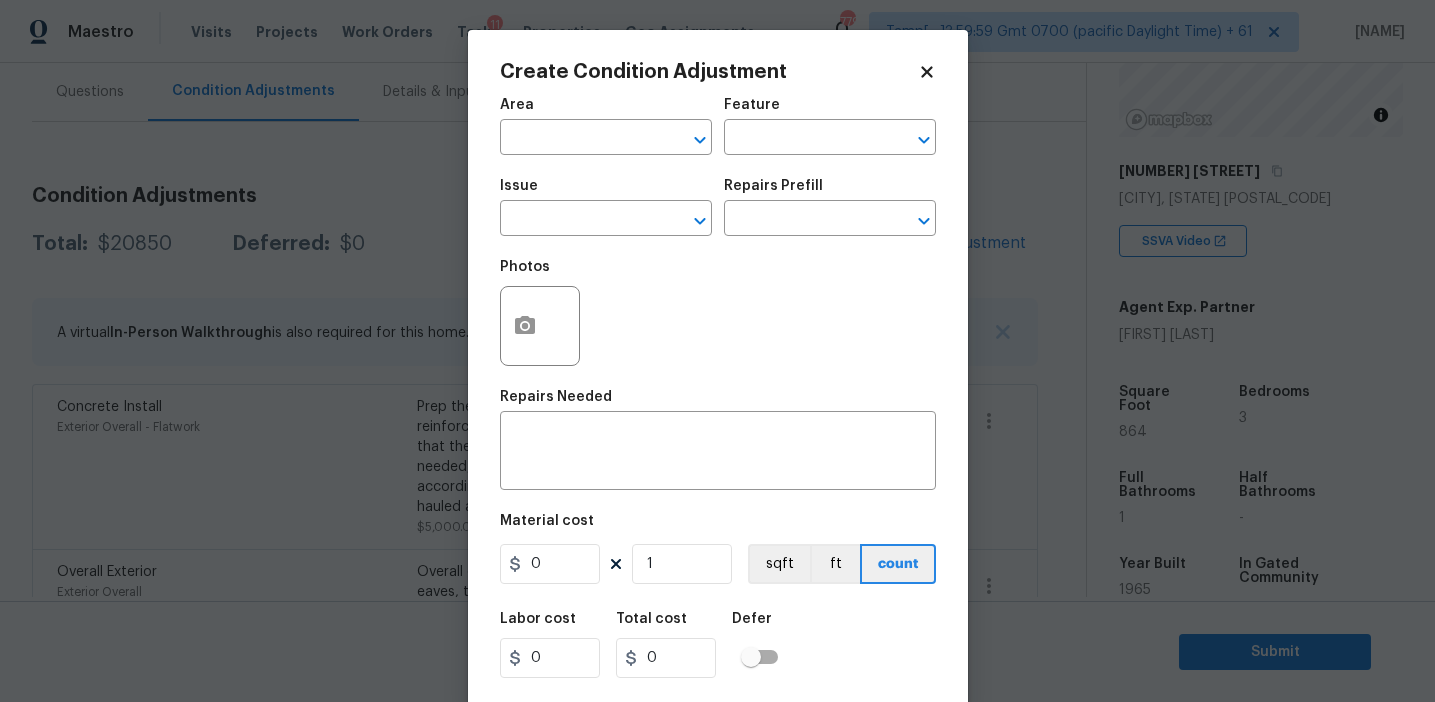 click on "Photos" at bounding box center [718, 313] 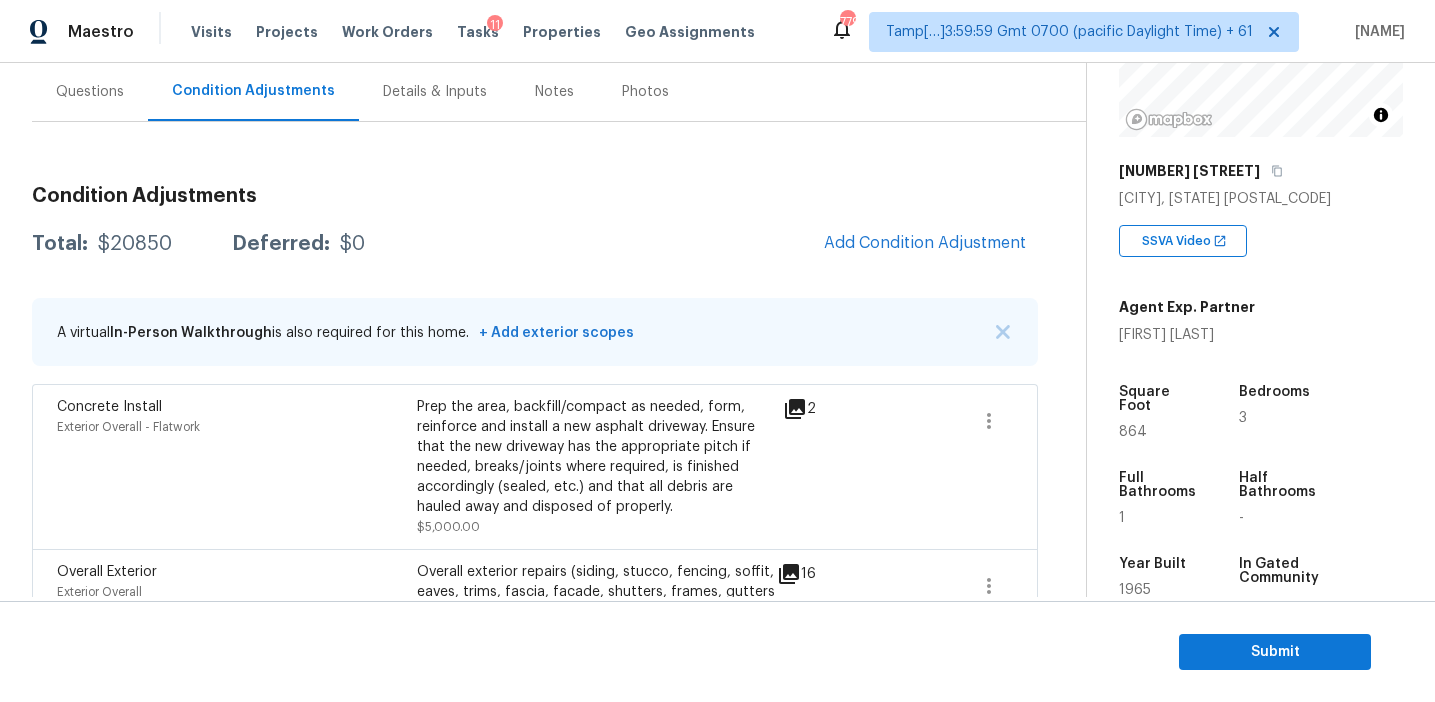 click on "Maestro Visits Projects Work Orders Tasks 11 Properties Geo Assignments 779 Tamp[…]3:59:59 Gmt 0700 (pacific Daylight Time) + 61 Afran Peeran Back to tasks Condition Scoping - Full Tue, Aug 05 2025 by 7:56 am   Afran Peeran In-progress Questions Condition Adjustments Details & Inputs Notes Photos Condition Adjustments Total:  $20850 Deferred:  $0 Add Condition Adjustment A virtual  In-Person Walkthrough  is also required for this home.   + Add exterior scopes Concrete Install Exterior Overall - Flatwork Prep the area, backfill/compact as needed, form, reinforce and install a new asphalt driveway. Ensure that the new driveway has the appropriate pitch if needed, breaks/joints where required, is finished accordingly (sealed, etc.) and that all debris are hauled away and disposed of properly. $5,000.00   2 Overall Exterior Exterior Overall Overall exterior repairs (siding, stucco, fencing, soffit, eaves, trims, fascia, facade, shutters, frames, gutters etc)
$1,950.00   16 Pressure Washing $300.00   0   2   5" at bounding box center [717, 351] 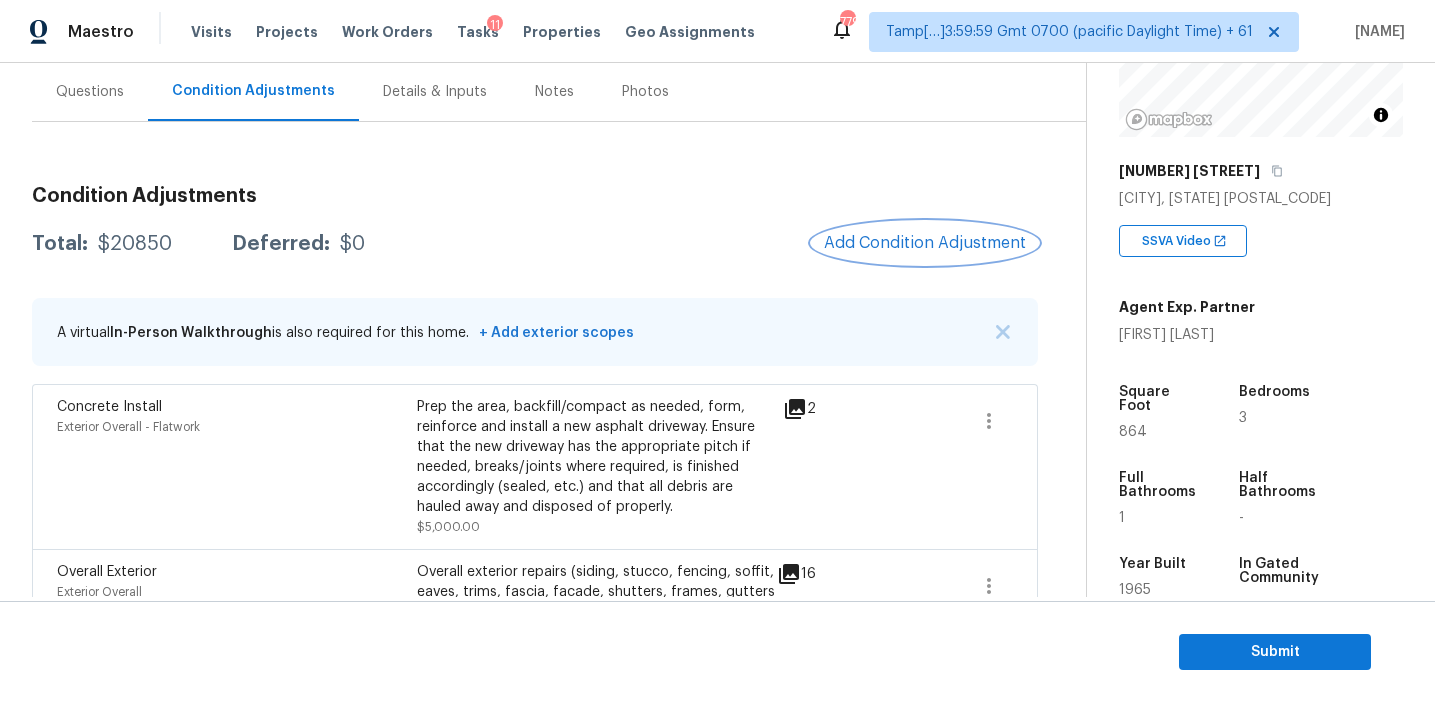 click on "Add Condition Adjustment" at bounding box center [925, 243] 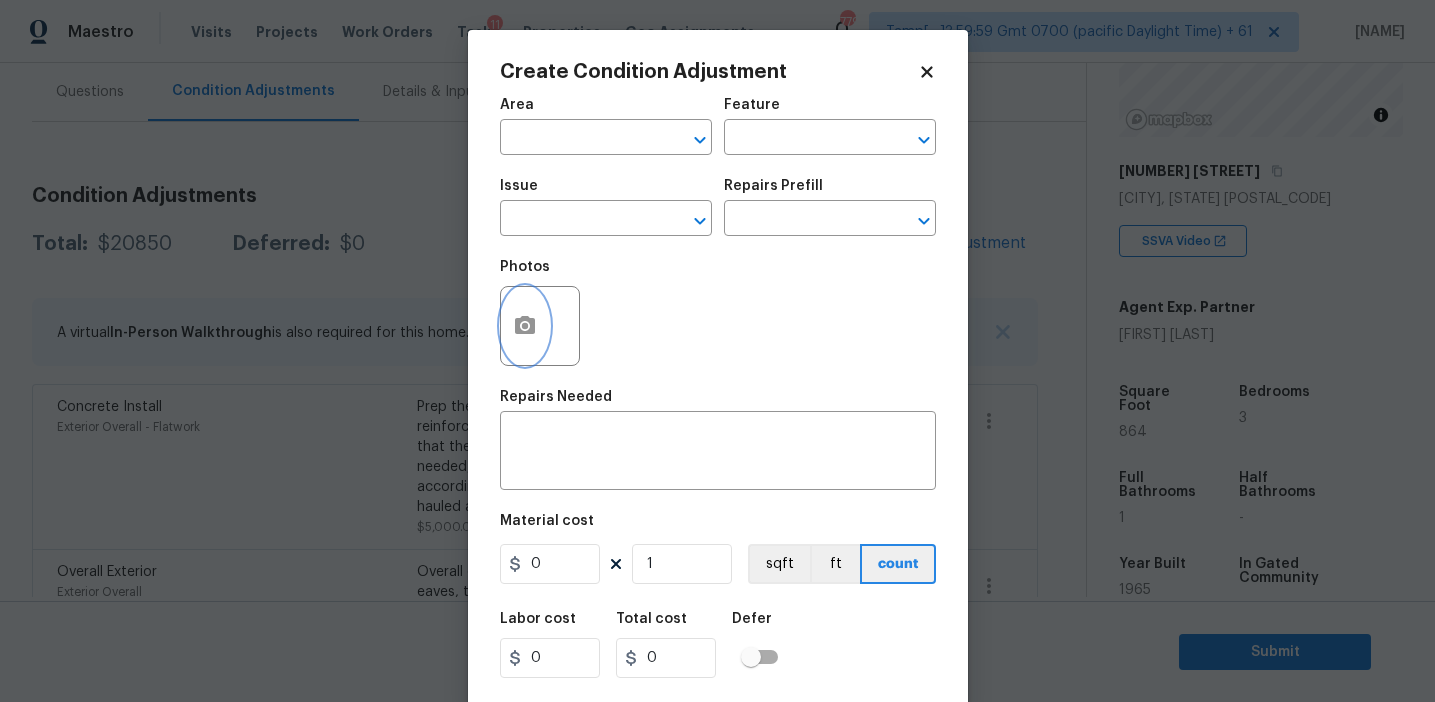 click 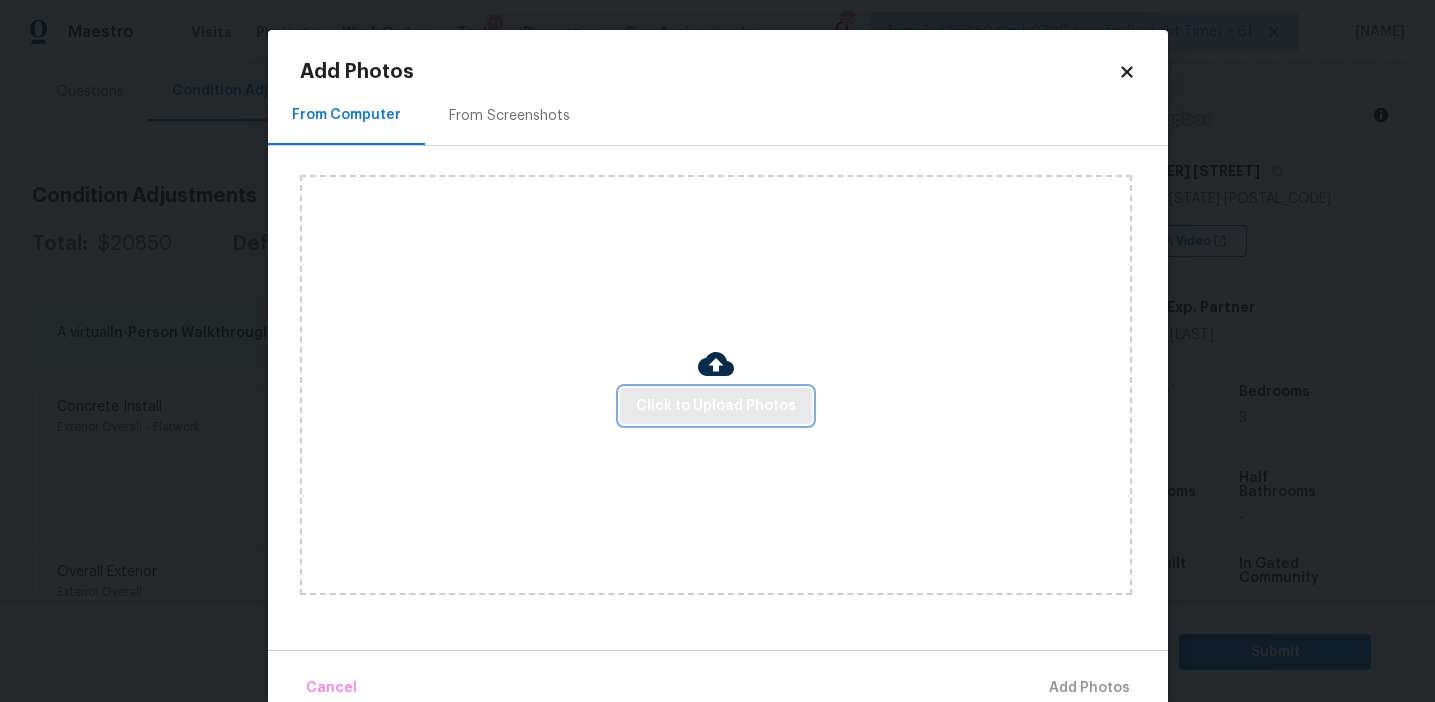 click on "Click to Upload Photos" at bounding box center (716, 406) 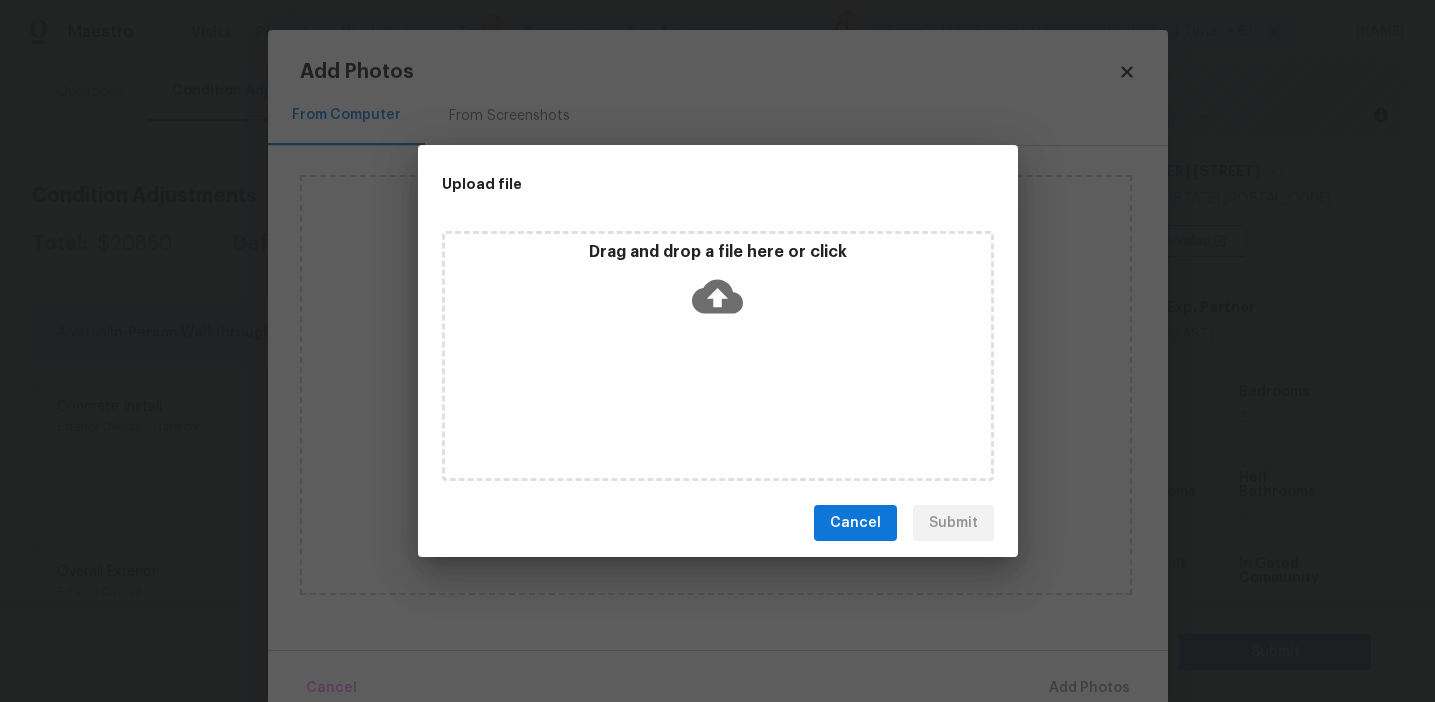click on "Drag and drop a file here or click" at bounding box center (718, 252) 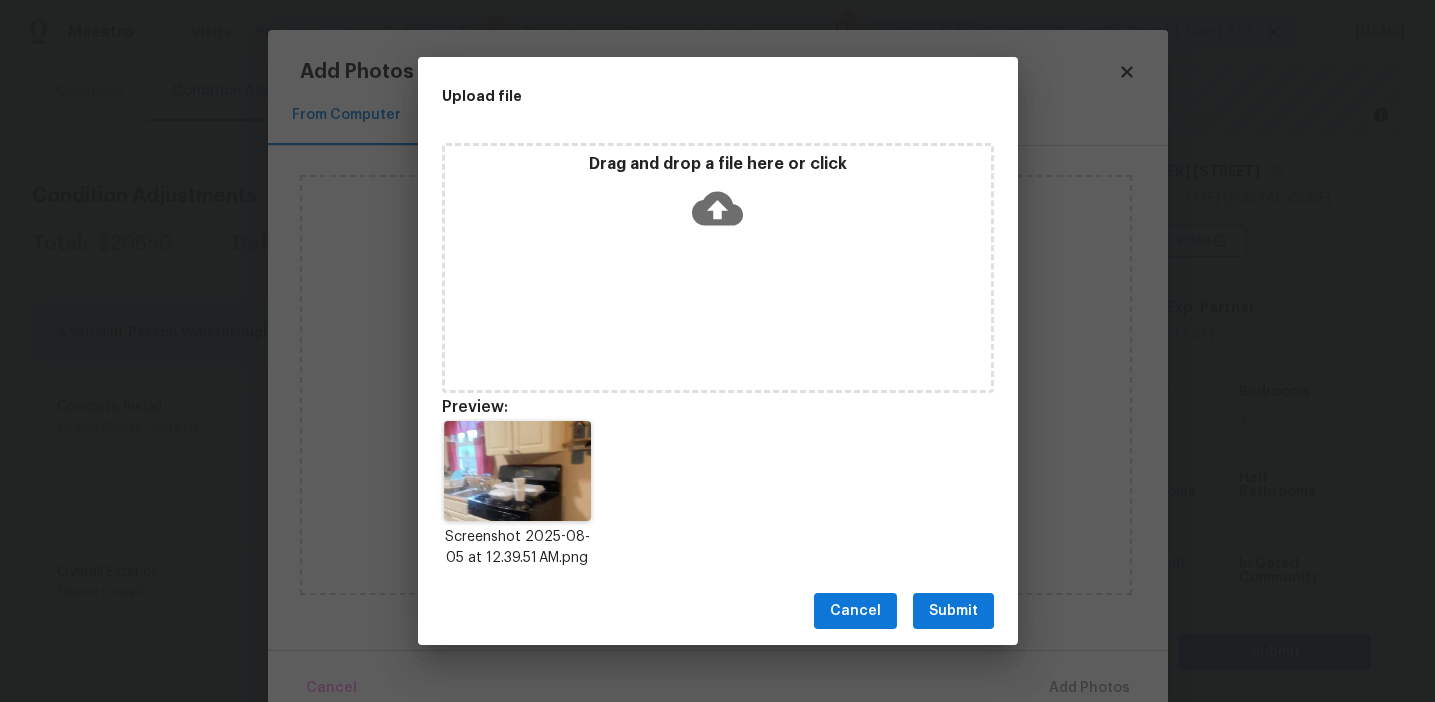 click on "Submit" at bounding box center (953, 611) 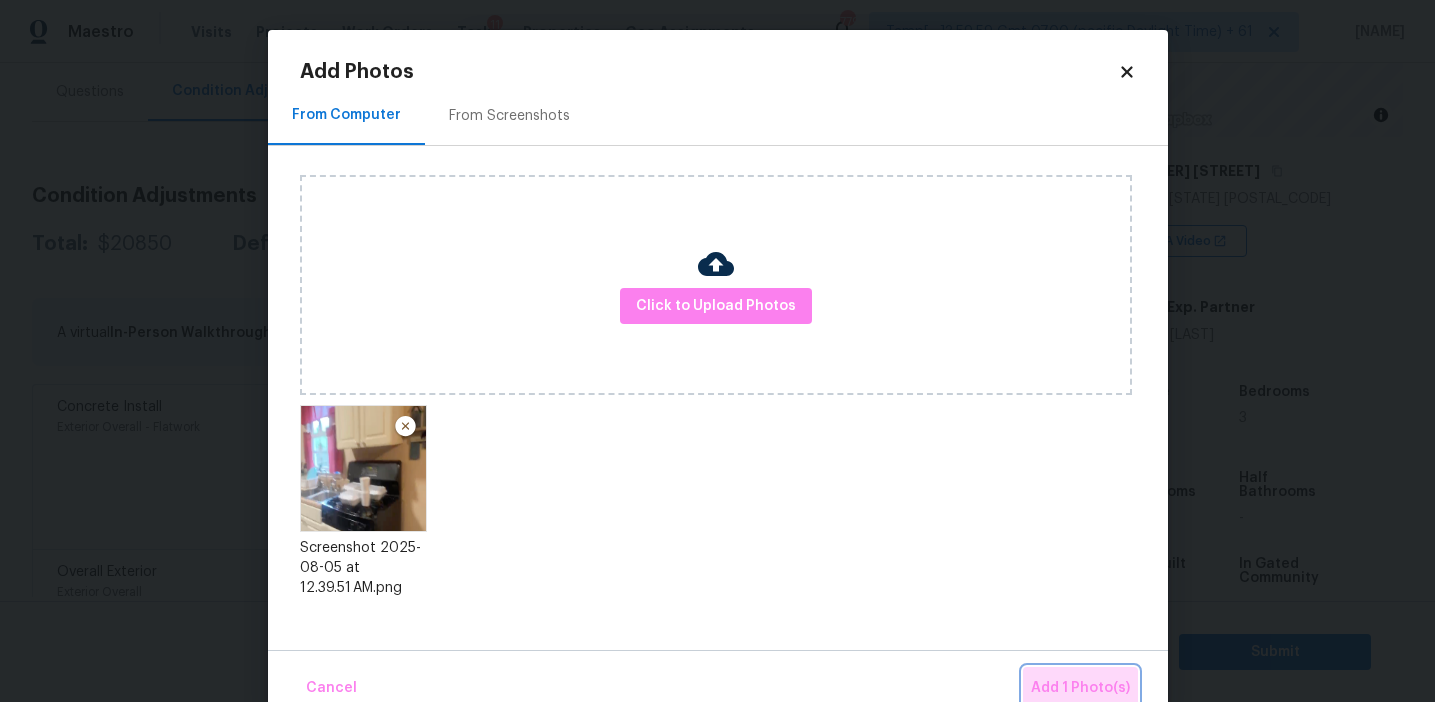 click on "Add 1 Photo(s)" at bounding box center [1080, 688] 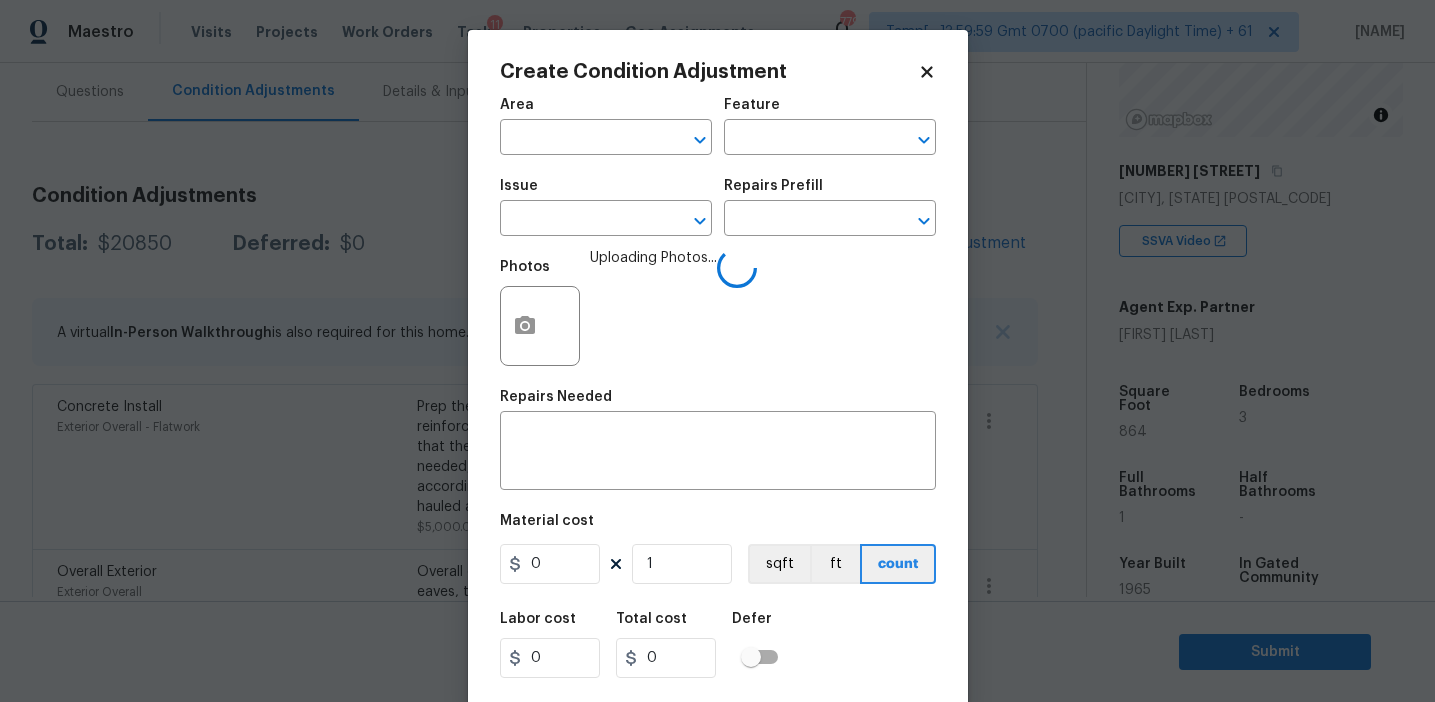 click on "Area ​" at bounding box center [606, 126] 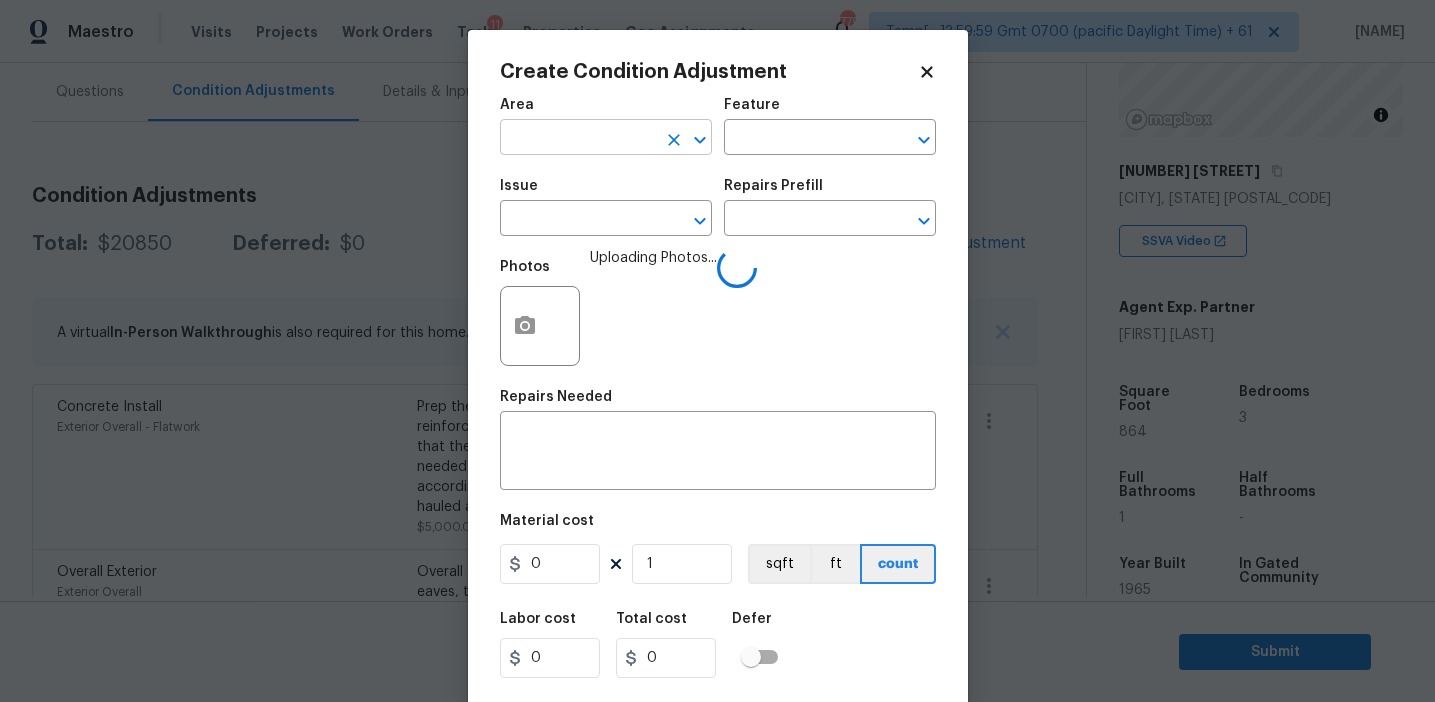 click at bounding box center [578, 139] 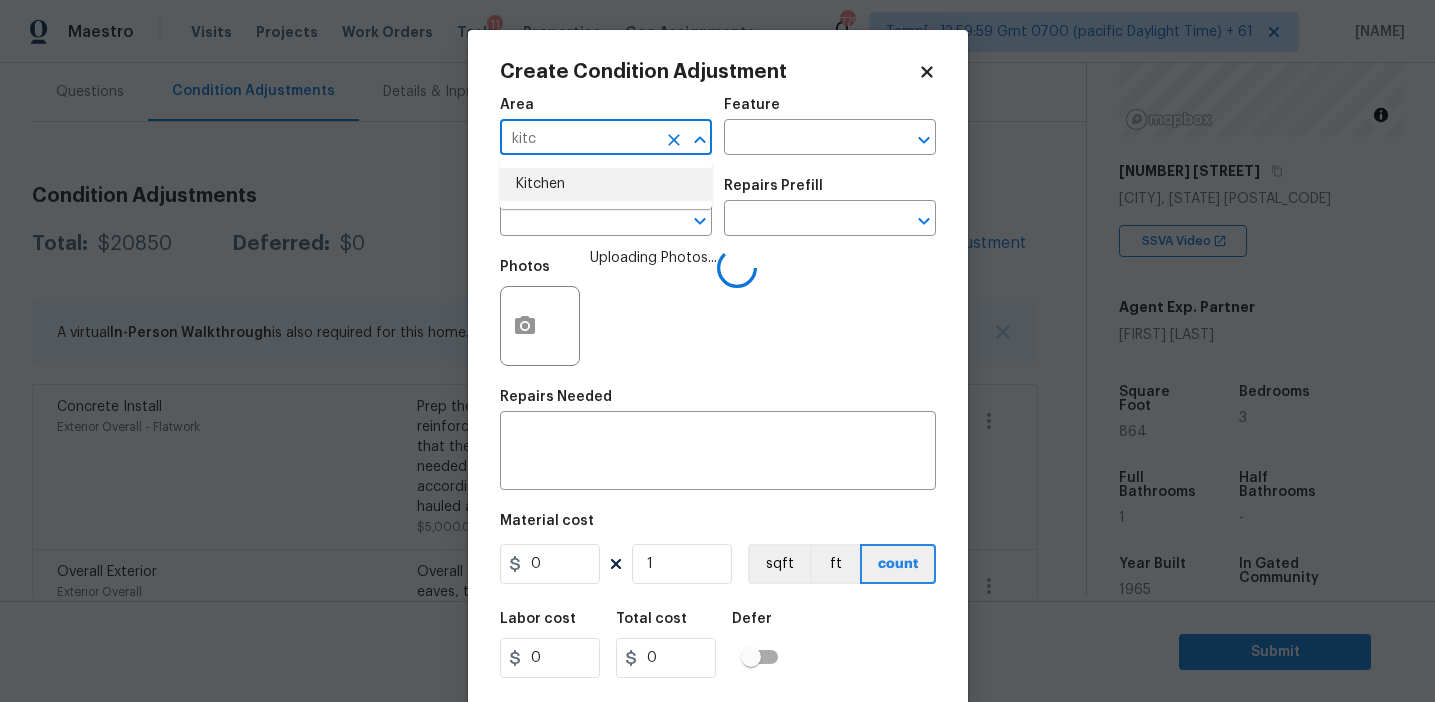click on "Kitchen" at bounding box center [606, 184] 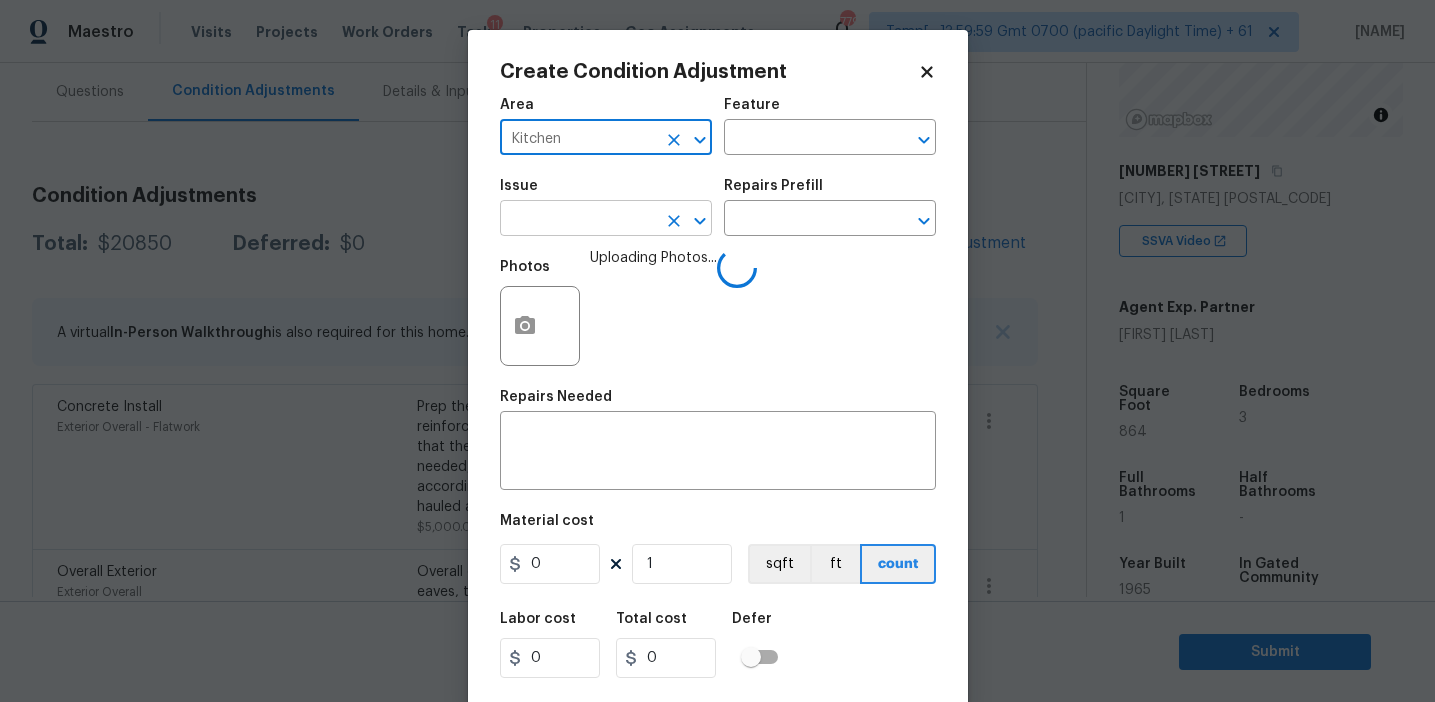 type on "Kitchen" 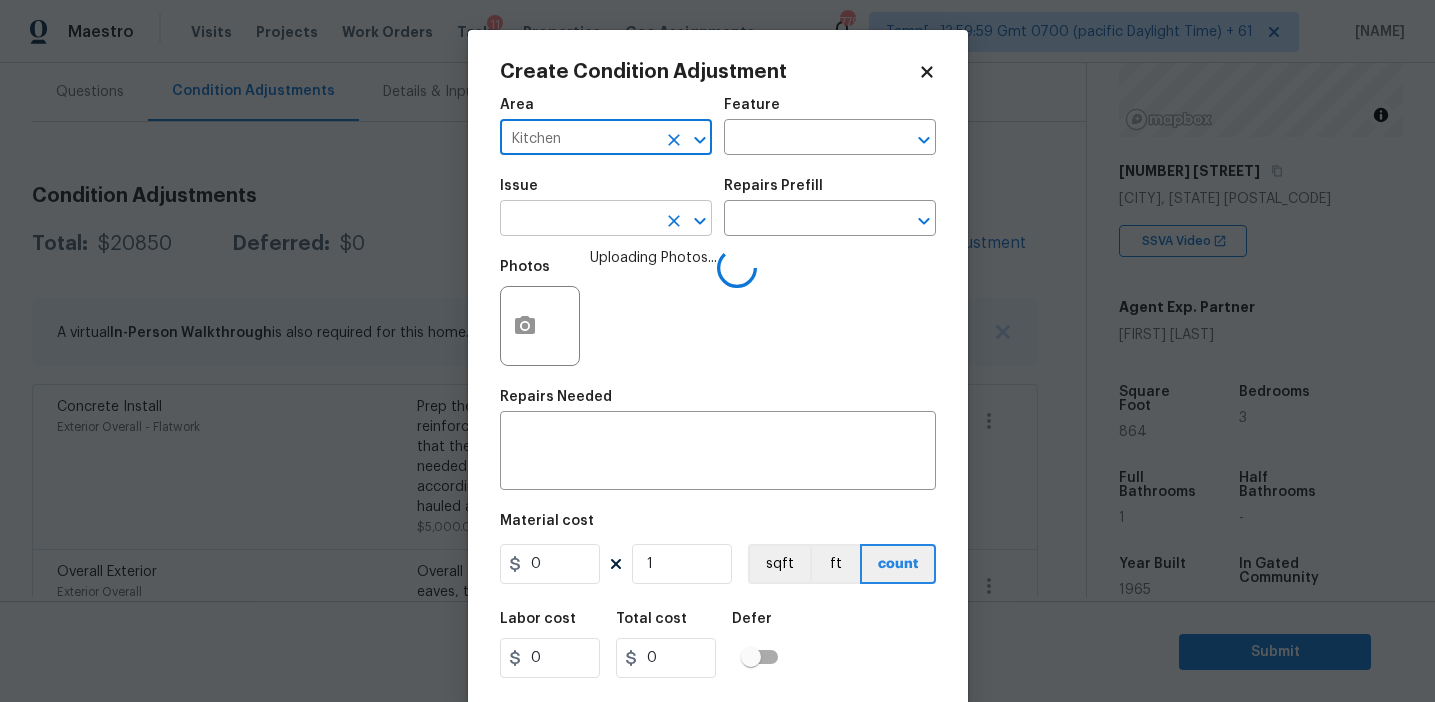 click at bounding box center [578, 220] 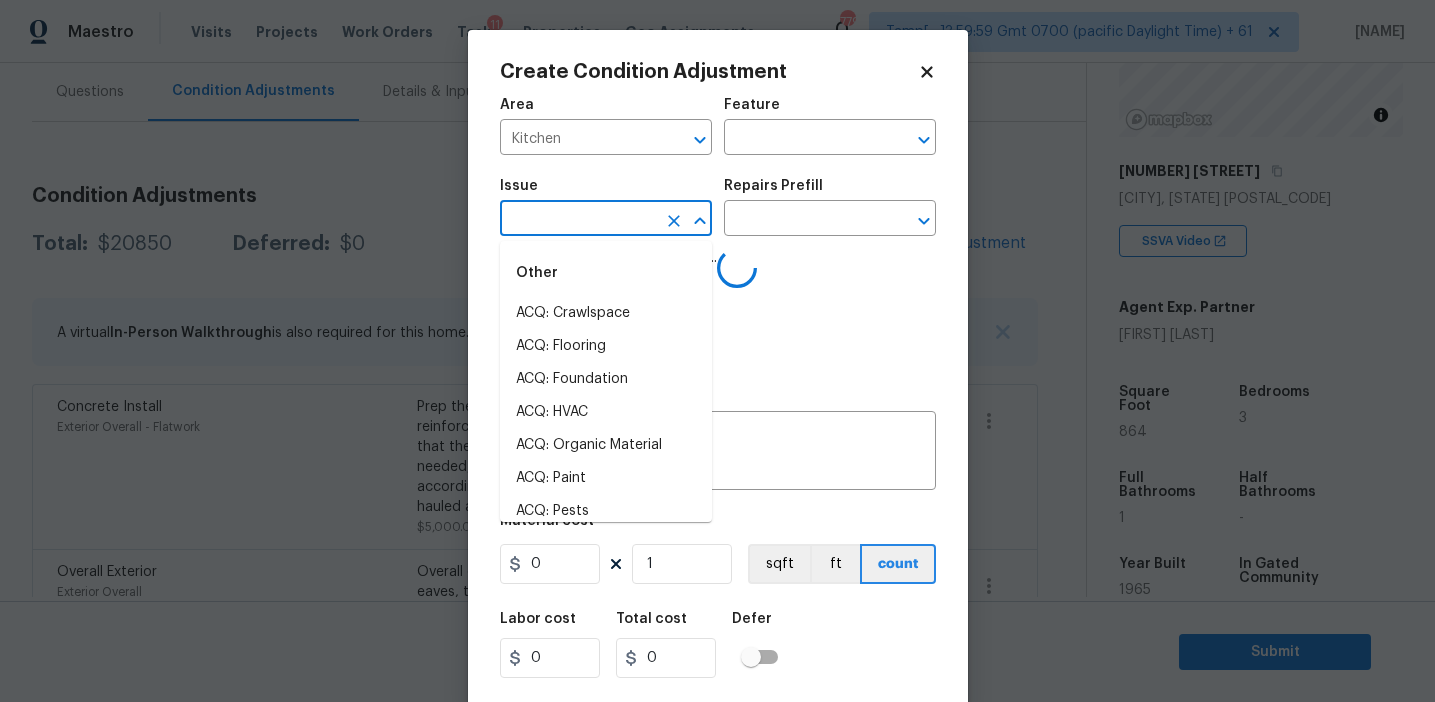 type on "a" 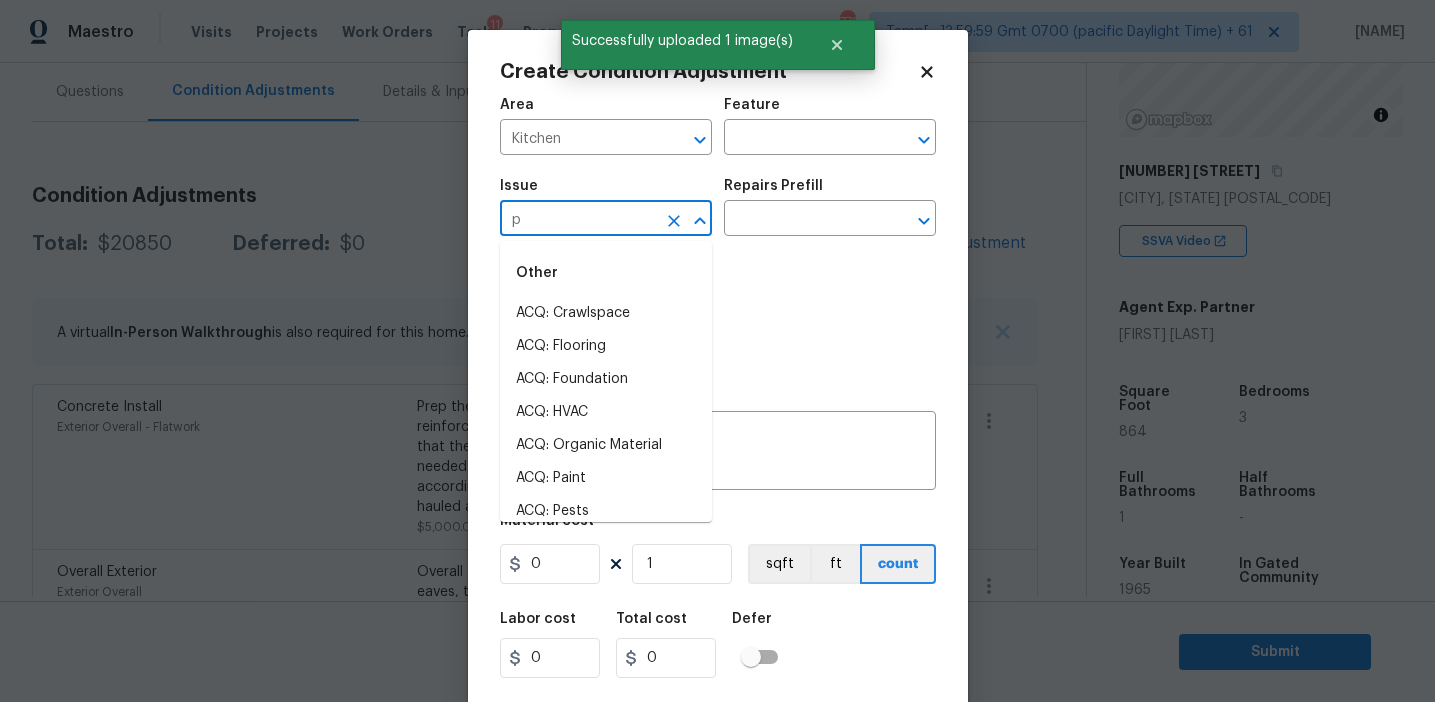 type on "pp" 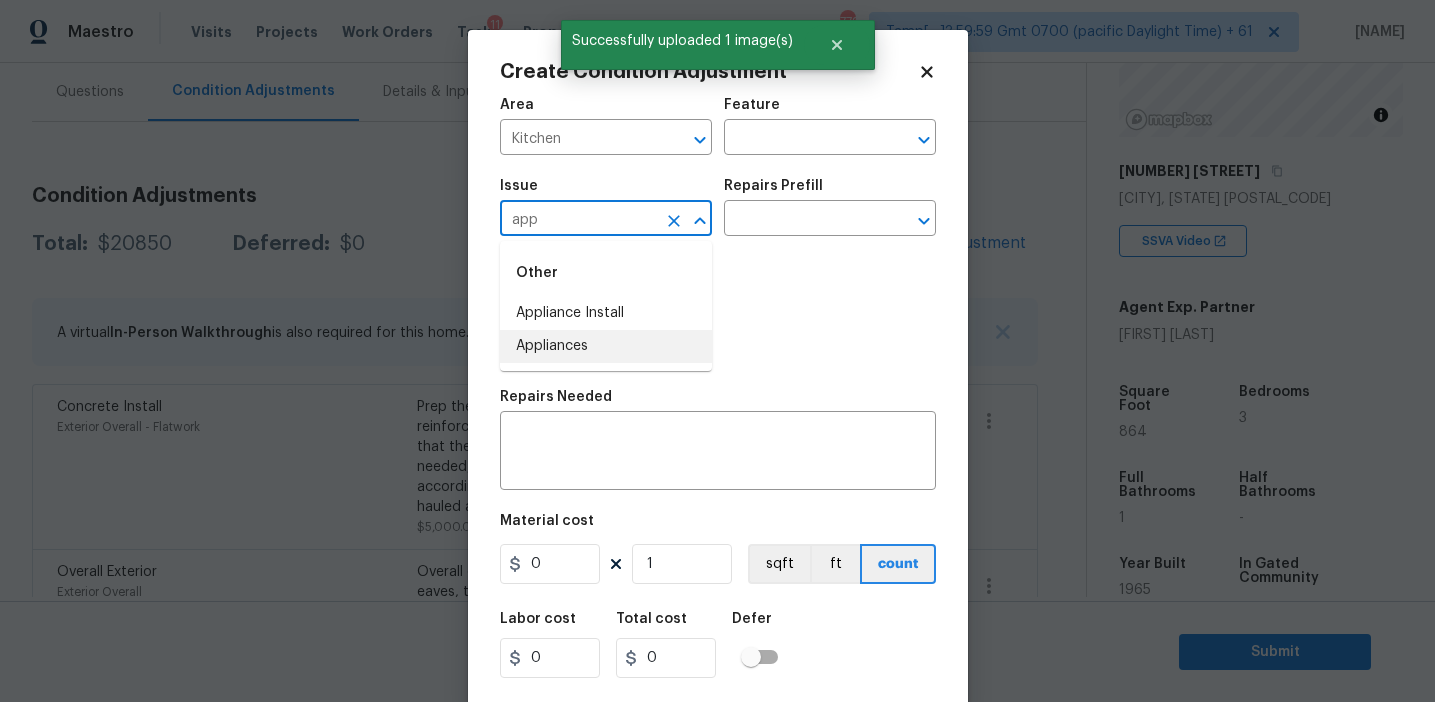 click on "Appliances" at bounding box center [606, 346] 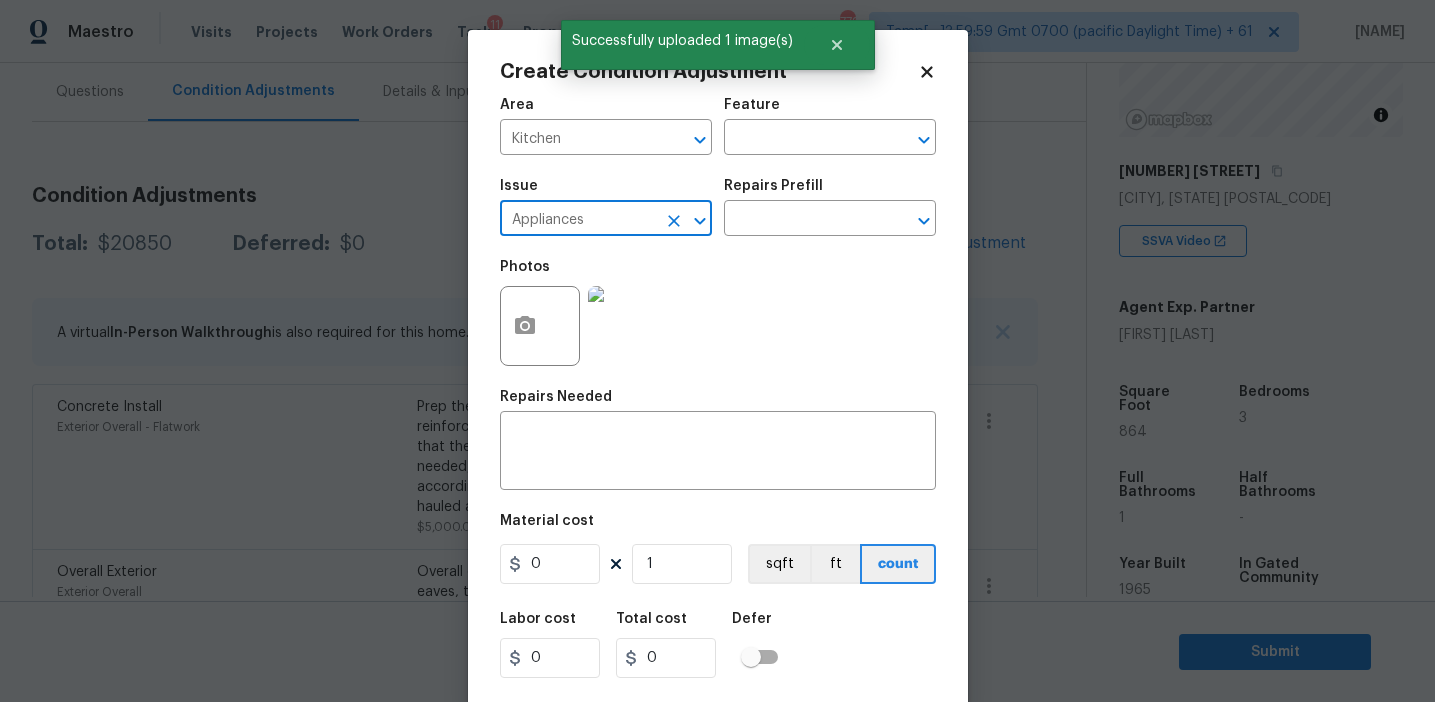 type on "Appliances" 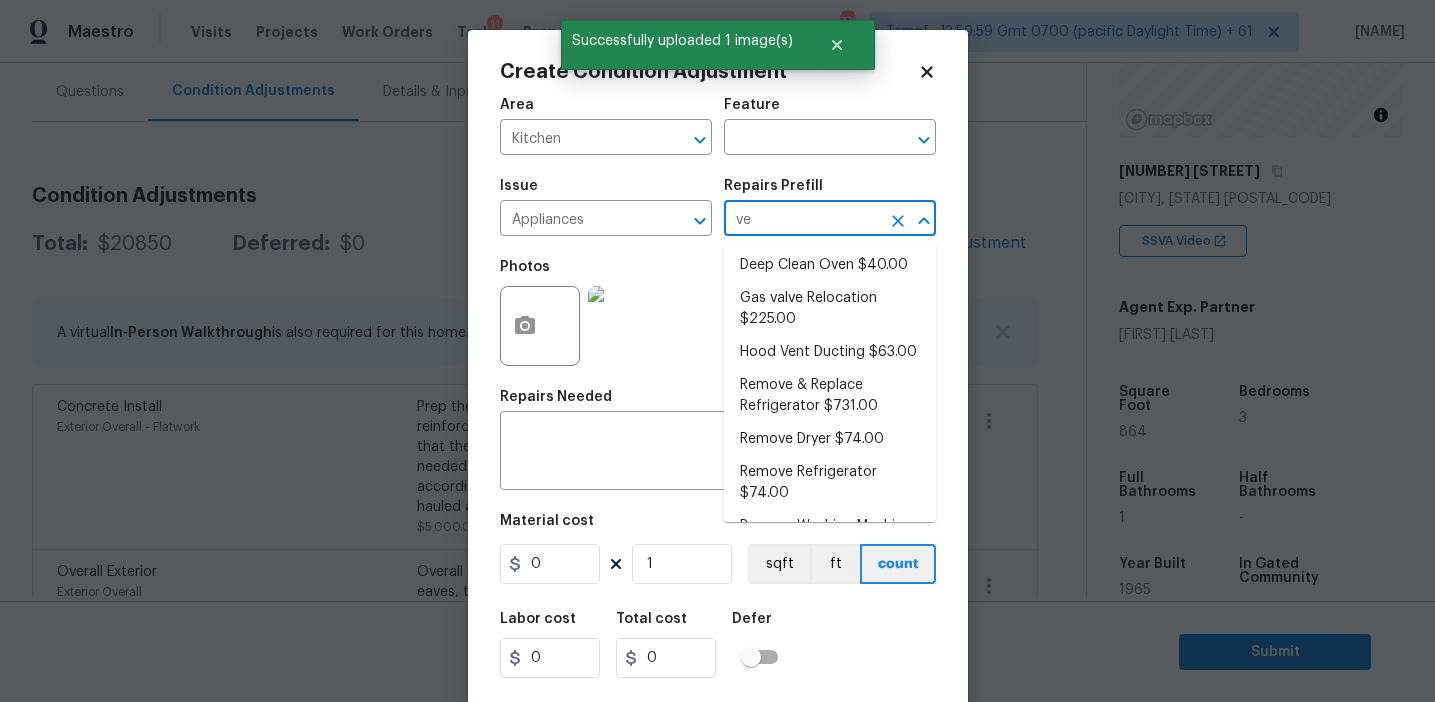 type on "ven" 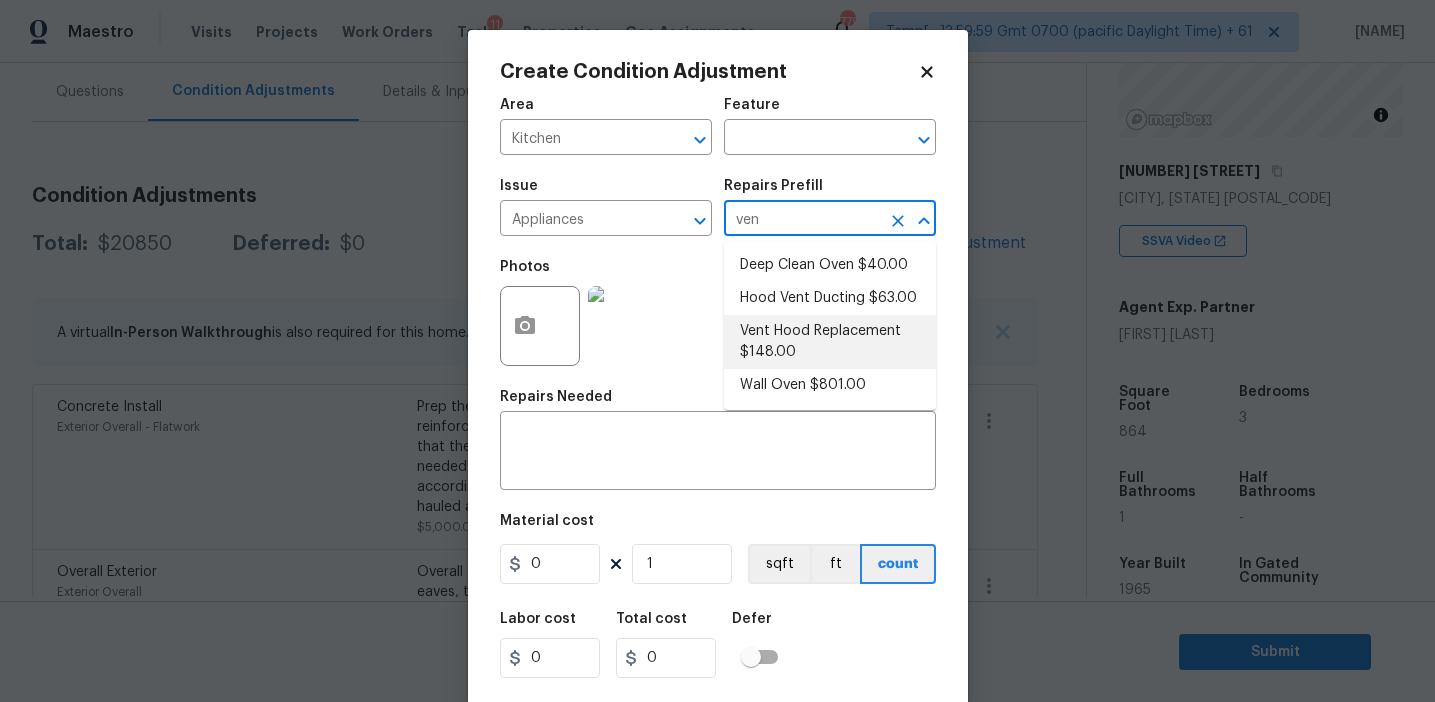 click on "Vent Hood Replacement $148.00" at bounding box center [830, 342] 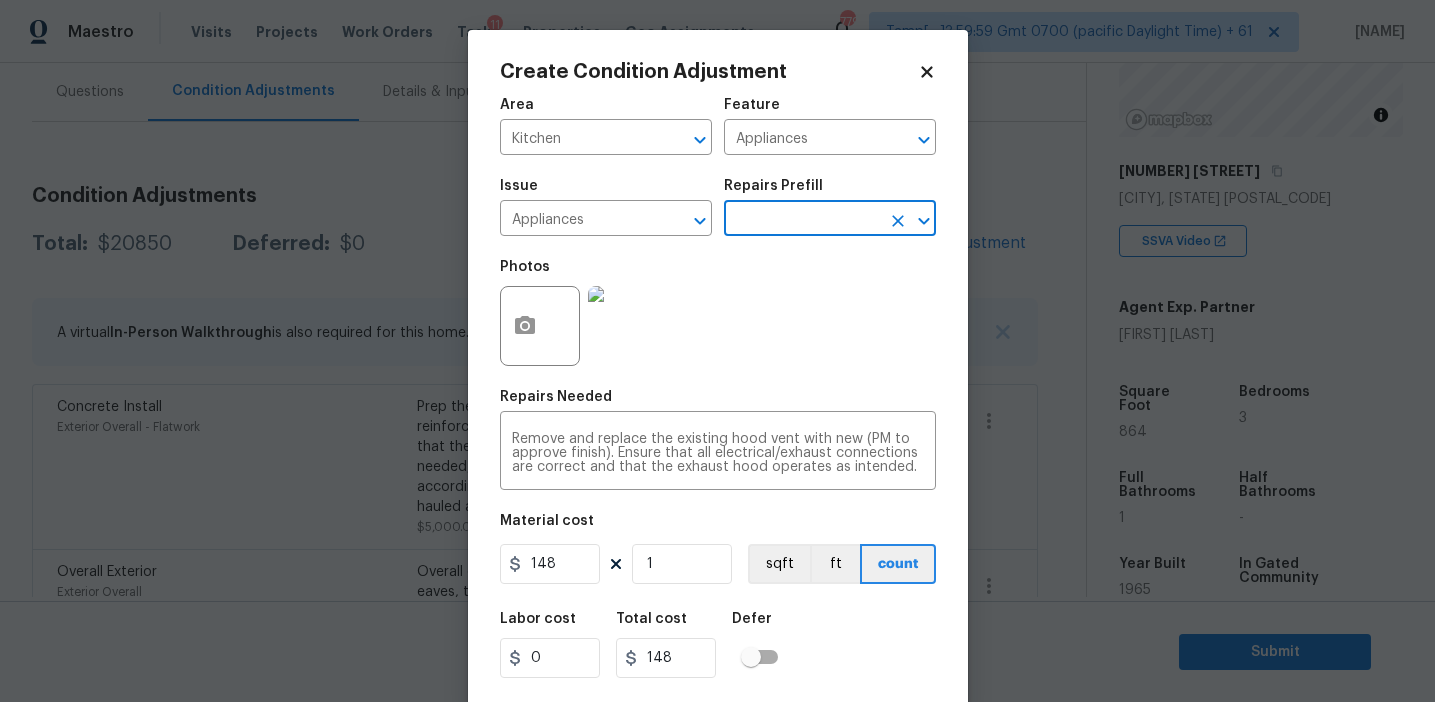 scroll, scrollTop: 45, scrollLeft: 0, axis: vertical 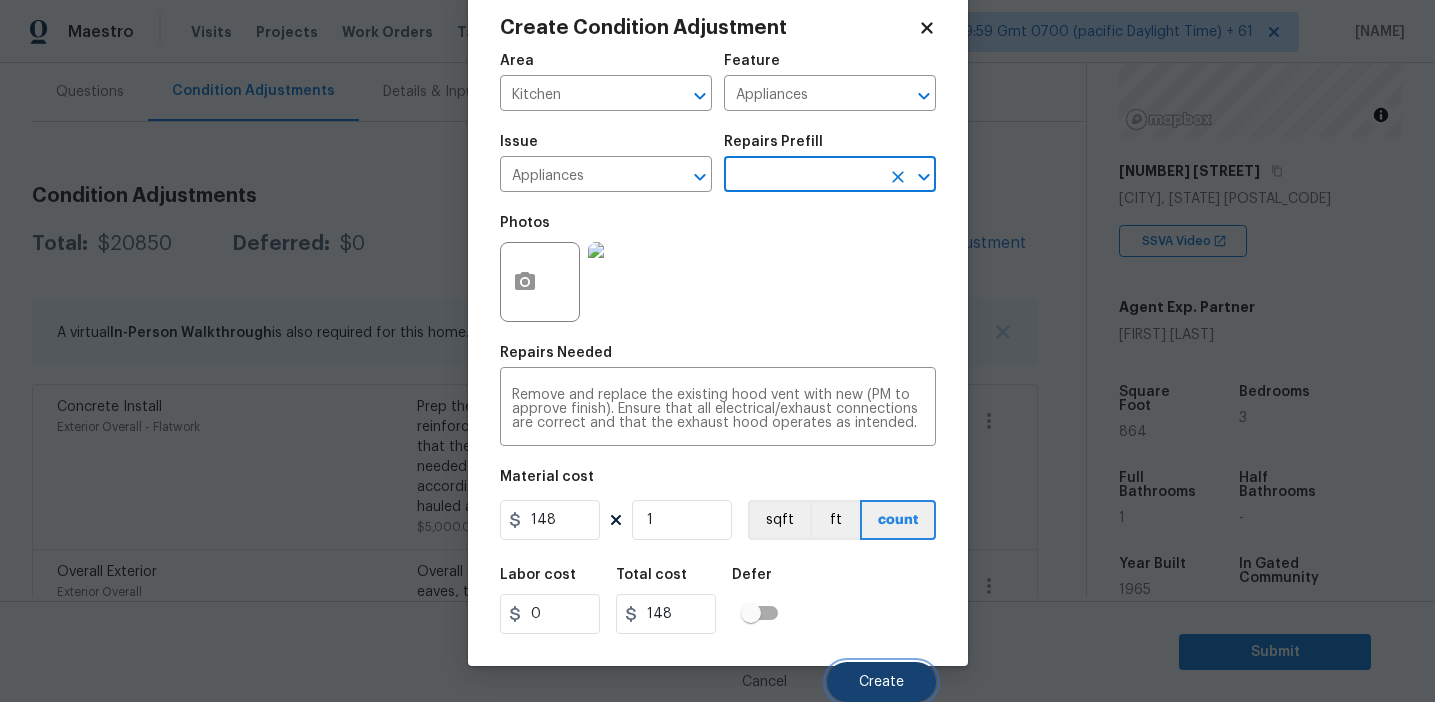 click on "Create" at bounding box center [881, 682] 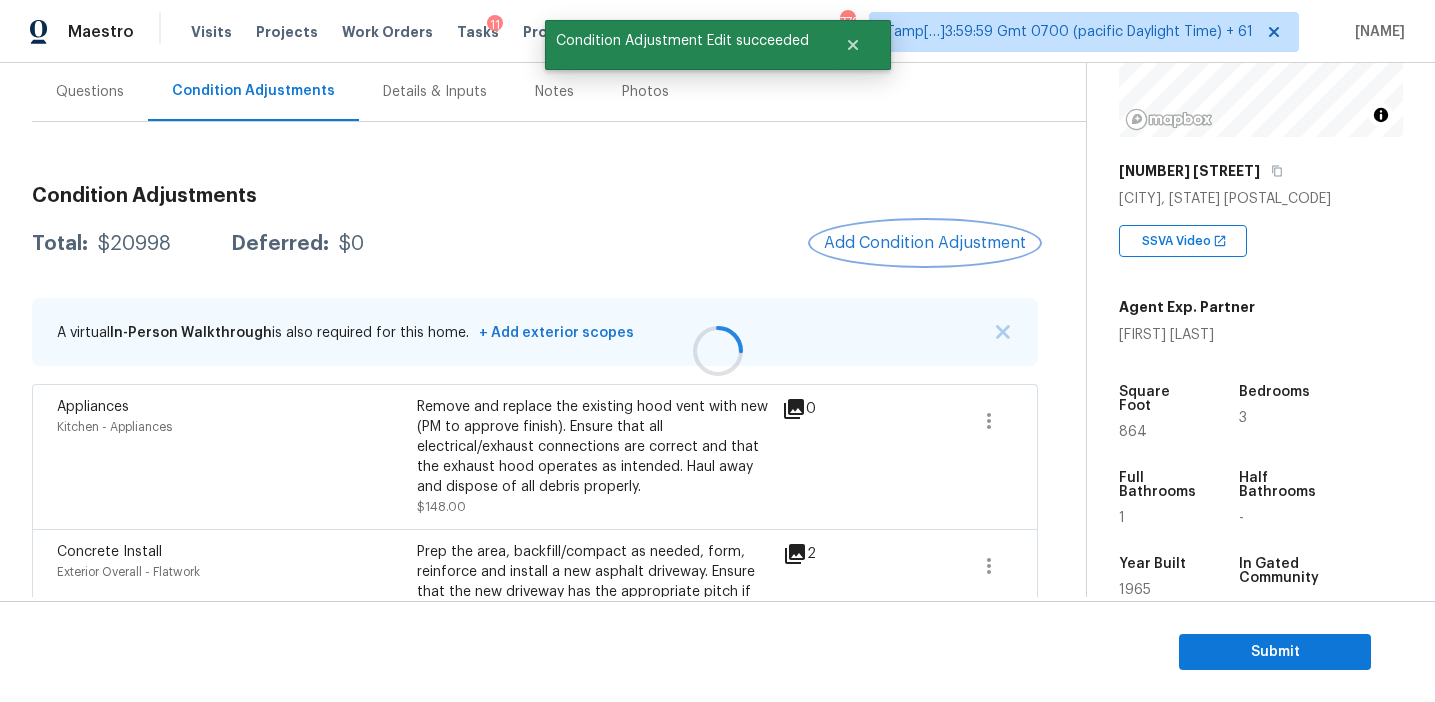 scroll, scrollTop: 0, scrollLeft: 0, axis: both 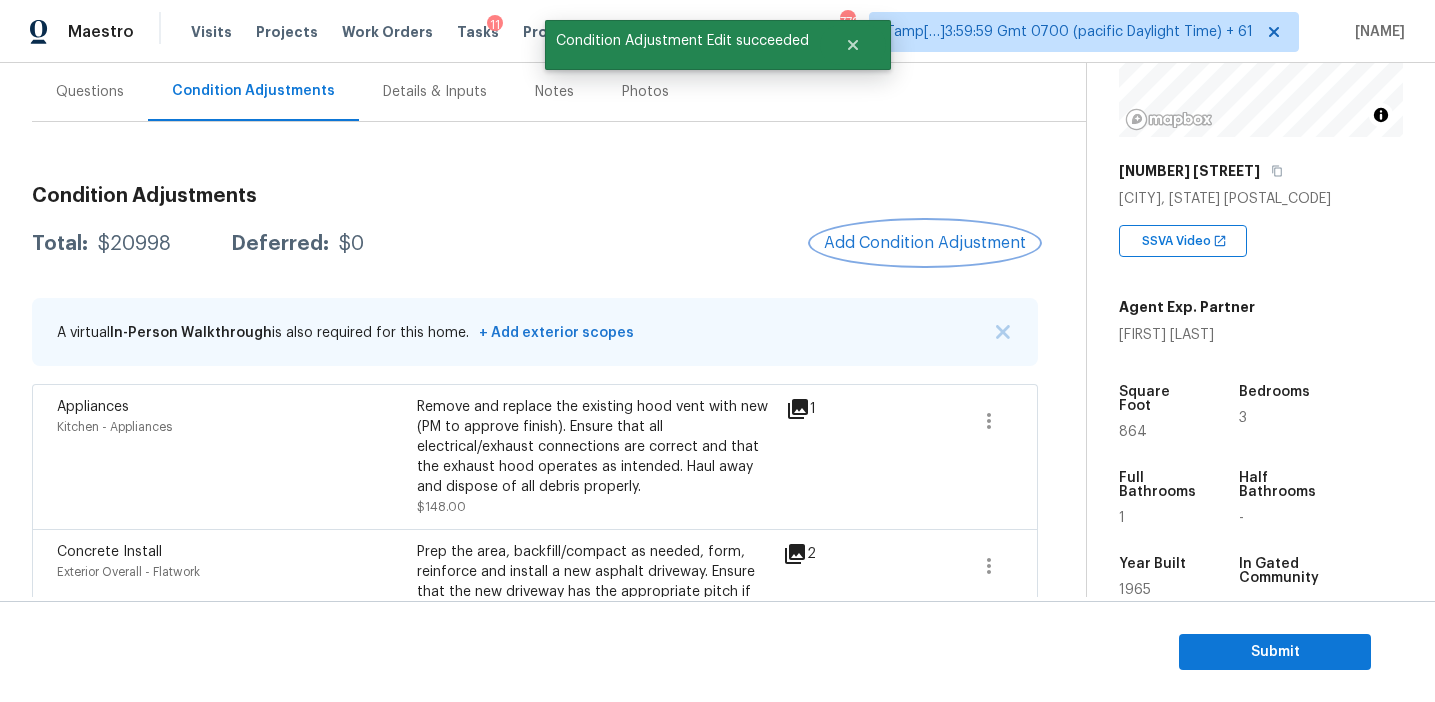 click on "Add Condition Adjustment" at bounding box center [925, 243] 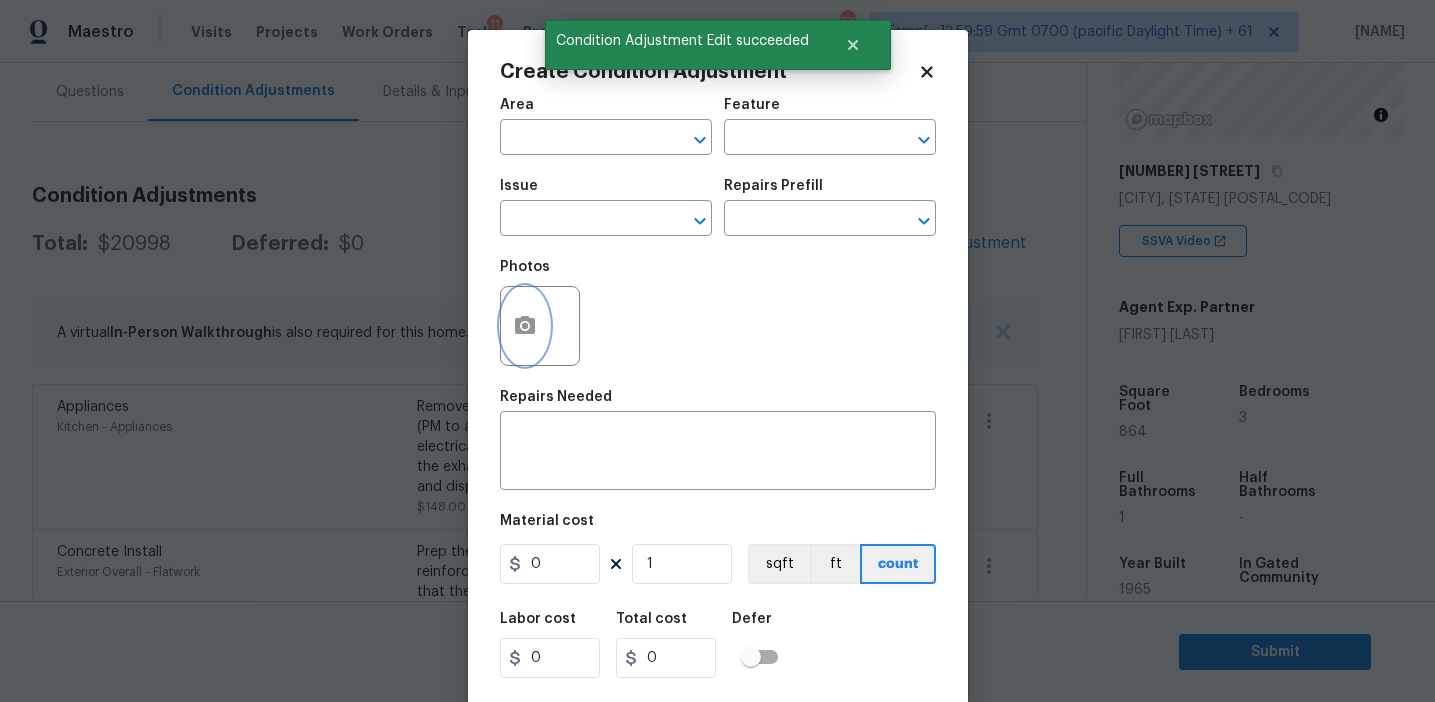 click at bounding box center [525, 326] 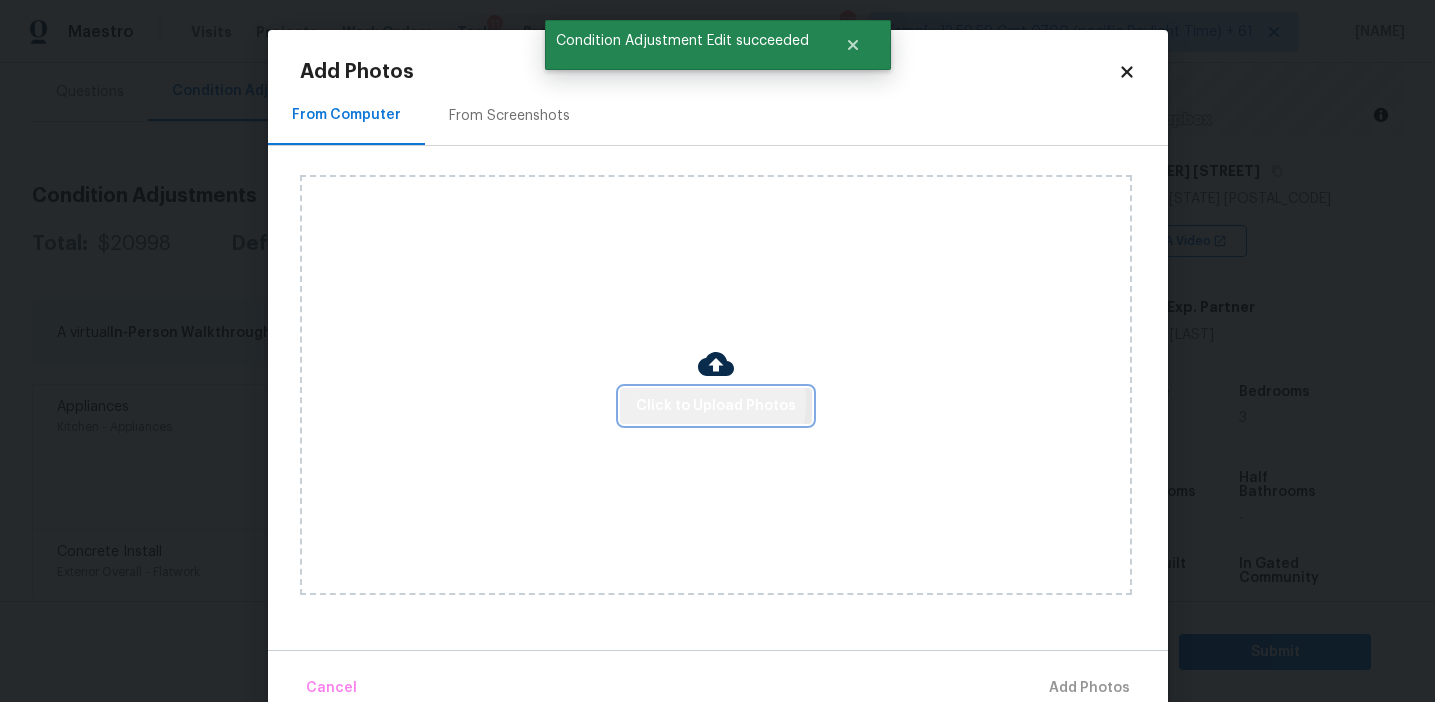 click on "Click to Upload Photos" at bounding box center (716, 406) 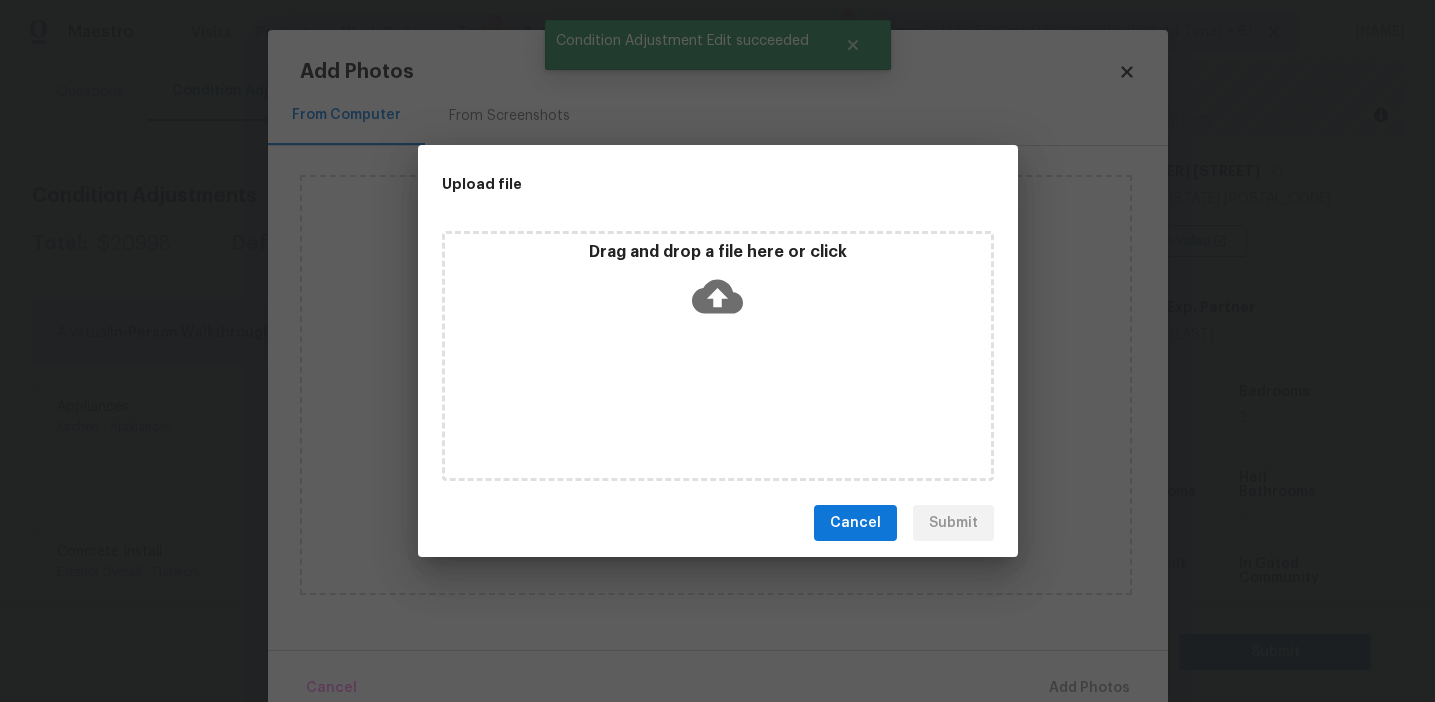 click on "Drag and drop a file here or click" at bounding box center [718, 285] 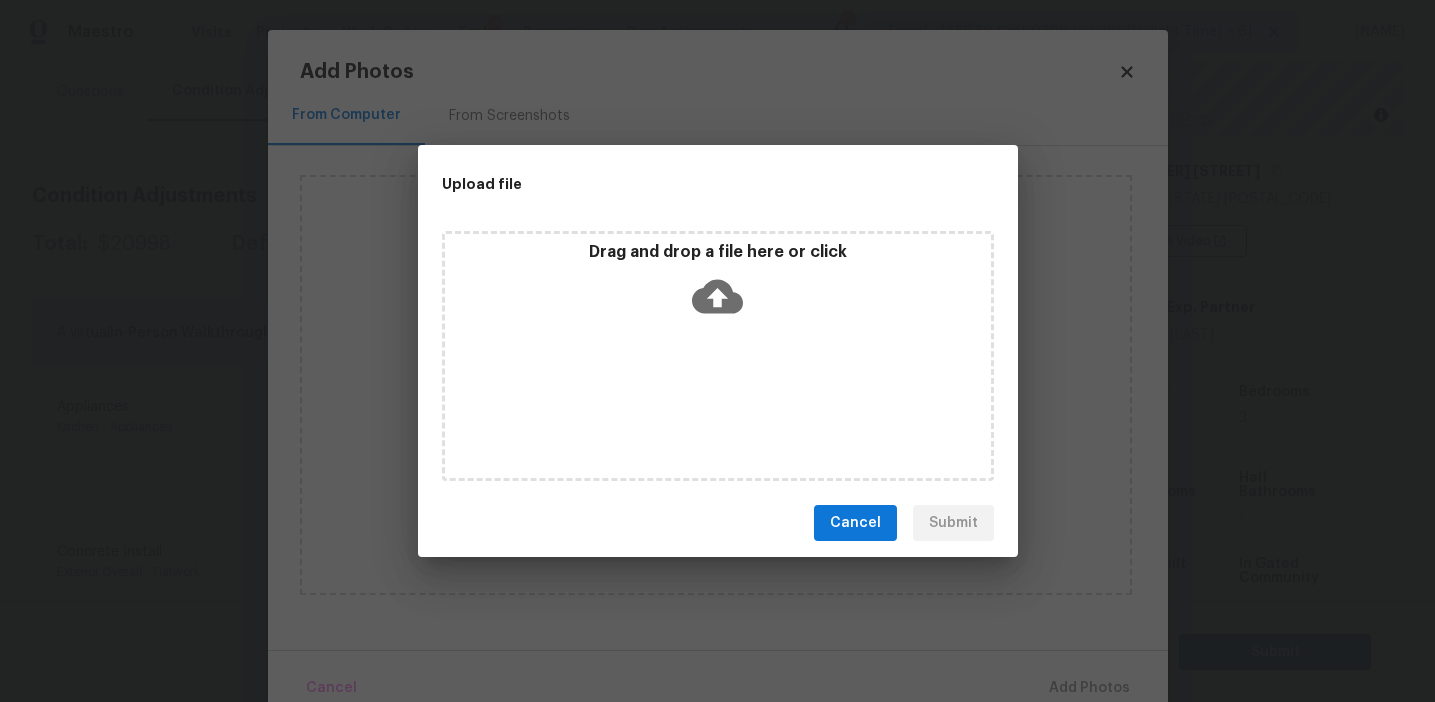 click on "Cancel" at bounding box center (855, 523) 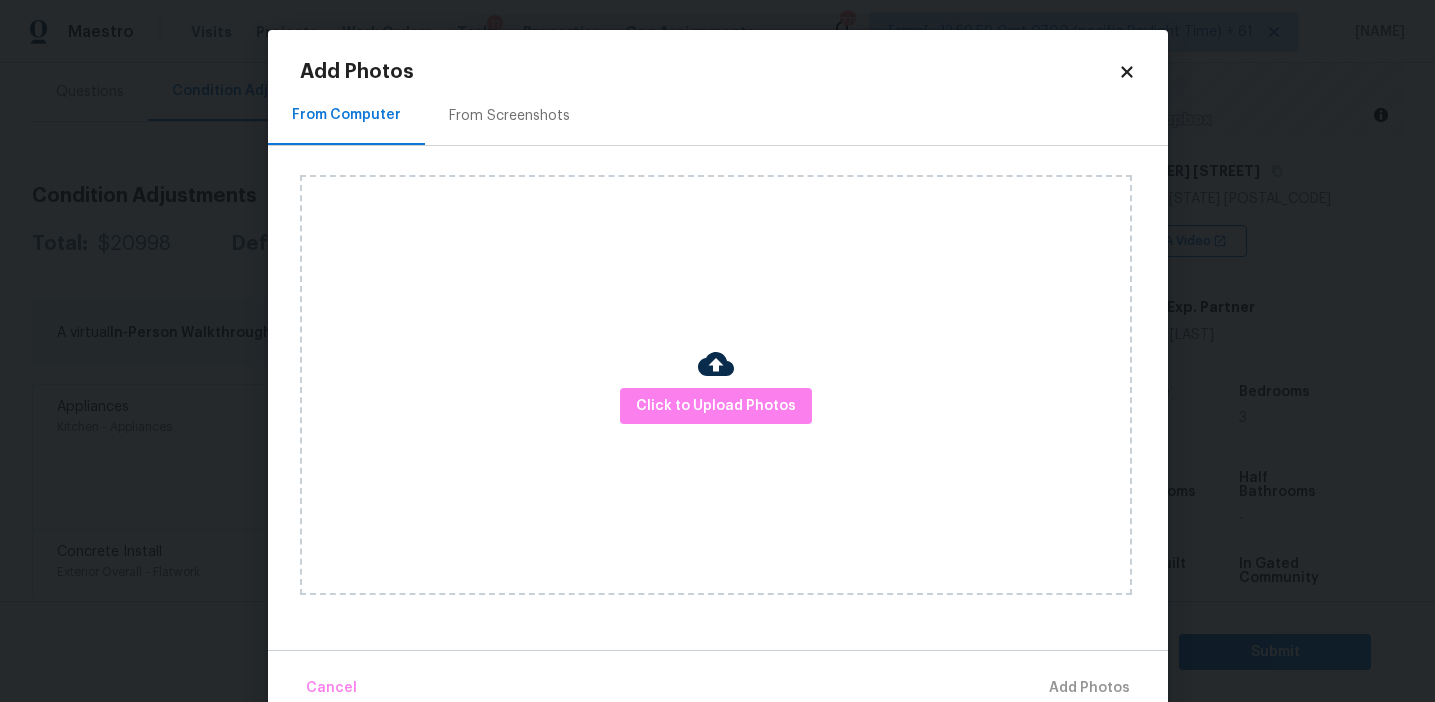 click on "From Screenshots" at bounding box center [509, 116] 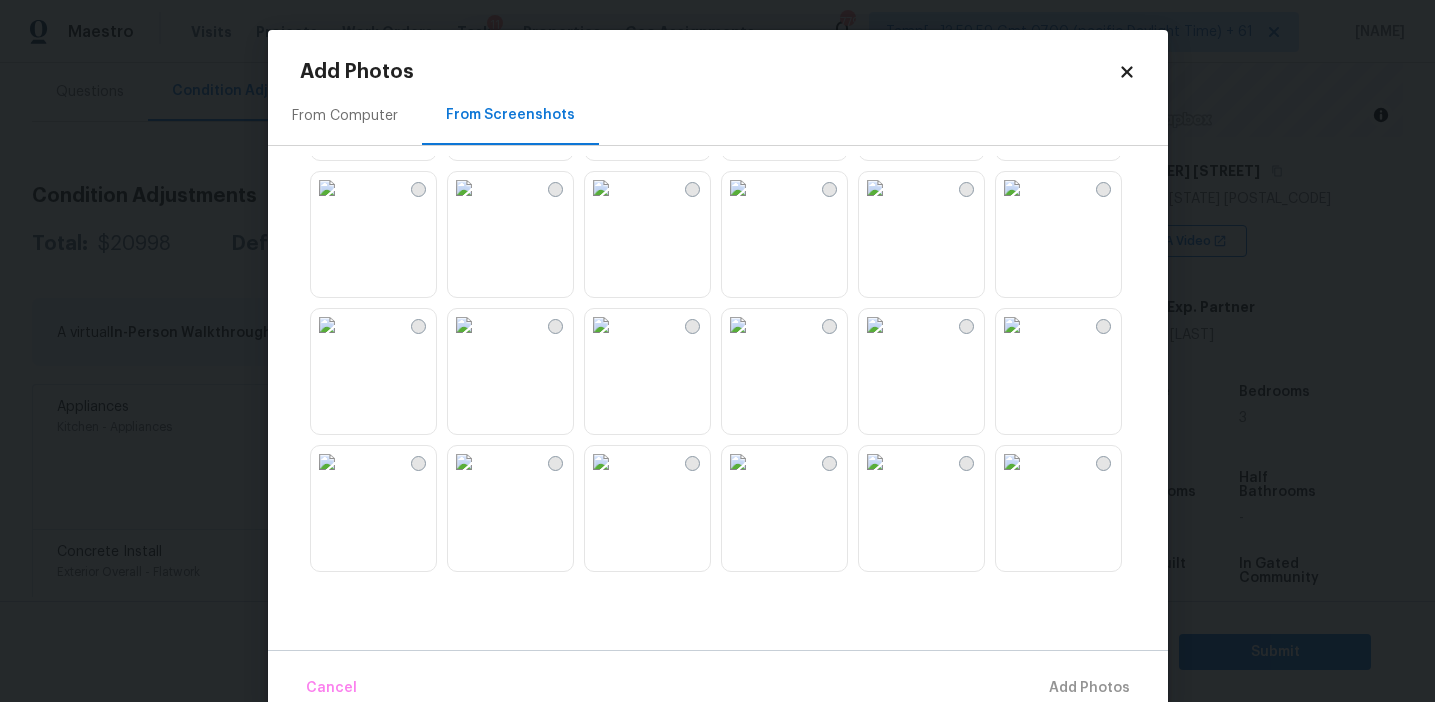 scroll, scrollTop: 834, scrollLeft: 0, axis: vertical 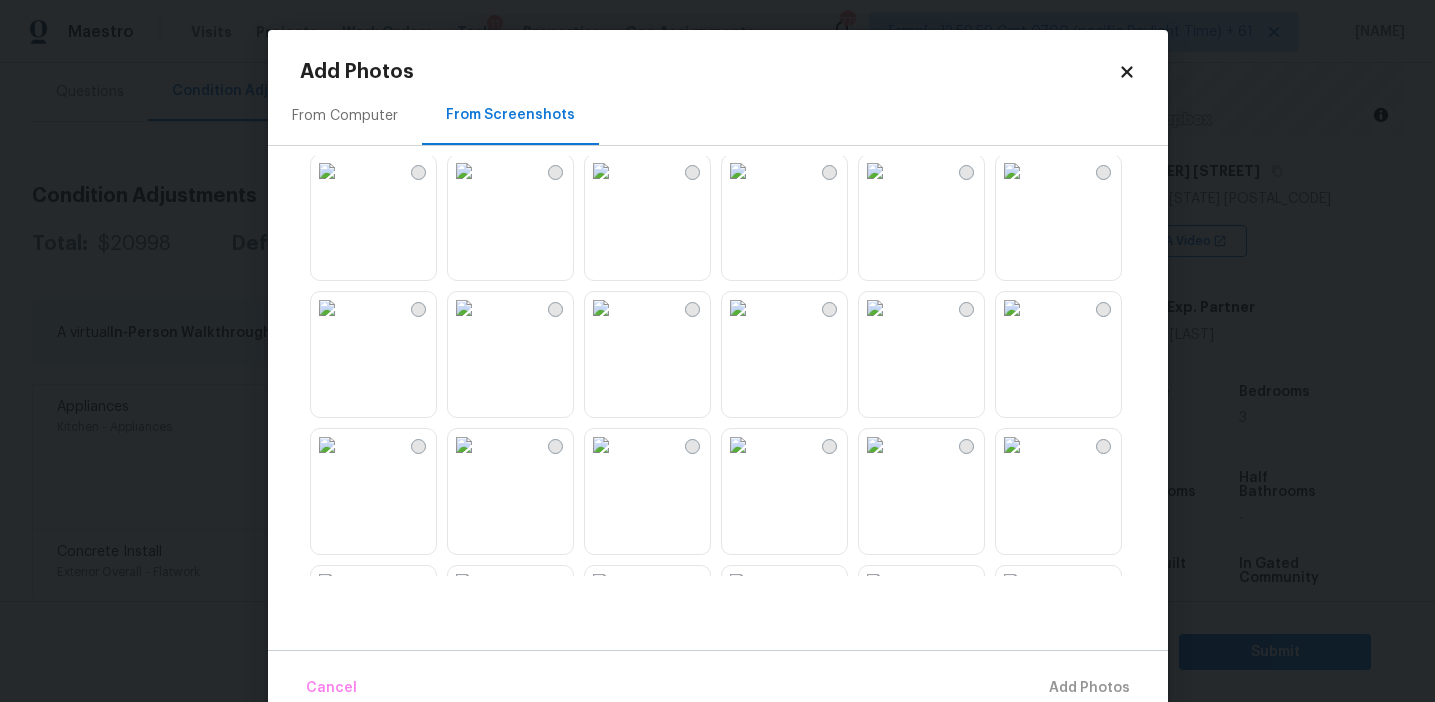 click at bounding box center [327, 308] 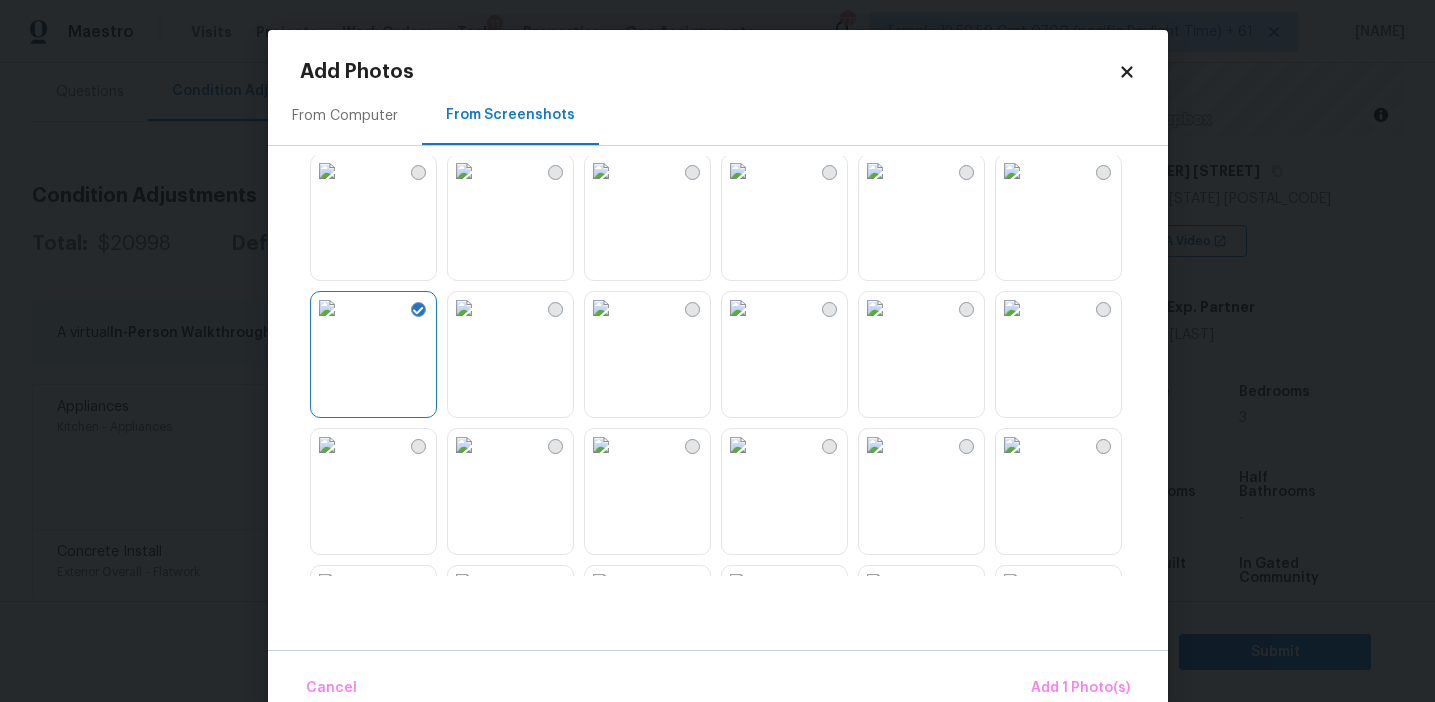 click at bounding box center [464, 308] 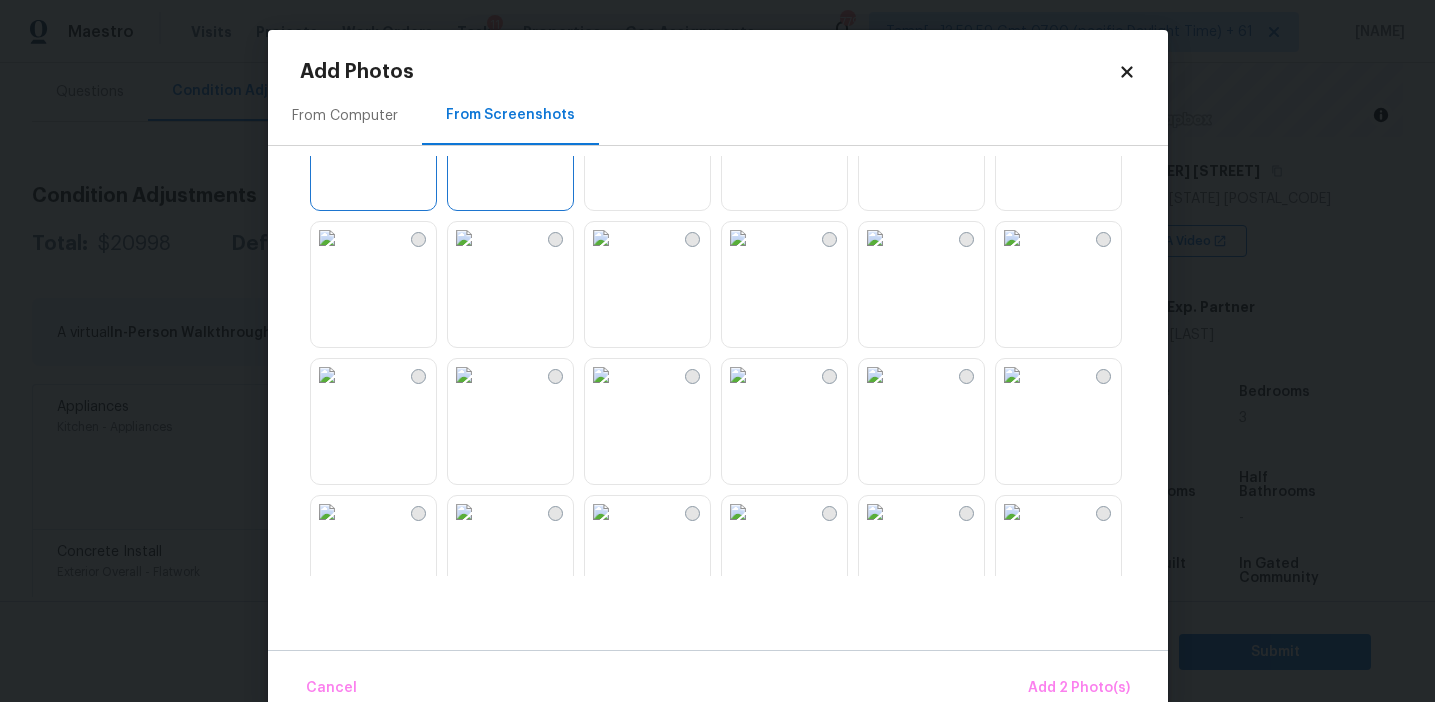 scroll, scrollTop: 1045, scrollLeft: 0, axis: vertical 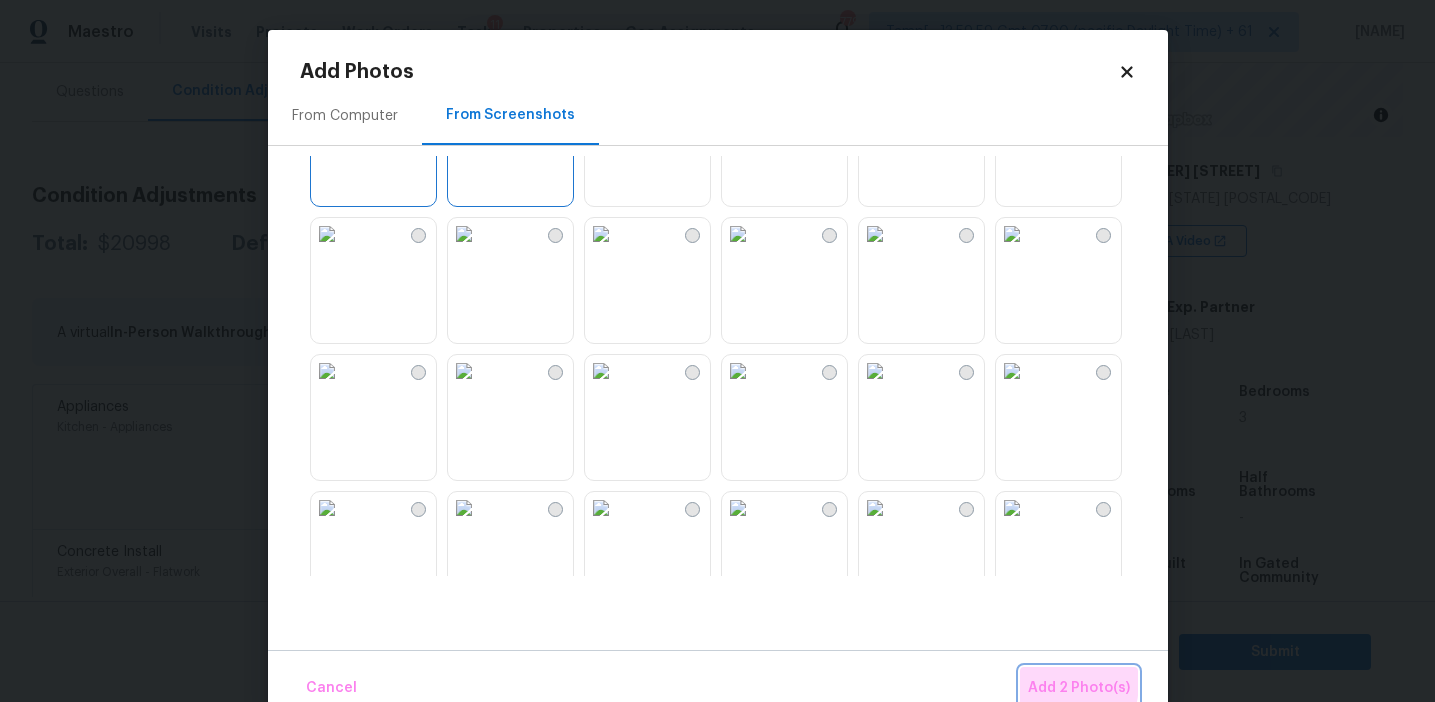 click on "Add 2 Photo(s)" at bounding box center (1079, 688) 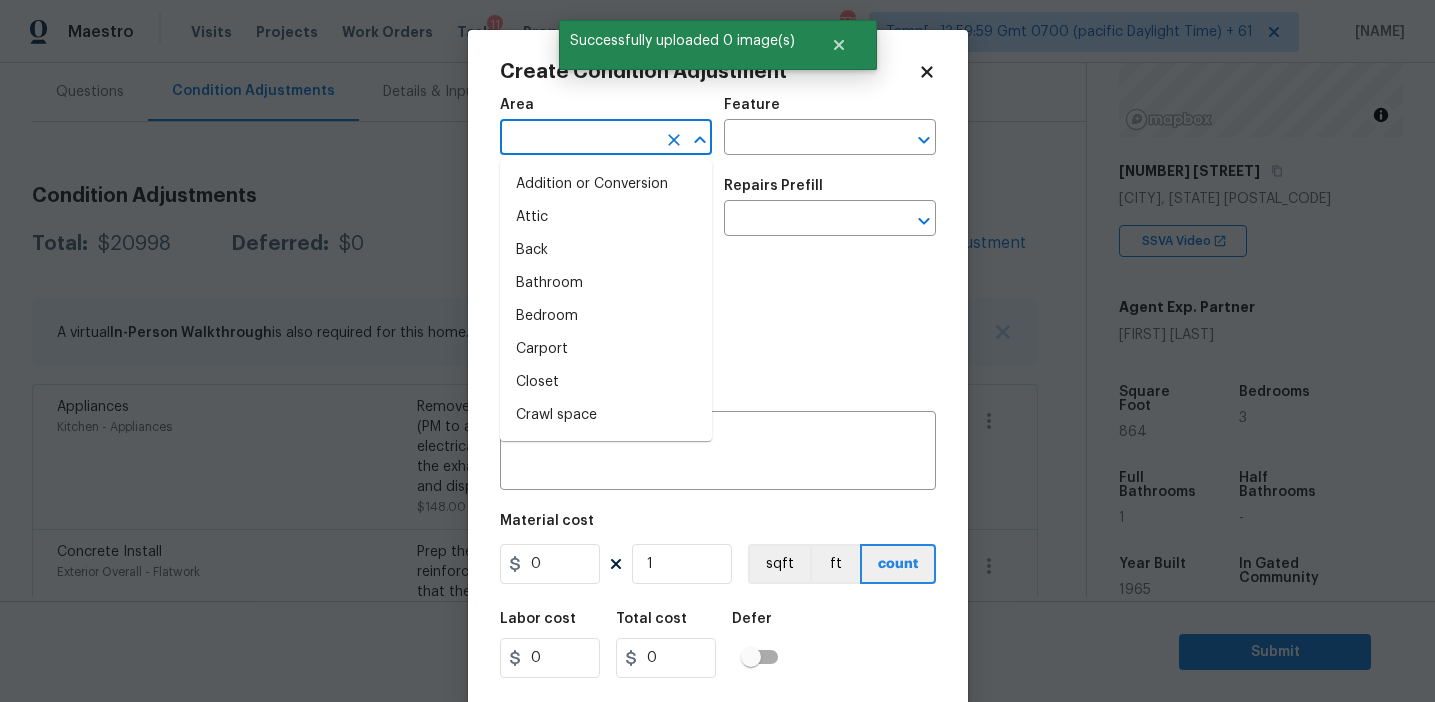click at bounding box center (578, 139) 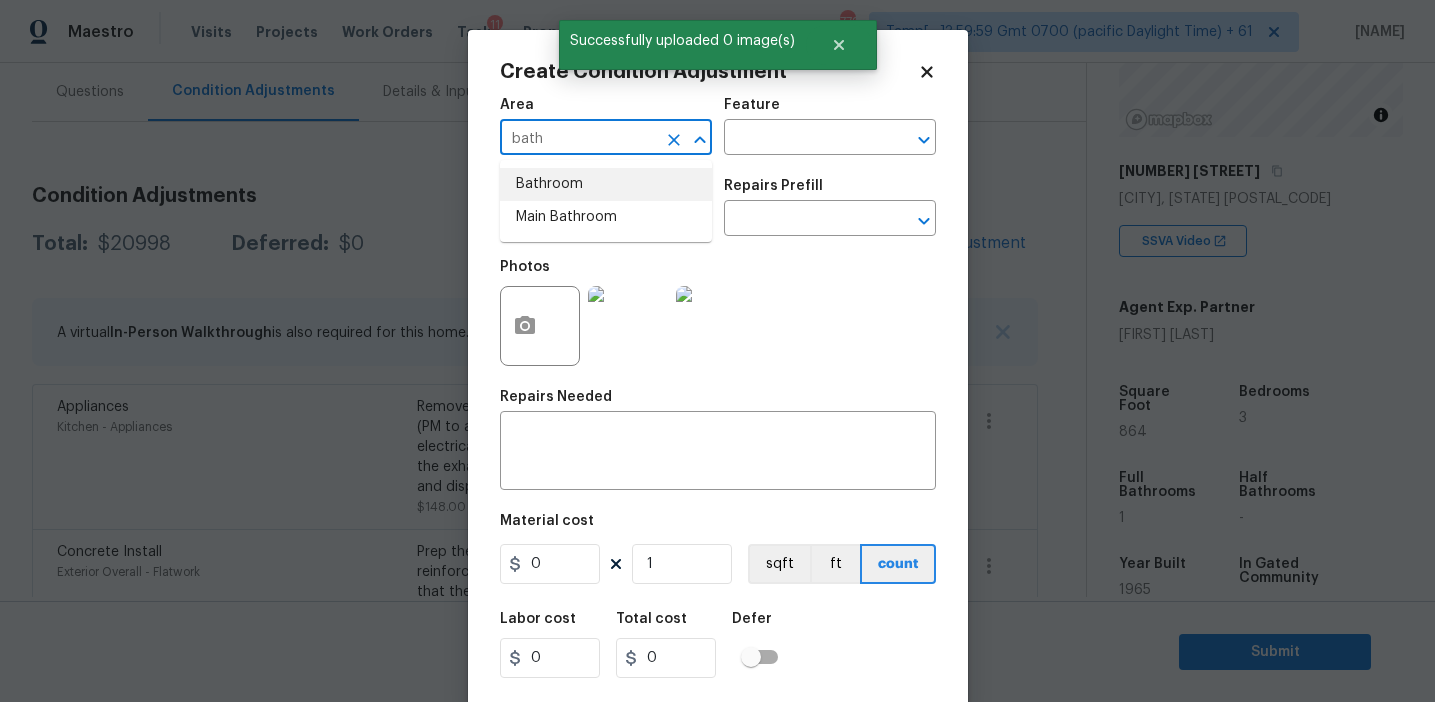 click on "Bathroom" at bounding box center (606, 184) 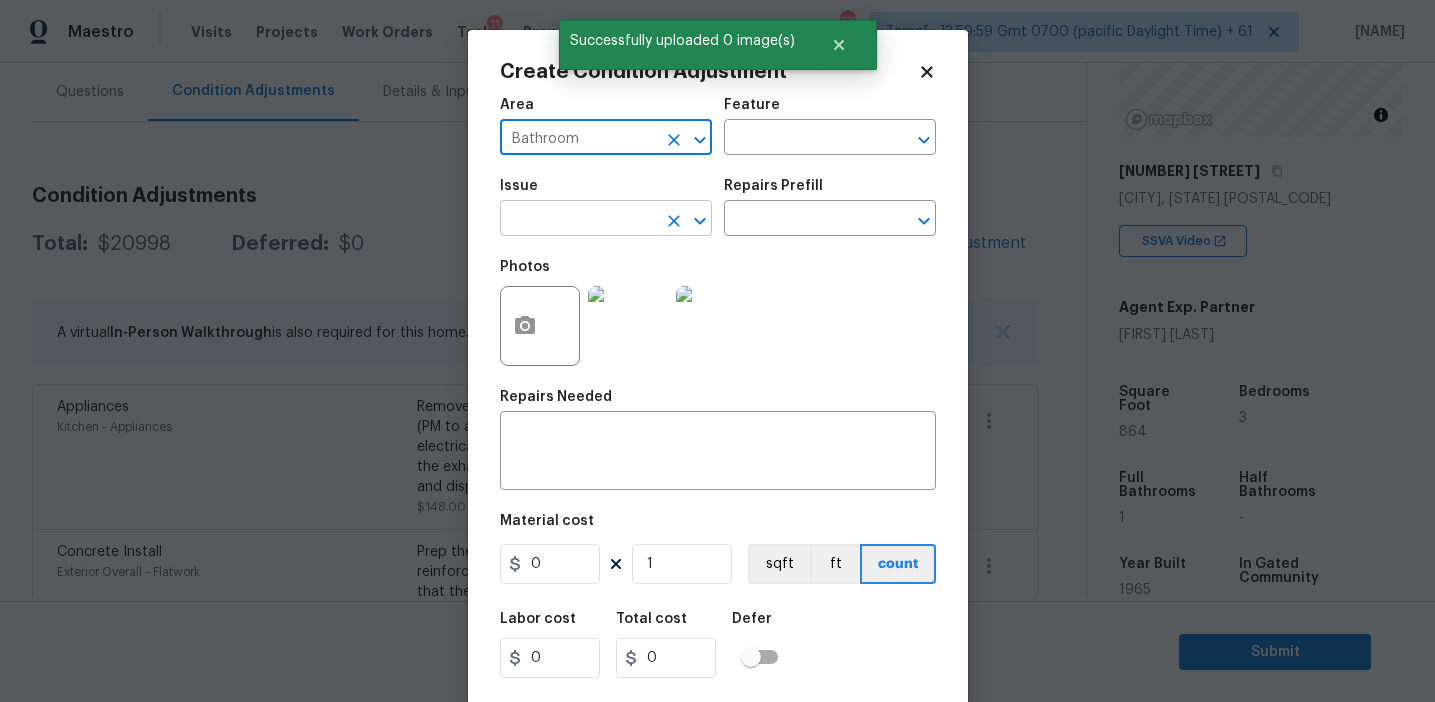 type on "Bathroom" 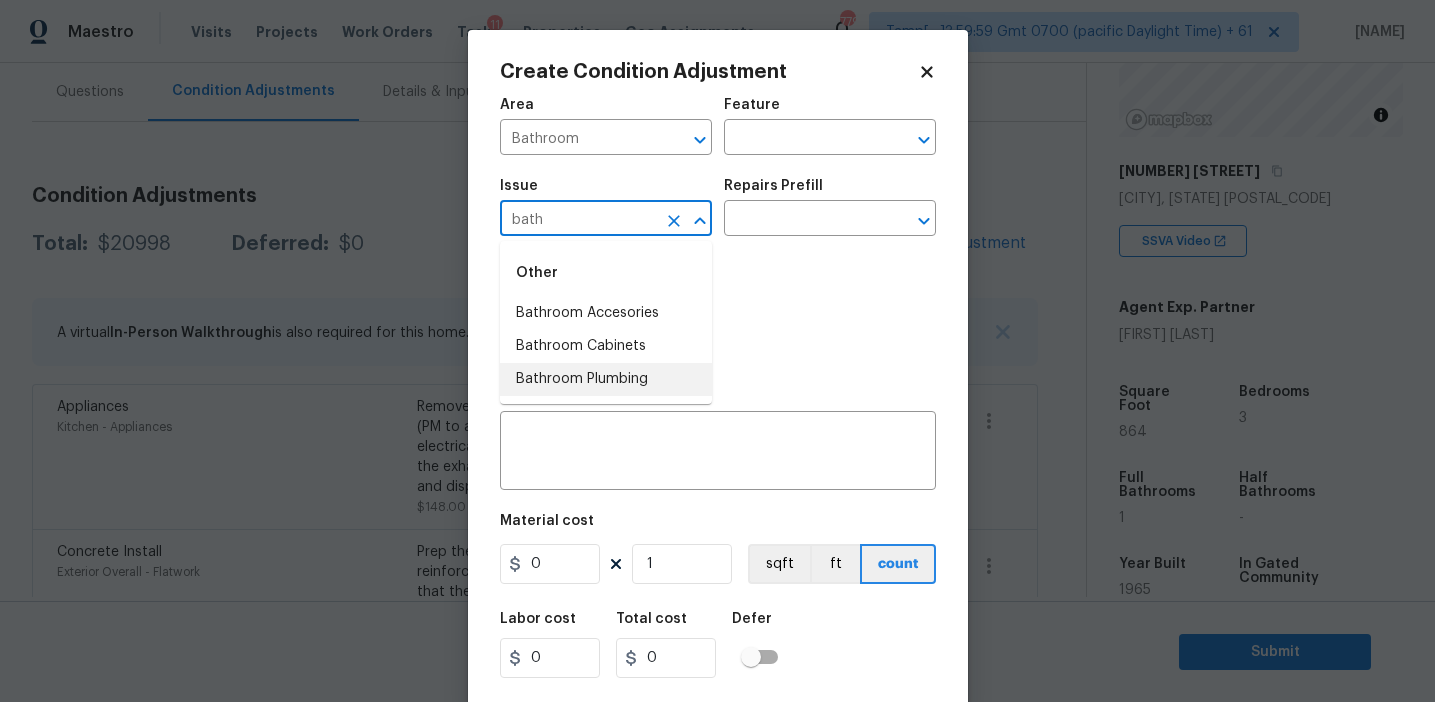 click on "Bathroom Plumbing" at bounding box center [606, 379] 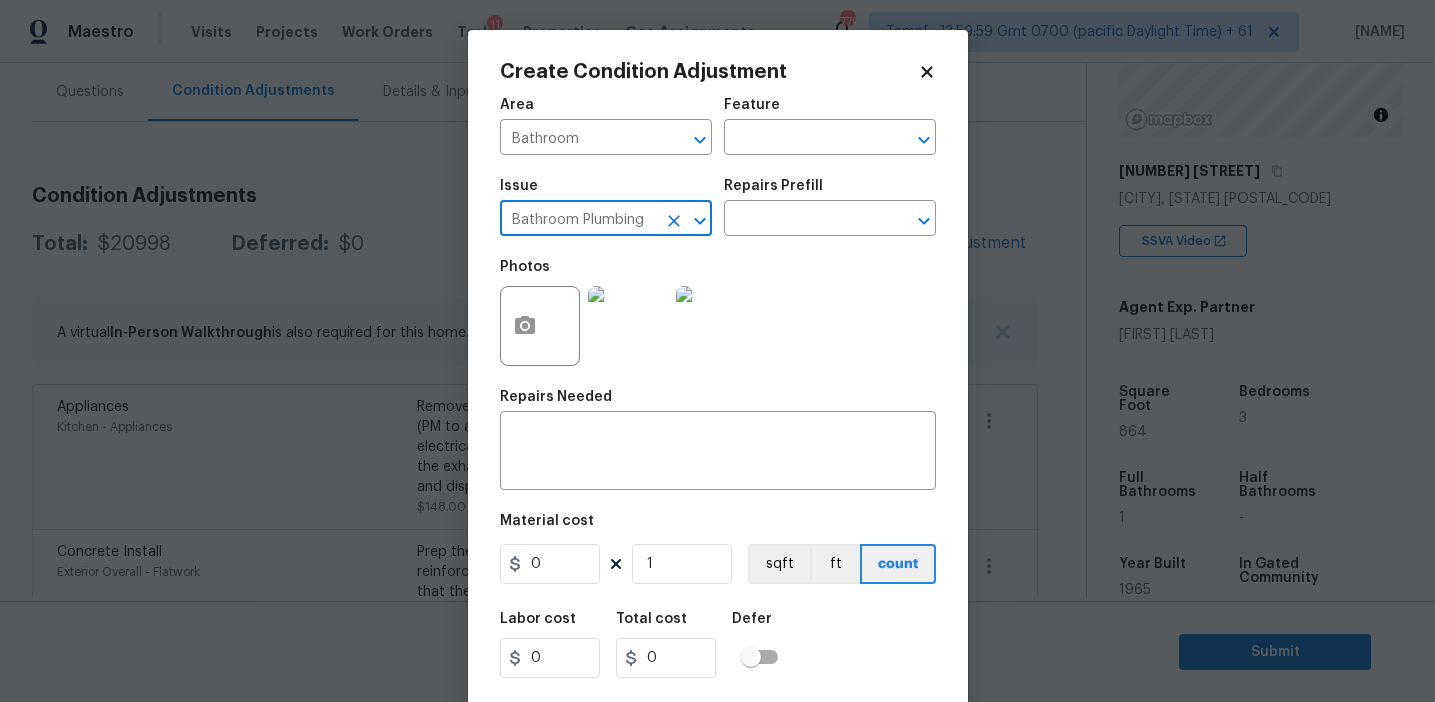 type on "Bathroom Plumbing" 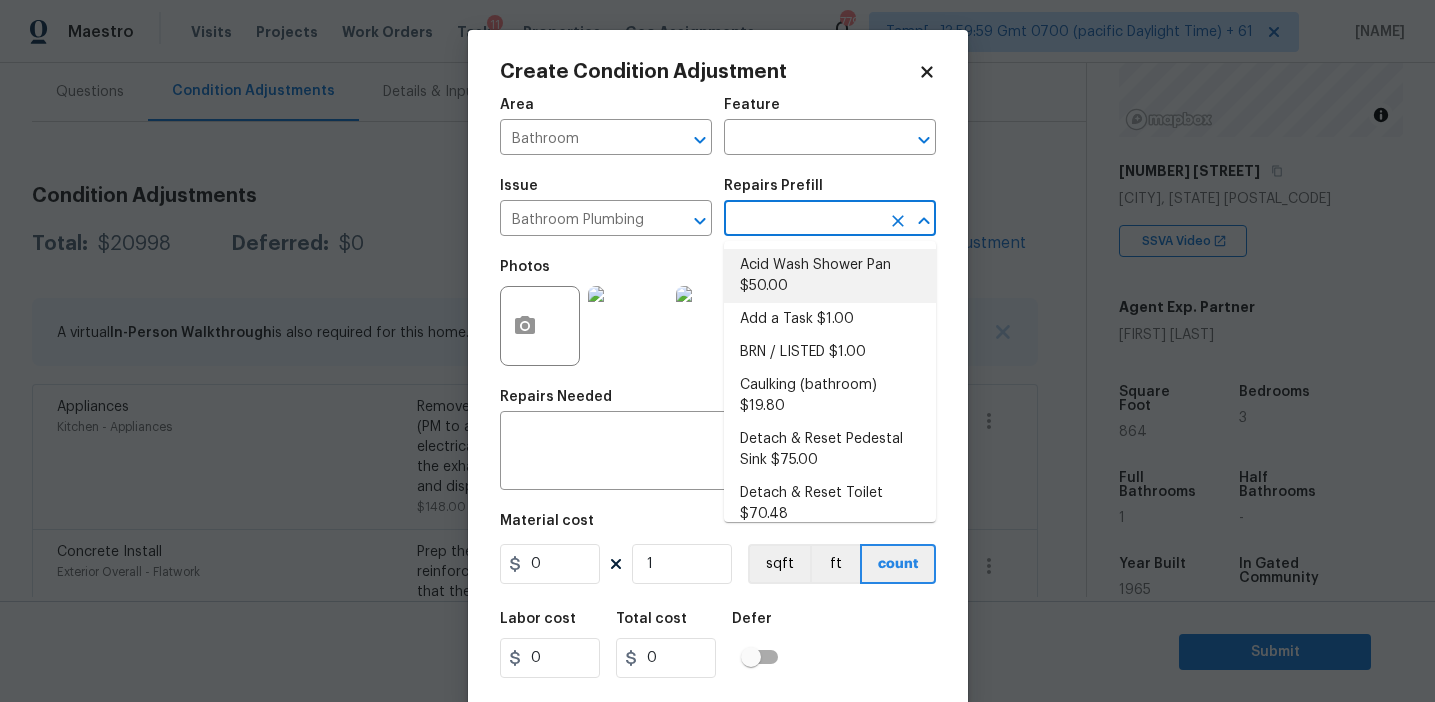 click on "Acid Wash Shower Pan $50.00" at bounding box center (830, 276) 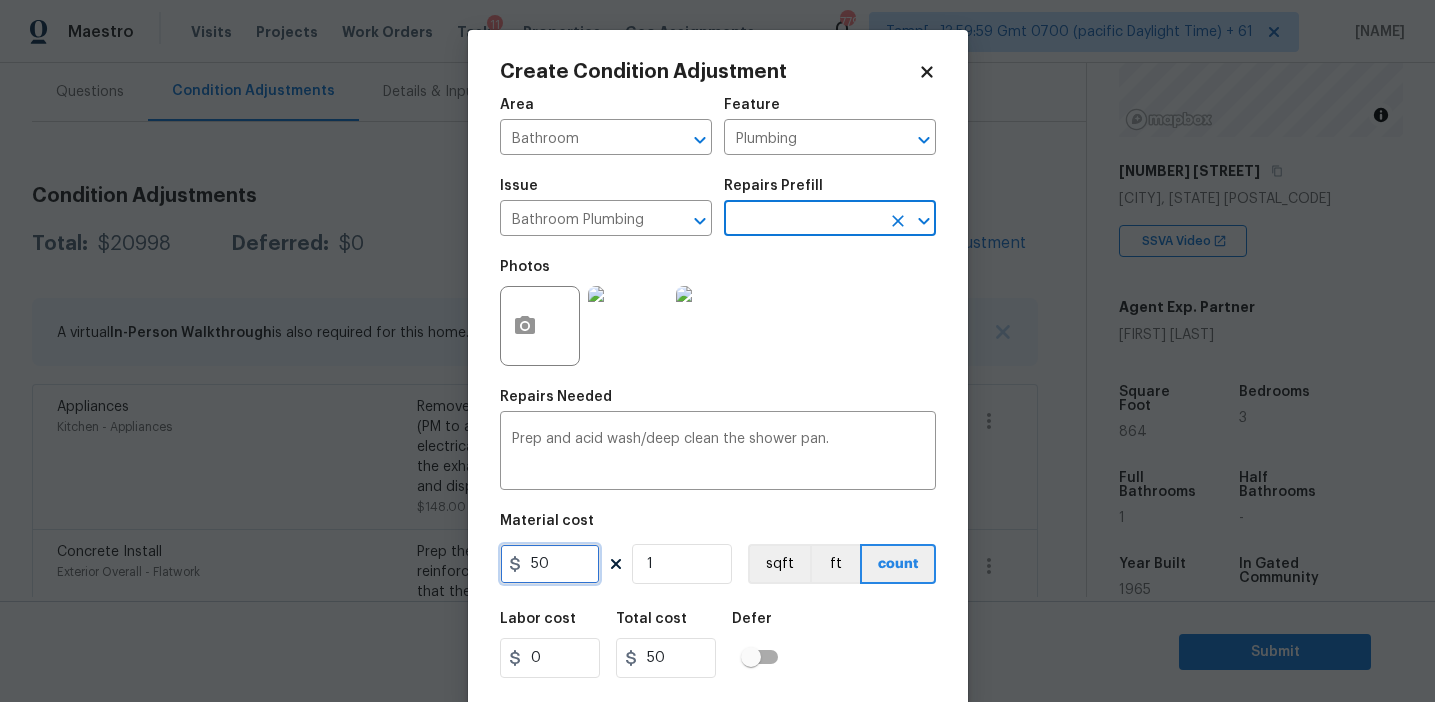 click on "50" at bounding box center [550, 564] 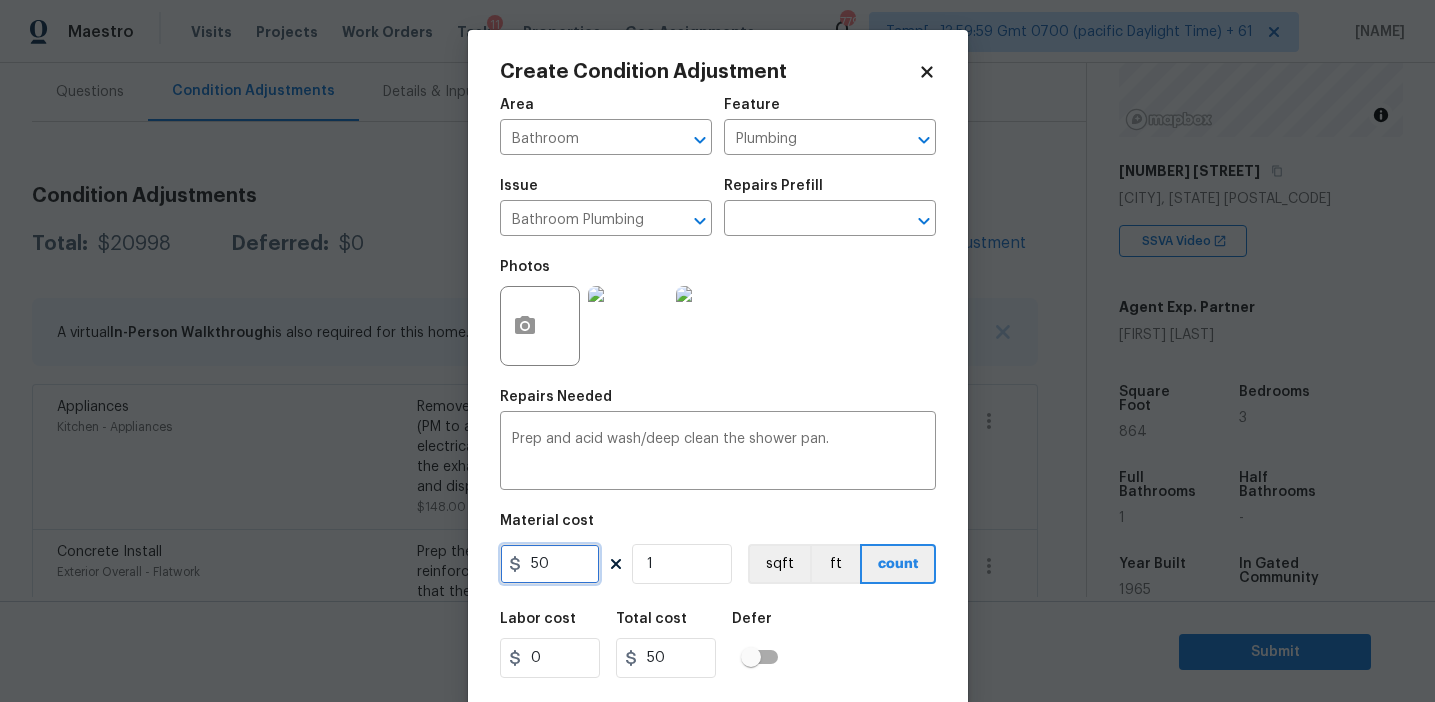 click on "50" at bounding box center [550, 564] 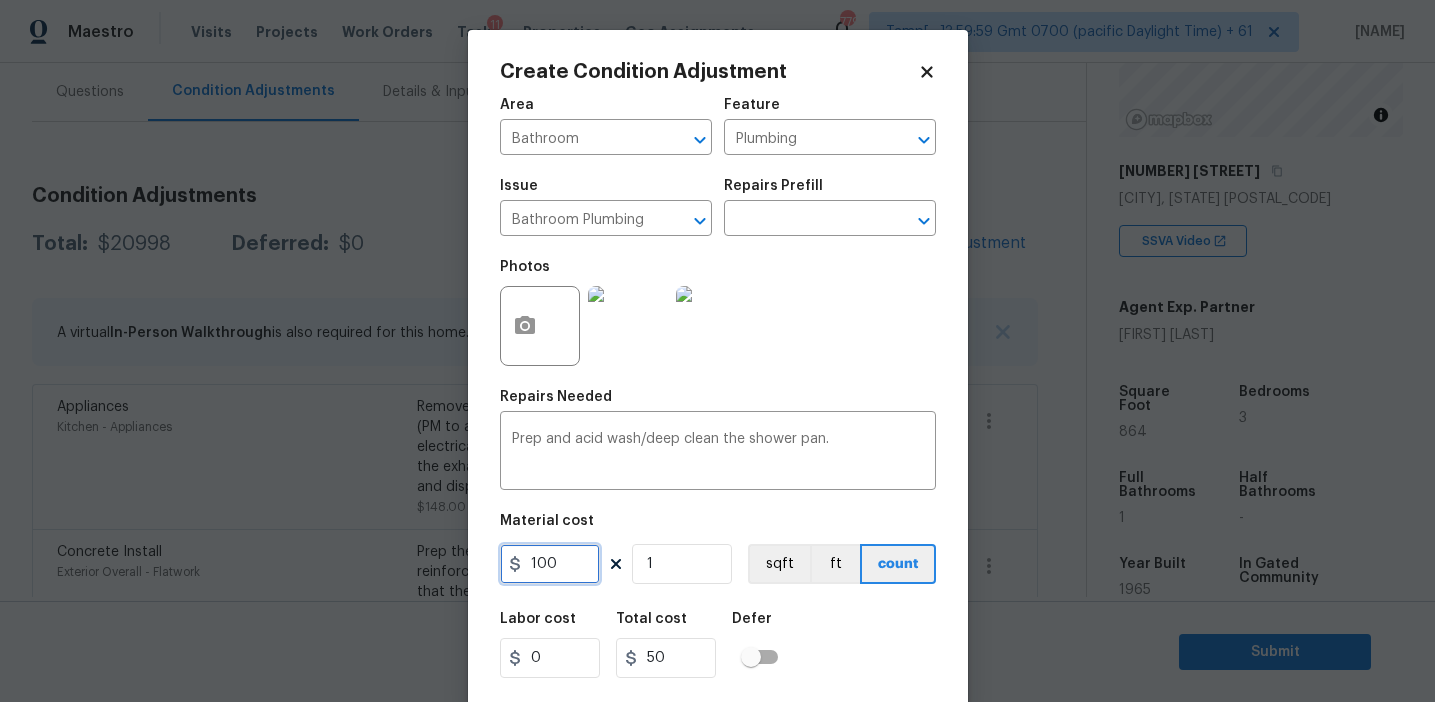 type on "100" 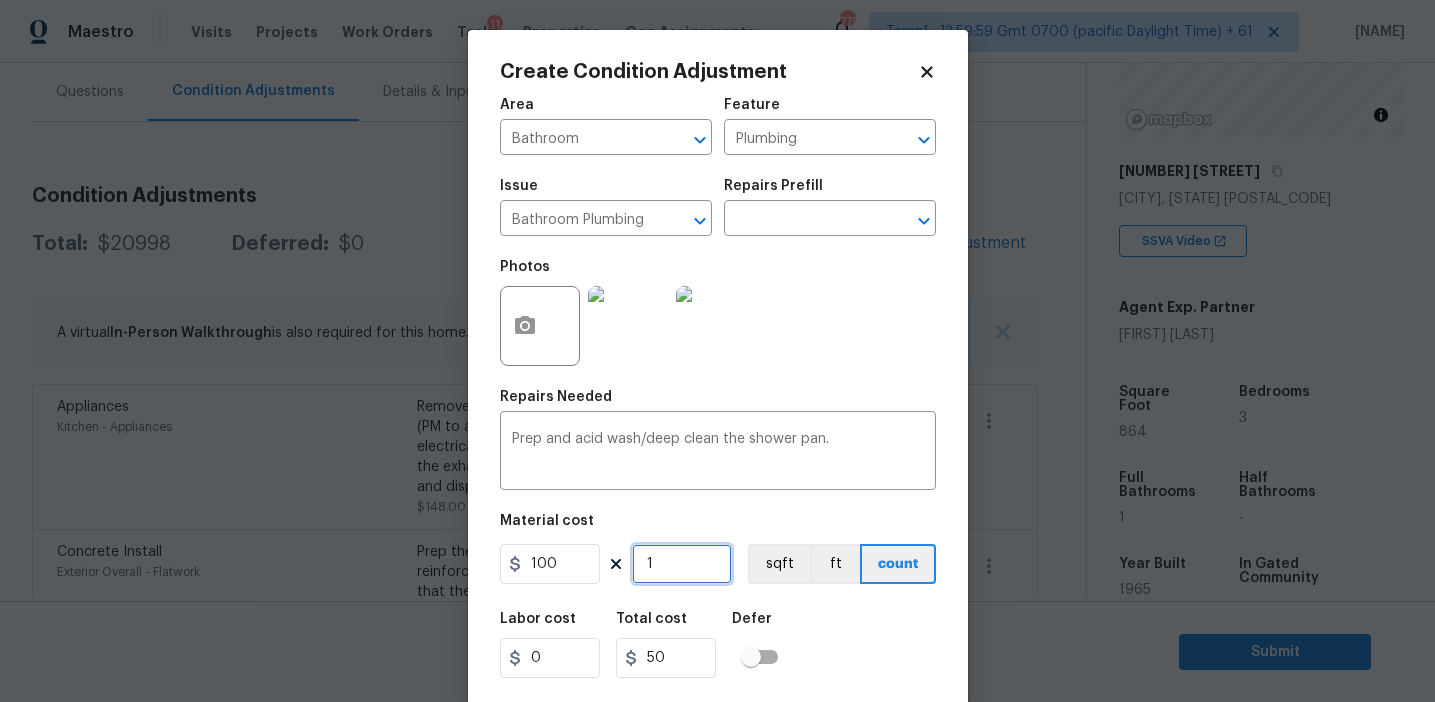 type on "100" 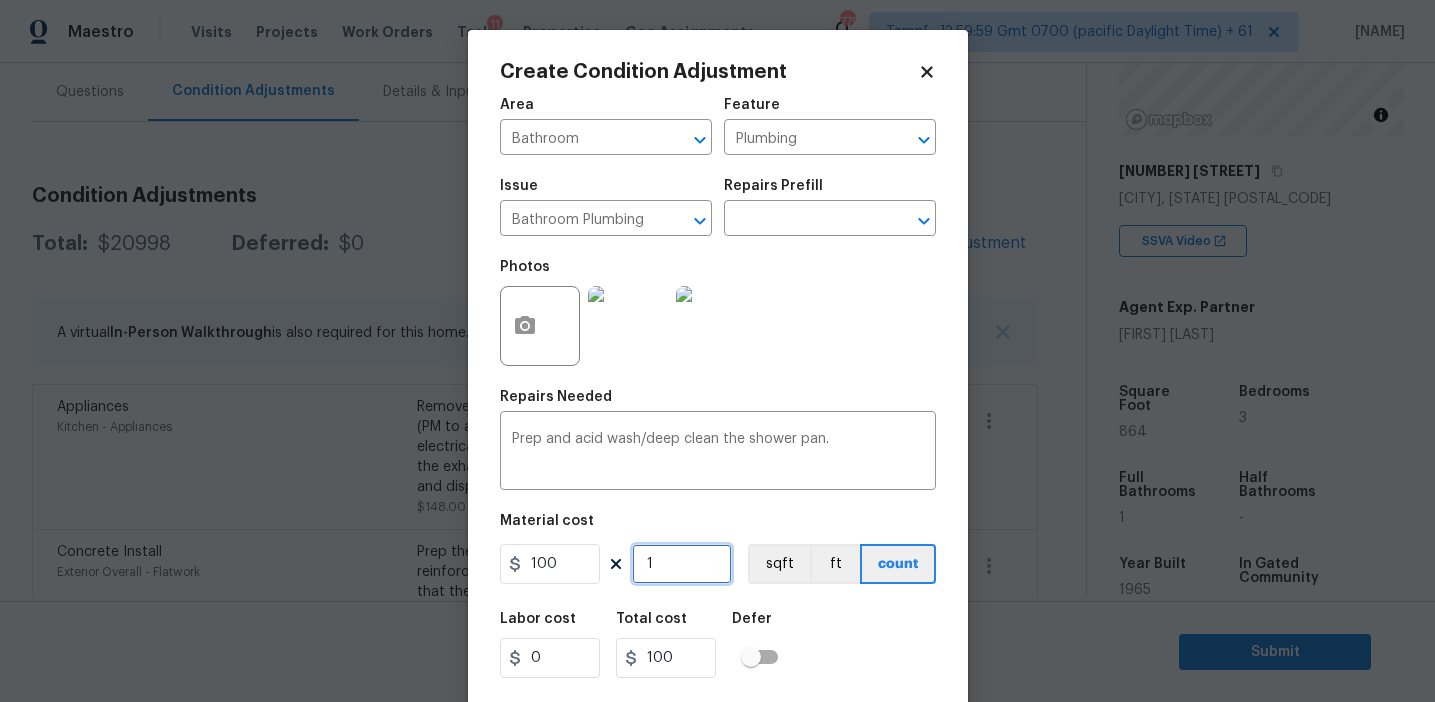 type on "2" 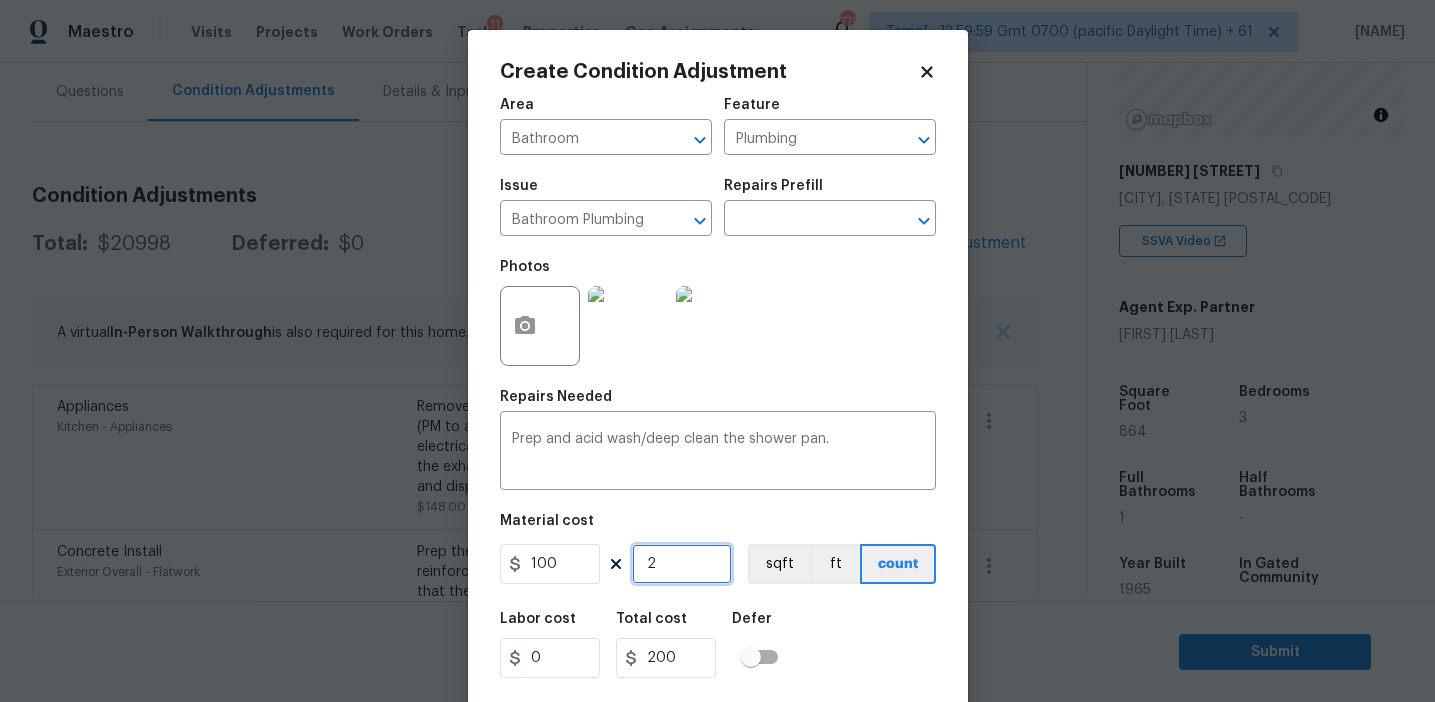 type on "2" 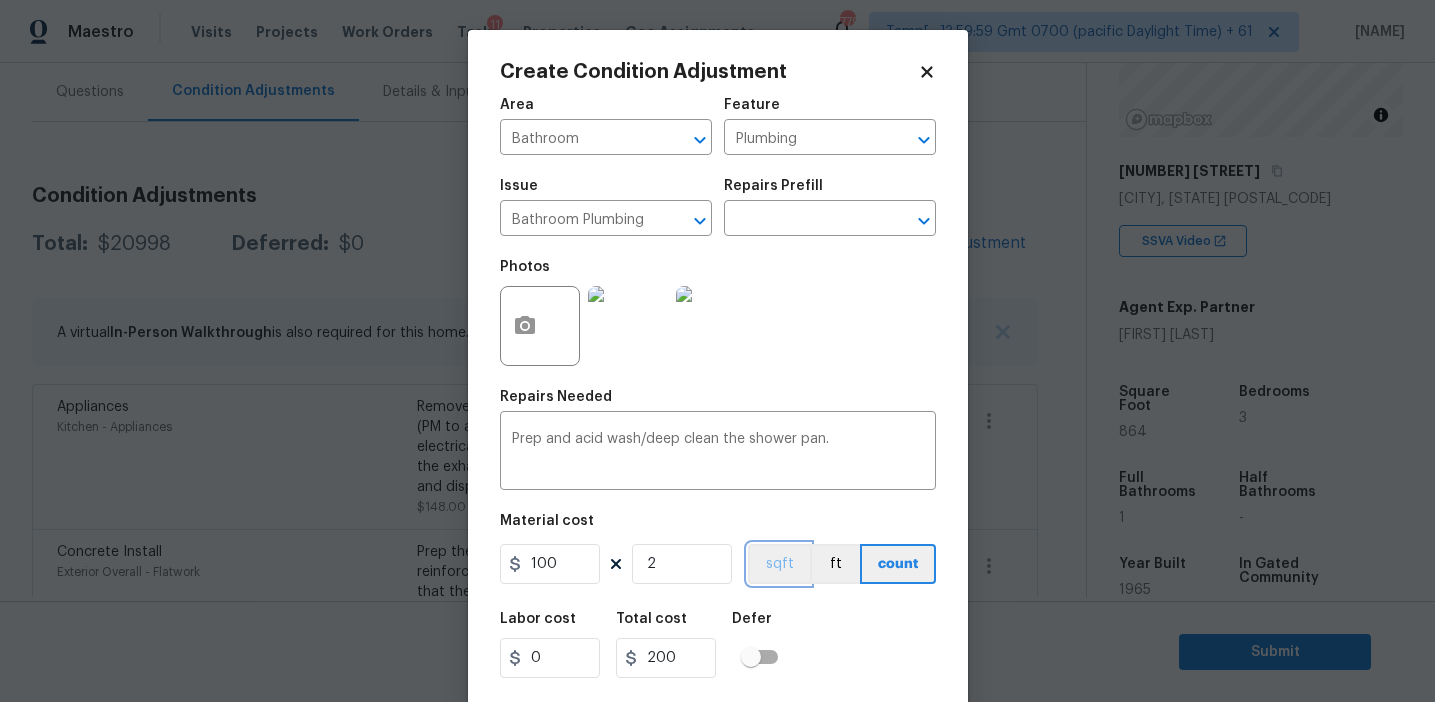 type 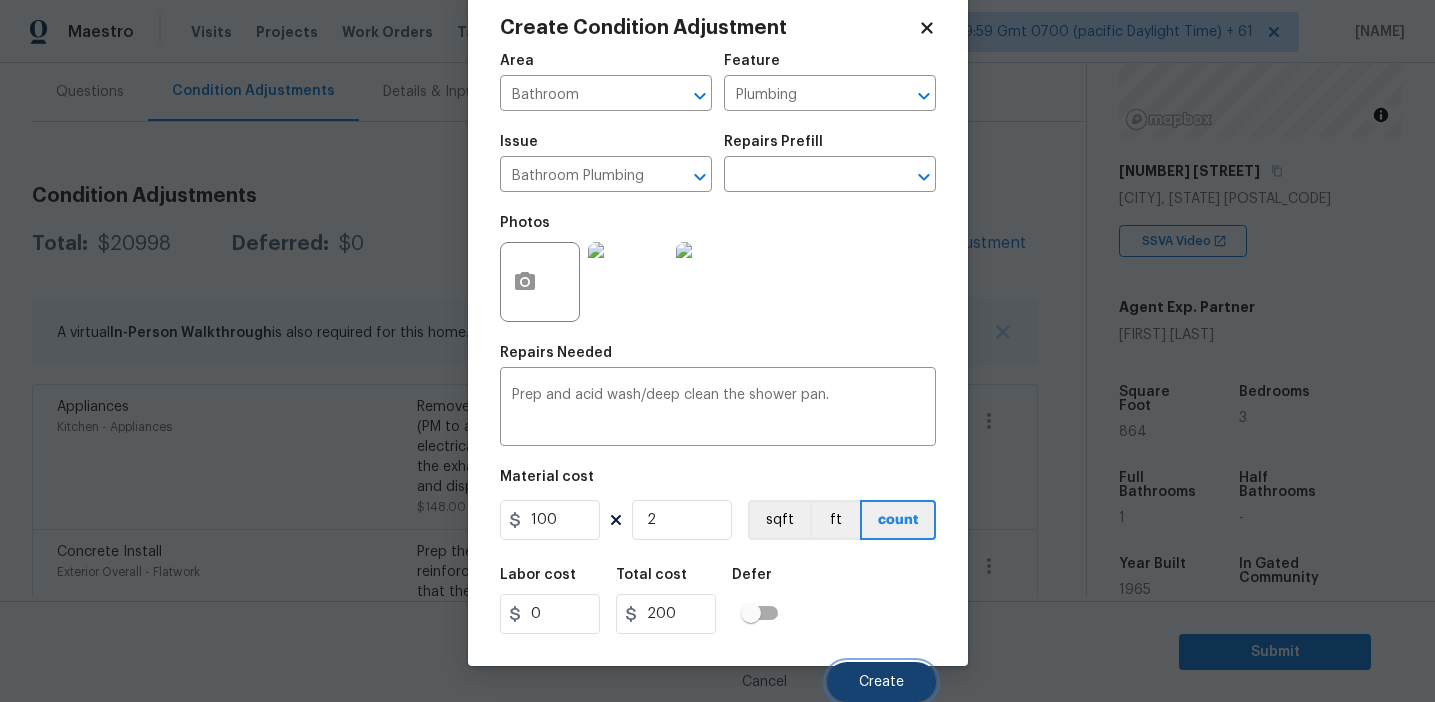 click on "Create" at bounding box center [881, 682] 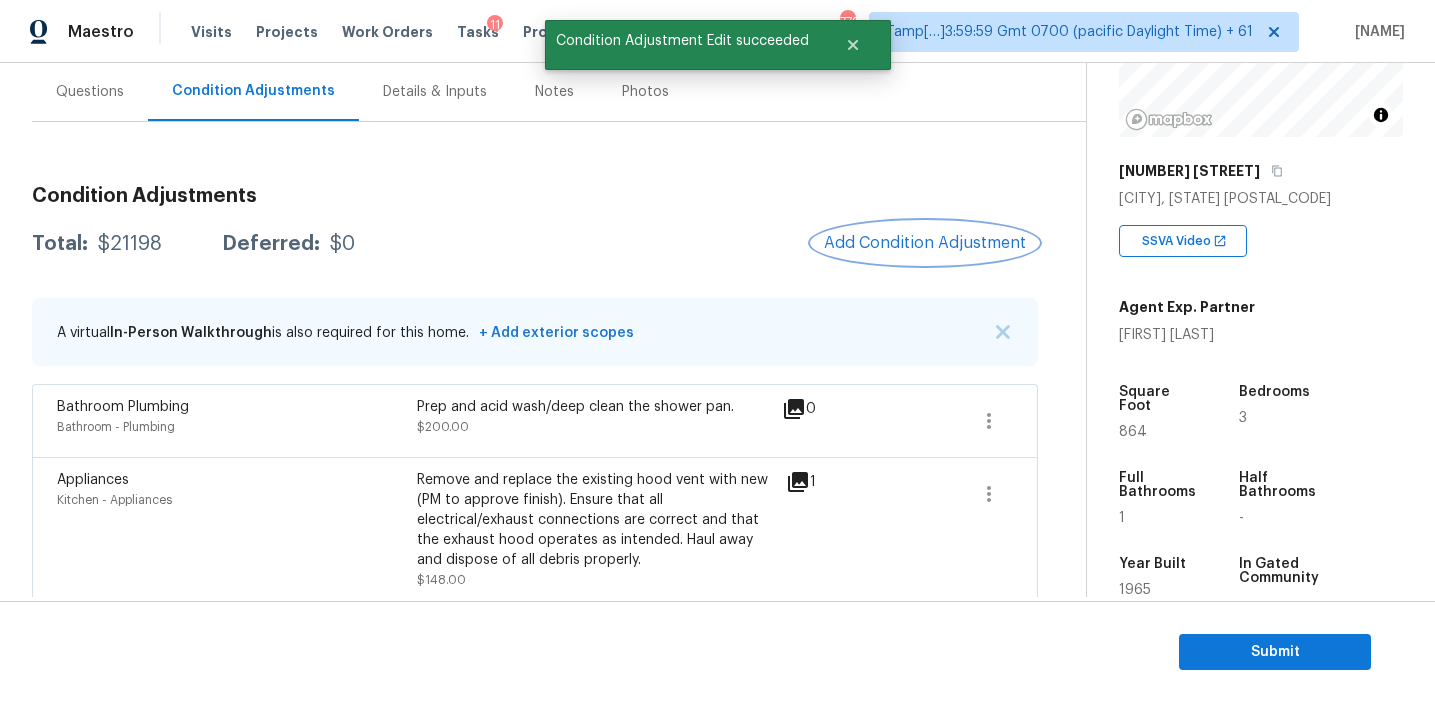 scroll, scrollTop: 0, scrollLeft: 0, axis: both 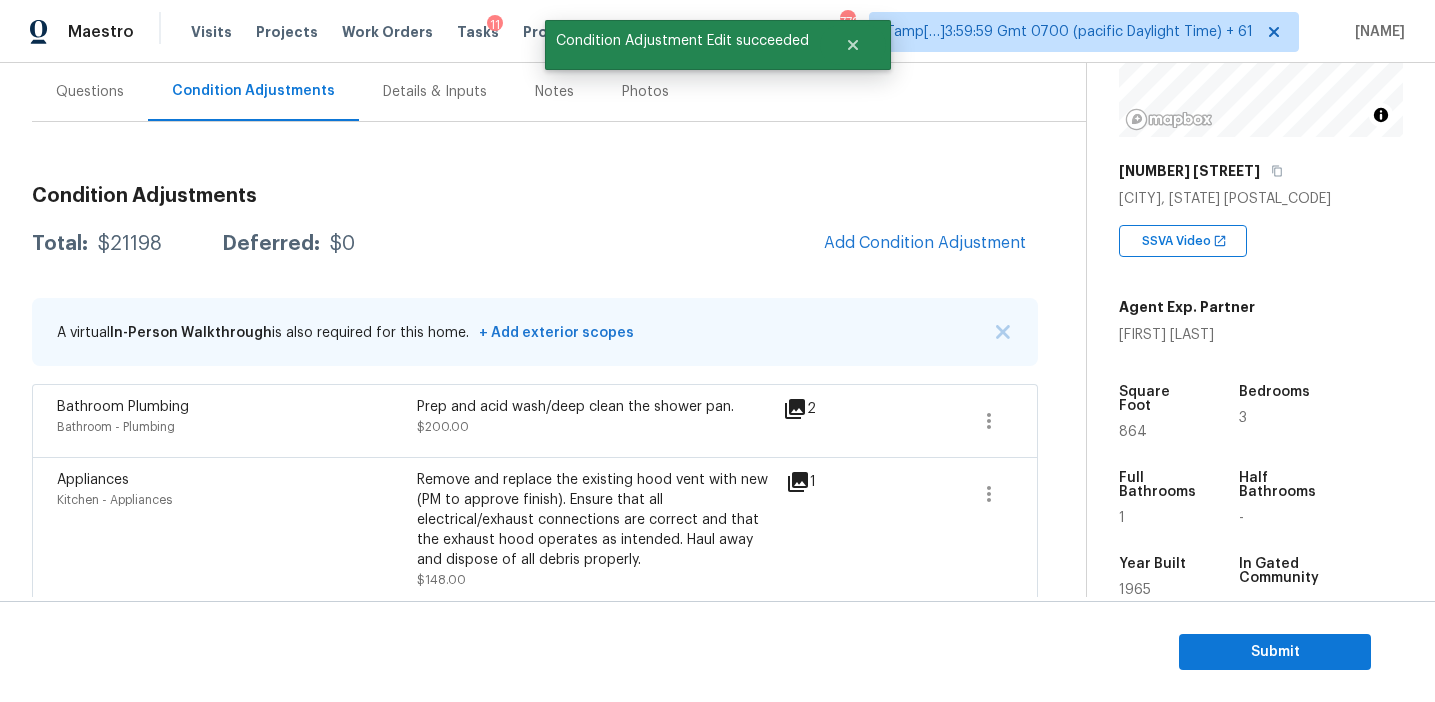 click on "Total:  $21198 Deferred:  $0 Add Condition Adjustment" at bounding box center [535, 244] 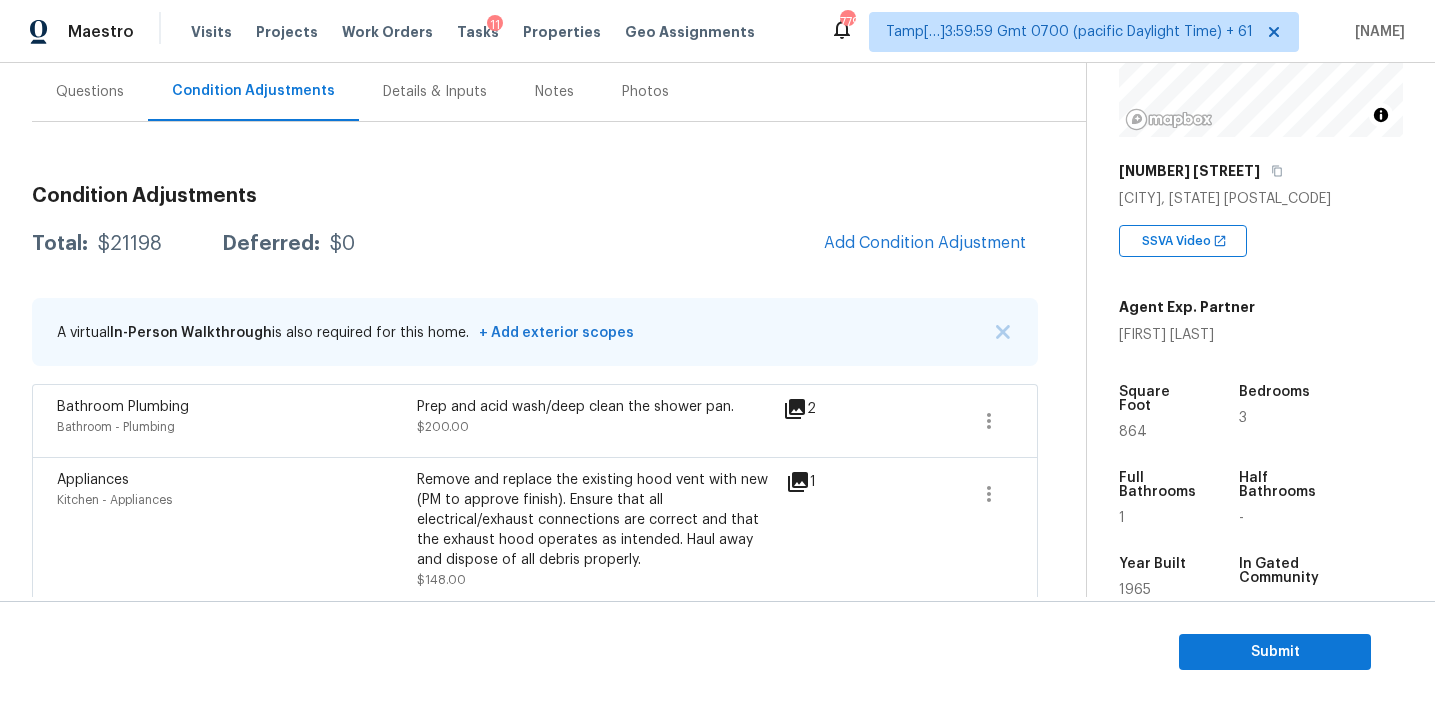 click on "Total:  $21198 Deferred:  $0 Add Condition Adjustment" at bounding box center (535, 244) 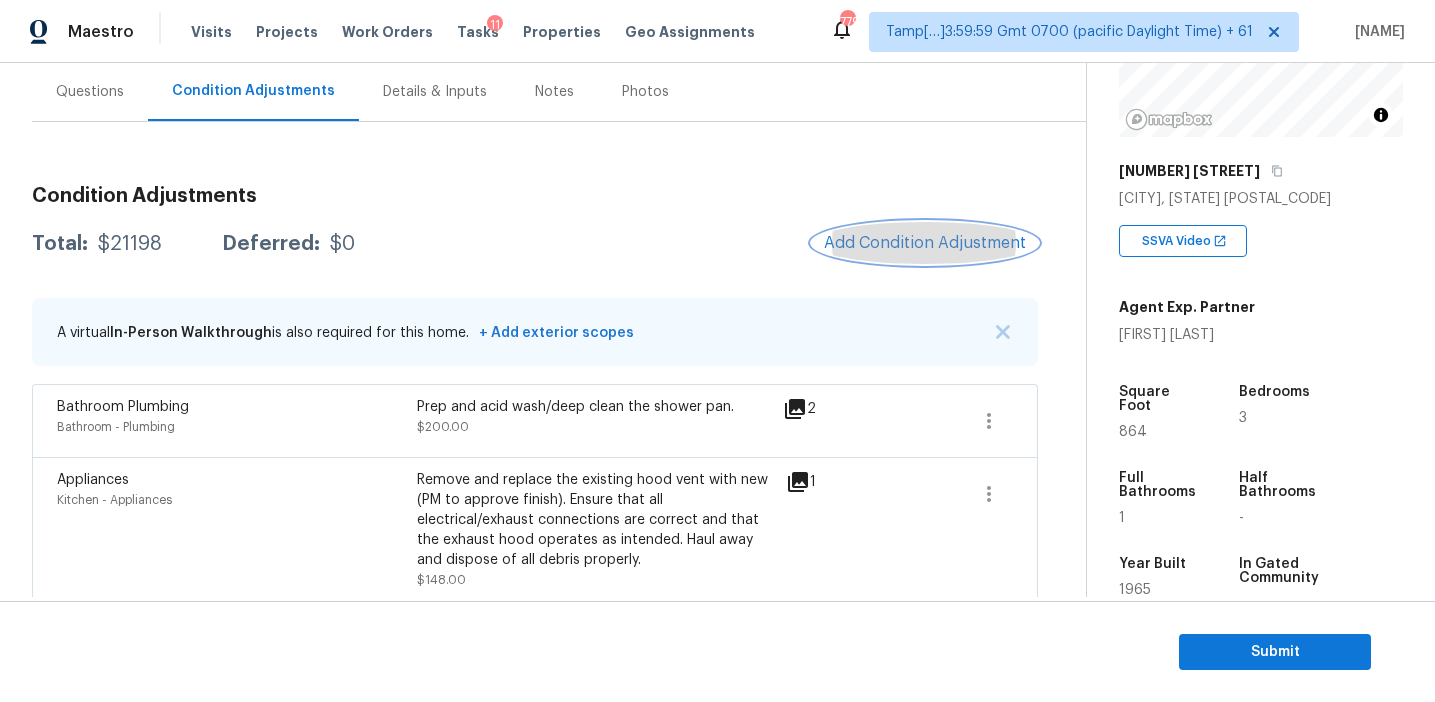 click on "Add Condition Adjustment" at bounding box center [925, 243] 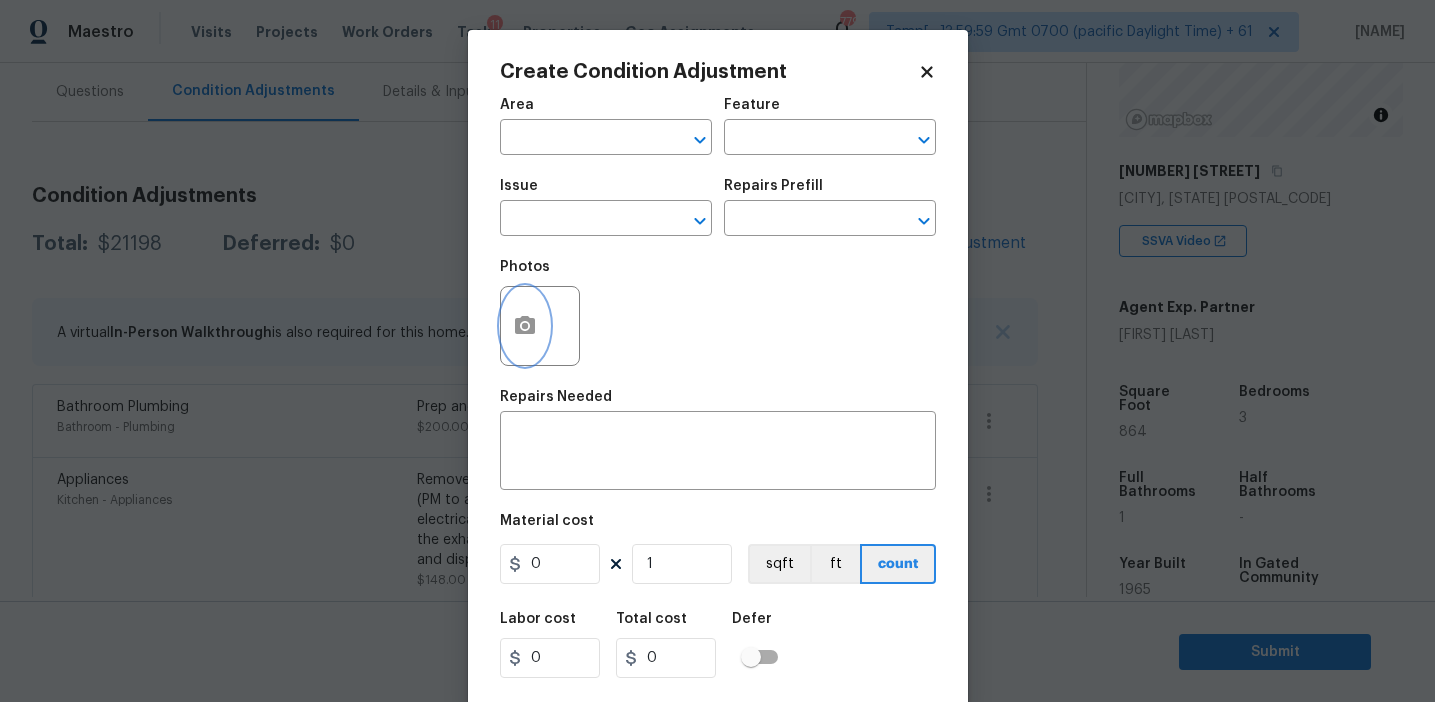 click 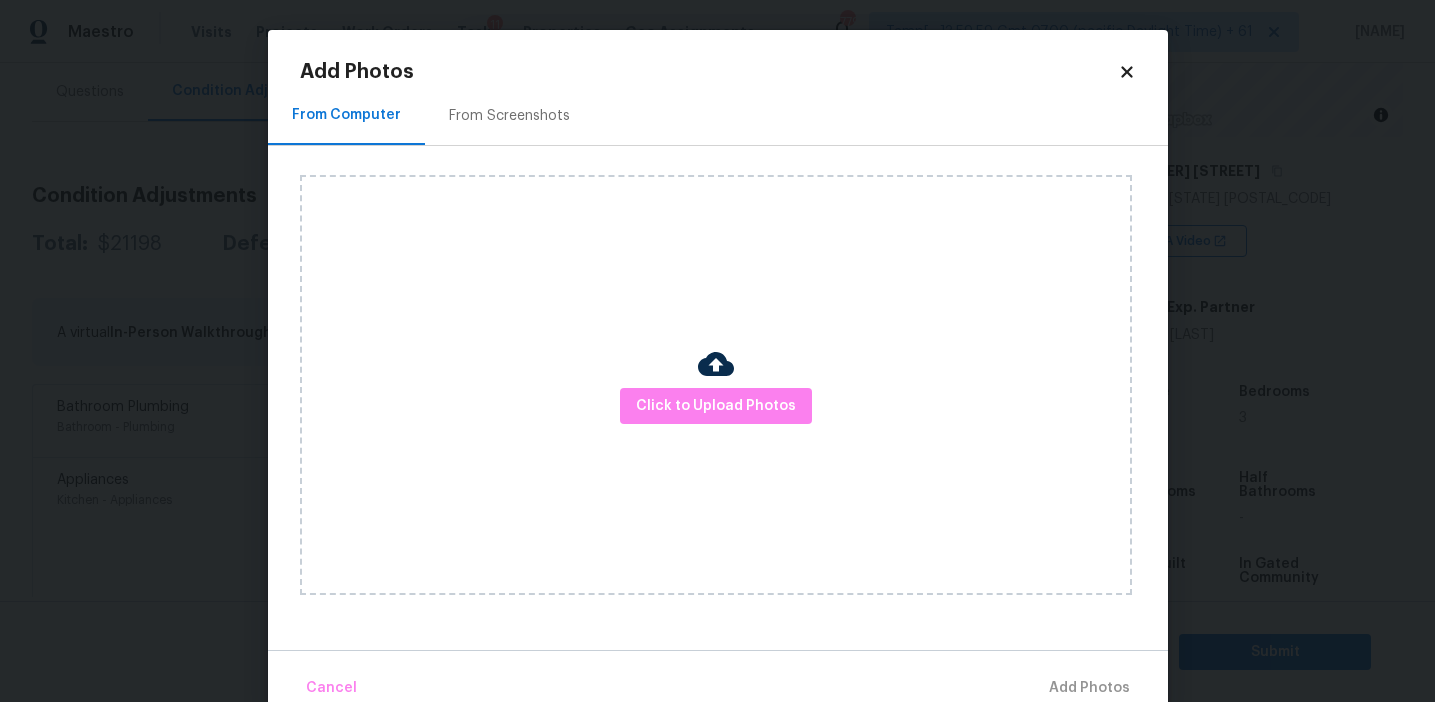 click on "From Screenshots" at bounding box center (509, 115) 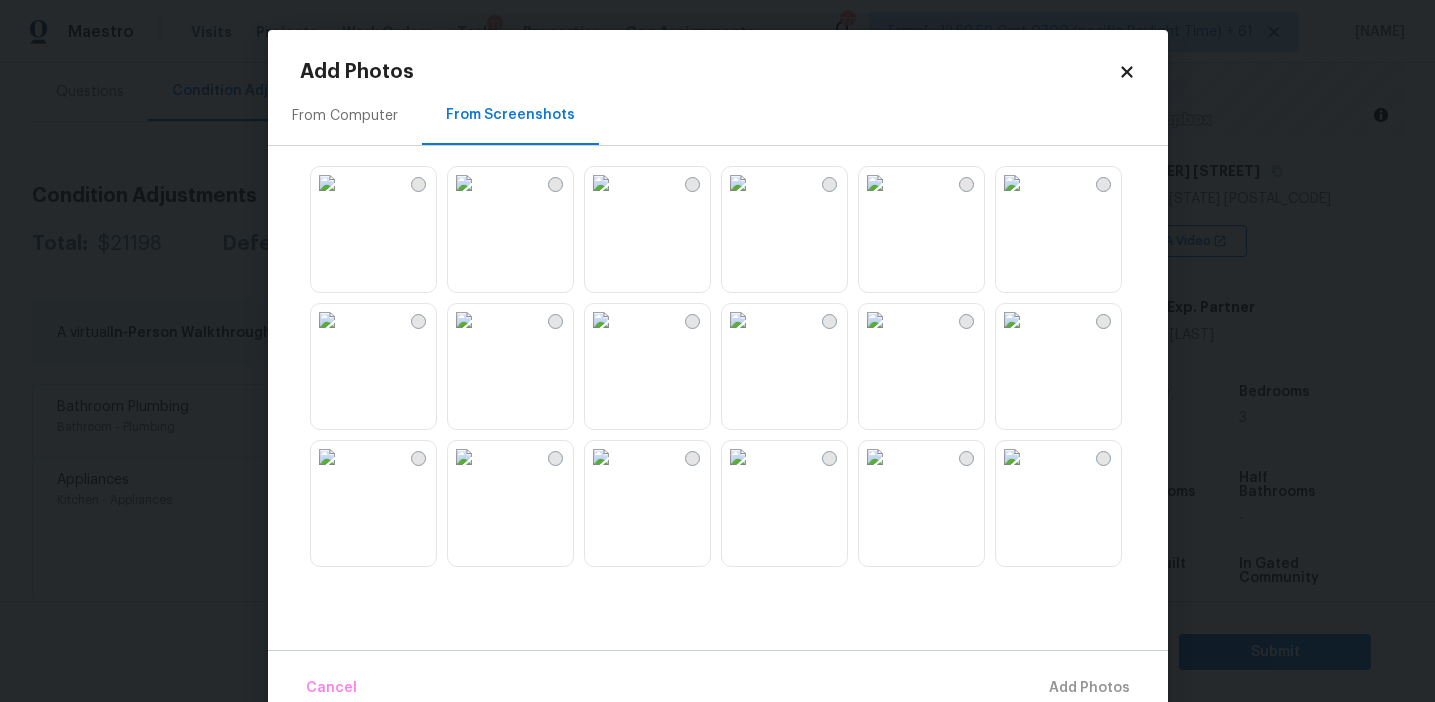 click at bounding box center [875, 183] 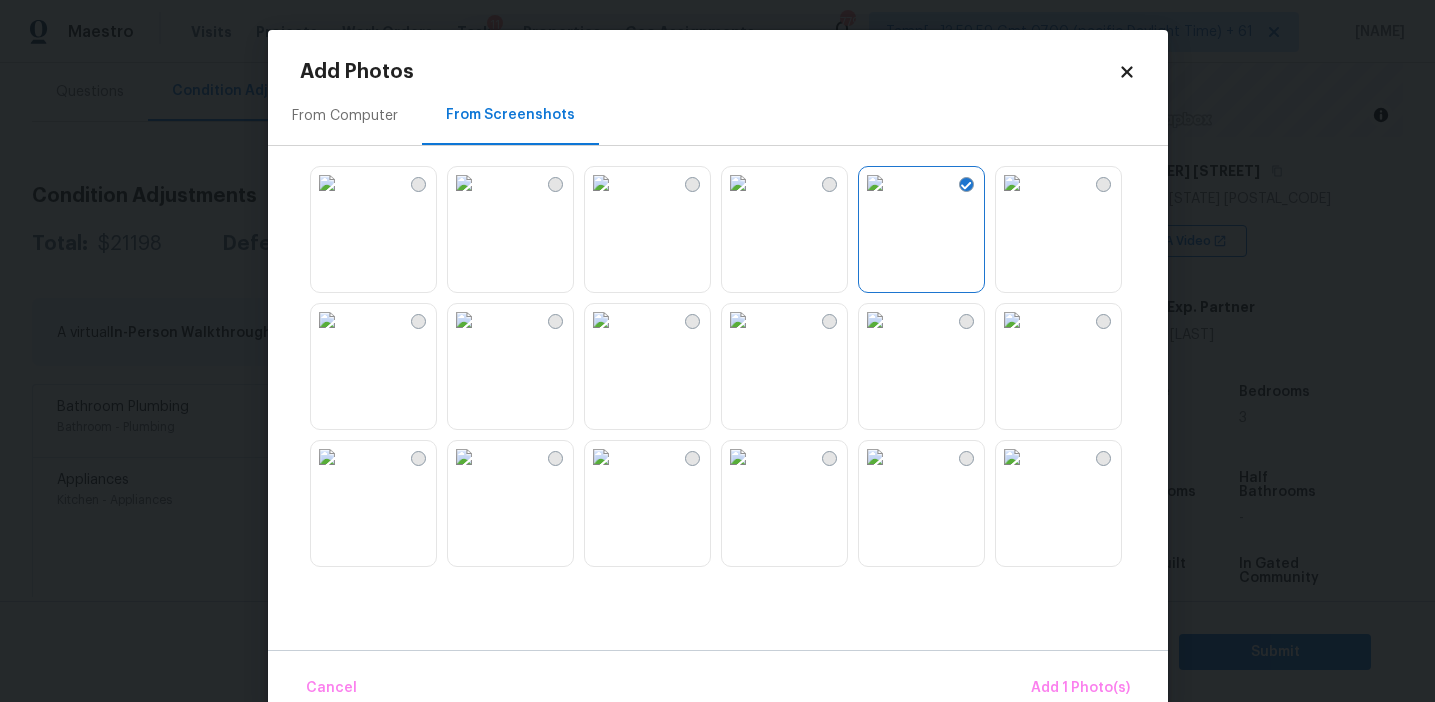 click at bounding box center [875, 320] 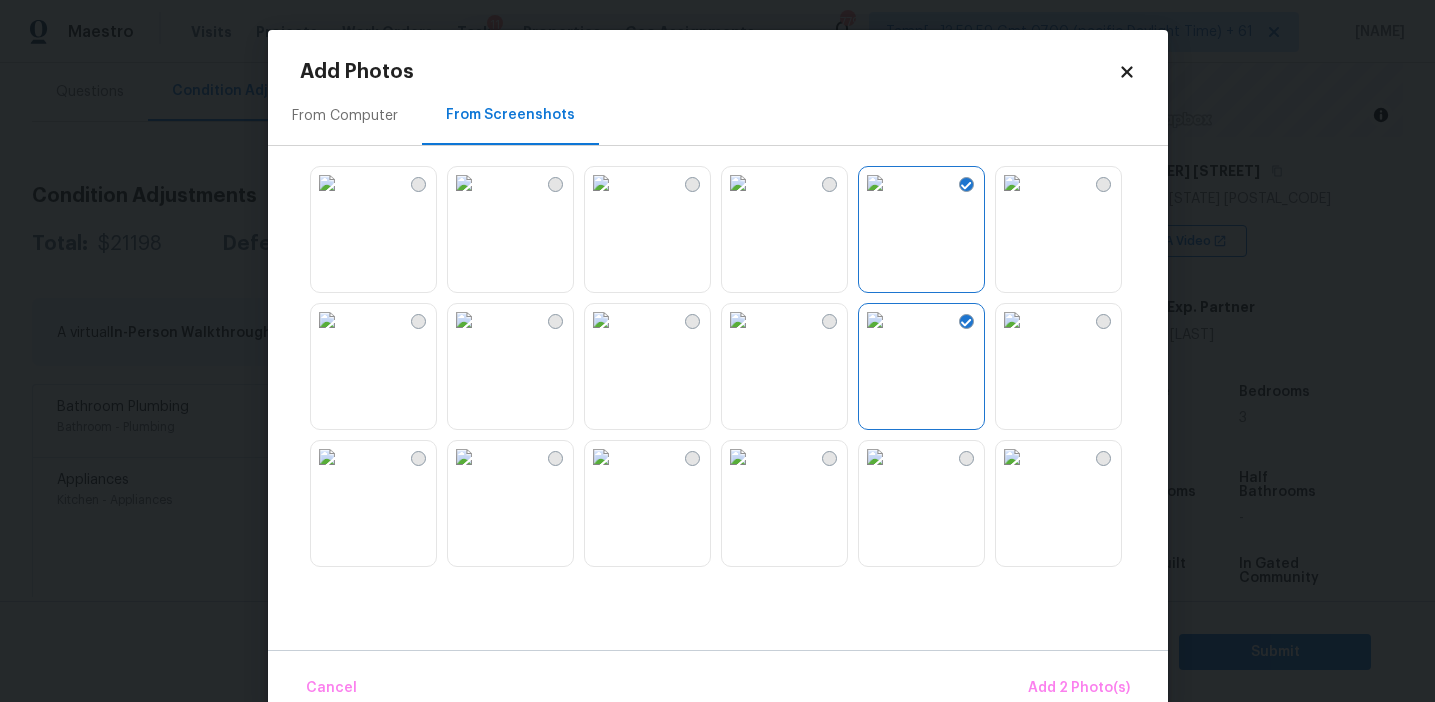 click at bounding box center (738, 320) 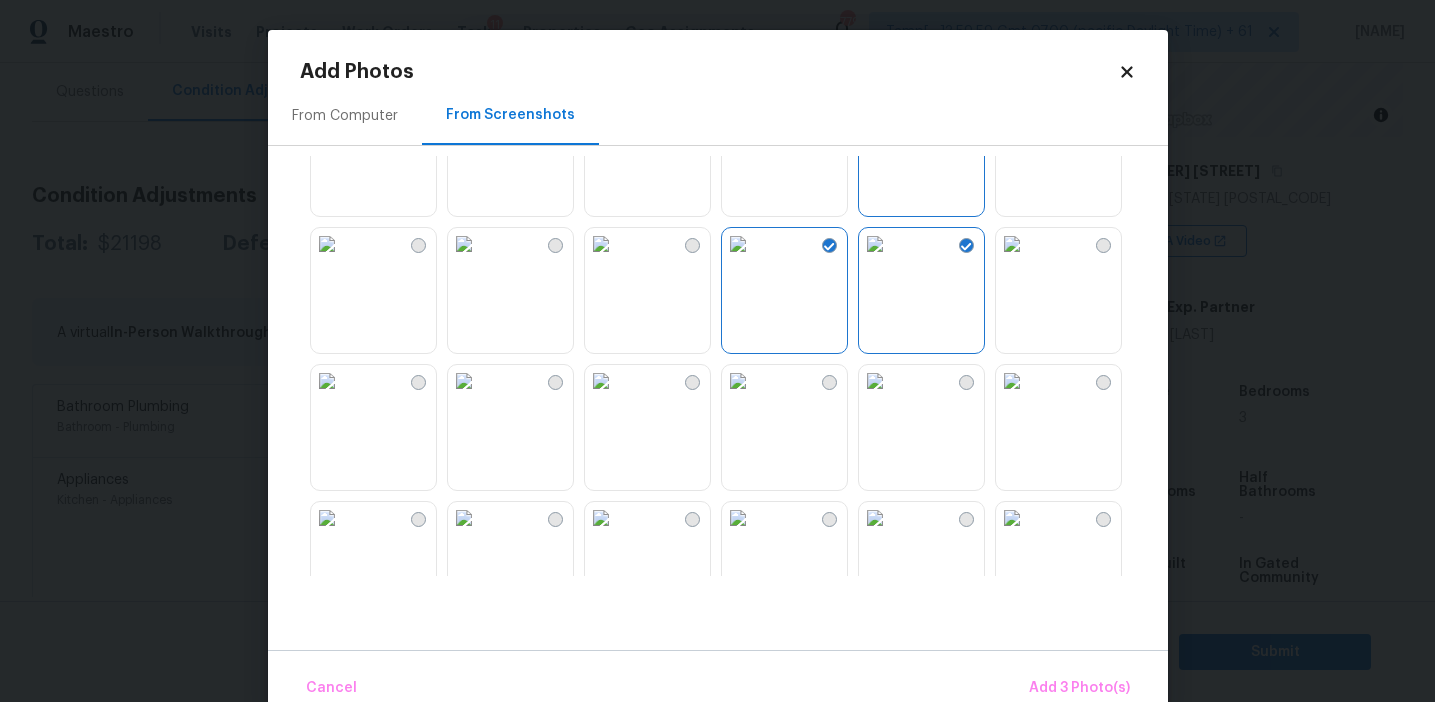 scroll, scrollTop: 87, scrollLeft: 0, axis: vertical 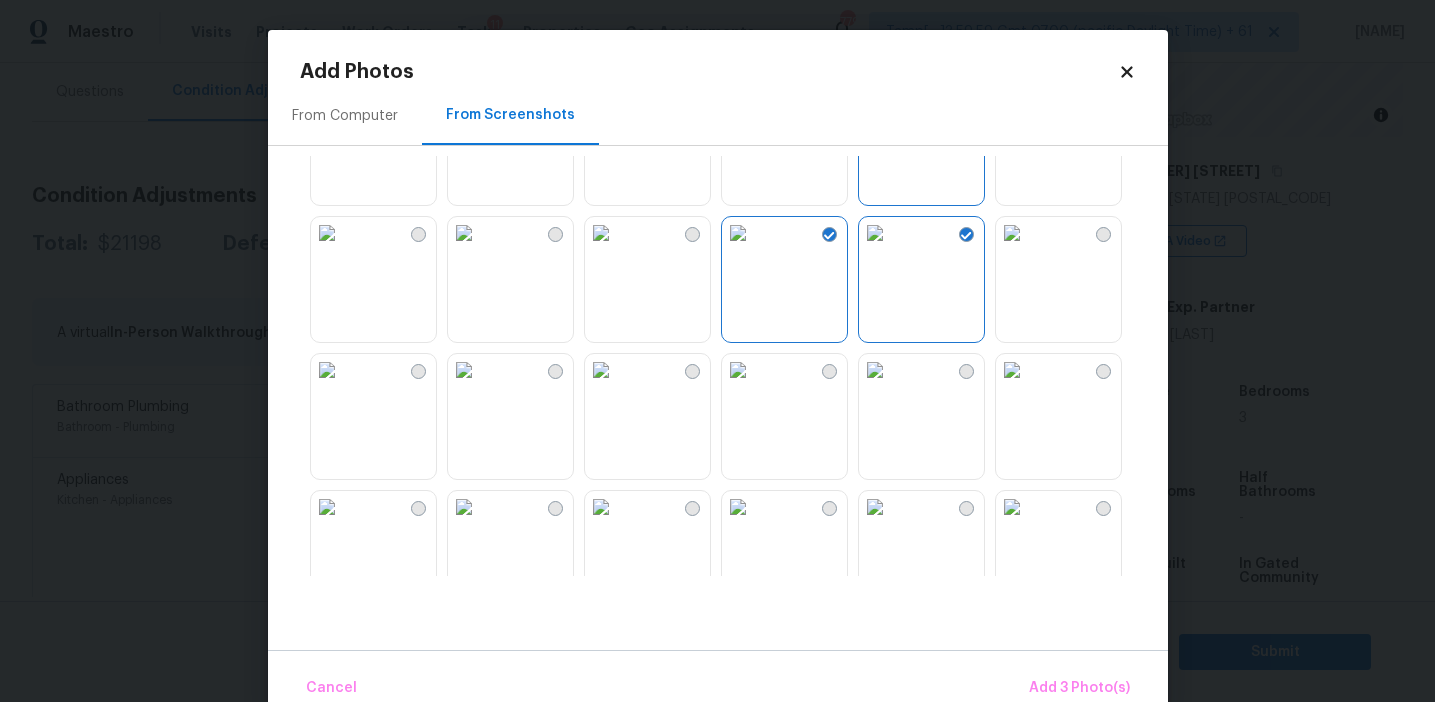 click at bounding box center [327, 370] 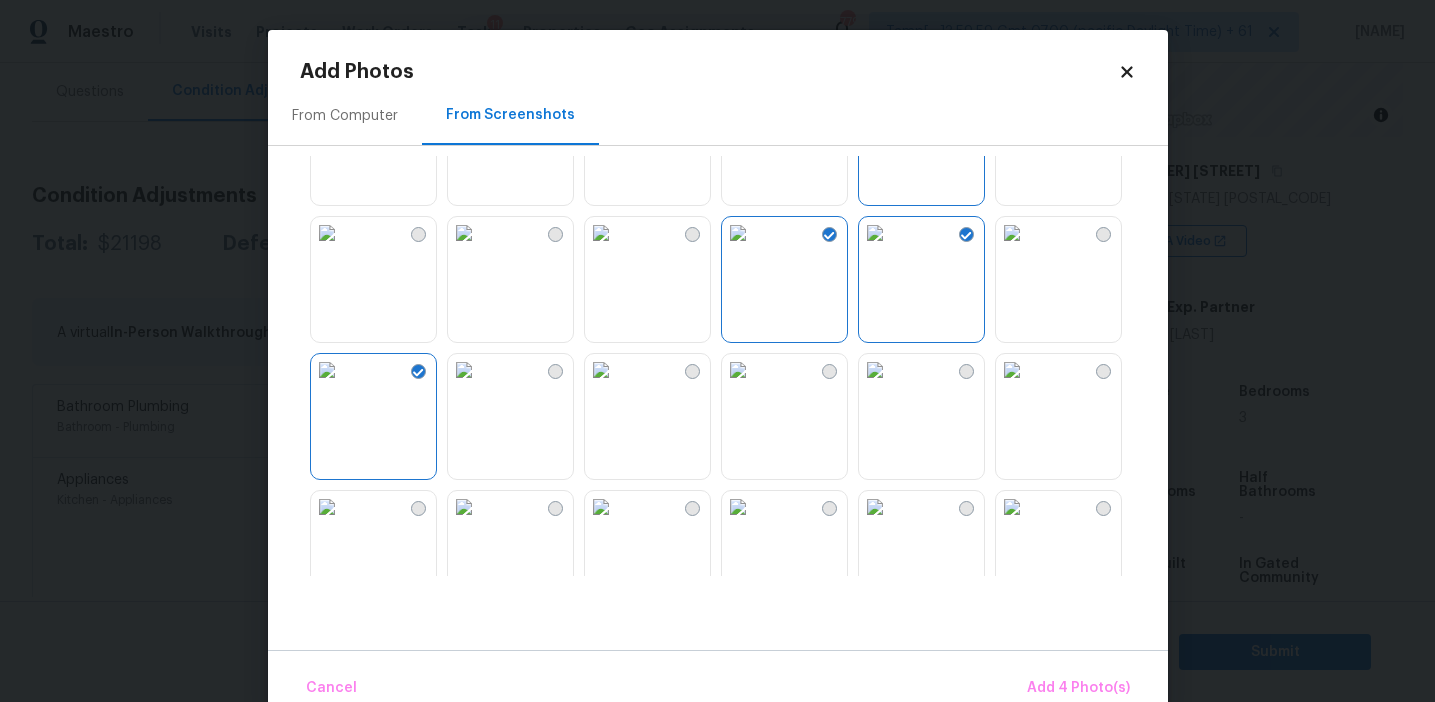 click at bounding box center (875, 370) 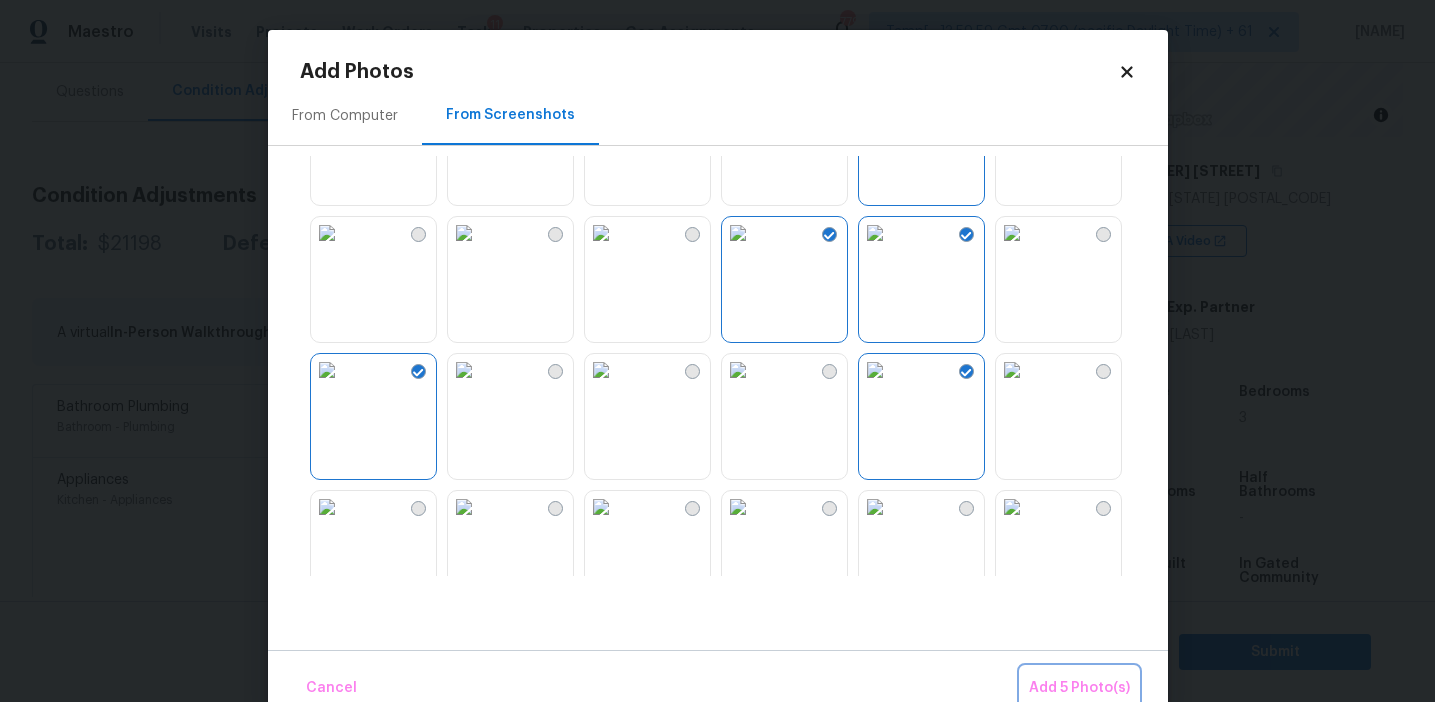 click on "Add 5 Photo(s)" at bounding box center (1079, 688) 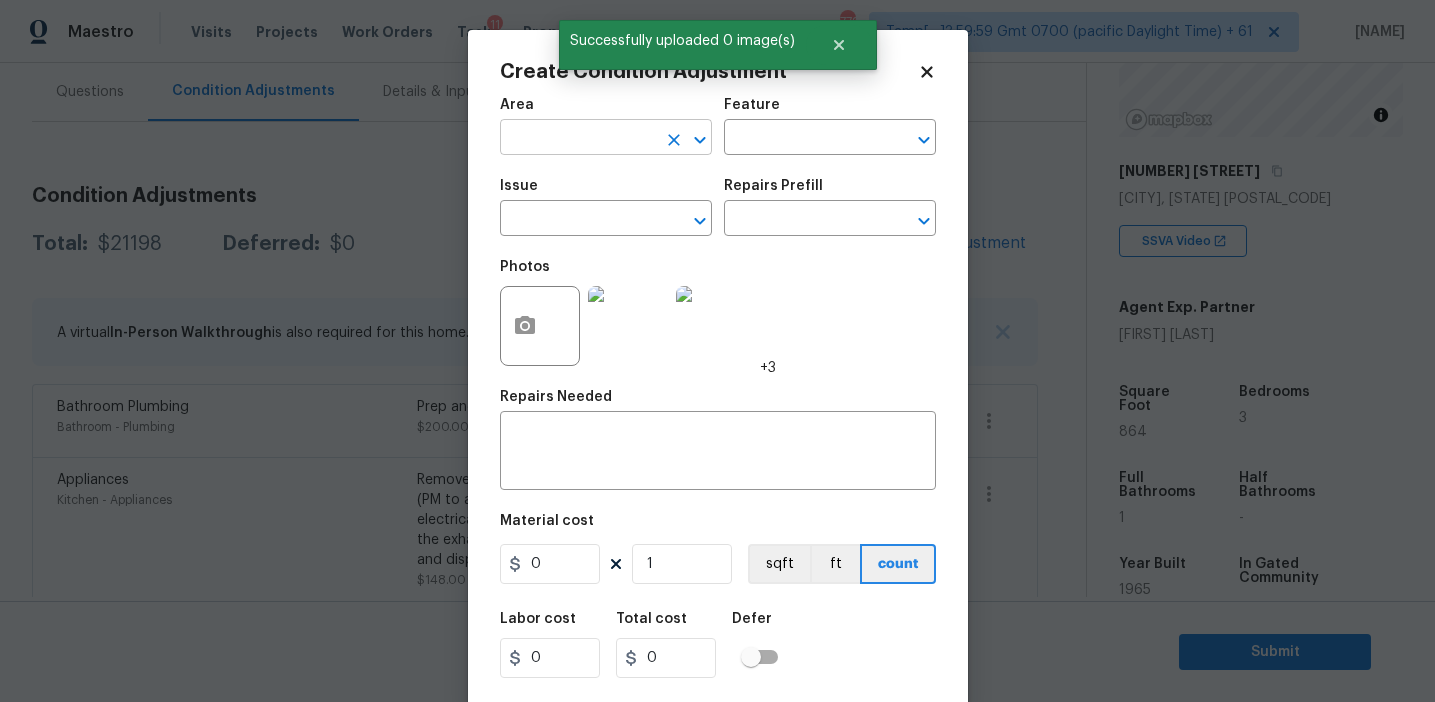 click at bounding box center (578, 139) 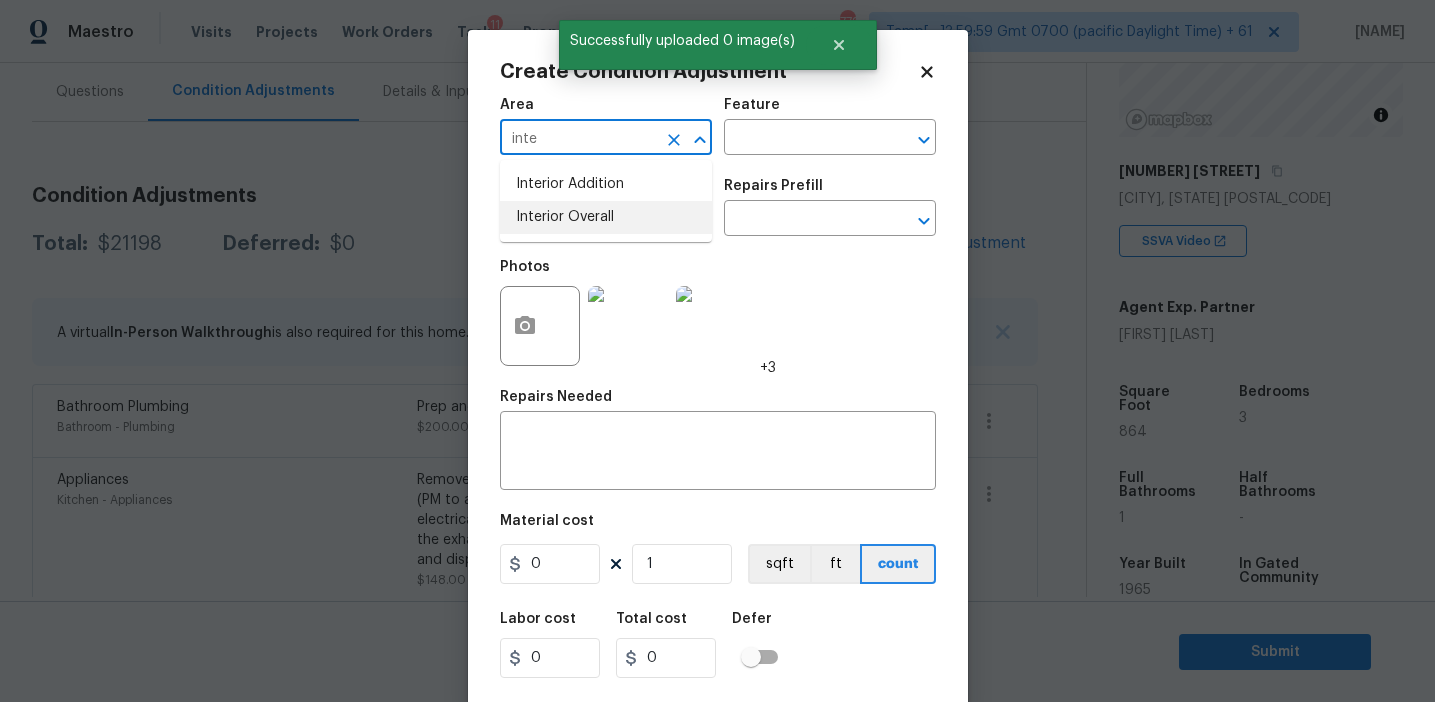 click on "Interior Overall" at bounding box center [606, 217] 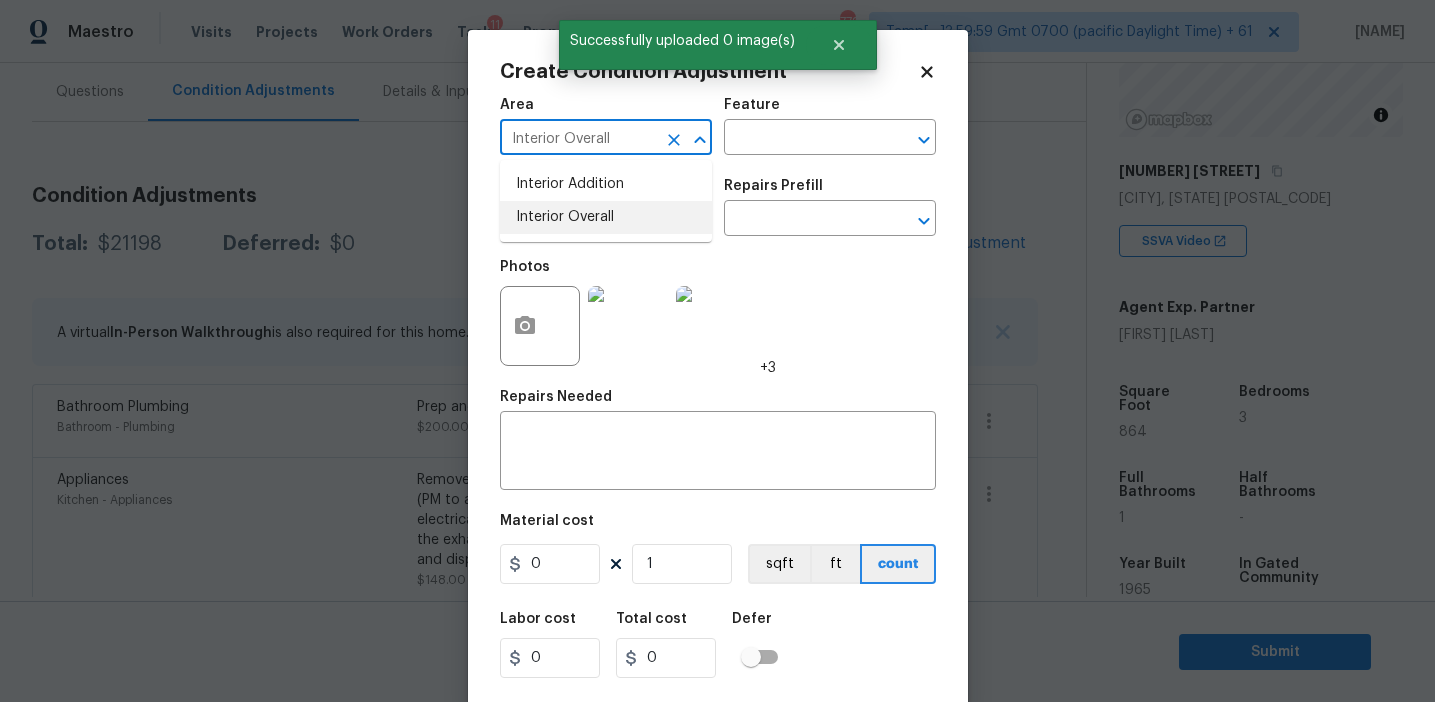 type on "Interior Overall" 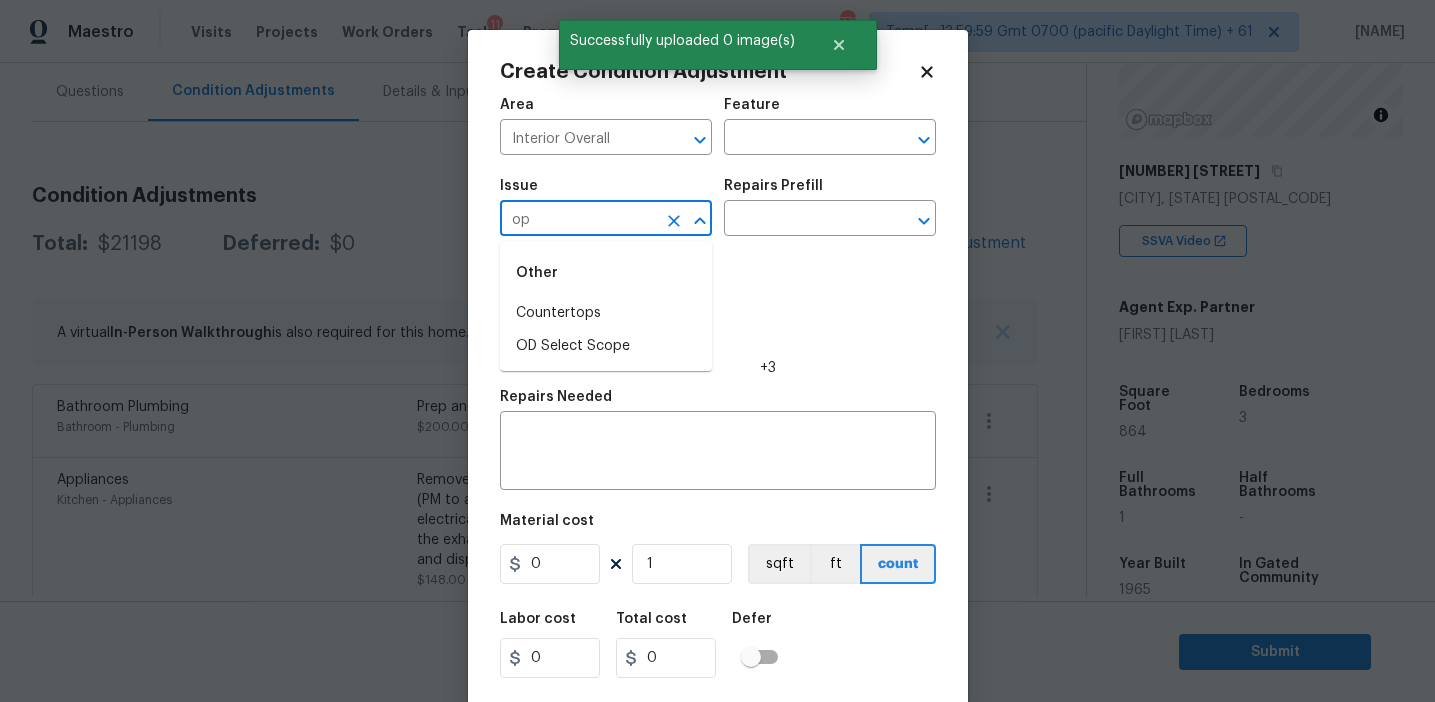 type on "o" 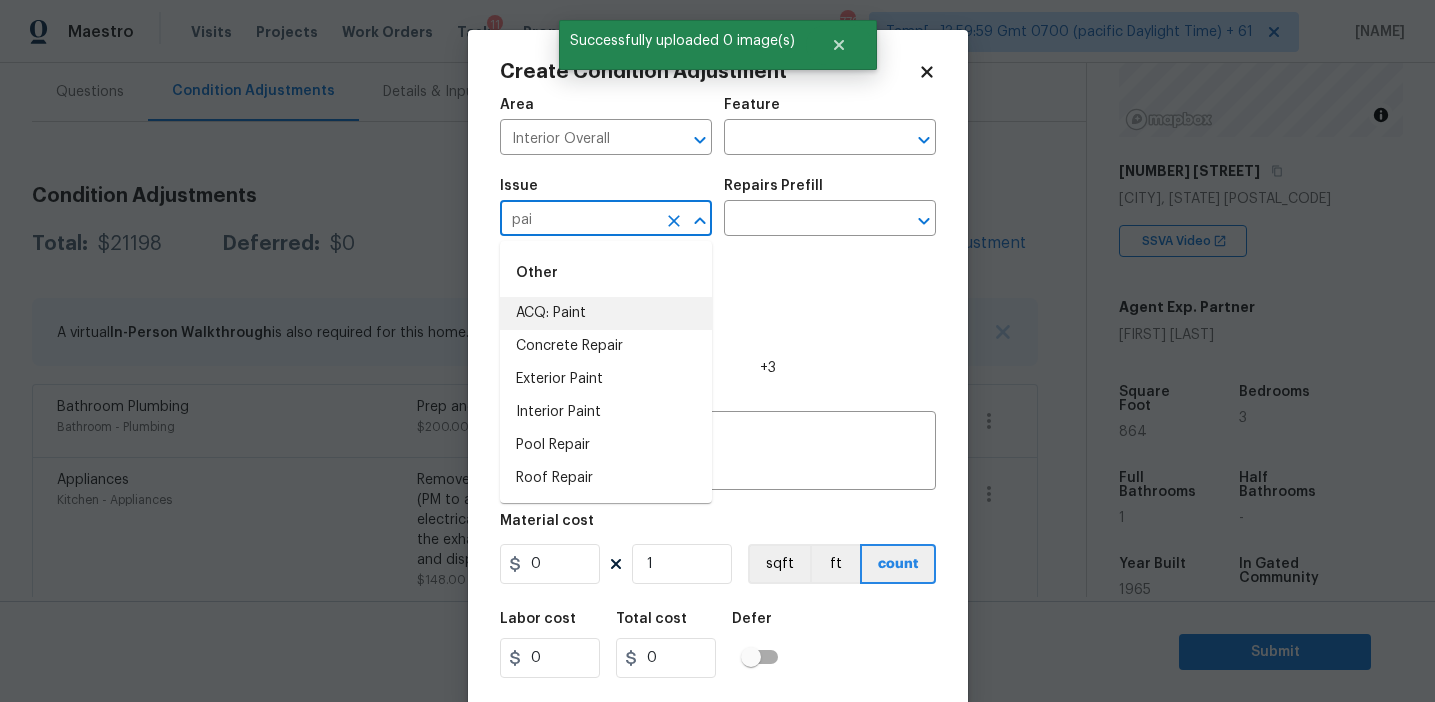 click on "ACQ: Paint" at bounding box center (606, 313) 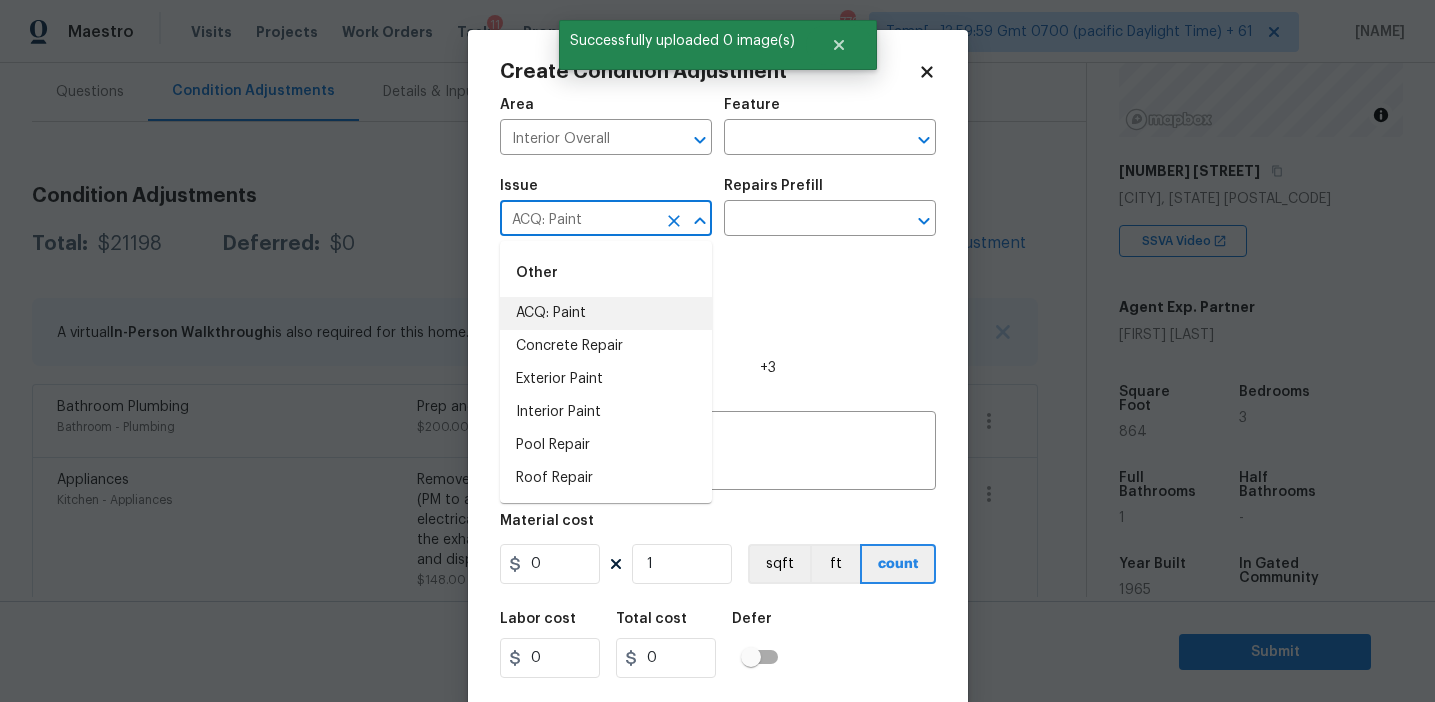 type on "ACQ: Paint" 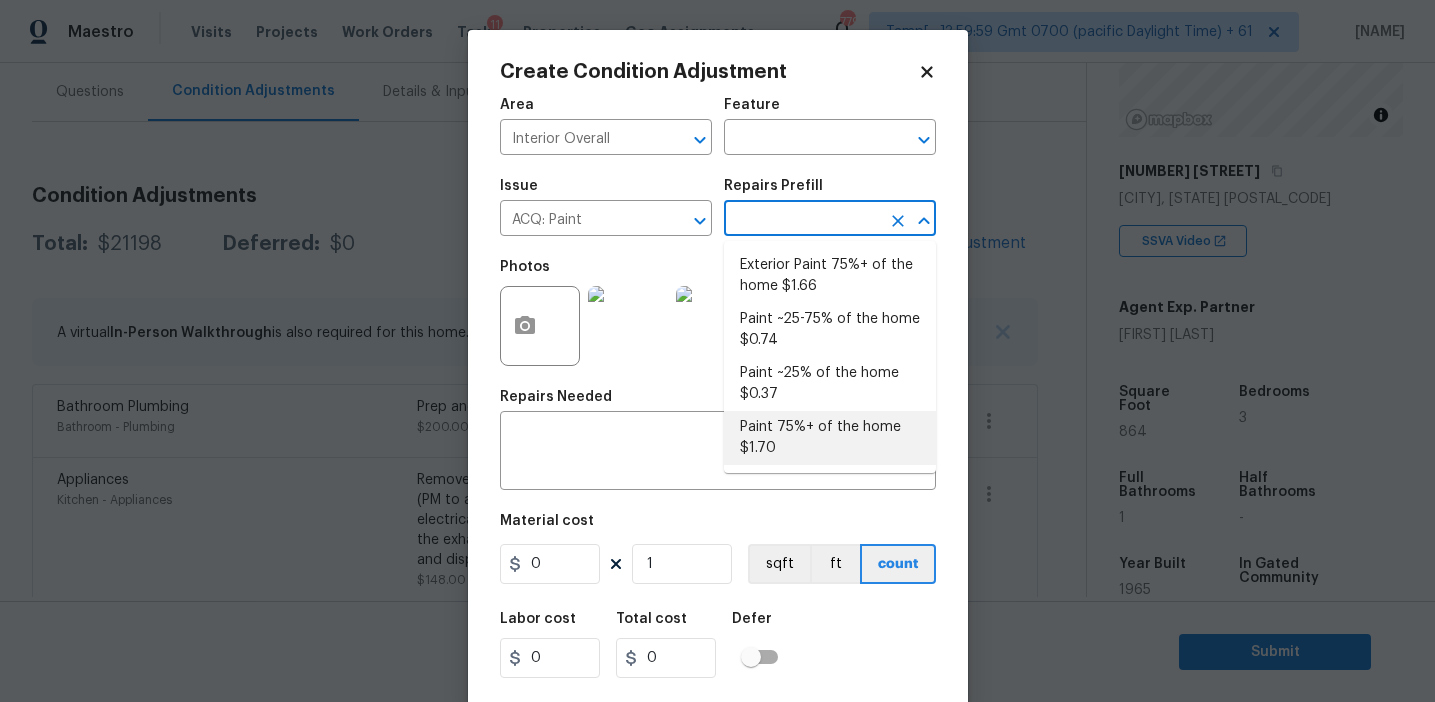 click on "Paint 75%+ of the home $1.70" at bounding box center [830, 438] 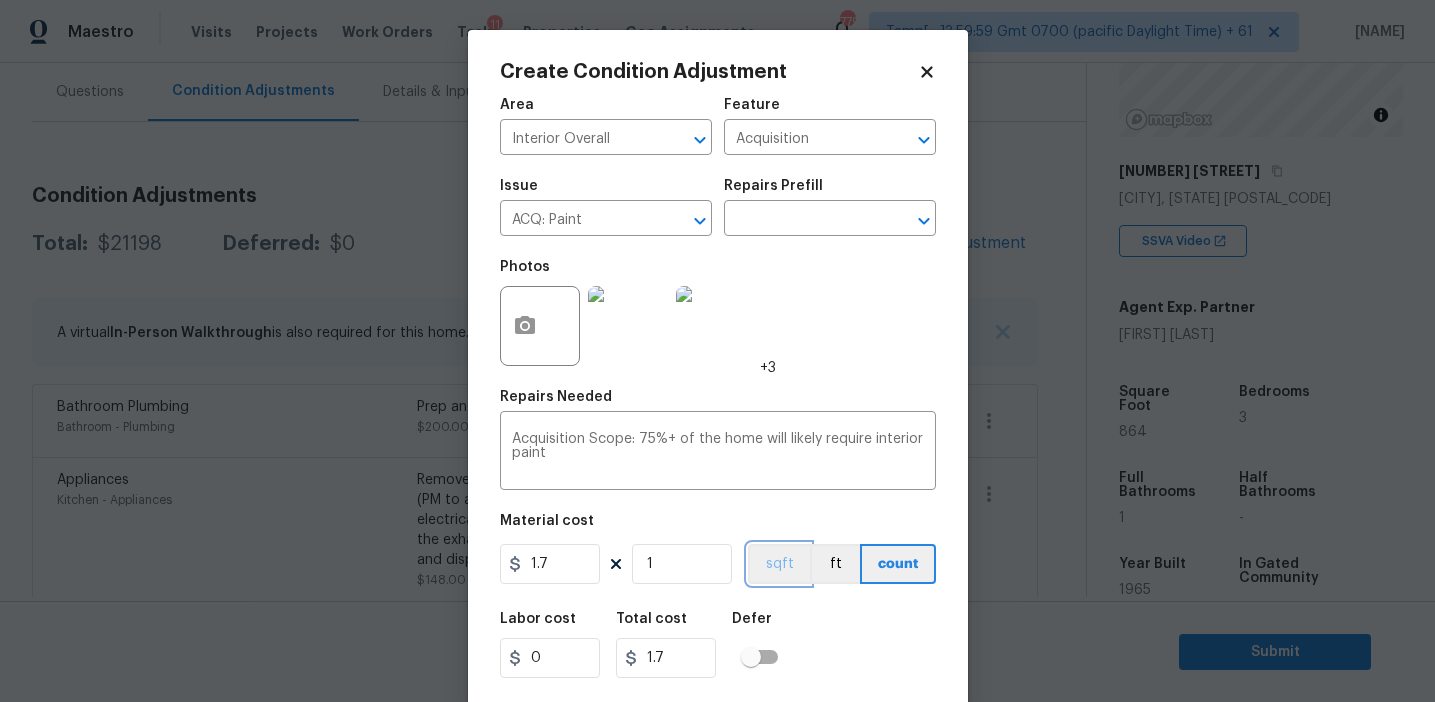 click on "sqft" at bounding box center [779, 564] 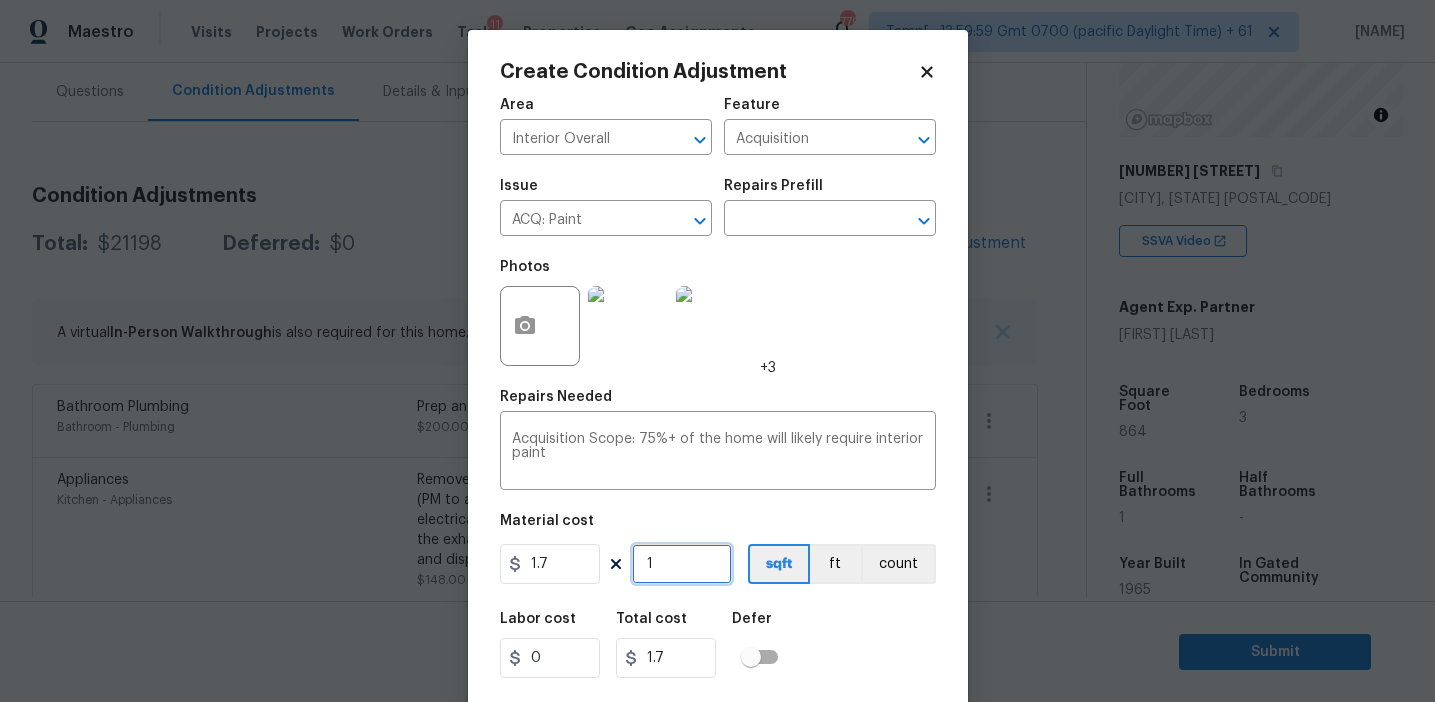 click on "1" at bounding box center (682, 564) 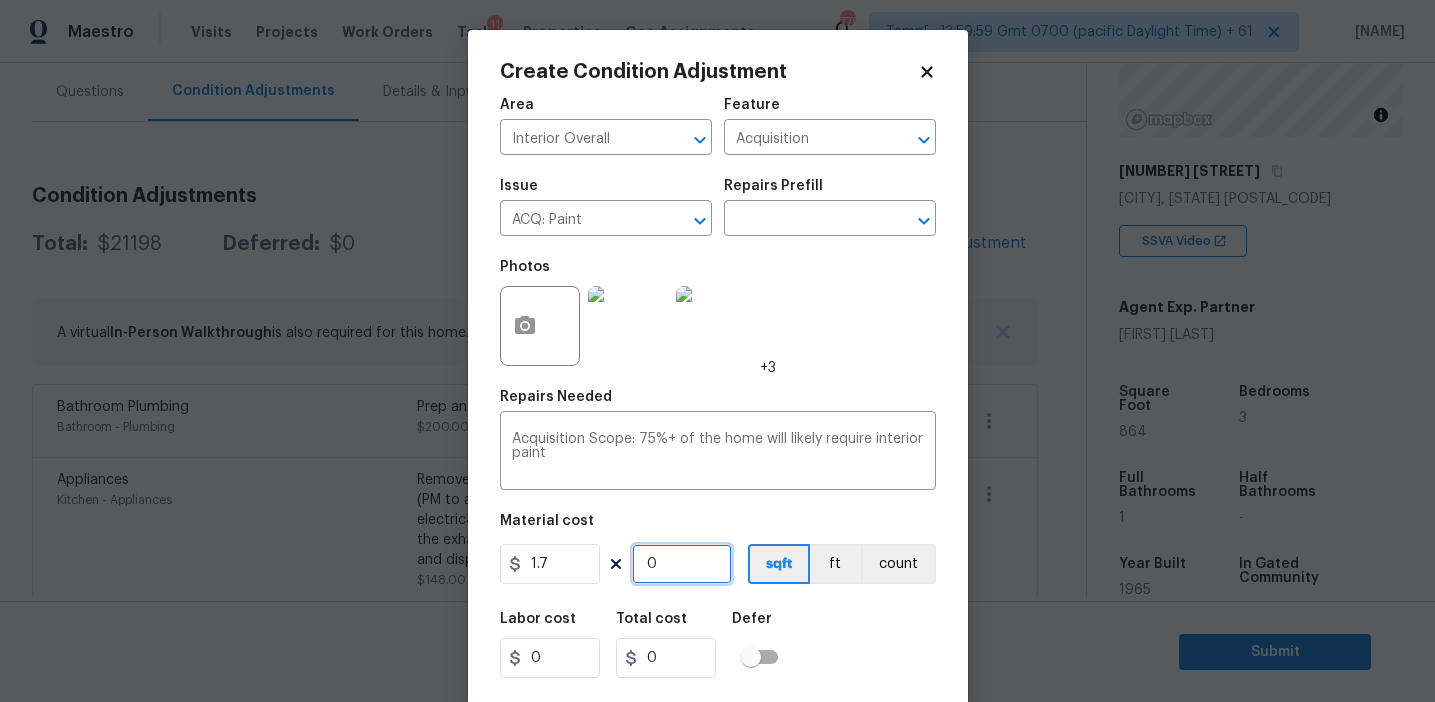 type on "8" 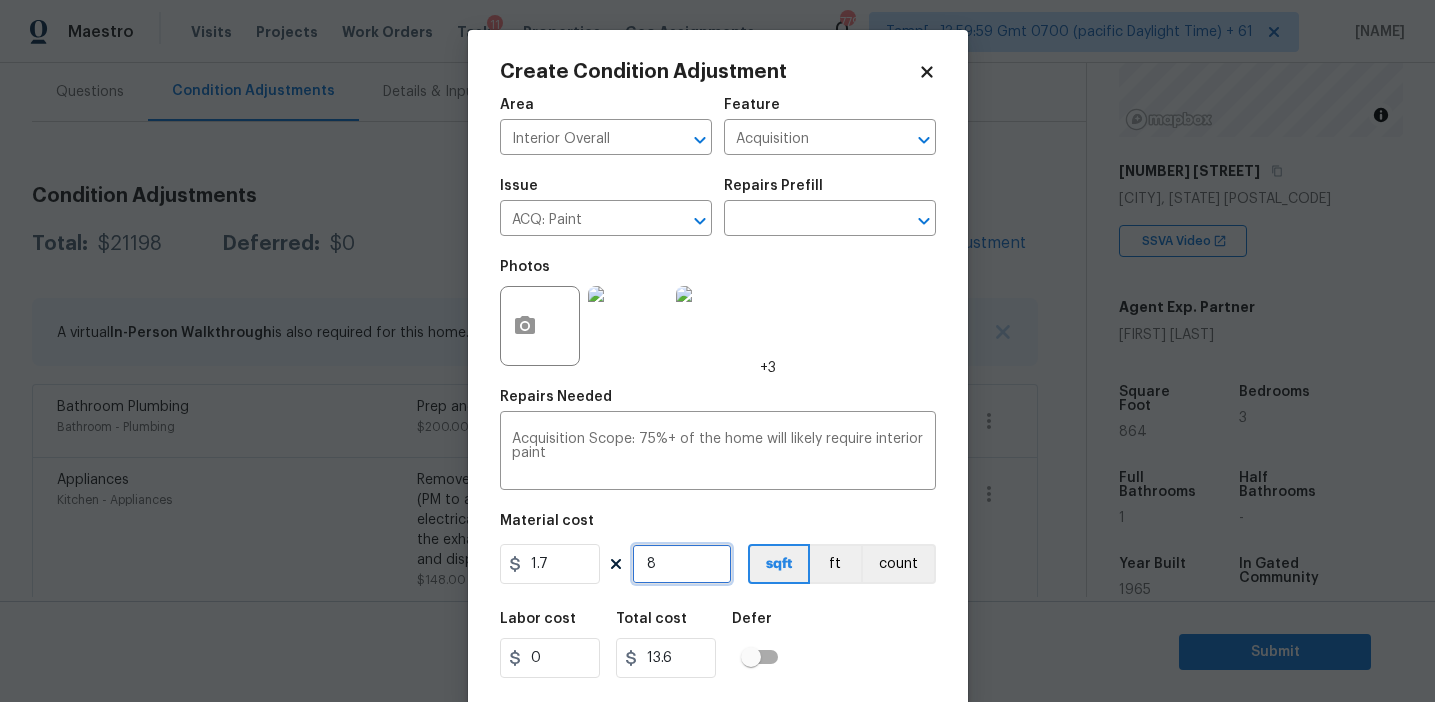 type on "86" 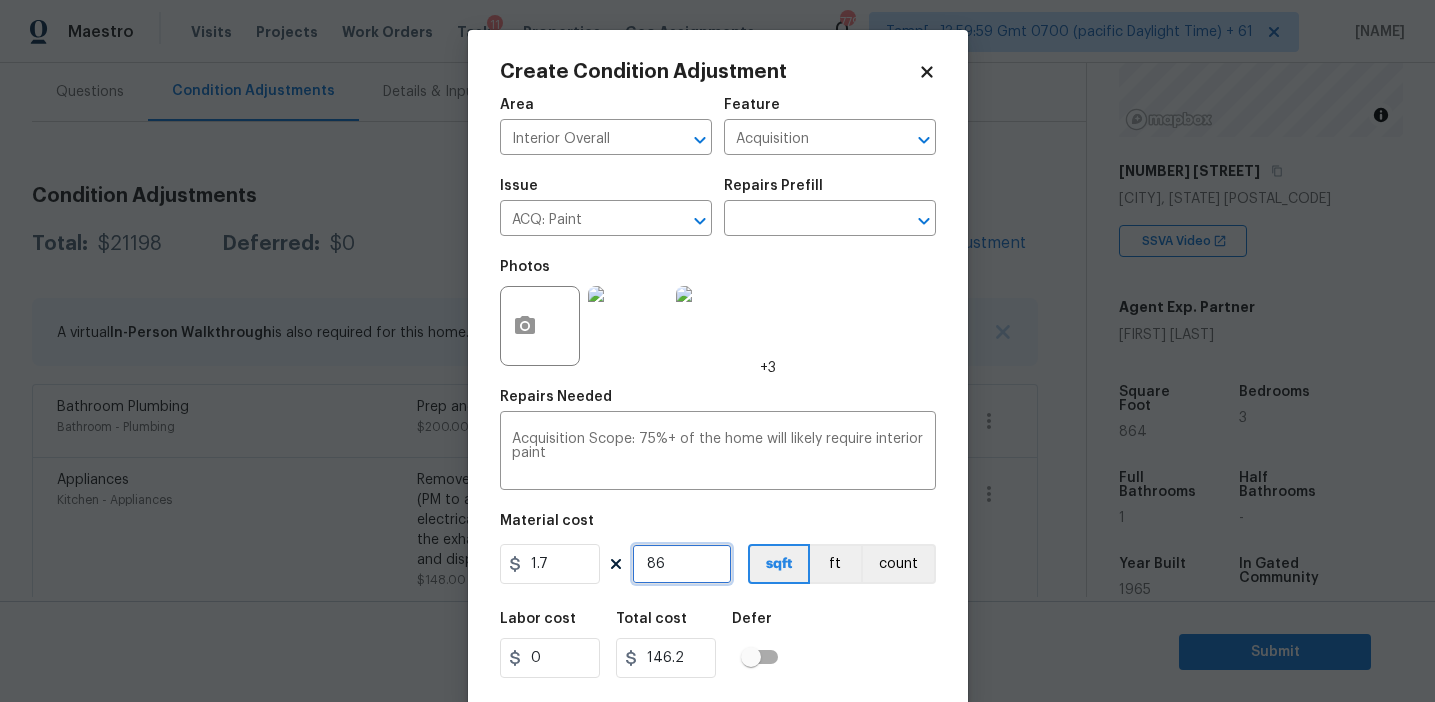 type on "864" 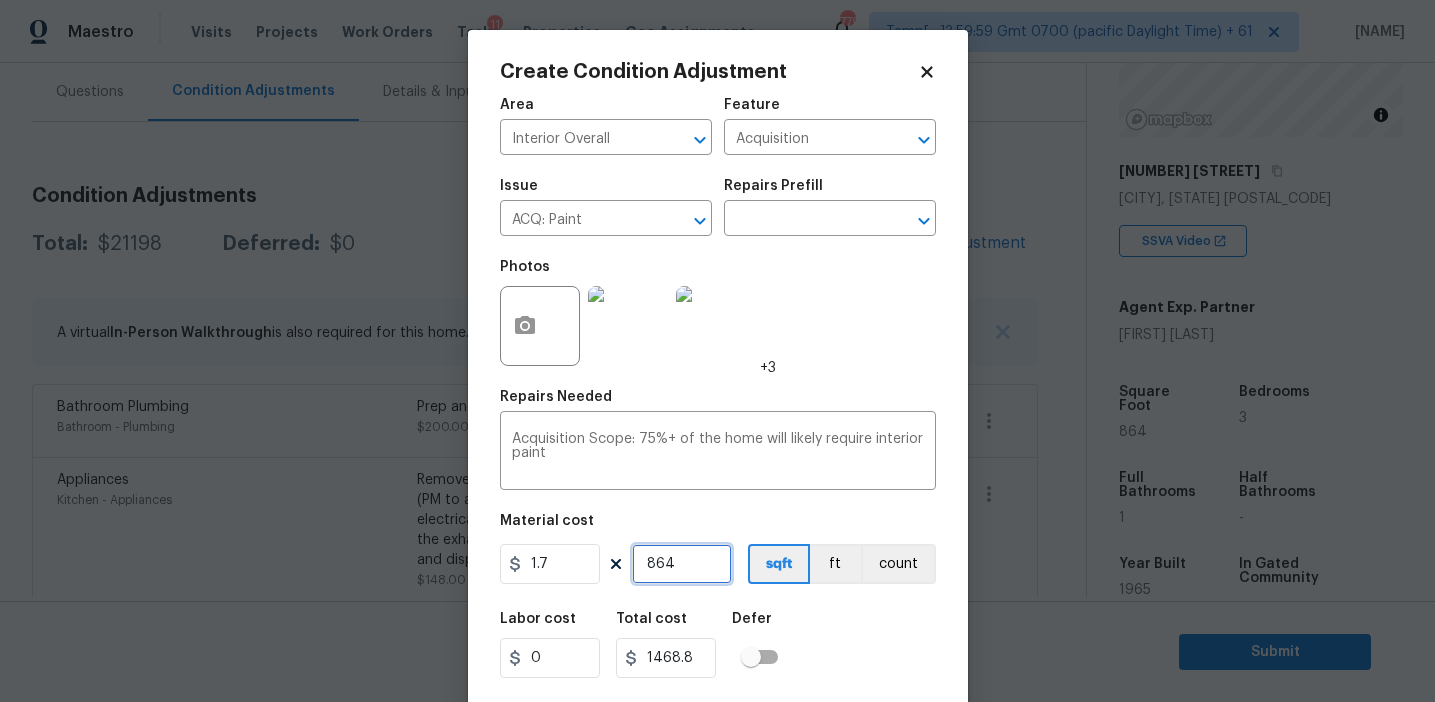 scroll, scrollTop: 45, scrollLeft: 0, axis: vertical 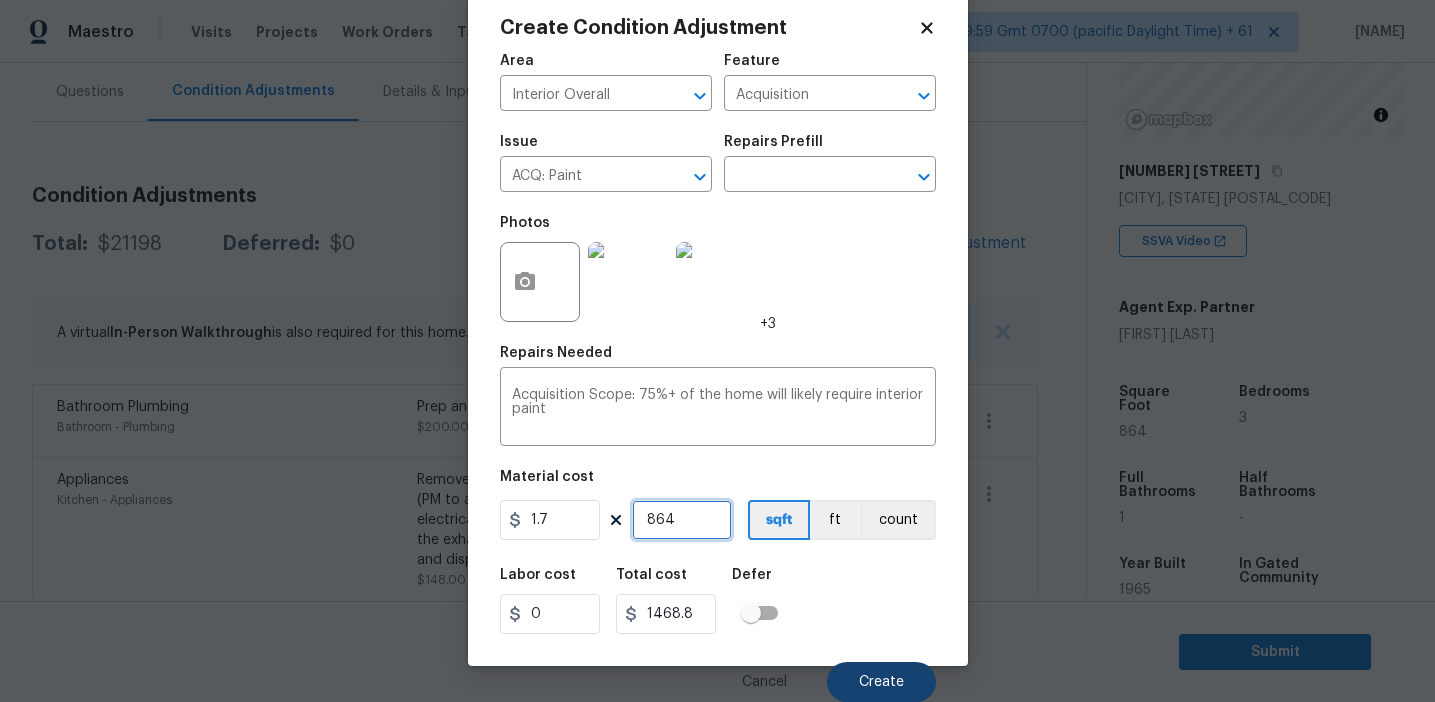 type on "864" 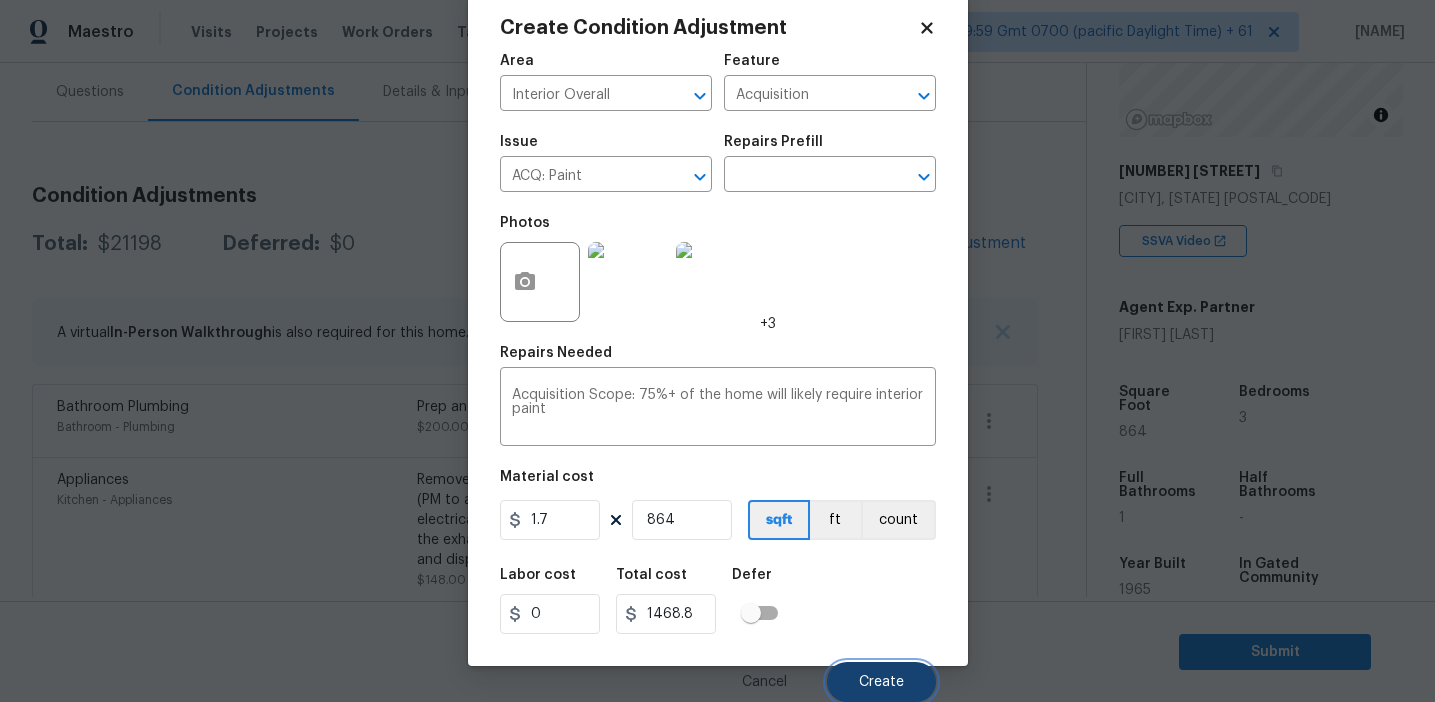 click on "Create" at bounding box center (881, 682) 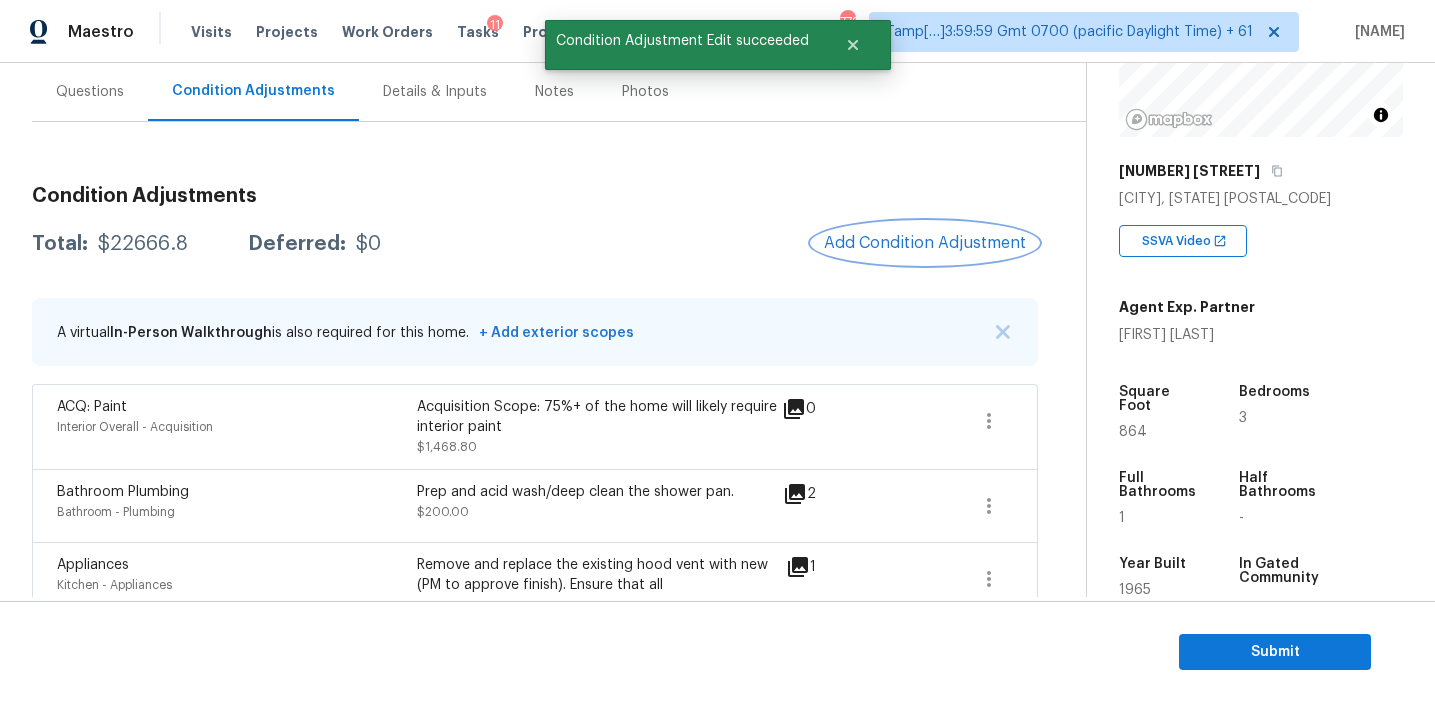 scroll, scrollTop: 0, scrollLeft: 0, axis: both 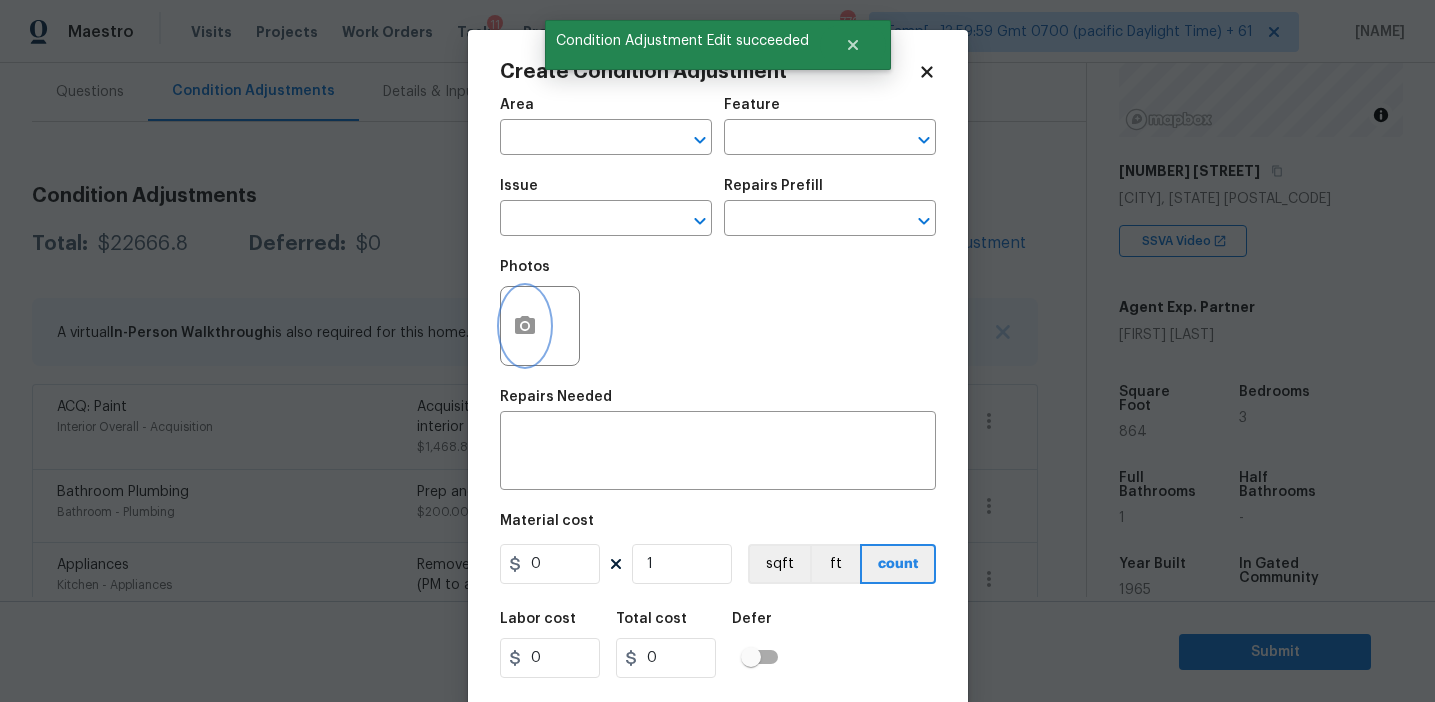 click 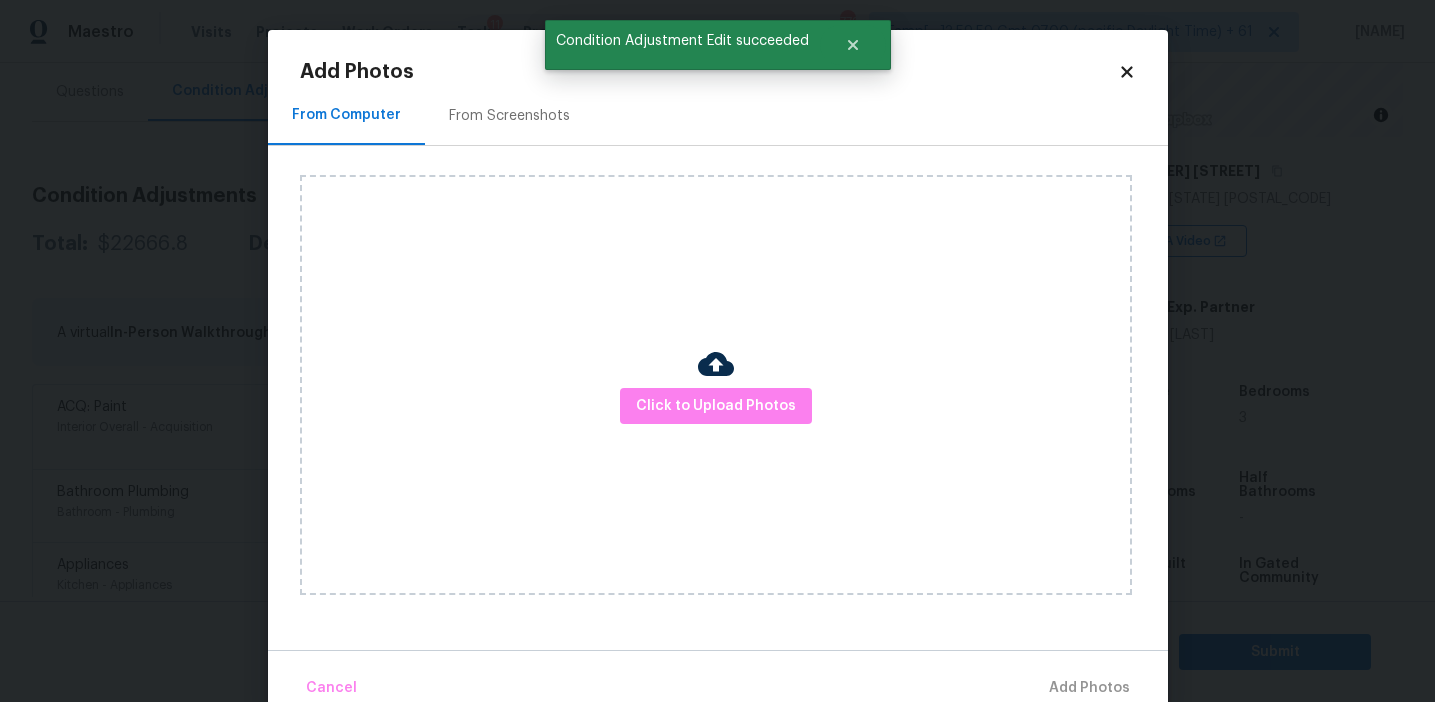 click on "From Screenshots" at bounding box center (509, 115) 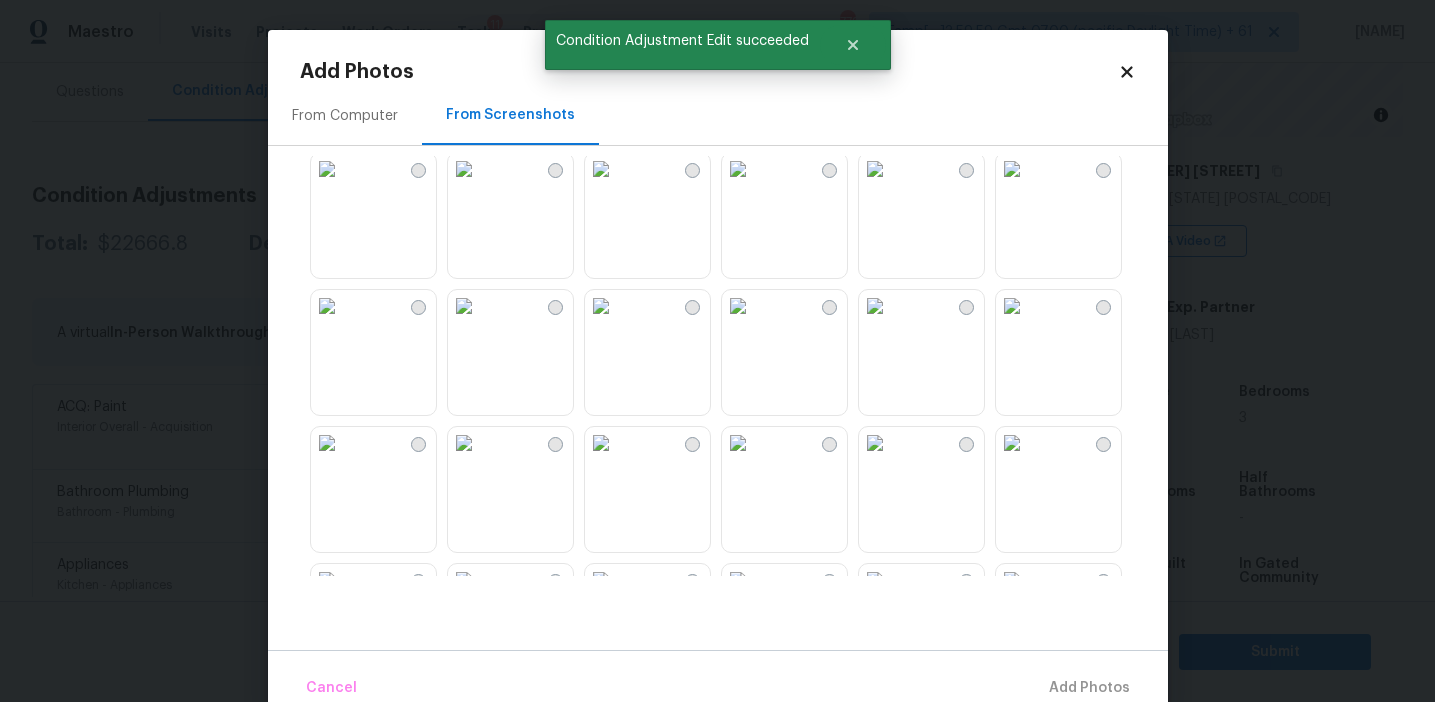 scroll, scrollTop: 1910, scrollLeft: 0, axis: vertical 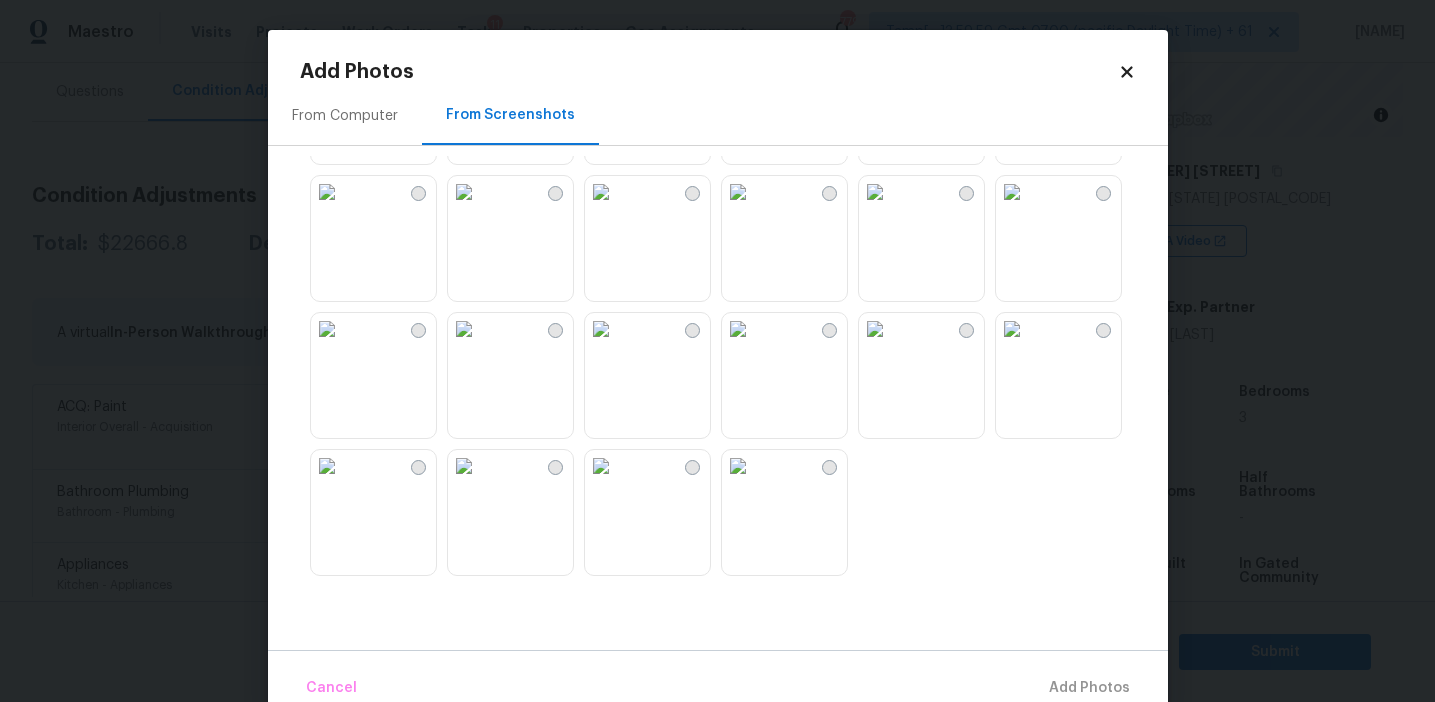 click at bounding box center (464, 329) 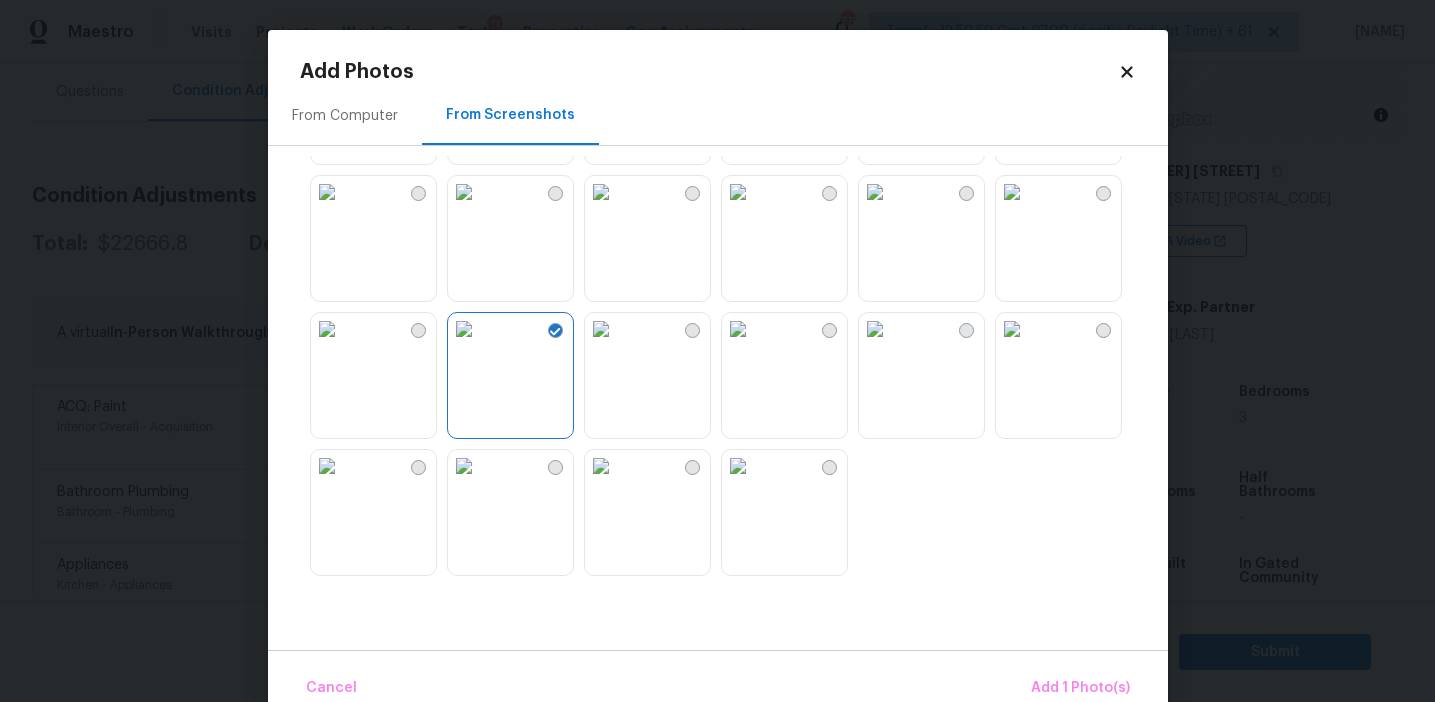 click at bounding box center (327, 329) 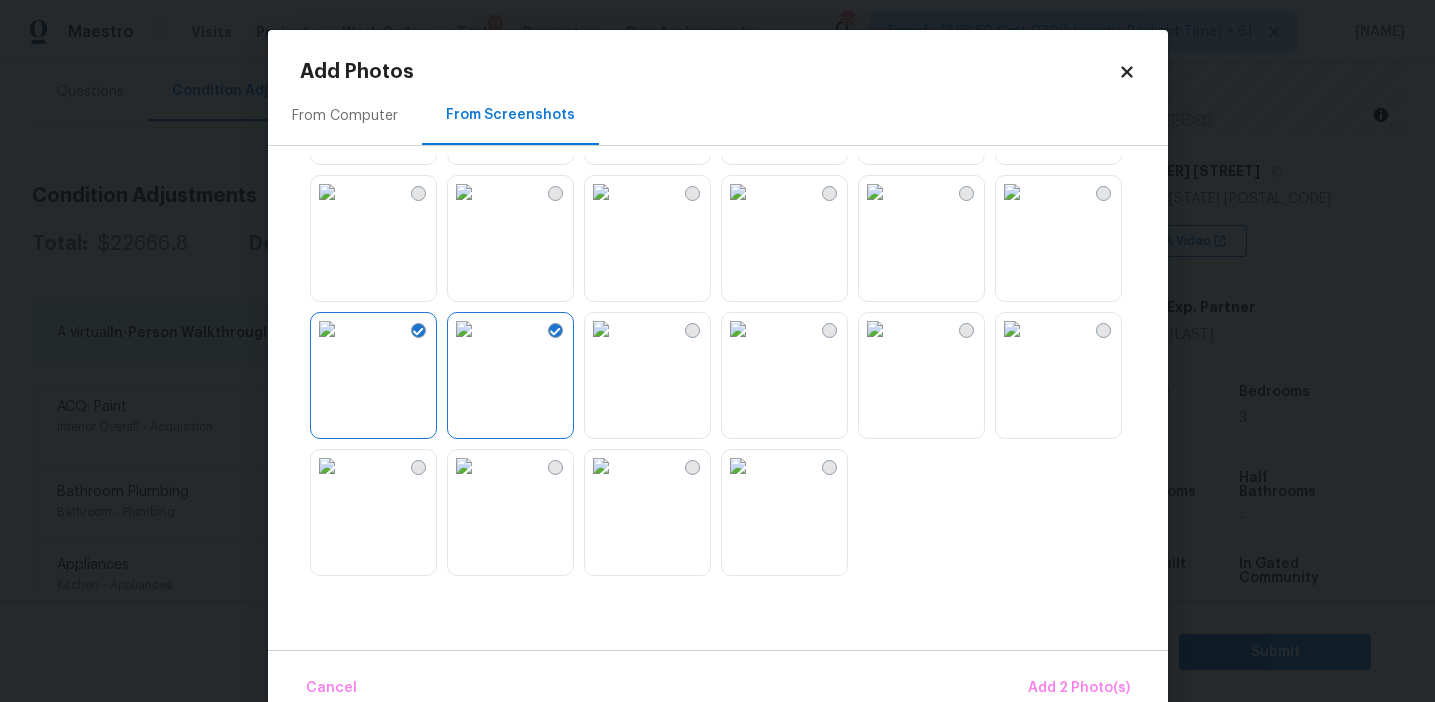click at bounding box center [464, 192] 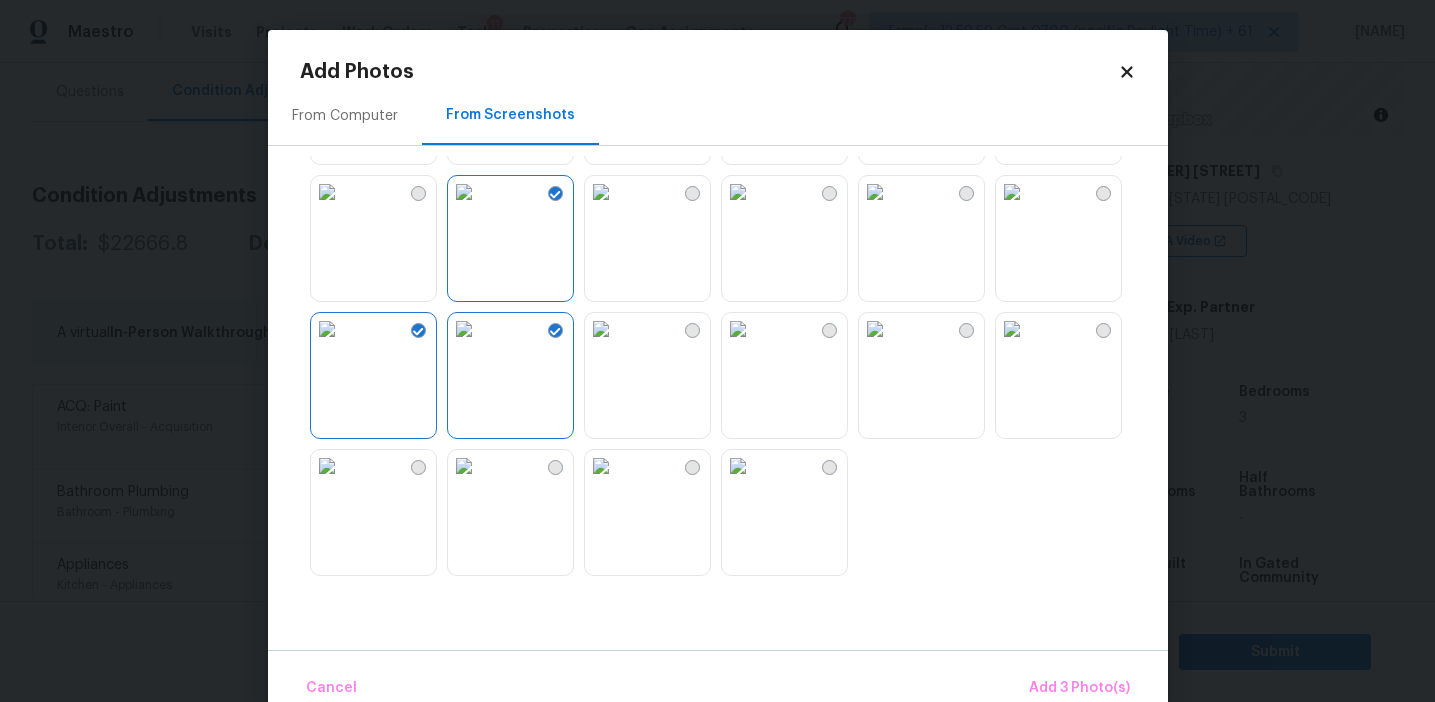 click at bounding box center (738, 192) 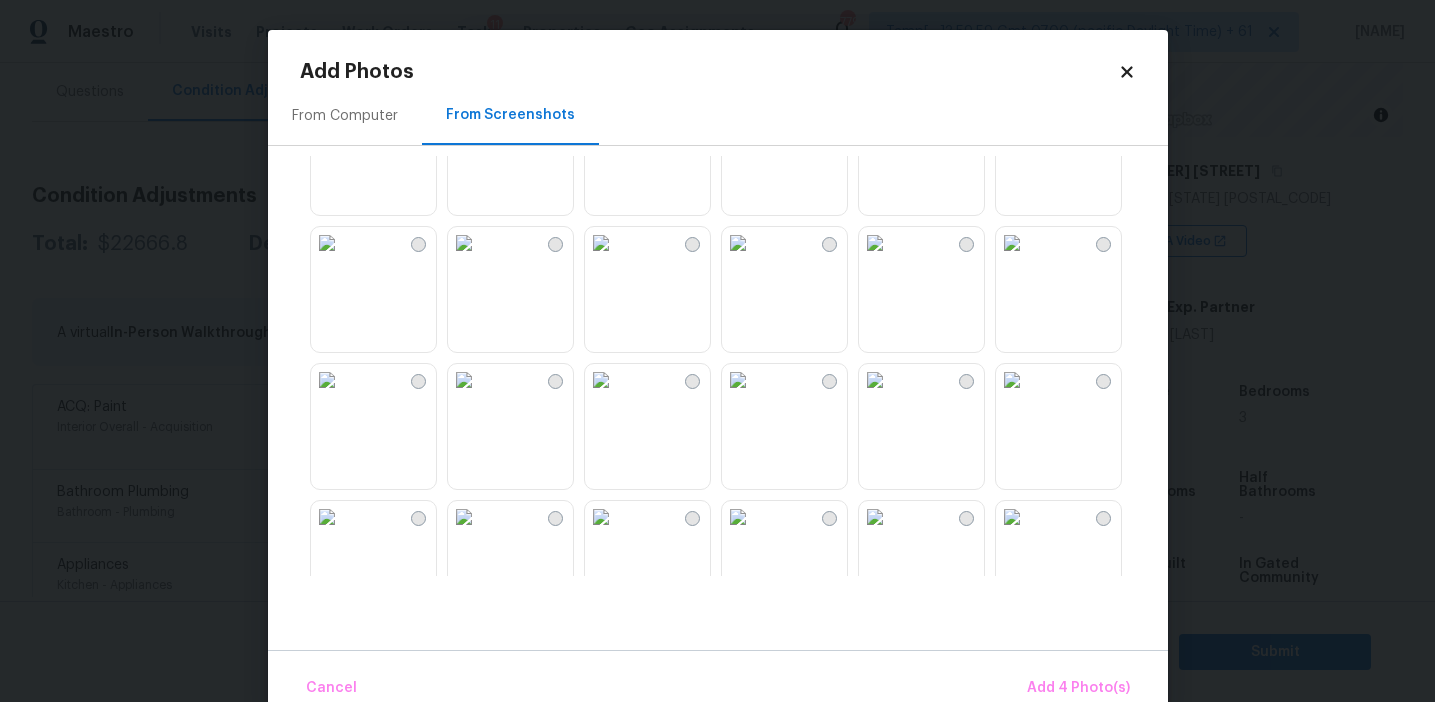 scroll, scrollTop: 1424, scrollLeft: 0, axis: vertical 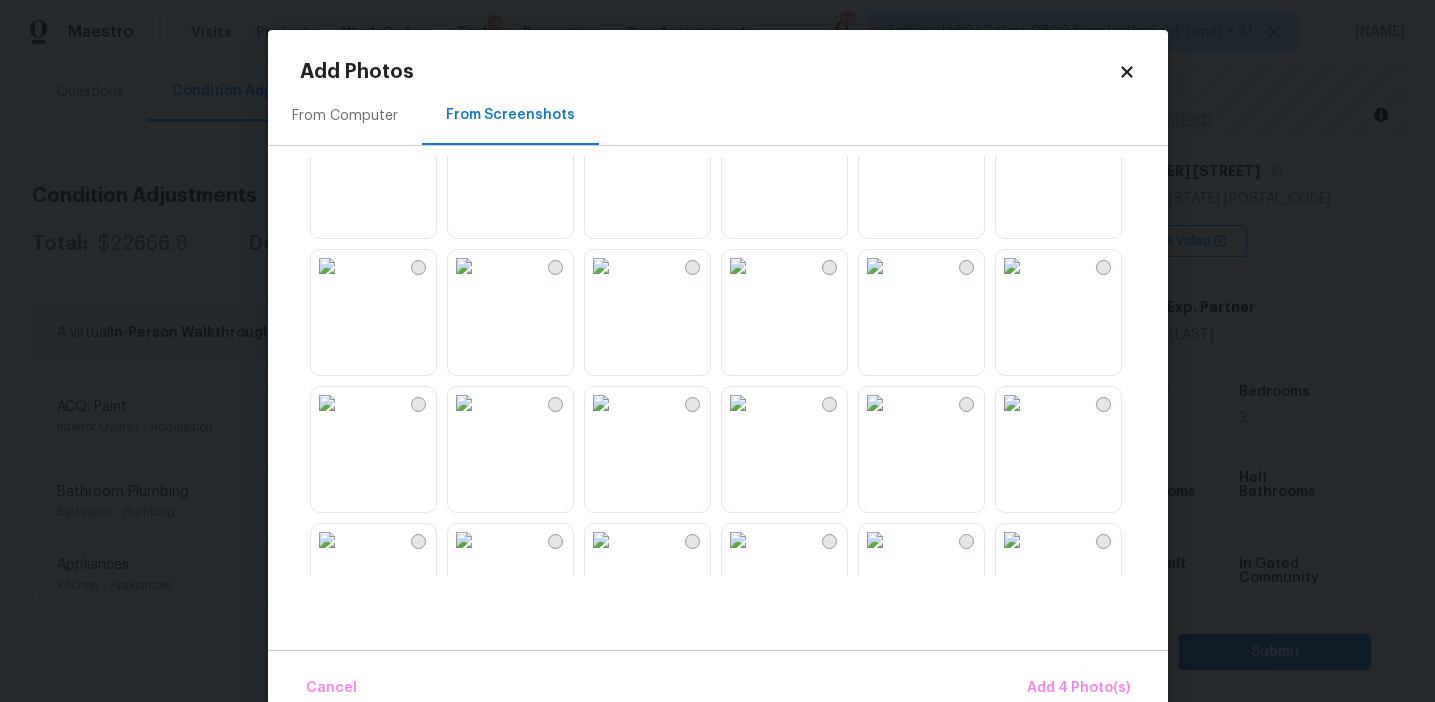 click at bounding box center [738, 266] 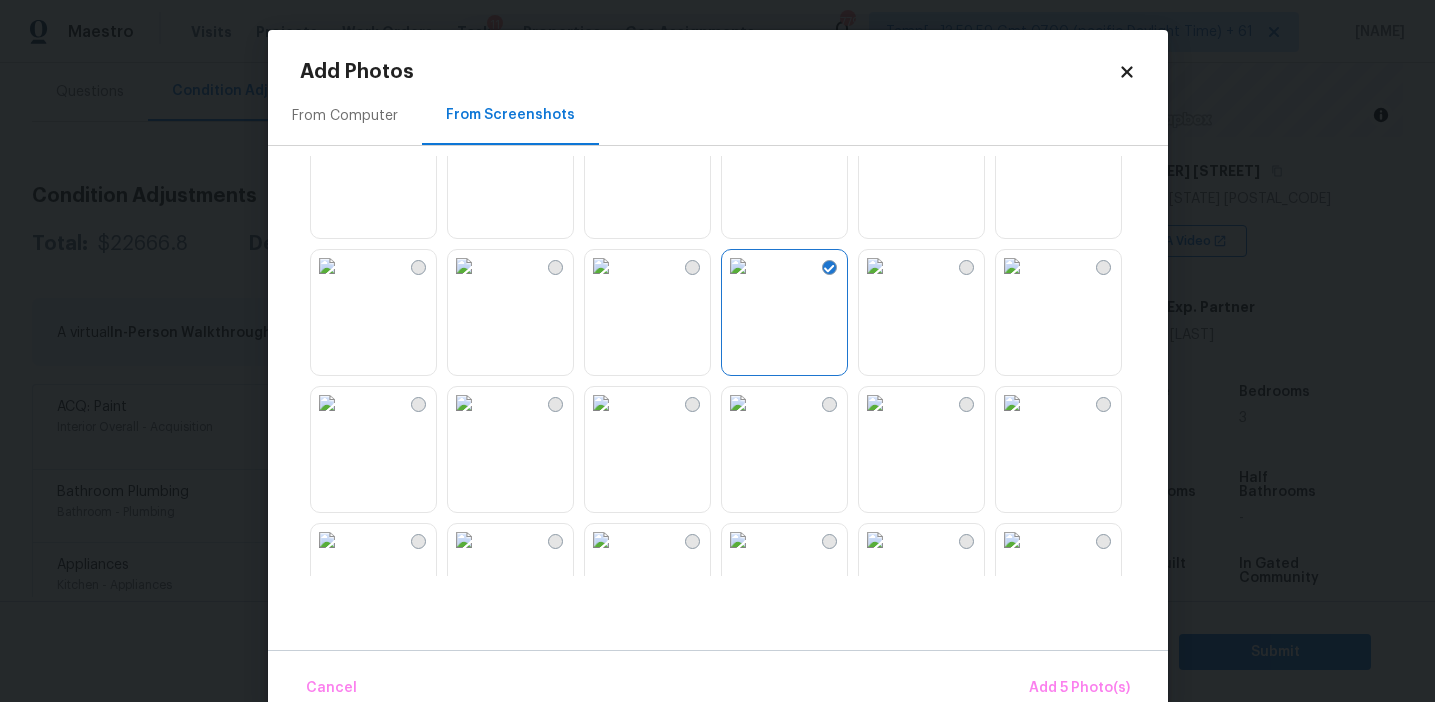 click at bounding box center [738, 266] 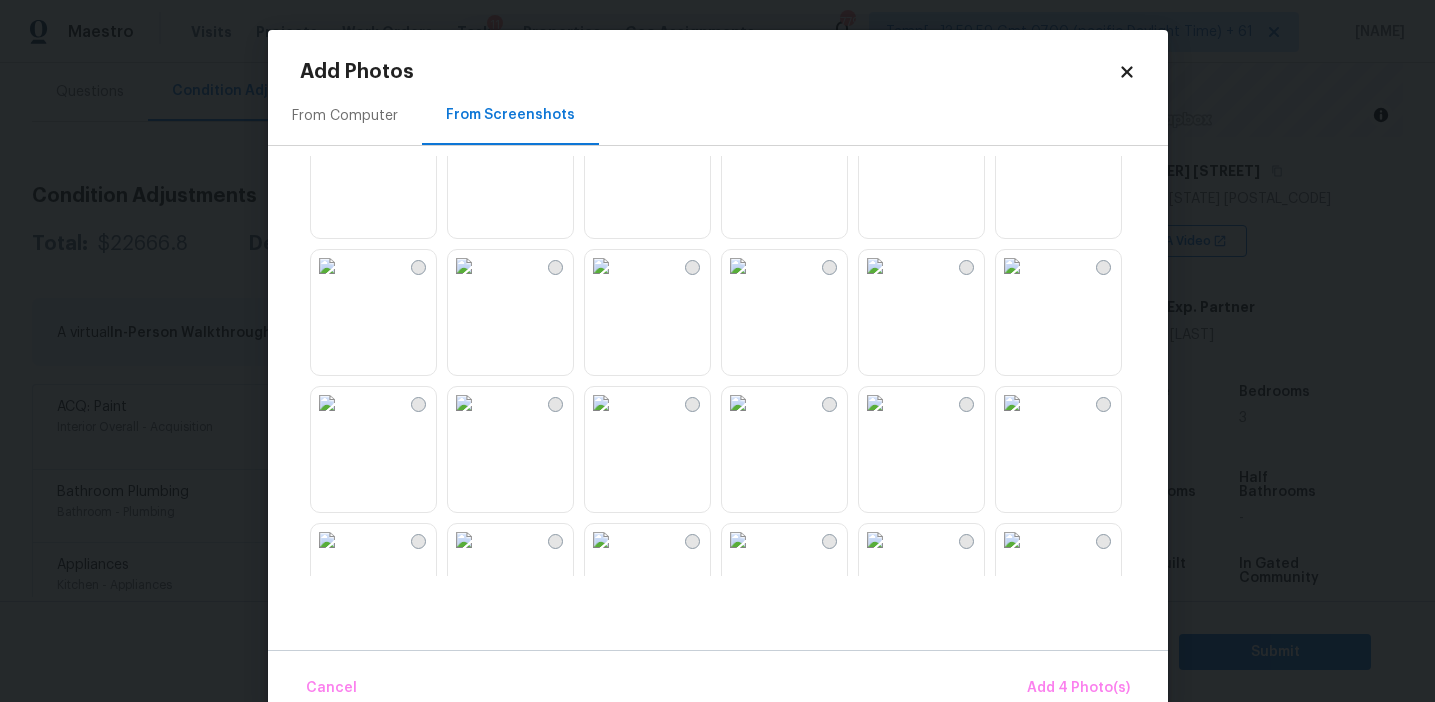 click at bounding box center [738, 266] 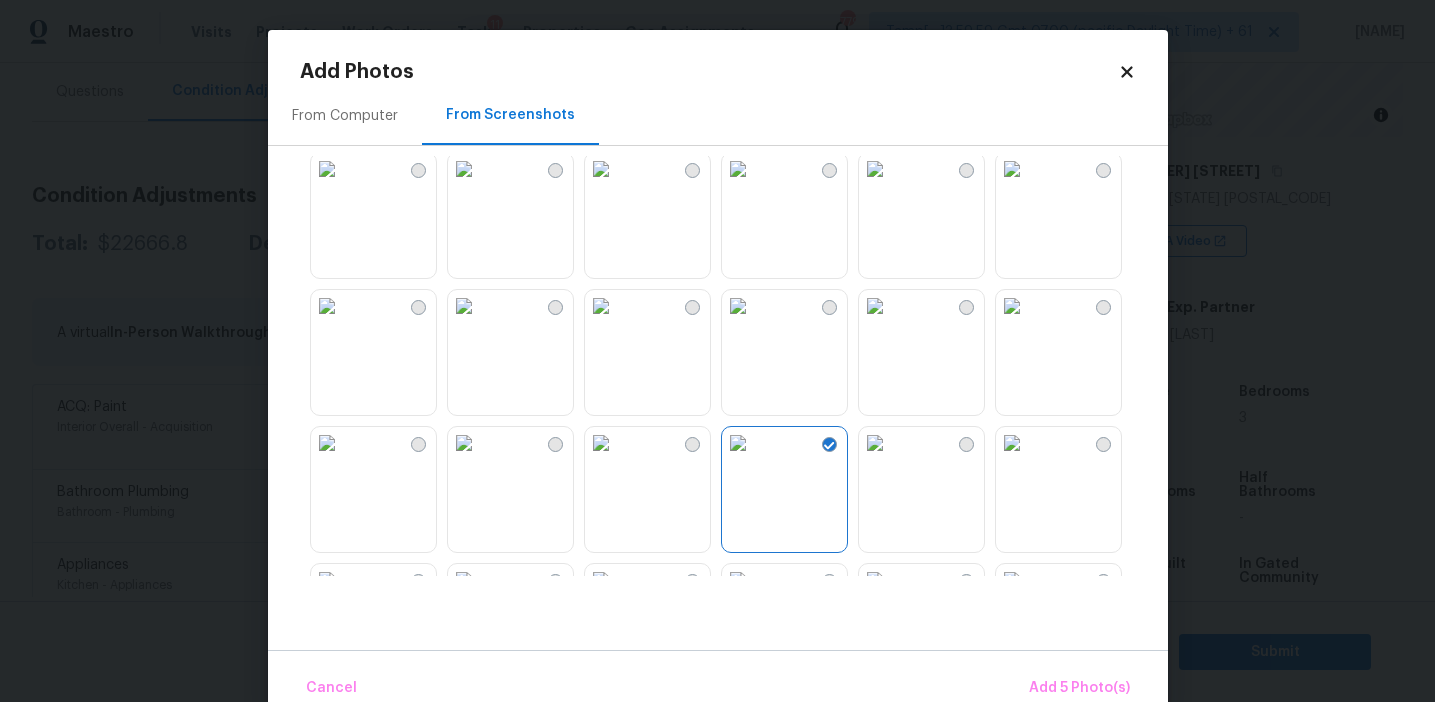 scroll, scrollTop: 1220, scrollLeft: 0, axis: vertical 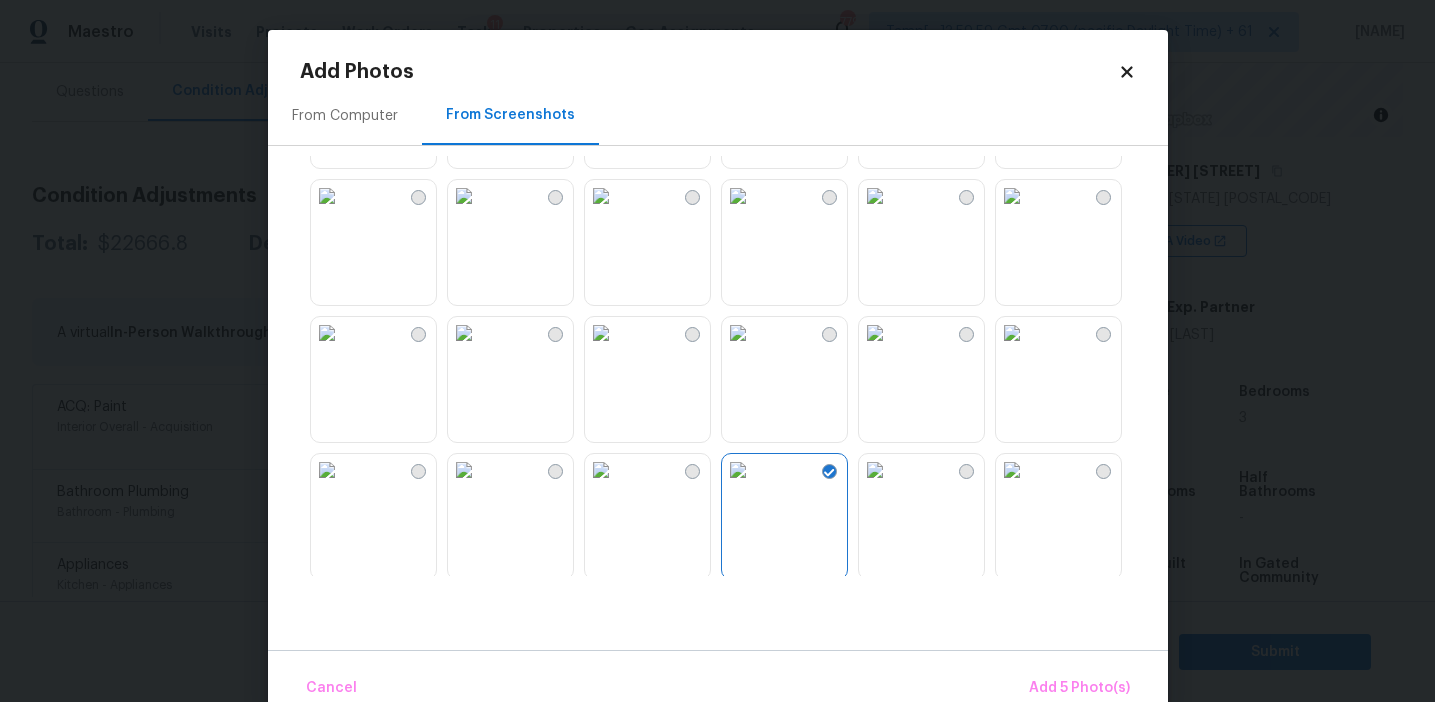 click at bounding box center [601, 196] 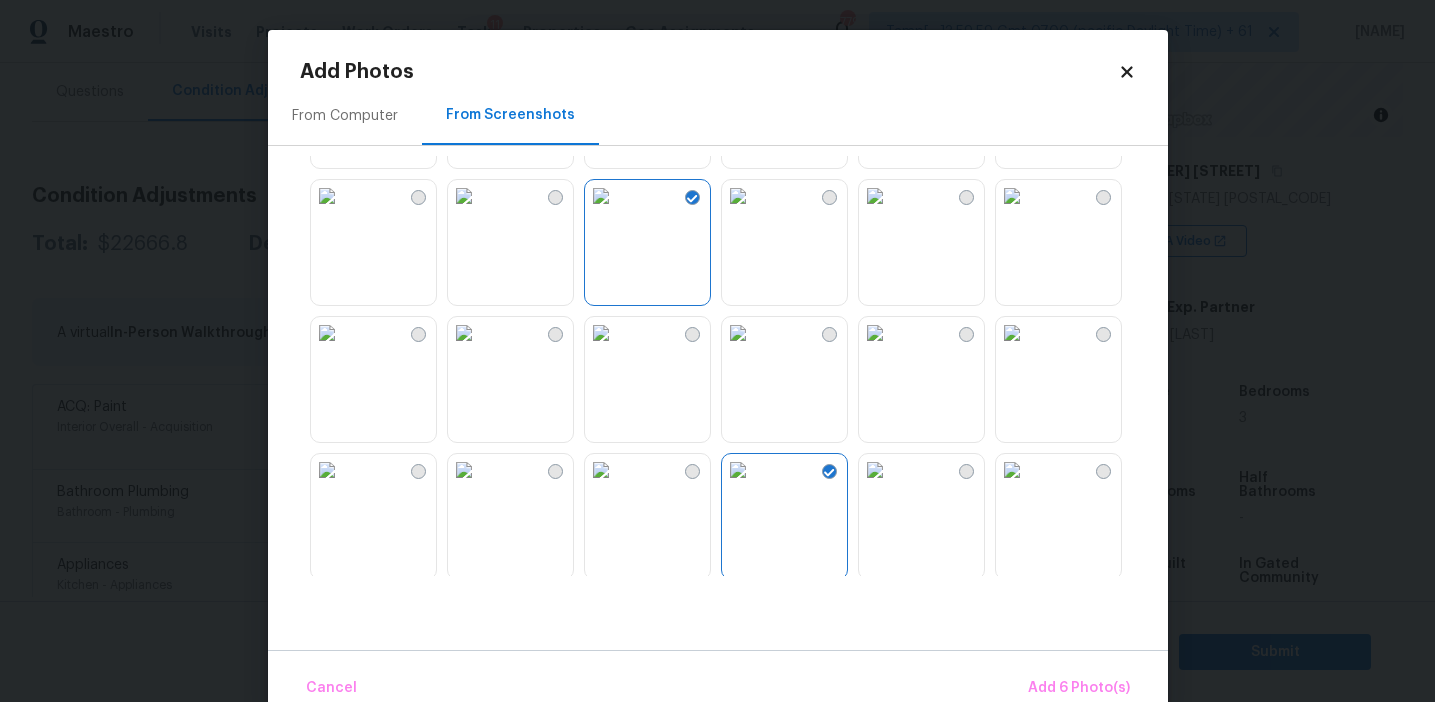 click at bounding box center [464, 333] 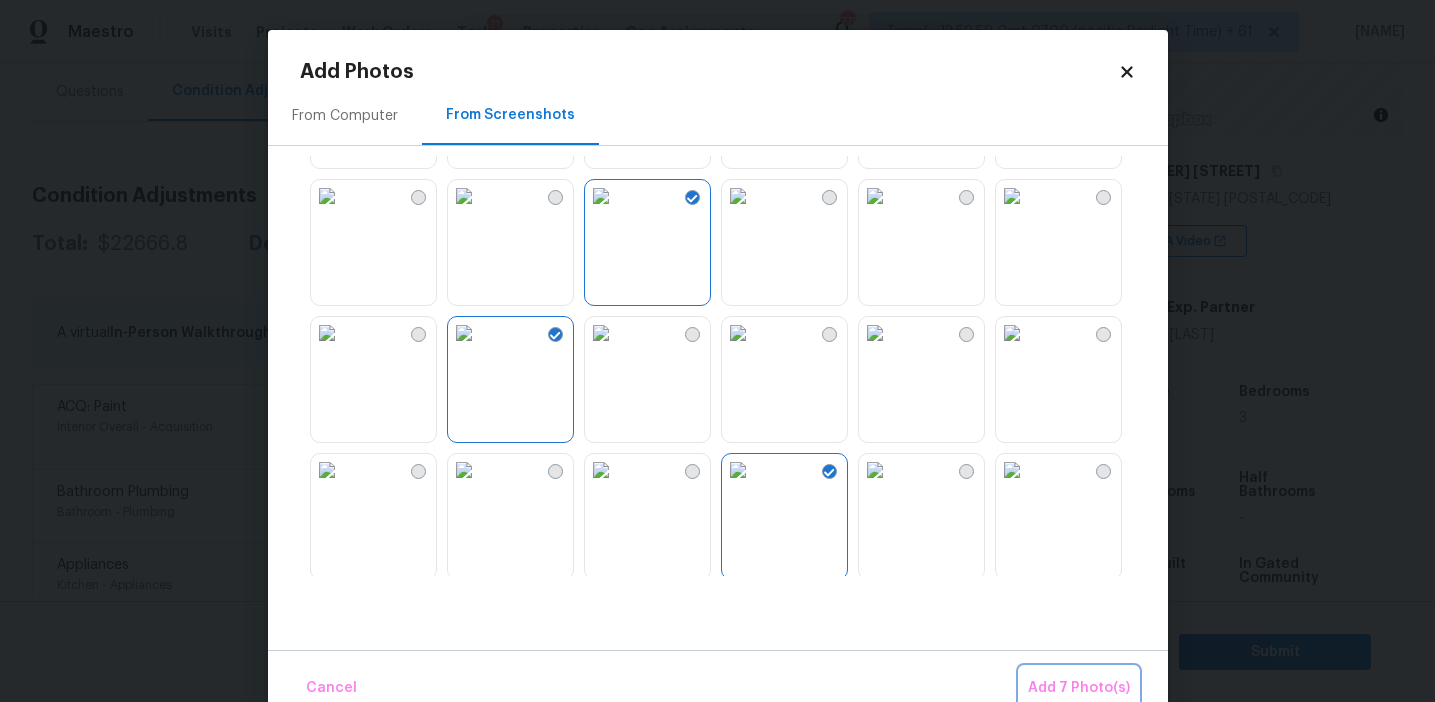 click on "Add 7 Photo(s)" at bounding box center [1079, 688] 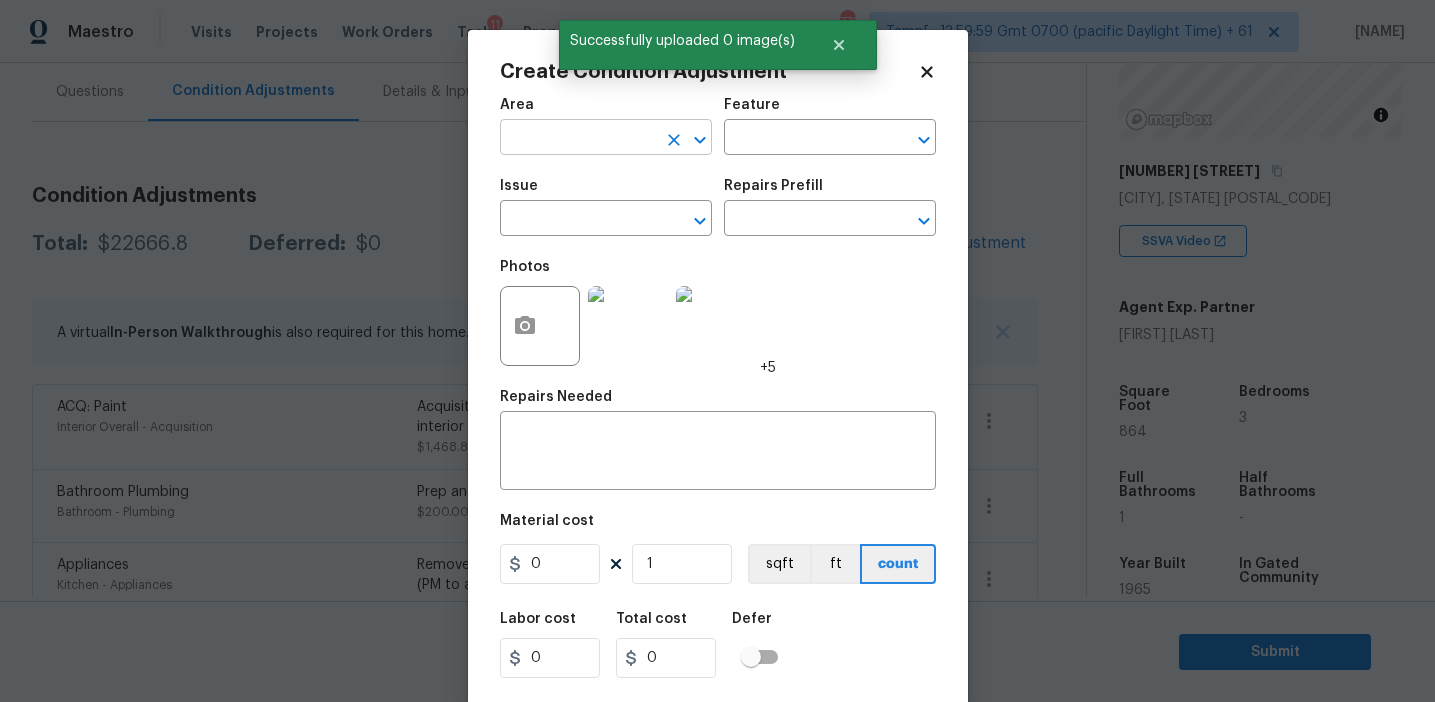click at bounding box center [578, 139] 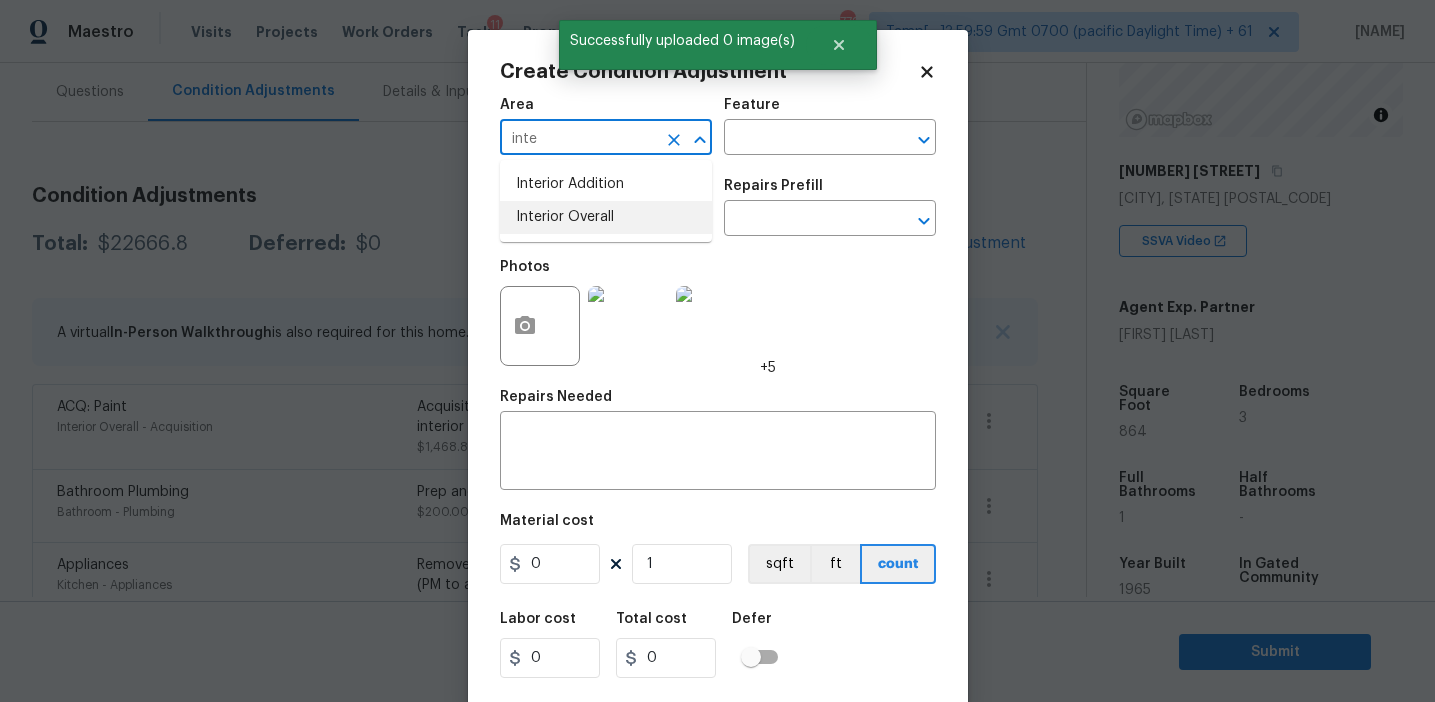 click on "Interior Overall" at bounding box center [606, 217] 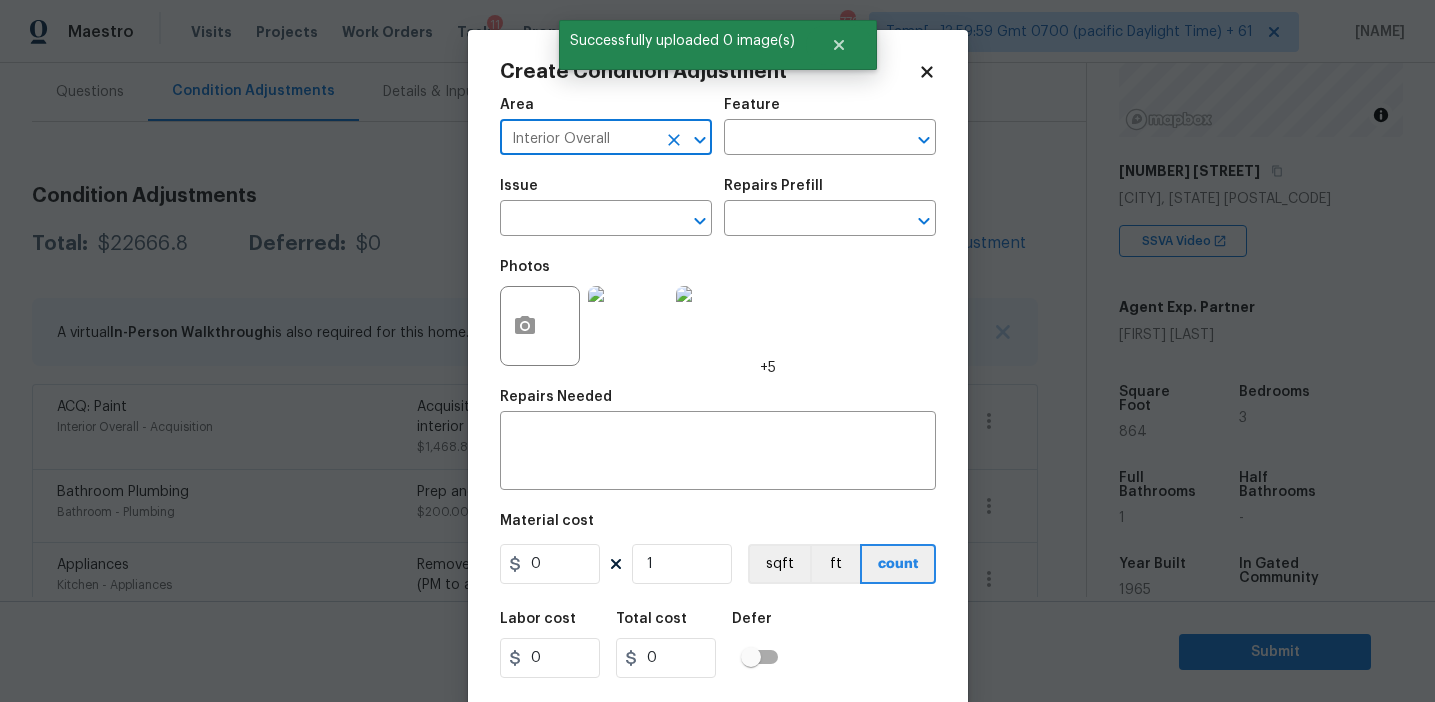 type on "Interior Overall" 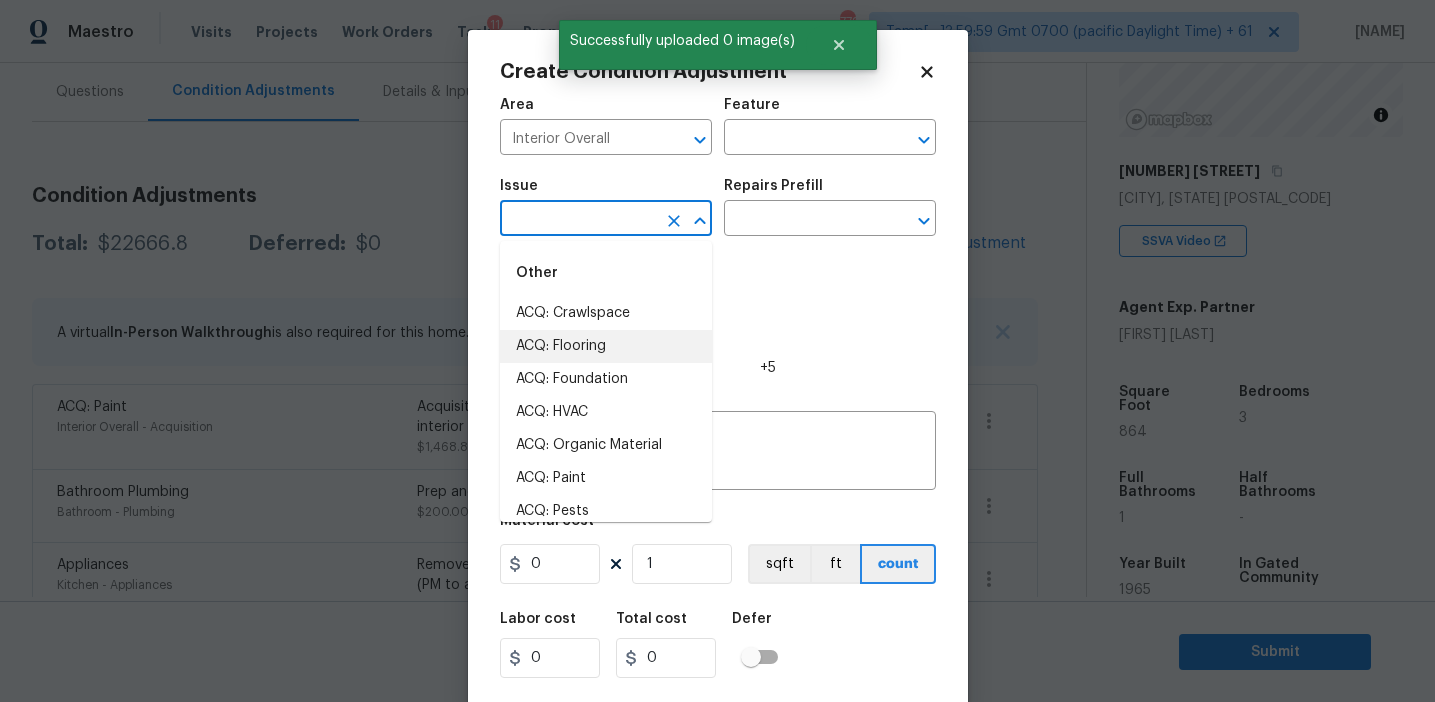 click on "ACQ: Flooring" at bounding box center (606, 346) 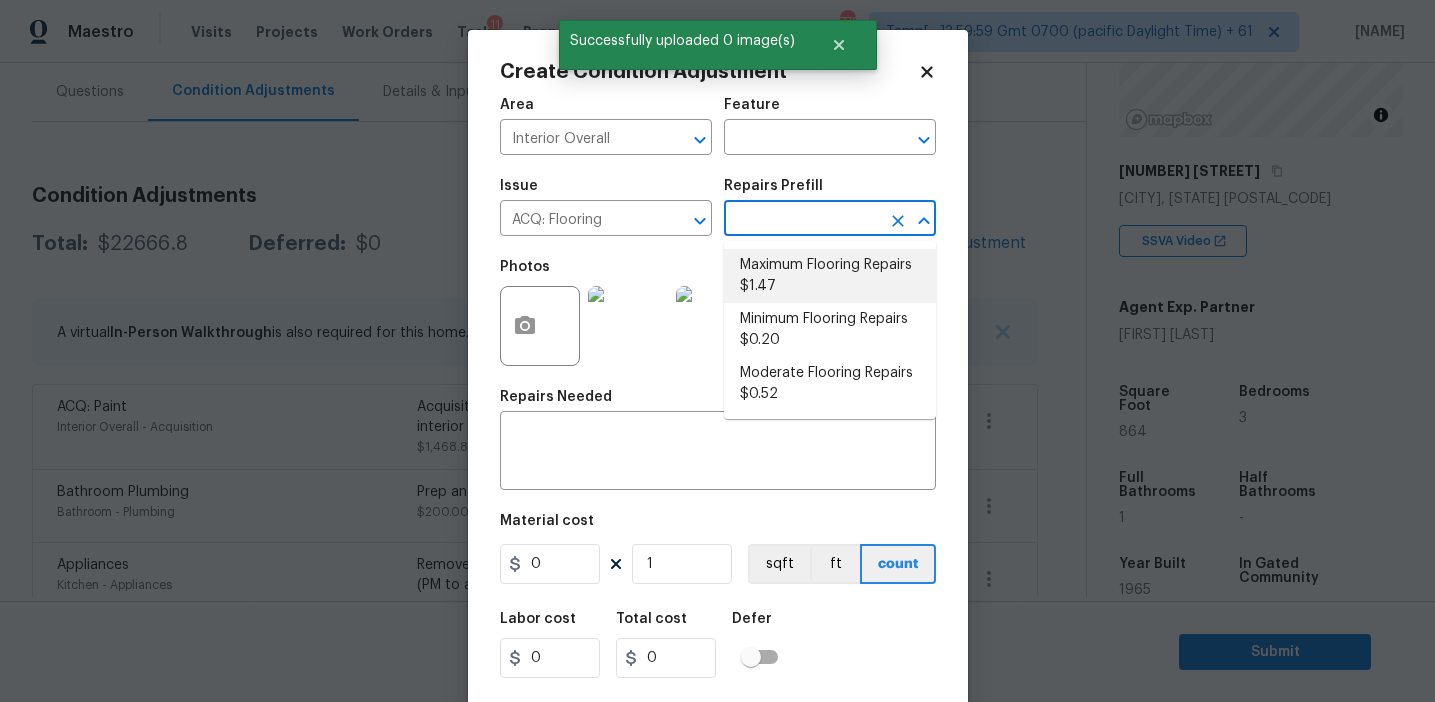 click on "Maximum Flooring Repairs $1.47" at bounding box center (830, 276) 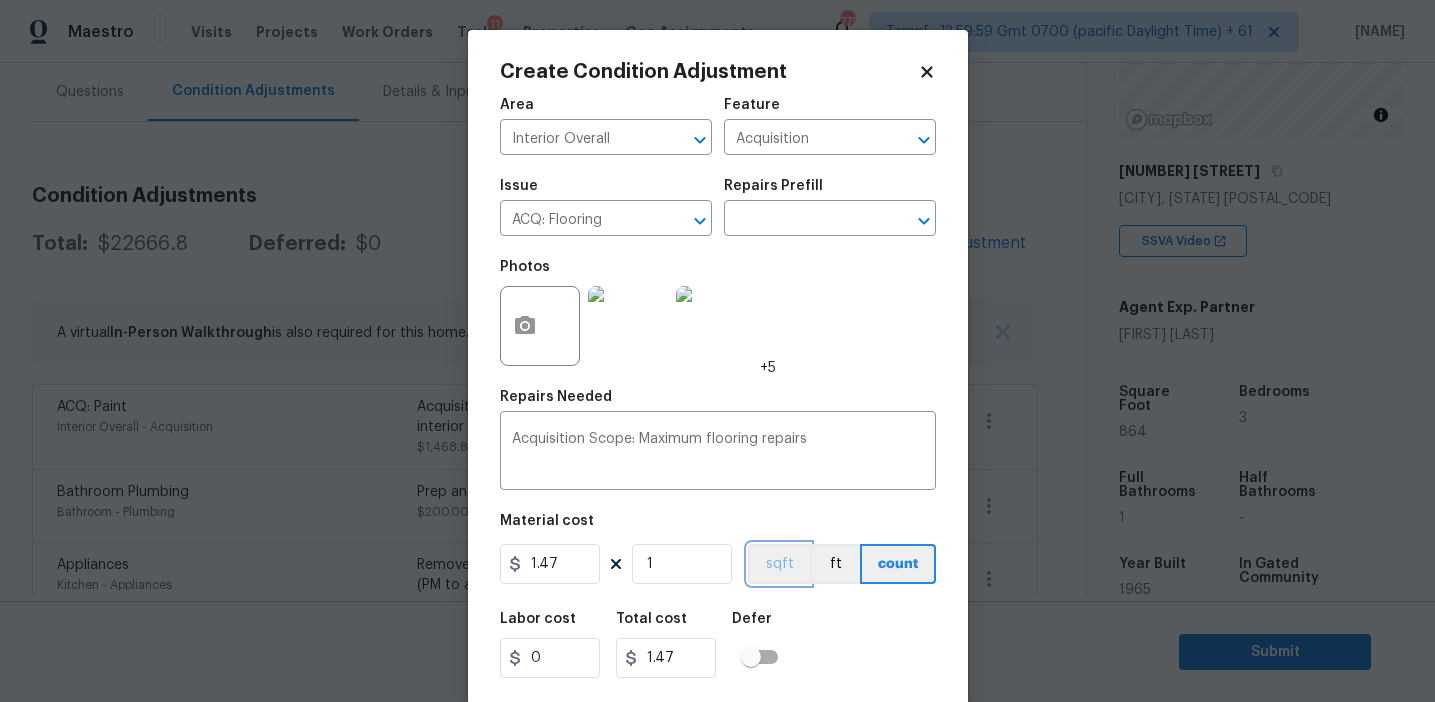 click on "sqft" at bounding box center (779, 564) 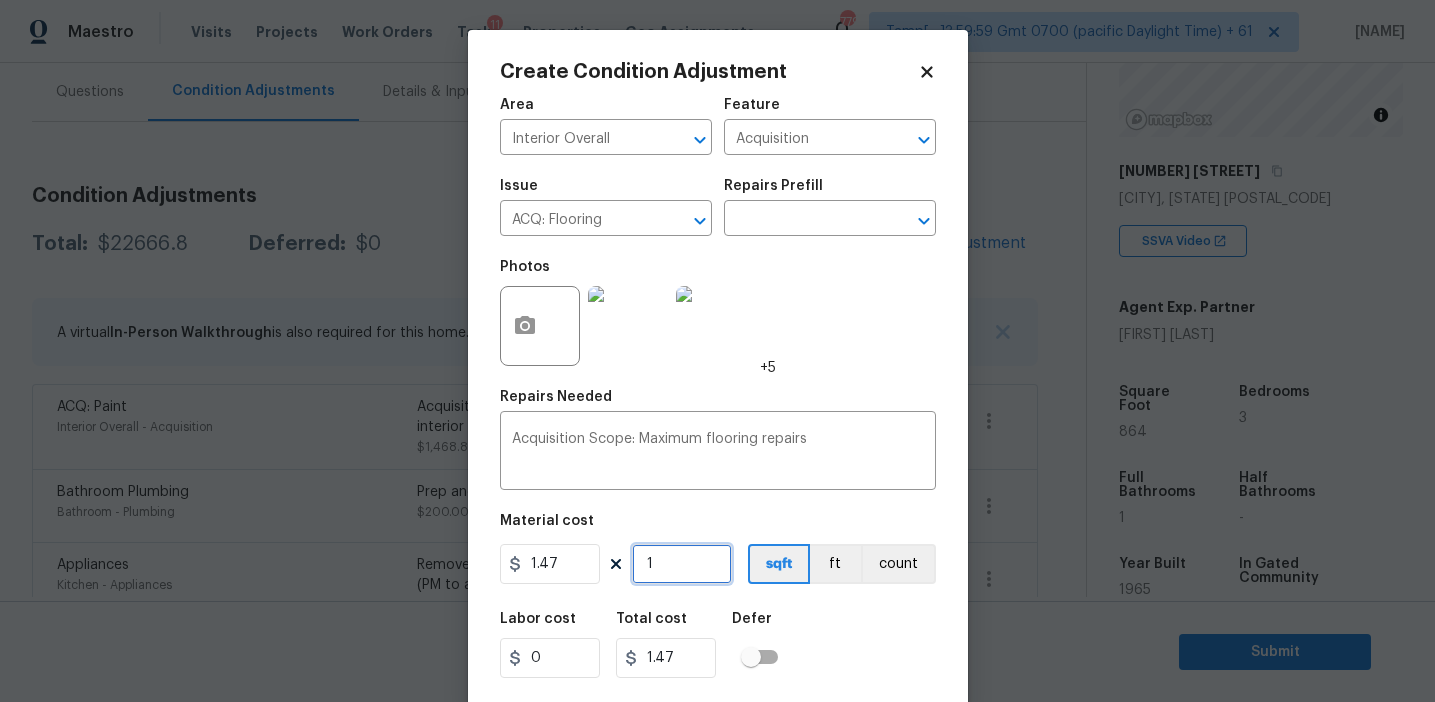 click on "1" at bounding box center [682, 564] 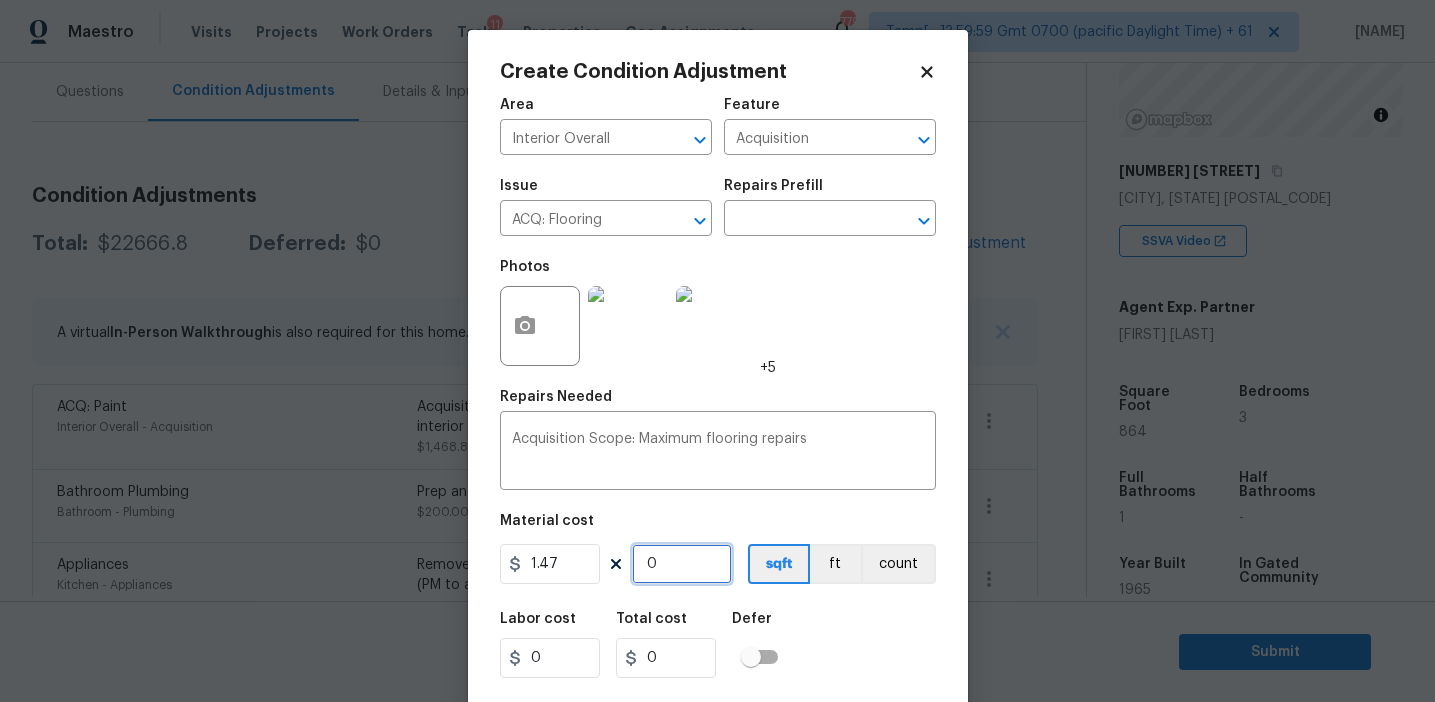 paste on "864" 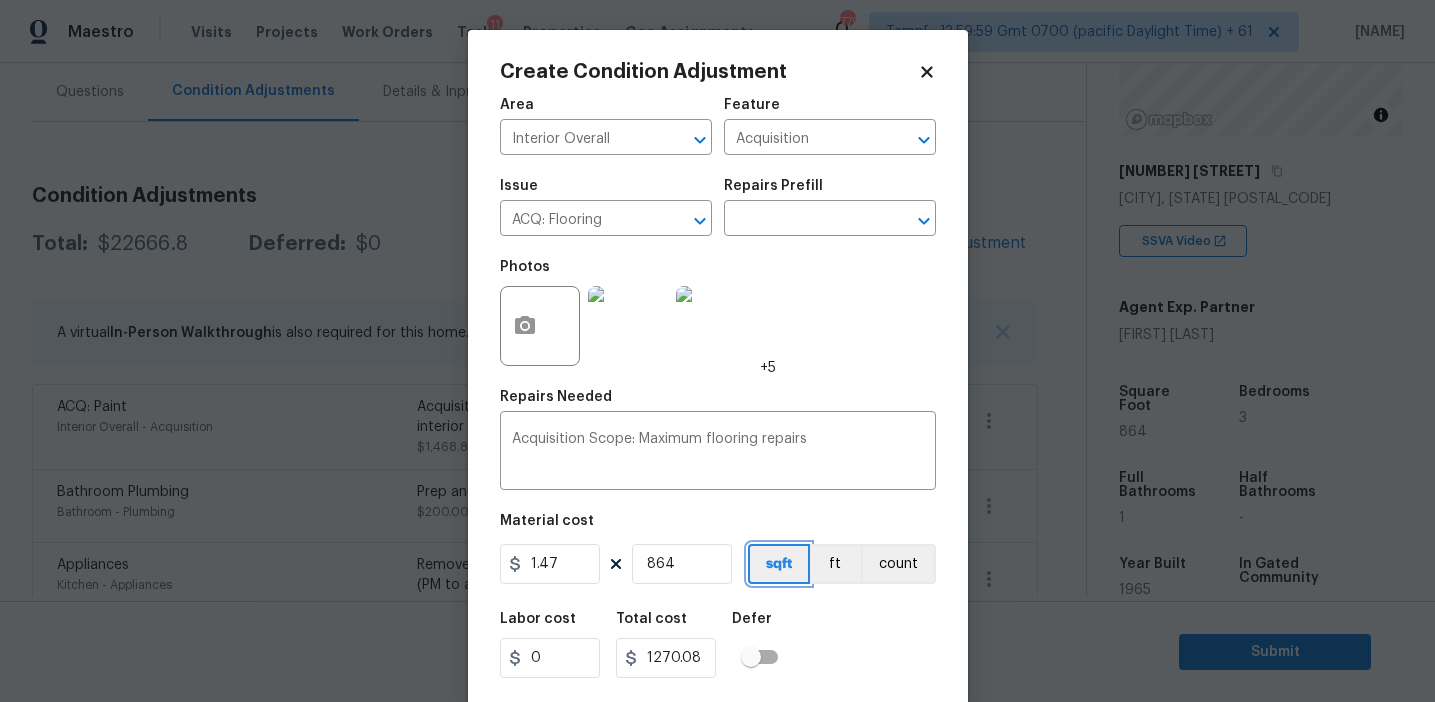 scroll, scrollTop: 45, scrollLeft: 0, axis: vertical 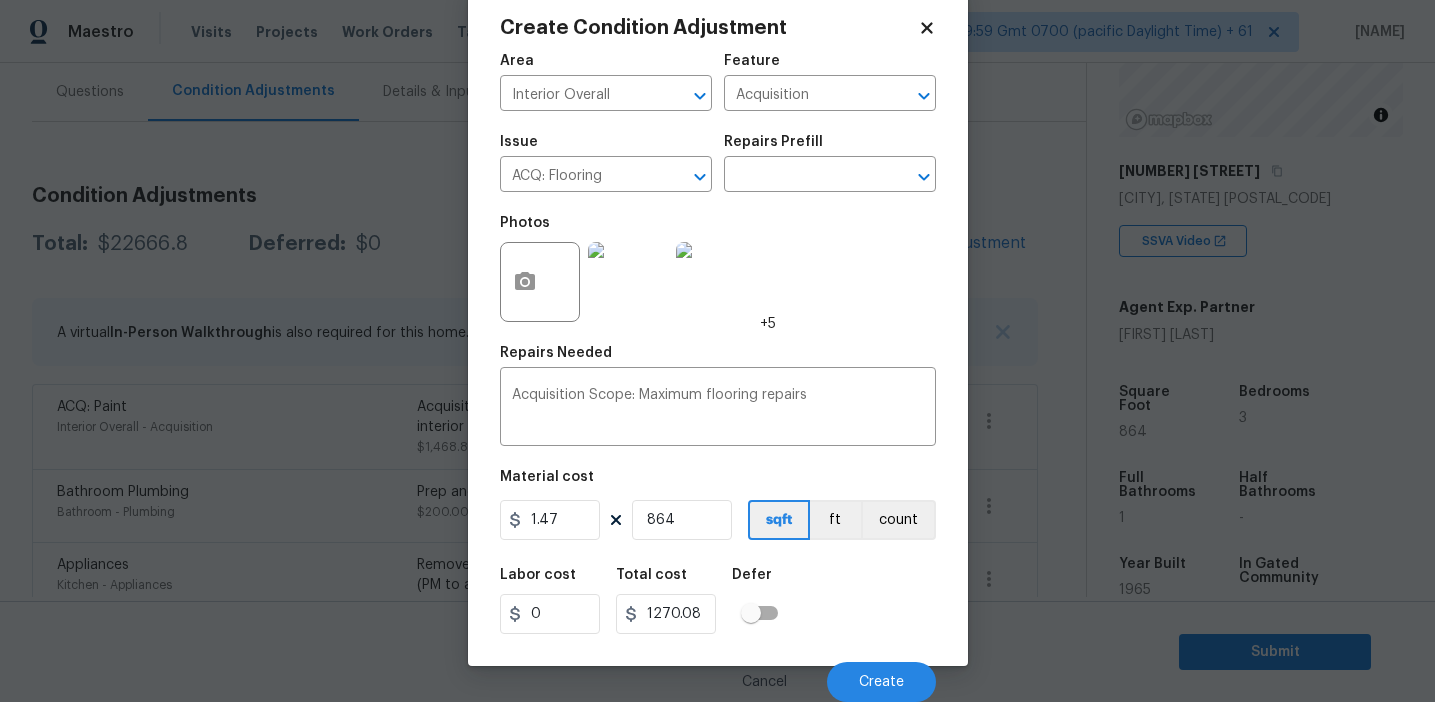 click on "Labor cost 0 Total cost 1270.08 Defer" at bounding box center (718, 601) 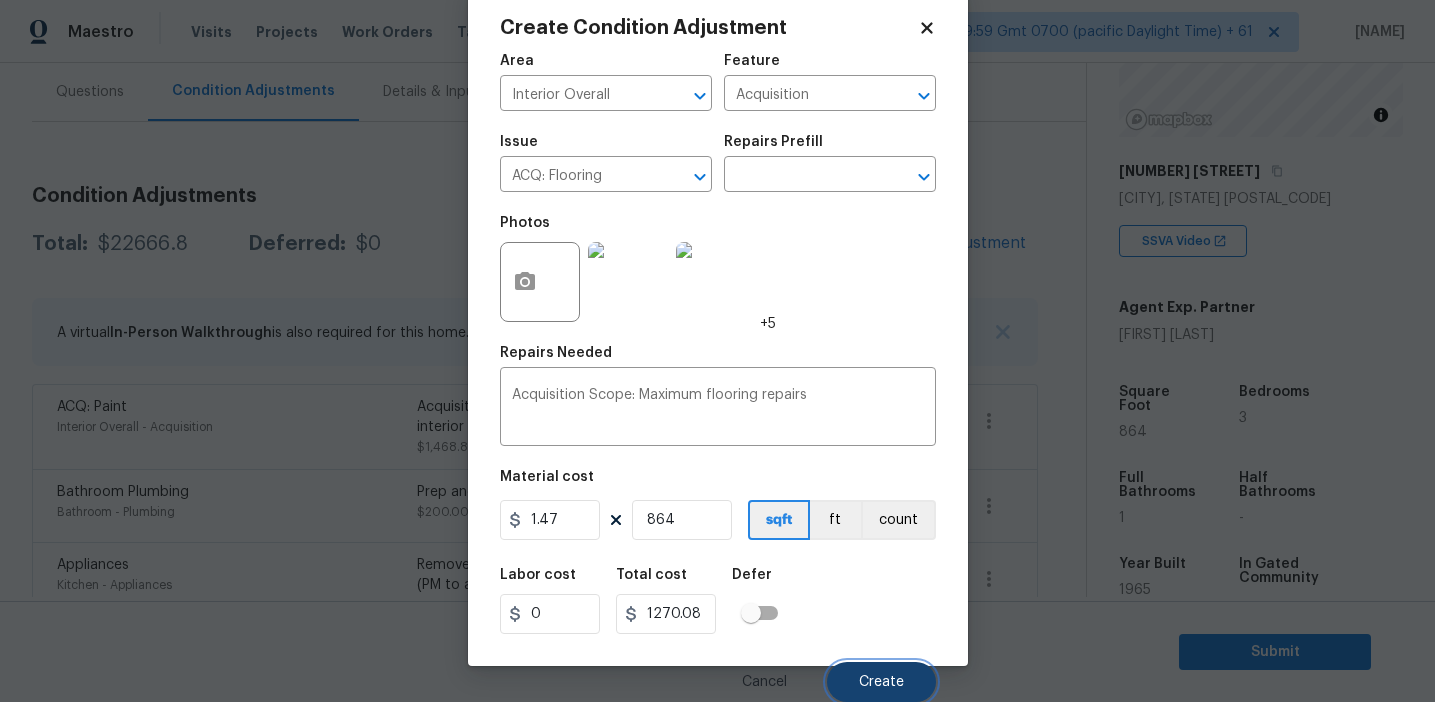 click on "Create" at bounding box center [881, 682] 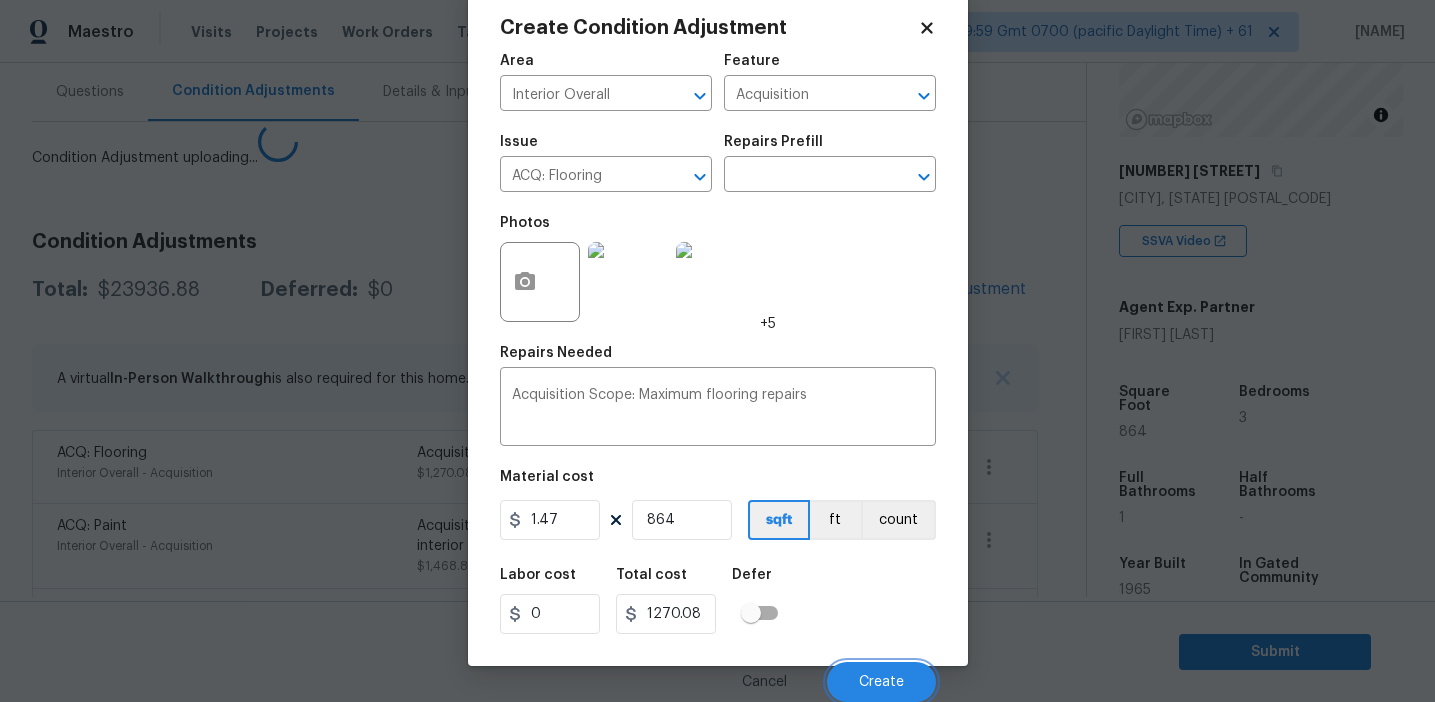 scroll, scrollTop: 38, scrollLeft: 0, axis: vertical 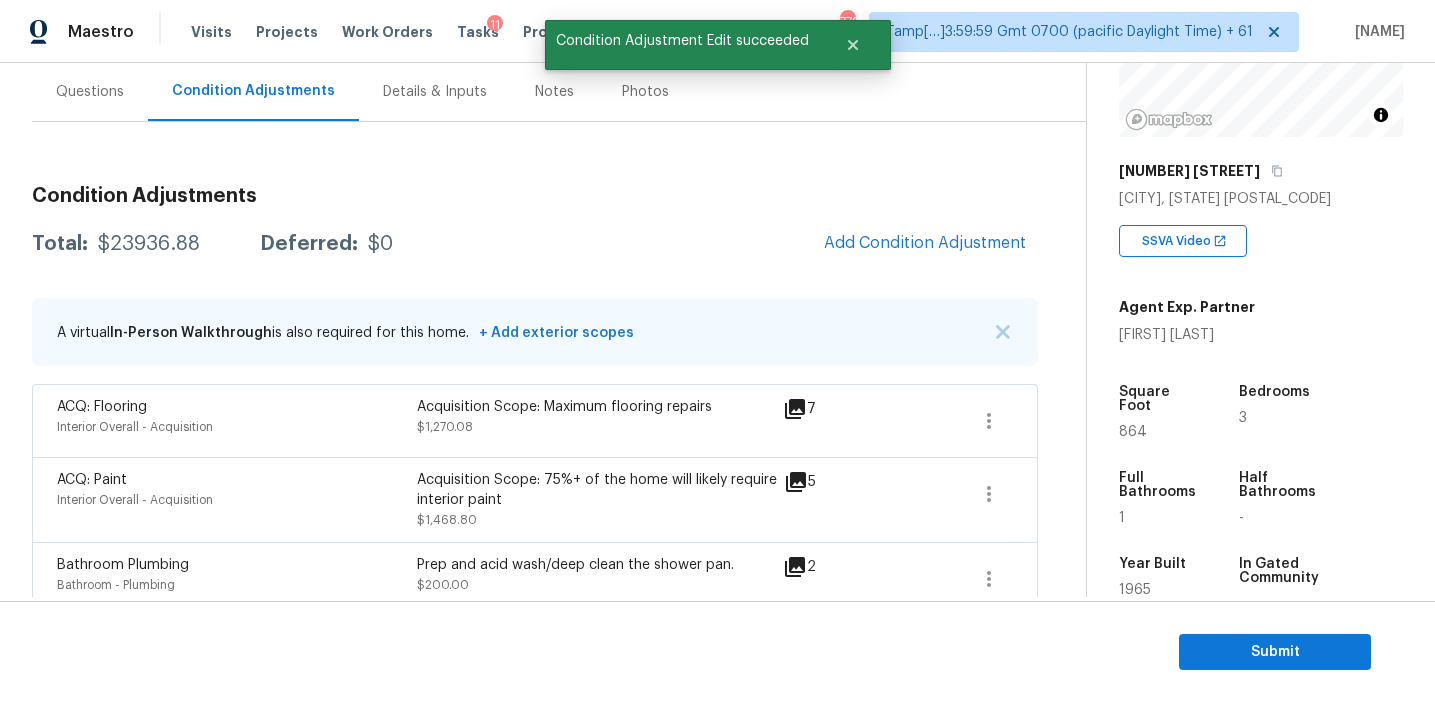 click on "Condition Adjustments Total:  $23936.88 Deferred:  $0 Add Condition Adjustment A virtual  In-Person Walkthrough  is also required for this home.   + Add exterior scopes ACQ: Flooring Interior Overall - Acquisition Acquisition Scope: Maximum flooring repairs $1,270.08   7 ACQ: Paint Interior Overall - Acquisition Acquisition Scope: 75%+ of the home will likely require interior paint $1,468.80   5 Bathroom Plumbing Bathroom - Plumbing Prep and acid wash/deep clean the shower pan. $200.00   2 Appliances Kitchen - Appliances Remove and replace the existing hood vent with new (PM to approve finish). Ensure that all electrical/exhaust connections are correct and that the exhaust hood operates as intended. Haul away and dispose of all debris properly. $148.00   1 Concrete Install Exterior Overall - Flatwork $5,000.00   2 Overall Exterior Exterior Overall Overall exterior repairs (siding, stucco, fencing, soffit, eaves, trims, fascia, facade, shutters, frames, gutters etc)
$1,950.00   16 Pressure Washing $300.00" at bounding box center [535, 953] 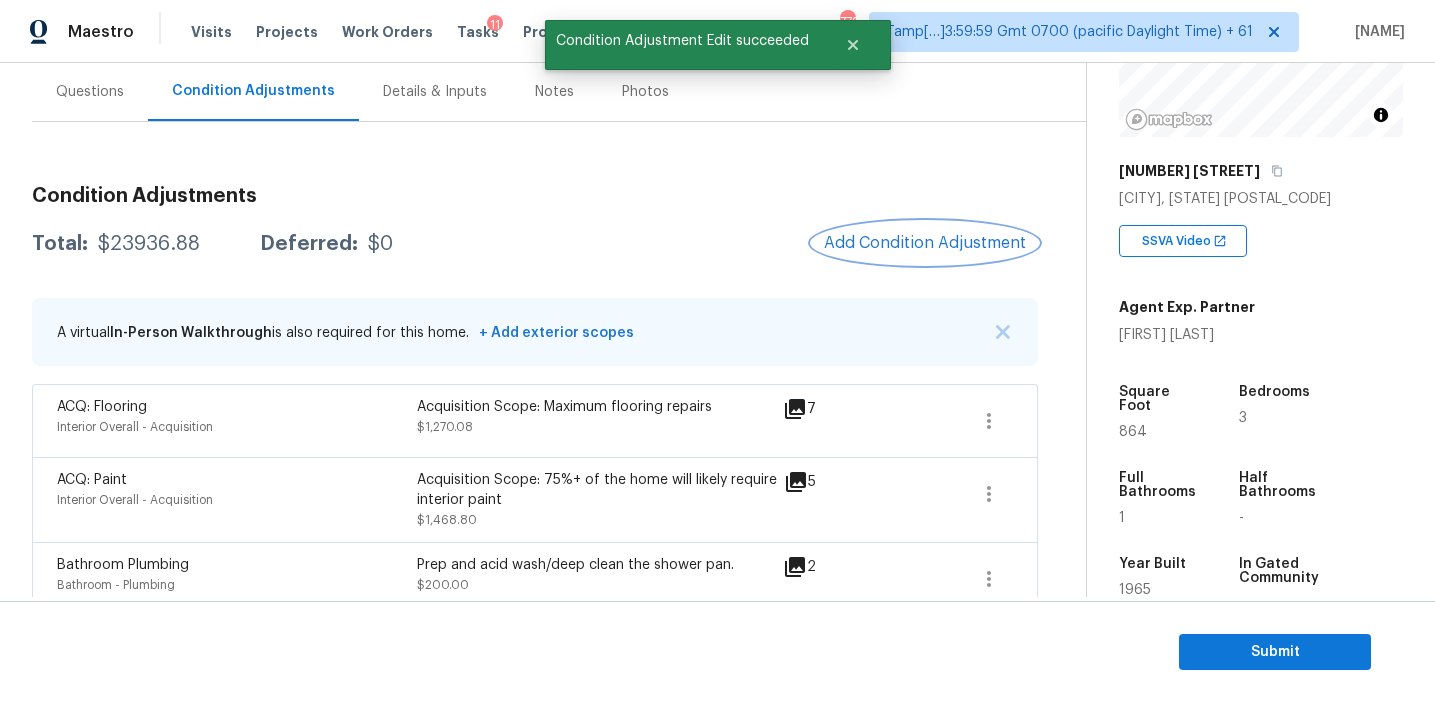 click on "Add Condition Adjustment" at bounding box center [925, 243] 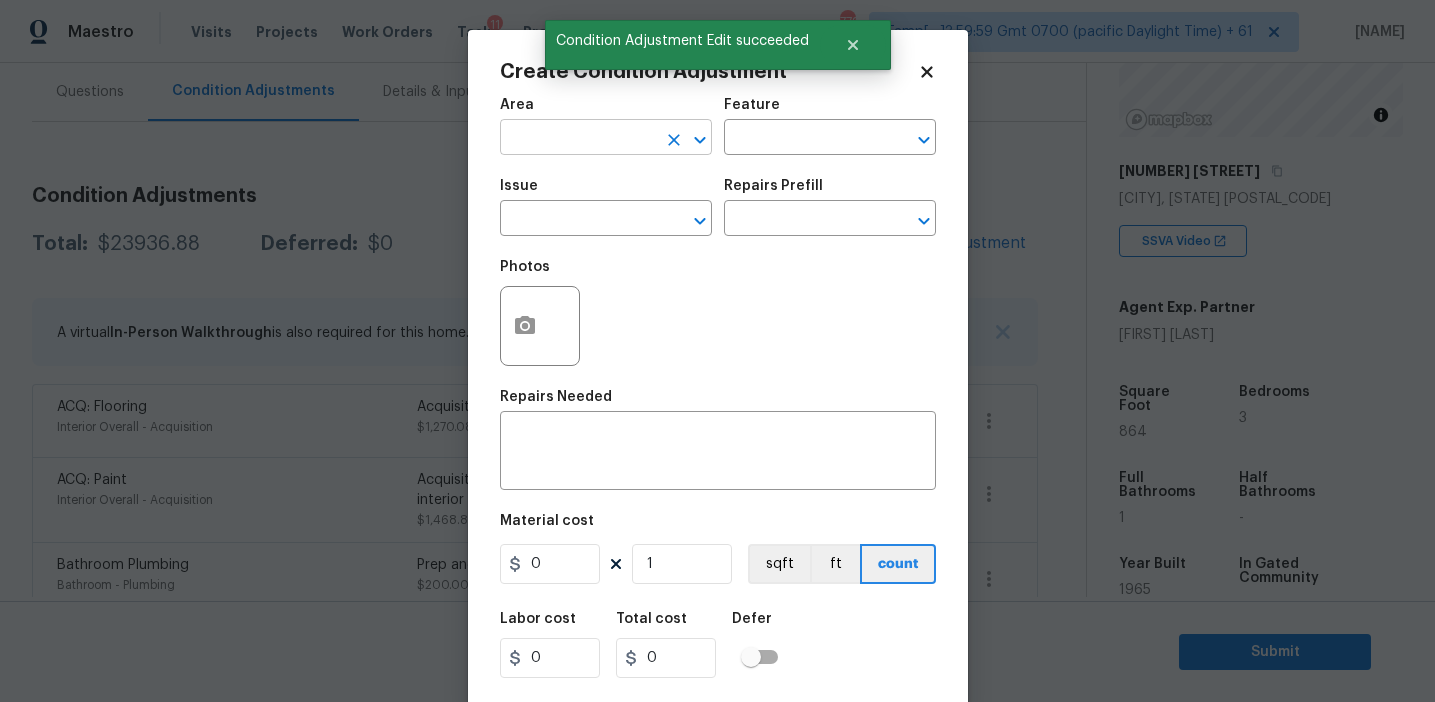 click at bounding box center (578, 139) 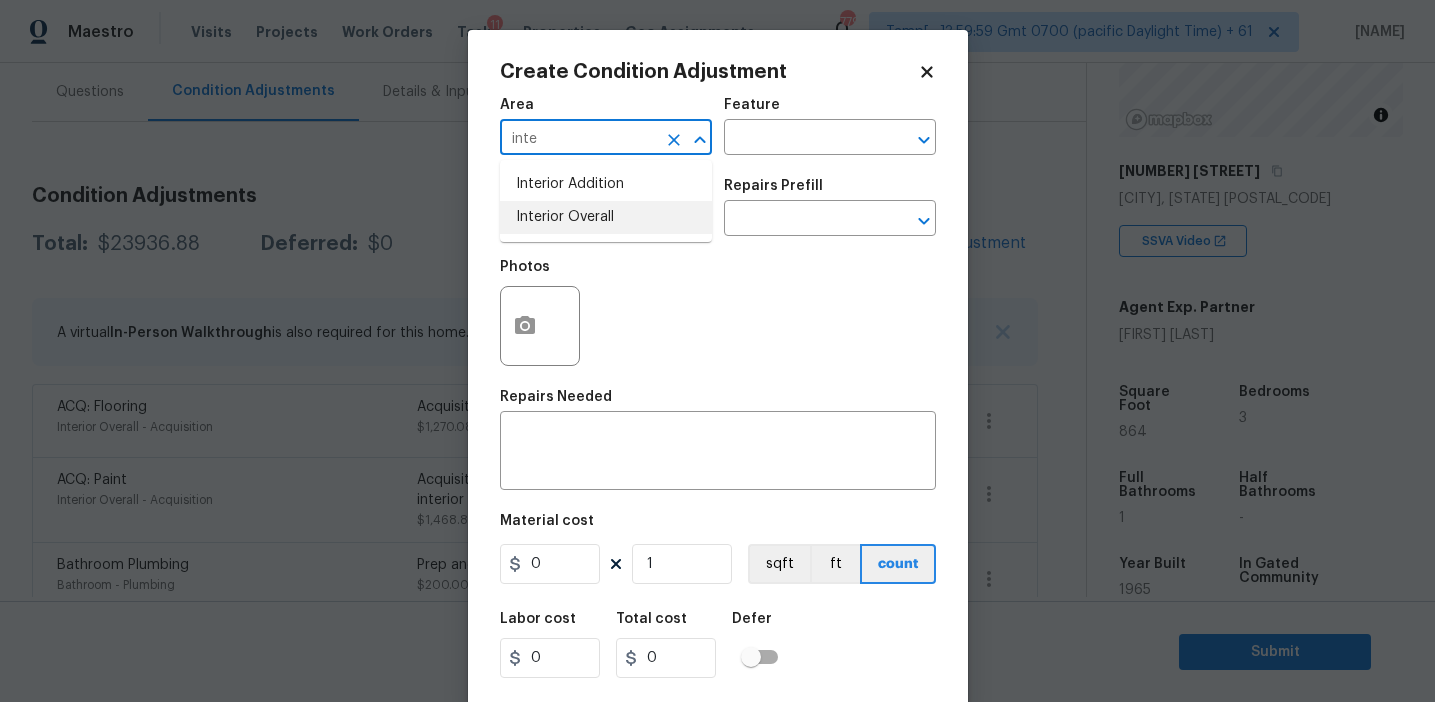 click on "Interior Overall" at bounding box center (606, 217) 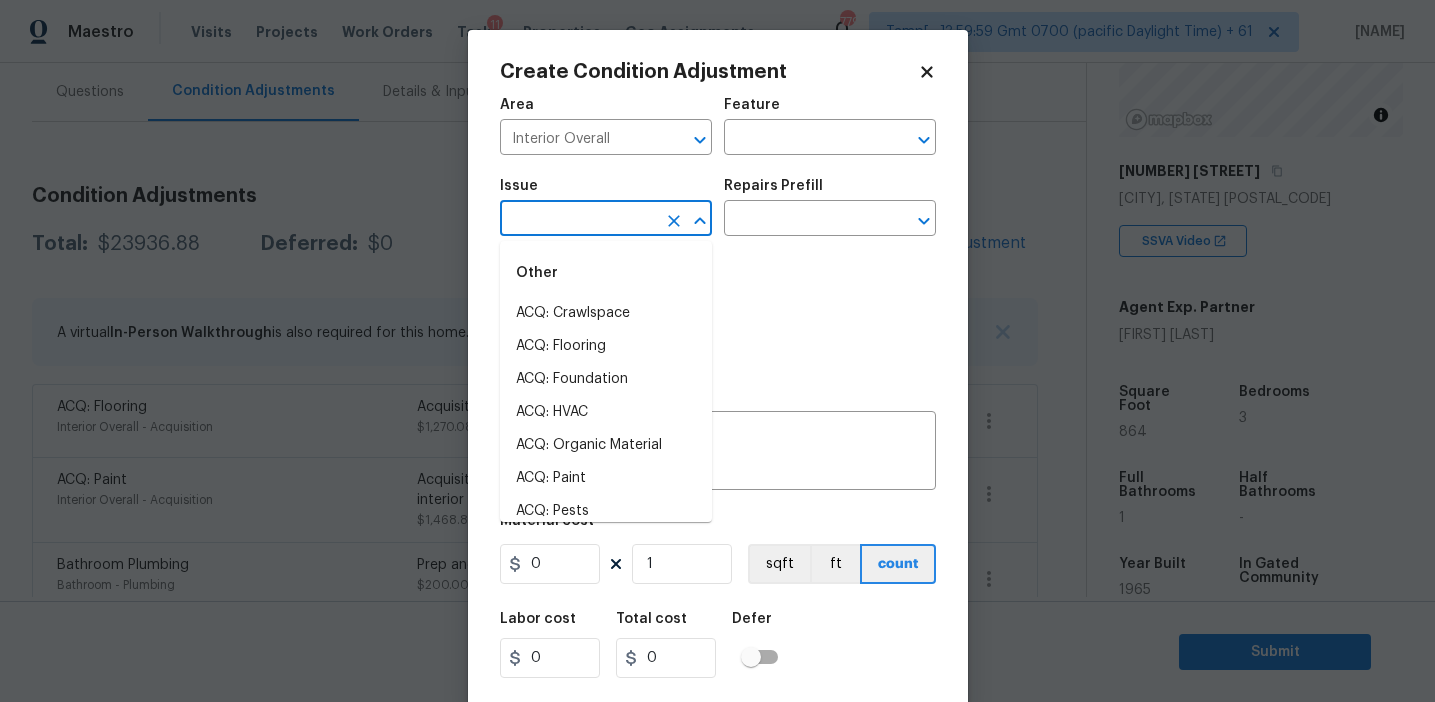click at bounding box center [578, 220] 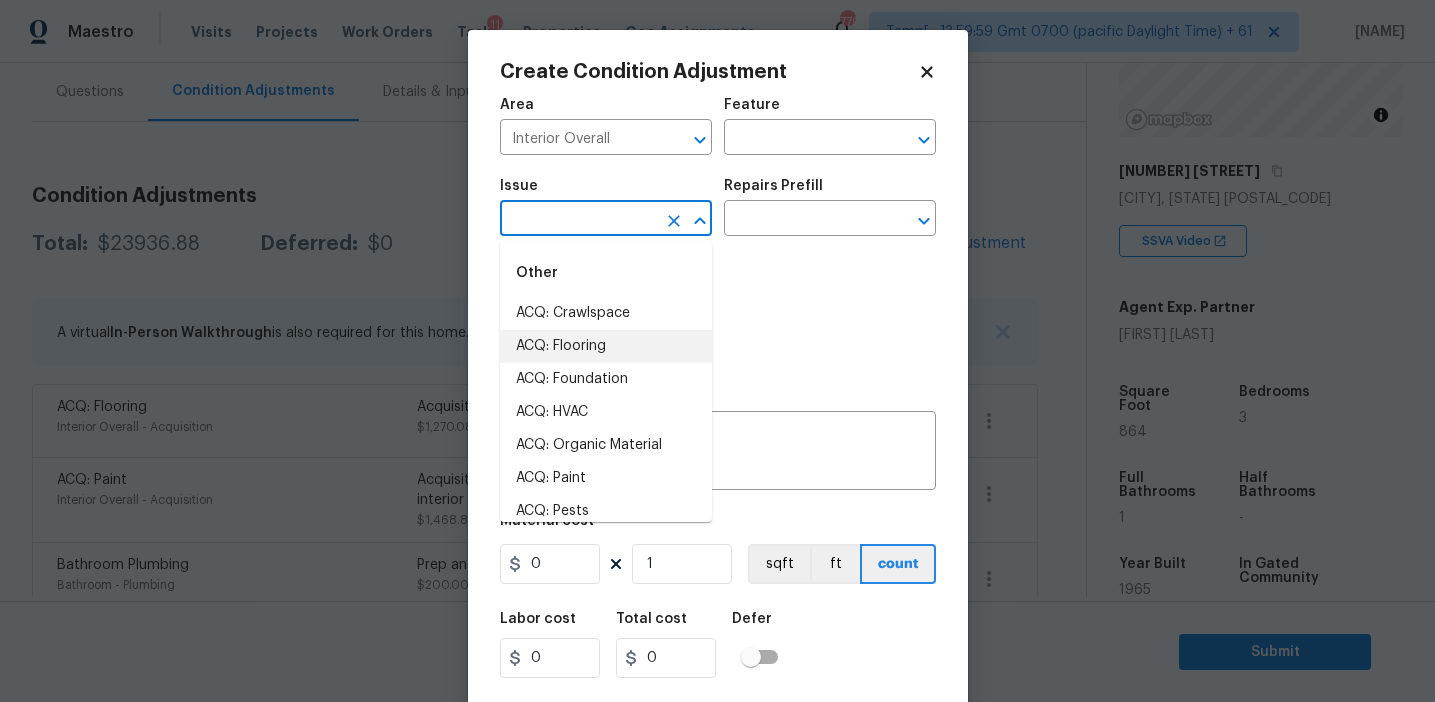 click on "ACQ: Flooring" at bounding box center [606, 346] 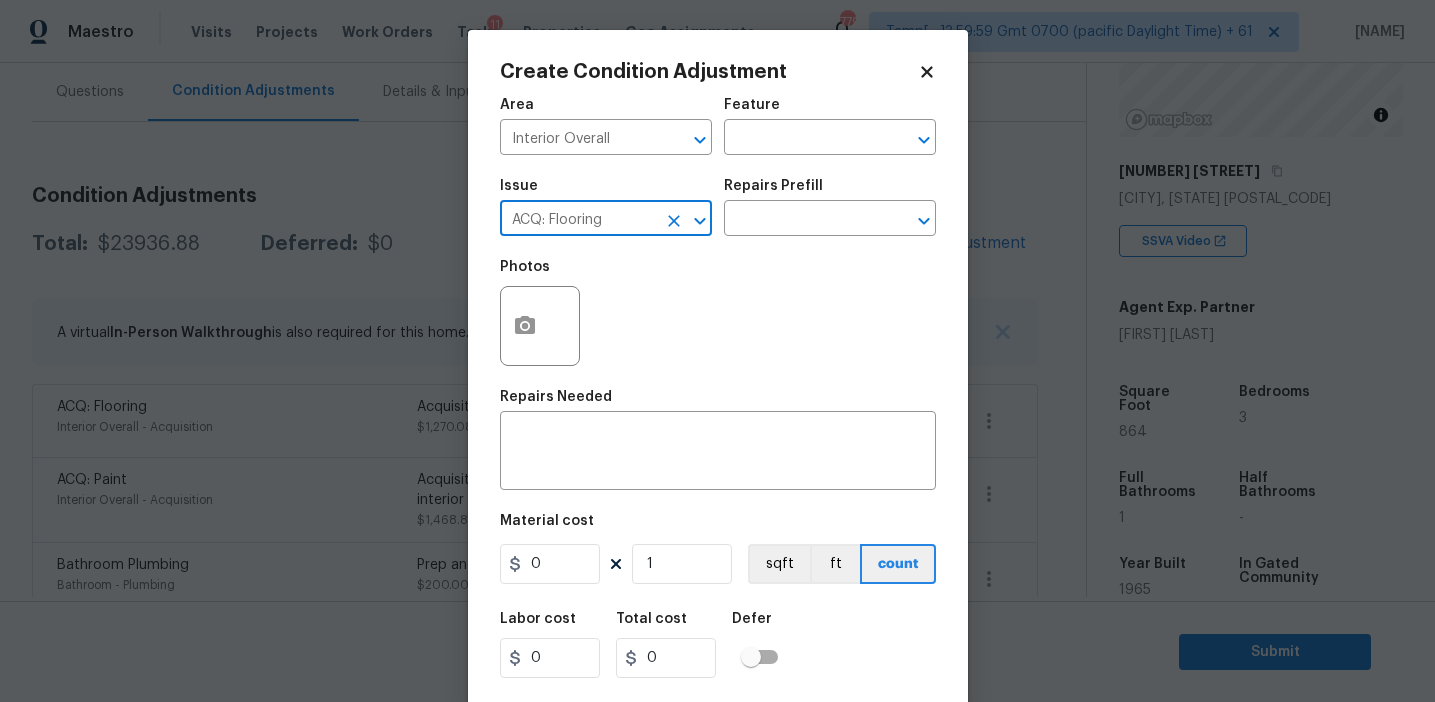 click 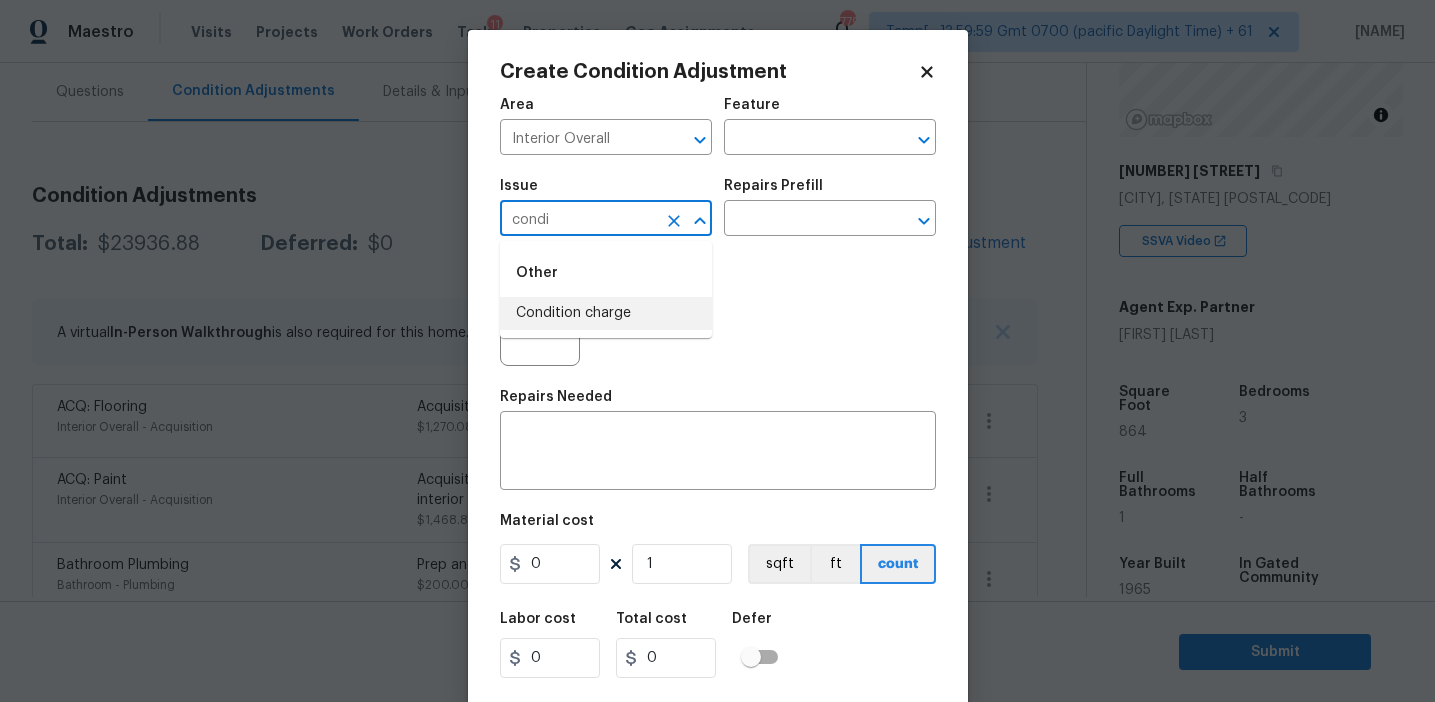 click on "Condition charge" at bounding box center (606, 313) 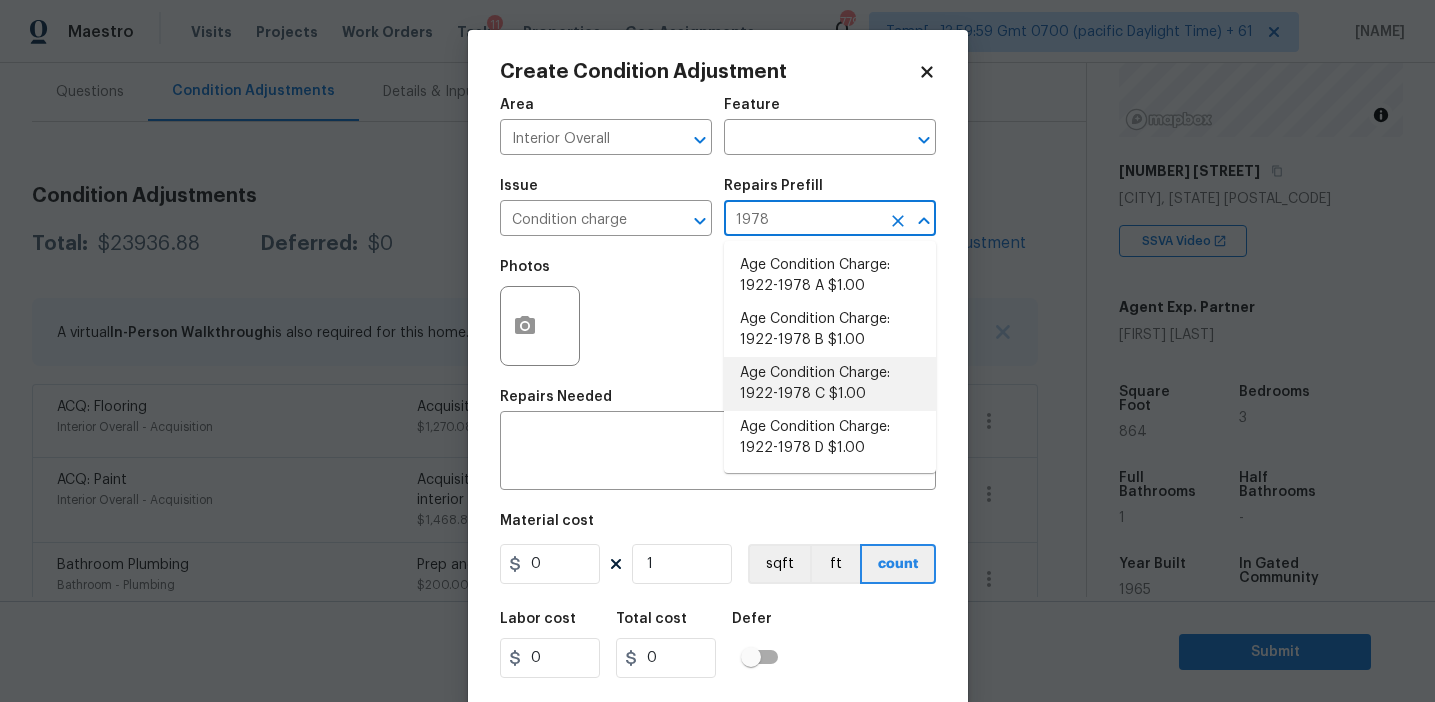 click on "Age Condition Charge: 1922-1978 C	 $1.00" at bounding box center [830, 384] 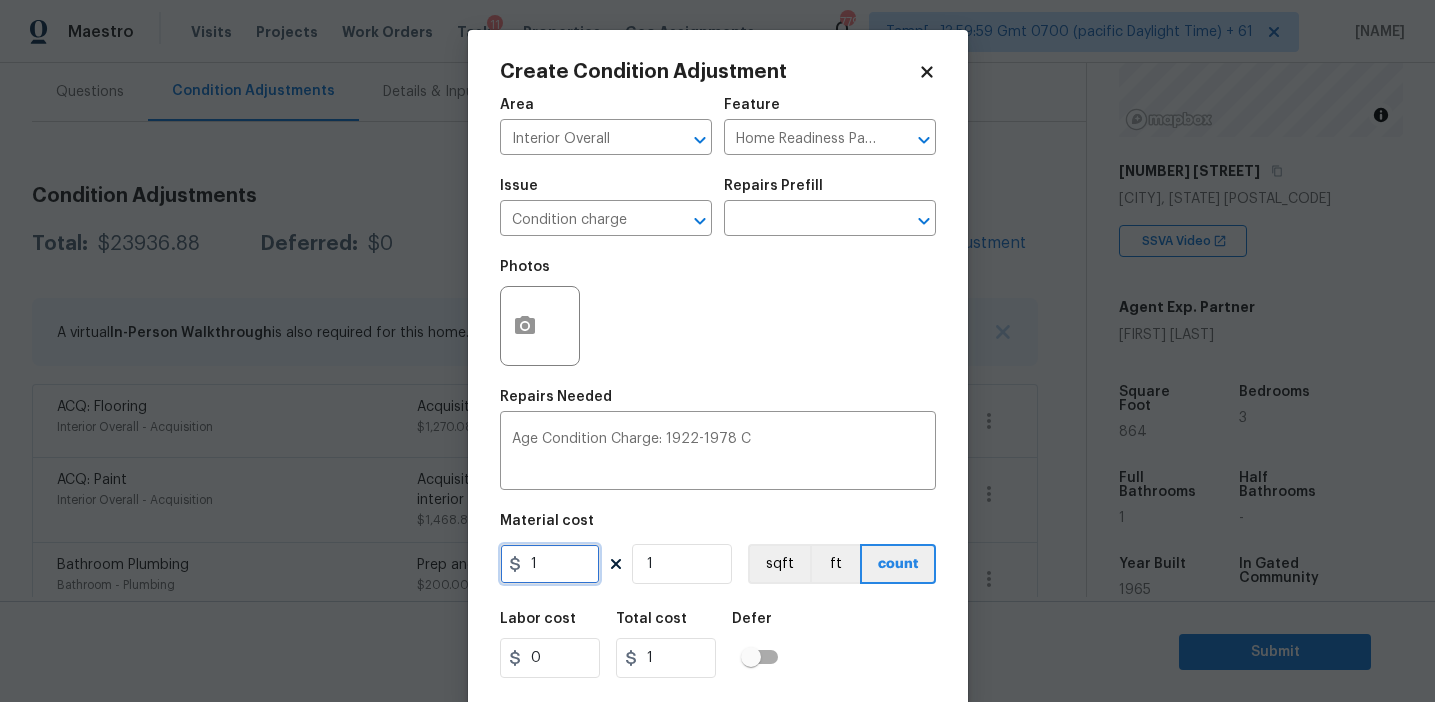 click on "1" at bounding box center [550, 564] 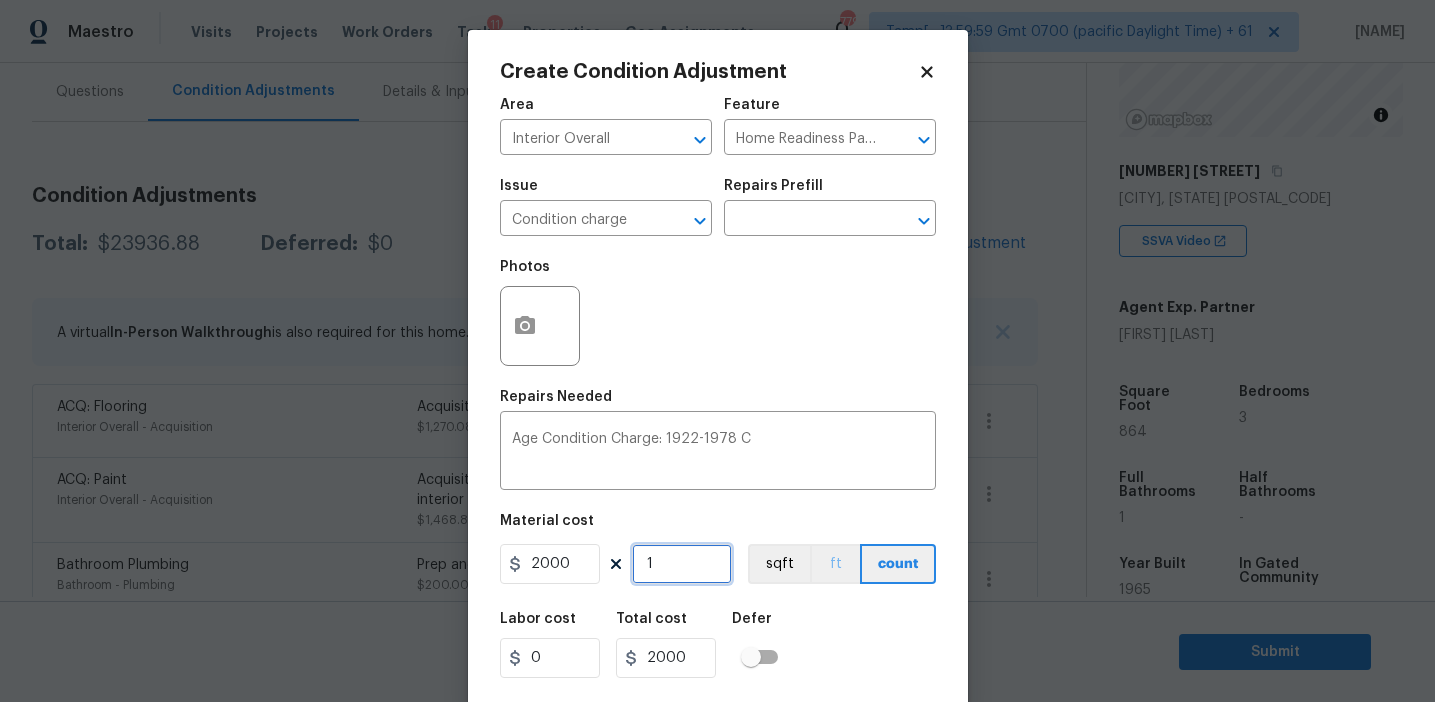 scroll, scrollTop: 45, scrollLeft: 0, axis: vertical 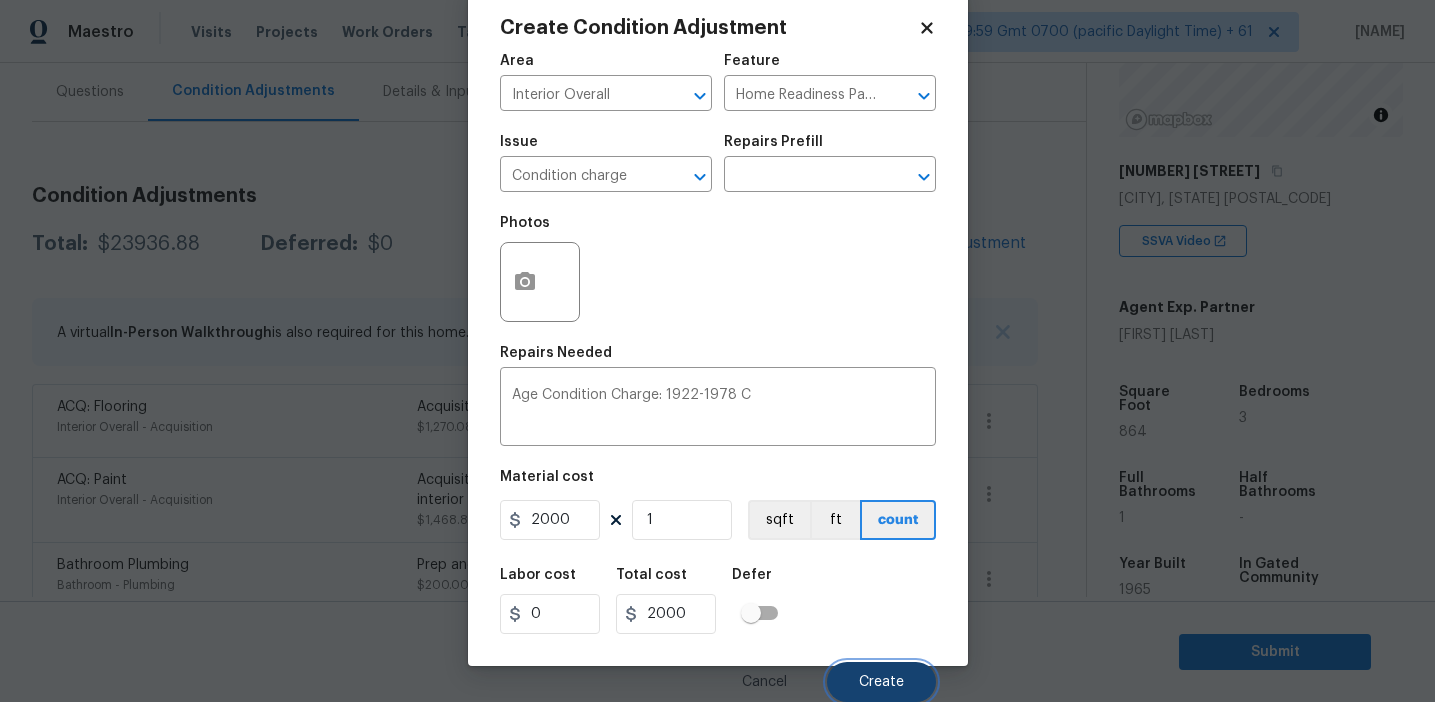 click on "Create" at bounding box center [881, 682] 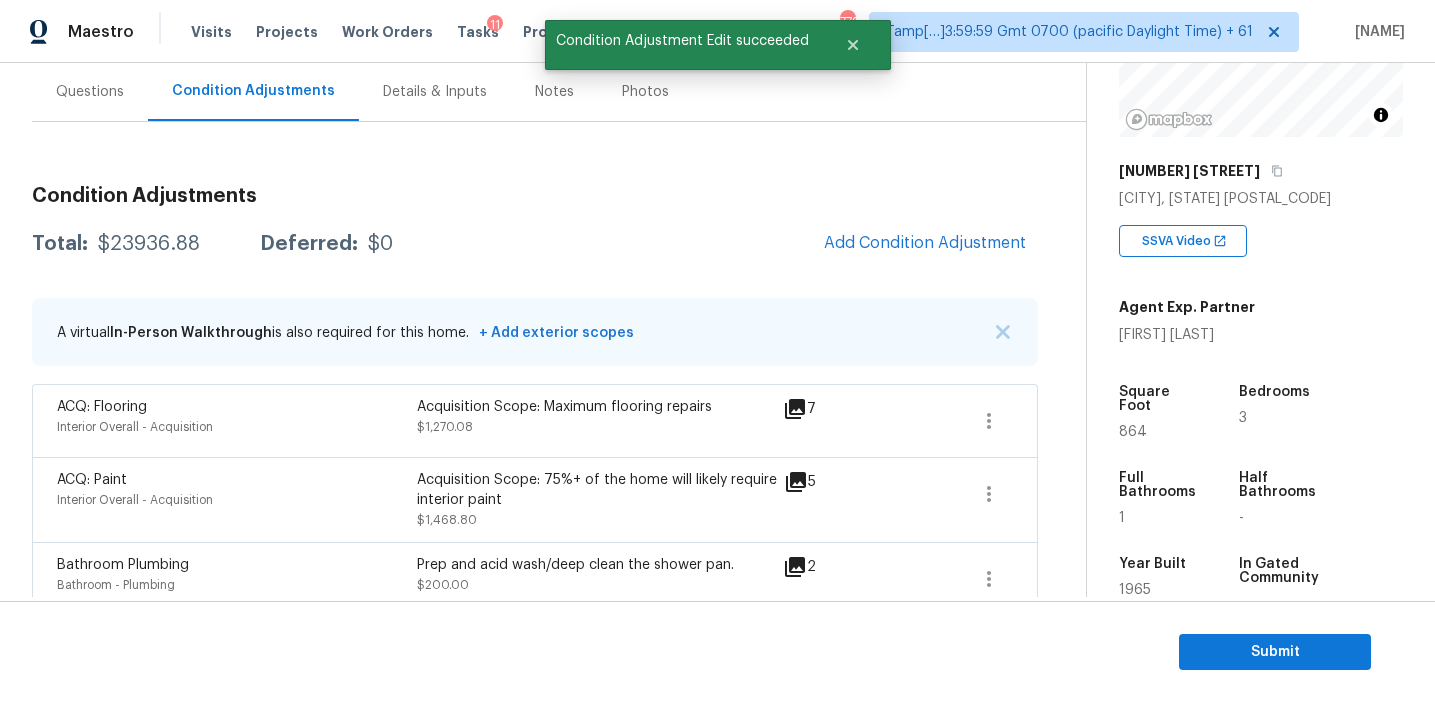 scroll, scrollTop: 38, scrollLeft: 0, axis: vertical 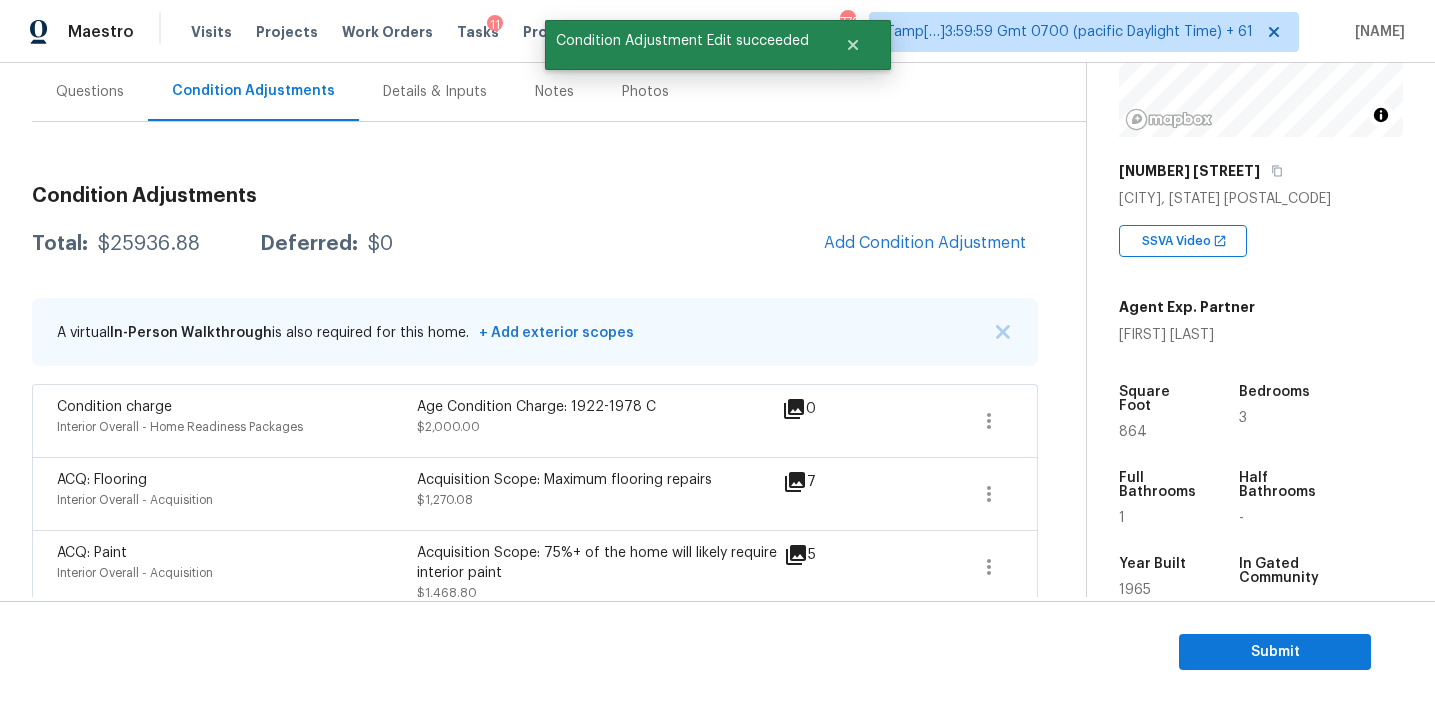 click on "$25936.88" at bounding box center [149, 244] 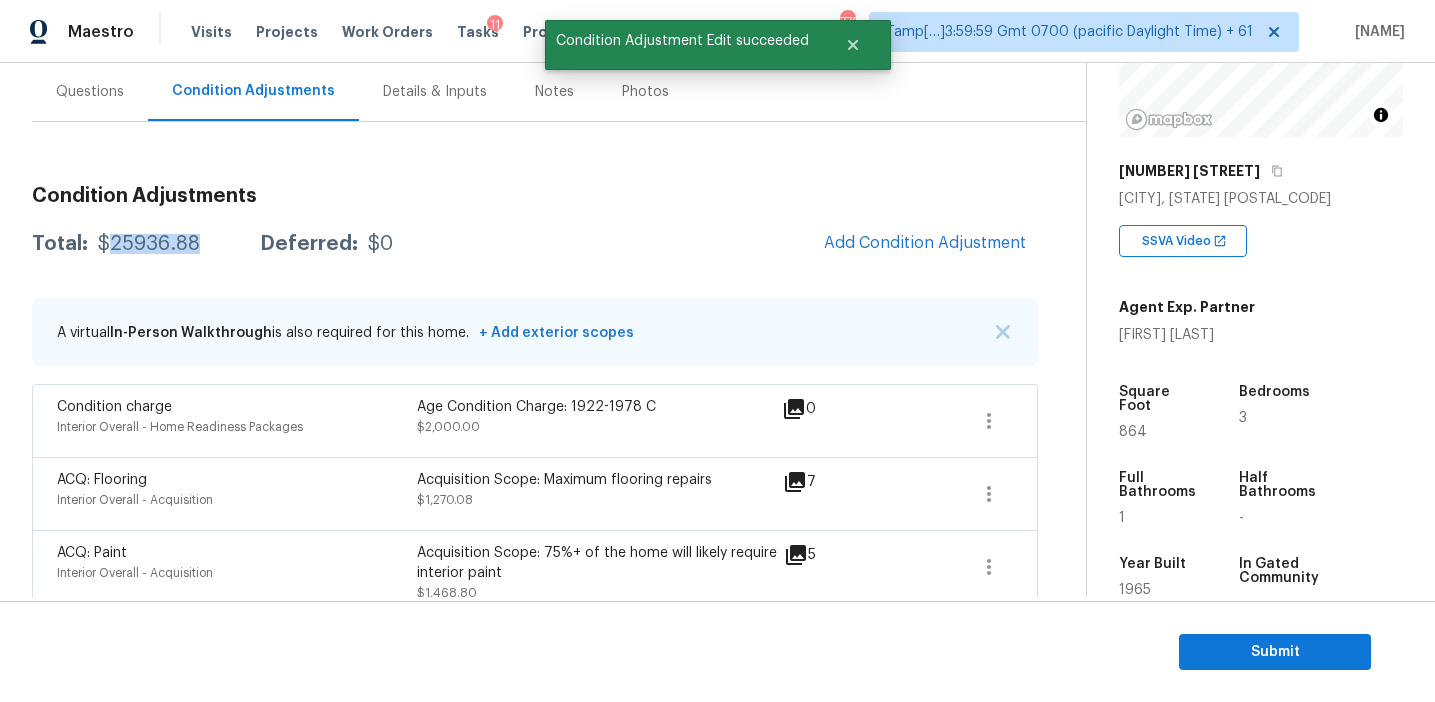 click on "$25936.88" at bounding box center [149, 244] 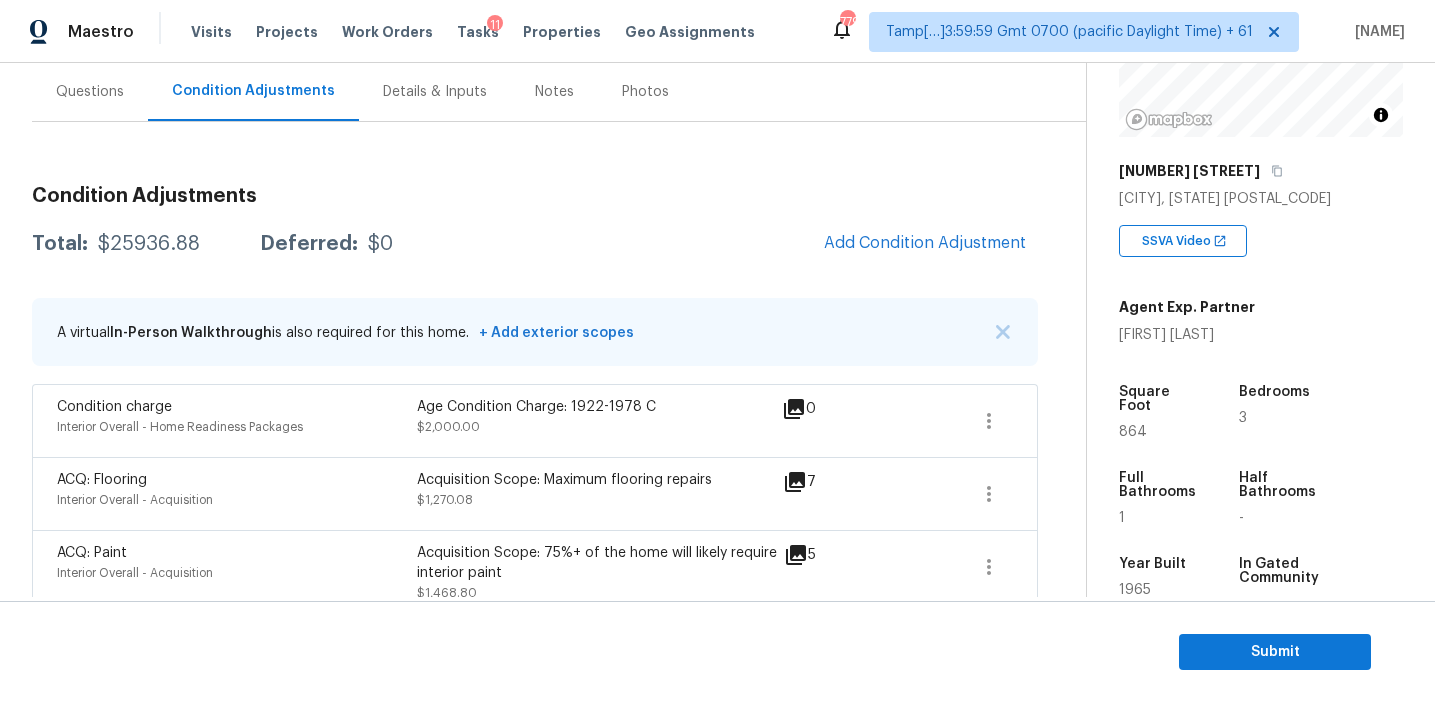 click on "Condition Adjustments" at bounding box center (535, 196) 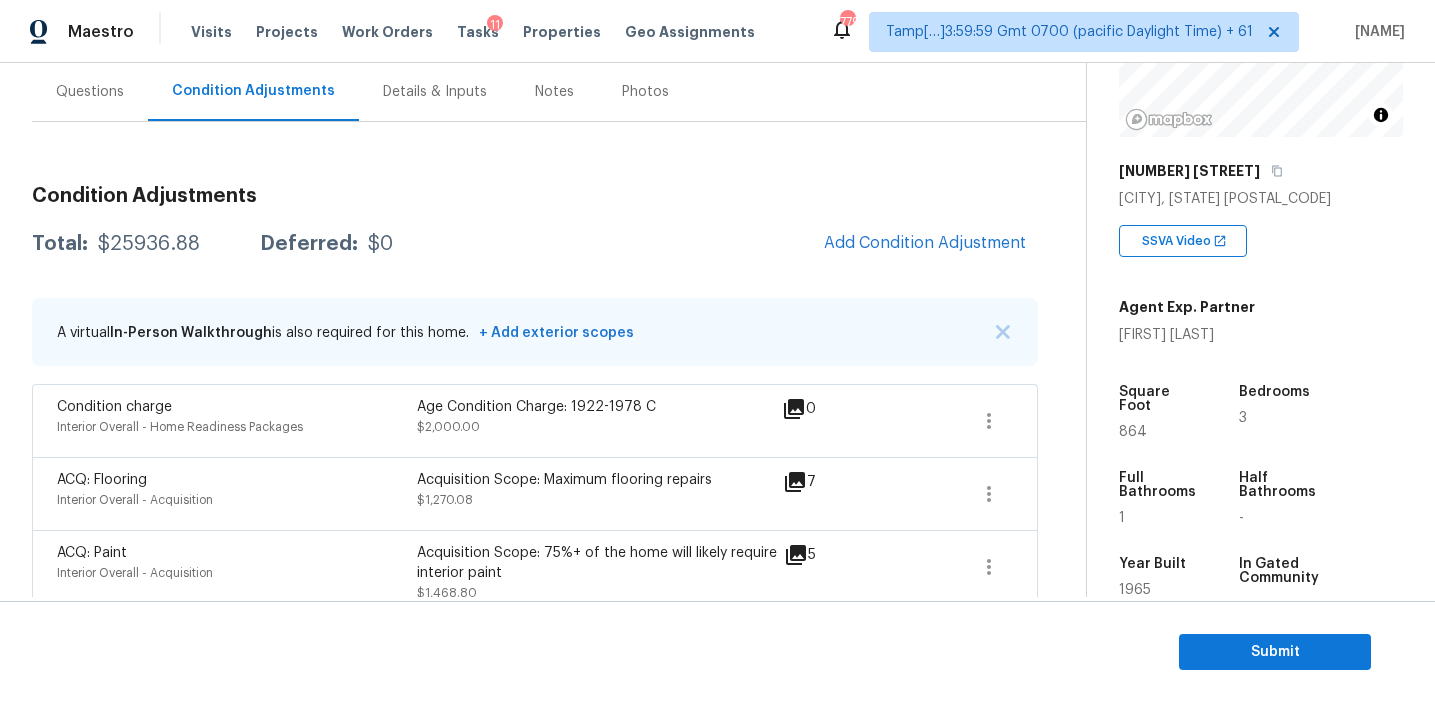 click on "Condition Adjustments Total:  $25936.88 Deferred:  $0 Add Condition Adjustment A virtual  In-Person Walkthrough  is also required for this home.   + Add exterior scopes Condition charge Interior Overall - Home Readiness Packages Age Condition Charge: 1922-1978 C	 $2,000.00   0 ACQ: Flooring Interior Overall - Acquisition Acquisition Scope: Maximum flooring repairs $1,270.08   7 ACQ: Paint Interior Overall - Acquisition Acquisition Scope: 75%+ of the home will likely require interior paint $1,468.80   5 Bathroom Plumbing Bathroom - Plumbing Prep and acid wash/deep clean the shower pan. $200.00   2 Appliances Kitchen - Appliances Remove and replace the existing hood vent with new (PM to approve finish). Ensure that all electrical/exhaust connections are correct and that the exhaust hood operates as intended. Haul away and dispose of all debris properly. $148.00   1 Concrete Install Exterior Overall - Flatwork $5,000.00   2 Overall Exterior Exterior Overall $1,950.00   16 Pressure Washing $300.00   0 $3,000.00" at bounding box center (535, 990) 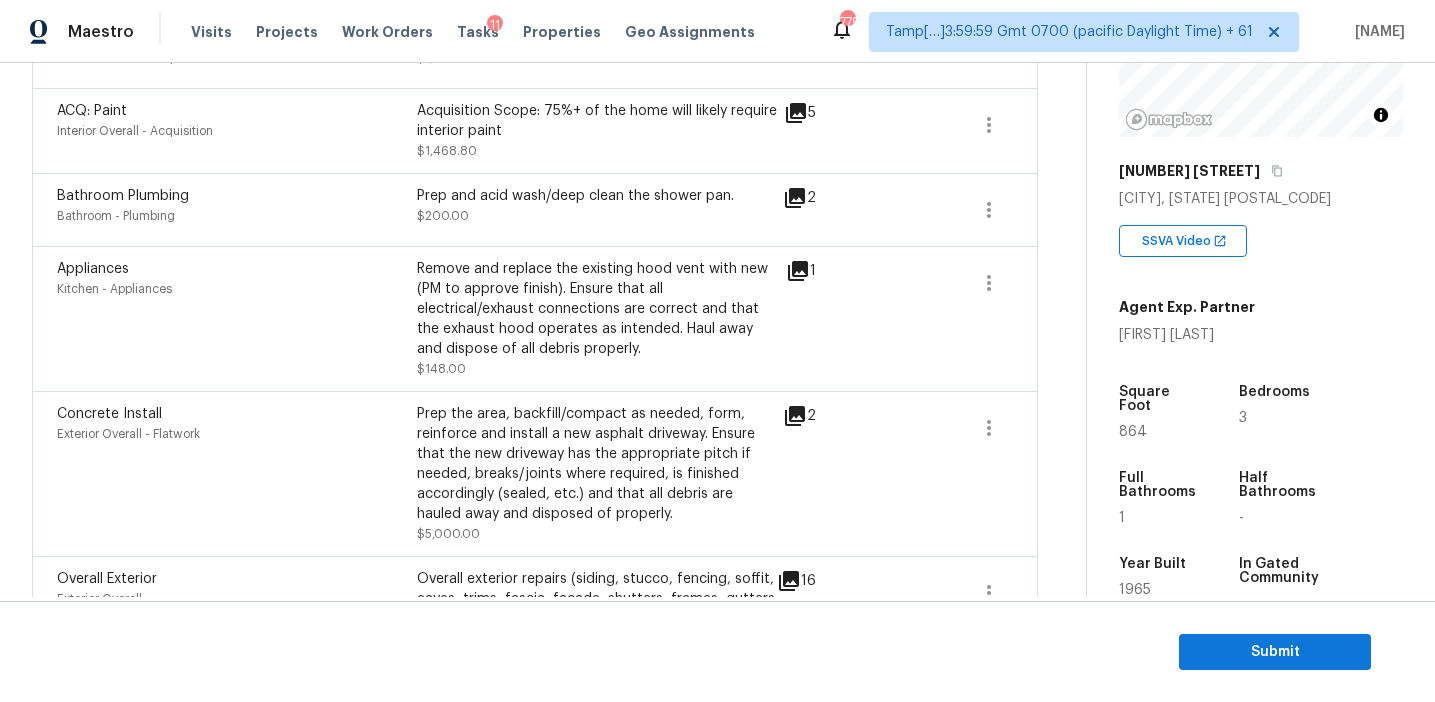 scroll, scrollTop: 601, scrollLeft: 0, axis: vertical 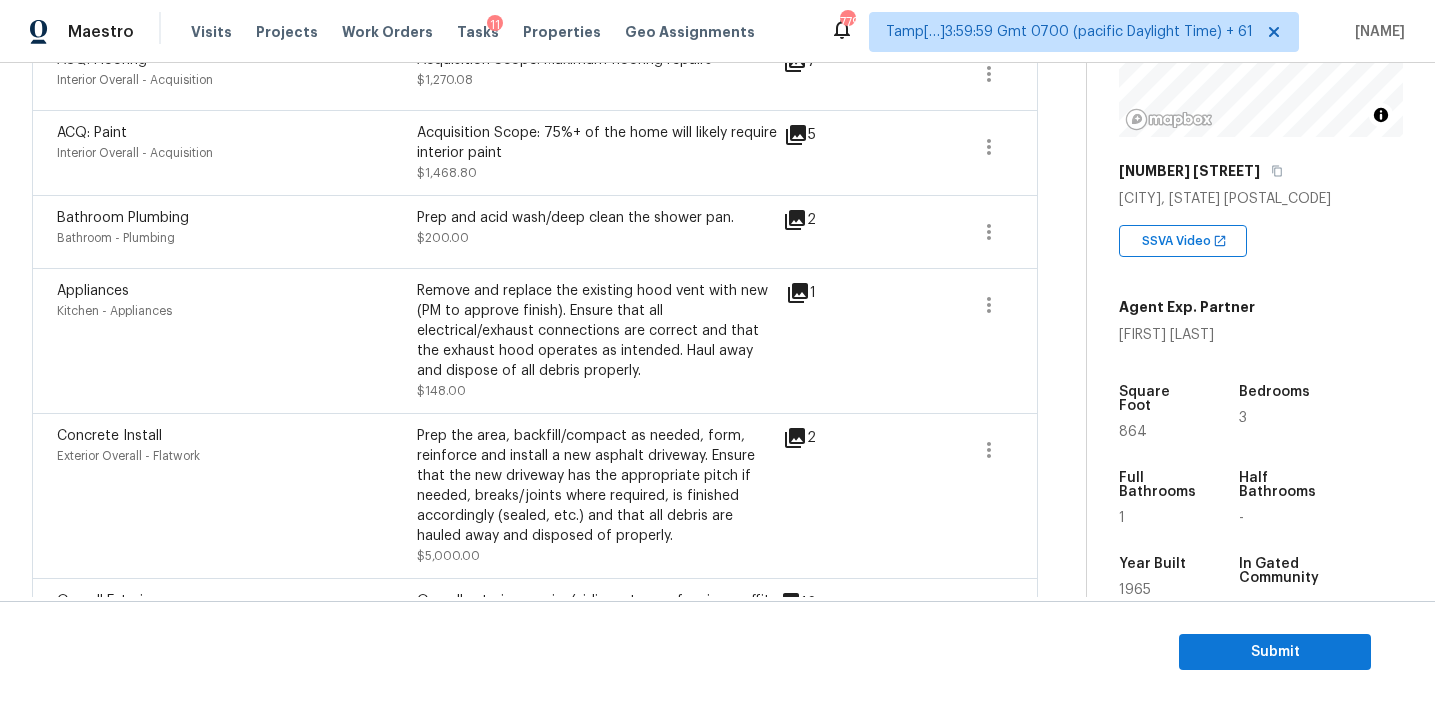 click on "Remove and replace the existing hood vent with new (PM to approve finish). Ensure that all electrical/exhaust connections are correct and that the exhaust hood operates as intended. Haul away and dispose of all debris properly." at bounding box center (597, 331) 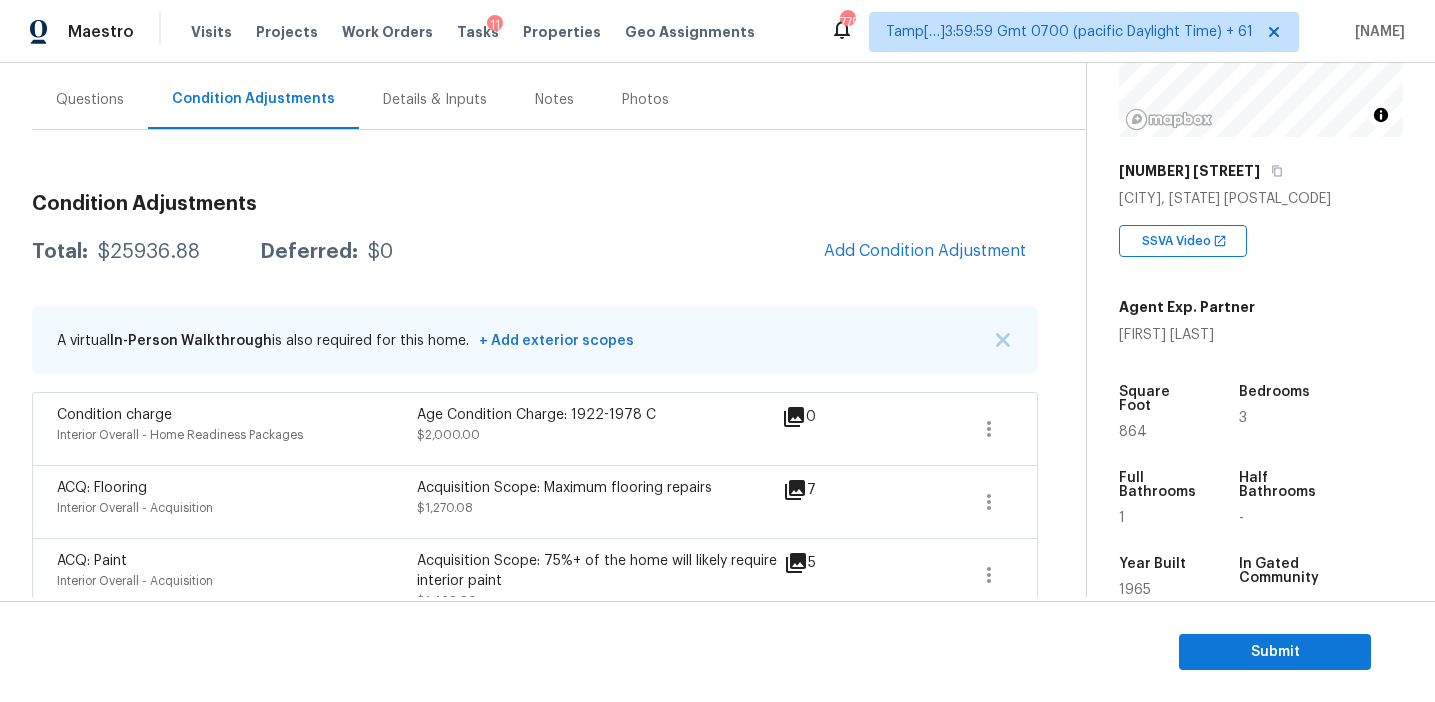 scroll, scrollTop: 179, scrollLeft: 0, axis: vertical 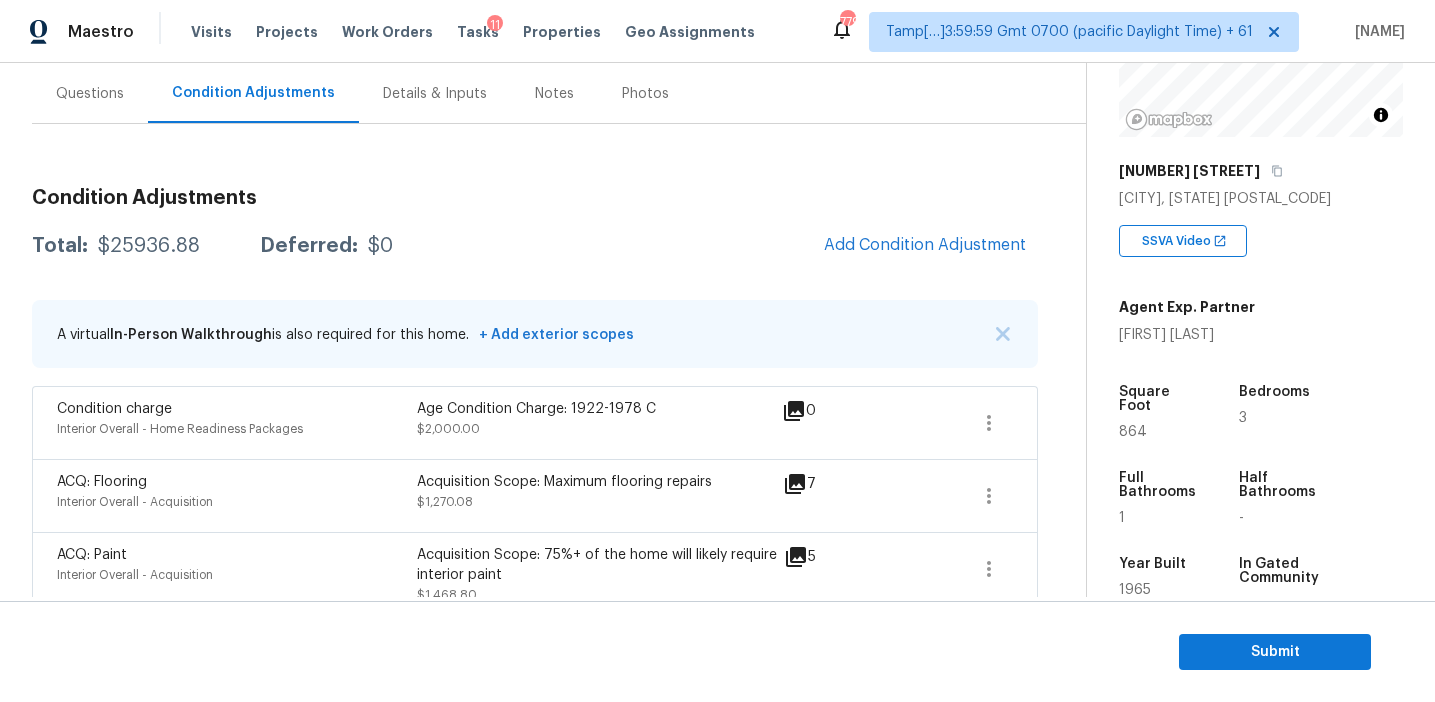 click on "Questions" at bounding box center [90, 93] 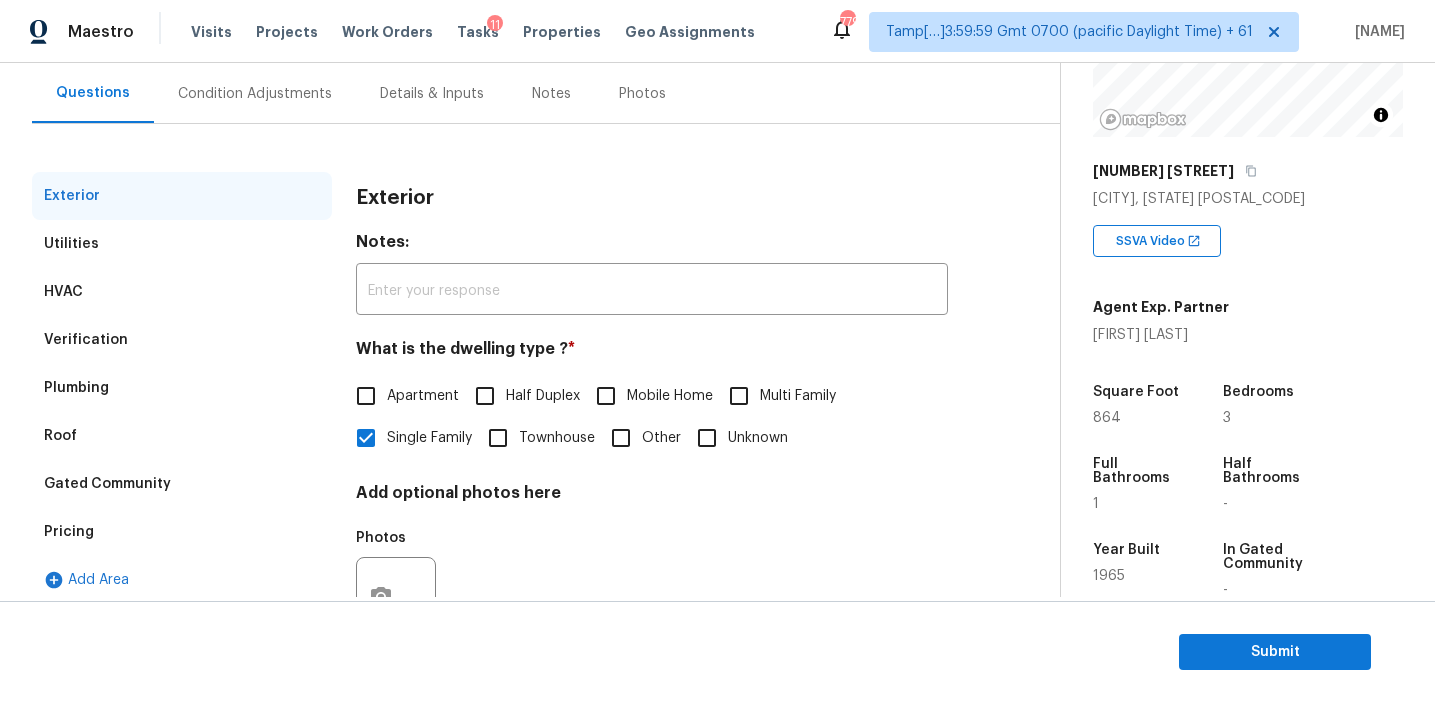 click on "Pricing" at bounding box center [182, 532] 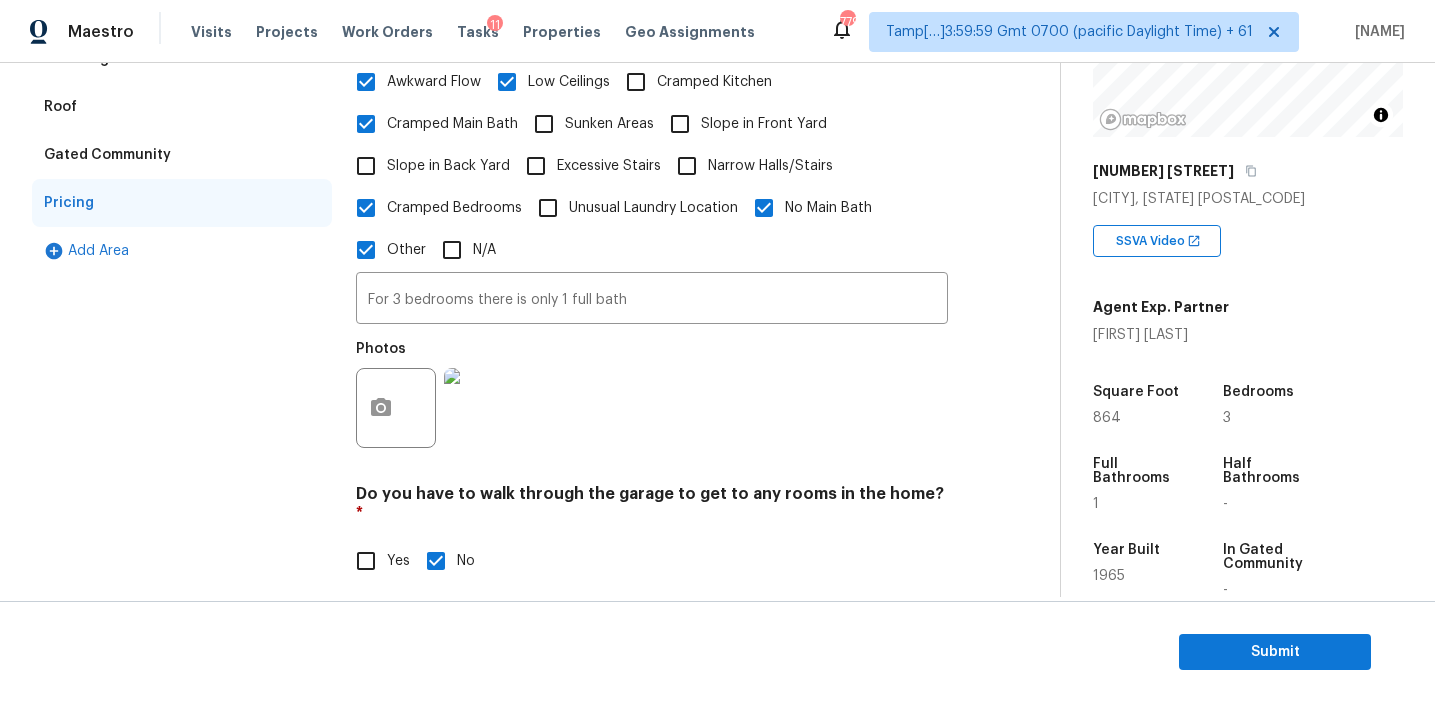scroll, scrollTop: 687, scrollLeft: 0, axis: vertical 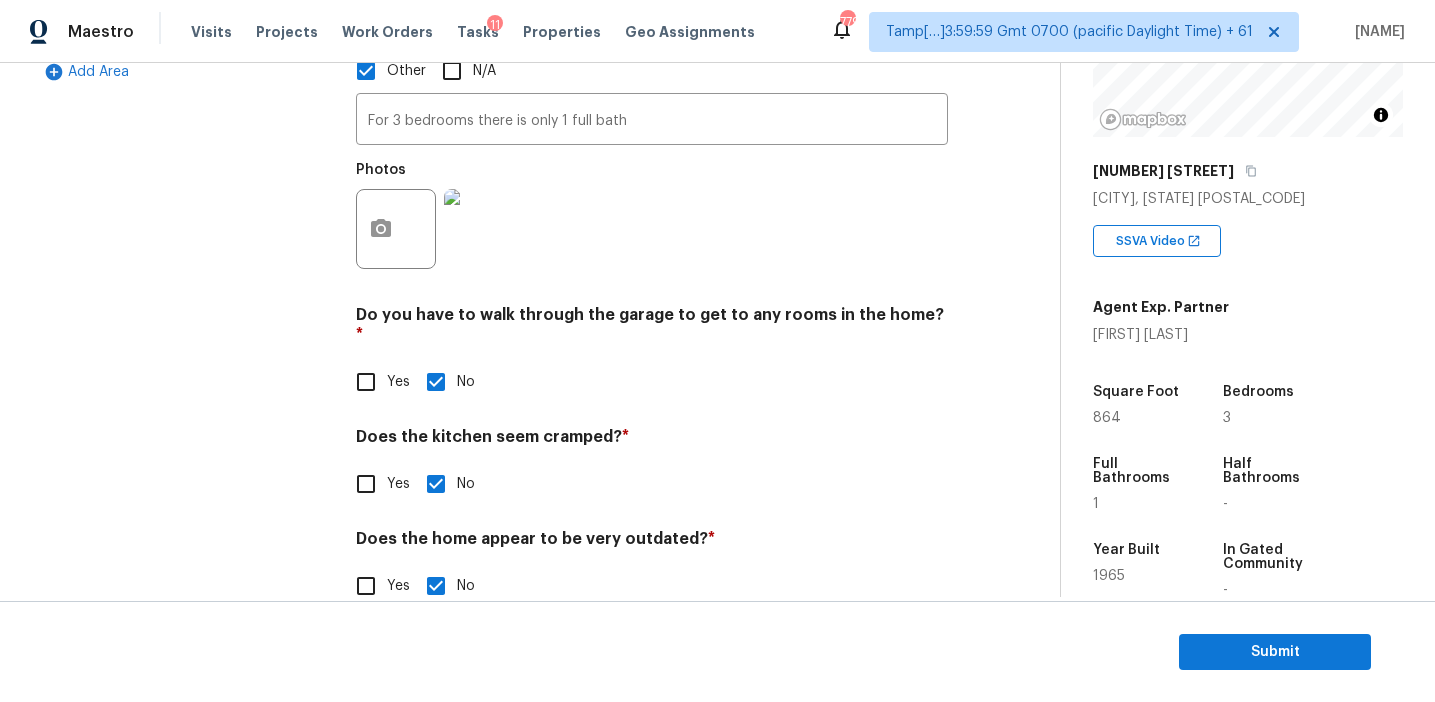 click on "Yes" at bounding box center (366, 586) 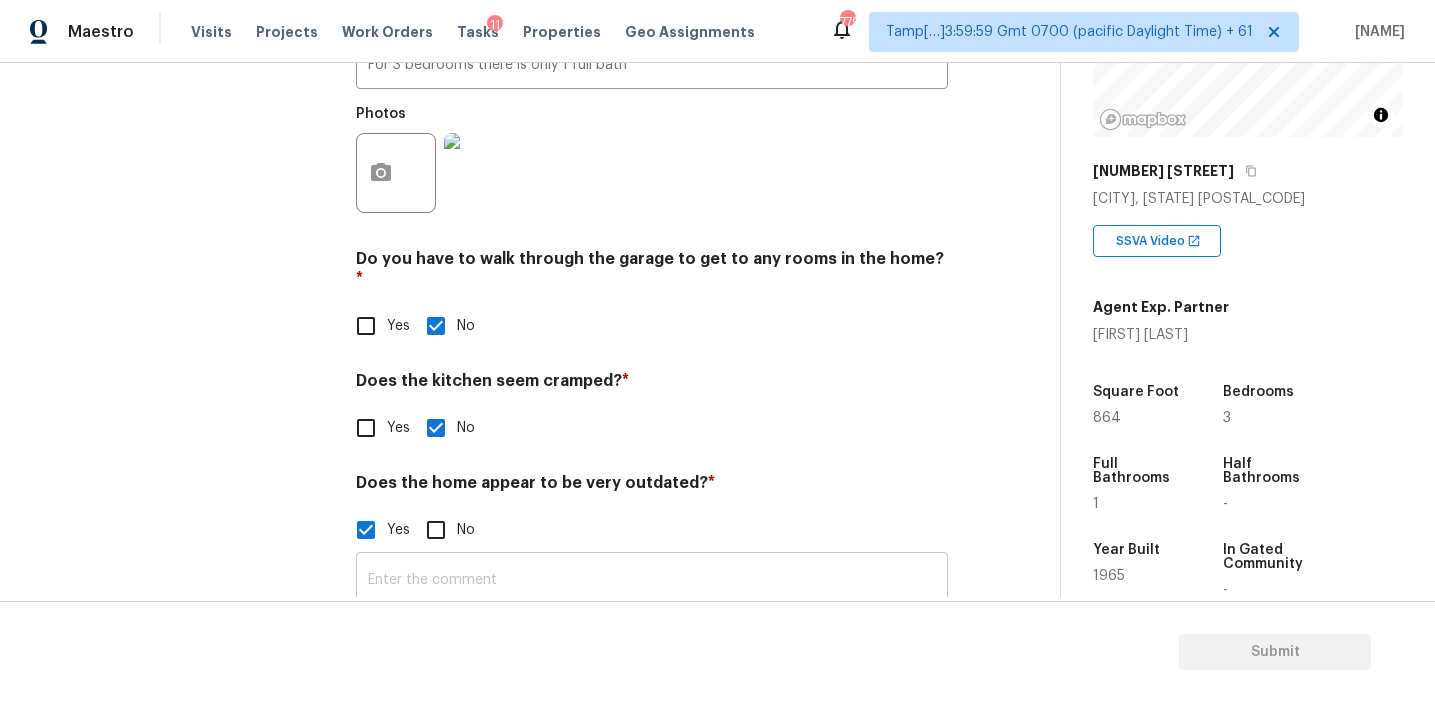 scroll, scrollTop: 741, scrollLeft: 0, axis: vertical 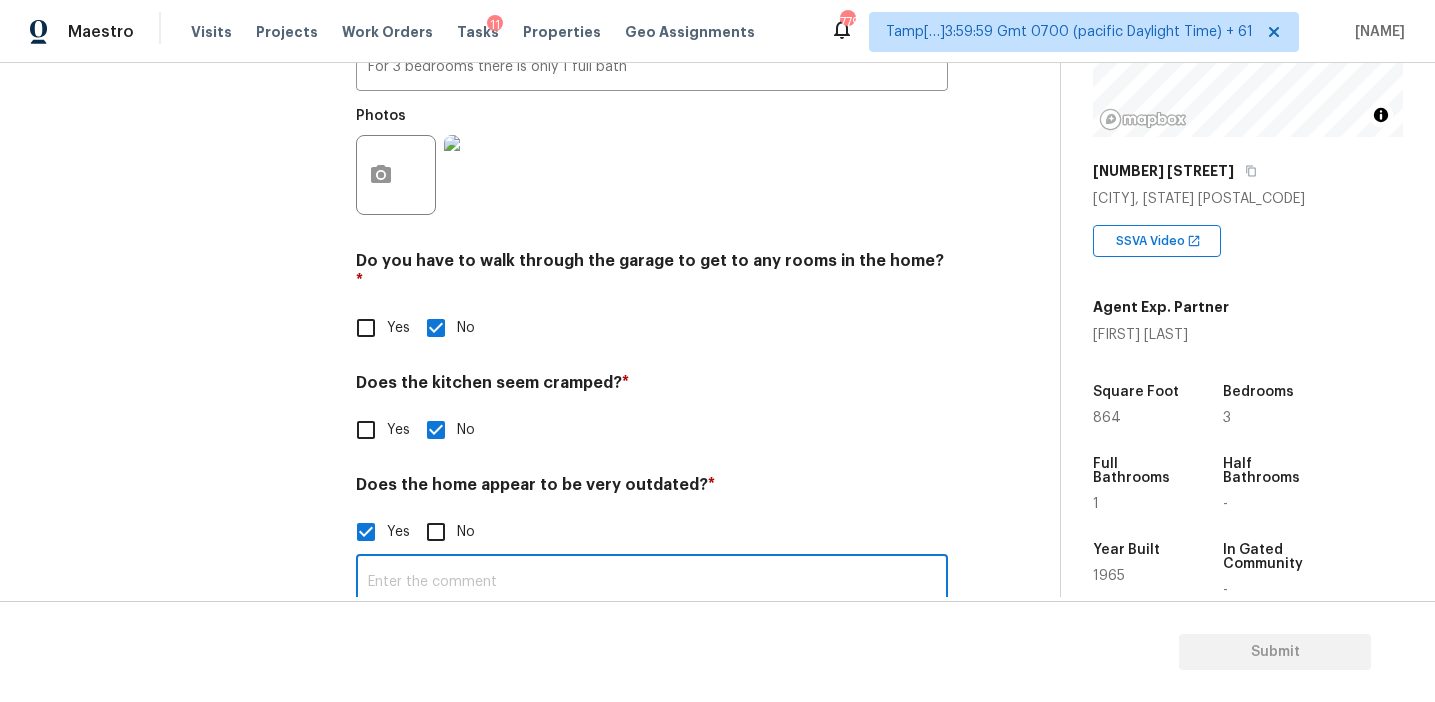 click at bounding box center [652, 582] 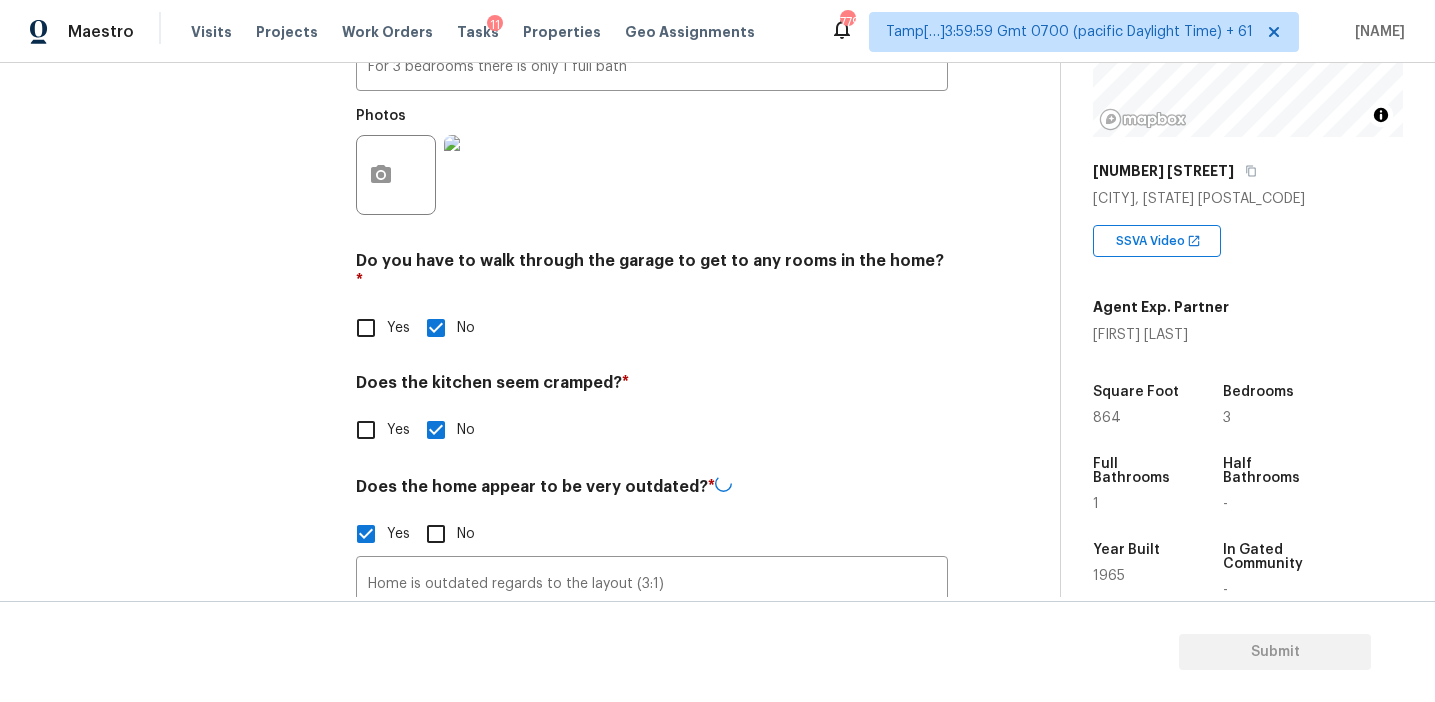 click on "Exterior Utilities HVAC Verification Plumbing Roof Gated Community Pricing 1 Add Area" at bounding box center [182, 121] 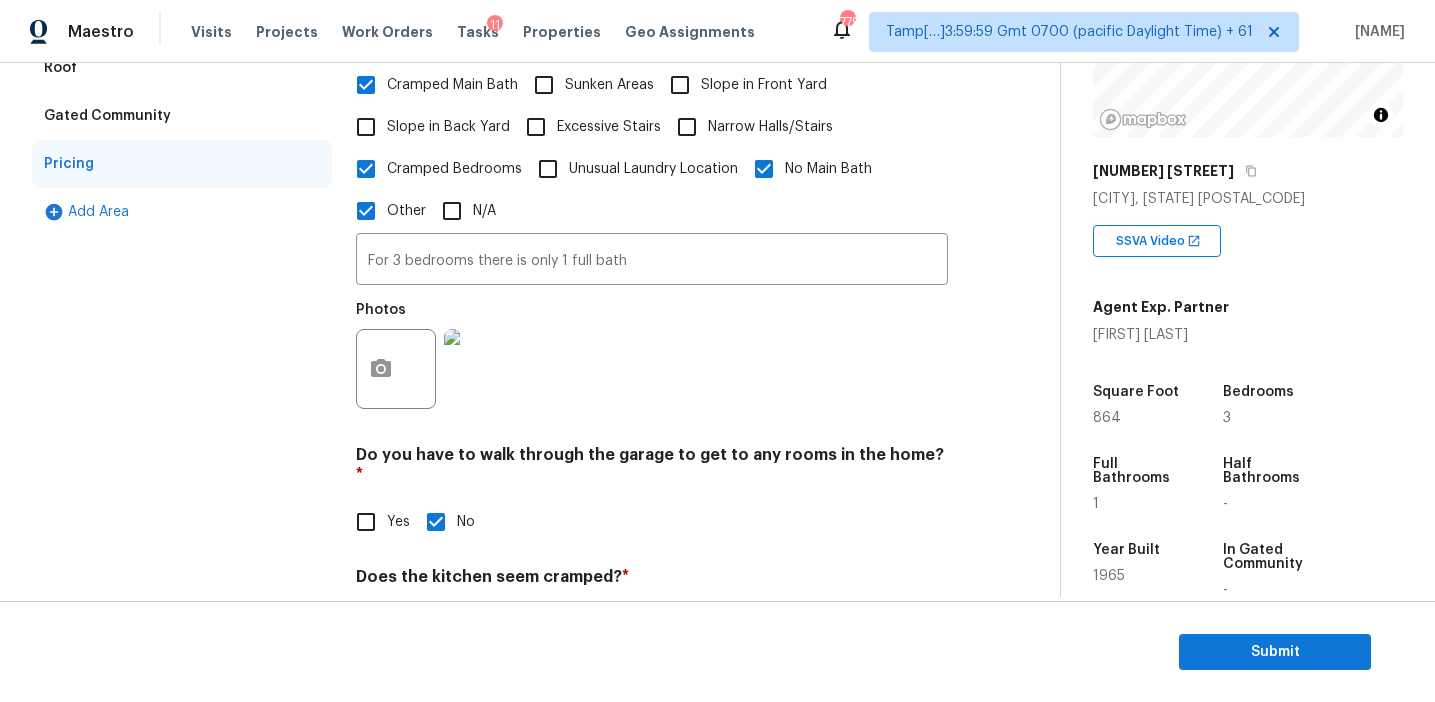 scroll, scrollTop: 530, scrollLeft: 0, axis: vertical 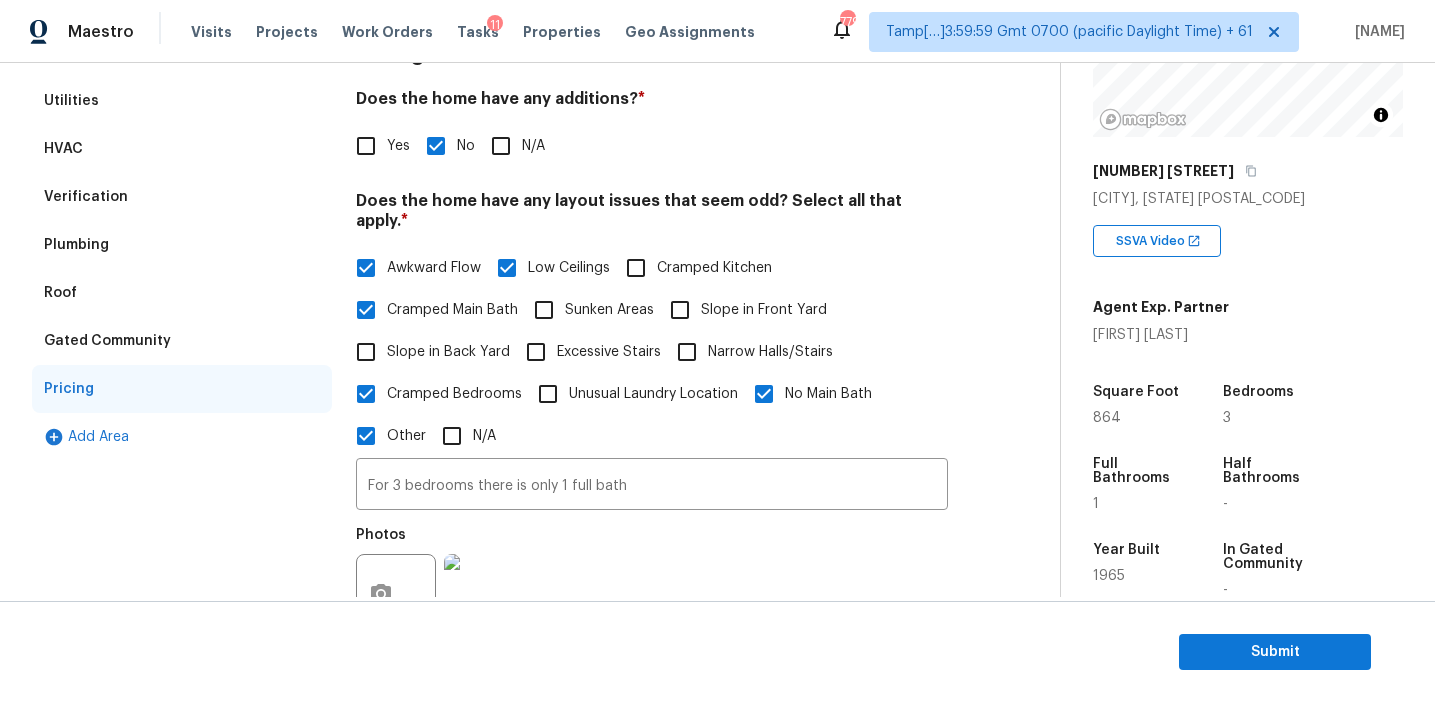 click on "Verification" at bounding box center [182, 197] 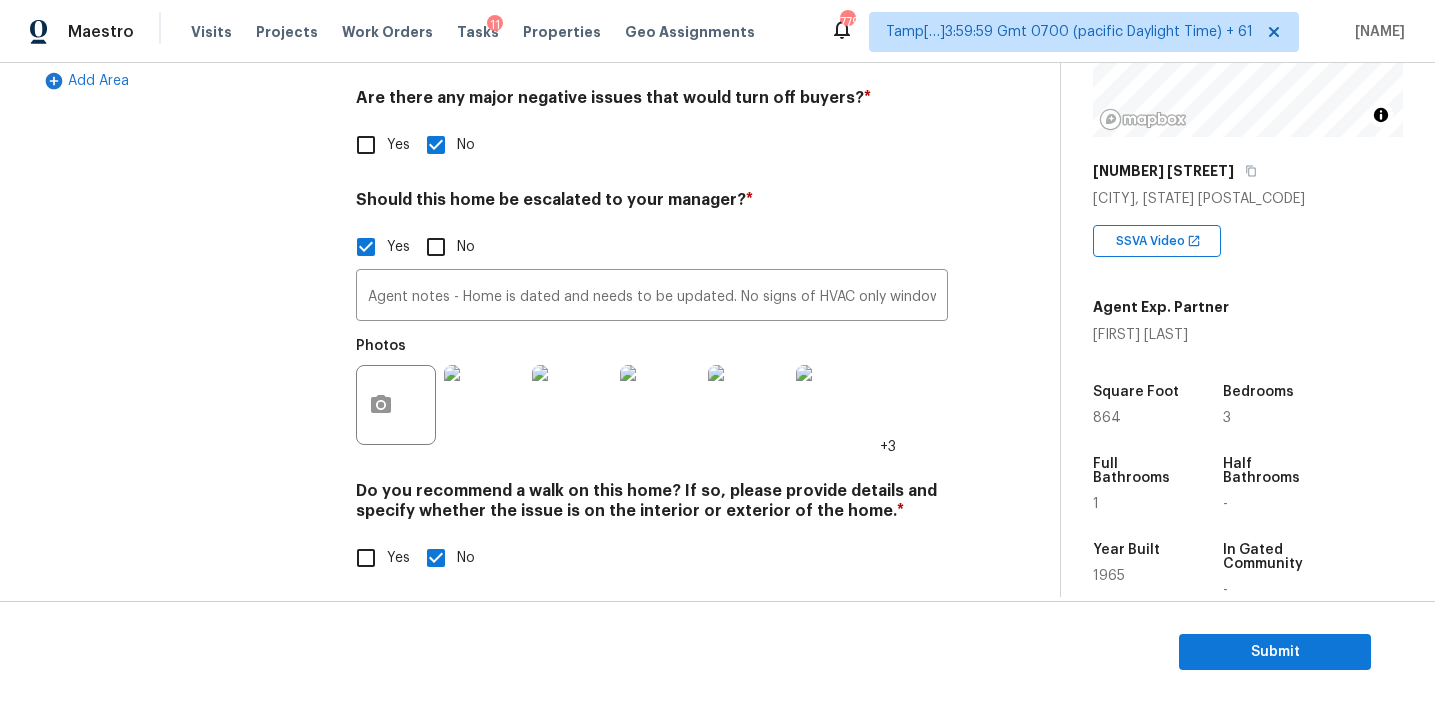 scroll, scrollTop: 691, scrollLeft: 0, axis: vertical 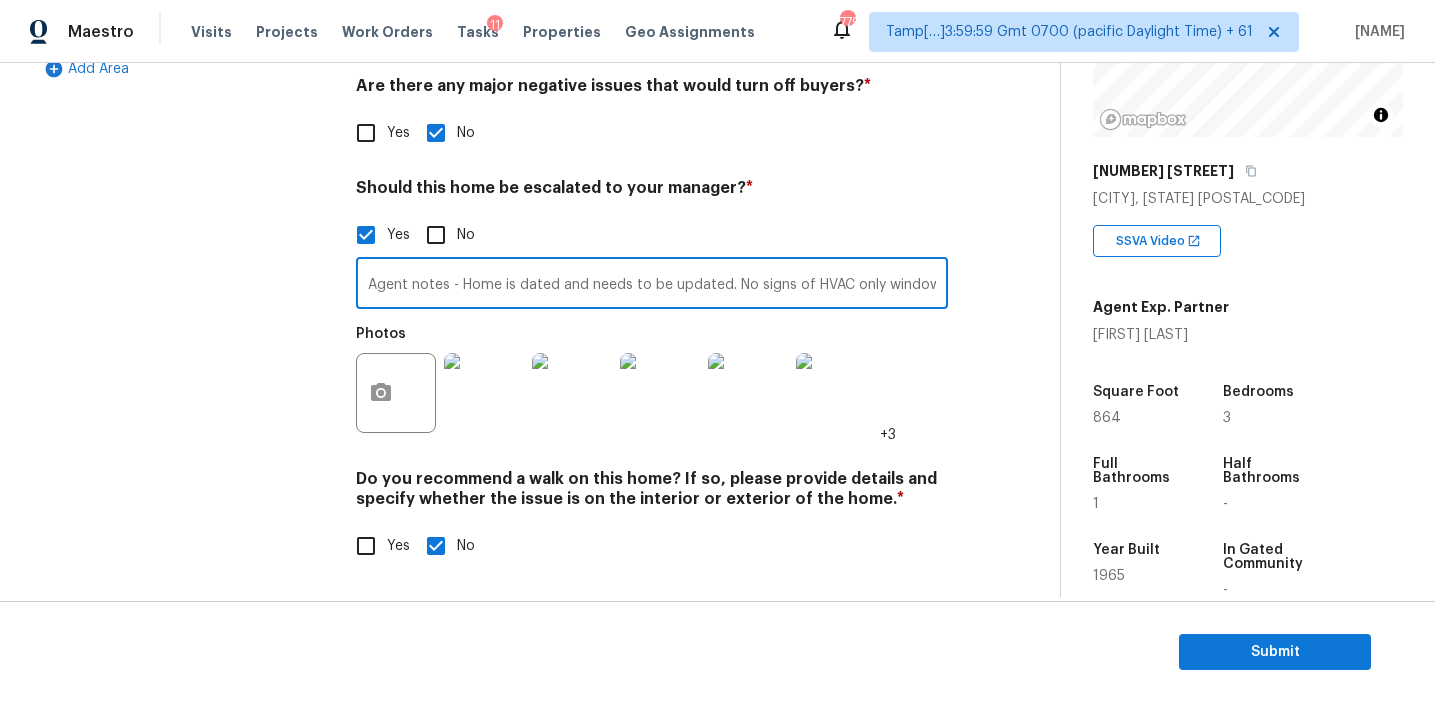 click on "Agent notes - Home is dated and needs to be updated. No signs of HVAC only window units" at bounding box center [652, 285] 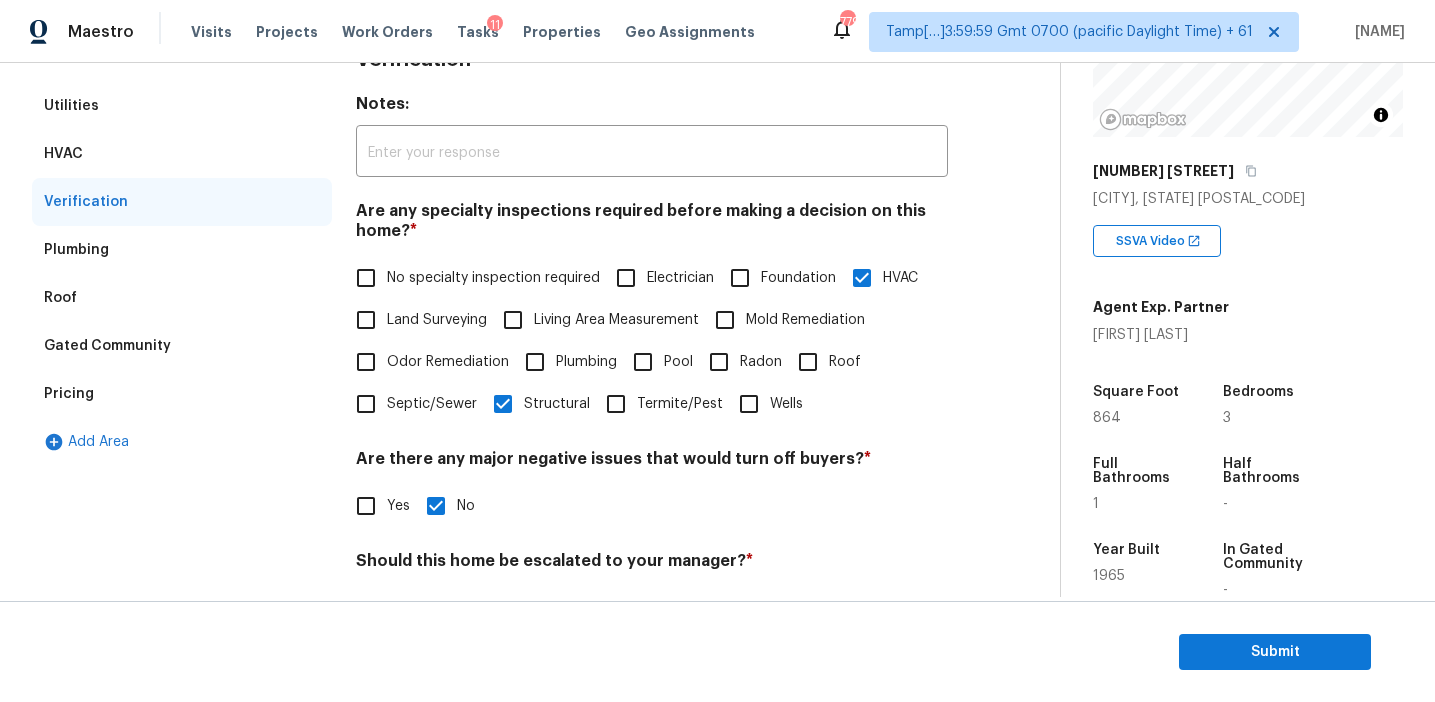 scroll, scrollTop: 167, scrollLeft: 0, axis: vertical 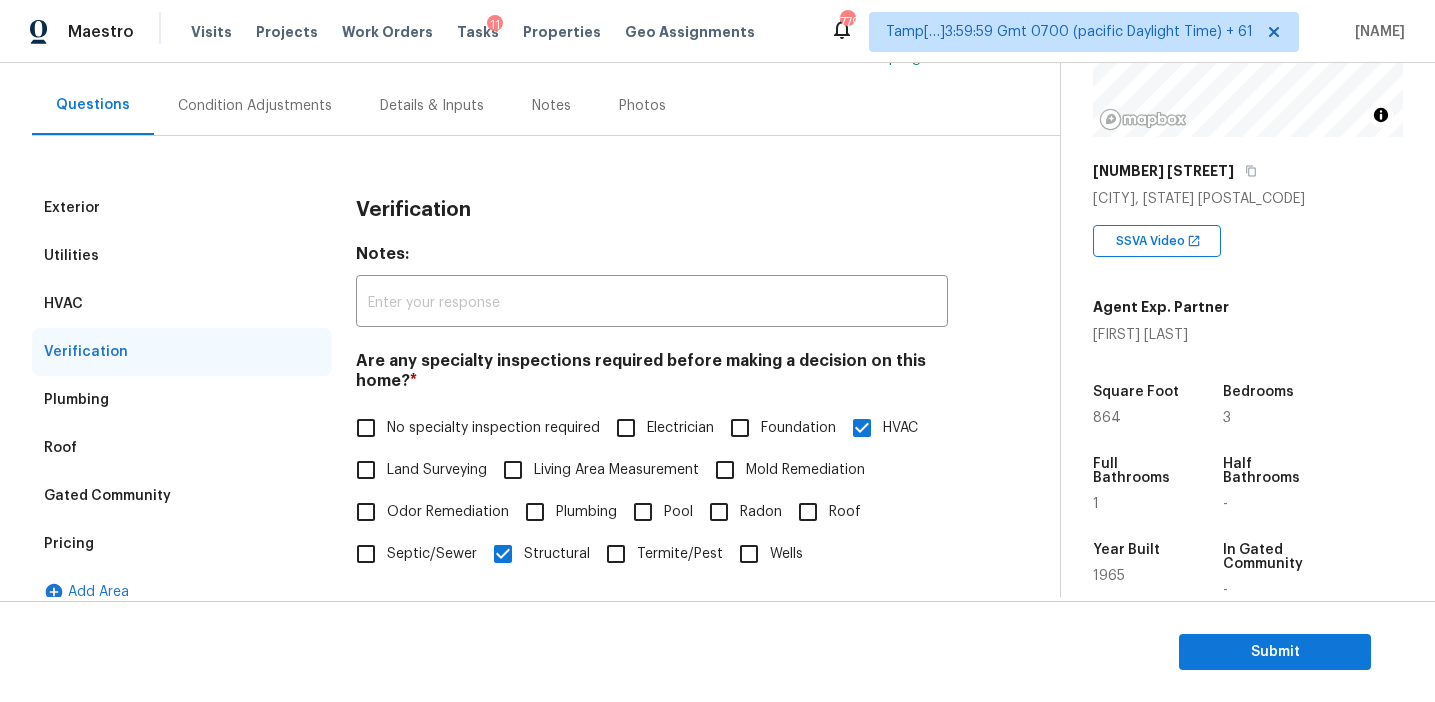click on "Condition Adjustments" at bounding box center [255, 106] 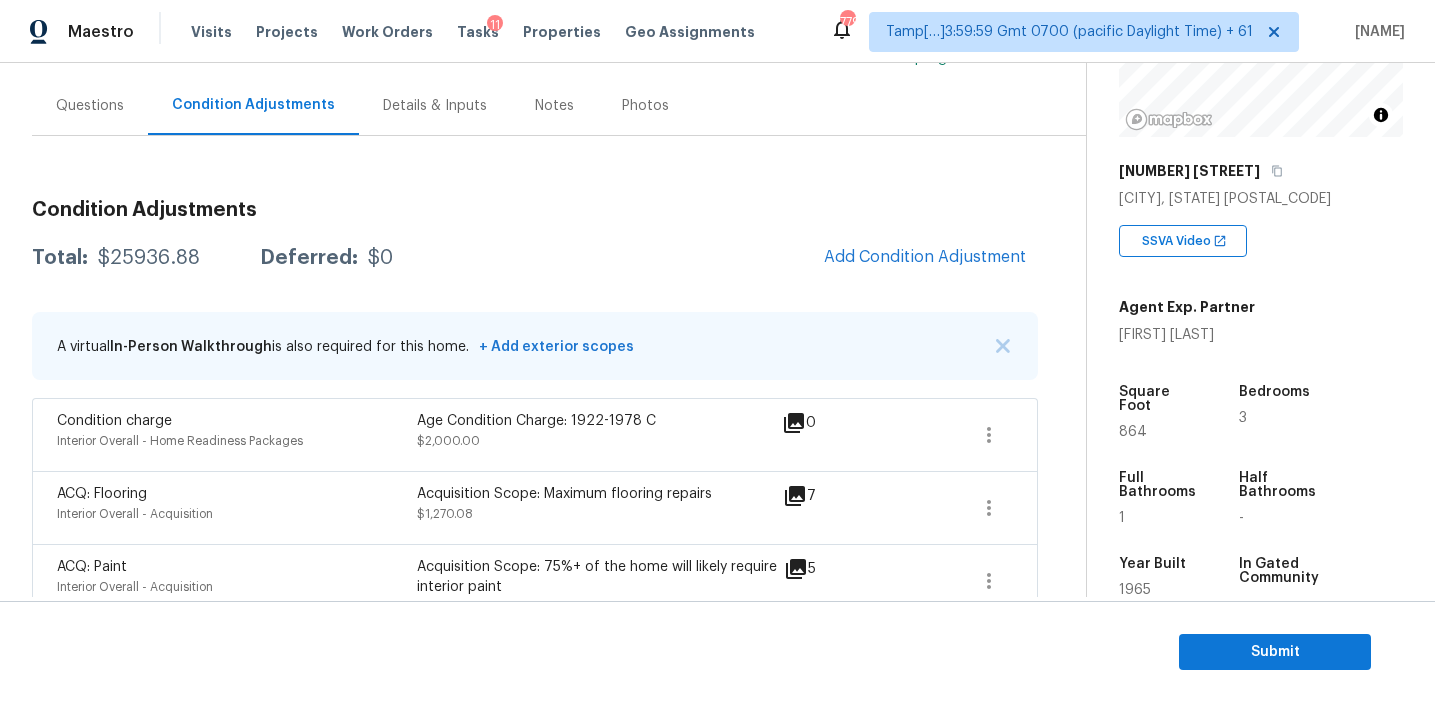click on "Questions" at bounding box center (90, 105) 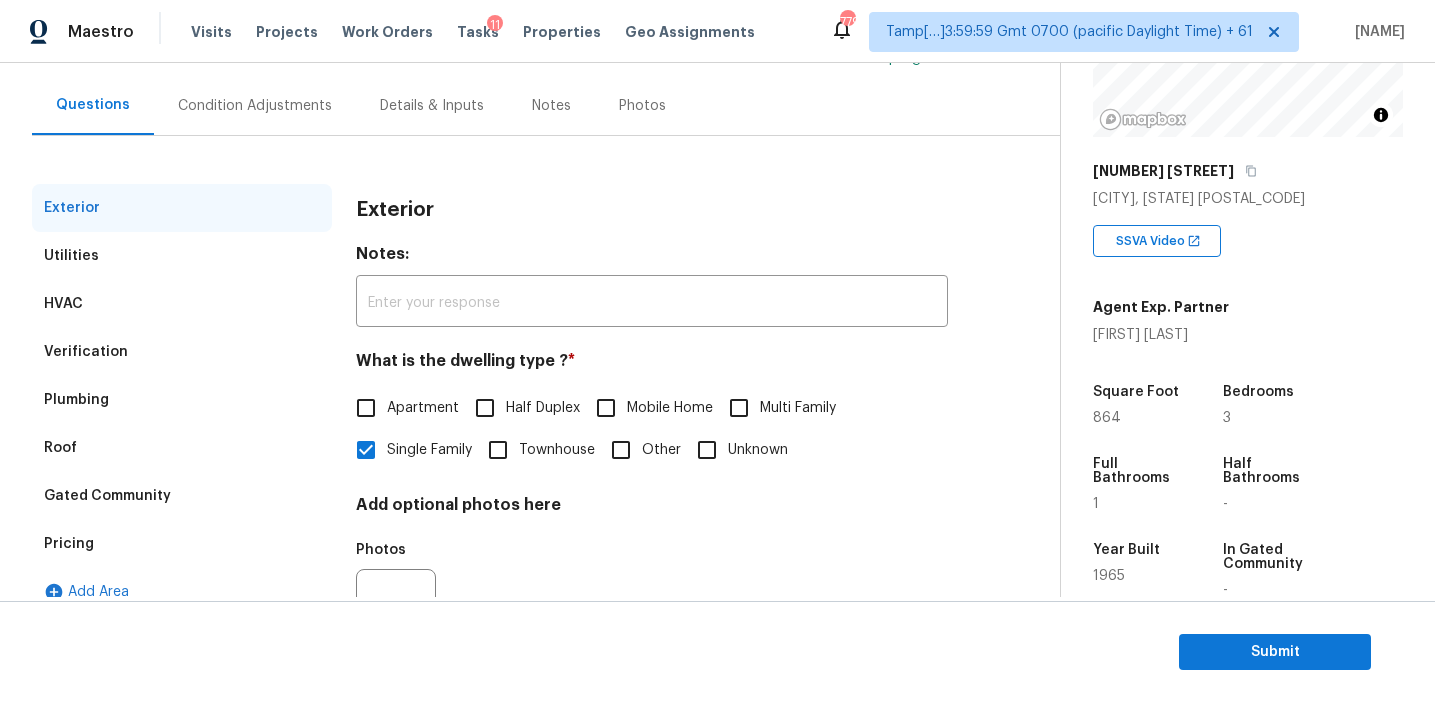 click on "Pricing" at bounding box center (182, 544) 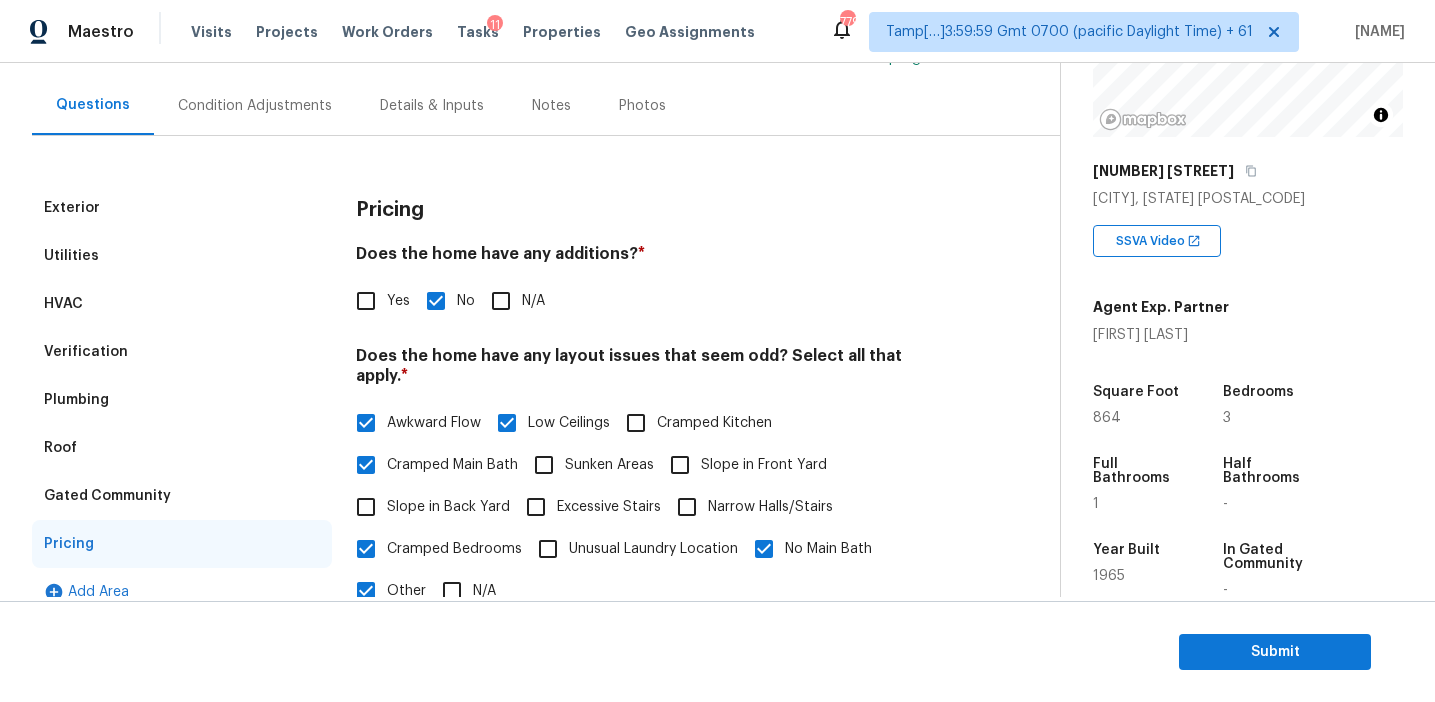 click on "Utilities" at bounding box center [182, 256] 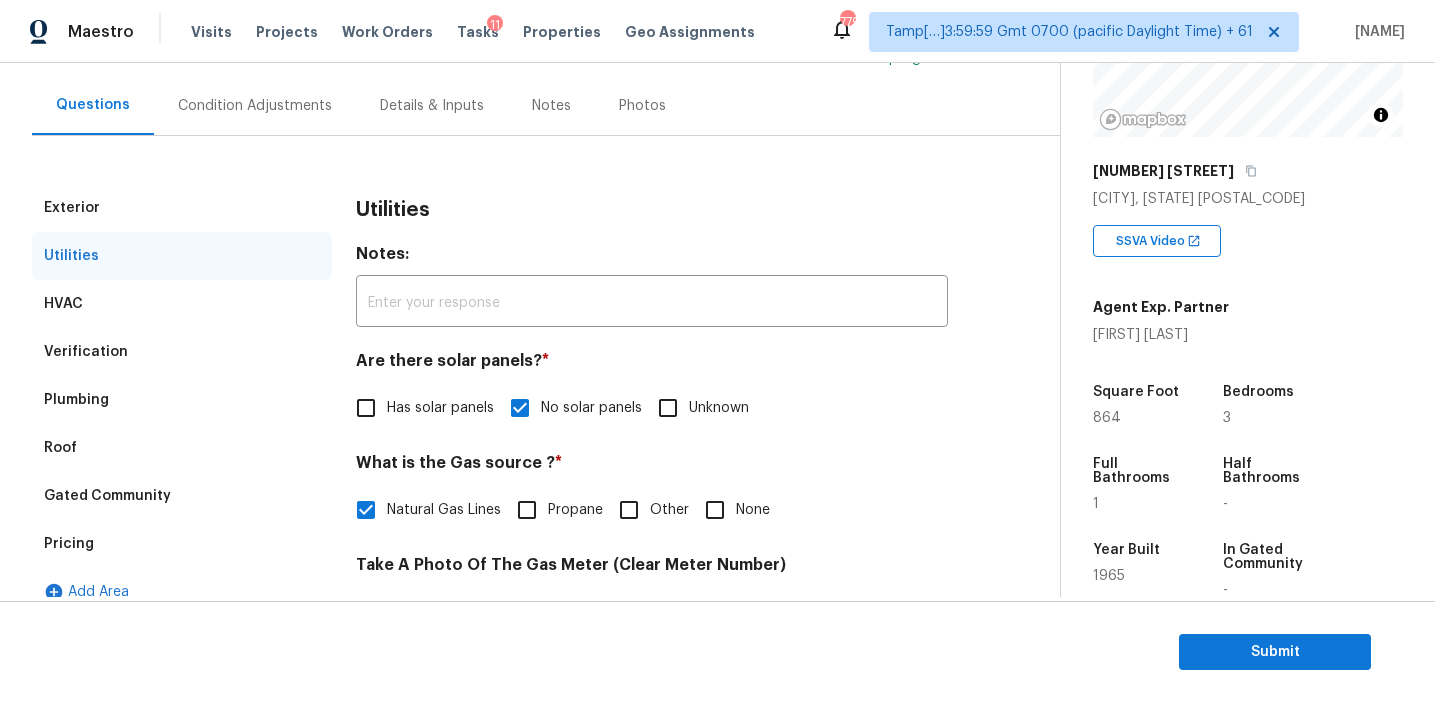 click on "Pricing" at bounding box center [182, 544] 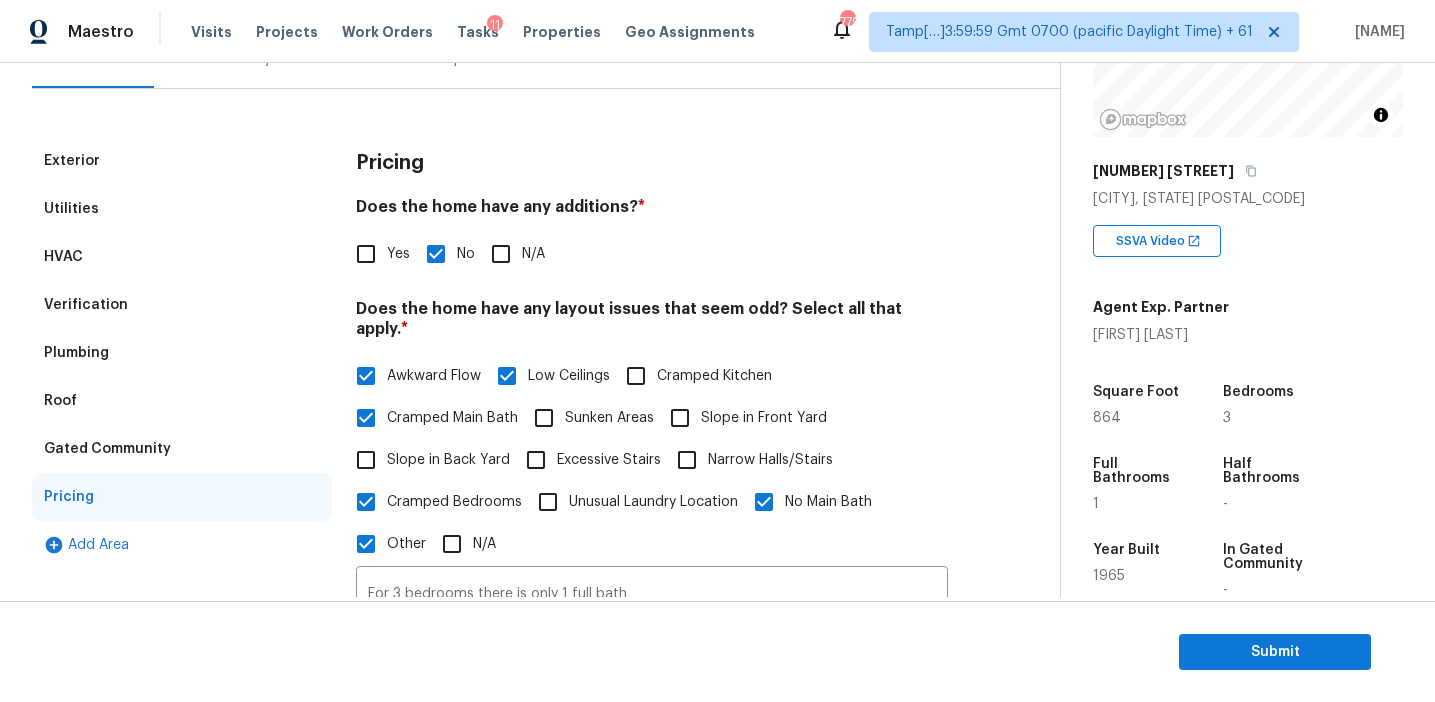 scroll, scrollTop: 135, scrollLeft: 0, axis: vertical 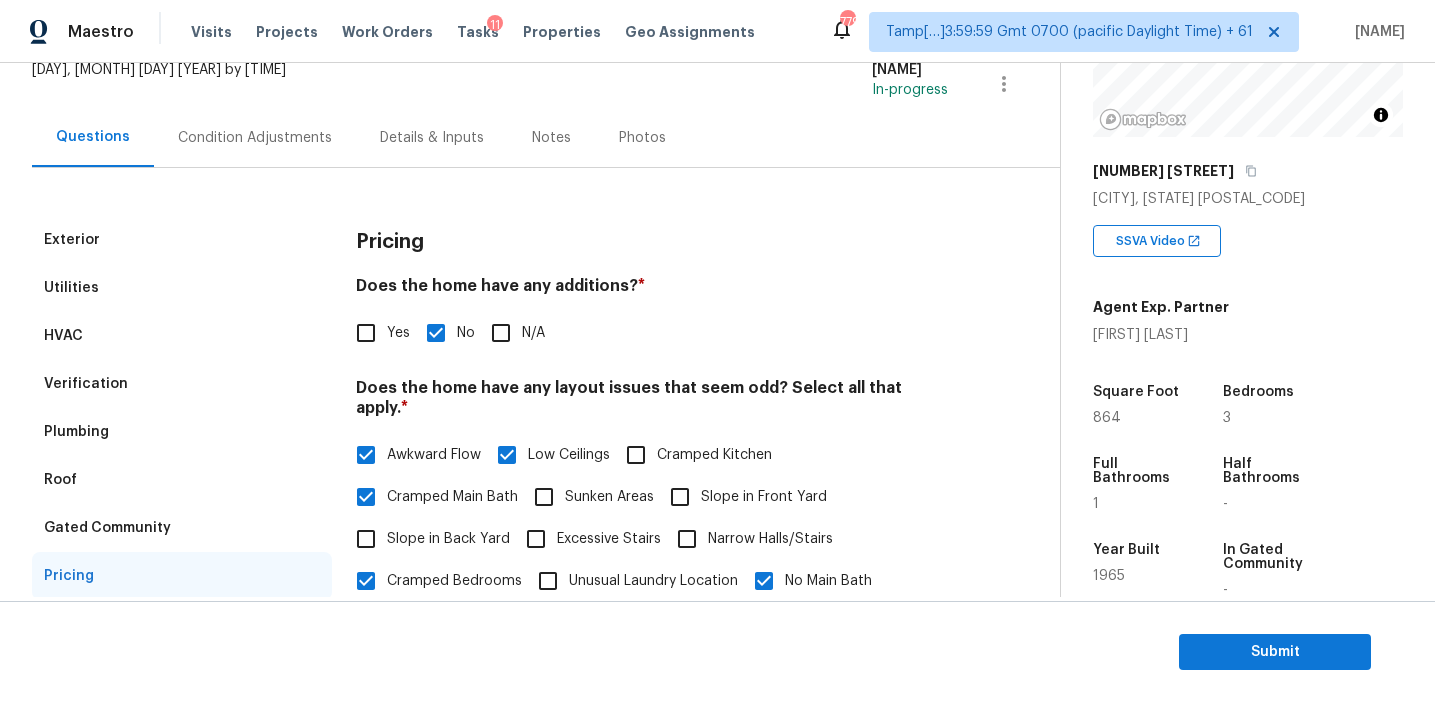 click on "Gated Community" at bounding box center [182, 528] 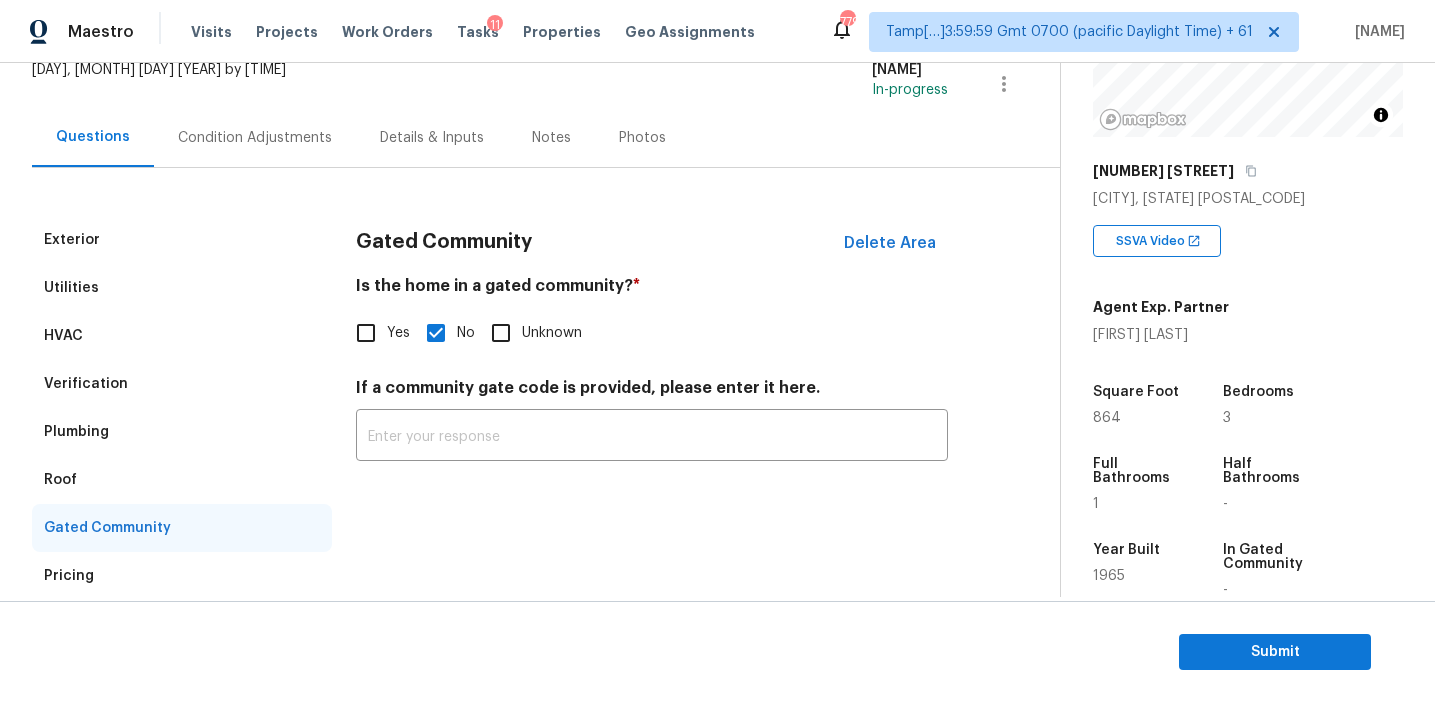 click on "Roof" at bounding box center (182, 480) 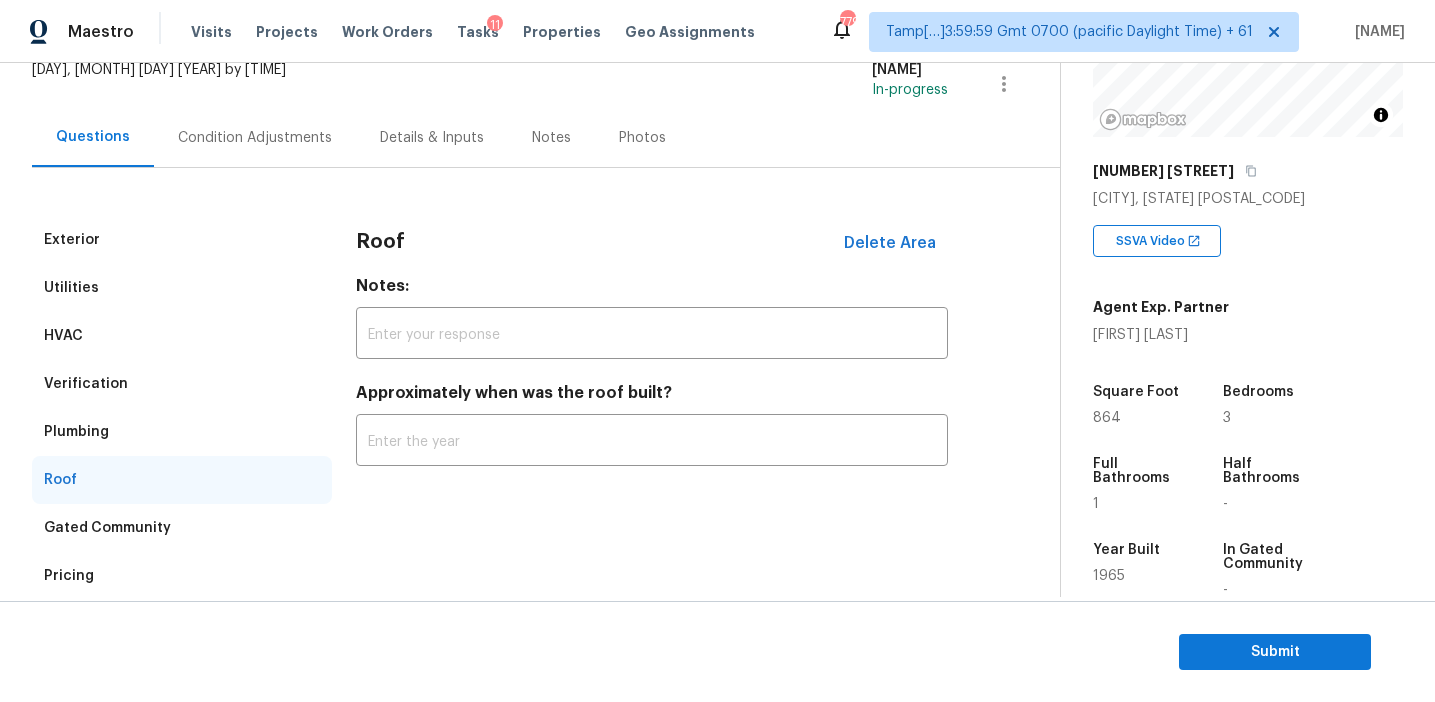 click on "Plumbing" at bounding box center (182, 432) 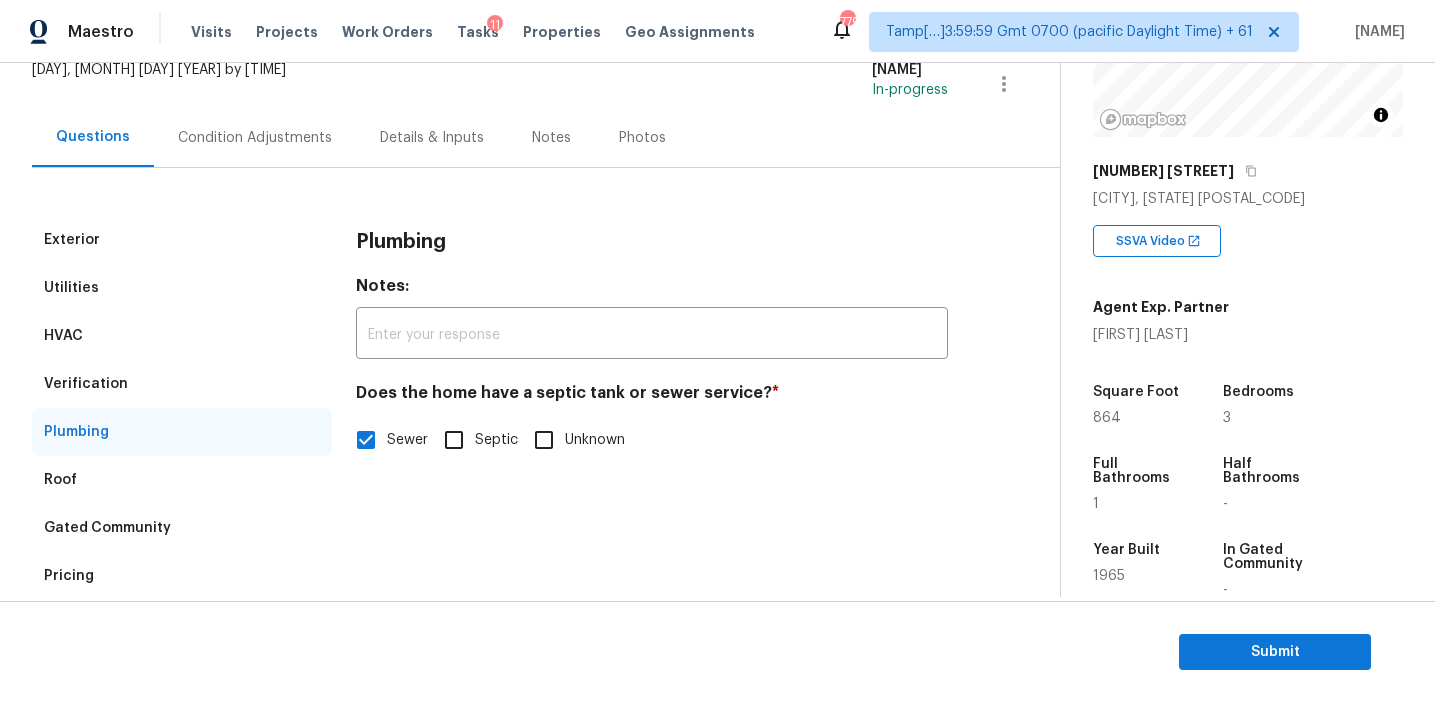 click on "Verification" at bounding box center (182, 384) 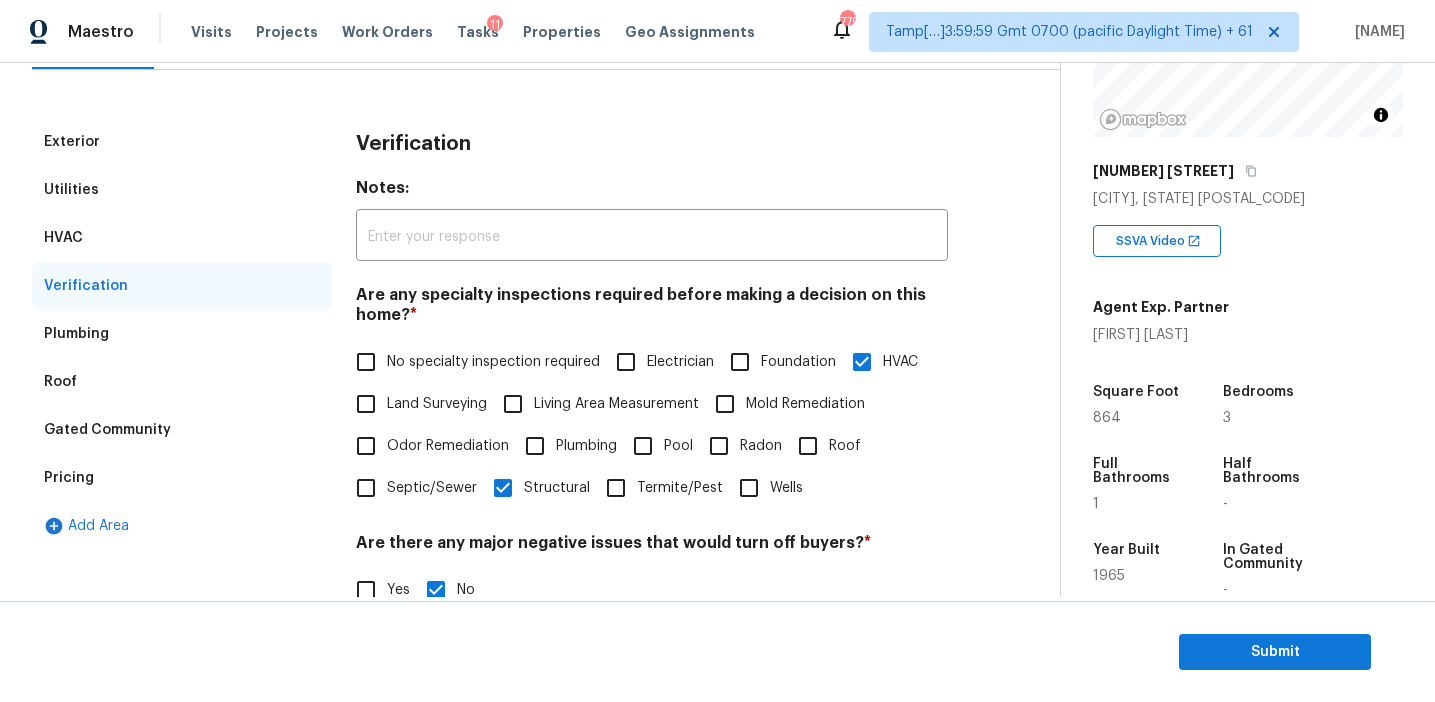 scroll, scrollTop: 116, scrollLeft: 0, axis: vertical 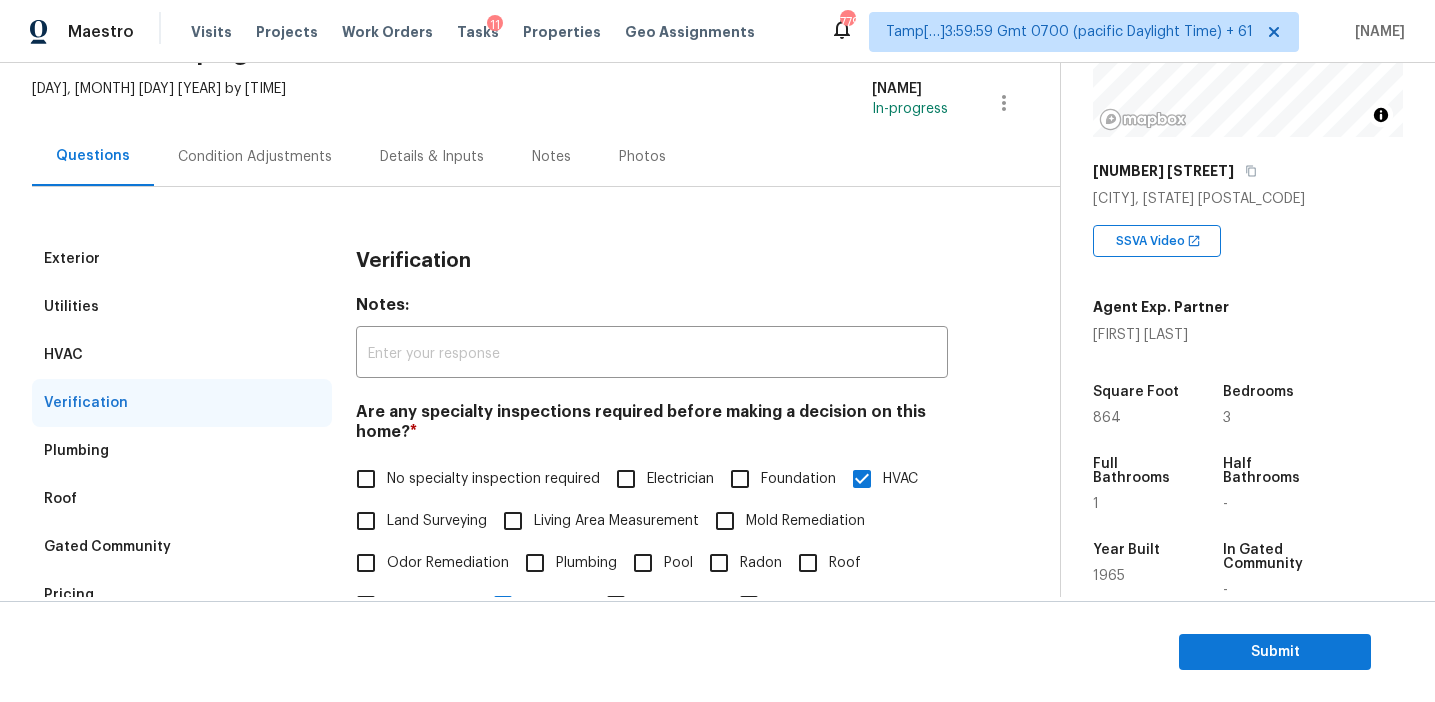click on "HVAC" at bounding box center [182, 355] 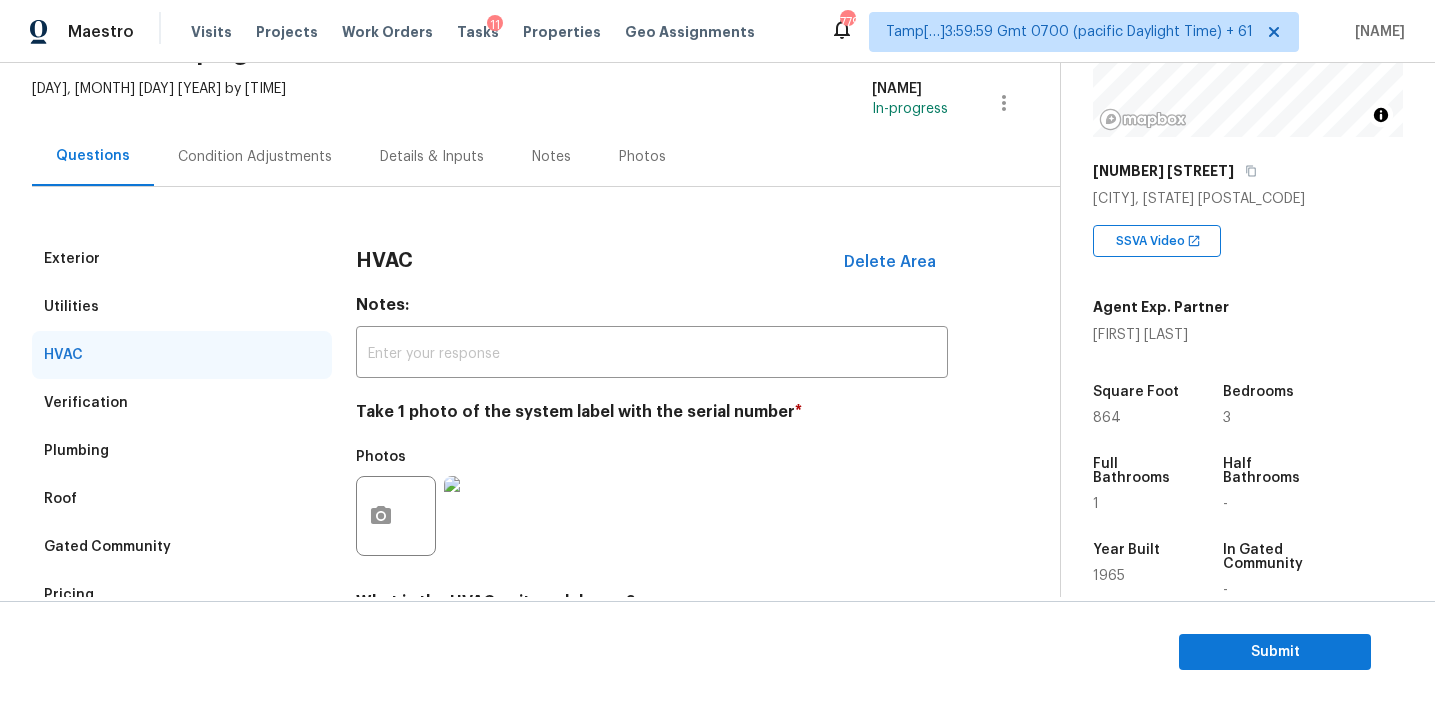 click on "Utilities" at bounding box center (182, 307) 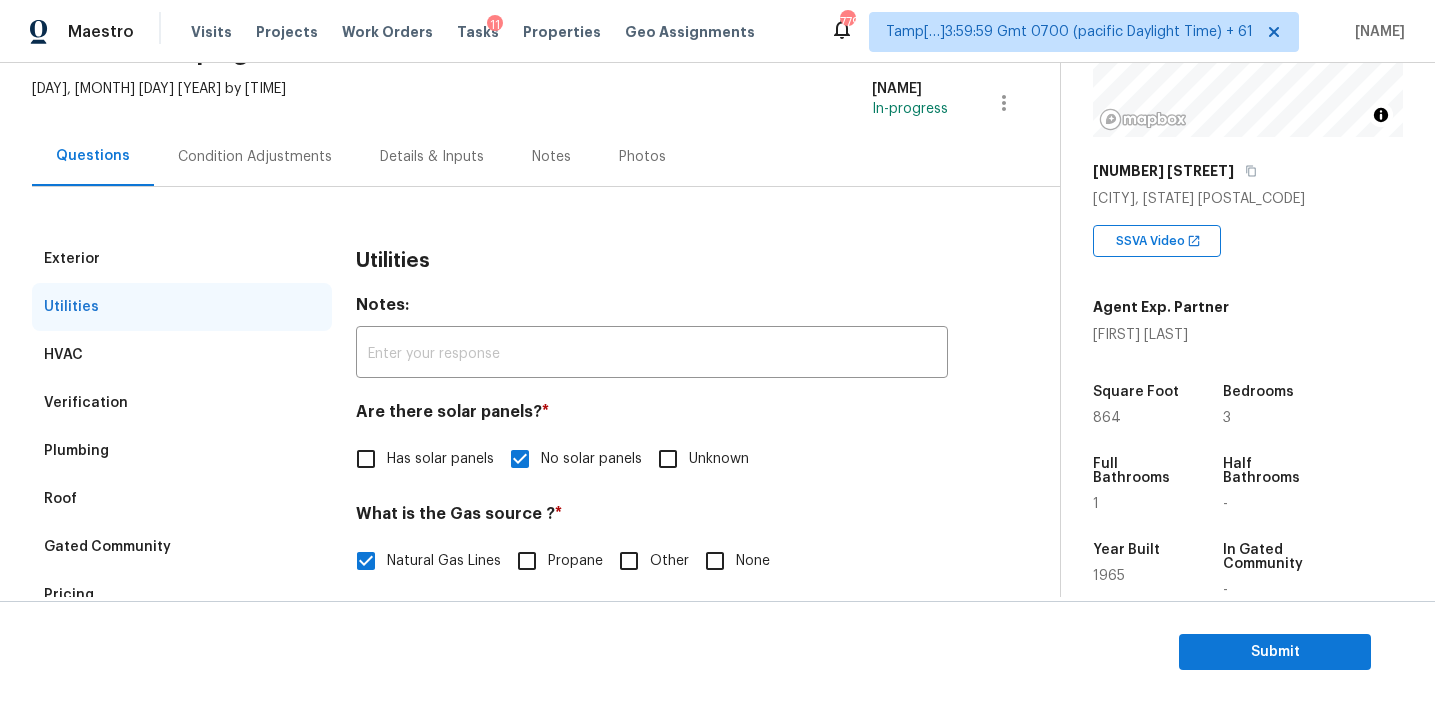 click on "Exterior" at bounding box center [182, 259] 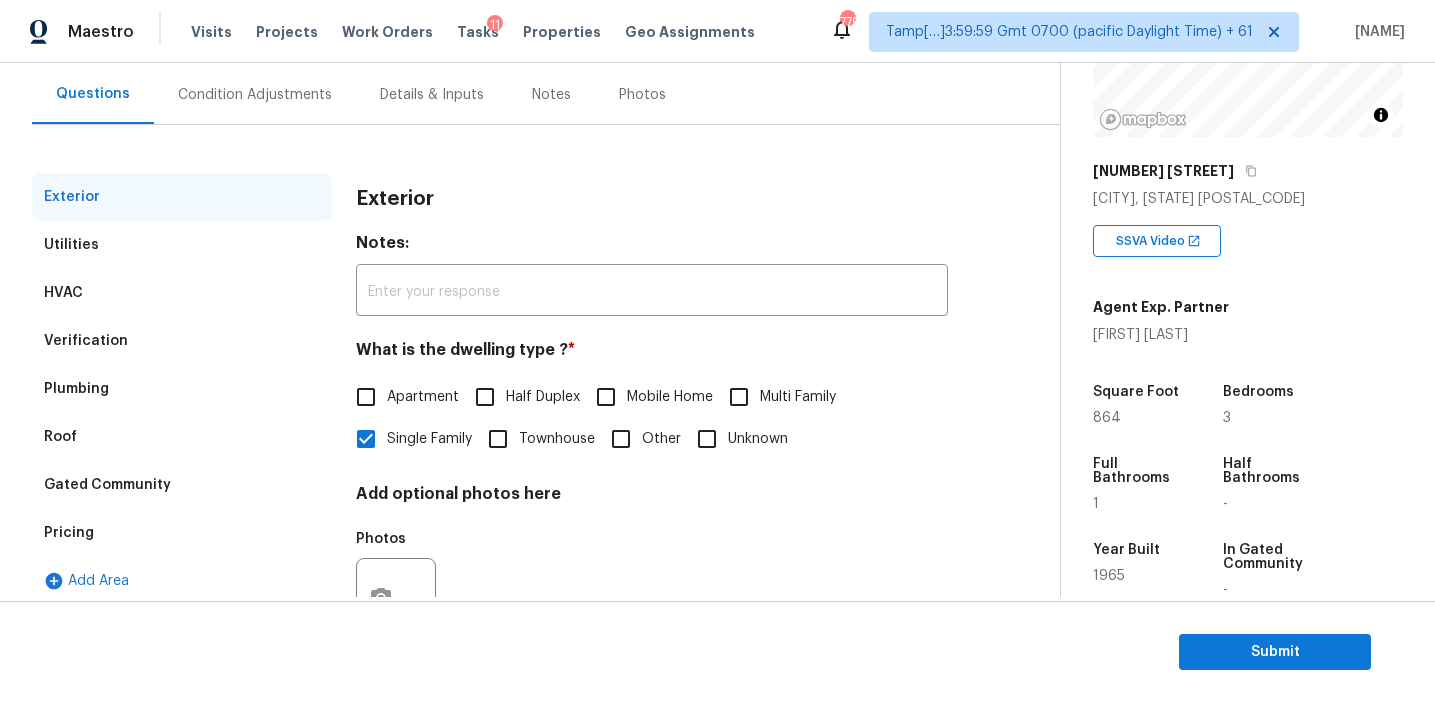 scroll, scrollTop: 180, scrollLeft: 0, axis: vertical 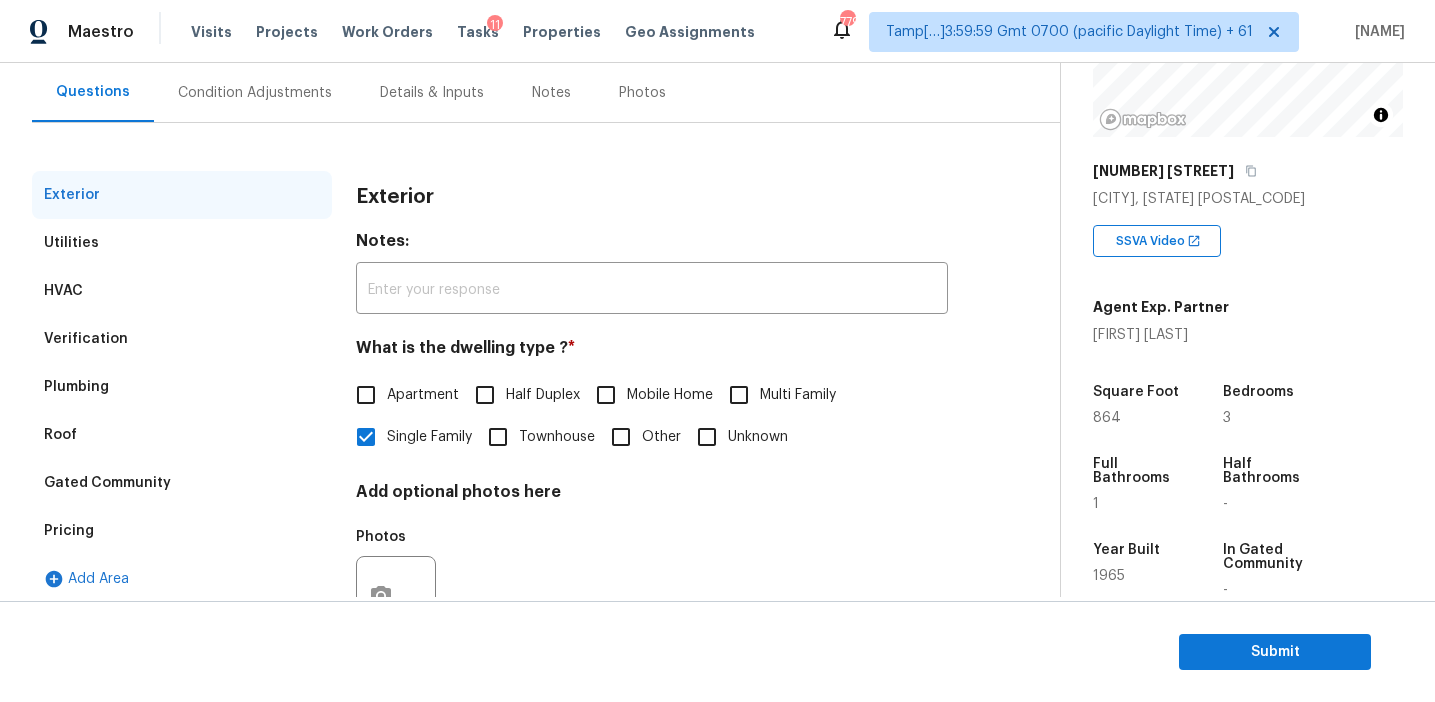 click on "Condition Adjustments" at bounding box center [255, 93] 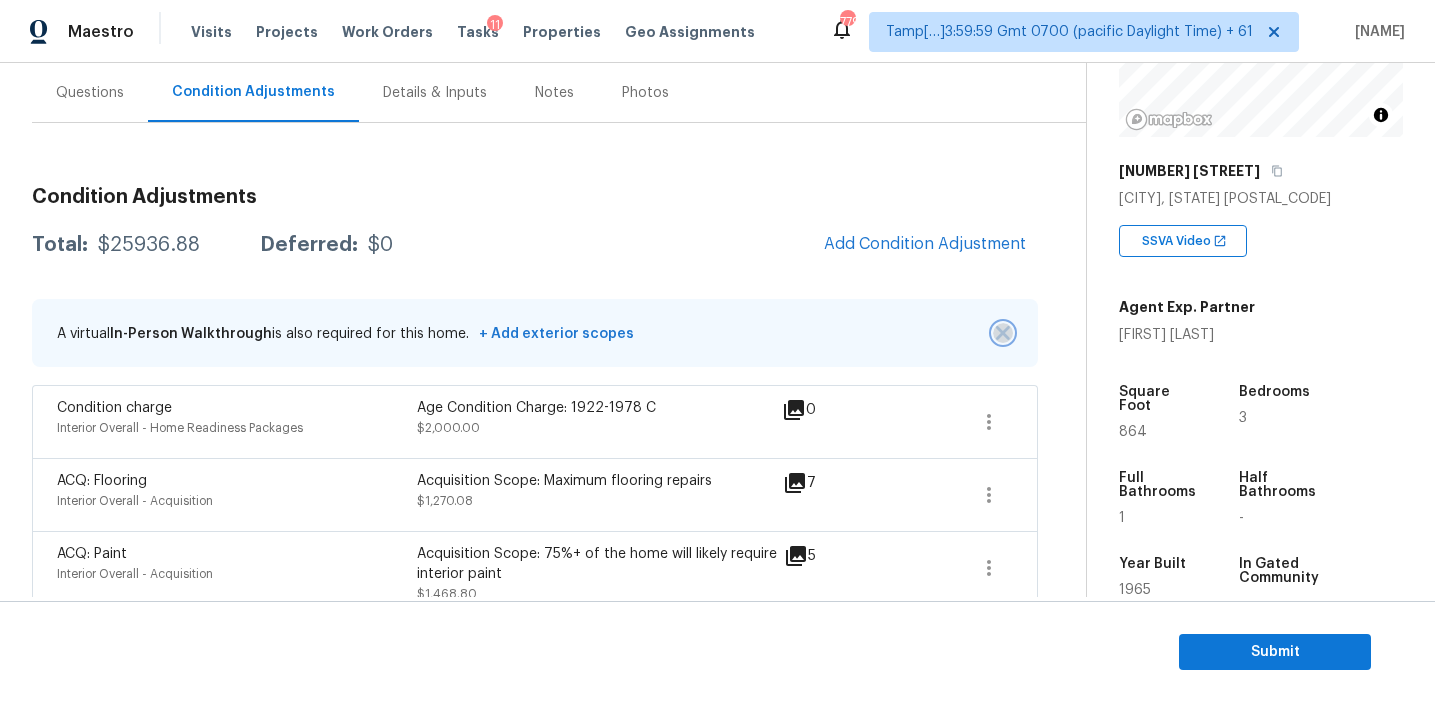 click at bounding box center (1003, 333) 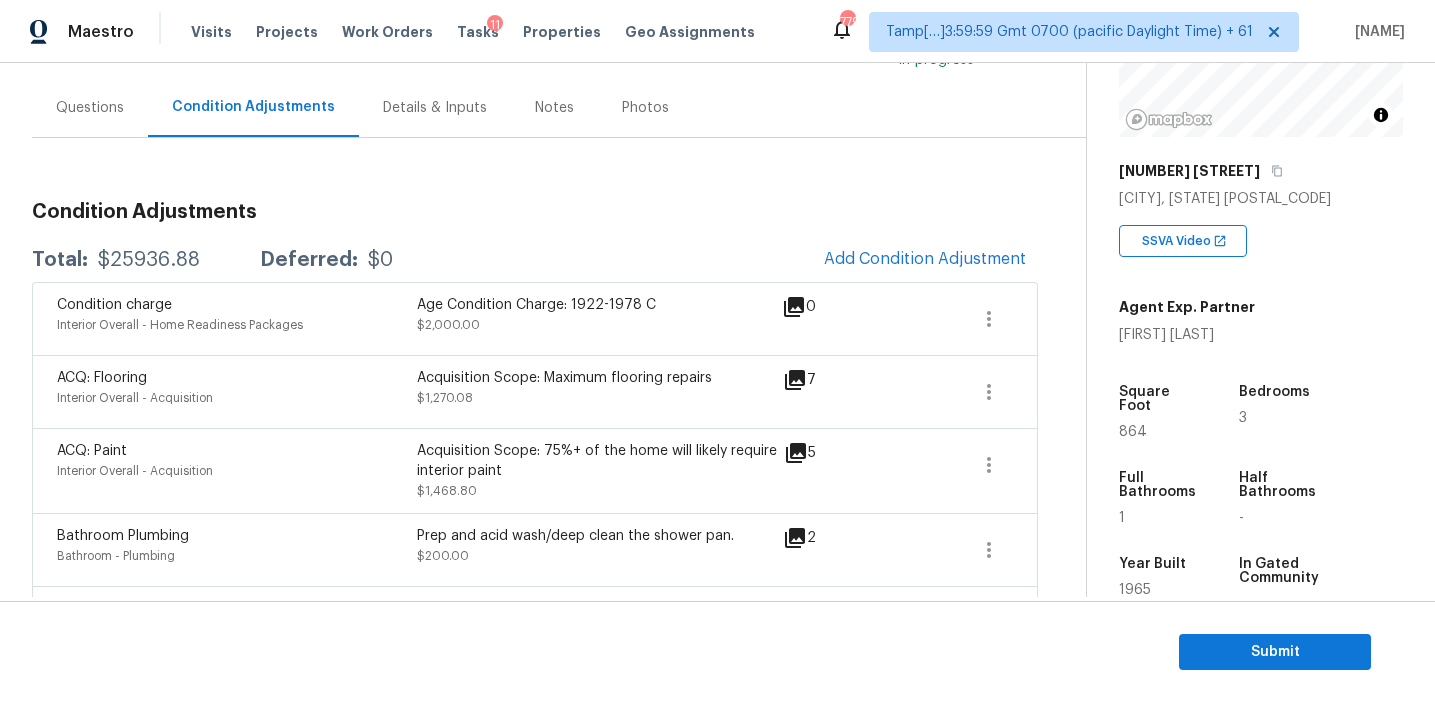 scroll, scrollTop: 169, scrollLeft: 0, axis: vertical 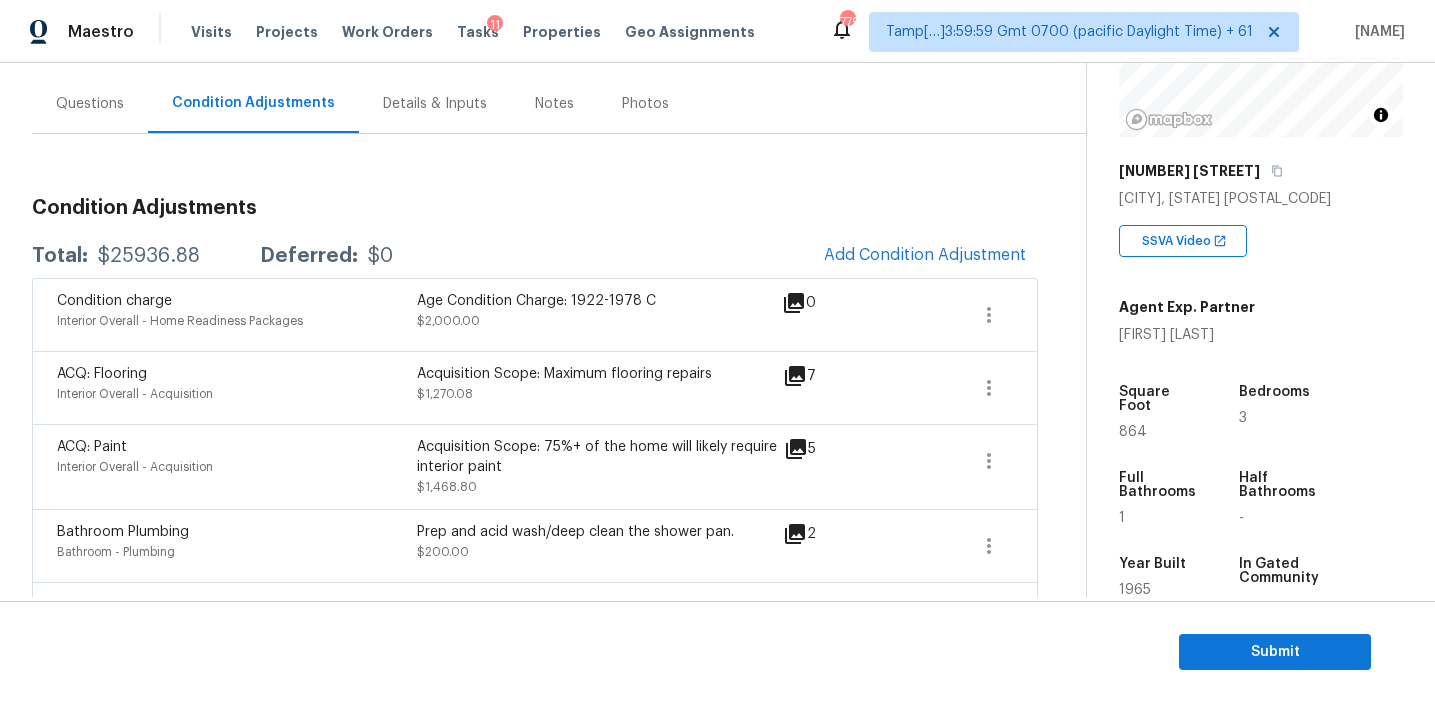 click on "Condition Adjustments" at bounding box center [535, 208] 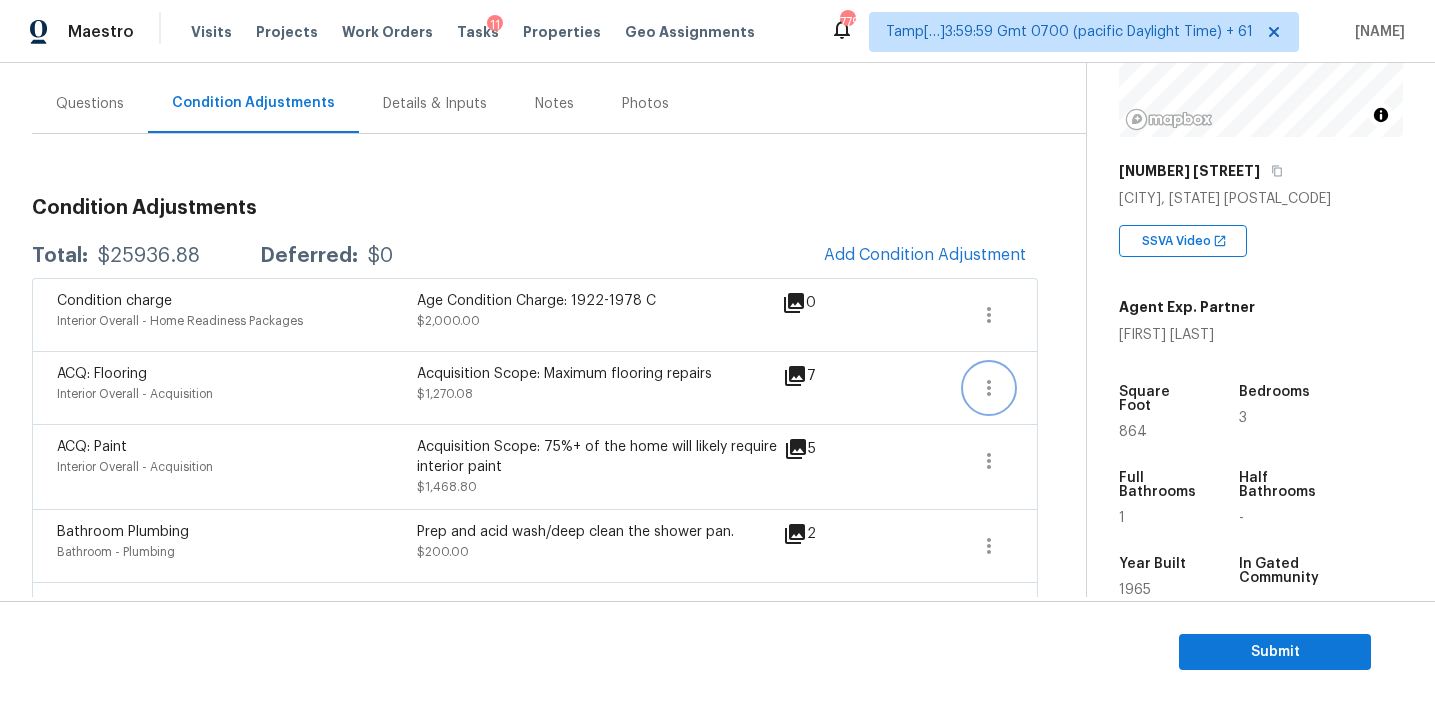 click 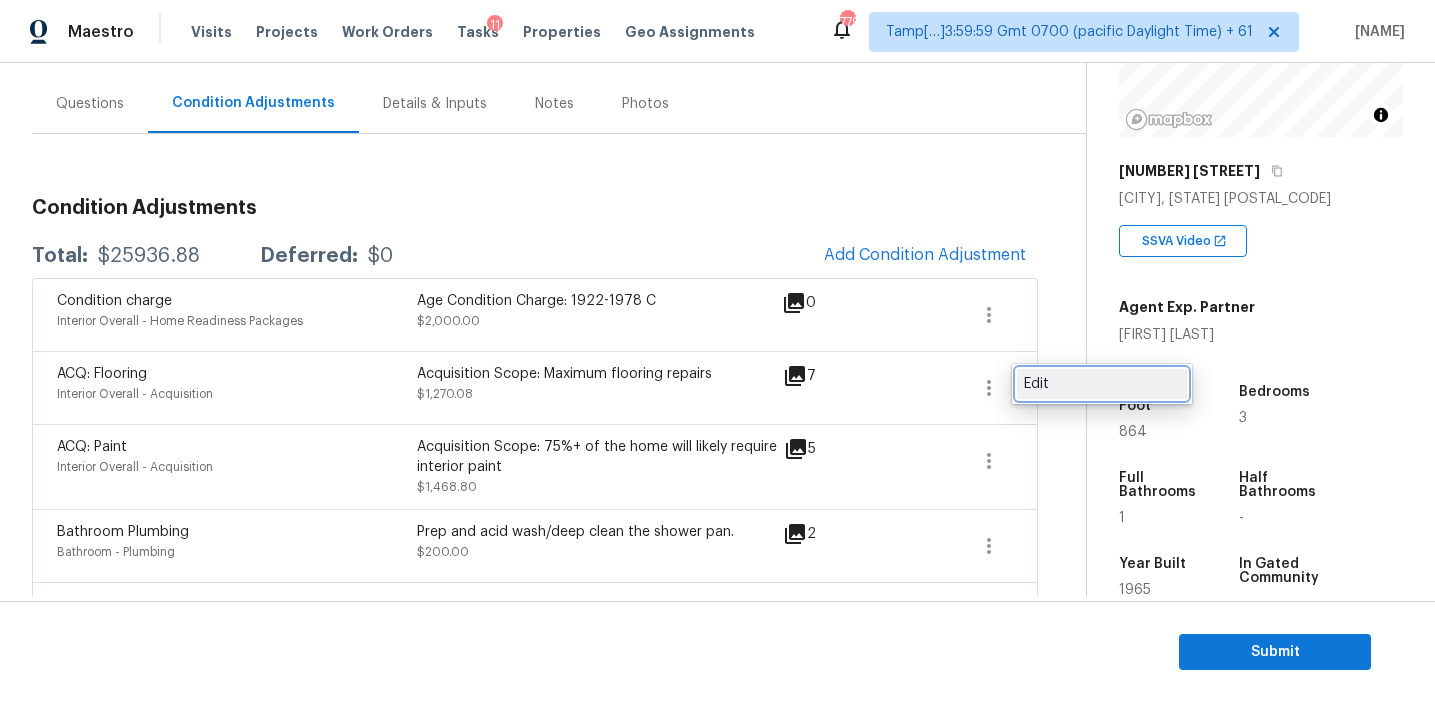 click on "Edit" at bounding box center (1102, 384) 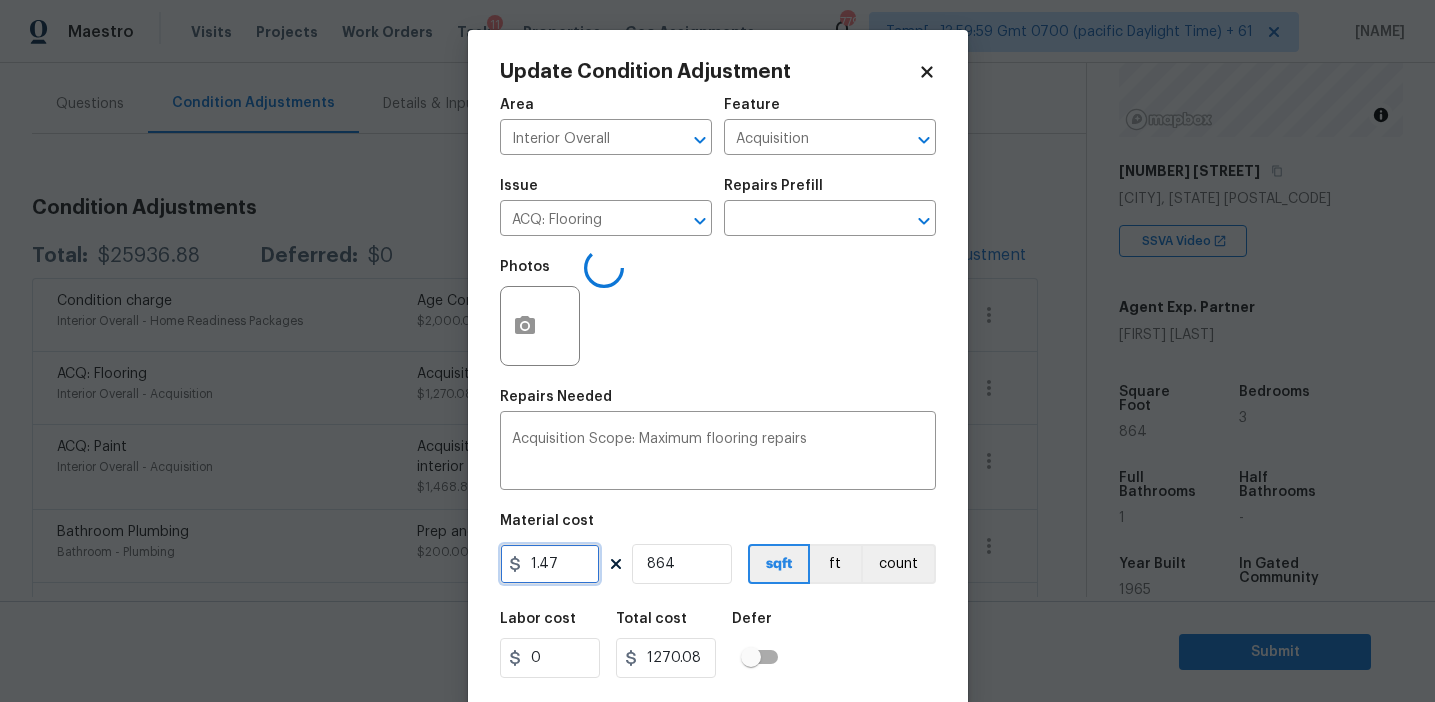 click on "1.47" at bounding box center [550, 564] 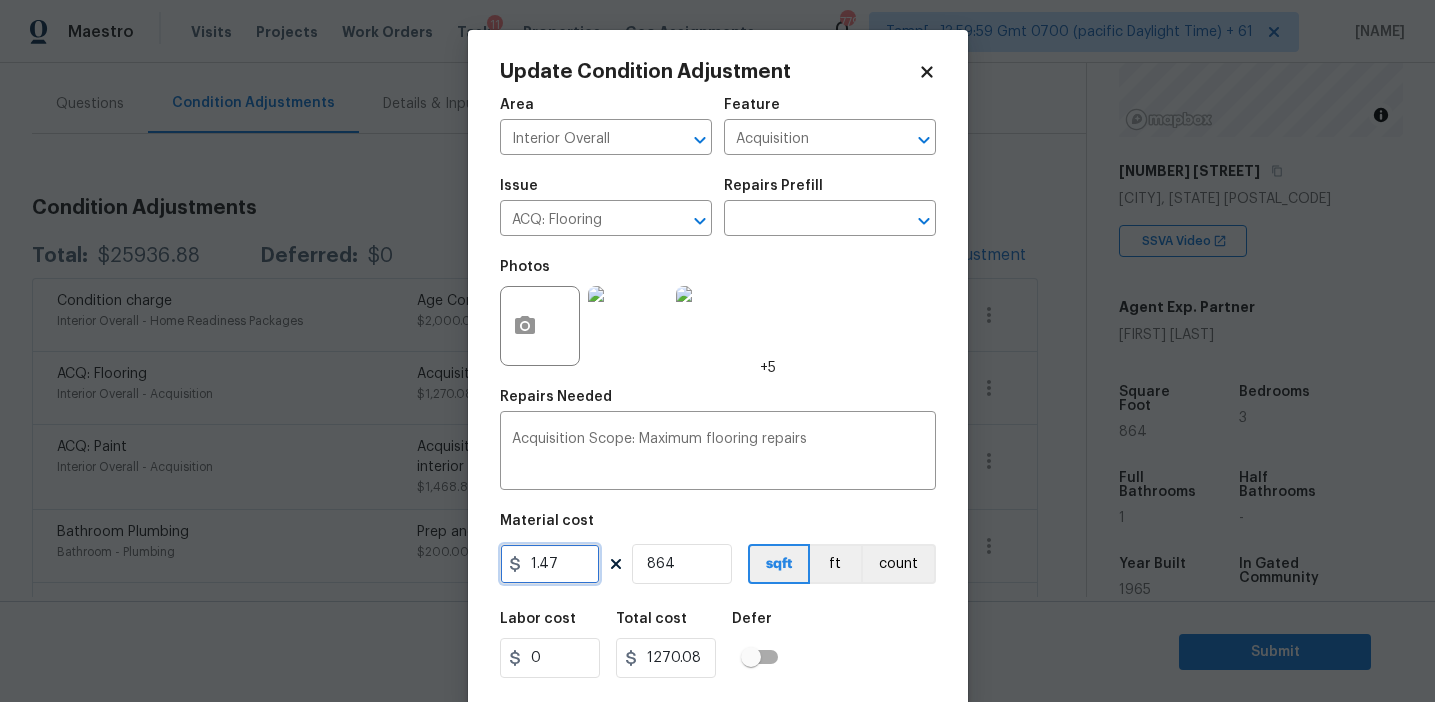 click on "1.47" at bounding box center (550, 564) 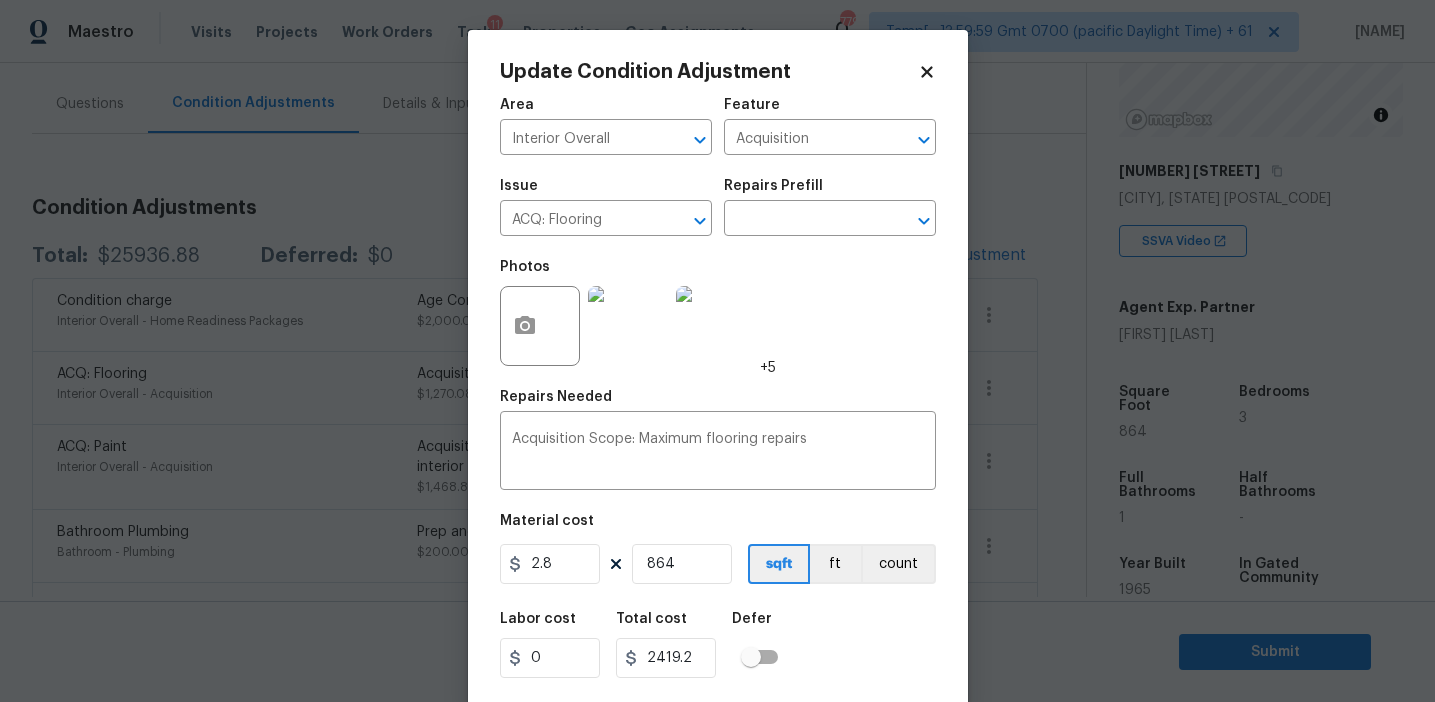 click on "Labor cost 0 Total cost 2419.2 Defer" at bounding box center (718, 645) 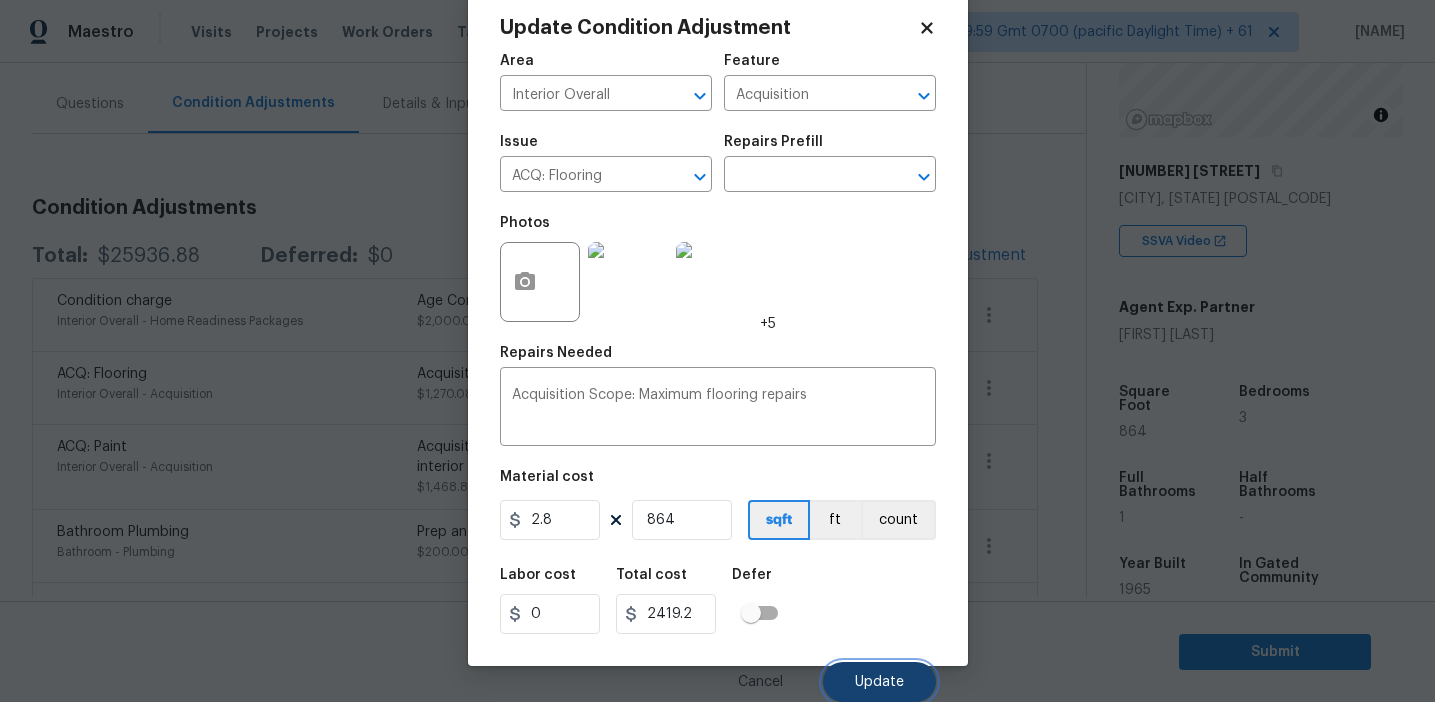 click on "Update" at bounding box center (879, 682) 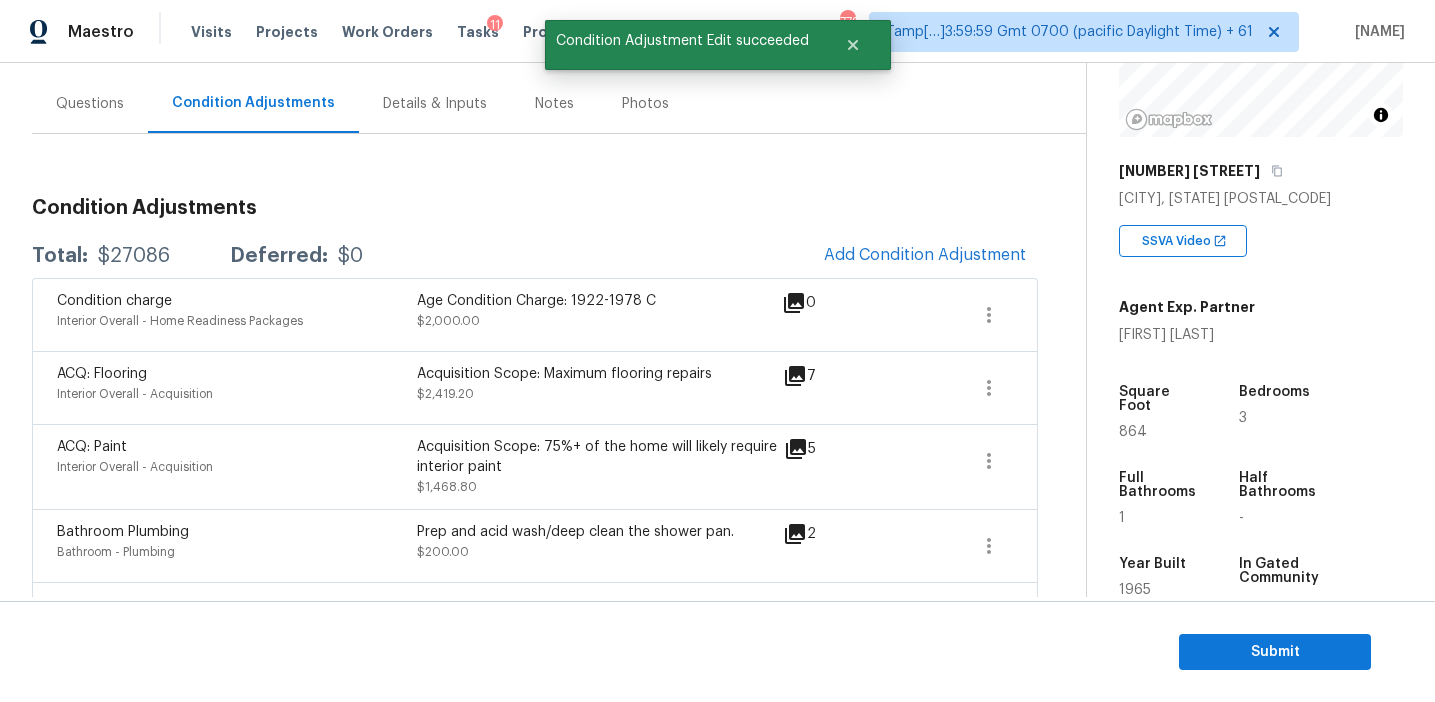 scroll, scrollTop: 0, scrollLeft: 0, axis: both 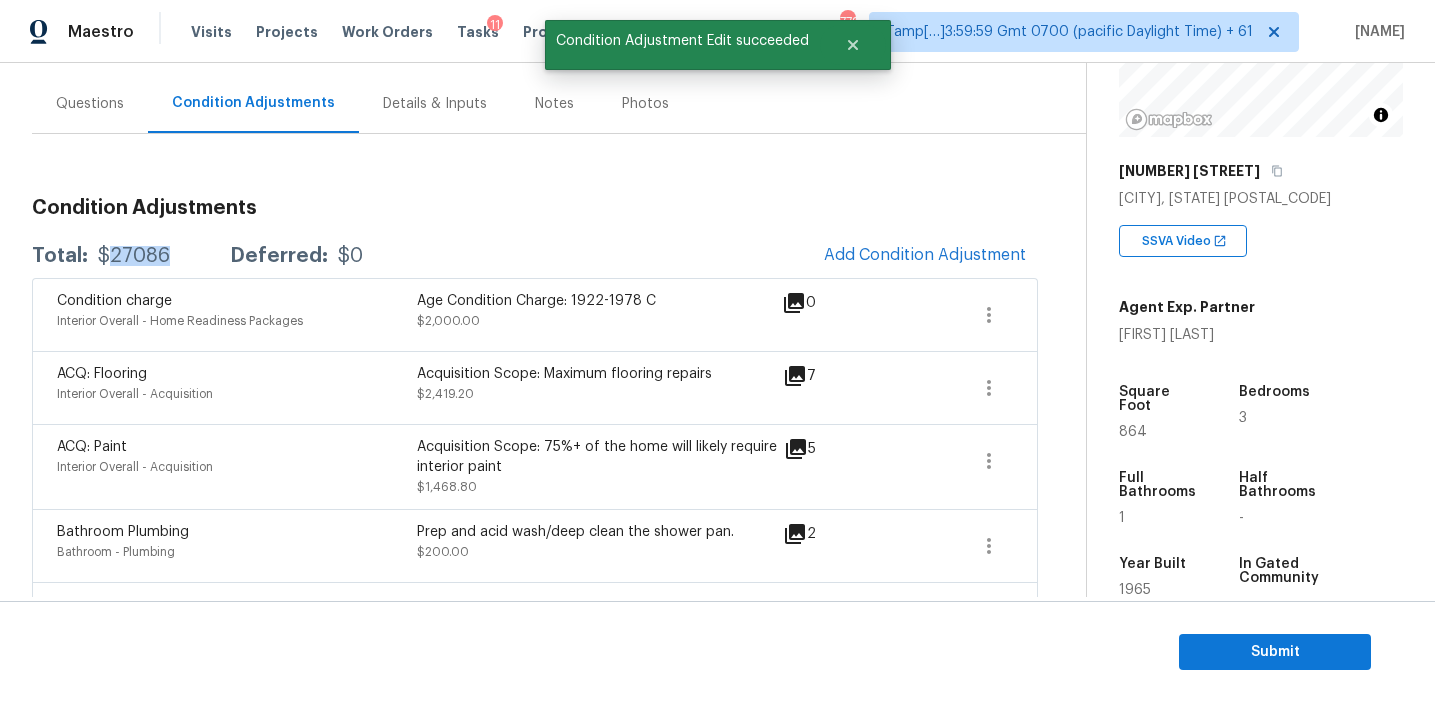 click on "$27086" at bounding box center (134, 256) 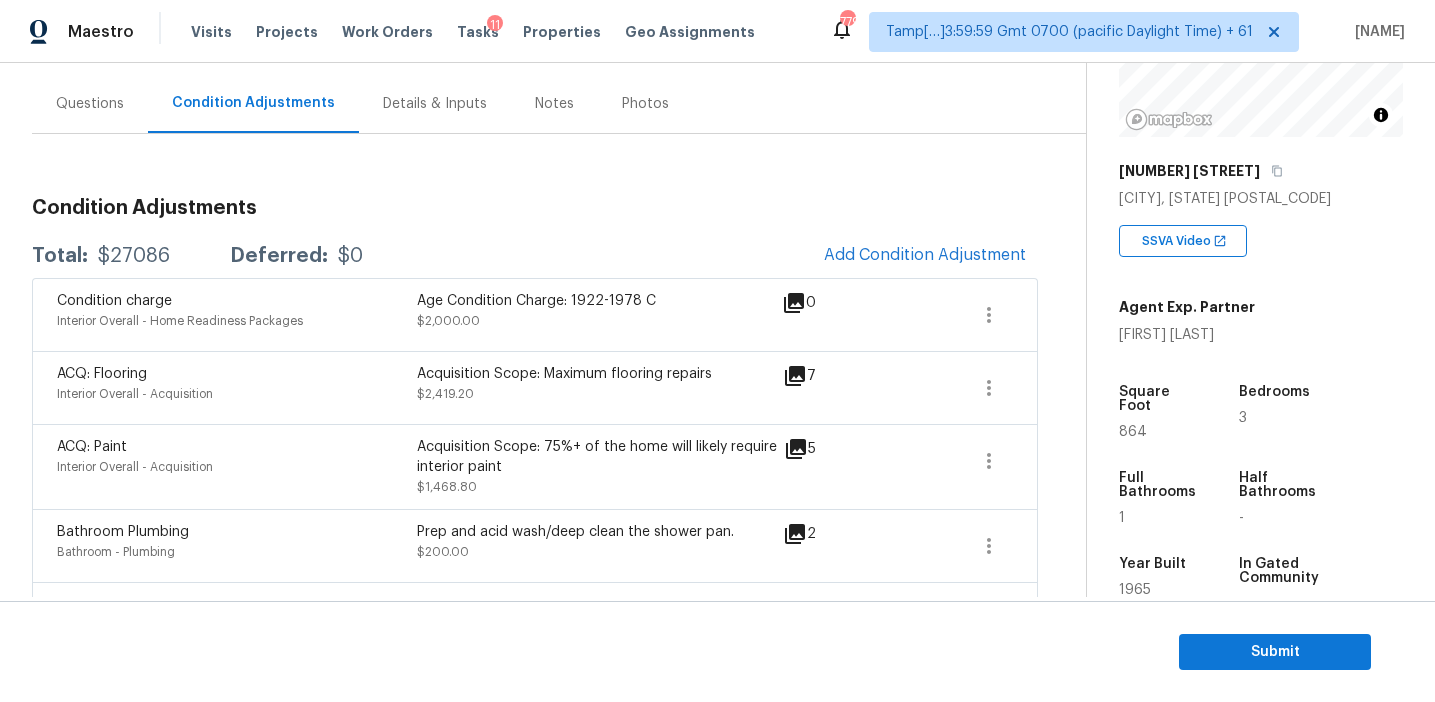 click on "Condition Adjustments" at bounding box center [535, 208] 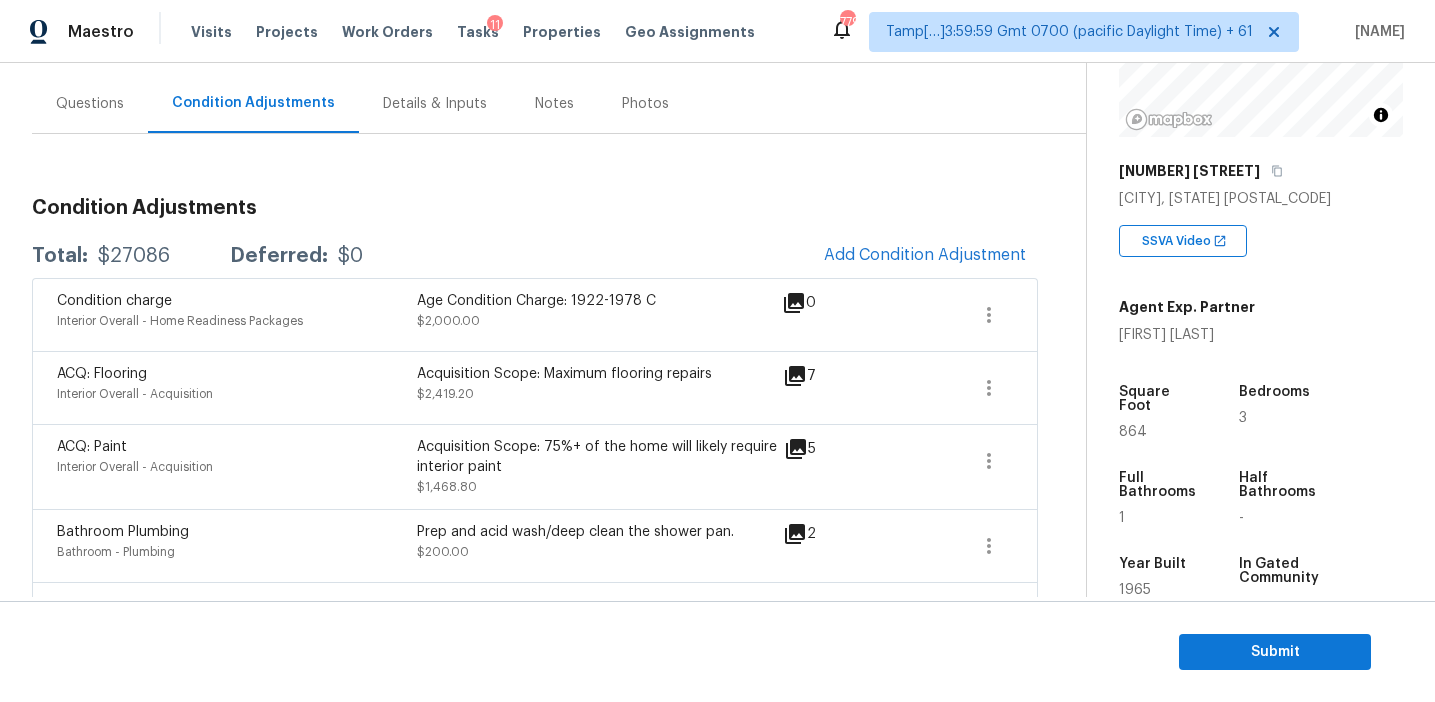 click on "Total:  $27086 Deferred:  $0 Add Condition Adjustment" at bounding box center (535, 256) 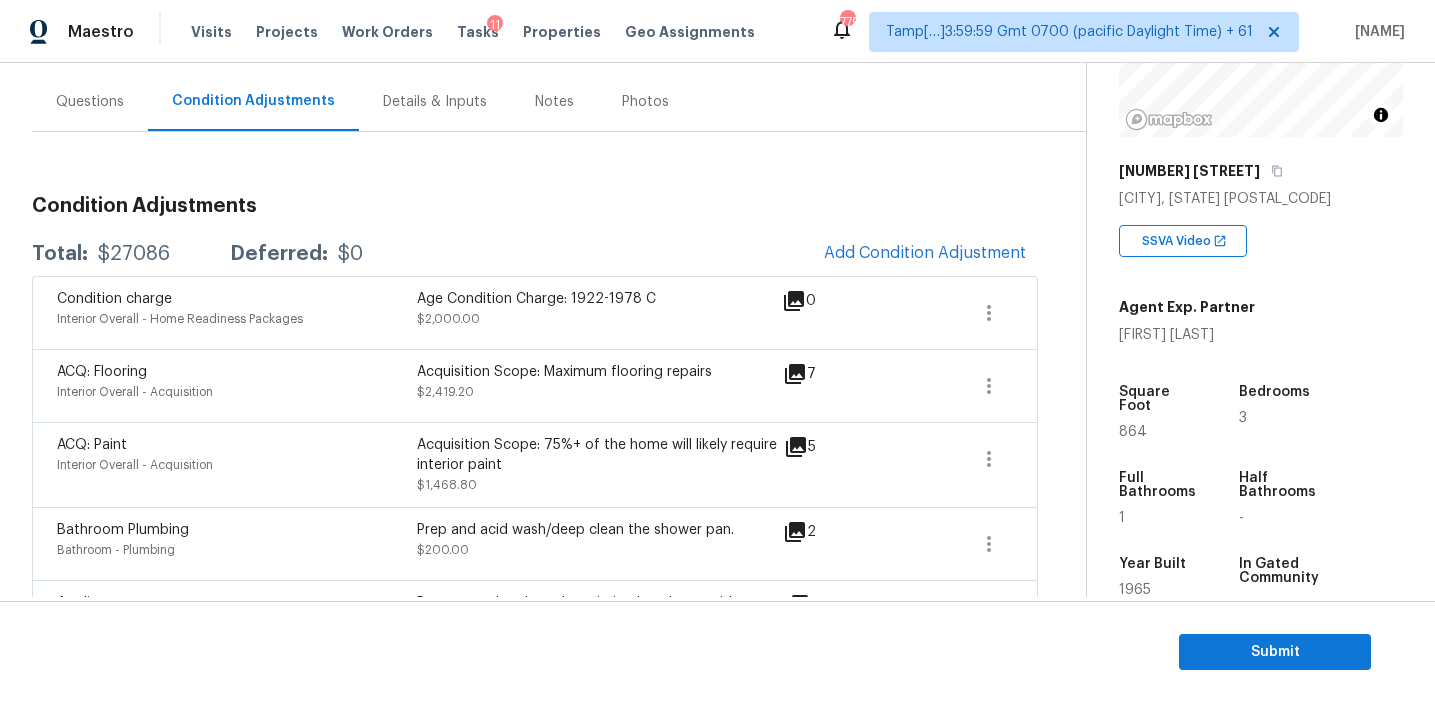 scroll, scrollTop: 164, scrollLeft: 0, axis: vertical 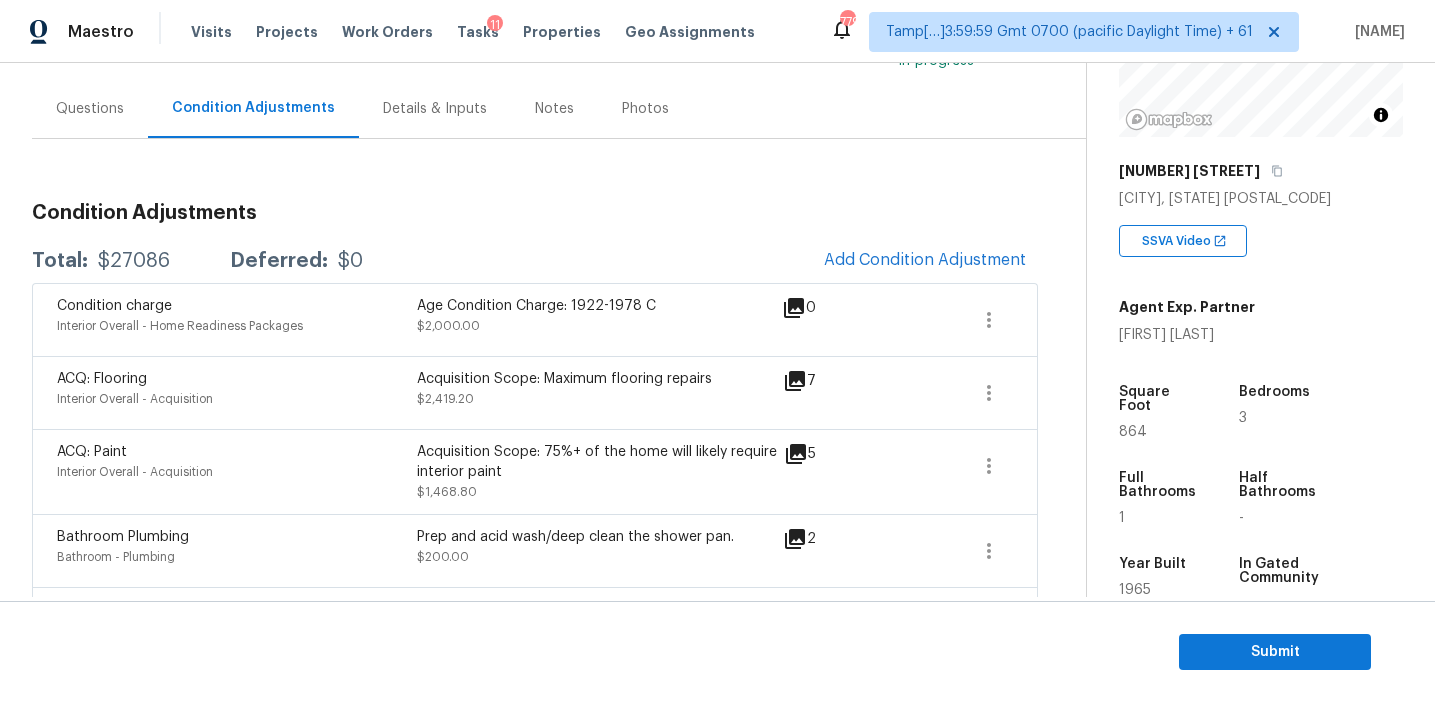 click on "Bathroom Plumbing Bathroom - Plumbing Prep and acid wash/deep clean the shower pan. $200.00   2" at bounding box center [535, 550] 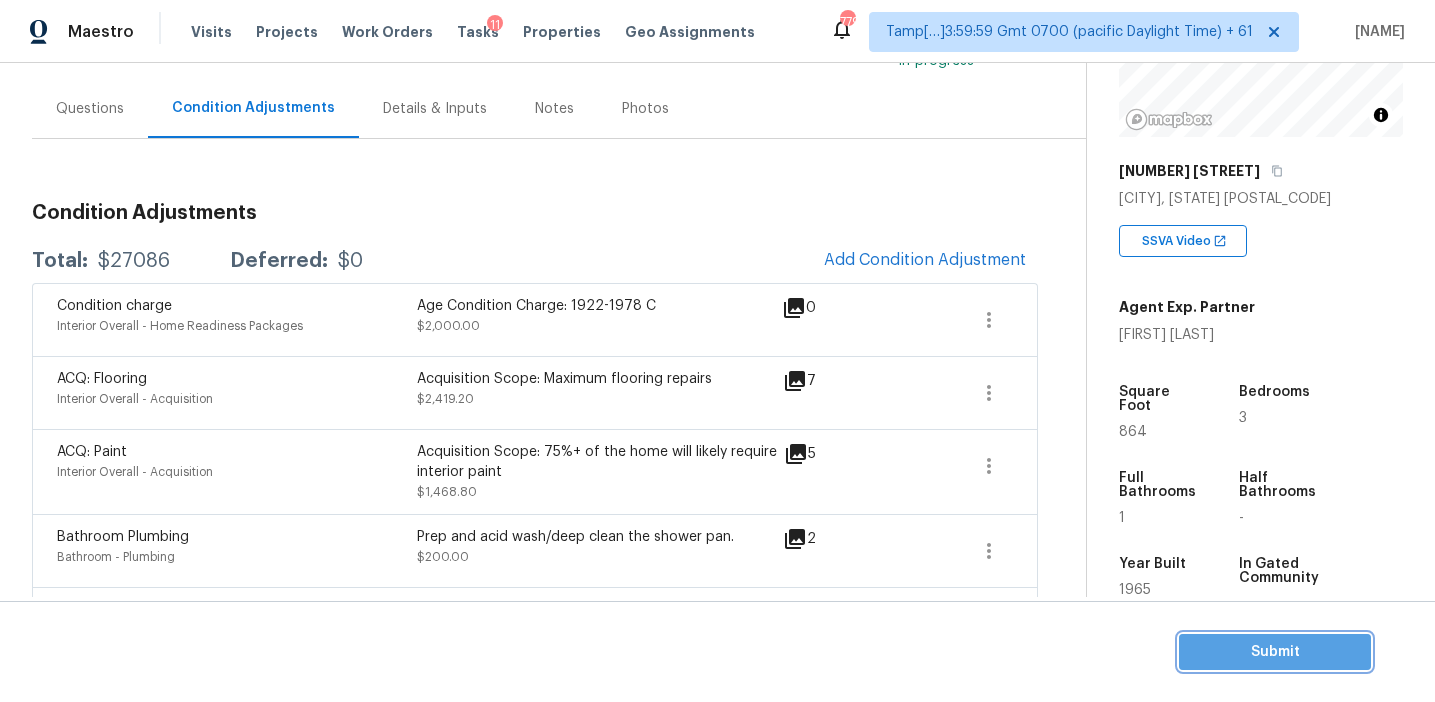 click on "Submit" at bounding box center [1275, 652] 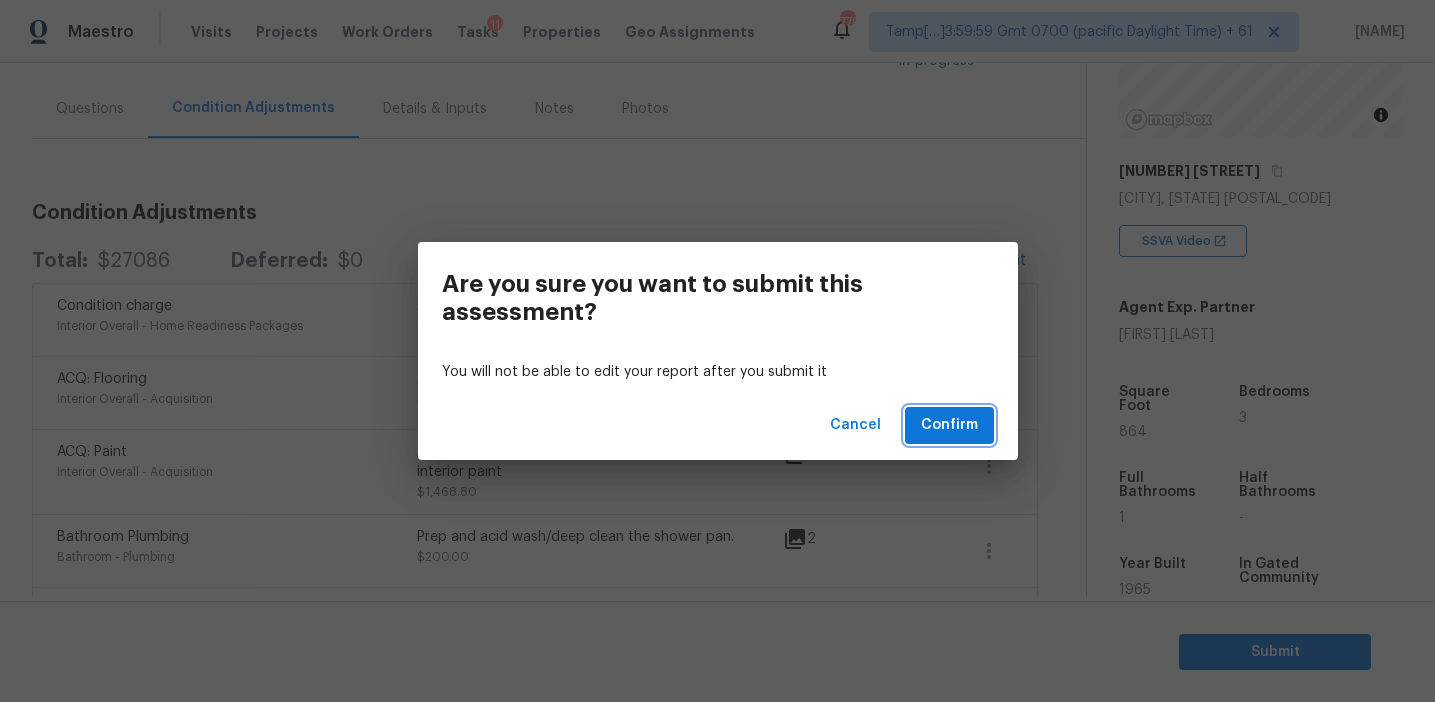 click on "Confirm" at bounding box center (949, 425) 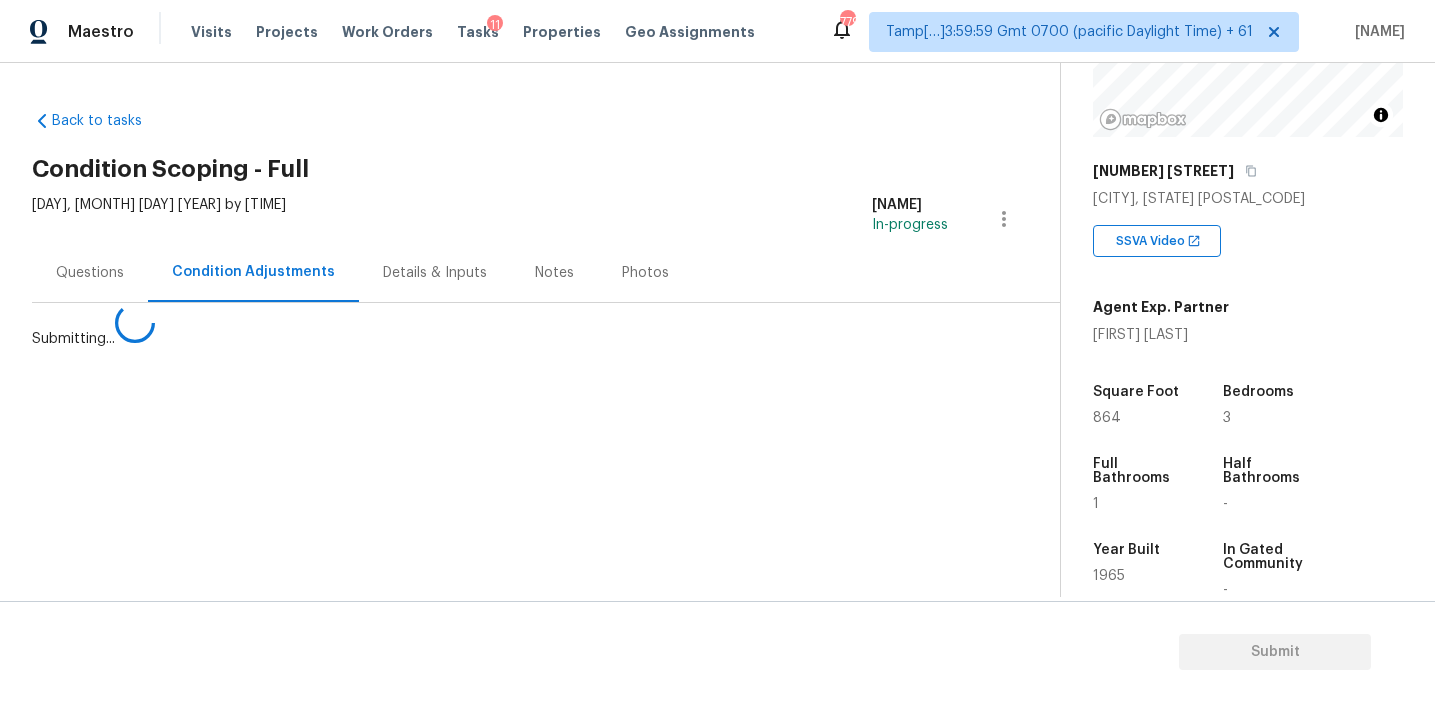 scroll, scrollTop: 0, scrollLeft: 0, axis: both 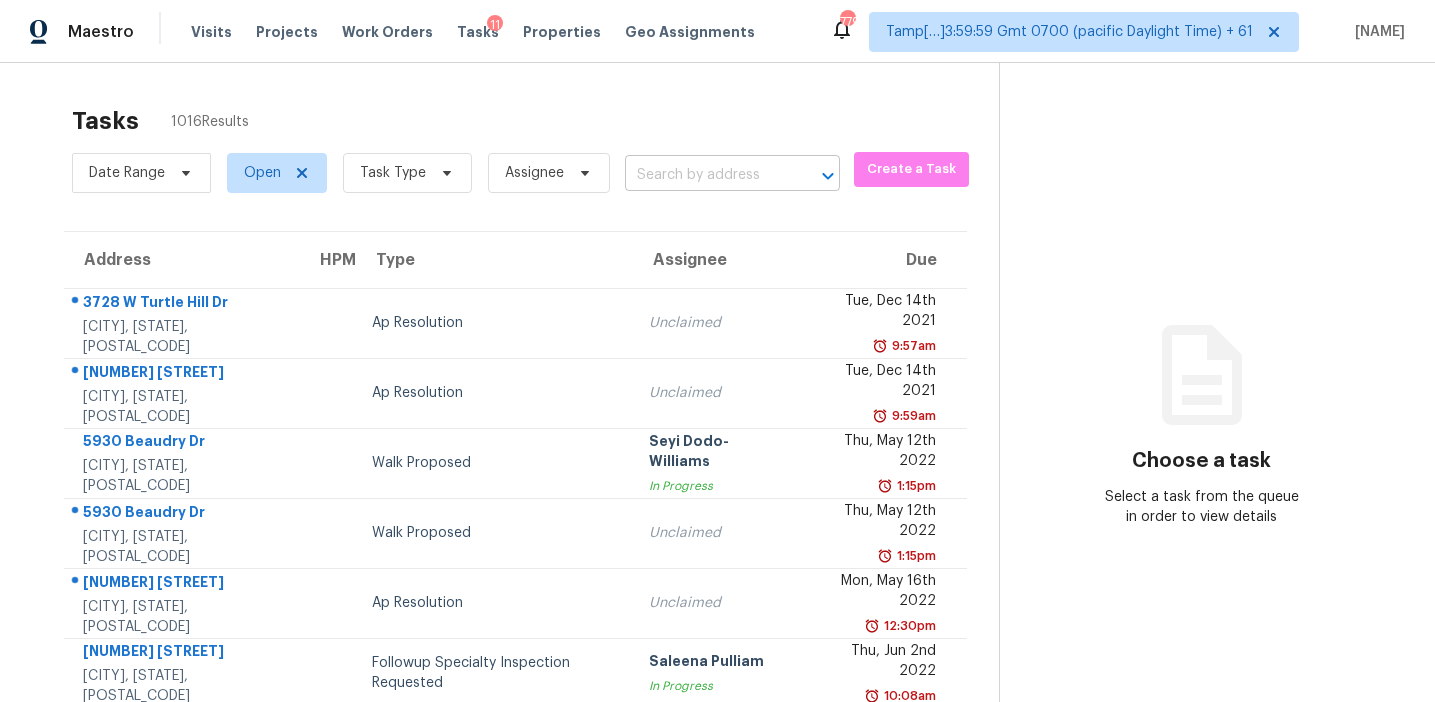 click at bounding box center (704, 175) 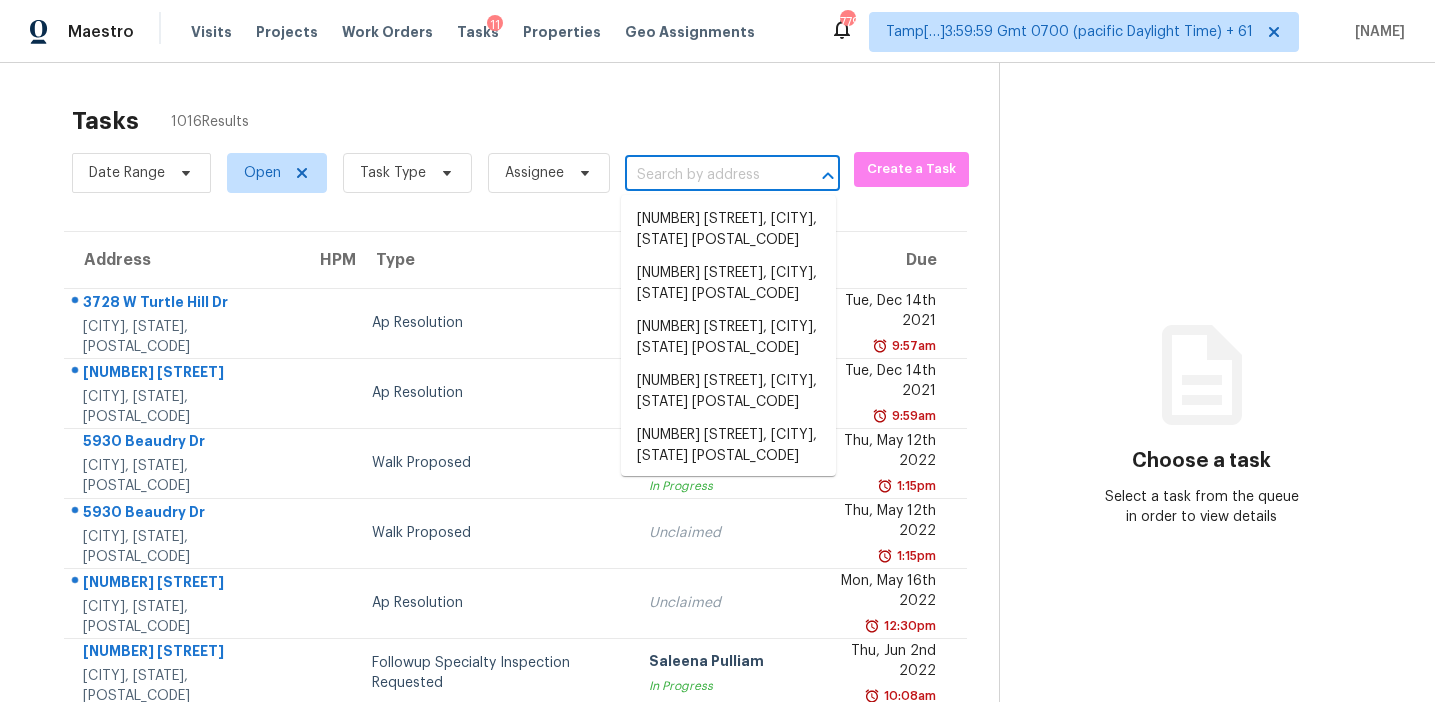 paste on "3393 Sable Chase Ln, Atlanta, GA, 30349" 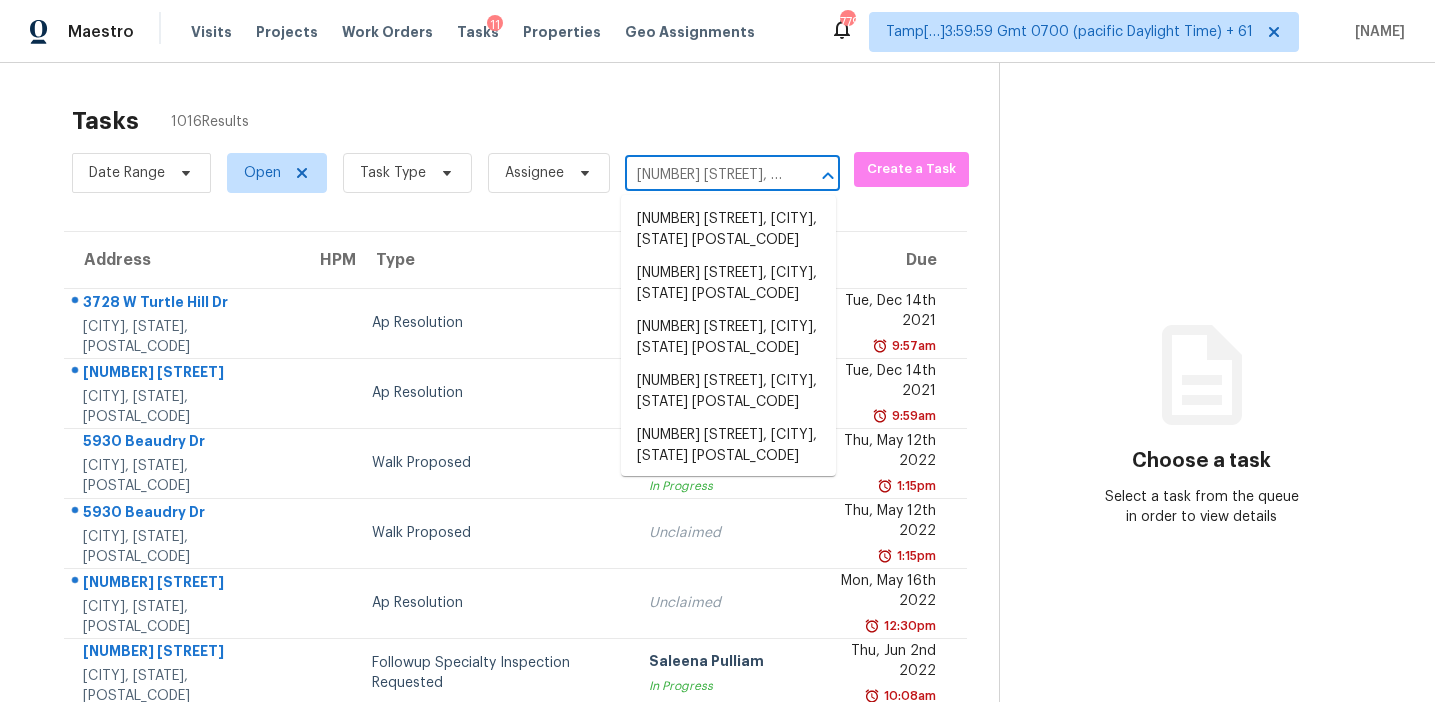 scroll, scrollTop: 0, scrollLeft: 123, axis: horizontal 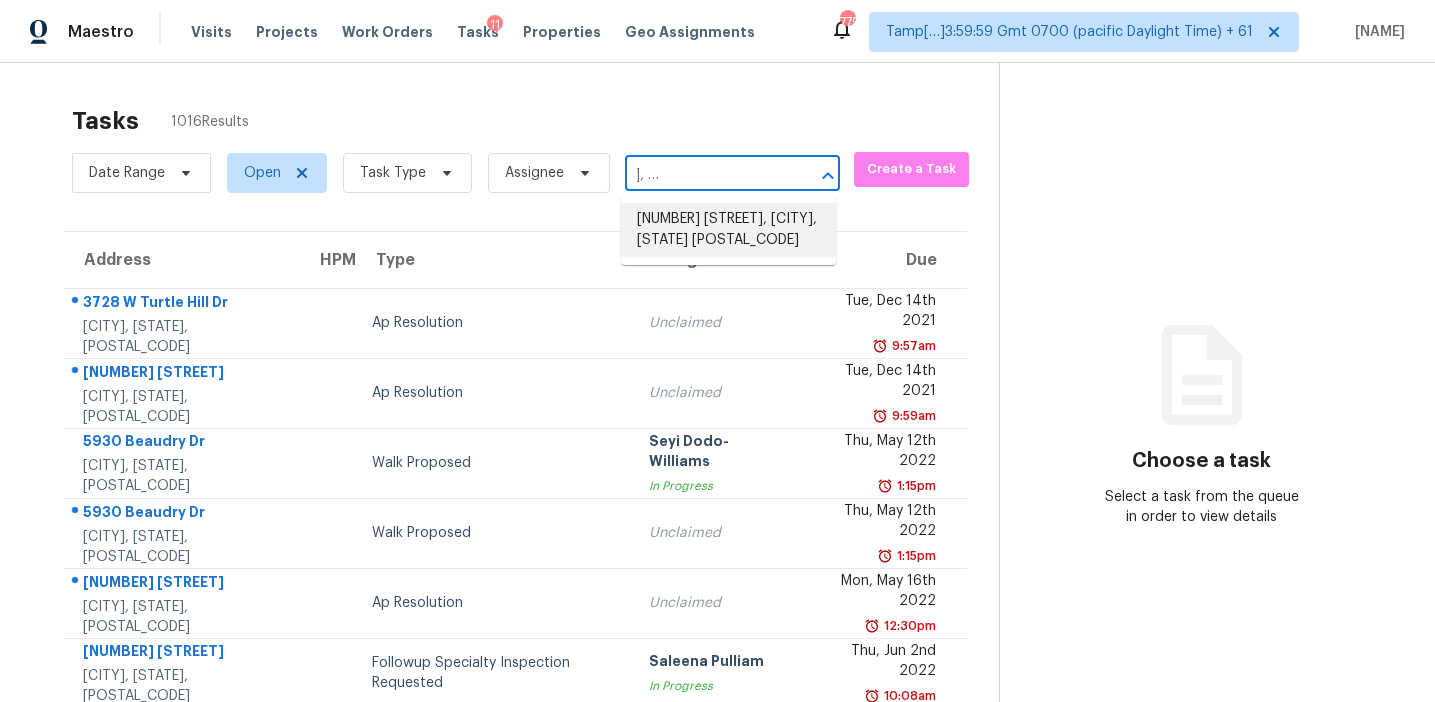 click on "3393 Sable Chase Ln, Atlanta, GA 30349" at bounding box center (728, 230) 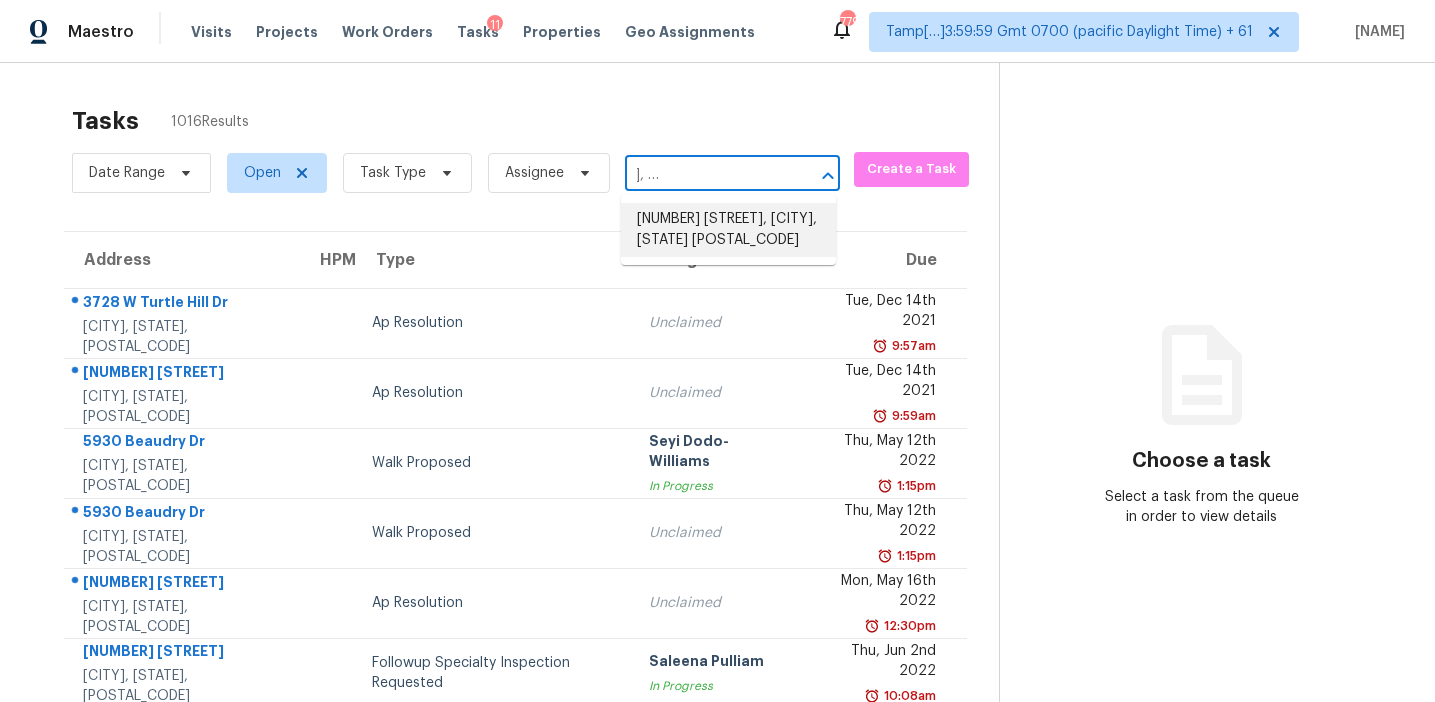 scroll, scrollTop: 0, scrollLeft: 0, axis: both 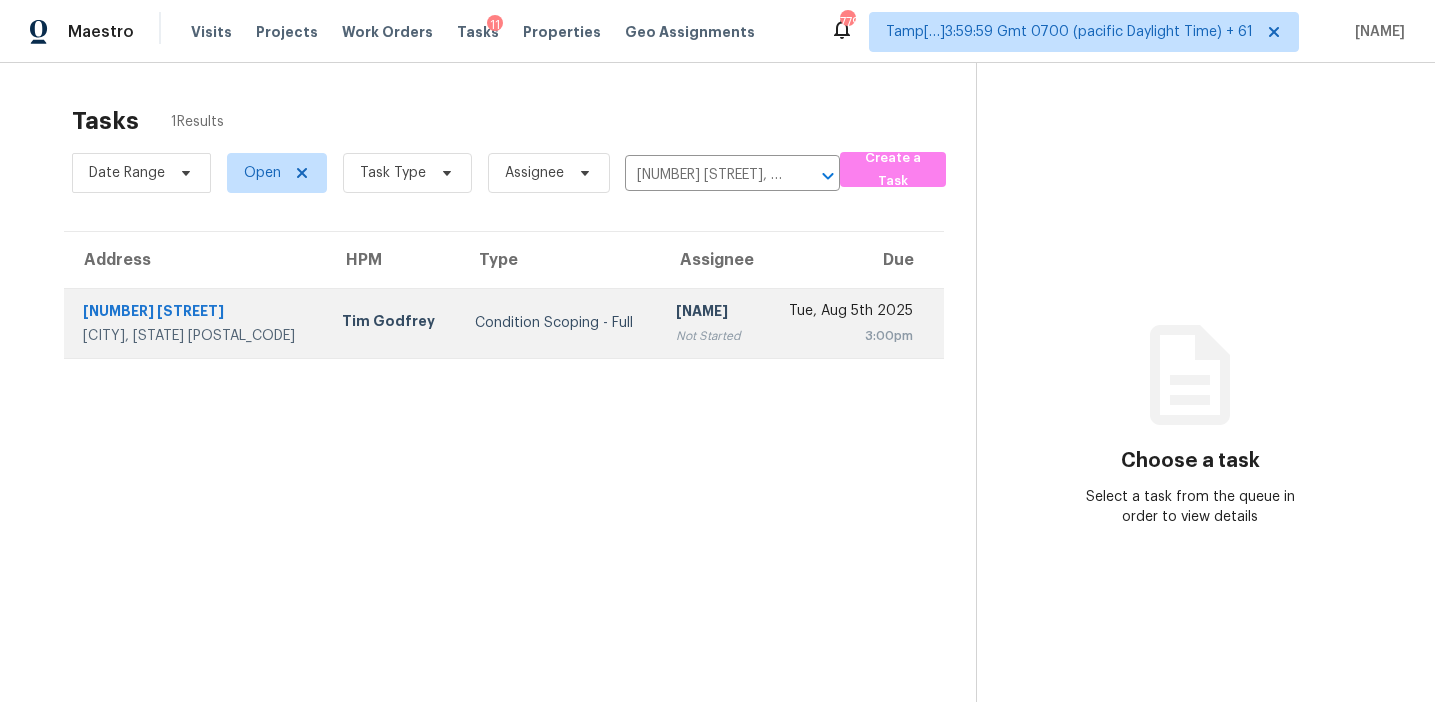 click on "3:00pm" at bounding box center (846, 336) 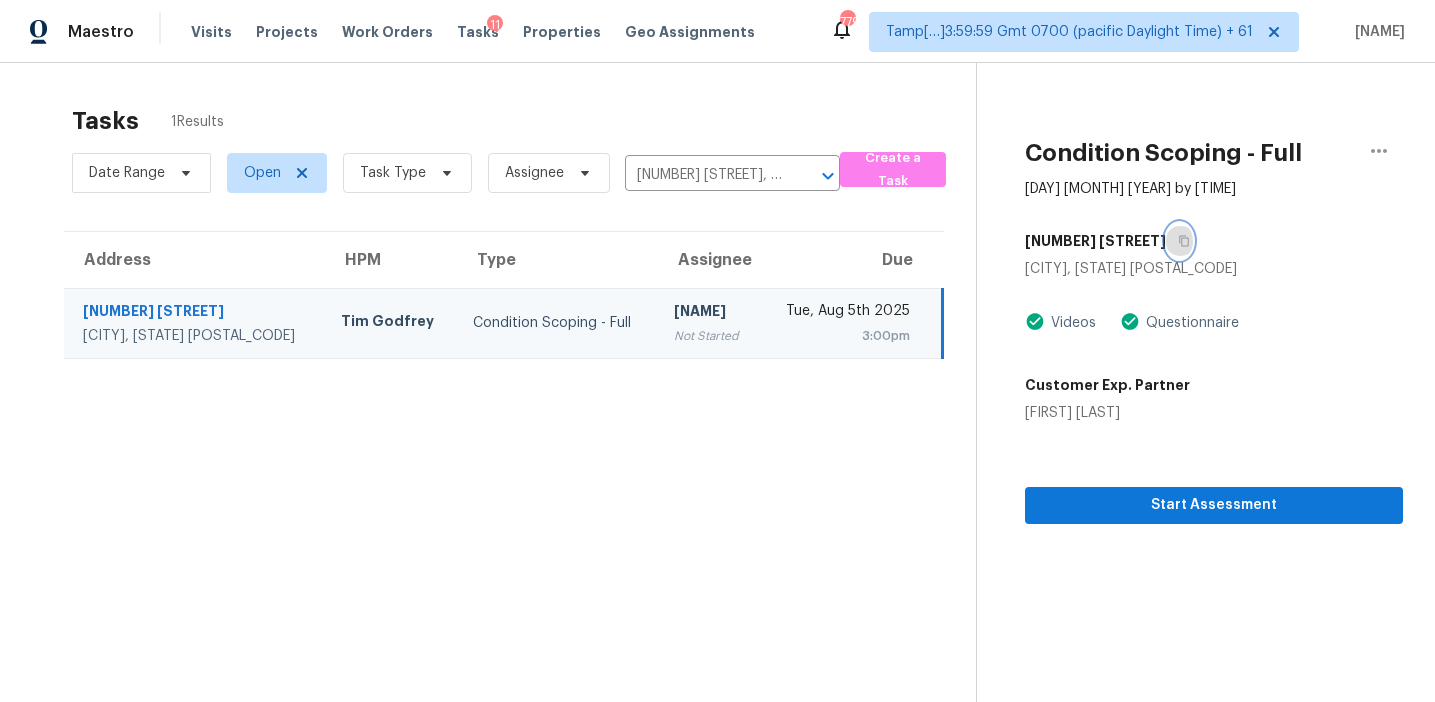 click 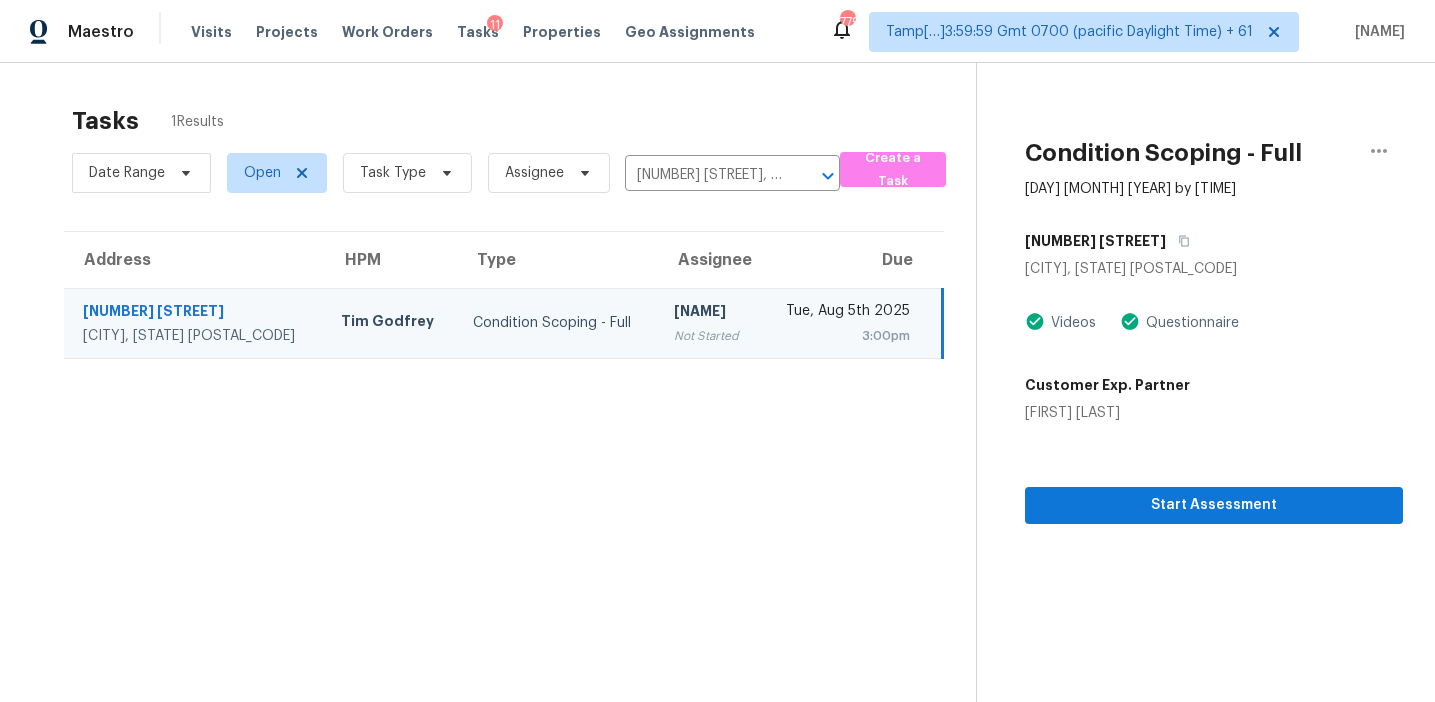 click on "Tasks 1  Results Date Range Open Task Type Assignee 3393 Sable Chase Ln, Atlanta, GA 30349 ​ Create a Task Address HPM Type Assignee Due 3393 Sable Chase Ln   Atlanta, GA, 30349 Tim Godfrey Condition Scoping - Full Afran Peeran Not Started Tue, Aug 5th 2025 3:00pm" at bounding box center (504, 430) 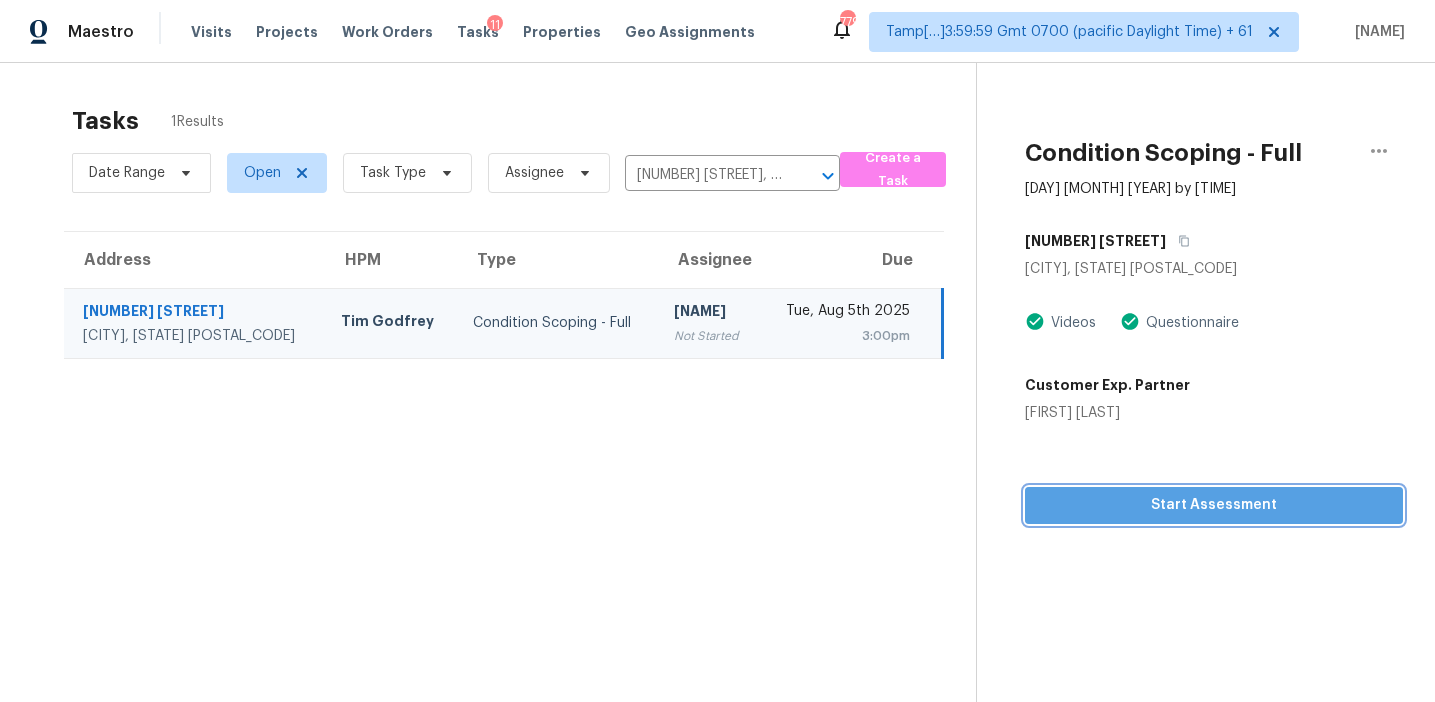 click on "Start Assessment" at bounding box center [1214, 505] 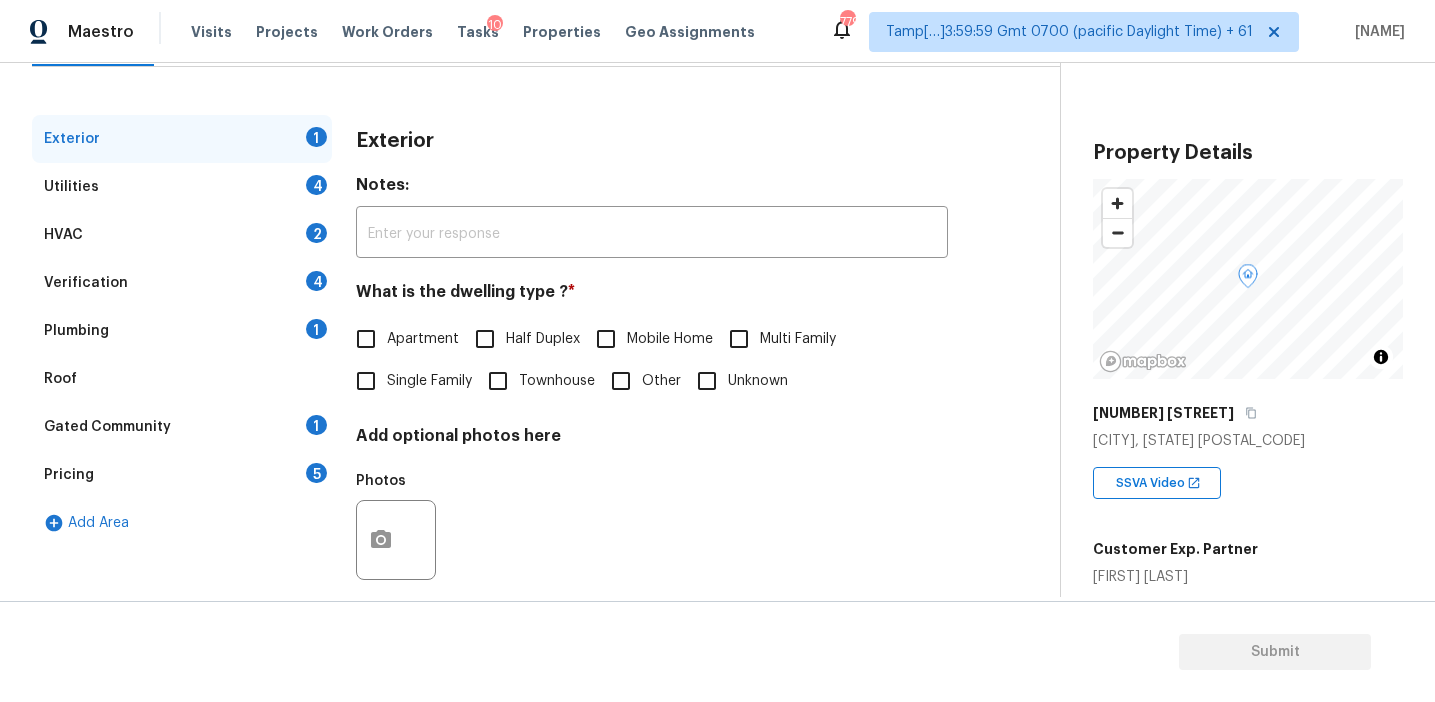 click on "Pricing 5" at bounding box center (182, 475) 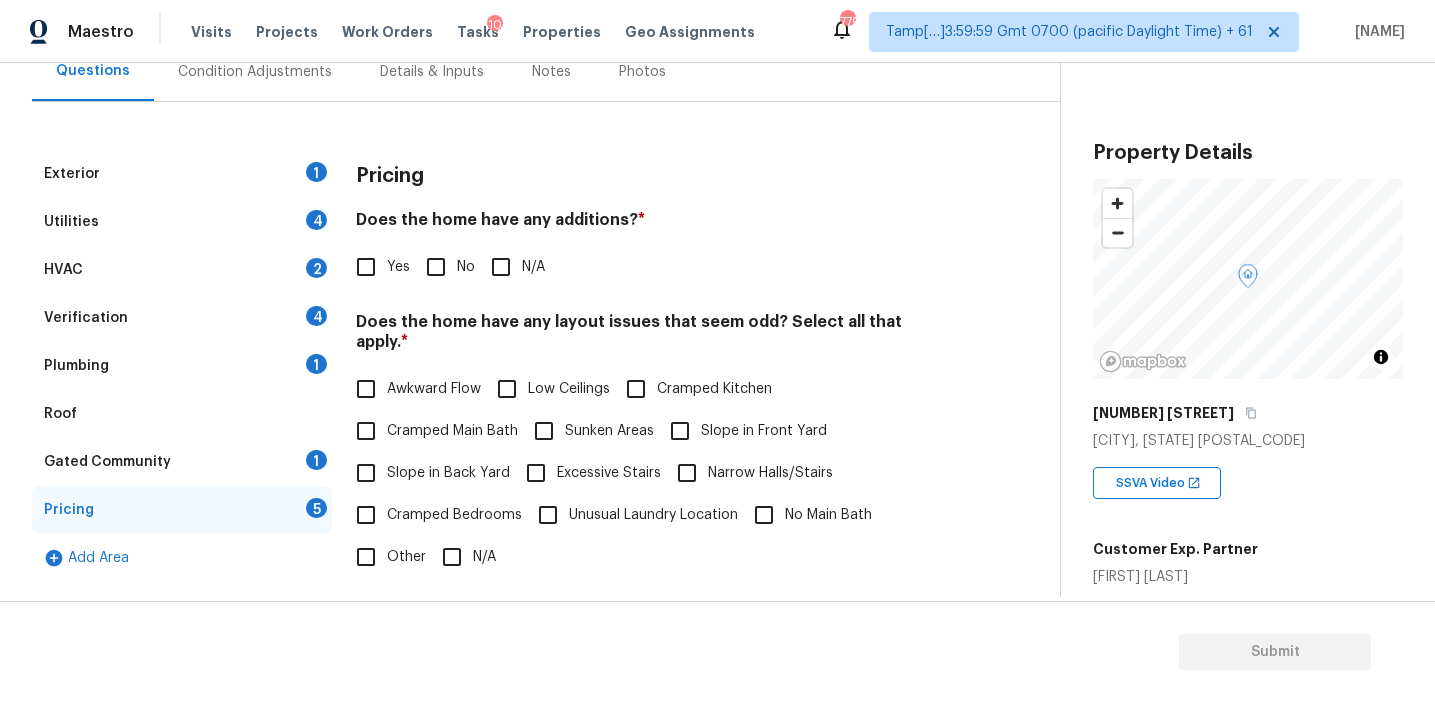 click on "Pricing" at bounding box center [652, 176] 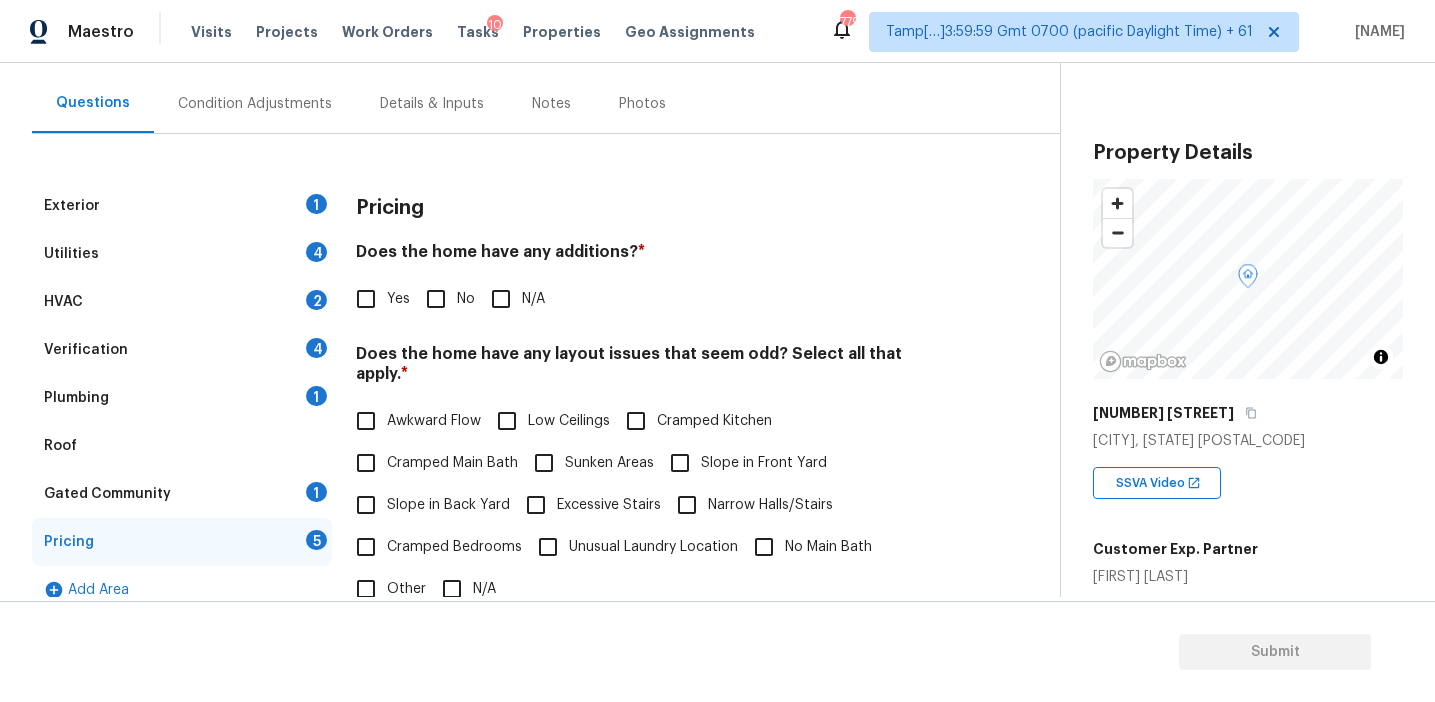 click on "SSVA Video" at bounding box center [1248, 475] 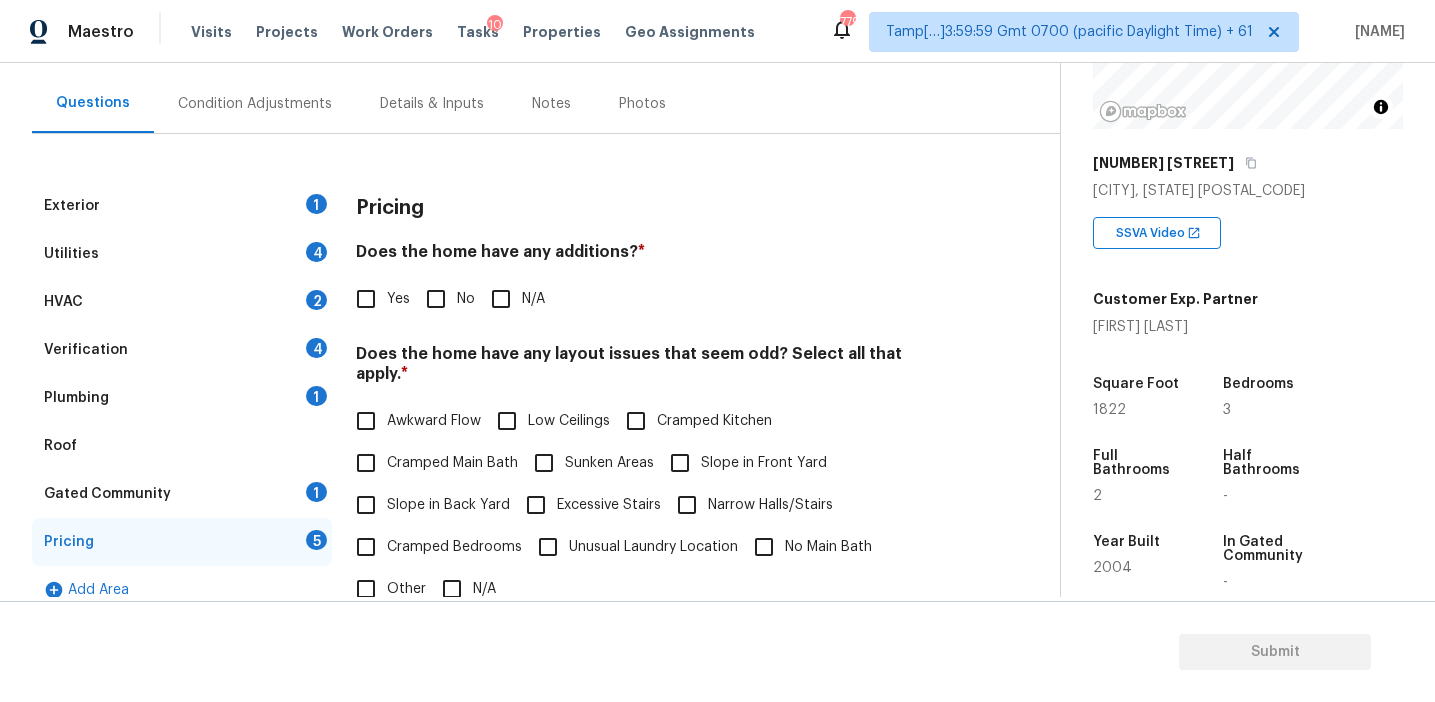 scroll, scrollTop: 251, scrollLeft: 0, axis: vertical 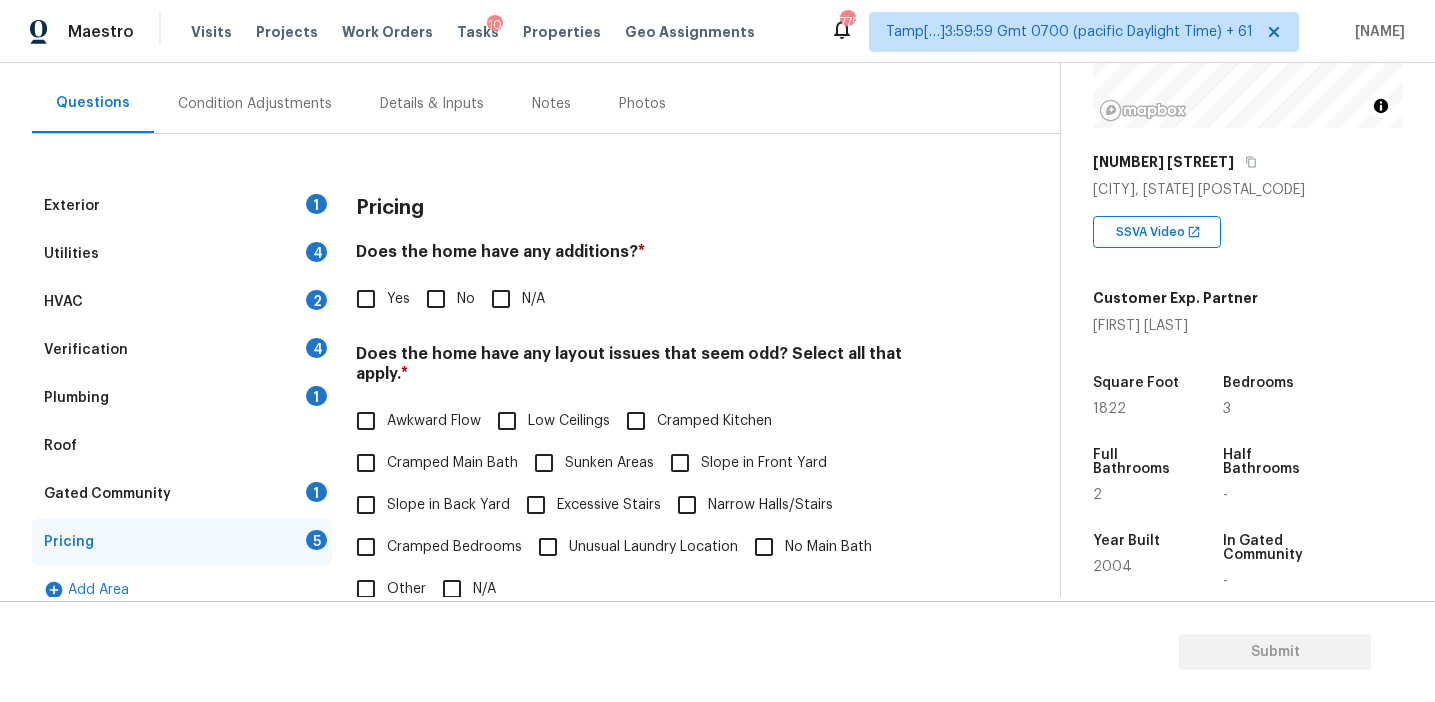 click on "Exterior 1 Utilities 4 HVAC 2 Verification 4 Plumbing 1 Roof Gated Community 1 Pricing 5 Add Area Pricing Does the home have any additions?  * Yes No N/A Does the home have any layout issues that seem odd? Select all that apply.  * Awkward Flow Low Ceilings Cramped Kitchen Cramped Main Bath Sunken Areas Slope in Front Yard Slope in Back Yard Excessive Stairs Narrow Halls/Stairs Cramped Bedrooms Unusual Laundry Location No Main Bath Other N/A Do you have to walk through the garage to get to any rooms in the home?  * Yes No Does the kitchen seem cramped?  * Yes No Does the home appear to be very outdated?  * Yes No" at bounding box center (522, 547) 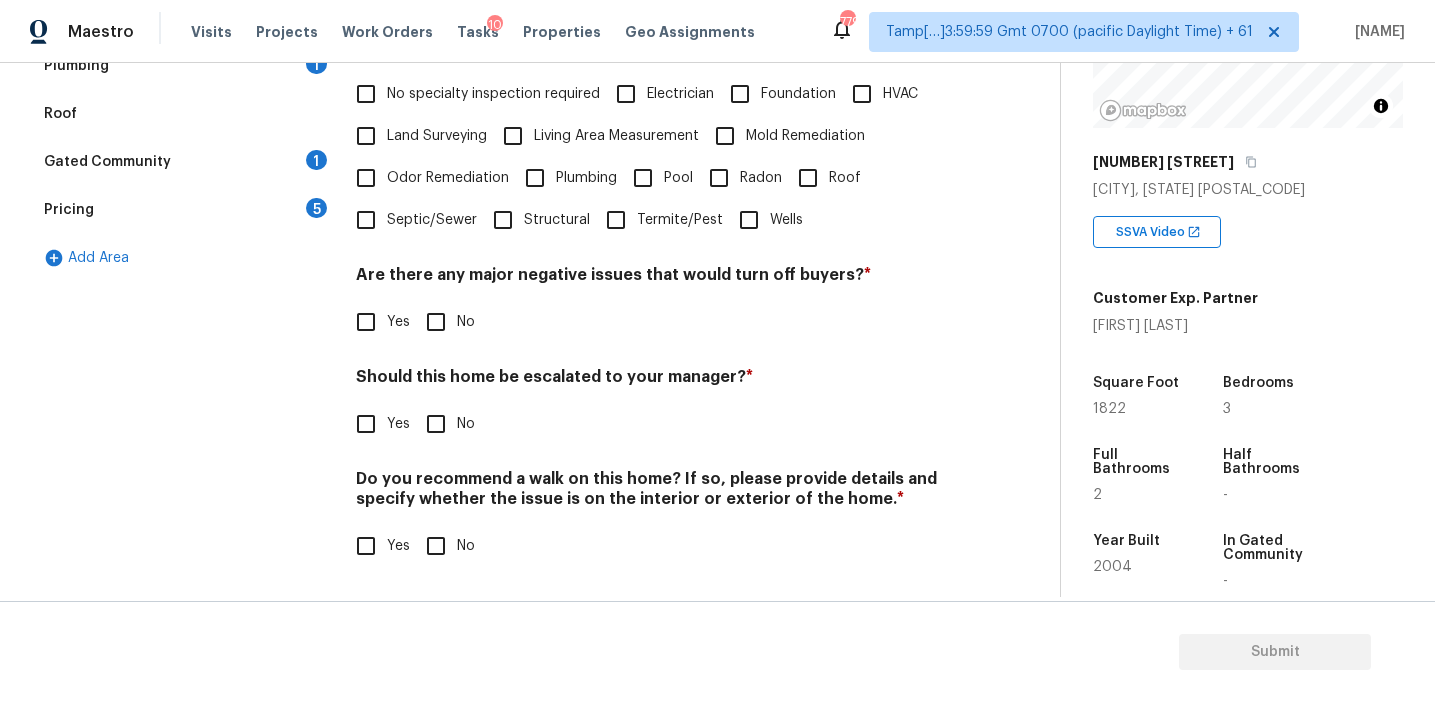 scroll, scrollTop: 490, scrollLeft: 0, axis: vertical 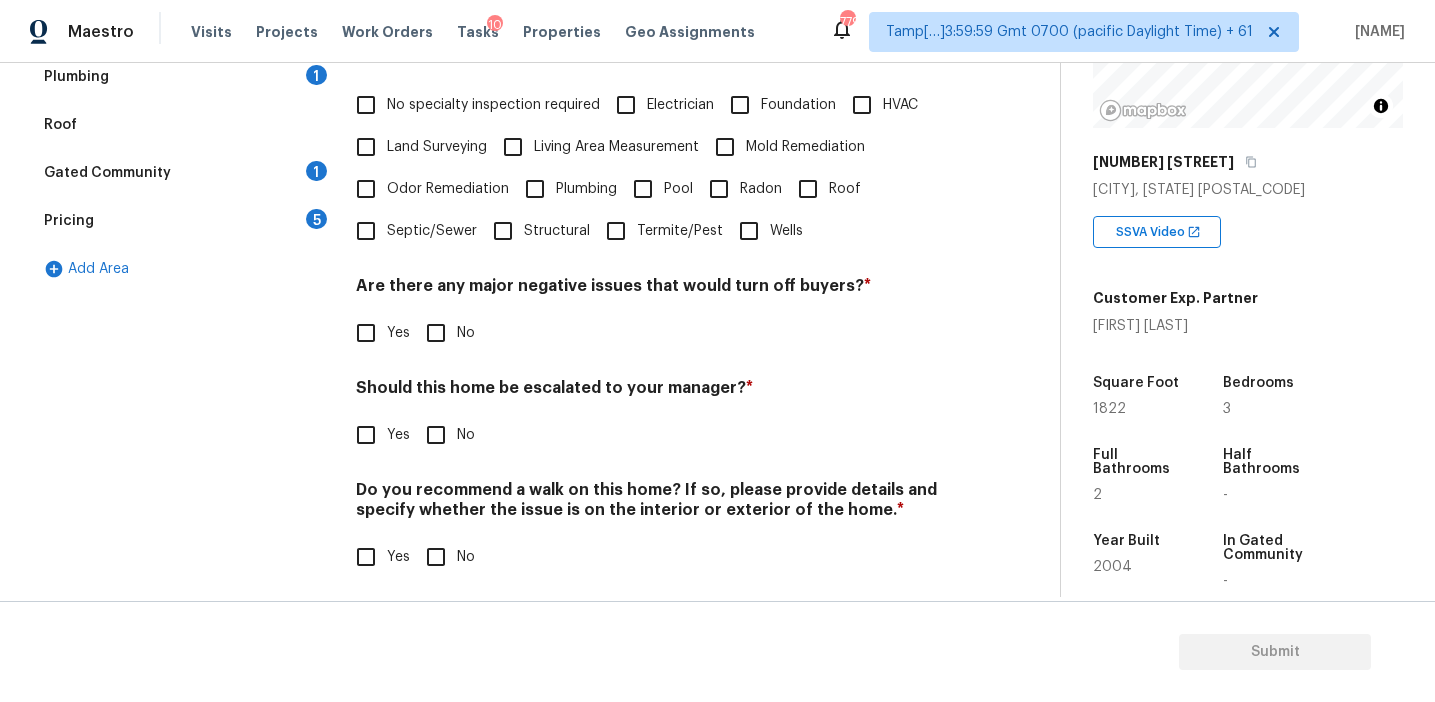 click on "Yes" at bounding box center (366, 435) 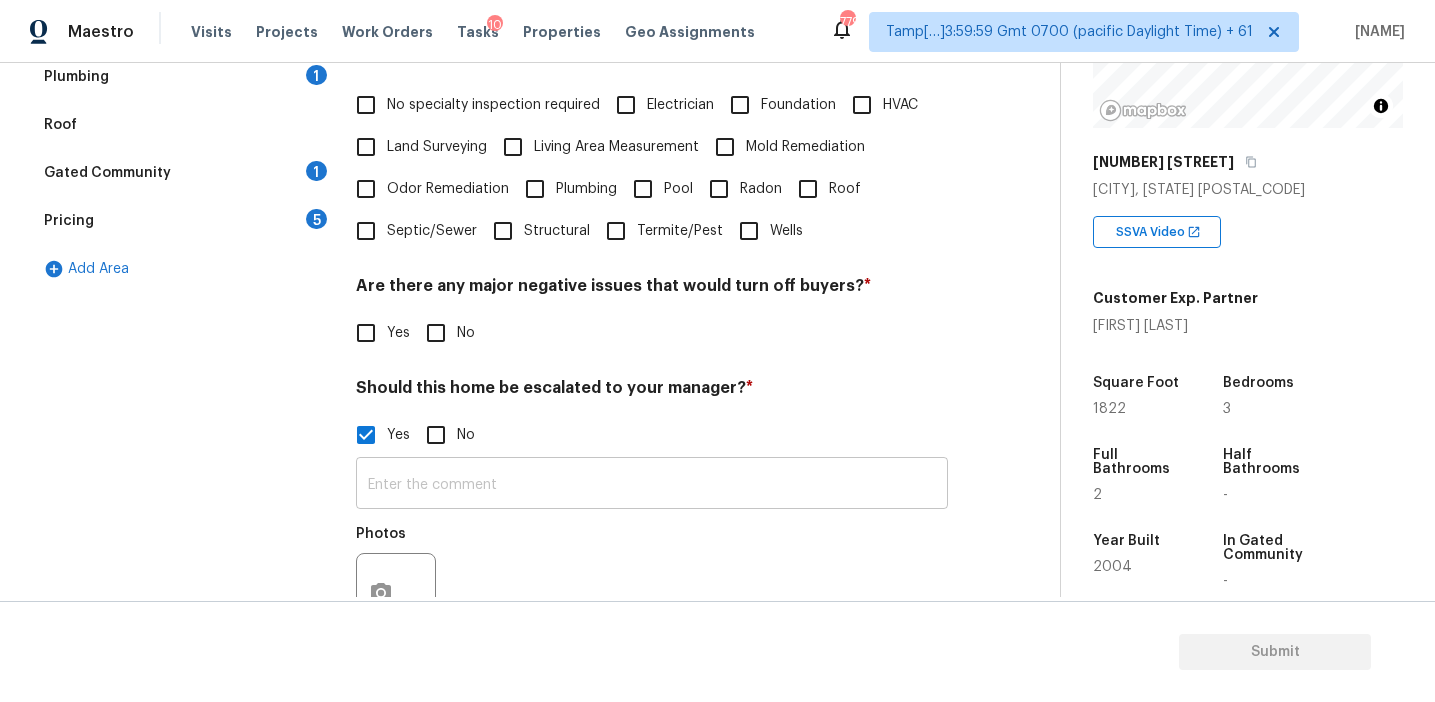 click at bounding box center [652, 485] 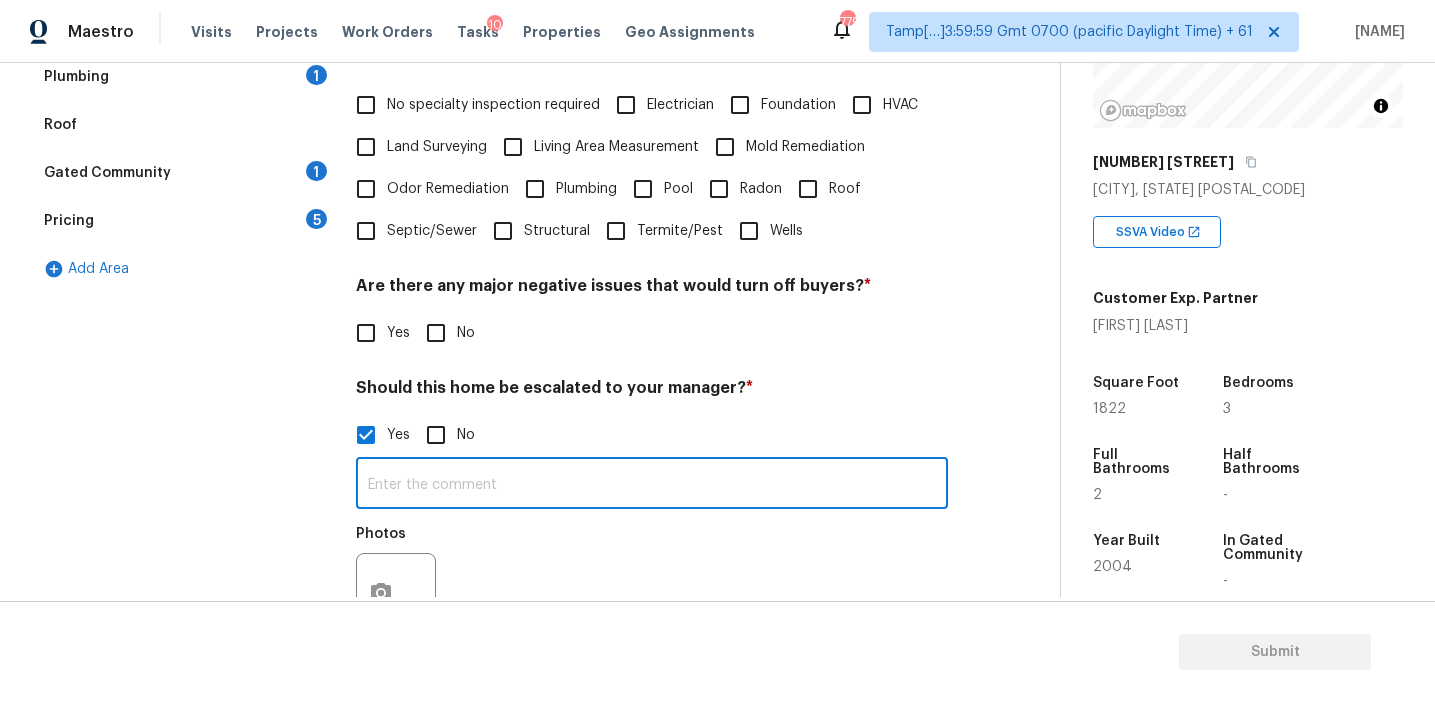 paste on "Agent-led offers pilot / Kitchen table" 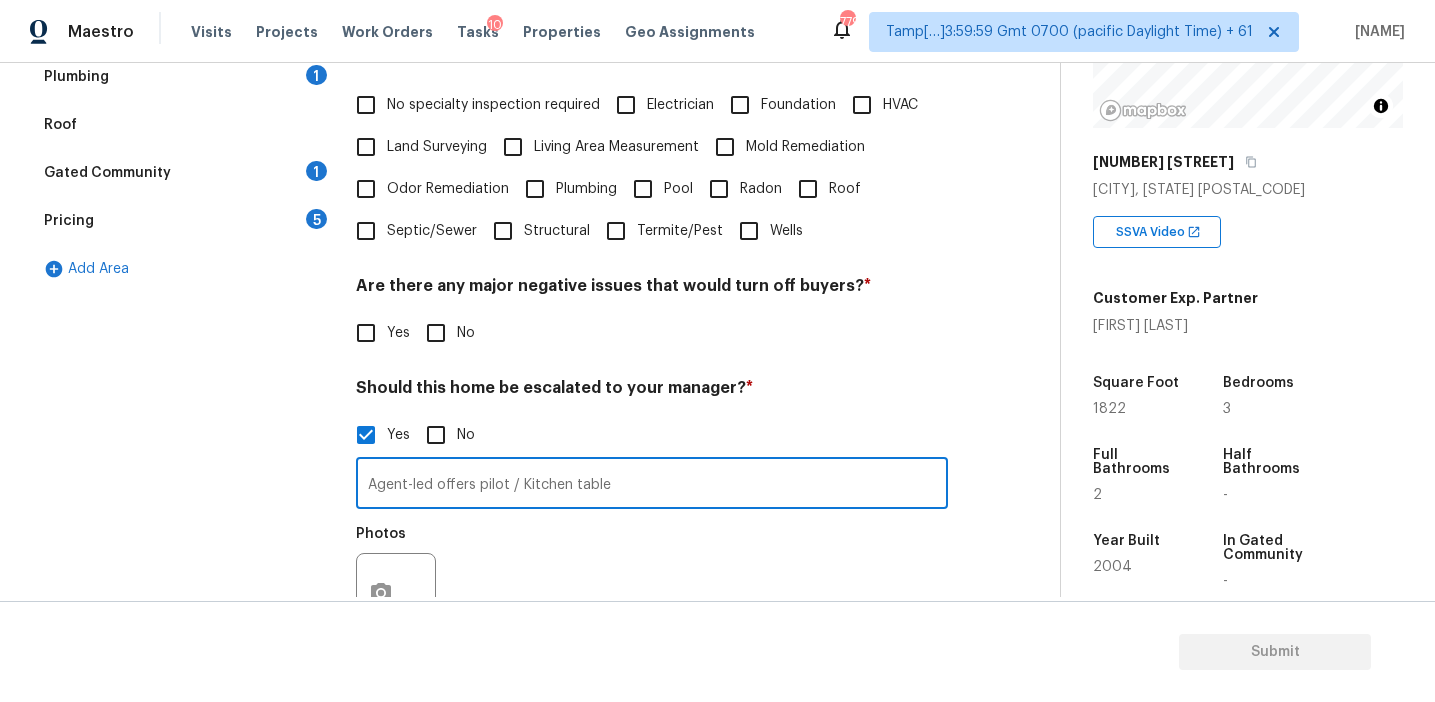 click on "Agent-led offers pilot / Kitchen table" at bounding box center (652, 485) 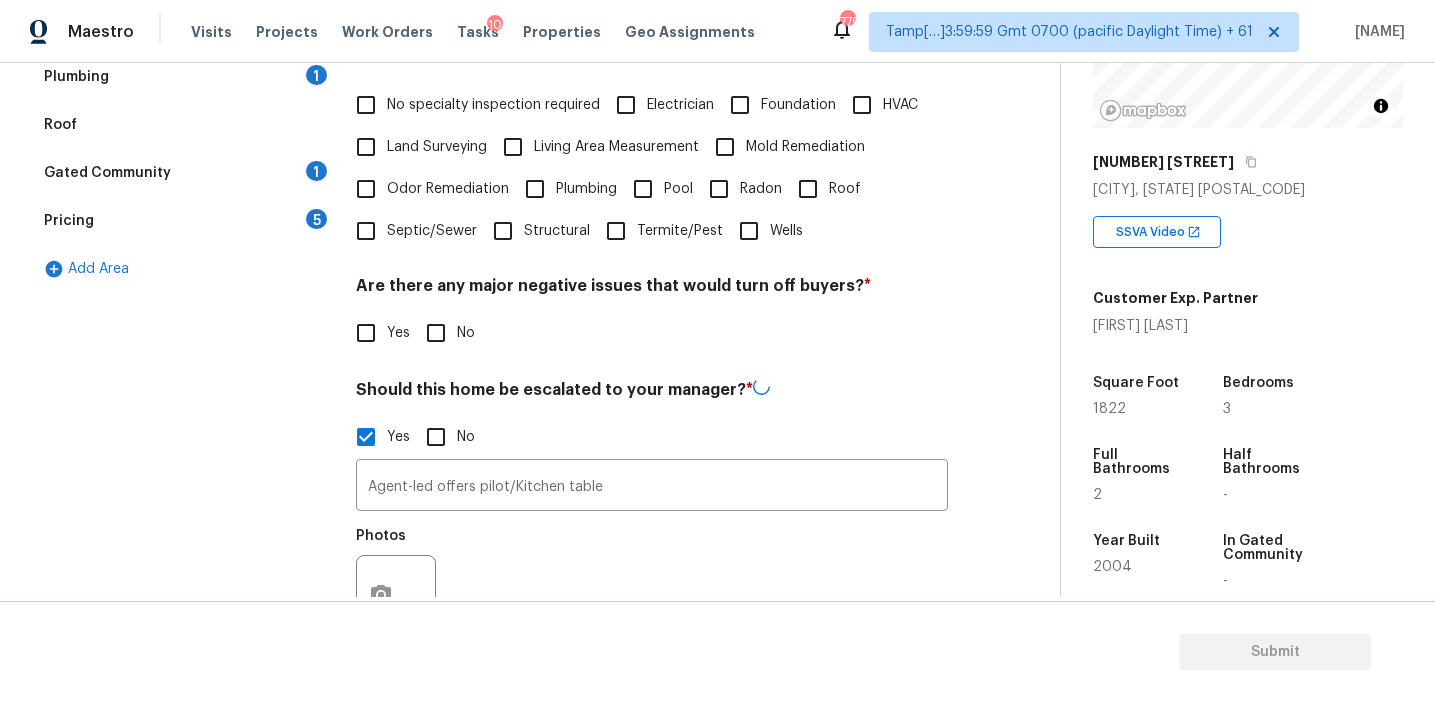click on "Exterior 1 Utilities 4 HVAC 2 Verification 5 Plumbing 1 Roof Gated Community 1 Pricing 5 Add Area" at bounding box center (182, 327) 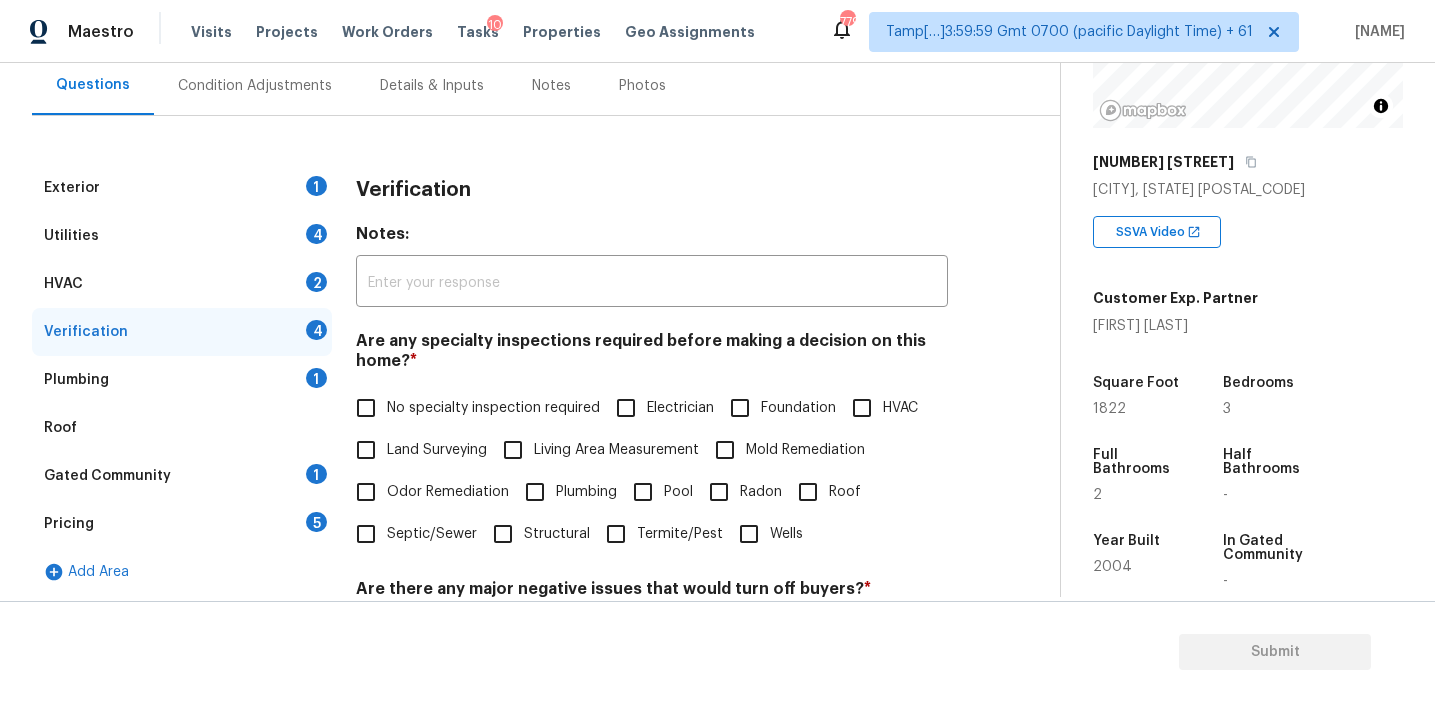 scroll, scrollTop: 175, scrollLeft: 0, axis: vertical 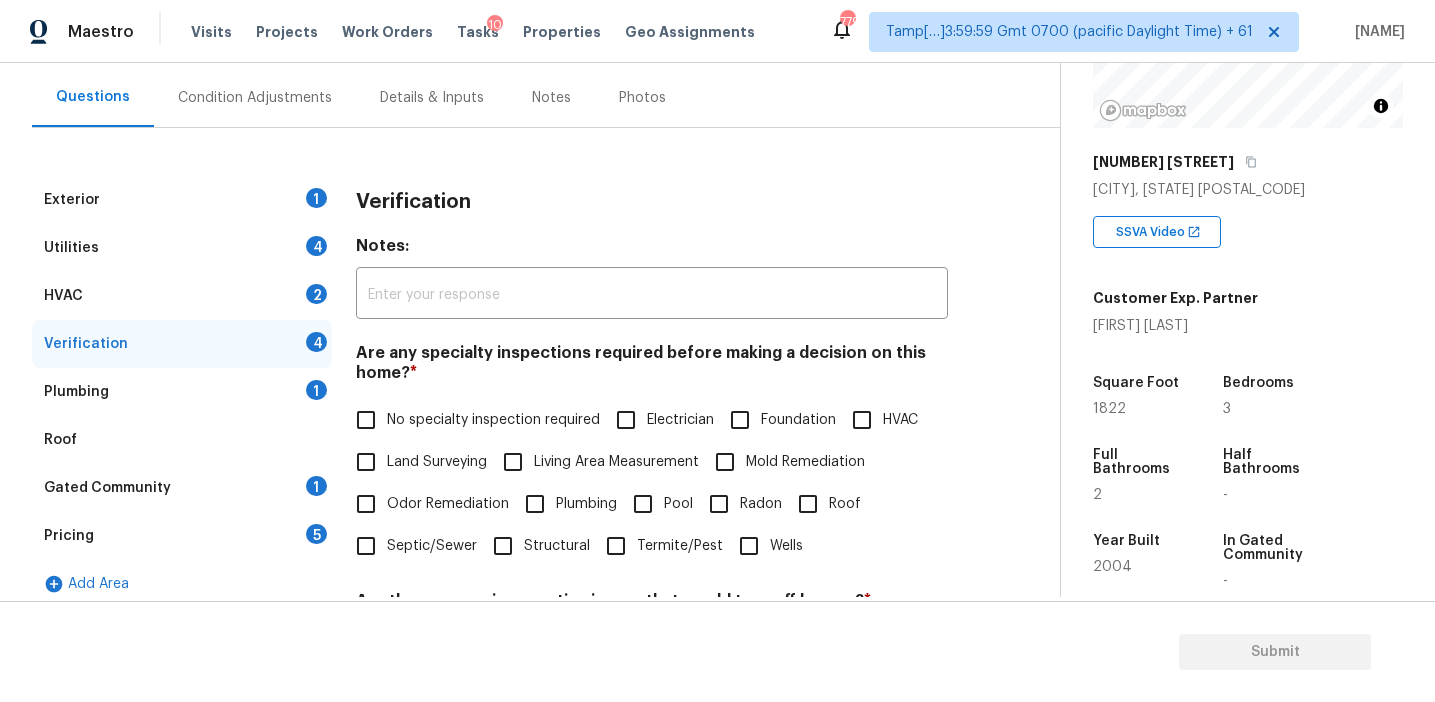 click on "Condition Adjustments" at bounding box center (255, 97) 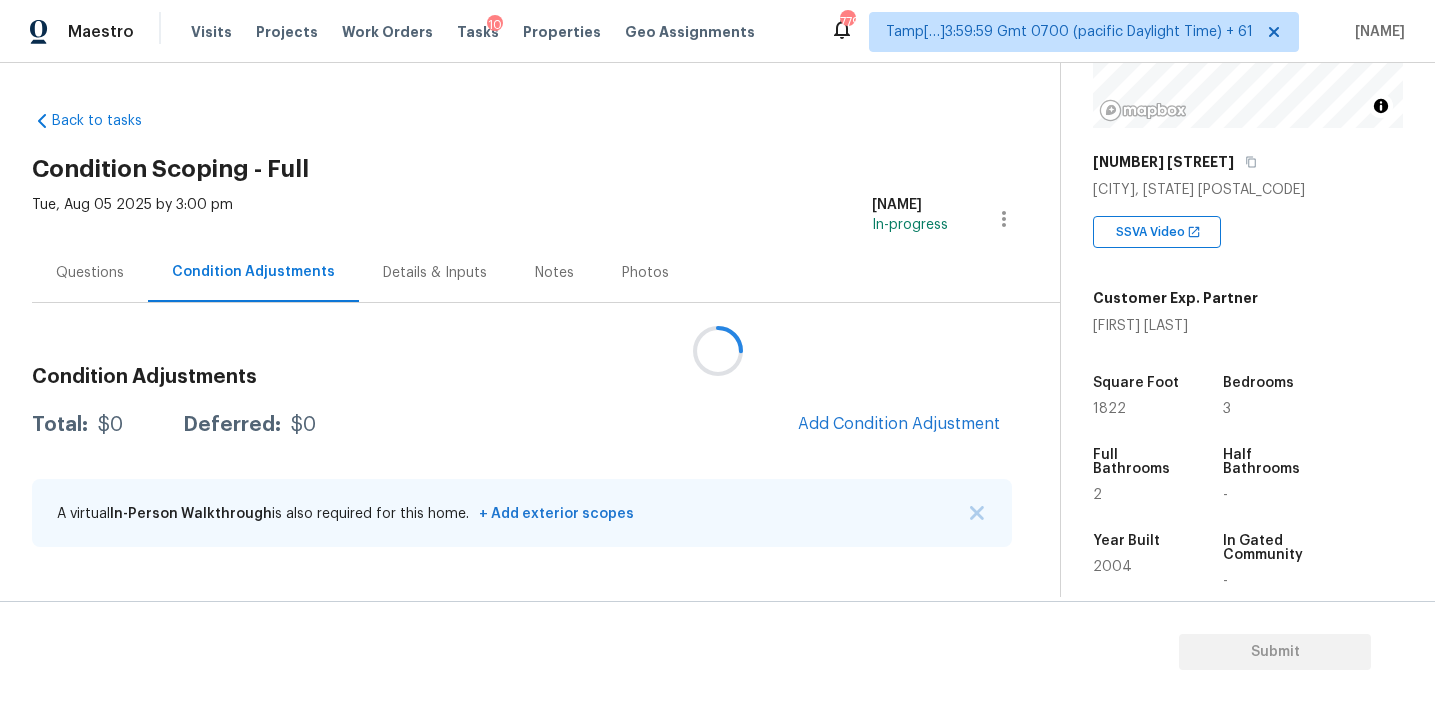 scroll, scrollTop: 0, scrollLeft: 0, axis: both 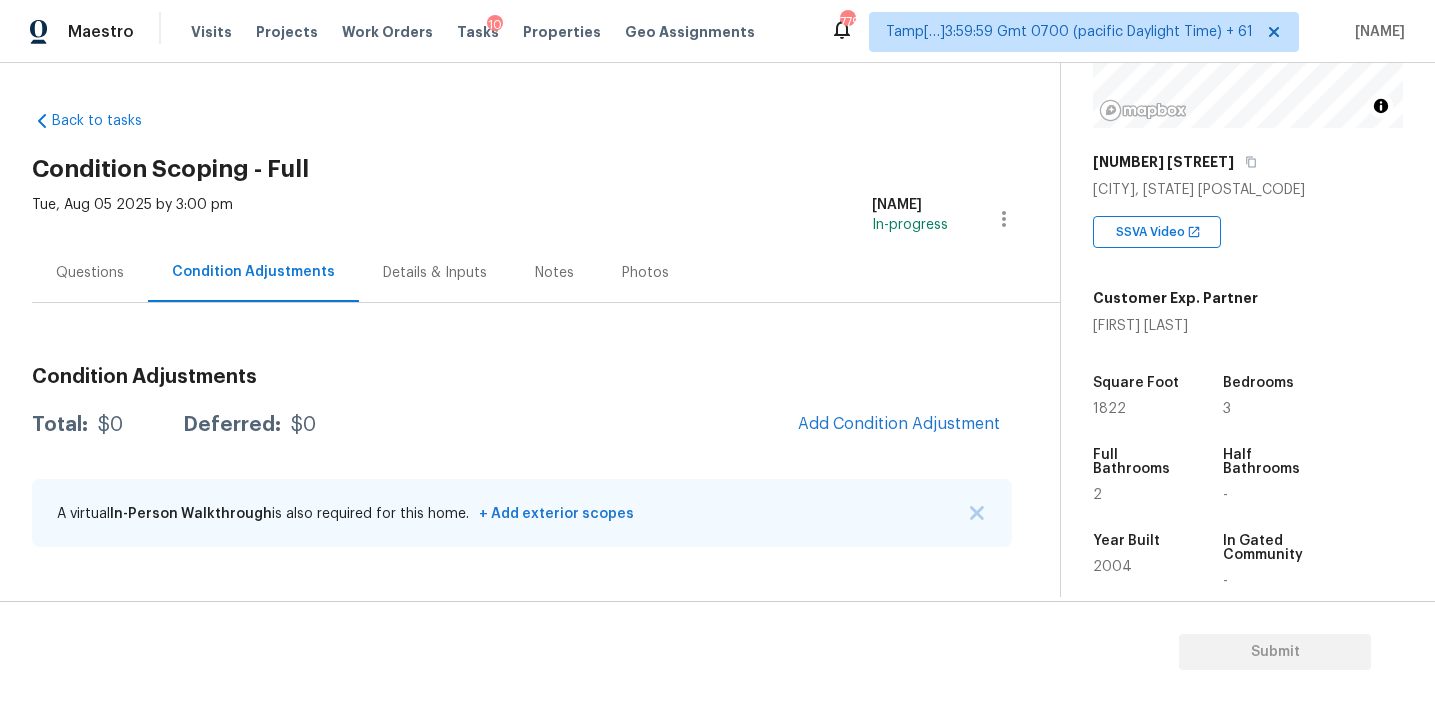 click on "Tue, Aug 05 2025 by 3:00 pm   Afran Peeran In-progress" at bounding box center [546, 219] 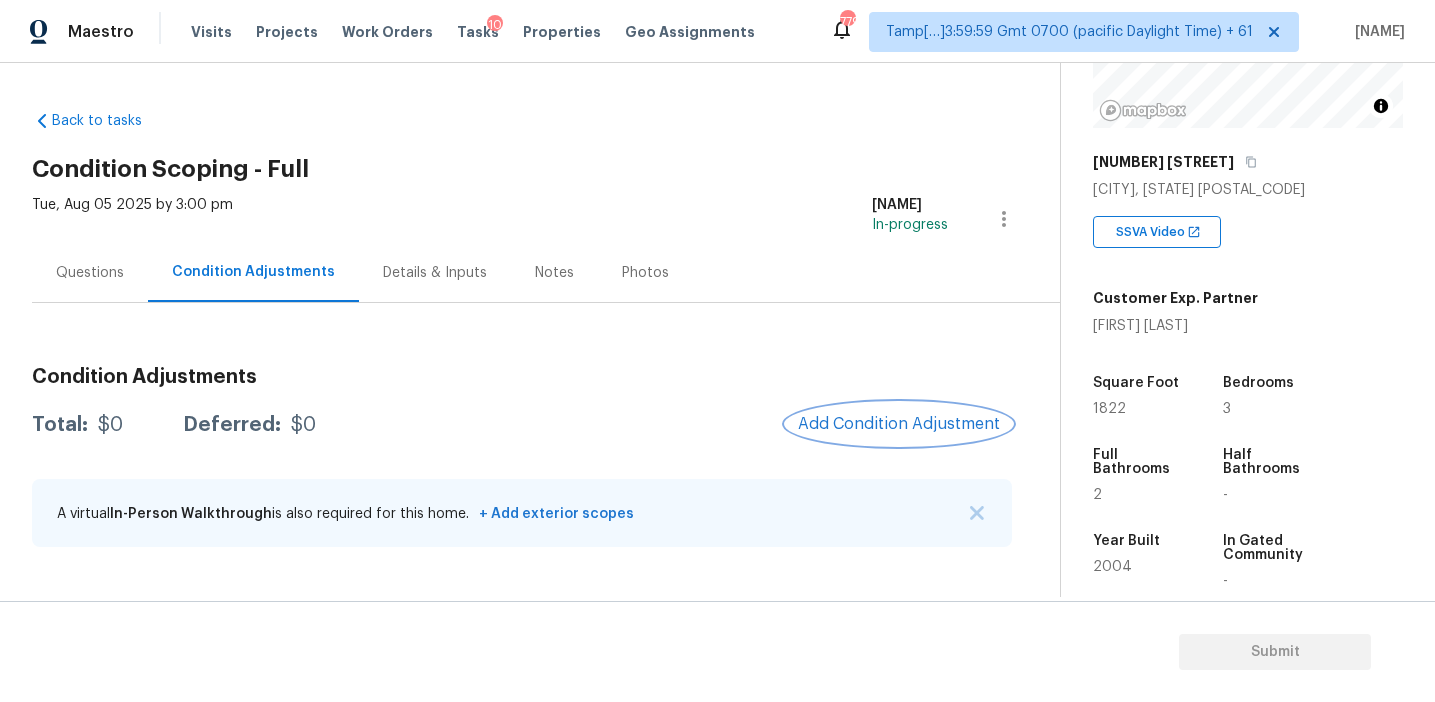 click on "Add Condition Adjustment" at bounding box center (899, 424) 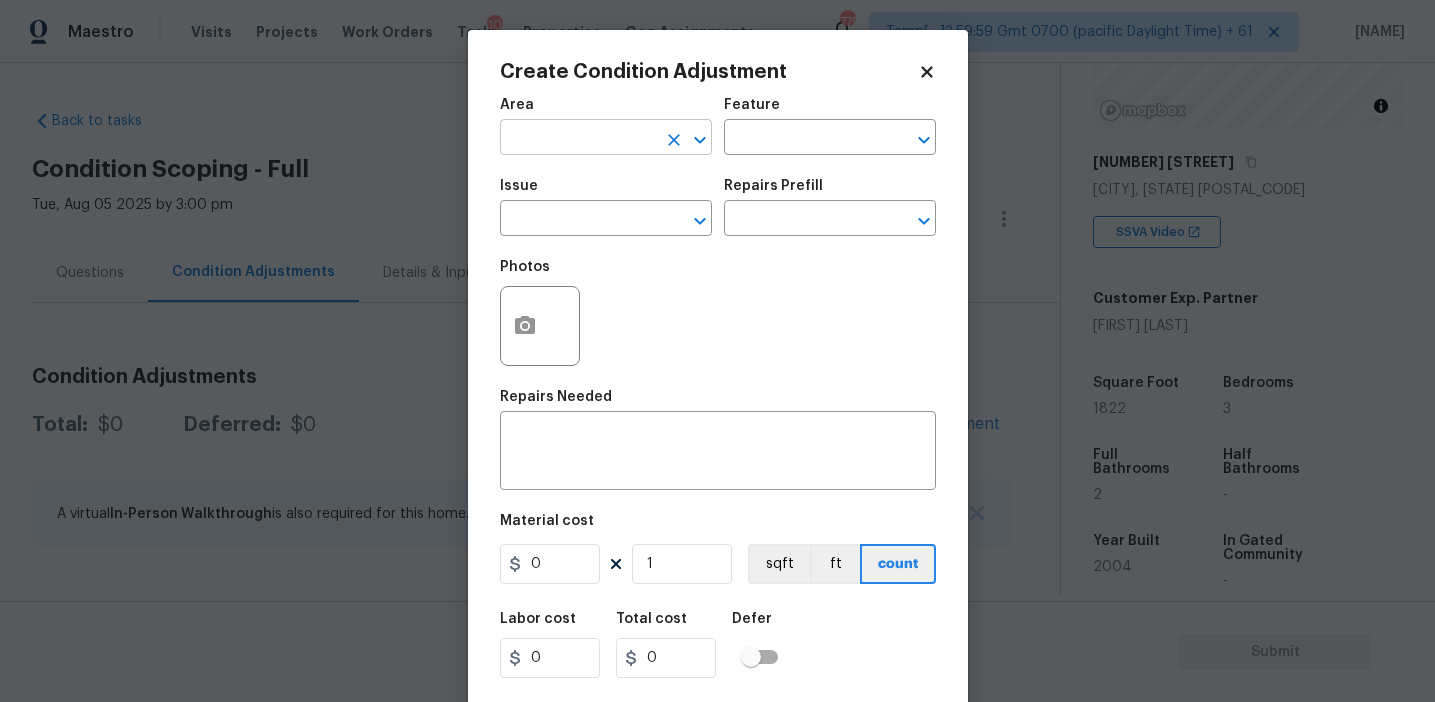 click at bounding box center (578, 139) 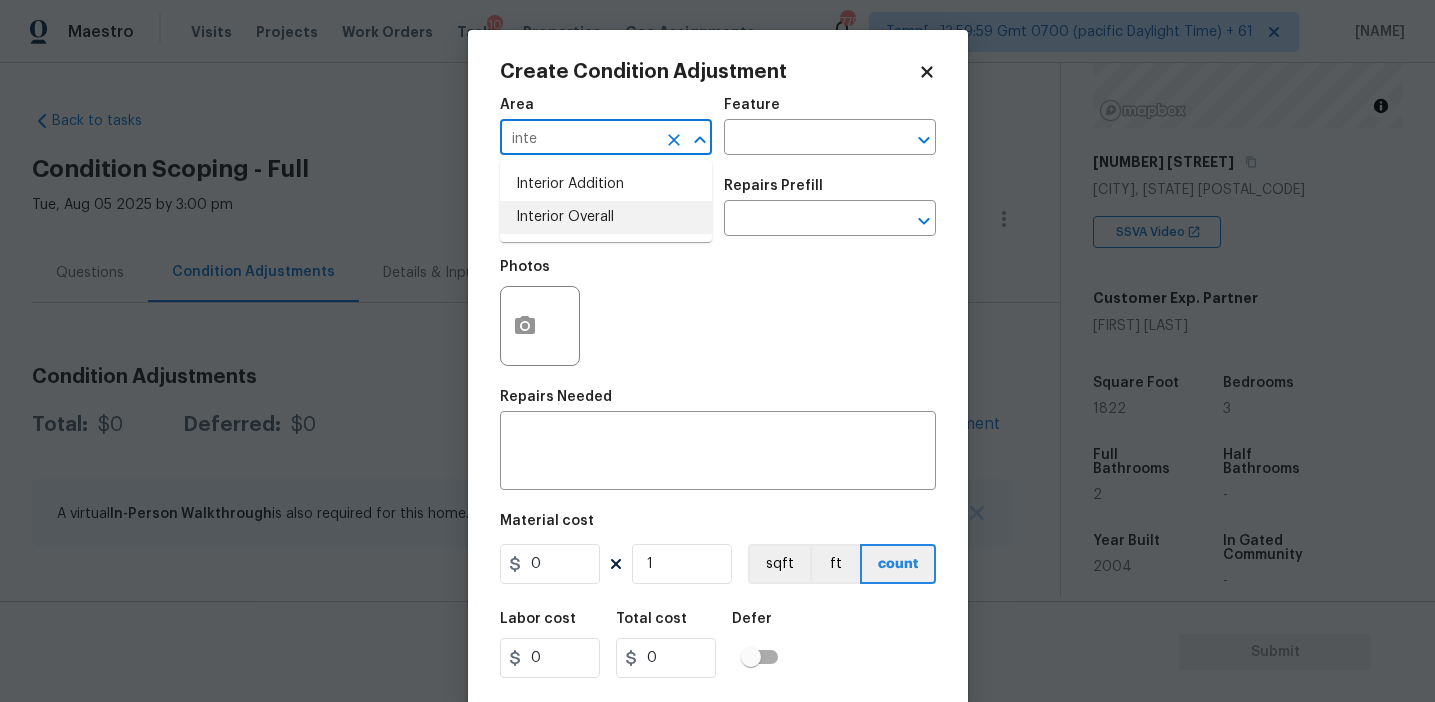 click on "Interior Overall" at bounding box center [606, 217] 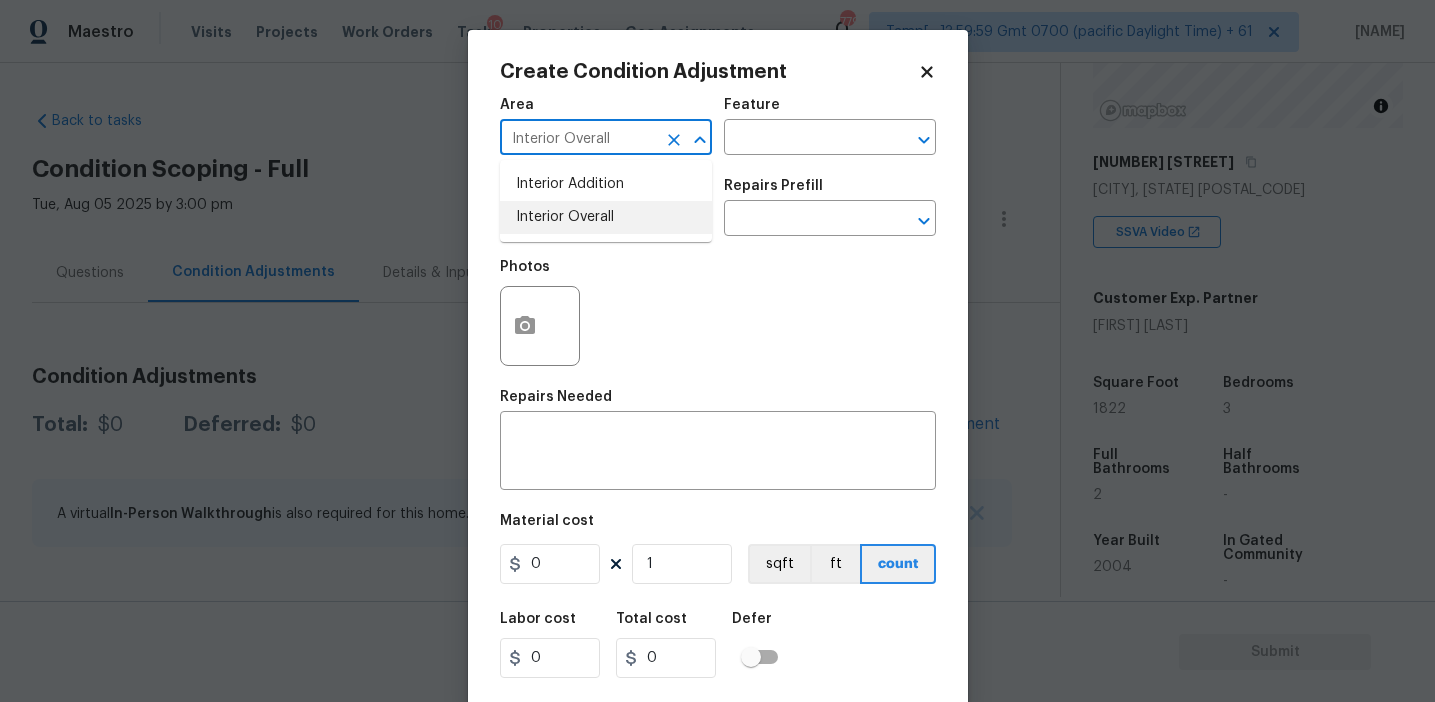 click at bounding box center [578, 220] 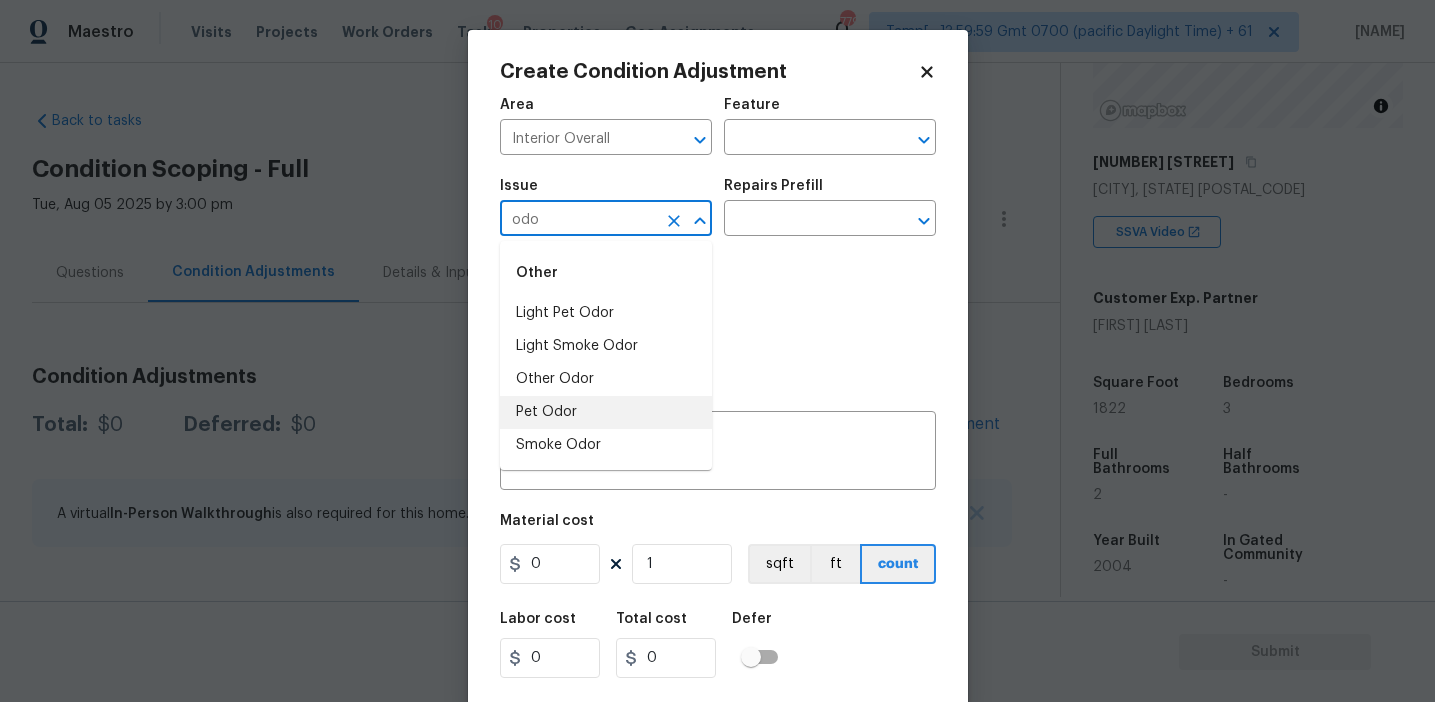 click on "Other Odor" at bounding box center (606, 379) 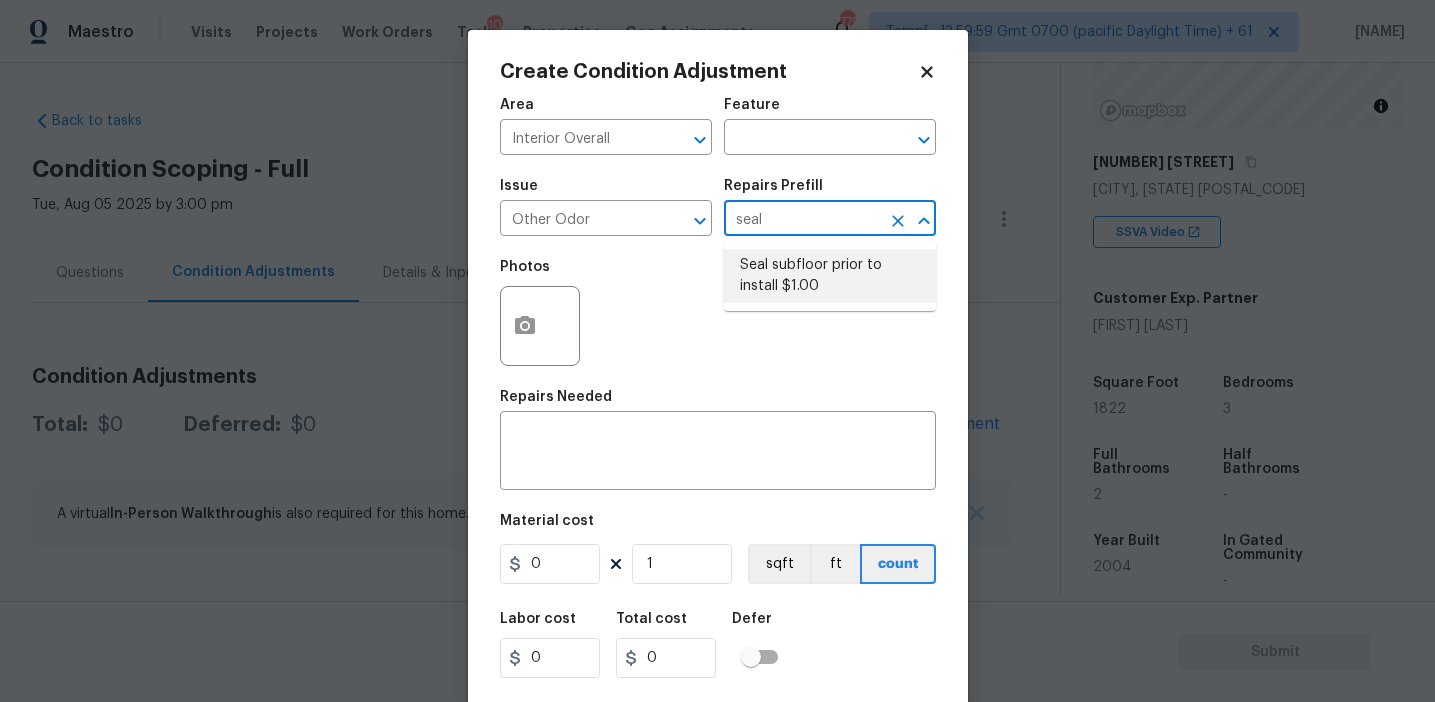 click on "Seal subfloor prior to install $1.00" at bounding box center [830, 276] 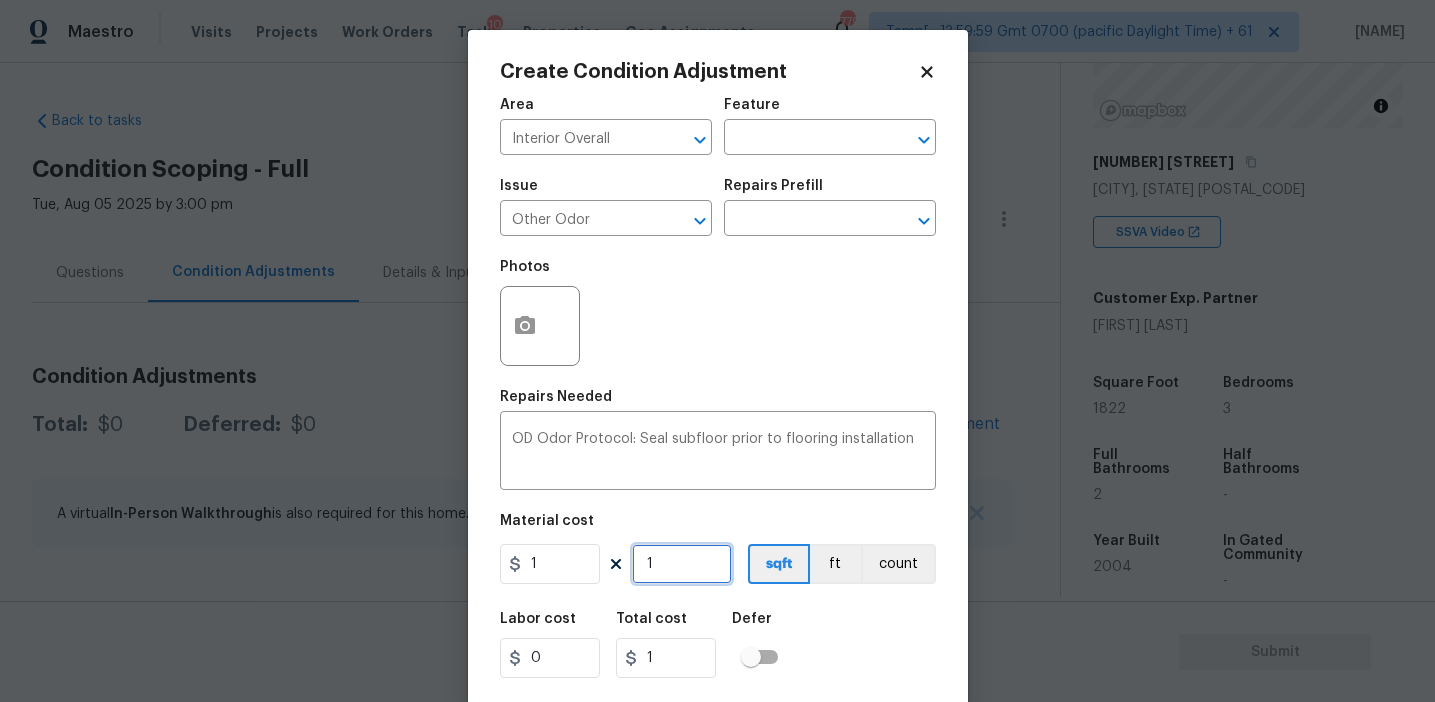 click on "1" at bounding box center (682, 564) 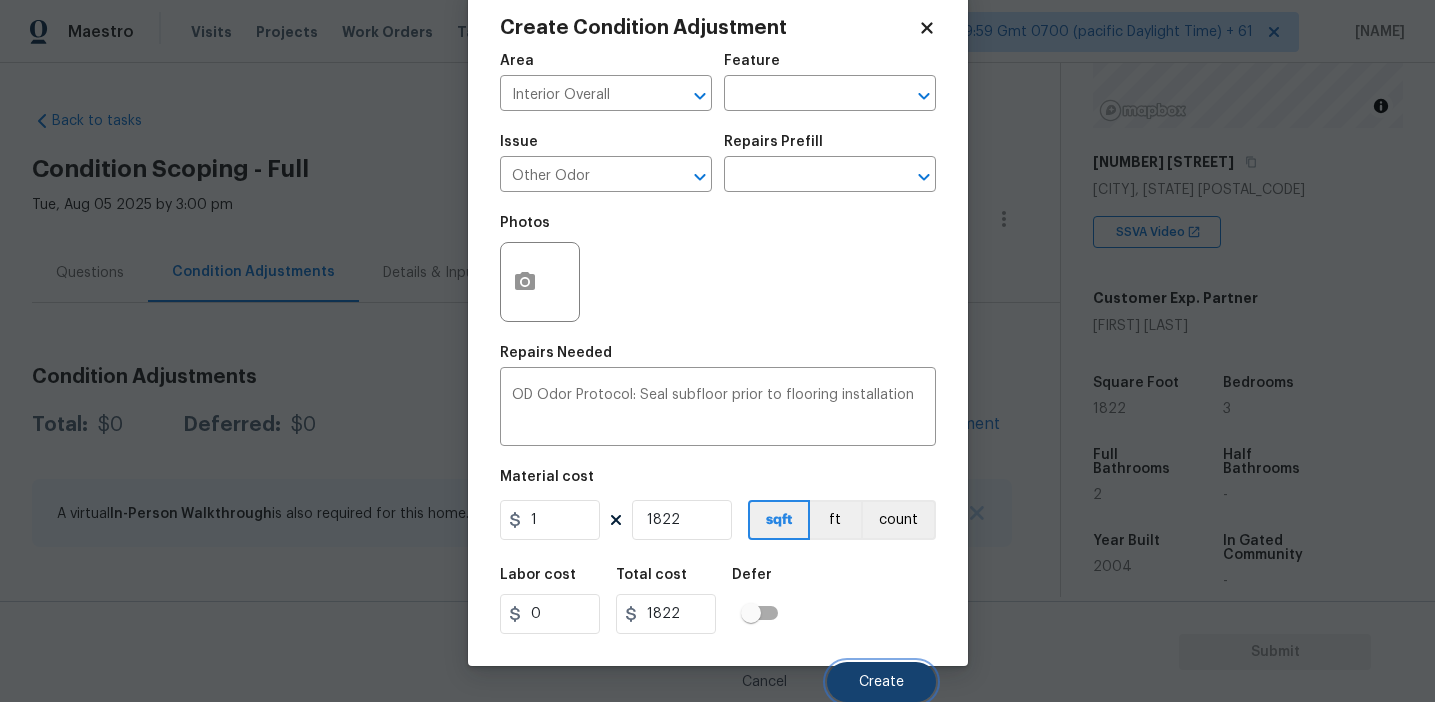 click on "Create" at bounding box center (881, 682) 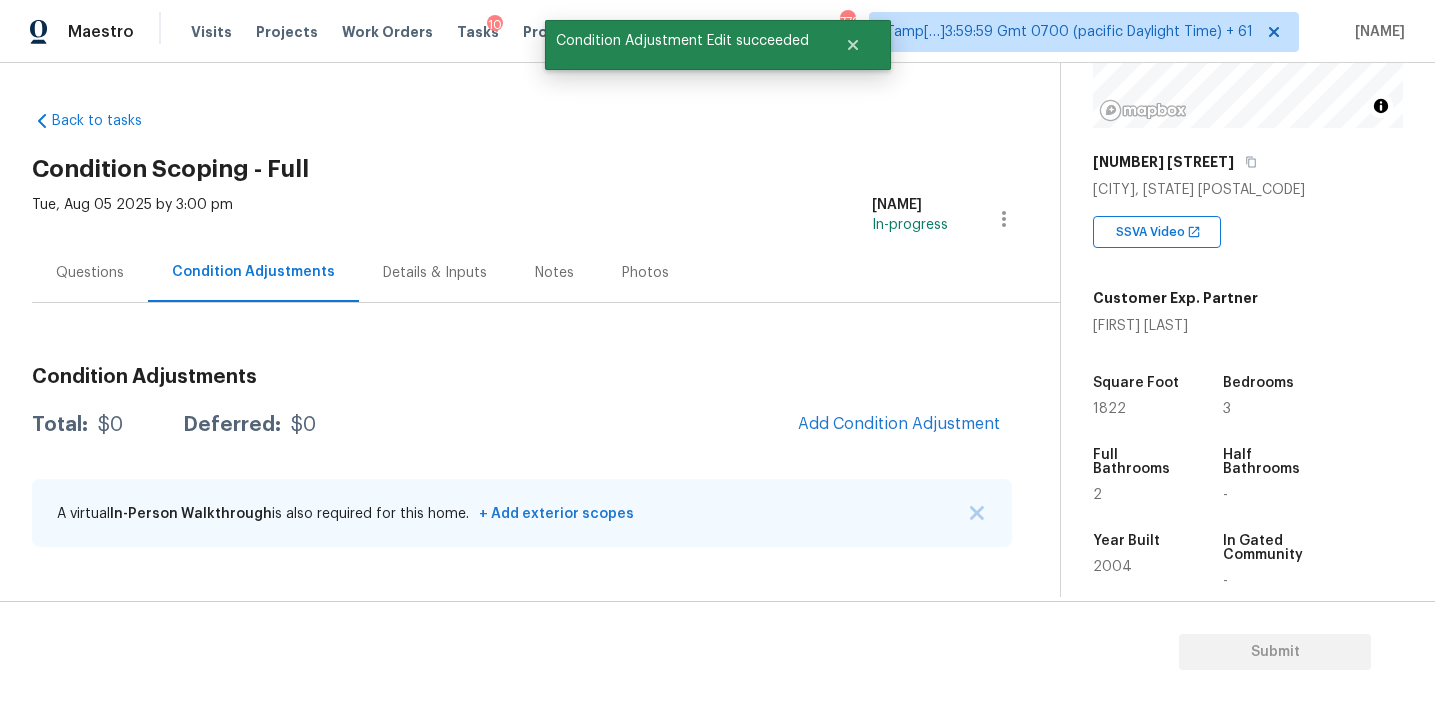 scroll, scrollTop: 38, scrollLeft: 0, axis: vertical 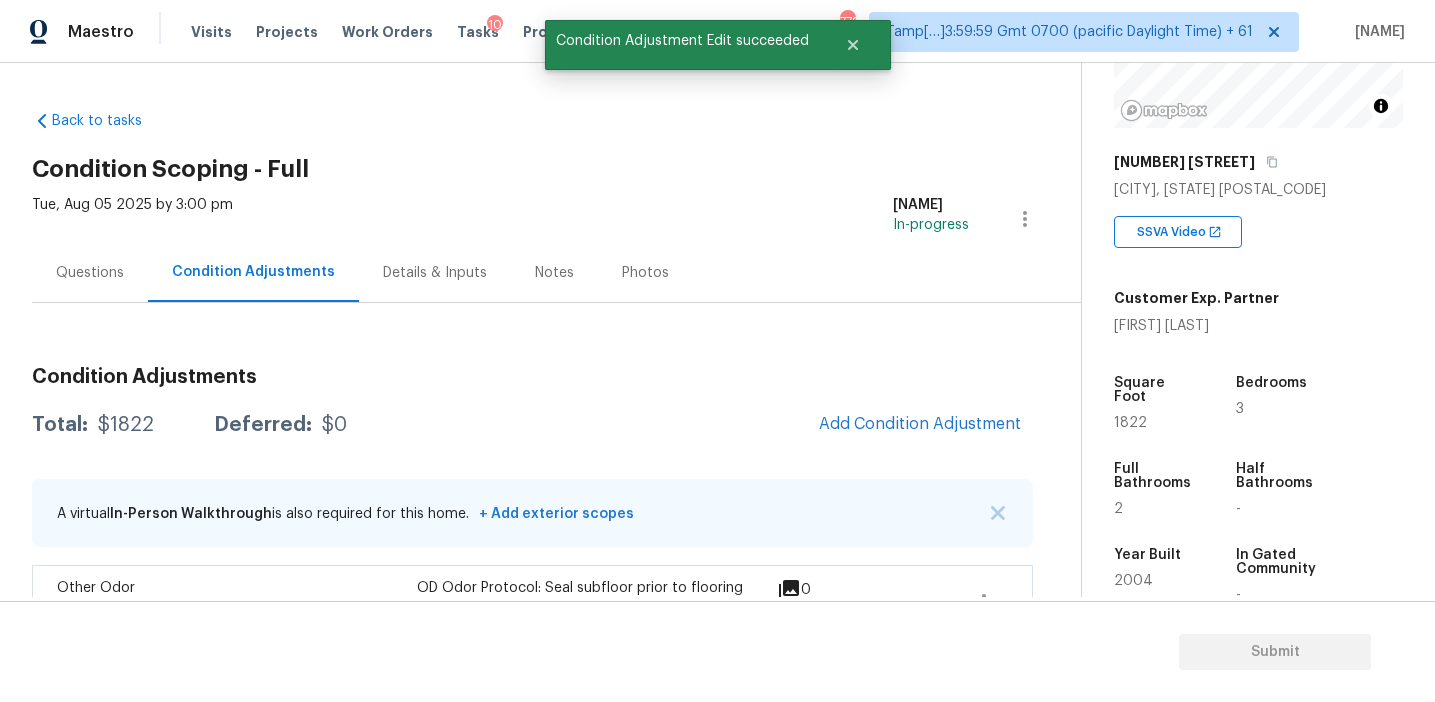 click on "Condition Adjustments Total:  $1822 Deferred:  $0 Add Condition Adjustment A virtual  In-Person Walkthrough  is also required for this home.   + Add exterior scopes Other Odor Interior Overall OD Odor Protocol: Seal subfloor prior to flooring installation $1,822.00   0" at bounding box center (532, 501) 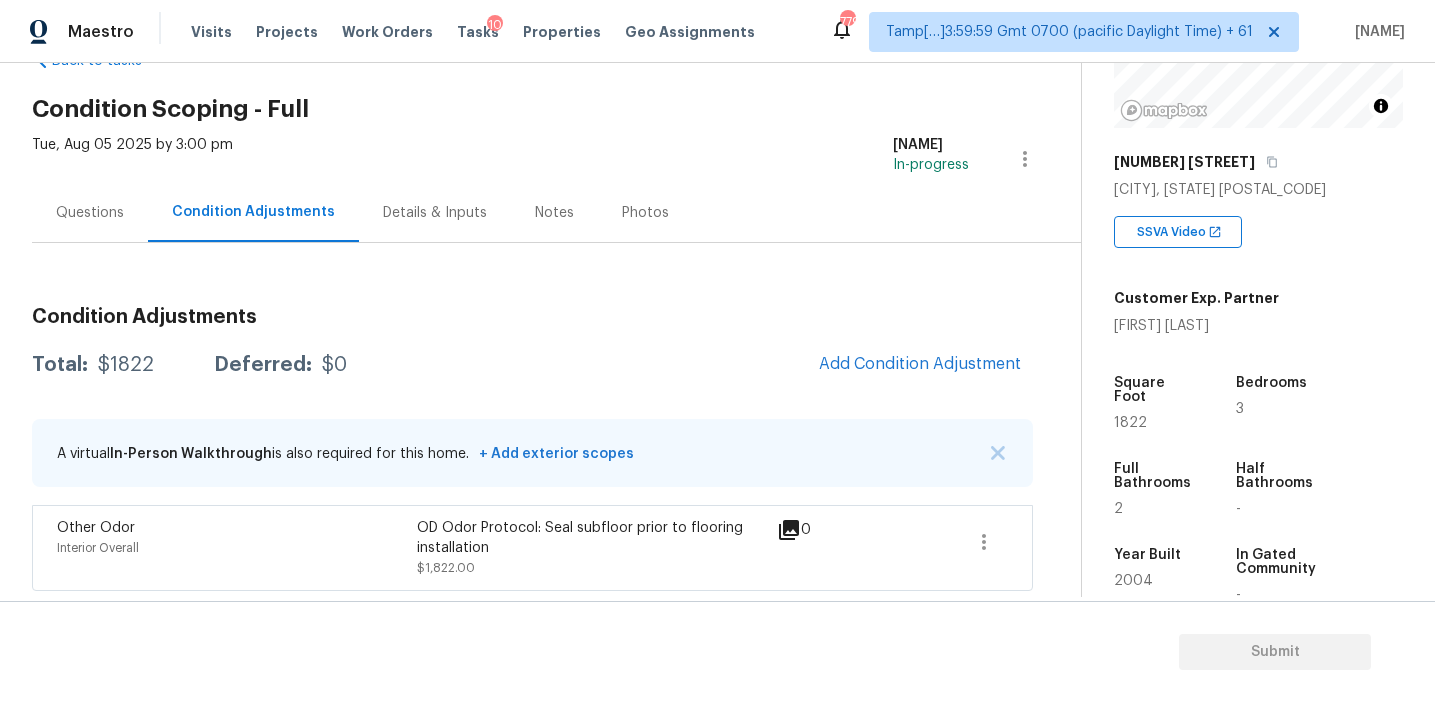 click on "Condition Adjustments" at bounding box center [532, 317] 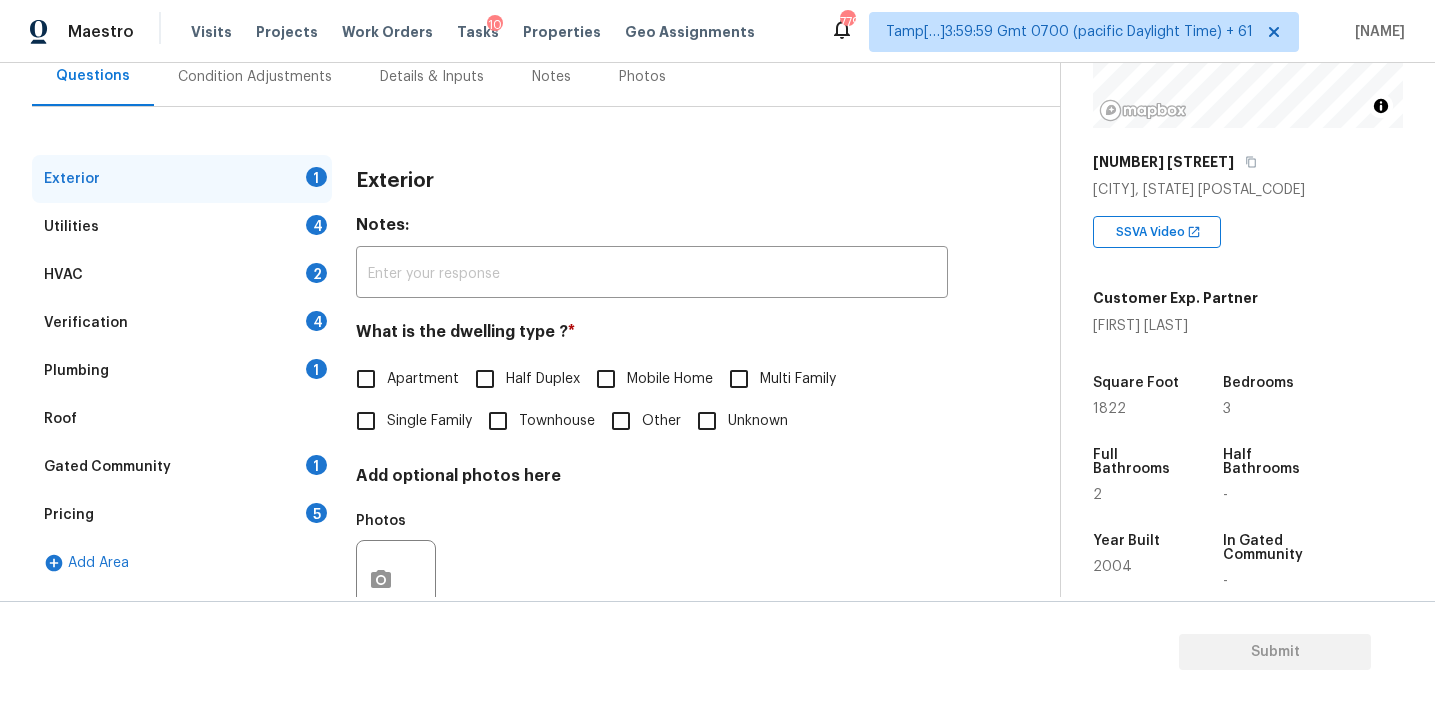 scroll, scrollTop: 194, scrollLeft: 0, axis: vertical 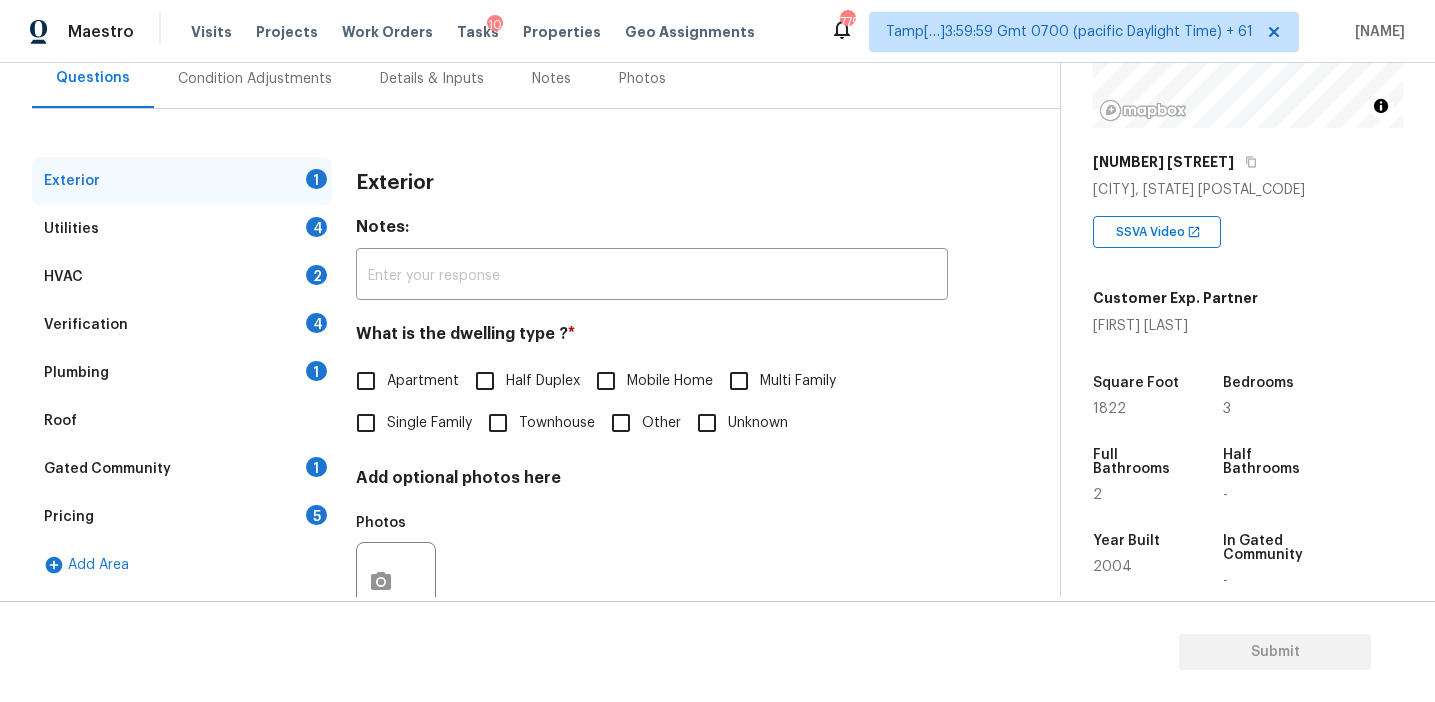click on "Verification 4" at bounding box center (182, 325) 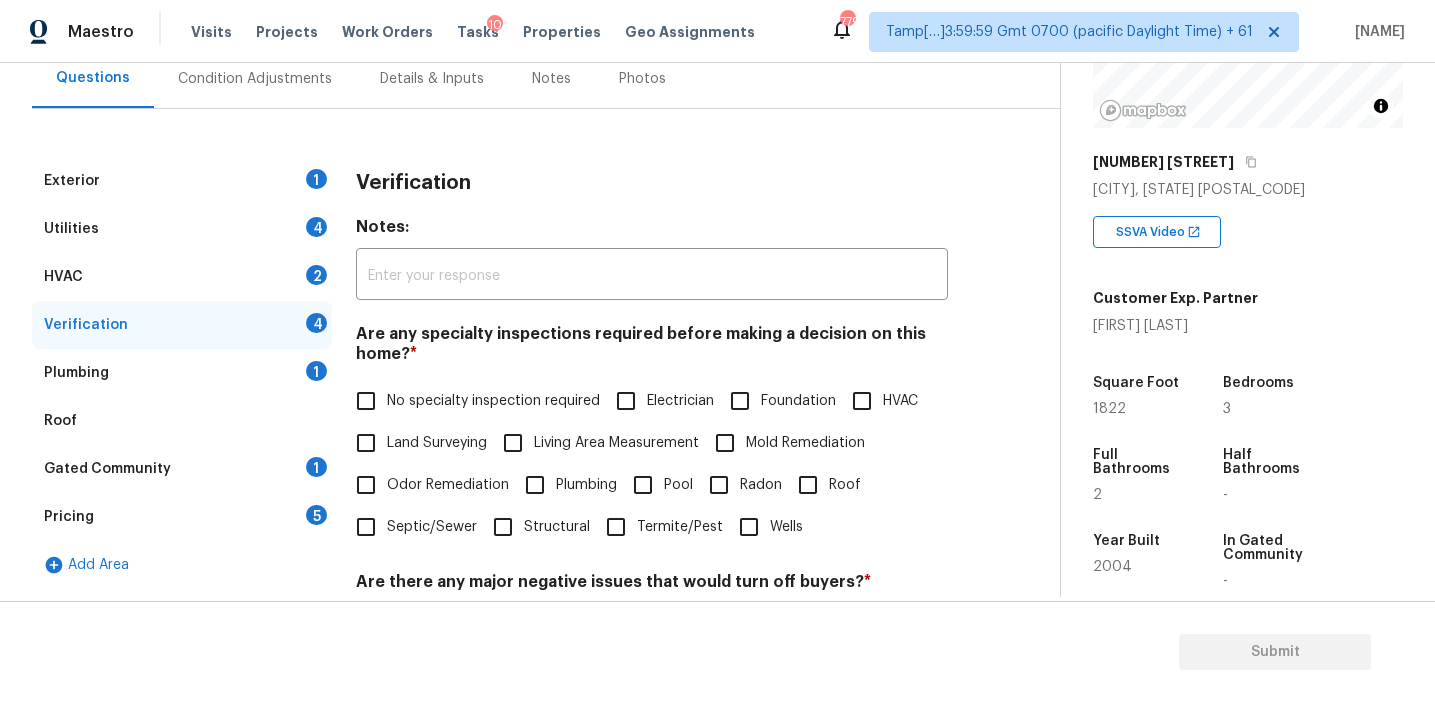 click on "Are any specialty inspections required before making a decision on this home?  *" at bounding box center (652, 348) 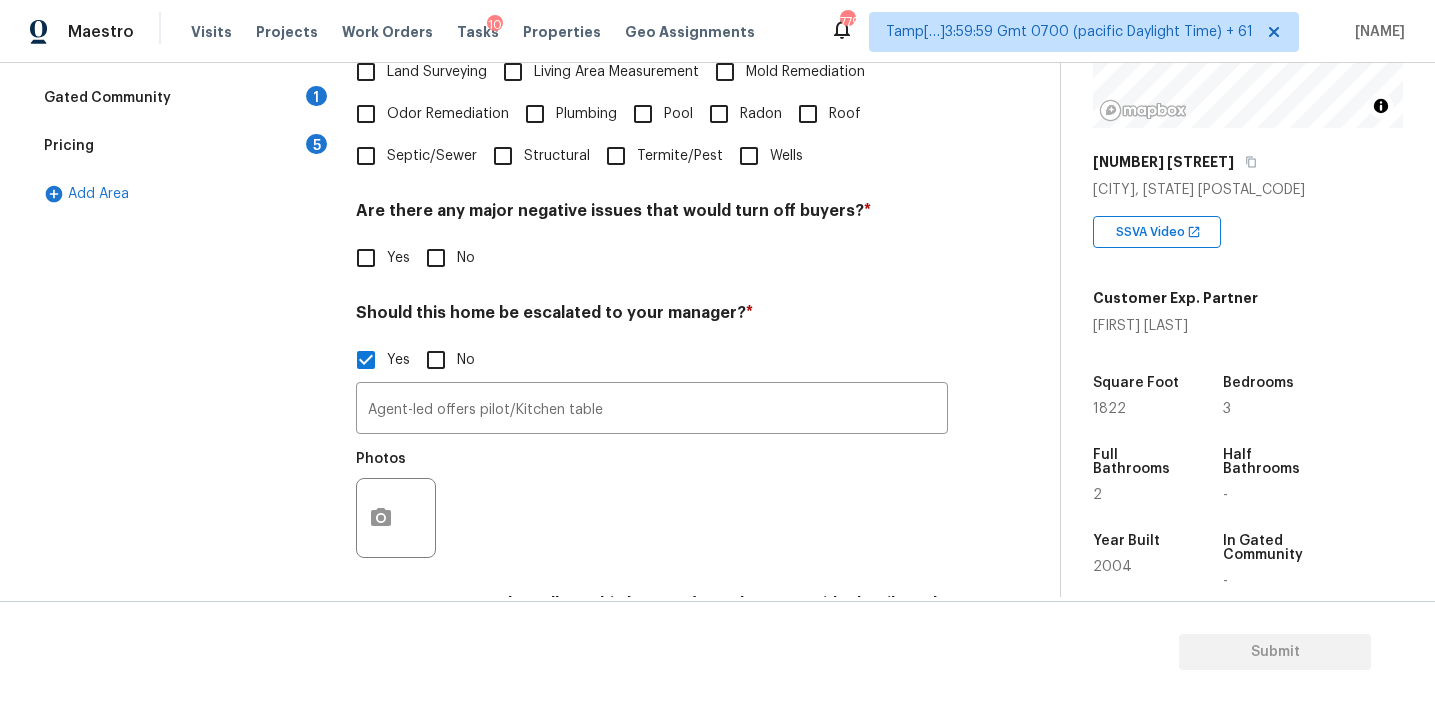 scroll, scrollTop: 615, scrollLeft: 0, axis: vertical 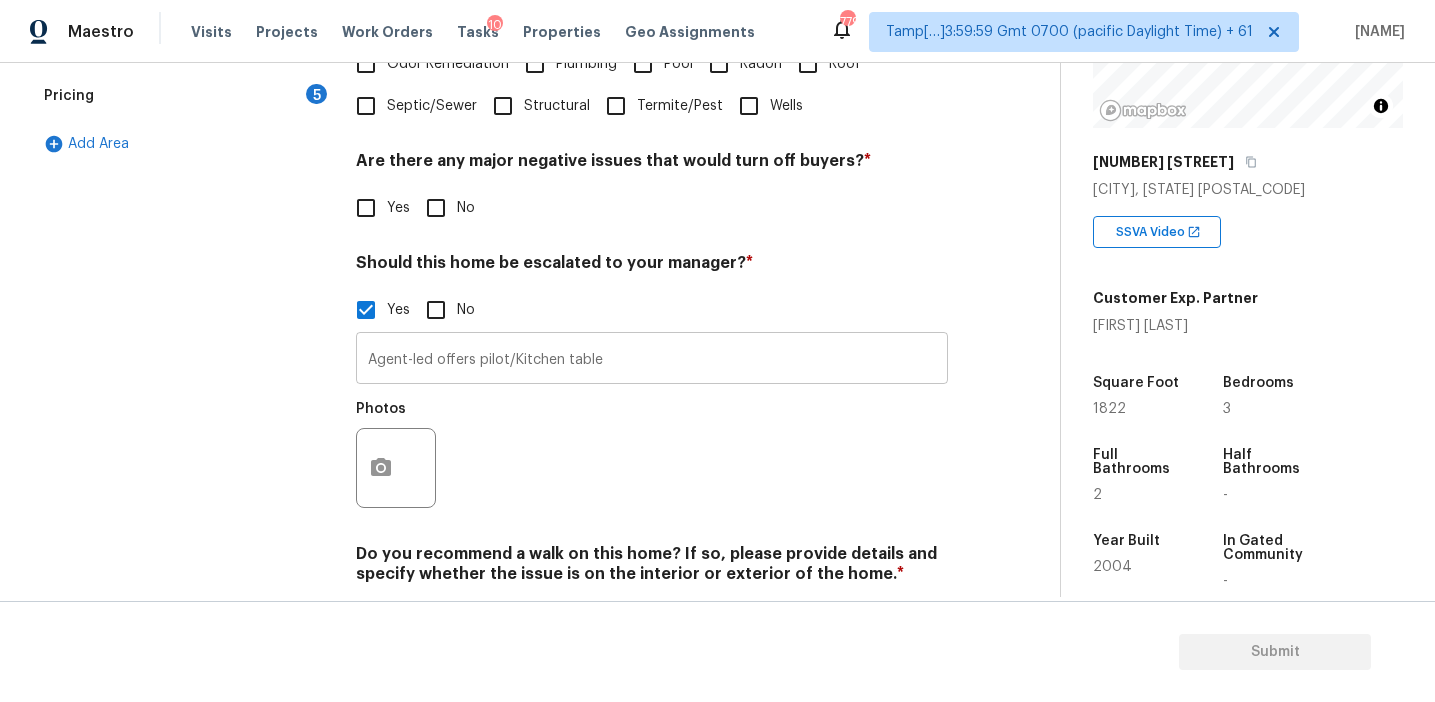 click on "Agent-led offers pilot/Kitchen table" at bounding box center [652, 360] 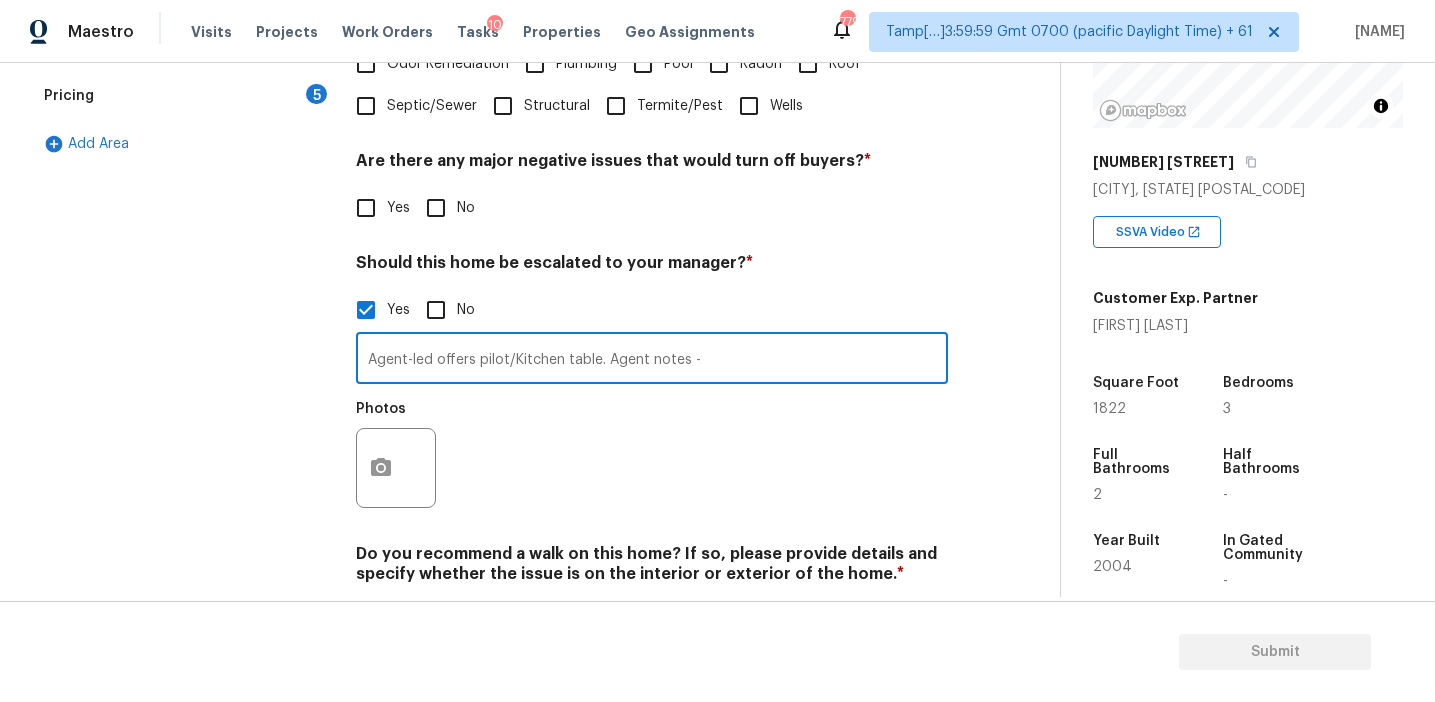 paste on "Small space needs deep cleaning" 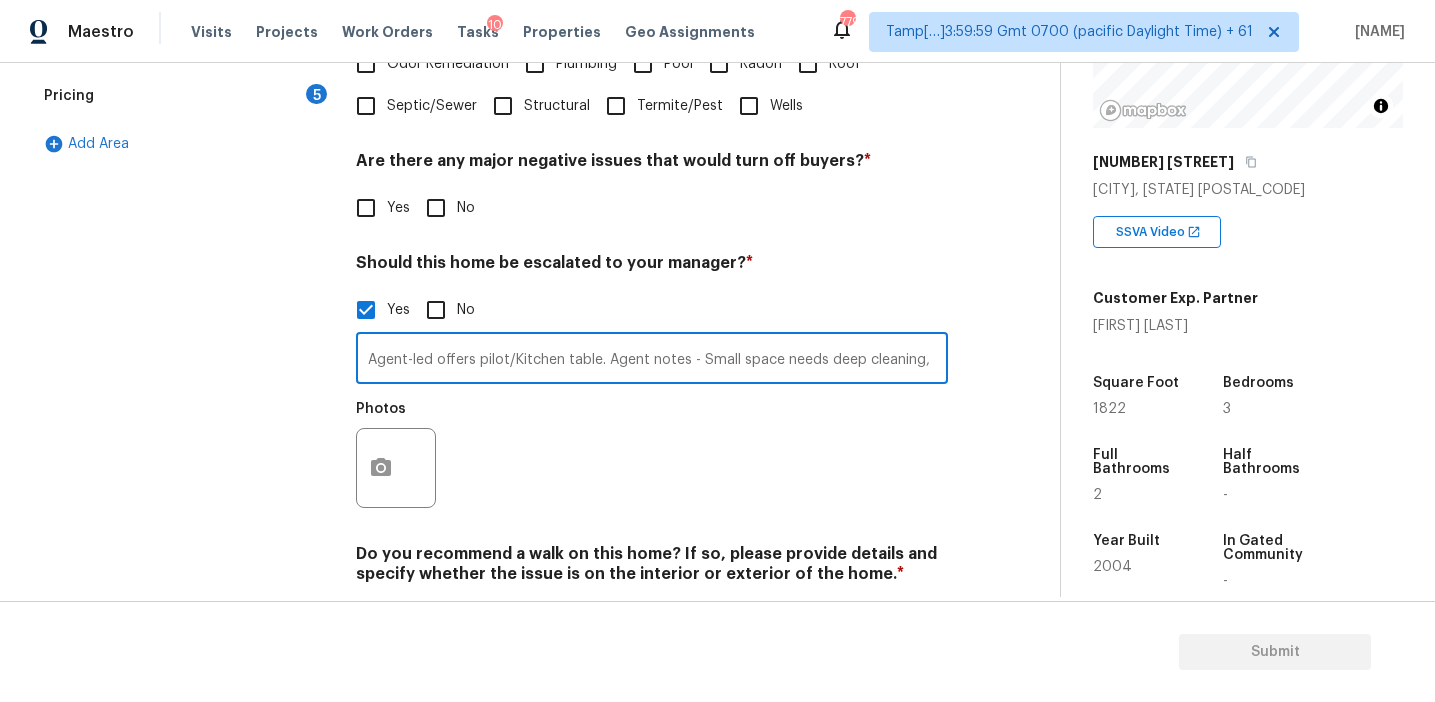 paste on "Very junky" 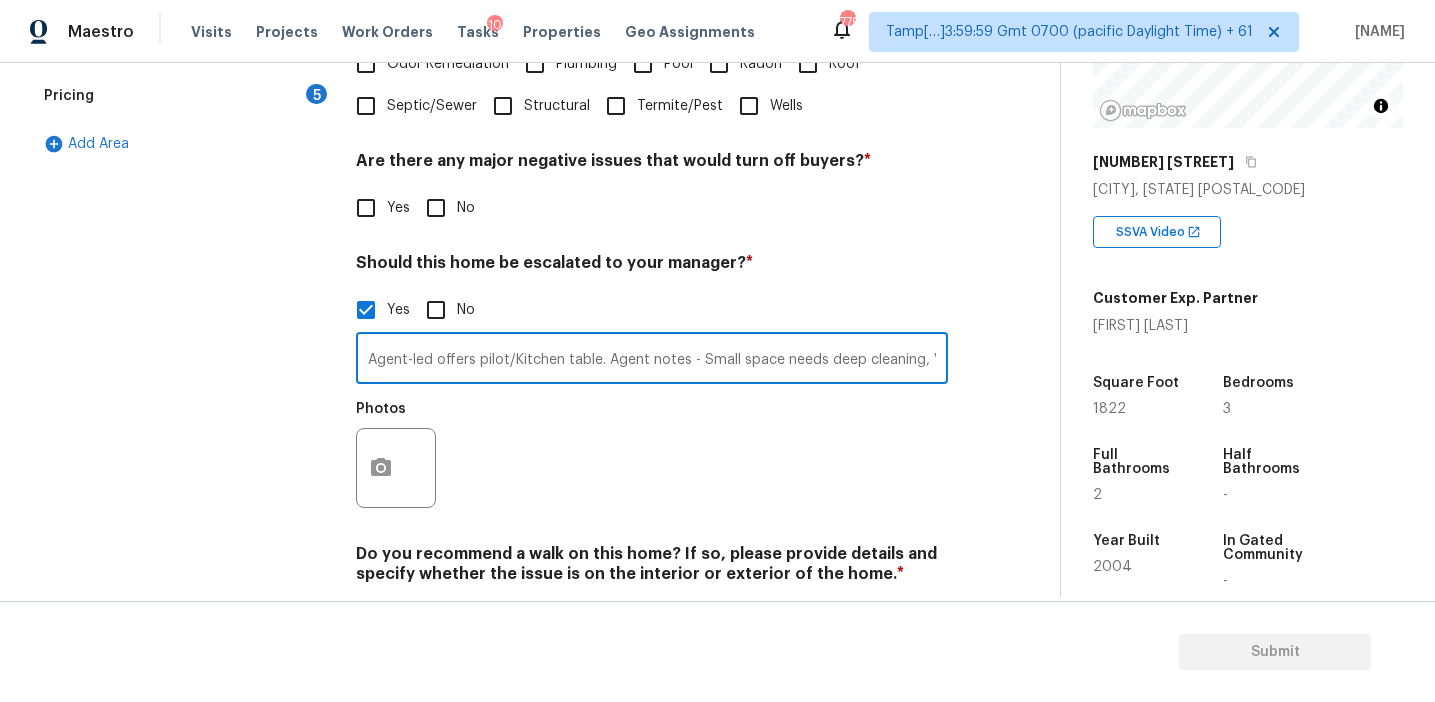 scroll, scrollTop: 0, scrollLeft: 56, axis: horizontal 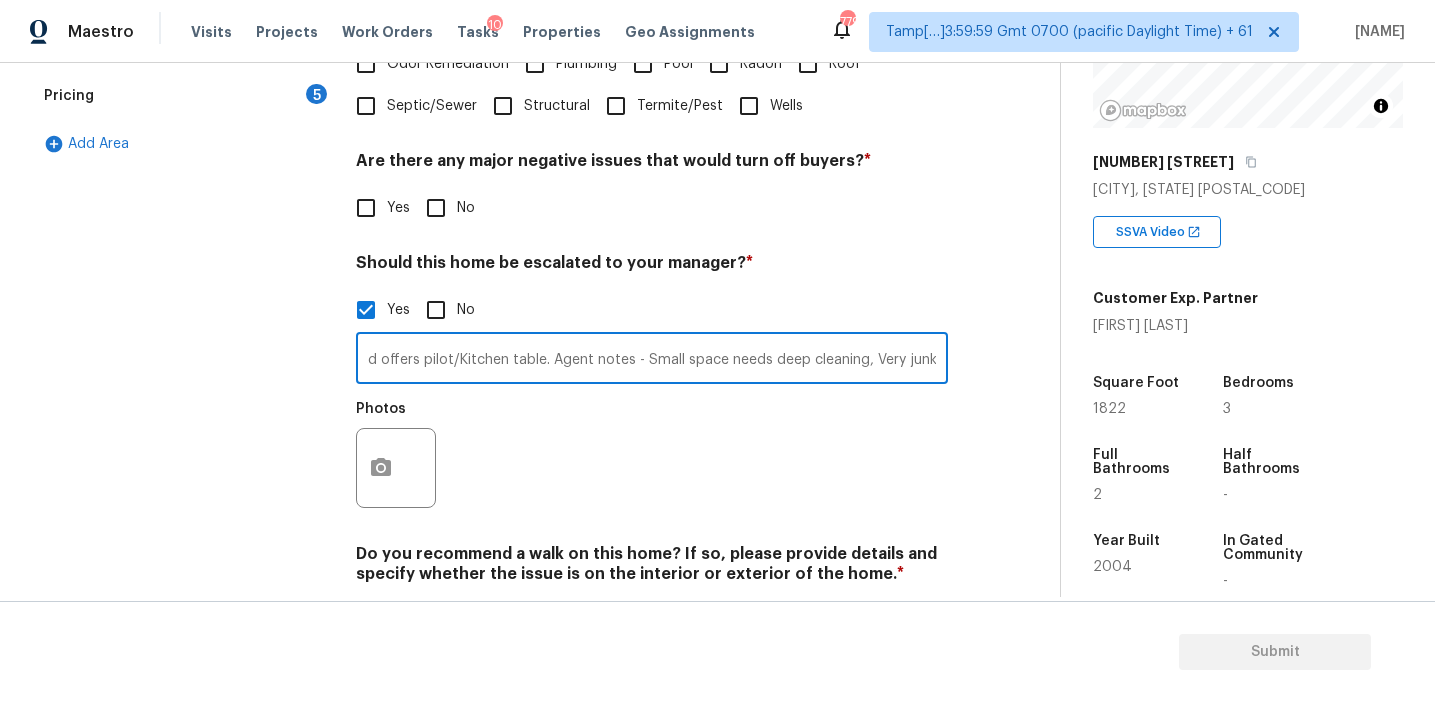 click on "Agent-led offers pilot/Kitchen table. Agent notes - Small space needs deep cleaning, Very junky" at bounding box center (652, 360) 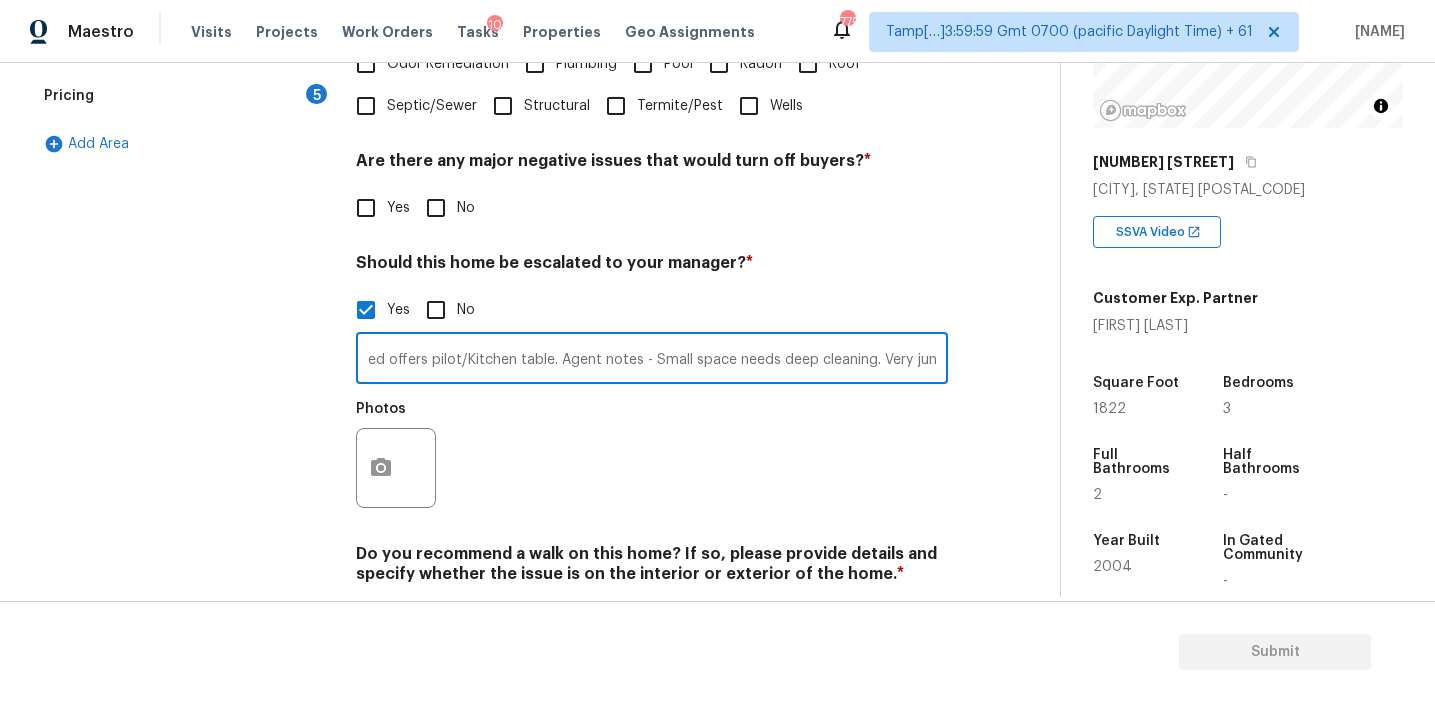 scroll, scrollTop: 0, scrollLeft: 56, axis: horizontal 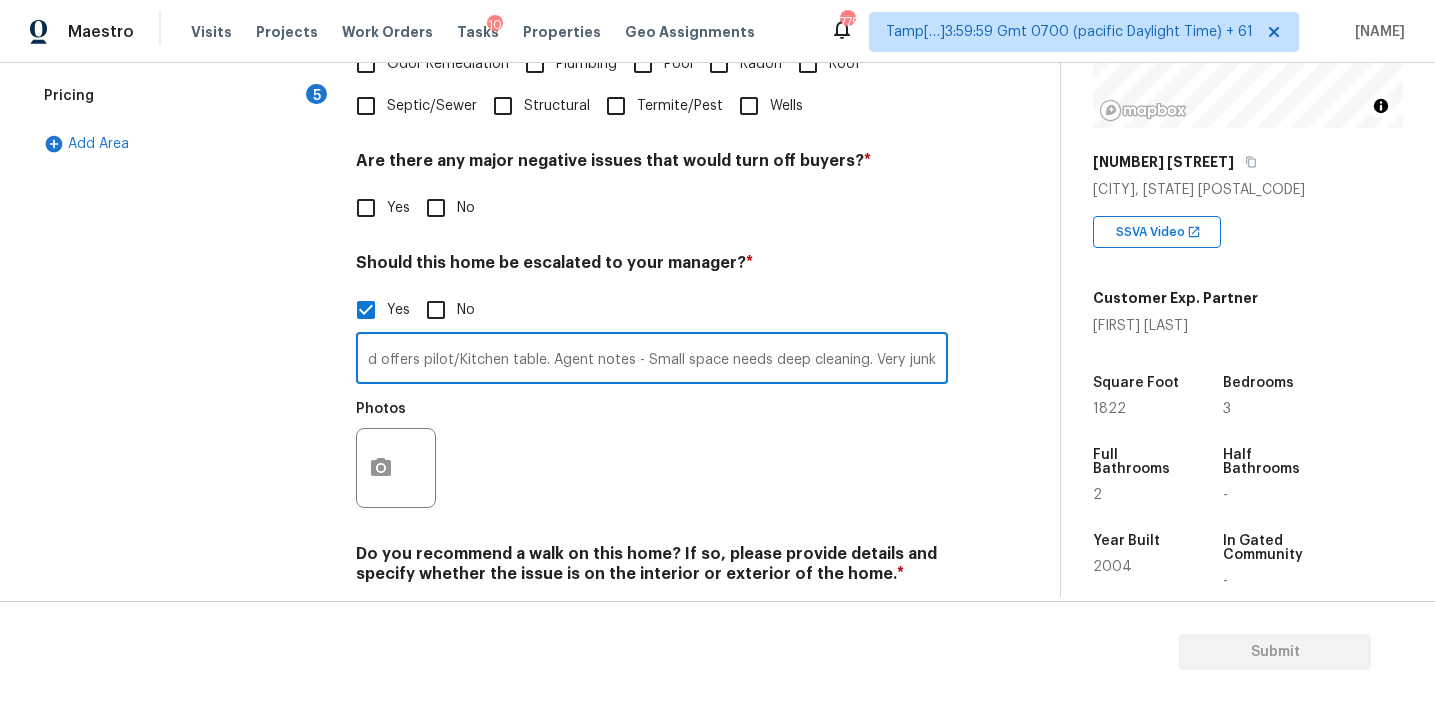 click on "Photos" at bounding box center [652, 455] 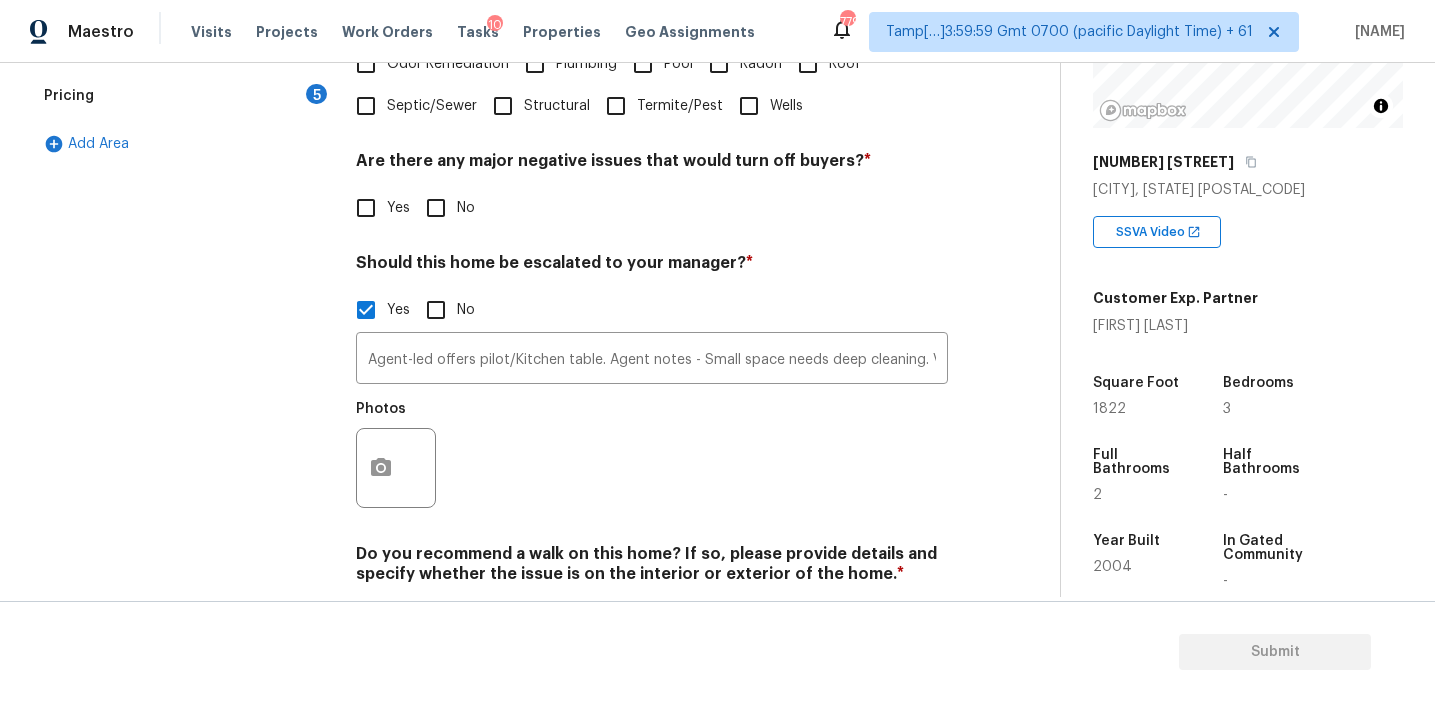 click on "Exterior 1 Utilities 4 HVAC 2 Verification 4 Plumbing 1 Roof Gated Community 1 Pricing 5 Add Area" at bounding box center (182, 201) 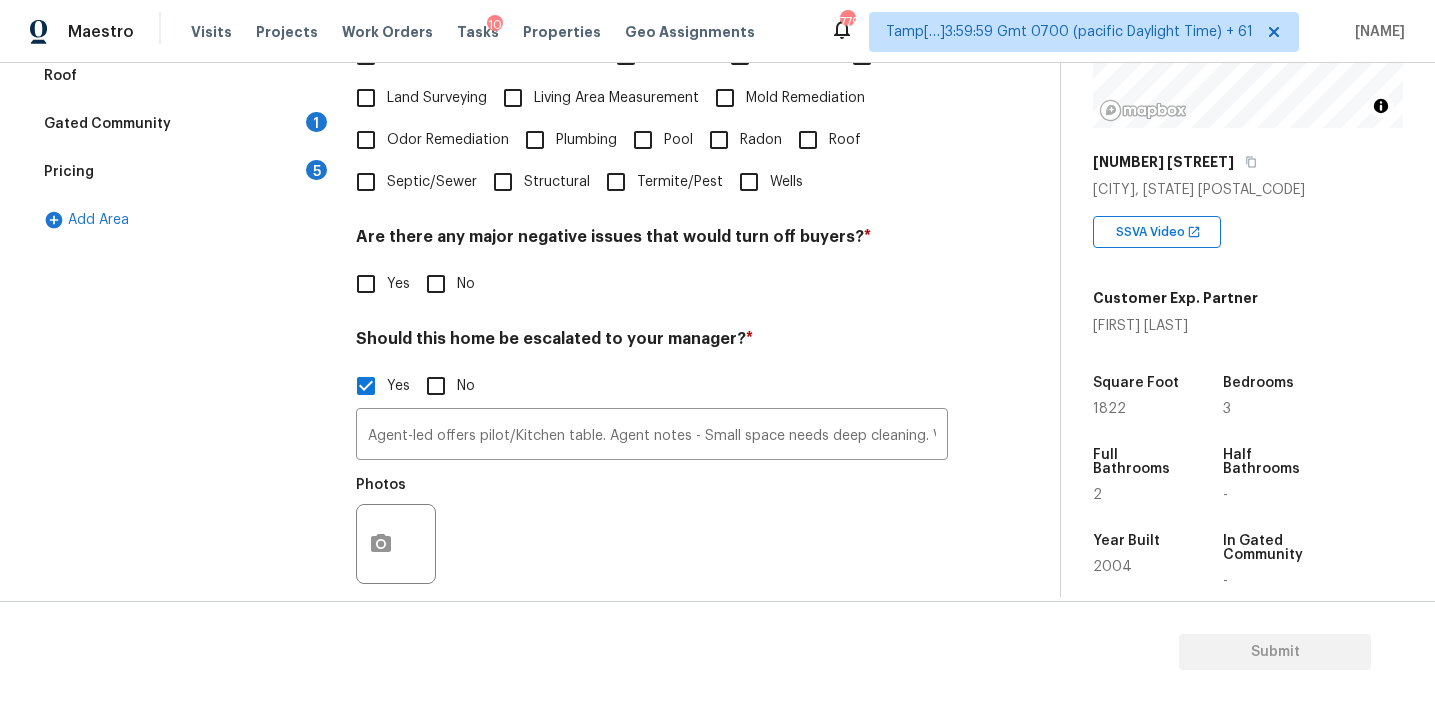 scroll, scrollTop: 537, scrollLeft: 0, axis: vertical 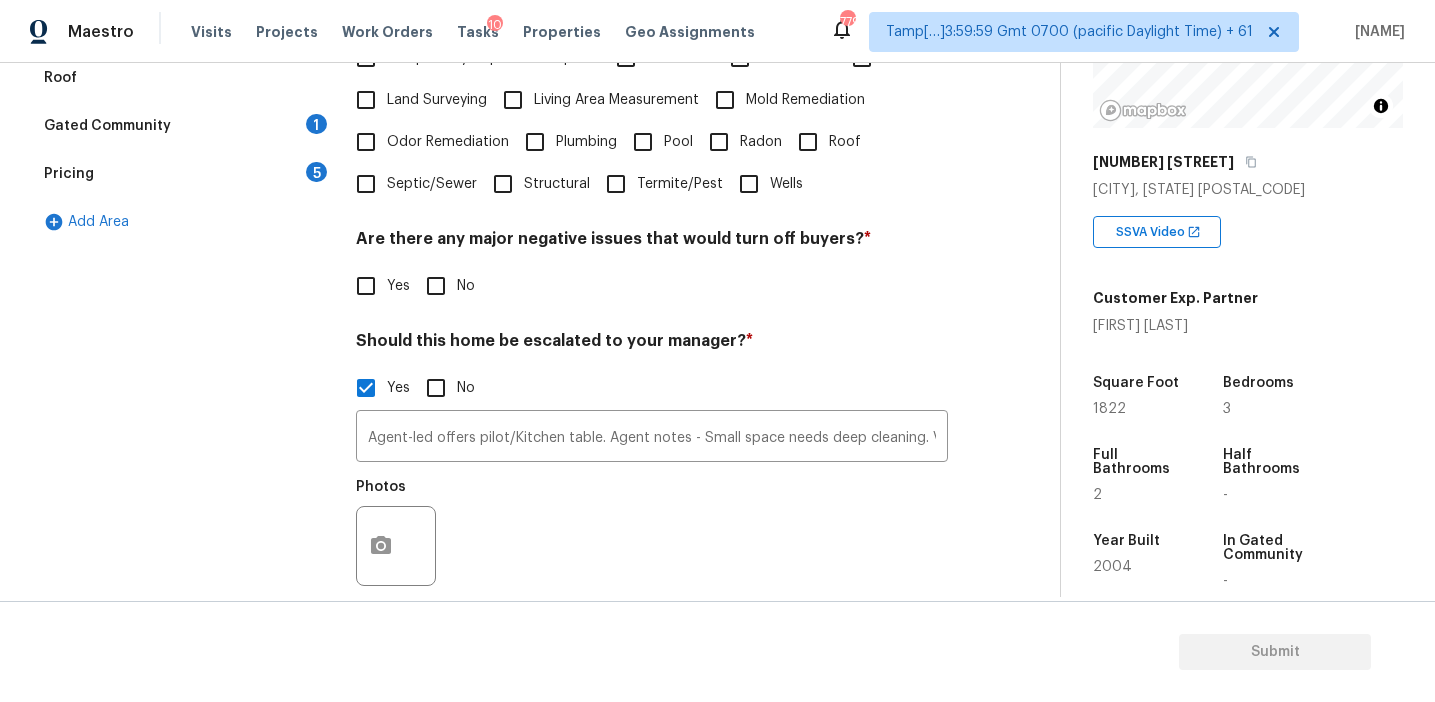click on "Exterior 1 Utilities 4 HVAC 2 Verification 4 Plumbing 1 Roof Gated Community 1 Pricing 5 Add Area" at bounding box center (182, 279) 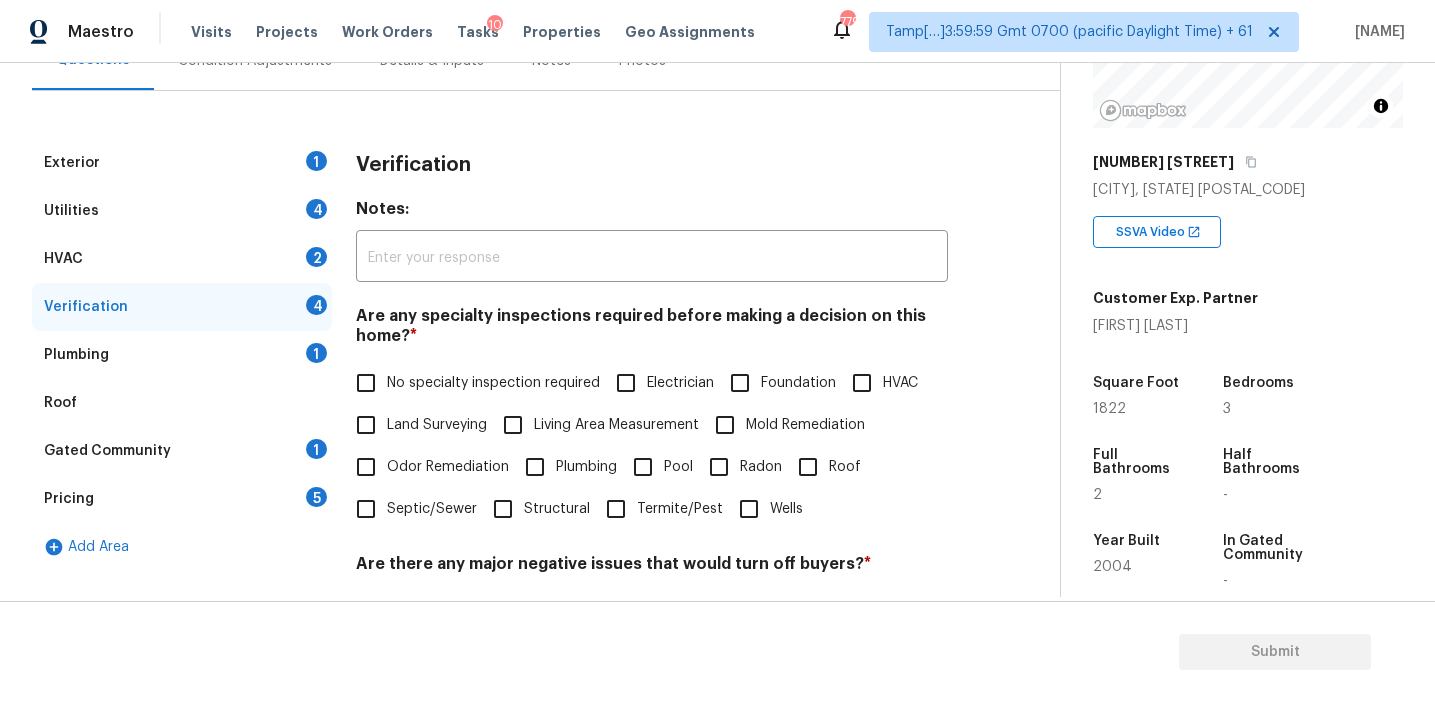 scroll, scrollTop: 188, scrollLeft: 0, axis: vertical 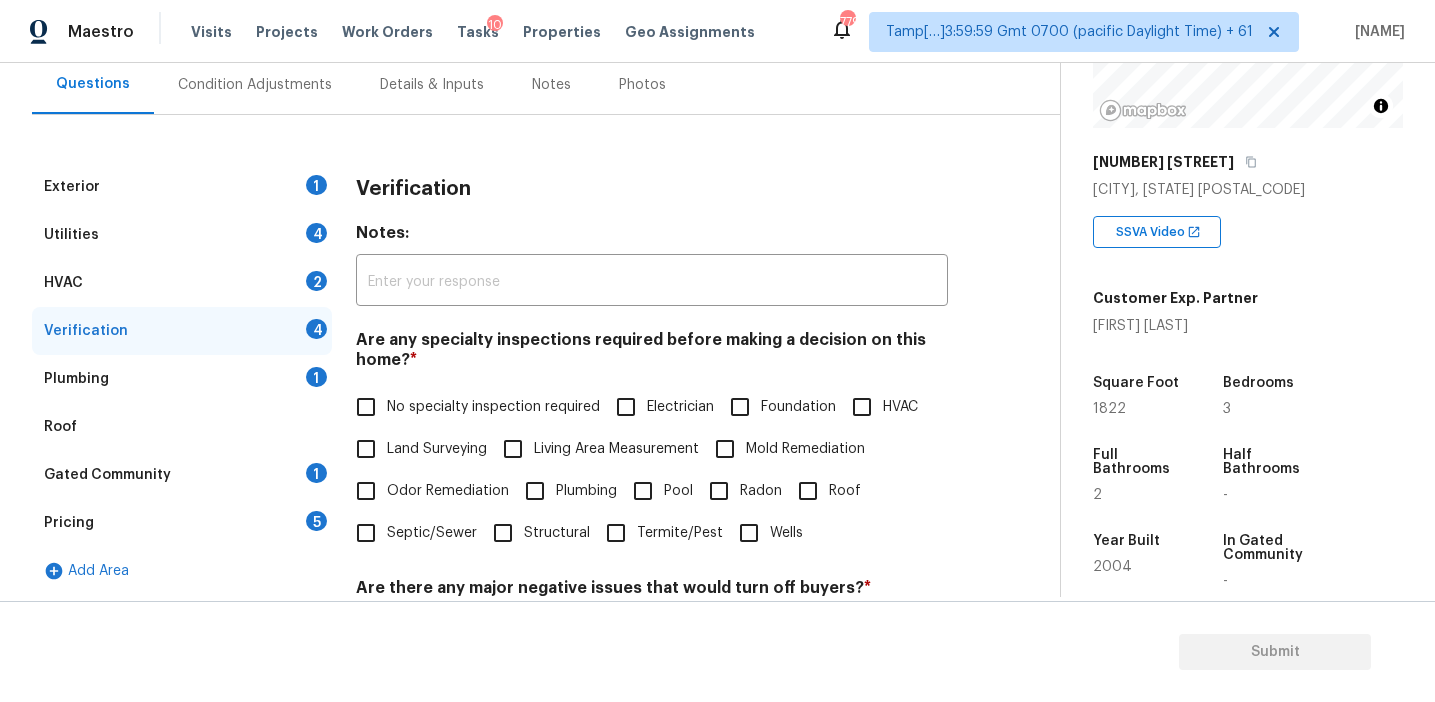 click on "Verification" at bounding box center (652, 189) 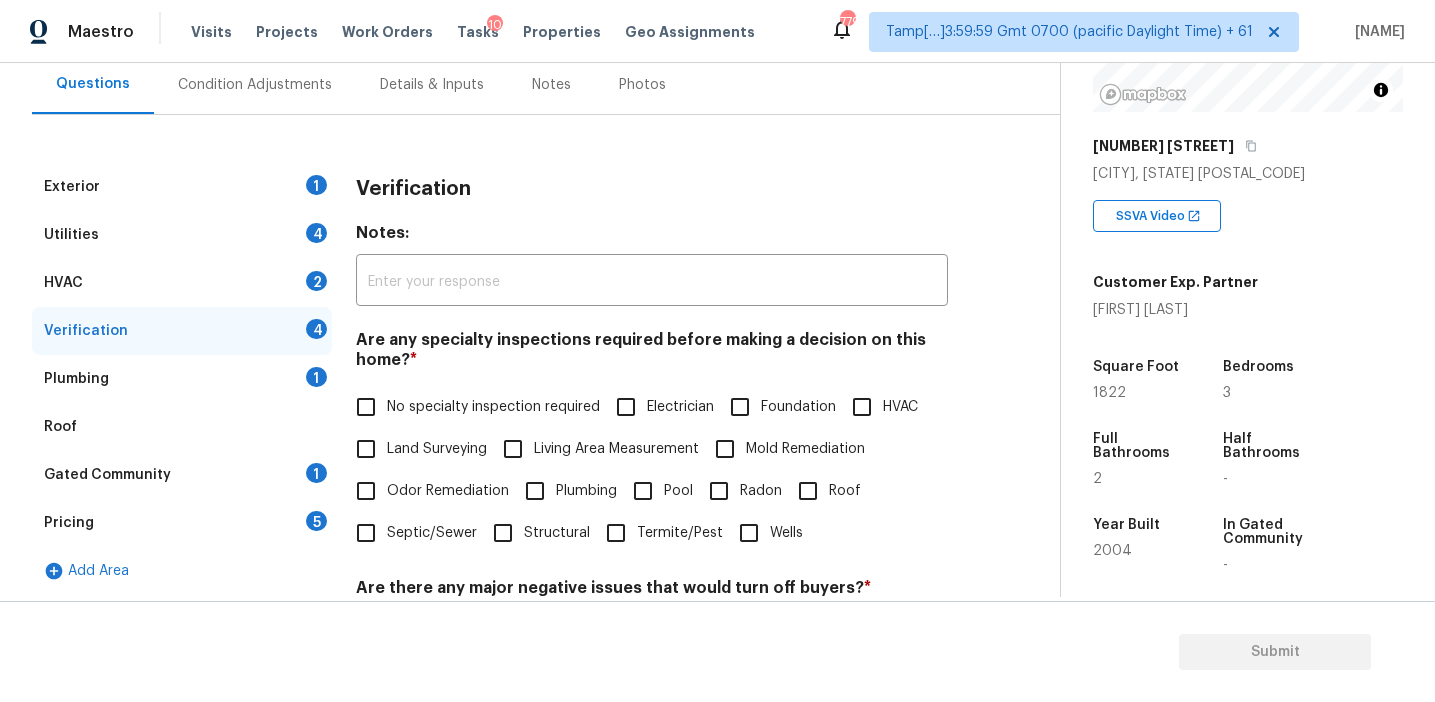 scroll, scrollTop: 252, scrollLeft: 0, axis: vertical 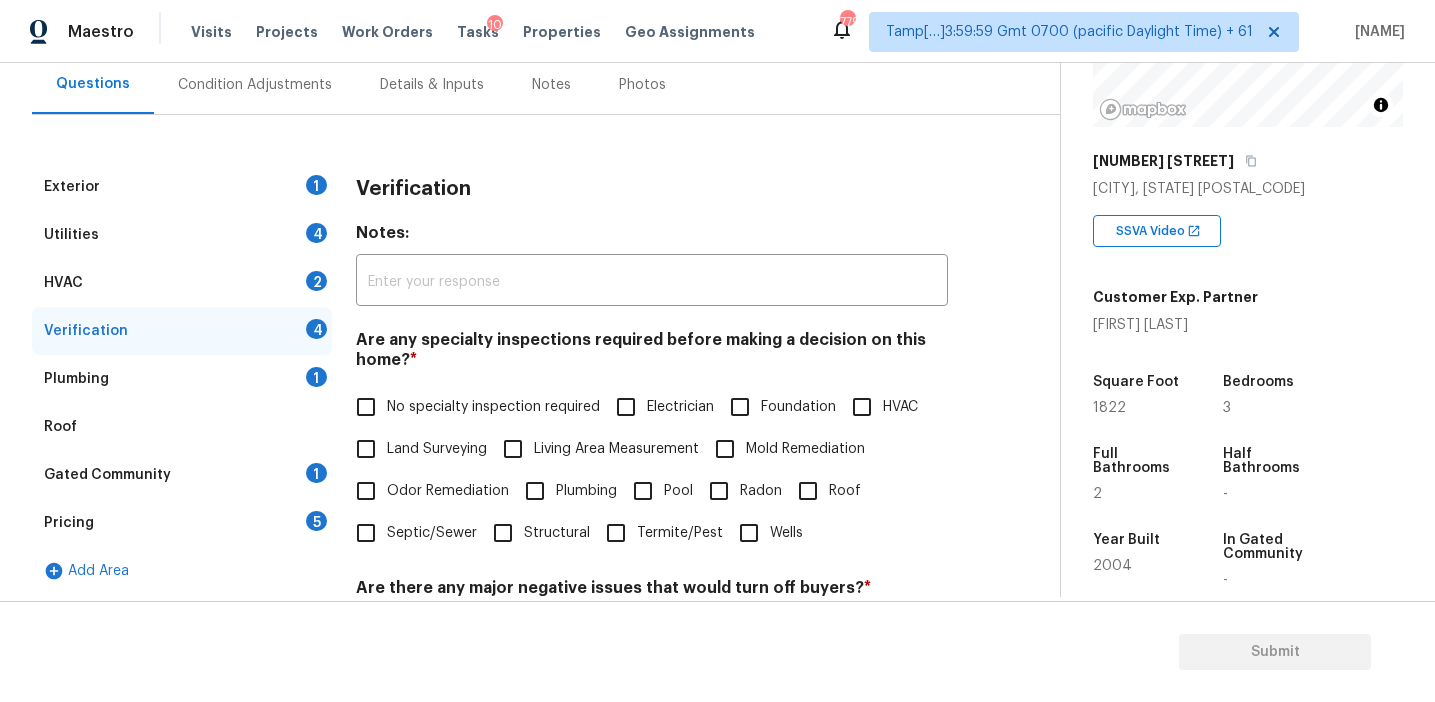 click on "Verification" at bounding box center (652, 189) 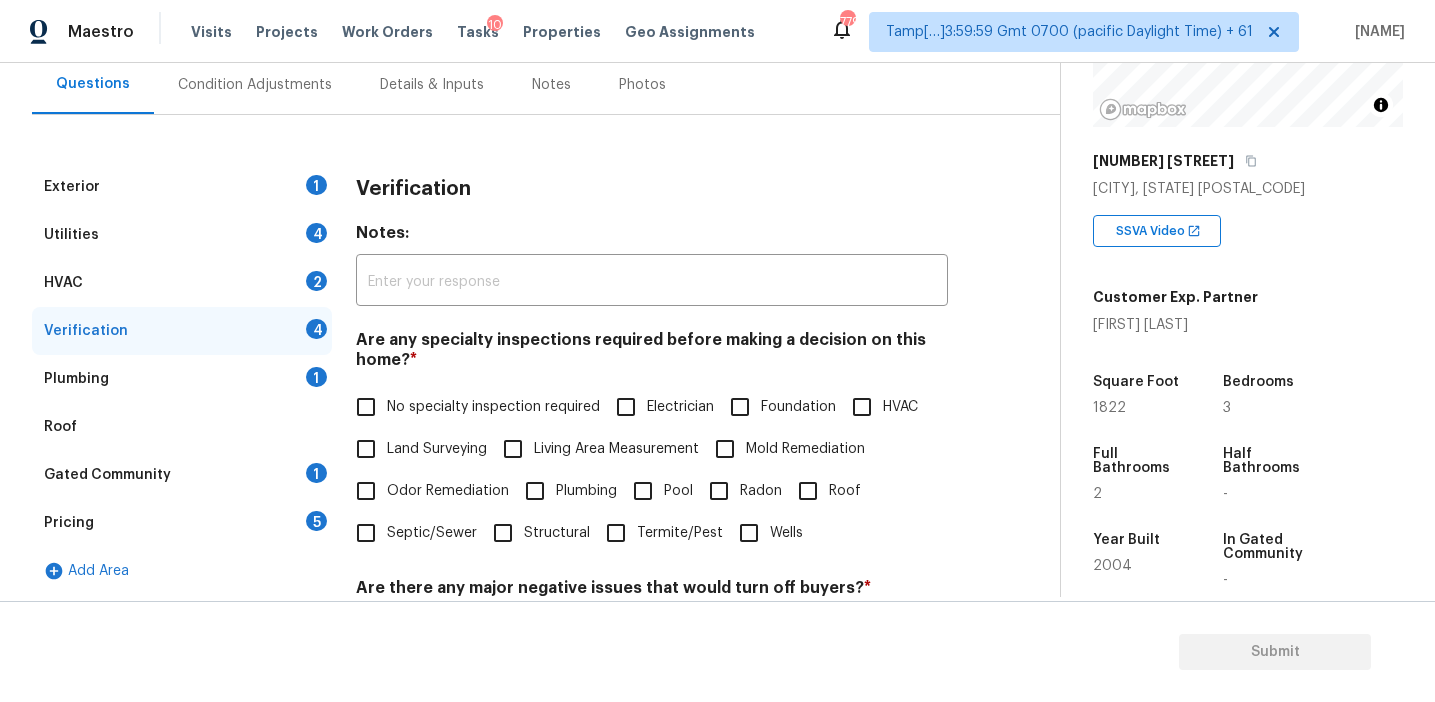 click on "Verification" at bounding box center [413, 189] 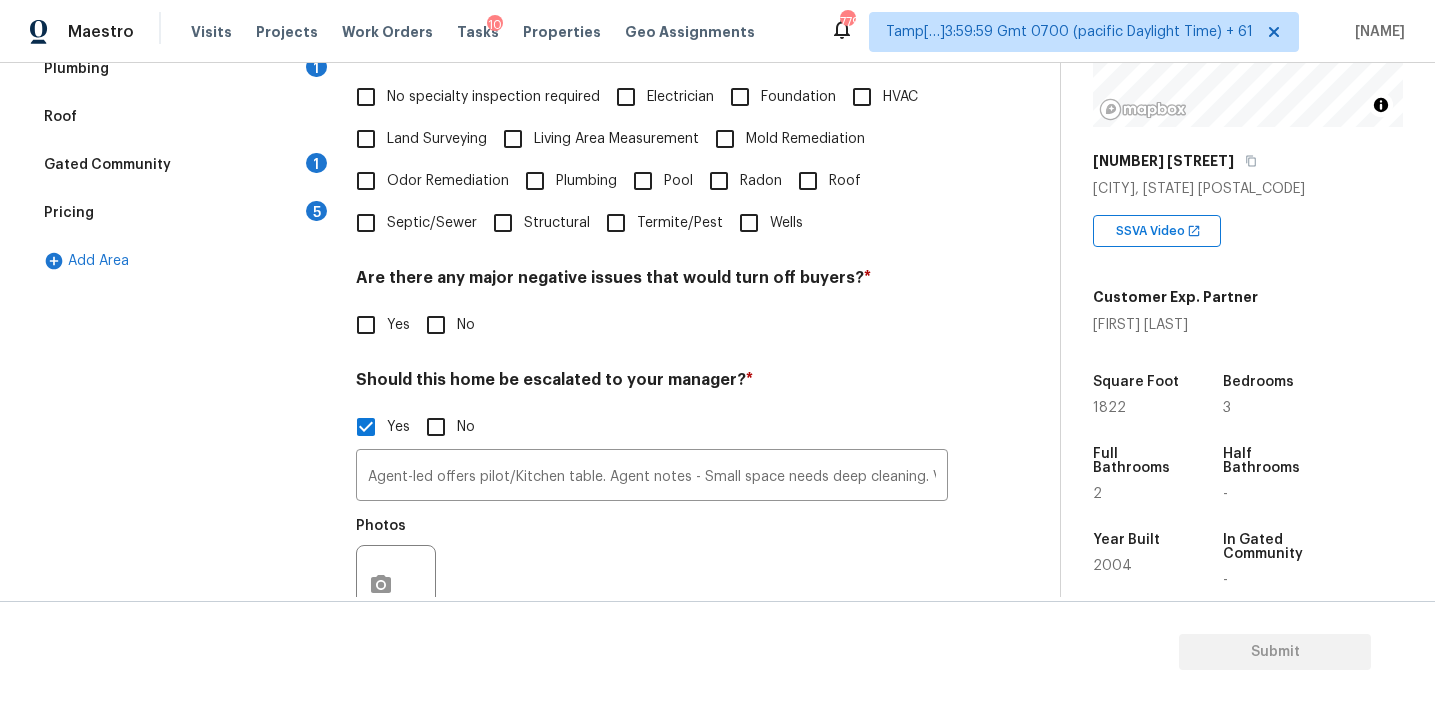 scroll, scrollTop: 517, scrollLeft: 0, axis: vertical 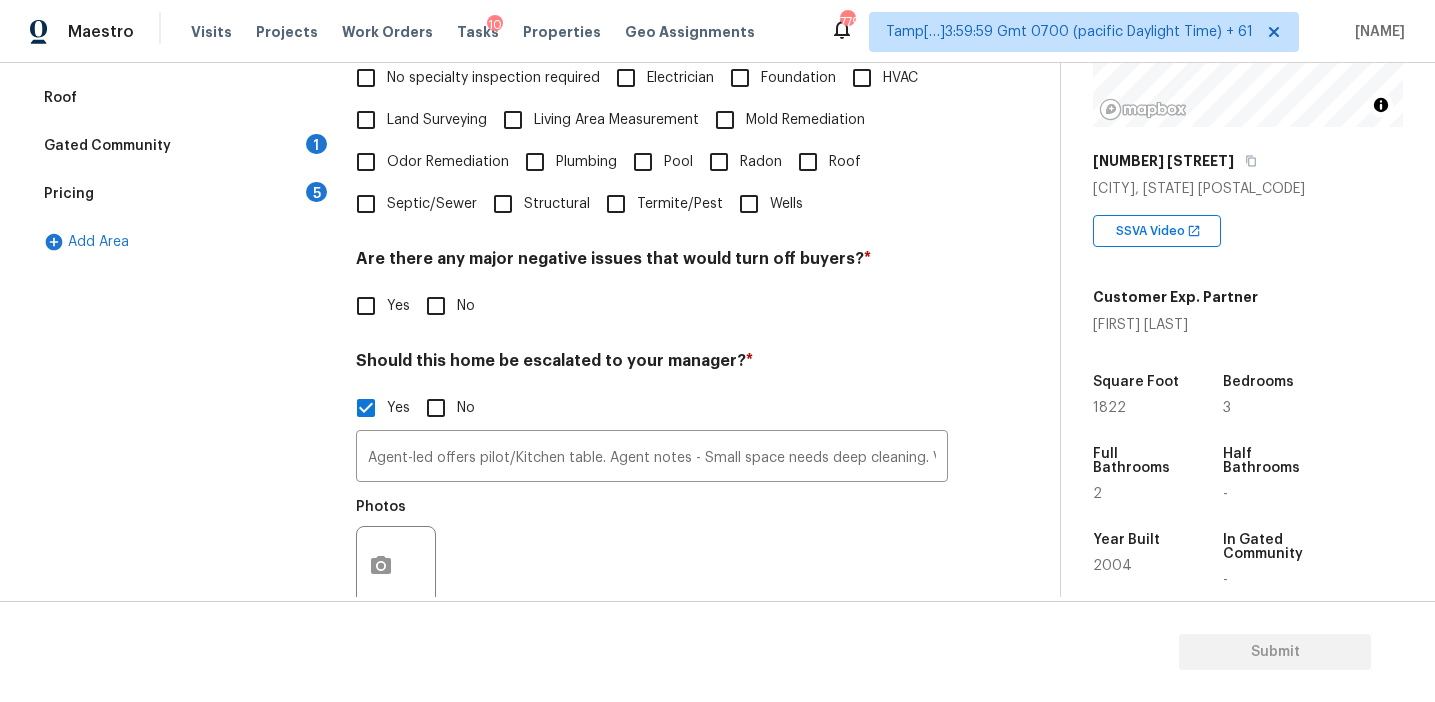 click on "Mold Remediation" at bounding box center (805, 120) 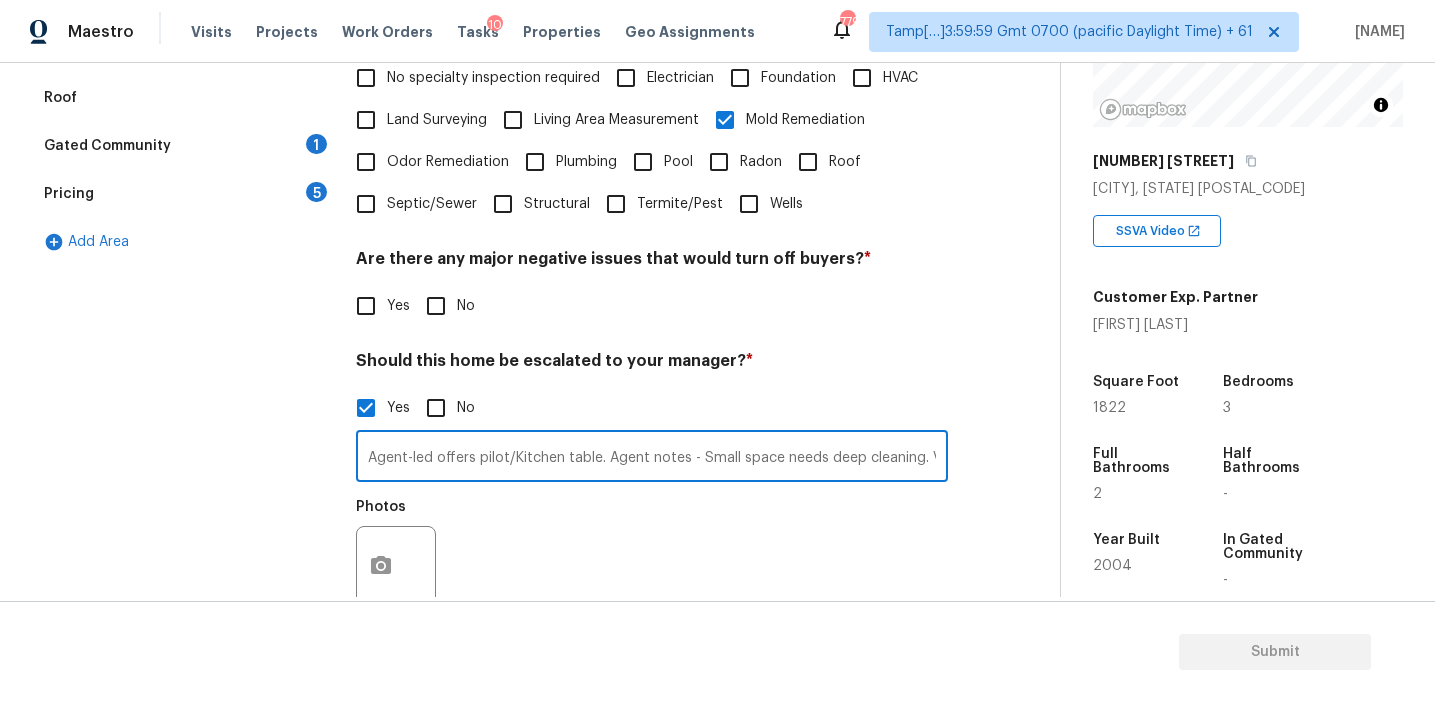 scroll, scrollTop: 0, scrollLeft: 56, axis: horizontal 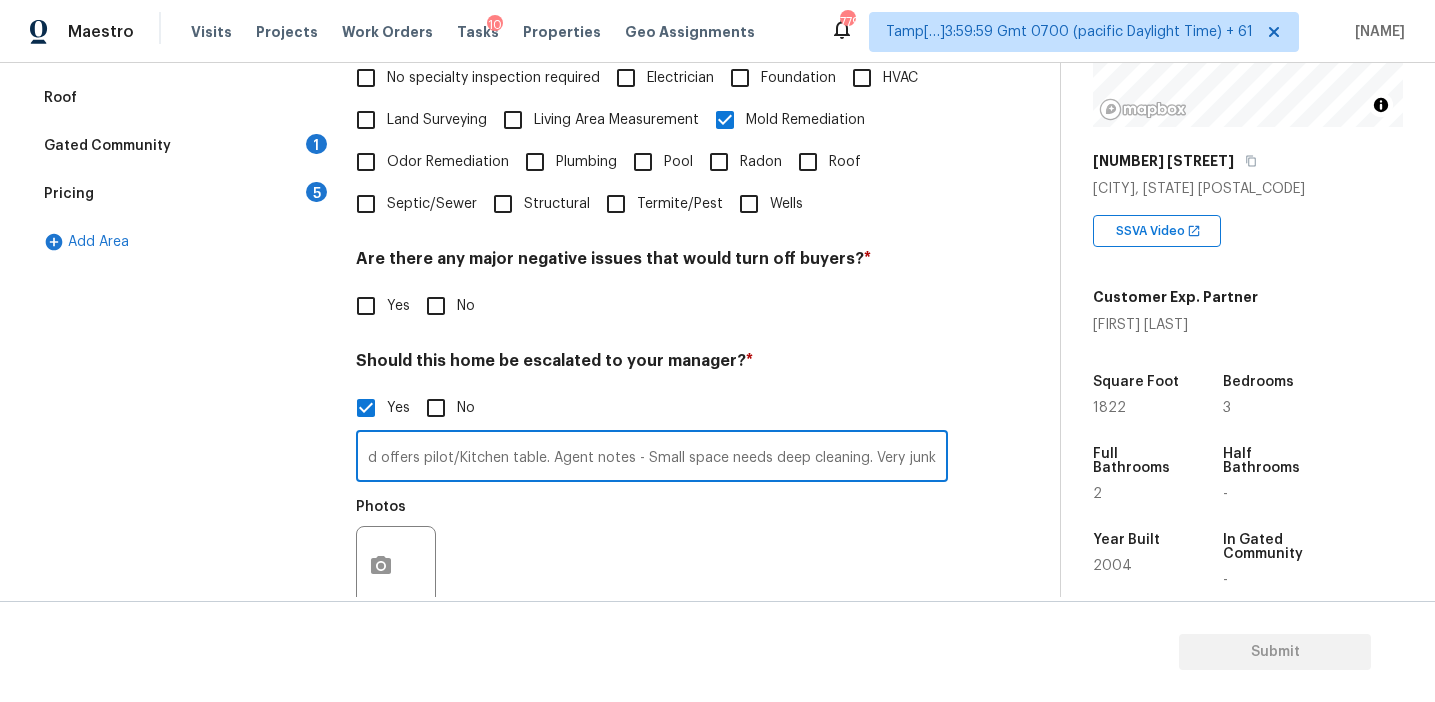 drag, startPoint x: 924, startPoint y: 453, endPoint x: 1056, endPoint y: 453, distance: 132 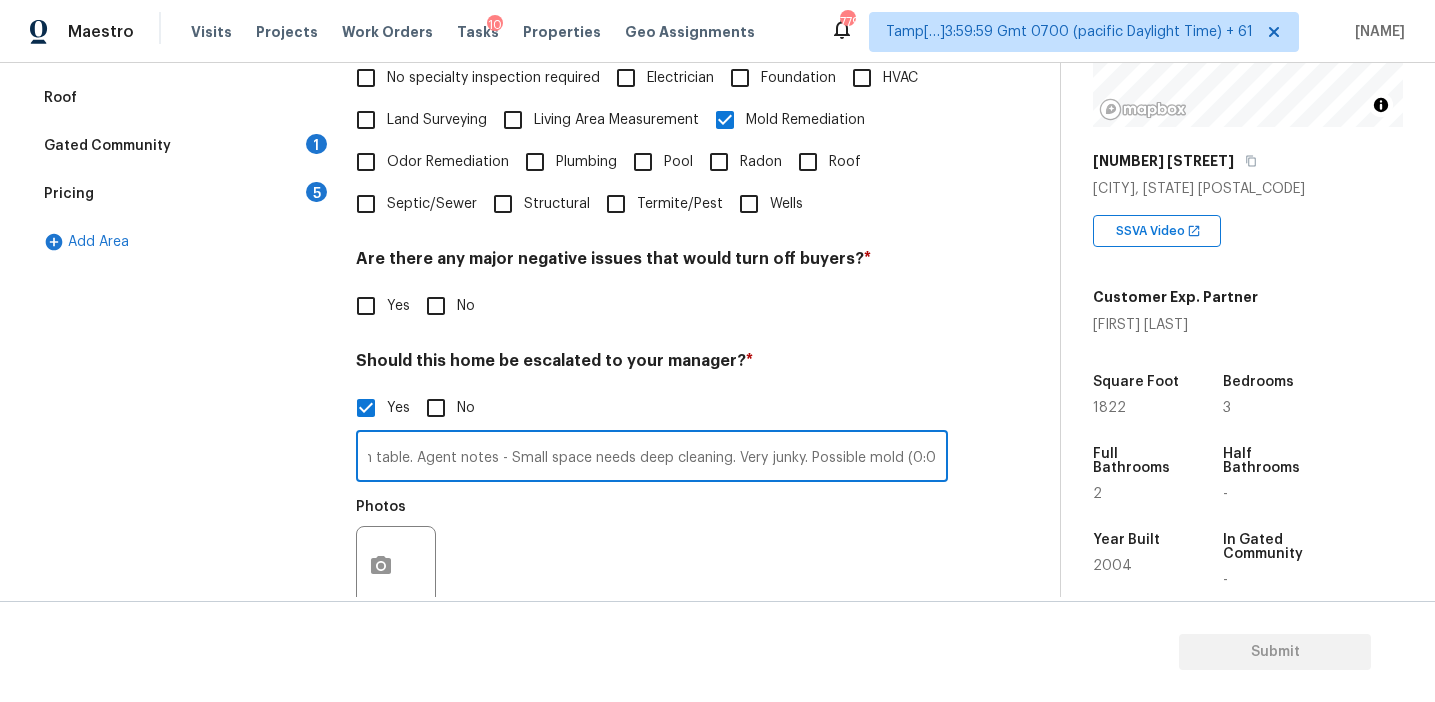 scroll, scrollTop: 0, scrollLeft: 198, axis: horizontal 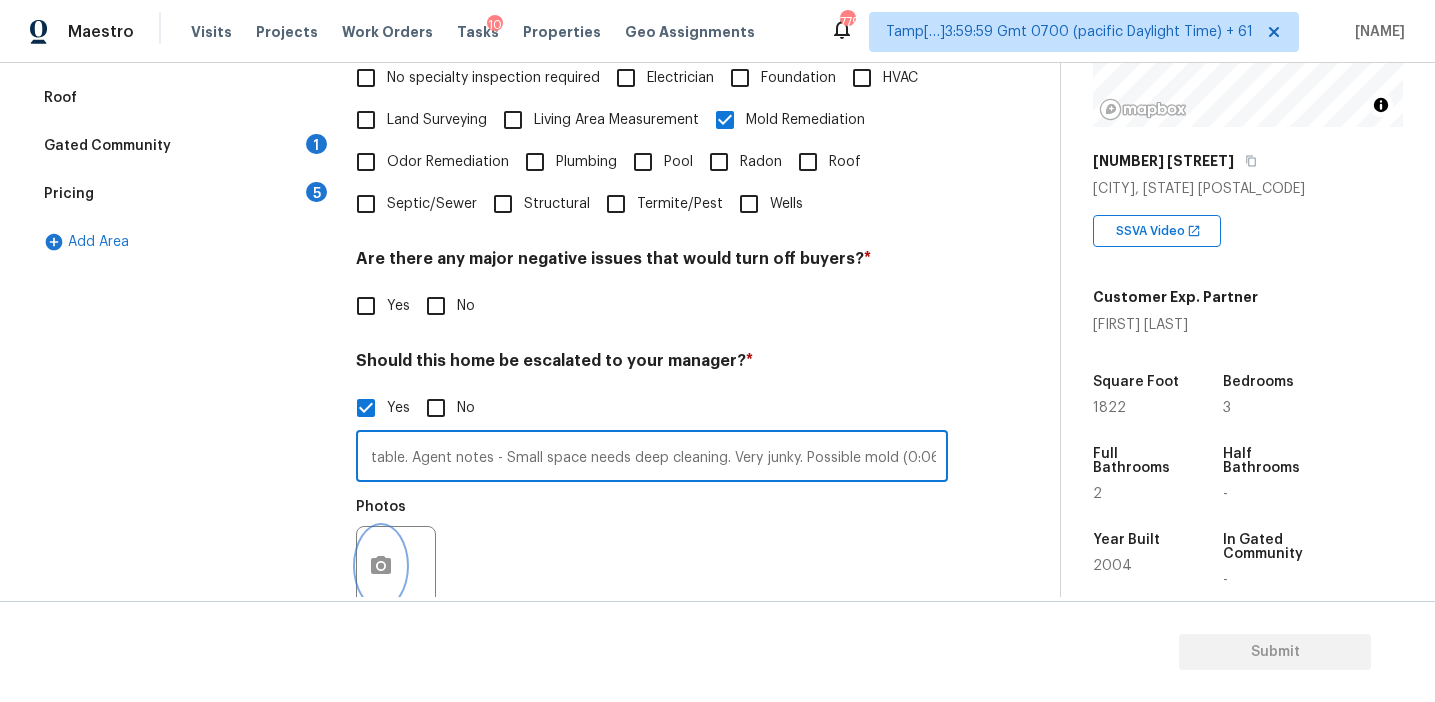 click 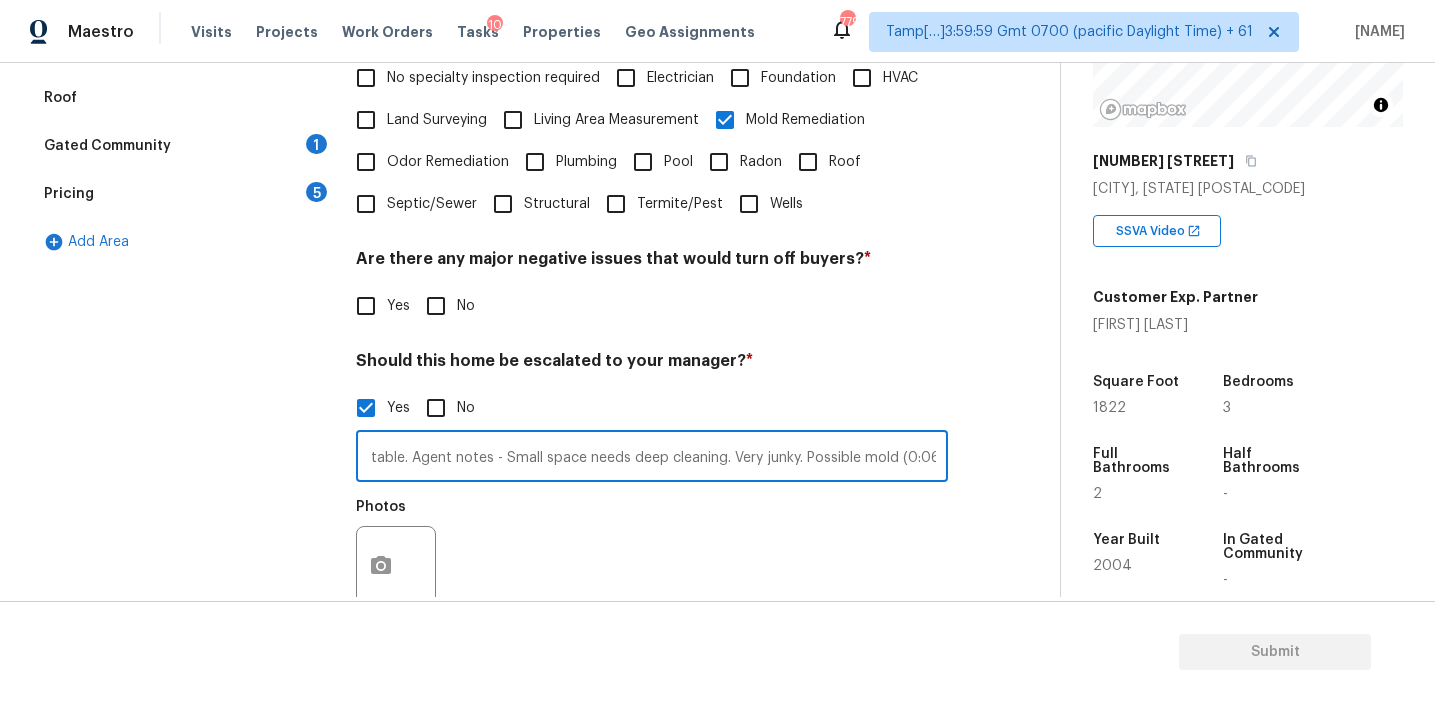 scroll, scrollTop: 0, scrollLeft: 0, axis: both 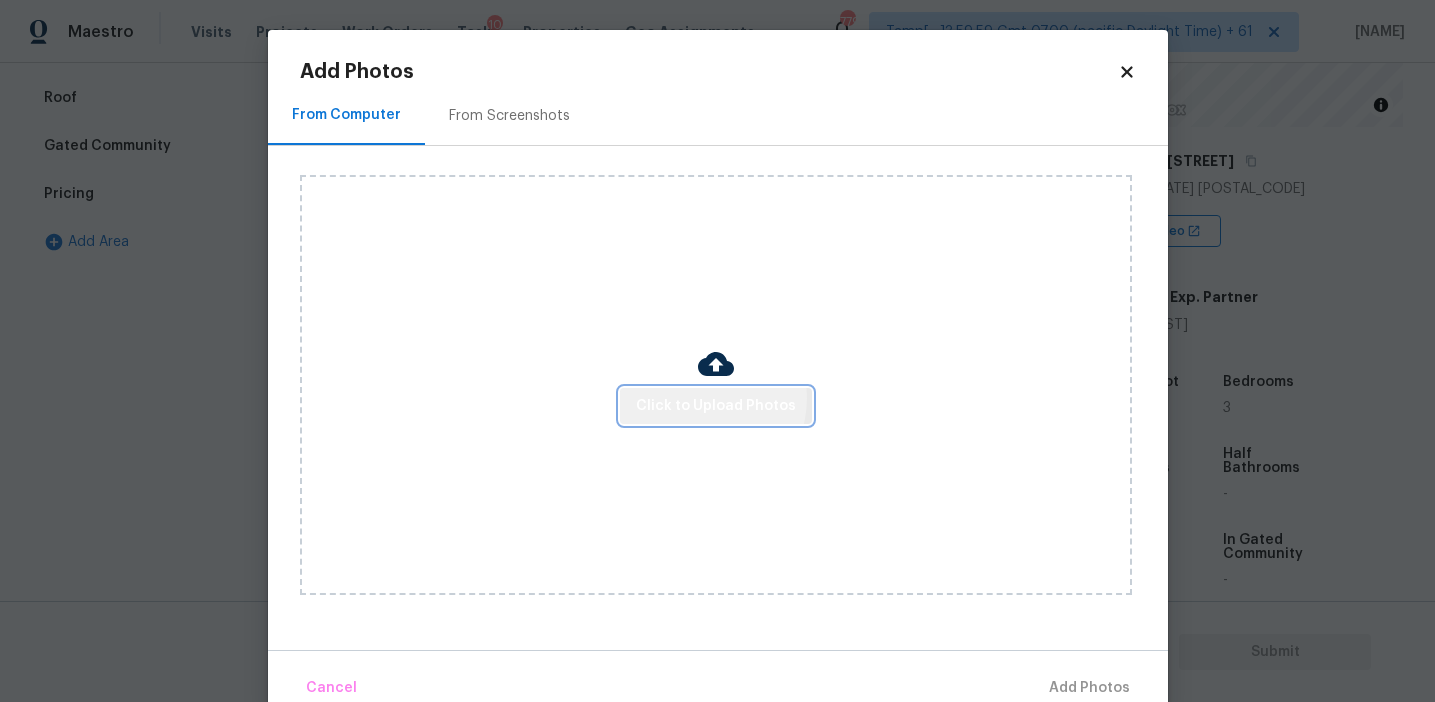 click on "Click to Upload Photos" at bounding box center (716, 406) 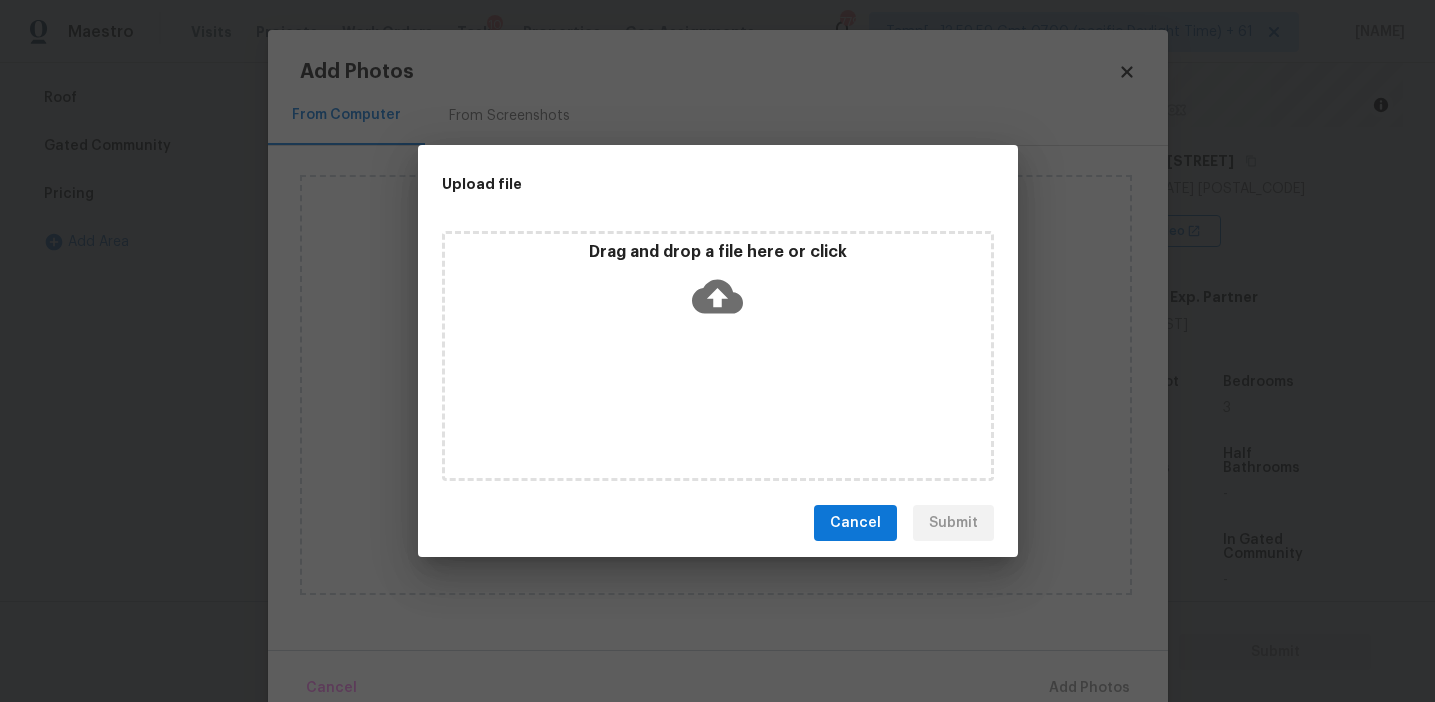 click 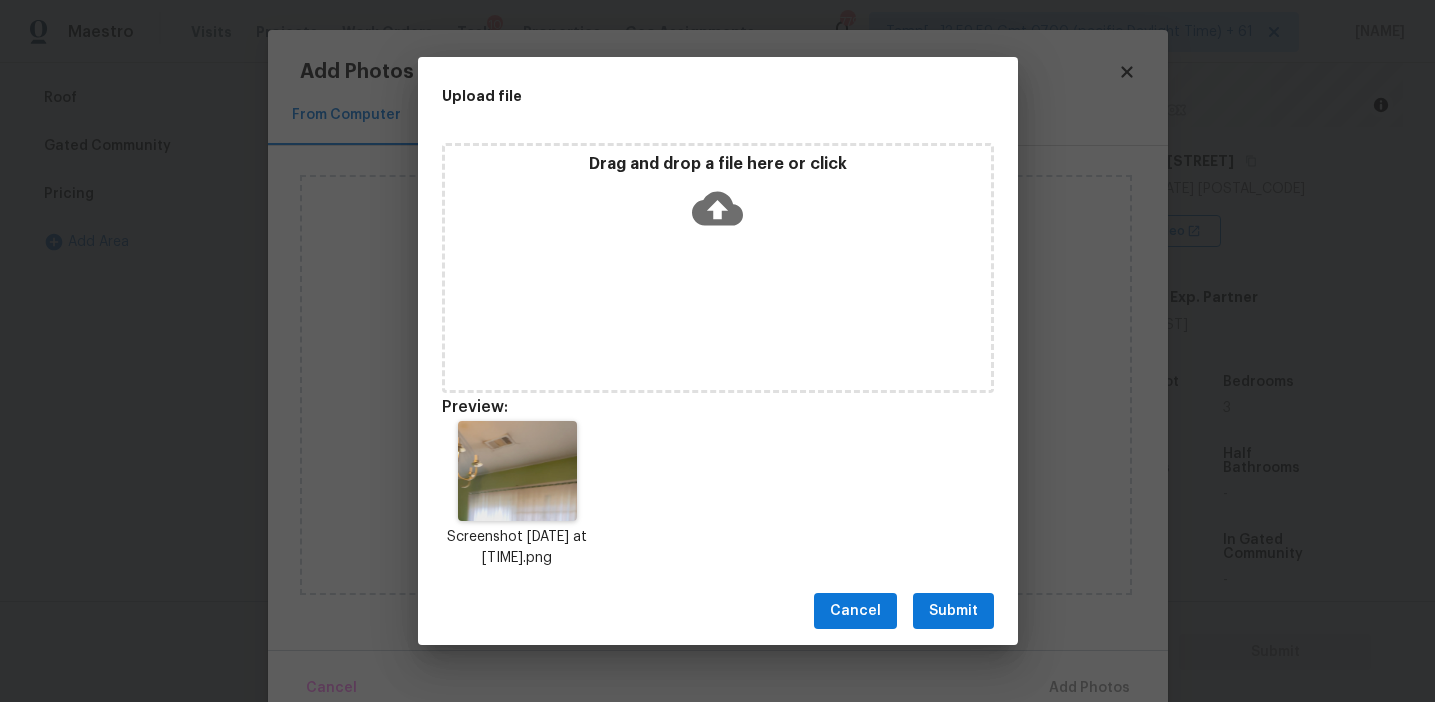 click on "Submit" at bounding box center (953, 611) 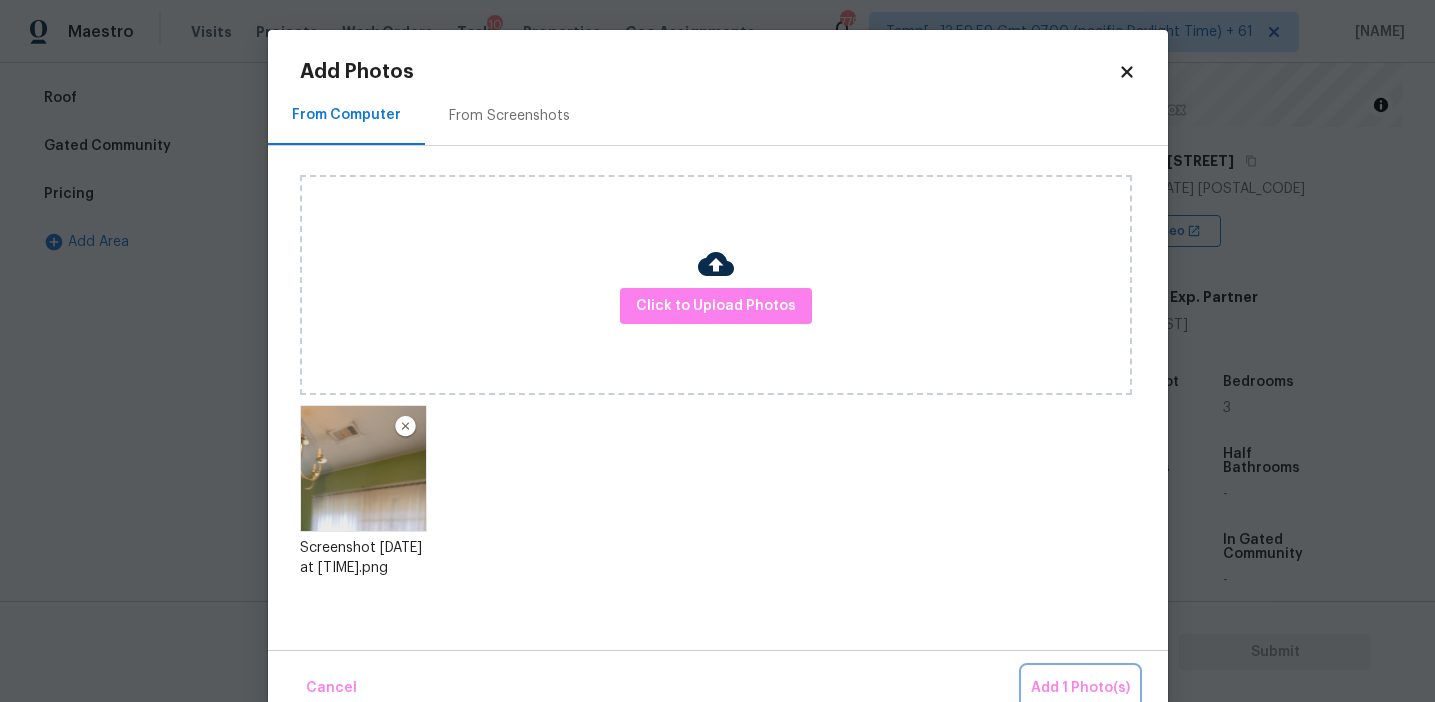 click on "Add 1 Photo(s)" at bounding box center [1080, 688] 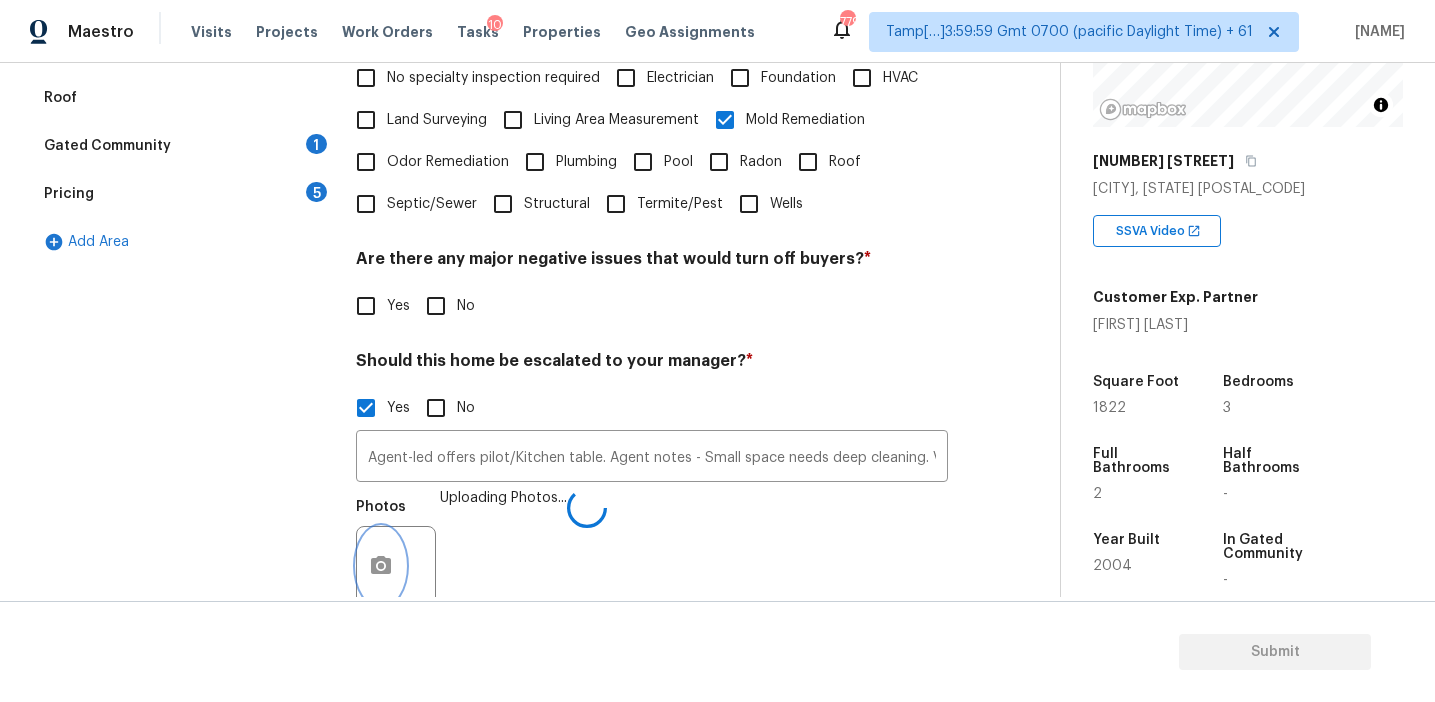 scroll, scrollTop: 526, scrollLeft: 0, axis: vertical 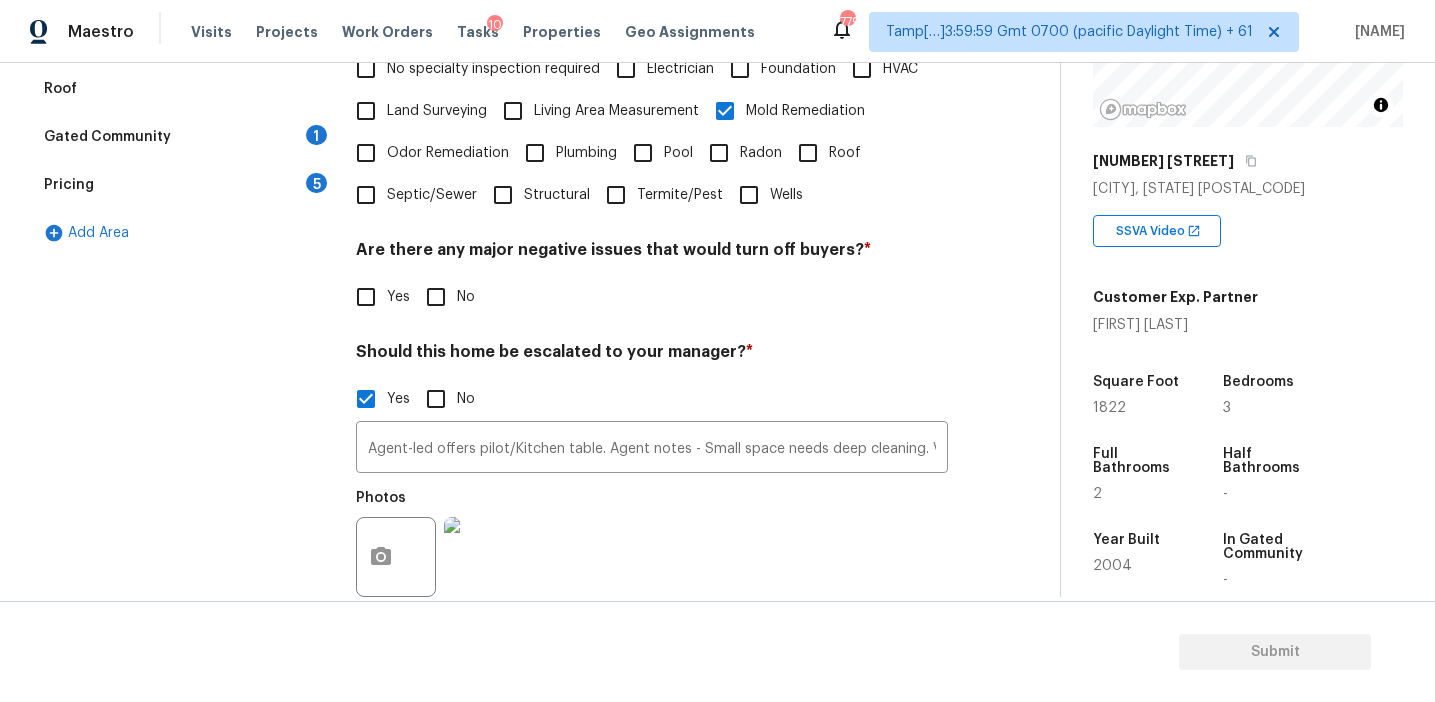 click on "5" at bounding box center [316, 183] 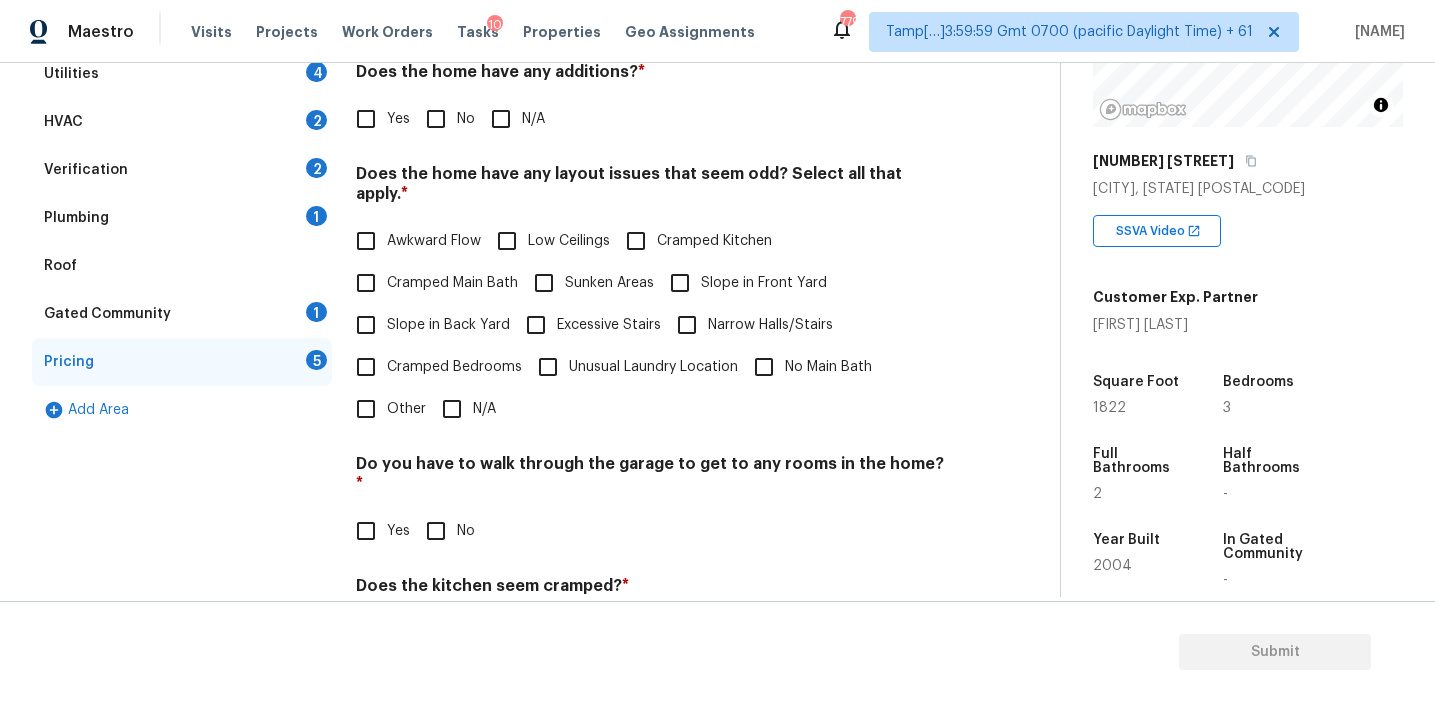 scroll, scrollTop: 319, scrollLeft: 0, axis: vertical 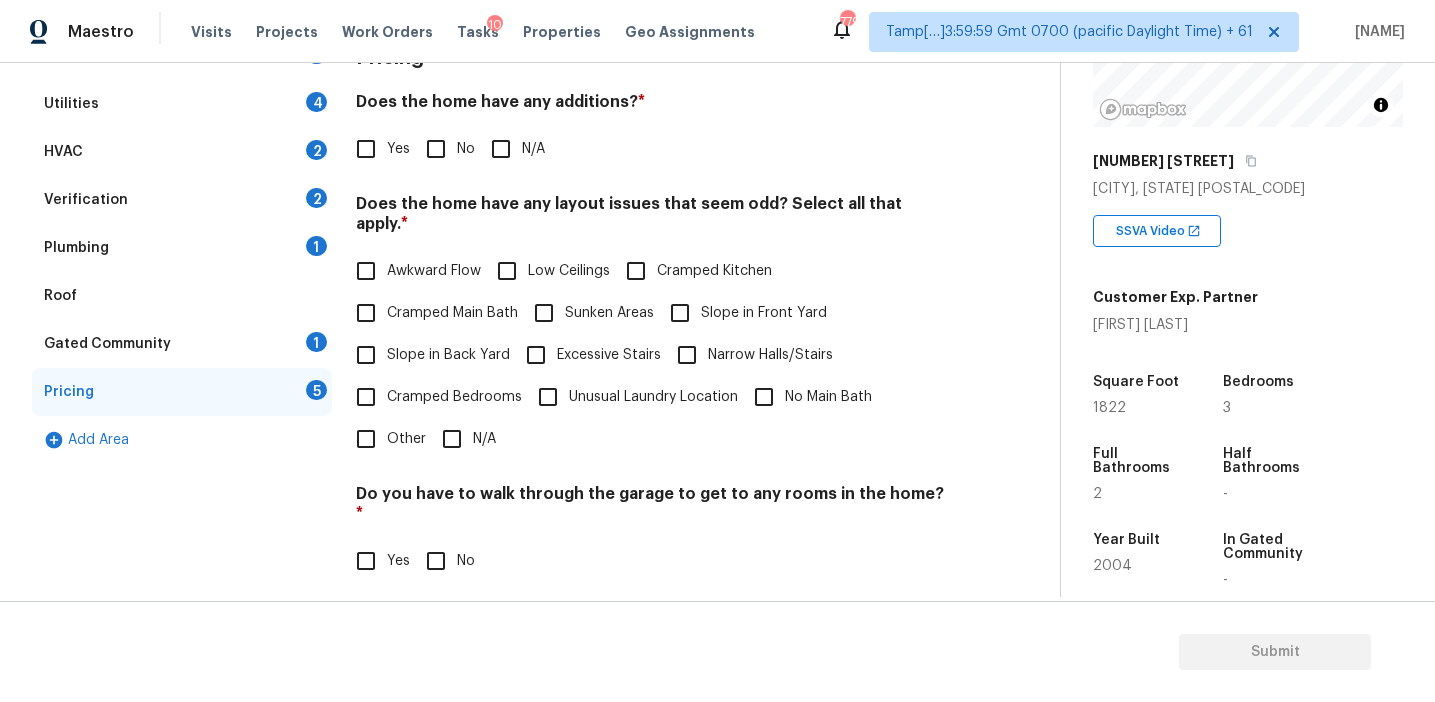 click on "No" at bounding box center [436, 149] 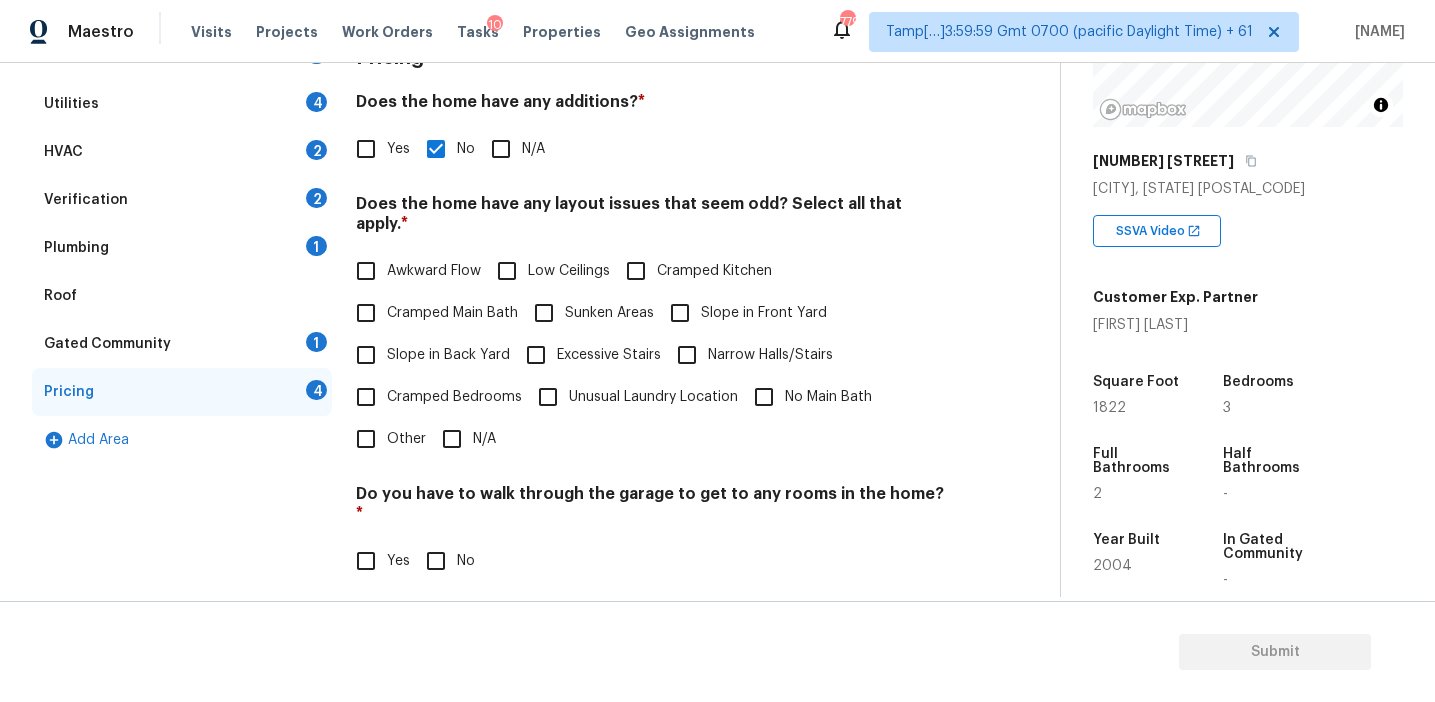 click on "Slope in Back Yard" at bounding box center (448, 355) 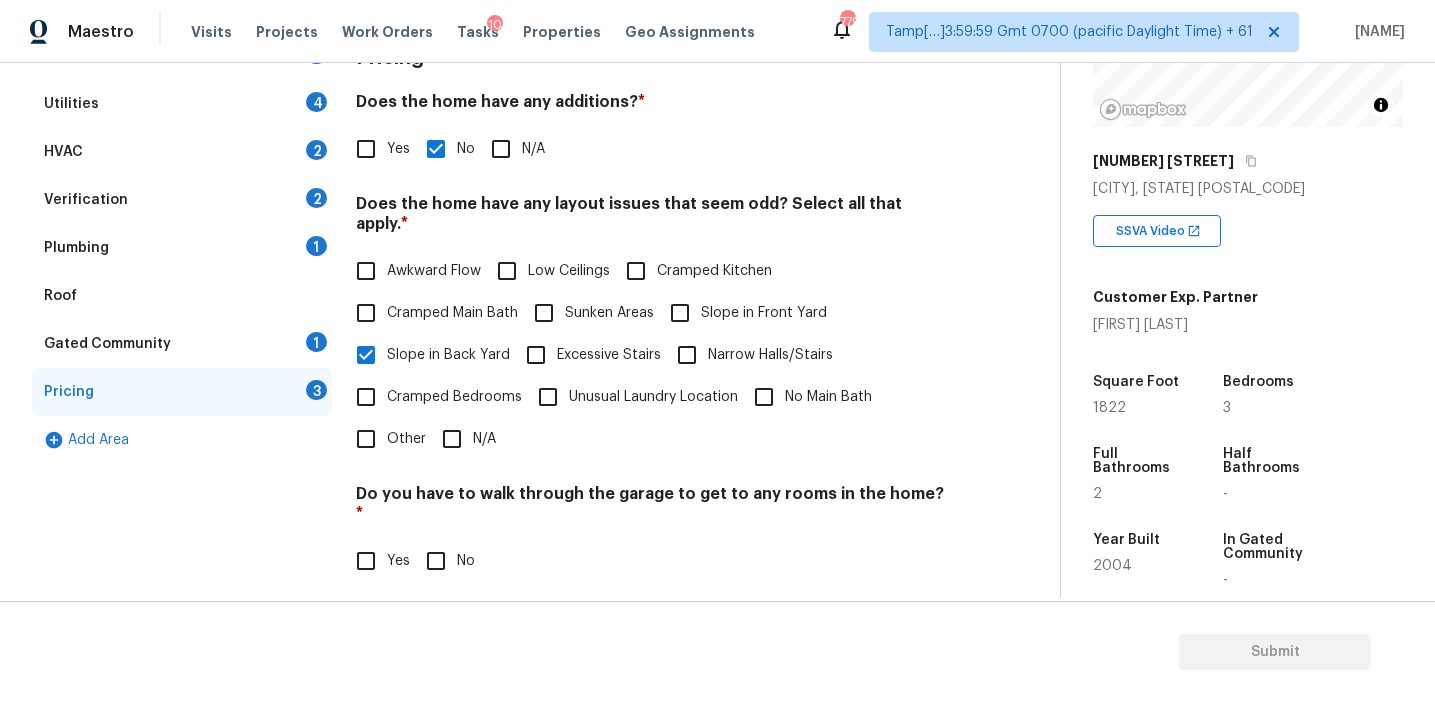 click on "Slope in Front Yard" at bounding box center [764, 313] 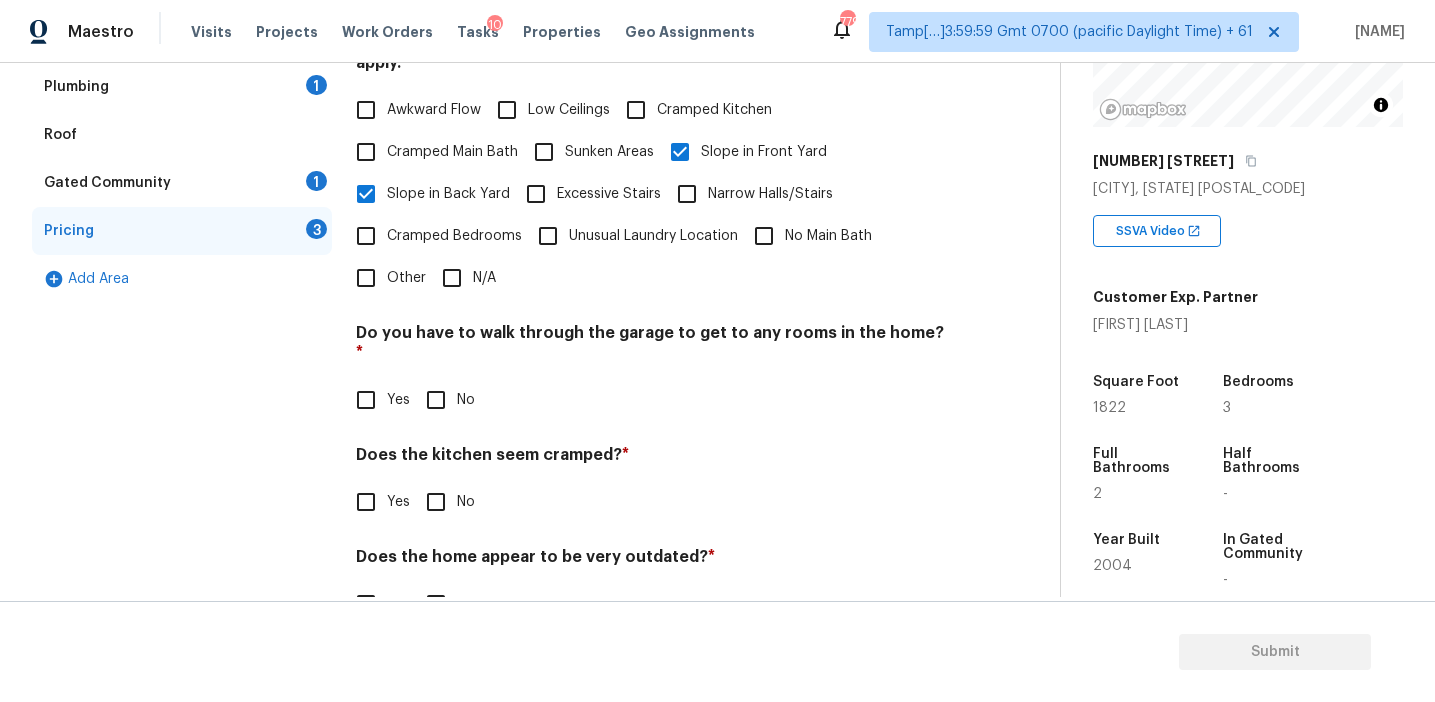 scroll, scrollTop: 498, scrollLeft: 0, axis: vertical 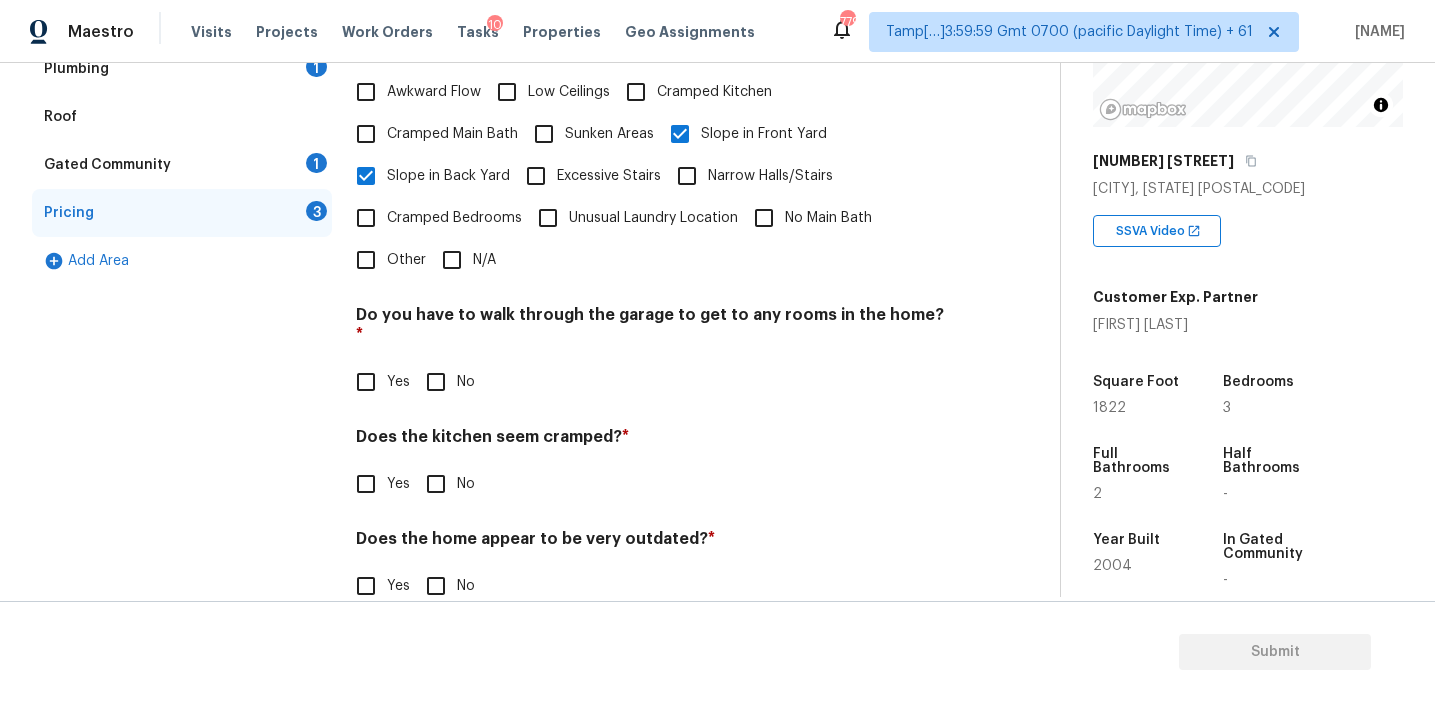 click on "No" at bounding box center (436, 382) 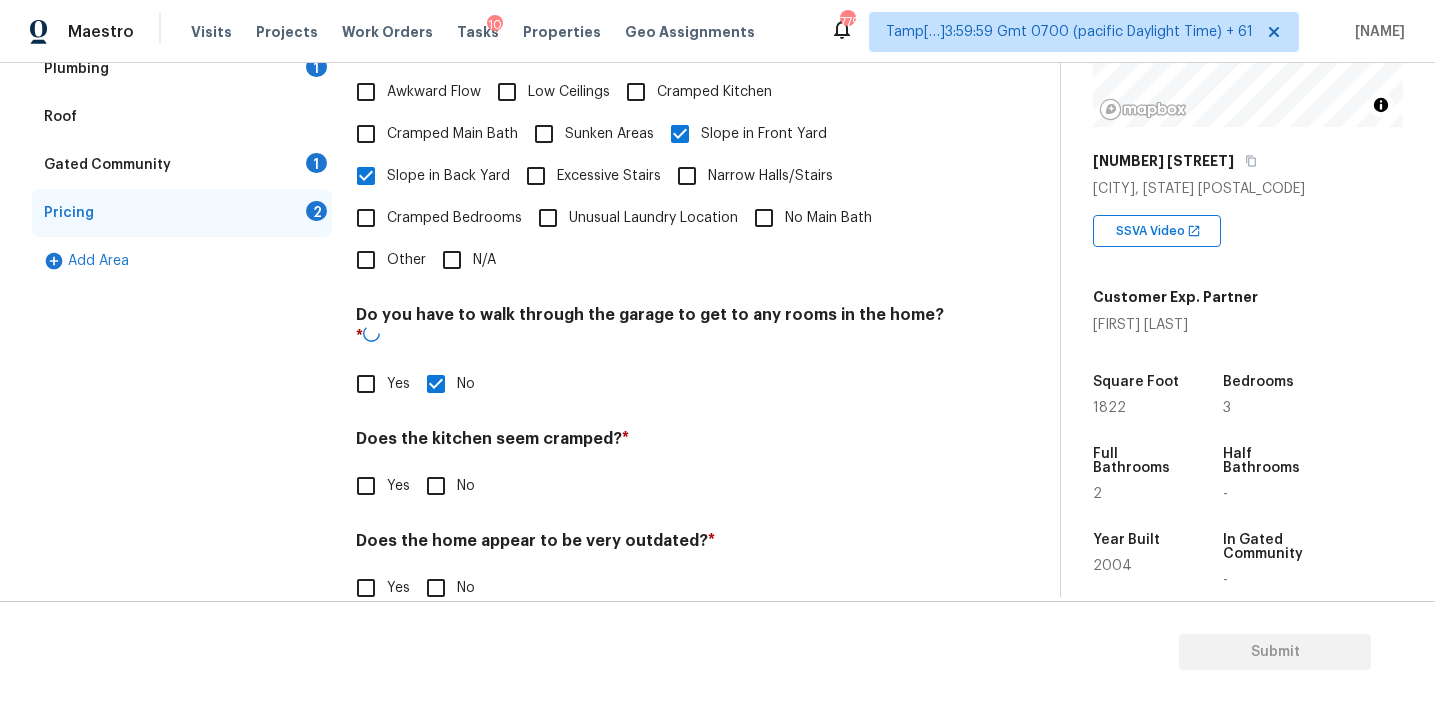 click on "No" at bounding box center (436, 486) 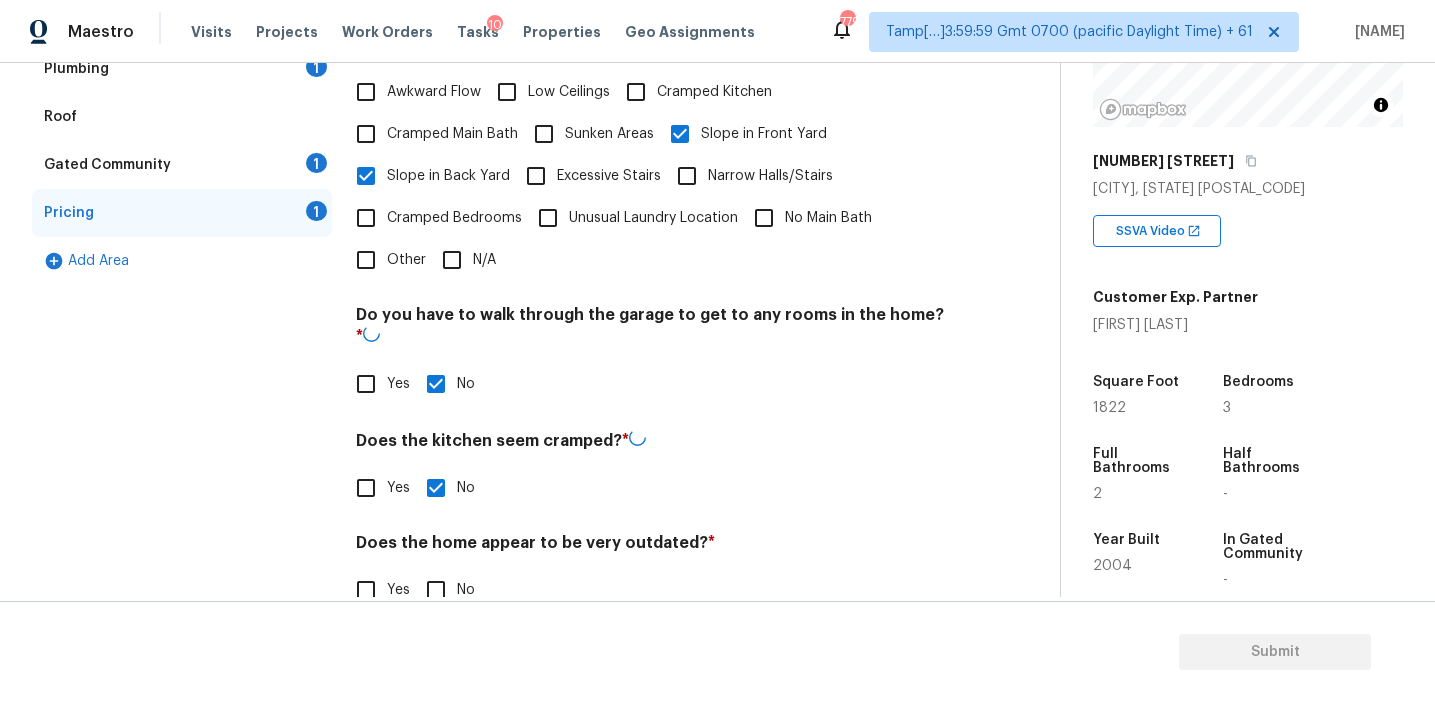 click on "No" at bounding box center (436, 590) 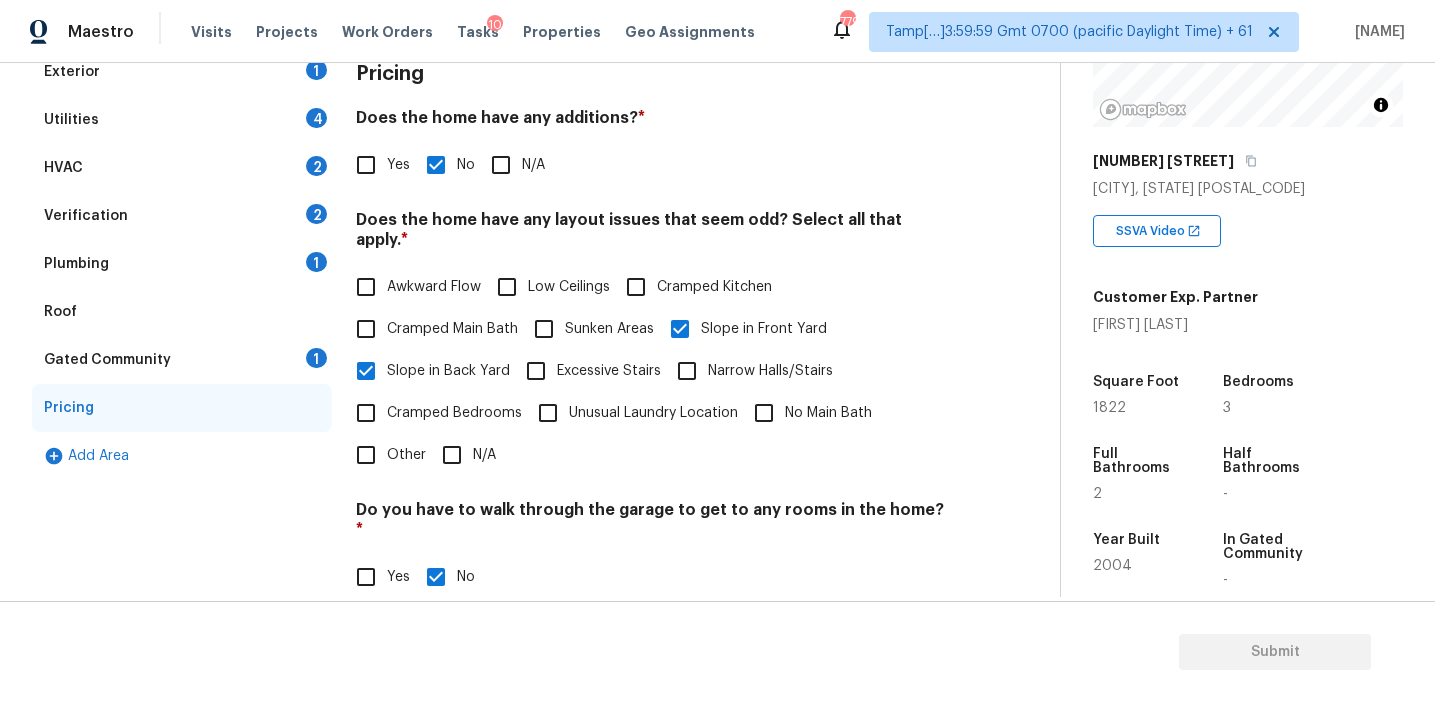 scroll, scrollTop: 243, scrollLeft: 0, axis: vertical 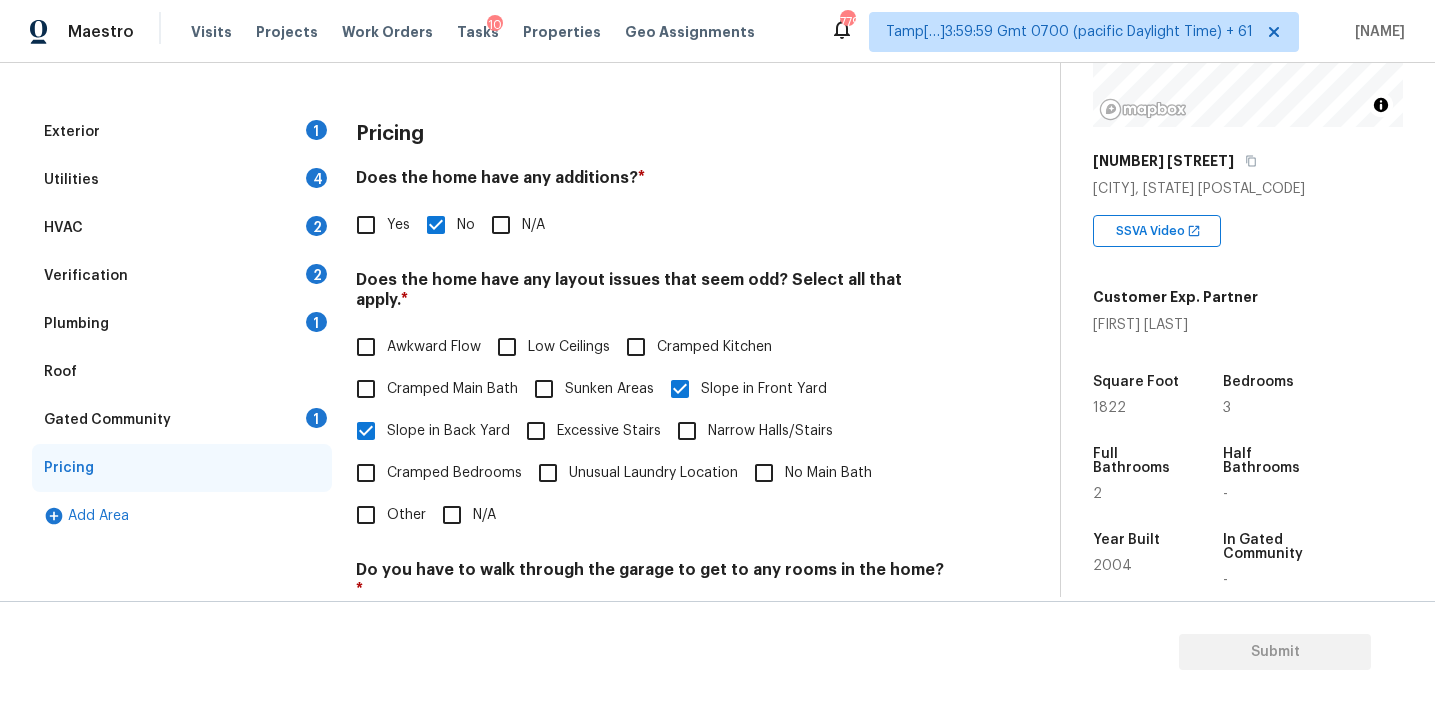 click on "Gated Community 1" at bounding box center (182, 420) 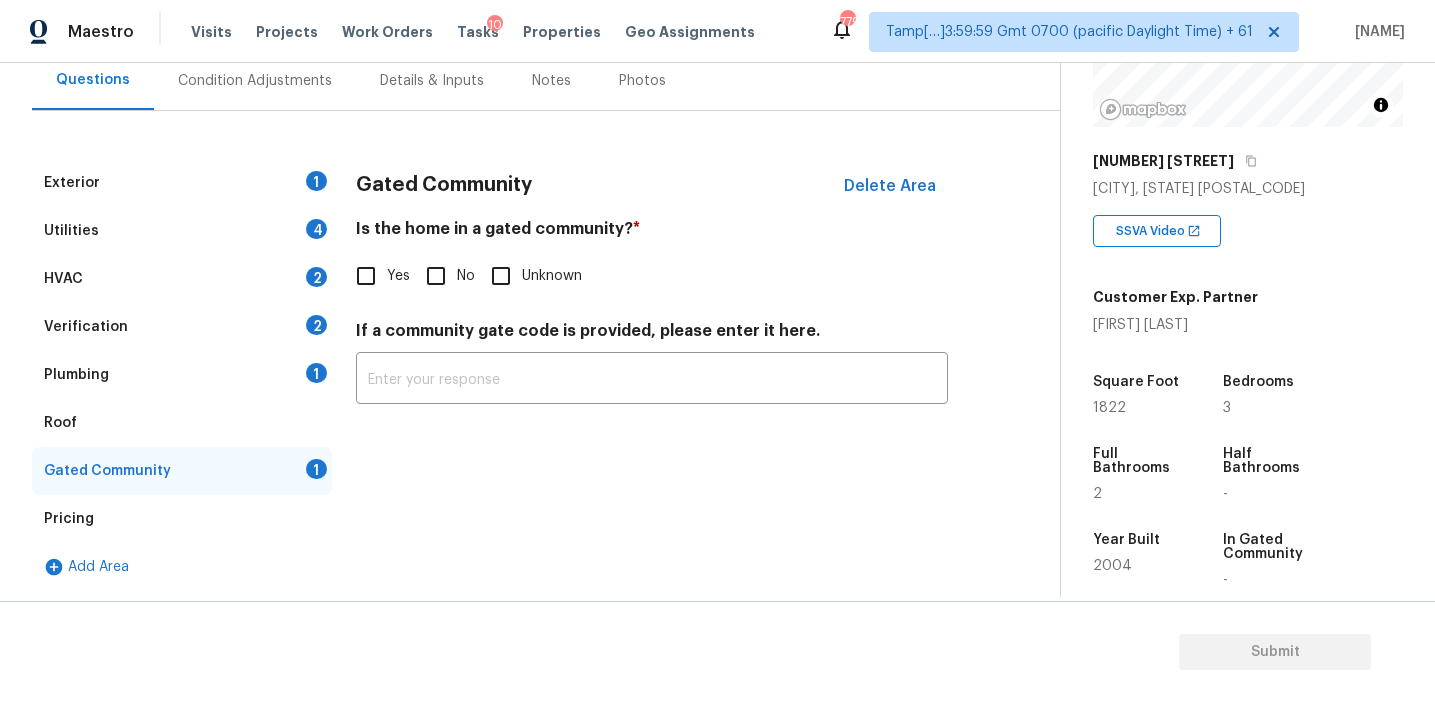 scroll, scrollTop: 192, scrollLeft: 0, axis: vertical 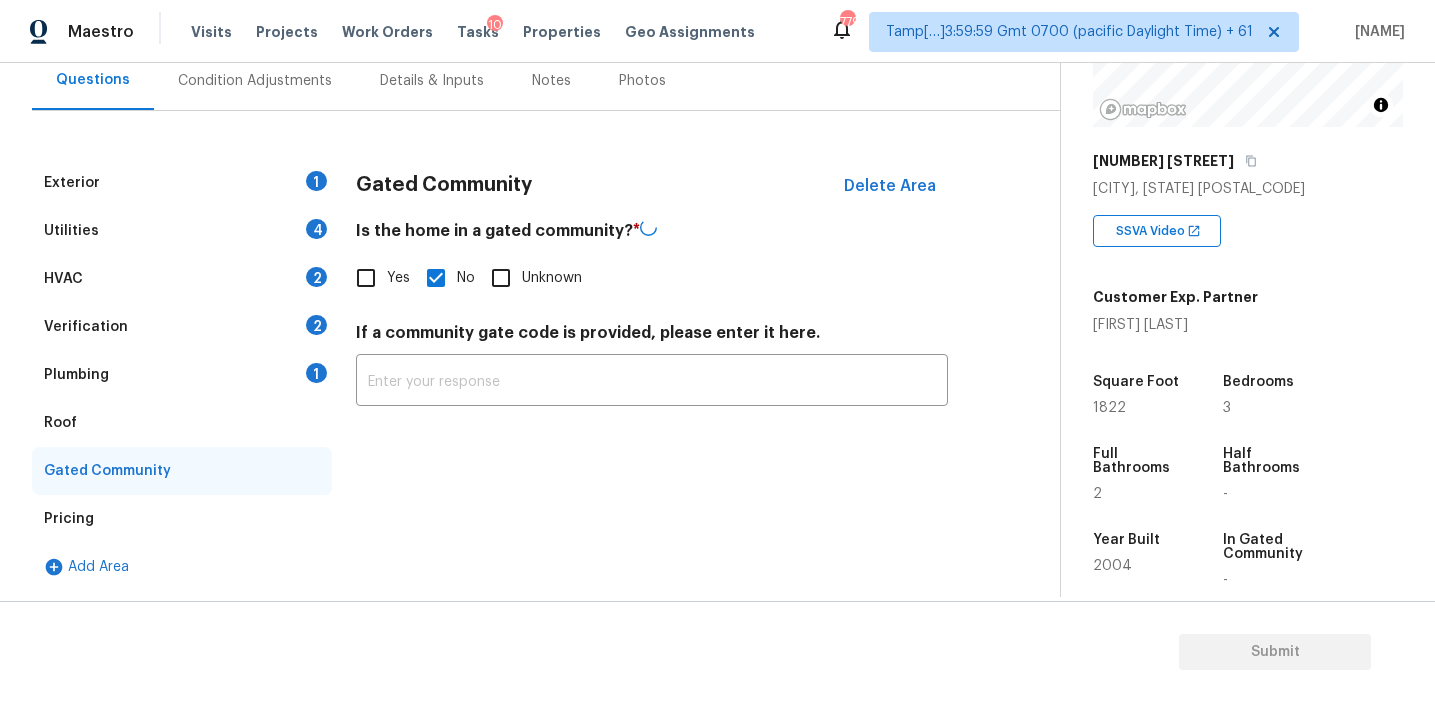 click on "Roof" at bounding box center (182, 423) 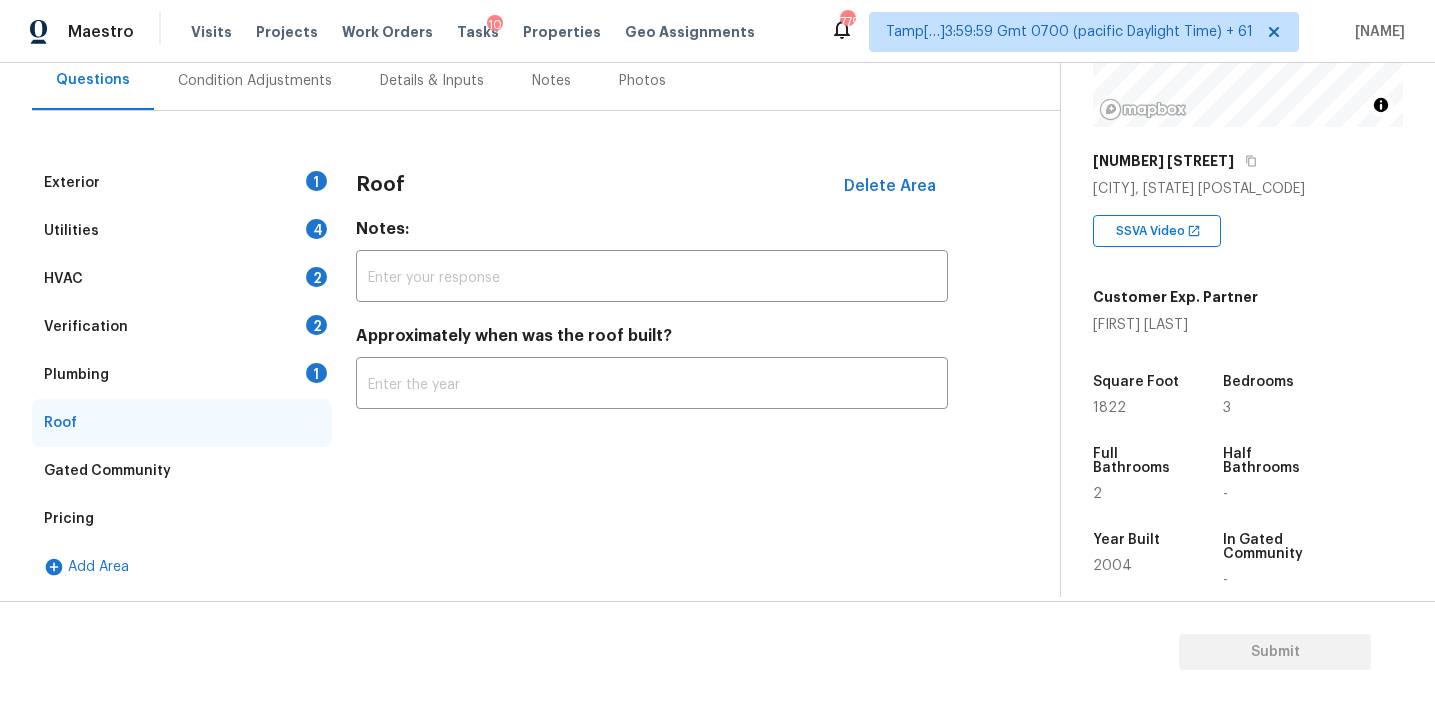 click on "Verification 2" at bounding box center (182, 327) 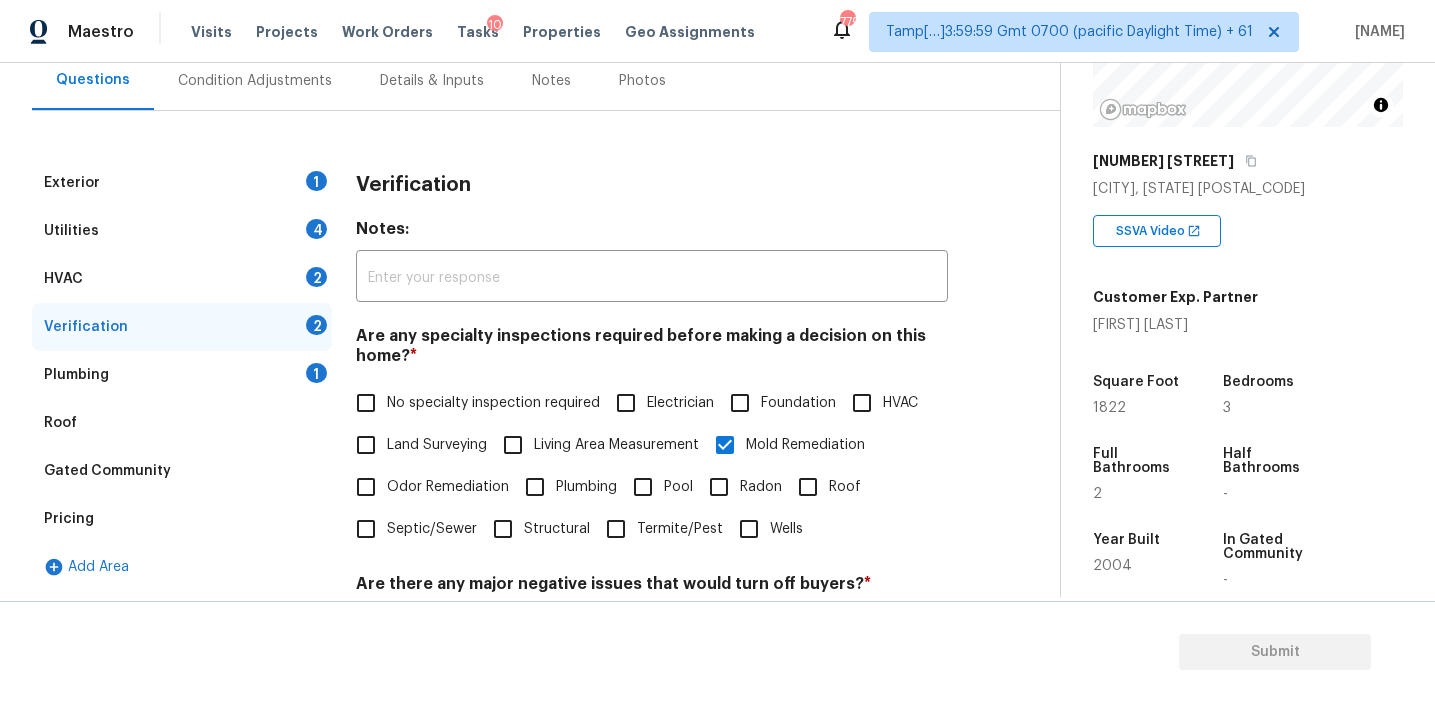 click on "Plumbing 1" at bounding box center [182, 375] 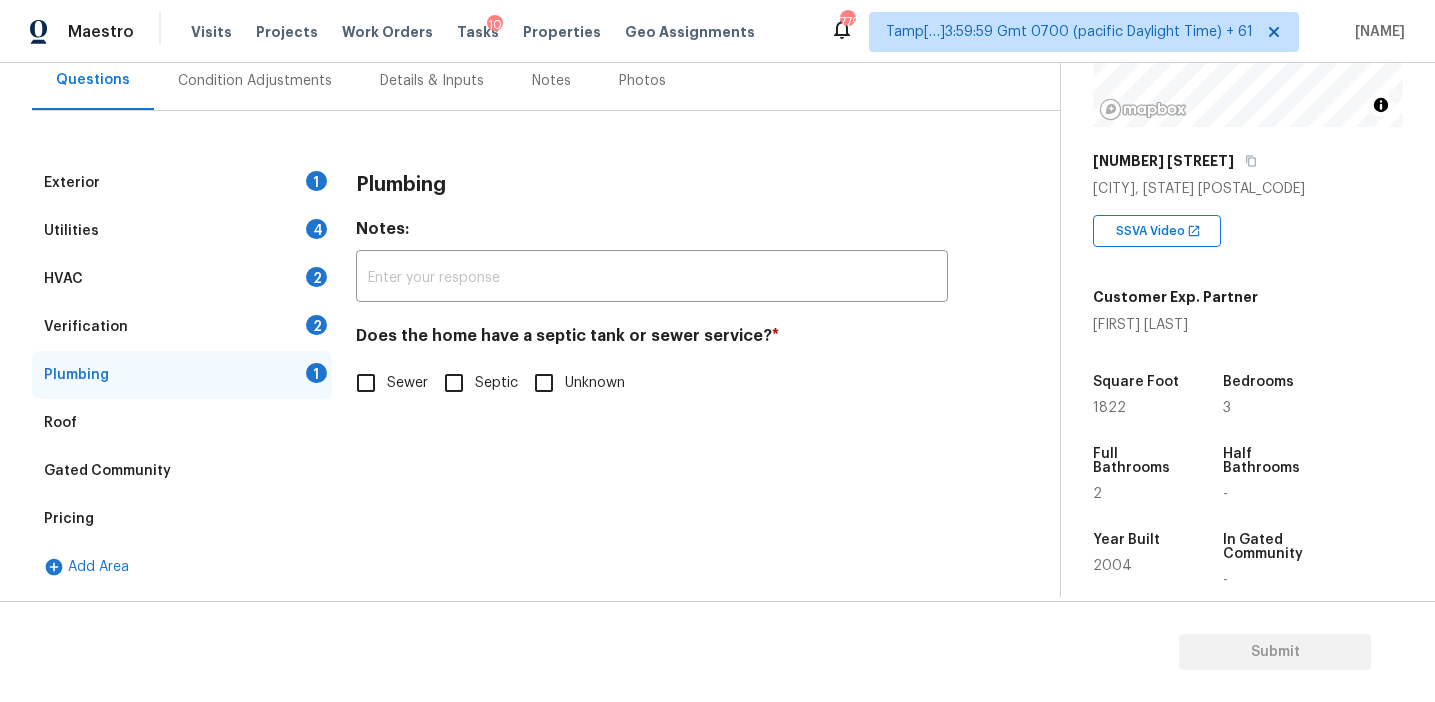 click on "Sewer" at bounding box center (407, 383) 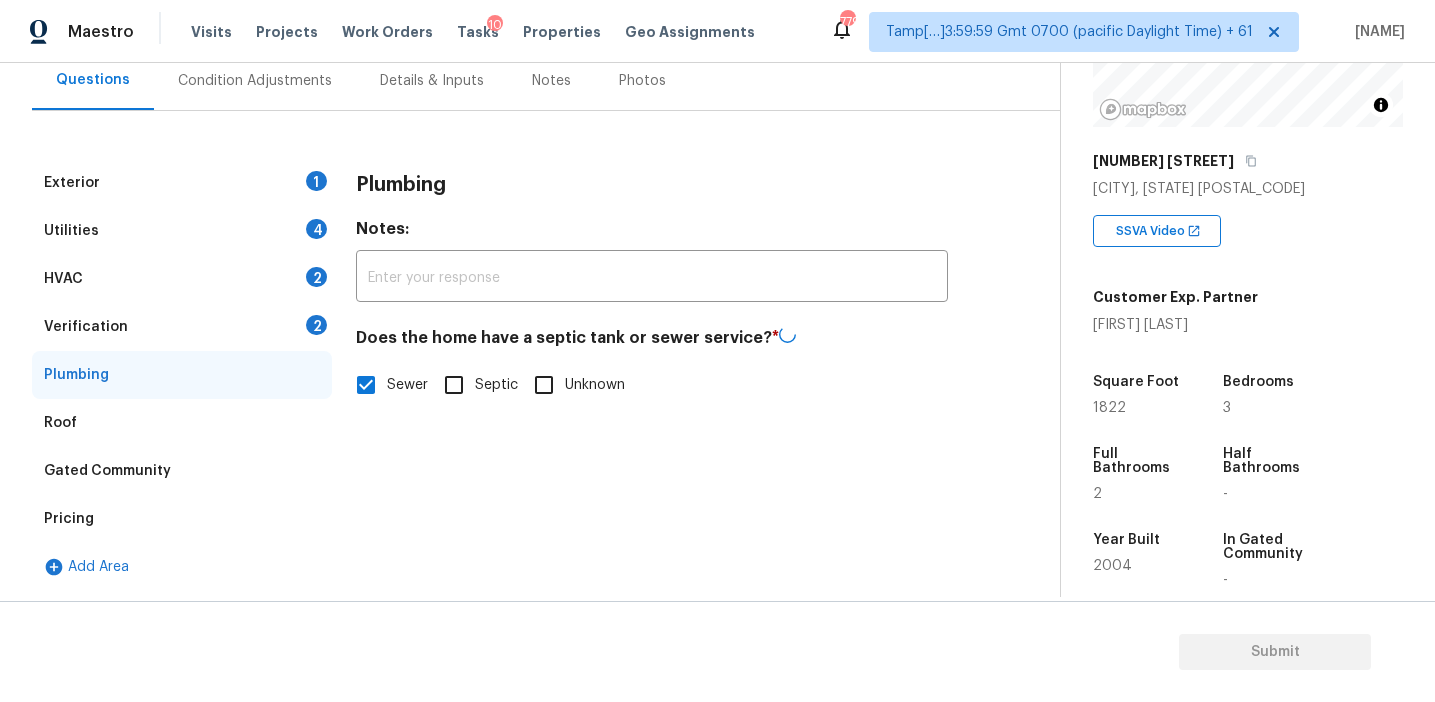 click on "Verification 2" at bounding box center [182, 327] 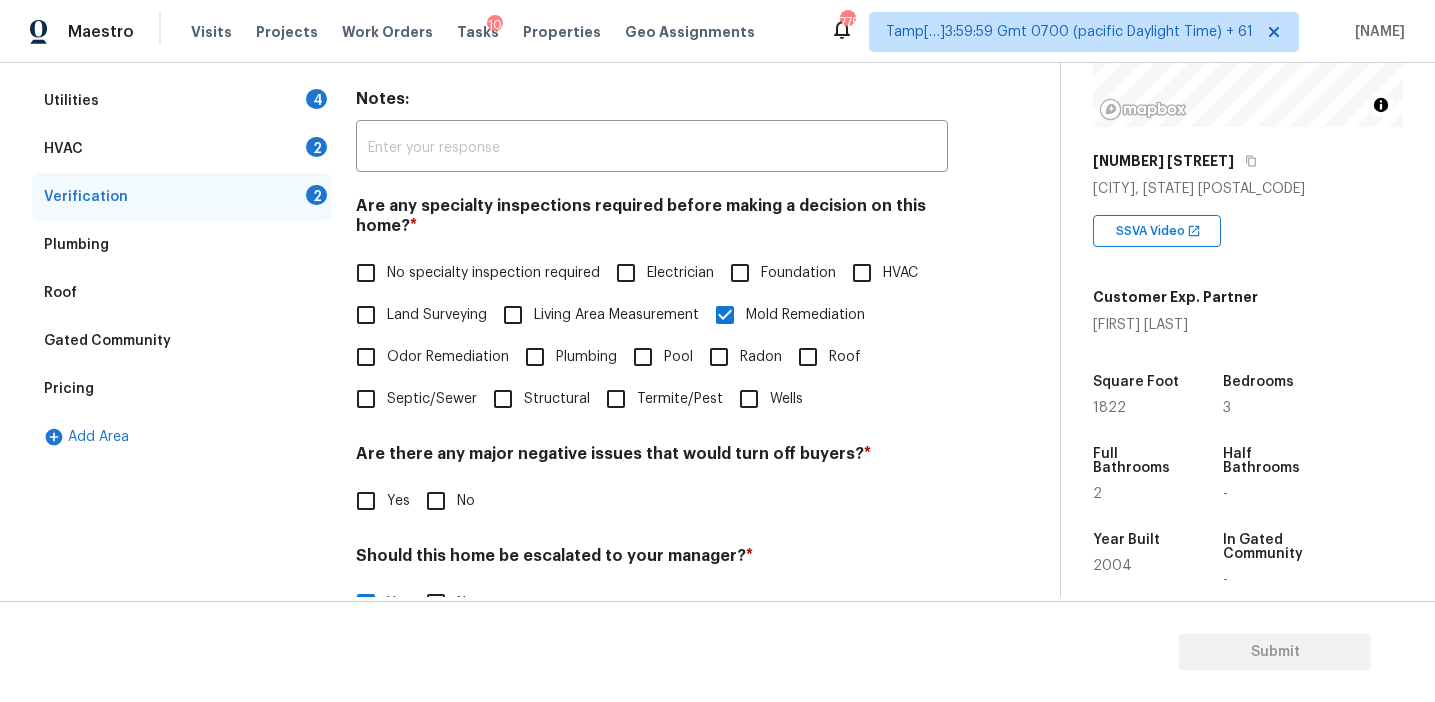 scroll, scrollTop: 691, scrollLeft: 0, axis: vertical 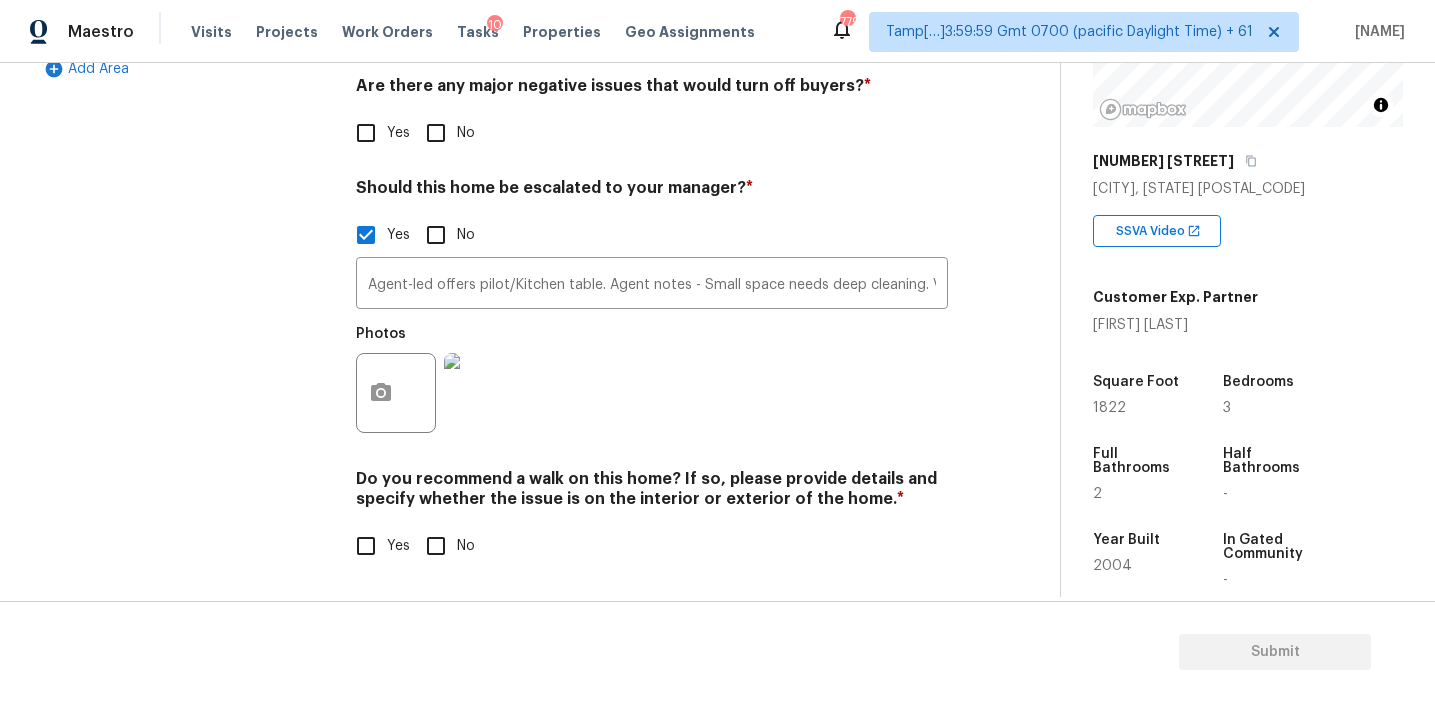 click on "No" at bounding box center [436, 133] 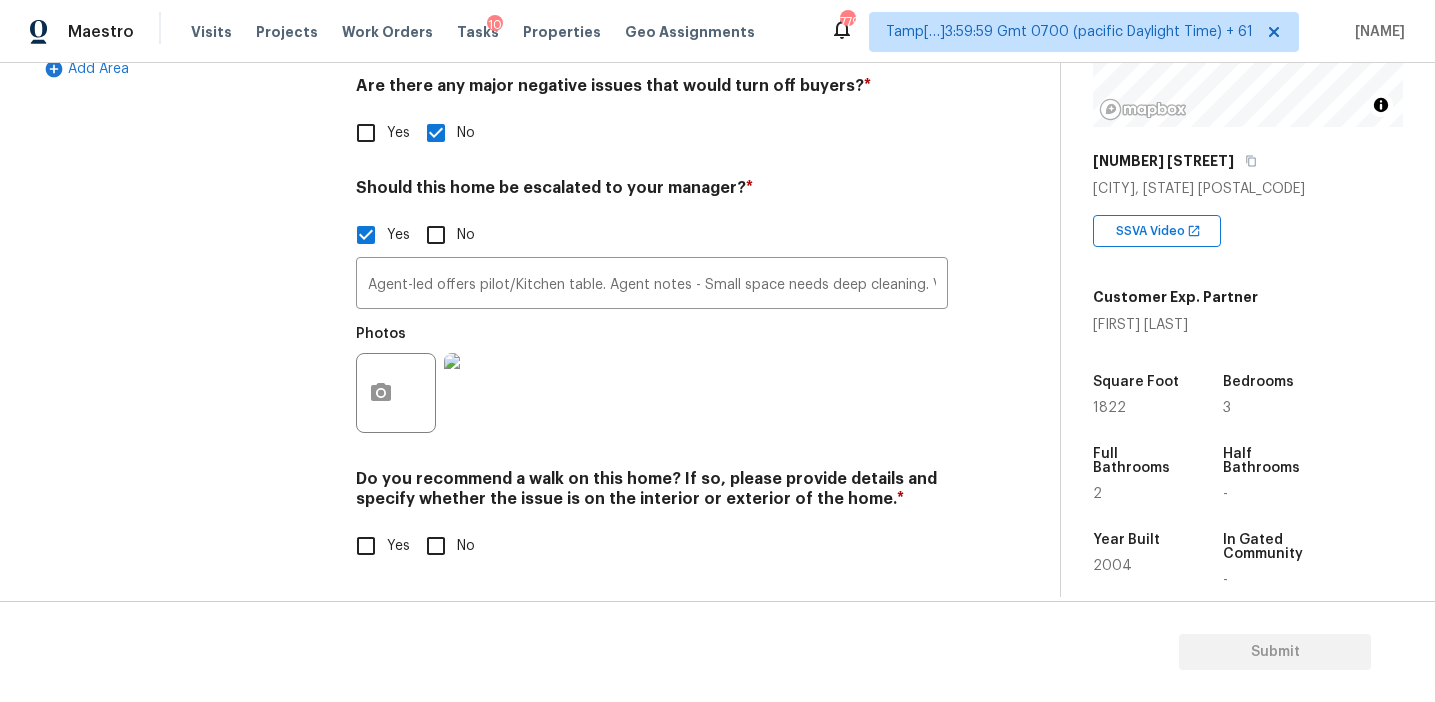 click on "No" at bounding box center [436, 546] 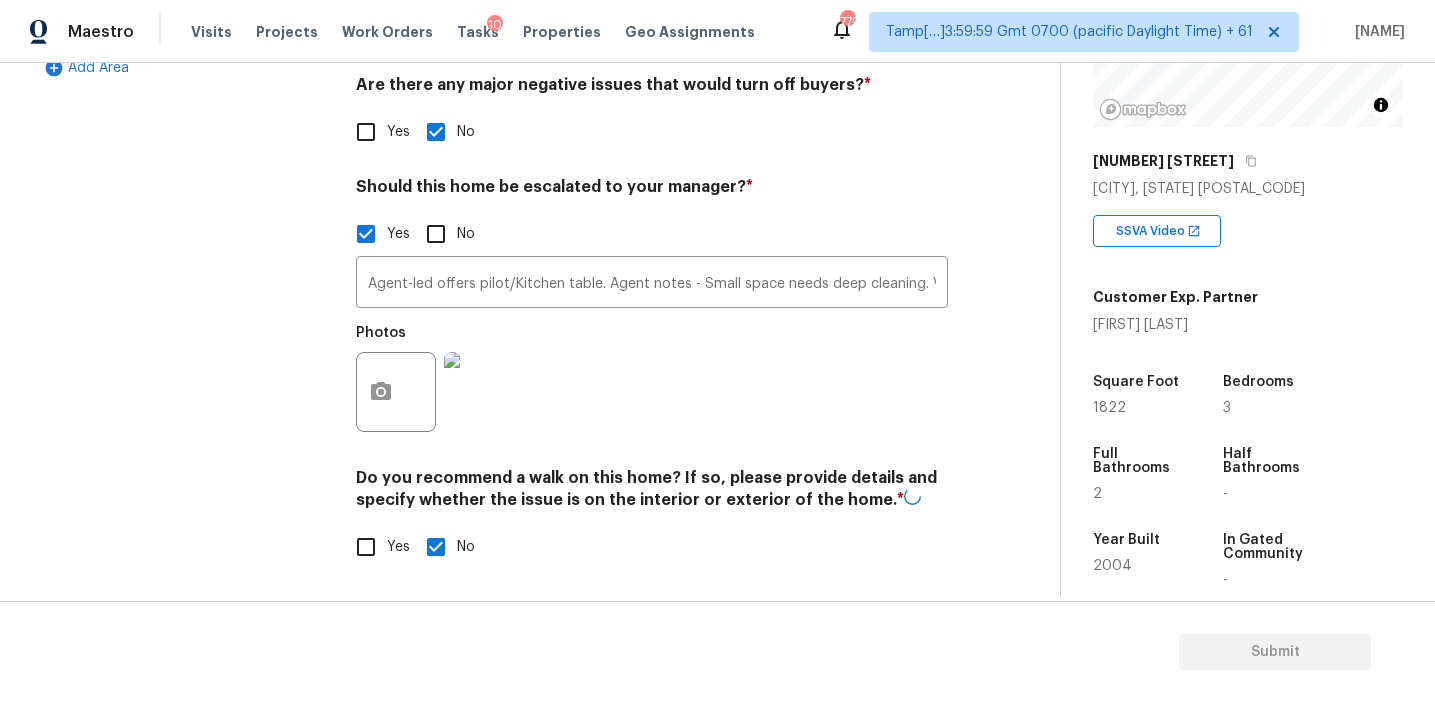 scroll, scrollTop: 691, scrollLeft: 0, axis: vertical 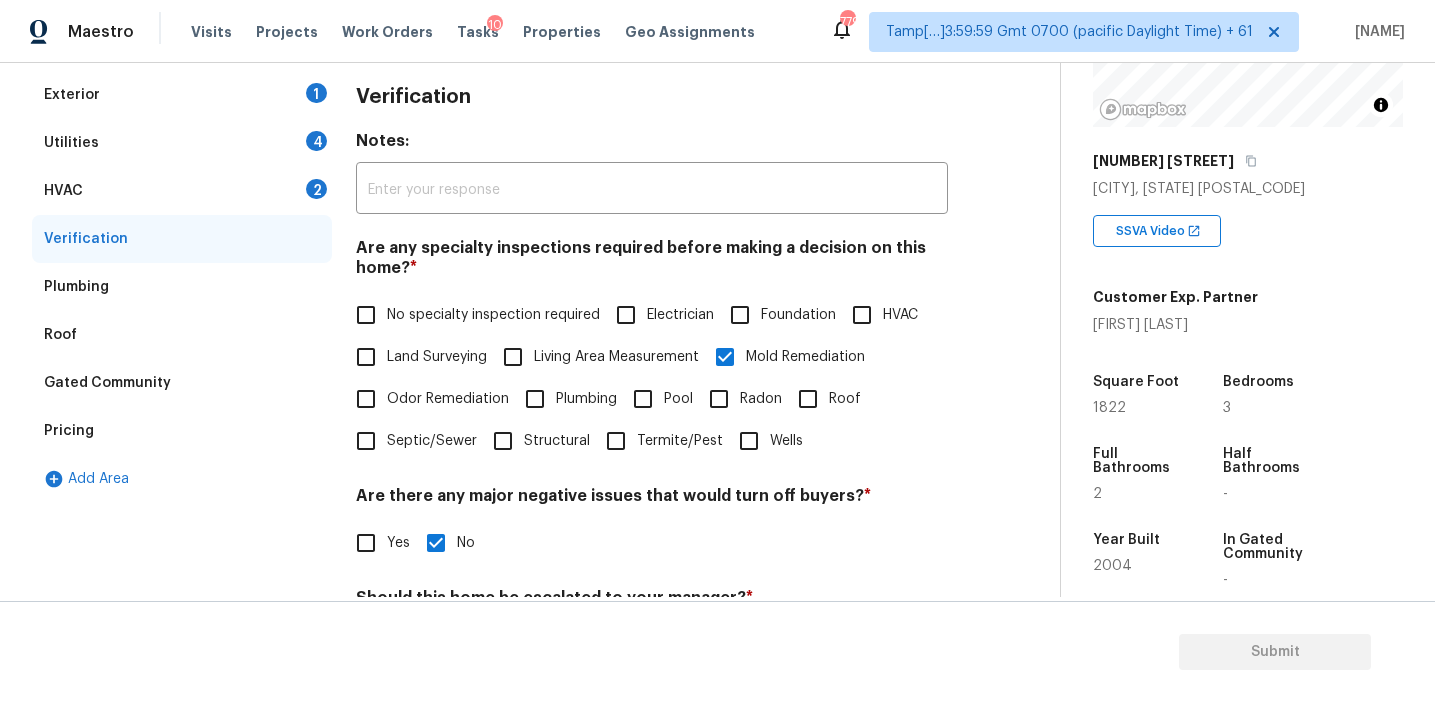 click on "HVAC 2" at bounding box center (182, 191) 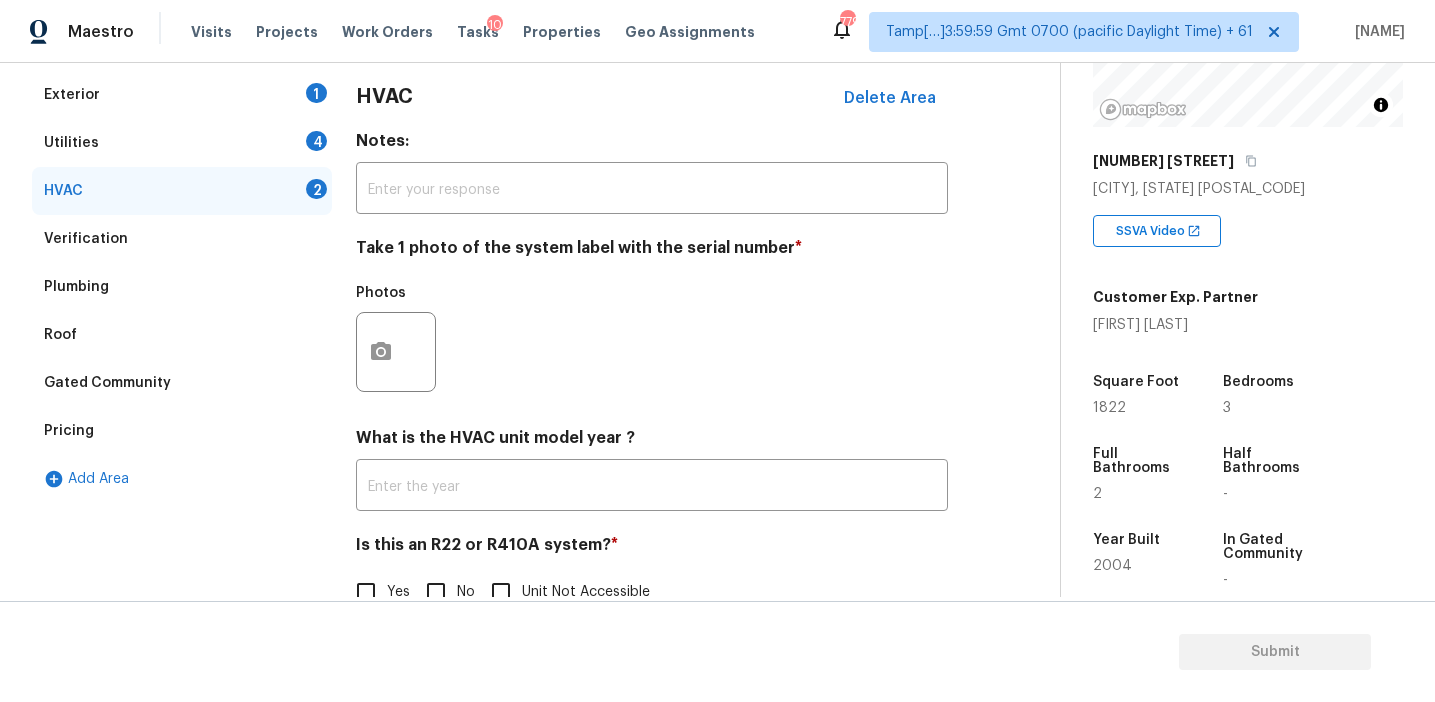 scroll, scrollTop: 327, scrollLeft: 0, axis: vertical 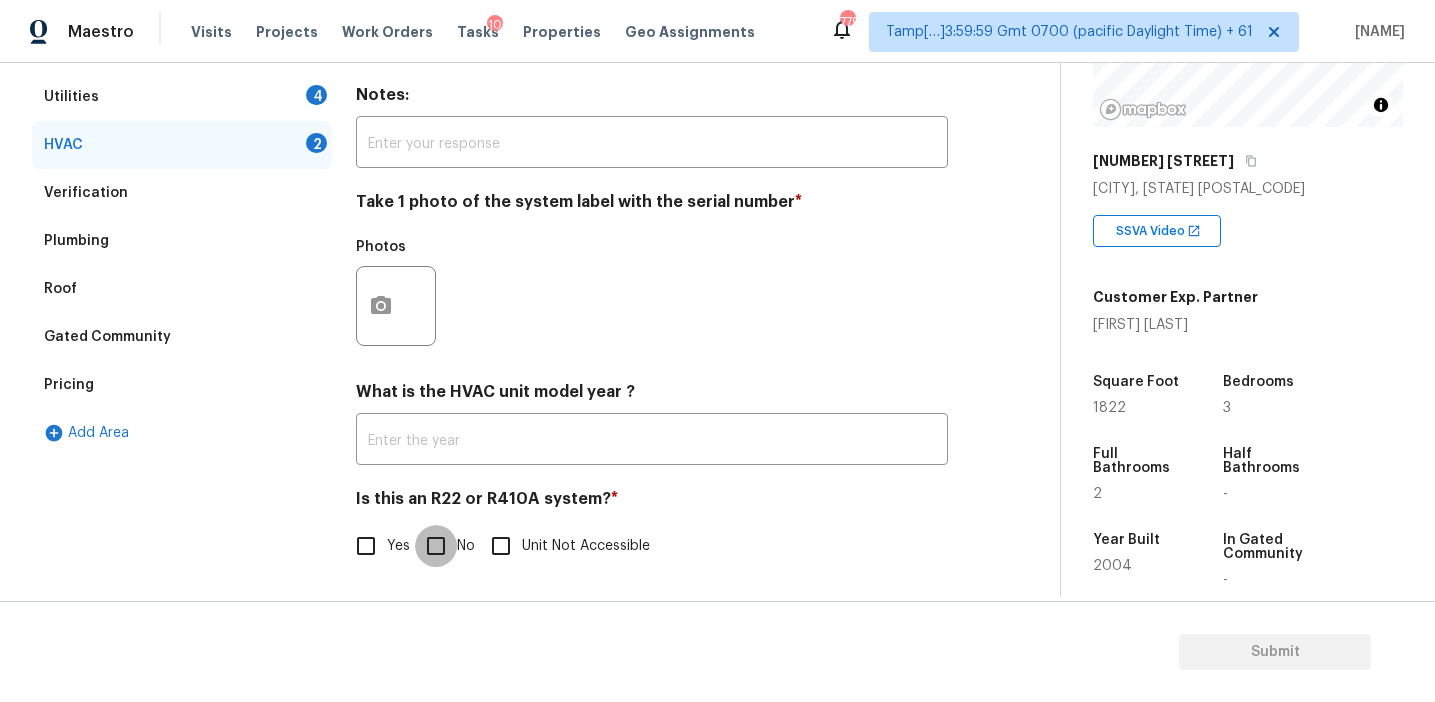 click on "No" at bounding box center (436, 546) 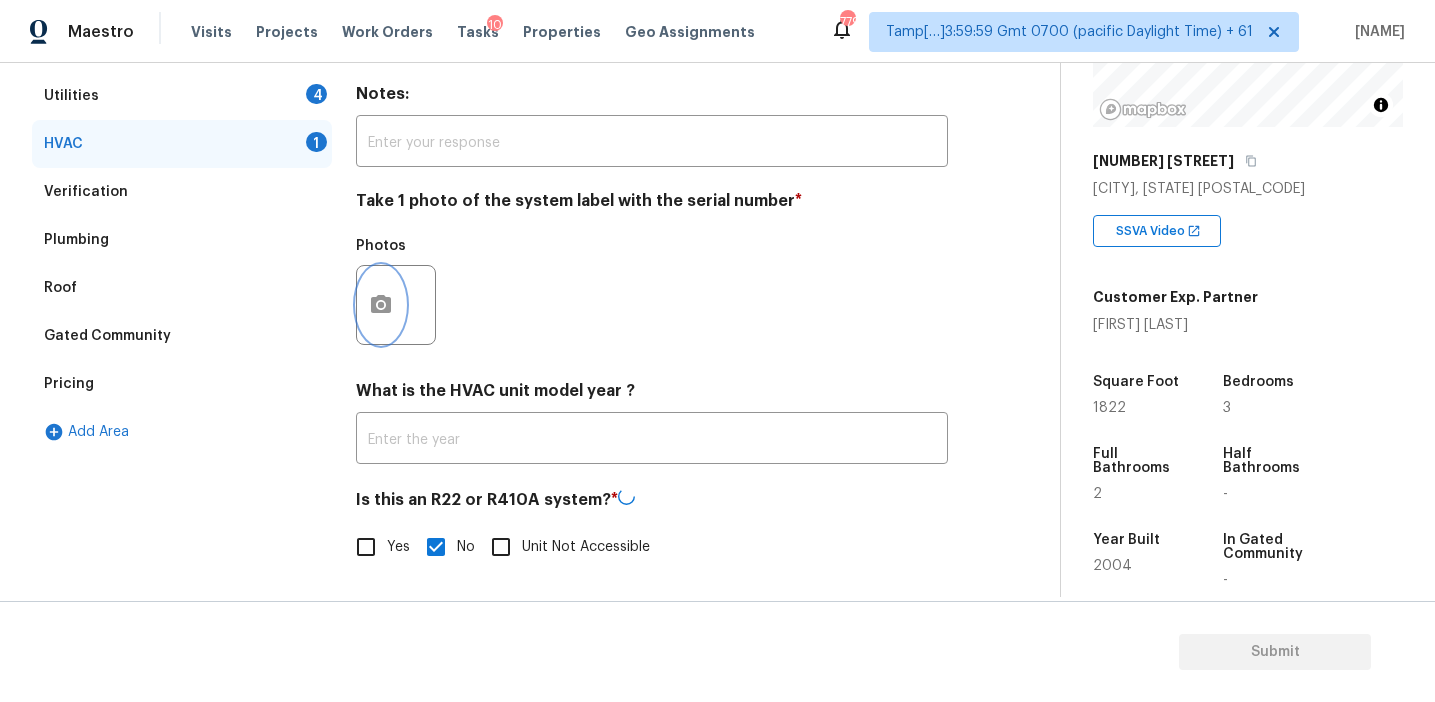 click 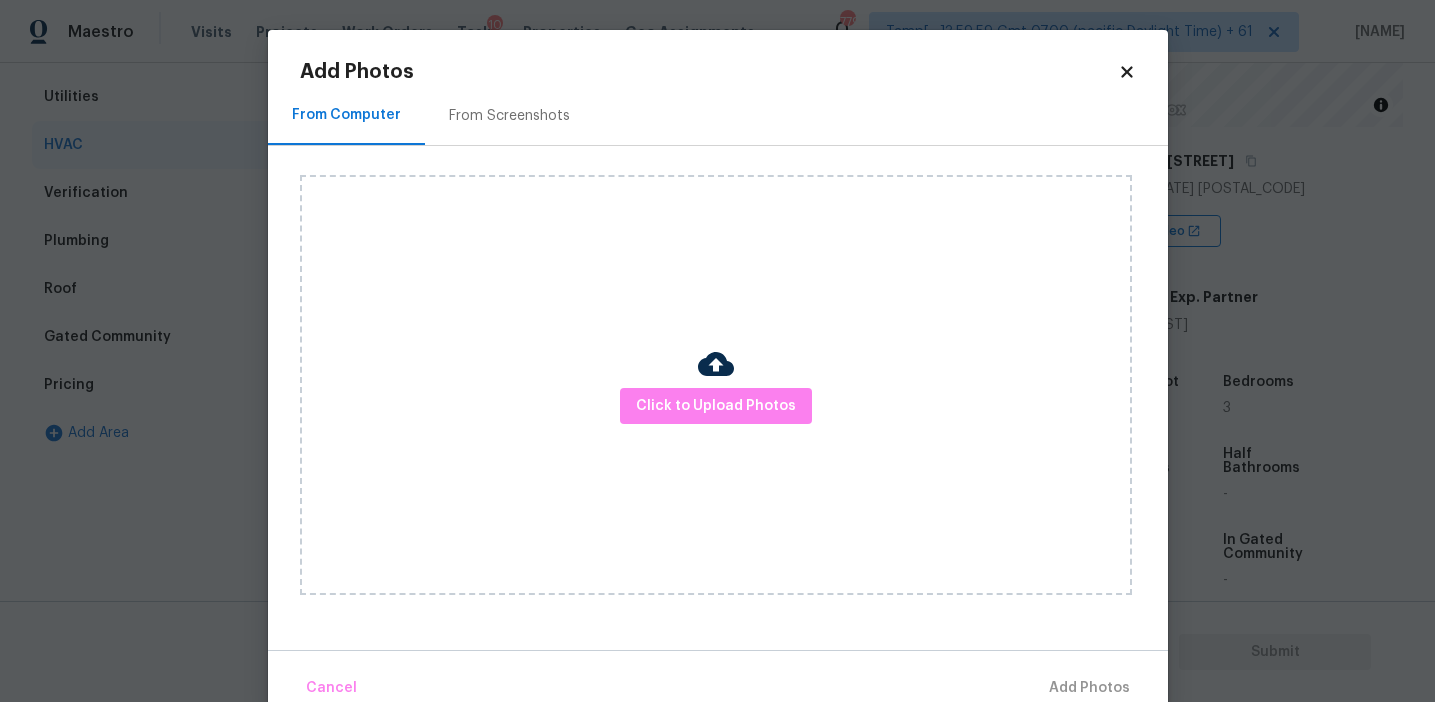 click on "From Screenshots" at bounding box center (509, 116) 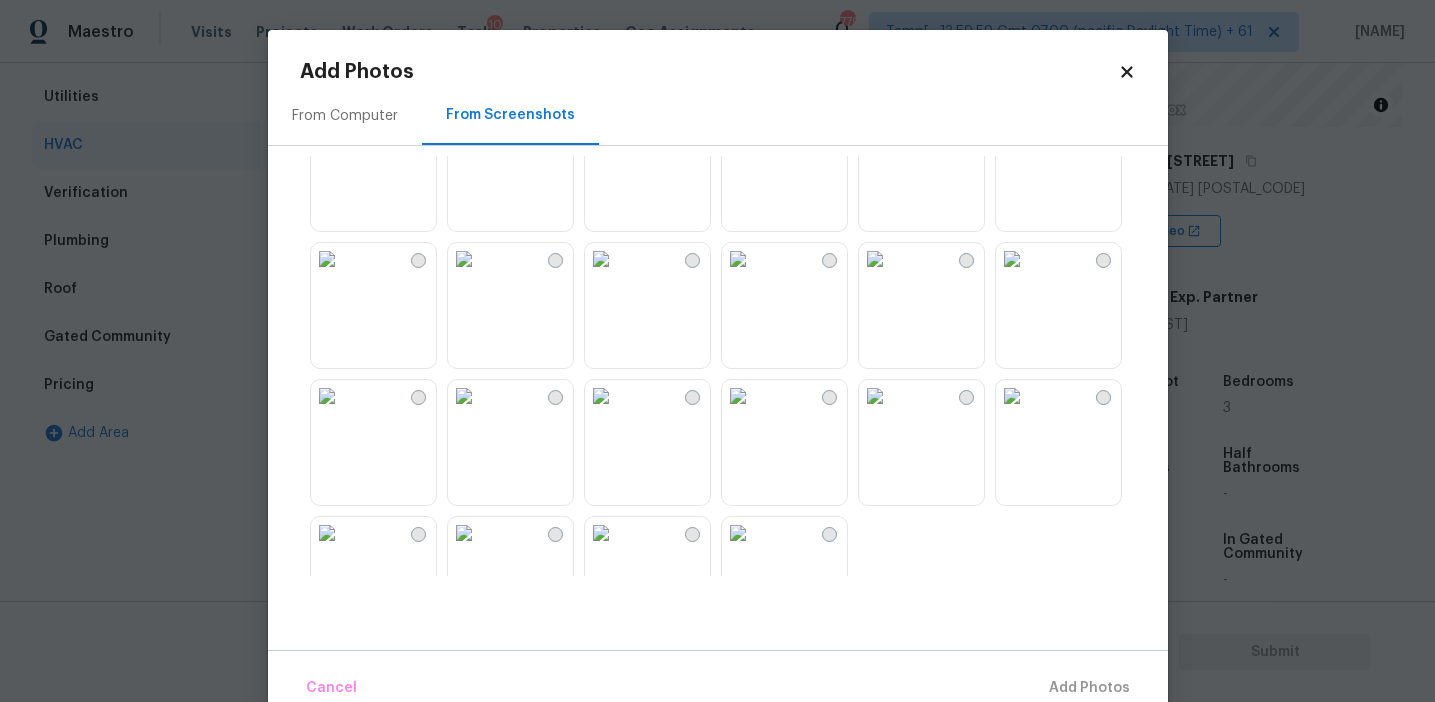 scroll, scrollTop: 1910, scrollLeft: 0, axis: vertical 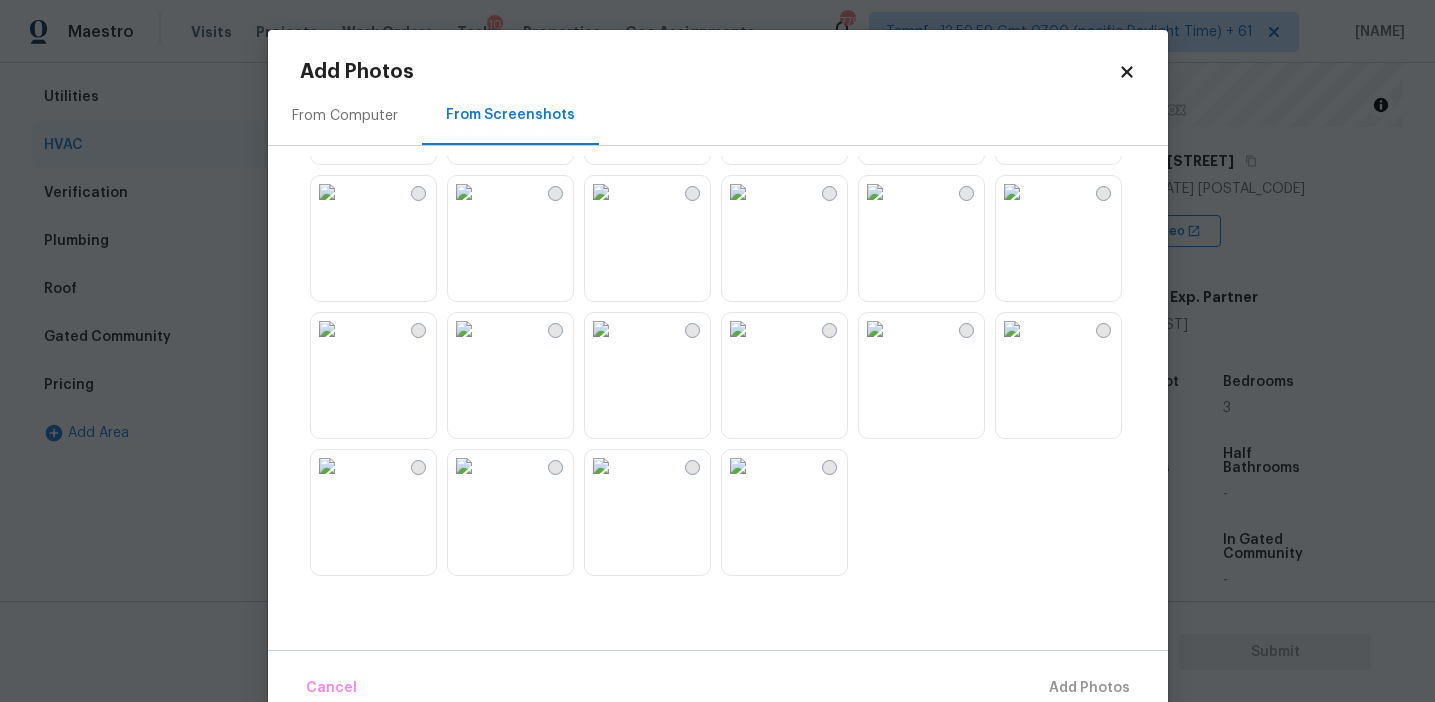 click at bounding box center [464, 329] 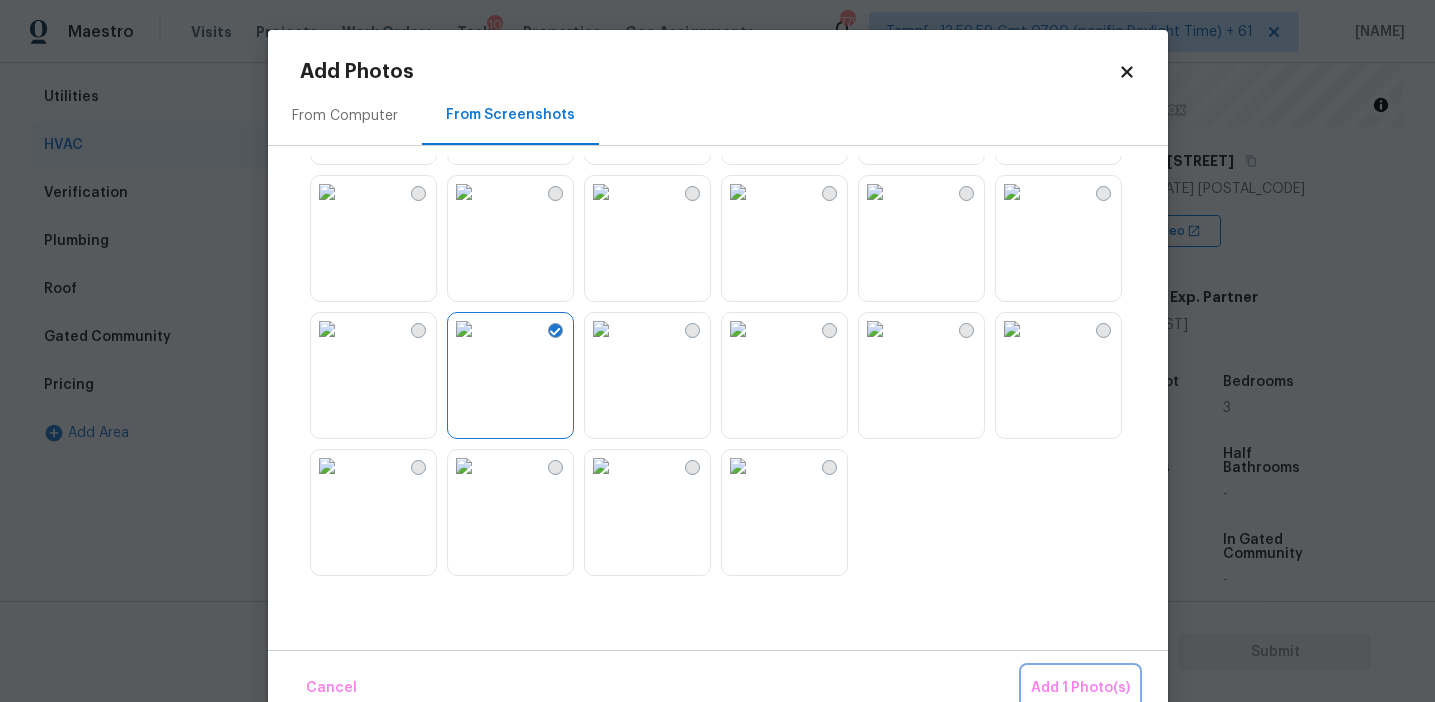 click on "Add 1 Photo(s)" at bounding box center [1080, 688] 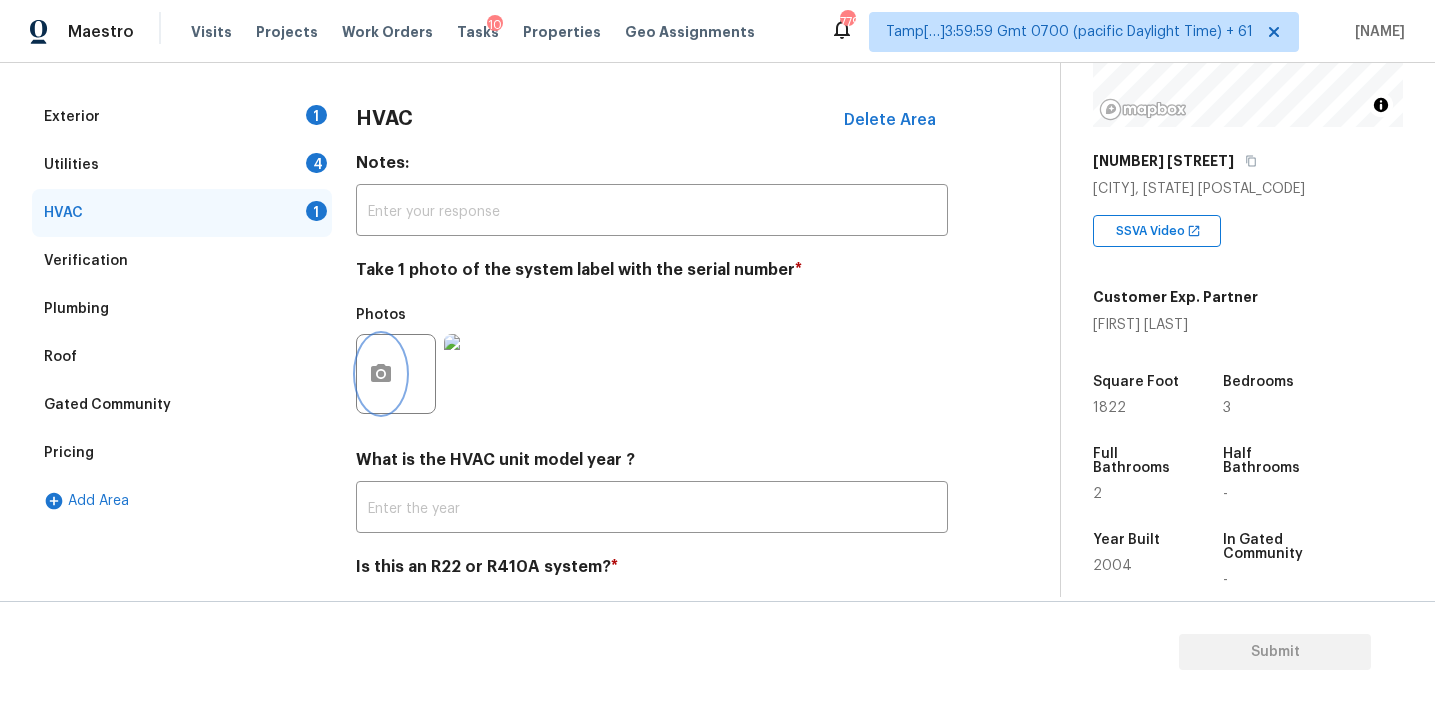 scroll, scrollTop: 247, scrollLeft: 0, axis: vertical 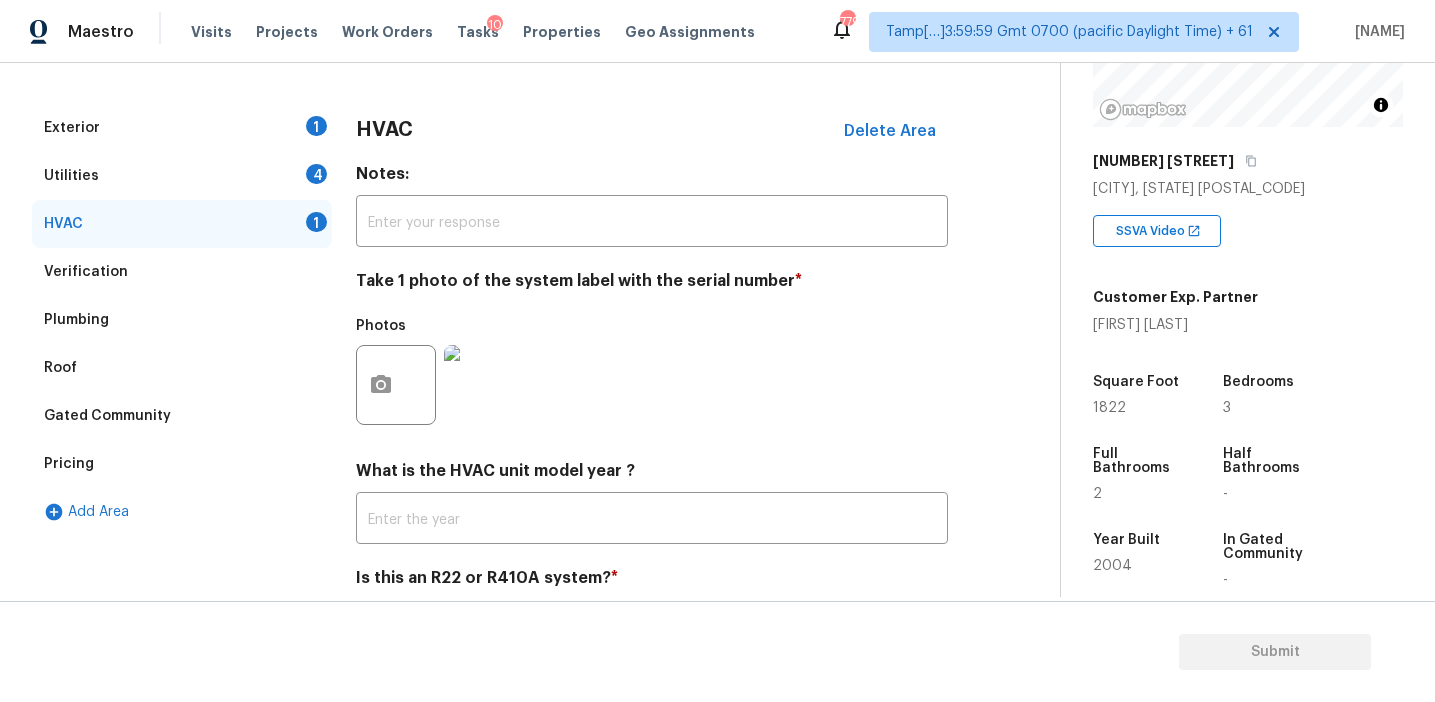 click on "Utilities 4" at bounding box center [182, 176] 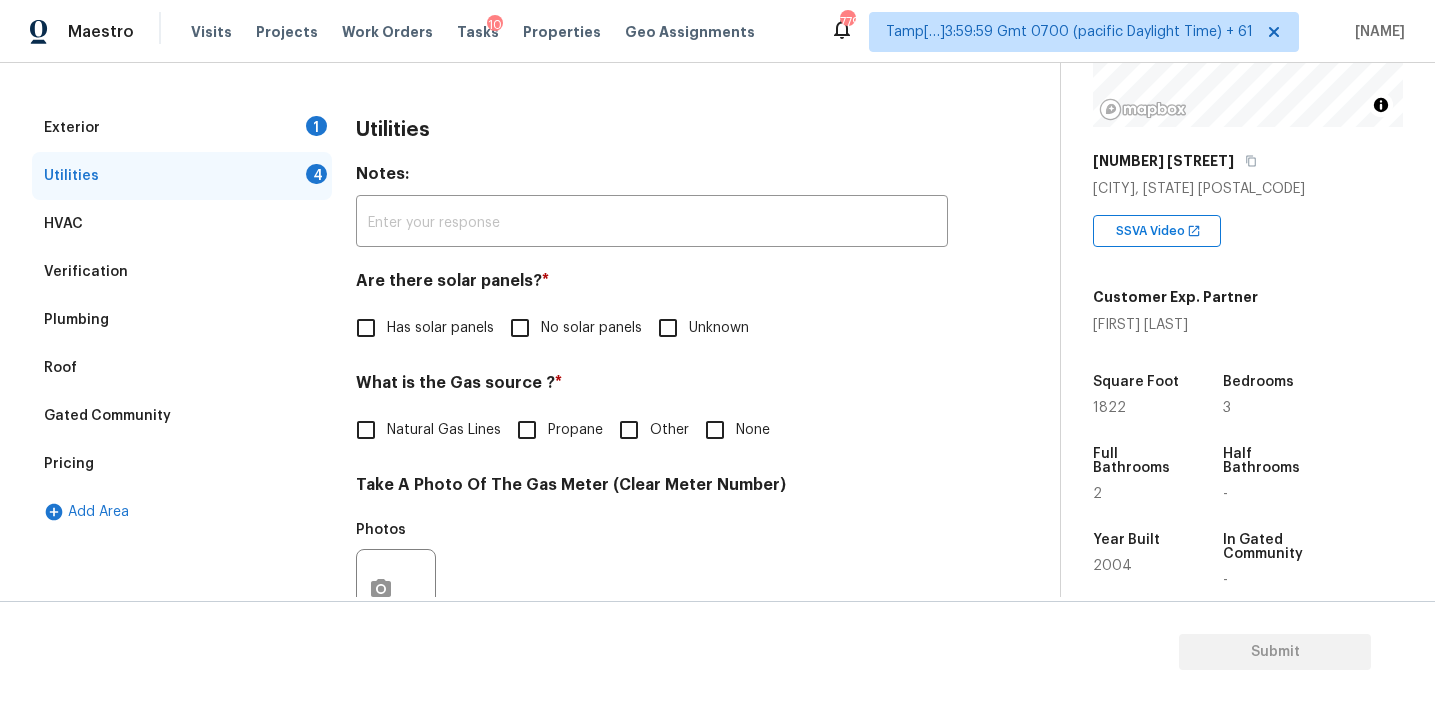 click on "No solar panels" at bounding box center (520, 328) 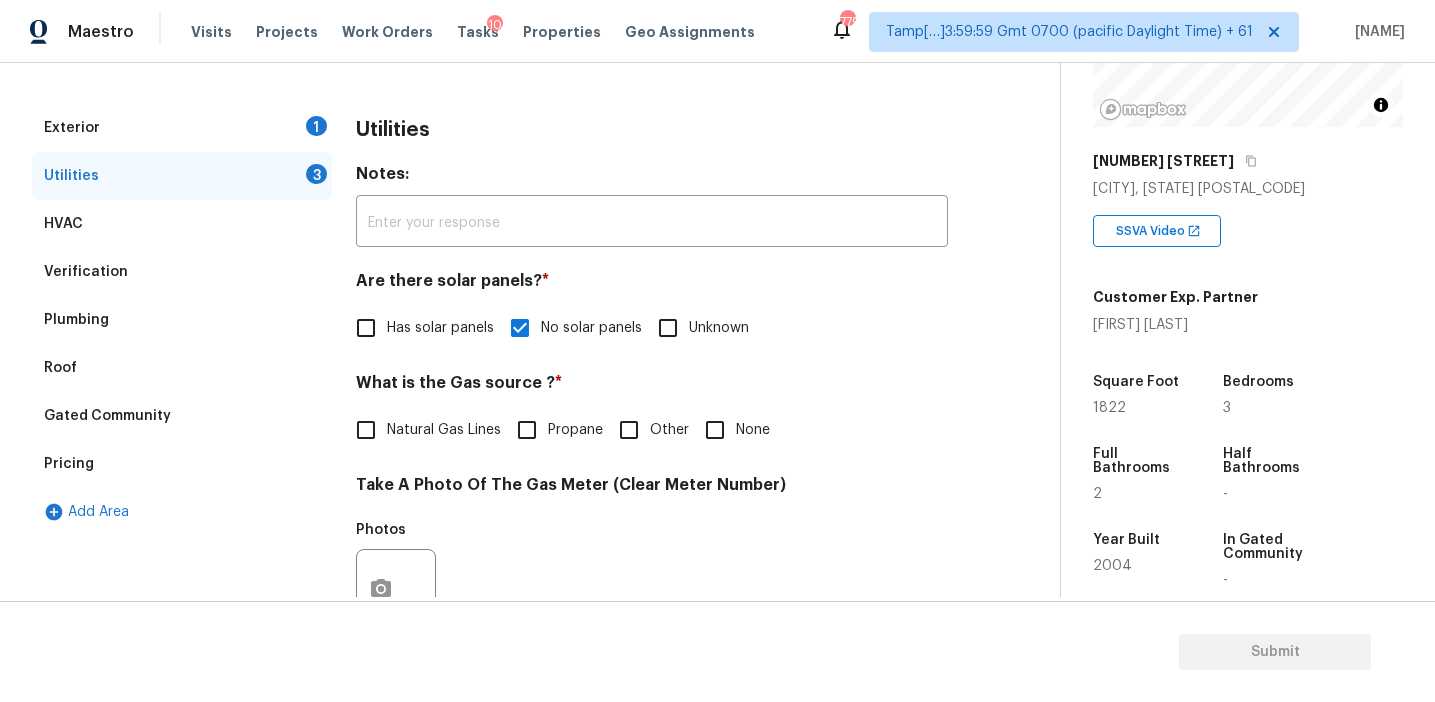 click on "Natural Gas Lines" at bounding box center (444, 430) 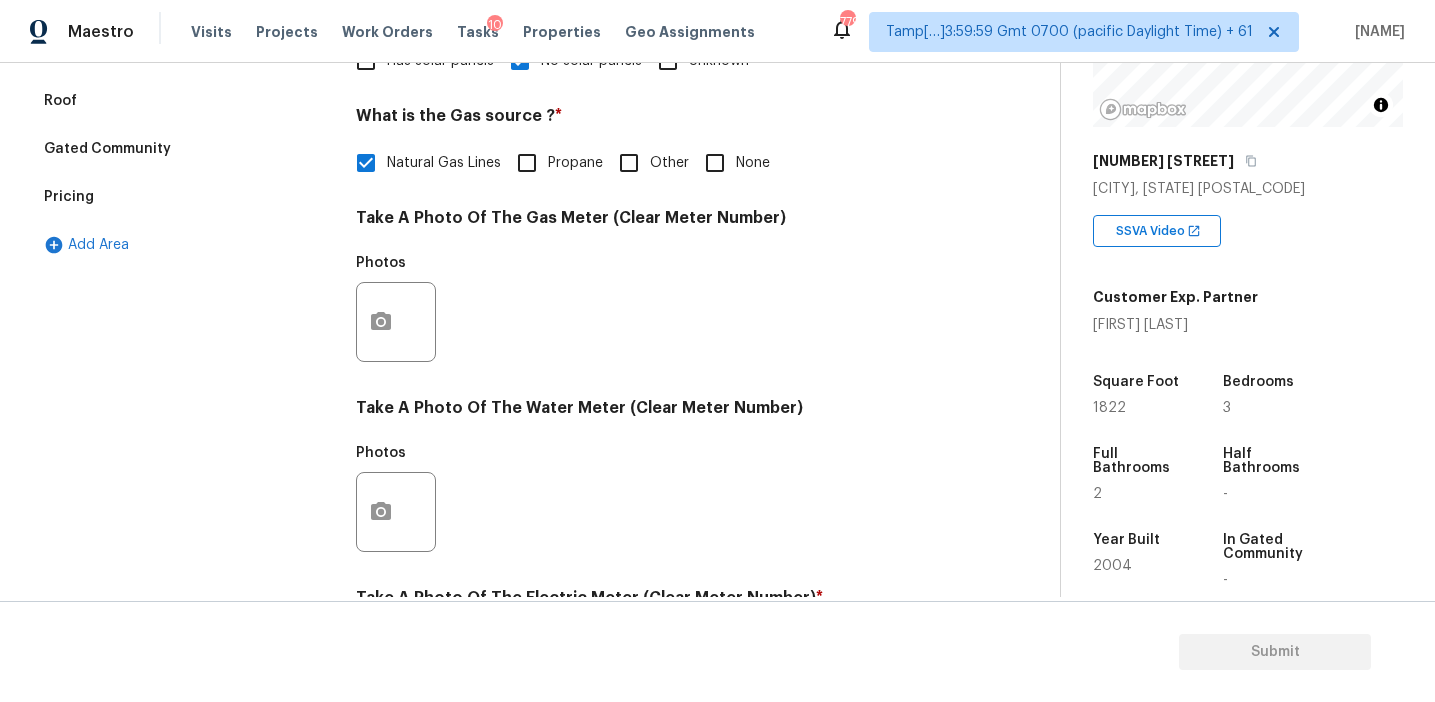 scroll, scrollTop: 803, scrollLeft: 0, axis: vertical 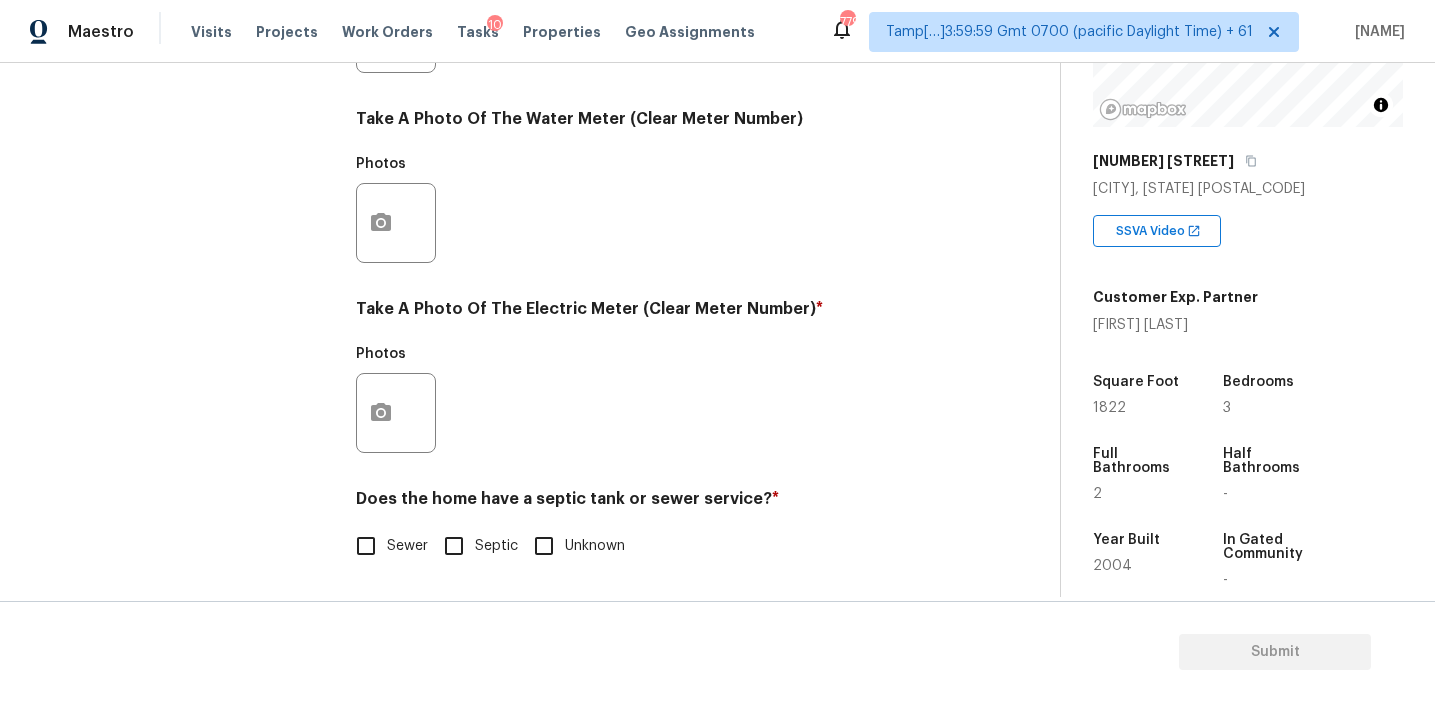 click on "Sewer" at bounding box center [386, 546] 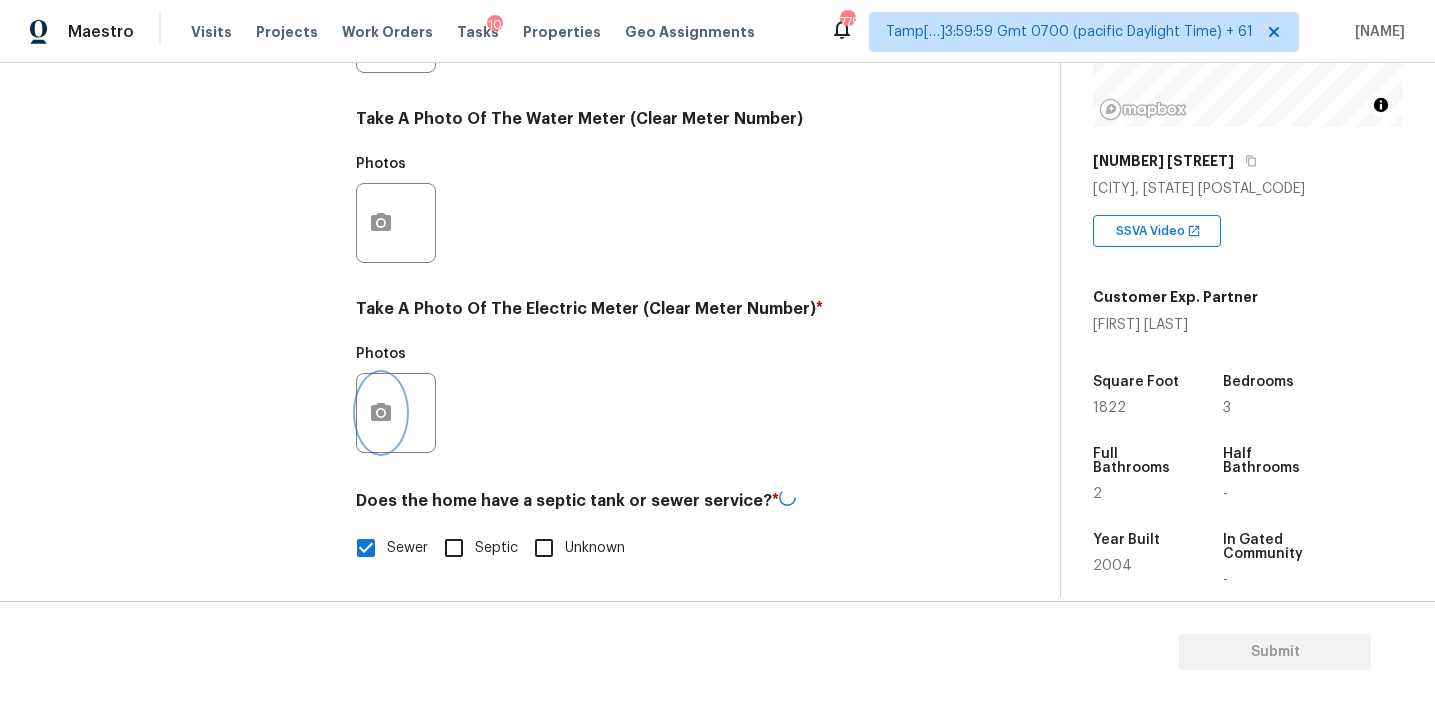 click at bounding box center (381, 413) 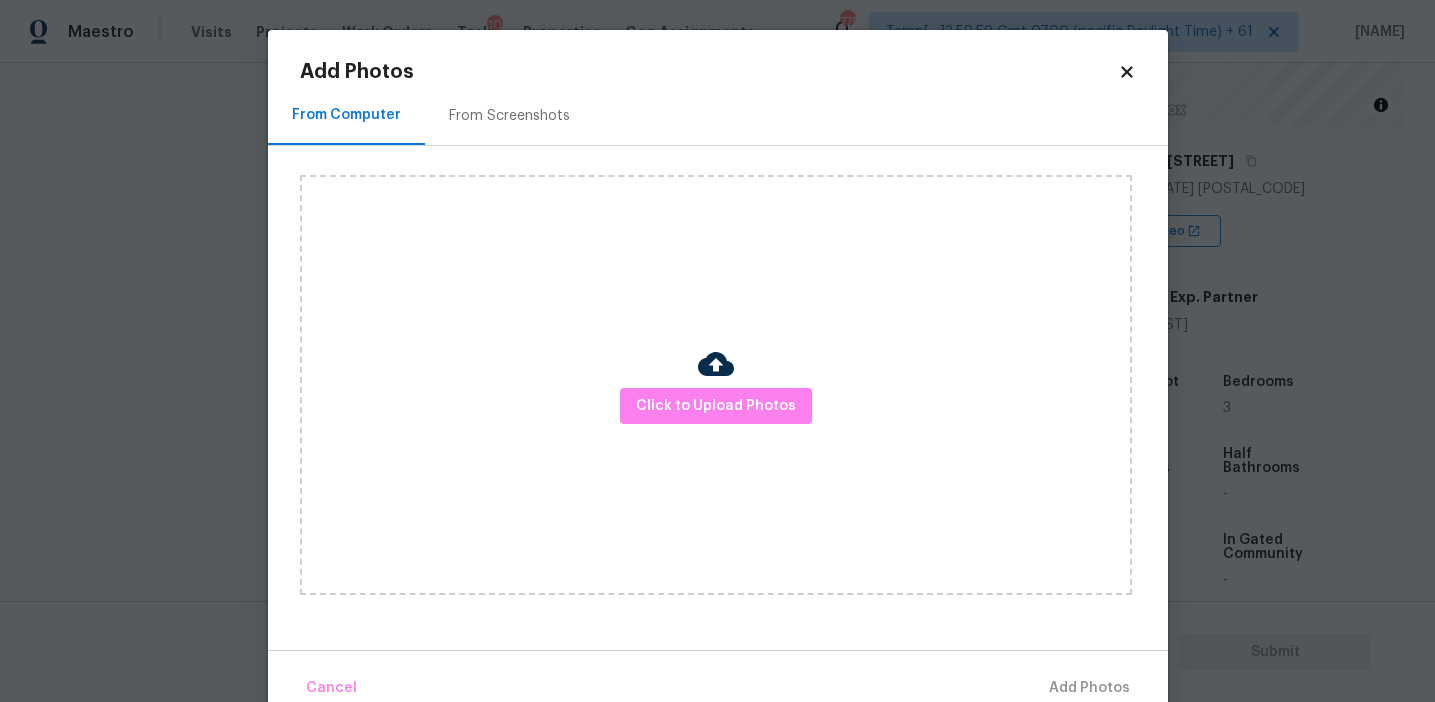 click on "Click to Upload Photos" at bounding box center (716, 385) 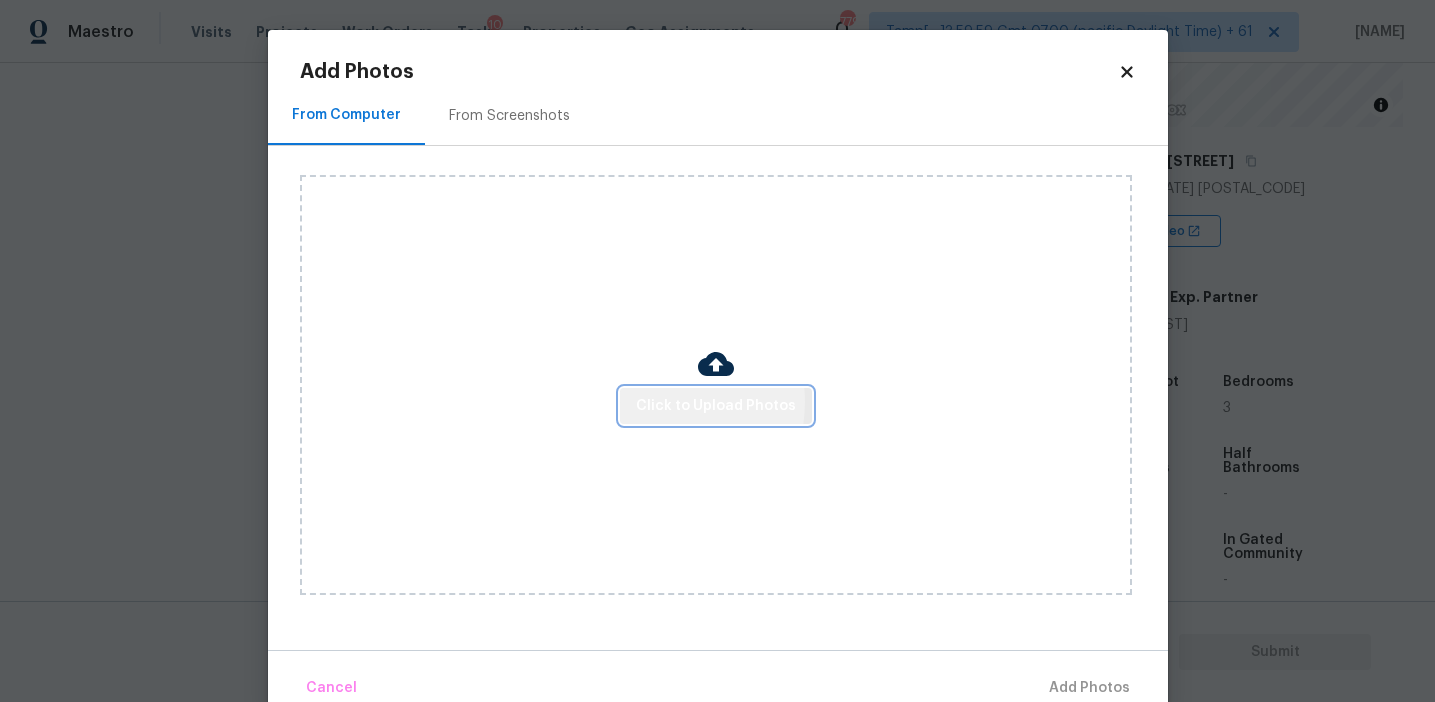 click on "Click to Upload Photos" at bounding box center [716, 406] 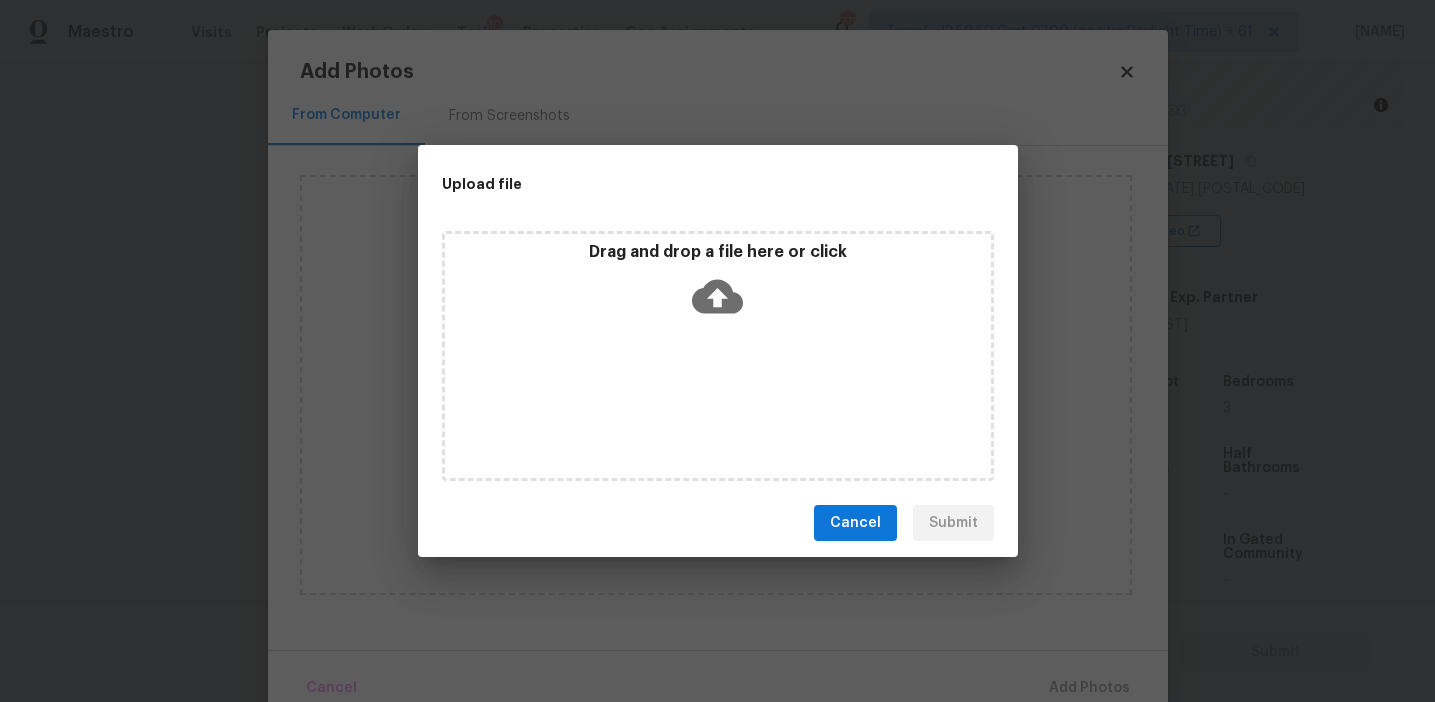 click on "Drag and drop a file here or click" at bounding box center (718, 285) 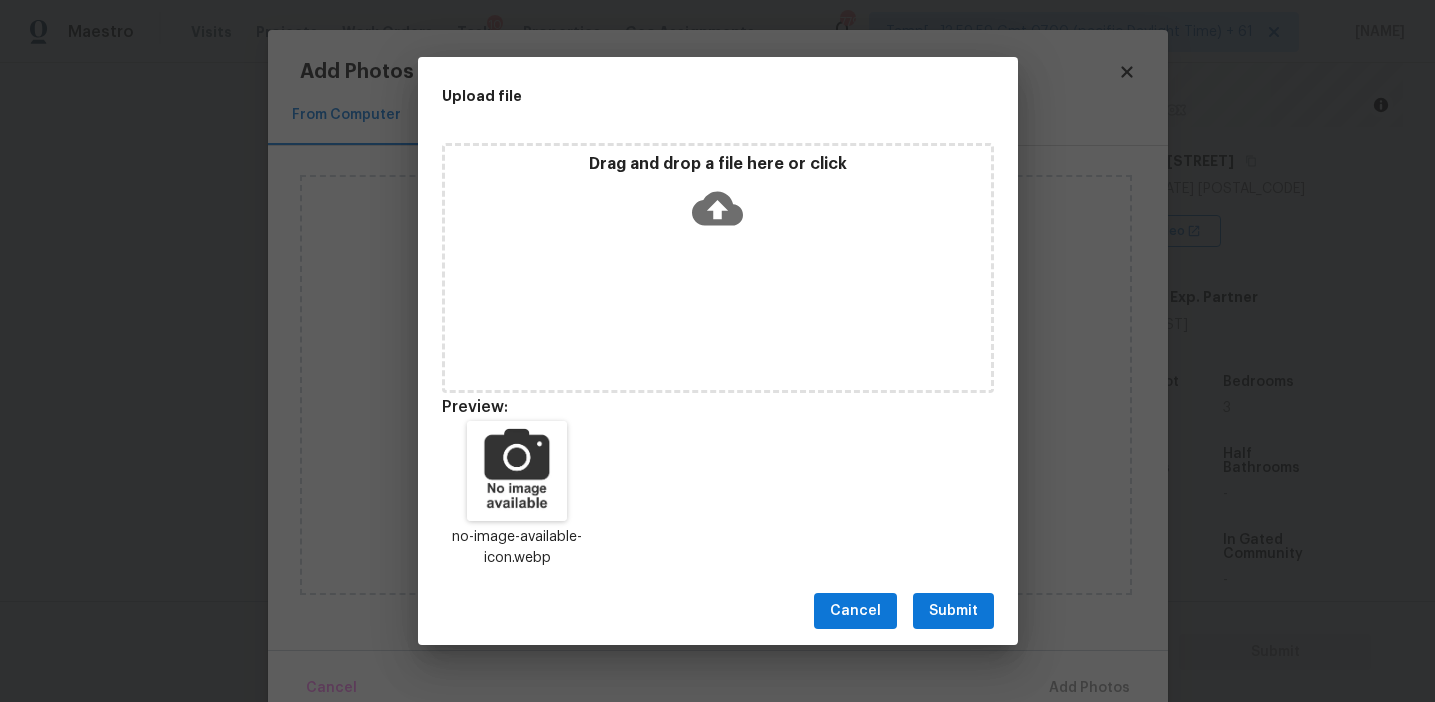 click on "Submit" at bounding box center (953, 611) 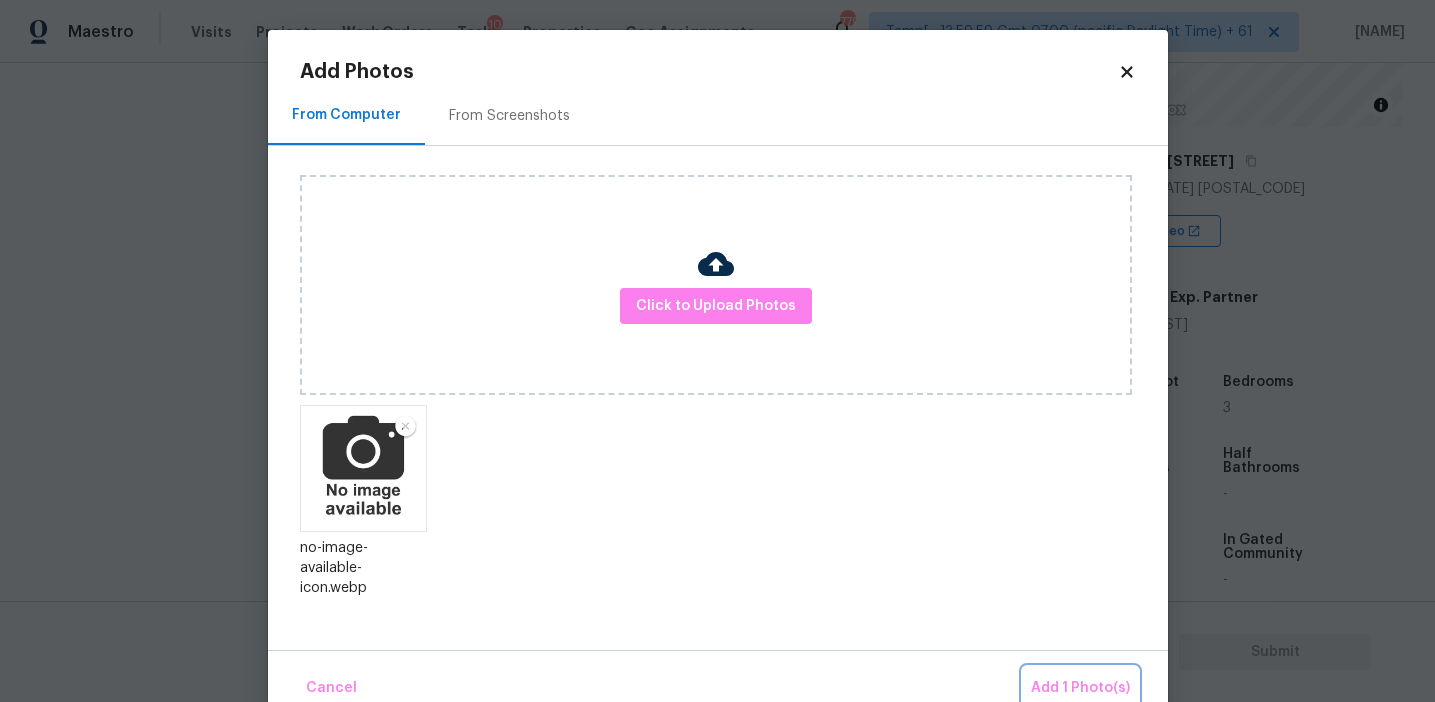 click on "Add 1 Photo(s)" at bounding box center (1080, 688) 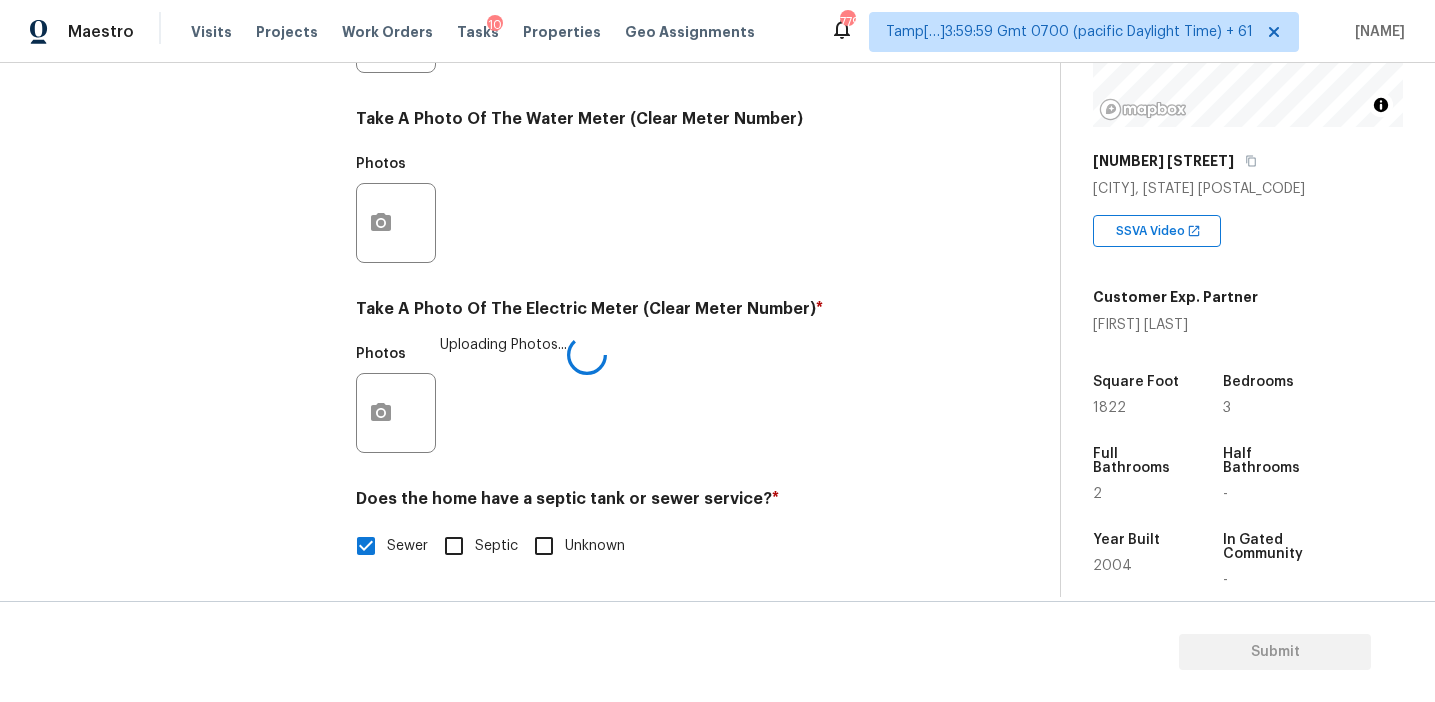 click on "Photos Uploading Photos..." at bounding box center [652, 400] 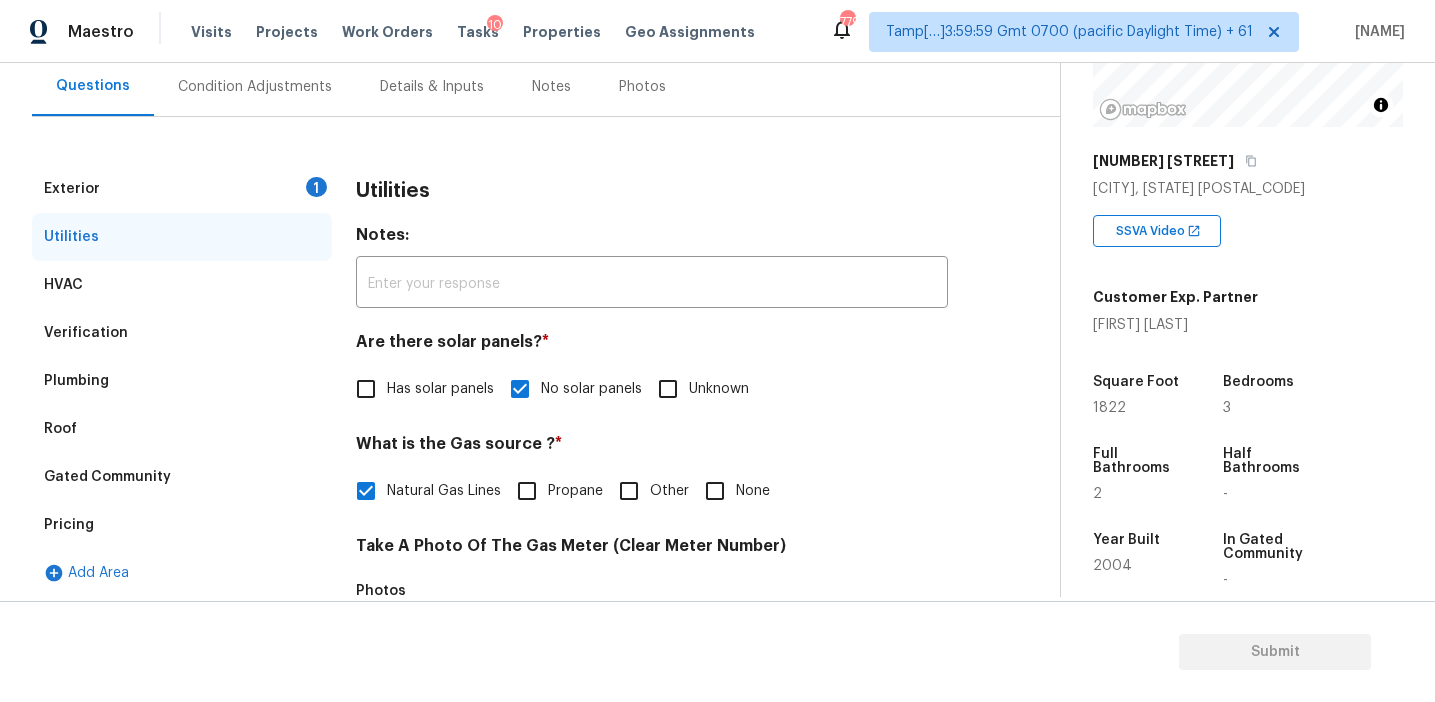 scroll, scrollTop: 183, scrollLeft: 0, axis: vertical 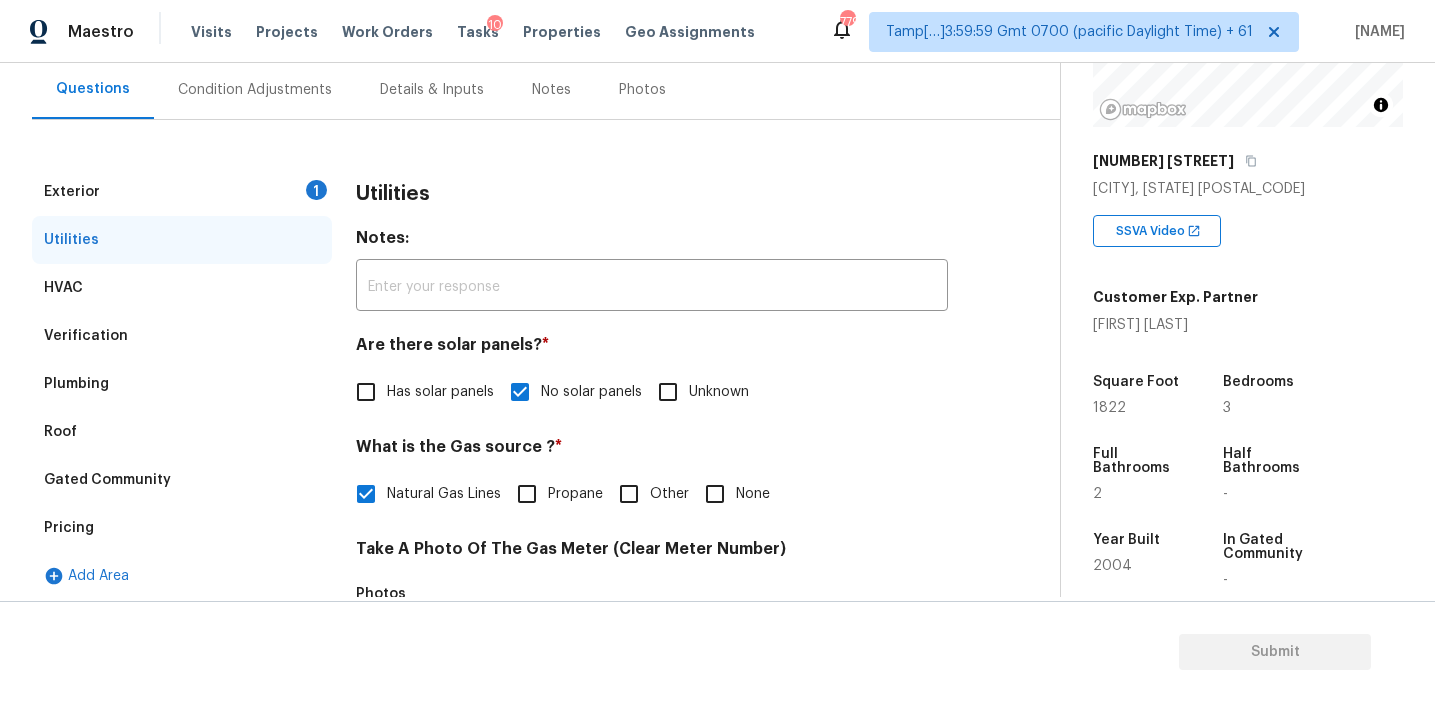 click on "Exterior 1" at bounding box center [182, 192] 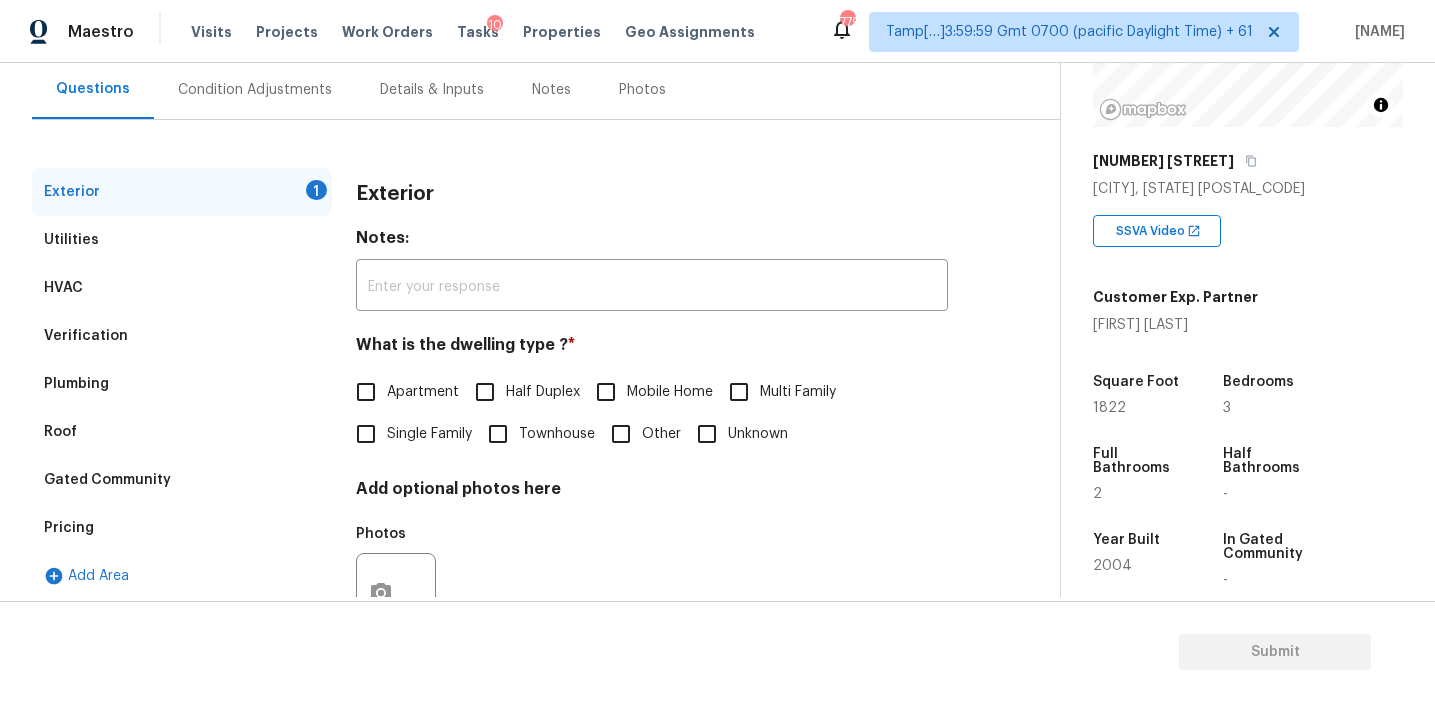 click on "Single Family" at bounding box center (429, 434) 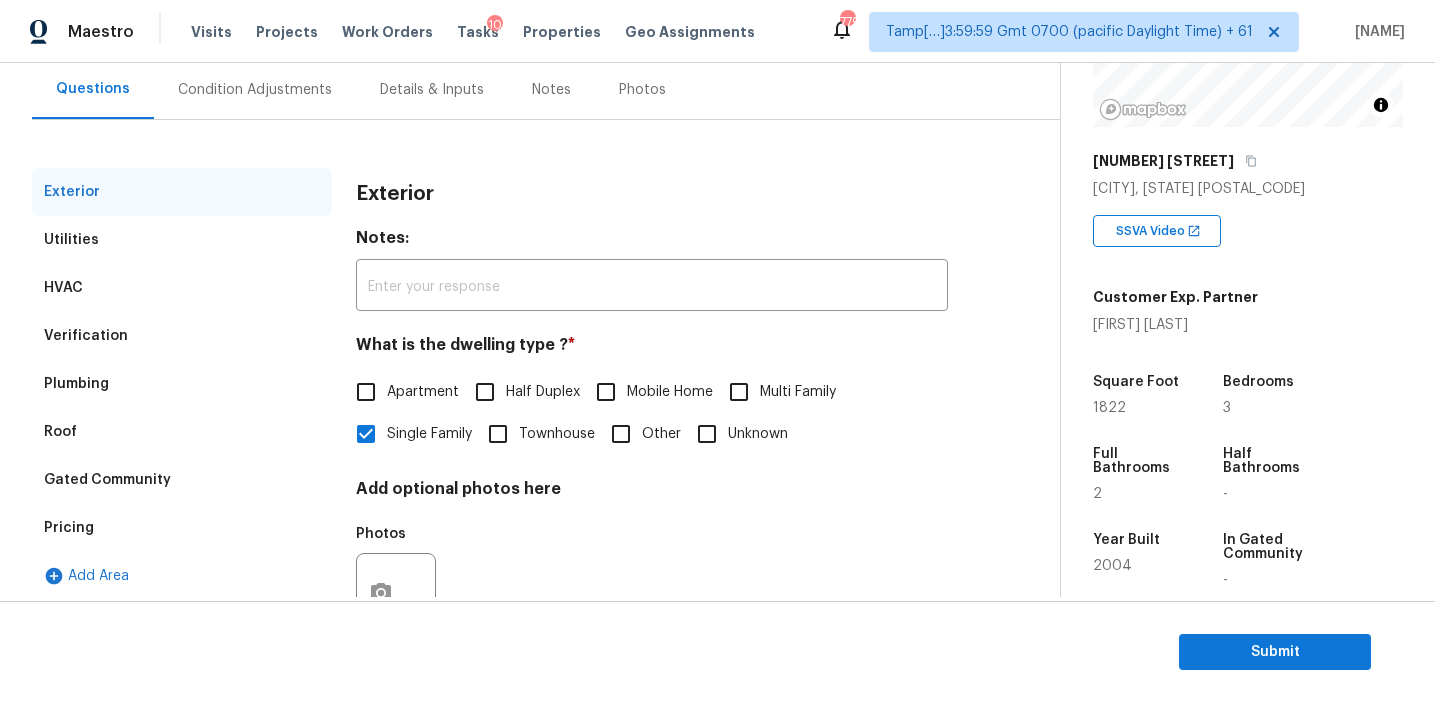 click on "Exterior" at bounding box center (395, 194) 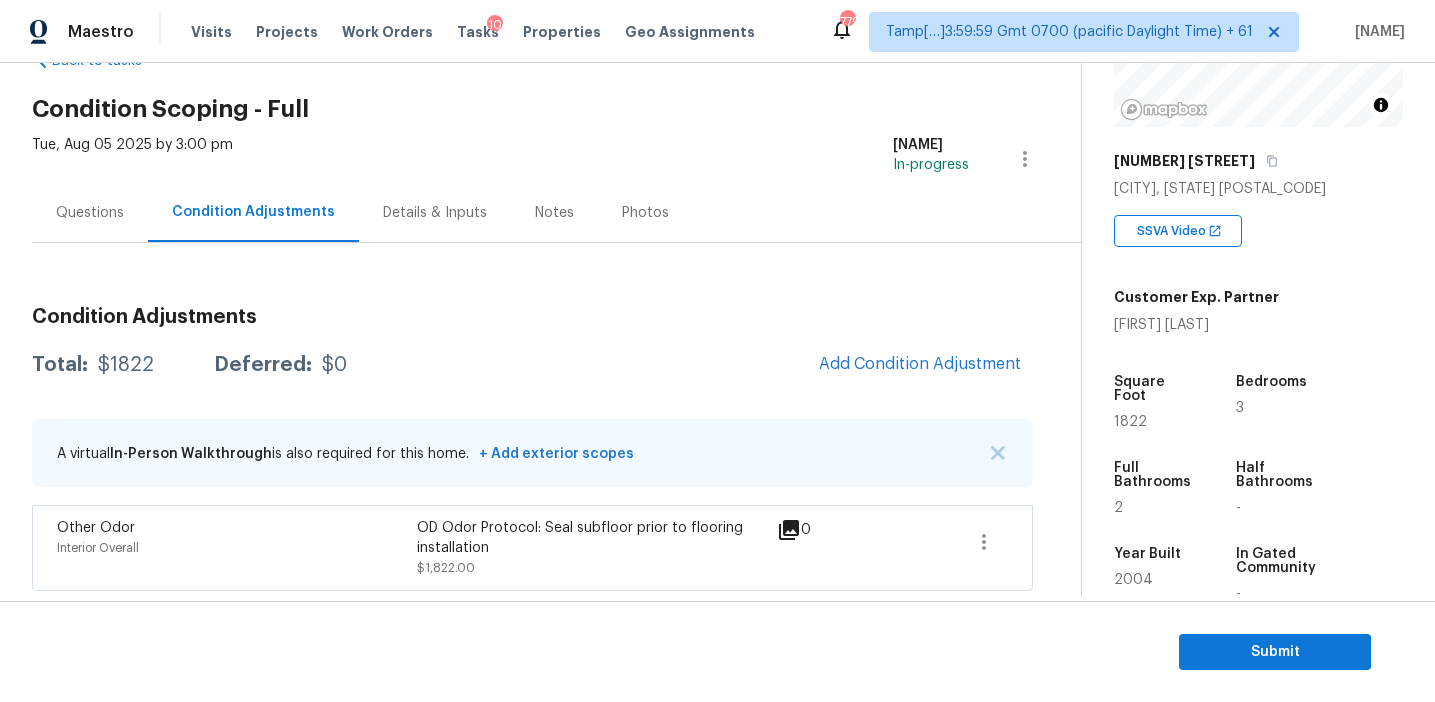 scroll, scrollTop: 60, scrollLeft: 0, axis: vertical 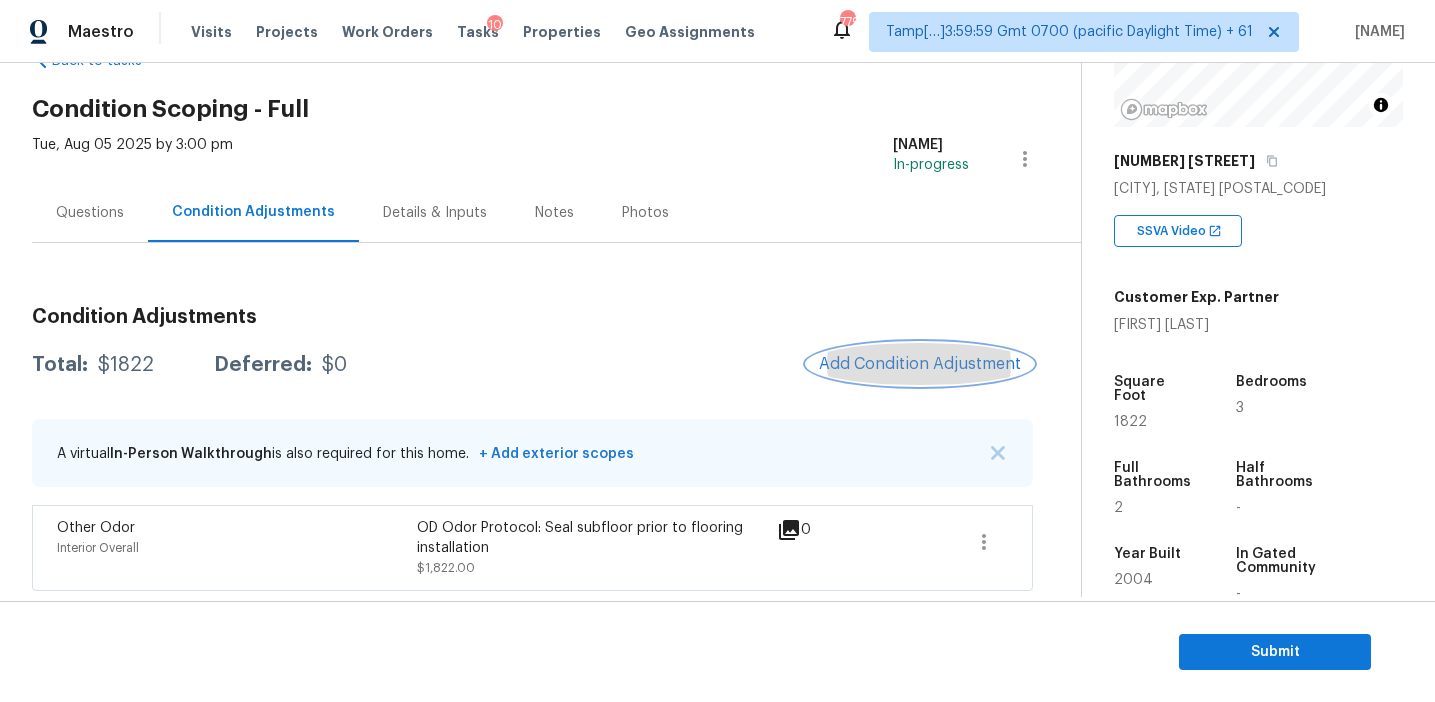click on "Add Condition Adjustment" at bounding box center (920, 364) 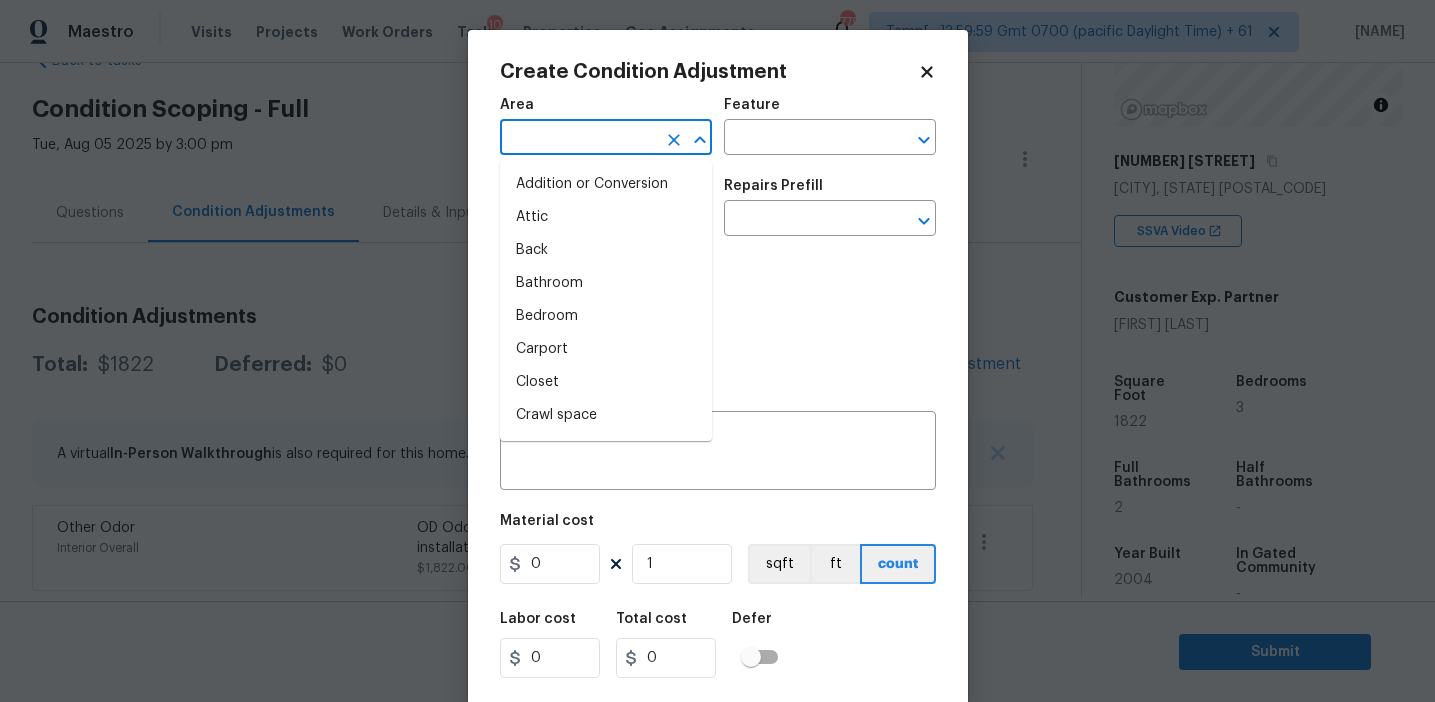 click at bounding box center (578, 139) 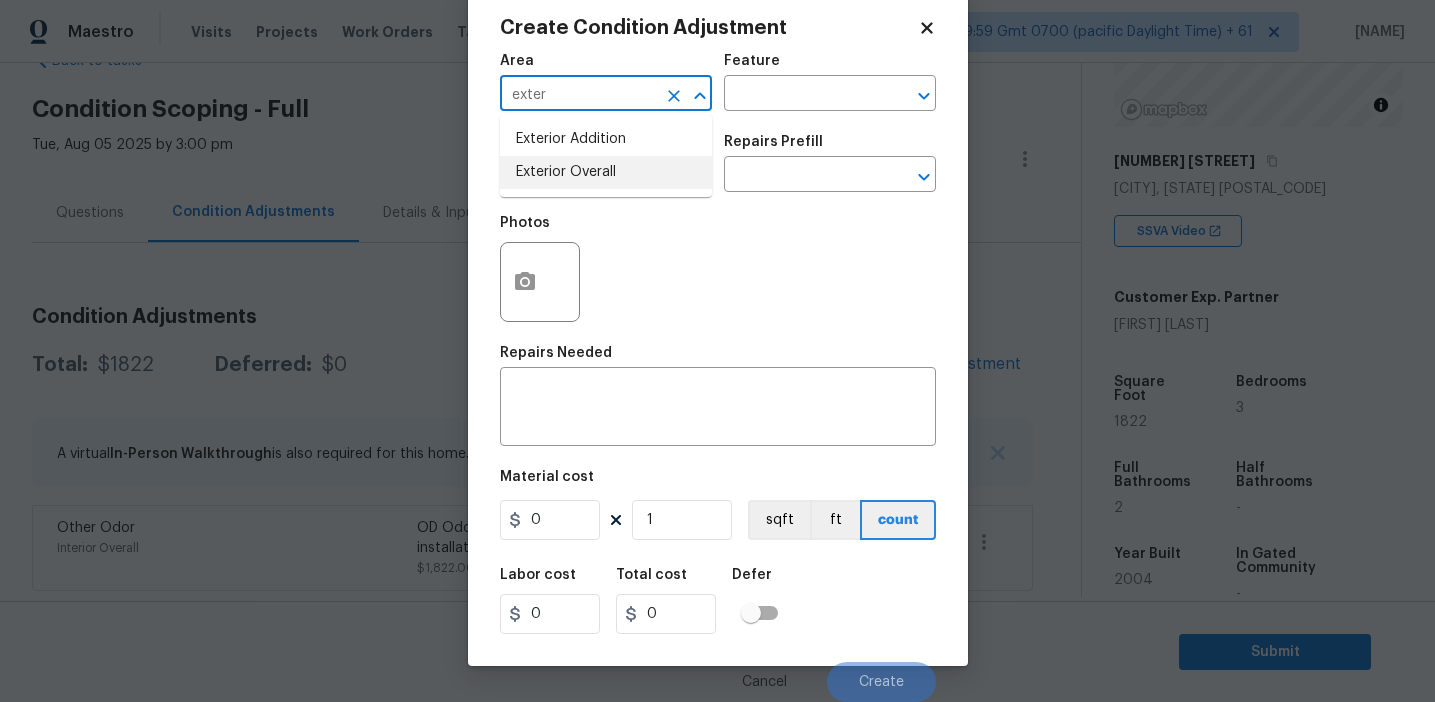 click on "Exterior Overall" at bounding box center [606, 172] 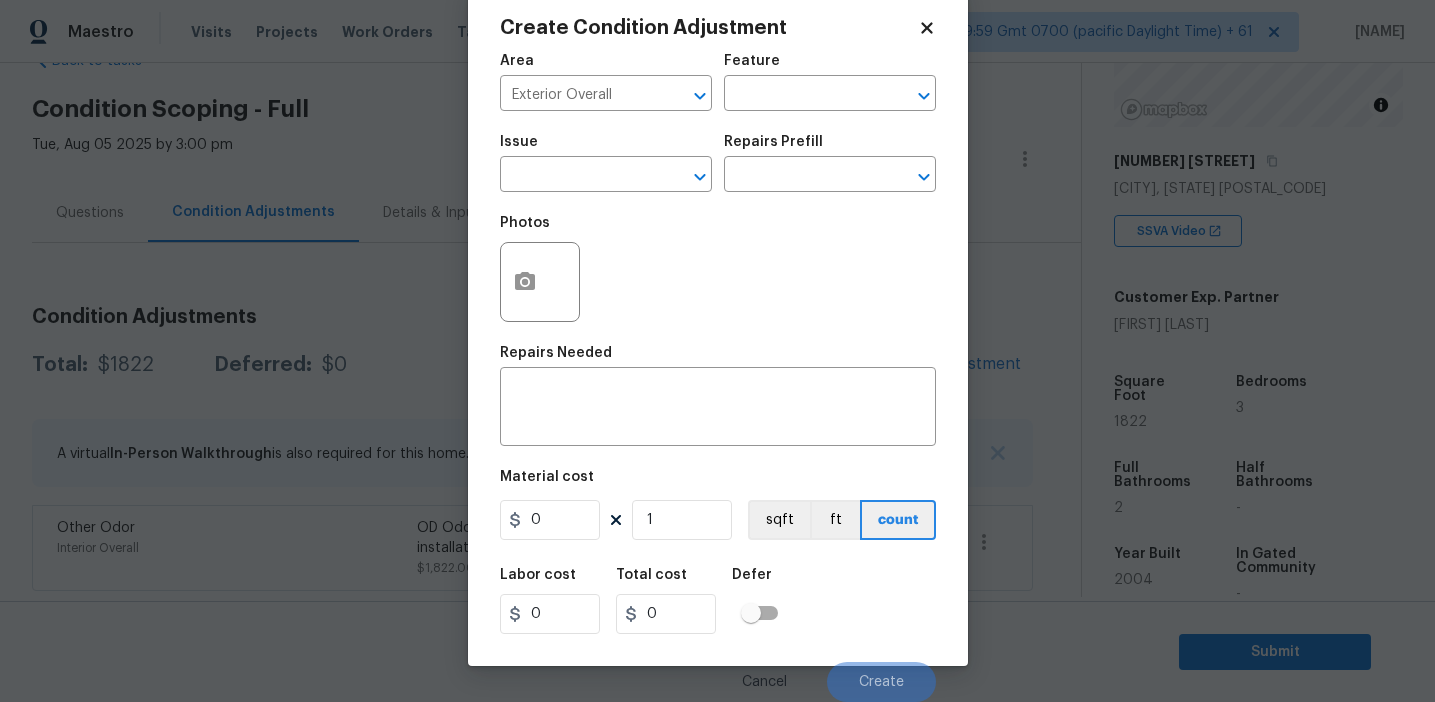 click on "Issue" at bounding box center [606, 148] 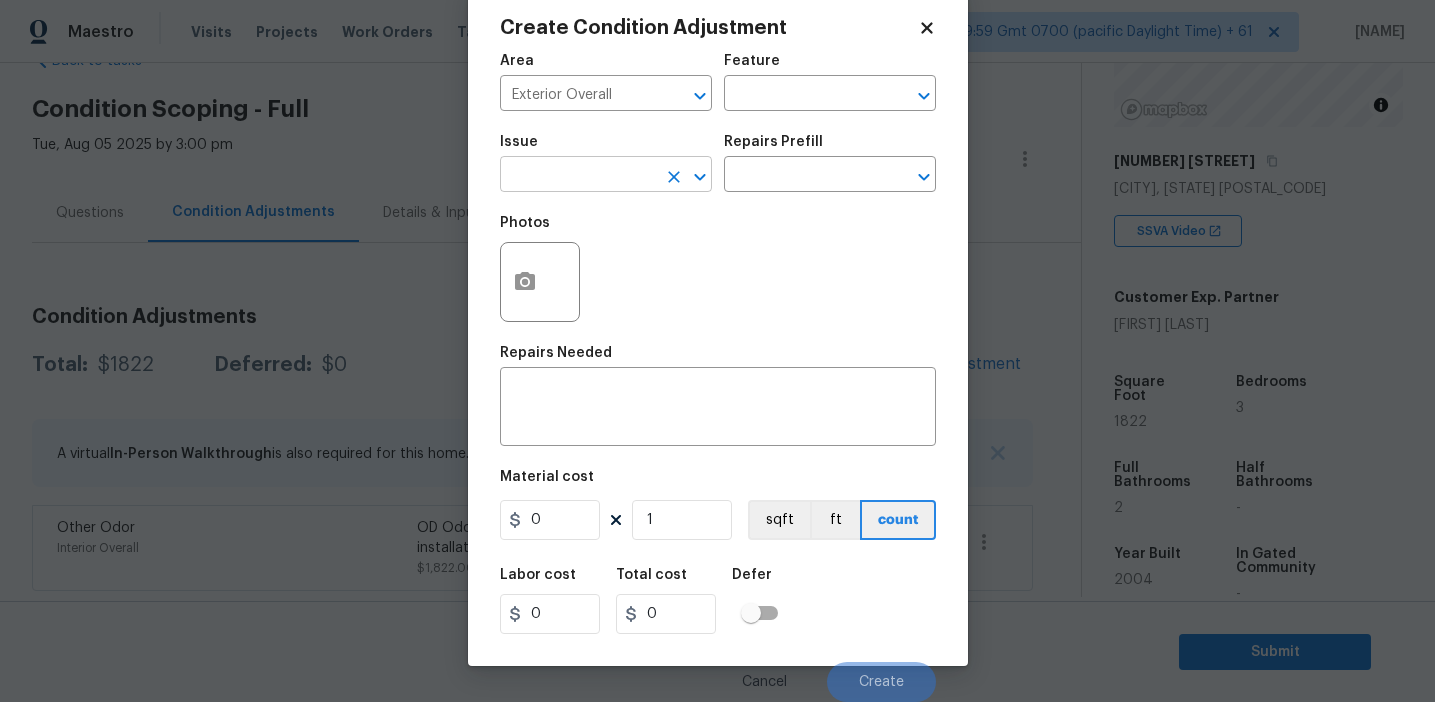 click at bounding box center (578, 176) 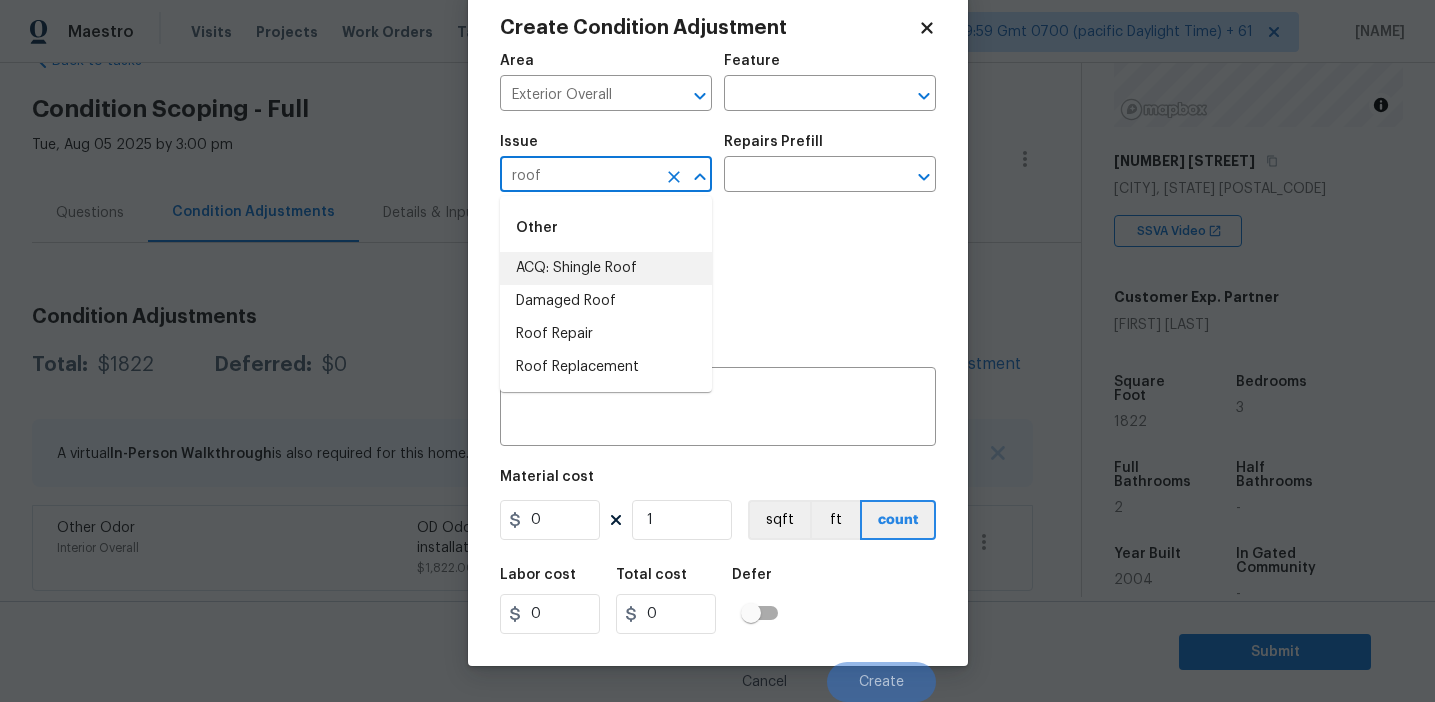 click on "ACQ: Shingle Roof" at bounding box center (606, 268) 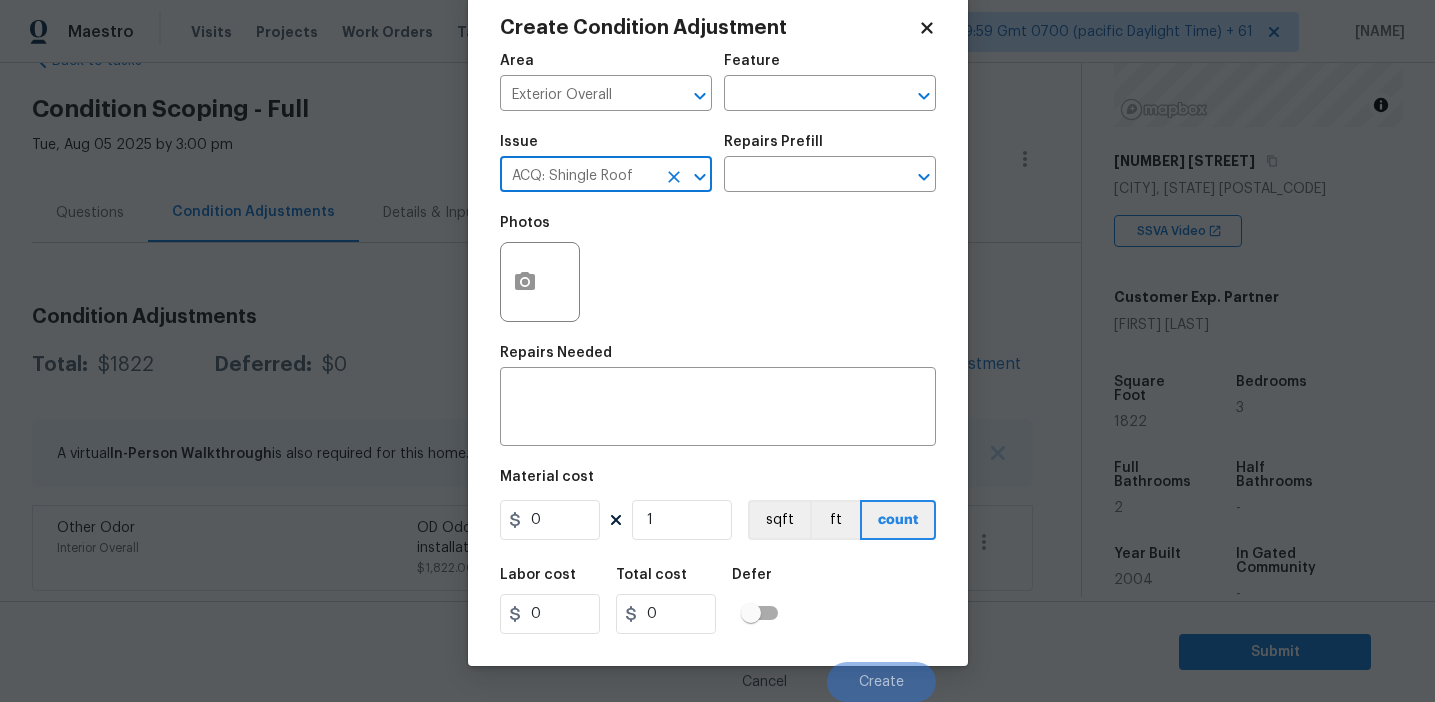 click on "Repairs Prefill" at bounding box center (830, 148) 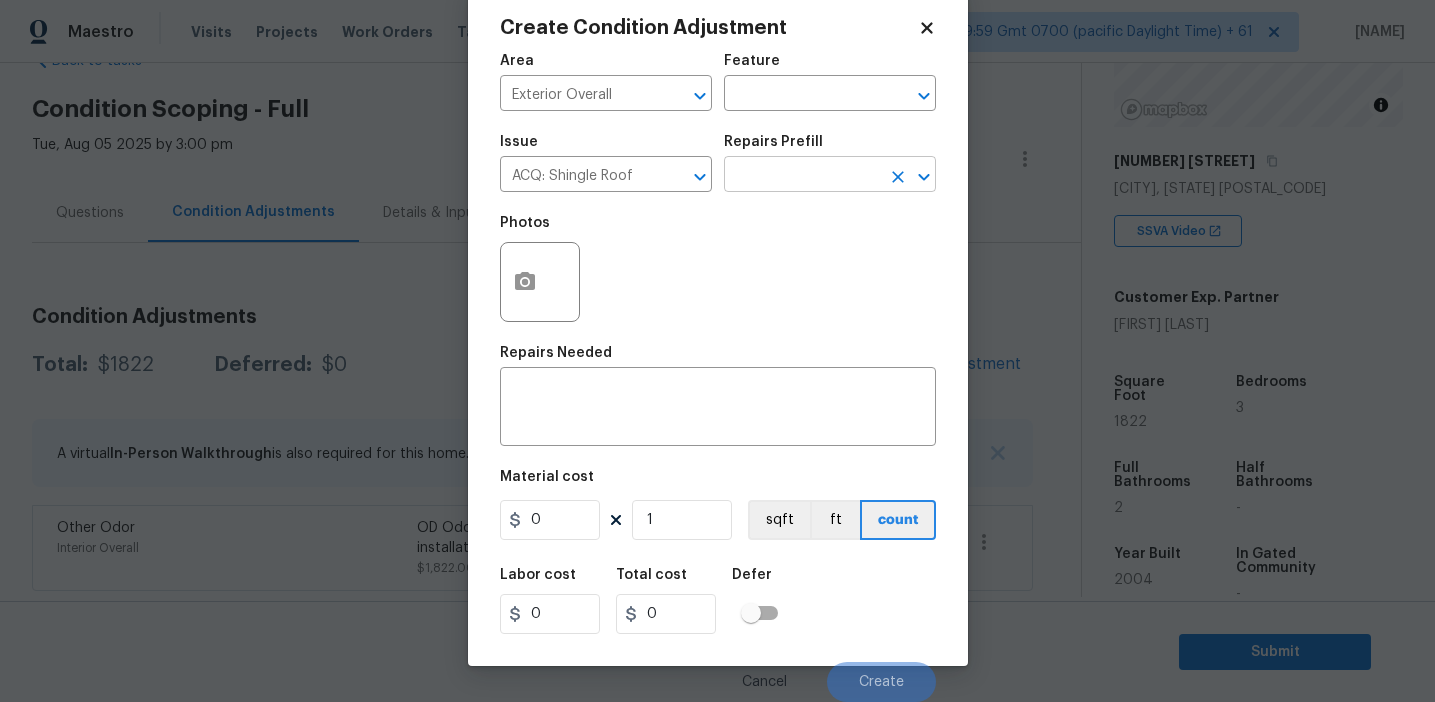 click at bounding box center [802, 176] 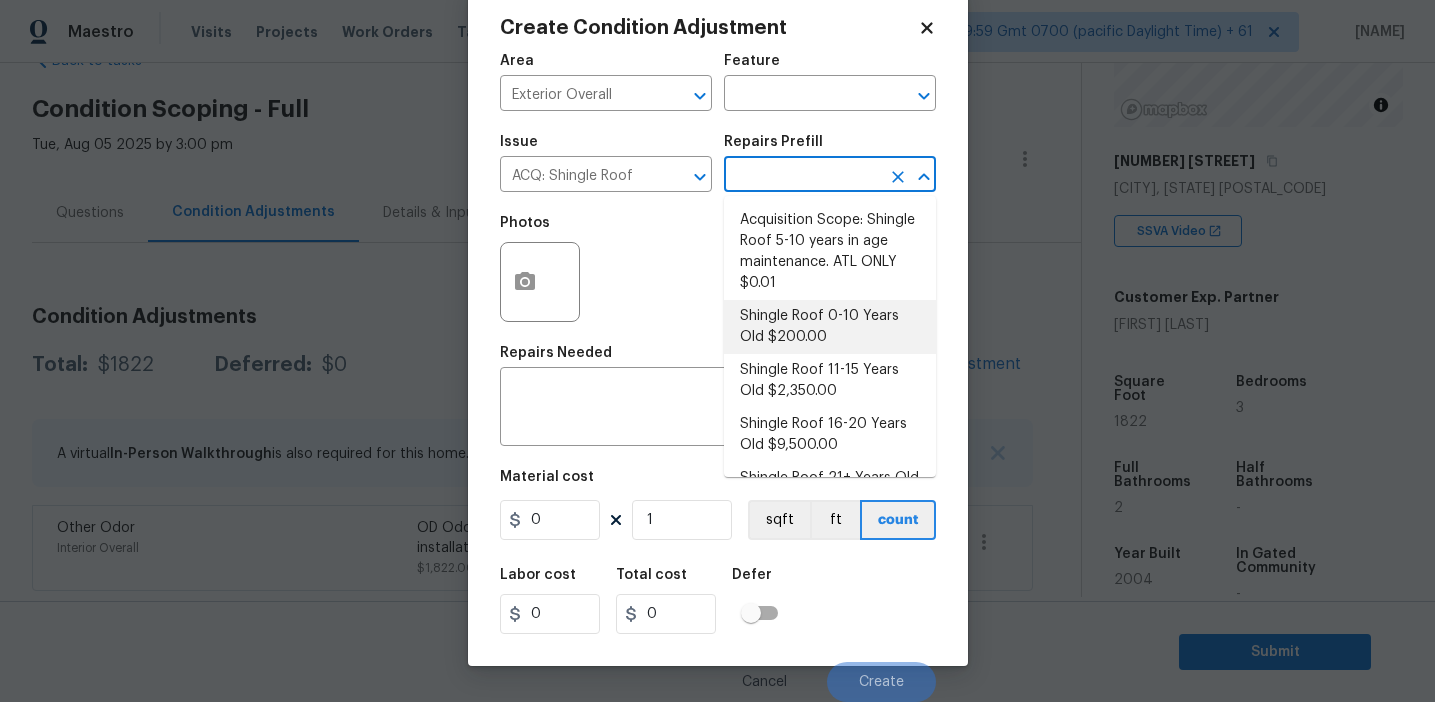click on "Shingle Roof 0-10 Years Old $200.00" at bounding box center (830, 327) 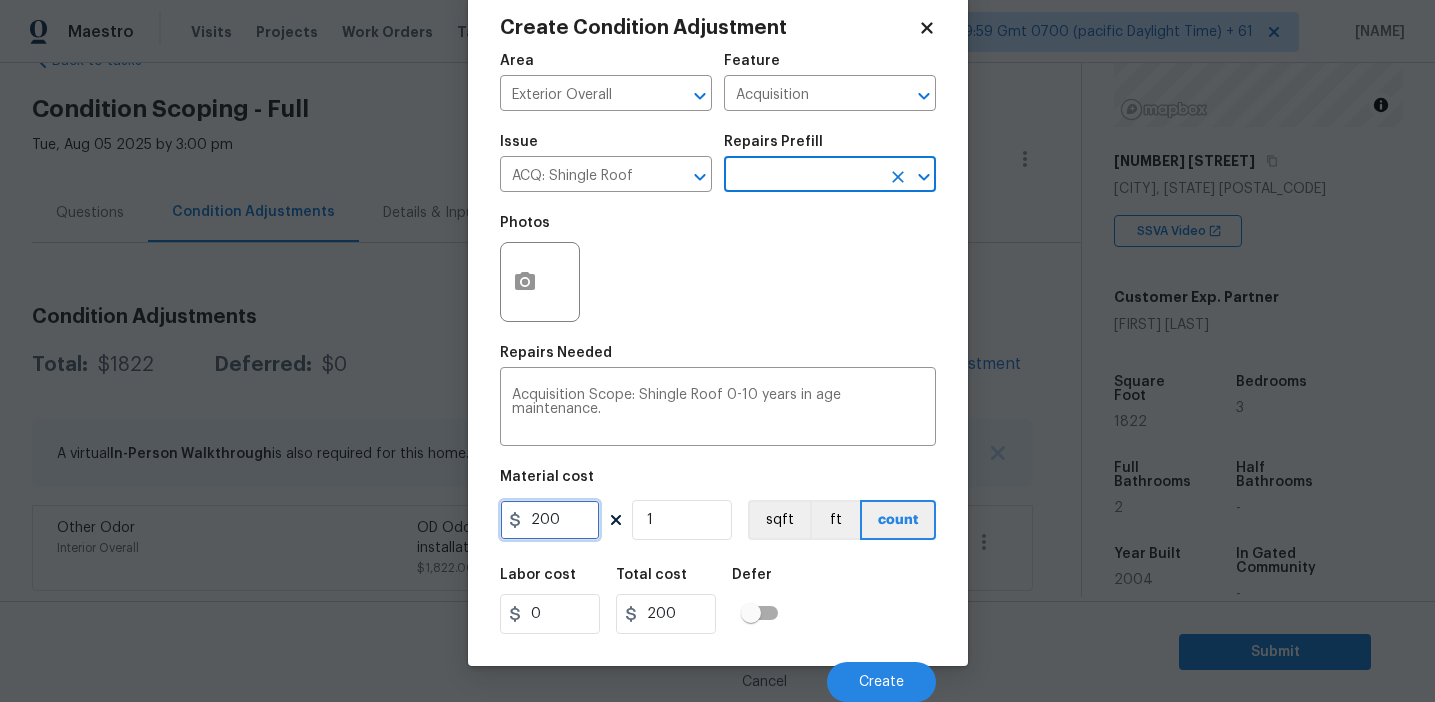 click on "200" at bounding box center (550, 520) 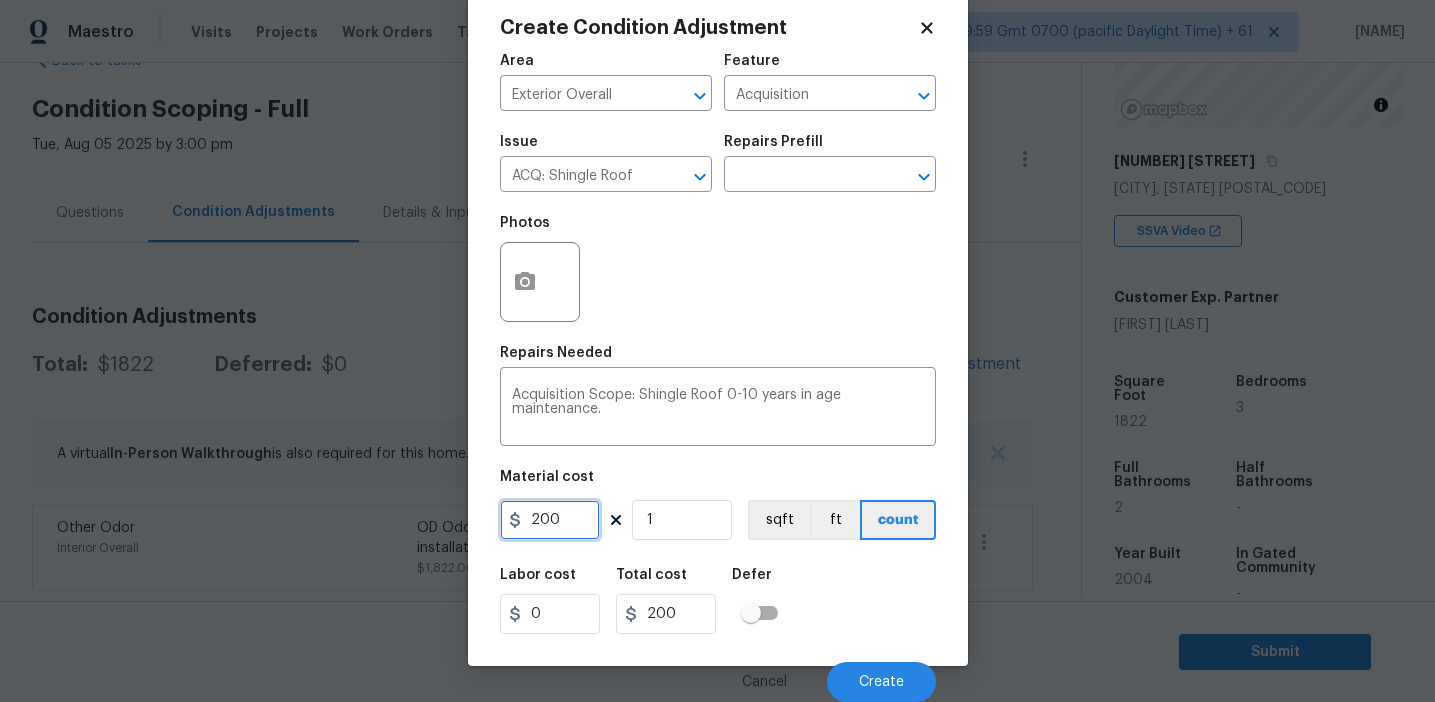 click on "200" at bounding box center [550, 520] 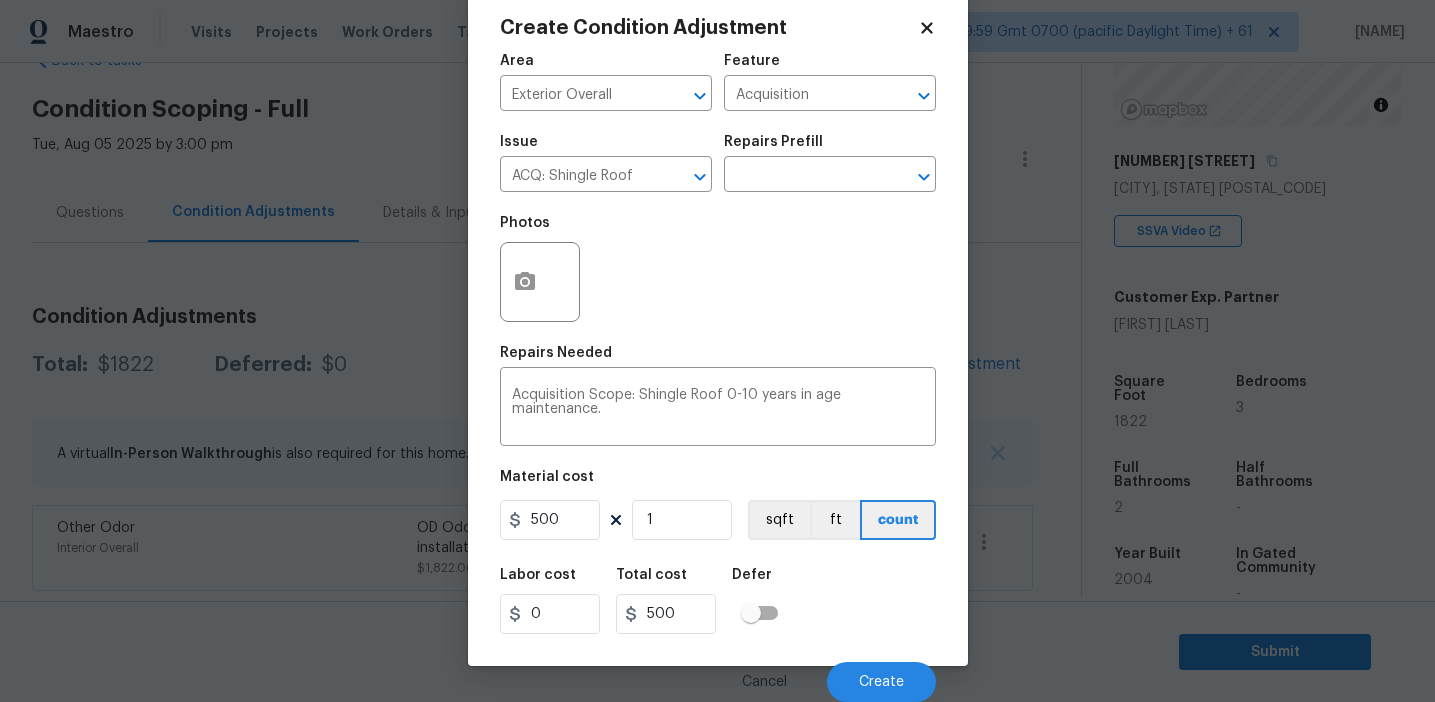 click on "Defer" at bounding box center (761, 581) 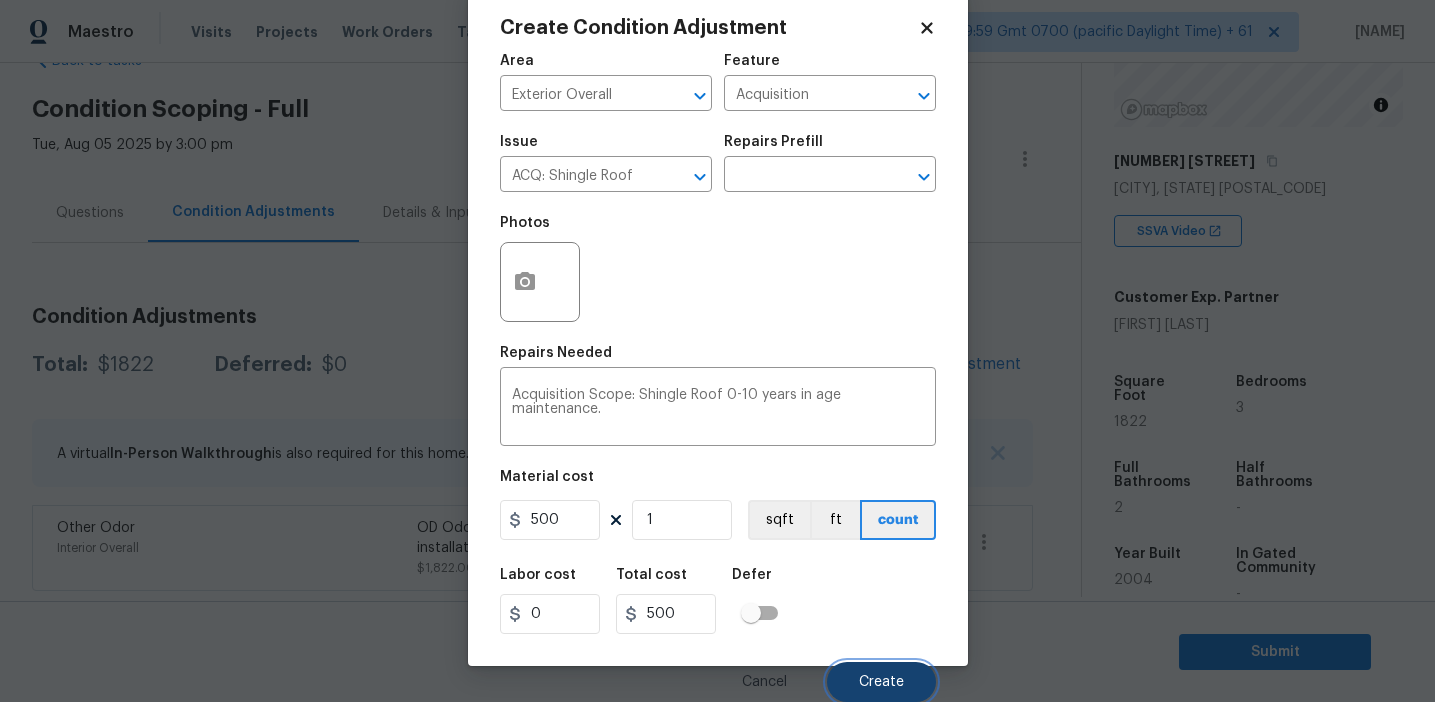 click on "Create" at bounding box center (881, 682) 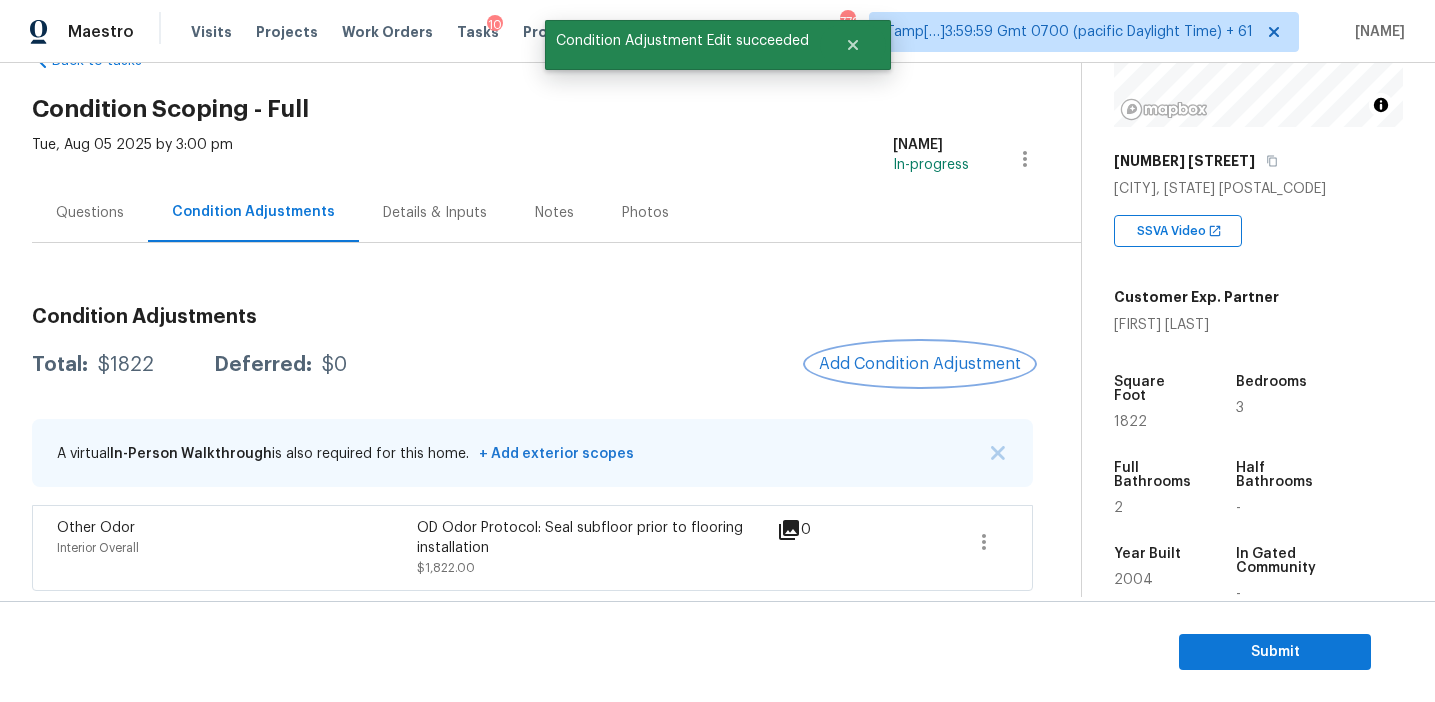 scroll, scrollTop: 0, scrollLeft: 0, axis: both 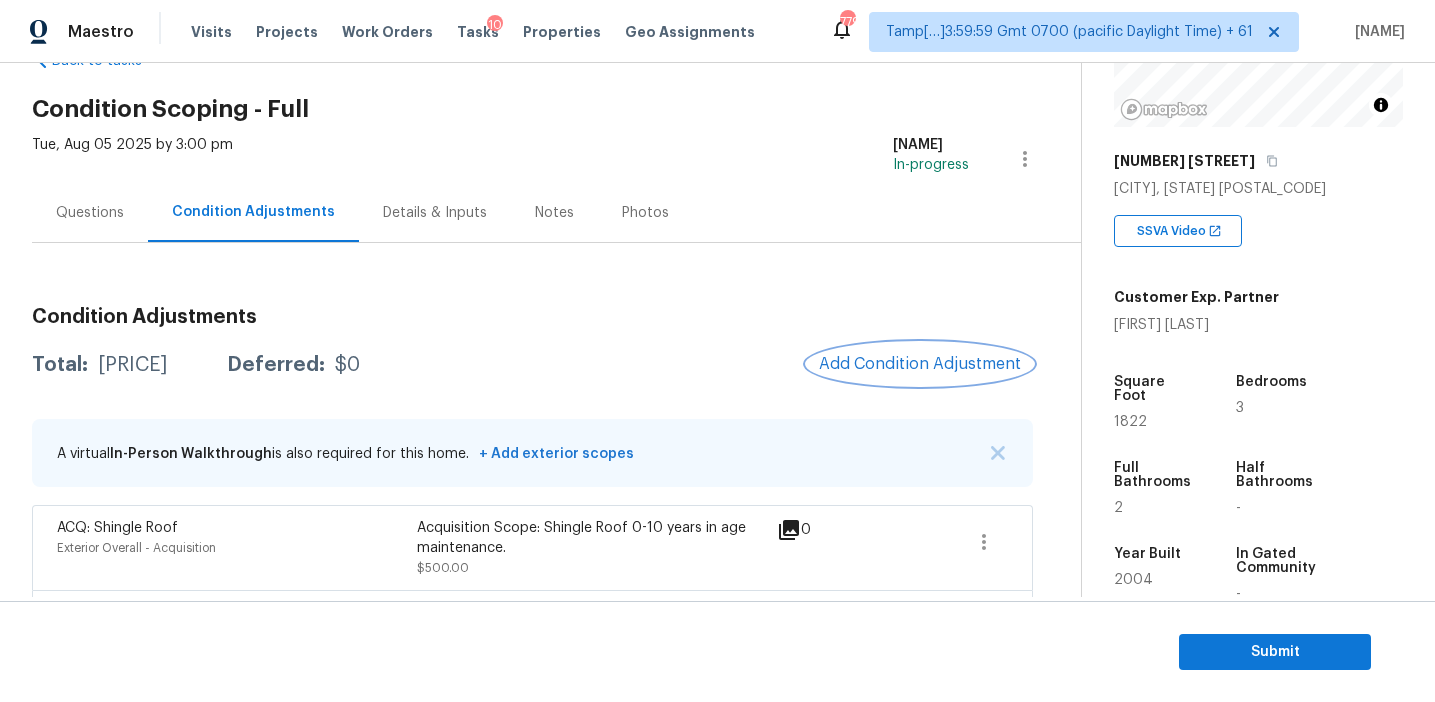 click on "Add Condition Adjustment" at bounding box center (920, 364) 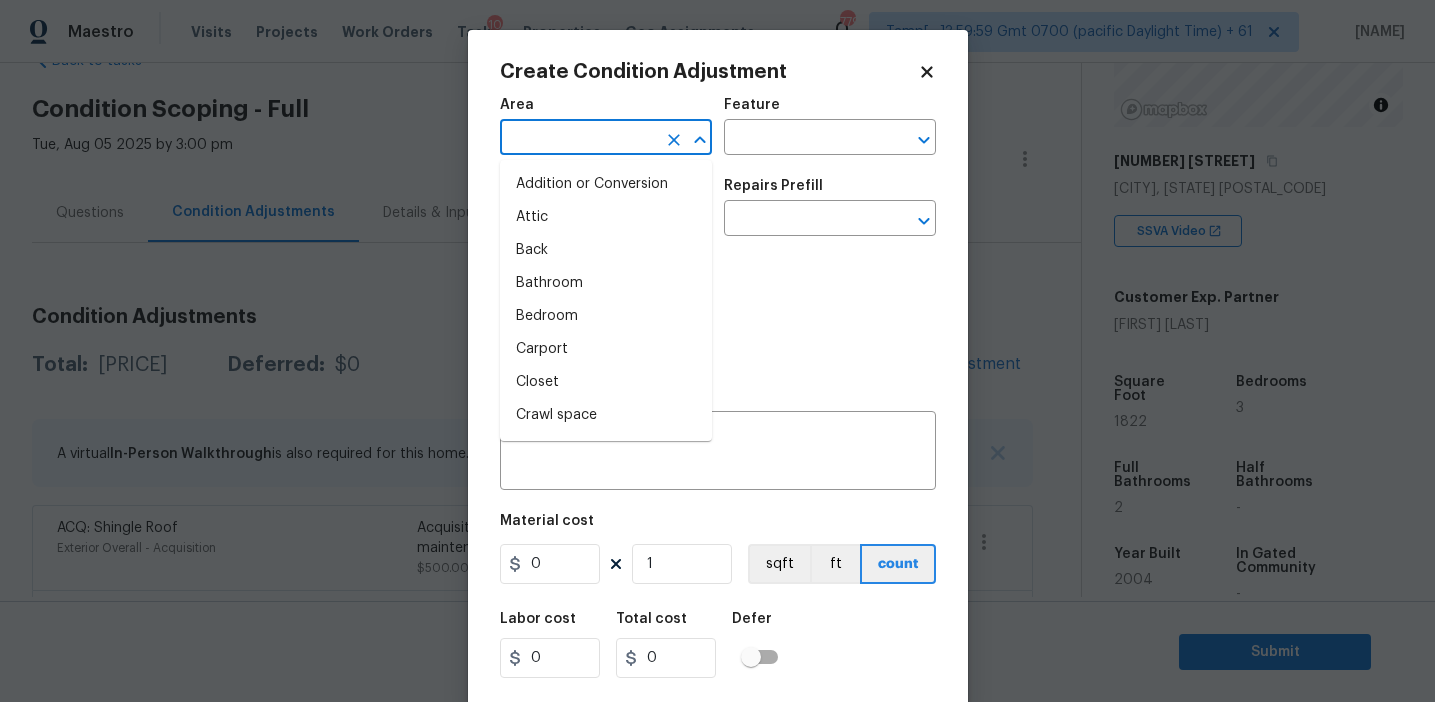 click at bounding box center (578, 139) 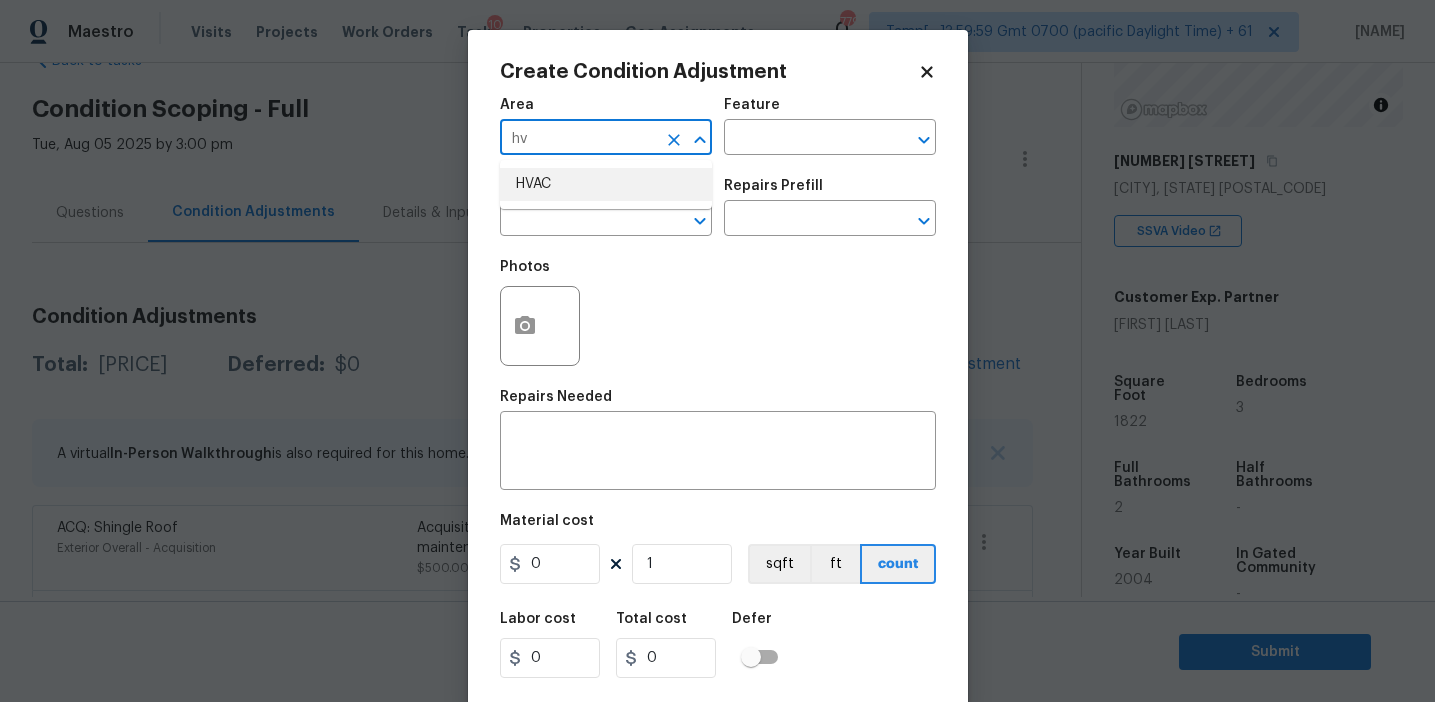 click on "HVAC" at bounding box center [606, 184] 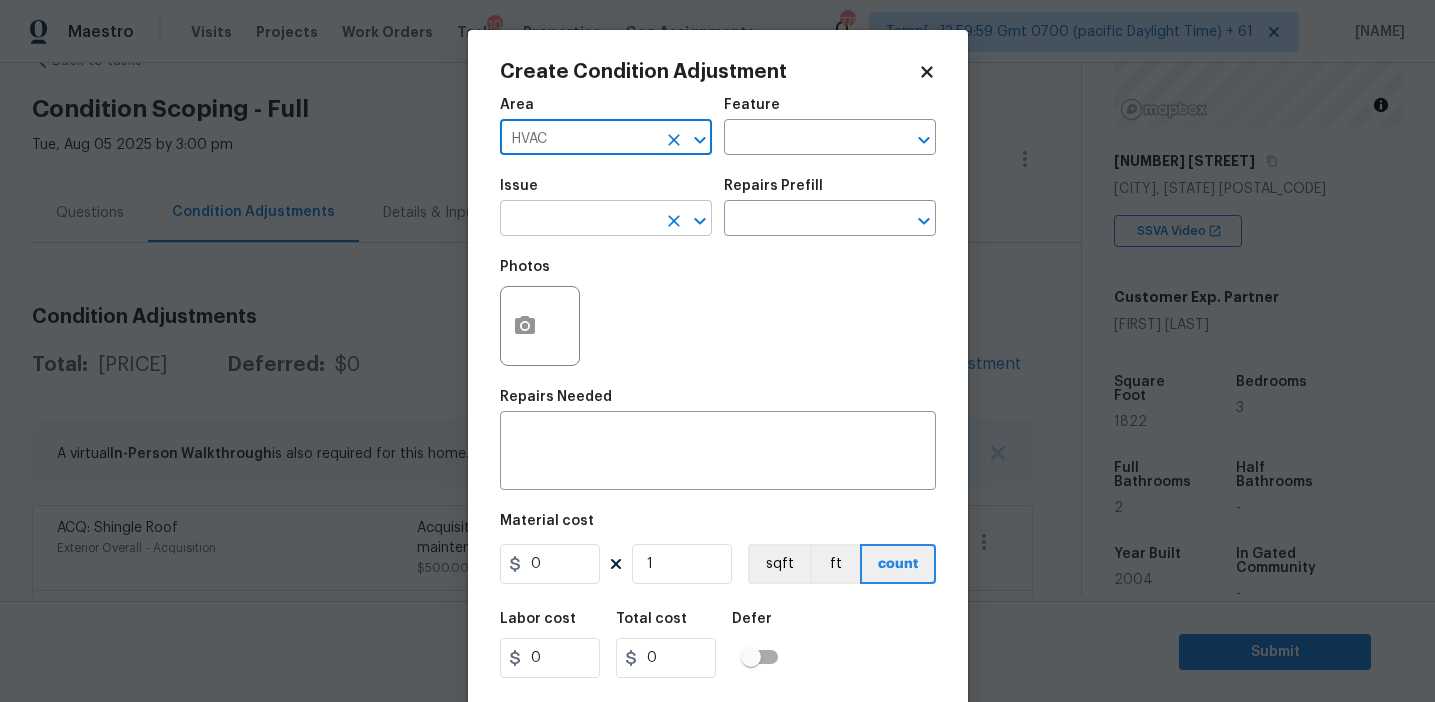 click at bounding box center (578, 220) 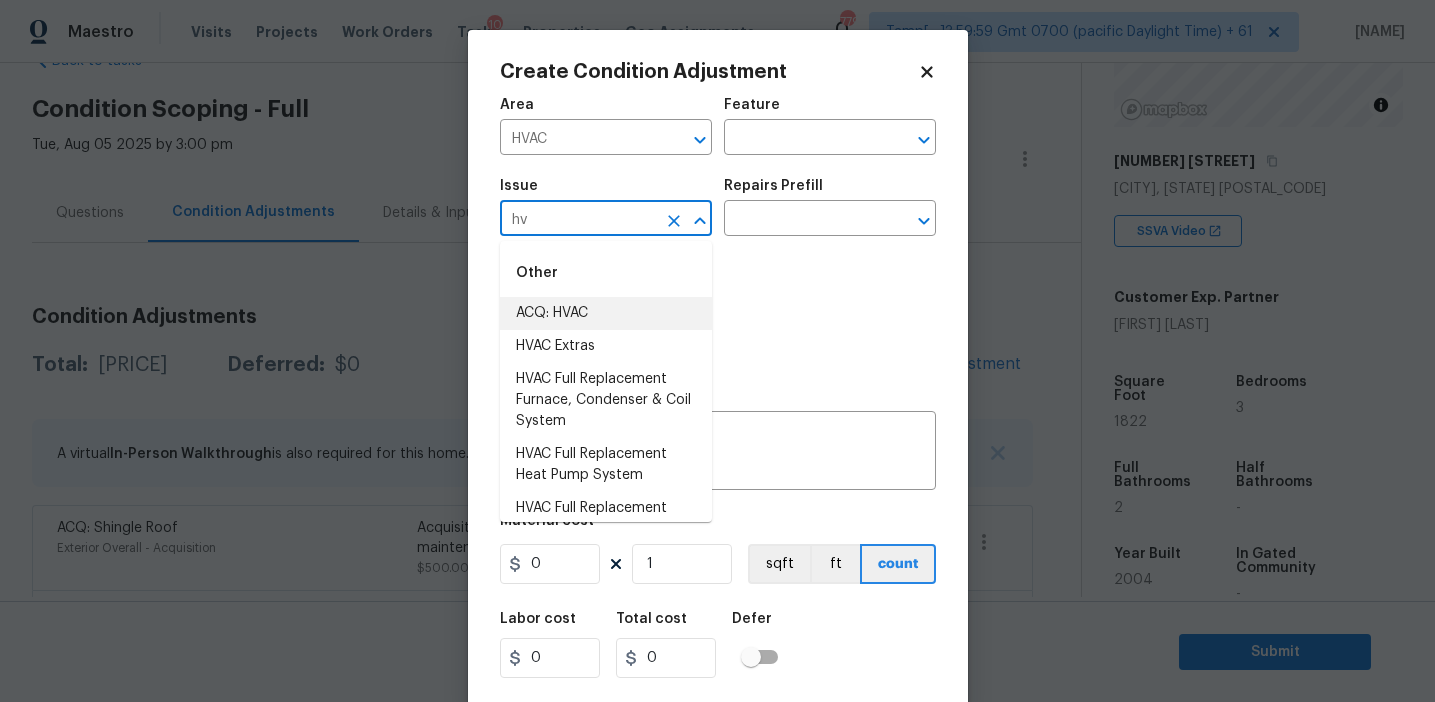 click on "ACQ: HVAC" at bounding box center (606, 313) 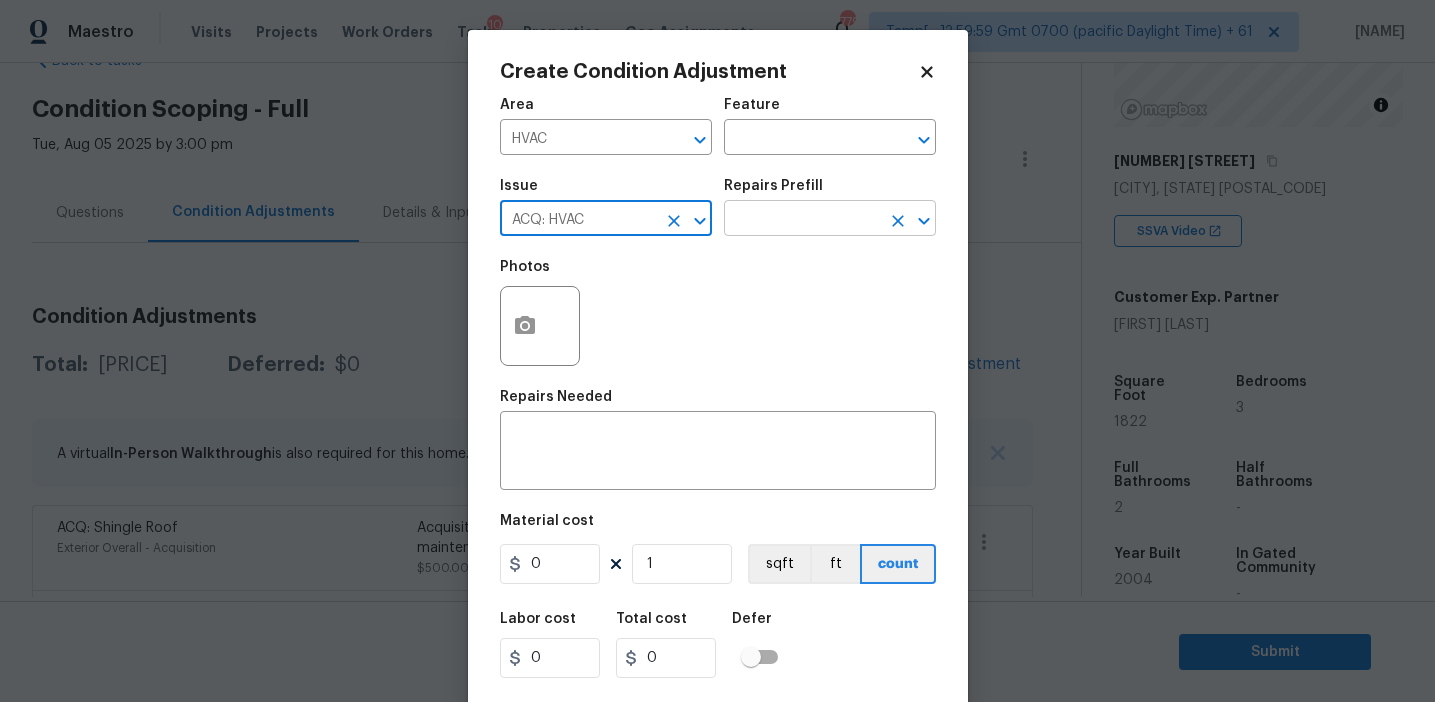 click at bounding box center [802, 220] 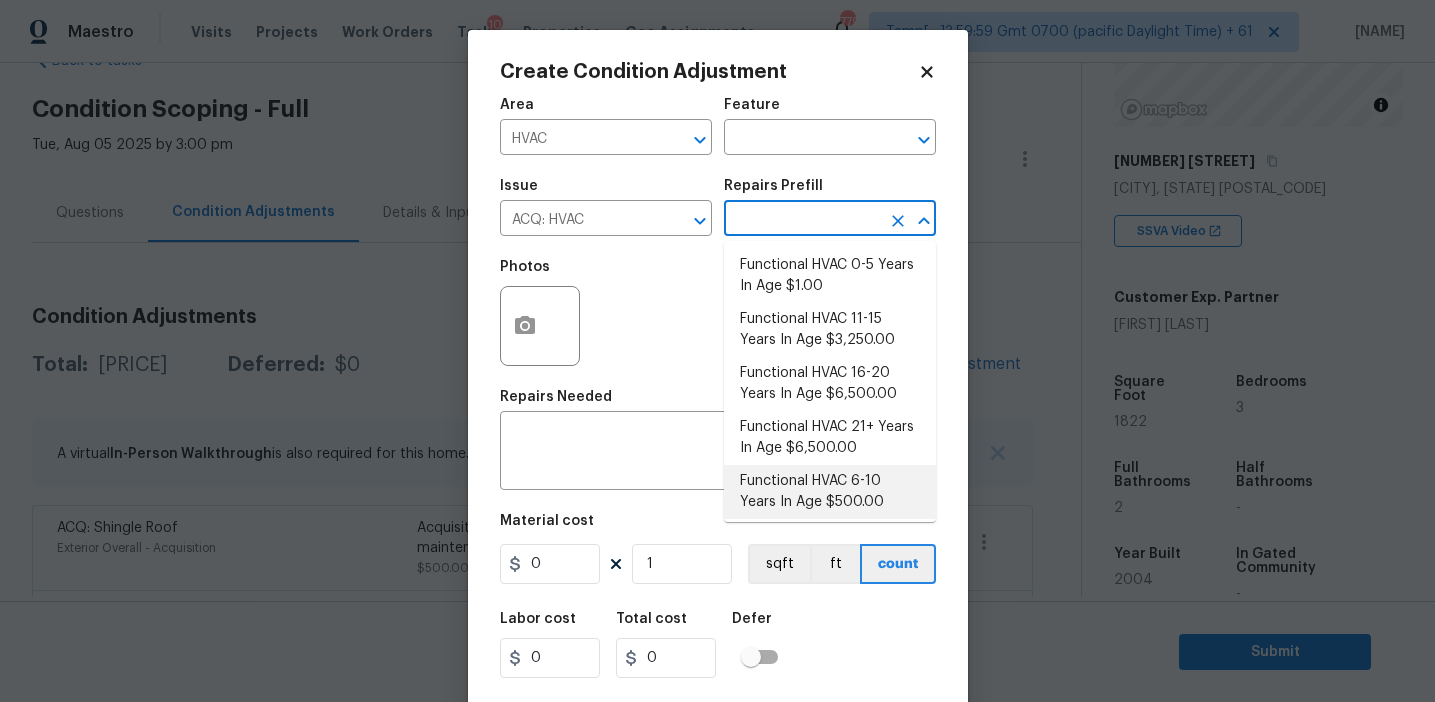 click on "Functional HVAC 6-10 Years In Age $500.00" at bounding box center [830, 492] 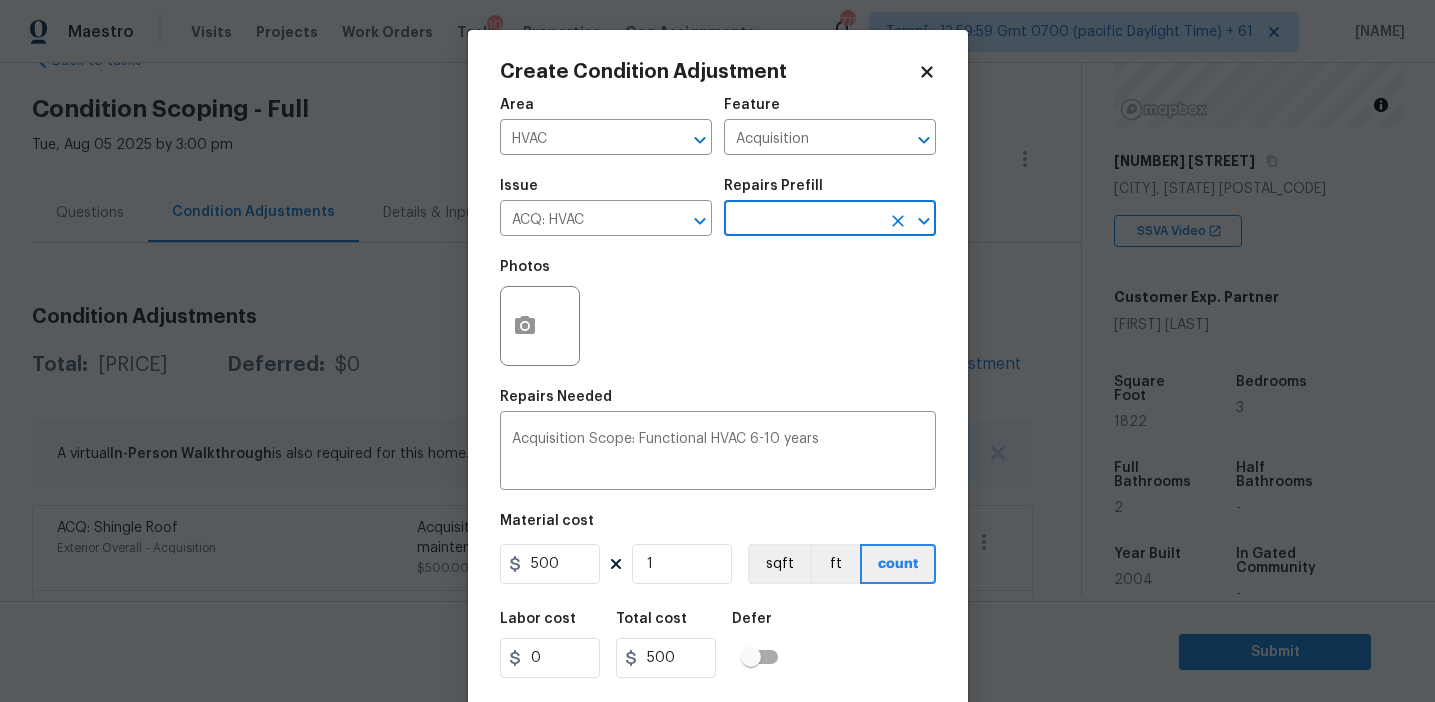 scroll, scrollTop: 45, scrollLeft: 0, axis: vertical 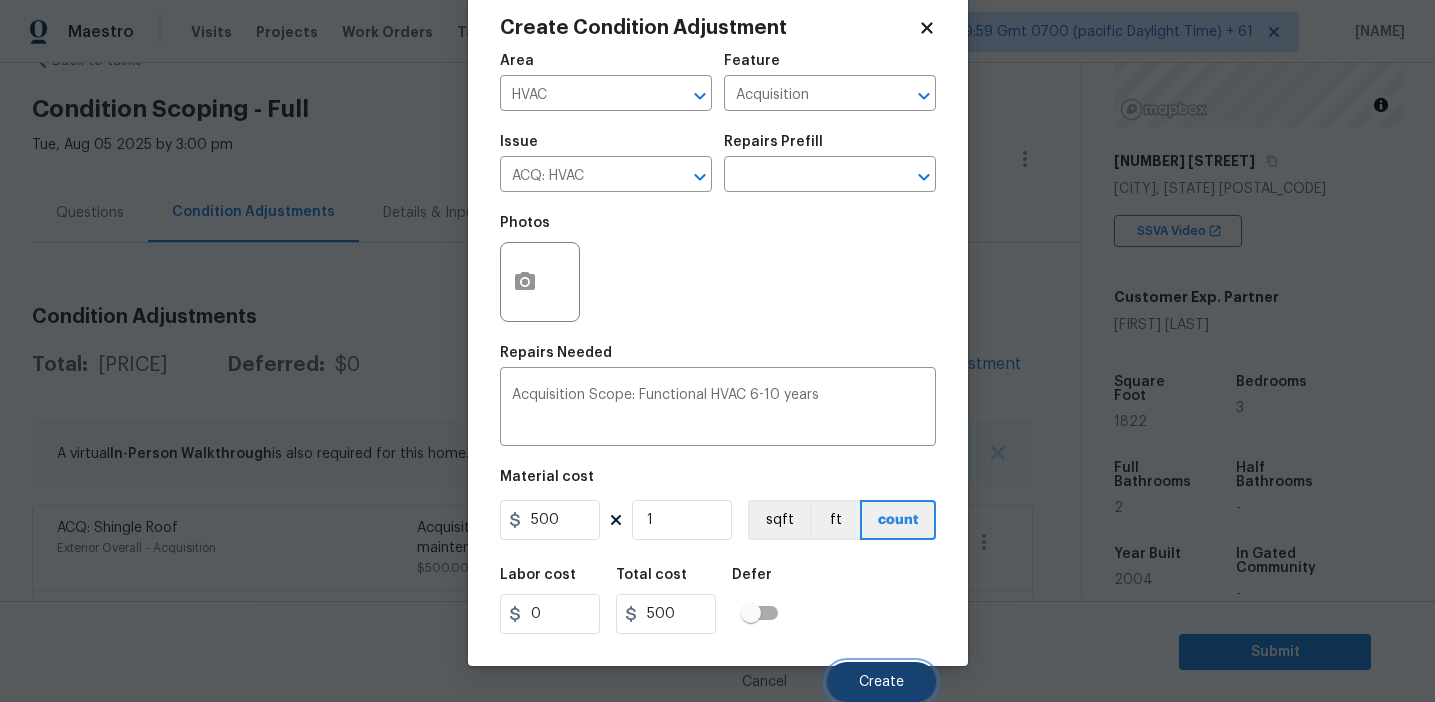 click on "Create" at bounding box center [881, 682] 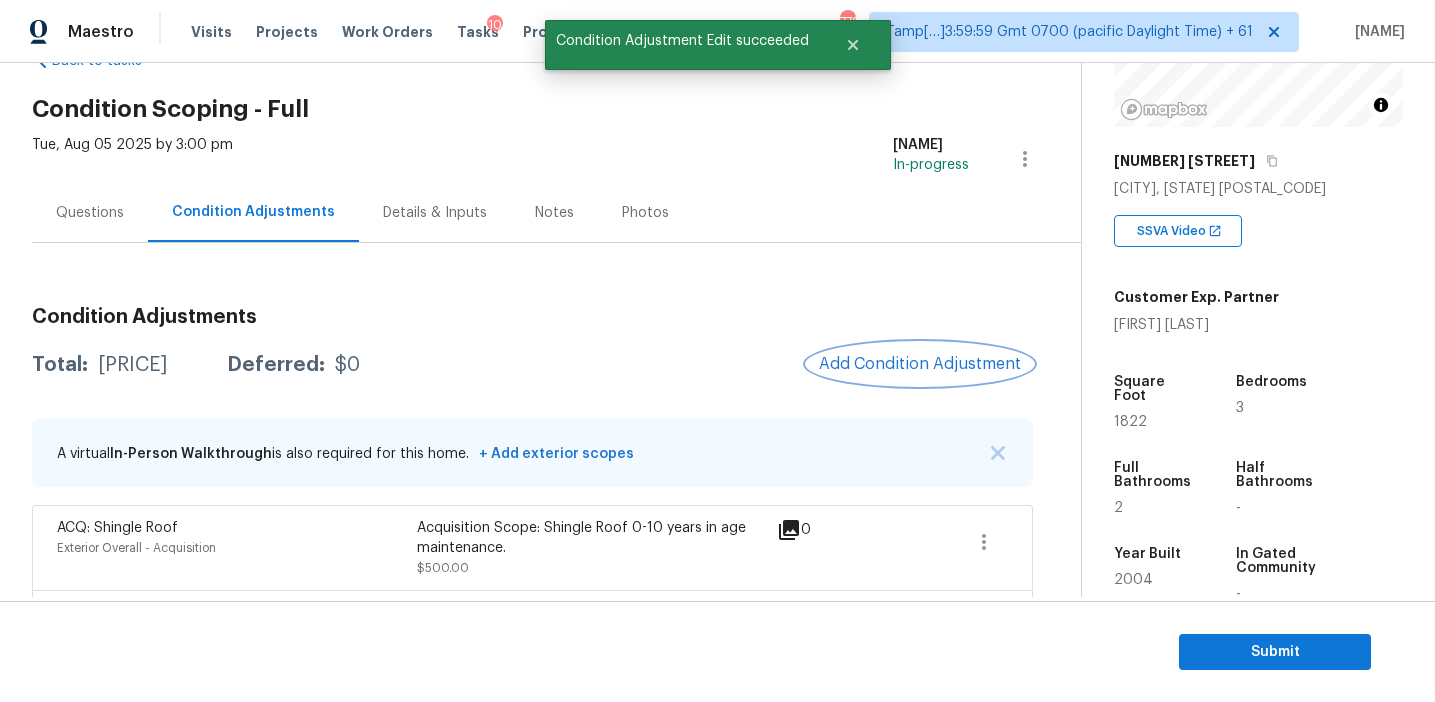 scroll, scrollTop: 0, scrollLeft: 0, axis: both 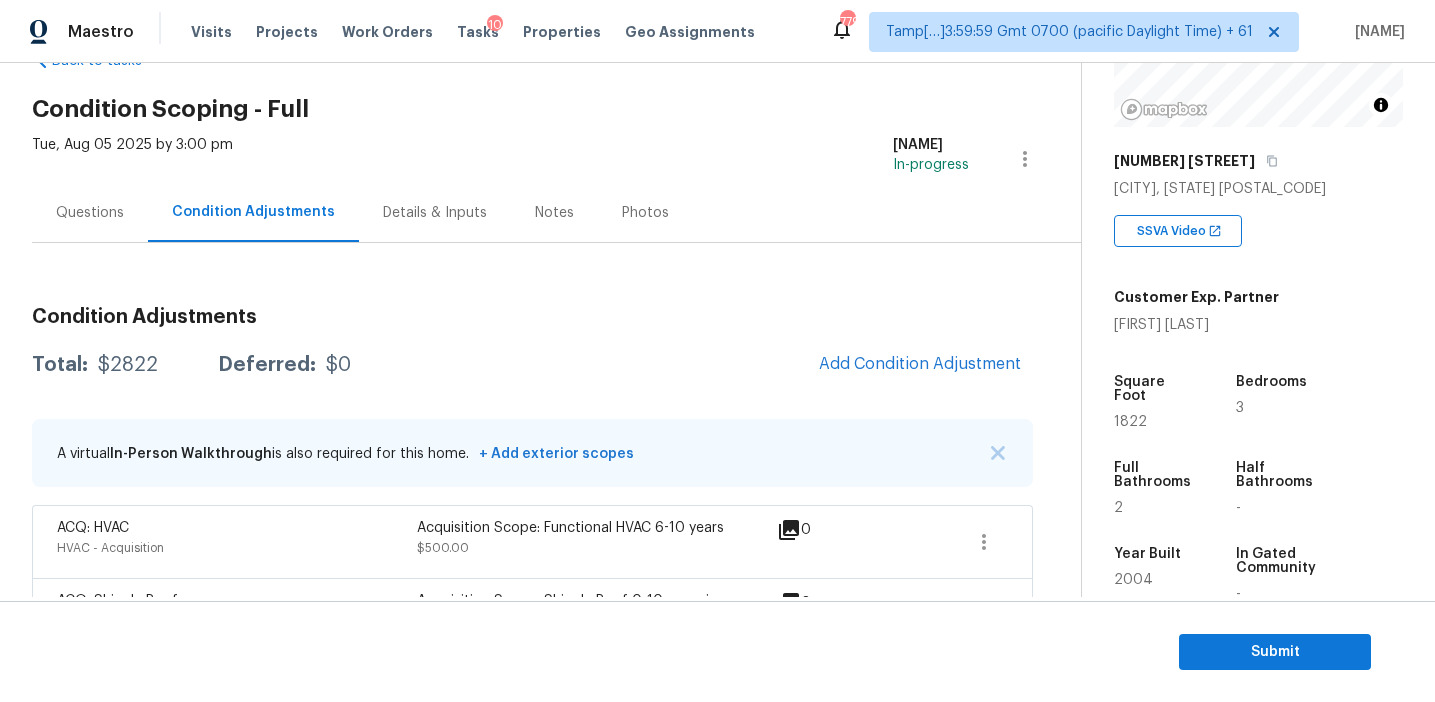 click on "Condition Adjustments Total:  $2822 Deferred:  $0 Add Condition Adjustment A virtual  In-Person Walkthrough  is also required for this home.   + Add exterior scopes ACQ: HVAC HVAC - Acquisition Acquisition Scope: Functional HVAC 6-10 years $500.00   0 ACQ: Shingle Roof Exterior Overall - Acquisition Acquisition Scope: Shingle Roof 0-10 years in age maintenance. $500.00   0 Other Odor Interior Overall OD Odor Protocol: Seal subfloor prior to flooring installation $1,822.00   0" at bounding box center [532, 520] 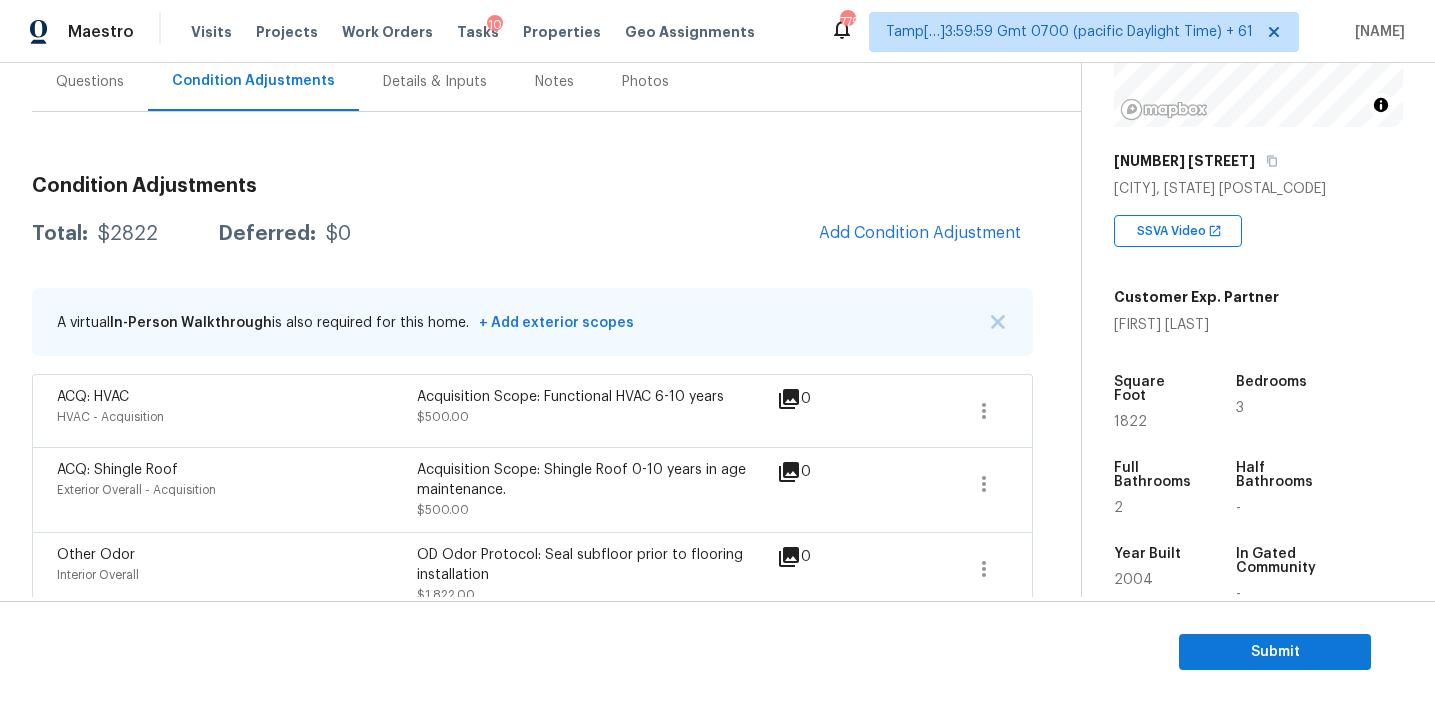 scroll, scrollTop: 186, scrollLeft: 0, axis: vertical 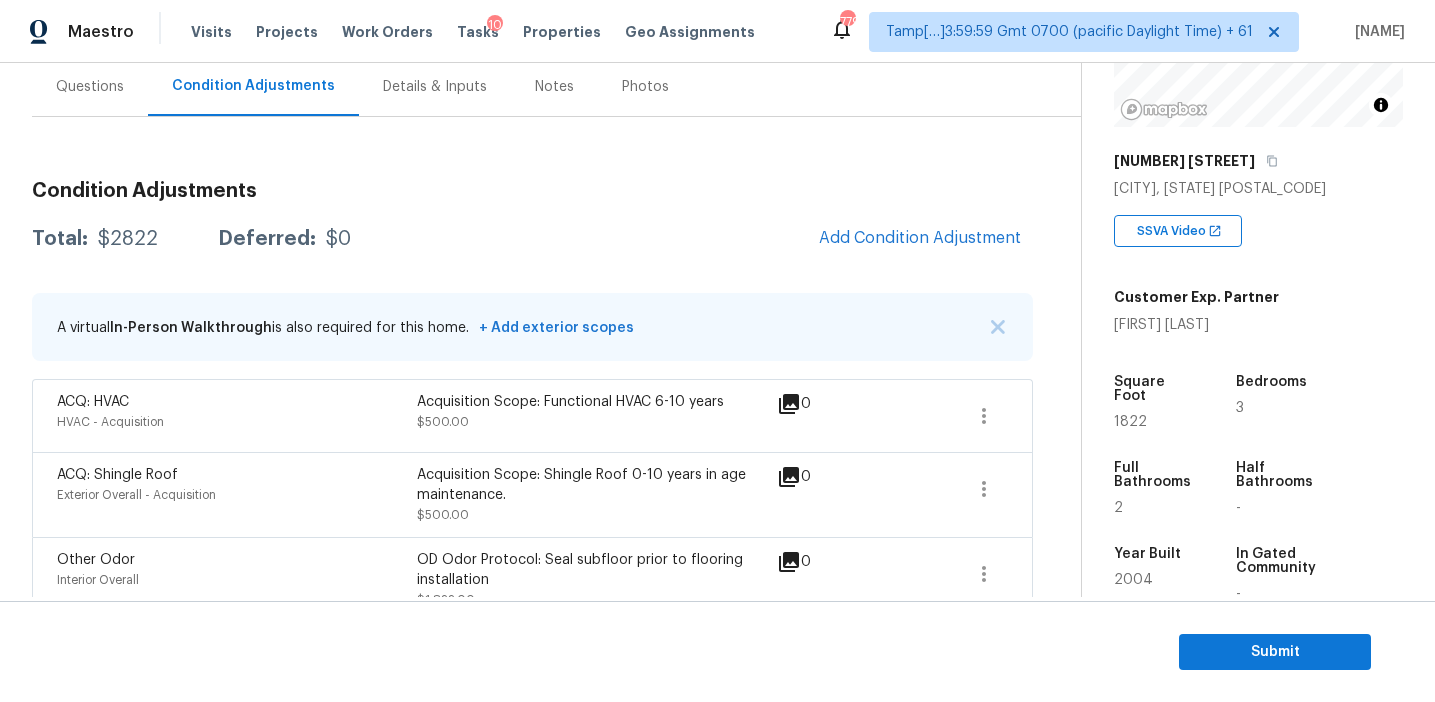 click on "Condition Adjustments Total:  $2822 Deferred:  $0 Add Condition Adjustment A virtual  In-Person Walkthrough  is also required for this home.   + Add exterior scopes ACQ: HVAC HVAC - Acquisition Acquisition Scope: Functional HVAC 6-10 years $500.00   0 ACQ: Shingle Roof Exterior Overall - Acquisition Acquisition Scope: Shingle Roof 0-10 years in age maintenance. $500.00   0 Other Odor Interior Overall OD Odor Protocol: Seal subfloor prior to flooring installation $1,822.00   0" at bounding box center (532, 394) 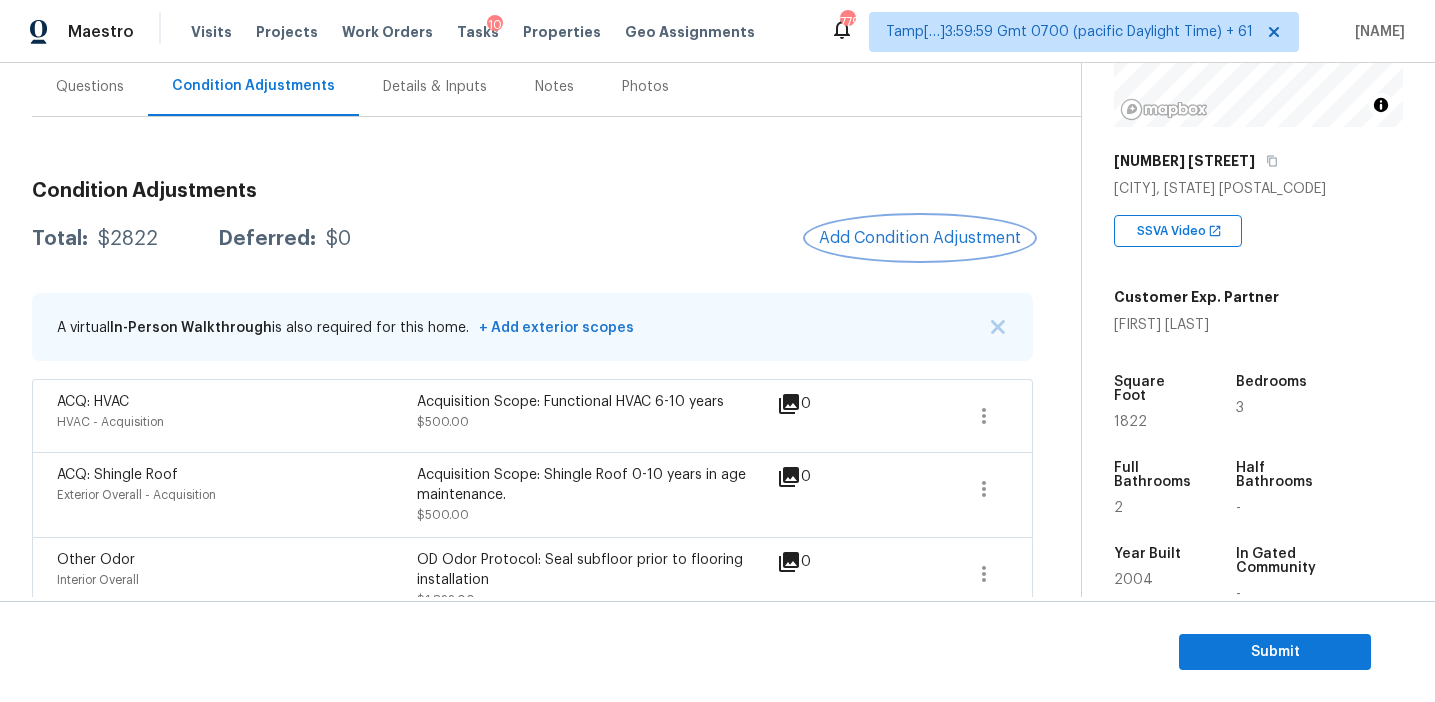 click on "Add Condition Adjustment" at bounding box center [920, 238] 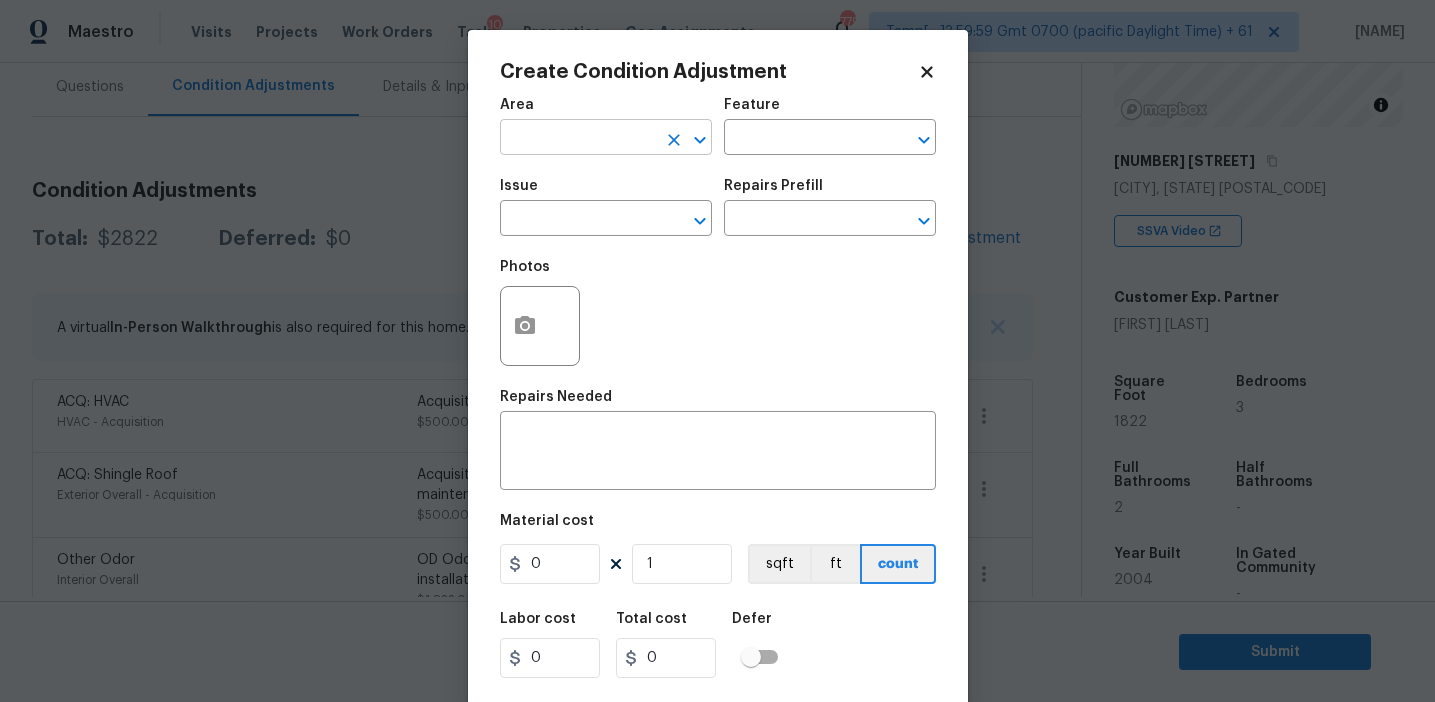 click at bounding box center [578, 139] 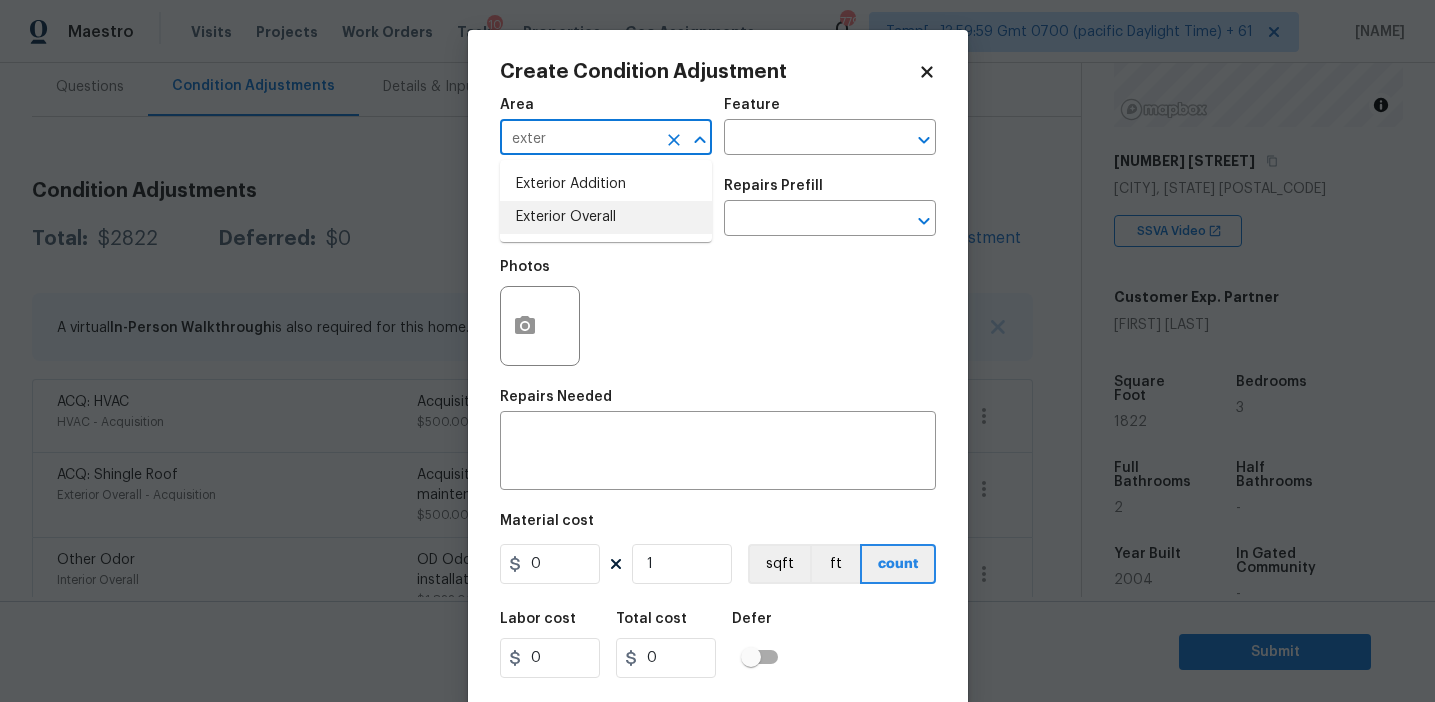 click on "Exterior Overall" at bounding box center (606, 217) 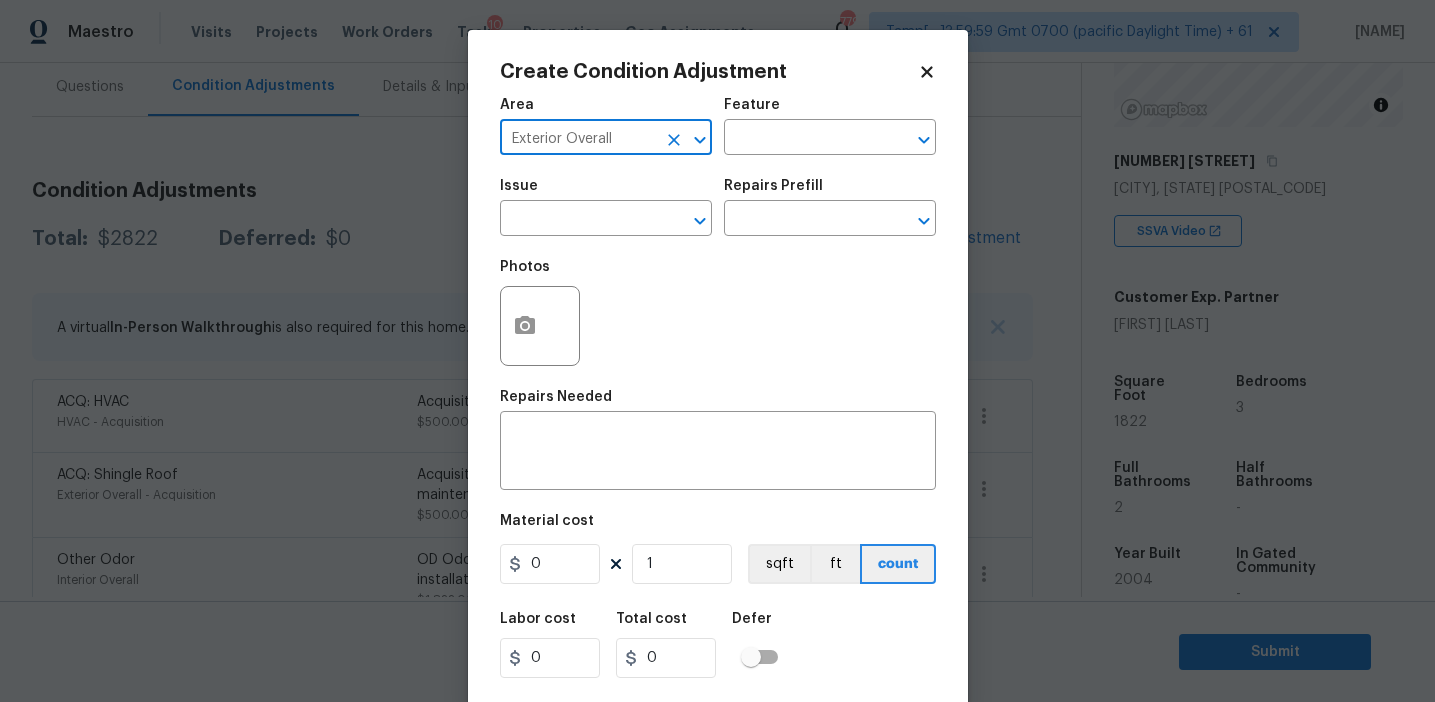 click at bounding box center [578, 220] 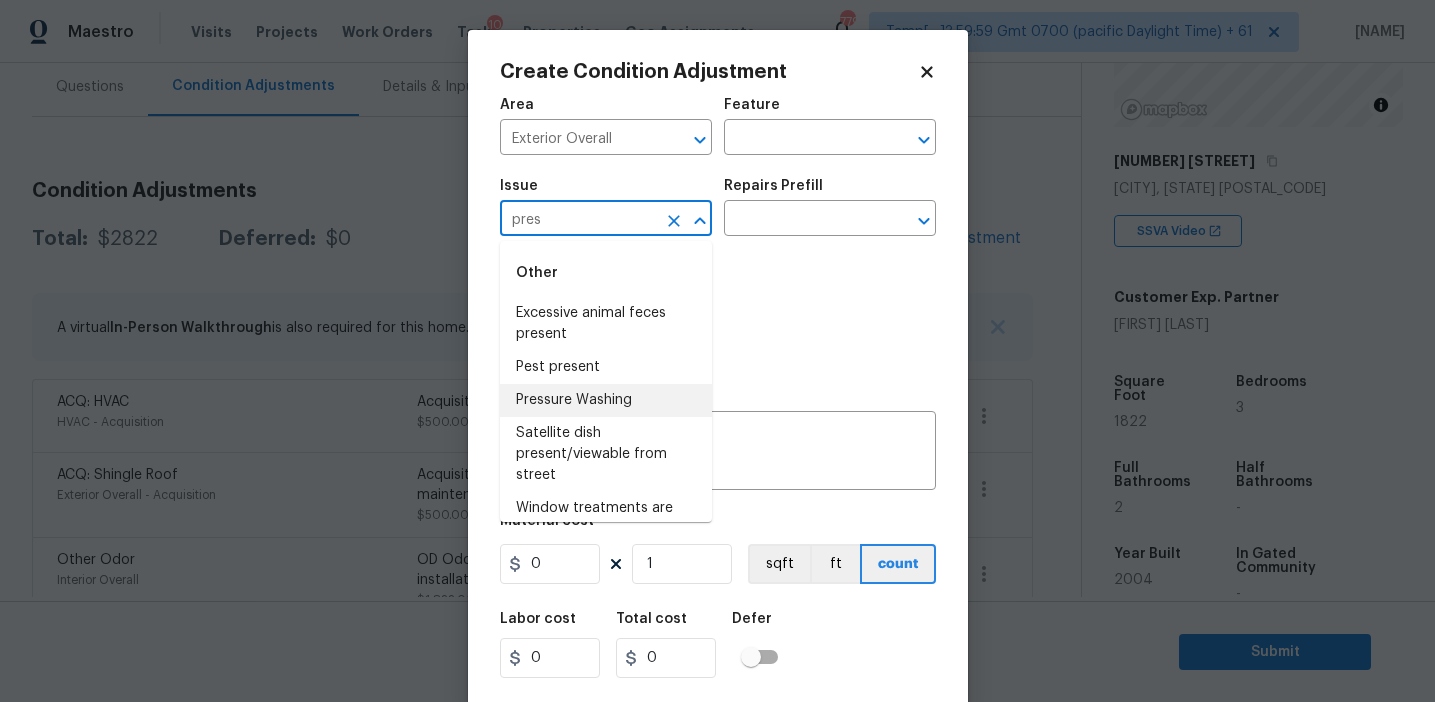 click on "Pressure Washing" at bounding box center (606, 400) 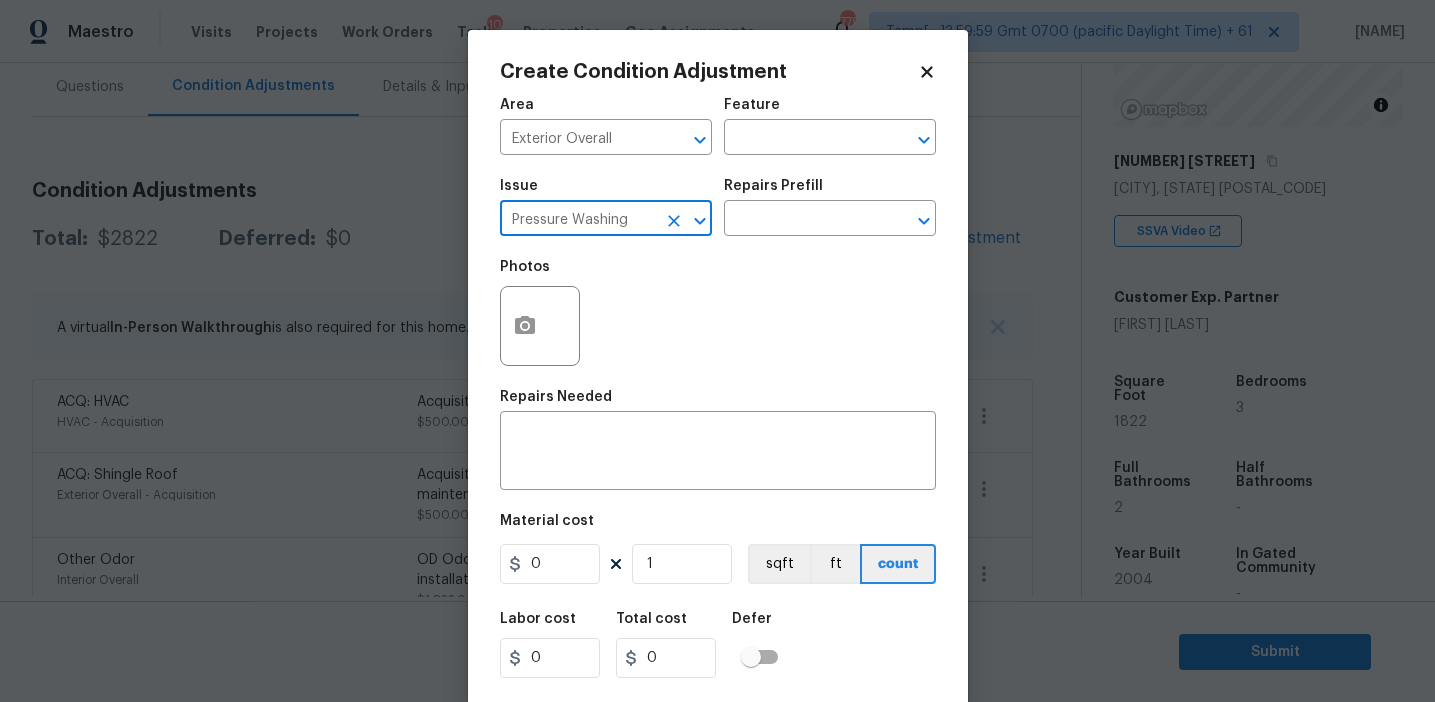 click on "Issue Pressure Washing ​ Repairs Prefill ​" at bounding box center (718, 207) 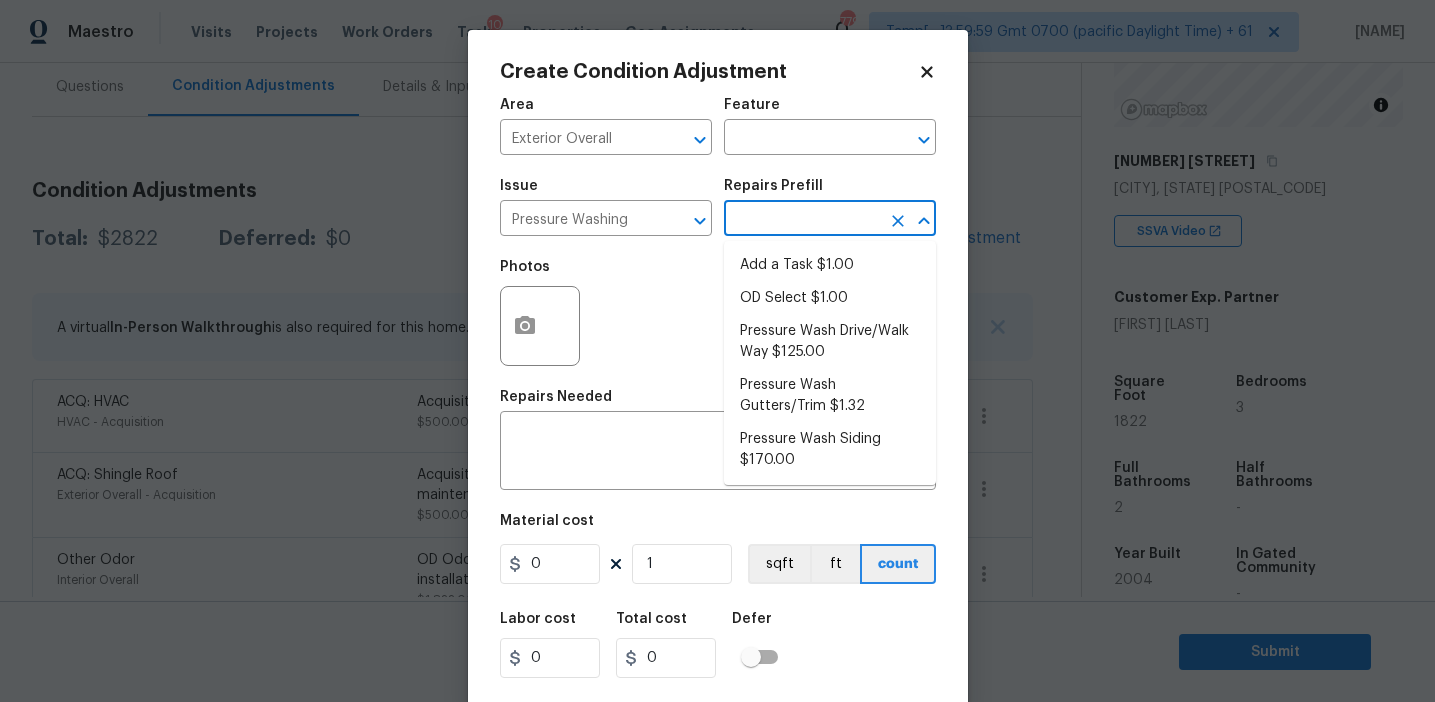 click at bounding box center (802, 220) 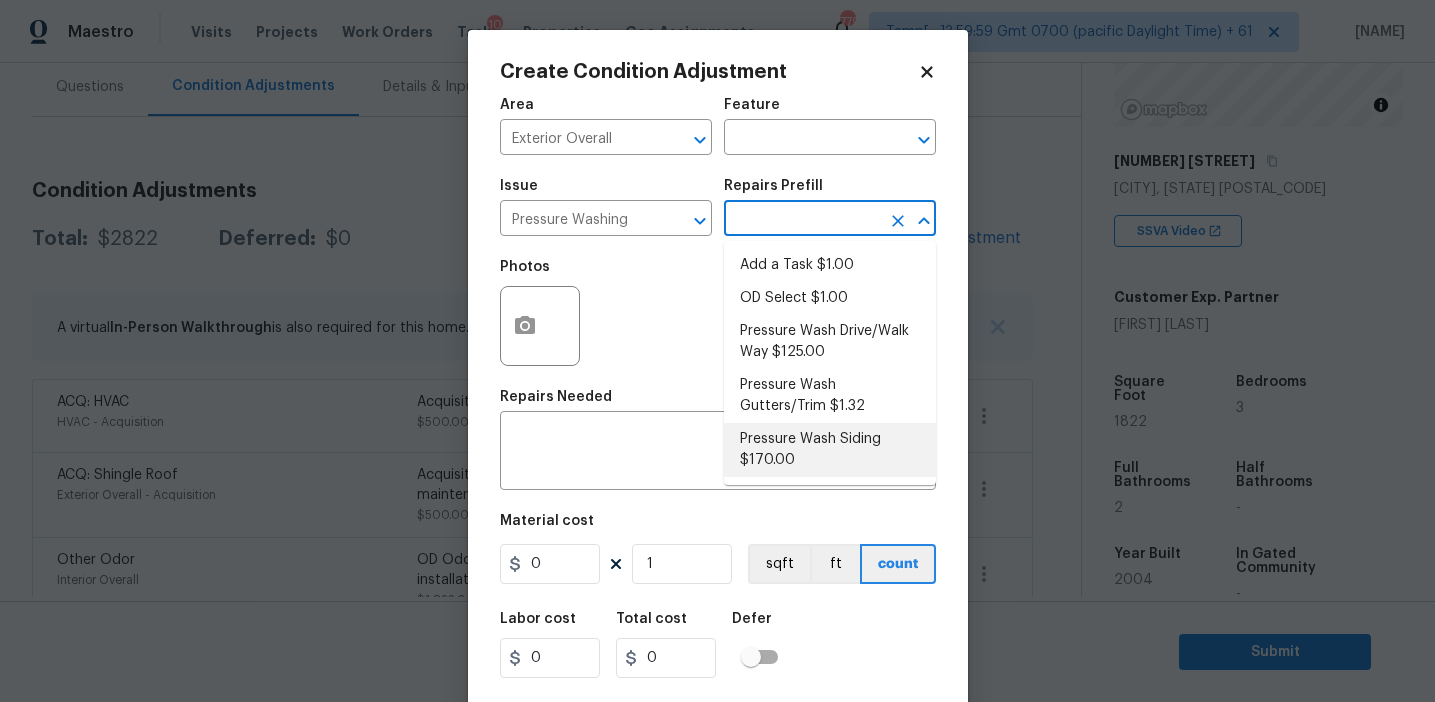 click on "Pressure Wash Siding $170.00" at bounding box center [830, 450] 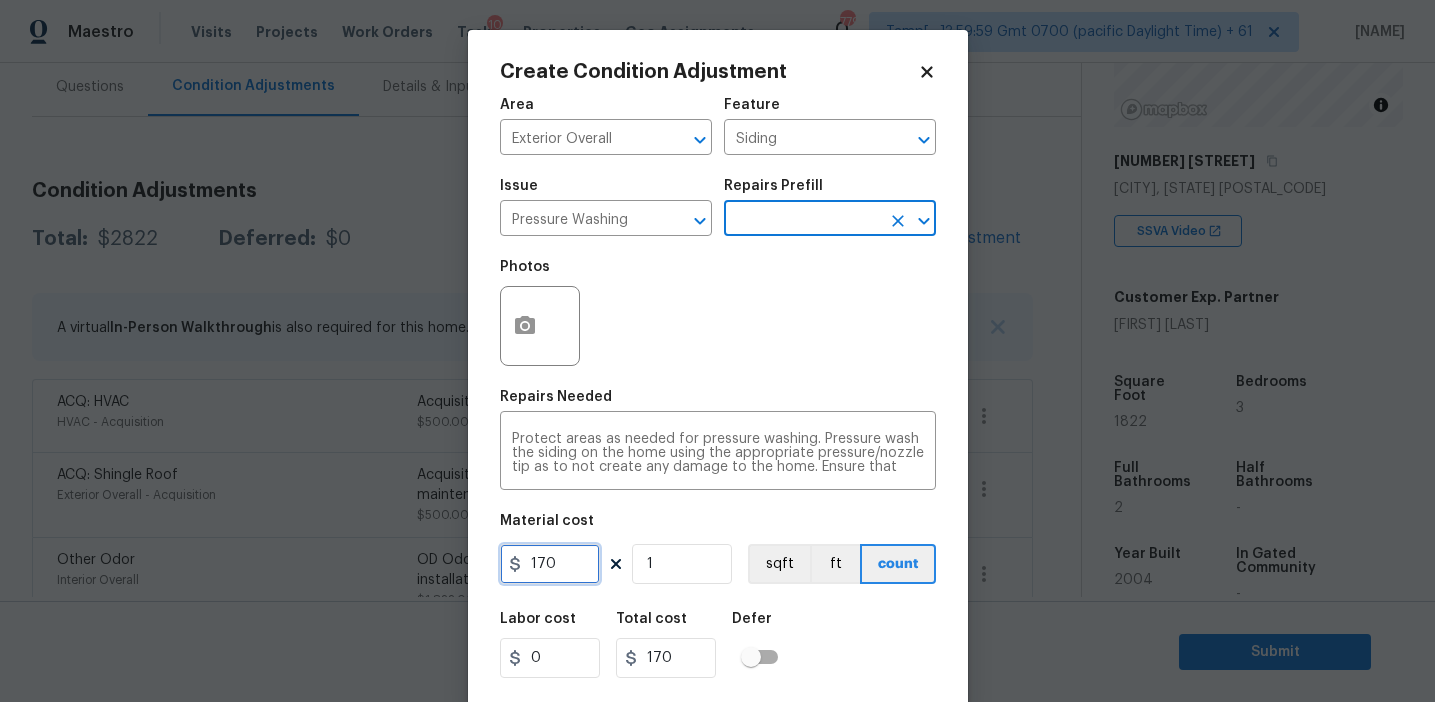 click on "170" at bounding box center (550, 564) 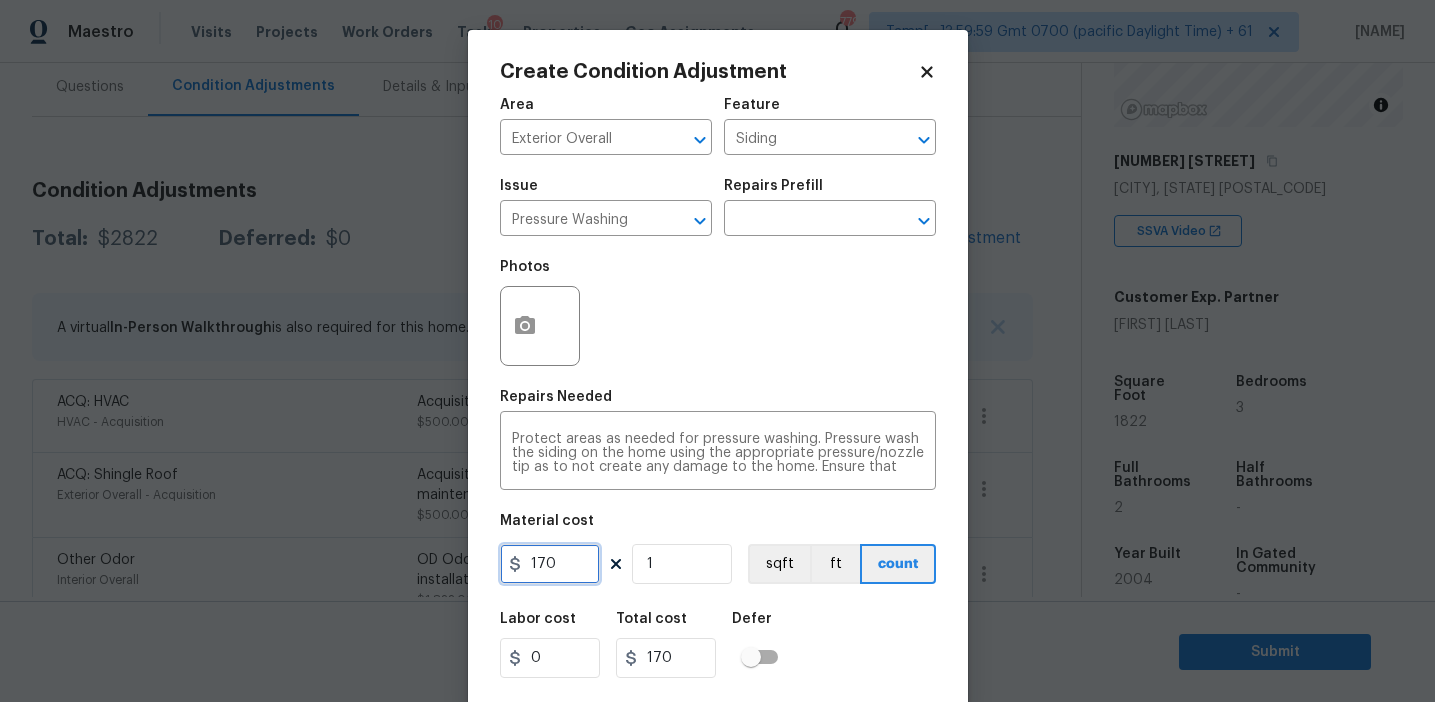 click on "170" at bounding box center (550, 564) 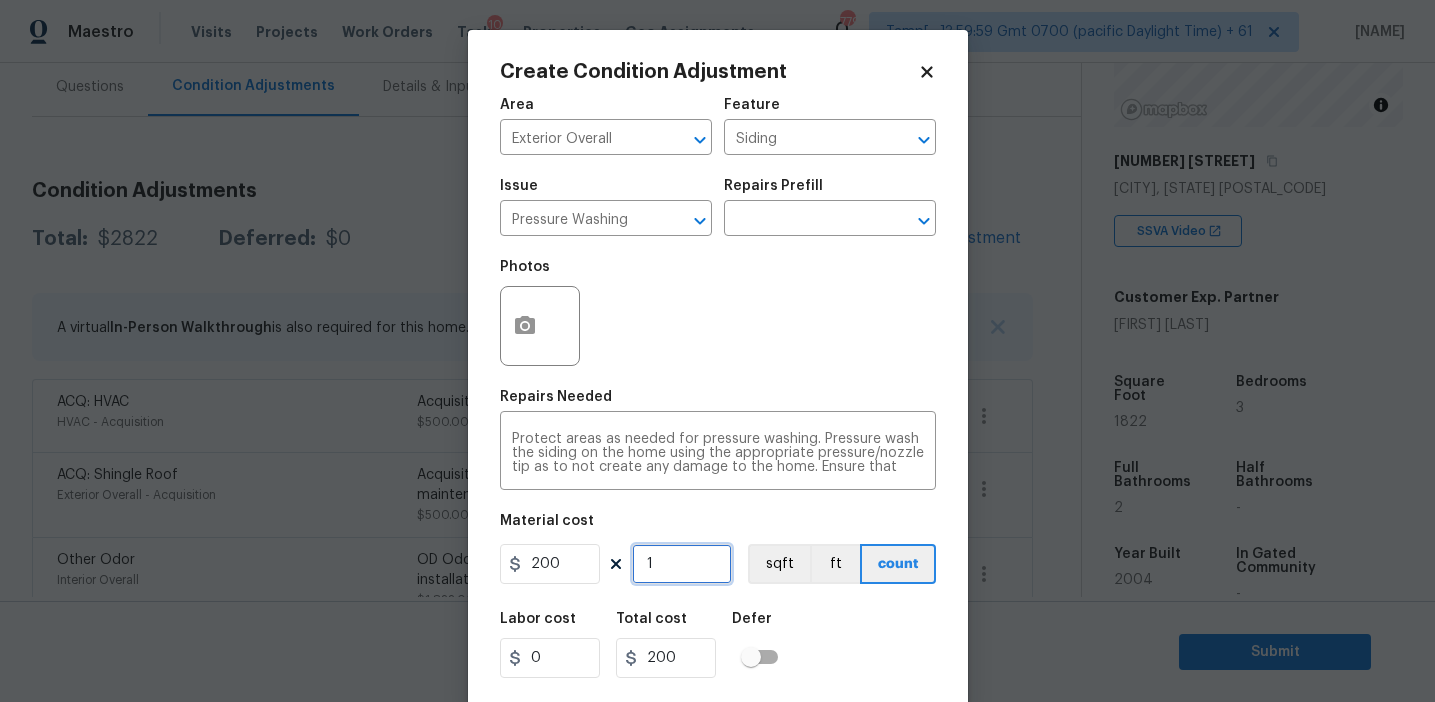 scroll, scrollTop: 45, scrollLeft: 0, axis: vertical 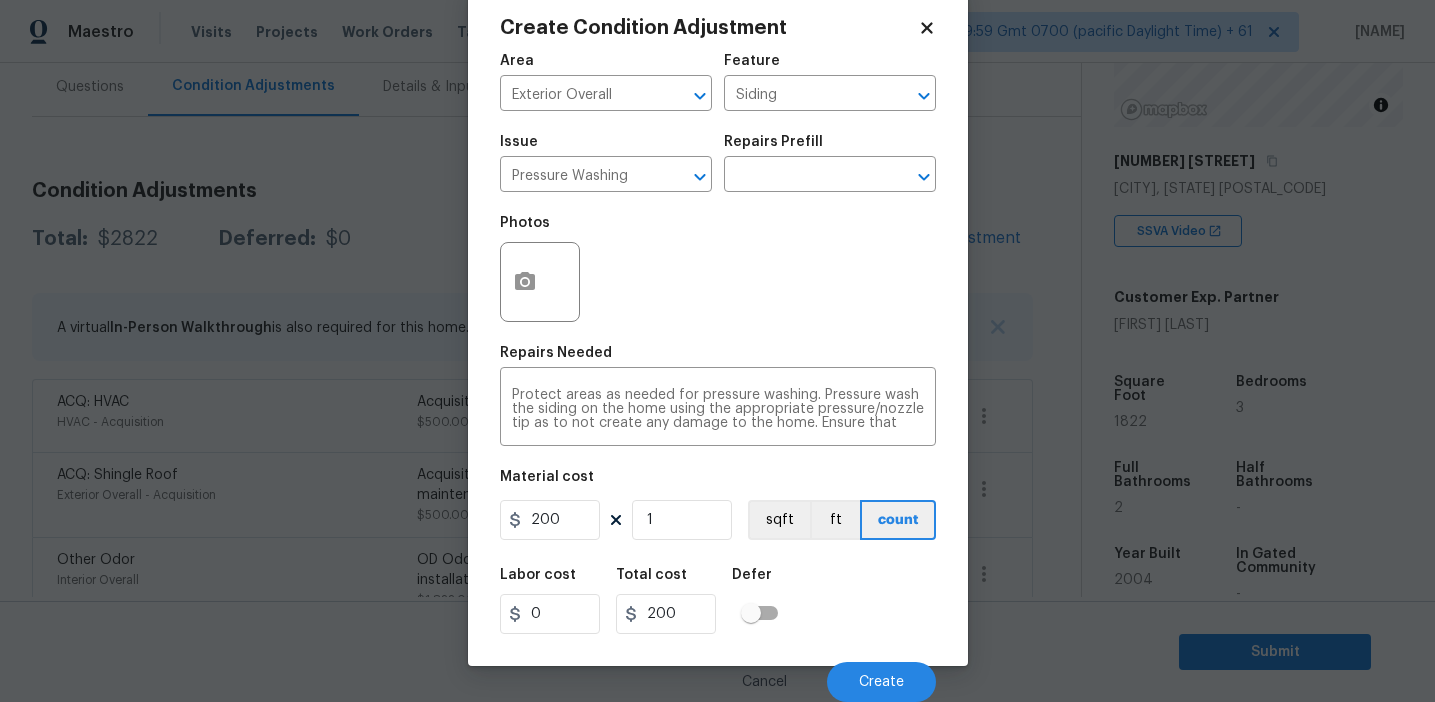 click on "Labor cost 0 Total cost 200 Defer" at bounding box center (718, 601) 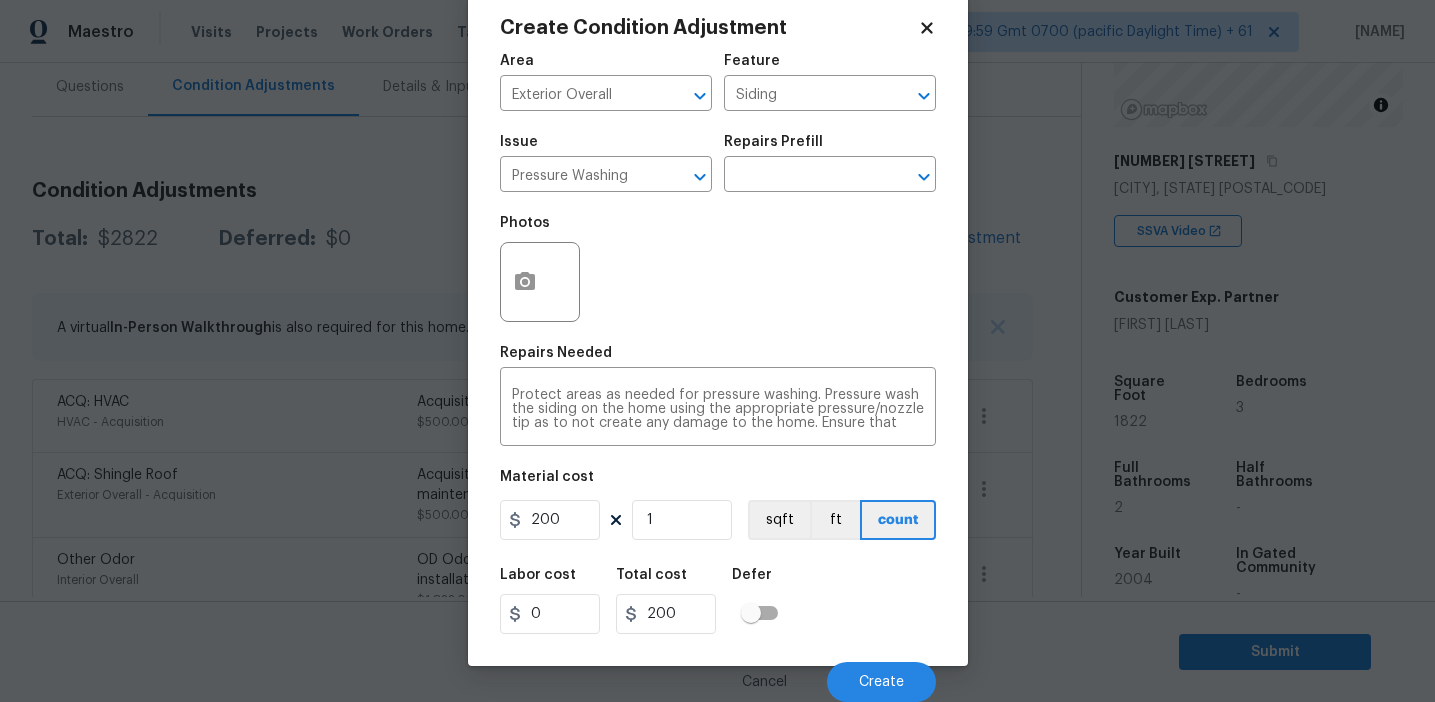 click on "Labor cost 0 Total cost 200 Defer" at bounding box center [718, 601] 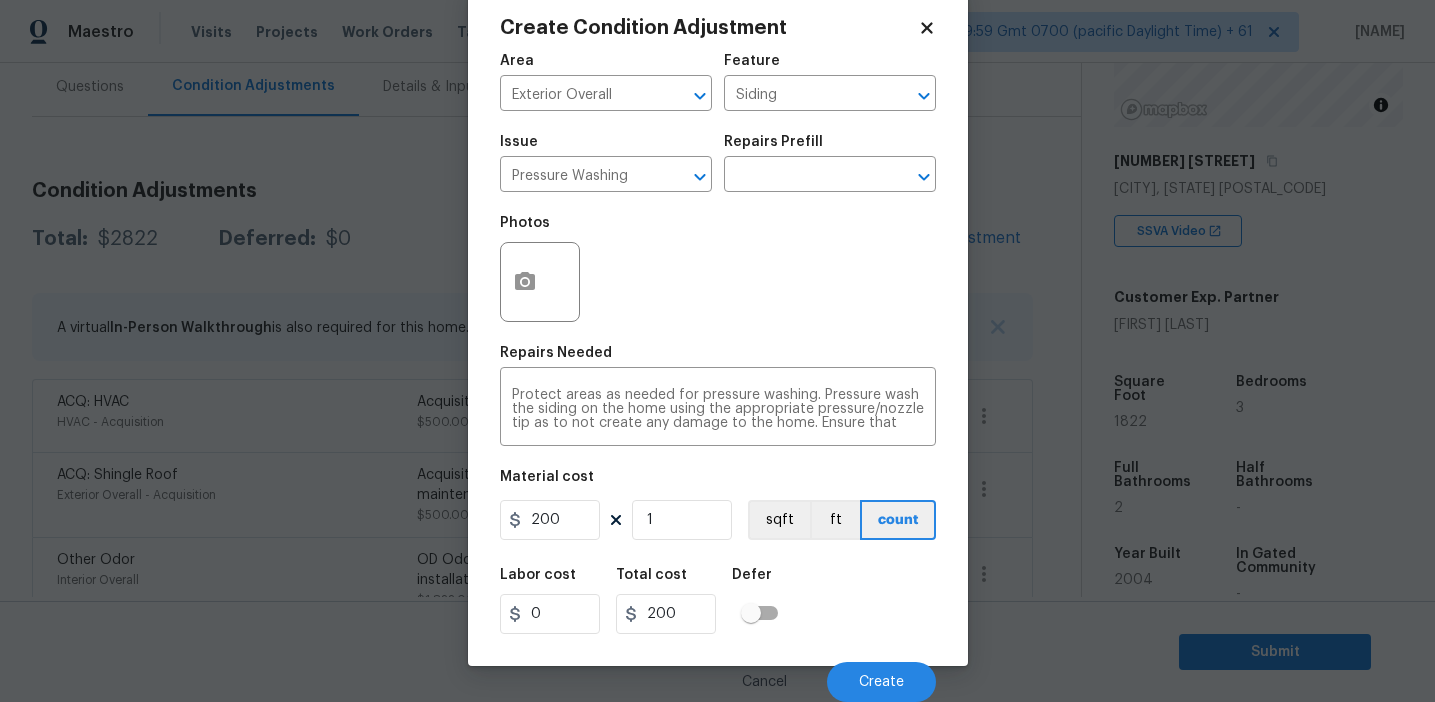 click on "Labor cost 0 Total cost 200 Defer" at bounding box center (718, 601) 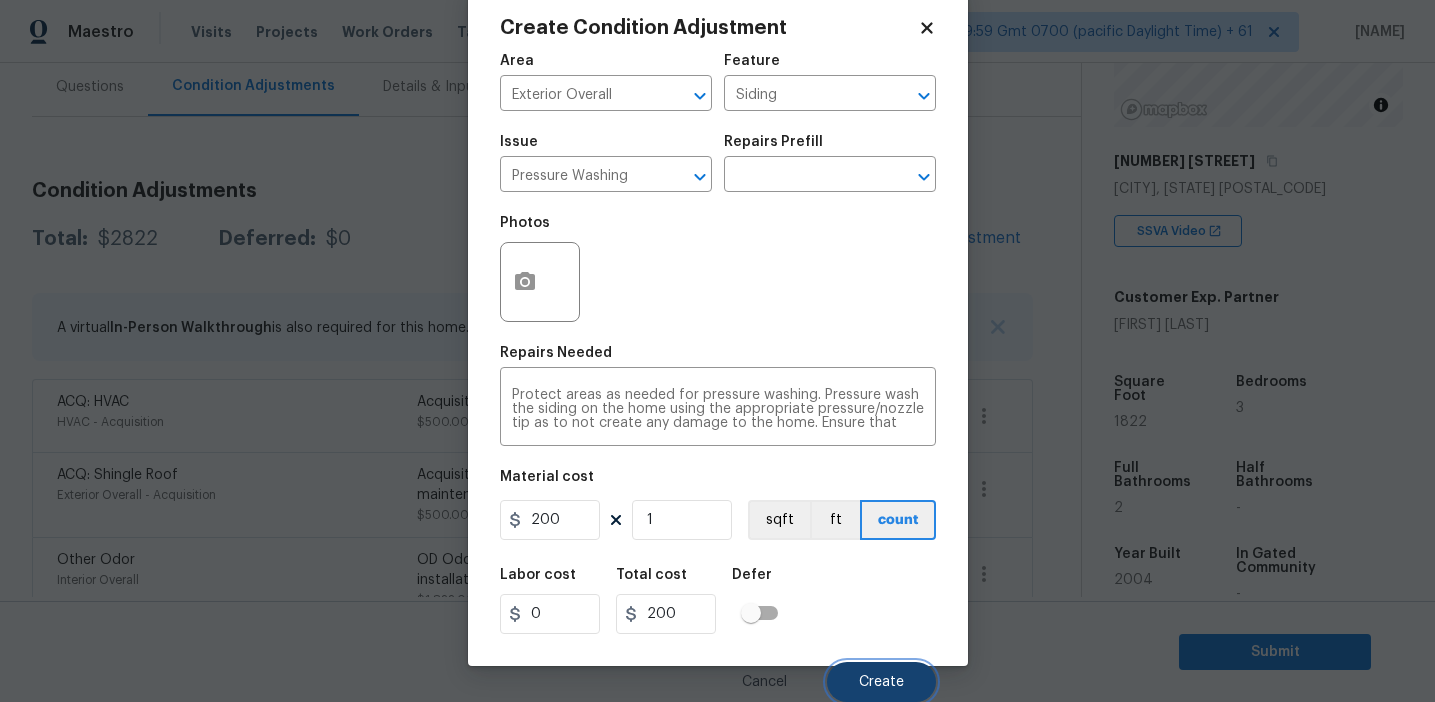 click on "Create" at bounding box center [881, 682] 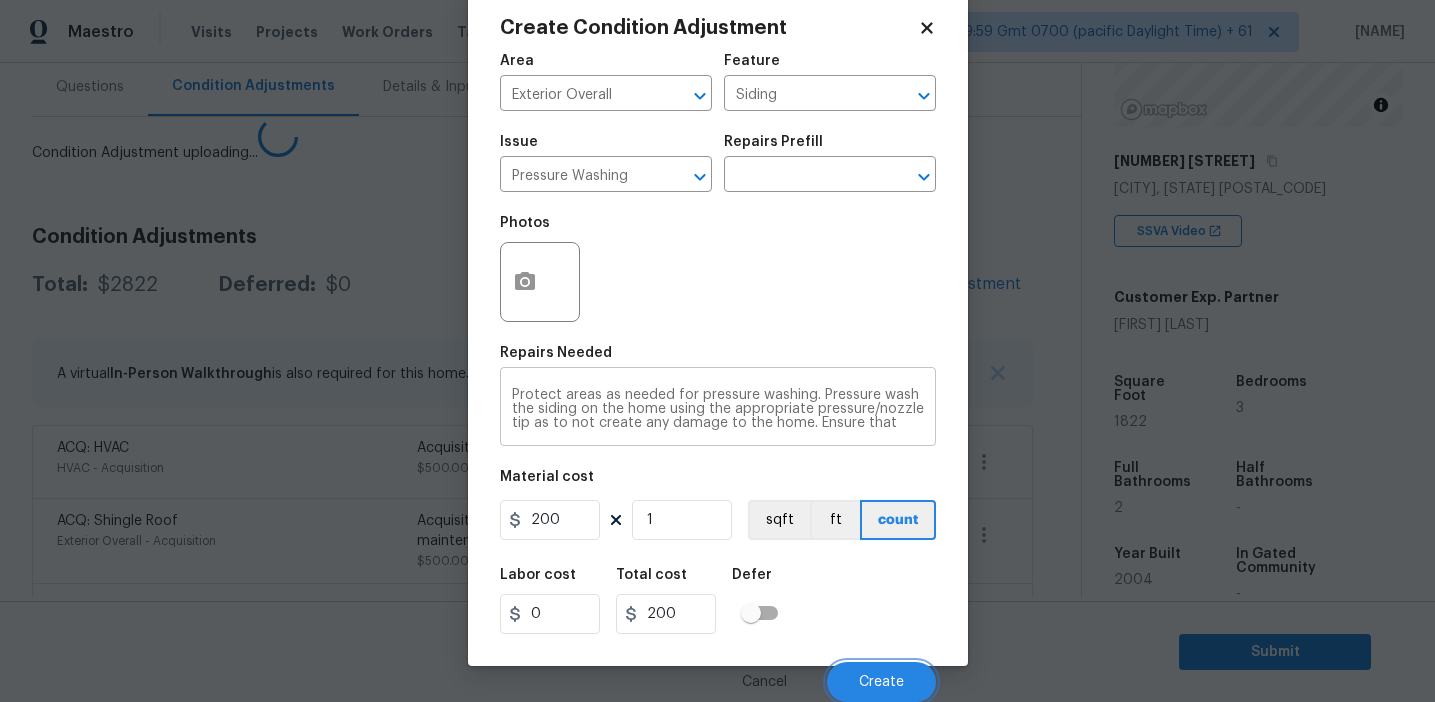 scroll, scrollTop: 38, scrollLeft: 0, axis: vertical 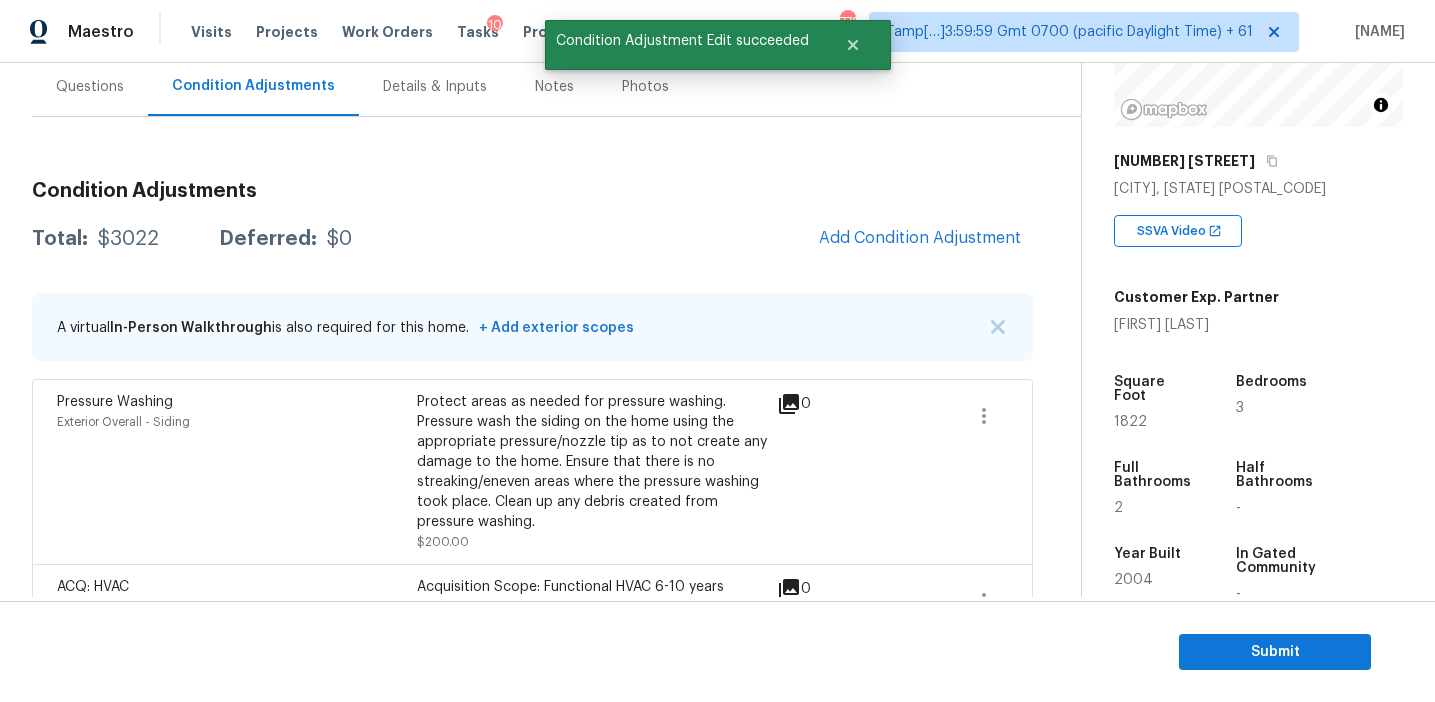 click on "Total:  $3022 Deferred:  $0 Add Condition Adjustment" at bounding box center [532, 239] 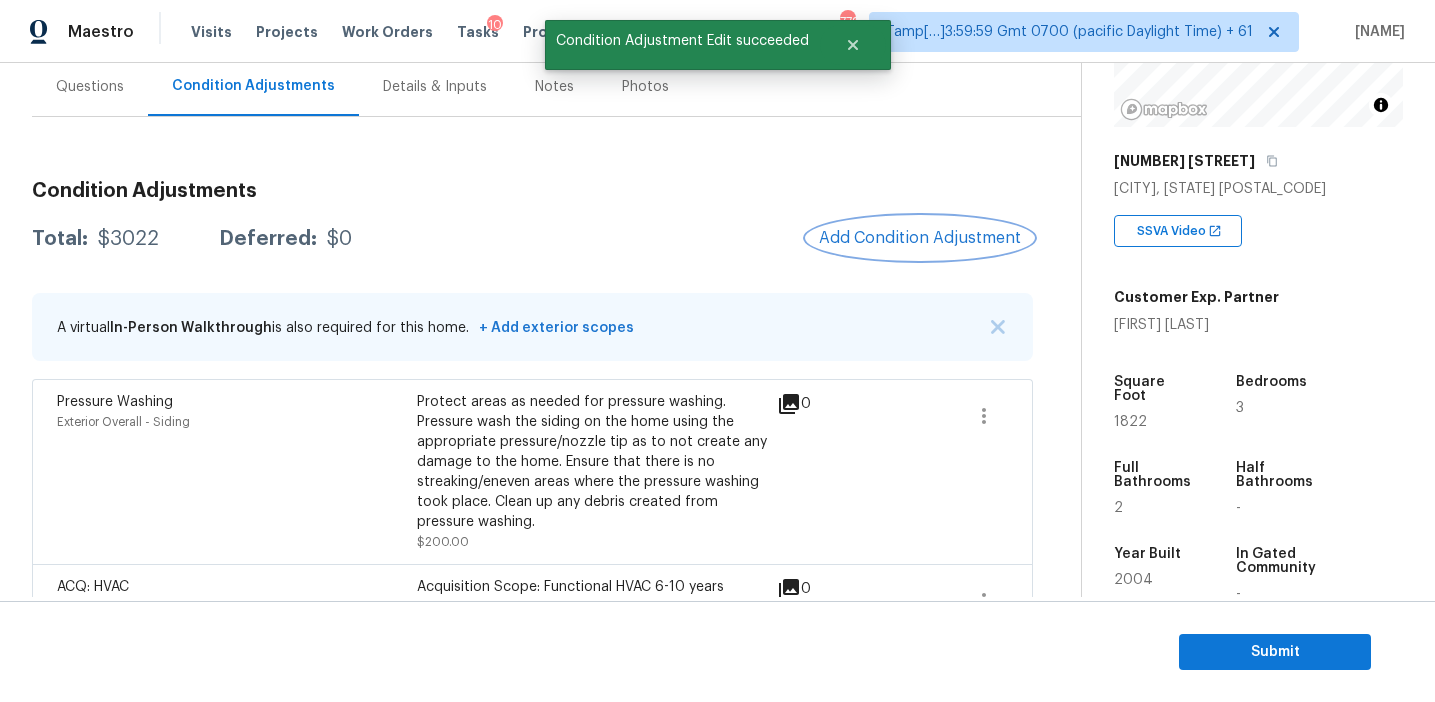 click on "Add Condition Adjustment" at bounding box center [920, 238] 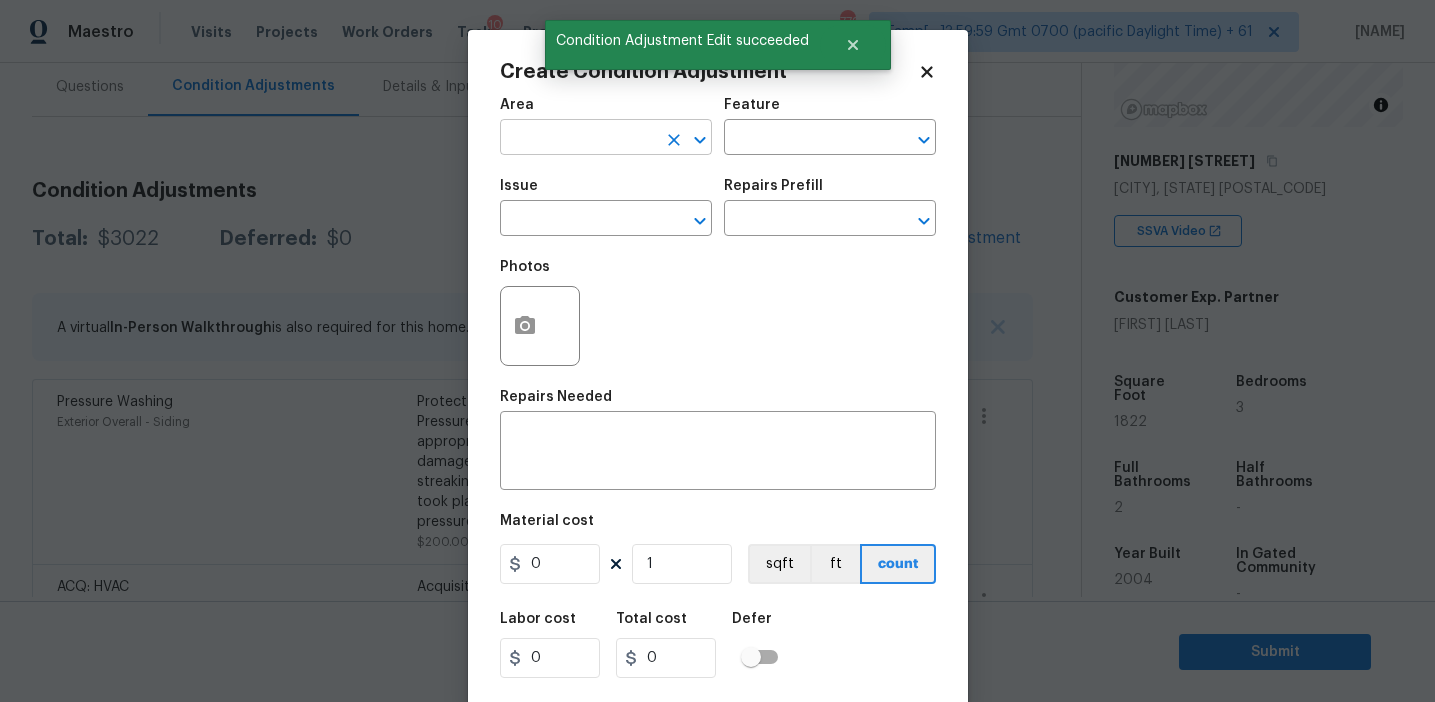 click at bounding box center (578, 139) 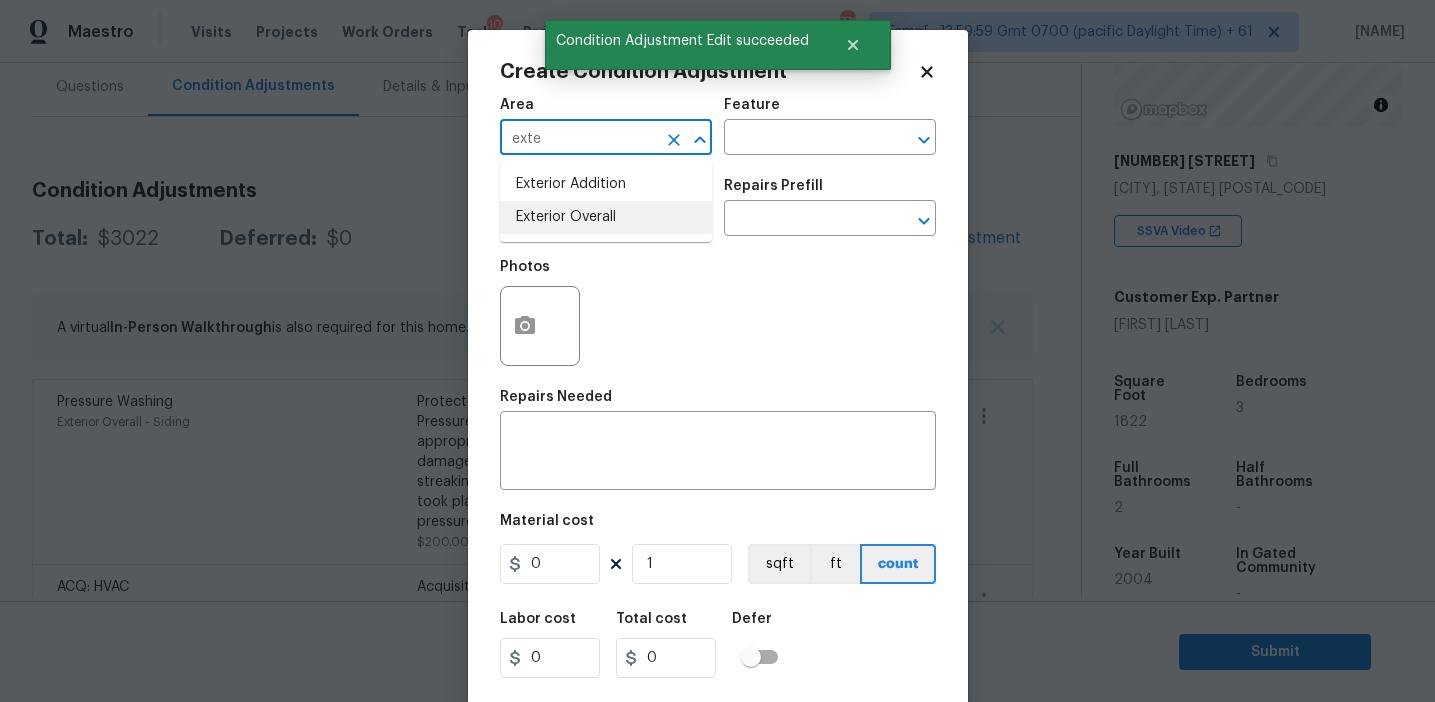 click on "Exterior Overall" at bounding box center [606, 217] 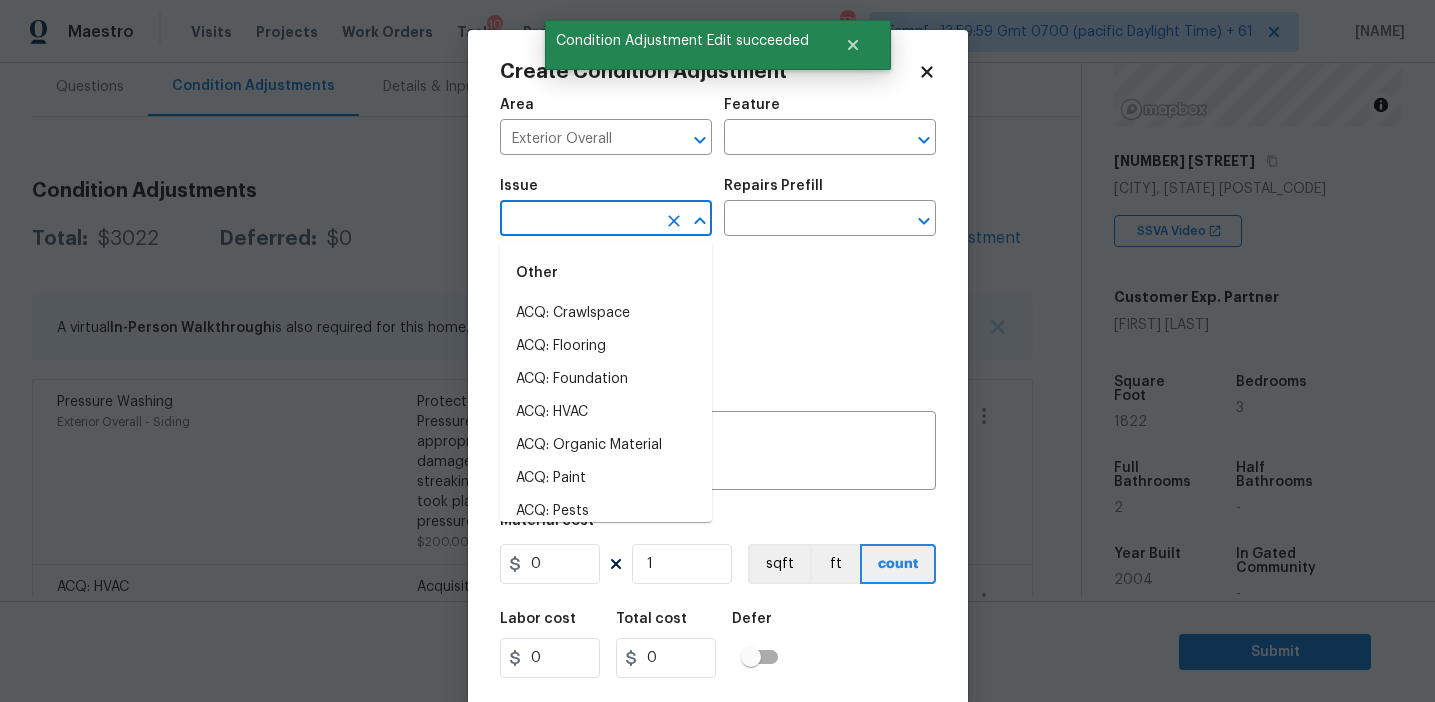 click at bounding box center (578, 220) 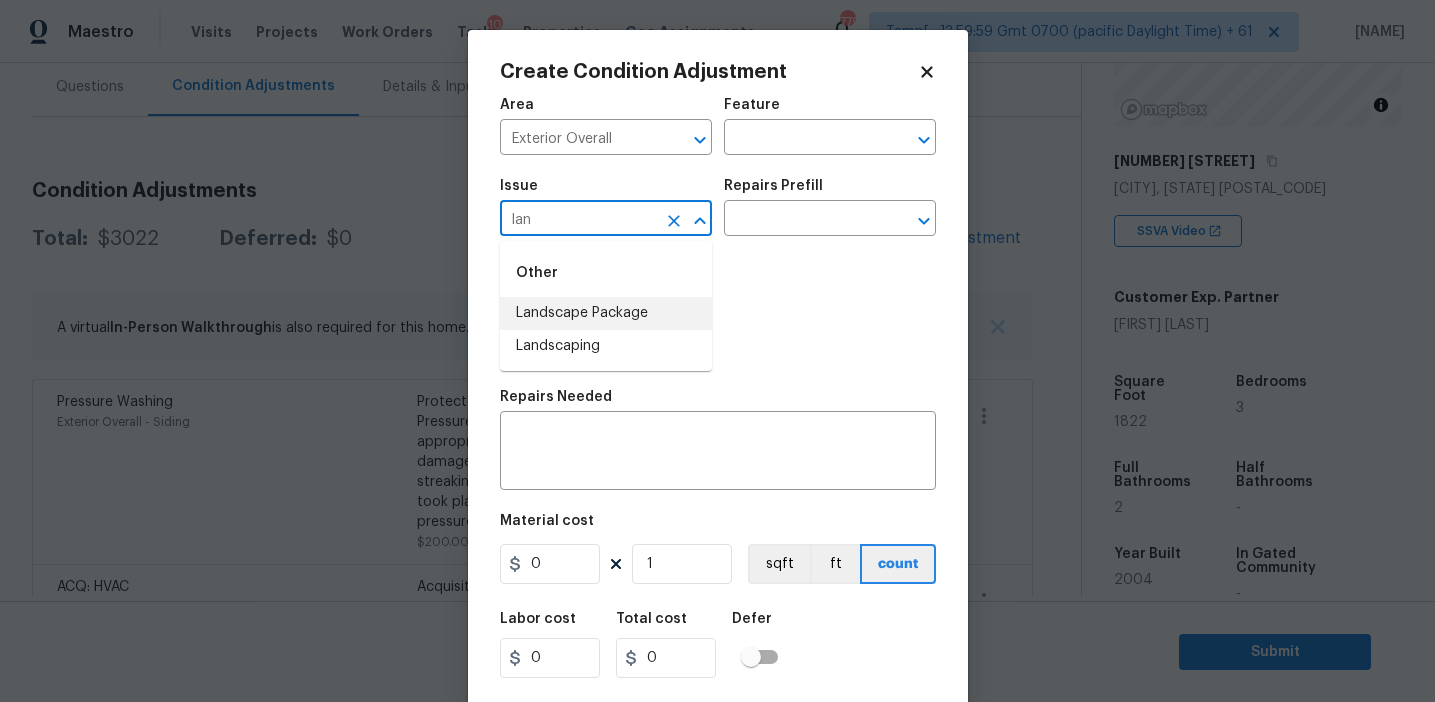 click on "Landscape Package" at bounding box center (606, 313) 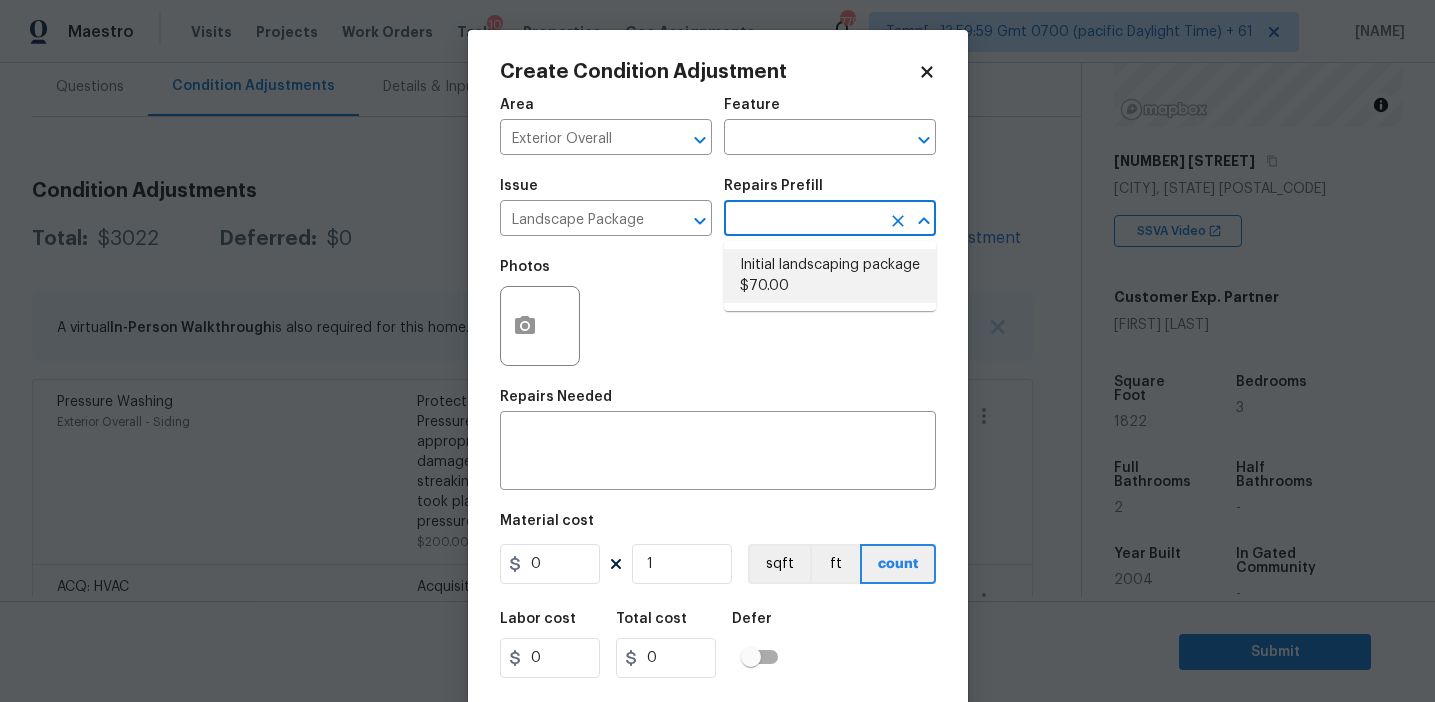click on "Initial landscaping package $70.00" at bounding box center (830, 276) 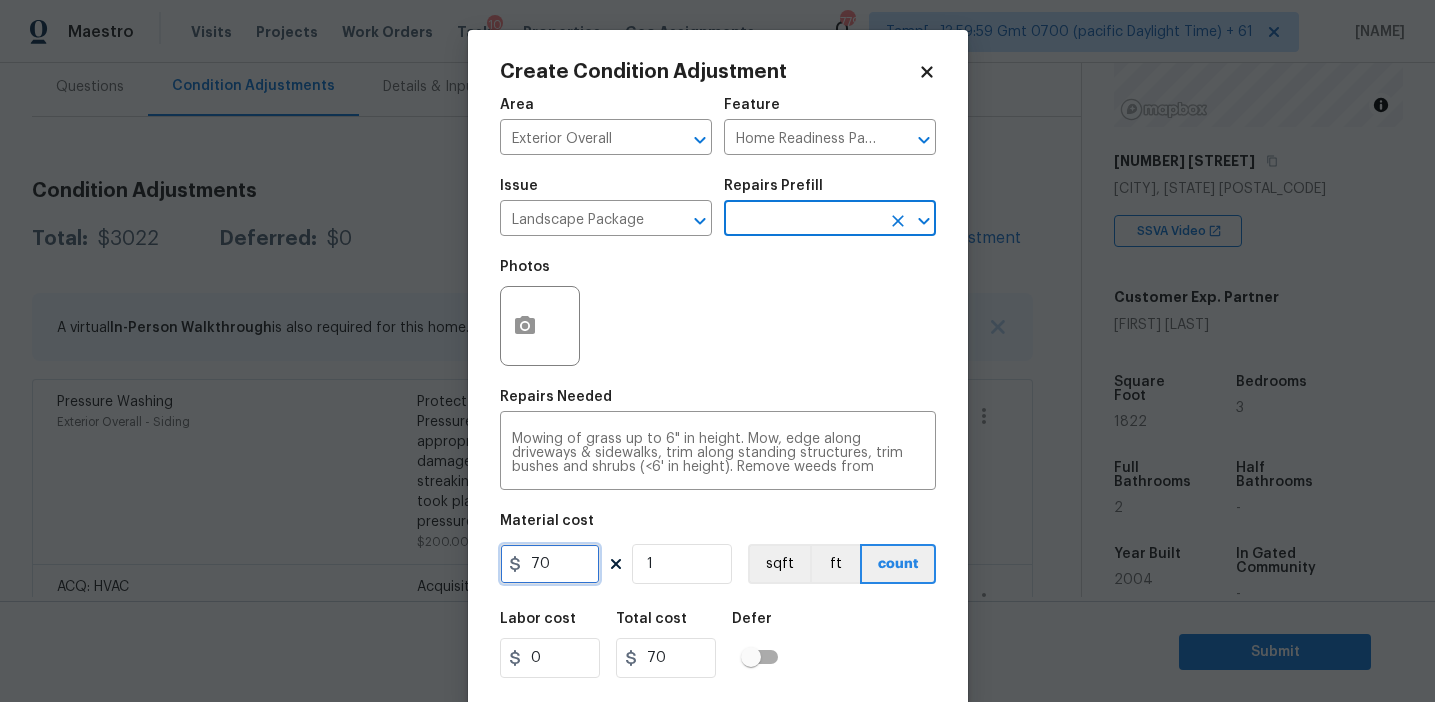 click on "70" at bounding box center (550, 564) 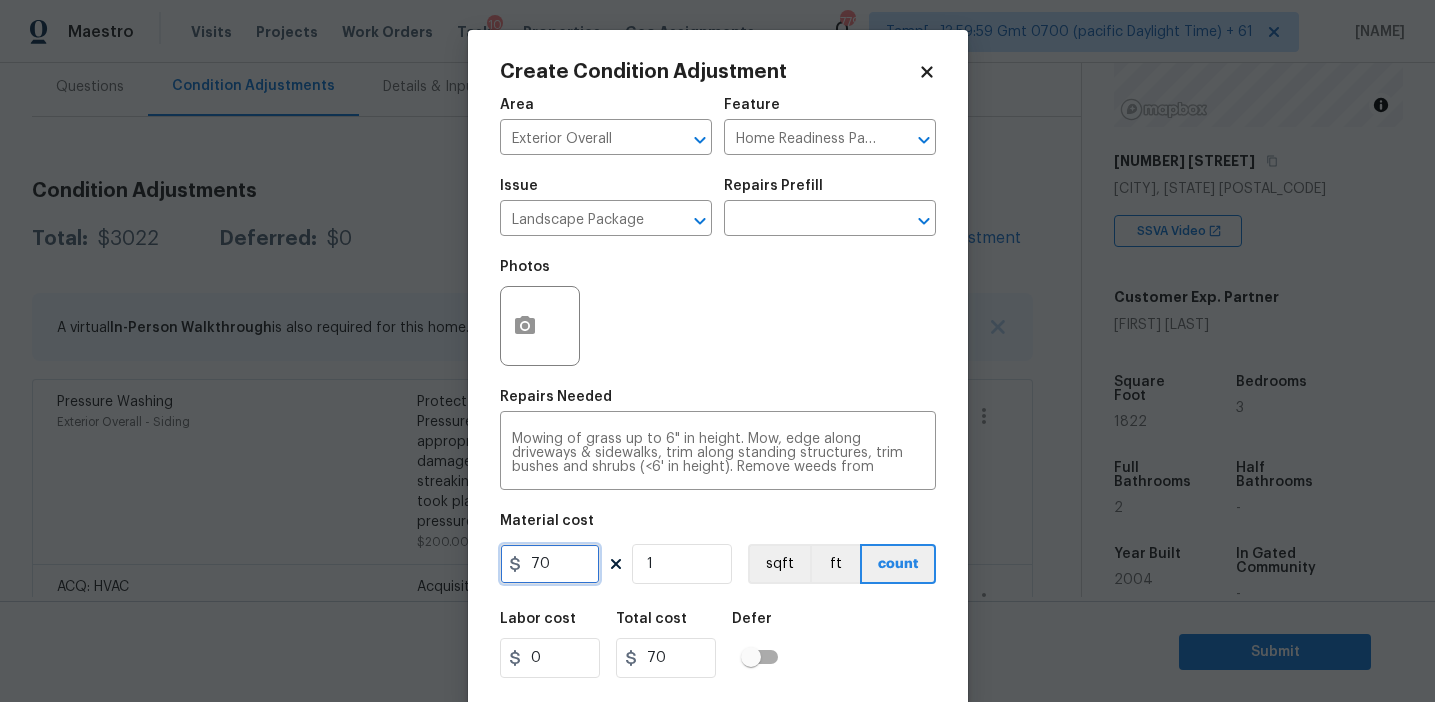 click on "70" at bounding box center (550, 564) 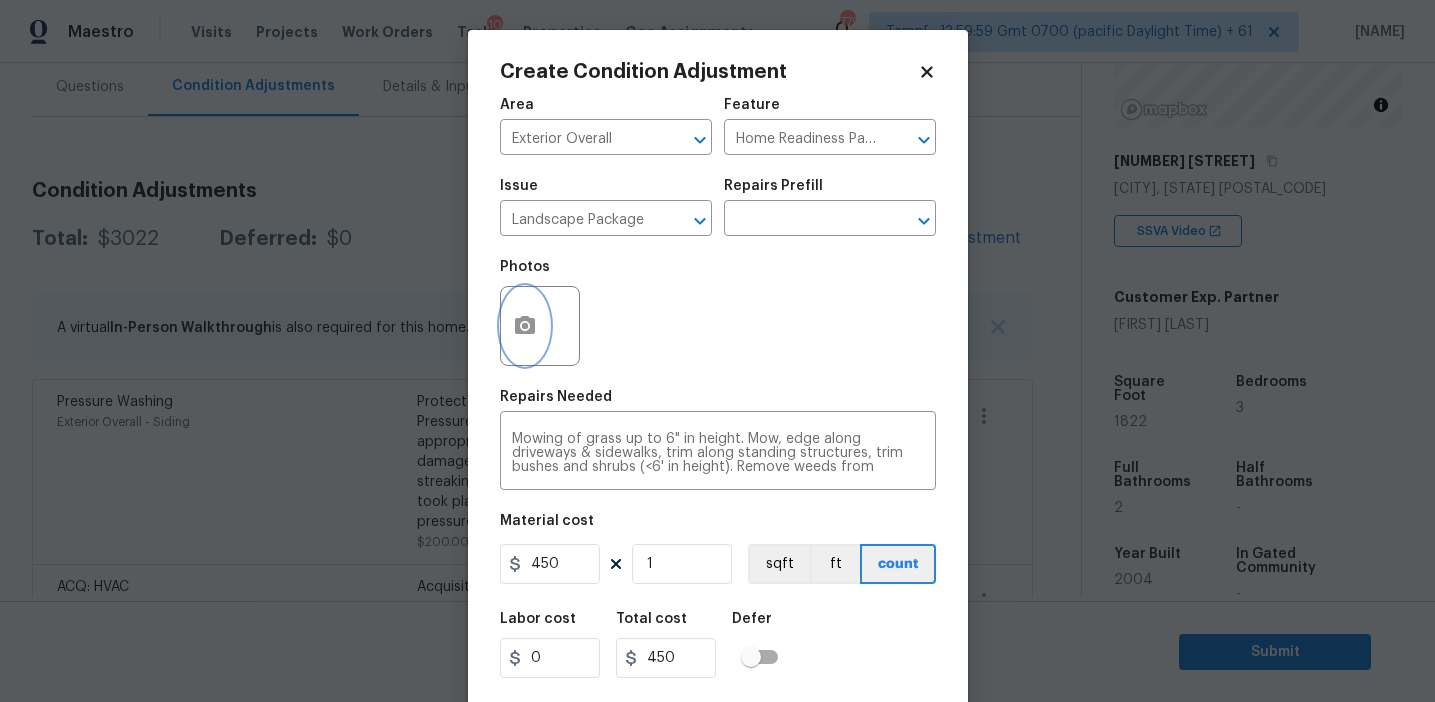 click 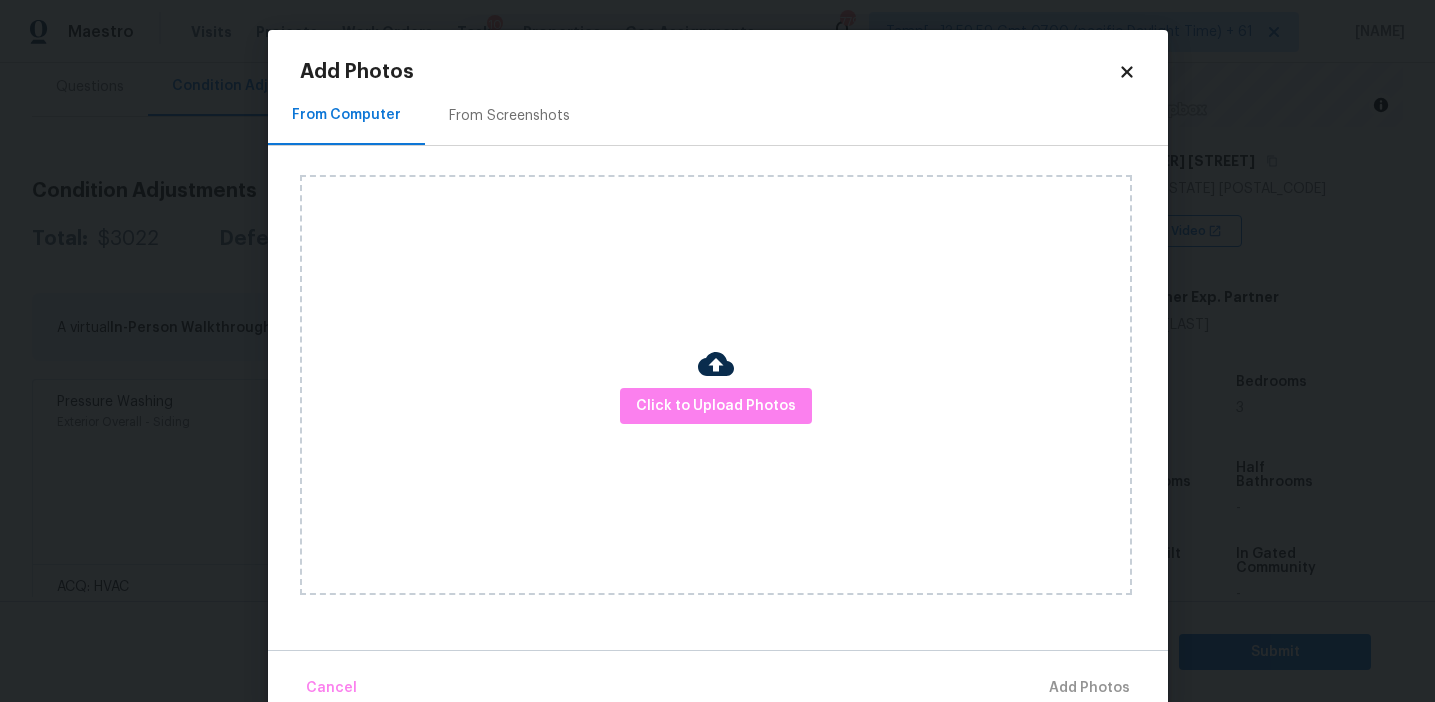click on "From Screenshots" at bounding box center (509, 115) 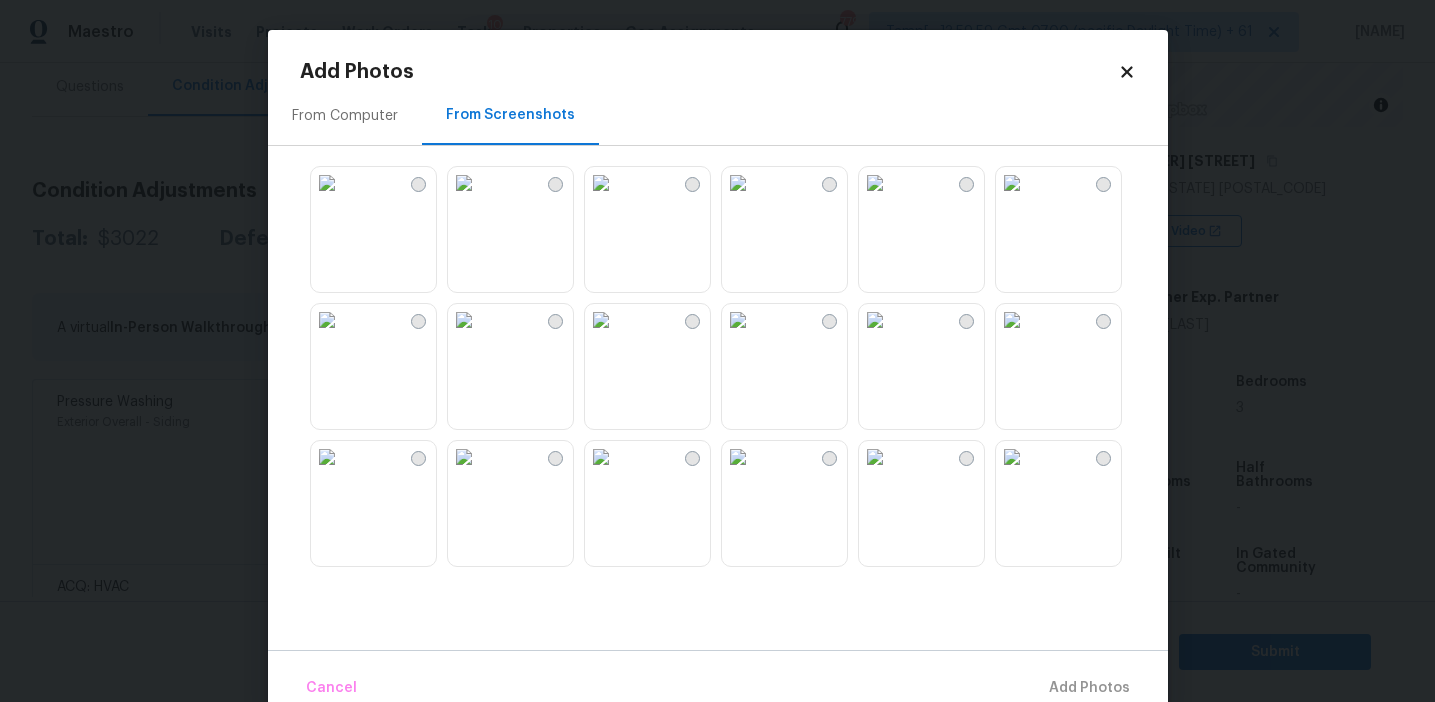 click at bounding box center [601, 183] 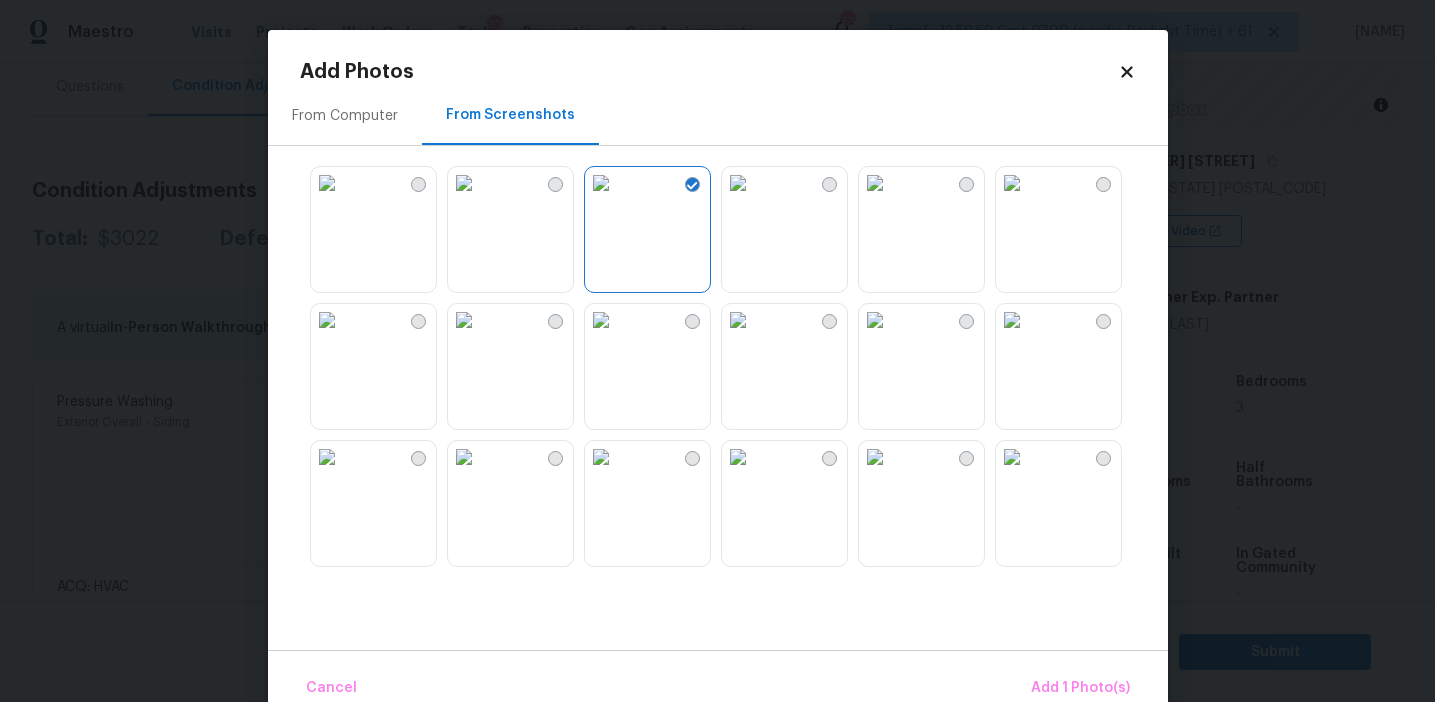 click at bounding box center [738, 183] 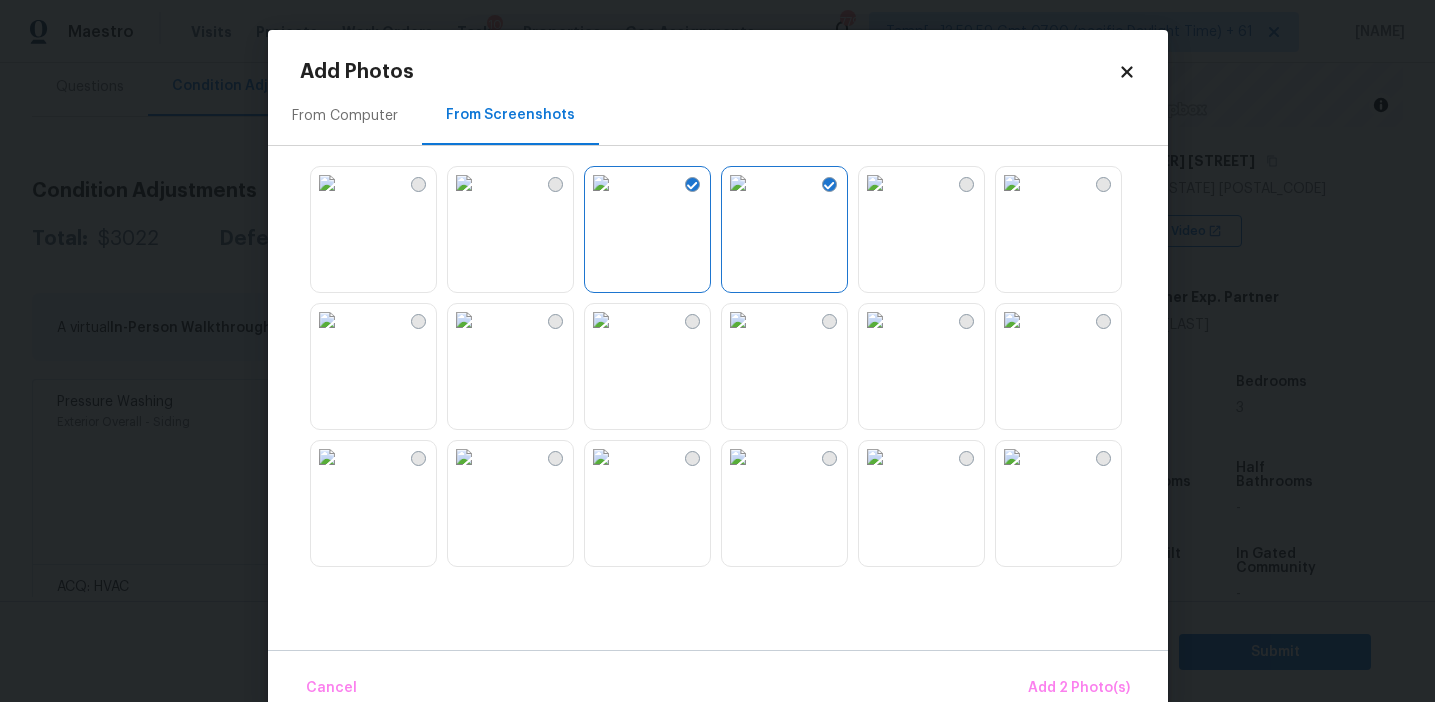 click at bounding box center (1012, 320) 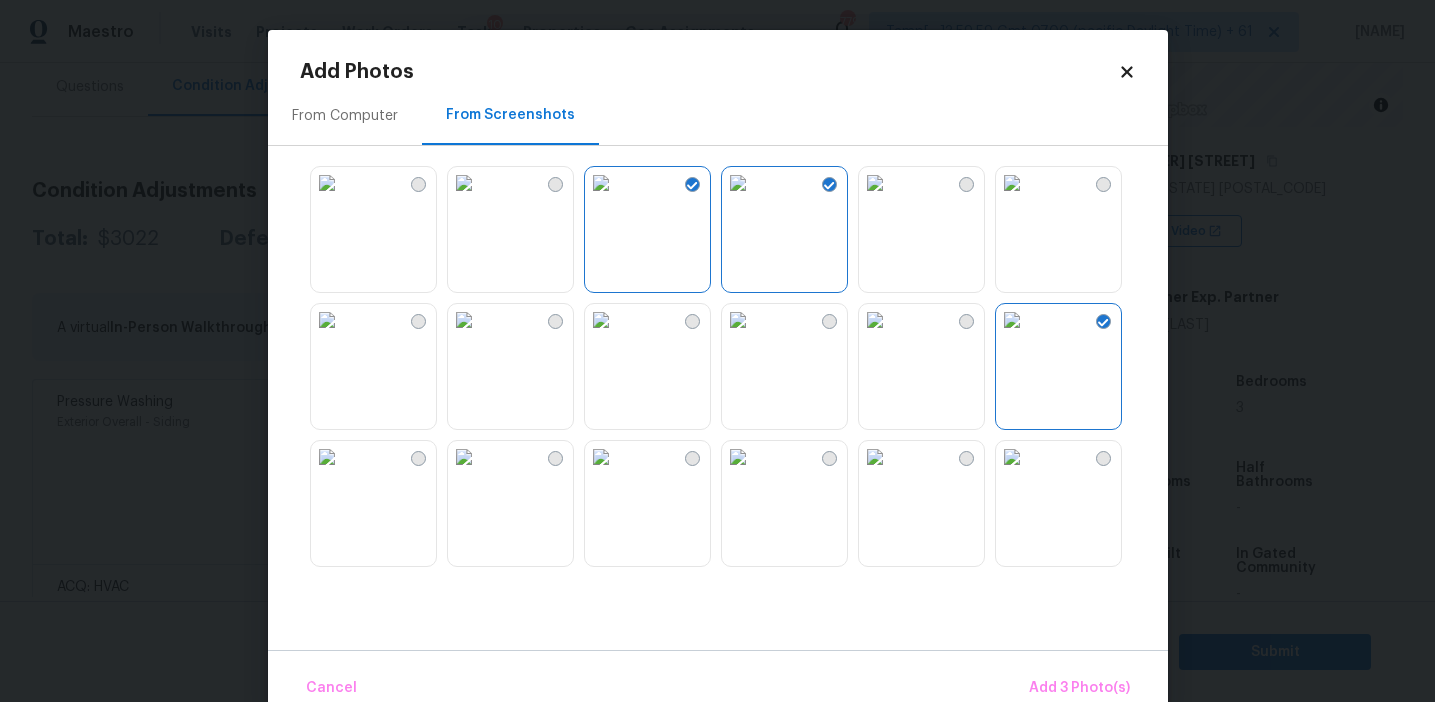 click at bounding box center [1012, 457] 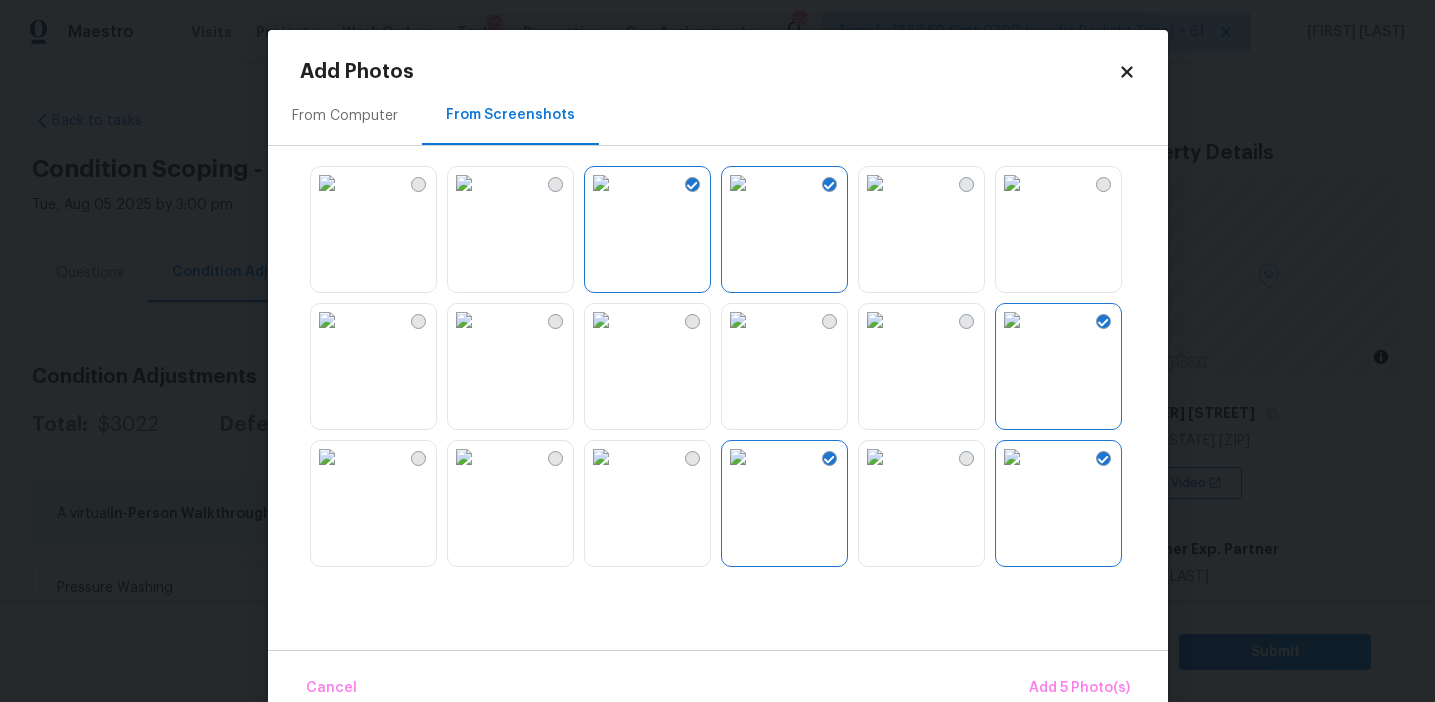 scroll, scrollTop: 0, scrollLeft: 0, axis: both 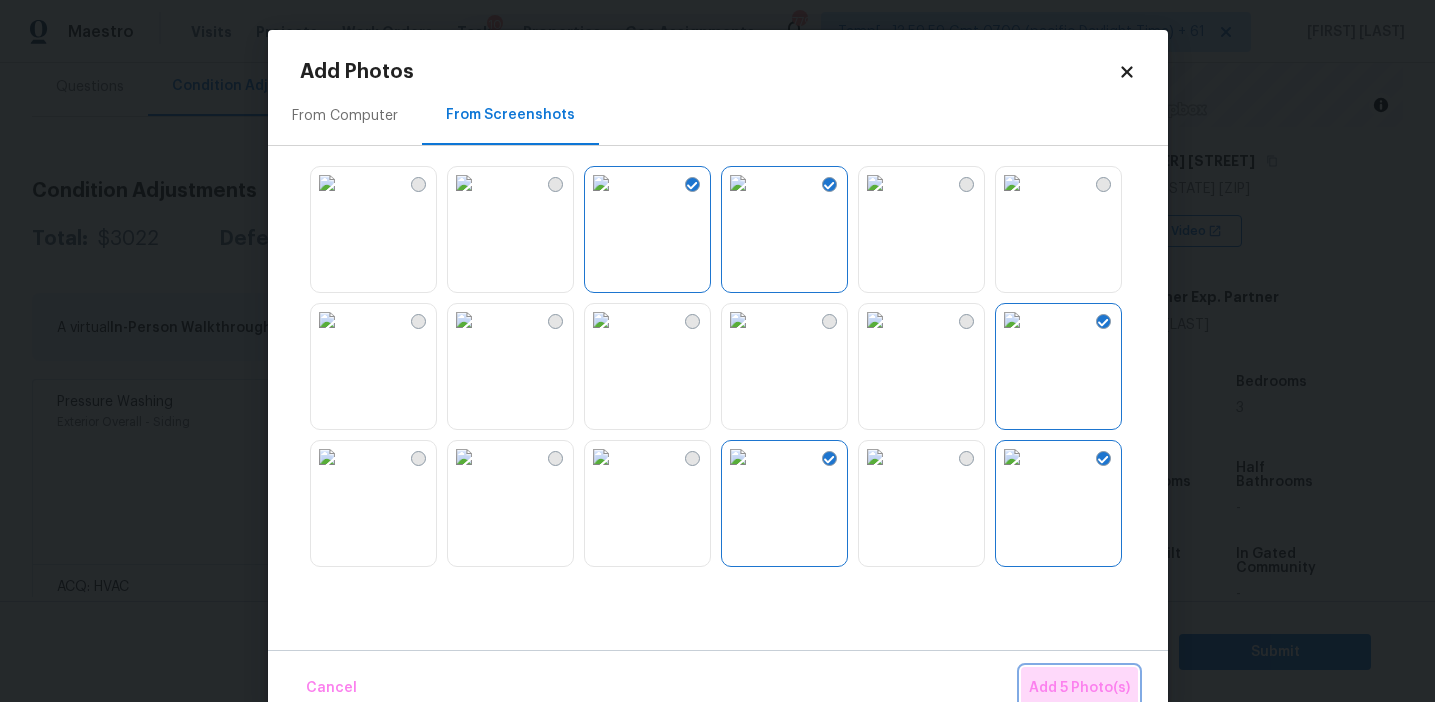 click on "Add 5 Photo(s)" at bounding box center [1079, 688] 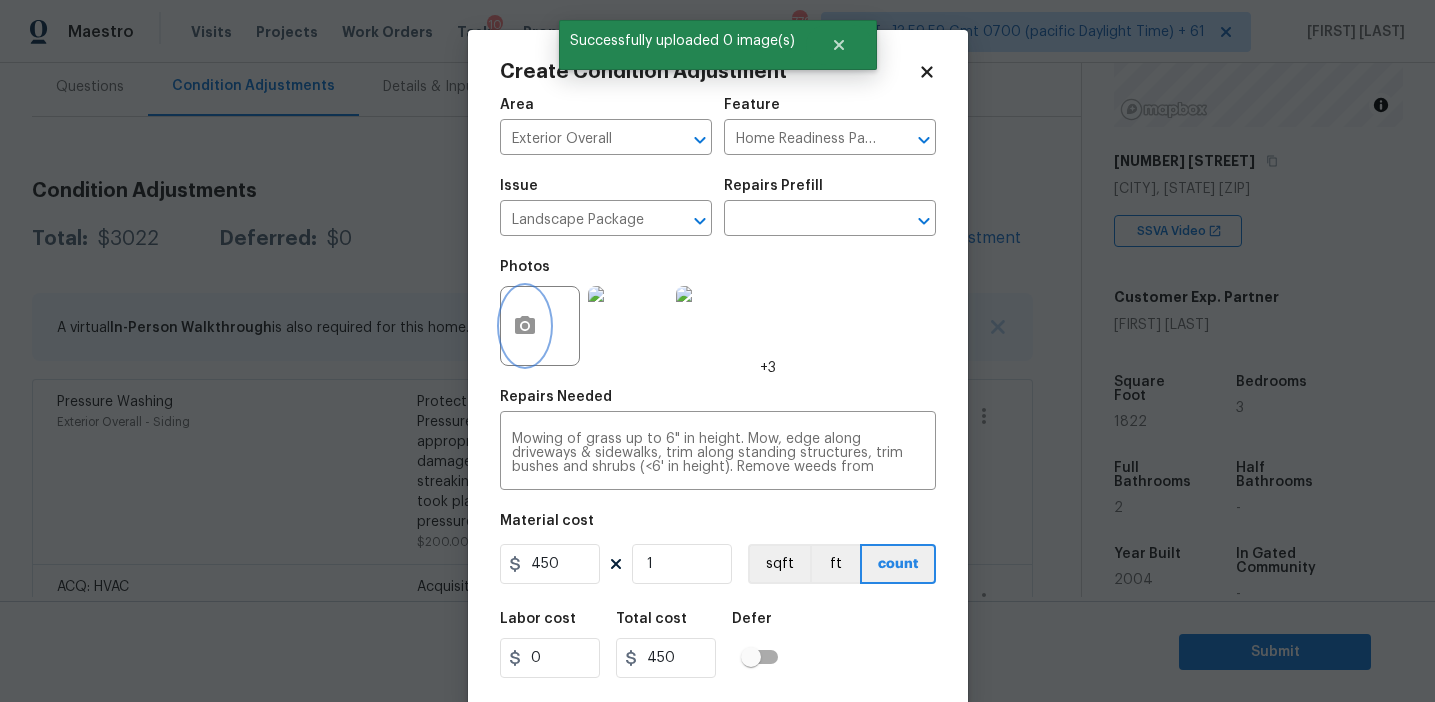 scroll, scrollTop: 45, scrollLeft: 0, axis: vertical 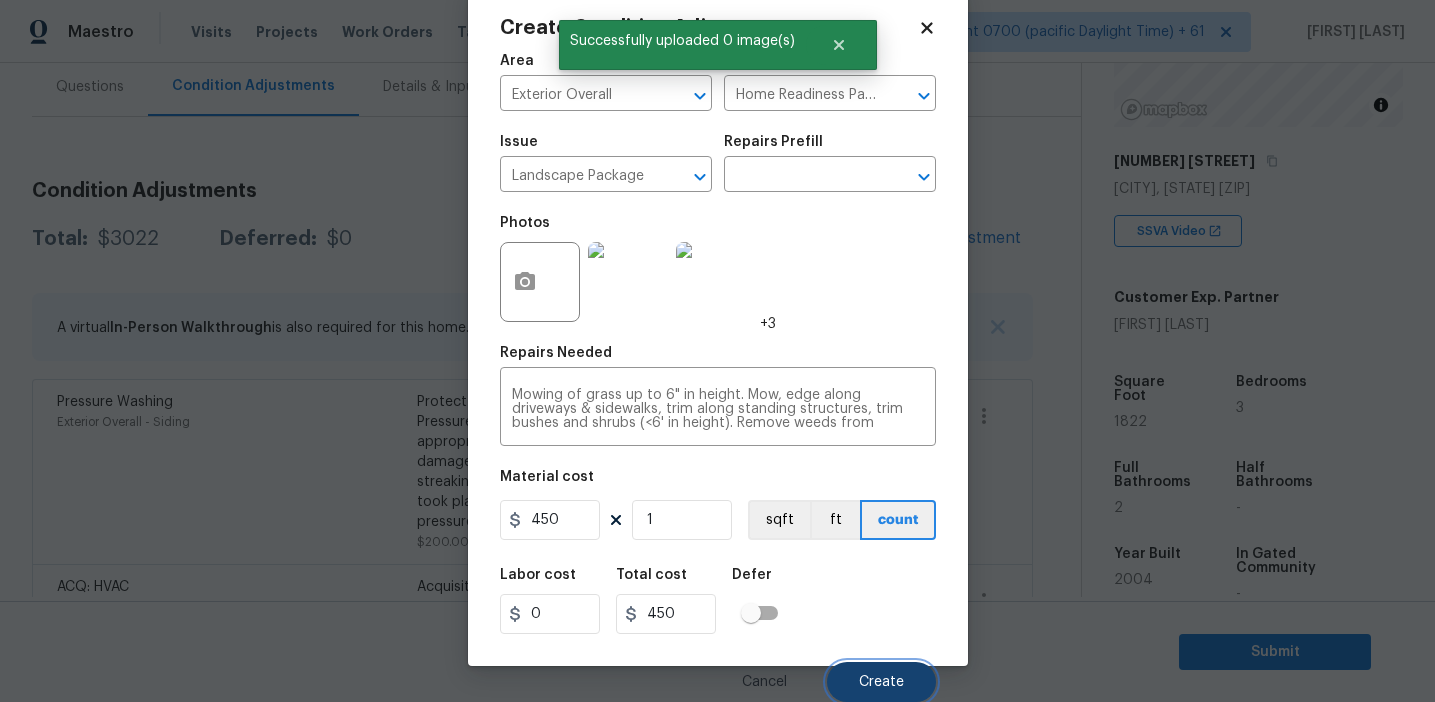 click on "Create" at bounding box center (881, 682) 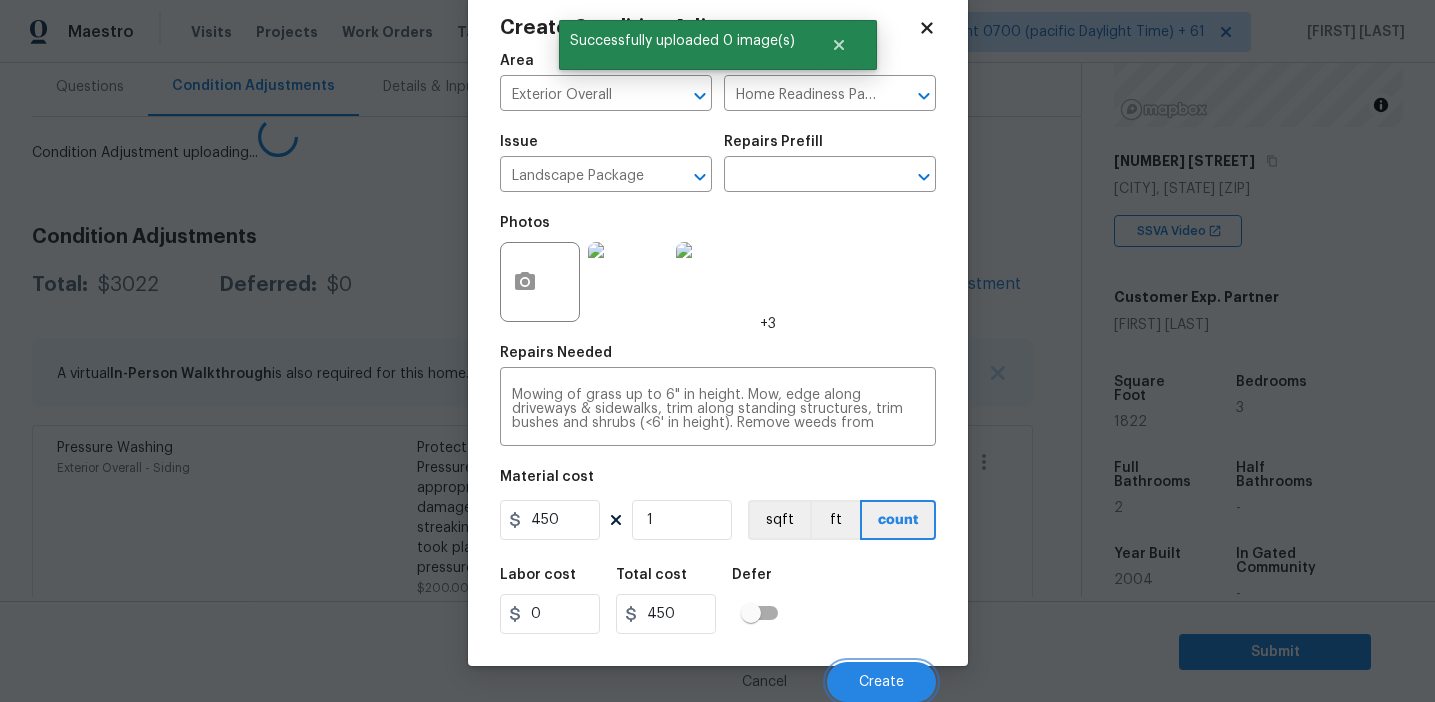 scroll, scrollTop: 38, scrollLeft: 0, axis: vertical 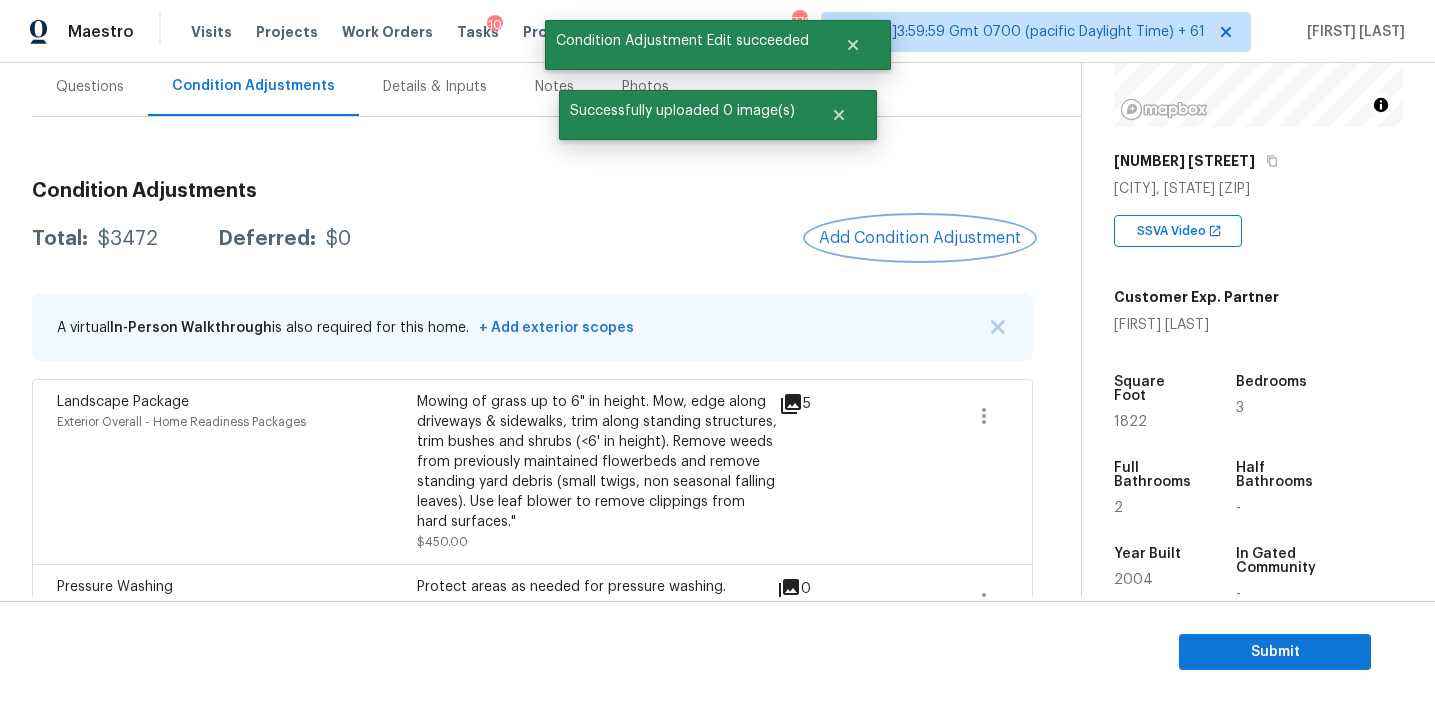 click on "Add Condition Adjustment" at bounding box center (920, 238) 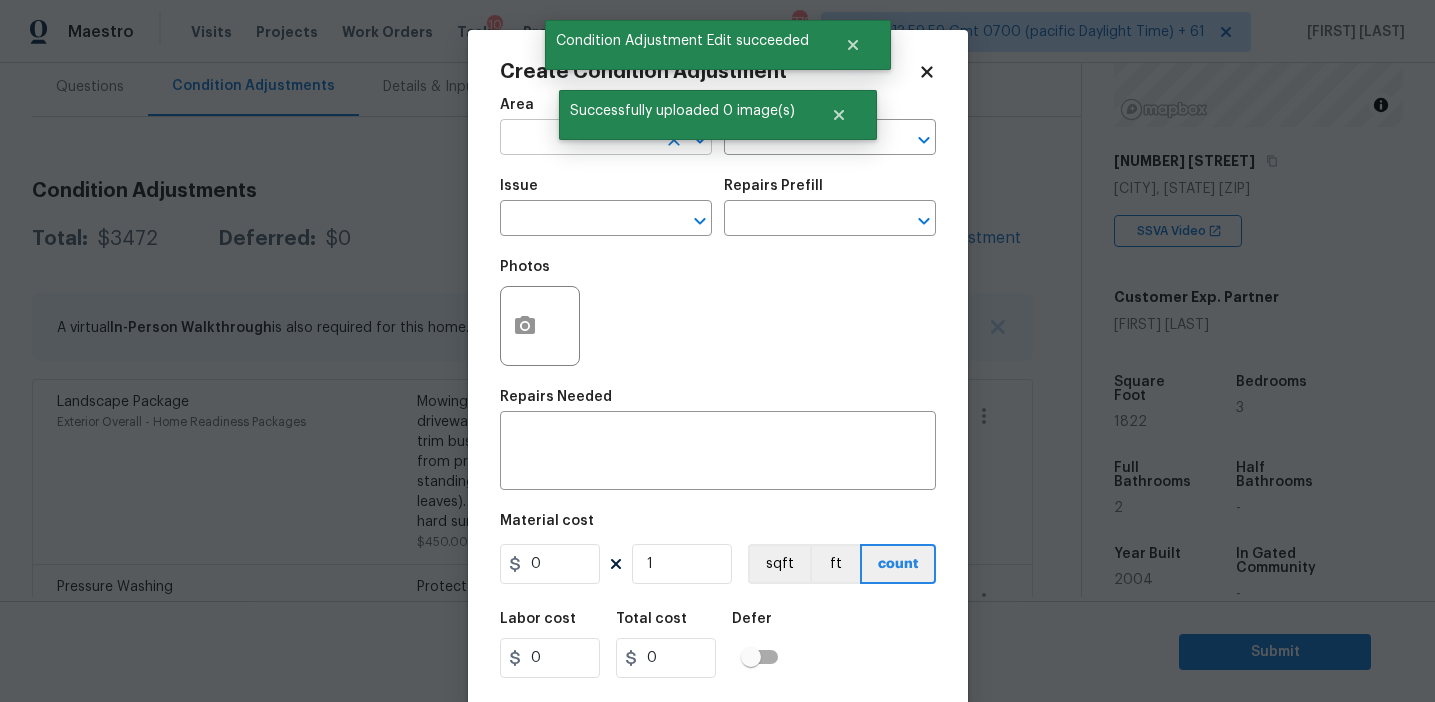 click at bounding box center (578, 139) 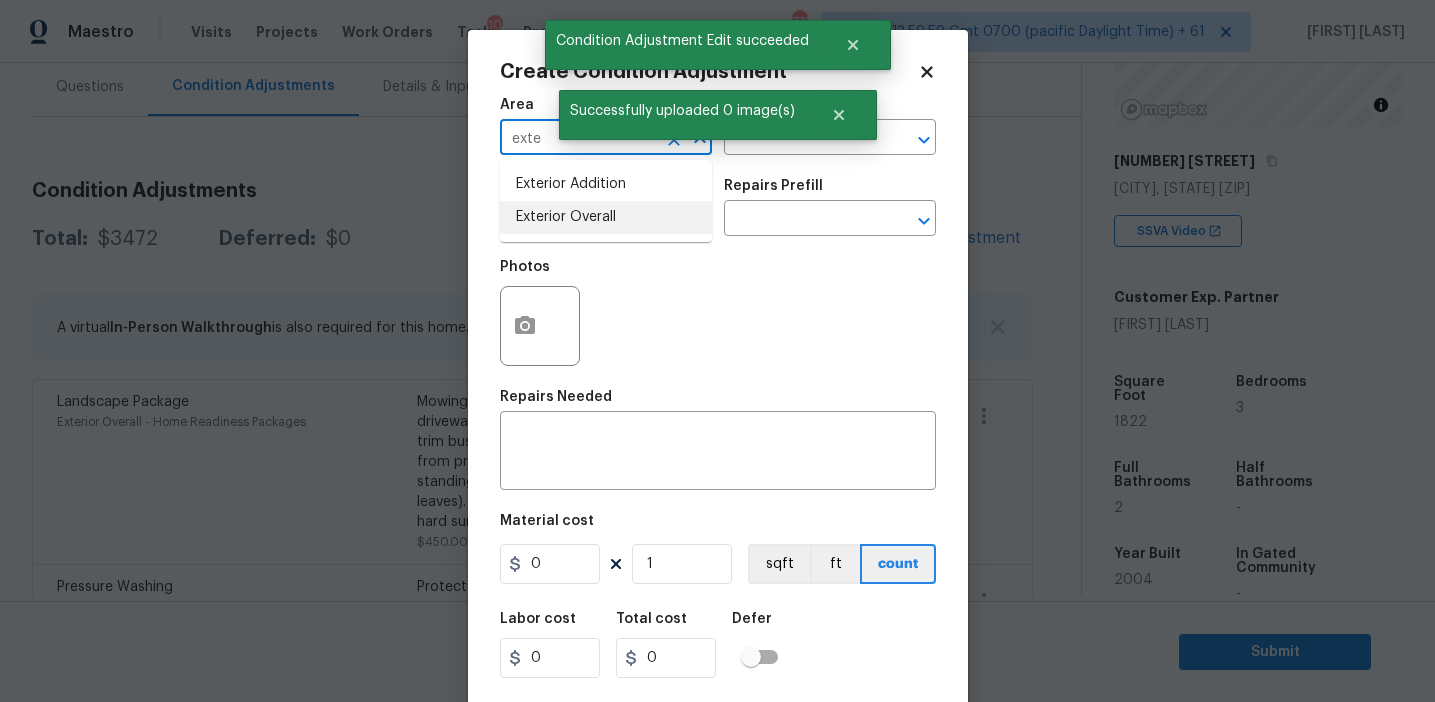 click on "Exterior Overall" at bounding box center (606, 217) 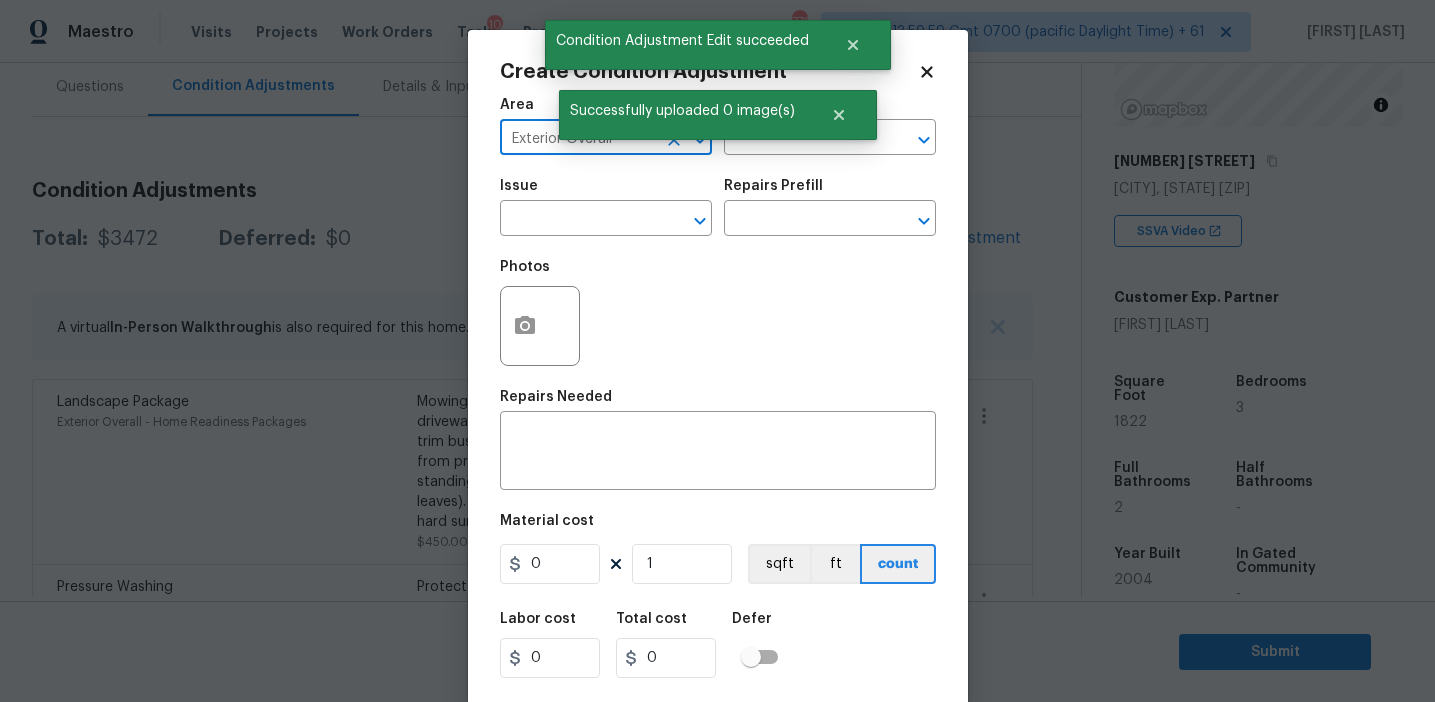 type on "Exterior Overall" 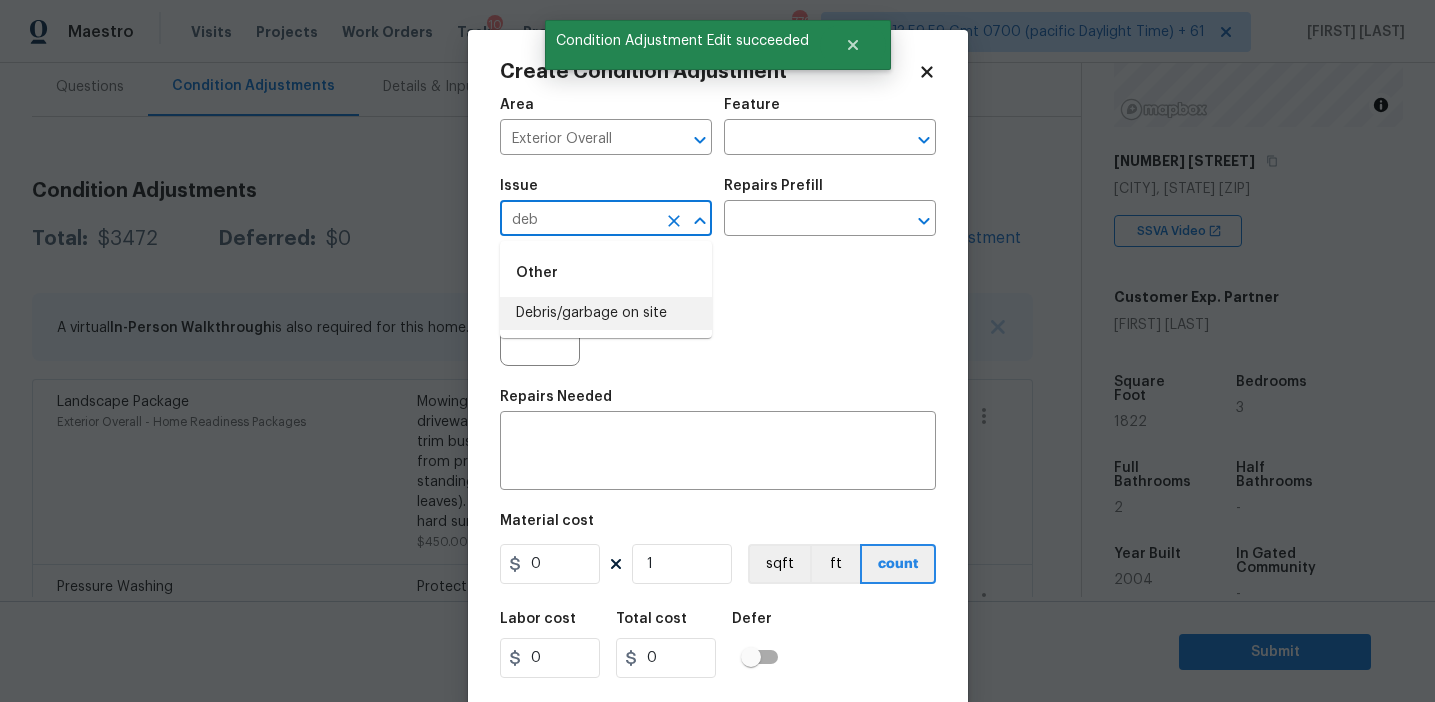 click on "Debris/garbage on site" at bounding box center [606, 313] 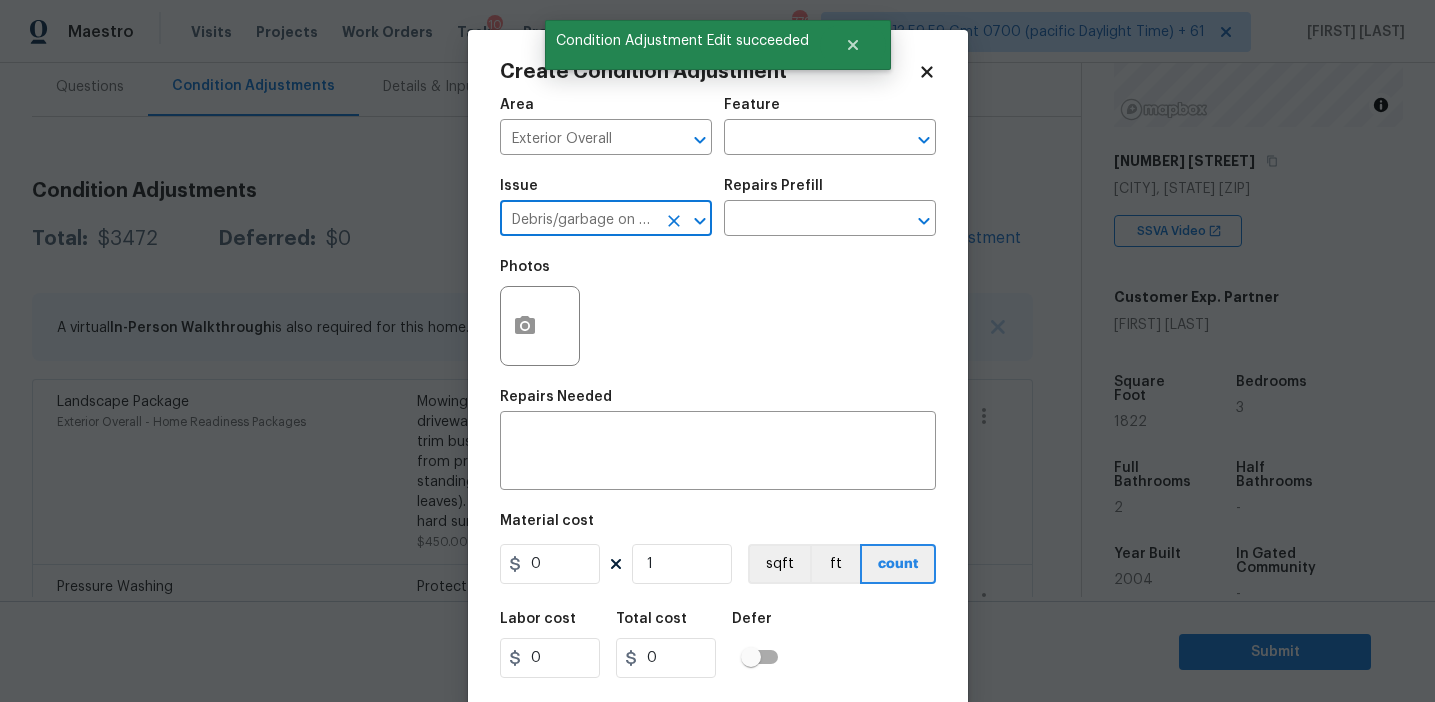 type on "Debris/garbage on site" 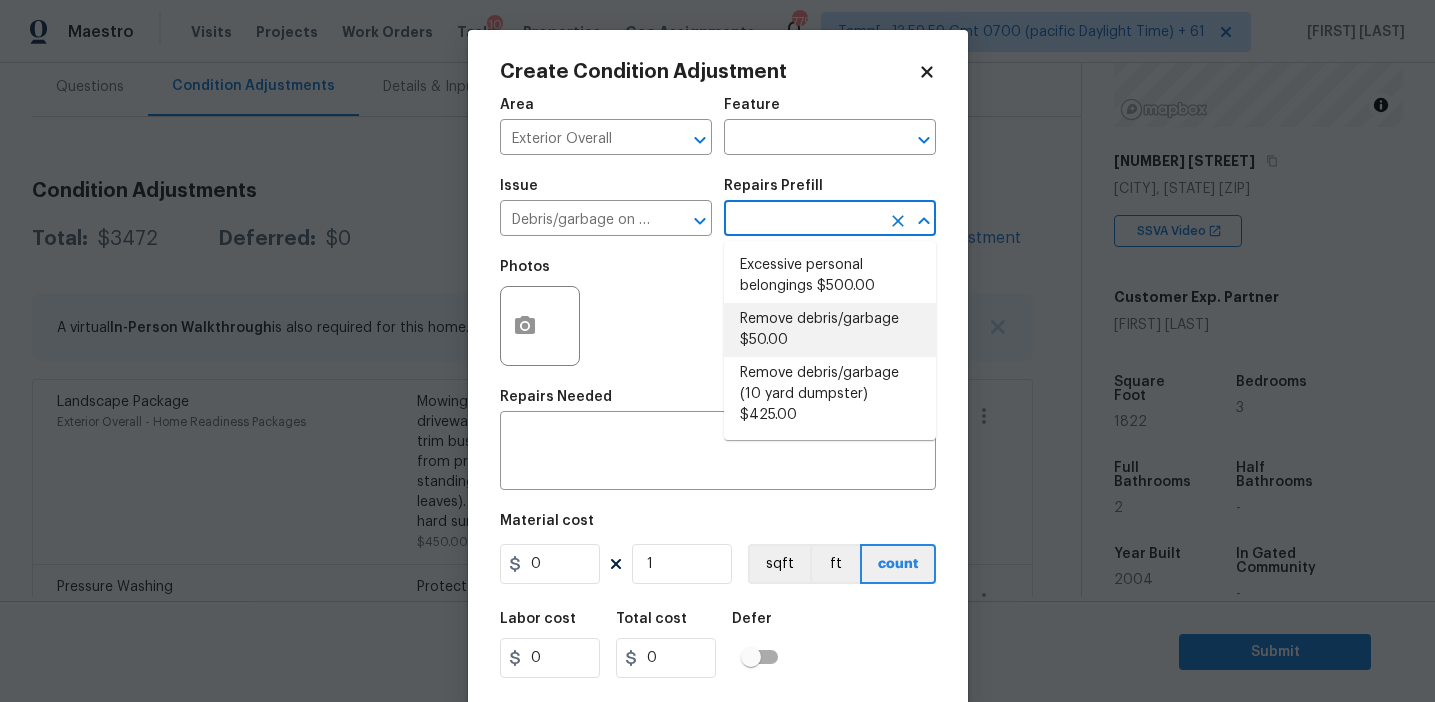 click on "Remove debris/garbage $50.00" at bounding box center [830, 330] 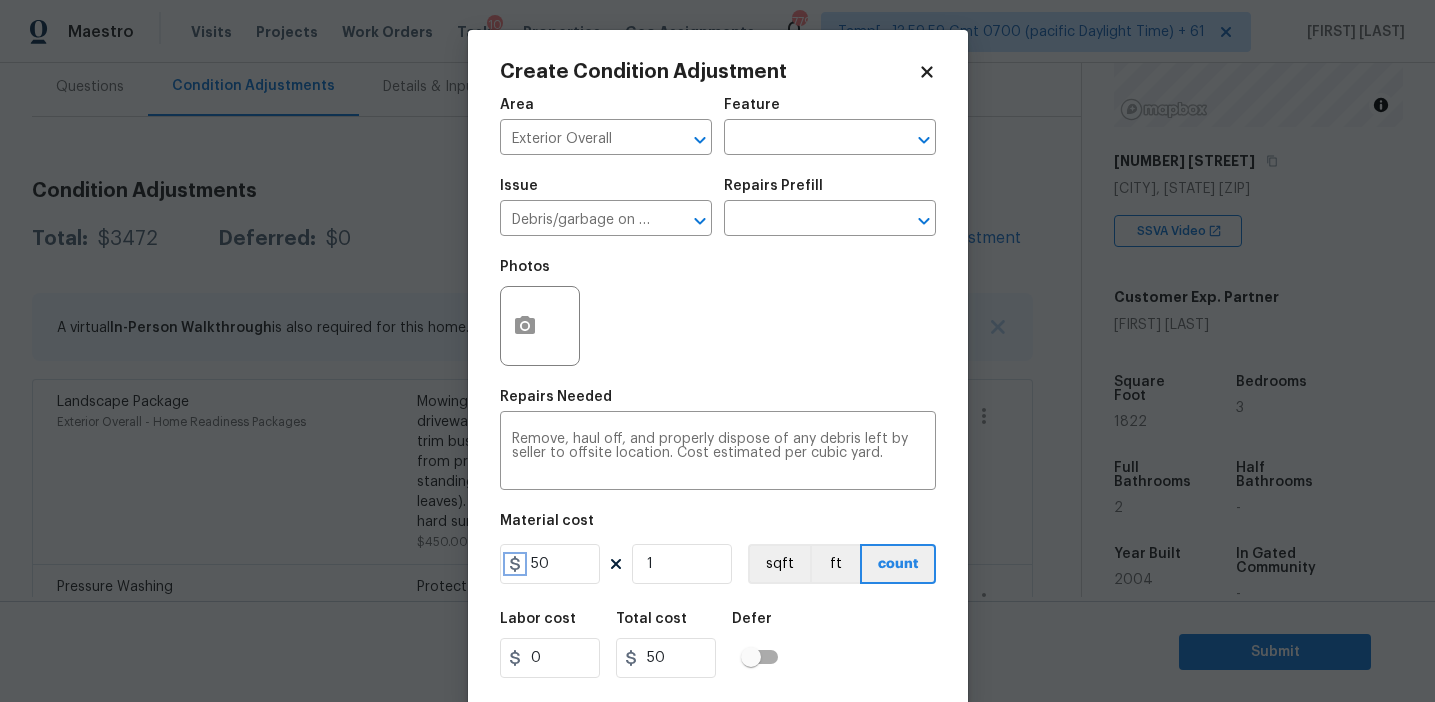 click 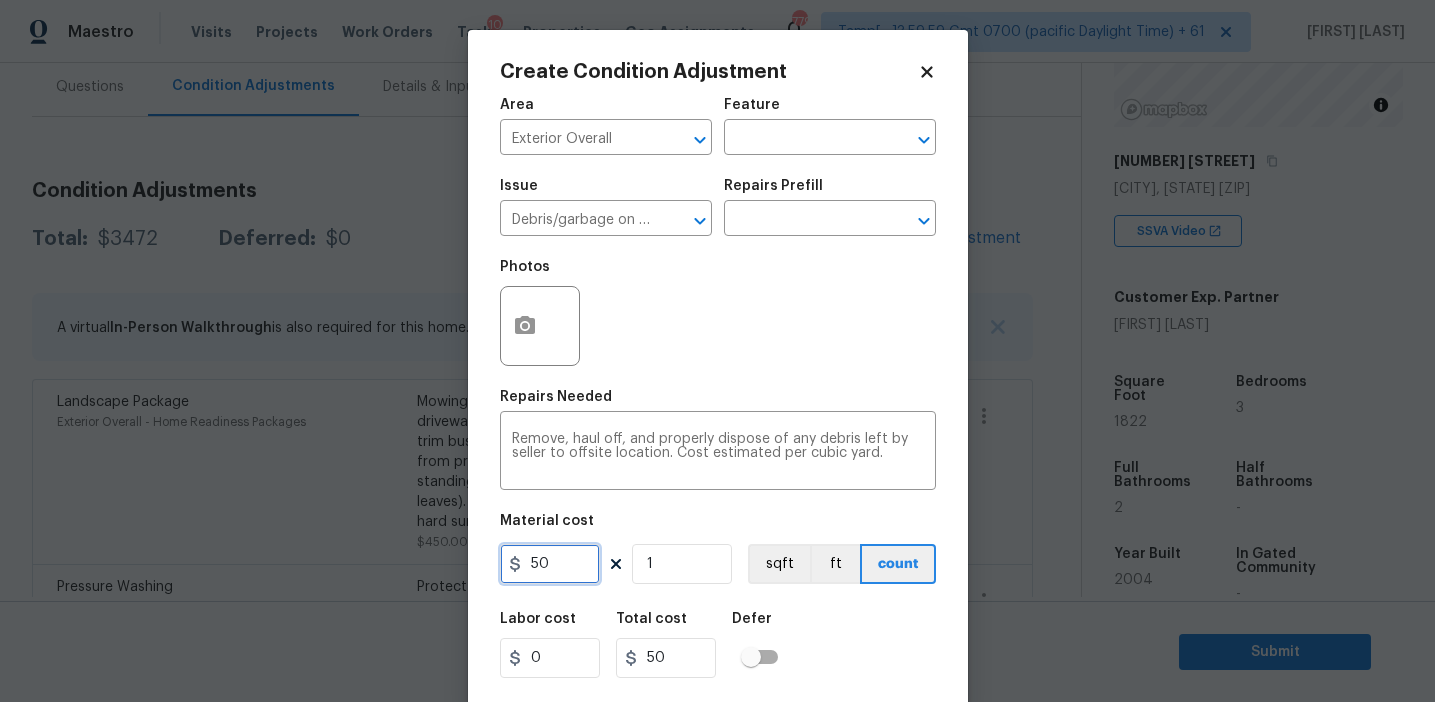 click on "50" at bounding box center [550, 564] 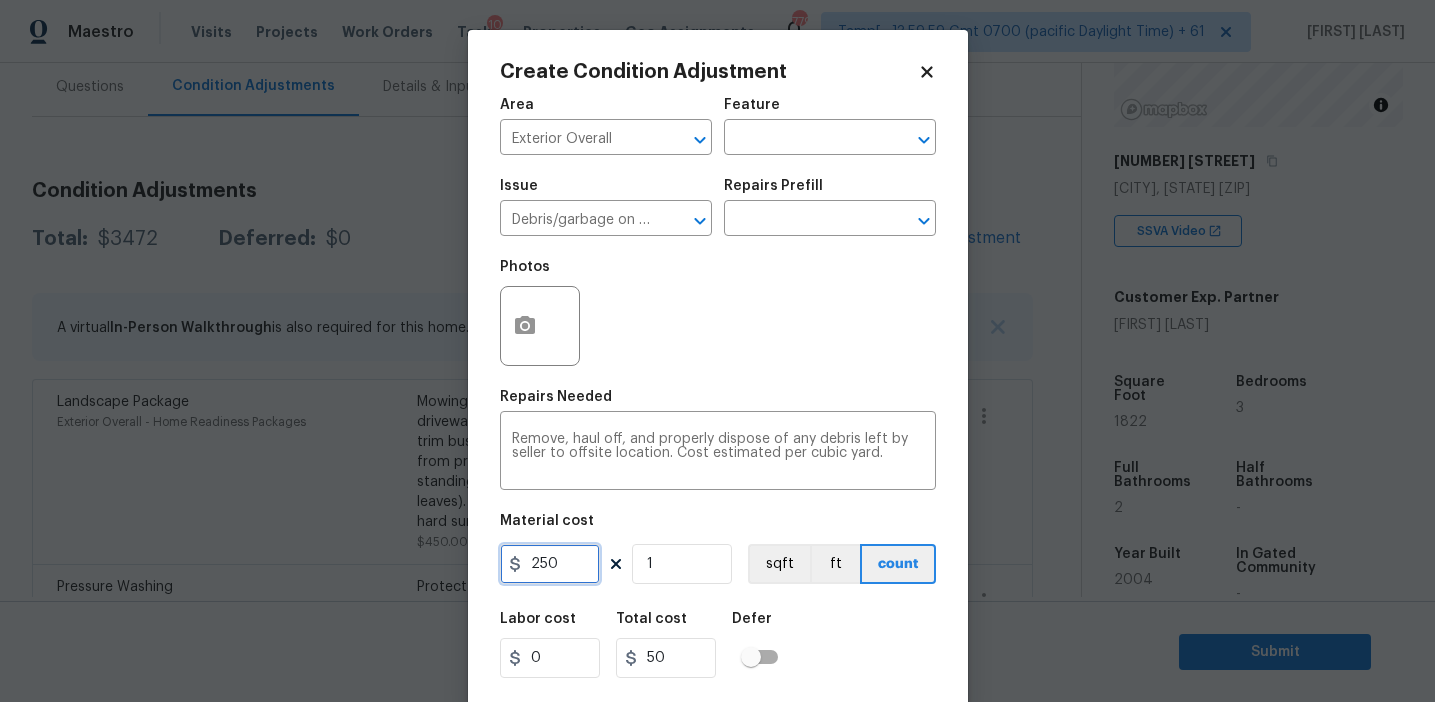 type on "250" 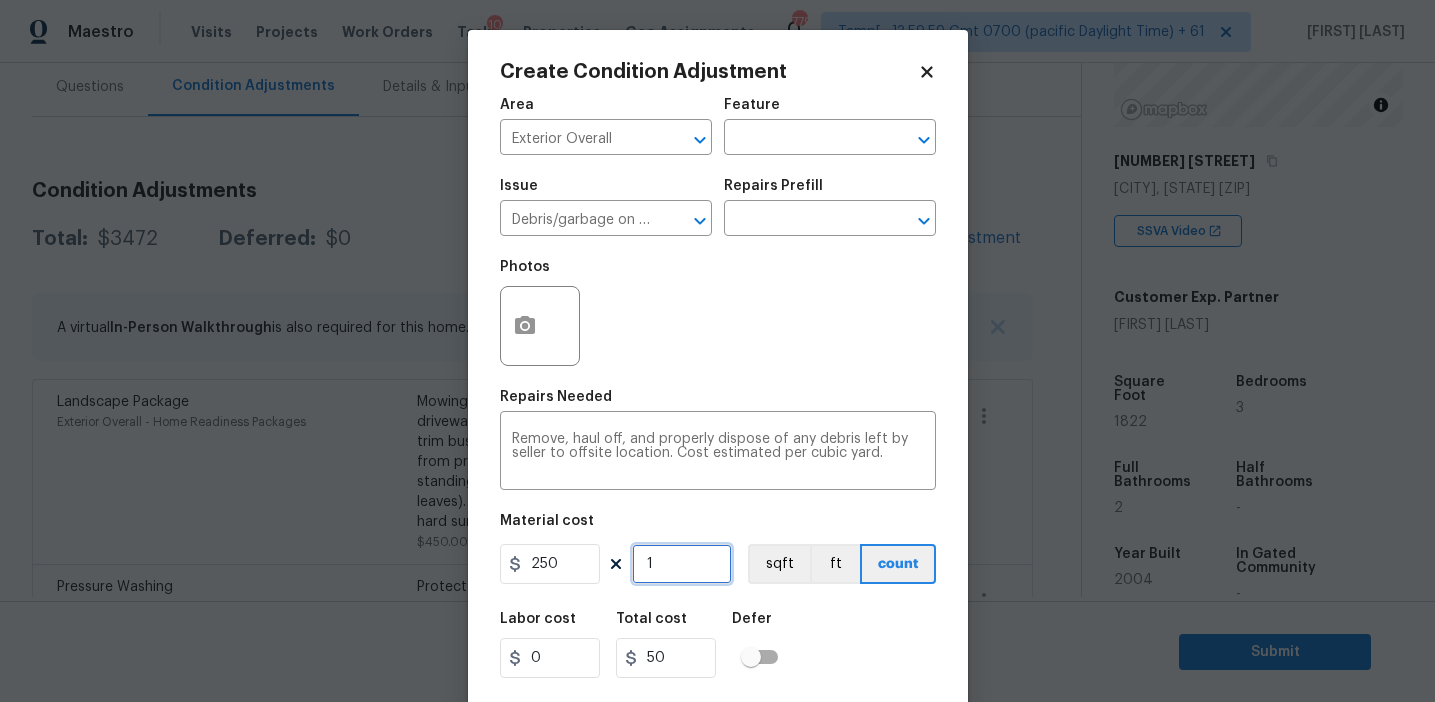 type on "250" 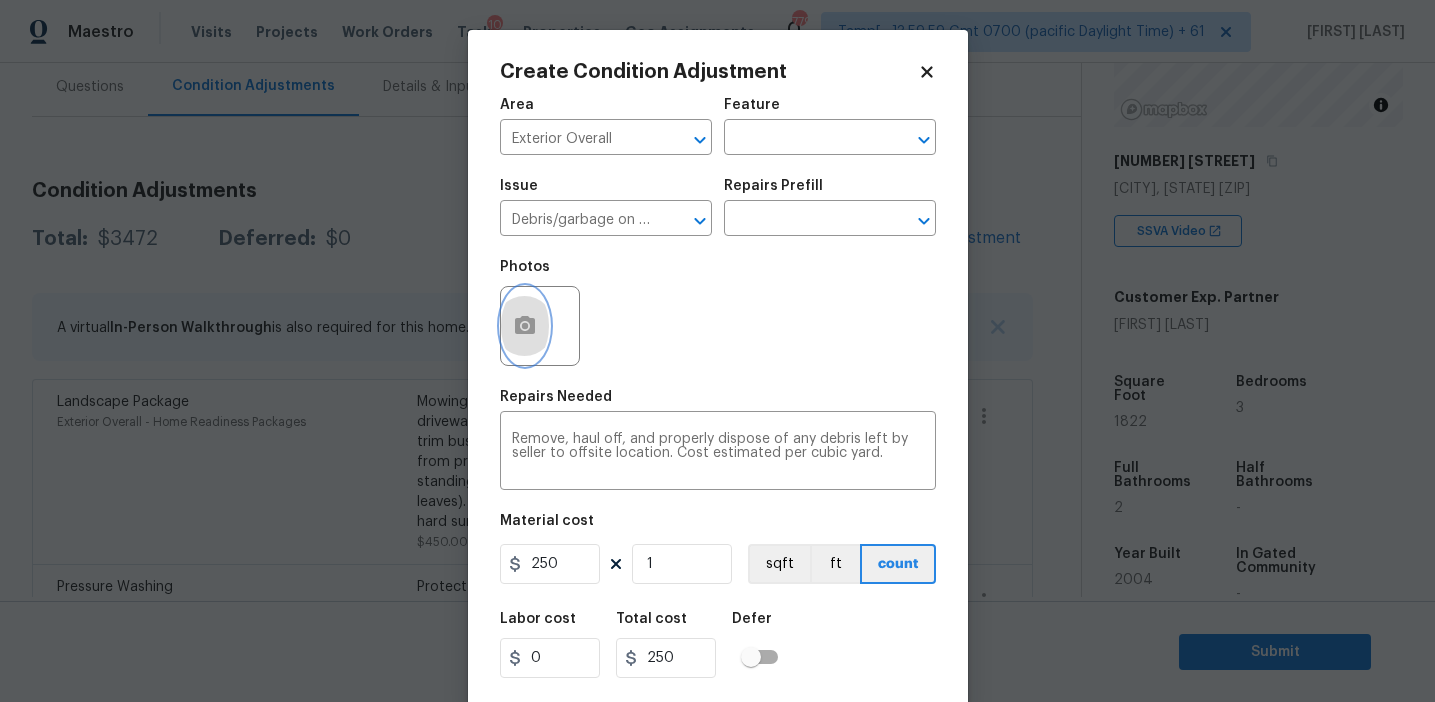 click at bounding box center (525, 326) 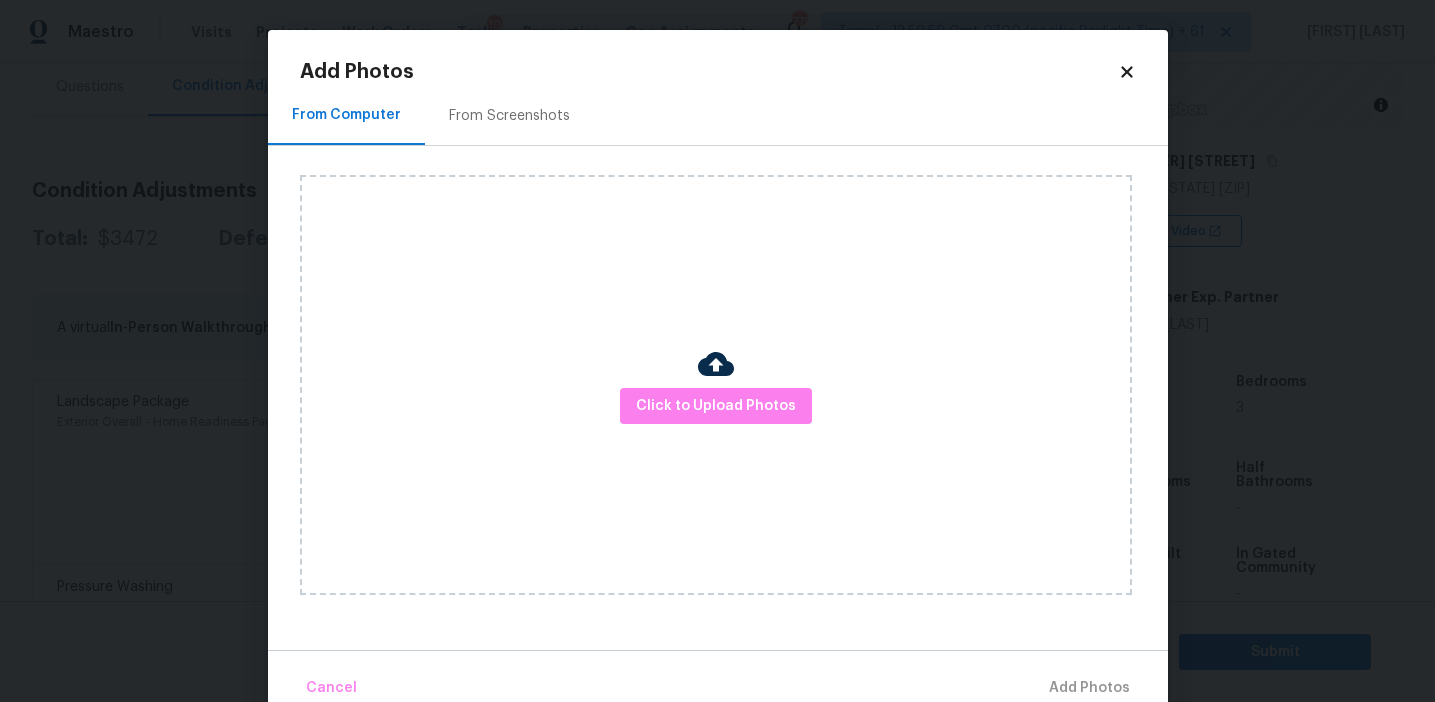 click on "From Screenshots" at bounding box center [509, 115] 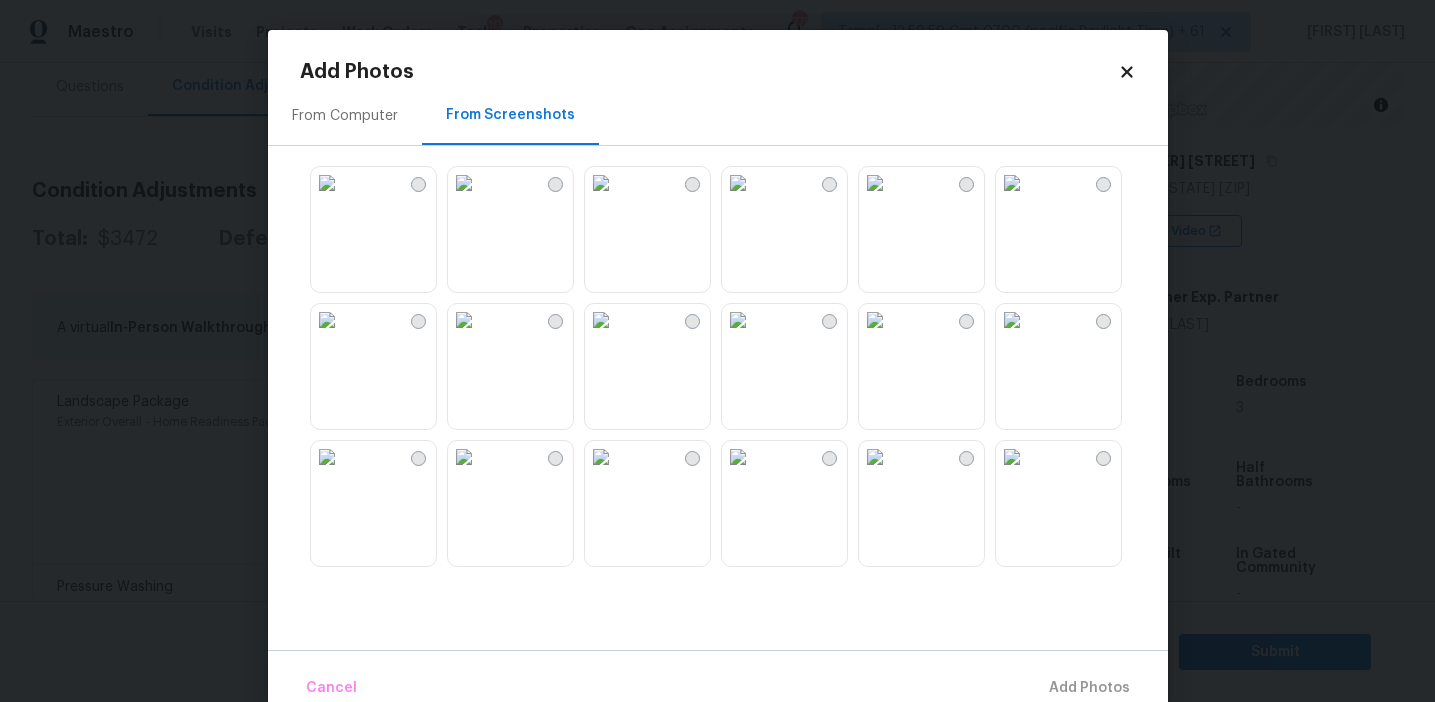 click at bounding box center (738, 457) 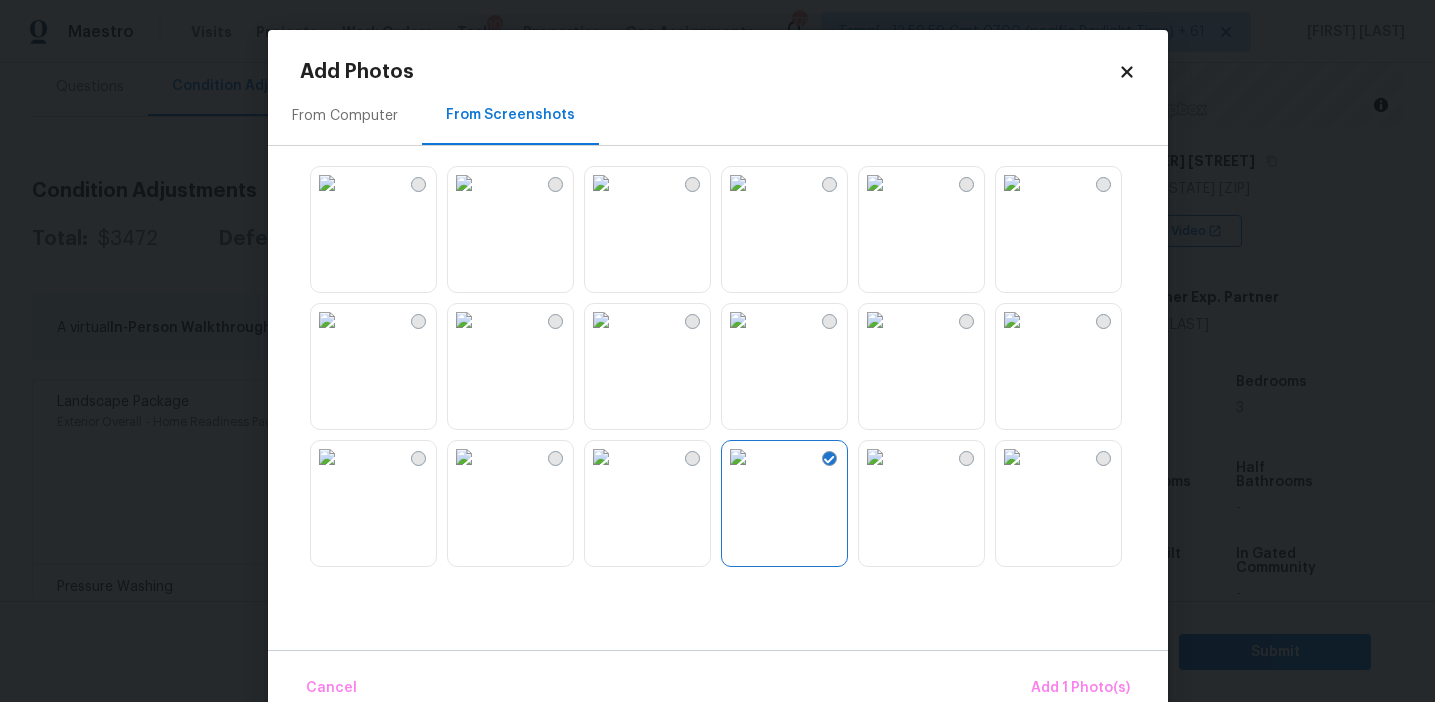 click at bounding box center (1012, 457) 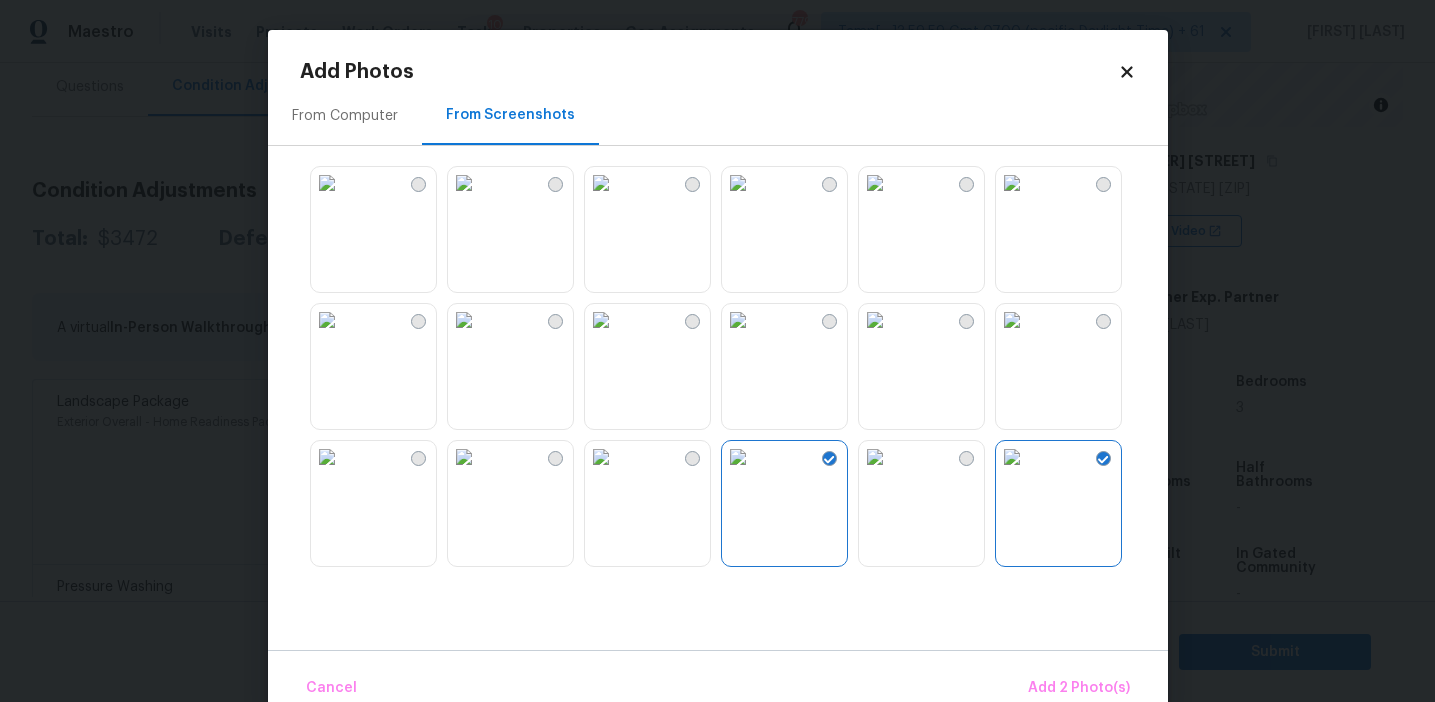 click at bounding box center (1012, 320) 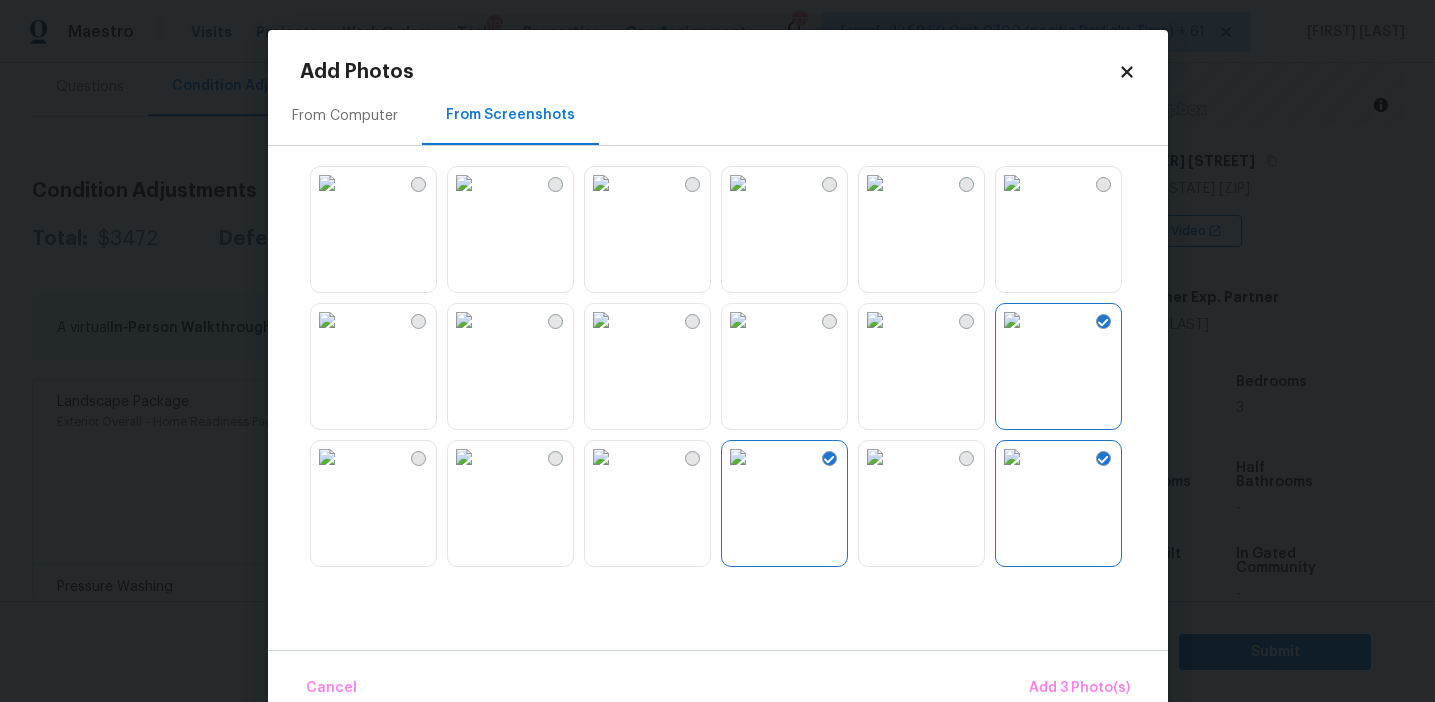 click at bounding box center [738, 183] 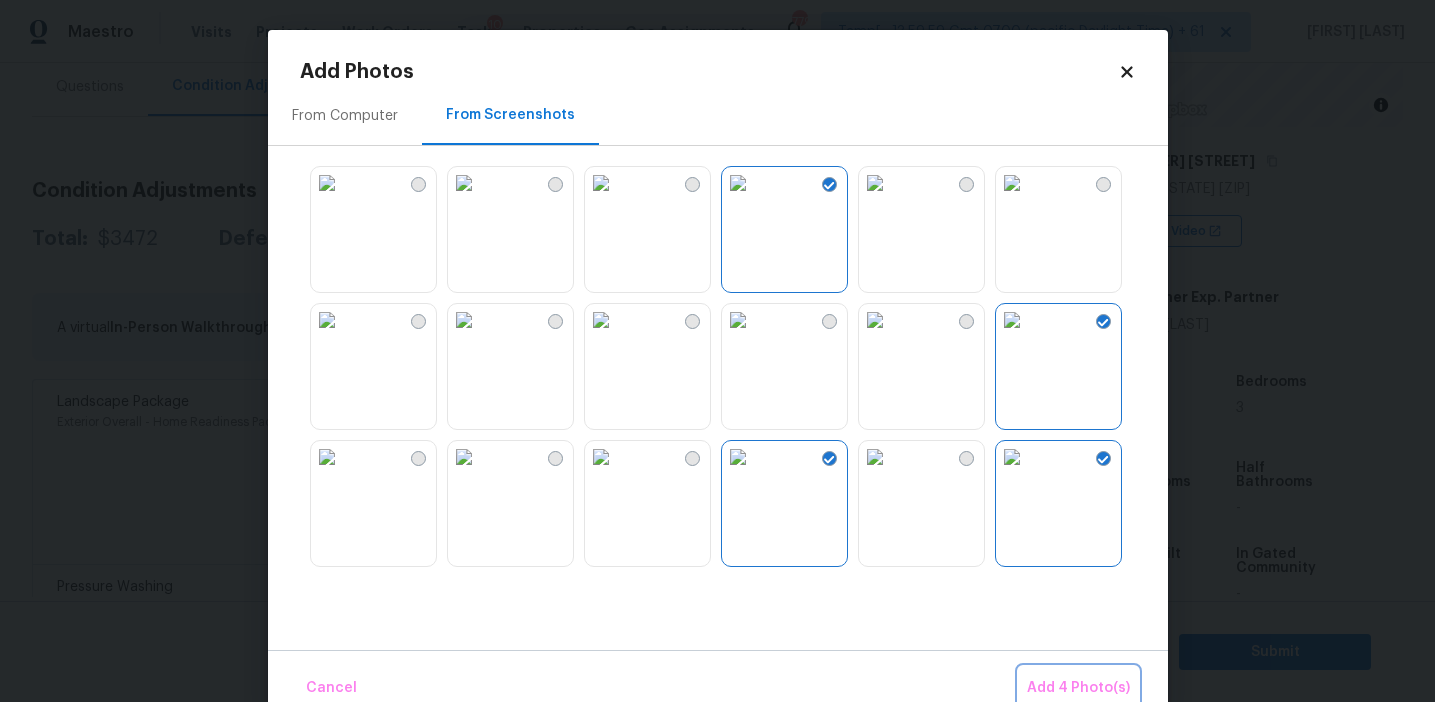 click on "Add 4 Photo(s)" at bounding box center [1078, 688] 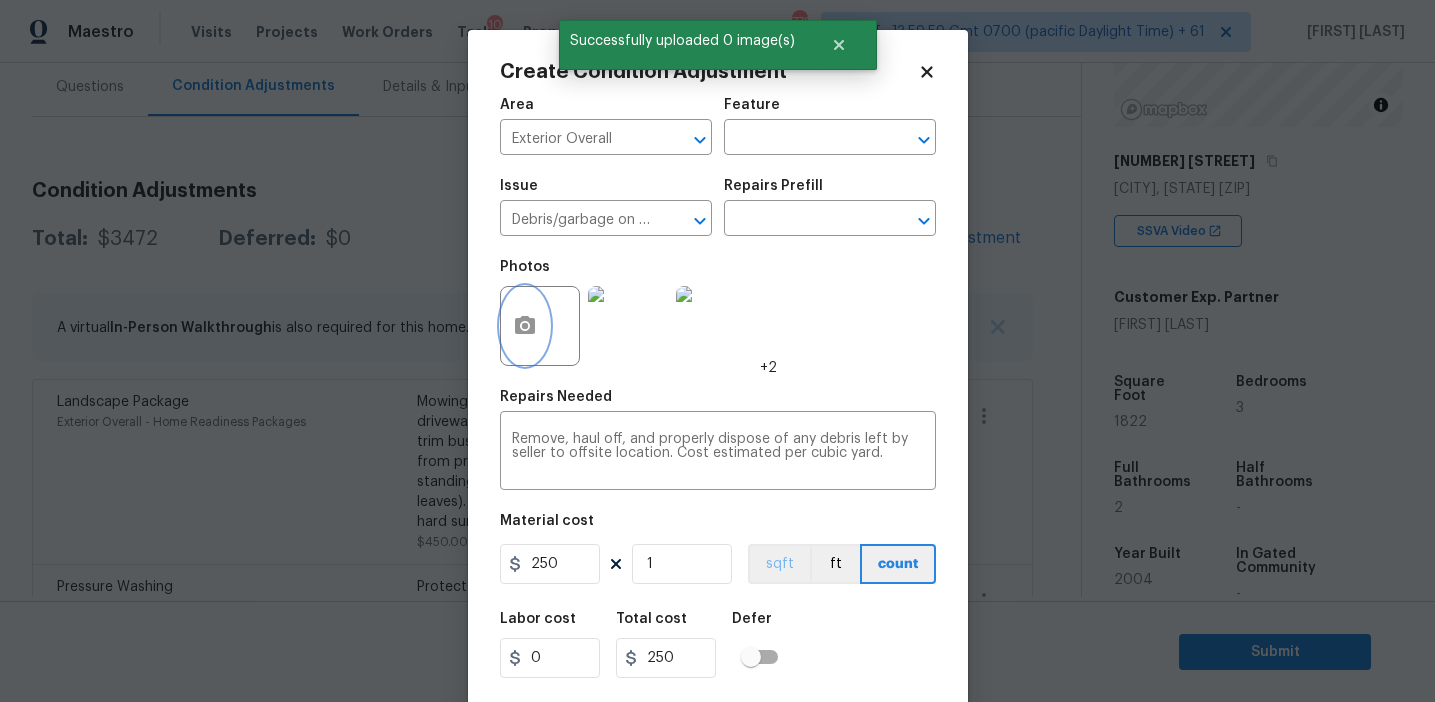 scroll, scrollTop: 45, scrollLeft: 0, axis: vertical 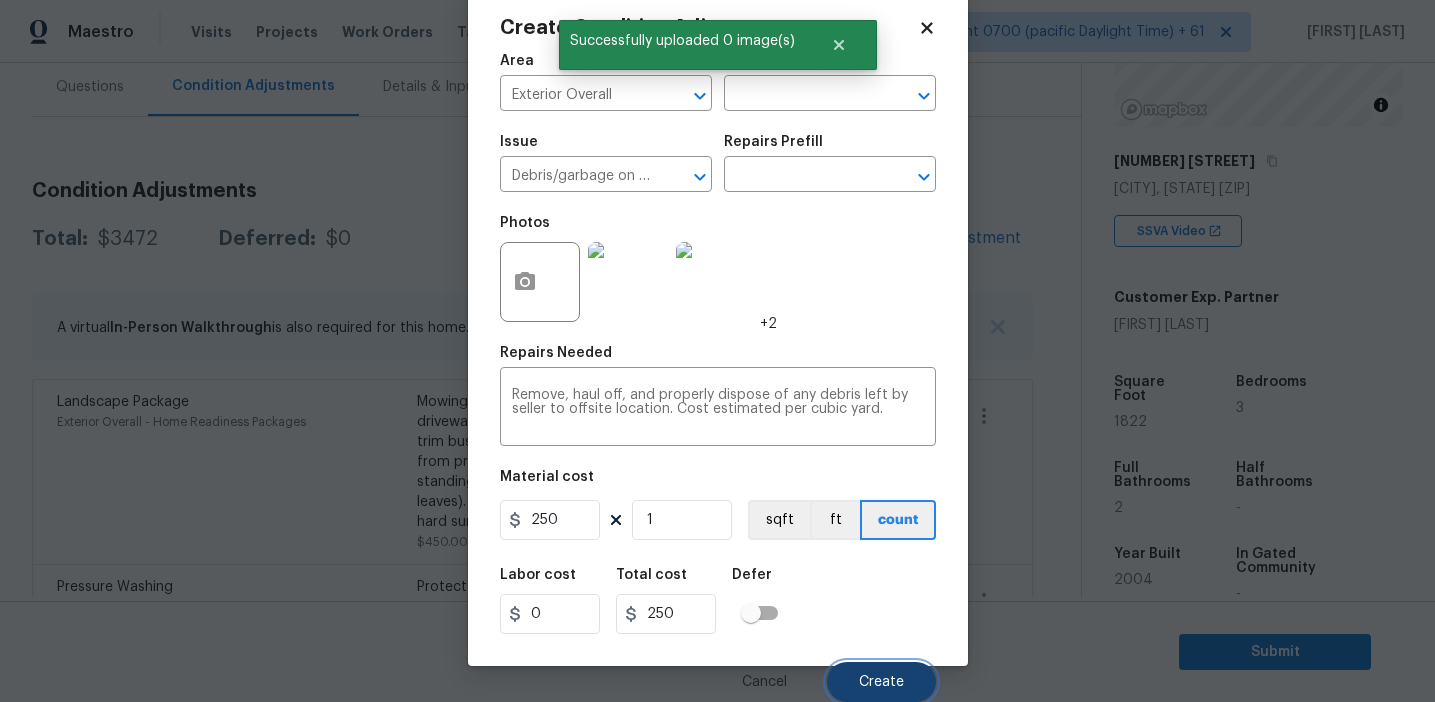 click on "Create" at bounding box center [881, 682] 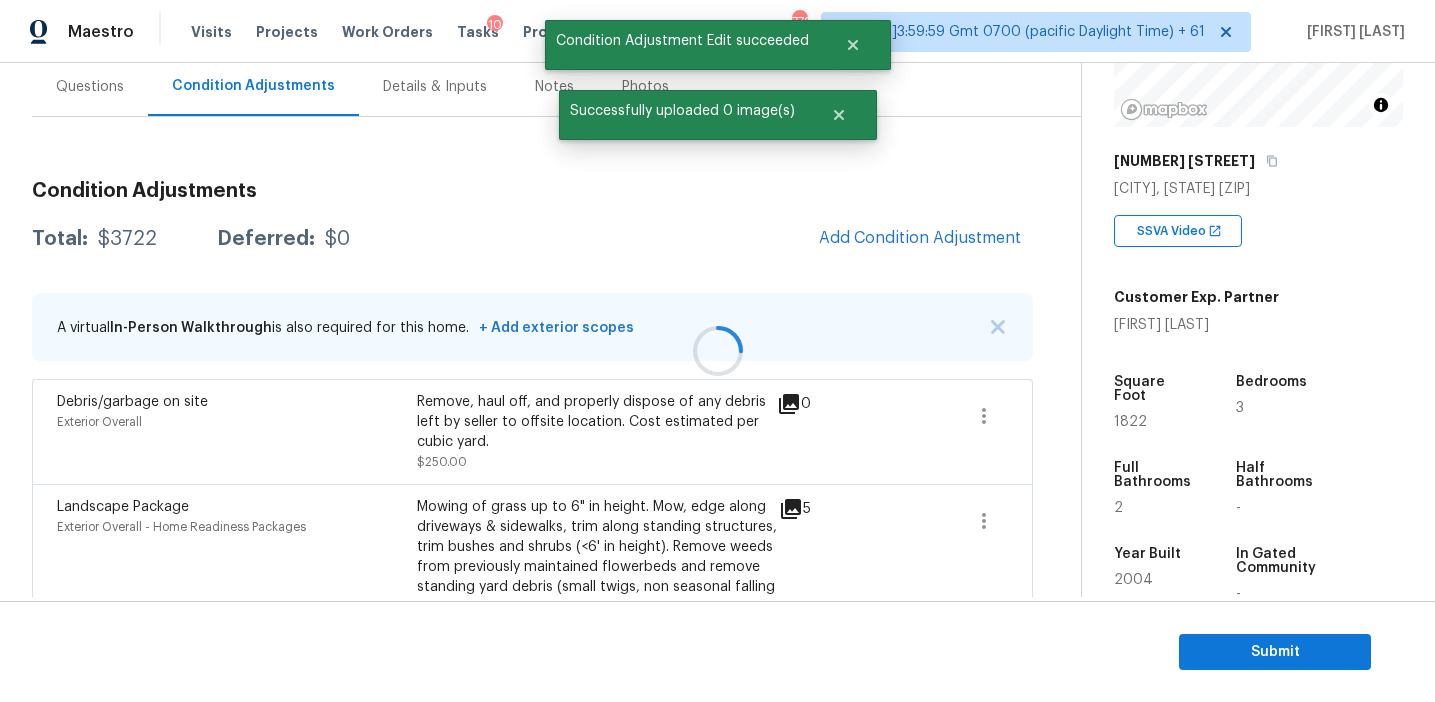 scroll, scrollTop: 38, scrollLeft: 0, axis: vertical 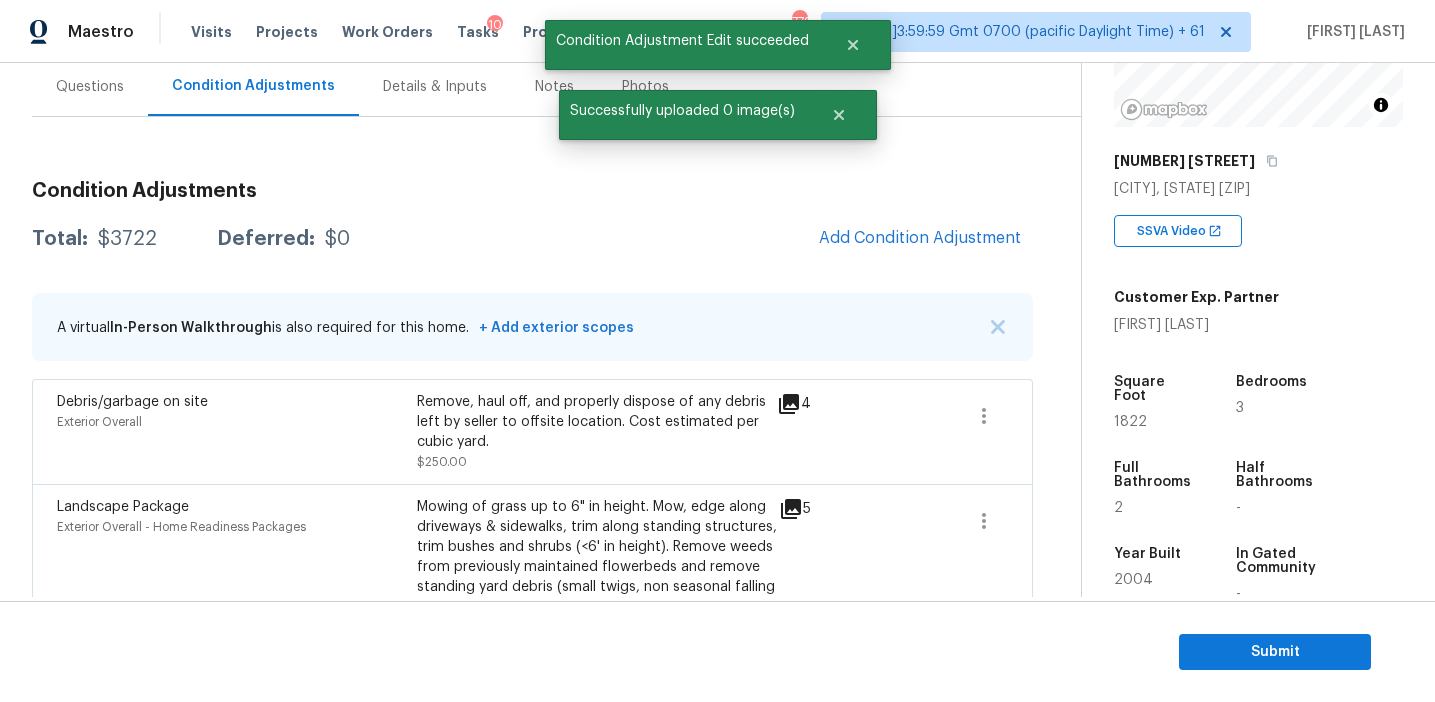 click on "Condition Adjustments" at bounding box center [532, 191] 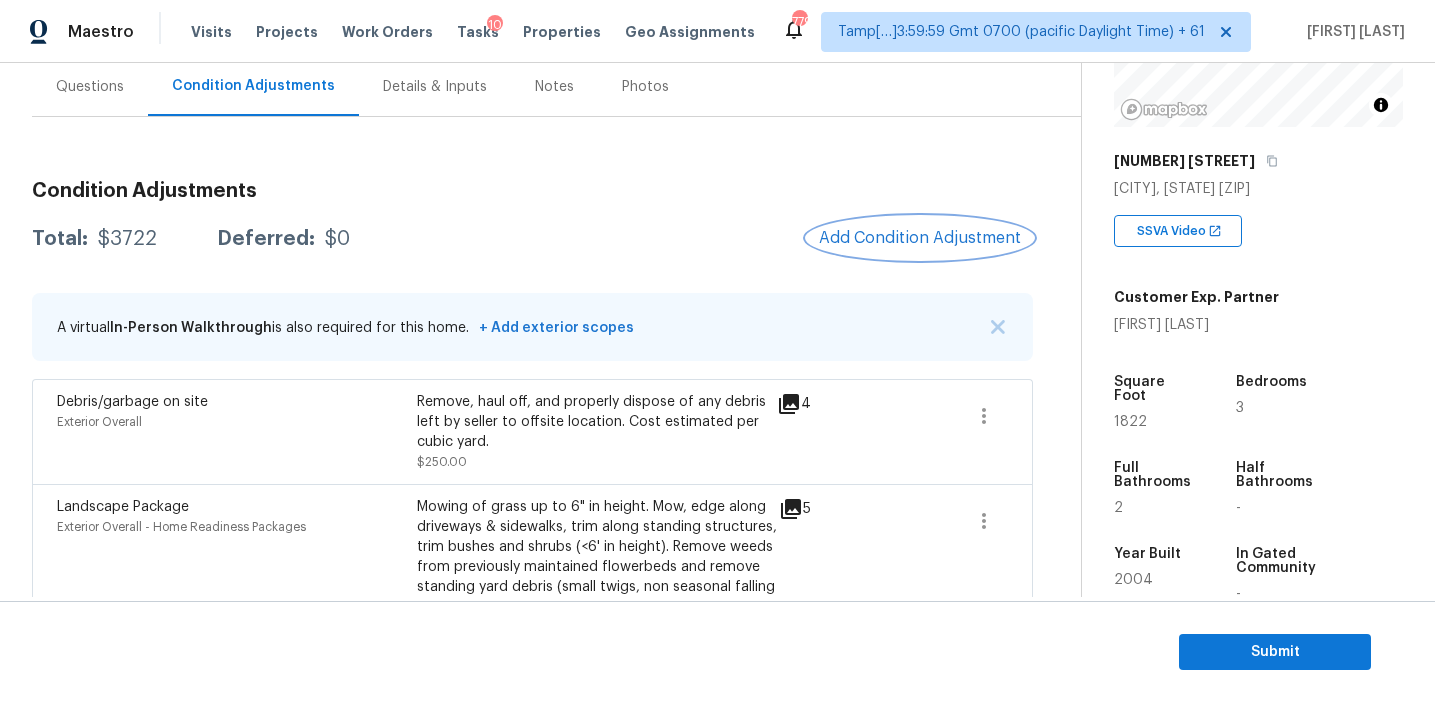 click on "Add Condition Adjustment" at bounding box center (920, 238) 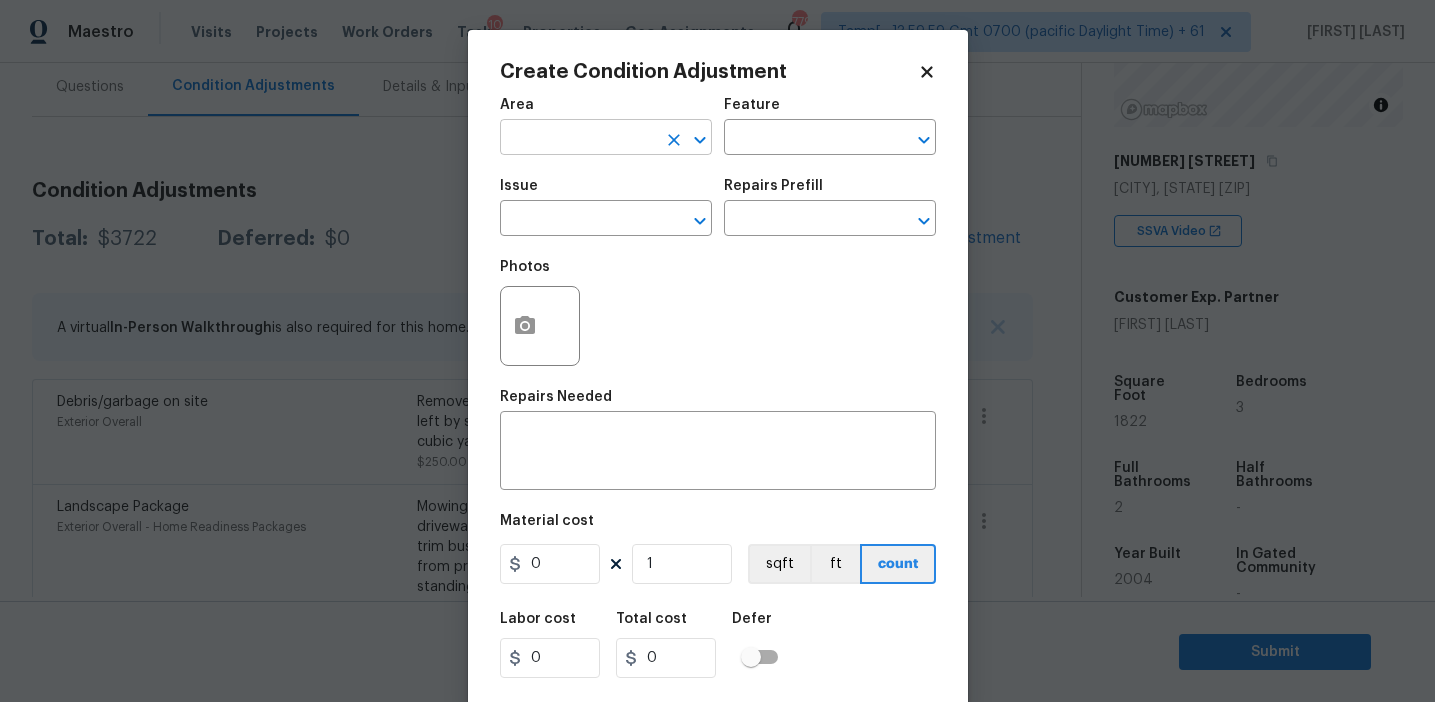 click at bounding box center [578, 139] 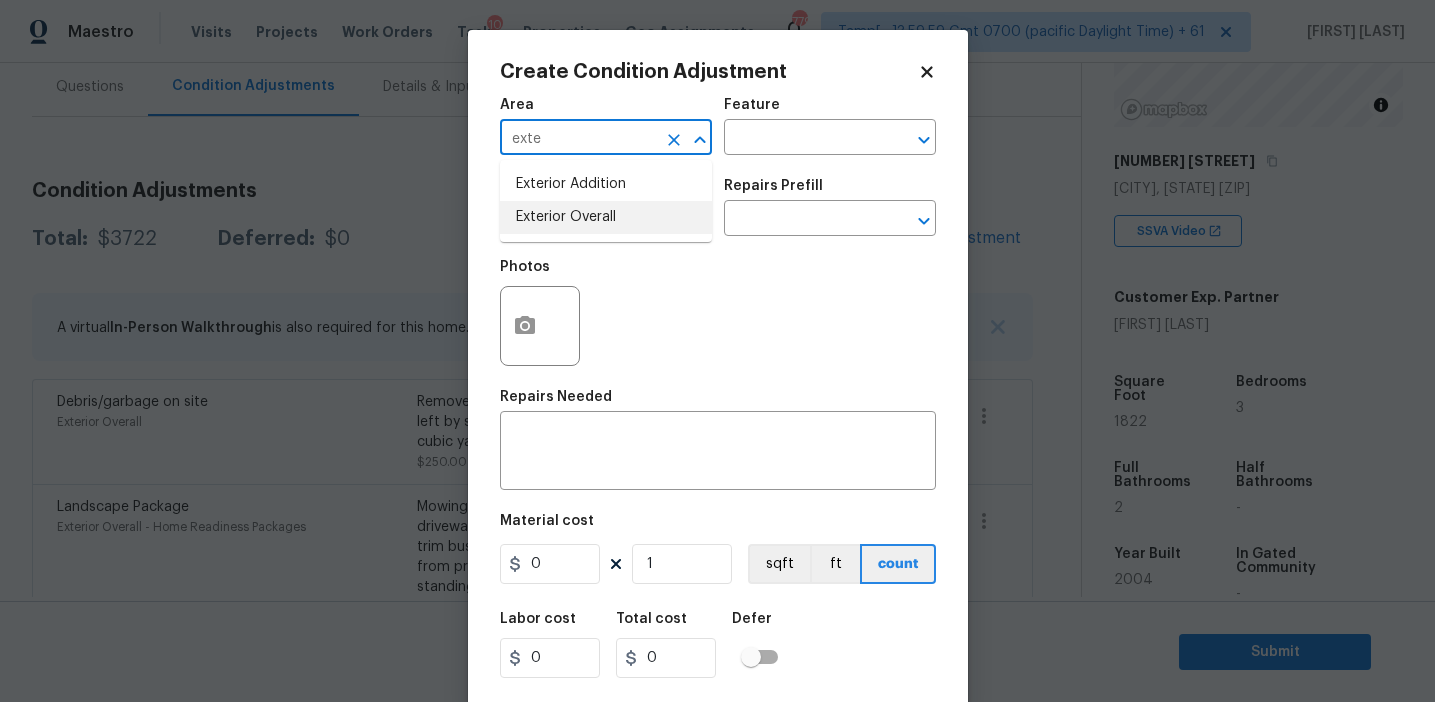 click on "Exterior Overall" at bounding box center [606, 217] 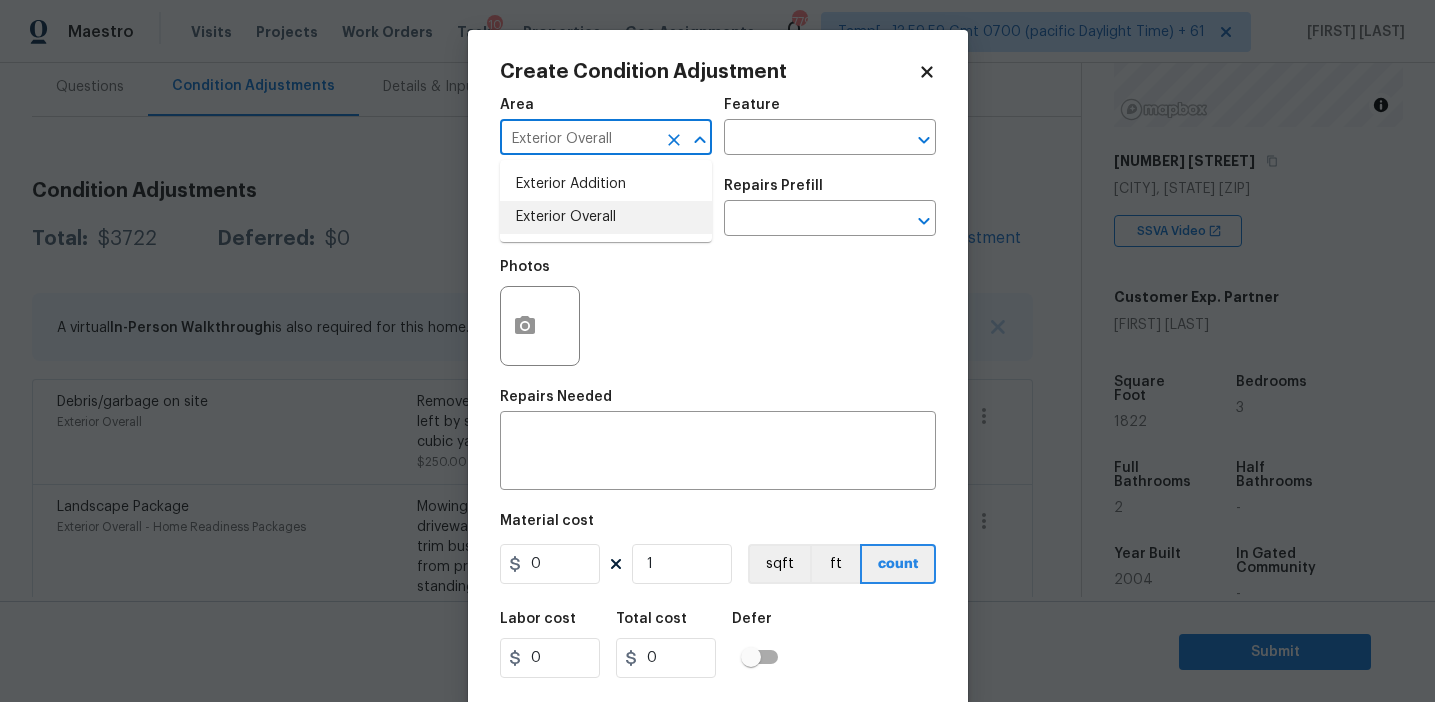 type on "Exterior Overall" 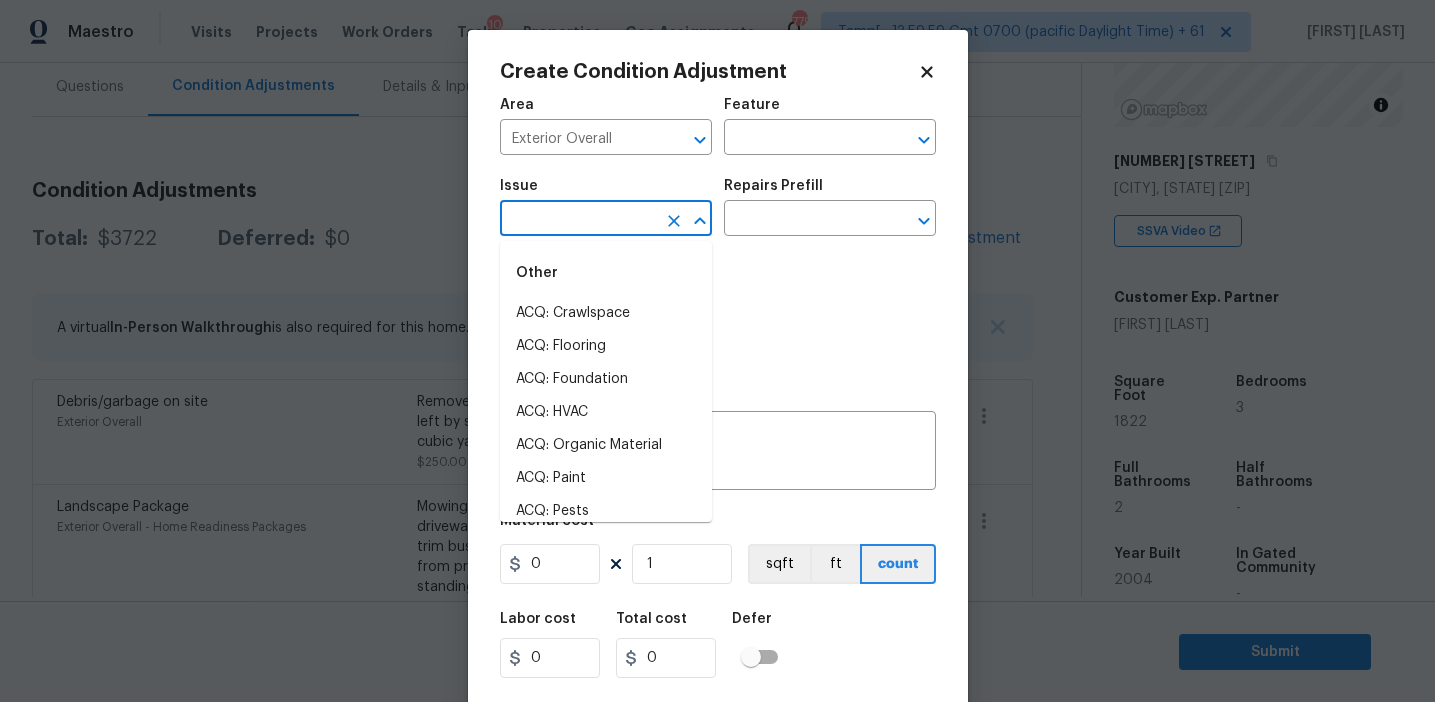click at bounding box center [578, 220] 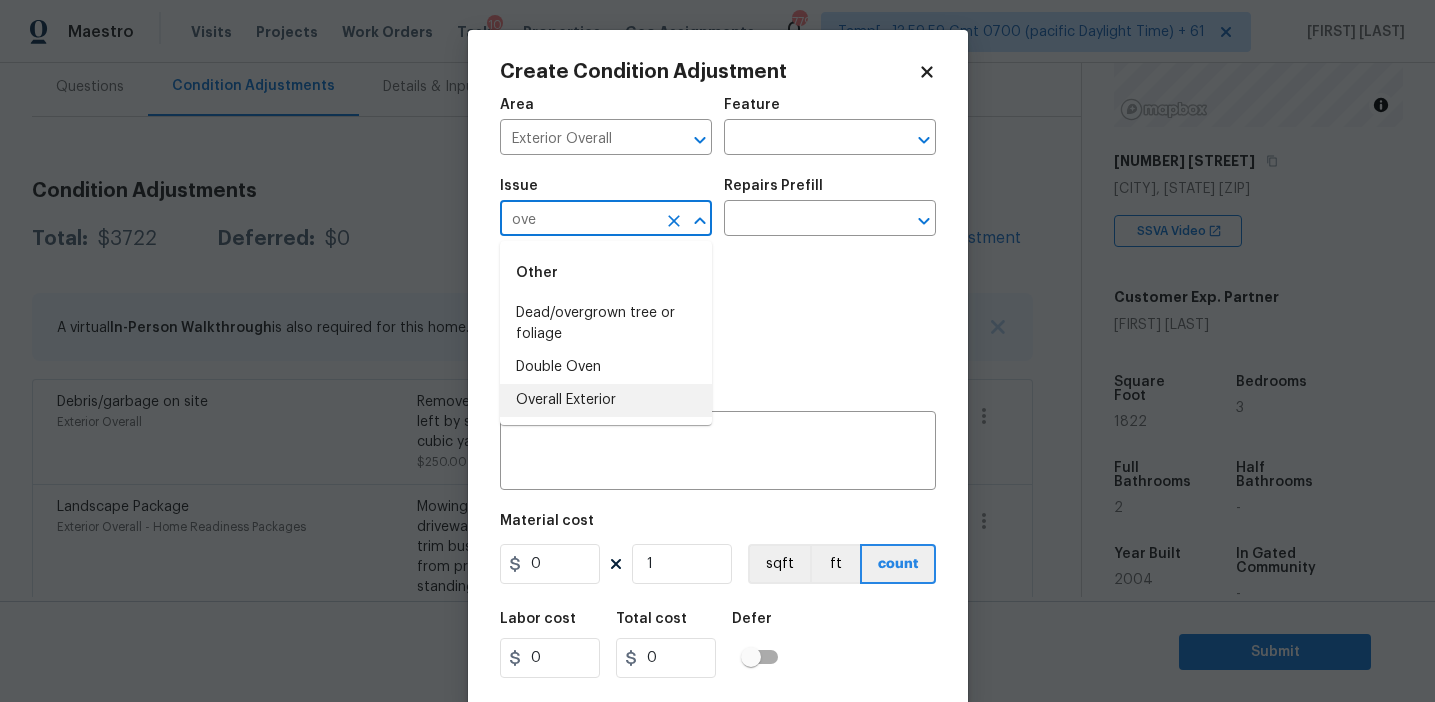 click on "Overall Exterior" at bounding box center [606, 400] 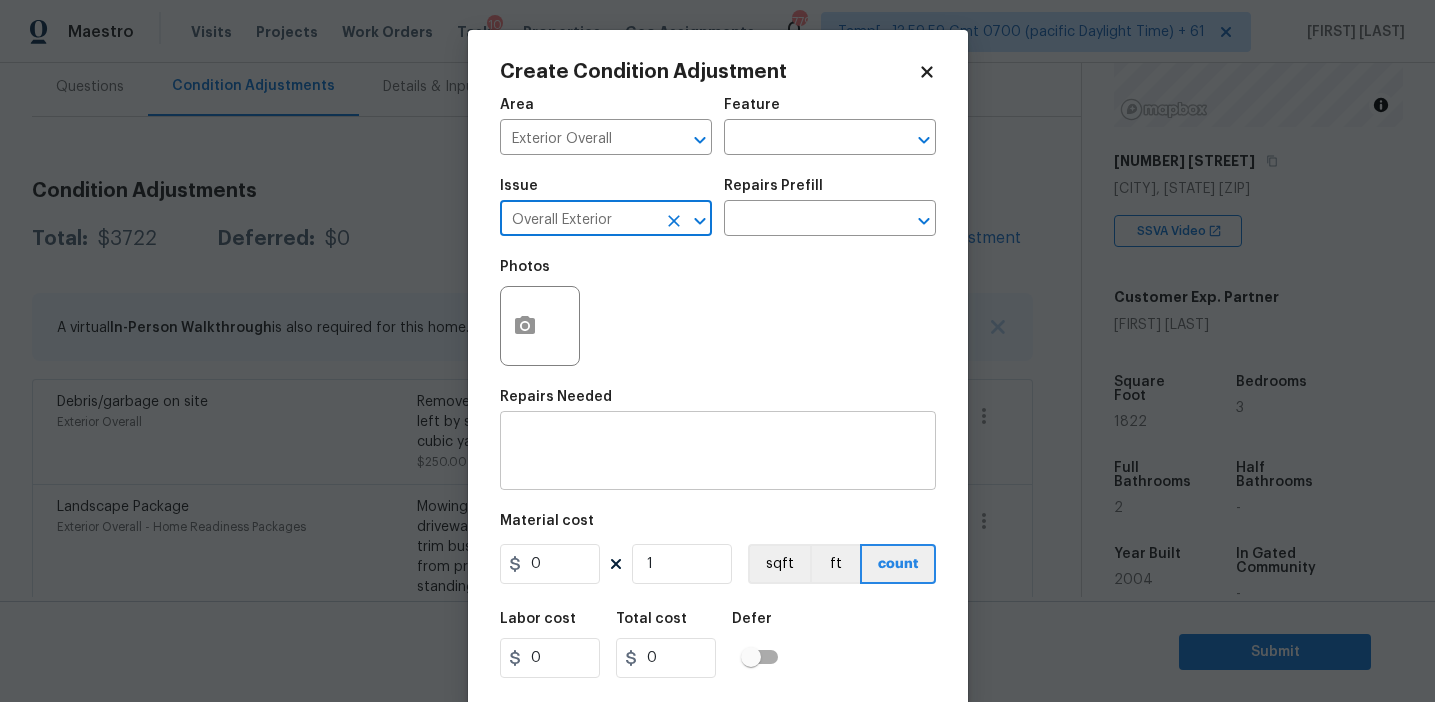 type on "Overall Exterior" 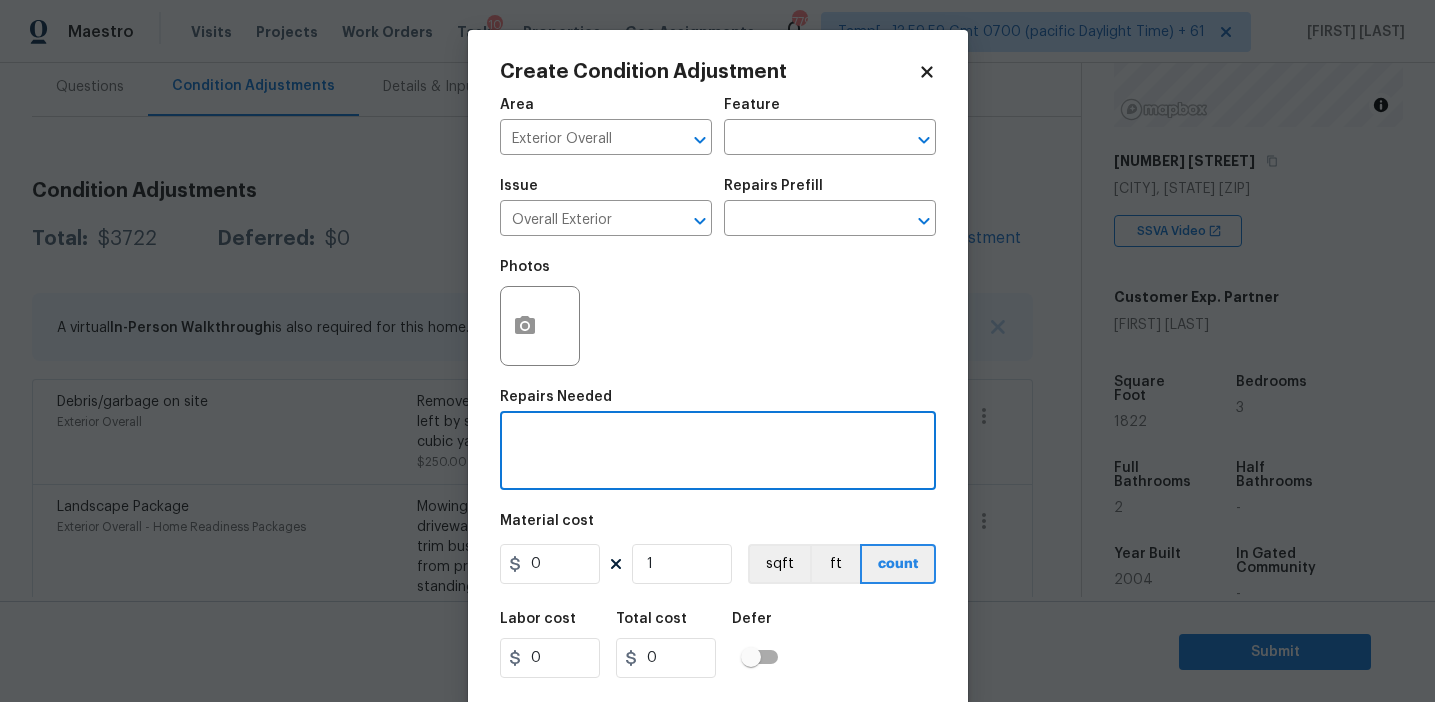 click at bounding box center [718, 453] 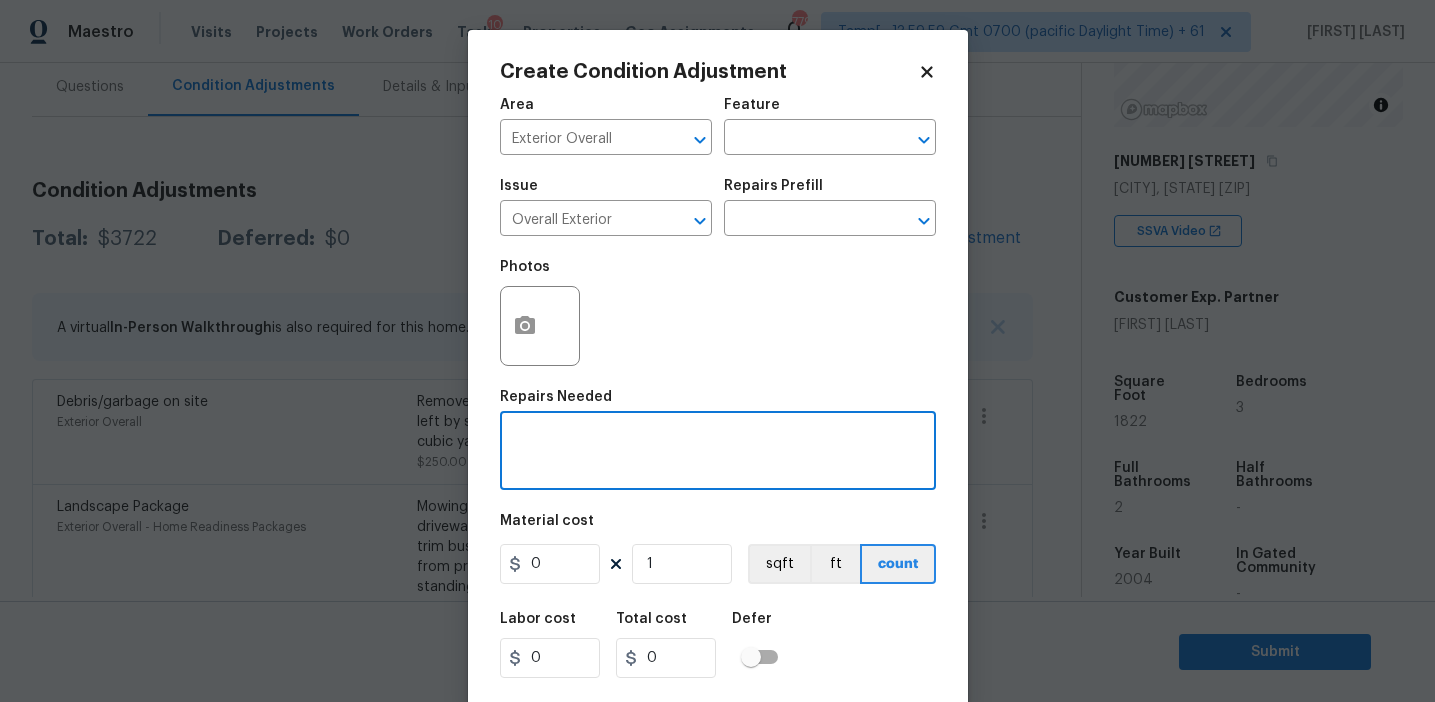 paste on "Overall exterior repairs (siding, stucco, fencing, decking, soffit, eaves, trims, fascia, facade, shutters, frames, gutters etc)" 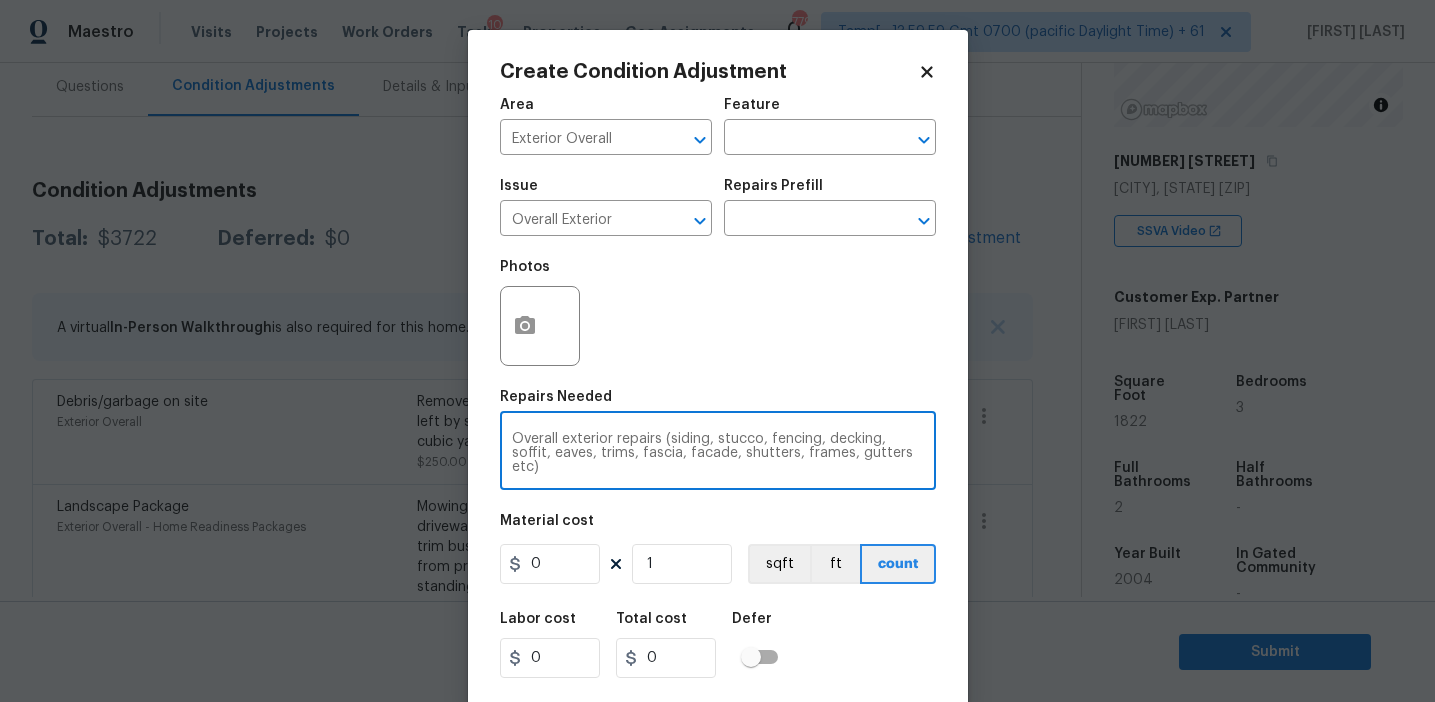 click on "Overall exterior repairs (siding, stucco, fencing, decking, soffit, eaves, trims, fascia, facade, shutters, frames, gutters etc)" at bounding box center (718, 453) 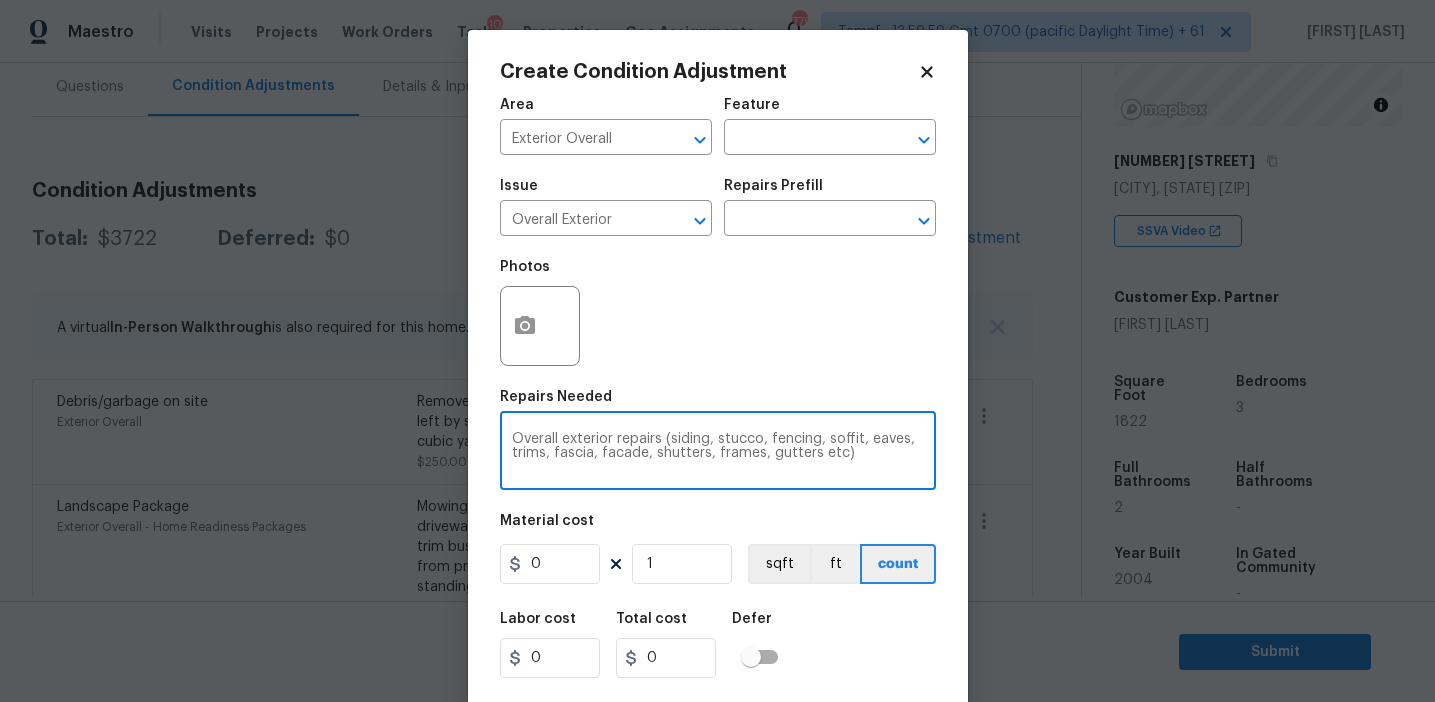 type on "Overall exterior repairs (siding, stucco, fencing, soffit, eaves, trims, fascia, facade, shutters, frames, gutters etc)" 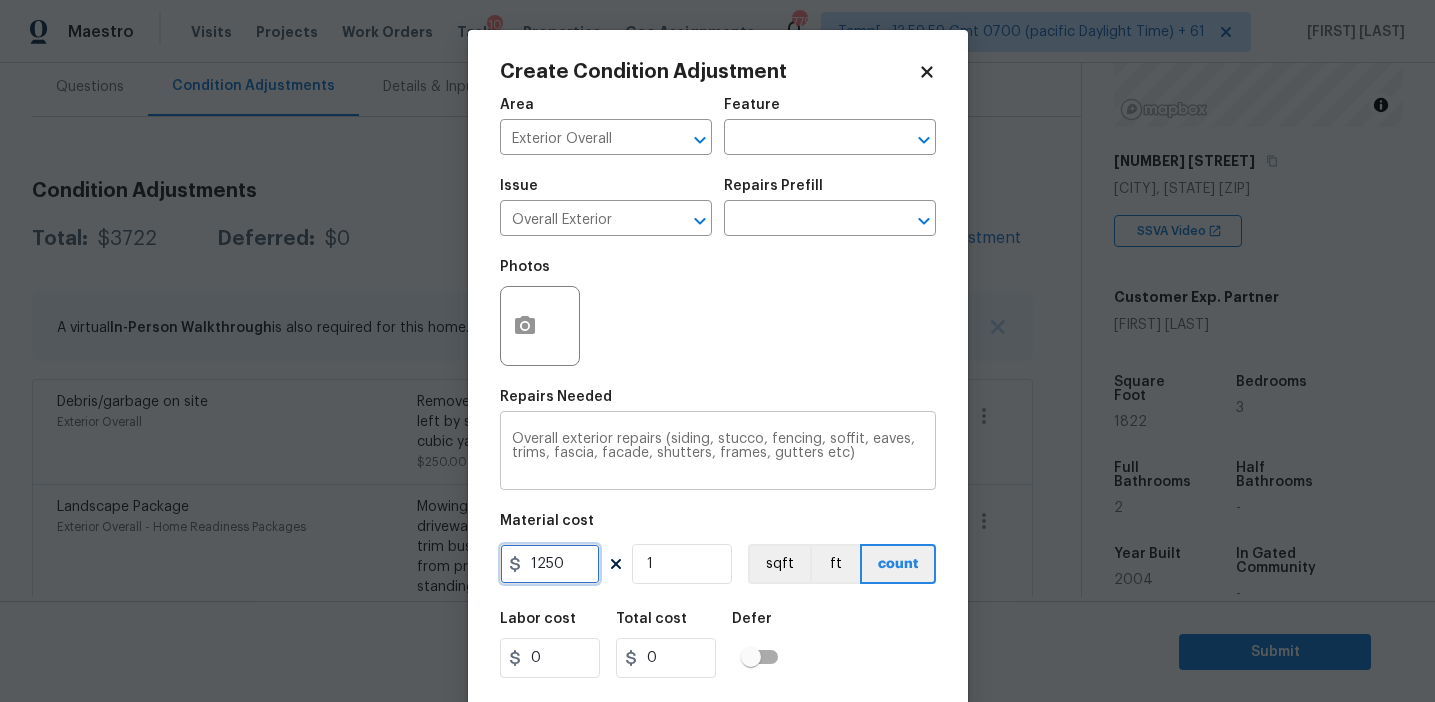 type on "1250" 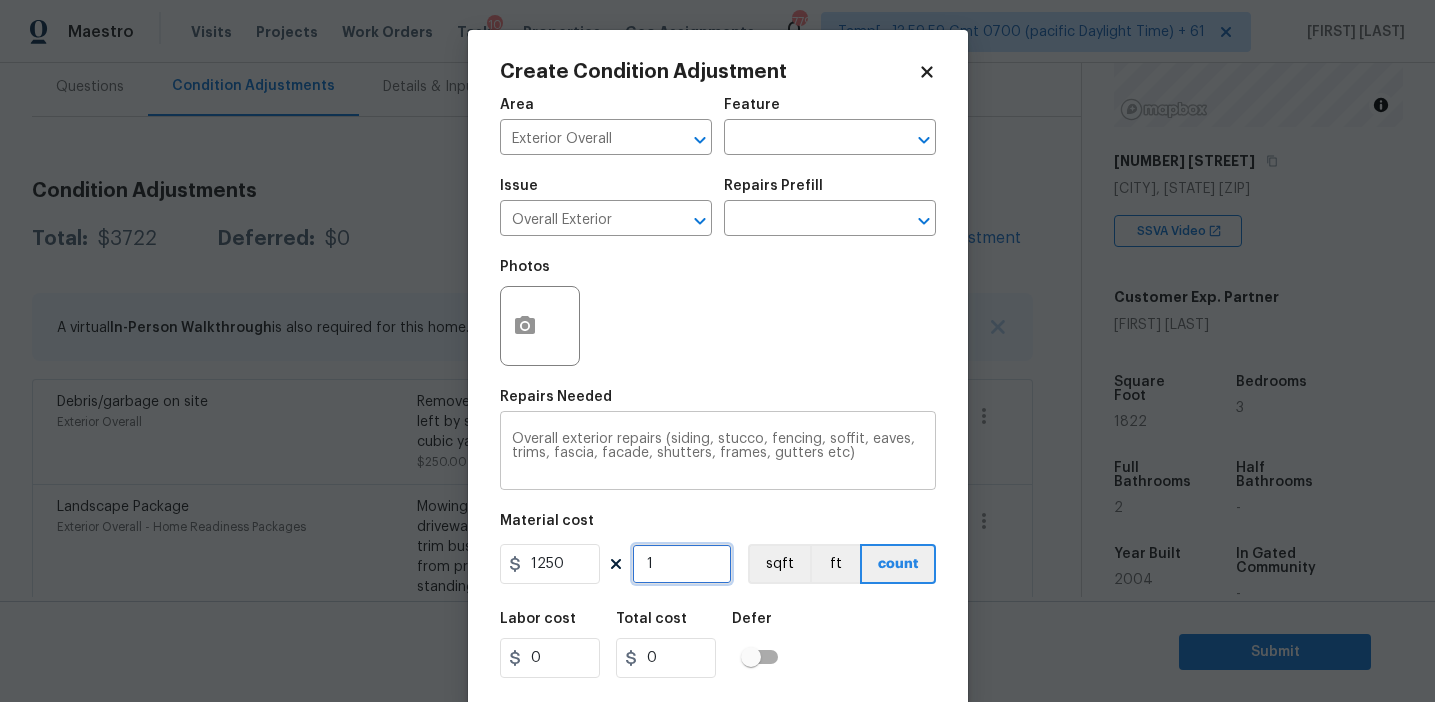 type on "1250" 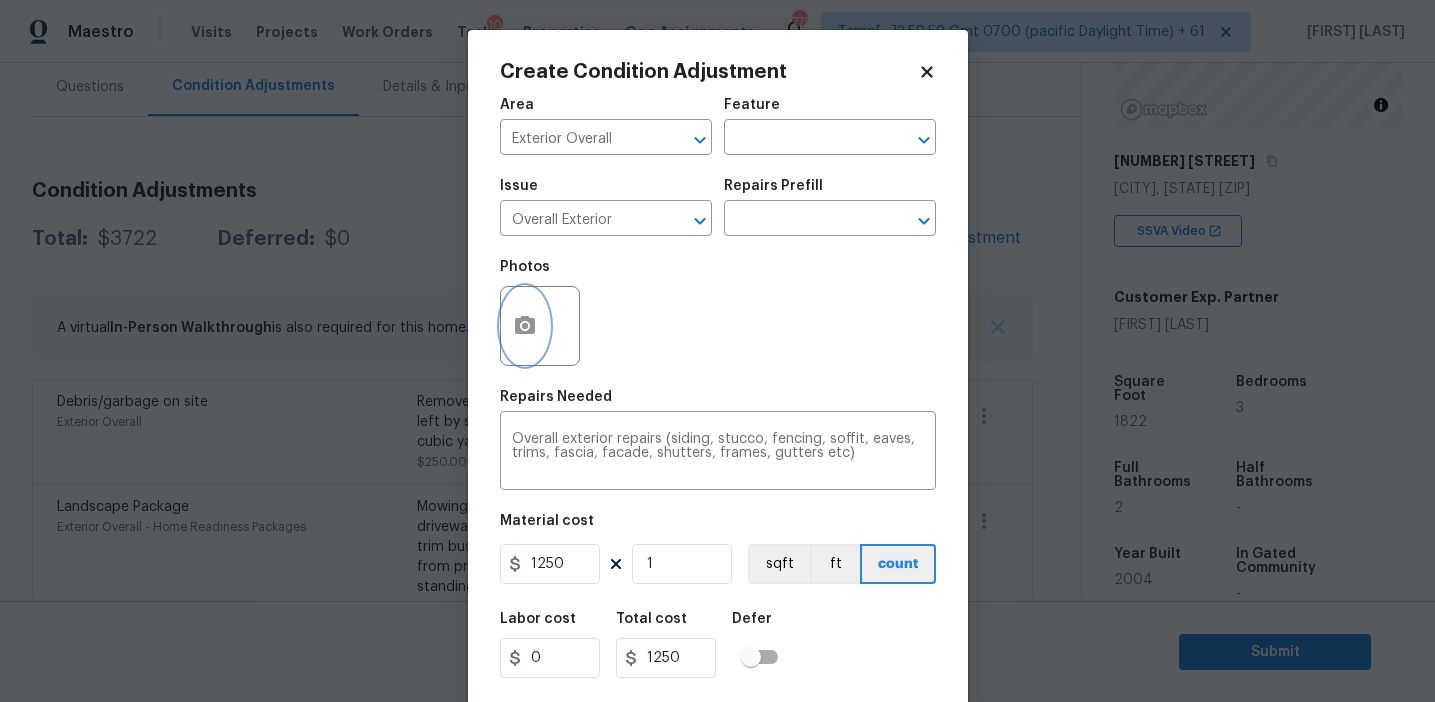 click at bounding box center [525, 326] 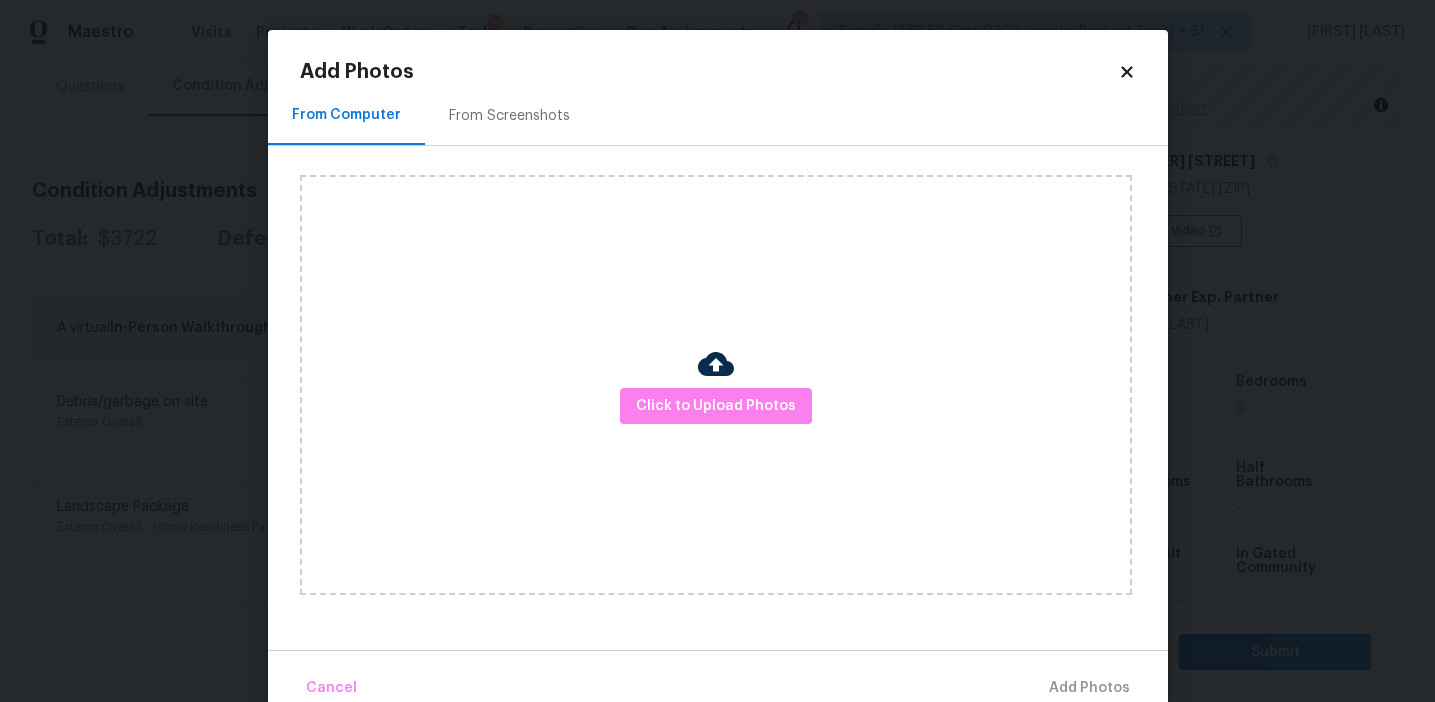 click on "From Screenshots" at bounding box center (509, 115) 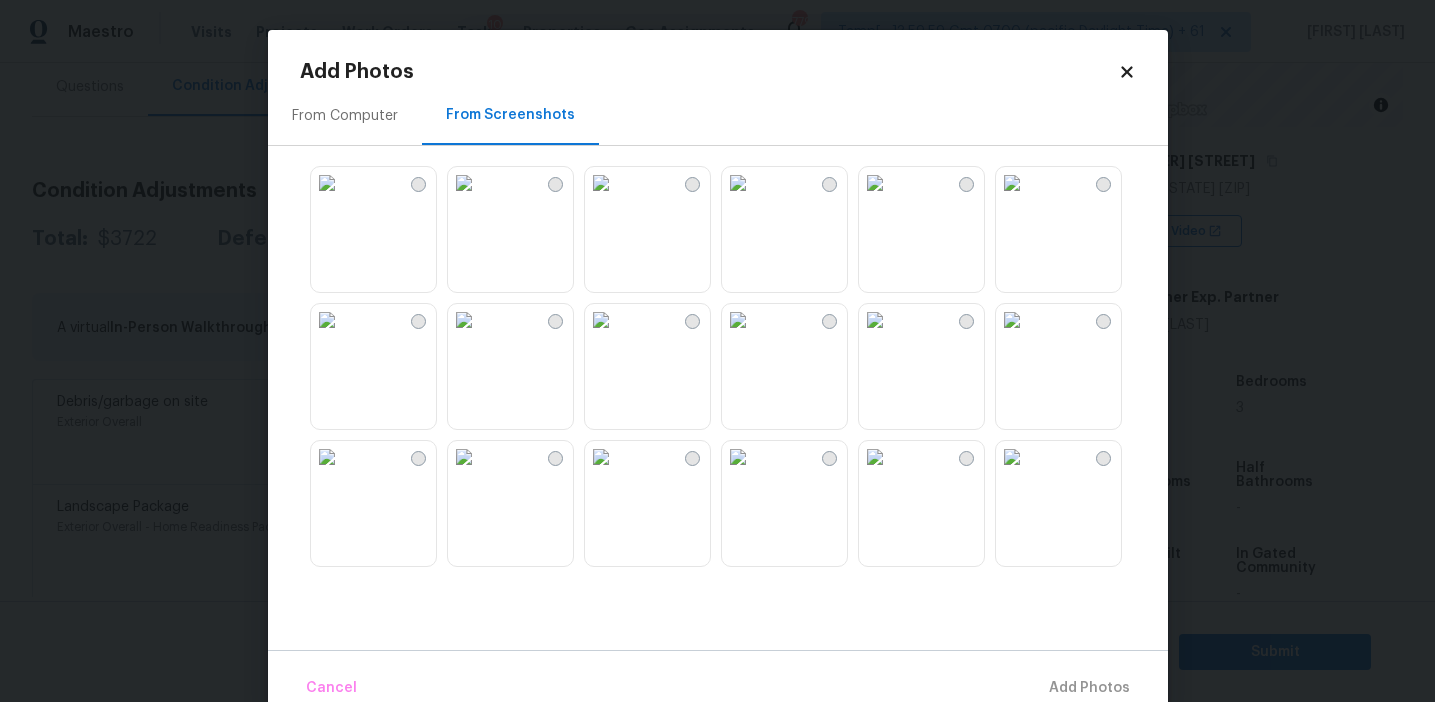 click at bounding box center (738, 183) 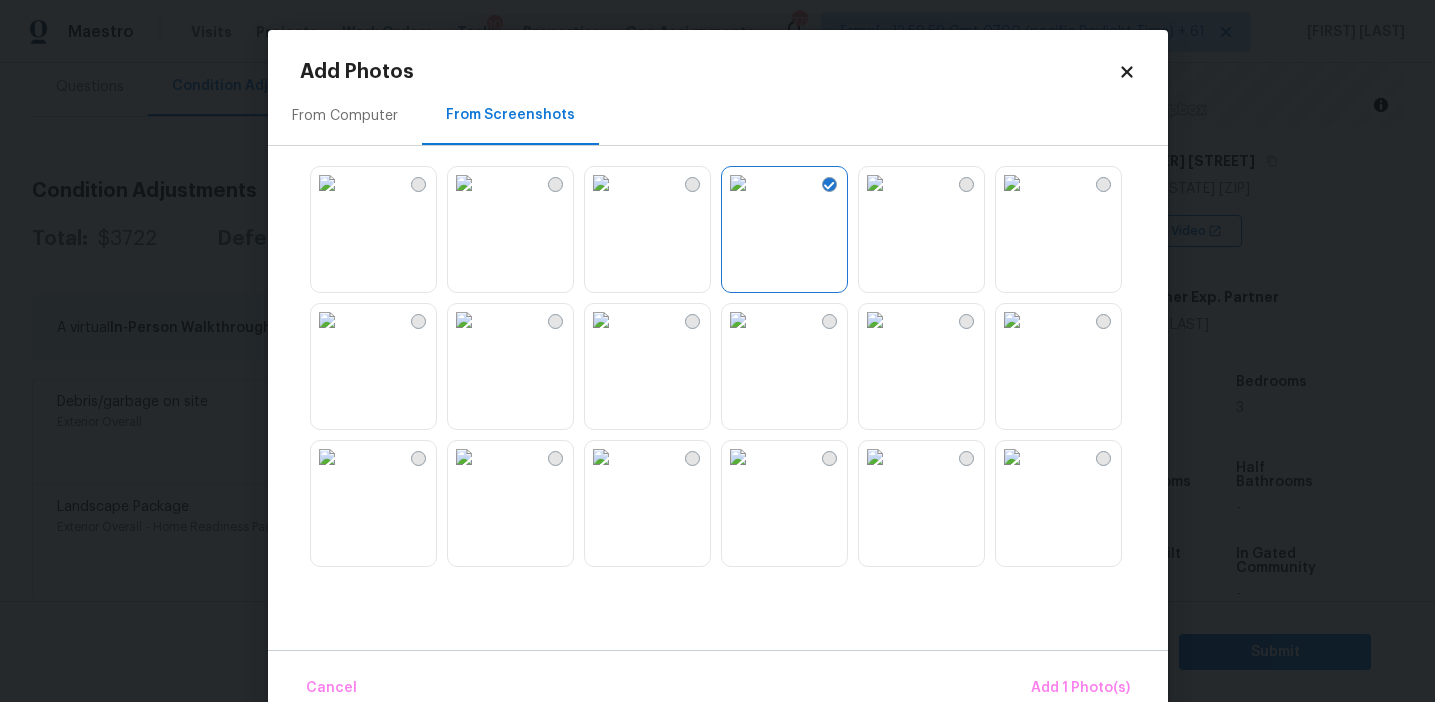 click at bounding box center [738, 457] 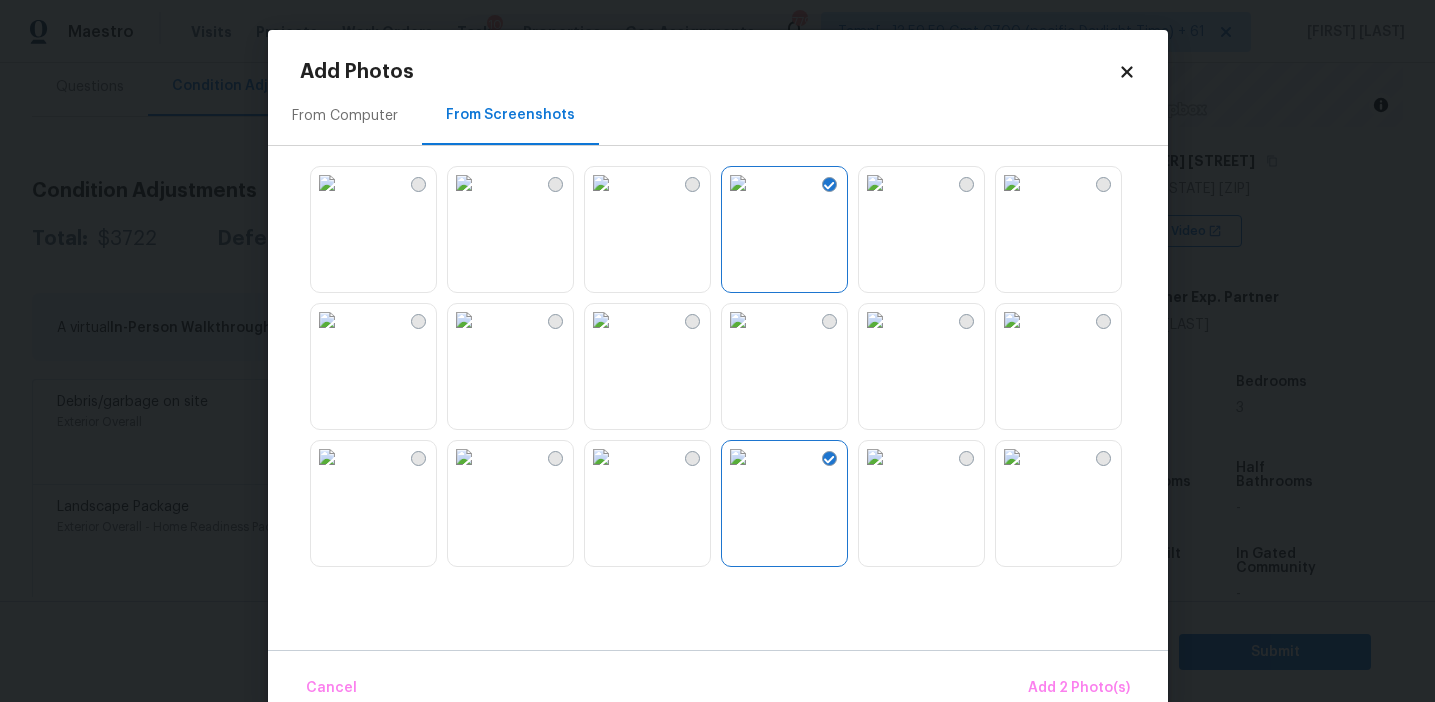 click at bounding box center [1012, 457] 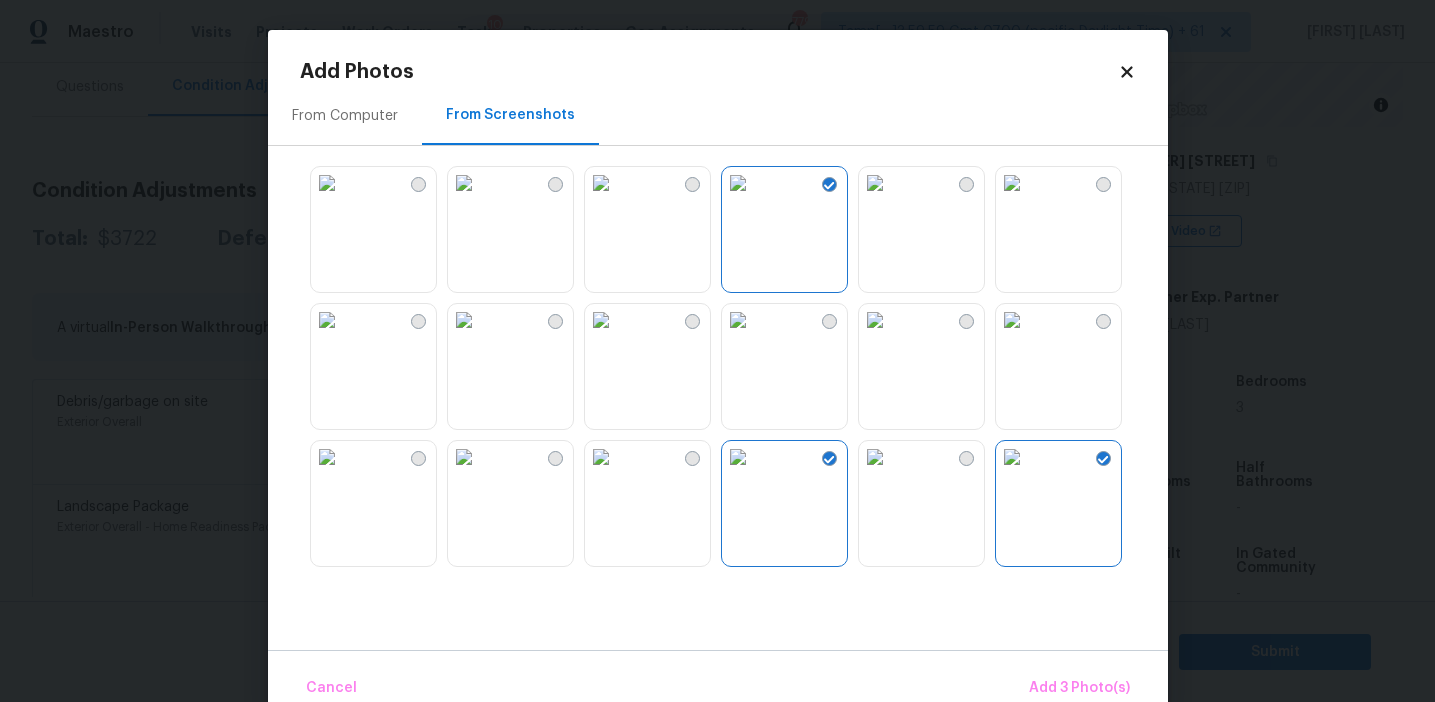 click at bounding box center (1012, 320) 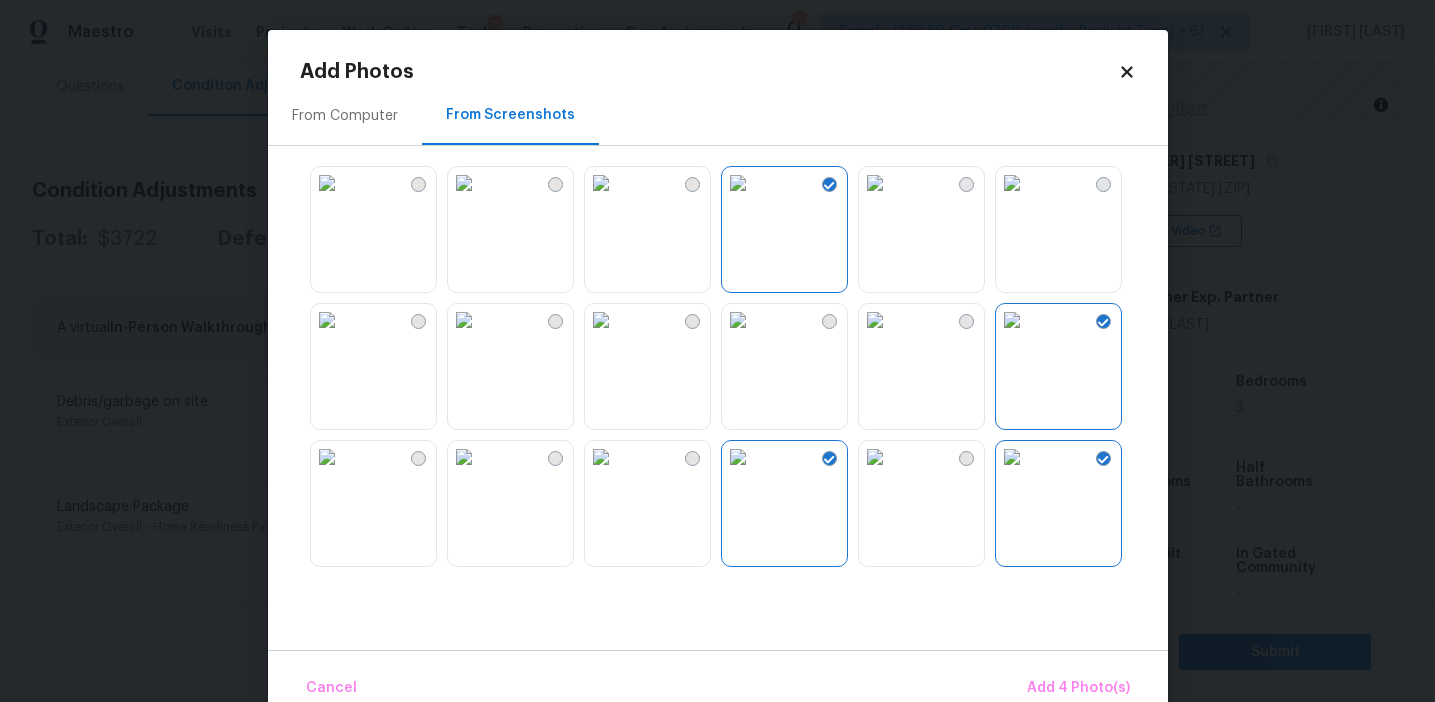 click at bounding box center [601, 183] 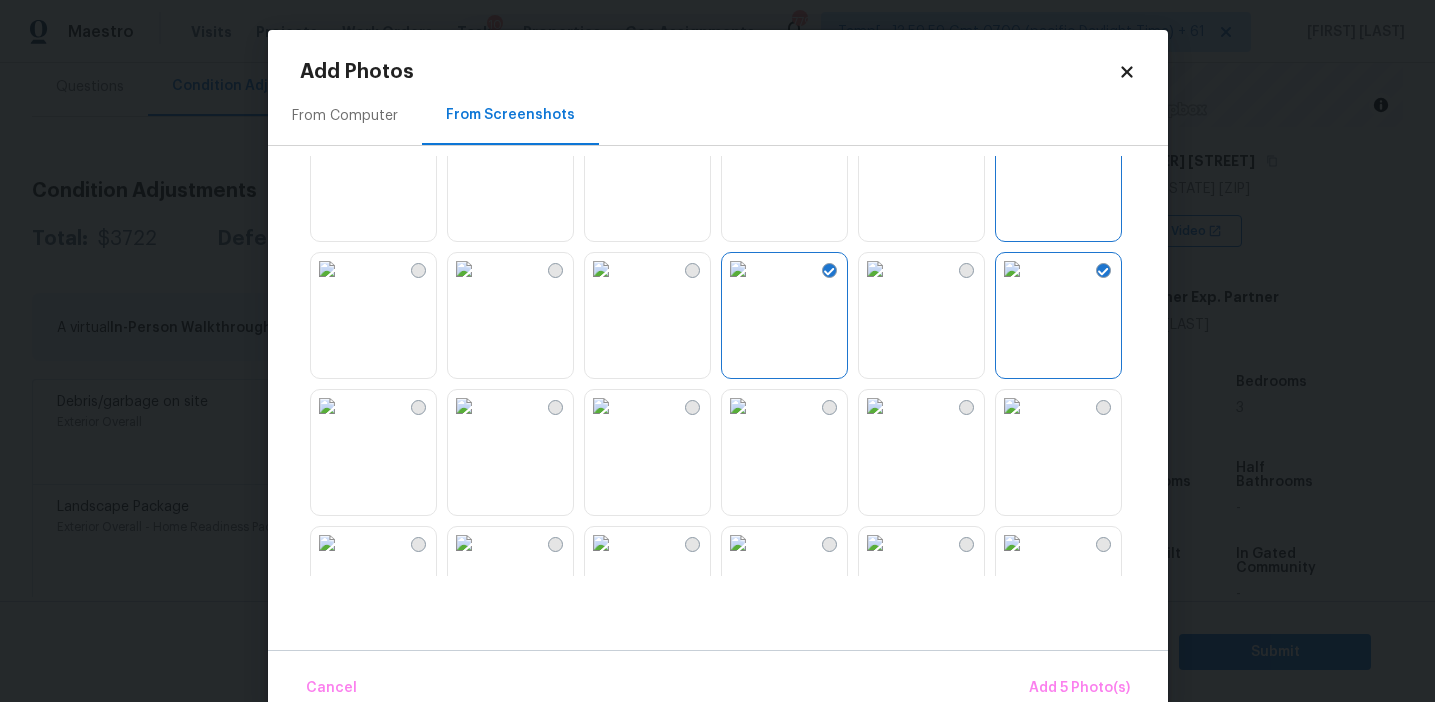 scroll, scrollTop: 318, scrollLeft: 0, axis: vertical 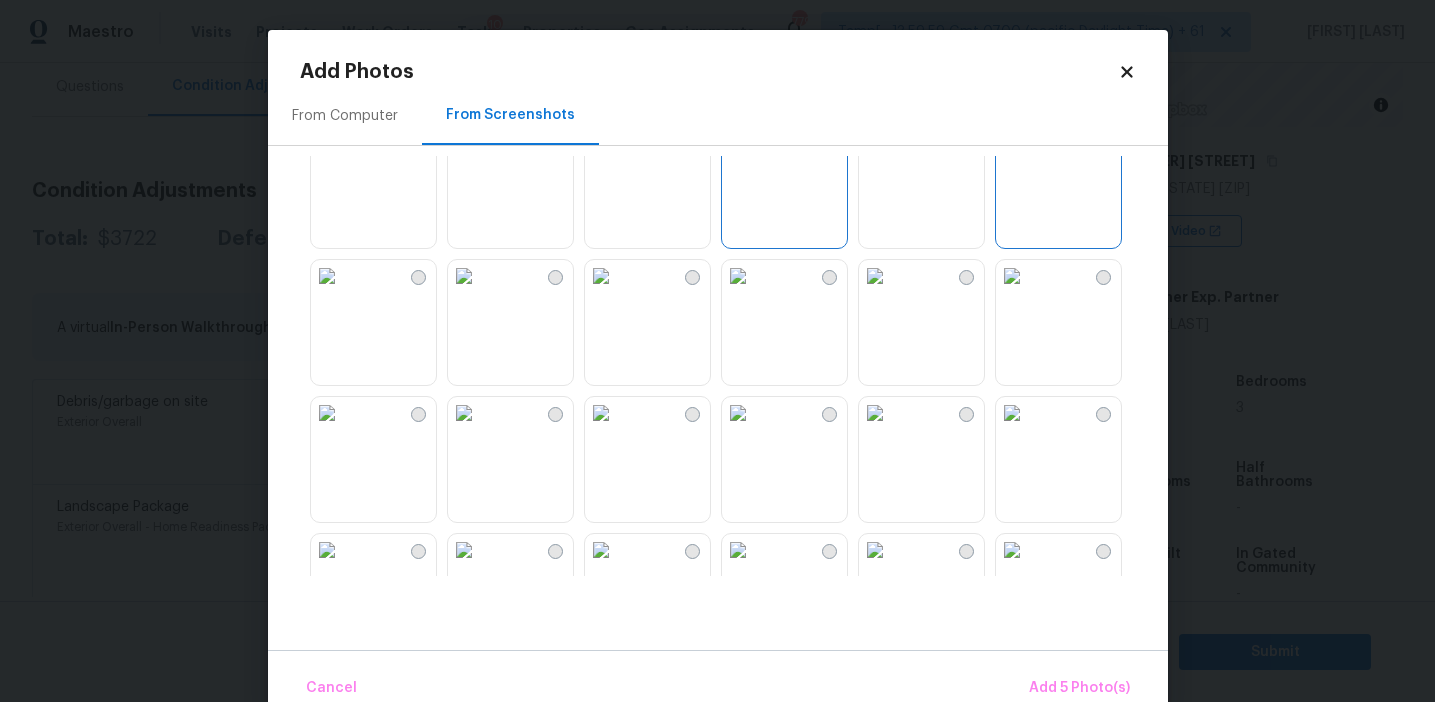 click at bounding box center (464, 276) 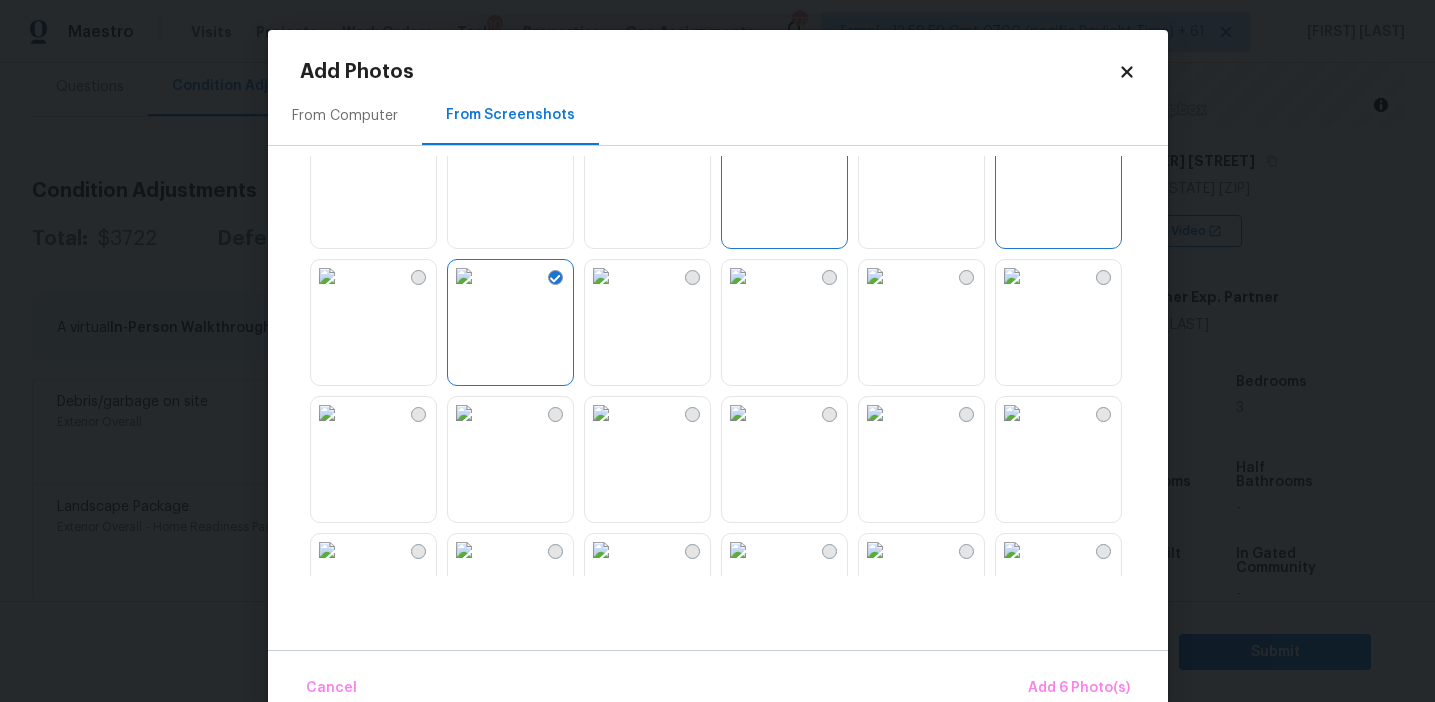 scroll, scrollTop: 515, scrollLeft: 0, axis: vertical 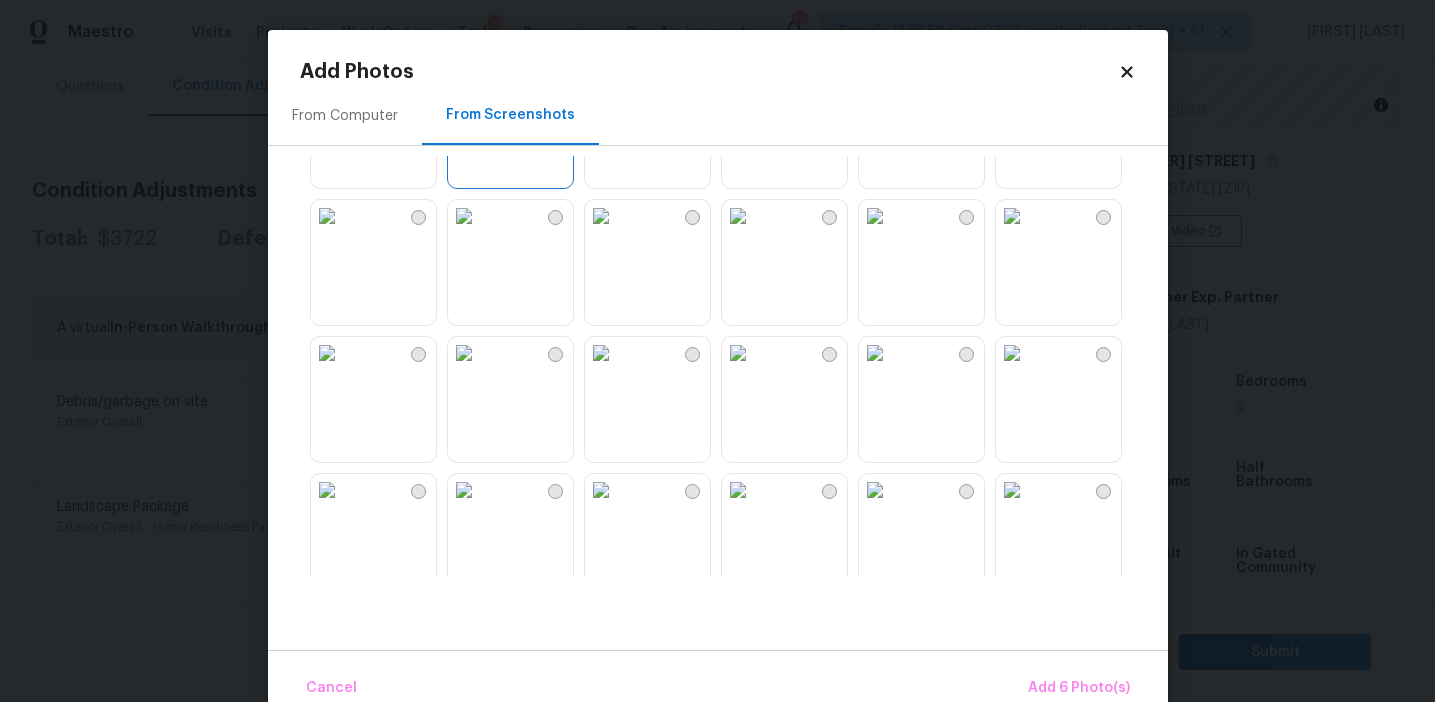 click at bounding box center [1012, 353] 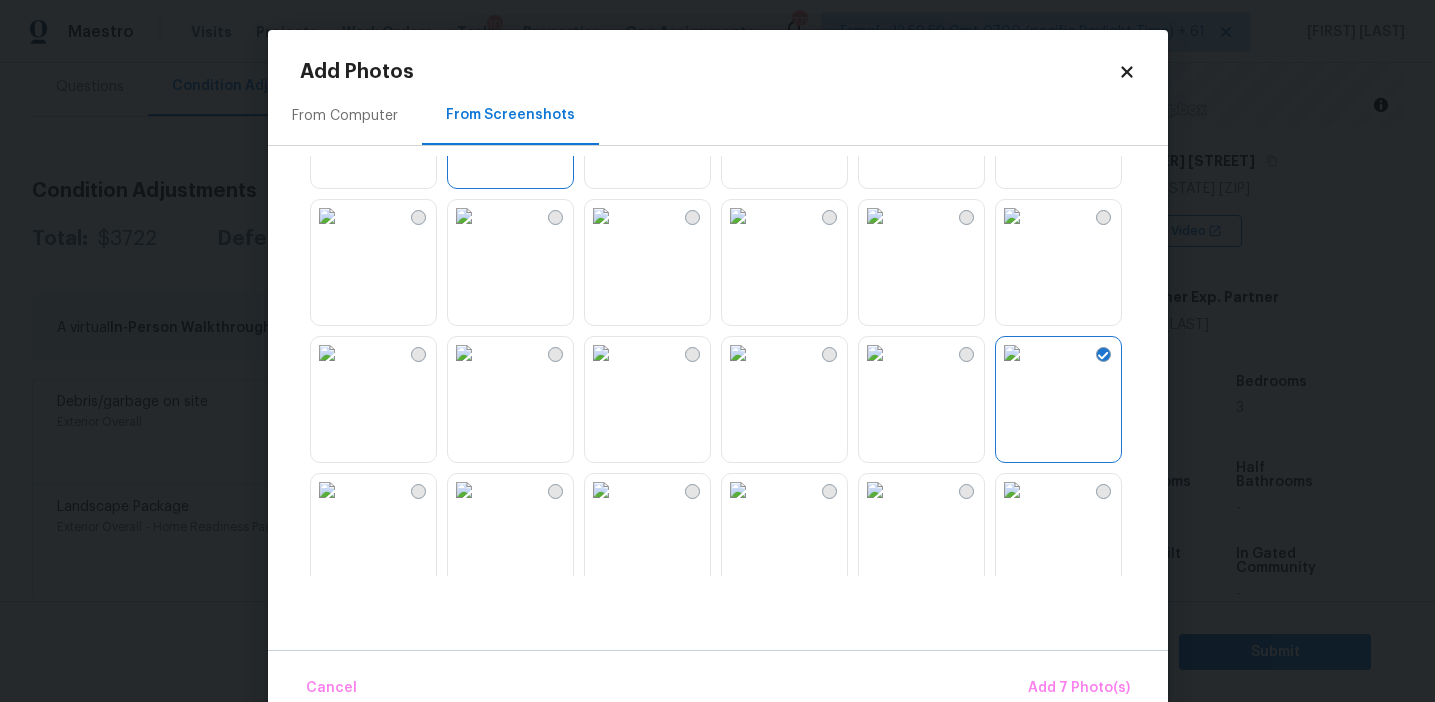 click at bounding box center (601, 216) 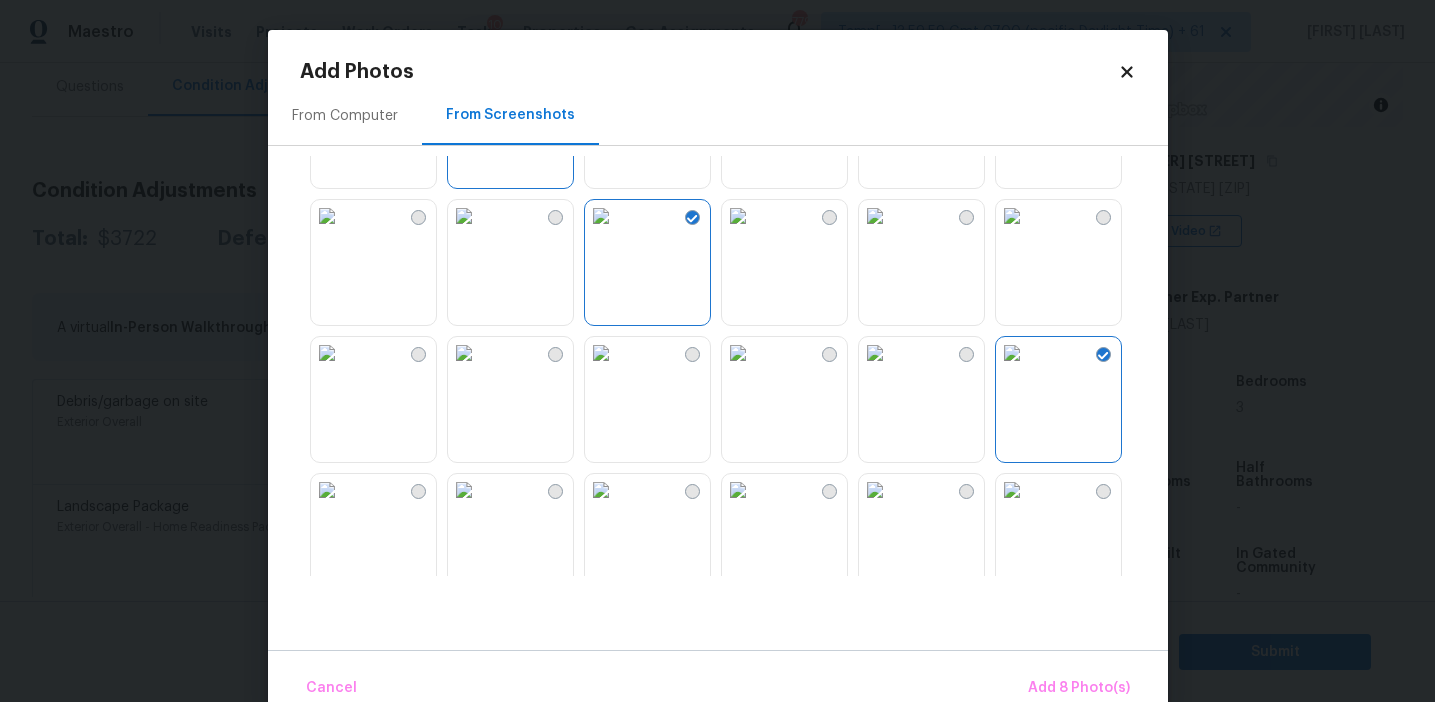 click at bounding box center [464, 216] 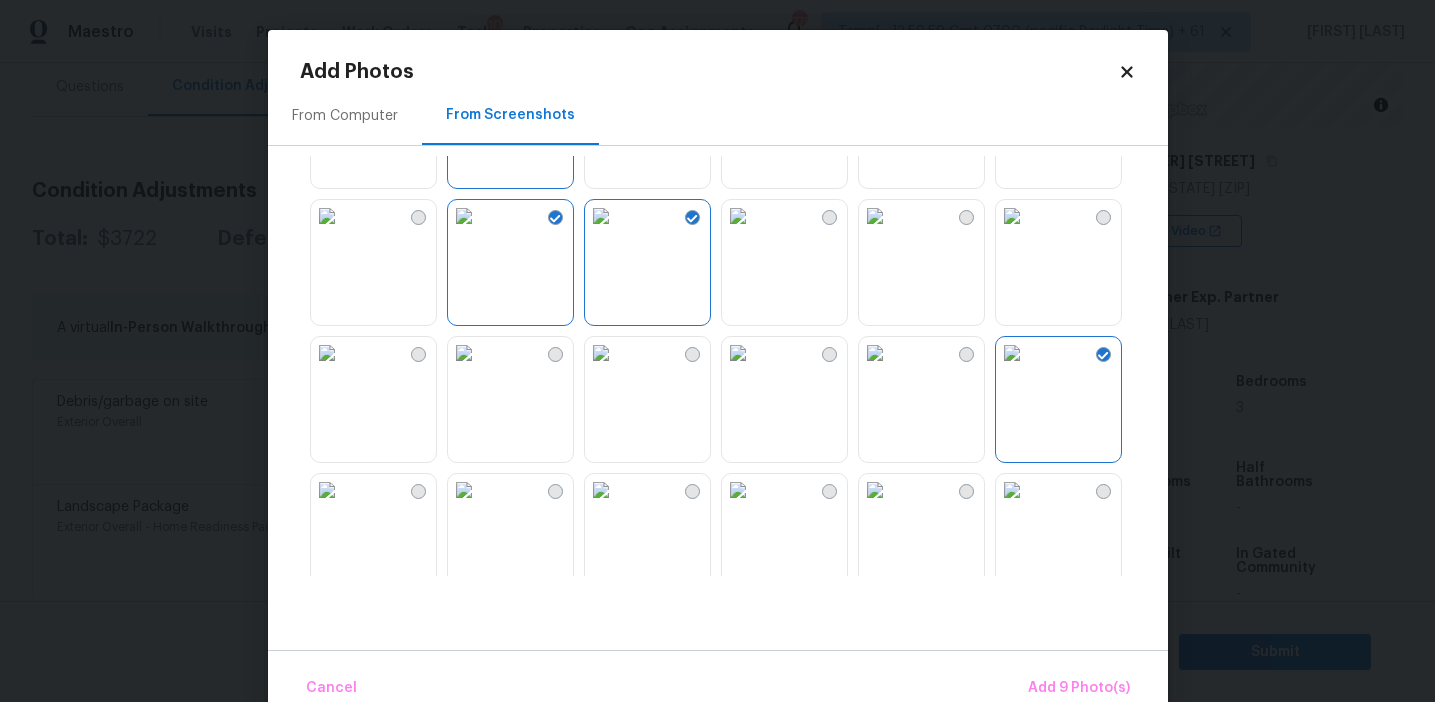 click at bounding box center (601, 216) 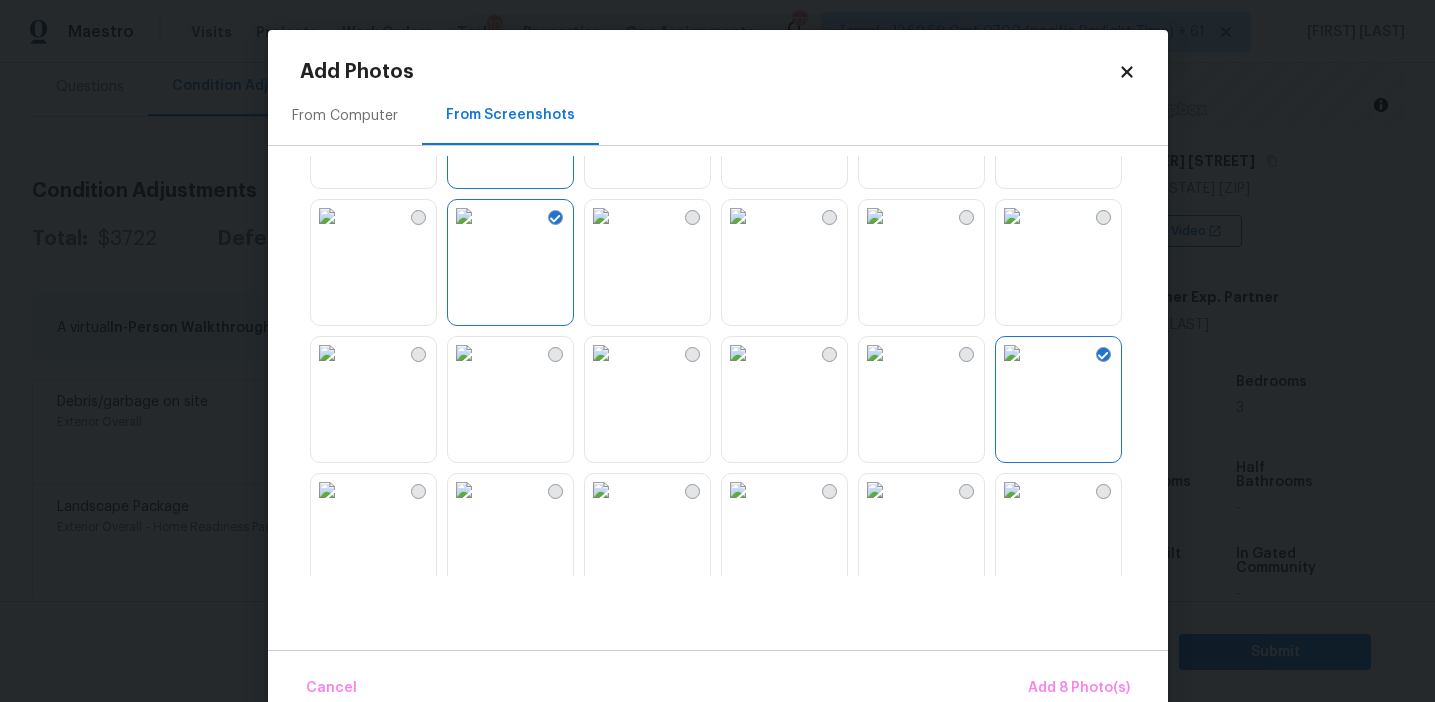 click at bounding box center (601, 353) 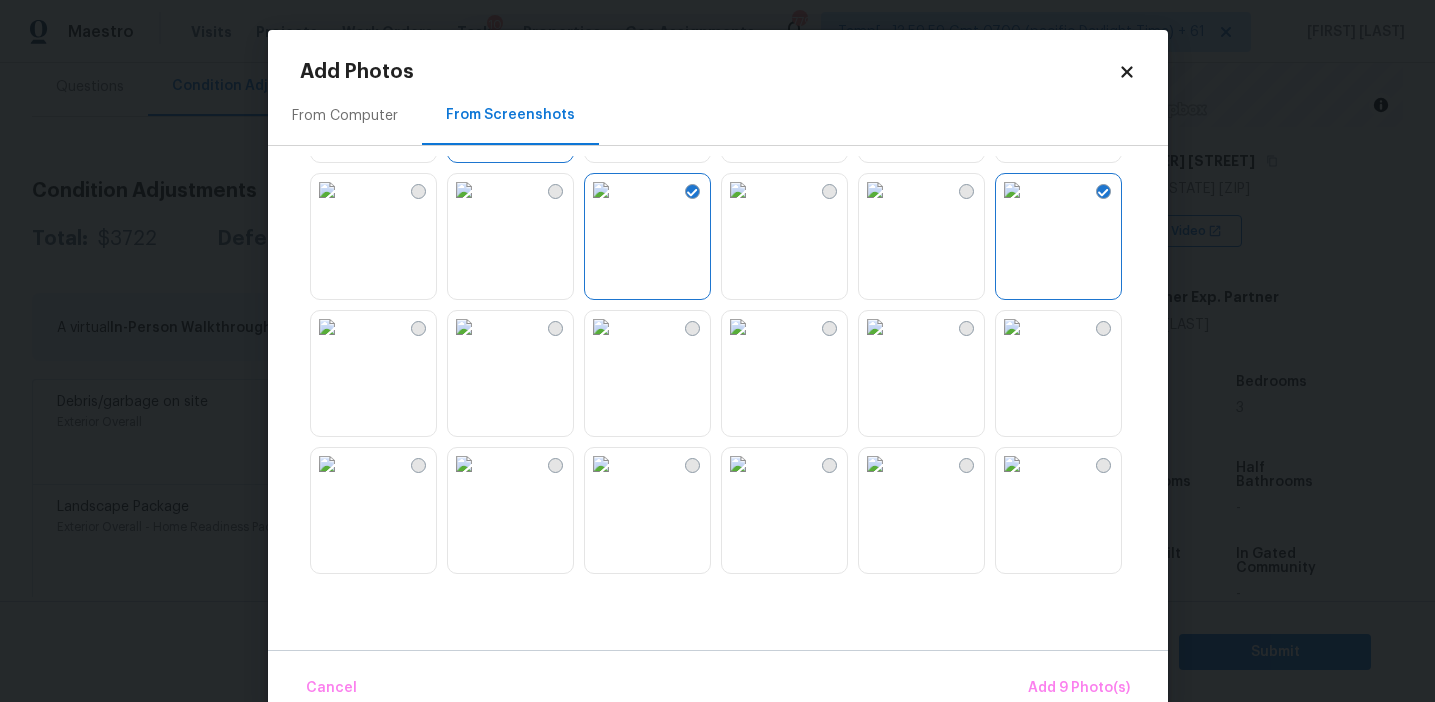 scroll, scrollTop: 732, scrollLeft: 0, axis: vertical 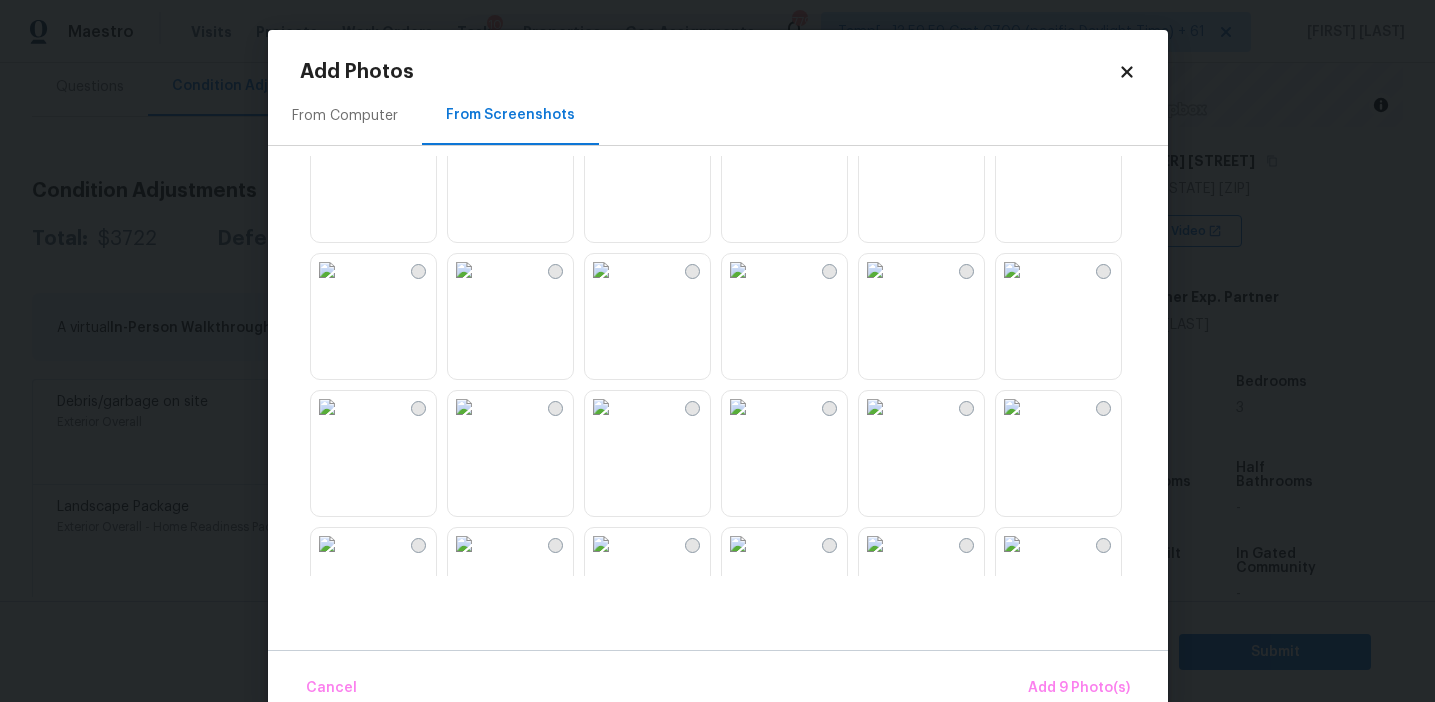 click at bounding box center [464, 270] 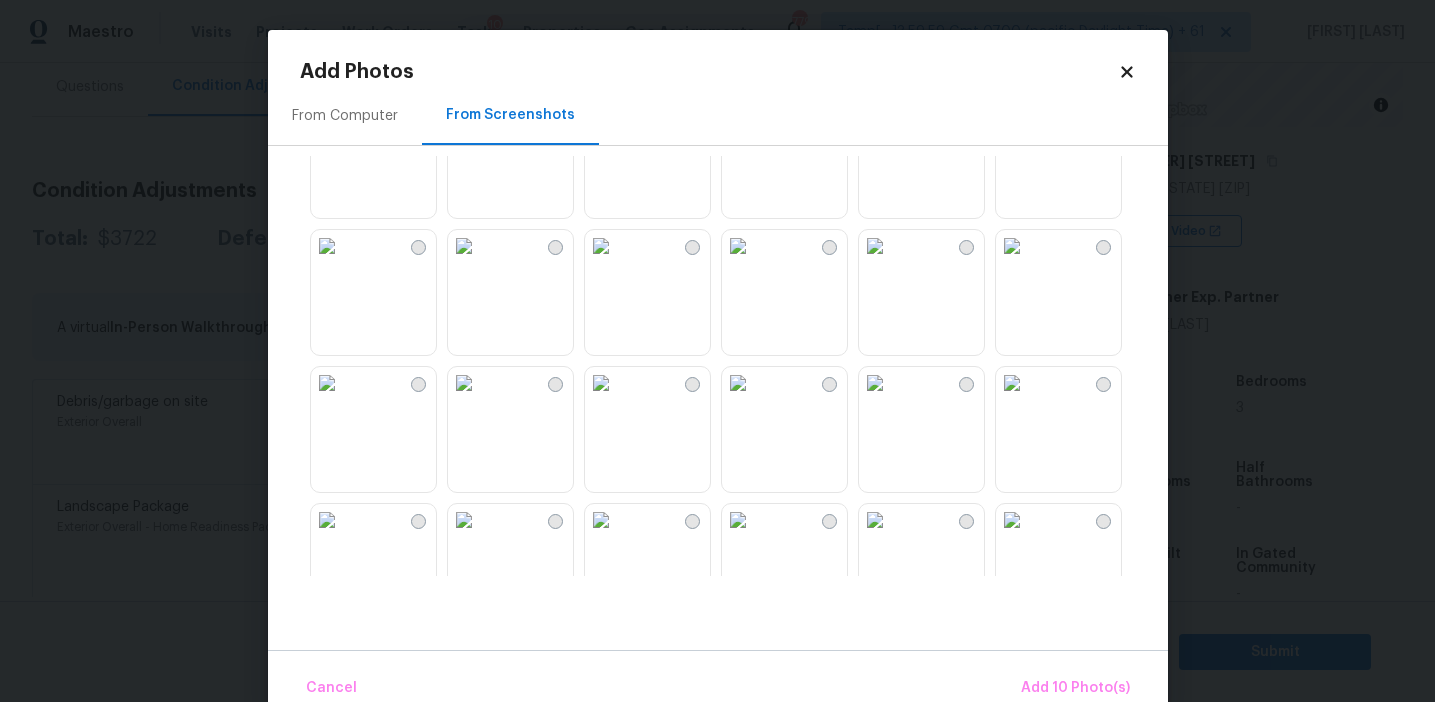 scroll, scrollTop: 1207, scrollLeft: 0, axis: vertical 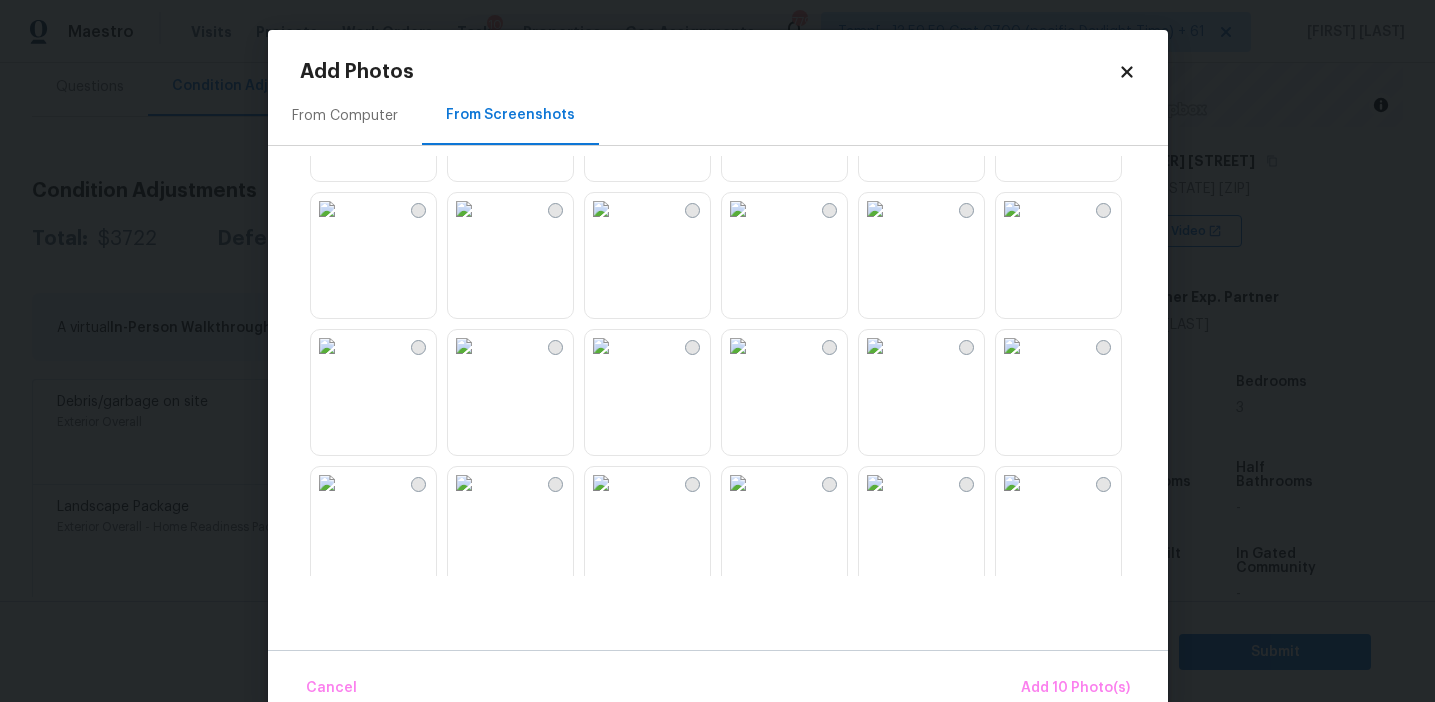 click at bounding box center (738, 346) 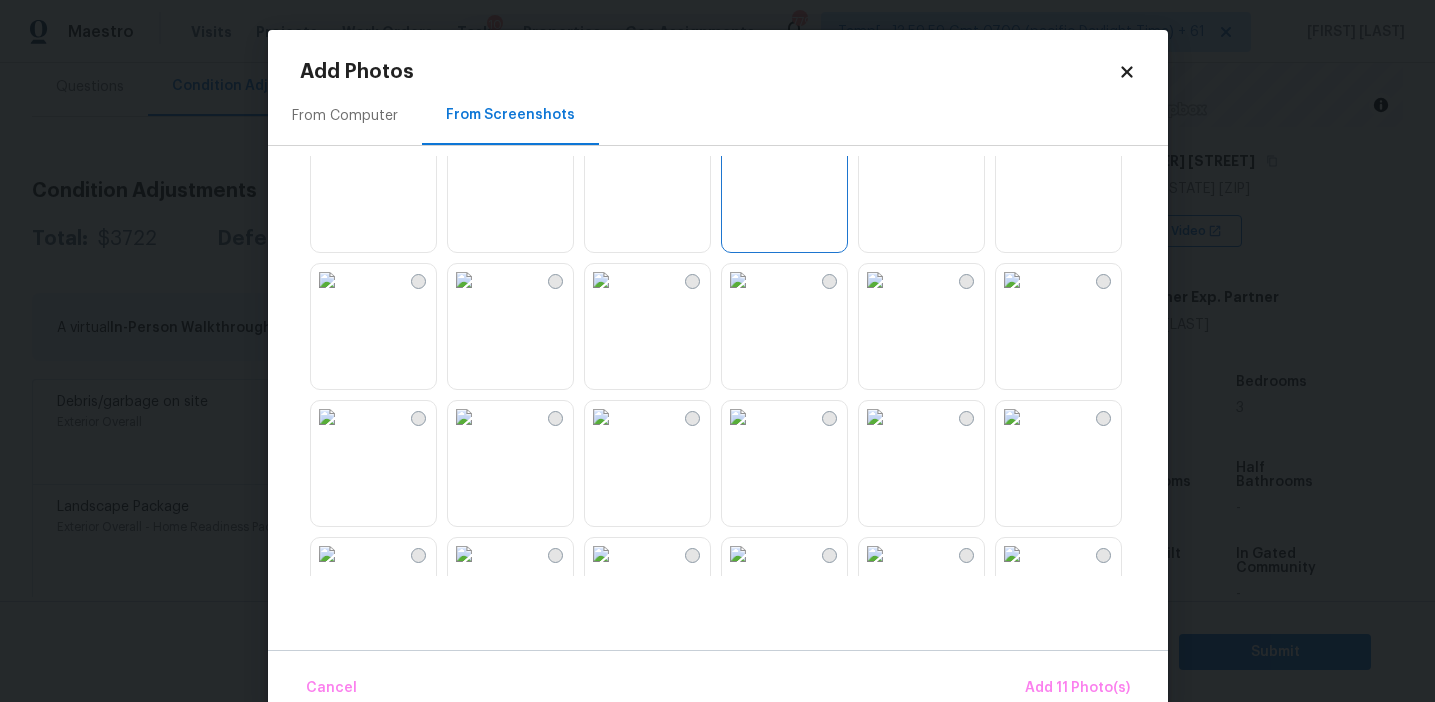 scroll, scrollTop: 1426, scrollLeft: 0, axis: vertical 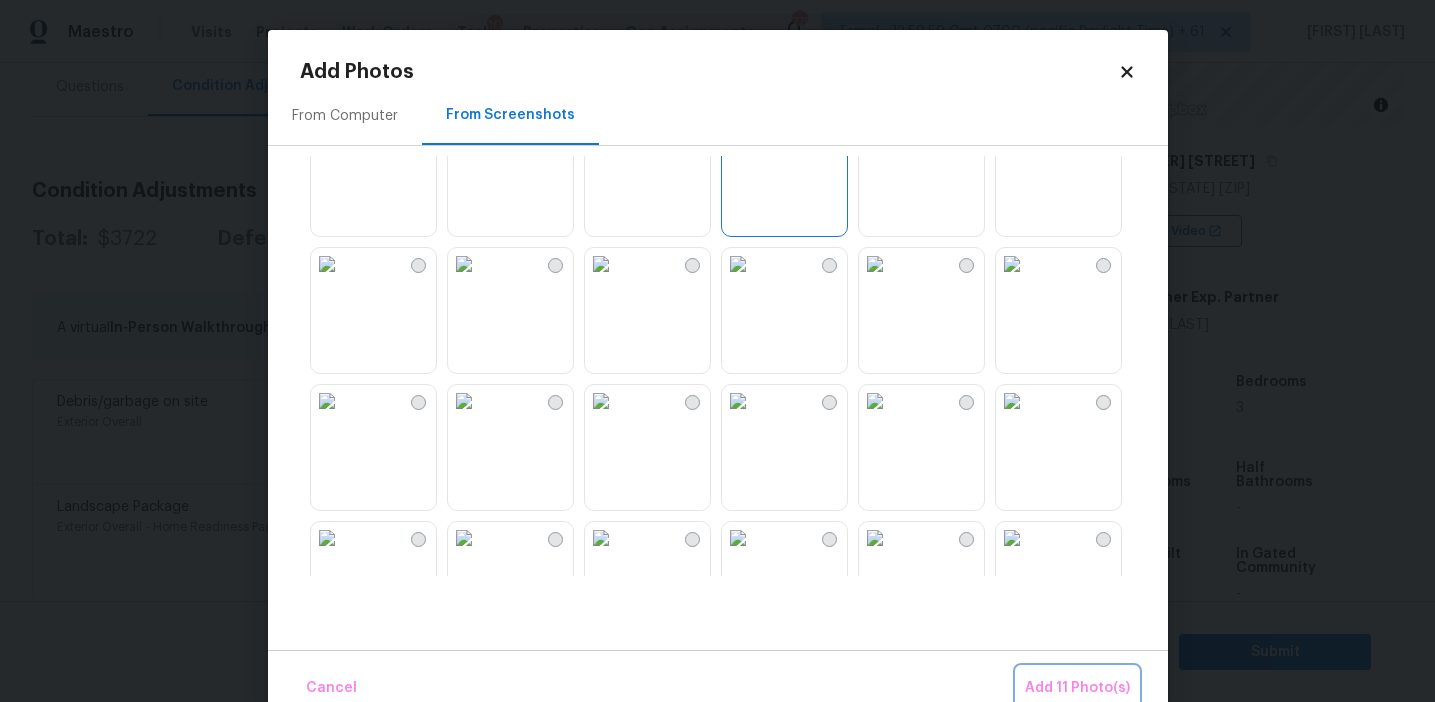click on "Add 11 Photo(s)" at bounding box center (1077, 688) 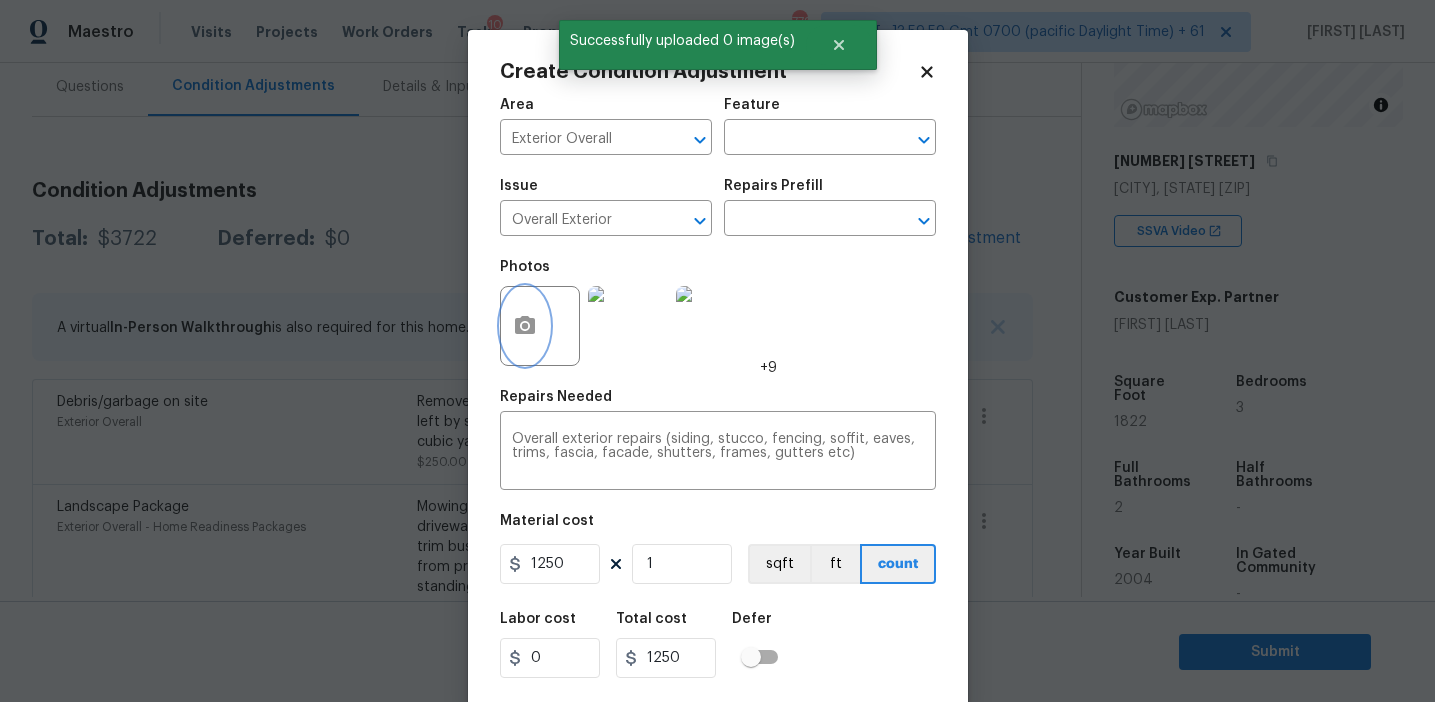 scroll, scrollTop: 45, scrollLeft: 0, axis: vertical 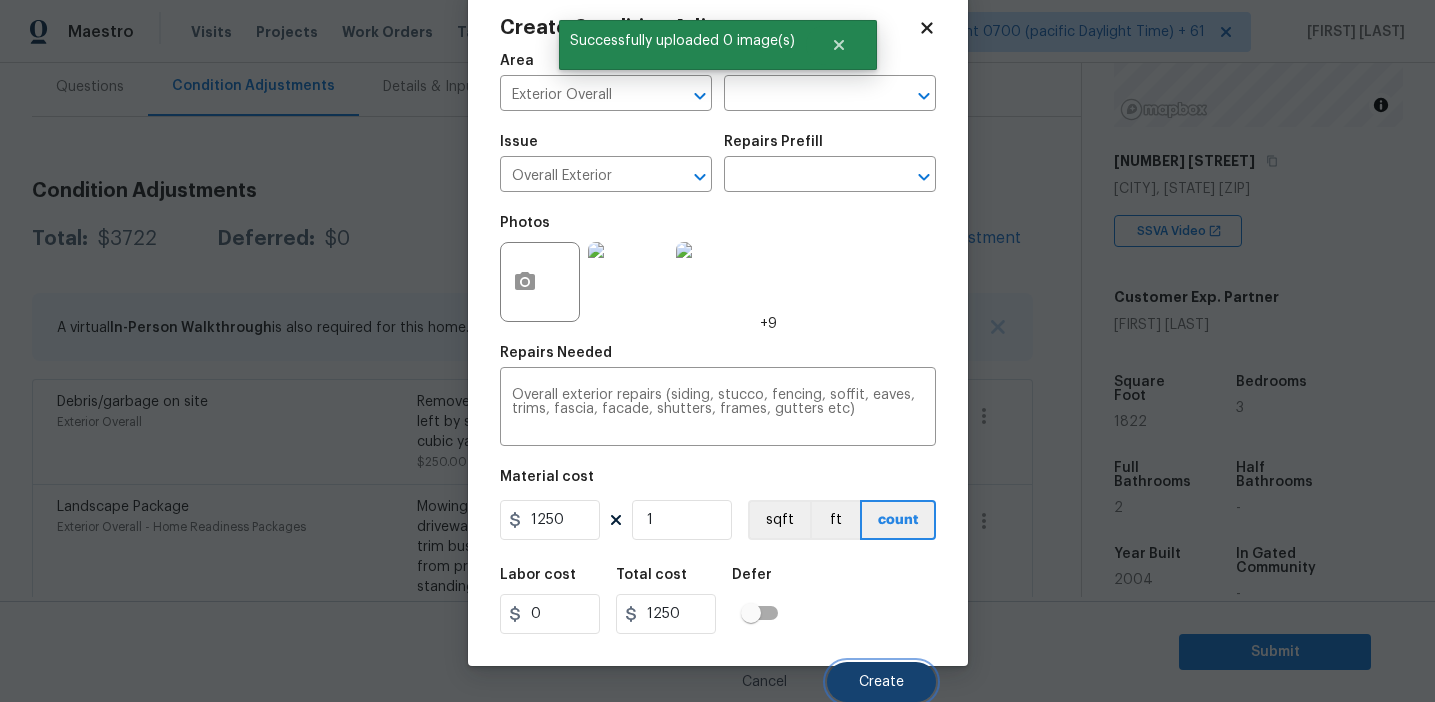 click on "Create" at bounding box center (881, 682) 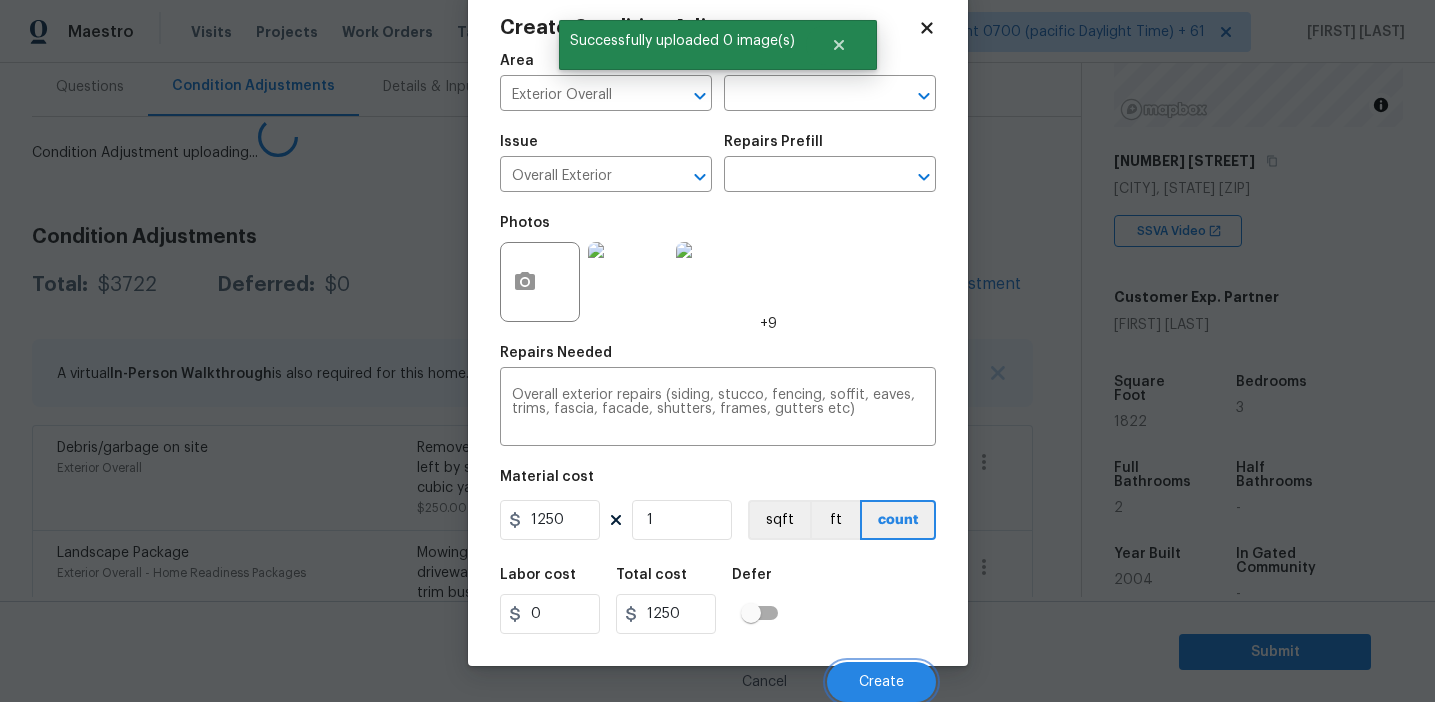 scroll, scrollTop: 38, scrollLeft: 0, axis: vertical 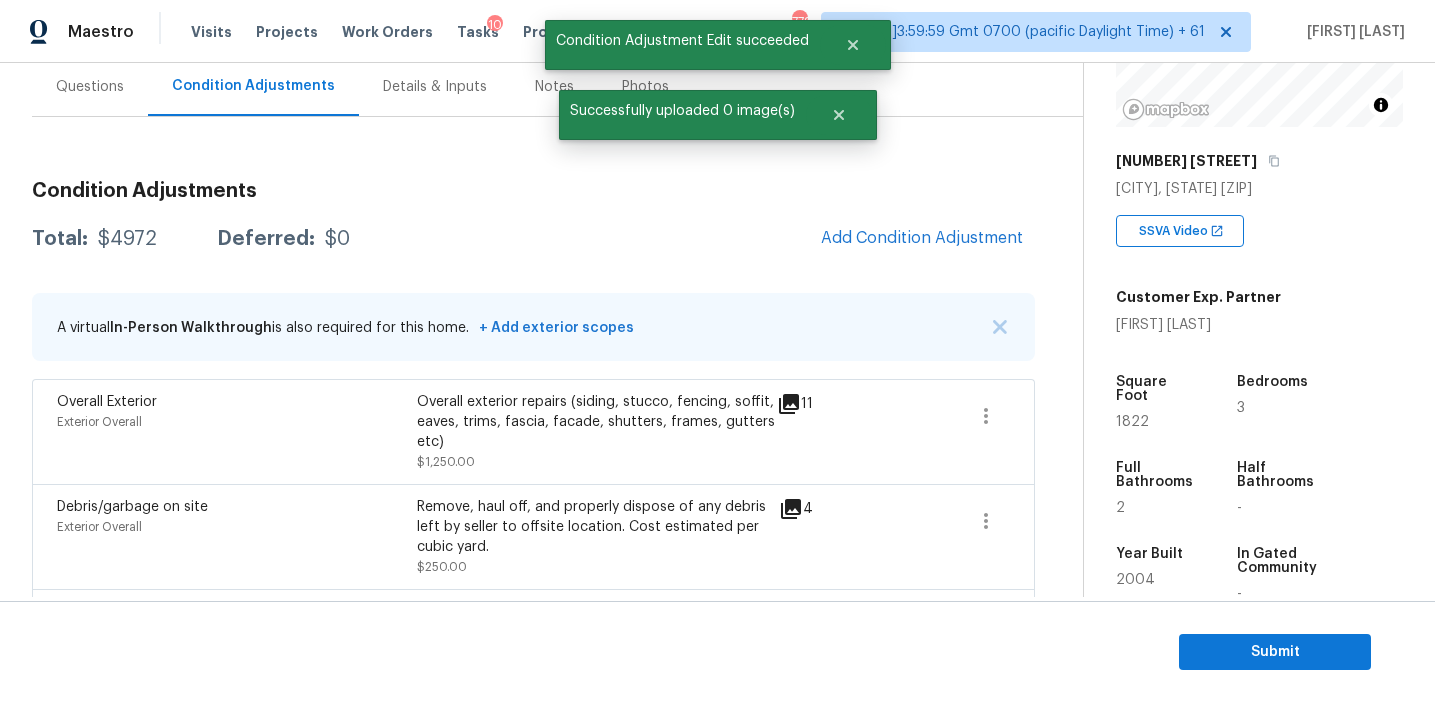 click on "Total:  $4972 Deferred:  $0 Add Condition Adjustment" at bounding box center [533, 239] 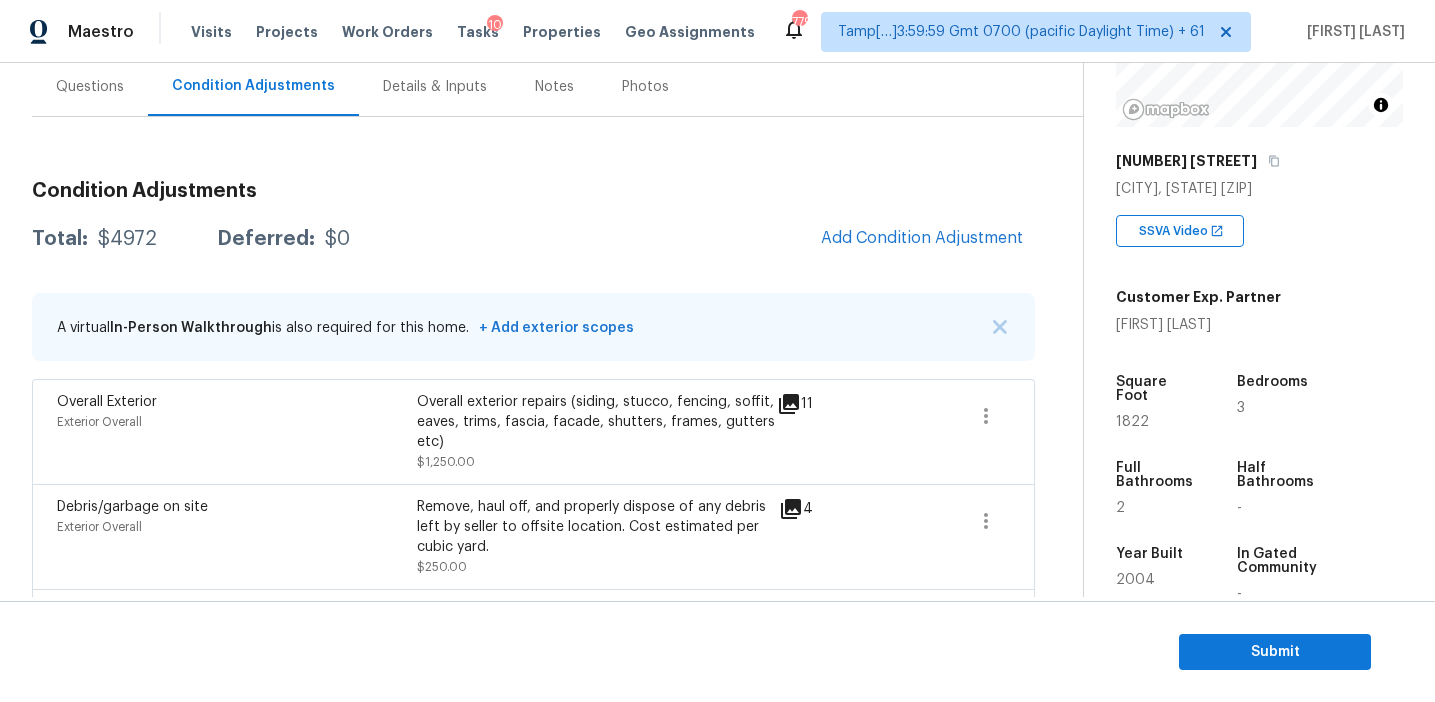 click on "Total:  $4972 Deferred:  $0 Add Condition Adjustment" at bounding box center [533, 239] 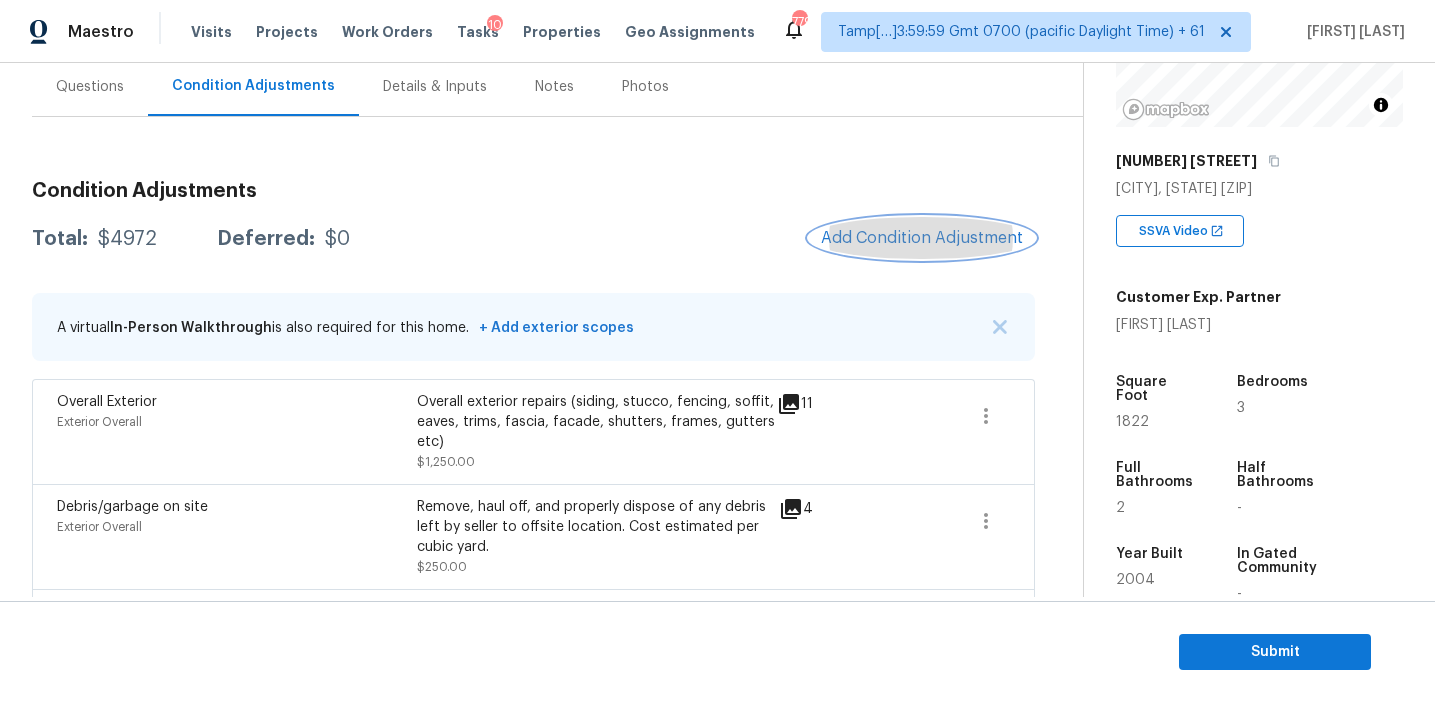 click on "Add Condition Adjustment" at bounding box center [922, 238] 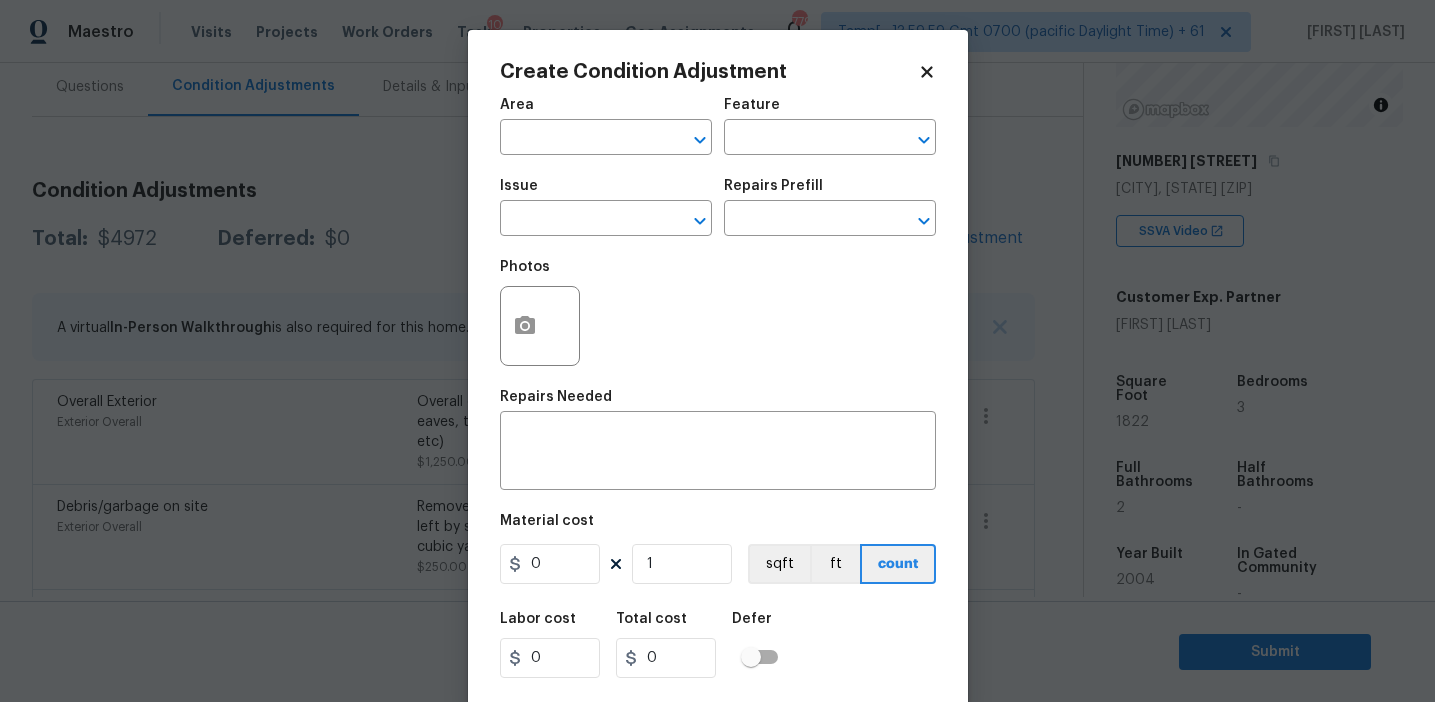 click on "Maestro Visits Projects Work Orders Tasks 10 Properties Geo Assignments 779 Tamp[…]3:59:59 Gmt 0700 (pacific Daylight Time) + 61 Afran Peeran Back to tasks Condition Scoping - Full Tue, Aug 05 2025 by 3:00 pm   Afran Peeran In-progress Questions Condition Adjustments Details & Inputs Notes Photos Condition Adjustments Total:  $4972 Deferred:  $0 Add Condition Adjustment A virtual  In-Person Walkthrough  is also required for this home.   + Add exterior scopes Overall Exterior Exterior Overall Overall exterior repairs (siding, stucco, fencing, soffit, eaves, trims, fascia, facade, shutters, frames, gutters etc)
$1,250.00   11 Debris/garbage on site Exterior Overall Remove, haul off, and properly dispose of any debris left by seller to offsite location. Cost estimated per cubic yard. $250.00   4 Landscape Package Exterior Overall - Home Readiness Packages $450.00   5 Pressure Washing Exterior Overall - Siding $200.00   0 ACQ: HVAC HVAC - Acquisition Acquisition Scope: Functional HVAC 6-10 years $500.00   0" at bounding box center (717, 351) 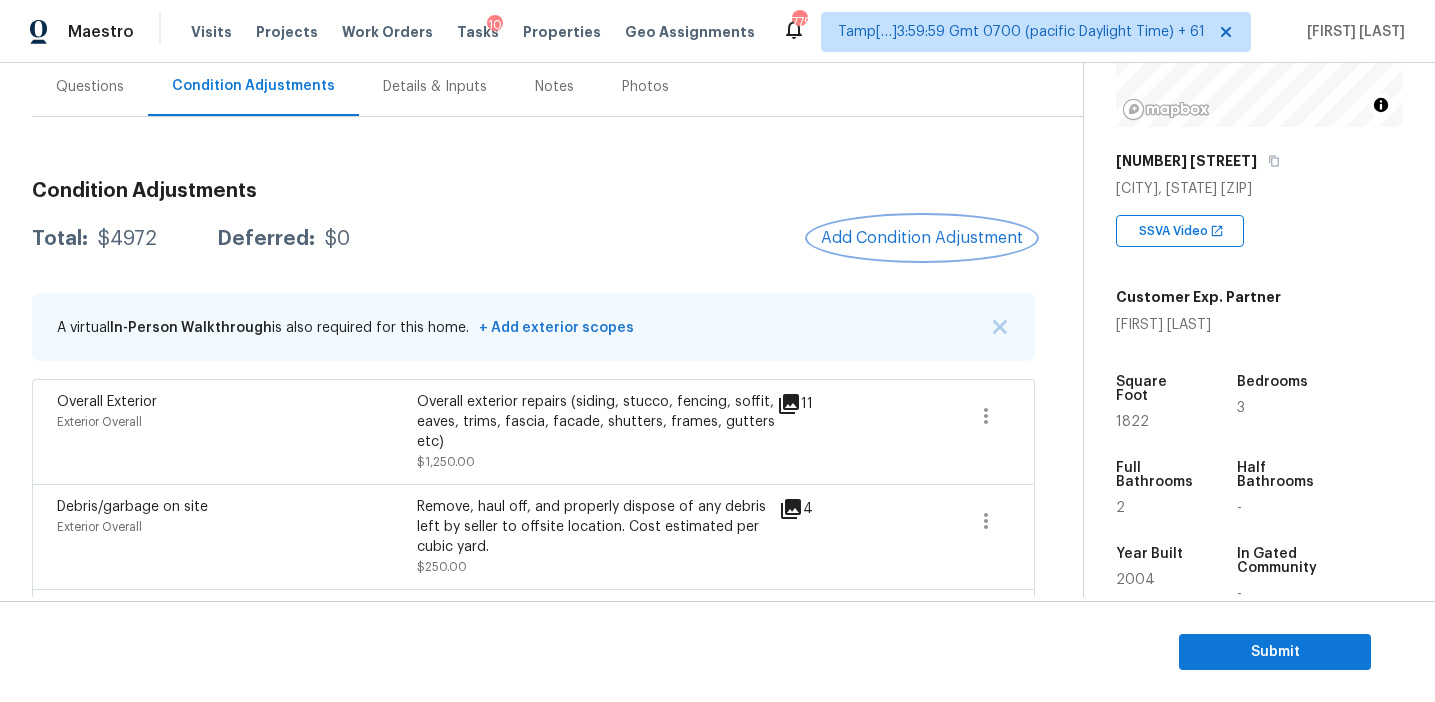 click on "Add Condition Adjustment" at bounding box center (922, 238) 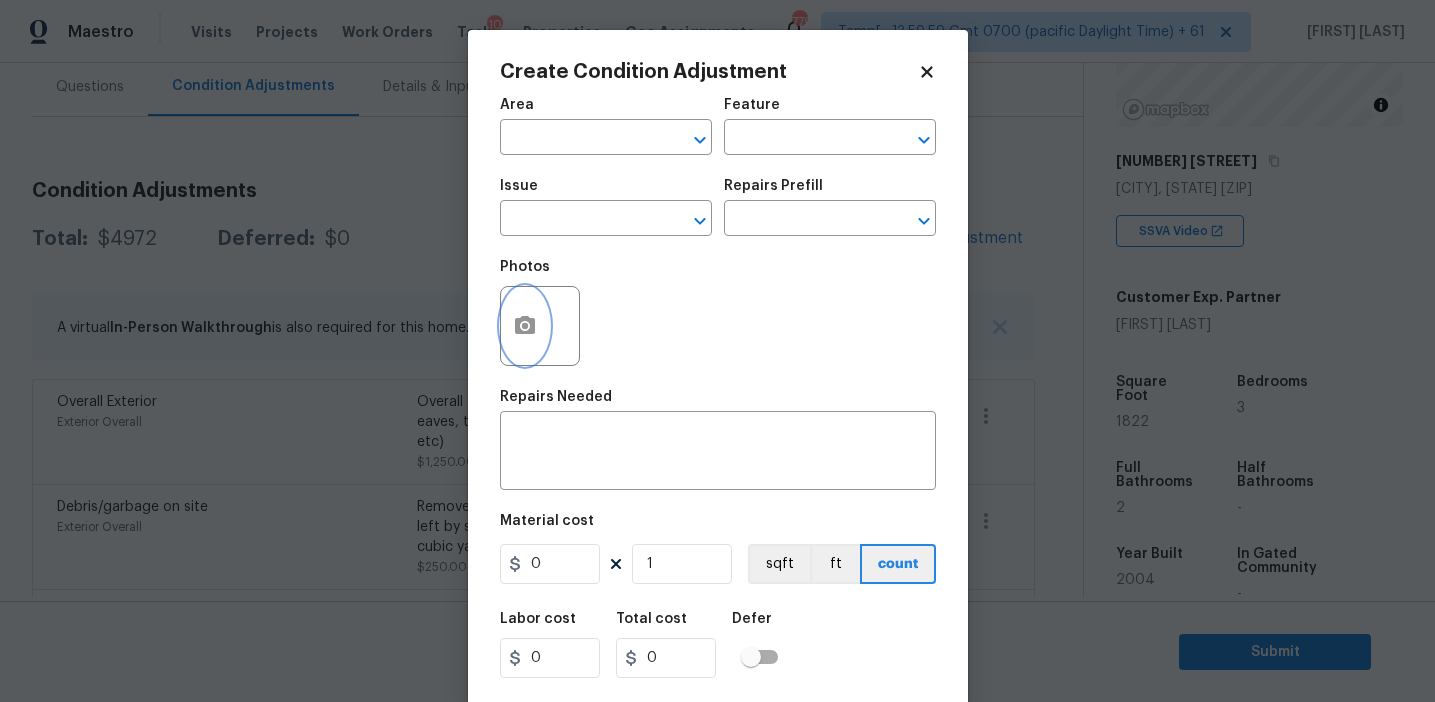 click at bounding box center [525, 326] 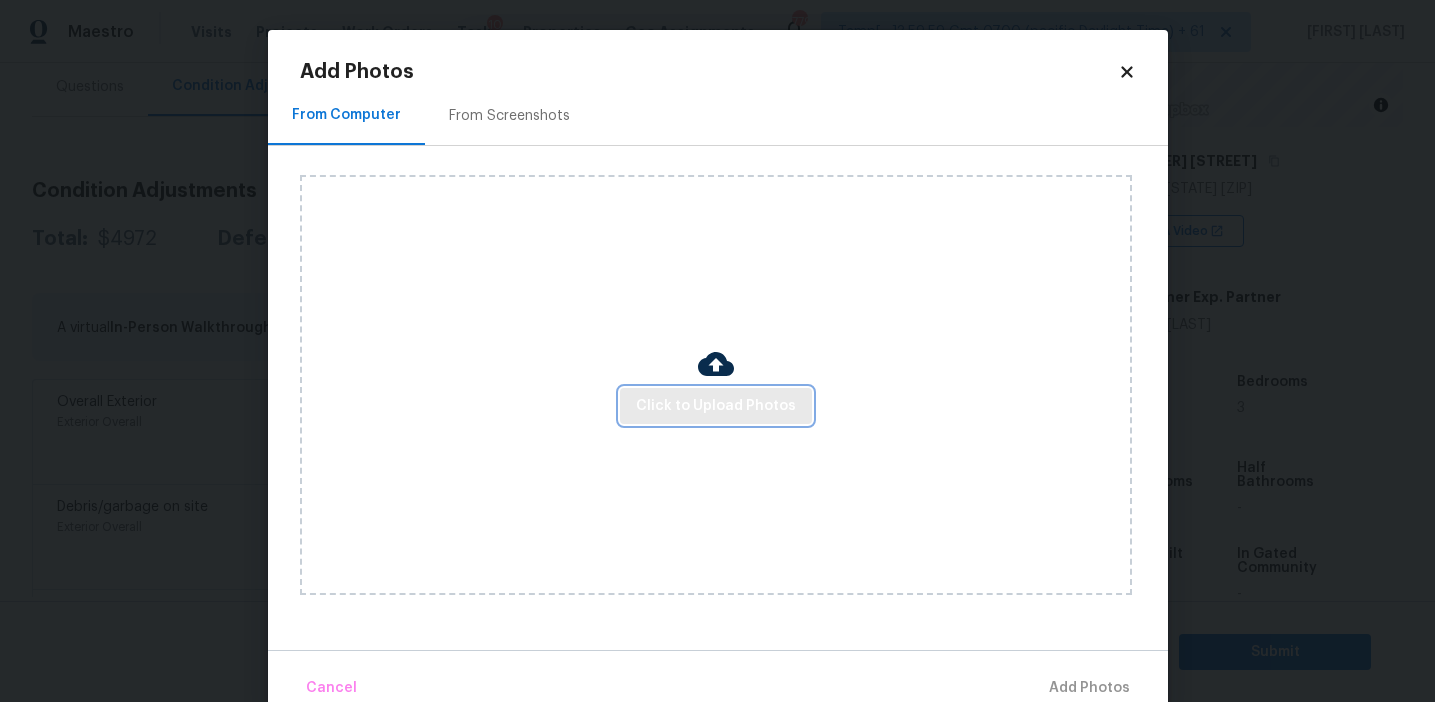 click on "Click to Upload Photos" at bounding box center (716, 406) 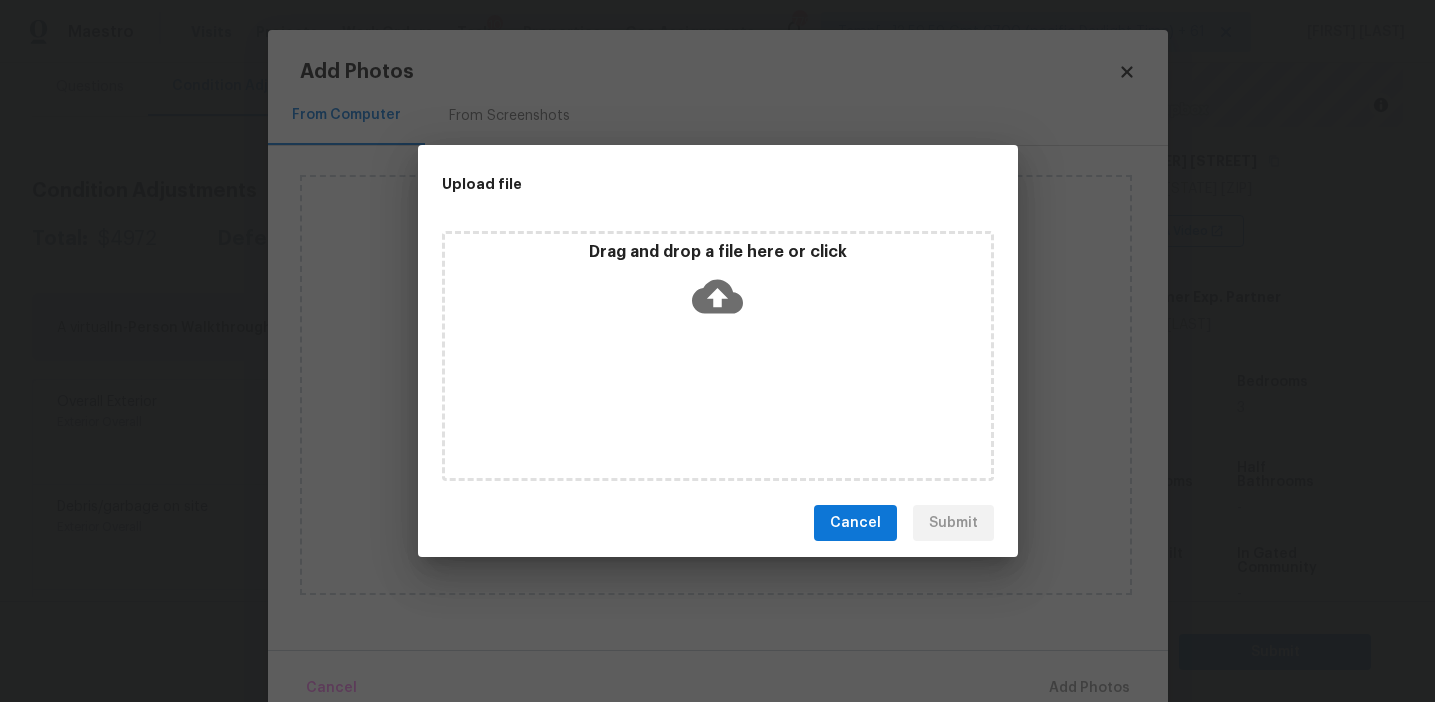 click 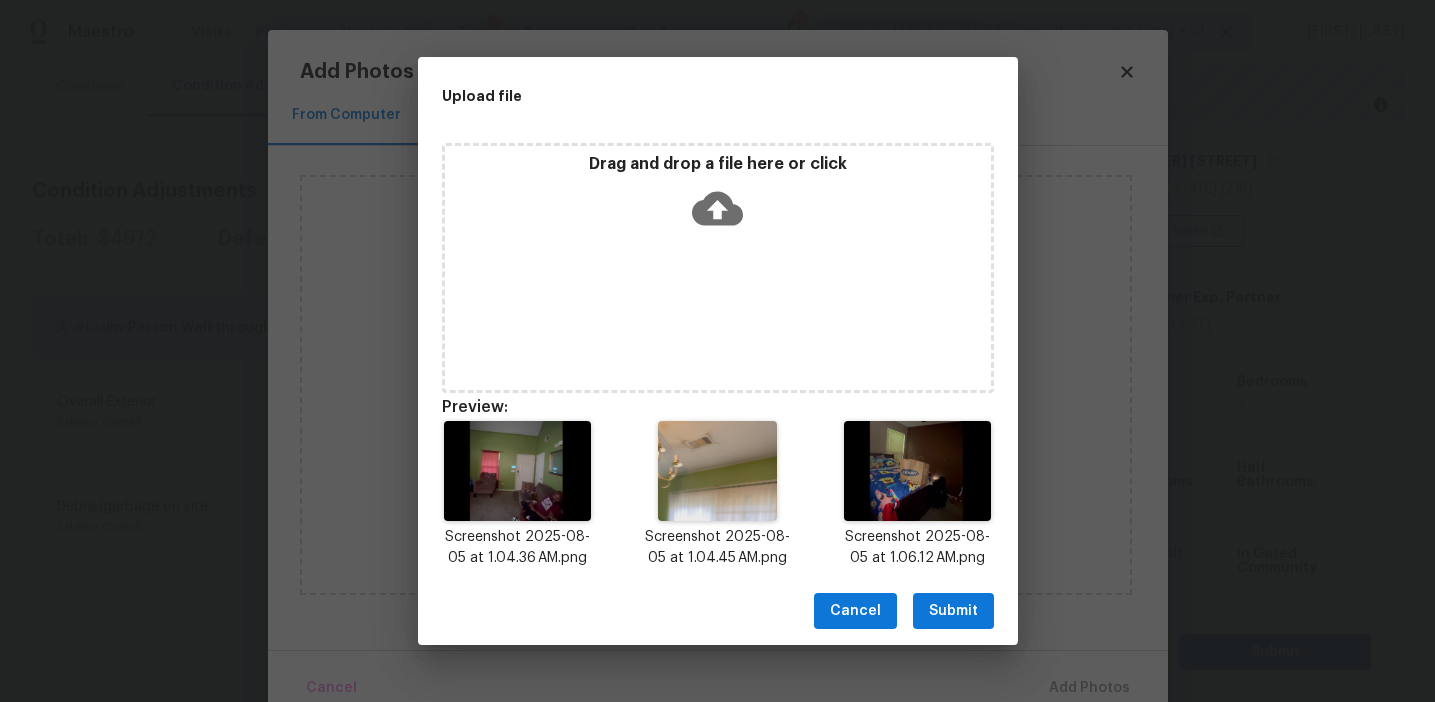 click on "Submit" at bounding box center (953, 611) 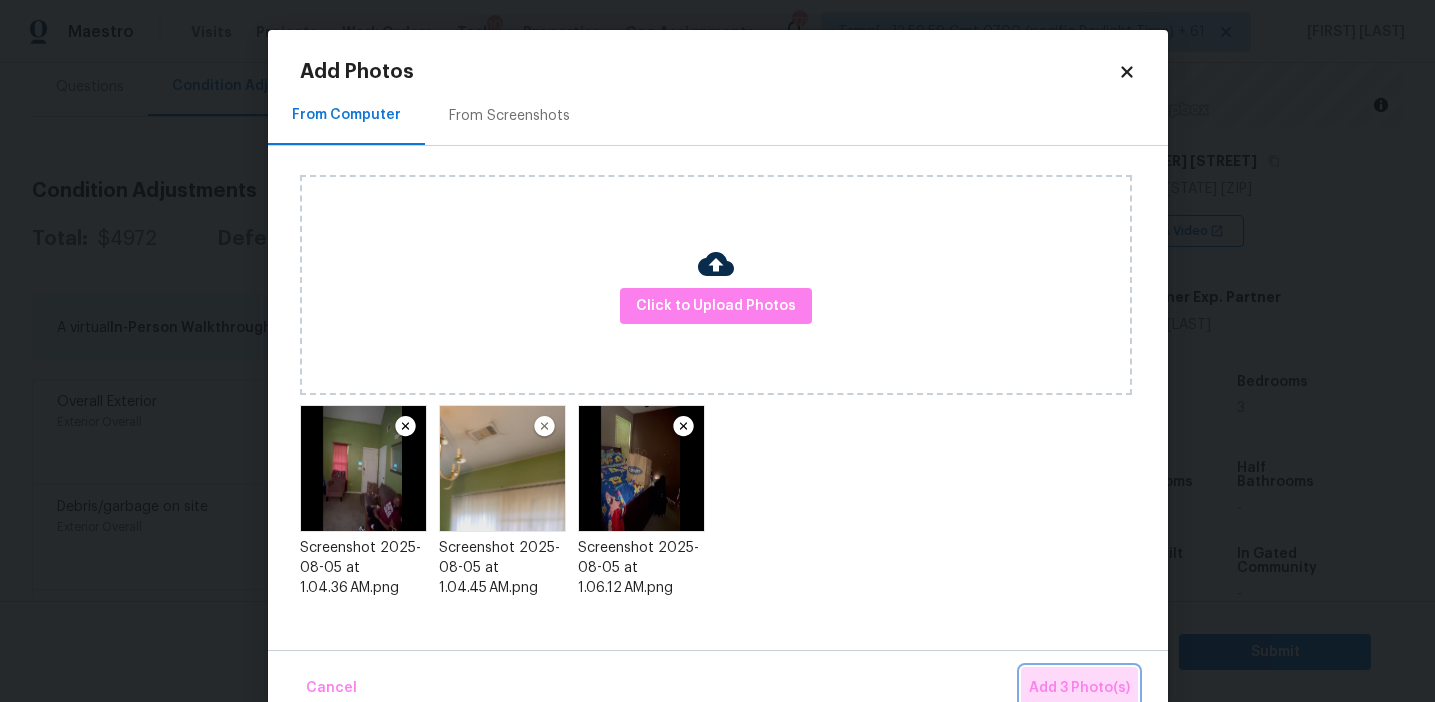 click on "Add 3 Photo(s)" at bounding box center (1079, 688) 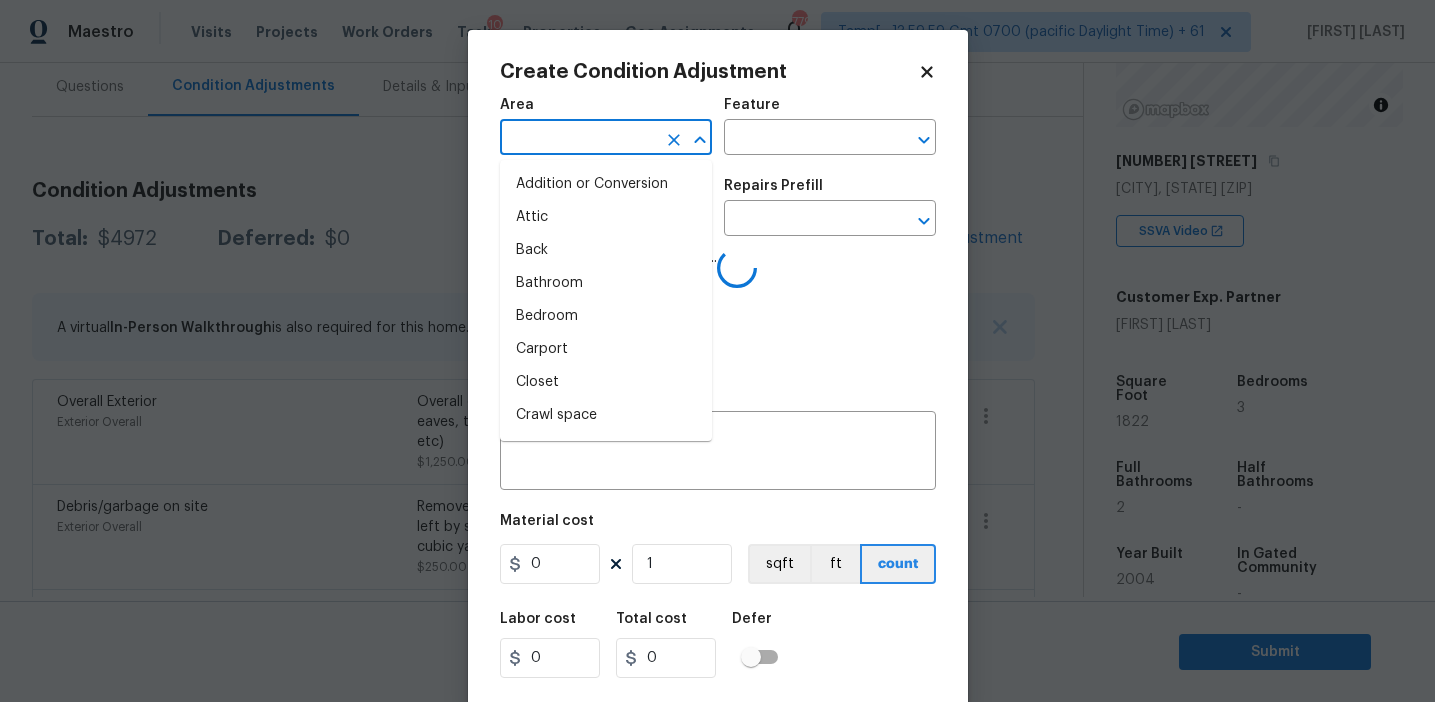 click at bounding box center [578, 139] 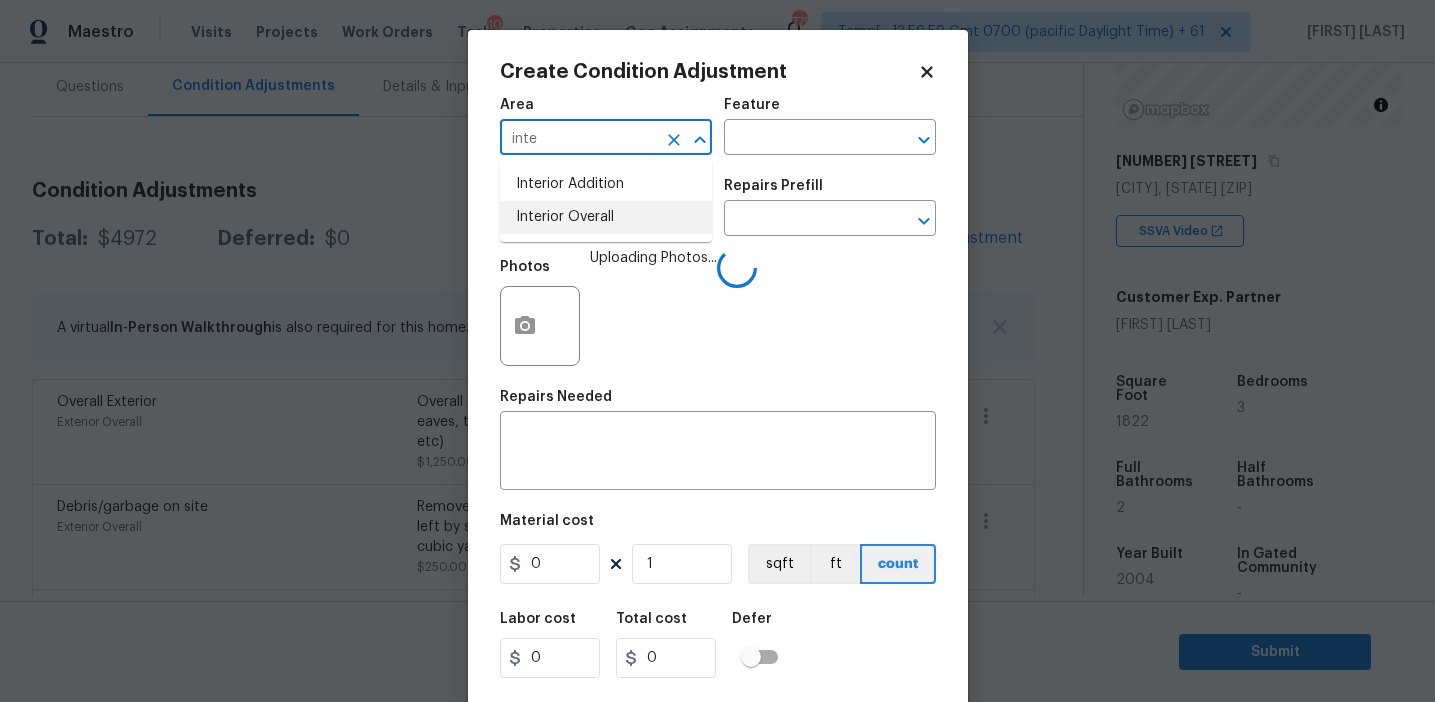 click on "Interior Overall" at bounding box center [606, 217] 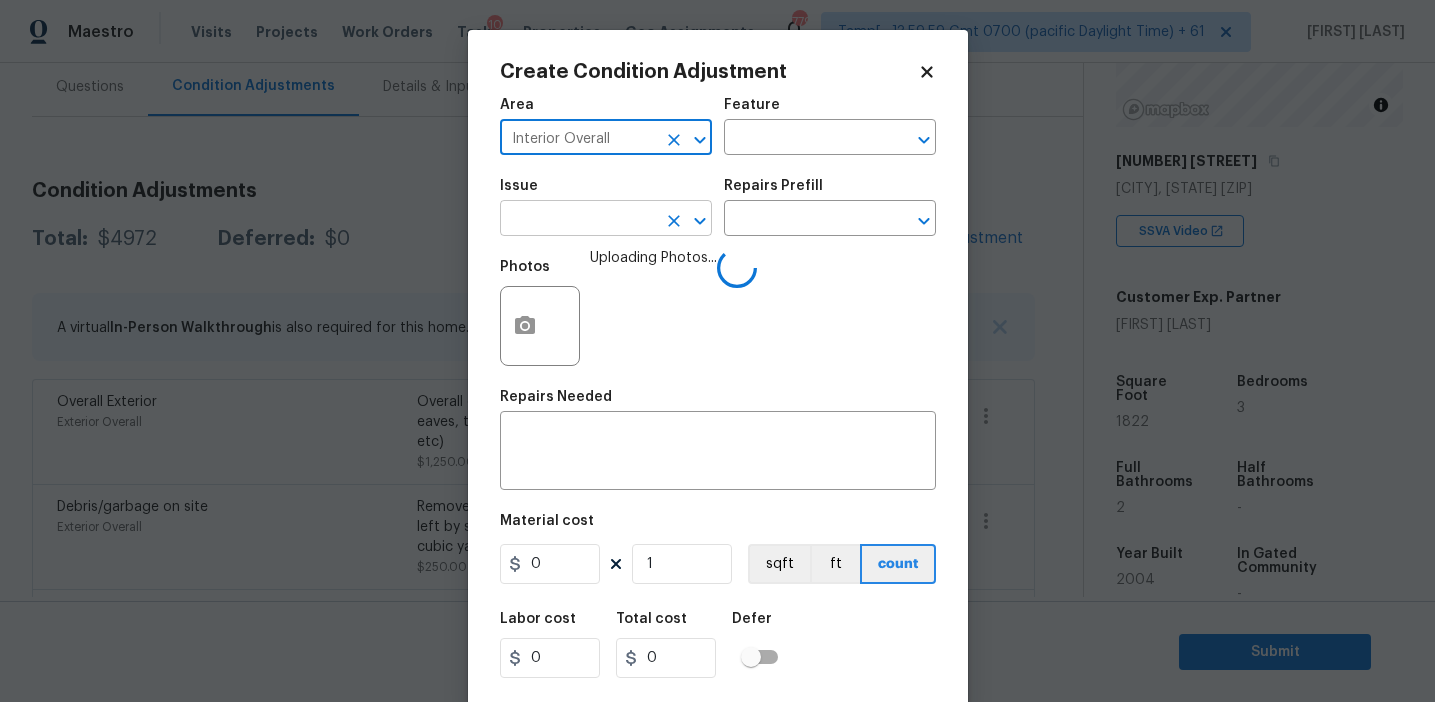 type on "Interior Overall" 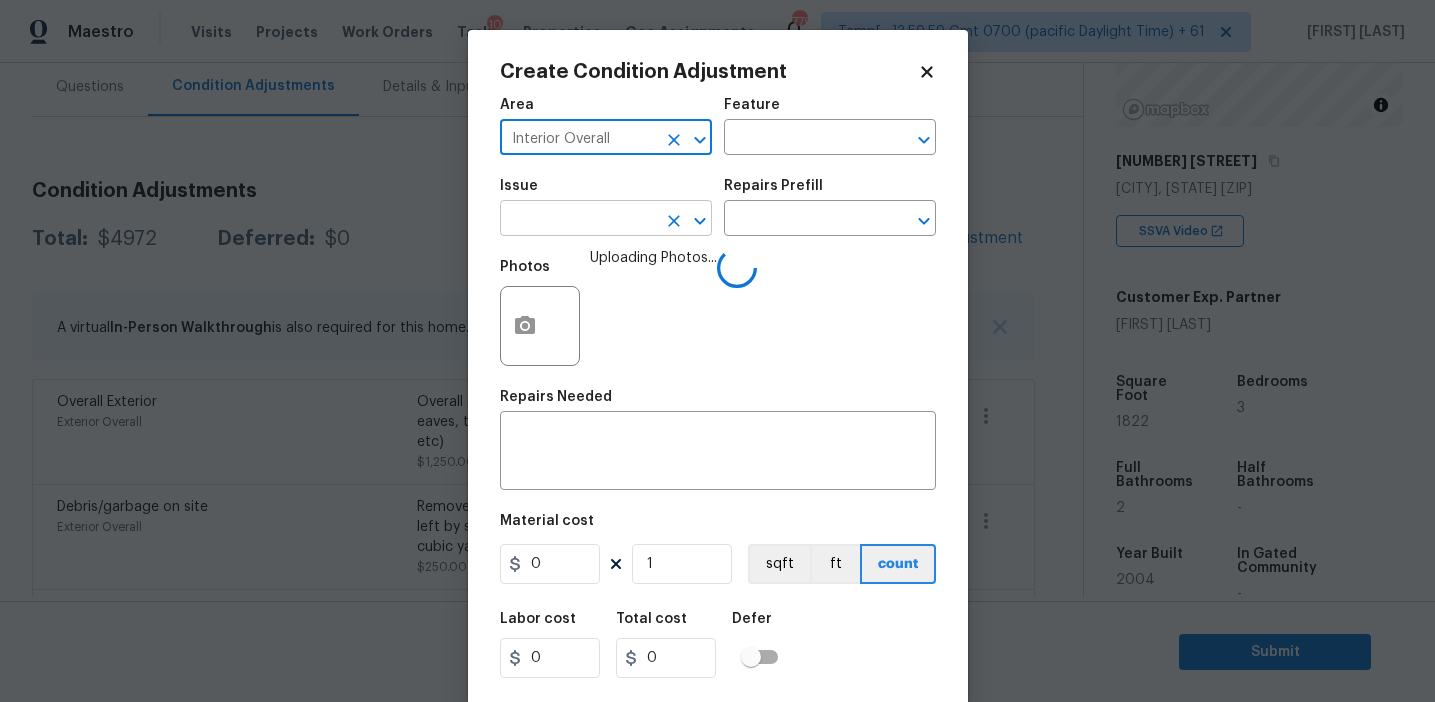 click at bounding box center [578, 220] 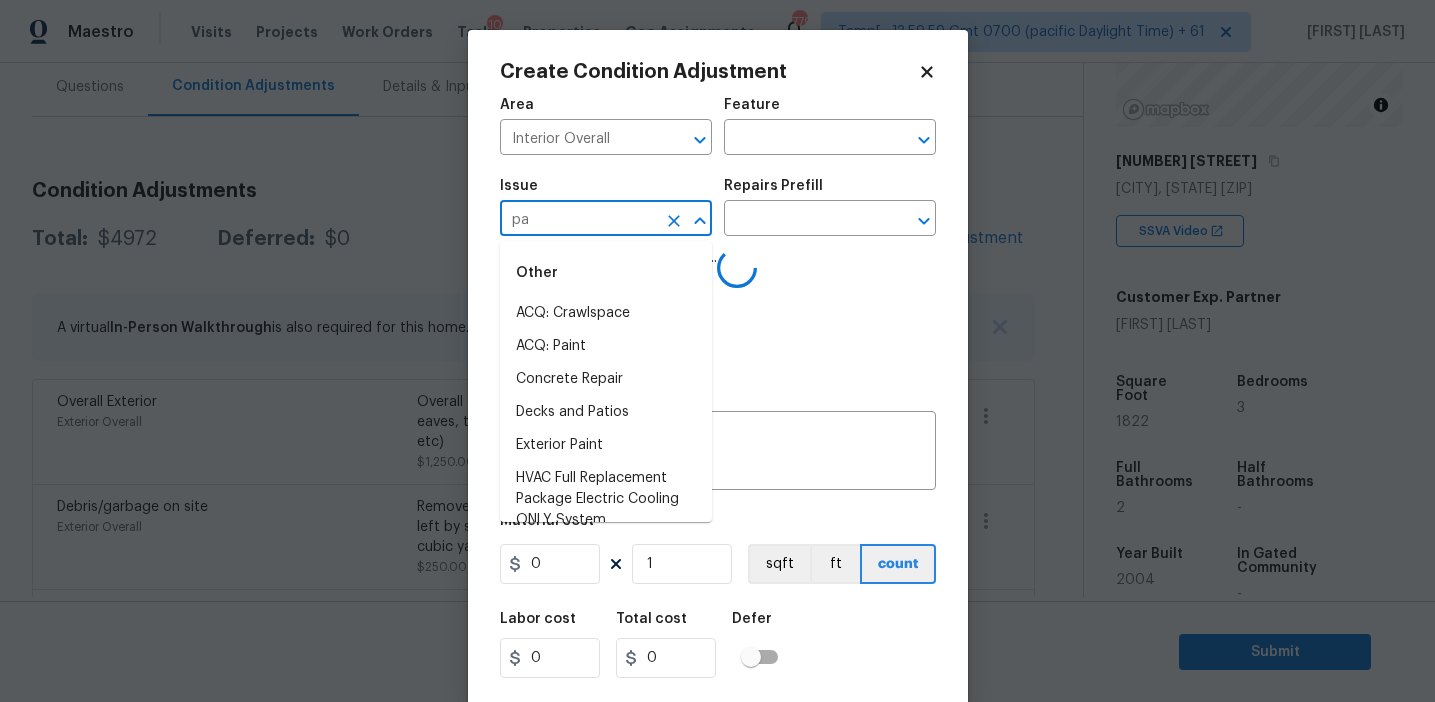 type on "pai" 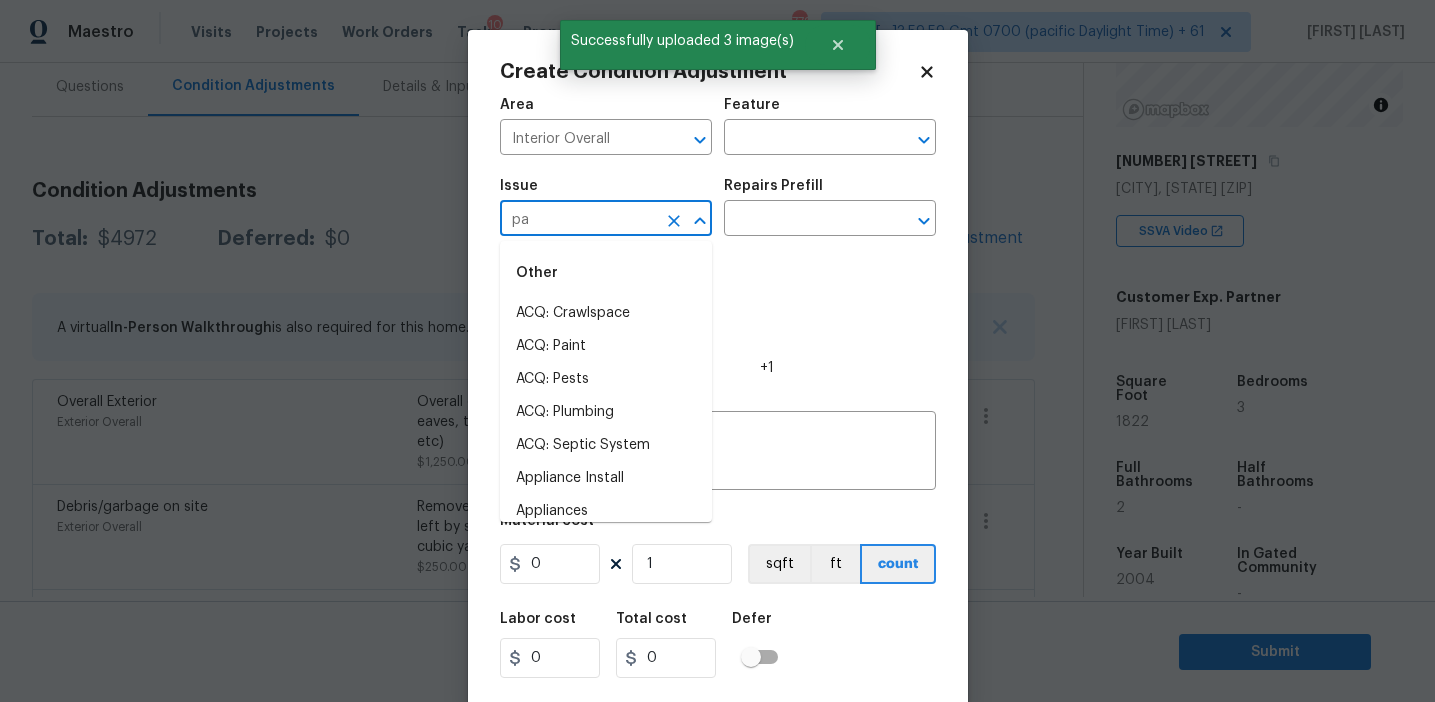 type on "pai" 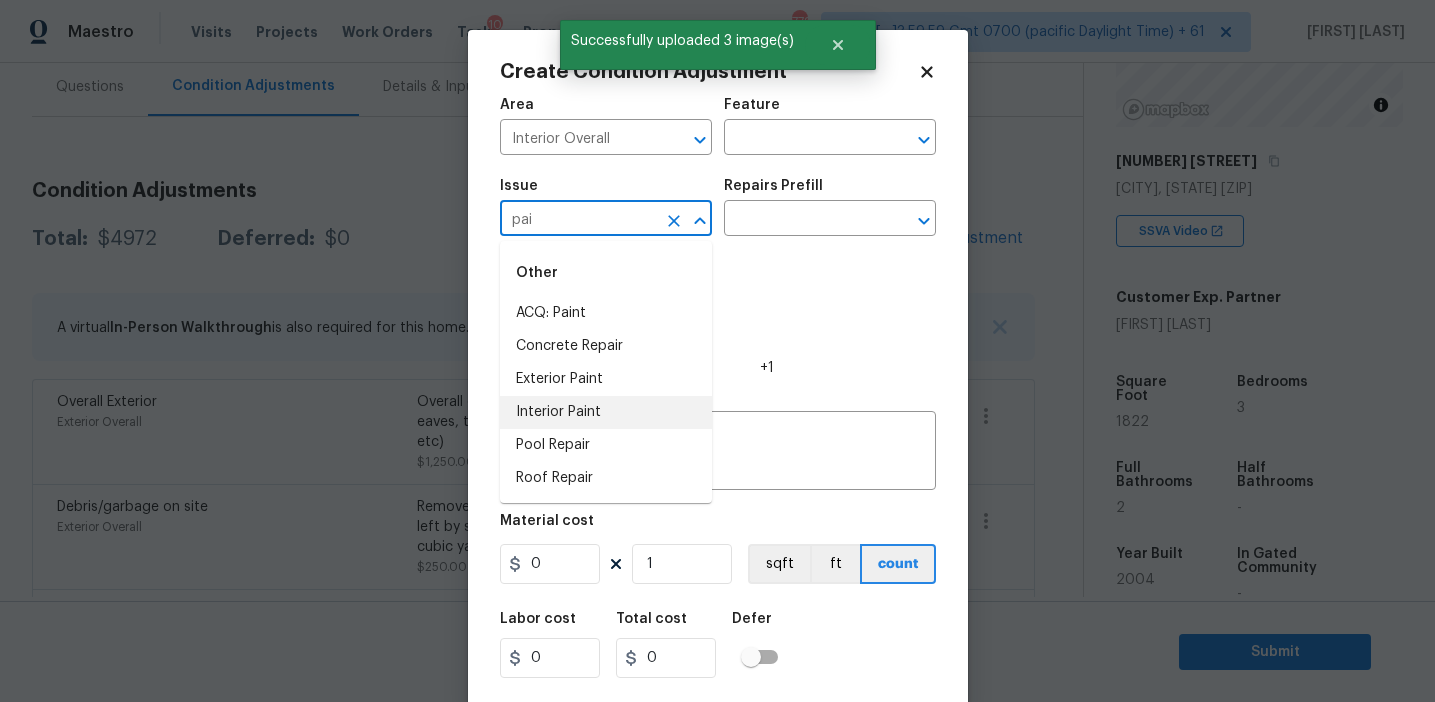 click on "Interior Paint" at bounding box center [606, 412] 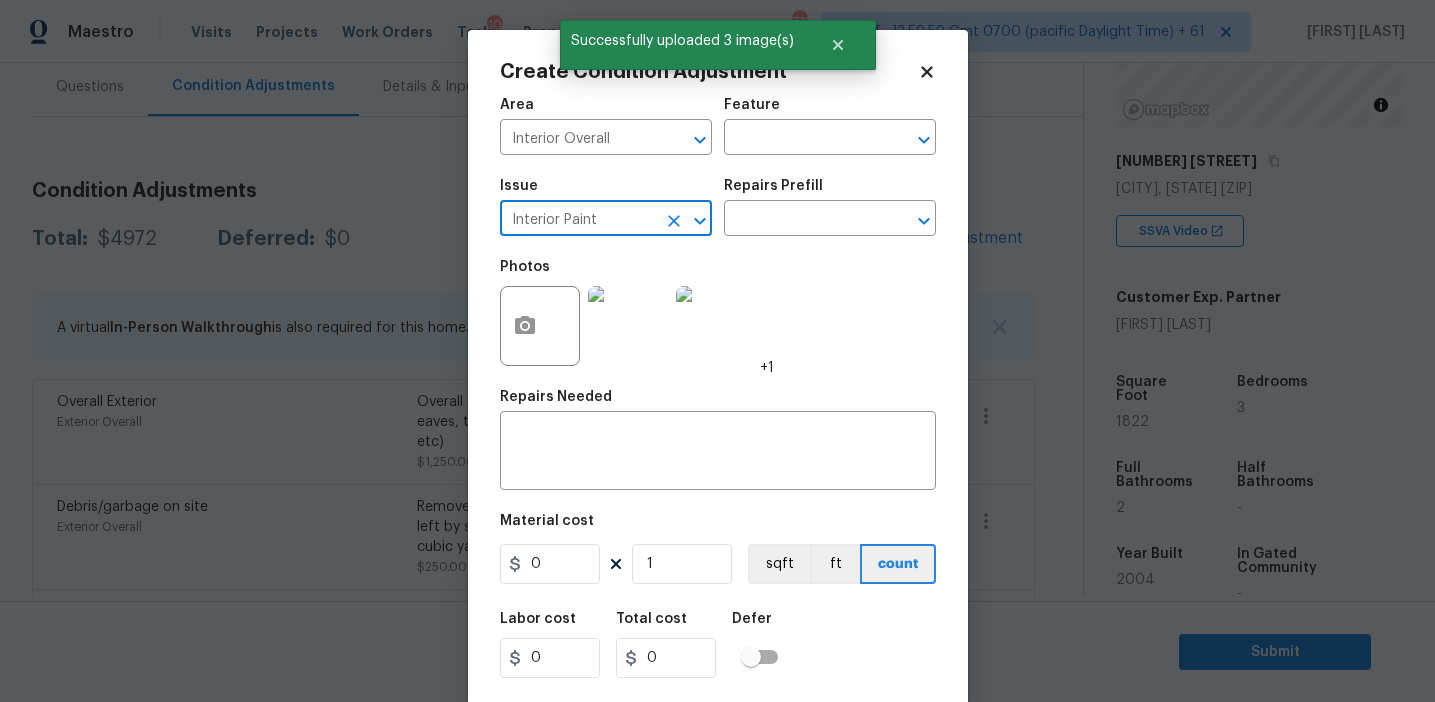 type on "Interior Paint" 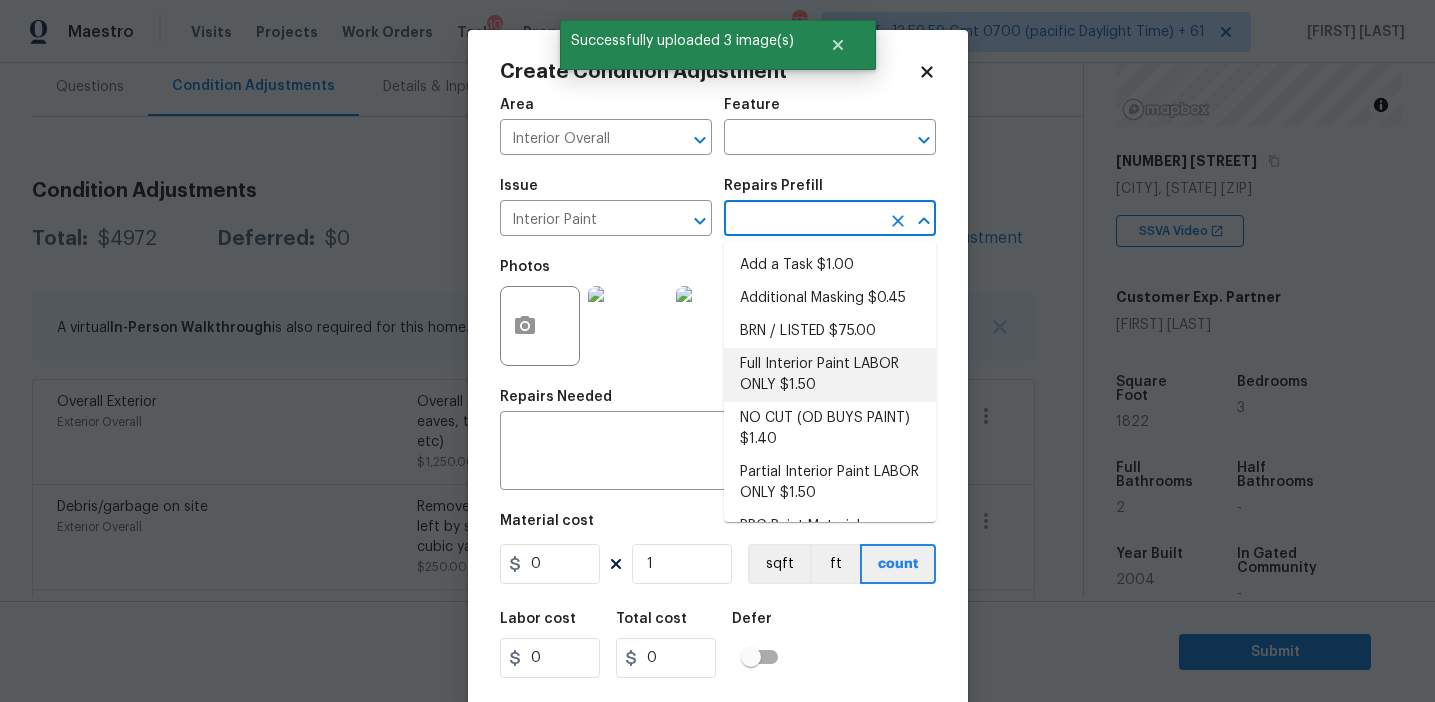 scroll, scrollTop: 83, scrollLeft: 0, axis: vertical 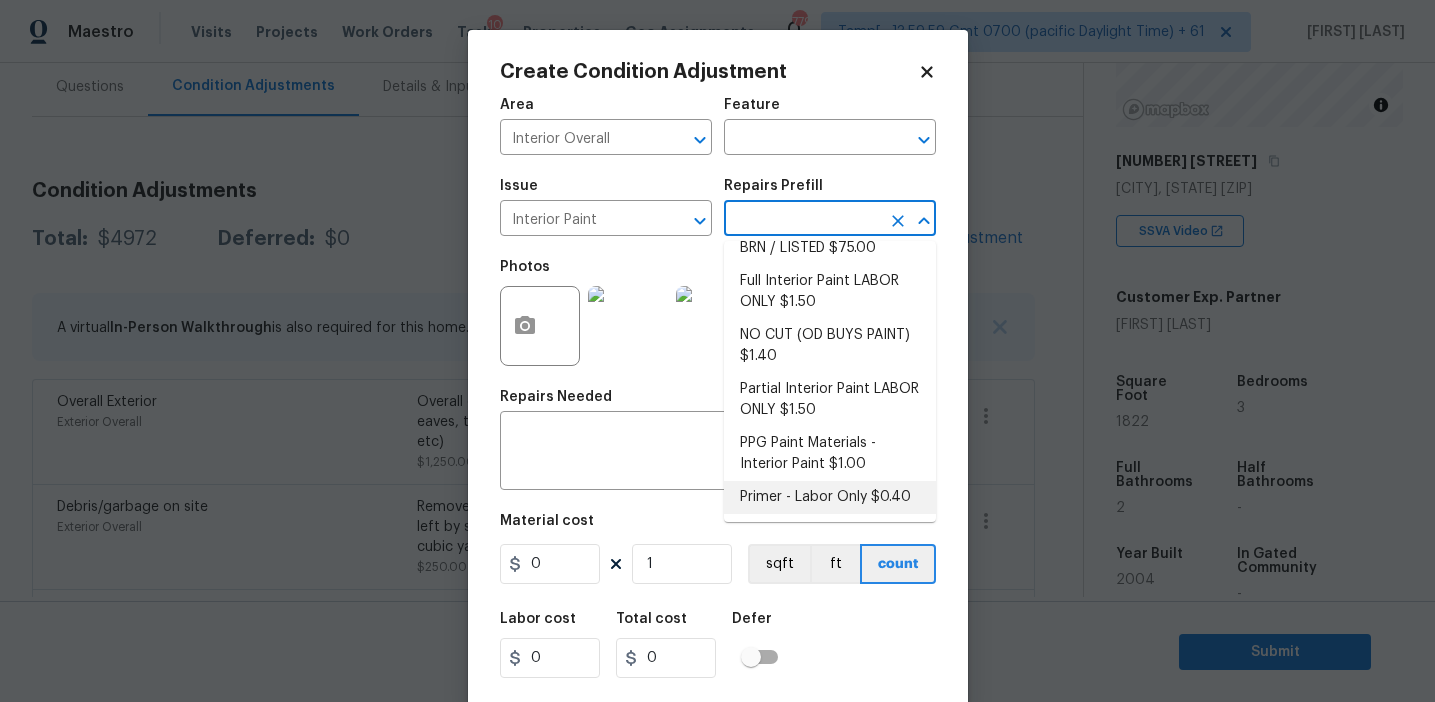 click on "Primer - Labor Only $0.40" at bounding box center [830, 497] 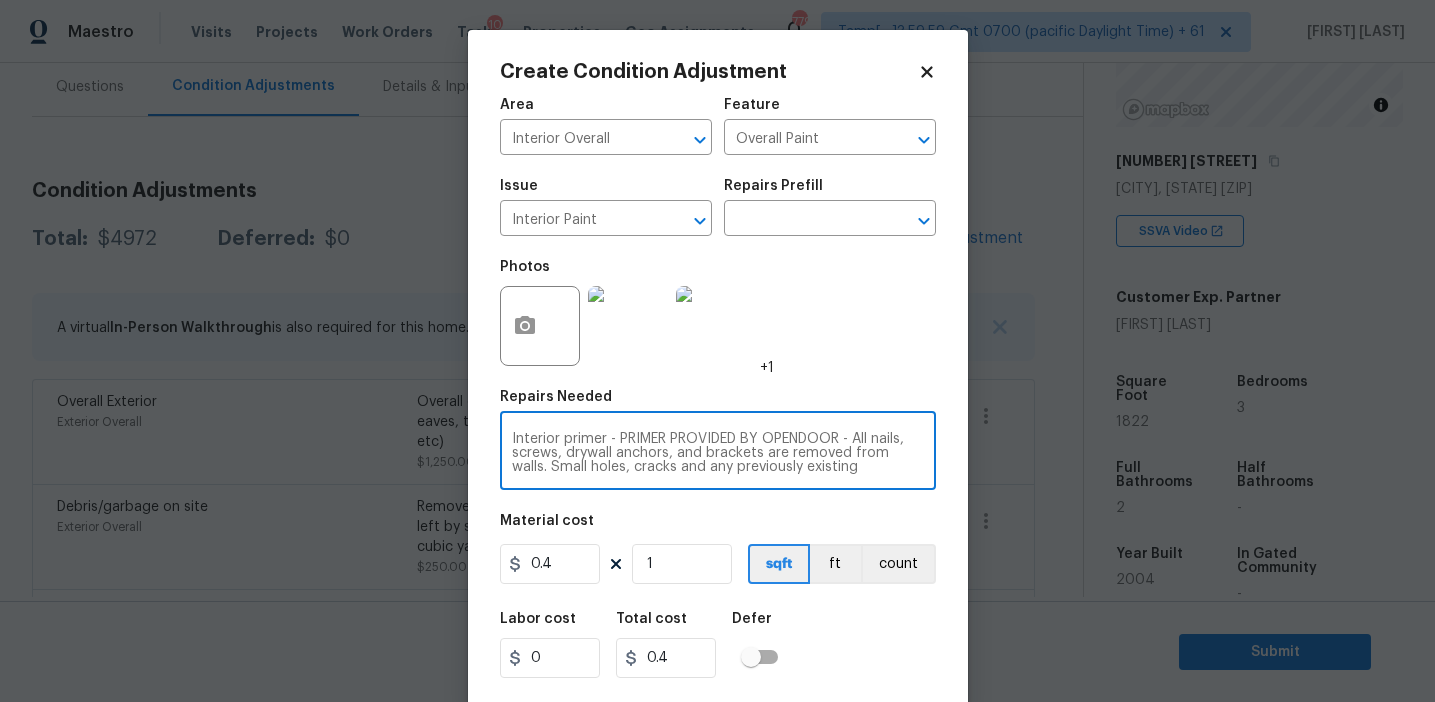 scroll, scrollTop: 42, scrollLeft: 0, axis: vertical 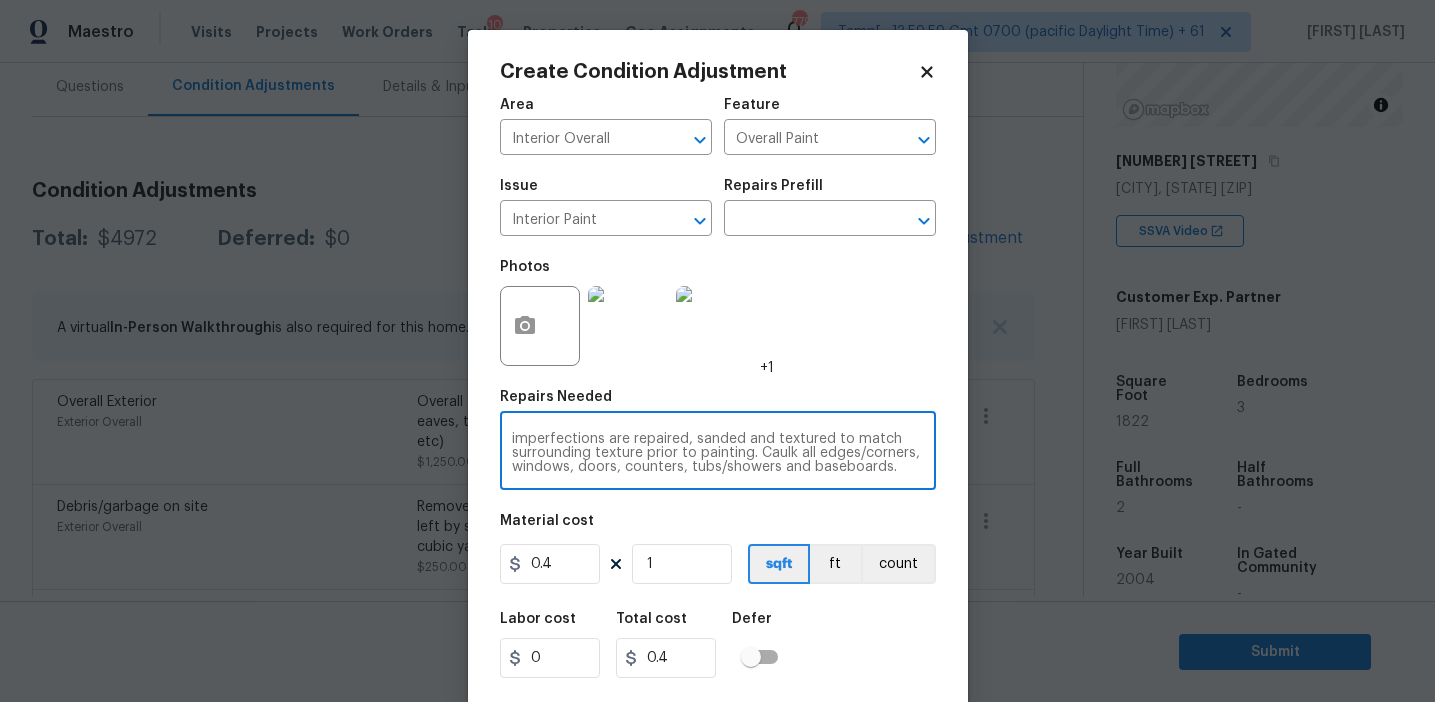 drag, startPoint x: 610, startPoint y: 437, endPoint x: 839, endPoint y: 502, distance: 238.04622 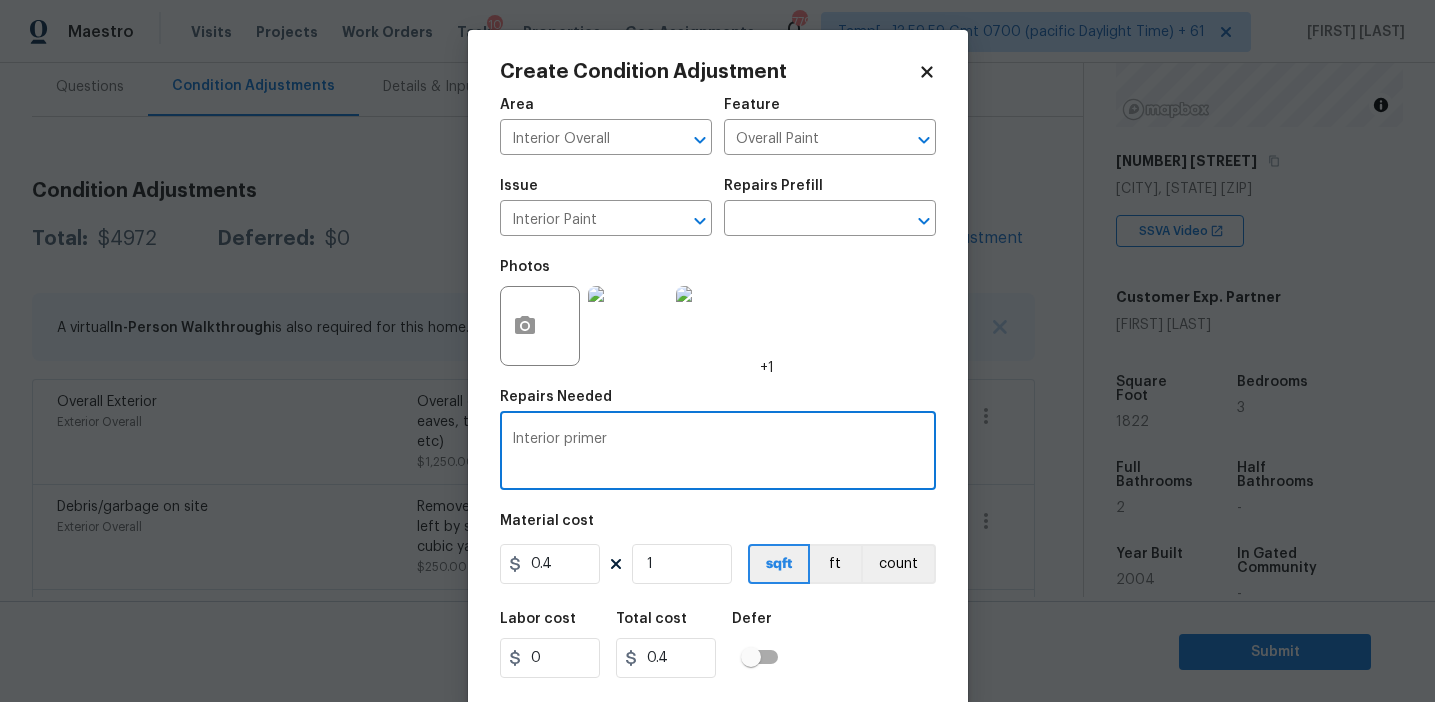 type on "Interior primer" 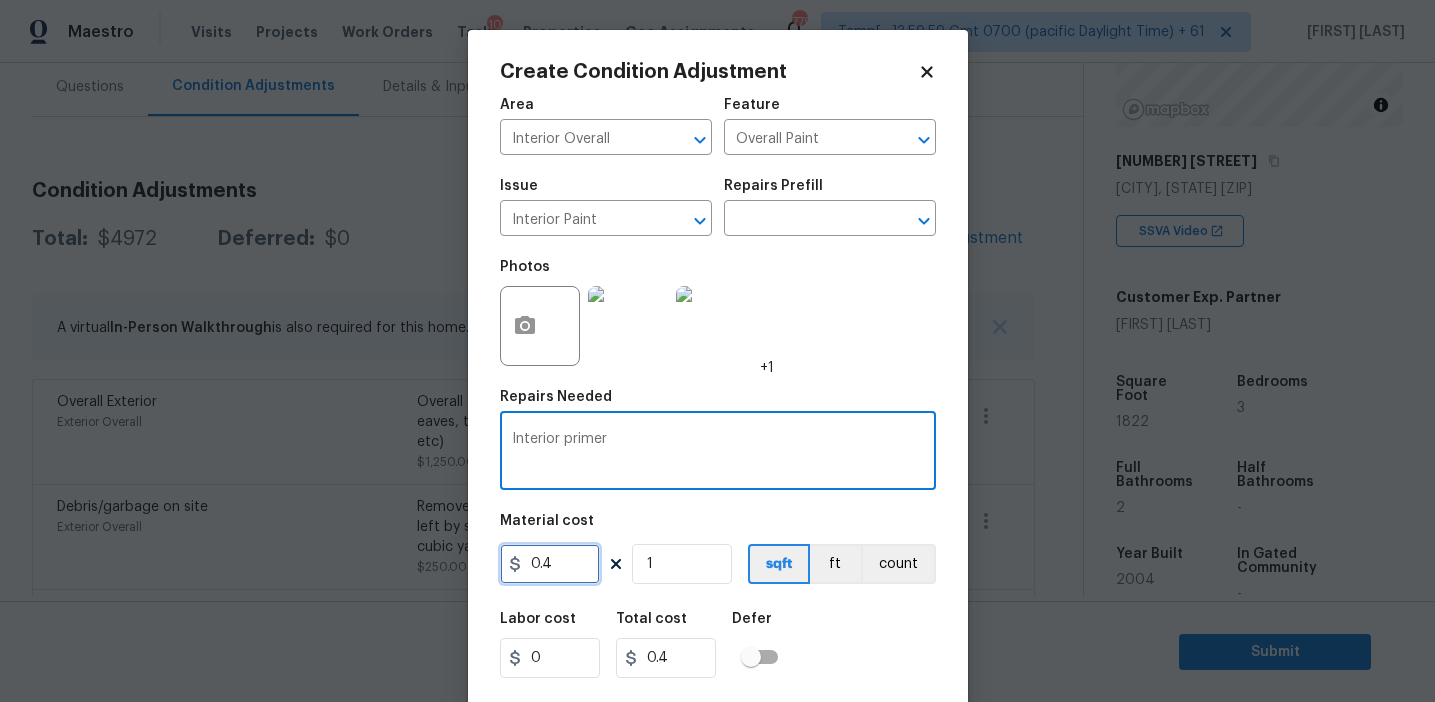 scroll, scrollTop: 0, scrollLeft: 0, axis: both 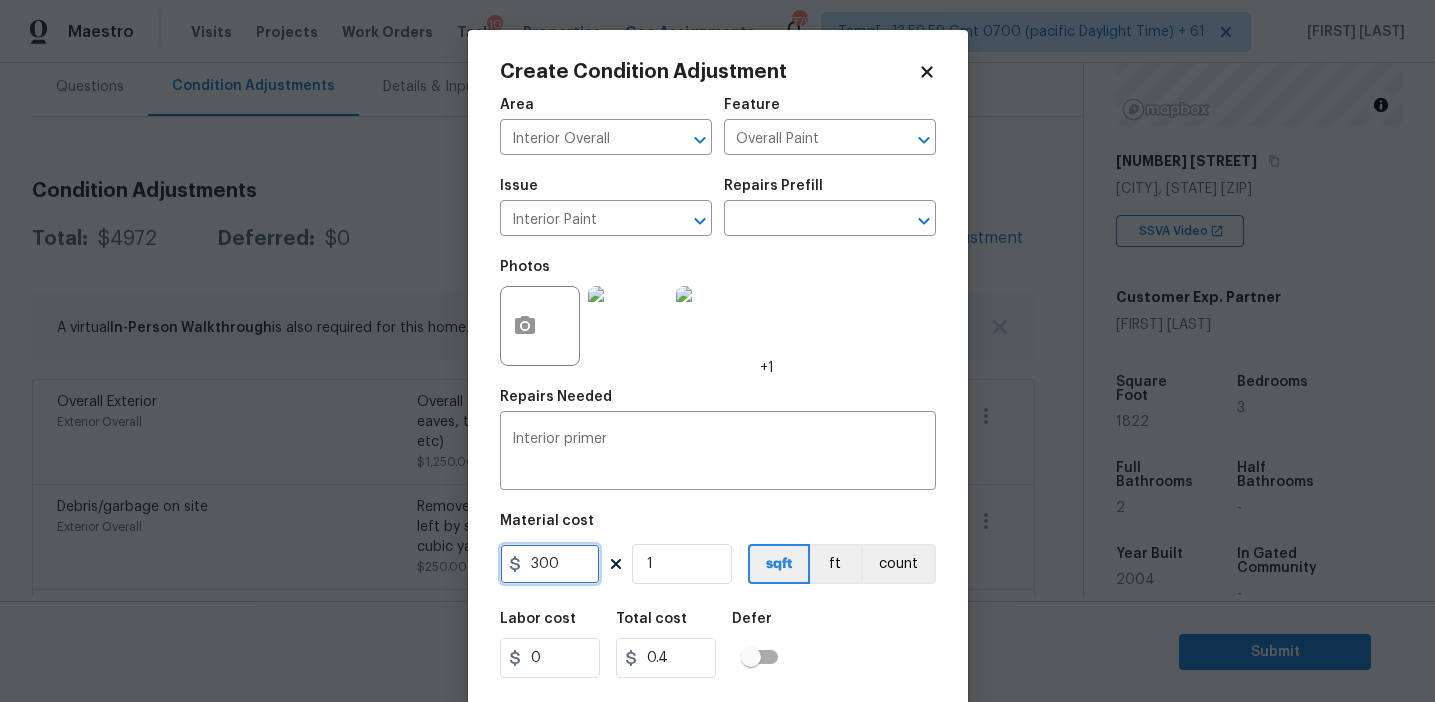 type on "300" 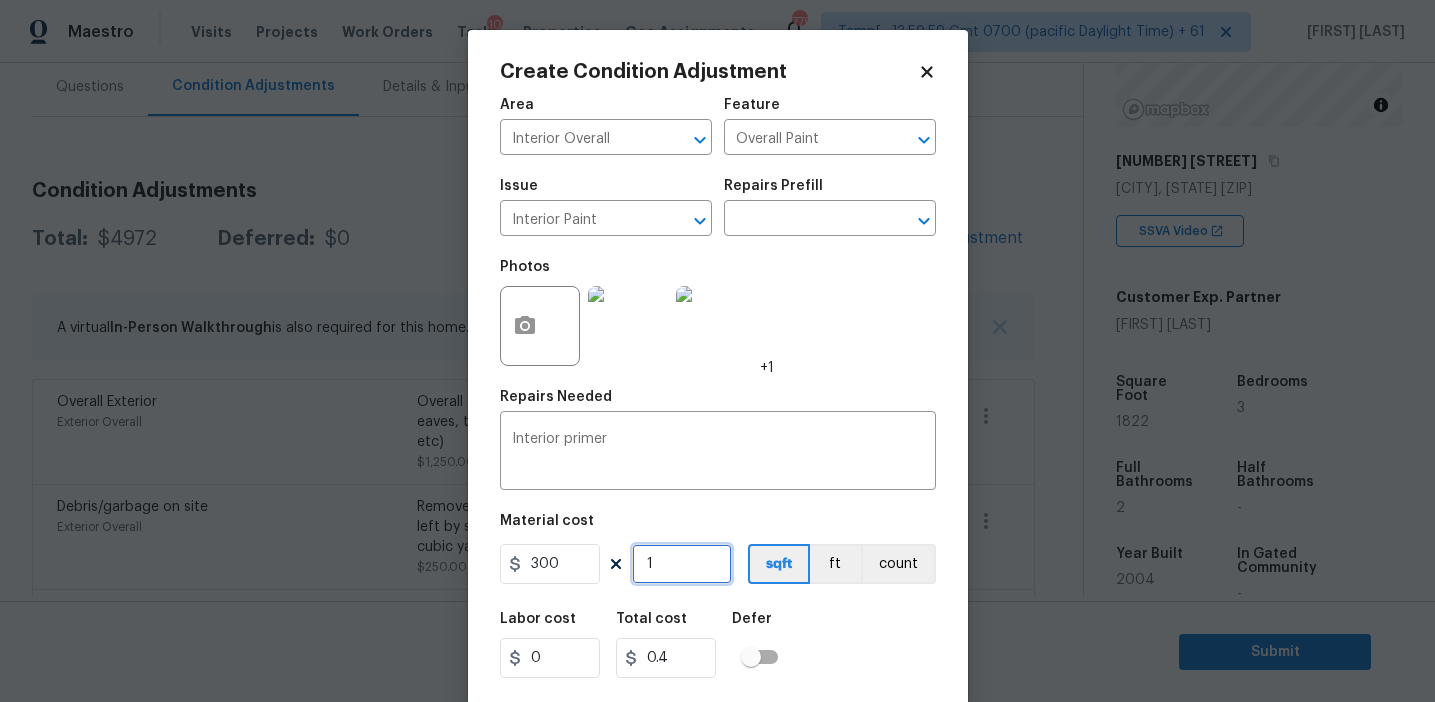type on "300" 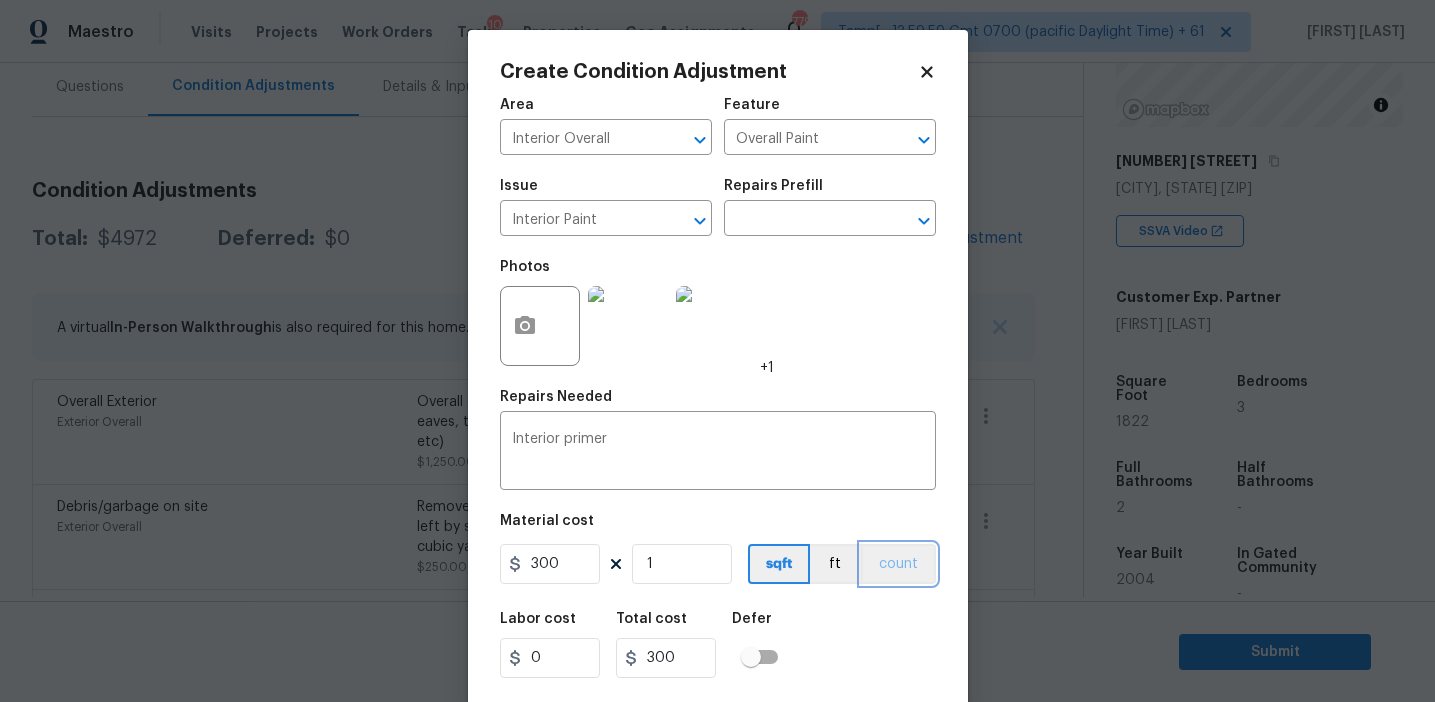 click on "count" at bounding box center [898, 564] 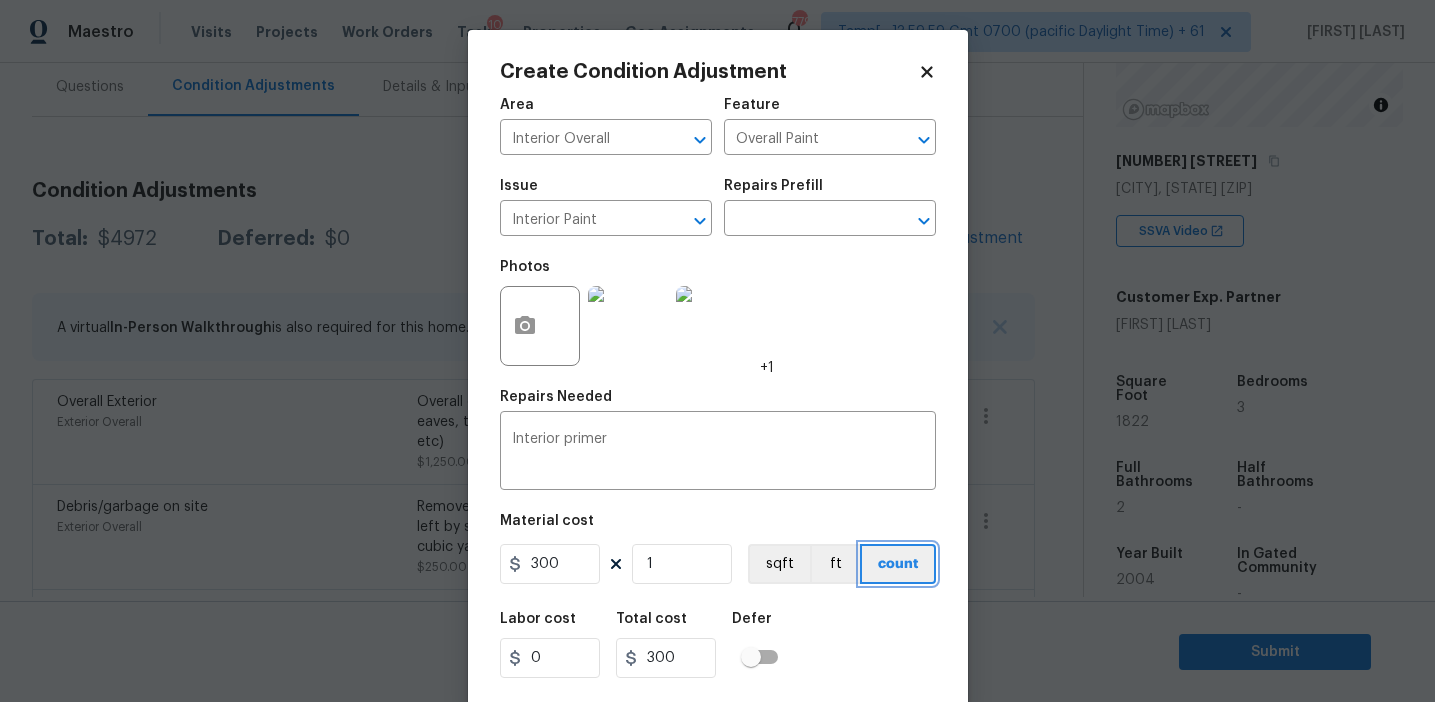 scroll, scrollTop: 45, scrollLeft: 0, axis: vertical 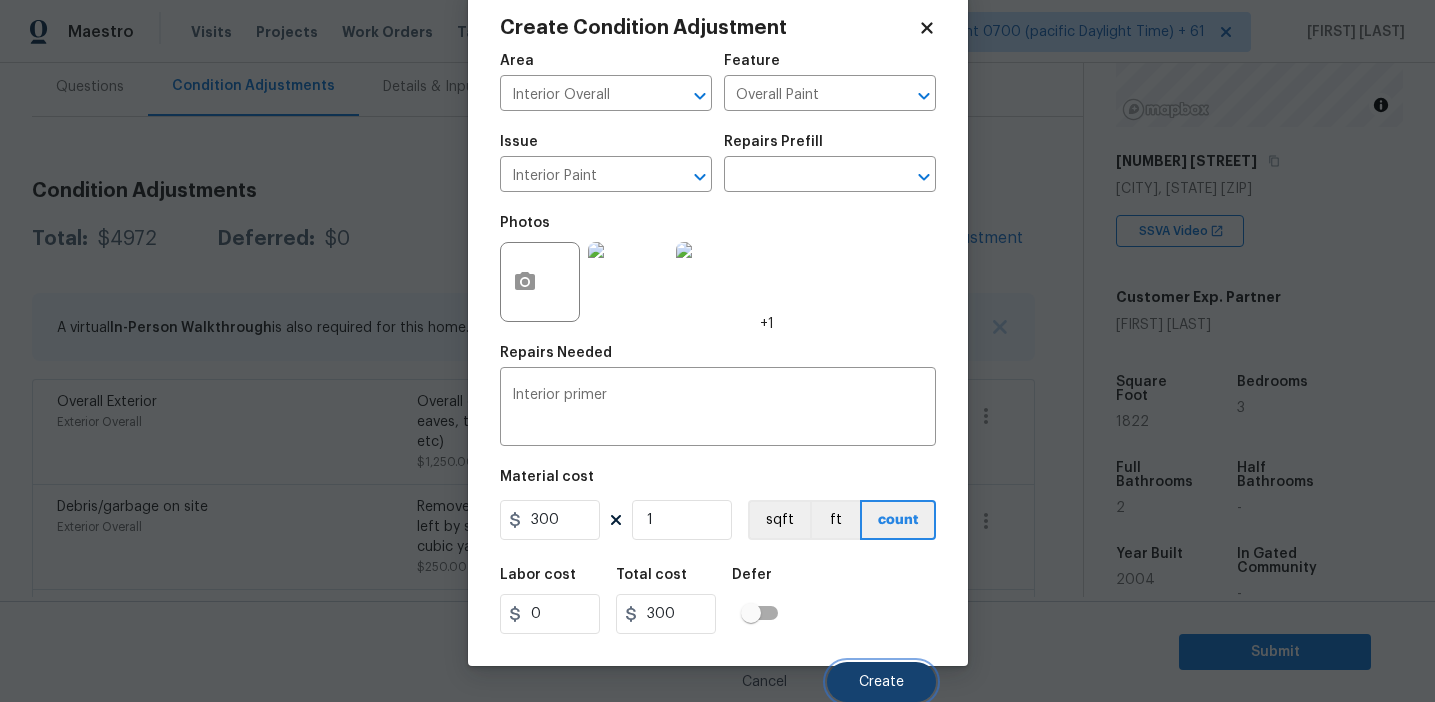 click on "Create" at bounding box center (881, 682) 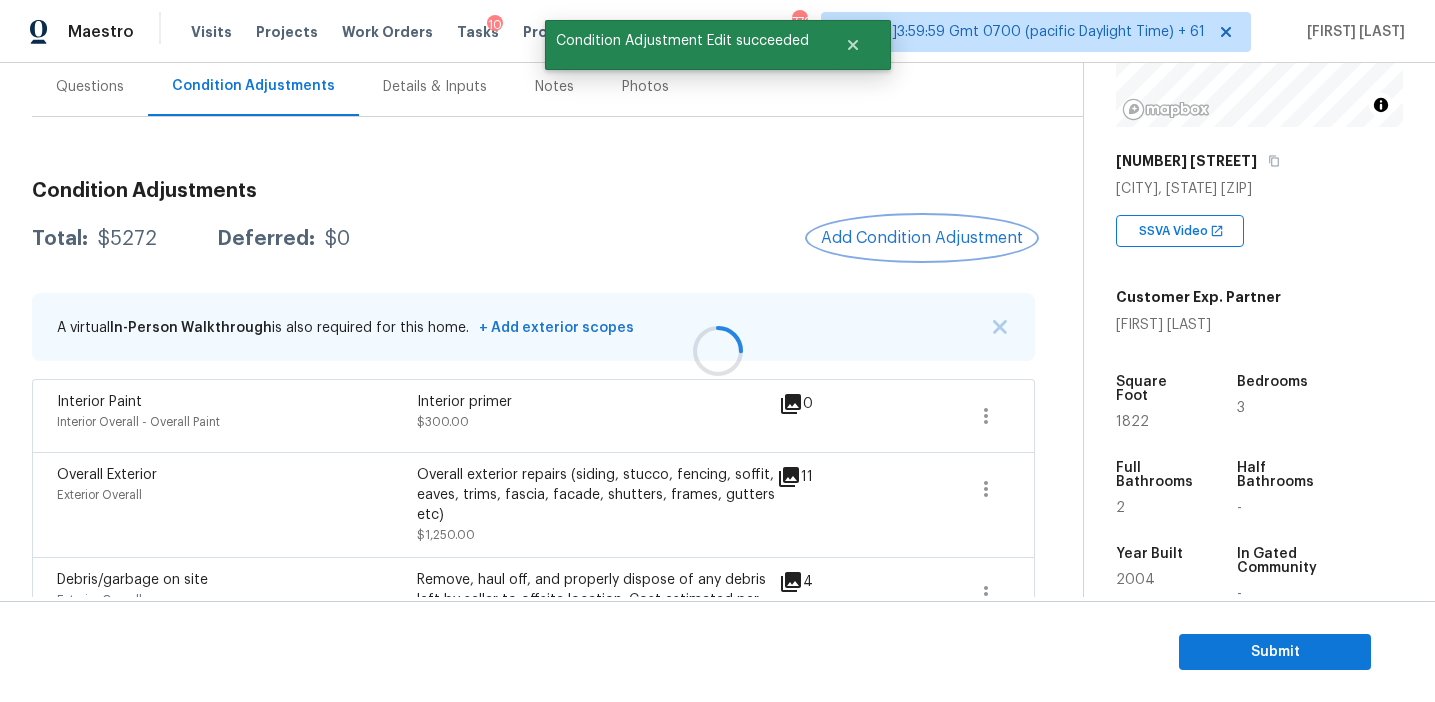 scroll, scrollTop: 0, scrollLeft: 0, axis: both 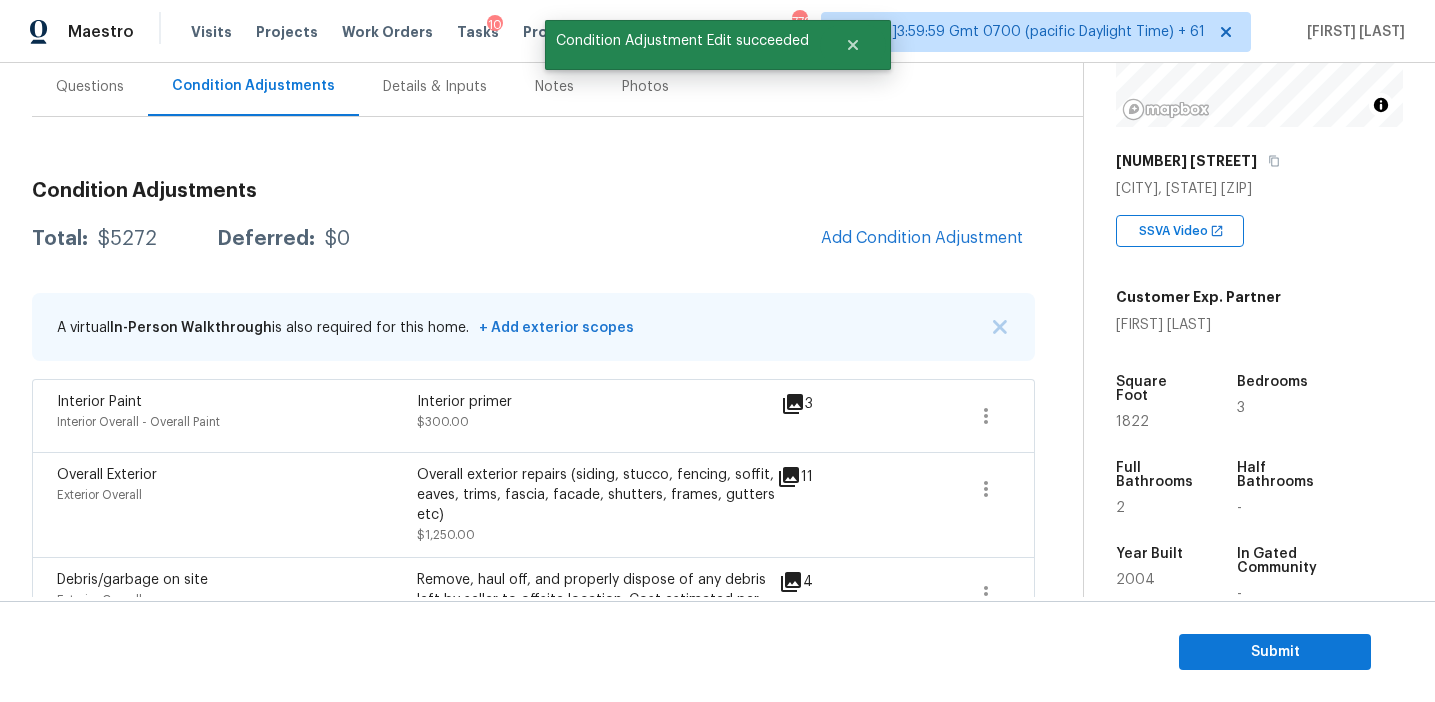 click on "Total:  $5272 Deferred:  $0 Add Condition Adjustment" at bounding box center (533, 239) 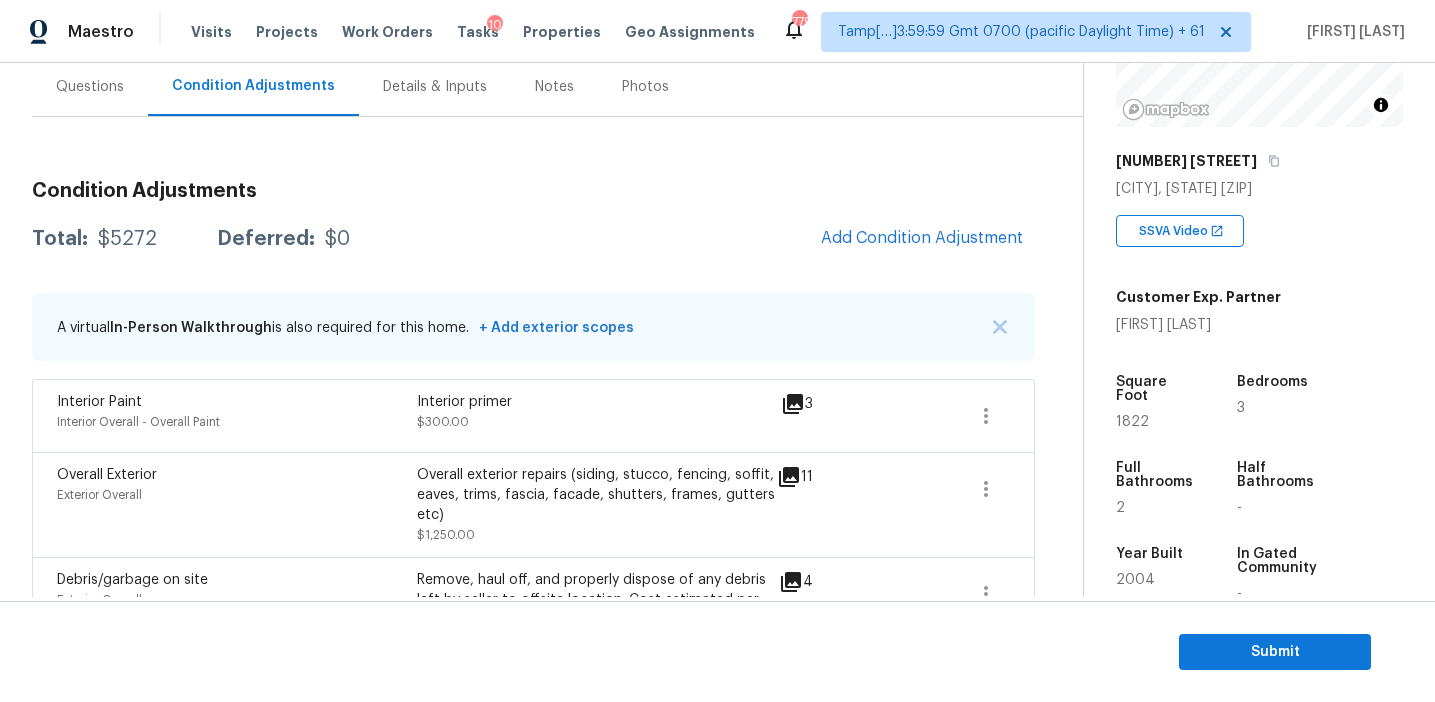 click on "Total:  $5272 Deferred:  $0 Add Condition Adjustment" at bounding box center (533, 239) 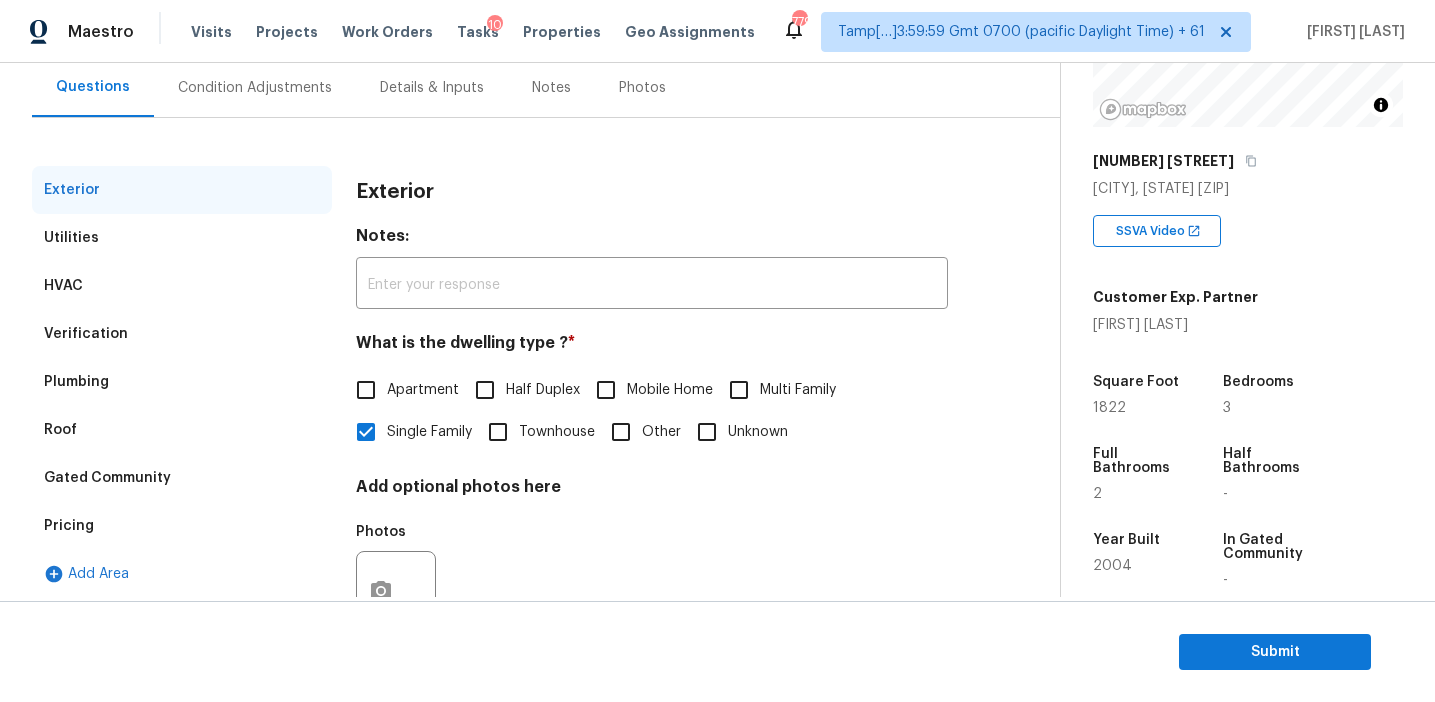click on "Condition Adjustments" at bounding box center [255, 87] 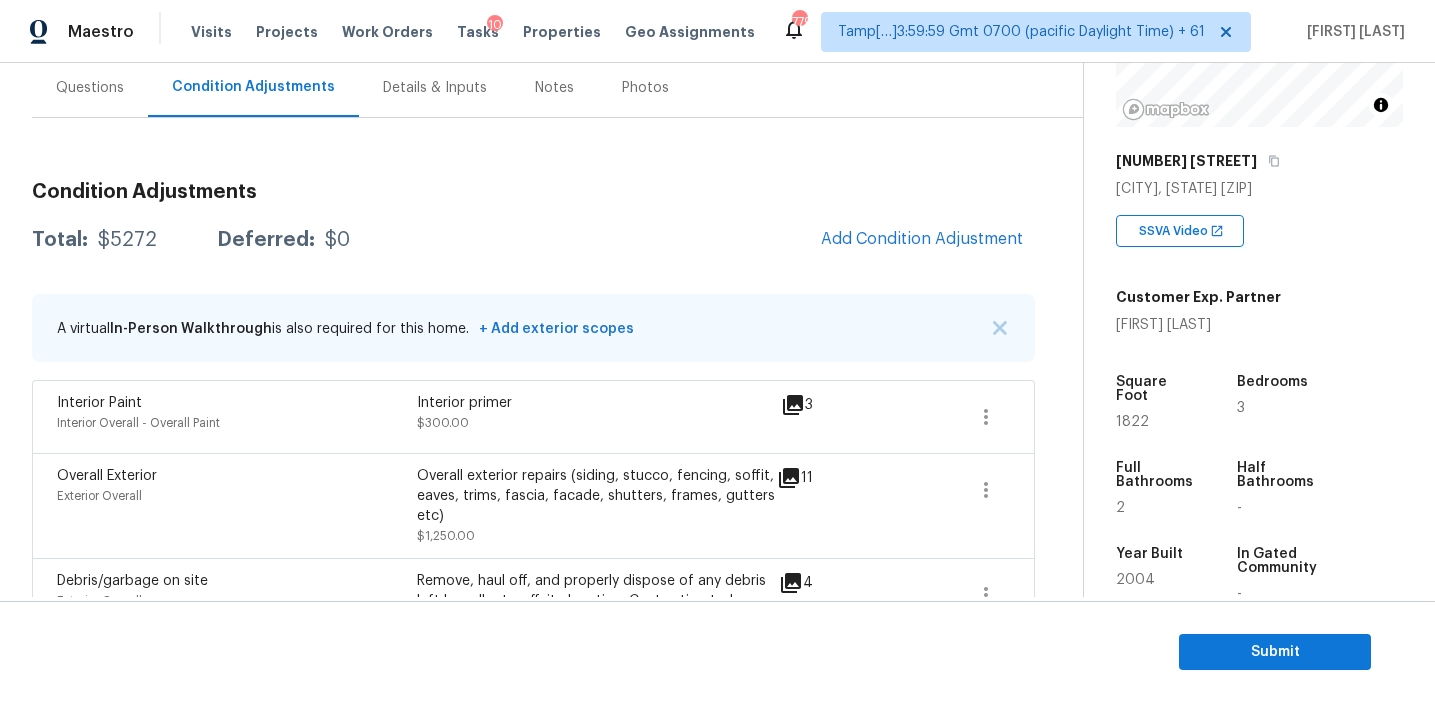 scroll, scrollTop: 186, scrollLeft: 0, axis: vertical 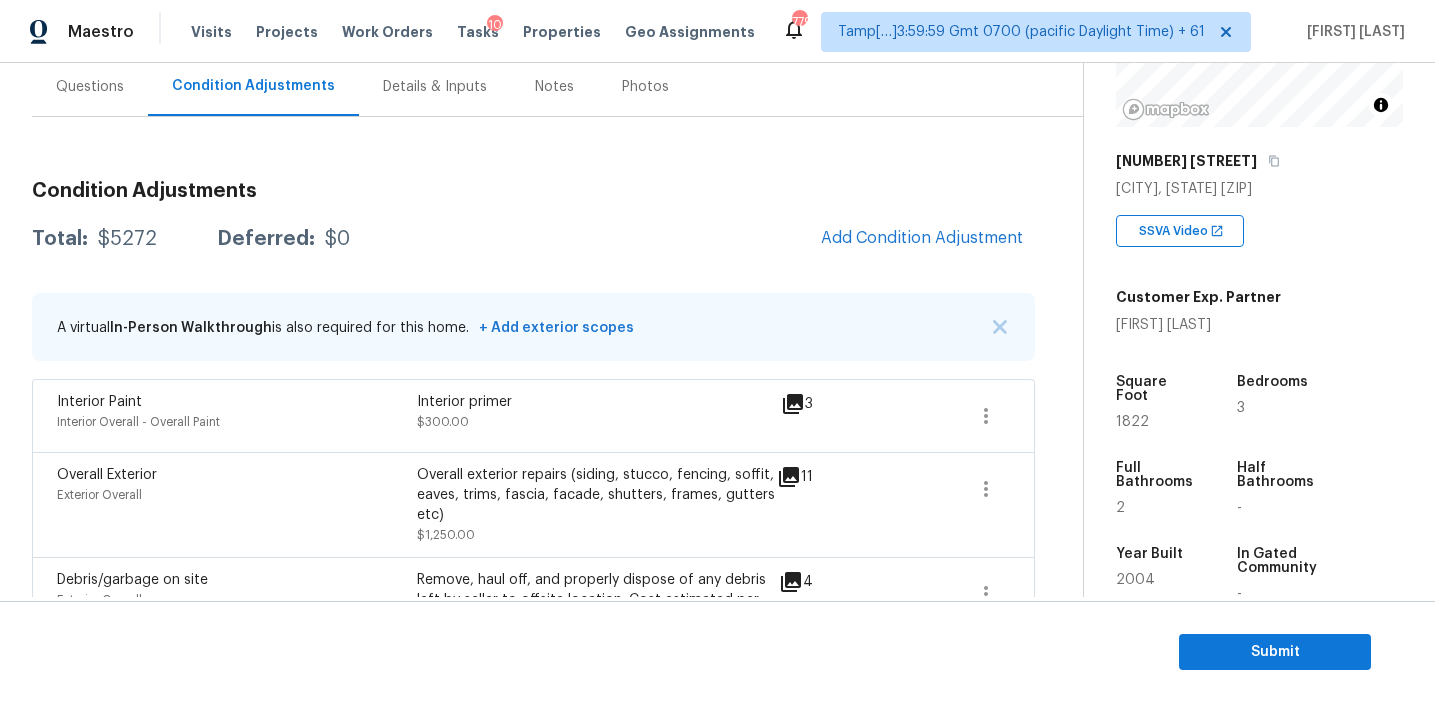 click on "Condition Adjustments" at bounding box center (533, 191) 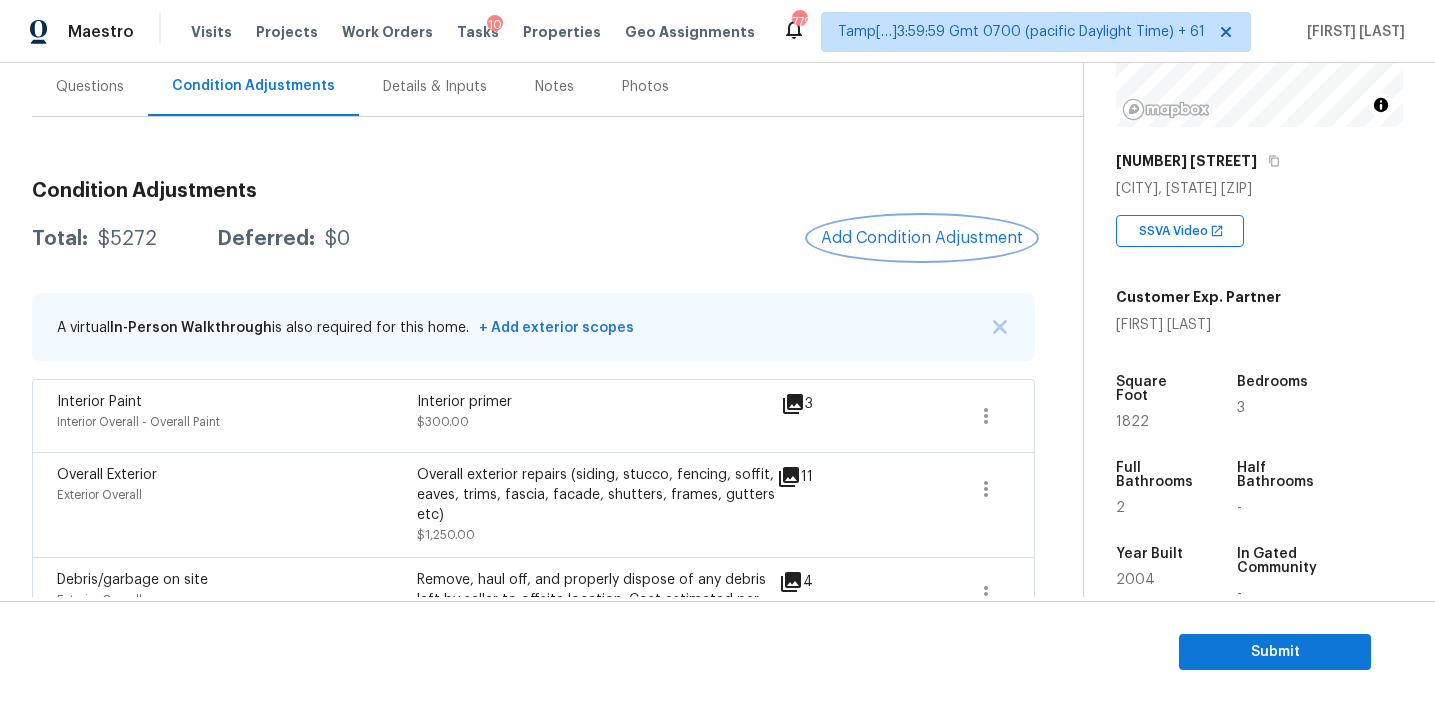 click on "Add Condition Adjustment" at bounding box center [922, 238] 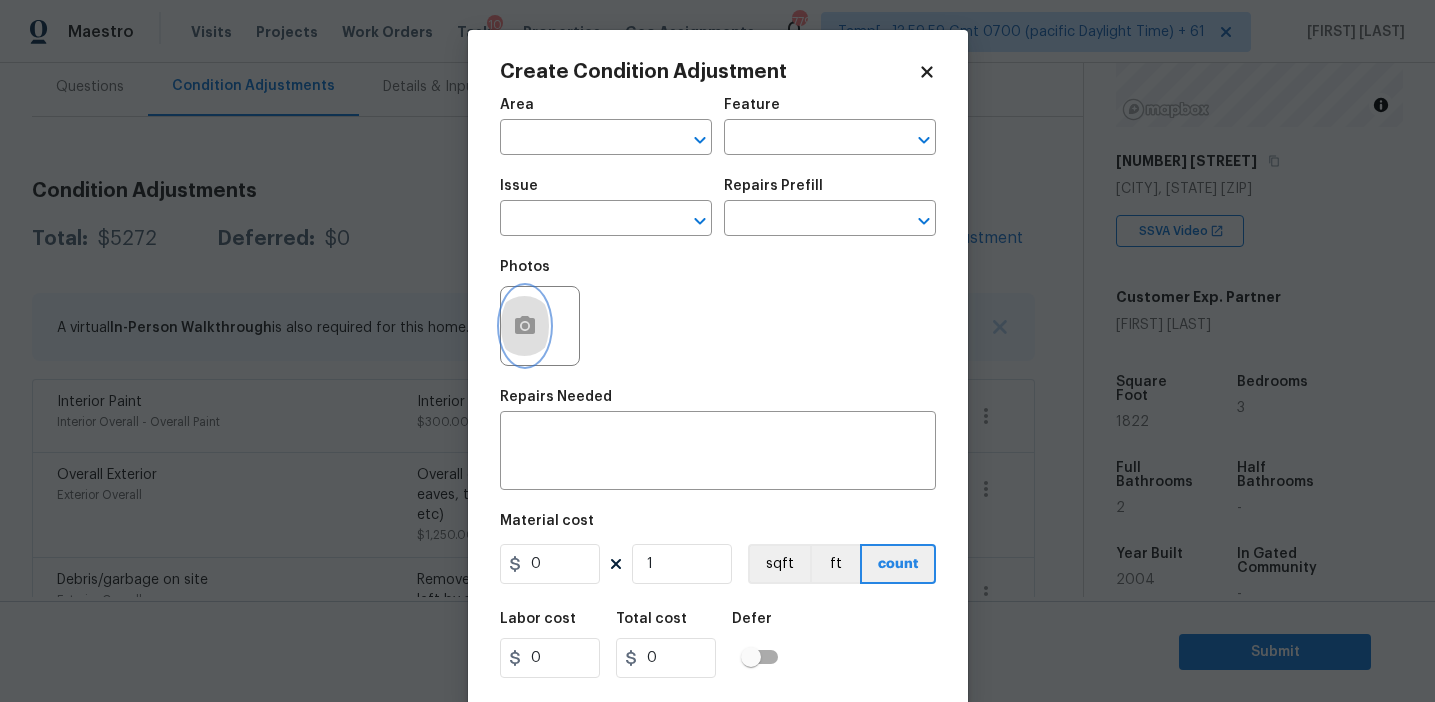 click at bounding box center (525, 326) 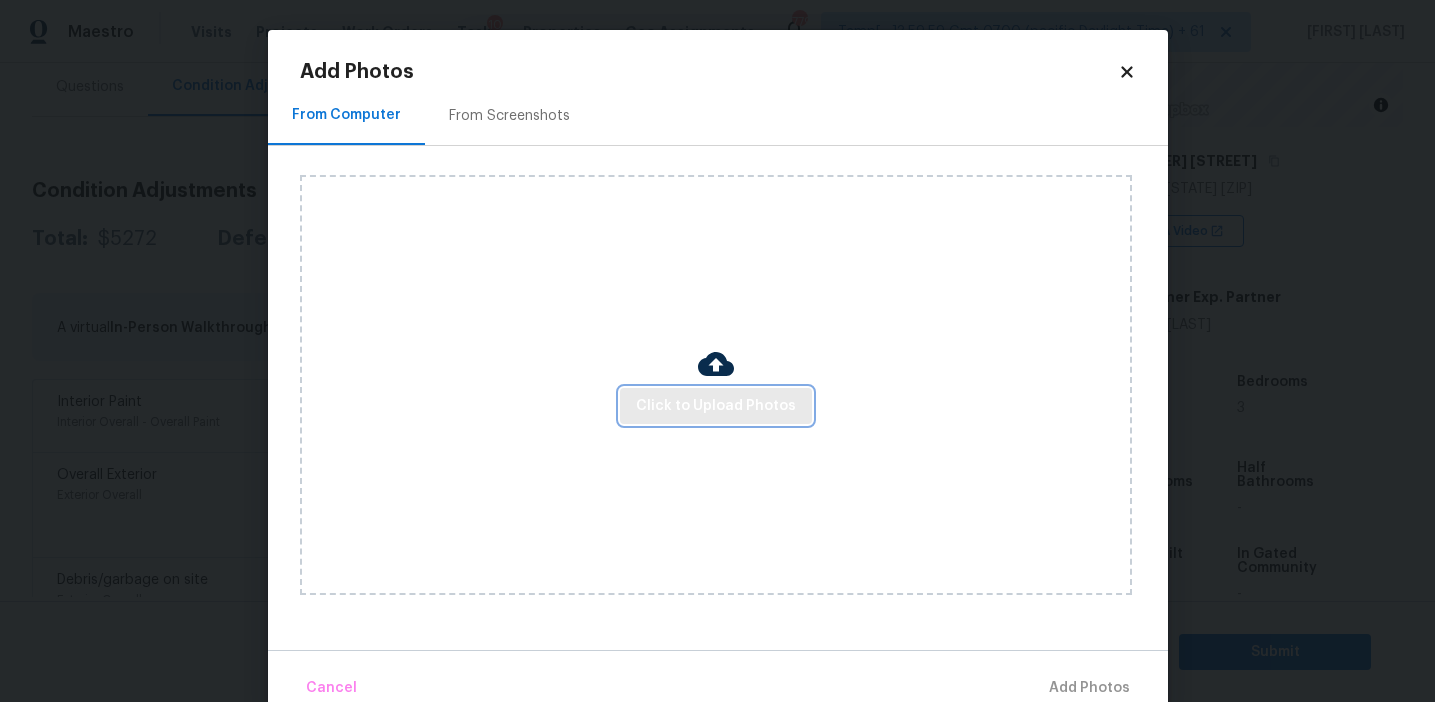 click on "Click to Upload Photos" at bounding box center (716, 406) 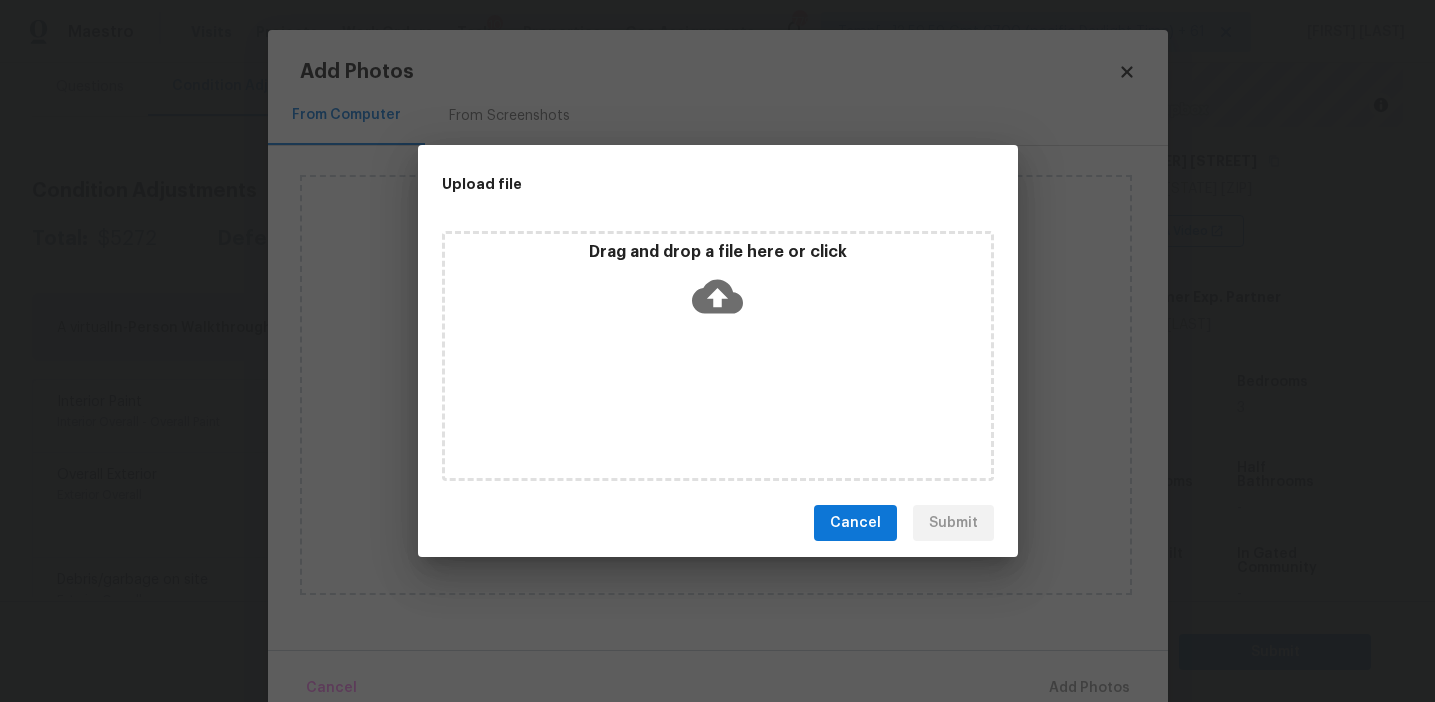click on "Drag and drop a file here or click" at bounding box center [718, 285] 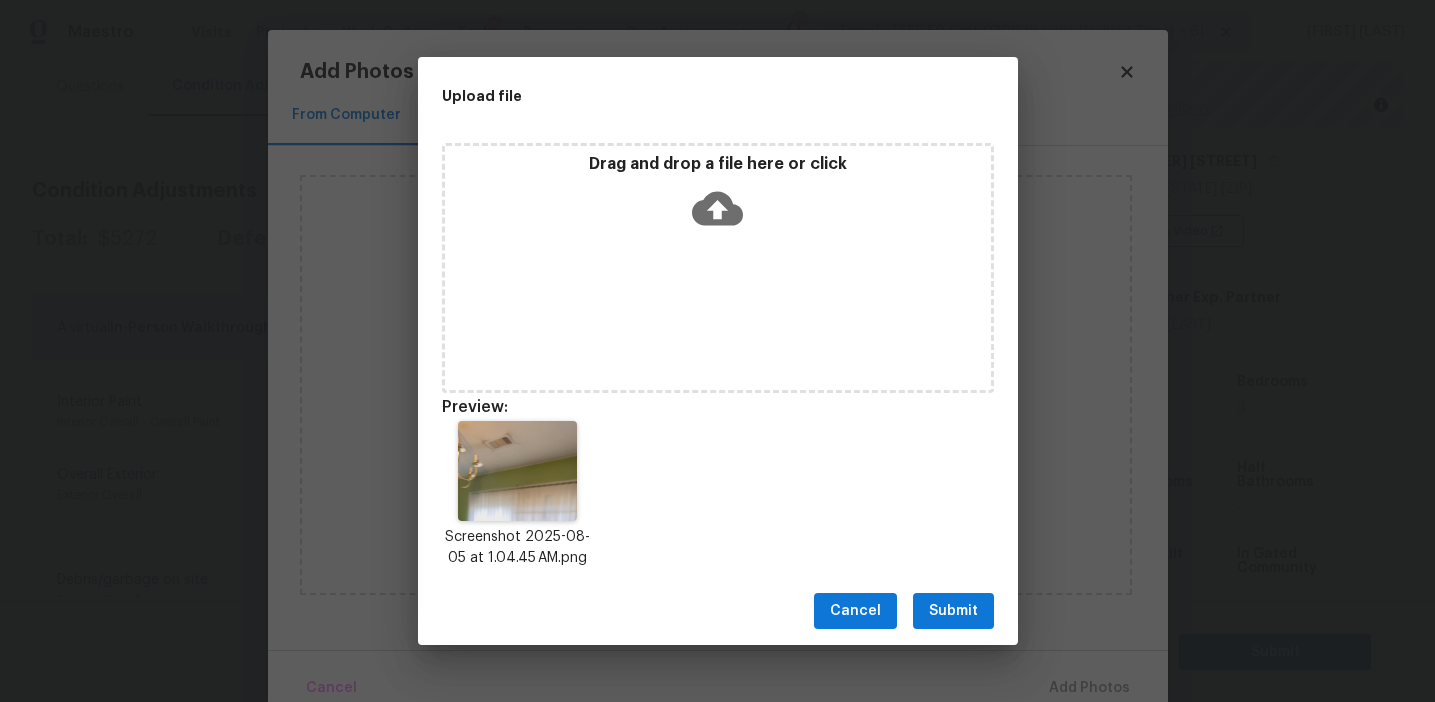 click on "Submit" at bounding box center [953, 611] 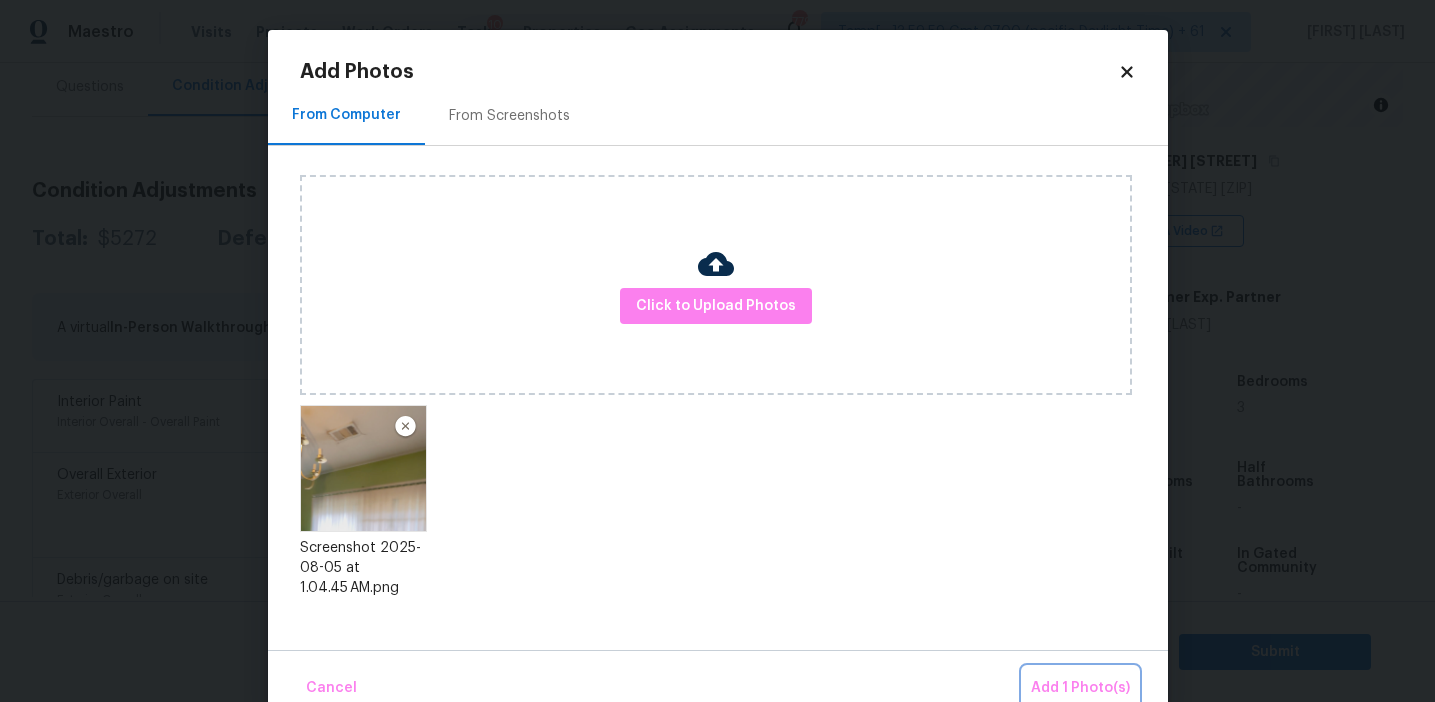 click on "Add 1 Photo(s)" at bounding box center [1080, 688] 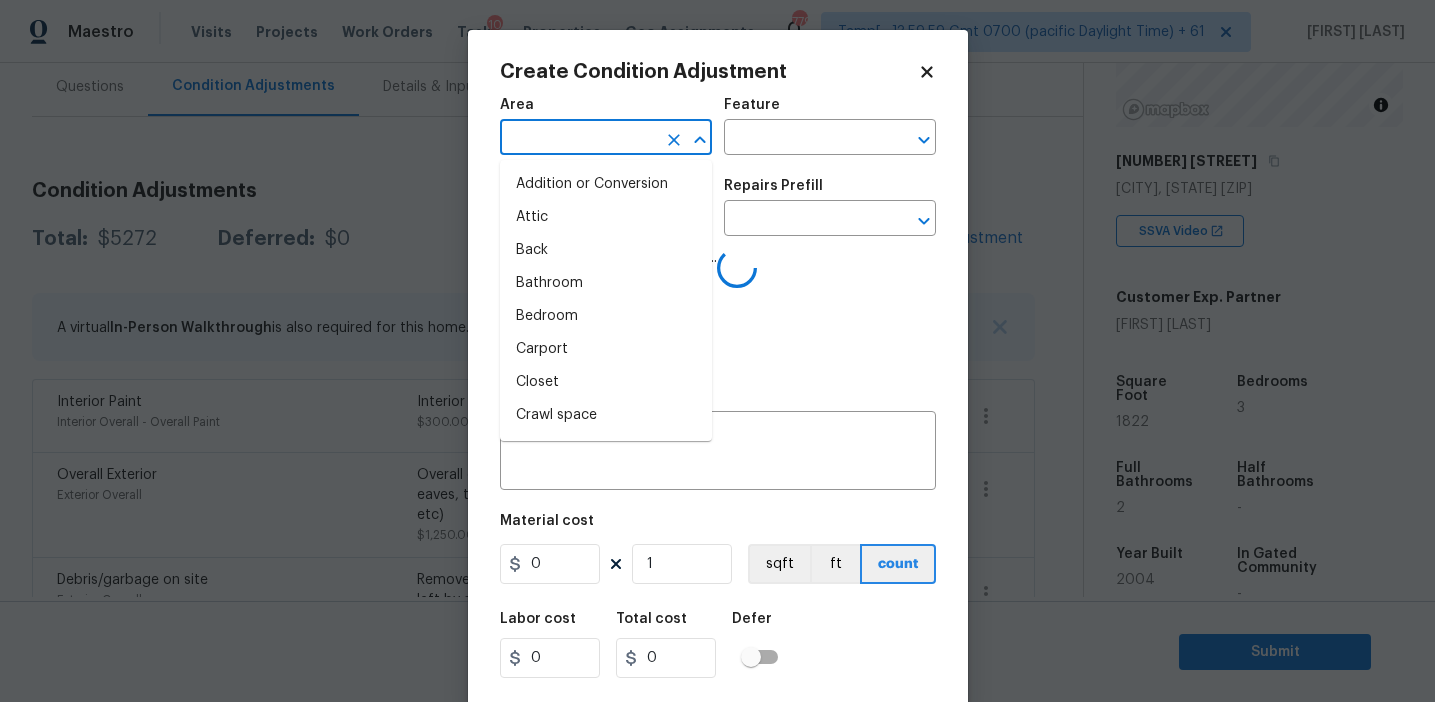 click at bounding box center [578, 139] 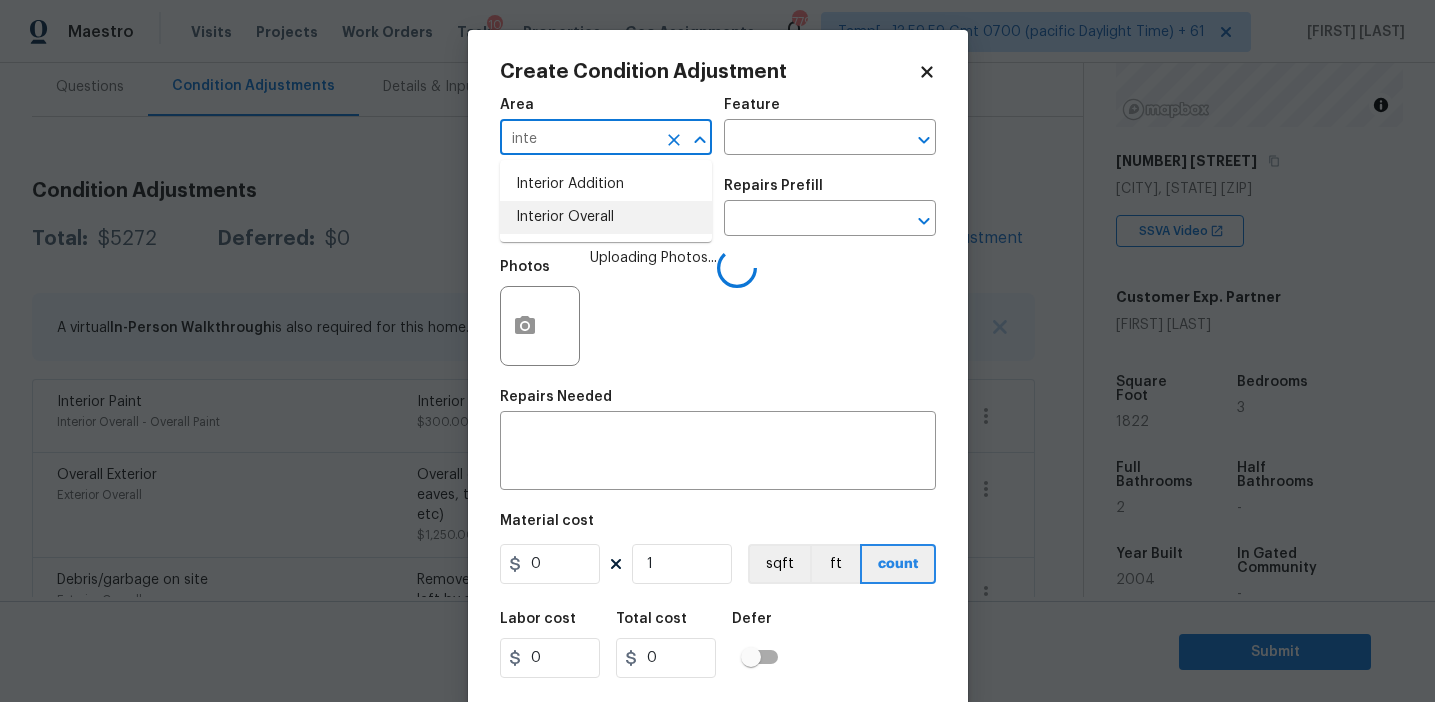 click on "Interior Overall" at bounding box center [606, 217] 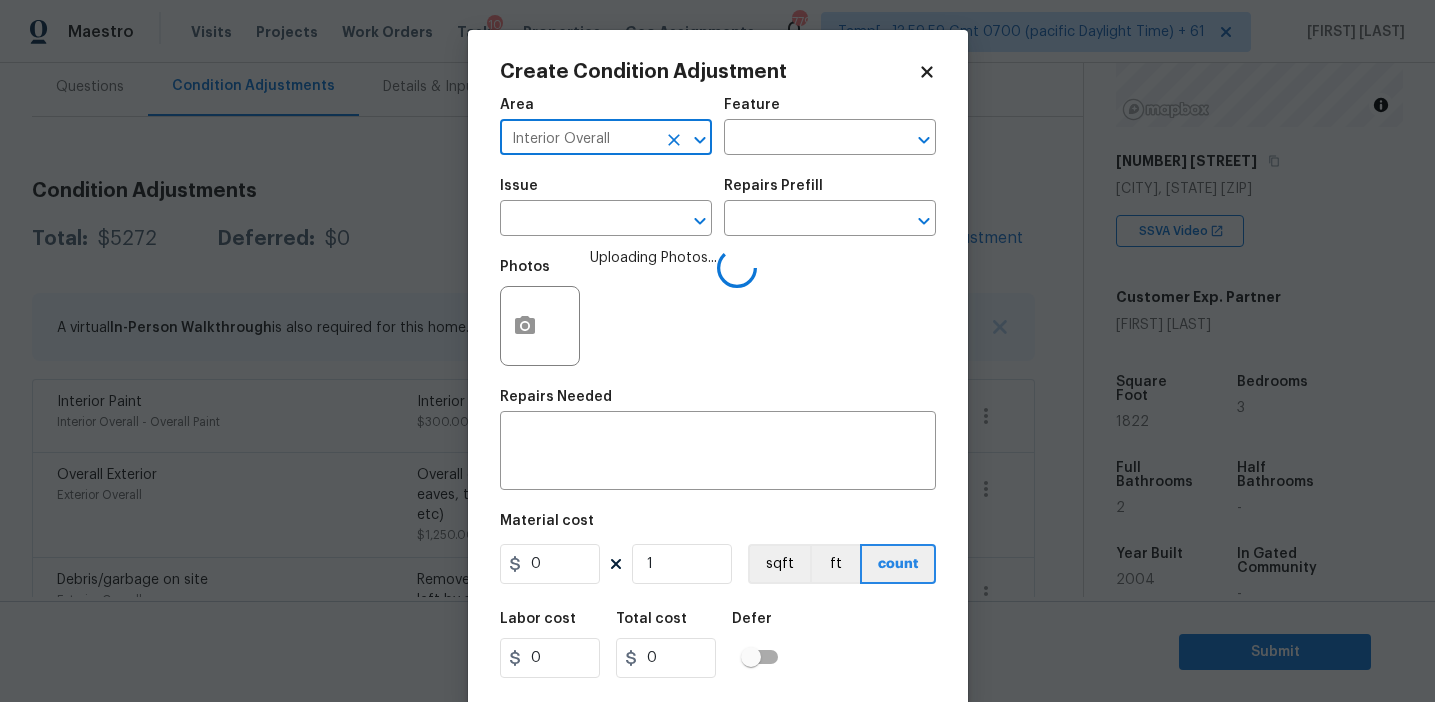 type on "Interior Overall" 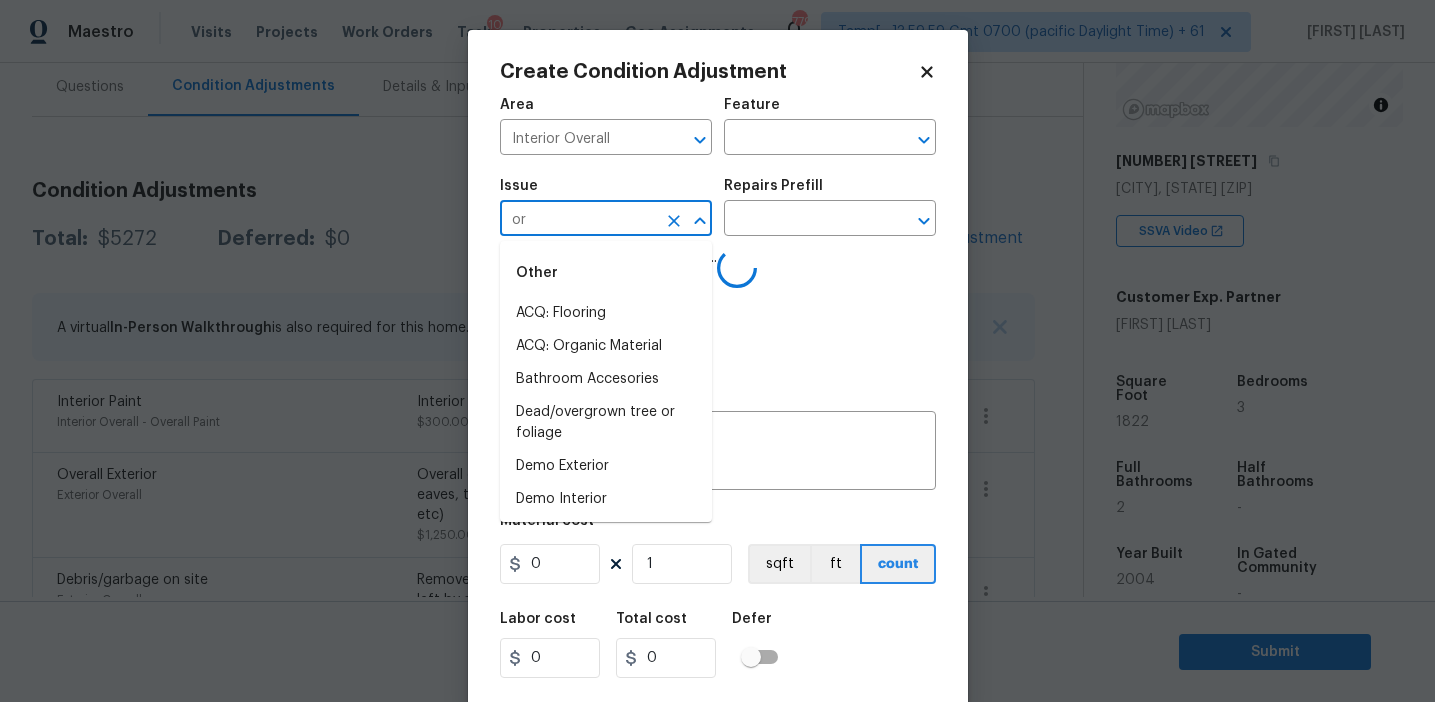 type on "org" 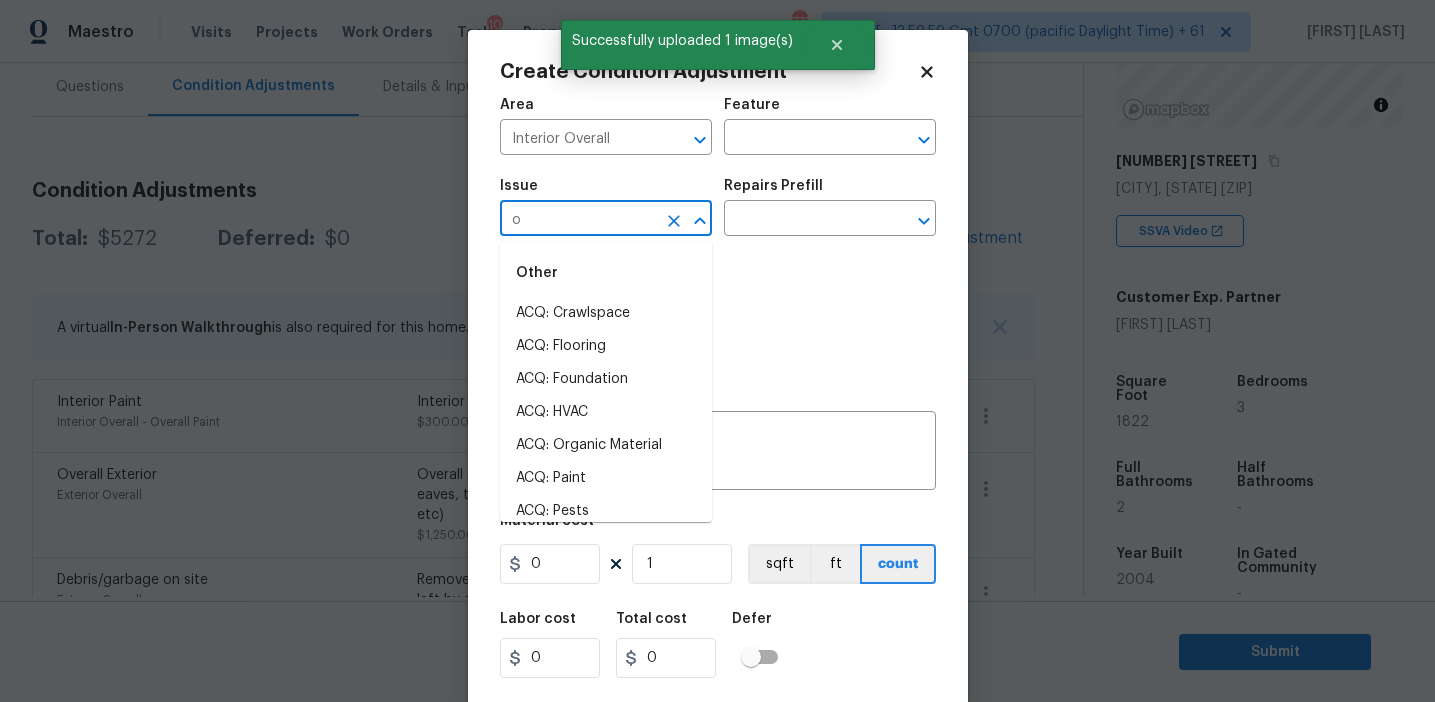 type on "or" 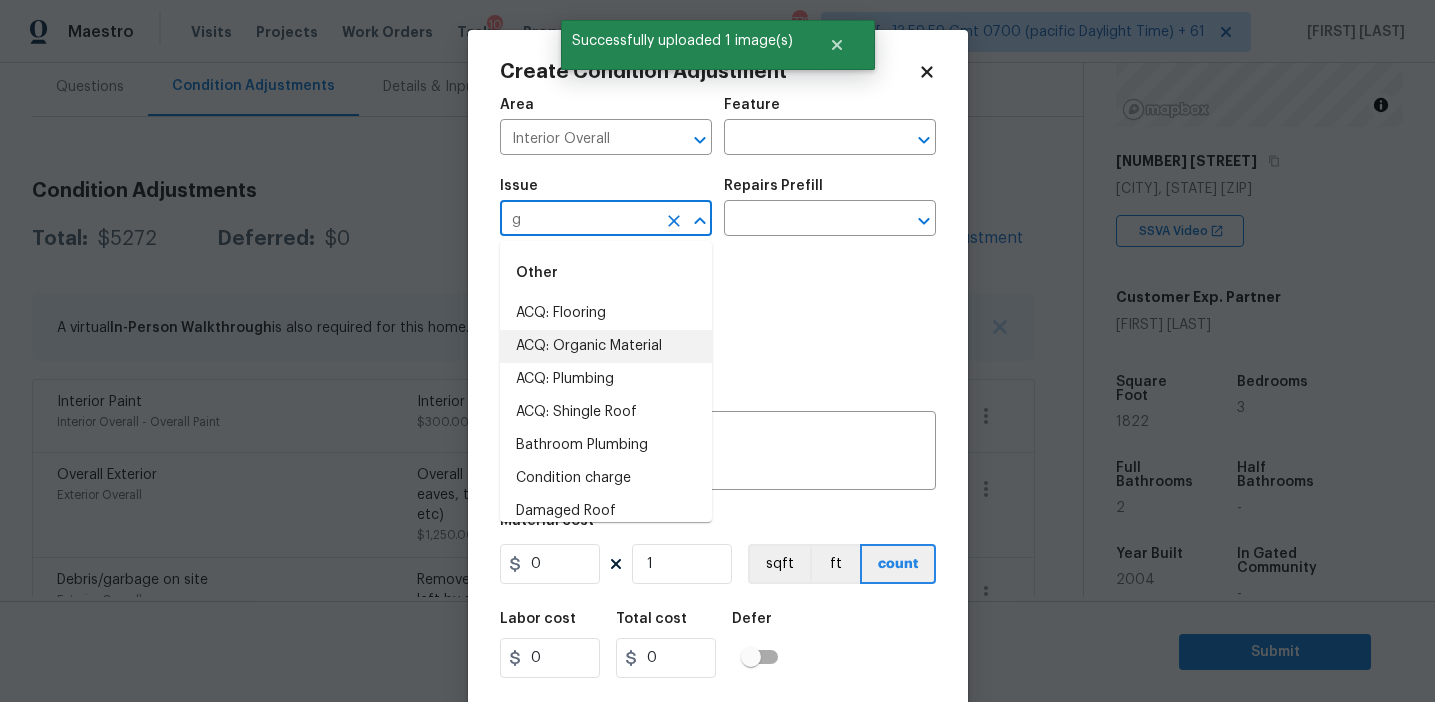 click on "ACQ: Organic Material" at bounding box center (606, 346) 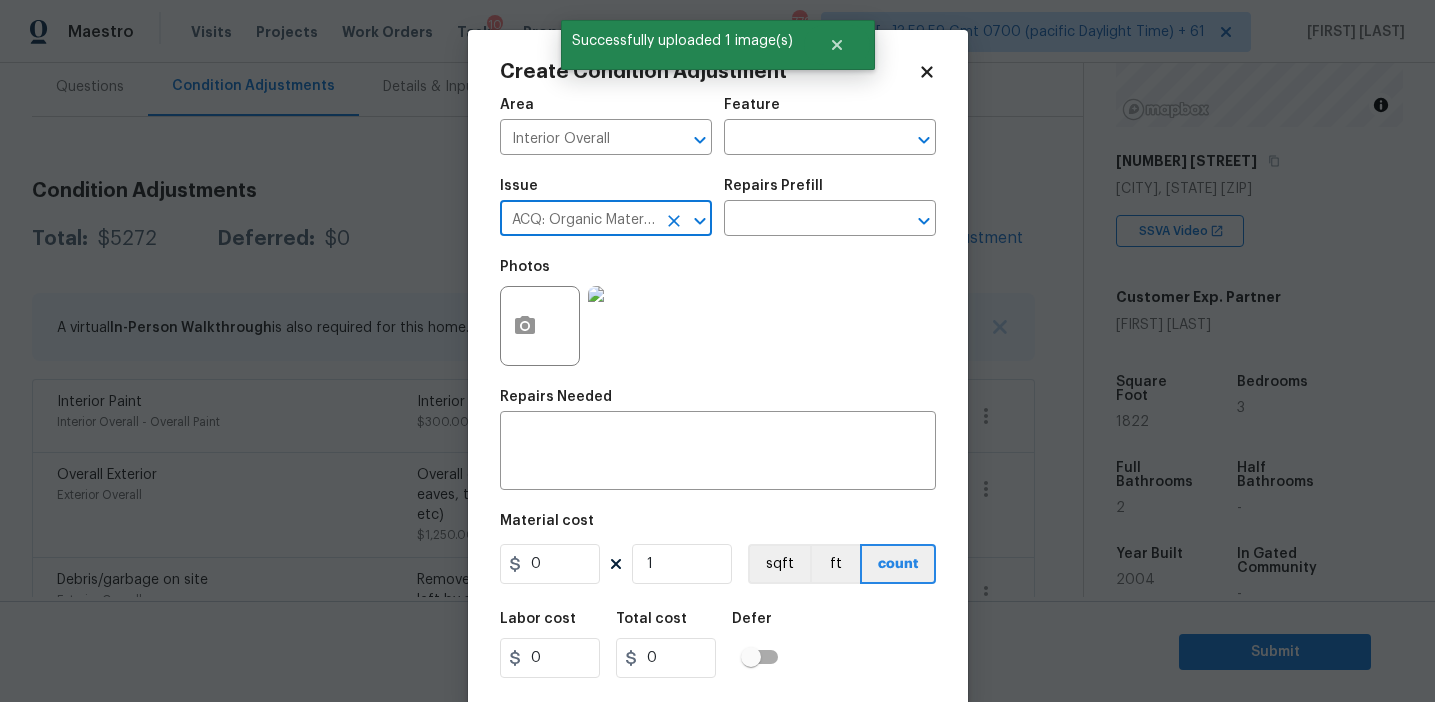 type on "ACQ: Organic Material" 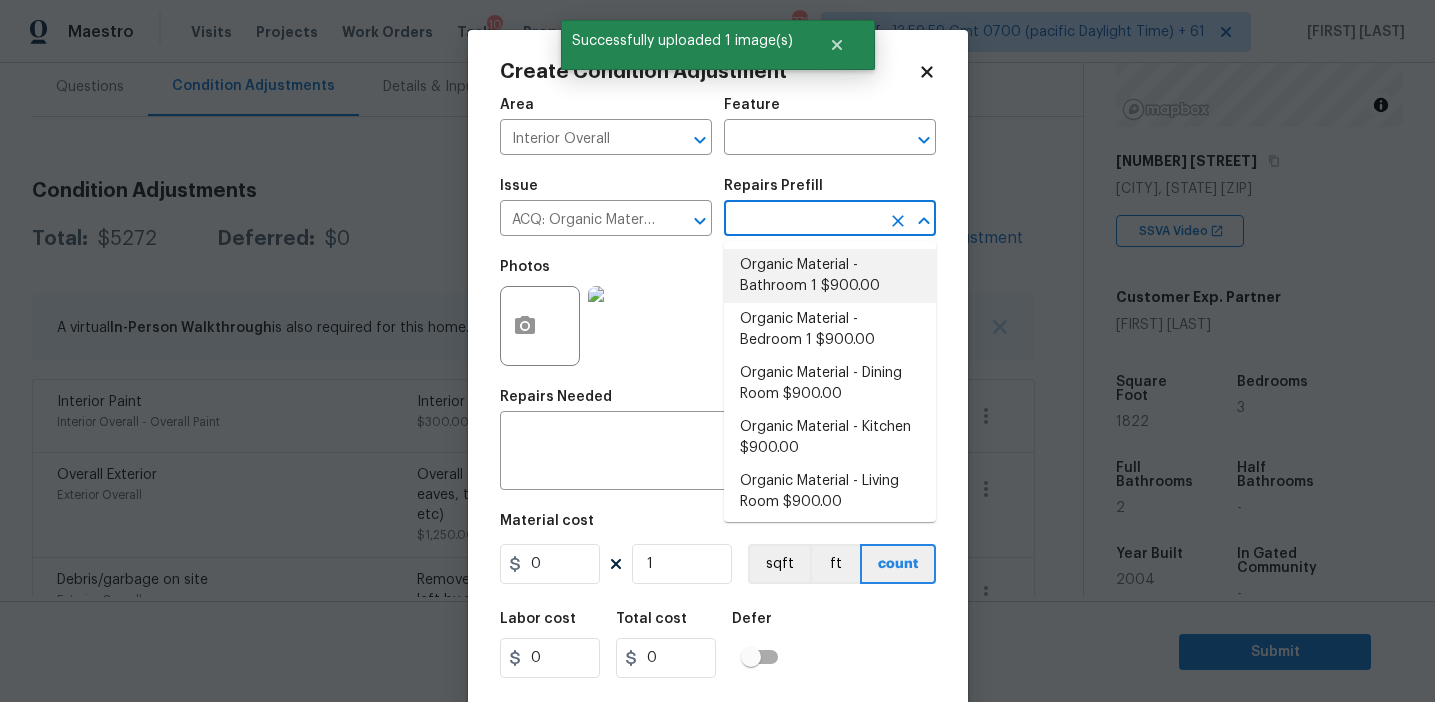 click on "Organic Material - Bathroom 1 $900.00" at bounding box center (830, 276) 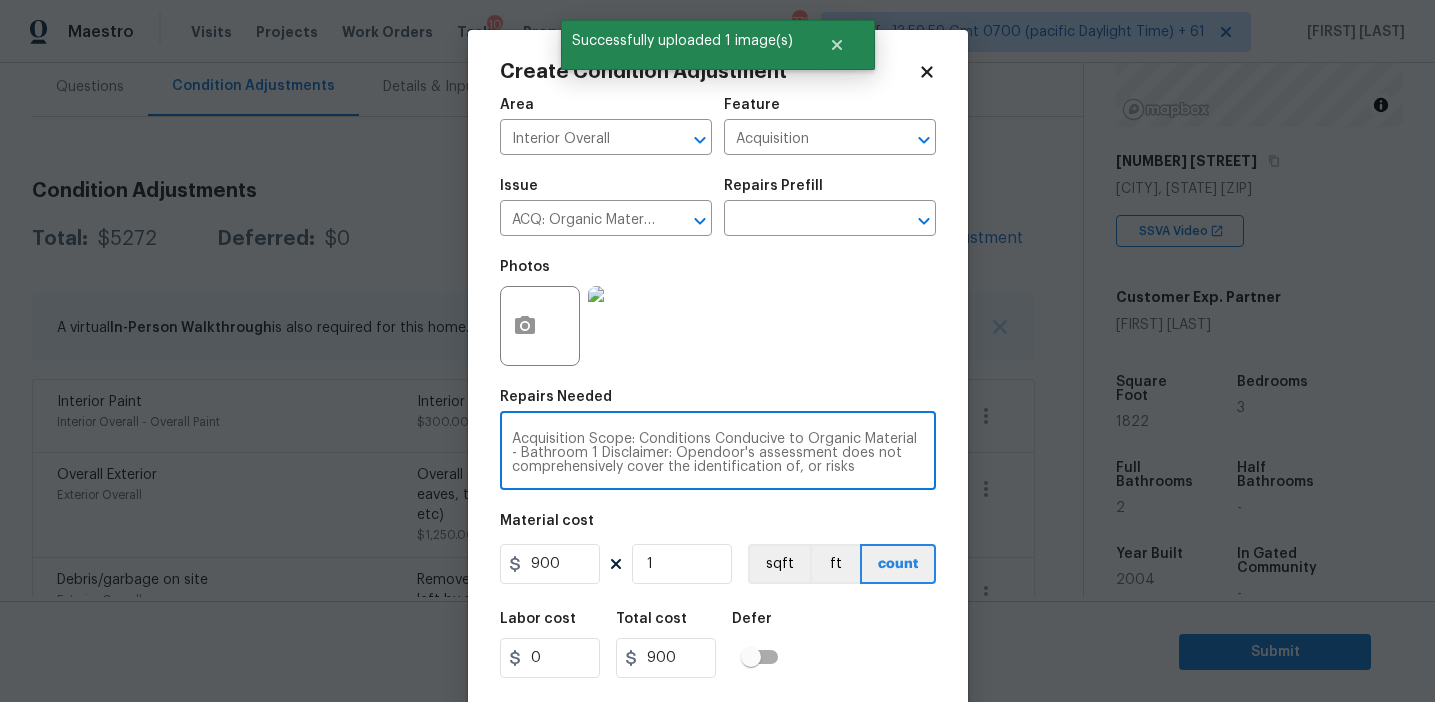 click on "Acquisition Scope: Conditions Conducive to Organic Material - Bathroom 1 Disclaimer: Opendoor's assessment does not comprehensively cover the identification of, or risks associated with, environmental hazards such as mold or other potentially harmful organic growth." at bounding box center (718, 453) 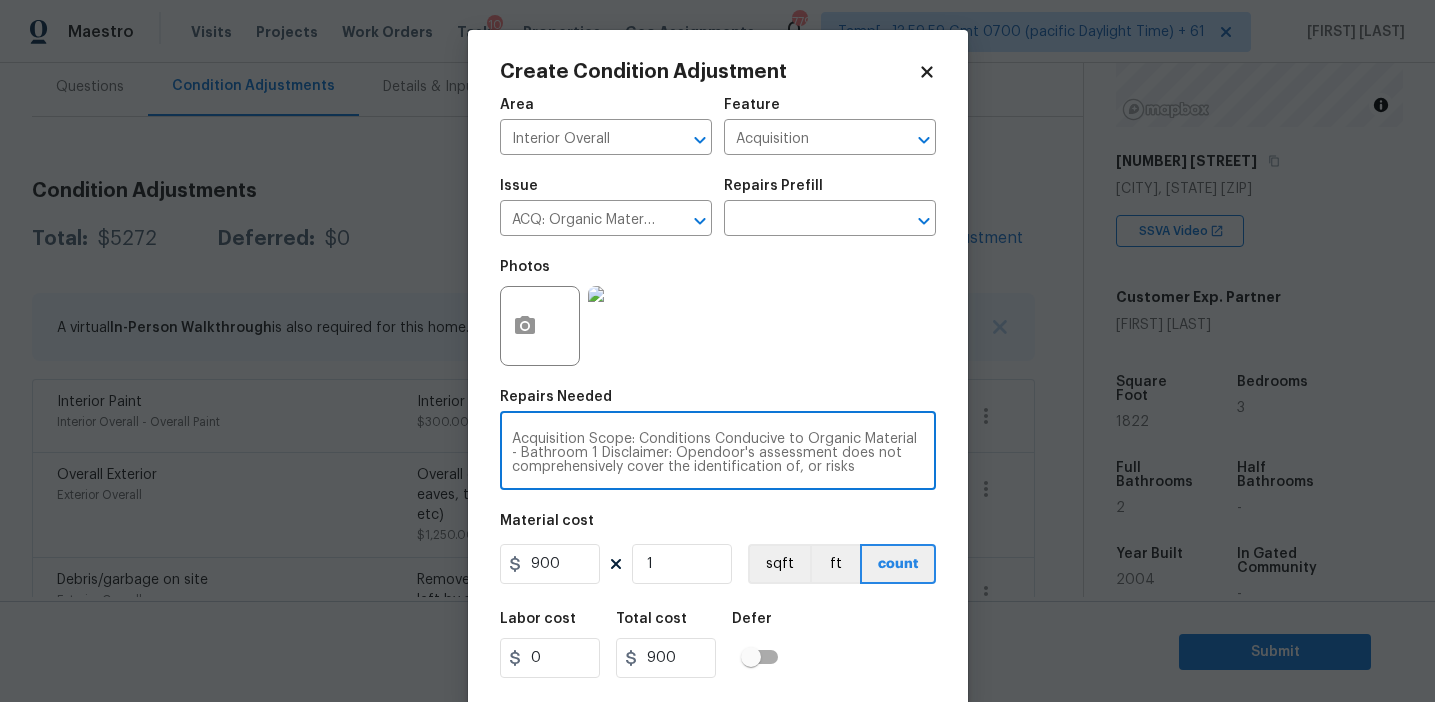 click on "Acquisition Scope: Conditions Conducive to Organic Material - Bathroom 1 Disclaimer: Opendoor's assessment does not comprehensively cover the identification of, or risks associated with, environmental hazards such as mold or other potentially harmful organic growth." at bounding box center [718, 453] 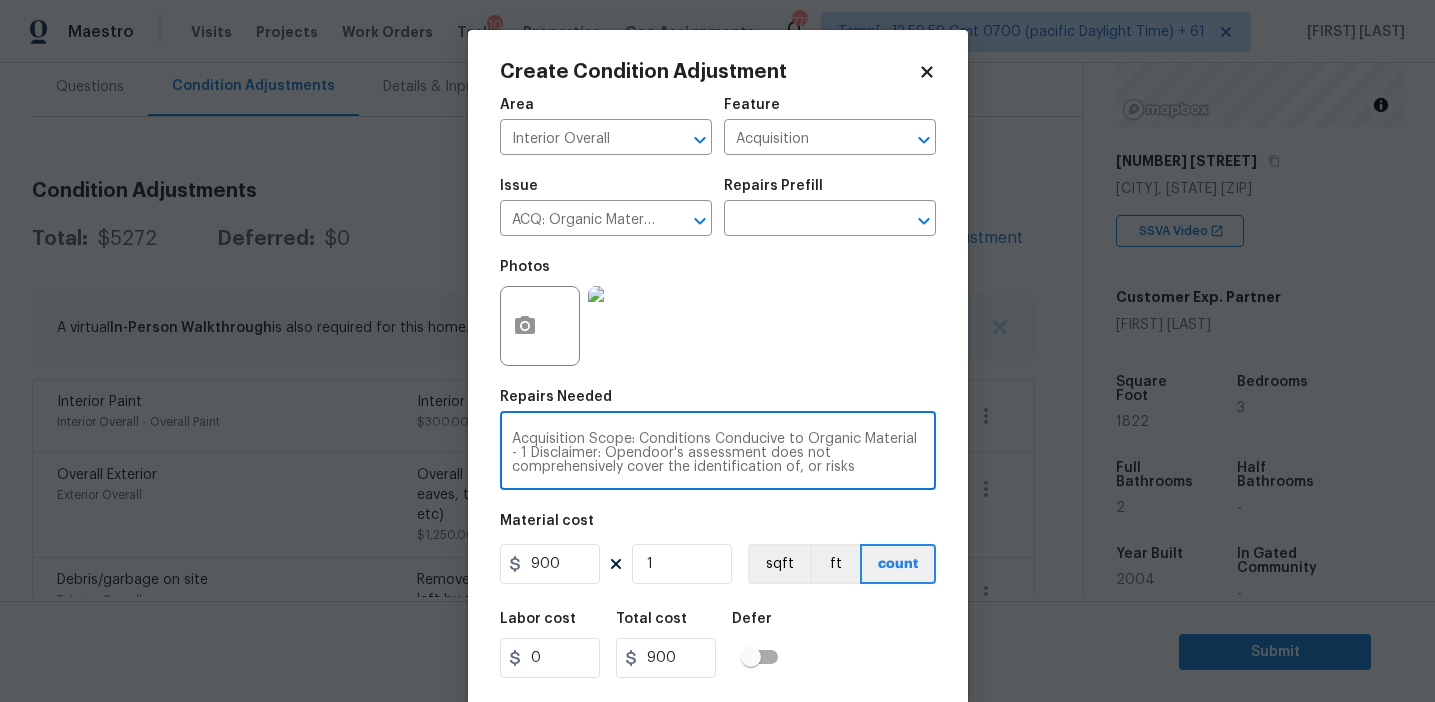 type on "Acquisition Scope: Conditions Conducive to Organic Material - 1 Disclaimer: Opendoor's assessment does not comprehensively cover the identification of, or risks associated with, environmental hazards such as mold or other potentially harmful organic growth." 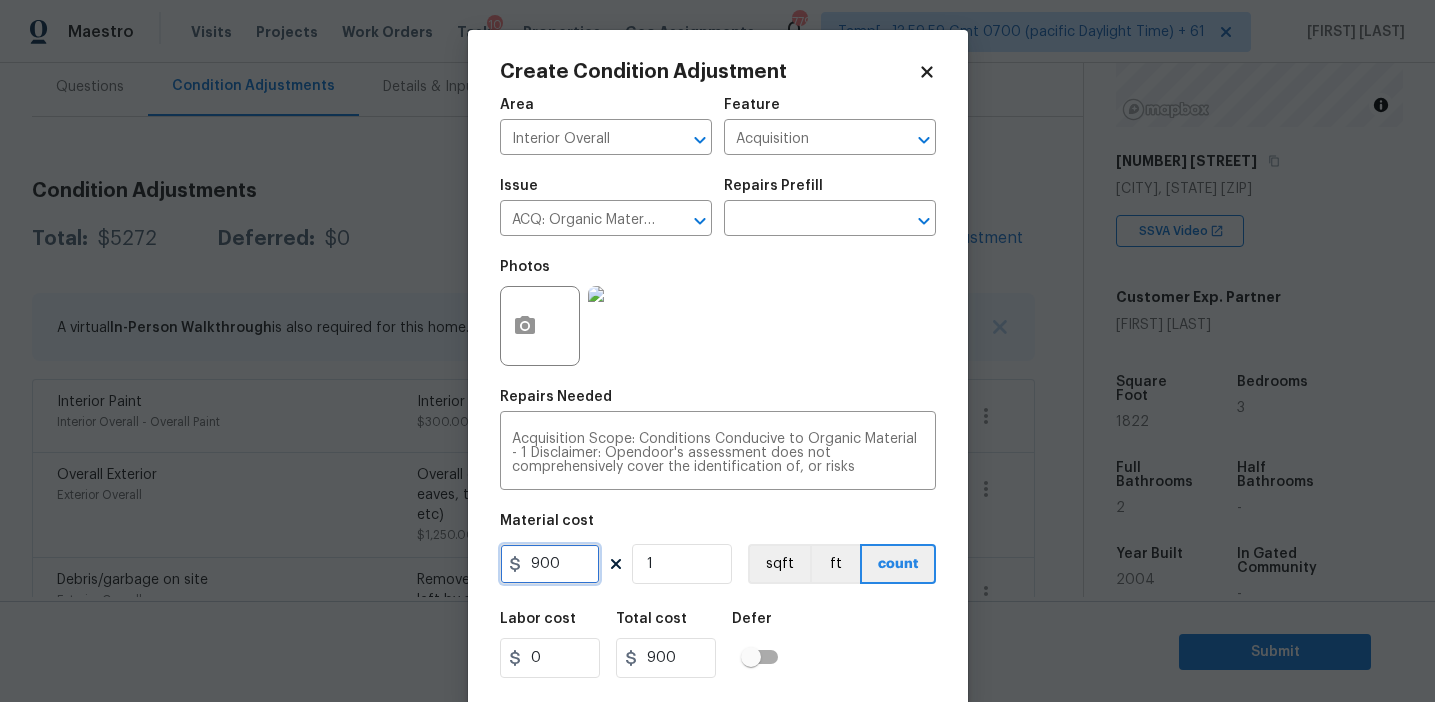 scroll, scrollTop: 45, scrollLeft: 0, axis: vertical 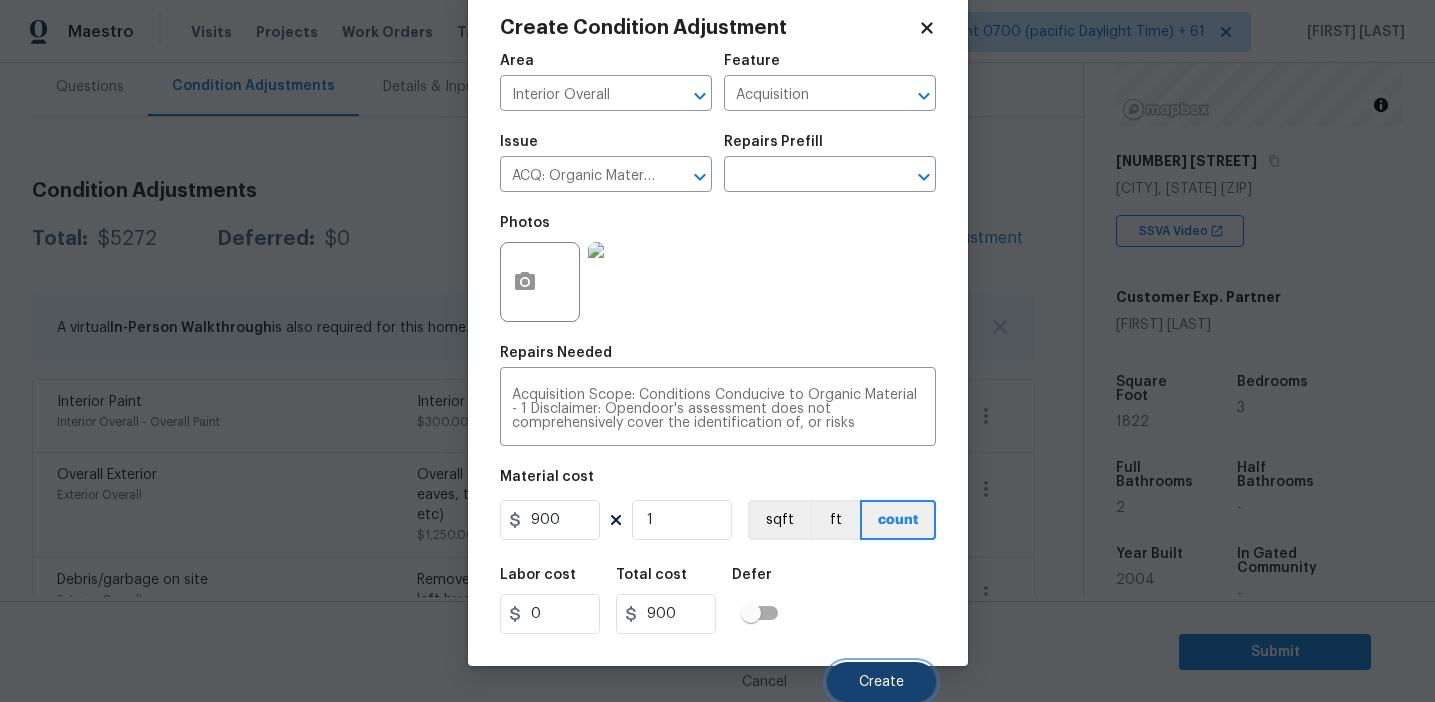 click on "Create" at bounding box center (881, 682) 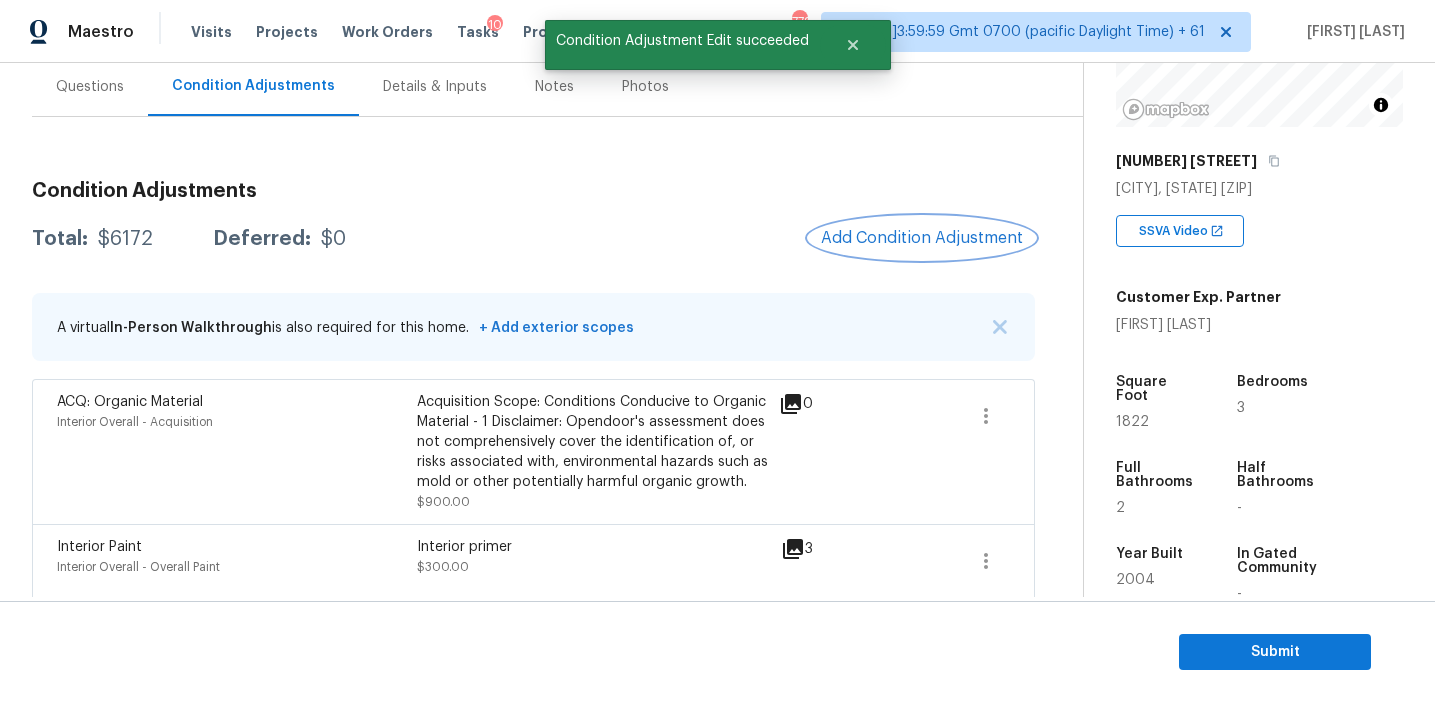 scroll, scrollTop: 0, scrollLeft: 0, axis: both 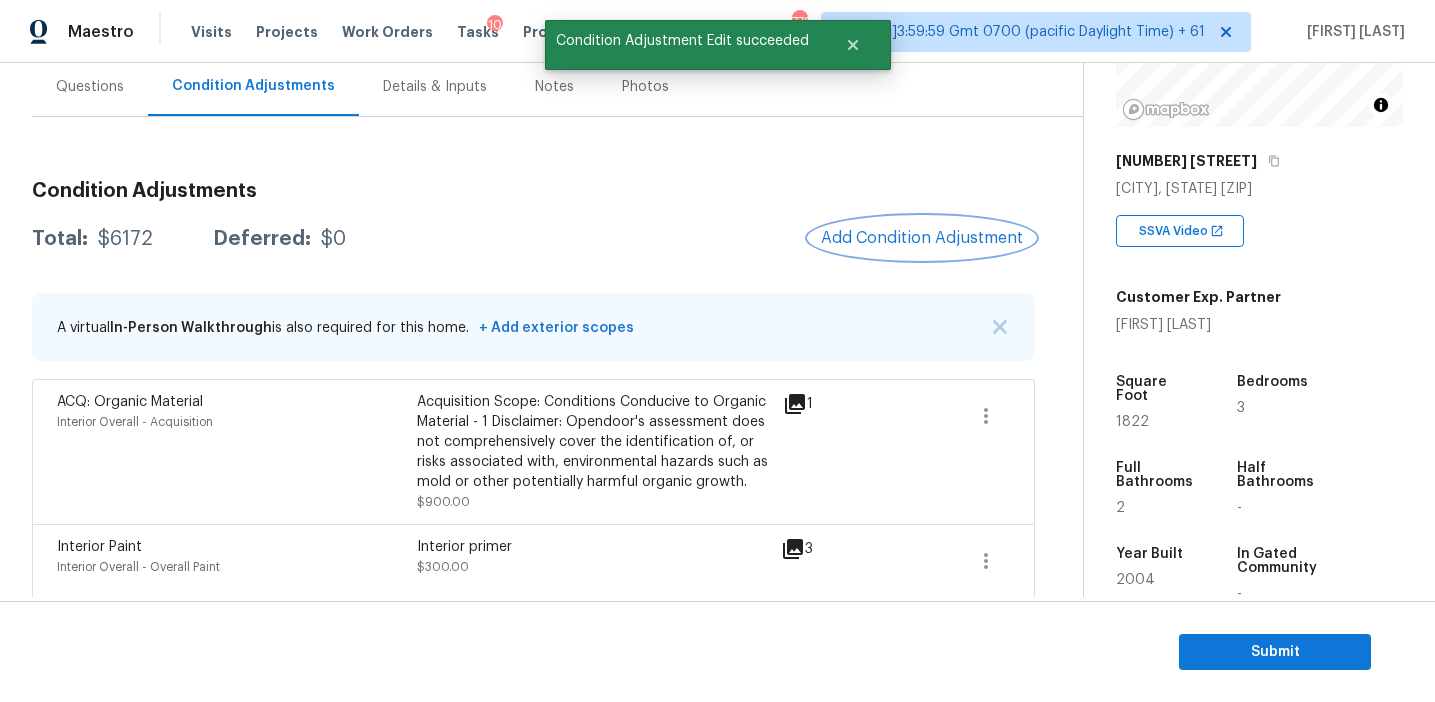 click on "Add Condition Adjustment" at bounding box center [922, 238] 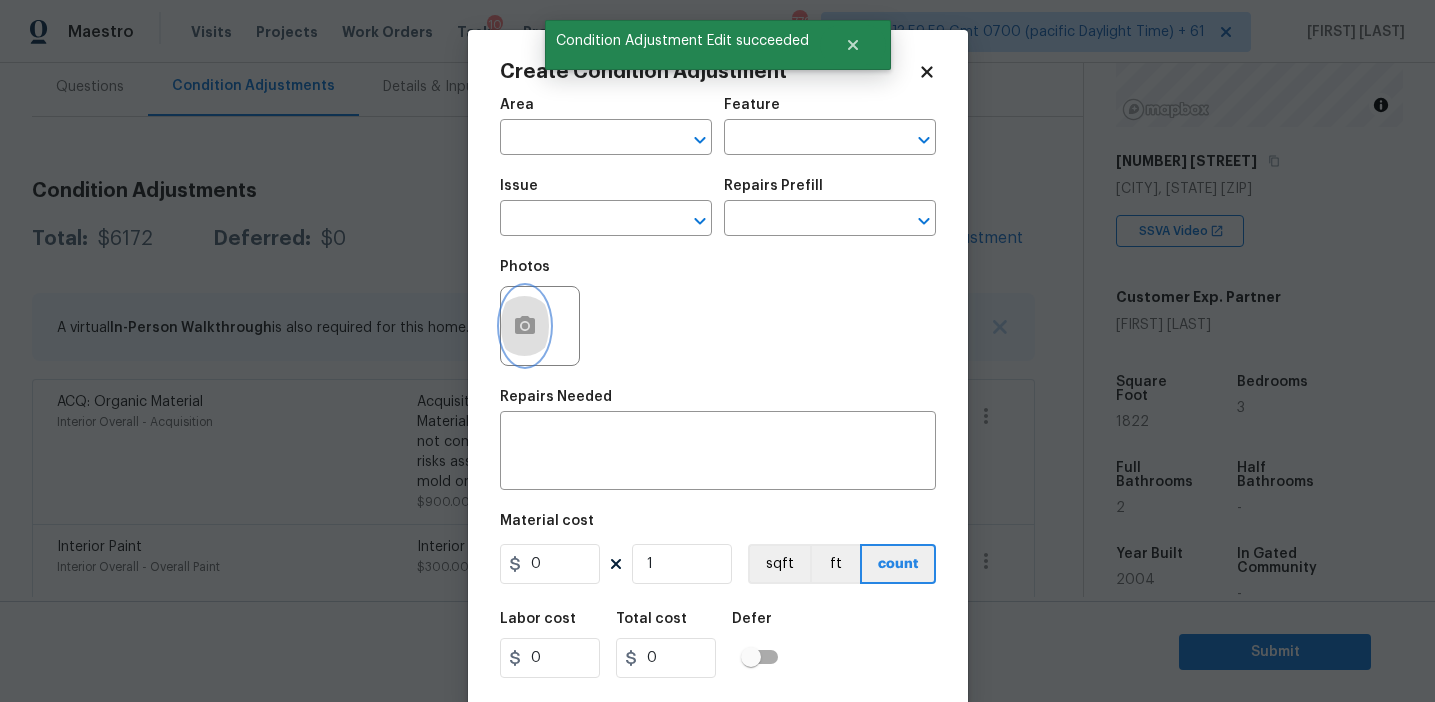 click 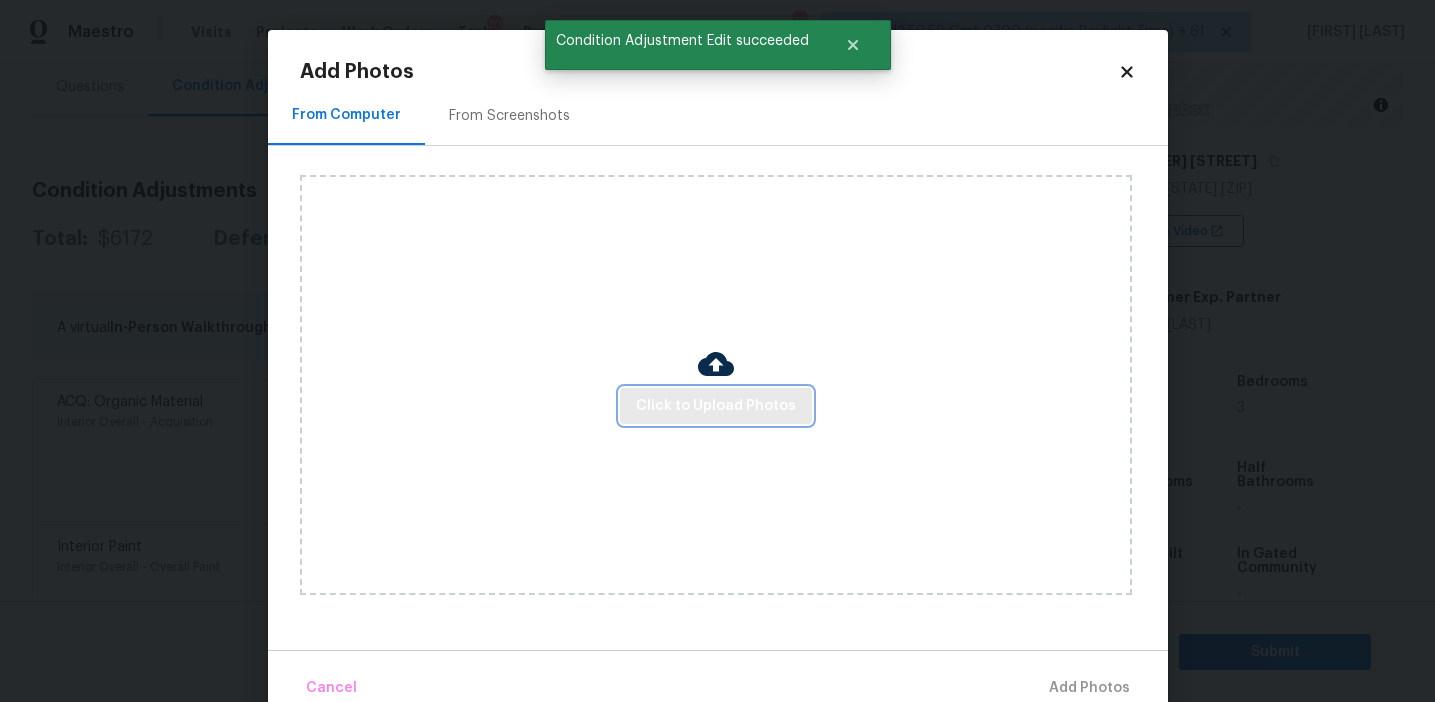 click on "Click to Upload Photos" at bounding box center [716, 406] 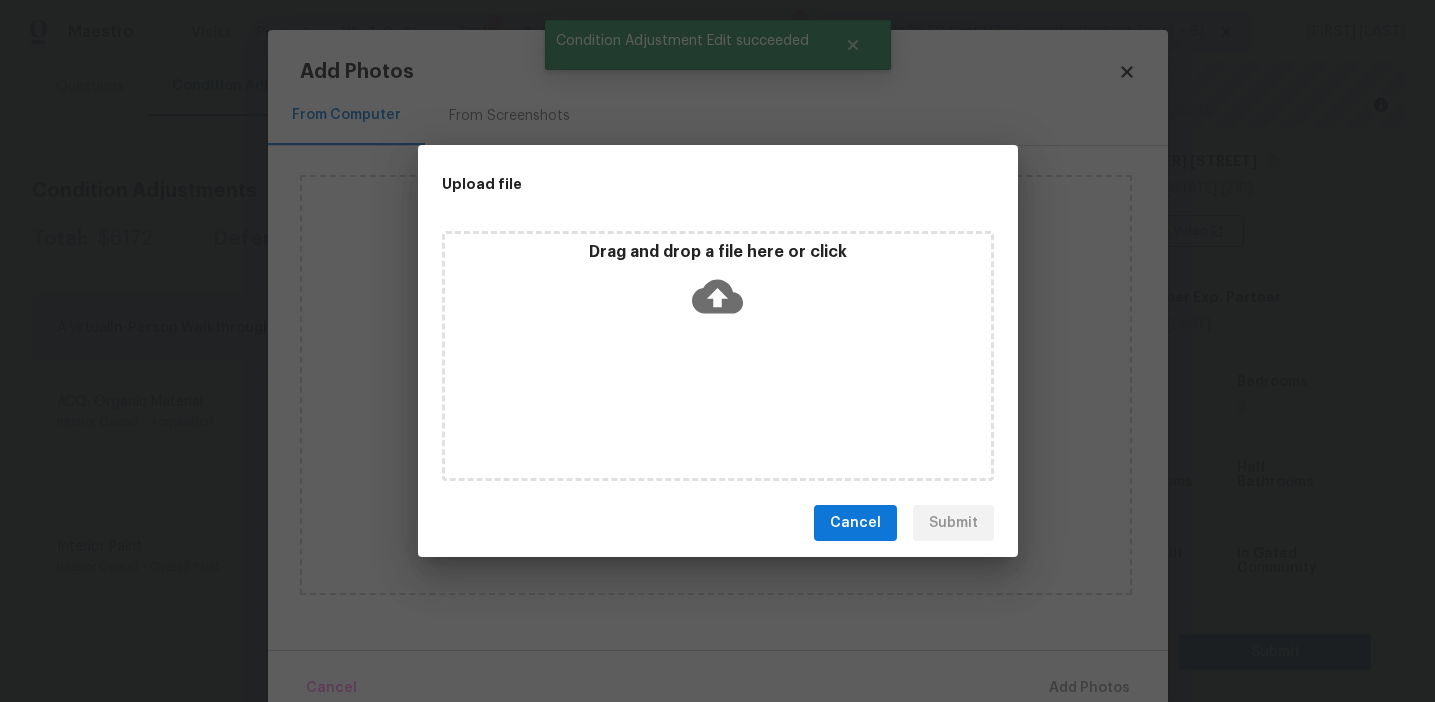 click on "Upload file" at bounding box center [673, 184] 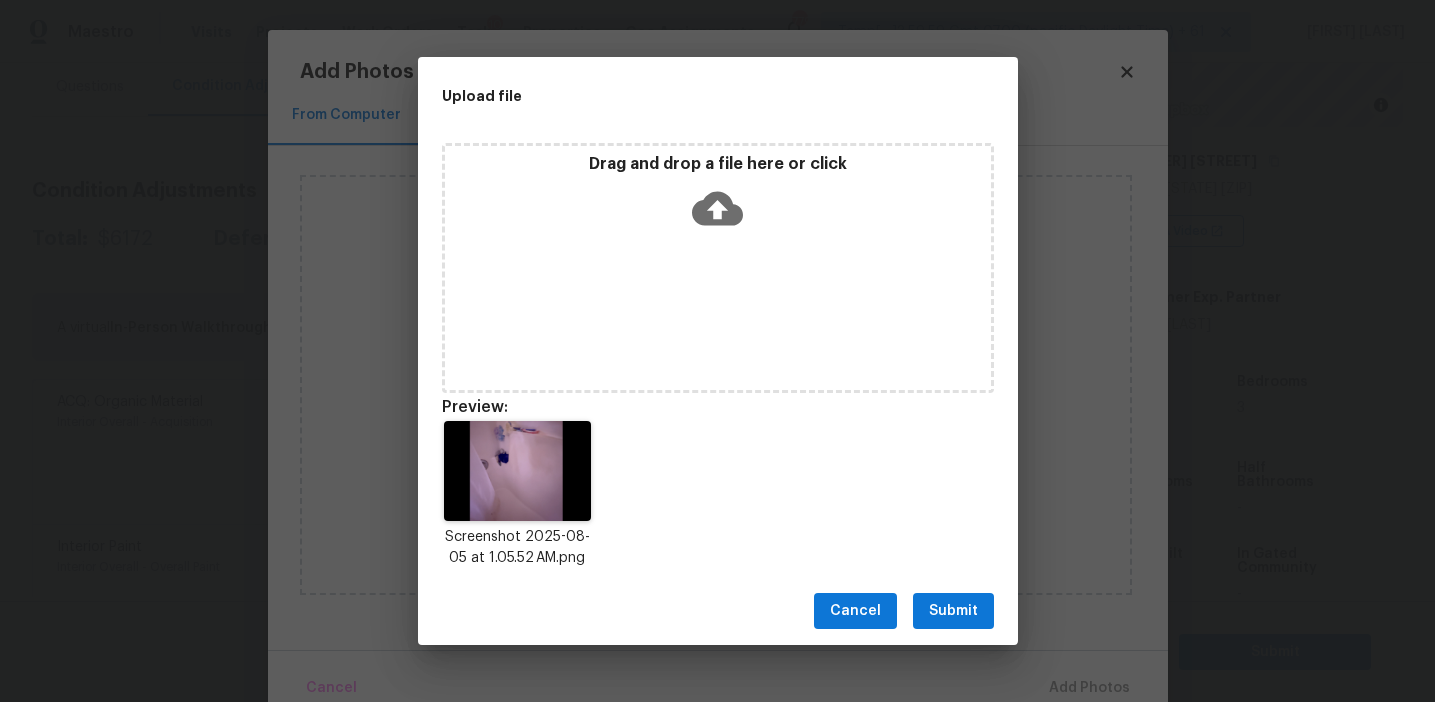 click on "Cancel Submit" at bounding box center [718, 611] 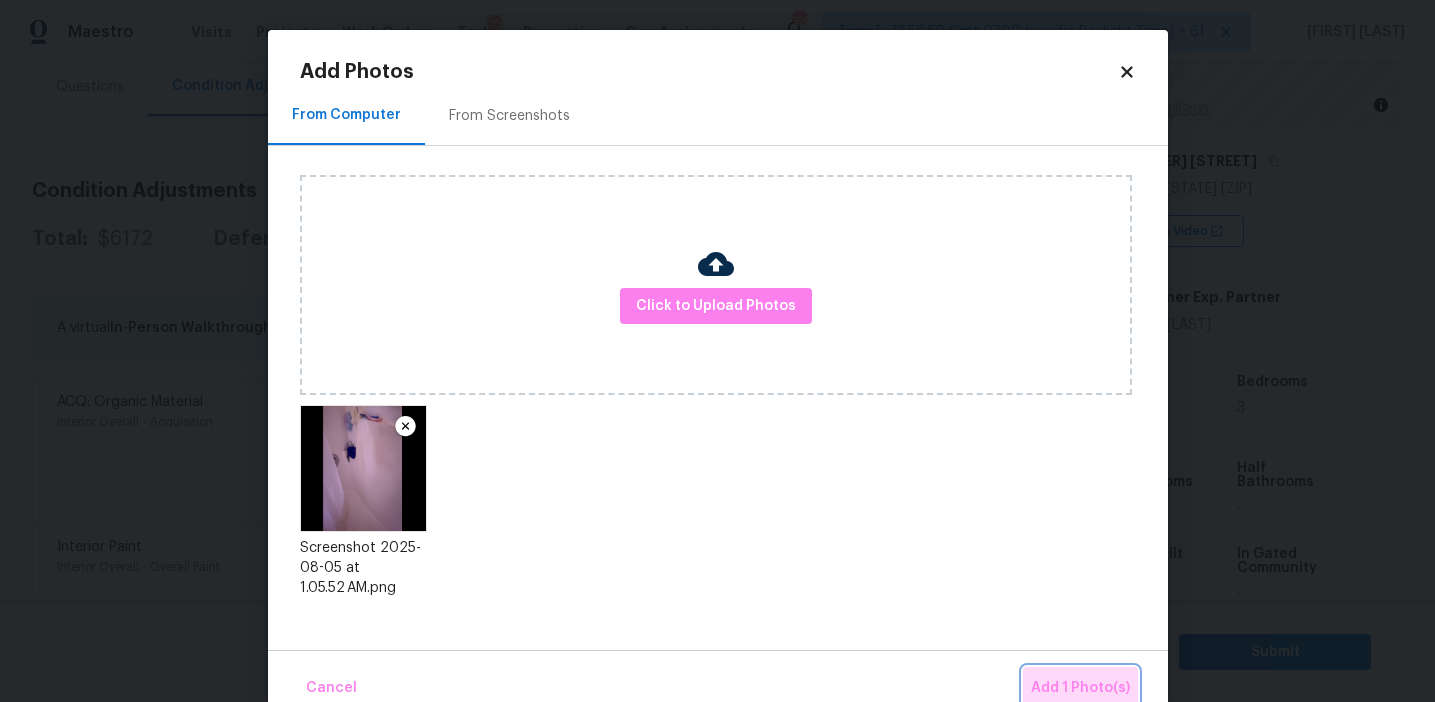 click on "Add 1 Photo(s)" at bounding box center [1080, 688] 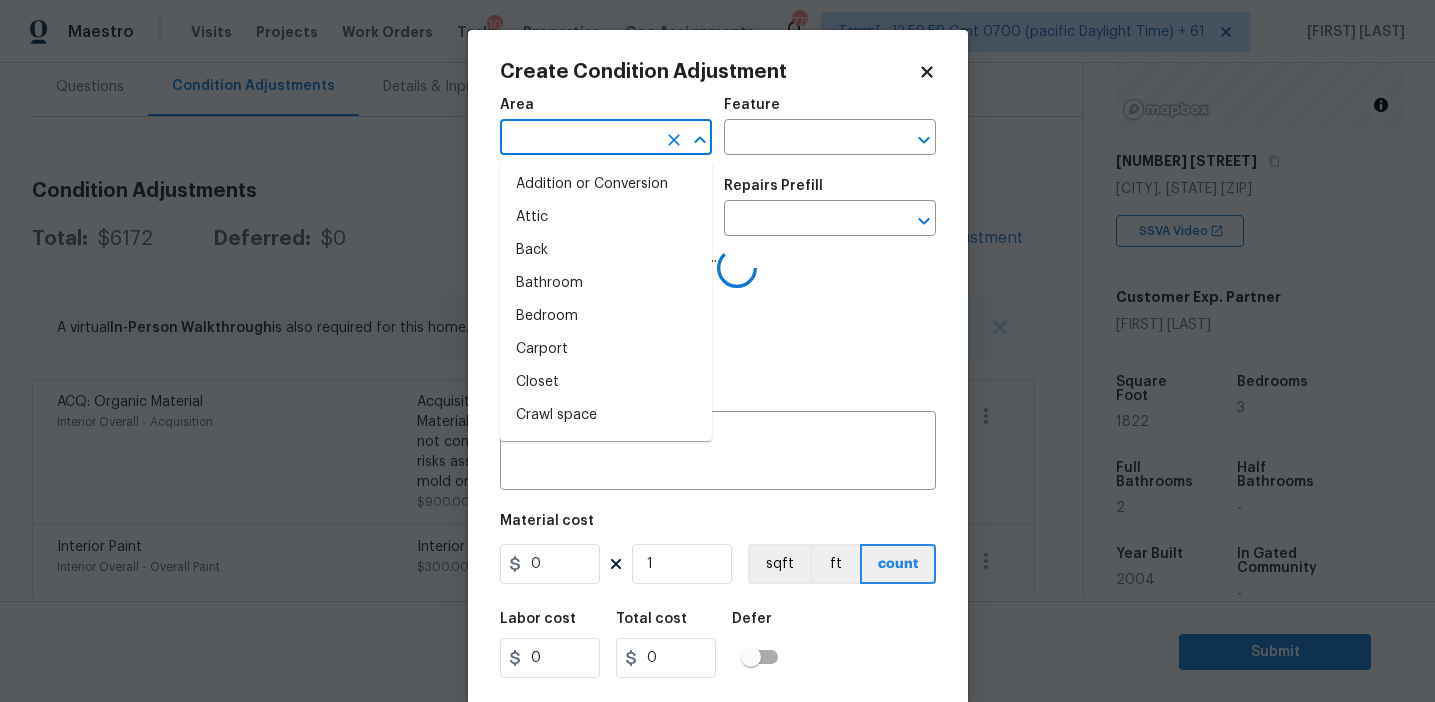 click at bounding box center (578, 139) 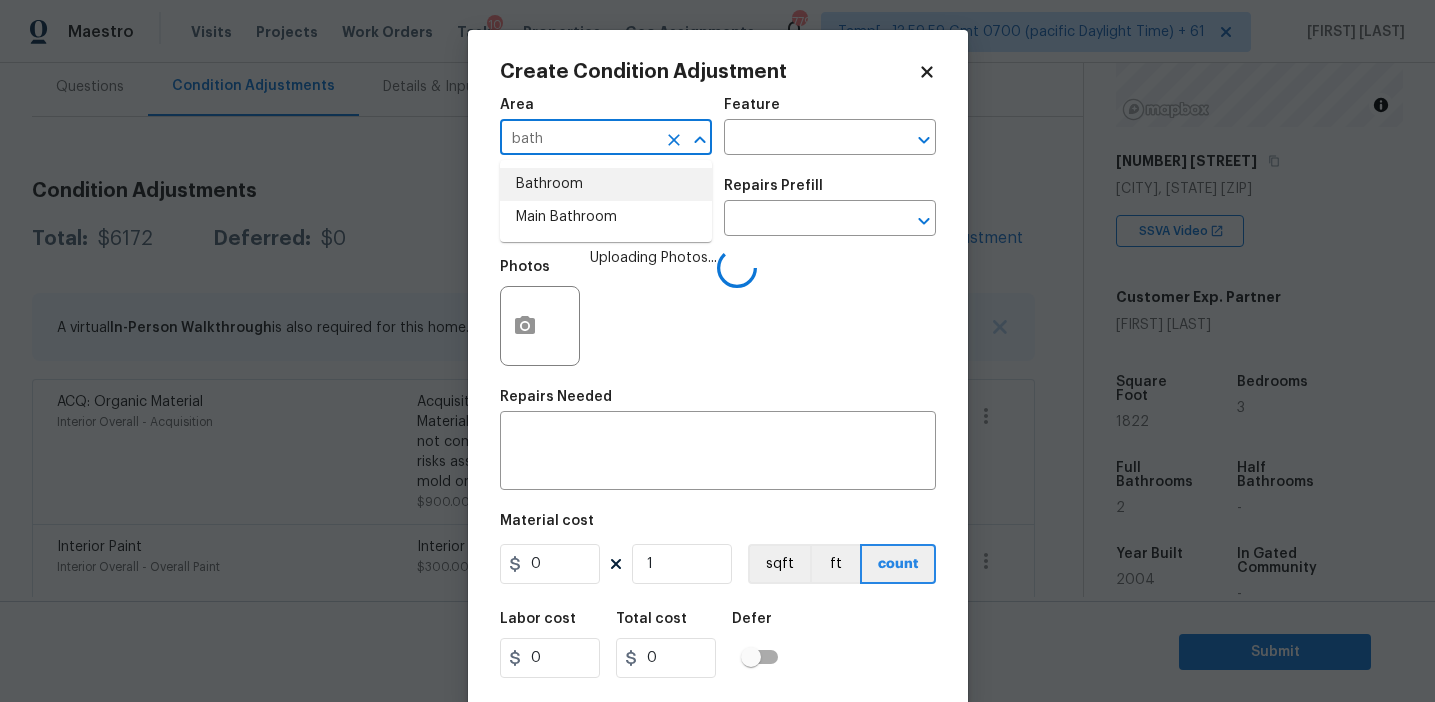 click on "Bathroom" at bounding box center (606, 184) 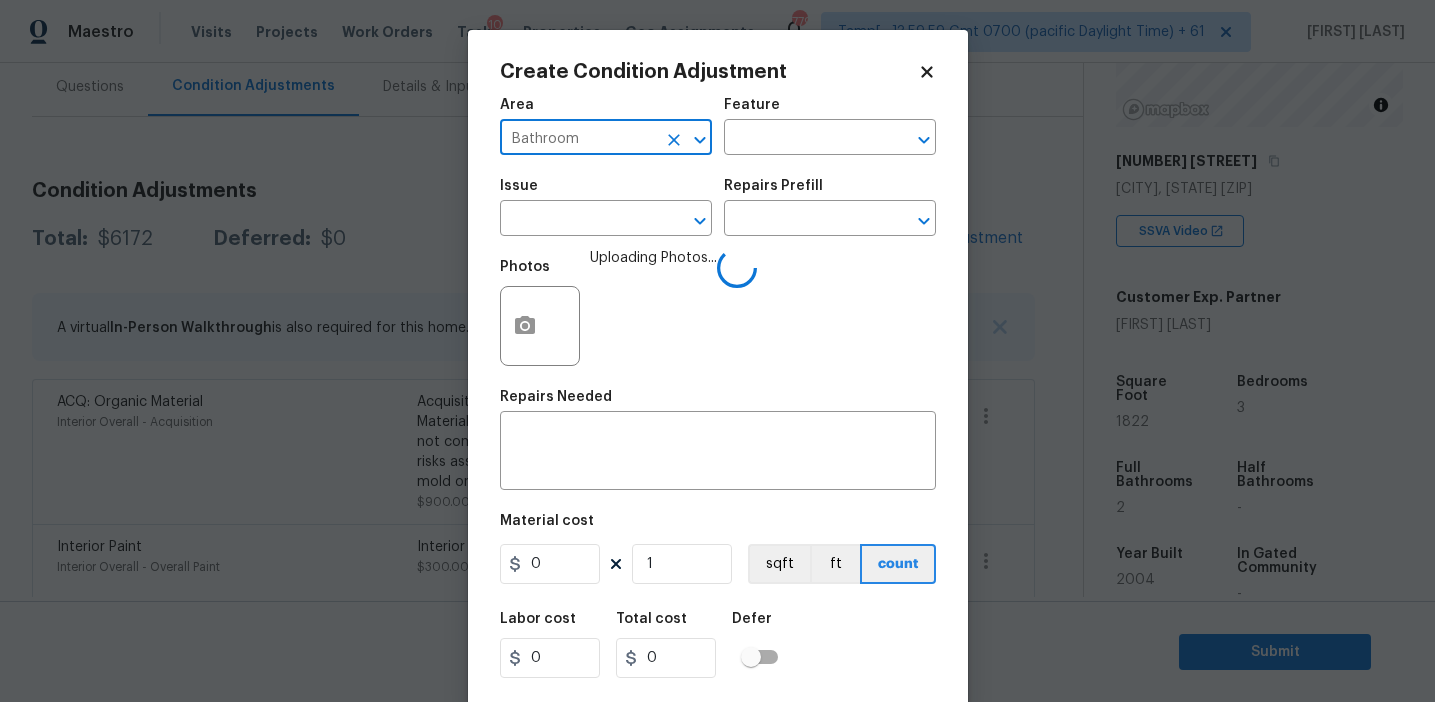 type on "Bathroom" 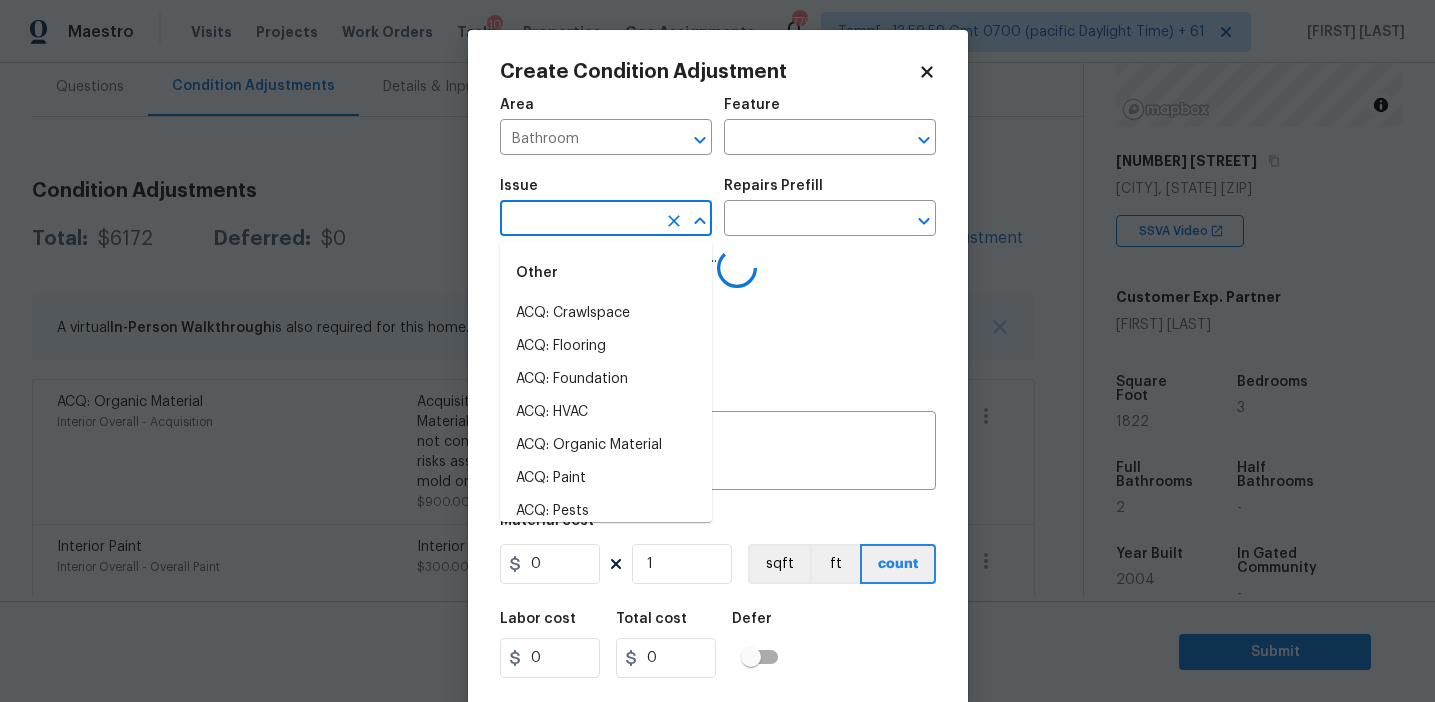click at bounding box center [578, 220] 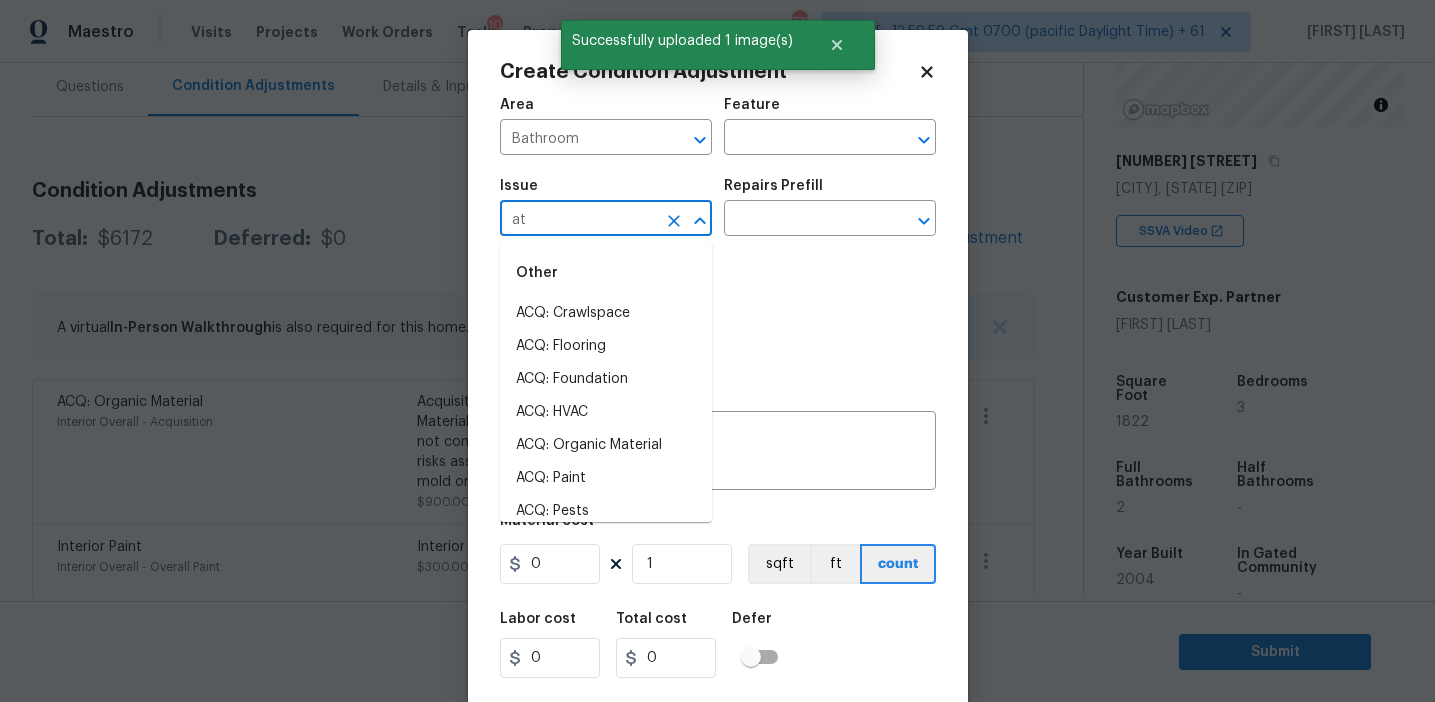 type on "ath" 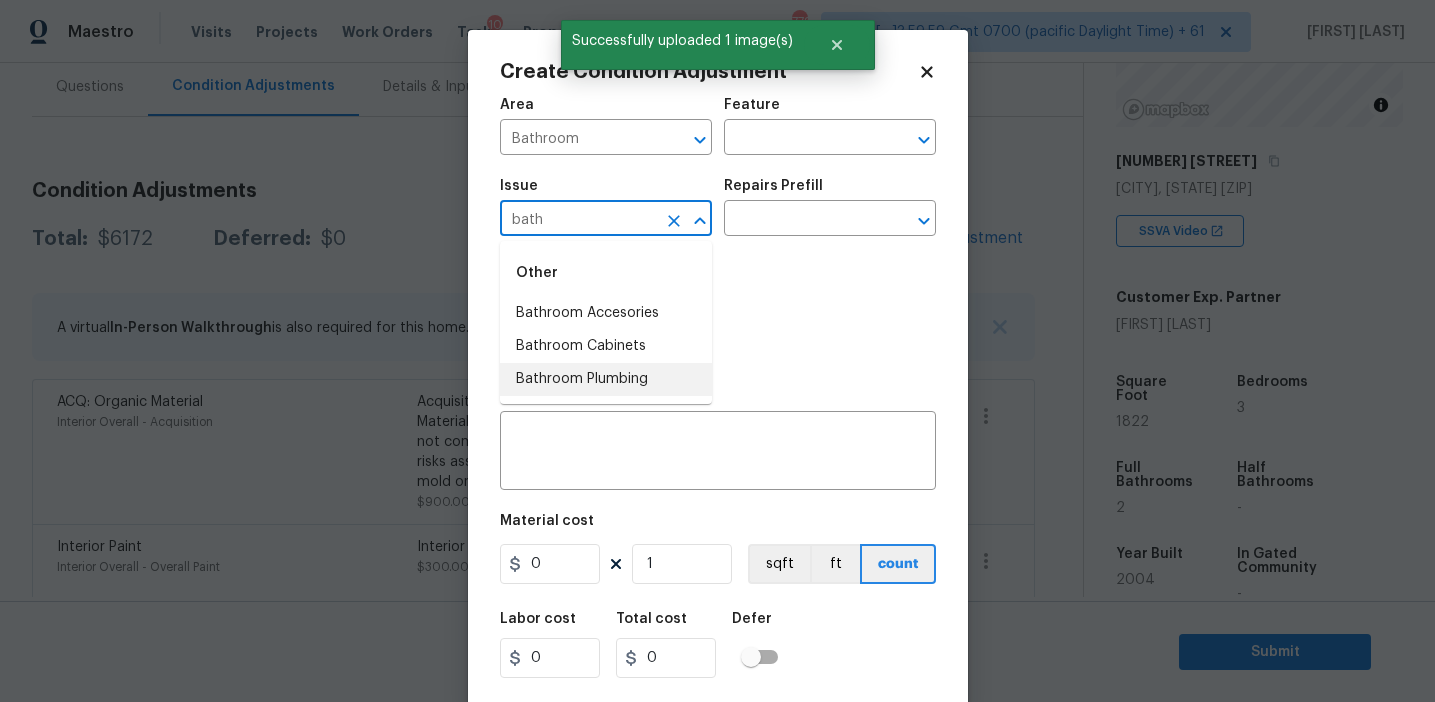 click on "Bathroom Plumbing" at bounding box center [606, 379] 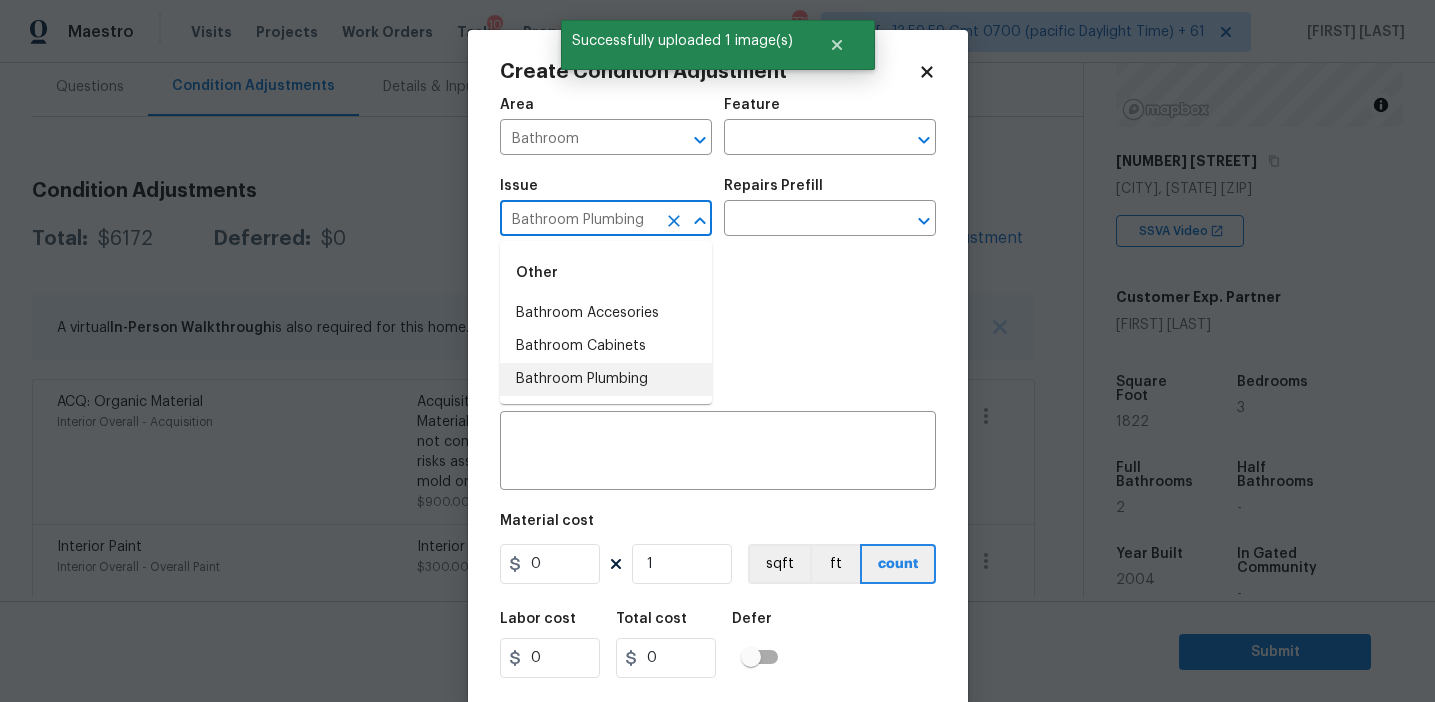 type on "Bathroom Plumbing" 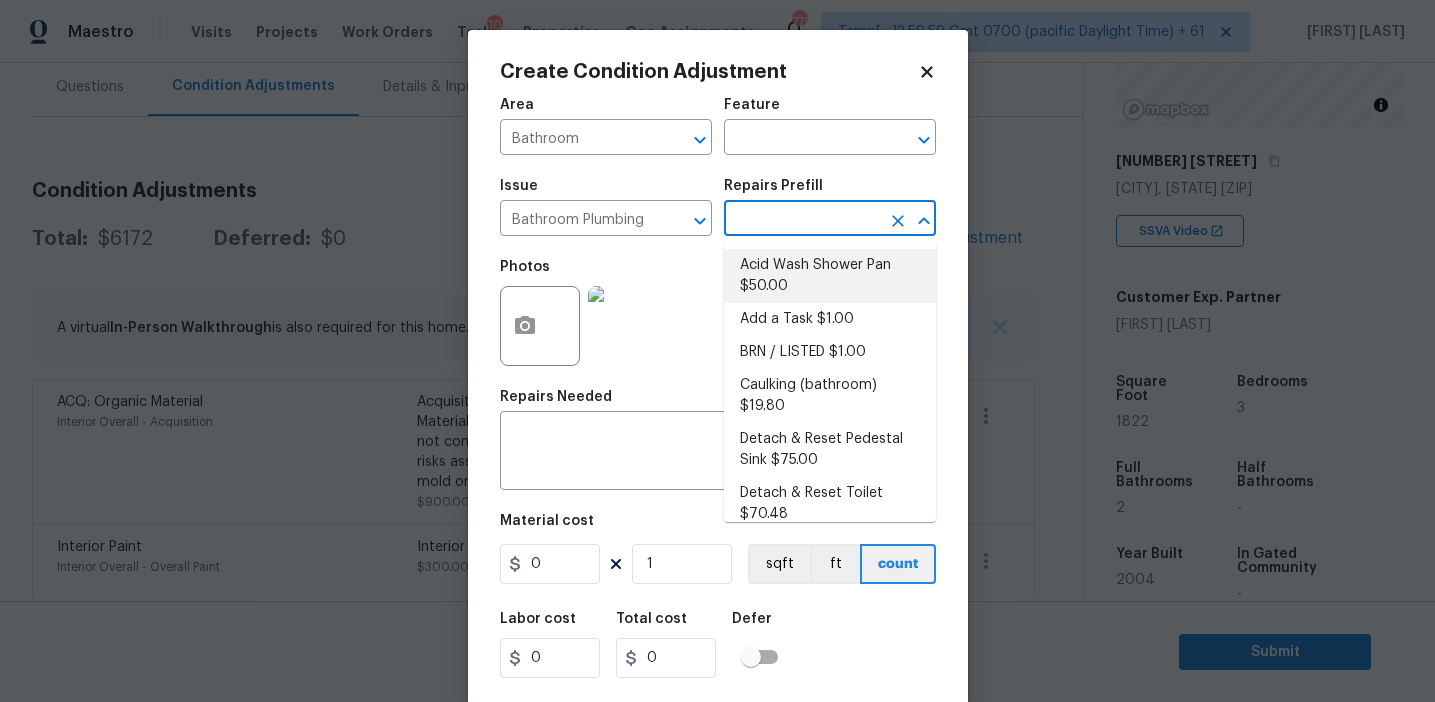 click on "Acid Wash Shower Pan $50.00" at bounding box center (830, 276) 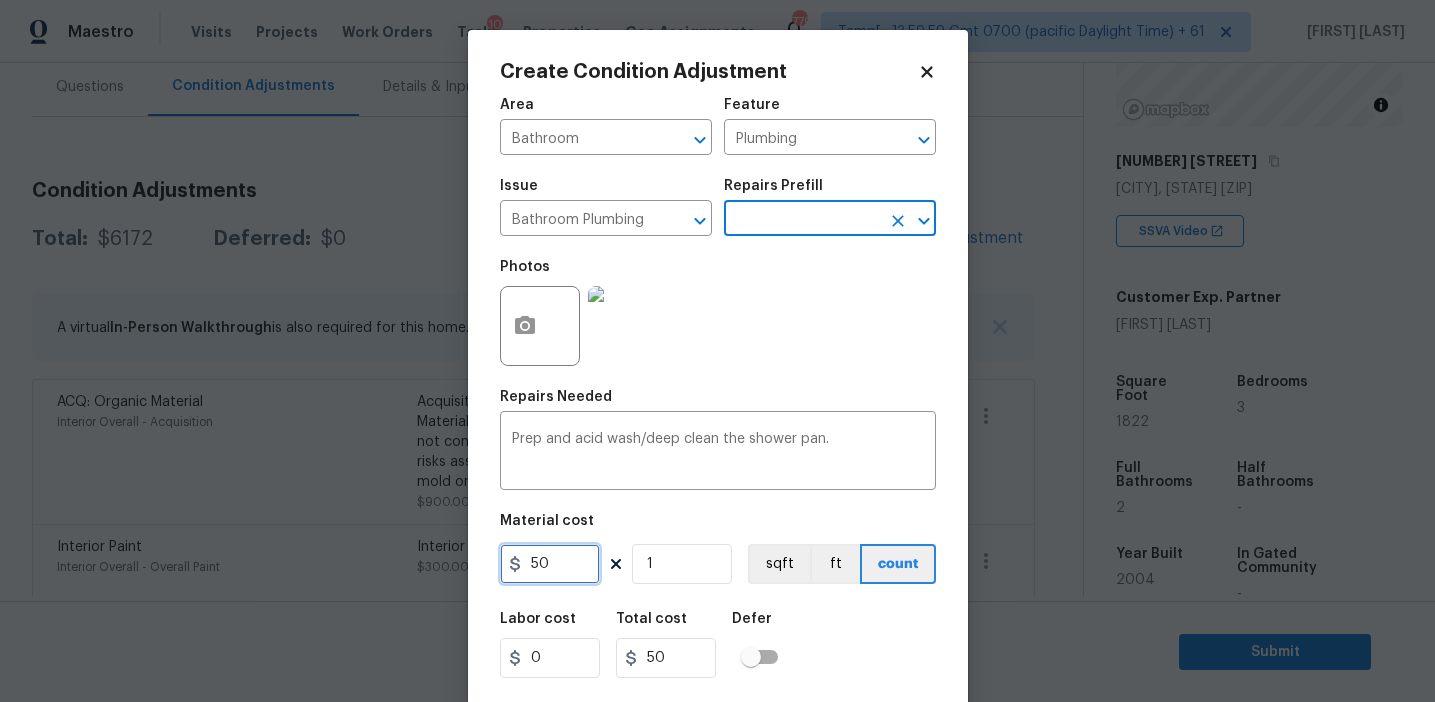click on "50" at bounding box center [550, 564] 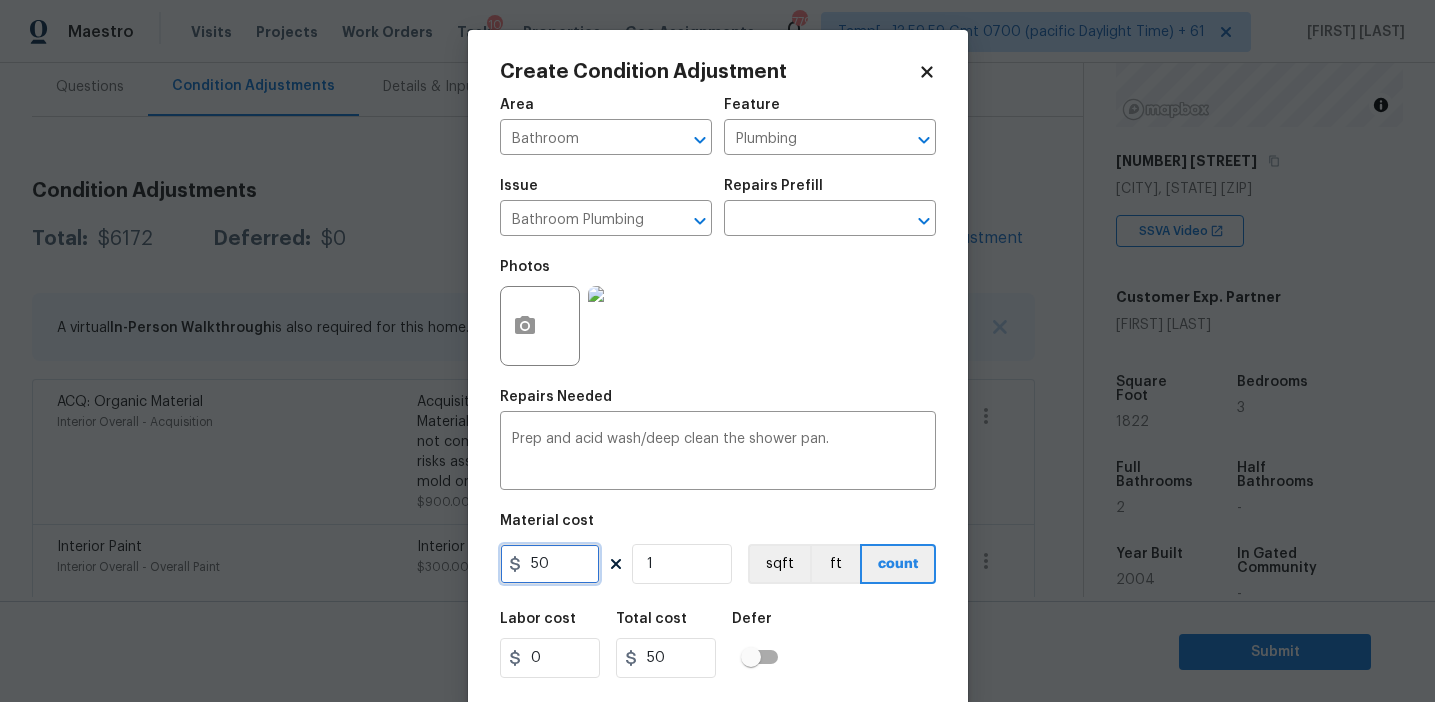 click on "50" at bounding box center [550, 564] 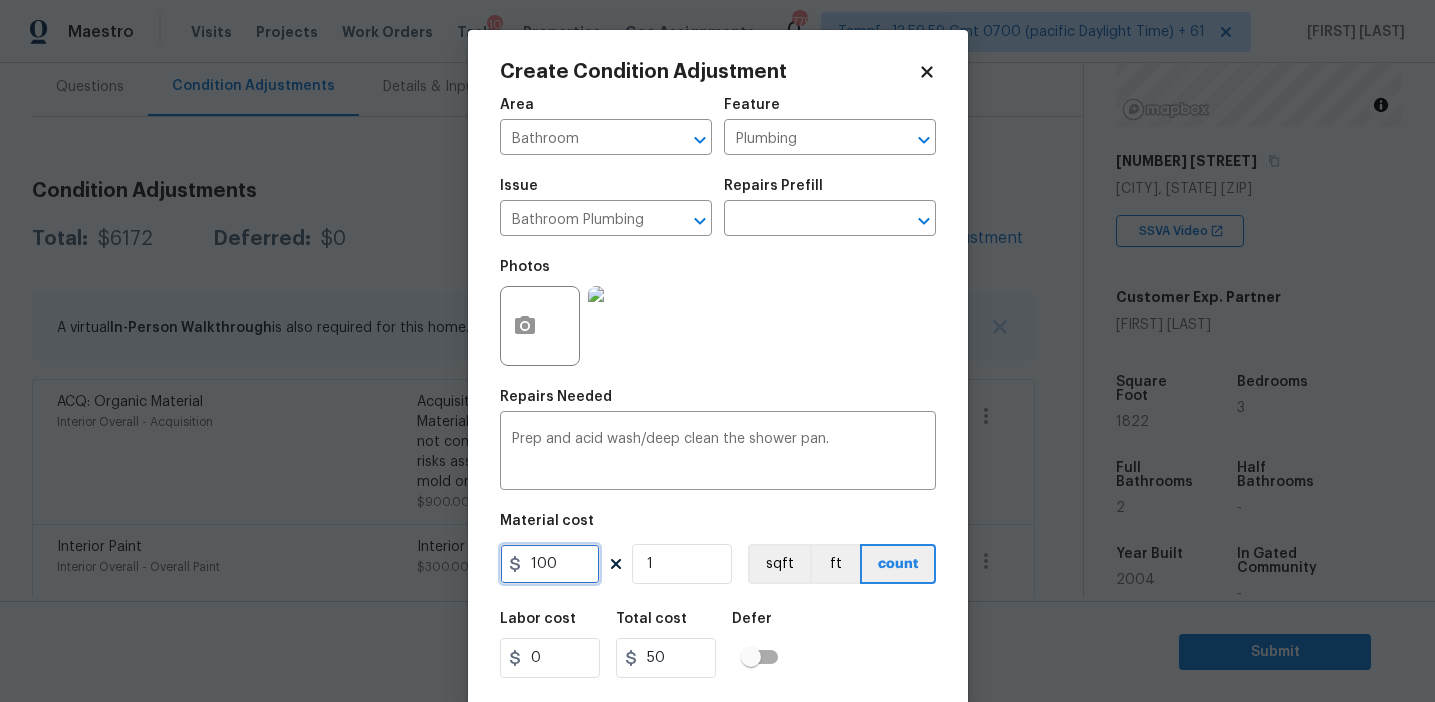 type on "100" 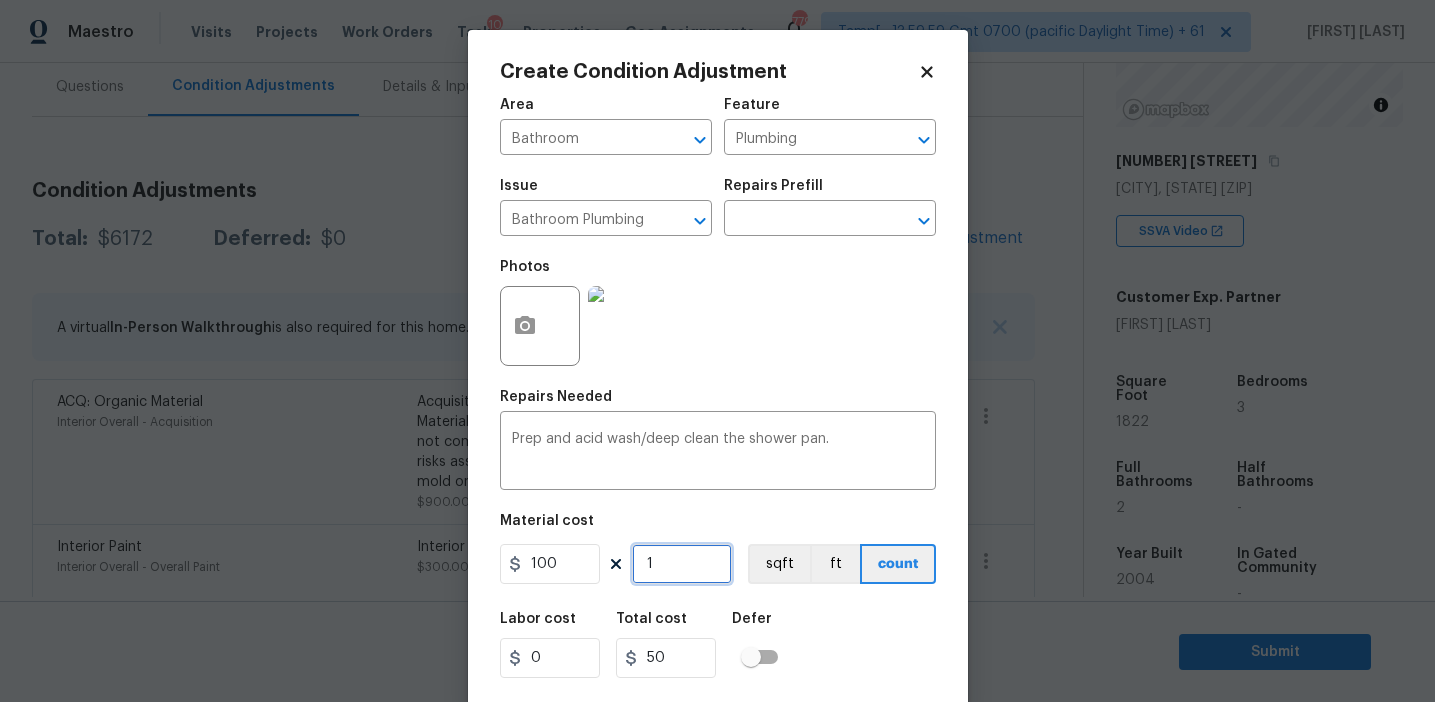 type on "100" 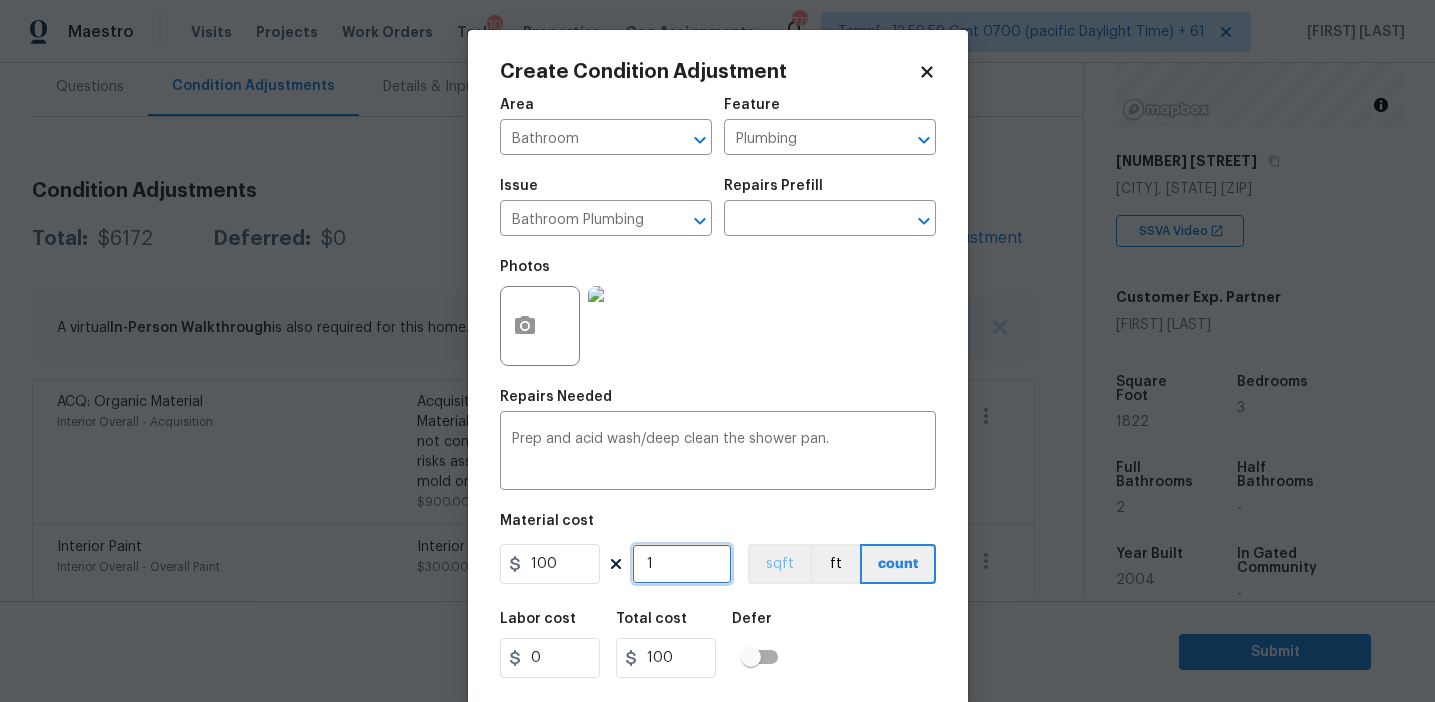 type on "2" 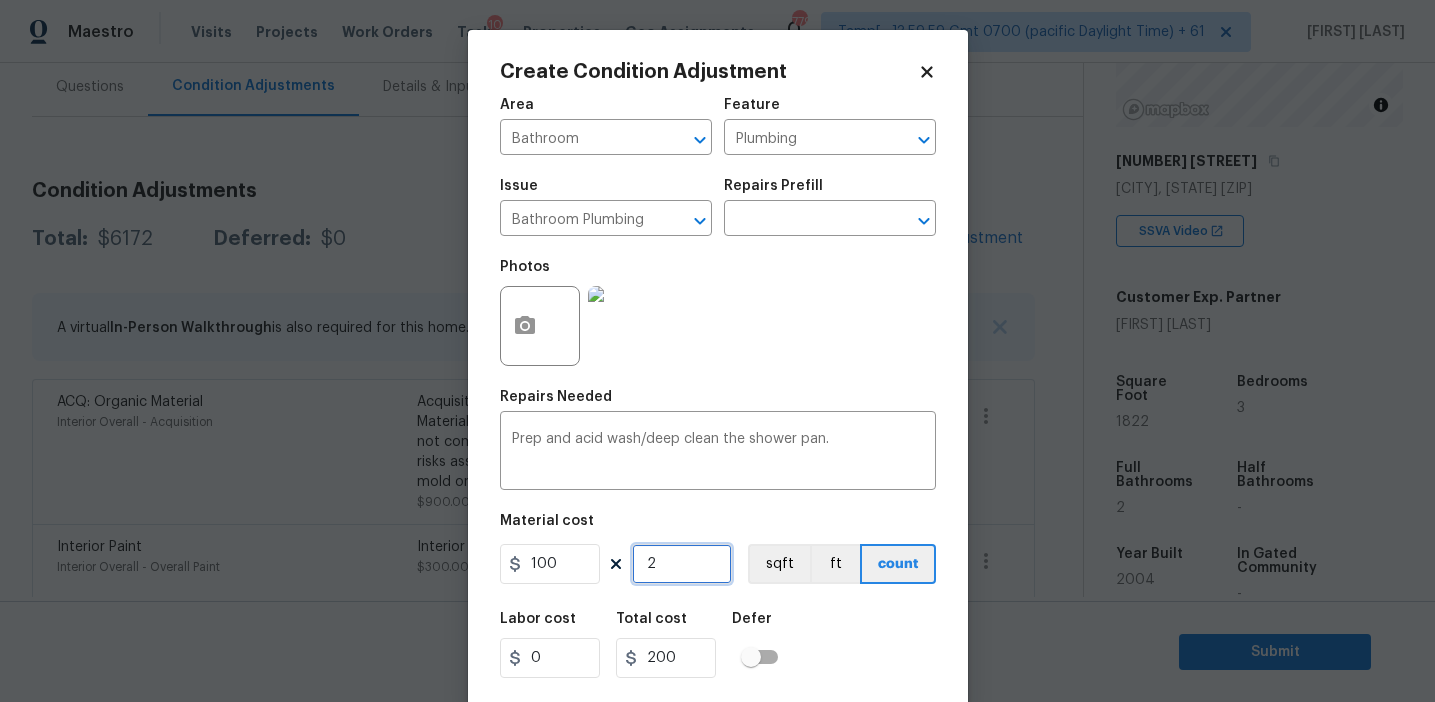 type on "2" 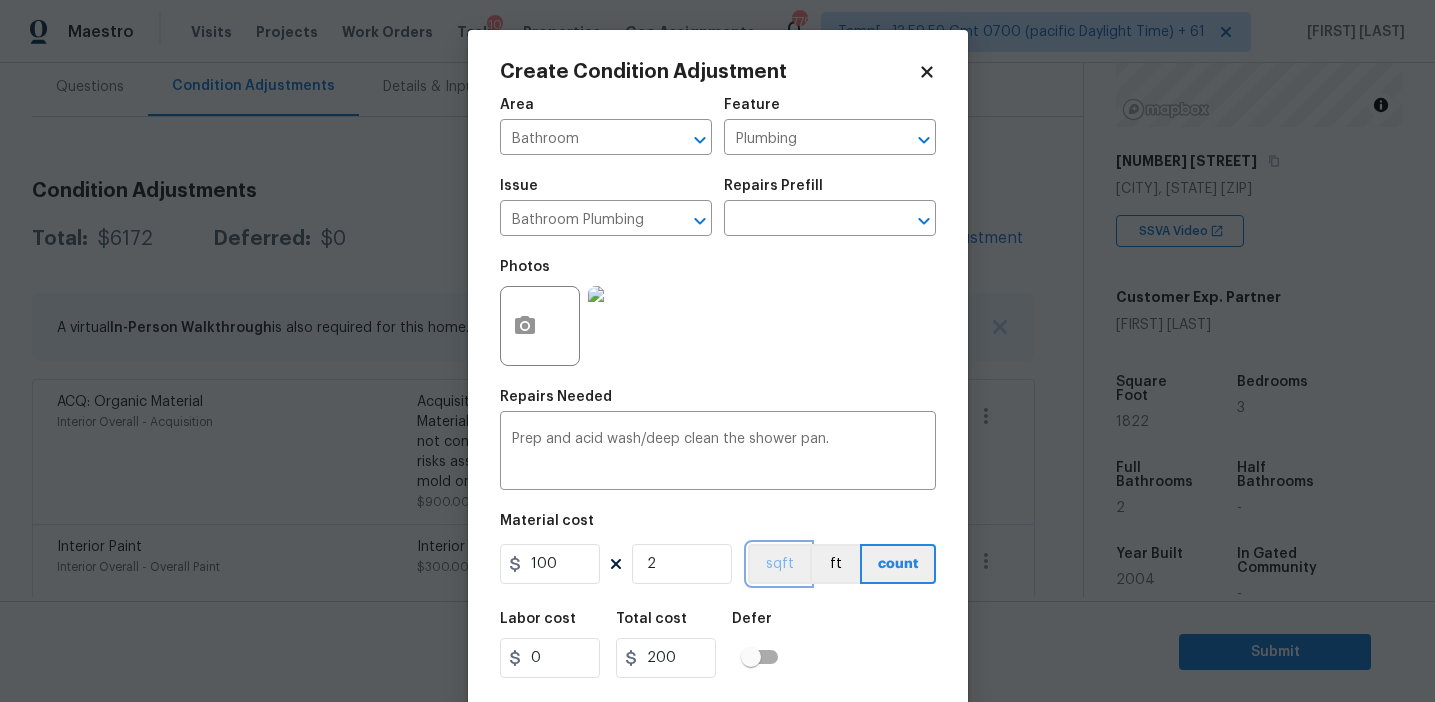 type 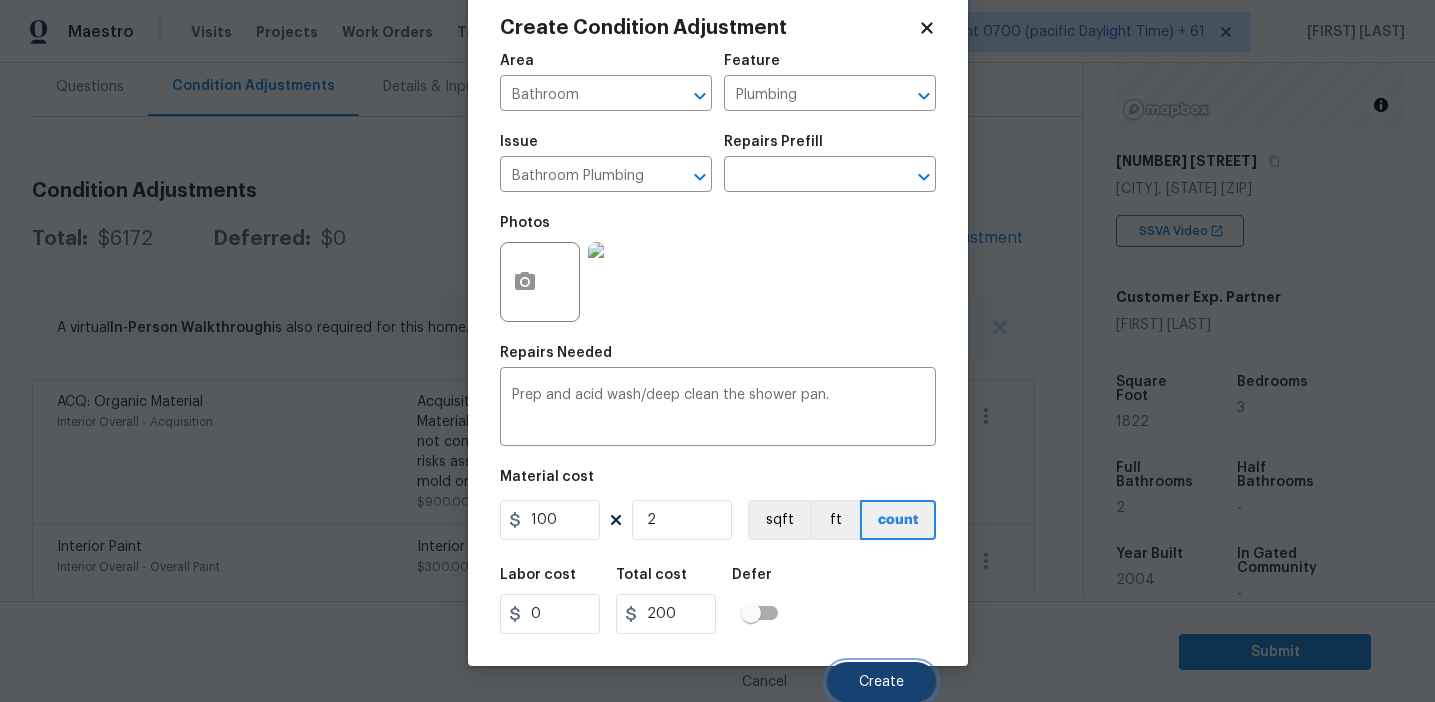 click on "Create" at bounding box center (881, 682) 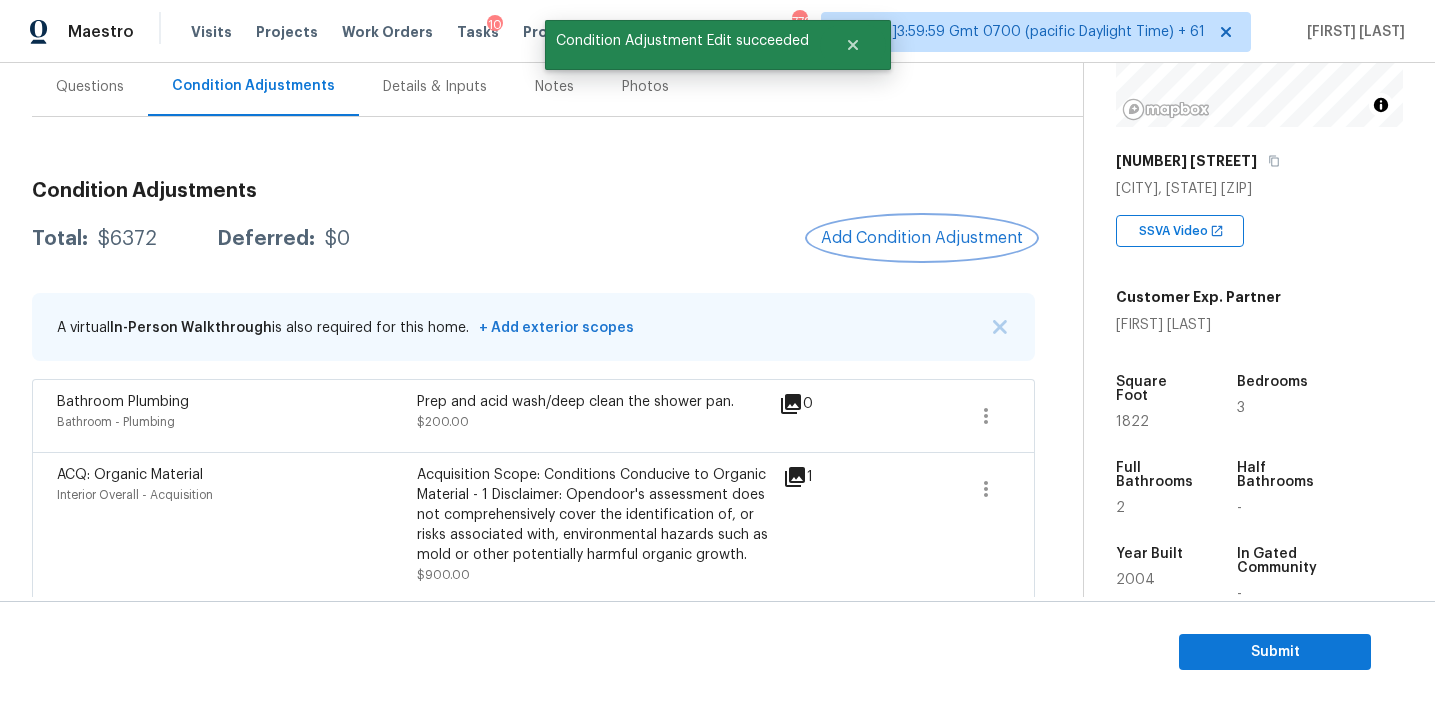 scroll, scrollTop: 0, scrollLeft: 0, axis: both 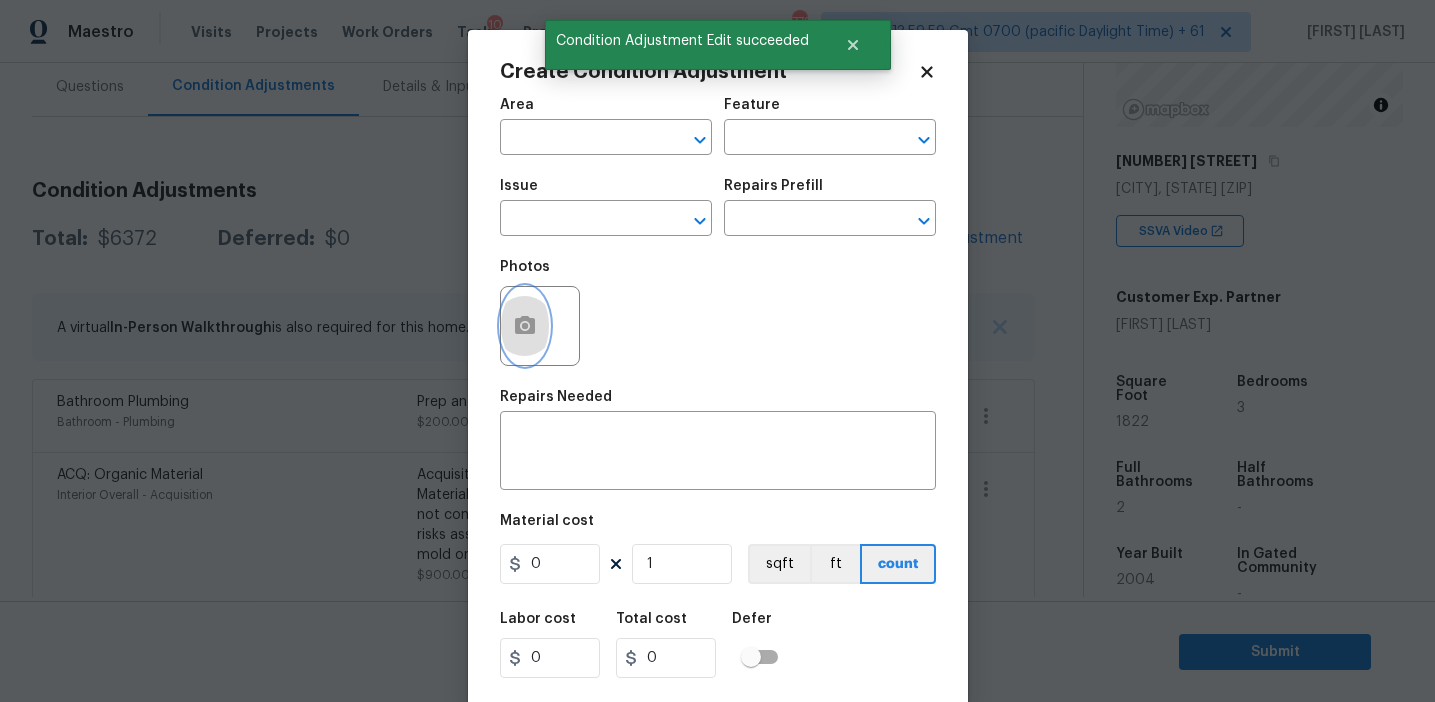 click 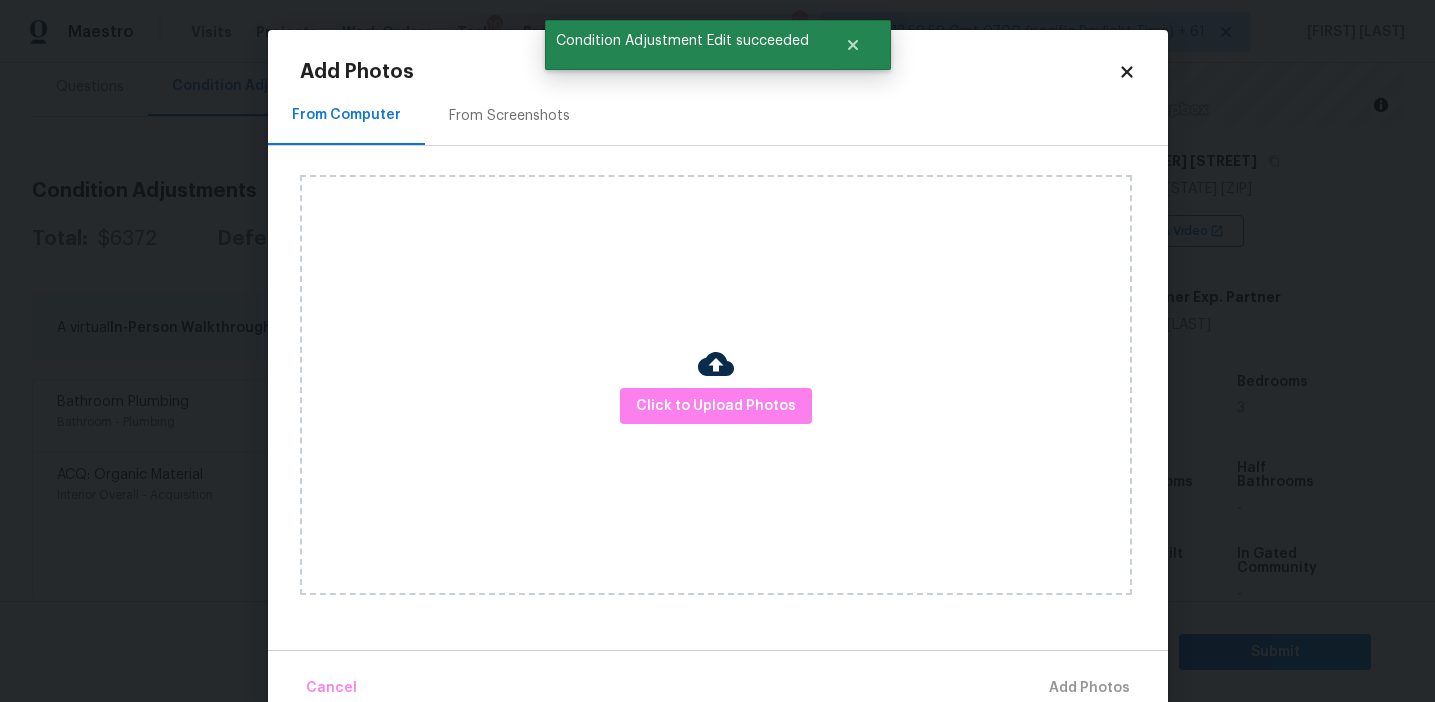 click on "Click to Upload Photos" at bounding box center (716, 385) 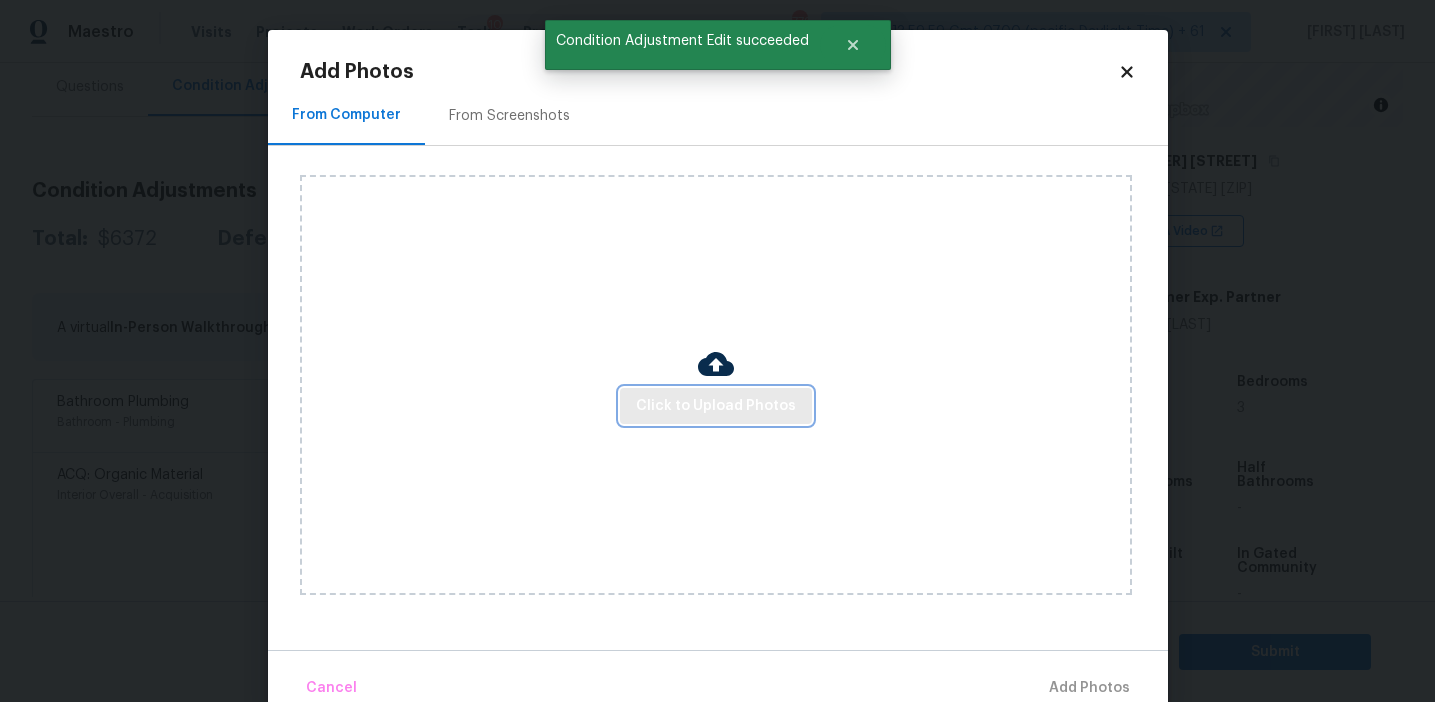 click on "Click to Upload Photos" at bounding box center (716, 406) 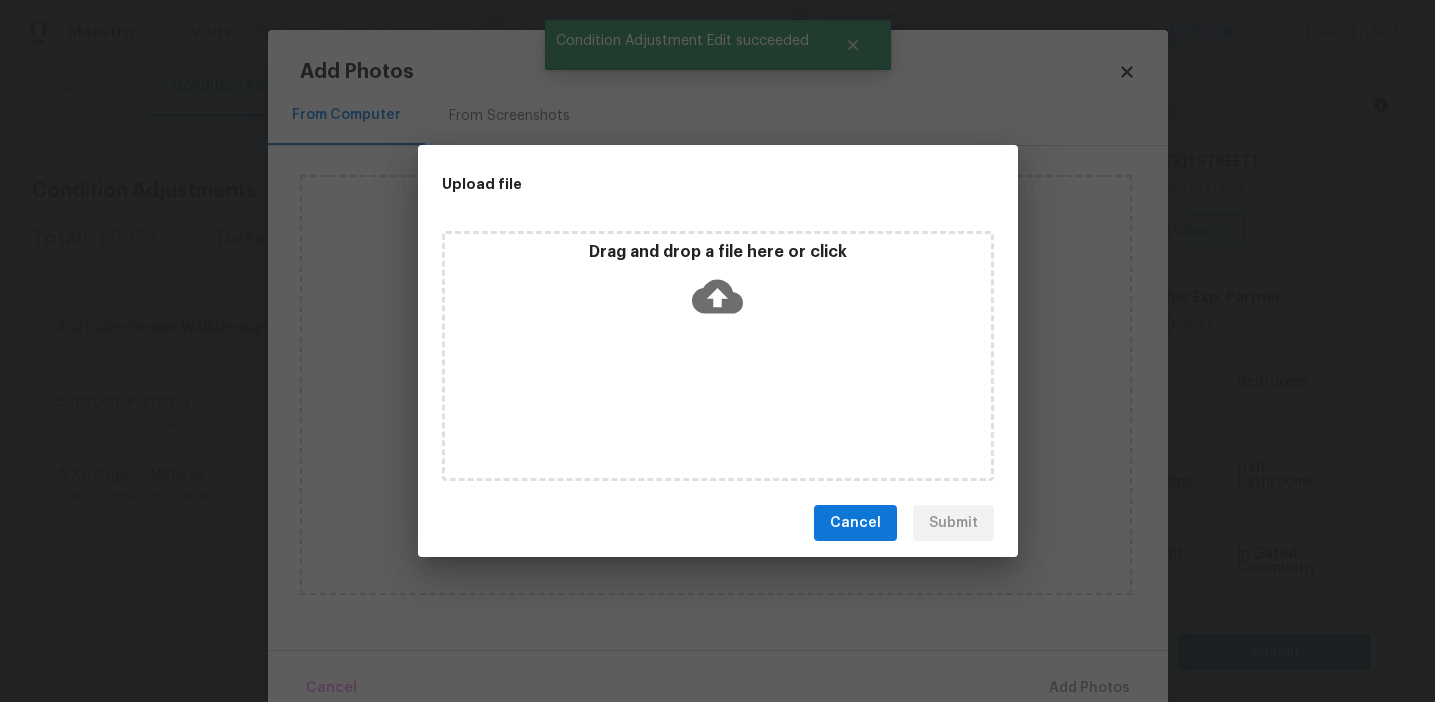 click on "Drag and drop a file here or click" at bounding box center (718, 285) 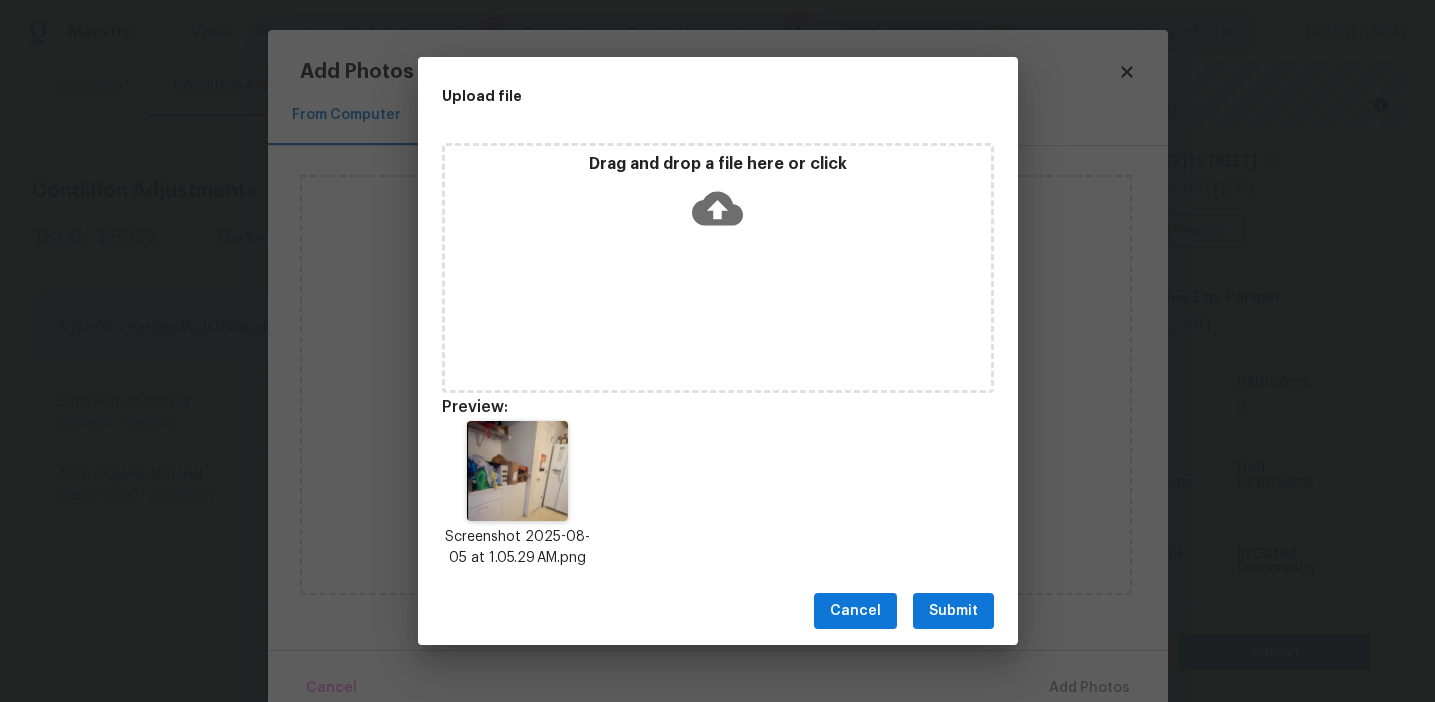click on "Submit" at bounding box center [953, 611] 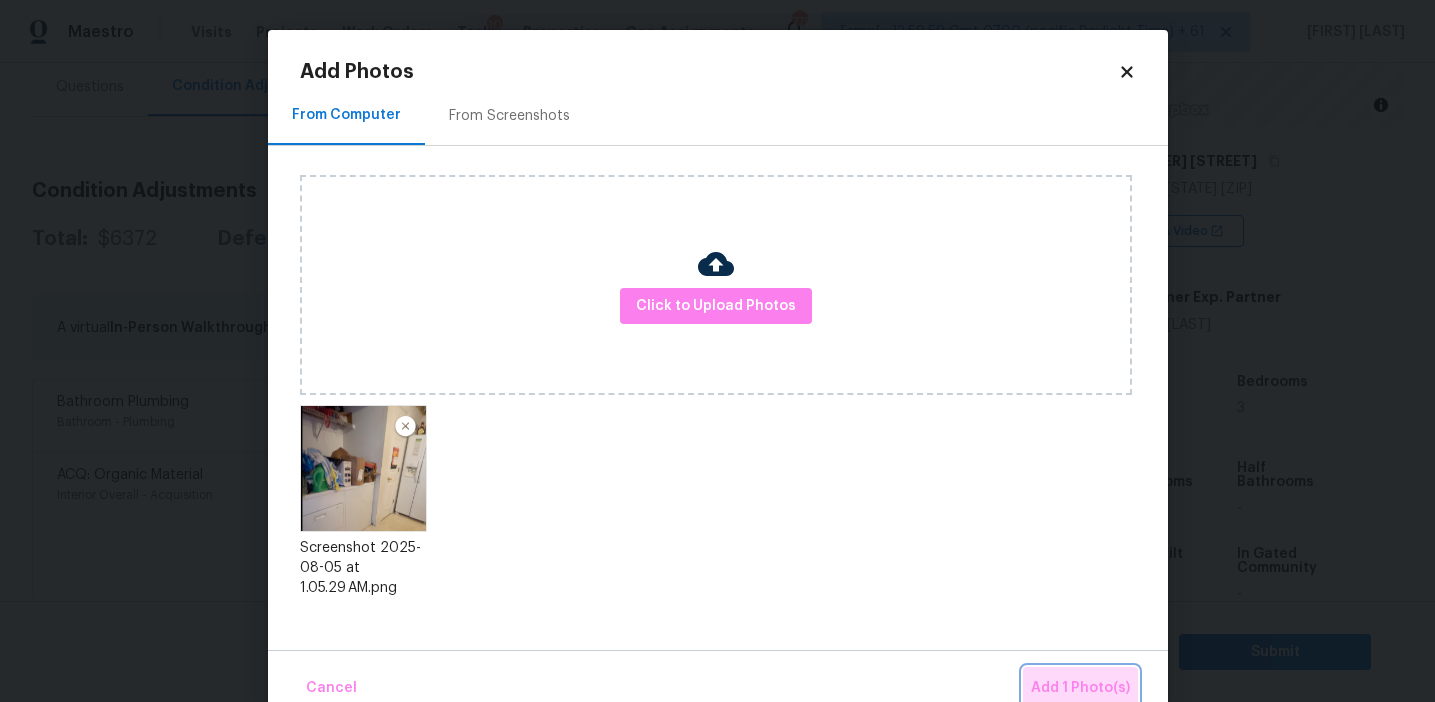 click on "Add 1 Photo(s)" at bounding box center [1080, 688] 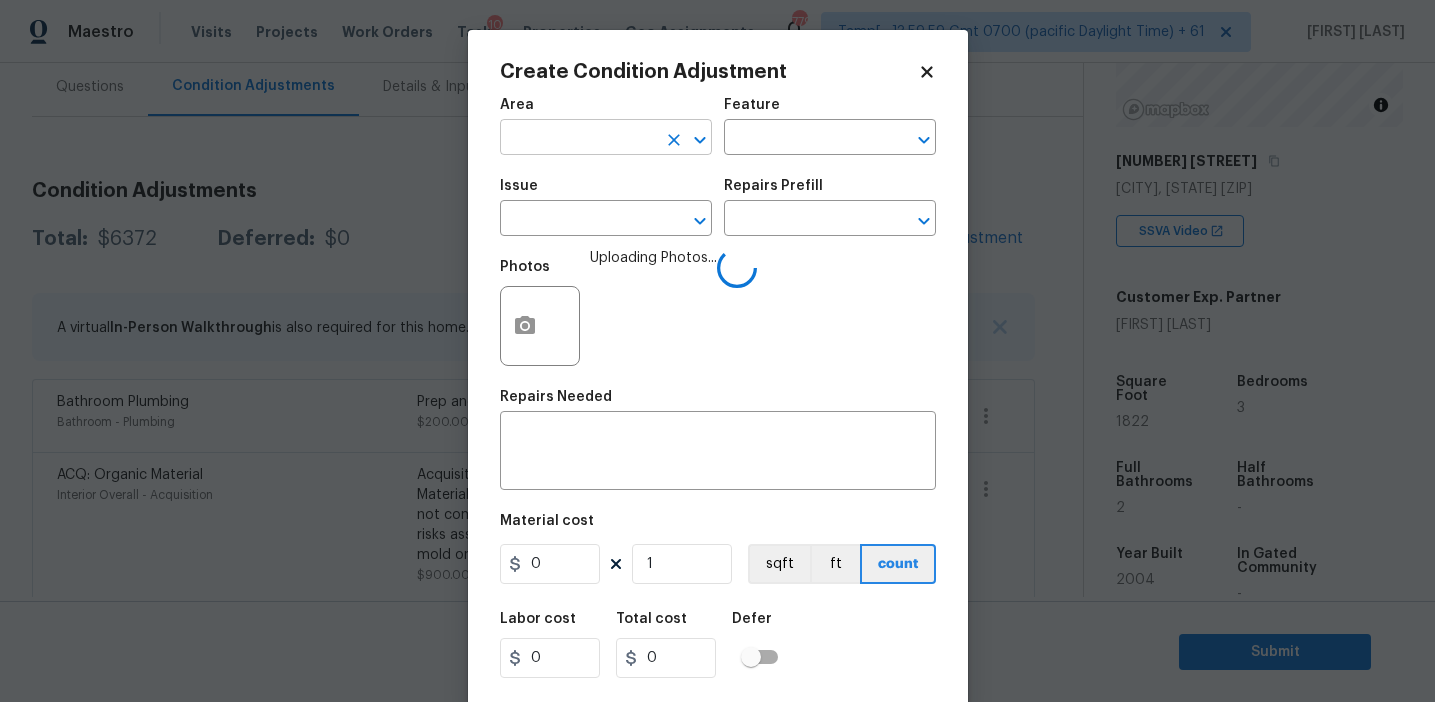 click at bounding box center [578, 139] 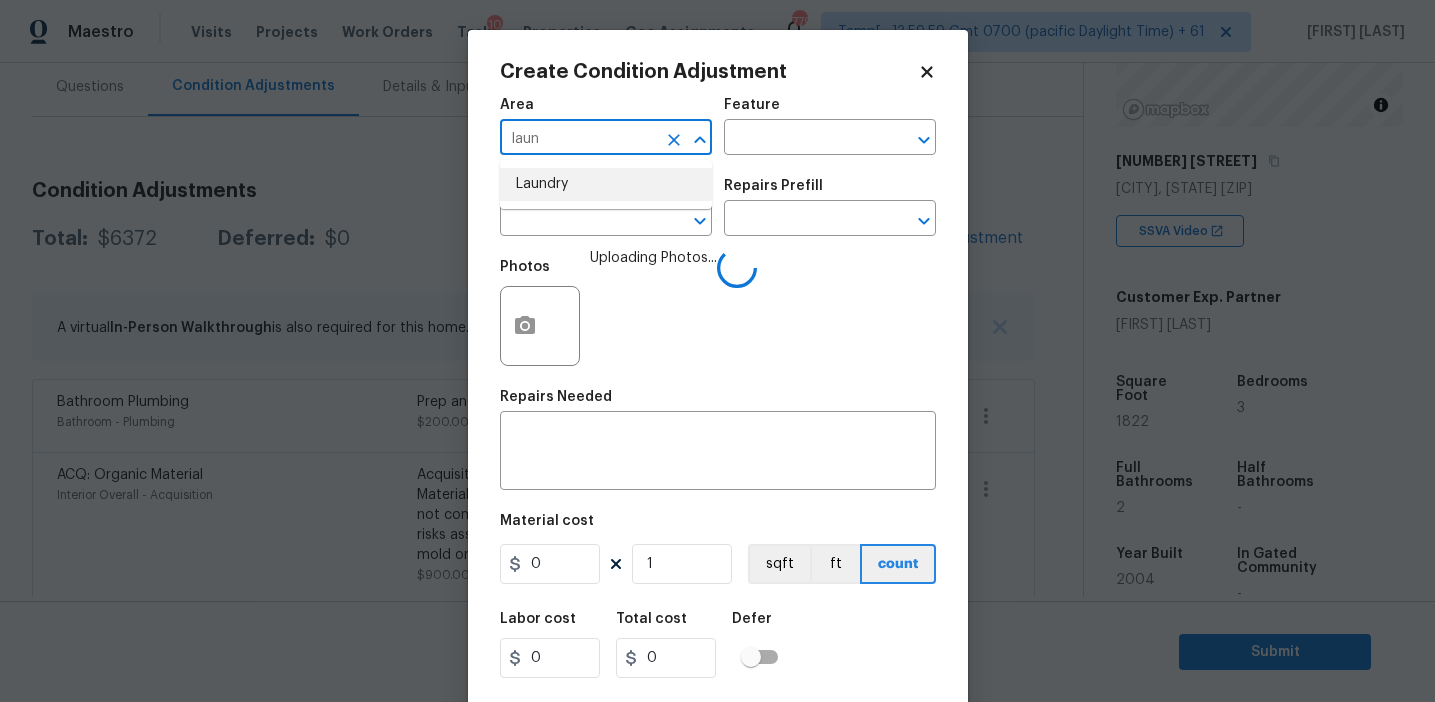 click on "Laundry" at bounding box center (606, 184) 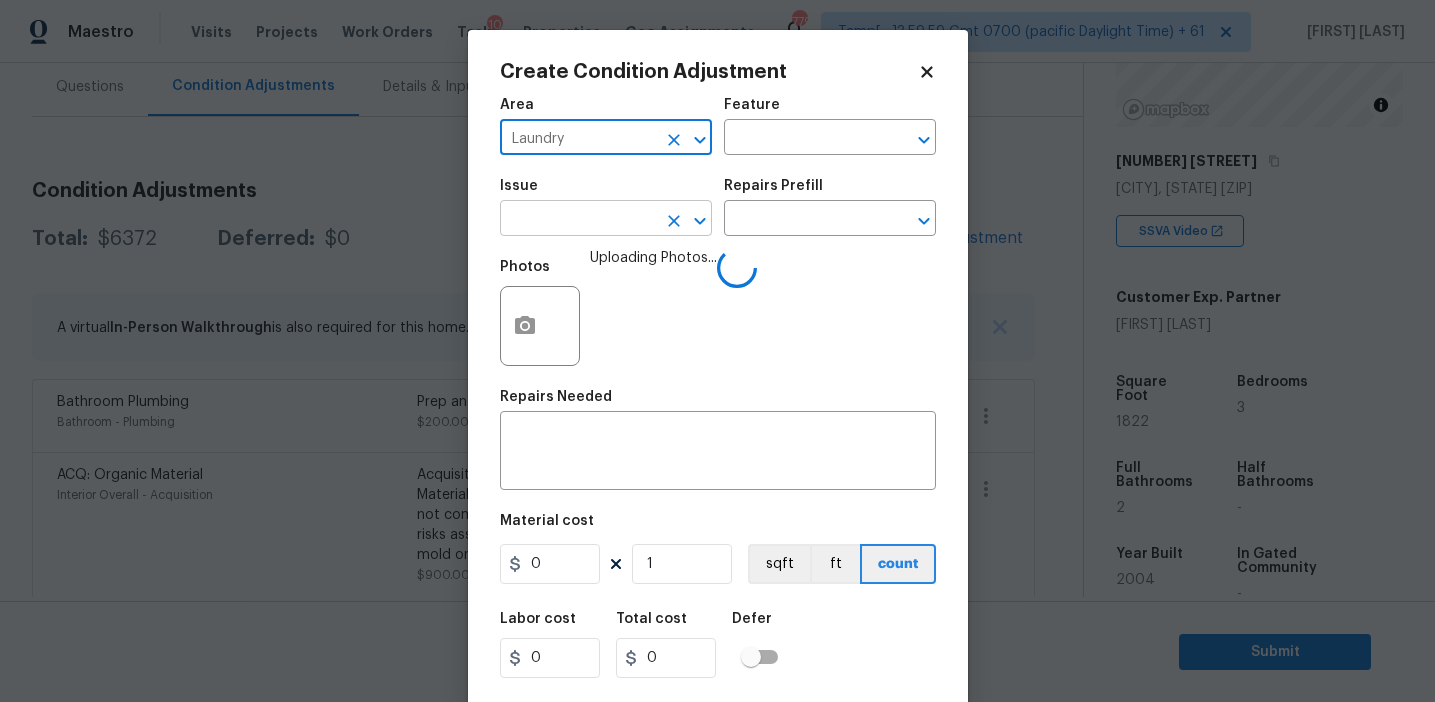 type on "Laundry" 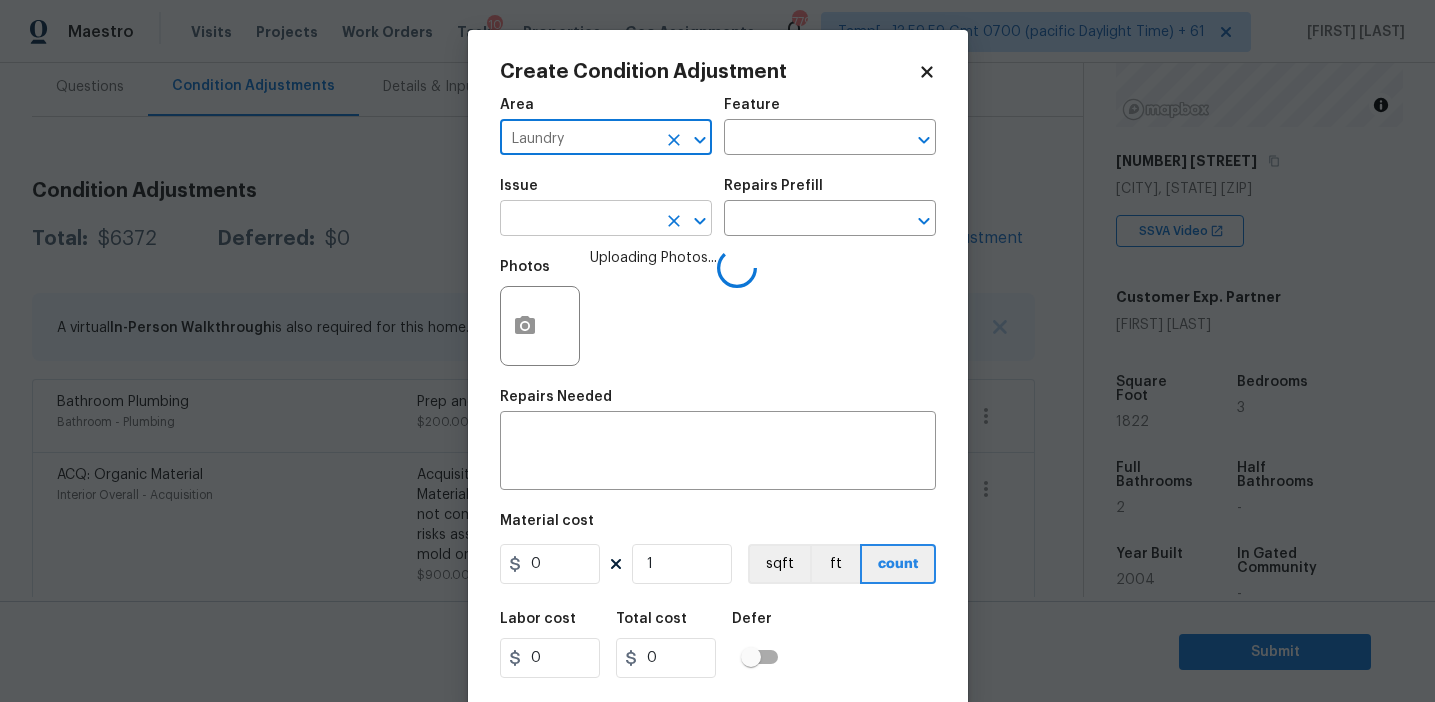 click at bounding box center [578, 220] 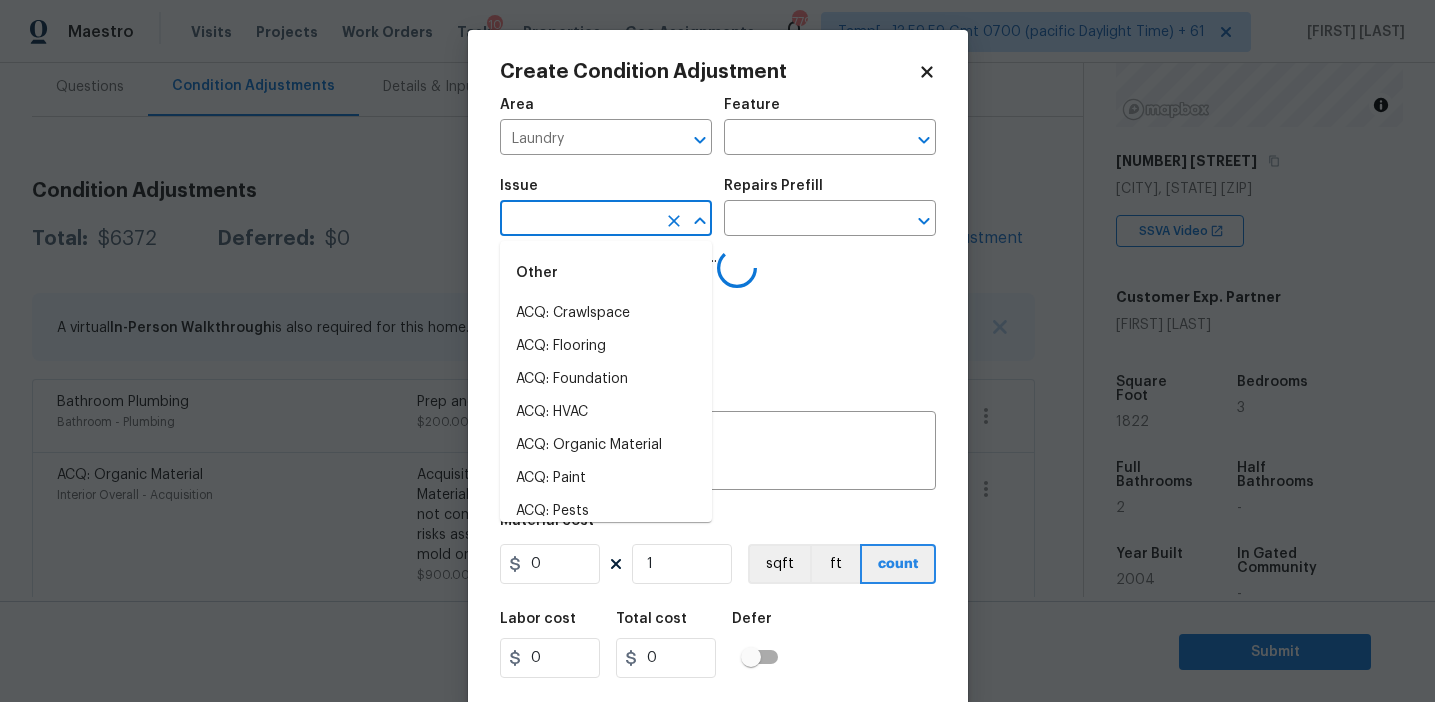 type on "c" 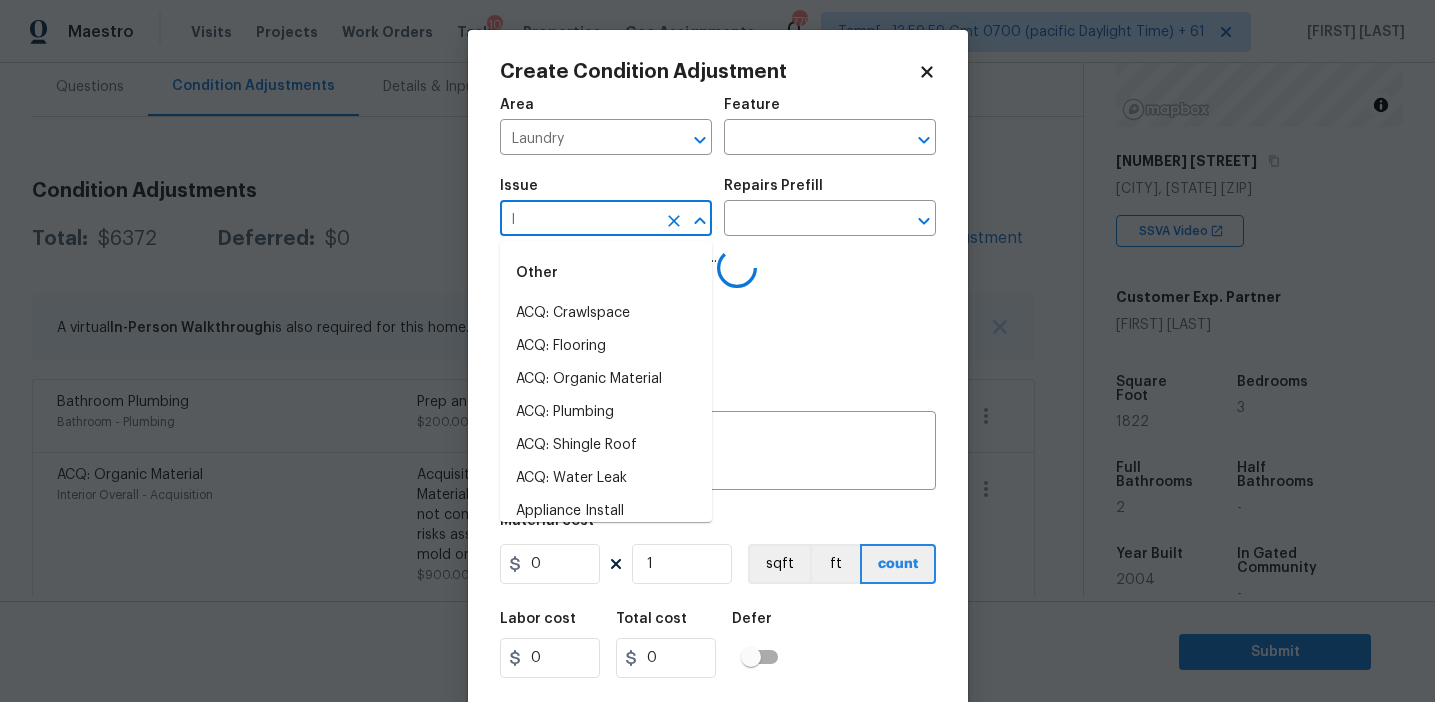 type on "lo" 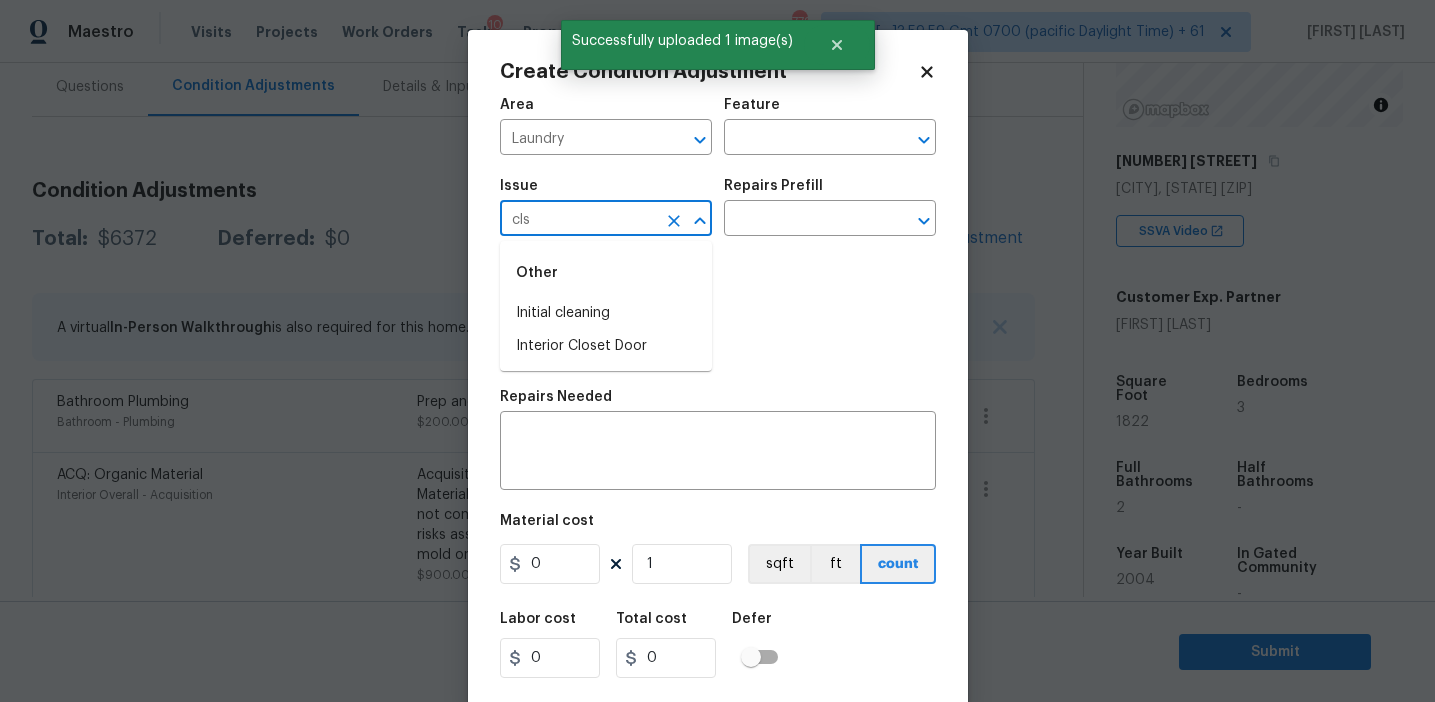 type on "clso" 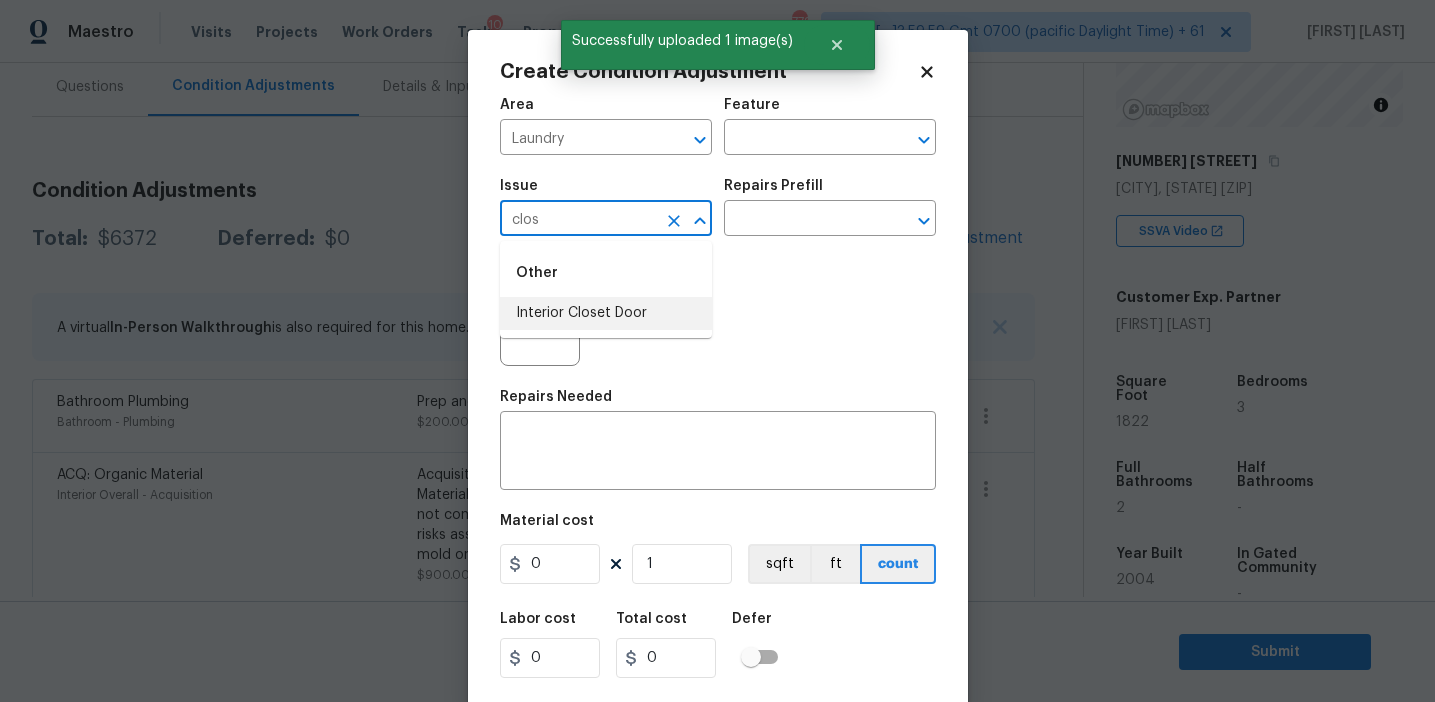 click on "Interior Closet Door" at bounding box center [606, 313] 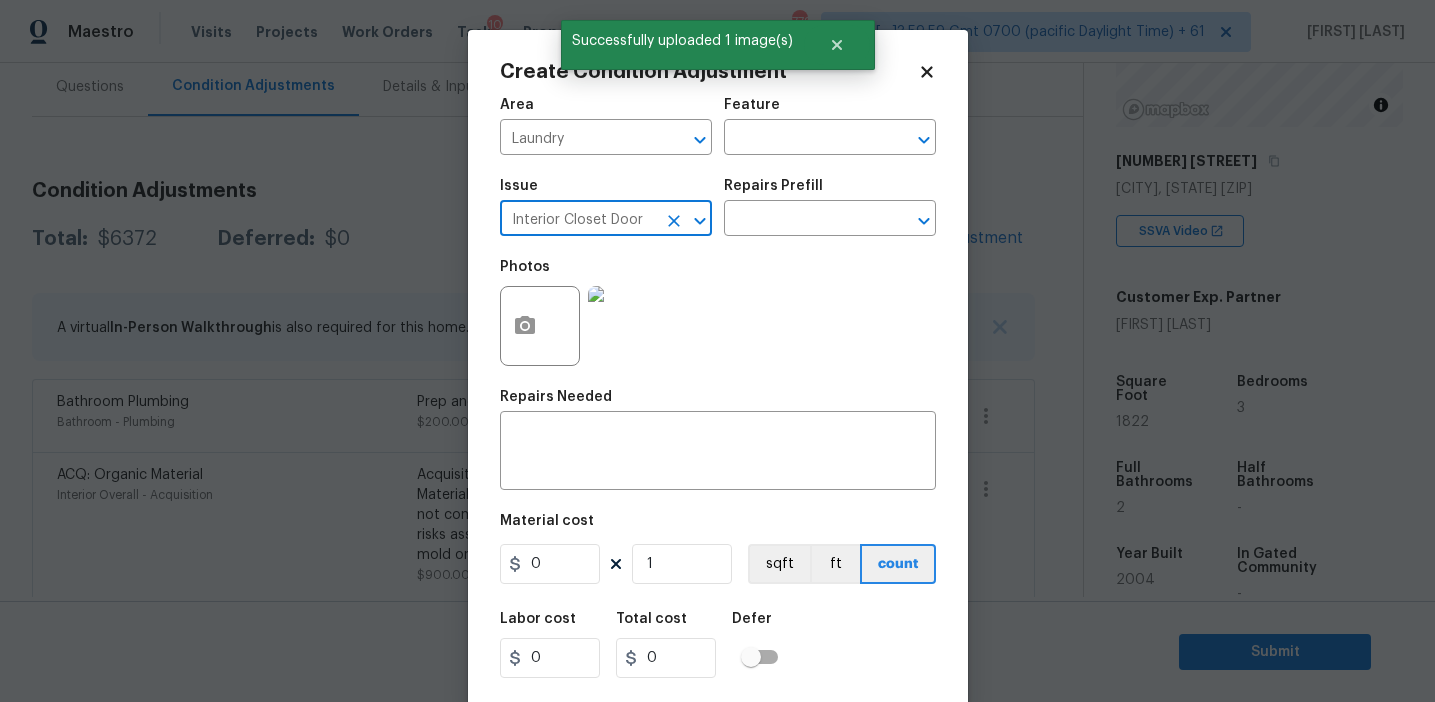 type on "Interior Closet Door" 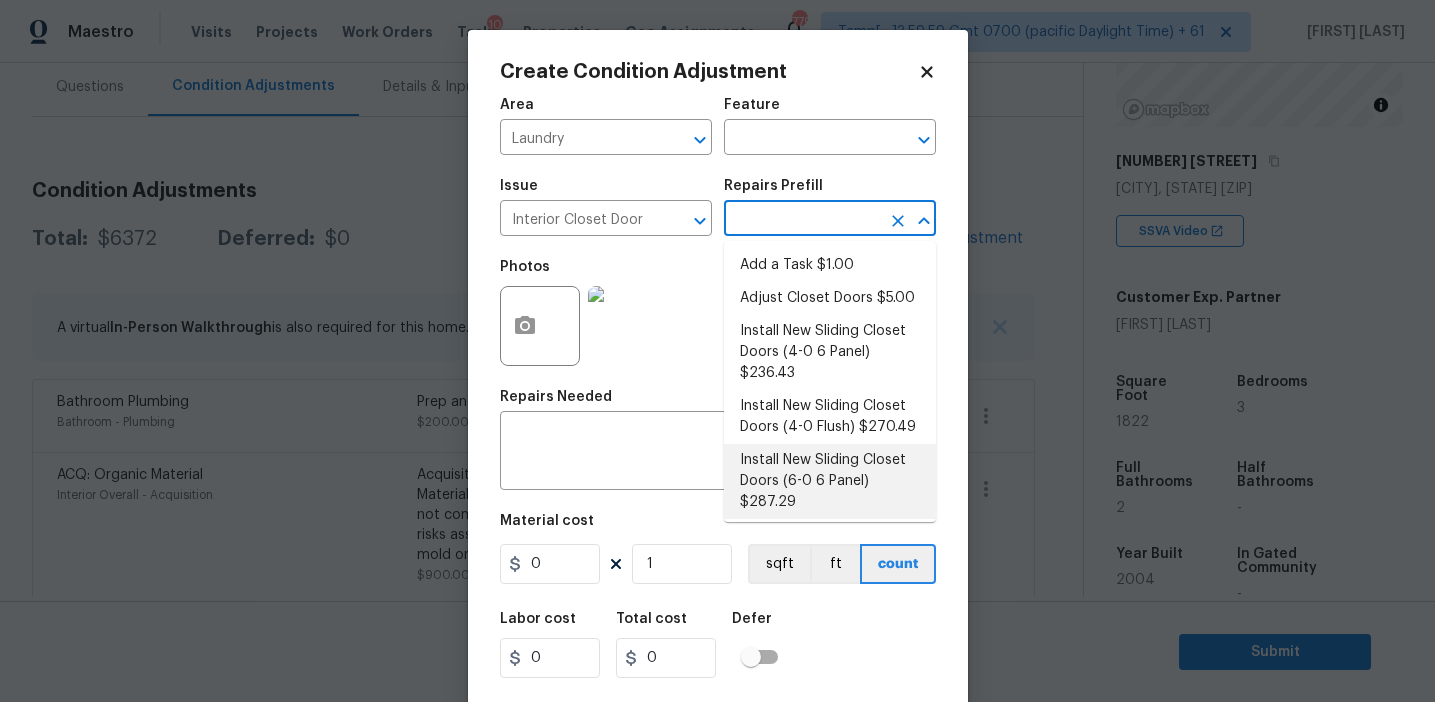 click on "Install New Sliding Closet Doors (6-0 6 Panel) $287.29" at bounding box center [830, 481] 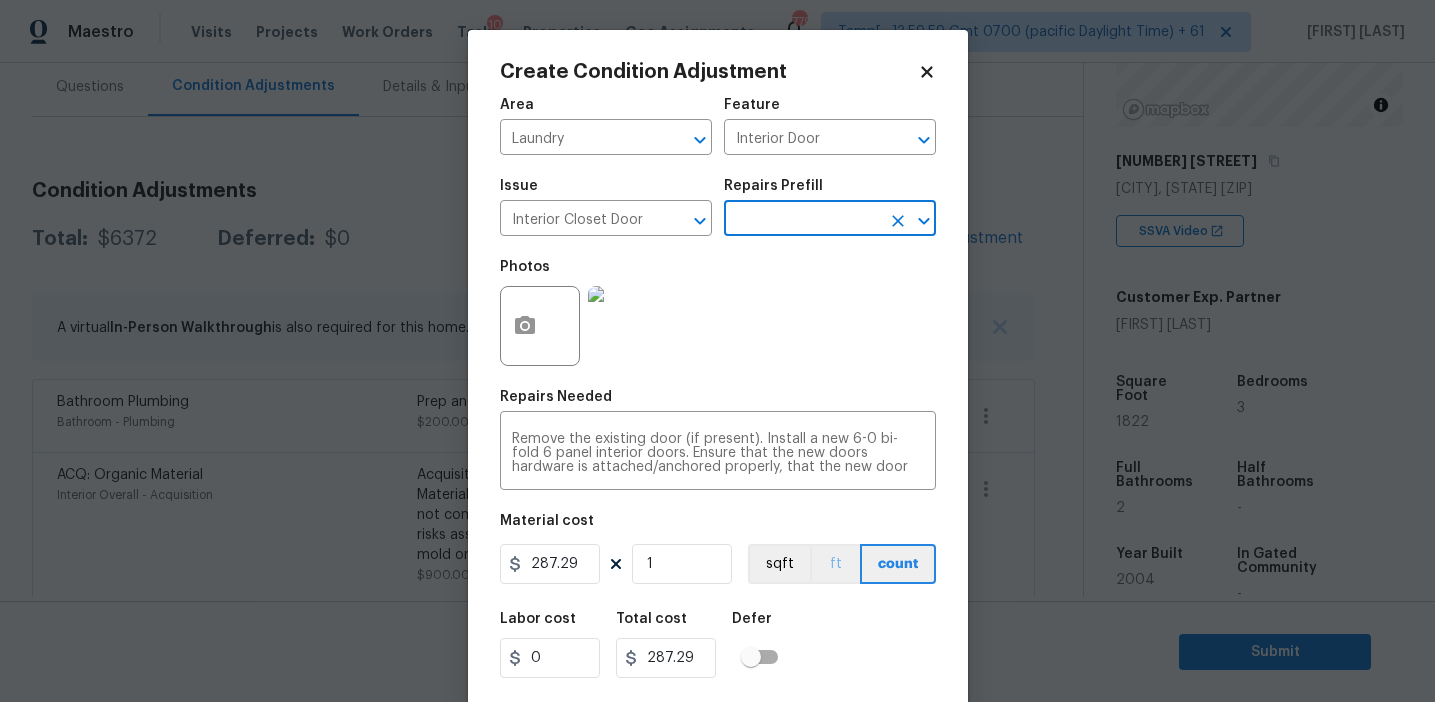 scroll, scrollTop: 45, scrollLeft: 0, axis: vertical 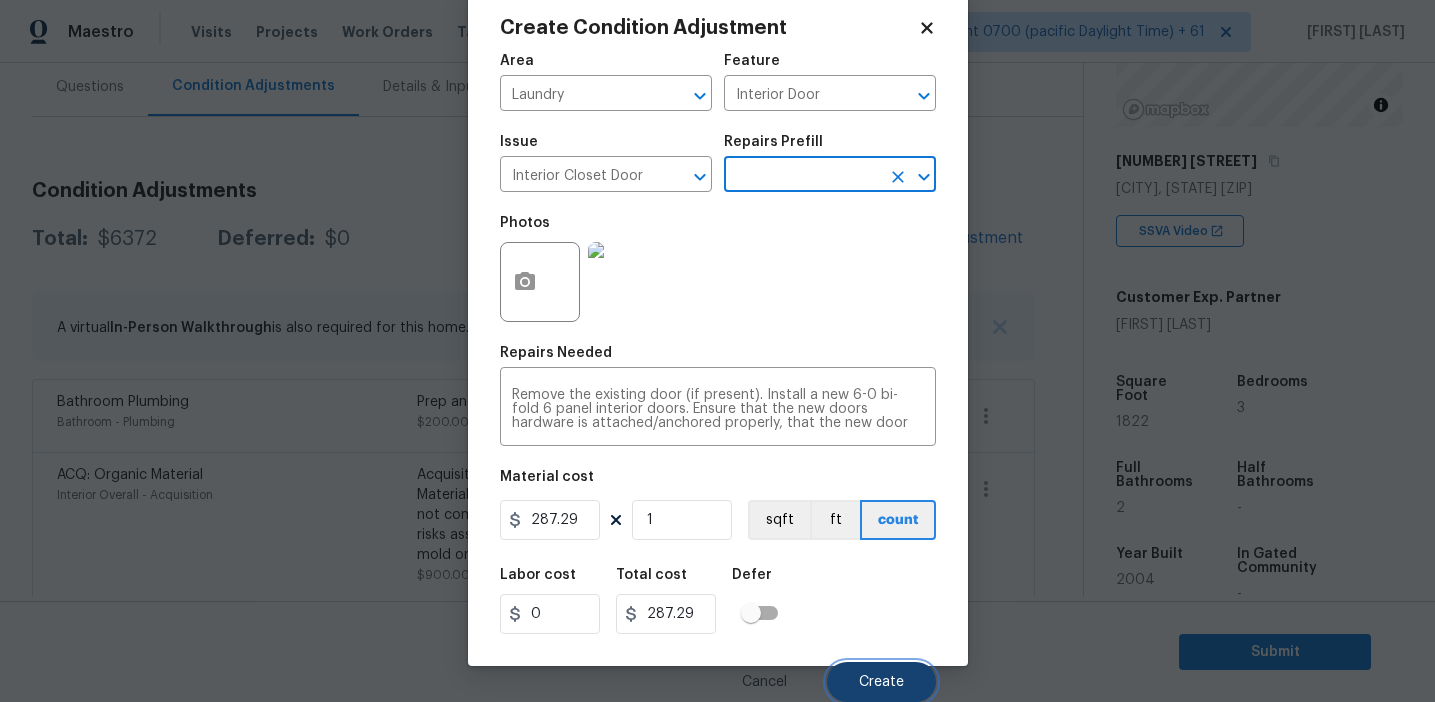 click on "Create" at bounding box center (881, 682) 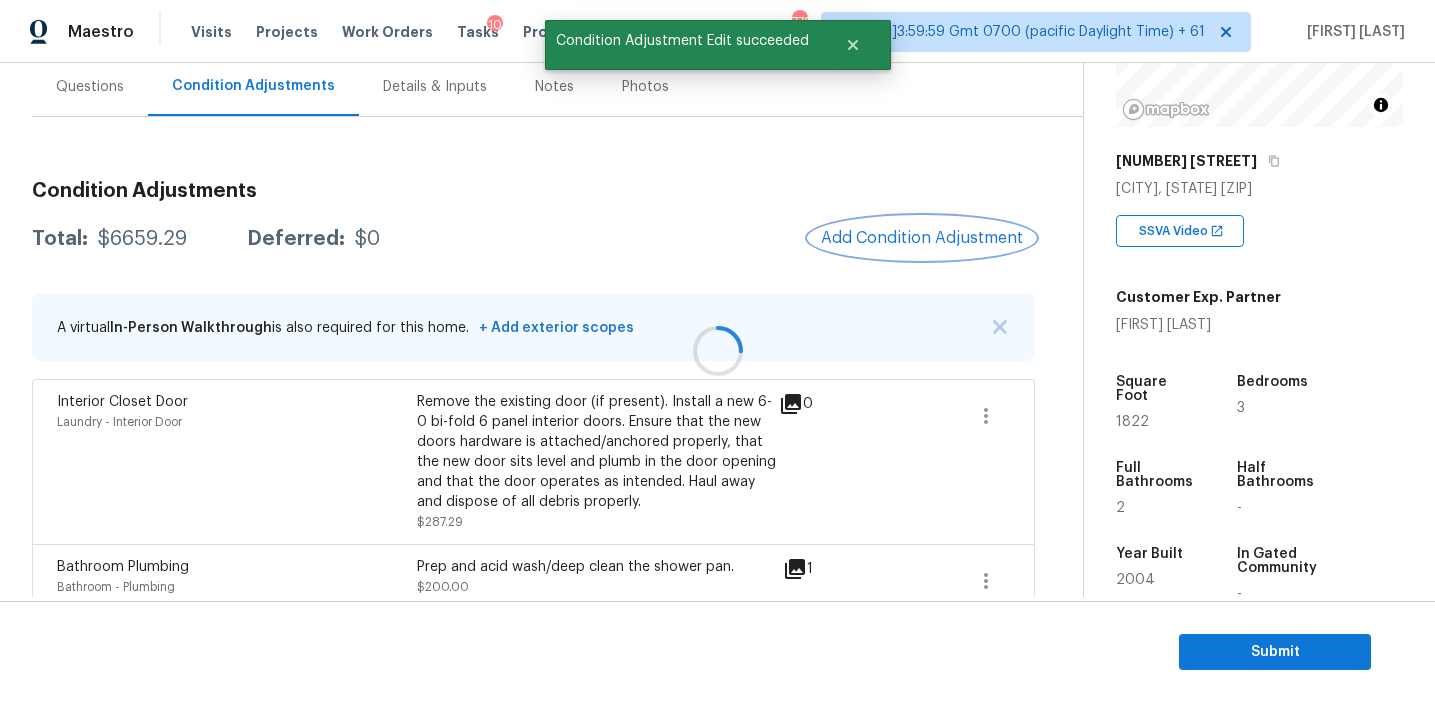 scroll, scrollTop: 0, scrollLeft: 0, axis: both 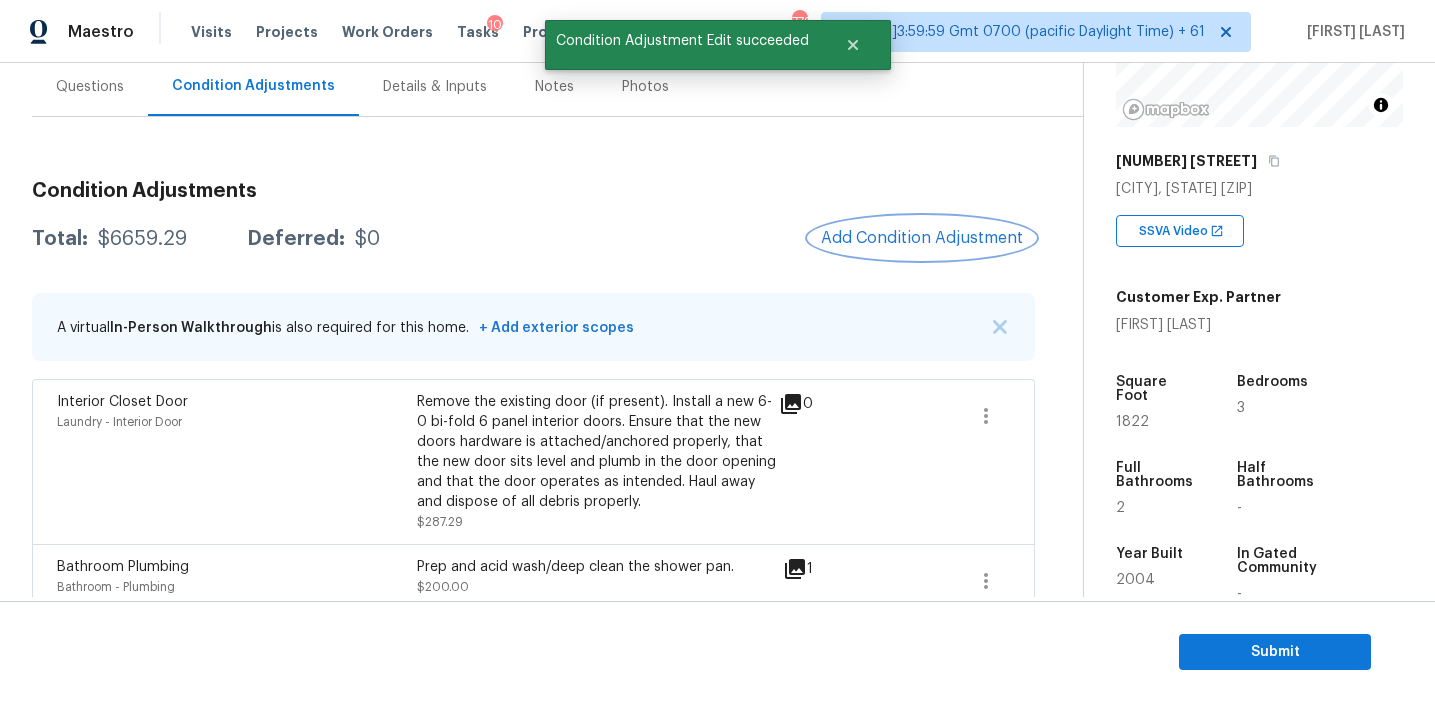 click on "Add Condition Adjustment" at bounding box center (922, 238) 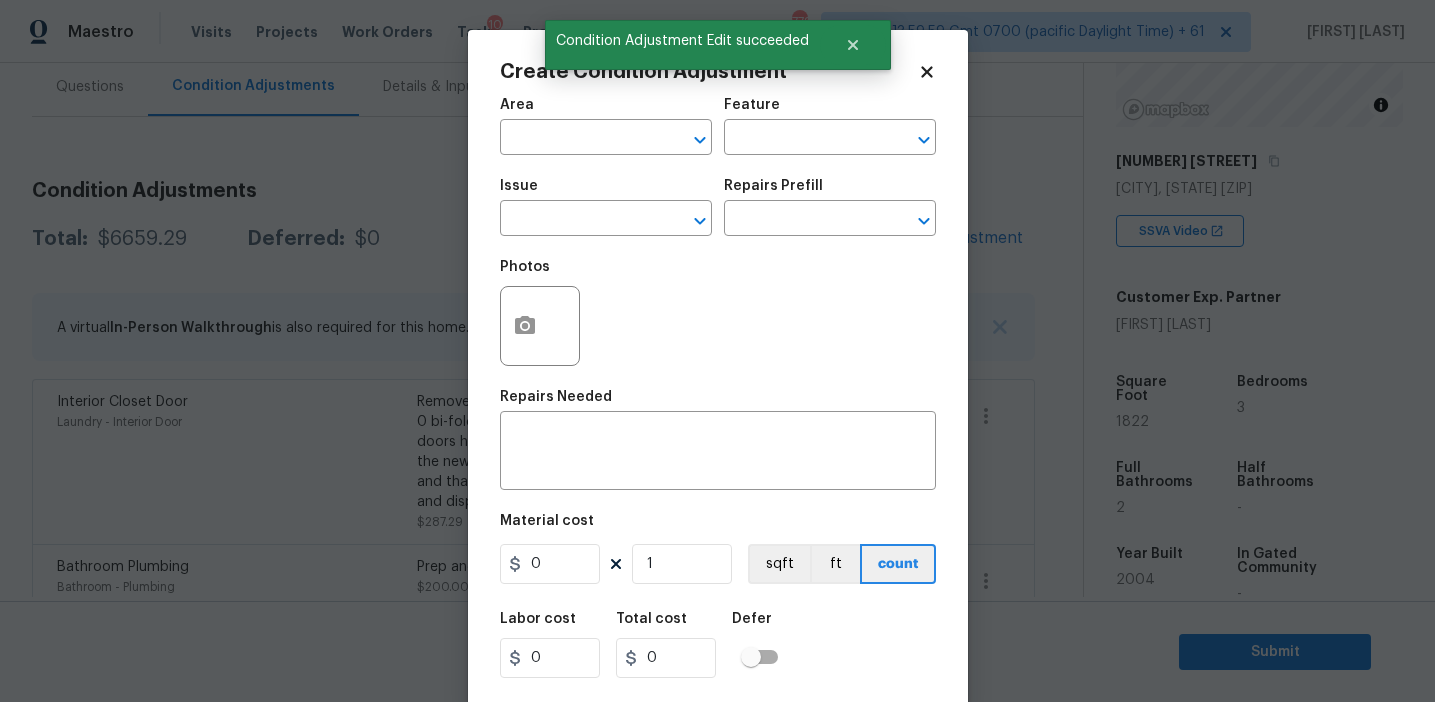 click at bounding box center (540, 326) 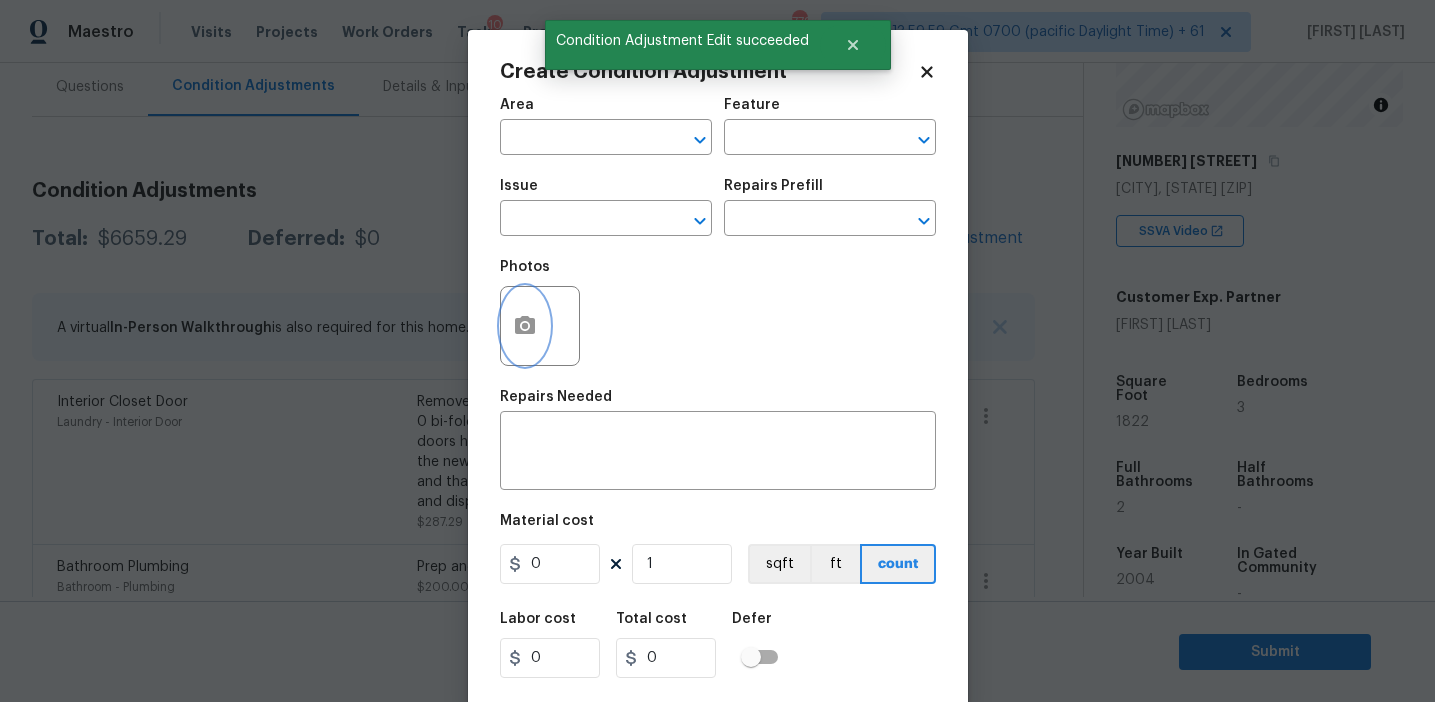 click at bounding box center (525, 326) 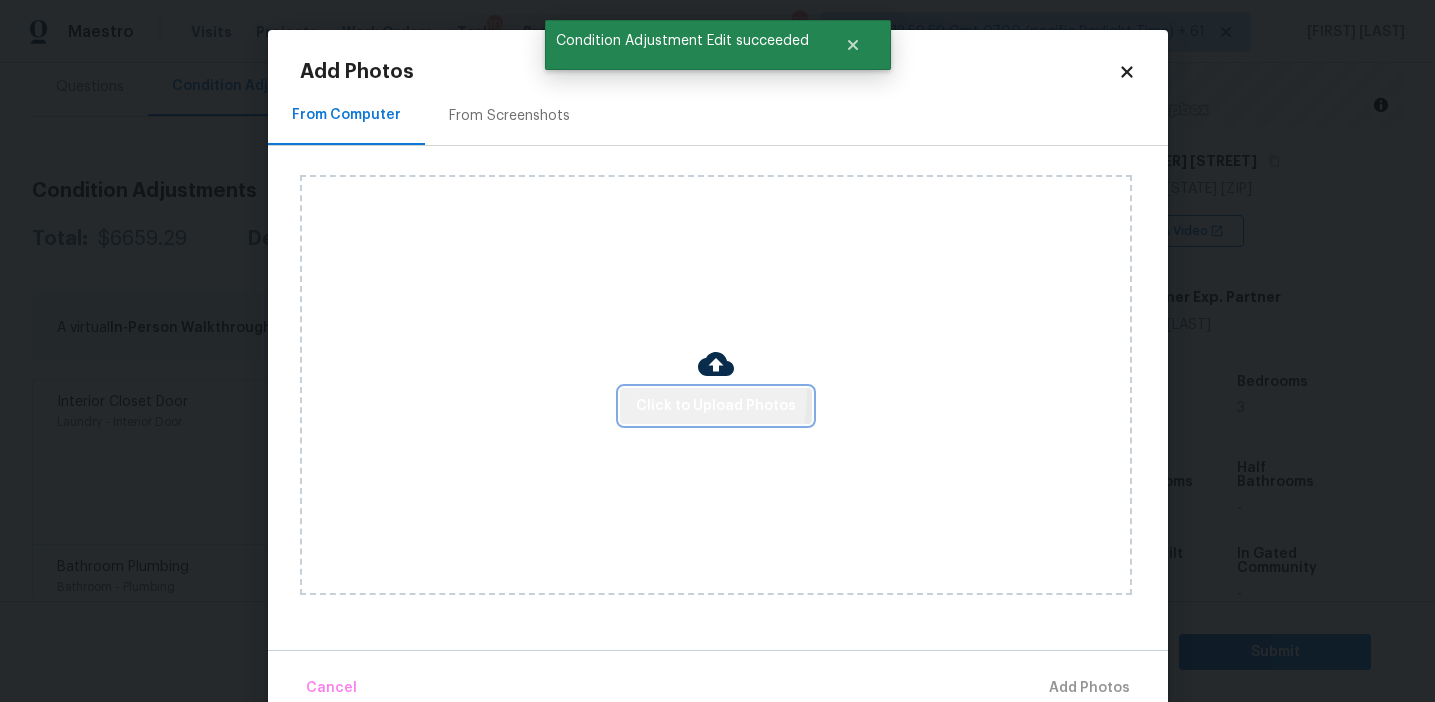 click on "Click to Upload Photos" at bounding box center [716, 406] 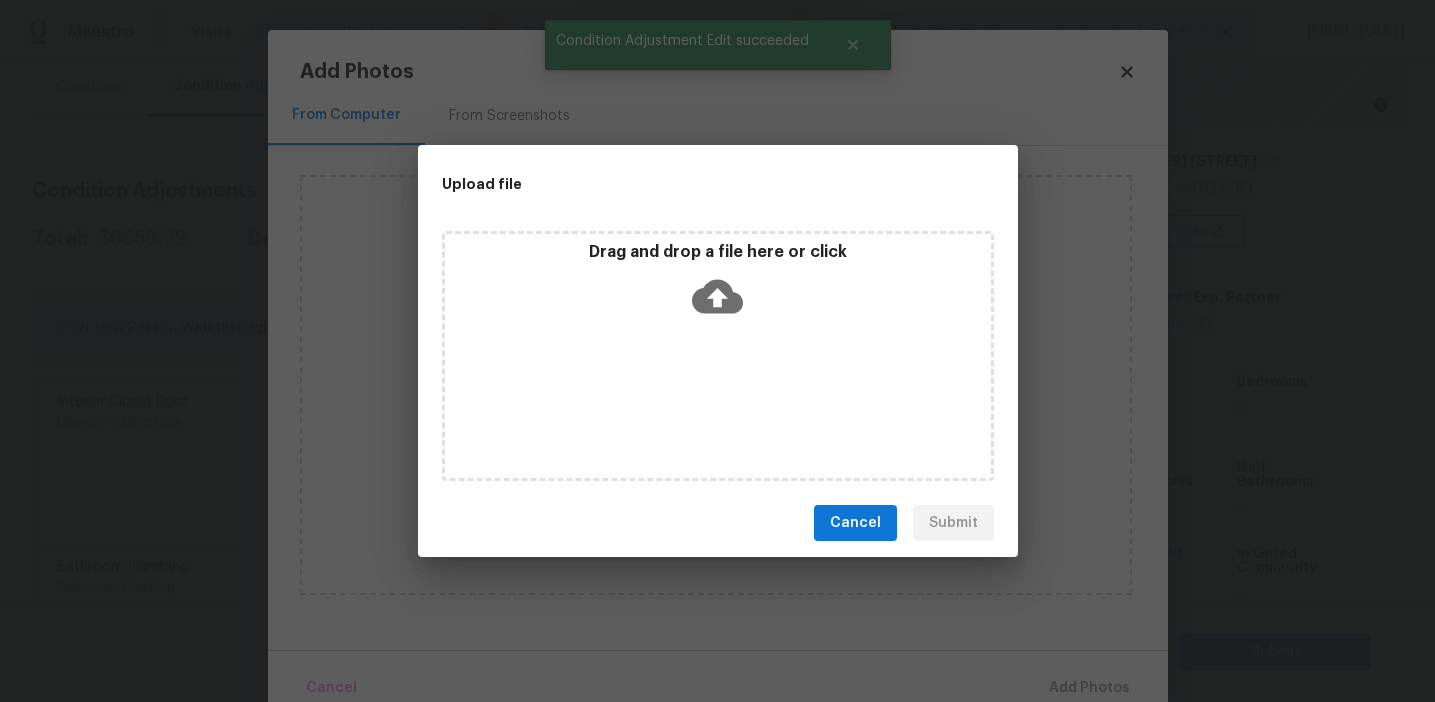 click on "Drag and drop a file here or click" at bounding box center (718, 285) 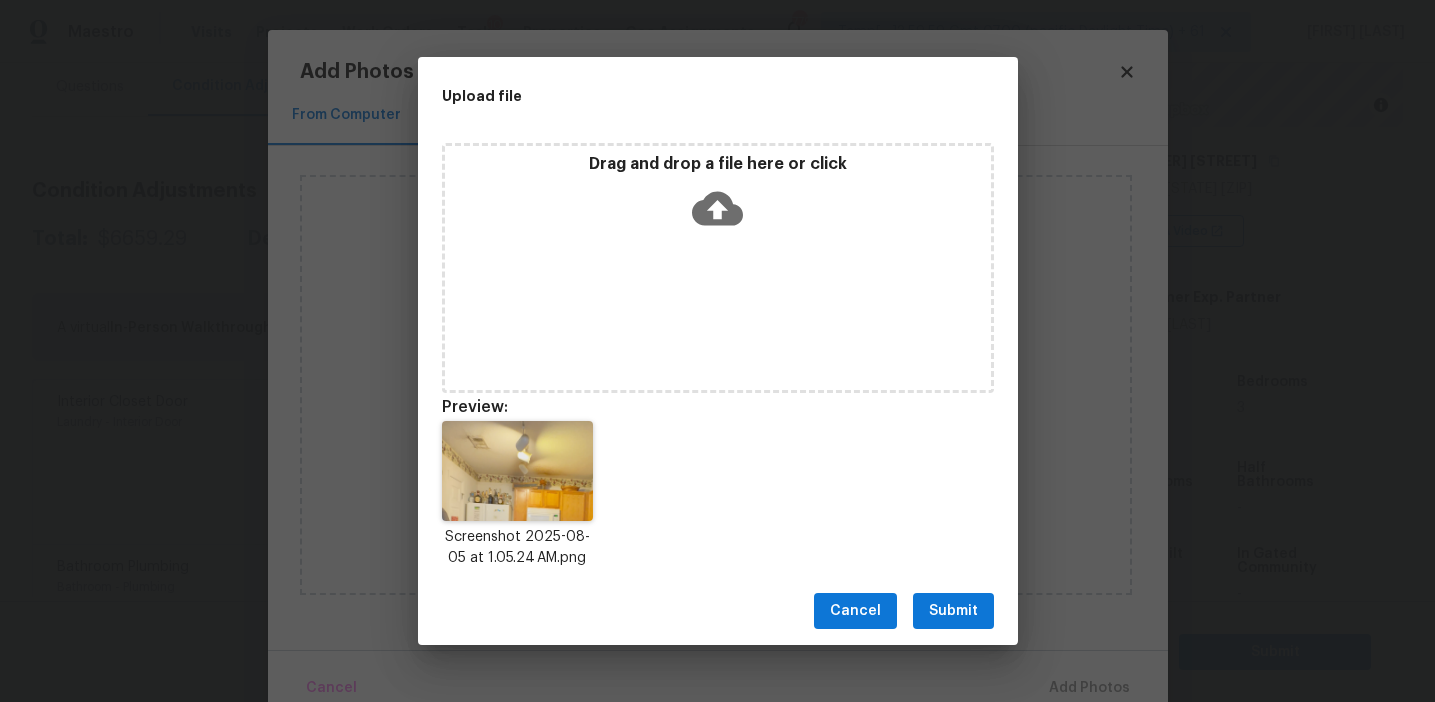 click on "Submit" at bounding box center (953, 611) 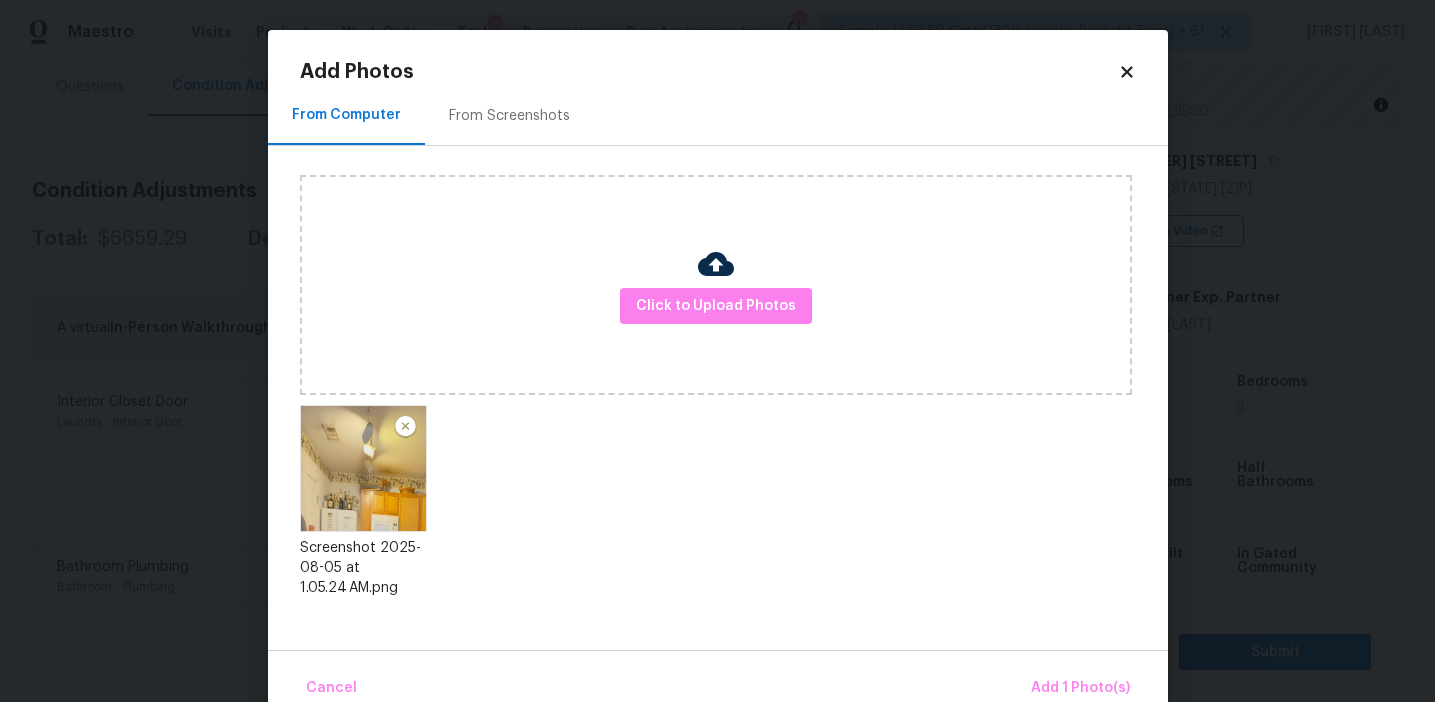click on "Cancel Add 1 Photo(s)" at bounding box center (718, 680) 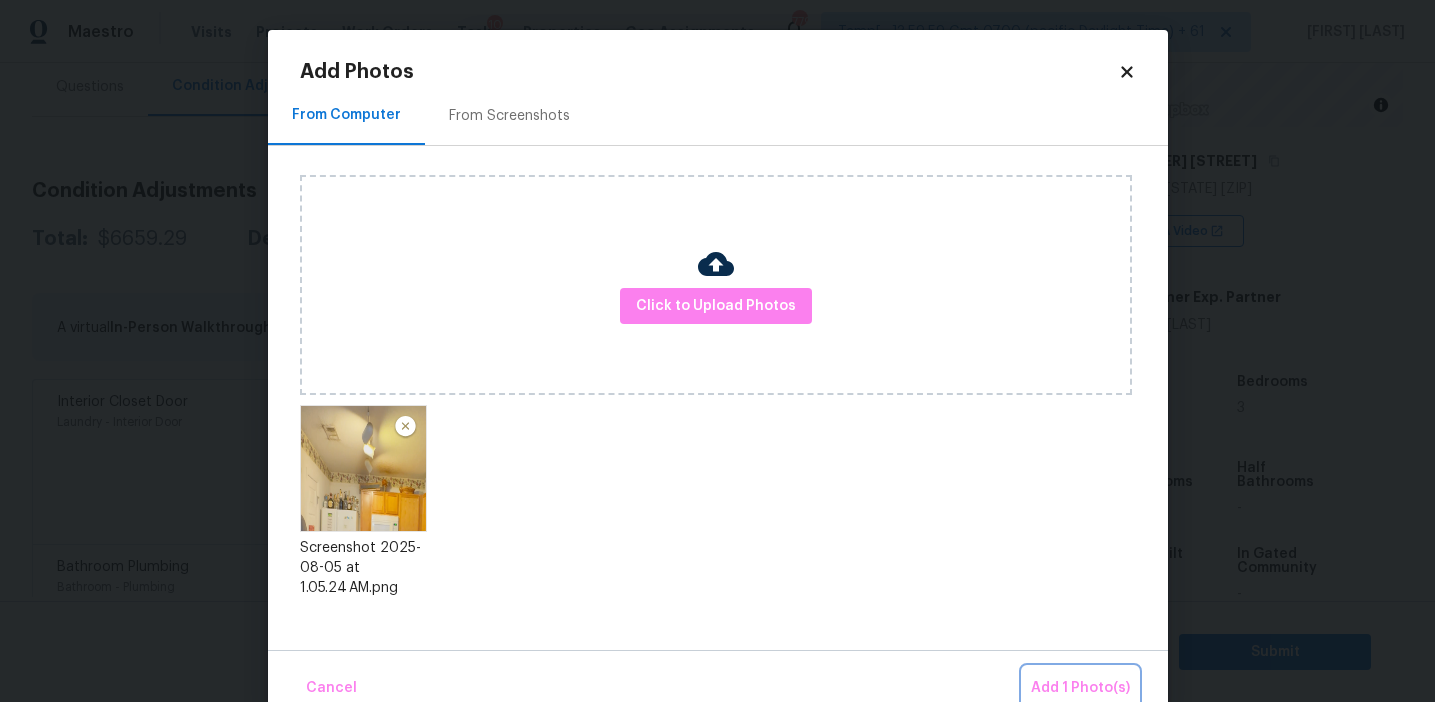 click on "Add 1 Photo(s)" at bounding box center (1080, 688) 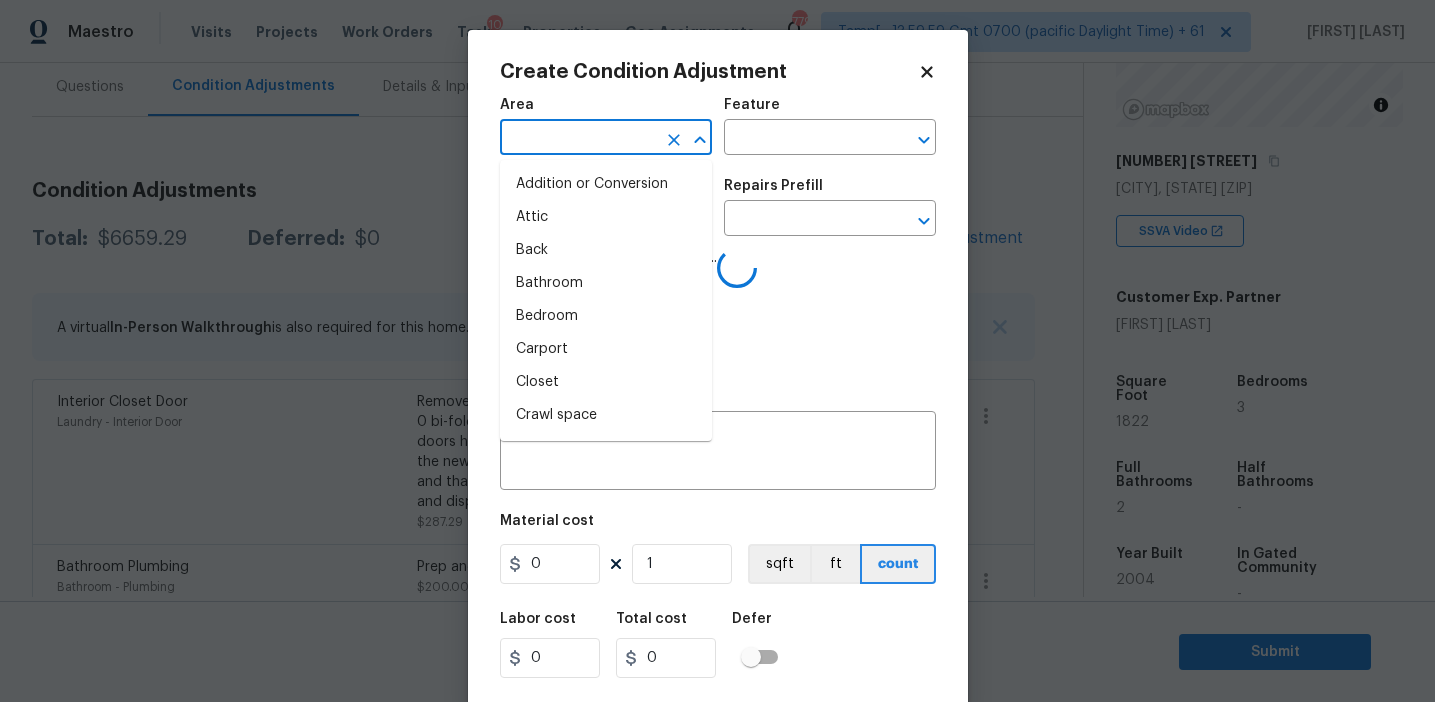click at bounding box center [578, 139] 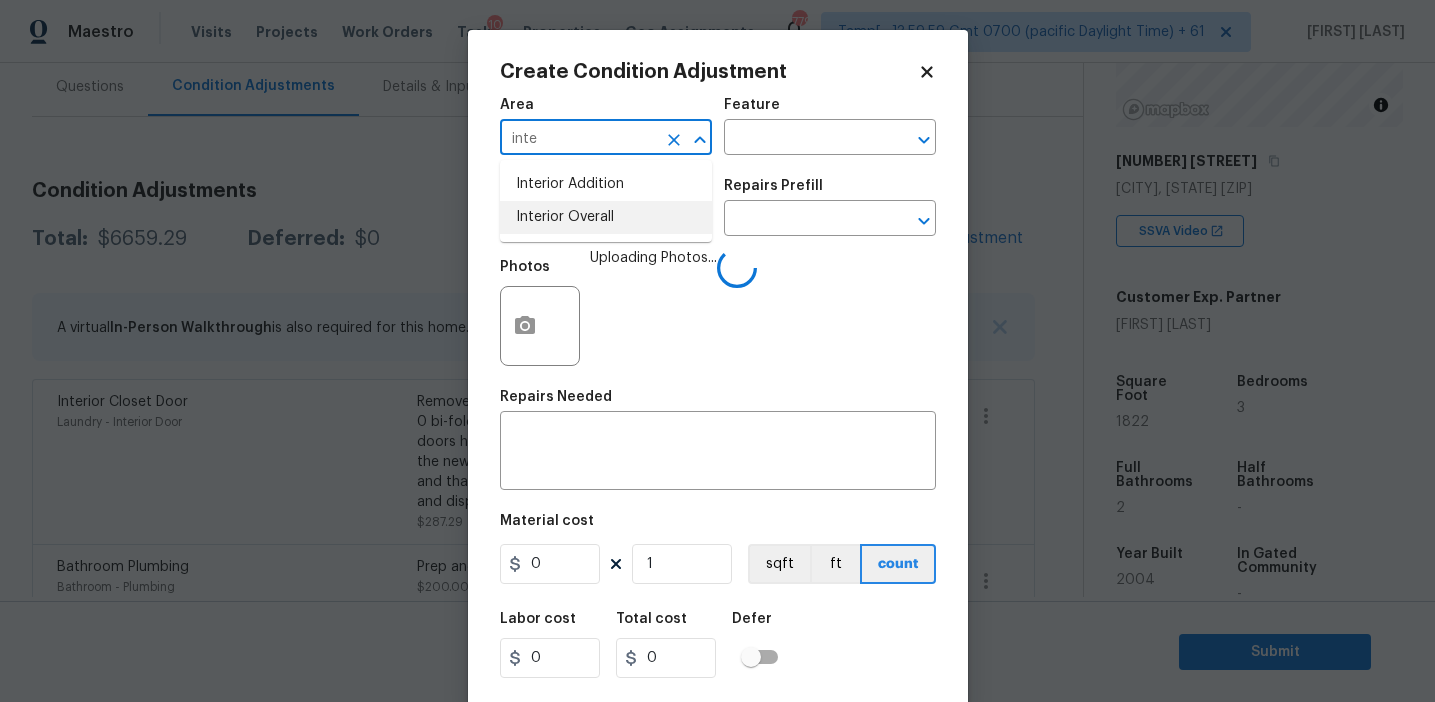 click on "Interior Overall" at bounding box center (606, 217) 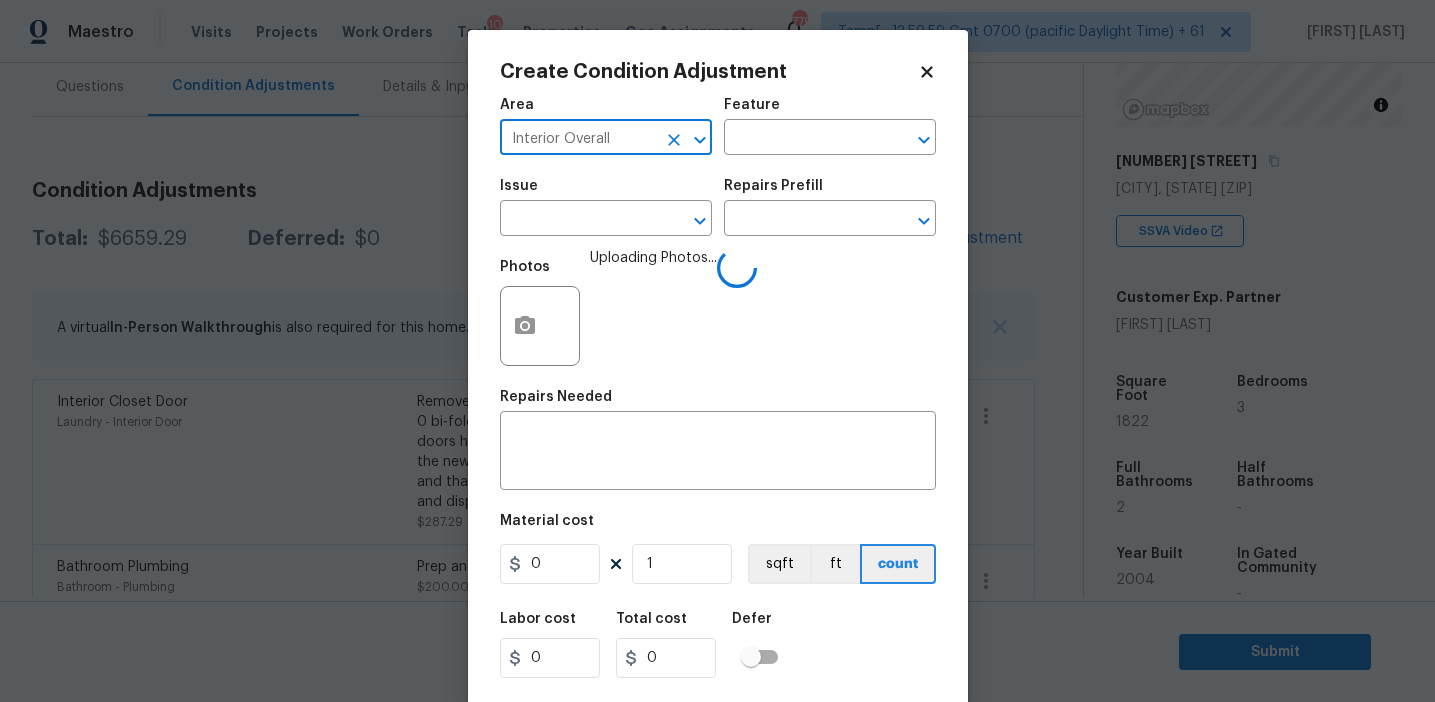 type on "Interior Overall" 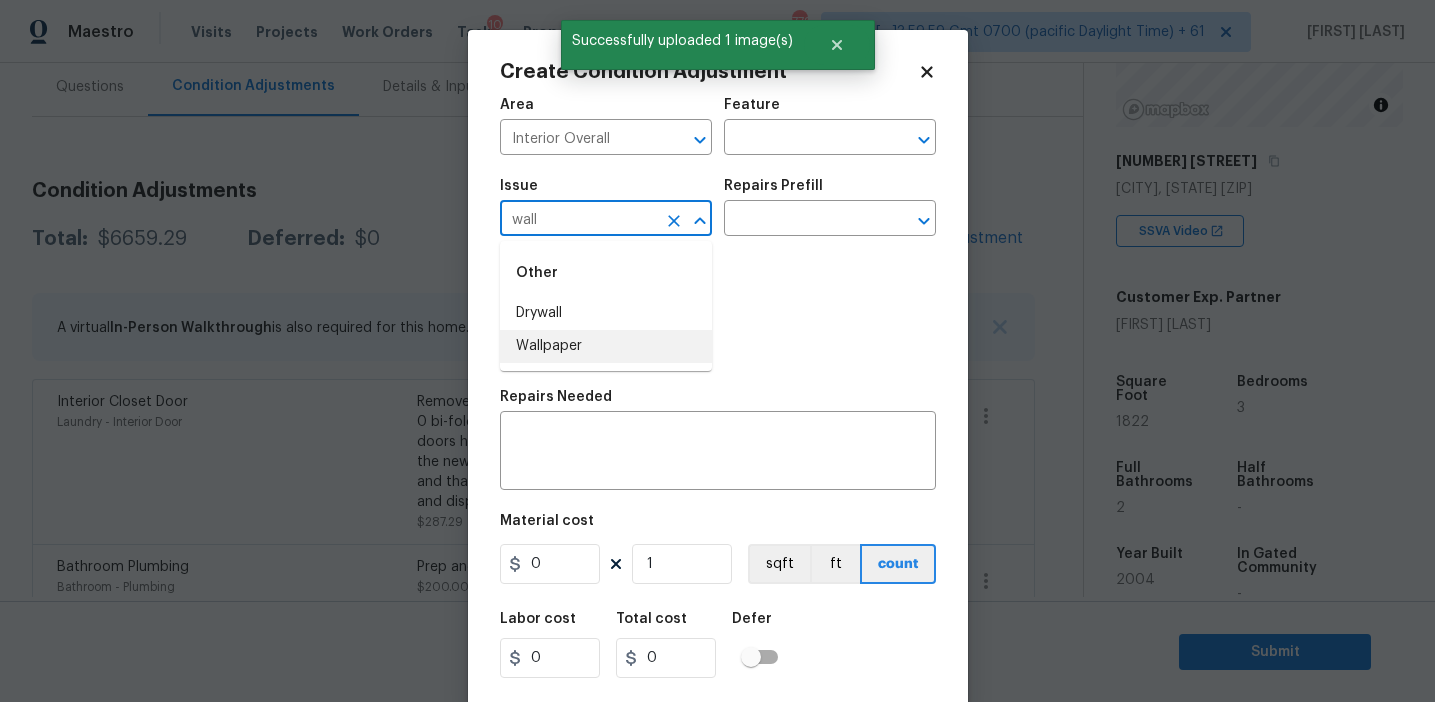 click on "Wallpaper" at bounding box center (606, 346) 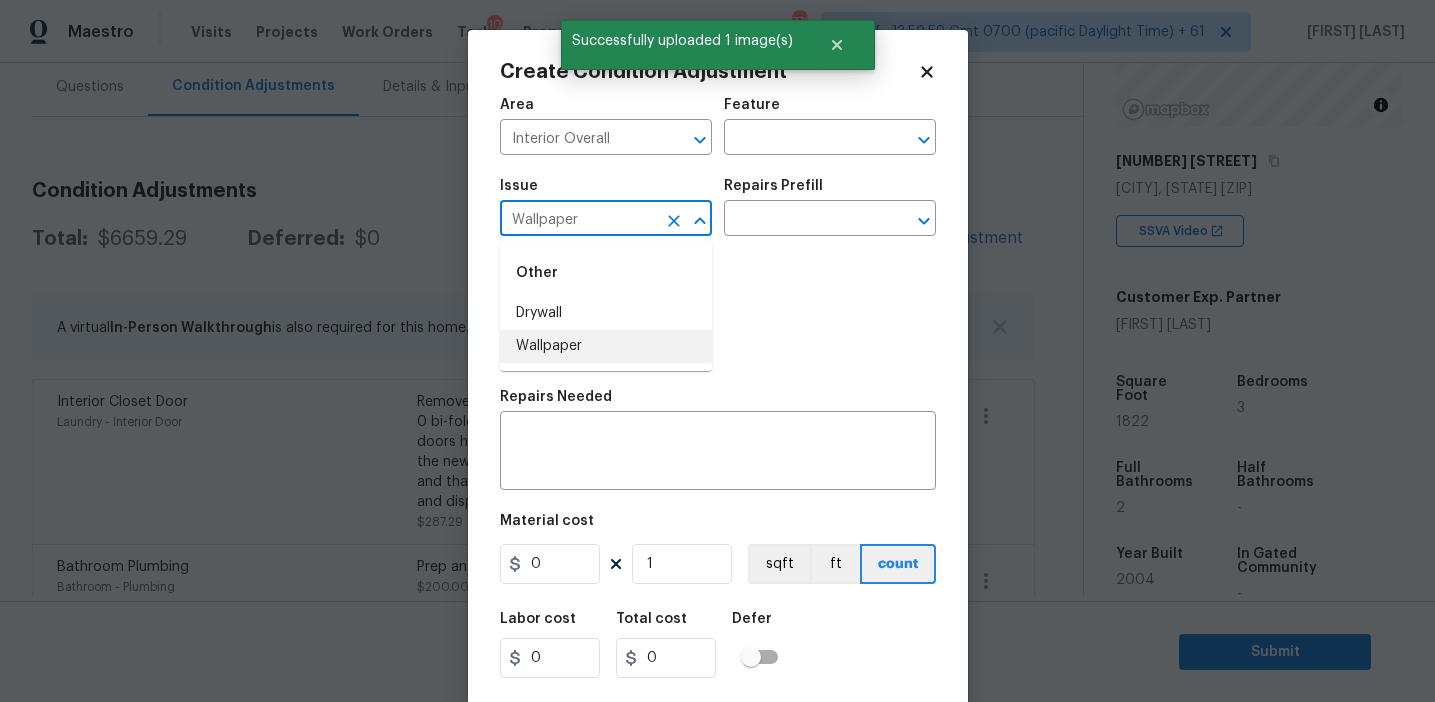 type on "Wallpaper" 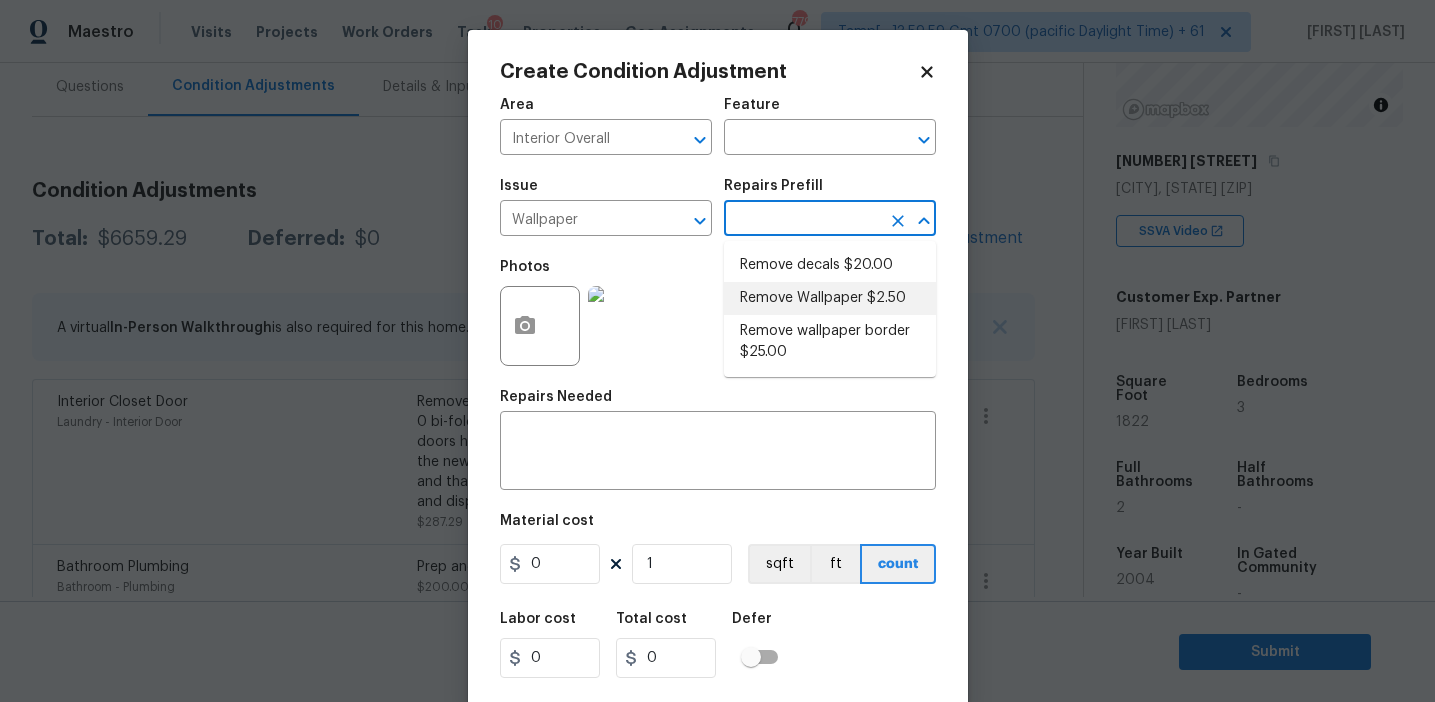 click on "Remove Wallpaper $2.50" at bounding box center [830, 298] 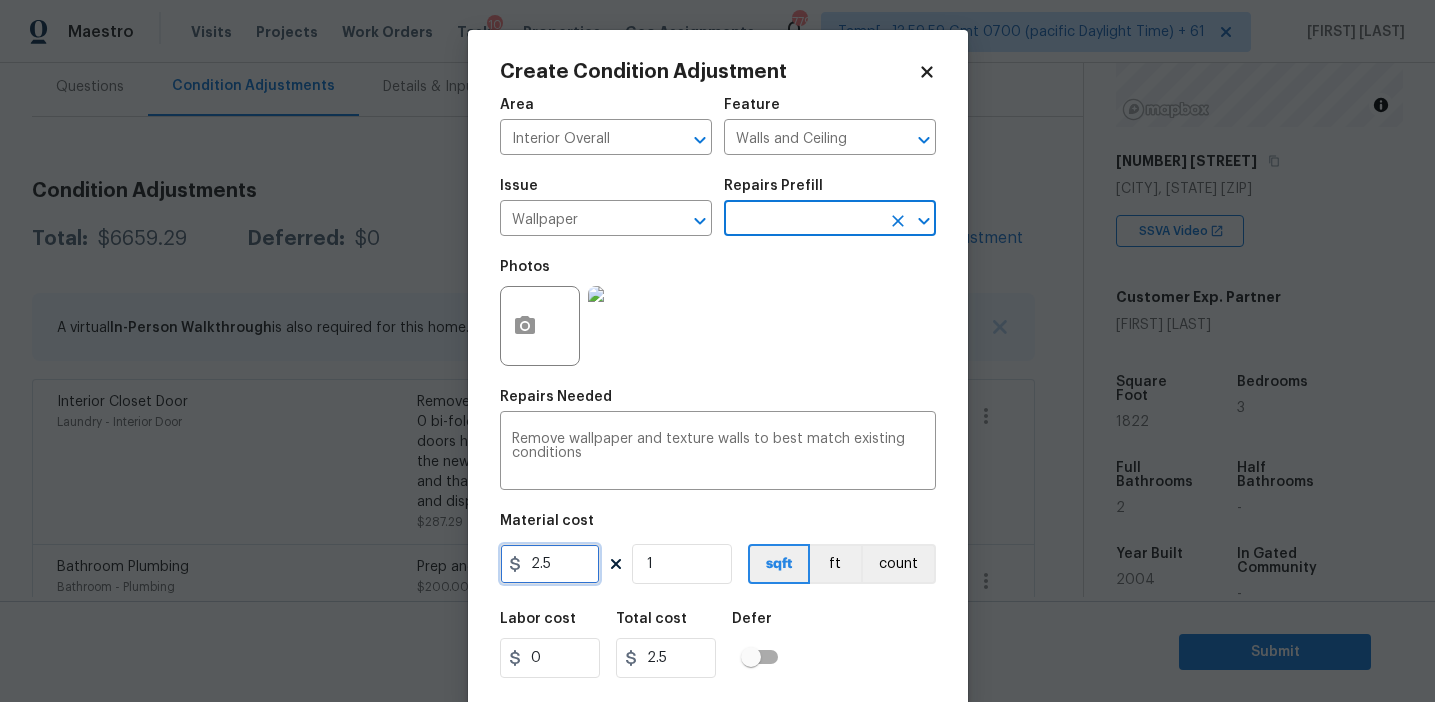click on "2.5" at bounding box center [550, 564] 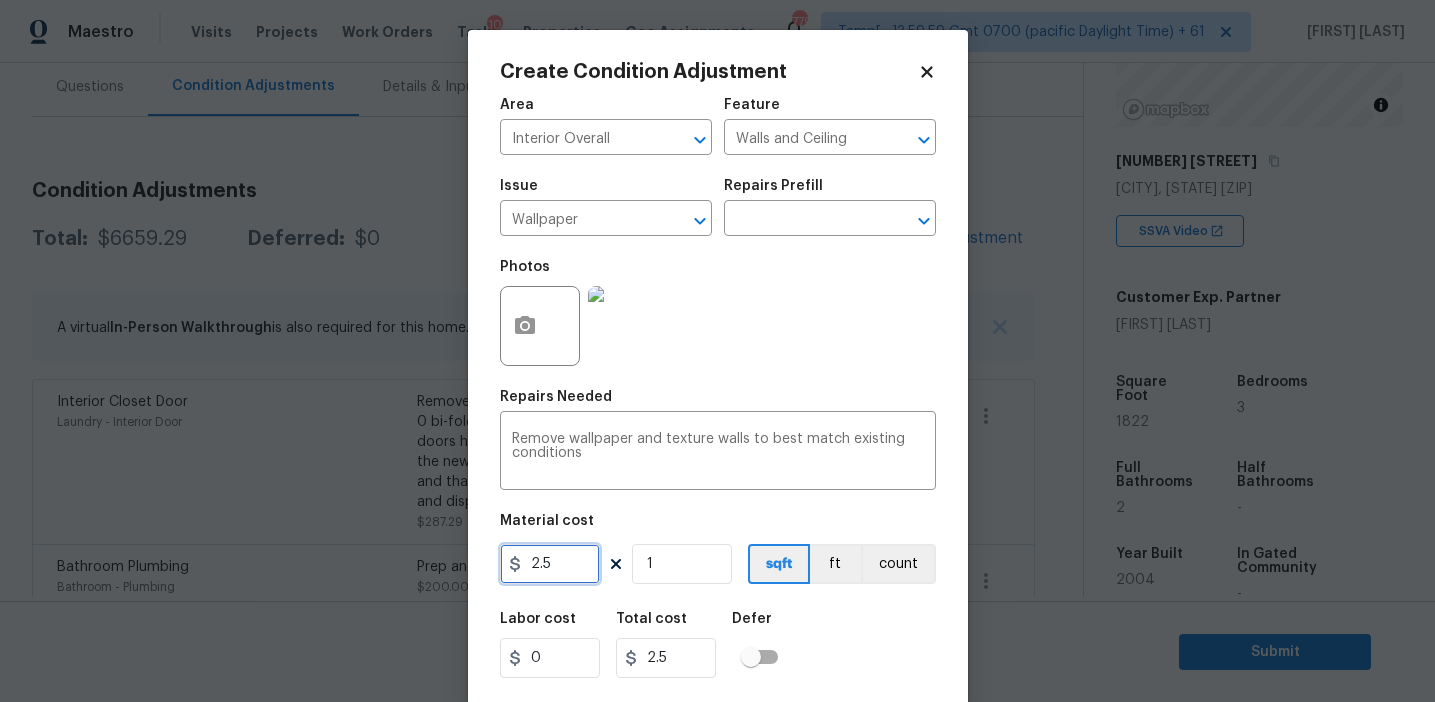 click on "2.5" at bounding box center [550, 564] 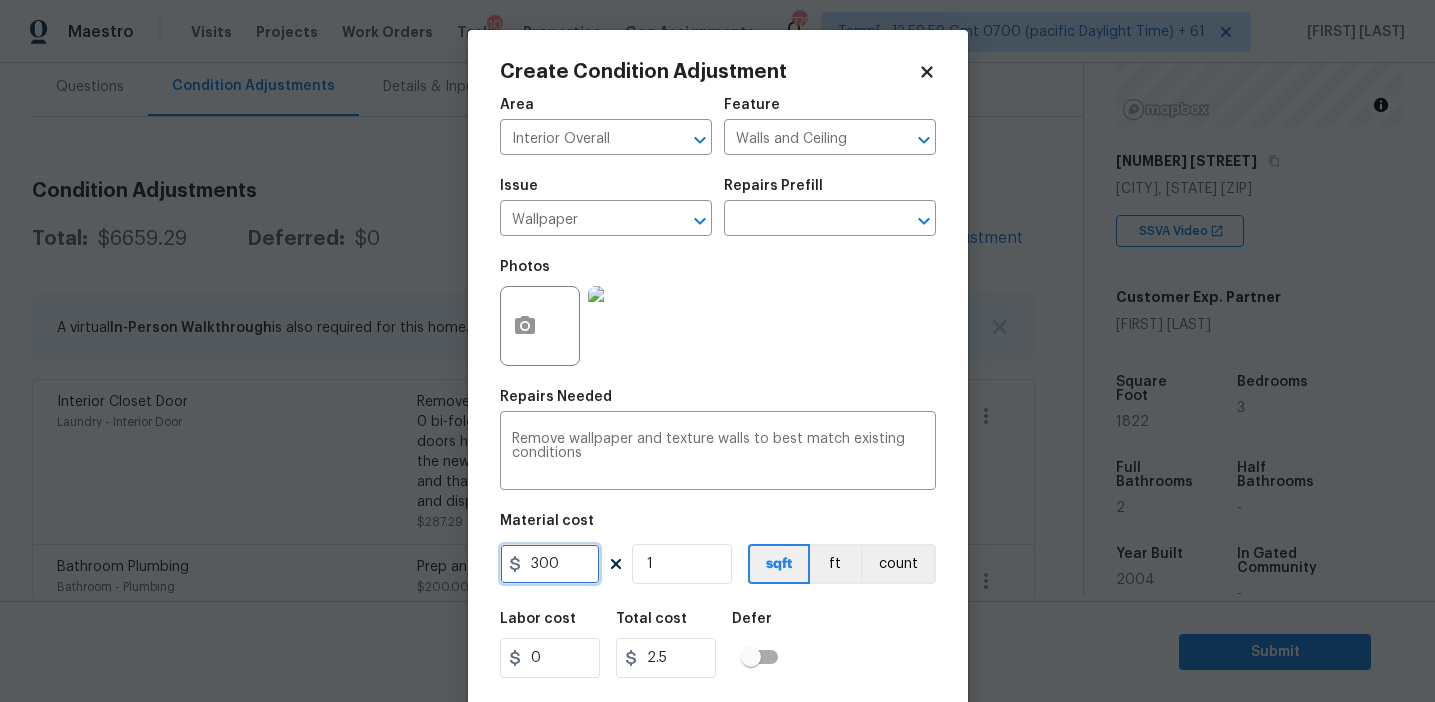 type on "300" 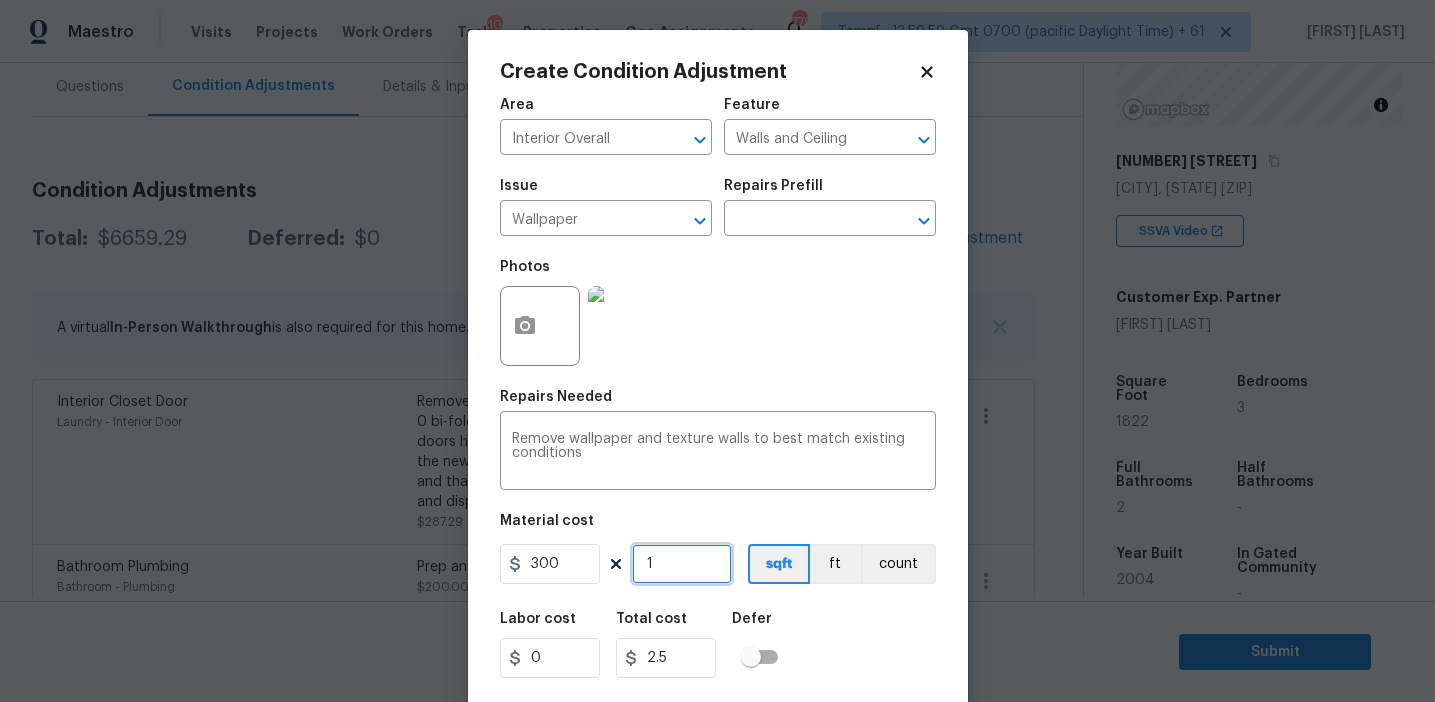 type on "300" 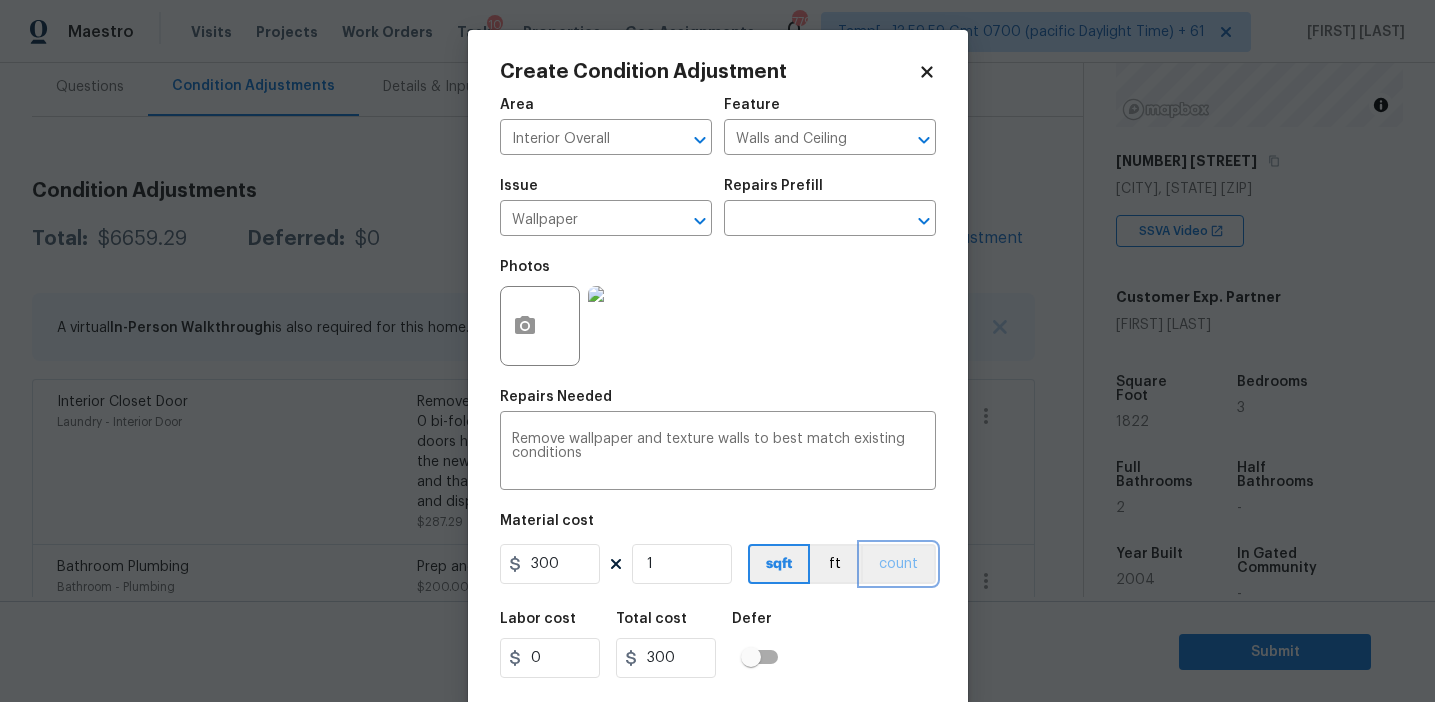 click on "count" at bounding box center (898, 564) 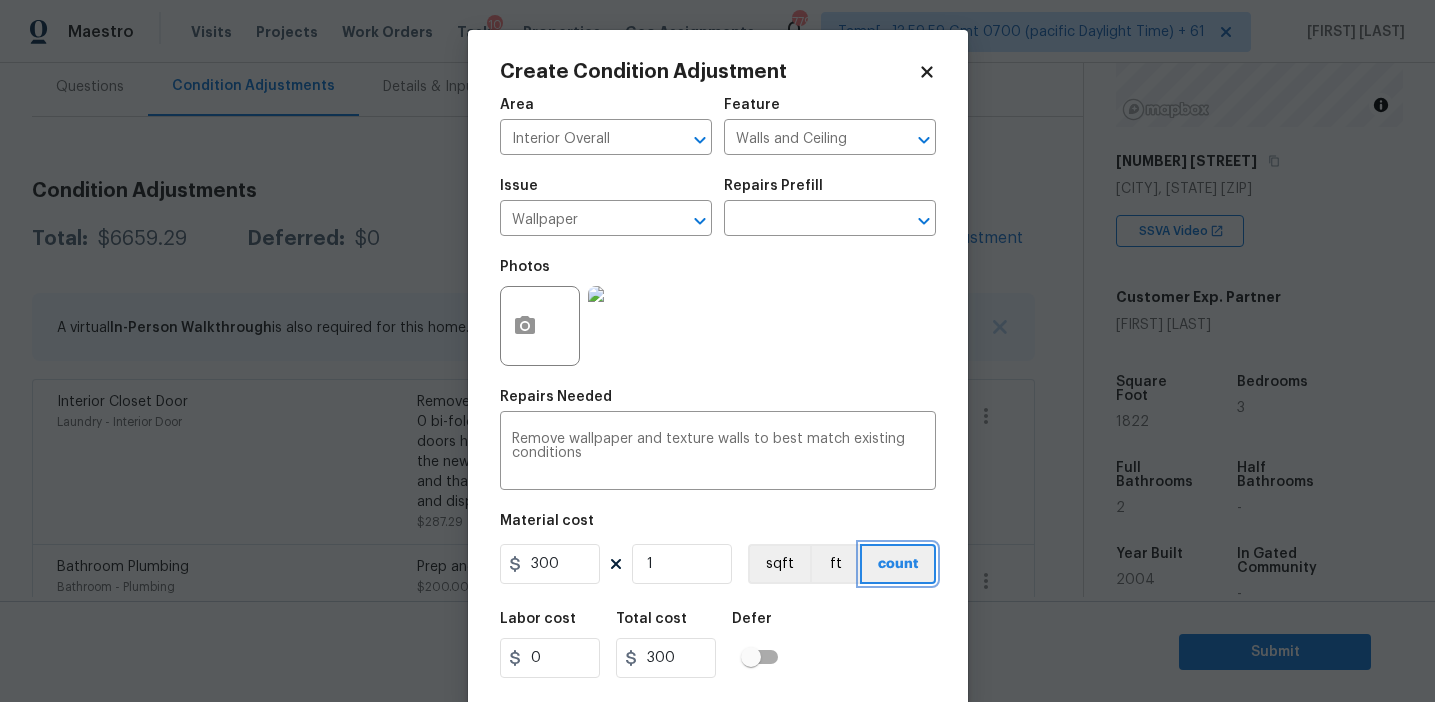 scroll, scrollTop: 45, scrollLeft: 0, axis: vertical 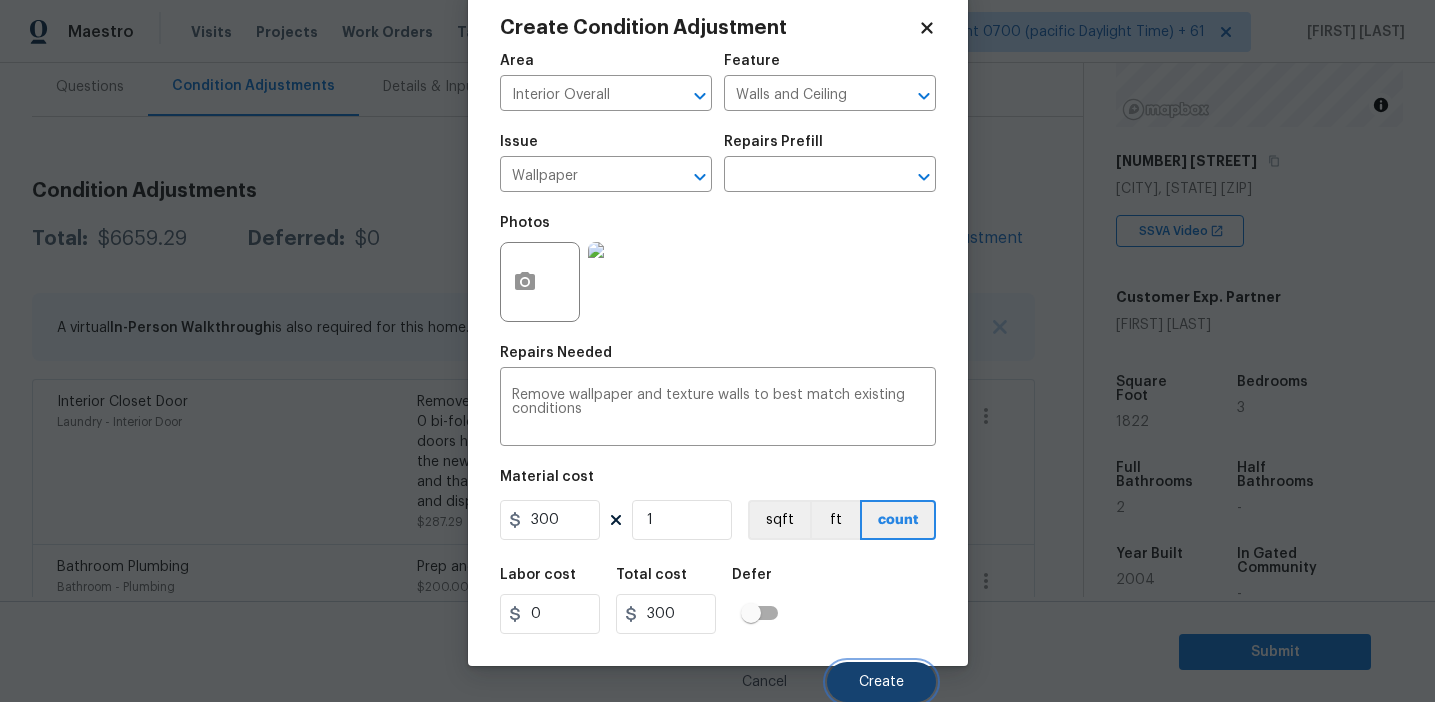 click on "Create" at bounding box center (881, 682) 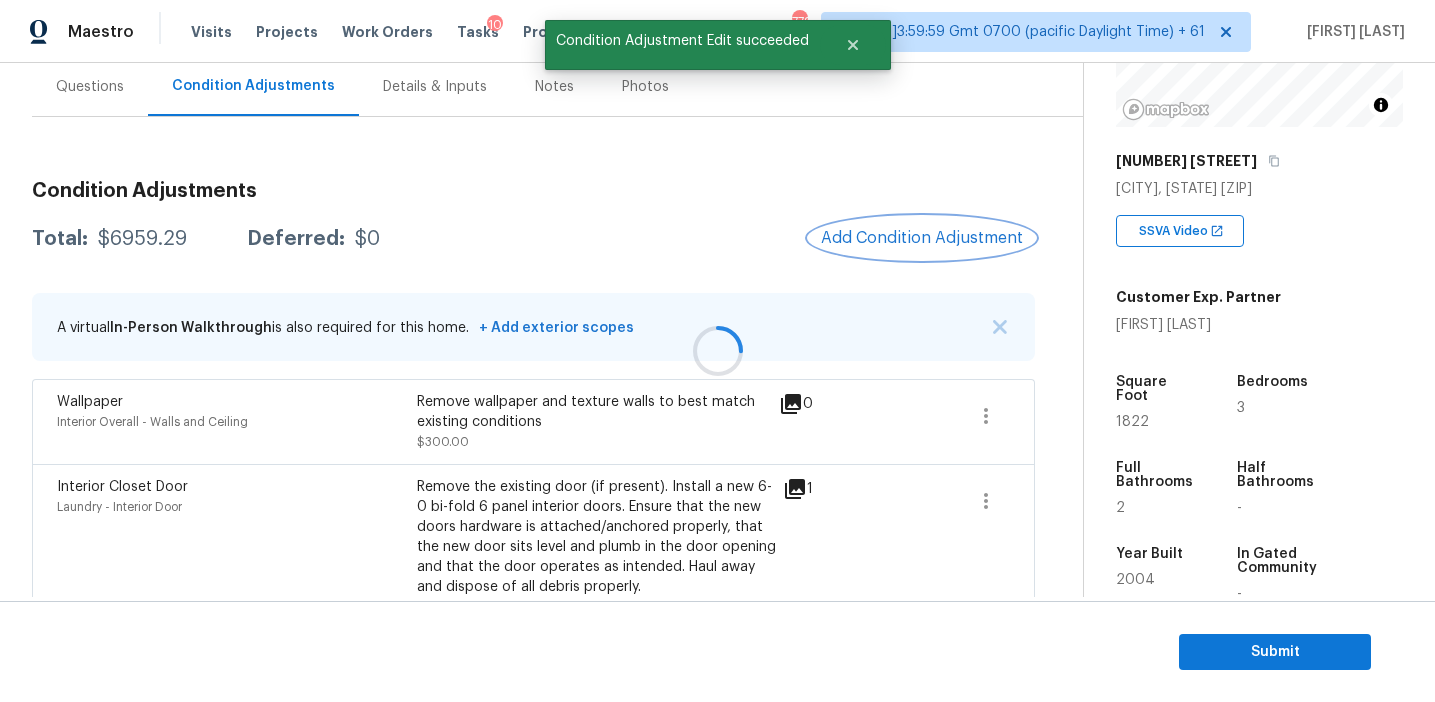 scroll, scrollTop: 0, scrollLeft: 0, axis: both 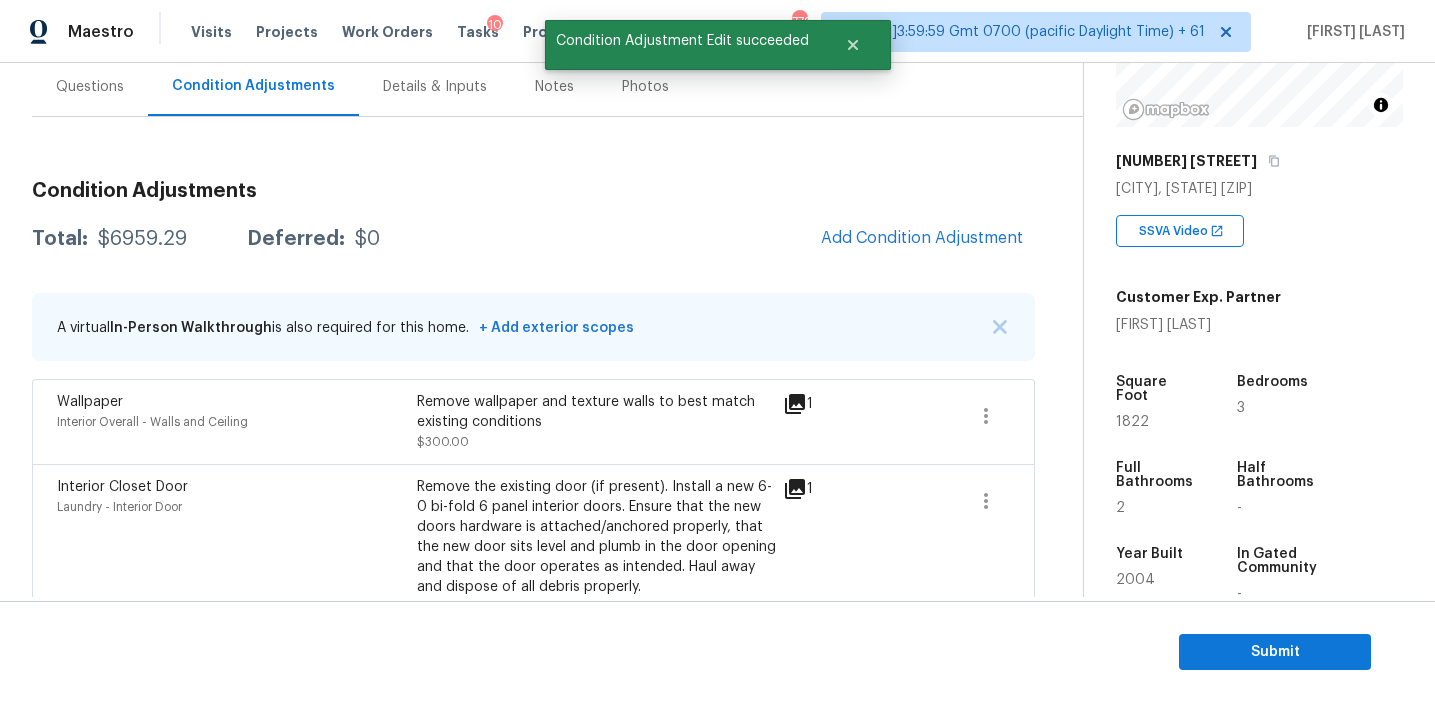 click on "Condition Adjustments Total:  $6959.29 Deferred:  $0 Add Condition Adjustment A virtual  In-Person Walkthrough  is also required for this home.   + Add exterior scopes Wallpaper Interior Overall - Walls and Ceiling Remove wallpaper and texture walls to best match existing conditions $300.00   1 Interior Closet Door Laundry - Interior Door Remove the existing door (if present). Install a new 6-0 bi-fold 6 panel interior doors. Ensure that the new doors hardware is attached/anchored properly, that the new door sits level and plumb in the door opening and that the door operates as intended. Haul away and dispose of all debris properly. $287.29   1 Bathroom Plumbing Bathroom - Plumbing Prep and acid wash/deep clean the shower pan. $200.00   1 ACQ: Organic Material Interior Overall - Acquisition $900.00   1 Interior Paint Interior Overall - Overall Paint Interior primer  $300.00   3 Overall Exterior Exterior Overall $1,250.00   11 Debris/garbage on site Exterior Overall $250.00   4 Landscape Package $450.00   5" at bounding box center [533, 954] 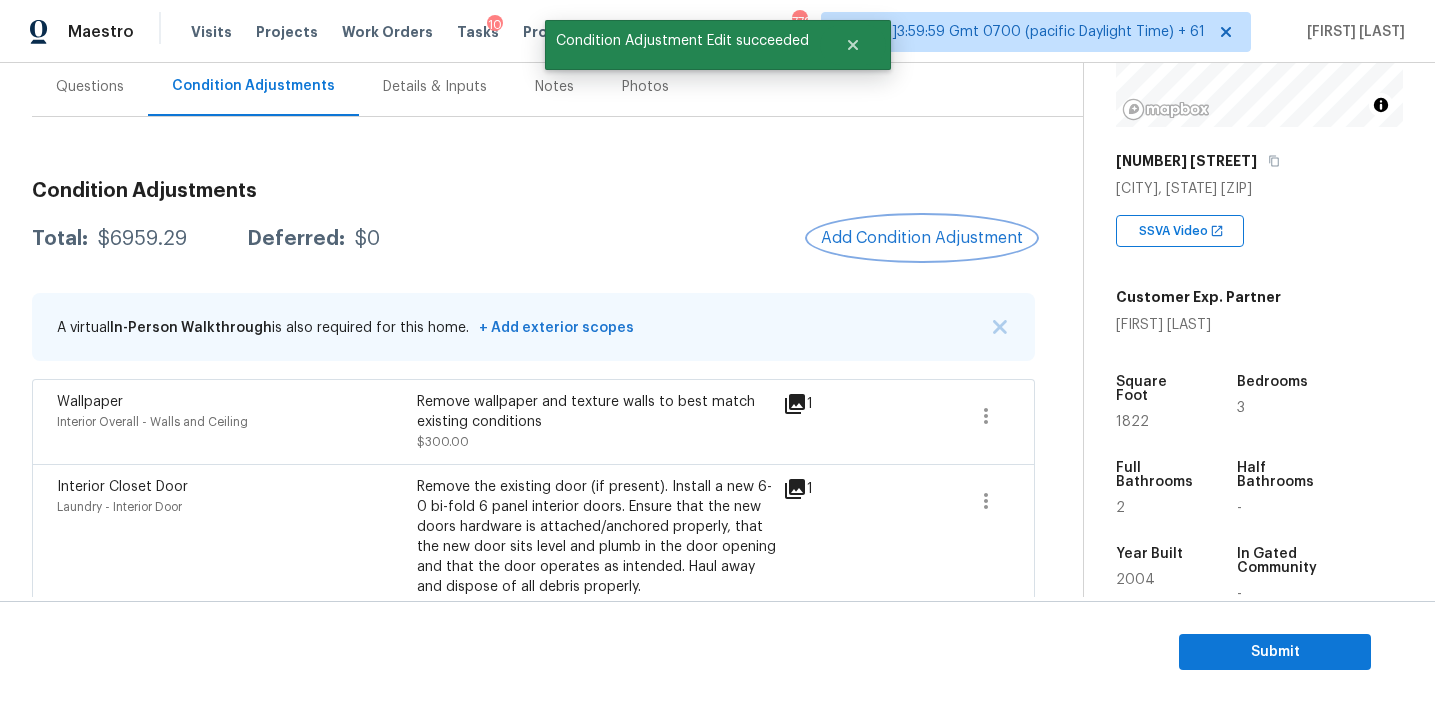 click on "Add Condition Adjustment" at bounding box center [922, 238] 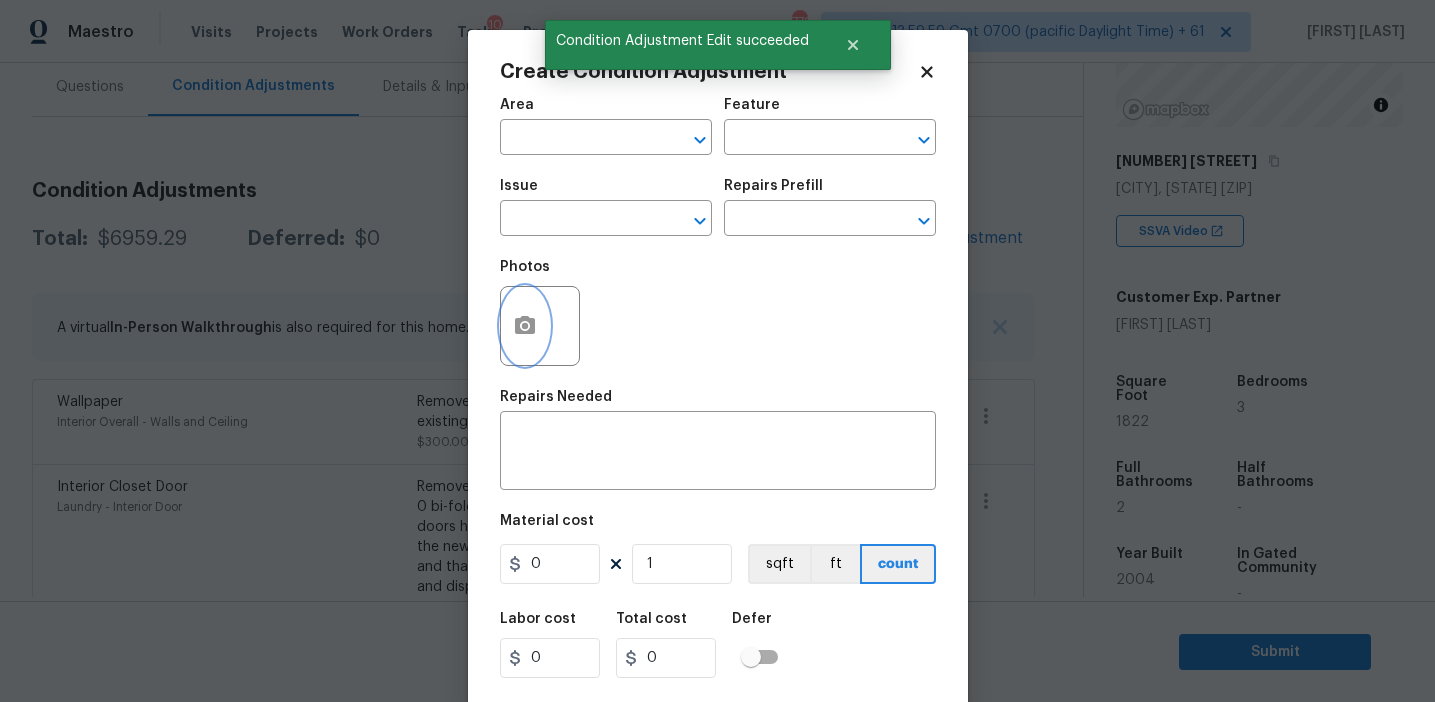 click 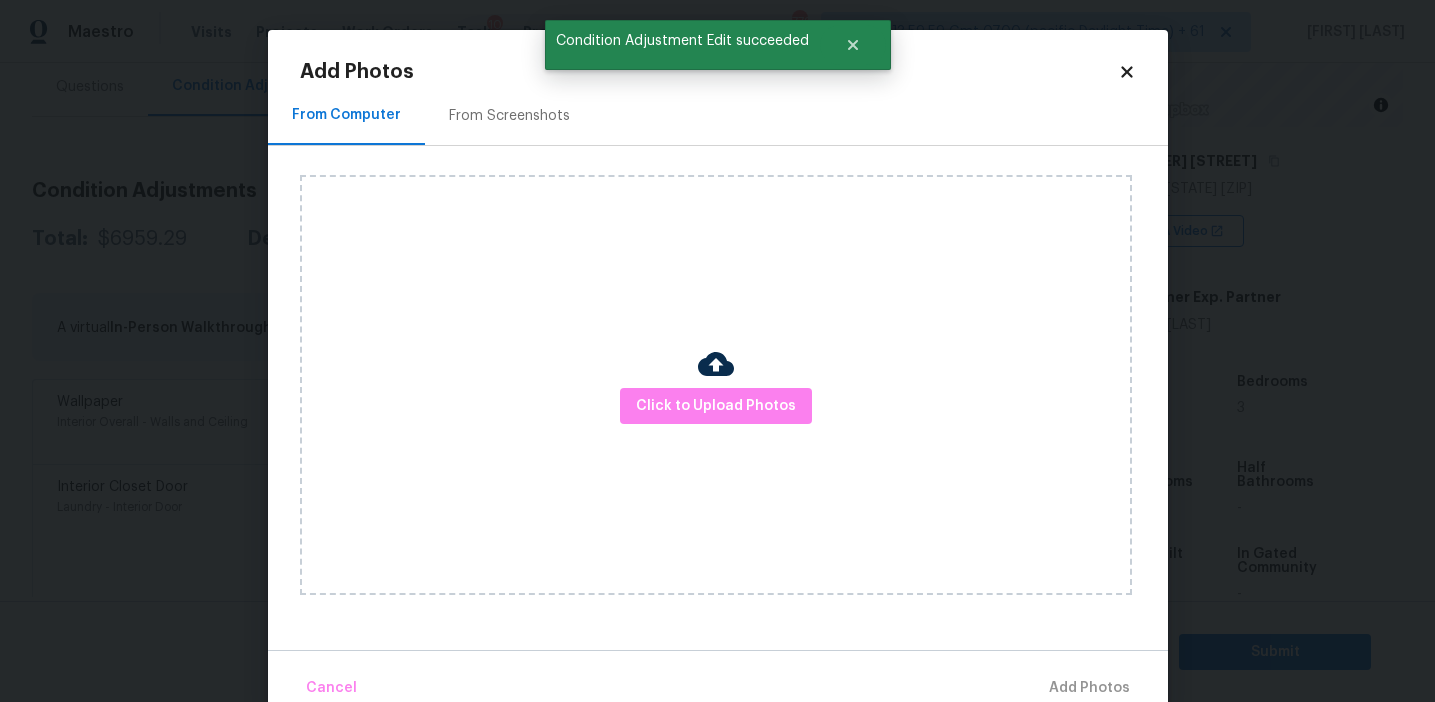 click on "Click to Upload Photos" at bounding box center (734, 385) 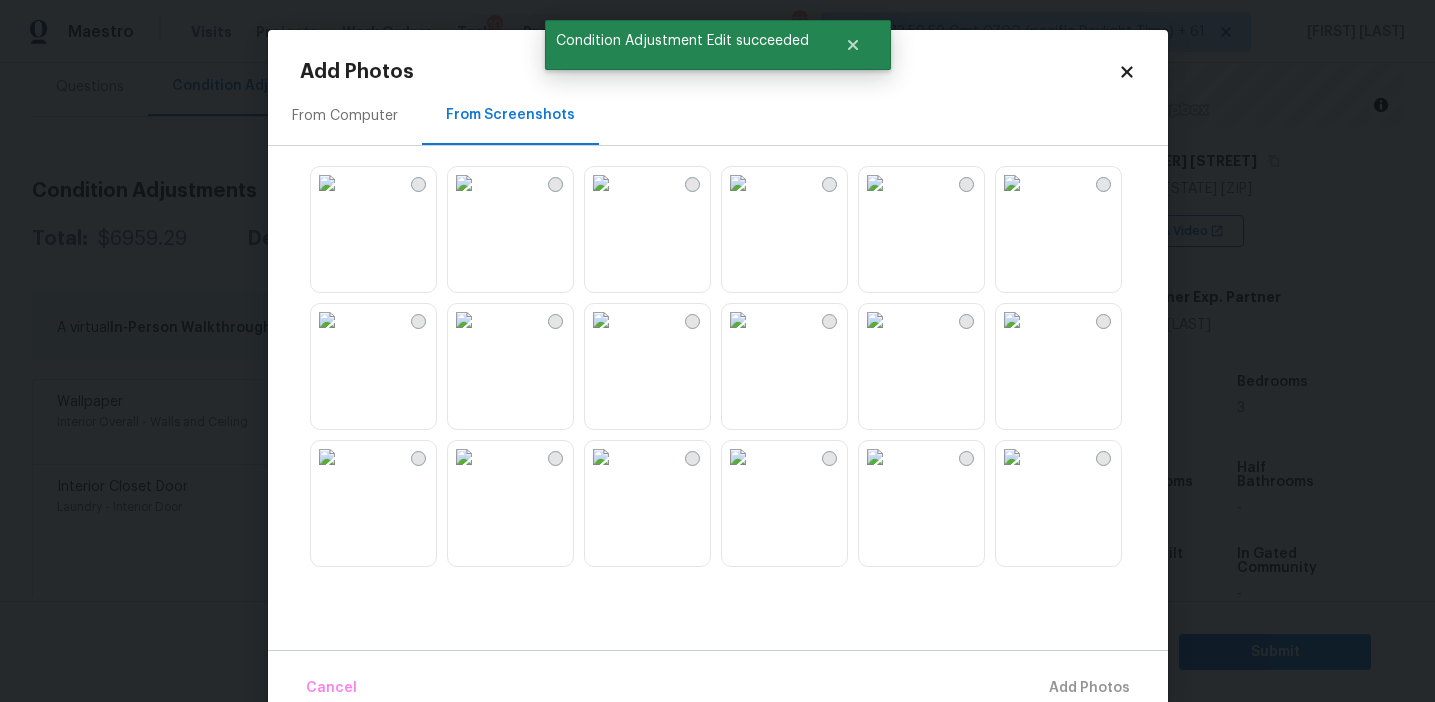 click at bounding box center [327, 183] 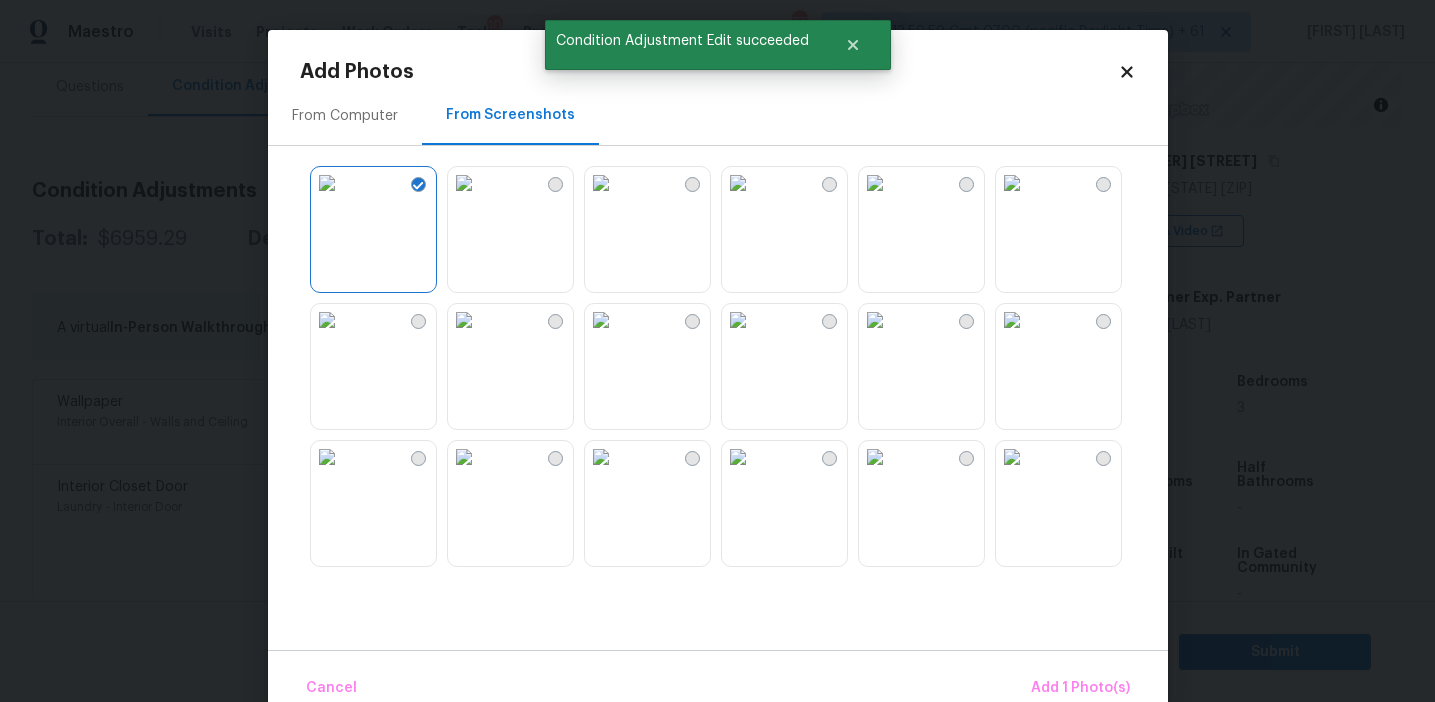 click at bounding box center [464, 183] 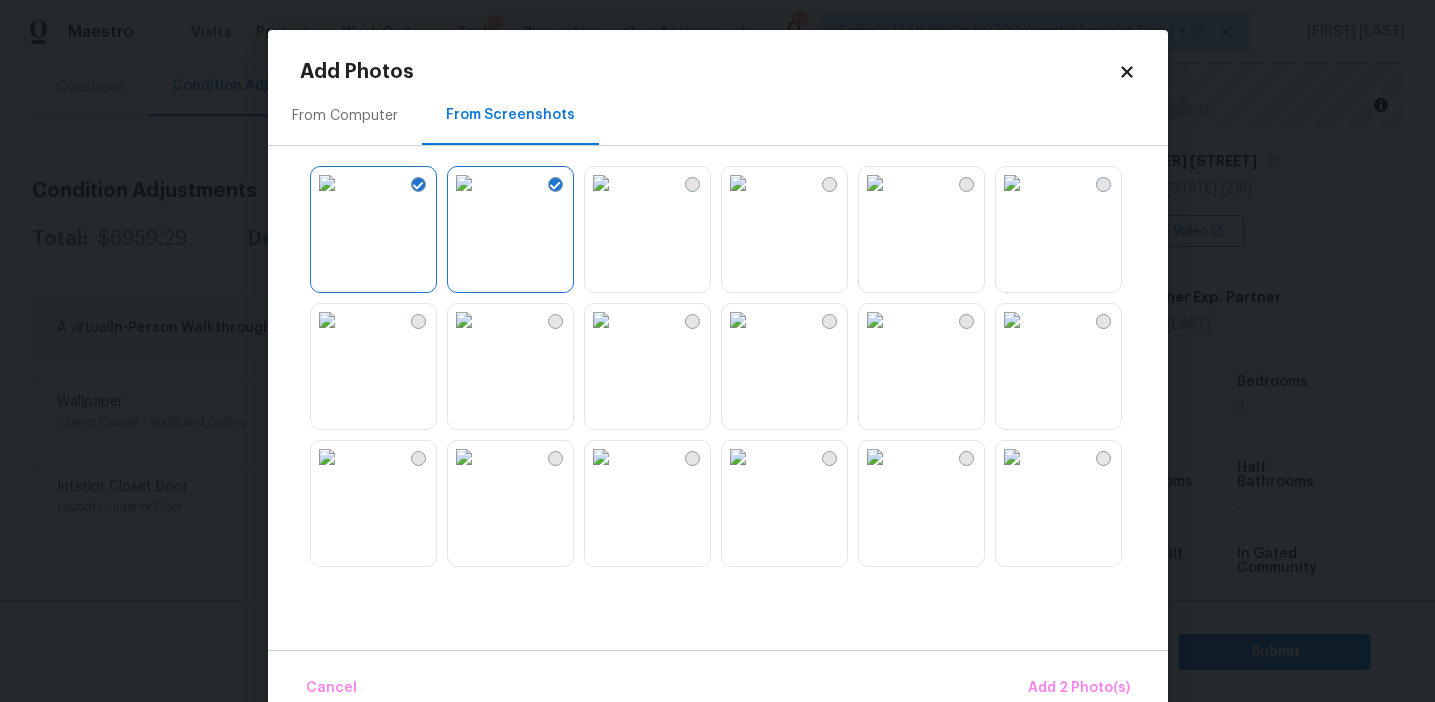 click at bounding box center (1012, 183) 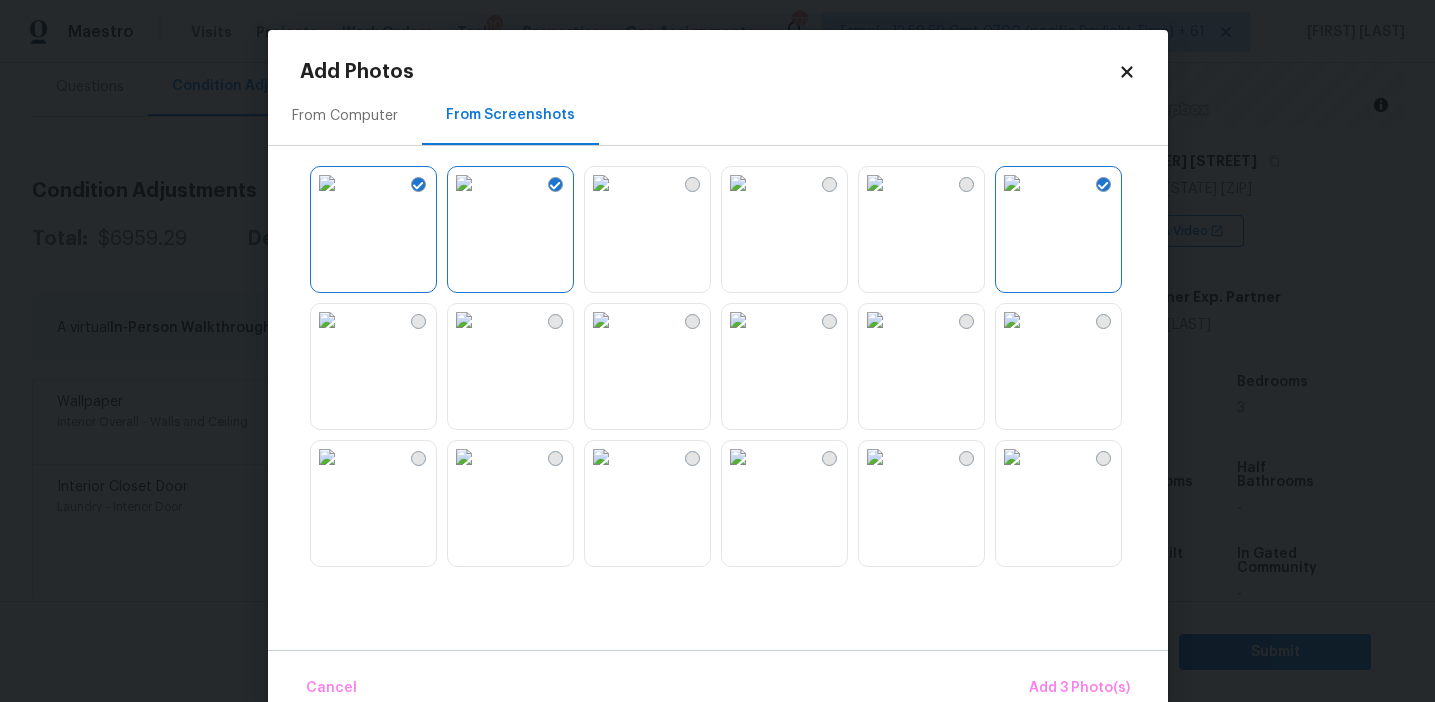 click at bounding box center [875, 457] 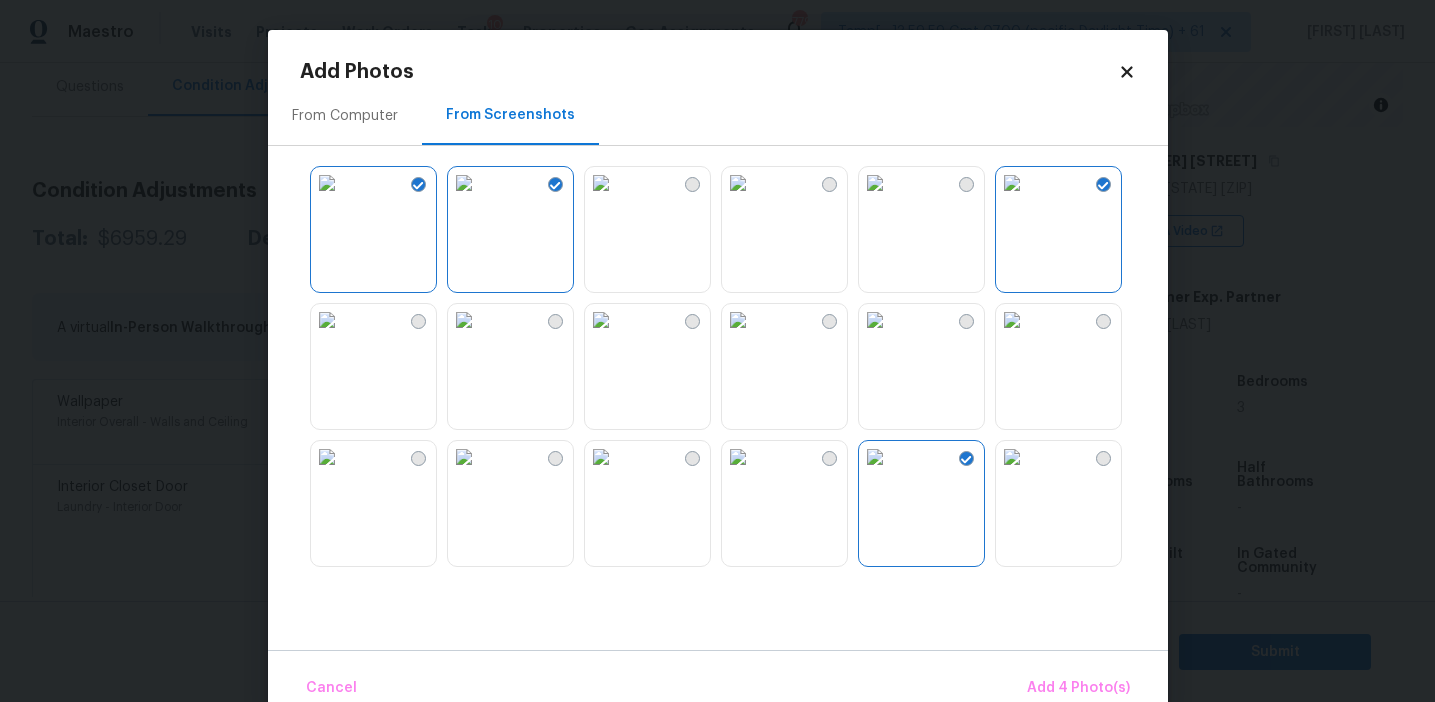 click at bounding box center (601, 457) 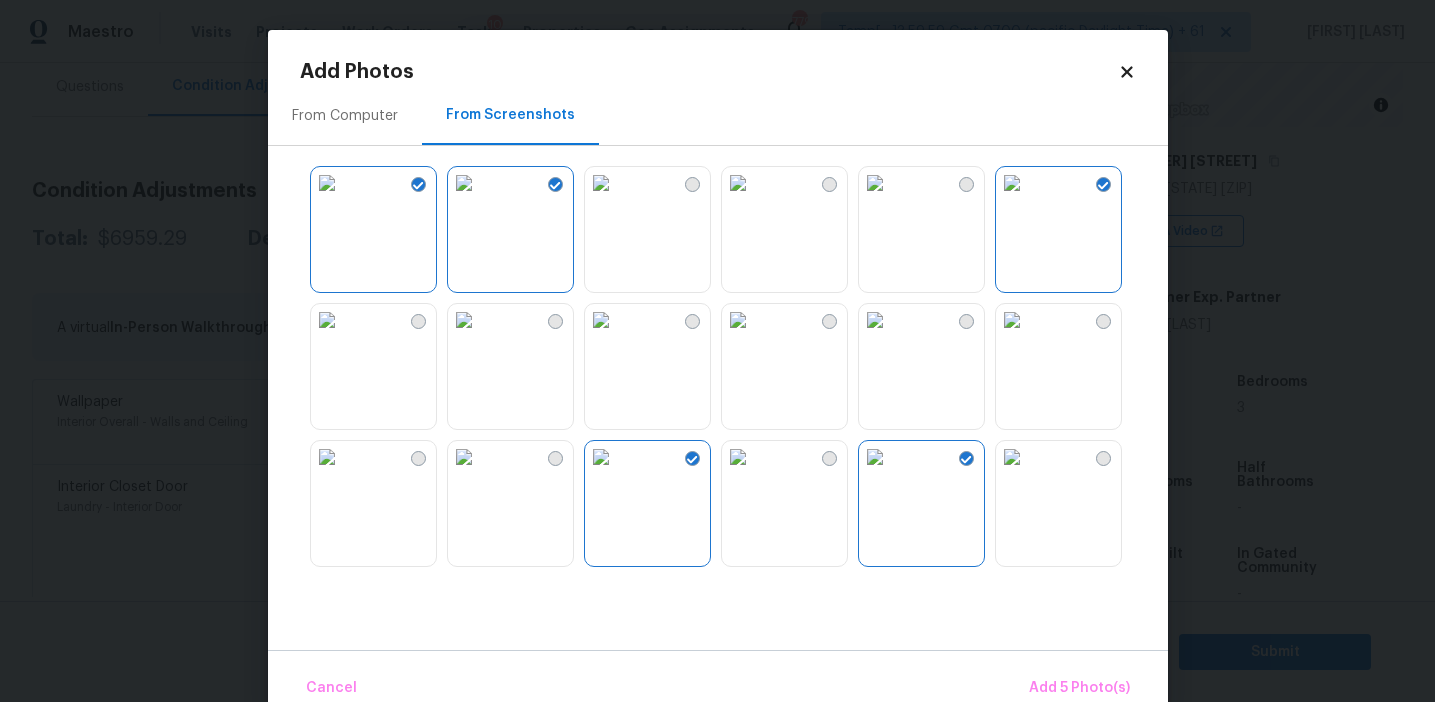 click at bounding box center [464, 457] 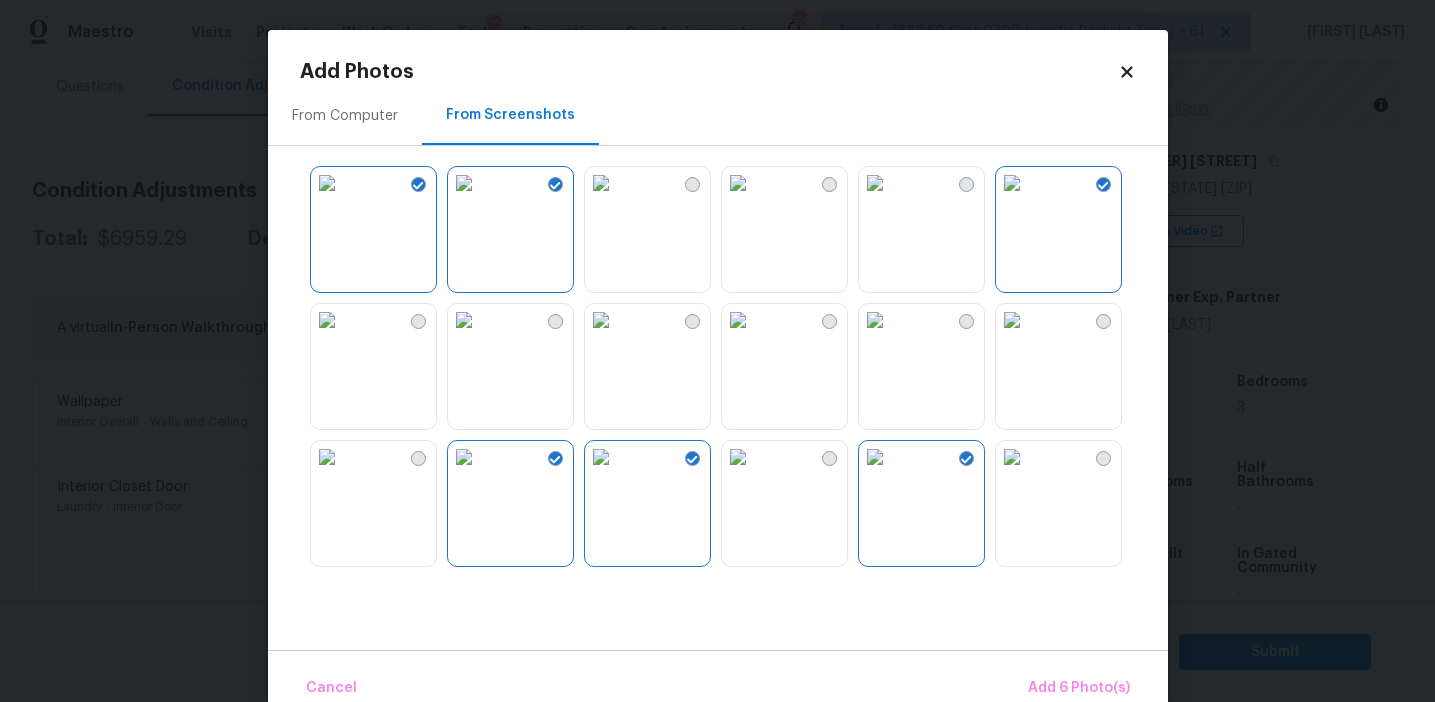 click at bounding box center [601, 457] 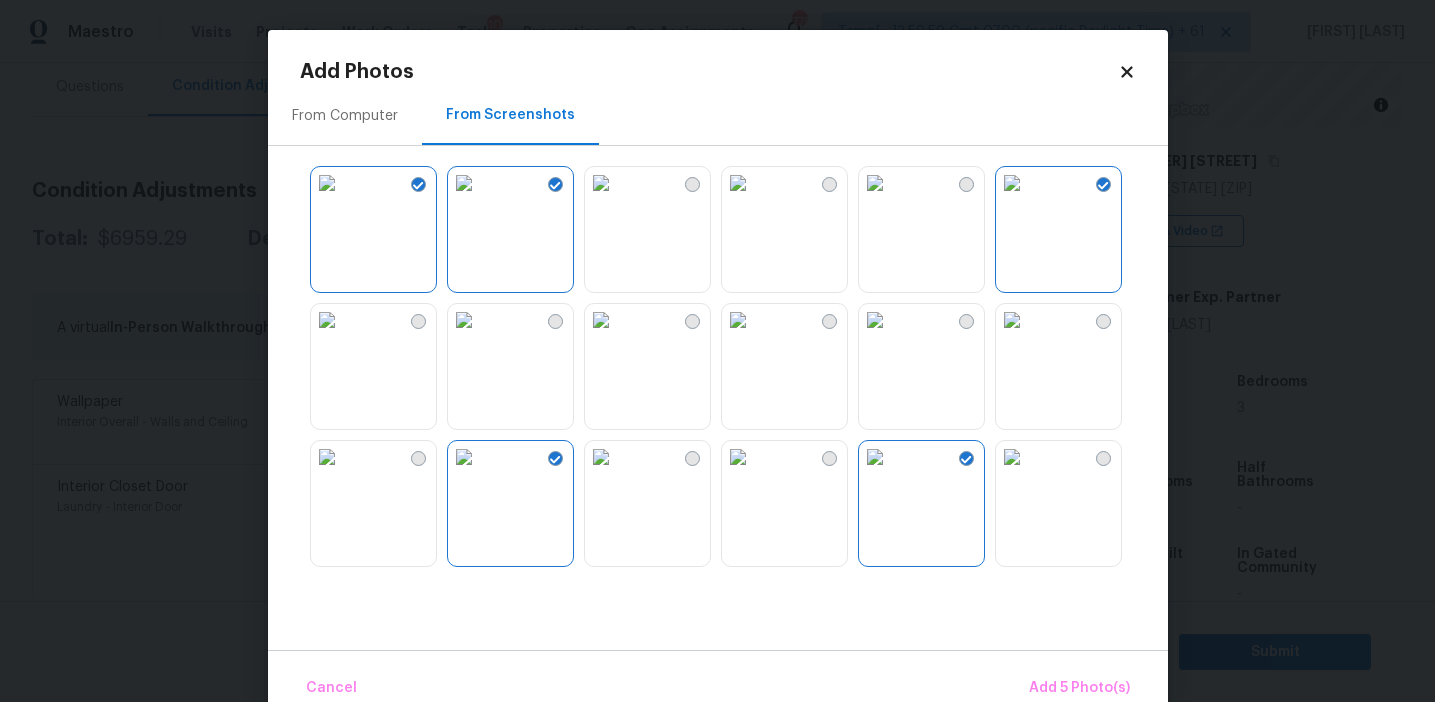 click at bounding box center [327, 457] 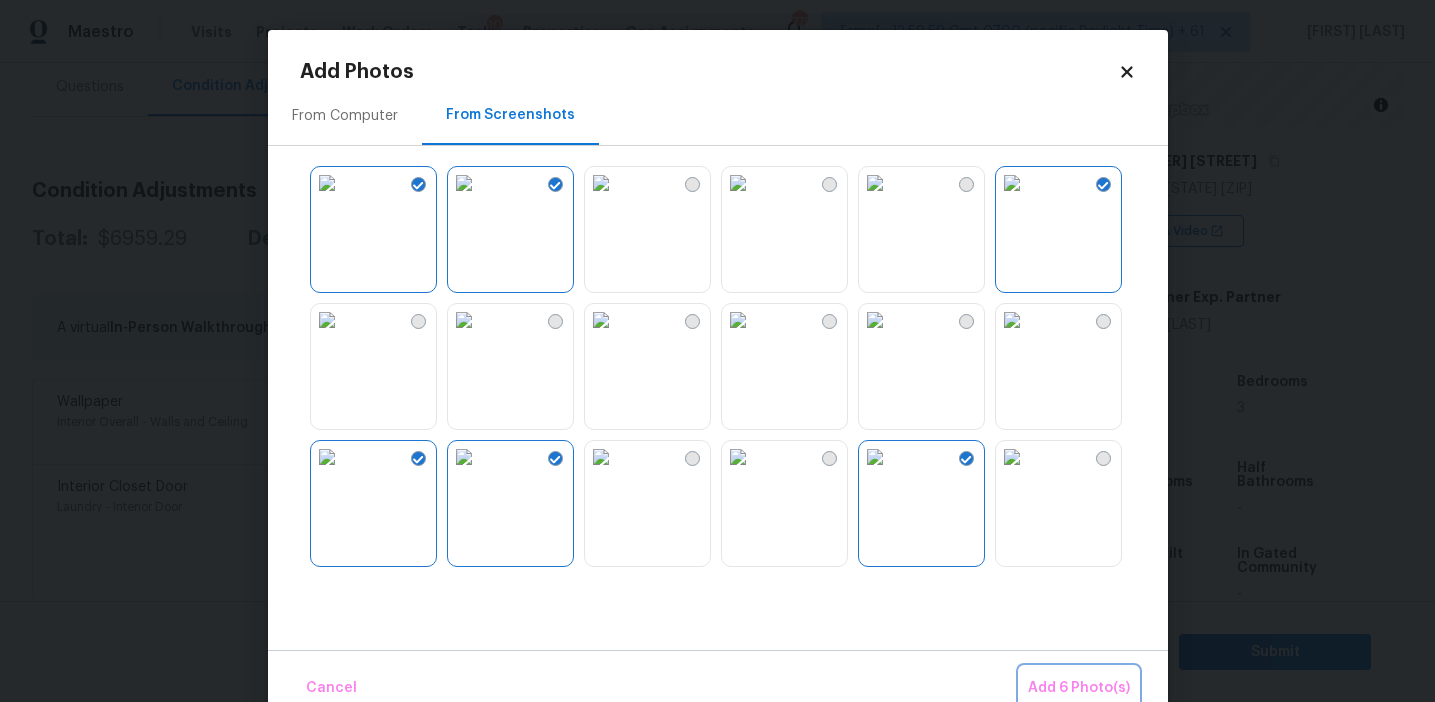 click on "Add 6 Photo(s)" at bounding box center [1079, 688] 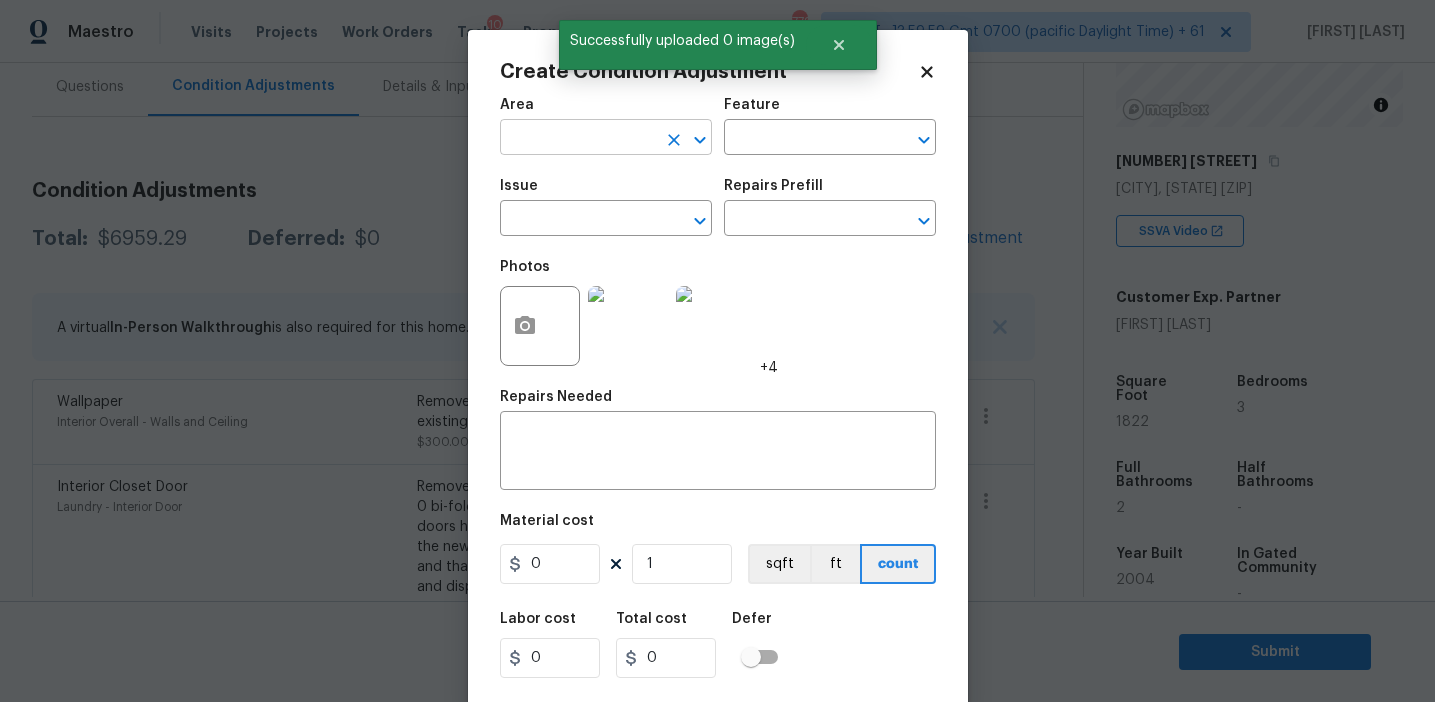 click at bounding box center [578, 139] 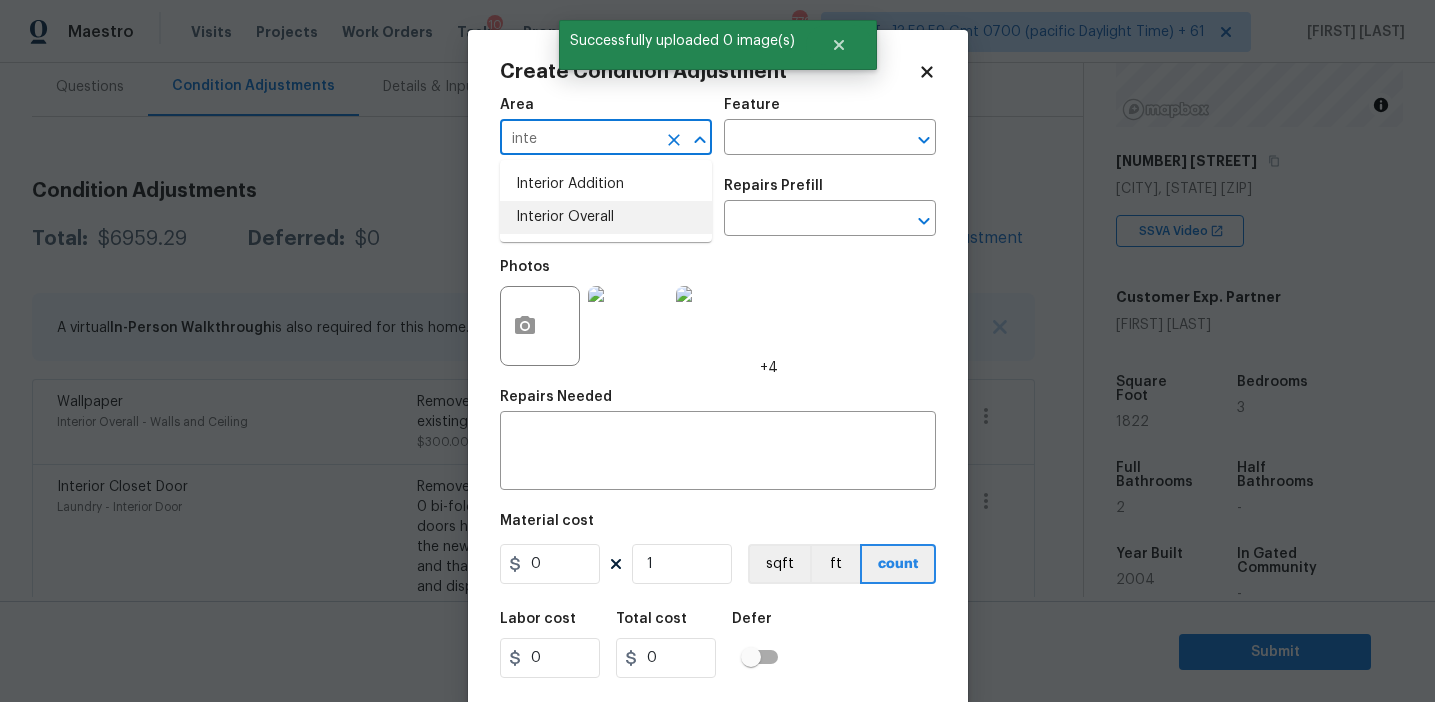 click on "Interior Overall" at bounding box center (606, 217) 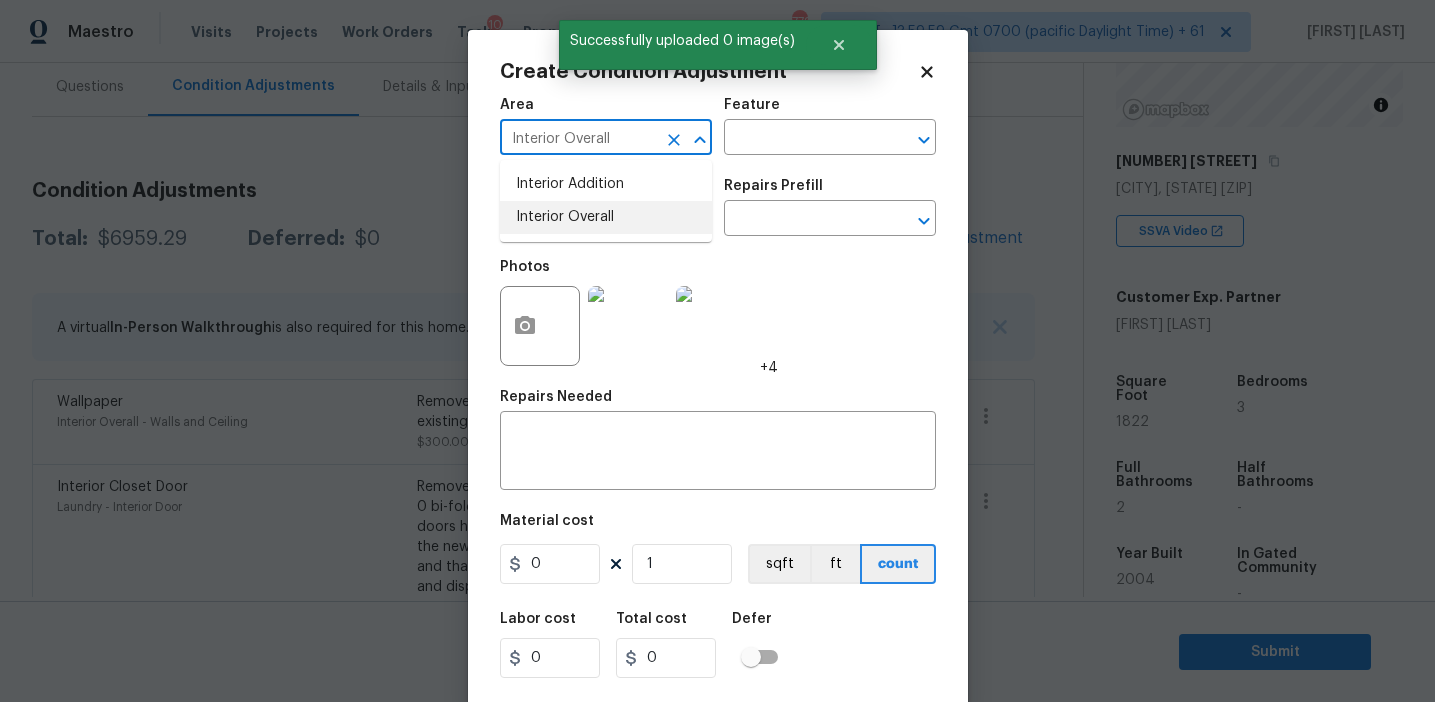 type on "Interior Overall" 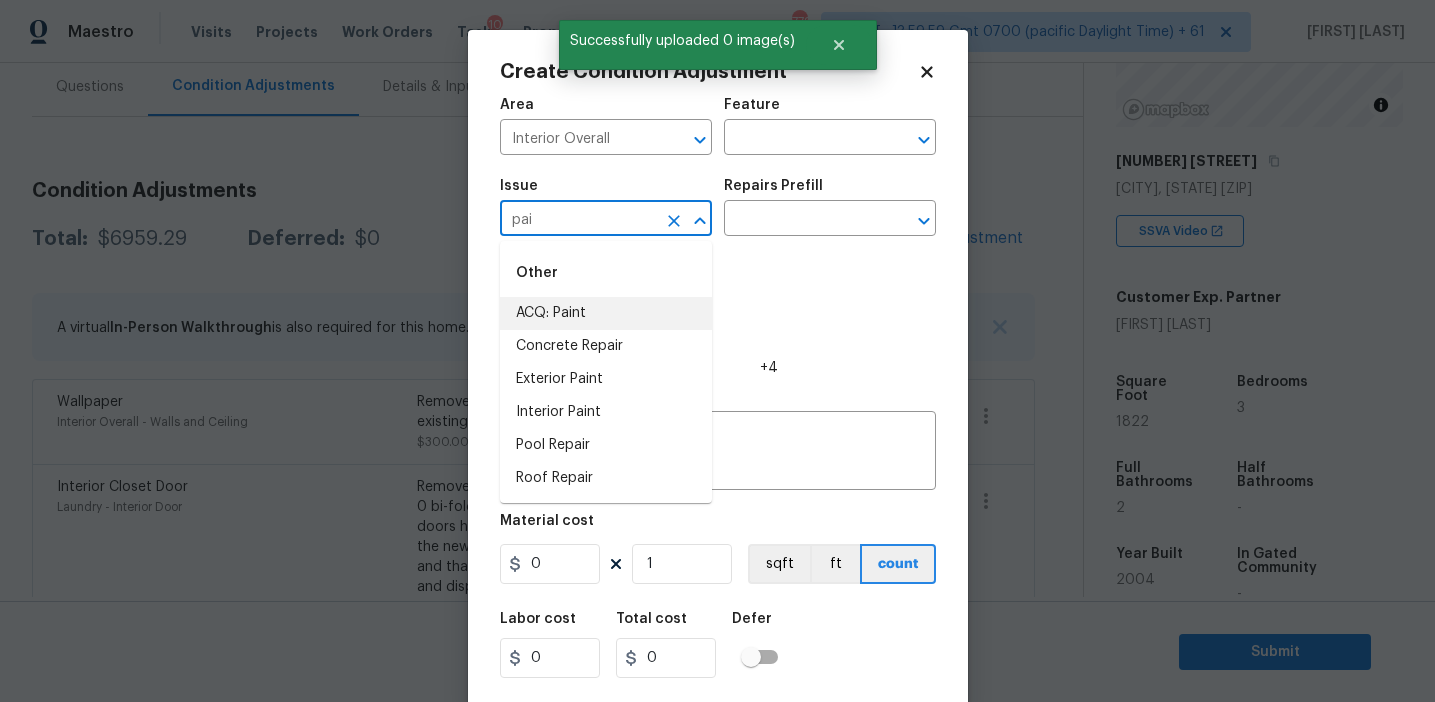click on "ACQ: Paint" at bounding box center [606, 313] 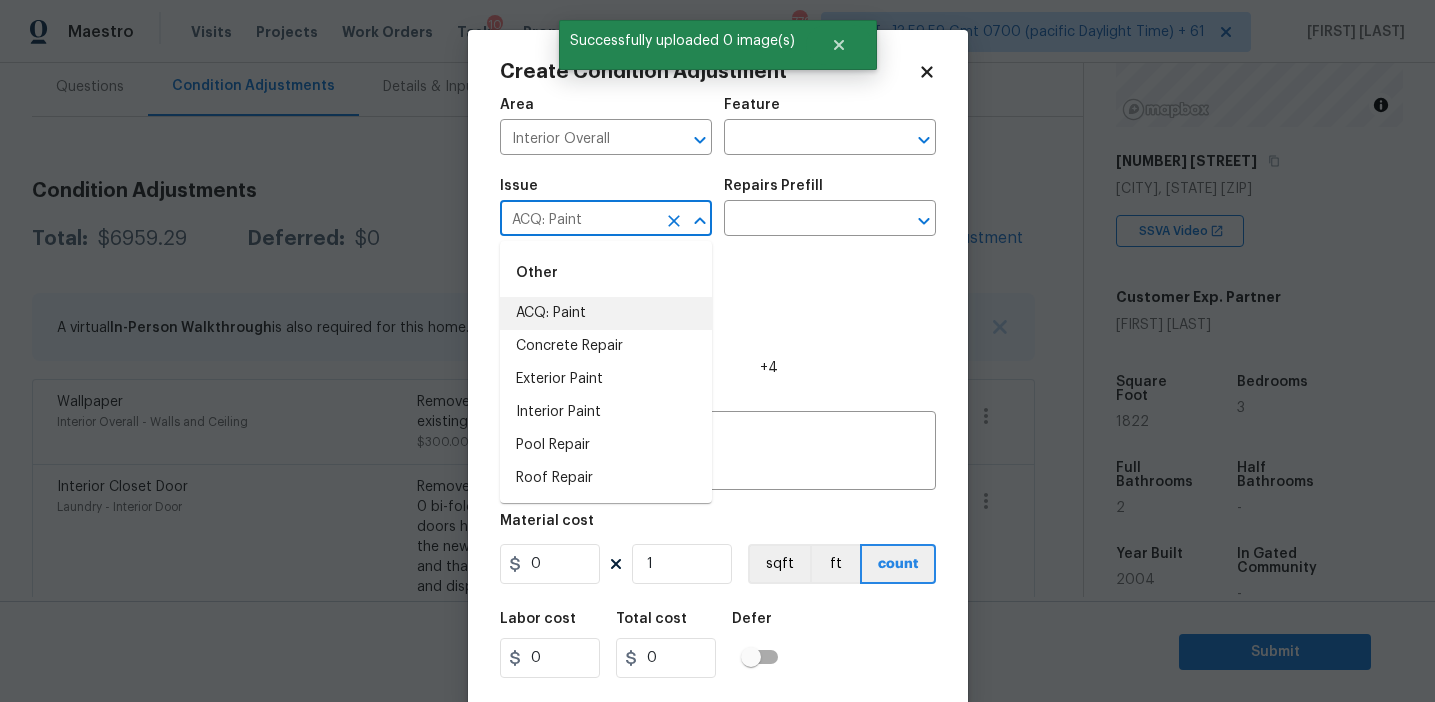 type on "ACQ: Paint" 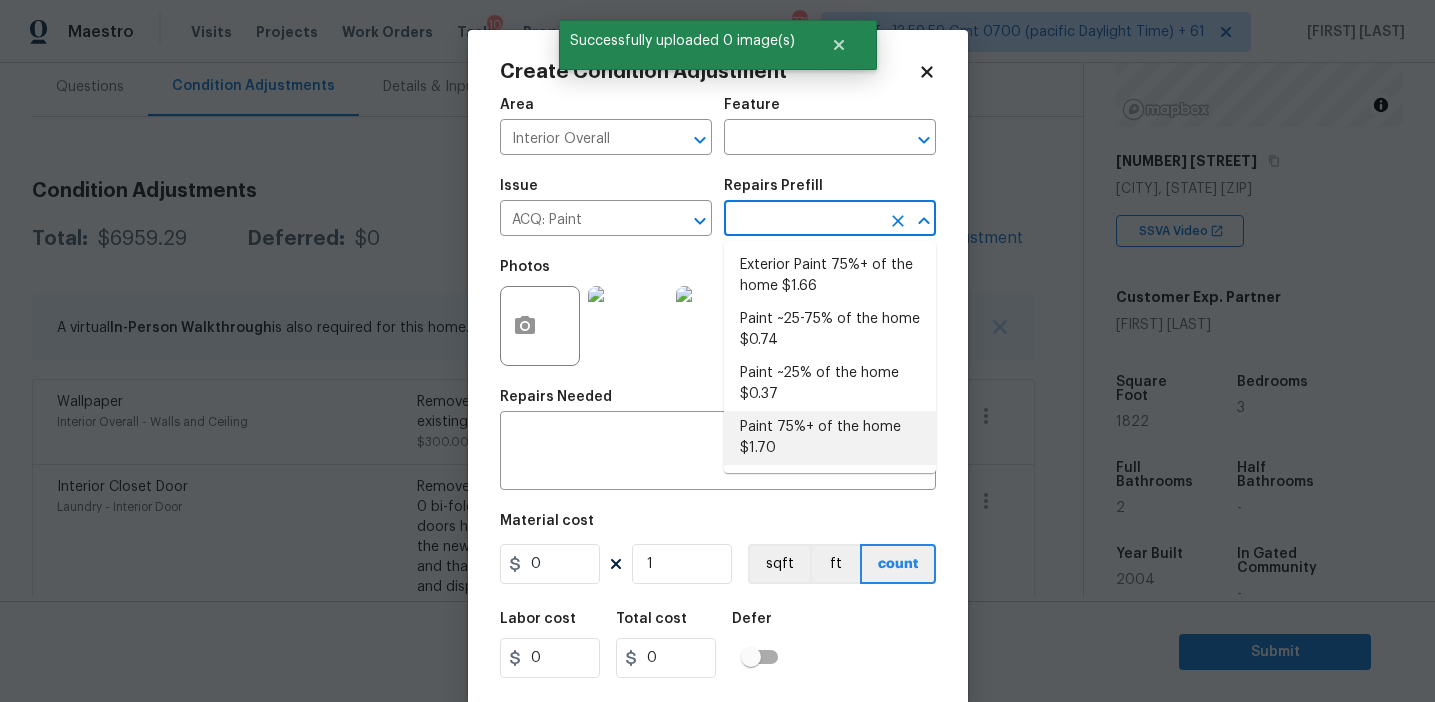 click on "Paint 75%+ of the home $1.70" at bounding box center (830, 438) 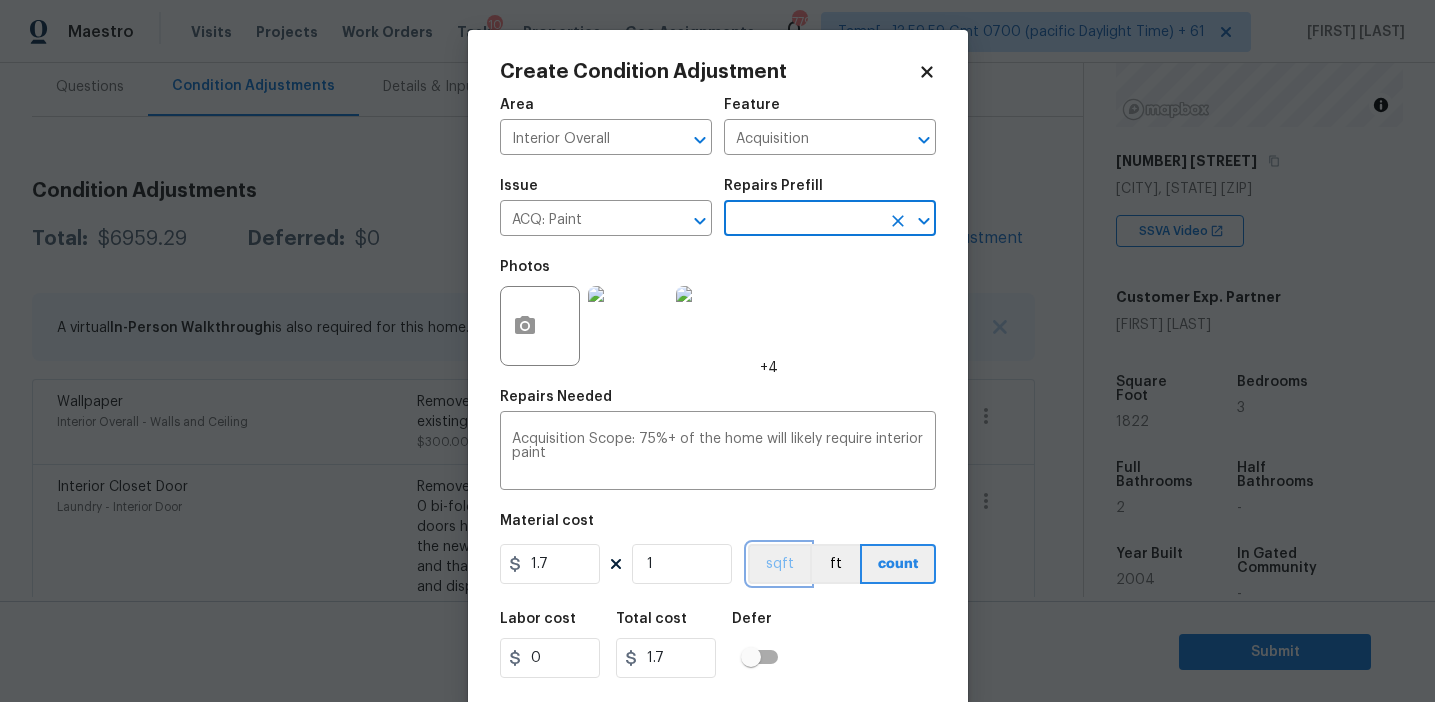 click on "sqft" at bounding box center (779, 564) 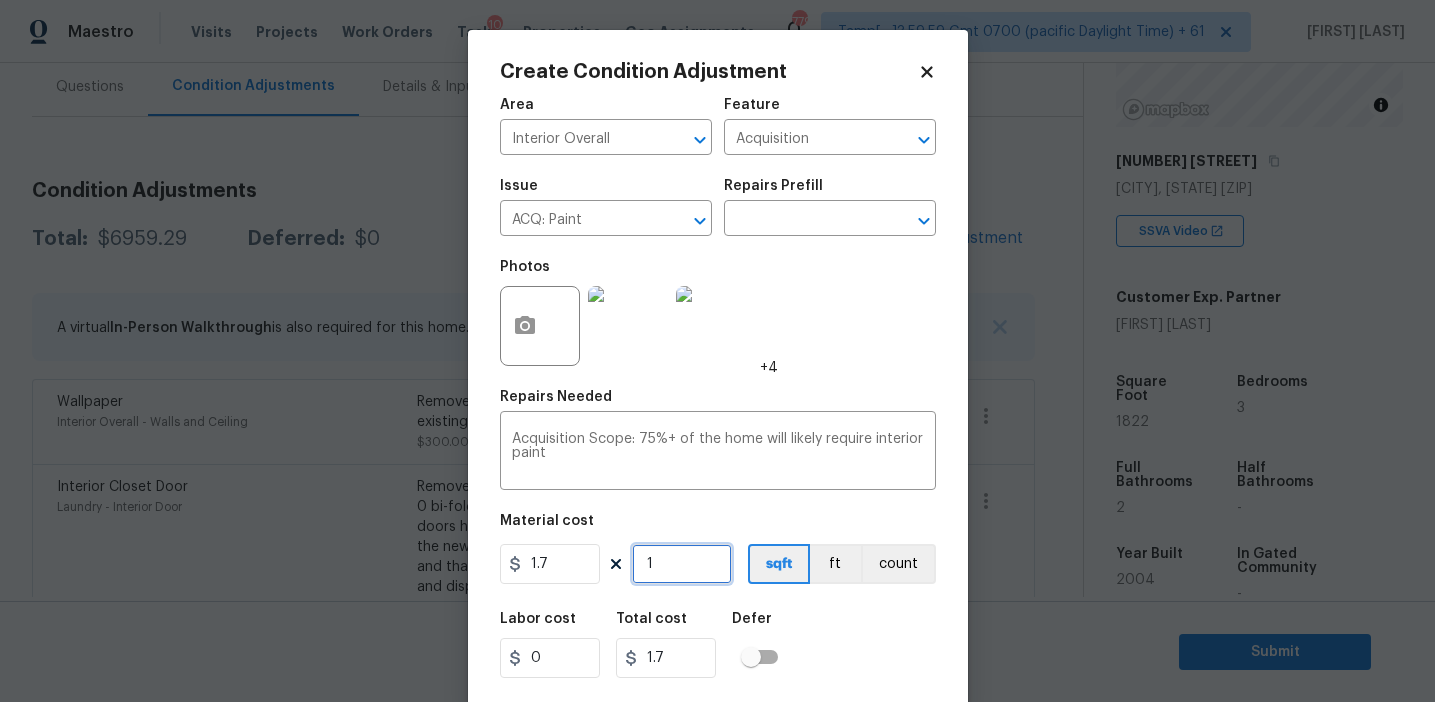 click on "1" at bounding box center [682, 564] 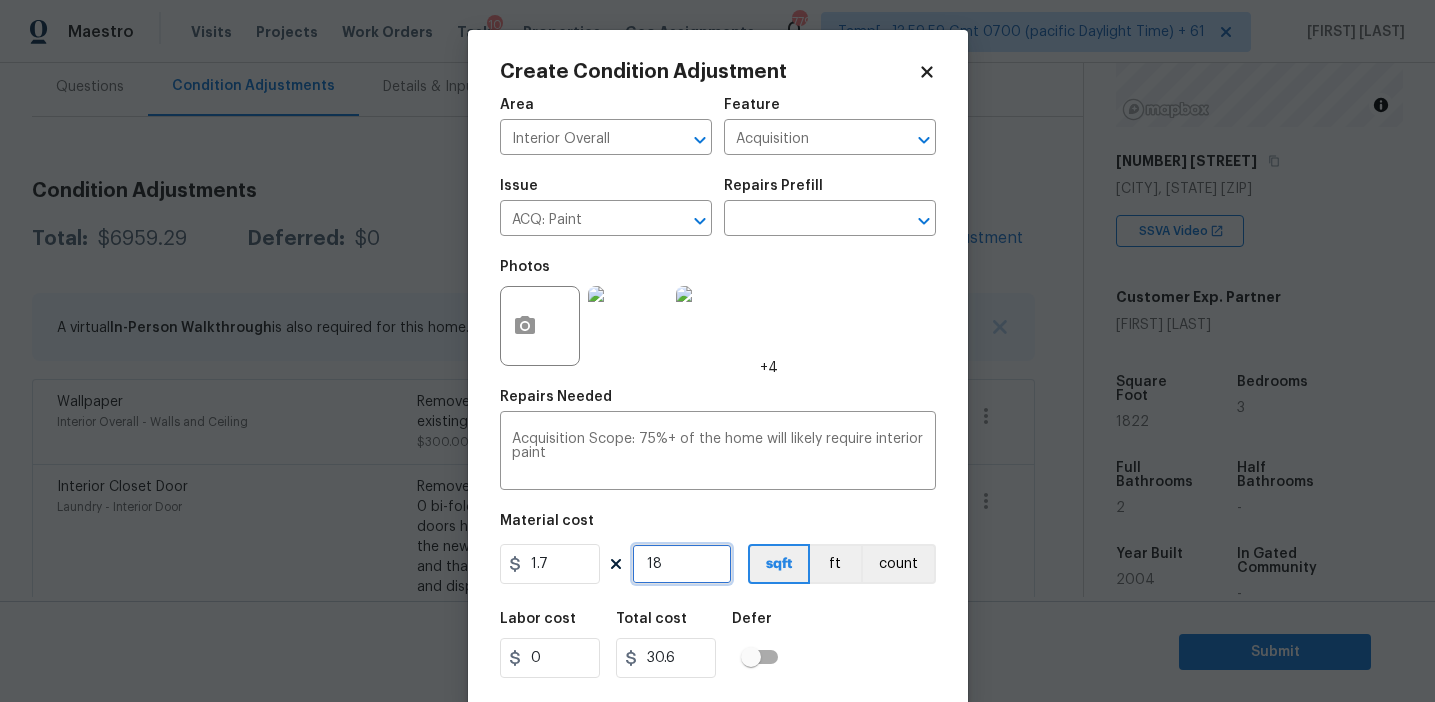 type on "182" 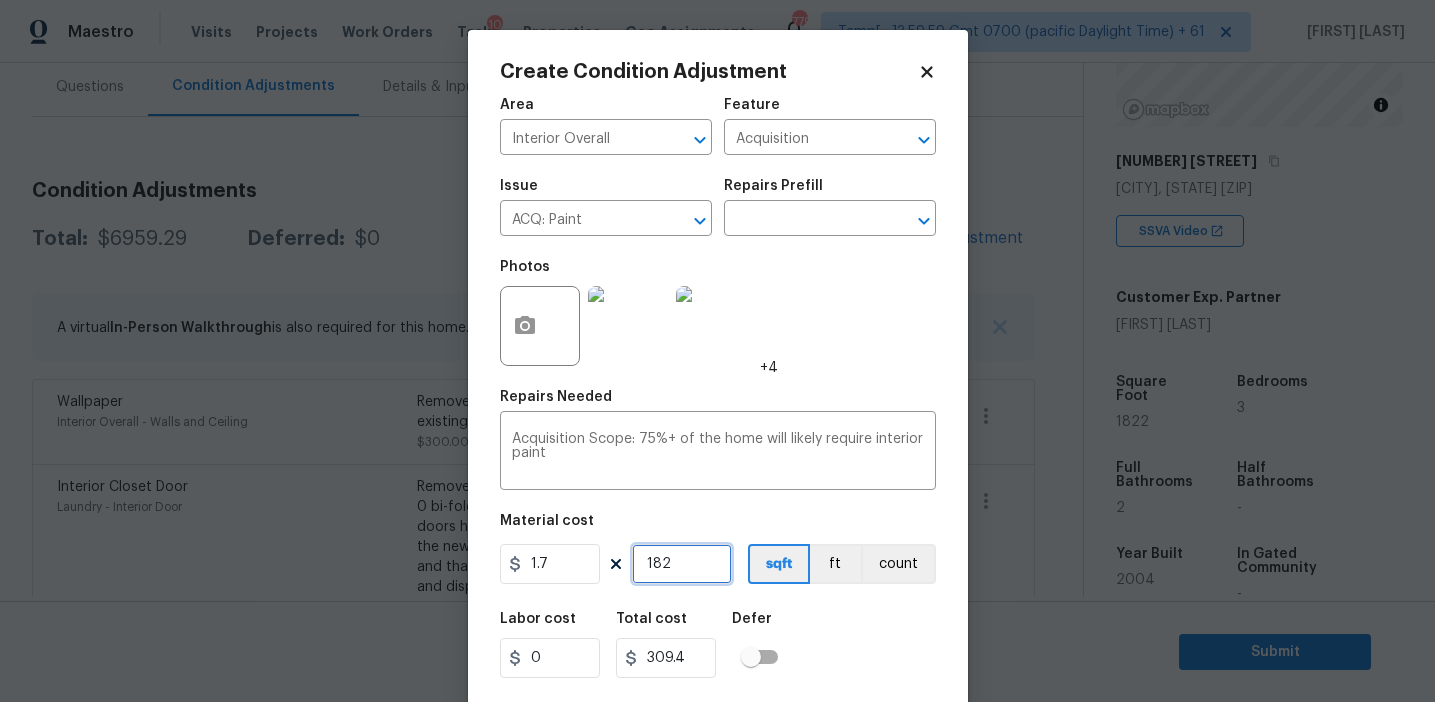 type on "1822" 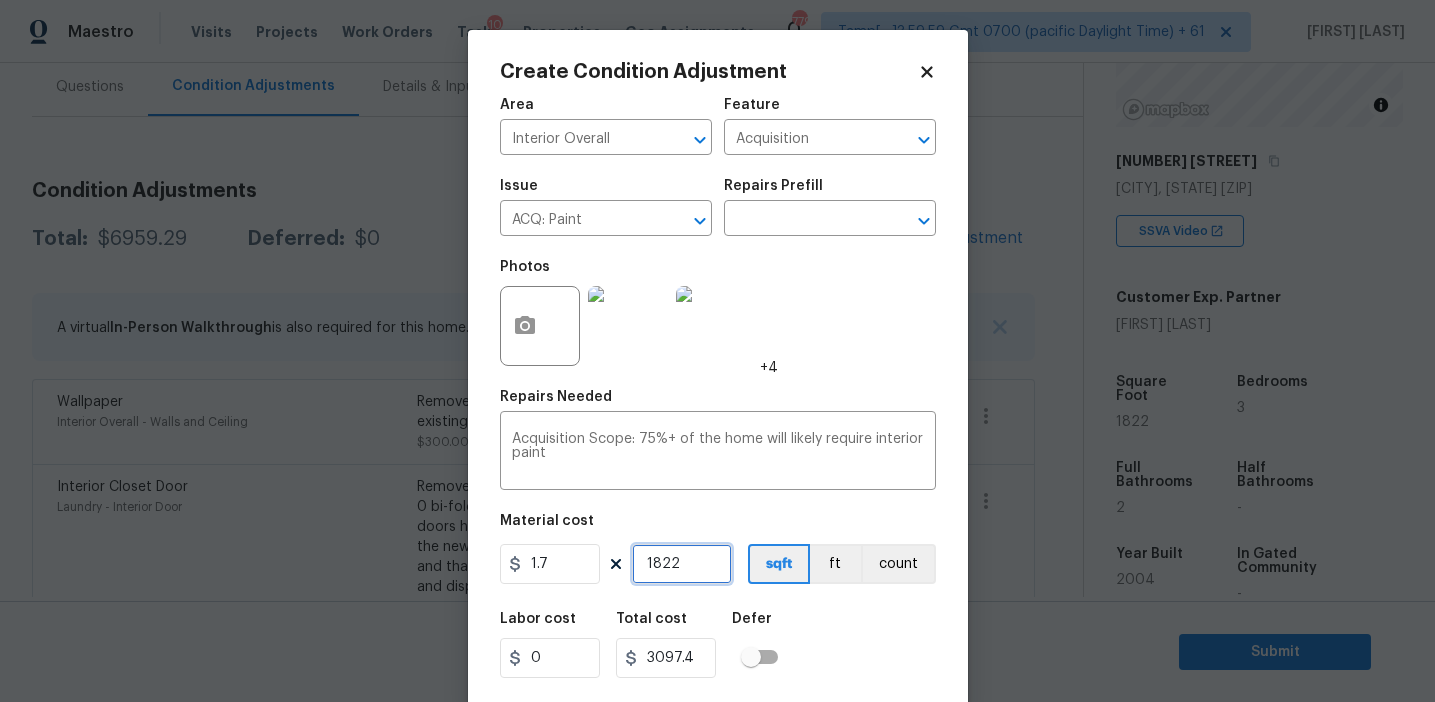 scroll, scrollTop: 45, scrollLeft: 0, axis: vertical 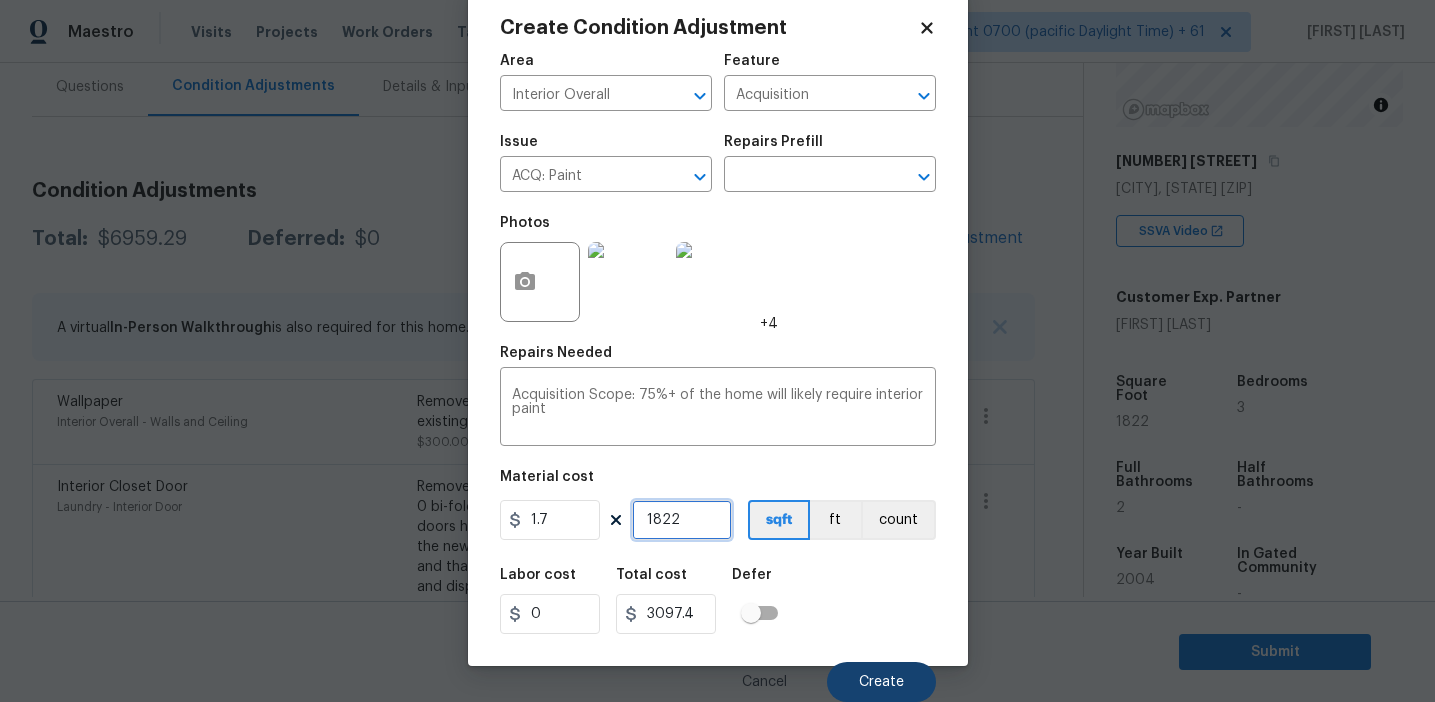 type on "1822" 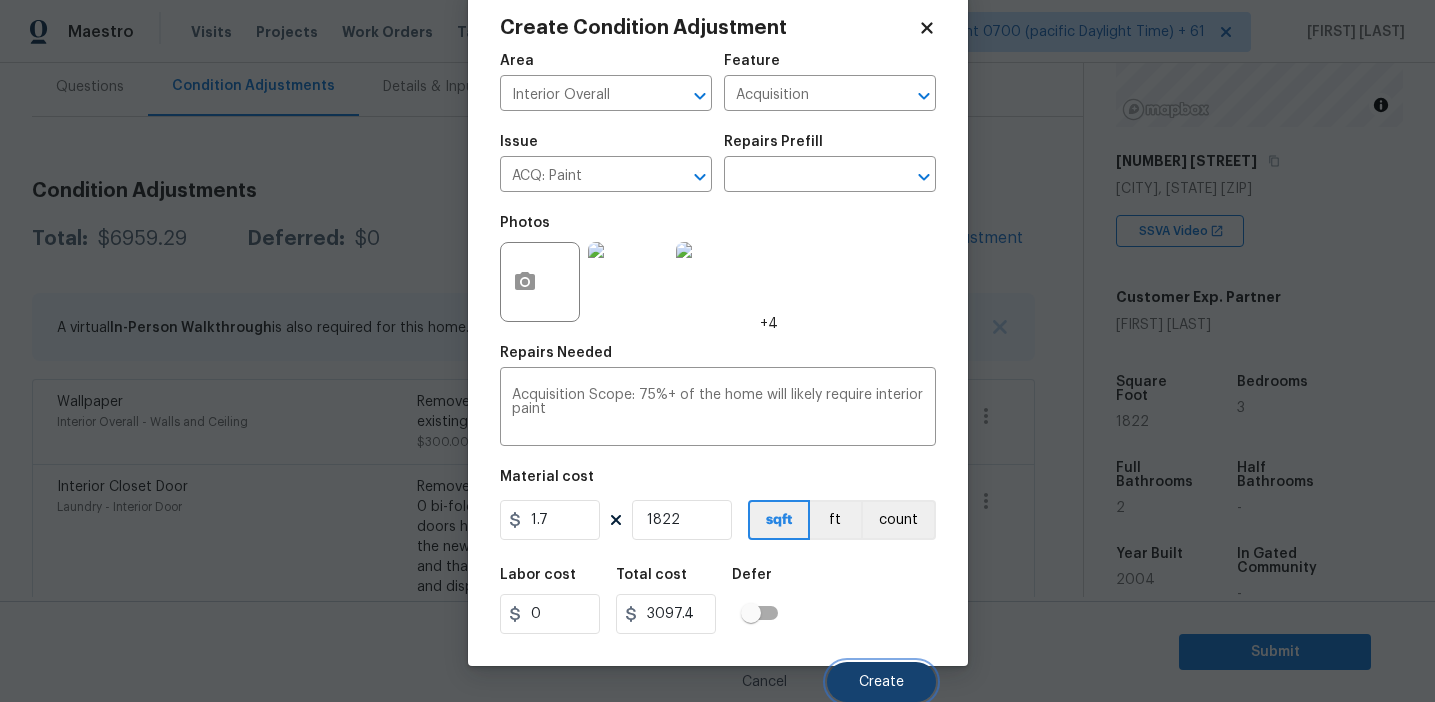 click on "Create" at bounding box center (881, 682) 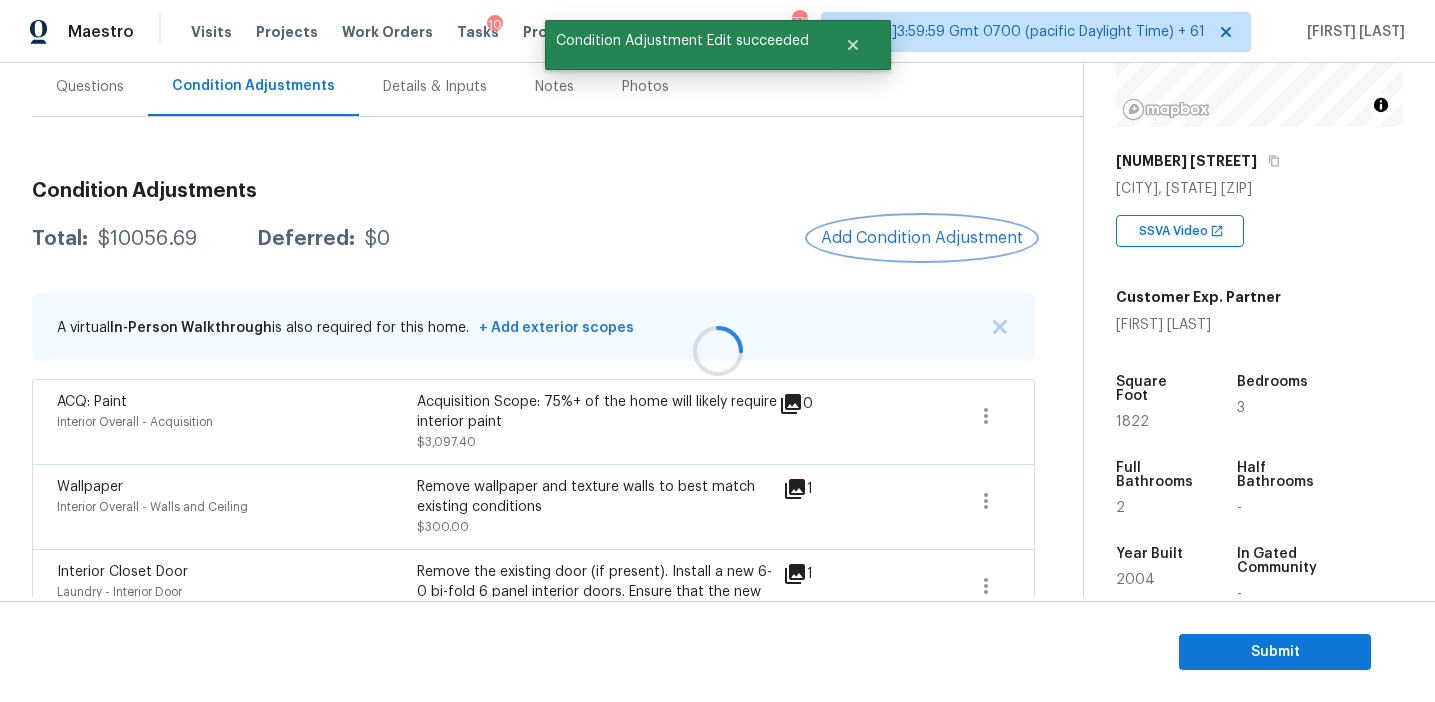 scroll, scrollTop: 0, scrollLeft: 0, axis: both 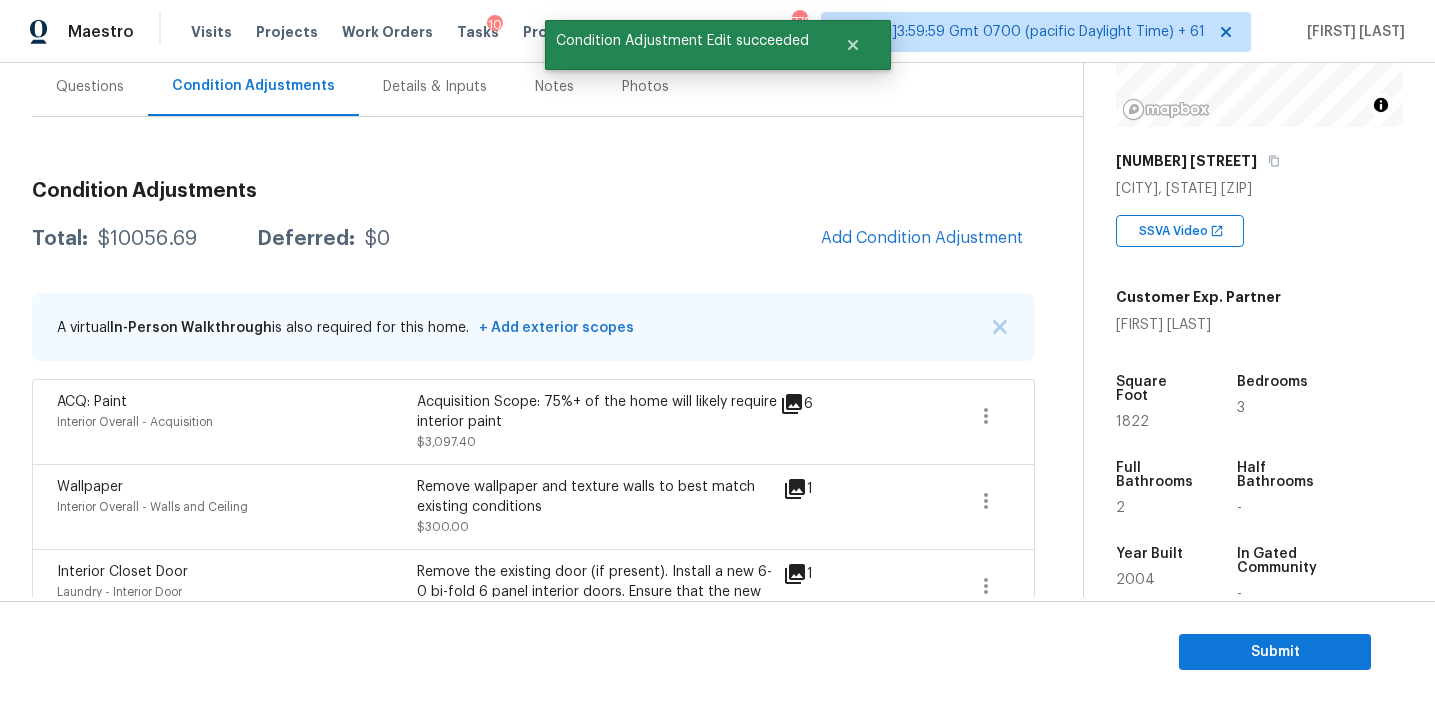 click on "Condition Adjustments Total:  $10056.69 Deferred:  $0 Add Condition Adjustment A virtual  In-Person Walkthrough  is also required for this home.   + Add exterior scopes ACQ: Paint Interior Overall - Acquisition Acquisition Scope: 75%+ of the home will likely require interior paint $3,097.40   6 Wallpaper Interior Overall - Walls and Ceiling Remove wallpaper and texture walls to best match existing conditions $300.00   1 Interior Closet Door Laundry - Interior Door Remove the existing door (if present). Install a new 6-0 bi-fold 6 panel interior doors. Ensure that the new doors hardware is attached/anchored properly, that the new door sits level and plumb in the door opening and that the door operates as intended. Haul away and dispose of all debris properly. $287.29   1 Bathroom Plumbing Bathroom - Plumbing Prep and acid wash/deep clean the shower pan. $200.00   1 ACQ: Organic Material Interior Overall - Acquisition $900.00   1 Interior Paint Interior Overall - Overall Paint Interior primer  $300.00   3   11" at bounding box center [533, 997] 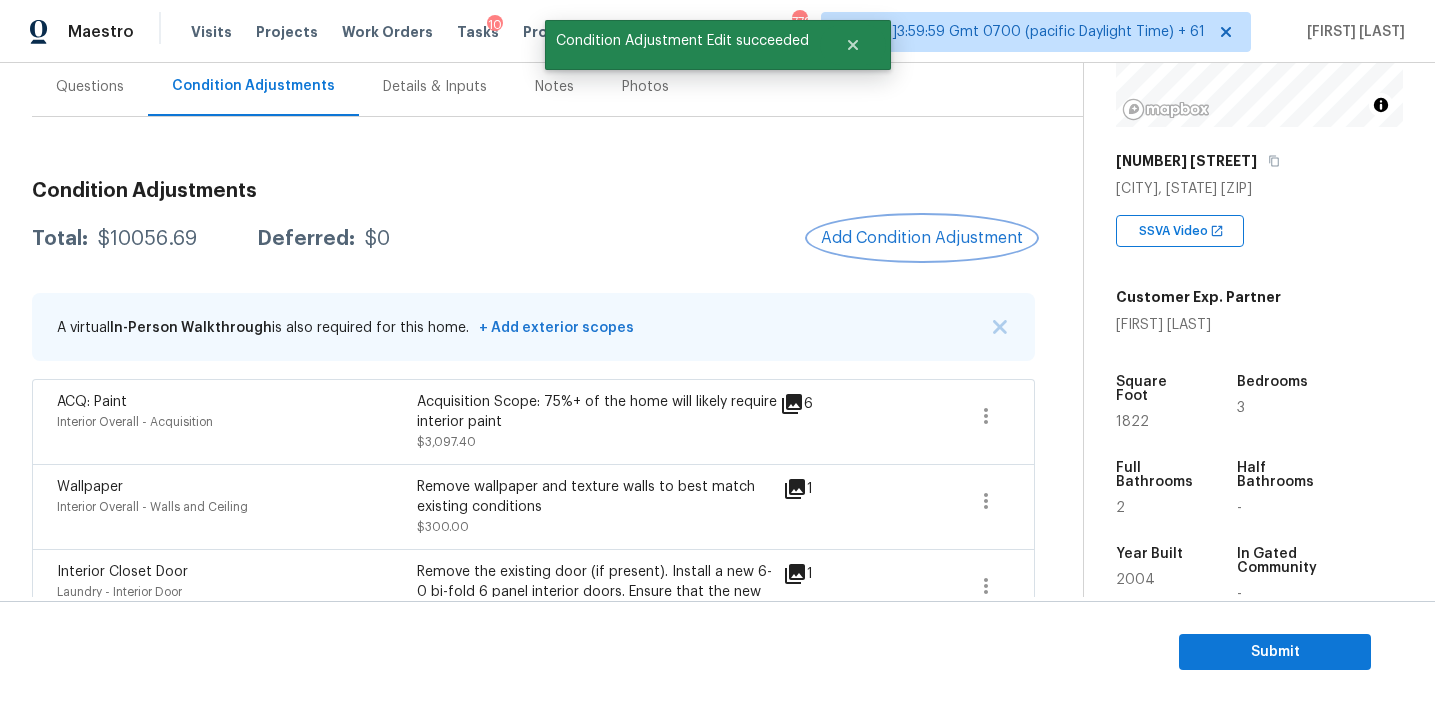 click on "Add Condition Adjustment" at bounding box center (922, 238) 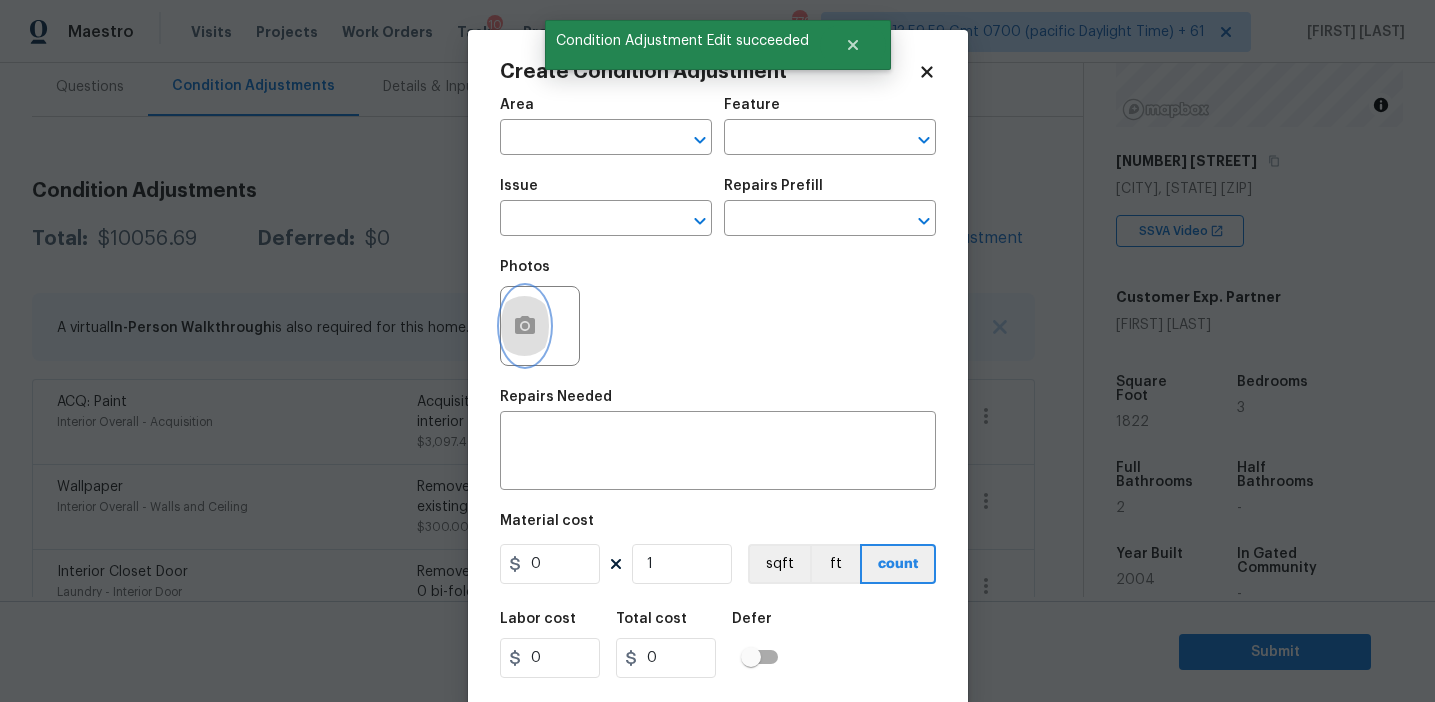 click at bounding box center (525, 326) 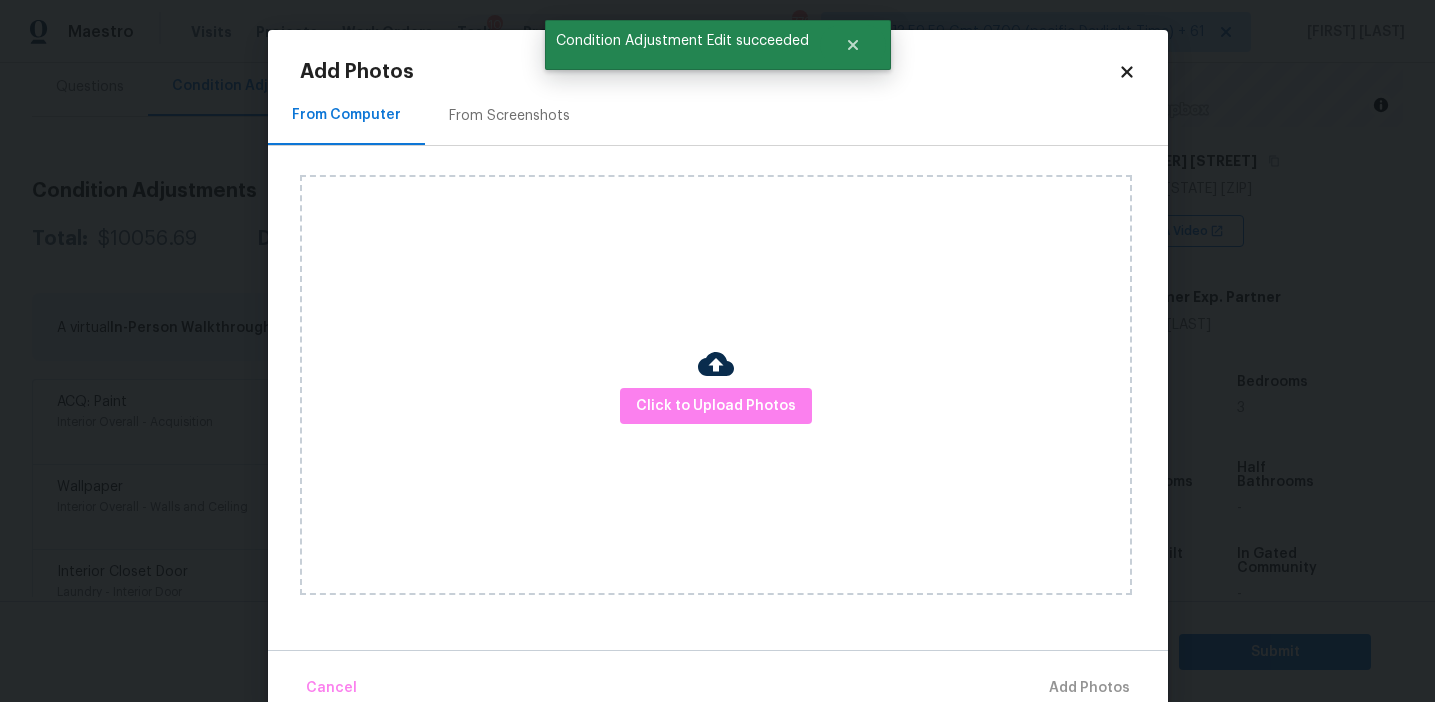 click on "From Screenshots" at bounding box center [509, 116] 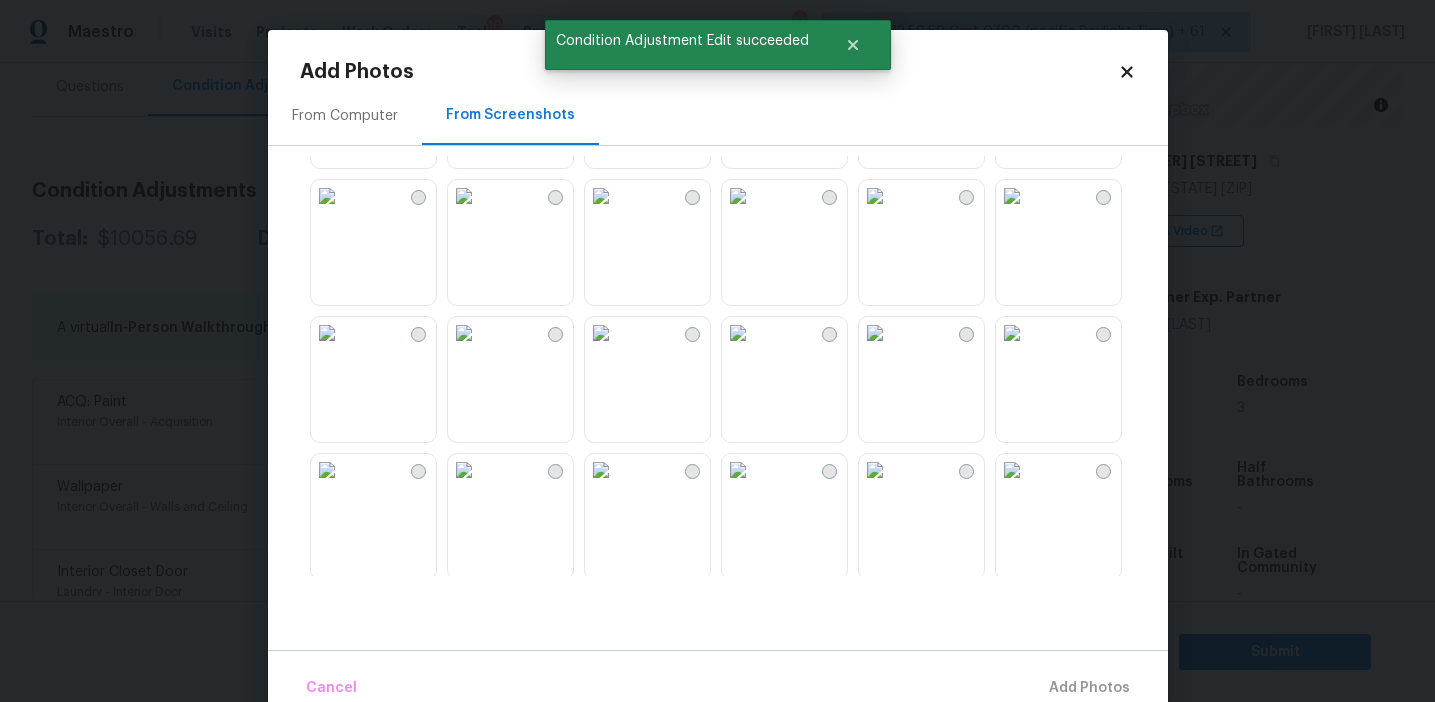 scroll, scrollTop: 1910, scrollLeft: 0, axis: vertical 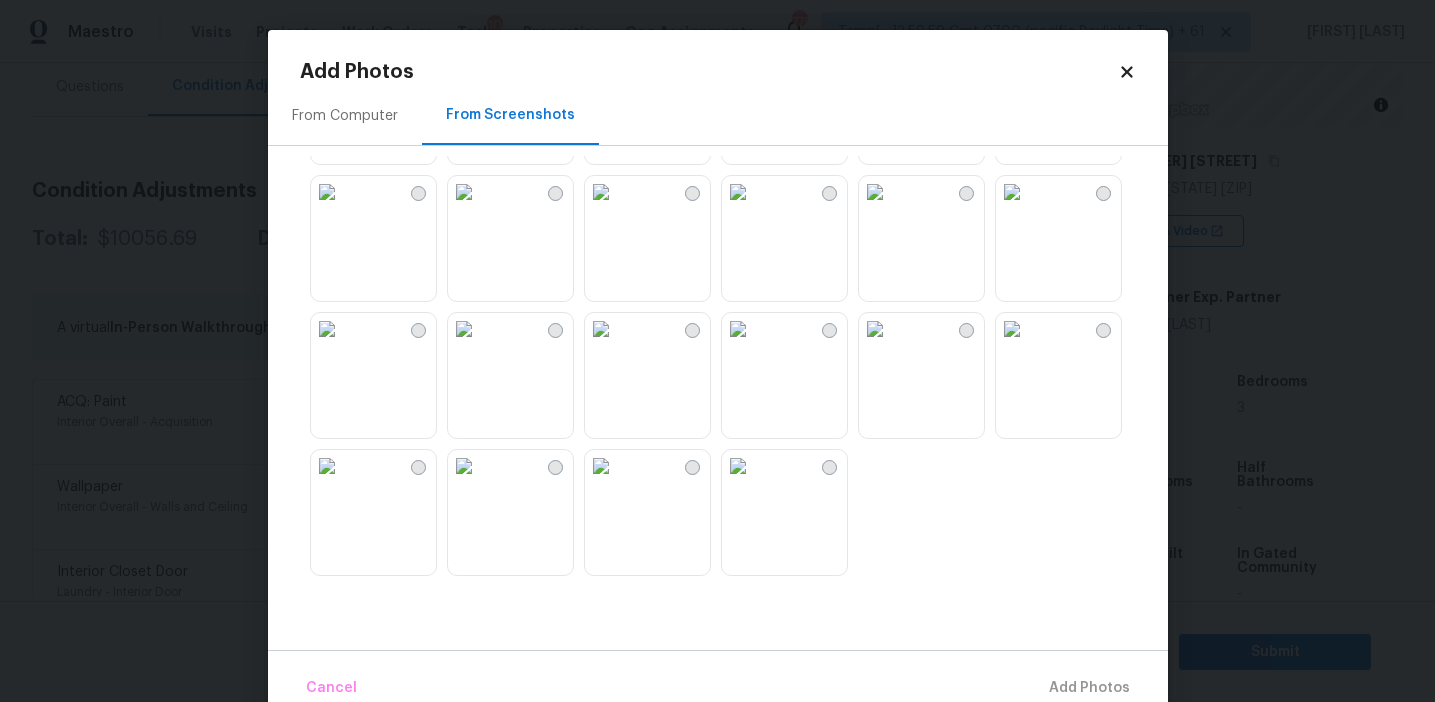 click at bounding box center (601, 329) 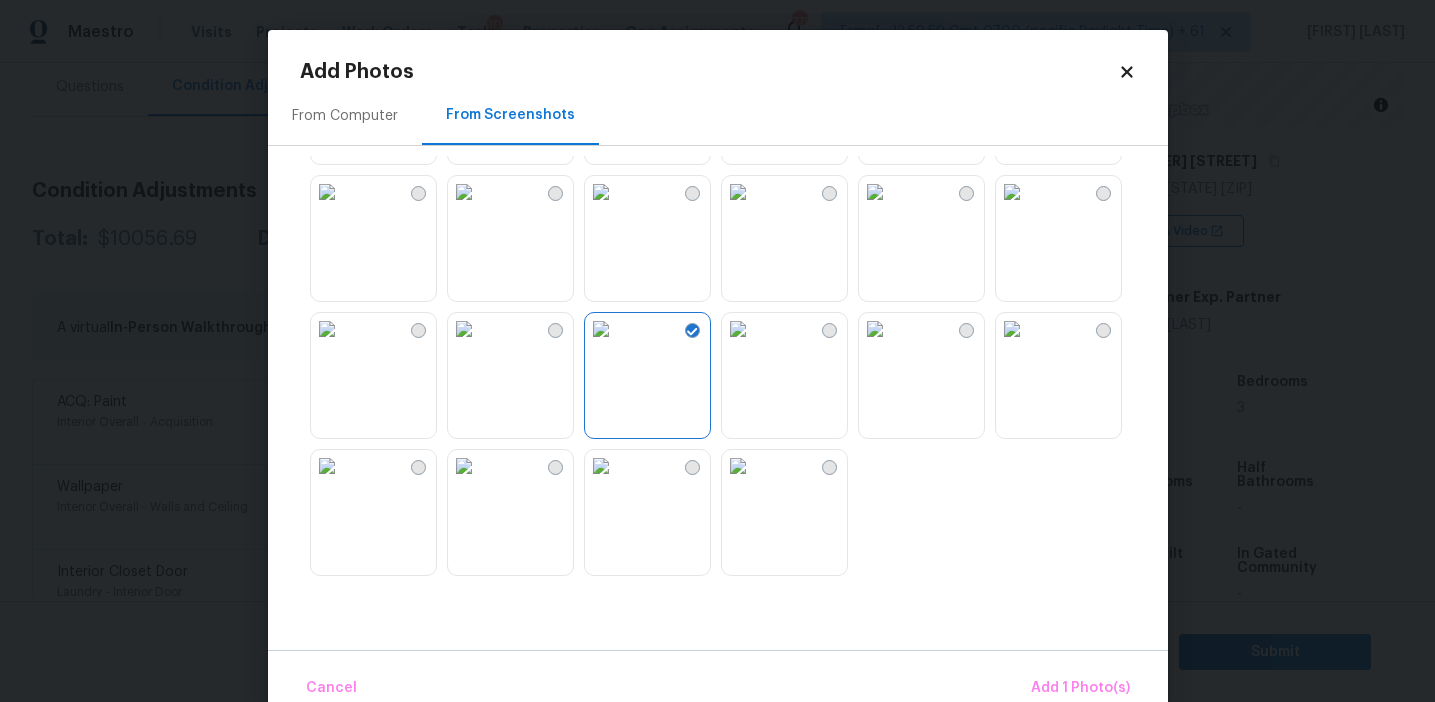 click at bounding box center (327, 329) 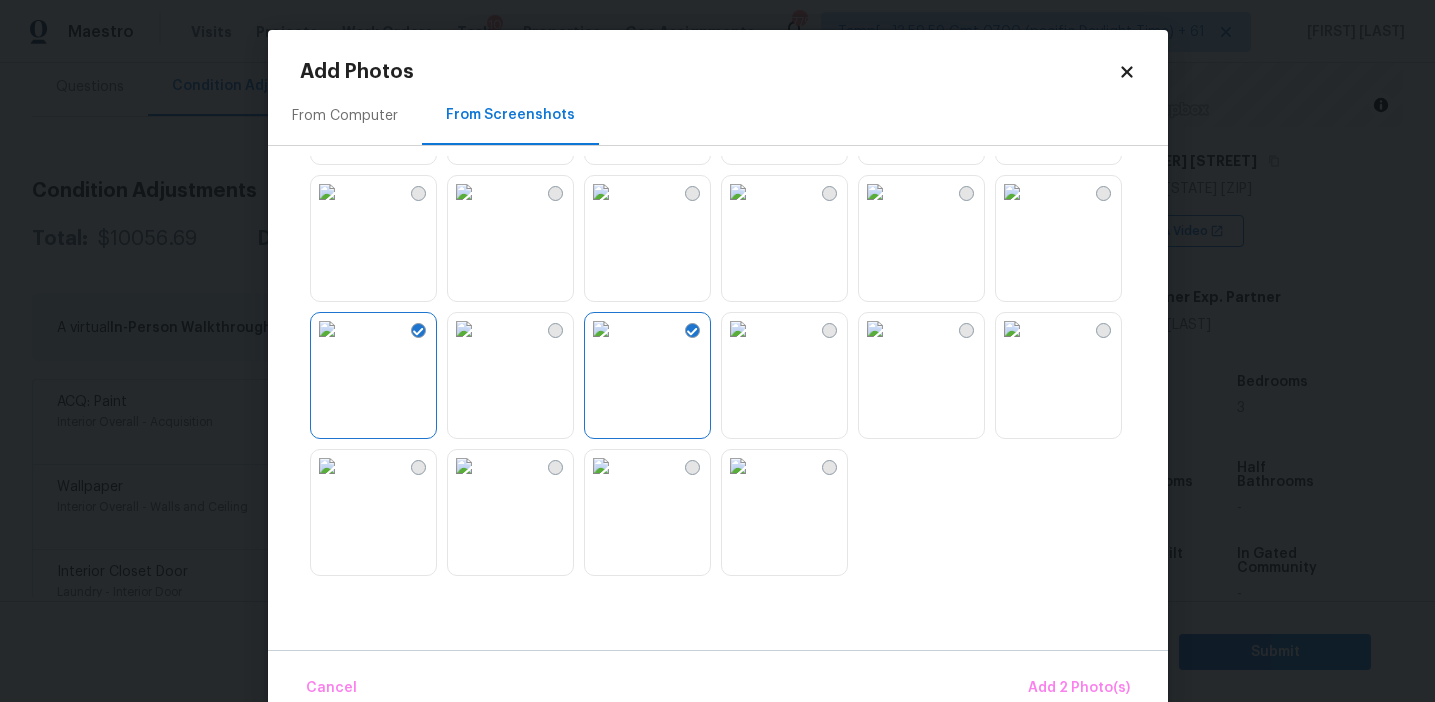 click at bounding box center (327, 192) 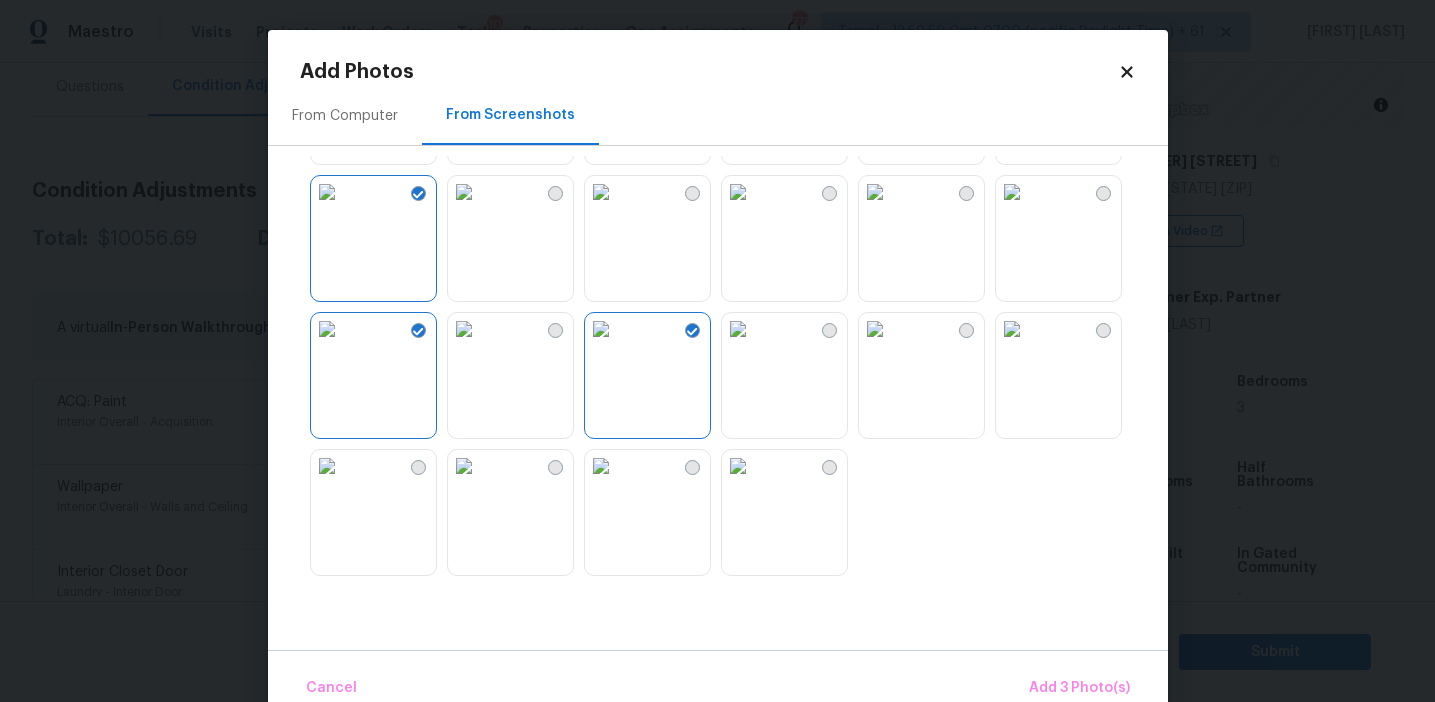 click at bounding box center [464, 192] 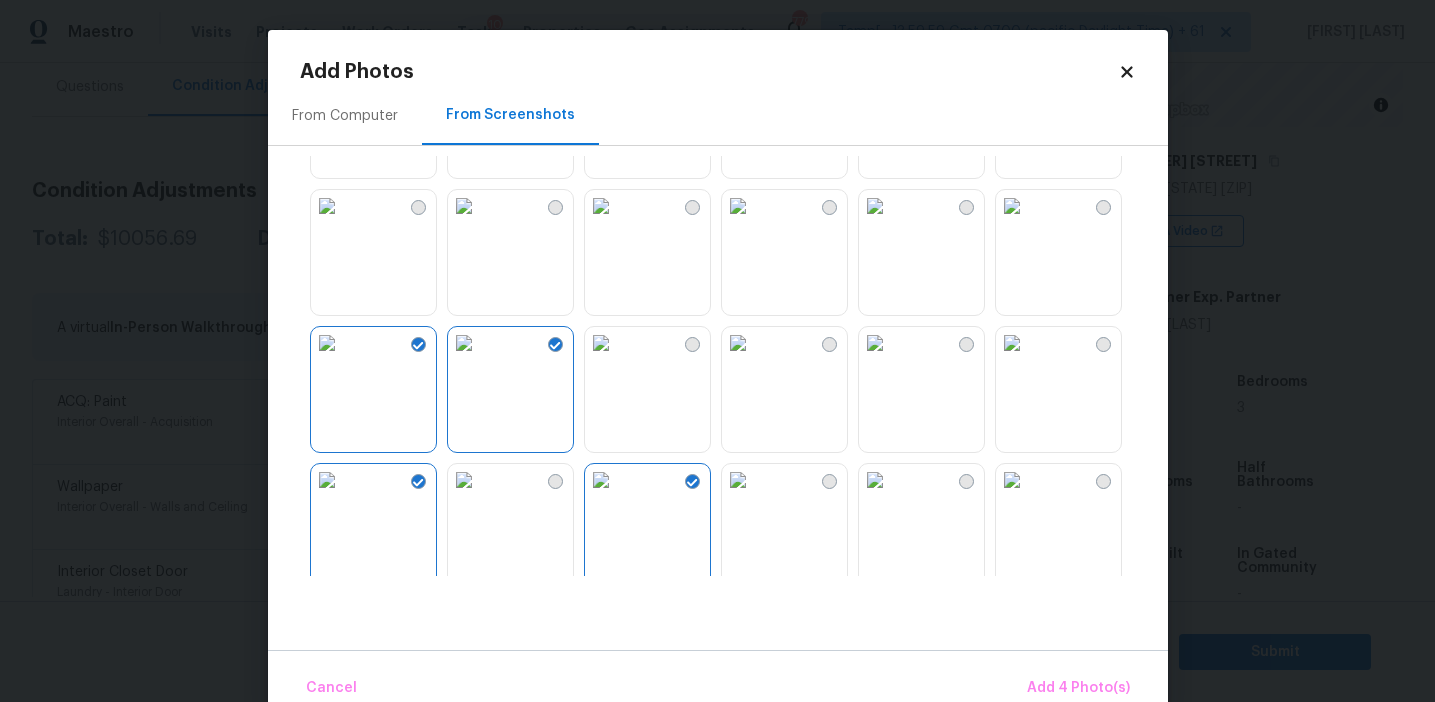 scroll, scrollTop: 1756, scrollLeft: 0, axis: vertical 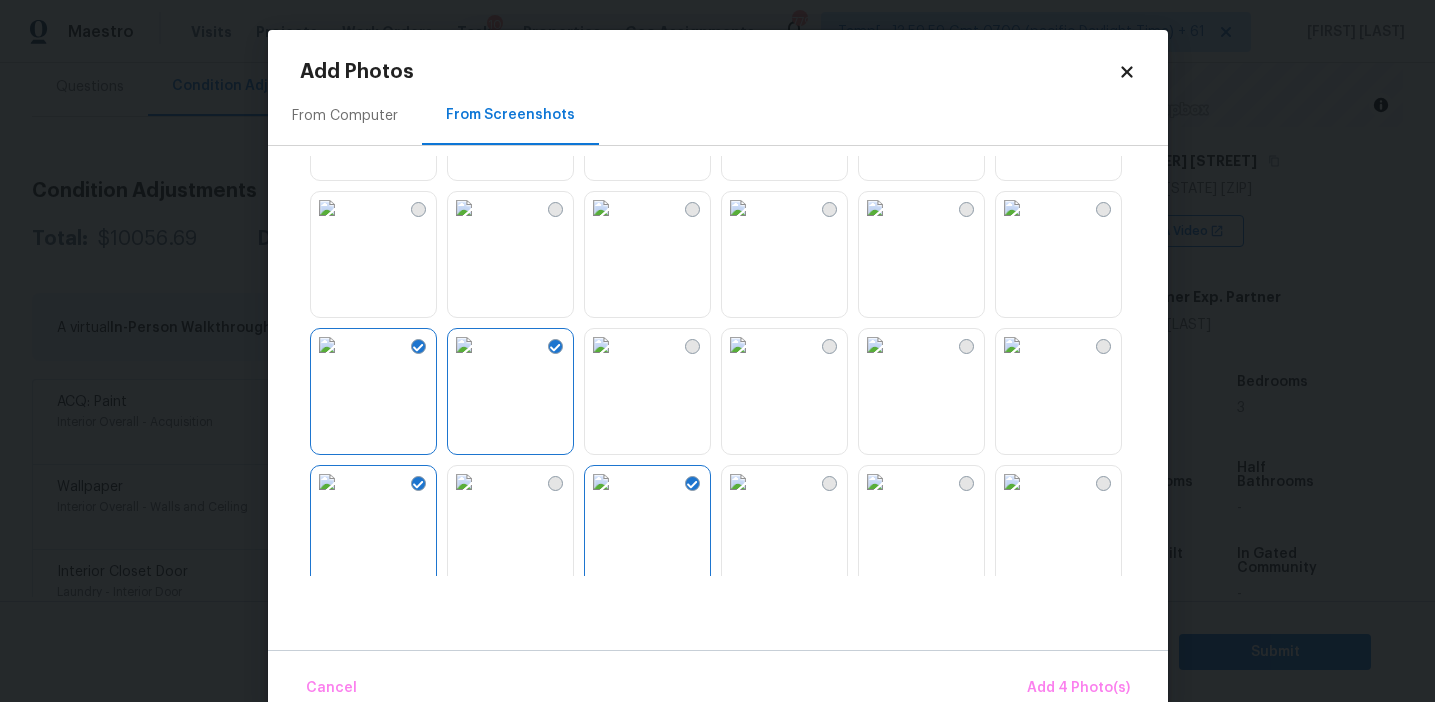 click at bounding box center [734, 366] 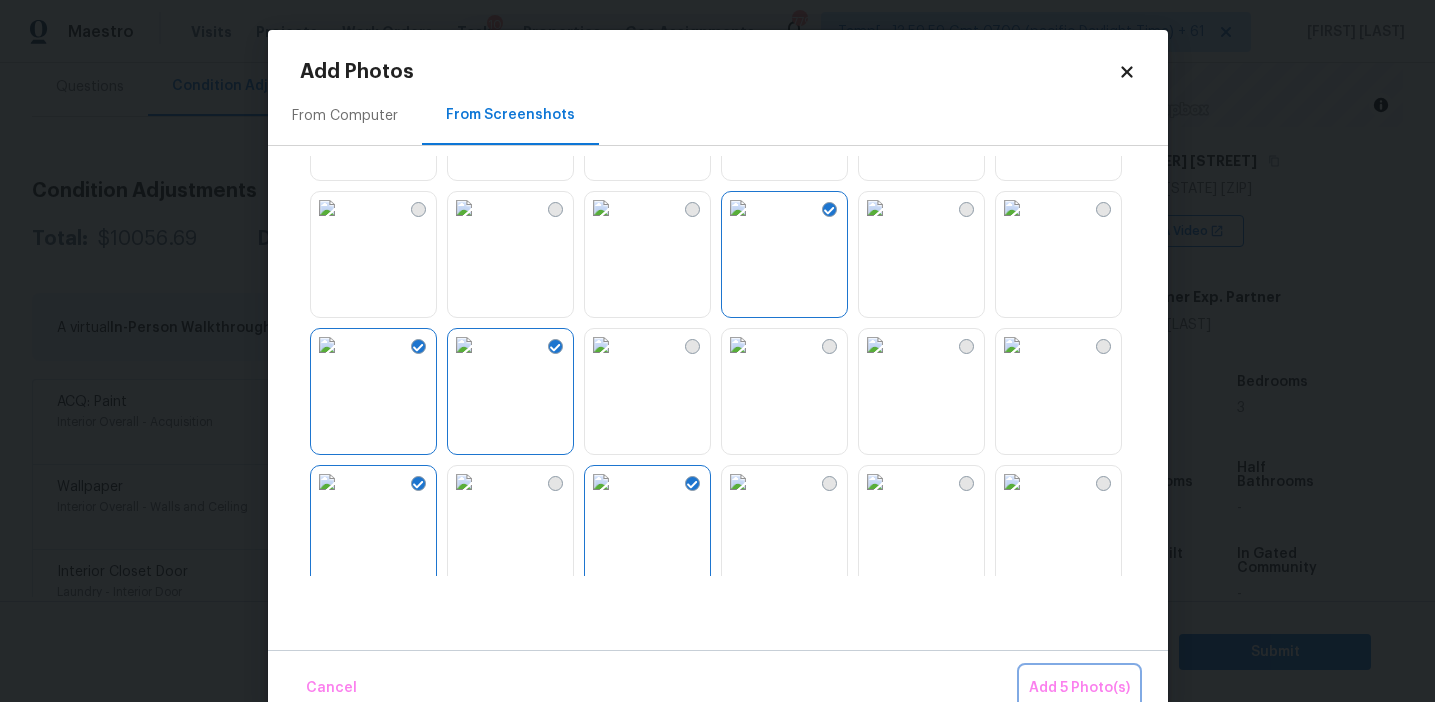 click on "Add 5 Photo(s)" at bounding box center [1079, 688] 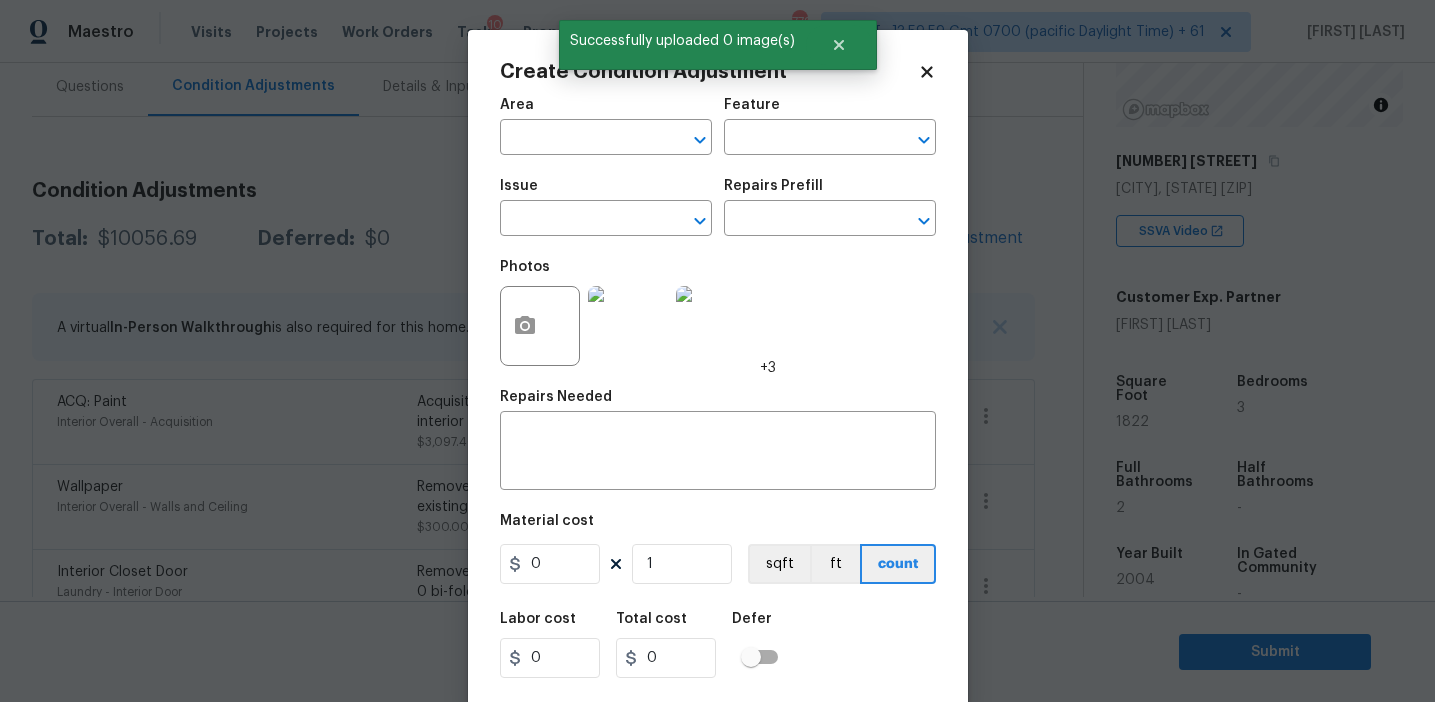 click on "Area ​" at bounding box center (606, 126) 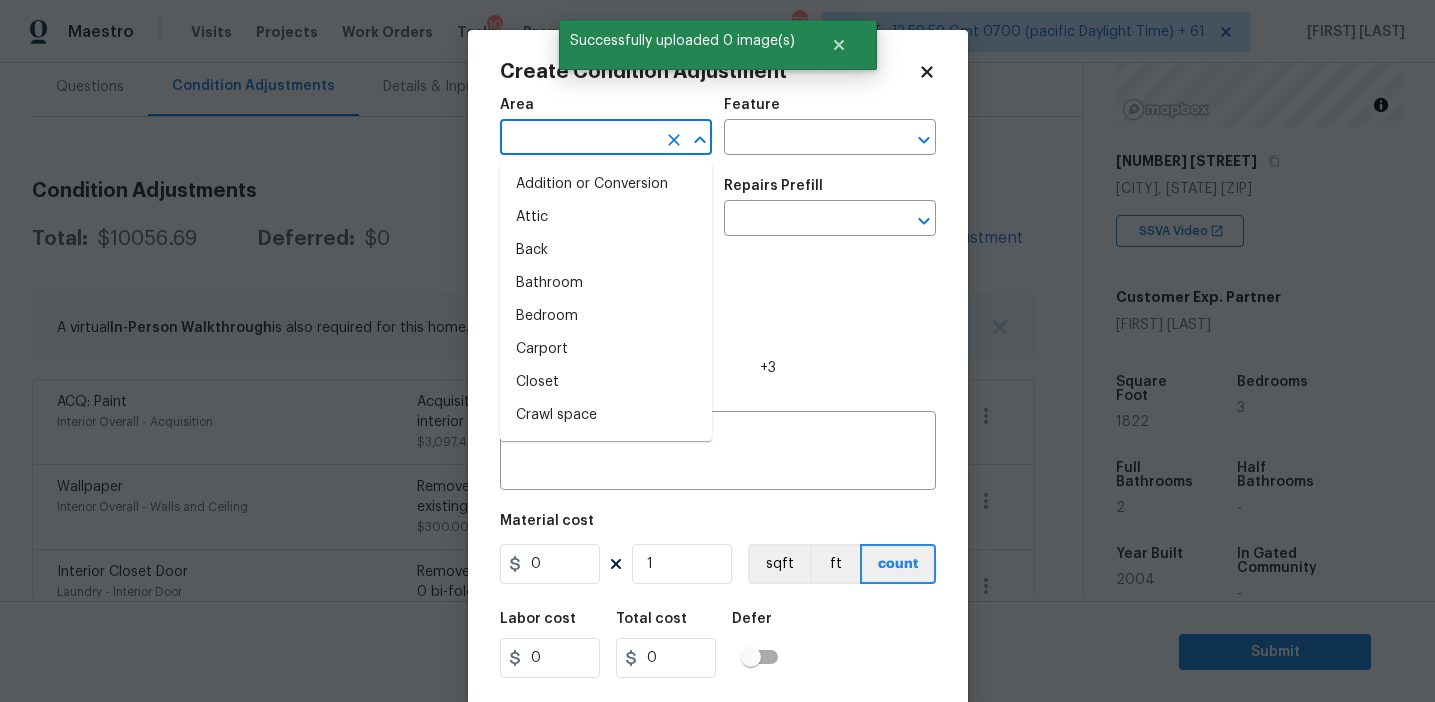 click at bounding box center [578, 139] 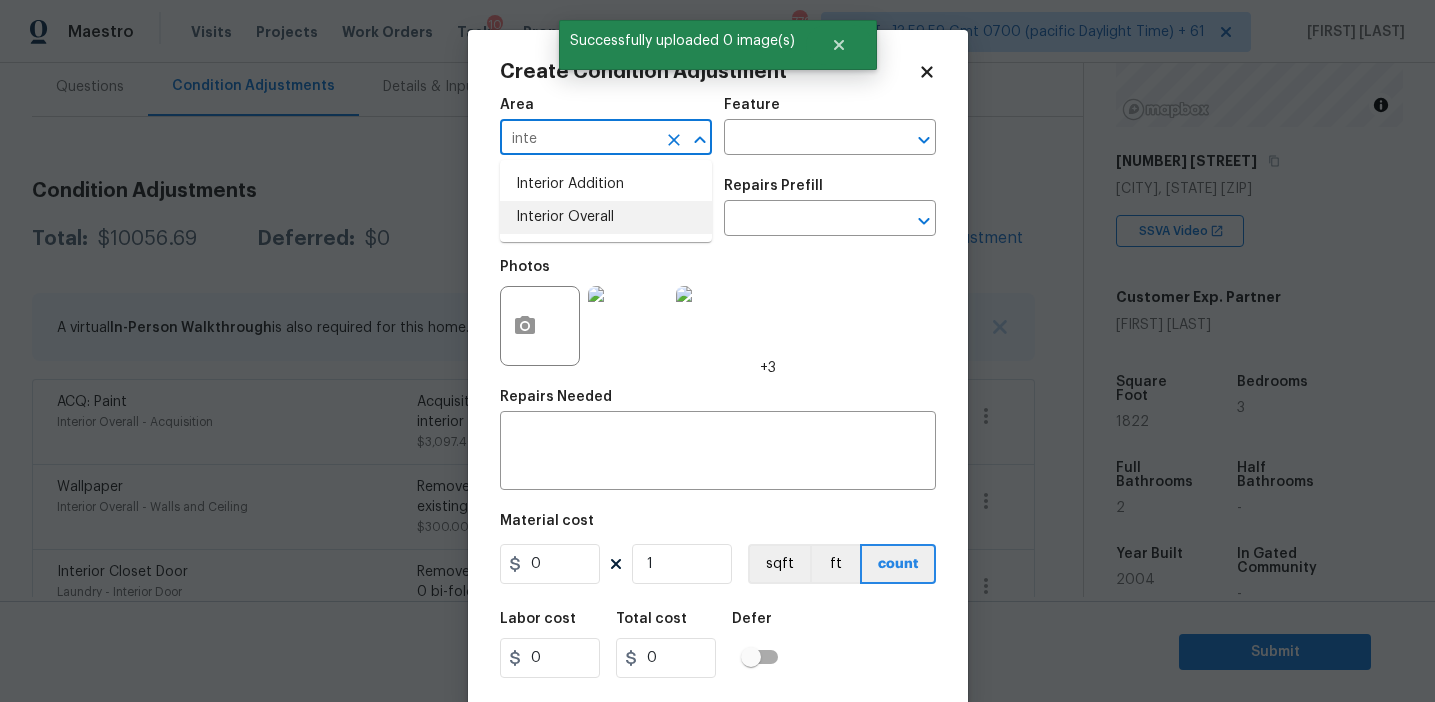 click on "Interior Overall" at bounding box center [606, 217] 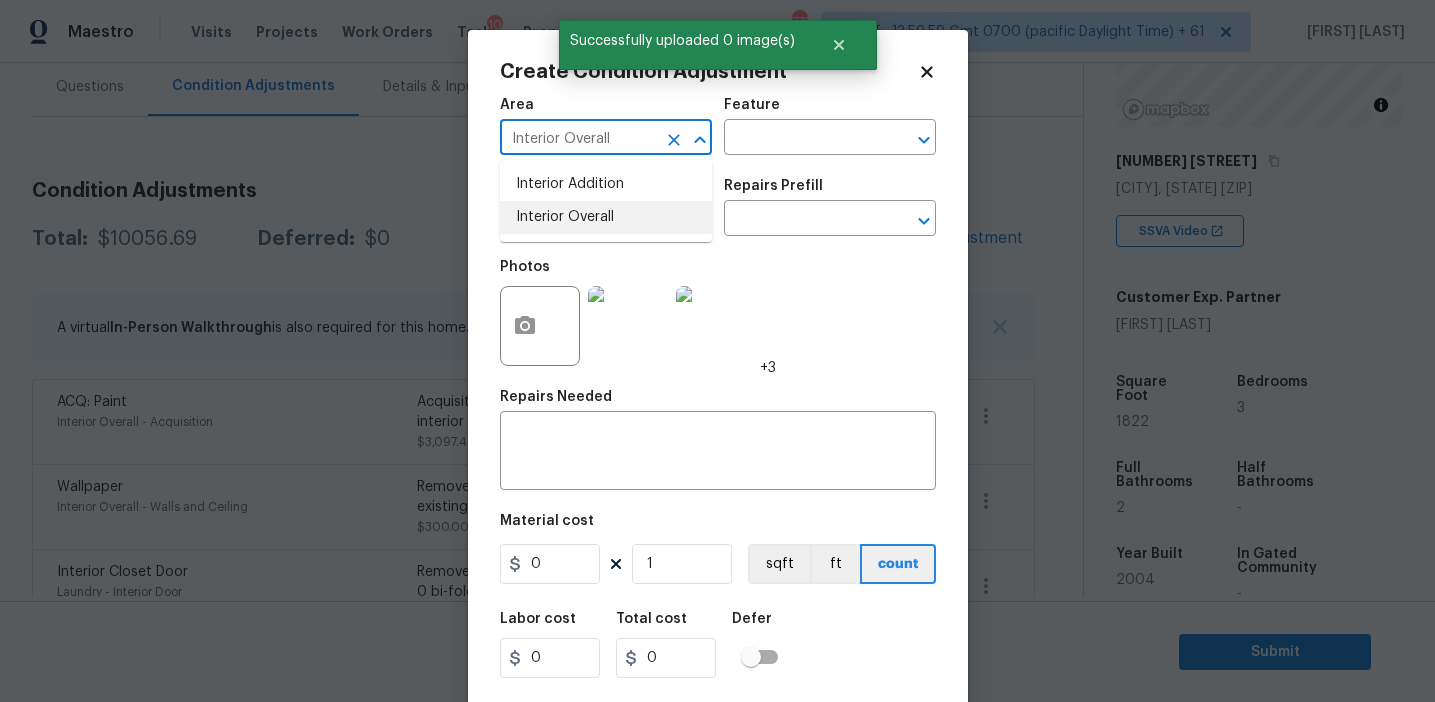 type on "Interior Overall" 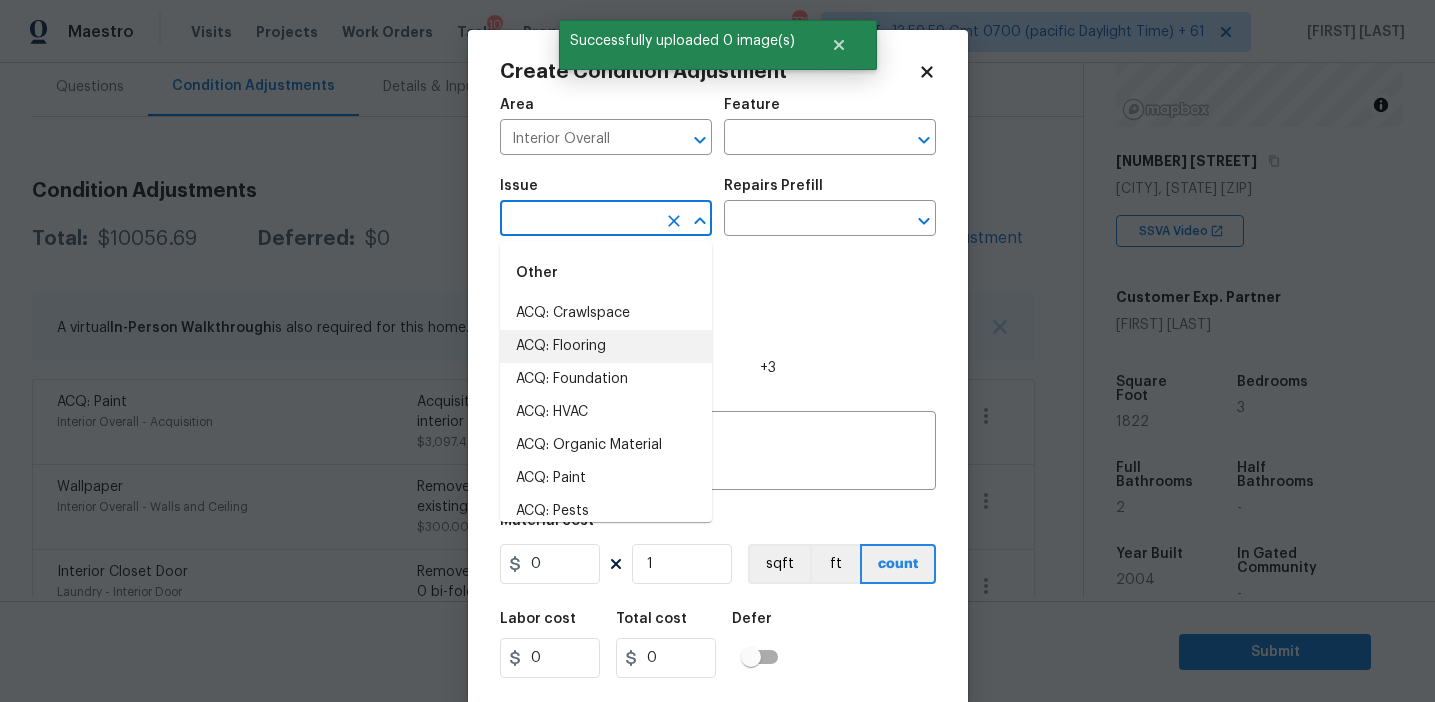 click on "ACQ: Flooring" at bounding box center [606, 346] 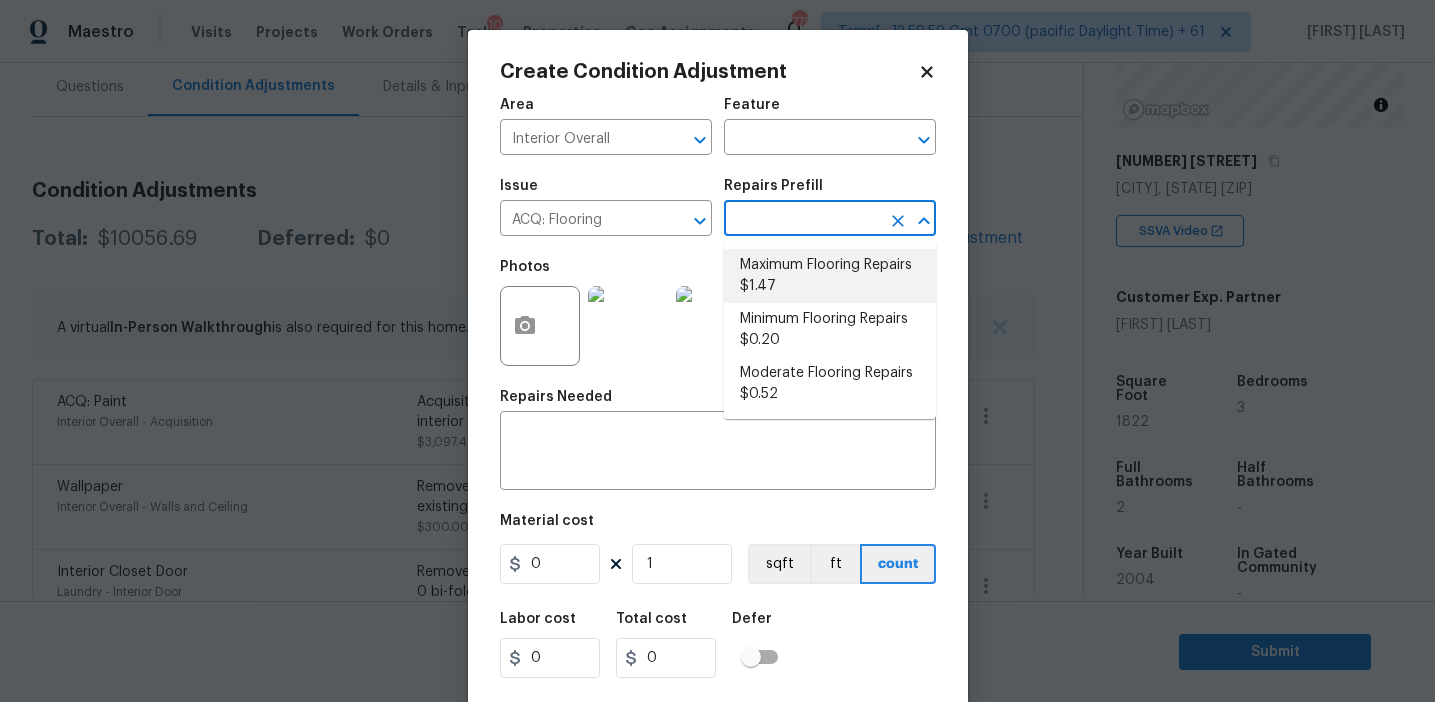click on "Maximum Flooring Repairs $1.47" at bounding box center [830, 276] 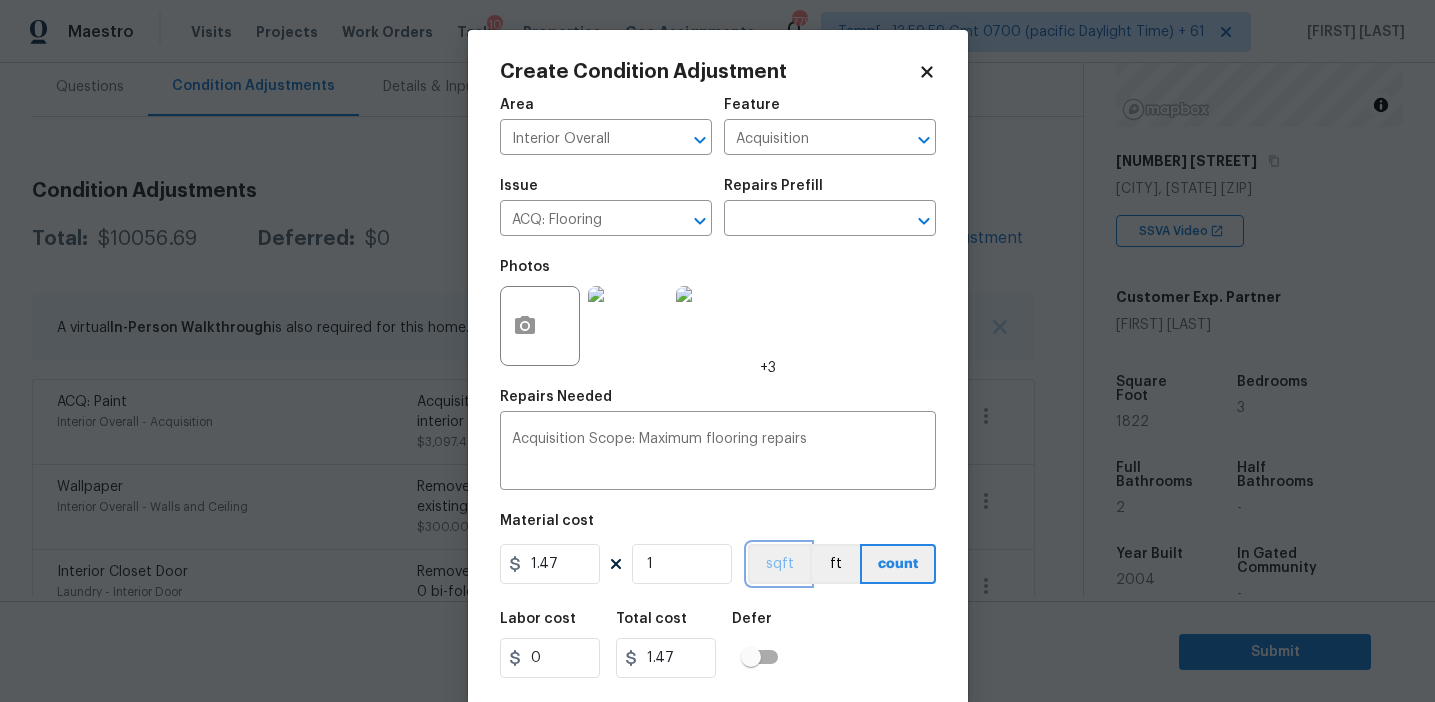 click on "sqft" at bounding box center (779, 564) 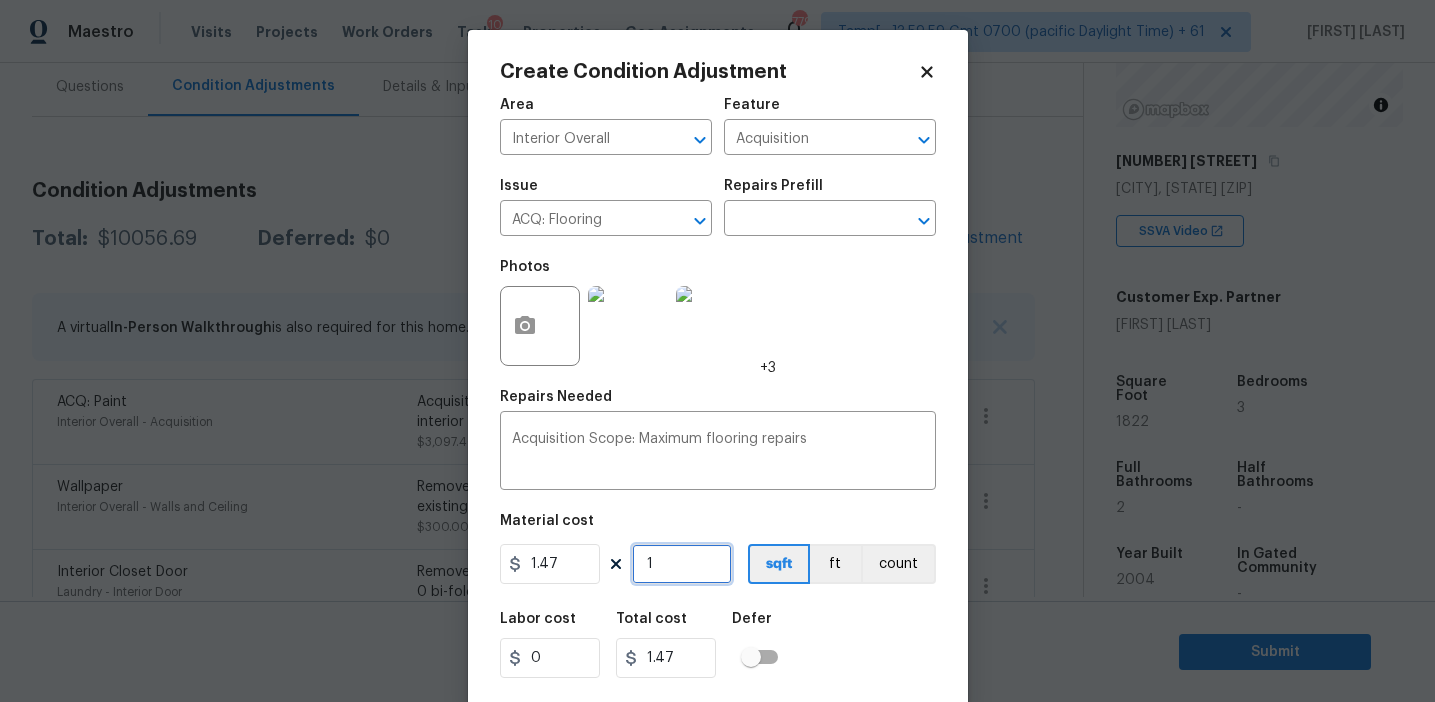 click on "1" at bounding box center (682, 564) 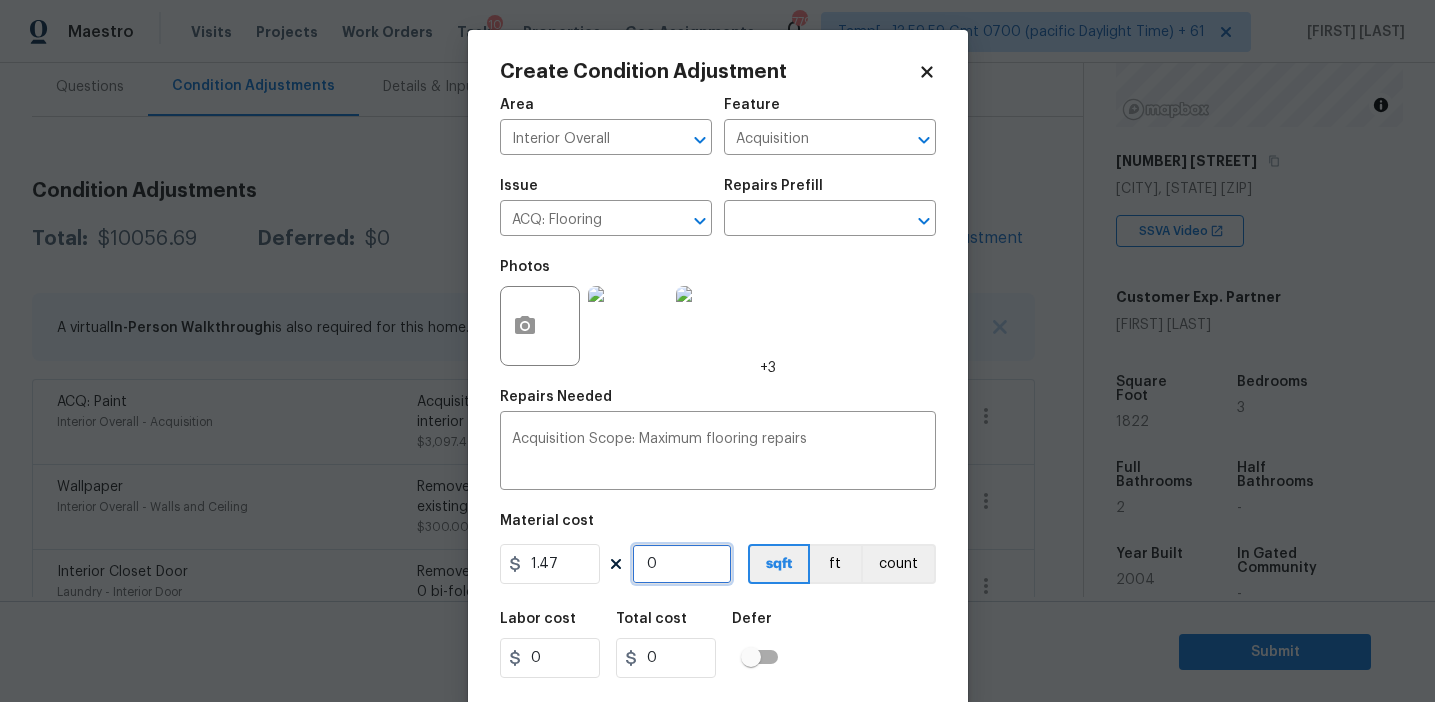 paste on "1822" 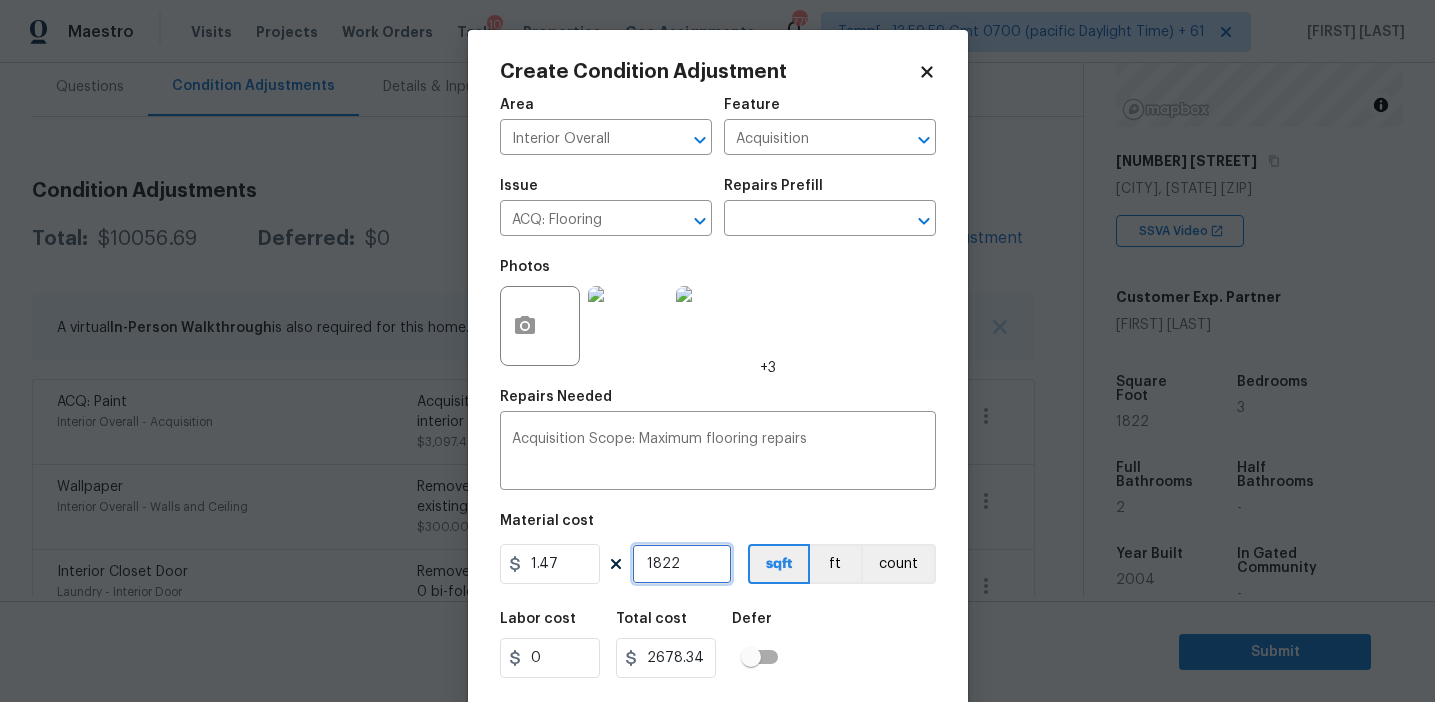 type on "1822" 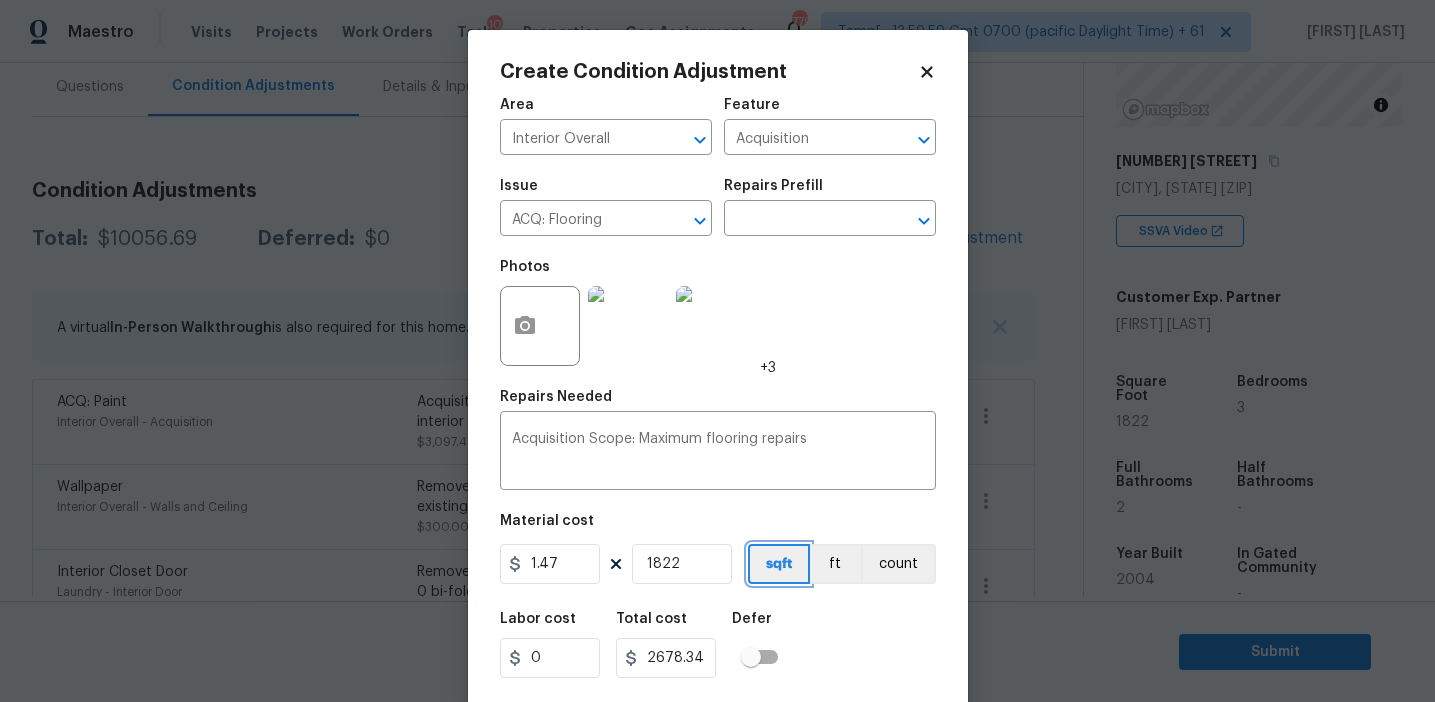 type 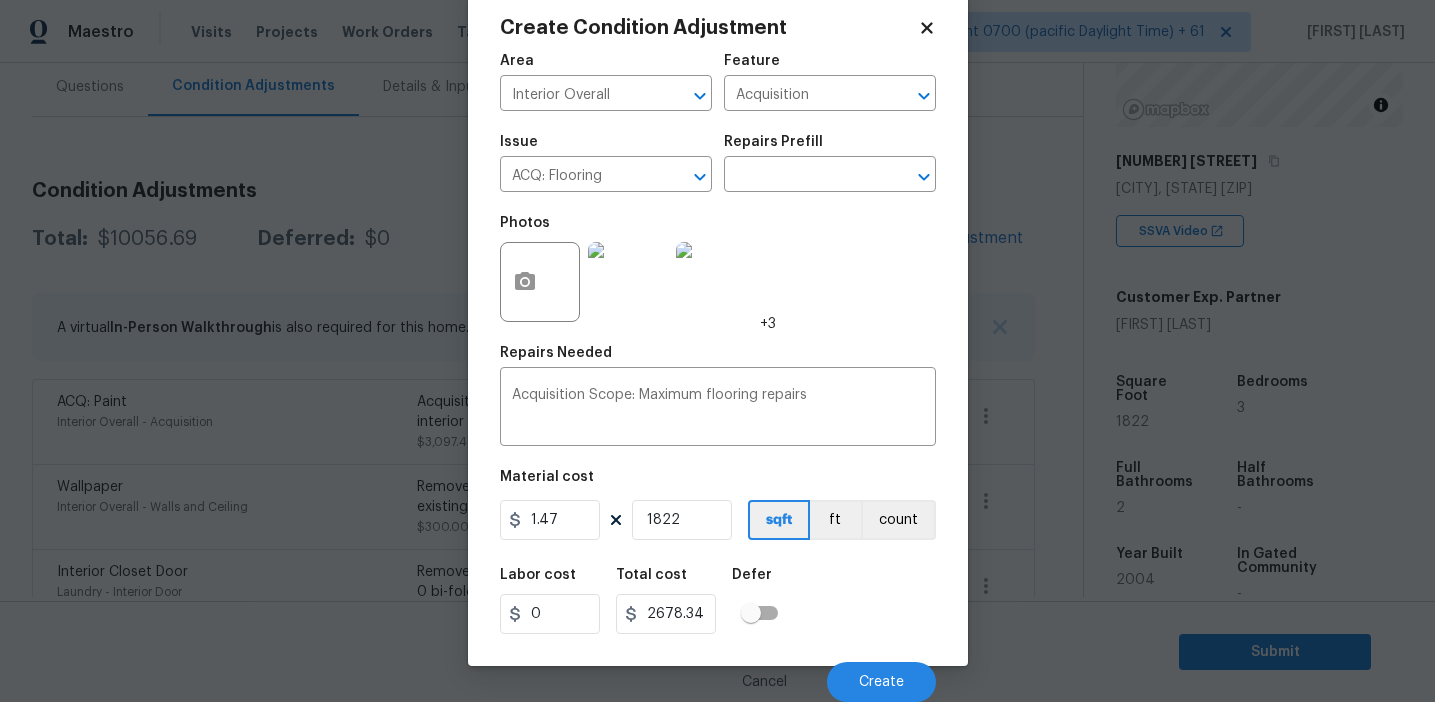 click on "Labor cost 0 Total cost 2678.34 Defer" at bounding box center [718, 601] 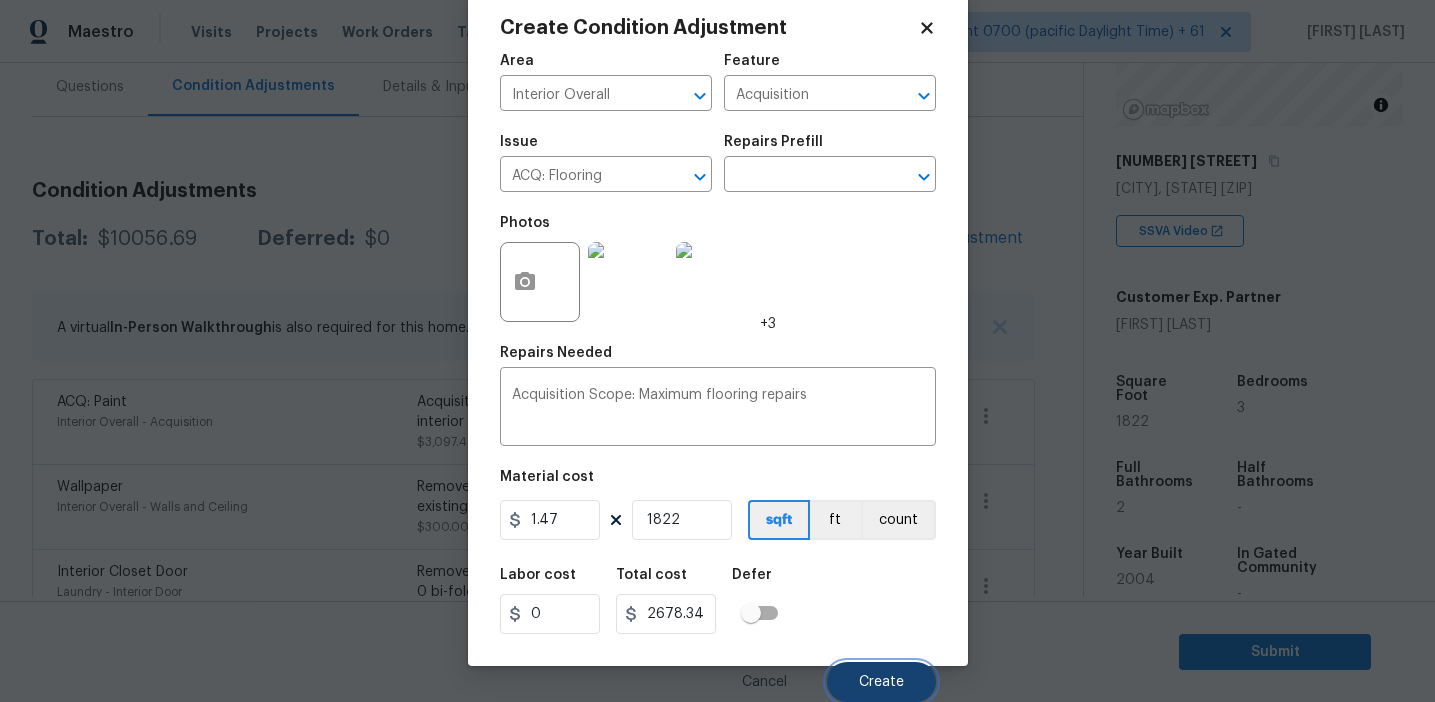 click on "Create" at bounding box center [881, 682] 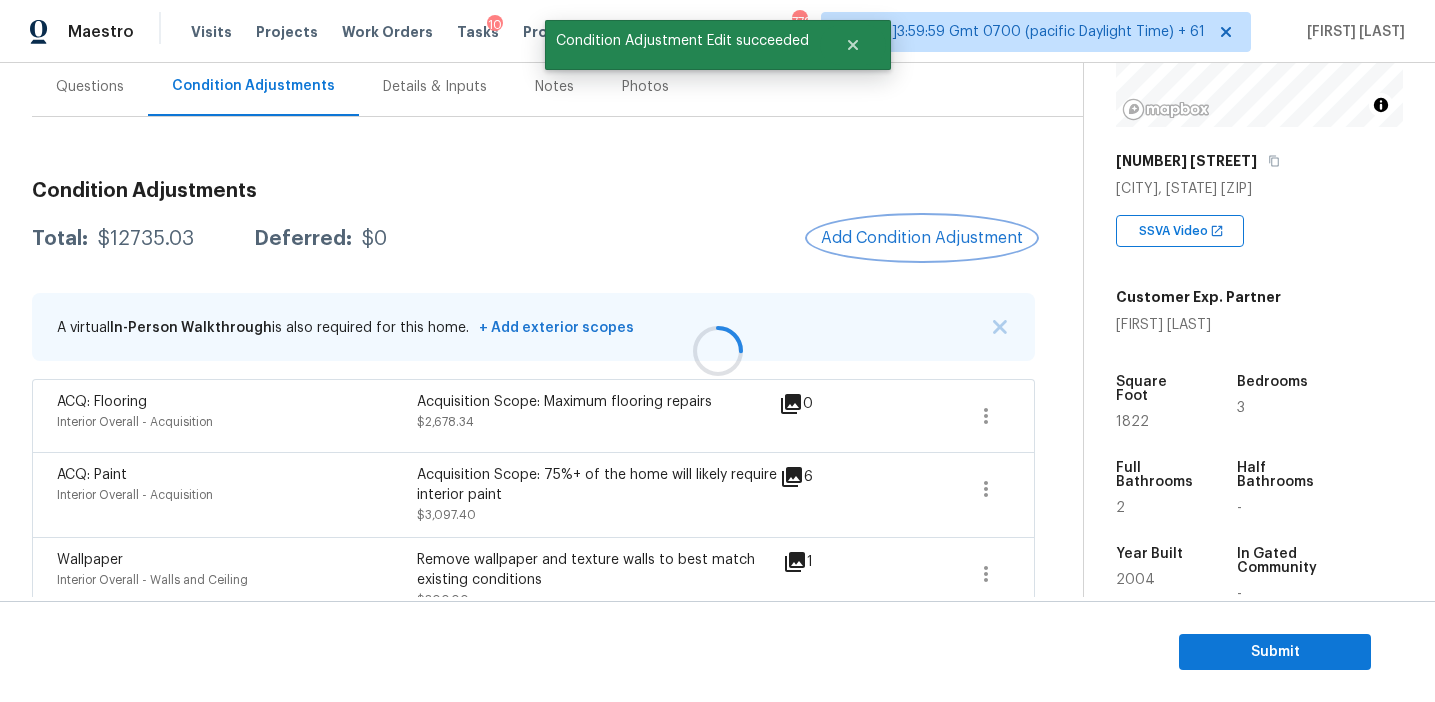 scroll, scrollTop: 0, scrollLeft: 0, axis: both 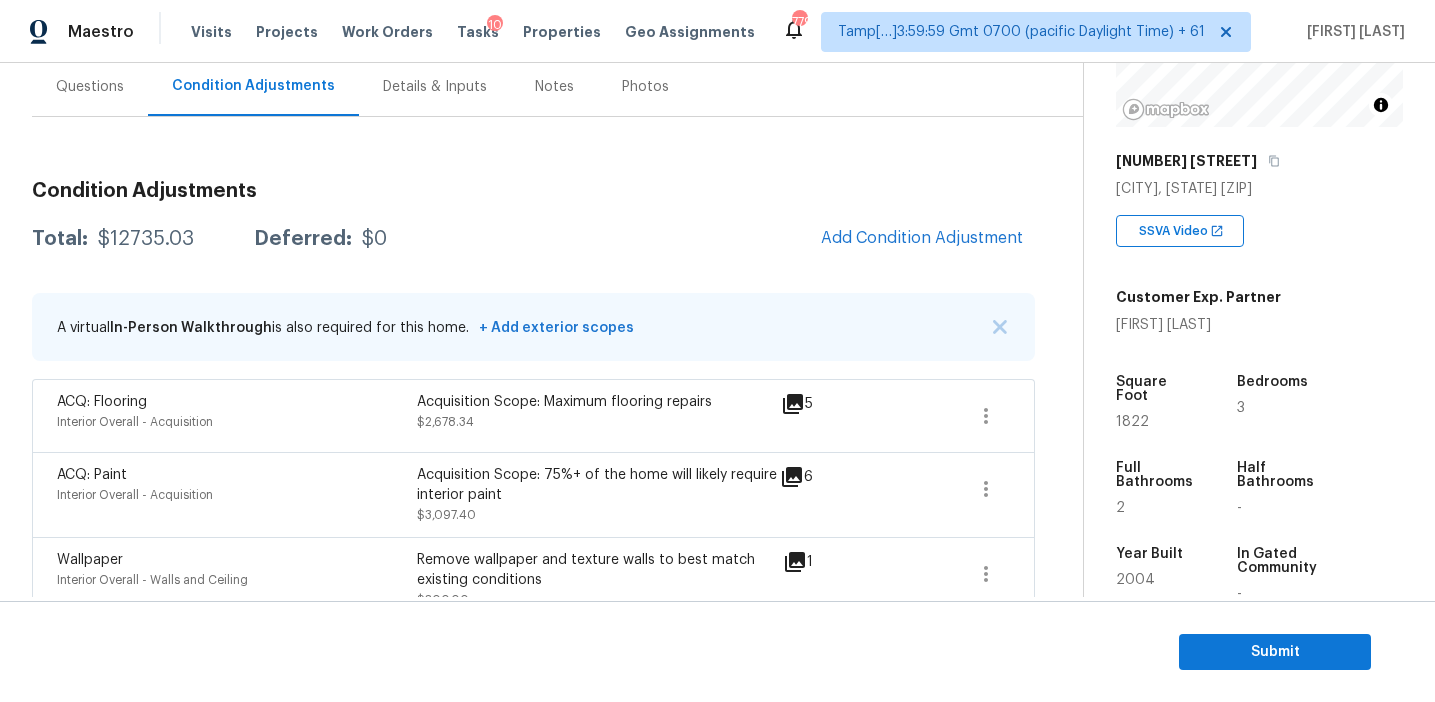 click on "Total:  $12735.03 Deferred:  $0 Add Condition Adjustment" at bounding box center (533, 239) 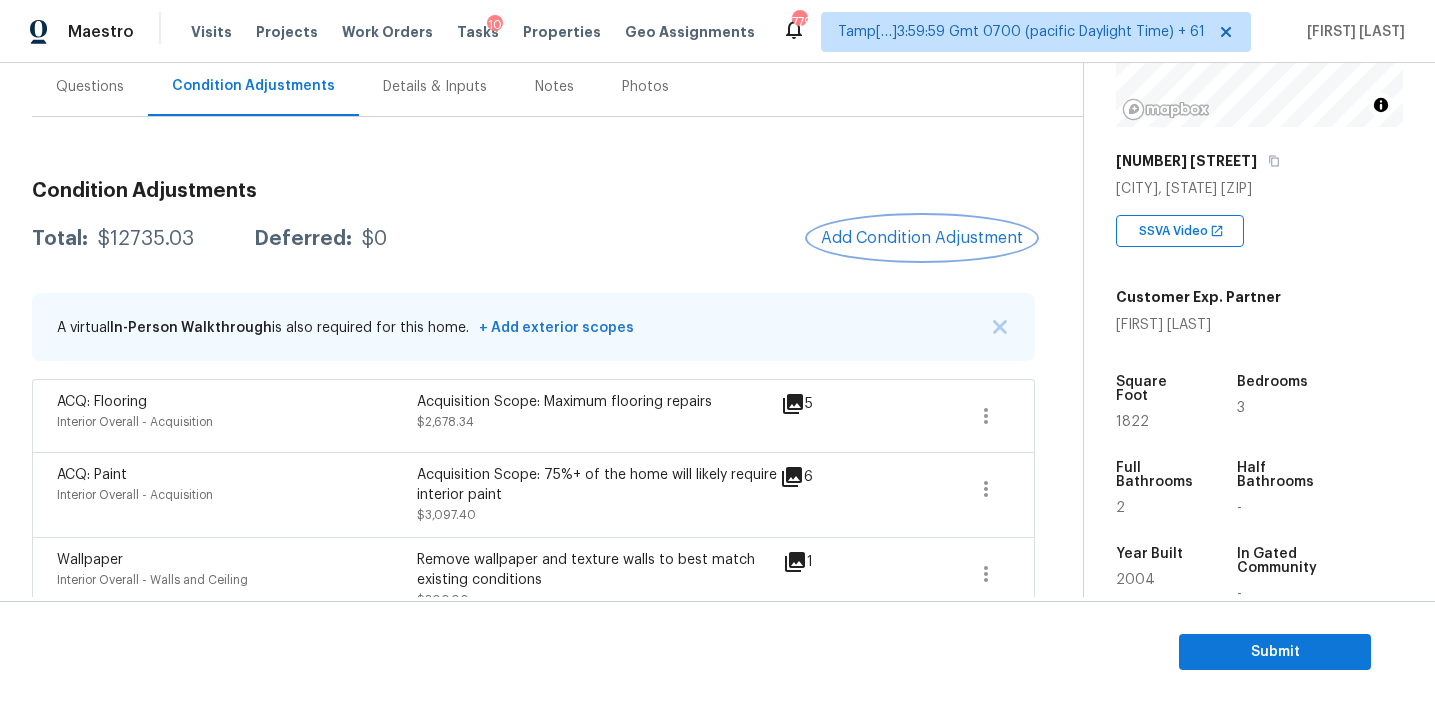 click on "Add Condition Adjustment" at bounding box center [922, 238] 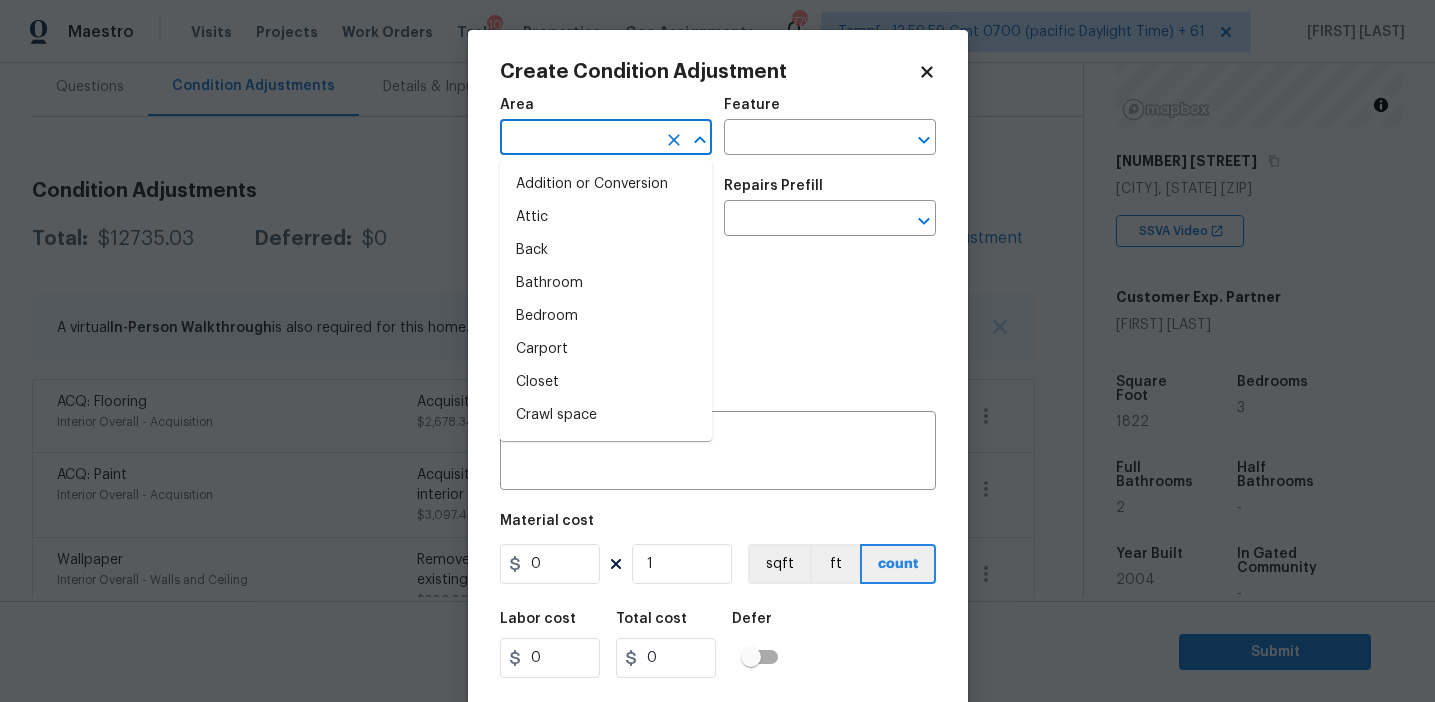 click at bounding box center [578, 139] 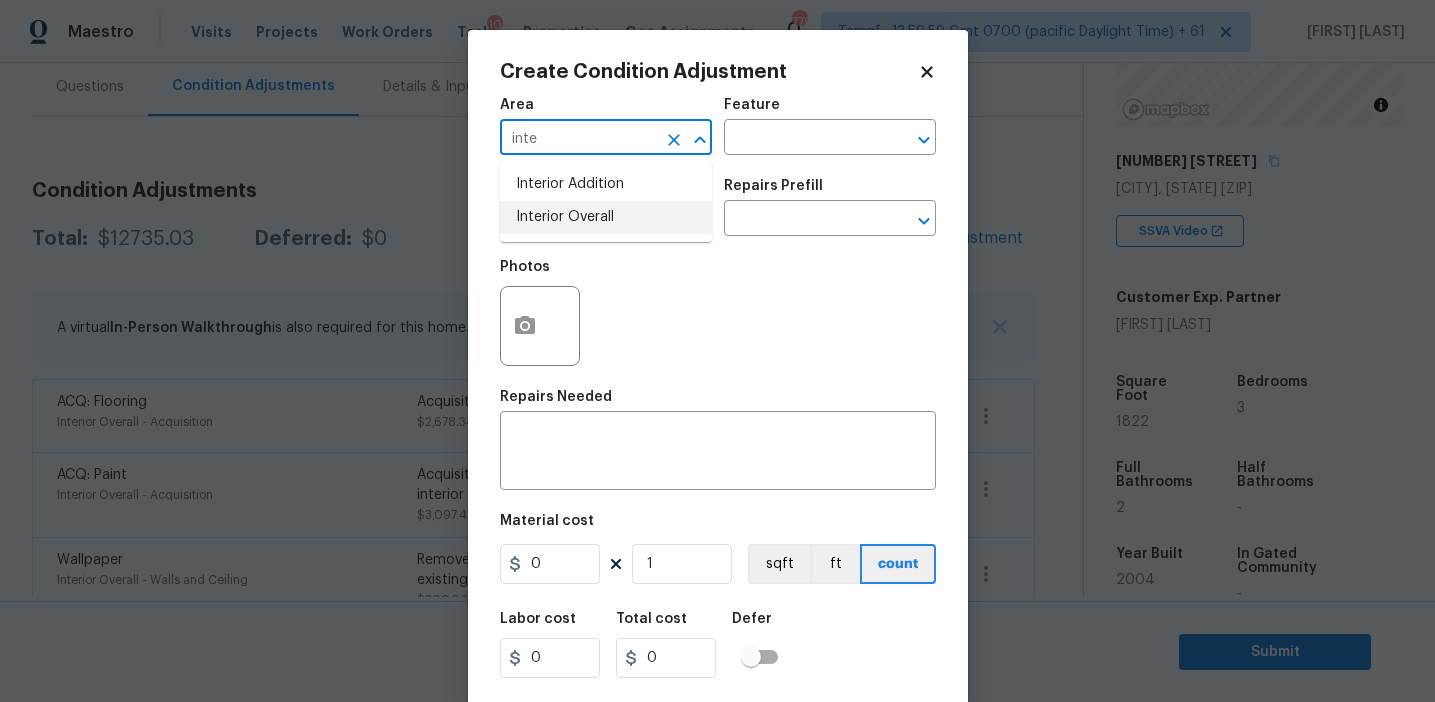 click on "Interior Overall" at bounding box center [606, 217] 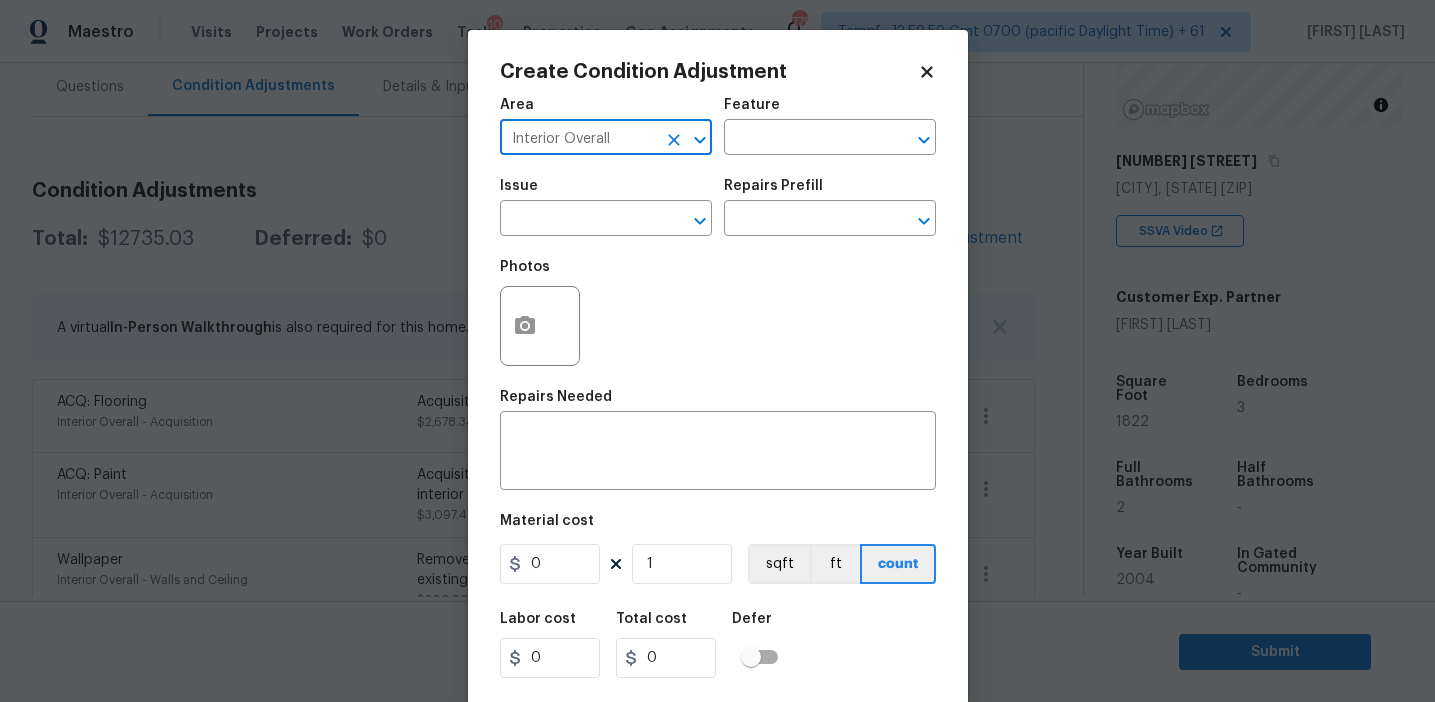 type on "Interior Overall" 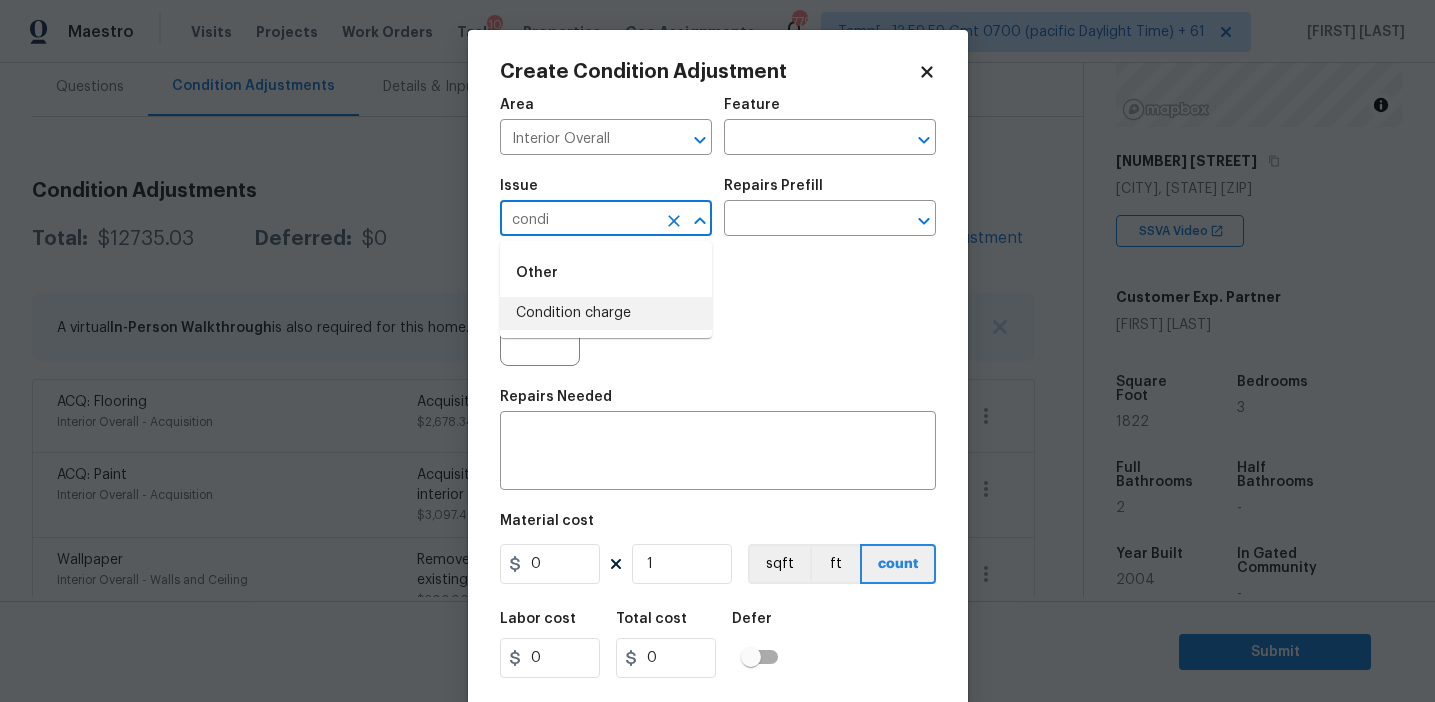 click on "Other Condition charge" at bounding box center (606, 289) 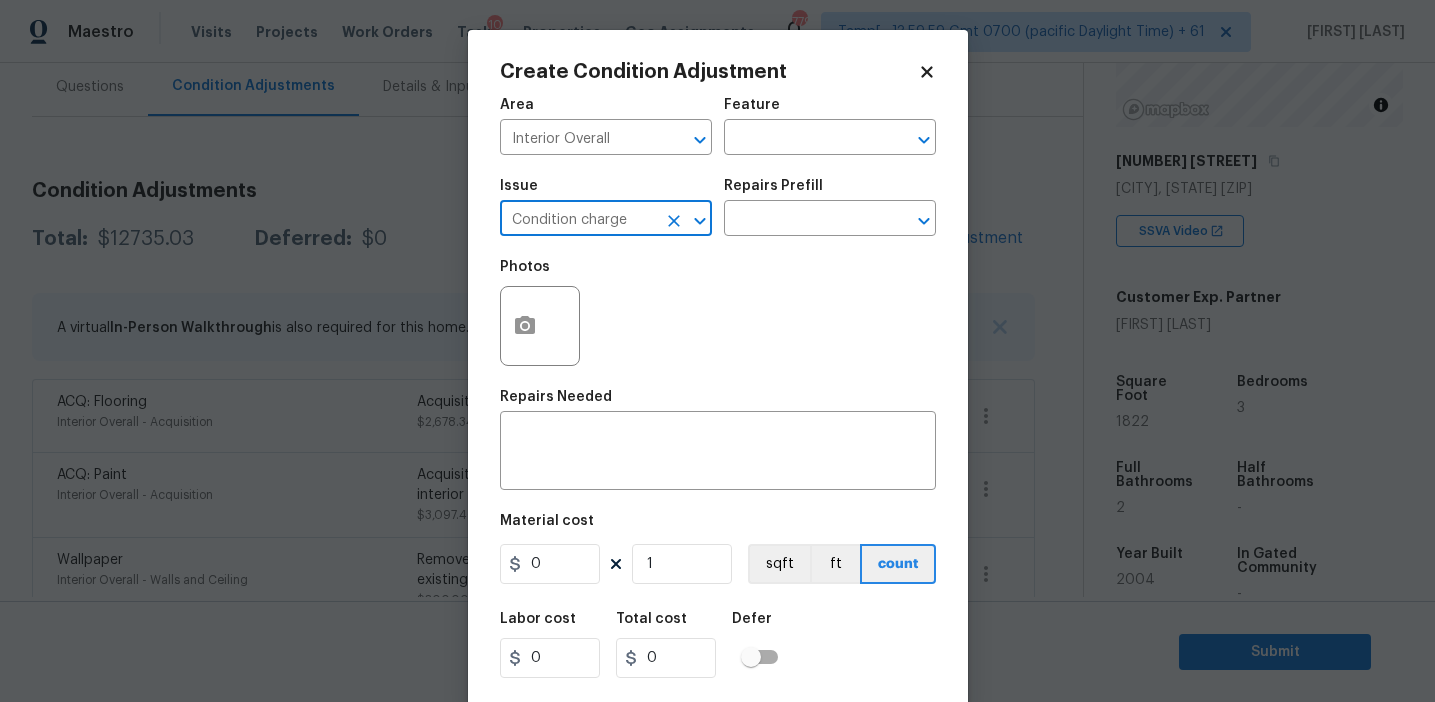 type on "Condition charge" 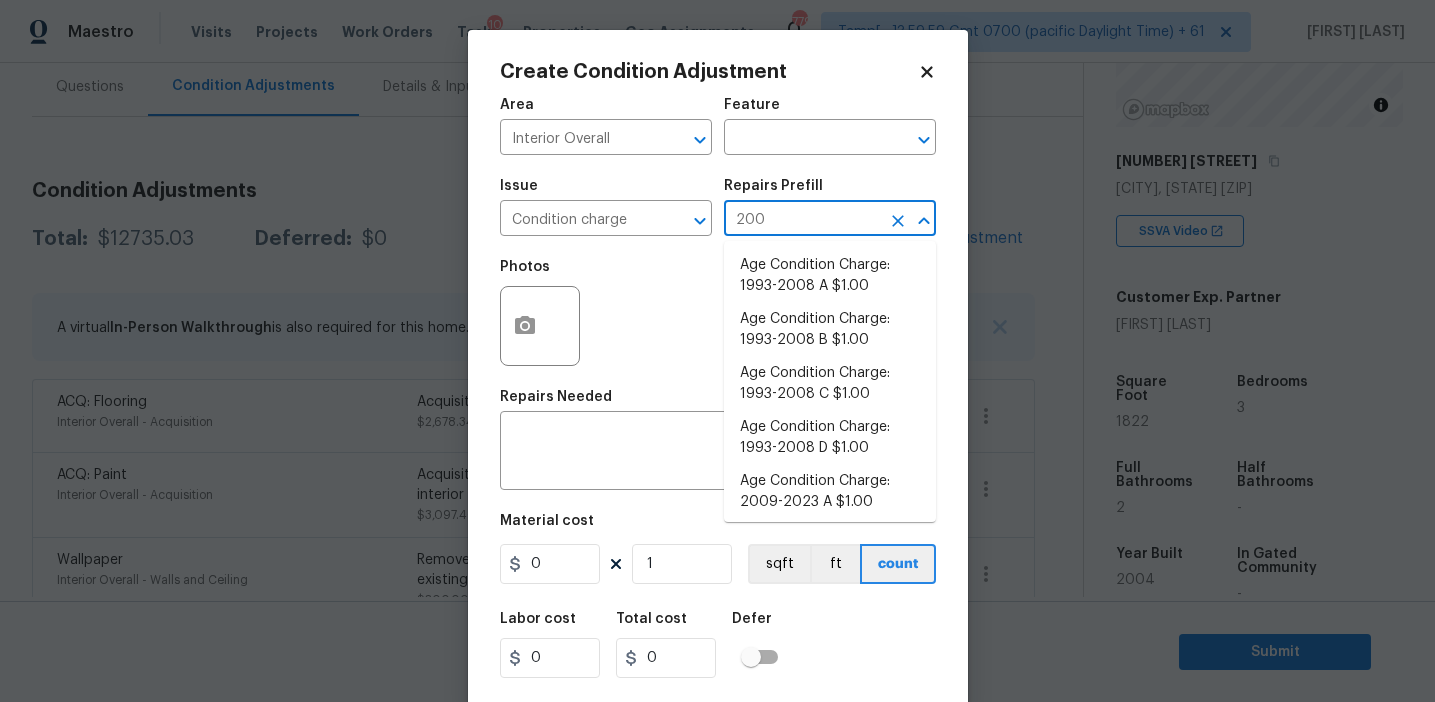 type on "2008" 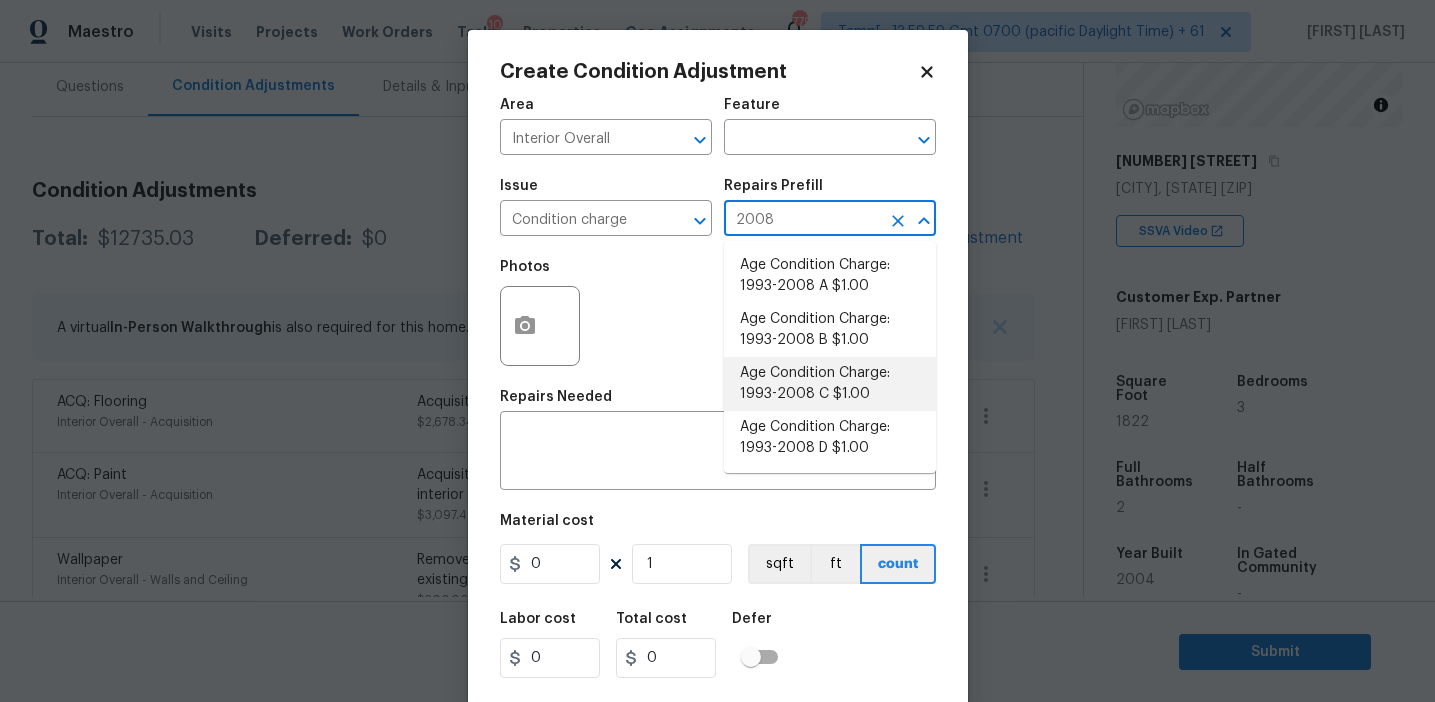 click on "Age Condition Charge: 1993-2008 C	 $1.00" at bounding box center (830, 384) 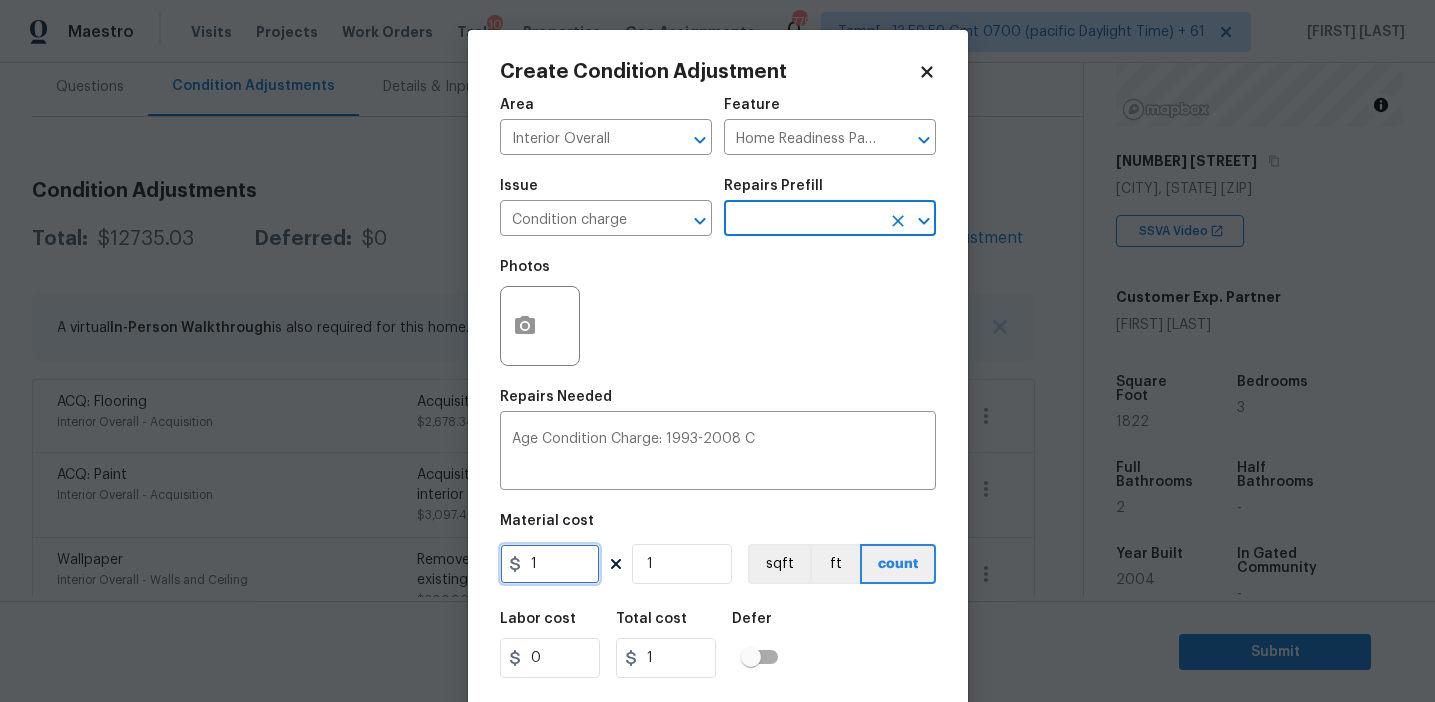 click on "1" at bounding box center (550, 564) 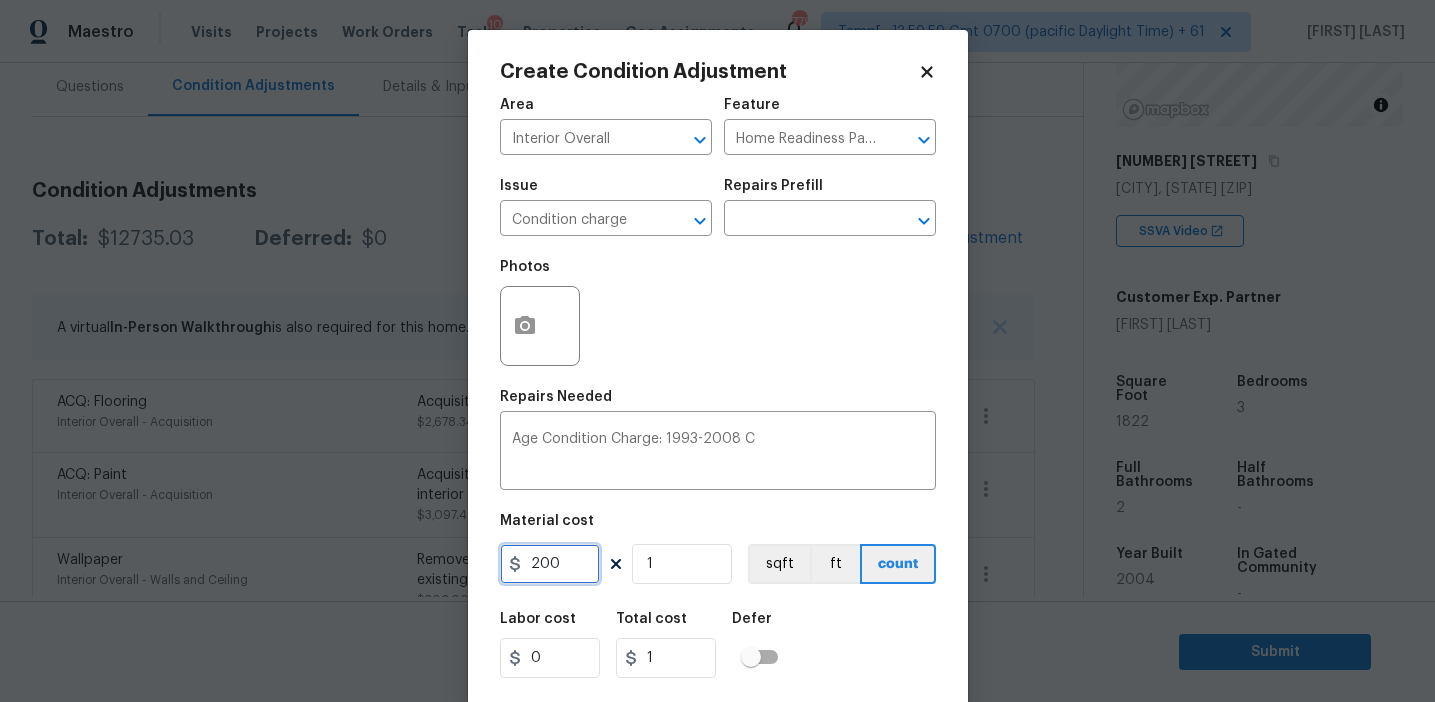 type on "200" 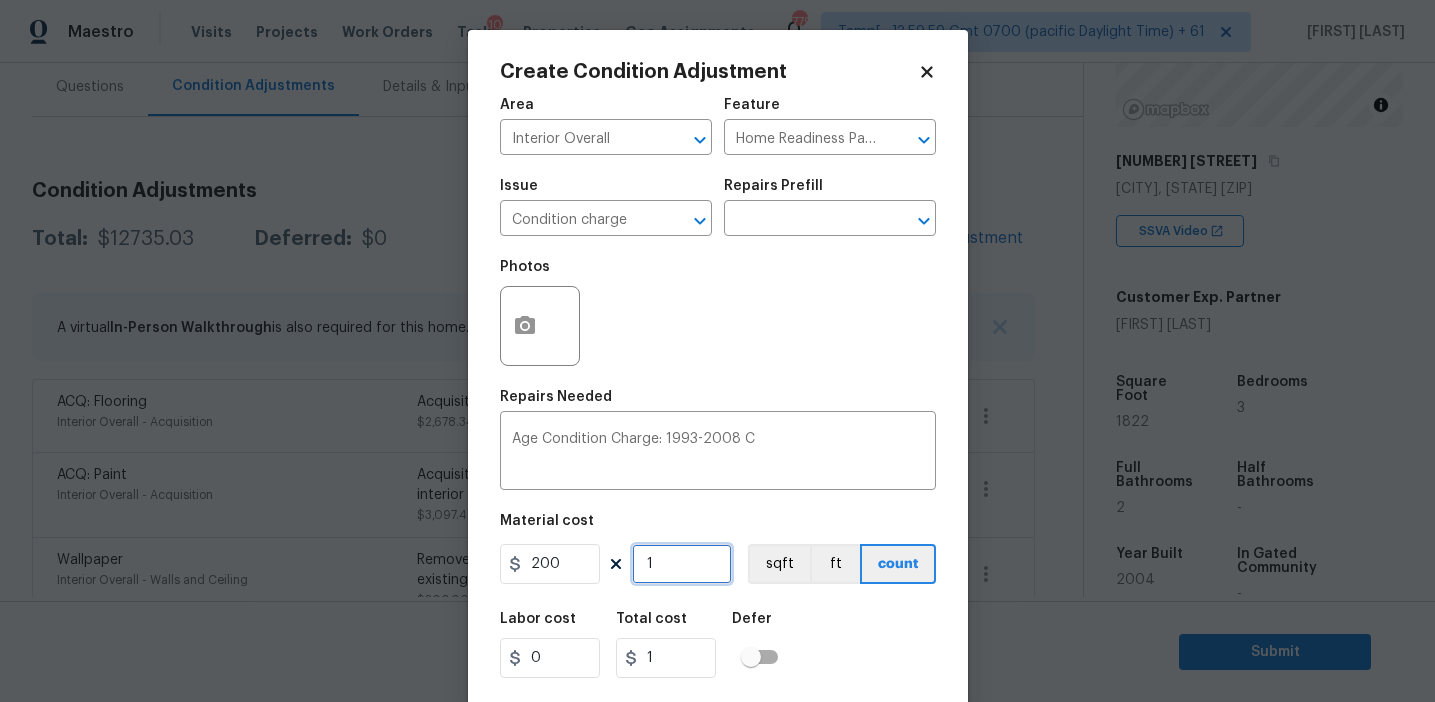 type on "200" 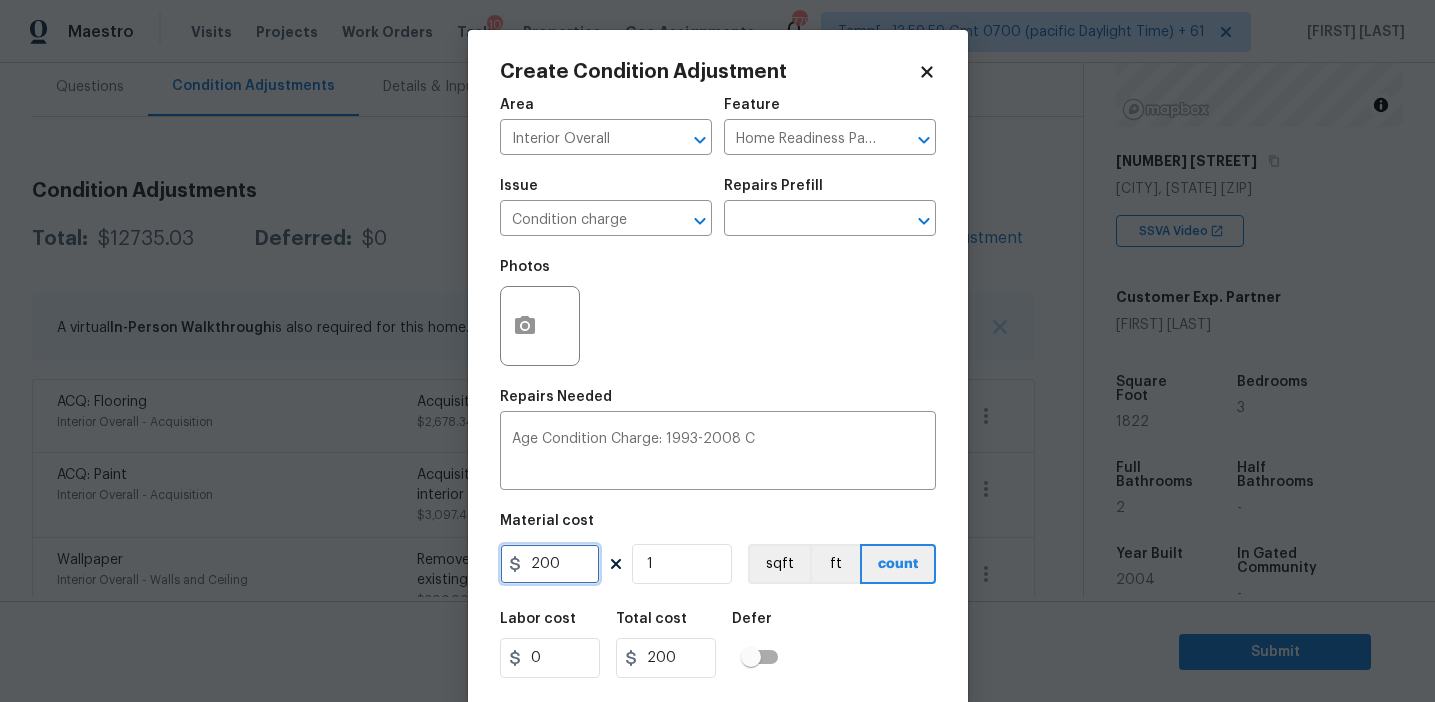 click on "200" at bounding box center (550, 564) 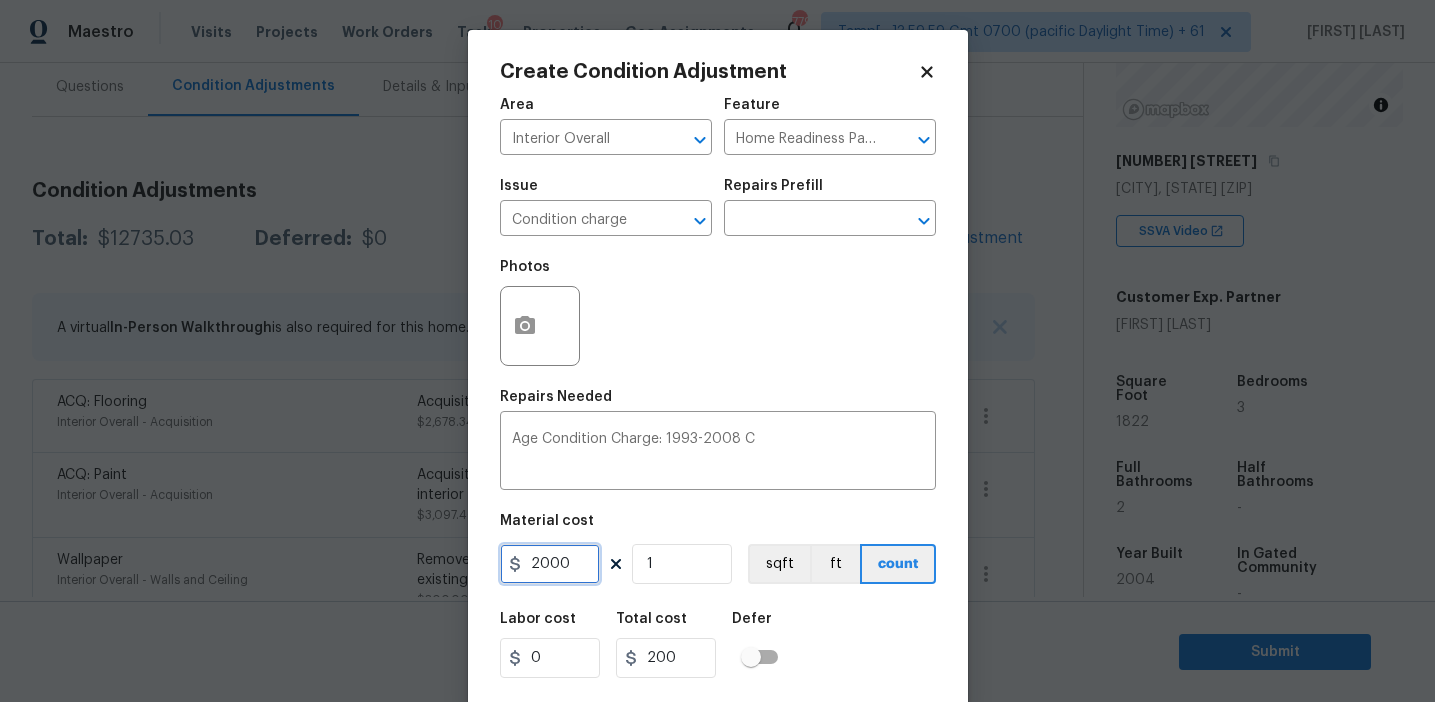 type on "2000" 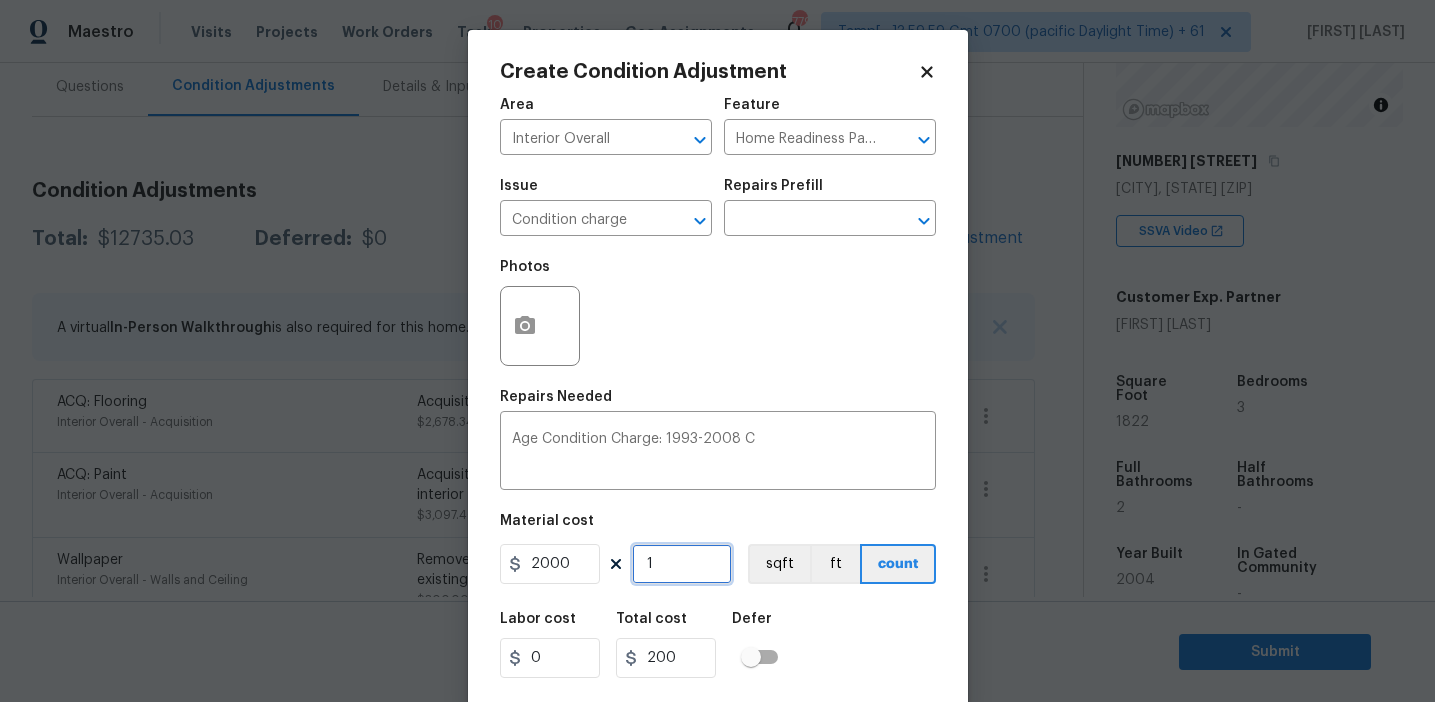 type on "2000" 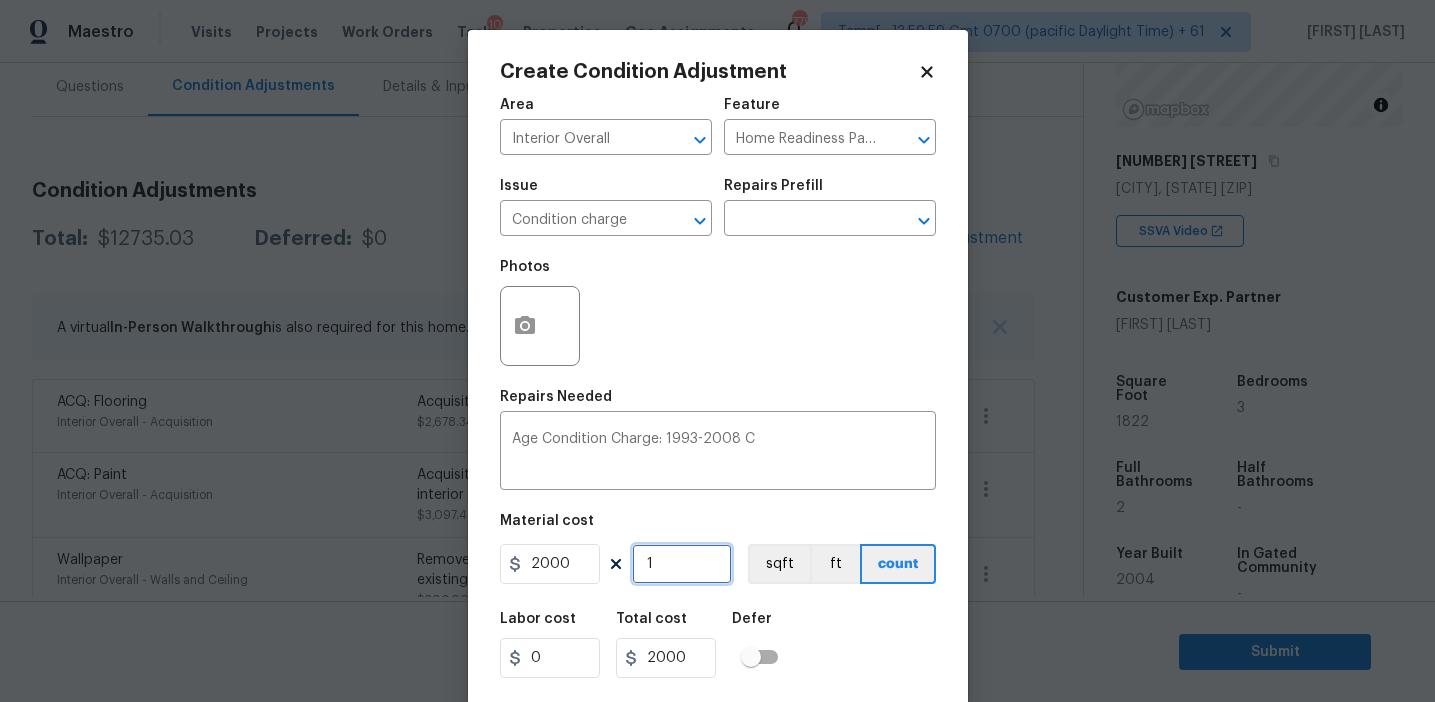 scroll, scrollTop: 45, scrollLeft: 0, axis: vertical 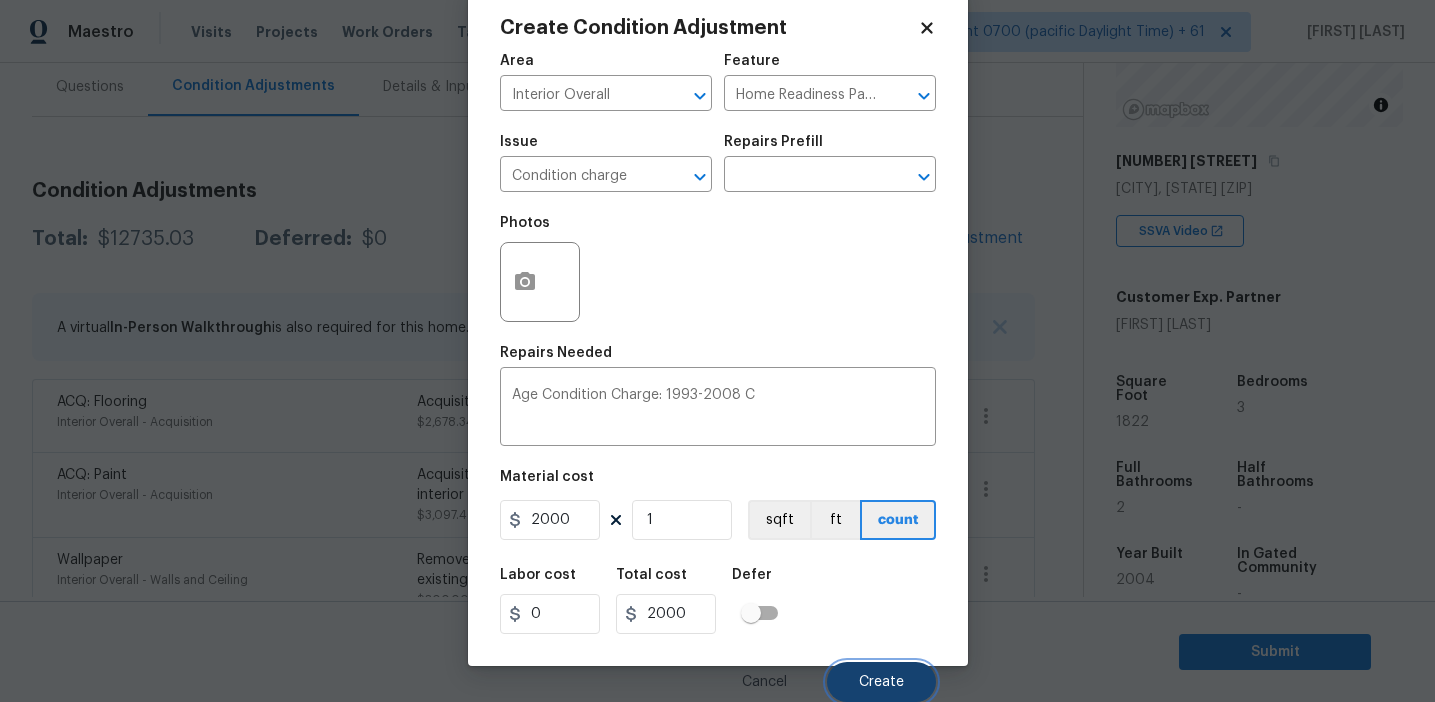 click on "Create" at bounding box center [881, 682] 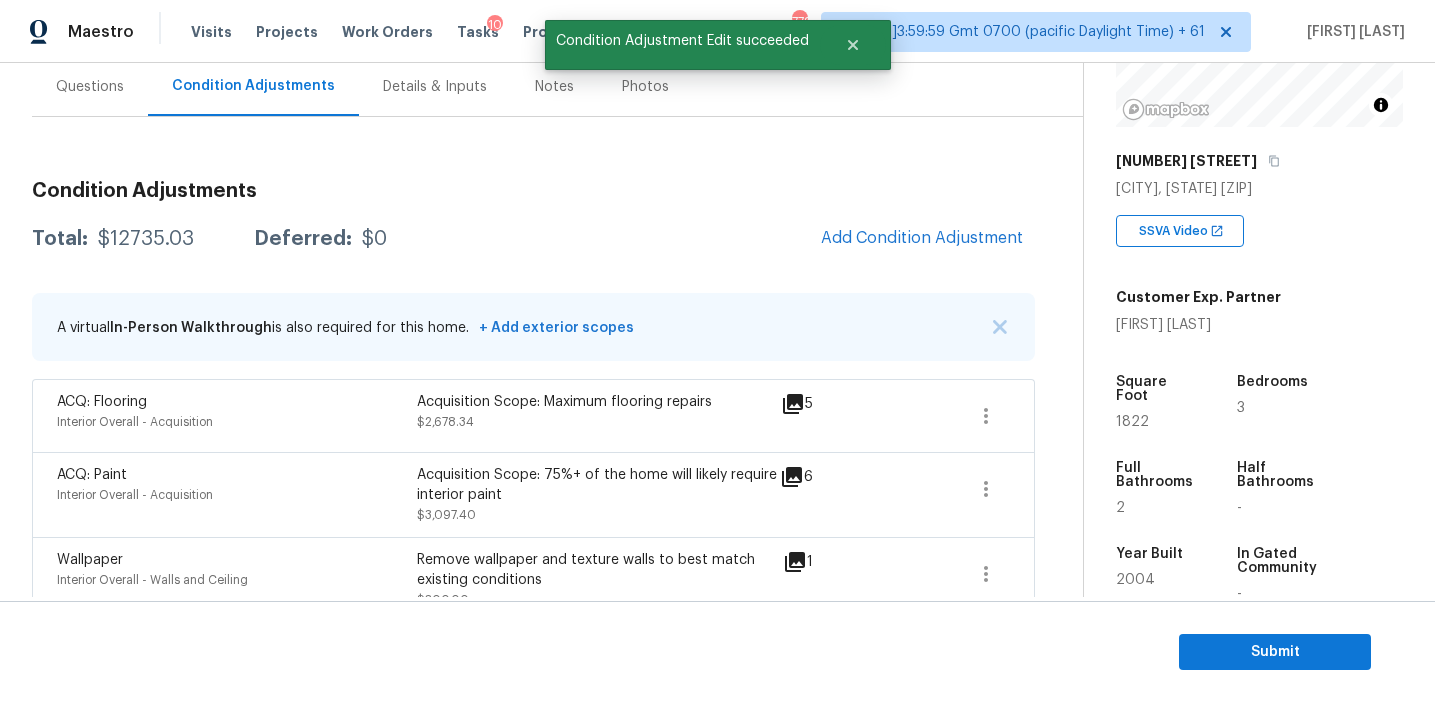 scroll, scrollTop: 38, scrollLeft: 0, axis: vertical 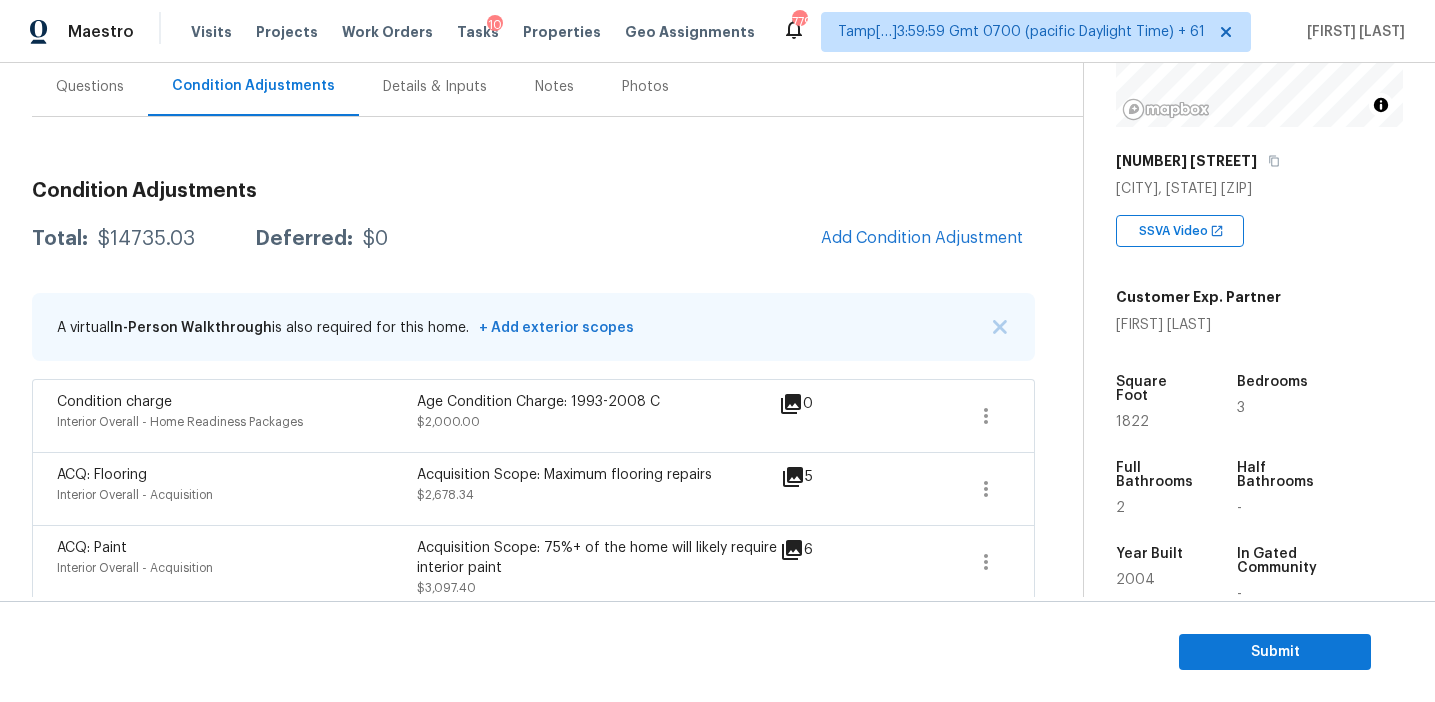 click on "Total:  $14735.03 Deferred:  $0 Add Condition Adjustment" at bounding box center [533, 239] 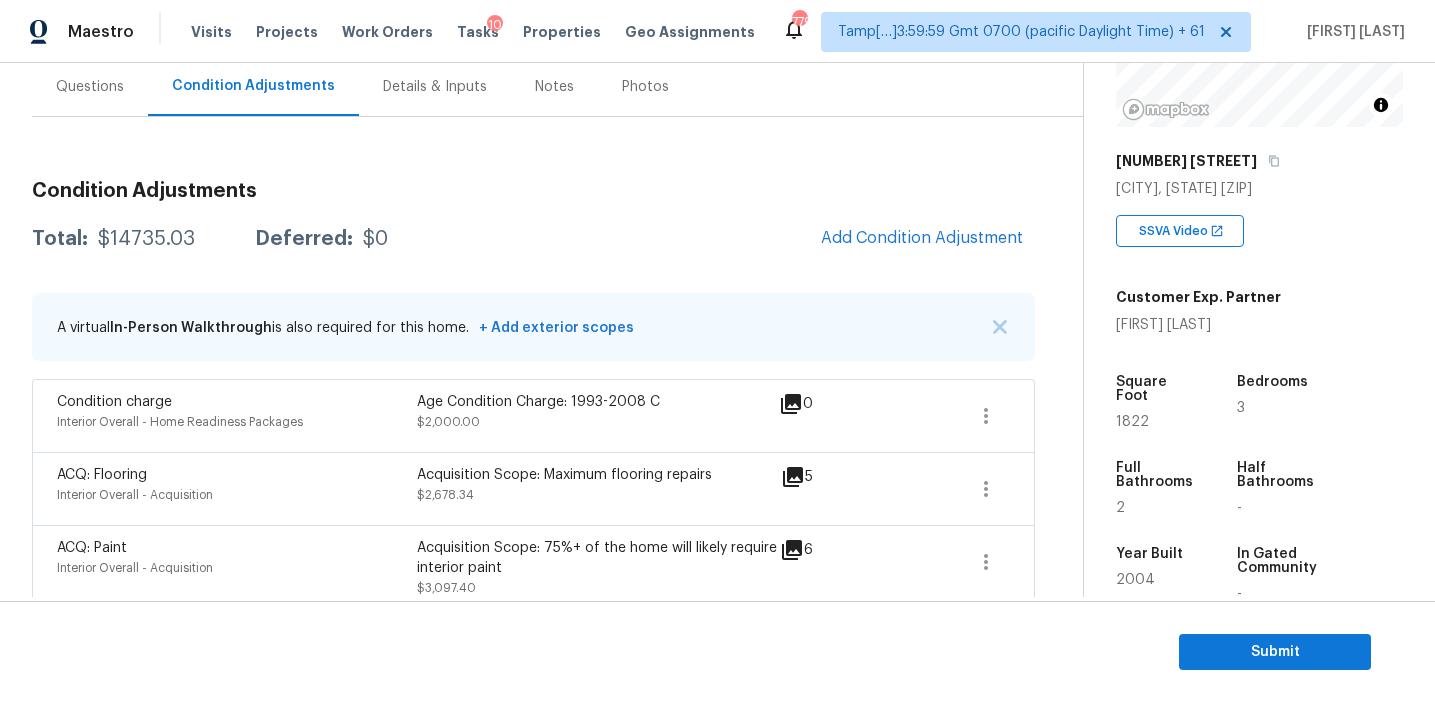 click on "$14735.03" at bounding box center (146, 239) 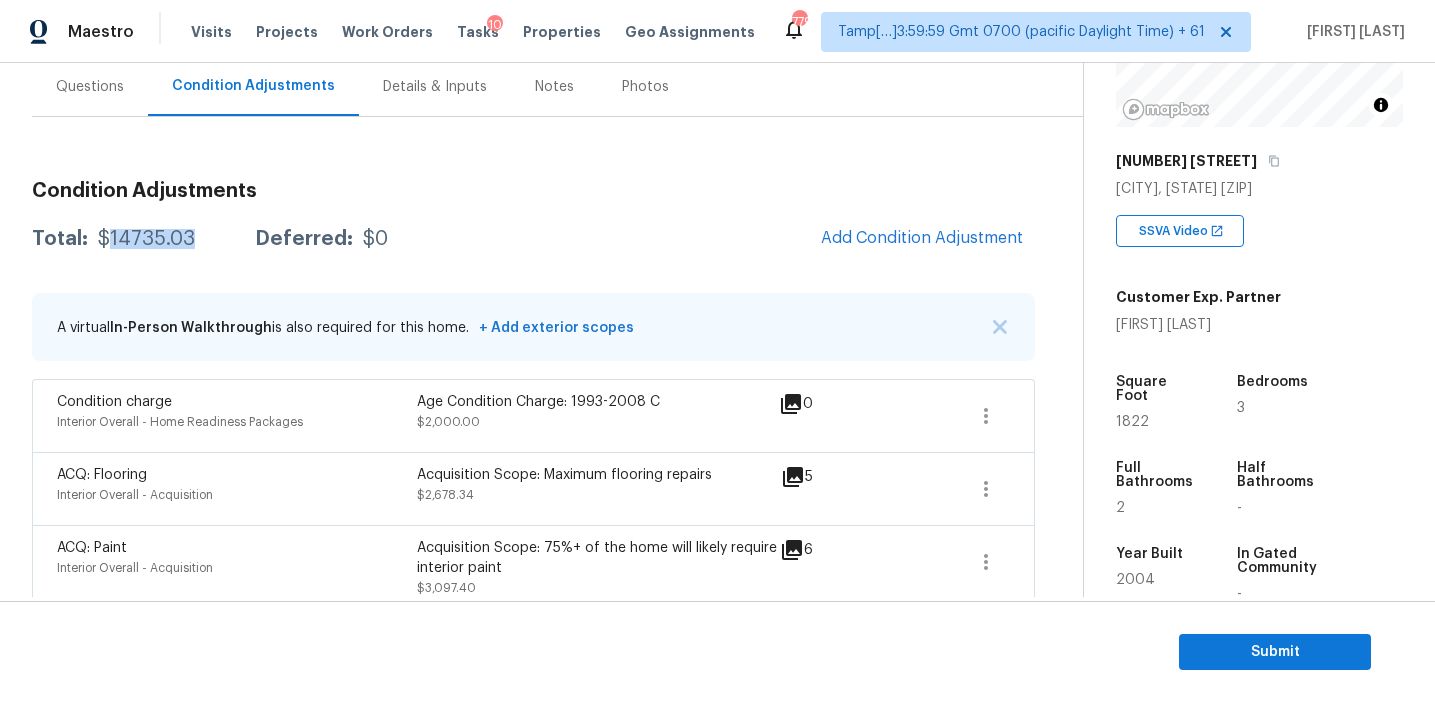 click on "$14735.03" at bounding box center [146, 239] 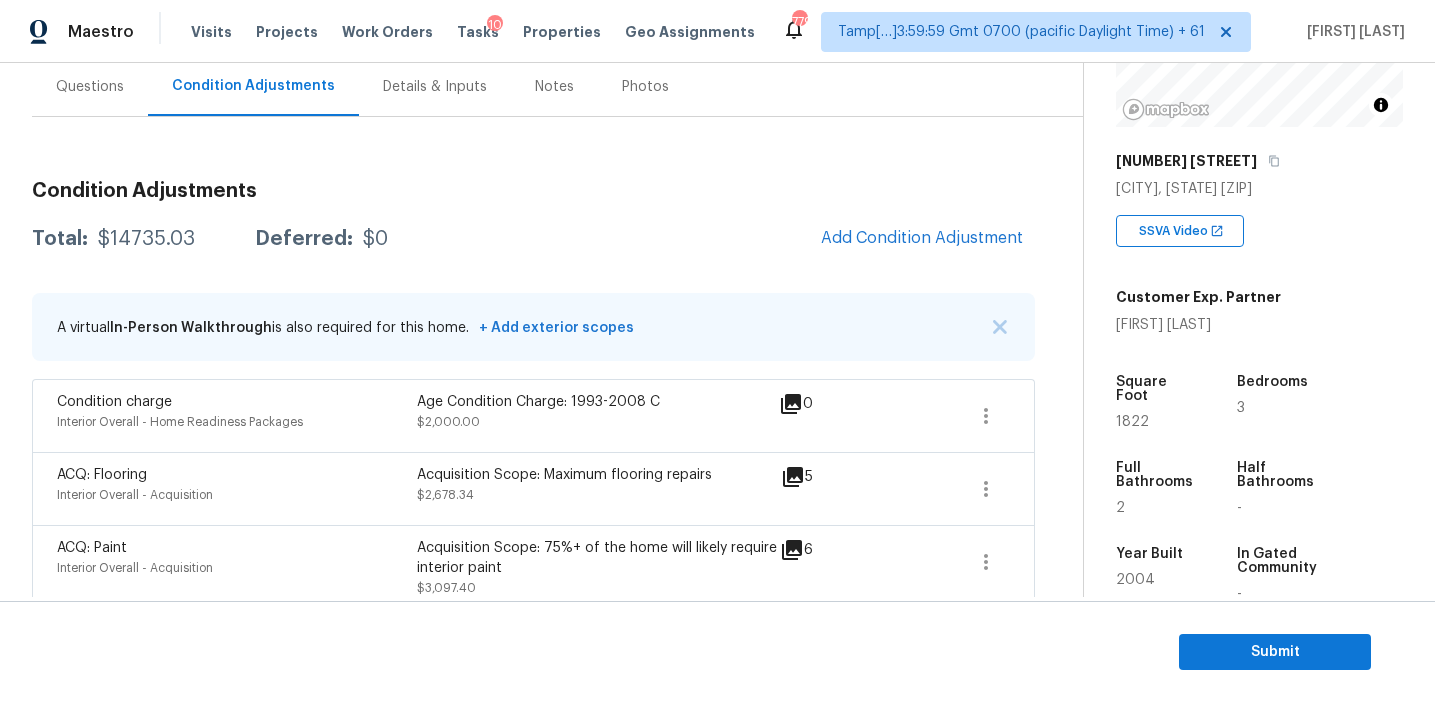 click on "$0" at bounding box center [375, 239] 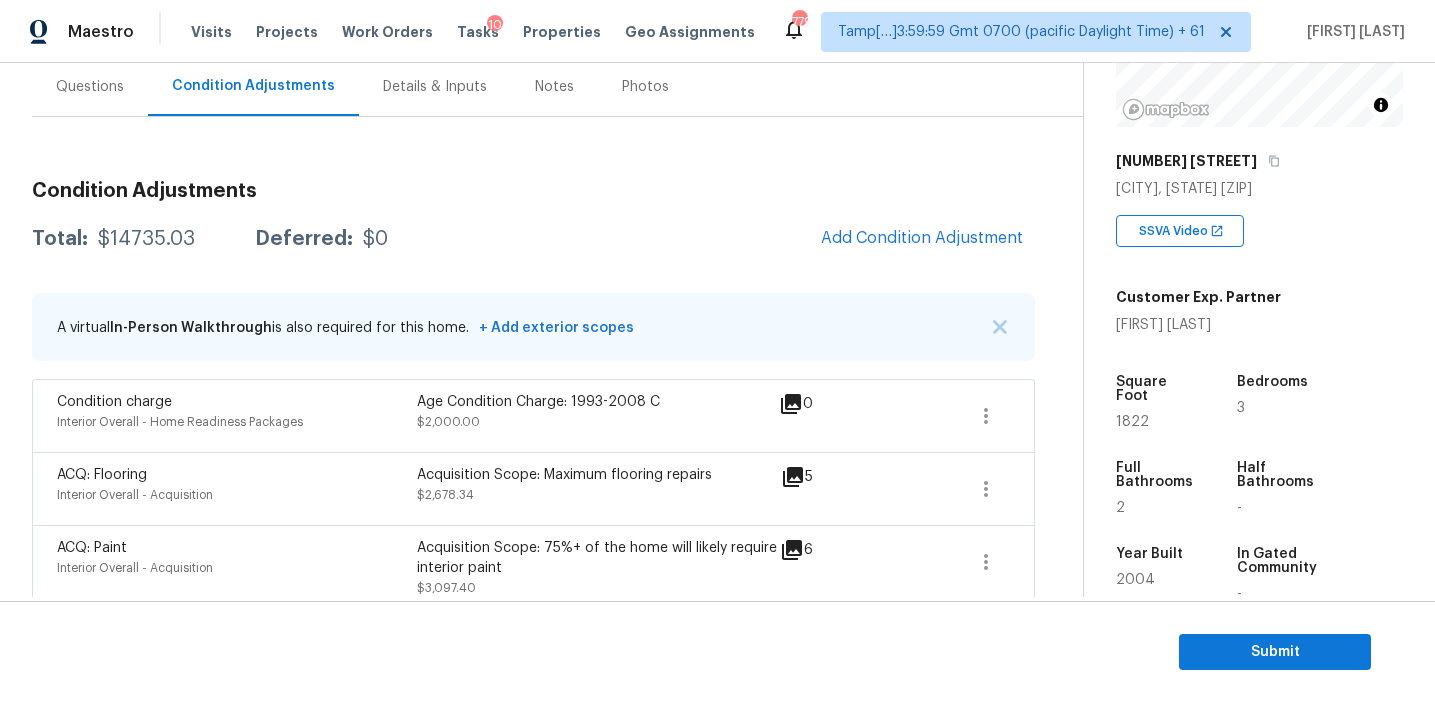 click on "Condition Adjustments Total:  $14735.03 Deferred:  $0 Add Condition Adjustment A virtual  In-Person Walkthrough  is also required for this home.   + Add exterior scopes Condition charge Interior Overall - Home Readiness Packages Age Condition Charge: 1993-2008 C	 $2,000.00   0 ACQ: Flooring Interior Overall - Acquisition Acquisition Scope: Maximum flooring repairs $2,678.34   5 ACQ: Paint Interior Overall - Acquisition Acquisition Scope: 75%+ of the home will likely require interior paint $3,097.40   6 Wallpaper Interior Overall - Walls and Ceiling Remove wallpaper and texture walls to best match existing conditions $300.00   1 Interior Closet Door Laundry - Interior Door Remove the existing door (if present). Install a new 6-0 bi-fold 6 panel interior doors. Ensure that the new doors hardware is attached/anchored properly, that the new door sits level and plumb in the door opening and that the door operates as intended. Haul away and dispose of all debris properly. $287.29   1 Bathroom Plumbing $200.00   1" at bounding box center (533, 1070) 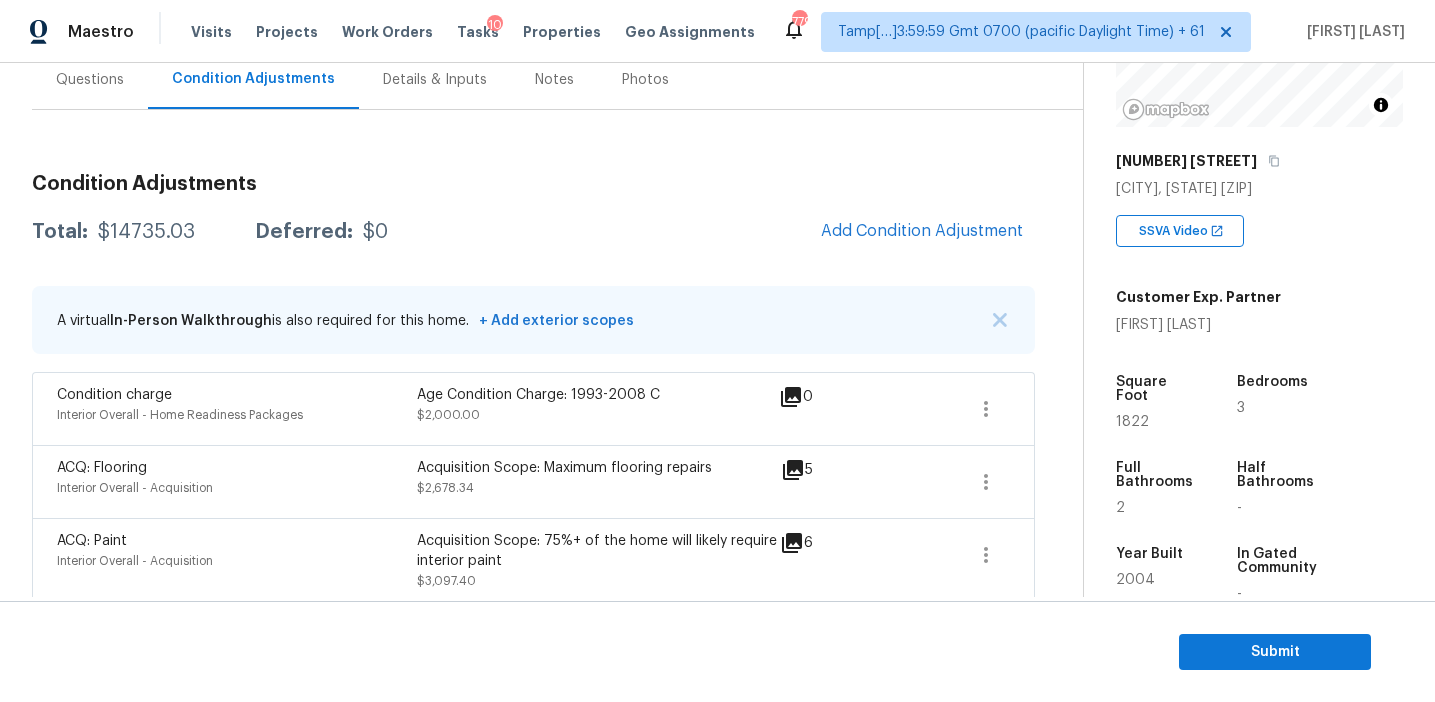 scroll, scrollTop: 168, scrollLeft: 0, axis: vertical 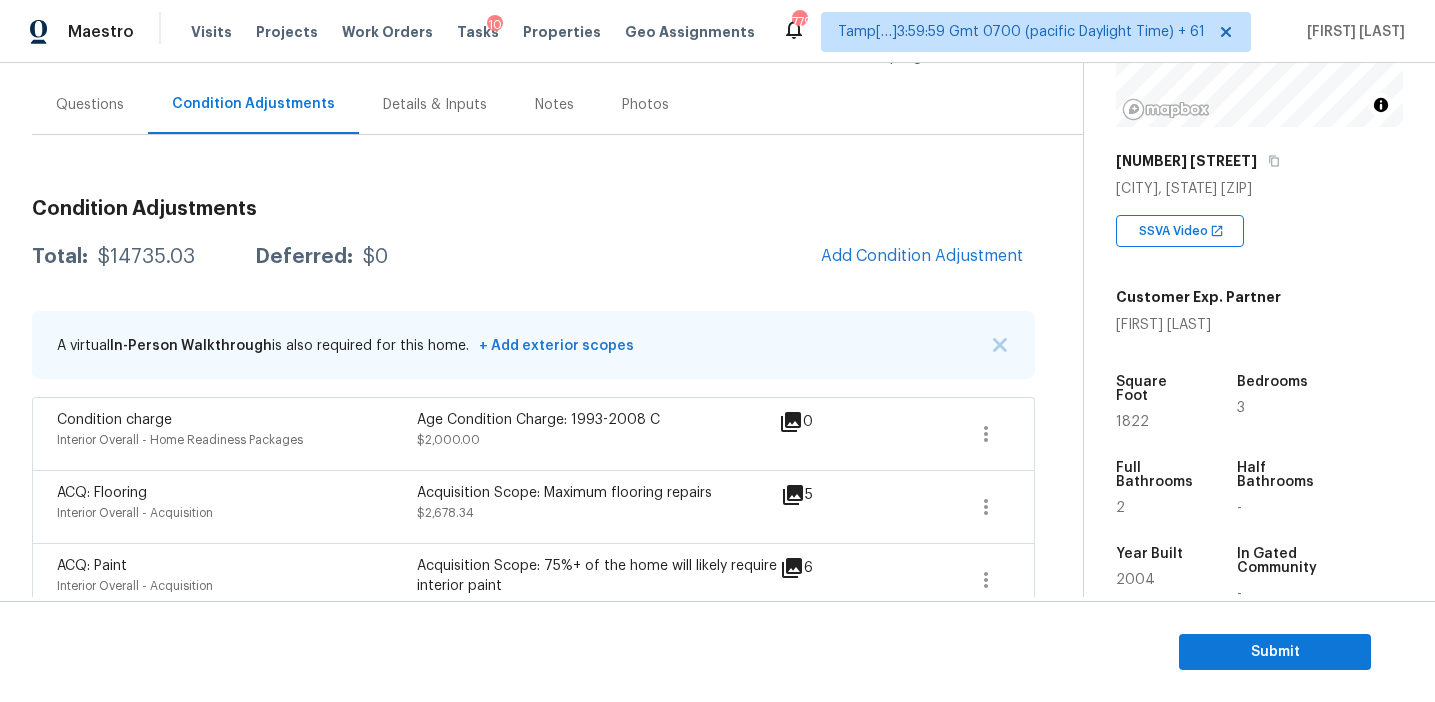 click on "Questions" at bounding box center (90, 104) 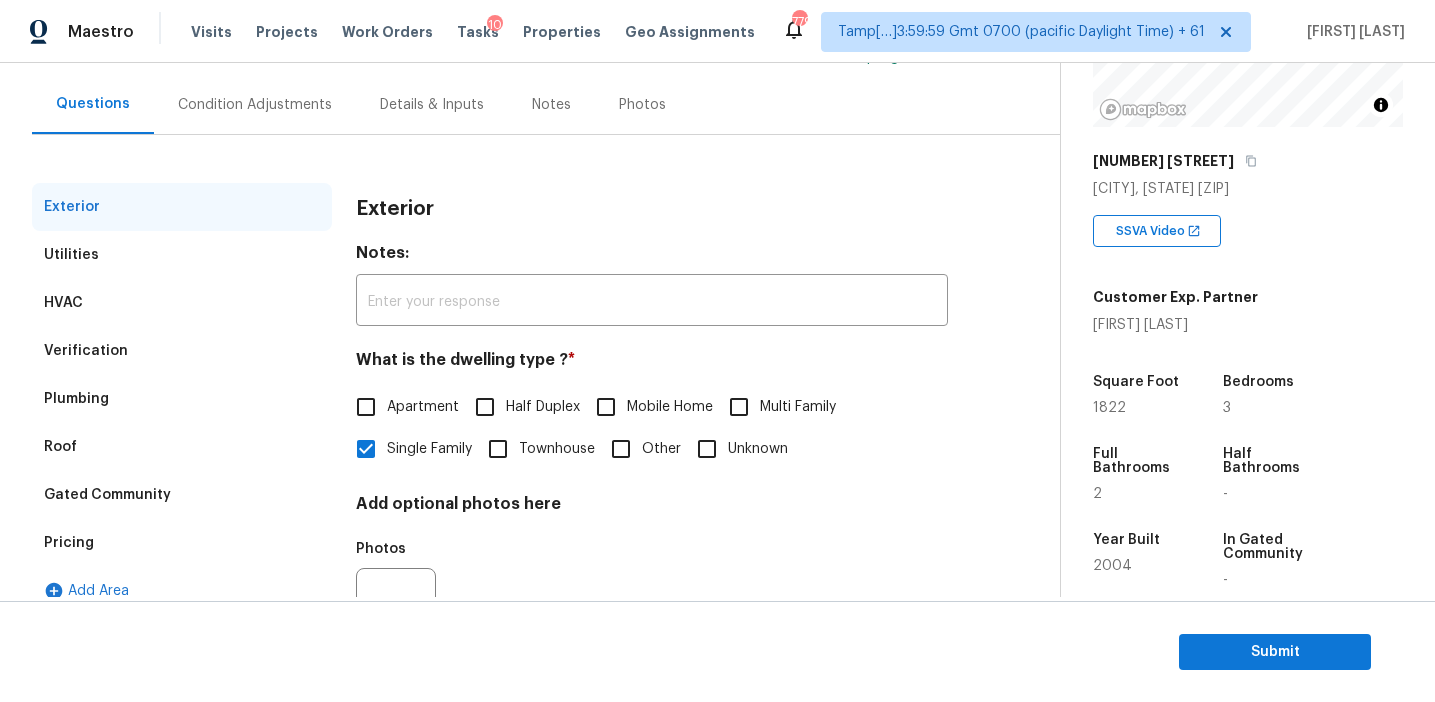 click on "Pricing" at bounding box center (182, 543) 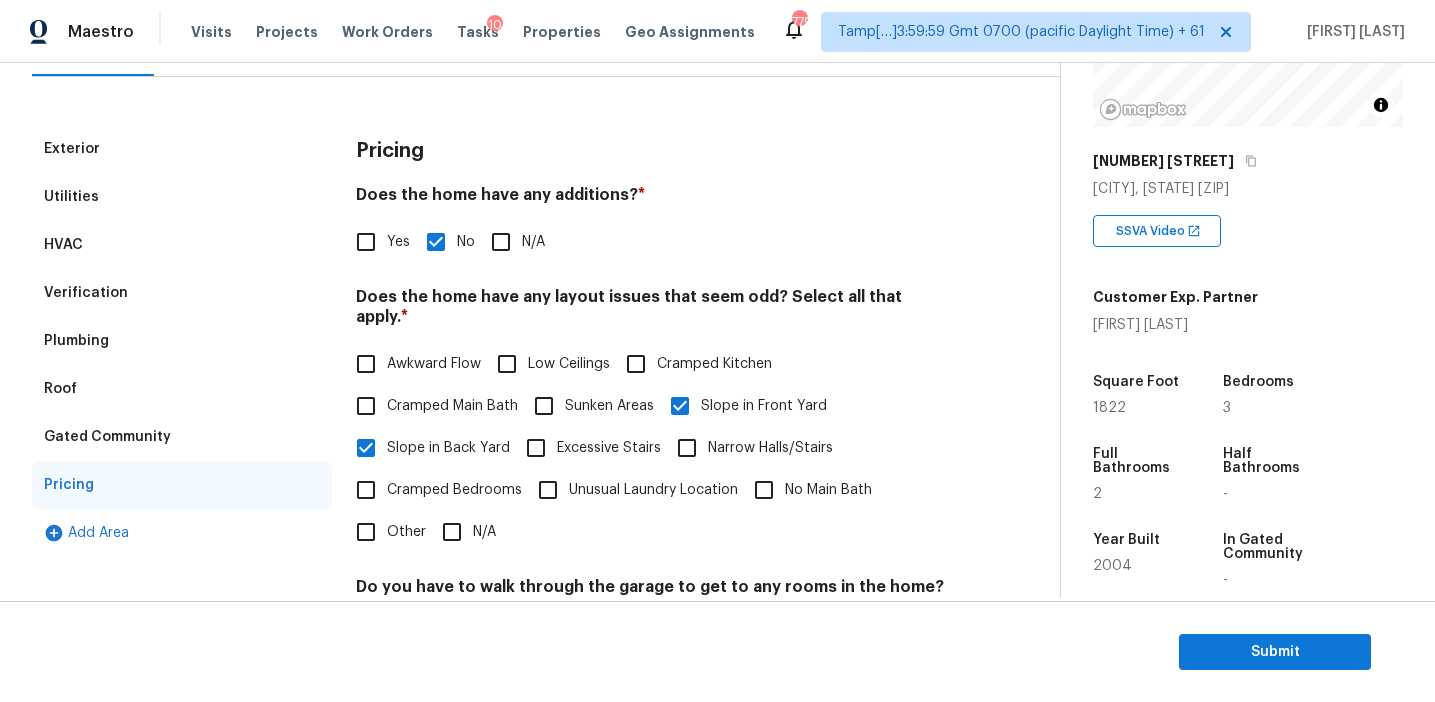 click on "Verification" at bounding box center [182, 293] 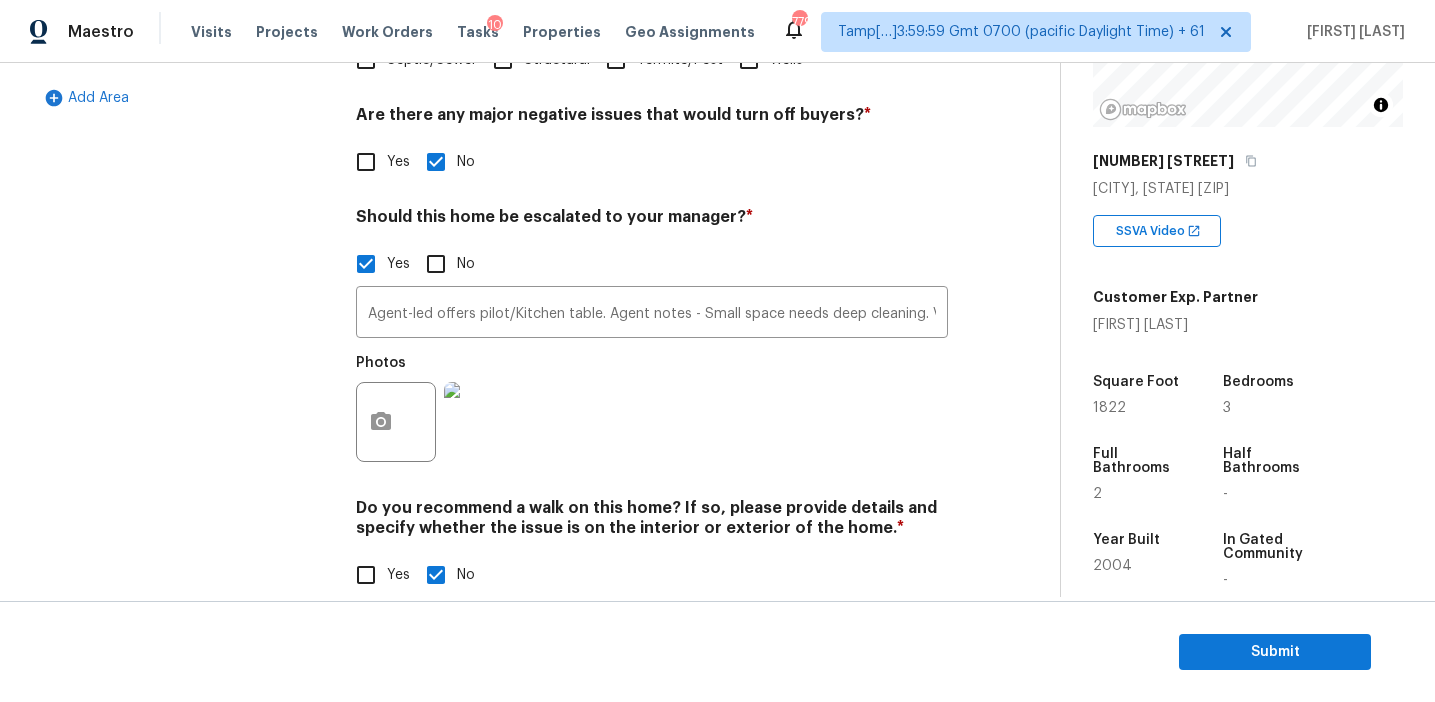 scroll, scrollTop: 691, scrollLeft: 0, axis: vertical 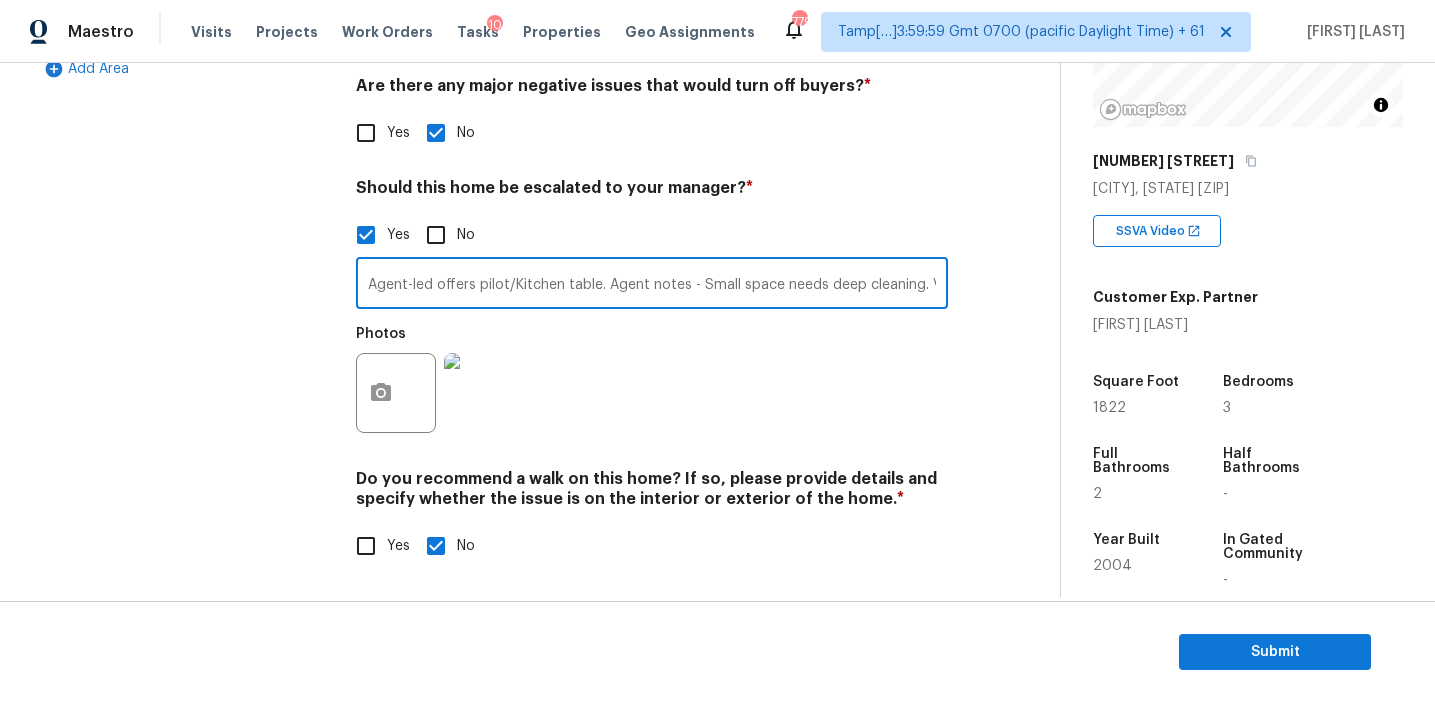 click on "Agent-led offers pilot/Kitchen table. Agent notes - Small space needs deep cleaning. Very junky. Possible mold (0:06)" at bounding box center [652, 285] 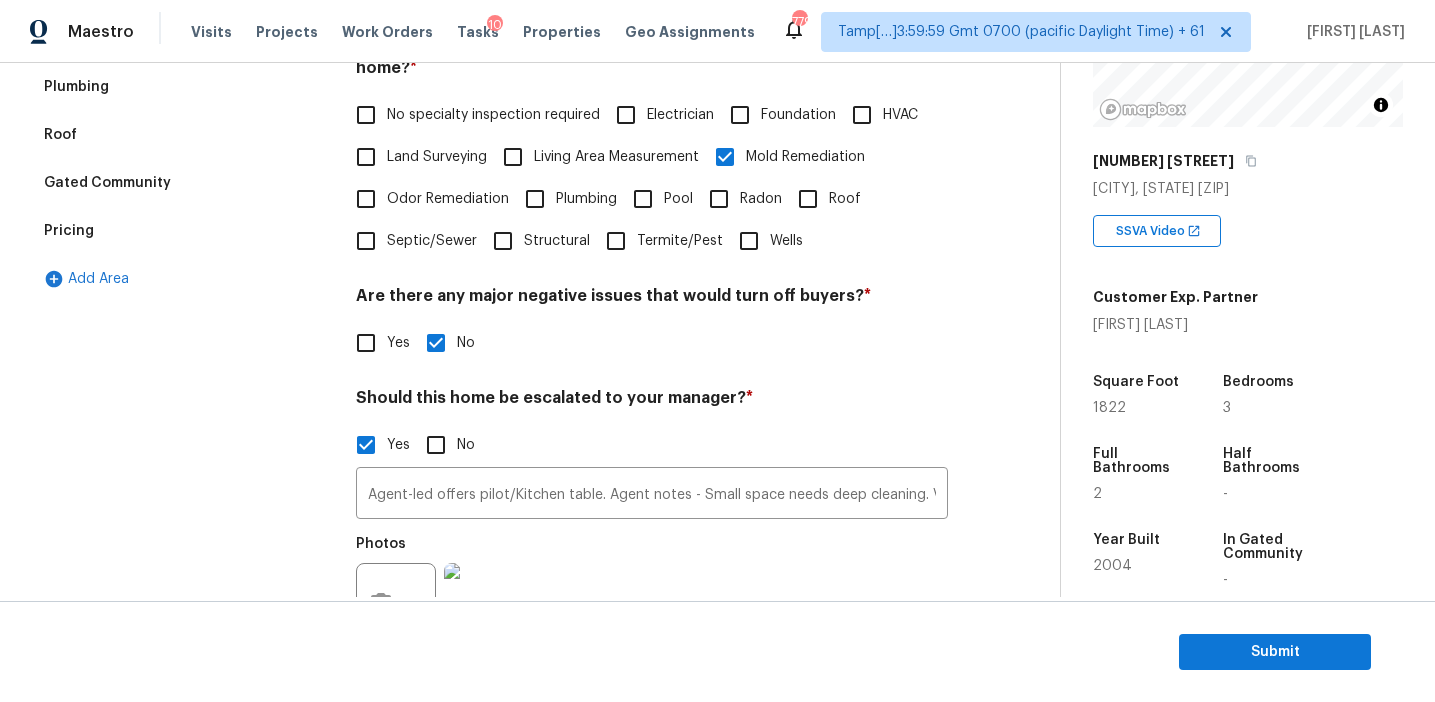 scroll, scrollTop: 461, scrollLeft: 0, axis: vertical 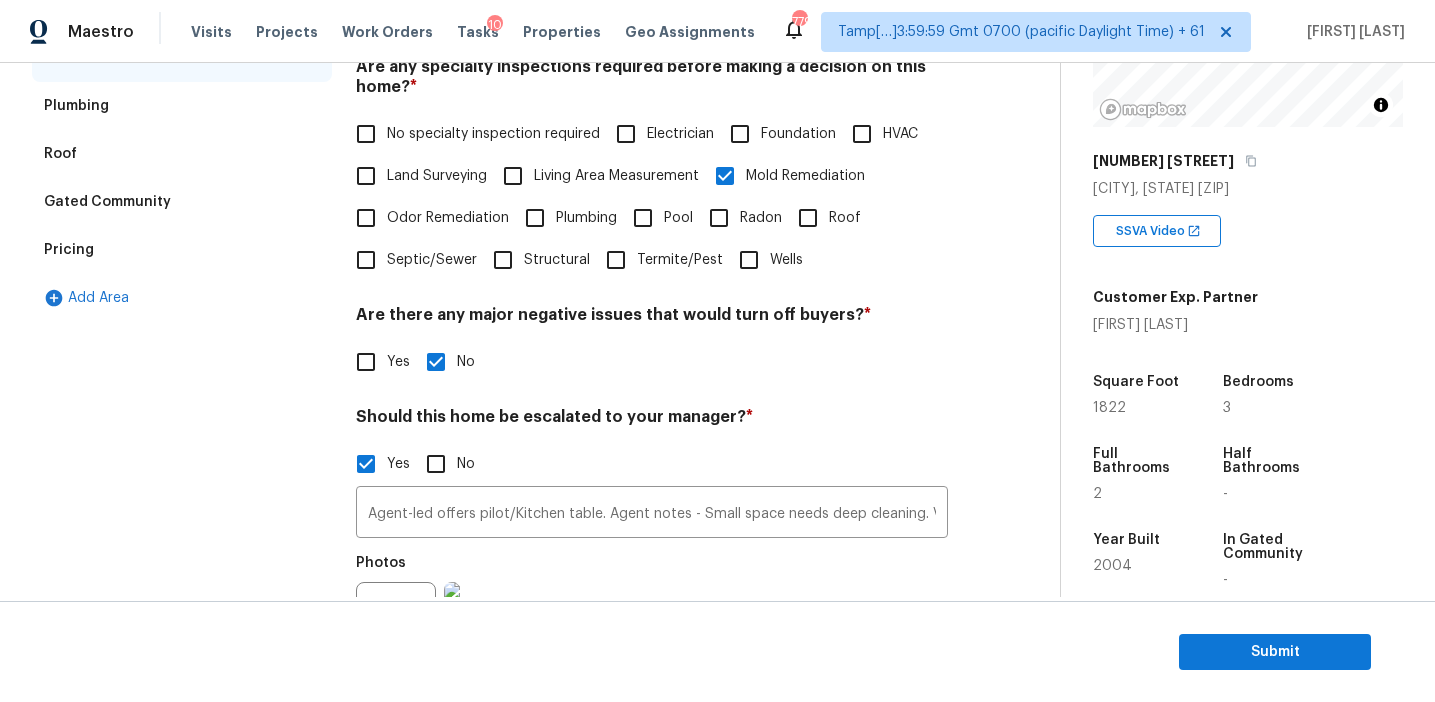 click on "Pricing" at bounding box center (182, 250) 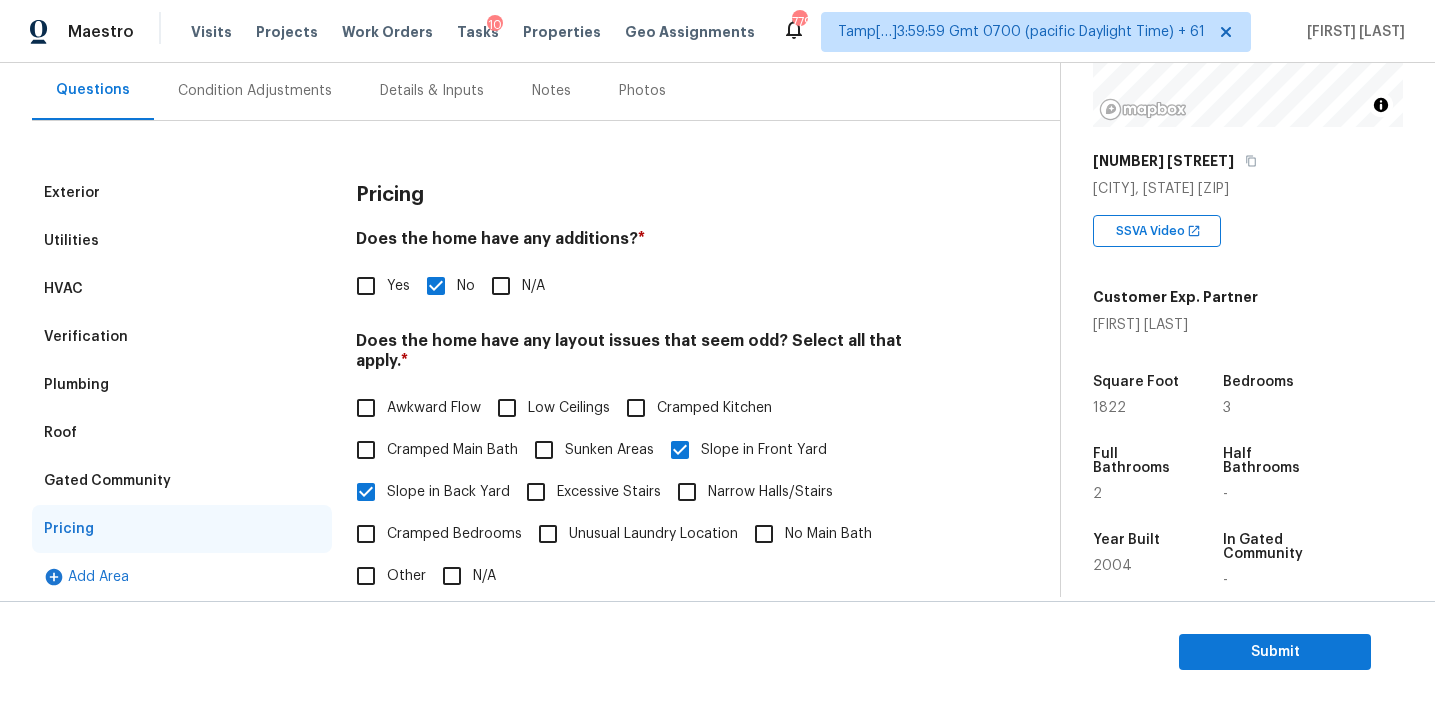 scroll, scrollTop: 181, scrollLeft: 0, axis: vertical 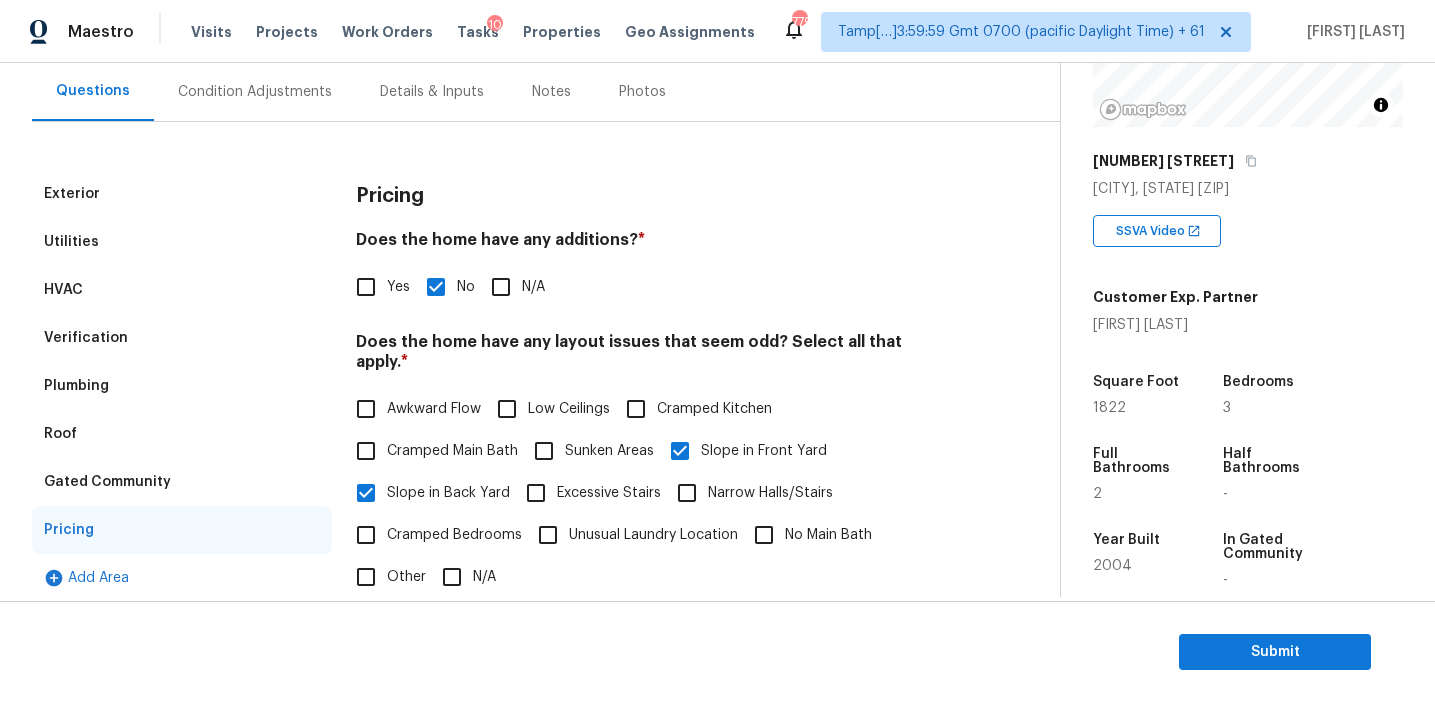 click on "Gated Community" at bounding box center (182, 482) 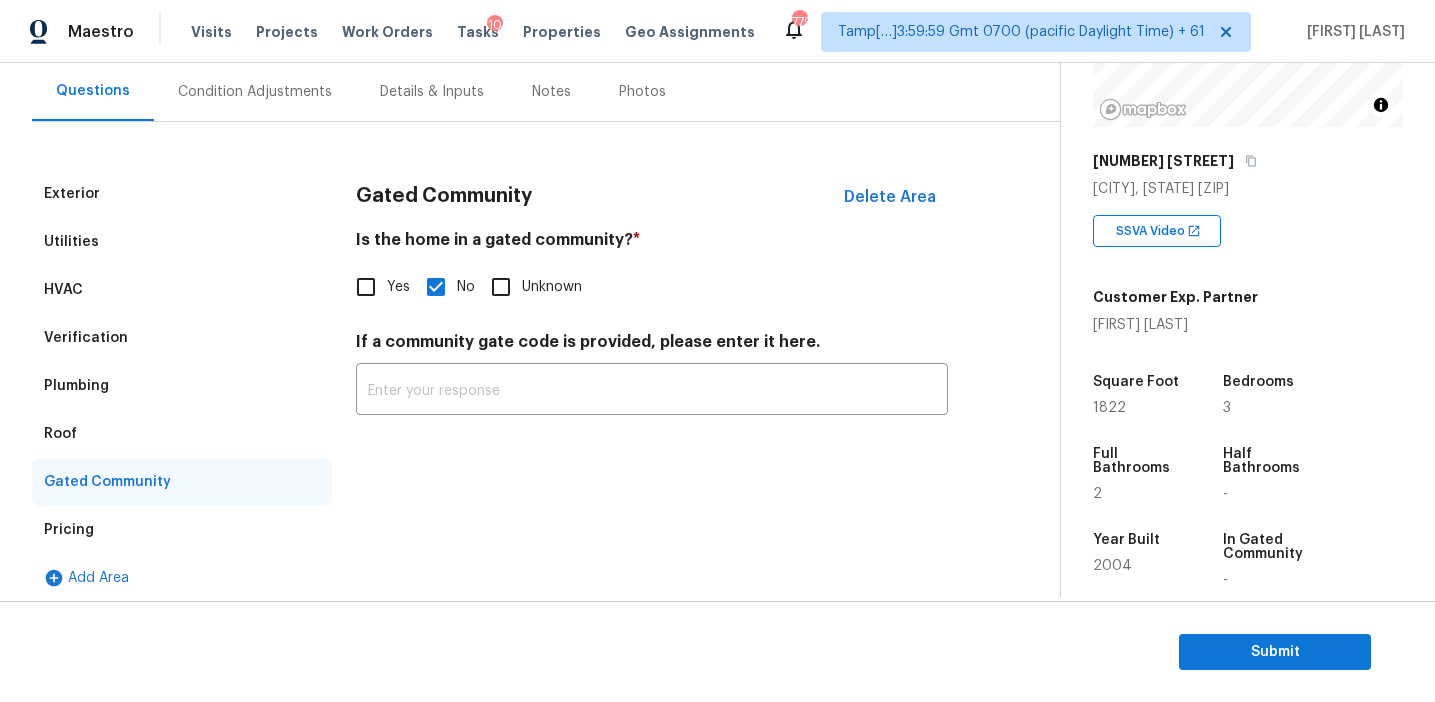 click on "Roof" at bounding box center (182, 434) 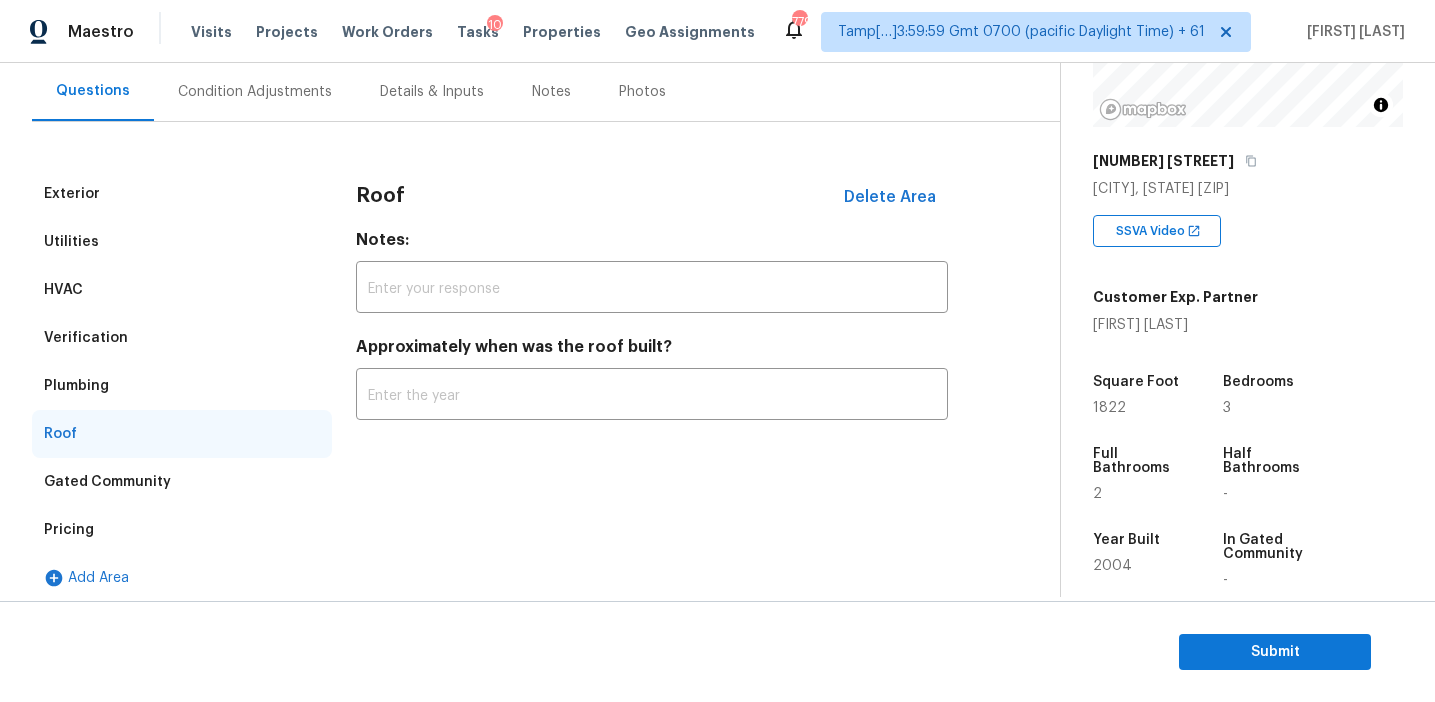 click on "Plumbing" at bounding box center (182, 386) 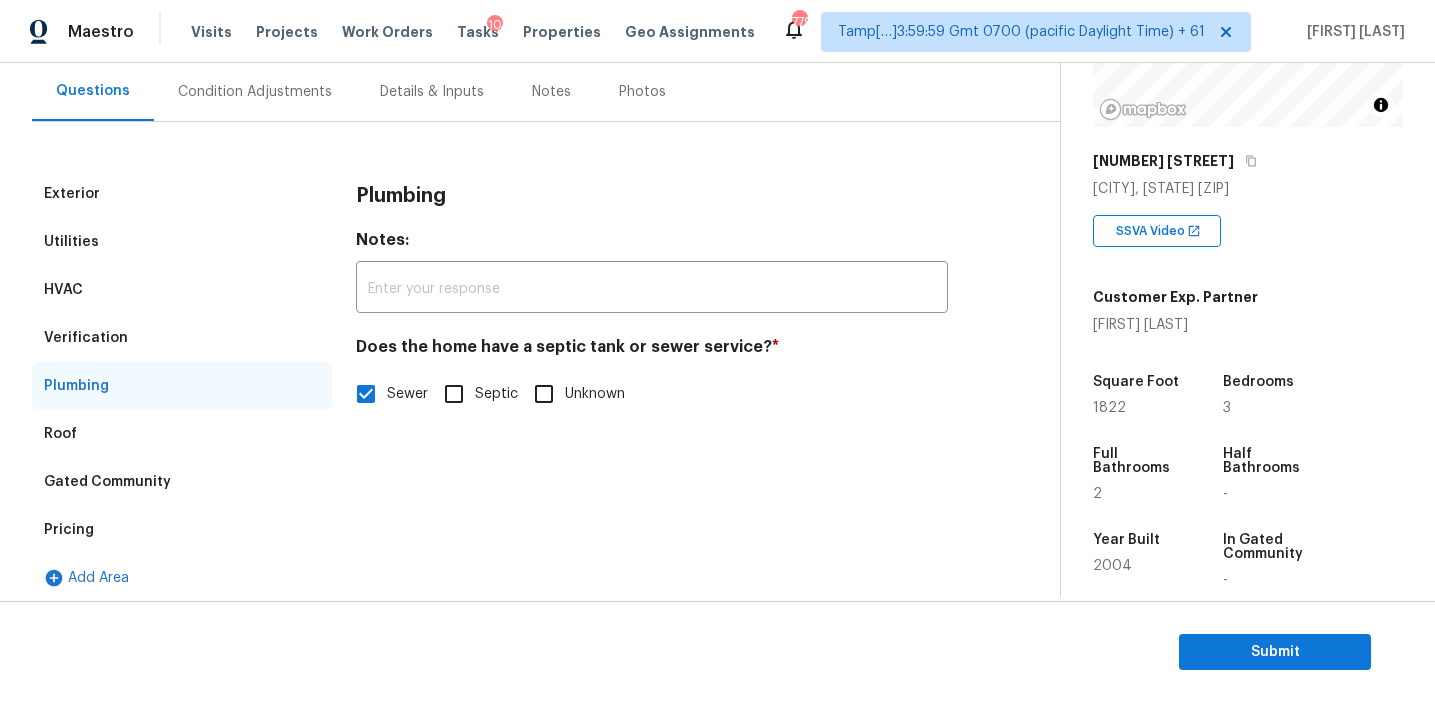 click on "Verification" at bounding box center [182, 338] 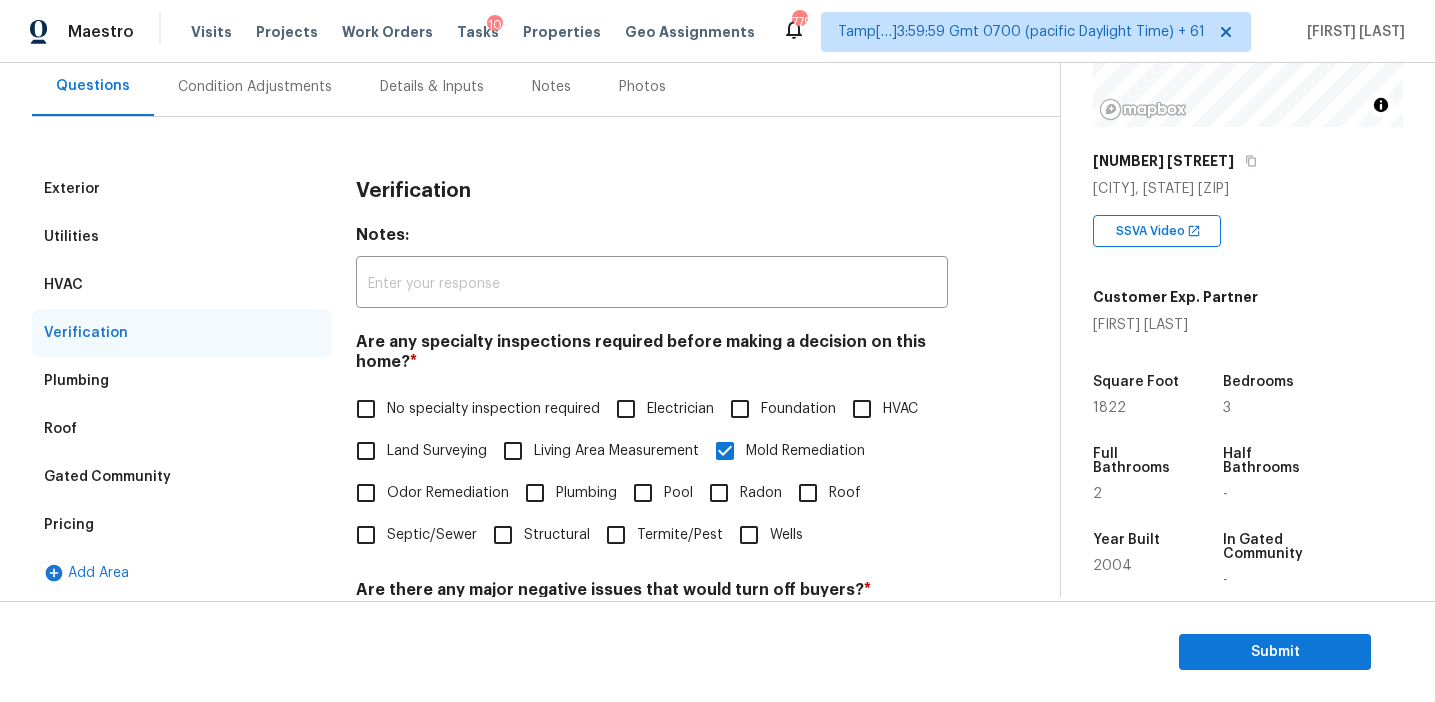 scroll, scrollTop: 169, scrollLeft: 0, axis: vertical 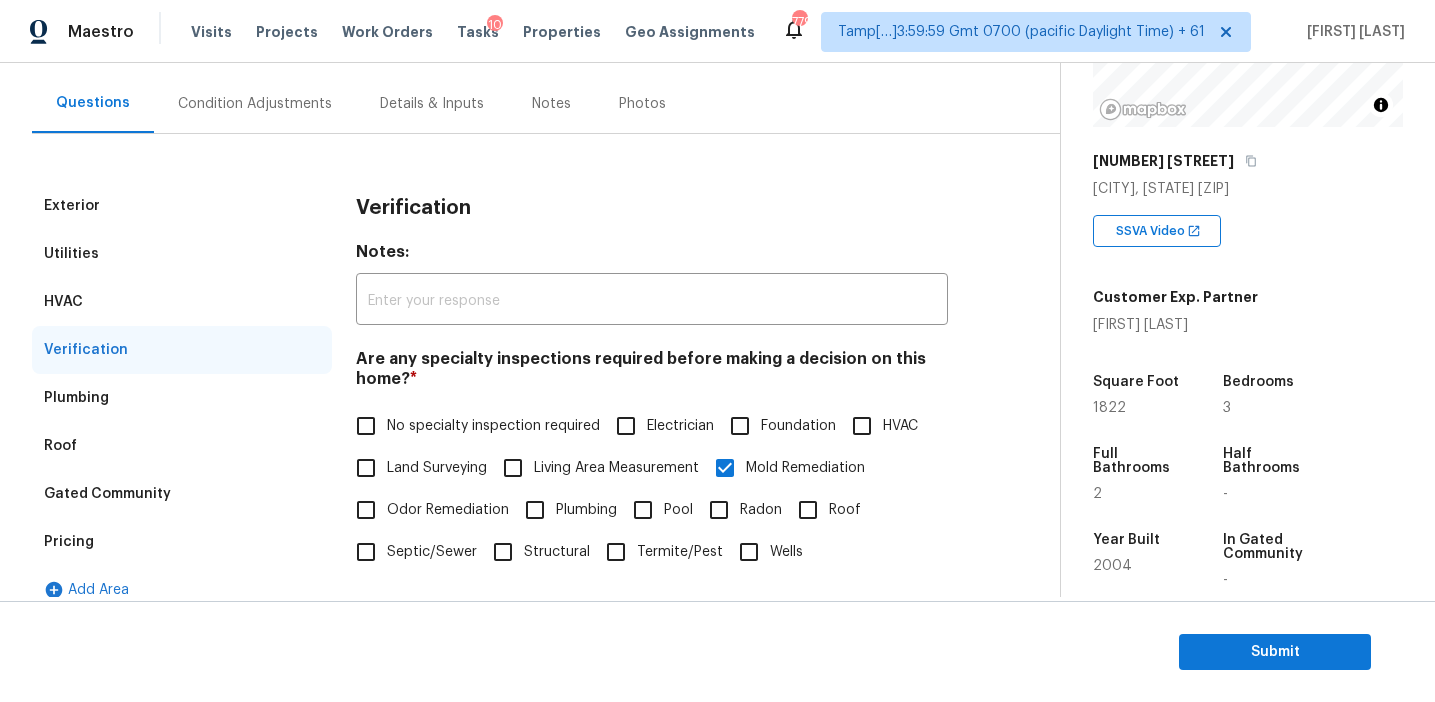 click on "HVAC" at bounding box center [182, 302] 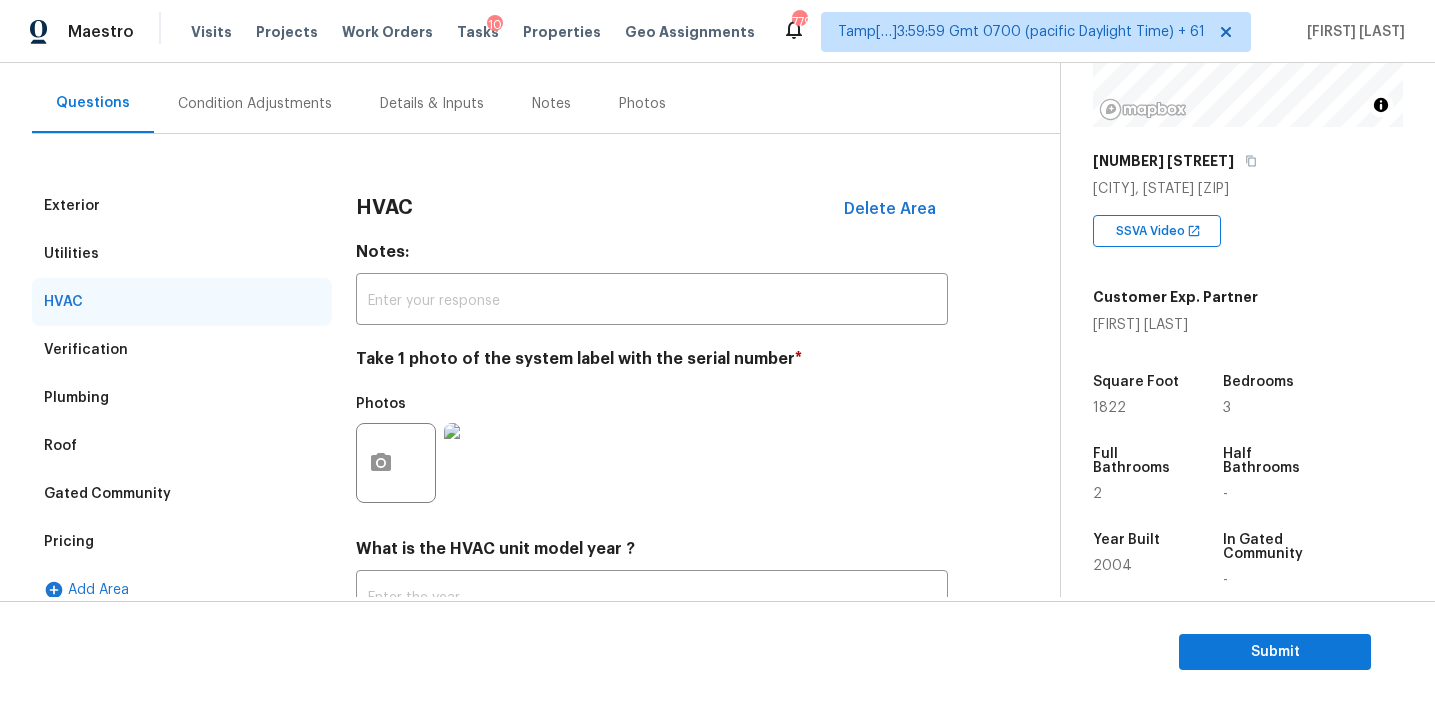 click on "Utilities" at bounding box center (182, 254) 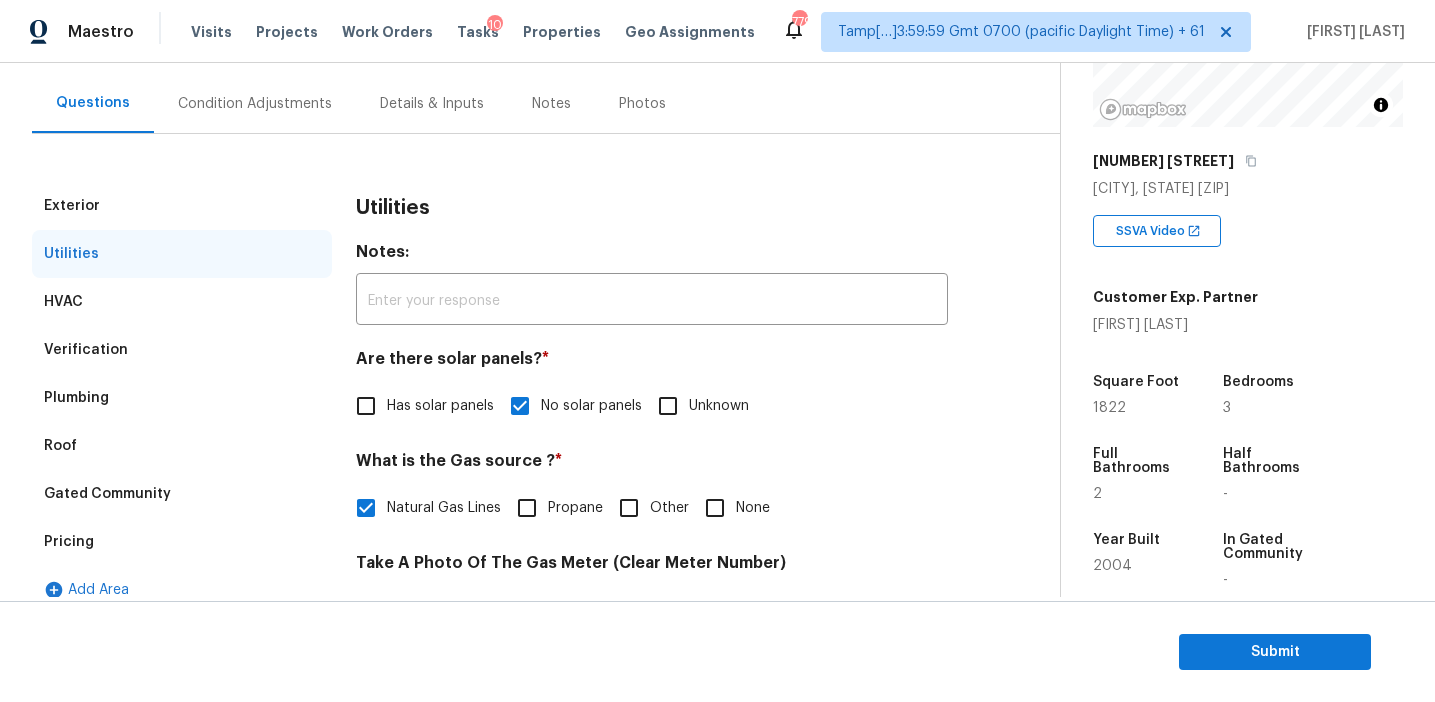 click on "Exterior" at bounding box center [182, 206] 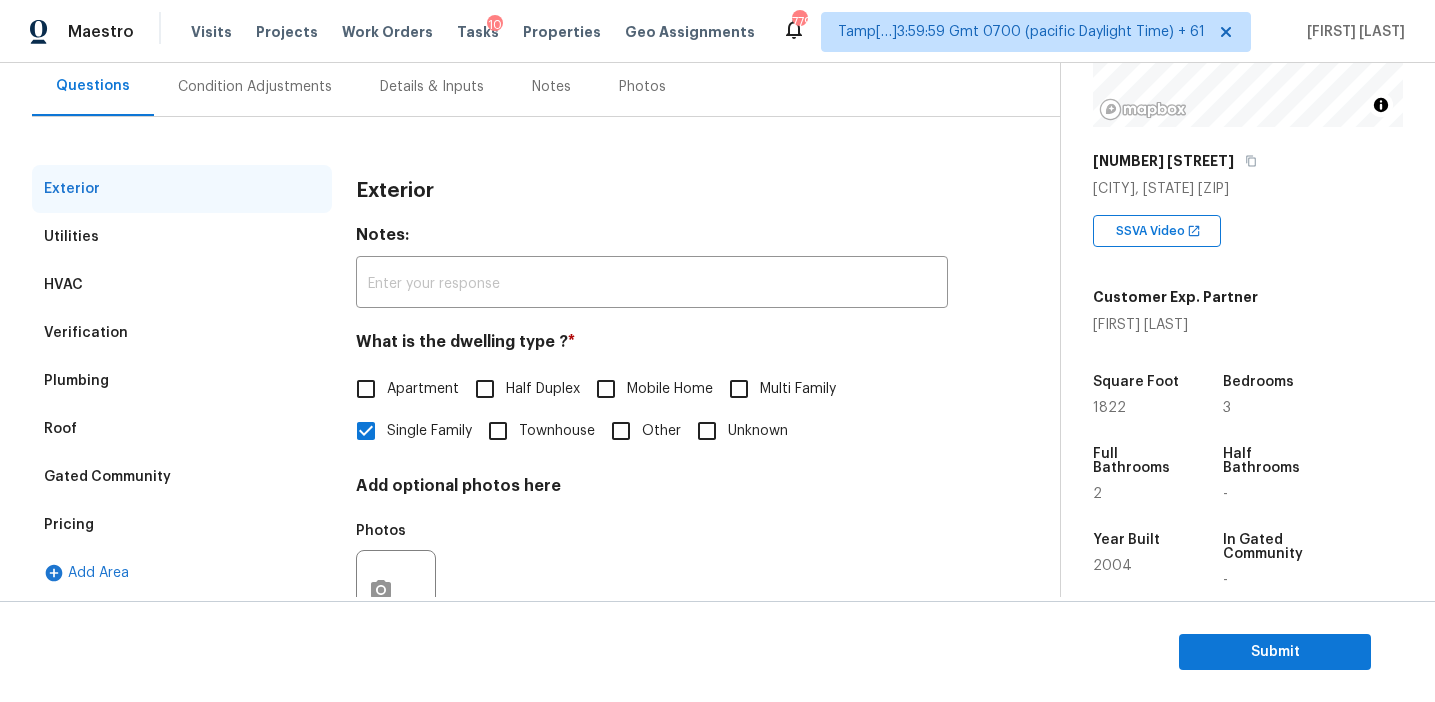 click on "Condition Adjustments" at bounding box center [255, 87] 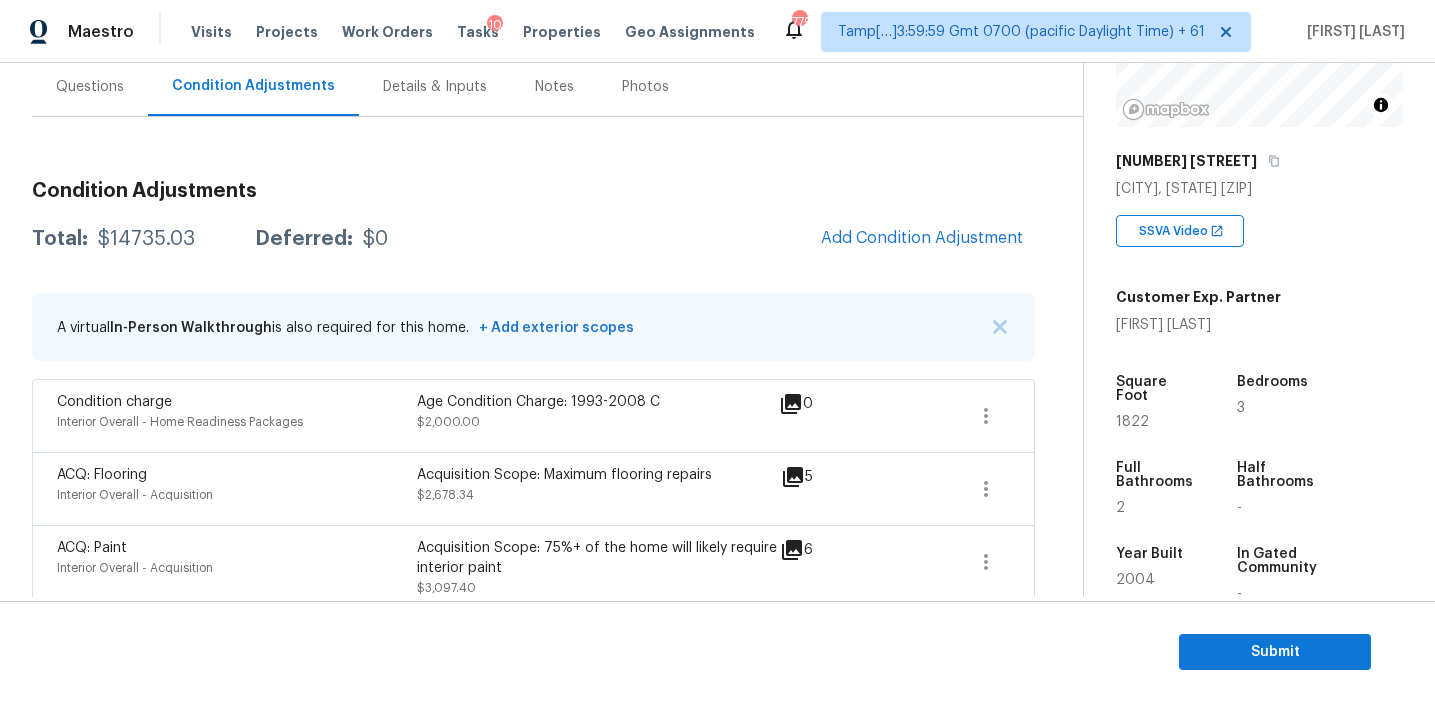 scroll, scrollTop: 187, scrollLeft: 0, axis: vertical 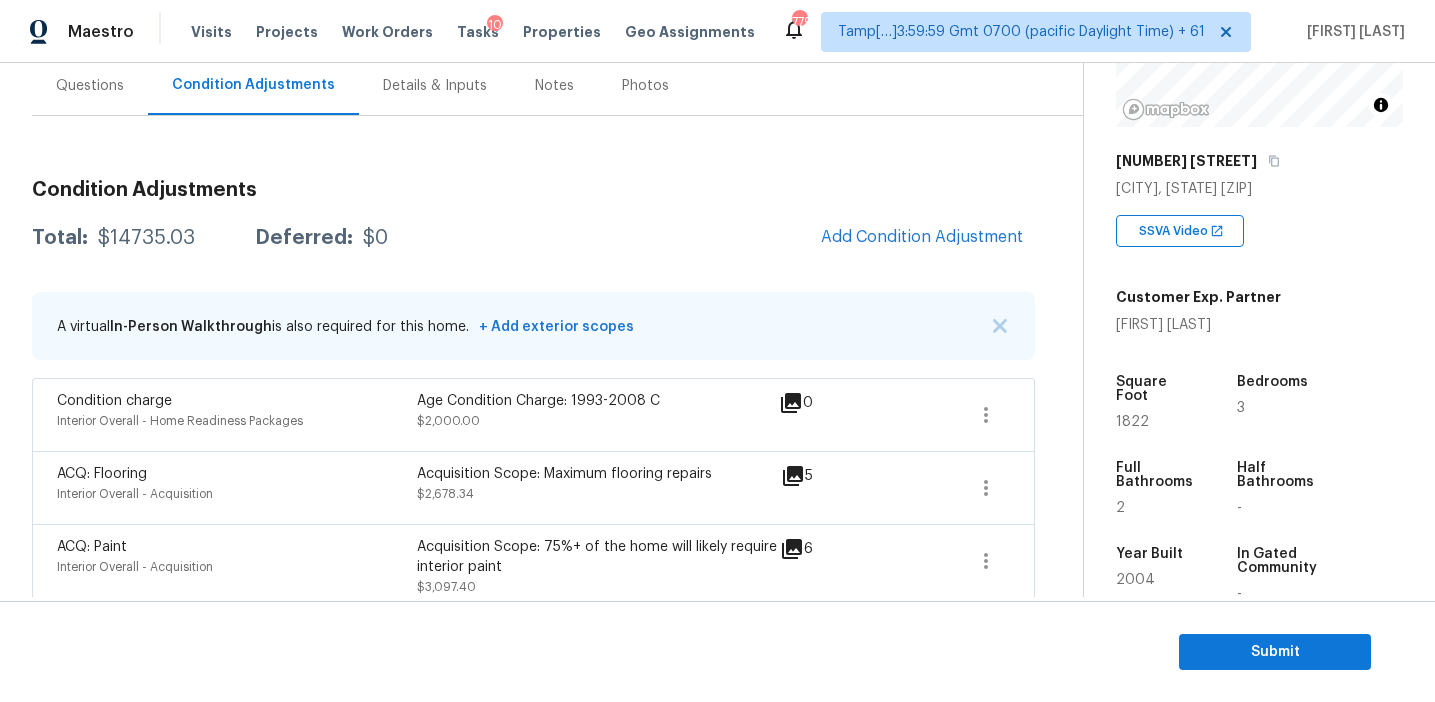 click on "A virtual  In-Person Walkthrough  is also required for this home.   + Add exterior scopes" at bounding box center [533, 326] 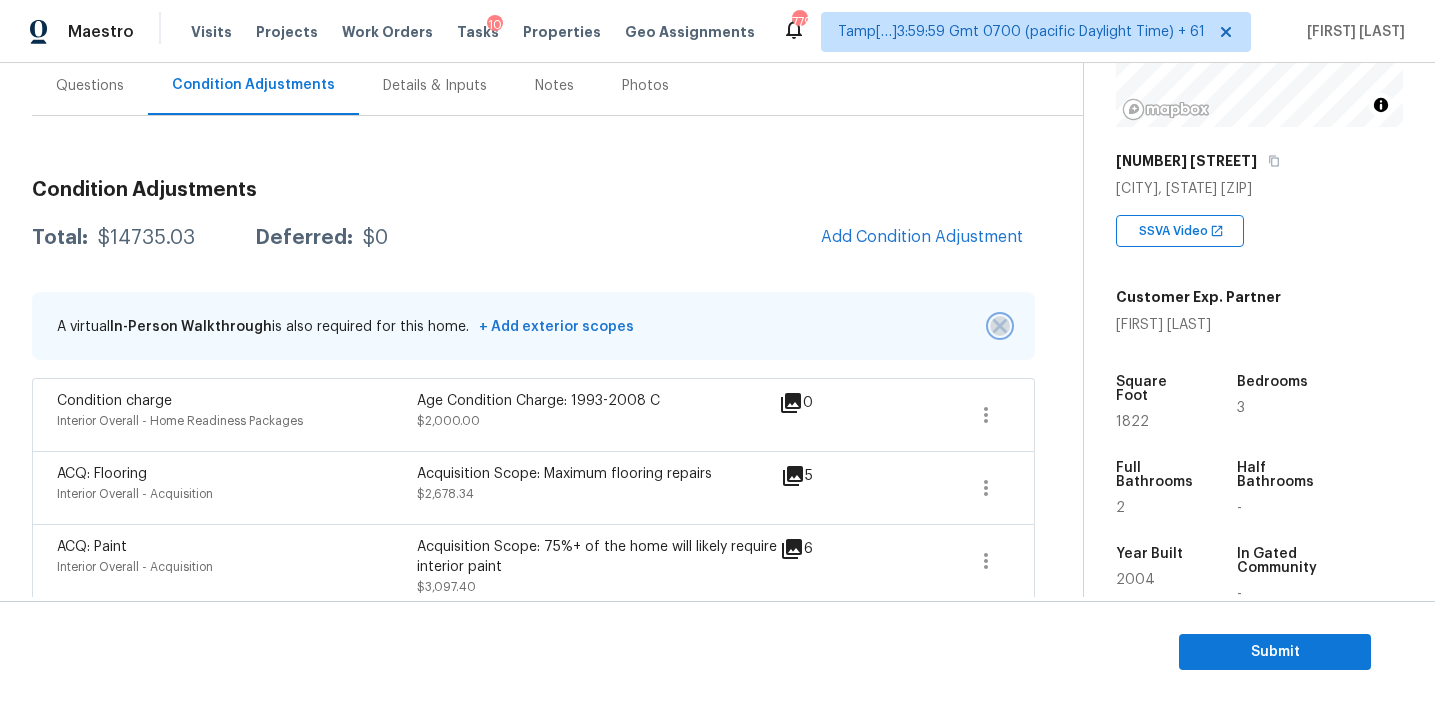 click at bounding box center (1000, 326) 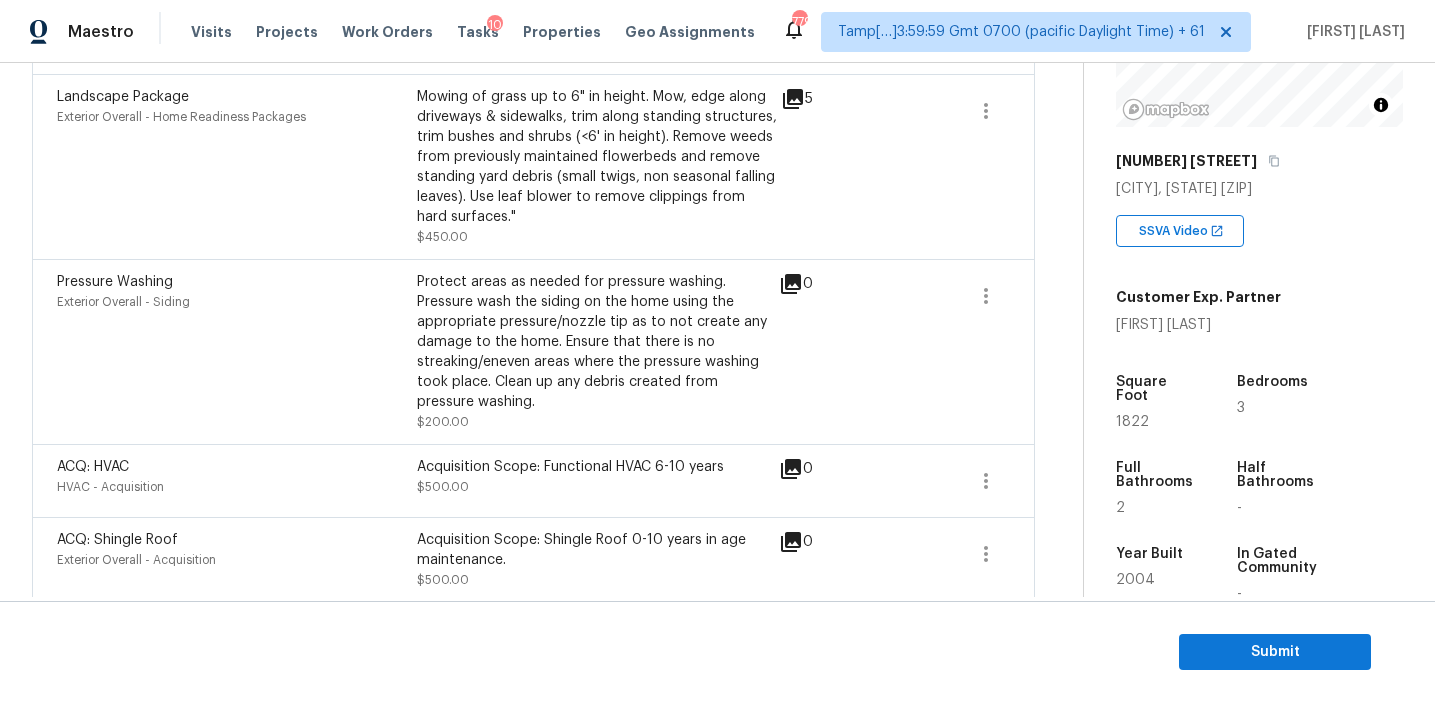scroll, scrollTop: 1354, scrollLeft: 0, axis: vertical 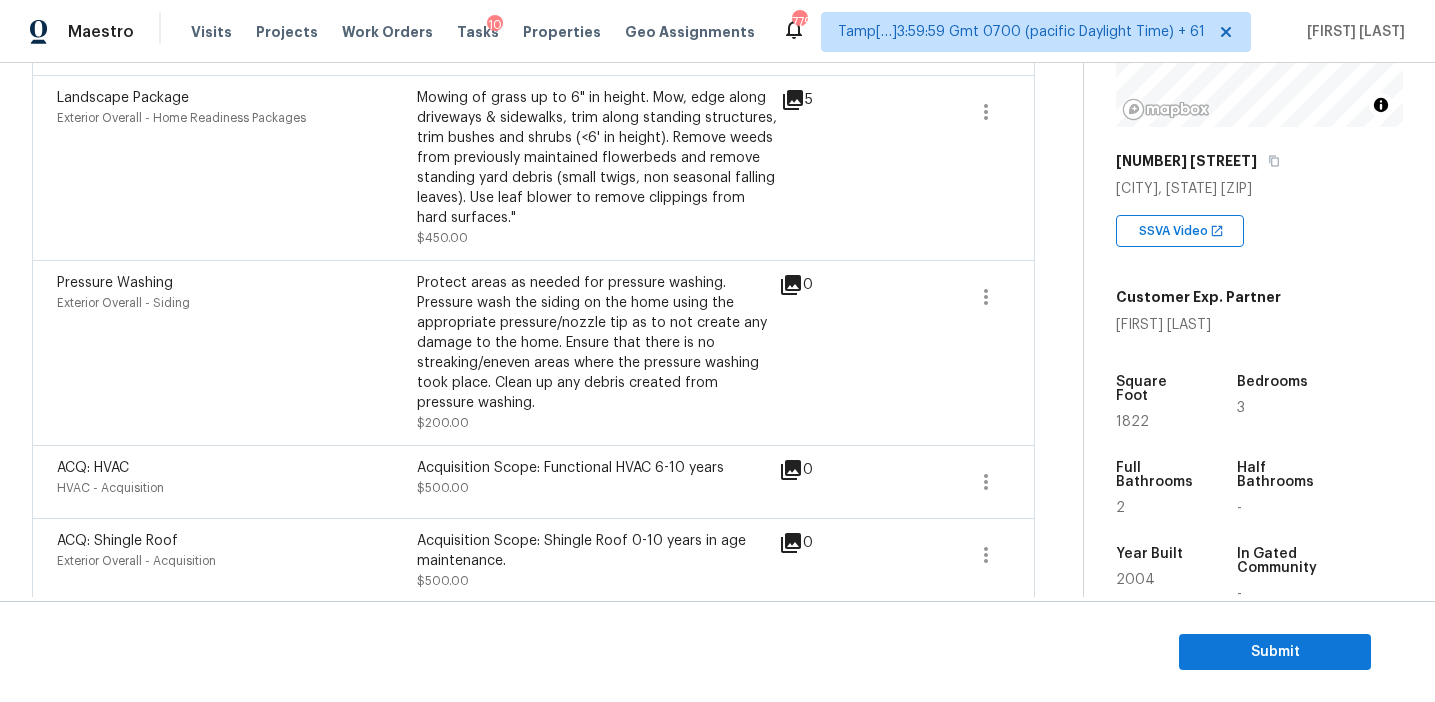 click on "Protect areas as needed for pressure washing. Pressure wash the siding on the home using the appropriate pressure/nozzle tip as to not create any damage to the home. Ensure that there is no streaking/eneven areas where the pressure washing took place. Clean up any debris created from pressure washing." at bounding box center (597, 343) 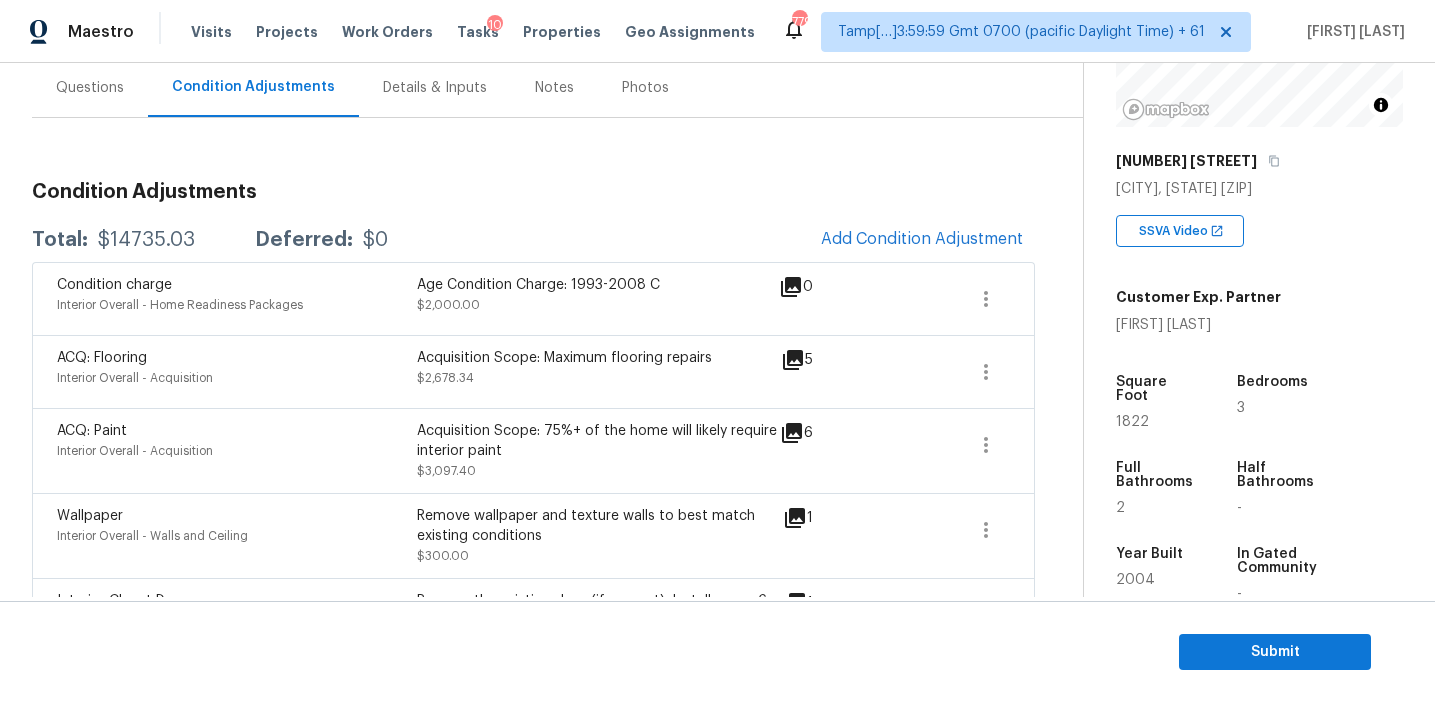 scroll, scrollTop: 184, scrollLeft: 0, axis: vertical 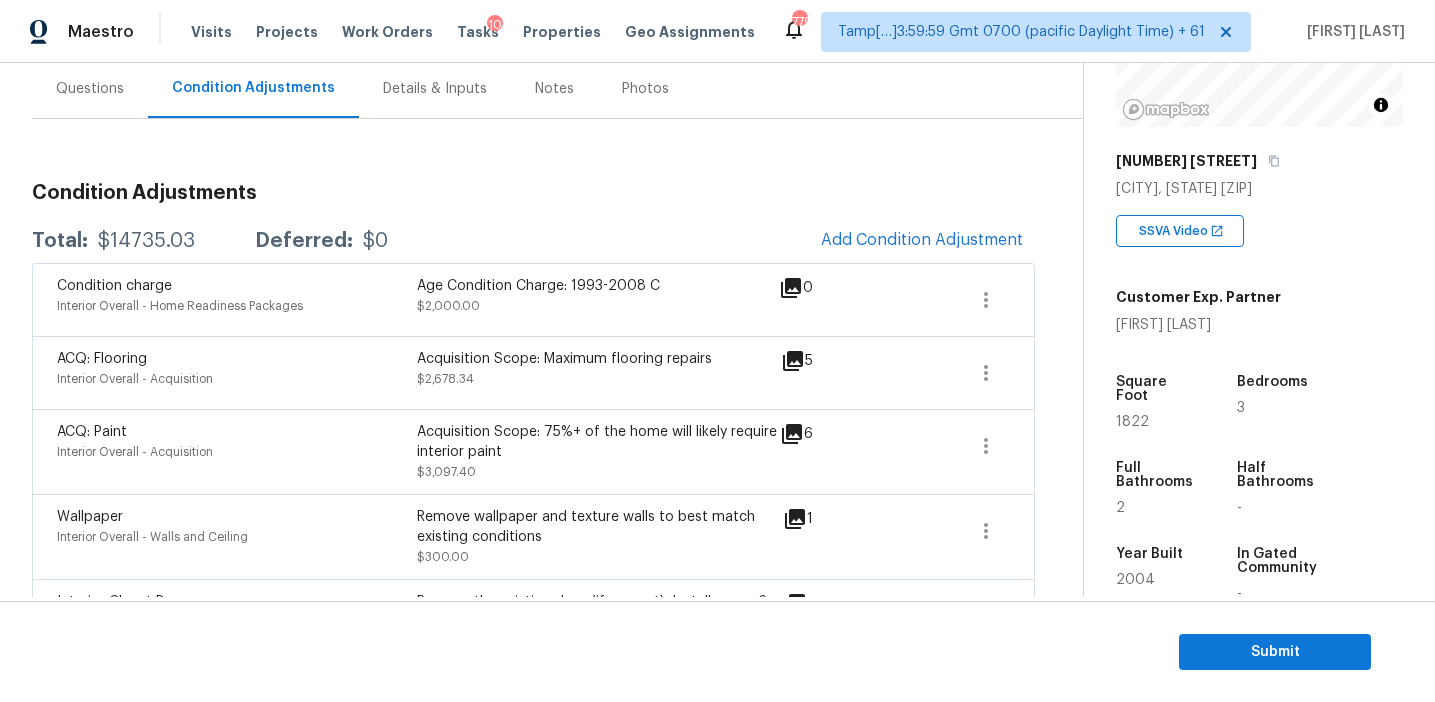 click on "Total:  $14735.03 Deferred:  $0 Add Condition Adjustment" at bounding box center (533, 241) 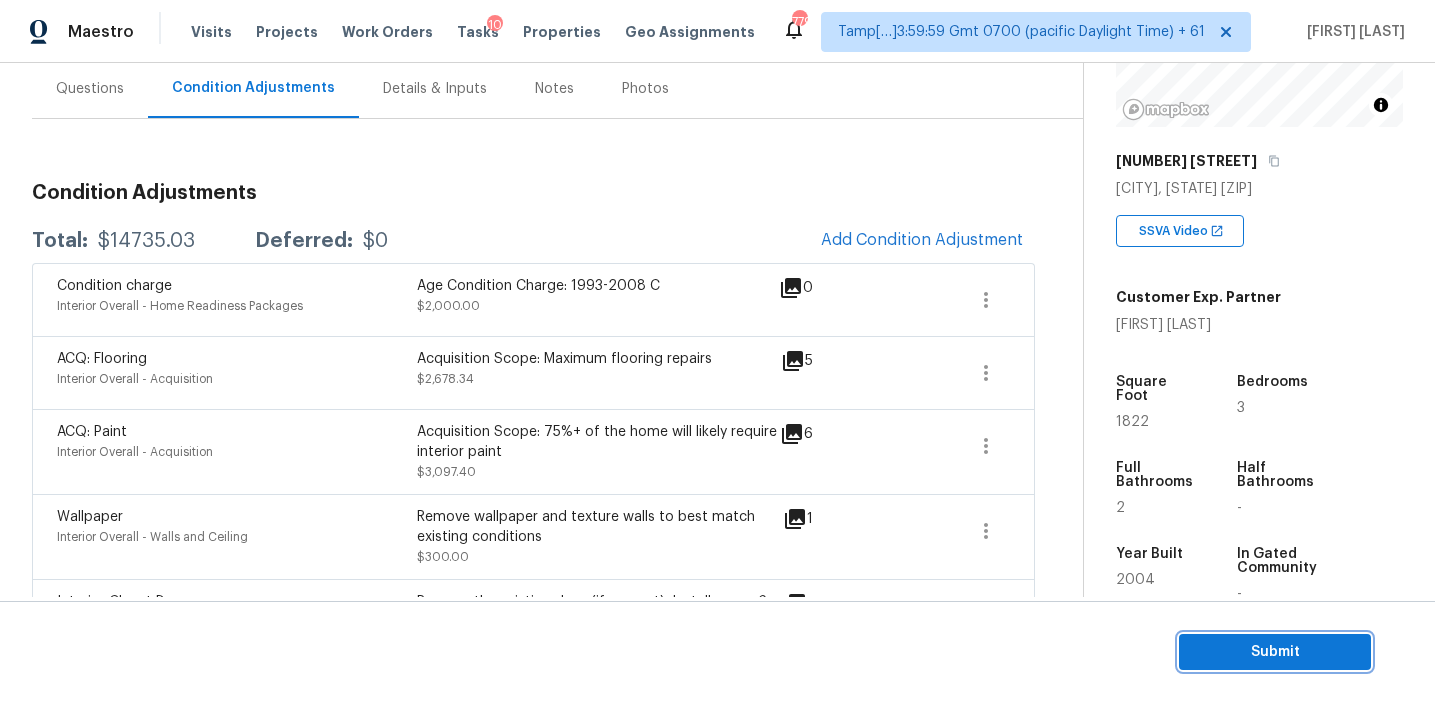 click on "Submit" at bounding box center (1275, 652) 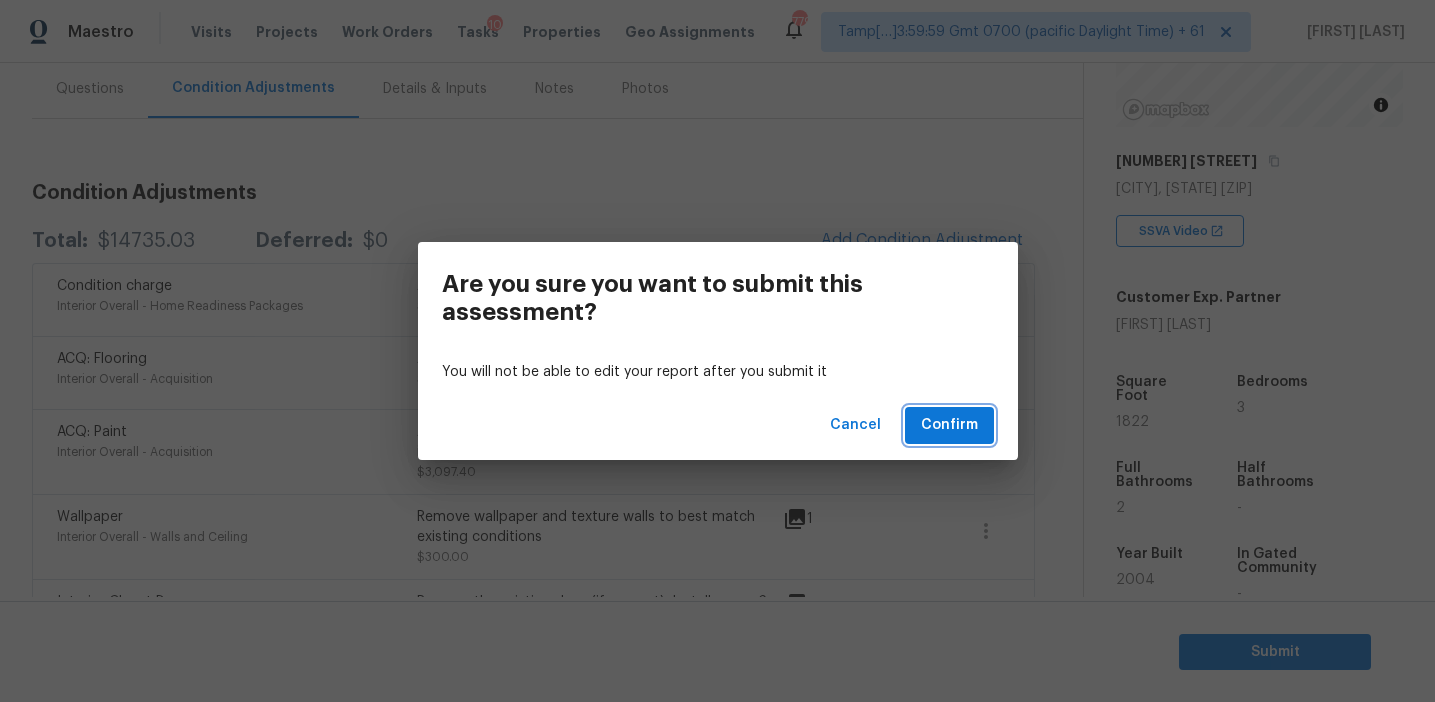 click on "Confirm" at bounding box center (949, 425) 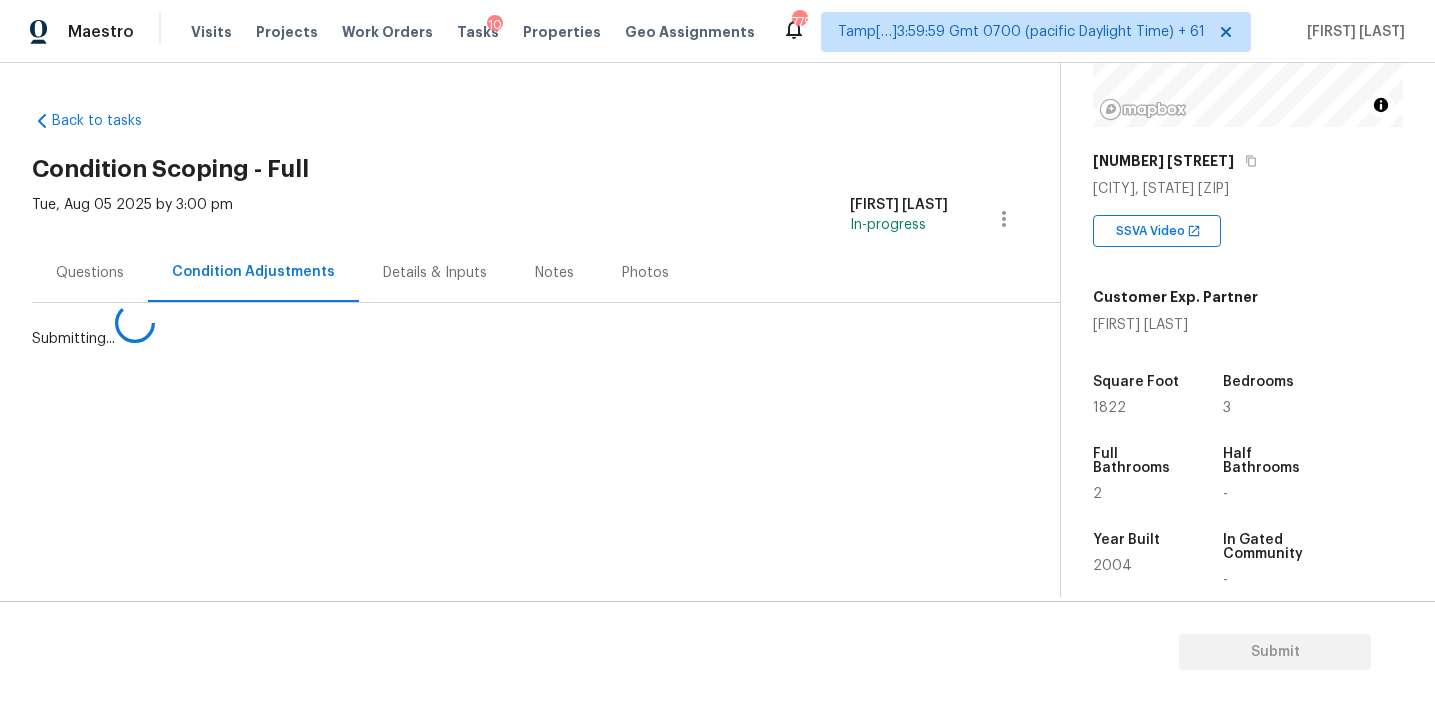 scroll, scrollTop: 0, scrollLeft: 0, axis: both 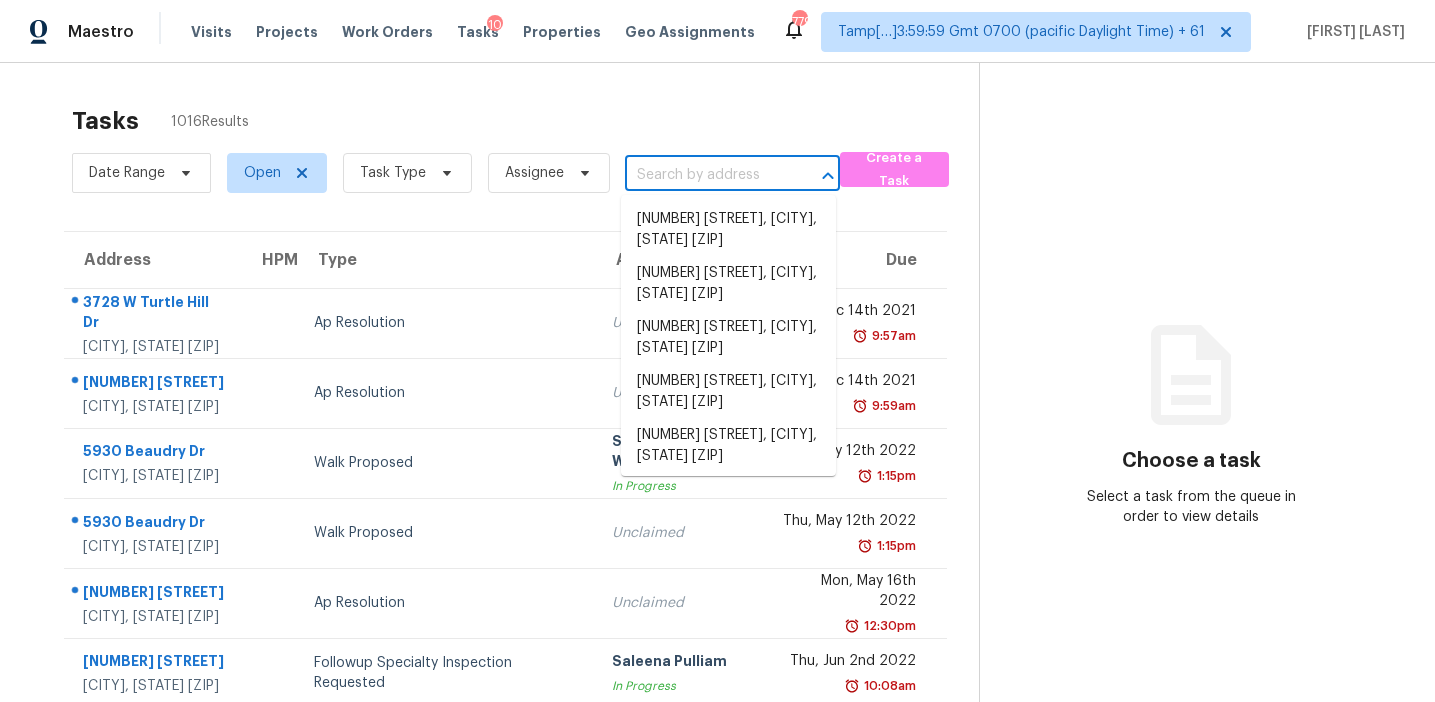 click at bounding box center [704, 175] 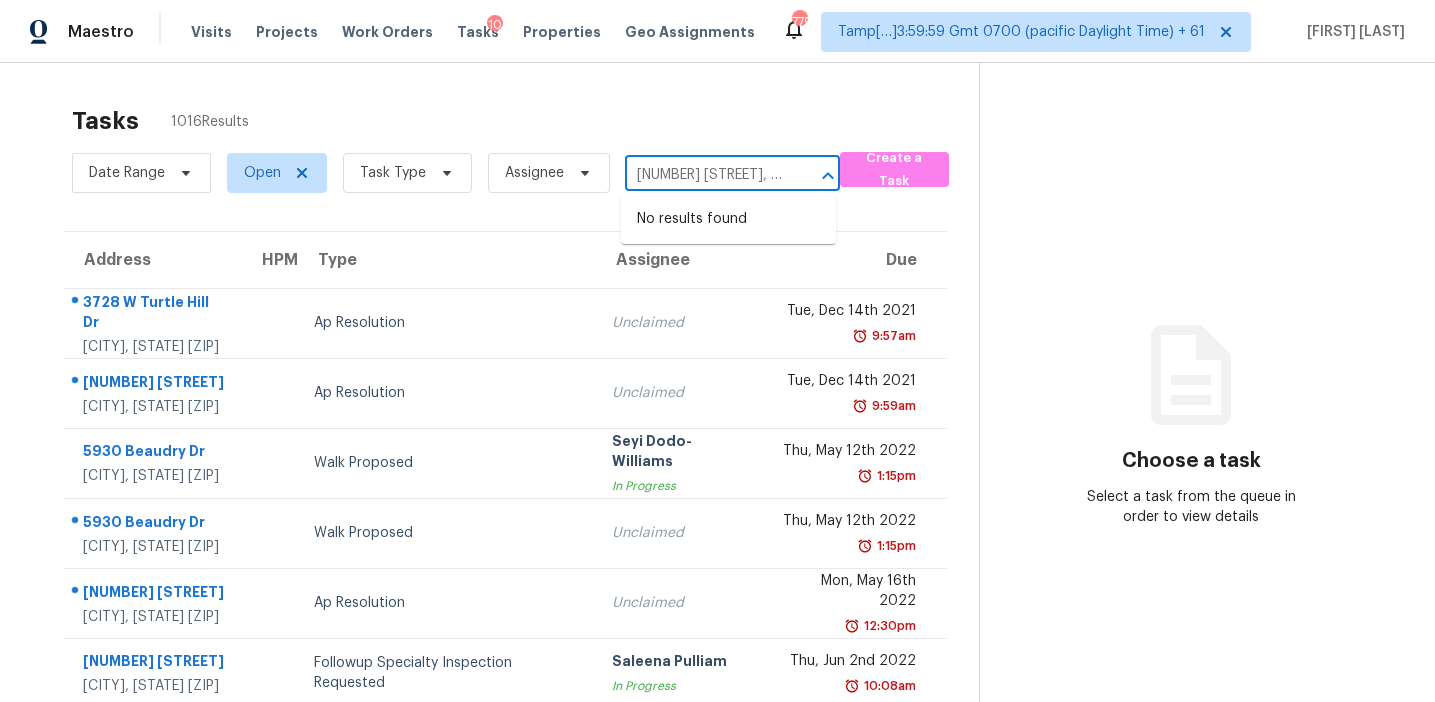 scroll, scrollTop: 0, scrollLeft: 76, axis: horizontal 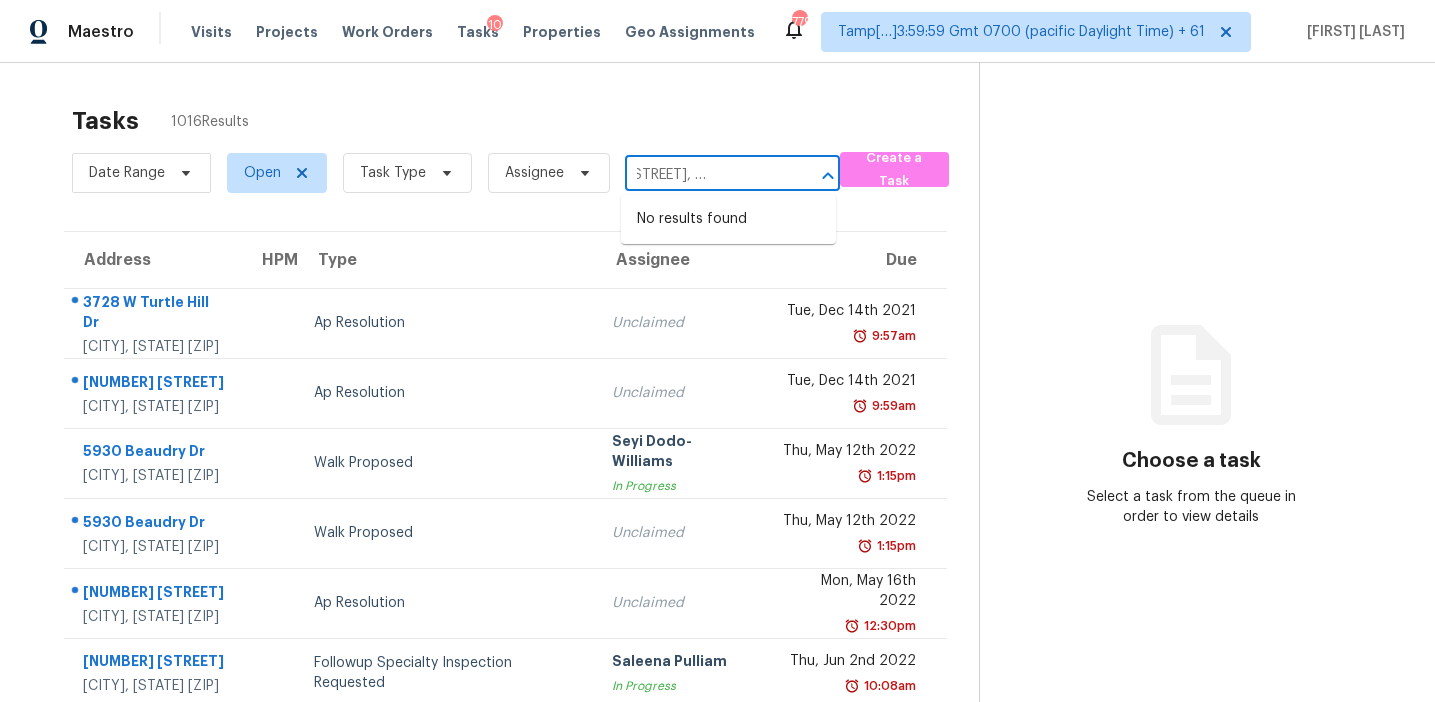type on "121 Pratt Ln, Statesville, NC, 28625" 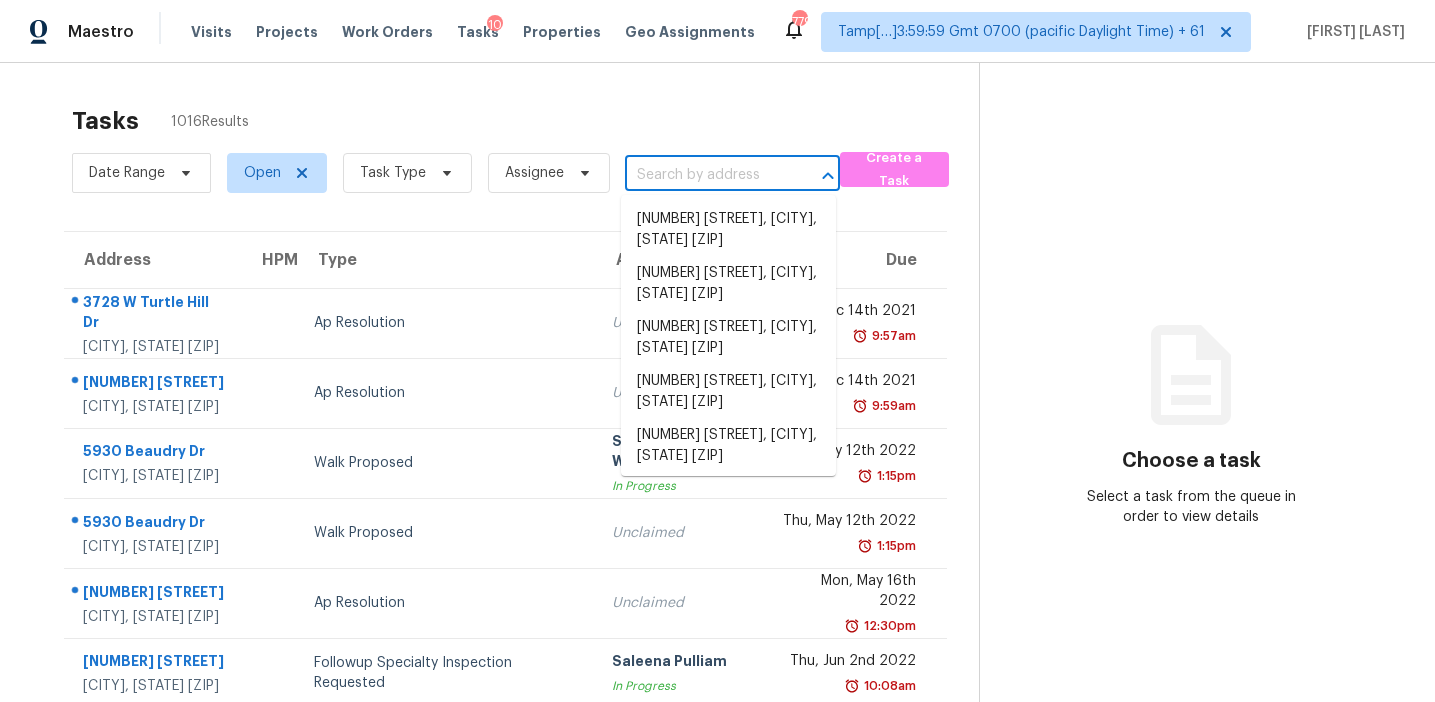scroll, scrollTop: 0, scrollLeft: 0, axis: both 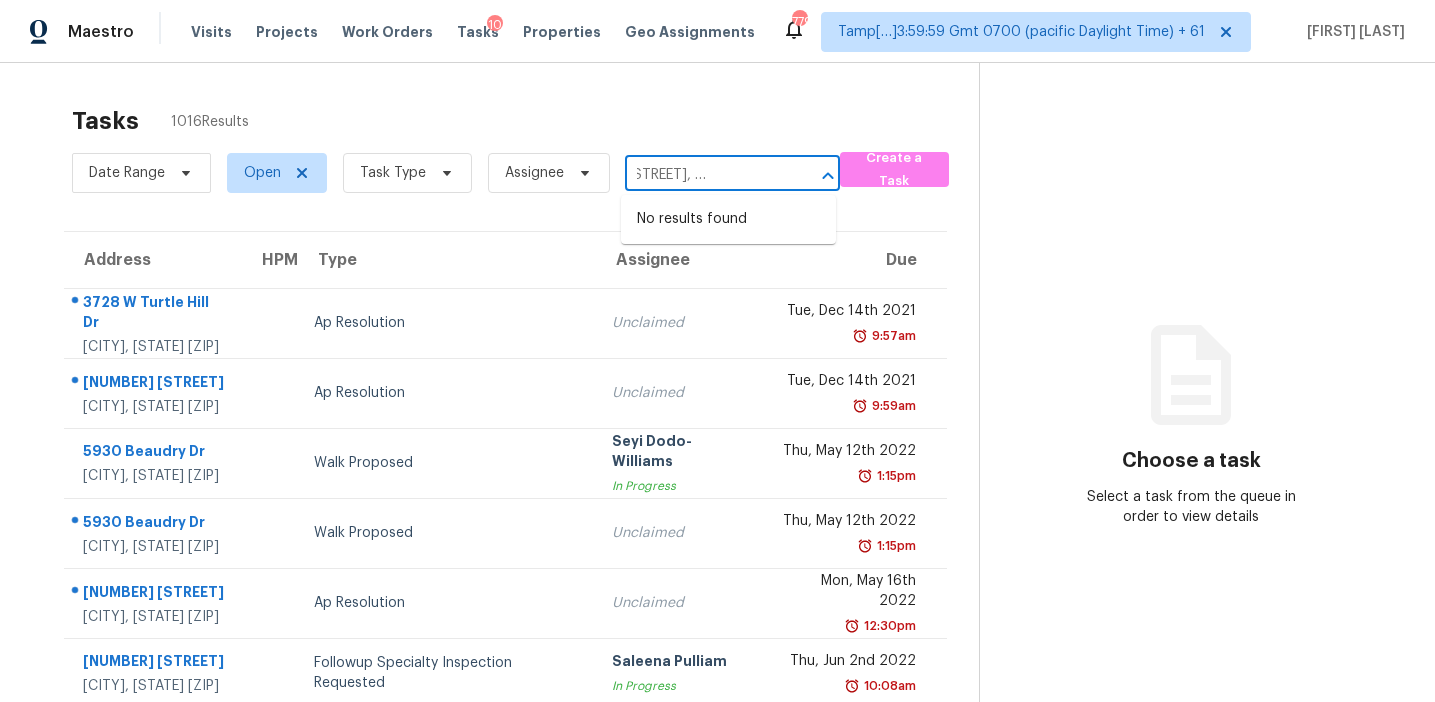 type on "121 Pratt Ln, Statesville, NC, 28625" 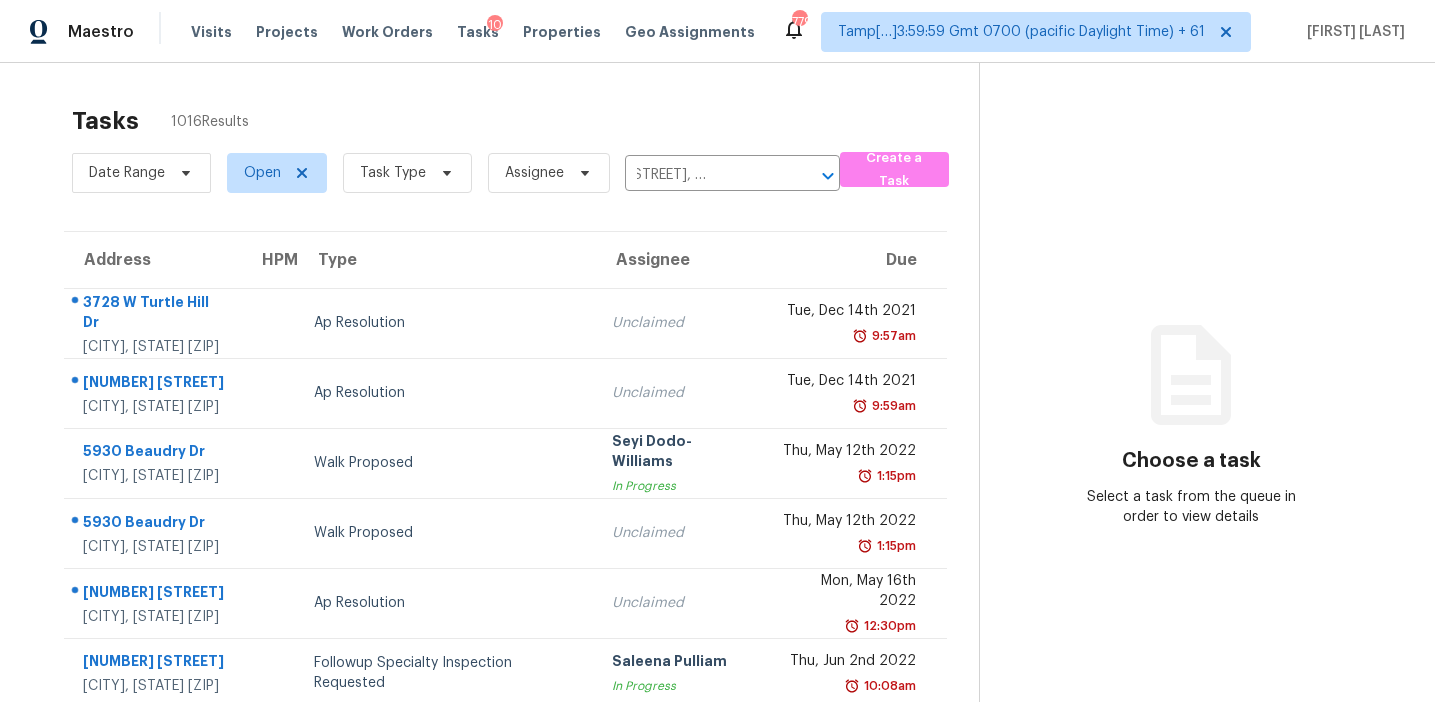 type 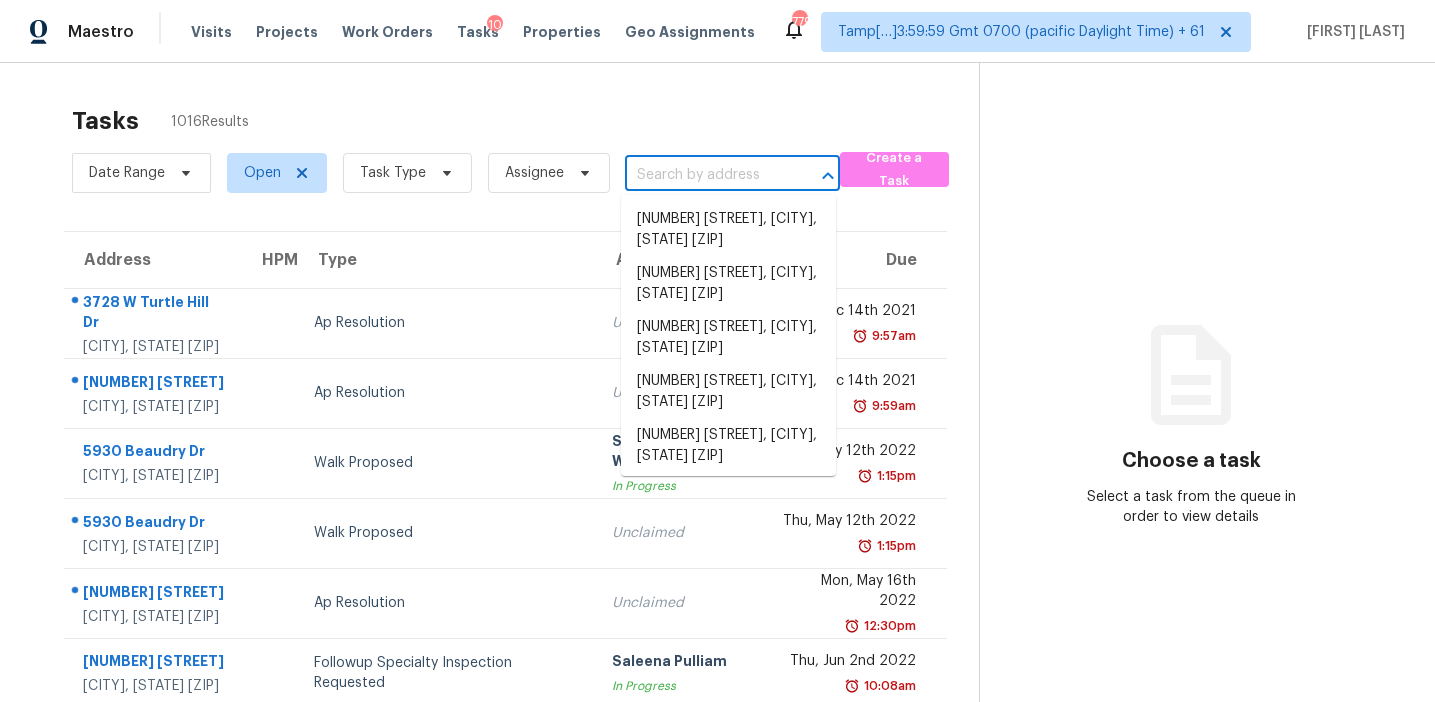 scroll, scrollTop: 0, scrollLeft: 0, axis: both 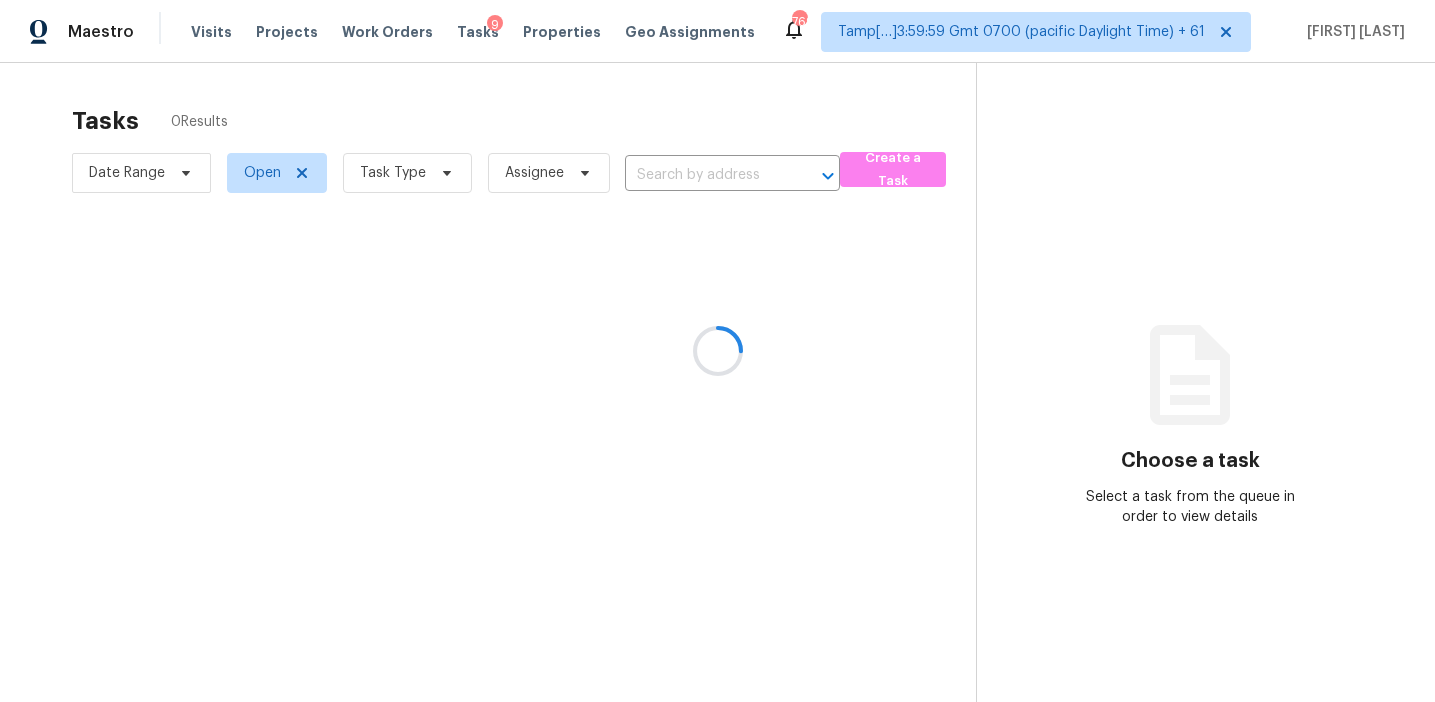 click at bounding box center [717, 351] 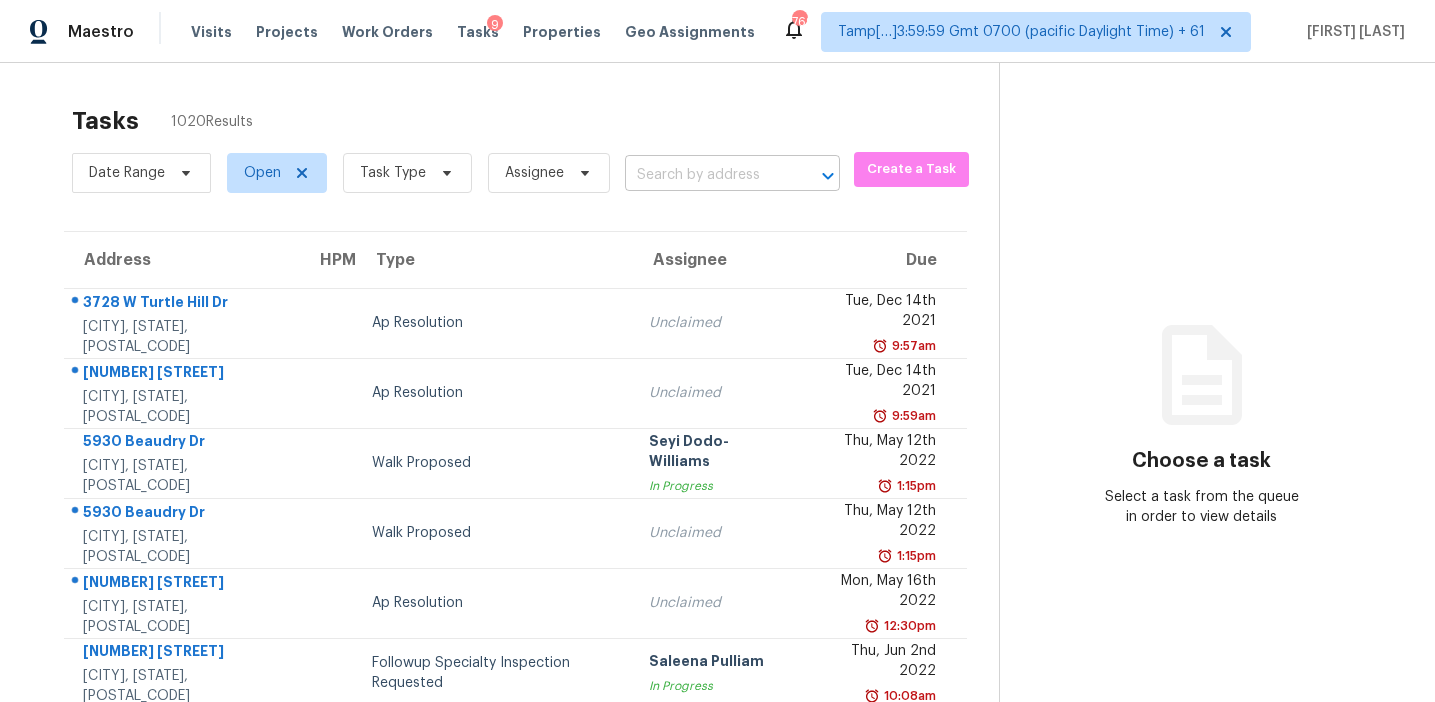 click at bounding box center [704, 175] 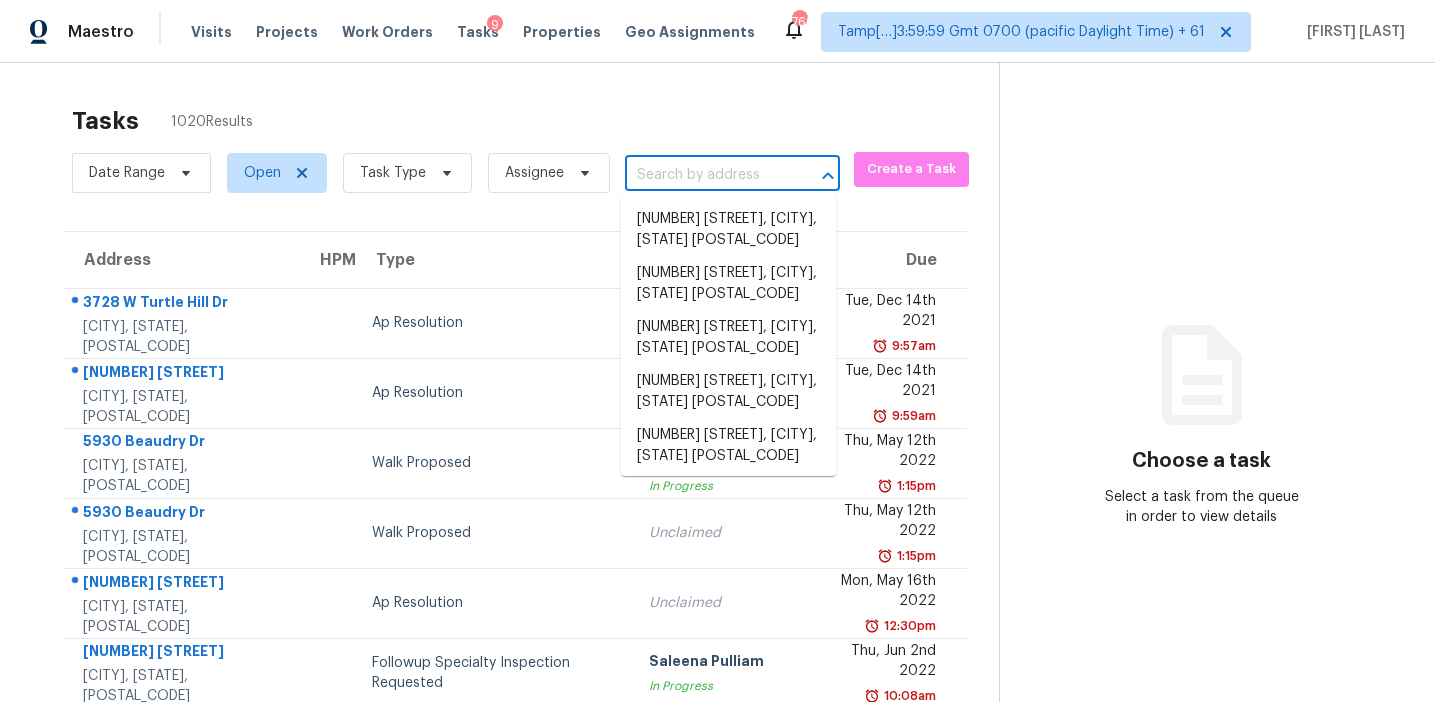 paste on "[NUMBER] [STREET], [CITY], [STATE] [POSTAL_CODE]" 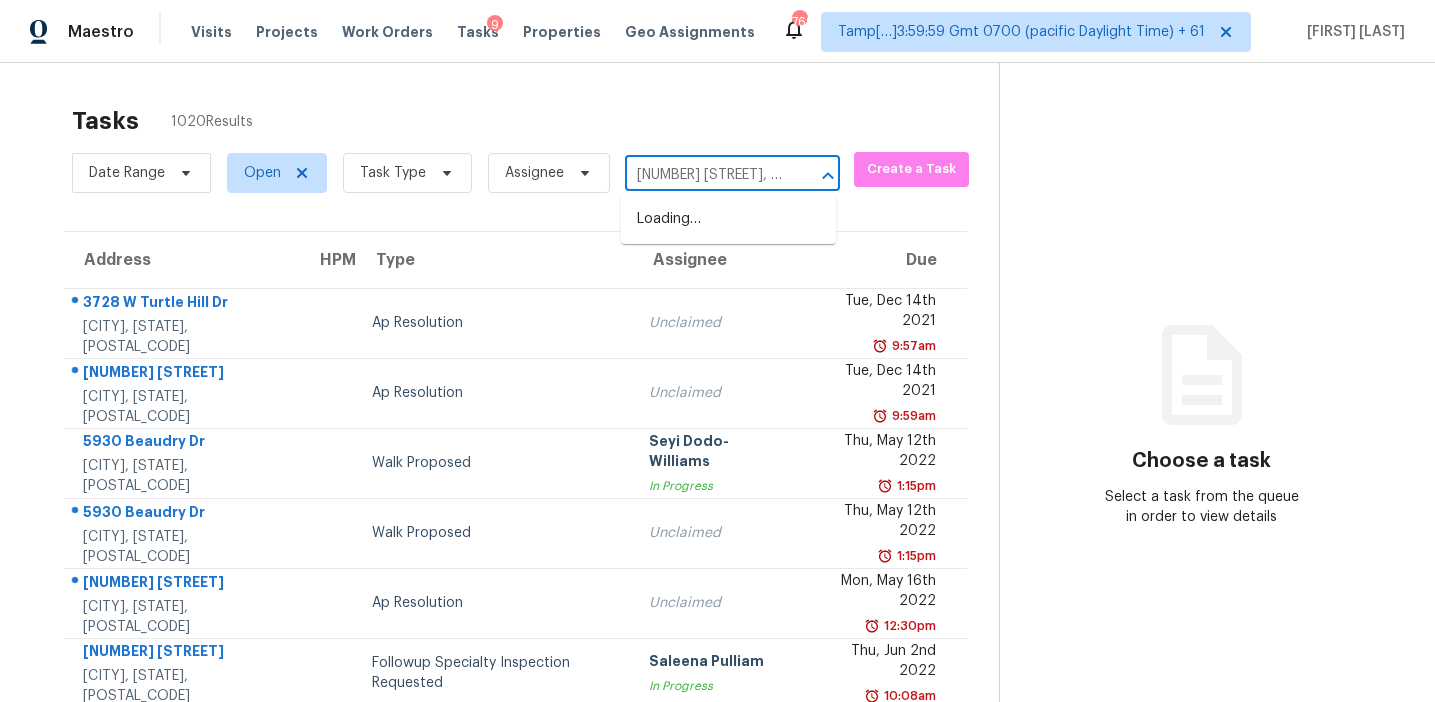 scroll, scrollTop: 0, scrollLeft: 72, axis: horizontal 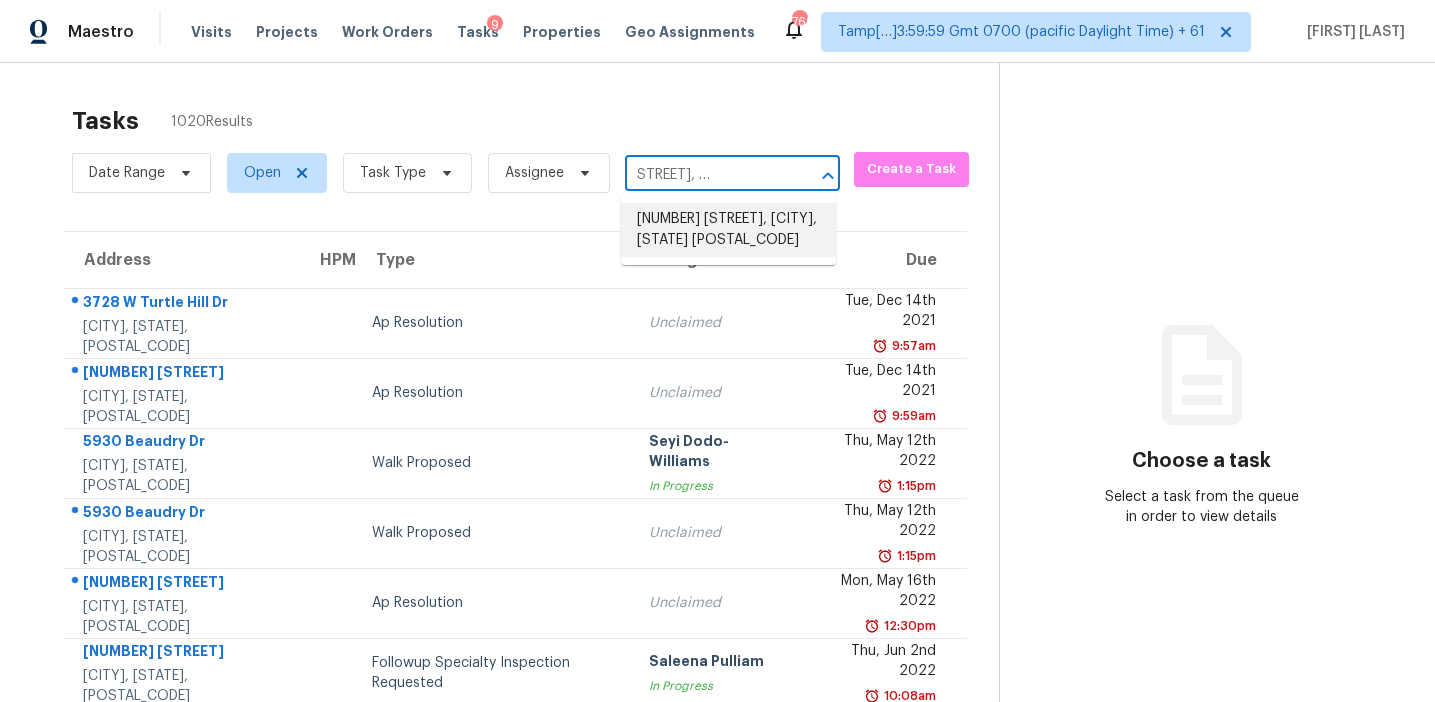 click on "[NUMBER] [STREET], [CITY], [STATE] [POSTAL_CODE]" at bounding box center [728, 230] 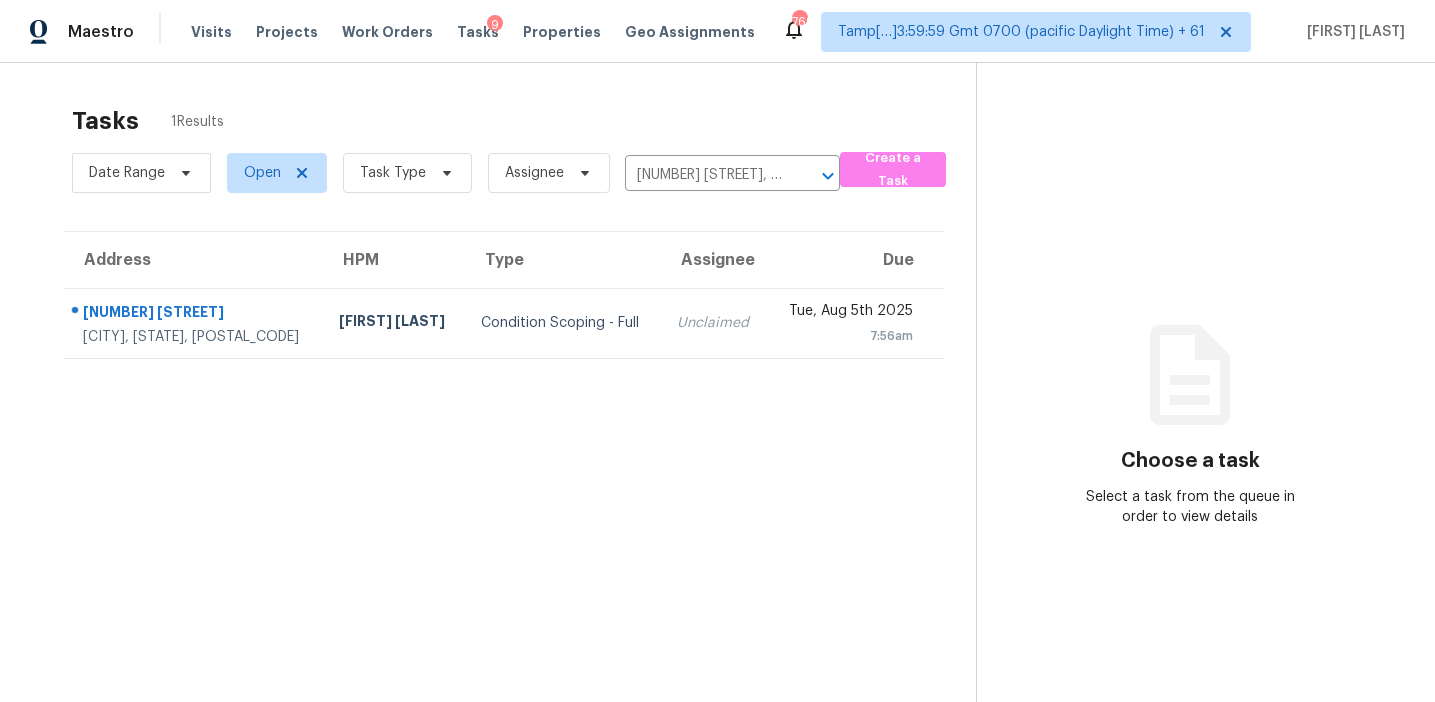 click on "Unclaimed" at bounding box center [714, 323] 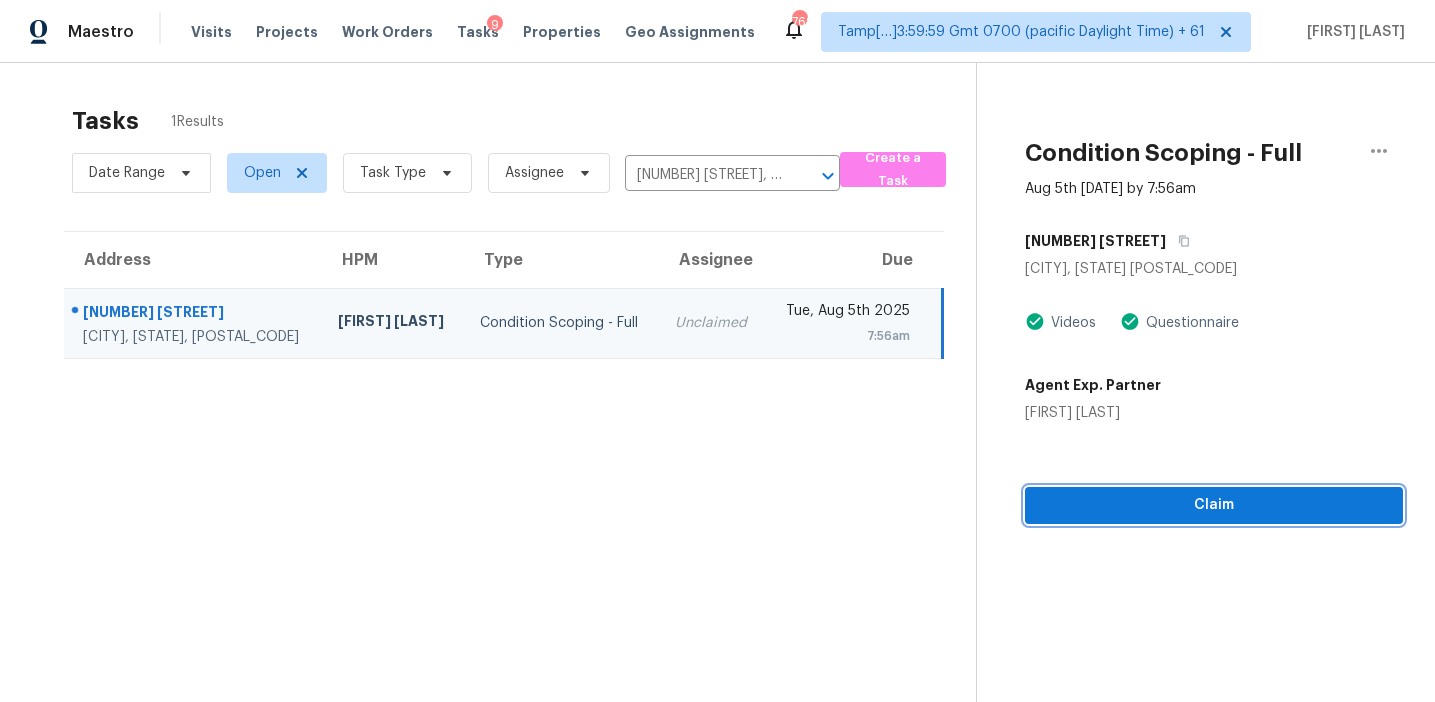 click on "Claim" at bounding box center (1214, 505) 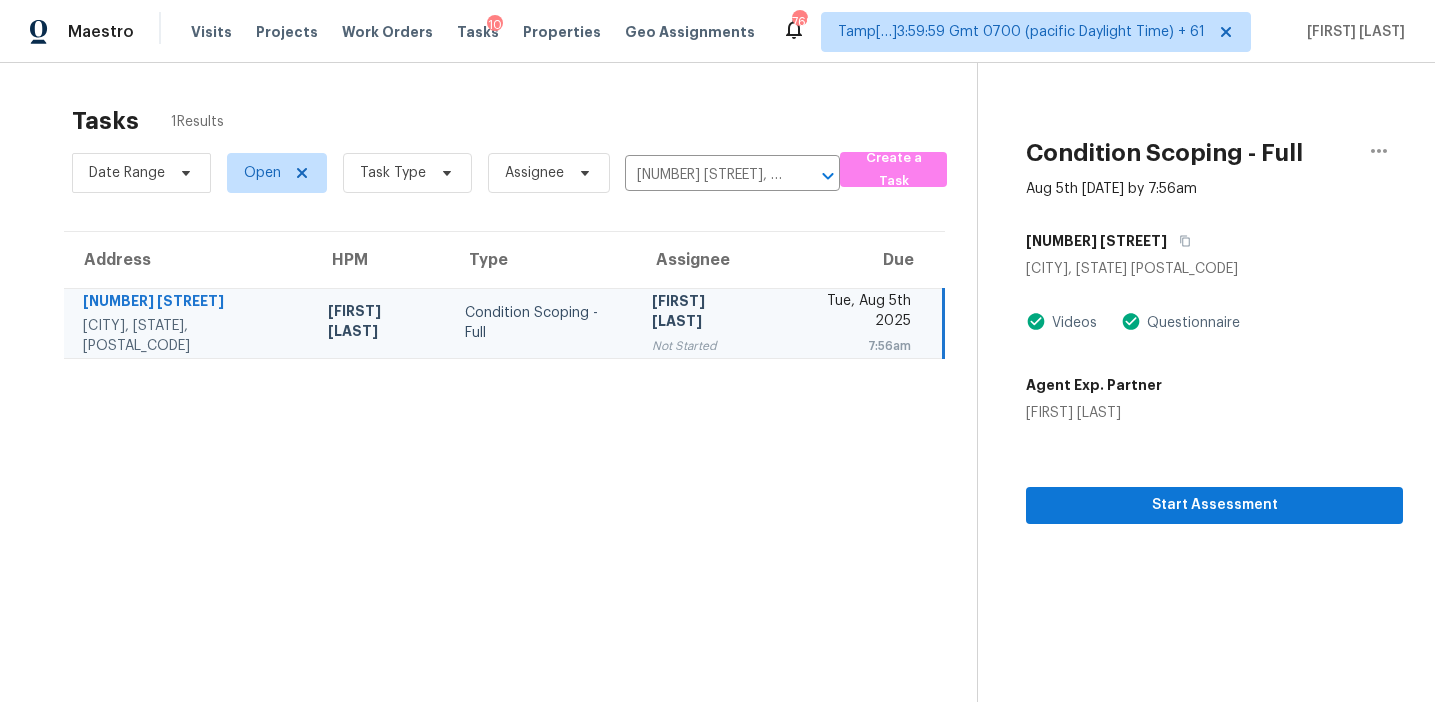 click on "Condition Scoping - Full" at bounding box center [543, 323] 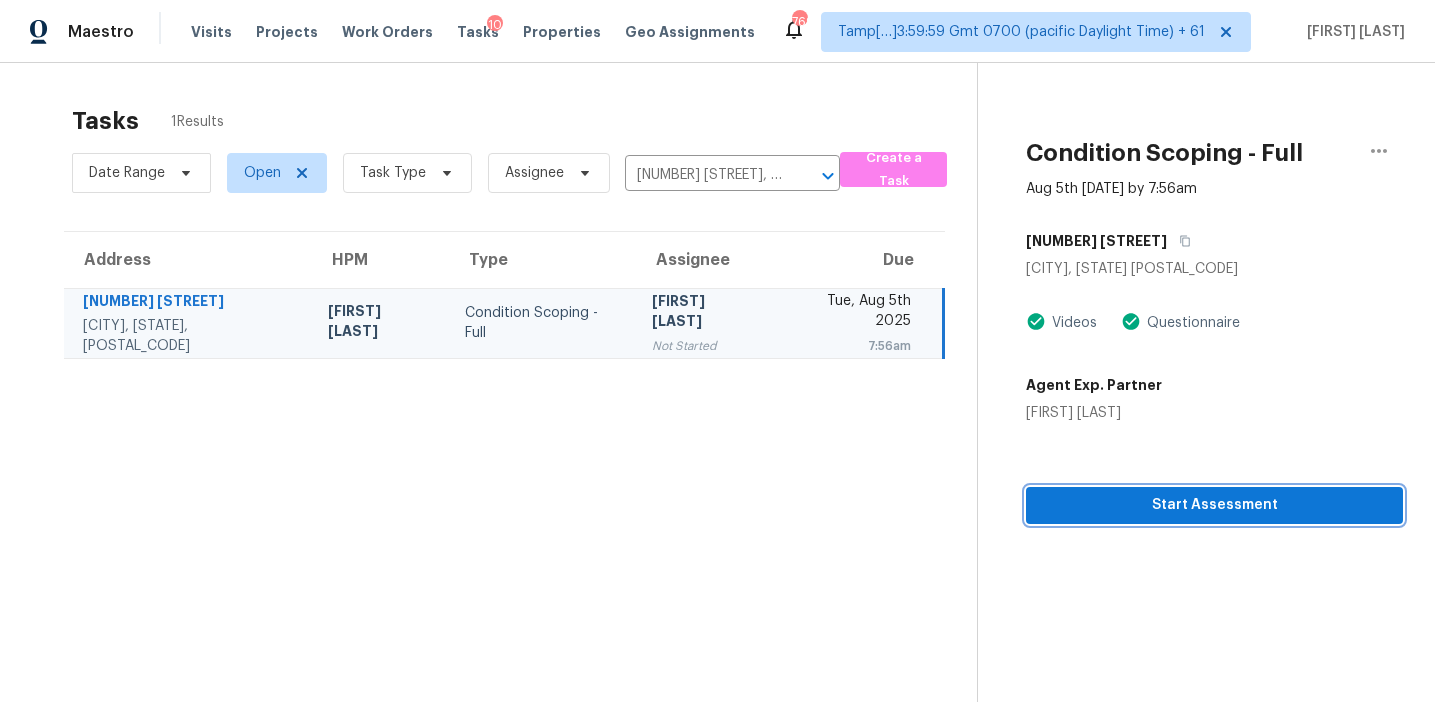 click on "Start Assessment" at bounding box center (1214, 505) 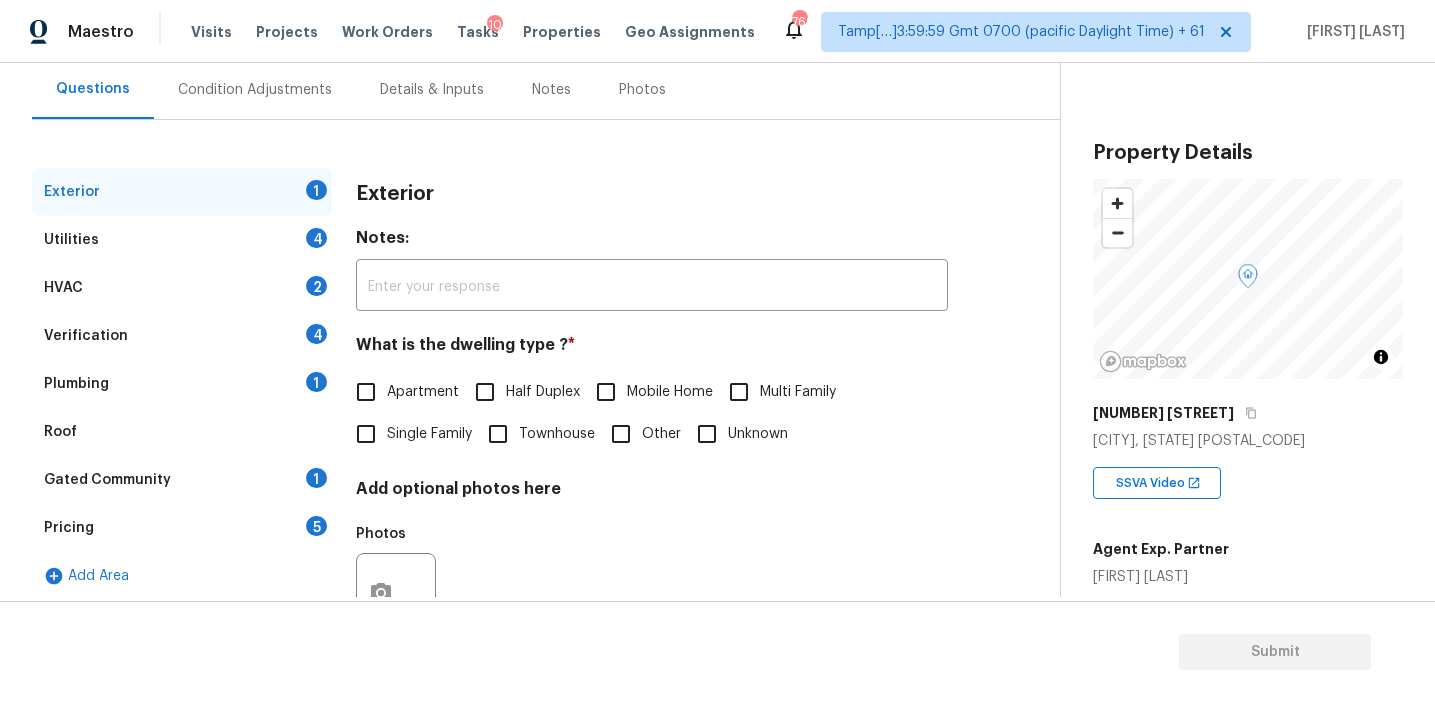 scroll, scrollTop: 182, scrollLeft: 0, axis: vertical 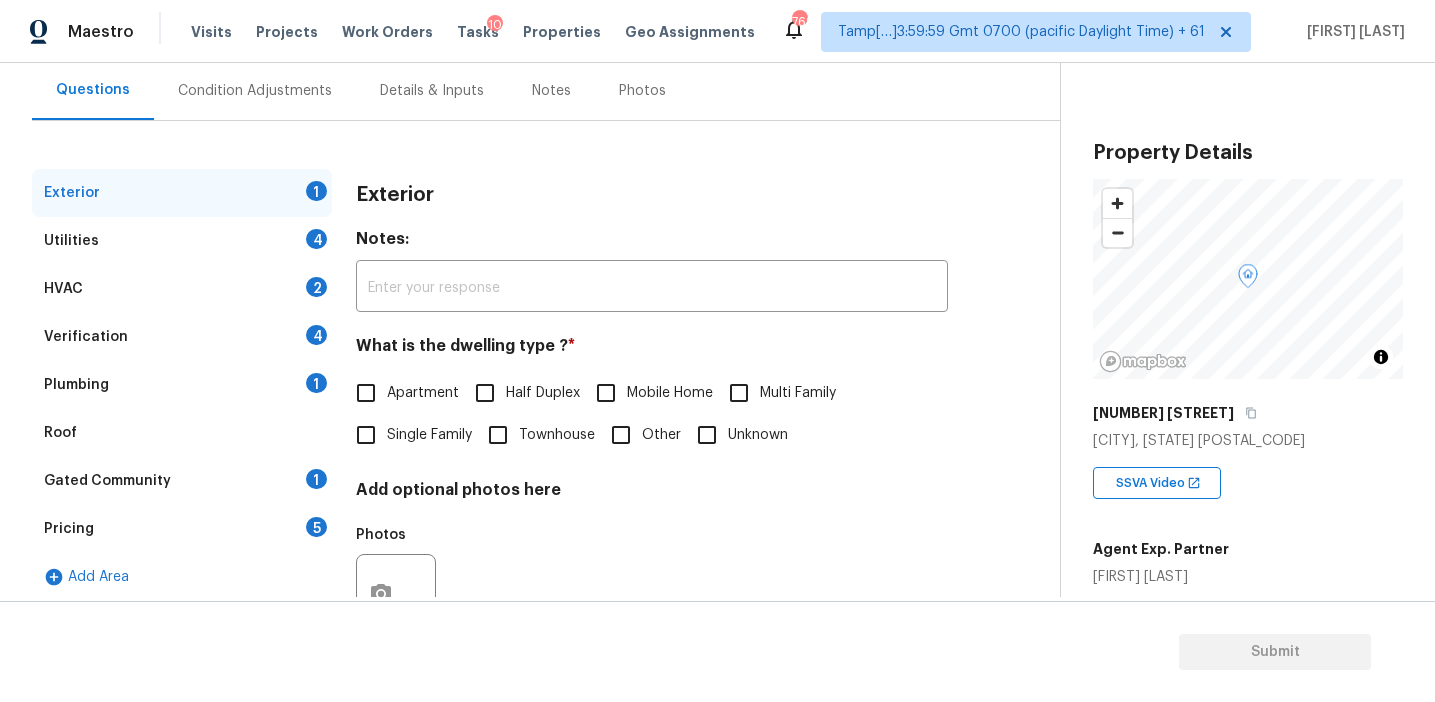 click on "Add optional photos here" at bounding box center [652, 494] 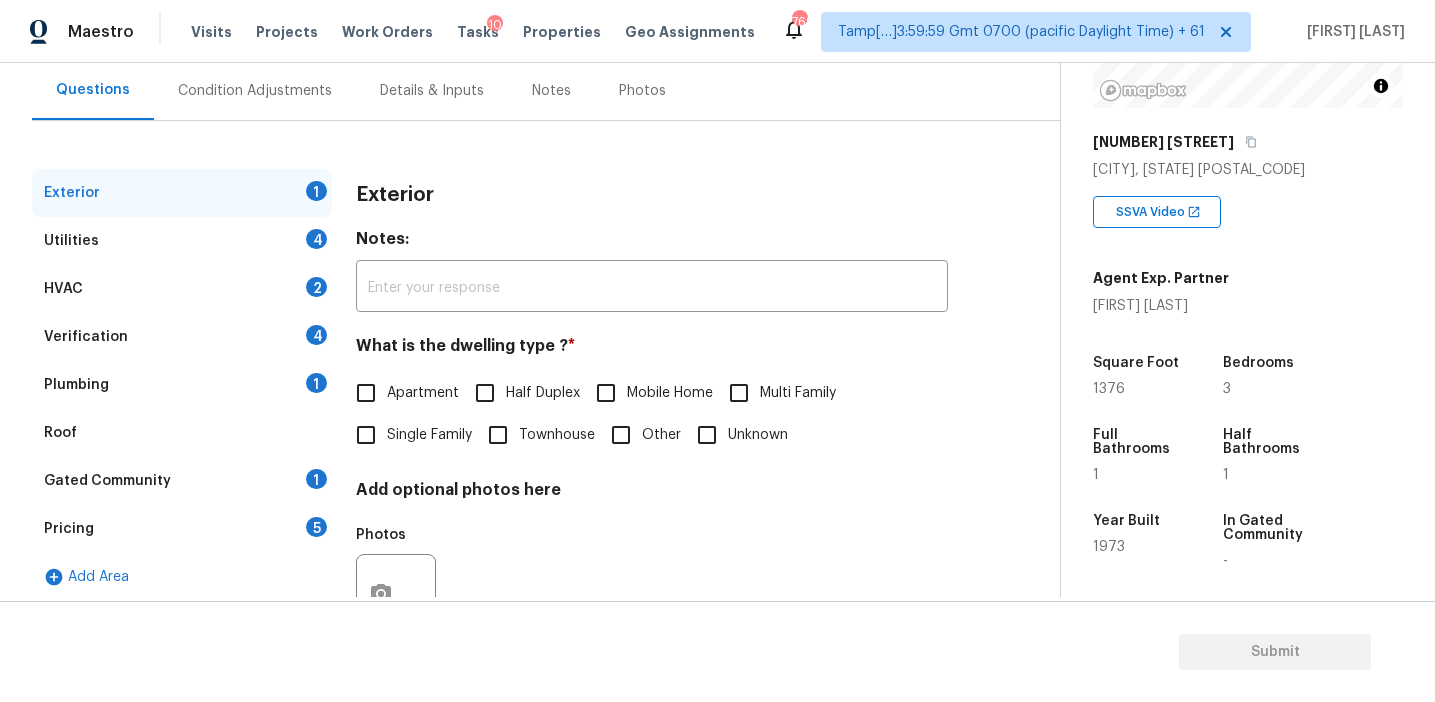 scroll, scrollTop: 253, scrollLeft: 0, axis: vertical 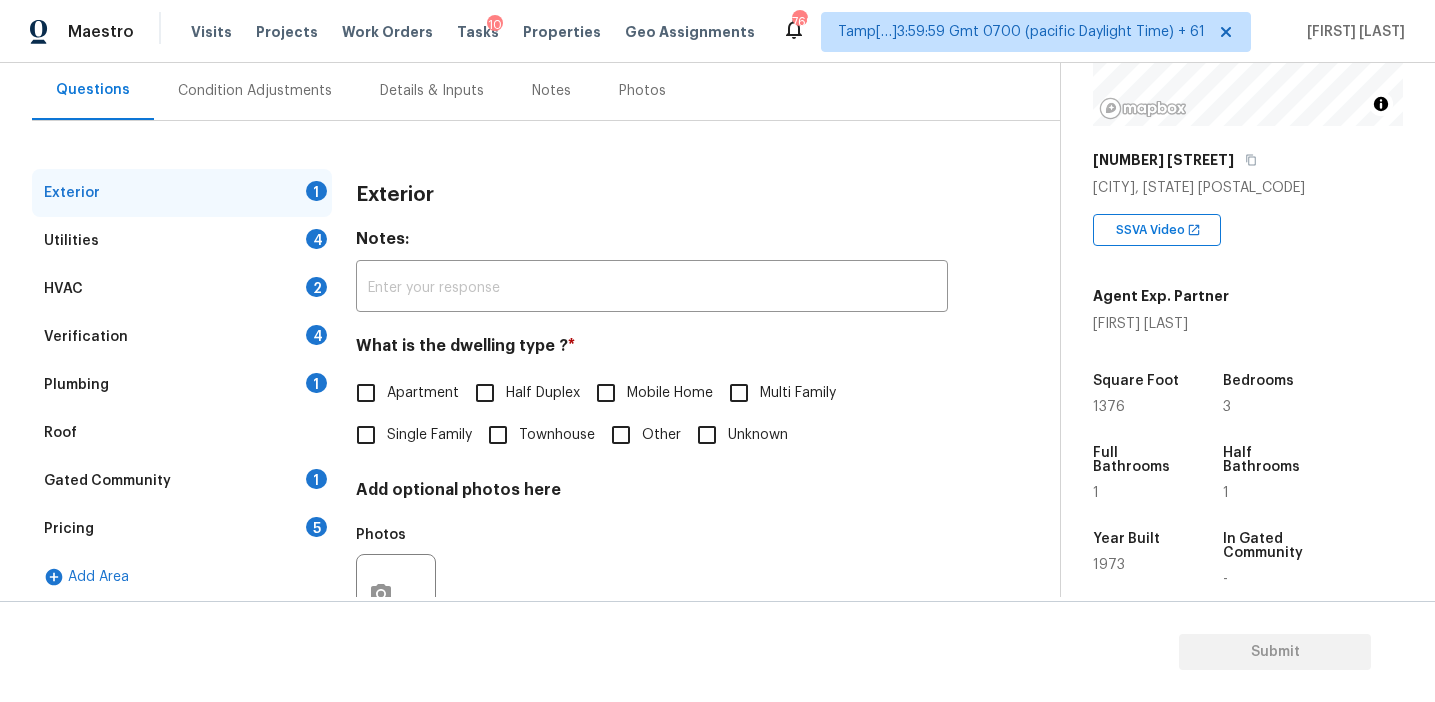 click on "Pricing 5" at bounding box center (182, 529) 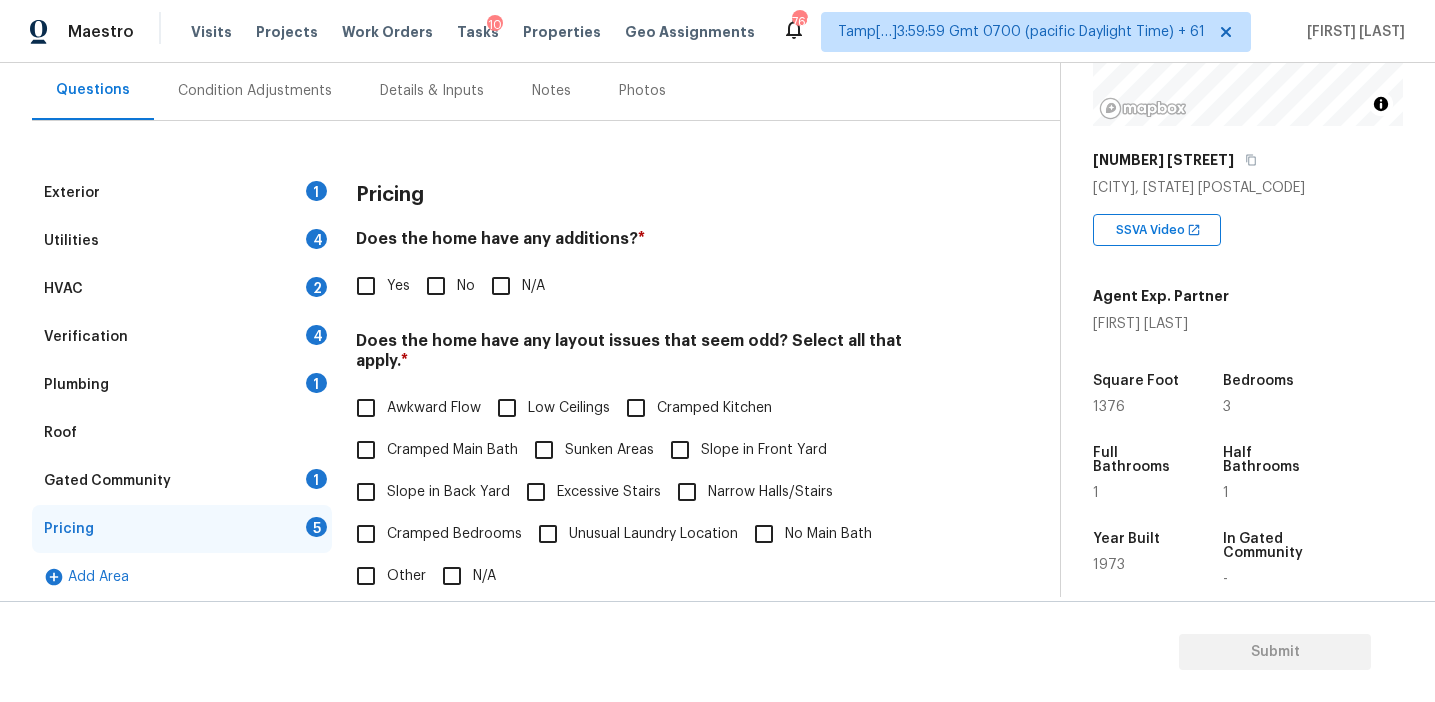 click on "Does the home have any additions?  * Yes No N/A" at bounding box center [652, 268] 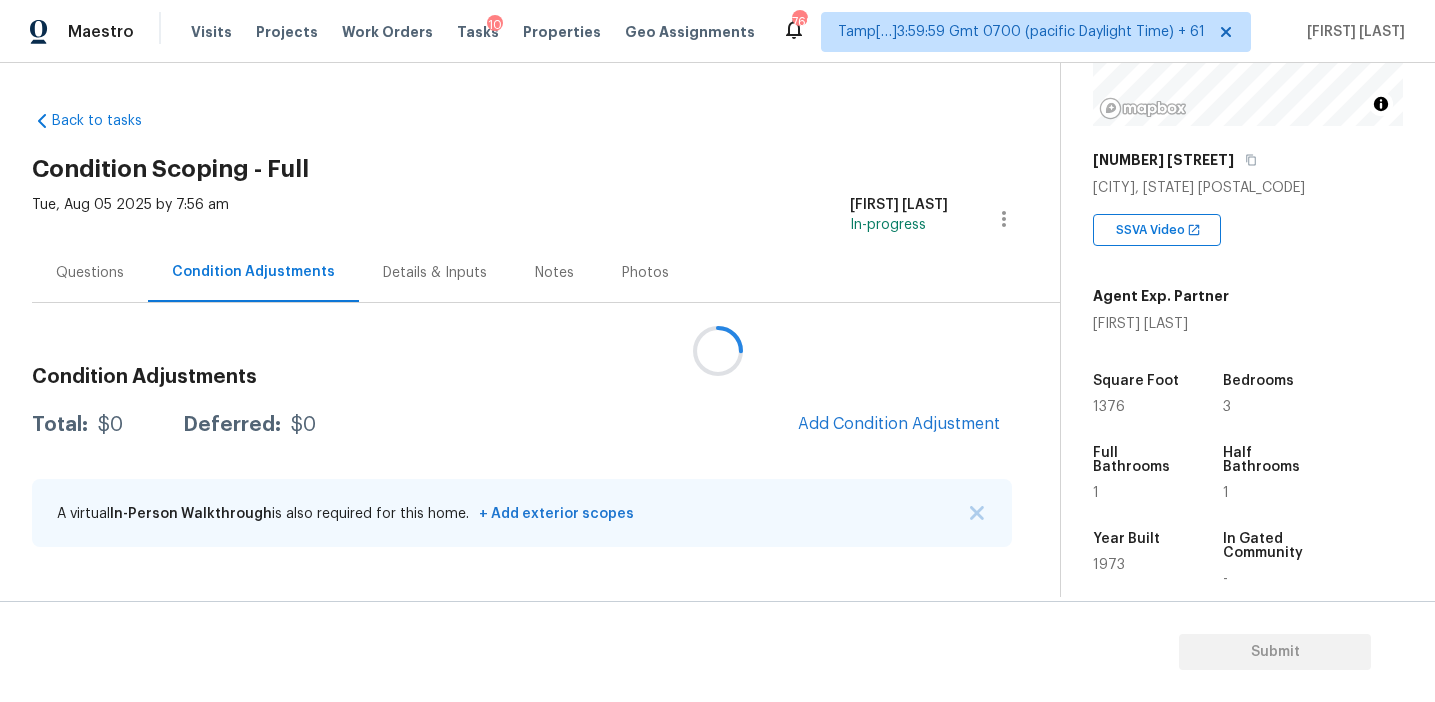 scroll, scrollTop: 0, scrollLeft: 0, axis: both 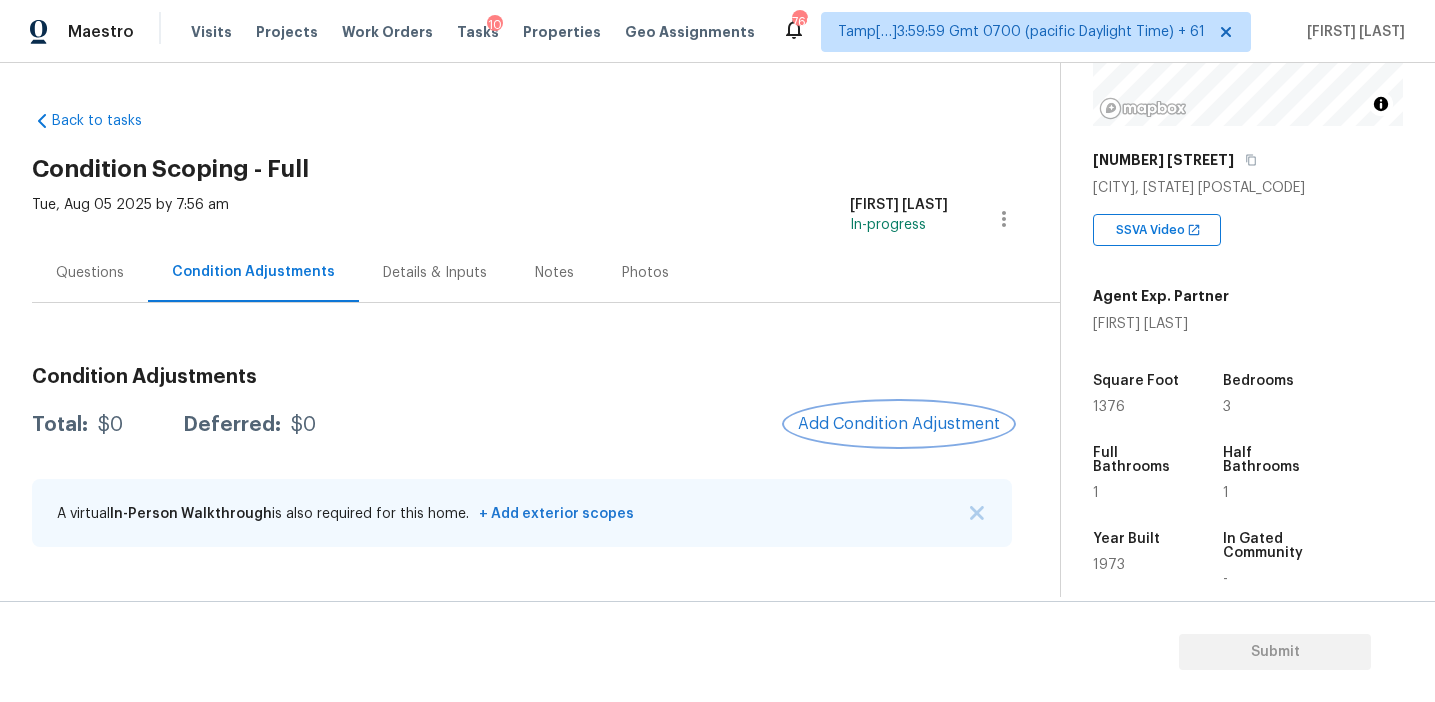 click on "Add Condition Adjustment" at bounding box center [899, 424] 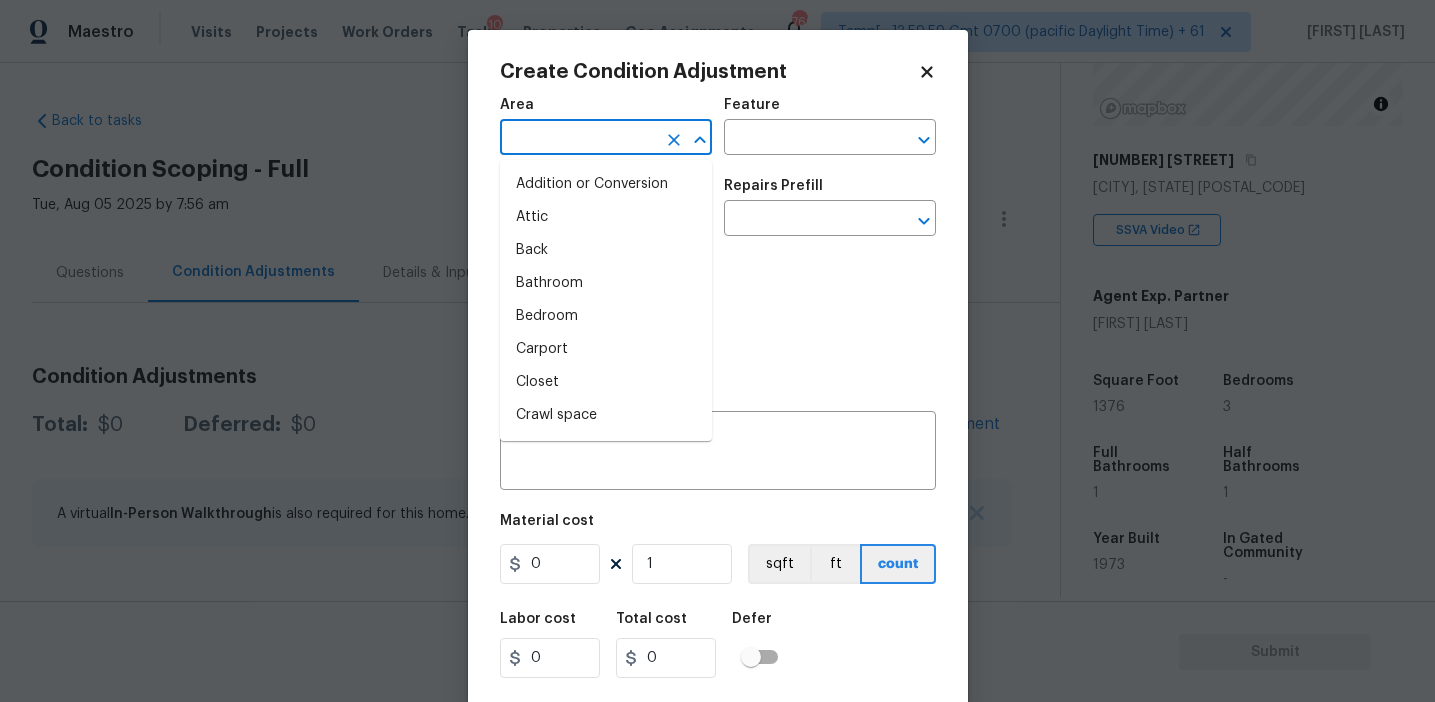 click at bounding box center (578, 139) 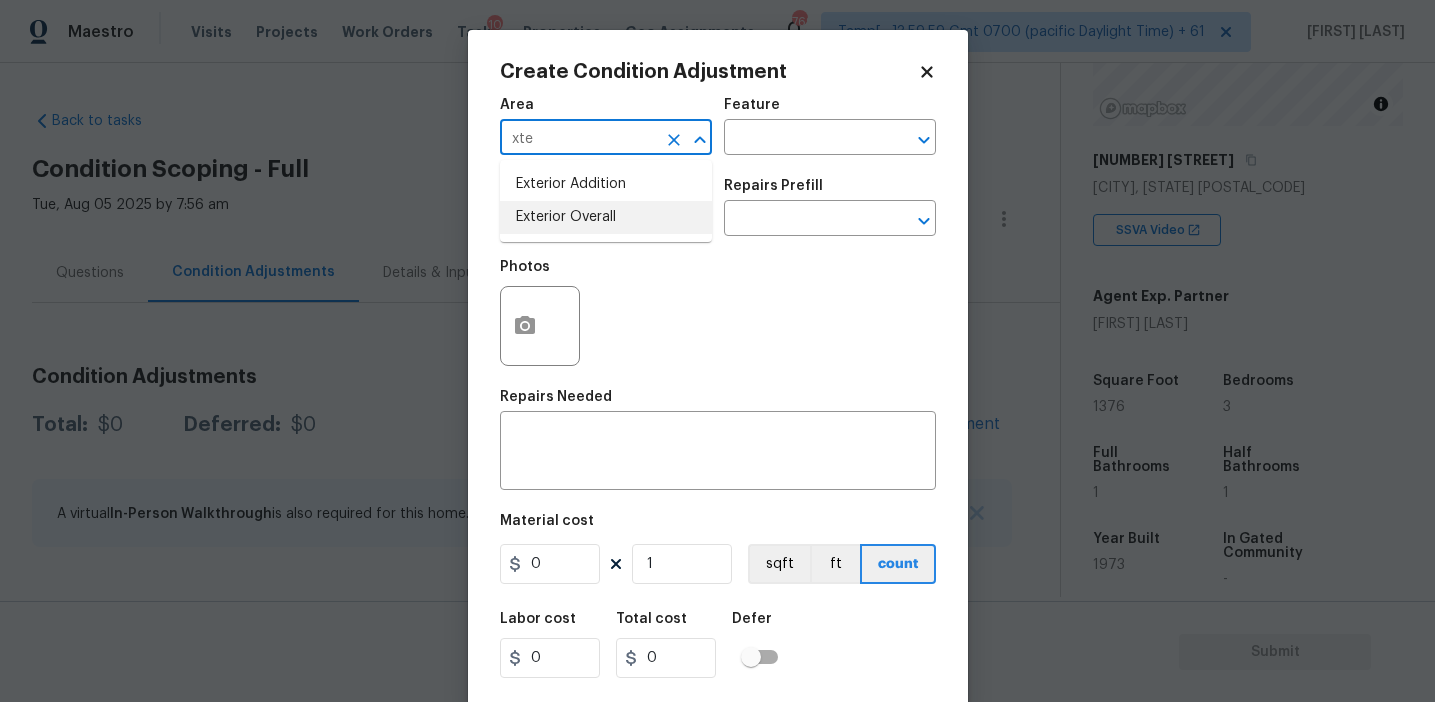 click on "Exterior Overall" at bounding box center (606, 217) 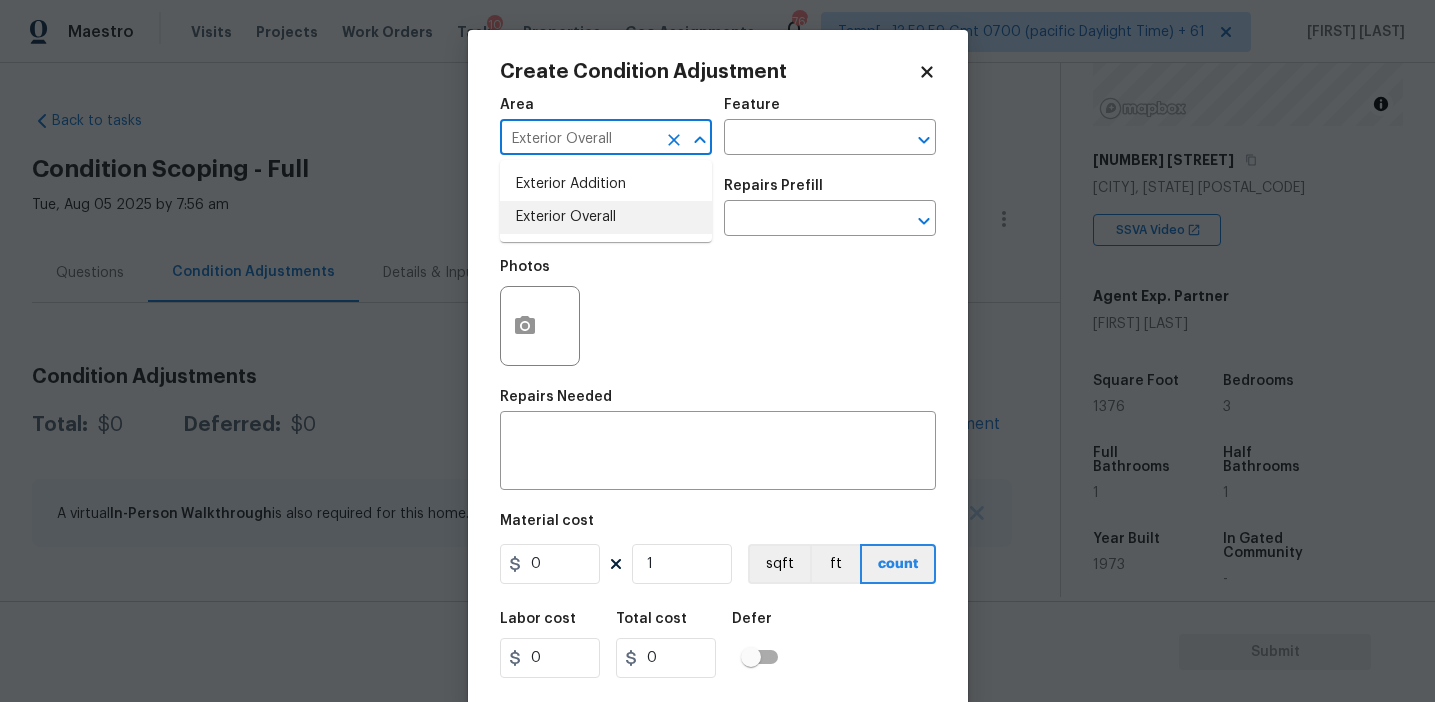 type on "Exterior Overall" 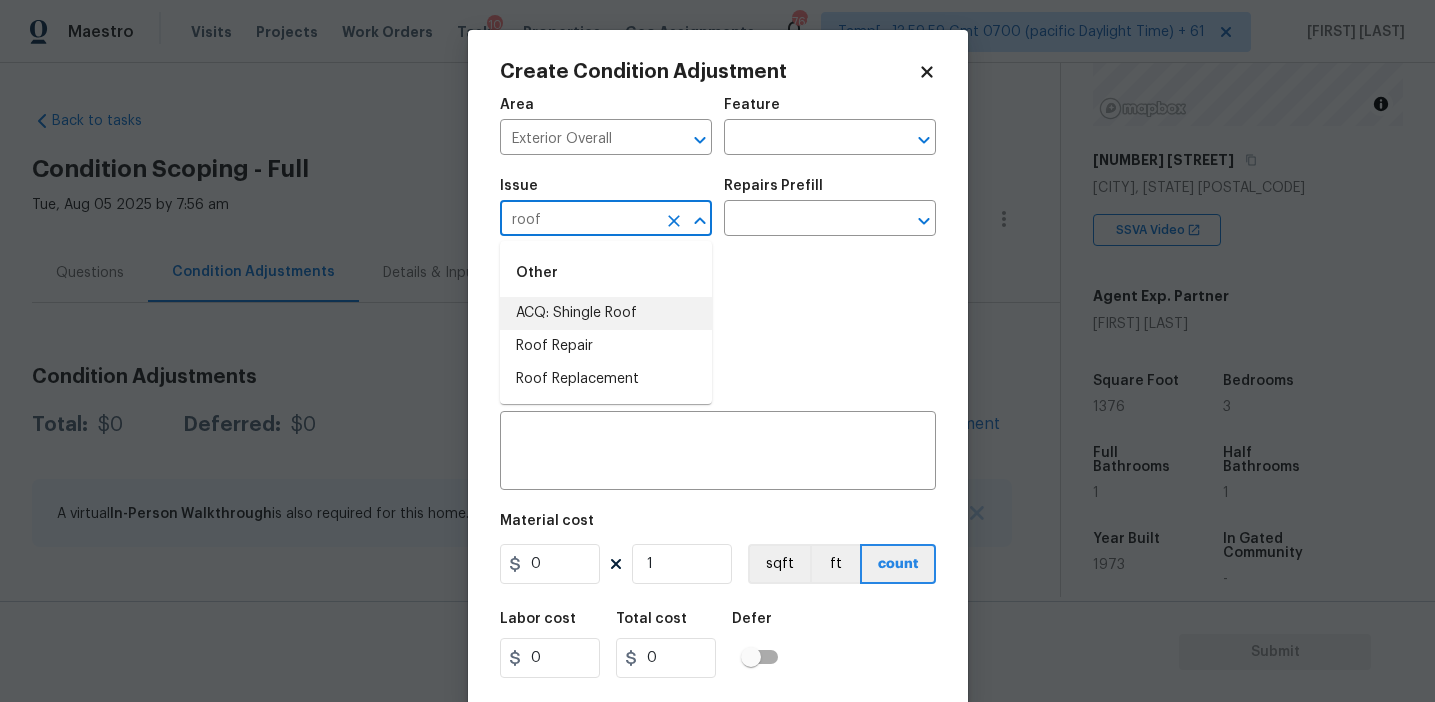 click on "ACQ: Shingle Roof" at bounding box center (606, 313) 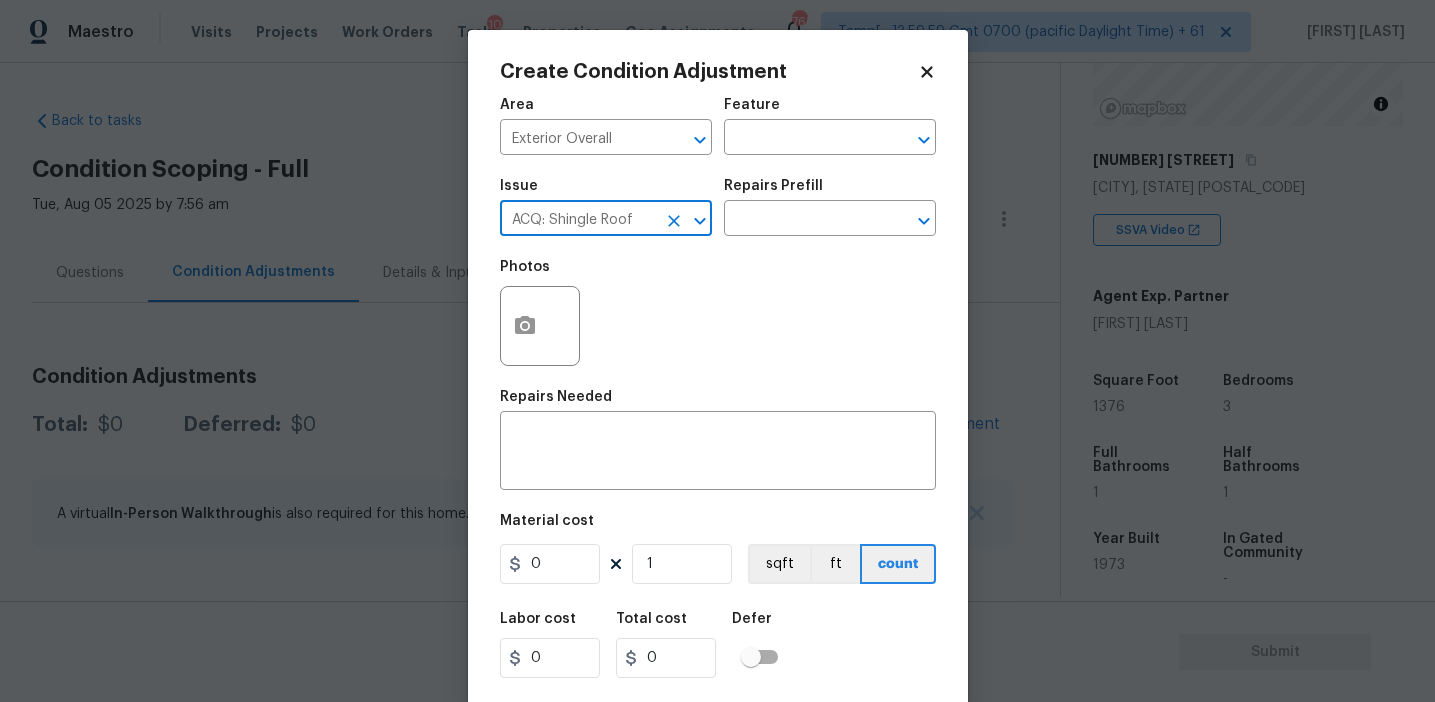 type on "ACQ: Shingle Roof" 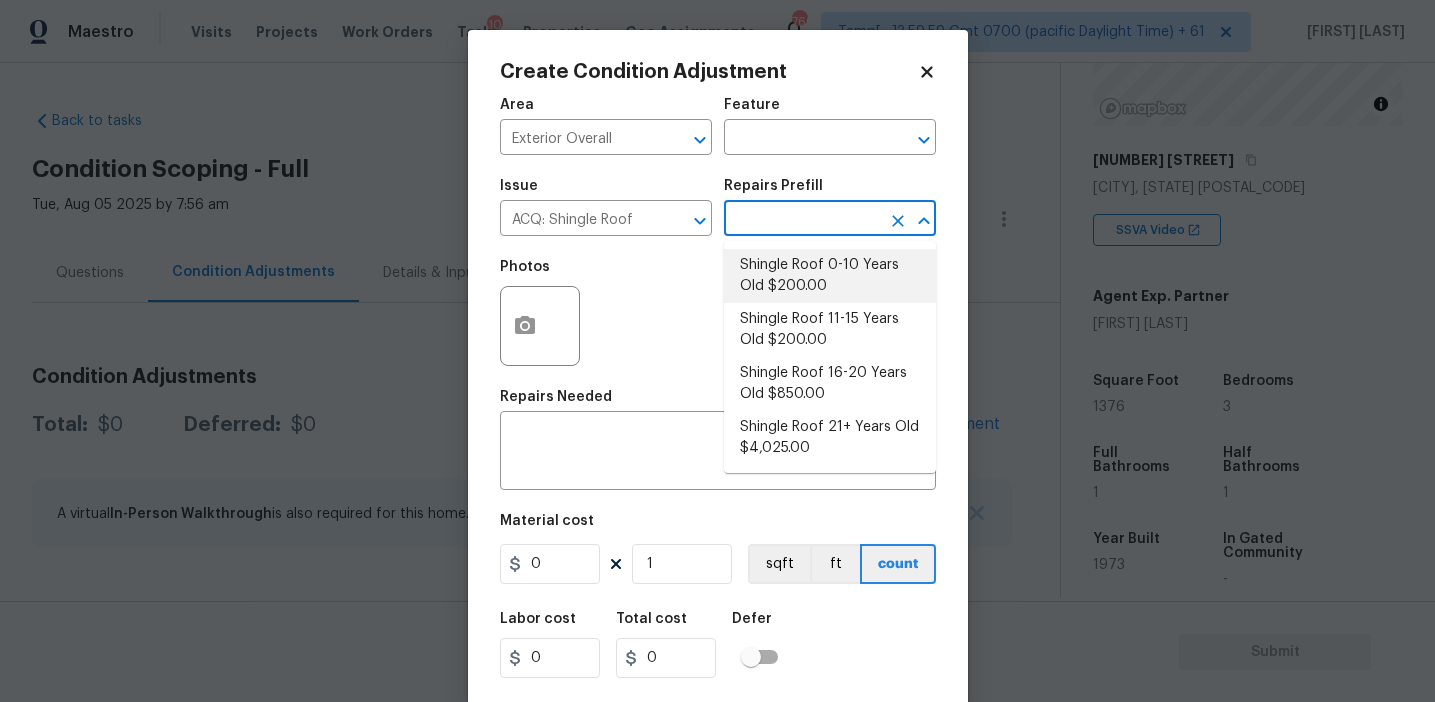 click on "Shingle Roof 0-10 Years Old $200.00" at bounding box center [830, 276] 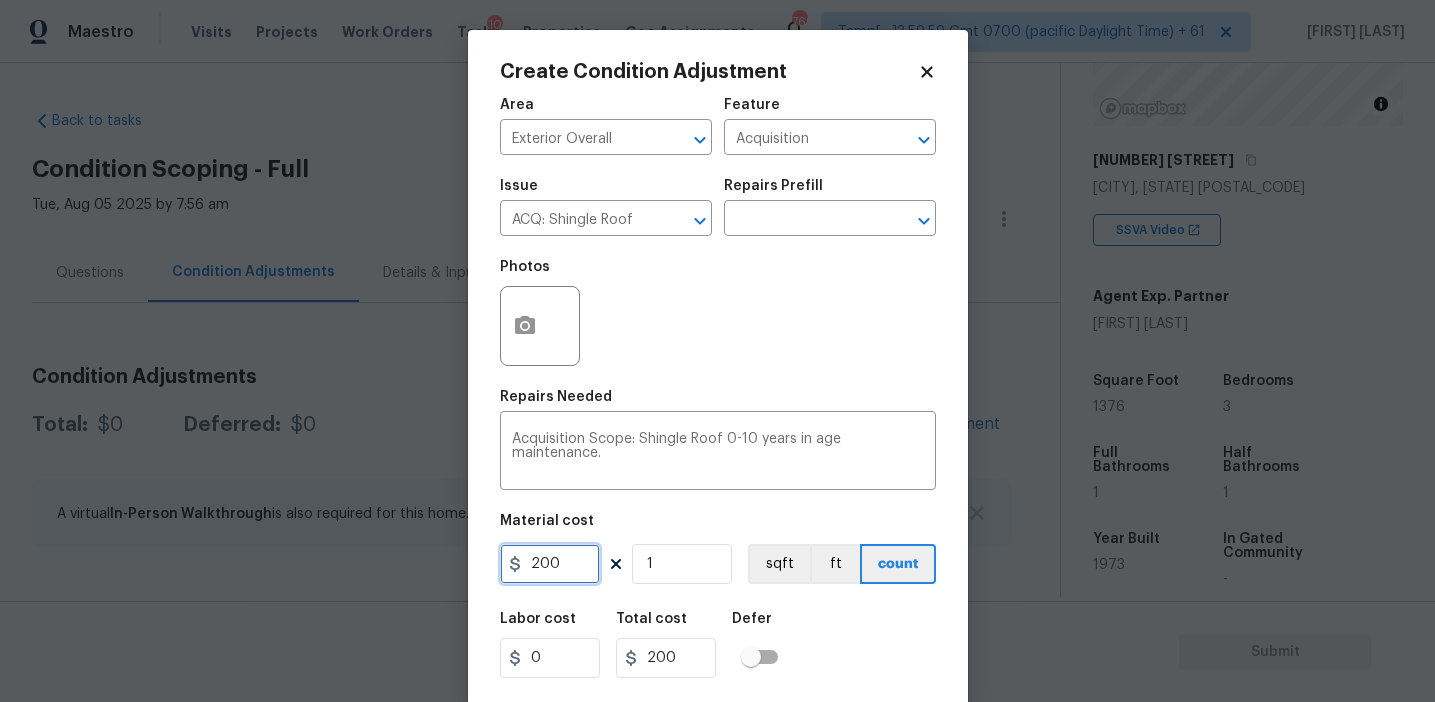 click on "200" at bounding box center (550, 564) 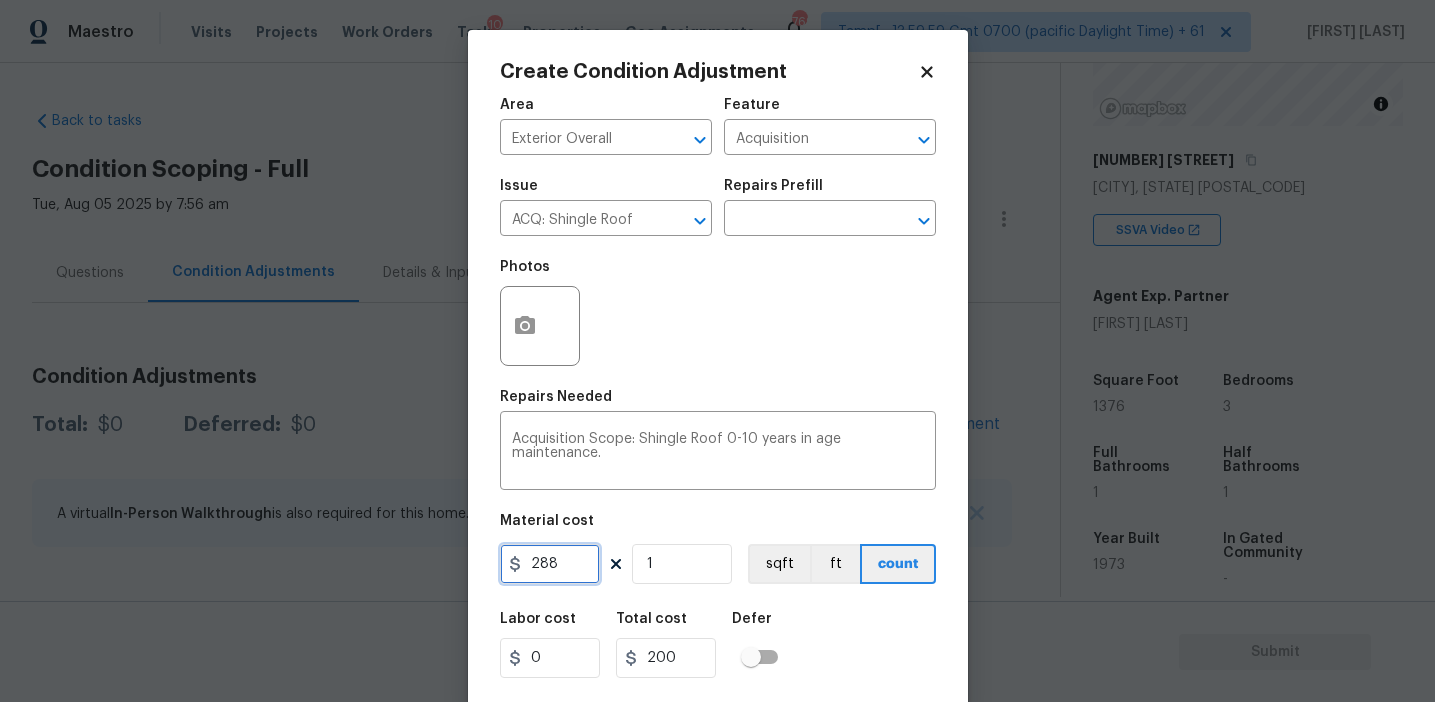 type on "288" 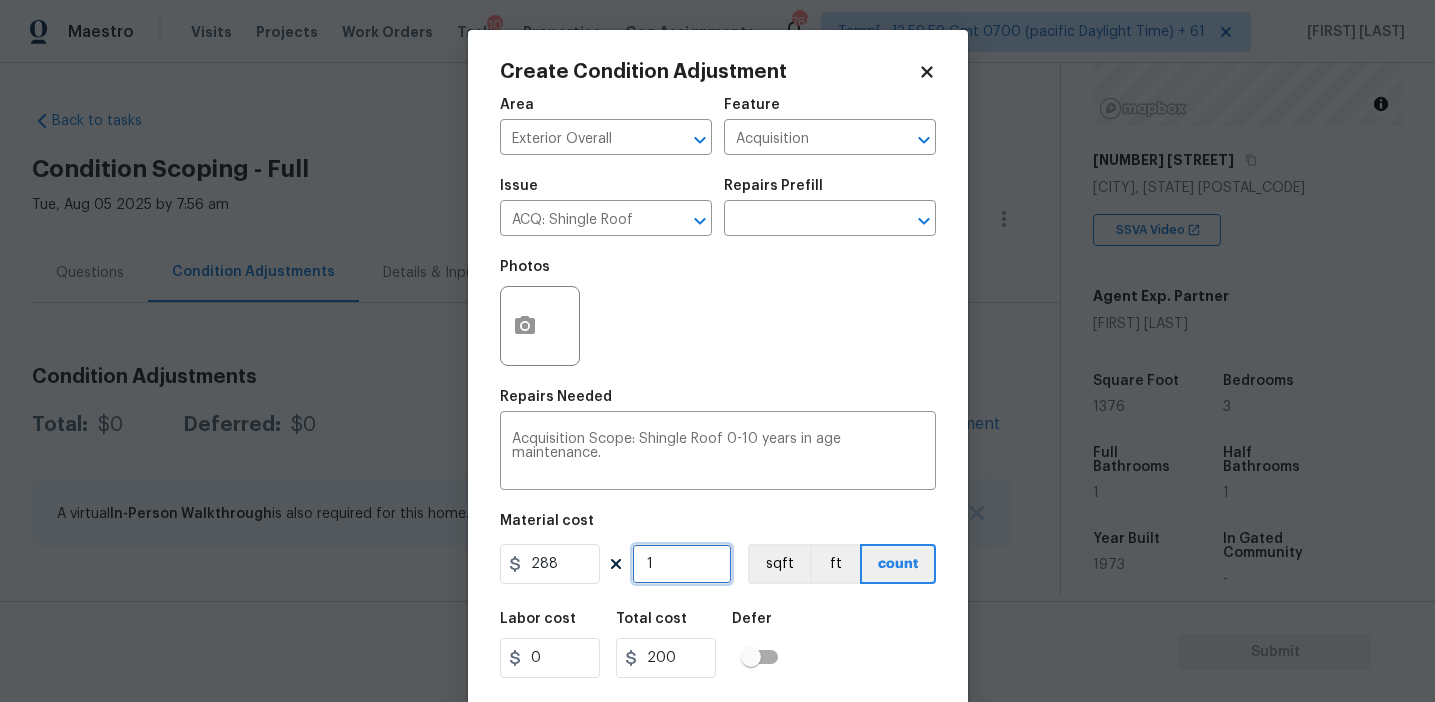 type on "288" 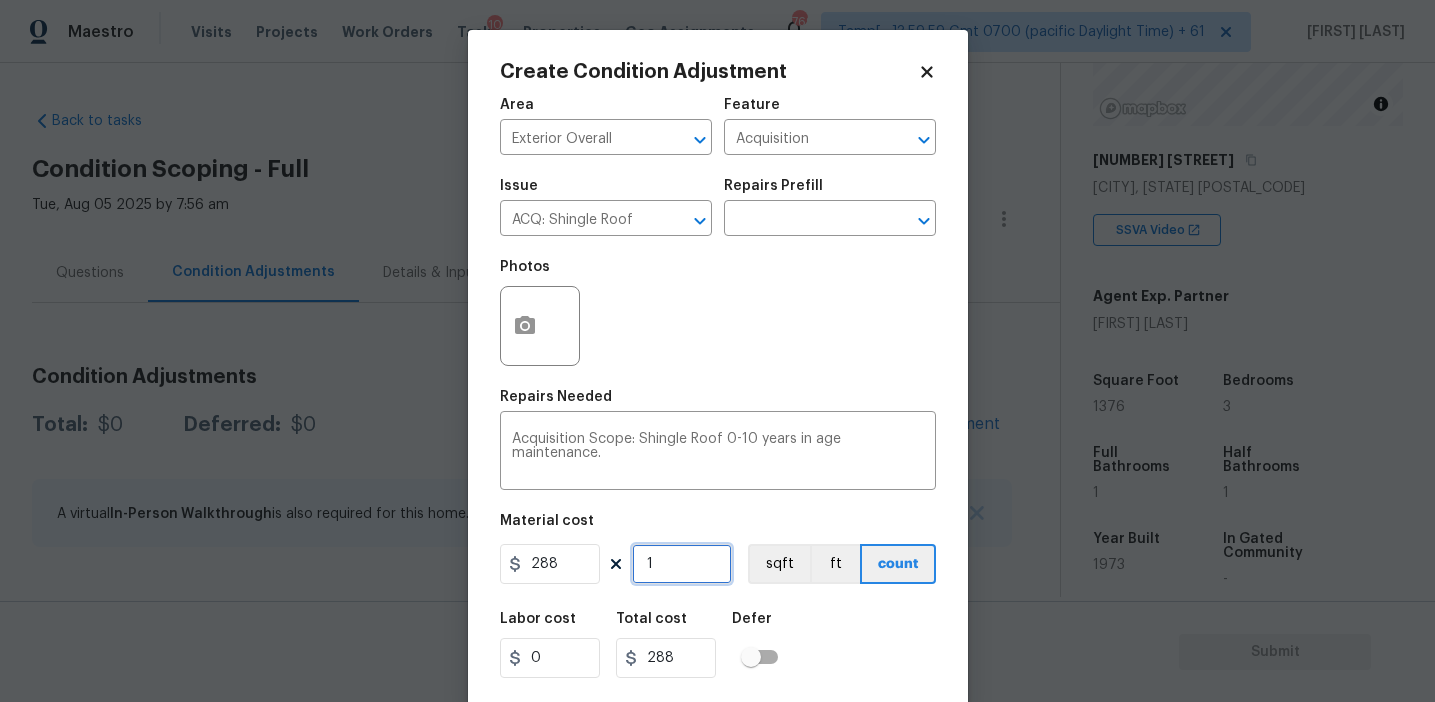 scroll, scrollTop: 45, scrollLeft: 0, axis: vertical 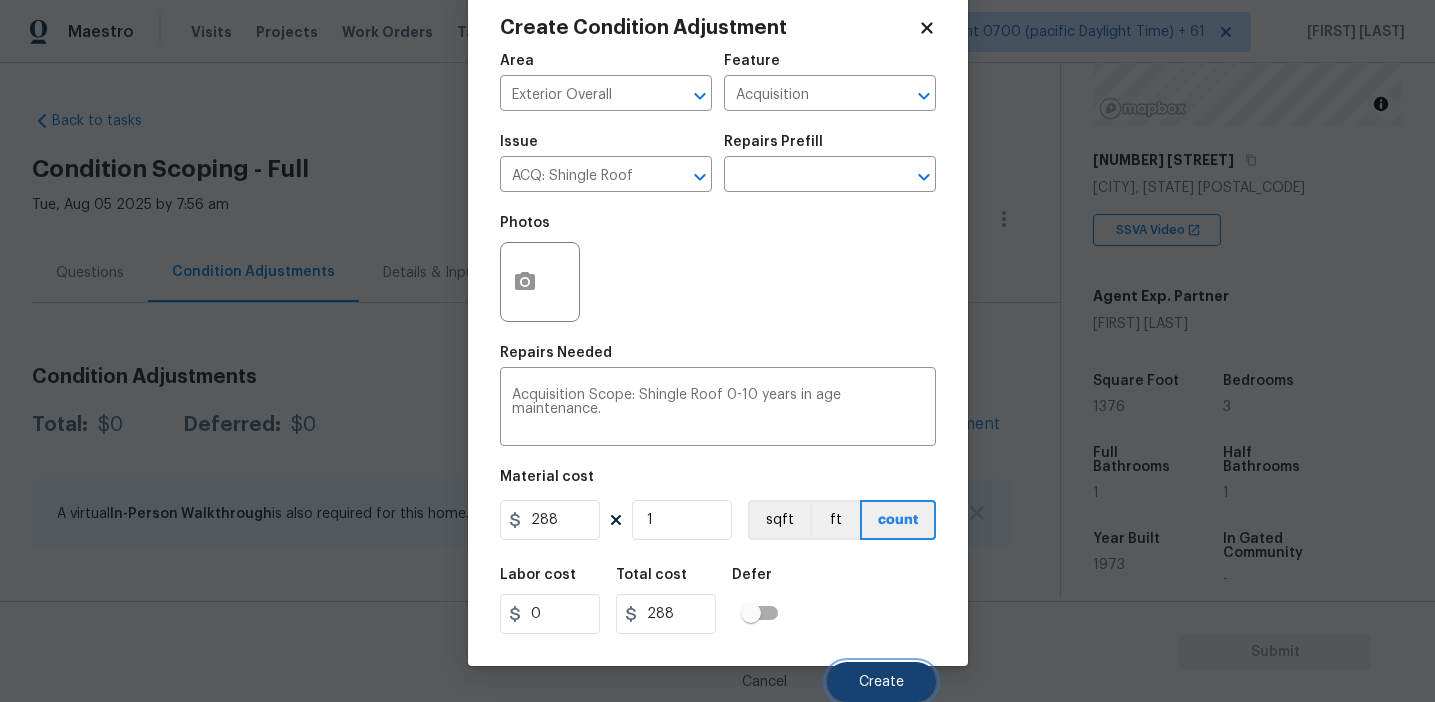 click on "Create" at bounding box center [881, 682] 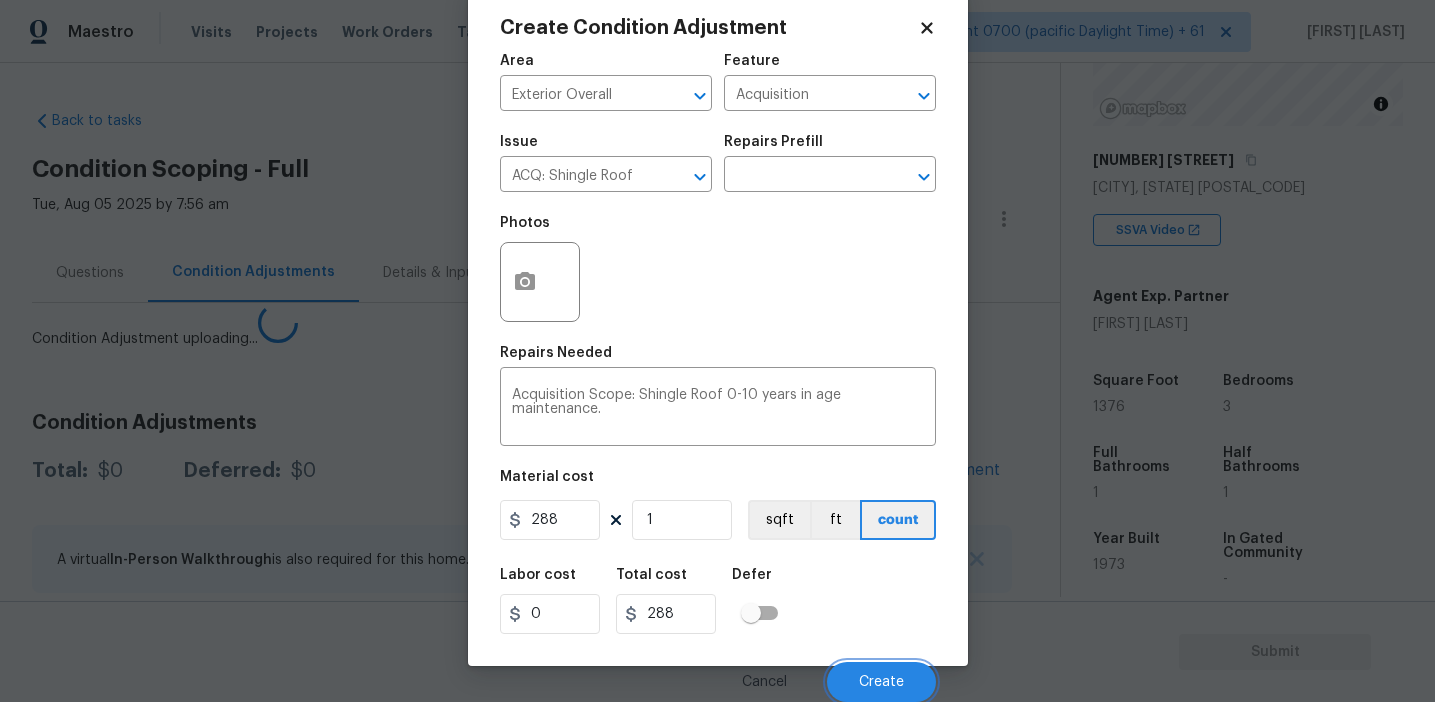 scroll, scrollTop: 38, scrollLeft: 0, axis: vertical 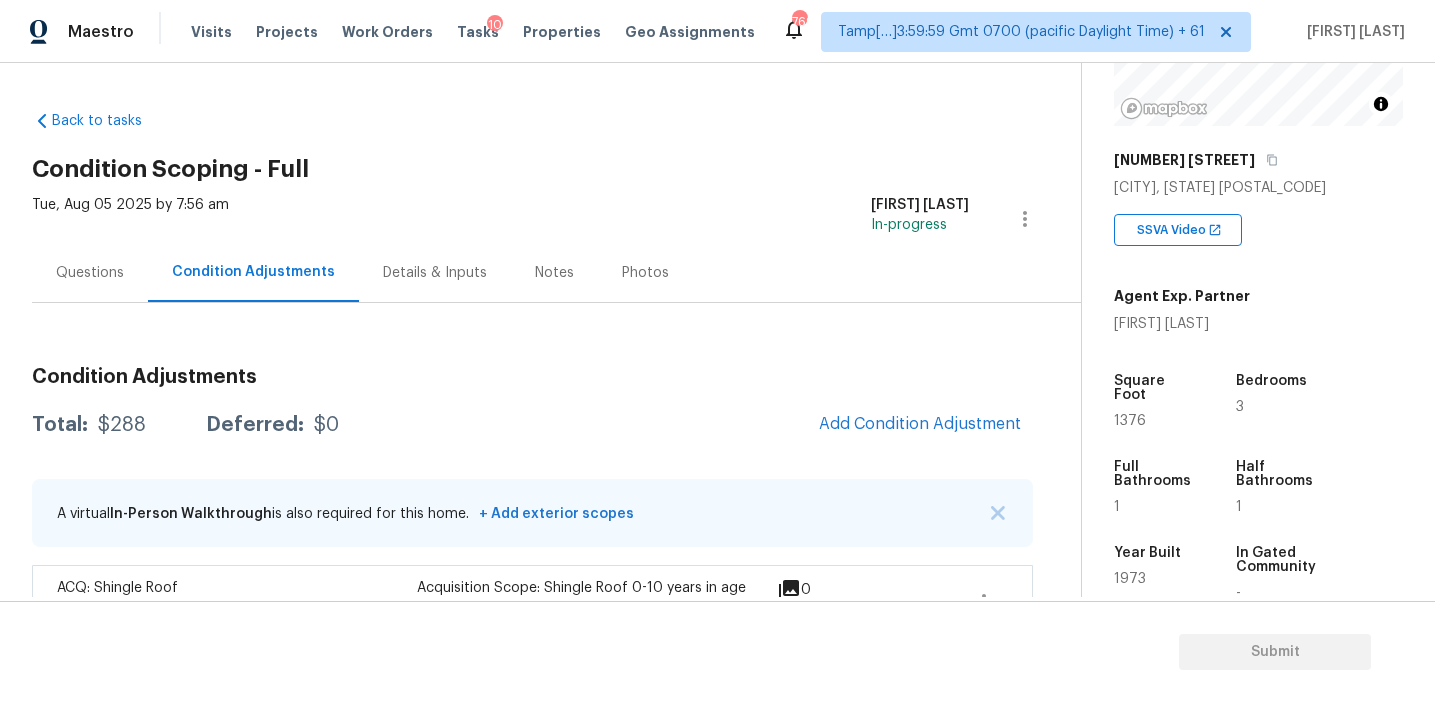 click on "Condition Adjustments Total:  $288 Deferred:  $0 Add Condition Adjustment A virtual  In-Person Walkthrough  is also required for this home.   + Add exterior scopes ACQ: Shingle Roof Exterior Overall - Acquisition Acquisition Scope: Shingle Roof 0-10 years in age maintenance. $288.00   0" at bounding box center [532, 501] 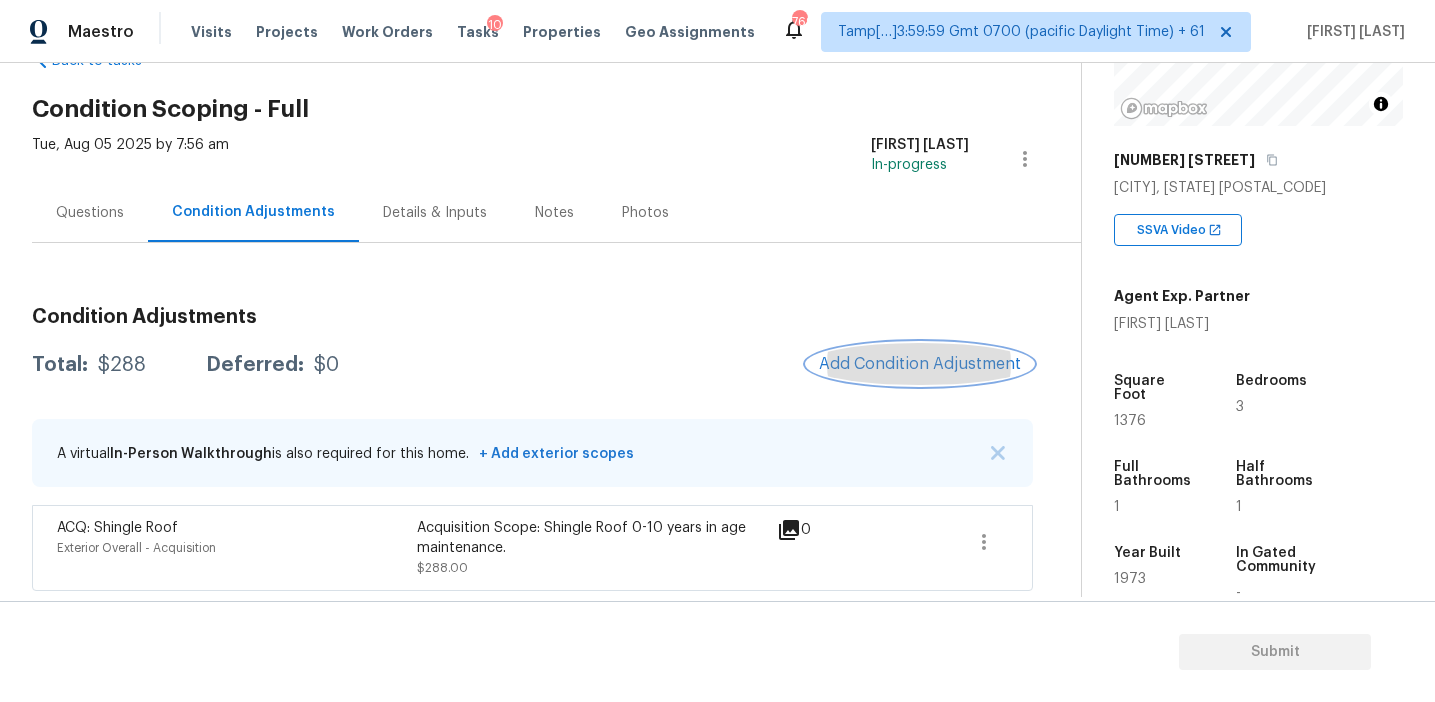 click on "Add Condition Adjustment" at bounding box center [920, 364] 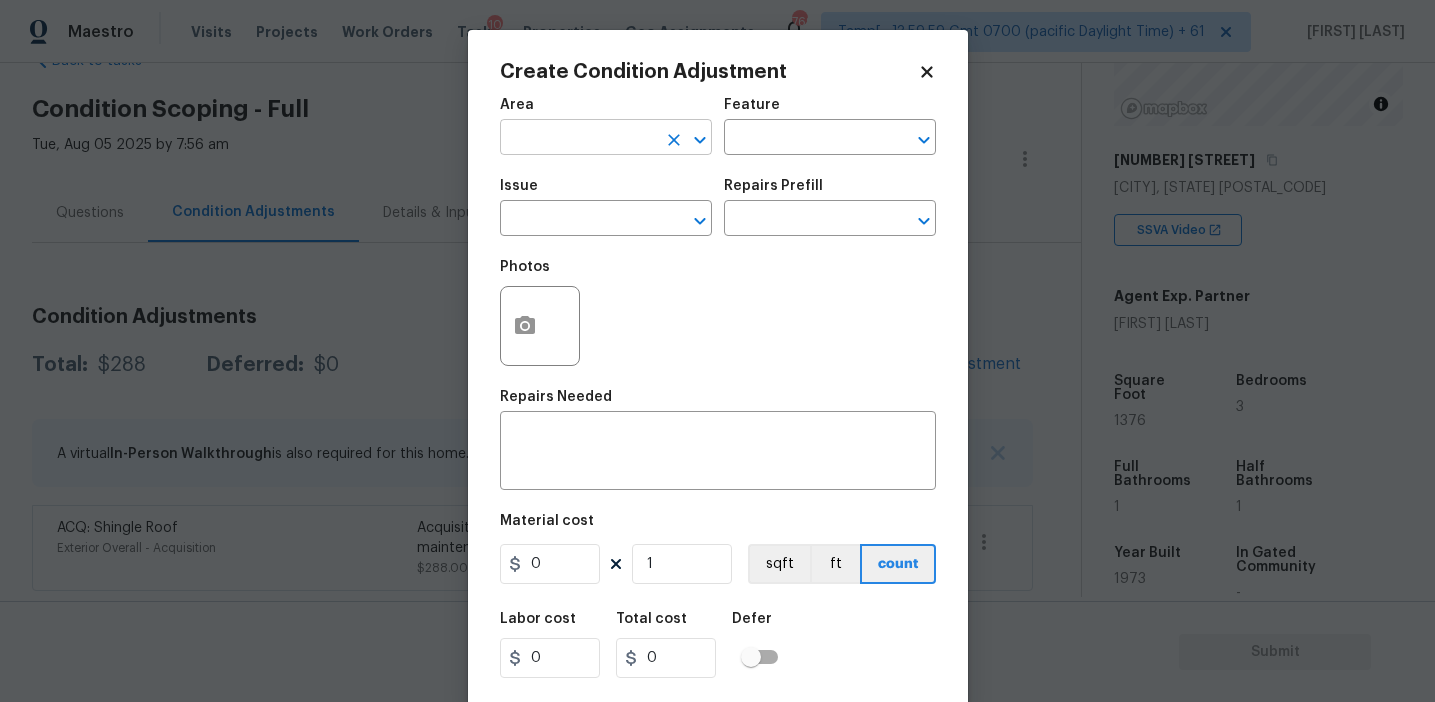 click at bounding box center [578, 139] 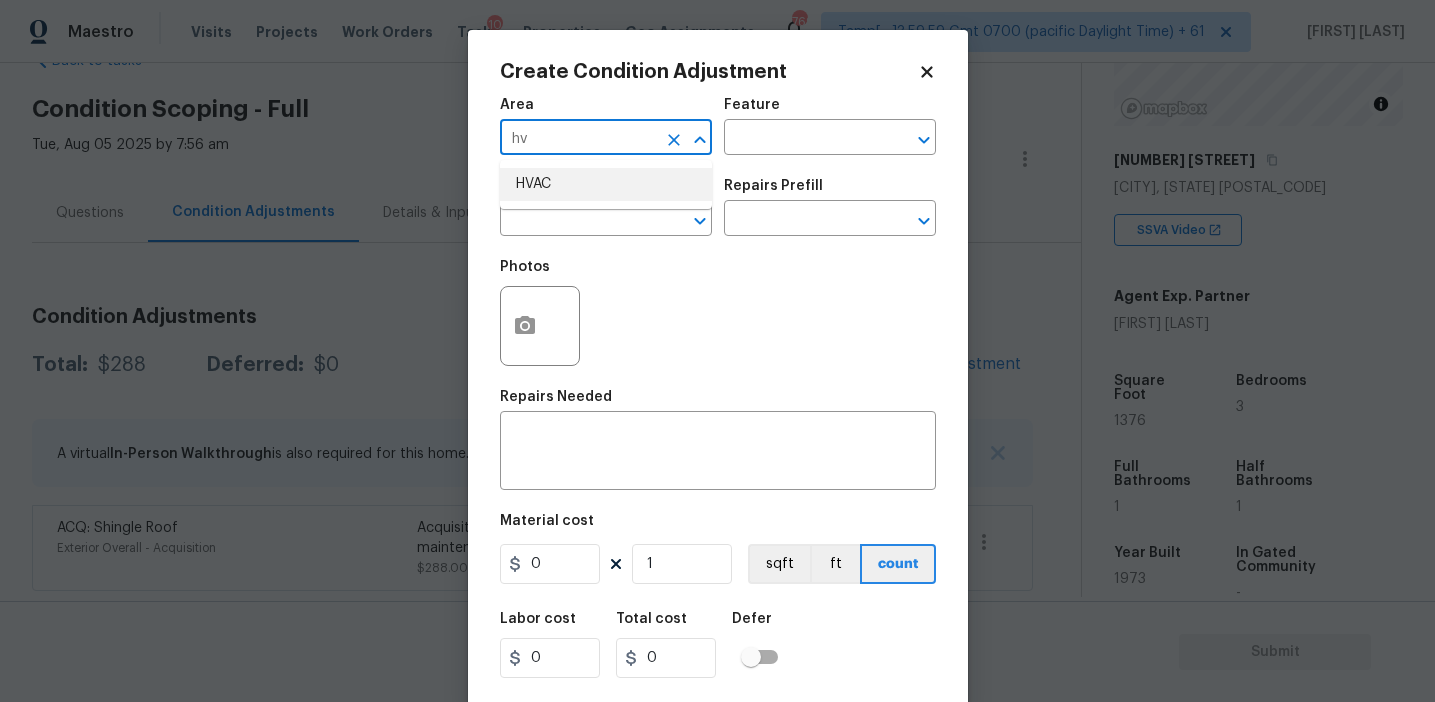 click on "HVAC" at bounding box center (606, 184) 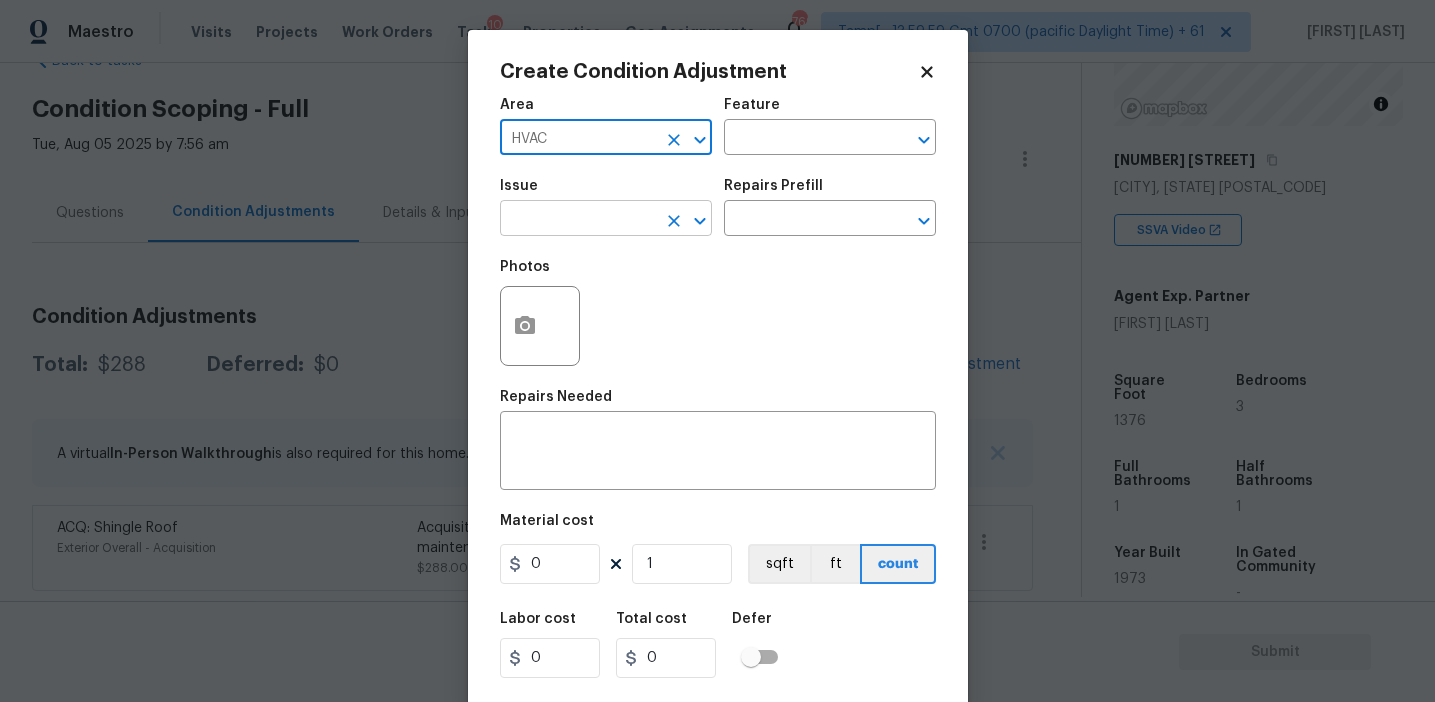 type on "HVAC" 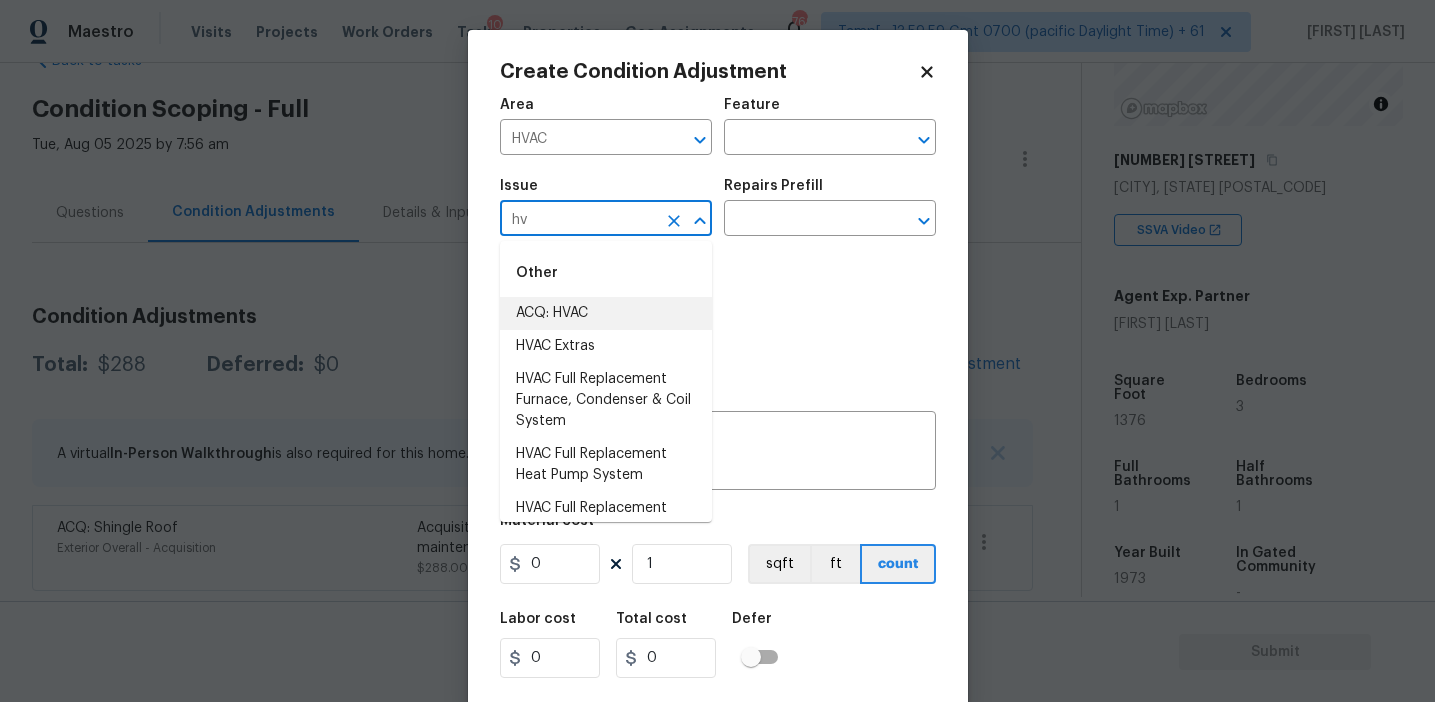 click on "ACQ: HVAC" at bounding box center (606, 313) 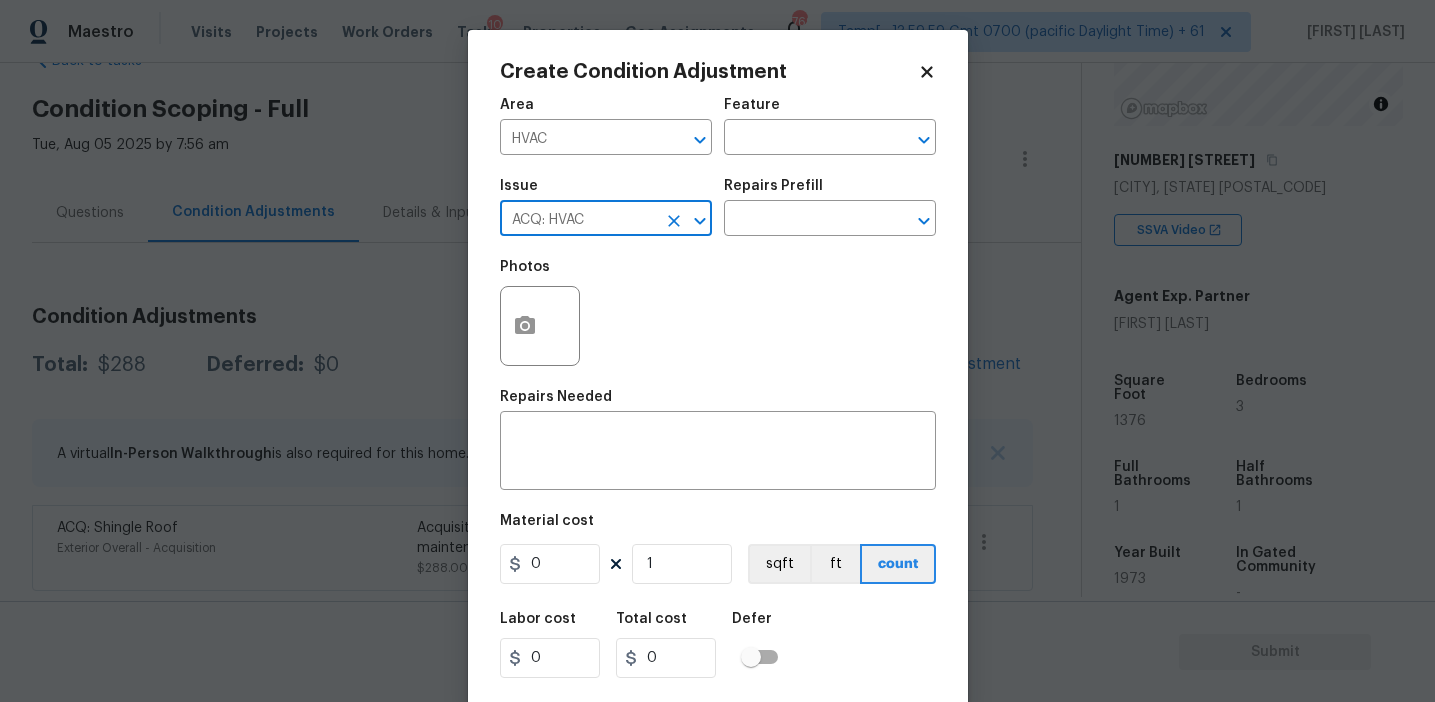 type on "ACQ: HVAC" 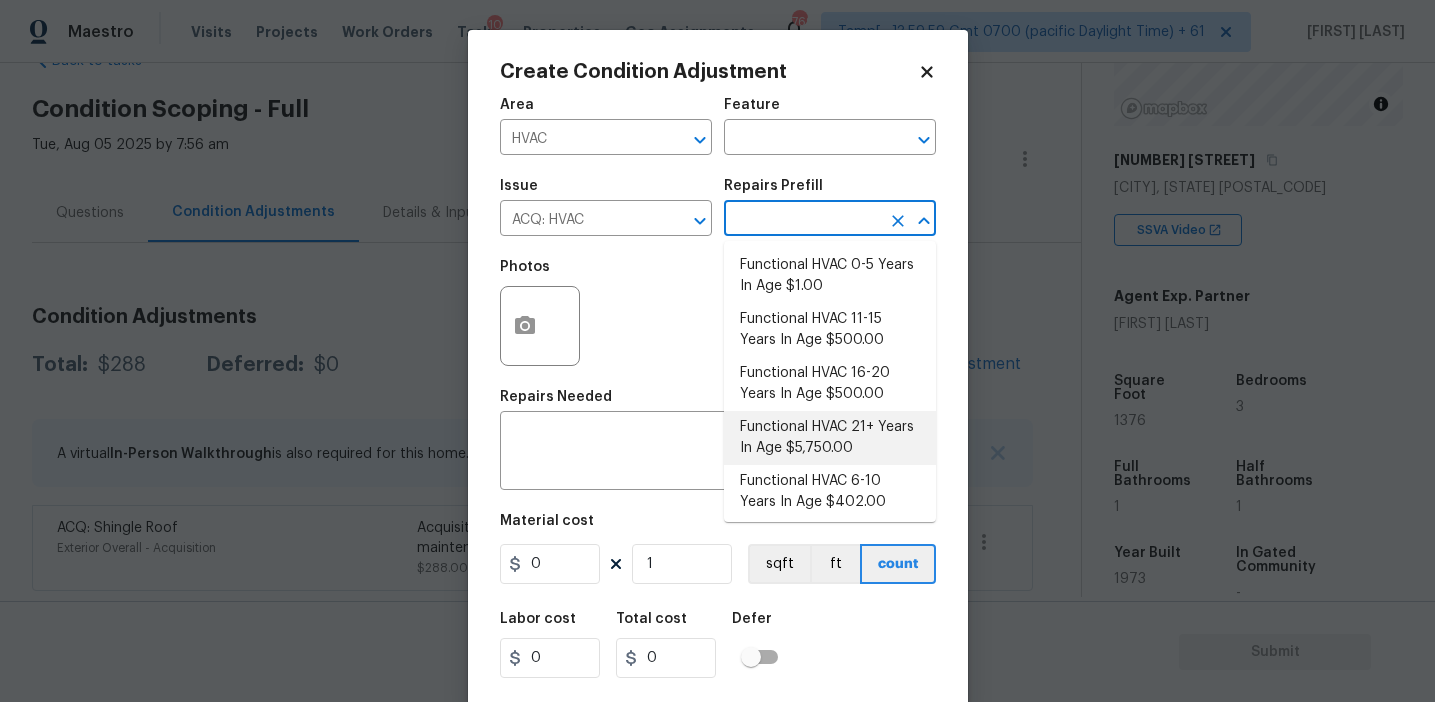 click on "Functional HVAC 21+ Years In Age $5,750.00" at bounding box center (830, 438) 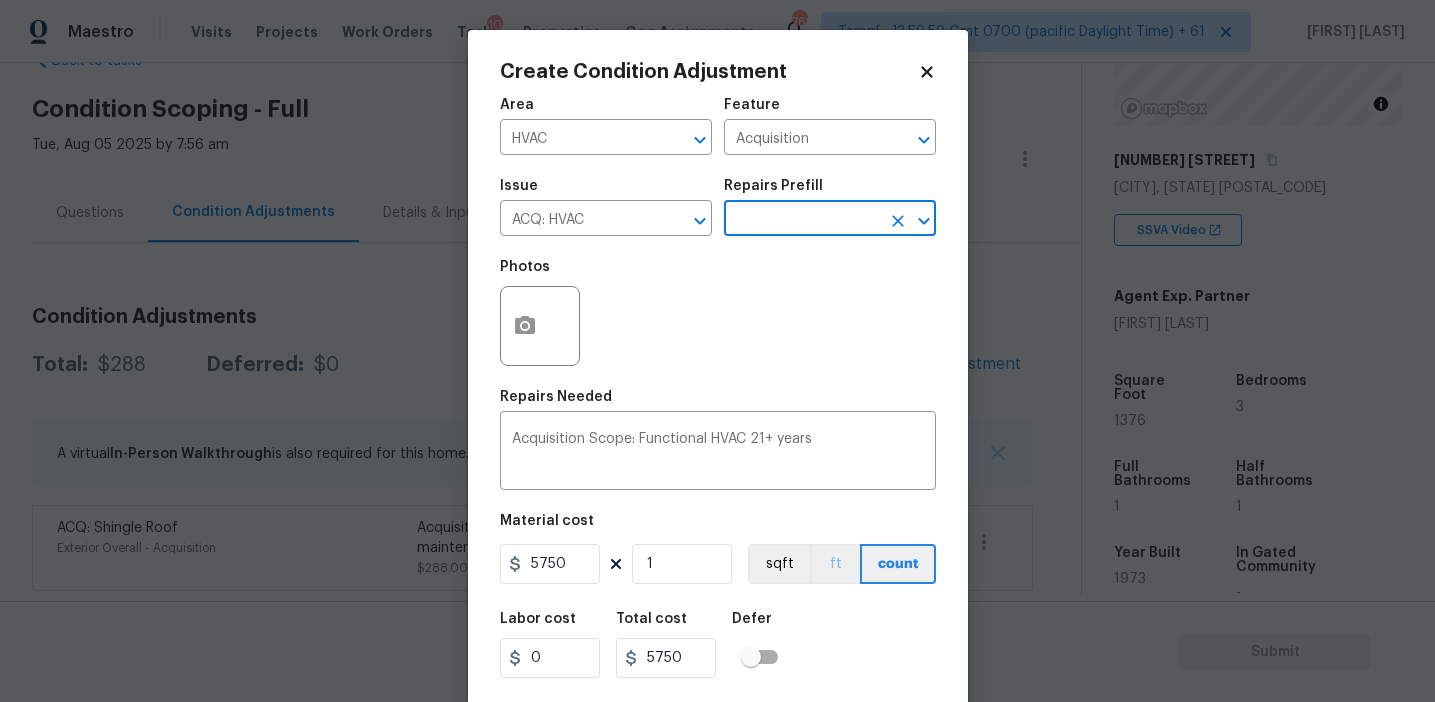 scroll, scrollTop: 45, scrollLeft: 0, axis: vertical 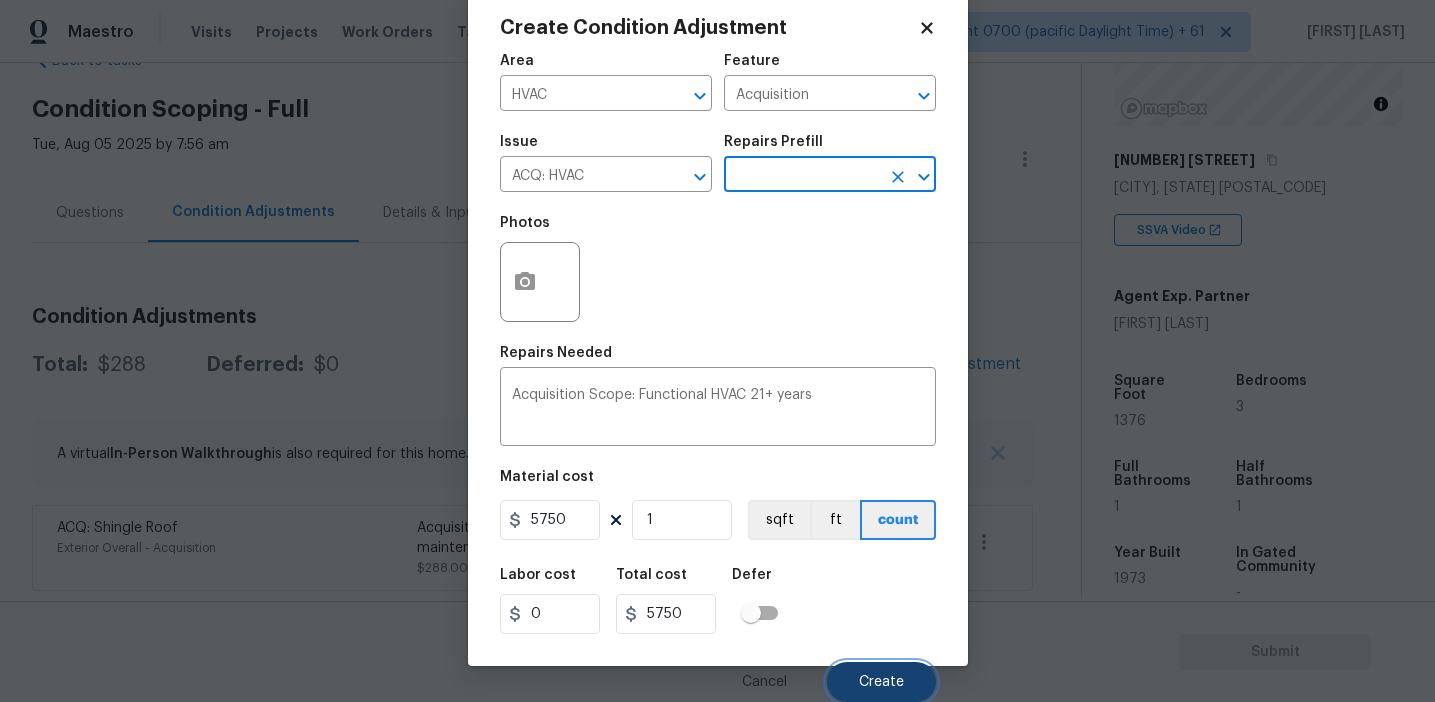 click on "Create" at bounding box center [881, 682] 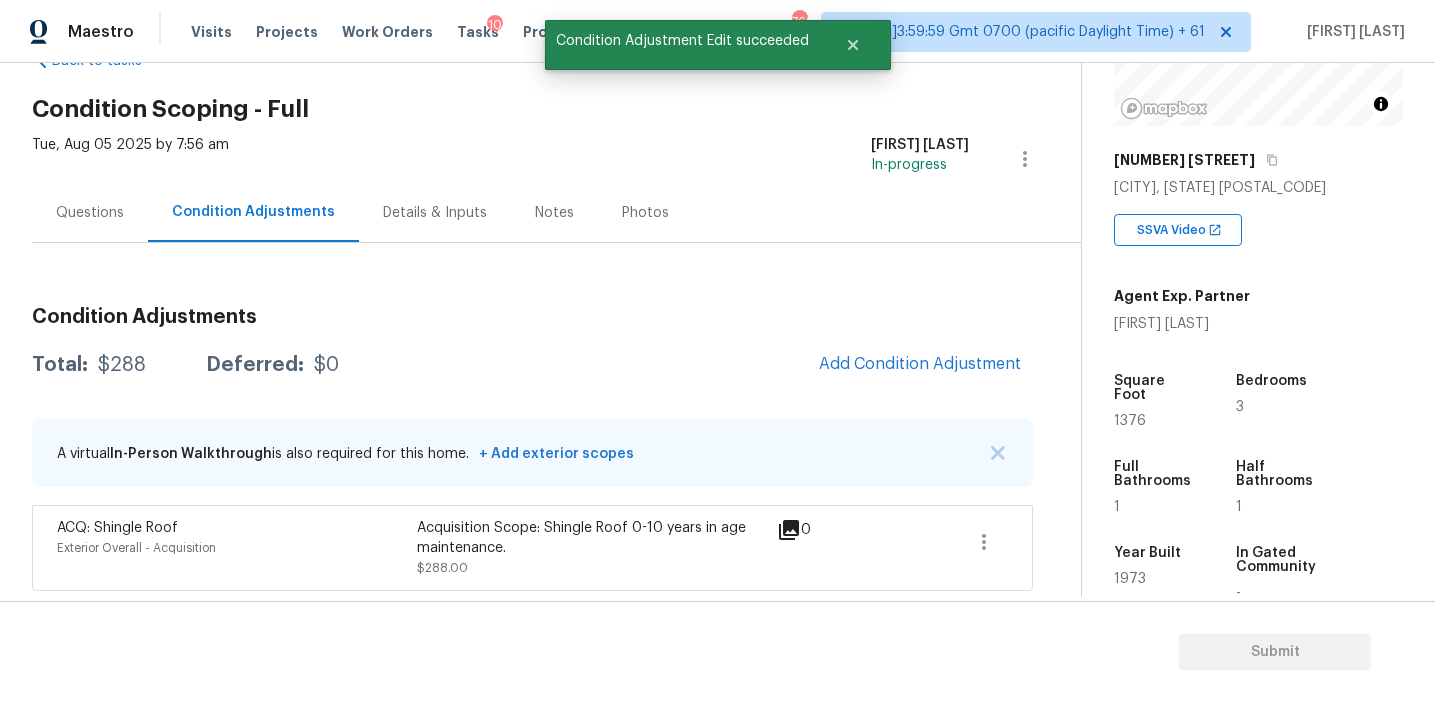 scroll, scrollTop: 38, scrollLeft: 0, axis: vertical 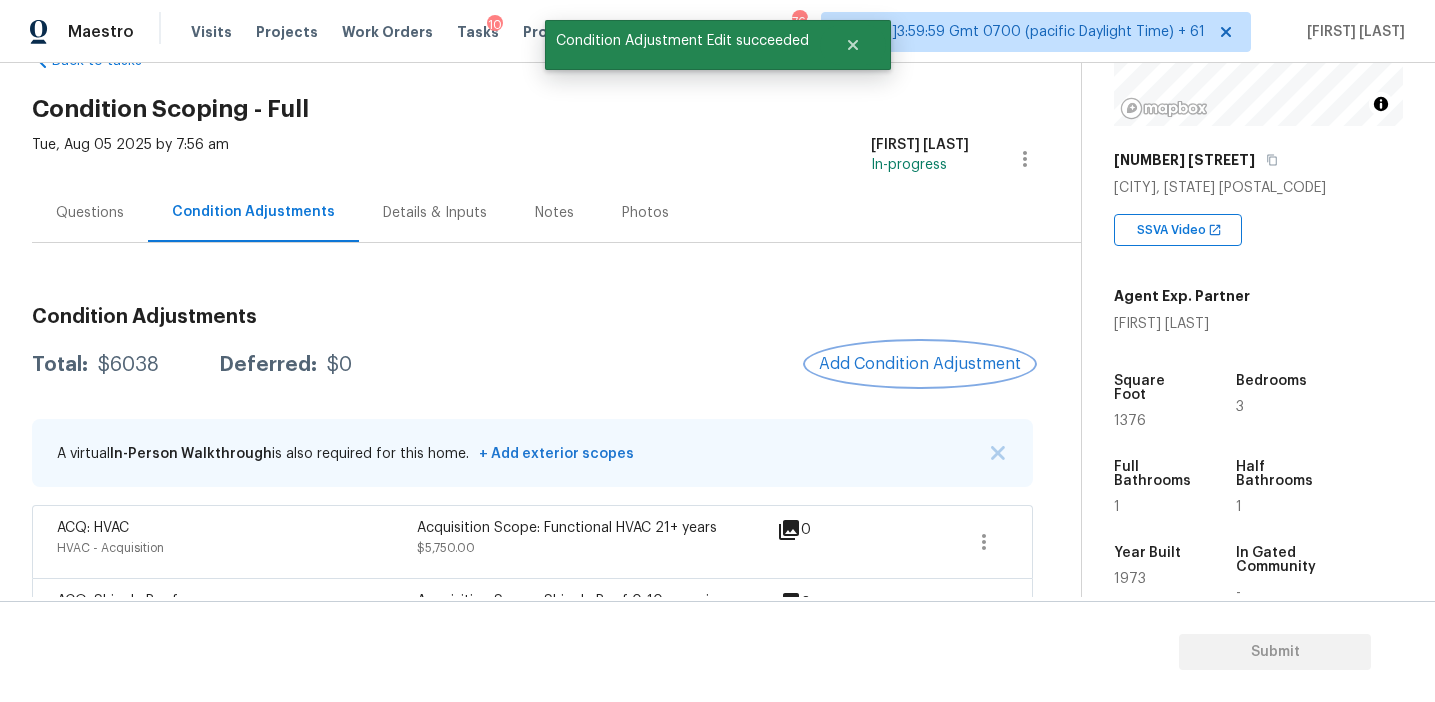 click on "Add Condition Adjustment" at bounding box center (920, 364) 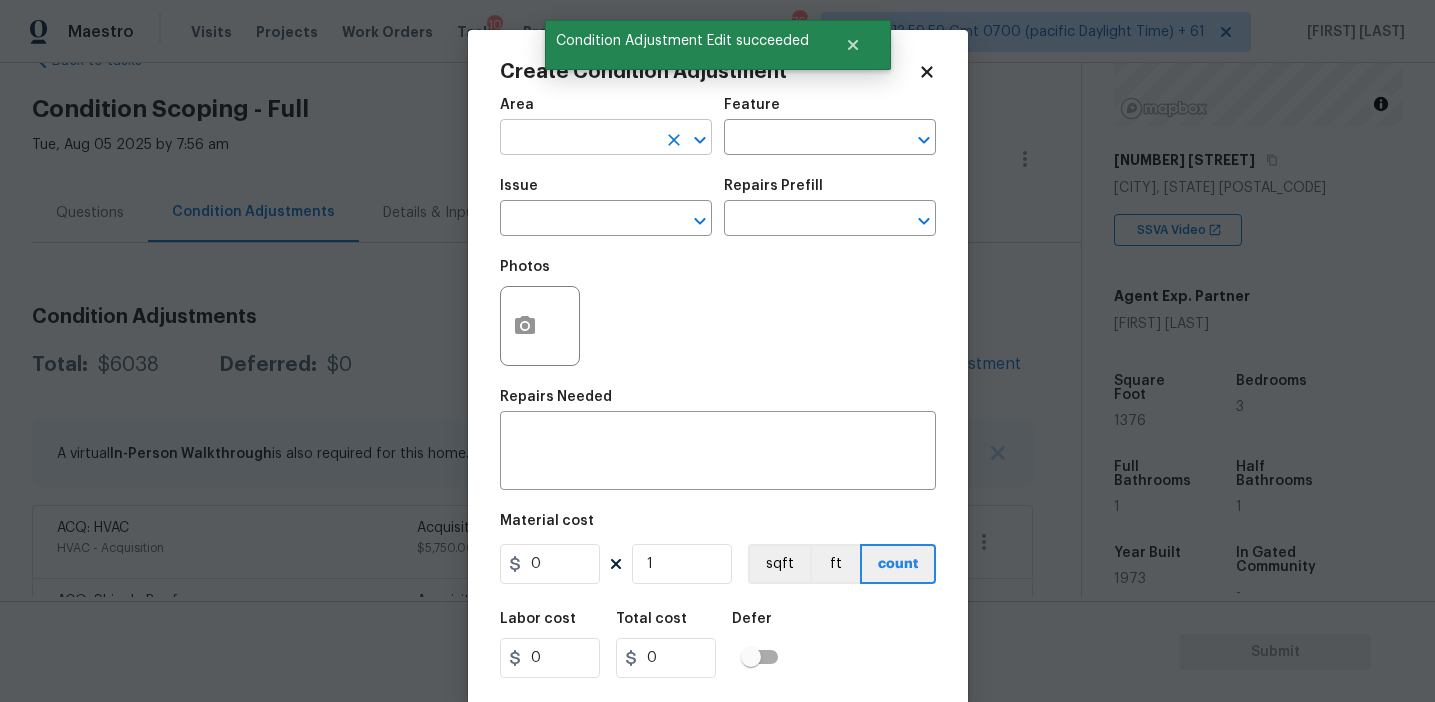 click at bounding box center [578, 139] 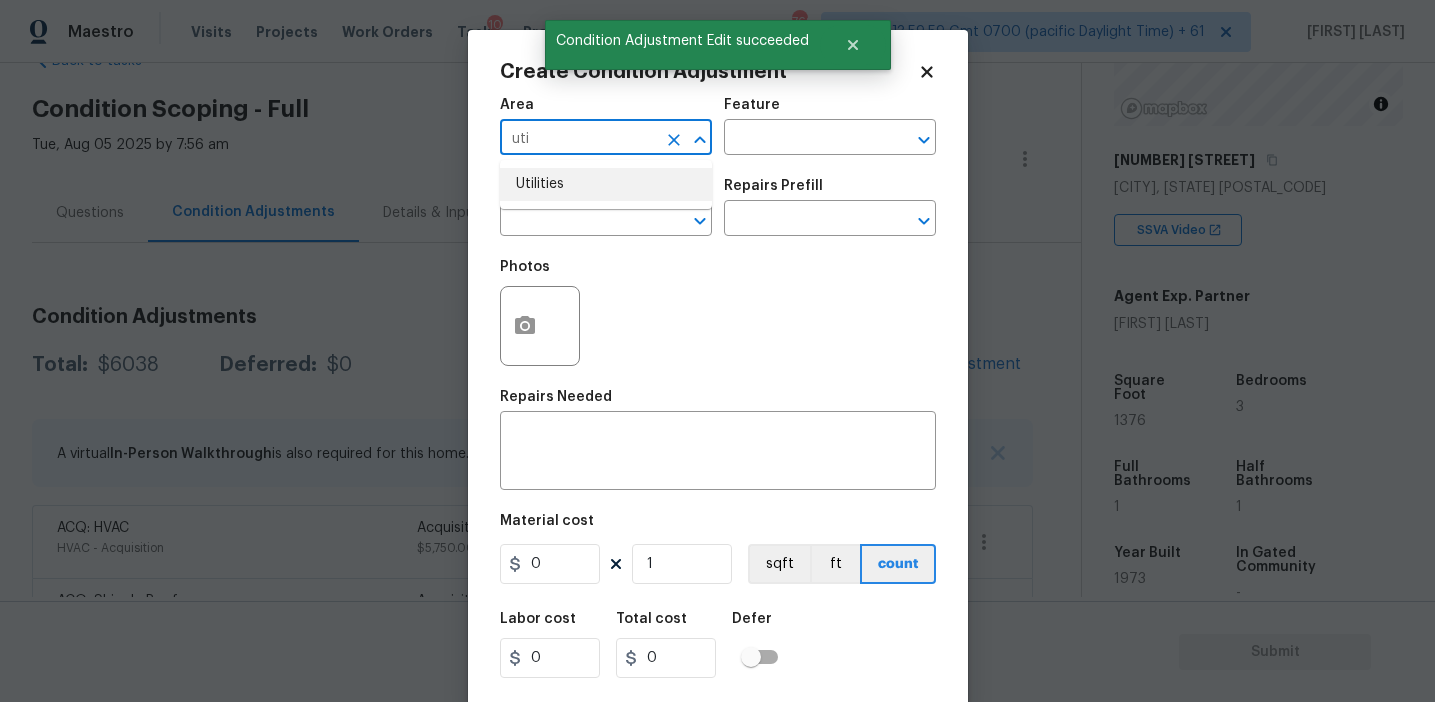 click on "Utilities" at bounding box center (606, 184) 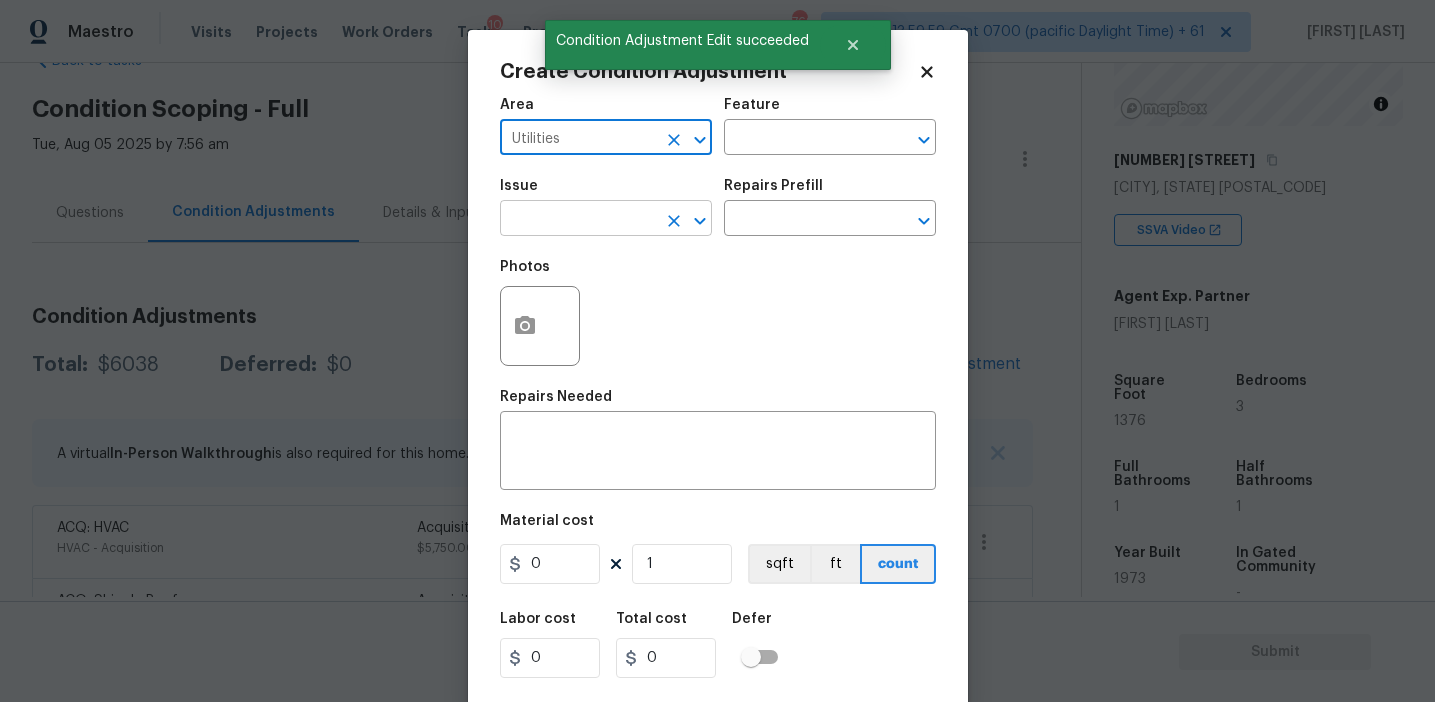type on "Utilities" 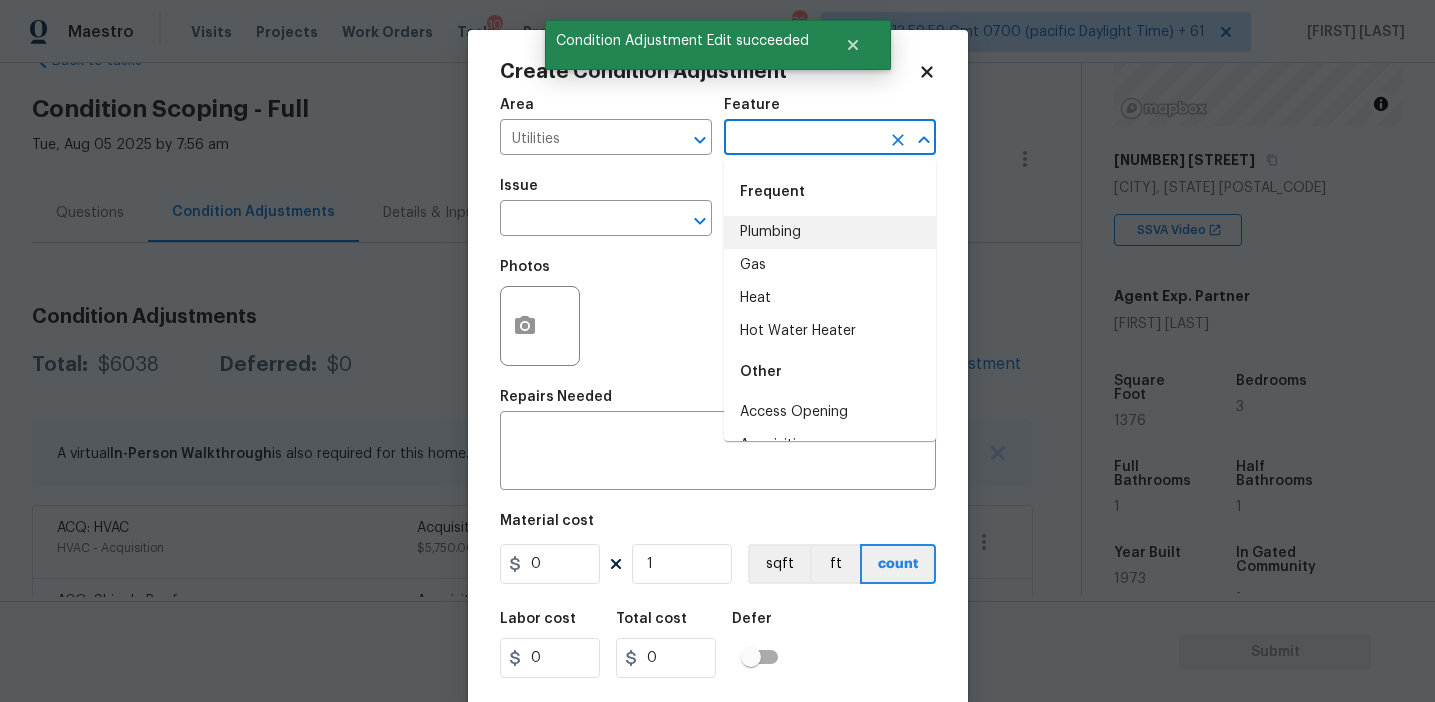 click on "Plumbing" at bounding box center (830, 232) 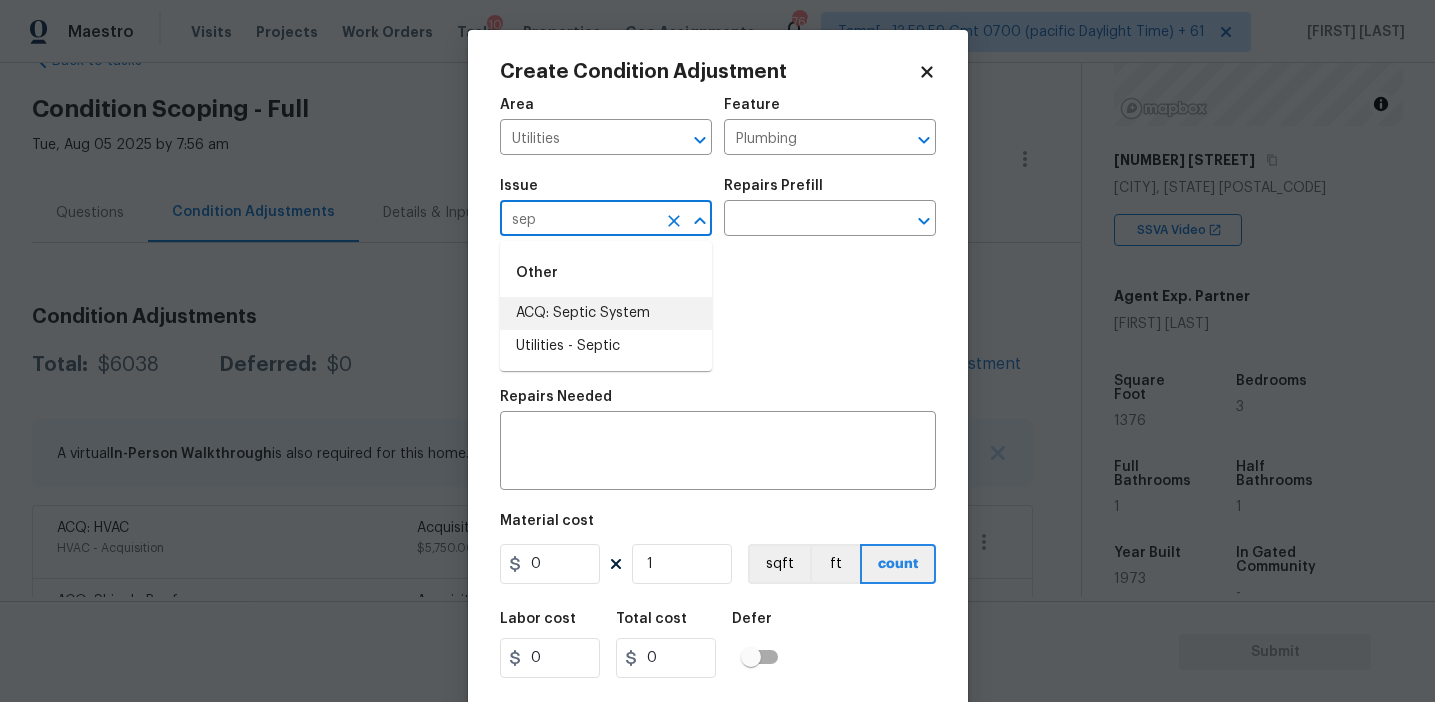 click on "Utilities - Septic" at bounding box center [606, 346] 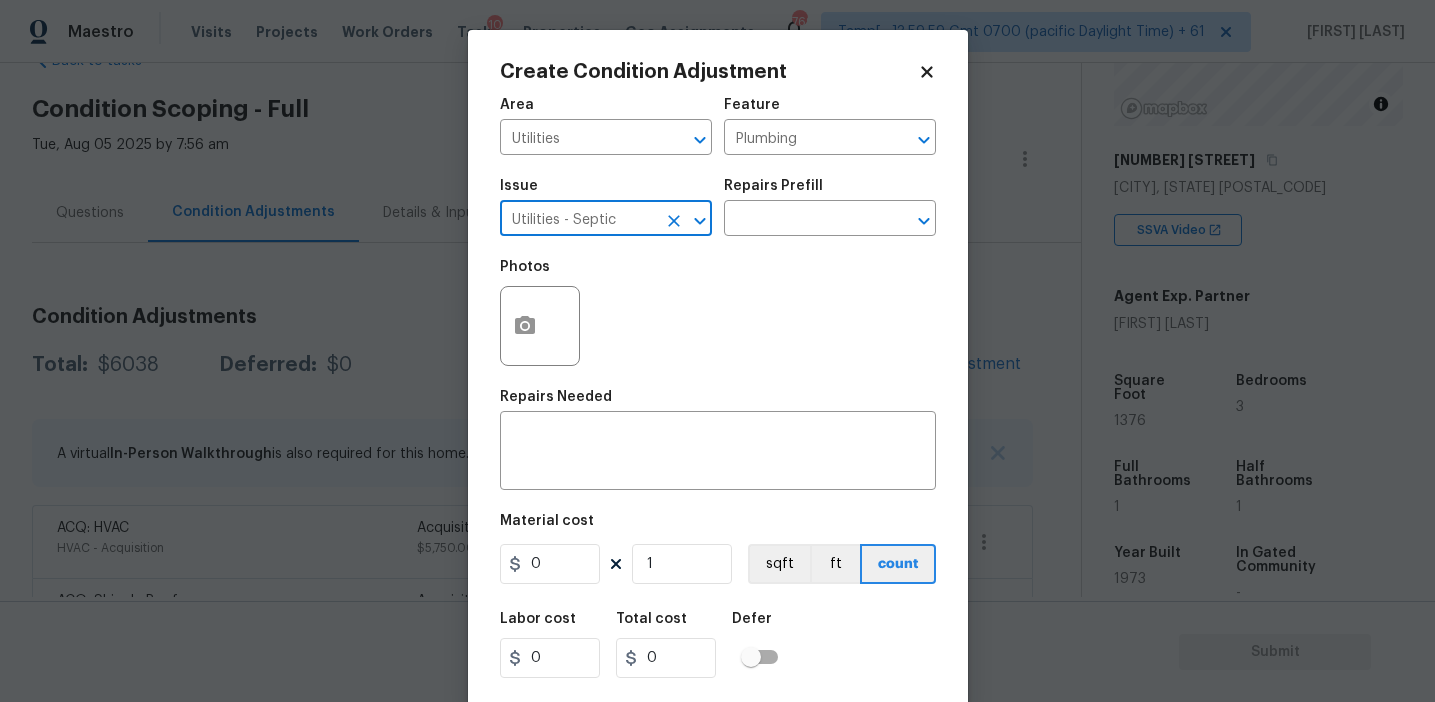 type on "Utilities - Septic" 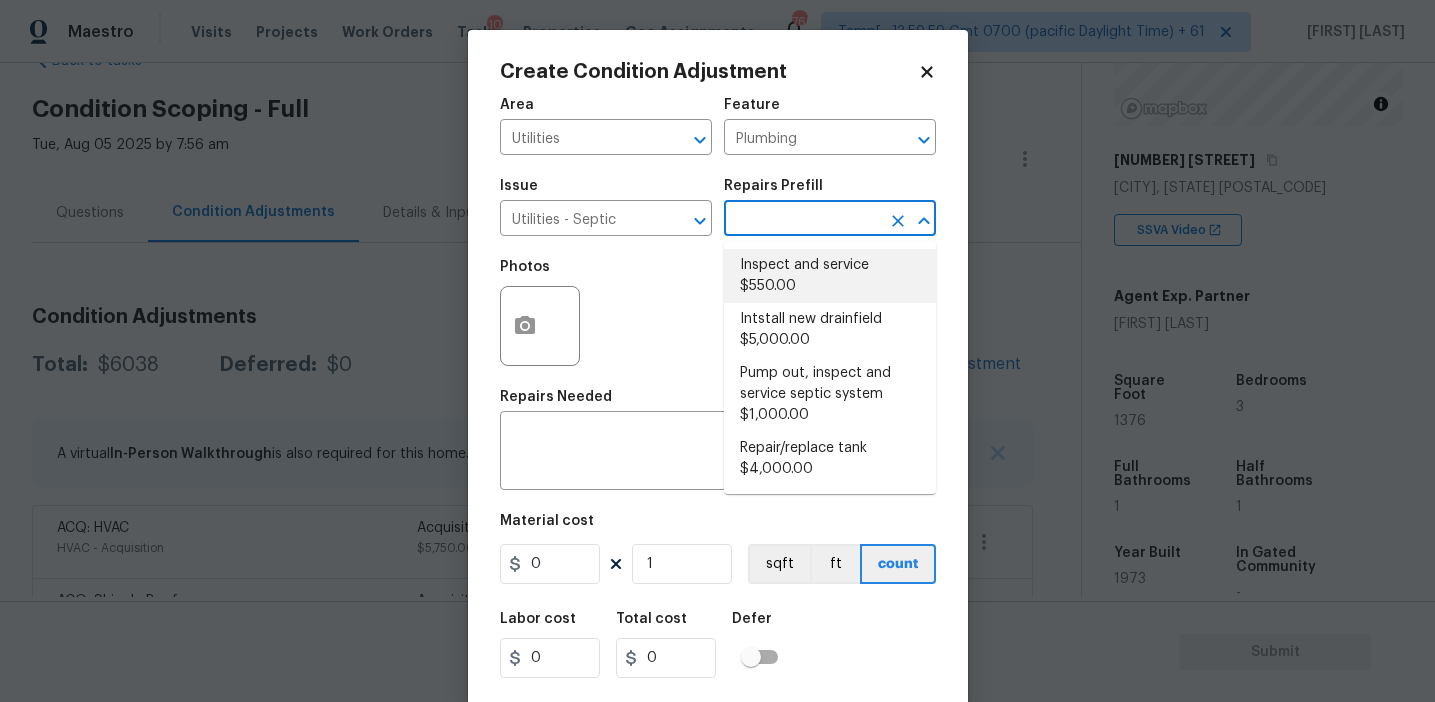 click on "Inspect and service $550.00" at bounding box center (830, 276) 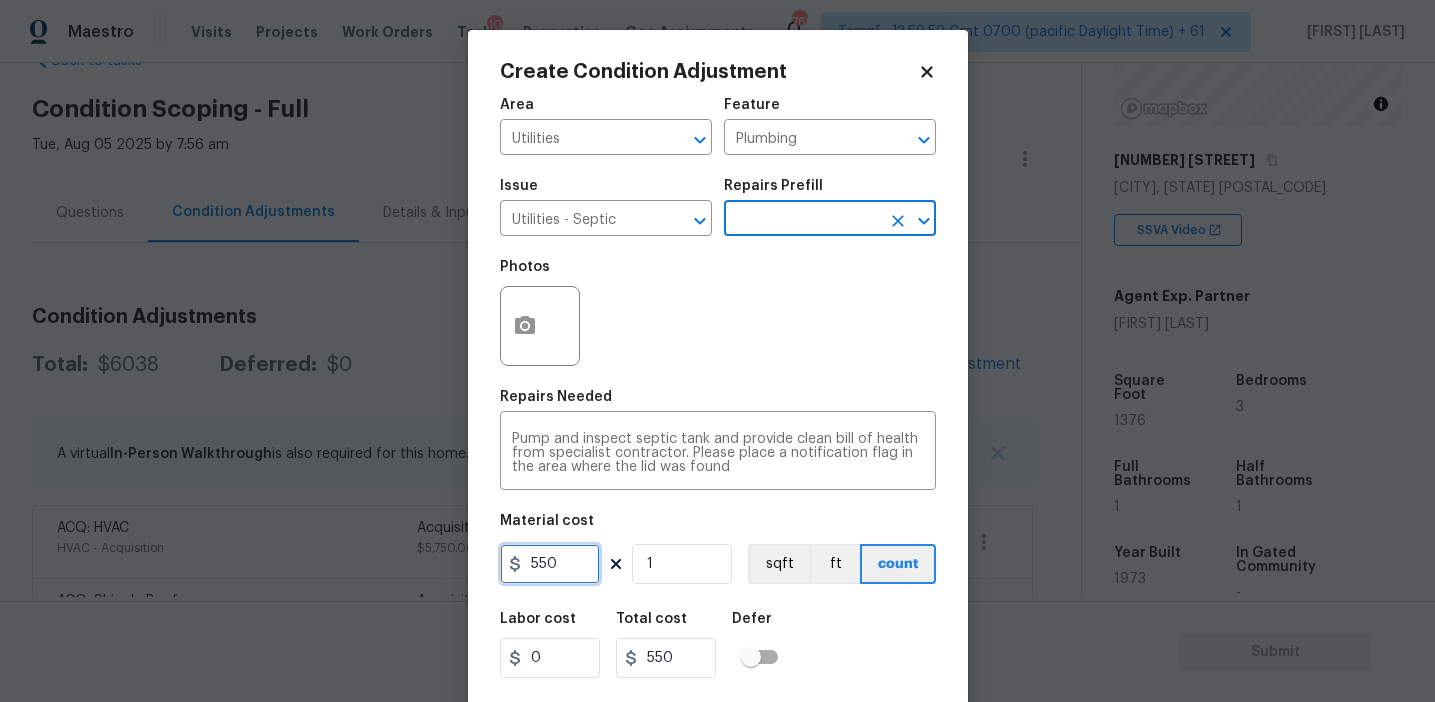 click on "550" at bounding box center [550, 564] 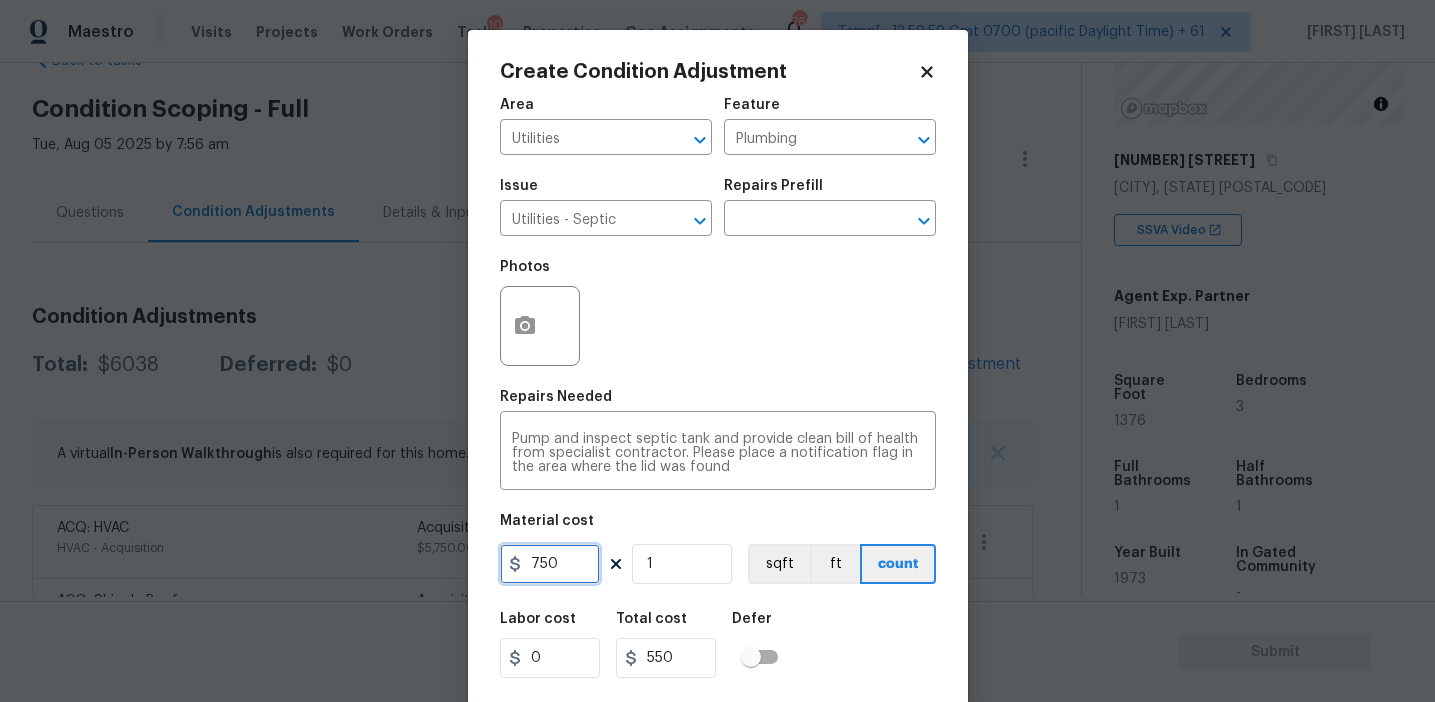 type on "750" 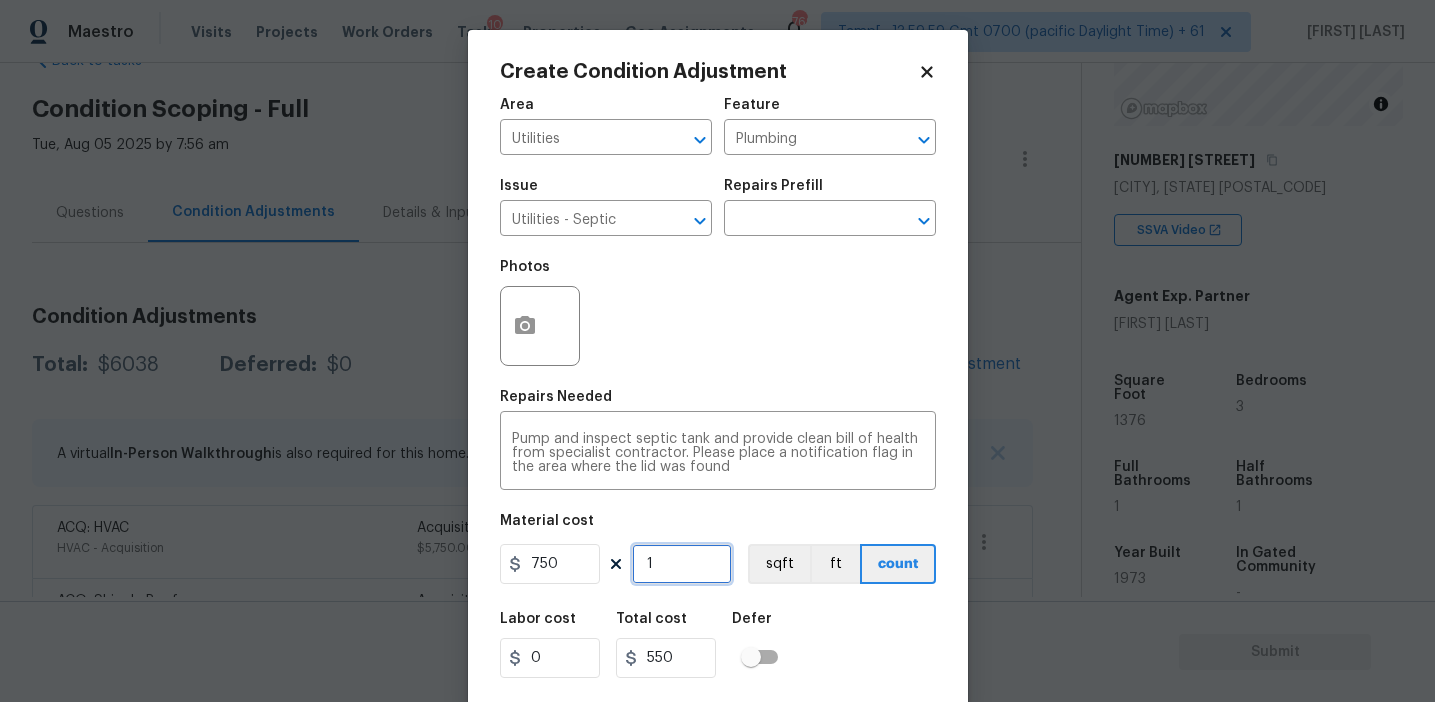 type on "750" 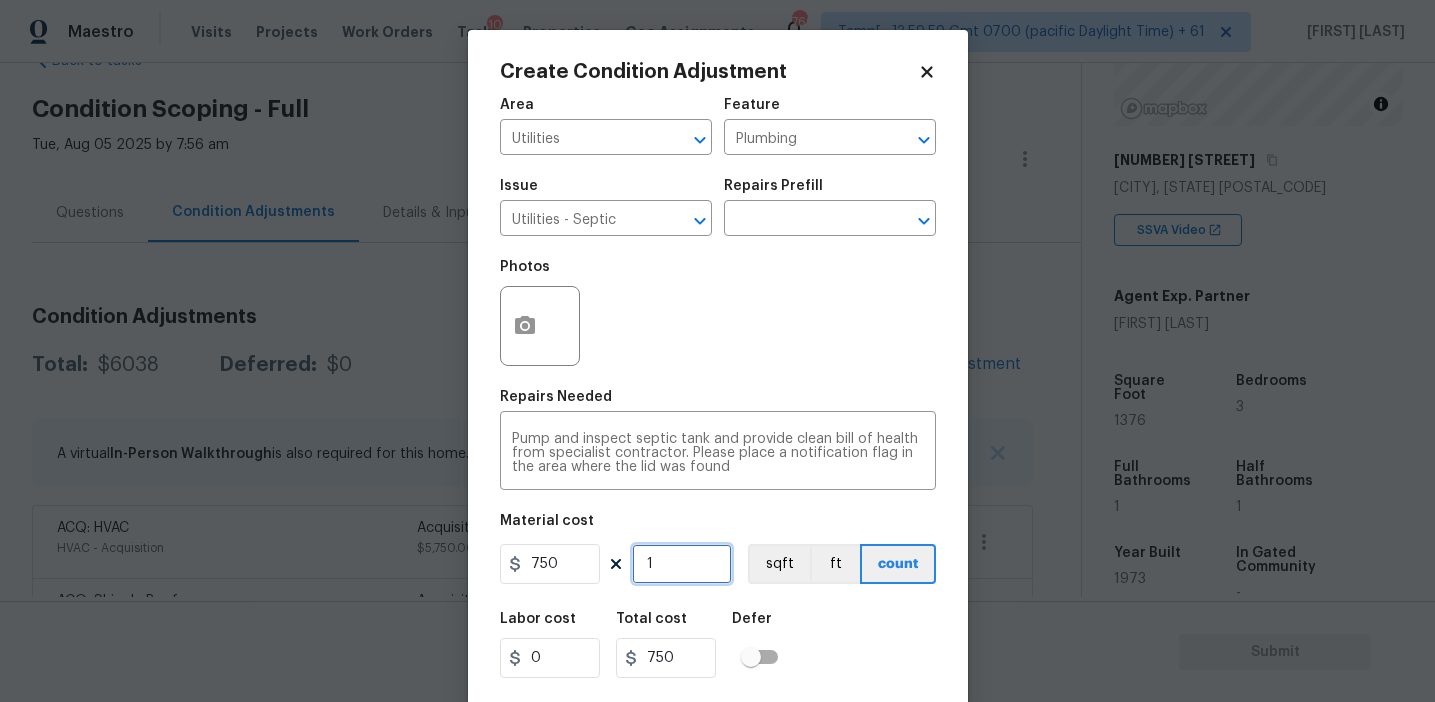 scroll, scrollTop: 45, scrollLeft: 0, axis: vertical 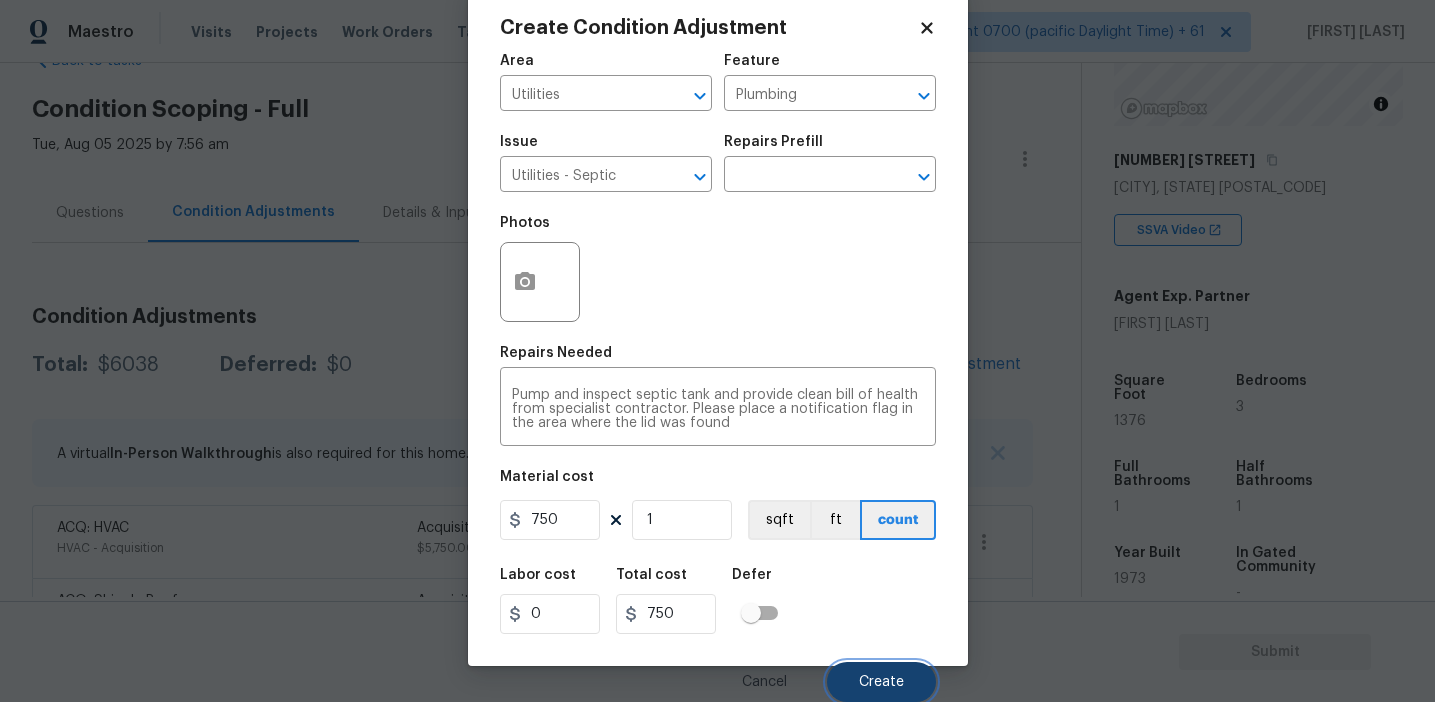 click on "Create" at bounding box center [881, 682] 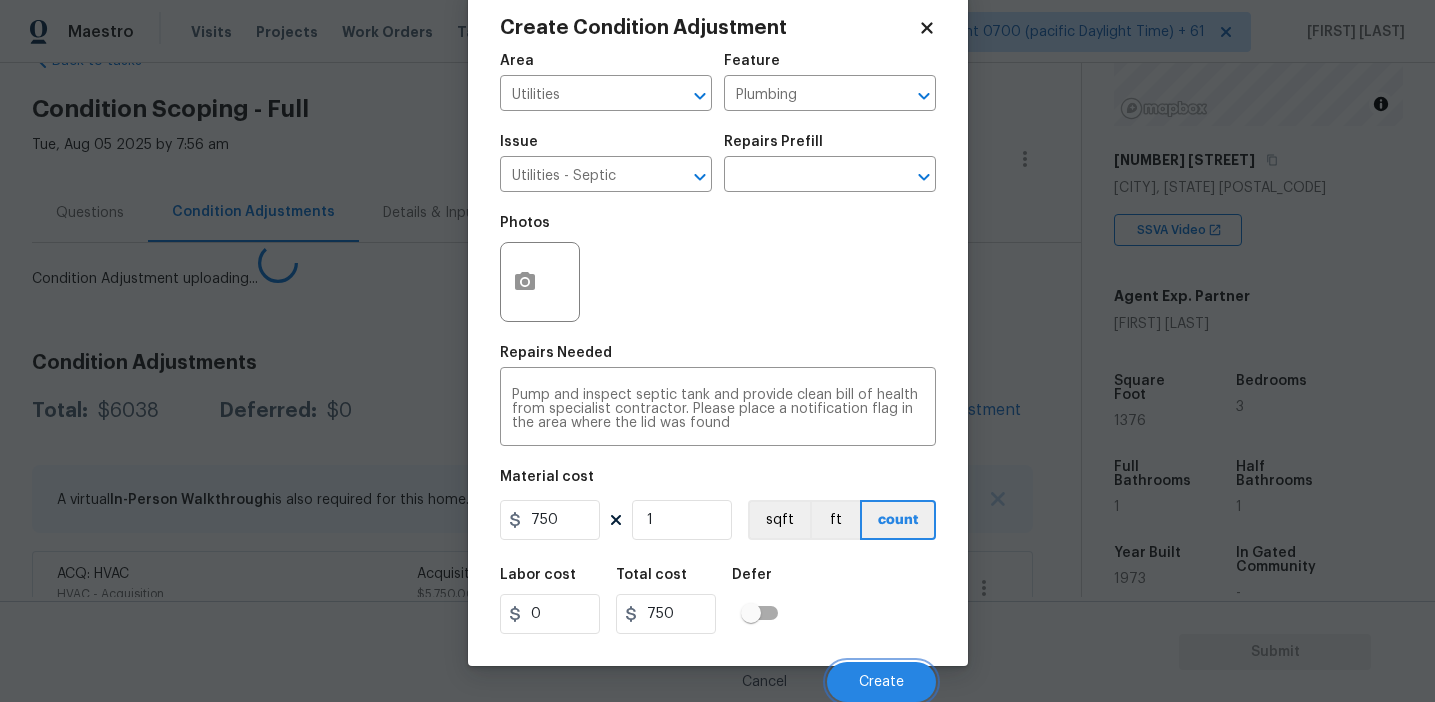 scroll, scrollTop: 38, scrollLeft: 0, axis: vertical 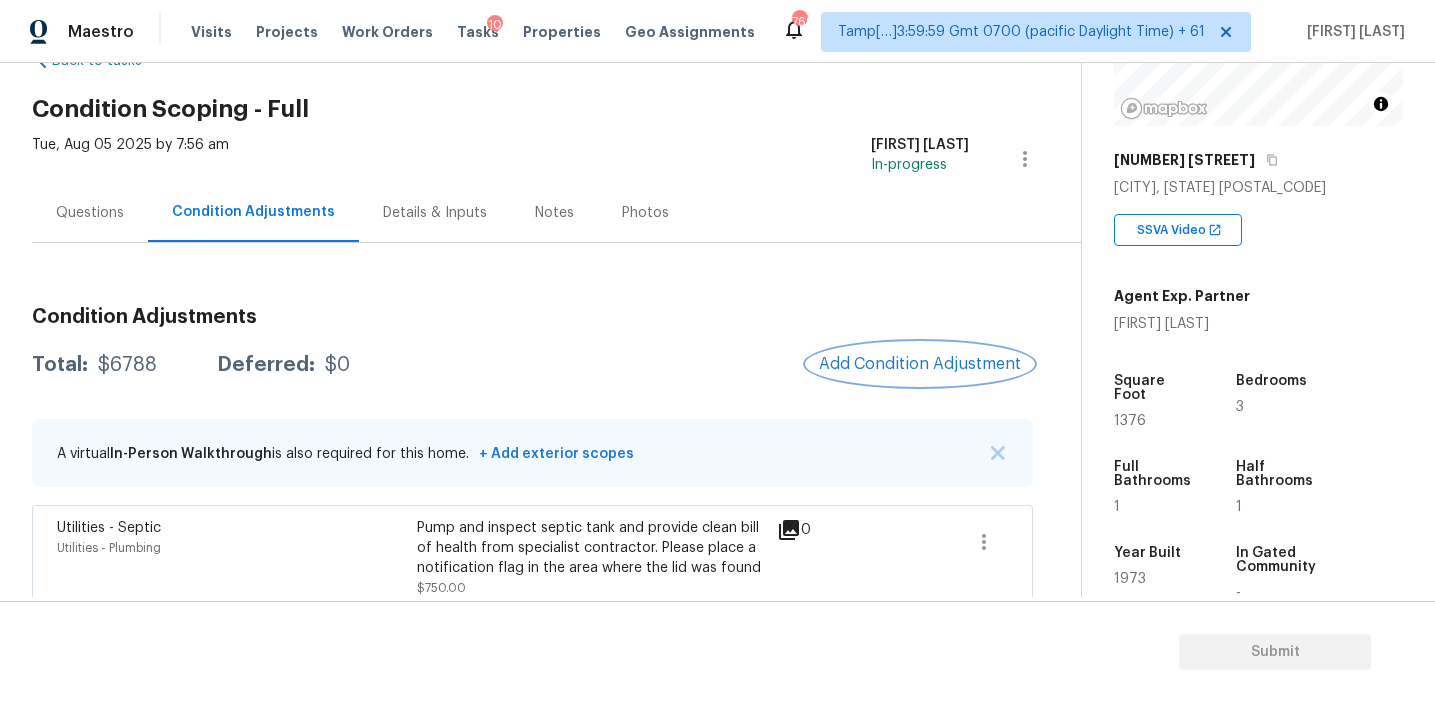 click on "Add Condition Adjustment" at bounding box center (920, 364) 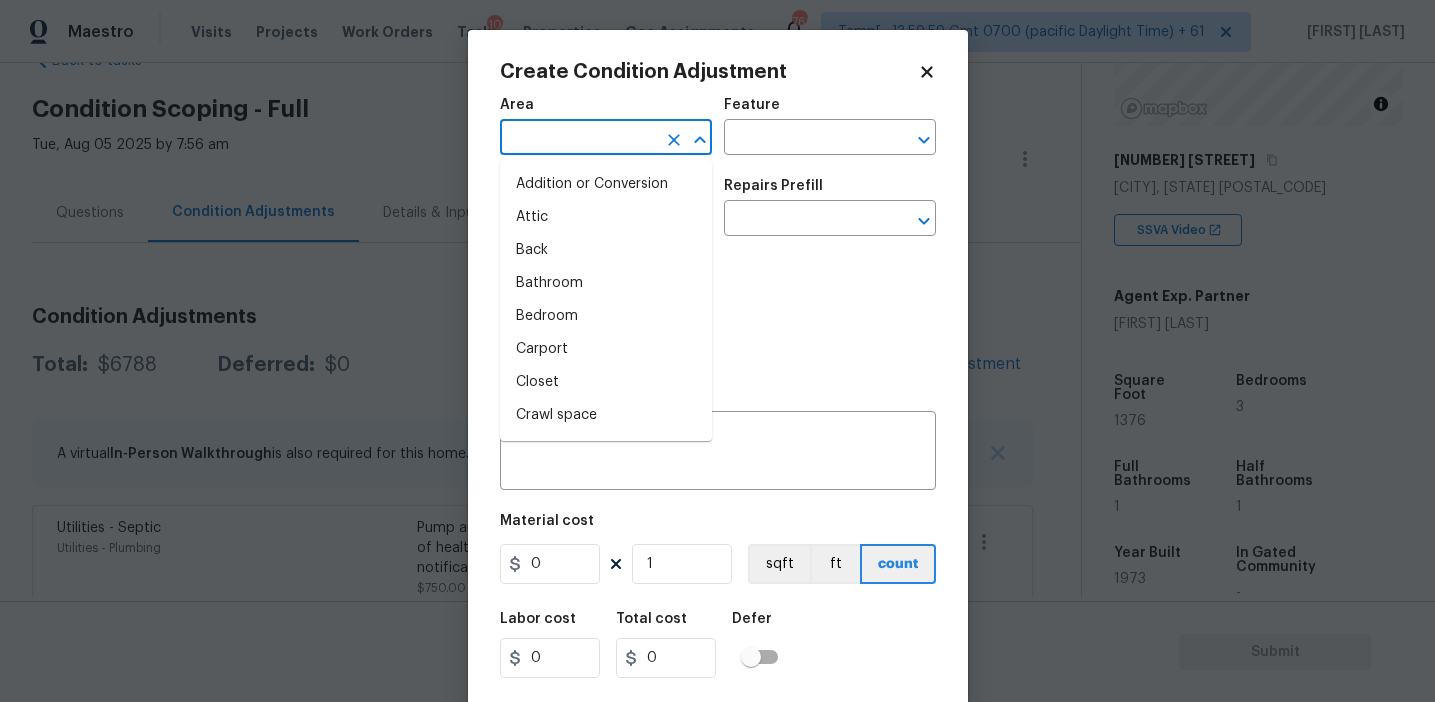 click at bounding box center [578, 139] 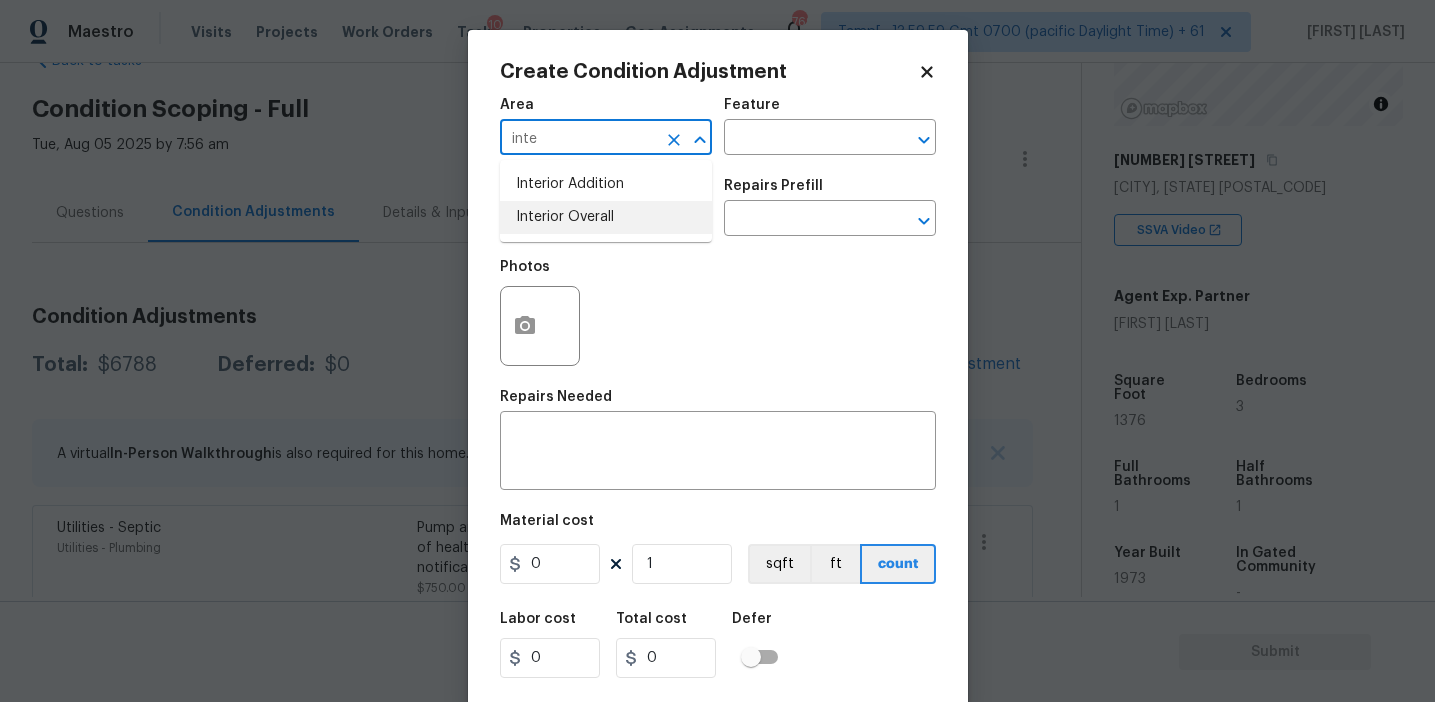 click on "Interior Overall" at bounding box center [606, 217] 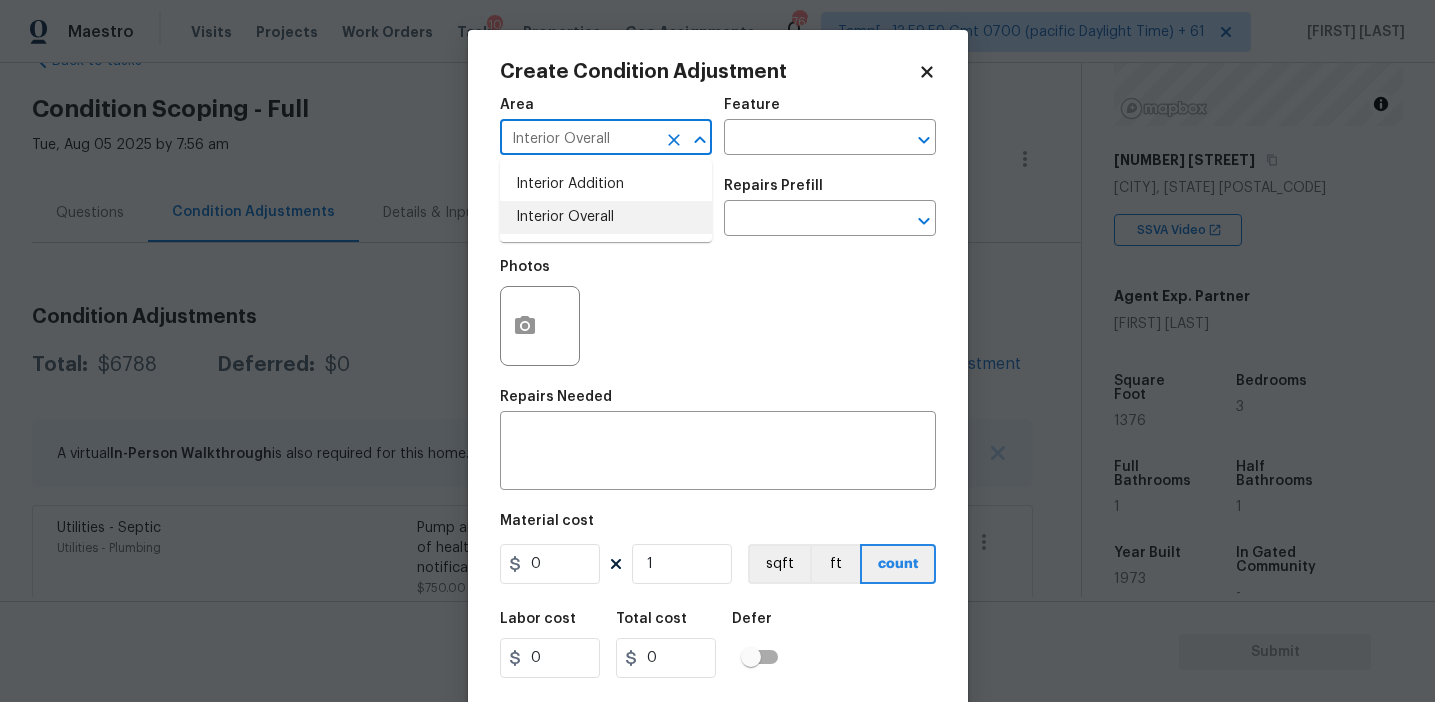 type on "Interior Overall" 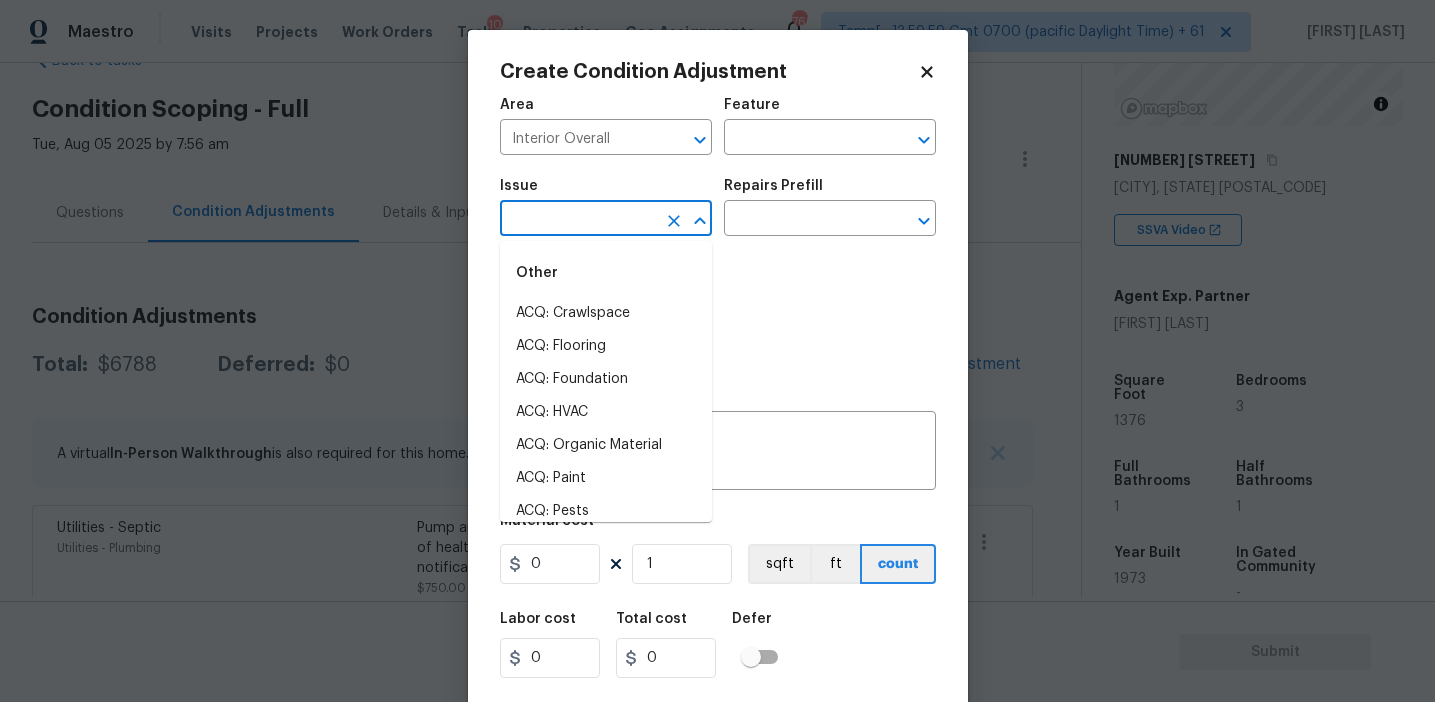 click at bounding box center (578, 220) 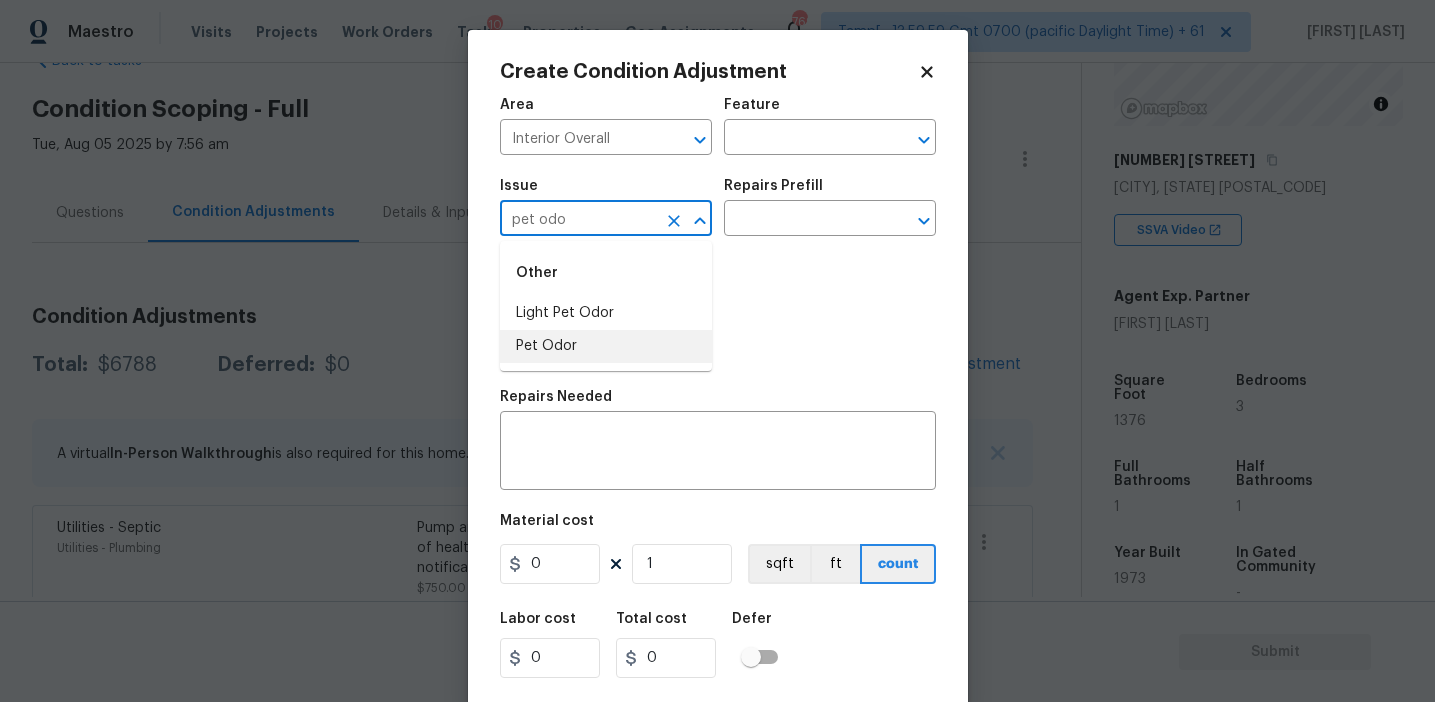 click on "Pet Odor" at bounding box center [606, 346] 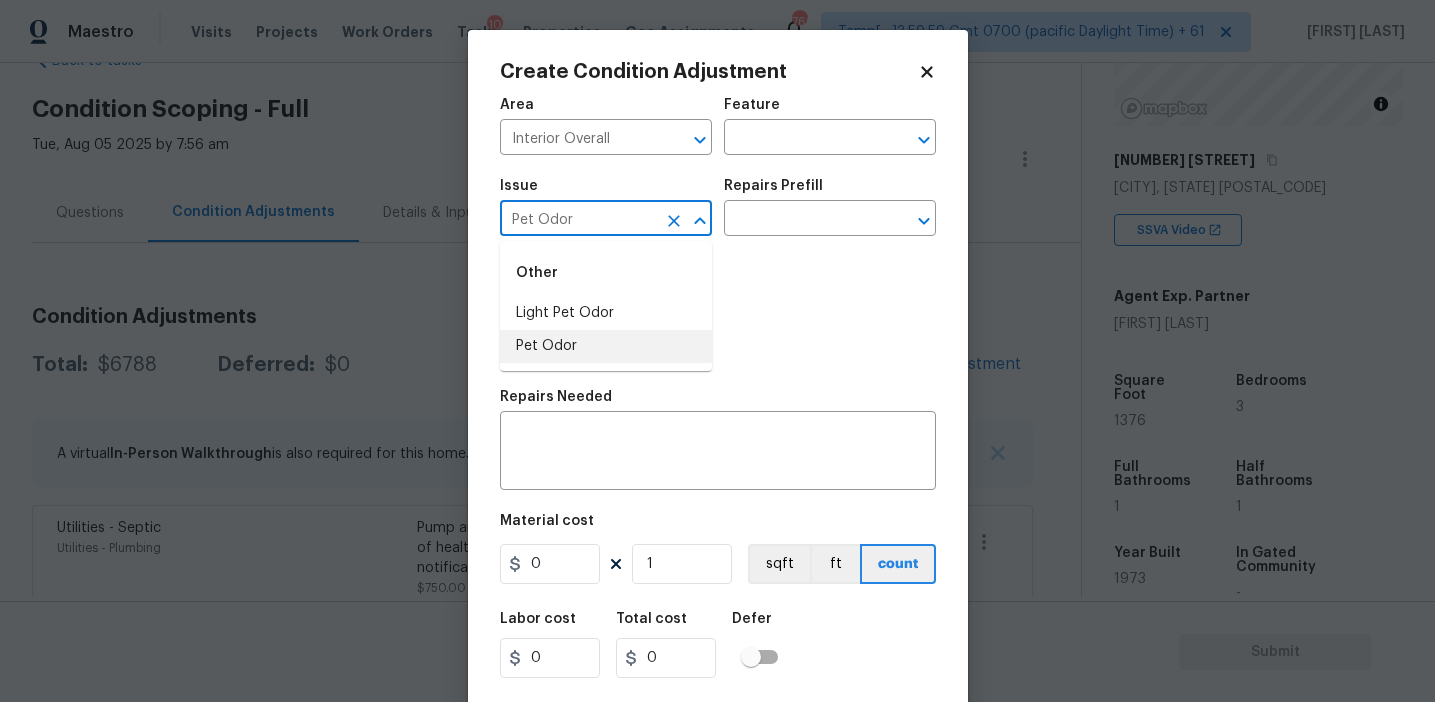 type on "Pet Odor" 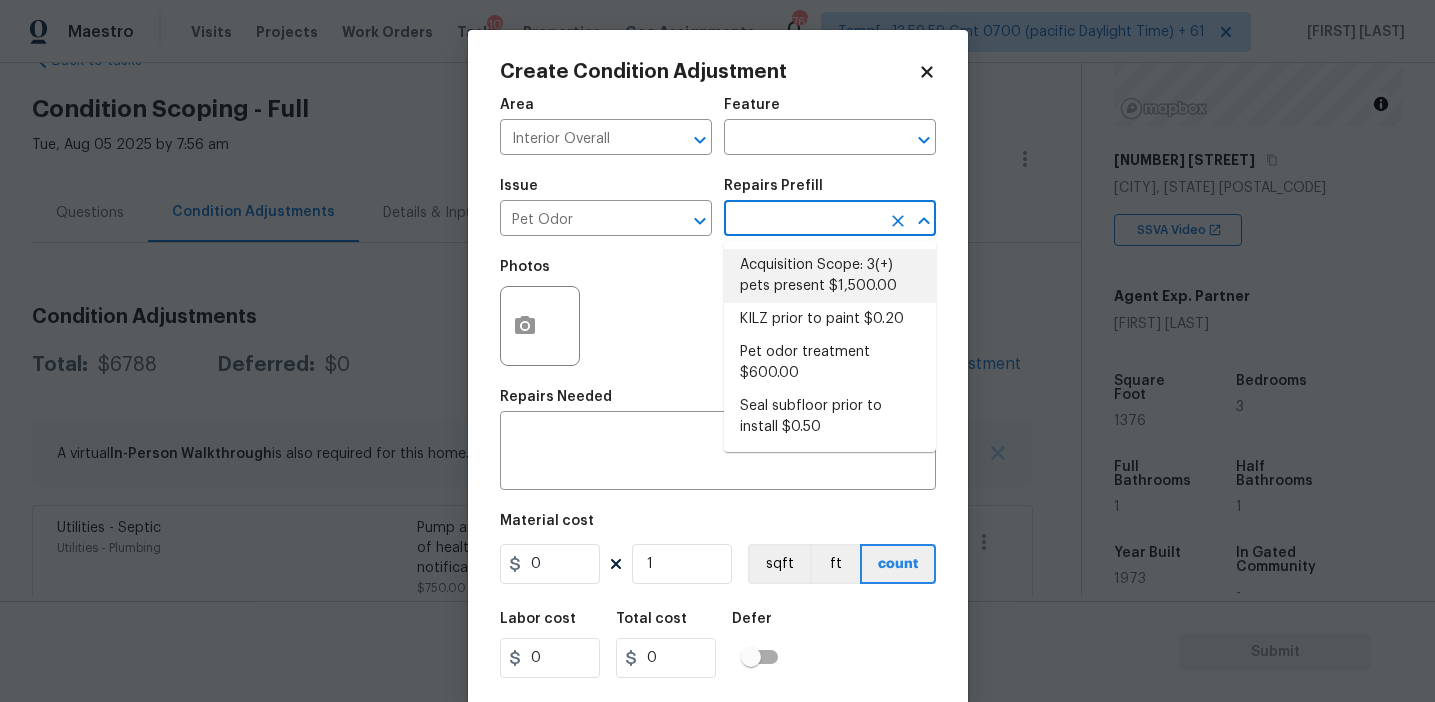 click on "Acquisition Scope: 3(+) pets present $1,500.00" at bounding box center [830, 276] 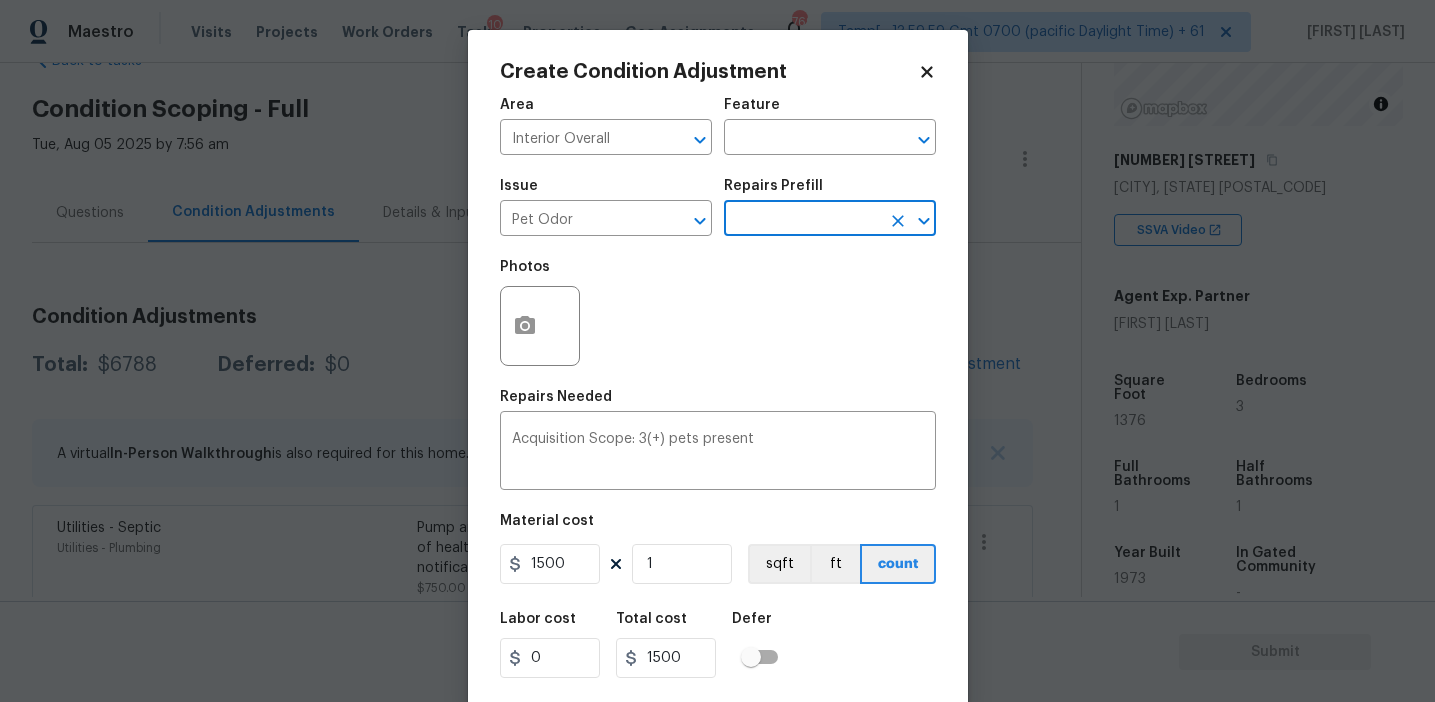 scroll, scrollTop: 45, scrollLeft: 0, axis: vertical 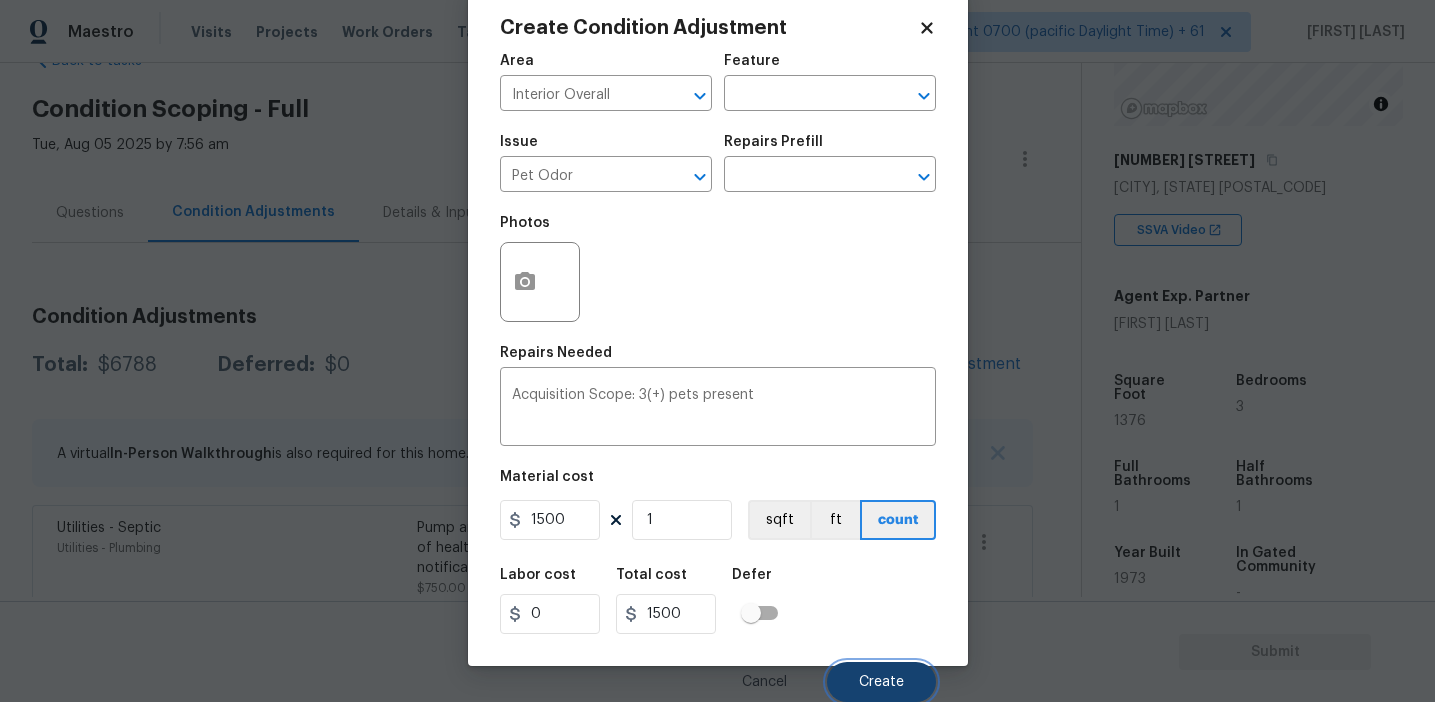 click on "Create" at bounding box center [881, 682] 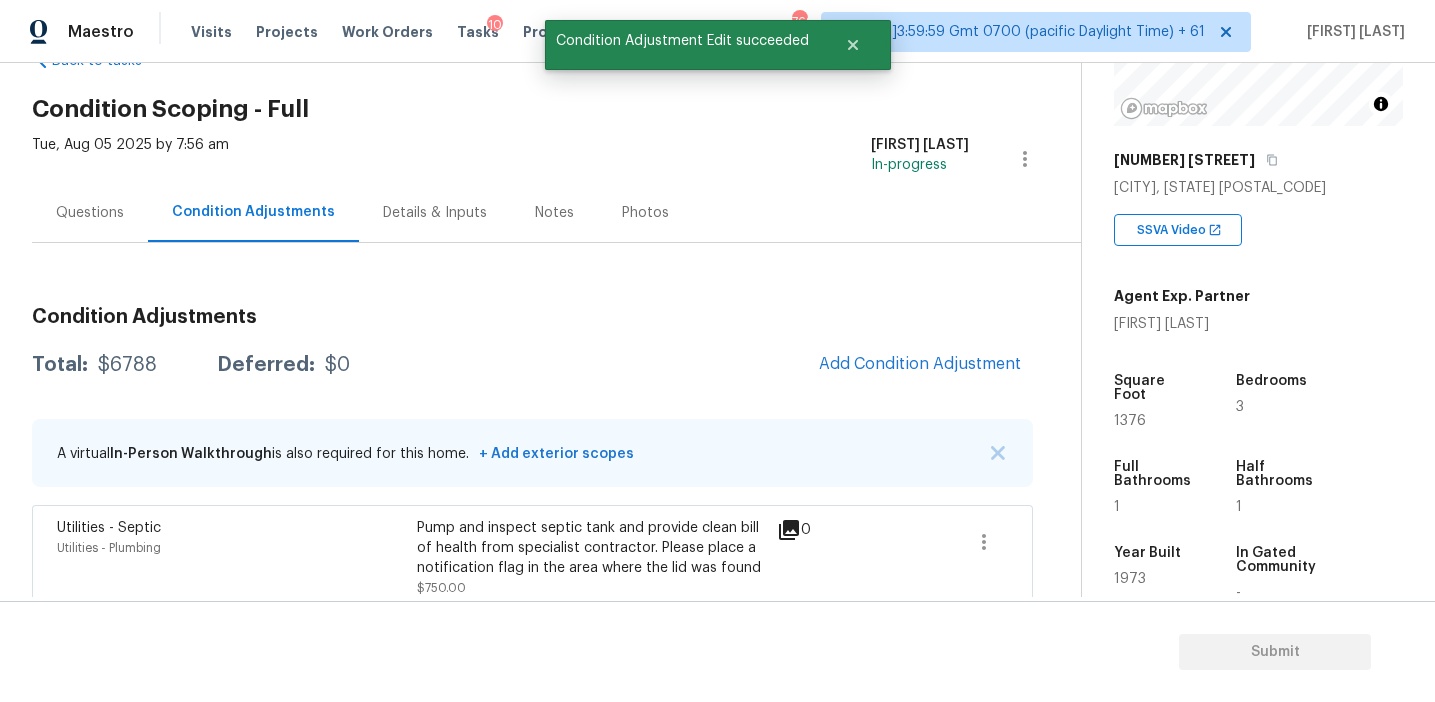 scroll, scrollTop: 38, scrollLeft: 0, axis: vertical 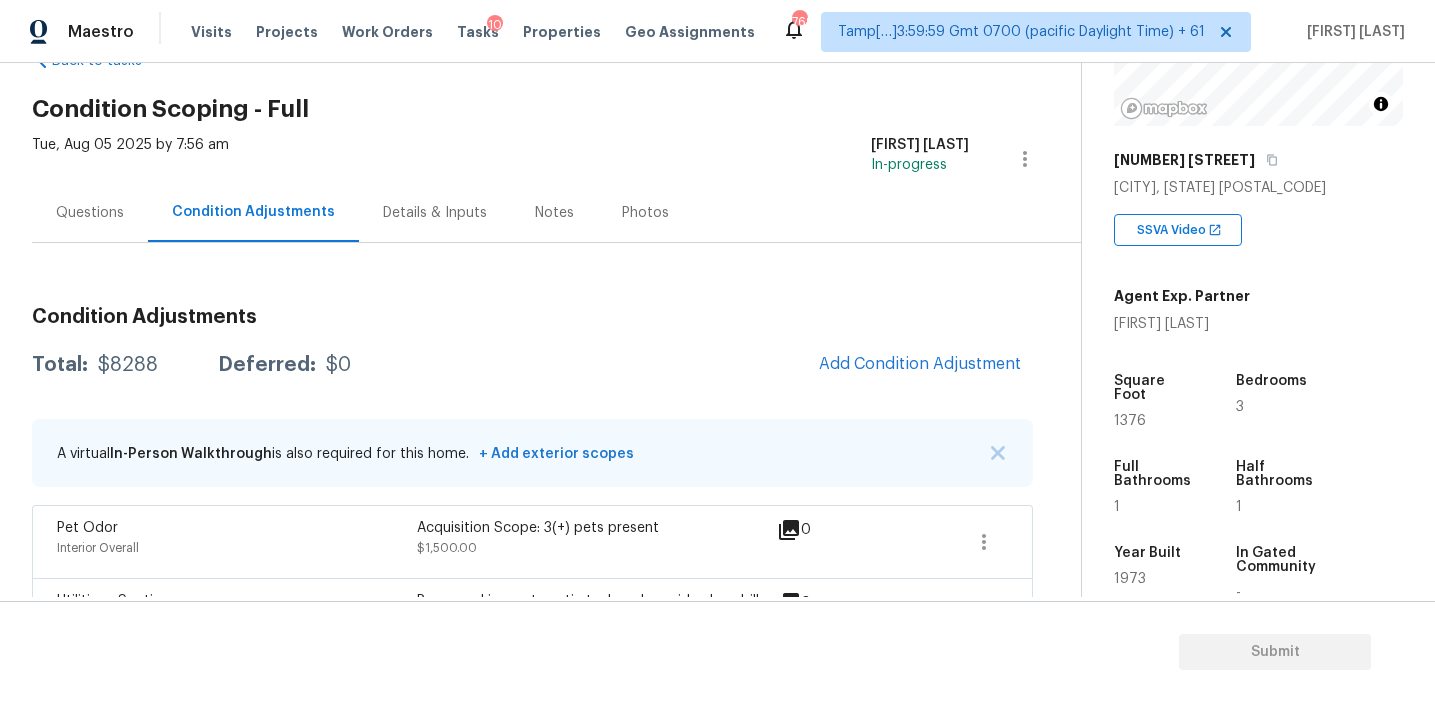 click on "Condition Adjustments Total:  $8288 Deferred:  $0 Add Condition Adjustment A virtual  In-Person Walkthrough  is also required for this home.   + Add exterior scopes Pet Odor Interior Overall Acquisition Scope: 3(+) pets present $1,500.00   0 Utilities - Septic Utilities - Plumbing Pump and inspect septic tank and provide clean bill of health from specialist contractor. Please place a notification flag in the area where the lid was found $750.00   0 ACQ: HVAC HVAC - Acquisition Acquisition Scope: Functional HVAC 21+ years $5,750.00   0 ACQ: Shingle Roof Exterior Overall - Acquisition Acquisition Scope: Shingle Roof 0-10 years in age maintenance. $288.00   0" at bounding box center [532, 542] 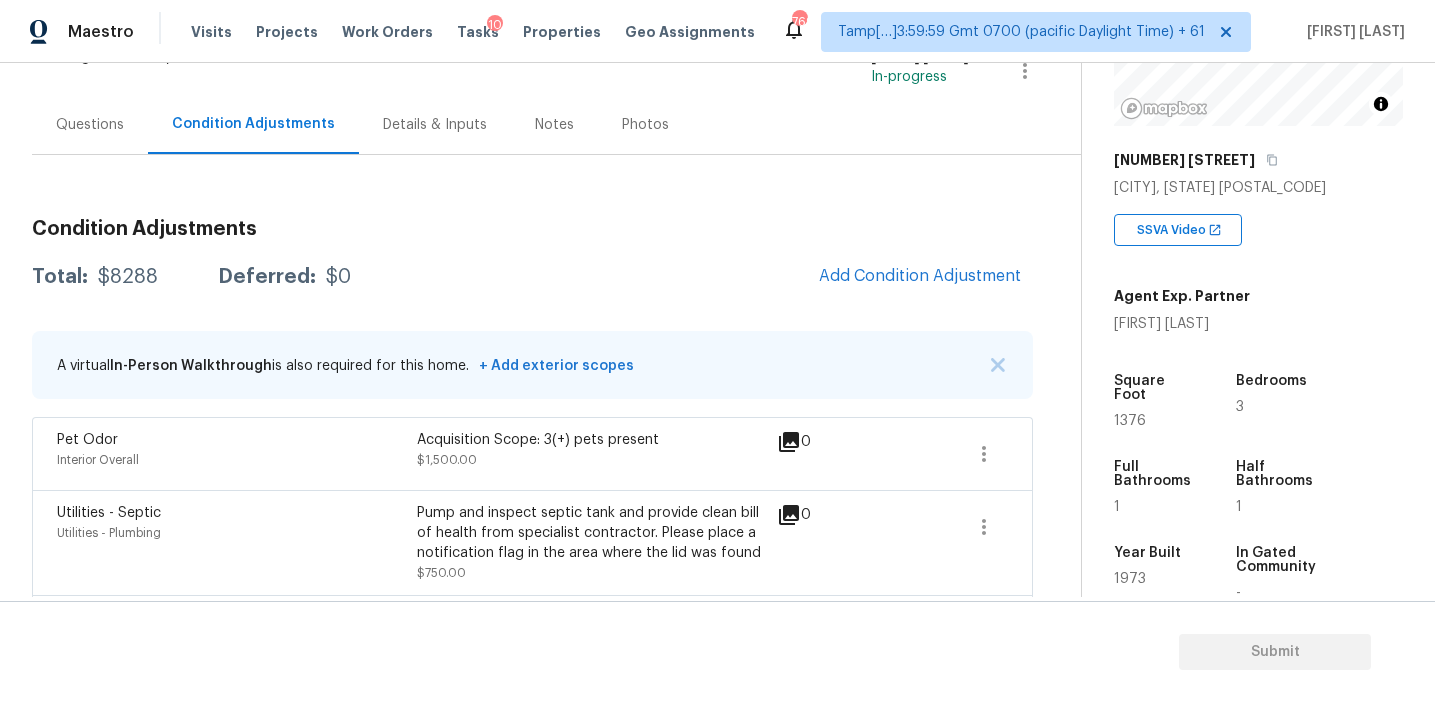scroll, scrollTop: 145, scrollLeft: 0, axis: vertical 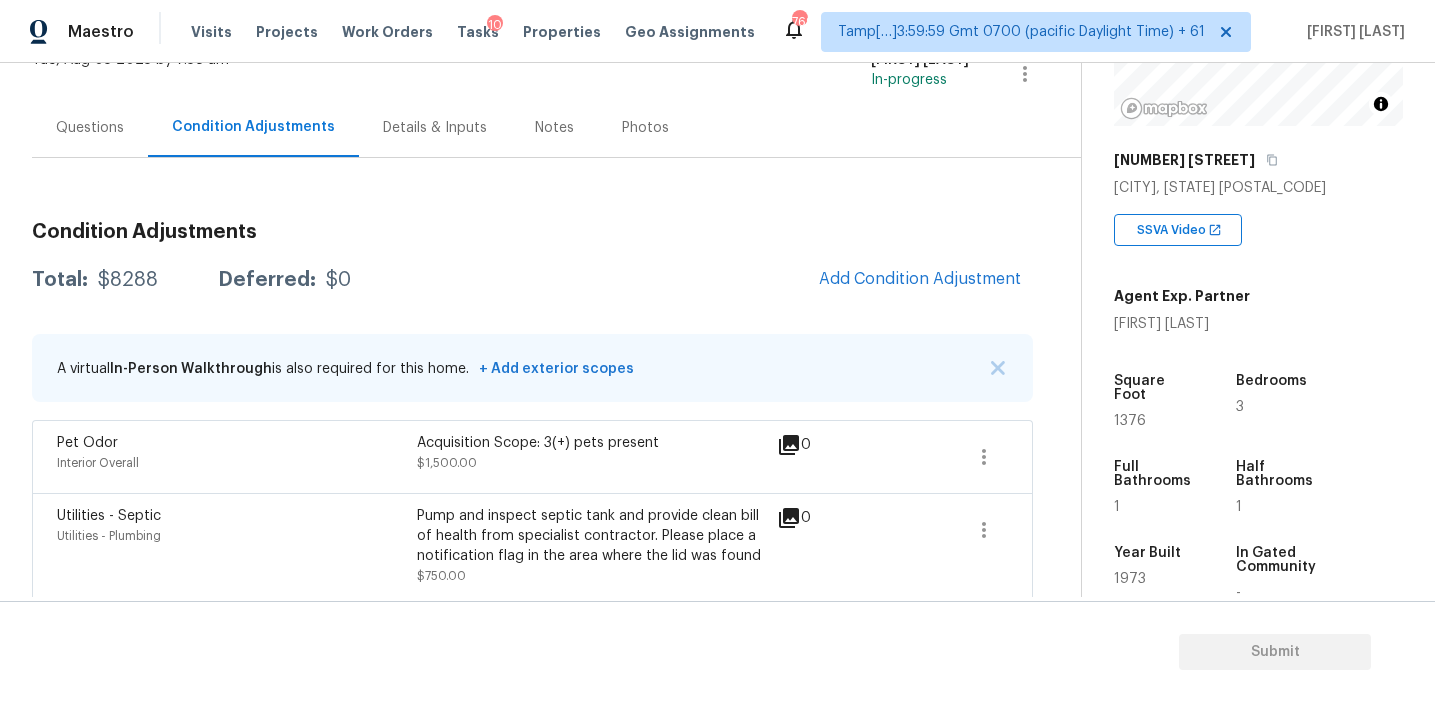 click on "Questions" at bounding box center [90, 128] 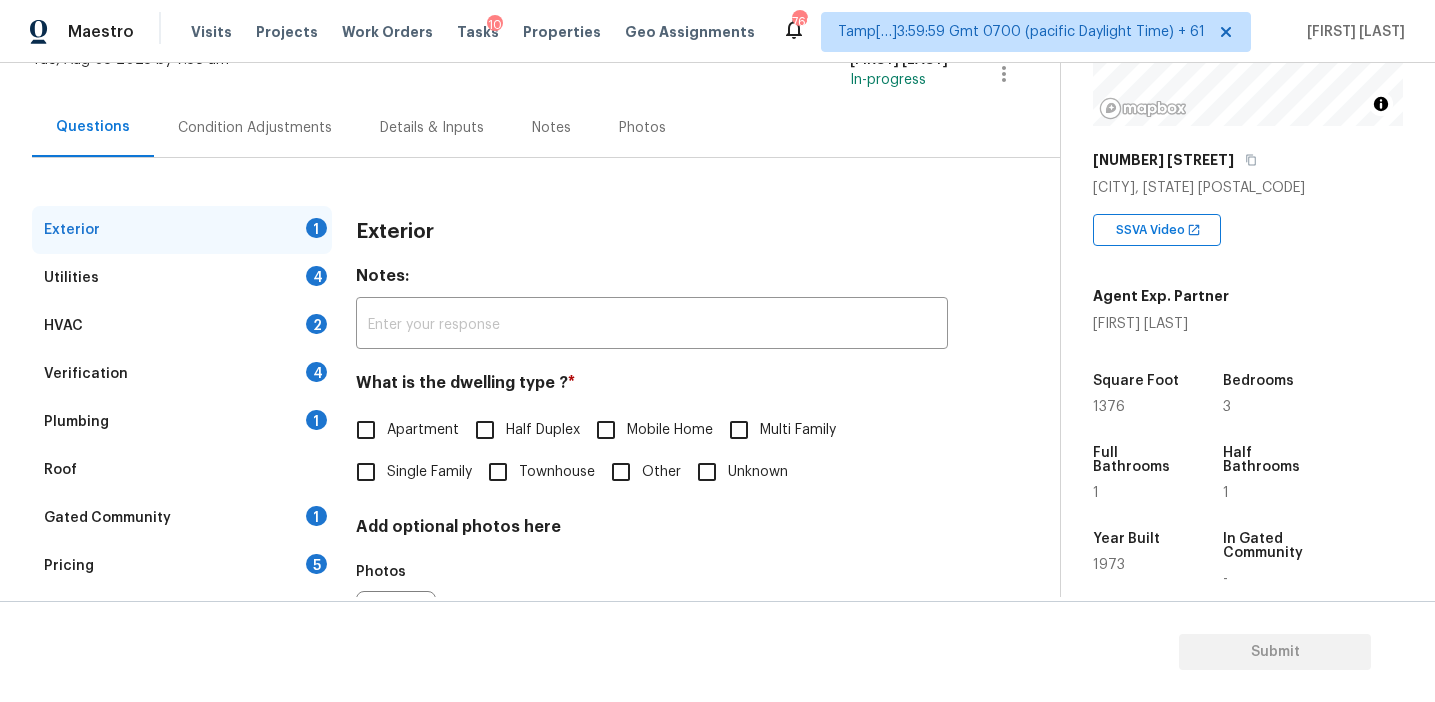 click on "Verification 4" at bounding box center (182, 374) 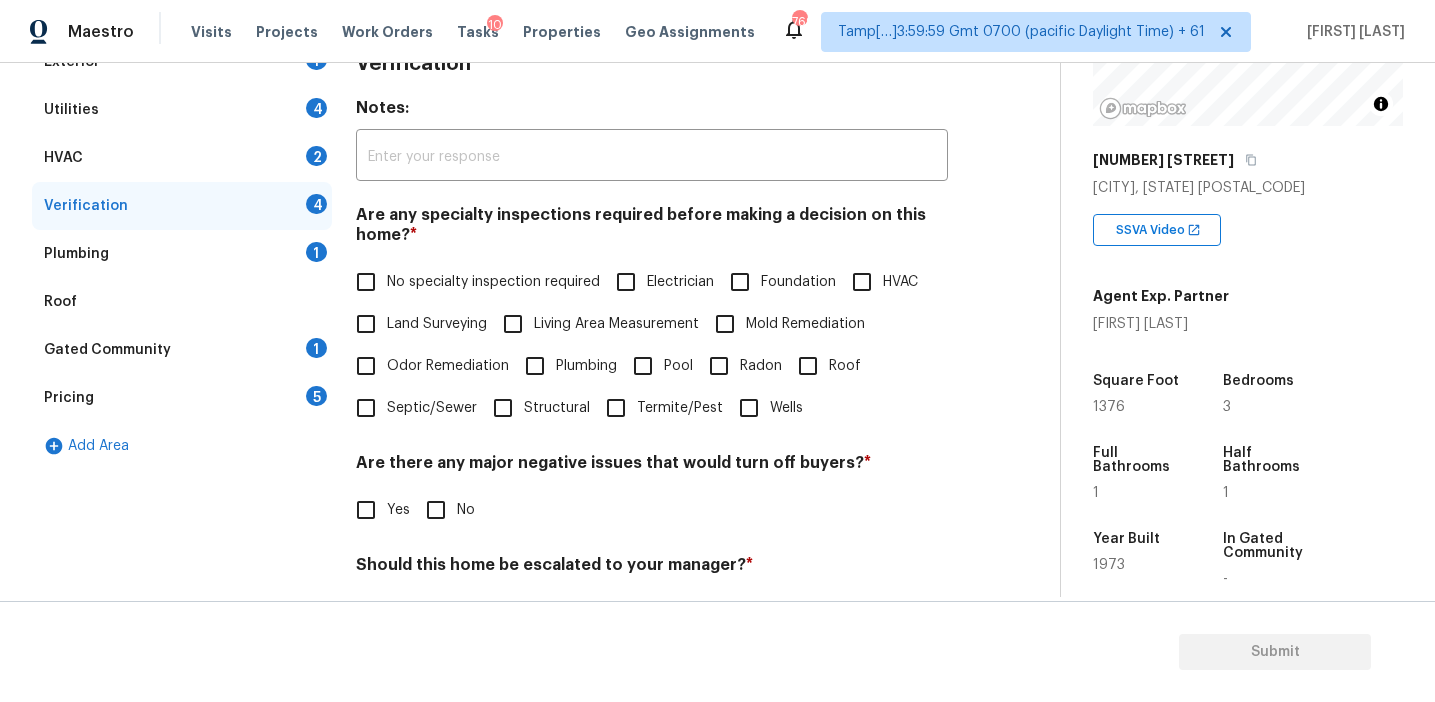 scroll, scrollTop: 501, scrollLeft: 0, axis: vertical 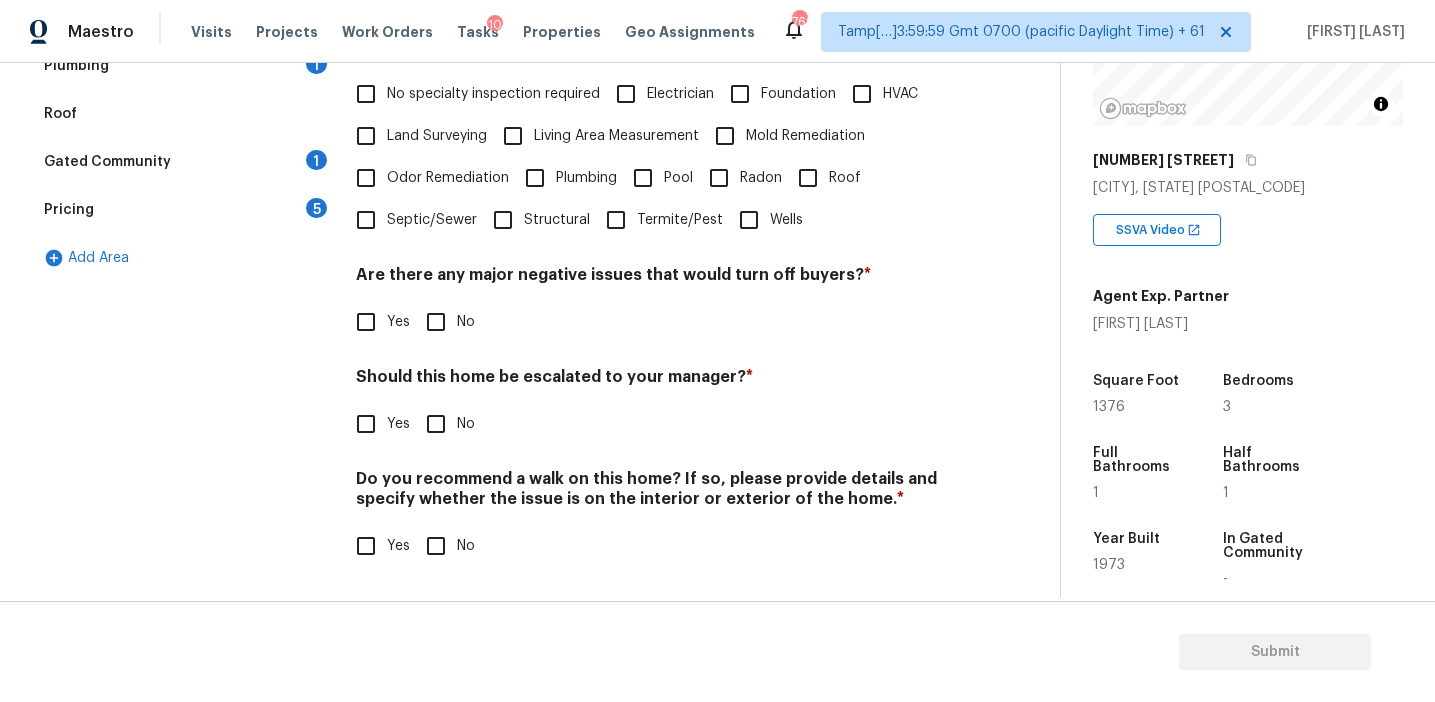 click on "Yes" at bounding box center [366, 424] 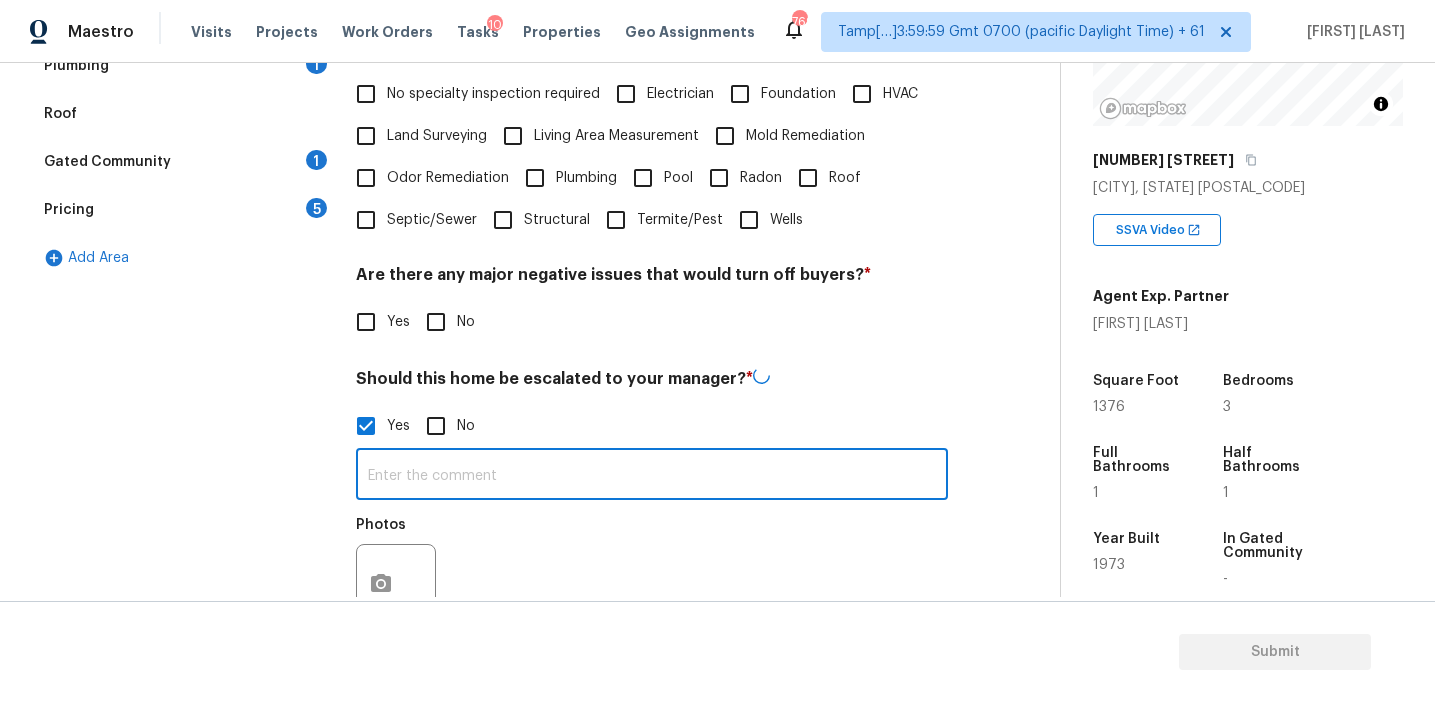 click at bounding box center [652, 476] 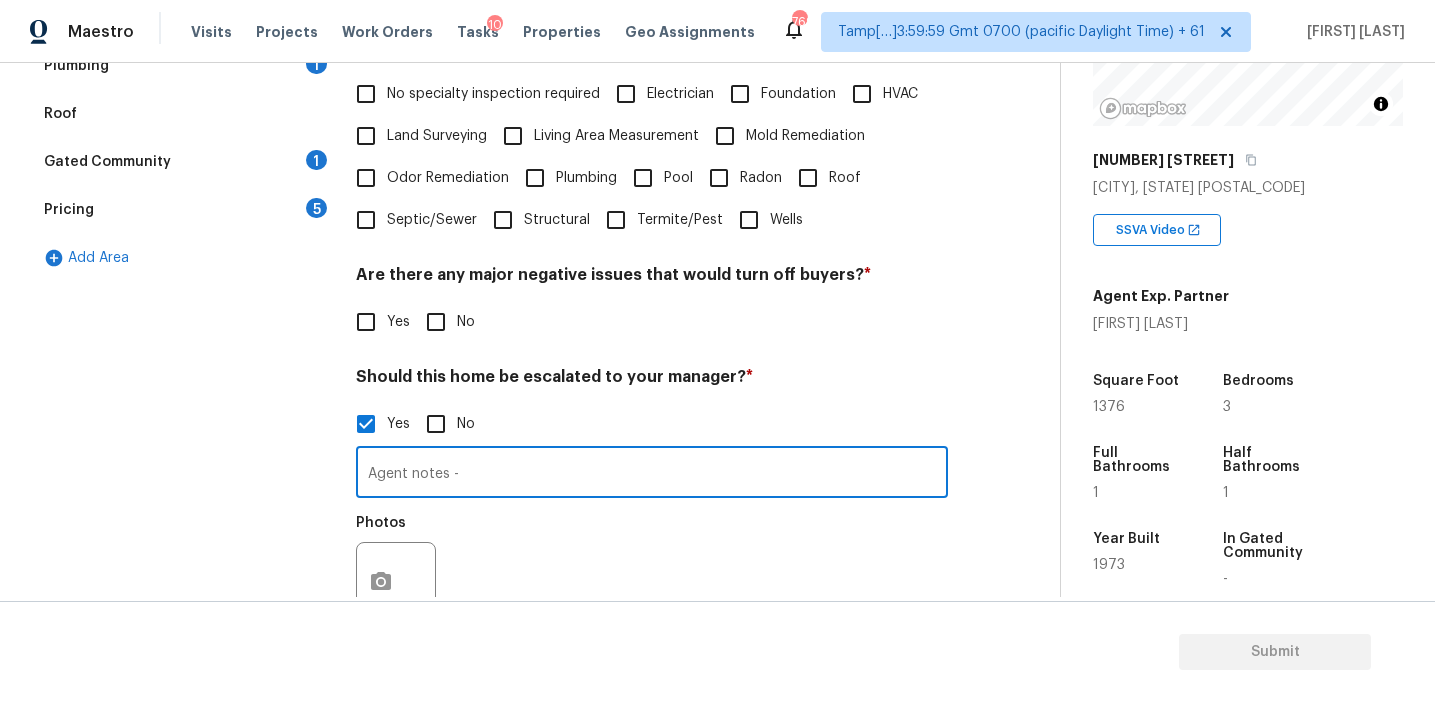 paste on "owner has trashed interior. Needs full cleaning and updating." 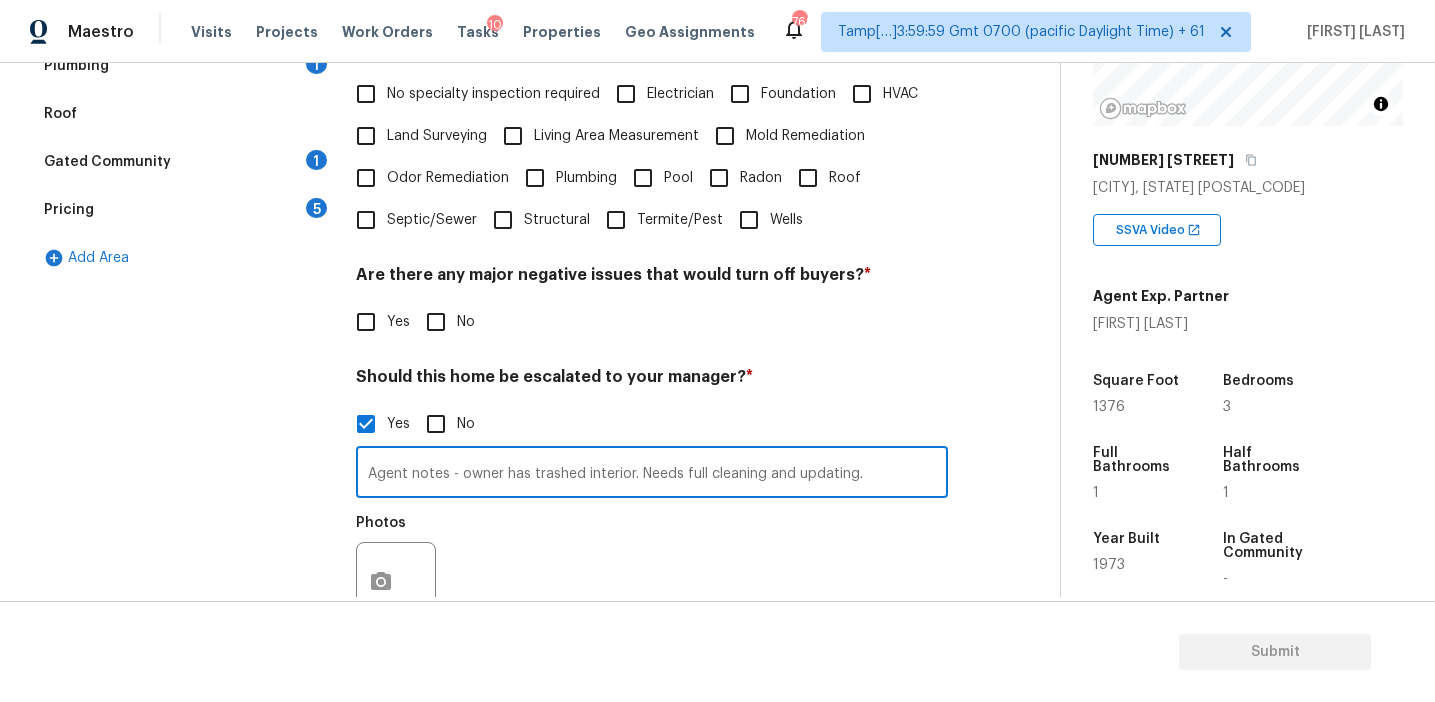 type on "Agent notes - owner has trashed interior. Needs full cleaning and updating." 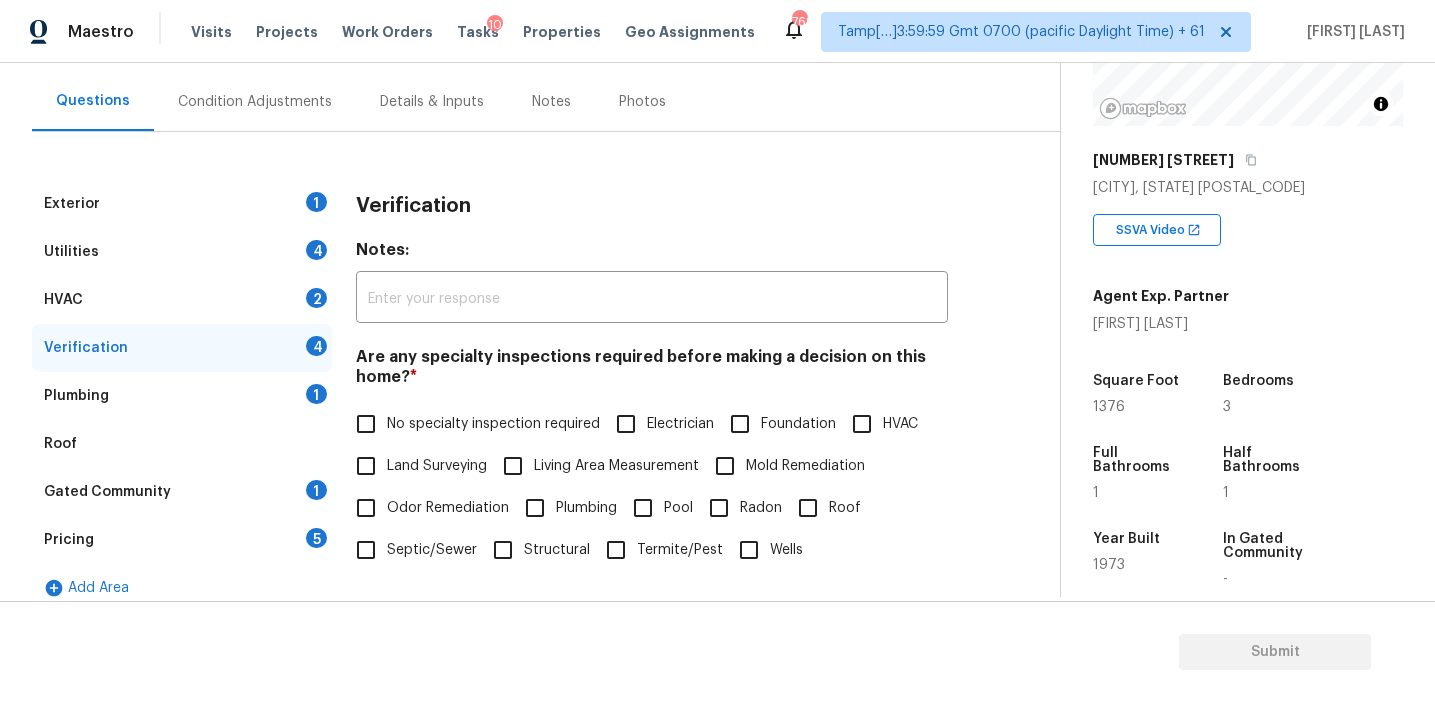 scroll, scrollTop: 181, scrollLeft: 0, axis: vertical 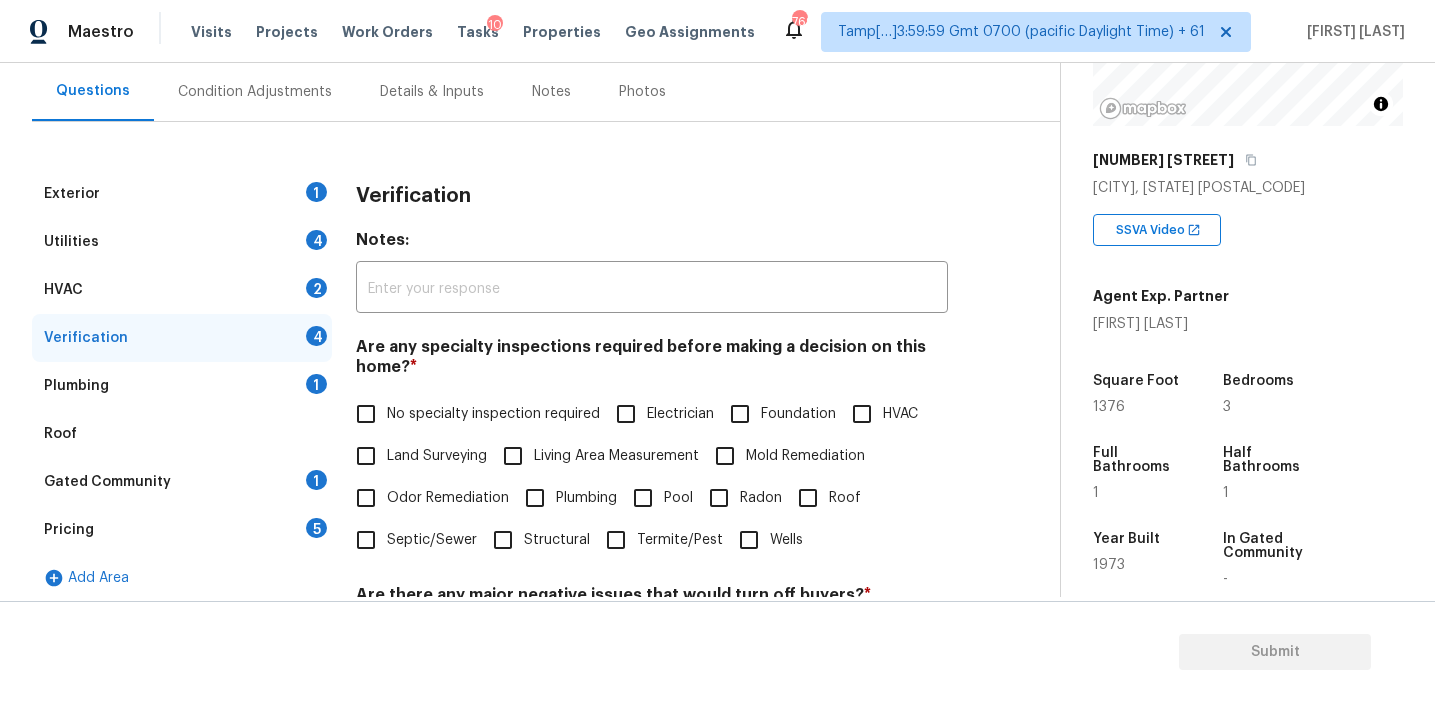 click on "Verification" at bounding box center [413, 196] 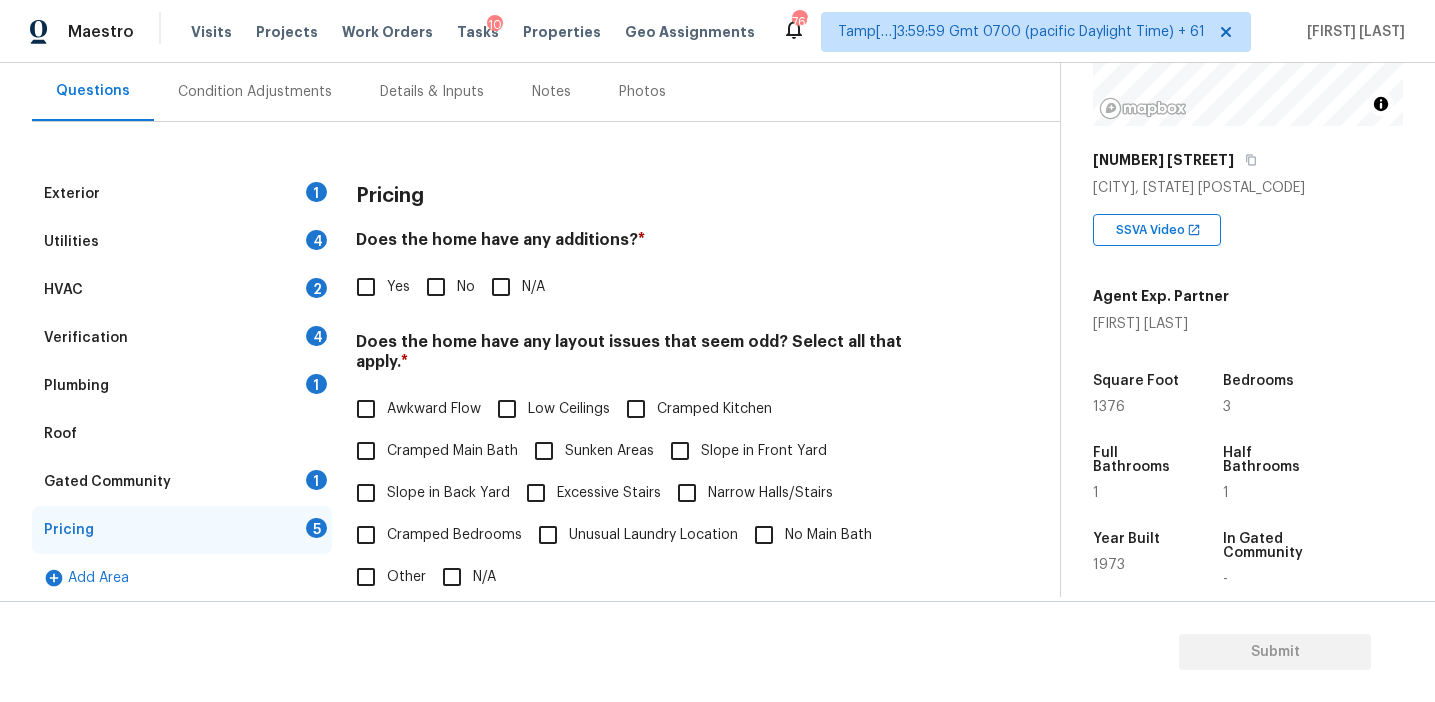 click on "No" at bounding box center (436, 287) 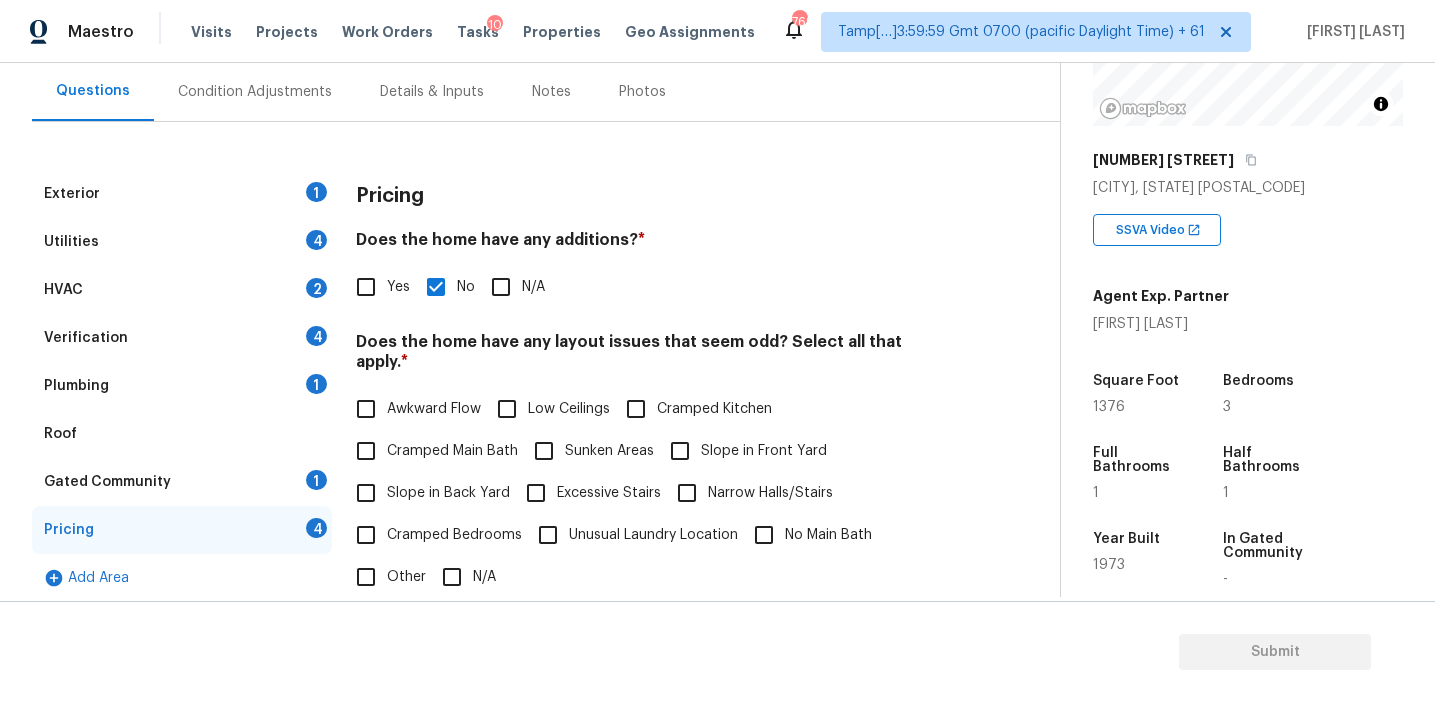 click on "Awkward Flow" at bounding box center (434, 409) 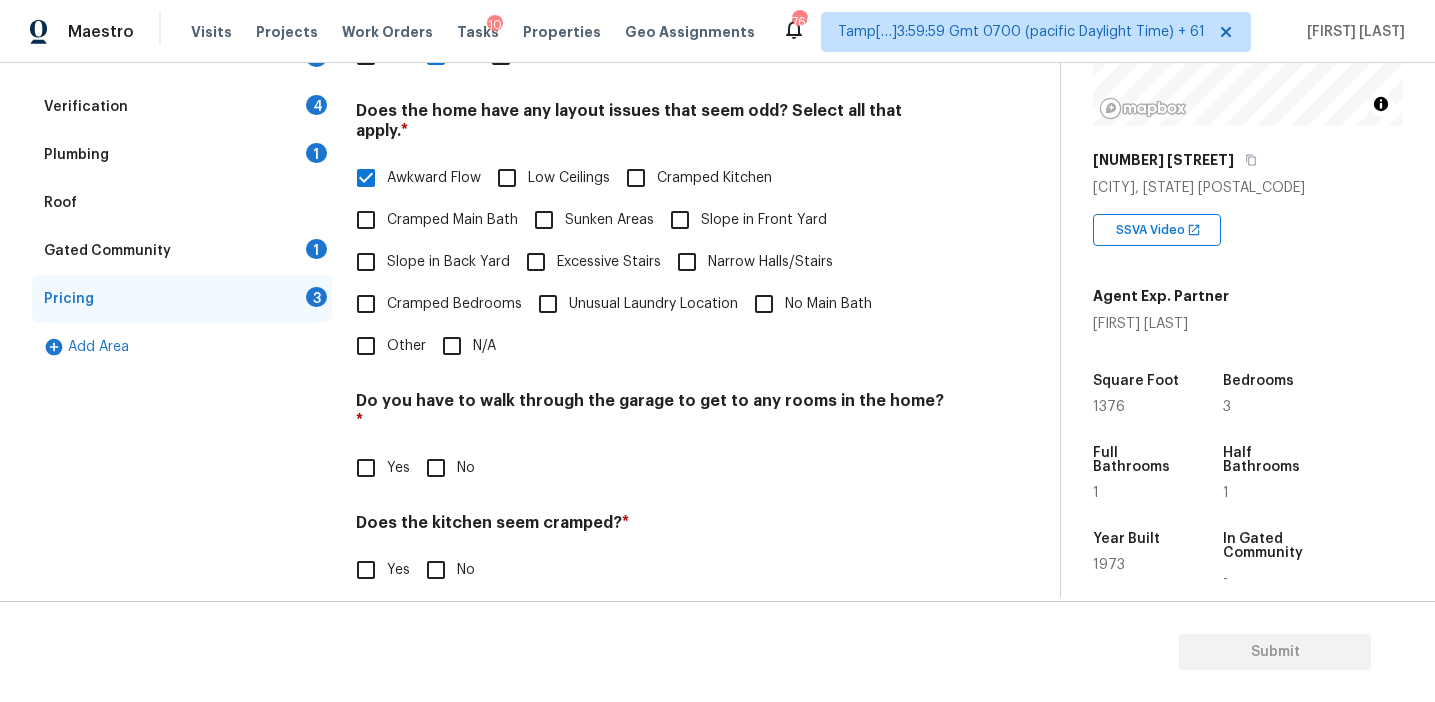 scroll, scrollTop: 426, scrollLeft: 0, axis: vertical 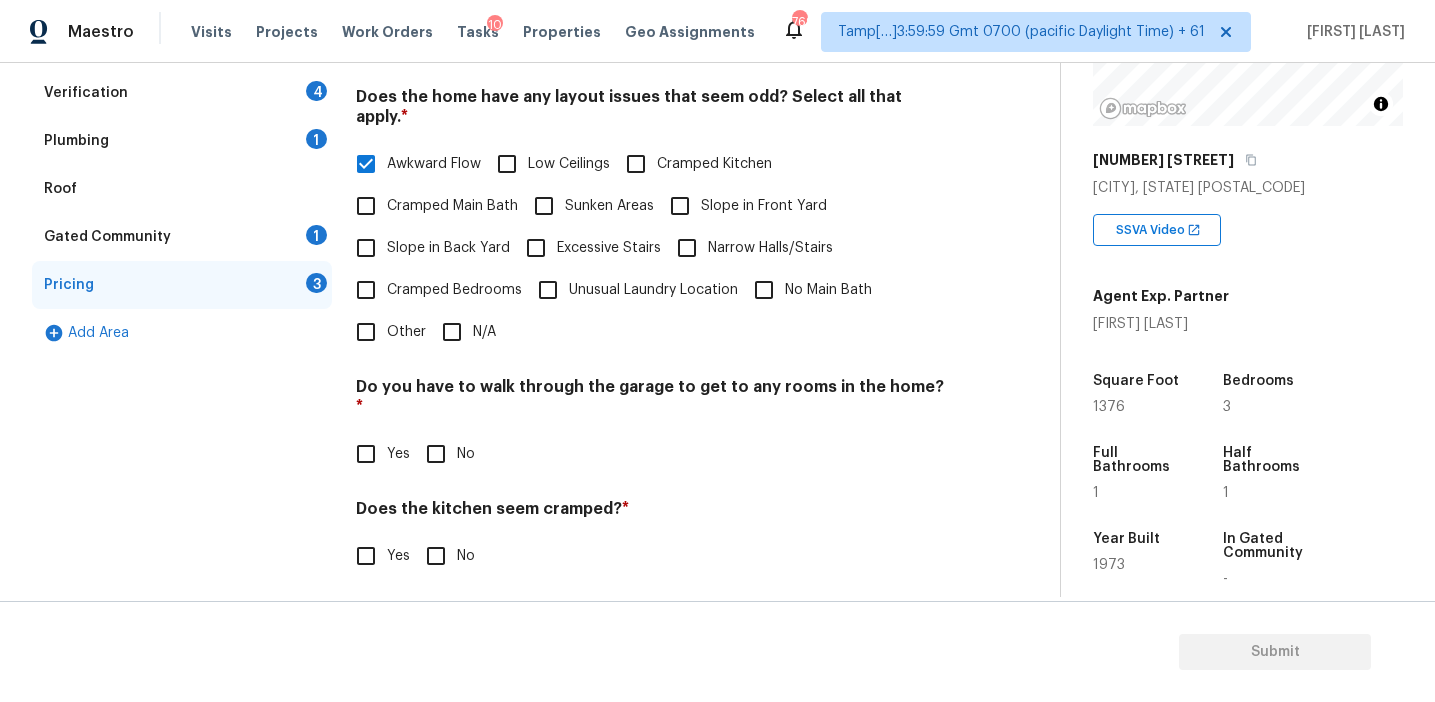 click on "Cramped Bedrooms" at bounding box center [454, 290] 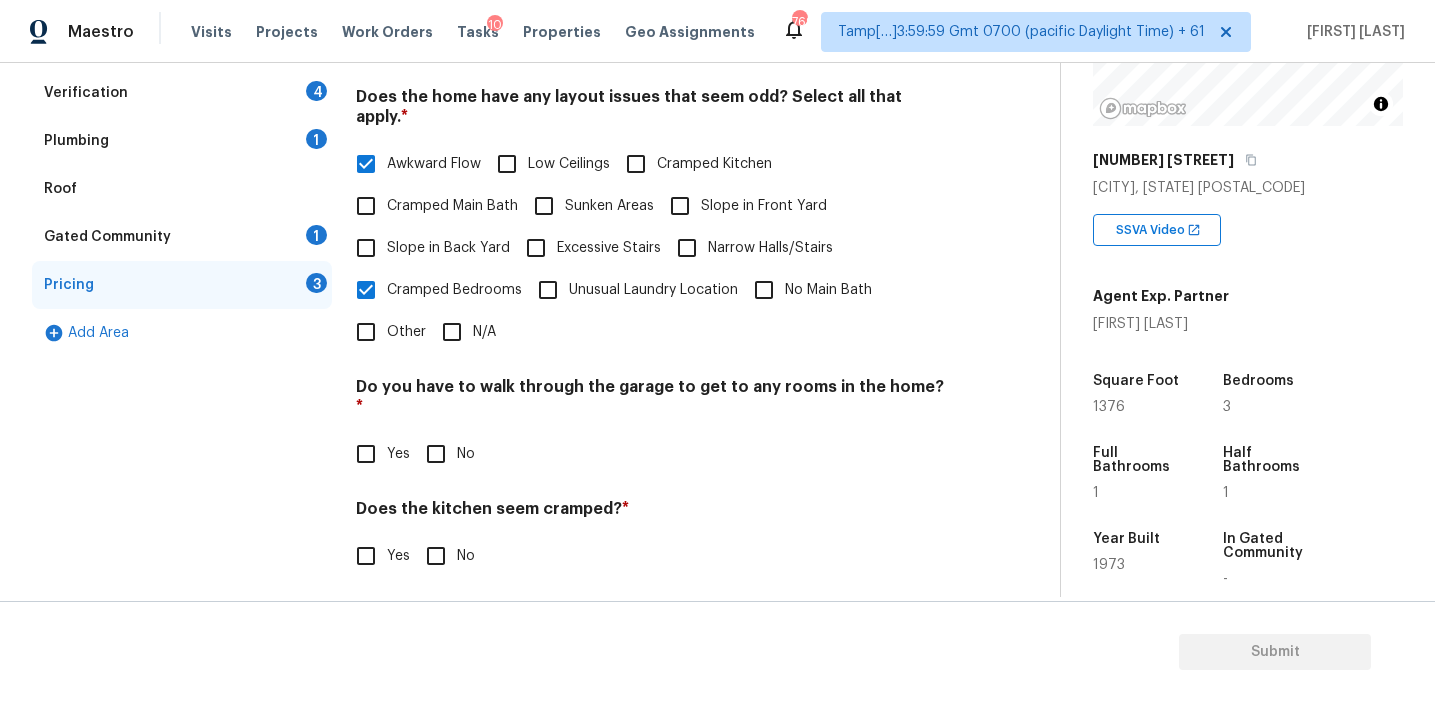 click on "Cramped Main Bath" at bounding box center [431, 206] 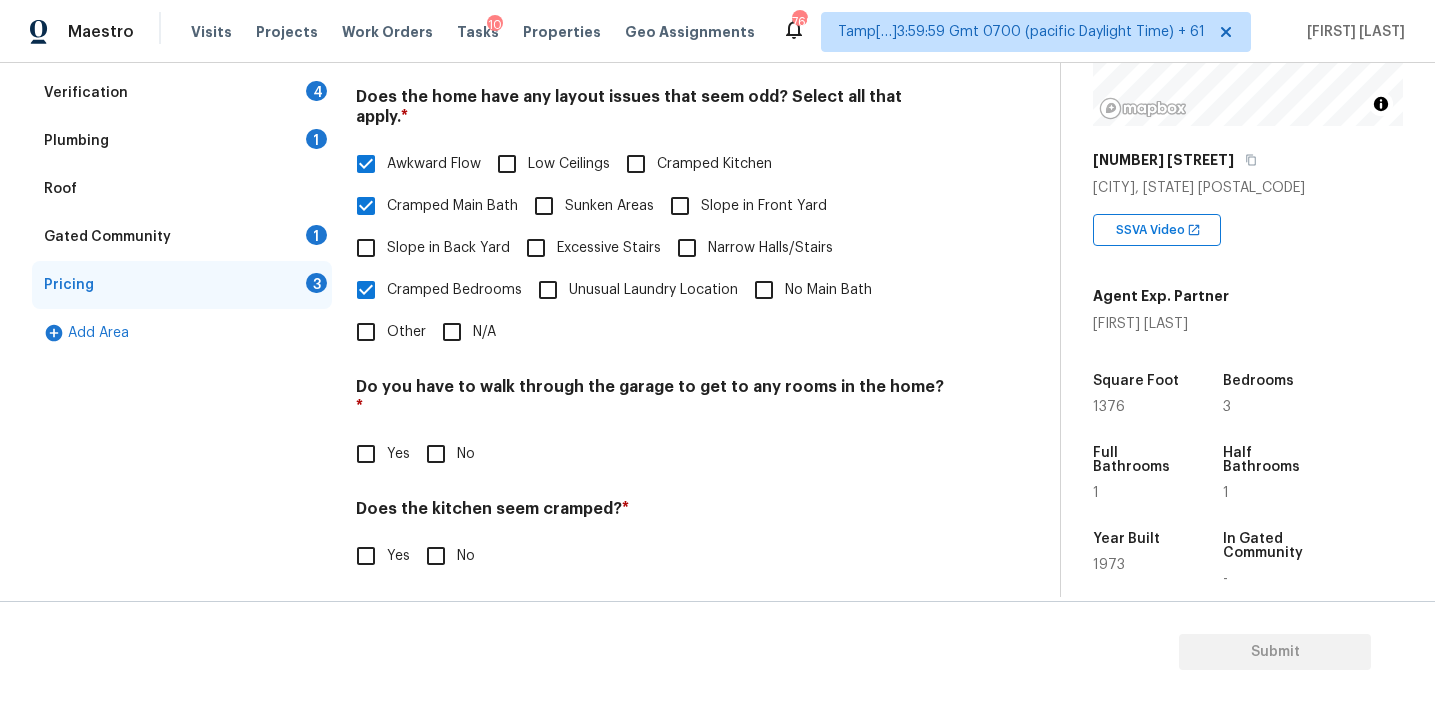 click on "No Main Bath" at bounding box center [764, 290] 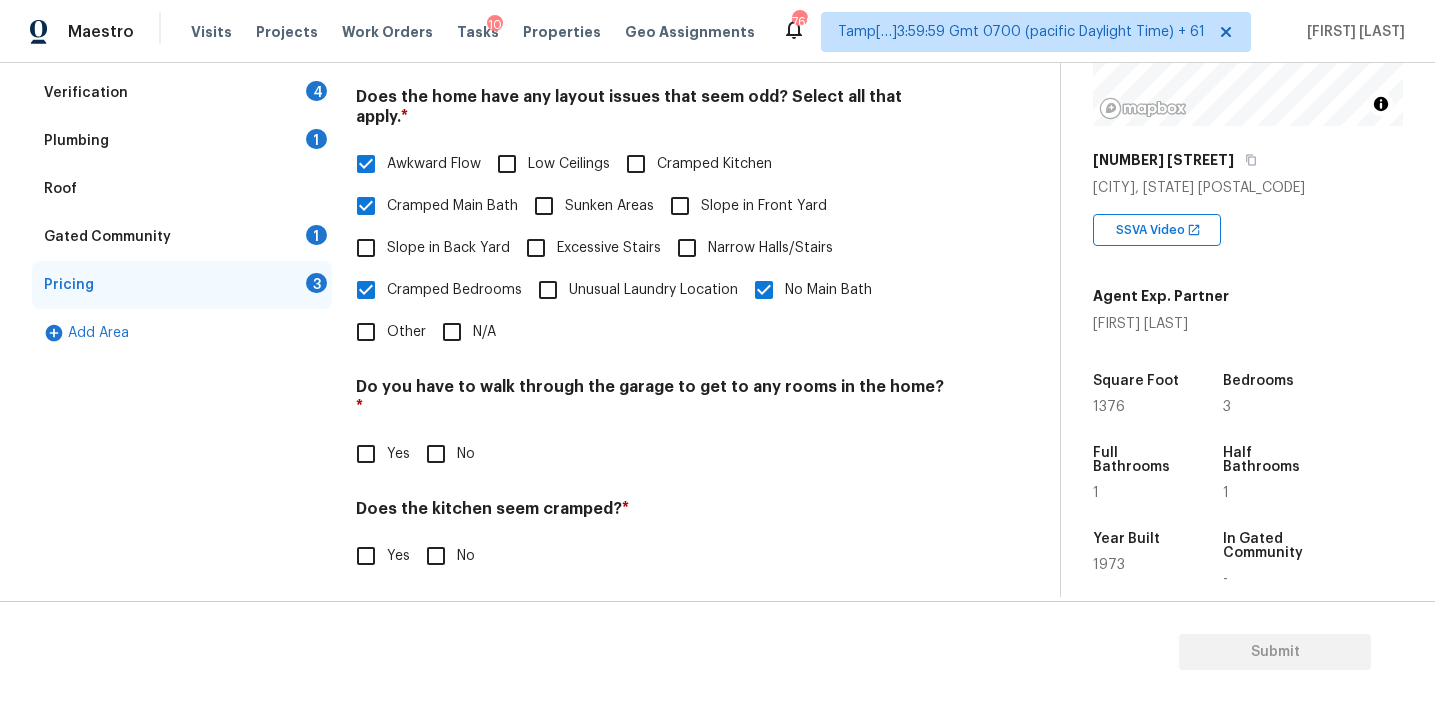 click on "Cramped Kitchen" at bounding box center (693, 164) 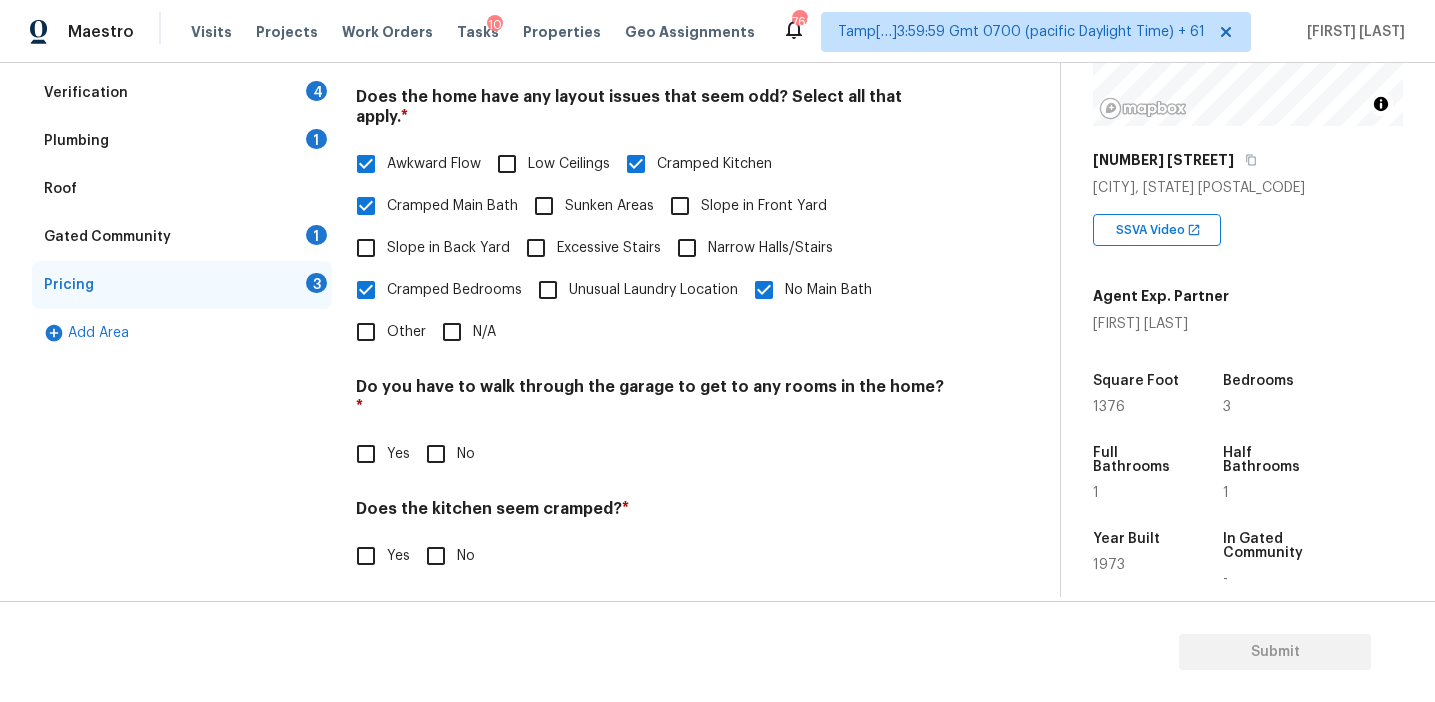 click on "Slope in Back Yard" at bounding box center (448, 248) 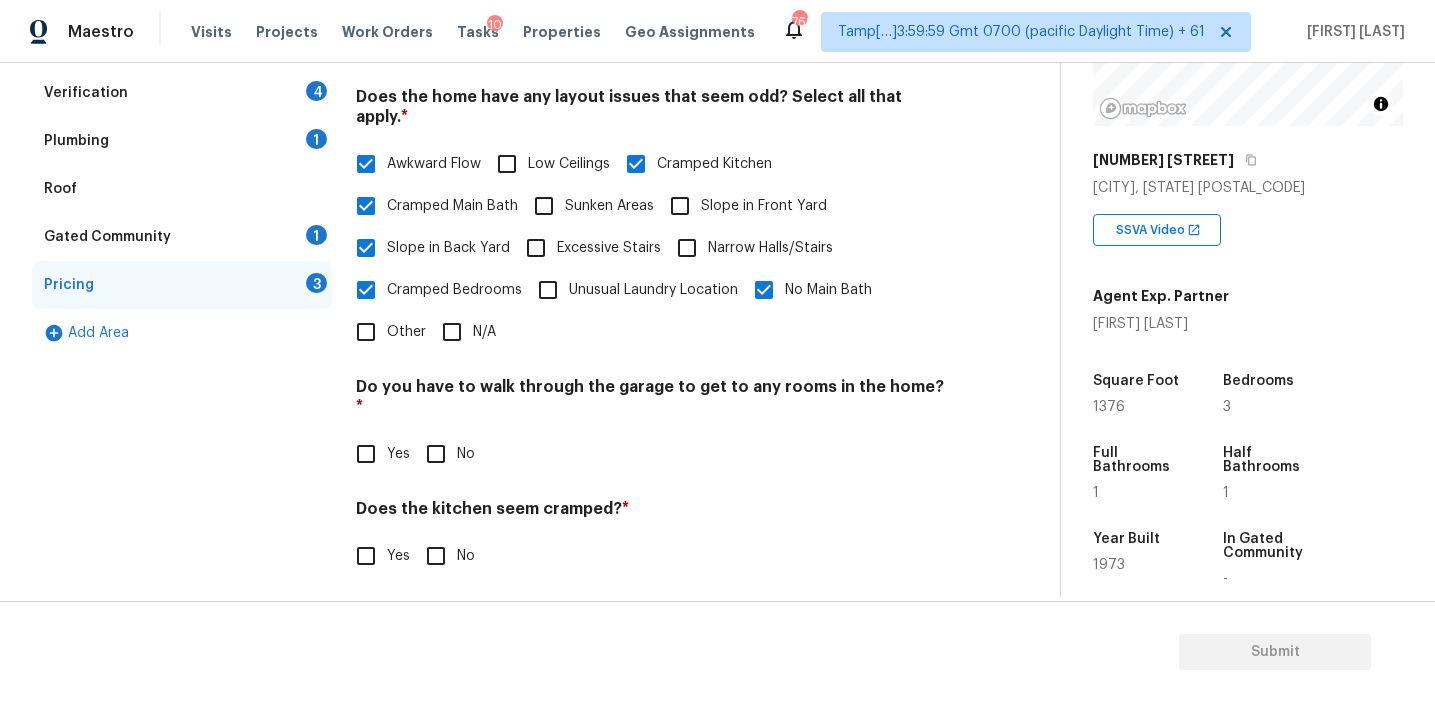 click on "No" at bounding box center (436, 454) 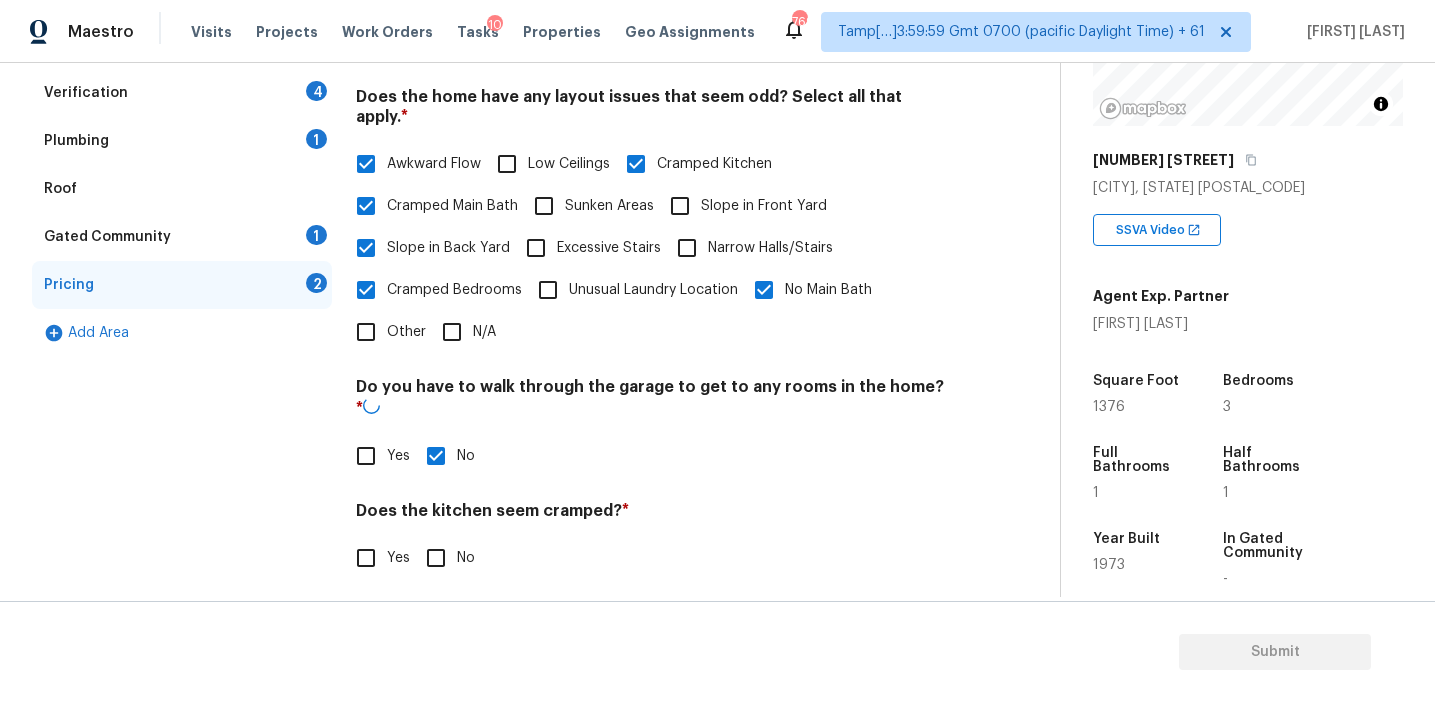 click on "No" at bounding box center (436, 558) 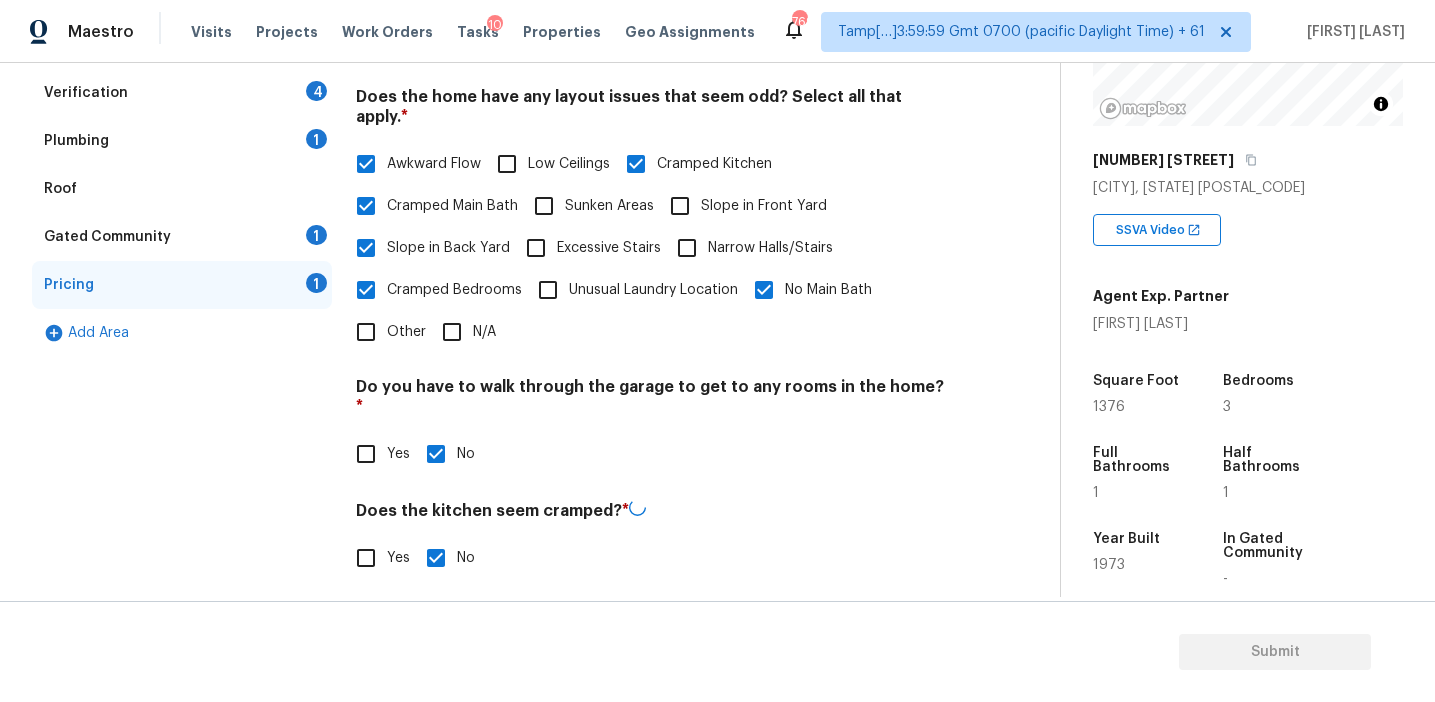 scroll, scrollTop: 498, scrollLeft: 0, axis: vertical 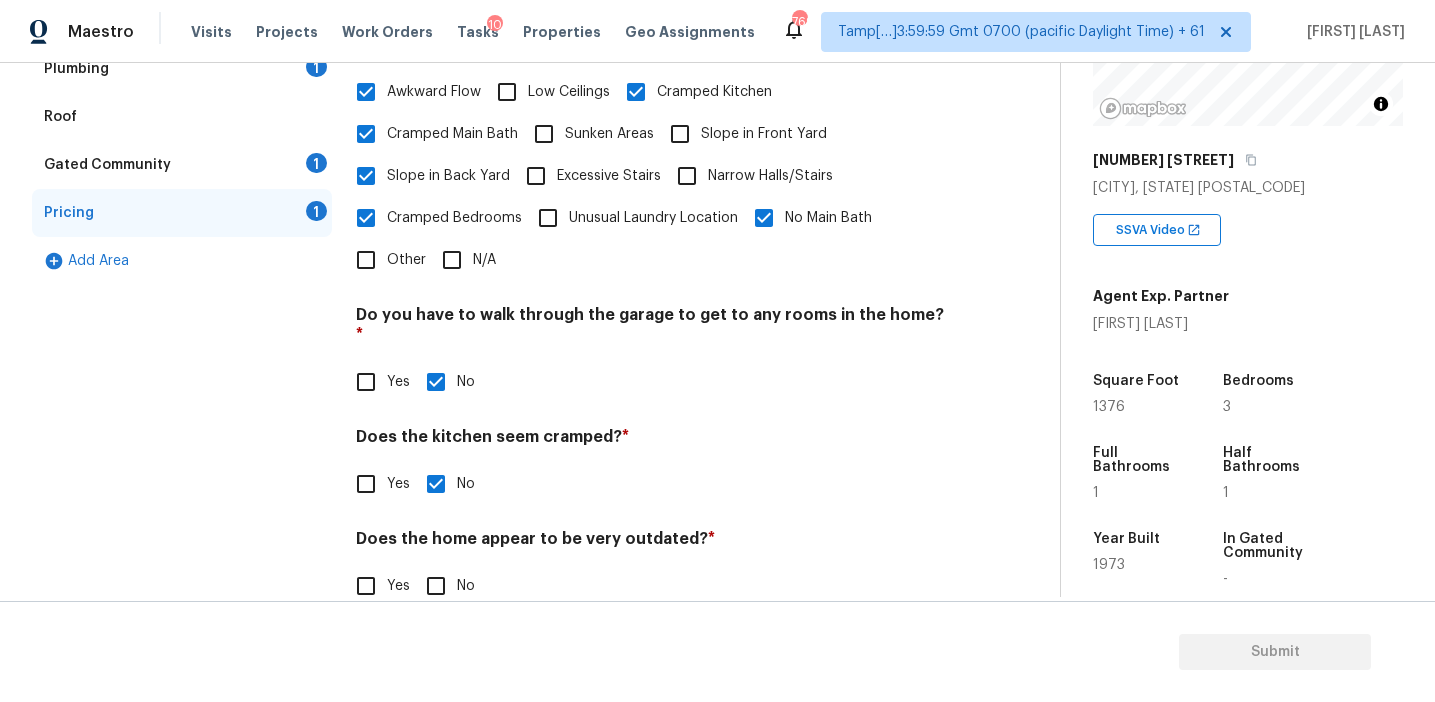 click on "Yes" at bounding box center (366, 586) 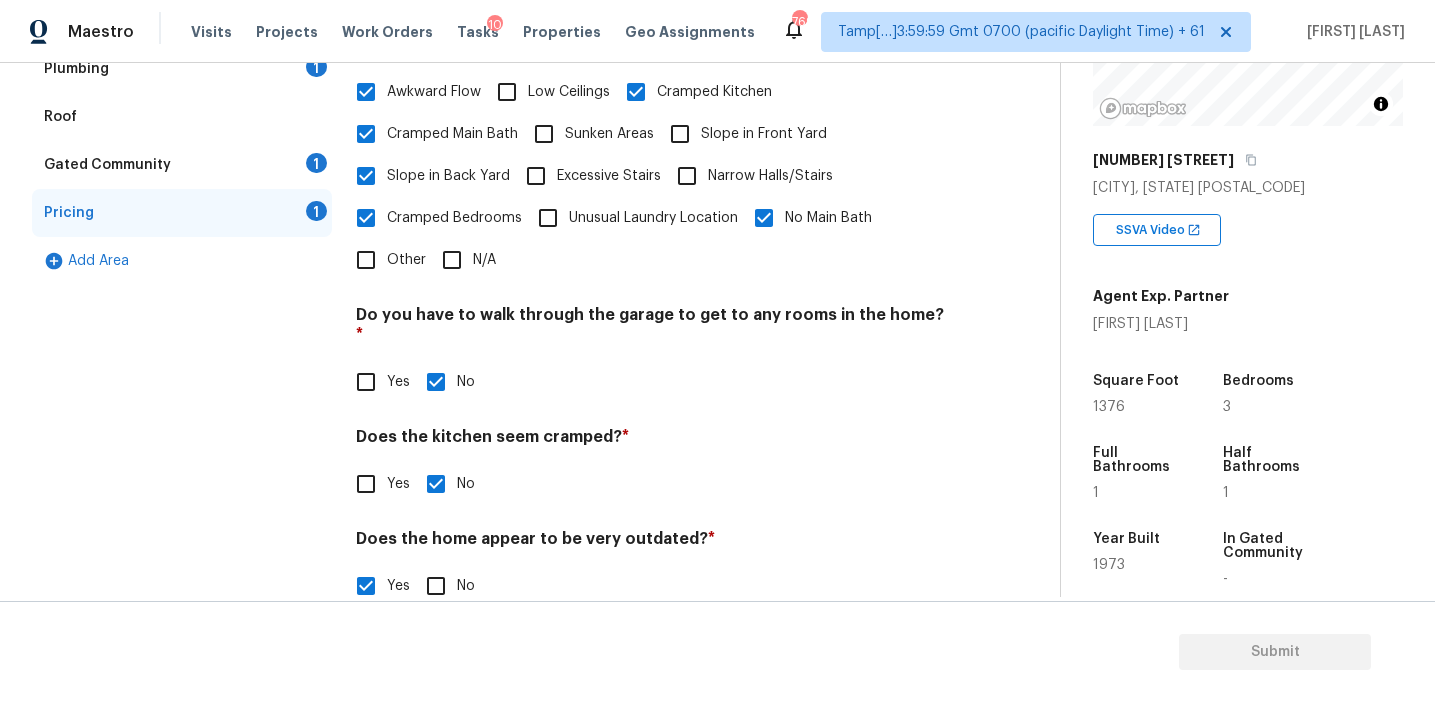 click on "Other" at bounding box center (366, 260) 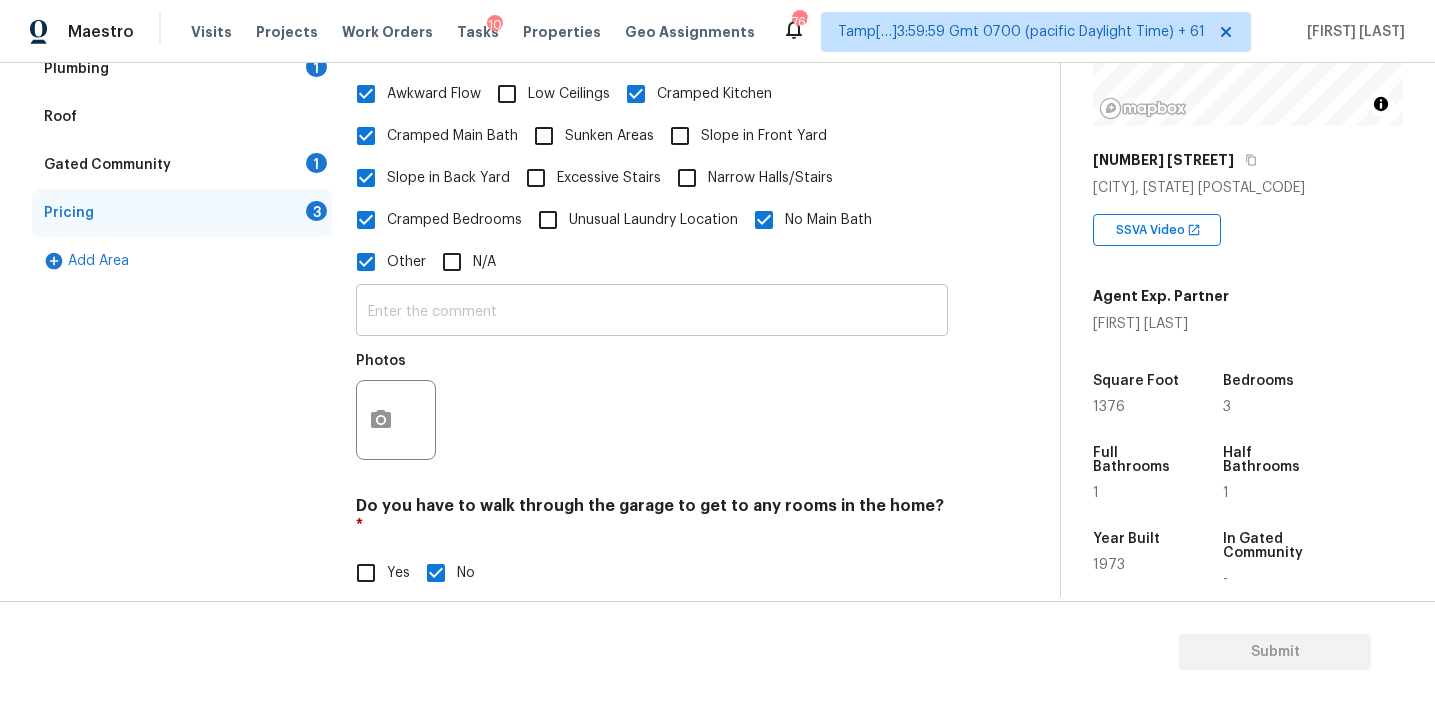 click at bounding box center (652, 312) 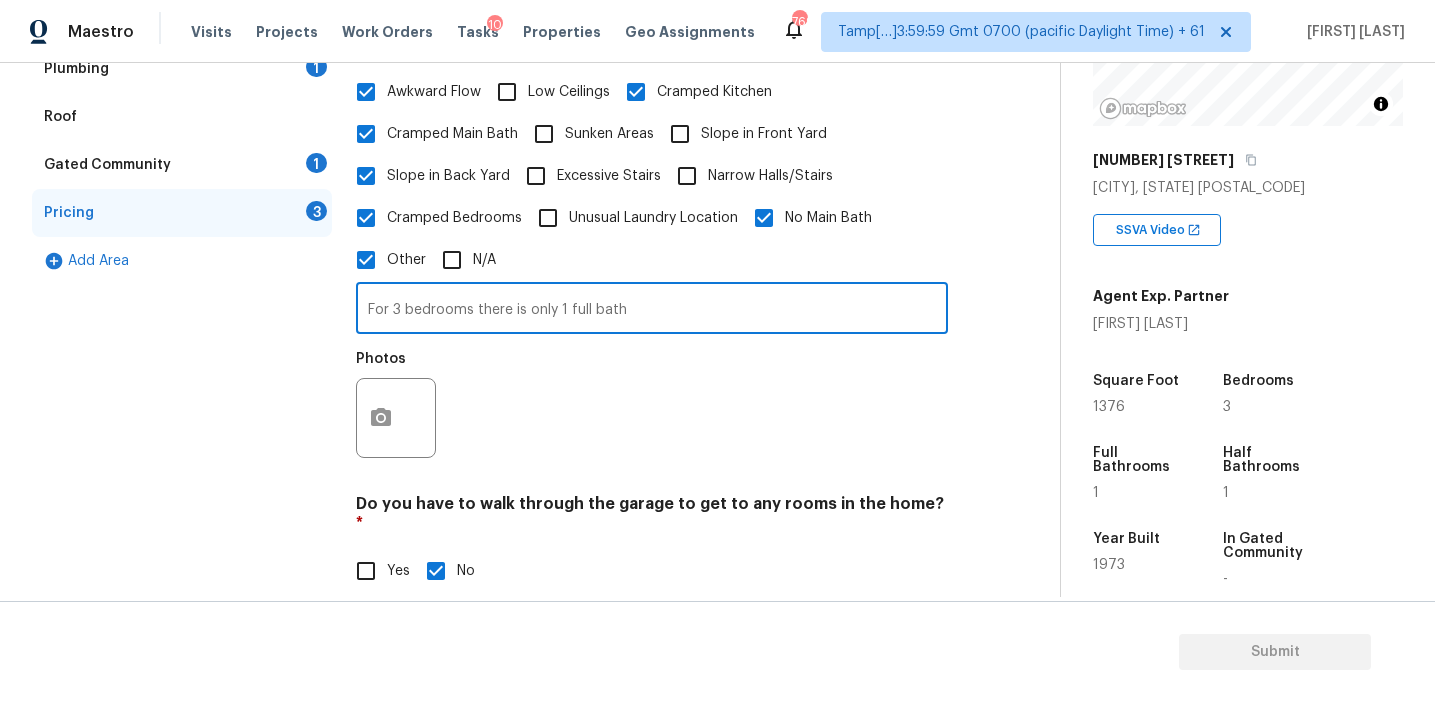 scroll, scrollTop: 642, scrollLeft: 0, axis: vertical 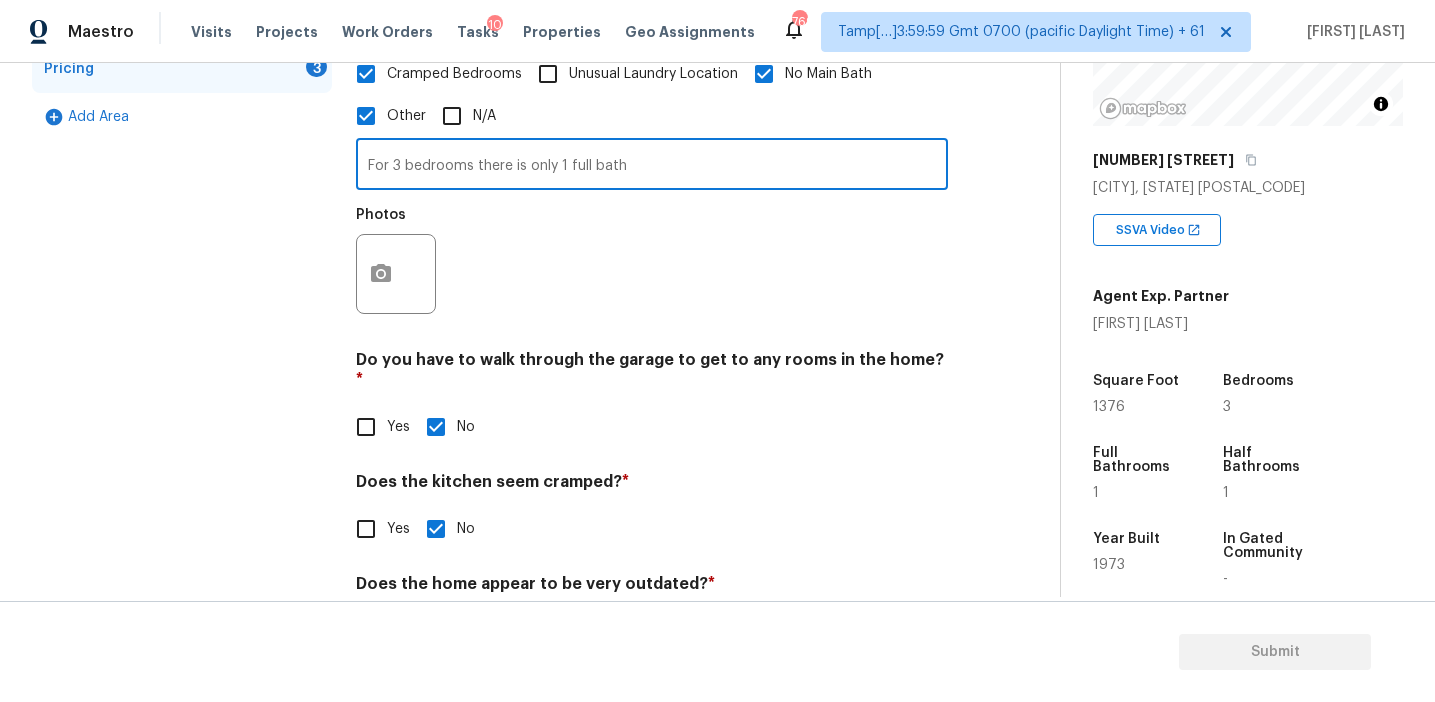 type on "For 3 bedrooms there is only 1 full bath" 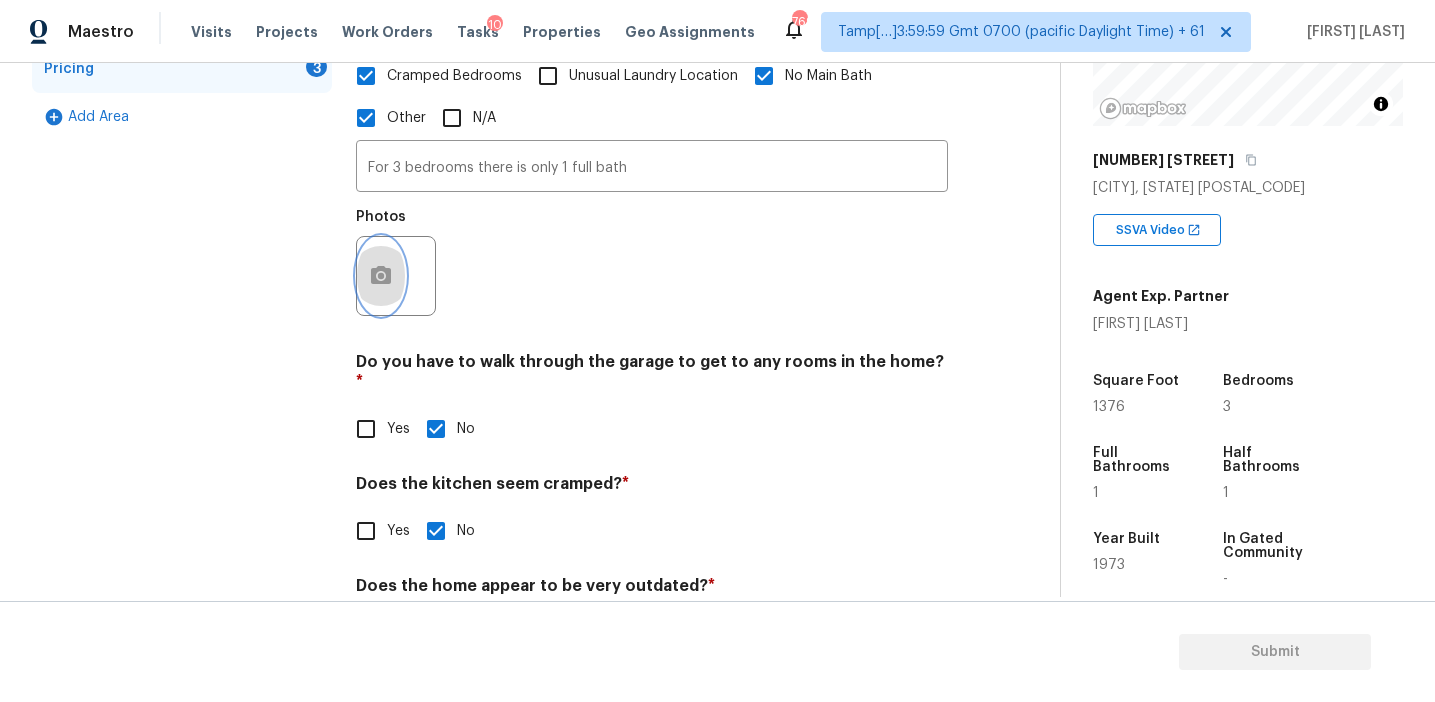 click 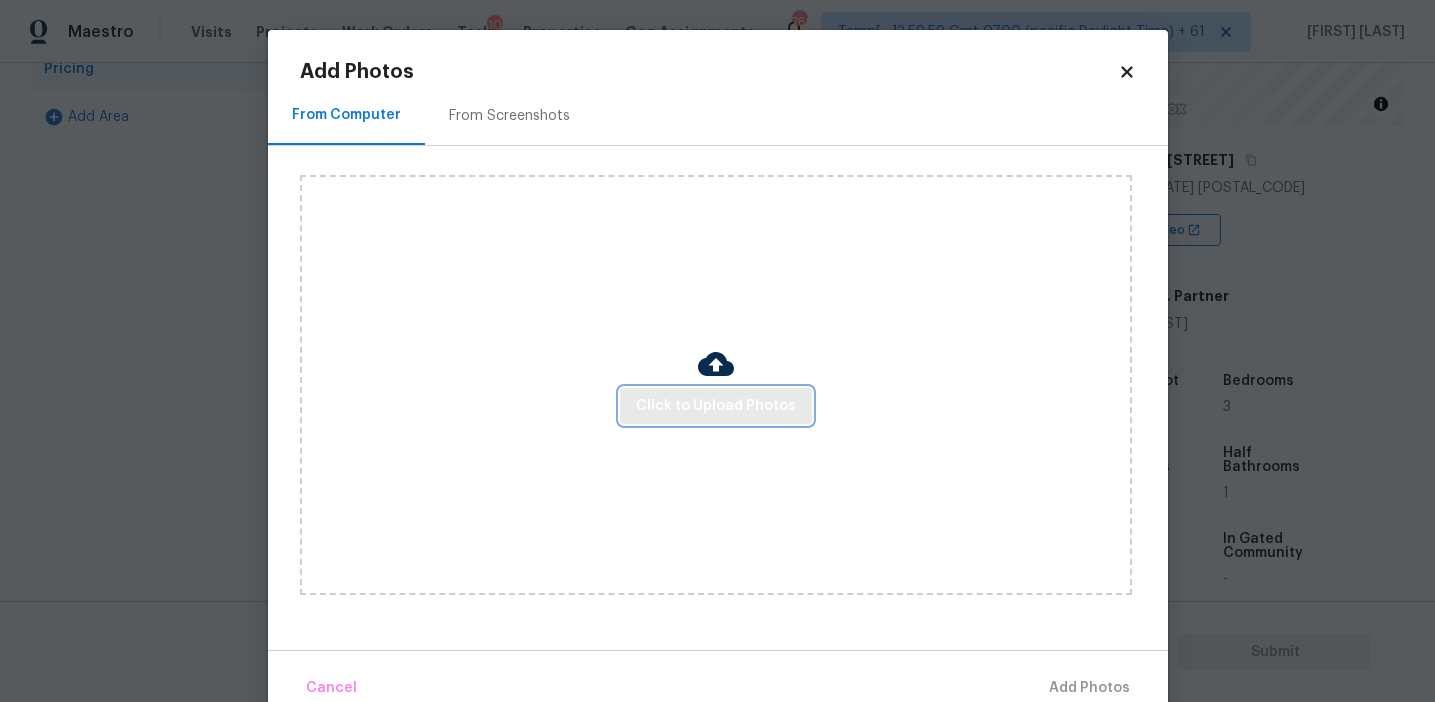click on "Click to Upload Photos" at bounding box center [716, 406] 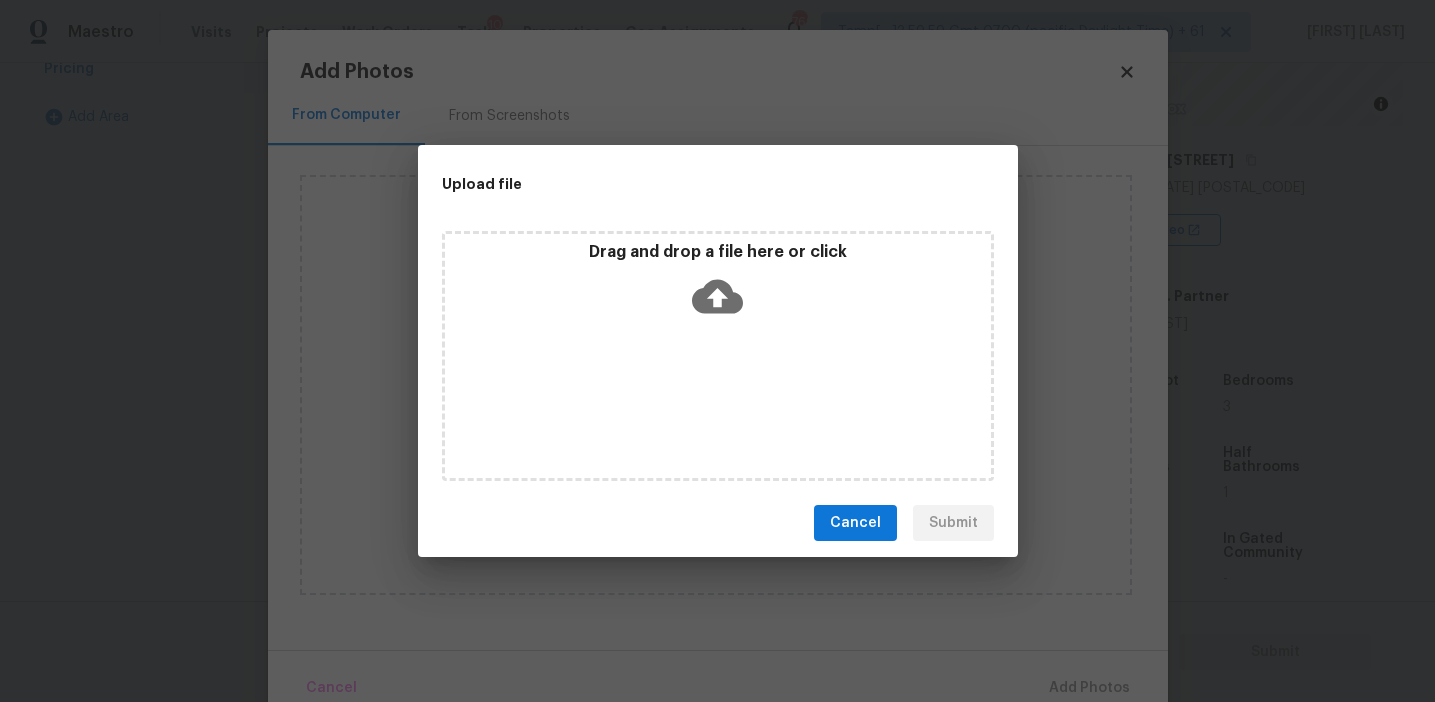 click on "Drag and drop a file here or click" at bounding box center (718, 285) 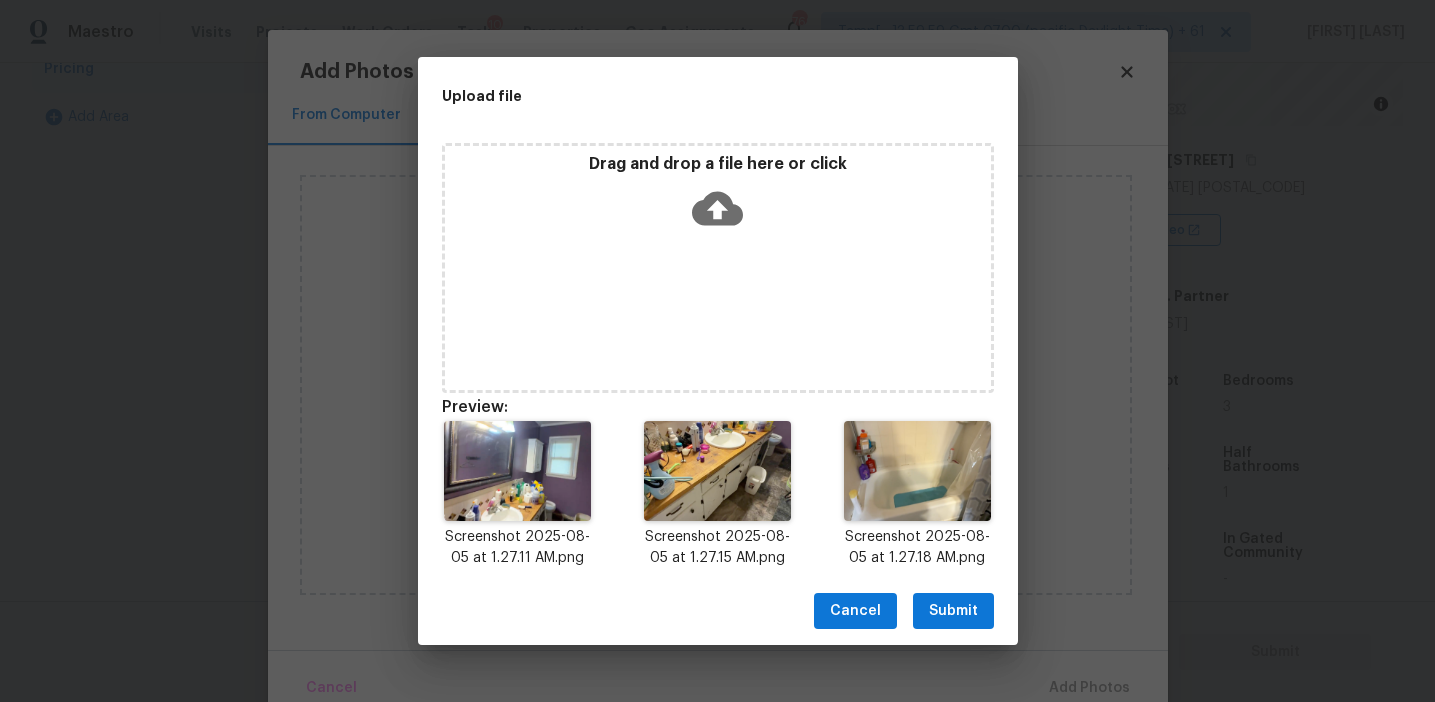 click on "Submit" at bounding box center [953, 611] 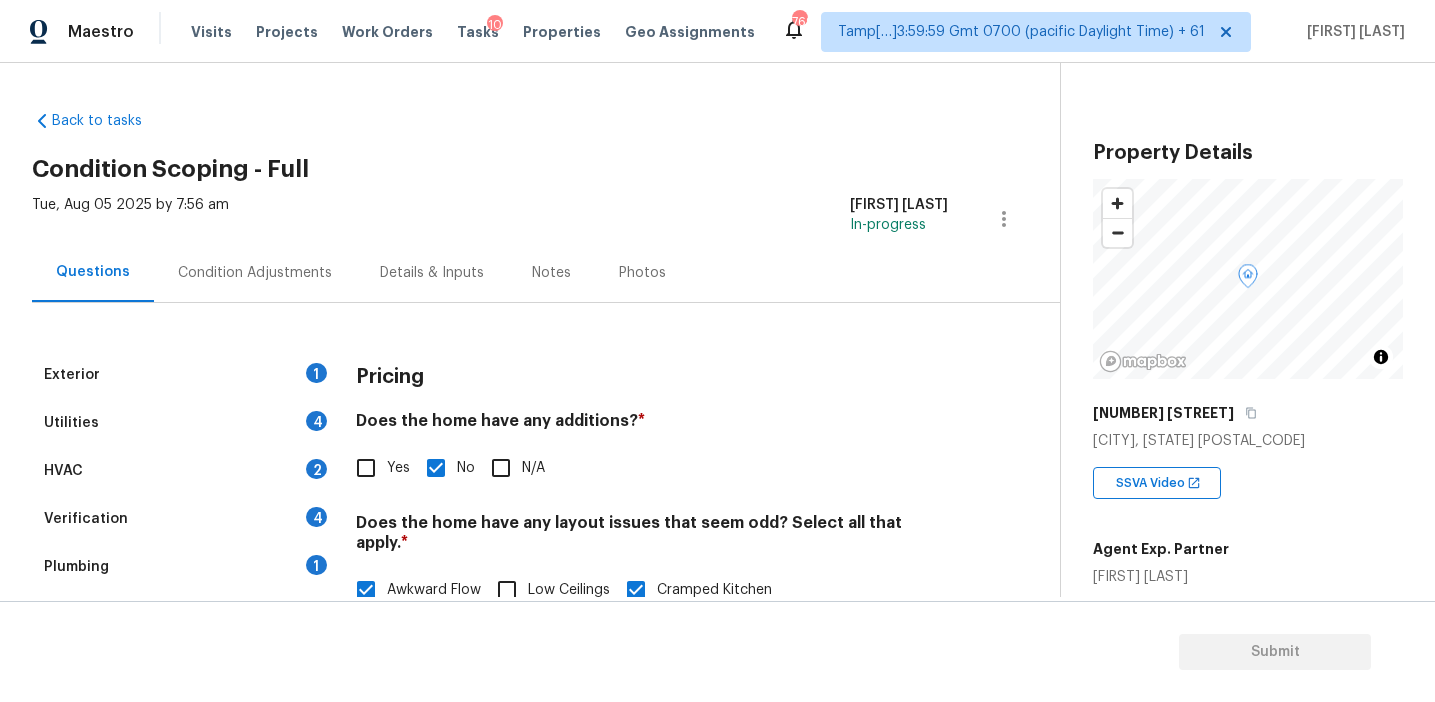 scroll, scrollTop: 0, scrollLeft: 0, axis: both 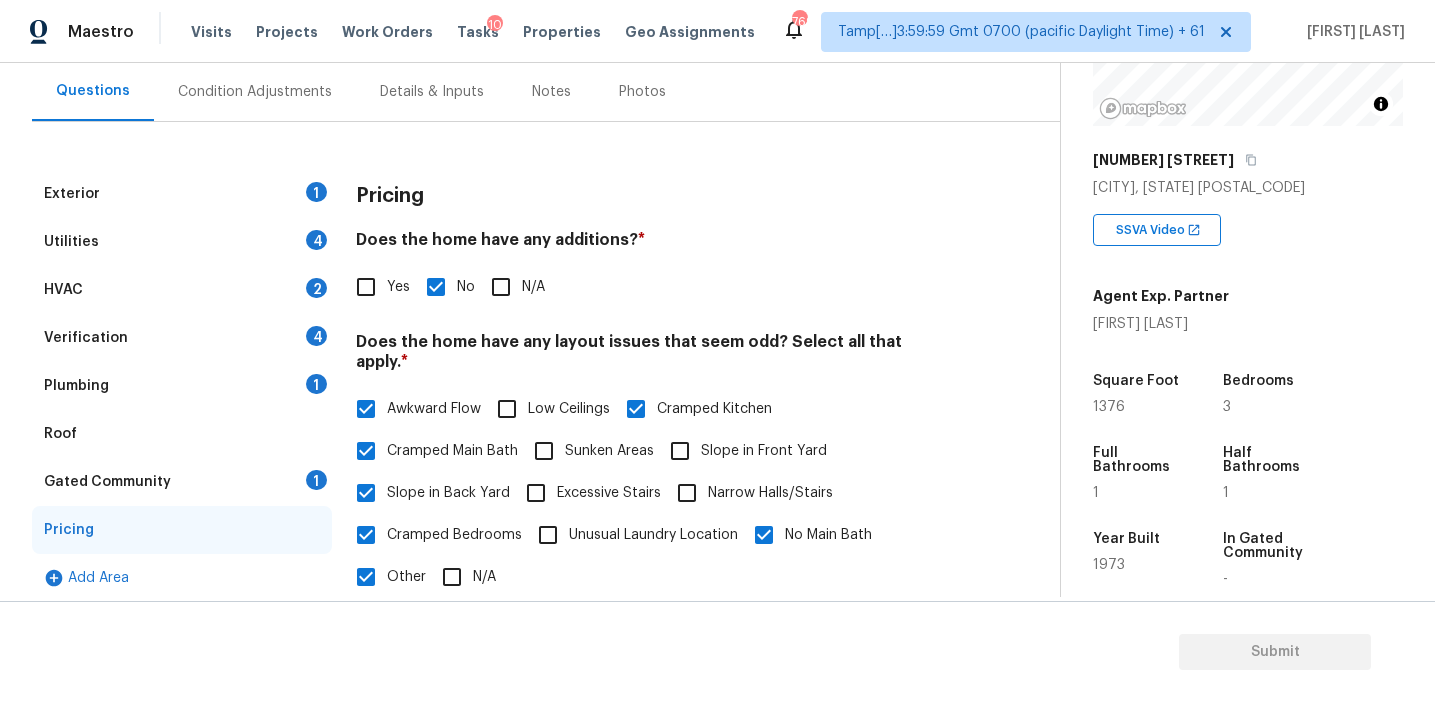 click on "Gated Community 1" at bounding box center (182, 482) 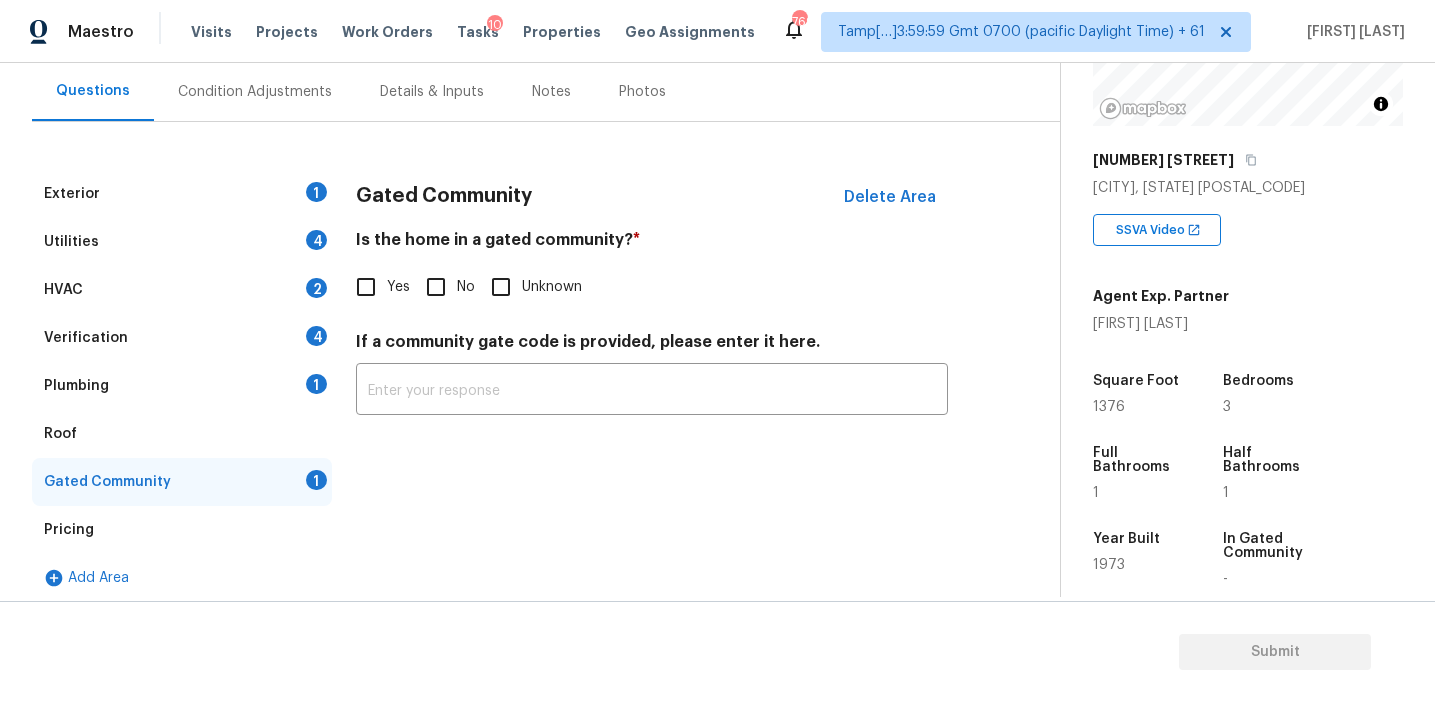 click on "No" at bounding box center (436, 287) 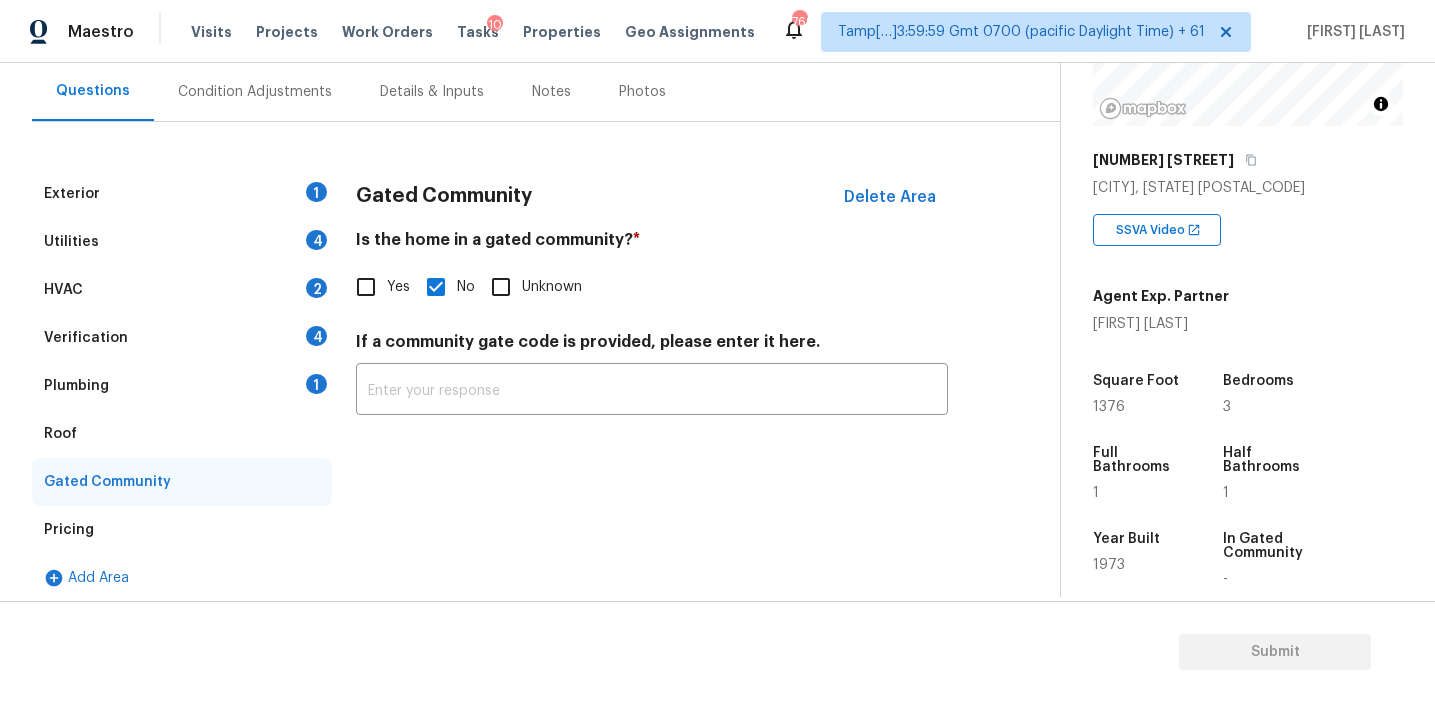 click on "Roof" at bounding box center (182, 434) 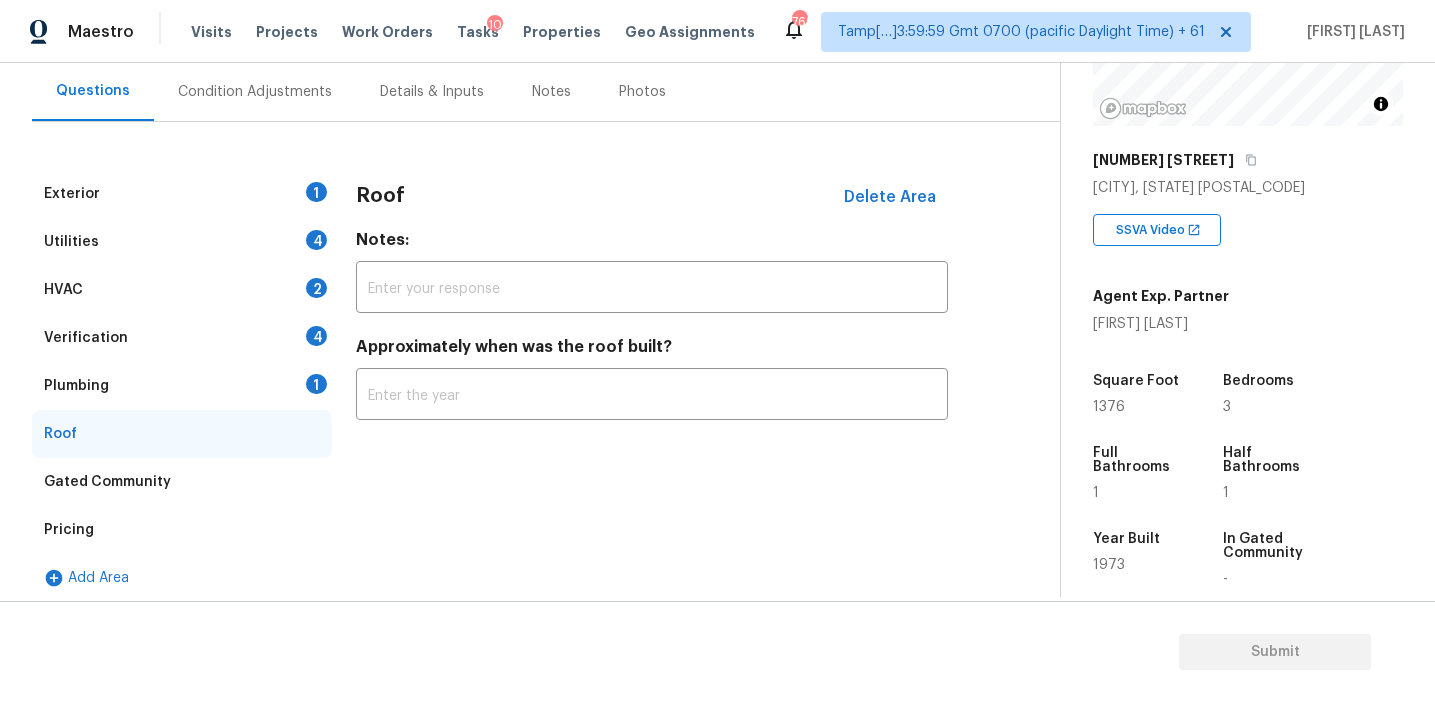 click on "Plumbing 1" at bounding box center [182, 386] 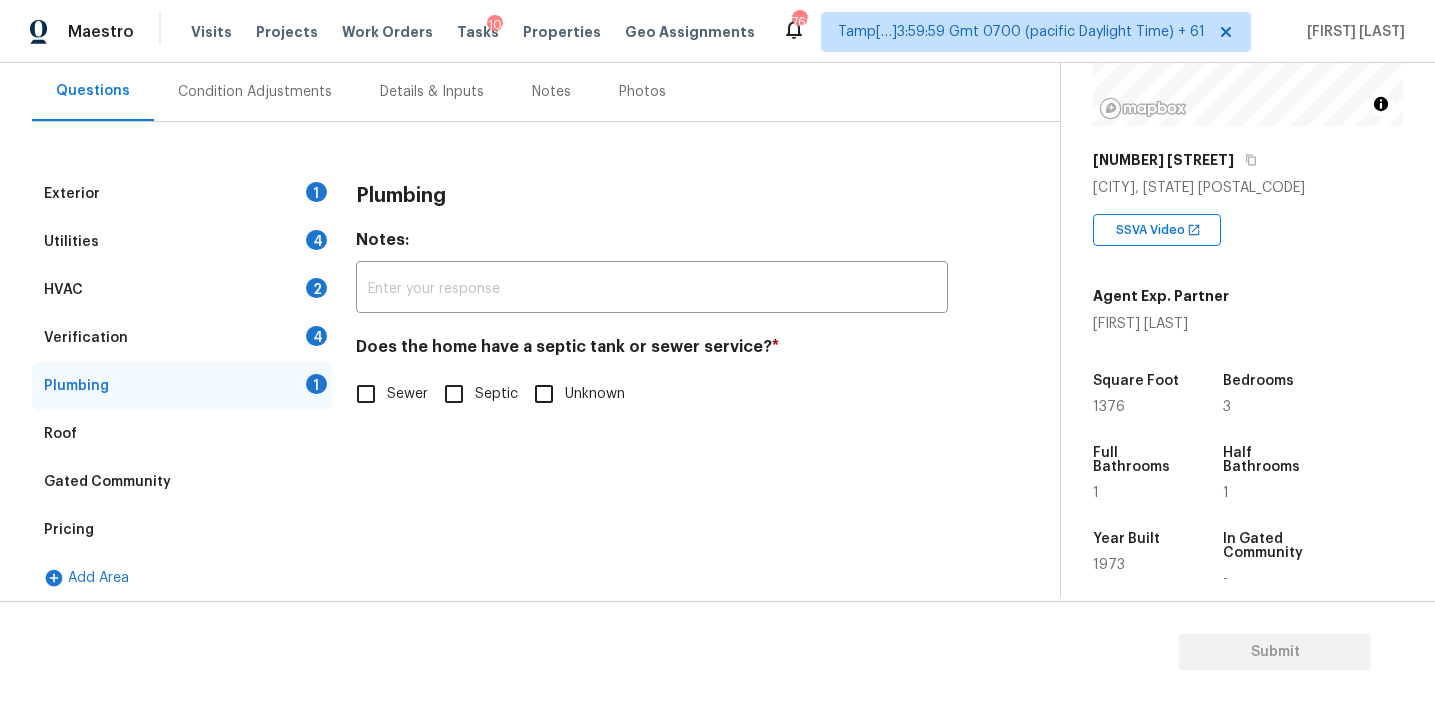 click on "Septic" at bounding box center [454, 394] 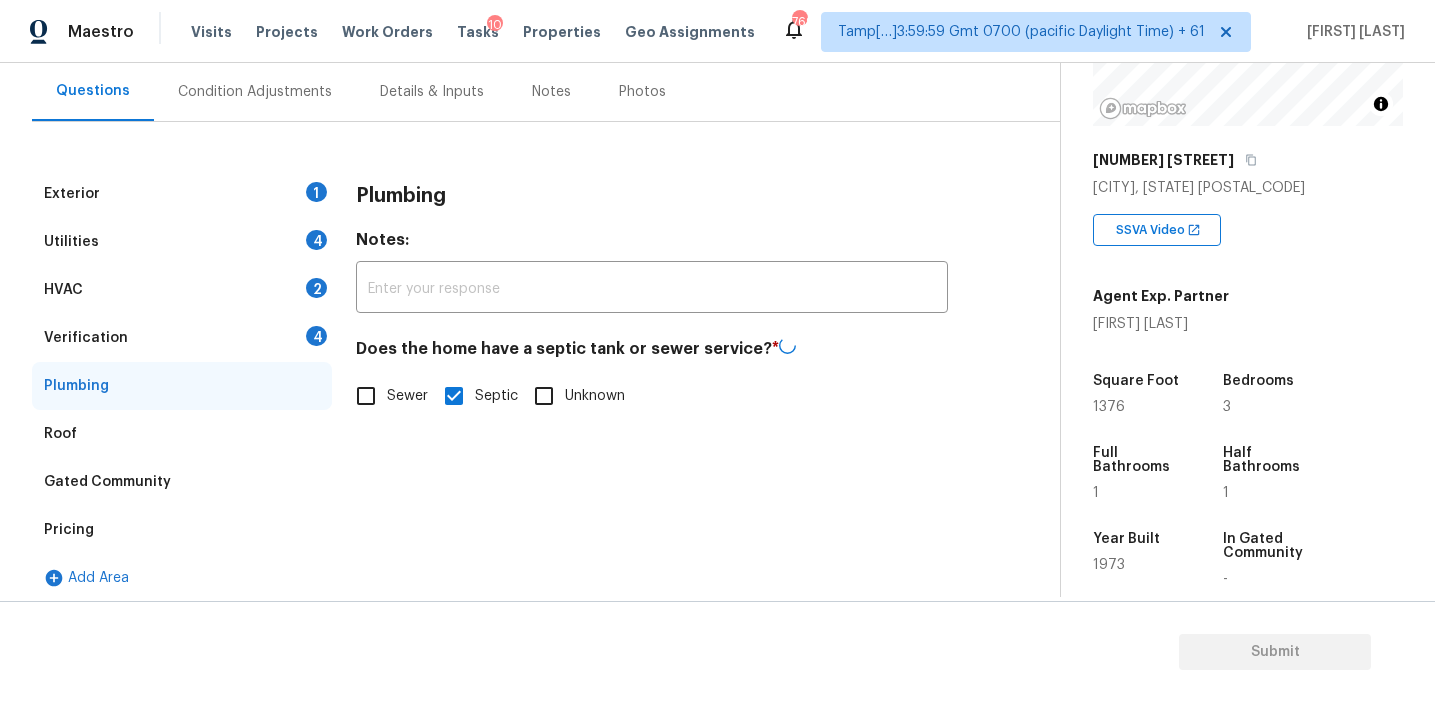 click on "Verification 4" at bounding box center (182, 338) 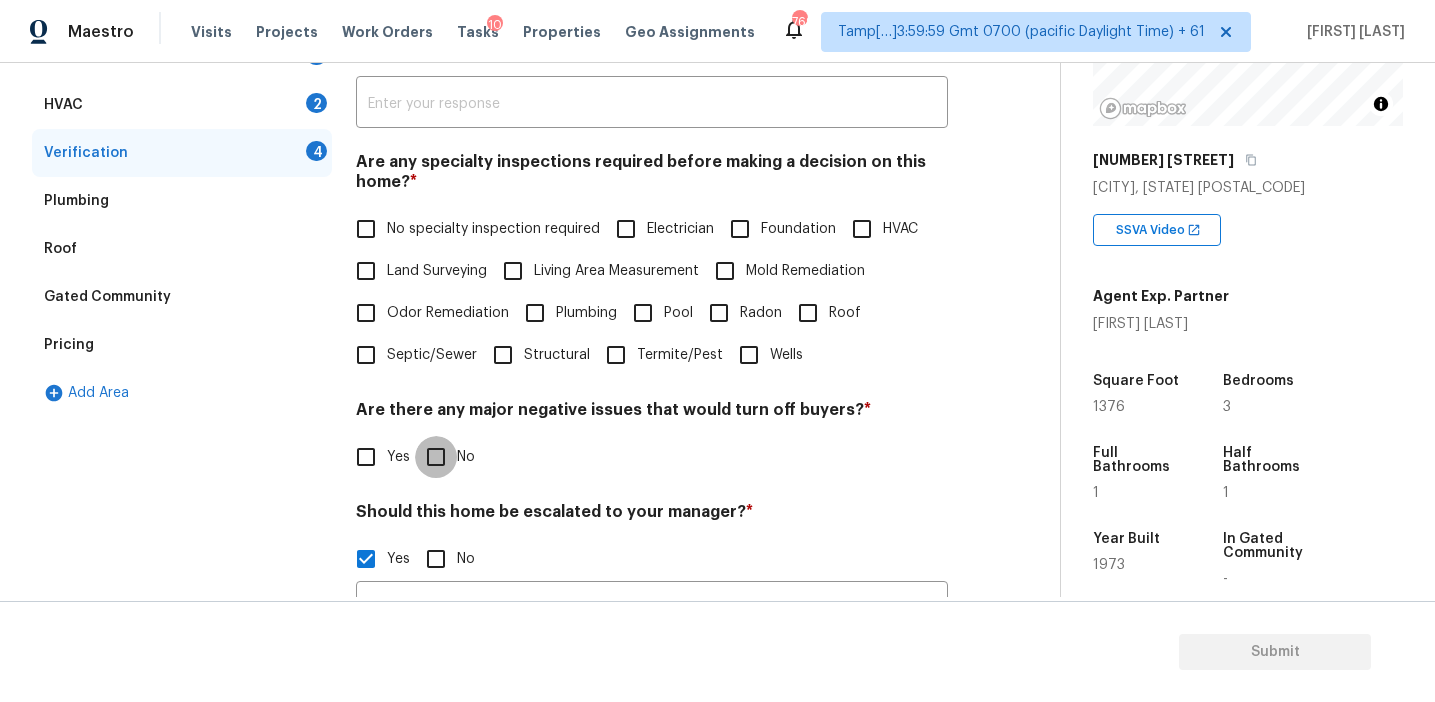 click on "No" at bounding box center [436, 457] 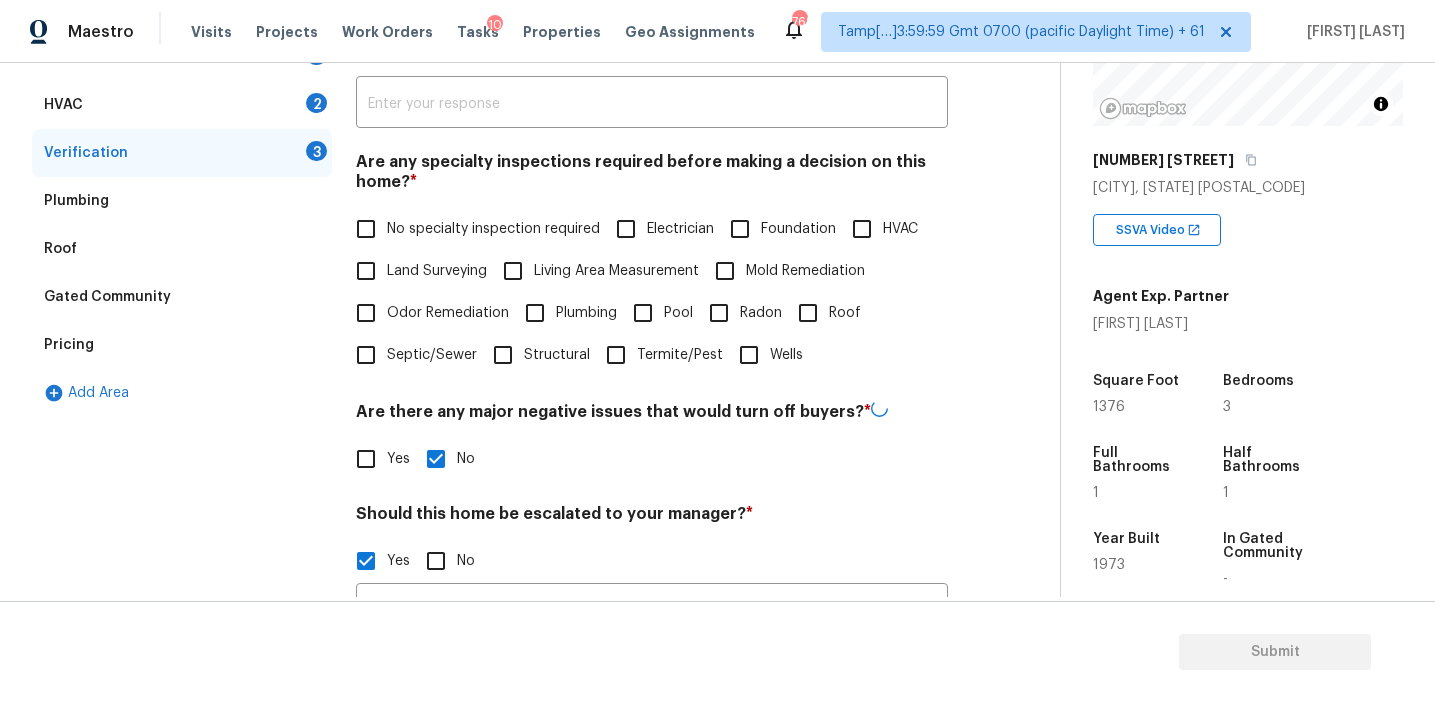 scroll, scrollTop: 691, scrollLeft: 0, axis: vertical 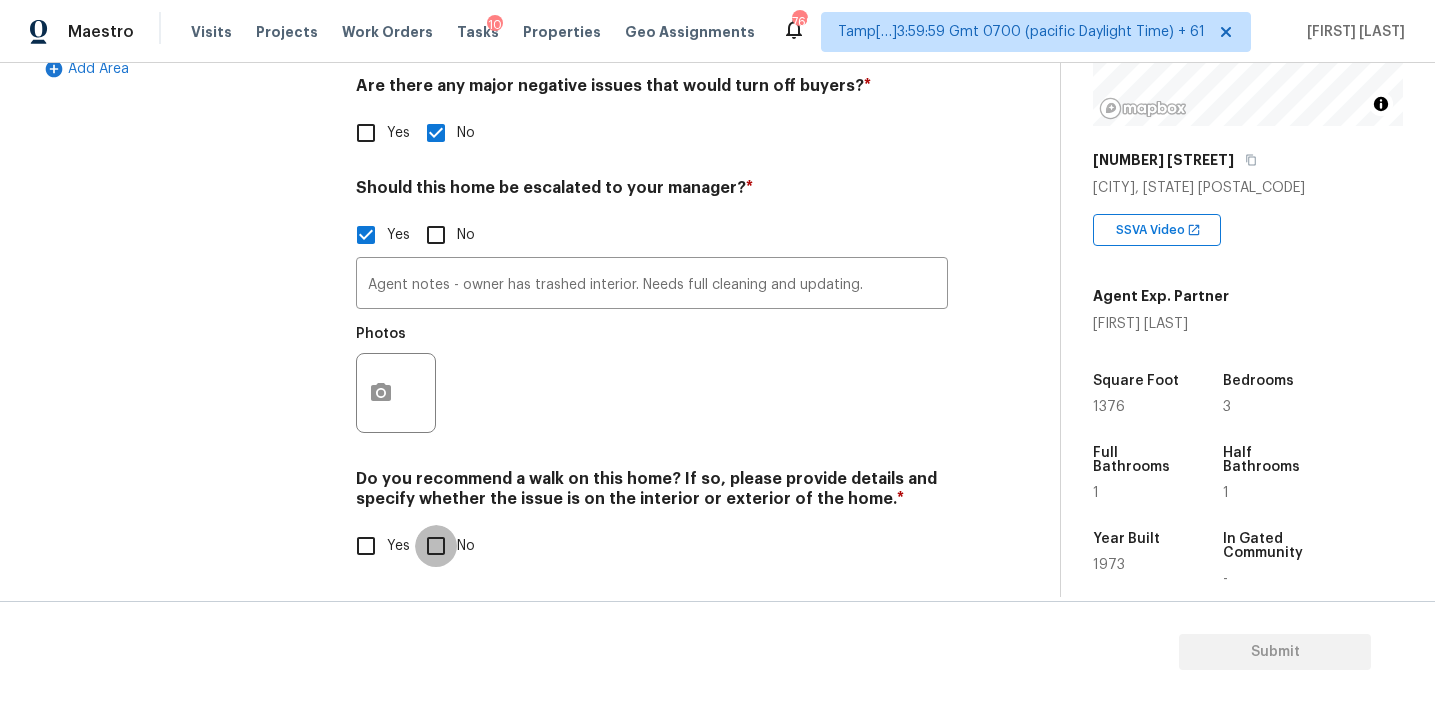 click on "No" at bounding box center (436, 546) 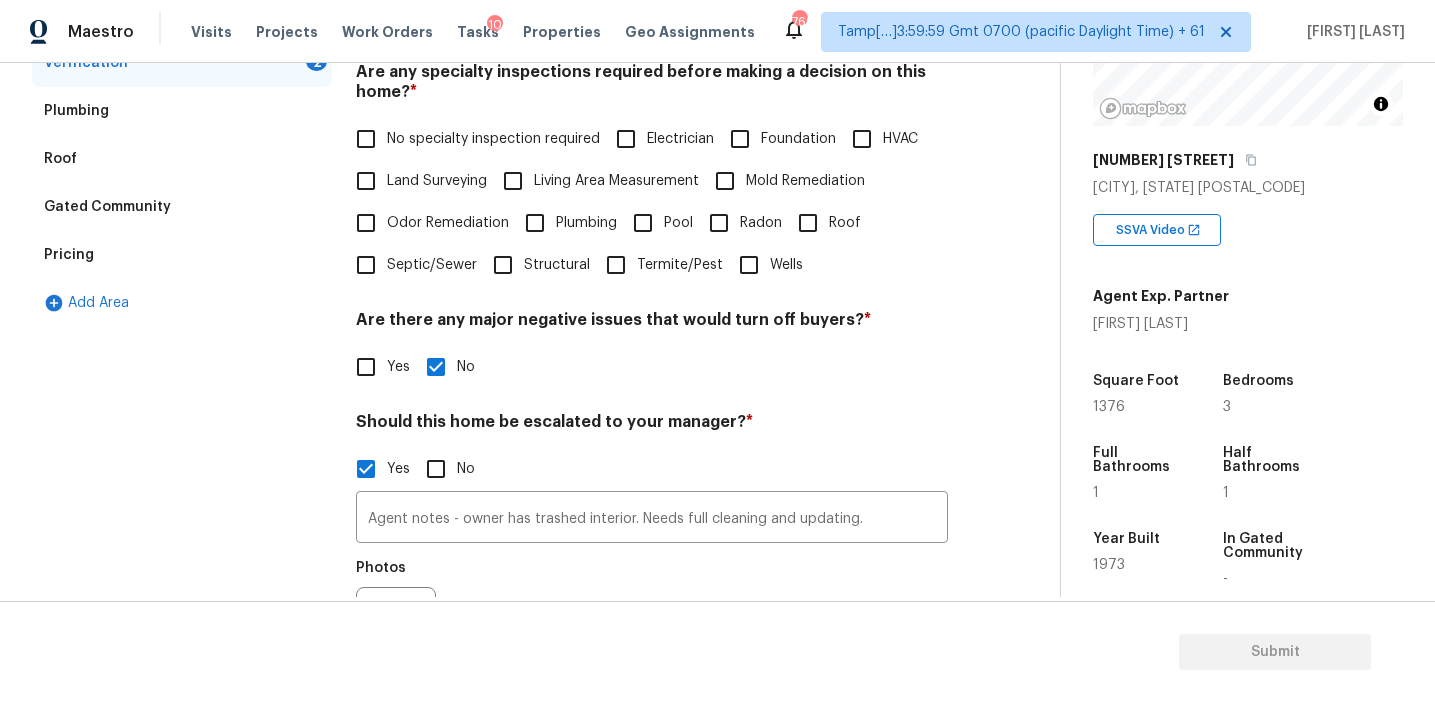 scroll, scrollTop: 453, scrollLeft: 0, axis: vertical 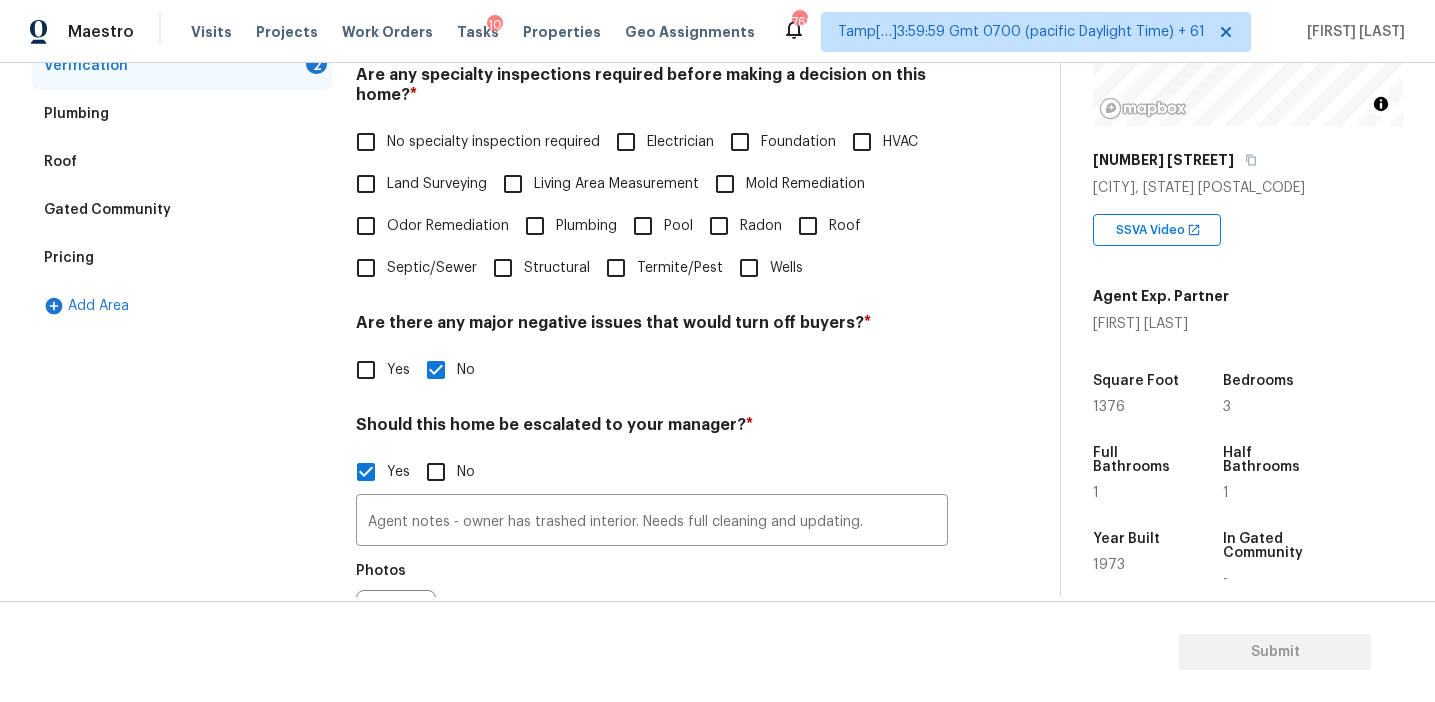 click on "Structural" at bounding box center (503, 268) 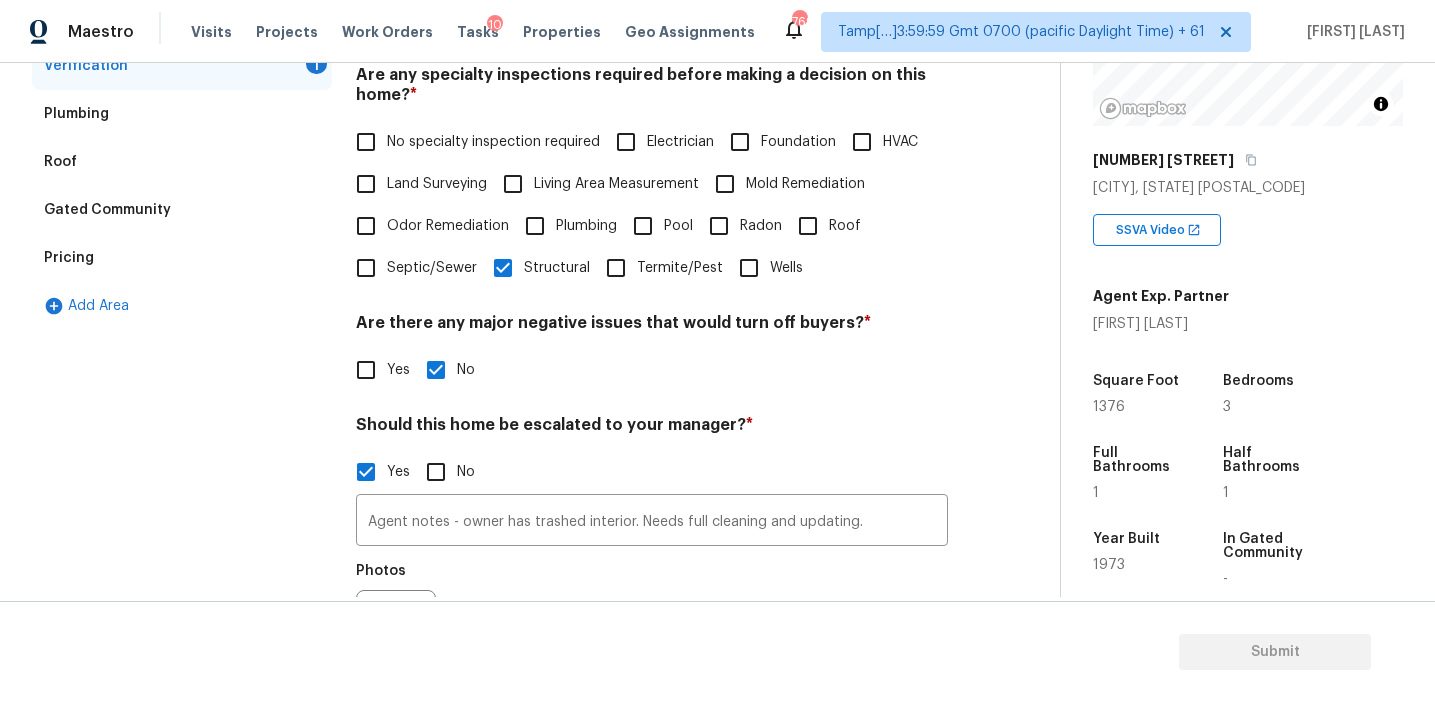 click on "Are there any major negative issues that would turn off buyers?  *" at bounding box center [652, 327] 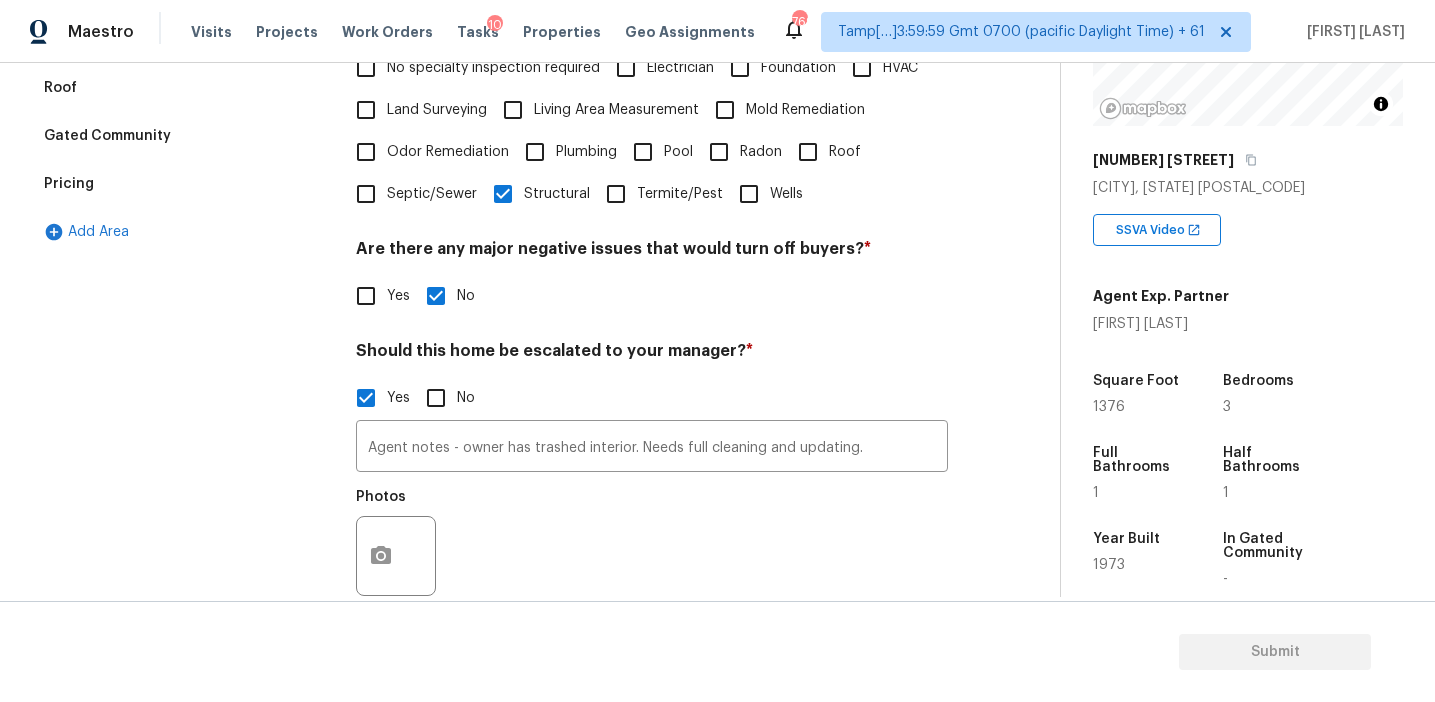 scroll, scrollTop: 691, scrollLeft: 0, axis: vertical 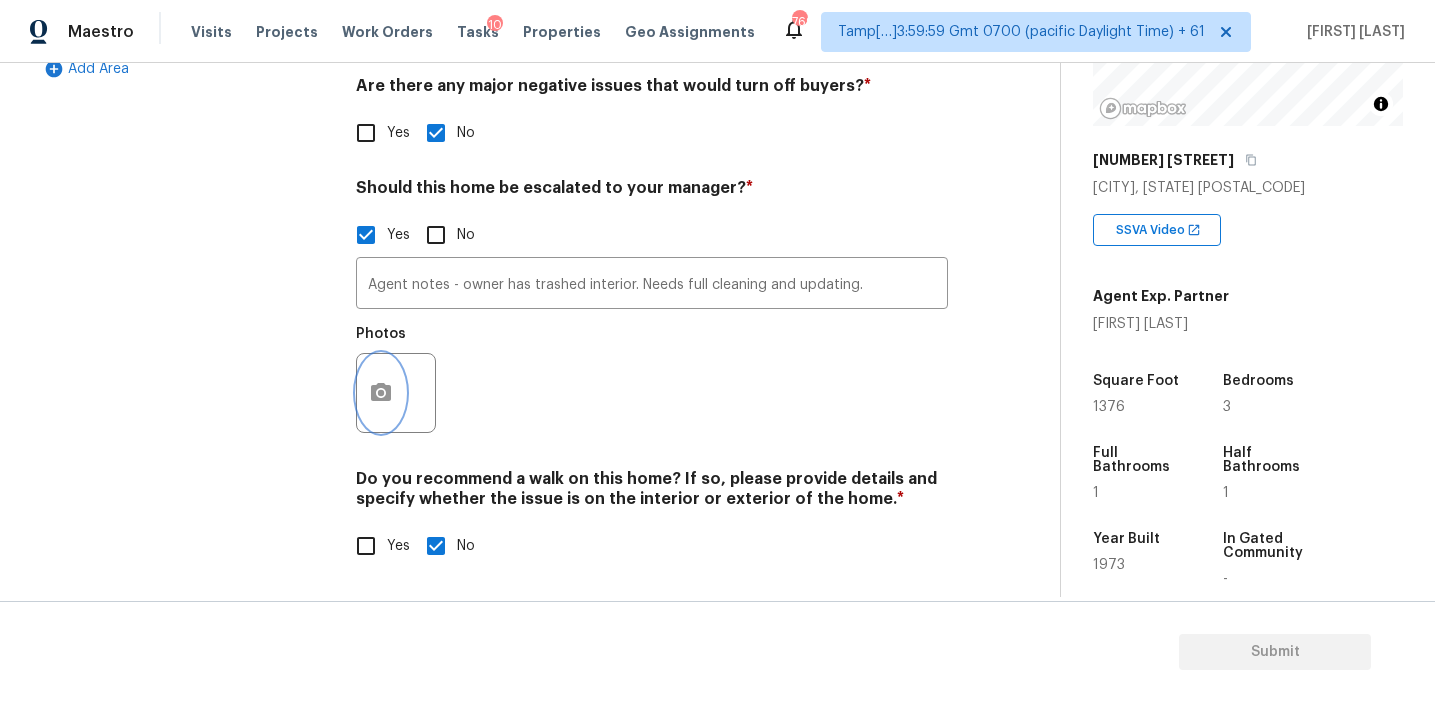 click 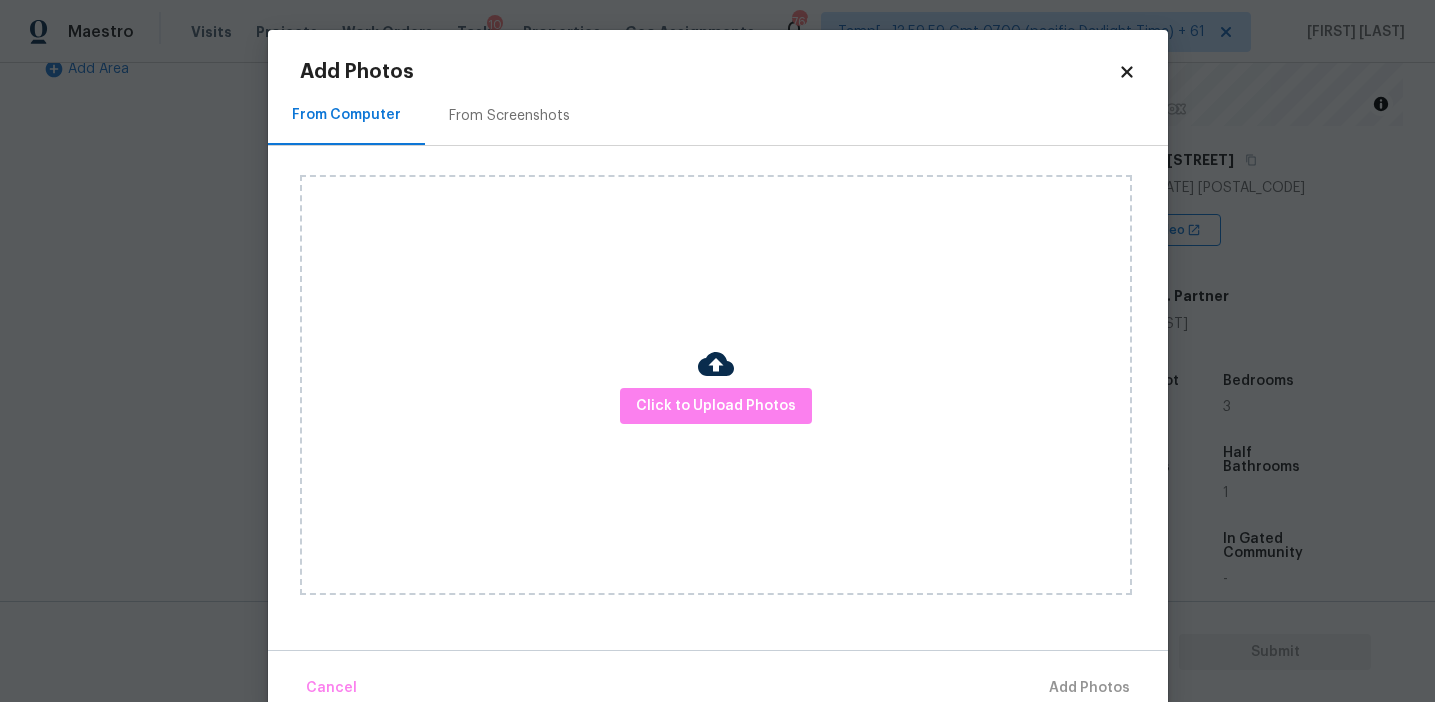click on "From Screenshots" at bounding box center (509, 116) 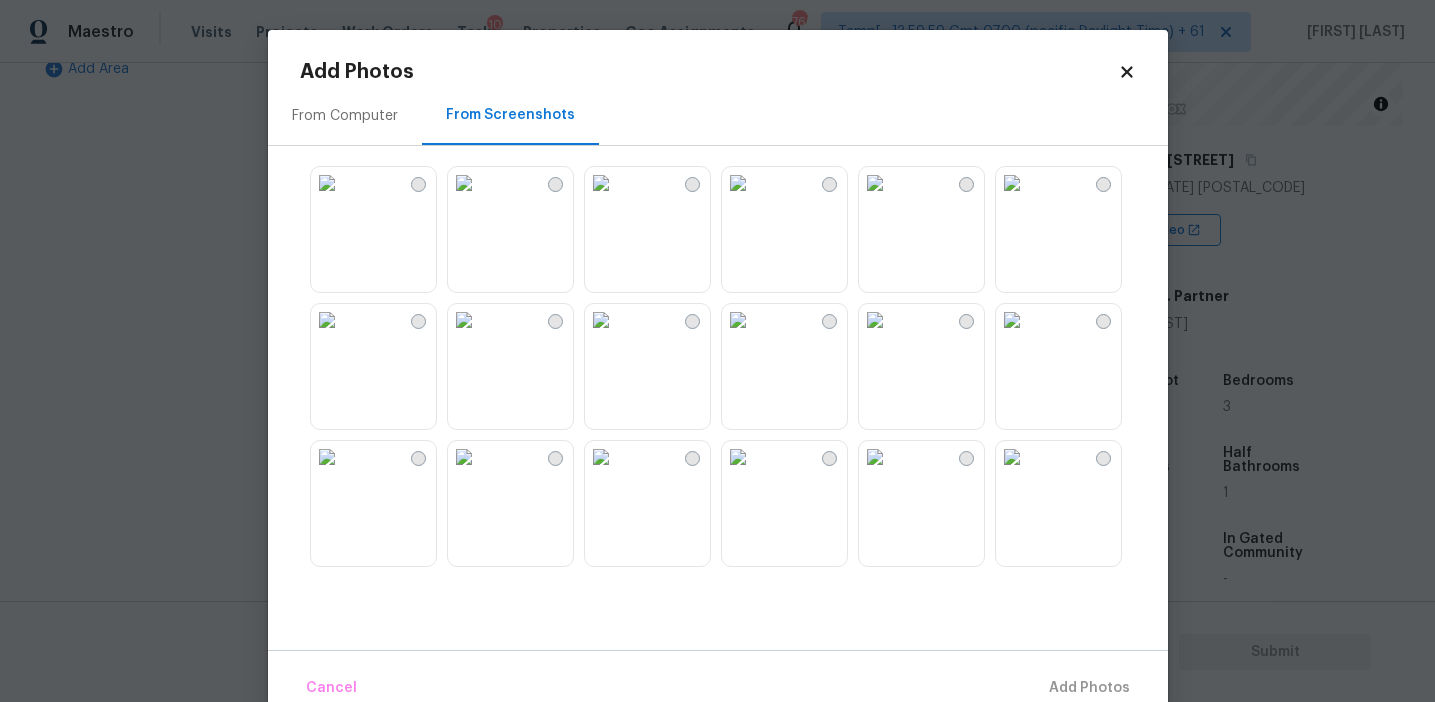 click at bounding box center [601, 183] 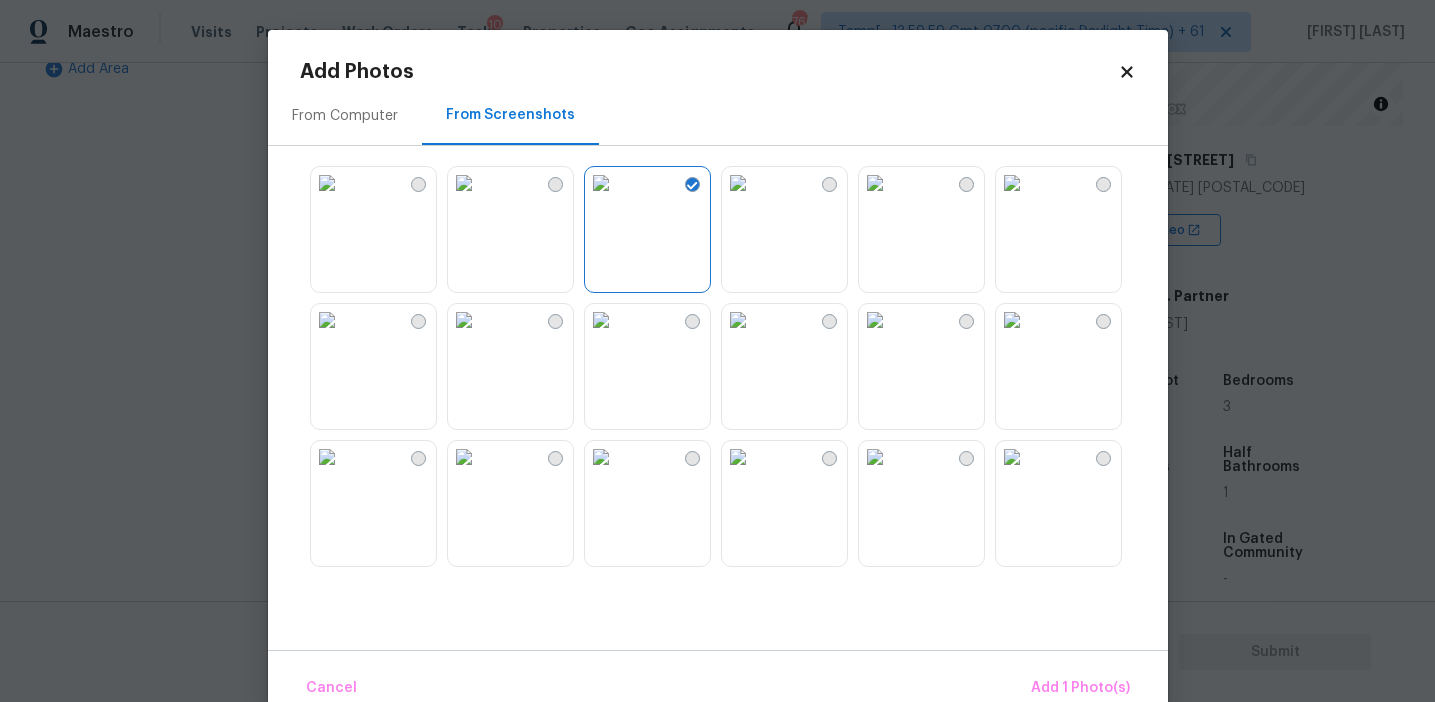 click at bounding box center (327, 183) 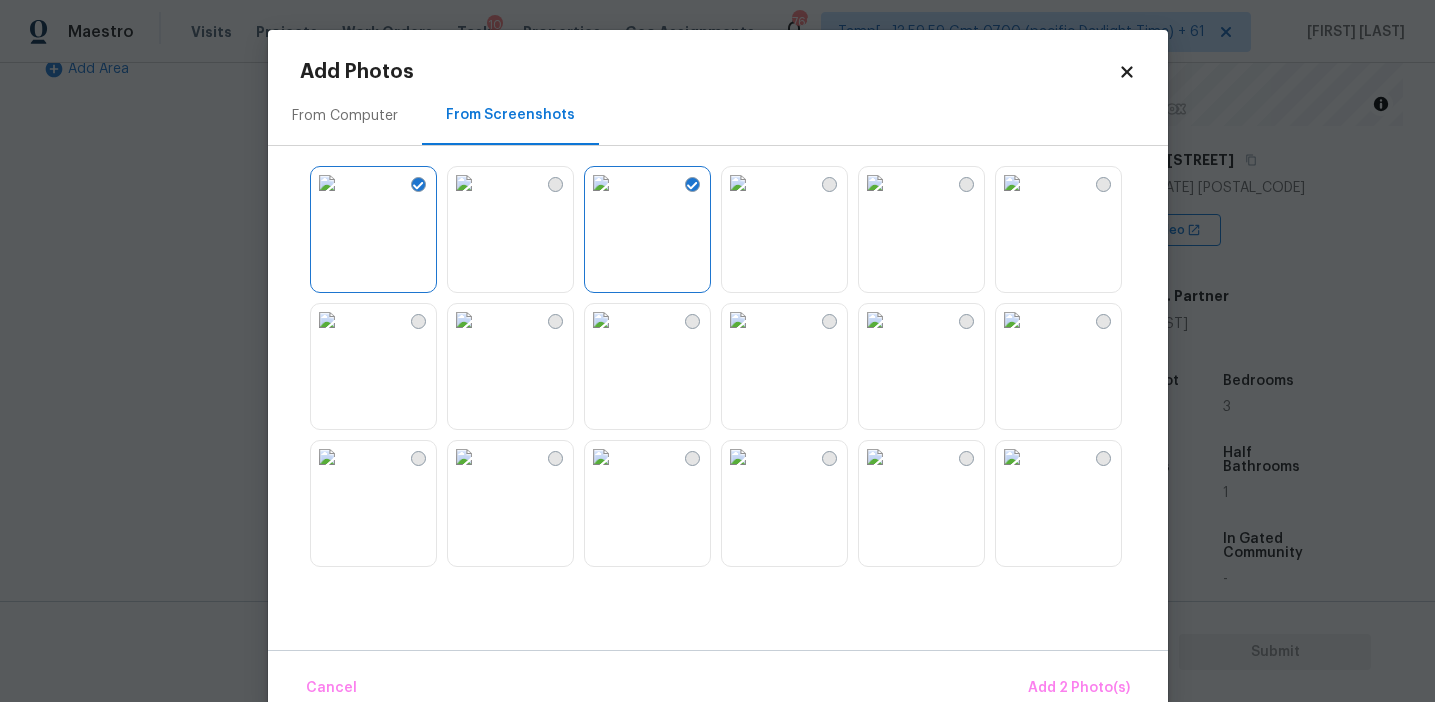 click at bounding box center [464, 183] 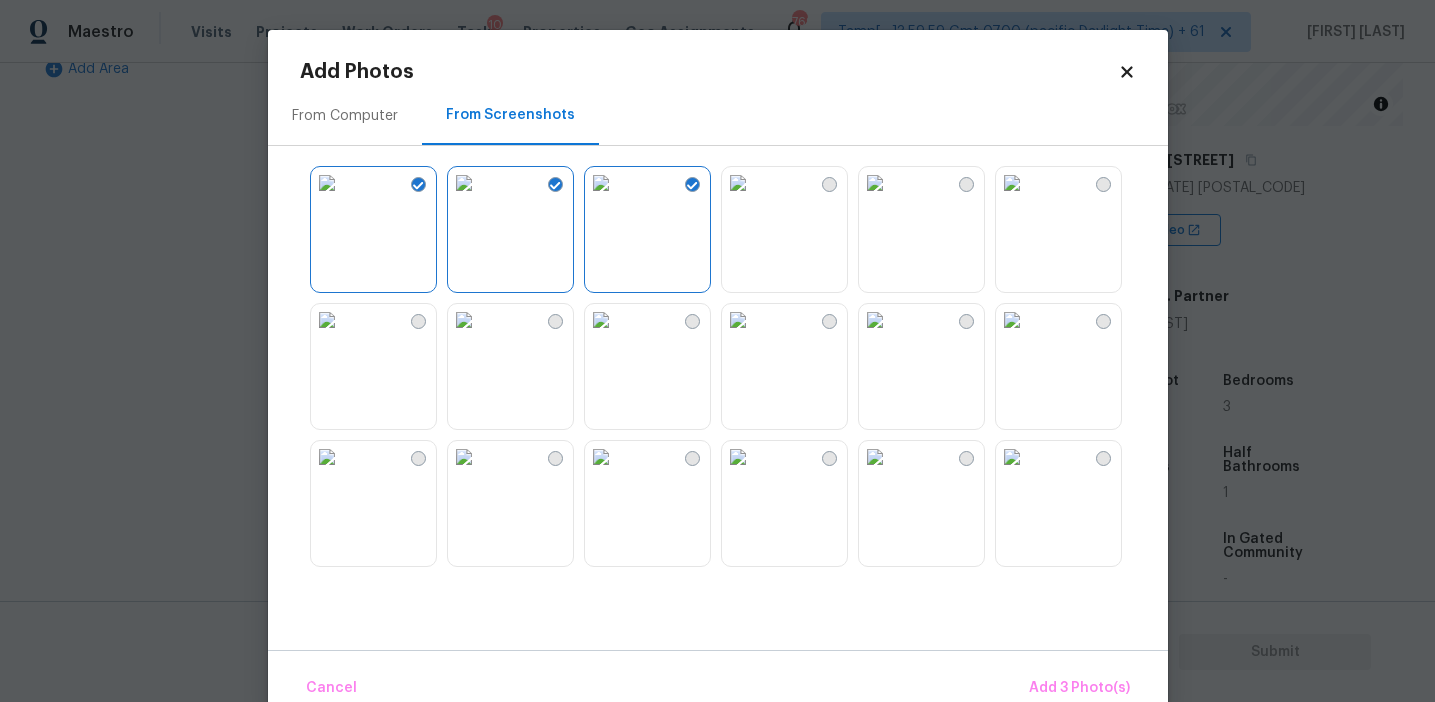 click at bounding box center (875, 320) 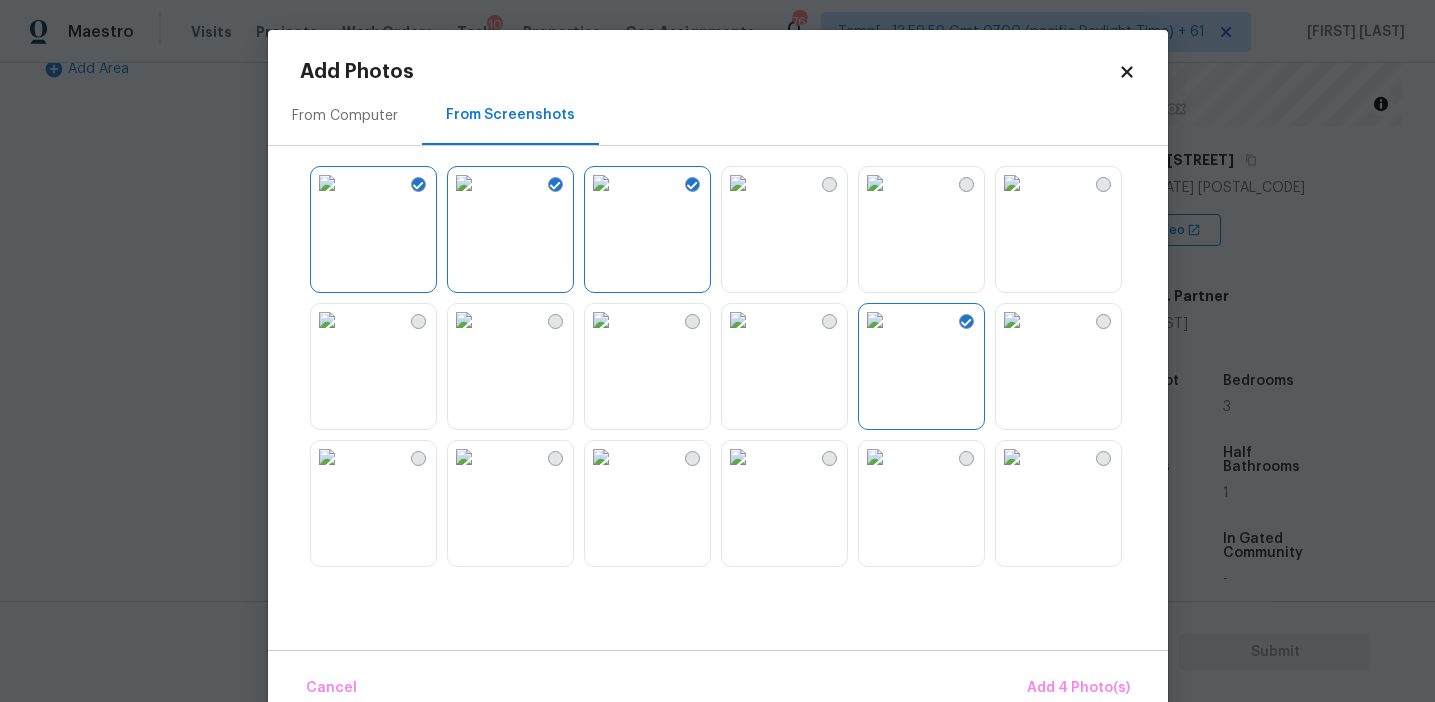click at bounding box center [1012, 320] 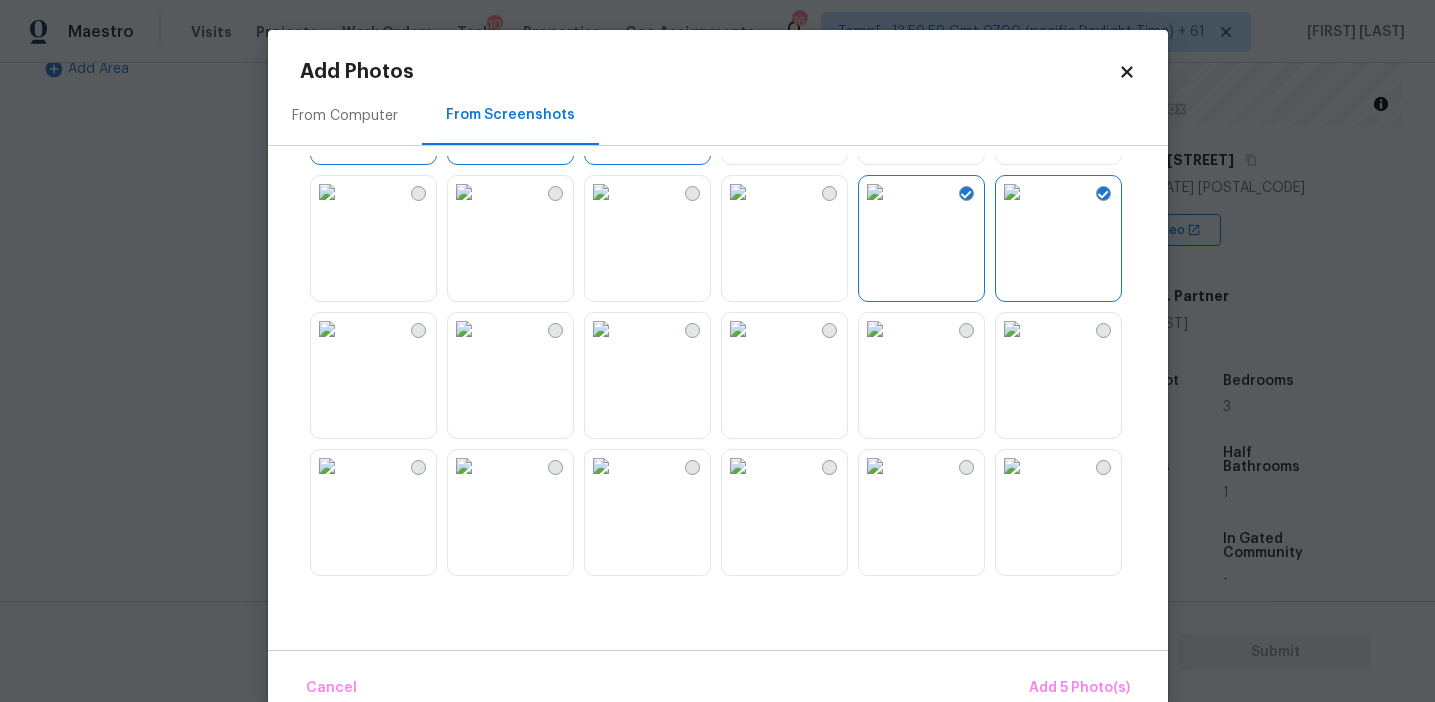 scroll, scrollTop: 234, scrollLeft: 0, axis: vertical 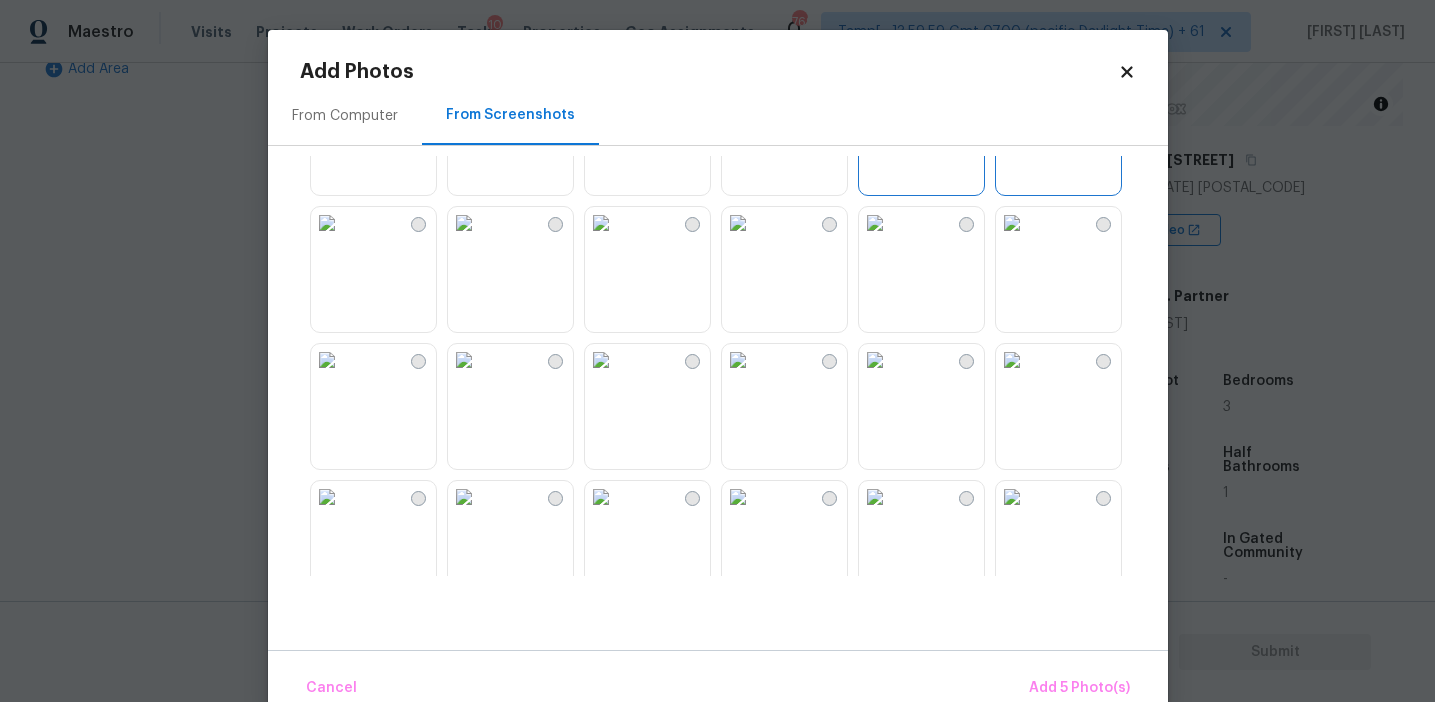 click at bounding box center [738, 223] 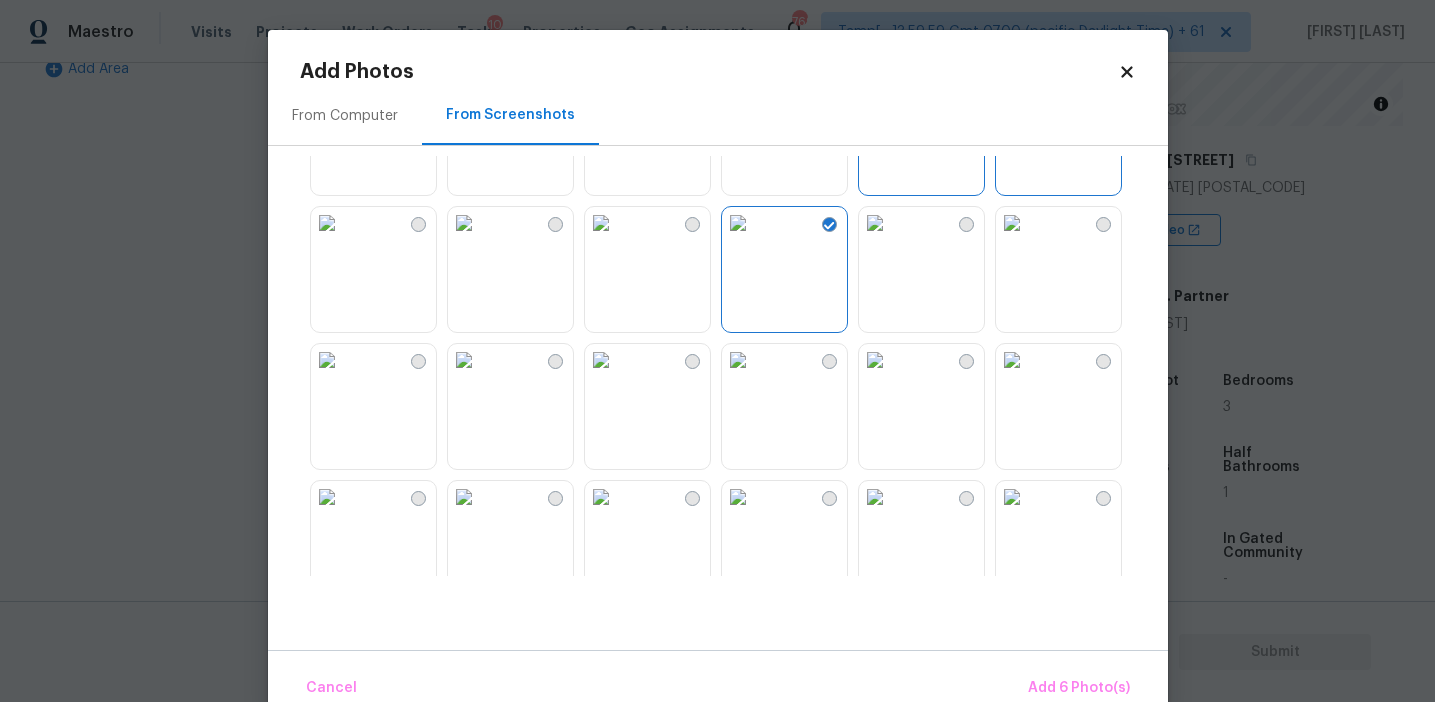 click at bounding box center (875, 360) 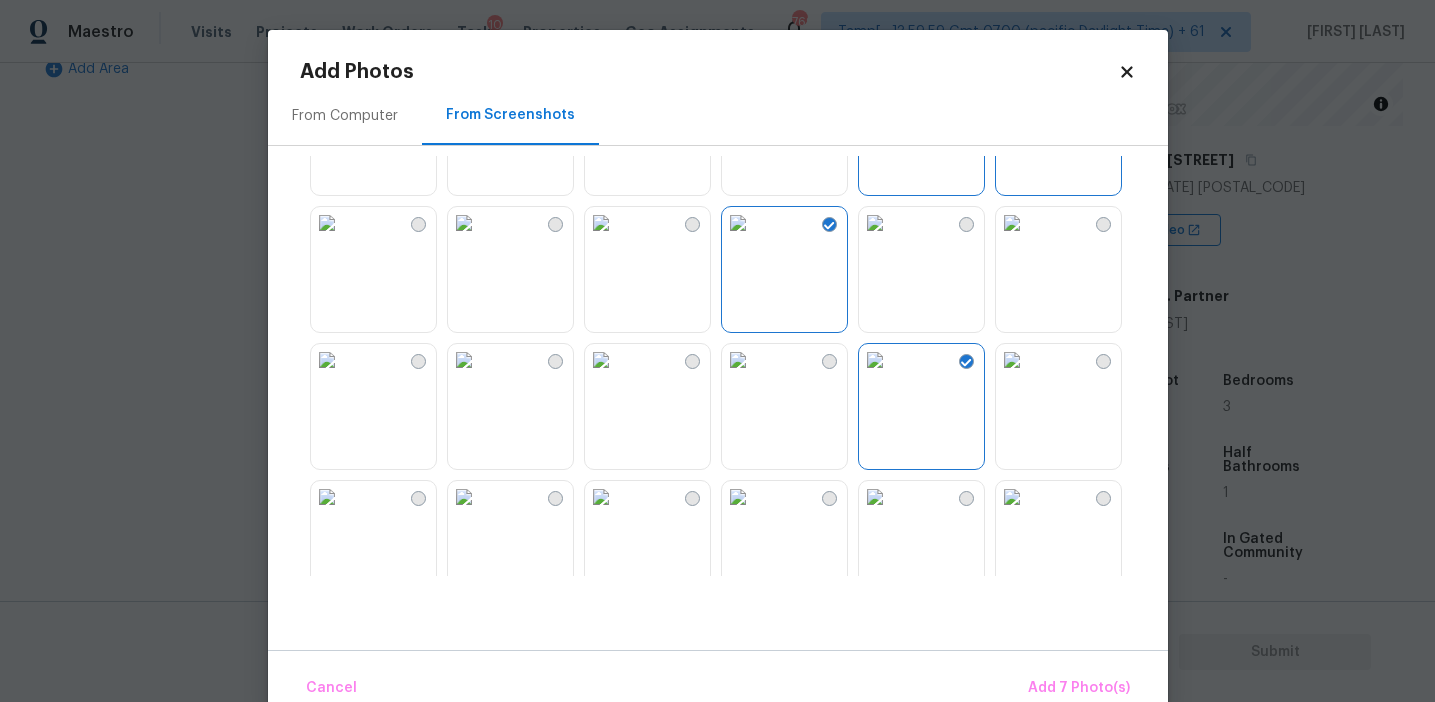 click at bounding box center [1012, 360] 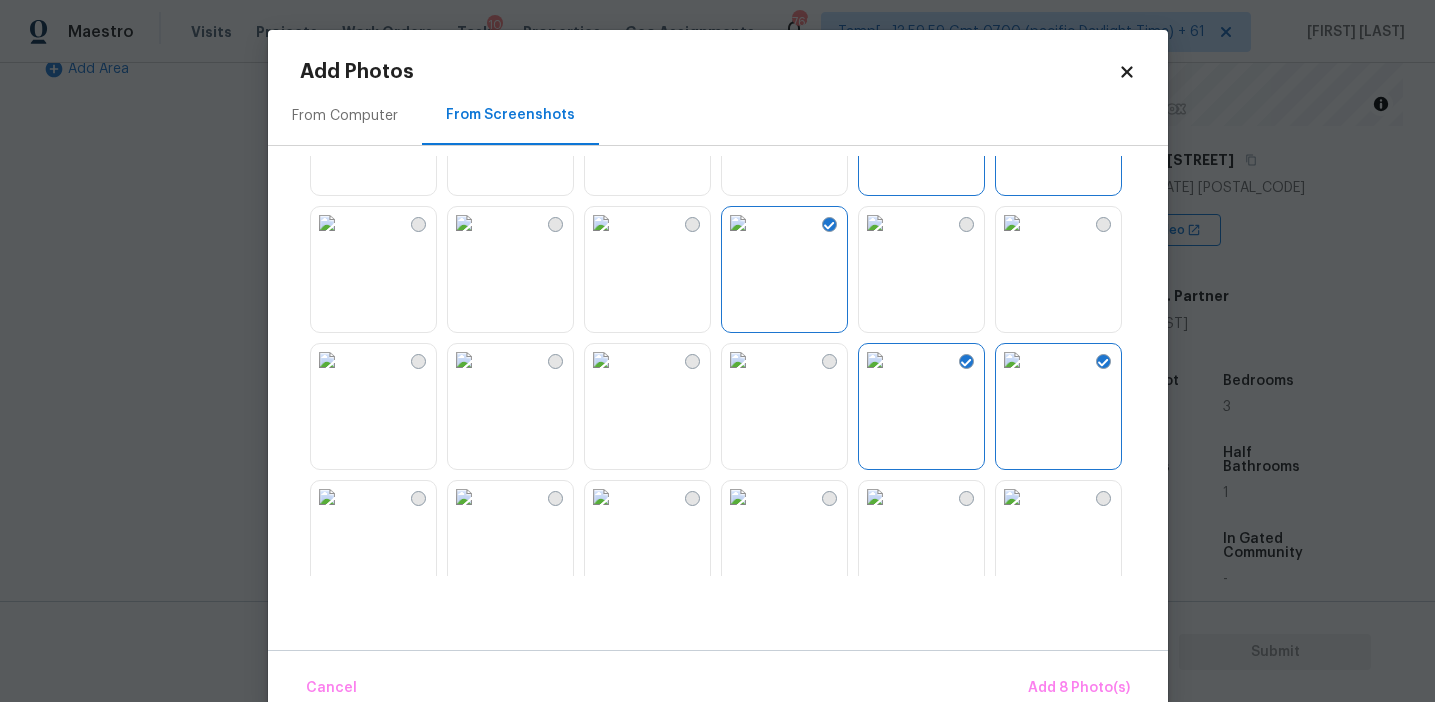 click at bounding box center (738, 360) 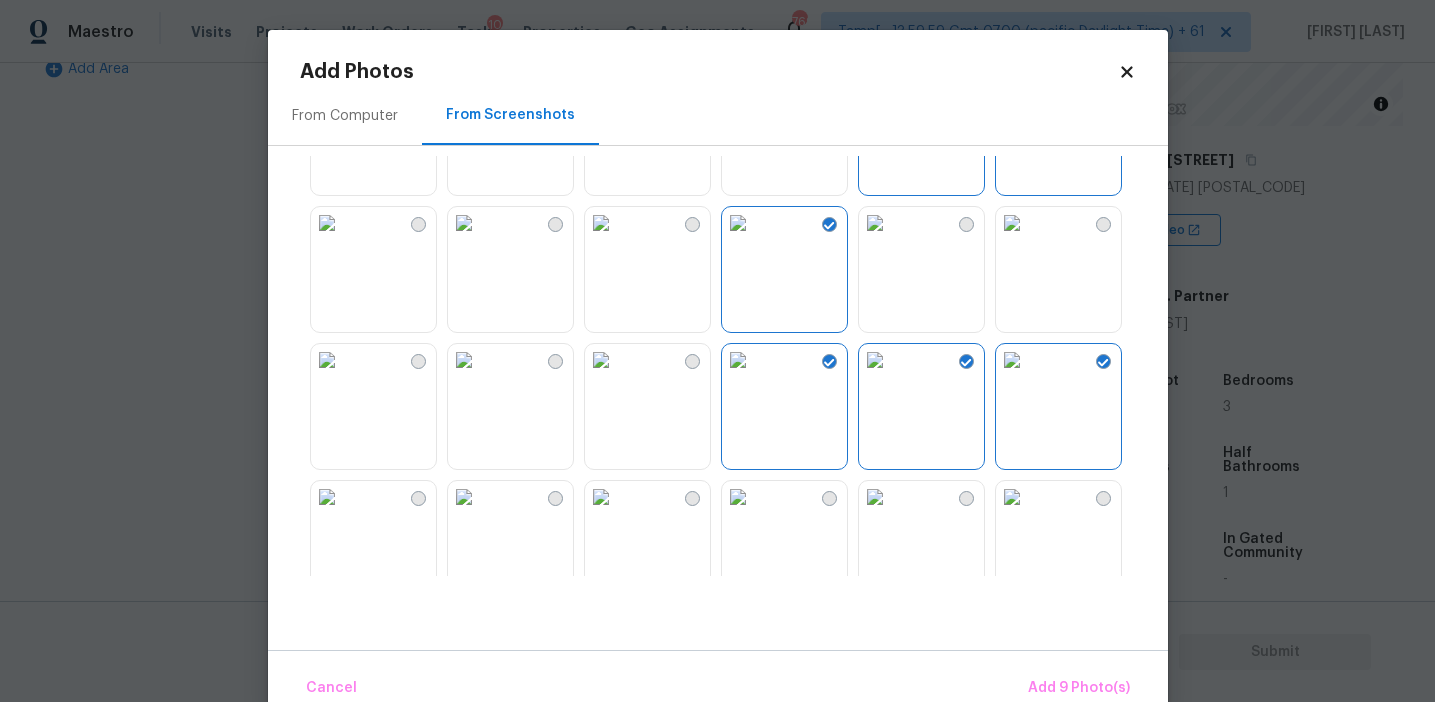 click at bounding box center [327, 497] 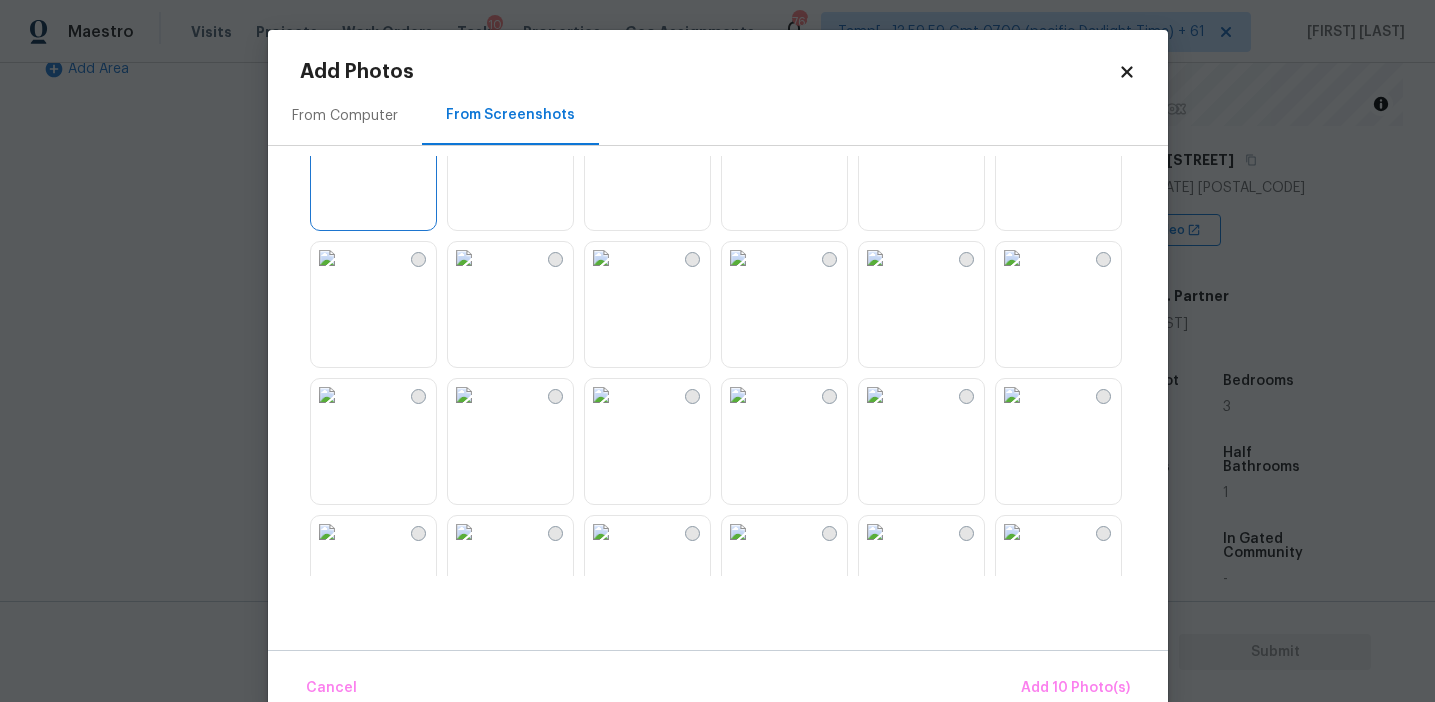 scroll, scrollTop: 627, scrollLeft: 0, axis: vertical 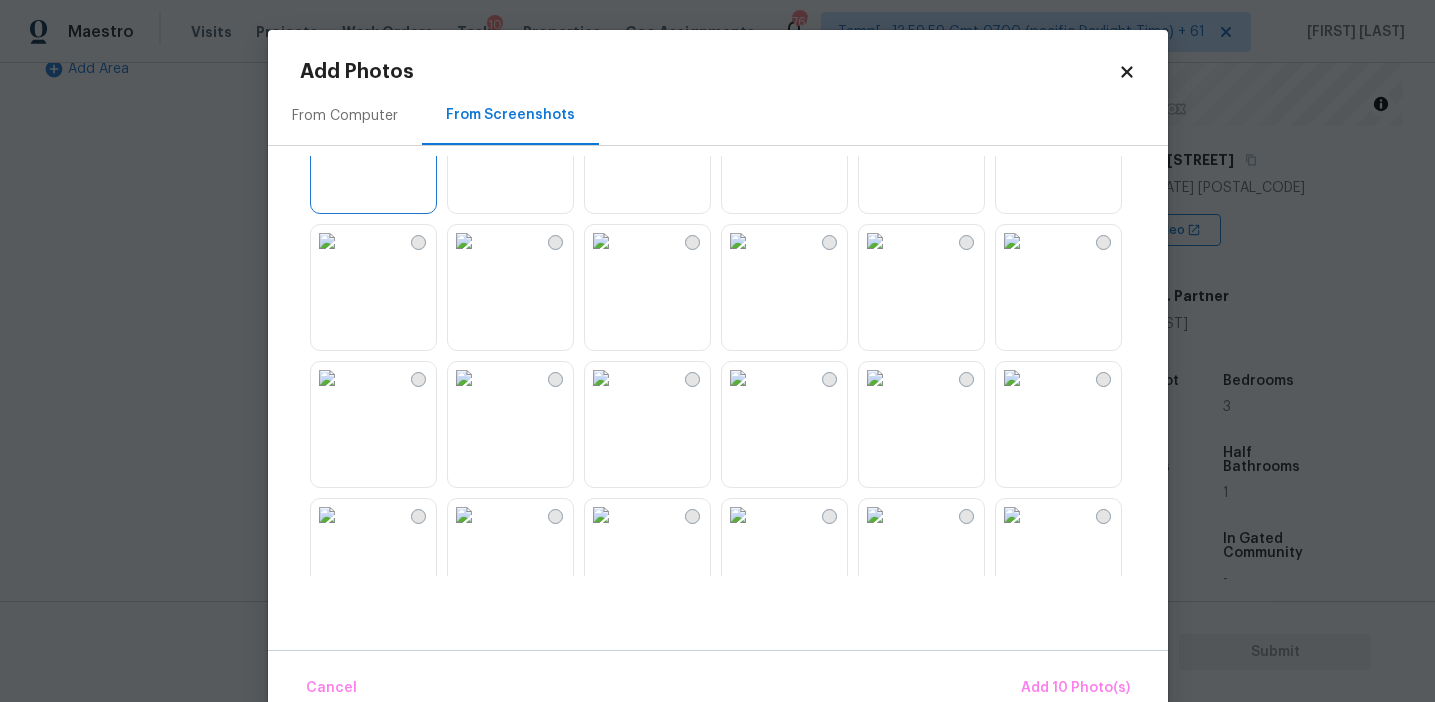 click at bounding box center [738, 241] 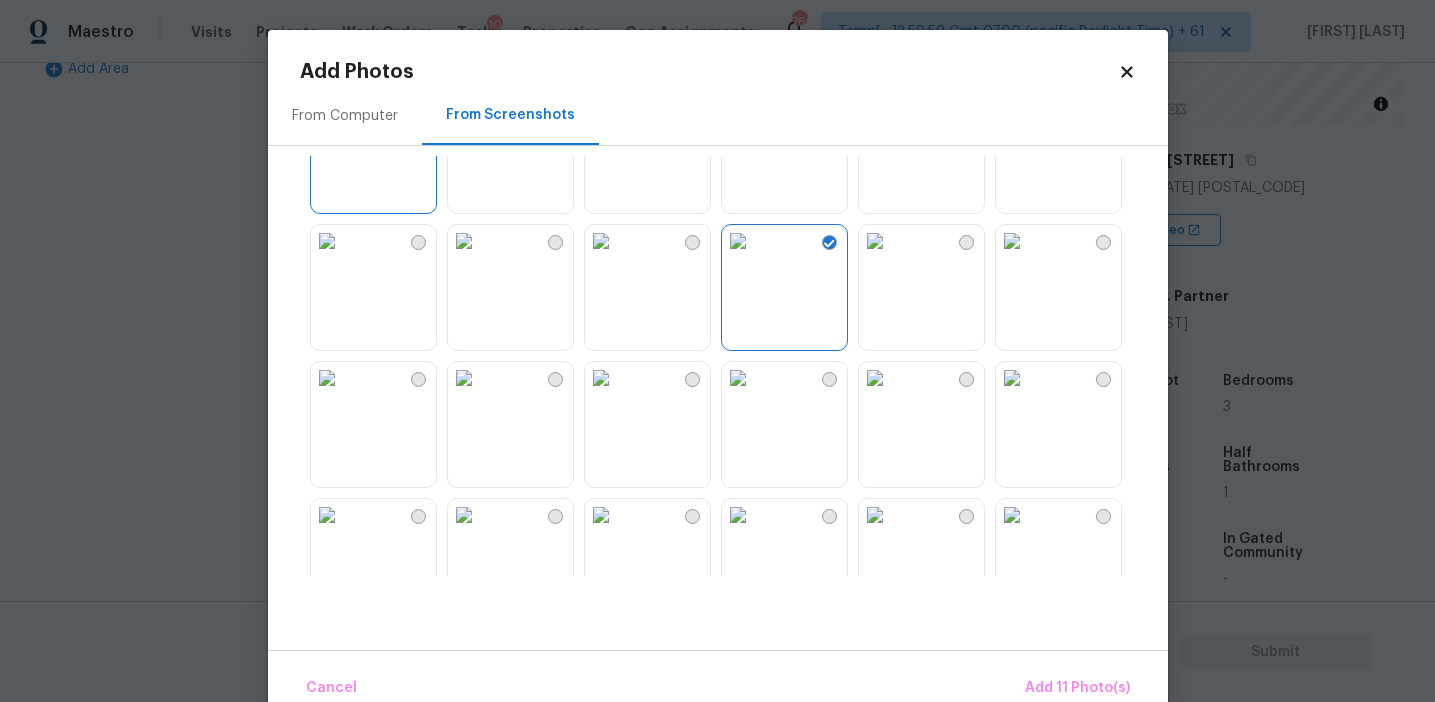 click at bounding box center (738, 241) 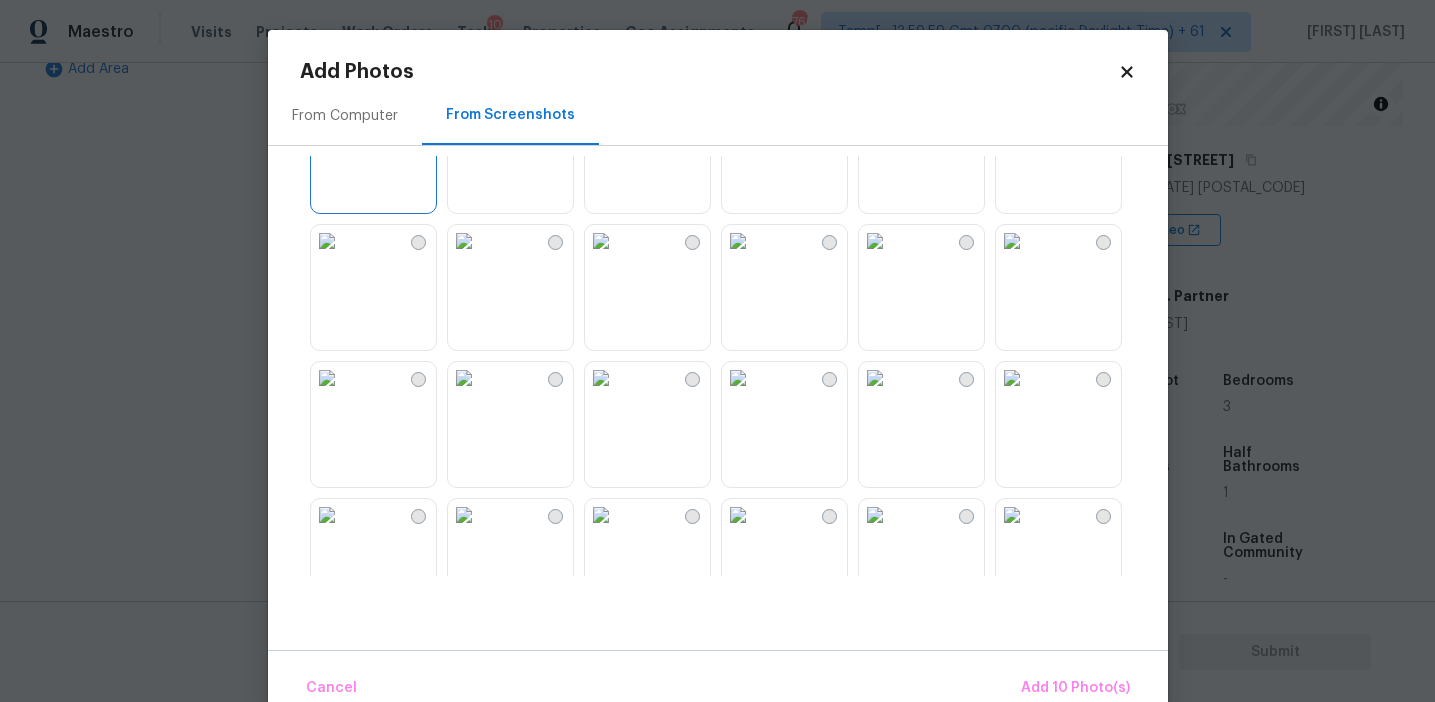 click at bounding box center (601, 241) 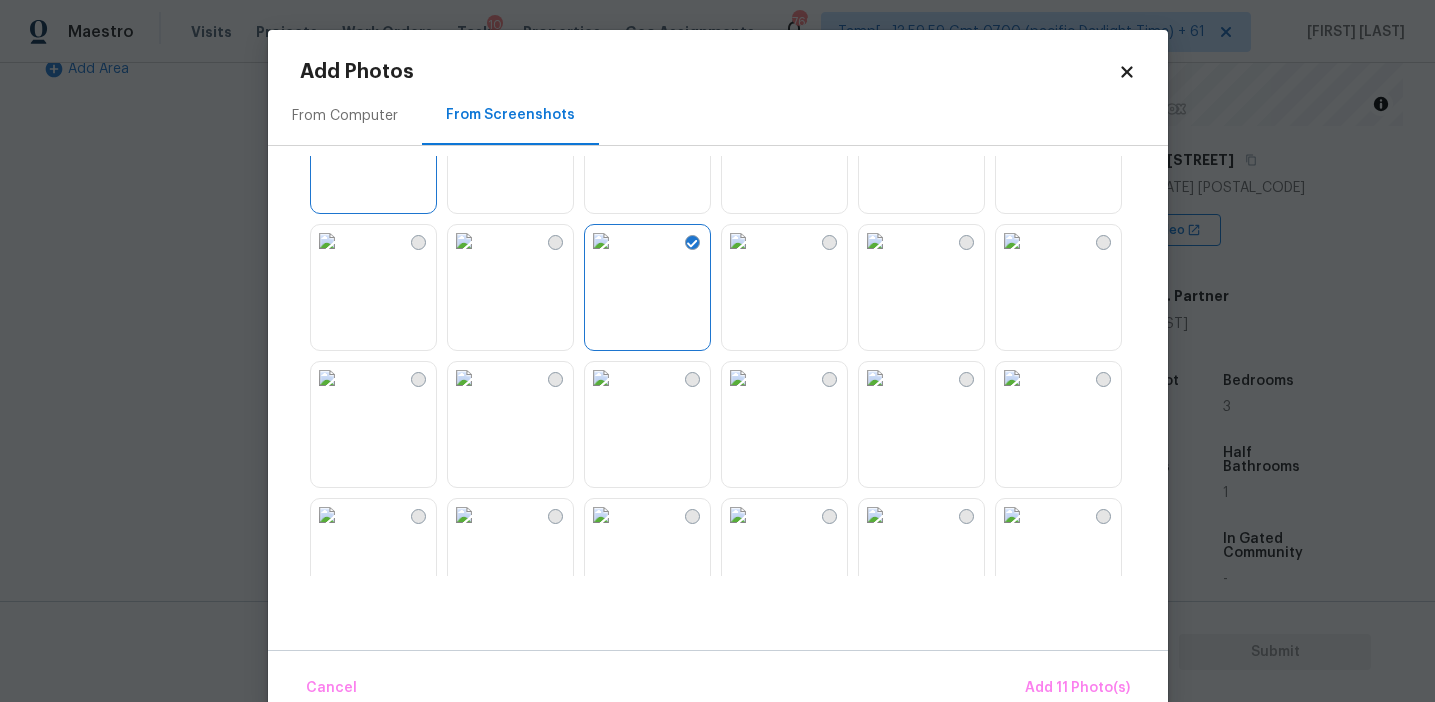 click at bounding box center [601, 241] 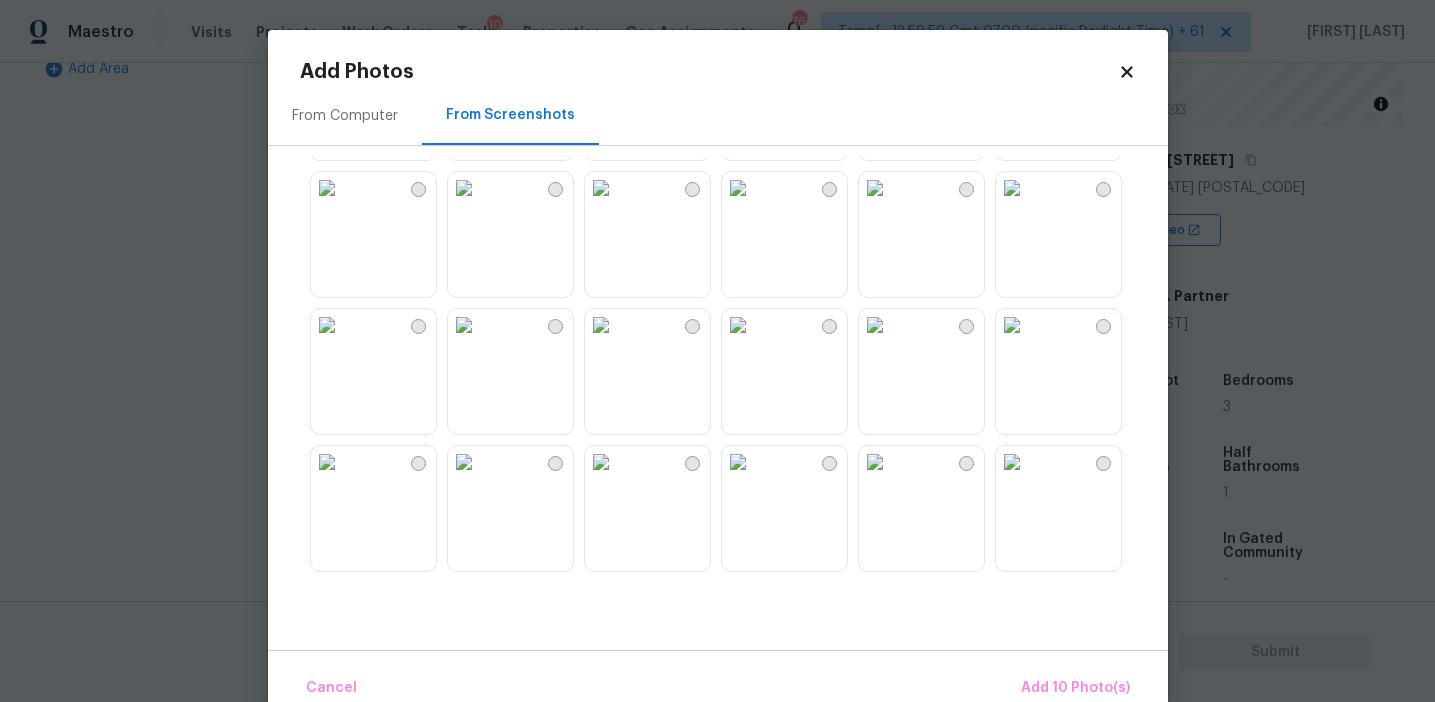 scroll, scrollTop: 973, scrollLeft: 0, axis: vertical 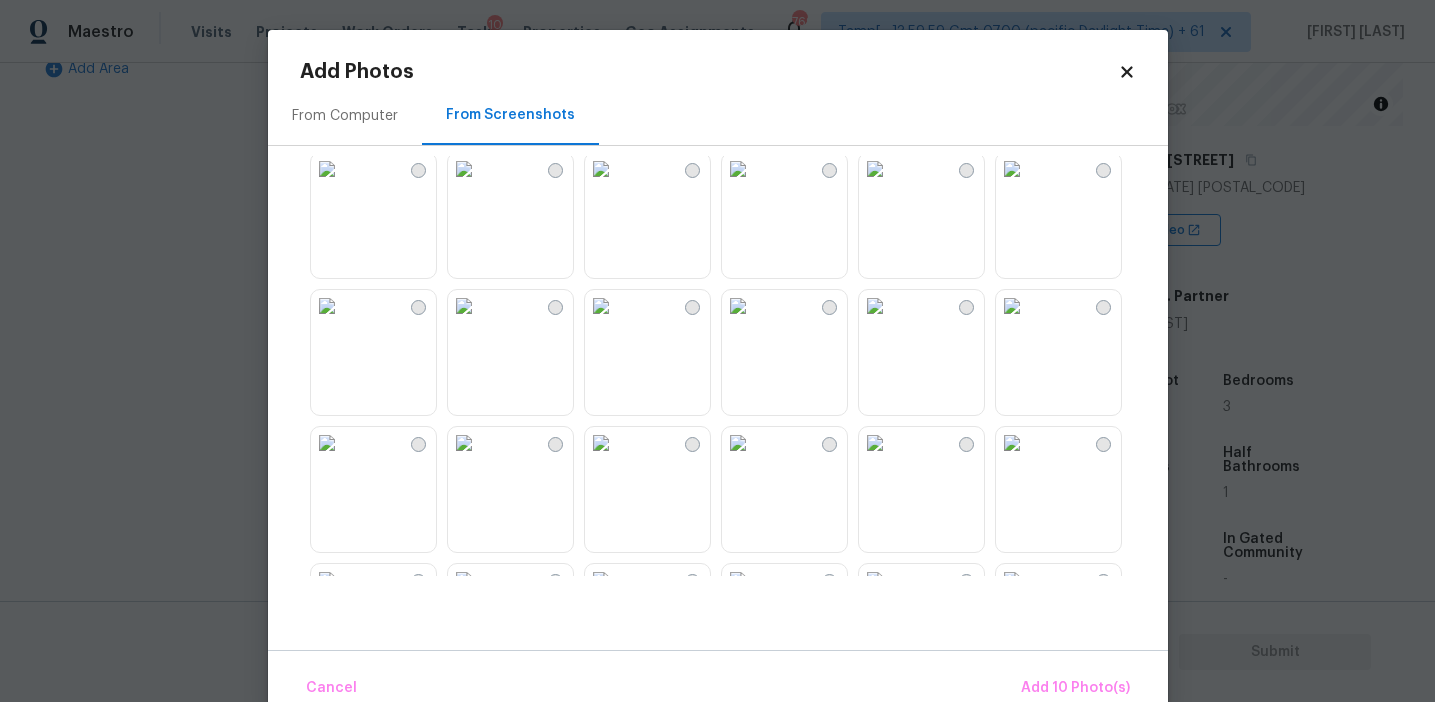 click at bounding box center (738, 306) 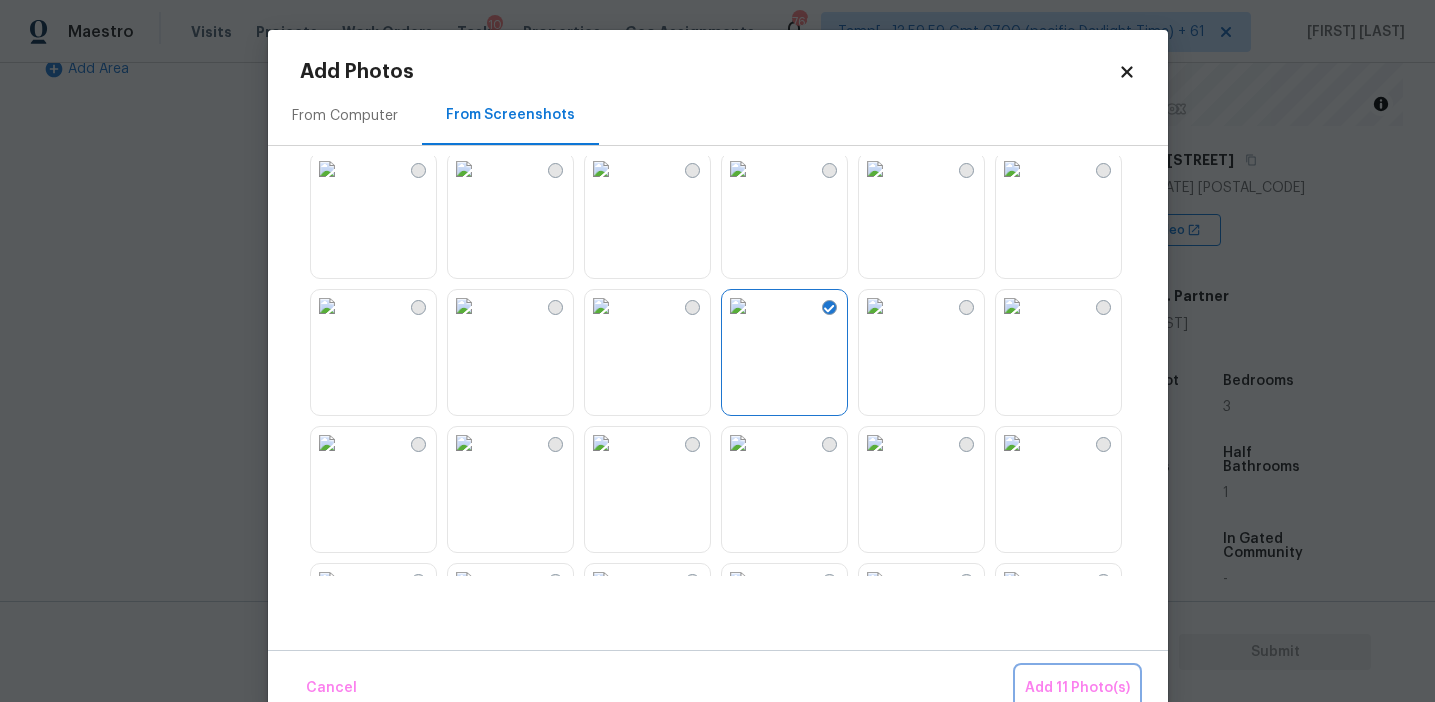 click on "Add 11 Photo(s)" at bounding box center (1077, 688) 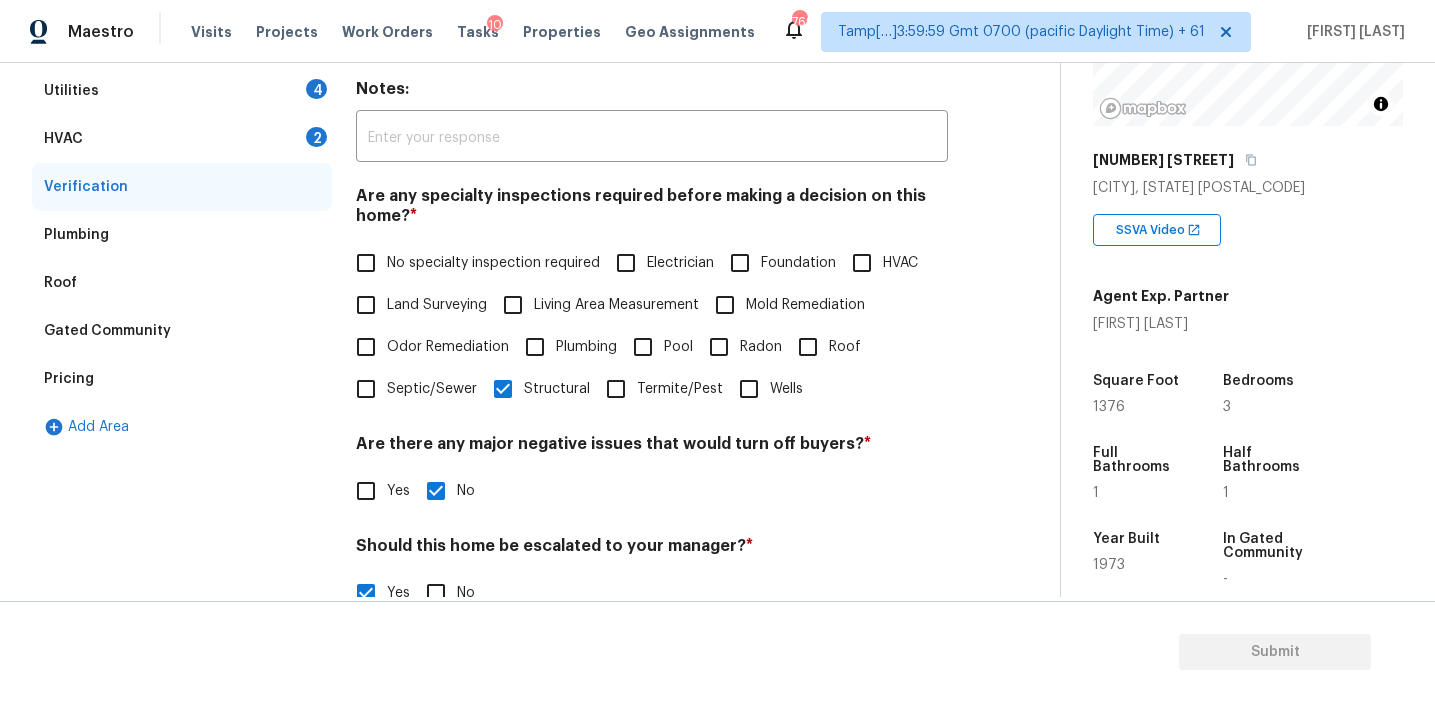 scroll, scrollTop: 309, scrollLeft: 0, axis: vertical 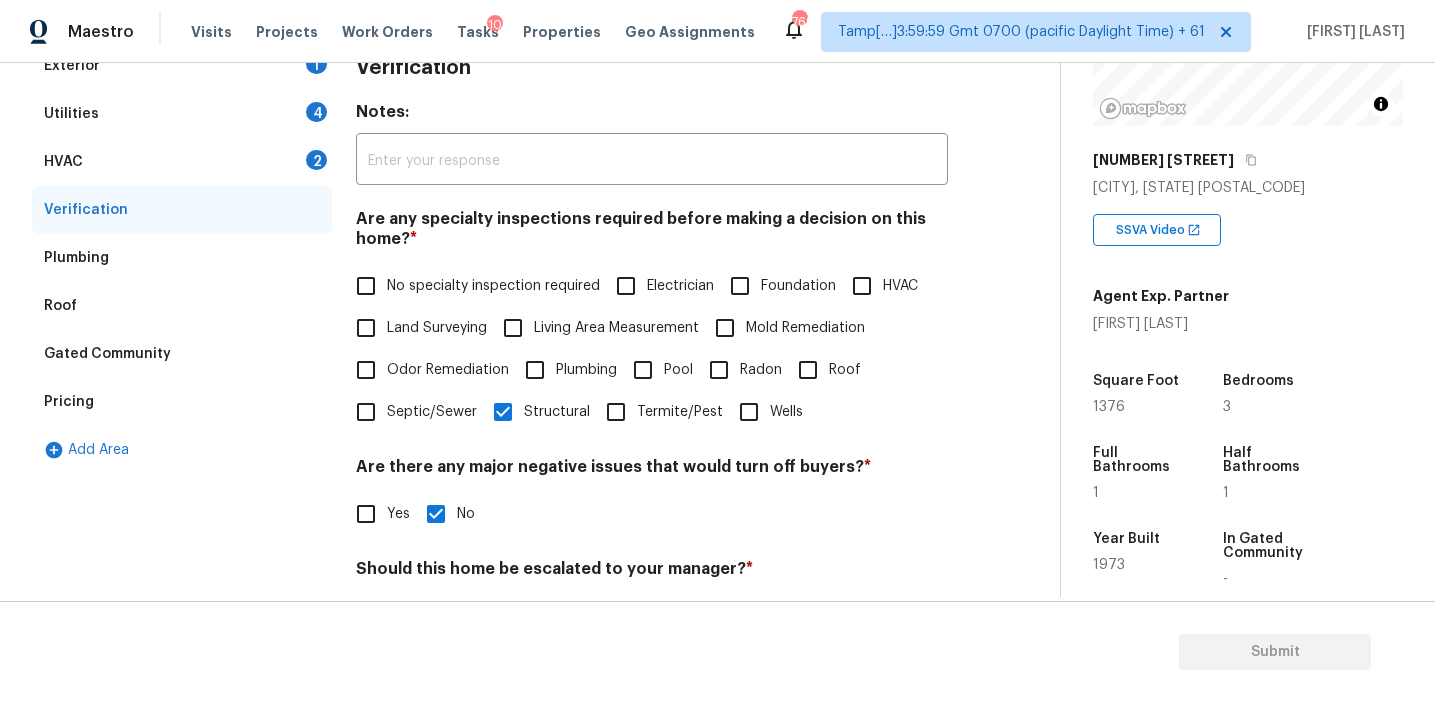 click on "HVAC 2" at bounding box center [182, 162] 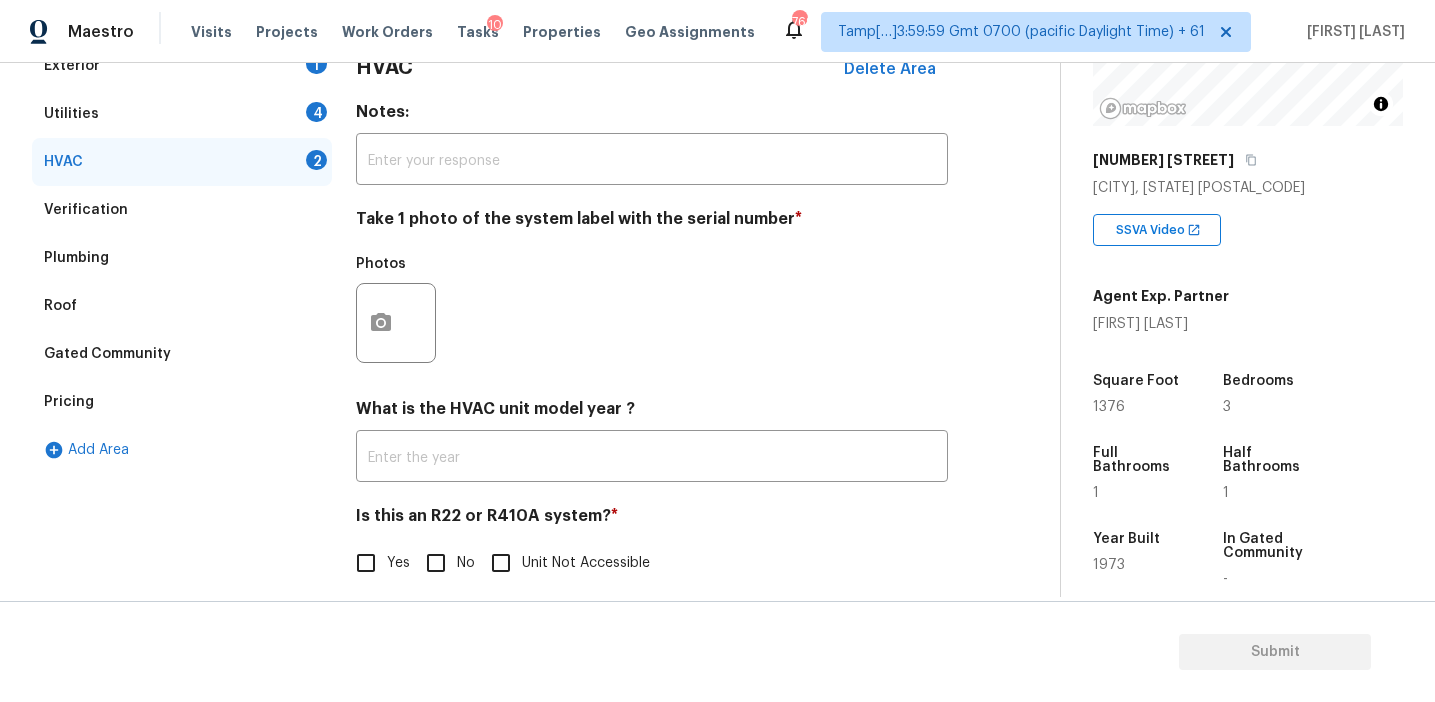 click on "No" at bounding box center [436, 563] 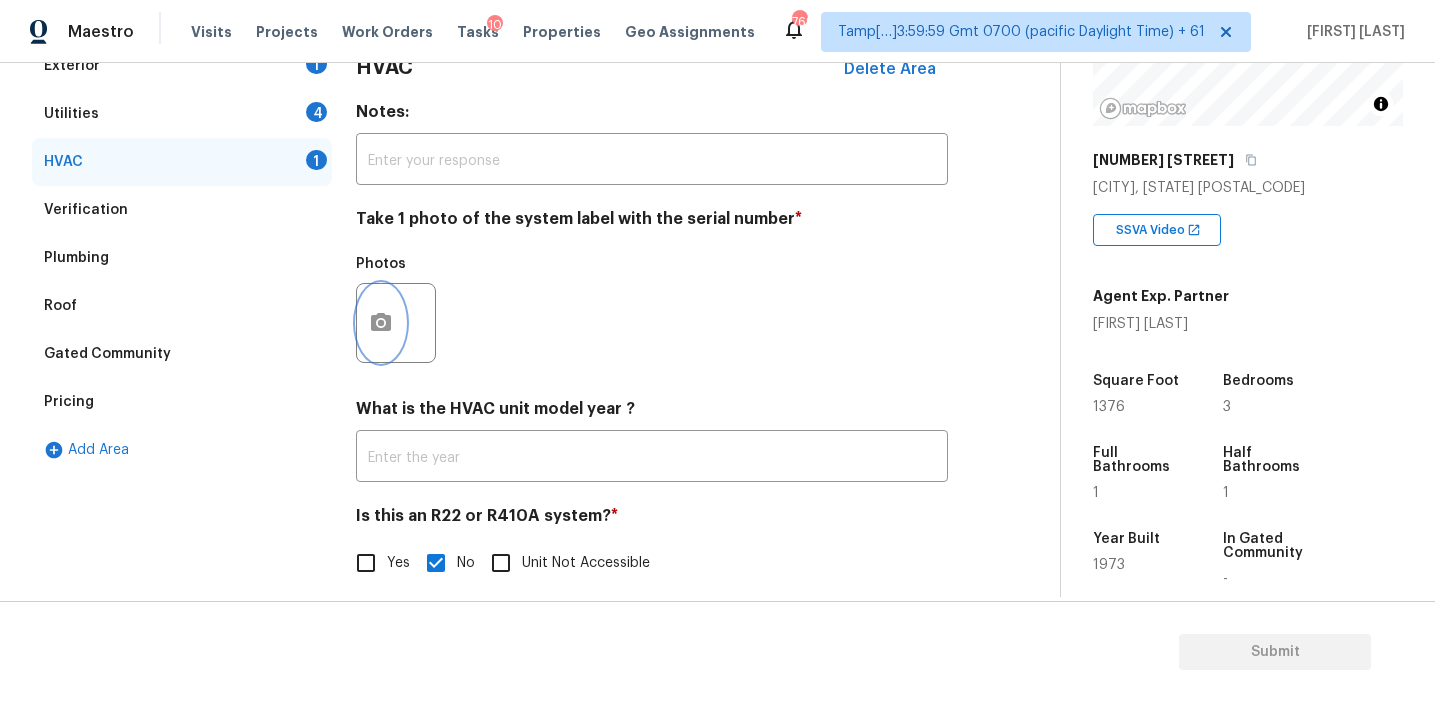 click at bounding box center (381, 323) 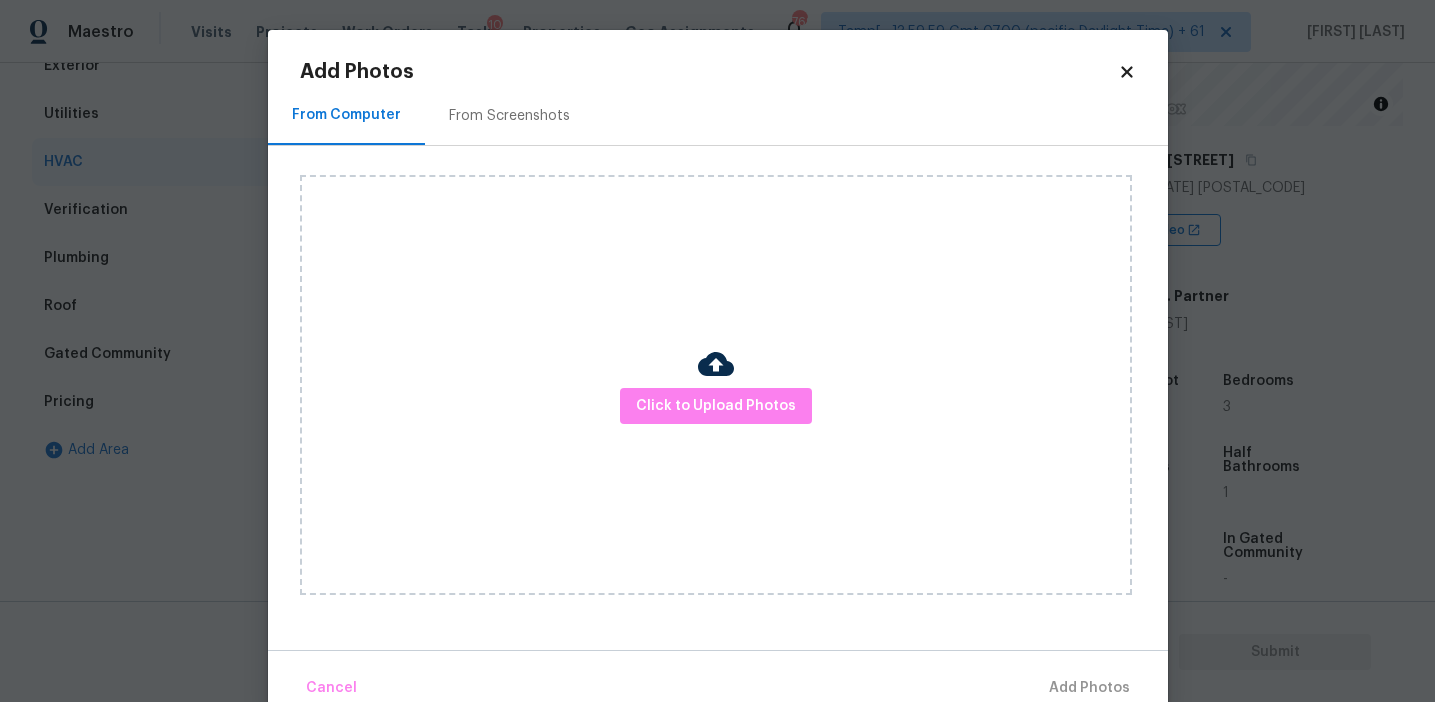 click on "Add Photos From Computer From Screenshots Click to Upload Photos Cancel Add Photos" at bounding box center [718, 386] 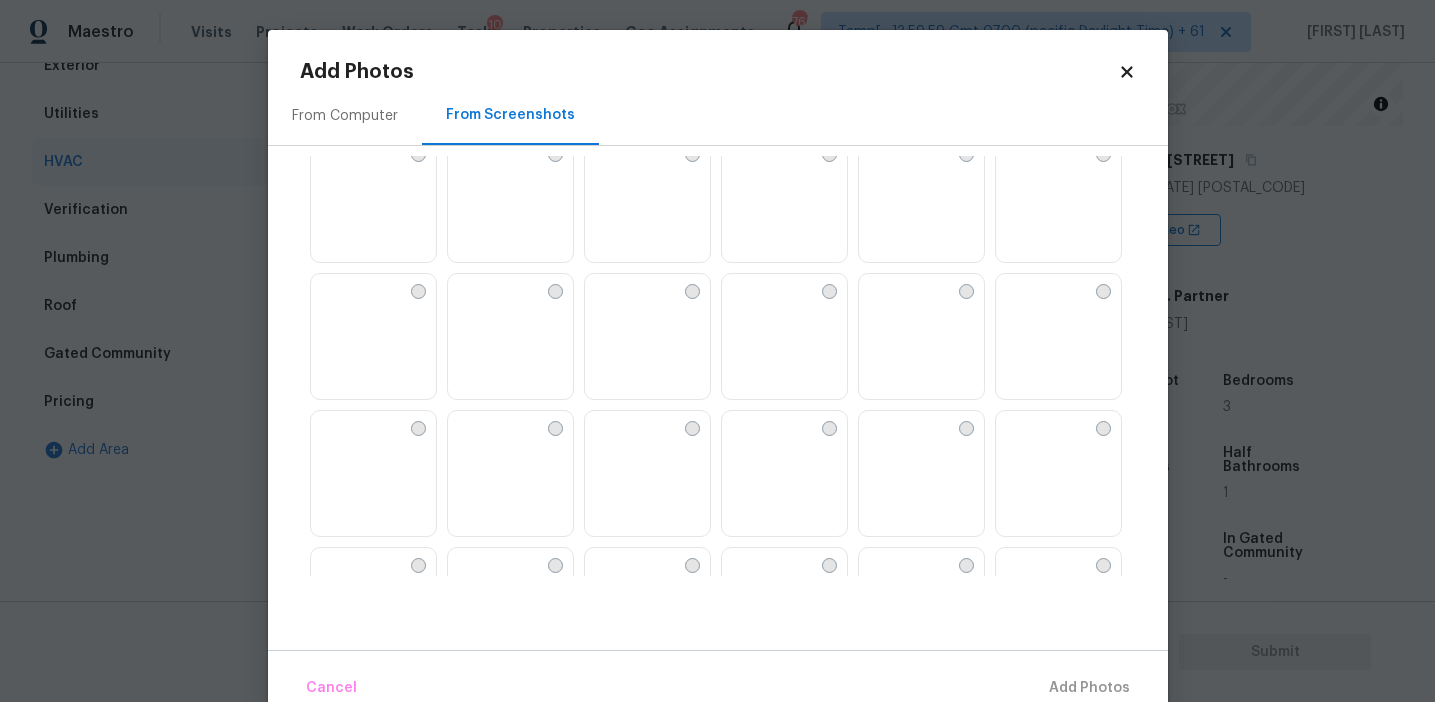 scroll, scrollTop: 1910, scrollLeft: 0, axis: vertical 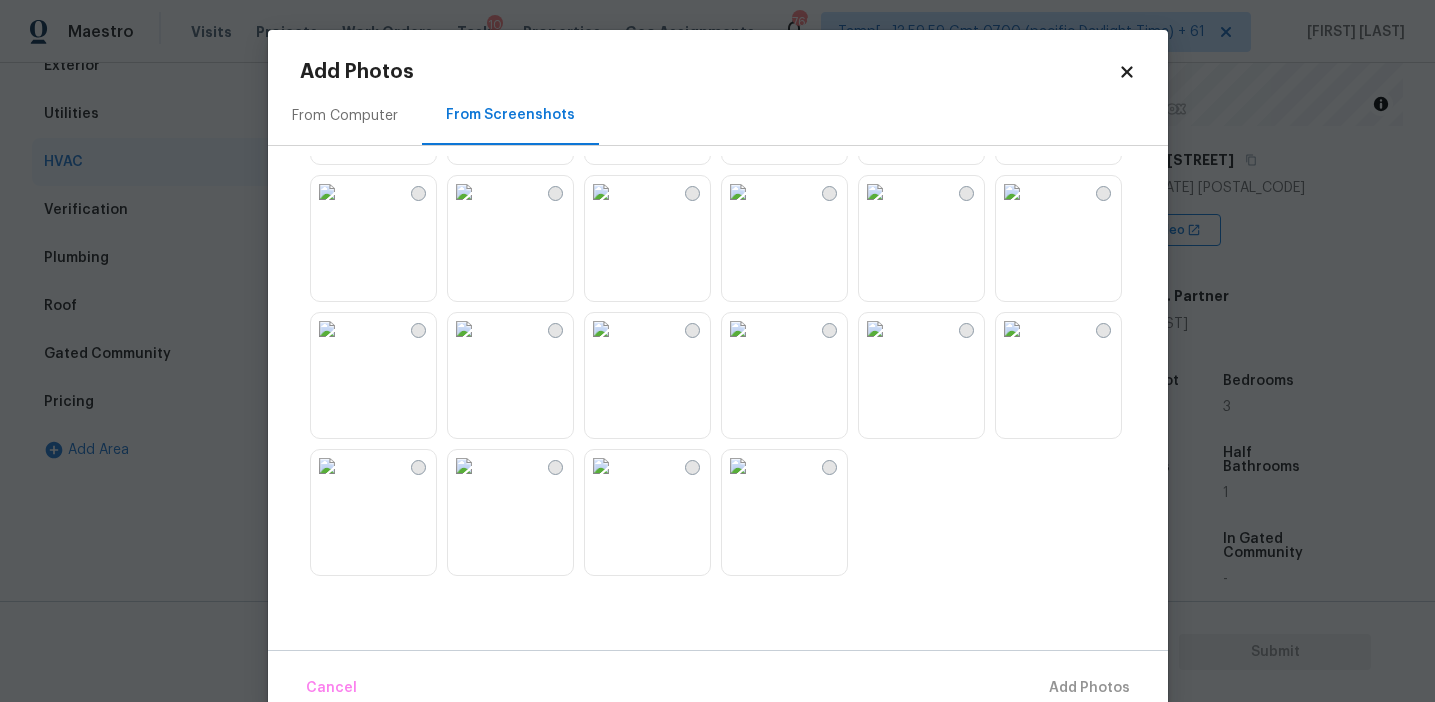 click at bounding box center (738, 466) 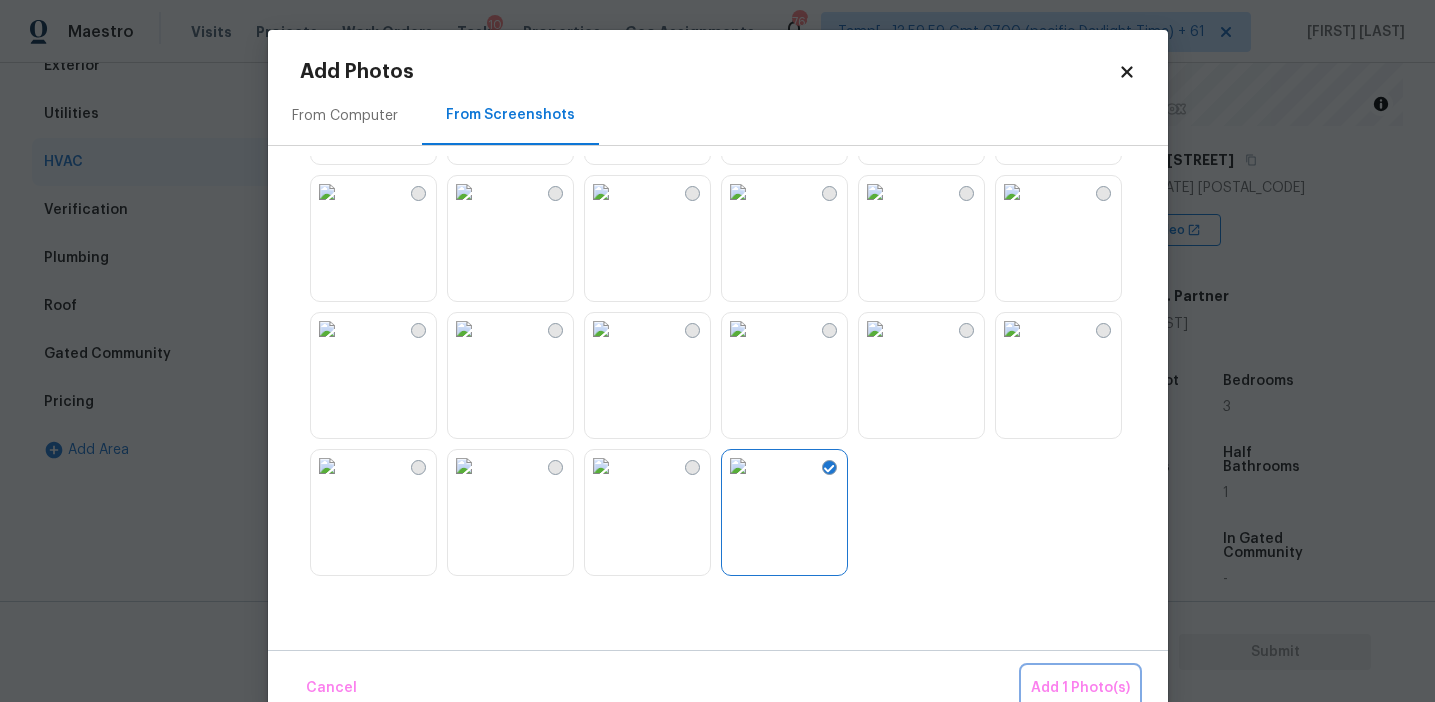 click on "Add 1 Photo(s)" at bounding box center (1080, 688) 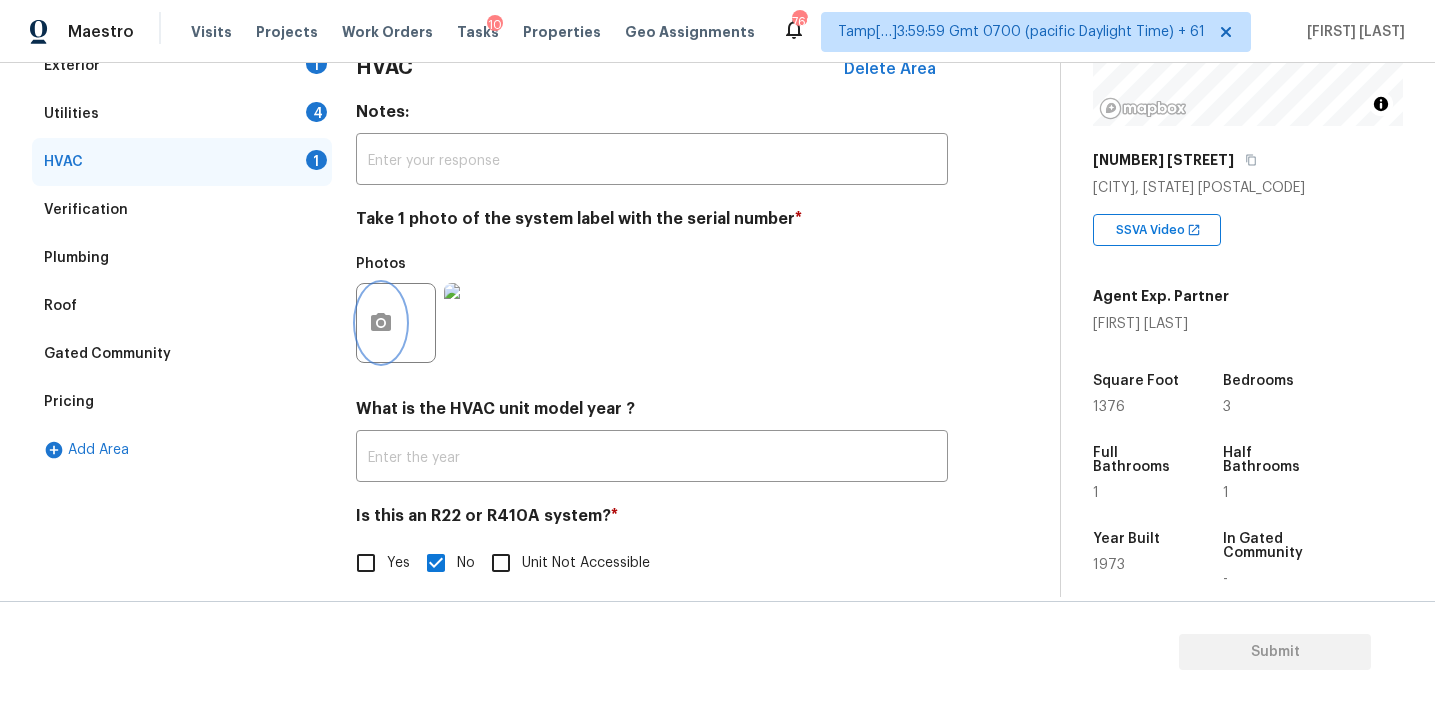 scroll, scrollTop: 227, scrollLeft: 0, axis: vertical 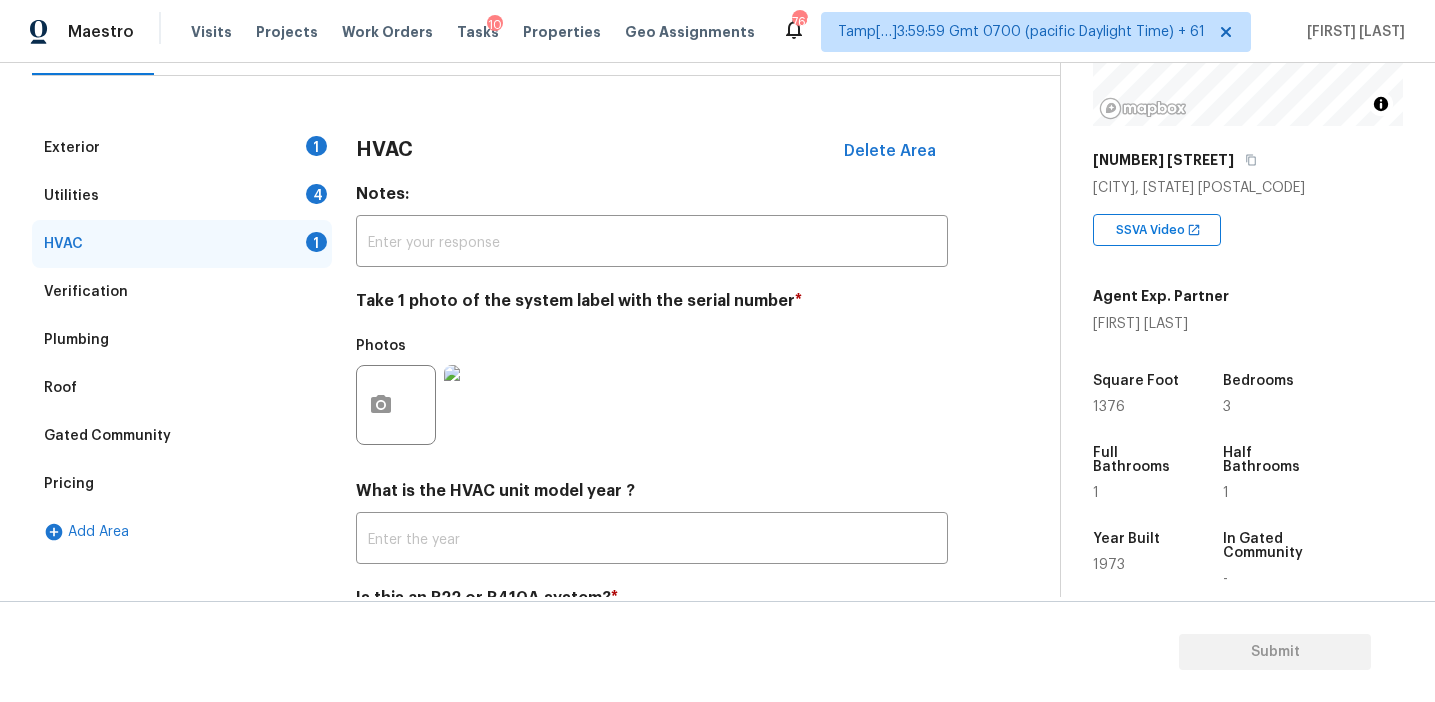 click on "Utilities 4" at bounding box center [182, 196] 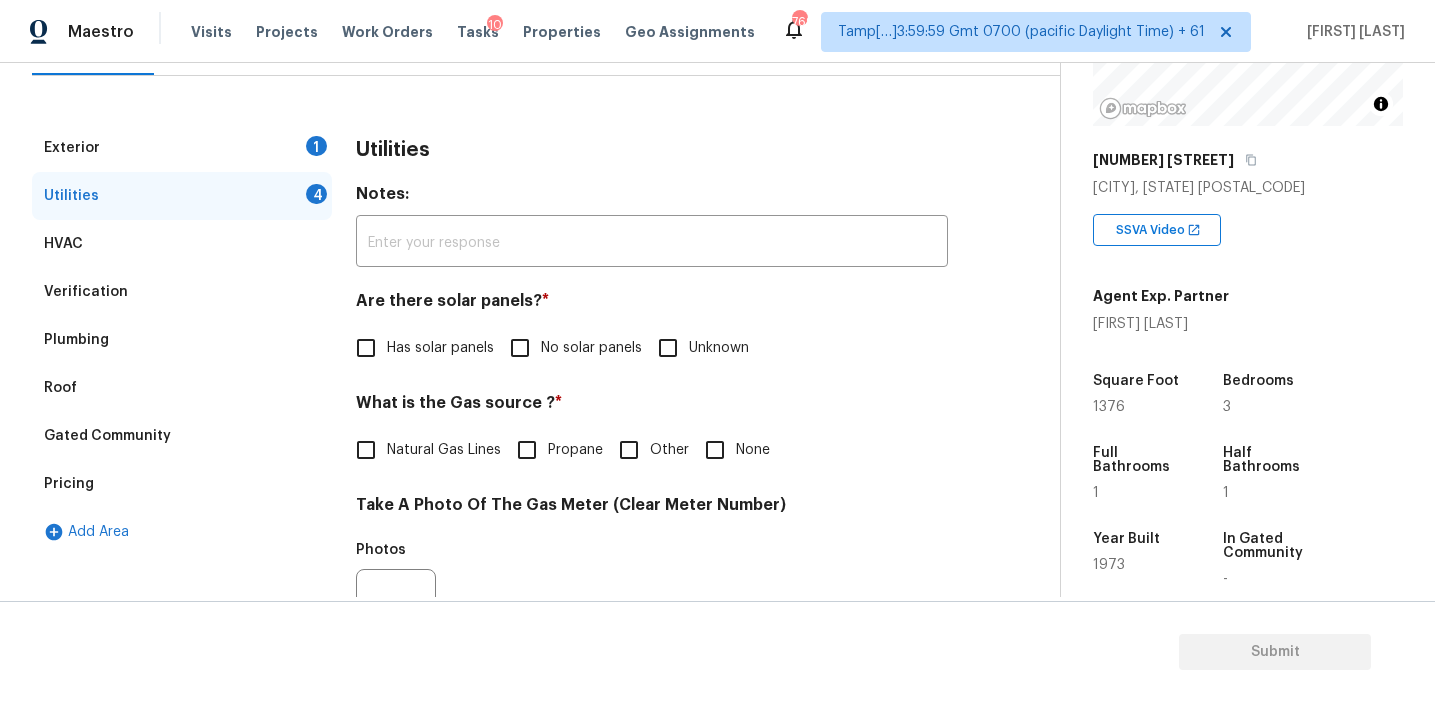click on "4" at bounding box center (316, 194) 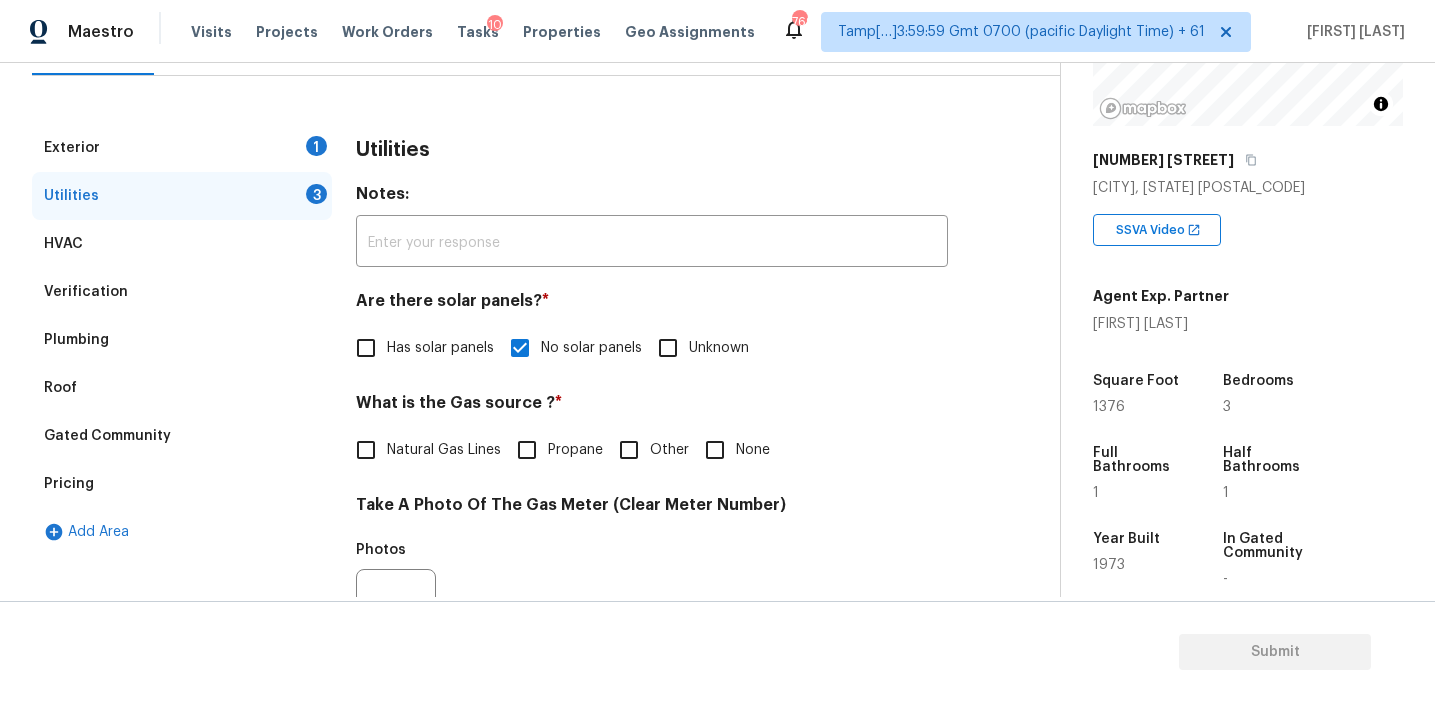 click on "Natural Gas Lines" at bounding box center (444, 450) 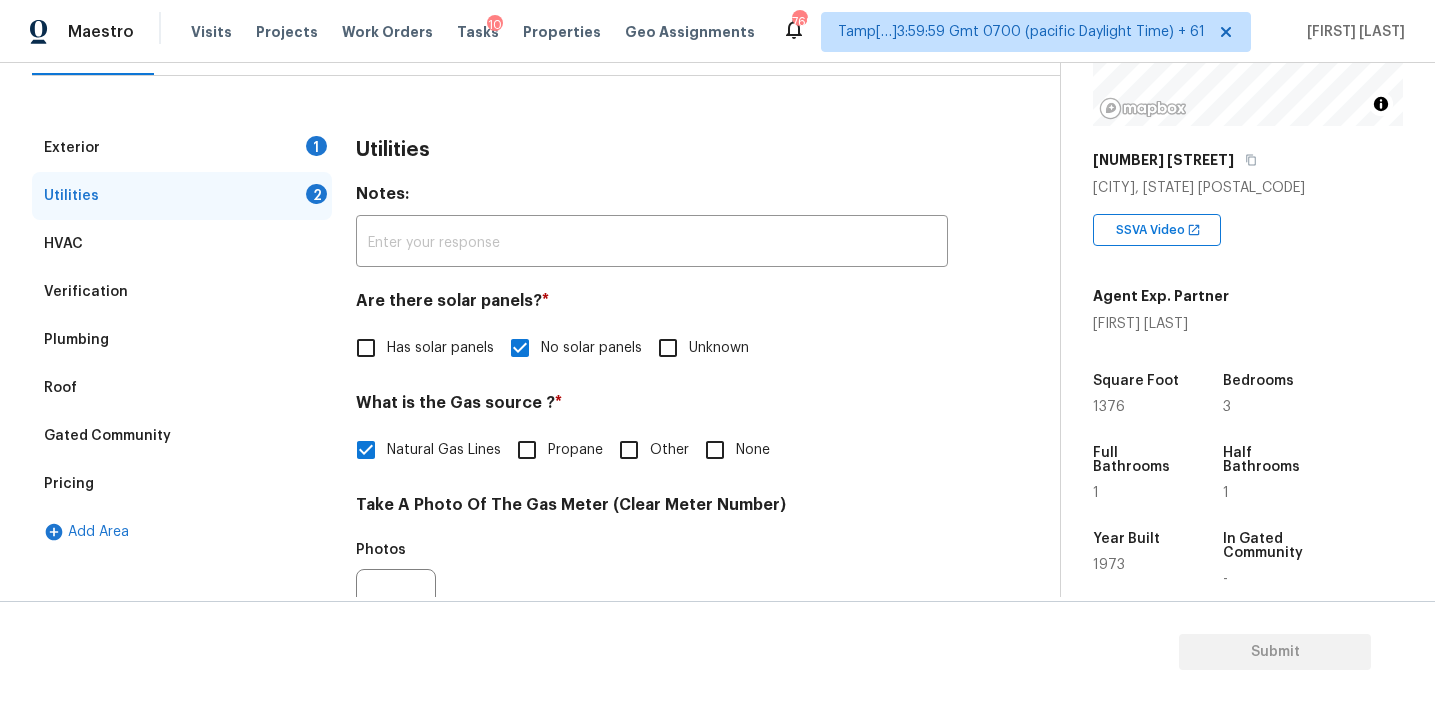 scroll, scrollTop: 803, scrollLeft: 0, axis: vertical 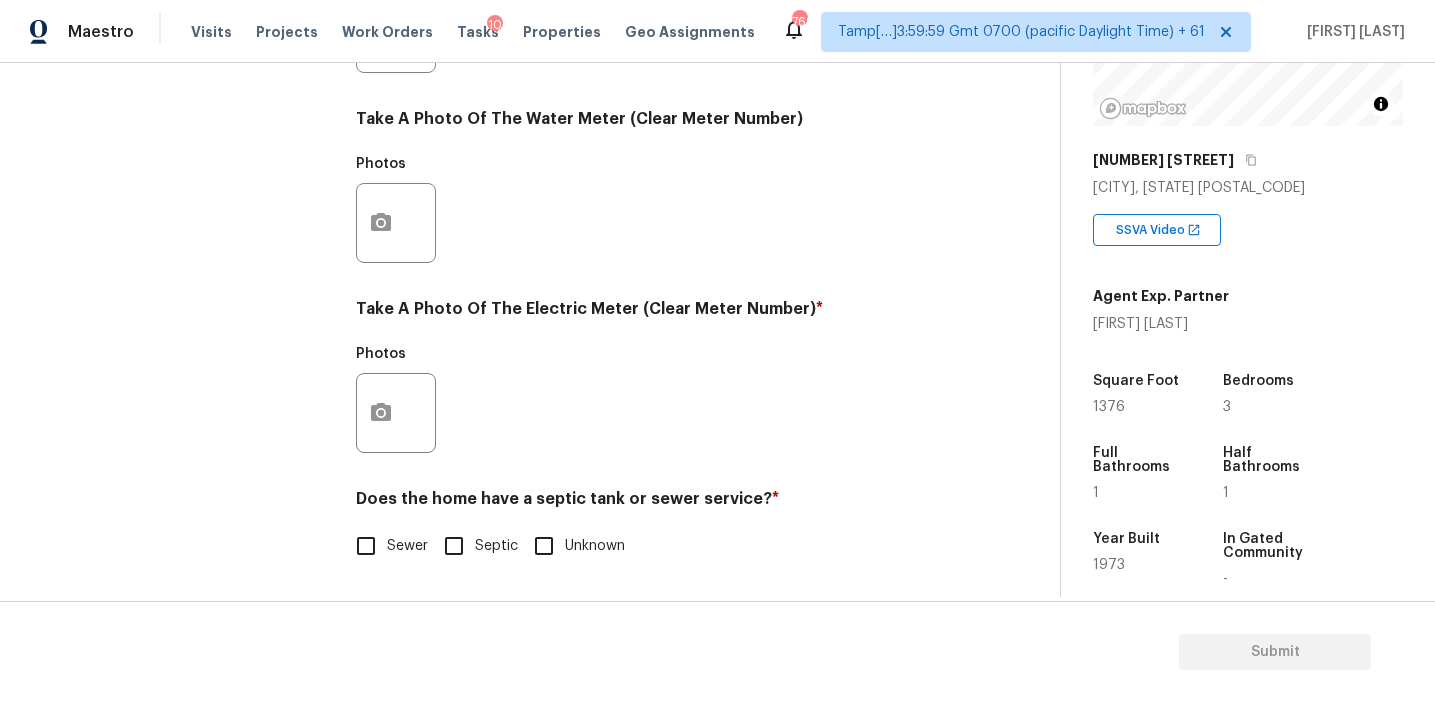 click on "Septic" at bounding box center (454, 546) 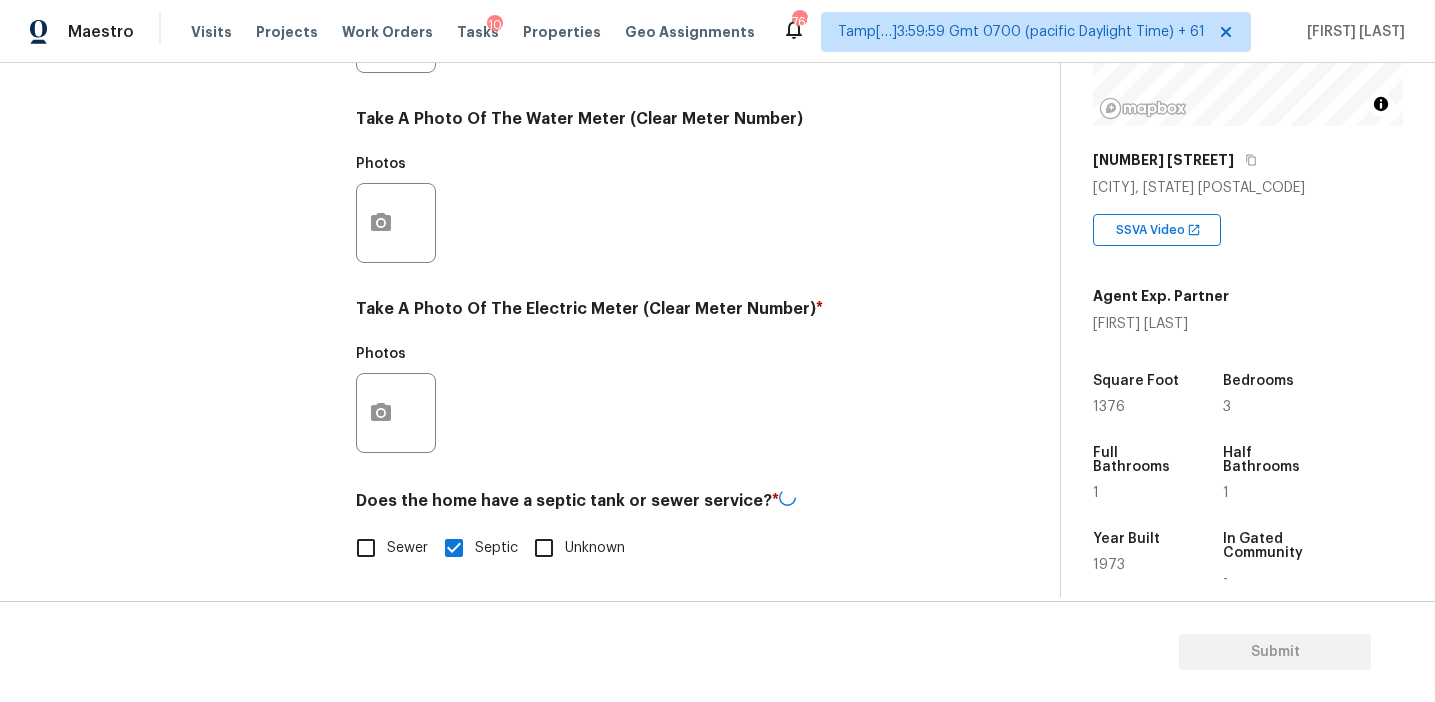 click at bounding box center (396, 413) 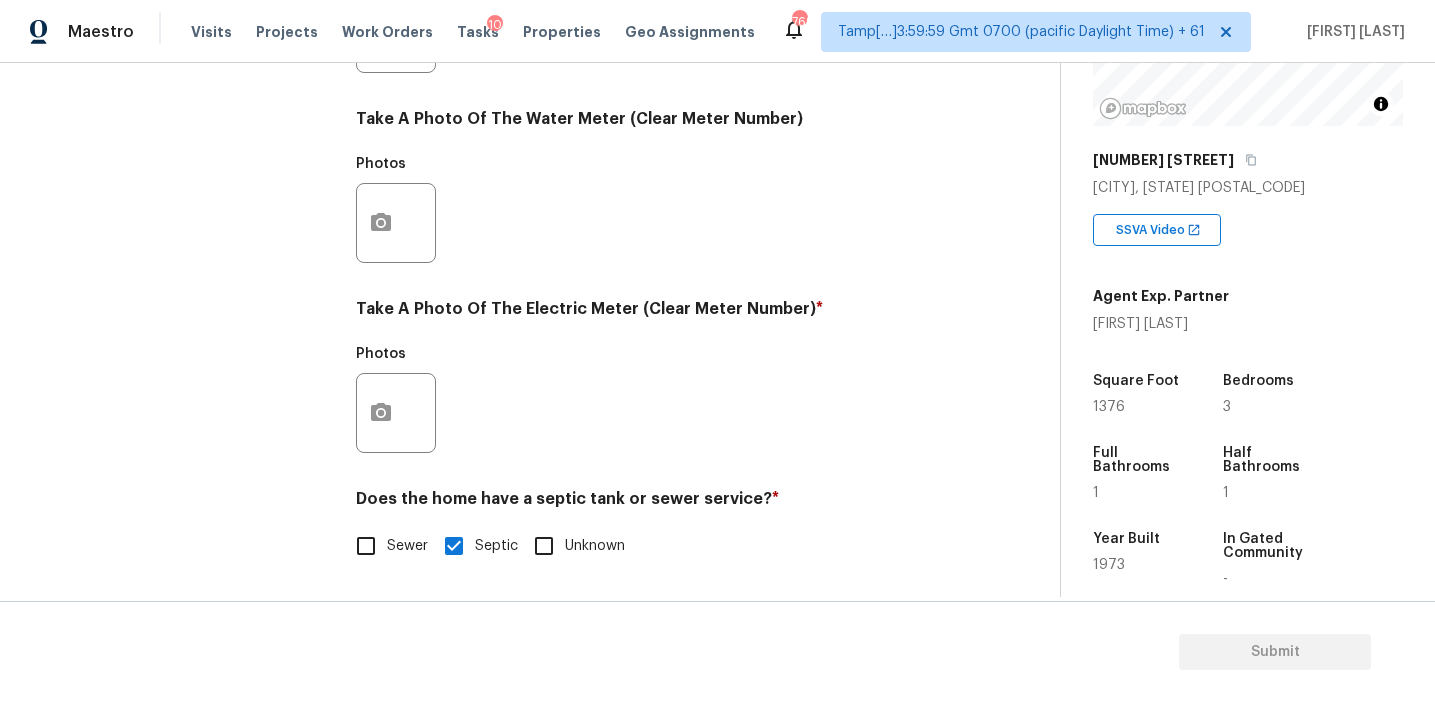 click at bounding box center (396, 413) 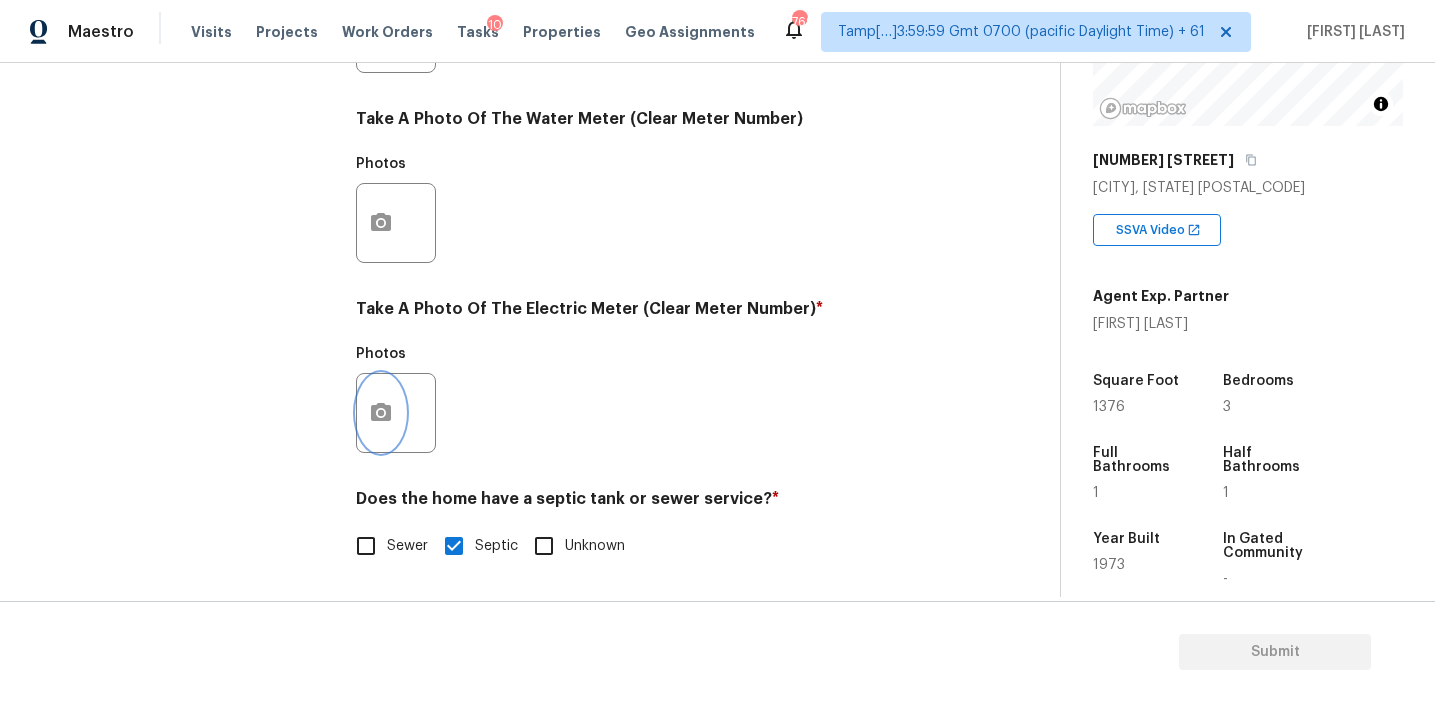 click at bounding box center [381, 413] 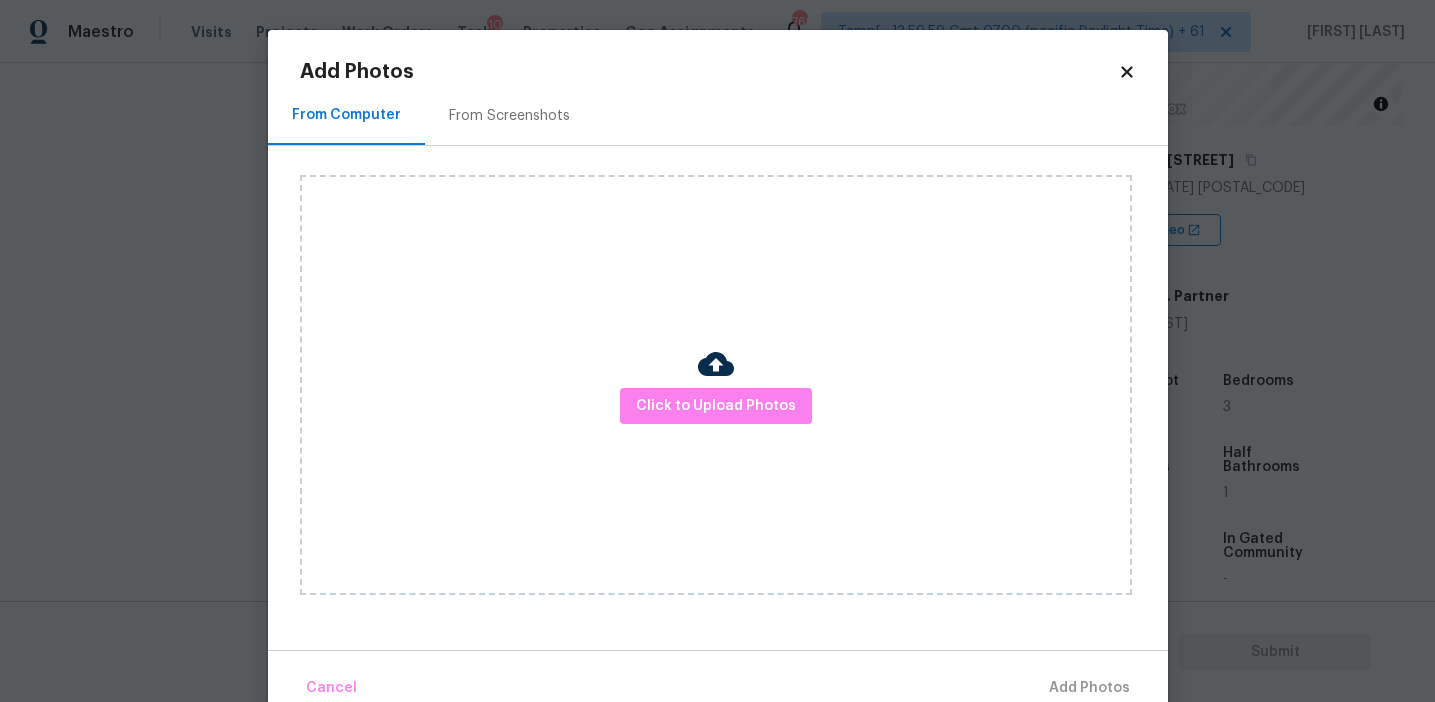 click on "Click to Upload Photos" at bounding box center [716, 385] 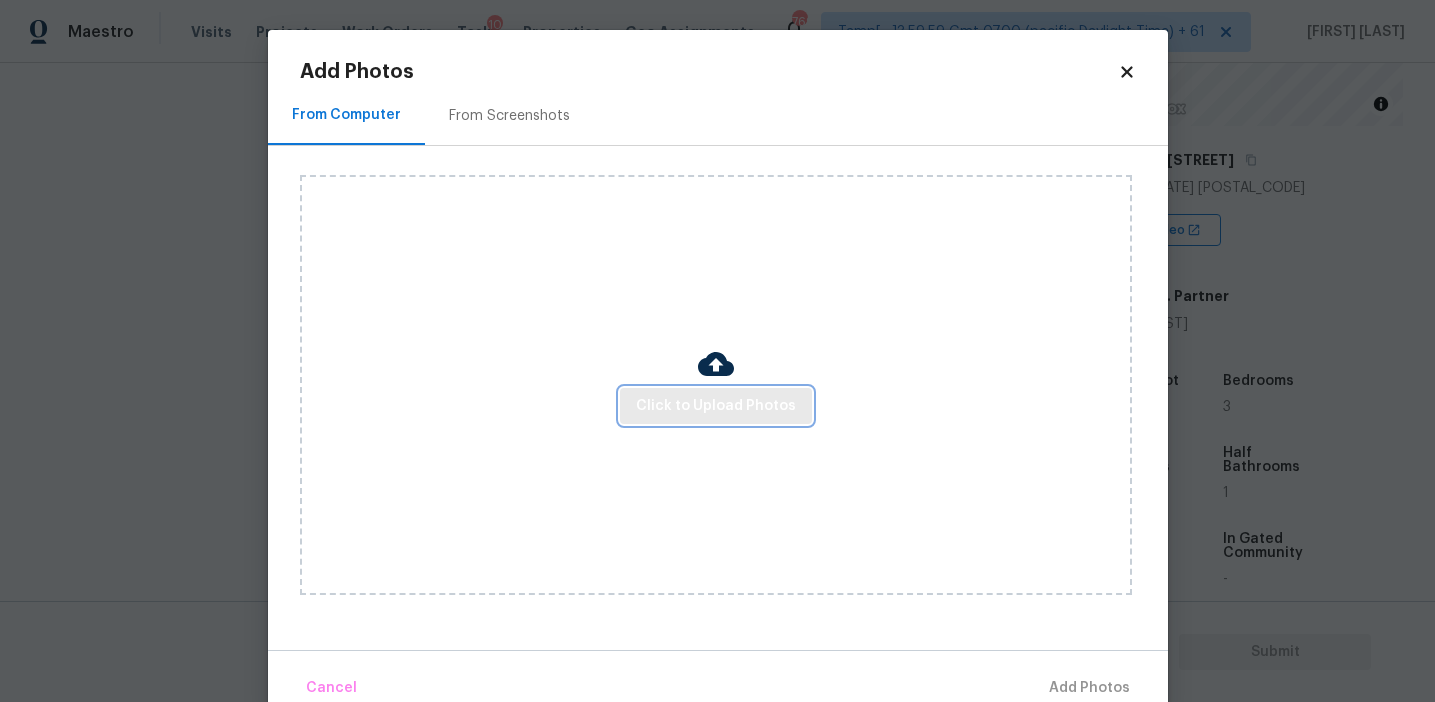 click on "Click to Upload Photos" at bounding box center (716, 406) 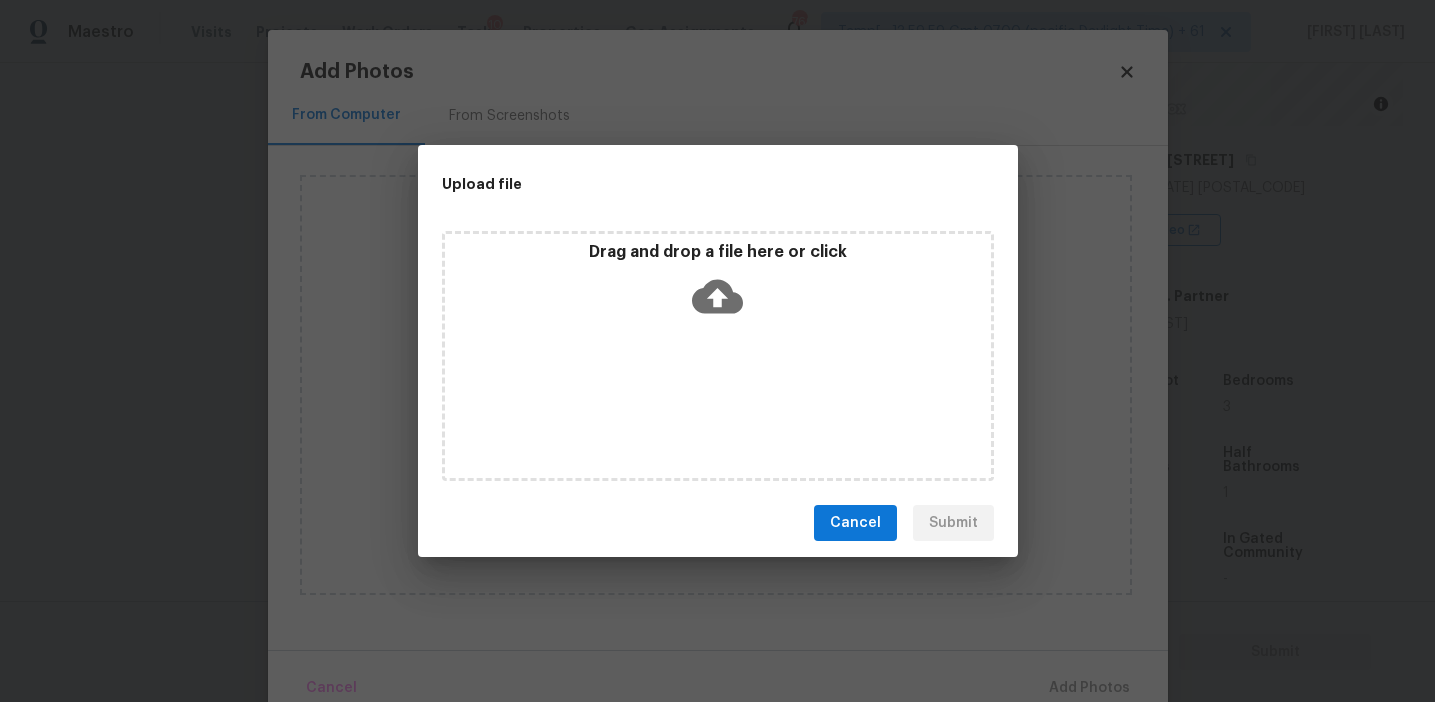 click on "Drag and drop a file here or click" at bounding box center (718, 285) 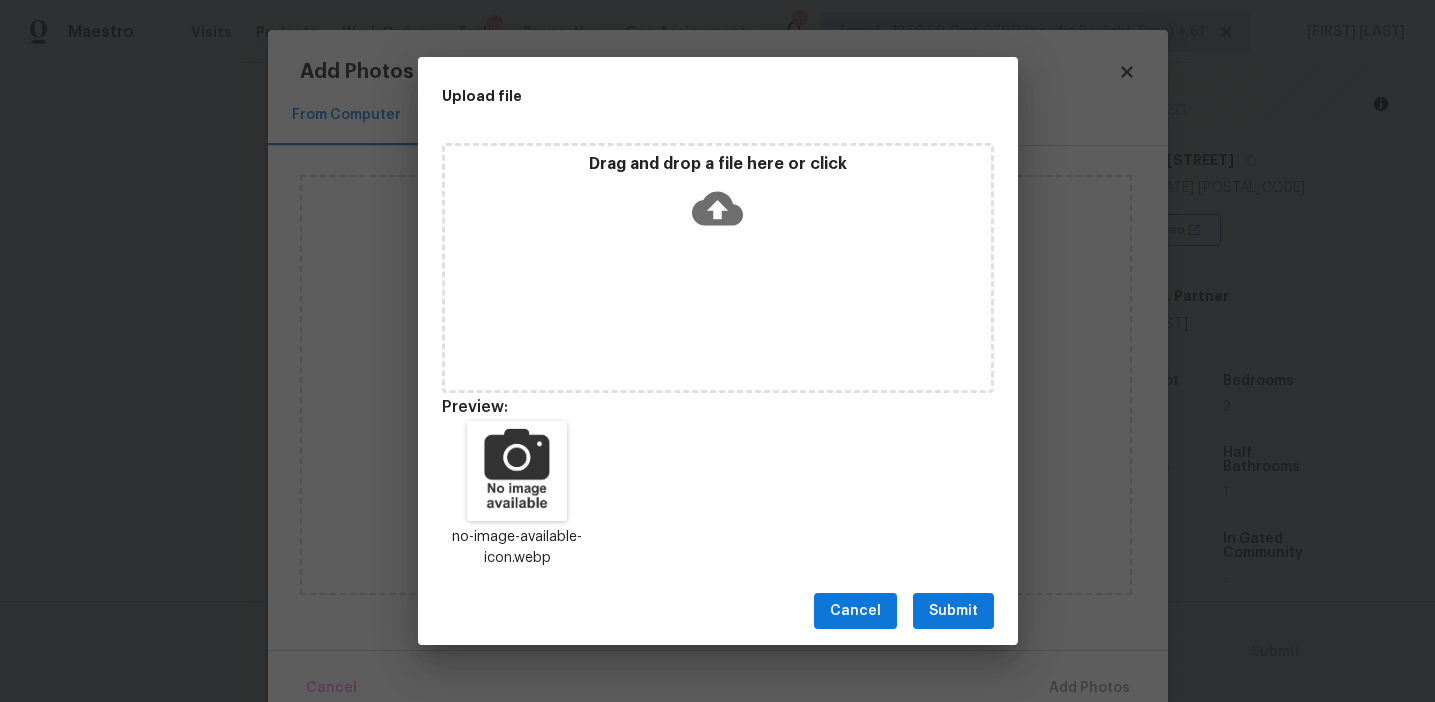 click on "Submit" at bounding box center (953, 611) 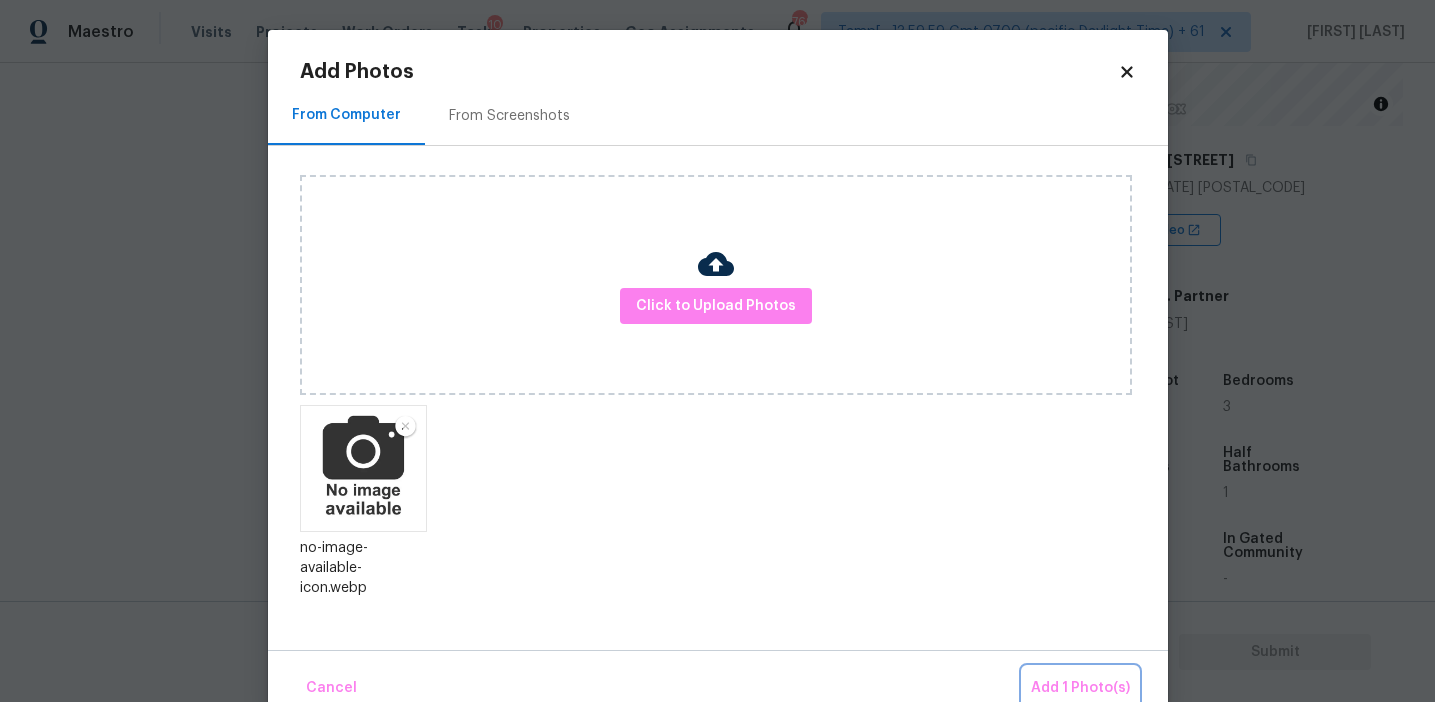 click on "Add 1 Photo(s)" at bounding box center (1080, 688) 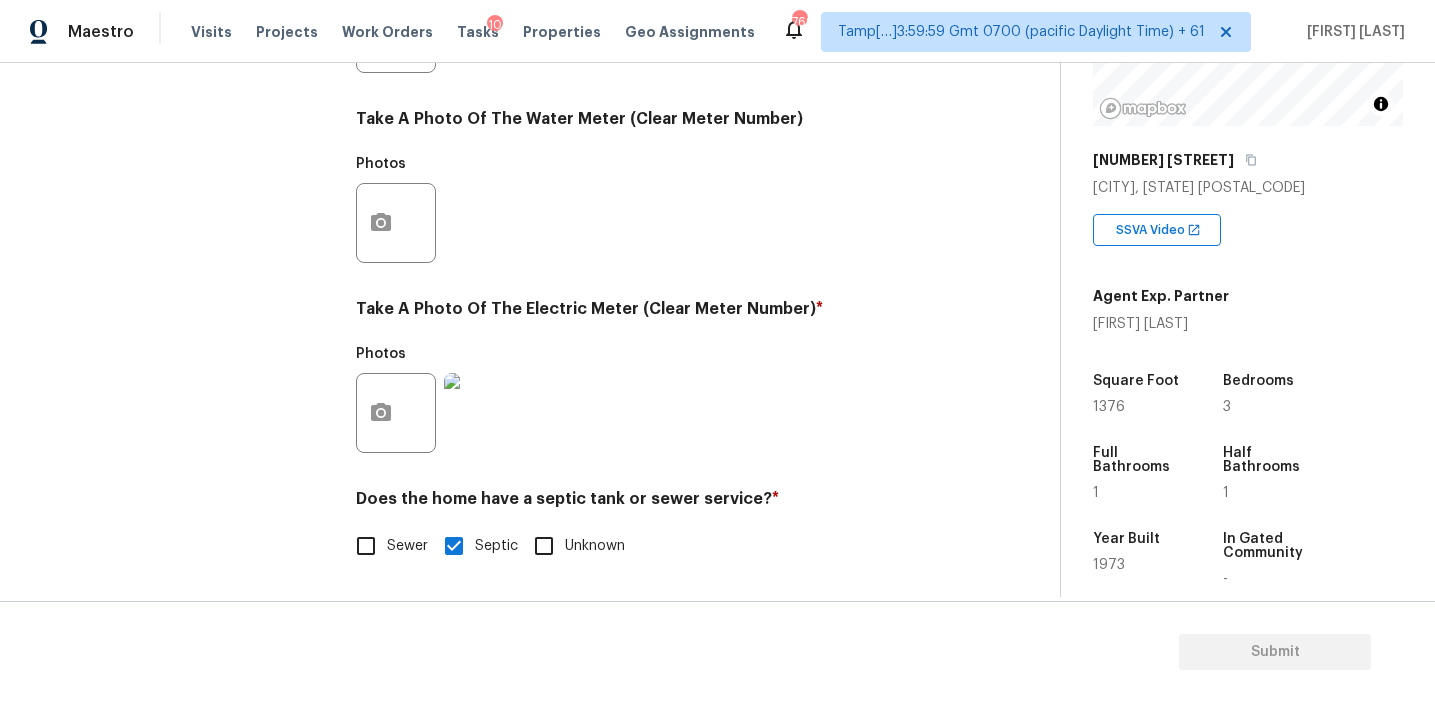 click on "Take A Photo Of The Electric Meter (Clear Meter Number)  *" at bounding box center [652, 313] 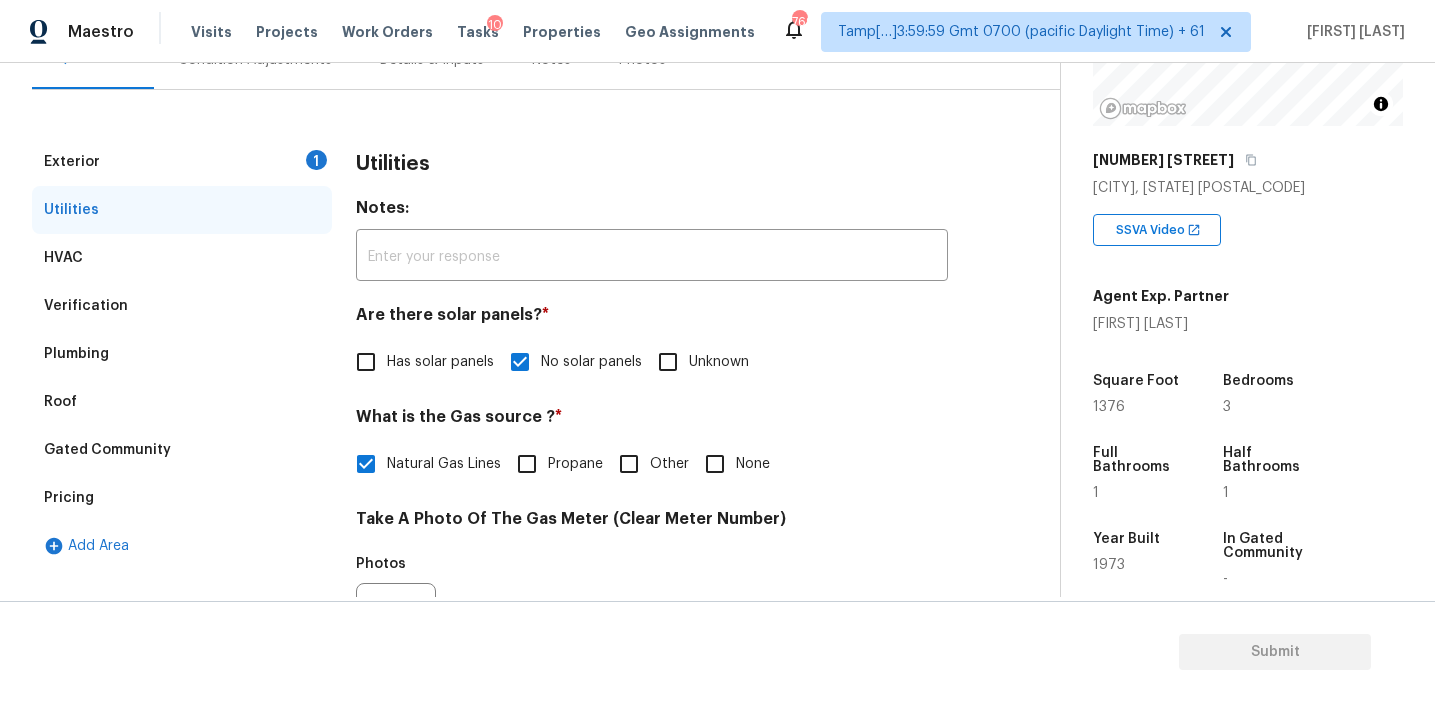 scroll, scrollTop: 186, scrollLeft: 0, axis: vertical 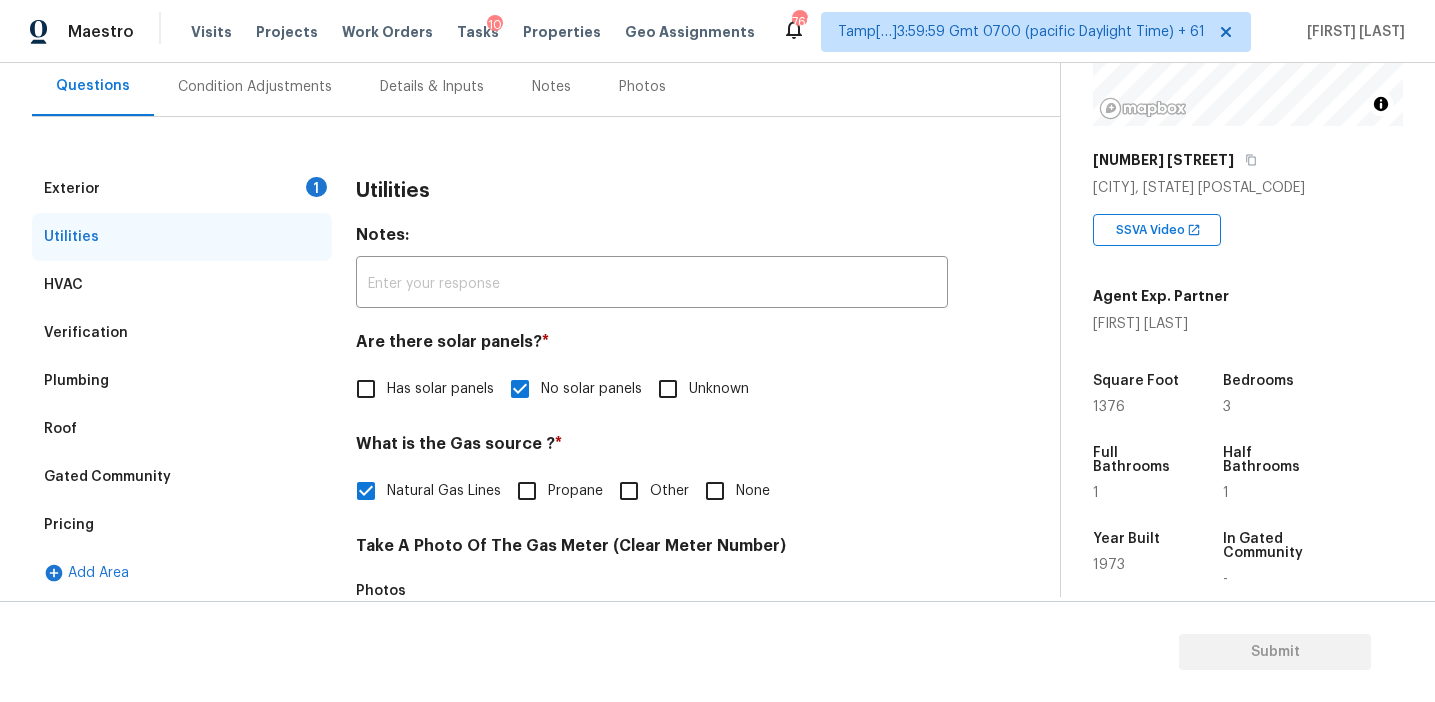click on "1" at bounding box center (316, 187) 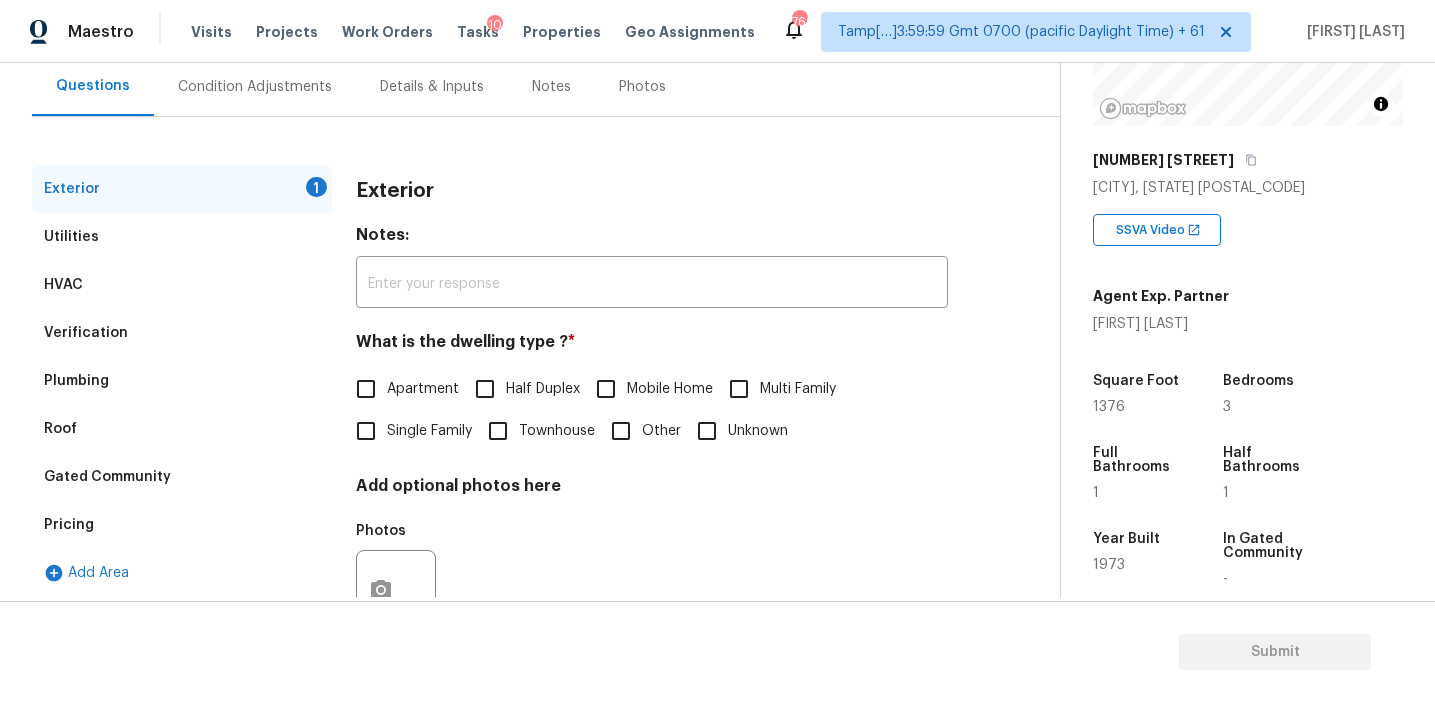 click on "Single Family" at bounding box center (366, 431) 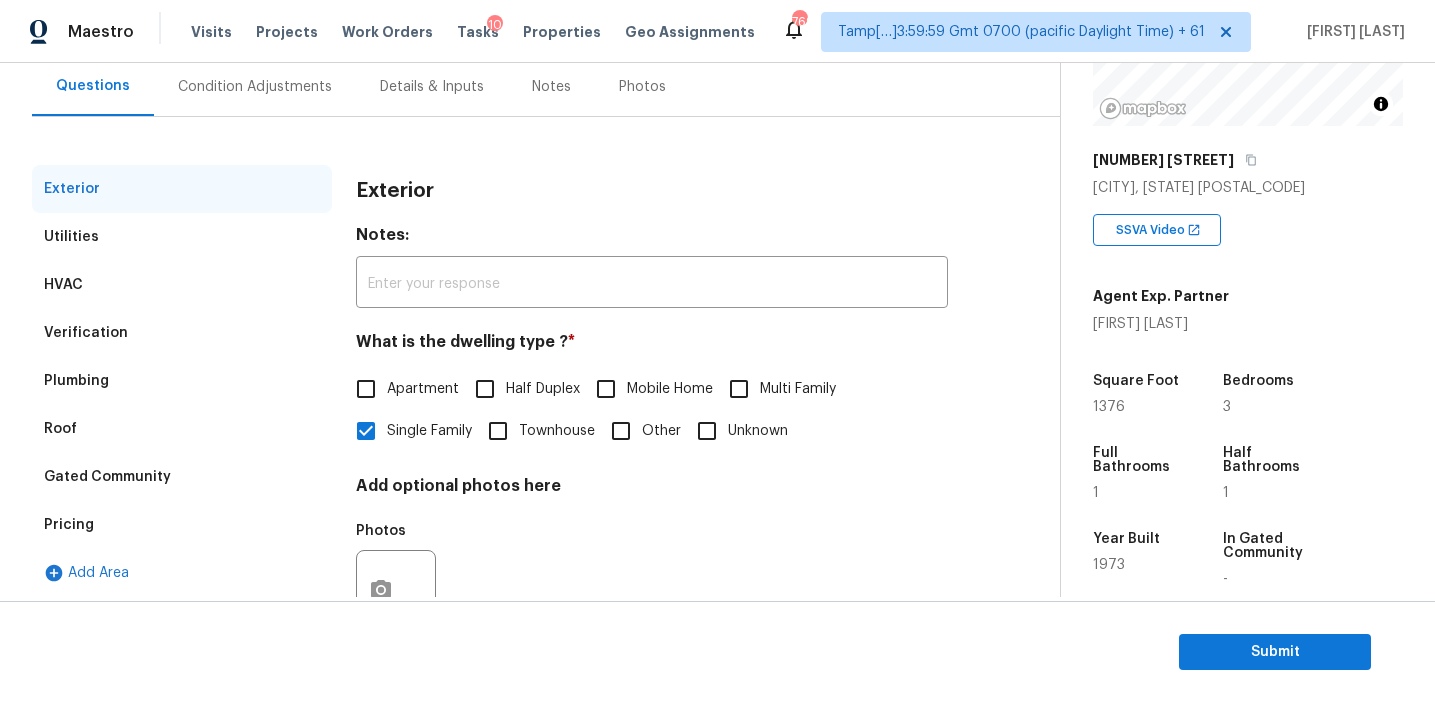click on "Condition Adjustments" at bounding box center (255, 87) 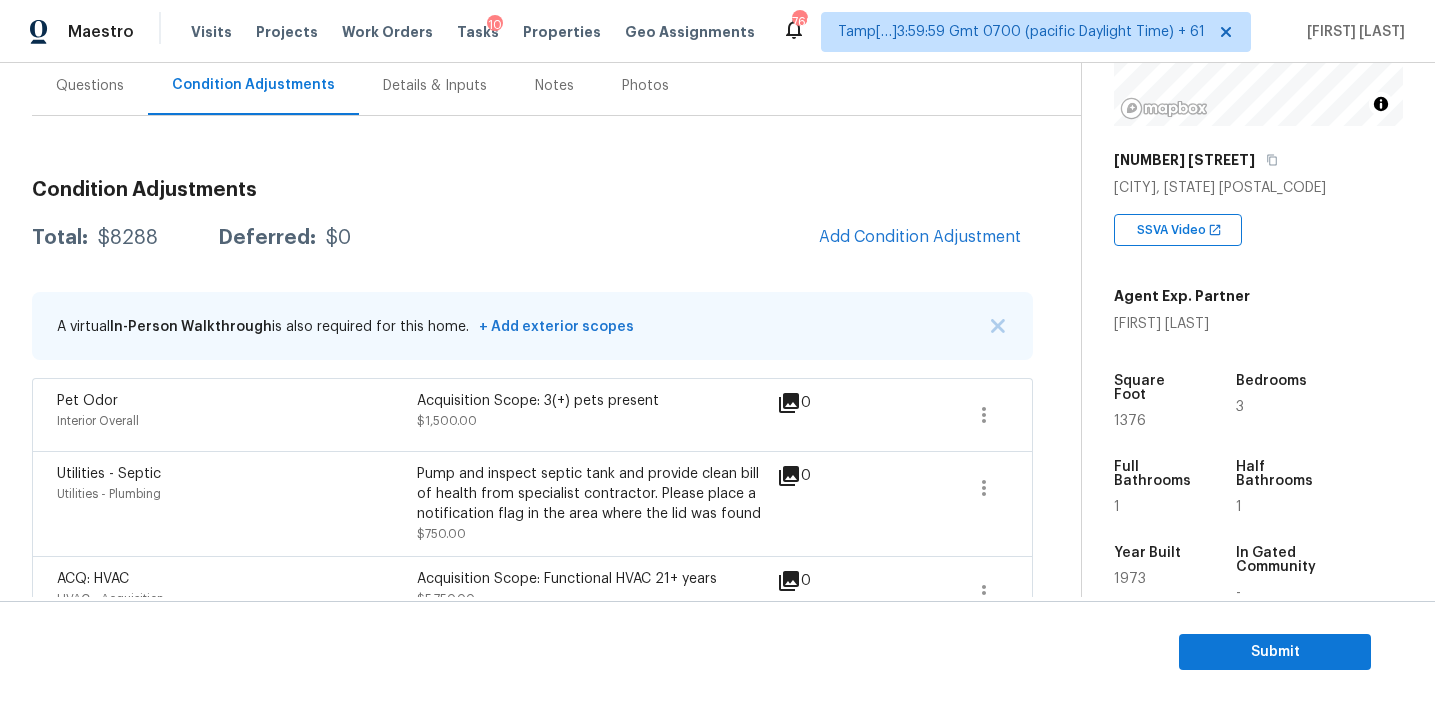 click on "Total:  $8288 Deferred:  $0 Add Condition Adjustment" at bounding box center [532, 238] 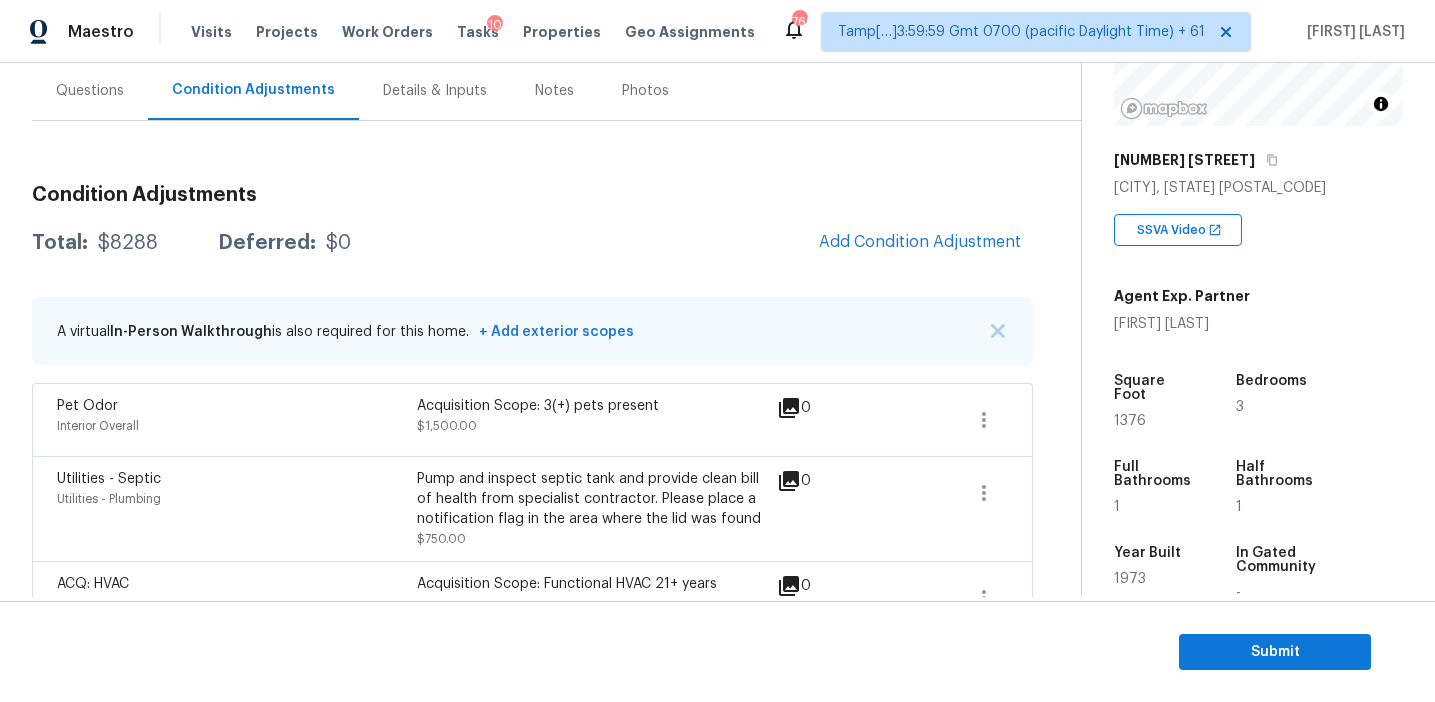 scroll, scrollTop: 181, scrollLeft: 0, axis: vertical 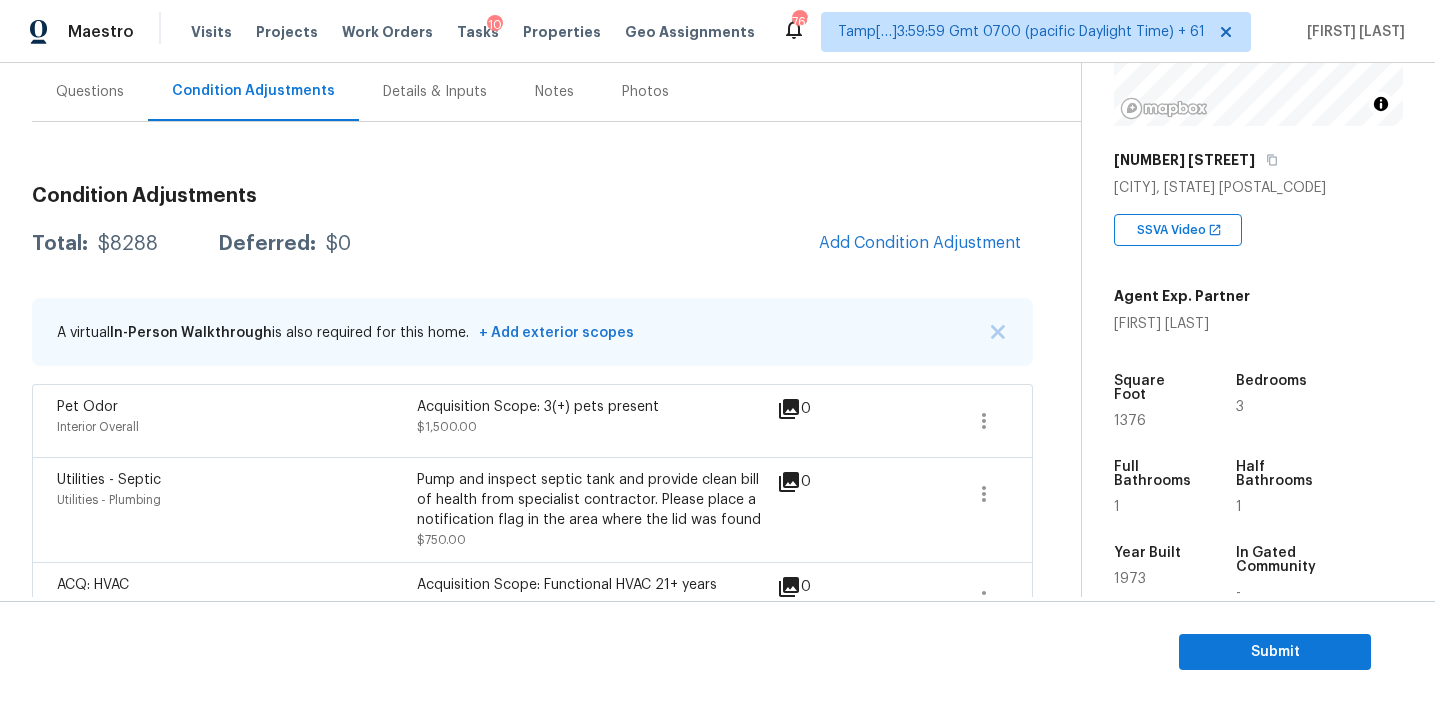 click on "Add Condition Adjustment" at bounding box center (920, 244) 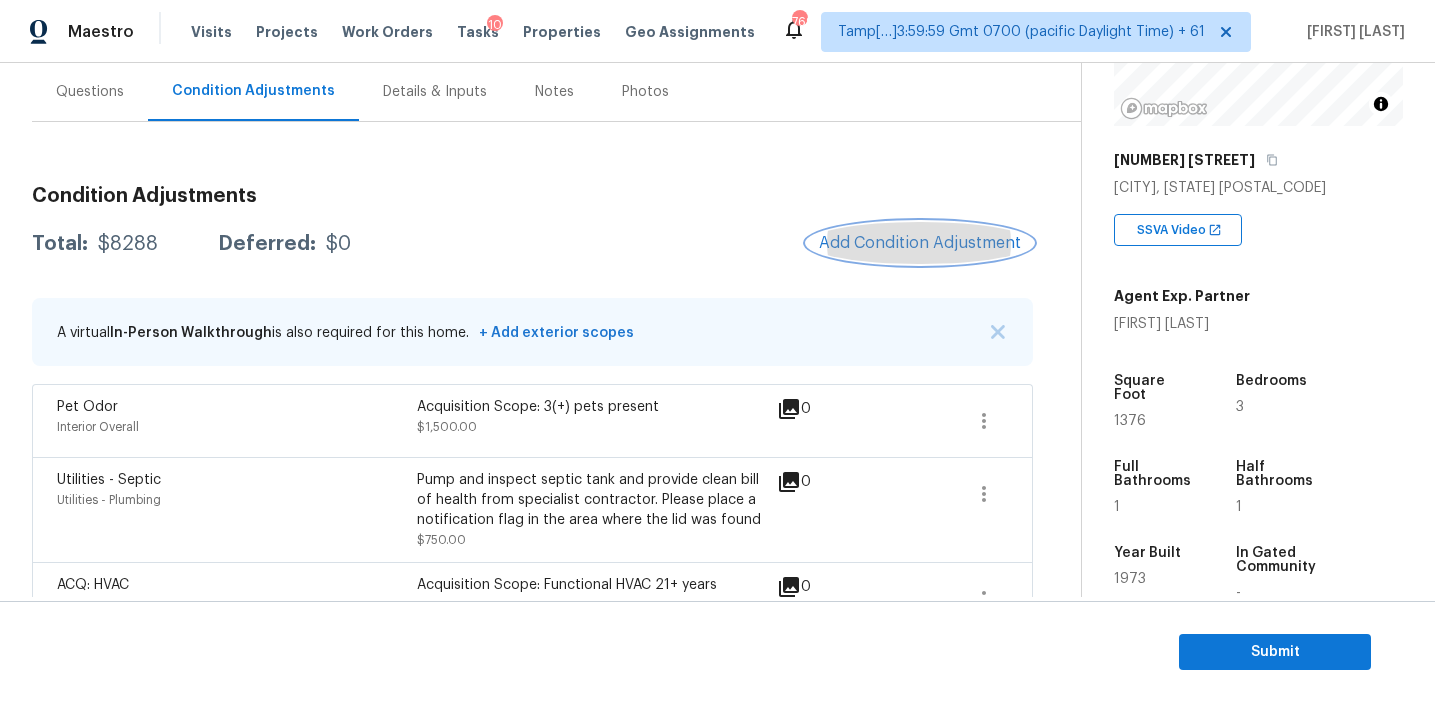 click on "Add Condition Adjustment" at bounding box center [920, 243] 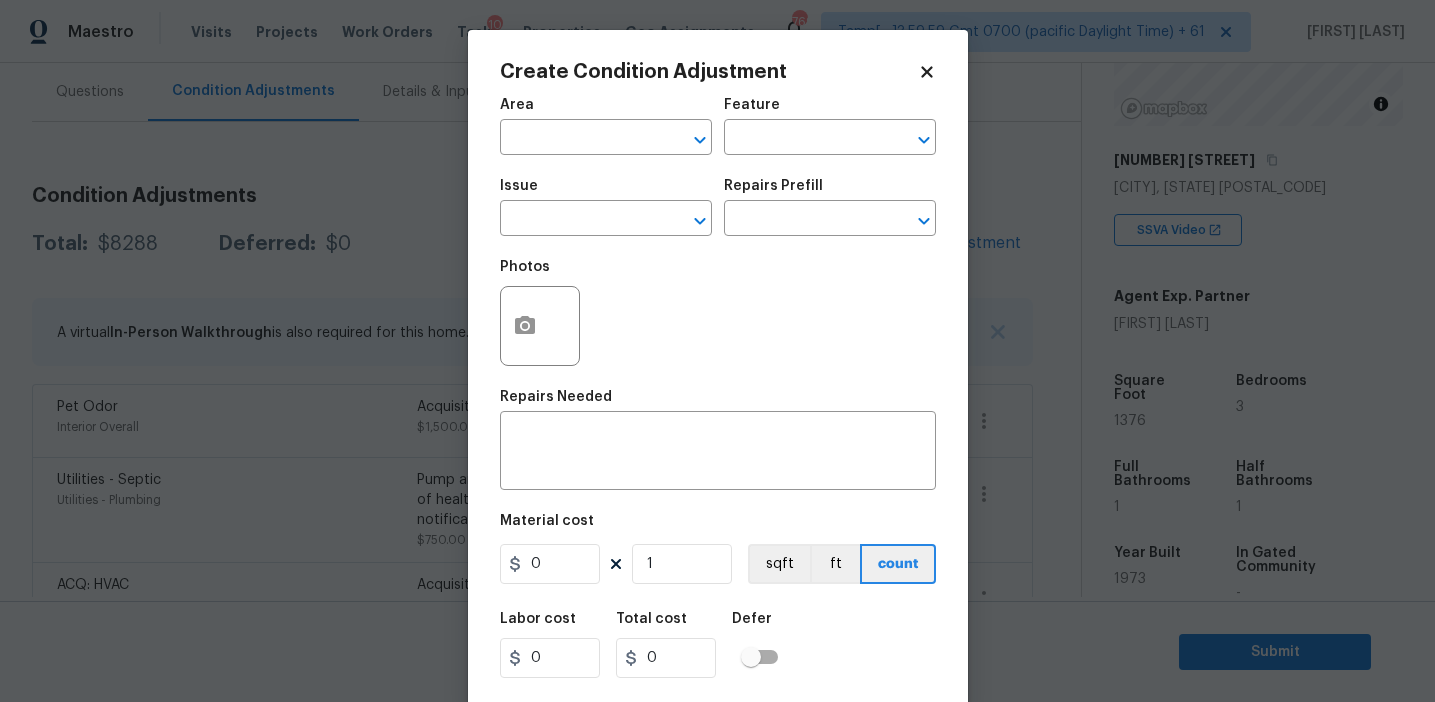 click on "Area" at bounding box center [606, 111] 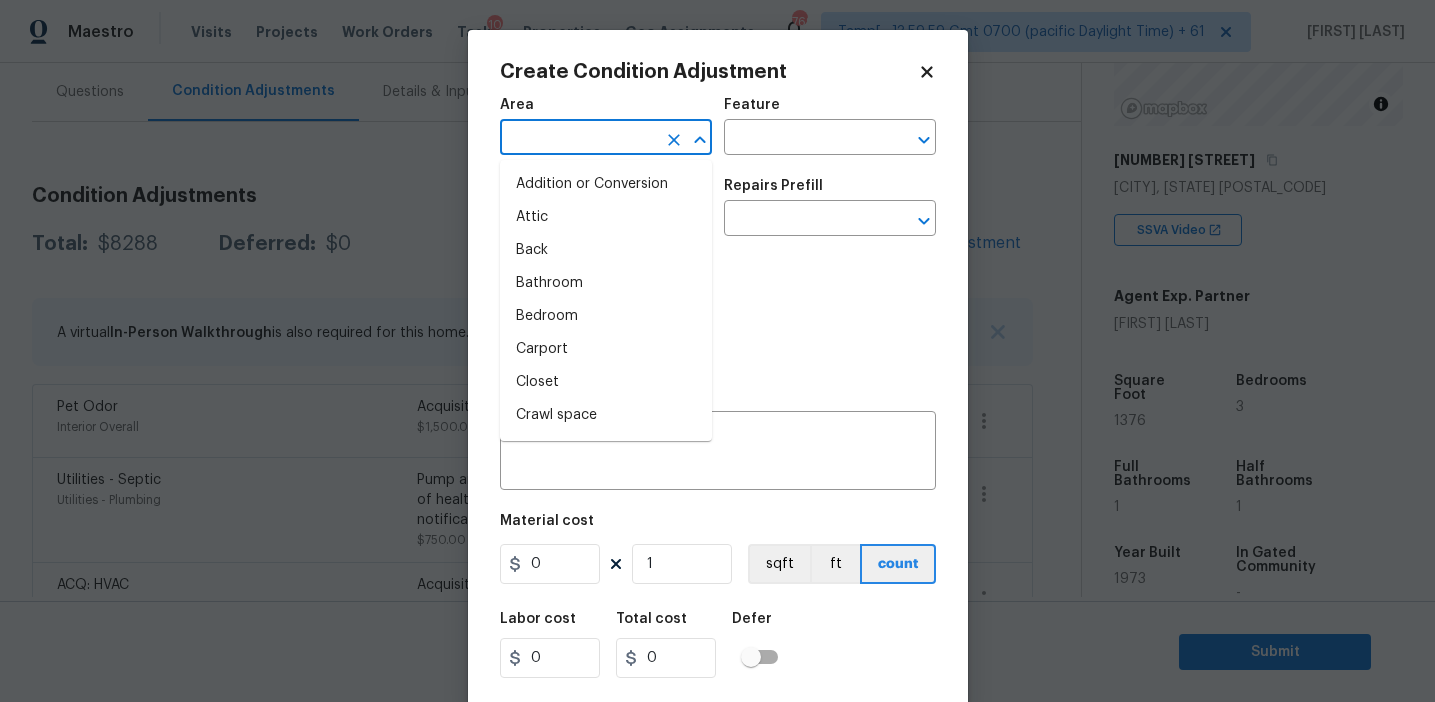 click at bounding box center (578, 139) 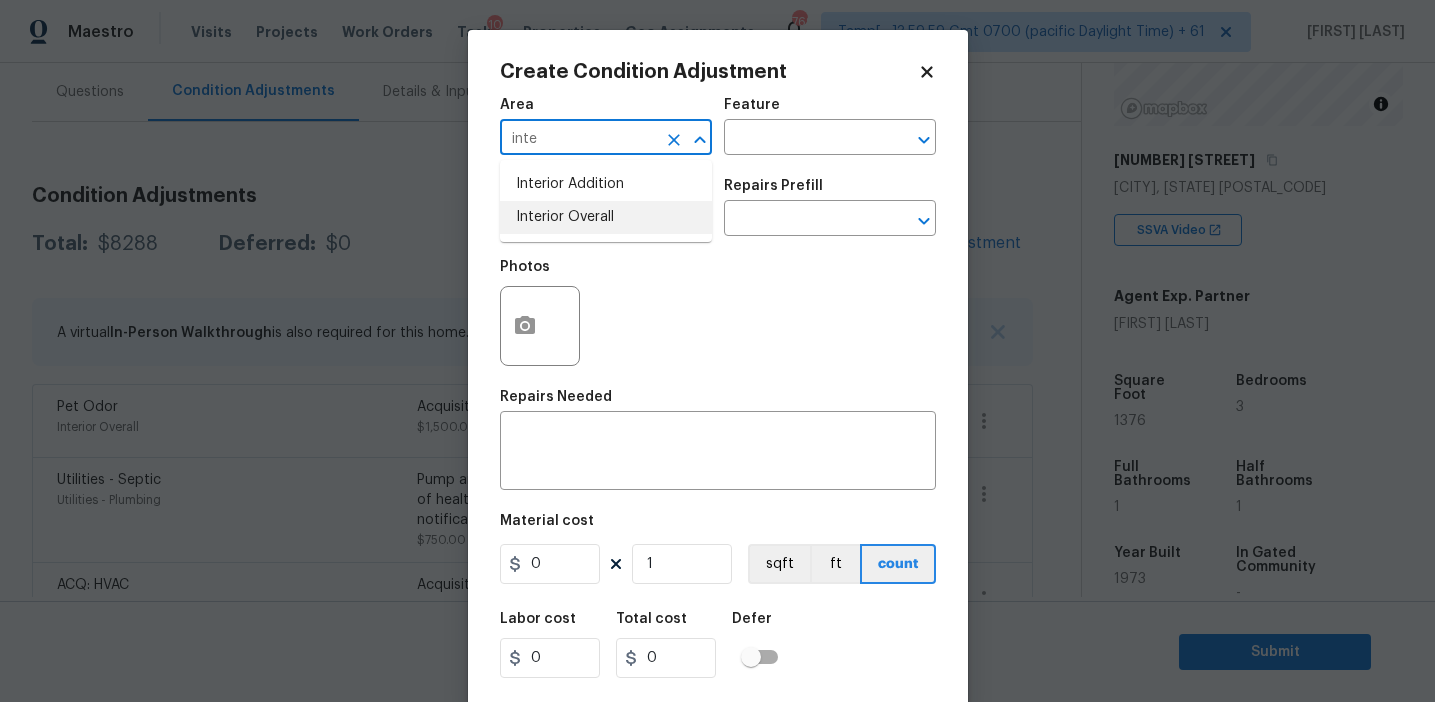 click on "Interior Overall" at bounding box center [606, 217] 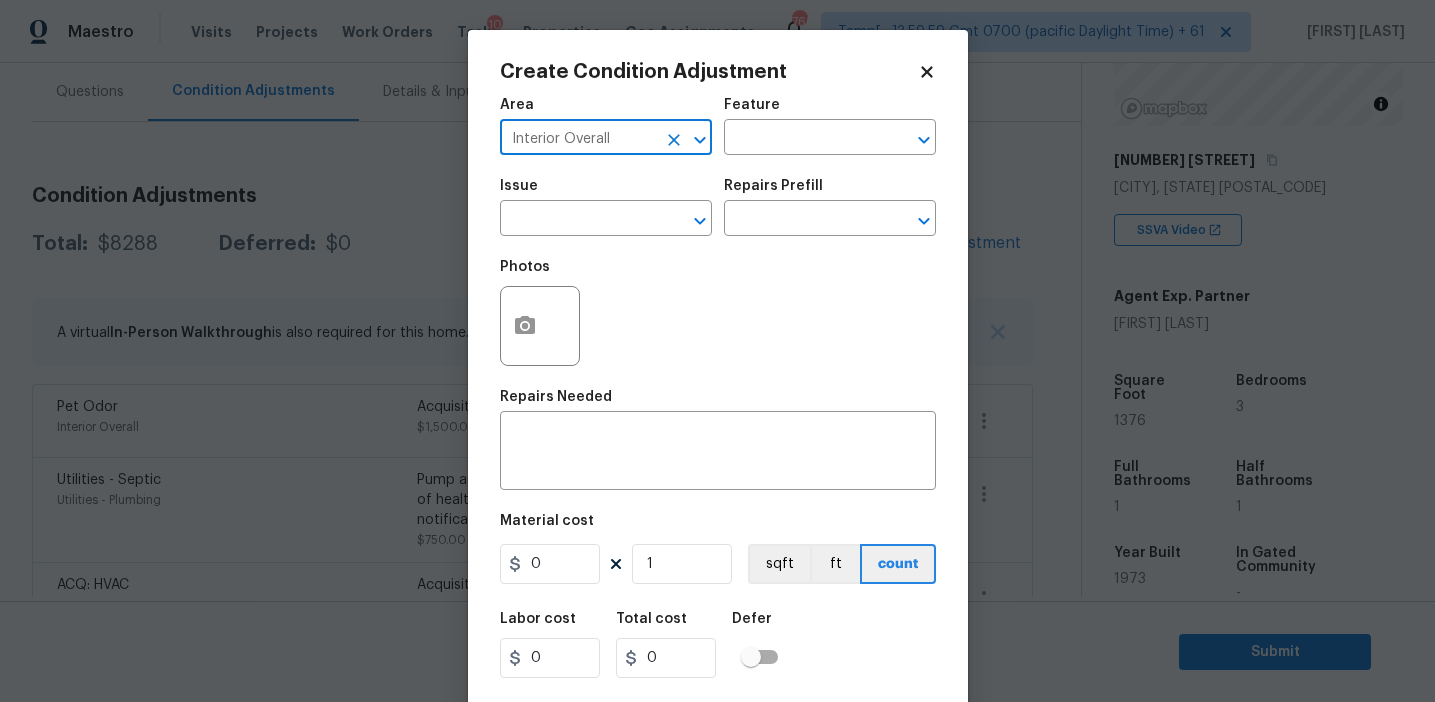 type on "Interior Overall" 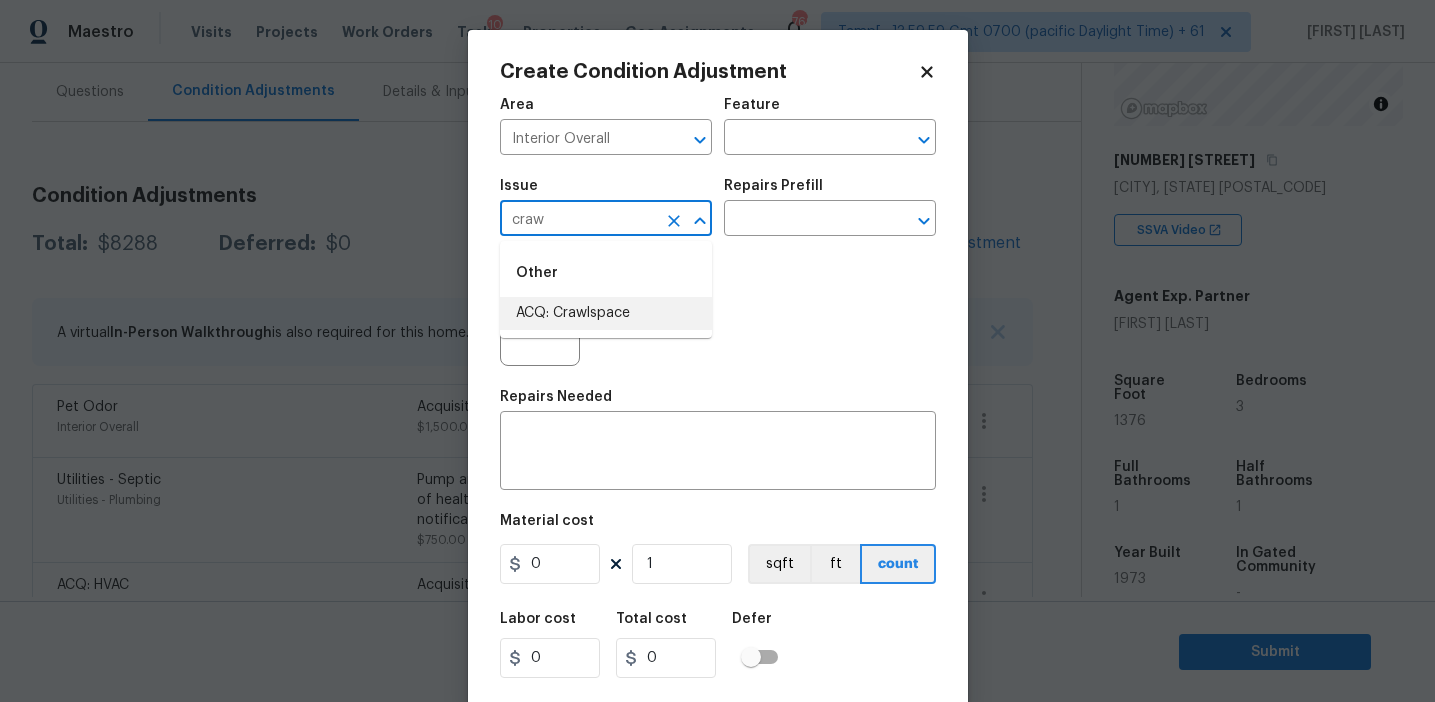 click on "ACQ: Crawlspace" at bounding box center [606, 313] 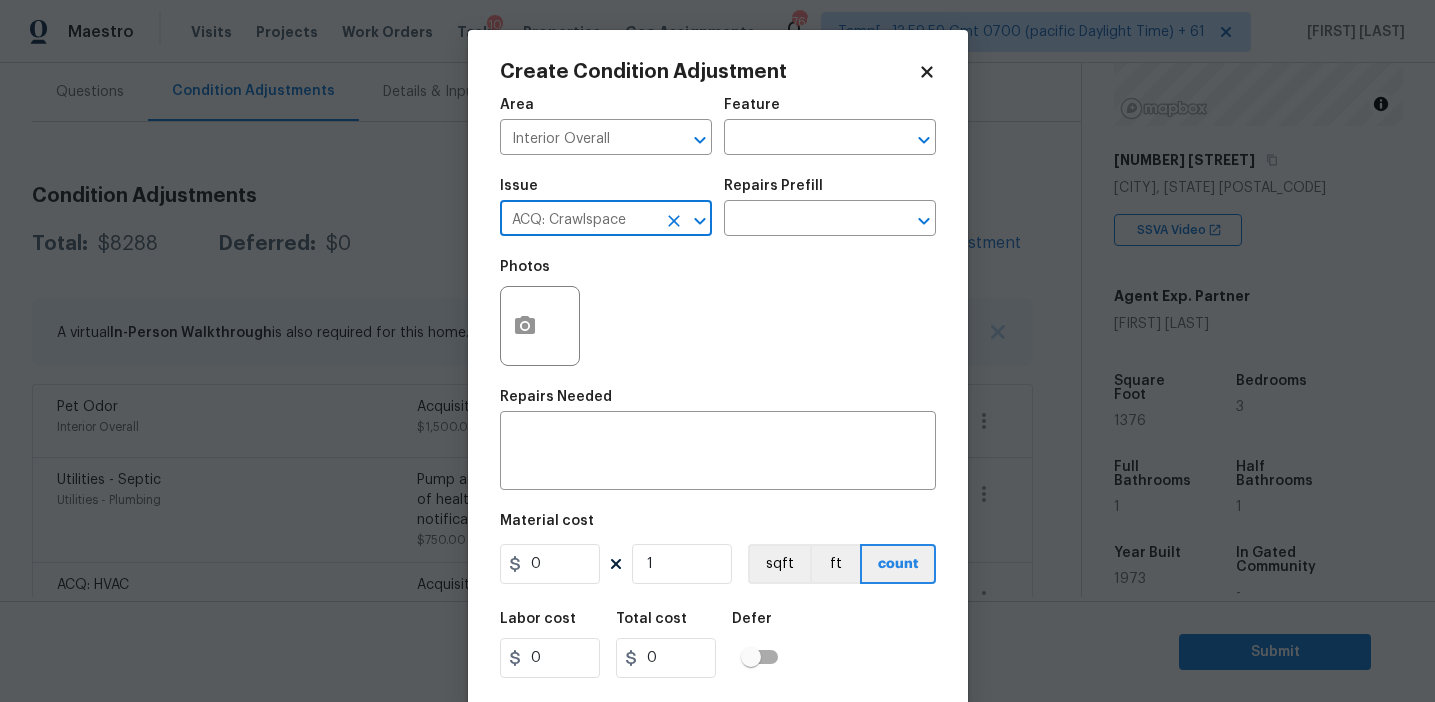 type on "ACQ: Crawlspace" 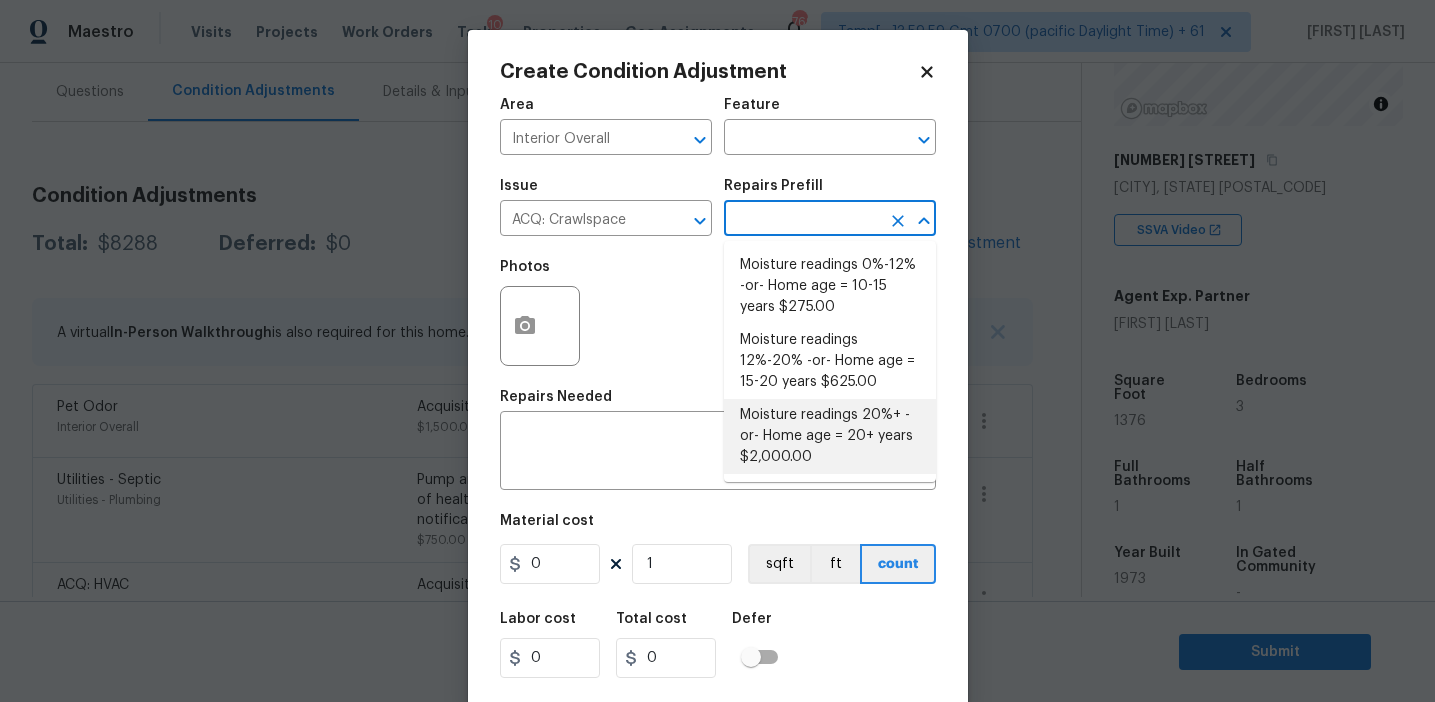 click on "Moisture readings 20%+ -or- Home age = 20+ years $2,000.00" at bounding box center [830, 436] 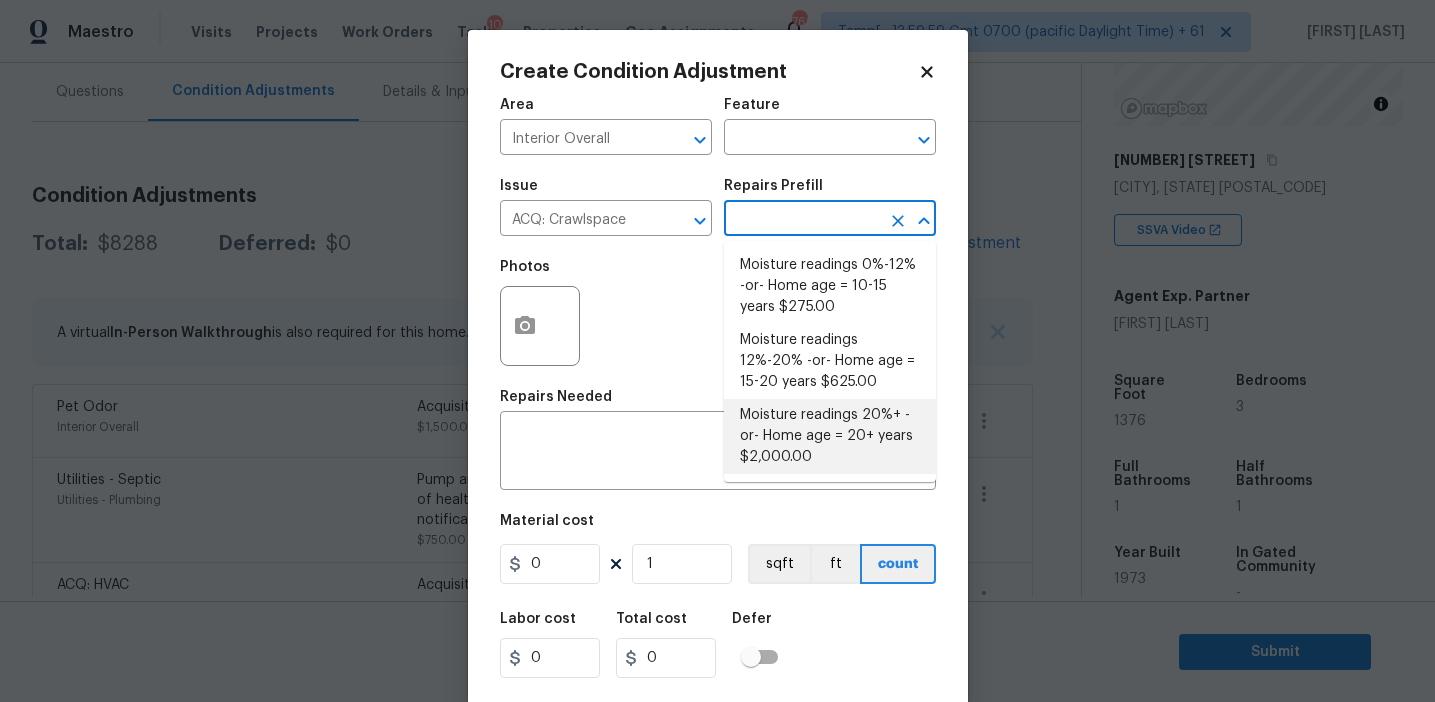 type on "Moisture readings 20%+ -or- Home age = 20+ years" 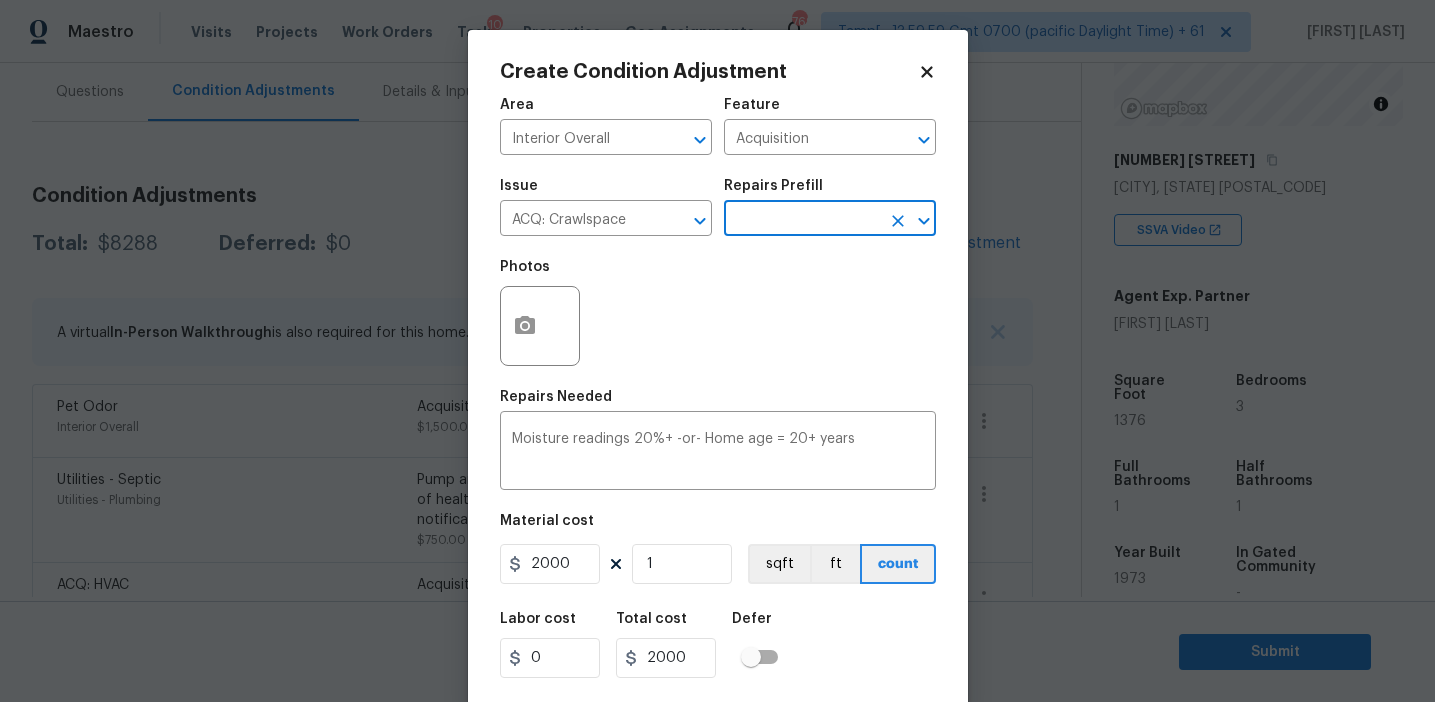 scroll, scrollTop: 45, scrollLeft: 0, axis: vertical 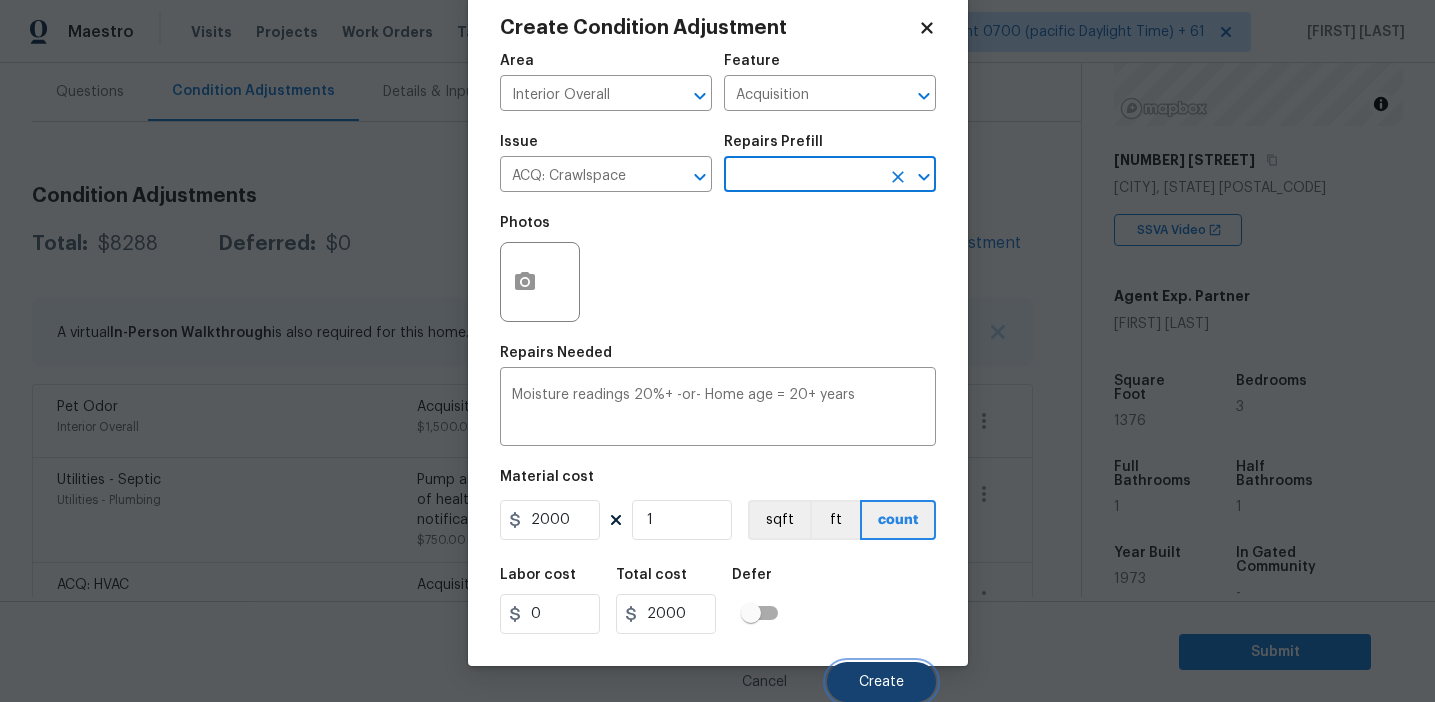 click on "Create" at bounding box center (881, 682) 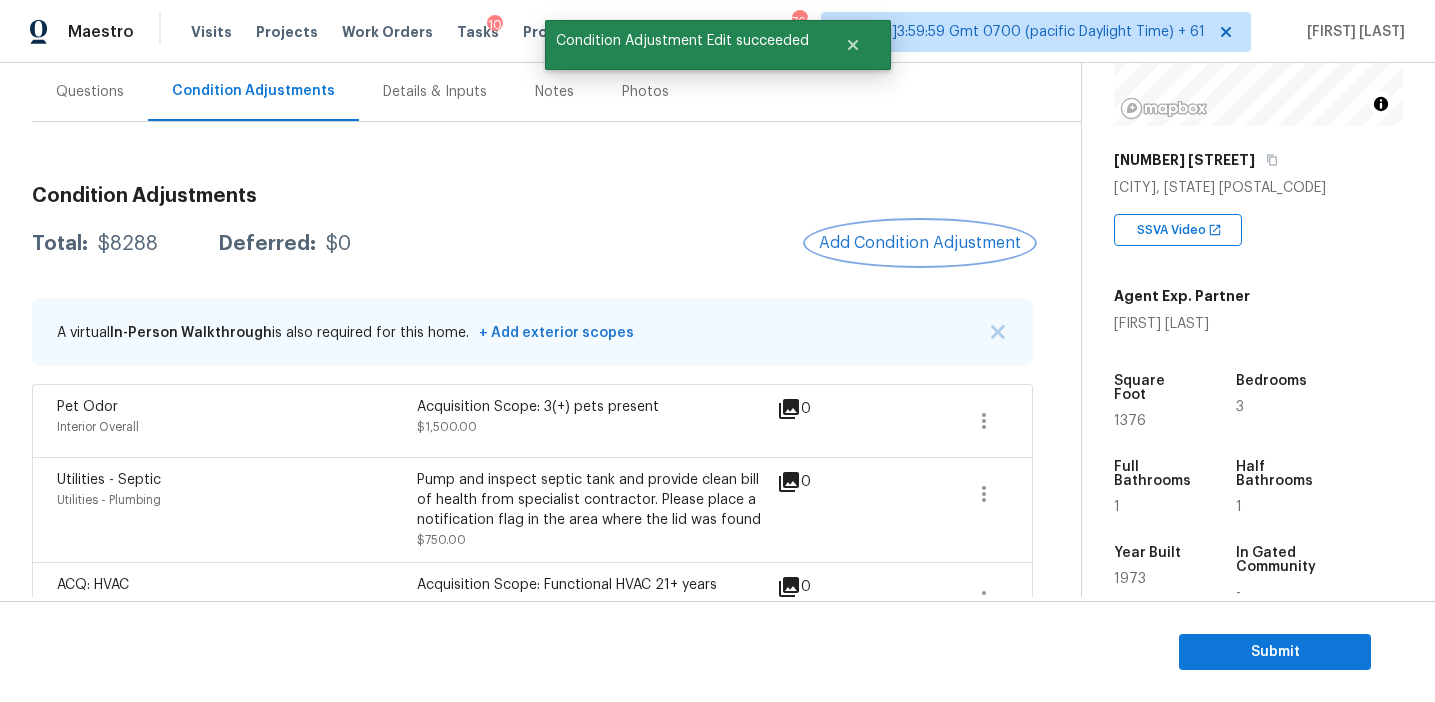 scroll, scrollTop: 0, scrollLeft: 0, axis: both 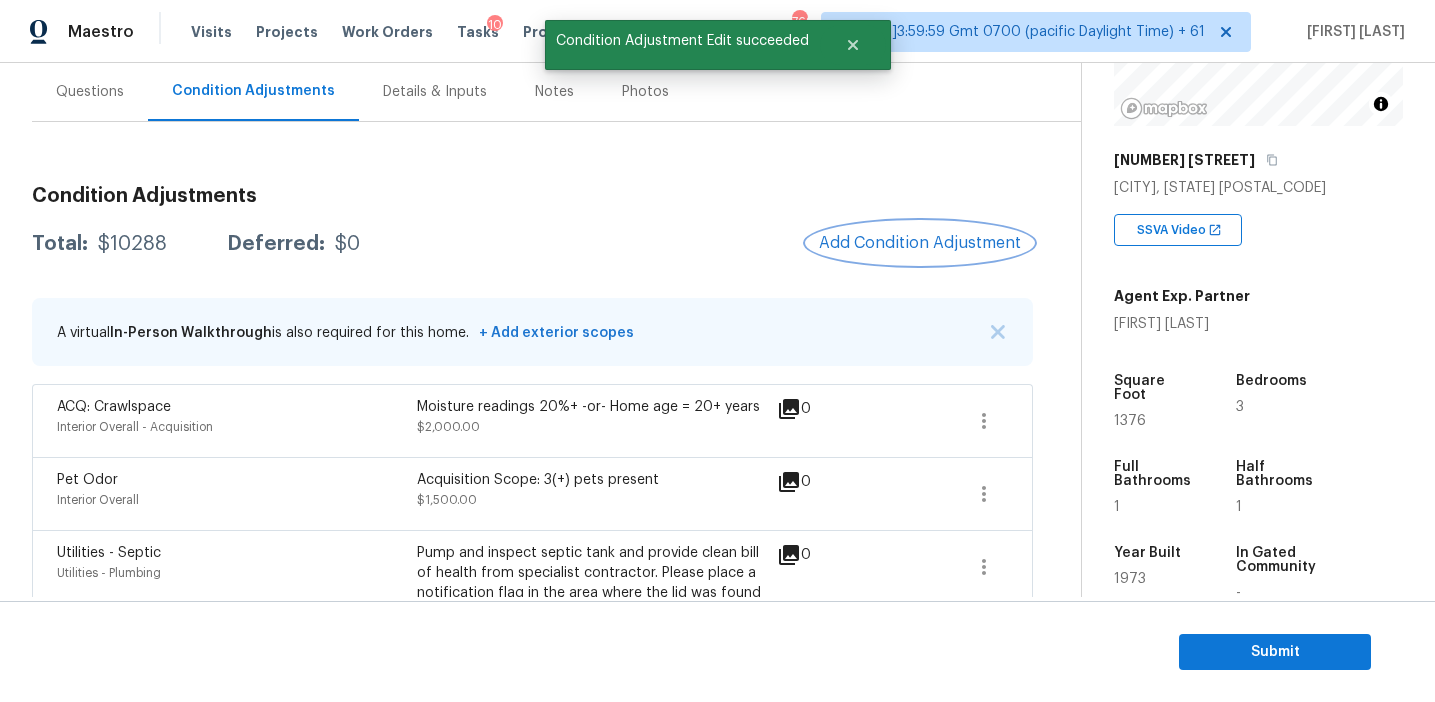 click on "Add Condition Adjustment" at bounding box center (920, 243) 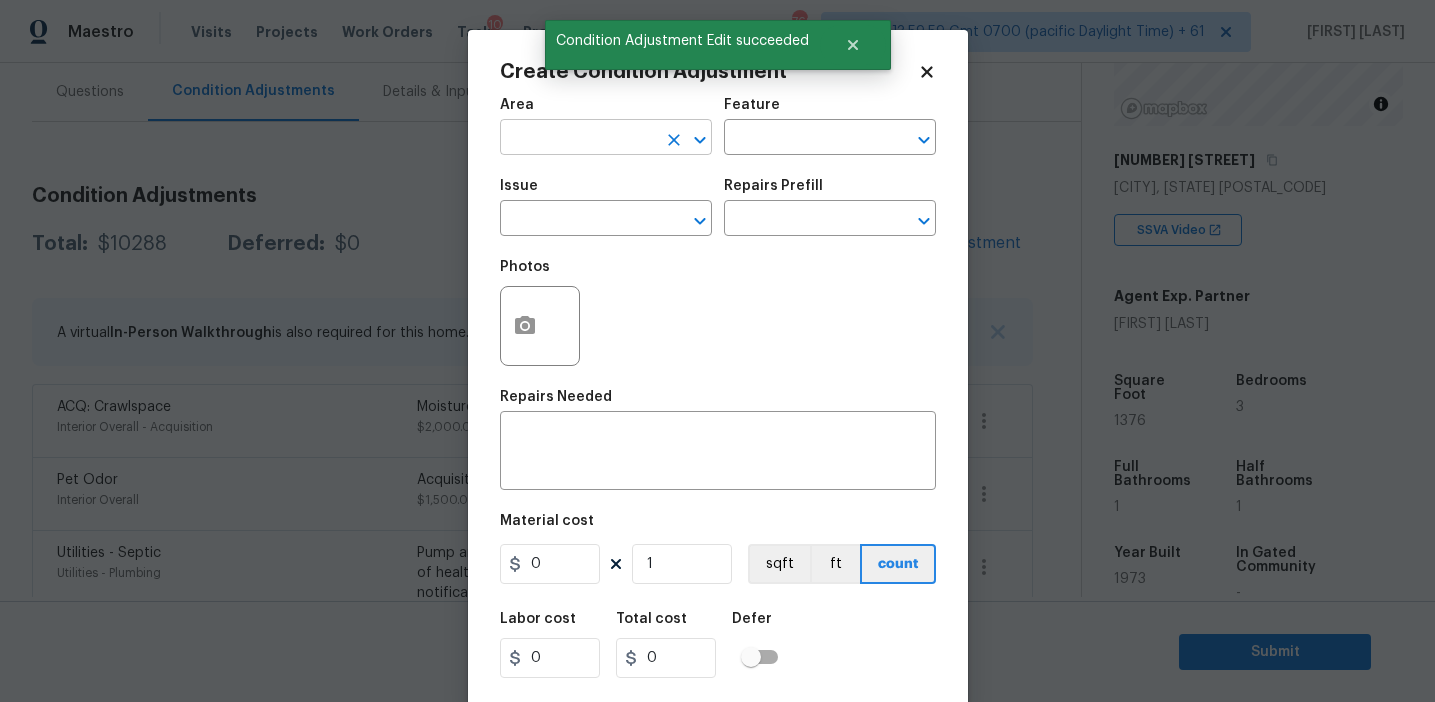 click at bounding box center [578, 139] 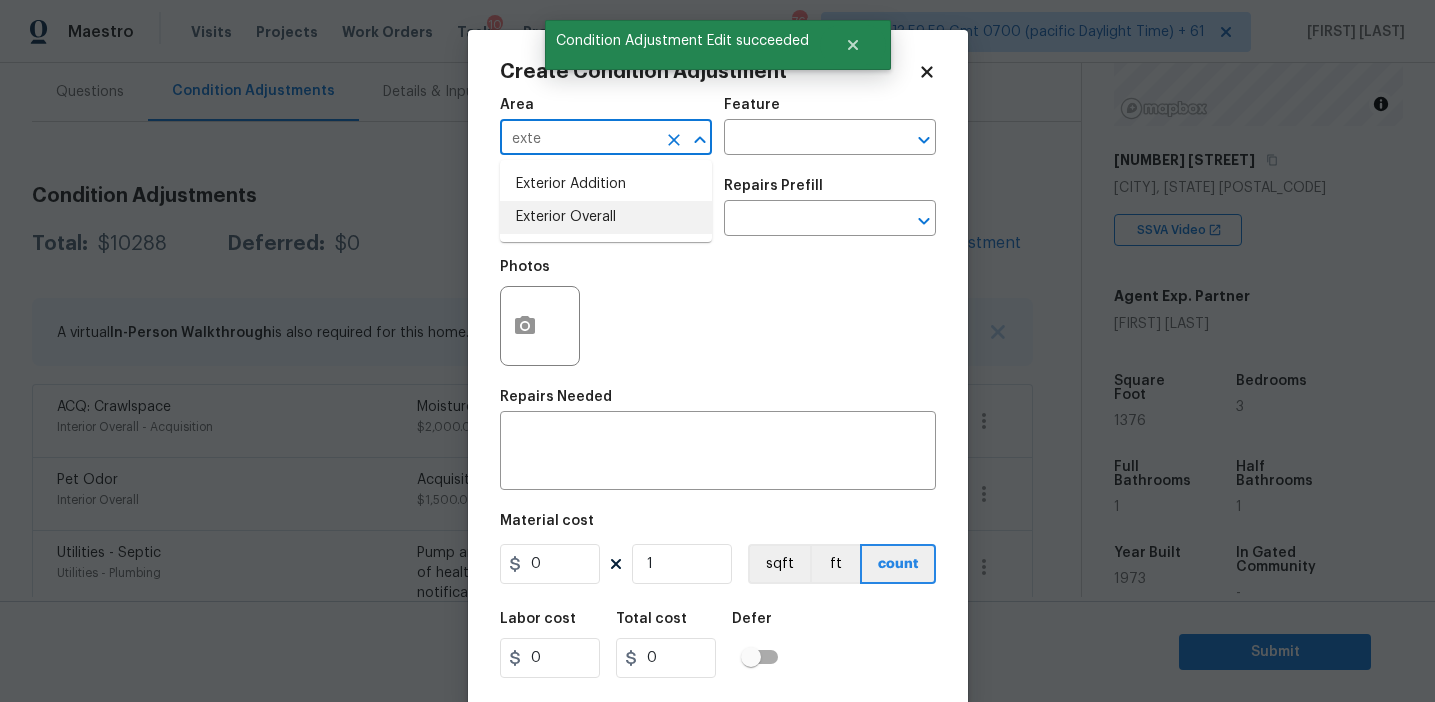 click on "Exterior Overall" at bounding box center [606, 217] 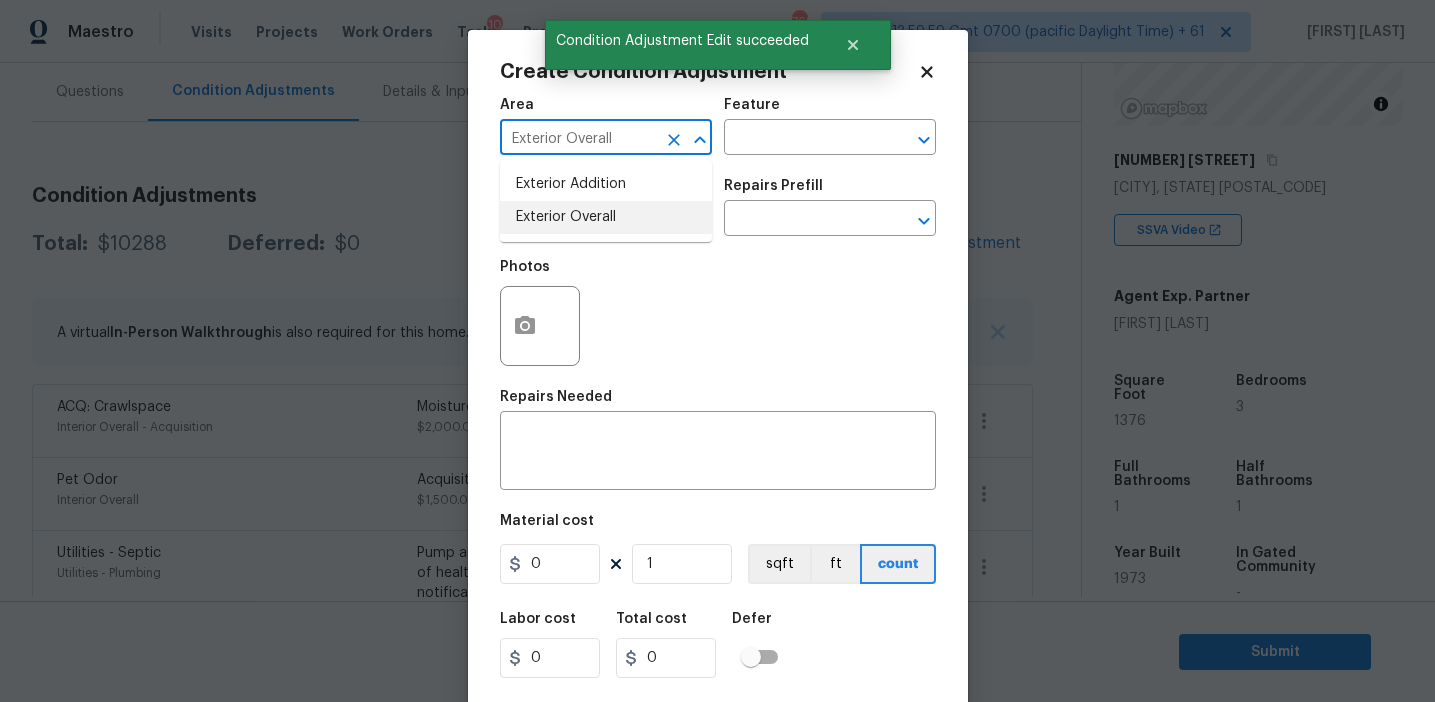 type on "Exterior Overall" 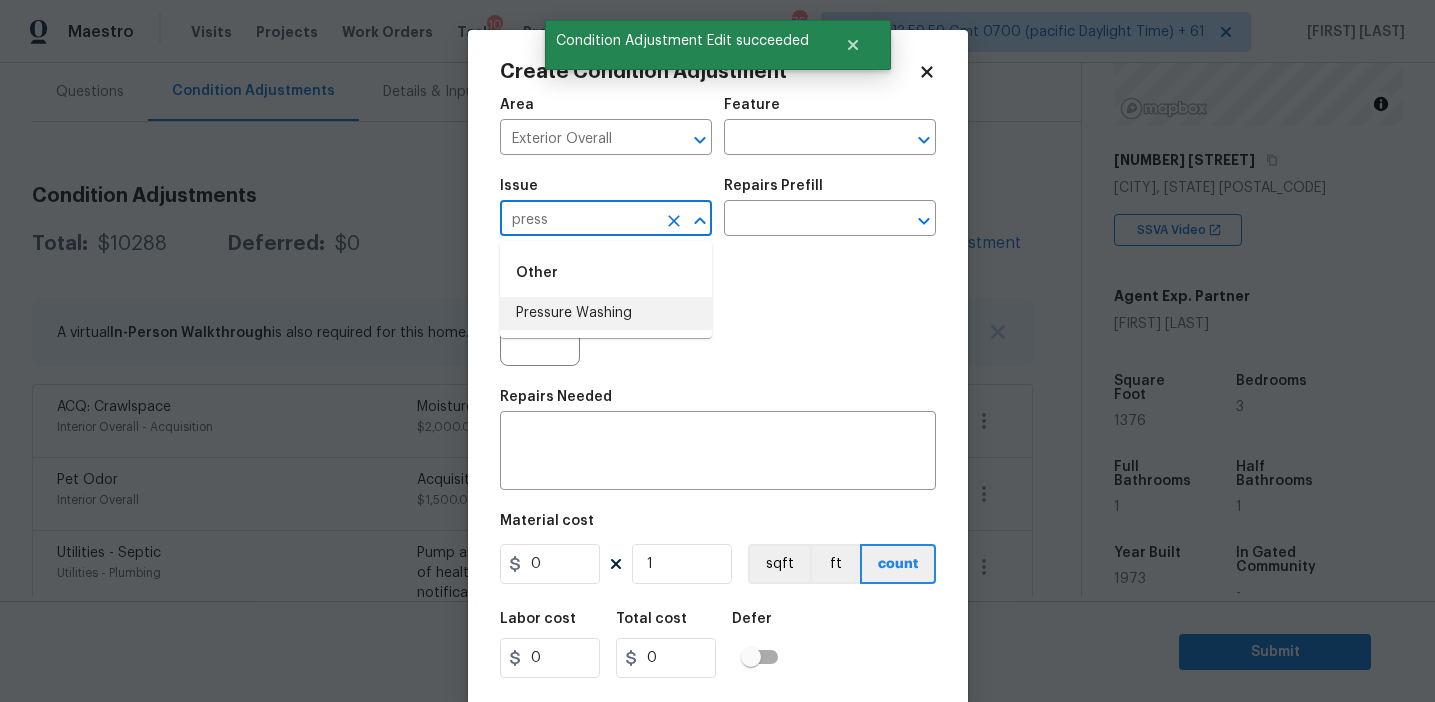 click on "Pressure Washing" at bounding box center (606, 313) 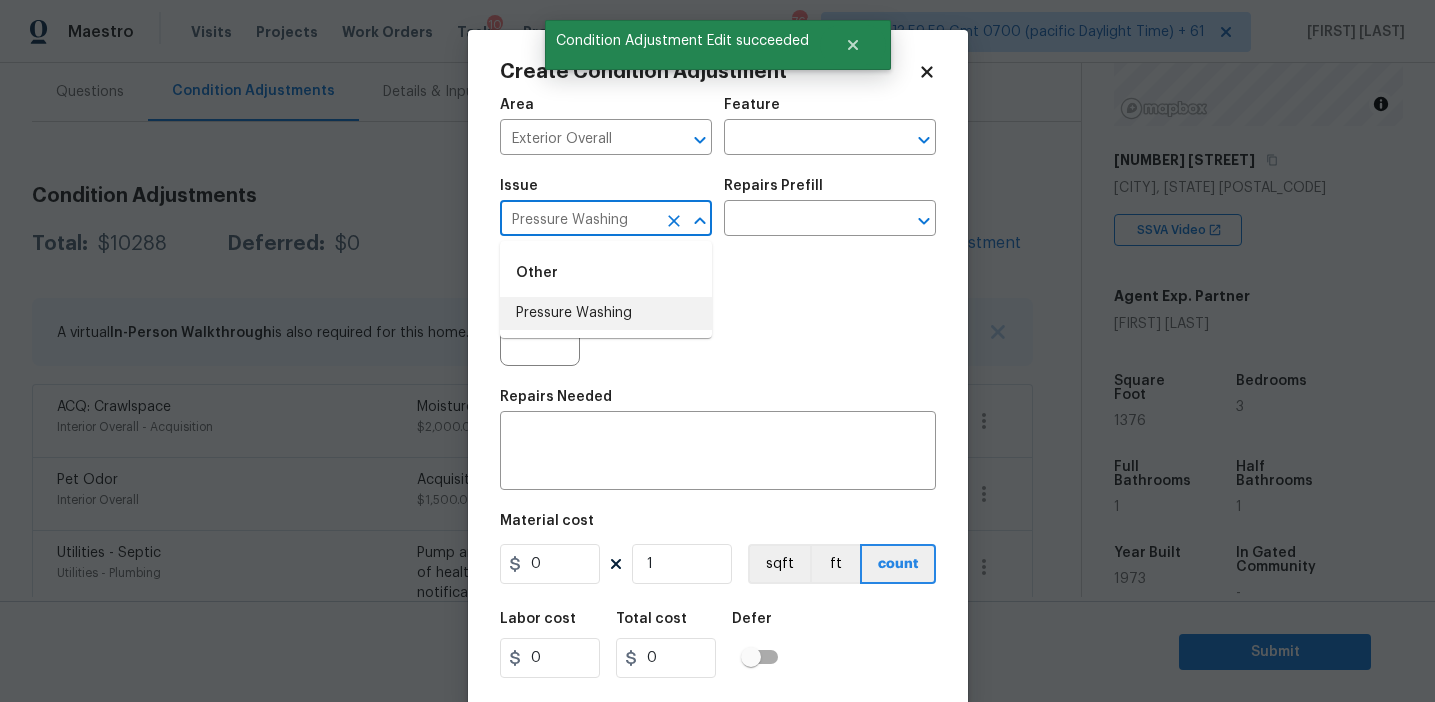 type on "Pressure Washing" 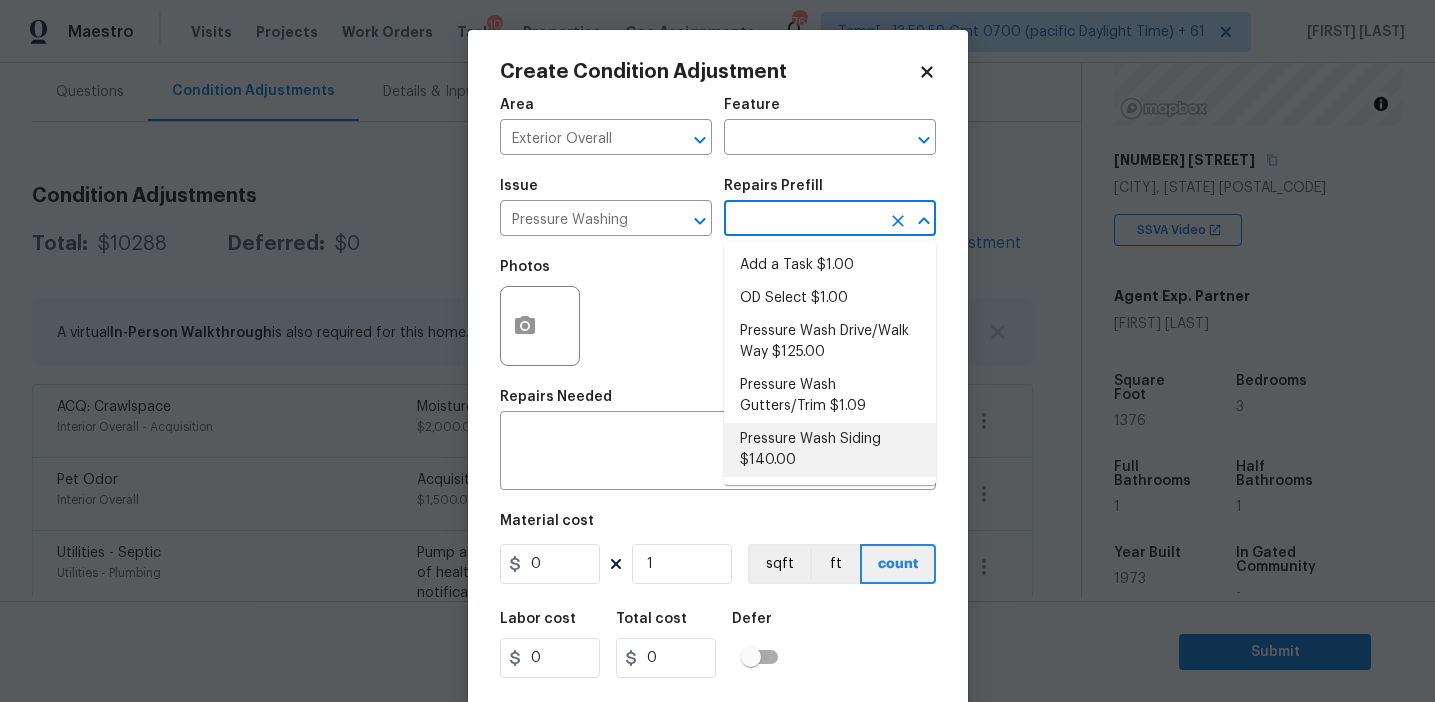 click on "Pressure Wash Siding $140.00" at bounding box center [830, 450] 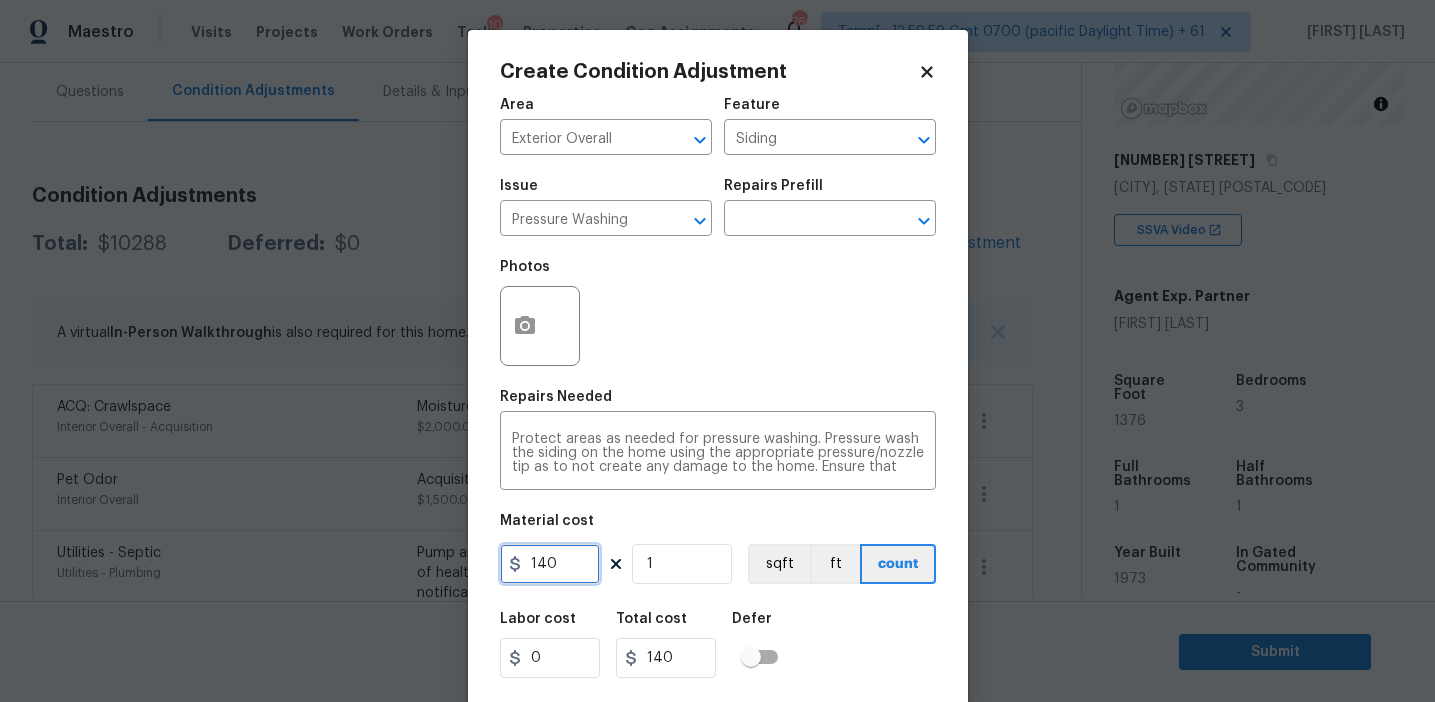 click on "140" at bounding box center [550, 564] 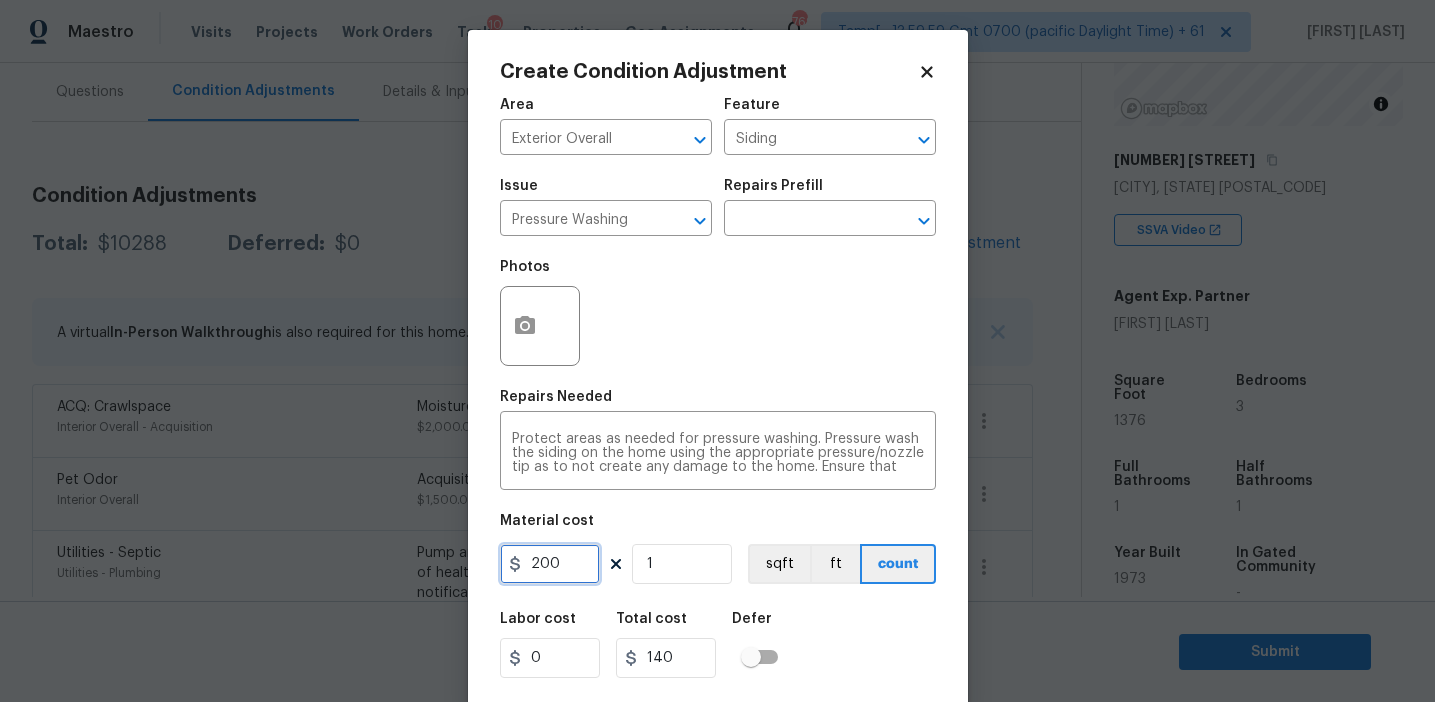type on "200" 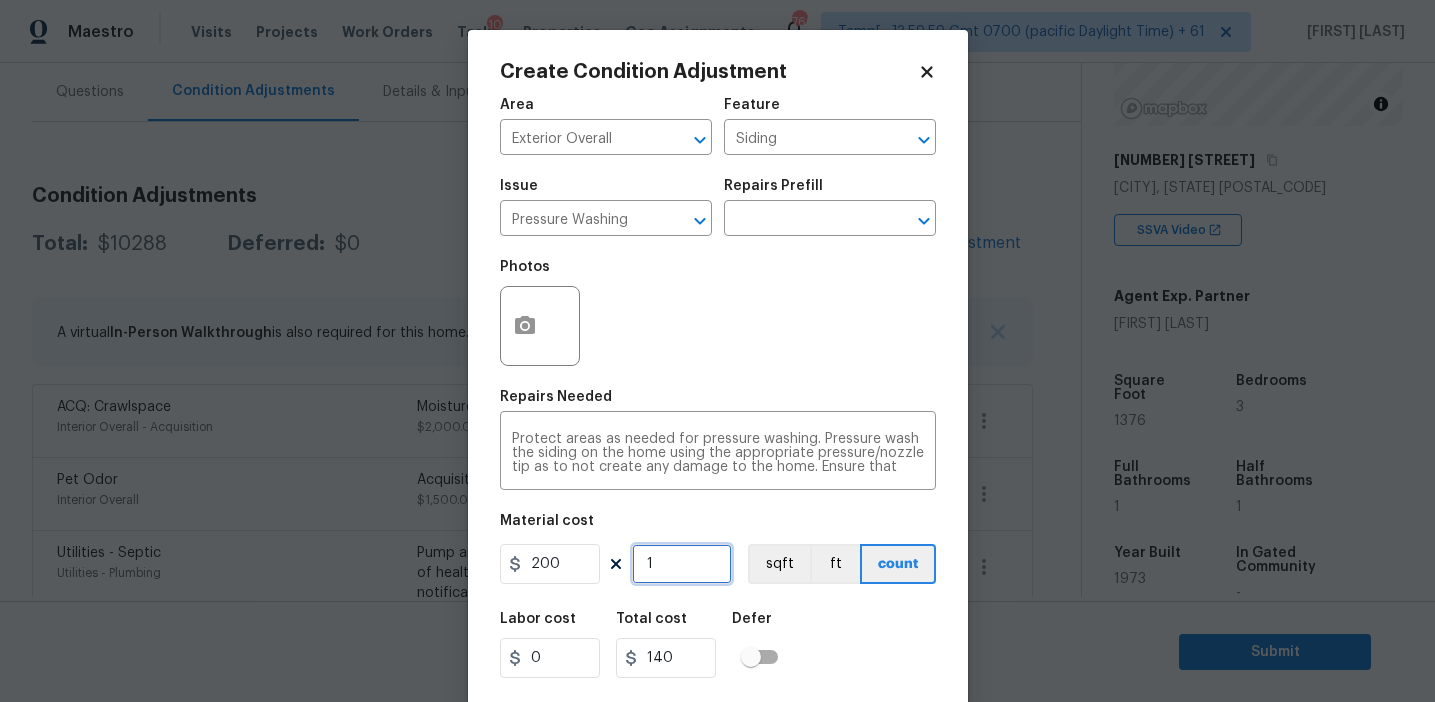 type on "200" 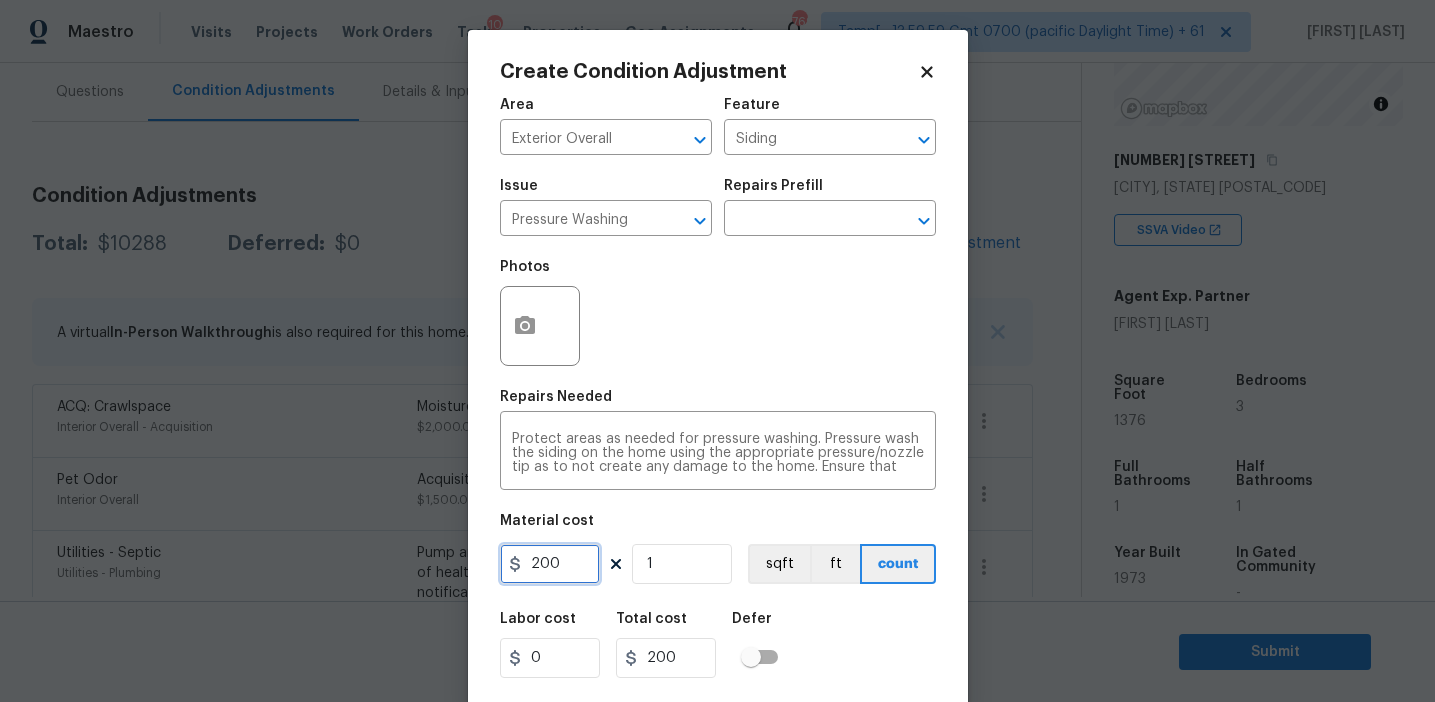 click on "200" at bounding box center (550, 564) 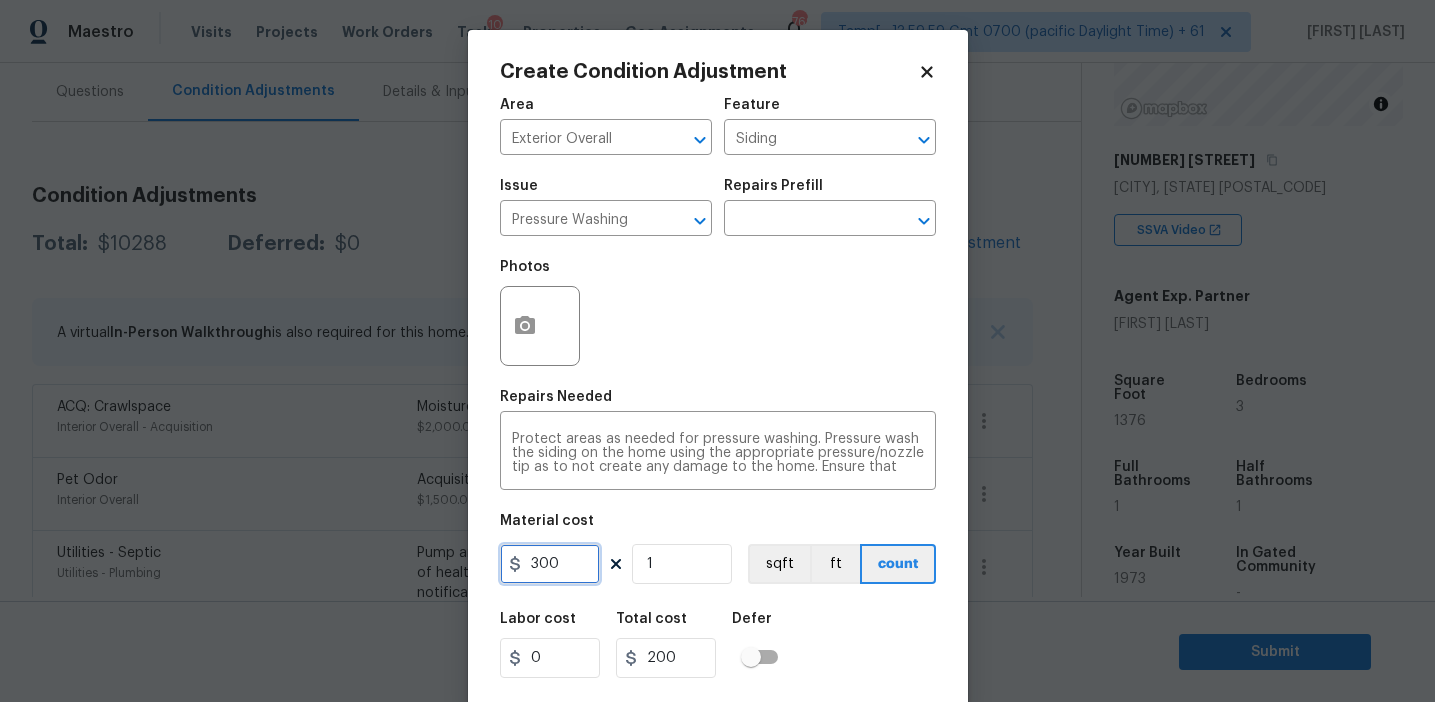 type on "300" 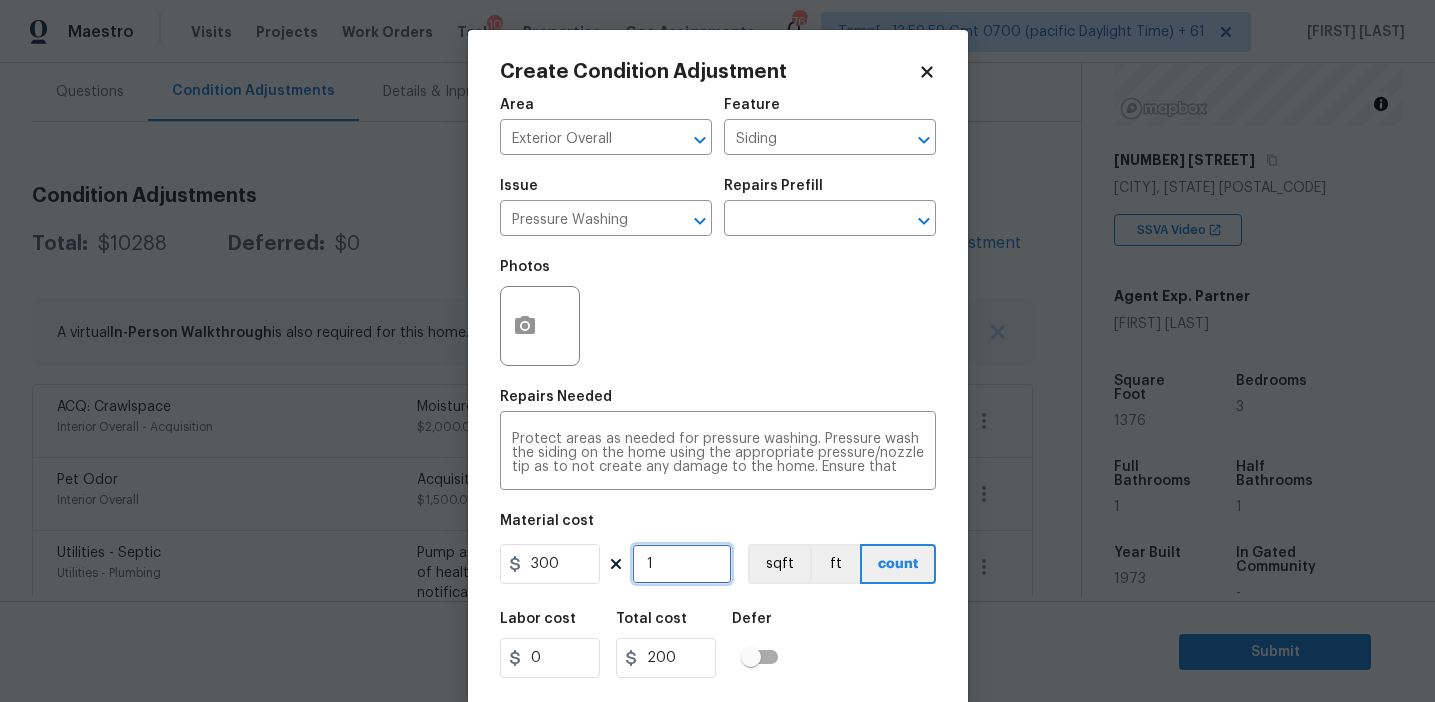 type on "300" 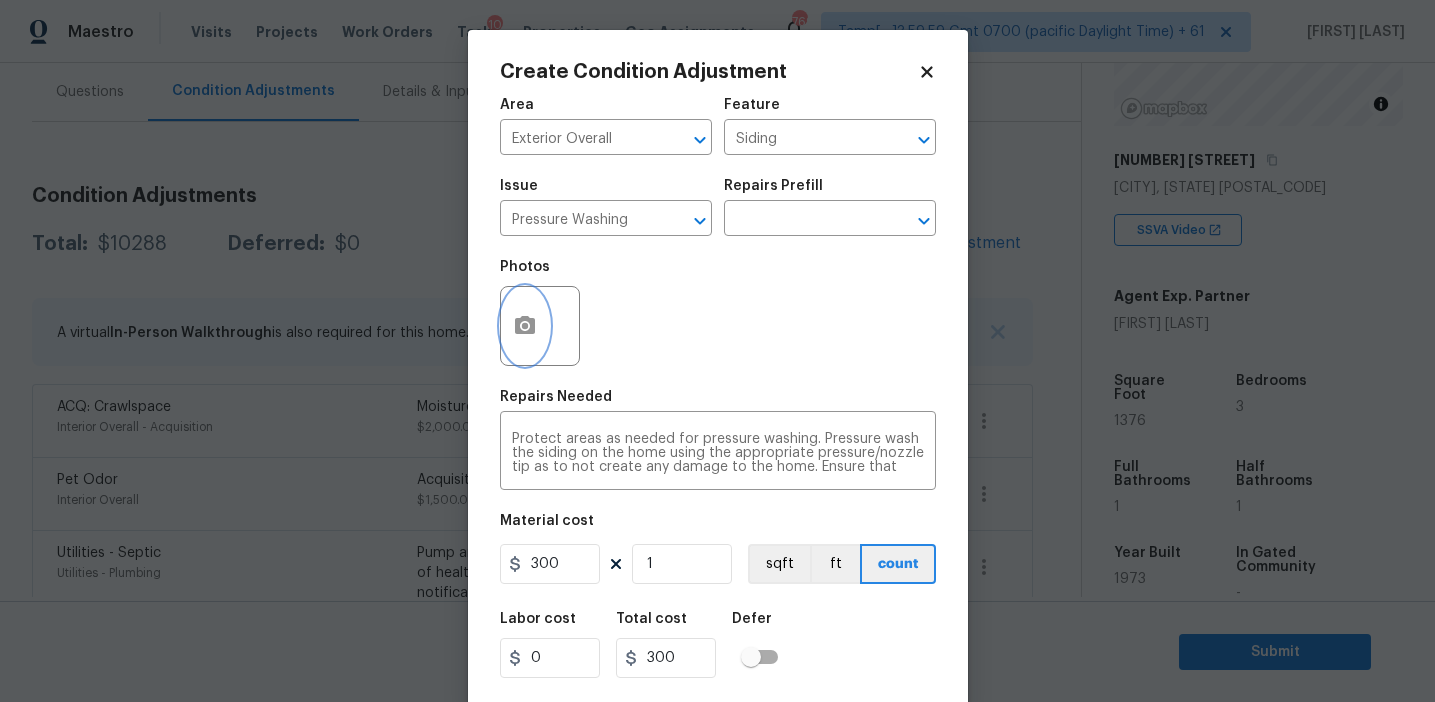 click 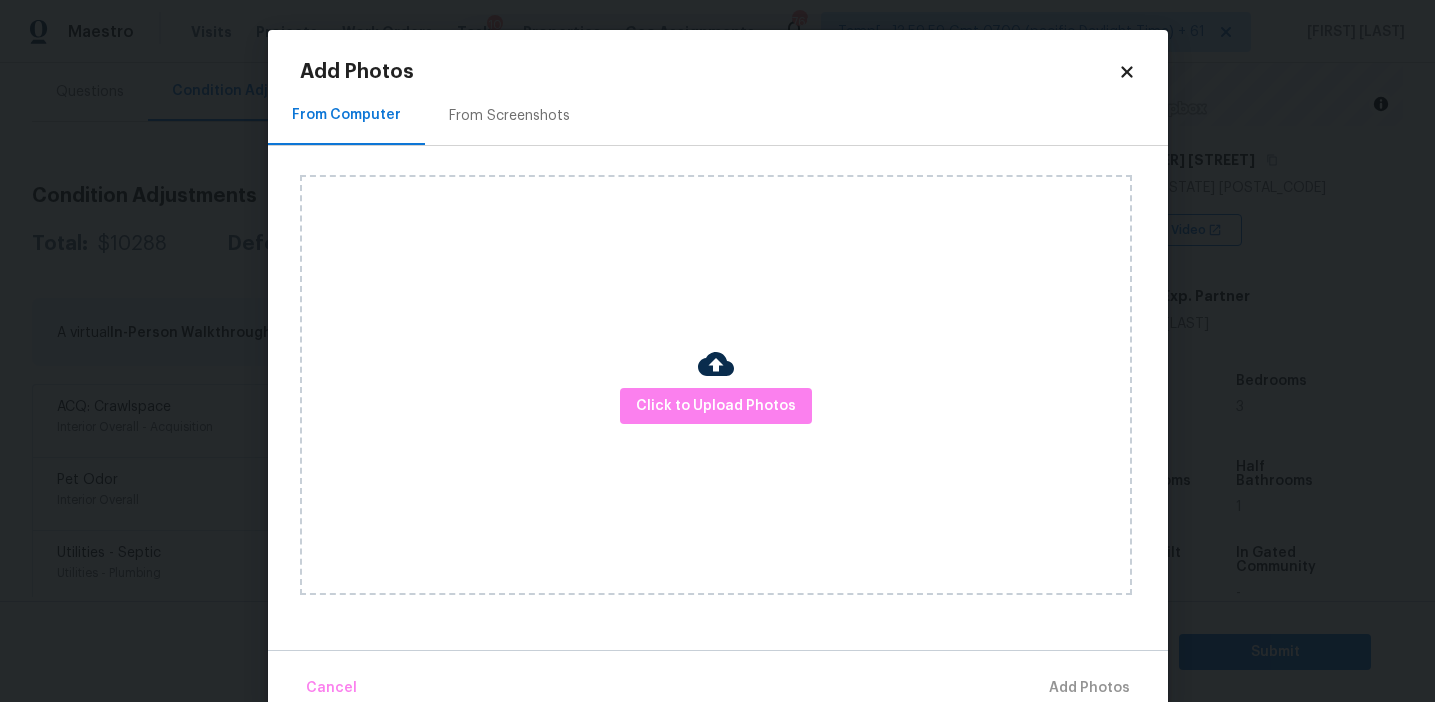 click on "From Screenshots" at bounding box center (509, 116) 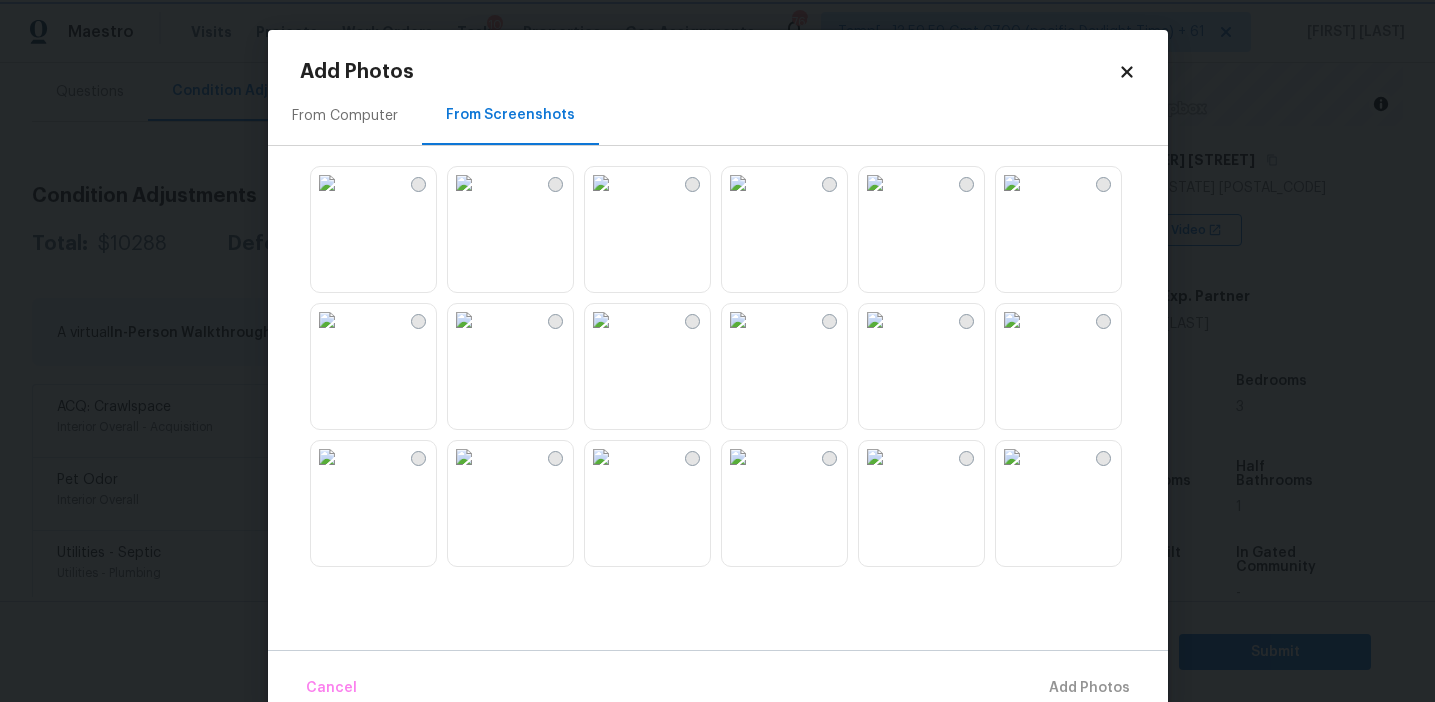 click on "Maestro Visits Projects Work Orders Tasks 10 Properties Geo Assignments 769 Tamp[…]3:59:59 Gmt 0700 (pacific Daylight Time) + 61 Afran Peeran Back to tasks Condition Scoping - Full Tue, Aug 05 2025 by 7:56 am   Afran Peeran In-progress Questions Condition Adjustments Details & Inputs Notes Photos Condition Adjustments Total:  $10288 Deferred:  $0 Add Condition Adjustment A virtual  In-Person Walkthrough  is also required for this home.   + Add exterior scopes ACQ: Crawlspace Interior Overall - Acquisition Moisture readings 20%+ -or- Home age = 20+ years $2,000.00   0 Pet Odor Interior Overall Acquisition Scope: 3(+) pets present $1,500.00   0 Utilities - Septic Utilities - Plumbing Pump and inspect septic tank and provide clean bill of health from specialist contractor. Please place a notification flag in the area where the lid was found $750.00   0 ACQ: HVAC HVAC - Acquisition Acquisition Scope: Functional HVAC 21+ years $5,750.00   0 ACQ: Shingle Roof Exterior Overall - Acquisition $288.00   0 © Mapbox" at bounding box center (717, 351) 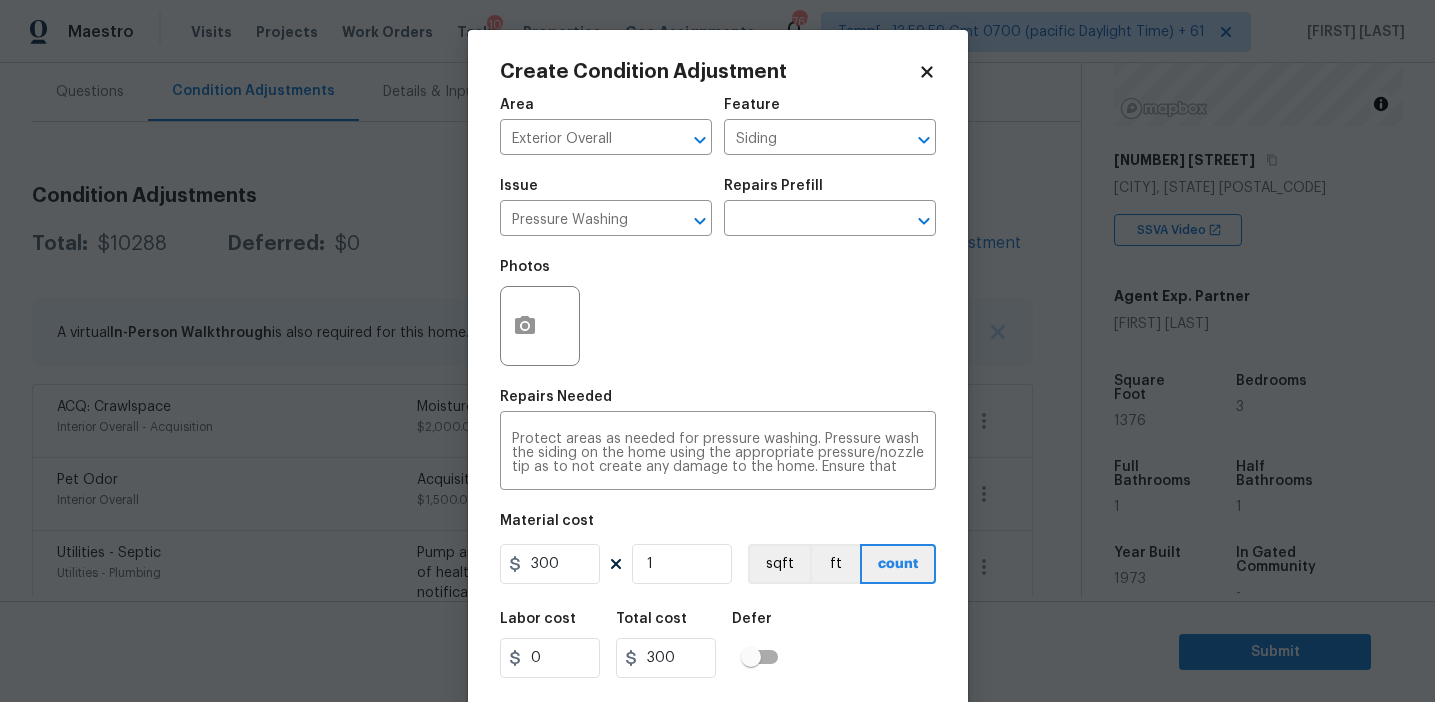 click on "Area Exterior Overall ​ Feature Siding ​ Issue Pressure Washing ​ Repairs Prefill ​ Photos Repairs Needed Protect areas as needed for pressure washing. Pressure wash the siding on the home using the appropriate pressure/nozzle tip as to not create any damage to the home. Ensure that there is no streaking/eneven areas where the pressure washing took place. Clean up any debris created from pressure washing. x ​ Material cost 300 1 sqft ft count Labor cost 0 Total cost 300 Defer Cancel Create" at bounding box center (718, 416) 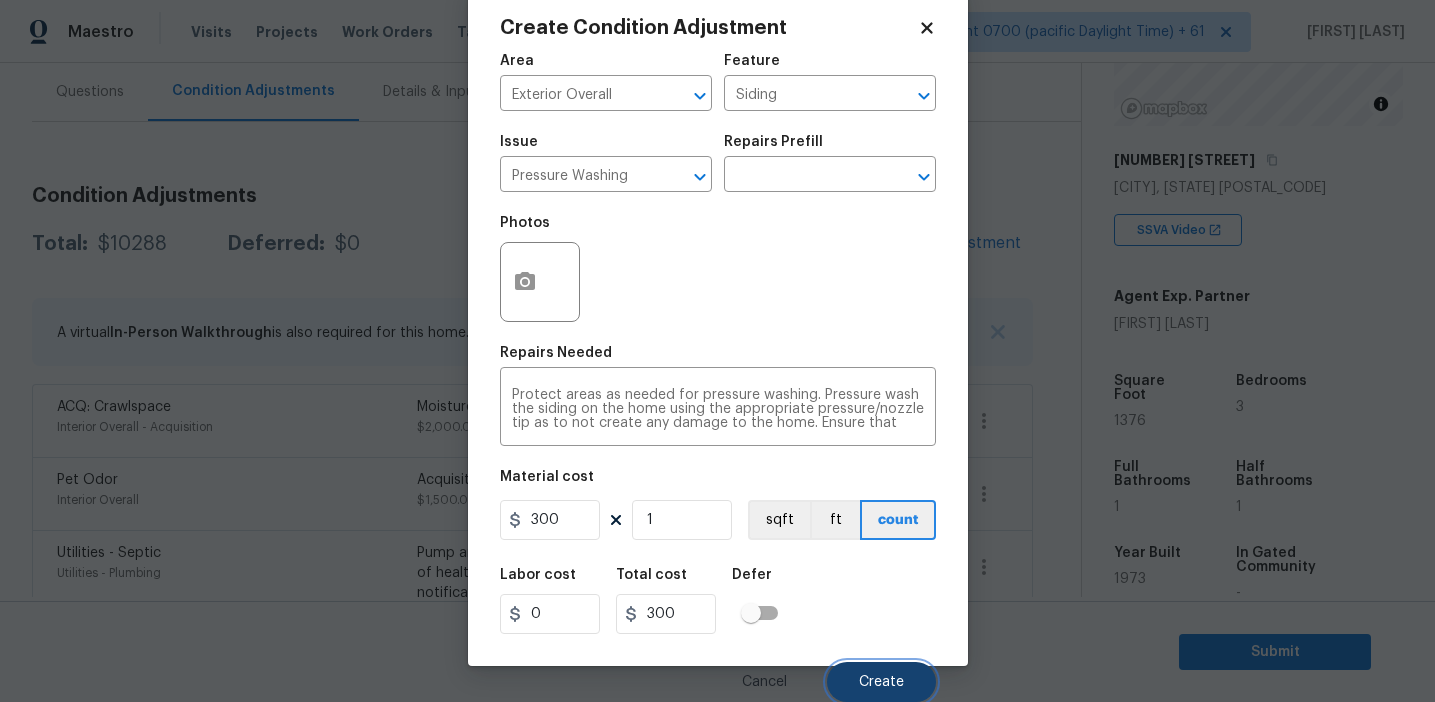click on "Create" at bounding box center (881, 682) 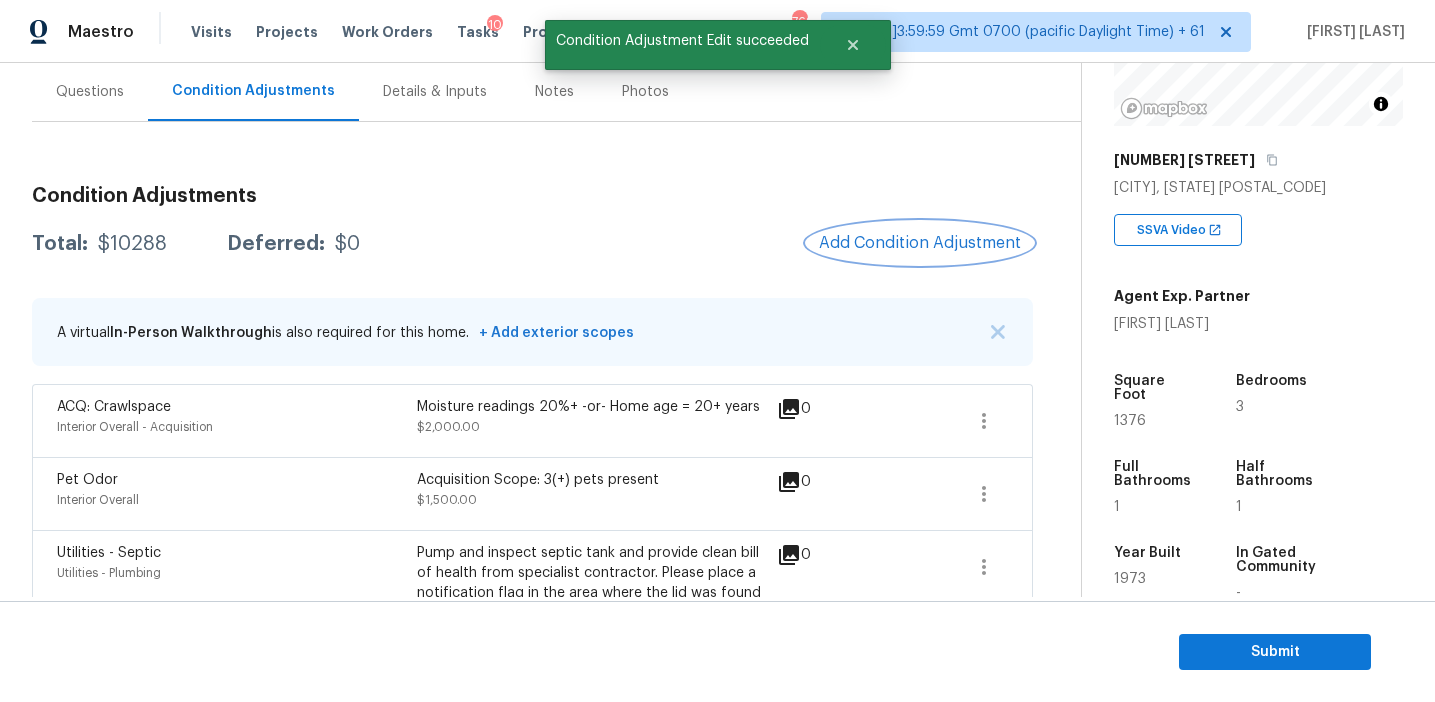 scroll, scrollTop: 0, scrollLeft: 0, axis: both 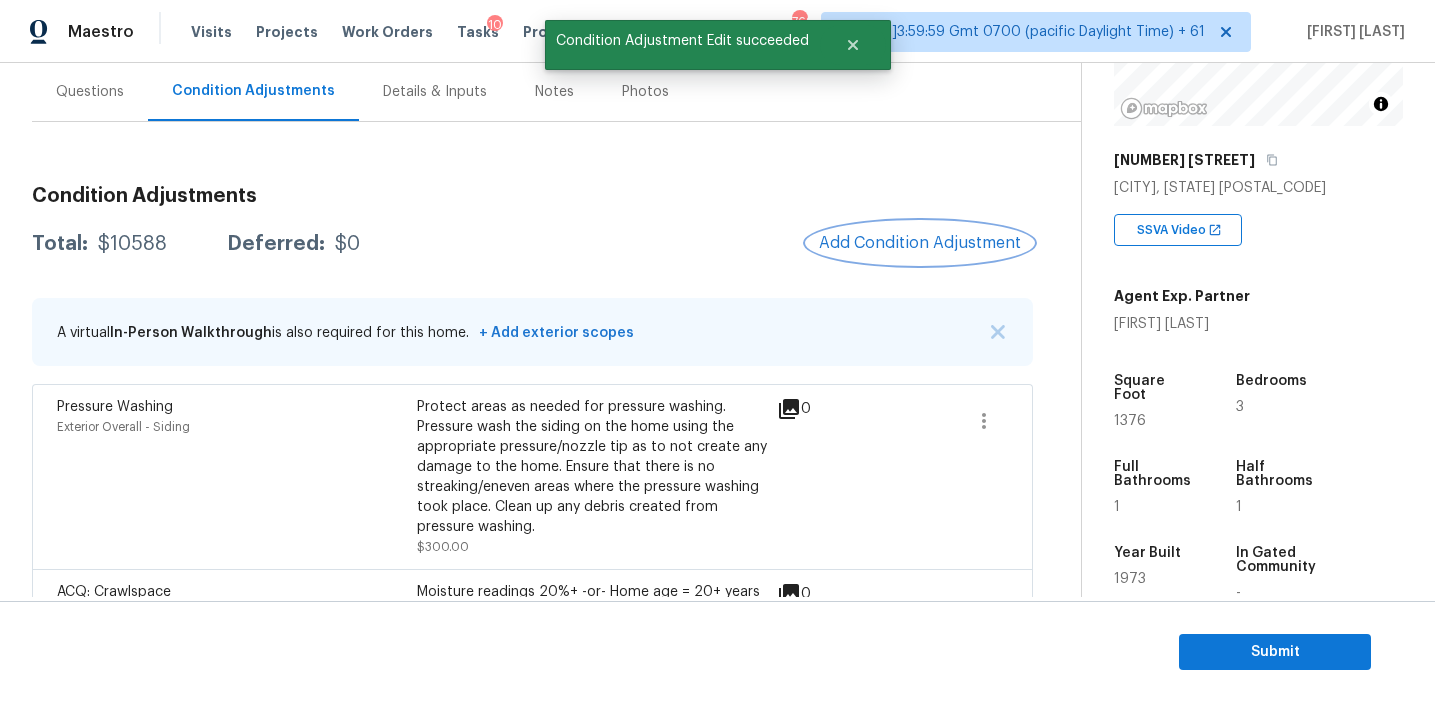 click on "Add Condition Adjustment" at bounding box center (920, 243) 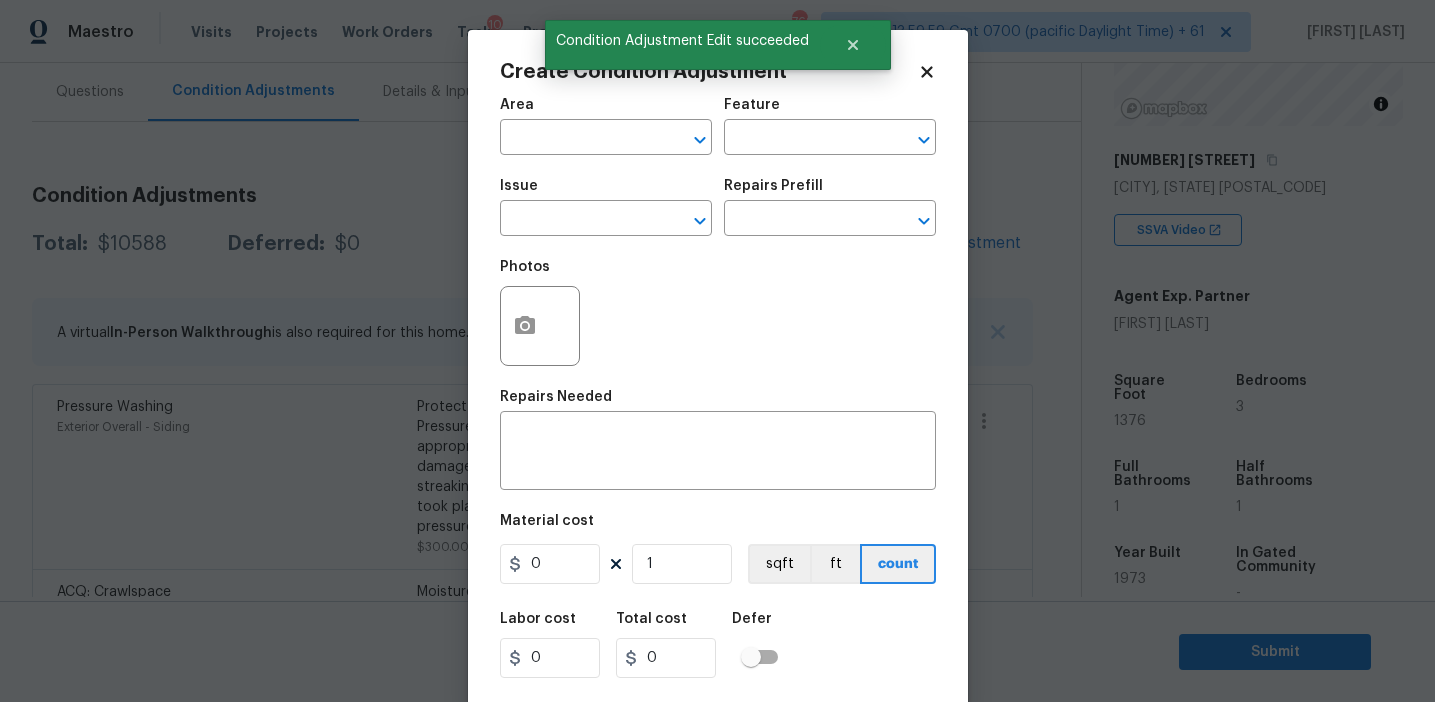 click on "Area" at bounding box center (606, 111) 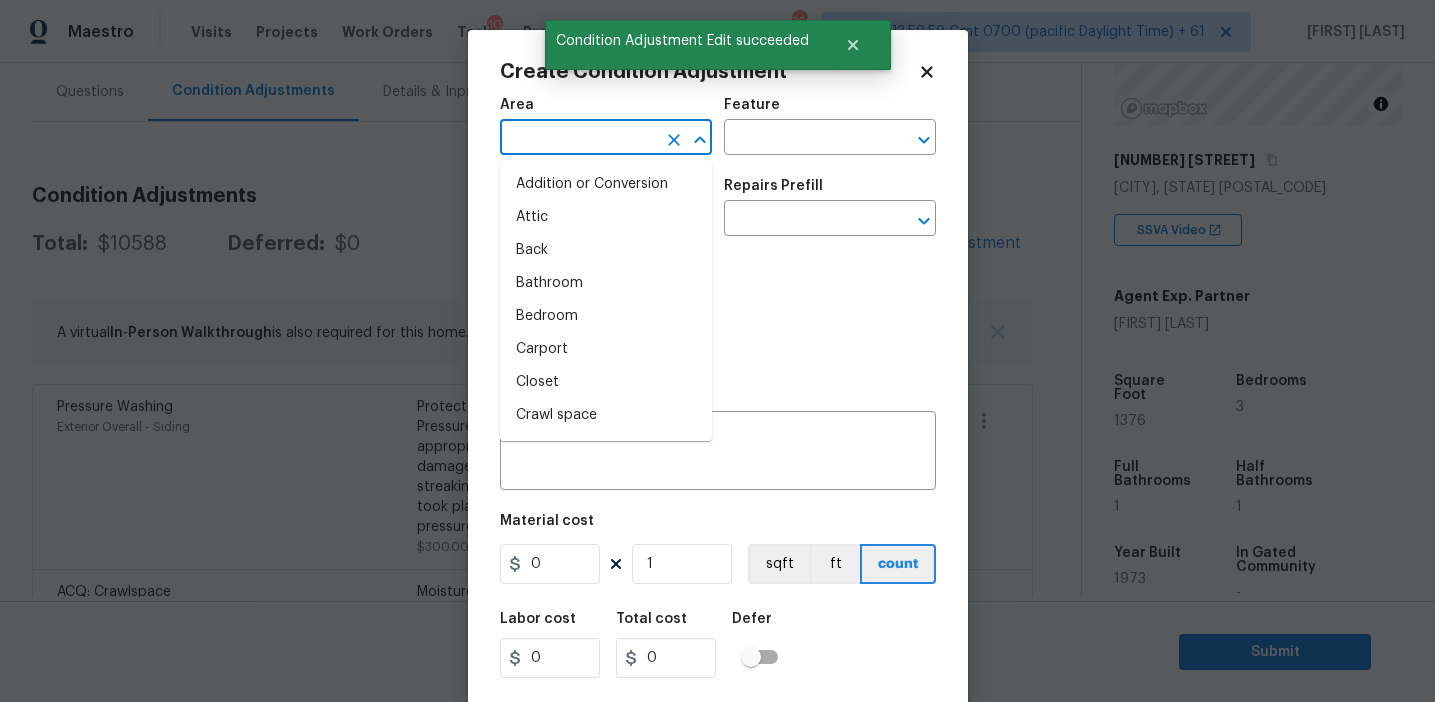 click at bounding box center [578, 139] 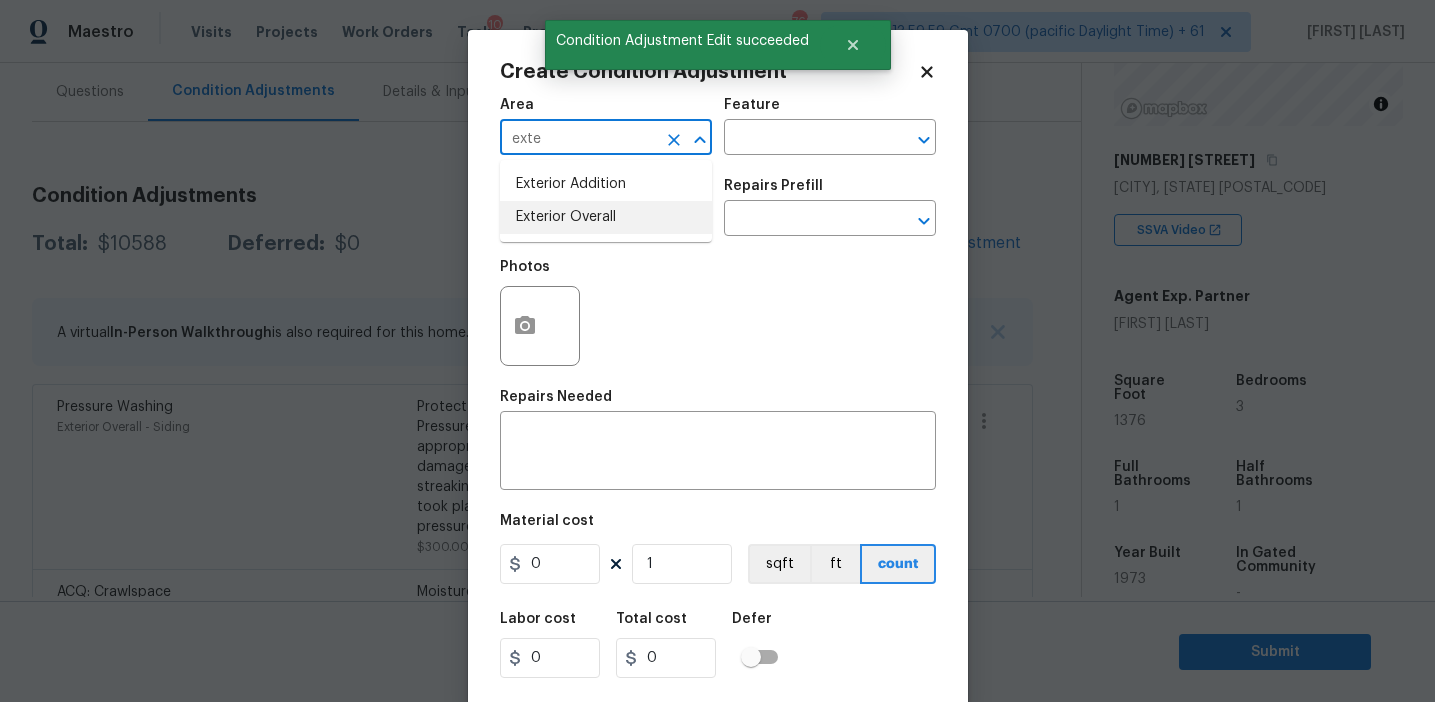 click on "Exterior Overall" at bounding box center [606, 217] 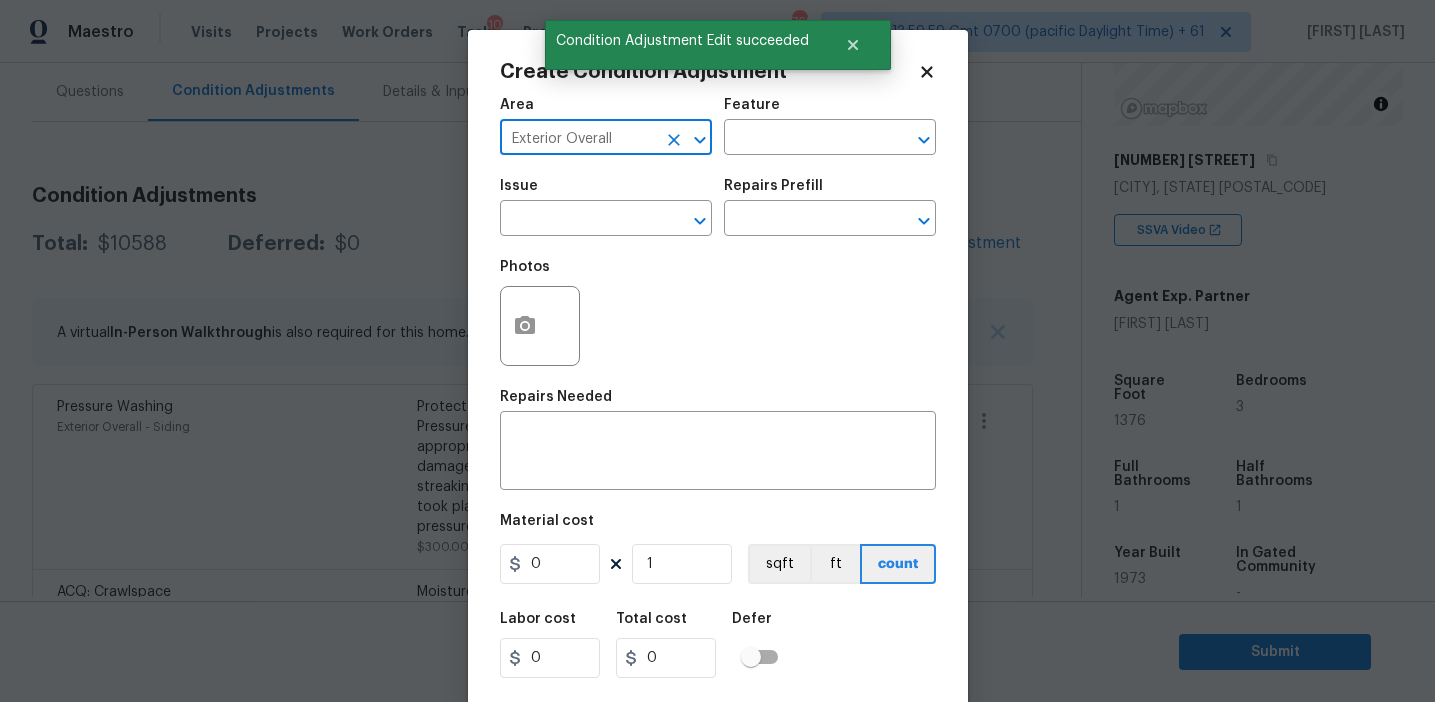 type on "Exterior Overall" 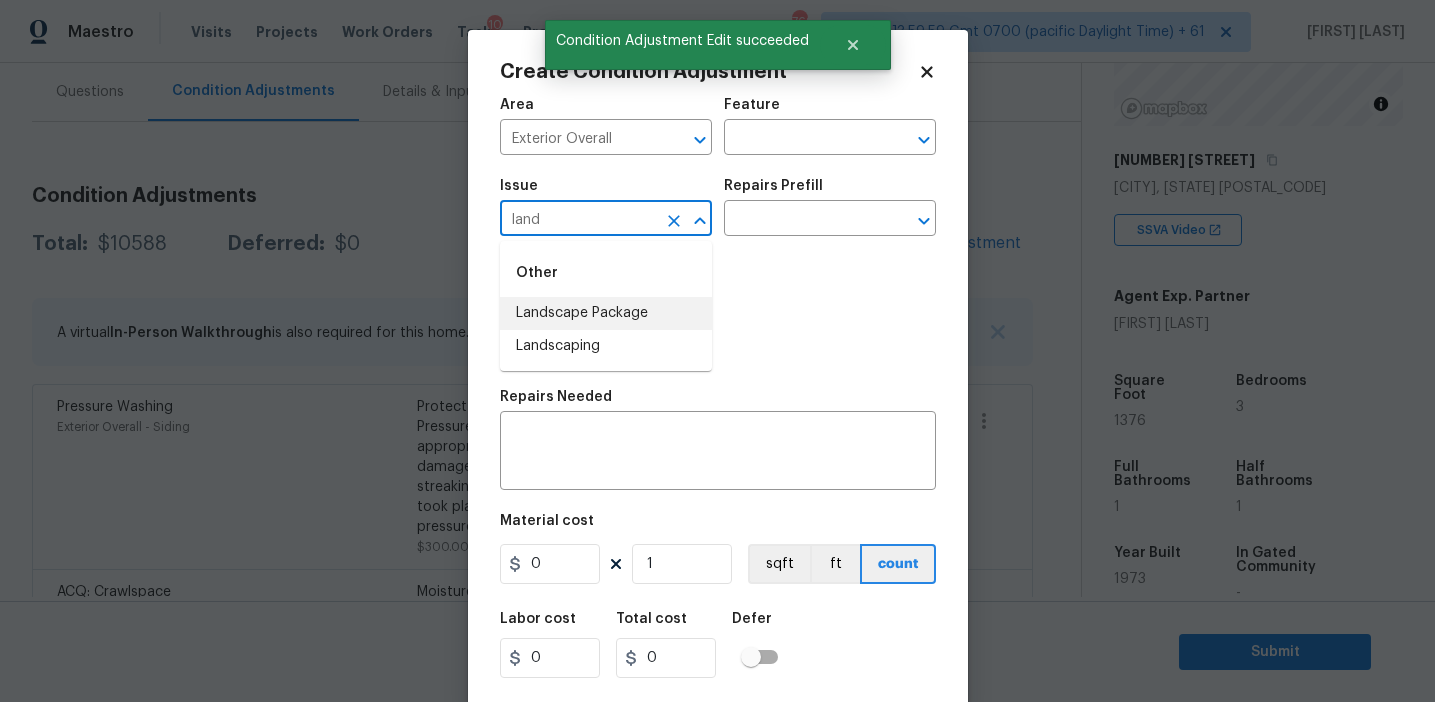 click on "Landscape Package" at bounding box center (606, 313) 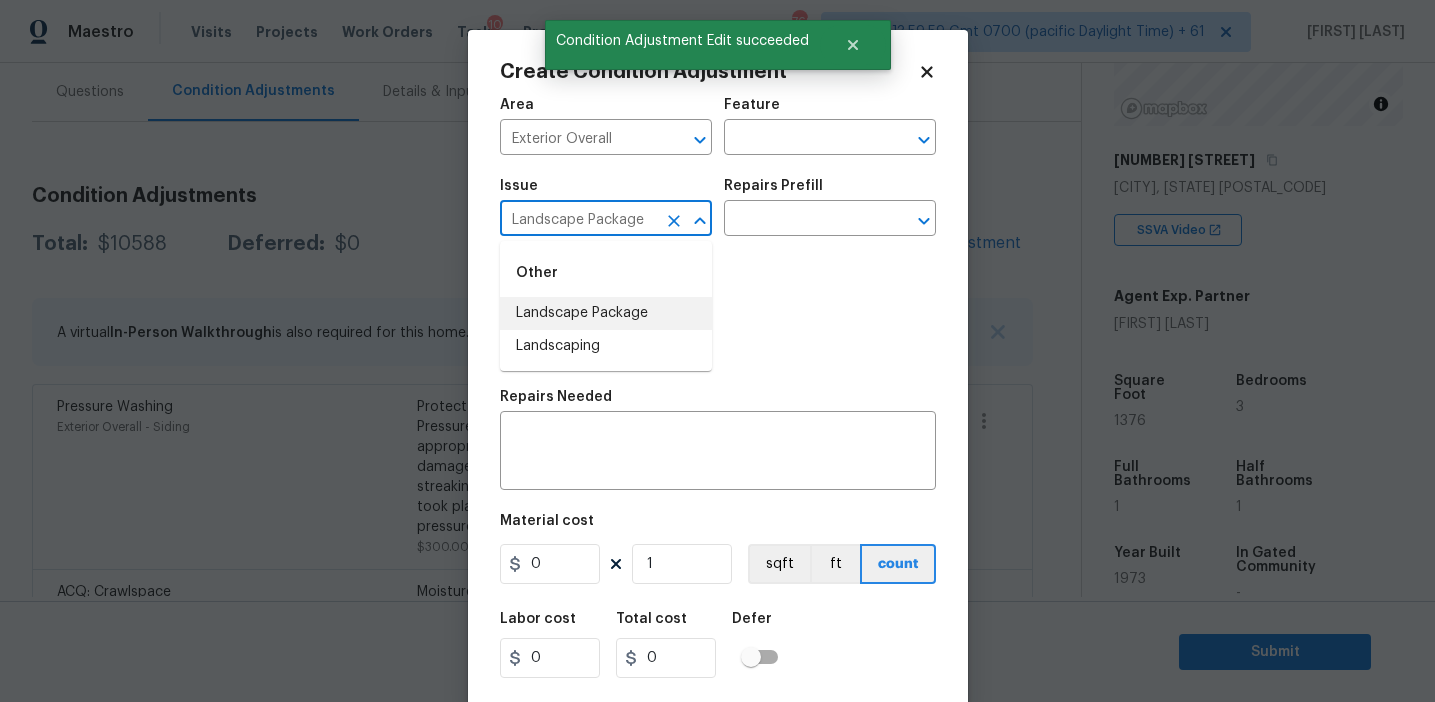 type on "Landscape Package" 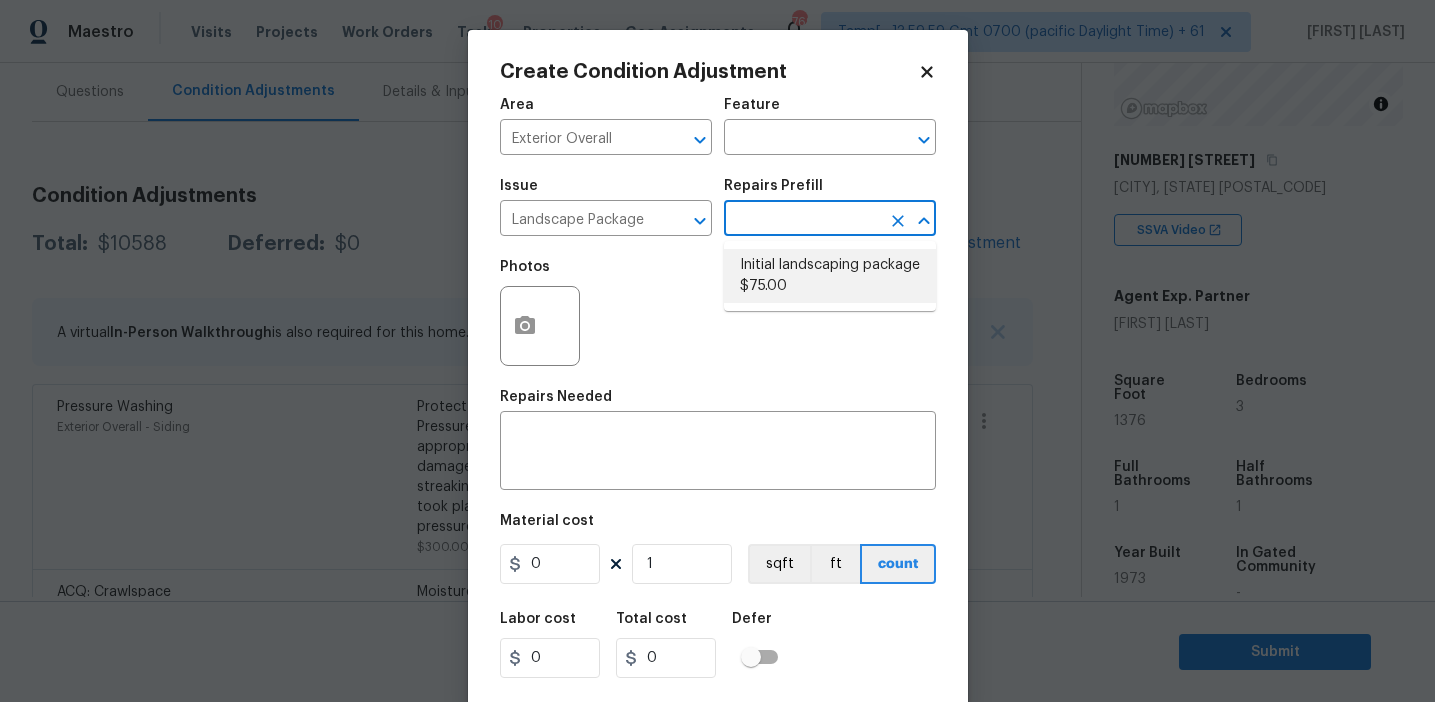 click on "Initial landscaping package $75.00" at bounding box center [830, 276] 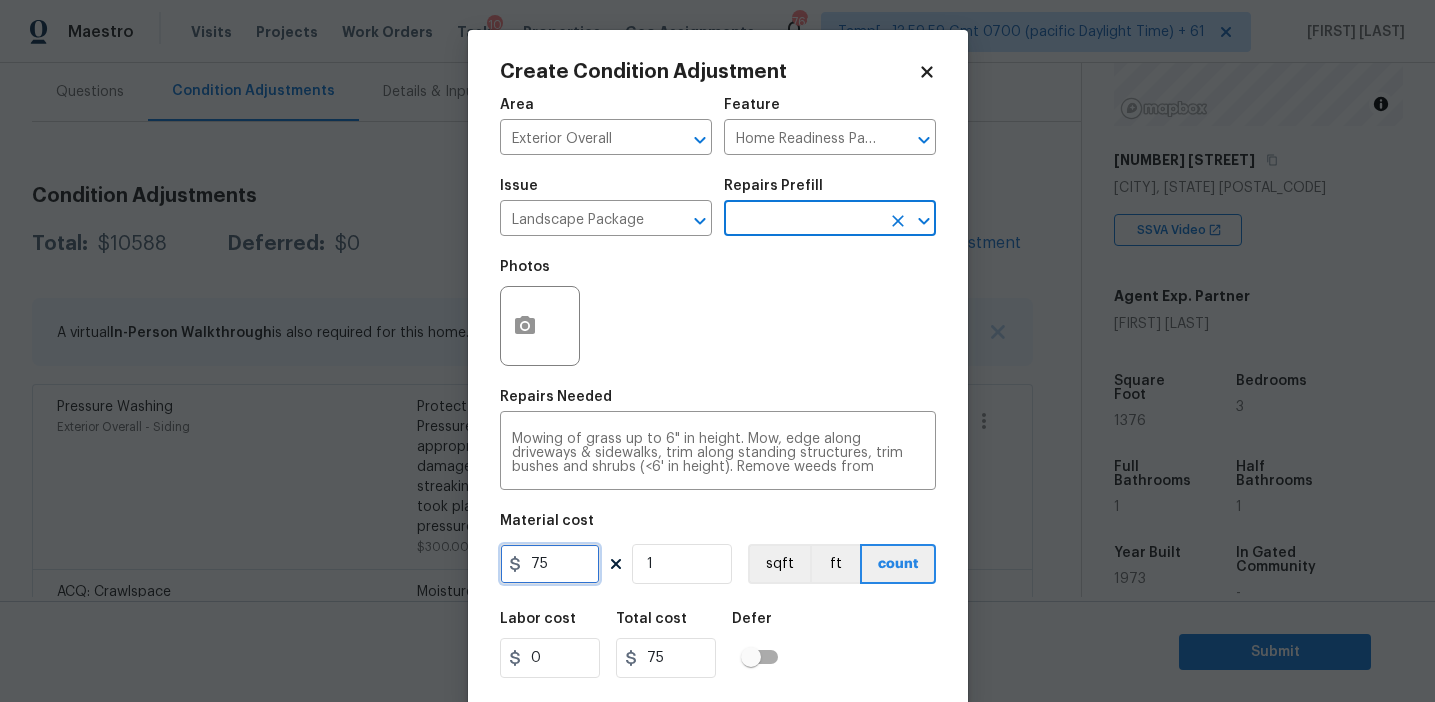 click on "75" at bounding box center [550, 564] 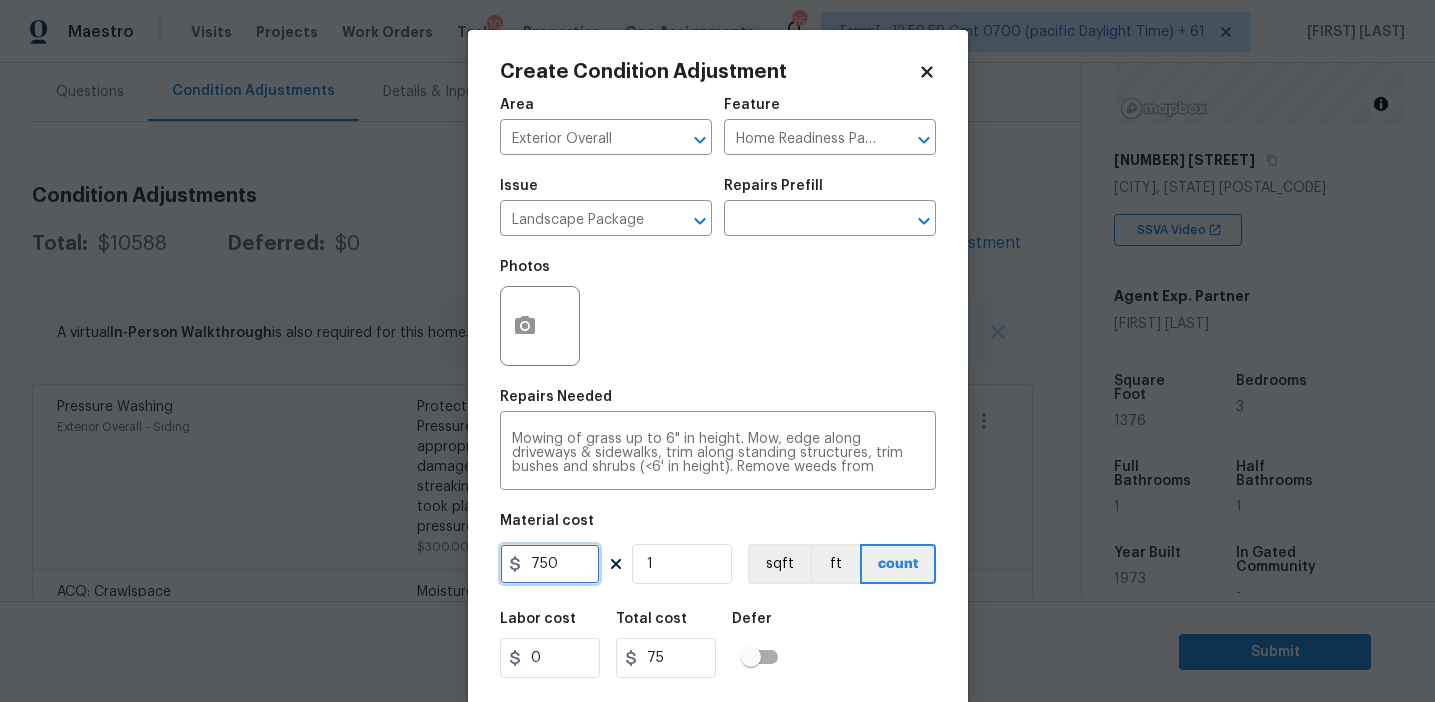 type on "750" 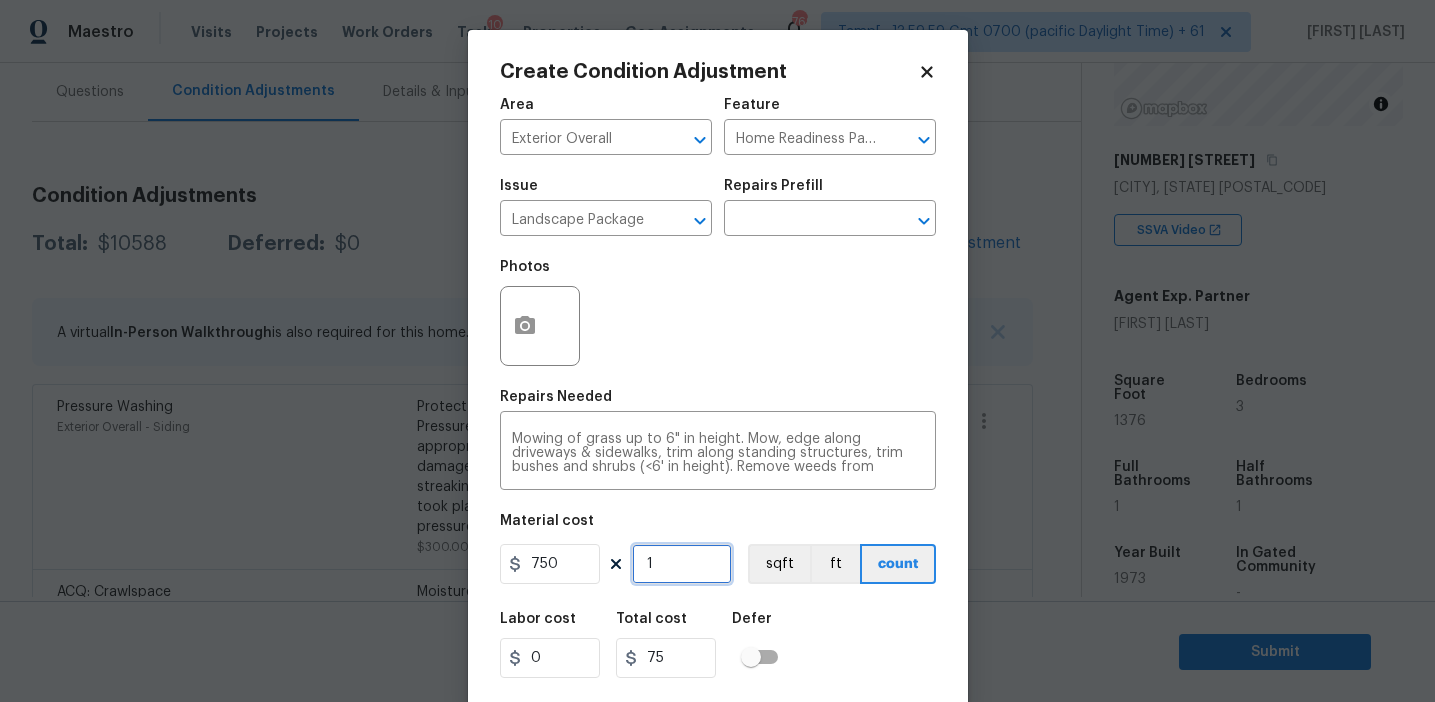type on "750" 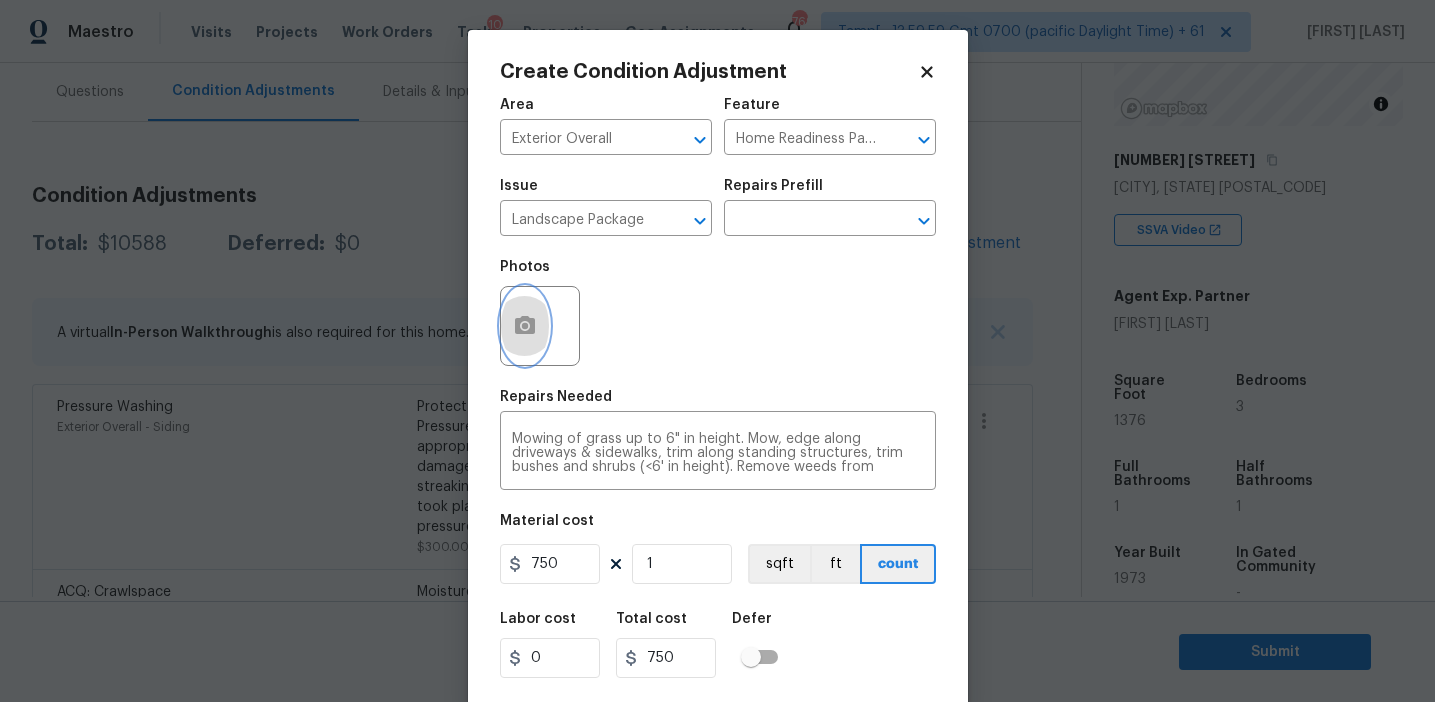 click 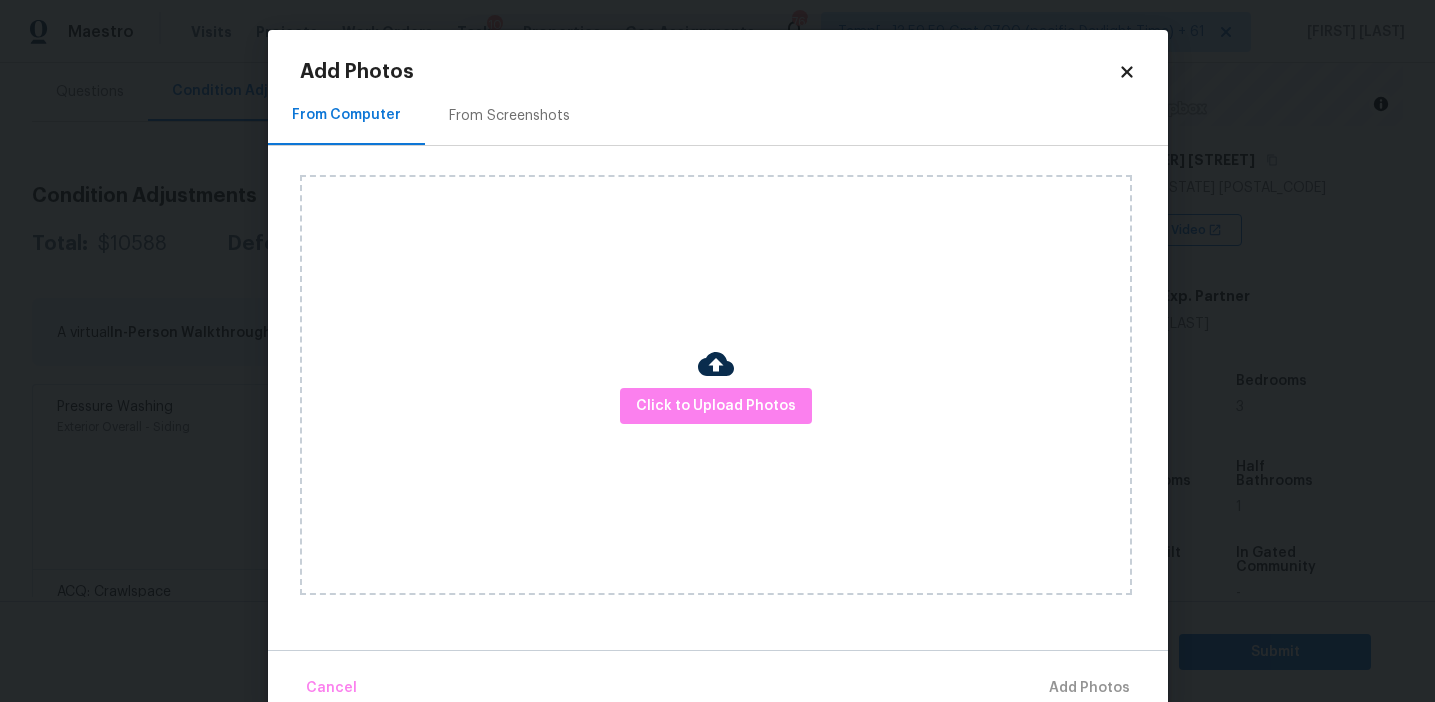 click on "From Screenshots" at bounding box center (509, 115) 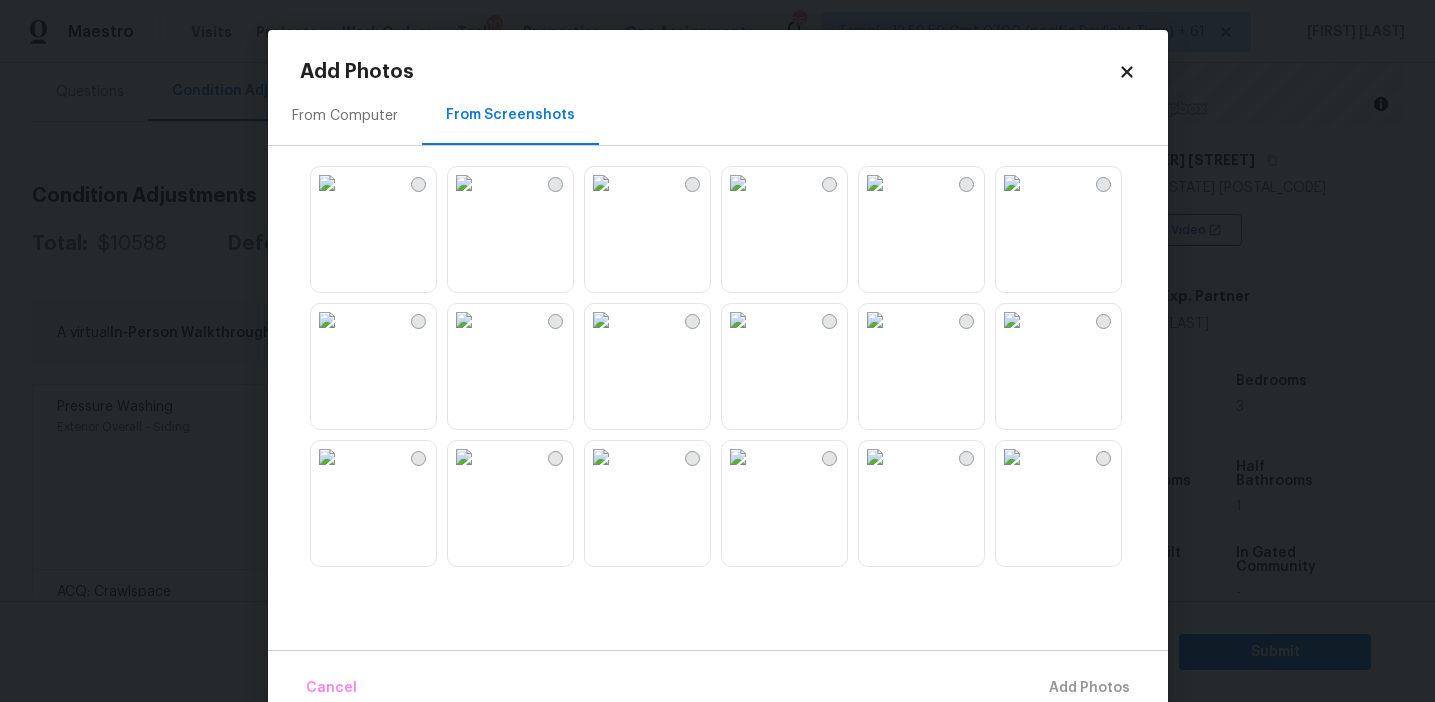click at bounding box center [464, 183] 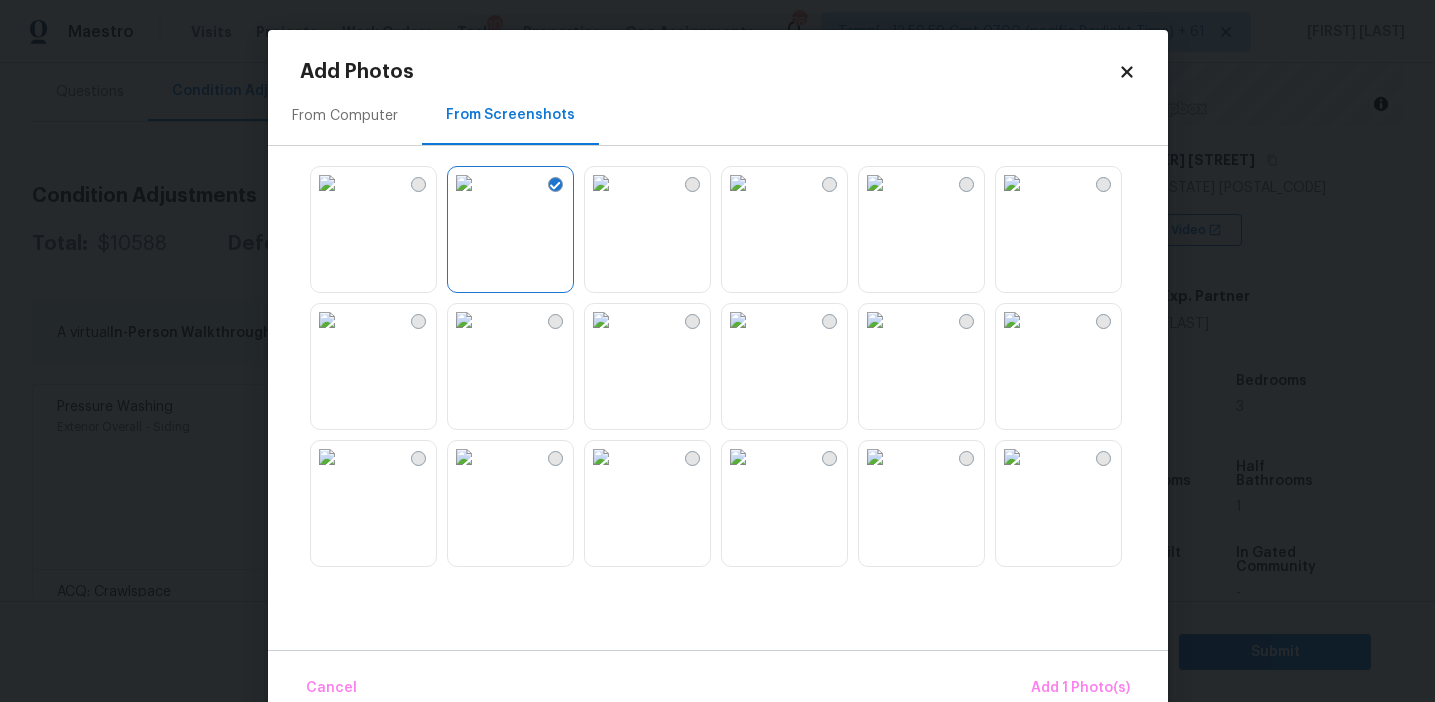 click at bounding box center (1012, 183) 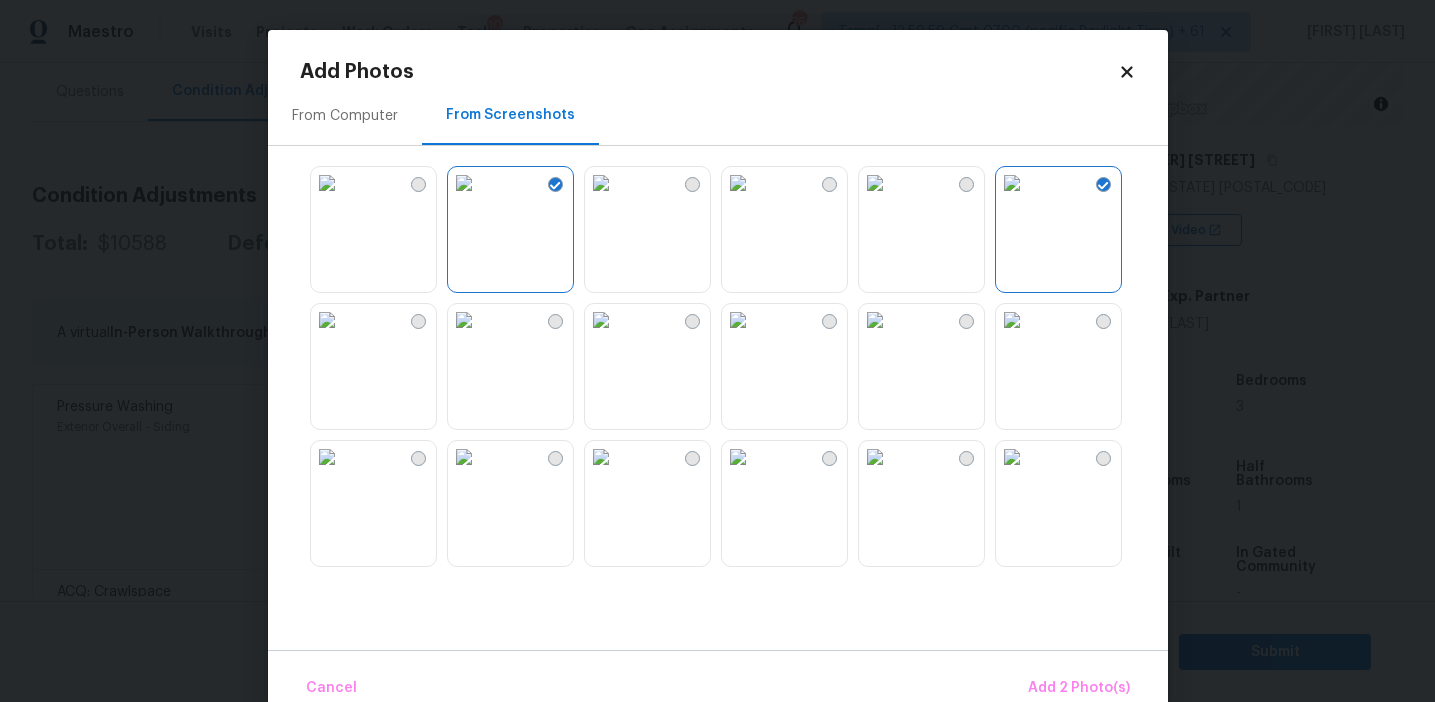 click at bounding box center [464, 320] 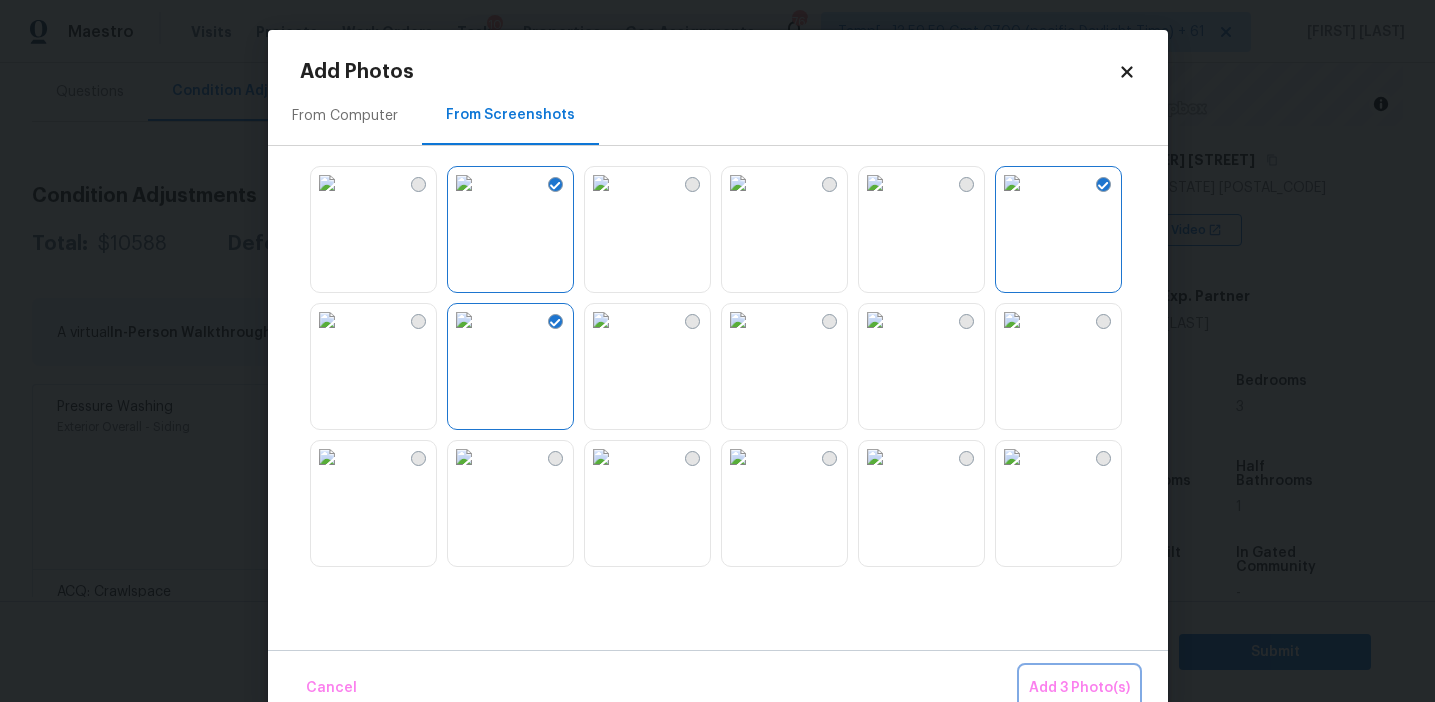 click on "Add 3 Photo(s)" at bounding box center (1079, 688) 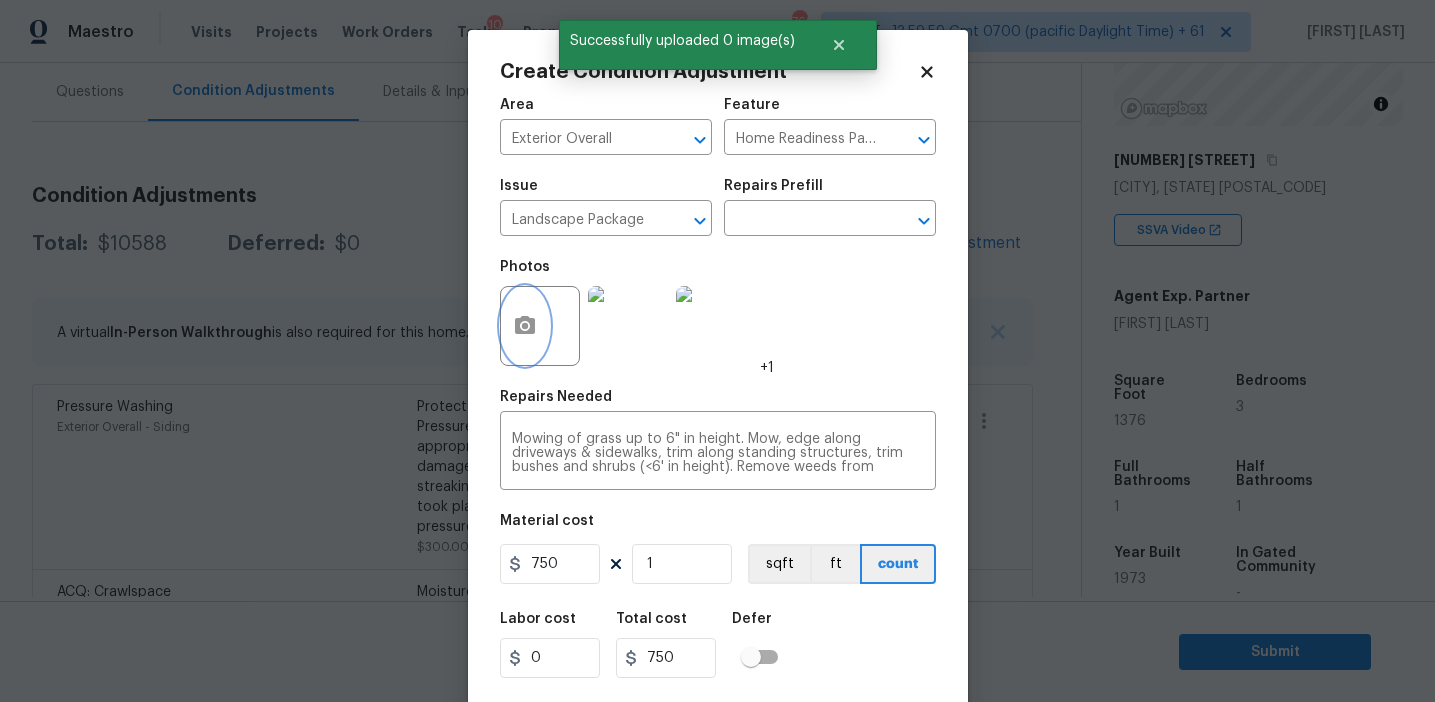 scroll, scrollTop: 45, scrollLeft: 0, axis: vertical 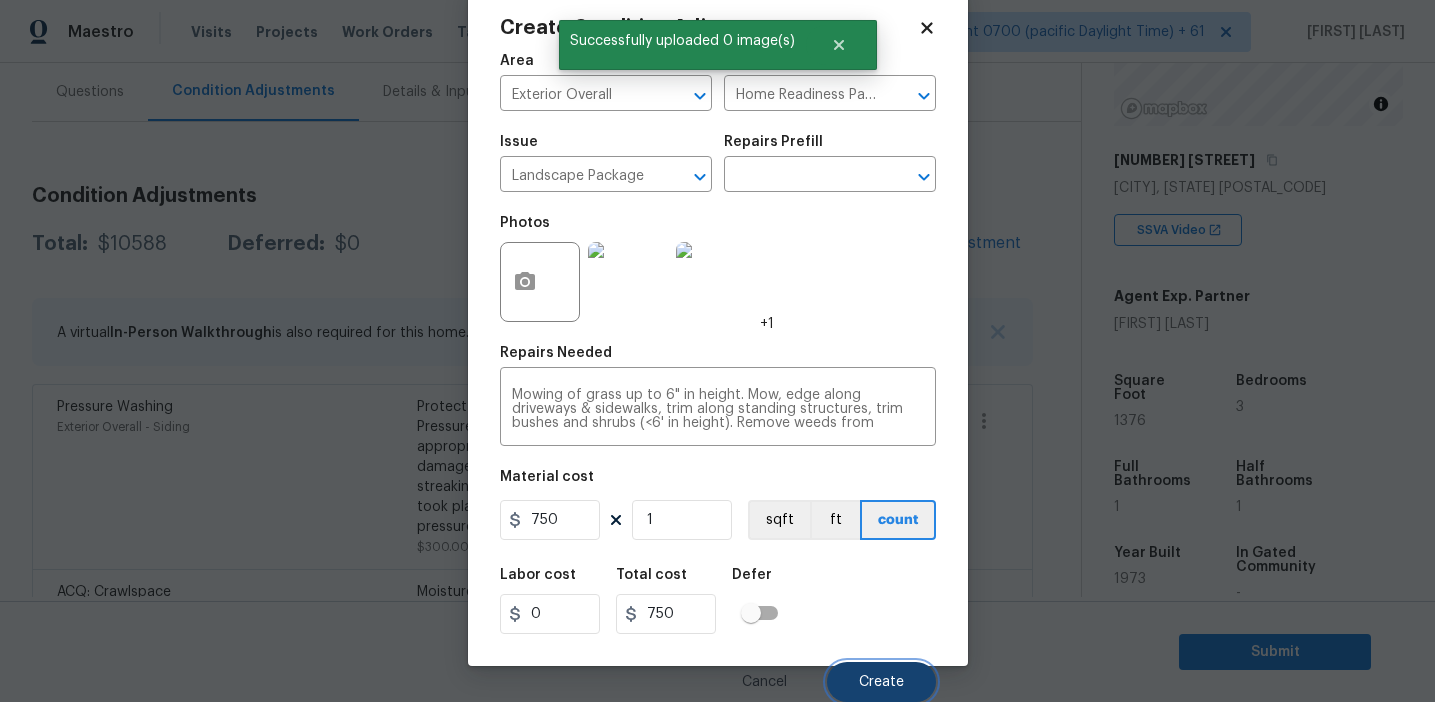 click on "Create" at bounding box center [881, 682] 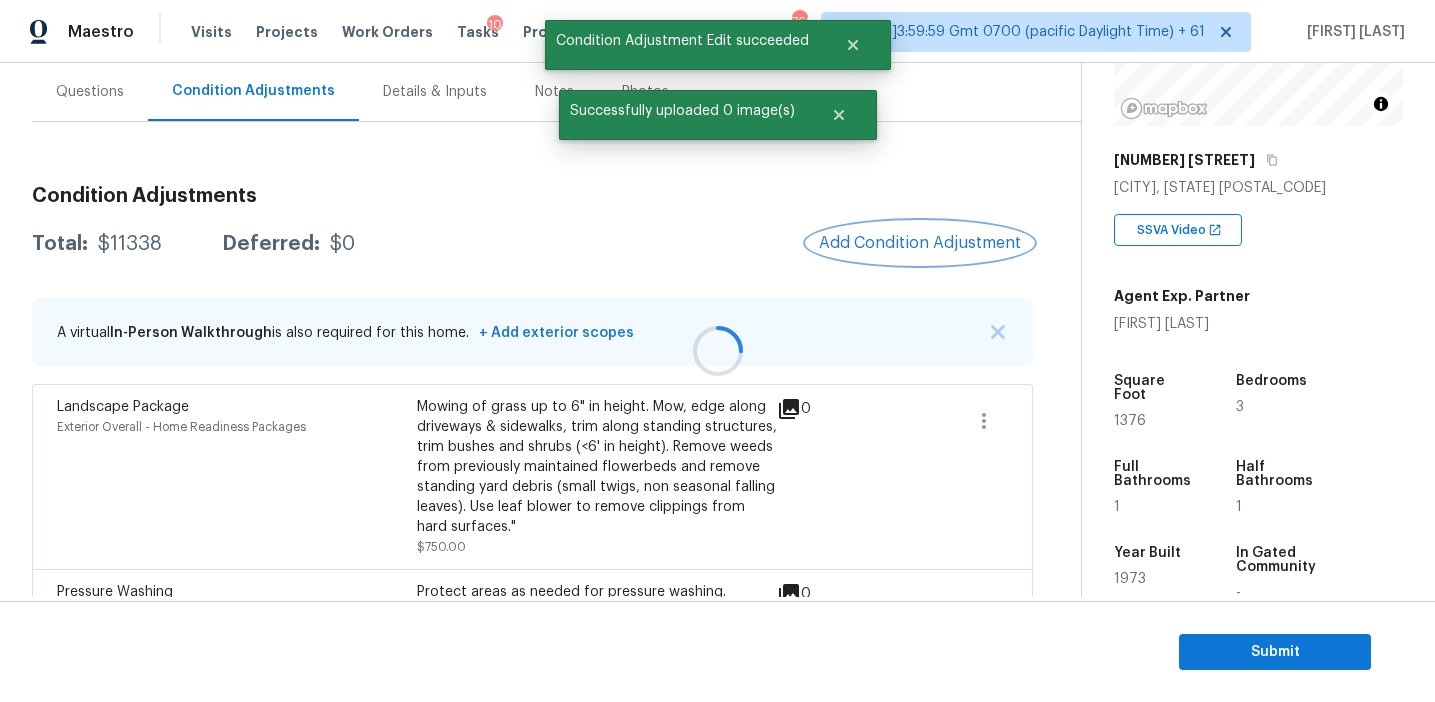 scroll, scrollTop: 0, scrollLeft: 0, axis: both 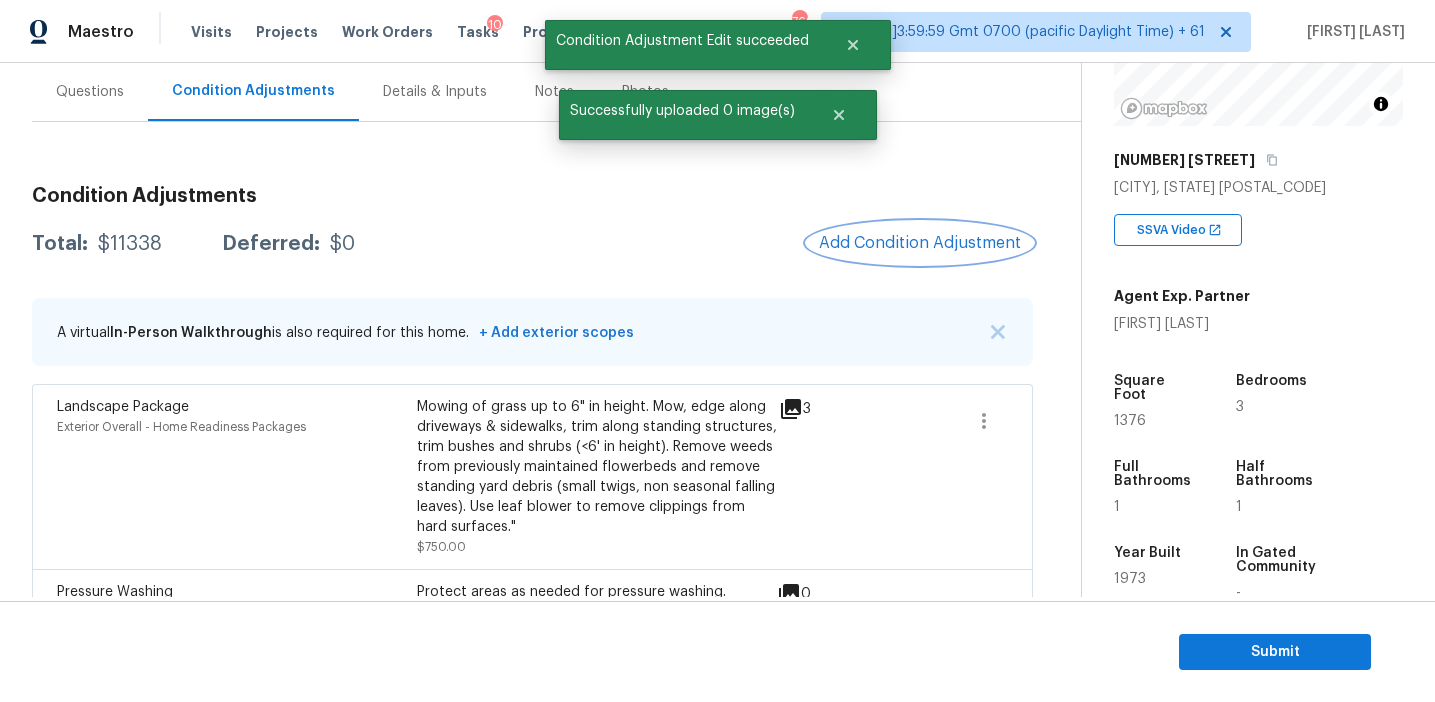 click on "Add Condition Adjustment" at bounding box center (920, 243) 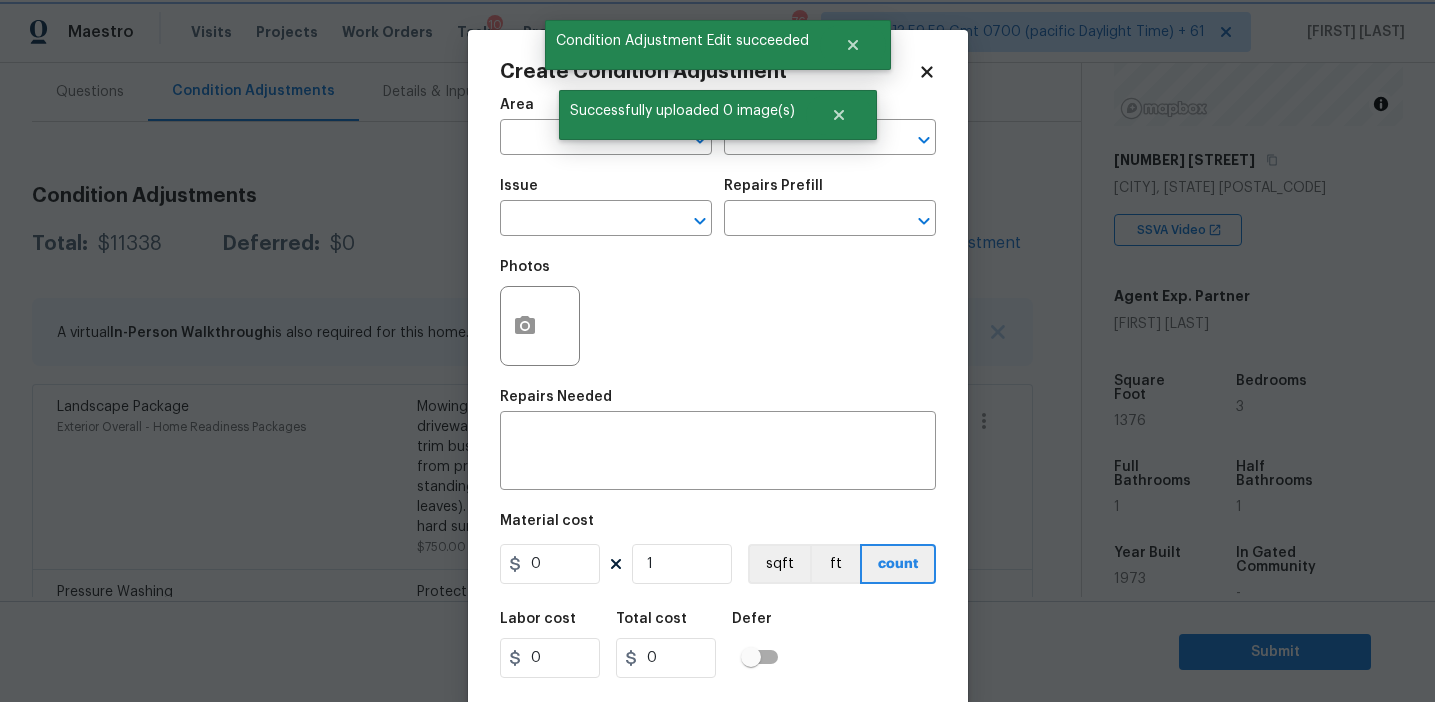 click on "Successfully uploaded 0 image(s)" at bounding box center (718, 115) 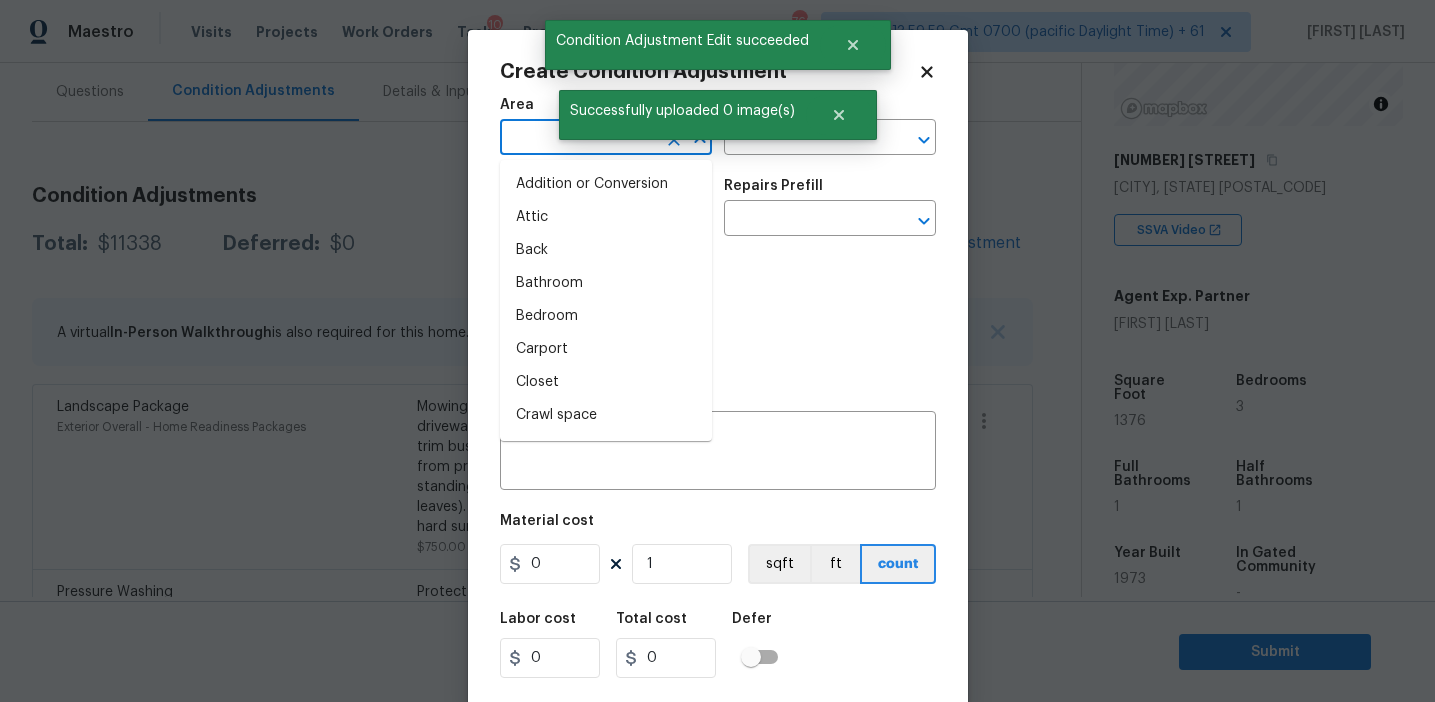 click at bounding box center [578, 139] 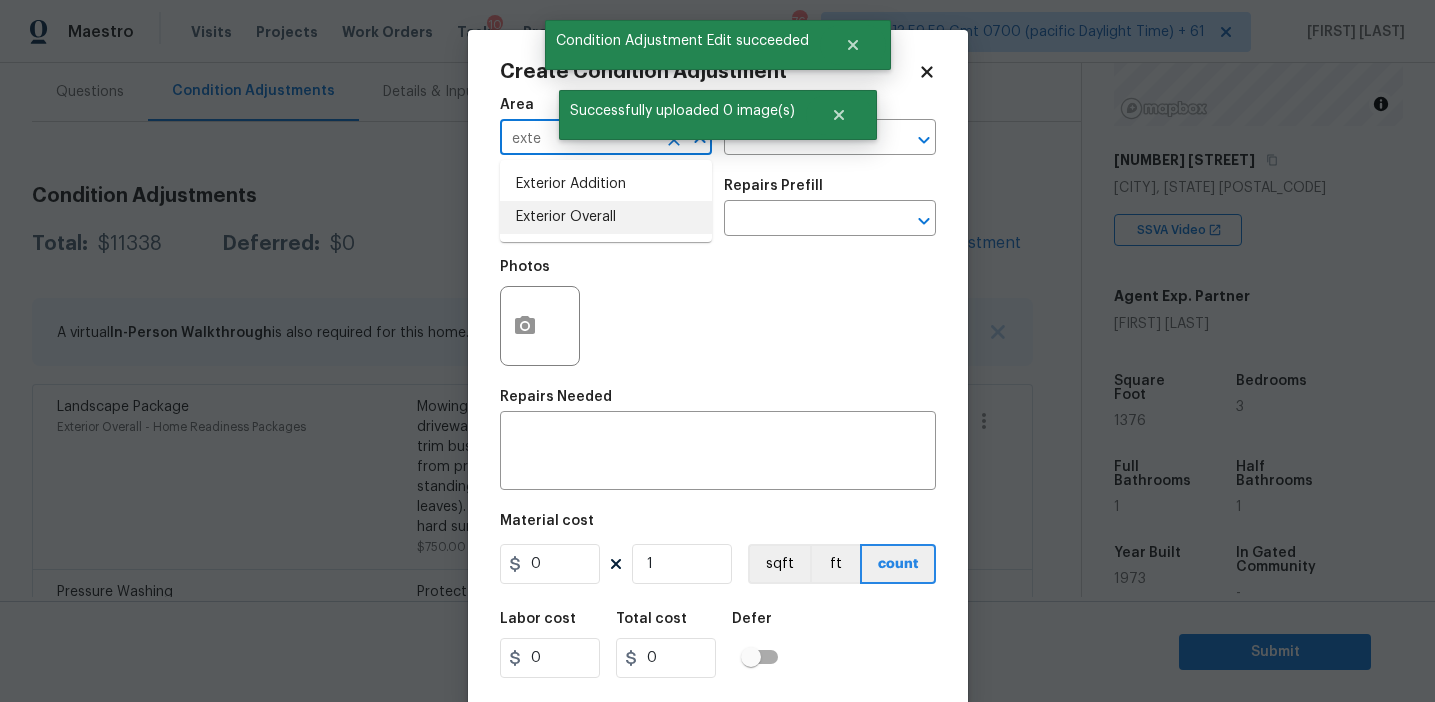 click on "Exterior Overall" at bounding box center [606, 217] 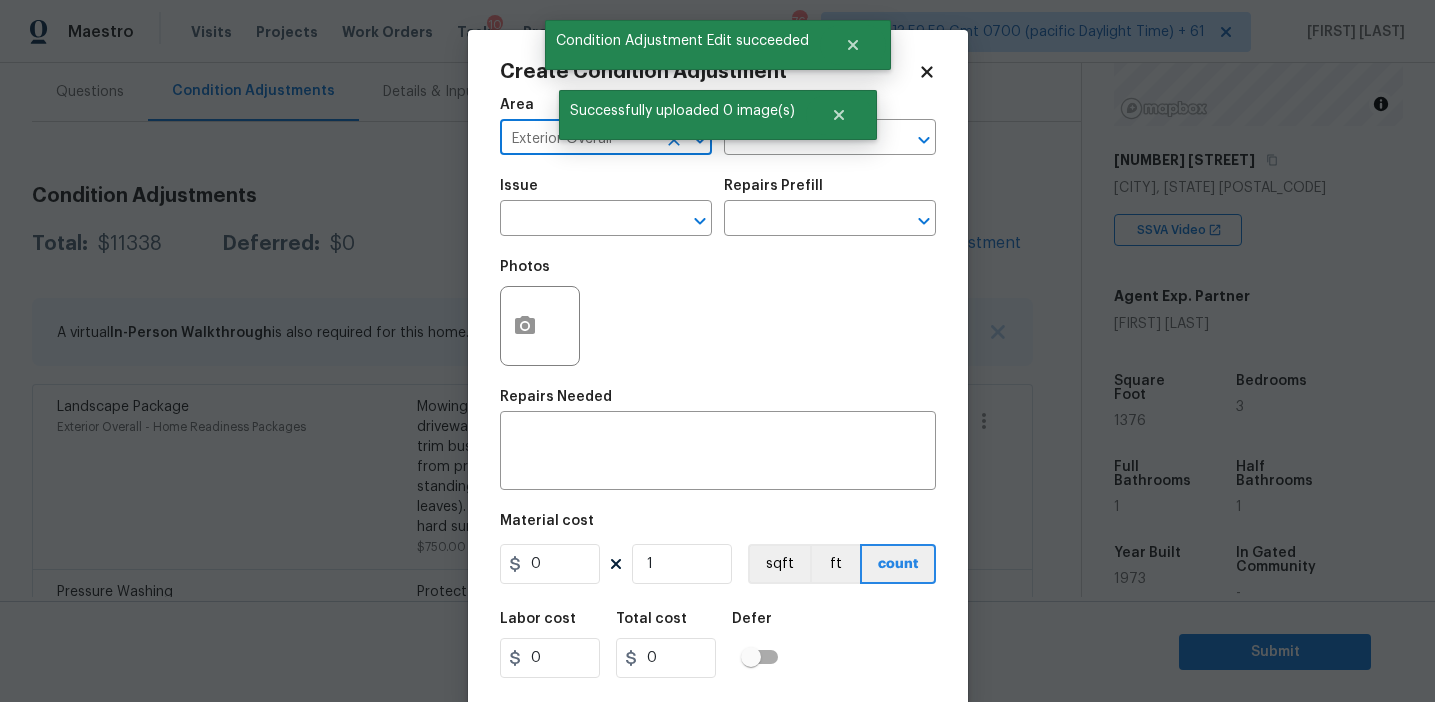 type on "Exterior Overall" 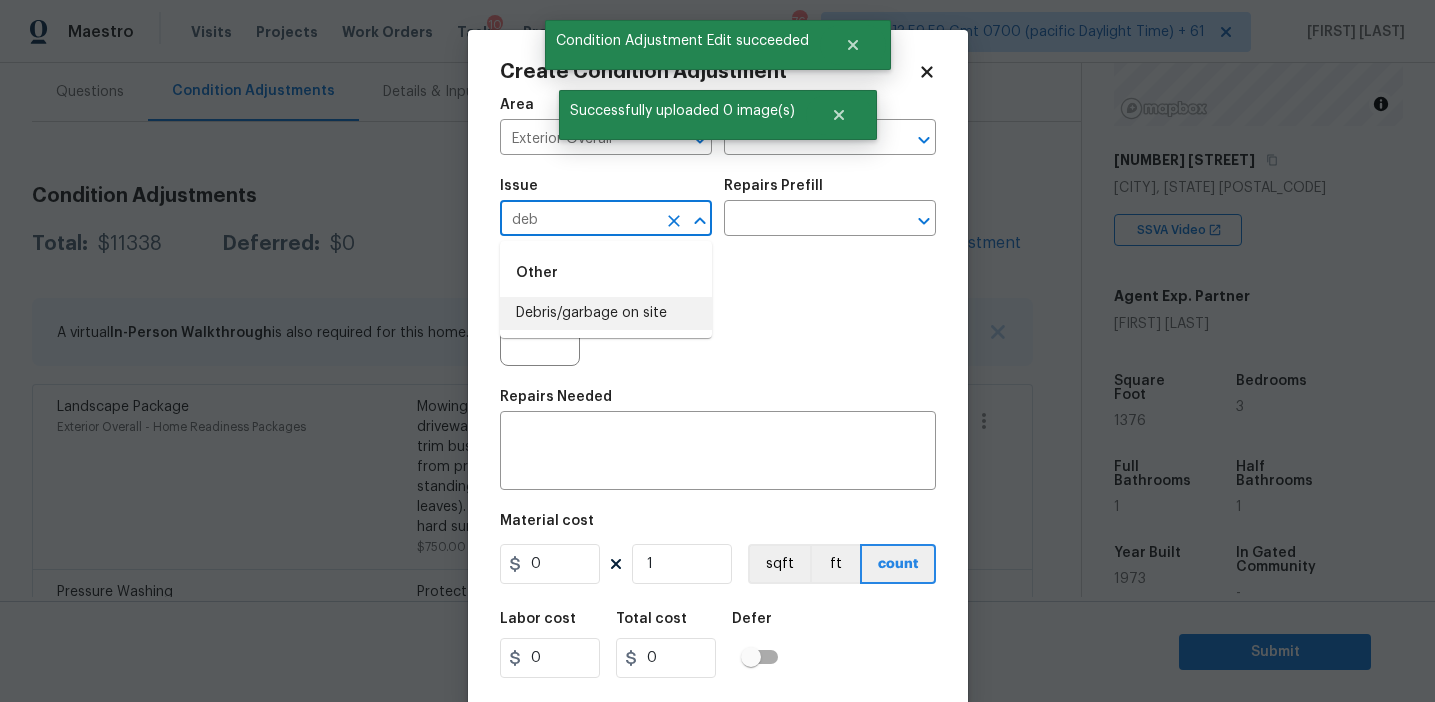 click on "Debris/garbage on site" at bounding box center [606, 313] 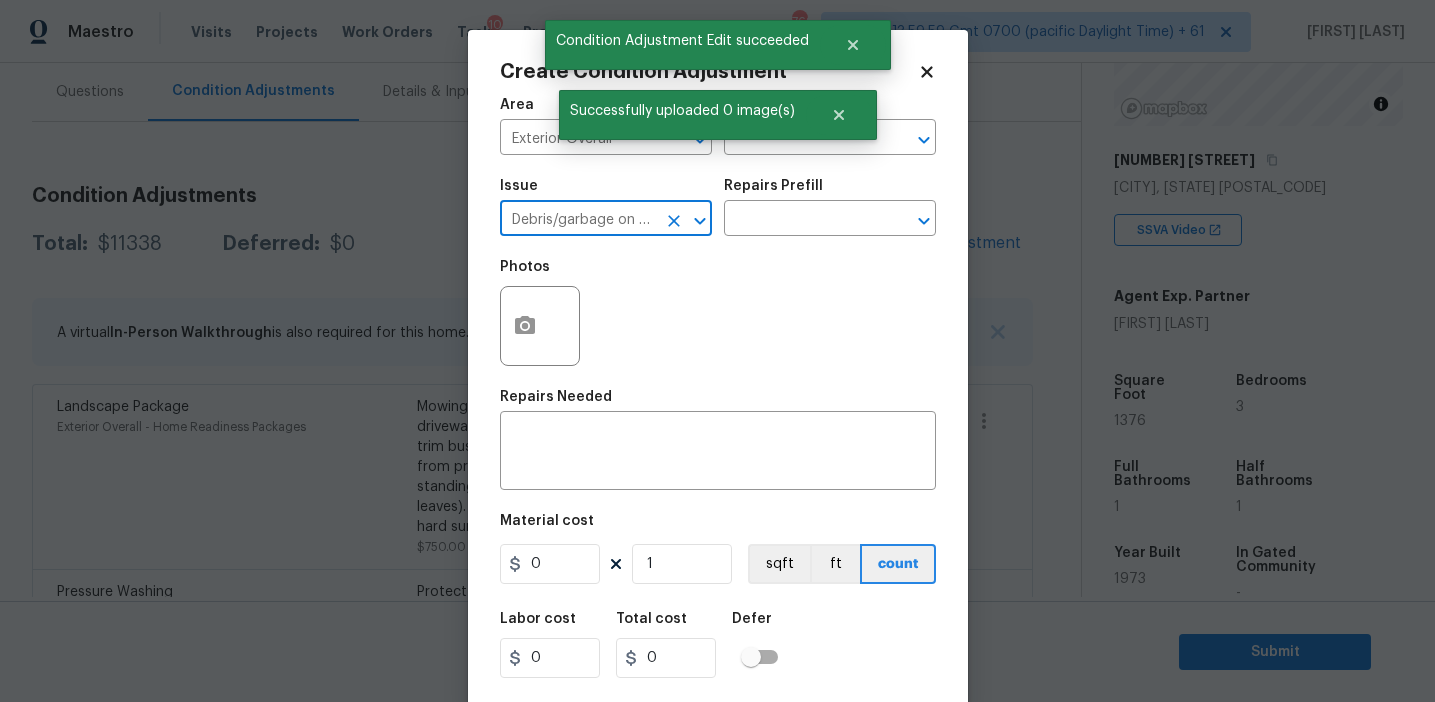 type on "Debris/garbage on site" 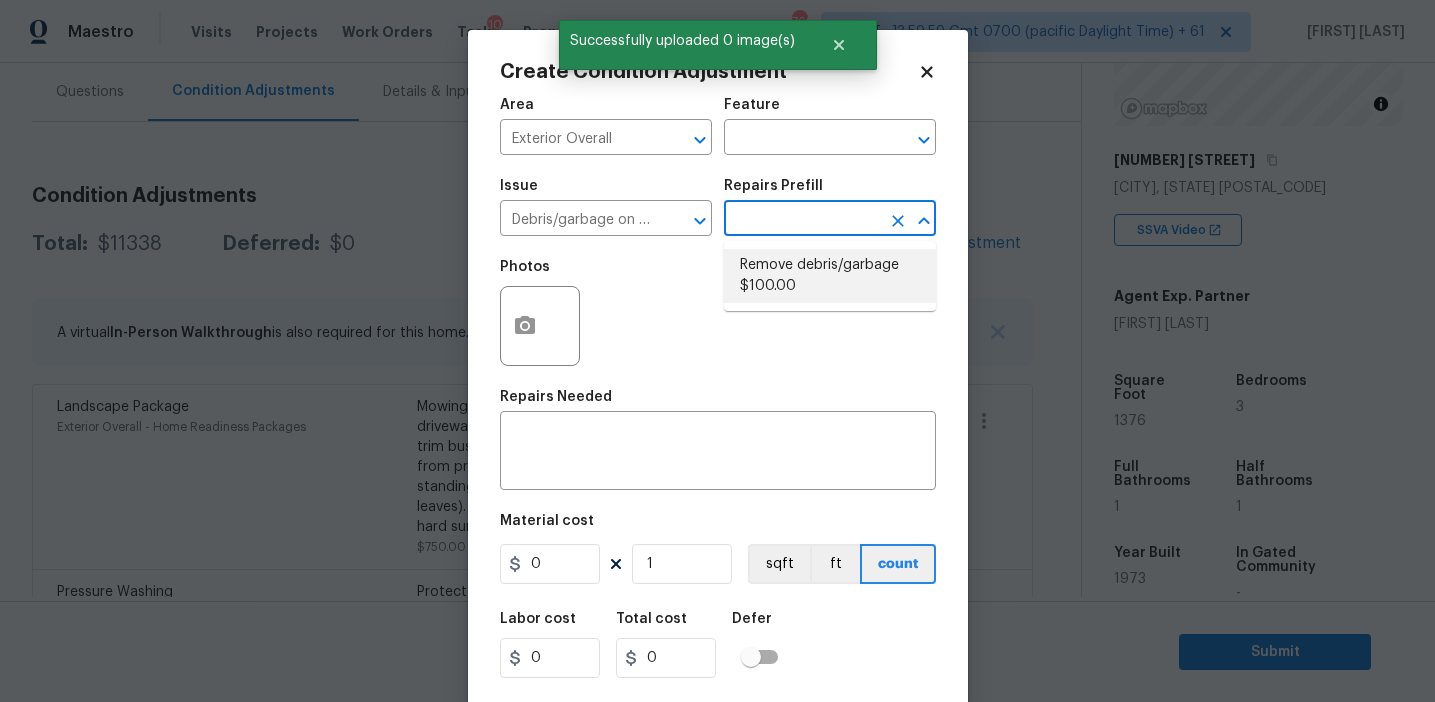 click on "Remove debris/garbage $100.00" at bounding box center (830, 276) 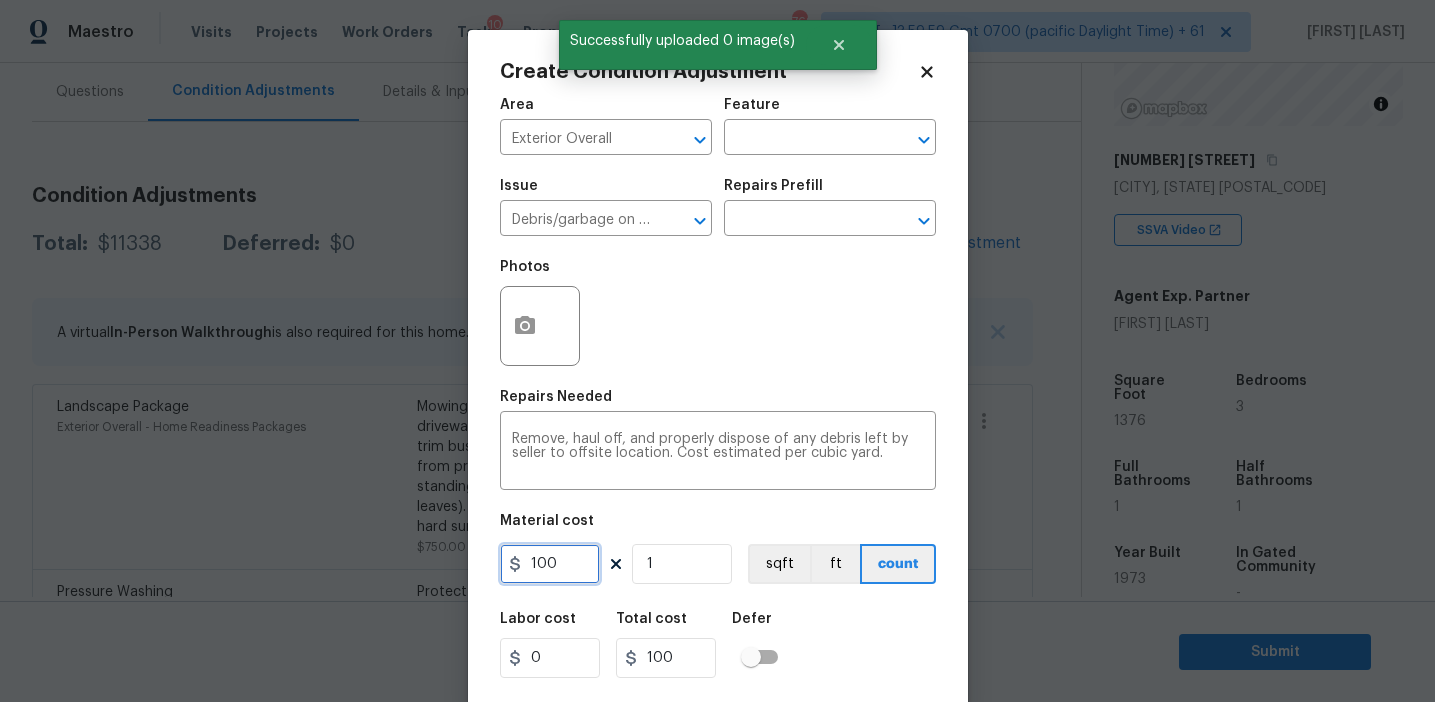 click on "100" at bounding box center [550, 564] 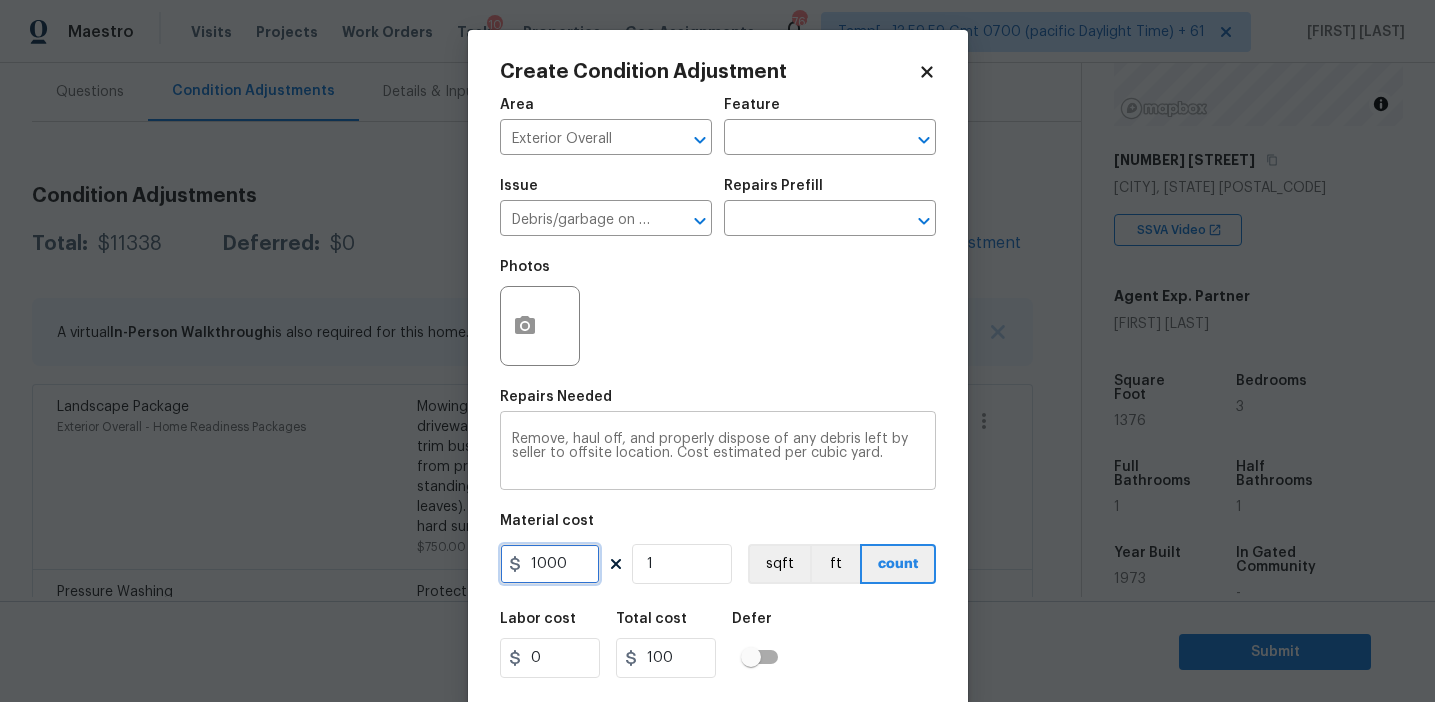 type on "1000" 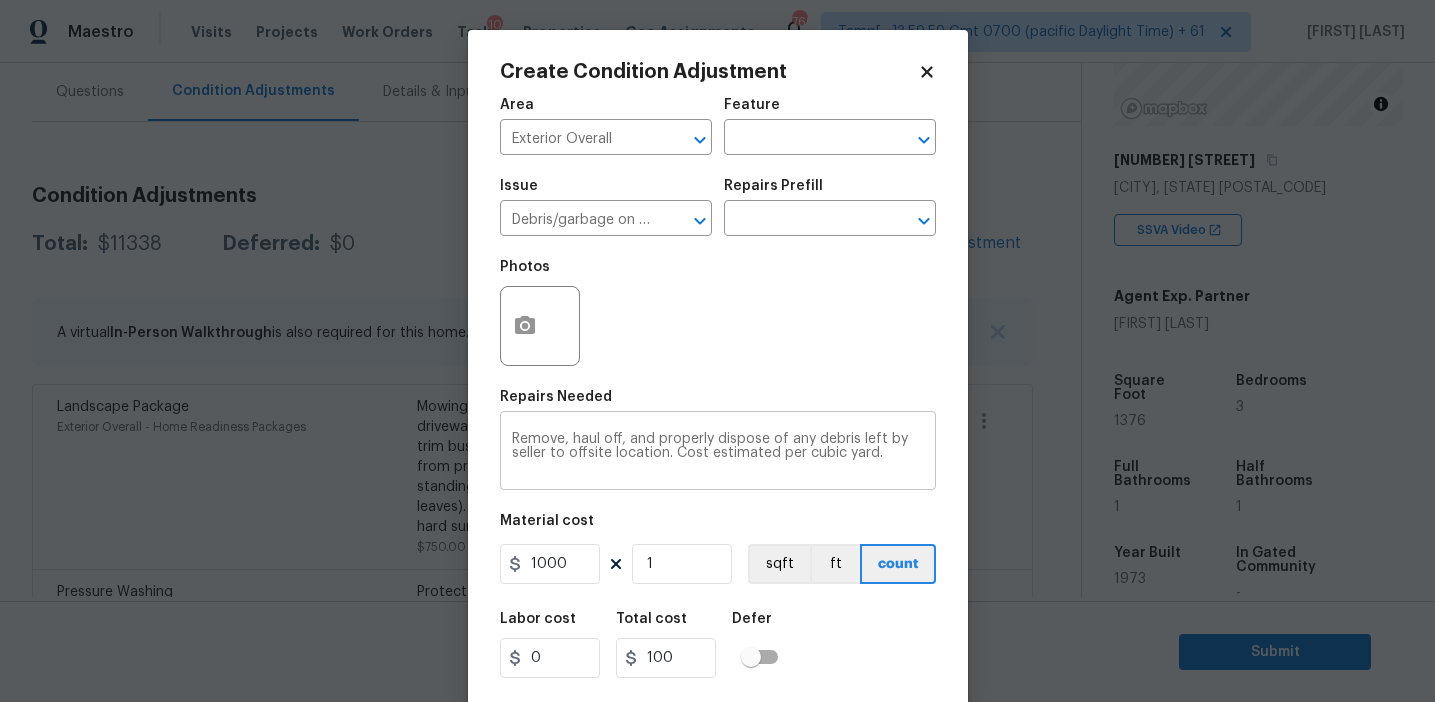 type on "1000" 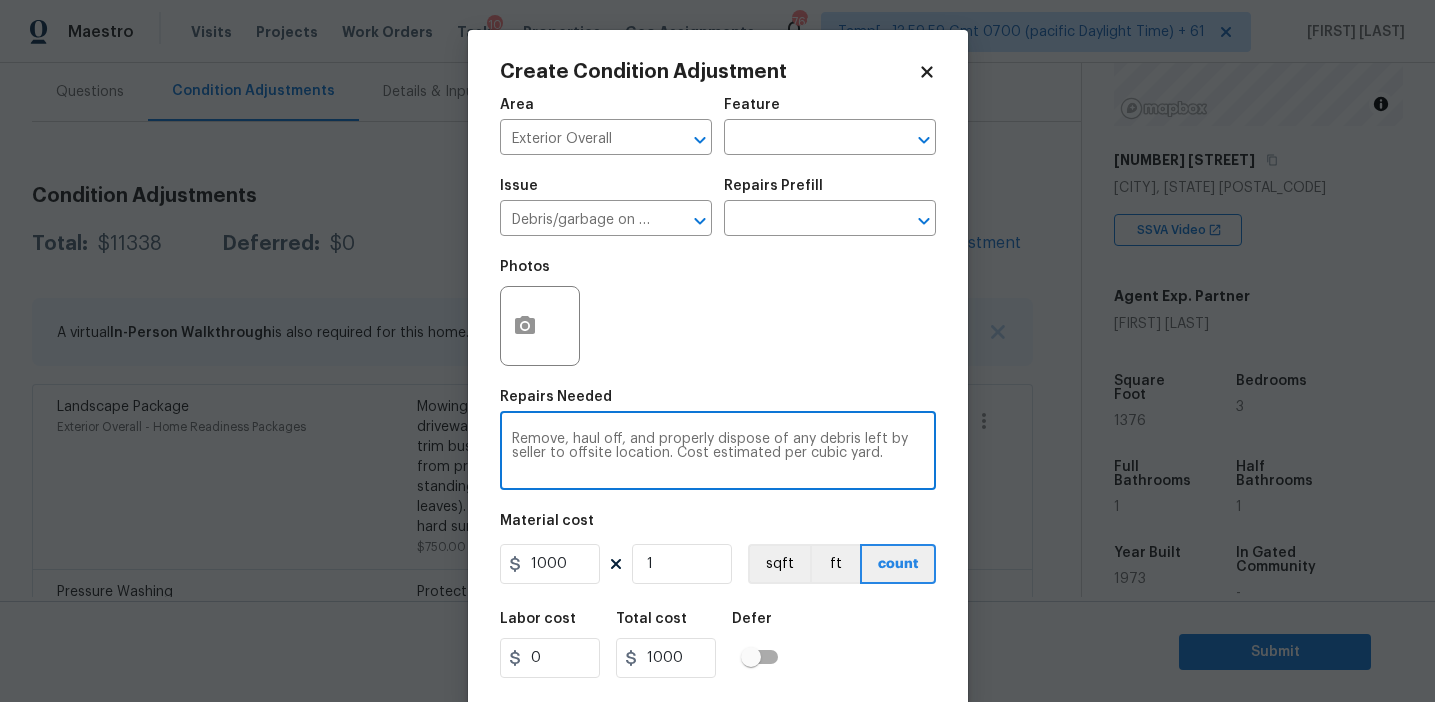click on "Remove, haul off, and properly dispose of any debris left by seller to offsite location. Cost estimated per cubic yard." at bounding box center [718, 453] 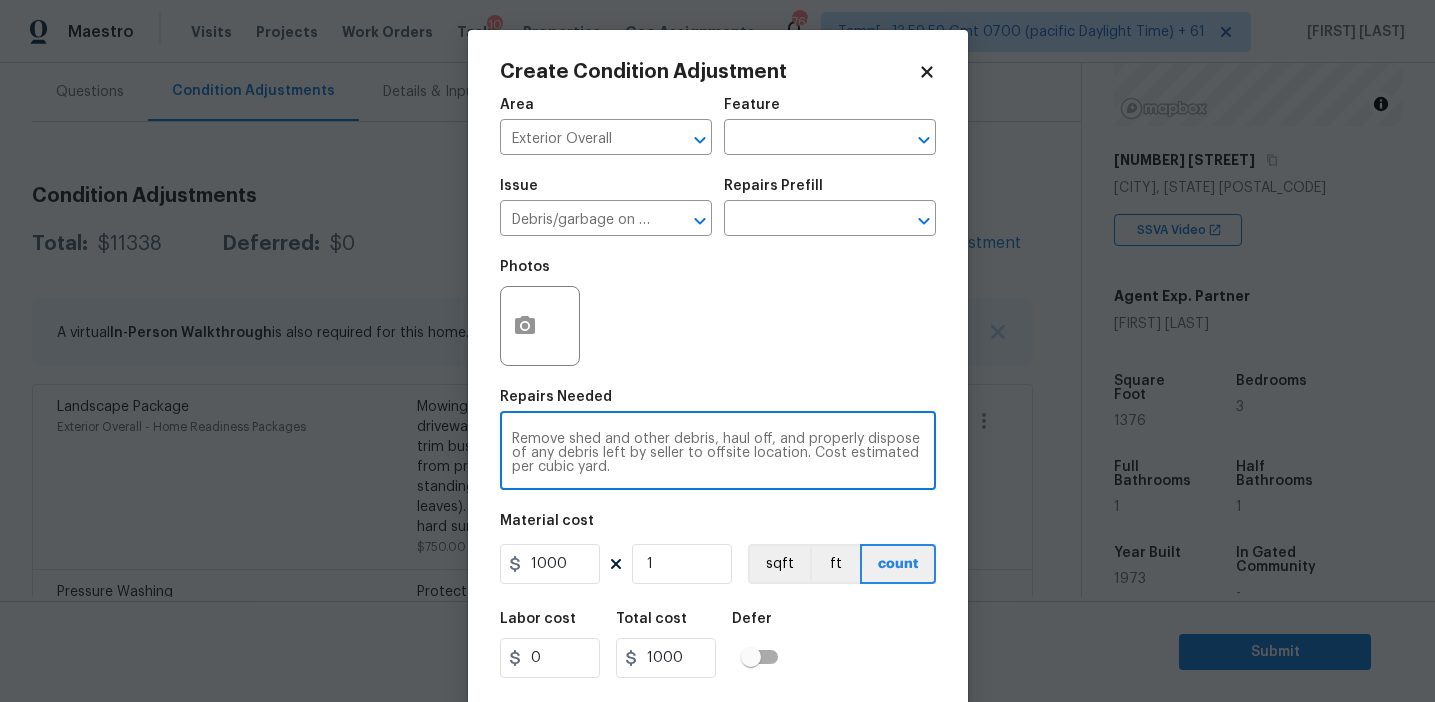 type on "Remove shed and other debris, haul off, and properly dispose of any debris left by seller to offsite location. Cost estimated per cubic yard." 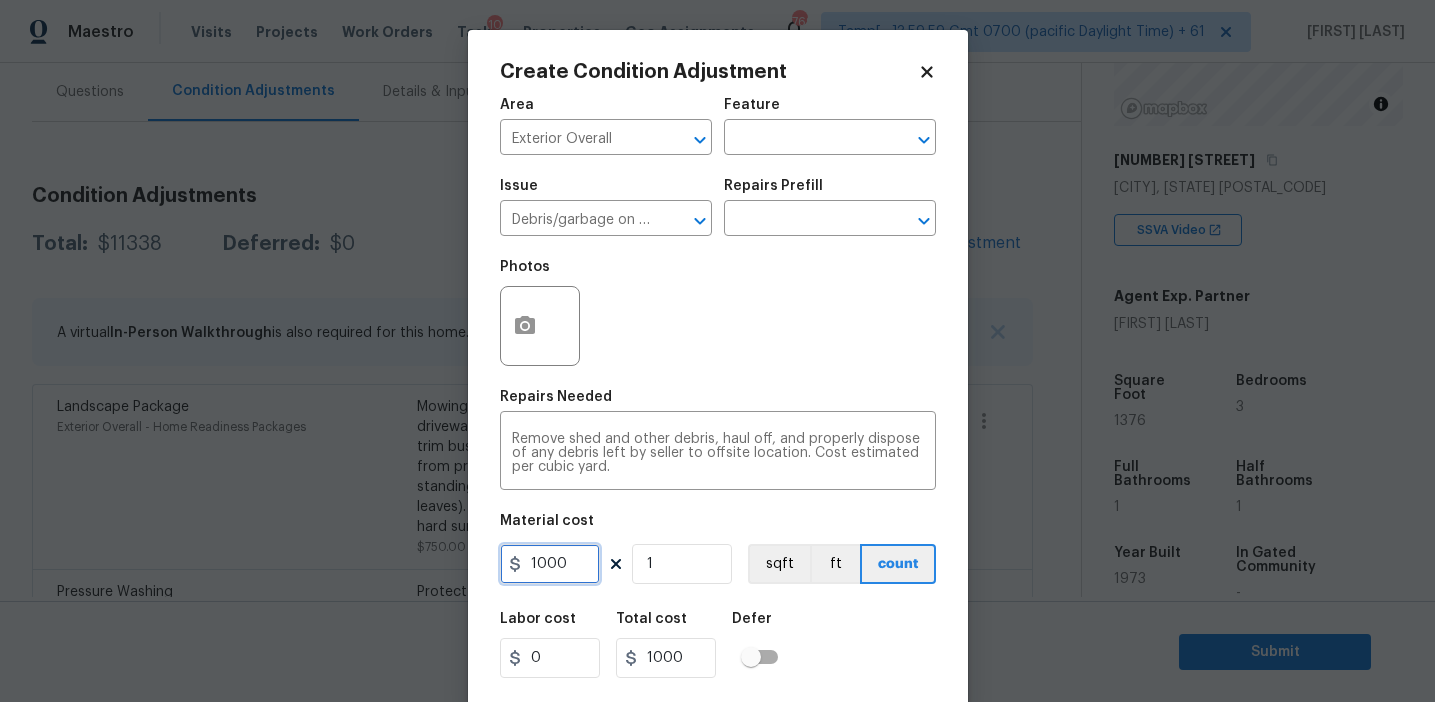 click on "1000" at bounding box center [550, 564] 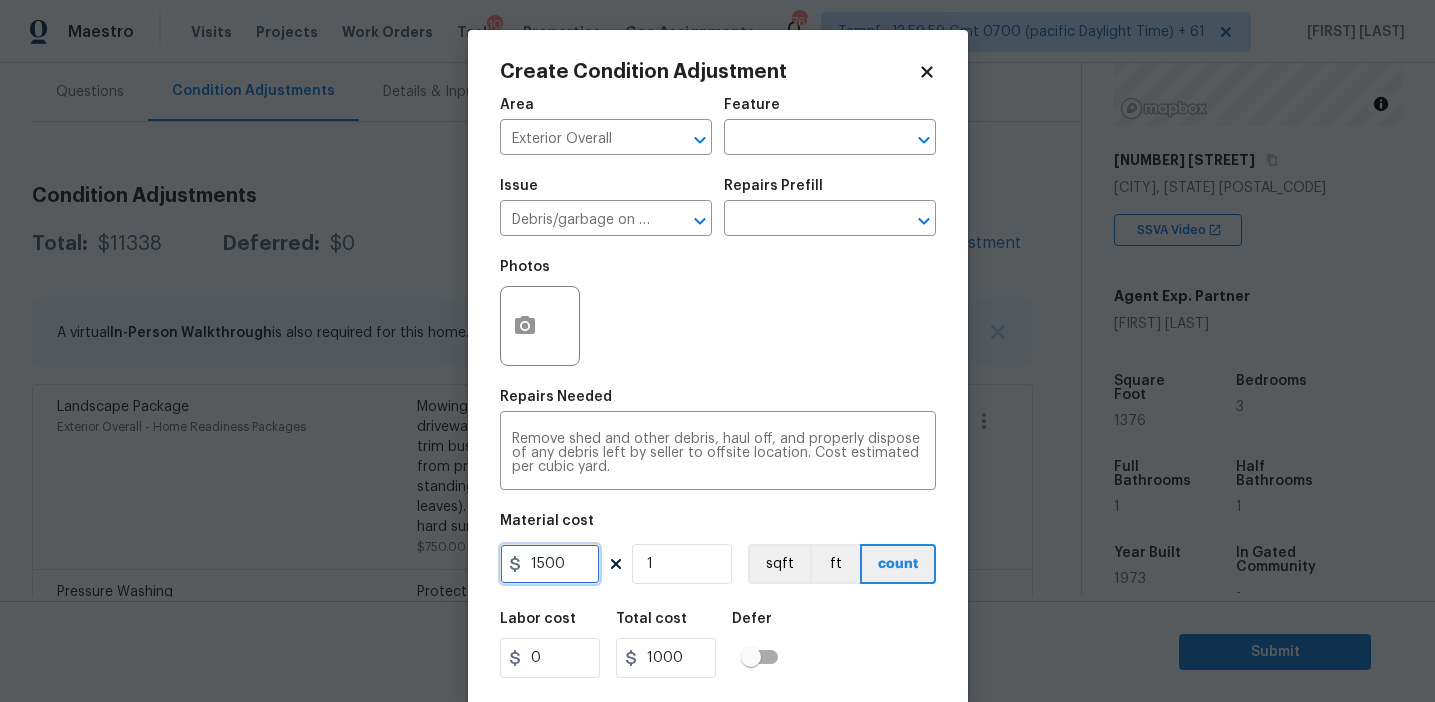 type on "1500" 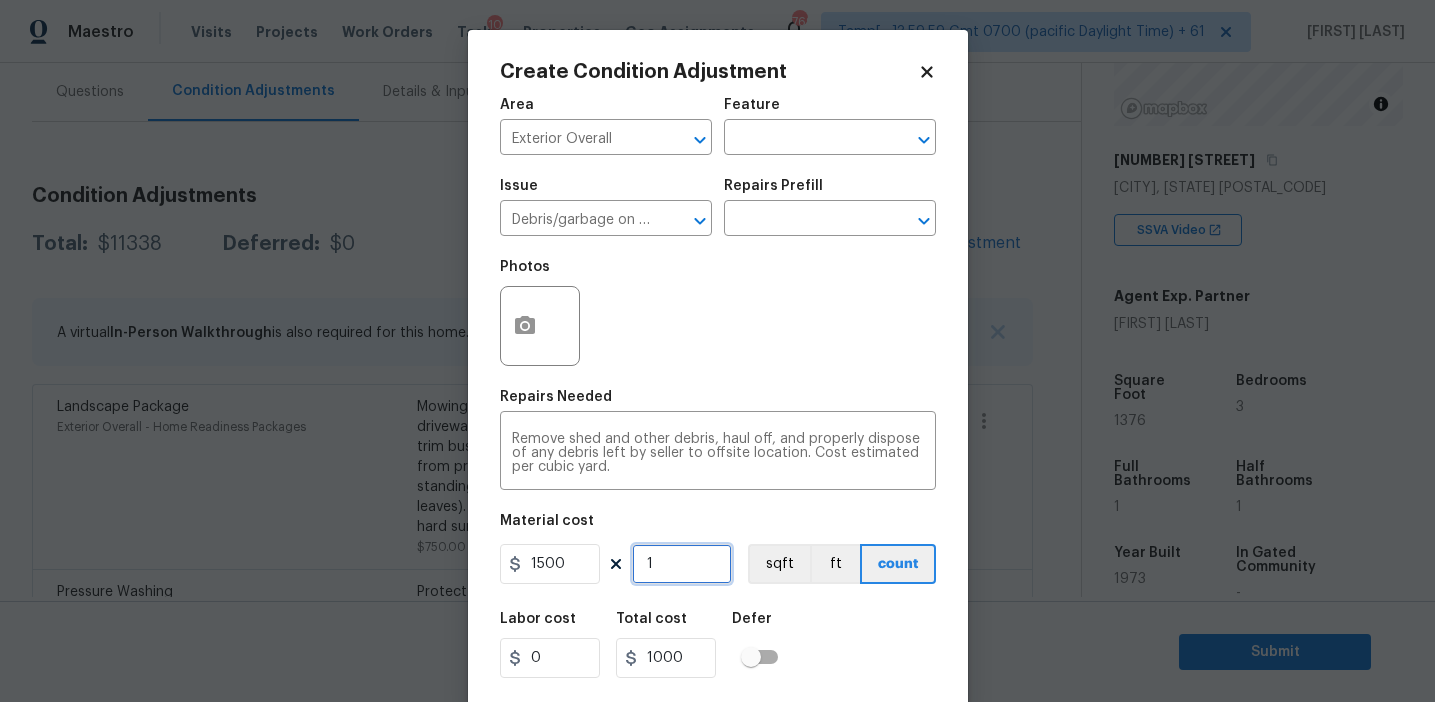 type on "1500" 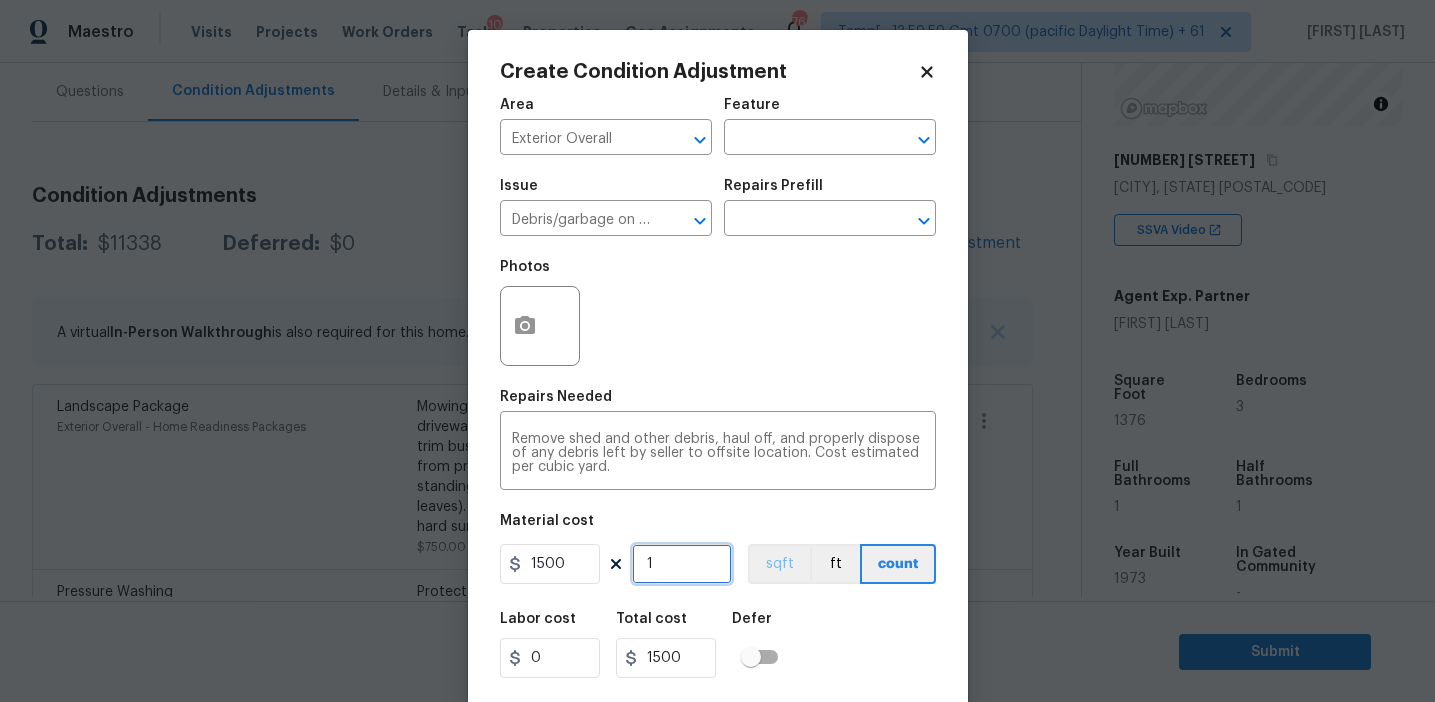 scroll, scrollTop: 45, scrollLeft: 0, axis: vertical 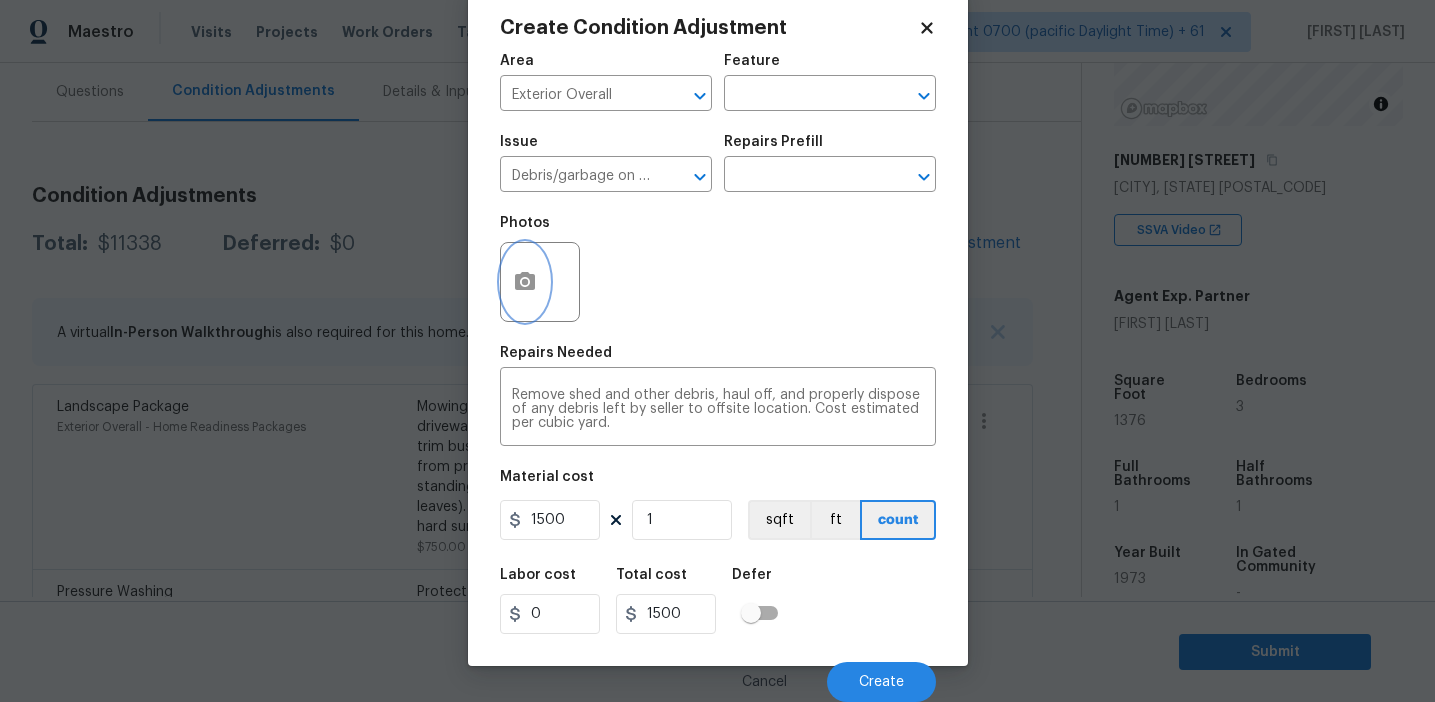 click 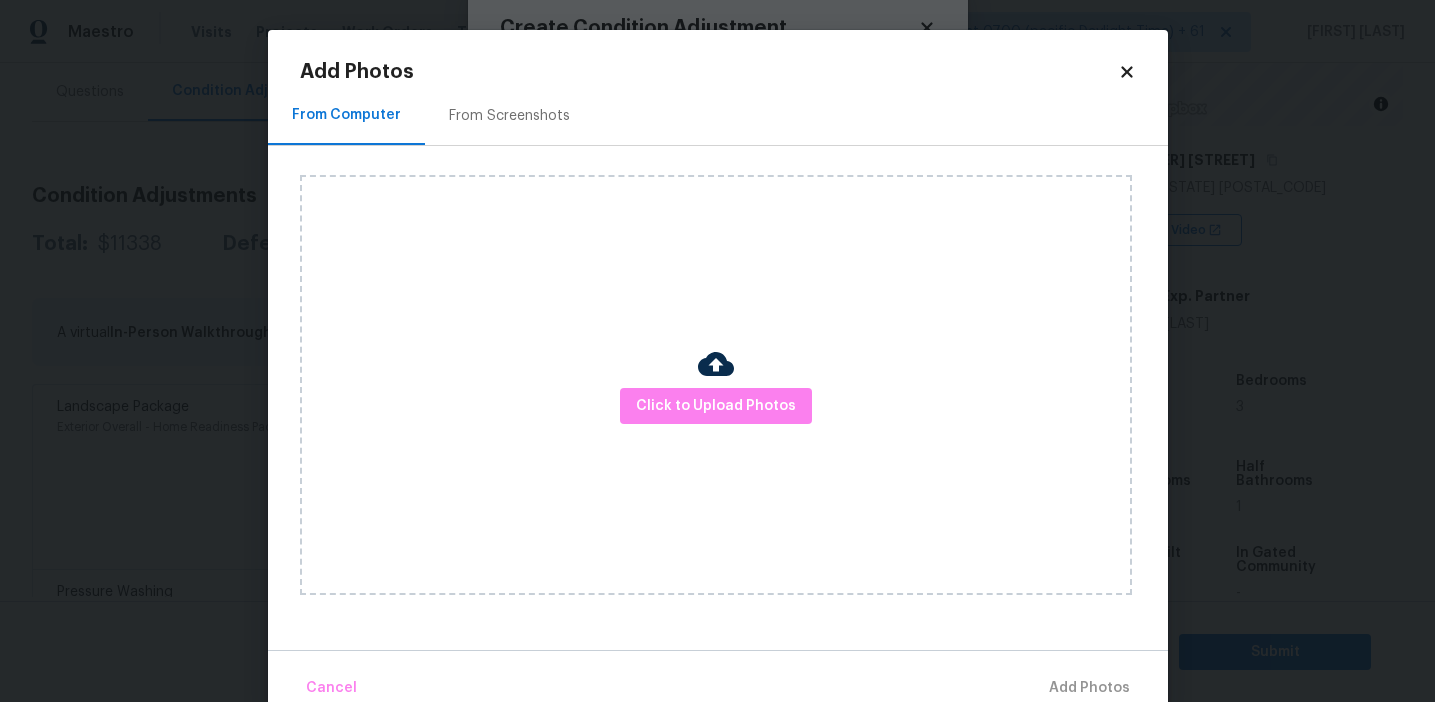 click on "Add Photos" at bounding box center [709, 72] 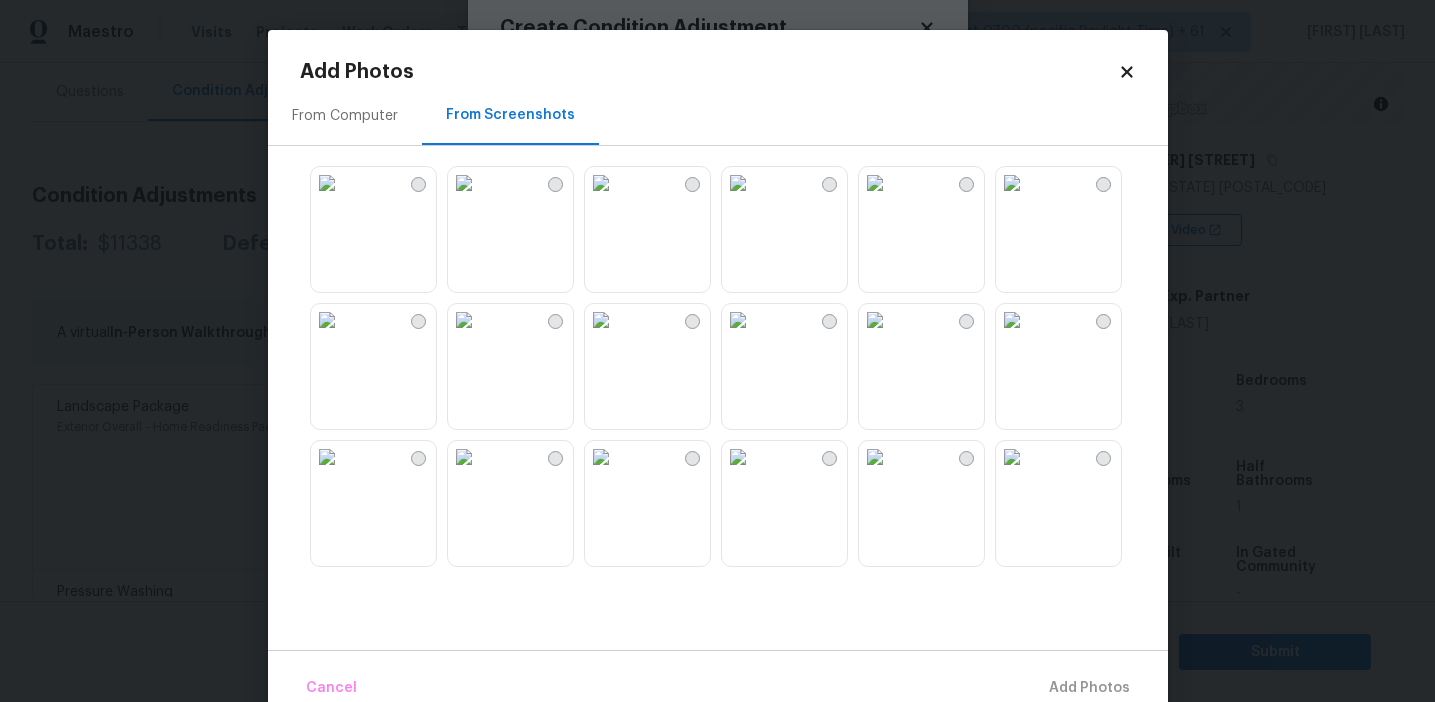 click at bounding box center (601, 183) 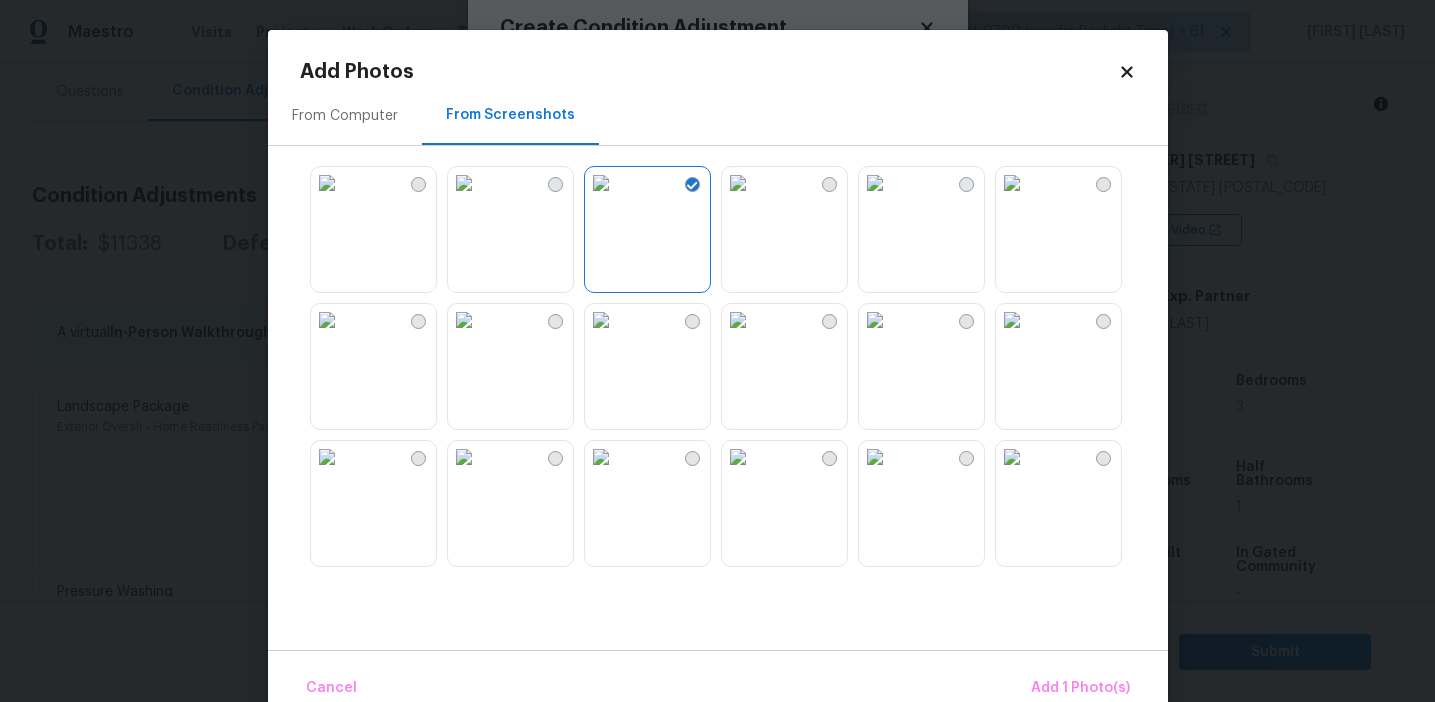 click at bounding box center (464, 183) 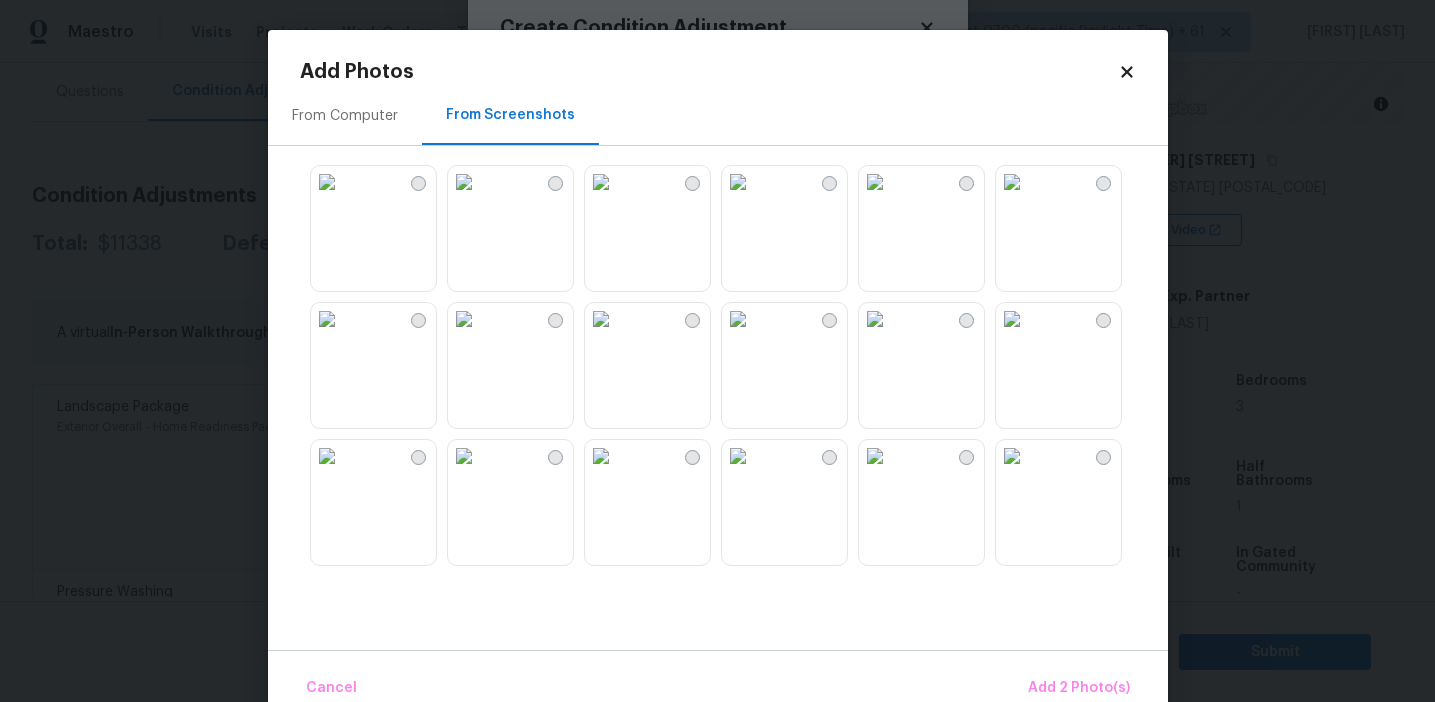 scroll, scrollTop: 366, scrollLeft: 0, axis: vertical 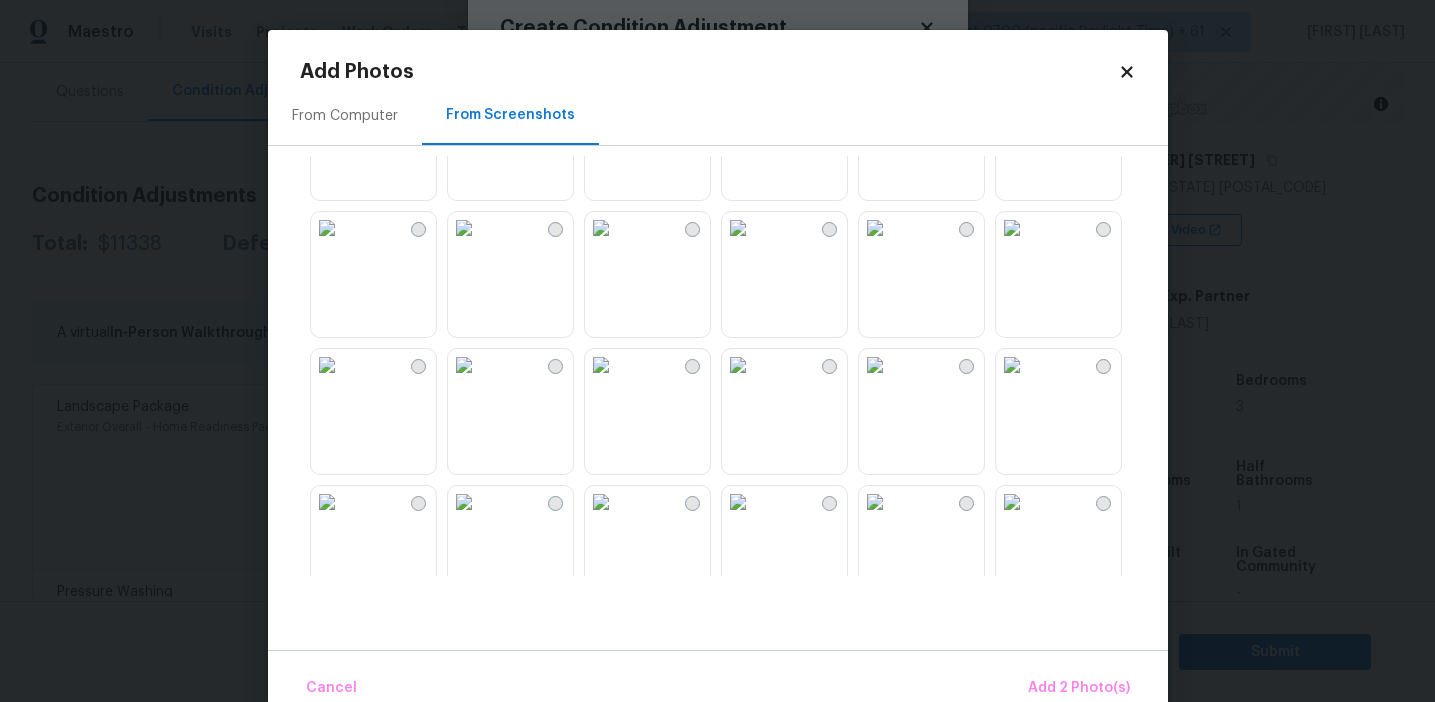 click at bounding box center [875, 365] 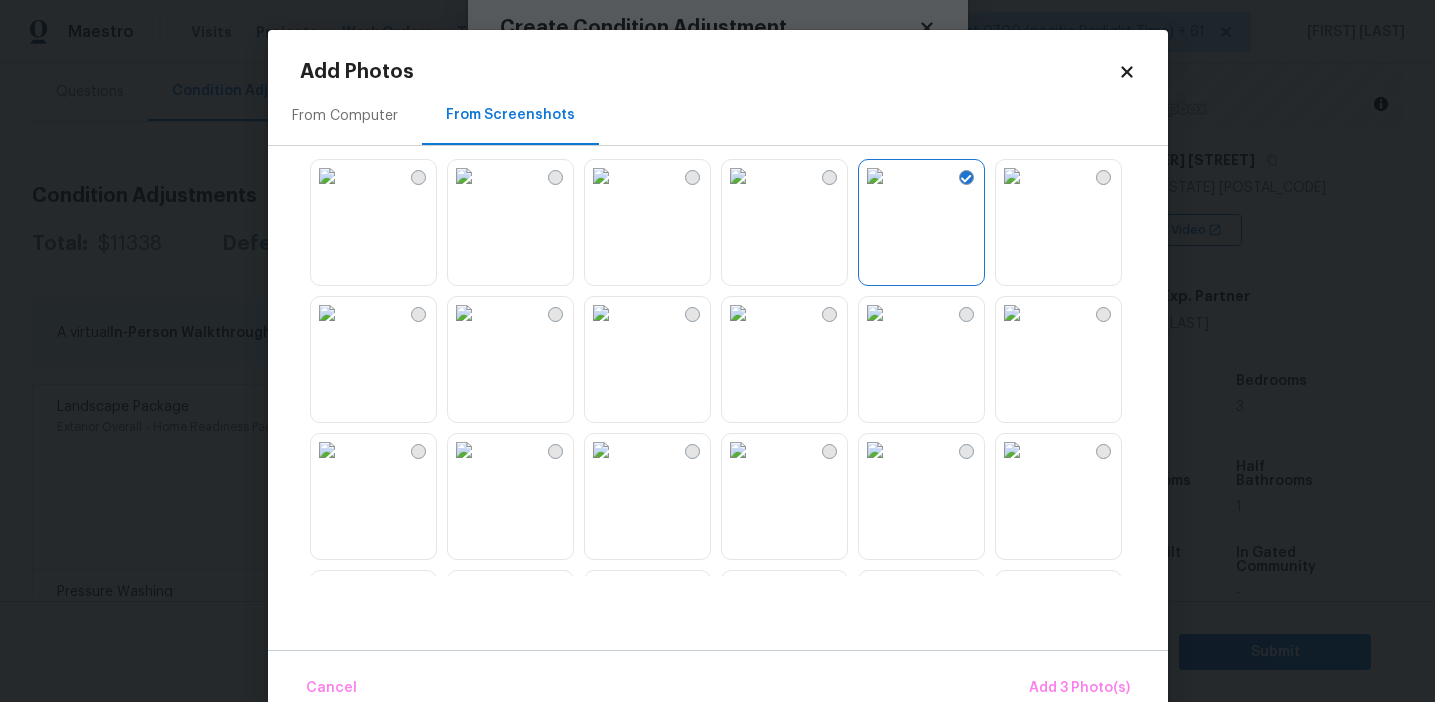 click at bounding box center (601, 313) 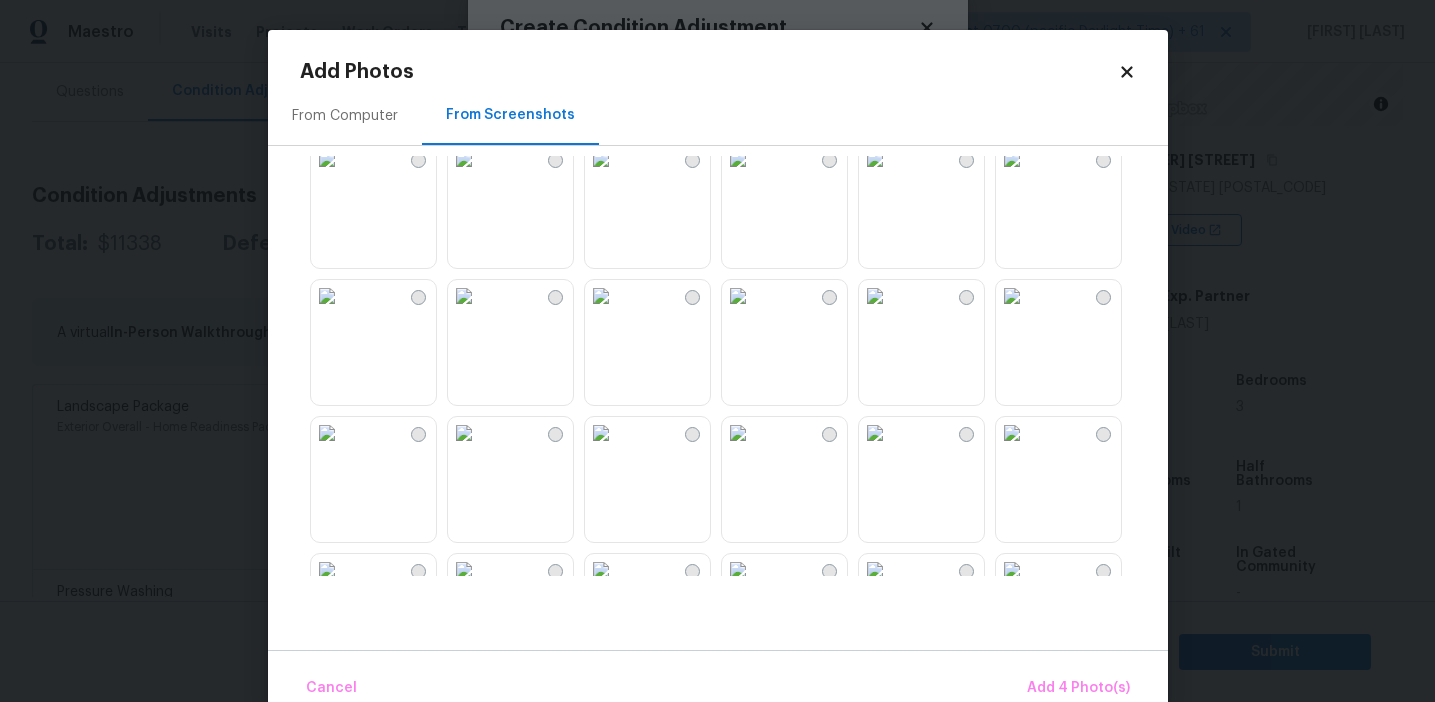 scroll, scrollTop: 881, scrollLeft: 0, axis: vertical 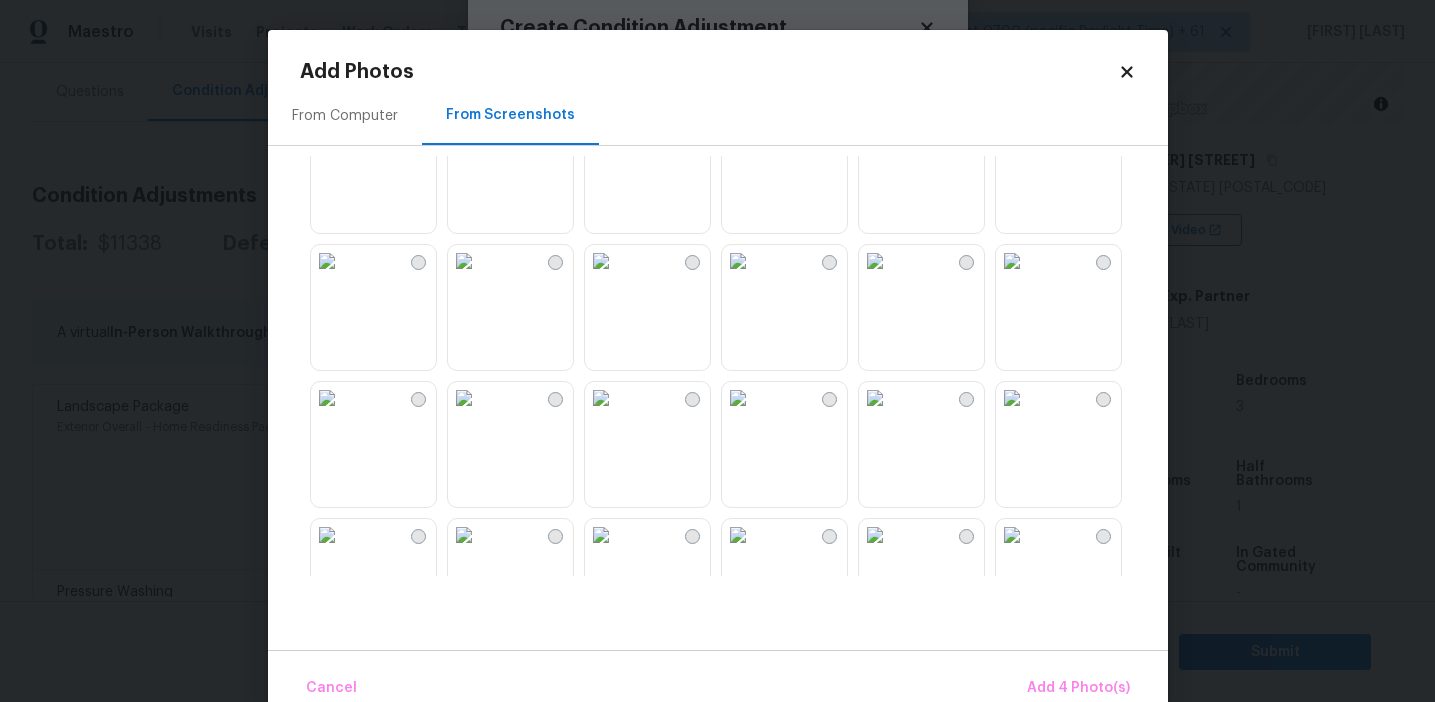 click at bounding box center [875, 261] 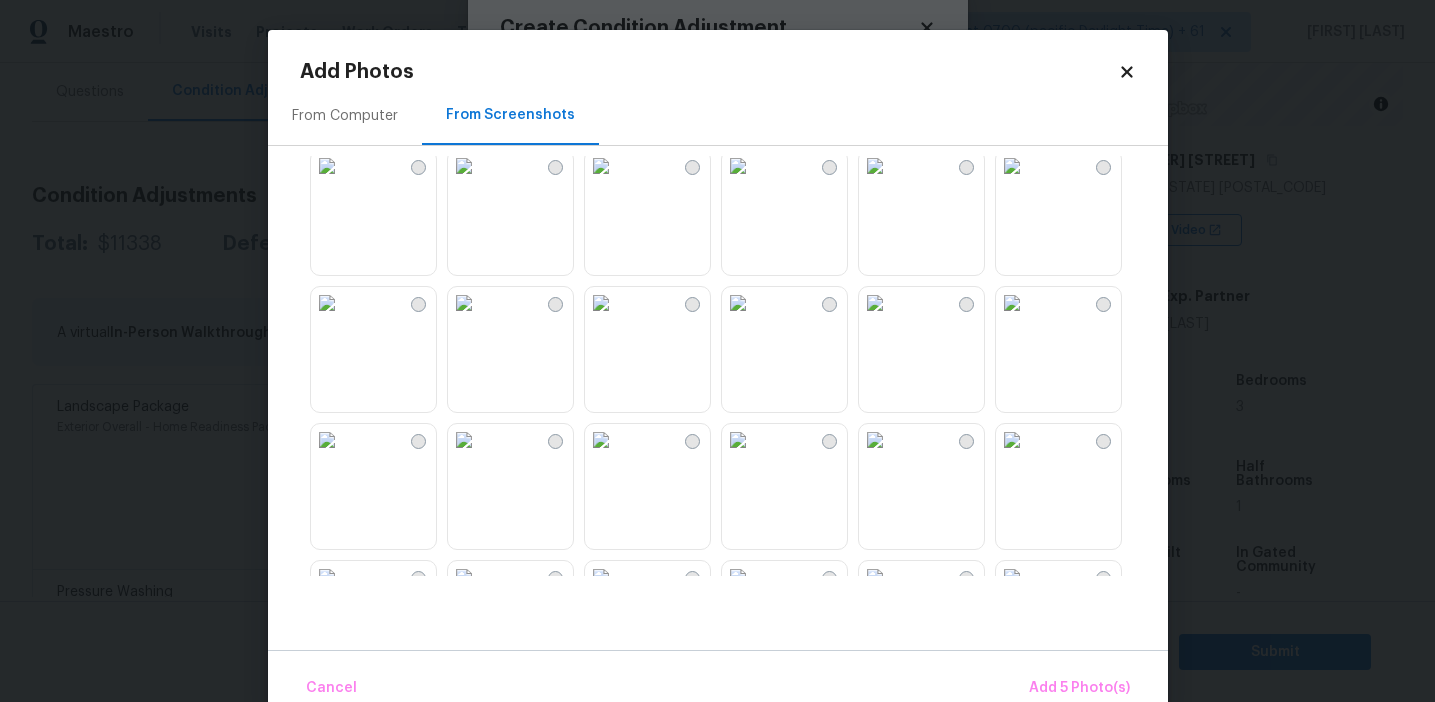 scroll, scrollTop: 1526, scrollLeft: 0, axis: vertical 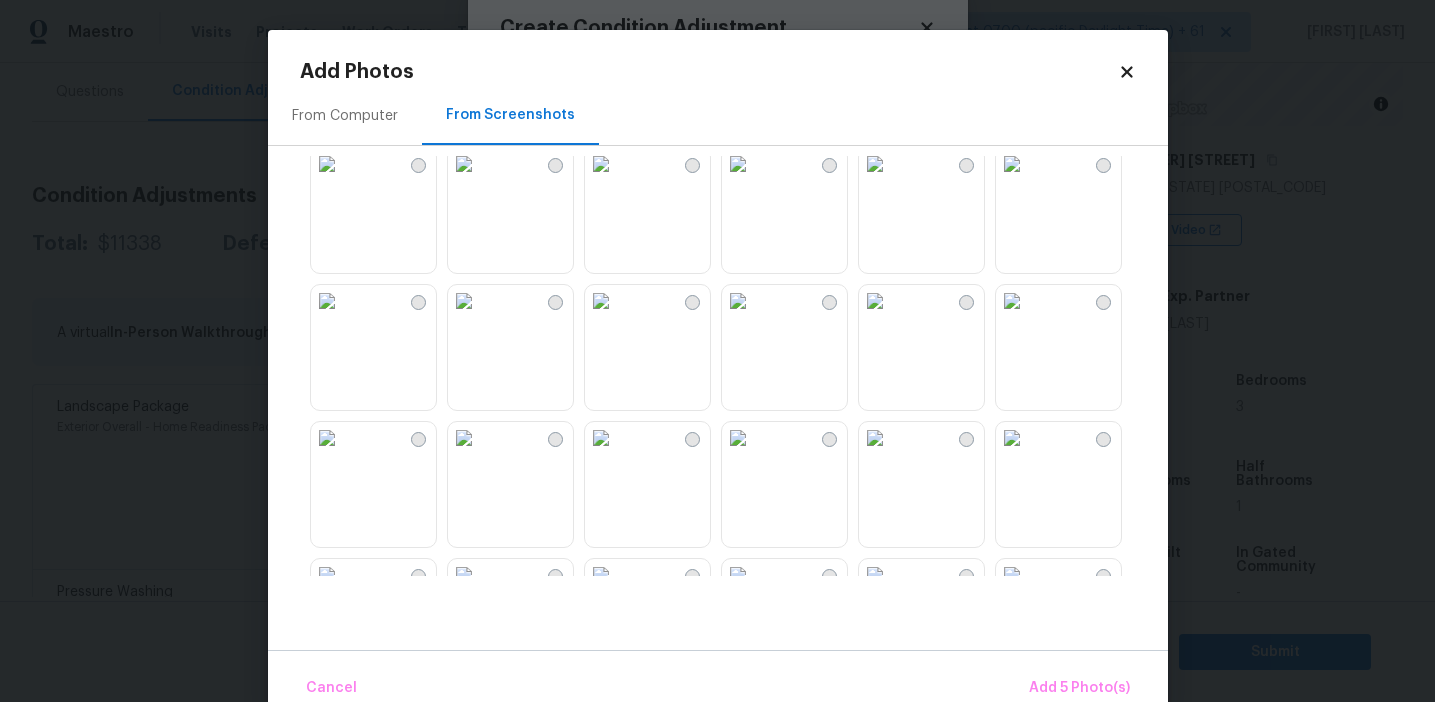 click at bounding box center (327, 164) 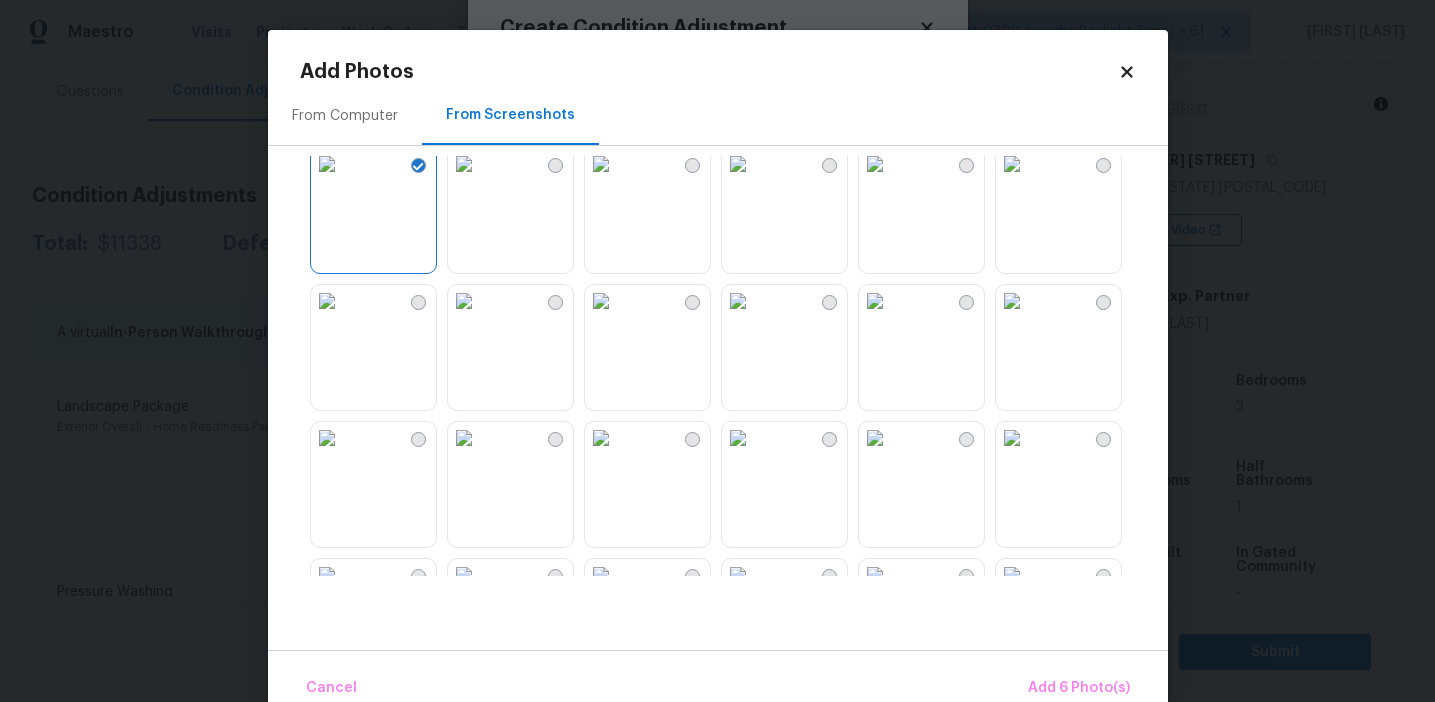 click at bounding box center (327, 164) 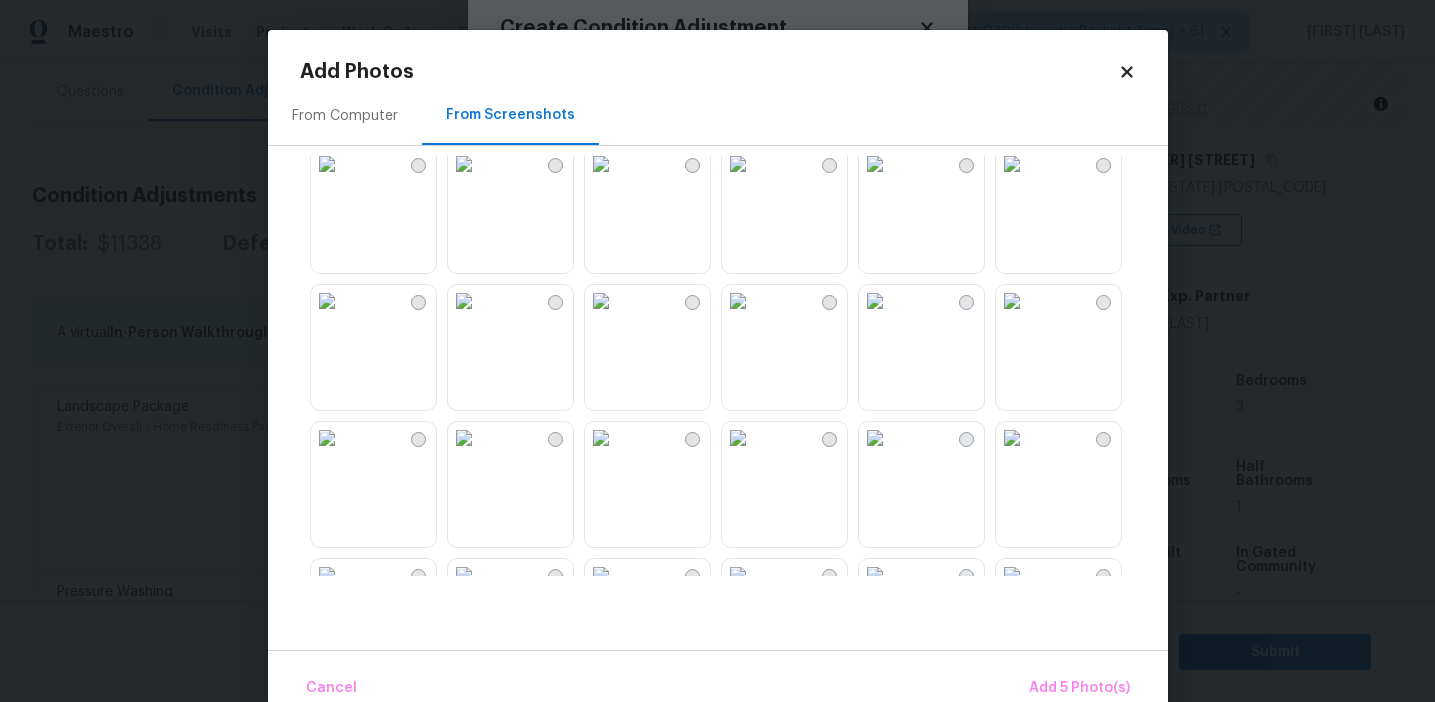 click at bounding box center [464, 301] 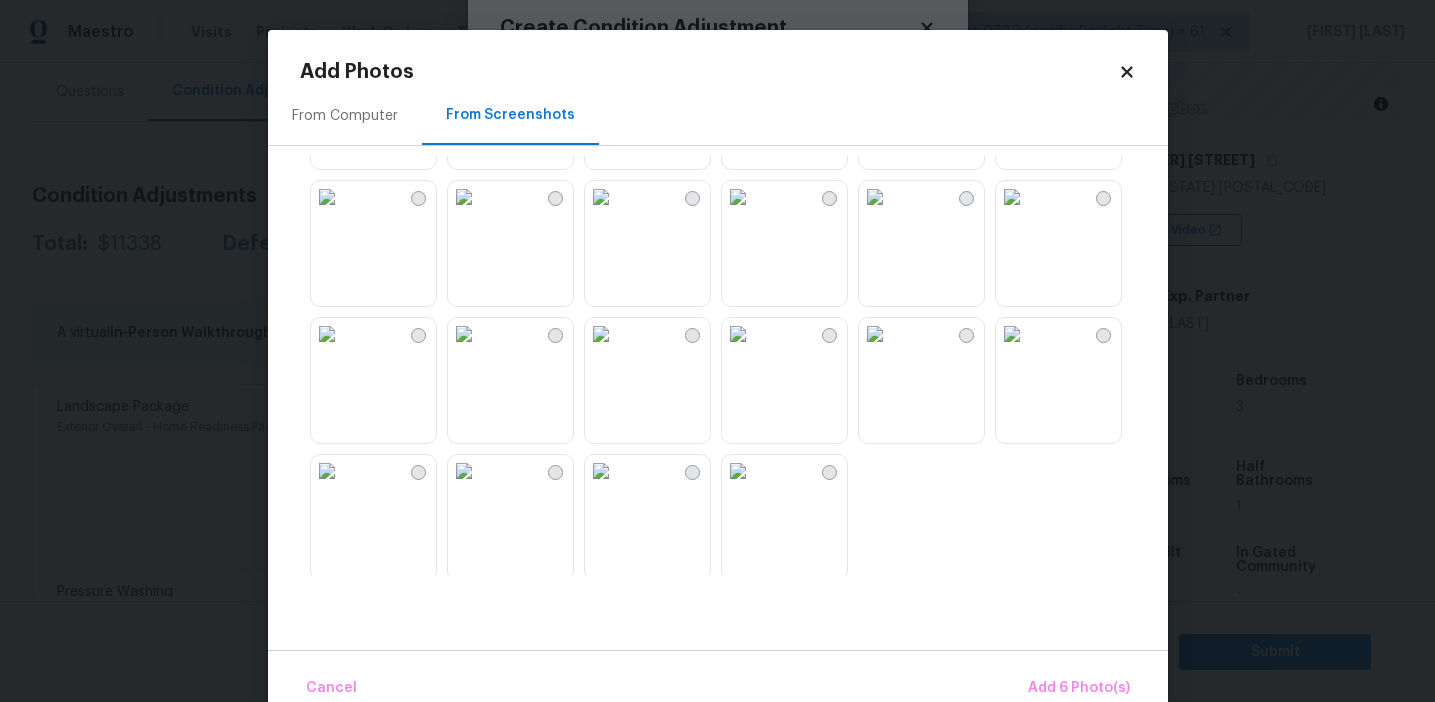 scroll, scrollTop: 1910, scrollLeft: 0, axis: vertical 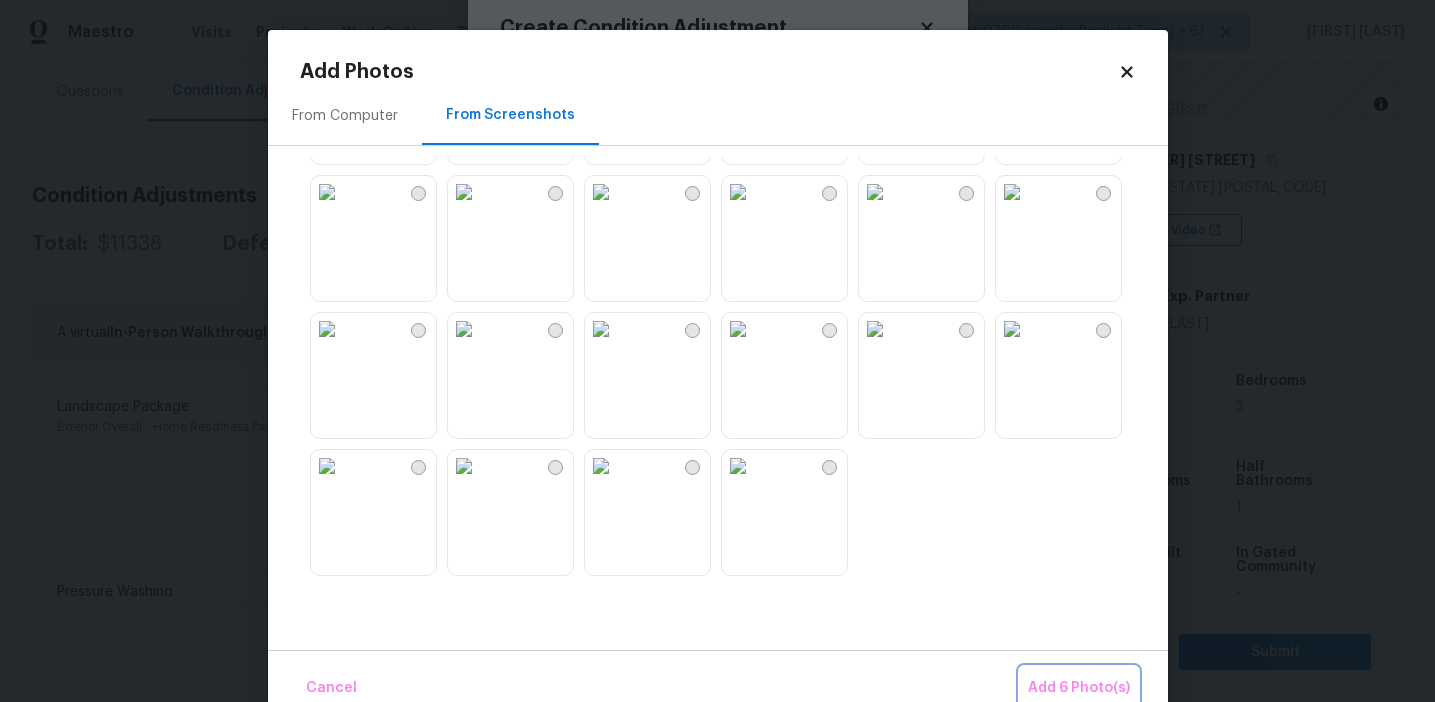 click on "Add 6 Photo(s)" at bounding box center [1079, 688] 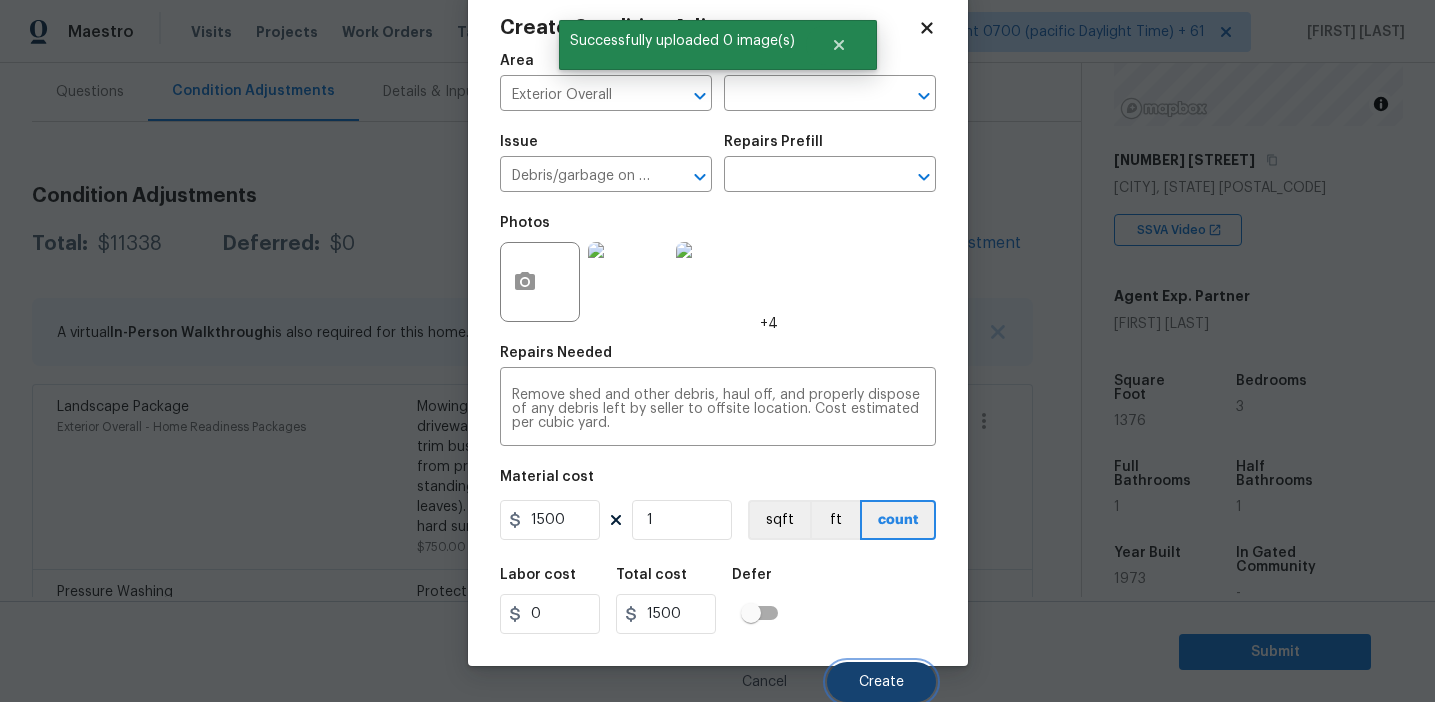 click on "Create" at bounding box center (881, 682) 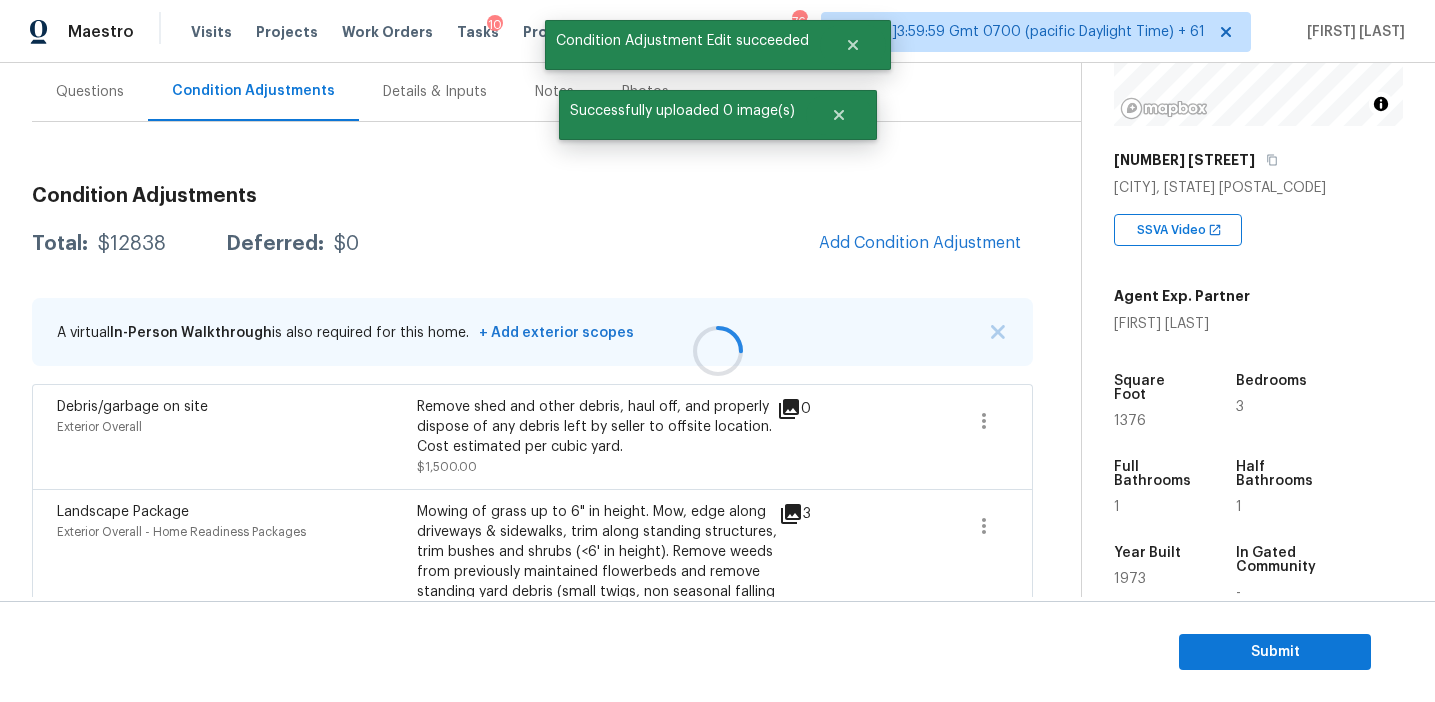 scroll, scrollTop: 38, scrollLeft: 0, axis: vertical 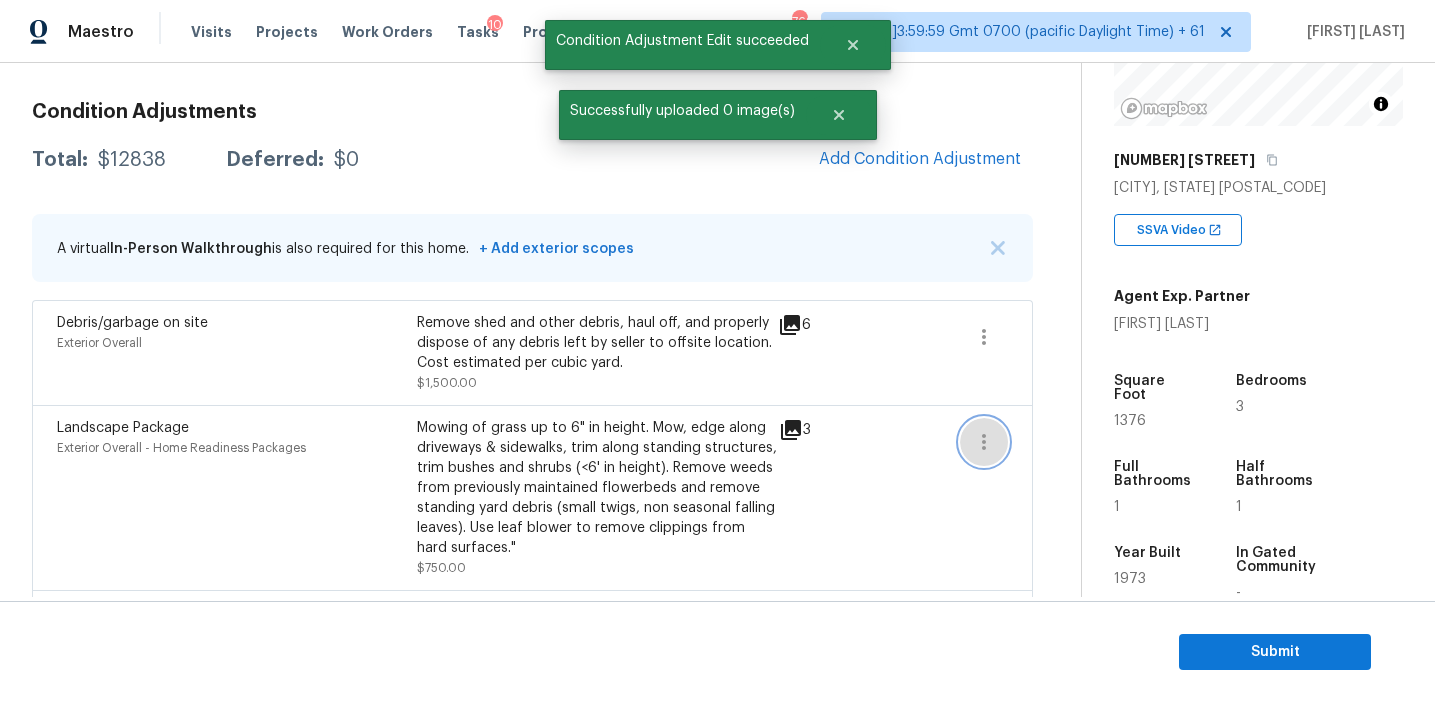 click 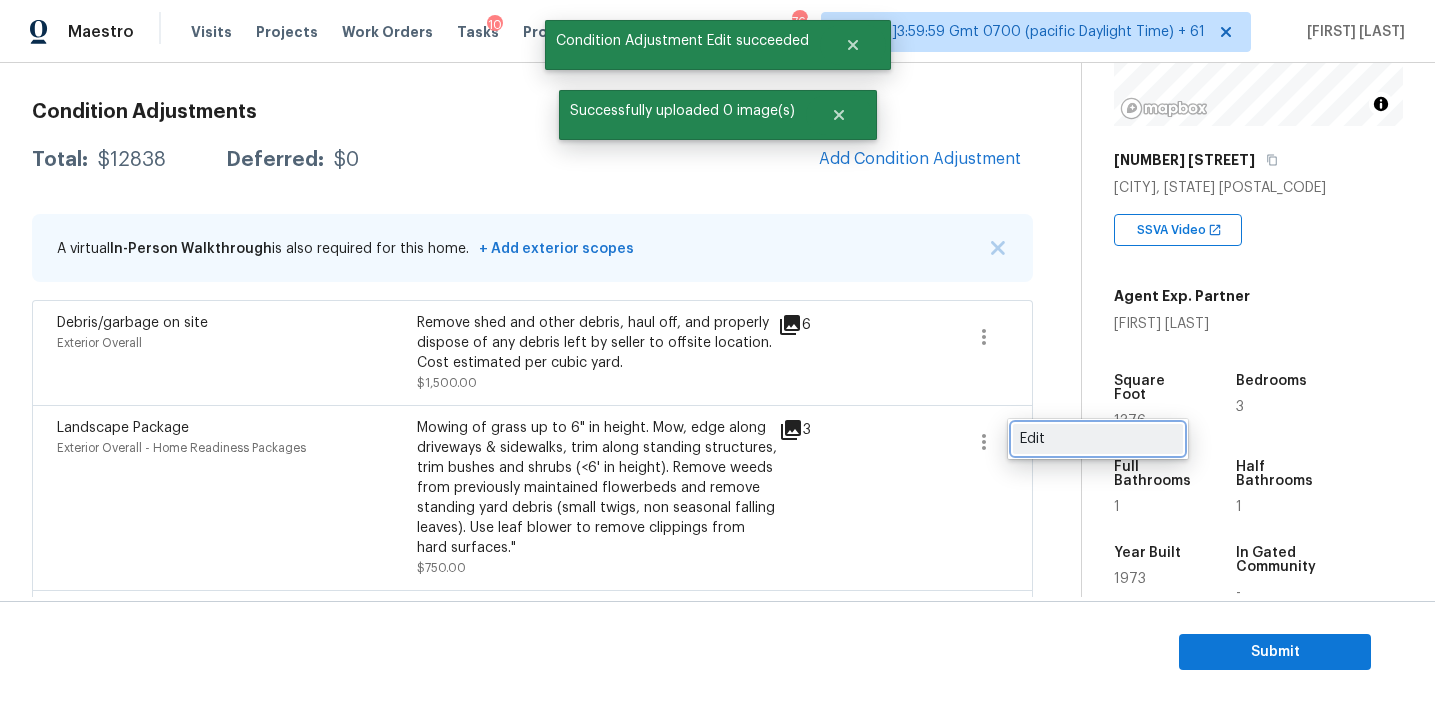 click on "Edit" at bounding box center [1098, 439] 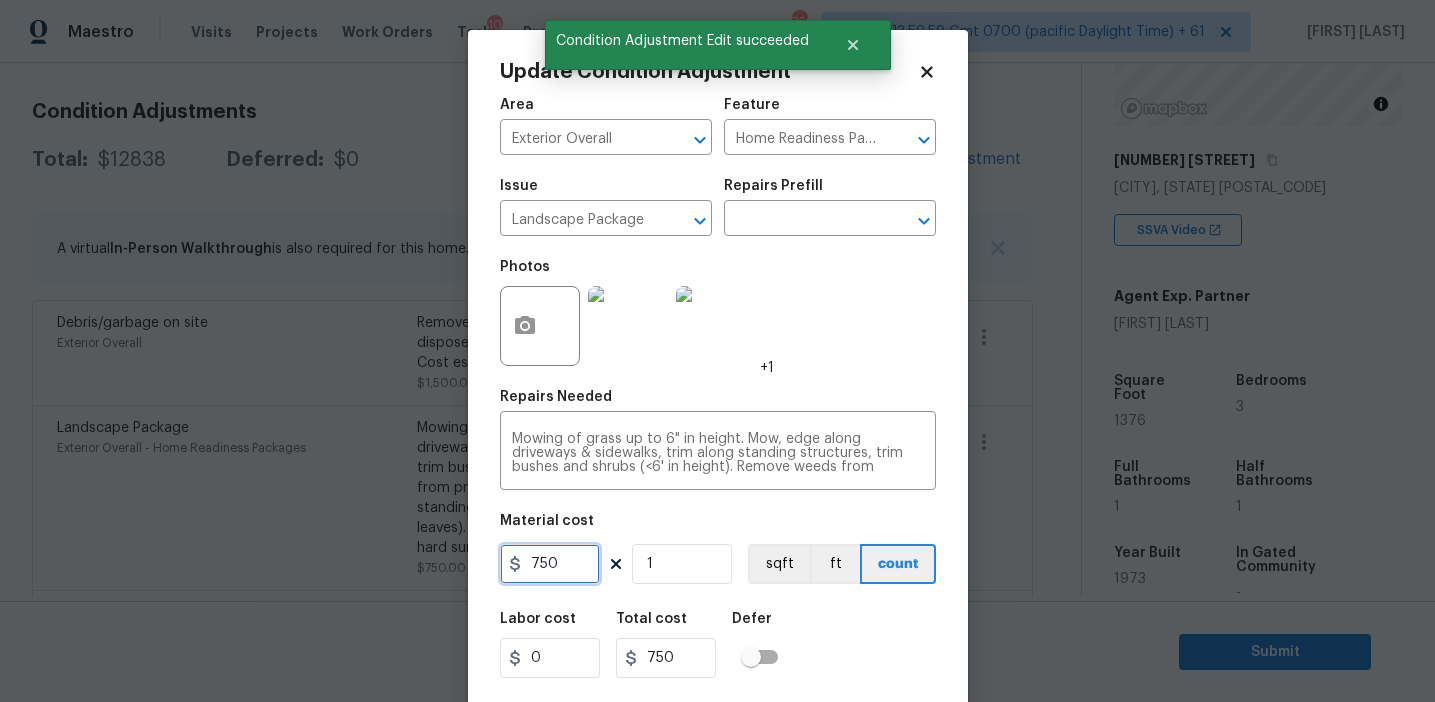 click on "750" at bounding box center [550, 564] 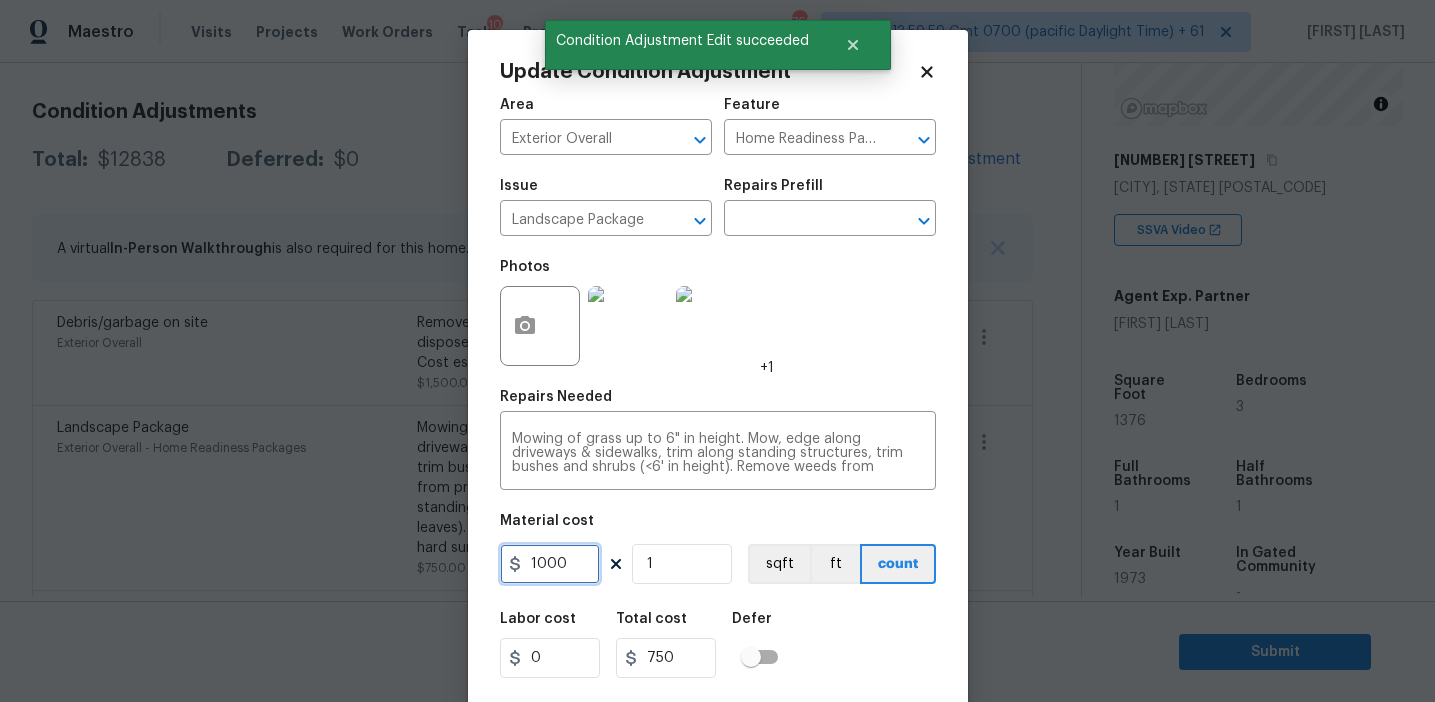 type on "1000" 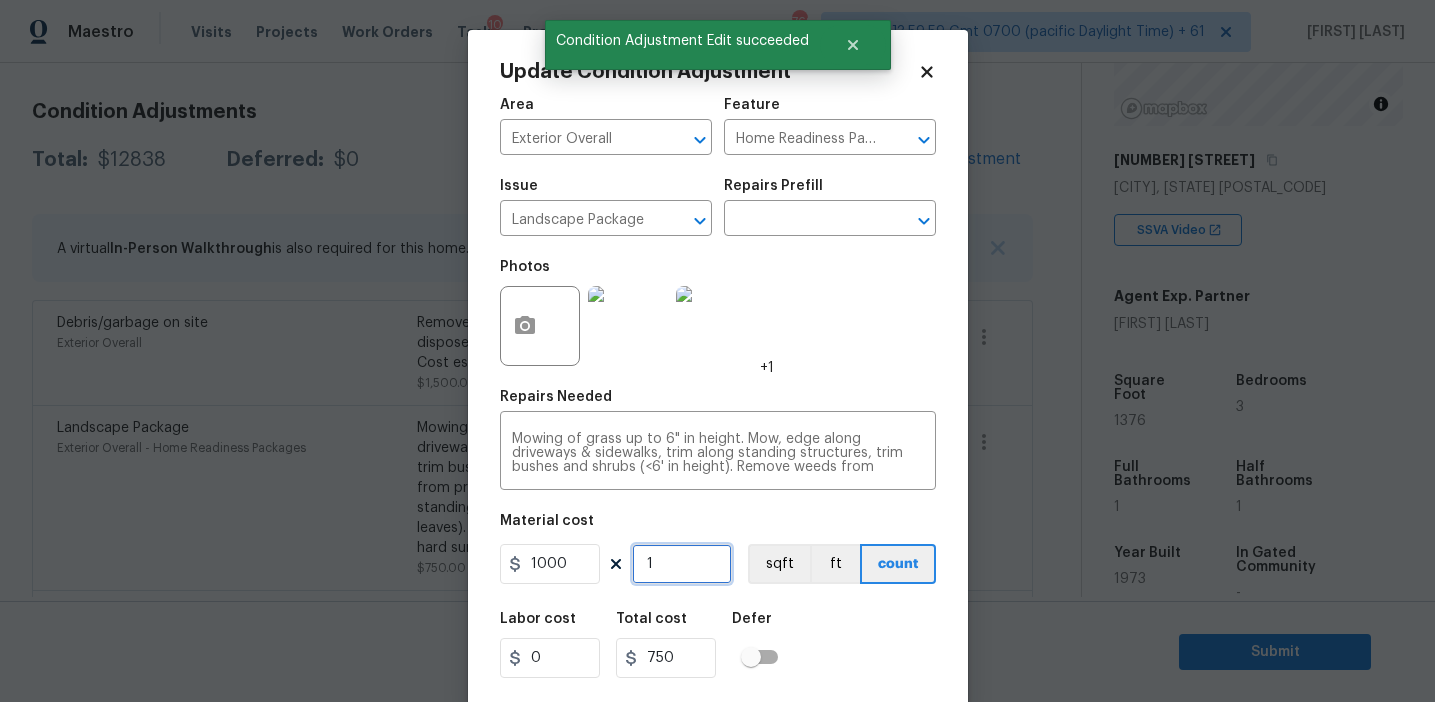 type on "1000" 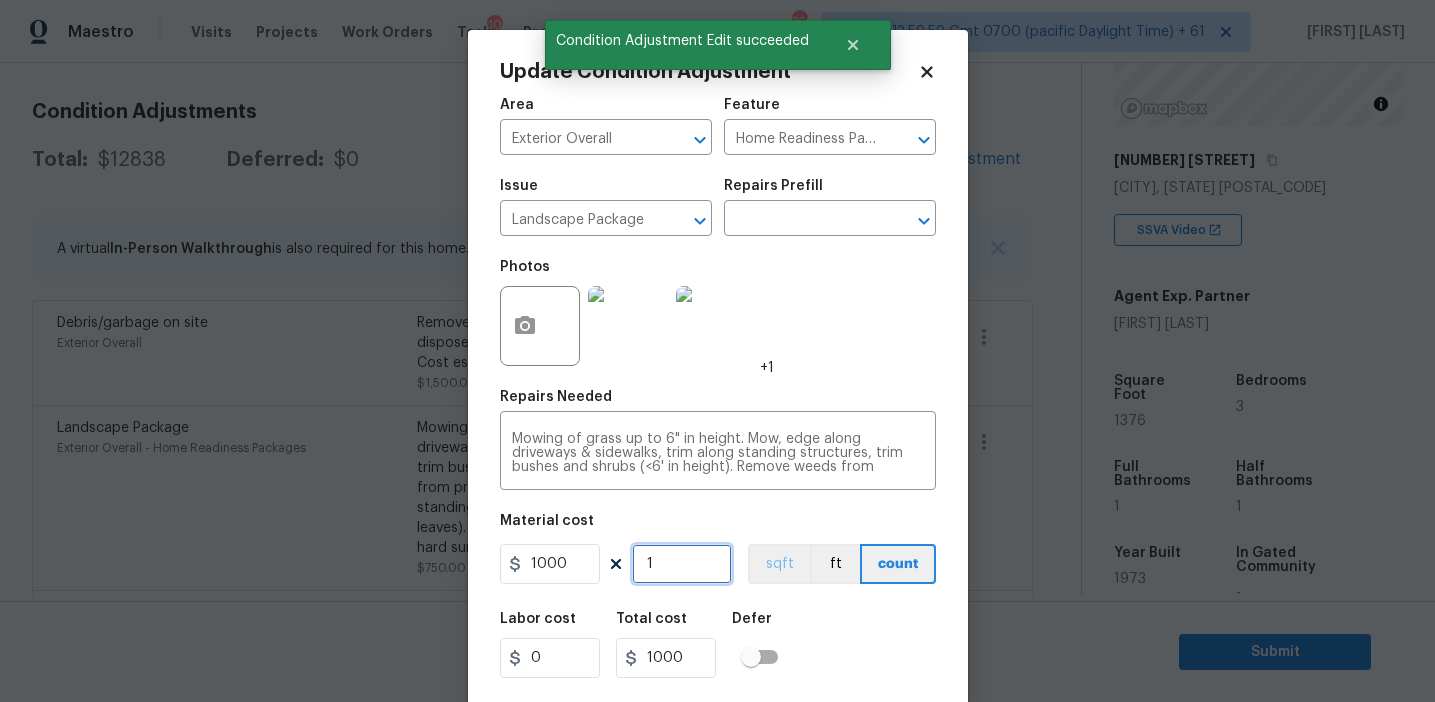 scroll, scrollTop: 45, scrollLeft: 0, axis: vertical 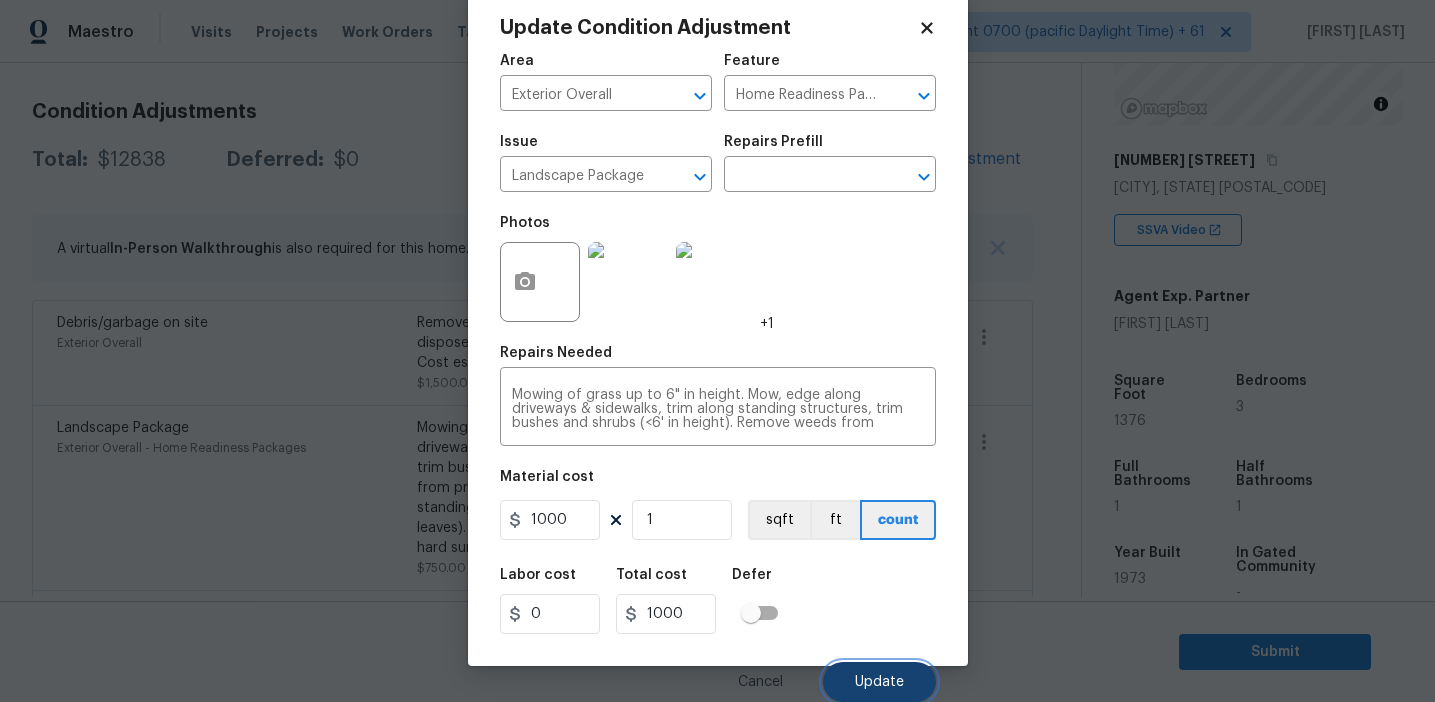 click on "Update" at bounding box center [879, 682] 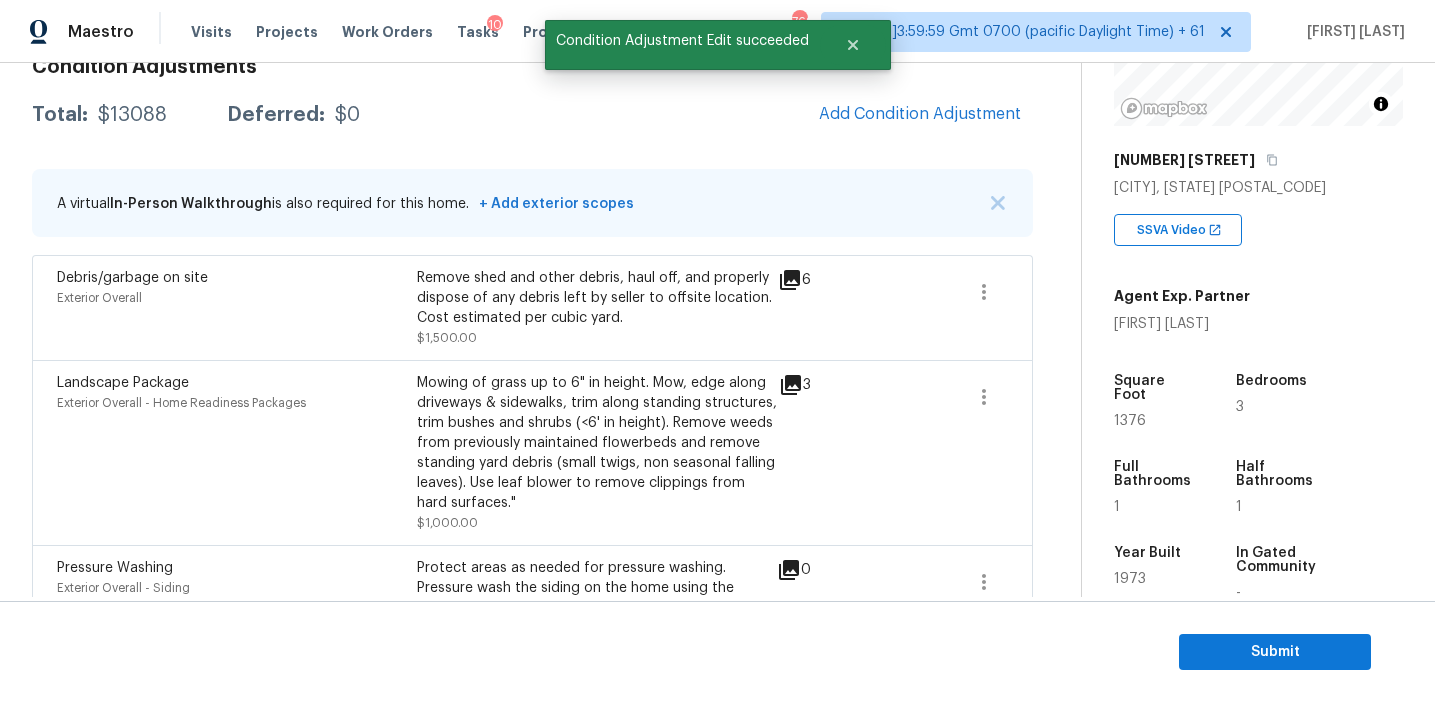 scroll, scrollTop: 265, scrollLeft: 0, axis: vertical 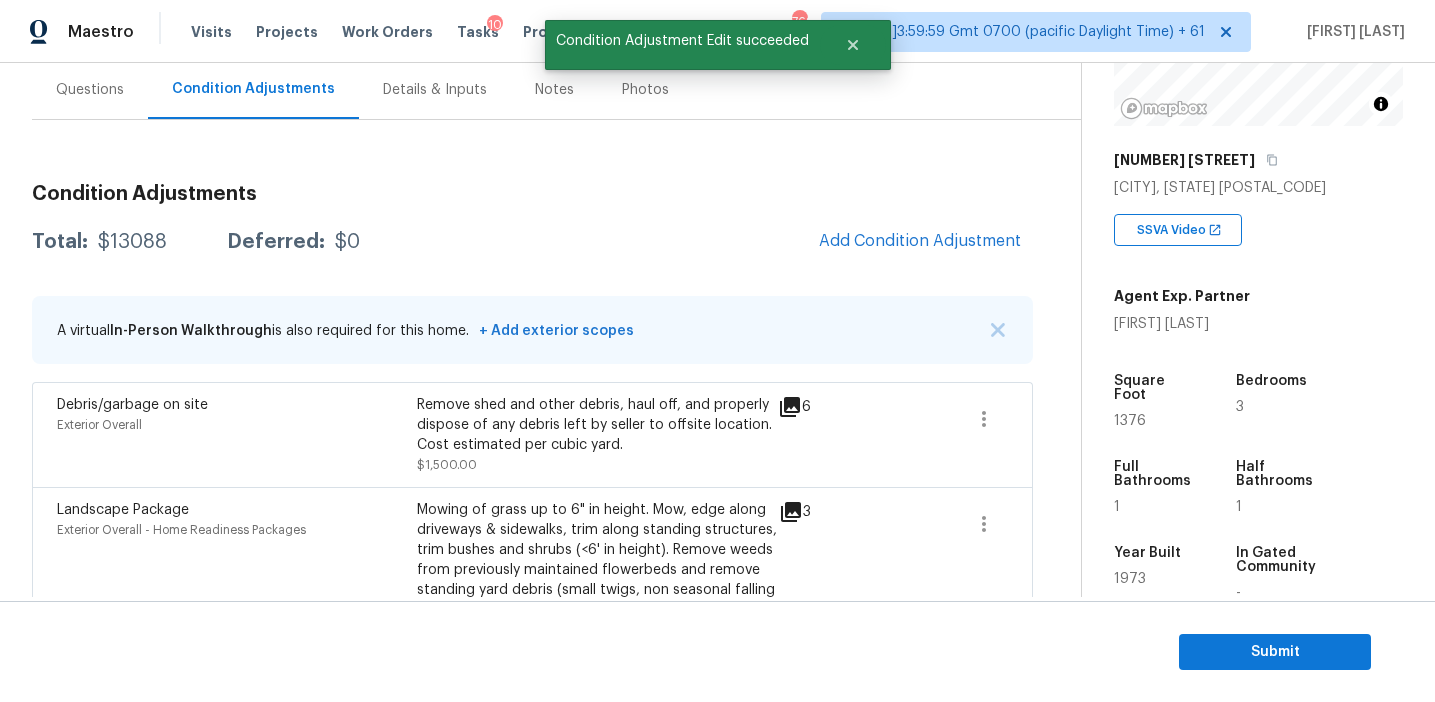 click on "Total:  $13088 Deferred:  $0 Add Condition Adjustment" at bounding box center [532, 242] 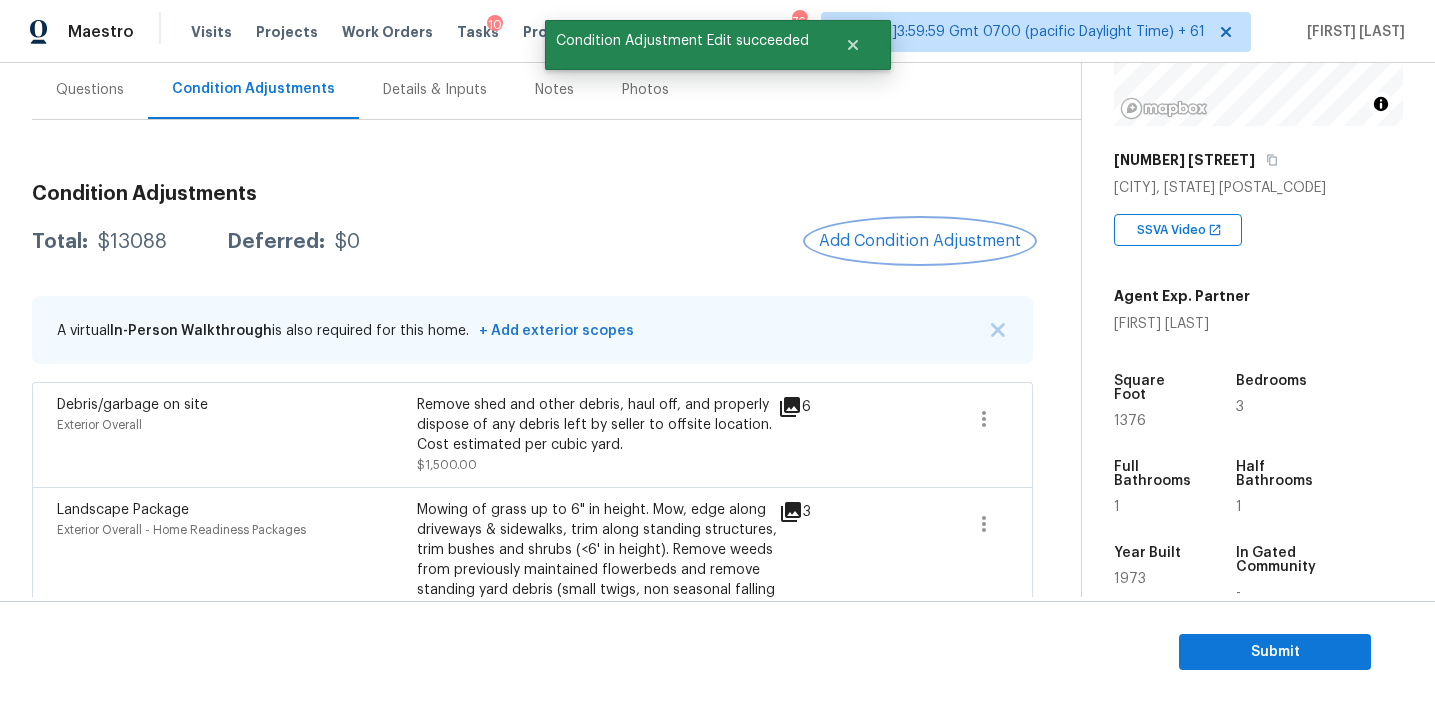 click on "Add Condition Adjustment" at bounding box center (920, 241) 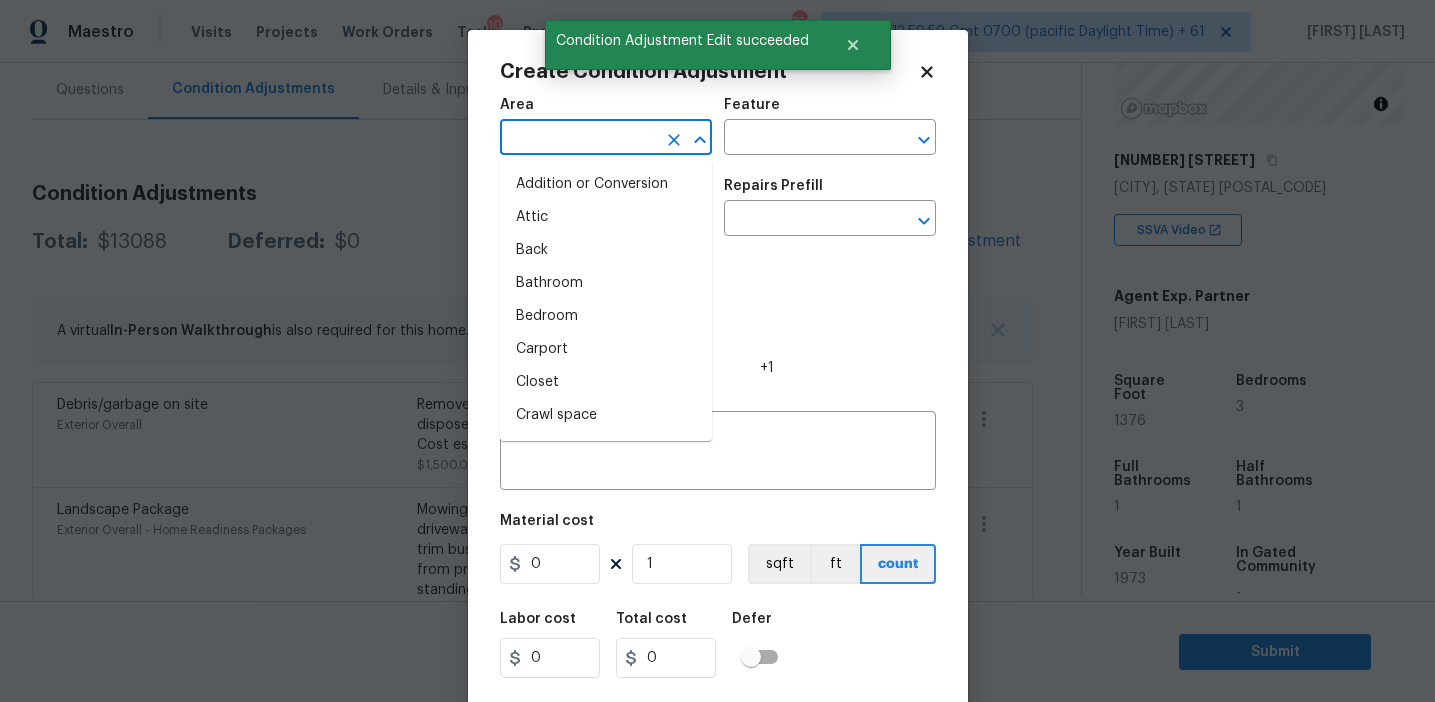 click at bounding box center (578, 139) 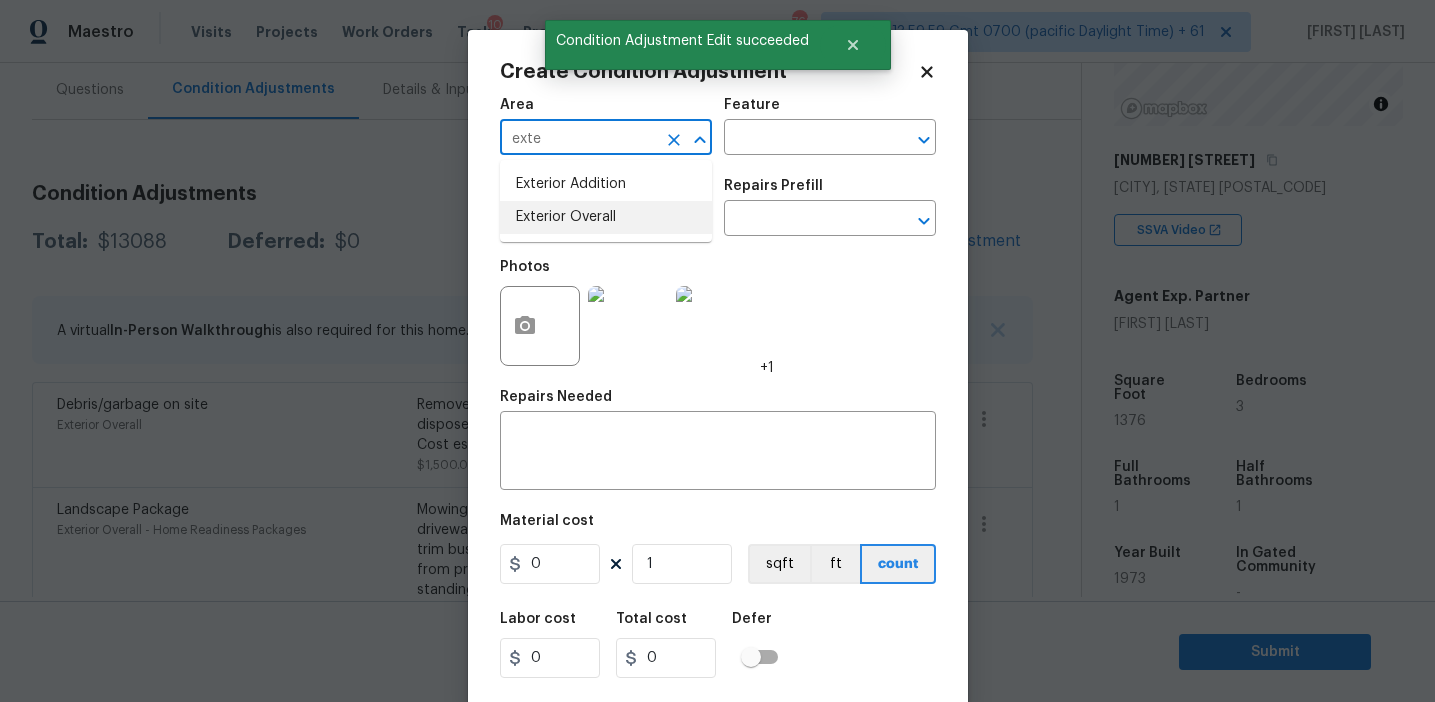 click on "Exterior Overall" at bounding box center [606, 217] 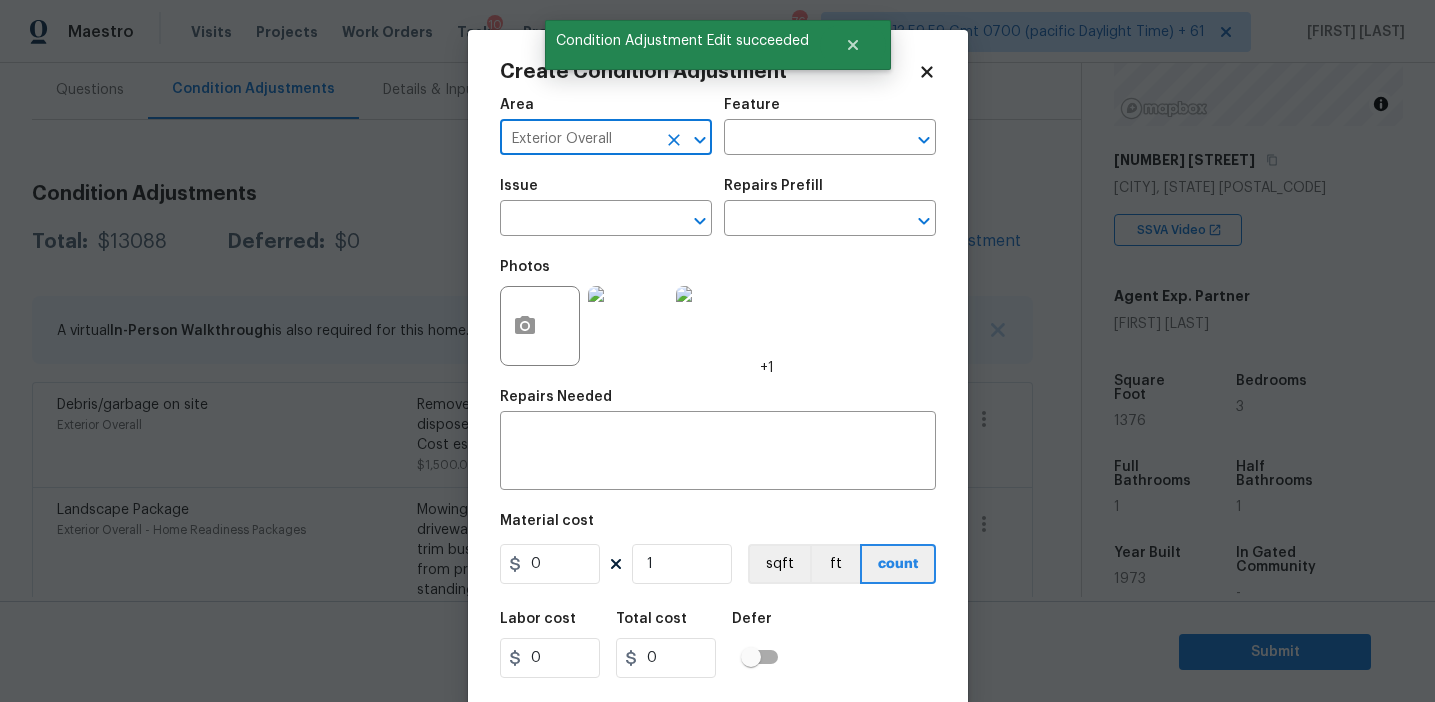 type on "Exterior Overall" 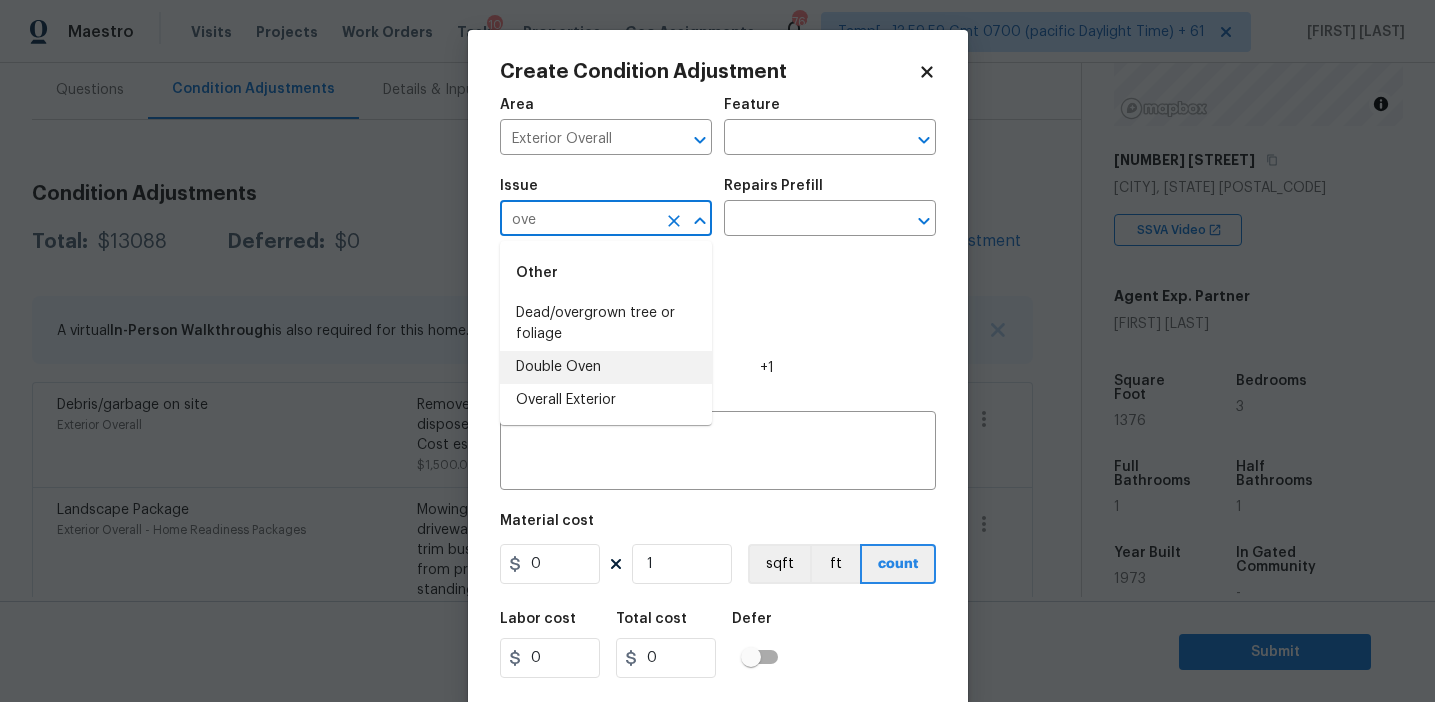 click on "Overall Exterior" at bounding box center [606, 400] 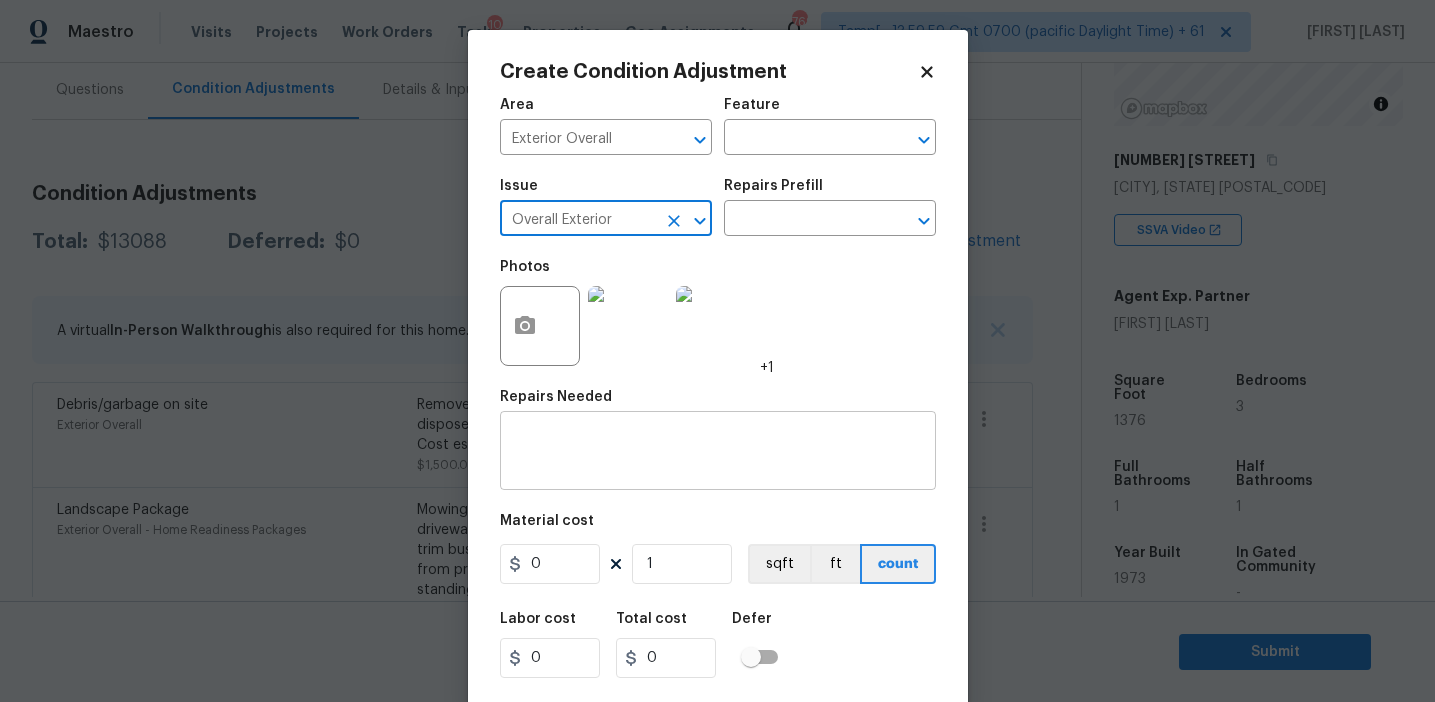 type on "Overall Exterior" 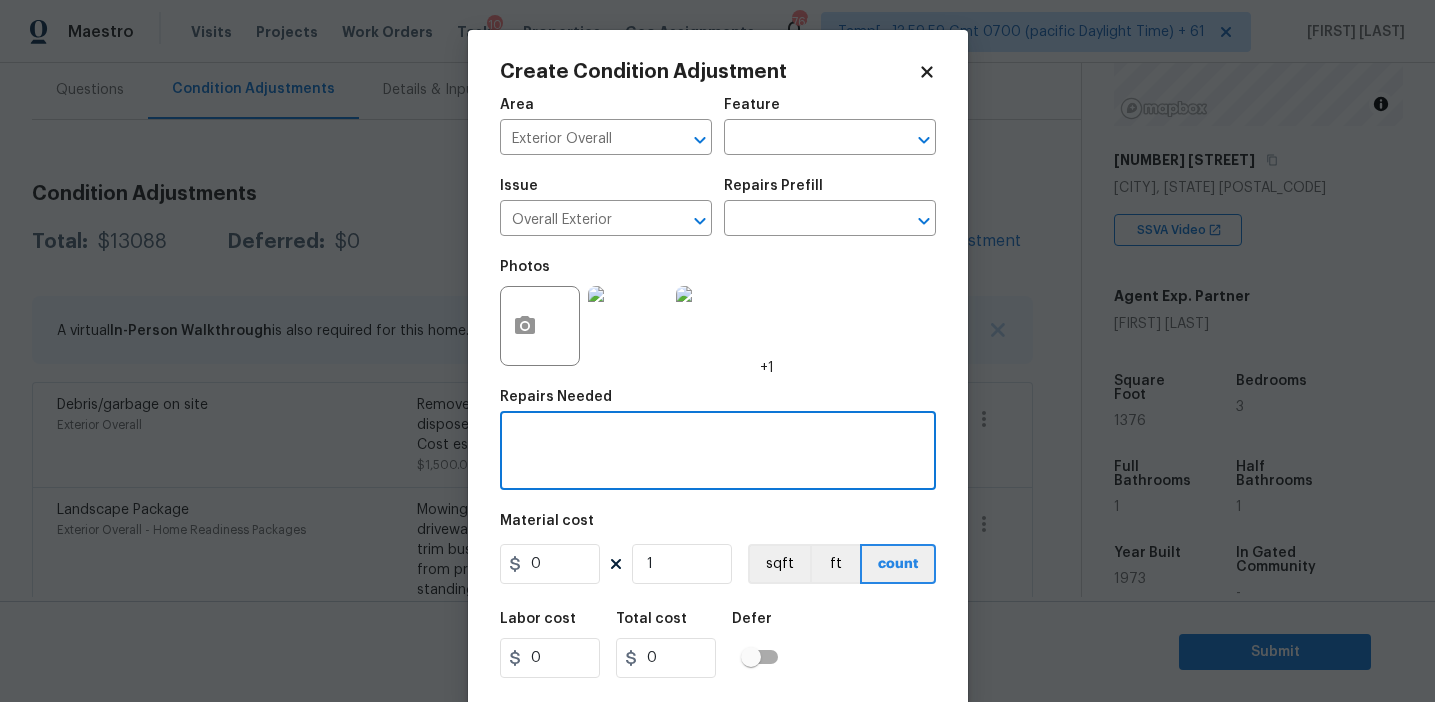 paste on "Overall exterior repairs (siding, stucco, fencing, decking, soffit, eaves, trims, fascia, facade, shutters, frames, gutters etc)" 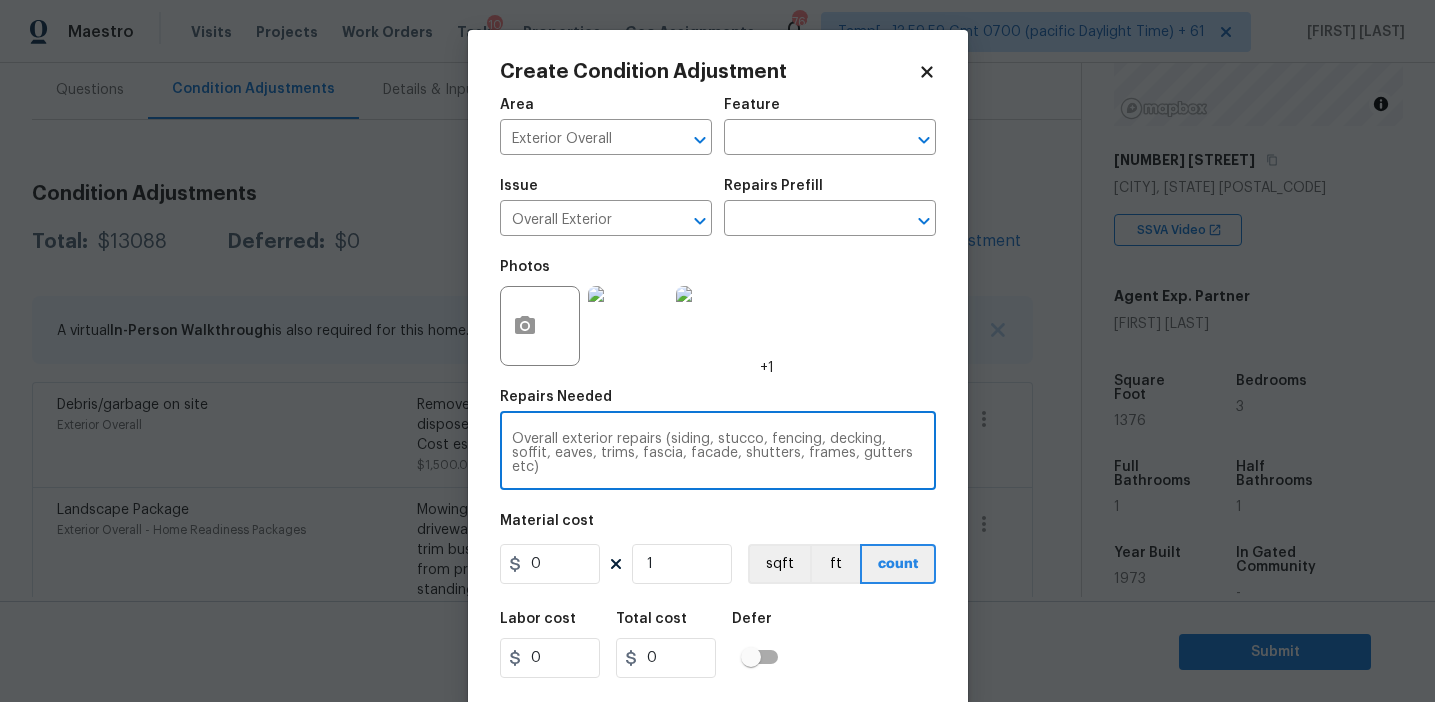 click on "Overall exterior repairs (siding, stucco, fencing, decking, soffit, eaves, trims, fascia, facade, shutters, frames, gutters etc)" at bounding box center (718, 453) 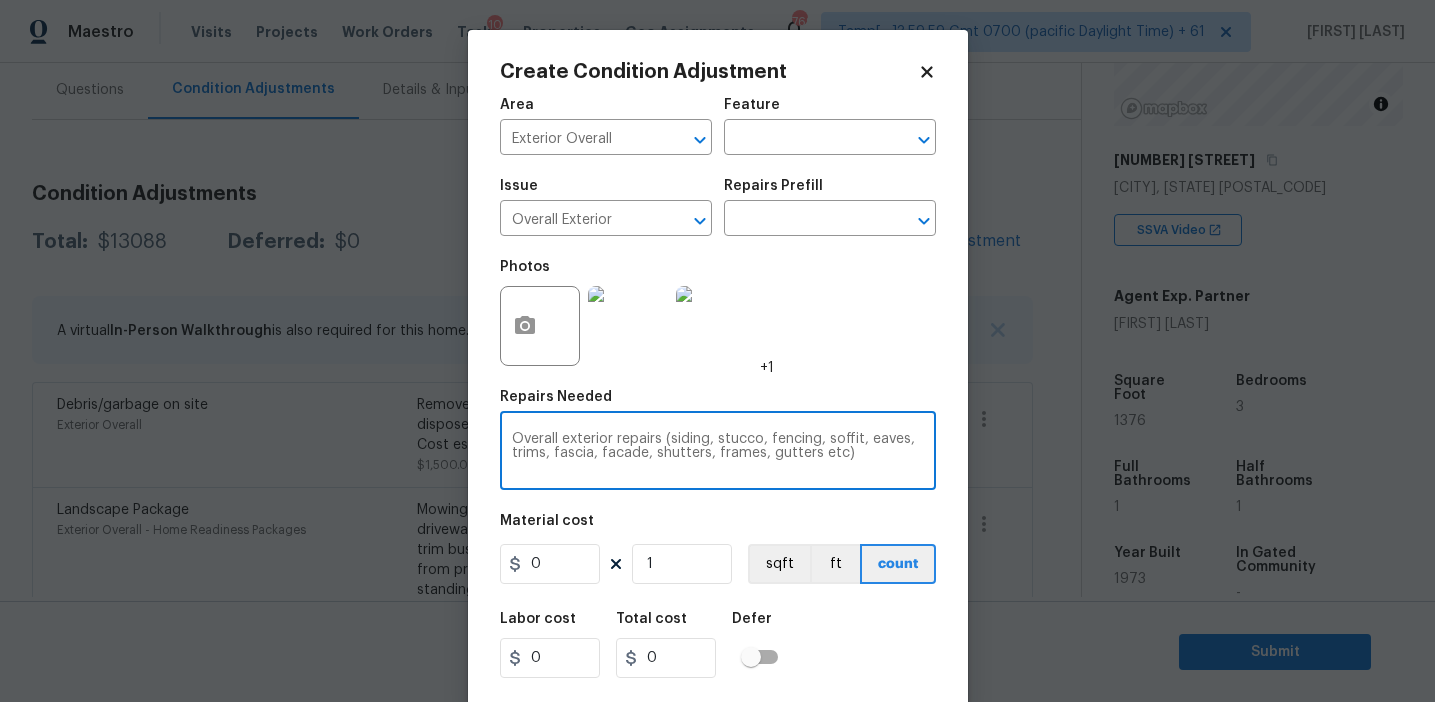type on "Overall exterior repairs (siding, stucco, fencing, soffit, eaves, trims, fascia, facade, shutters, frames, gutters etc)" 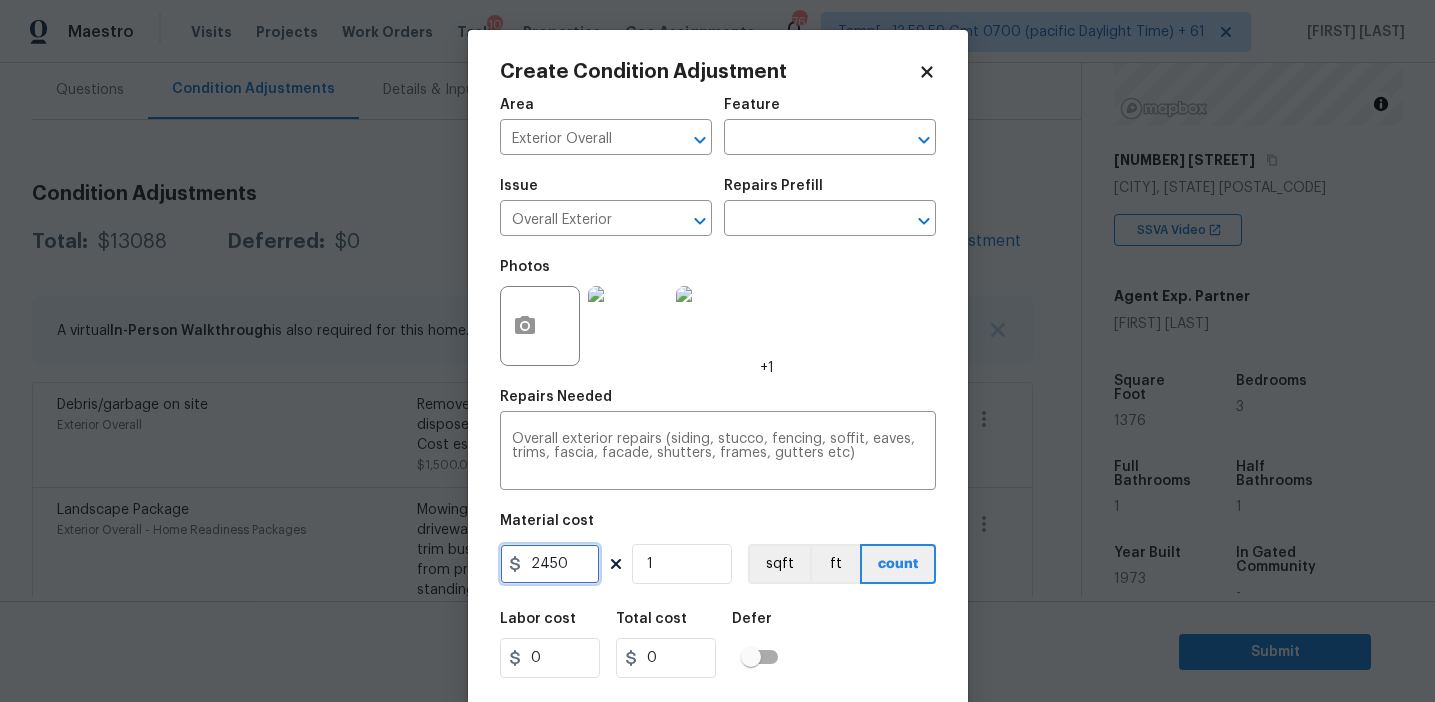 type on "2450" 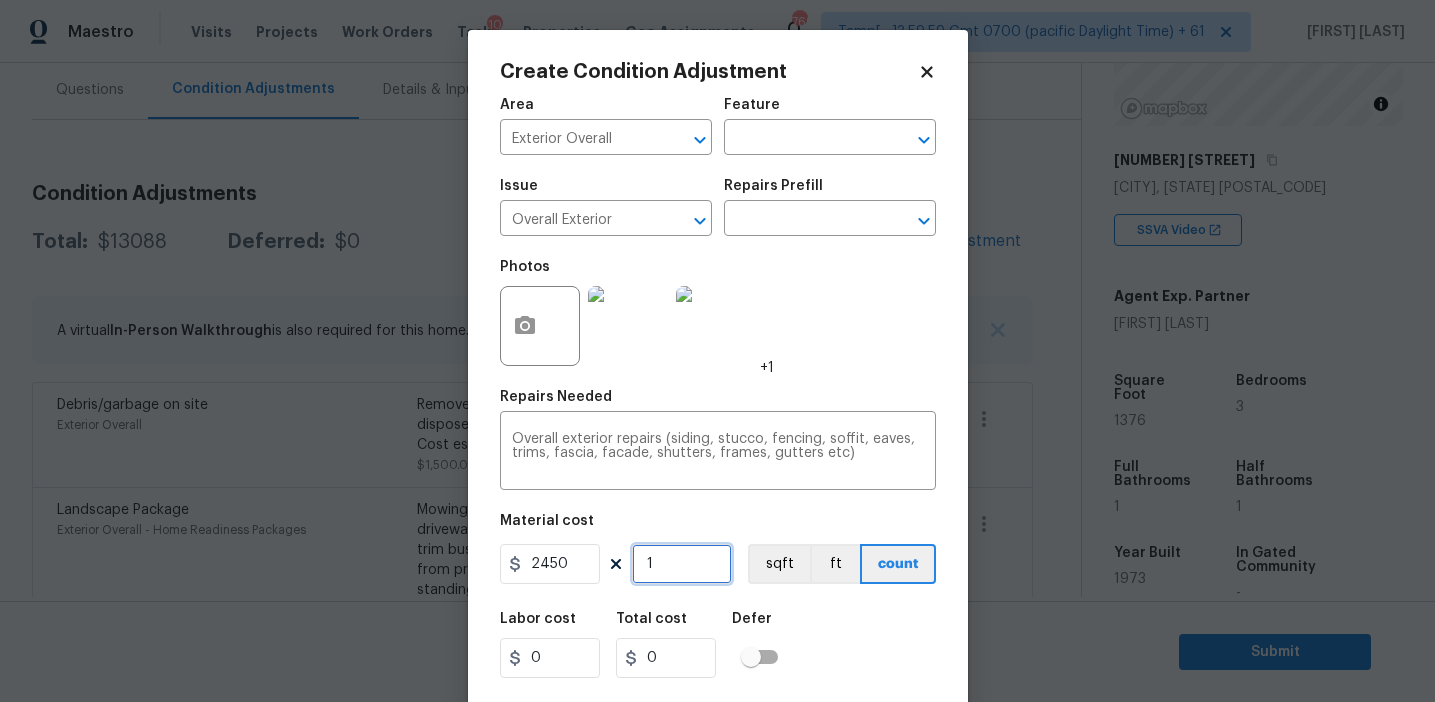 type on "2450" 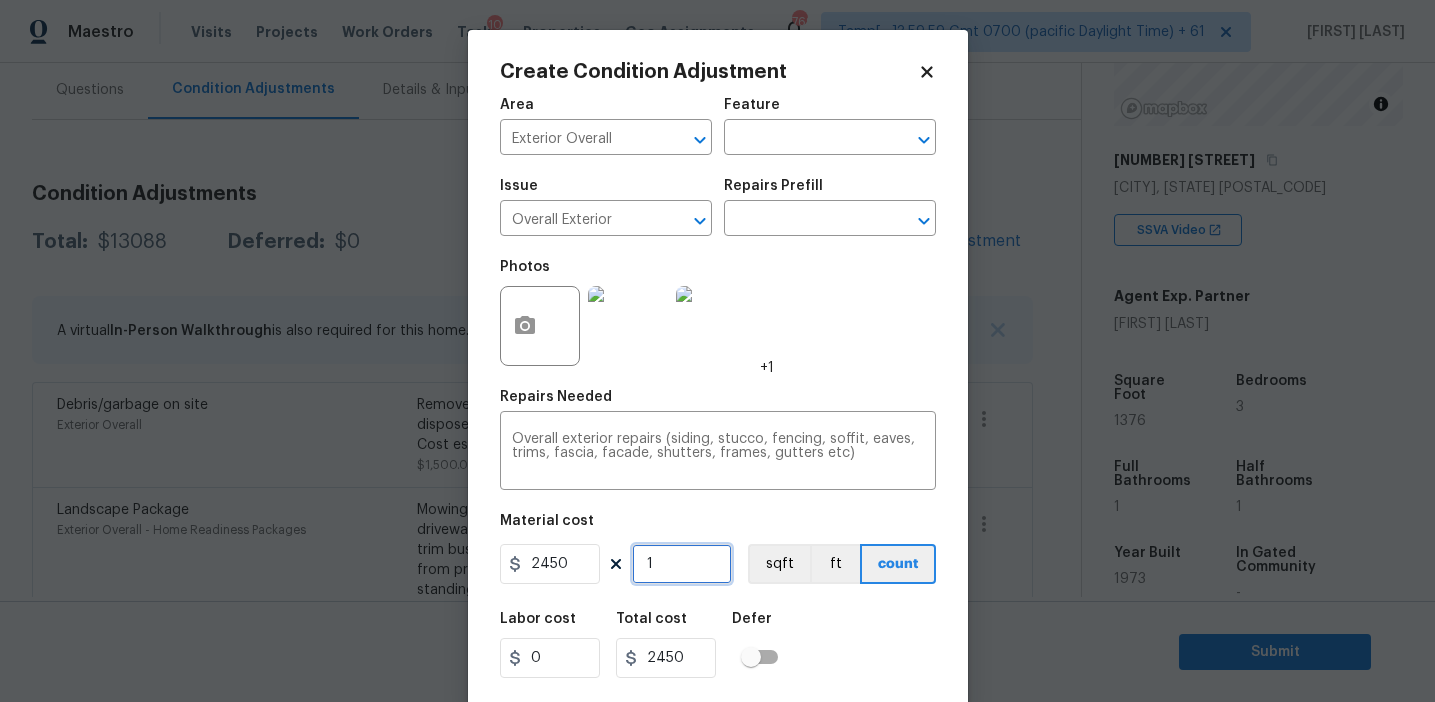 scroll, scrollTop: 45, scrollLeft: 0, axis: vertical 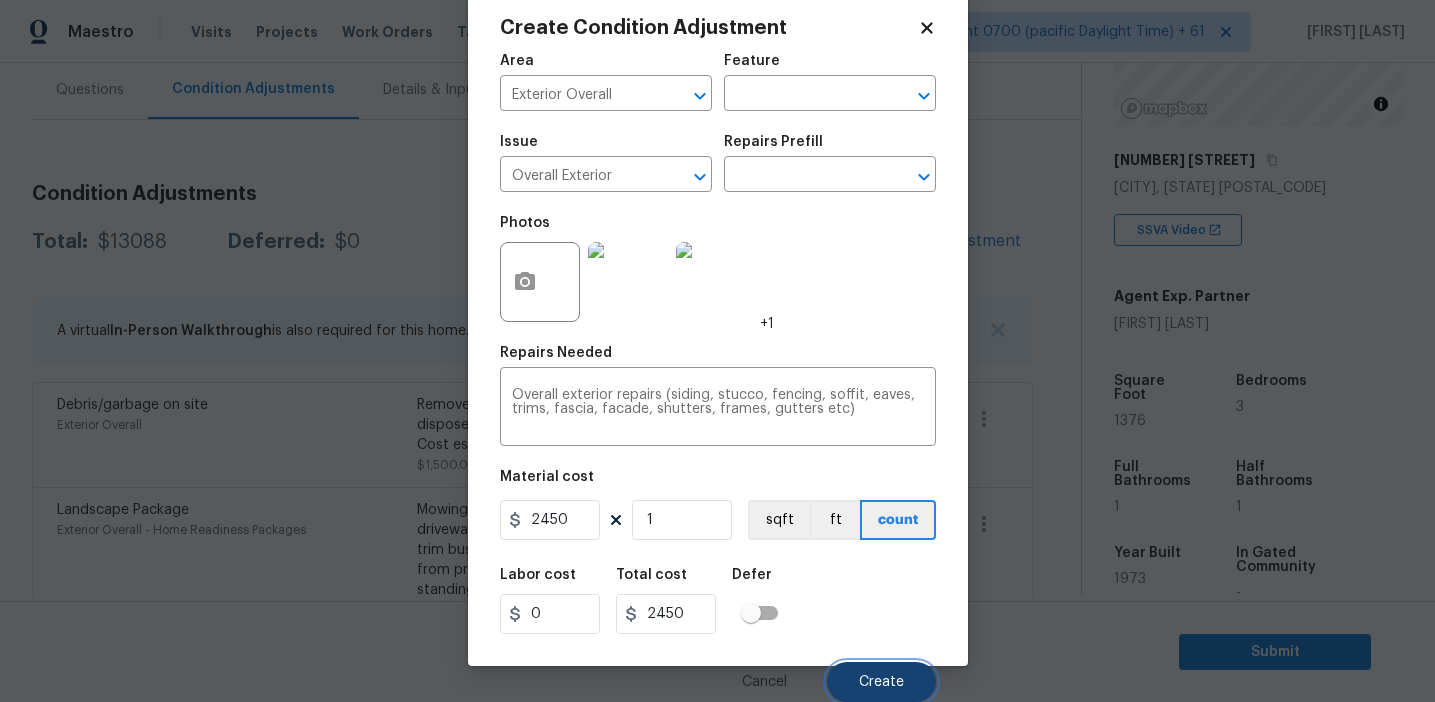 click on "Create" at bounding box center [881, 682] 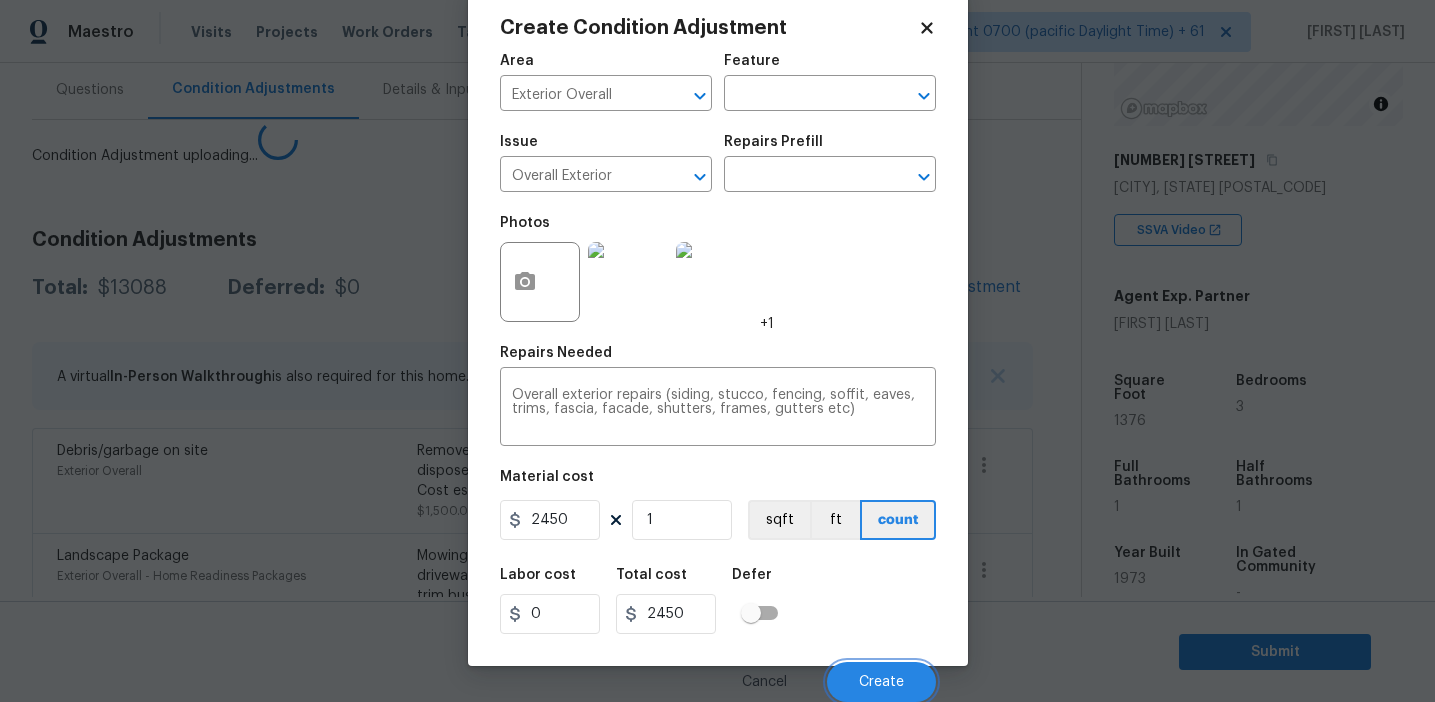 scroll, scrollTop: 38, scrollLeft: 0, axis: vertical 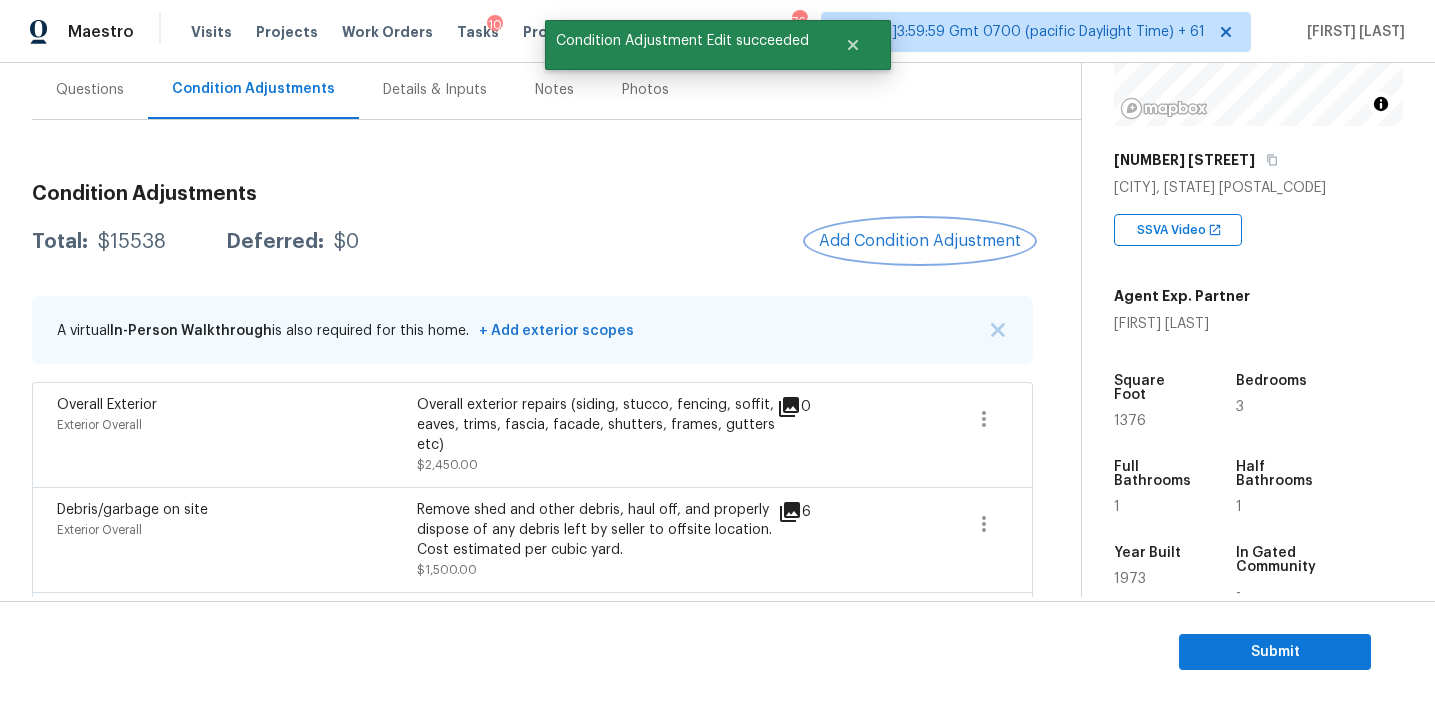 click on "Add Condition Adjustment" at bounding box center [920, 241] 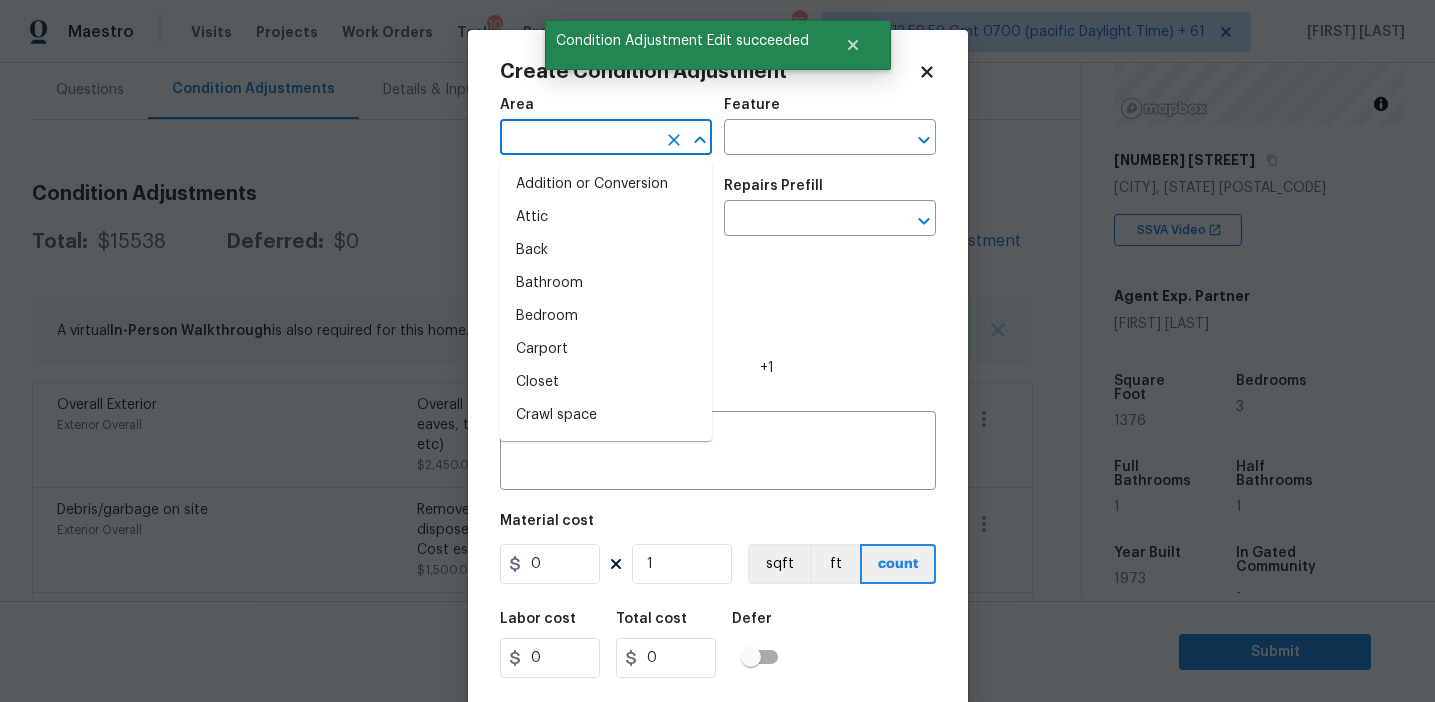 click at bounding box center (578, 139) 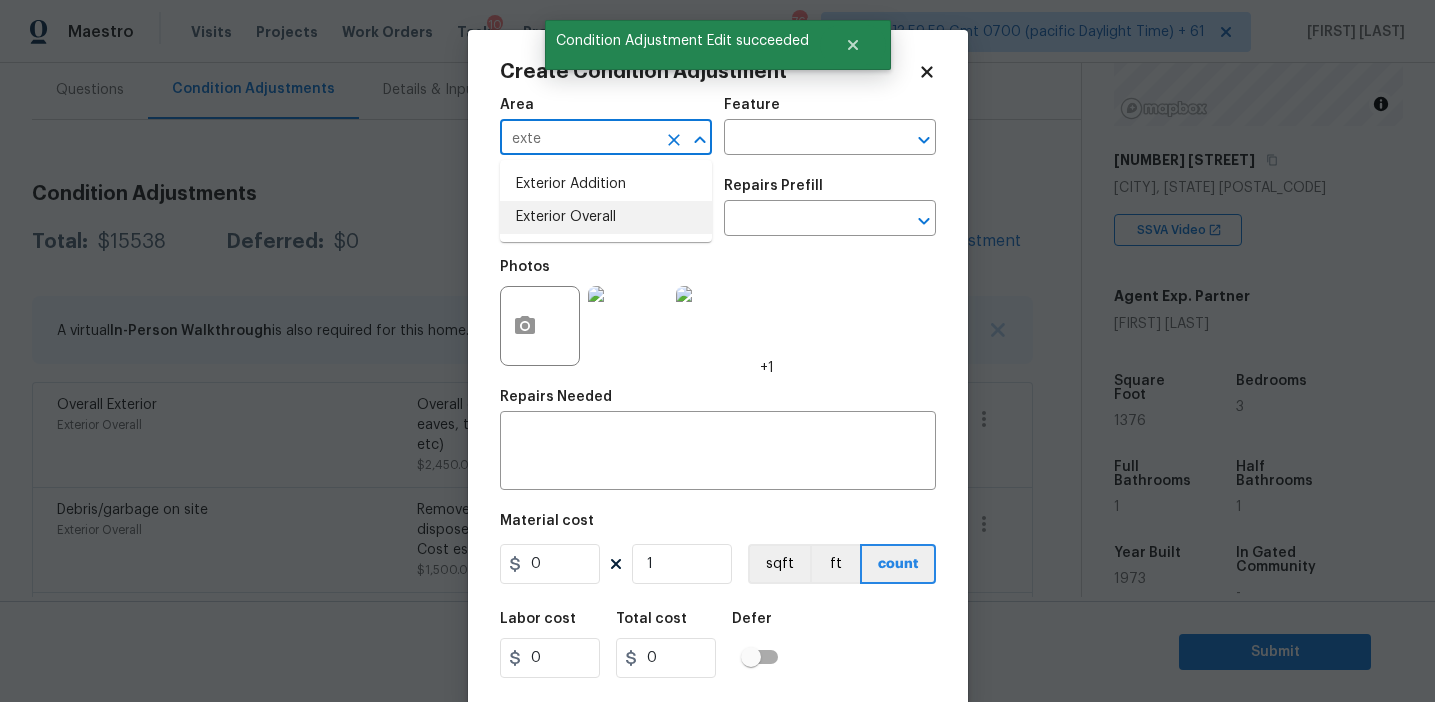 click on "Exterior Overall" at bounding box center [606, 217] 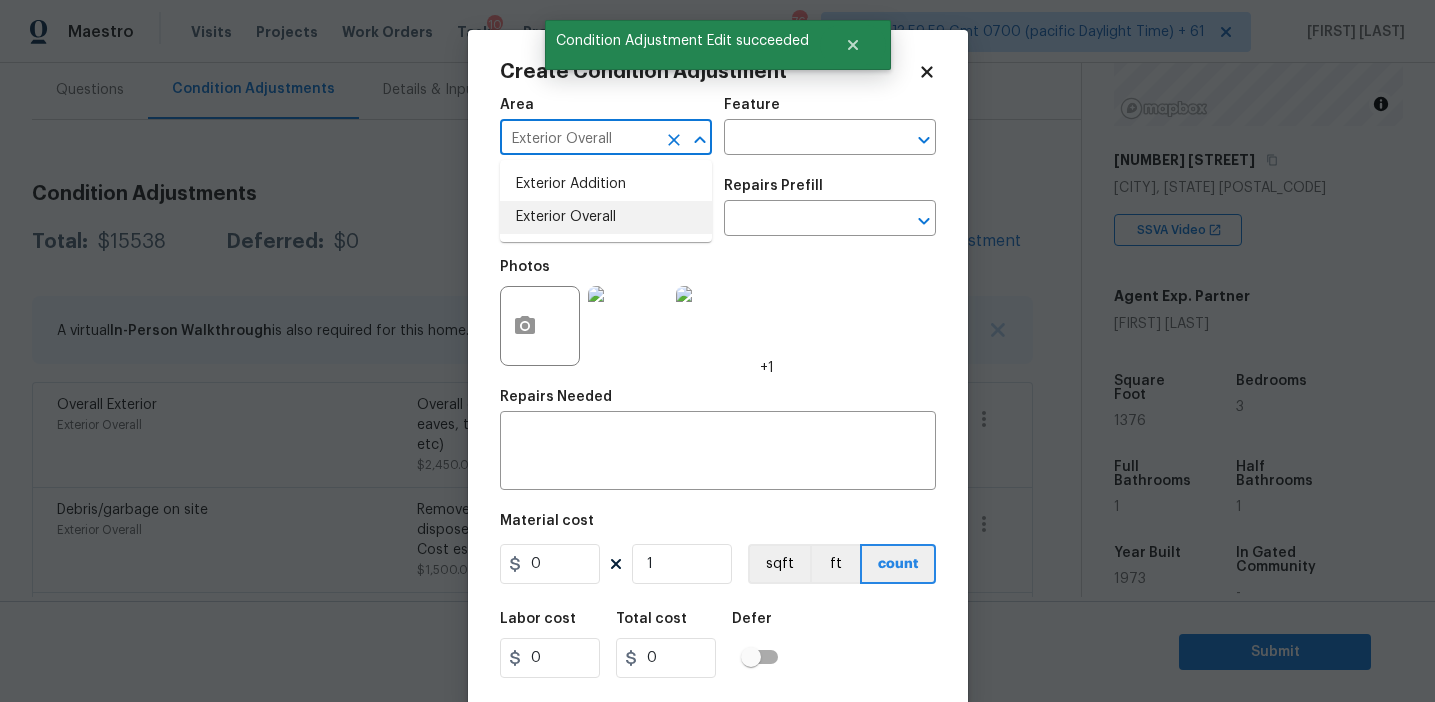 type on "Exterior Overall" 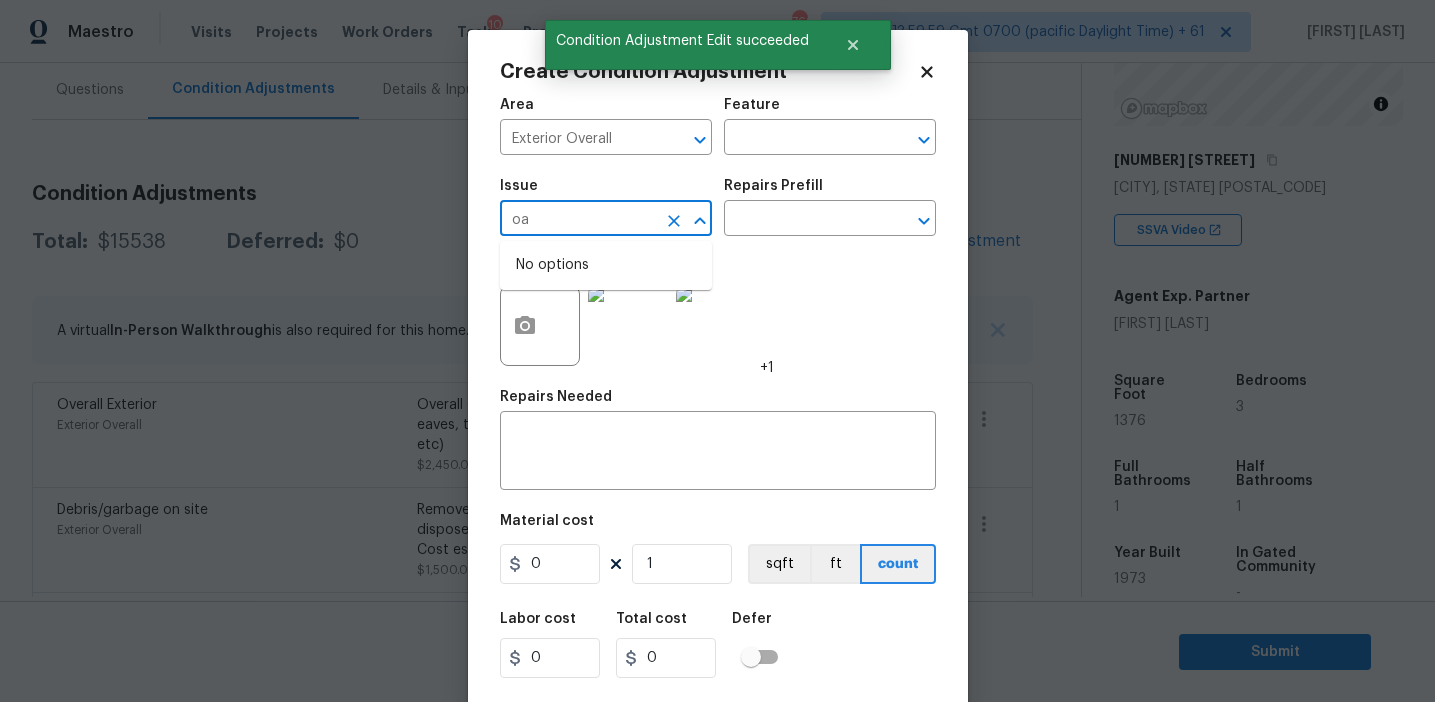 type on "o" 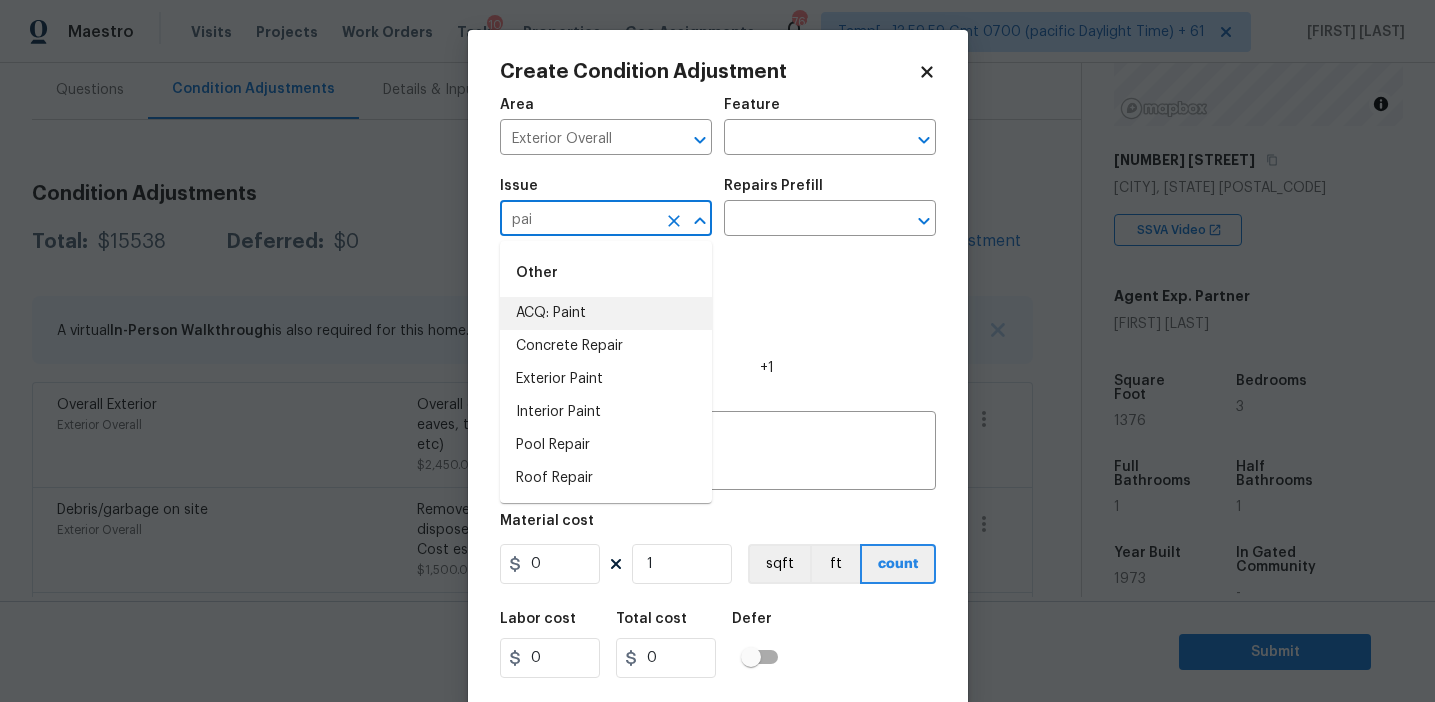 click on "ACQ: Paint" at bounding box center [606, 313] 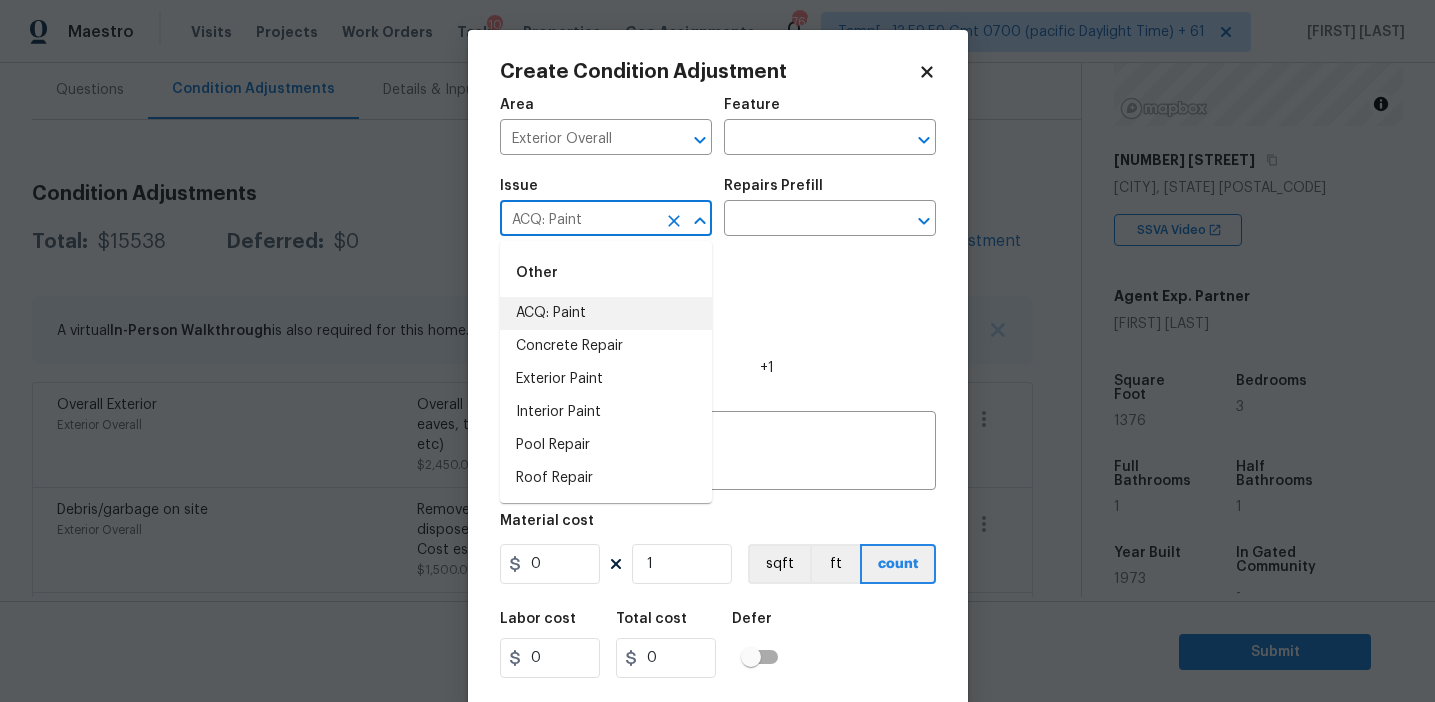 type on "ACQ: Paint" 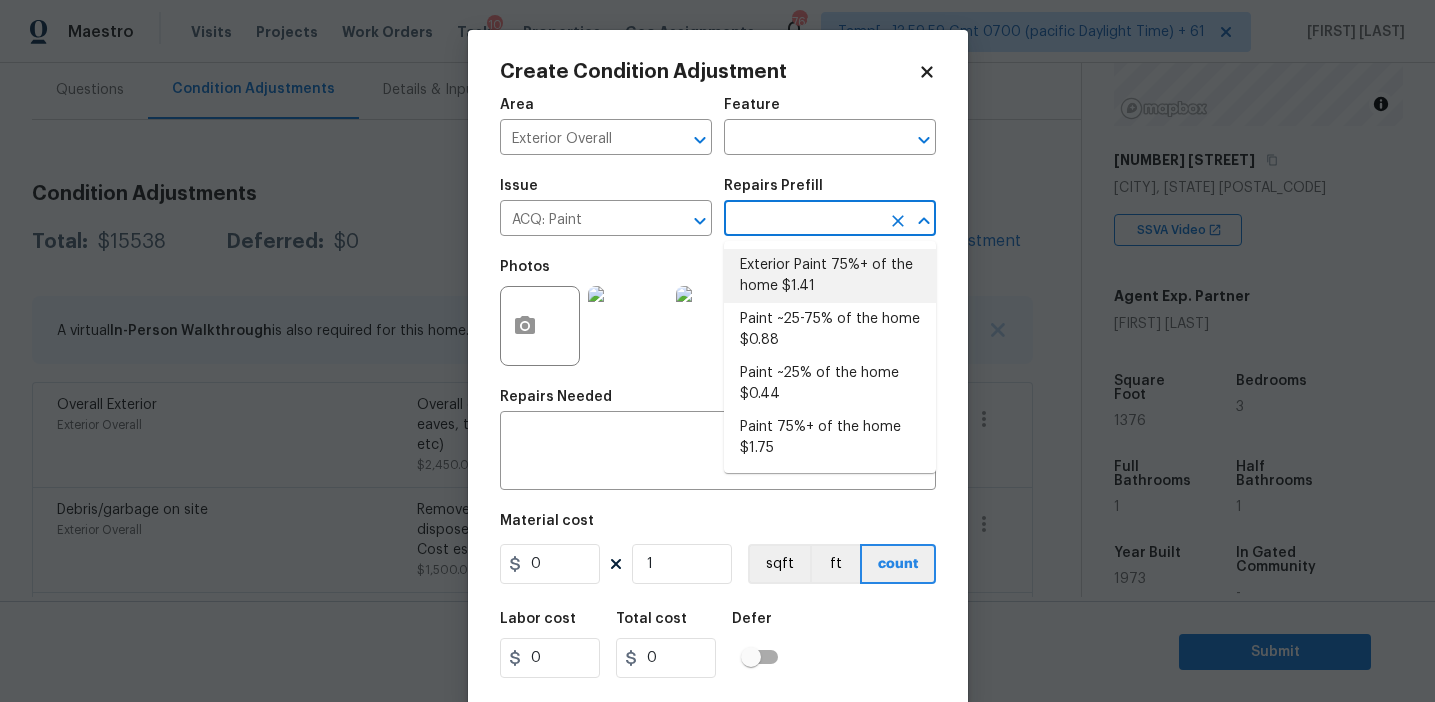 click on "Exterior Paint 75%+ of the home $1.41" at bounding box center (830, 276) 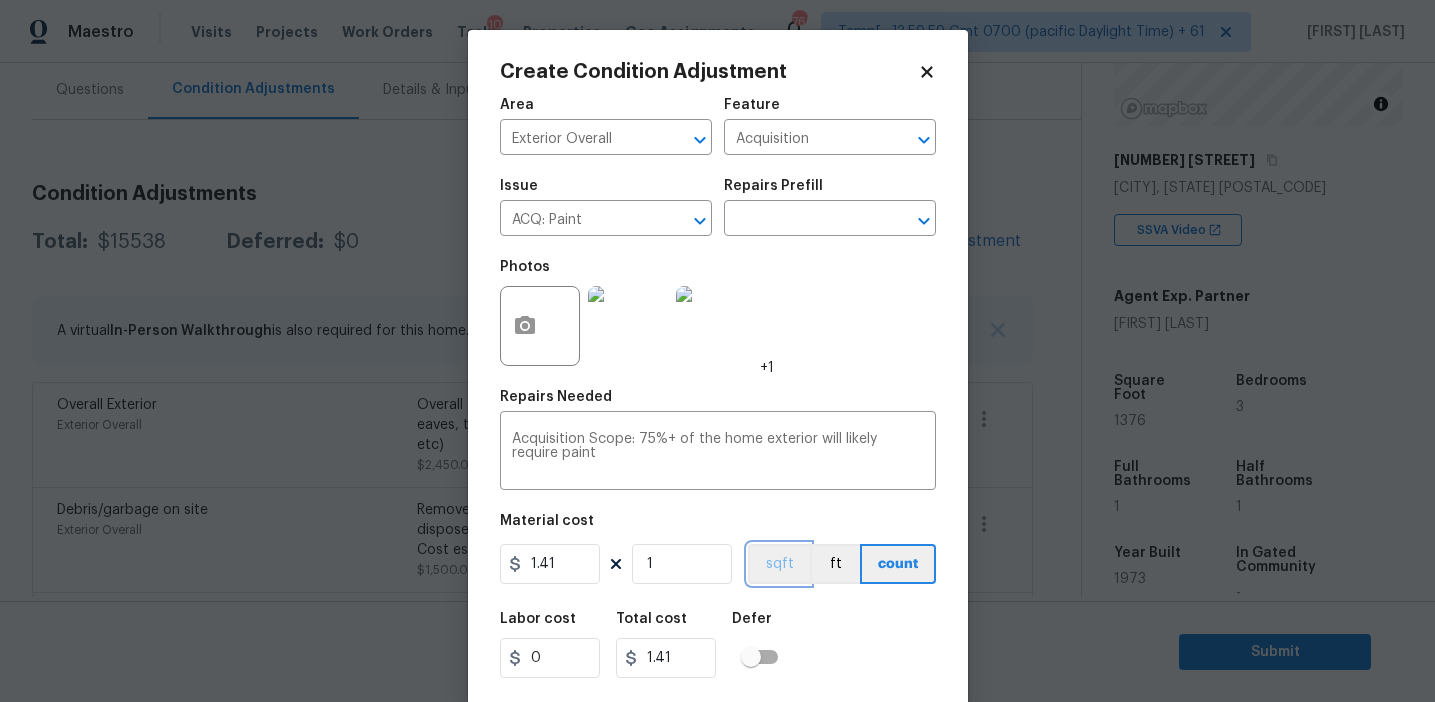 click on "sqft" at bounding box center (779, 564) 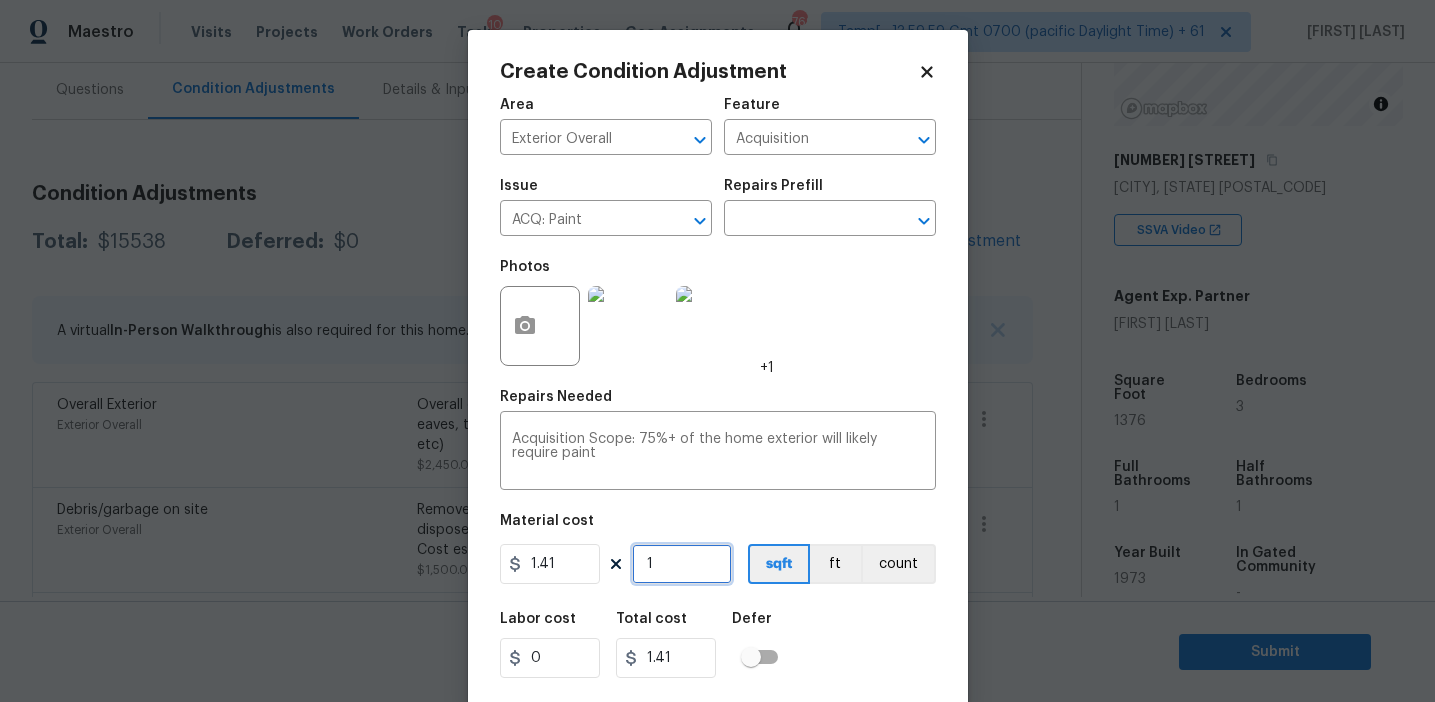 click on "1" at bounding box center (682, 564) 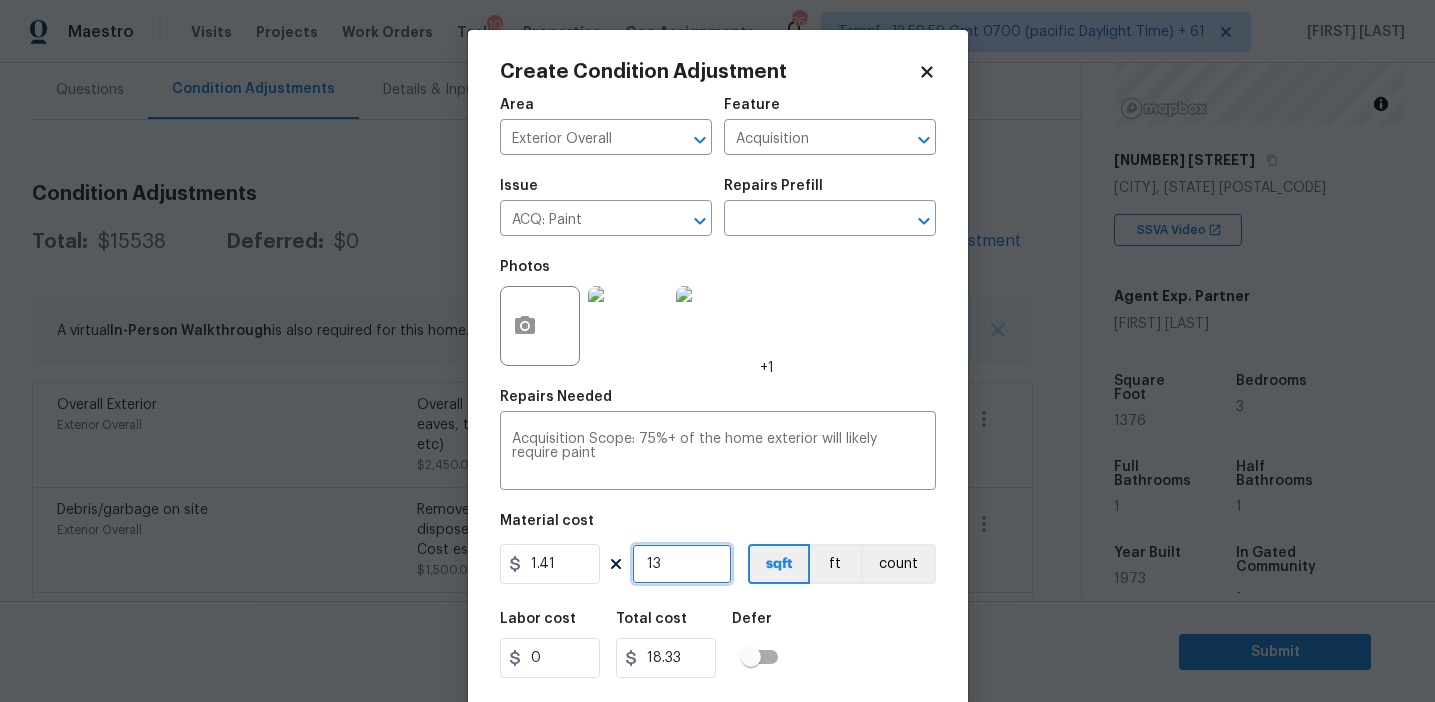 type on "137" 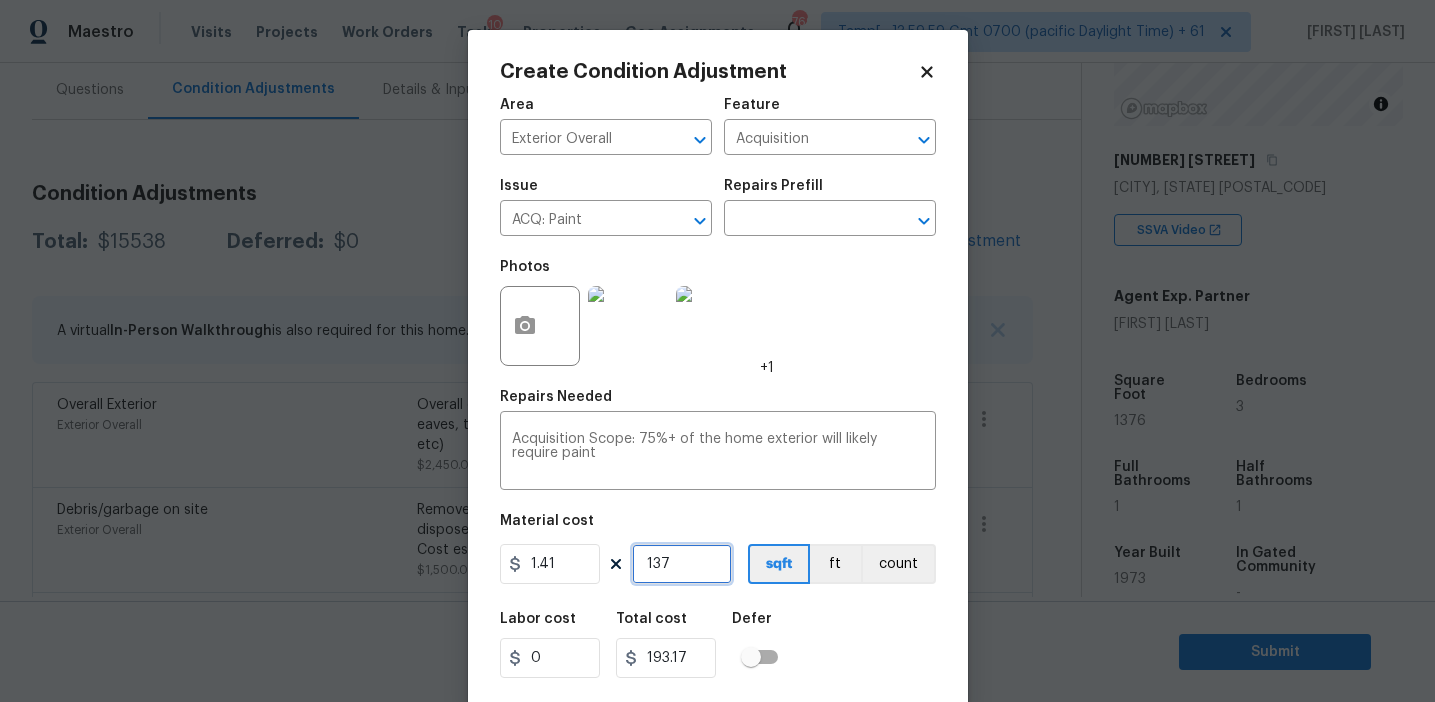 type on "1376" 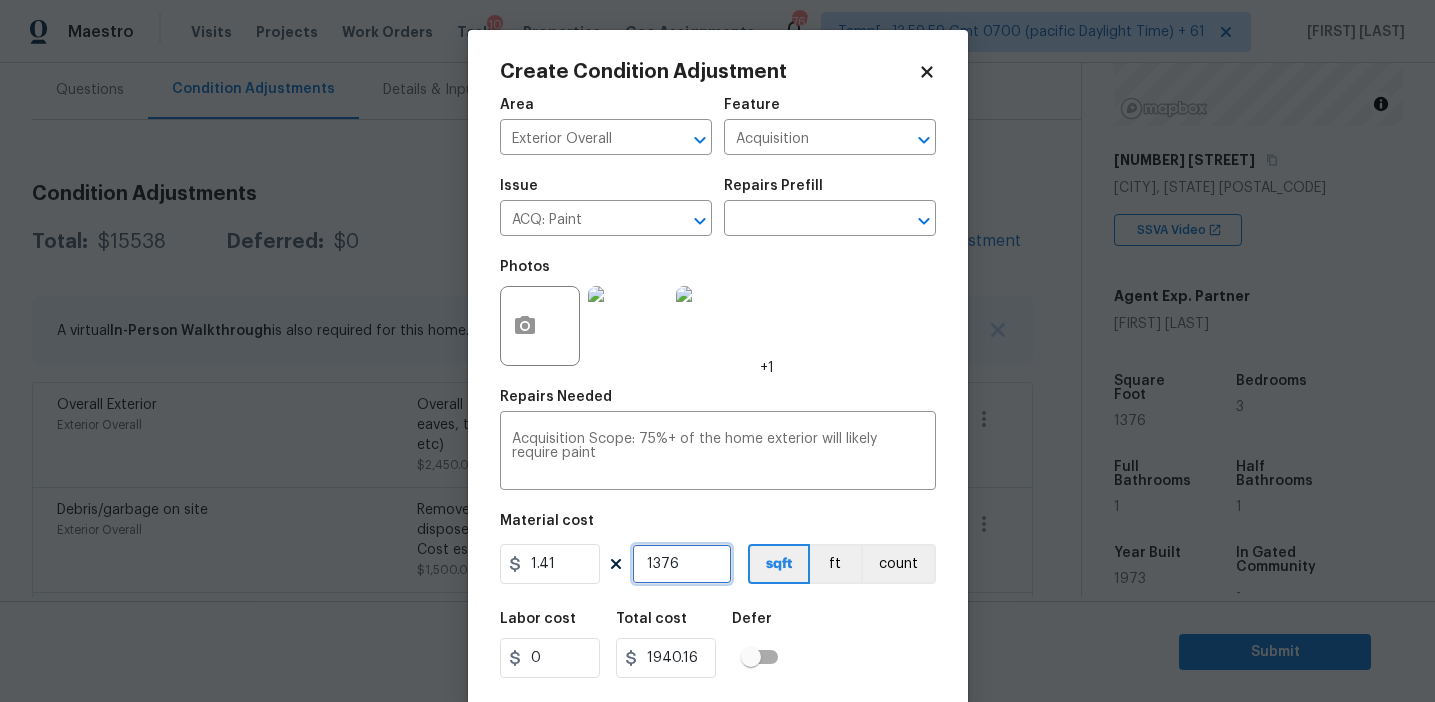 scroll, scrollTop: 45, scrollLeft: 0, axis: vertical 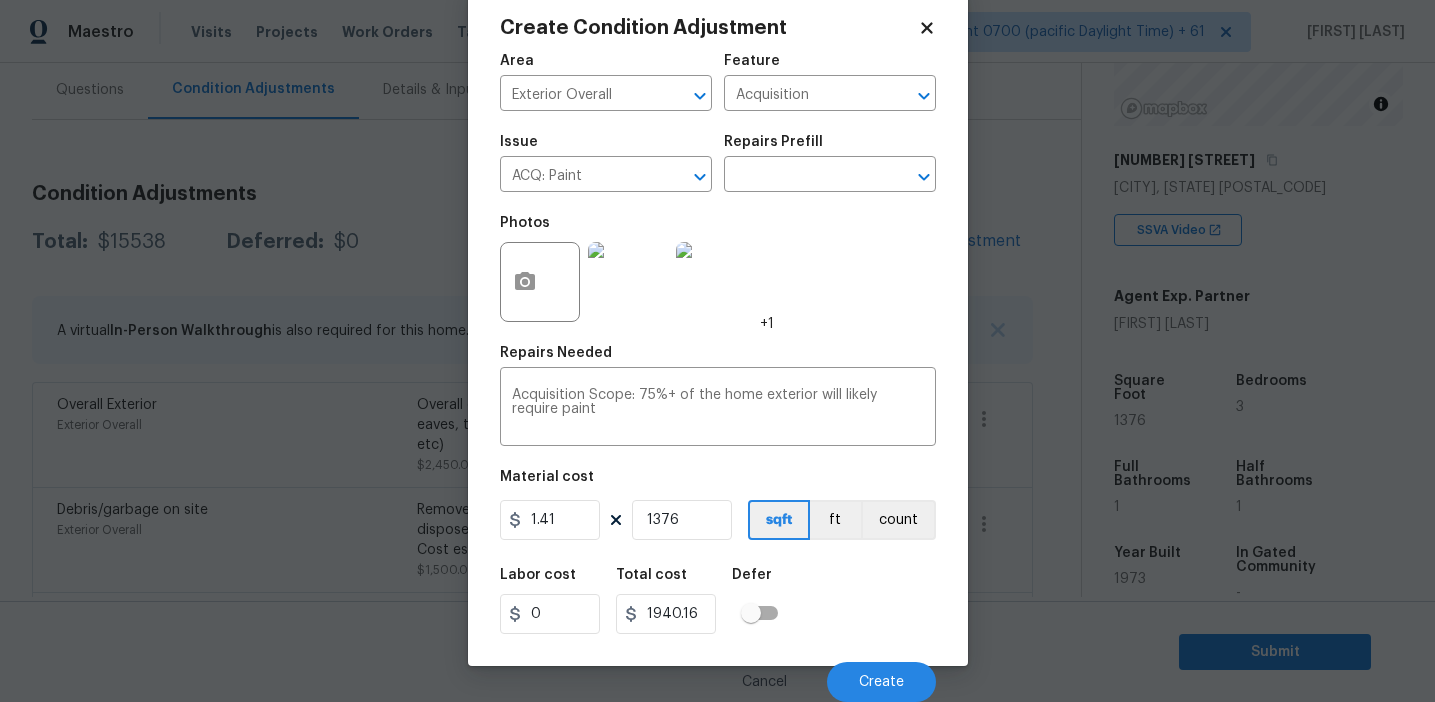 click on "Labor cost 0 Total cost 1940.16 Defer" at bounding box center [718, 601] 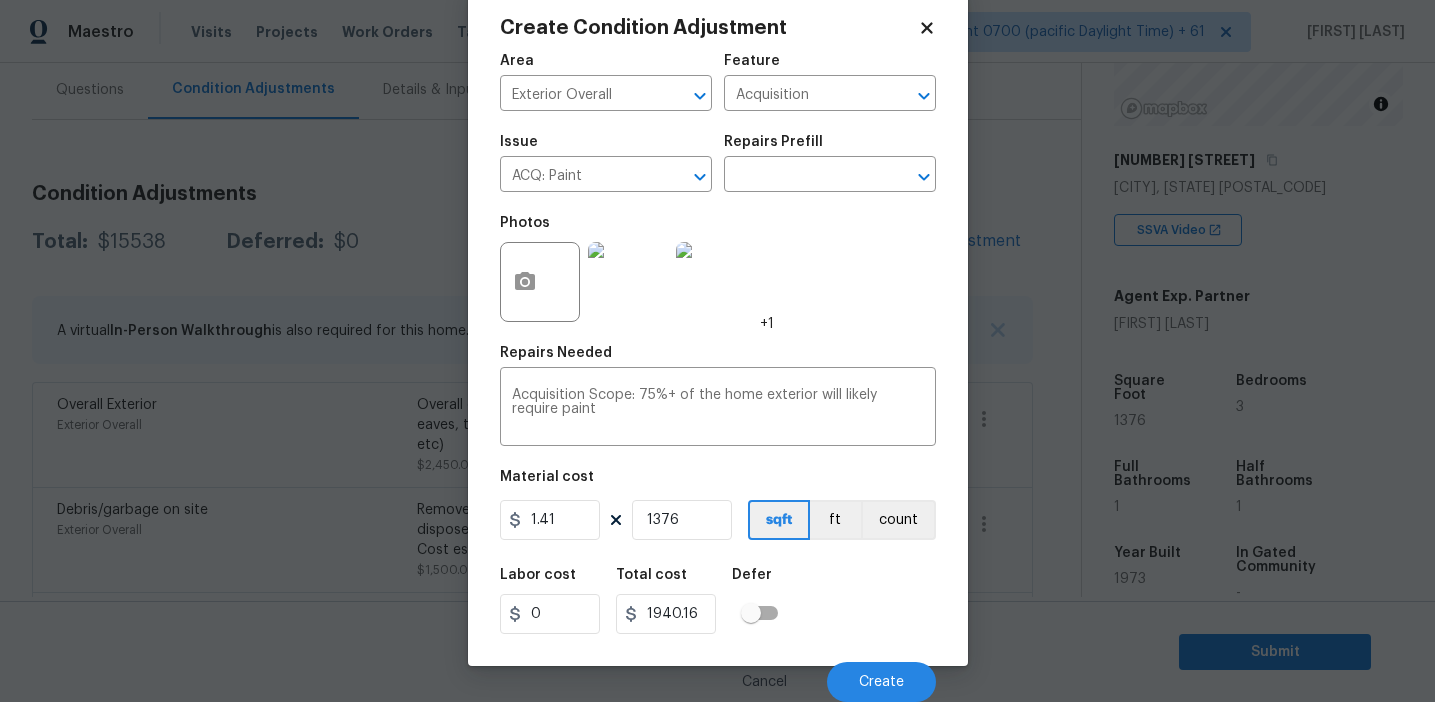click on "Labor cost 0 Total cost 1940.16 Defer" at bounding box center [718, 601] 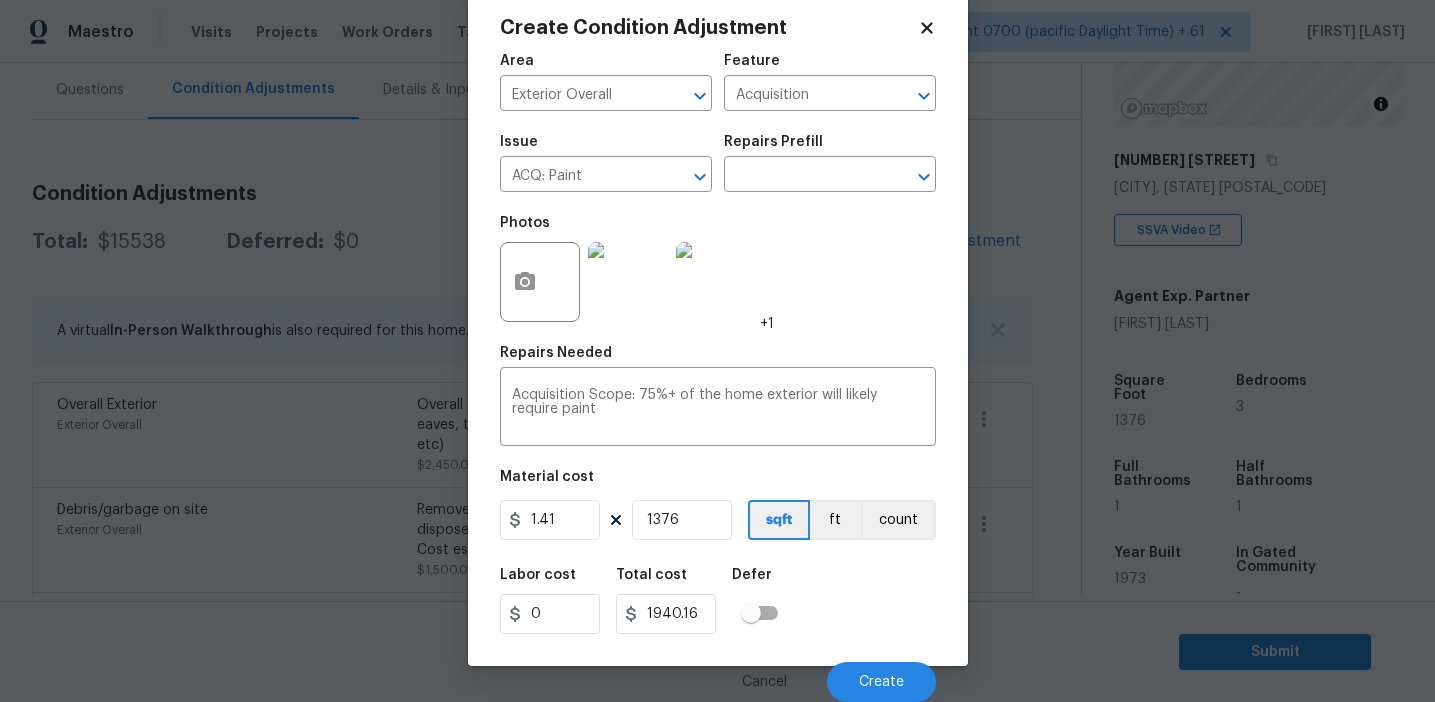 click on "Labor cost 0 Total cost 1940.16 Defer" at bounding box center (718, 601) 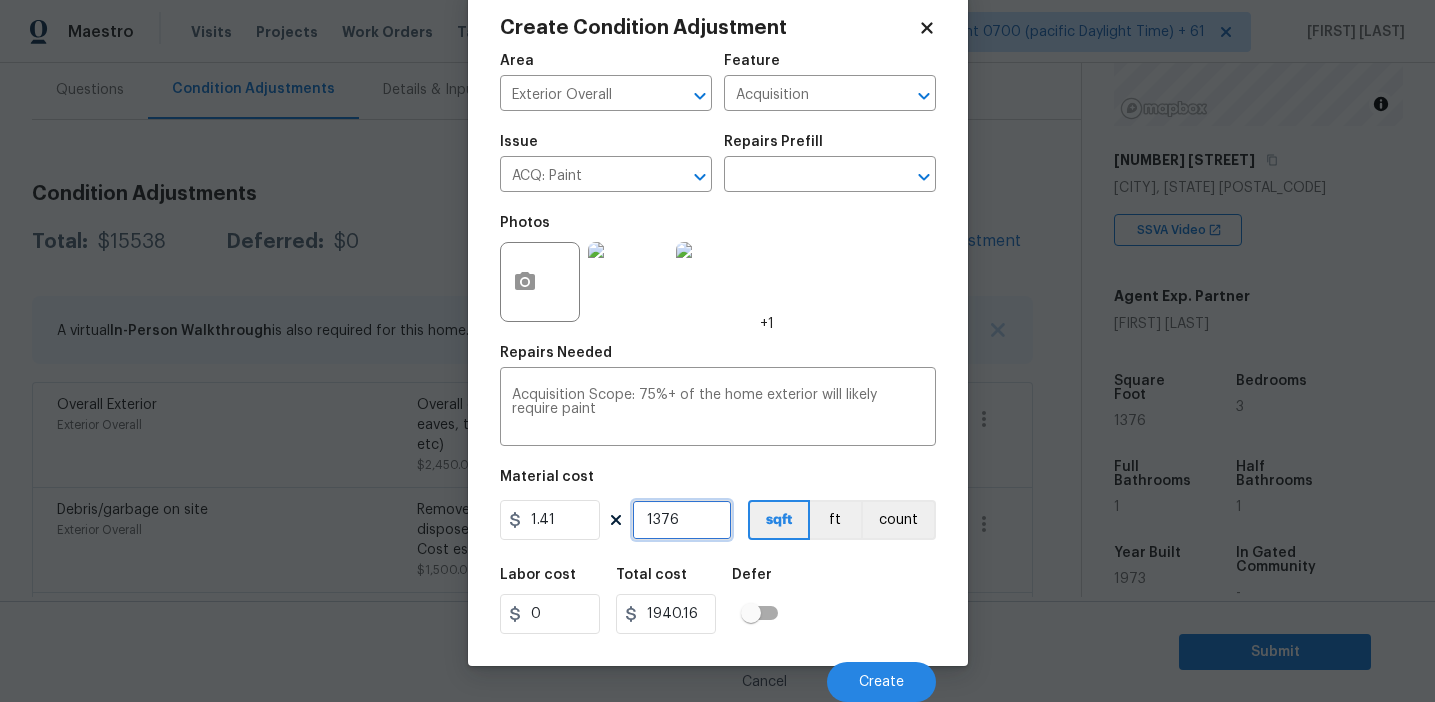 click on "1376" at bounding box center [682, 520] 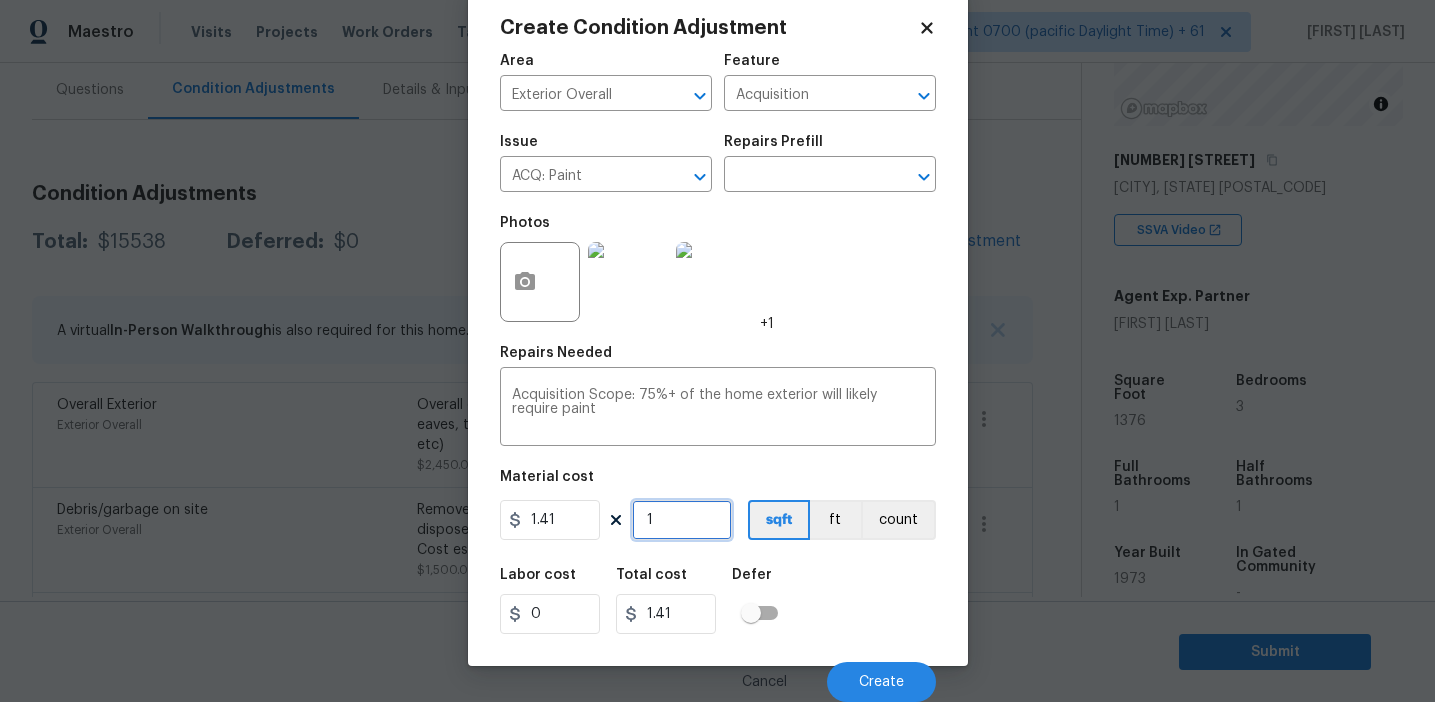 type on "19" 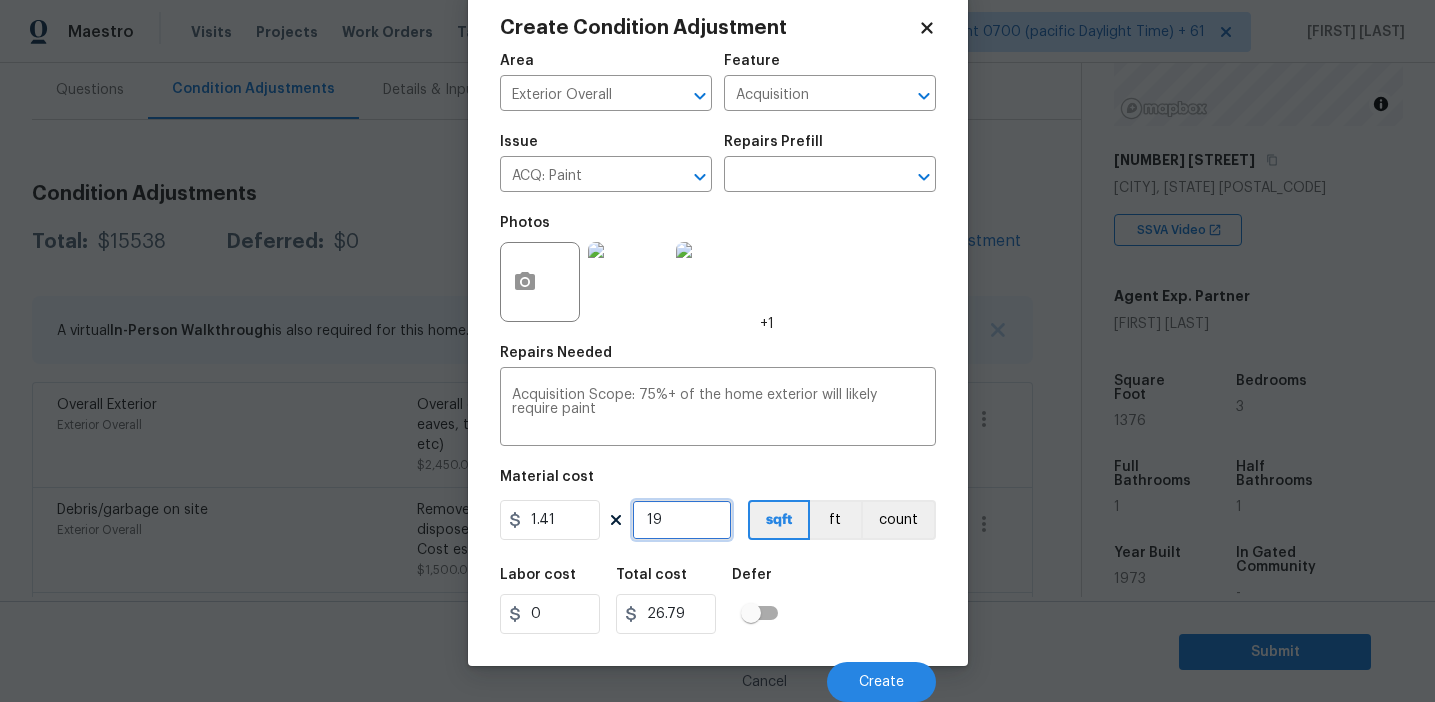 type on "193" 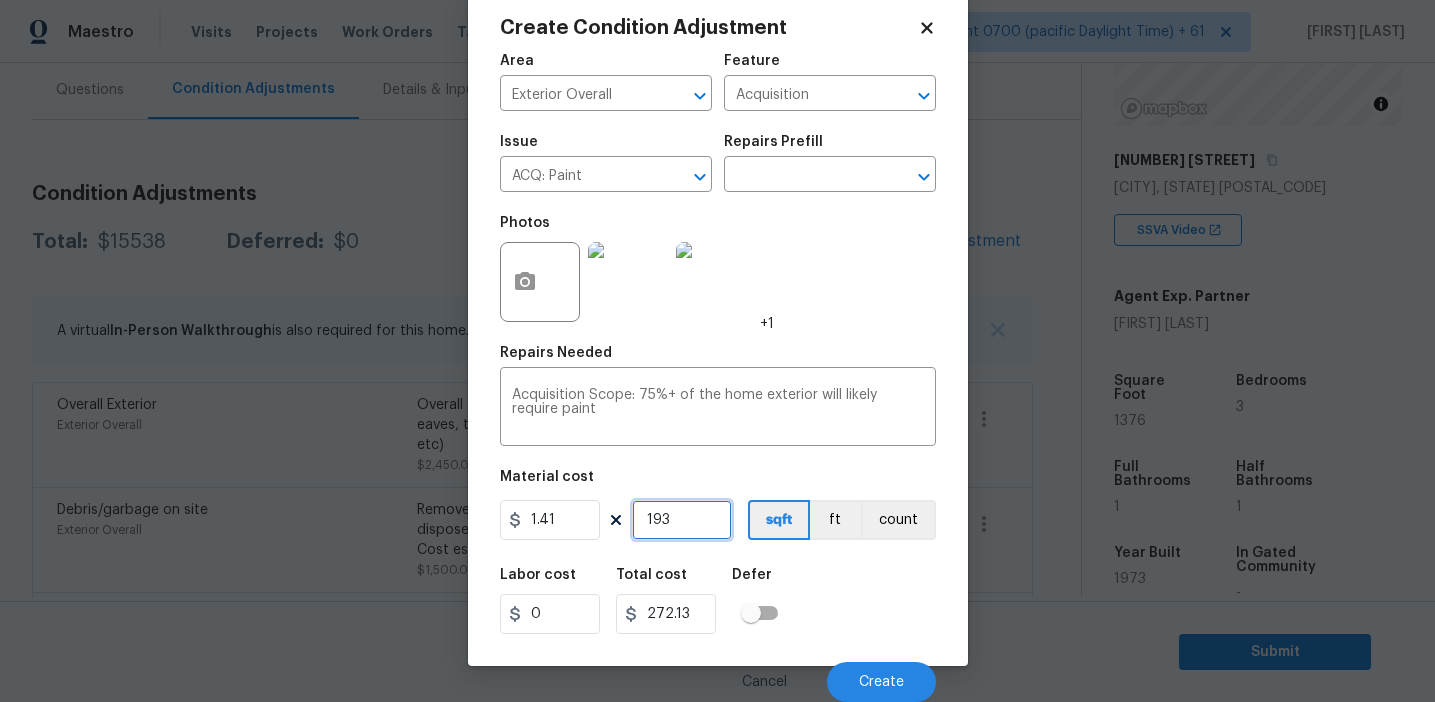 type on "1932" 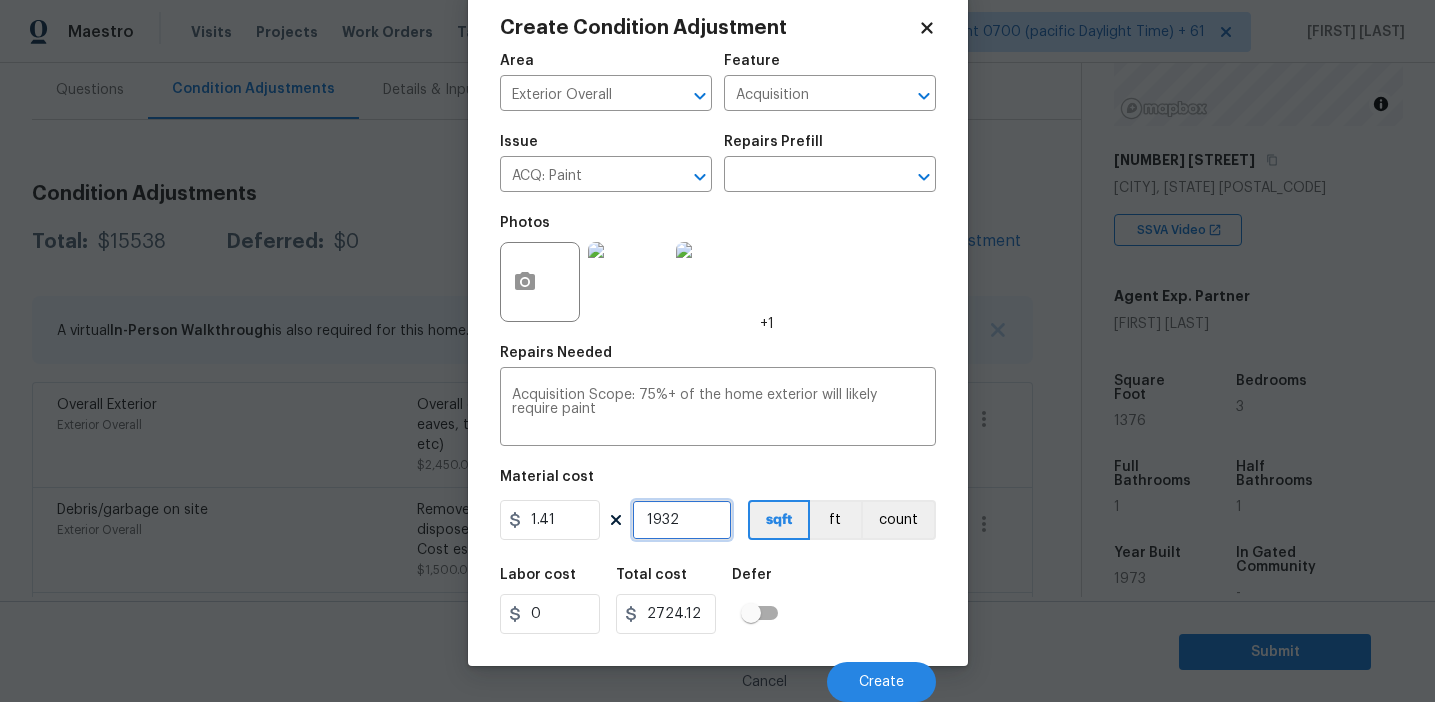 type on "1932" 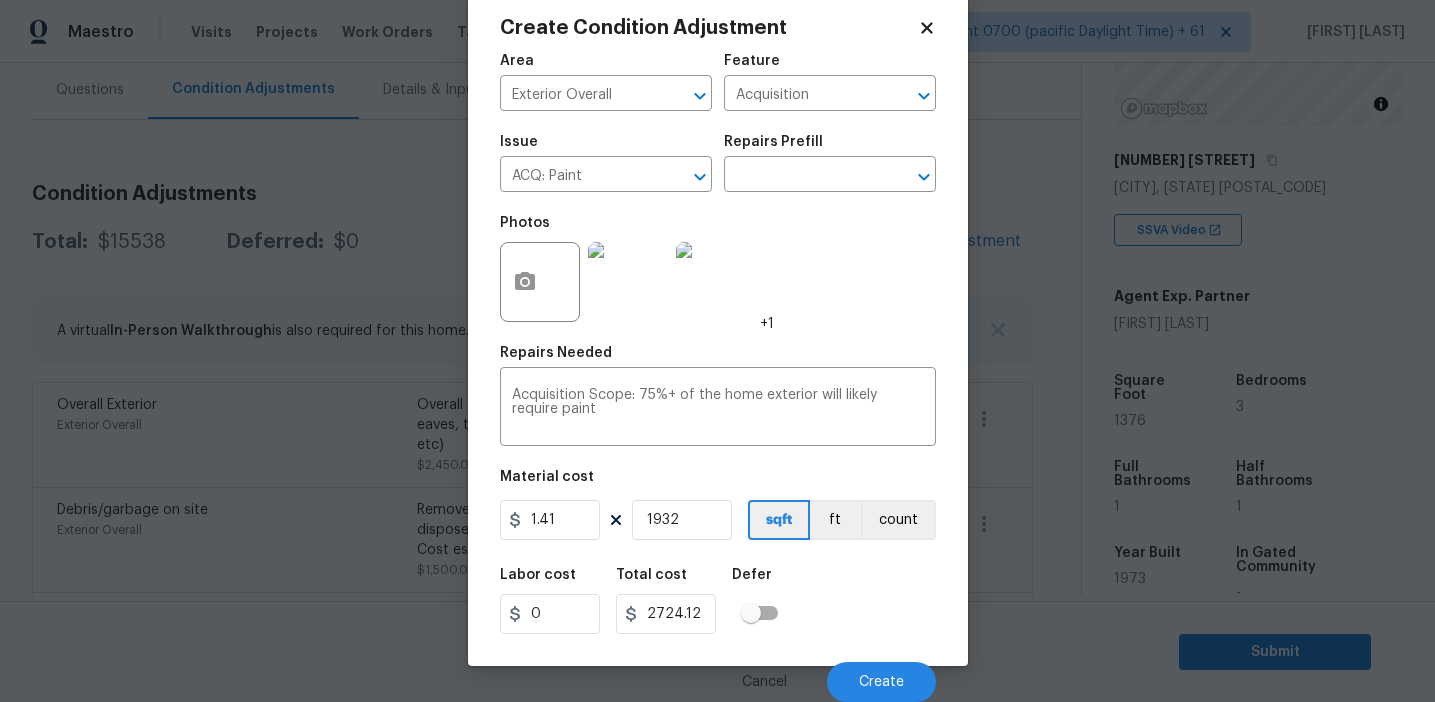 click on "Labor cost 0 Total cost 2724.12 Defer" at bounding box center [718, 601] 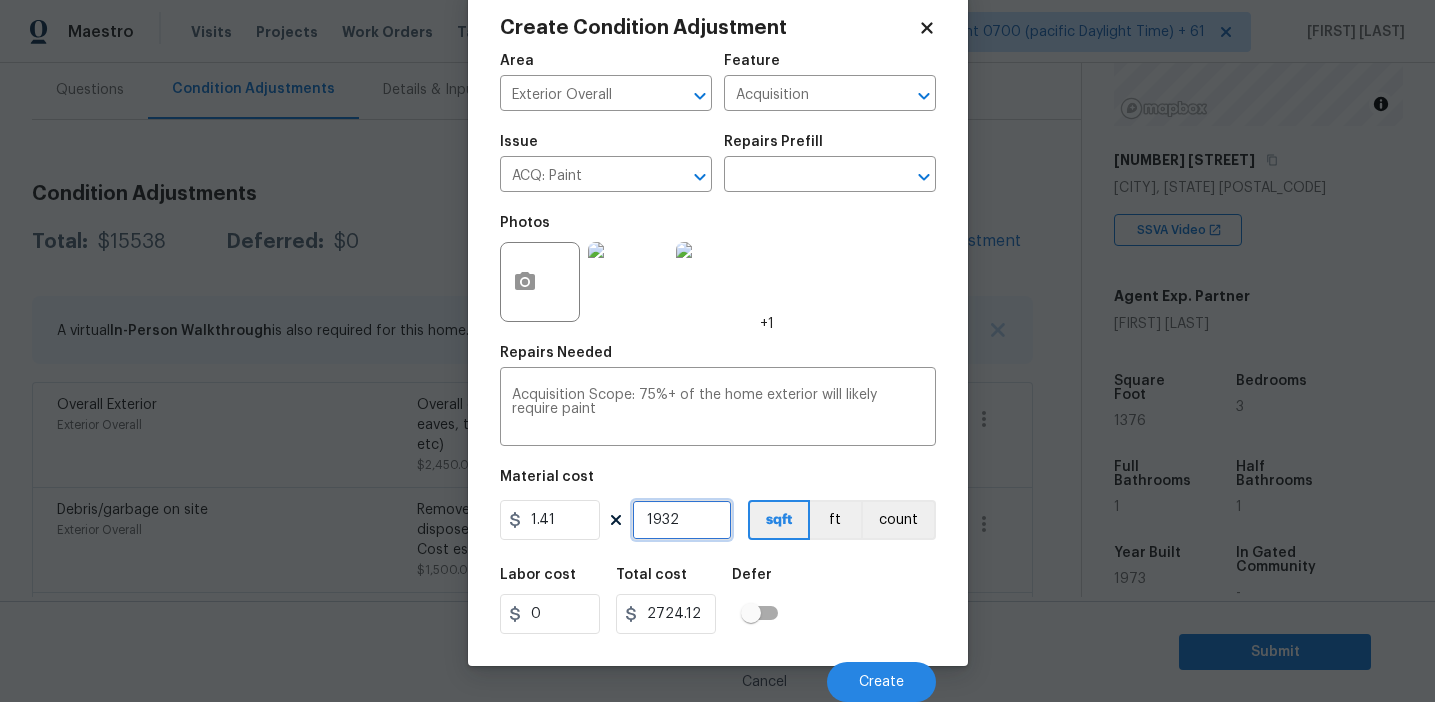 click on "1932" at bounding box center [682, 520] 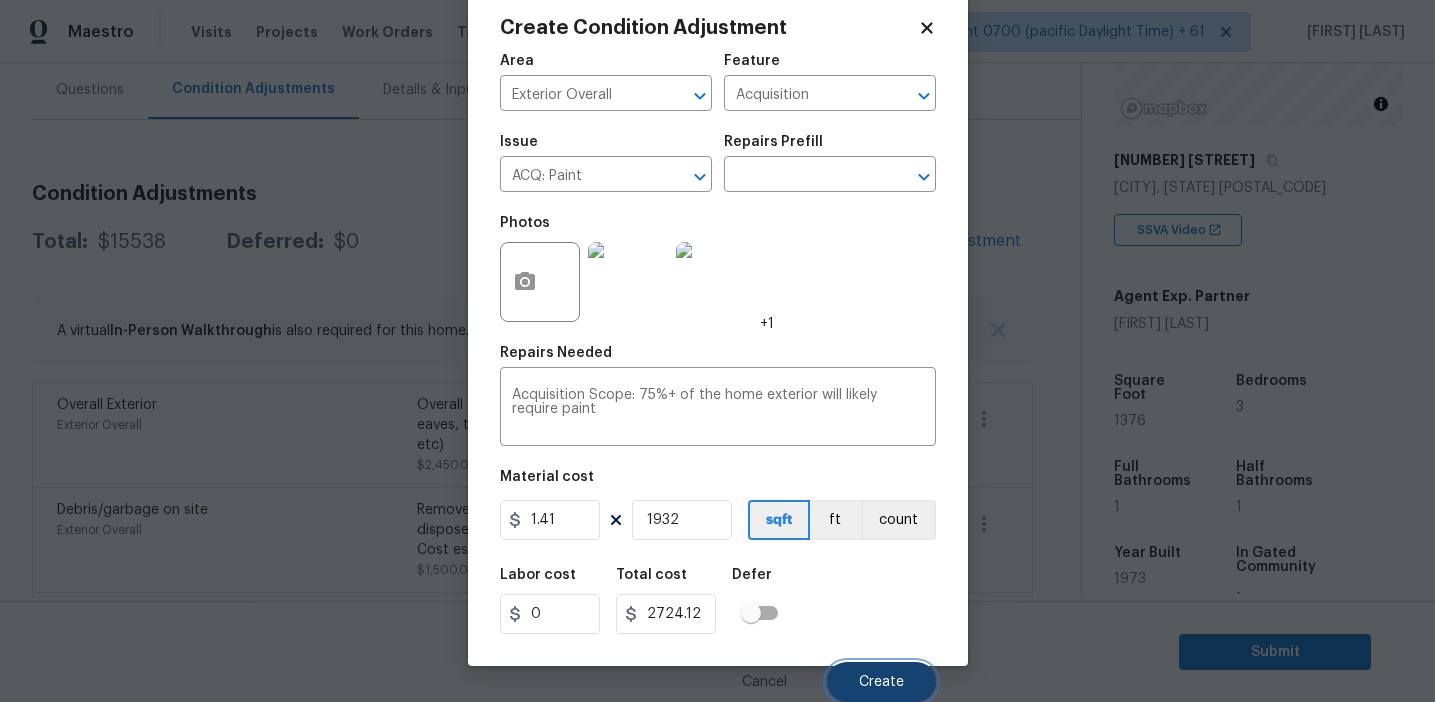 click on "Create" at bounding box center [881, 682] 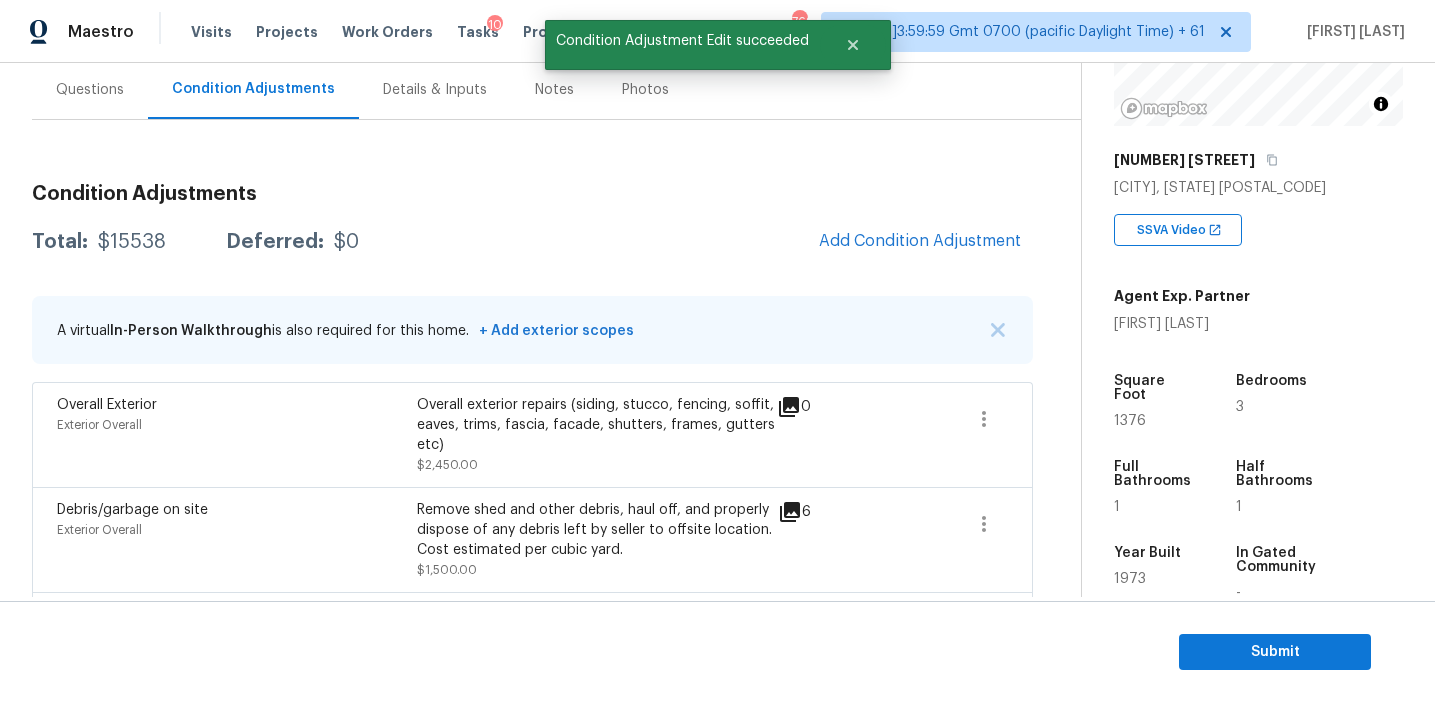 scroll, scrollTop: 38, scrollLeft: 0, axis: vertical 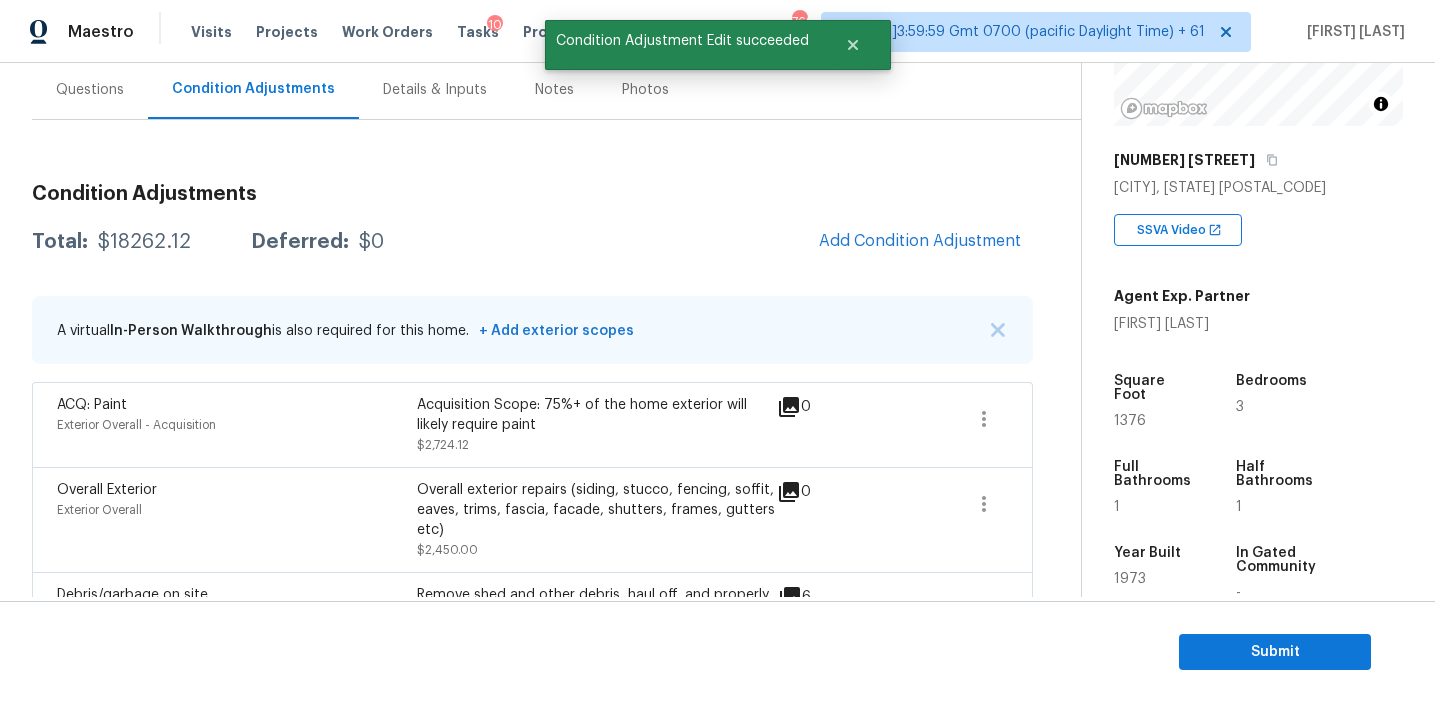 click on "Condition Adjustments Total:  $18262.12 Deferred:  $0 Add Condition Adjustment A virtual  In-Person Walkthrough  is also required for this home.   + Add exterior scopes ACQ: Paint Exterior Overall - Acquisition Acquisition Scope: 75%+ of the home exterior will likely require paint $2,724.12   0 Overall Exterior Exterior Overall Overall exterior repairs (siding, stucco, fencing, soffit, eaves, trims, fascia, facade, shutters, frames, gutters etc)
$2,450.00   0 Debris/garbage on site Exterior Overall Remove shed and other debris, haul off, and properly dispose of any debris left by seller to offsite location. Cost estimated per cubic yard. $1,500.00   6 Landscape Package Exterior Overall - Home Readiness Packages $1,000.00   3 Pressure Washing Exterior Overall - Siding $300.00   0 ACQ: Crawlspace Interior Overall - Acquisition Moisture readings 20%+ -or- Home age = 20+ years $2,000.00   0 Pet Odor Interior Overall Acquisition Scope: 3(+) pets present $1,500.00   0 Utilities - Septic Utilities - Plumbing   0" at bounding box center [532, 812] 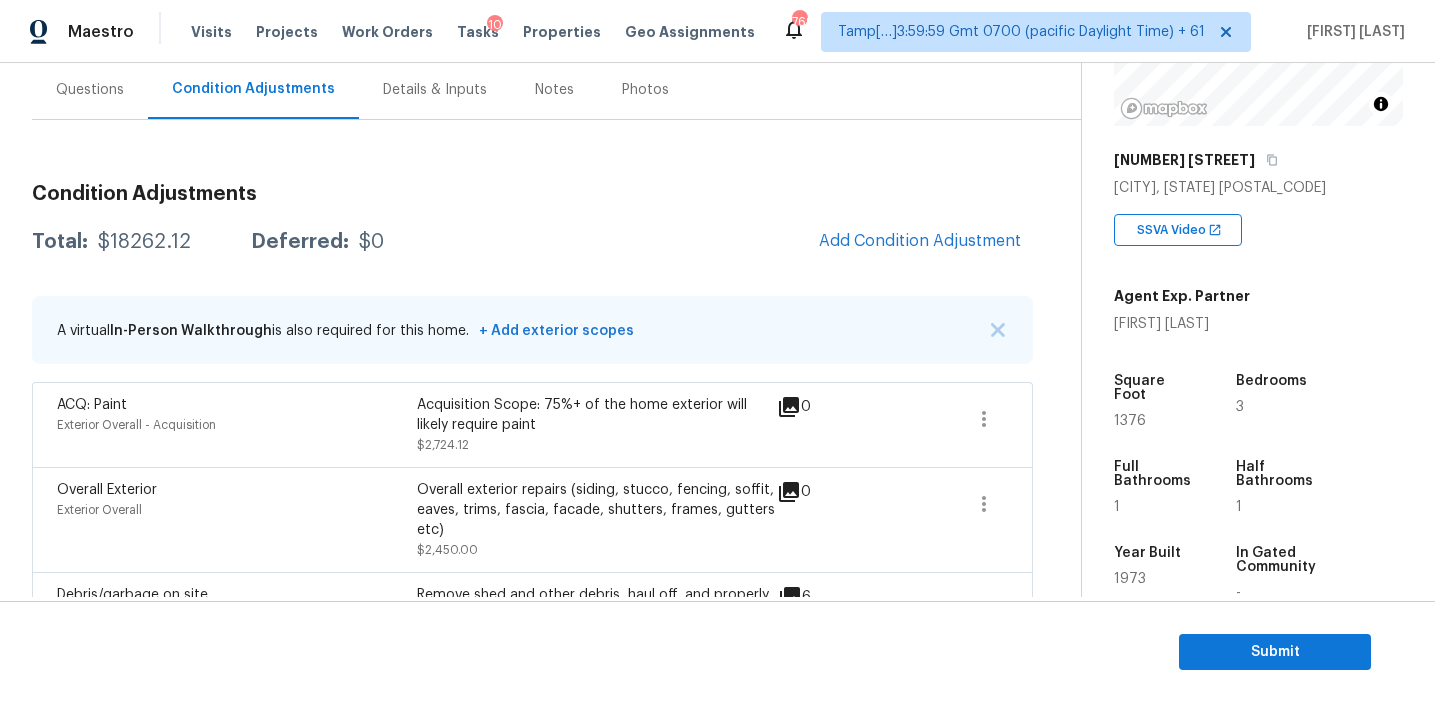 click on "Questions" at bounding box center (90, 90) 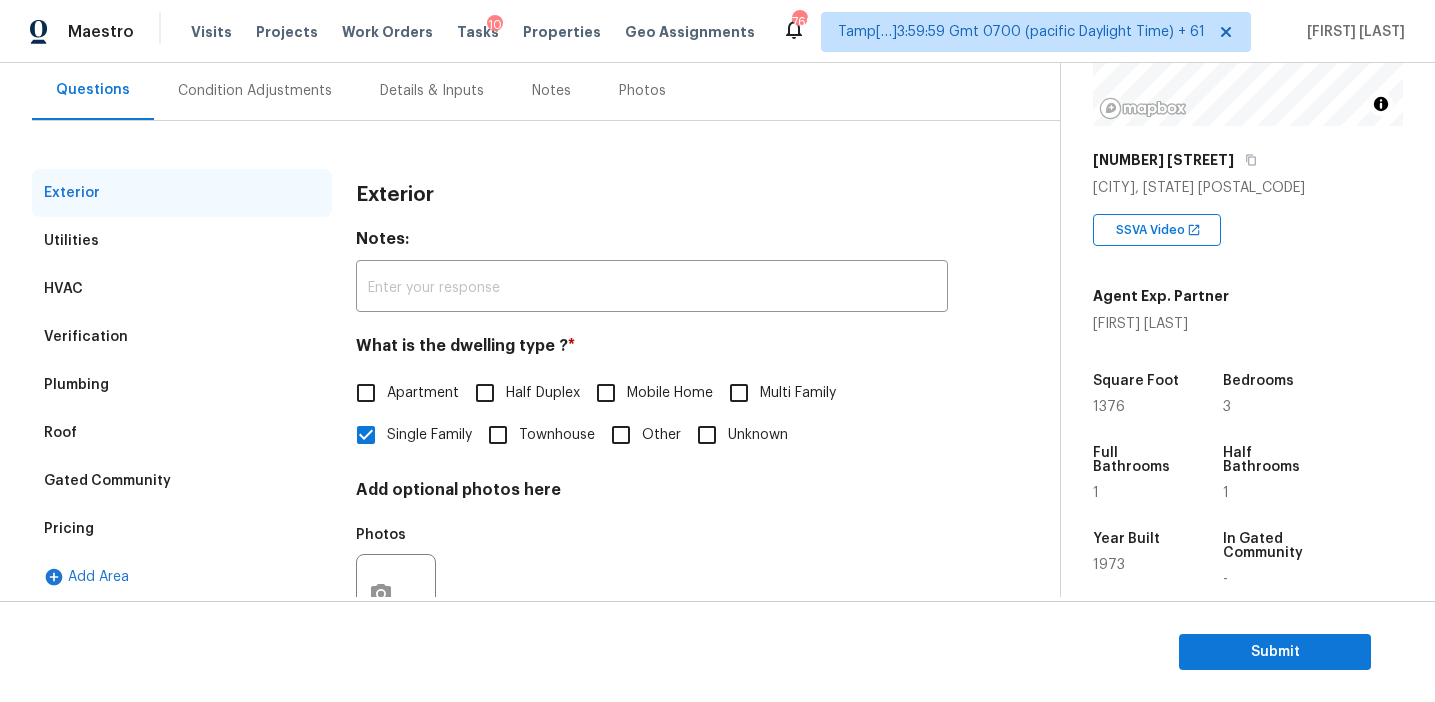 click on "Pricing" at bounding box center (182, 529) 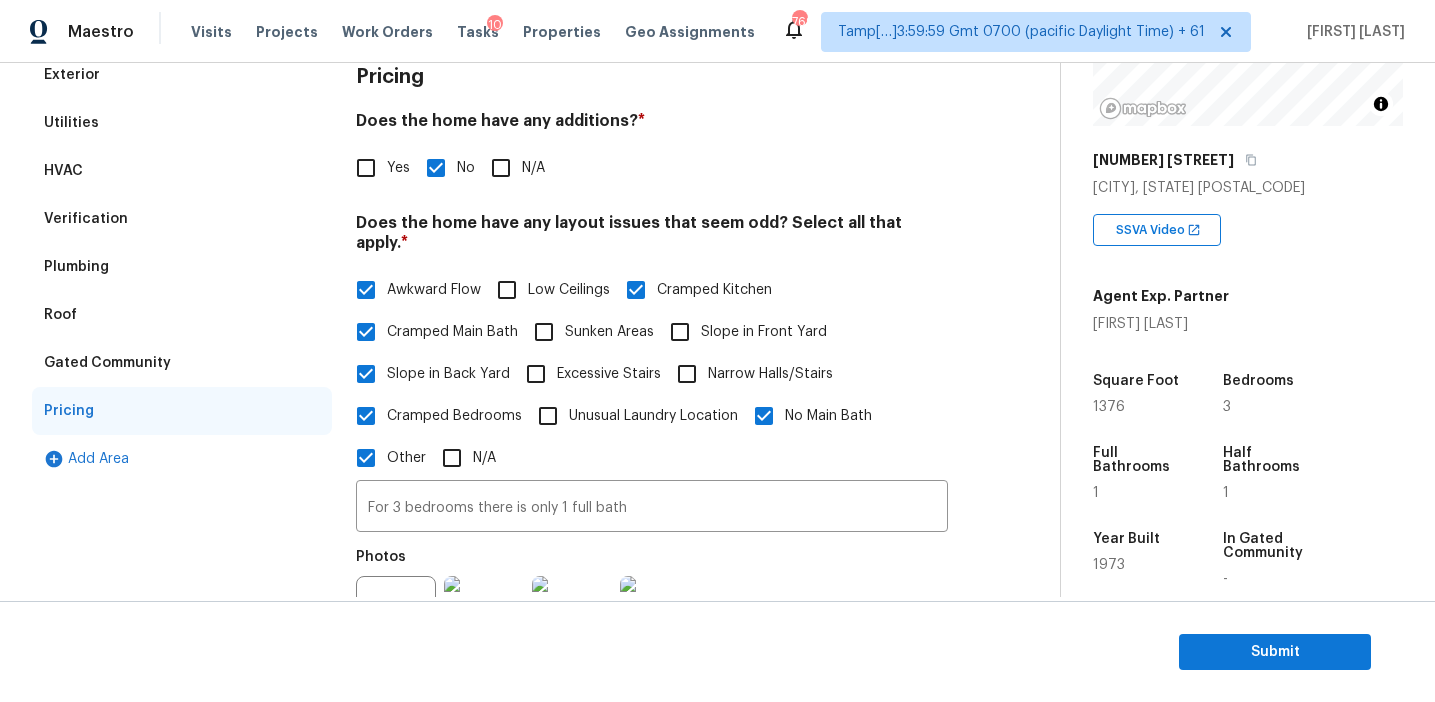 scroll, scrollTop: 520, scrollLeft: 0, axis: vertical 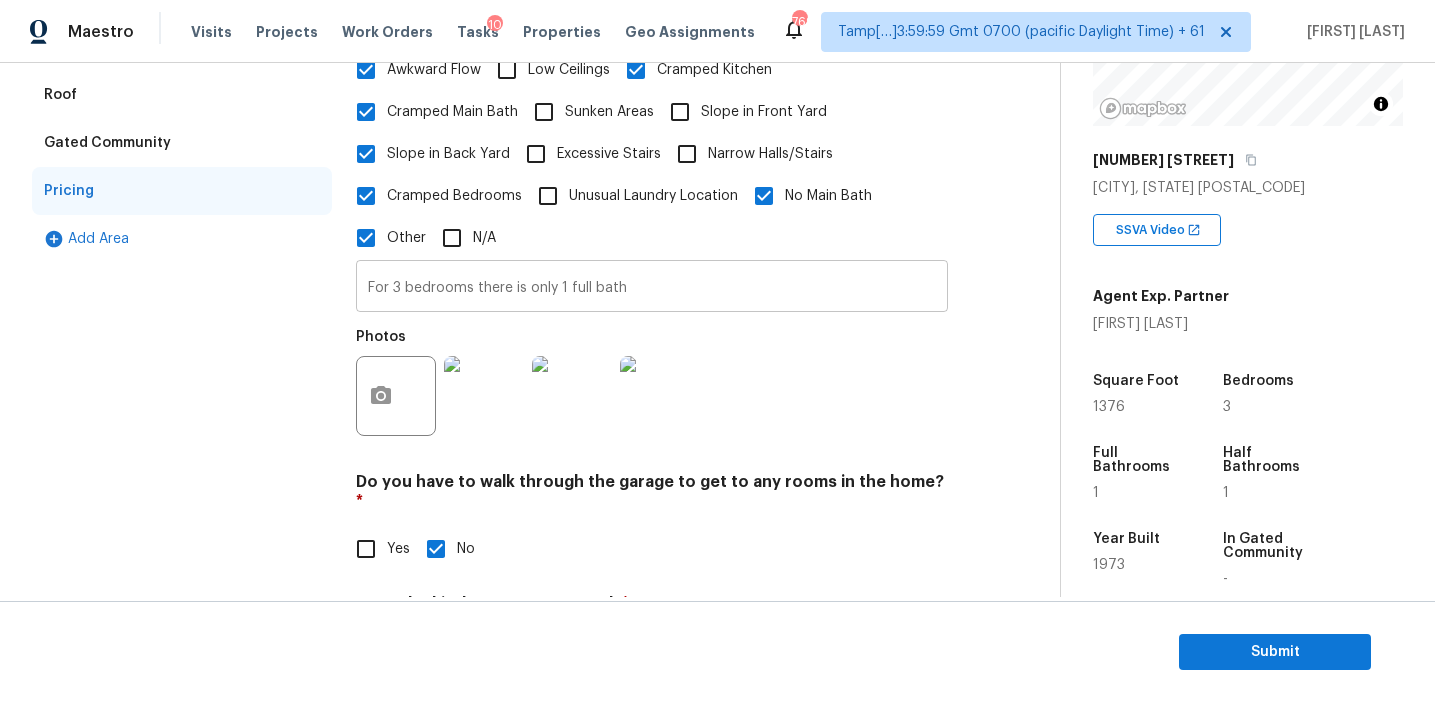 click on "For 3 bedrooms there is only 1 full bath" at bounding box center [652, 288] 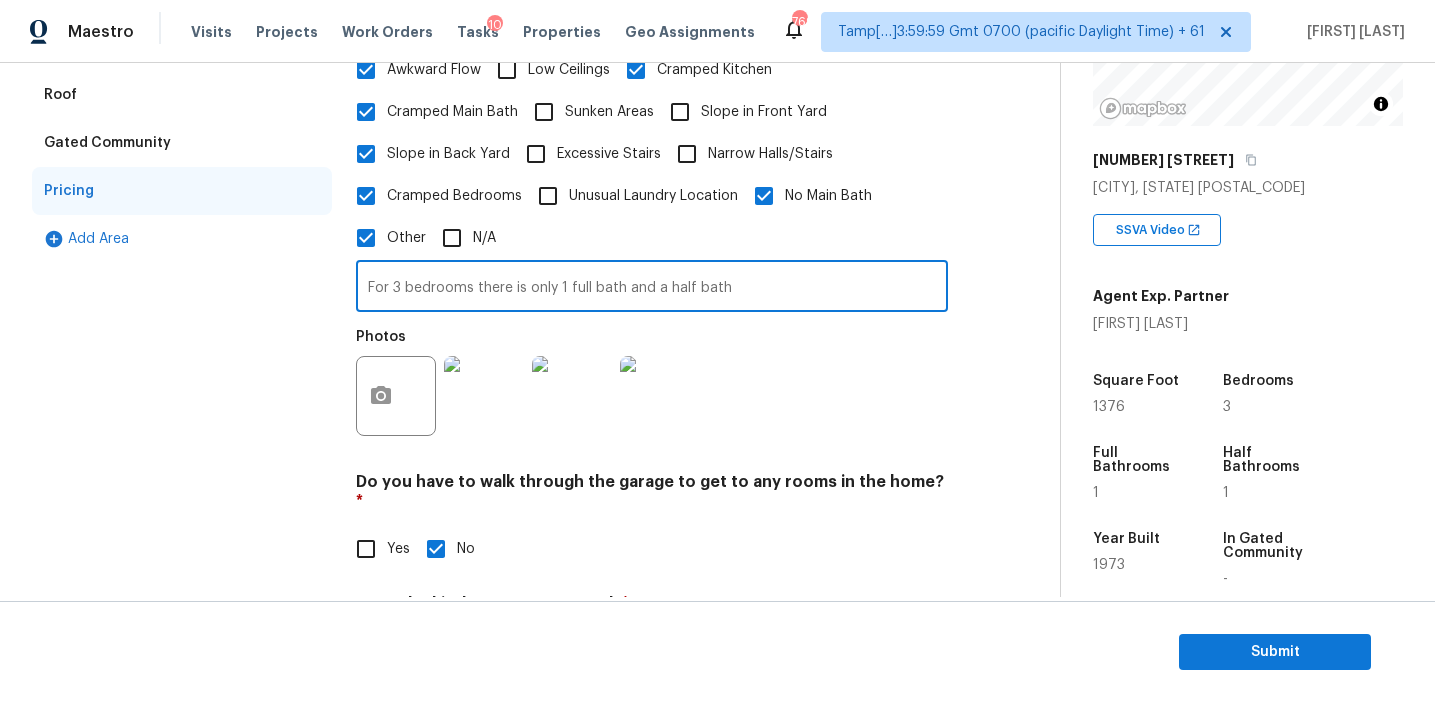 type on "For 3 bedrooms there is only 1 full bath and a half bath" 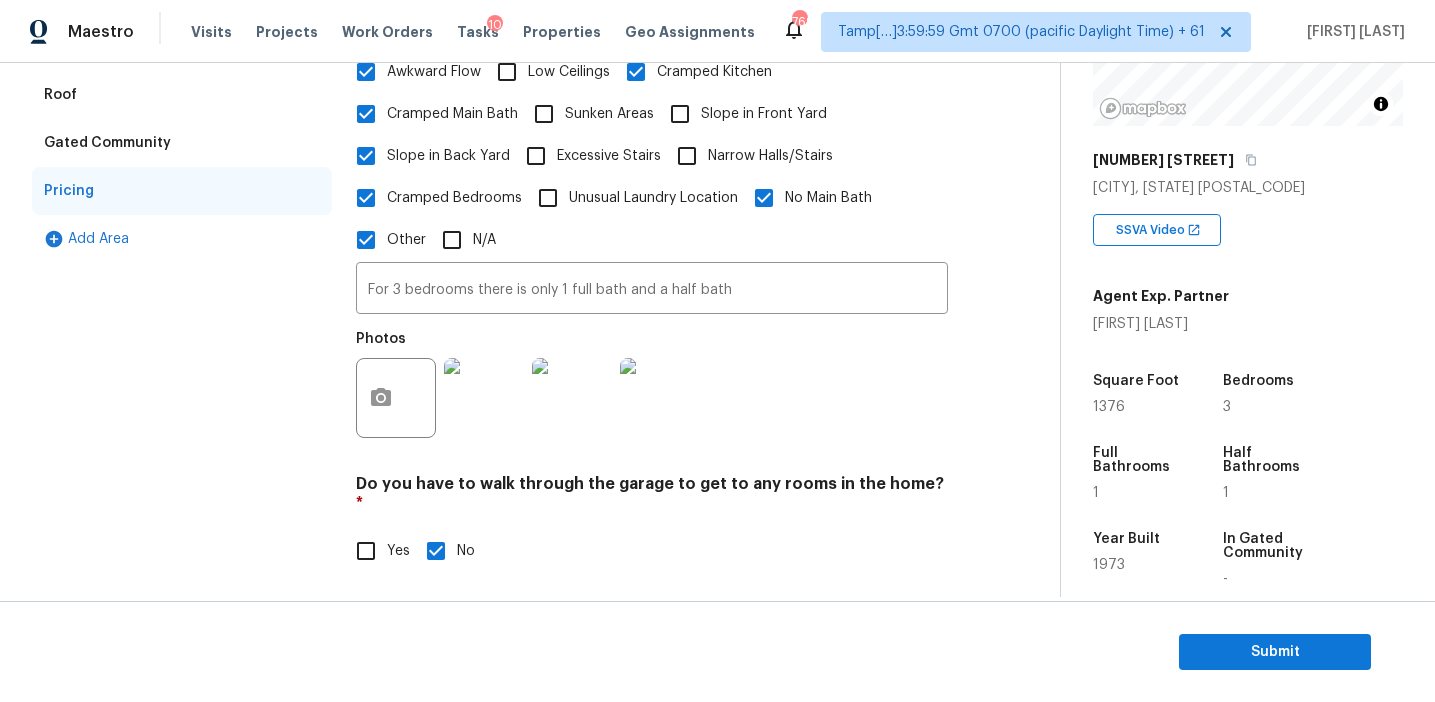 click on "For 3 bedrooms there is only 1 full bath and a half bath ​ Photos" at bounding box center [652, 355] 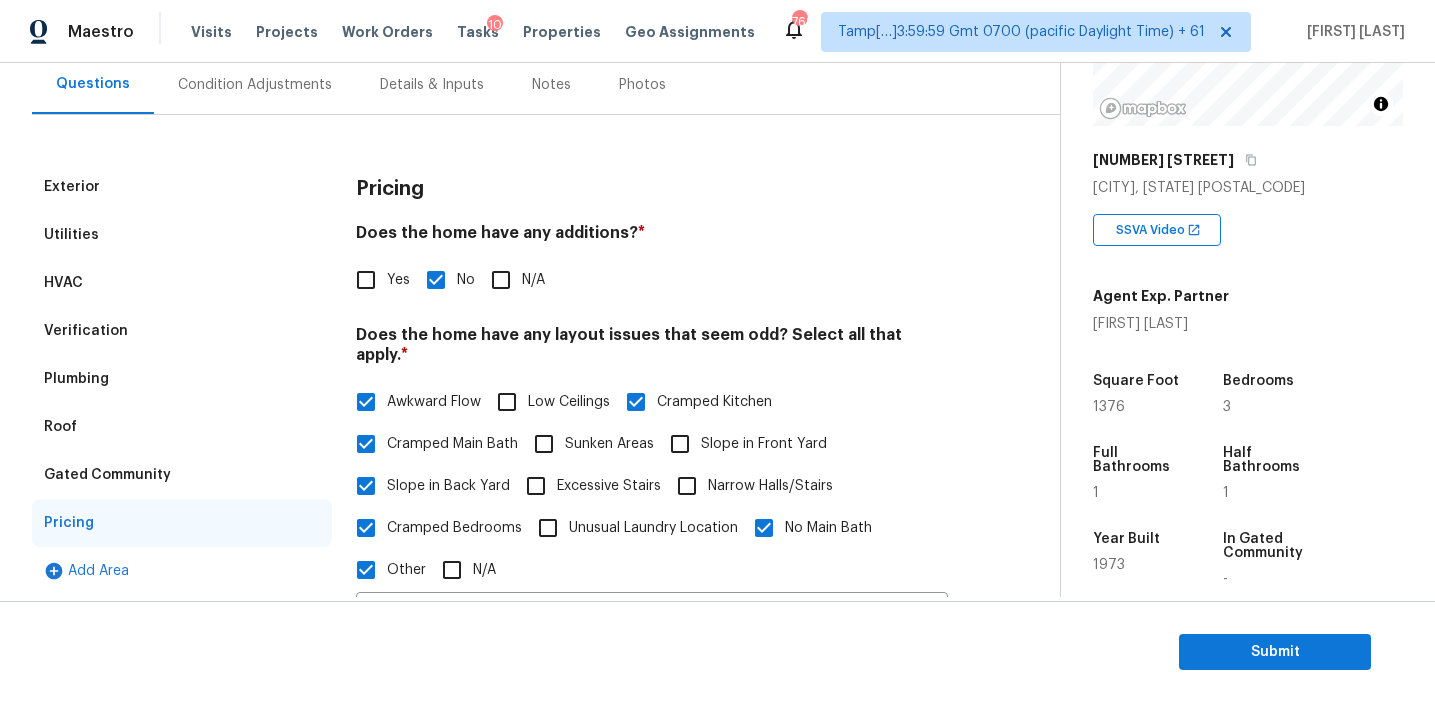 click on "Condition Adjustments" at bounding box center (255, 84) 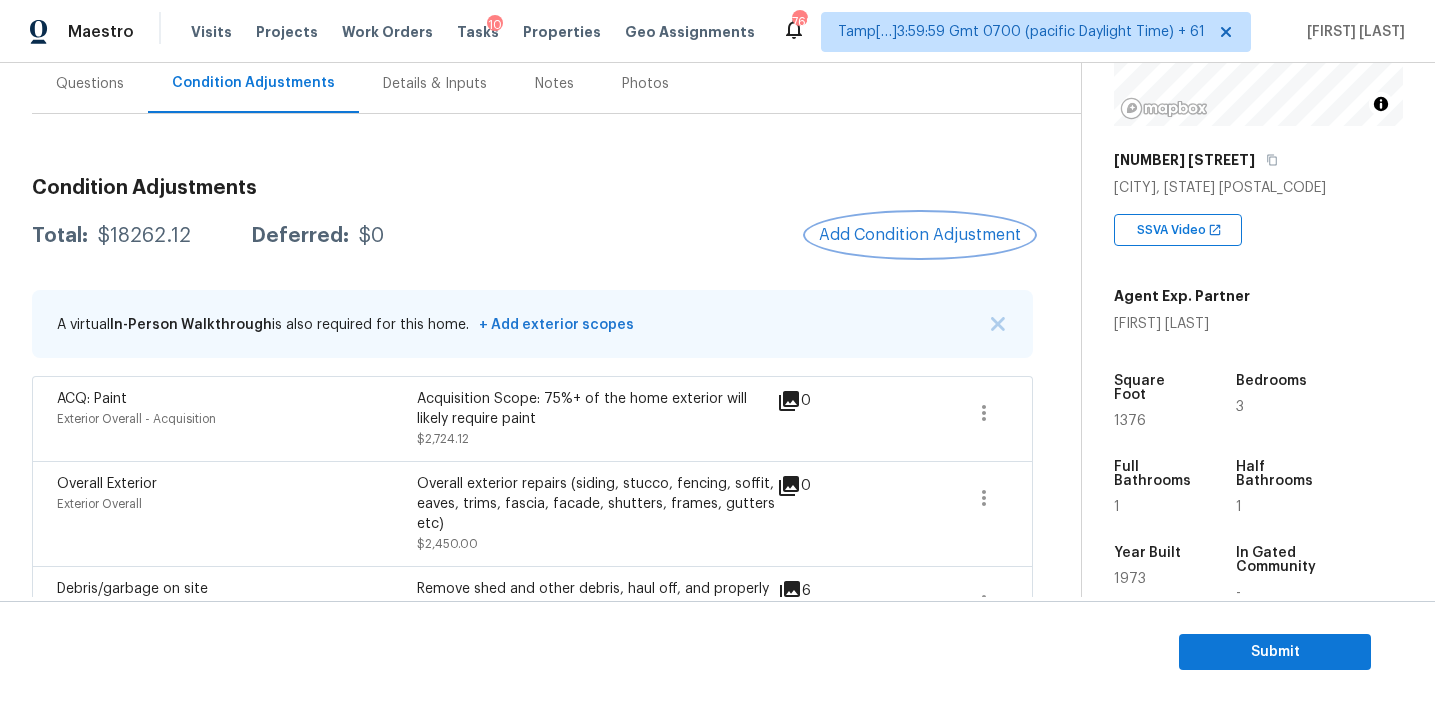 click on "Add Condition Adjustment" at bounding box center [920, 235] 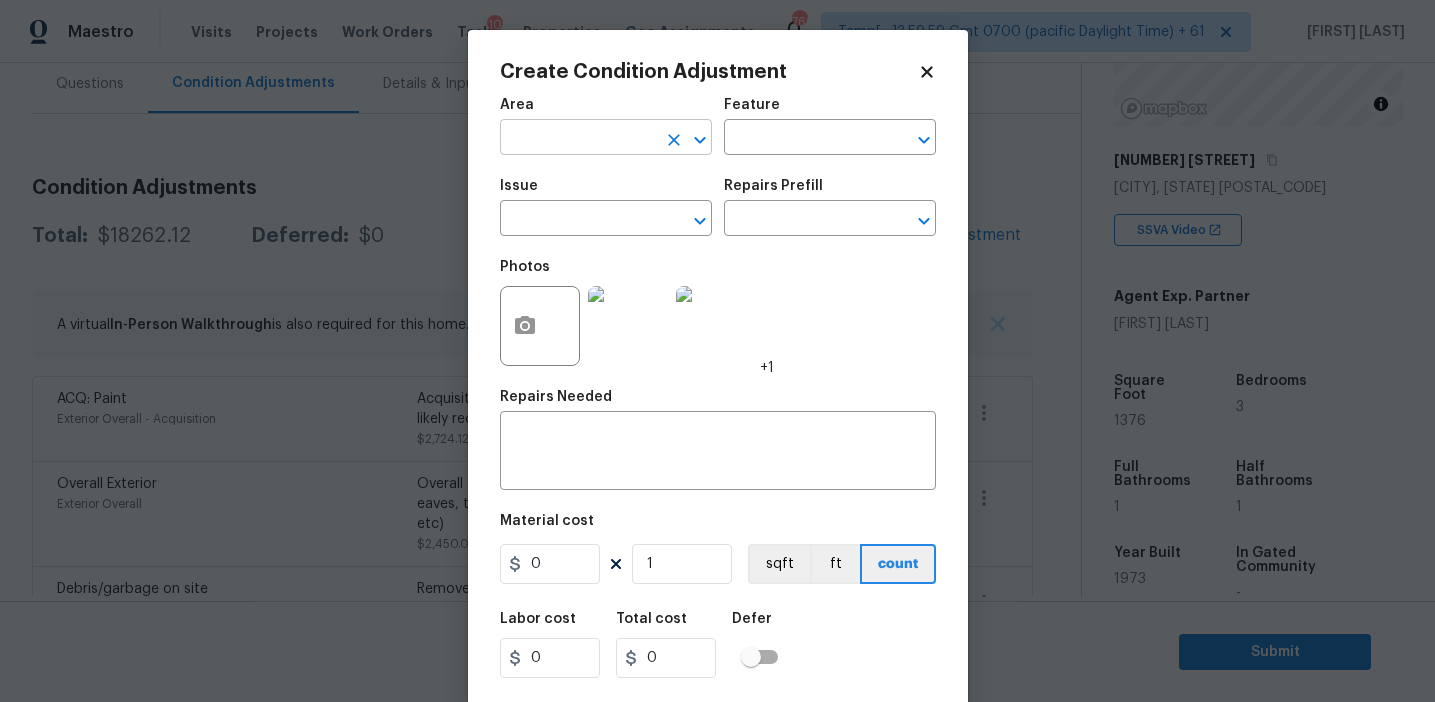 click at bounding box center (578, 139) 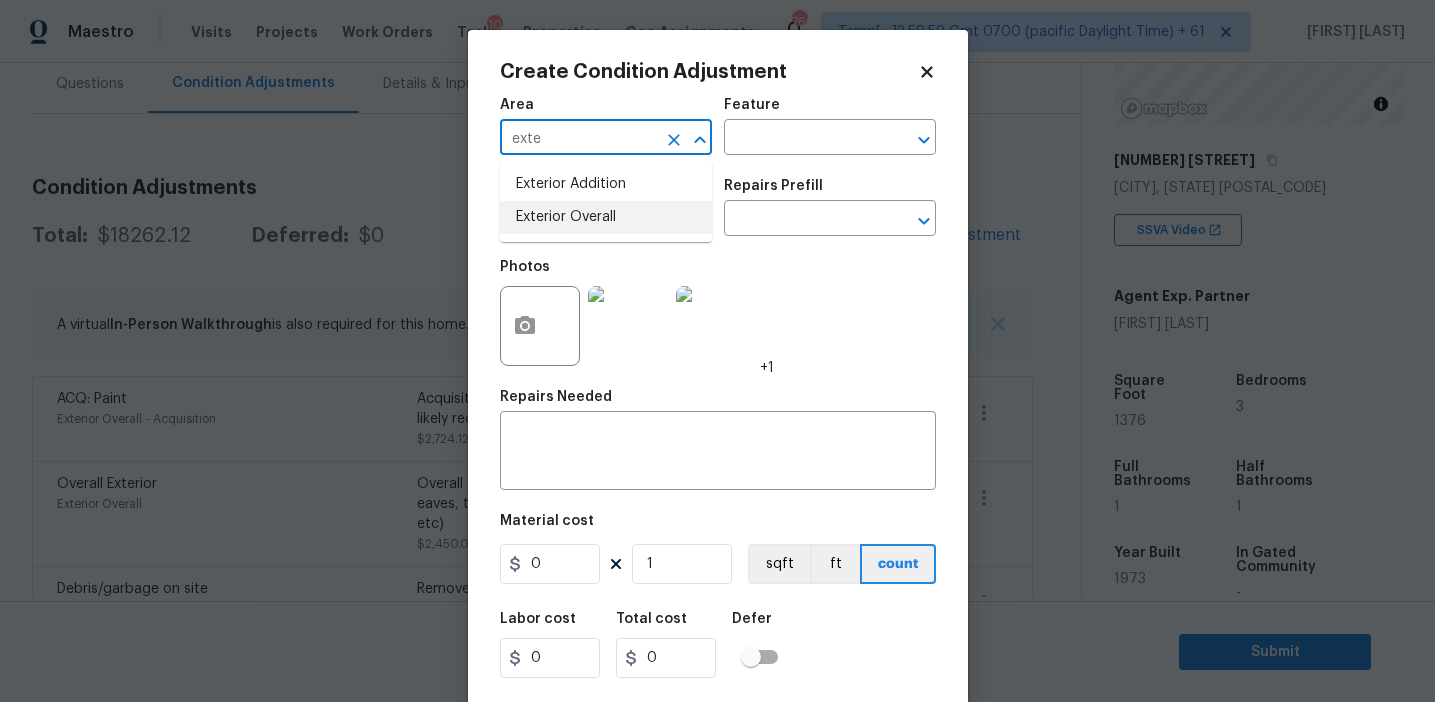 click on "Exterior Overall" at bounding box center [606, 217] 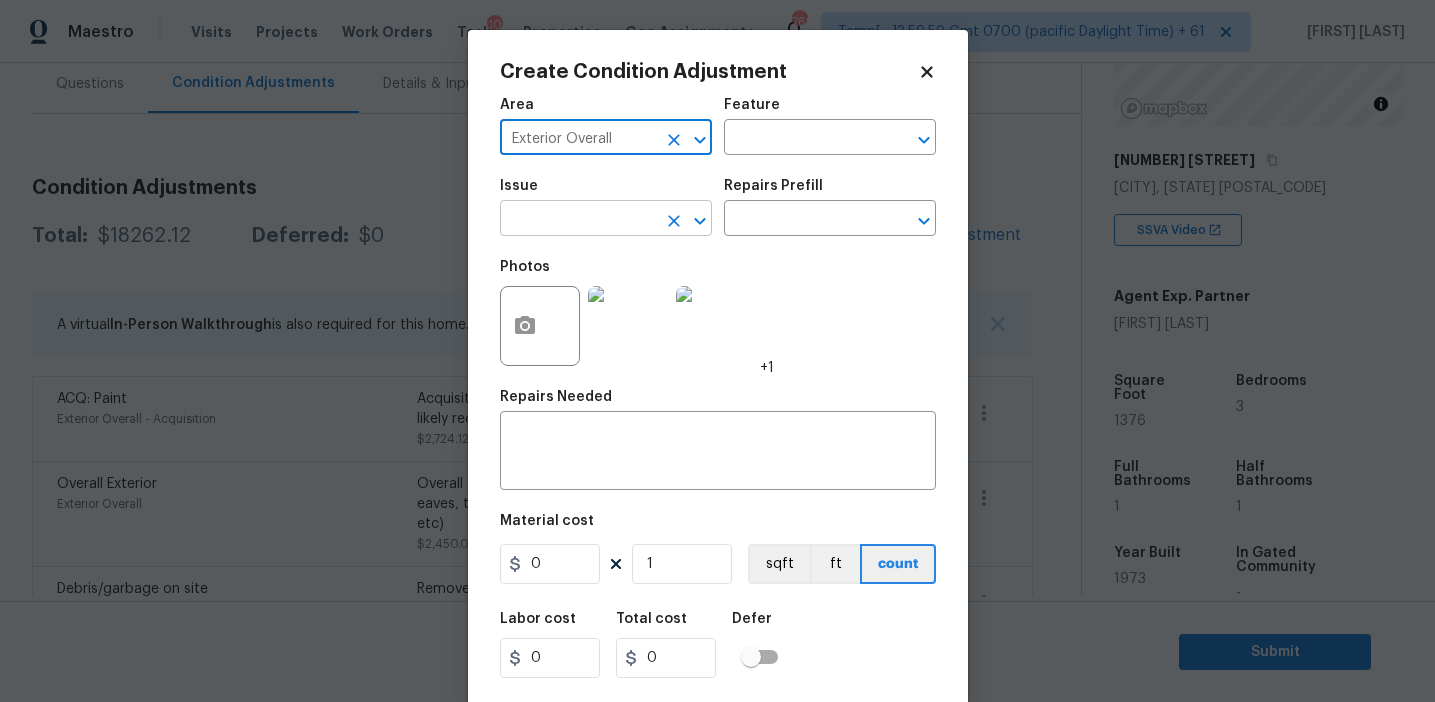 type on "Exterior Overall" 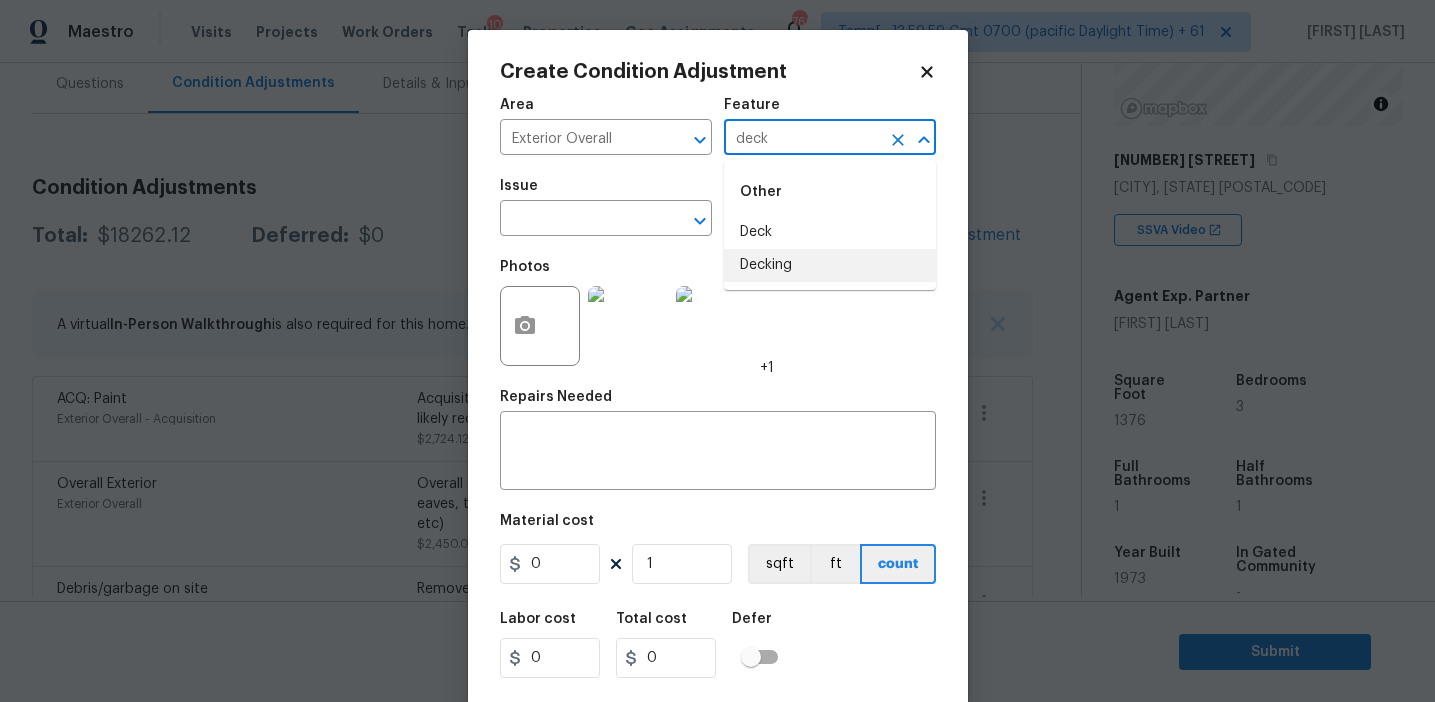 click on "Decking" at bounding box center (830, 265) 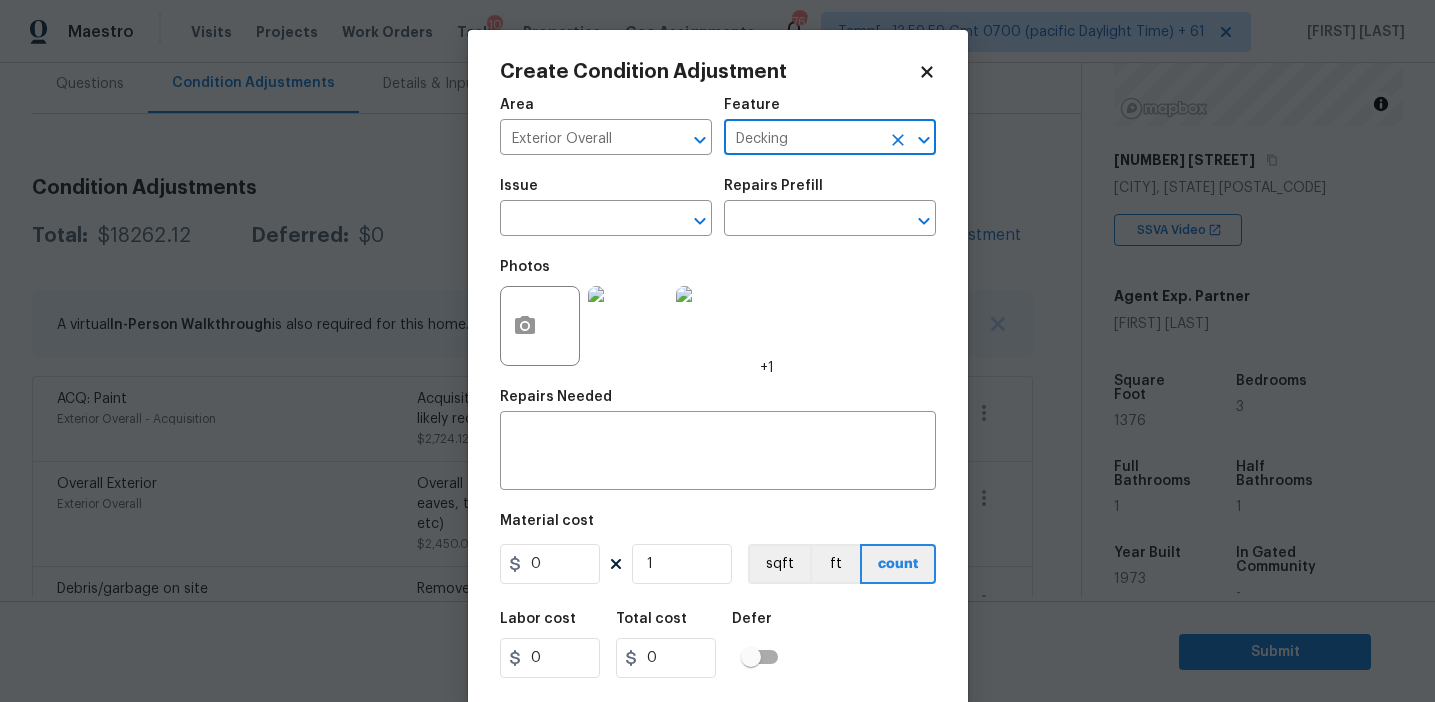 type on "Decking" 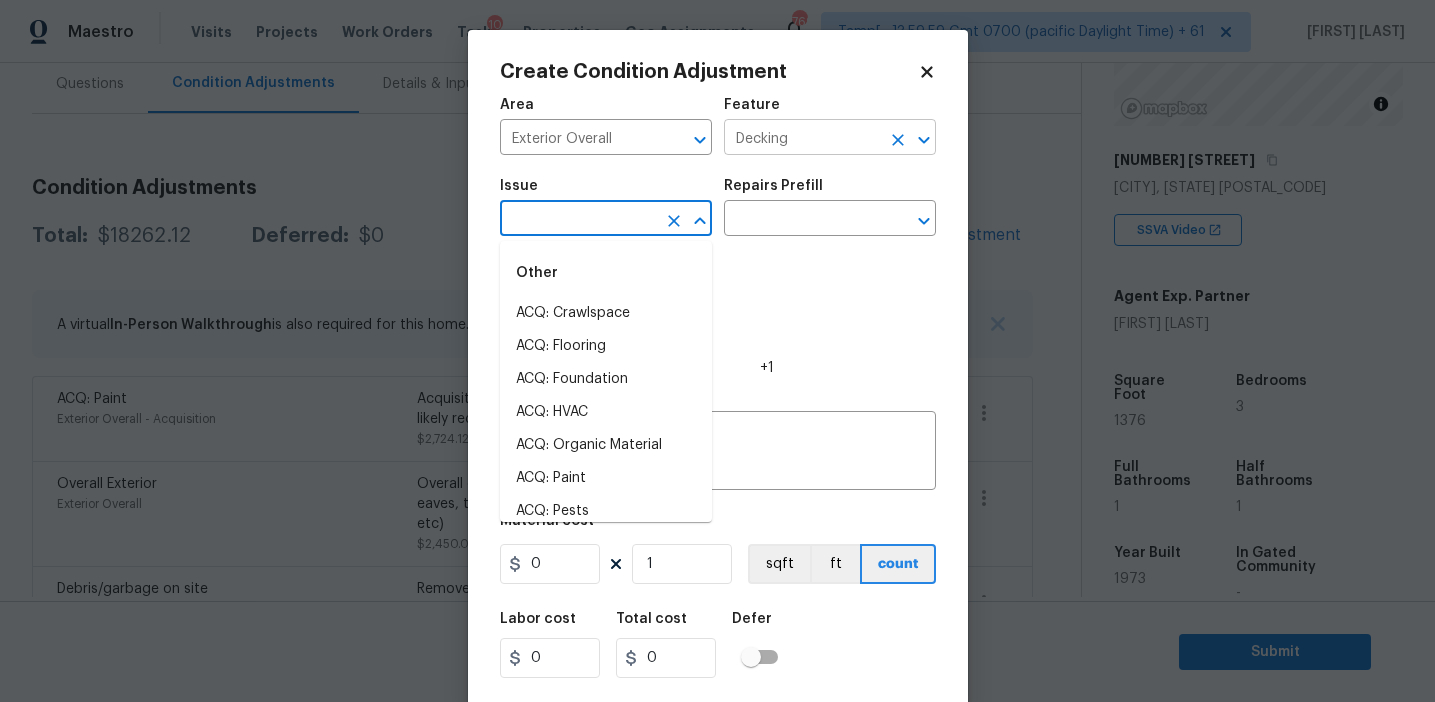 click on "Decking" at bounding box center [802, 139] 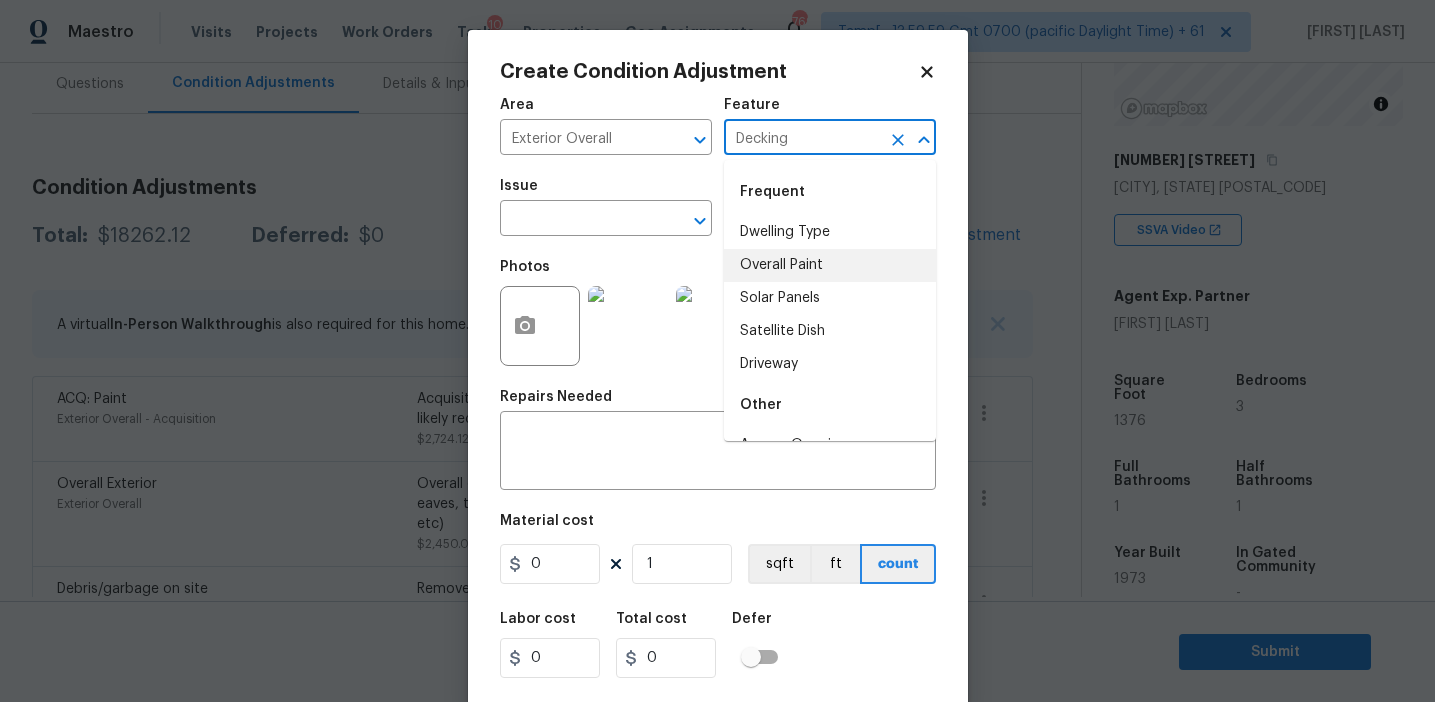click on "Decking" at bounding box center [802, 139] 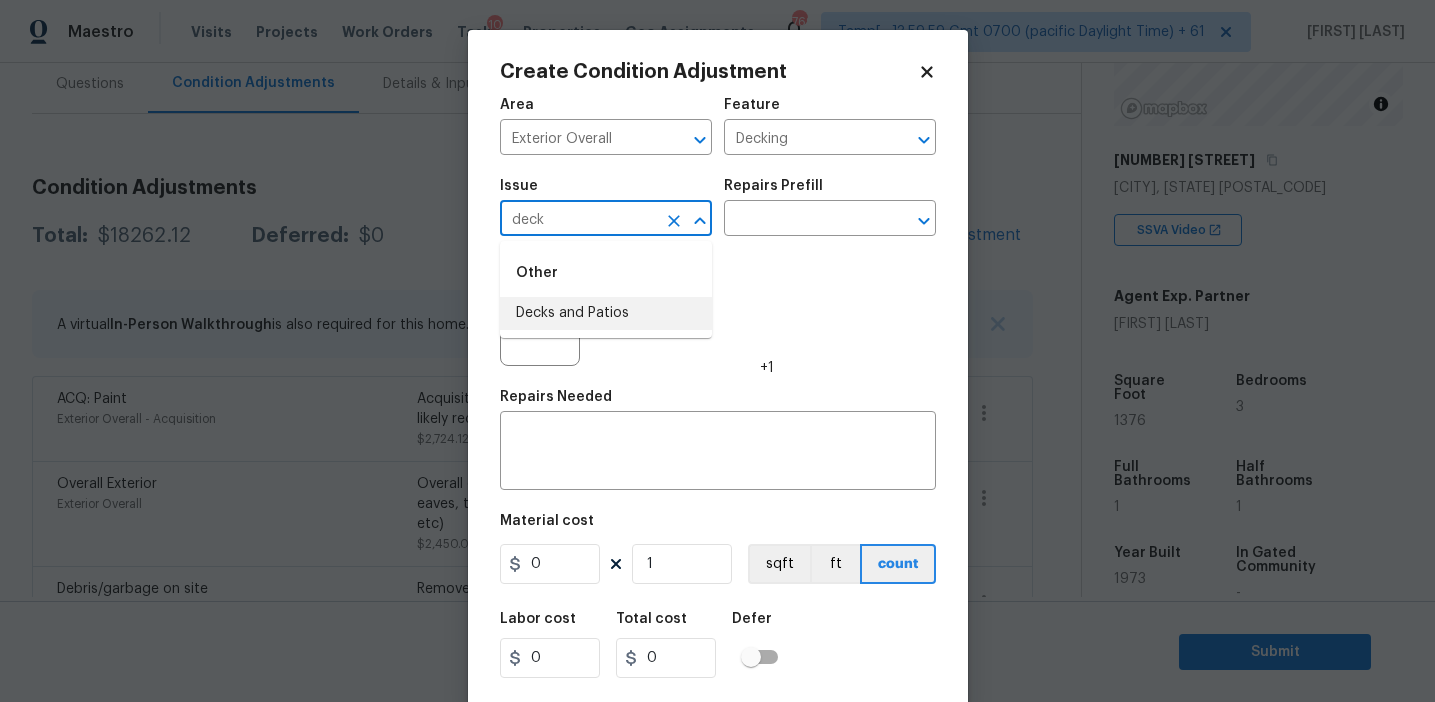 click on "Decks and Patios" at bounding box center [606, 313] 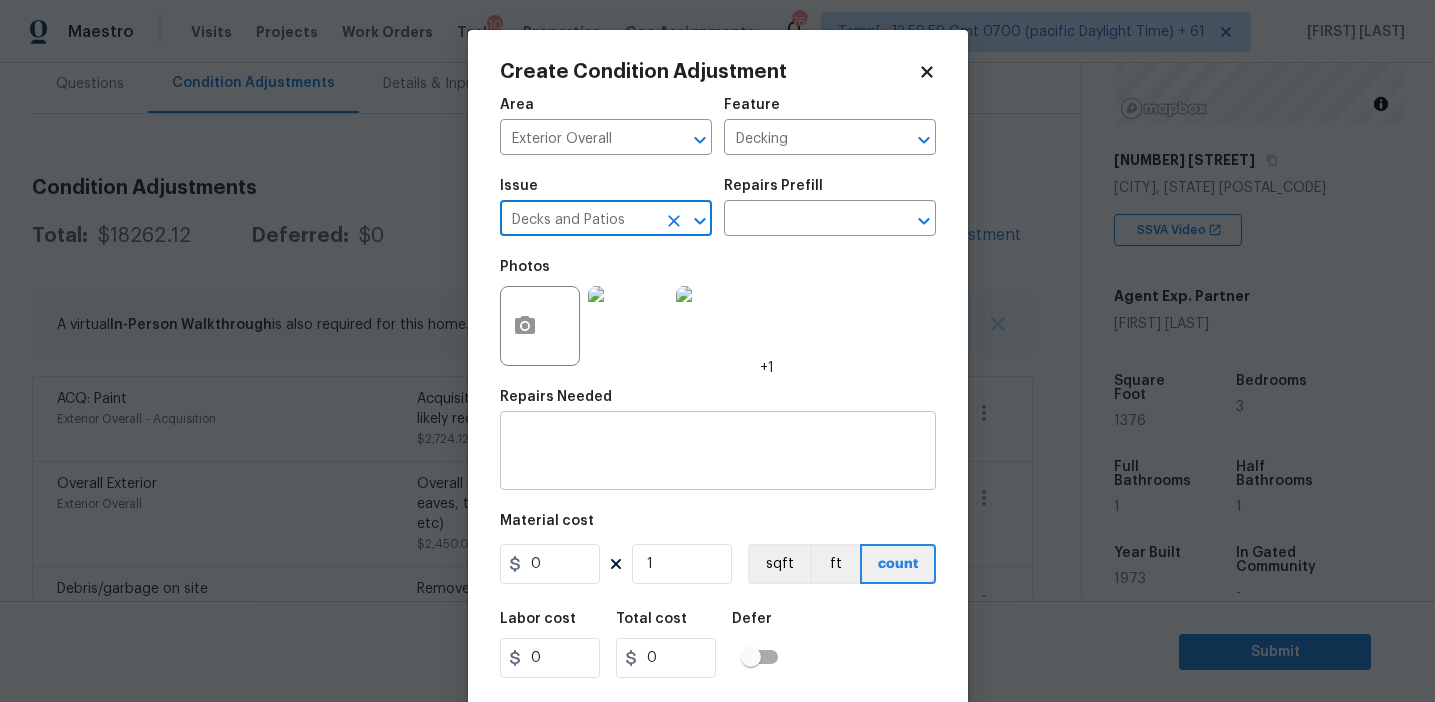 type on "Decks and Patios" 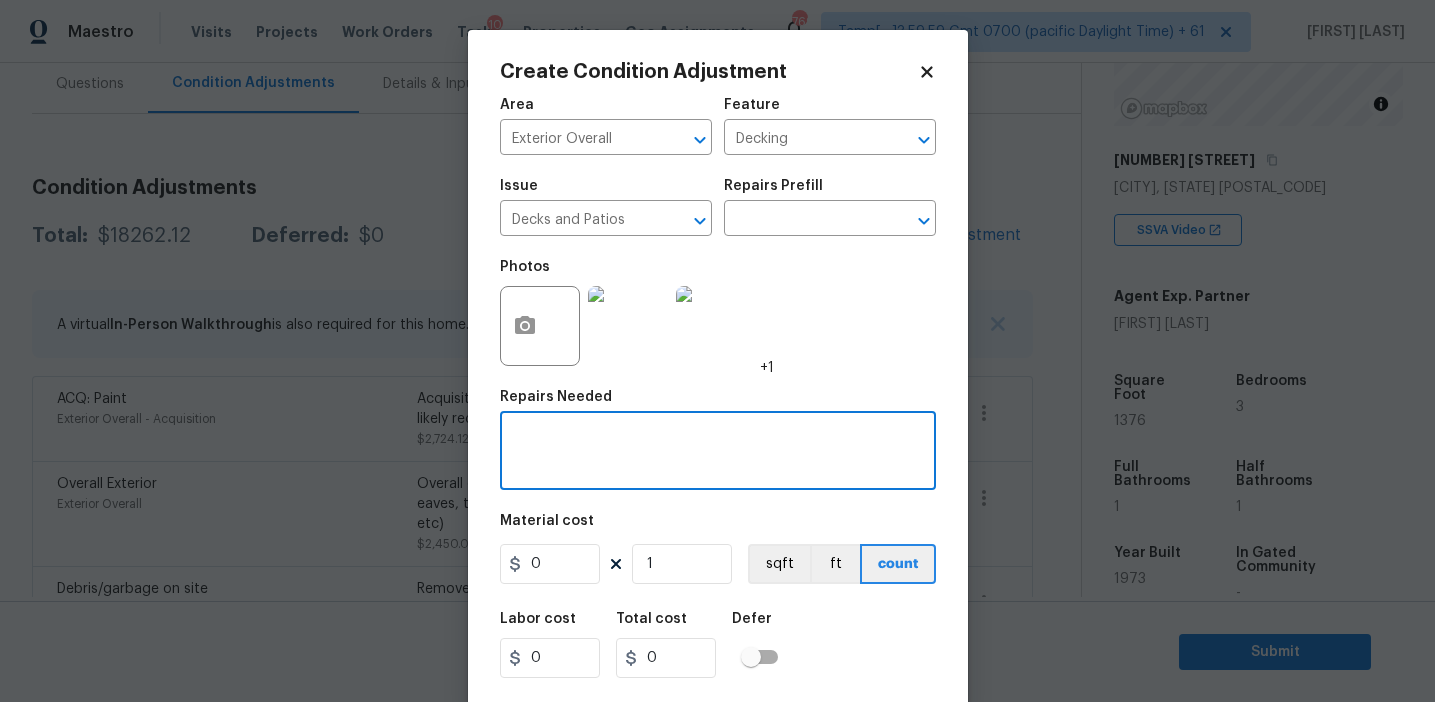 paste on "Decking" 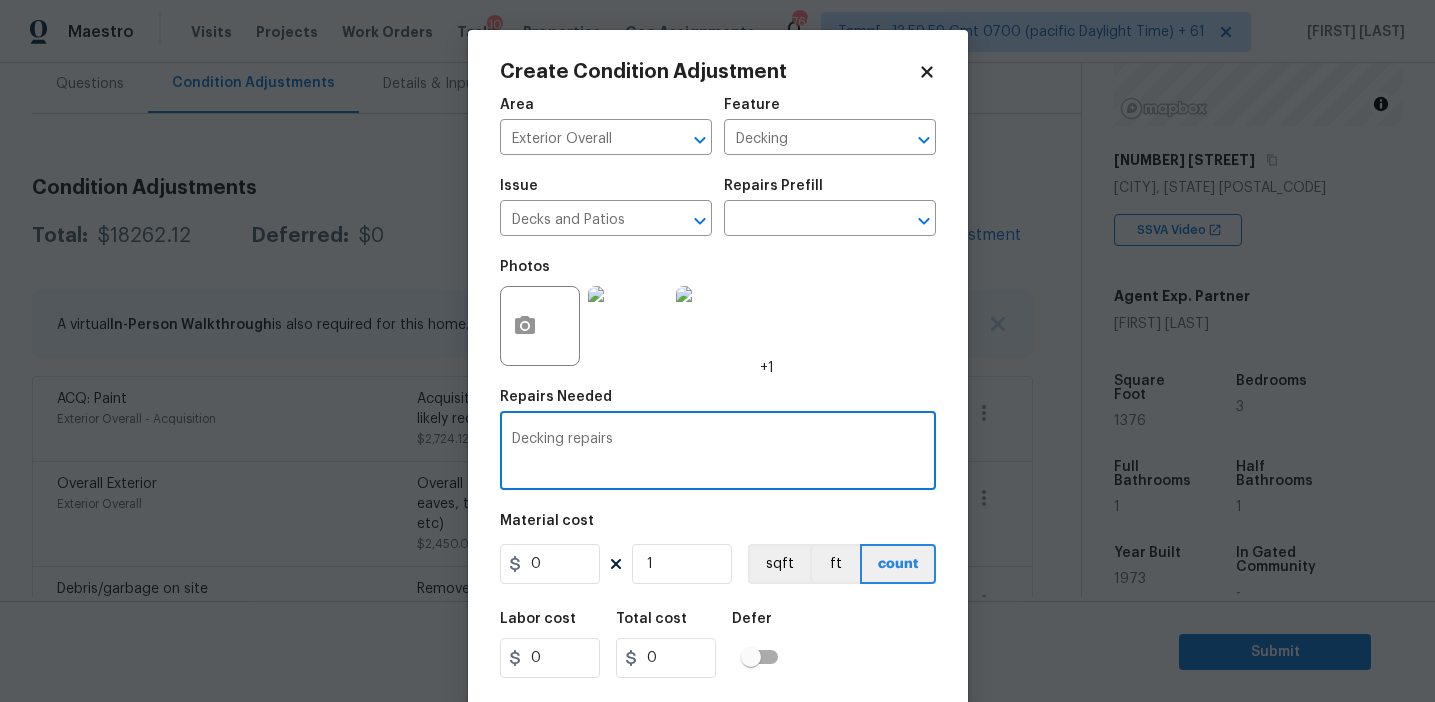 type on "Decking repairs" 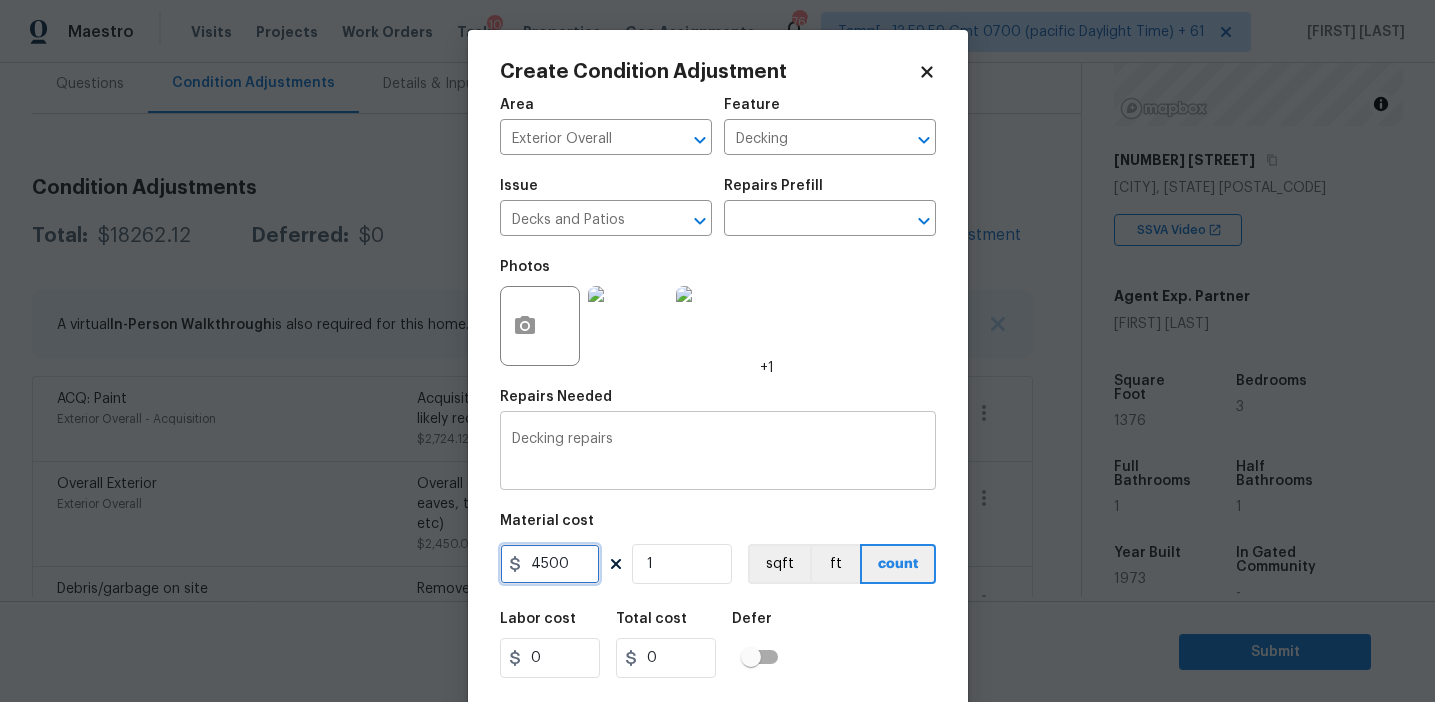 type on "4500" 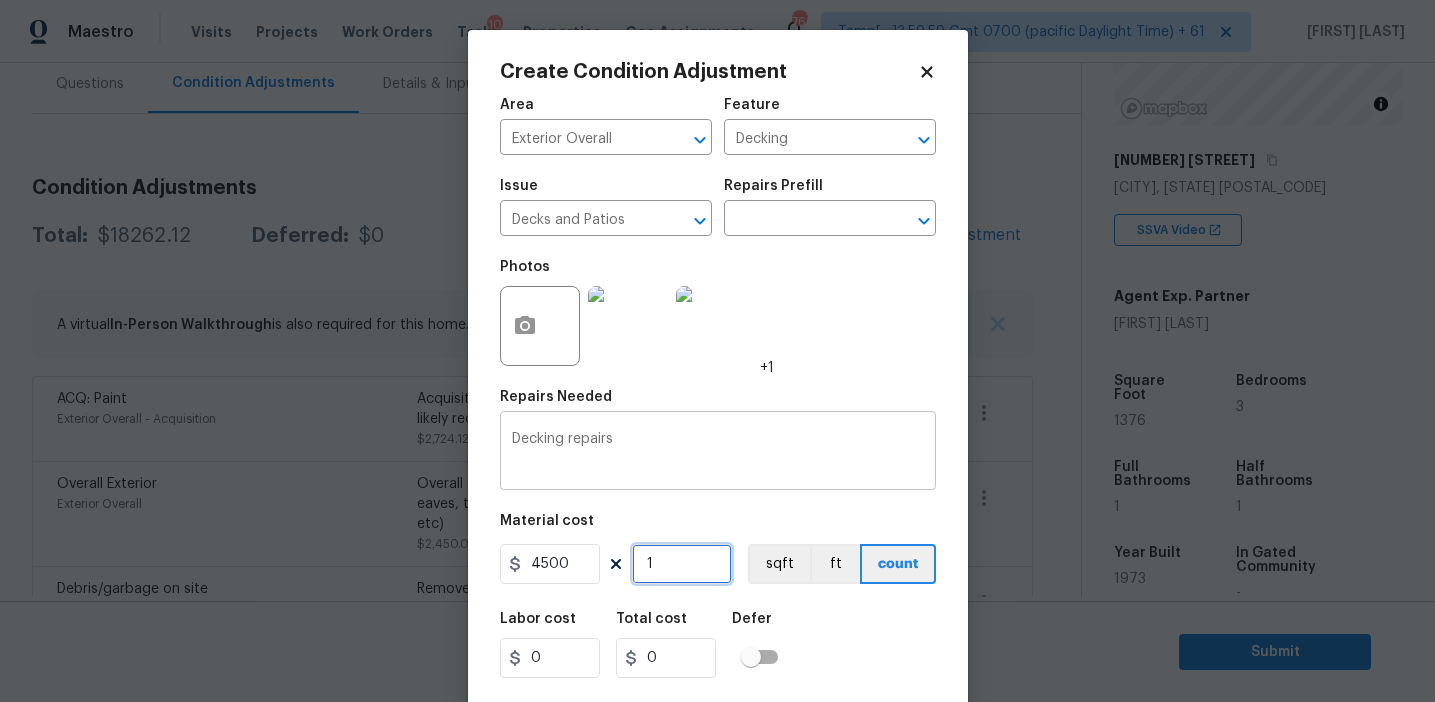 type on "4500" 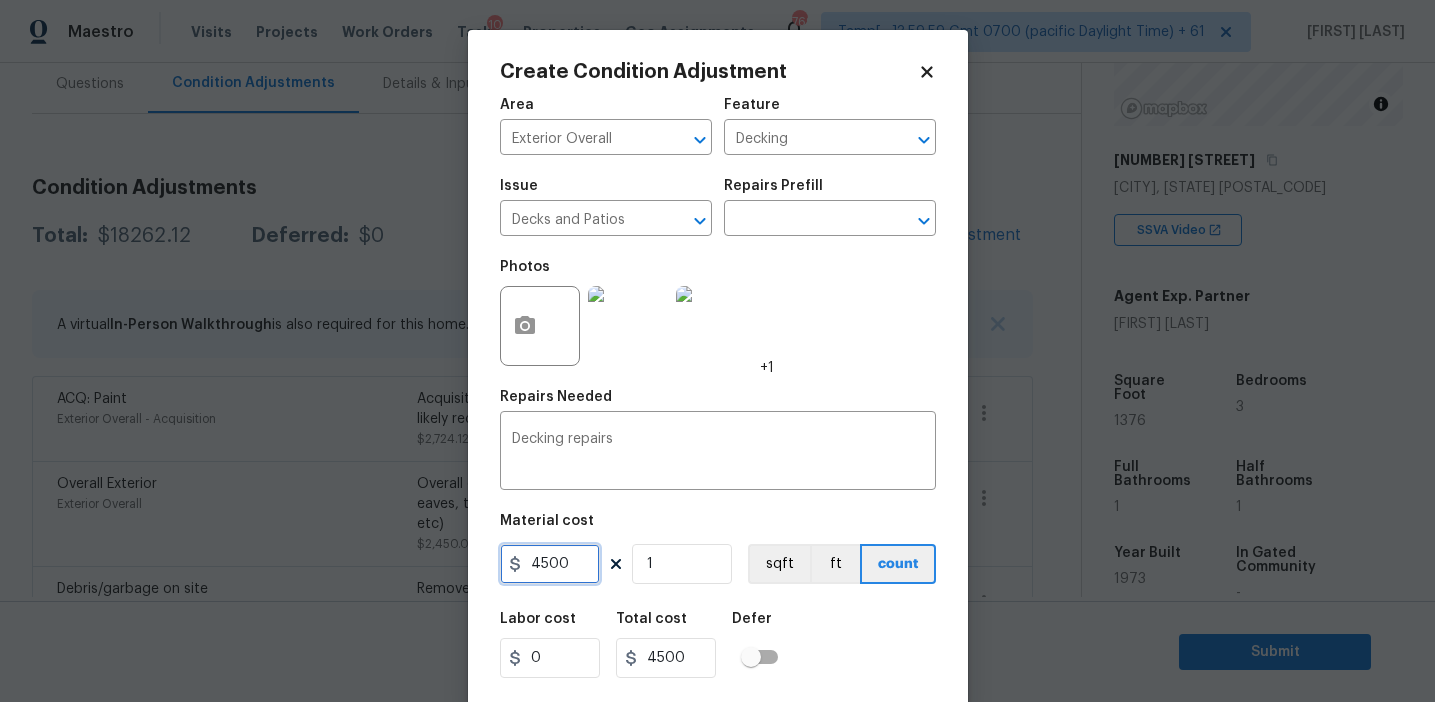 click on "4500" at bounding box center [550, 564] 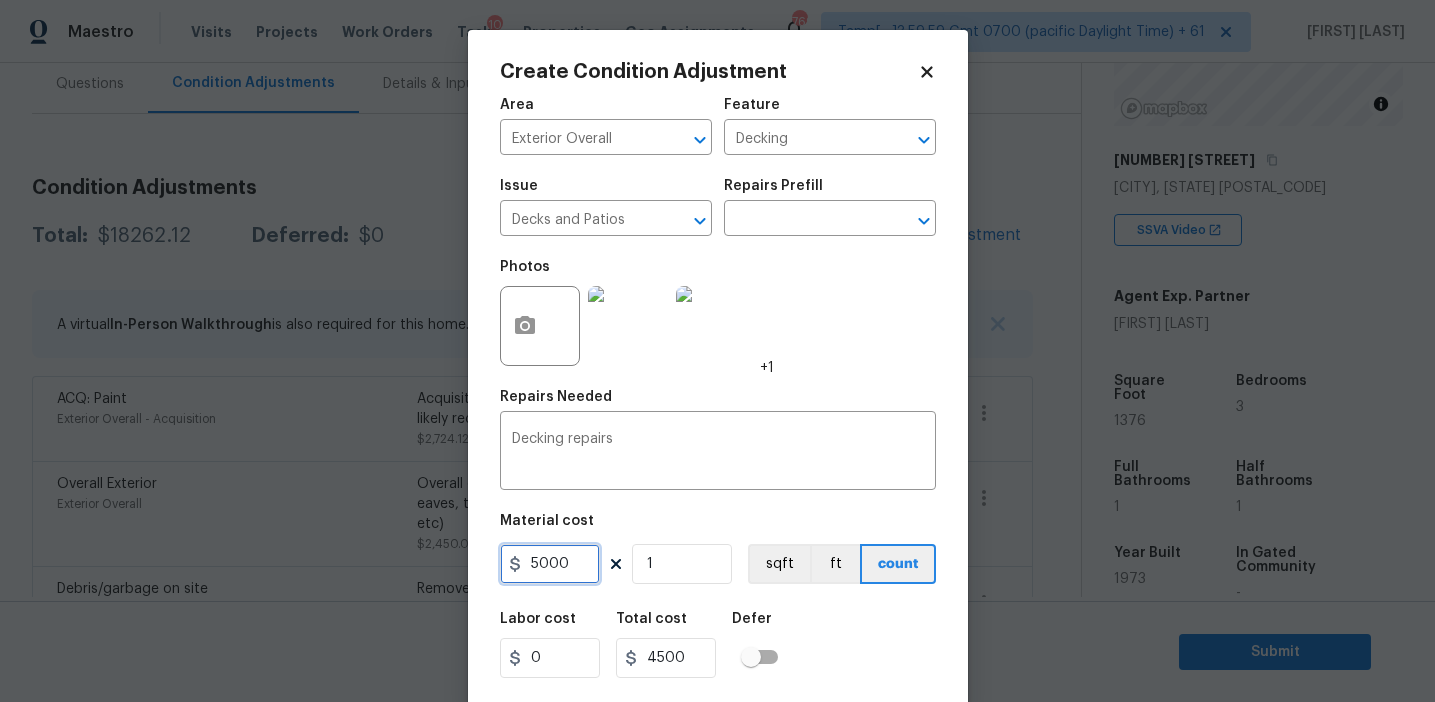 type on "5000" 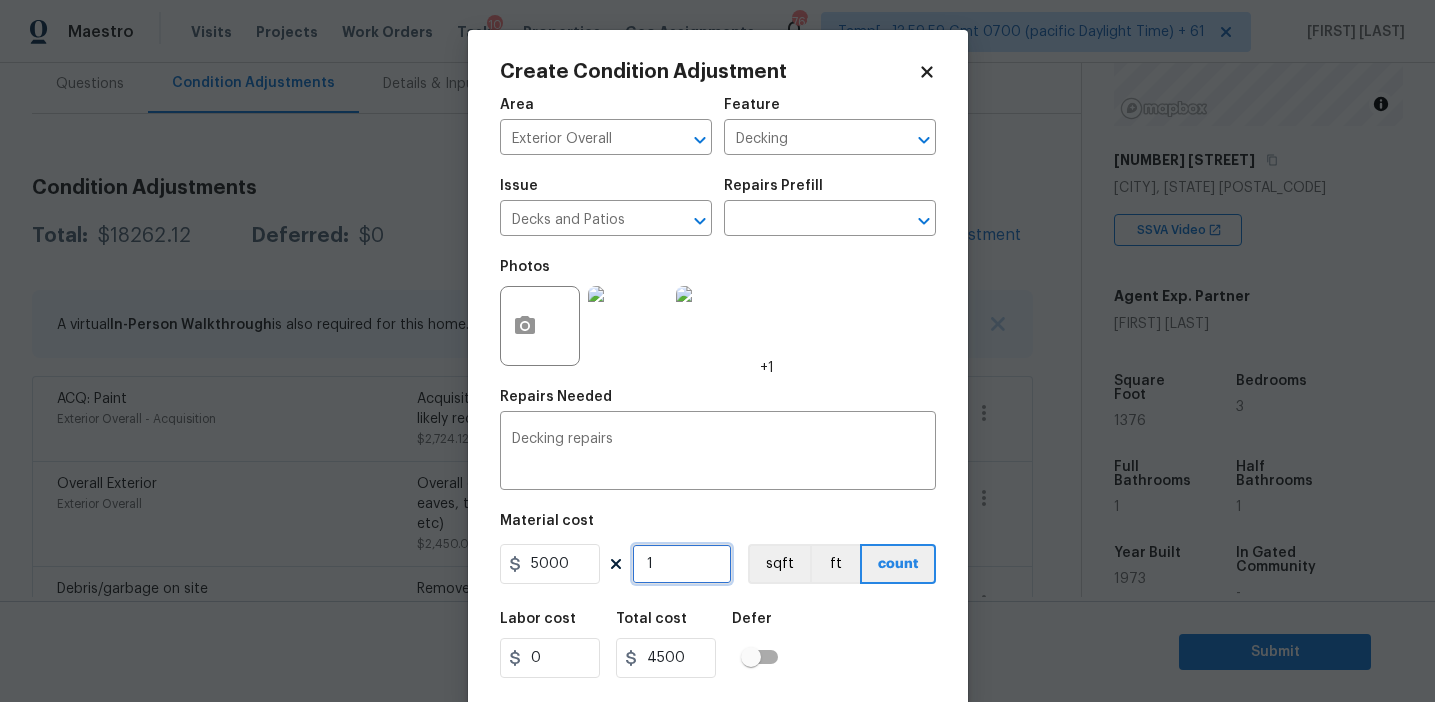 type on "5000" 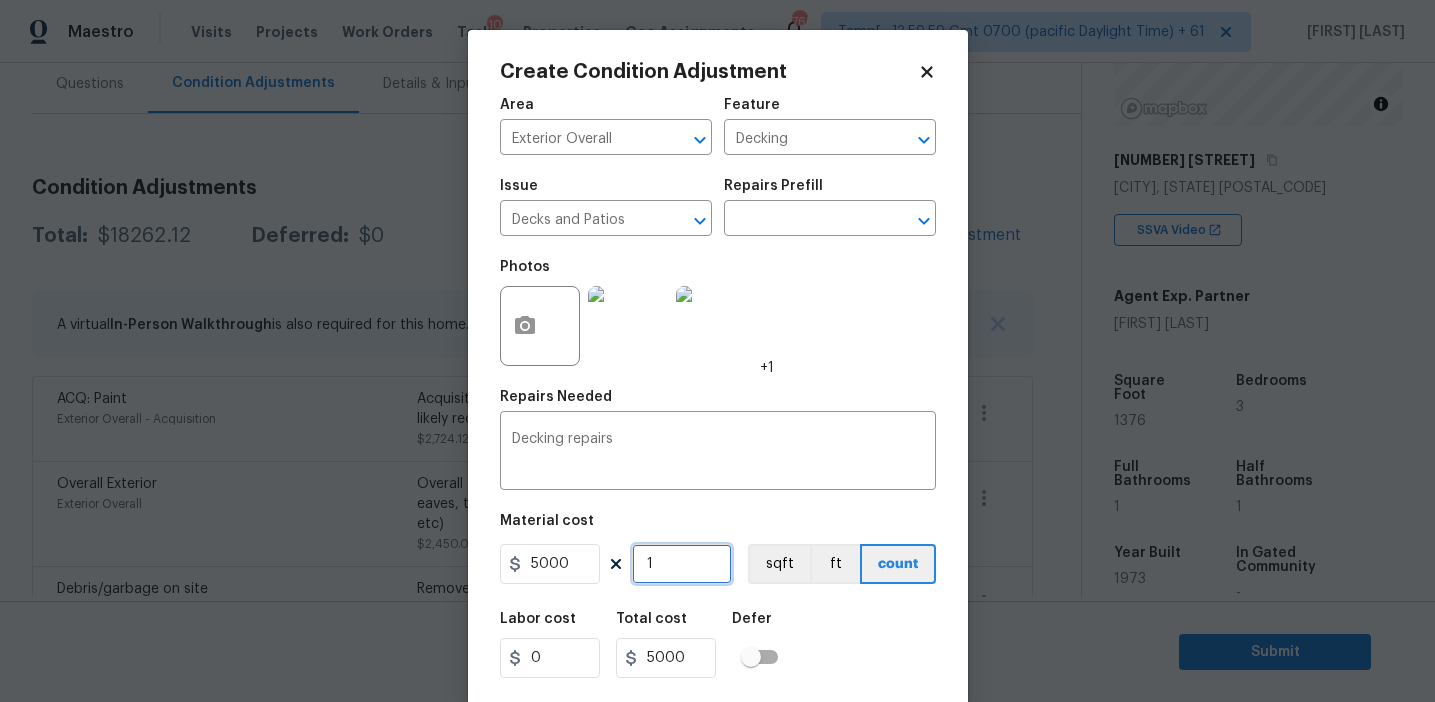 scroll, scrollTop: 45, scrollLeft: 0, axis: vertical 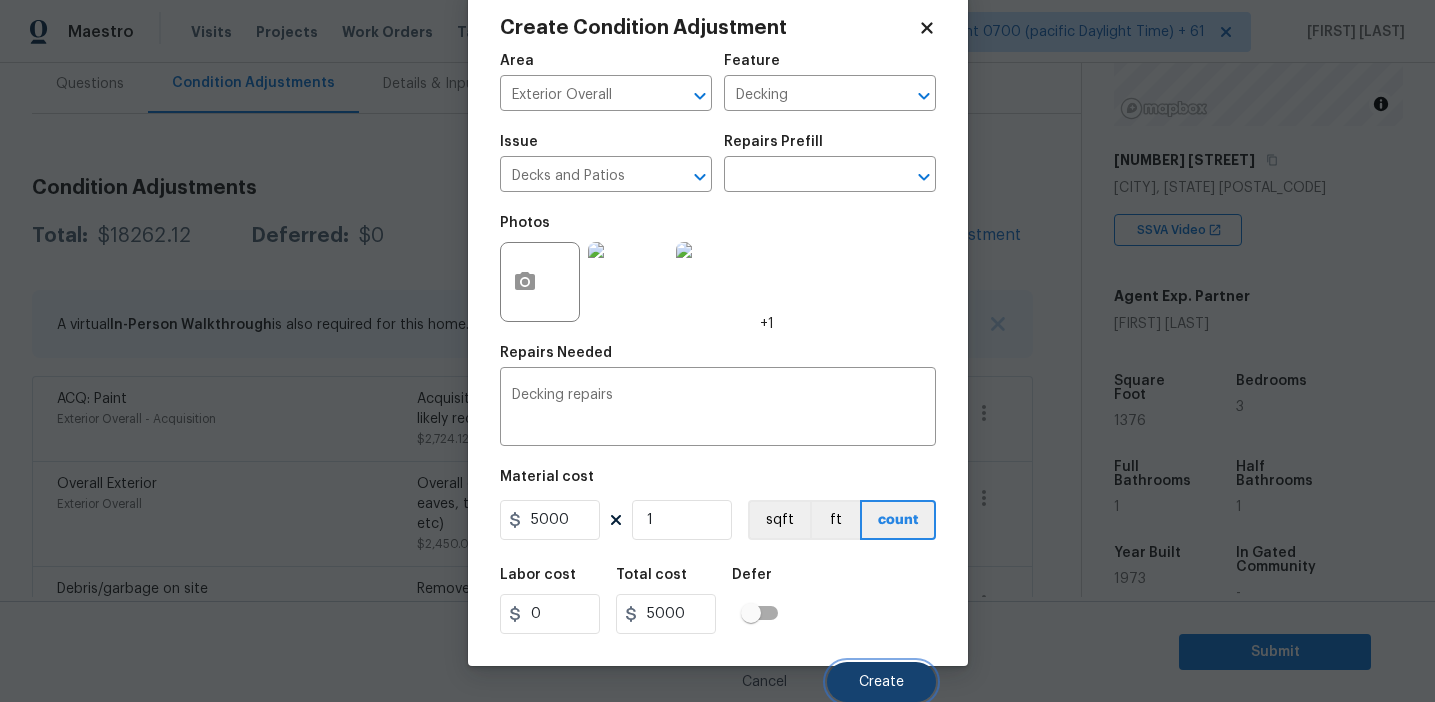 click on "Create" at bounding box center [881, 682] 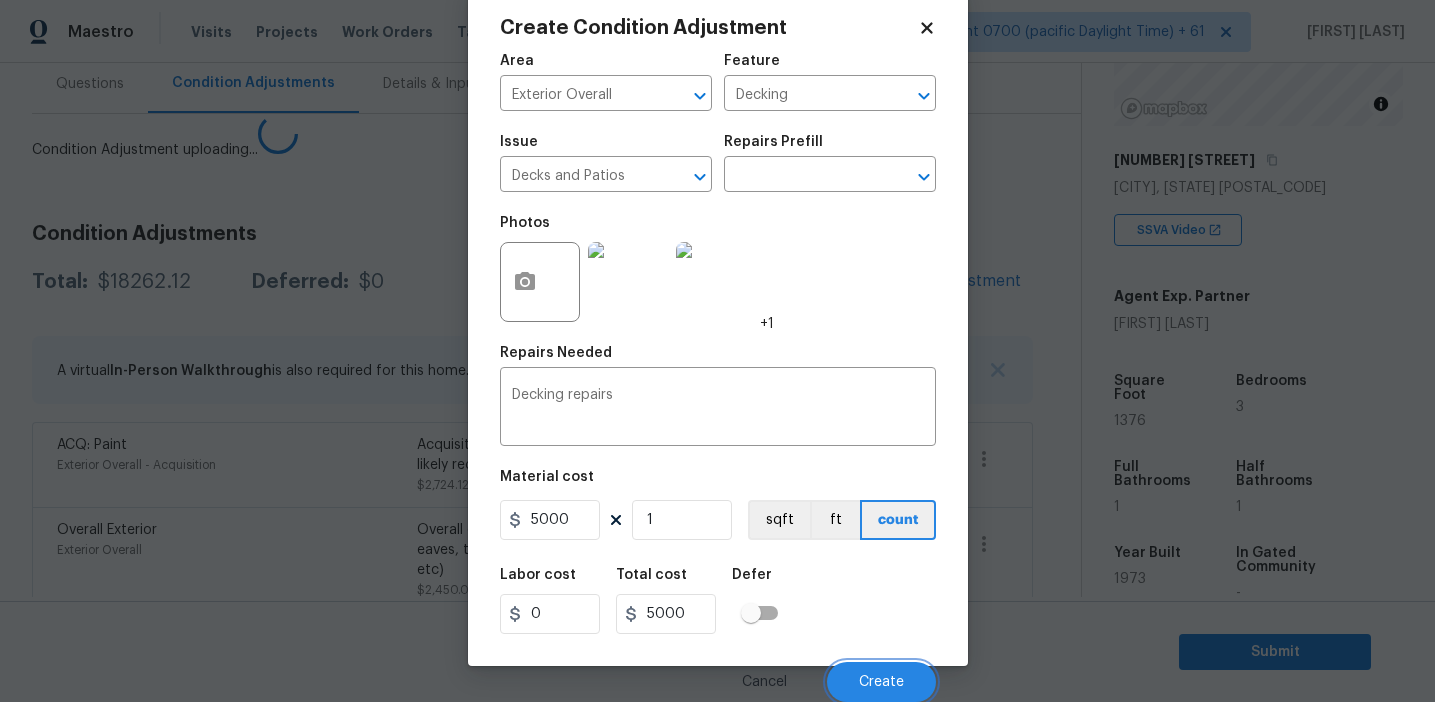 scroll, scrollTop: 38, scrollLeft: 0, axis: vertical 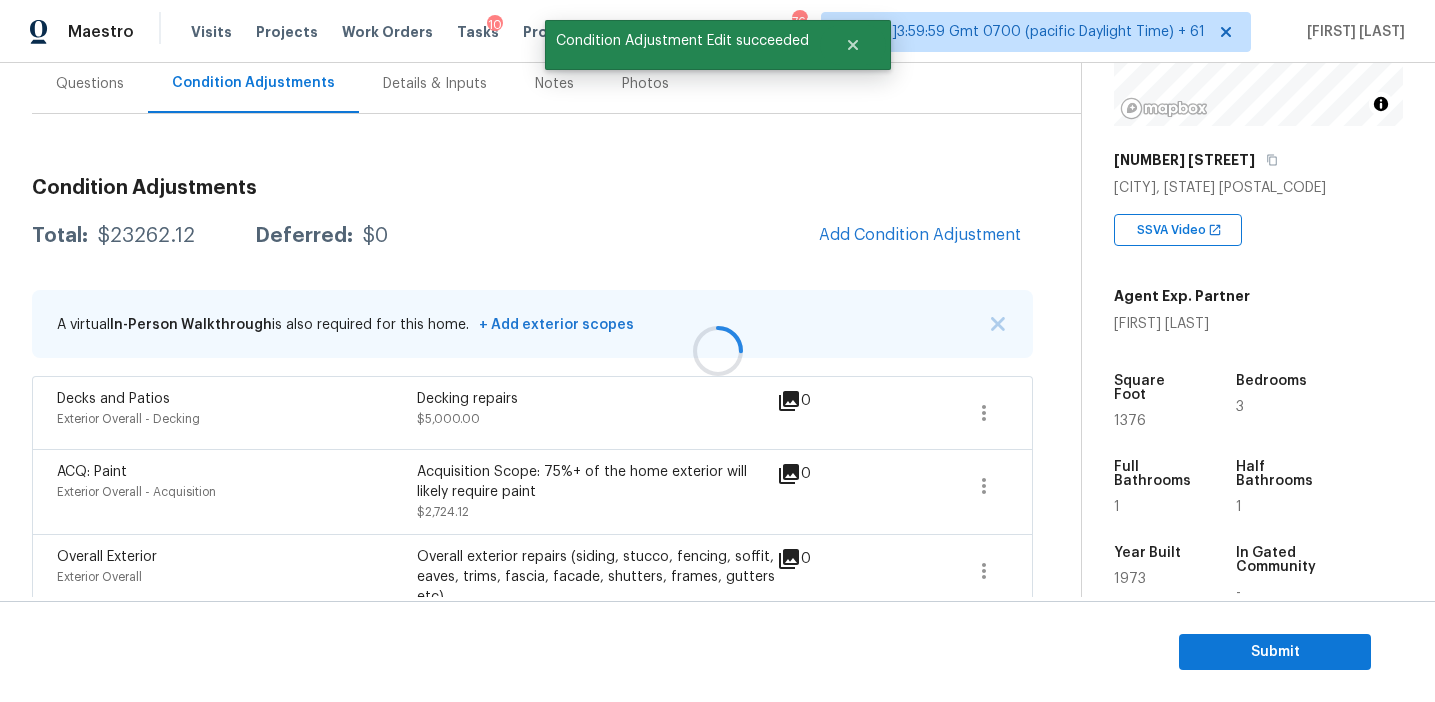 click at bounding box center (717, 351) 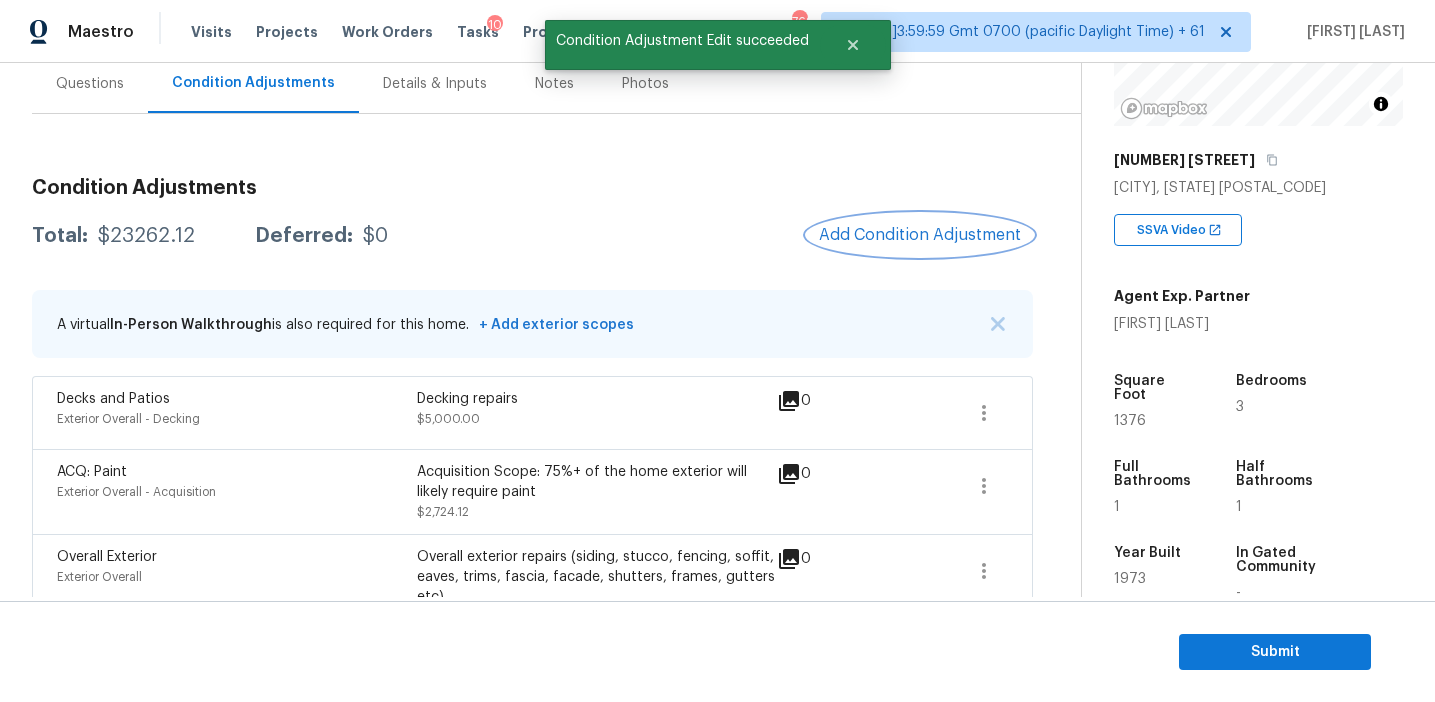 click on "Add Condition Adjustment" at bounding box center [920, 235] 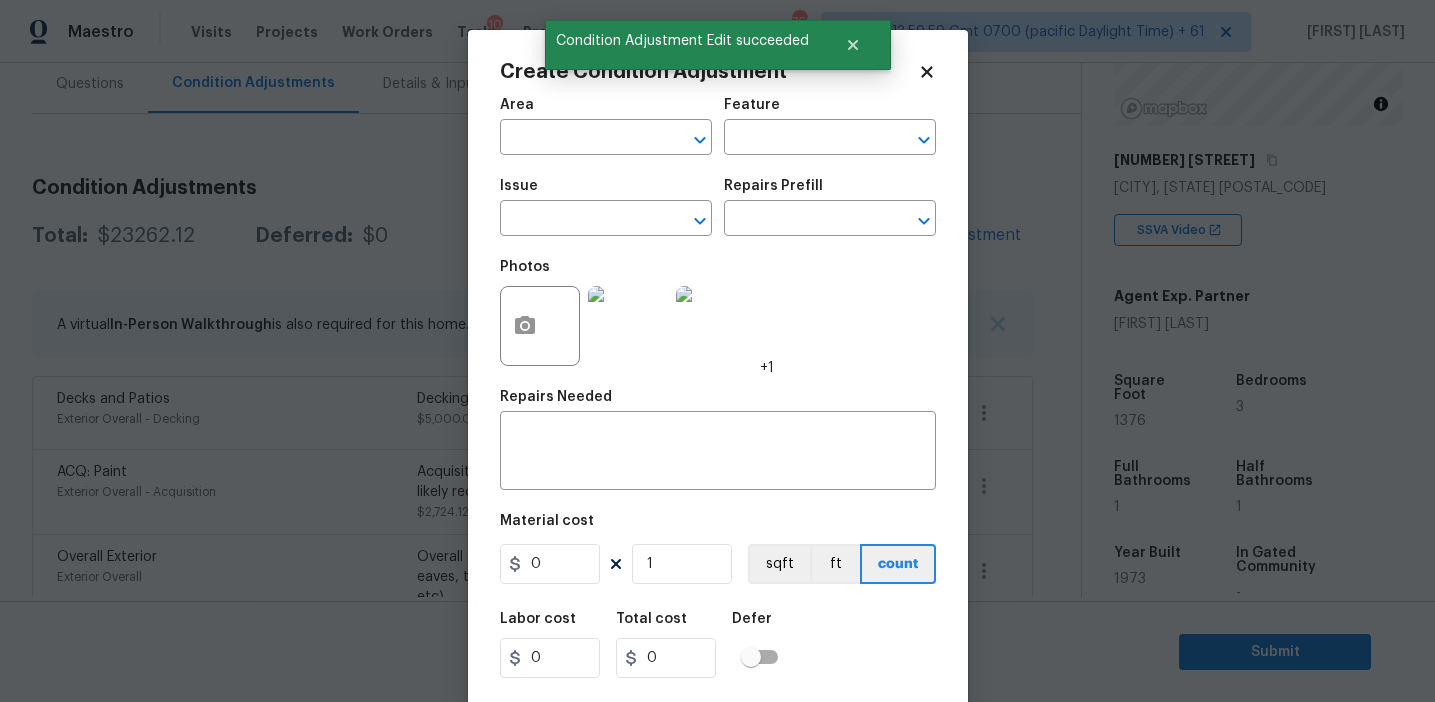 click on "Area" at bounding box center (606, 111) 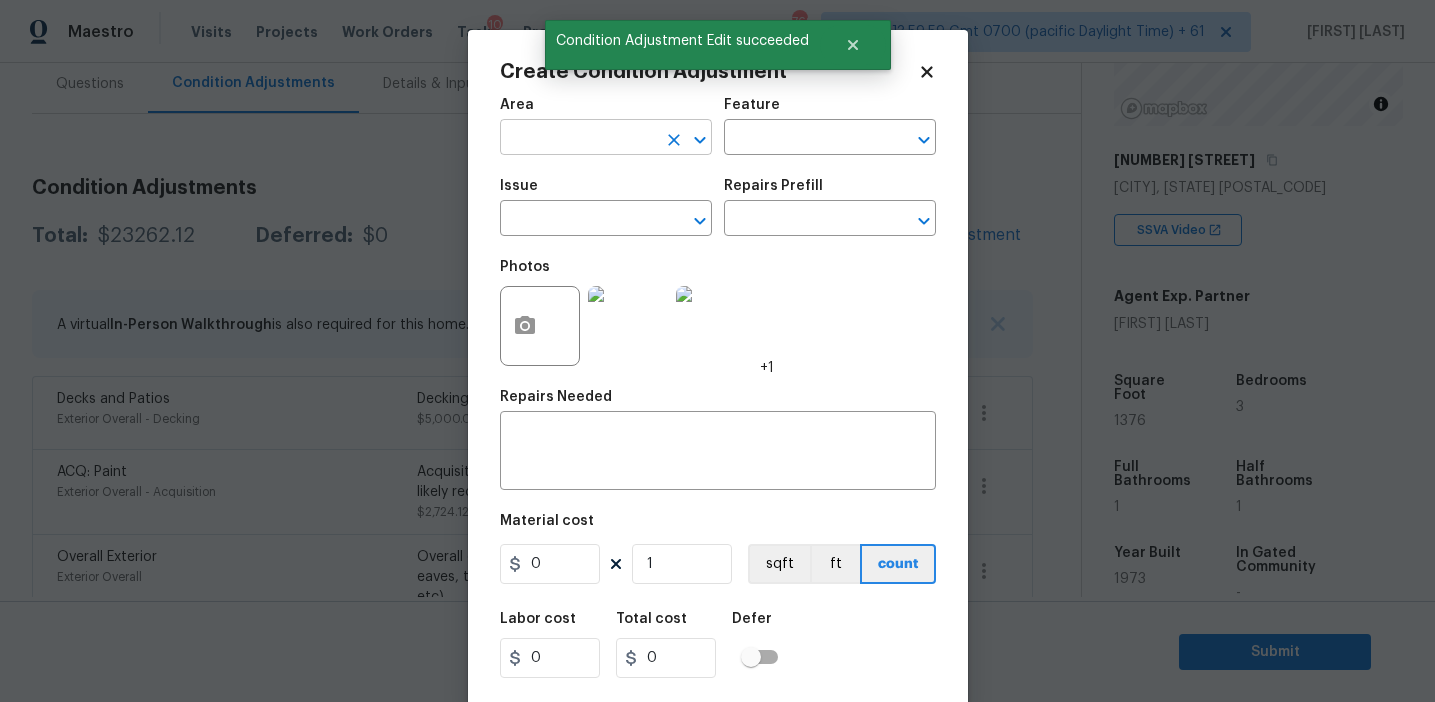 click at bounding box center (578, 139) 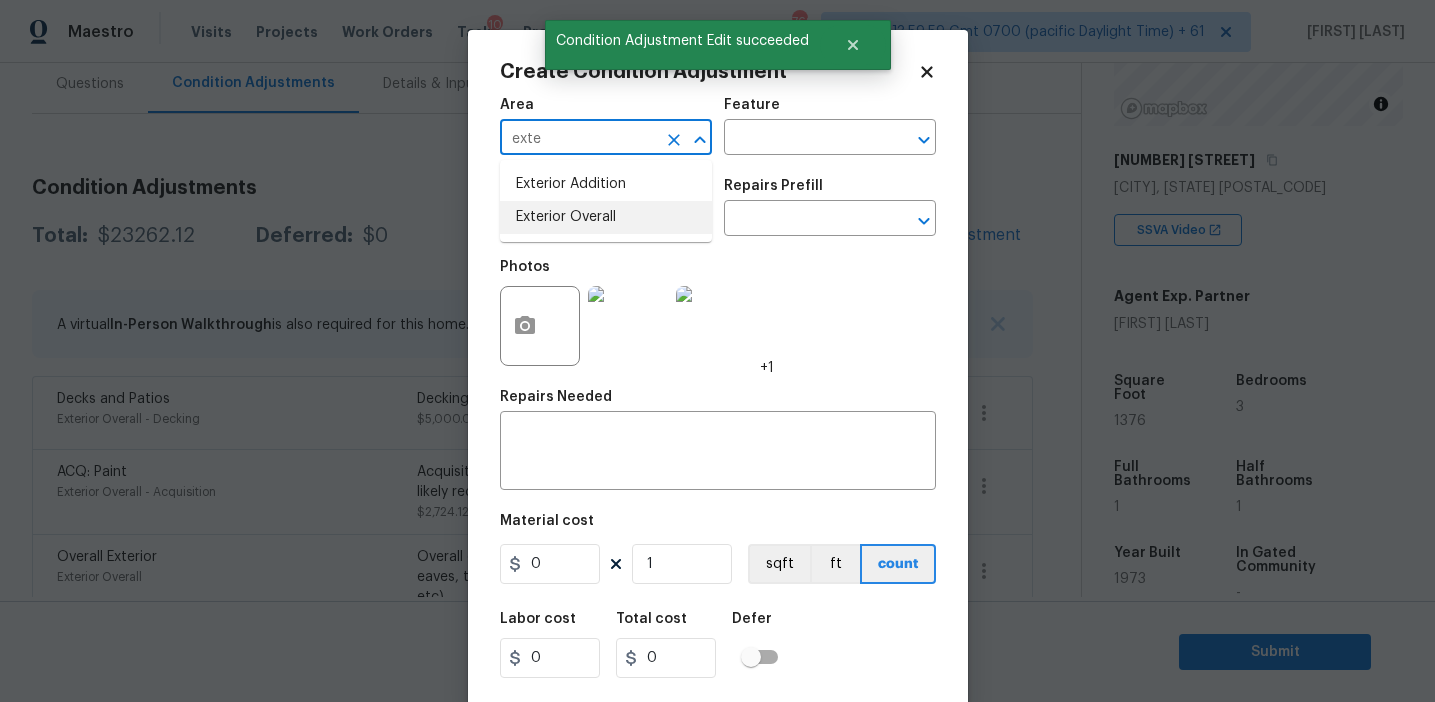 click on "Exterior Overall" at bounding box center [606, 217] 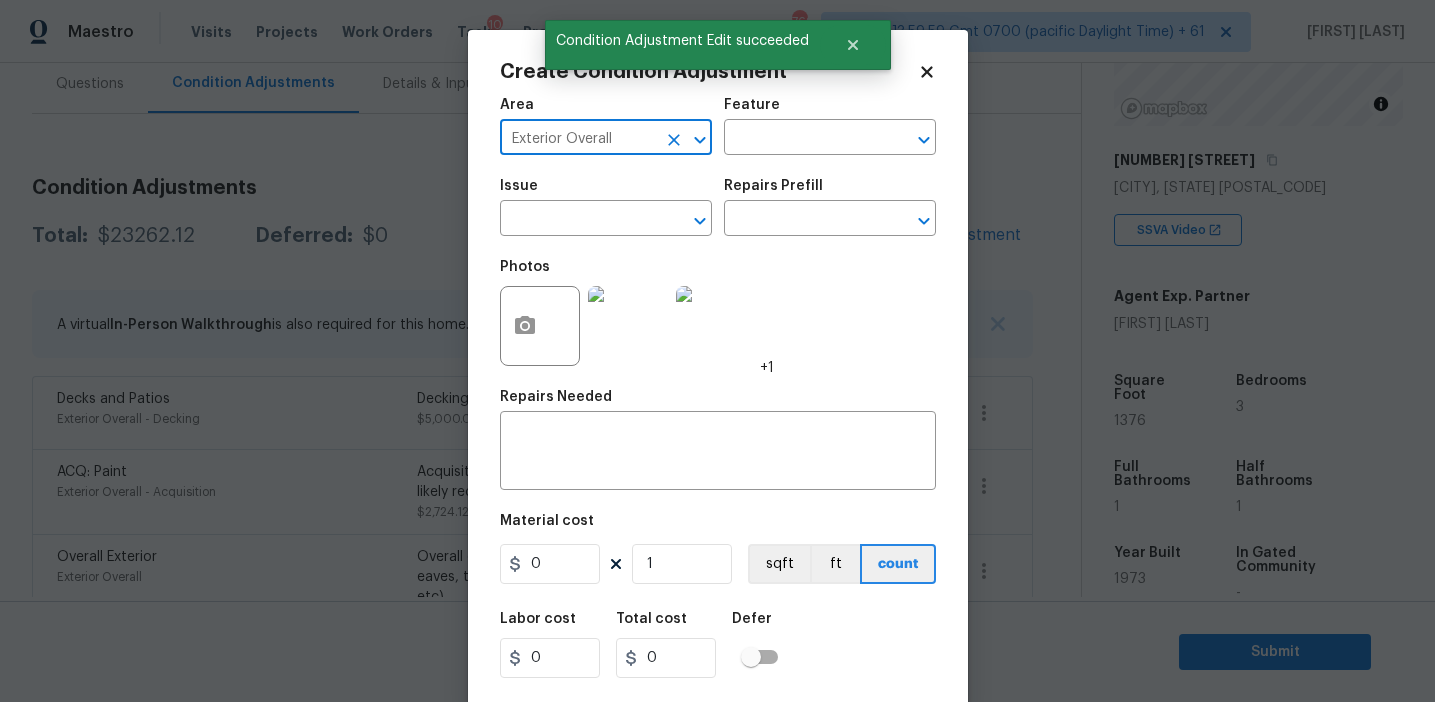 type on "Exterior Overall" 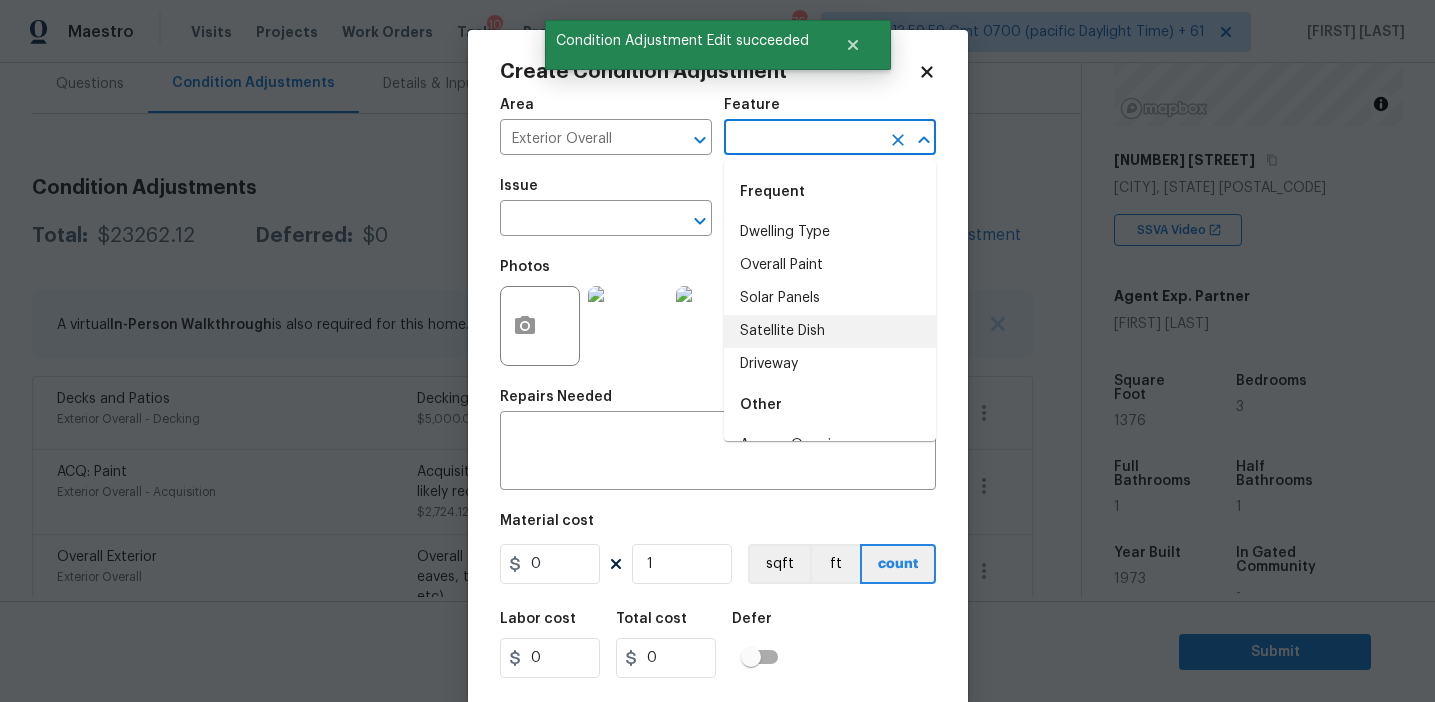 click on "Driveway" at bounding box center (830, 364) 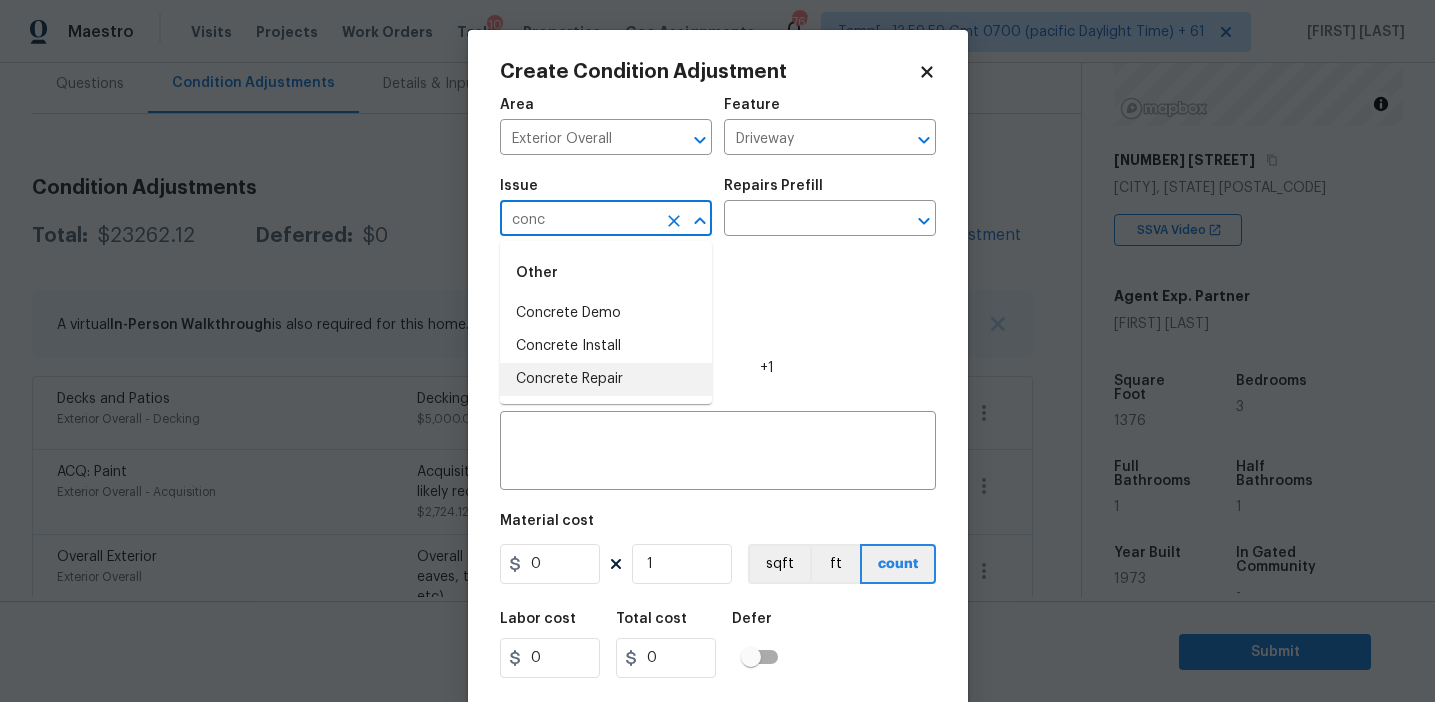 click on "Concrete Repair" at bounding box center (606, 379) 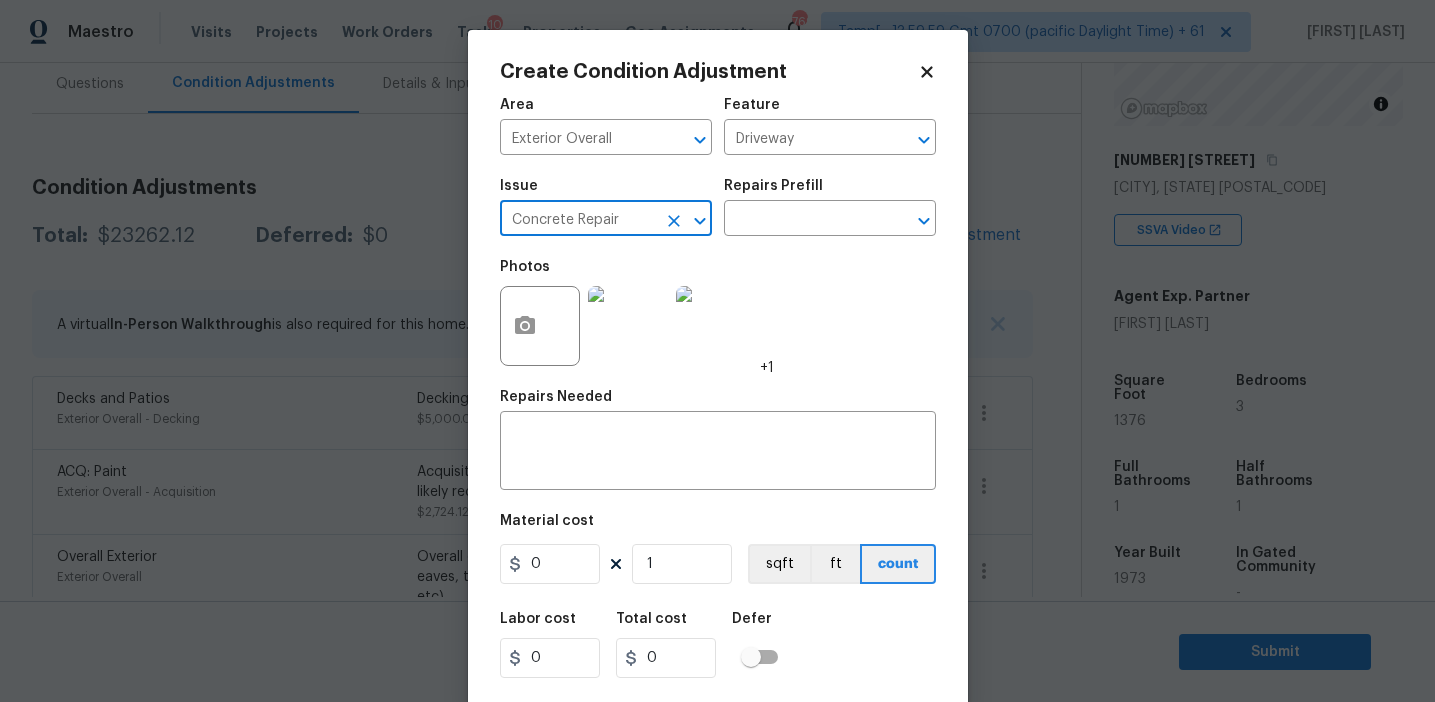 type on "Concrete Repair" 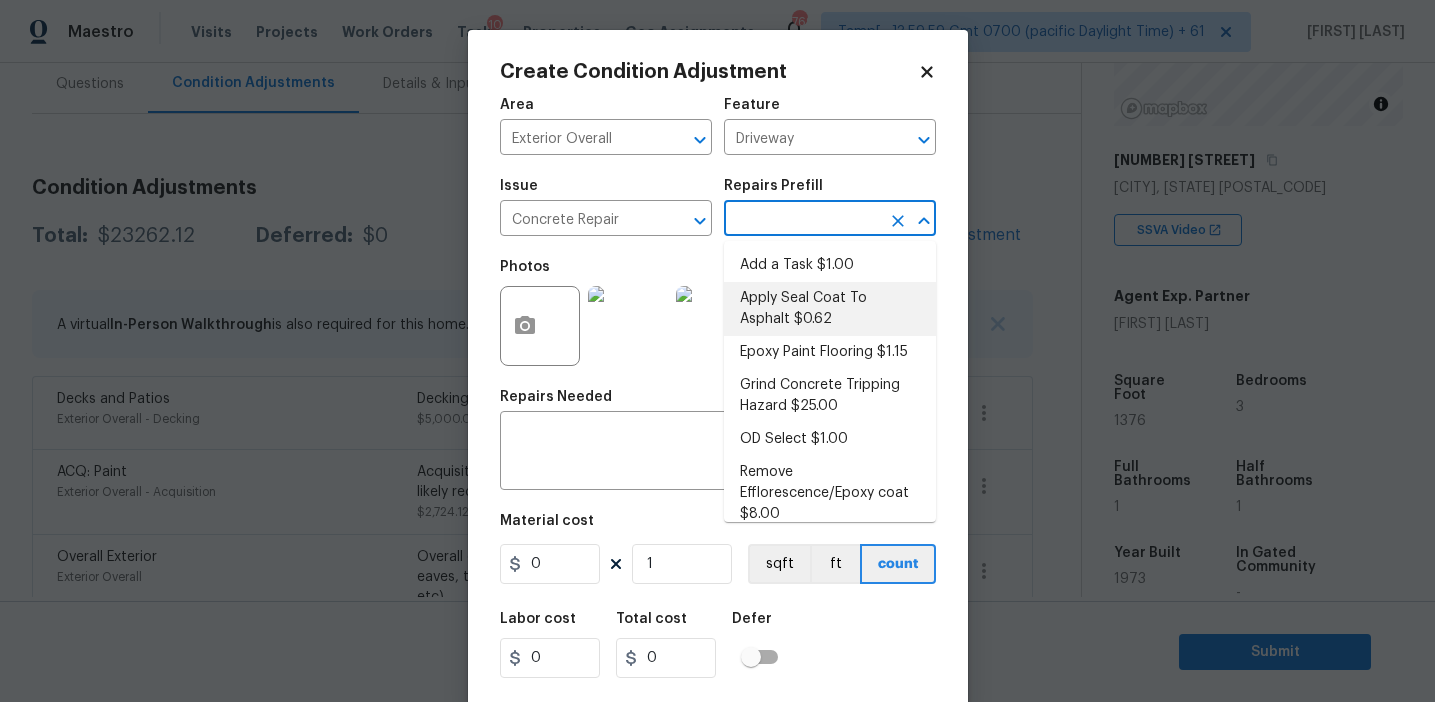 click on "Apply Seal Coat To Asphalt $0.62" at bounding box center (830, 309) 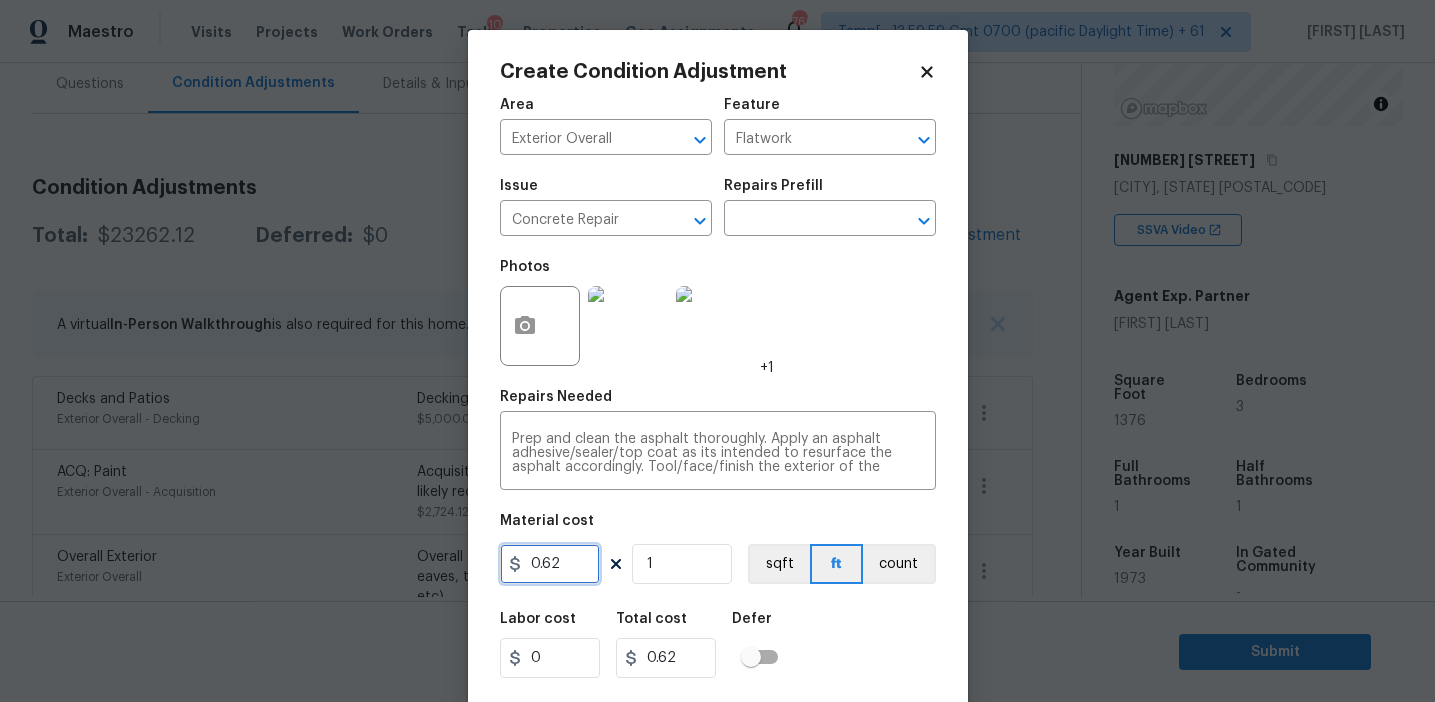 click on "0.62" at bounding box center (550, 564) 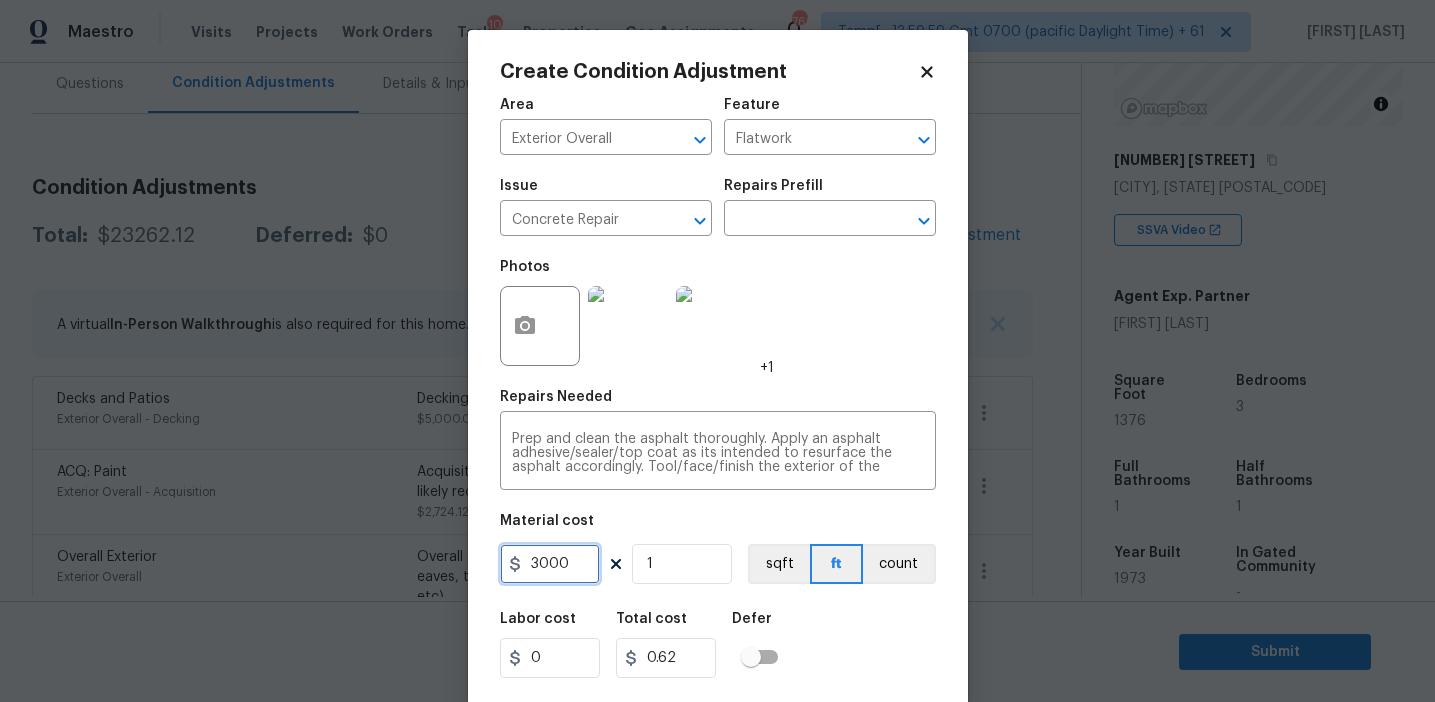 type on "3000" 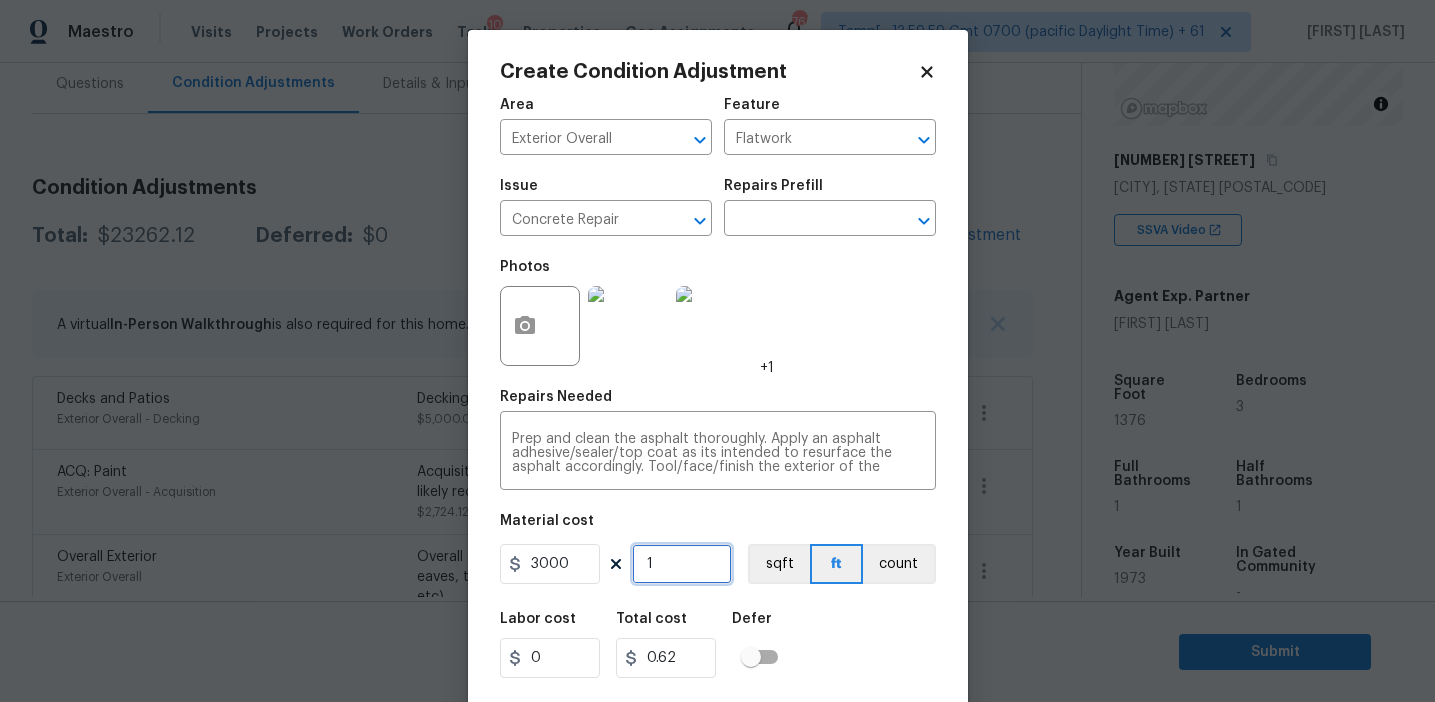 type on "3000" 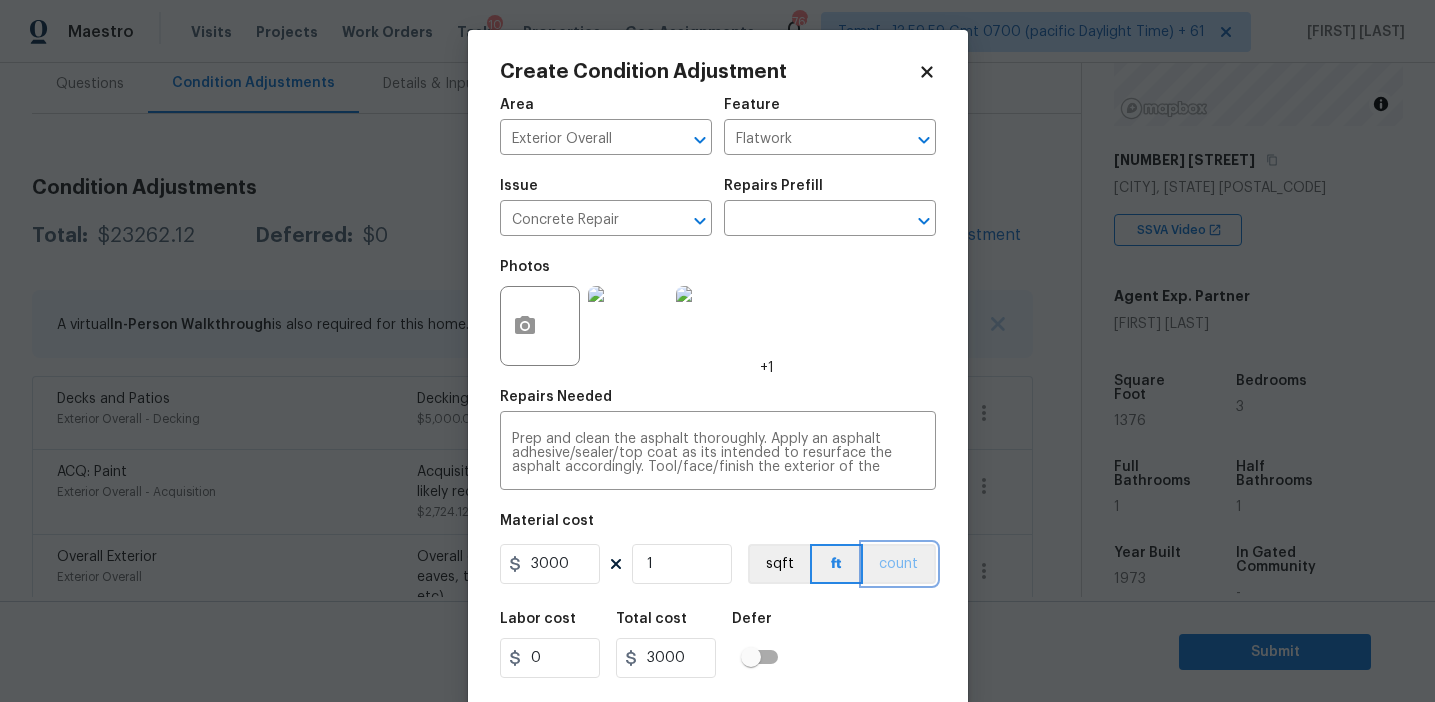 click on "count" at bounding box center [899, 564] 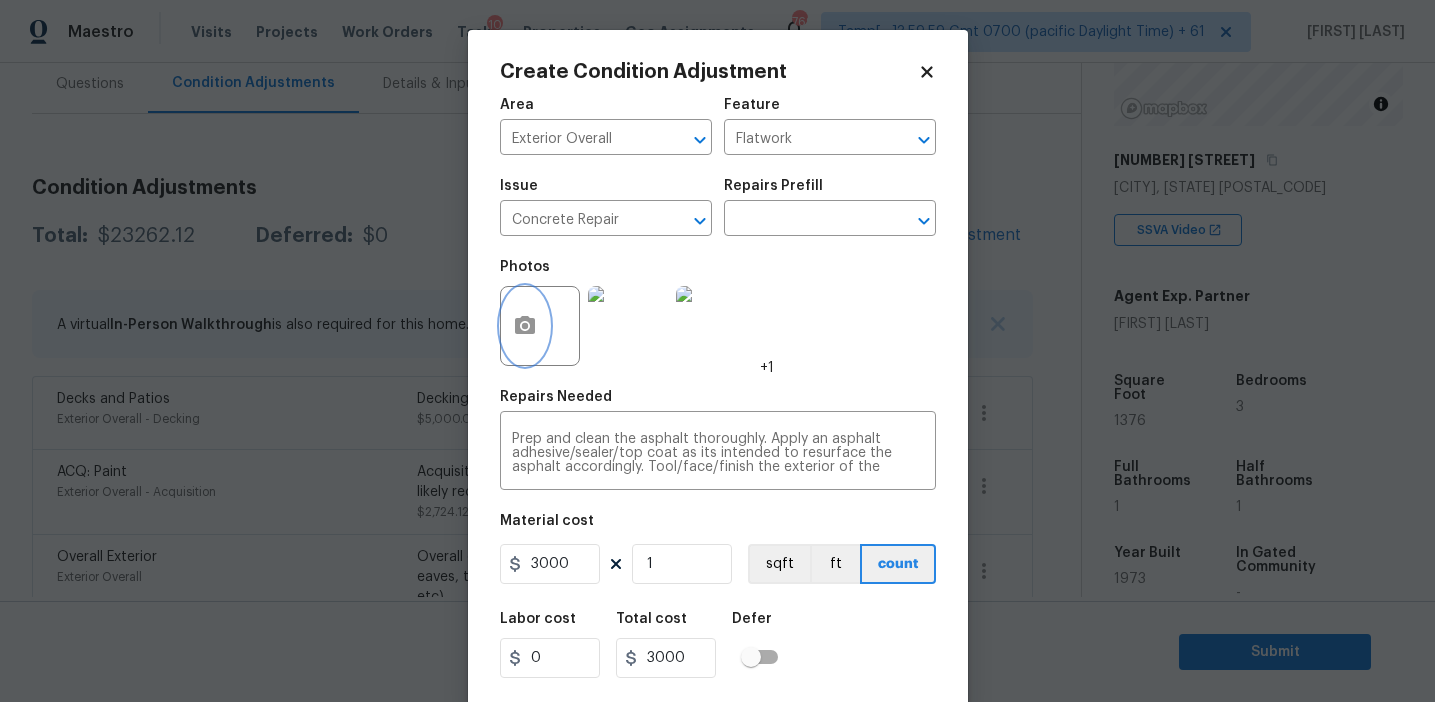 click 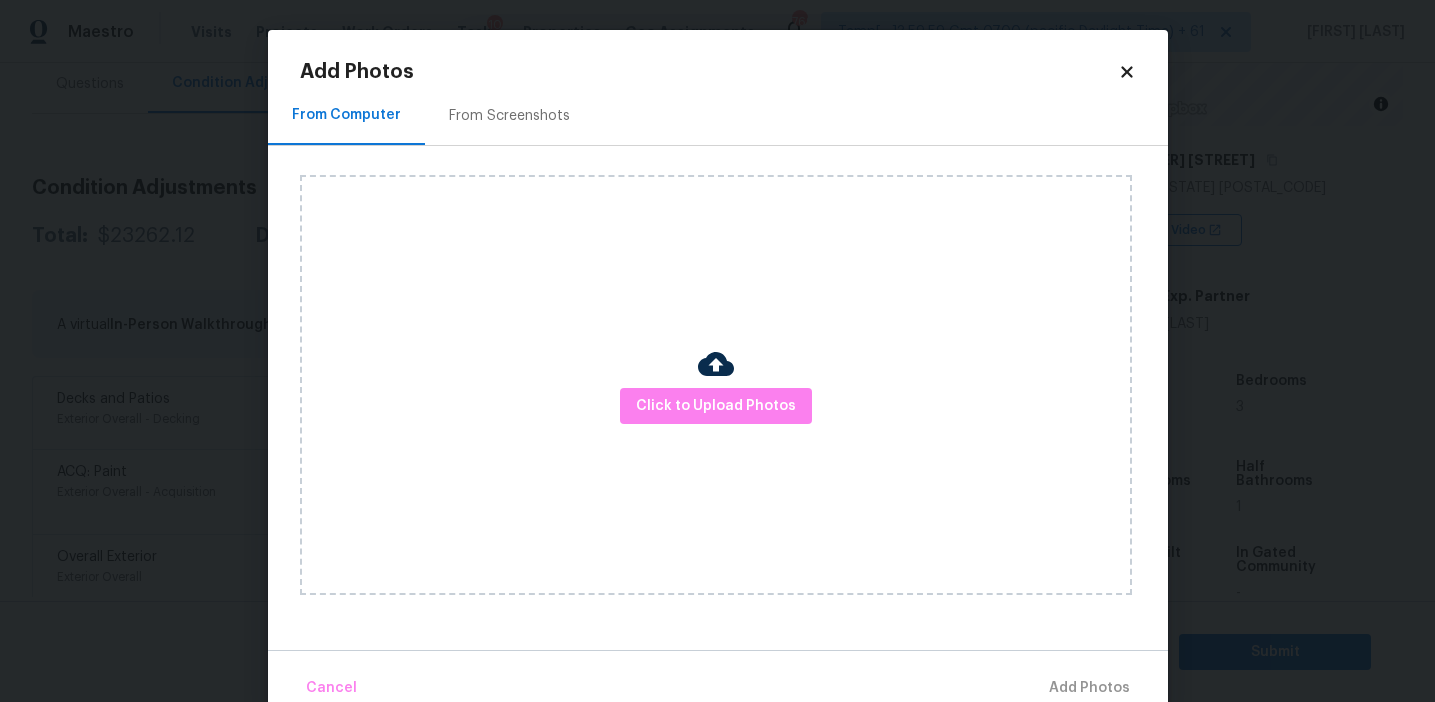 click on "From Screenshots" at bounding box center (509, 116) 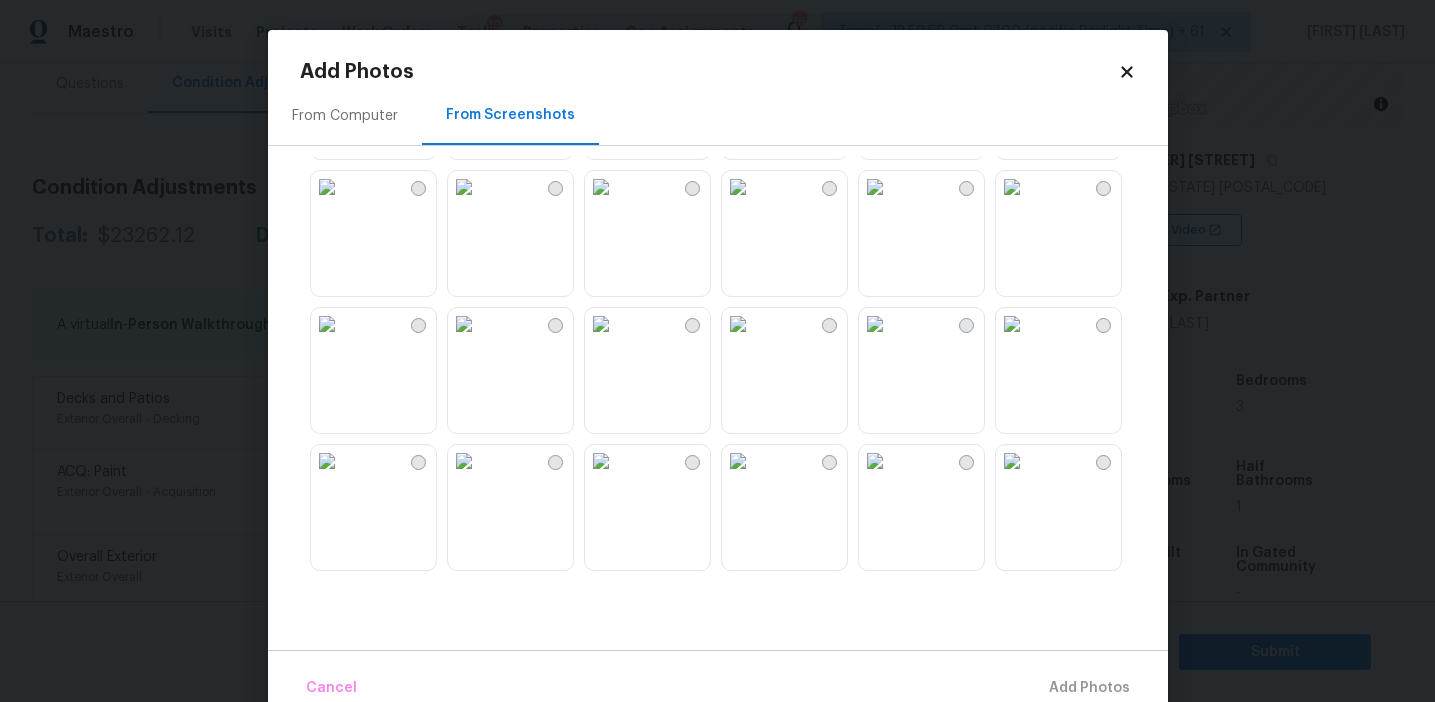 scroll, scrollTop: 159, scrollLeft: 0, axis: vertical 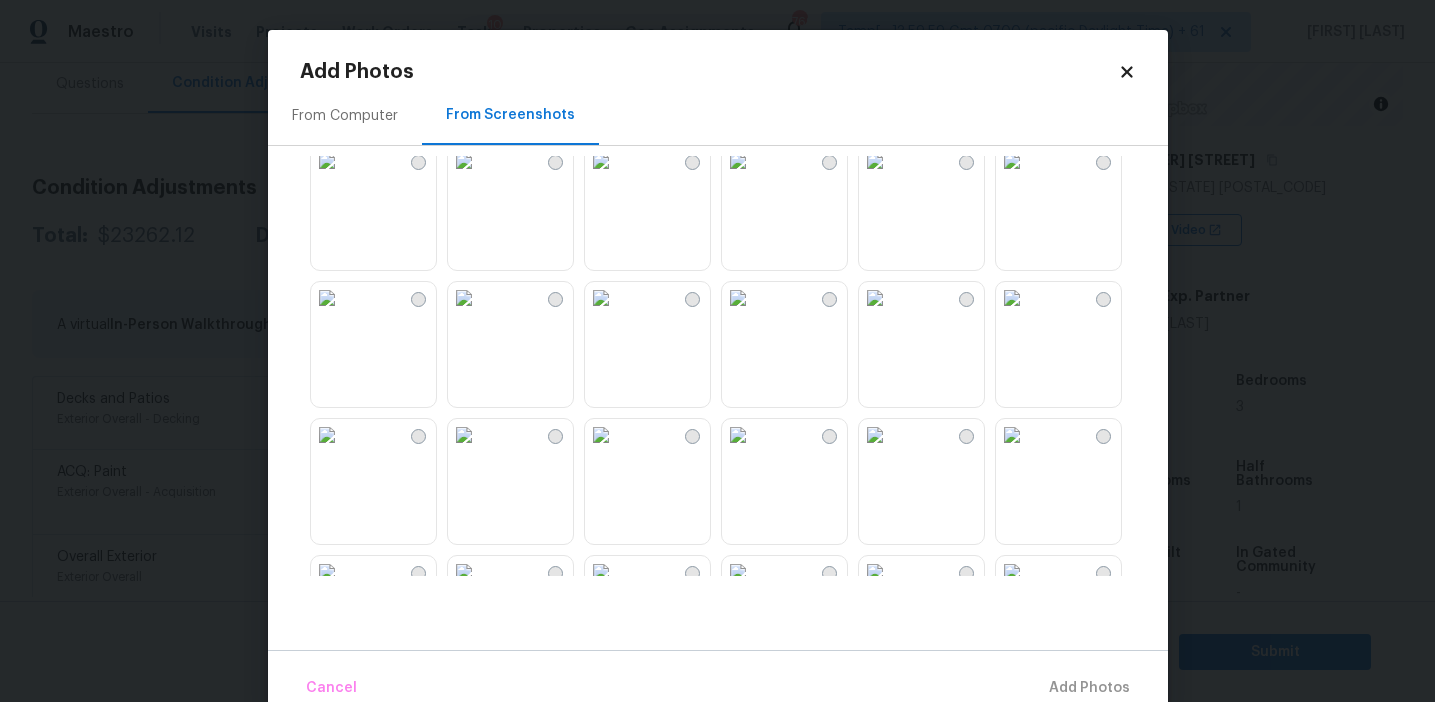 click at bounding box center [601, 435] 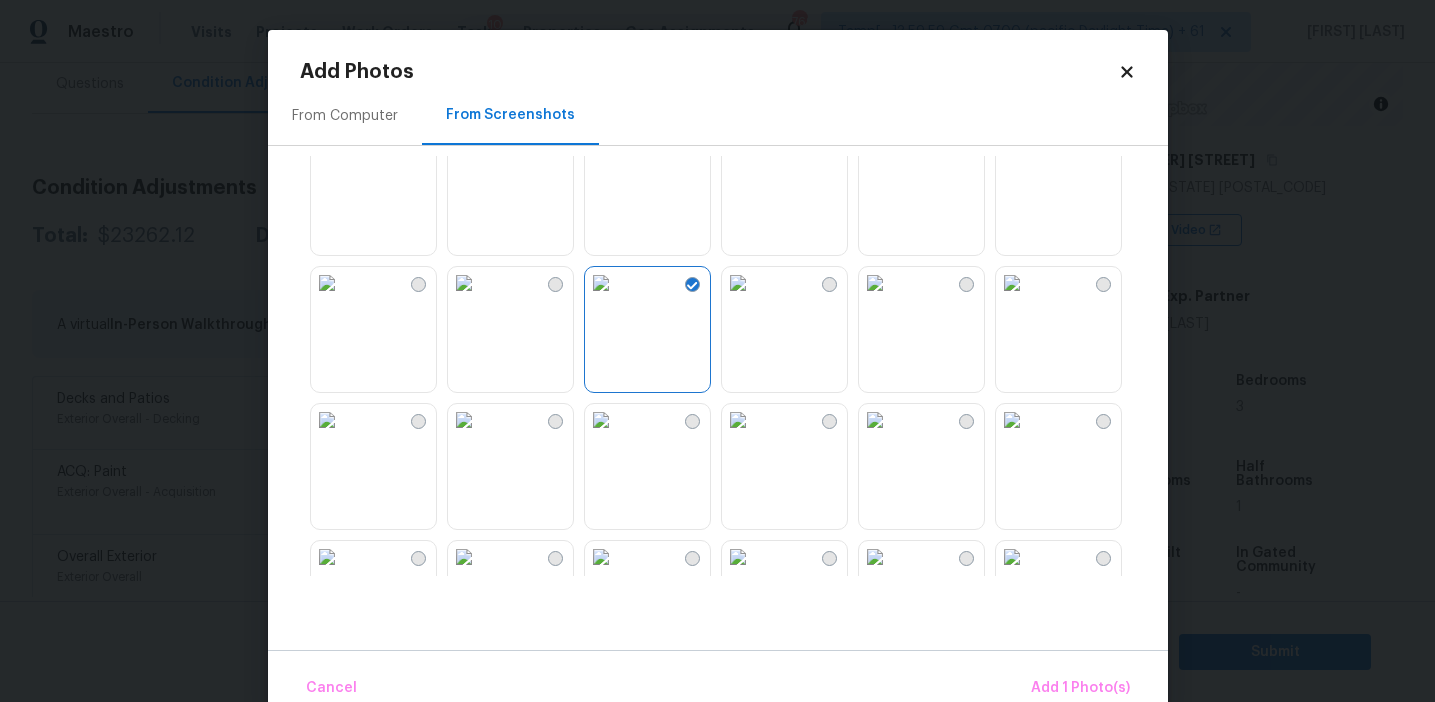 scroll, scrollTop: 470, scrollLeft: 0, axis: vertical 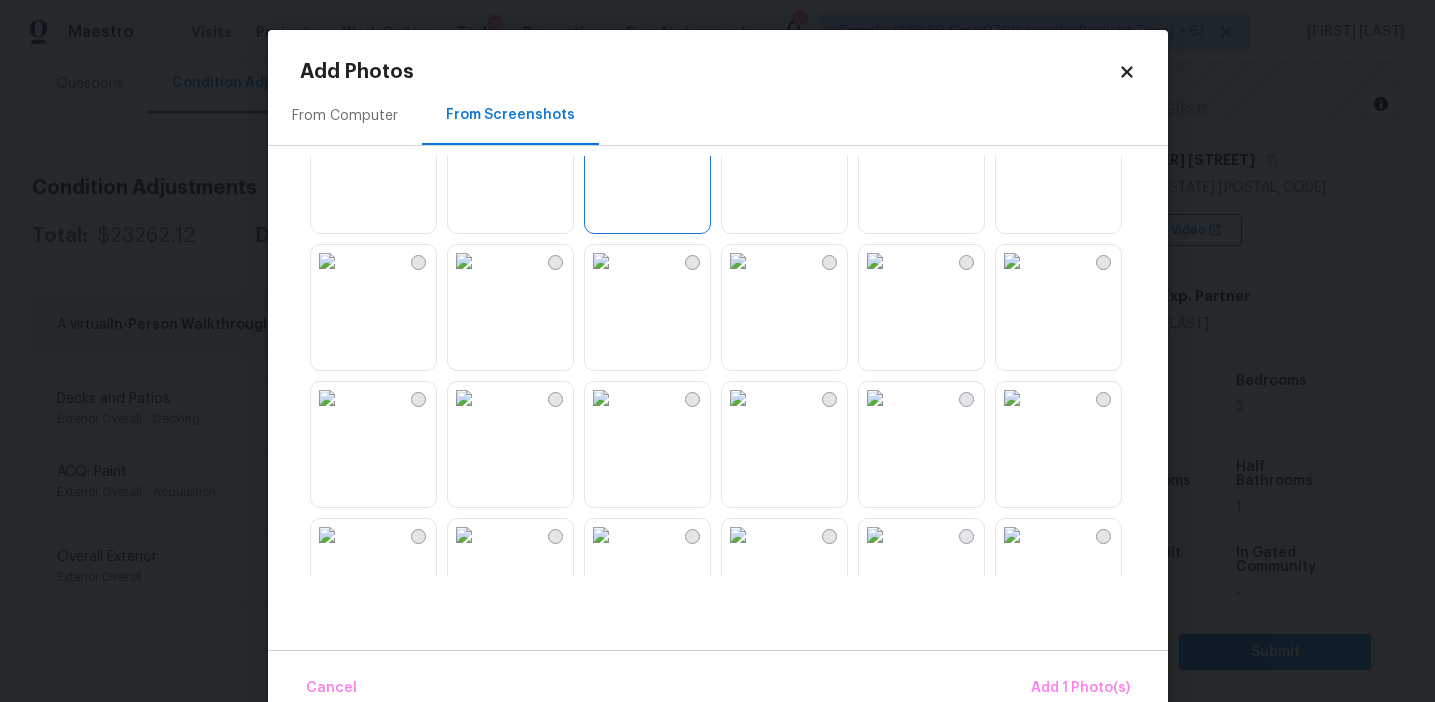 click at bounding box center (875, 261) 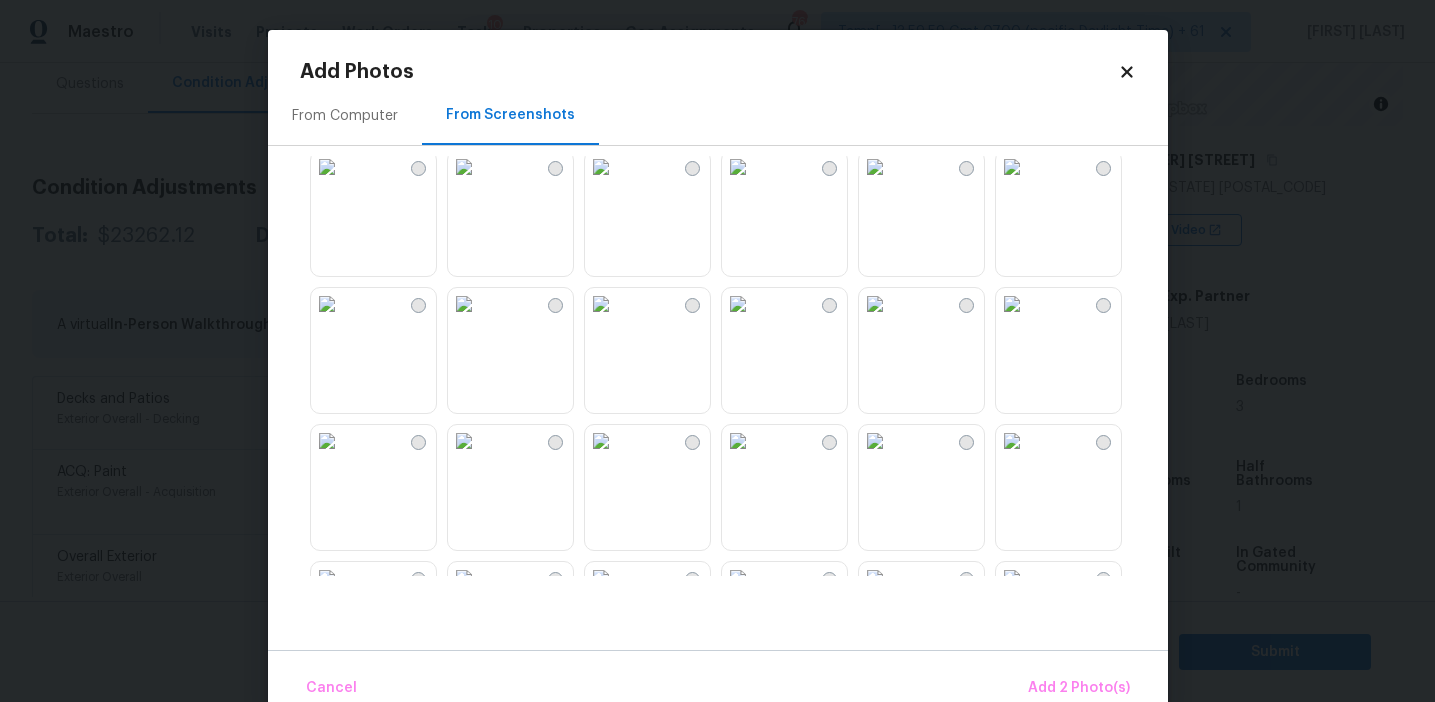 scroll, scrollTop: 1425, scrollLeft: 0, axis: vertical 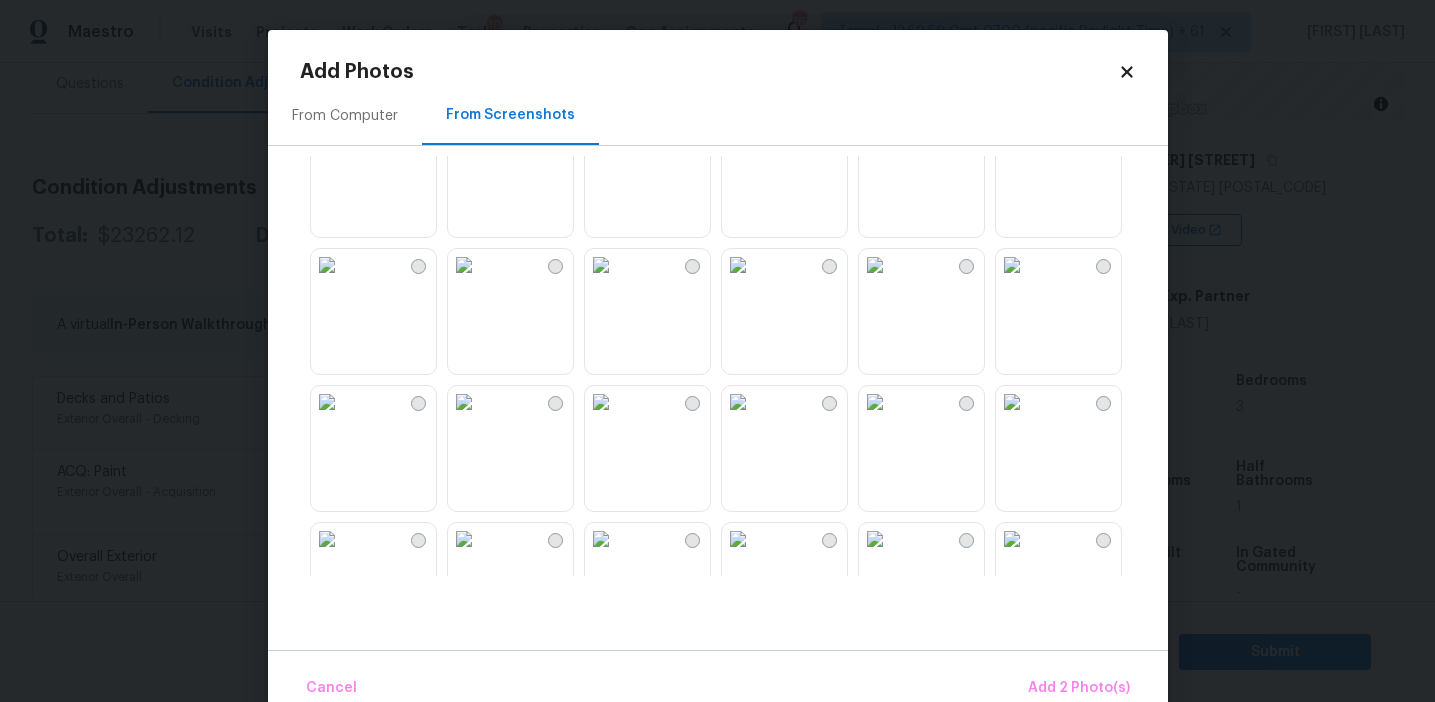 click at bounding box center [1012, 265] 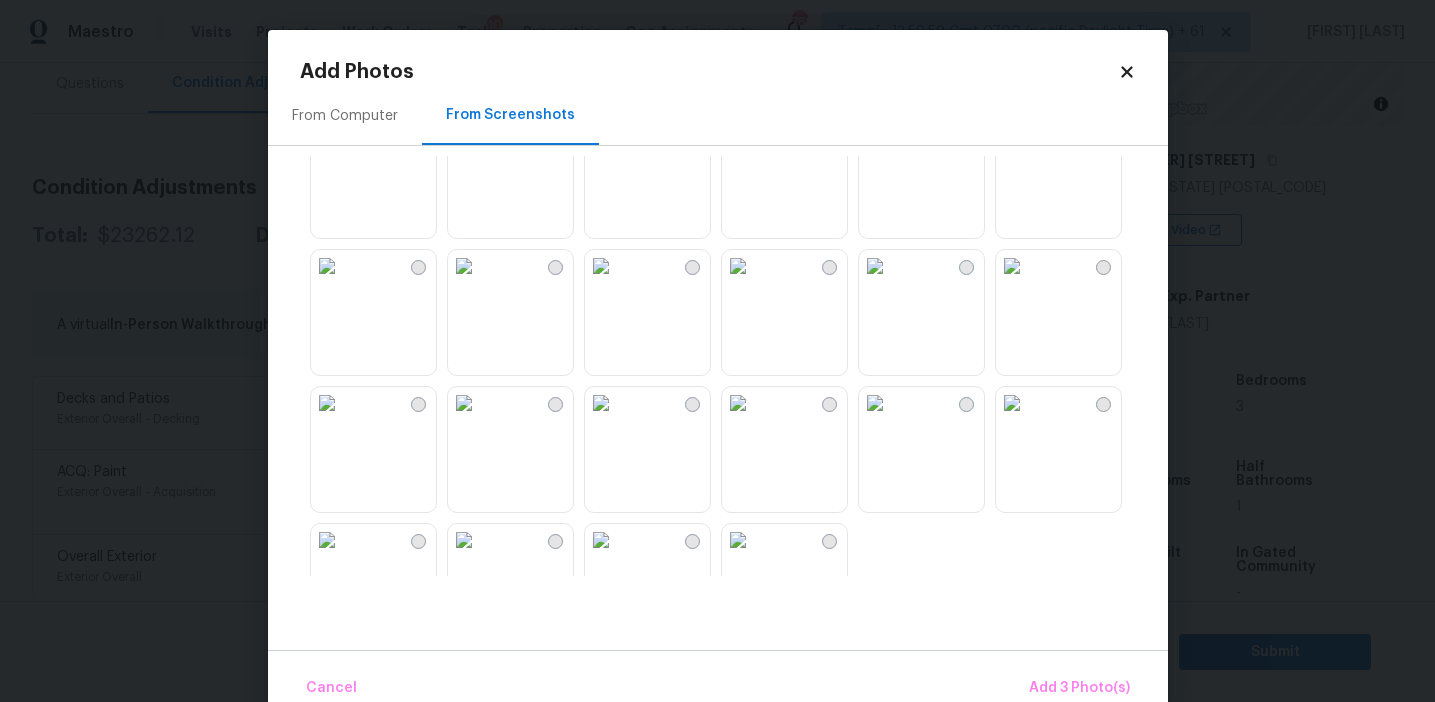 scroll, scrollTop: 1910, scrollLeft: 0, axis: vertical 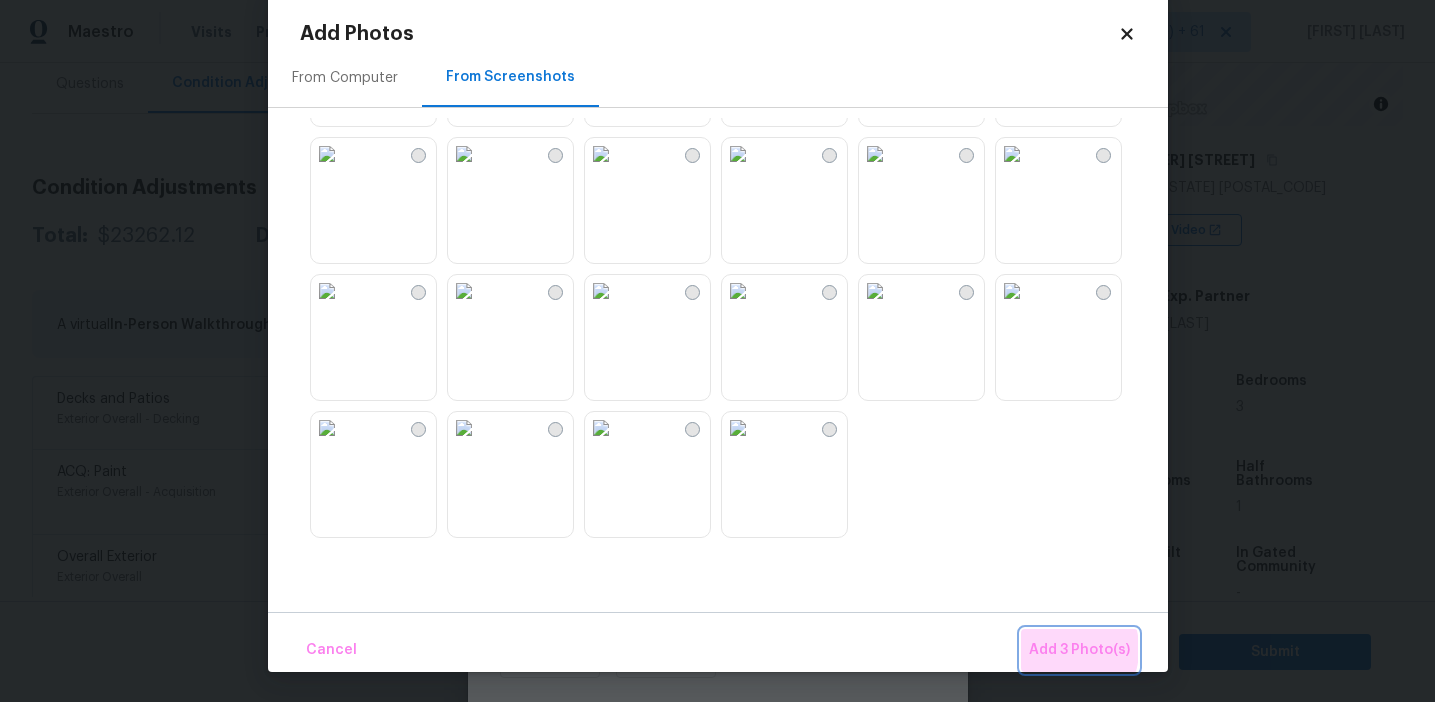 click on "Add 3 Photo(s)" at bounding box center [1079, 650] 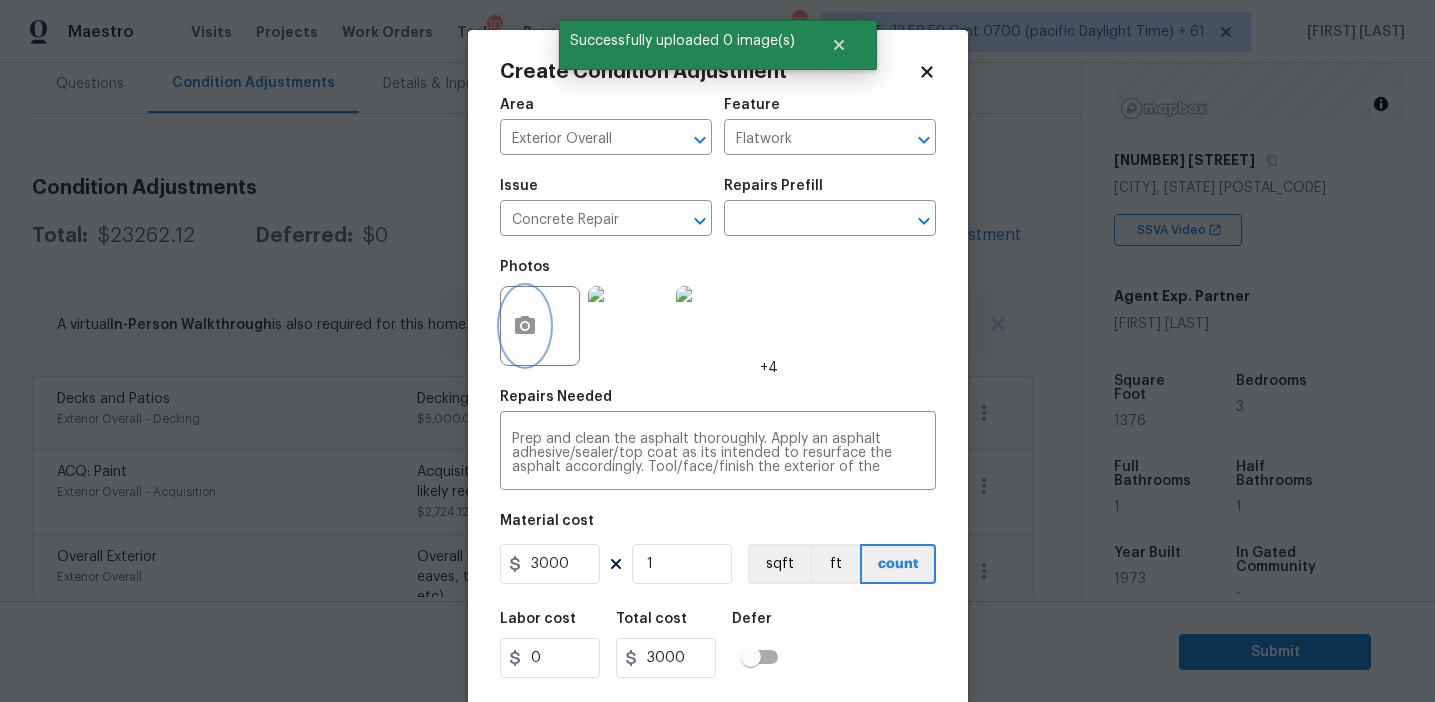 scroll, scrollTop: 0, scrollLeft: 0, axis: both 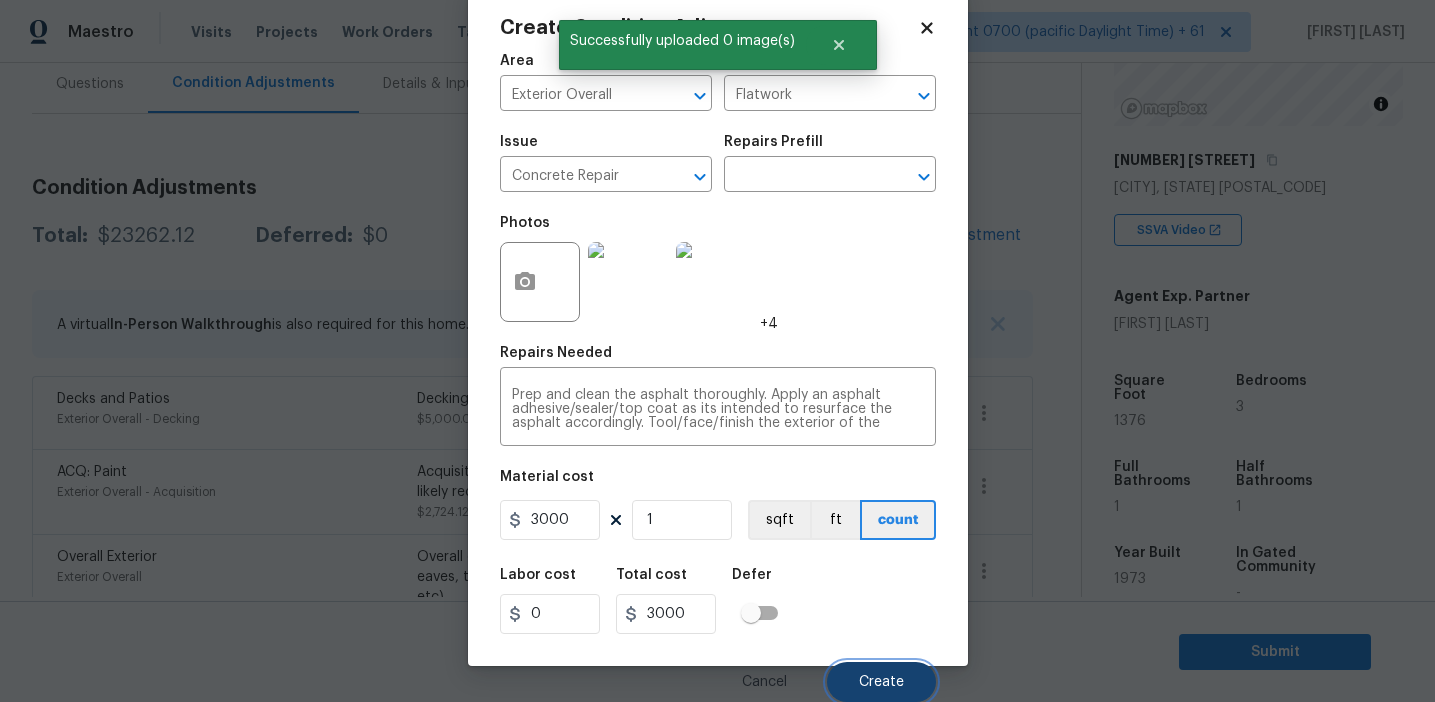 click on "Create" at bounding box center (881, 682) 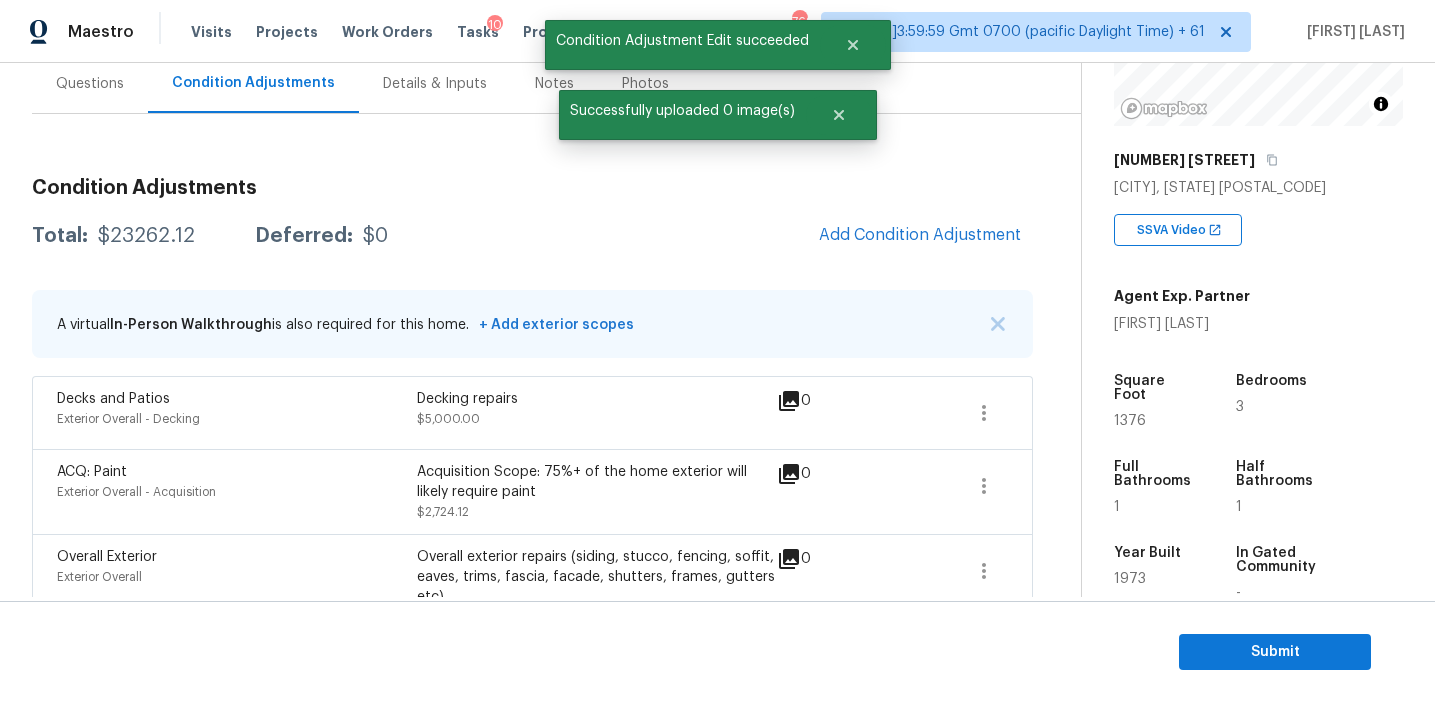 scroll, scrollTop: 38, scrollLeft: 0, axis: vertical 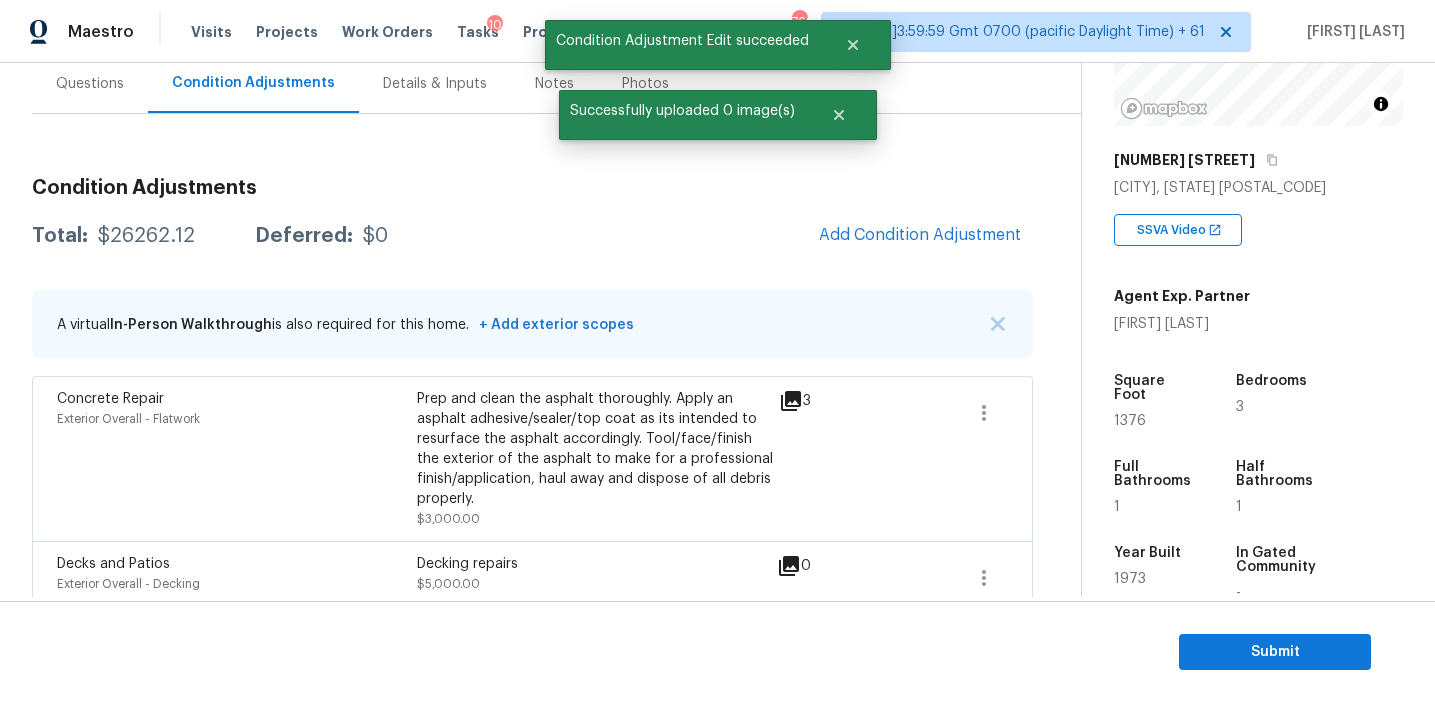 click on "Condition Adjustments Total:  $26262.12 Deferred:  $0 Add Condition Adjustment A virtual  In-Person Walkthrough  is also required for this home.   + Add exterior scopes Concrete Repair Exterior Overall - Flatwork Prep and clean the asphalt thoroughly. Apply an asphalt adhesive/sealer/top coat as its intended to resurface the asphalt accordingly. Tool/face/finish the exterior of the asphalt to make for a professional finish/application, haul away and dispose of all debris properly. $3,000.00   3 Decks and Patios Exterior Overall - Decking Decking repairs $5,000.00   0 ACQ: Paint Exterior Overall - Acquisition Acquisition Scope: 75%+ of the home exterior will likely require paint $2,724.12   0 Overall Exterior Exterior Overall Overall exterior repairs (siding, stucco, fencing, soffit, eaves, trims, fascia, facade, shutters, frames, gutters etc)
$2,450.00   0 Debris/garbage on site Exterior Overall $1,500.00   6 Landscape Package Exterior Overall - Home Readiness Packages $1,000.00   3 Pressure Washing $300.00" at bounding box center [532, 925] 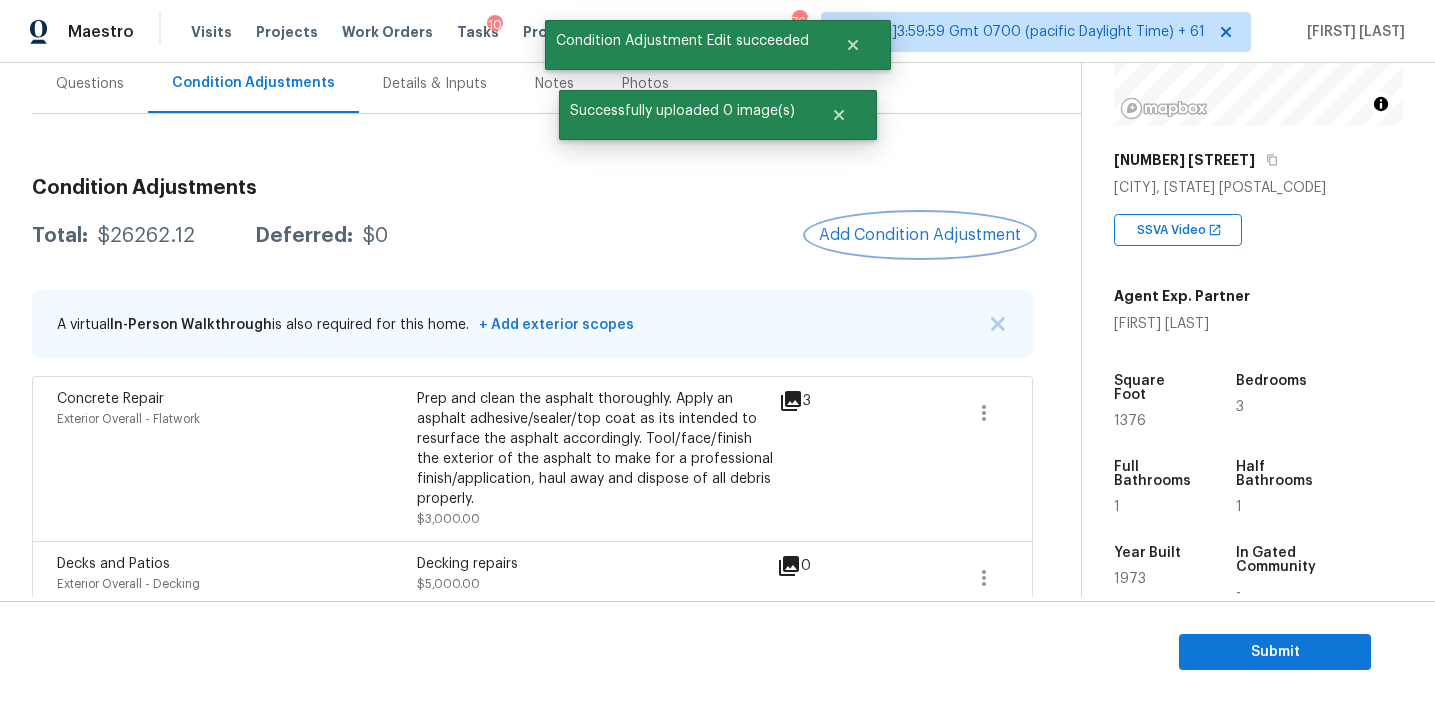 click on "Add Condition Adjustment" at bounding box center (920, 235) 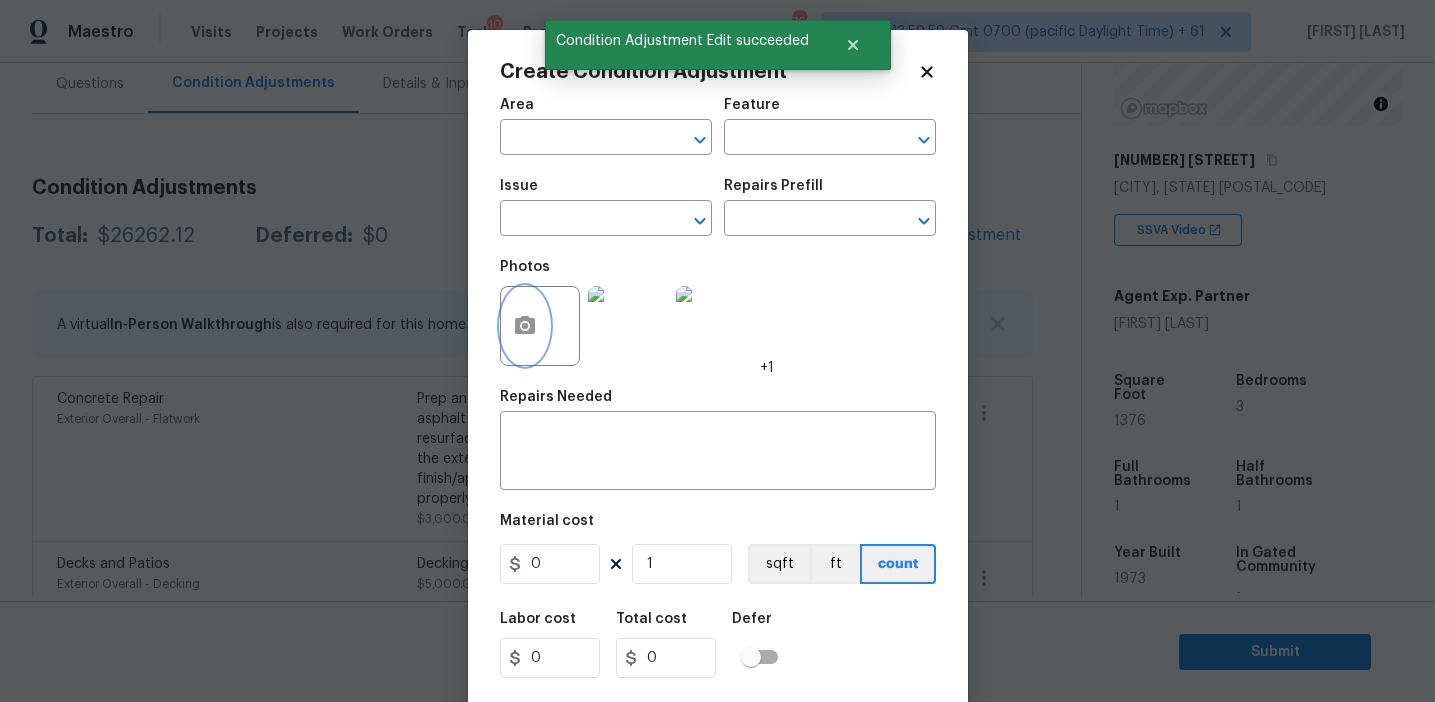 click 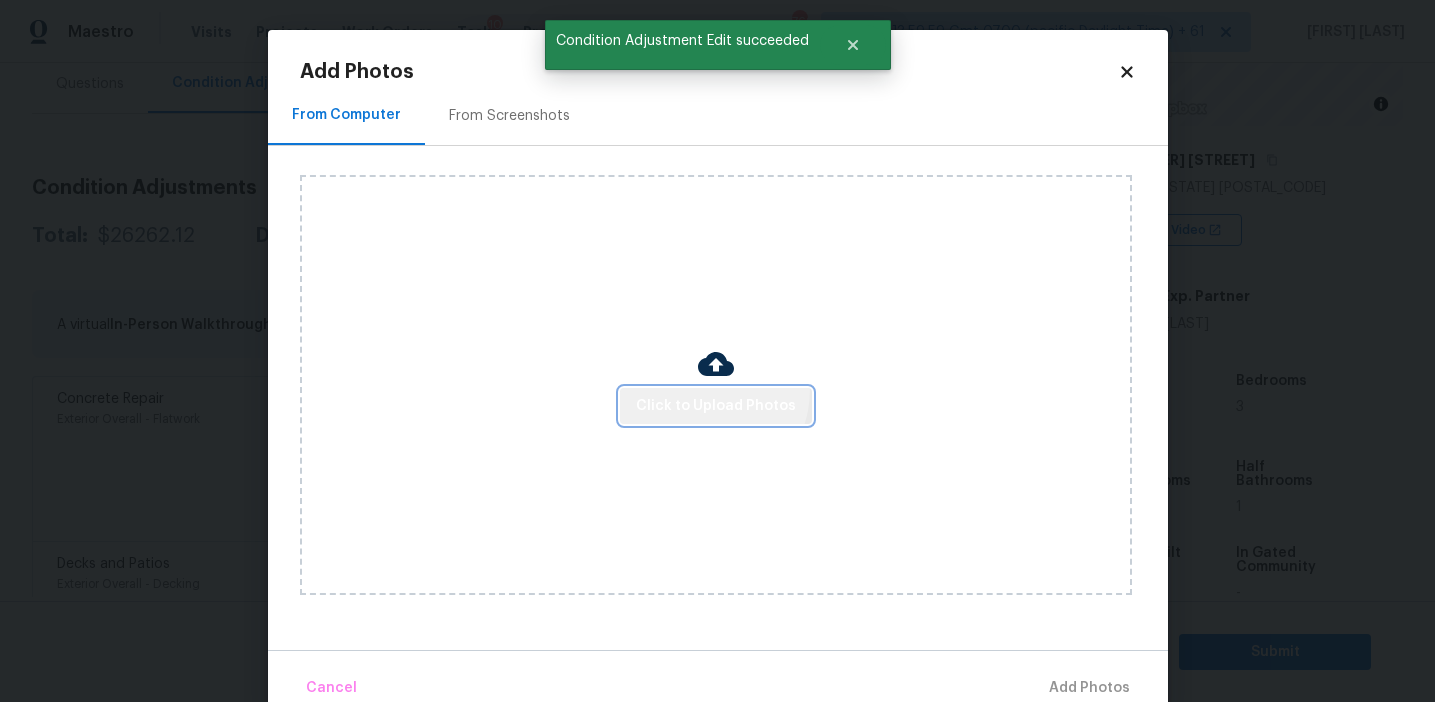 click on "Click to Upload Photos" at bounding box center (716, 406) 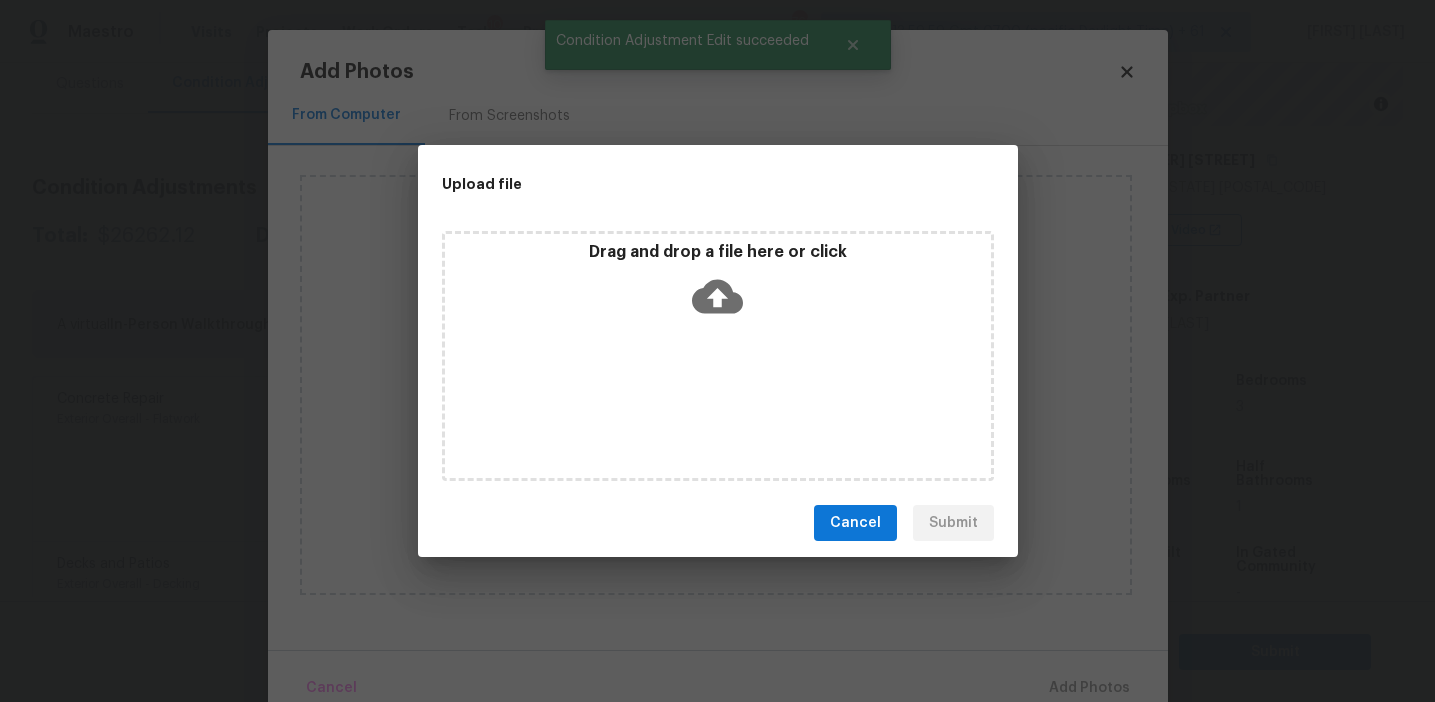 click on "Drag and drop a file here or click" at bounding box center [718, 356] 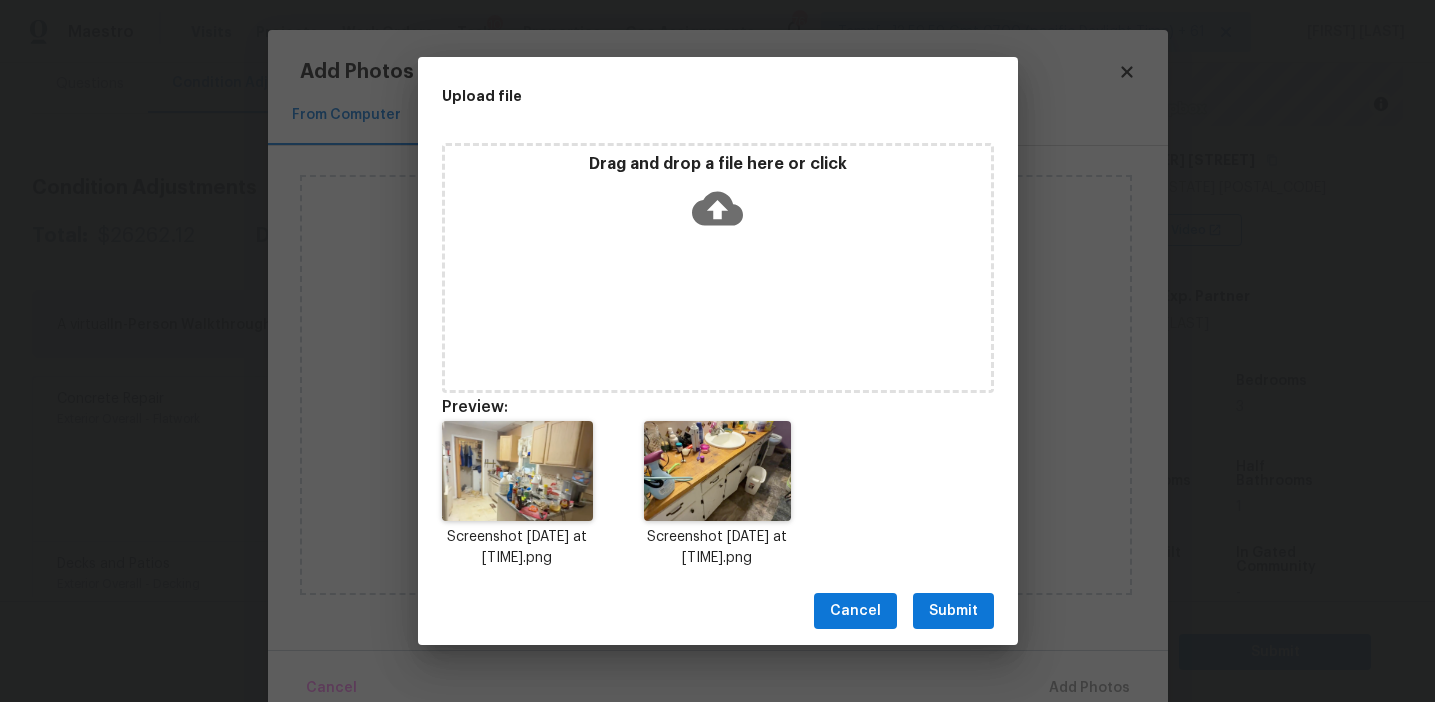 click on "Submit" at bounding box center [953, 611] 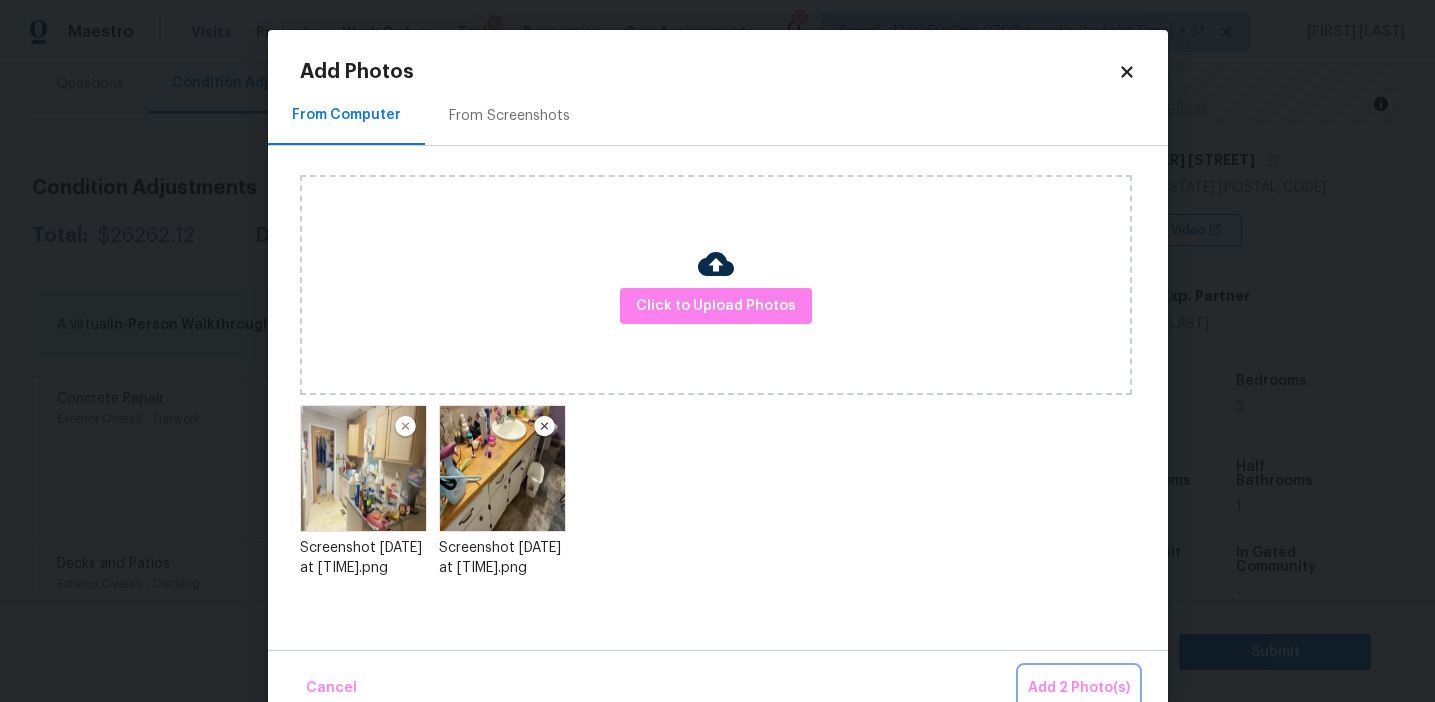 click on "Add 2 Photo(s)" at bounding box center [1079, 688] 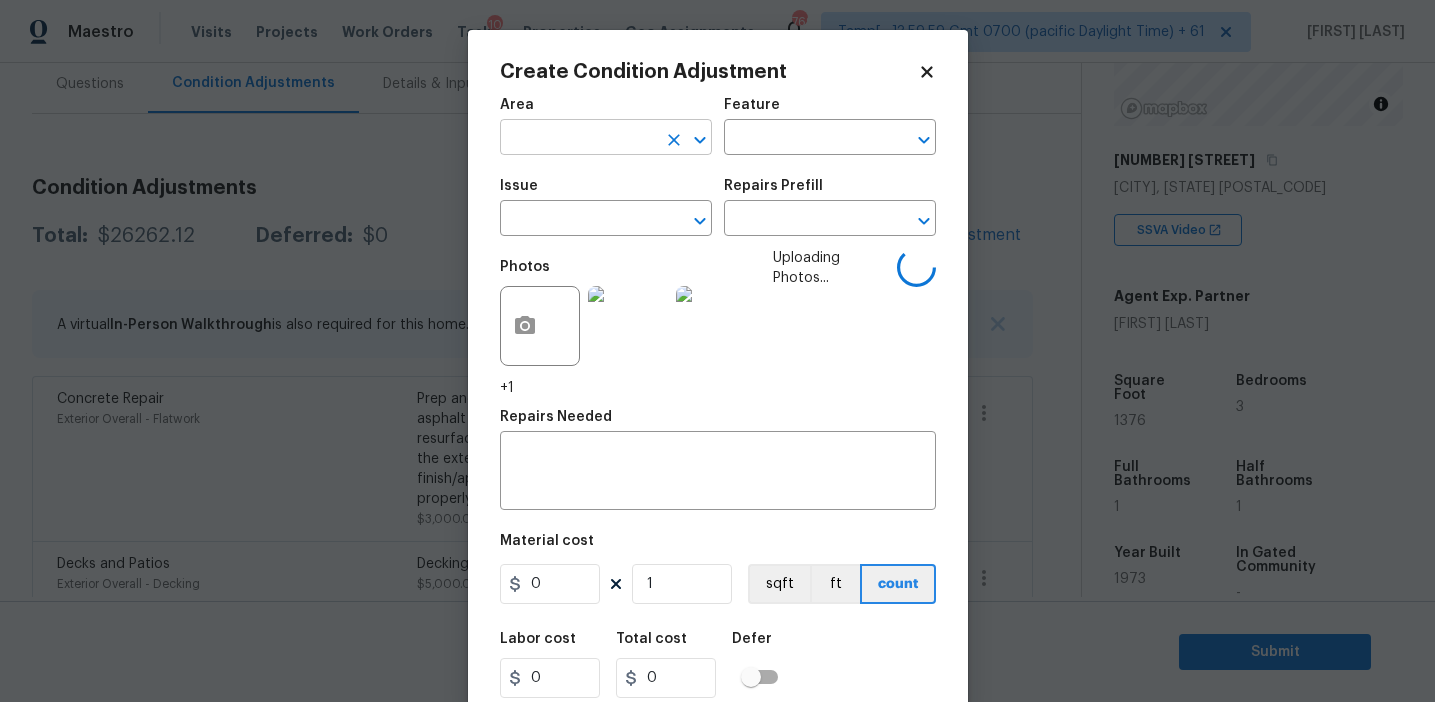 click at bounding box center (578, 139) 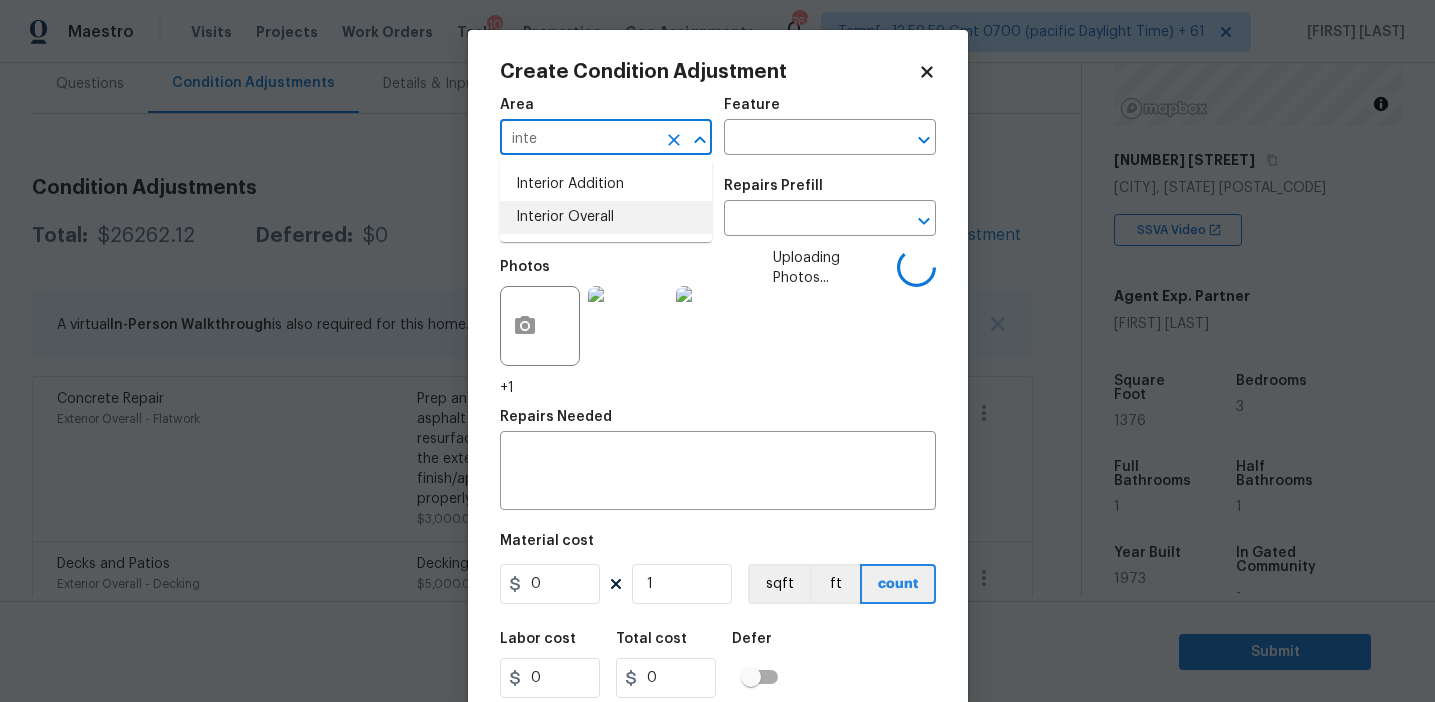 click on "Interior Overall" at bounding box center [606, 217] 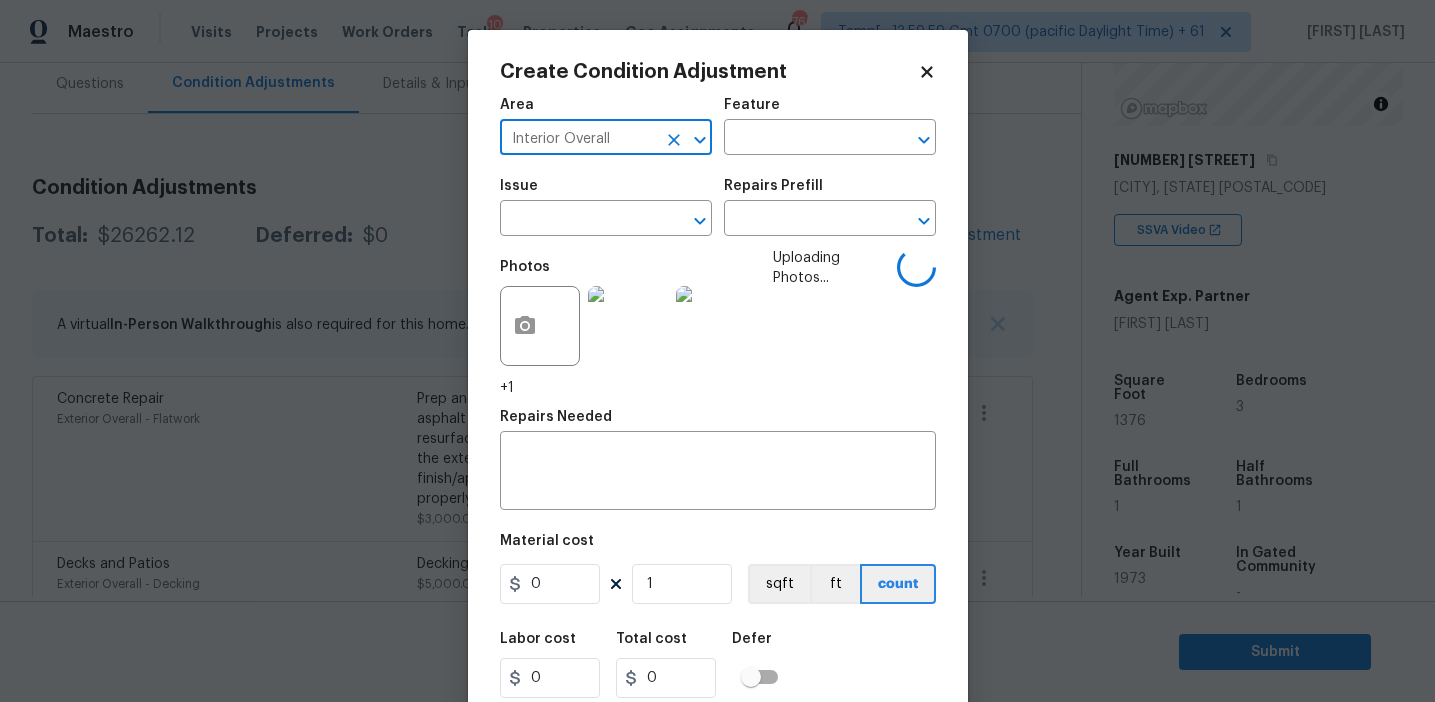 type on "Interior Overall" 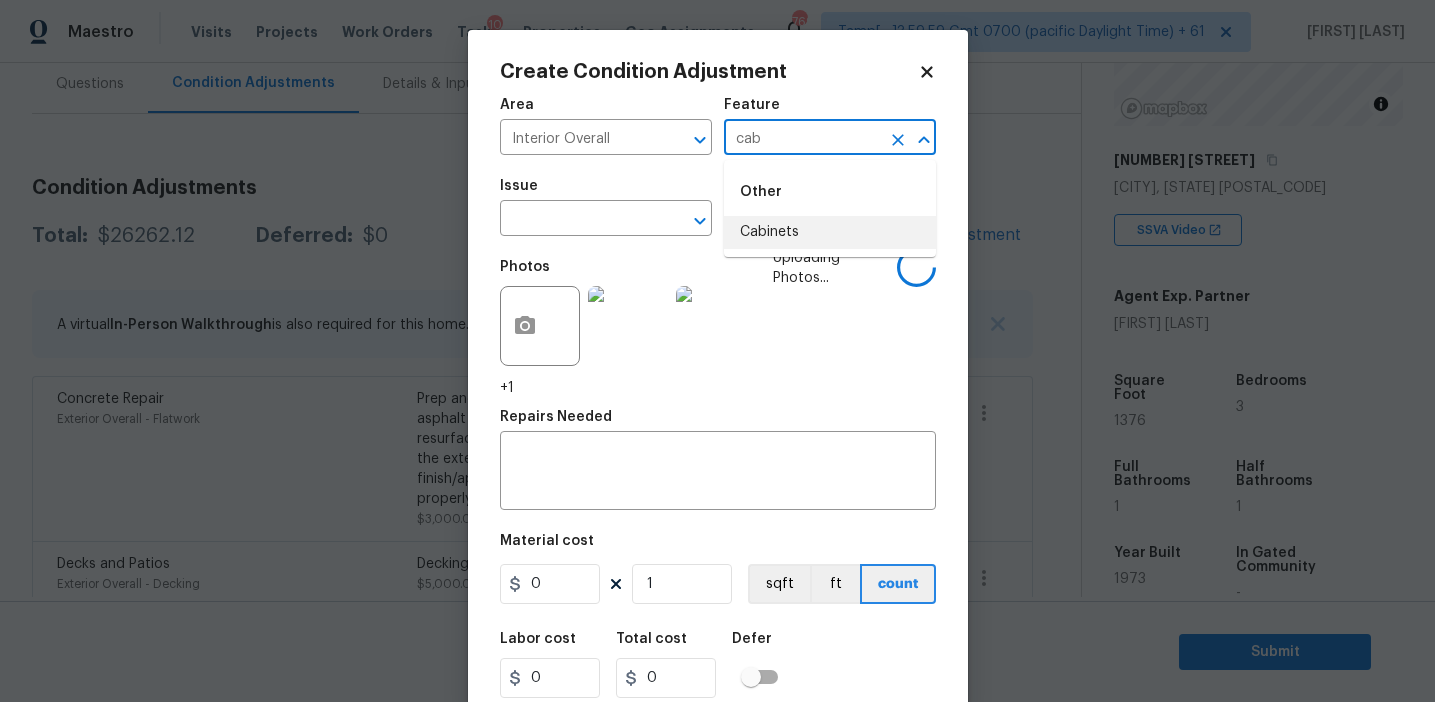 click on "Cabinets" at bounding box center (830, 232) 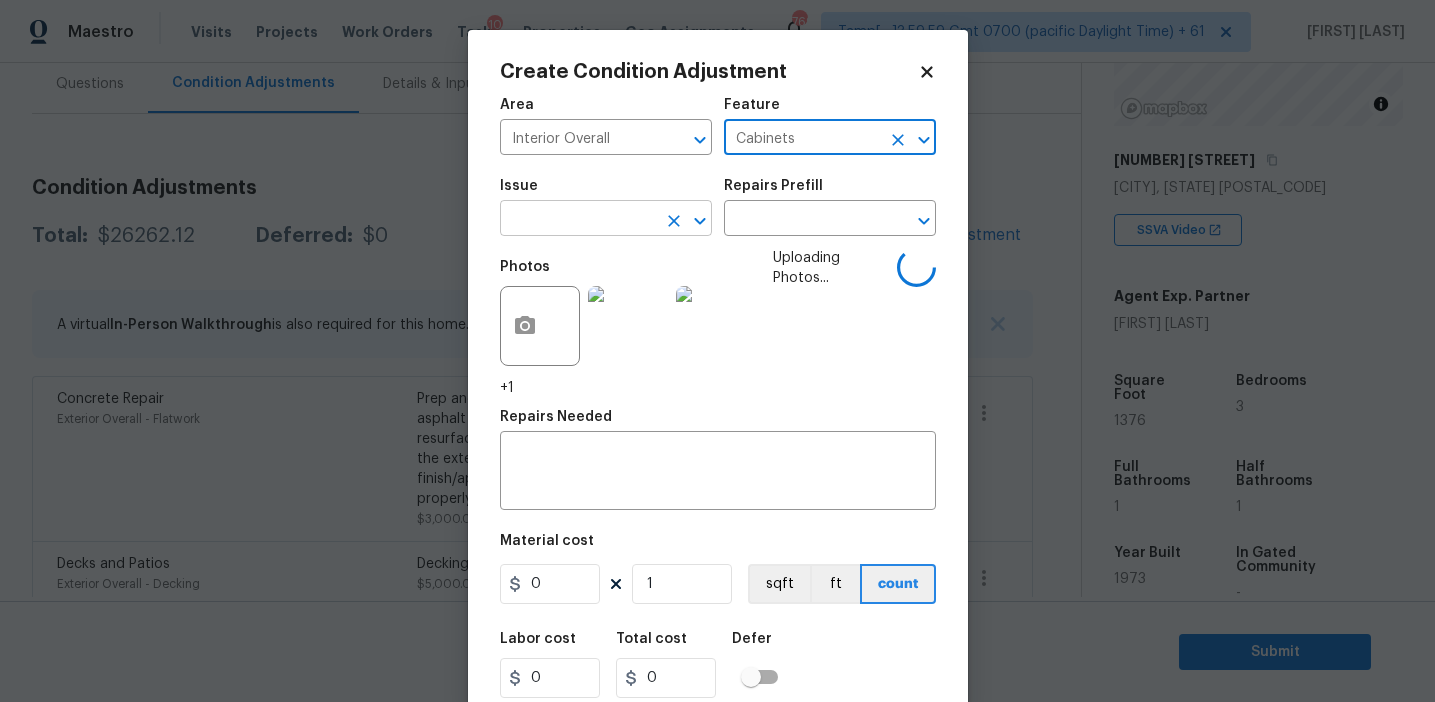type on "Cabinets" 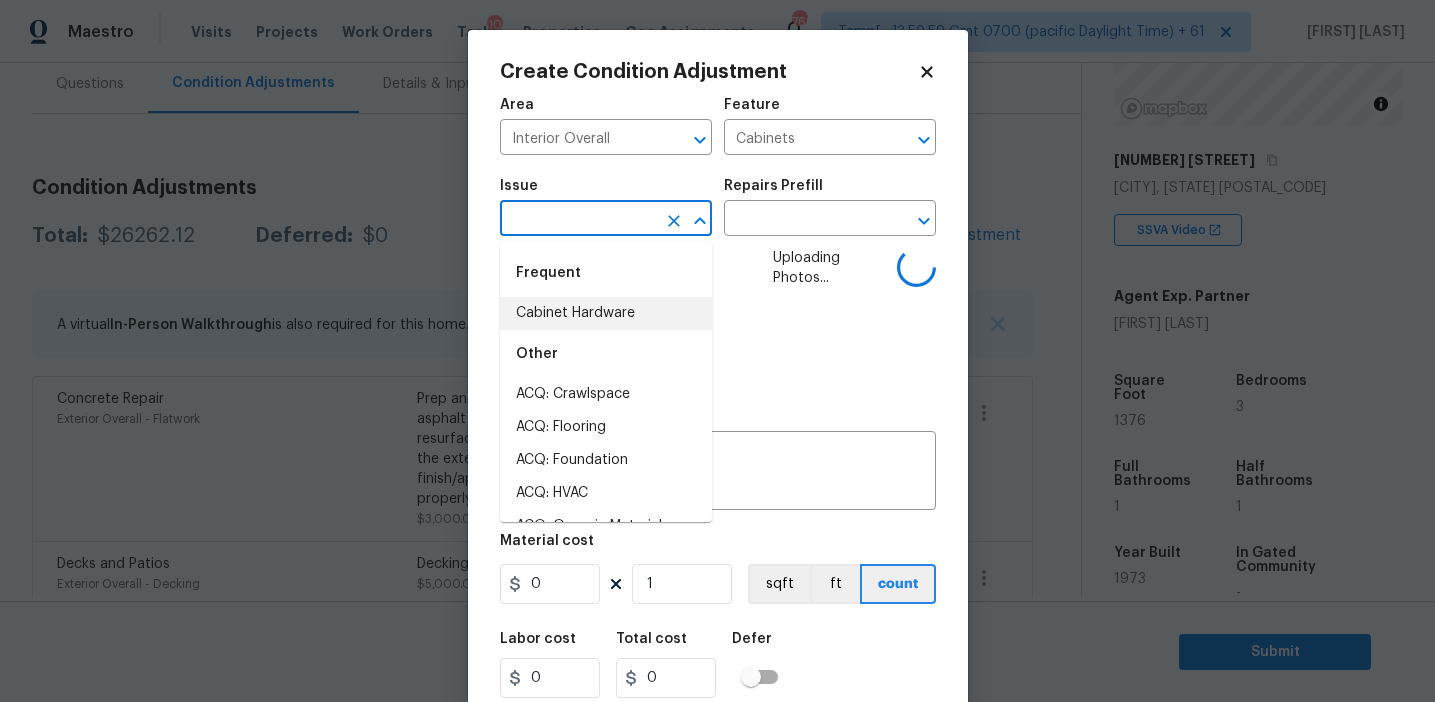 click on "Cabinet Hardware" at bounding box center [606, 313] 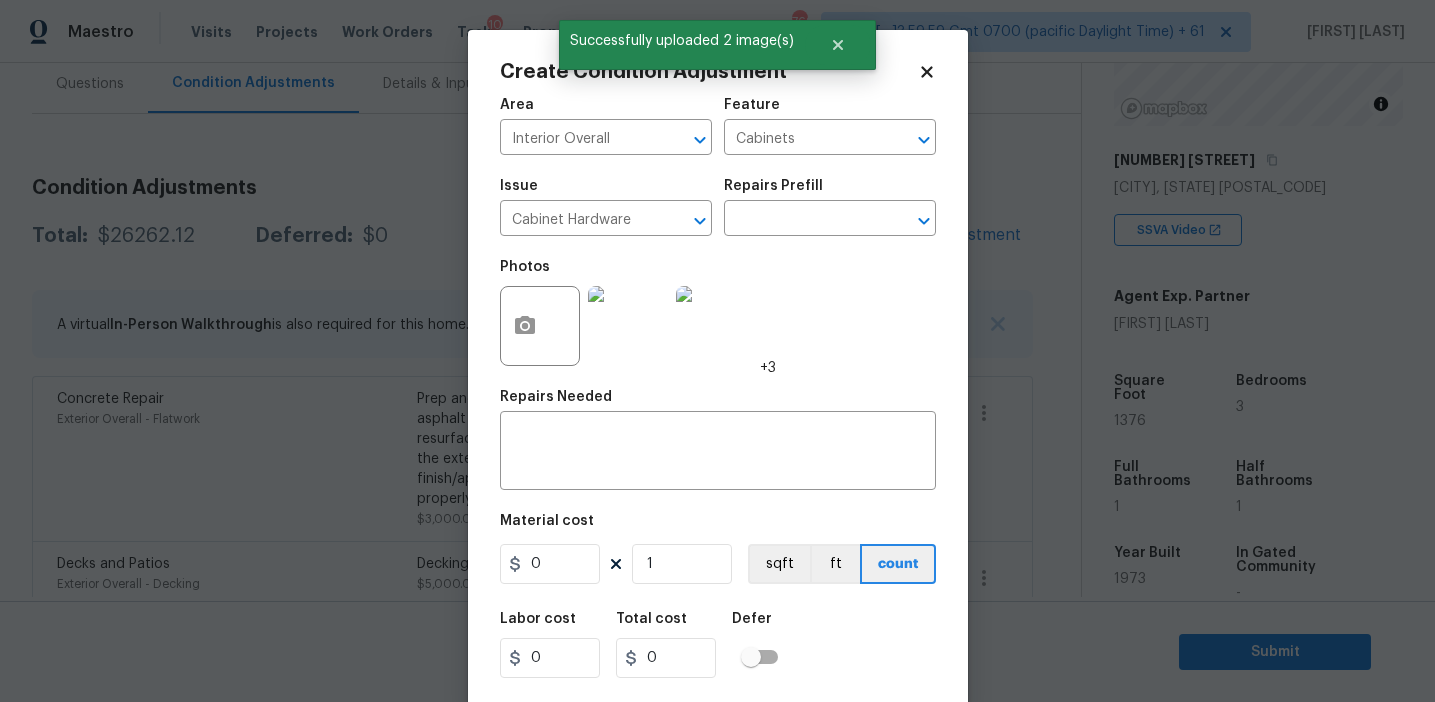 click on "Repairs Needed x ​" at bounding box center [718, 440] 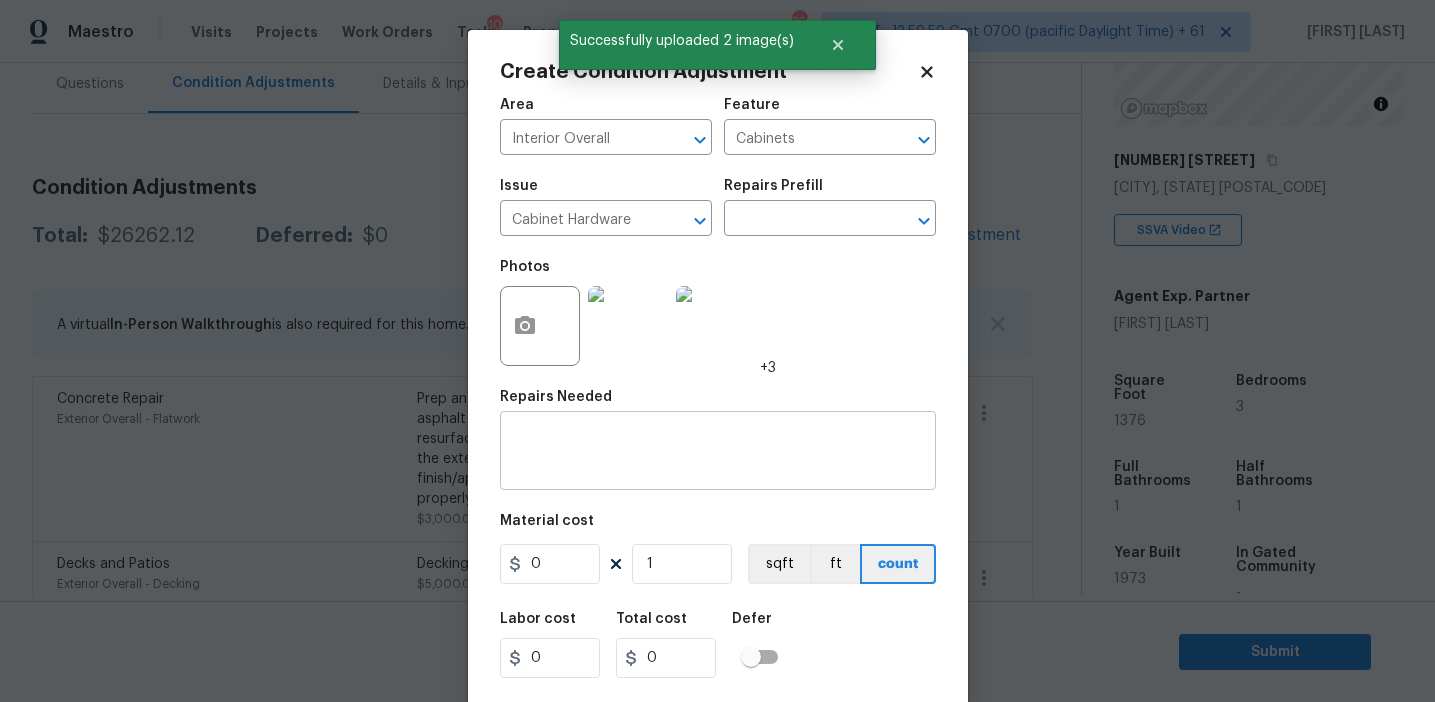 click at bounding box center (718, 453) 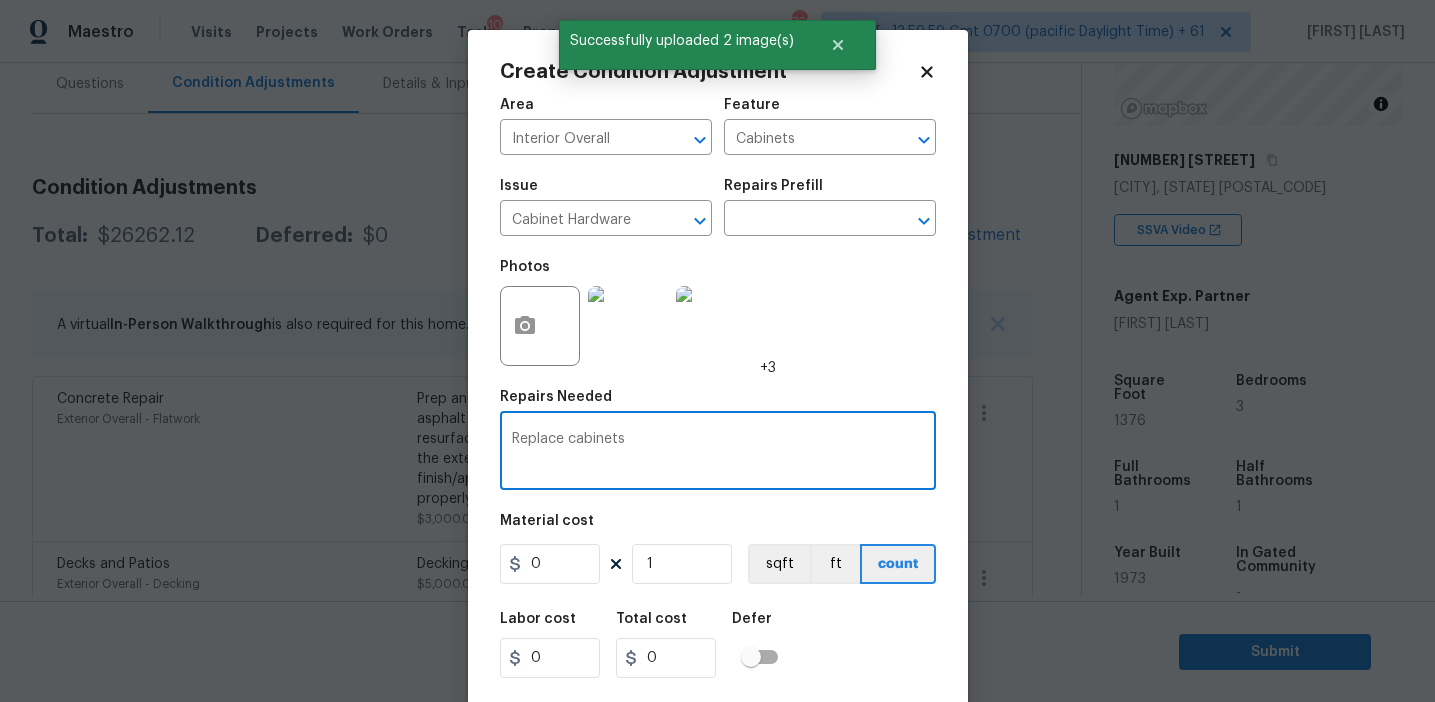 type on "Replace cabinets" 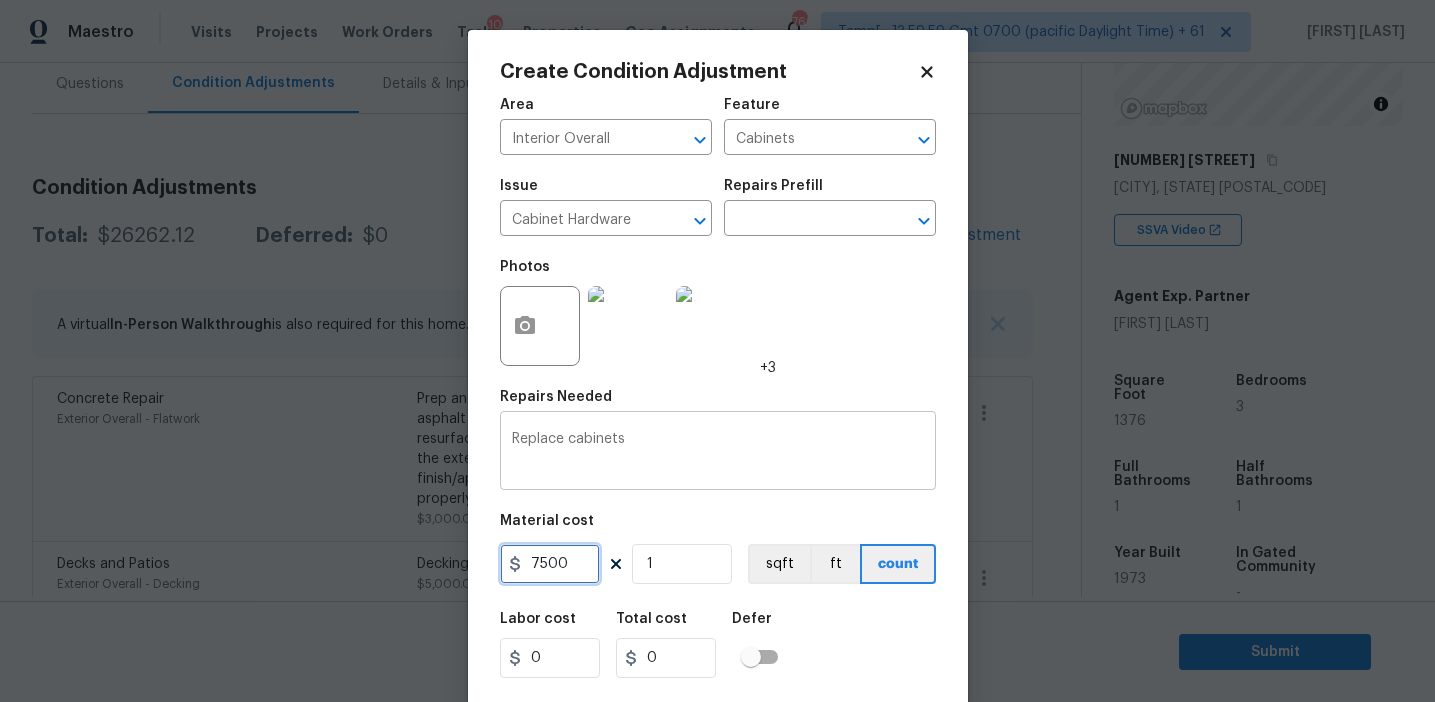 type on "7500" 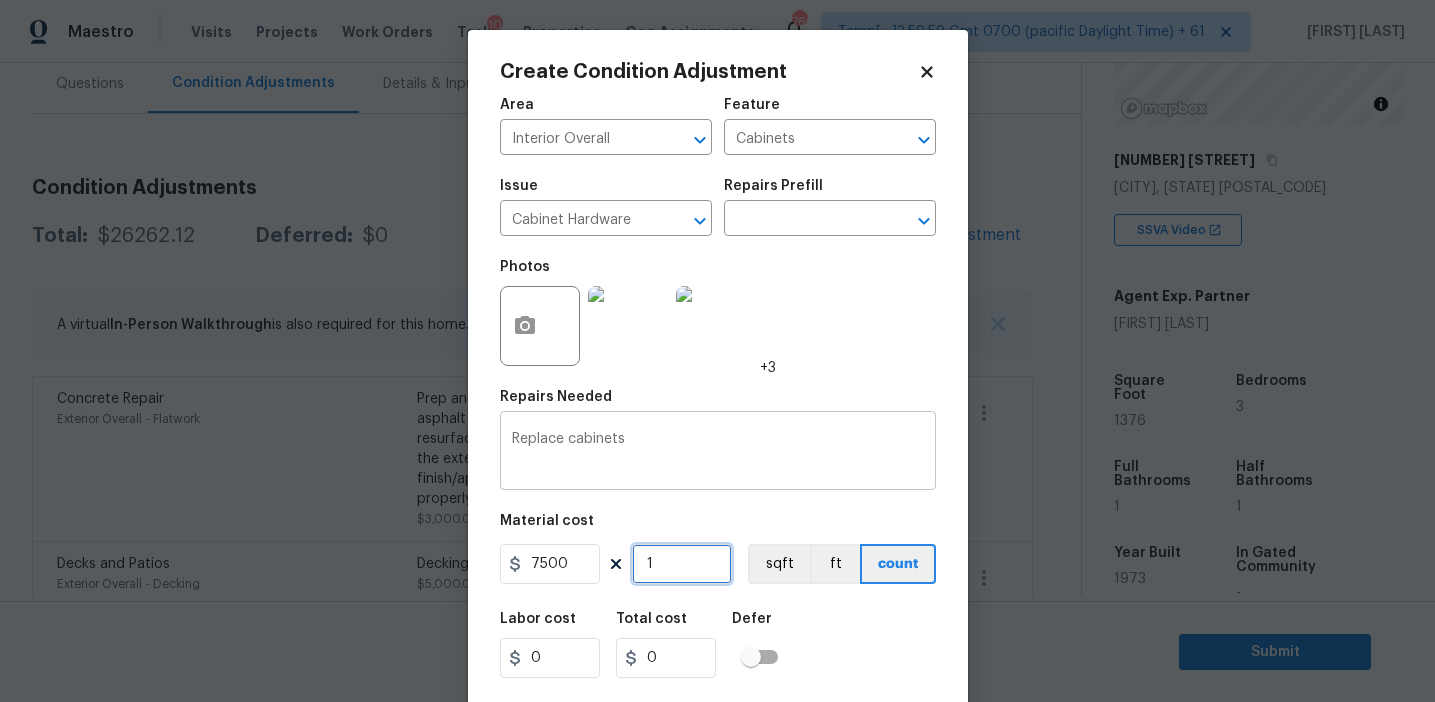 type on "7500" 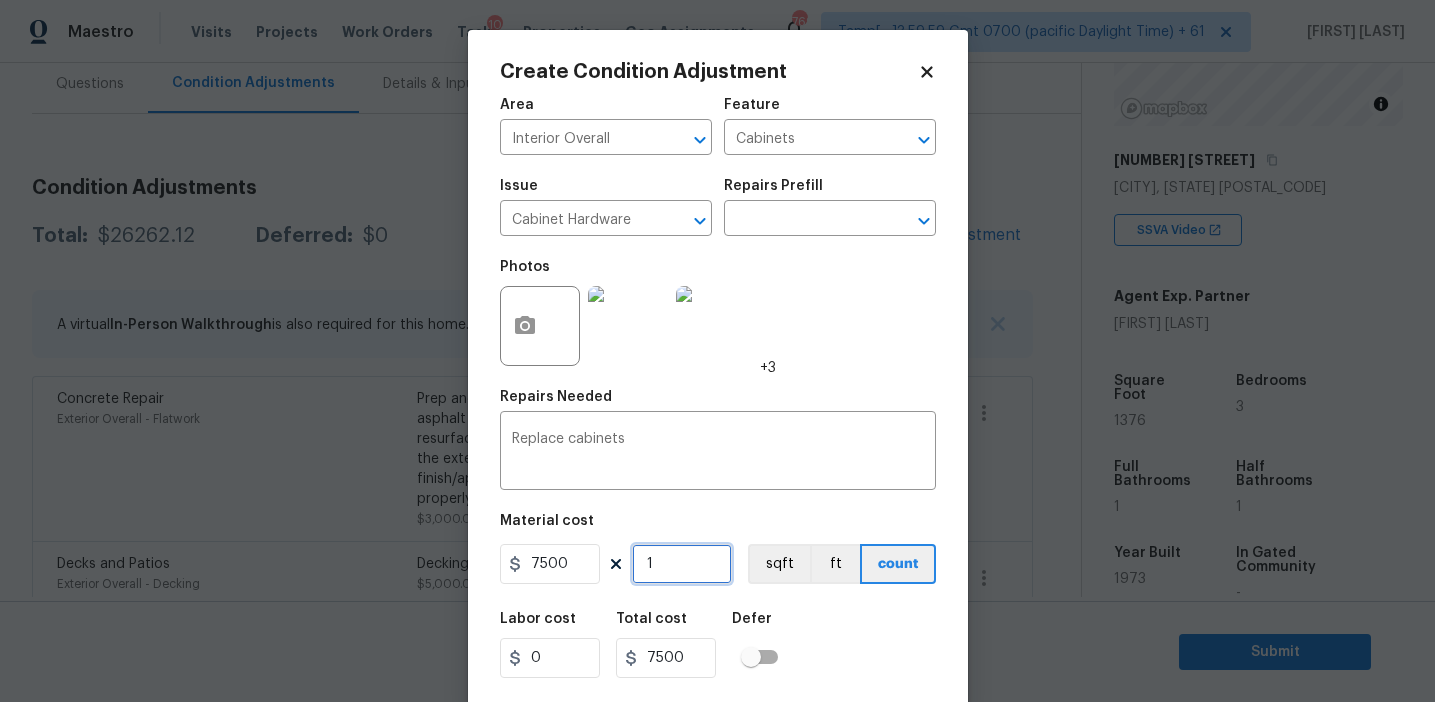 scroll, scrollTop: 45, scrollLeft: 0, axis: vertical 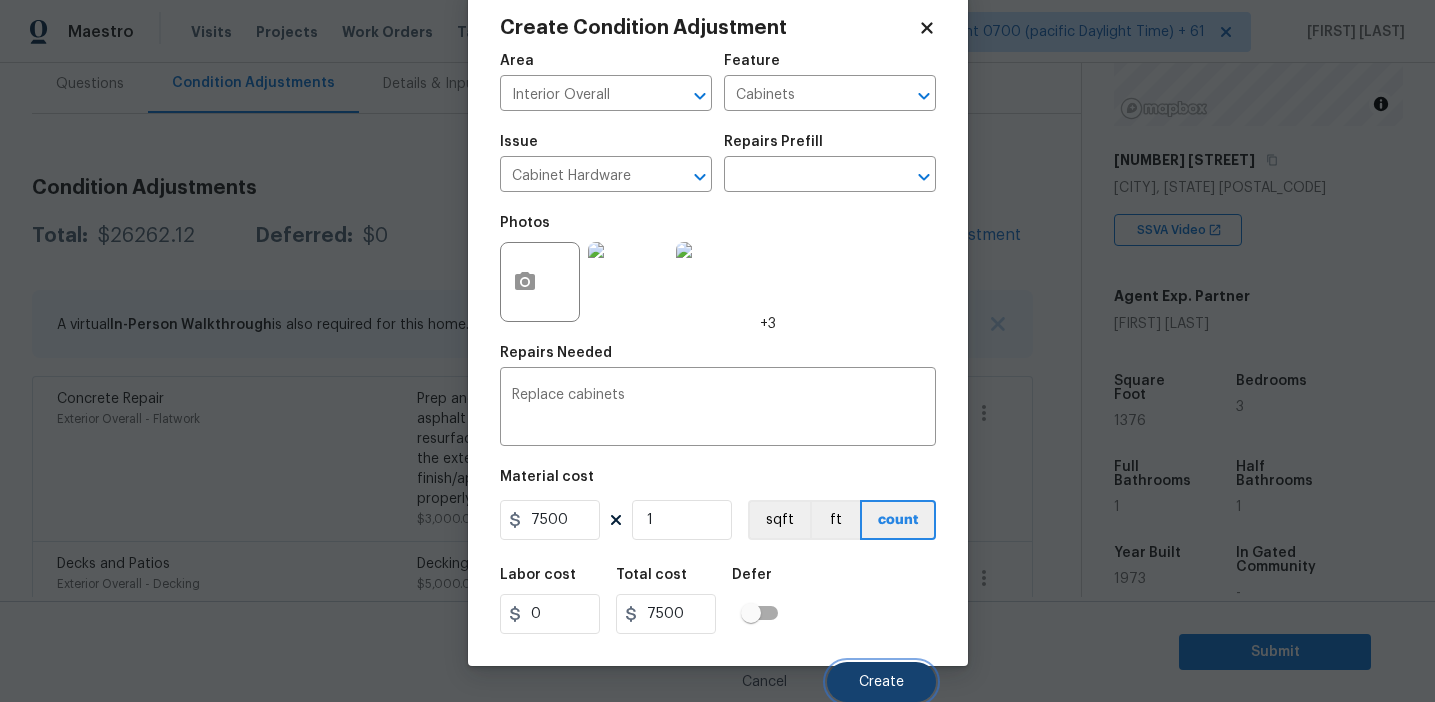 click on "Create" at bounding box center (881, 682) 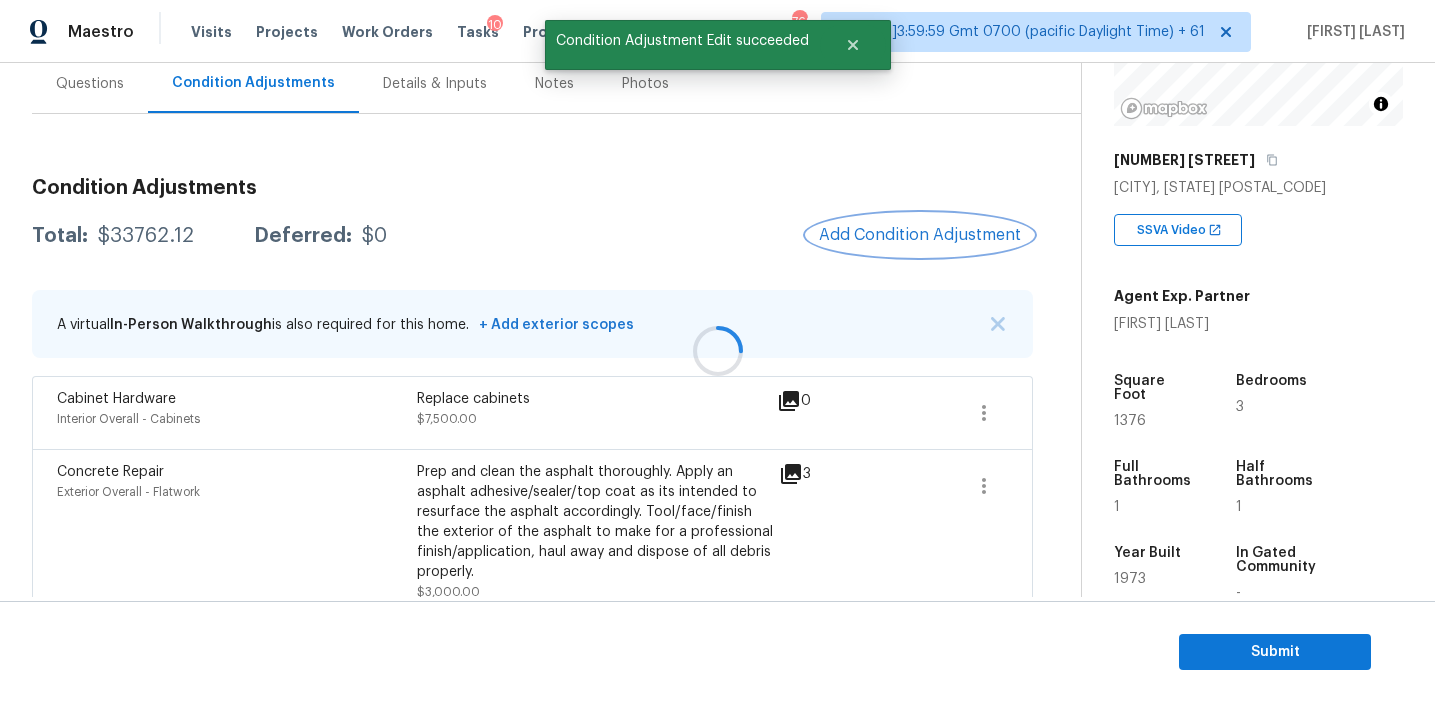 scroll, scrollTop: 0, scrollLeft: 0, axis: both 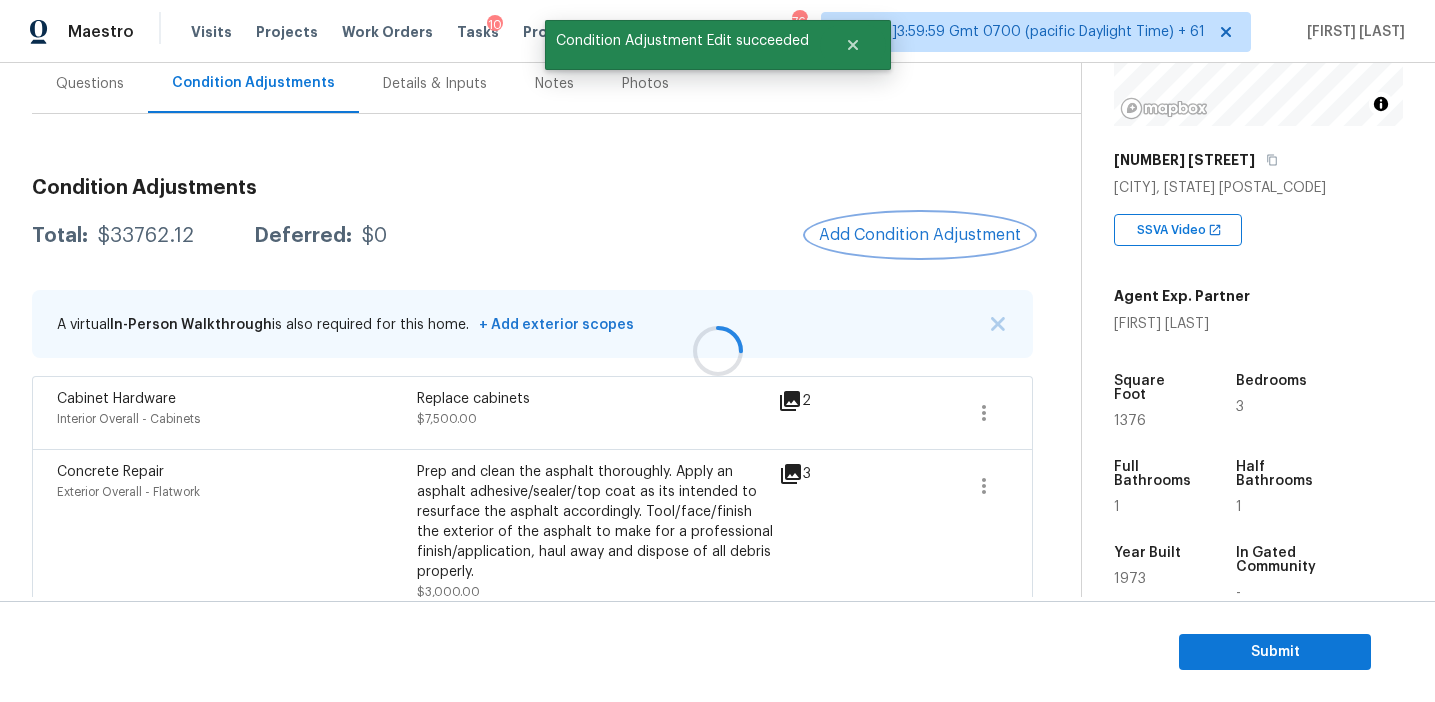 click at bounding box center (717, 351) 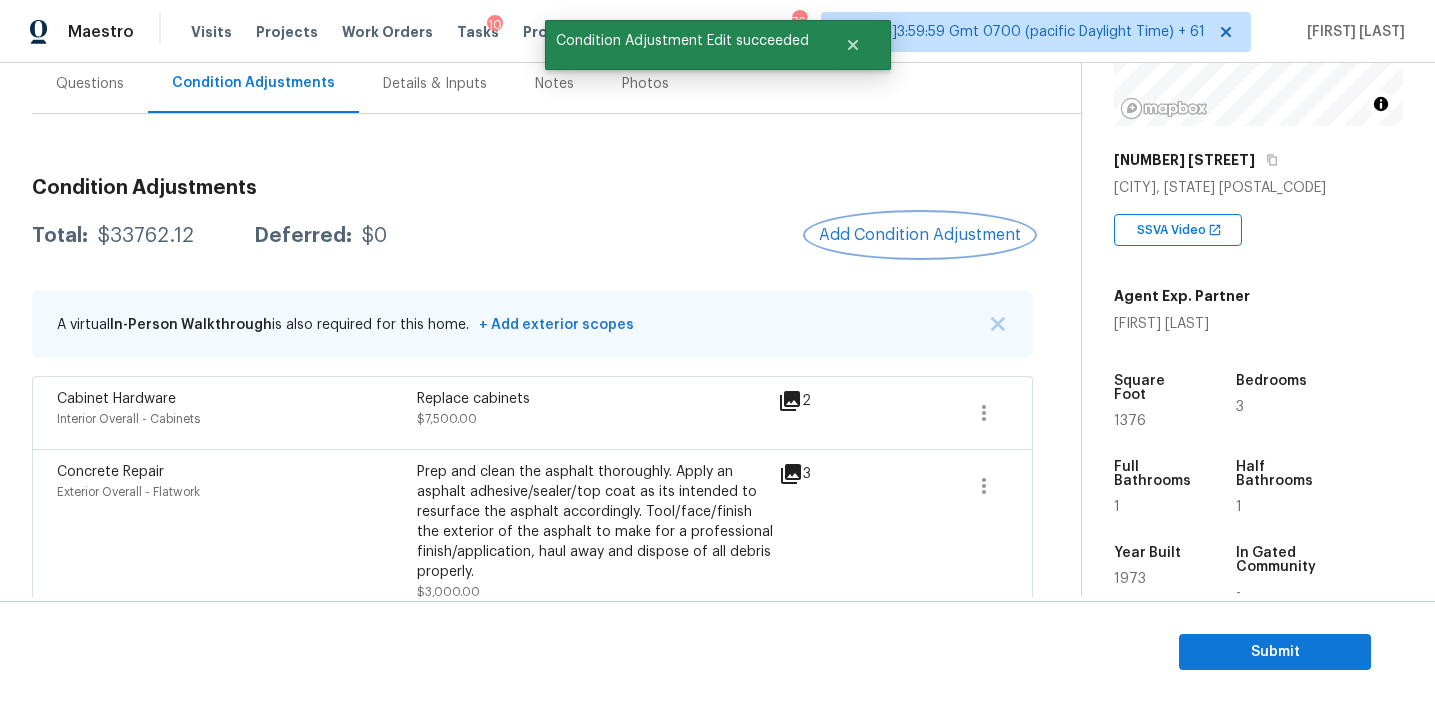 click on "Add Condition Adjustment" at bounding box center [920, 235] 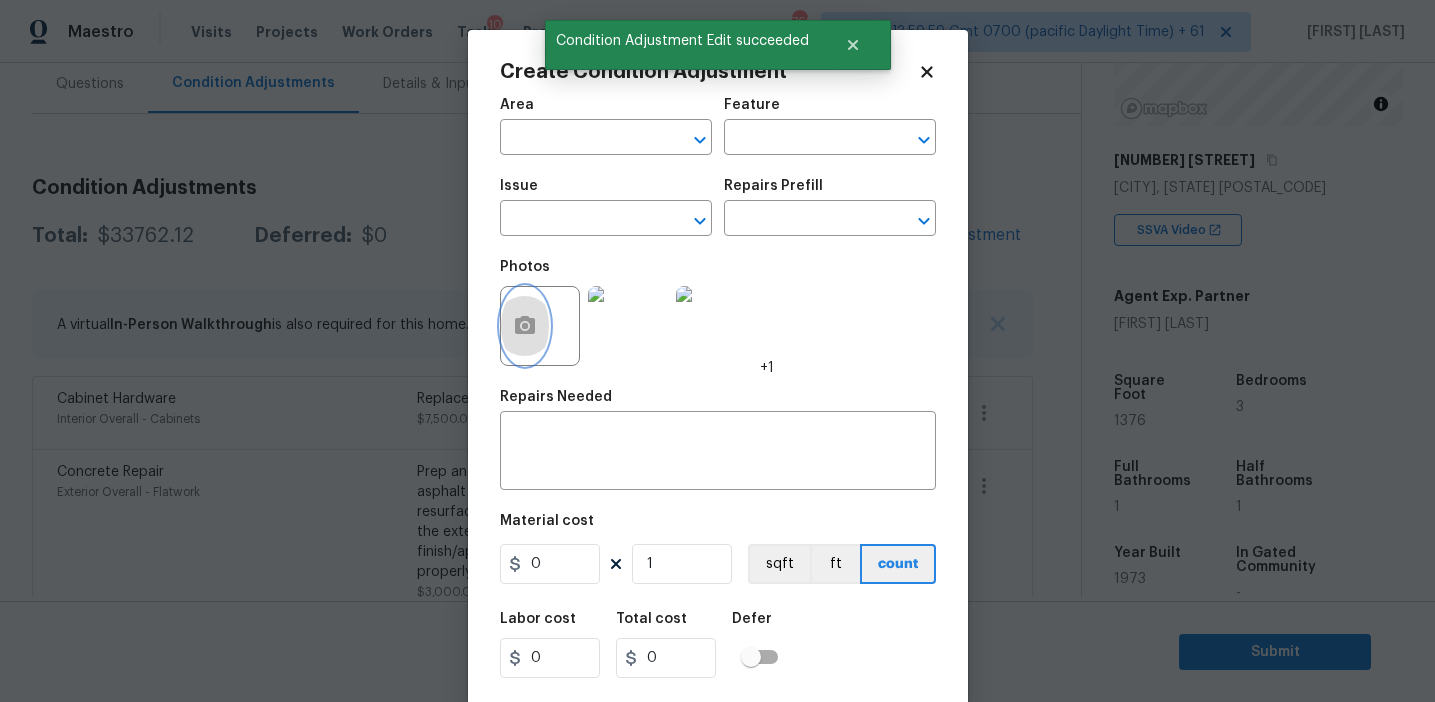 click 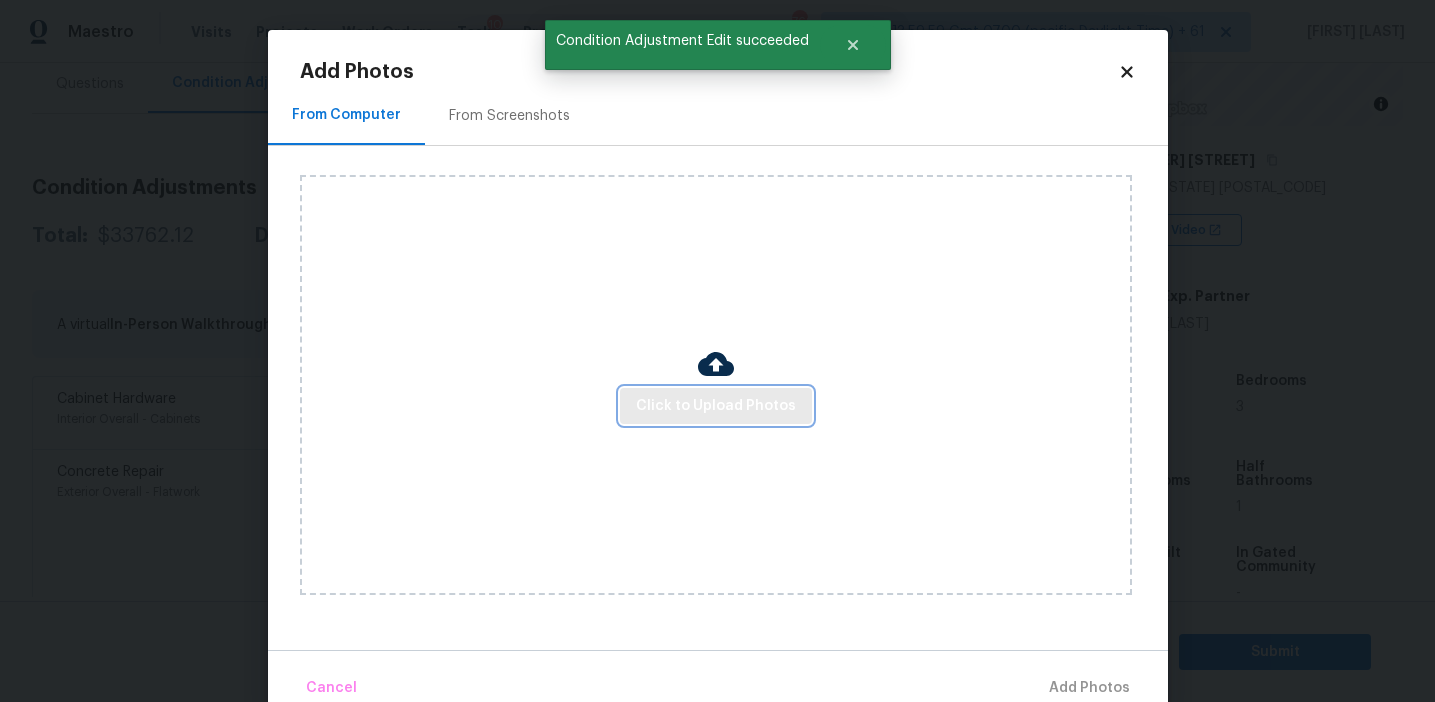 click on "Click to Upload Photos" at bounding box center (716, 406) 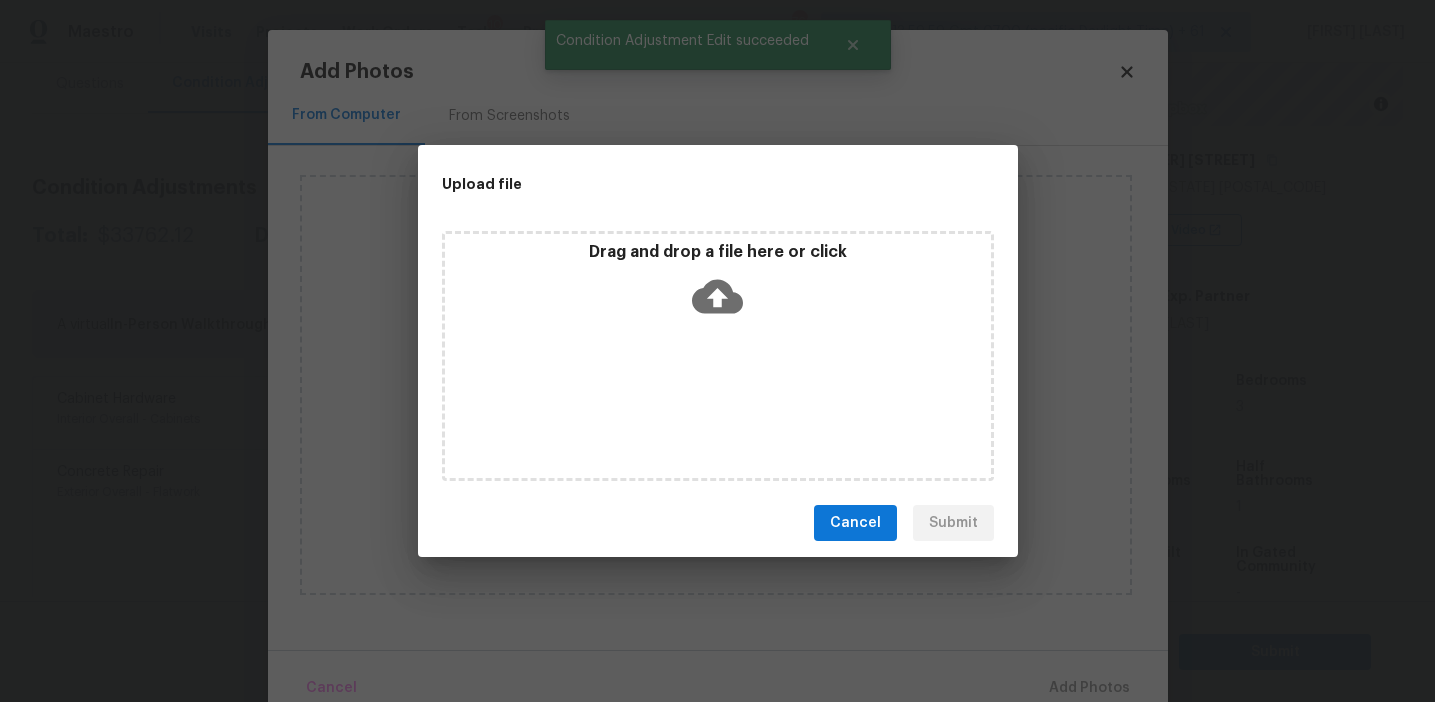 click on "Drag and drop a file here or click" at bounding box center [718, 252] 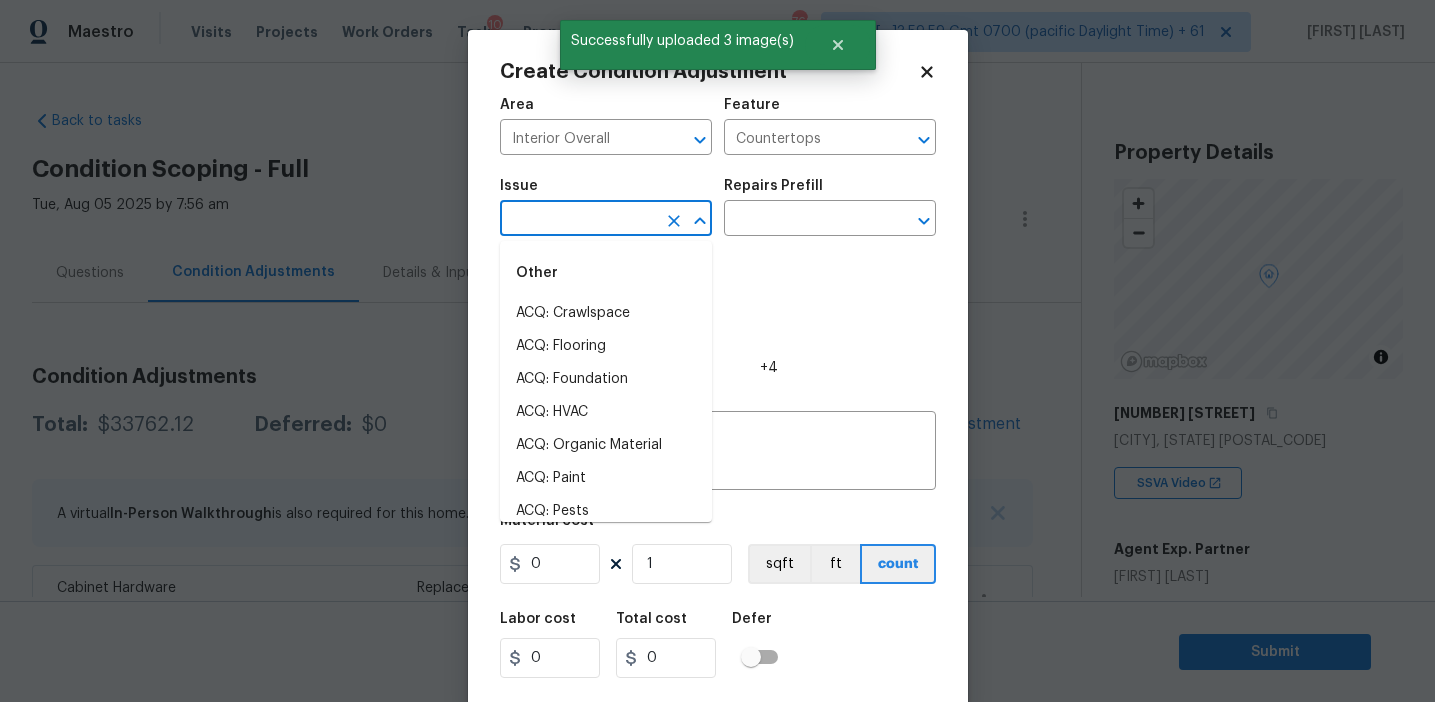 scroll, scrollTop: 0, scrollLeft: 0, axis: both 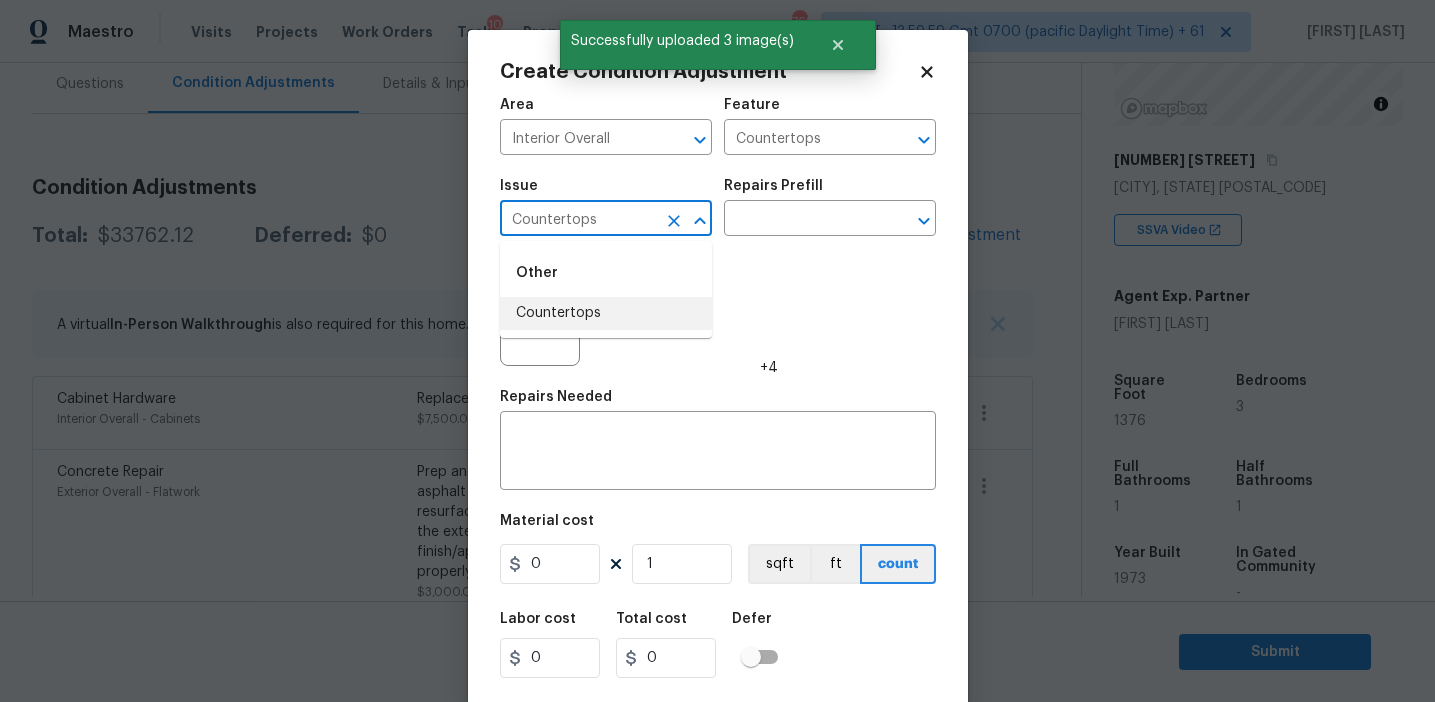click on "Countertops" at bounding box center [606, 313] 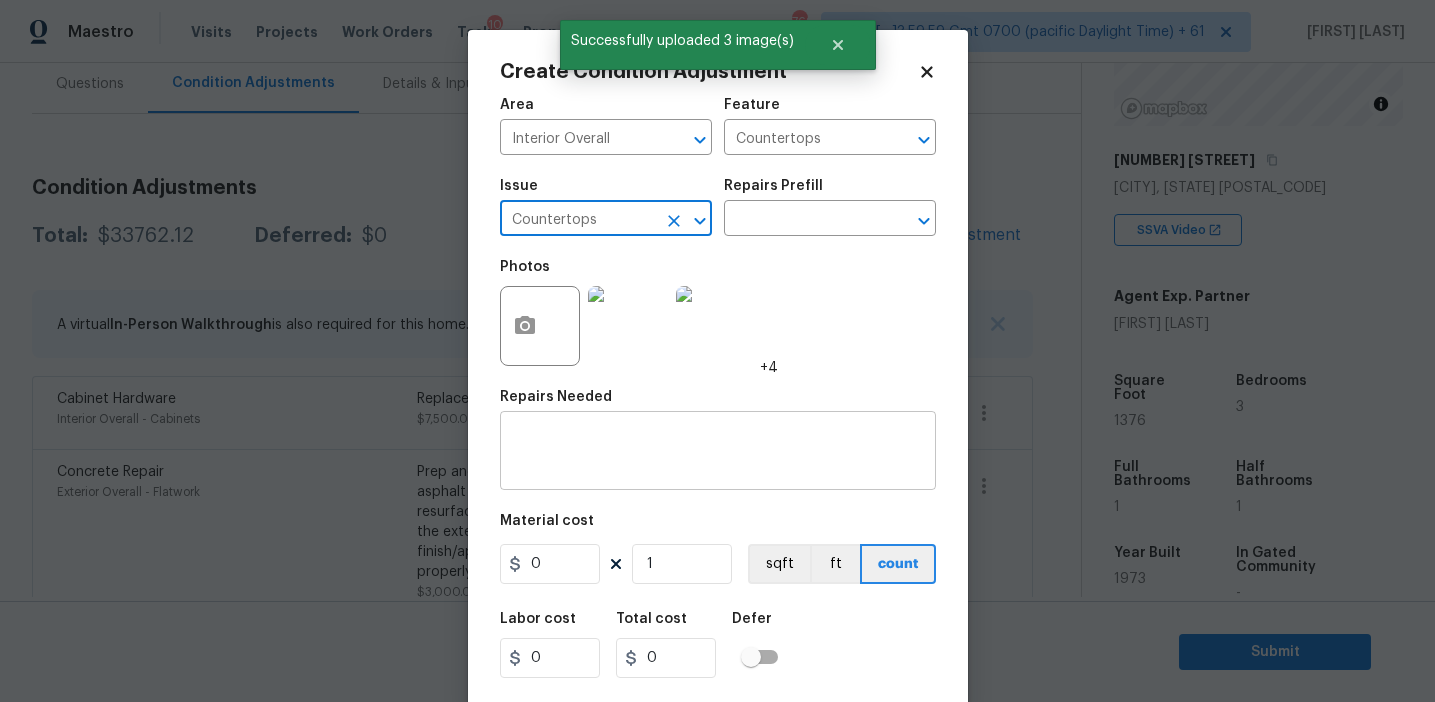 type on "Countertops" 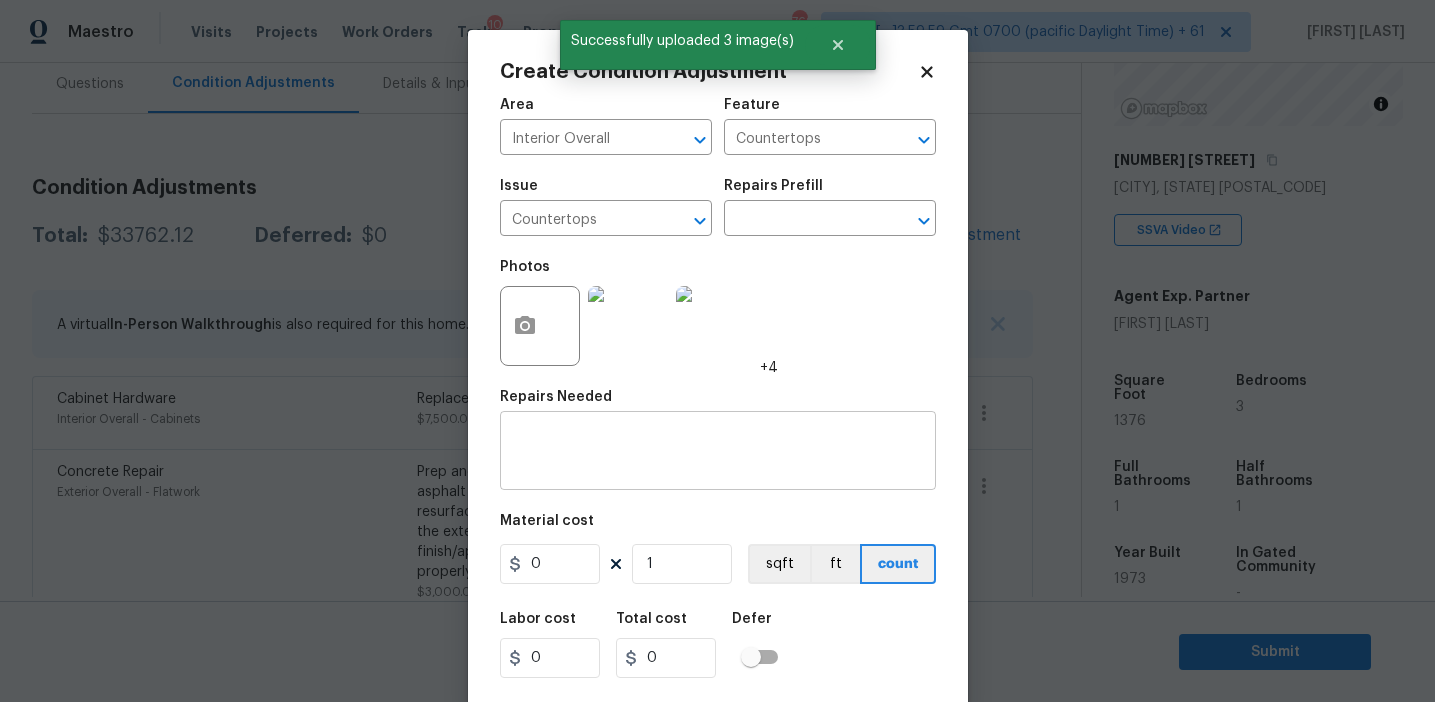 click on "x ​" at bounding box center [718, 453] 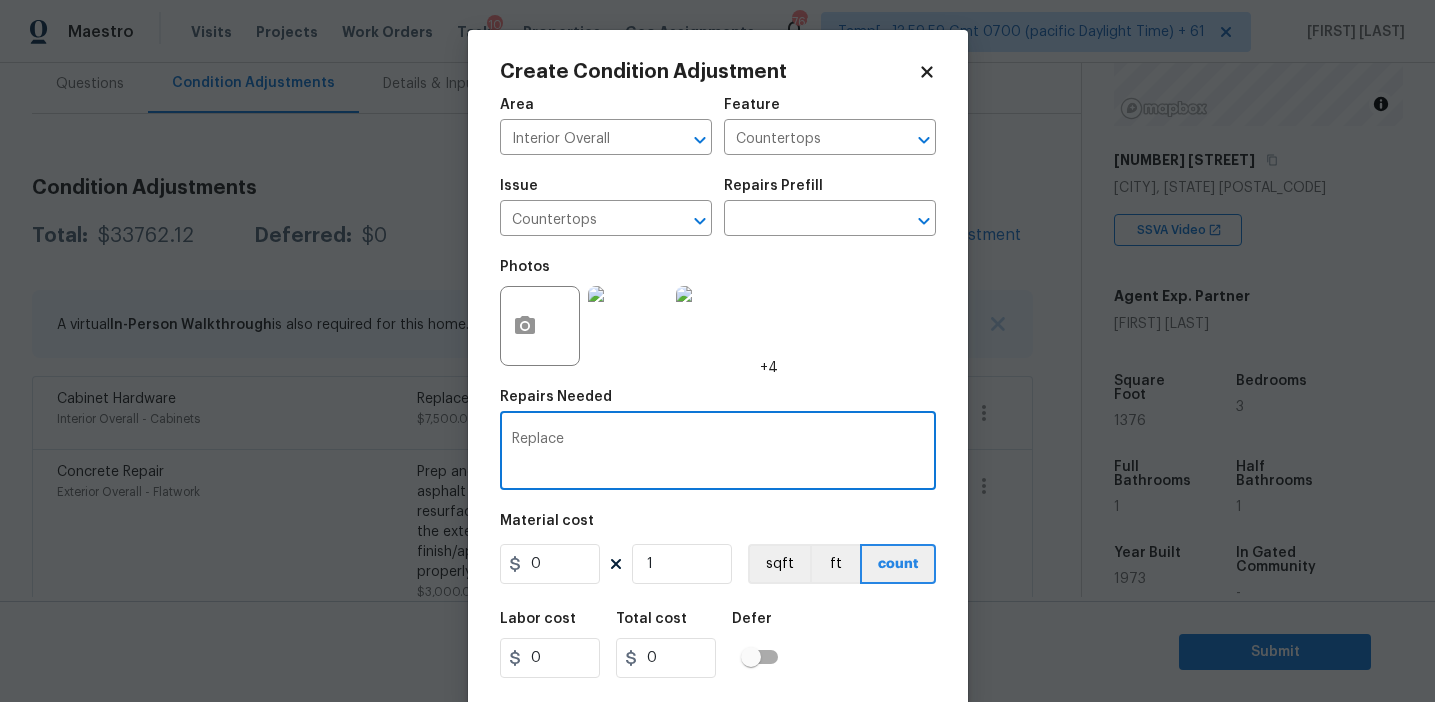 paste on "Countertops" 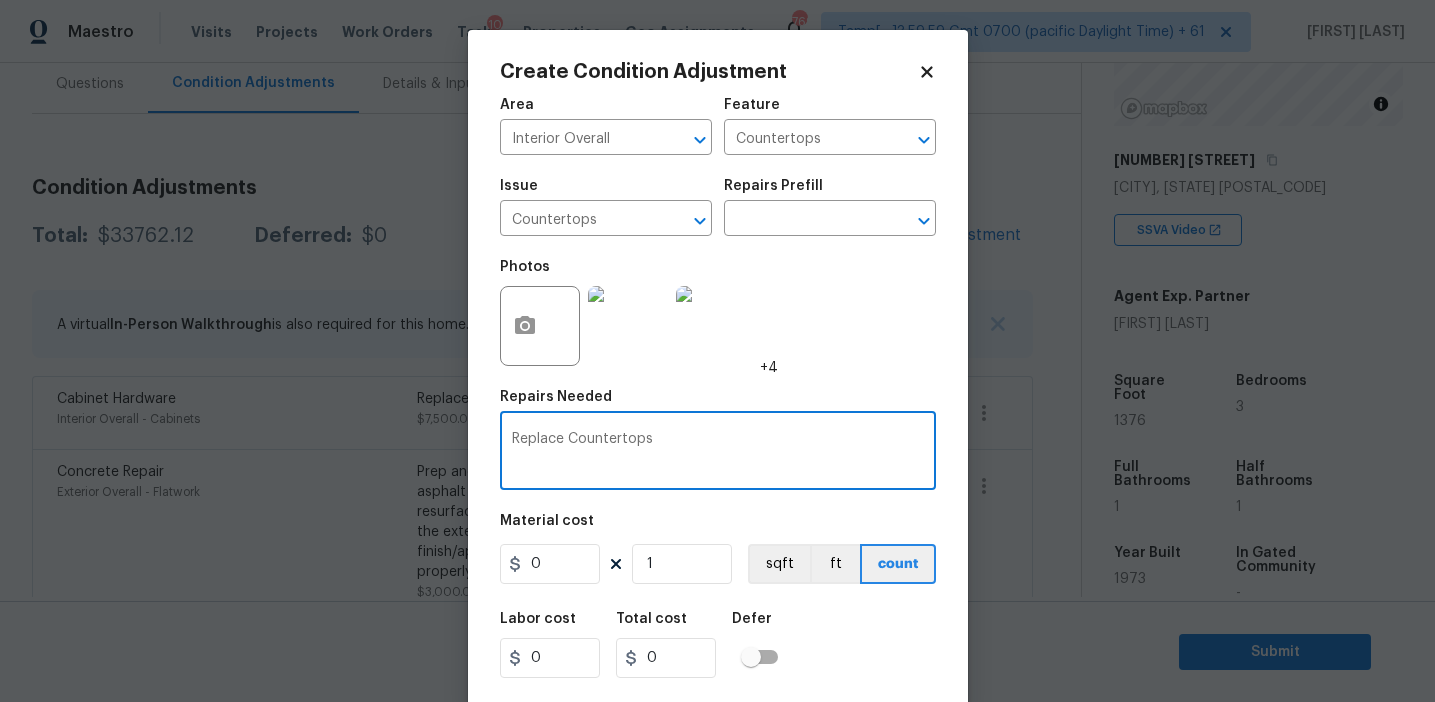 type on "Replace Countertops" 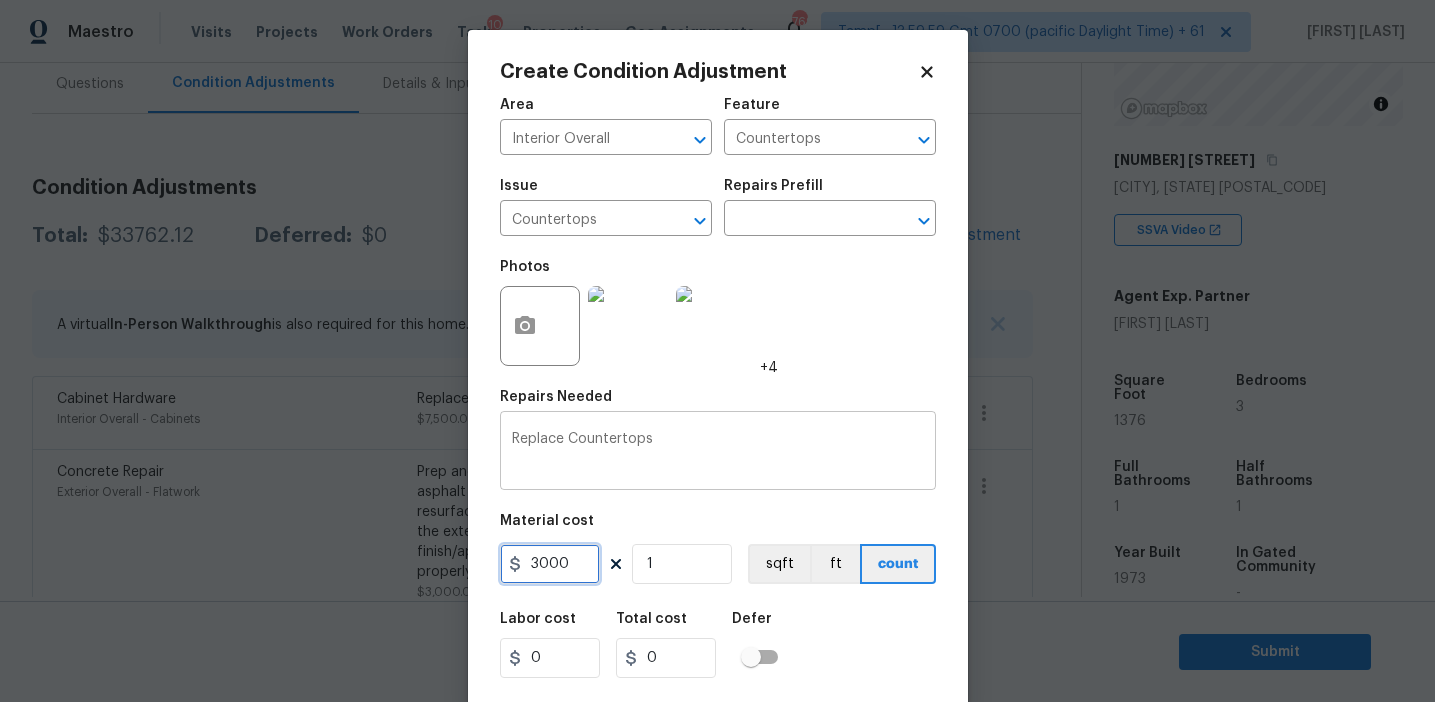 type on "3000" 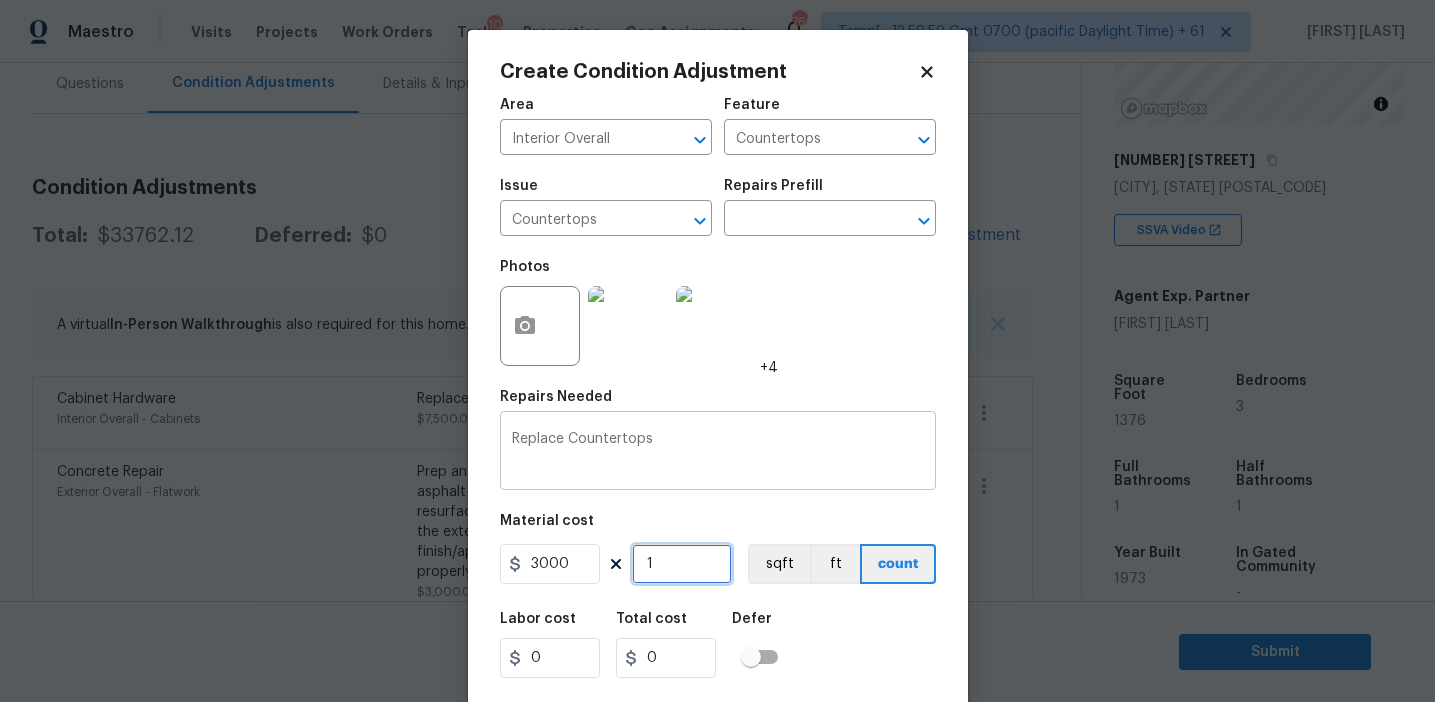 type on "3000" 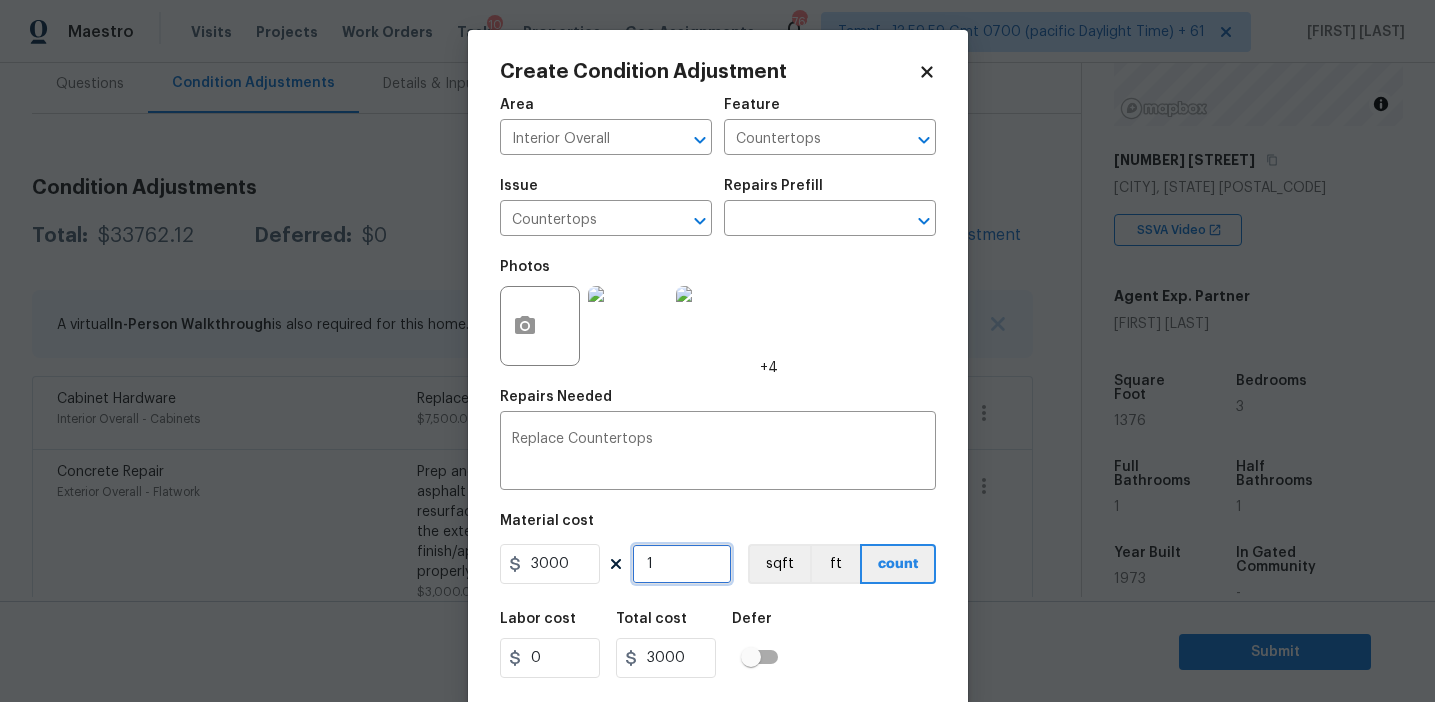 scroll, scrollTop: 45, scrollLeft: 0, axis: vertical 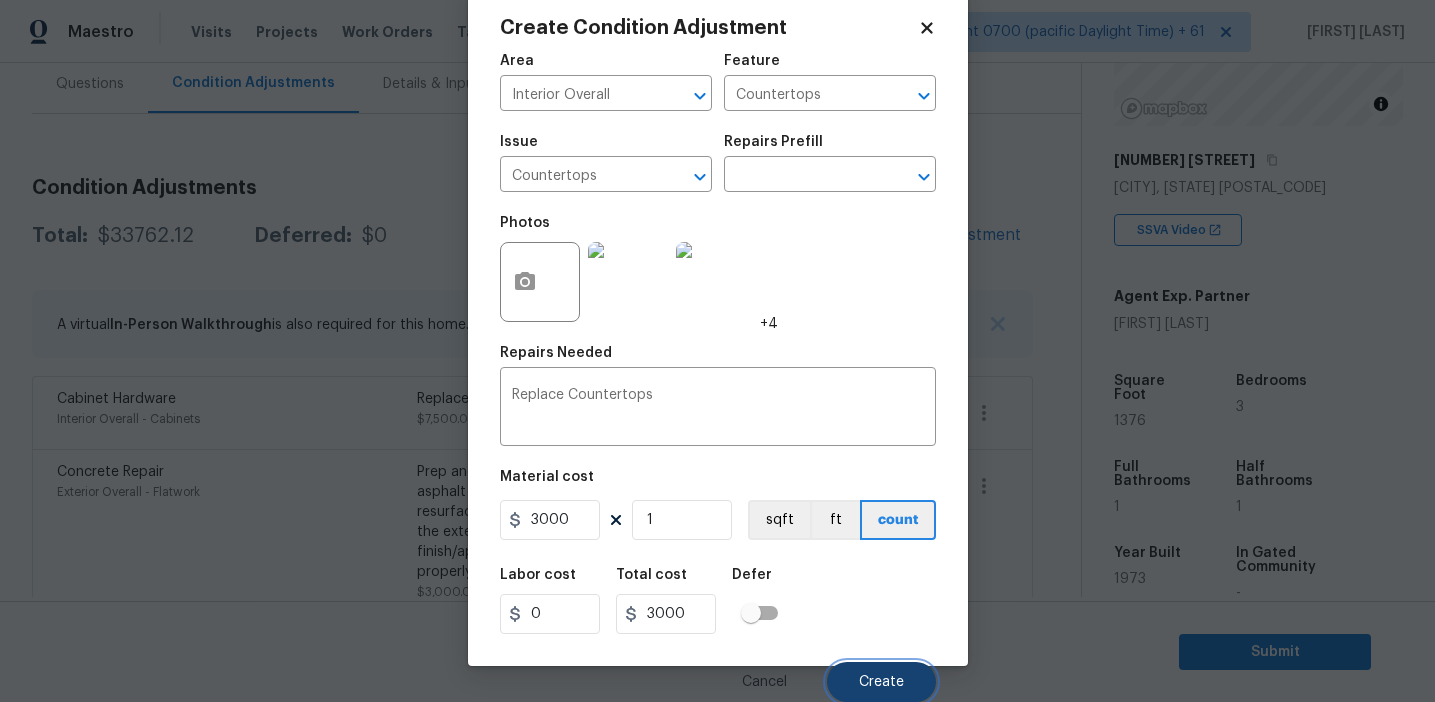 click on "Create" at bounding box center (881, 682) 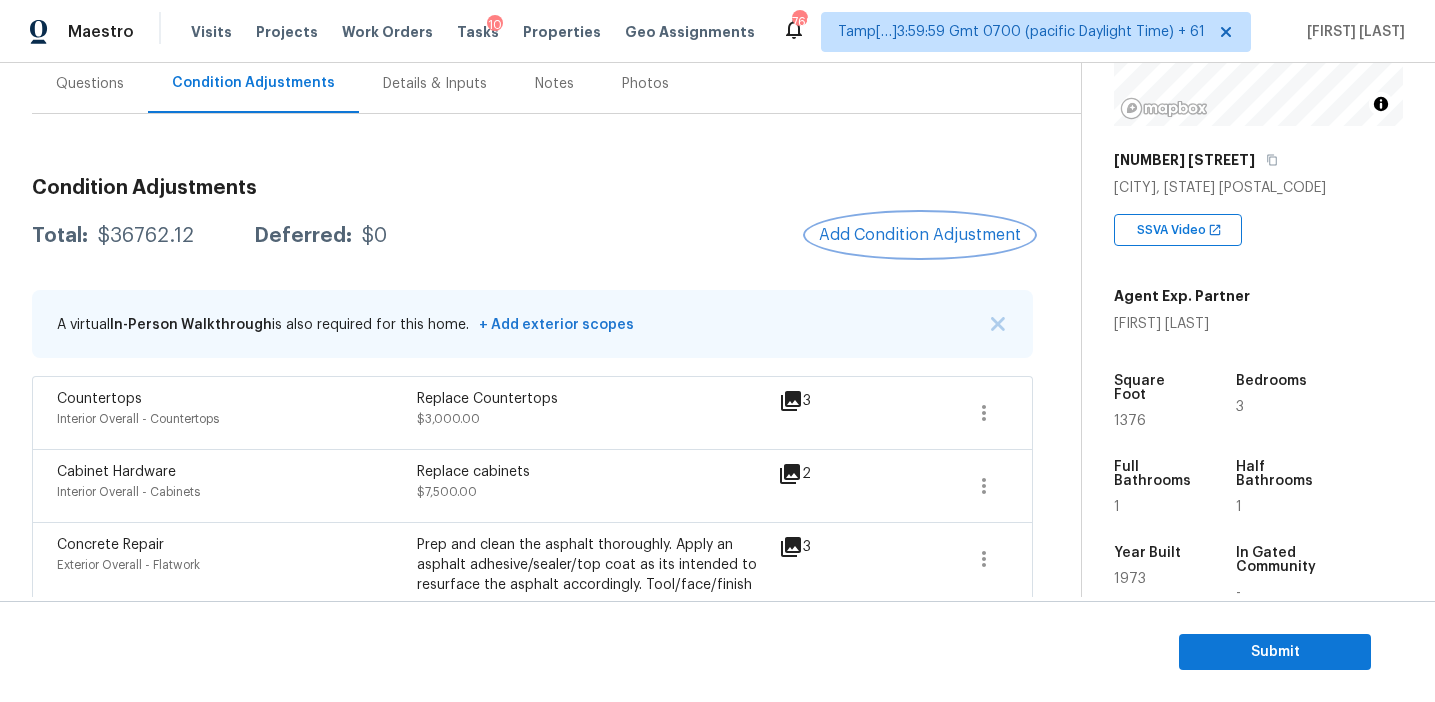 scroll, scrollTop: 0, scrollLeft: 0, axis: both 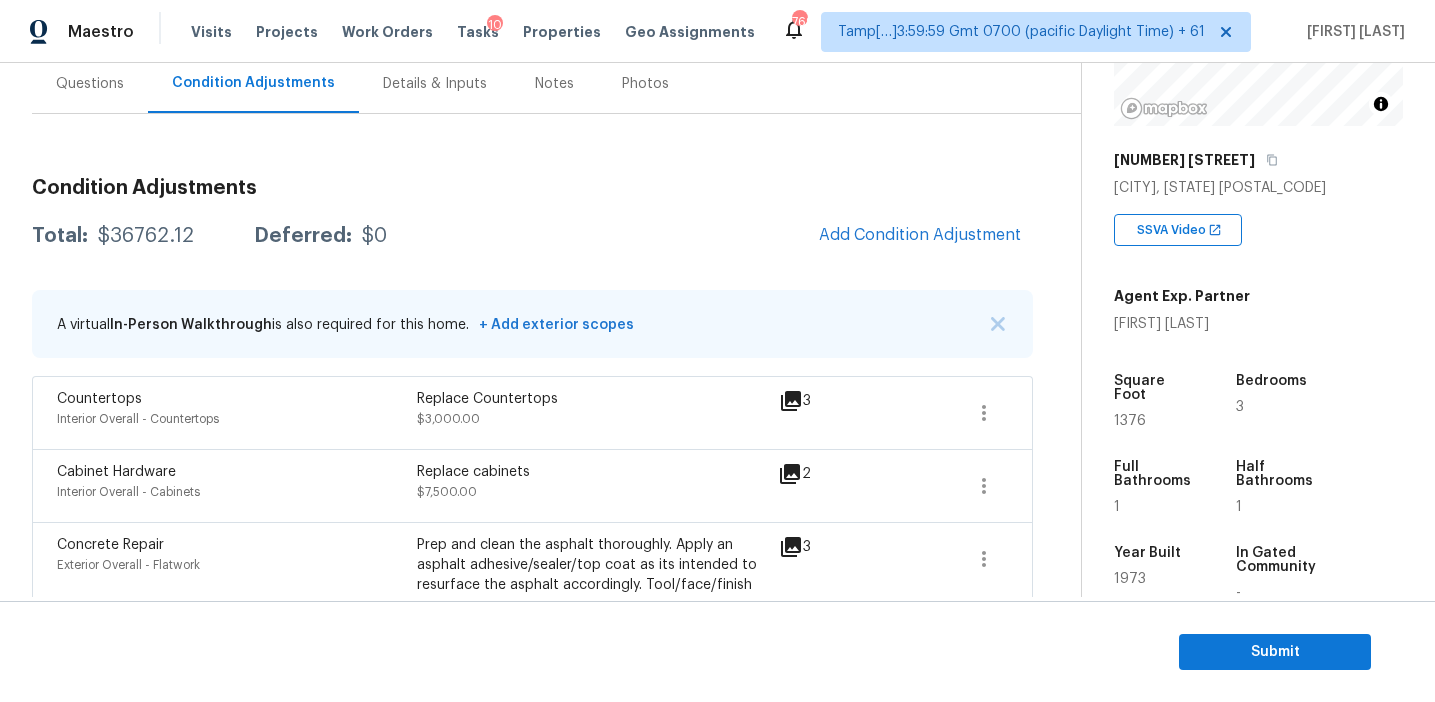 click on "Total:  $36762.12 Deferred:  $0 Add Condition Adjustment" at bounding box center (532, 236) 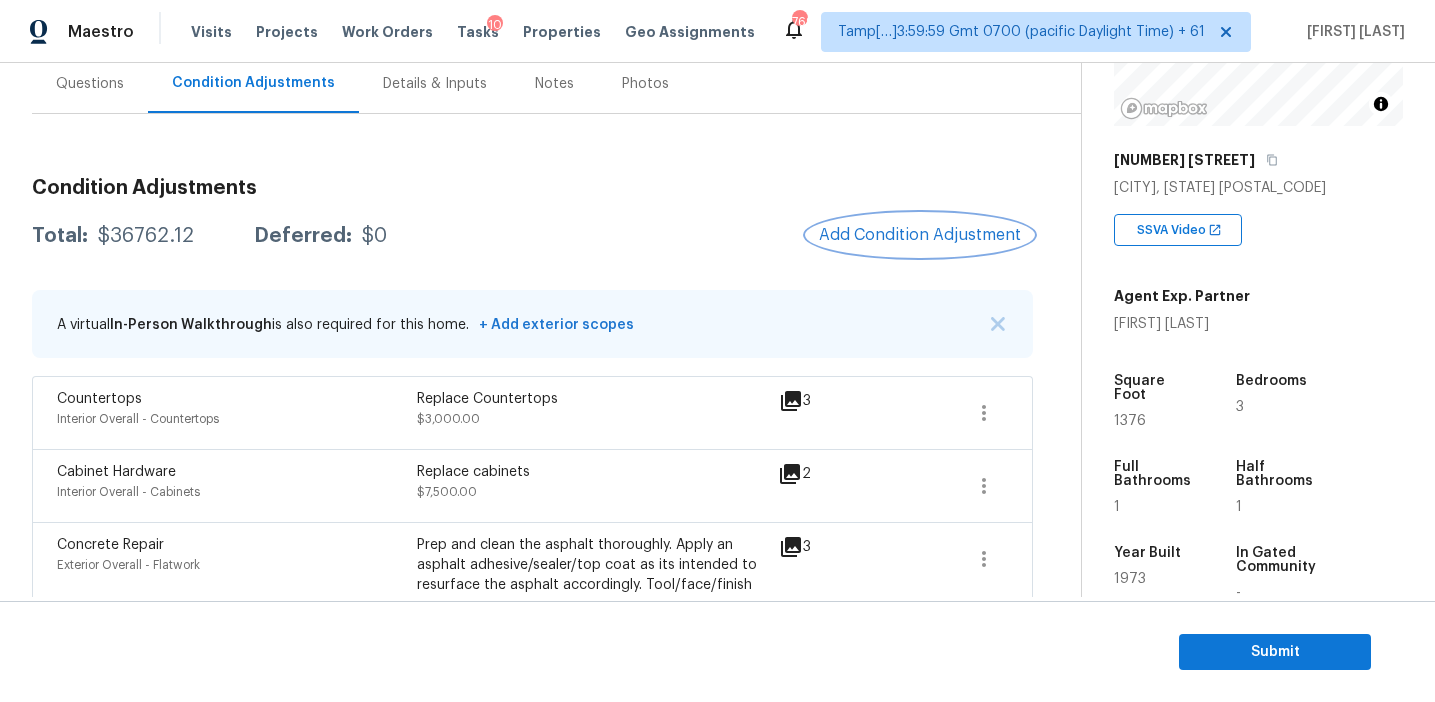 click on "Add Condition Adjustment" at bounding box center [920, 235] 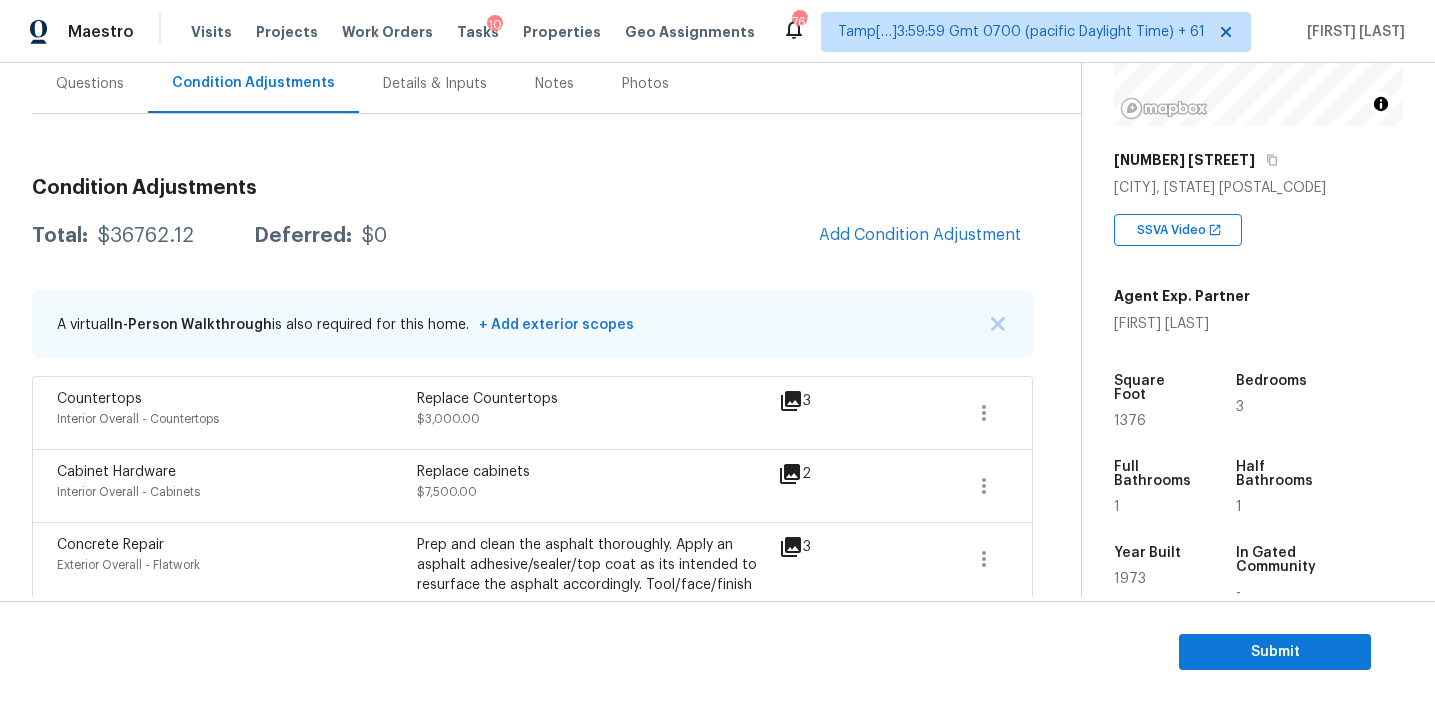 click on "Maestro Visits Projects Work Orders Tasks 10 Properties Geo Assignments 769 Tamp[…]3:59:59 Gmt 0700 (pacific Daylight Time) + 61 [FIRST] [LAST] Back to tasks Condition Scoping - Full Tue, Aug 05 2025 by 7:56 am   [FIRST] [LAST] In-progress Questions Condition Adjustments Details & Inputs Notes Photos Condition Adjustments Total:  $36762.12 Deferred:  $0 Add Condition Adjustment A virtual  In-Person Walkthrough  is also required for this home.   + Add exterior scopes Countertops Interior Overall - Countertops Replace Countertops $3,000.00   3 Cabinet Hardware Interior Overall - Cabinets Replace cabinets $7,500.00   2 Concrete Repair Exterior Overall - Flatwork Prep and clean the asphalt thoroughly. Apply an asphalt adhesive/sealer/top coat as its intended to resurface the asphalt accordingly. Tool/face/finish the exterior of the asphalt to make for a professional finish/application, haul away and dispose of all debris properly. $3,000.00   3 Decks and Patios Exterior Overall - Decking Decking repairs $5,000.00" at bounding box center [717, 351] 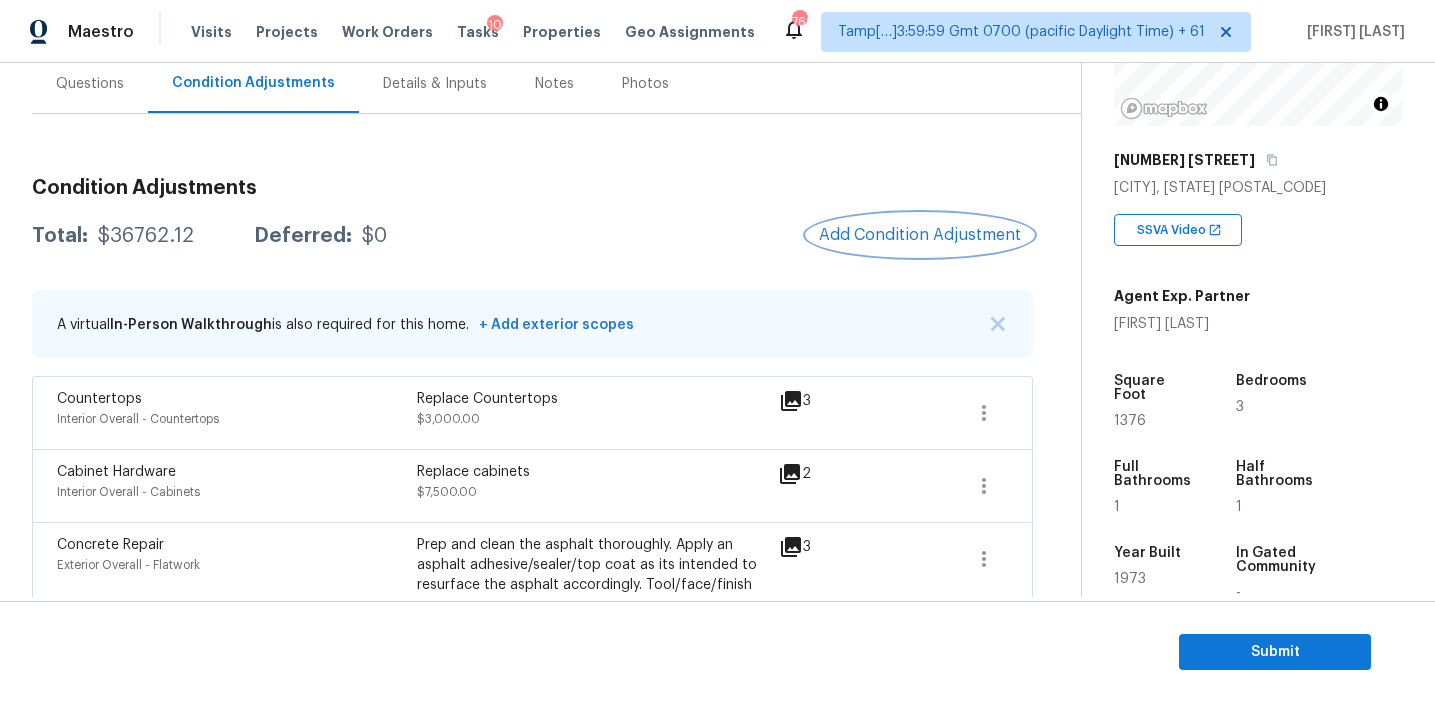 click on "Add Condition Adjustment" at bounding box center (920, 235) 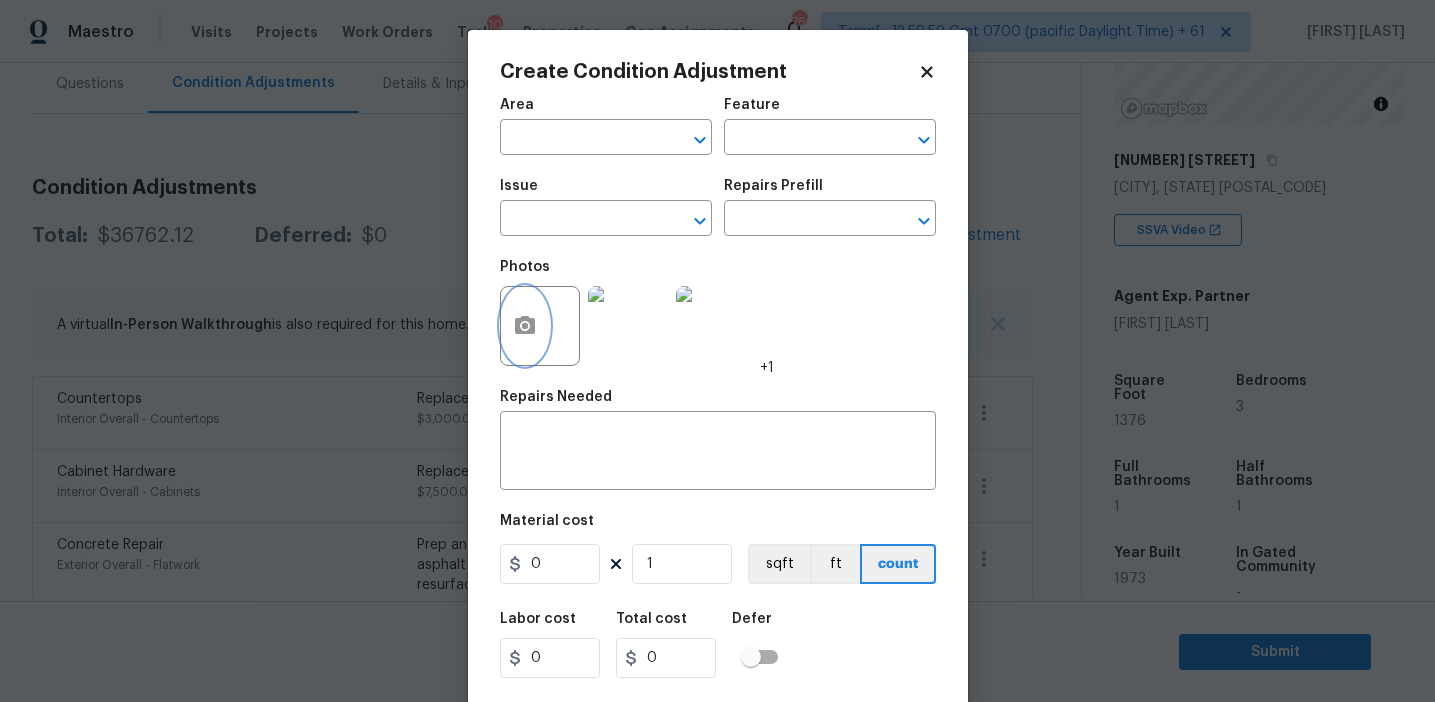 click 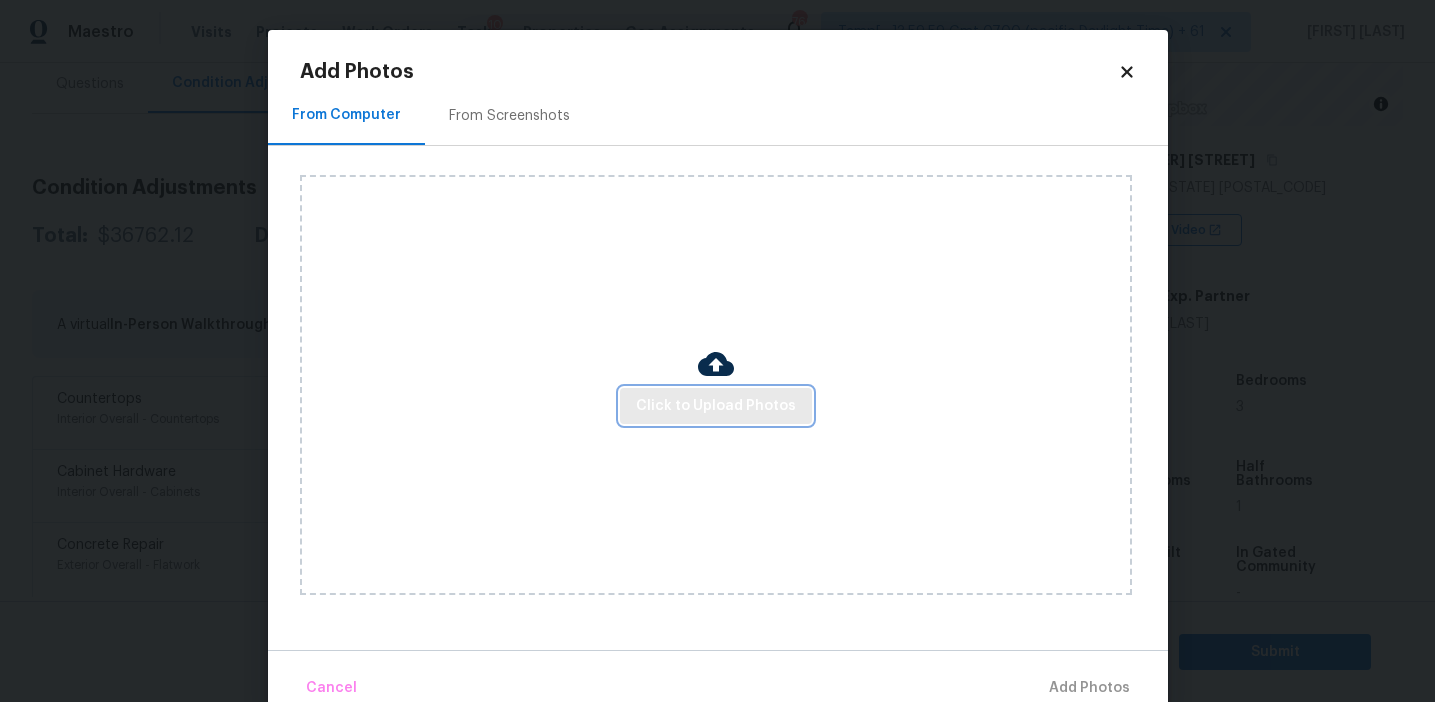 click on "Click to Upload Photos" at bounding box center [716, 406] 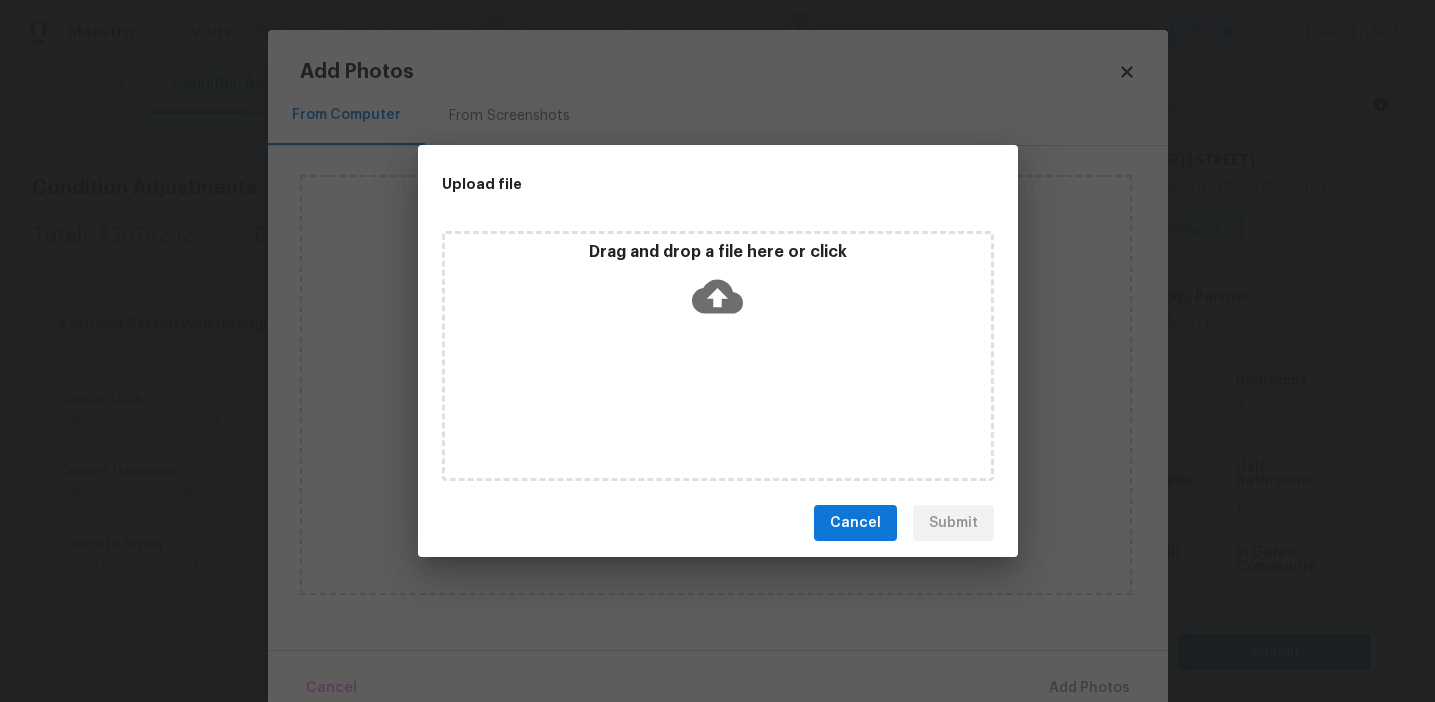 click 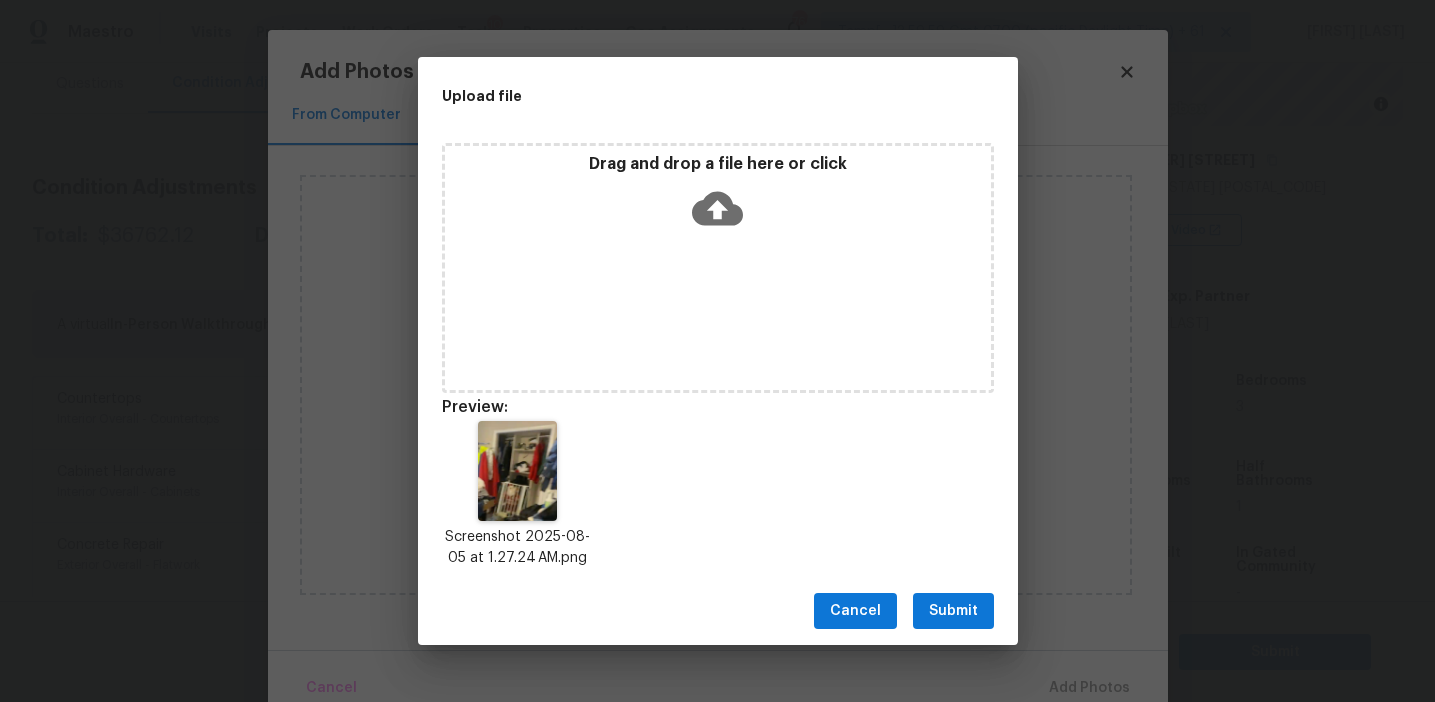 click on "Submit" at bounding box center [953, 611] 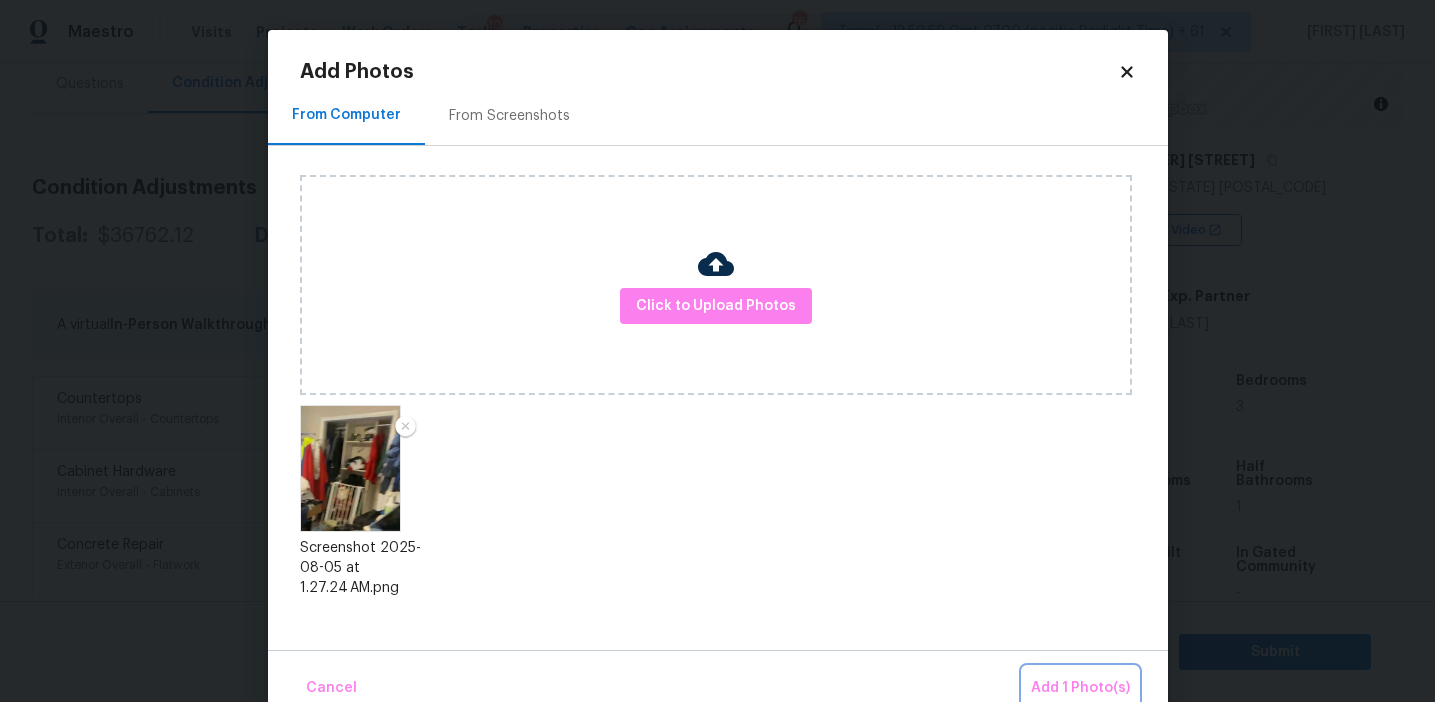 click on "Add 1 Photo(s)" at bounding box center [1080, 688] 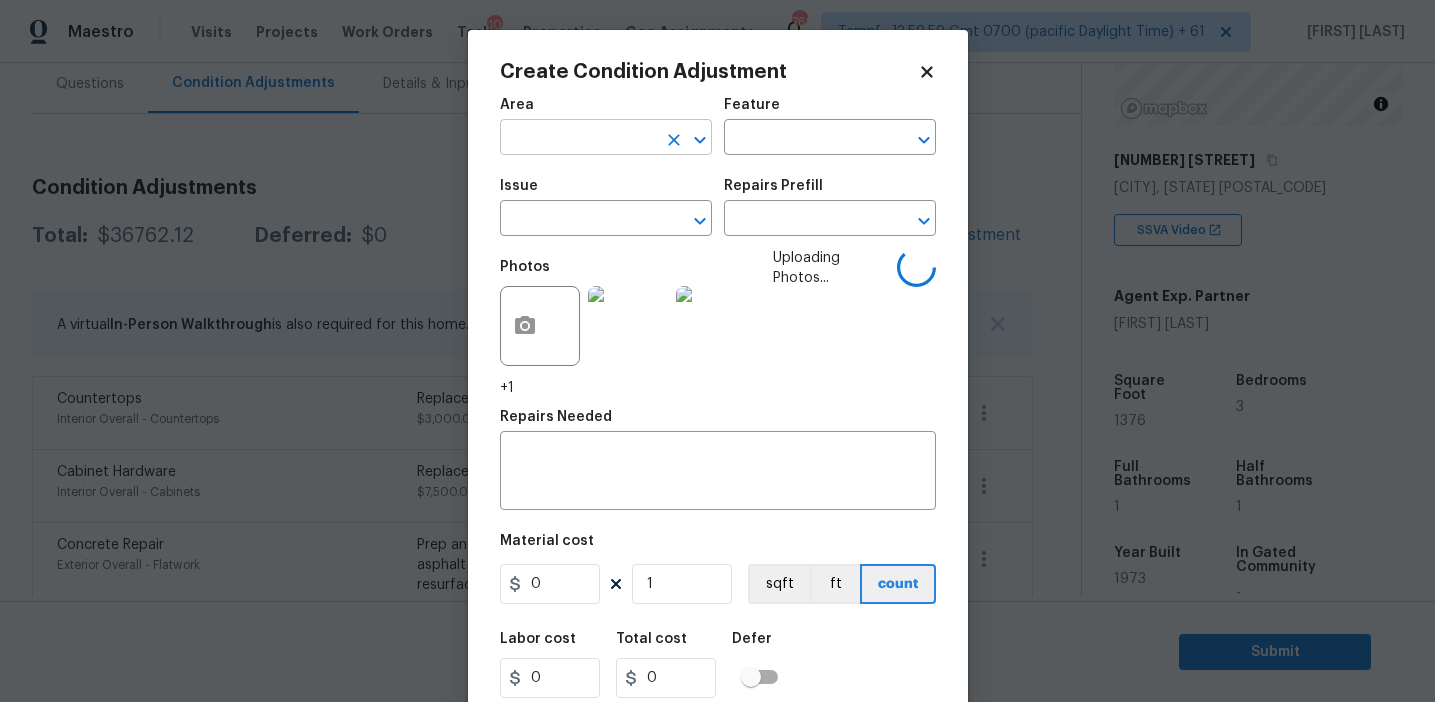 click at bounding box center (578, 139) 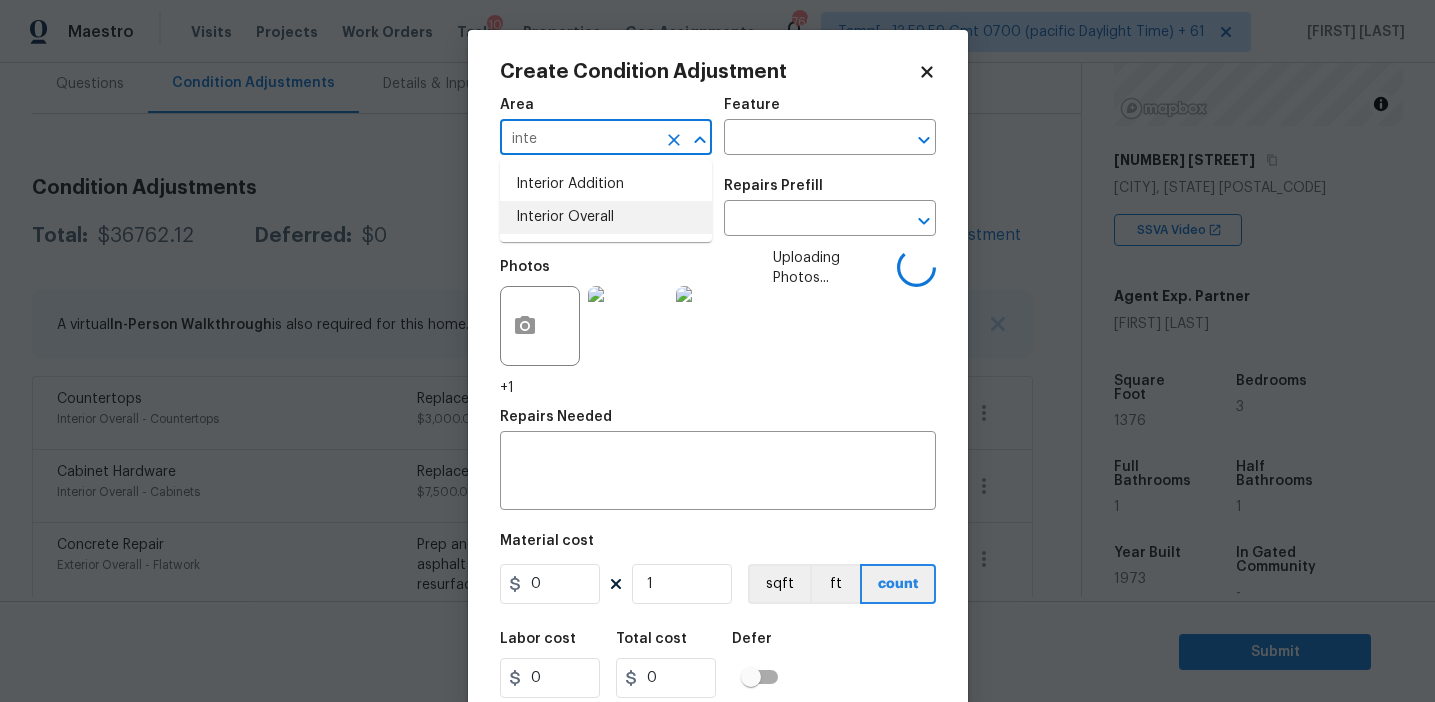 click on "Interior Overall" at bounding box center [606, 217] 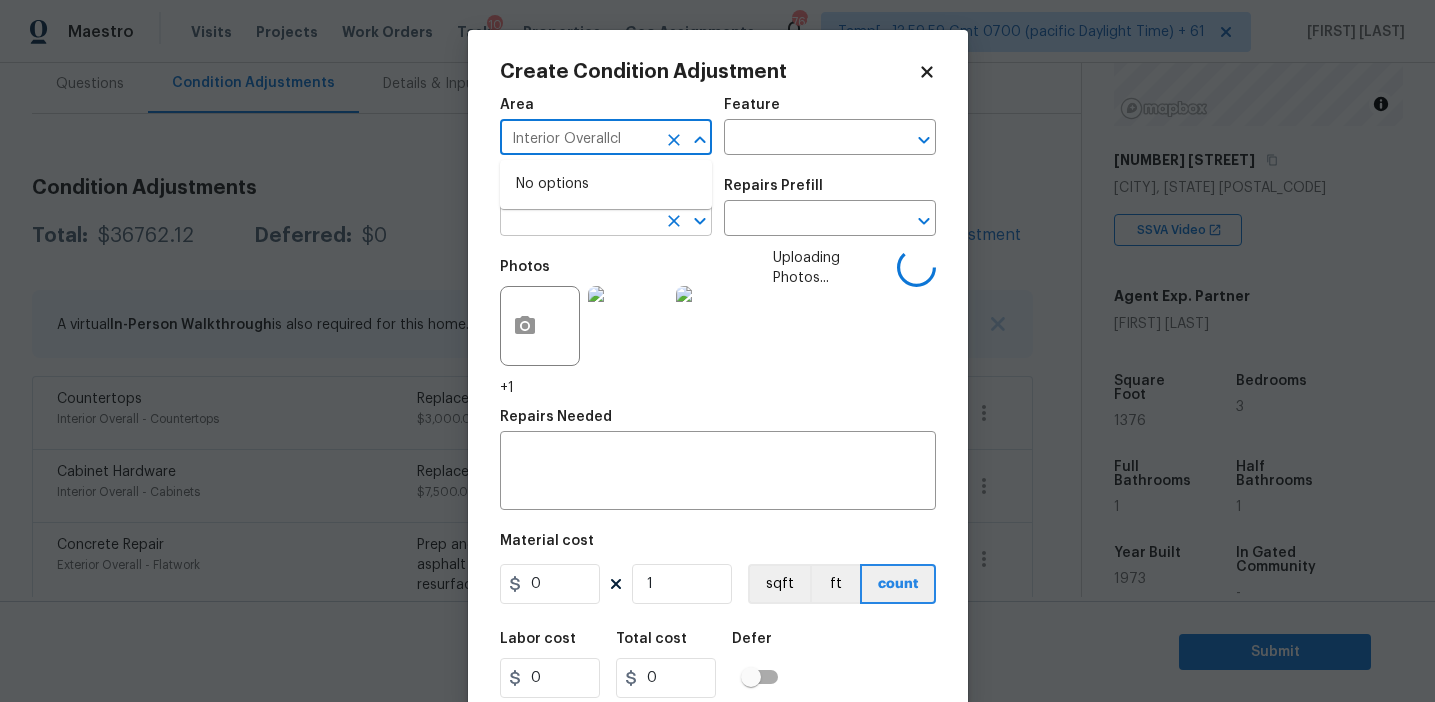 type on "Interior Overall" 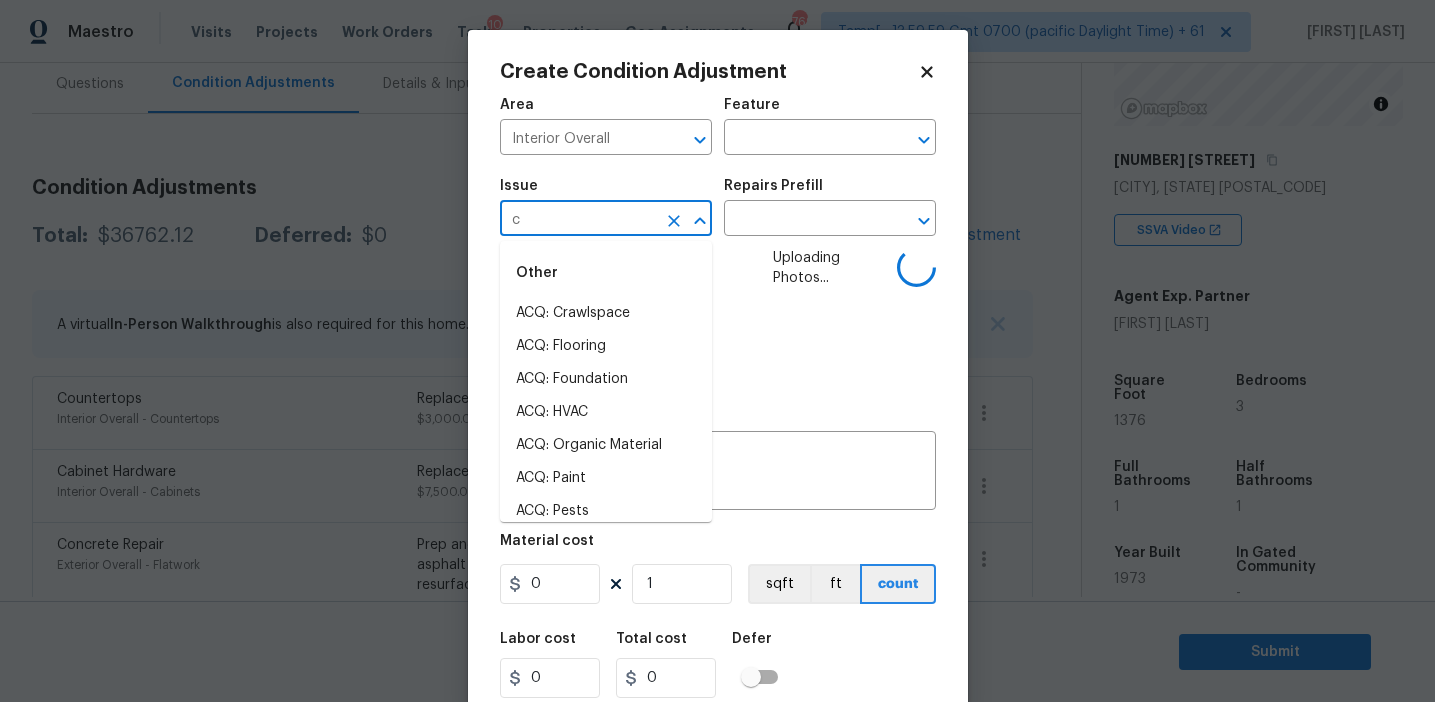 type on "cl" 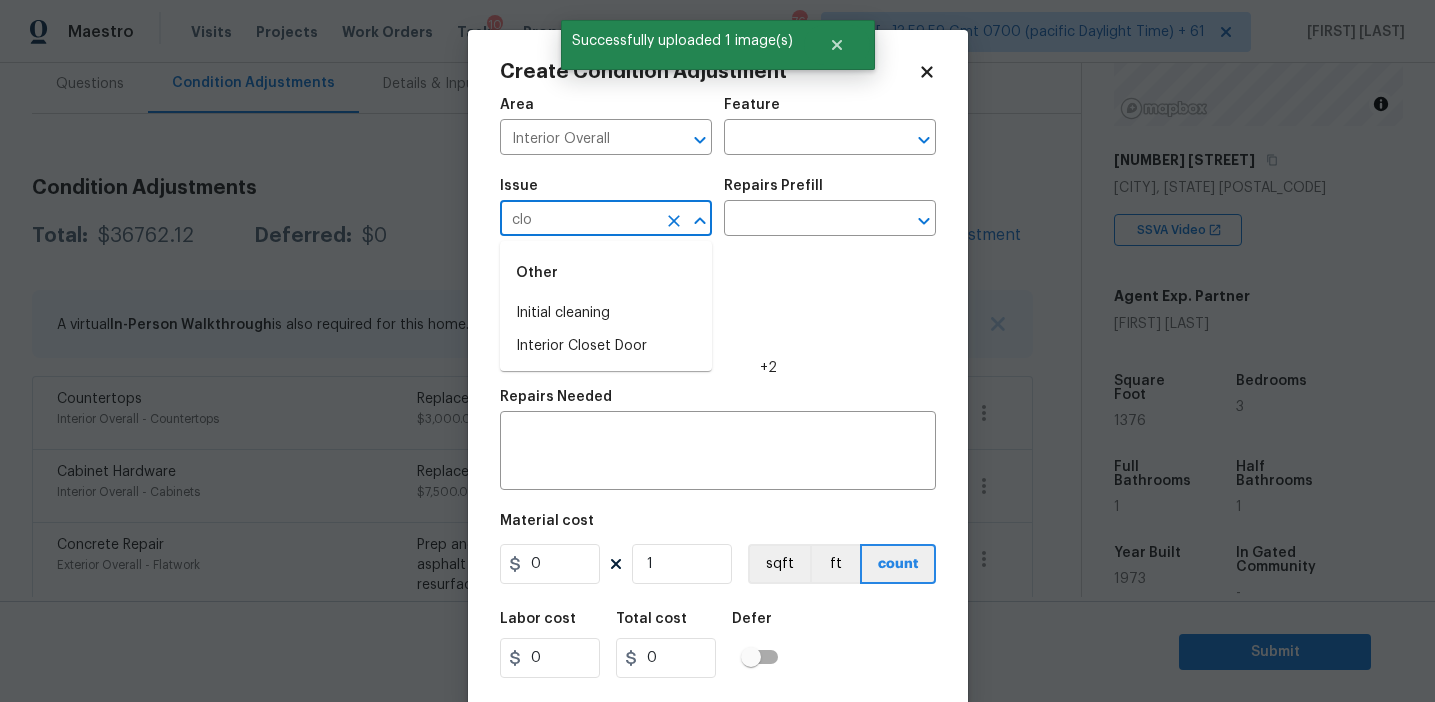 type on "clos" 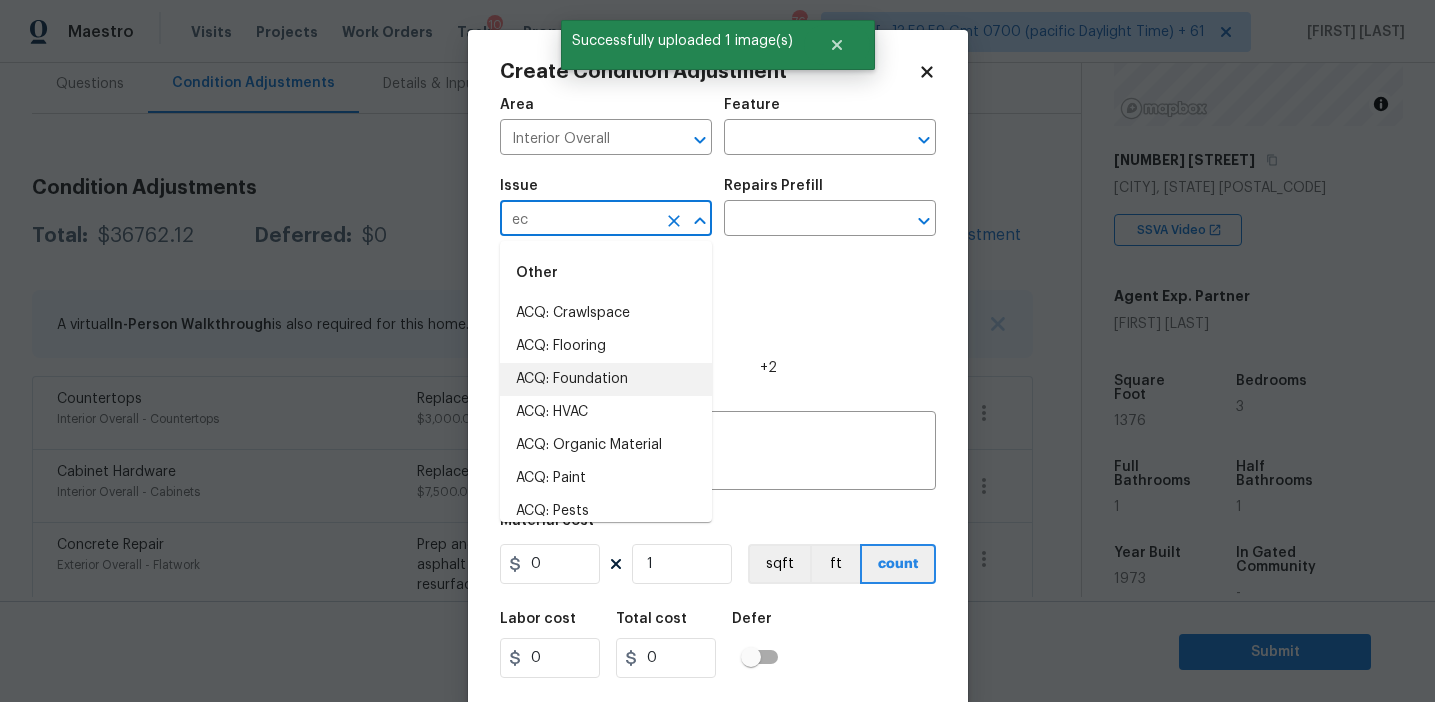 type on "e" 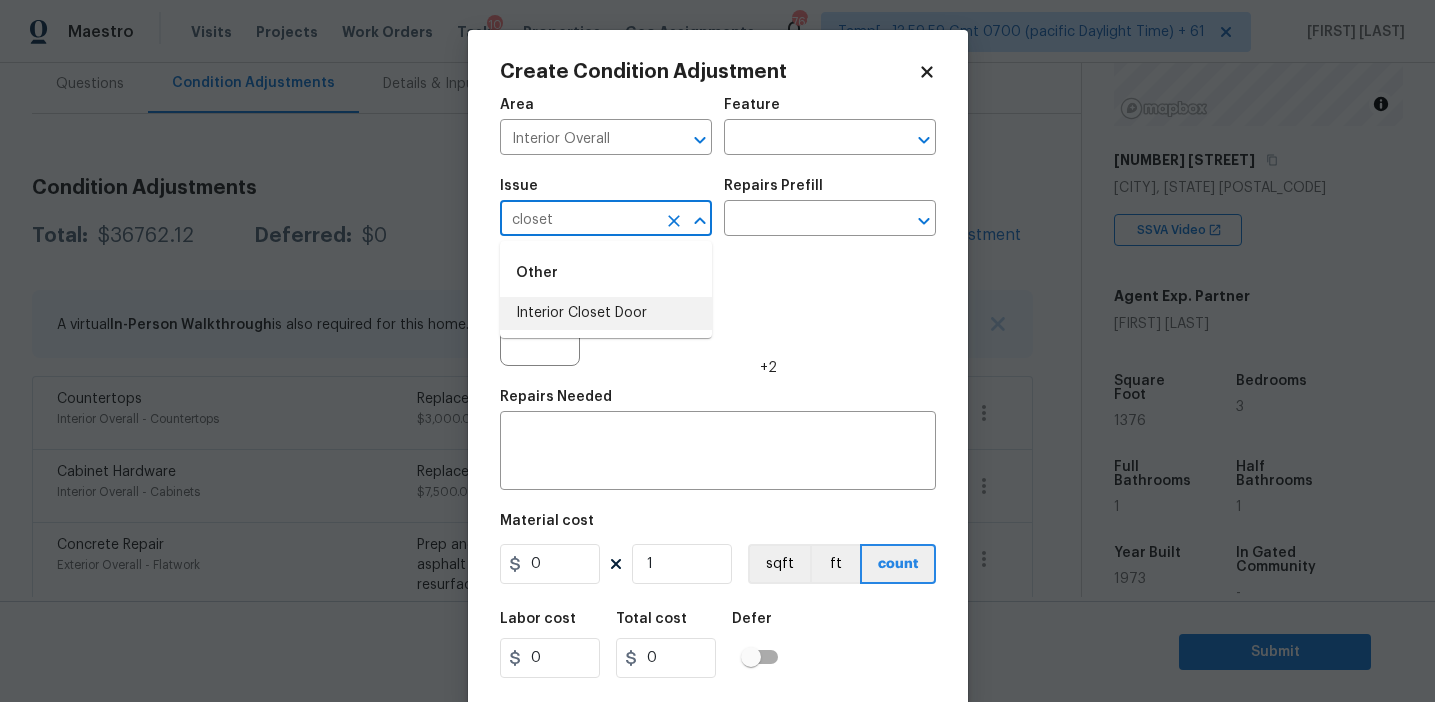 click on "Interior Closet Door" at bounding box center [606, 313] 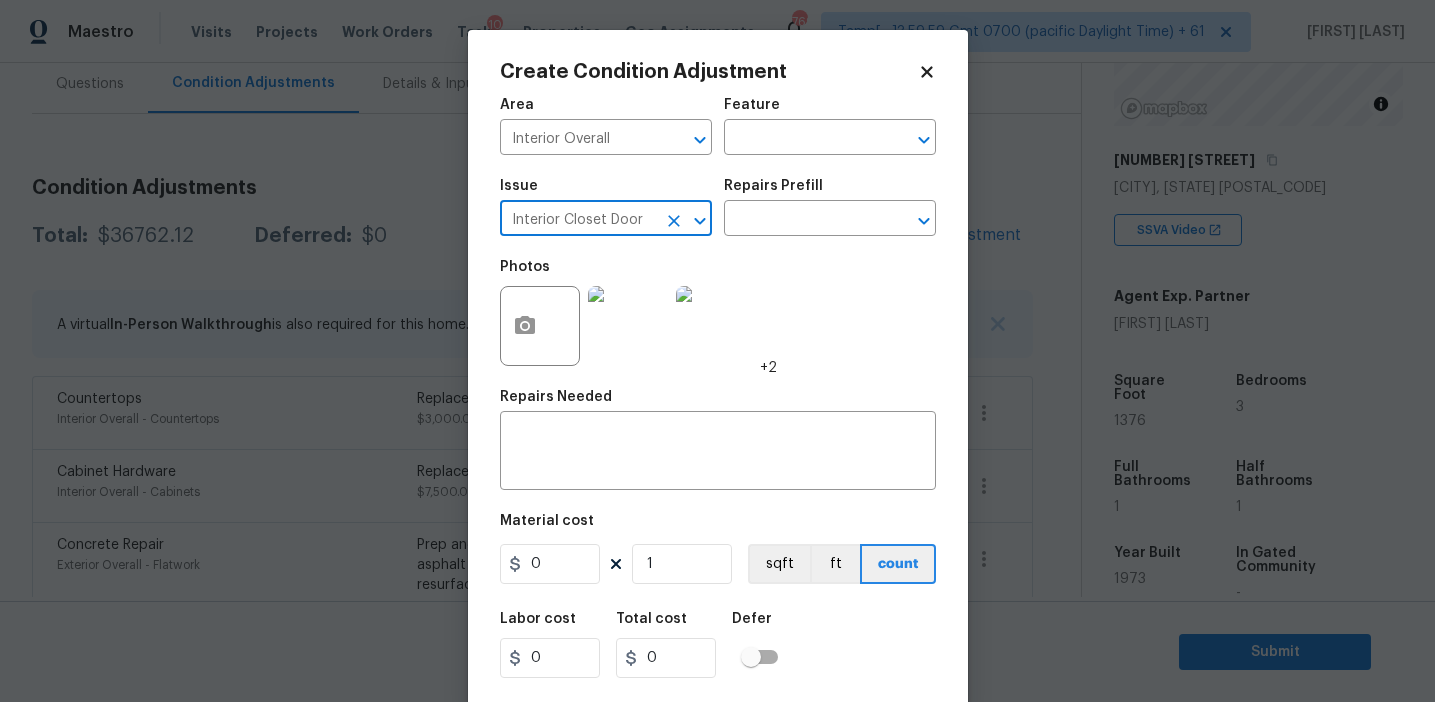 type on "Interior Closet Door" 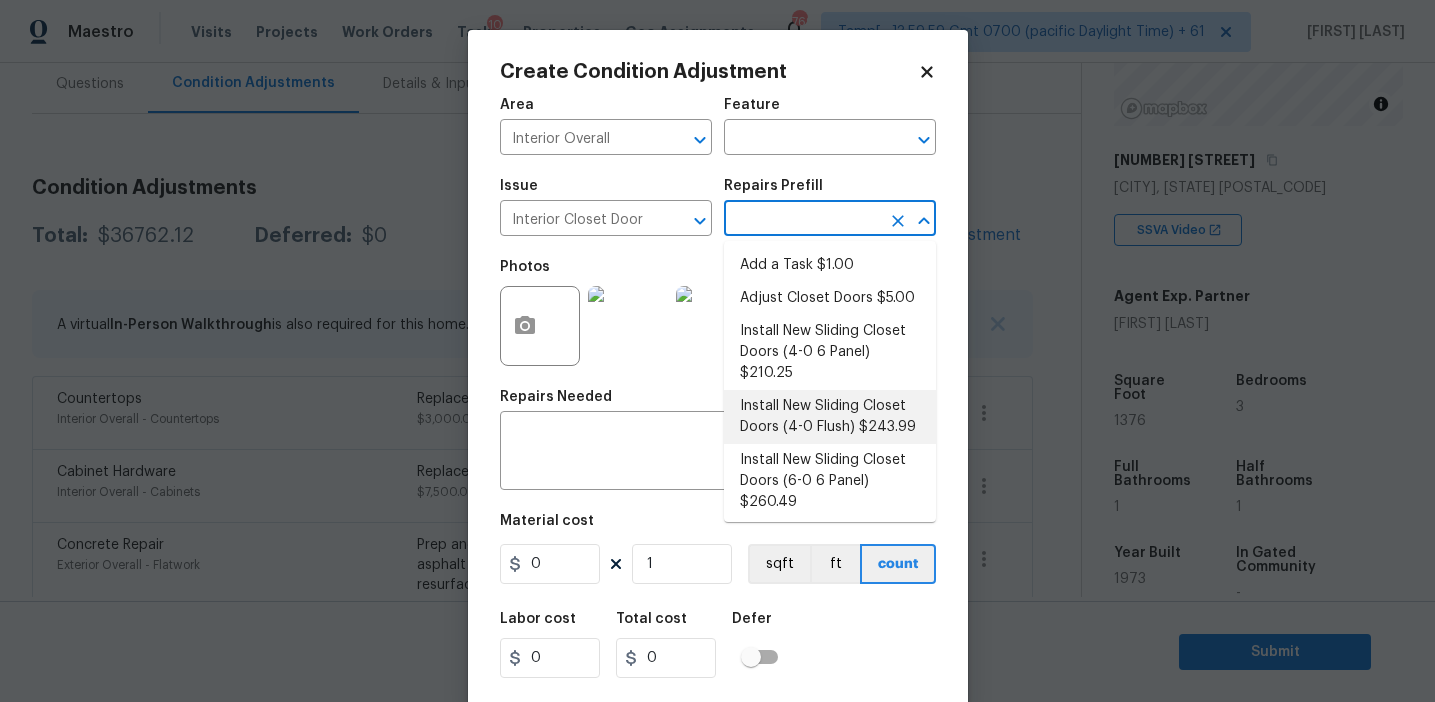 click on "Install New Sliding Closet Doors (4-0 Flush) $243.99" at bounding box center (830, 417) 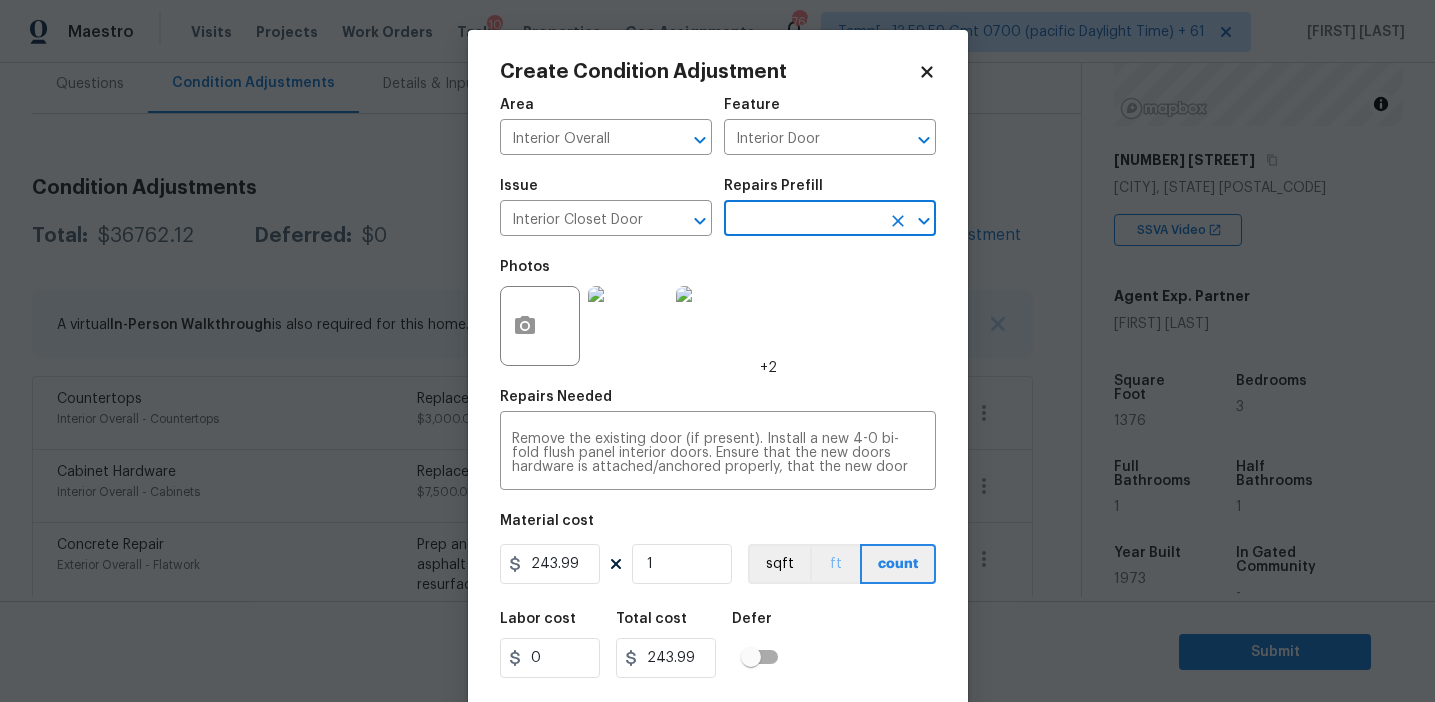 scroll, scrollTop: 45, scrollLeft: 0, axis: vertical 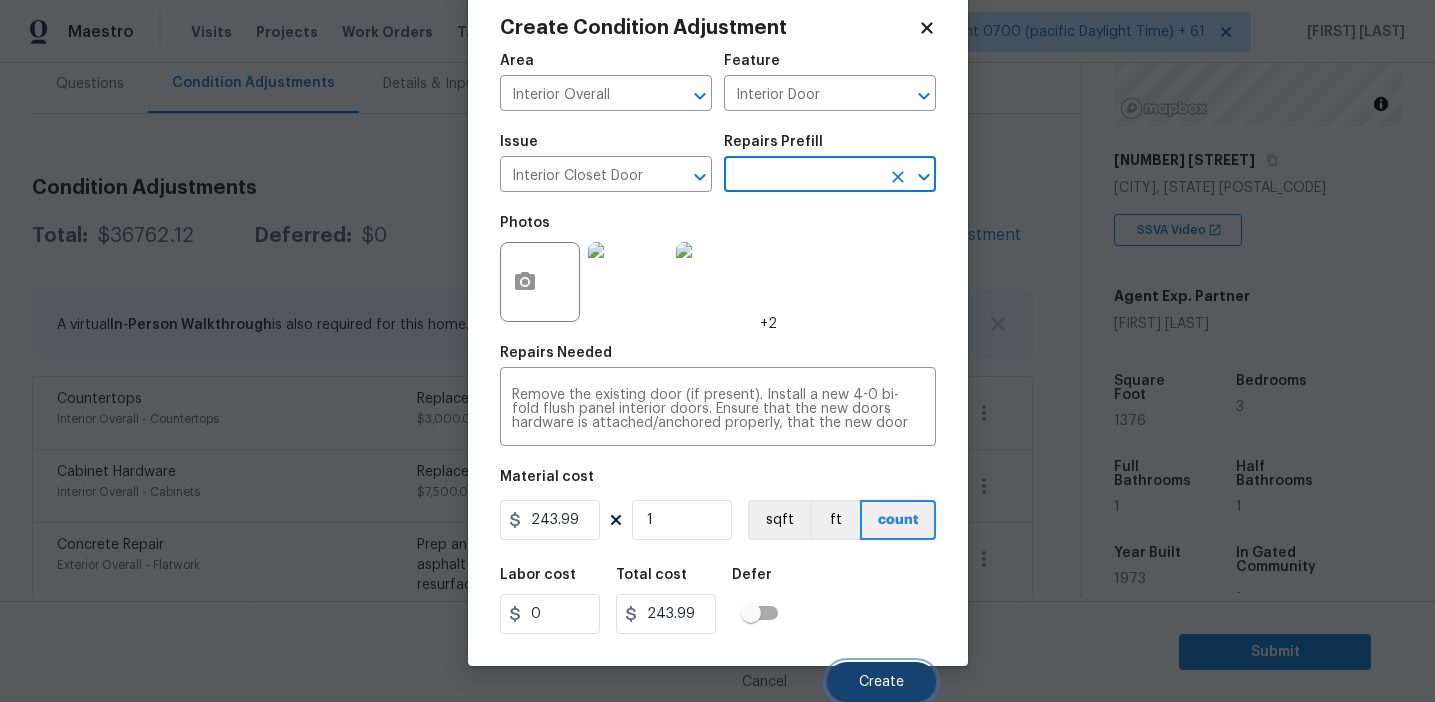 click on "Create" at bounding box center [881, 682] 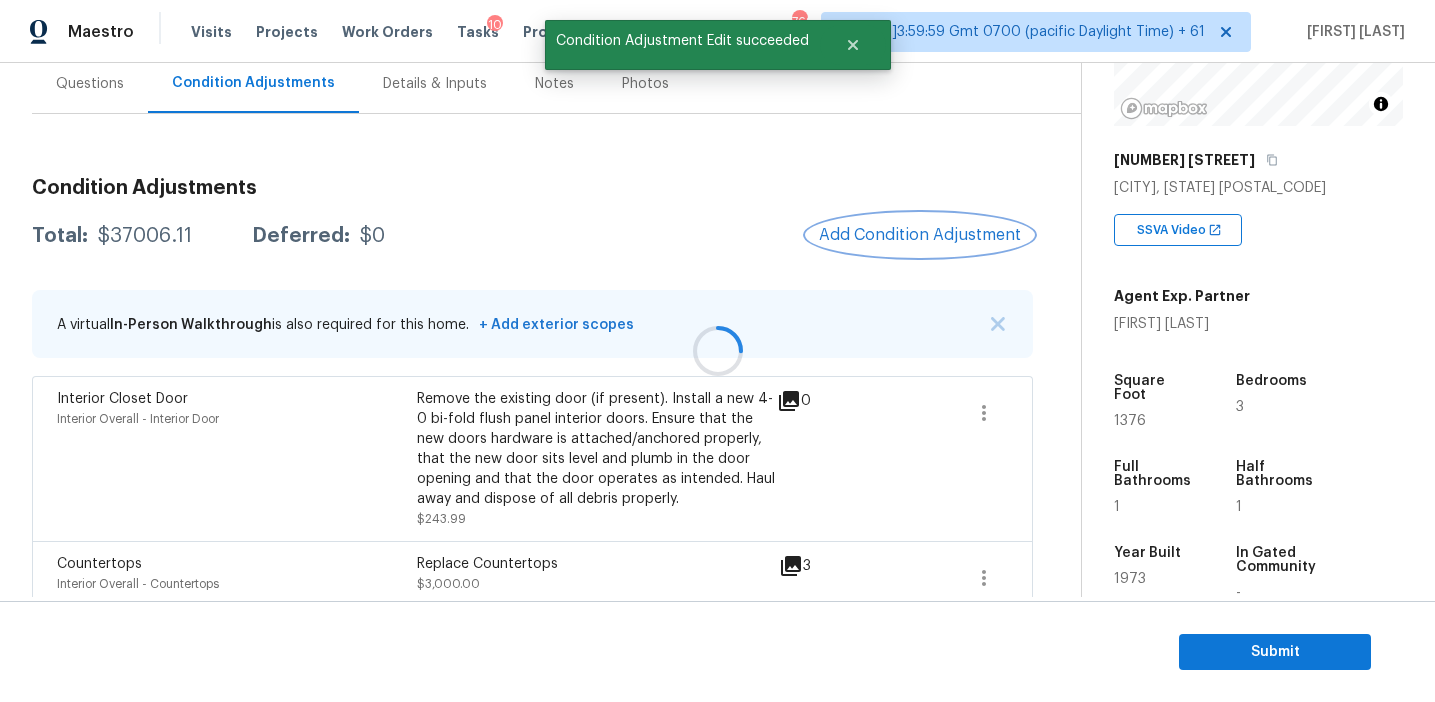 scroll, scrollTop: 0, scrollLeft: 0, axis: both 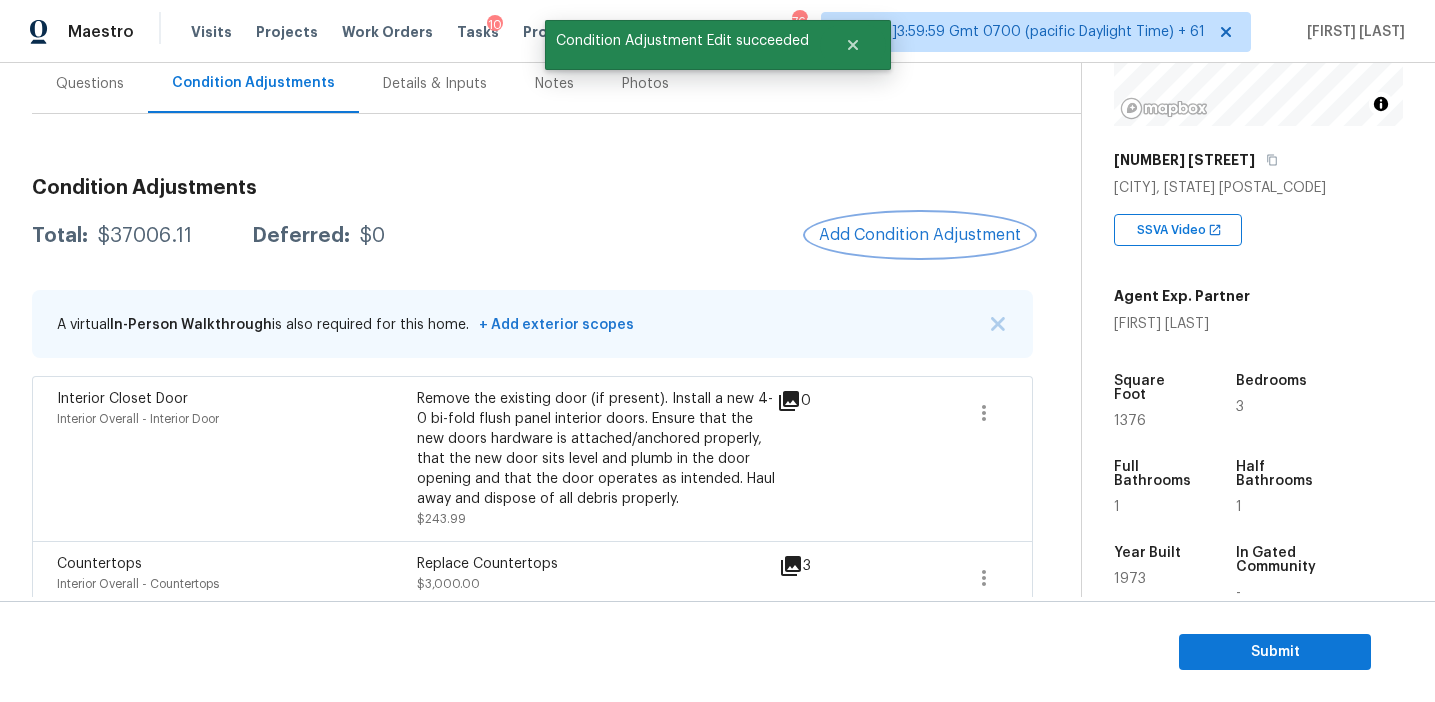 click on "Add Condition Adjustment" at bounding box center (920, 235) 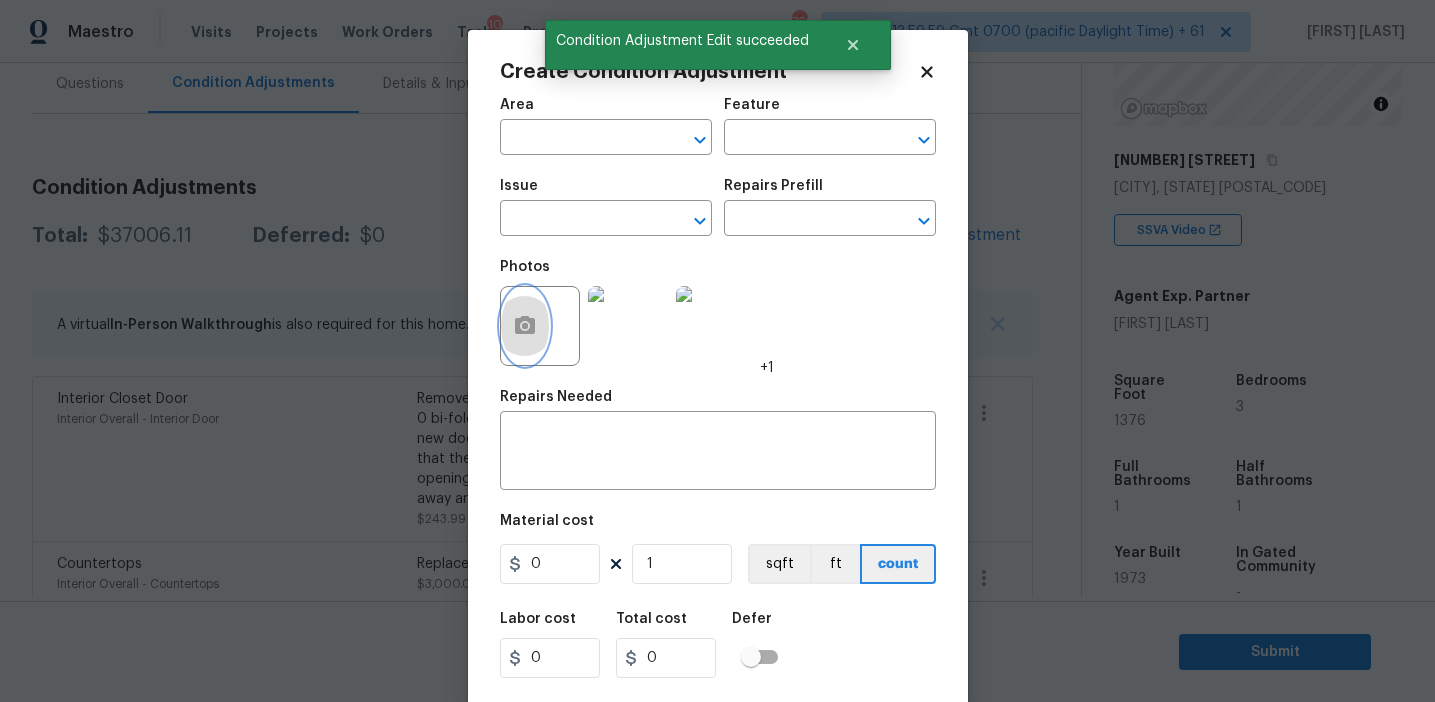 click 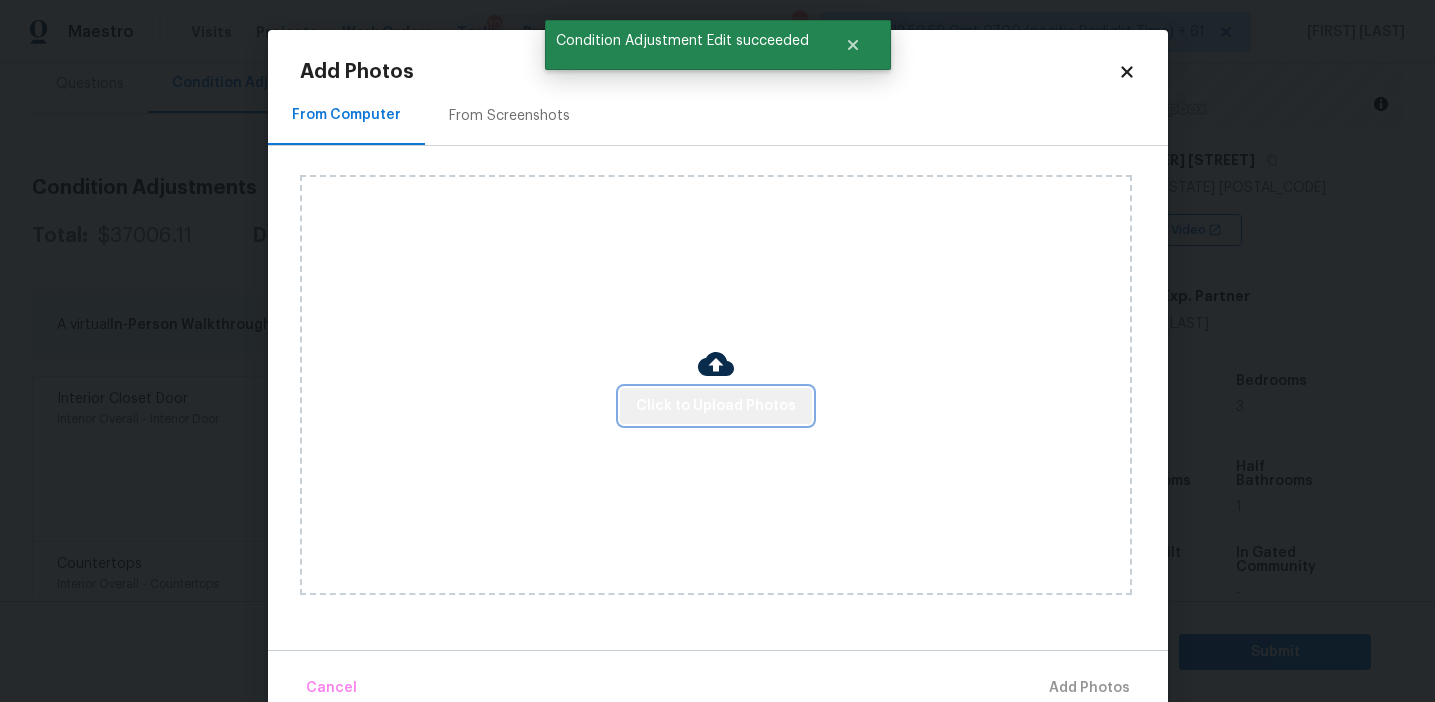 click on "Click to Upload Photos" at bounding box center (716, 406) 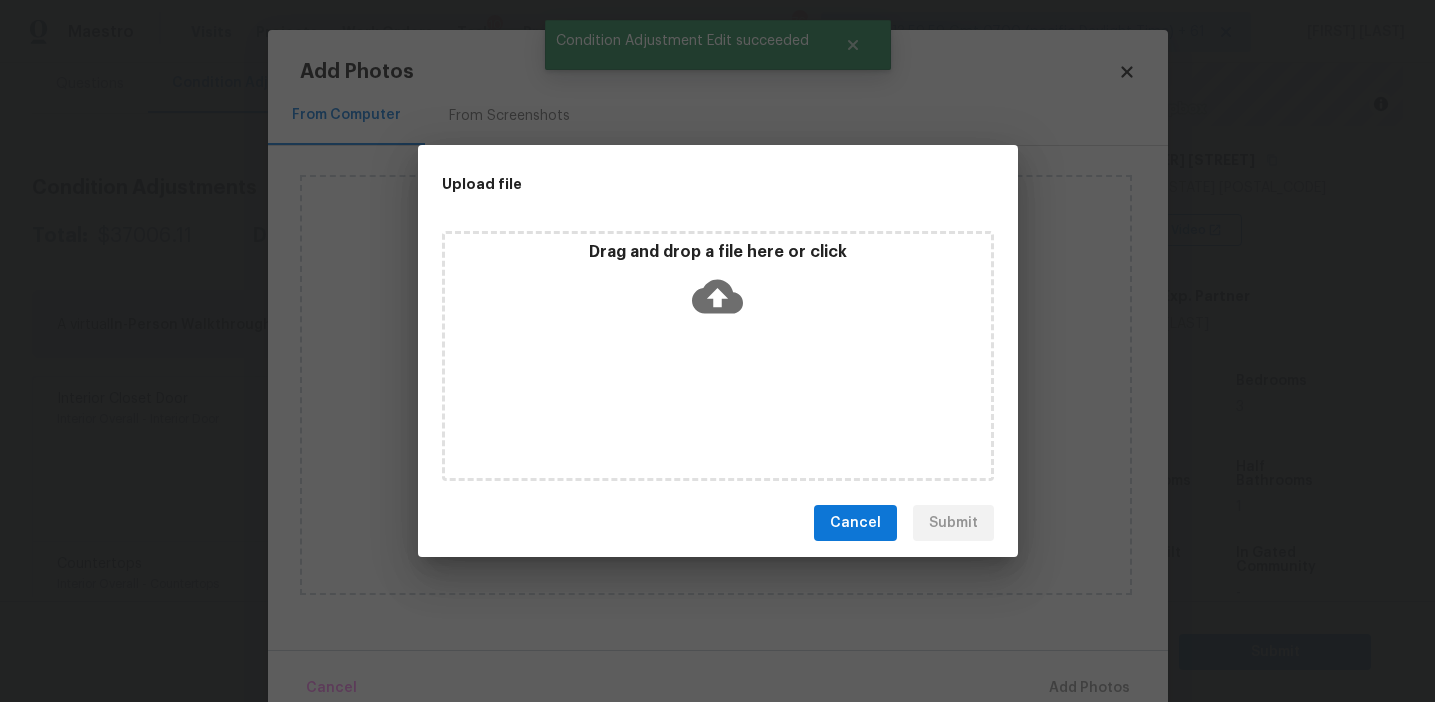 click on "Drag and drop a file here or click" at bounding box center [718, 285] 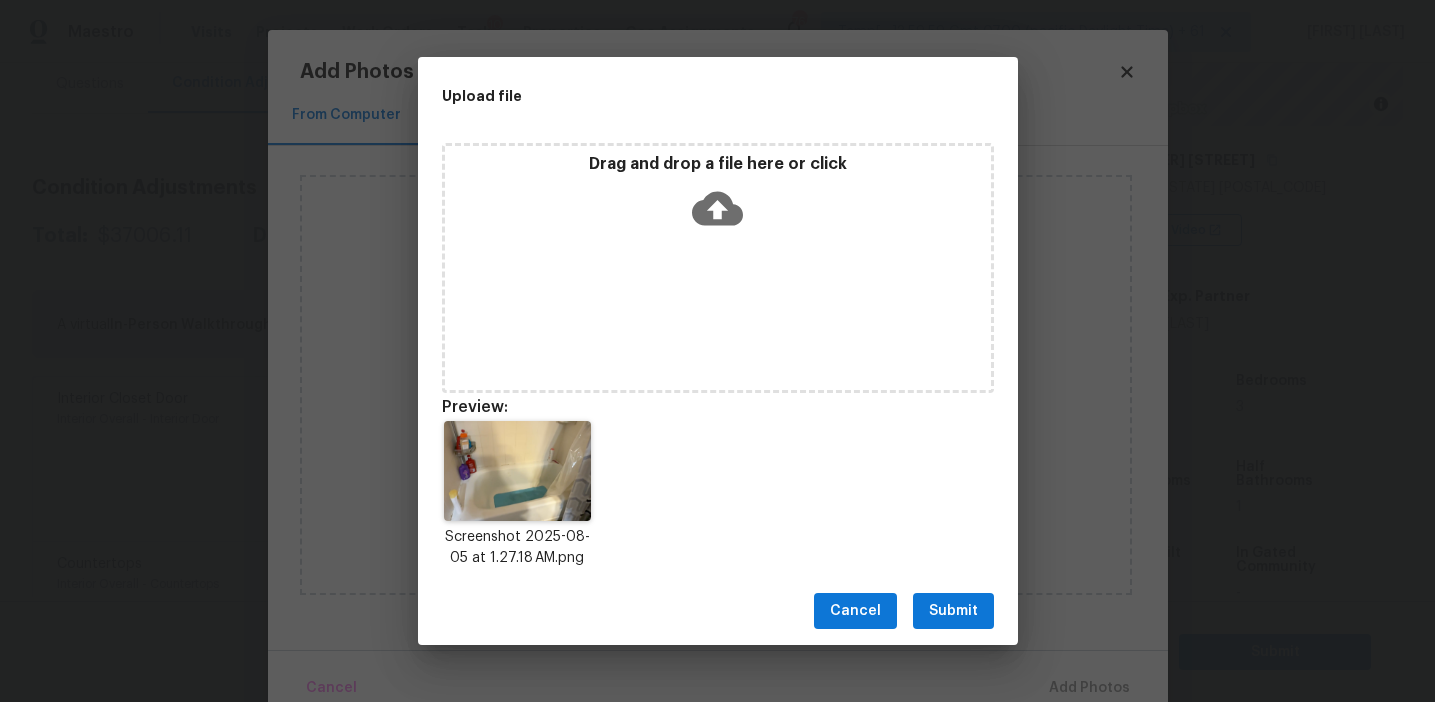 click on "Submit" at bounding box center [953, 611] 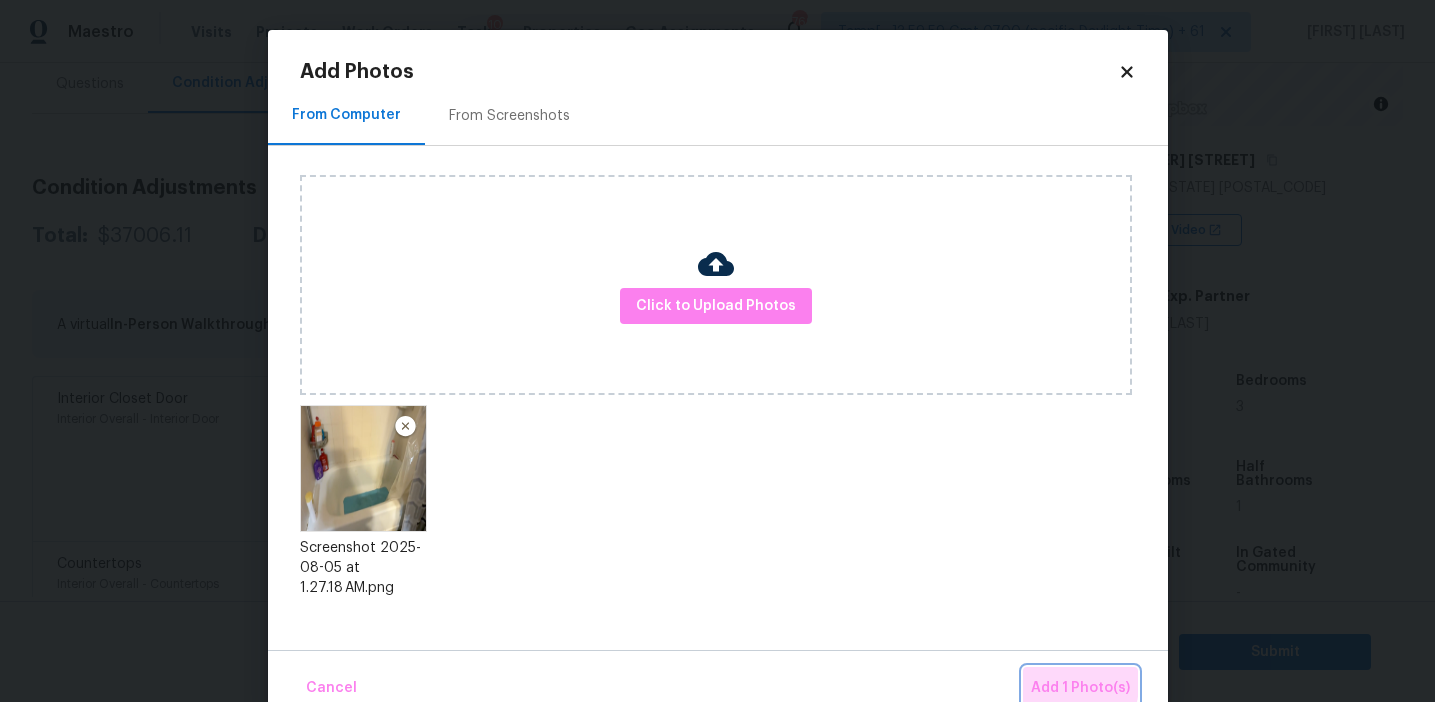 click on "Add 1 Photo(s)" at bounding box center [1080, 688] 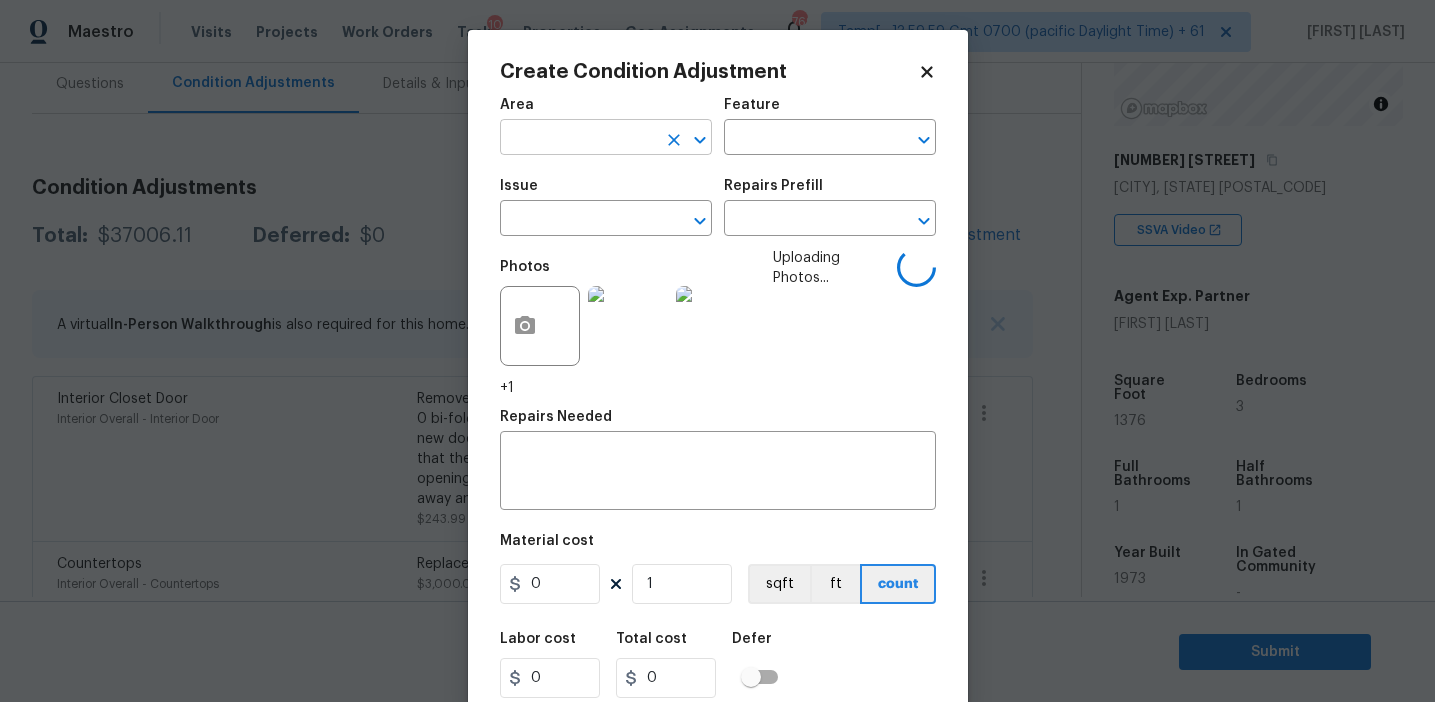 click at bounding box center [578, 139] 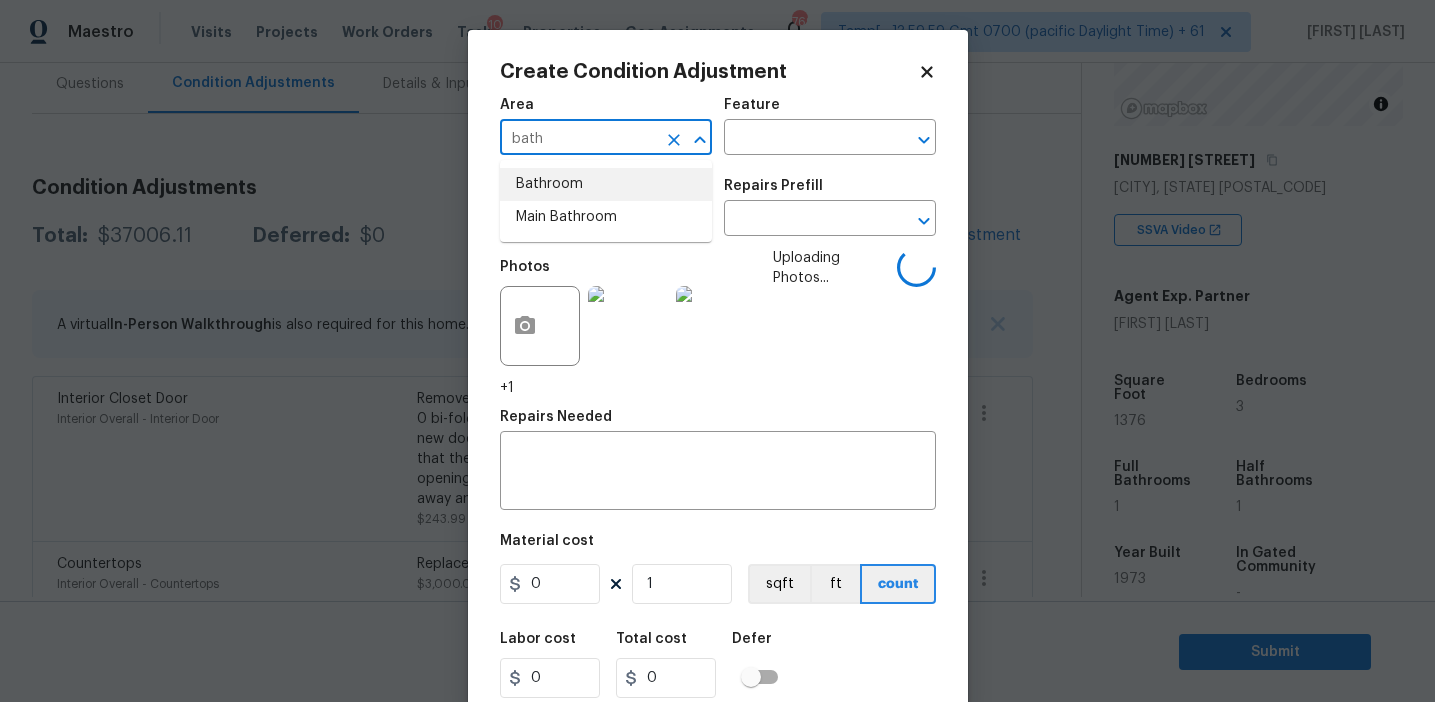 click on "Bathroom" at bounding box center [606, 184] 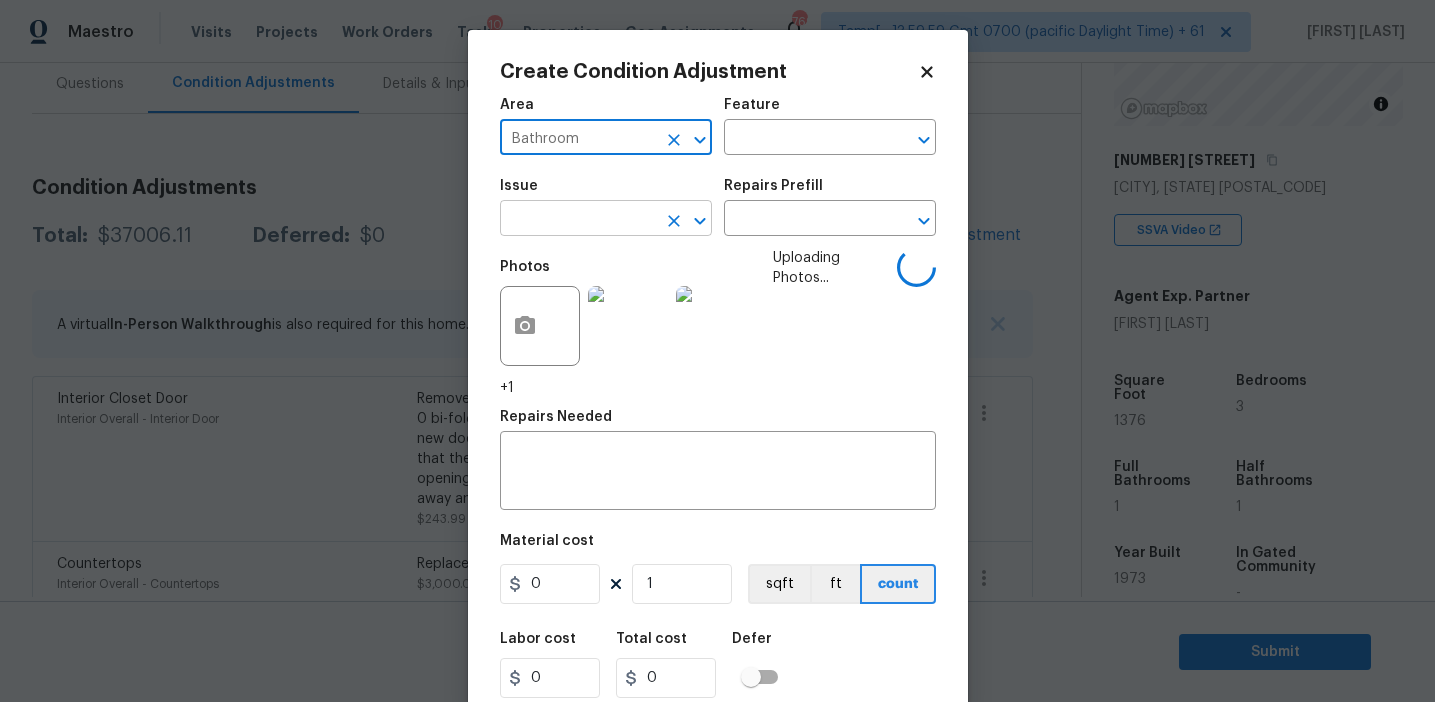 type on "Bathroom" 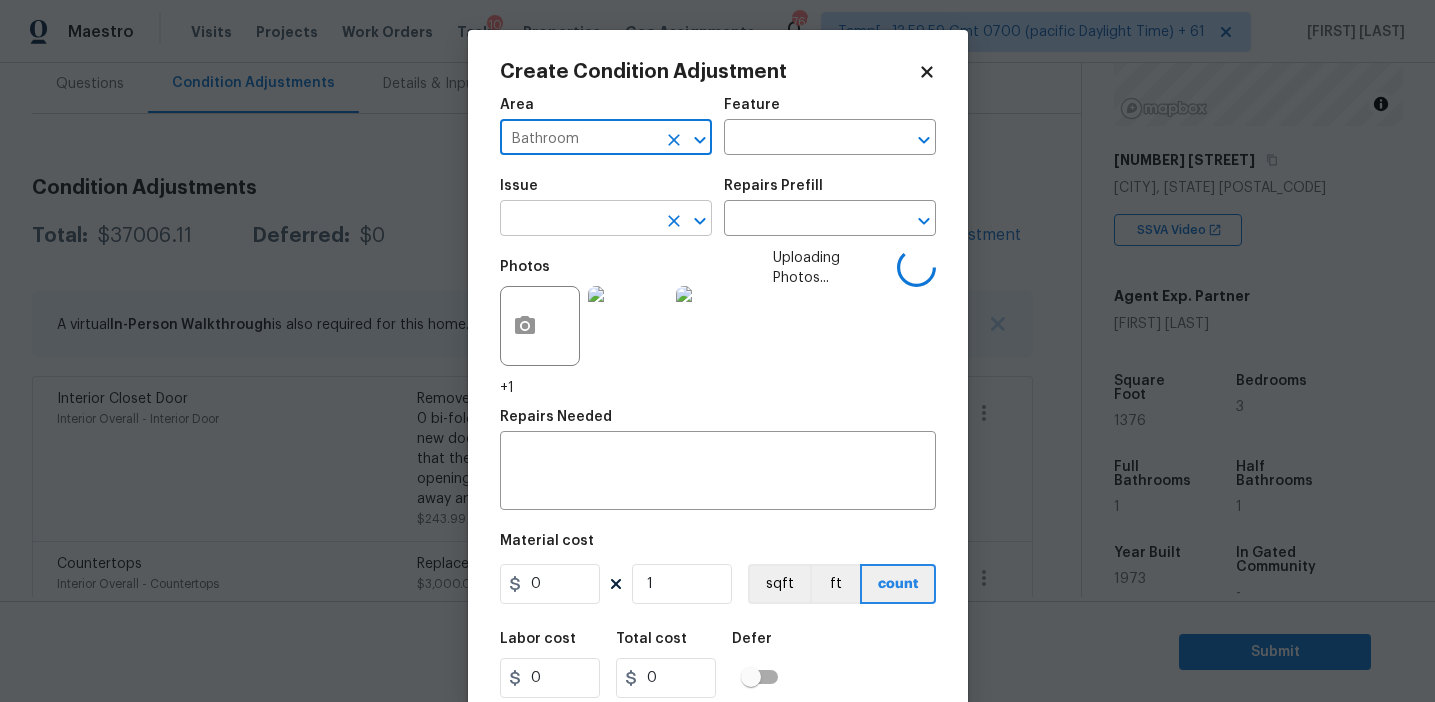 click at bounding box center [578, 220] 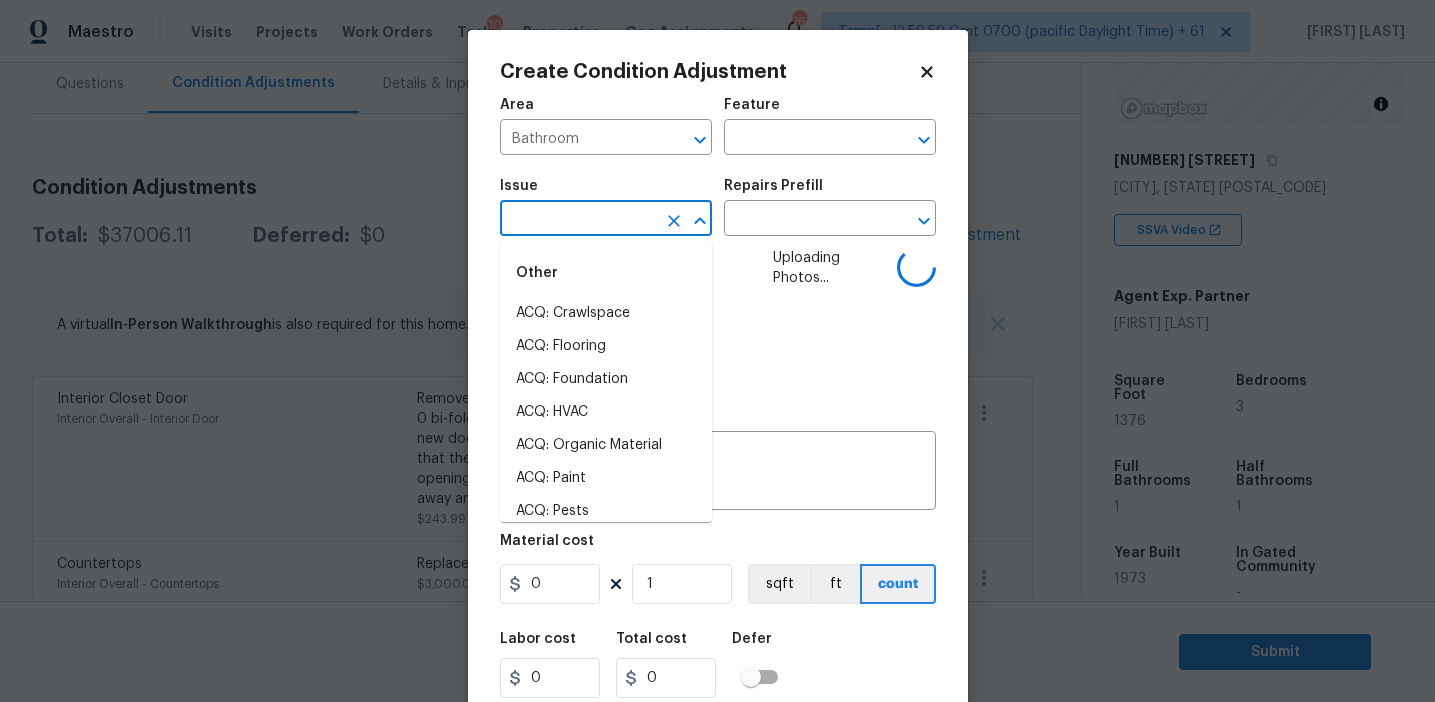 type on "b" 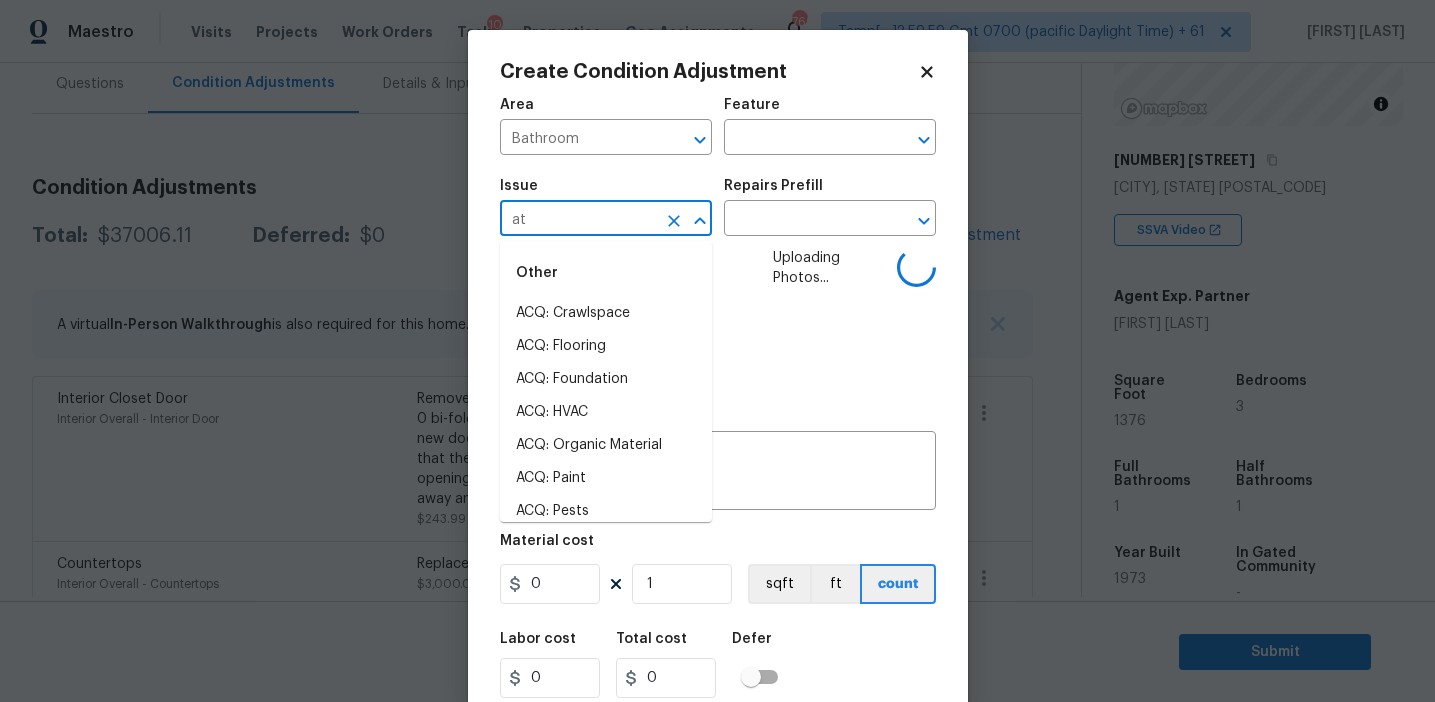 type on "ath" 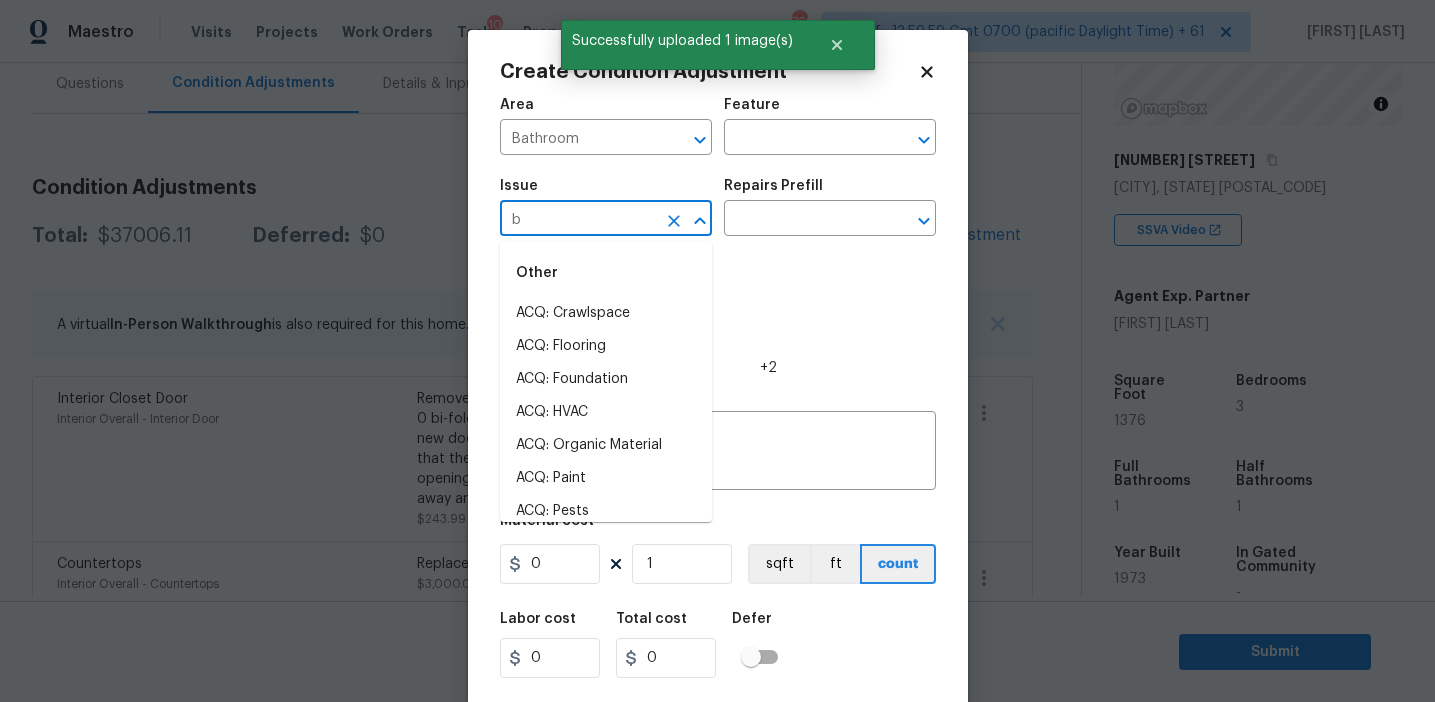 type on "ba" 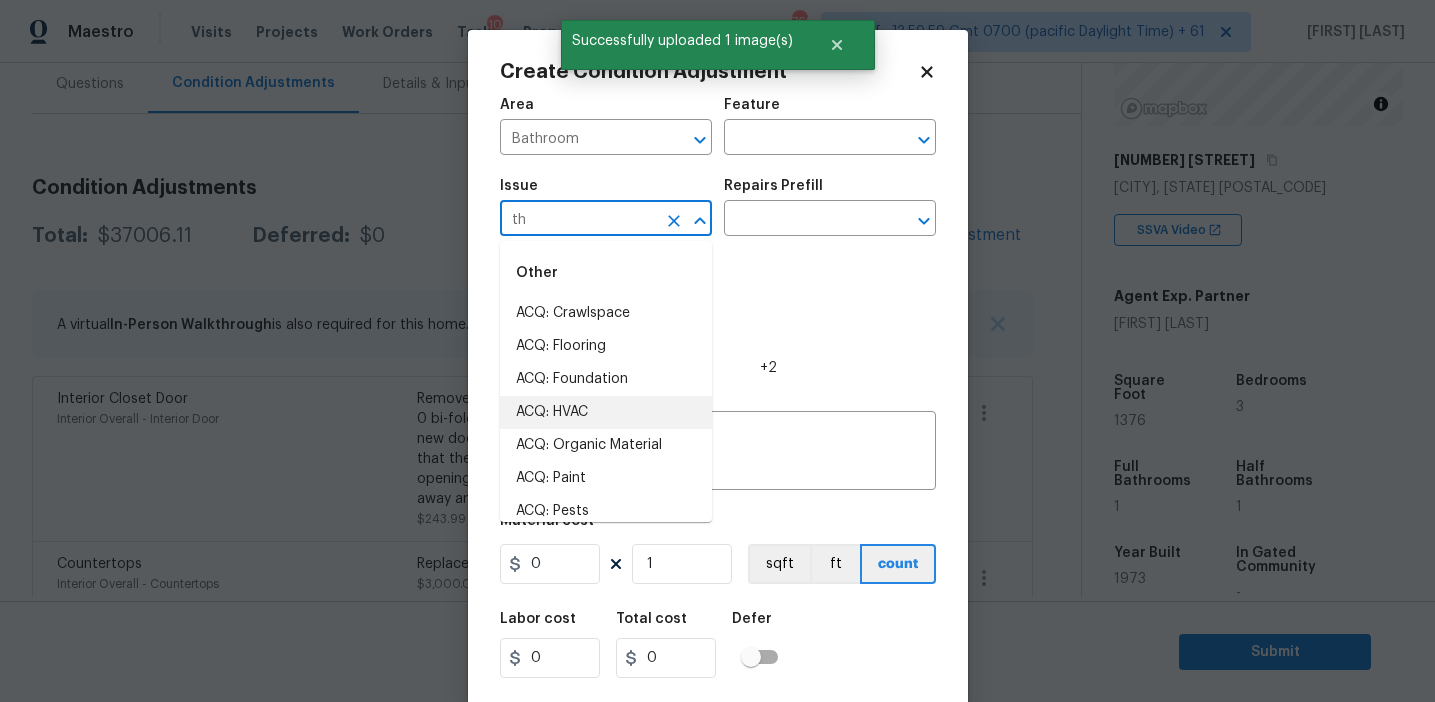 type on "t" 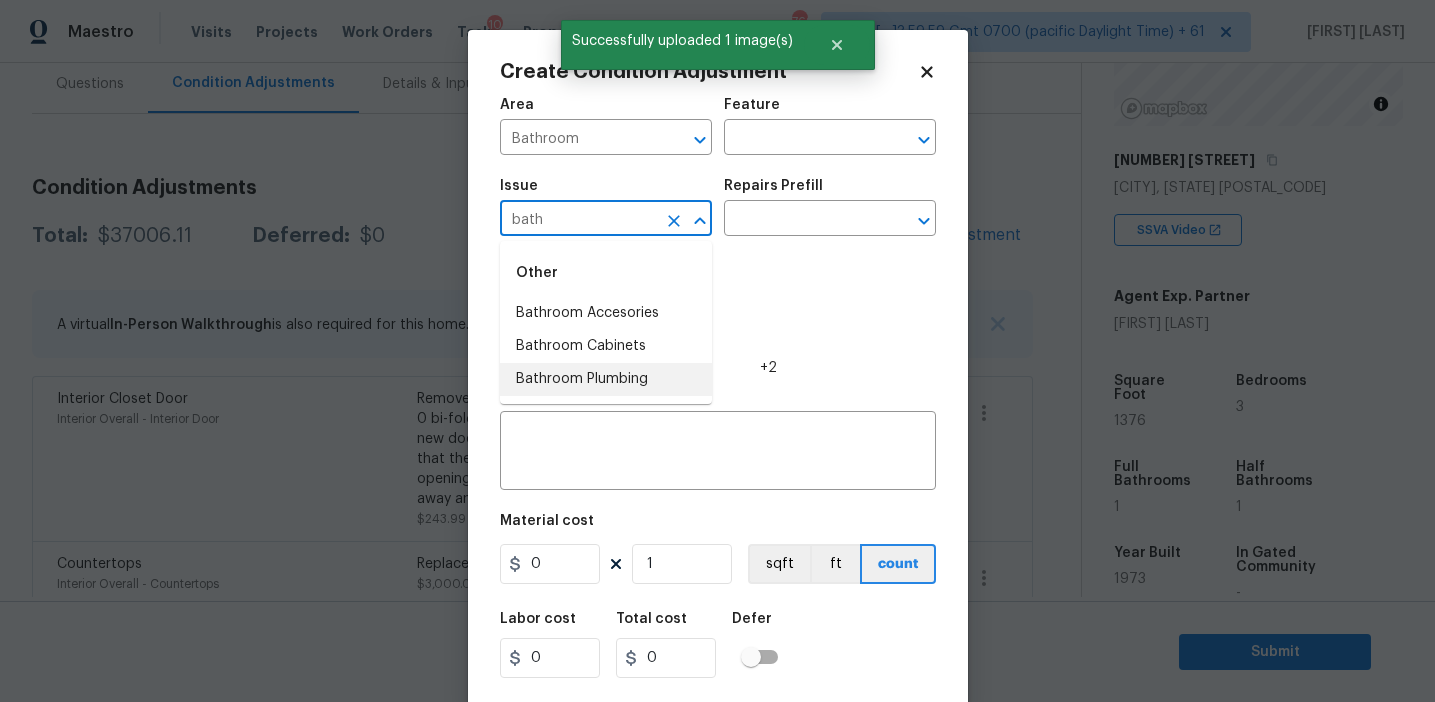 click on "Bathroom Plumbing" at bounding box center [606, 379] 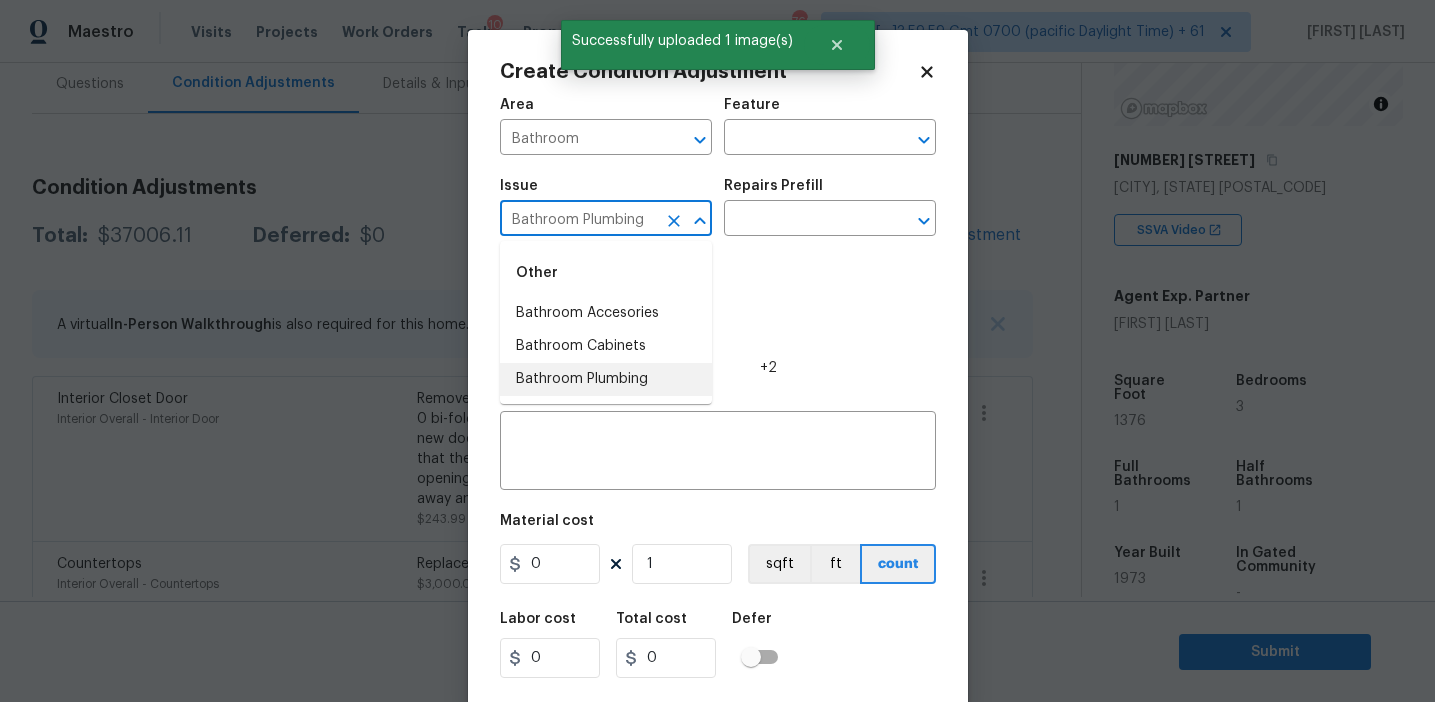 type on "Bathroom Plumbing" 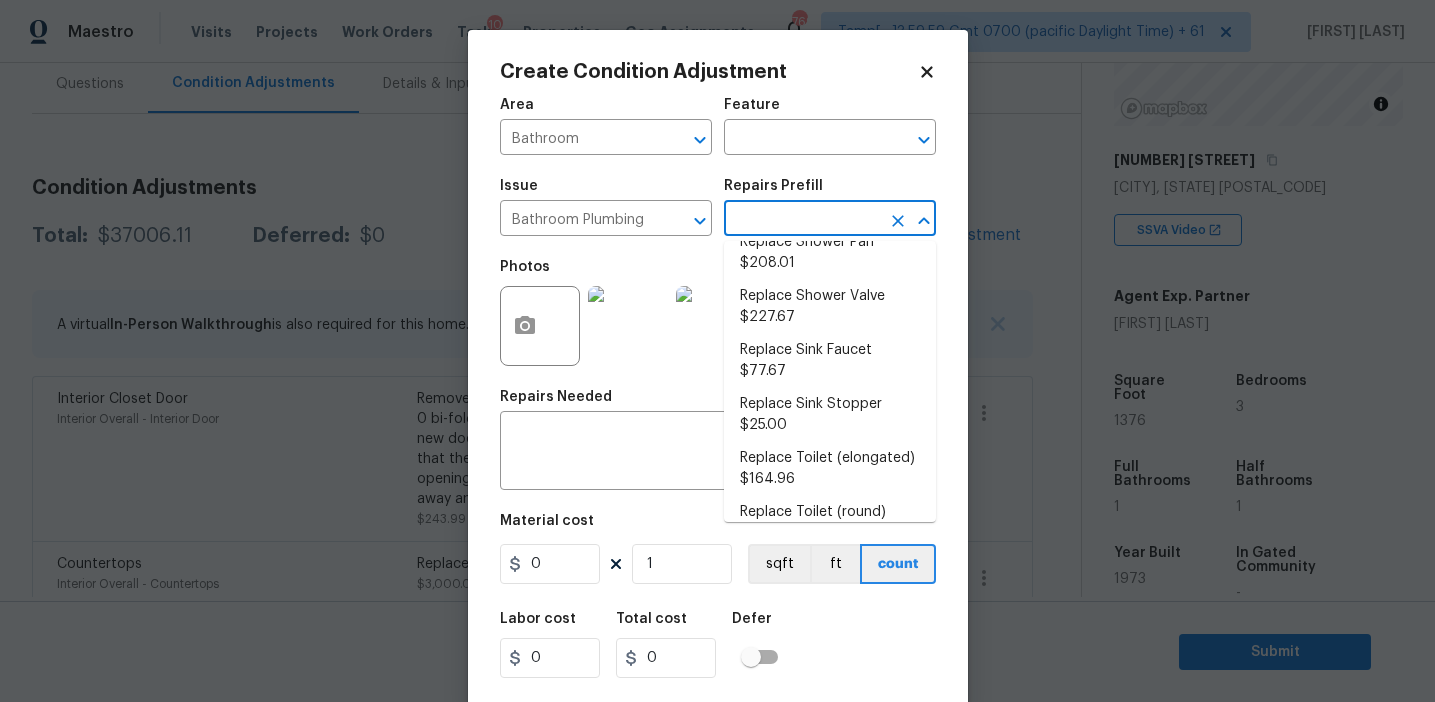 scroll, scrollTop: 1079, scrollLeft: 0, axis: vertical 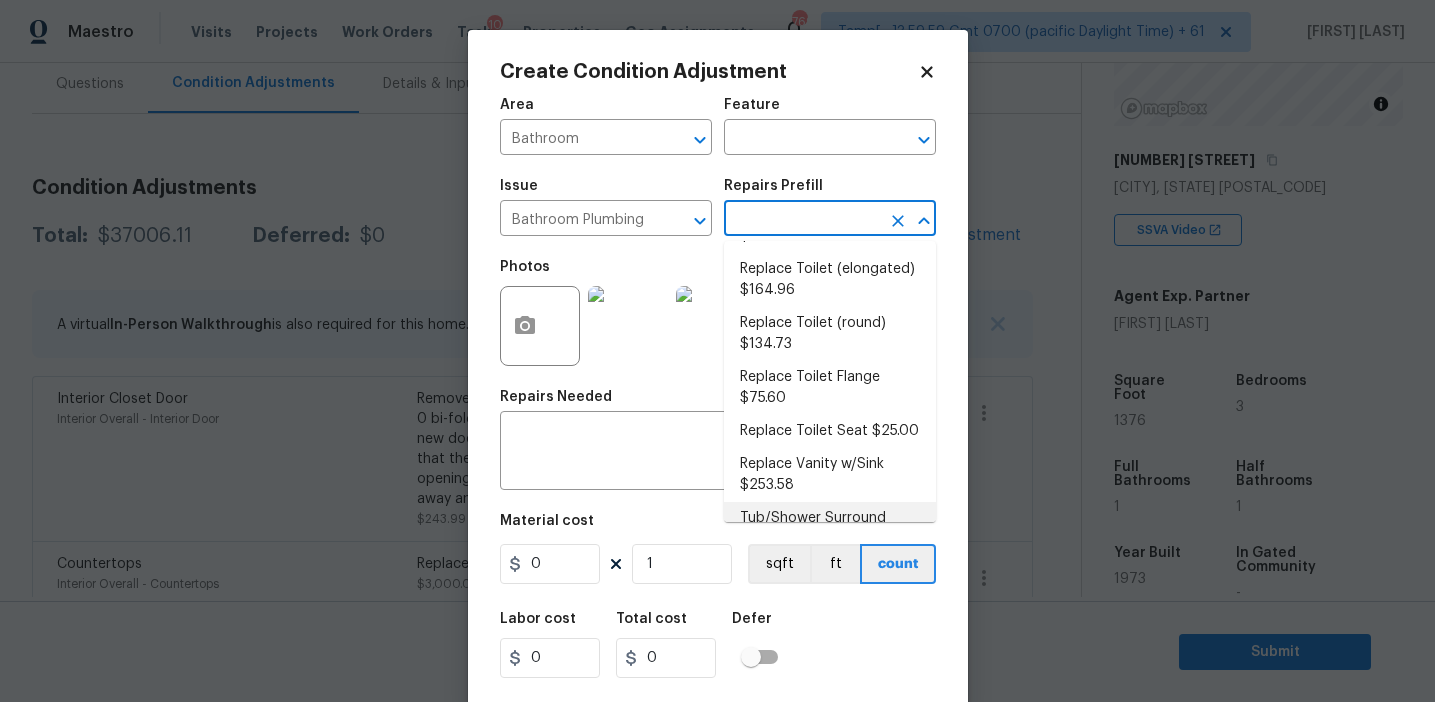 click on "Tub/Shower Surround Refinish $6.31" at bounding box center [830, 529] 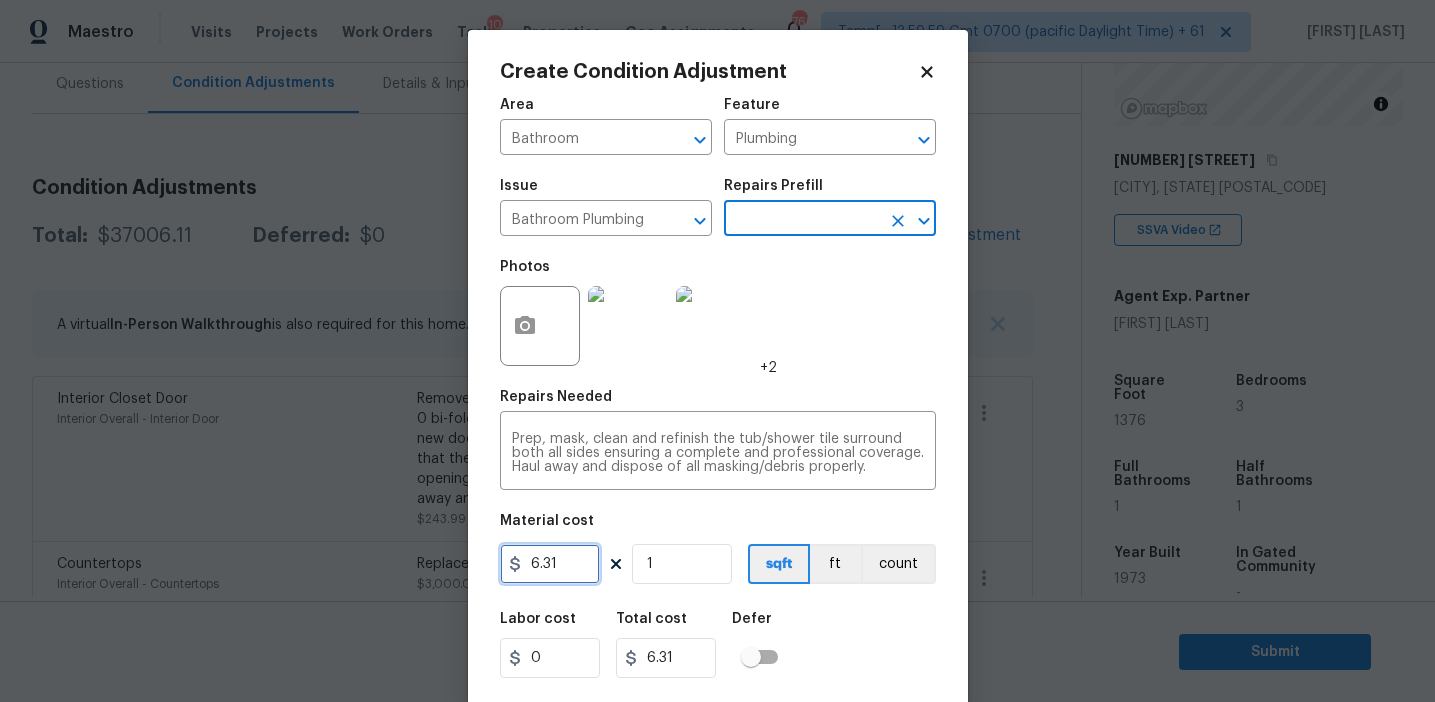 click on "6.31" at bounding box center [550, 564] 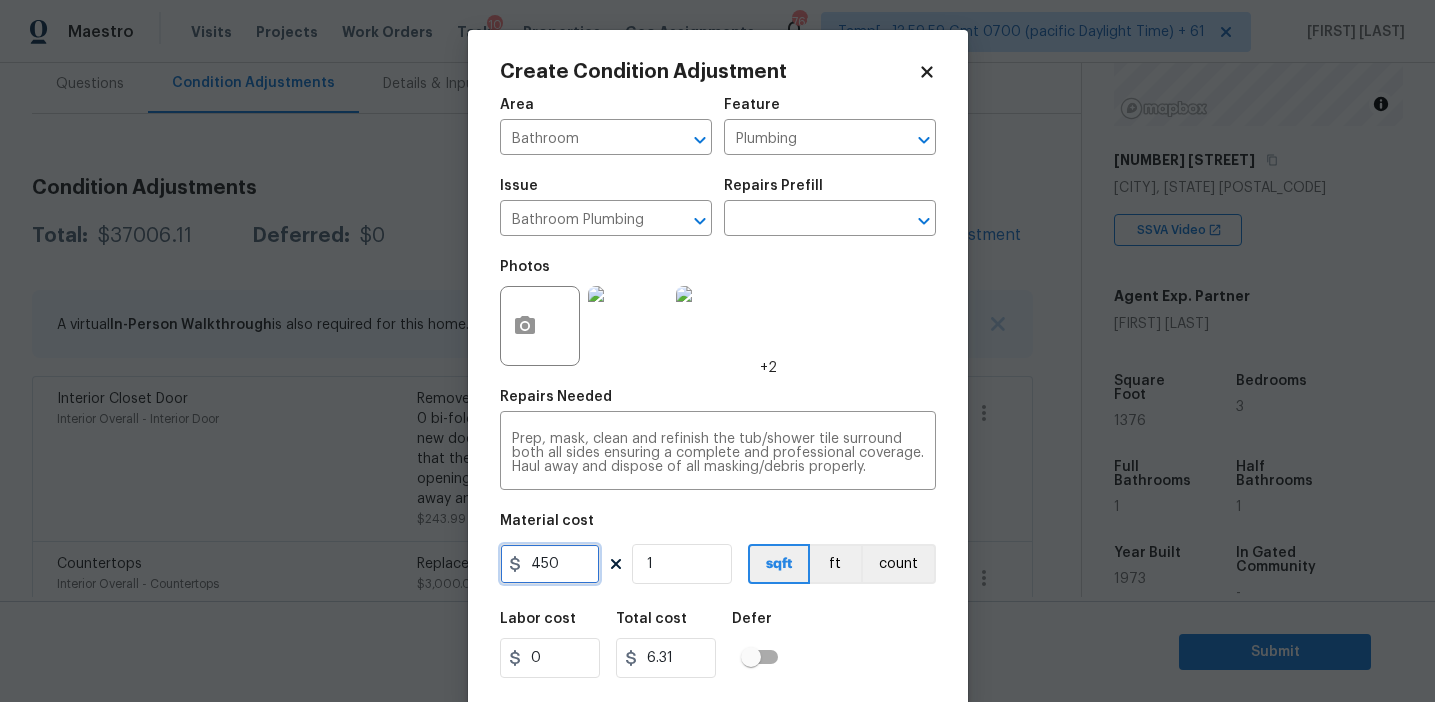 type on "450" 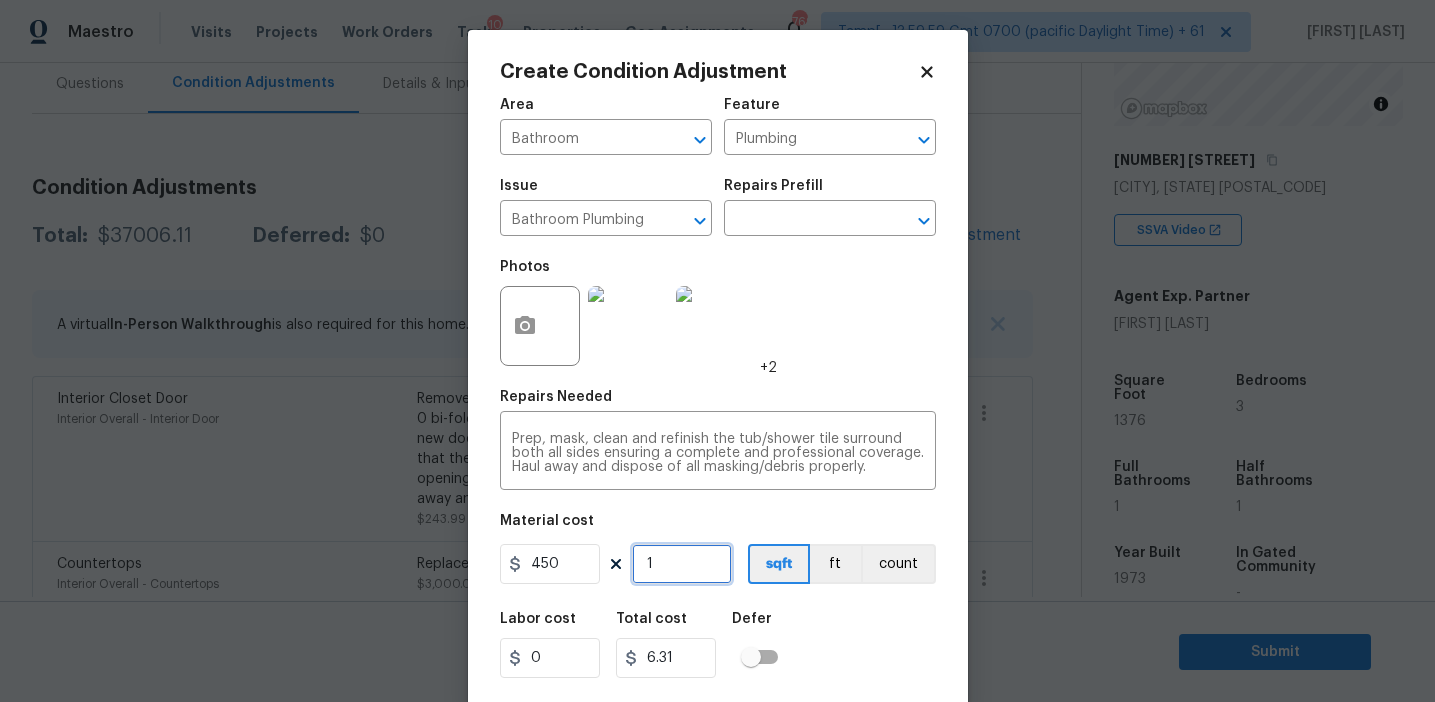 type on "450" 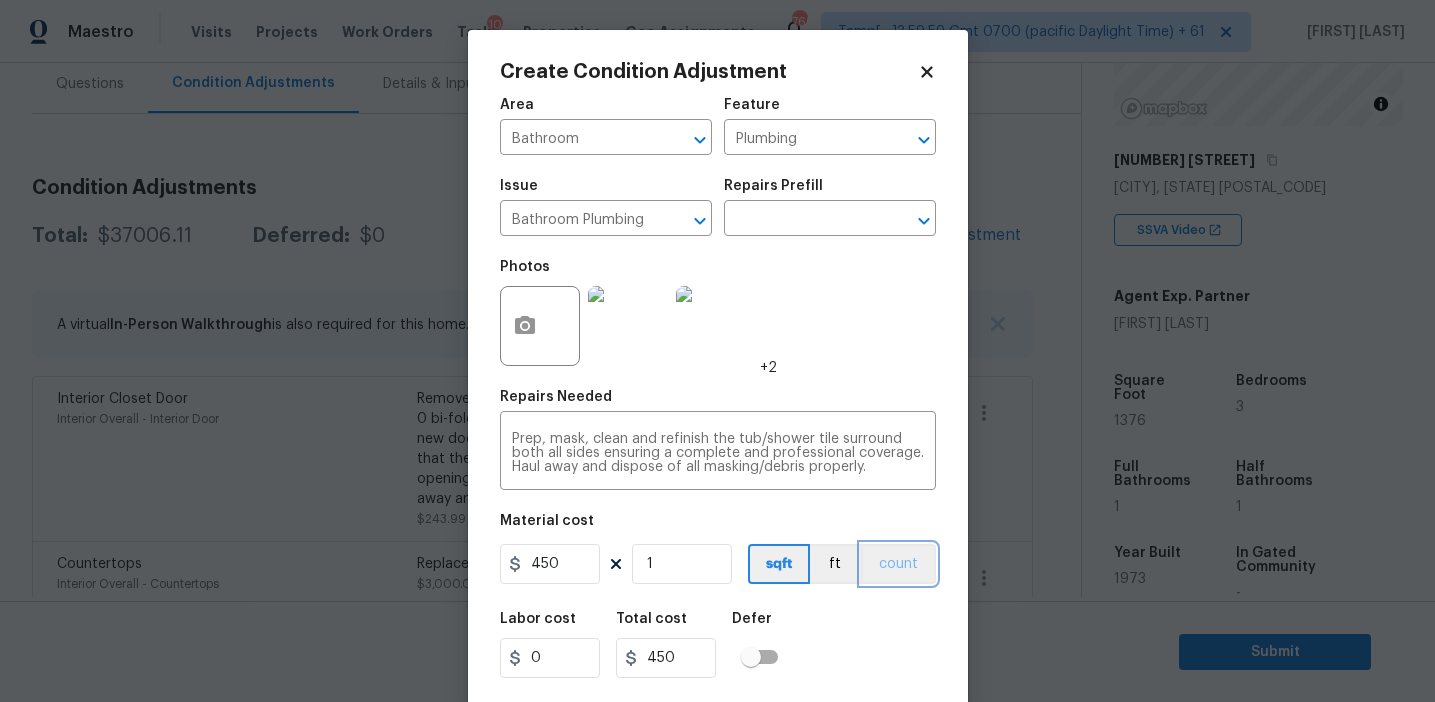 click on "count" at bounding box center [898, 564] 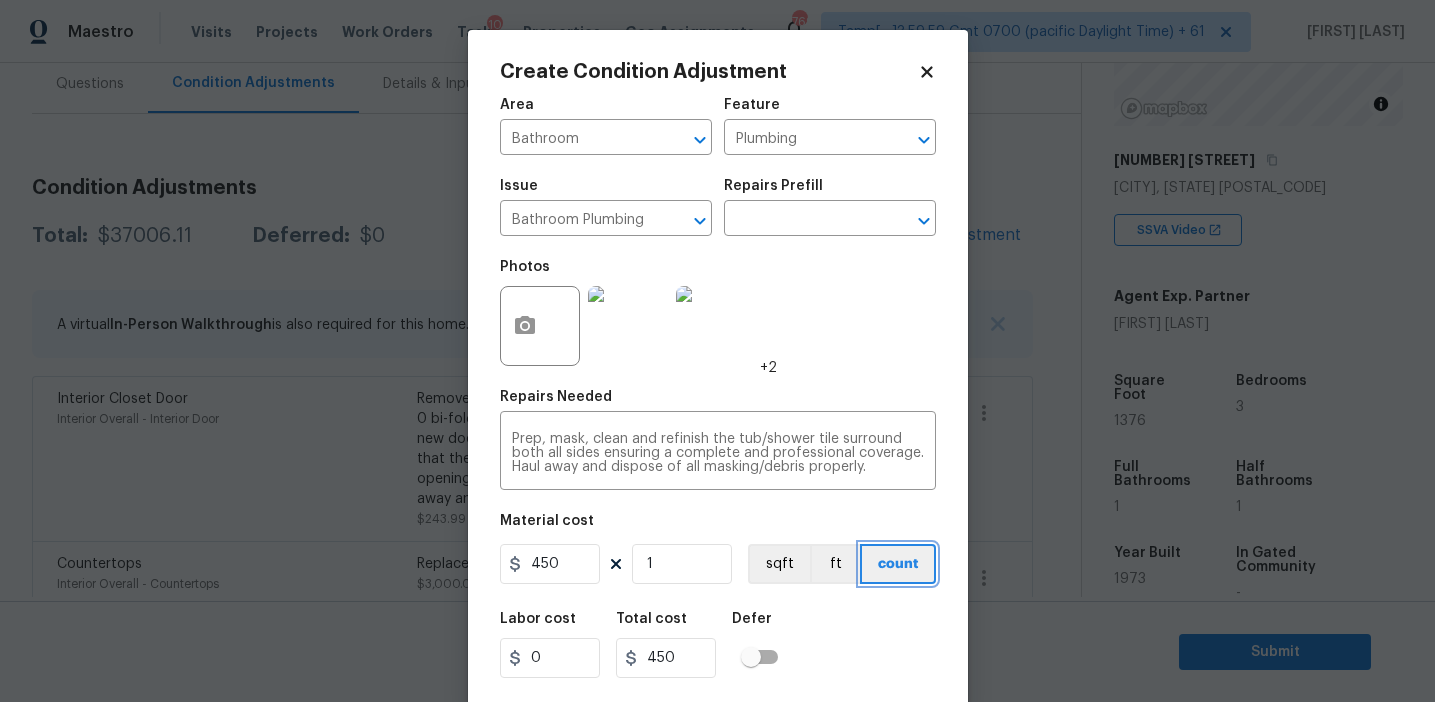 scroll, scrollTop: 45, scrollLeft: 0, axis: vertical 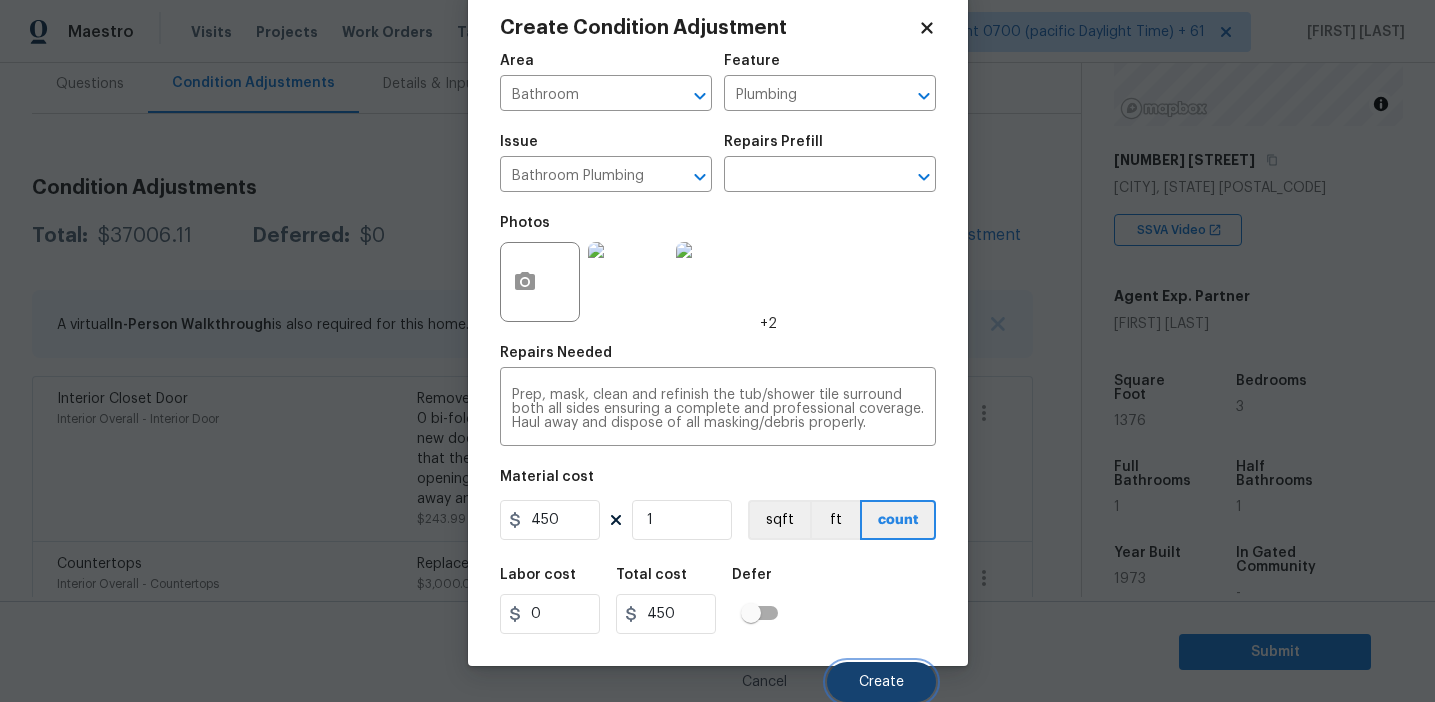 click on "Create" at bounding box center (881, 682) 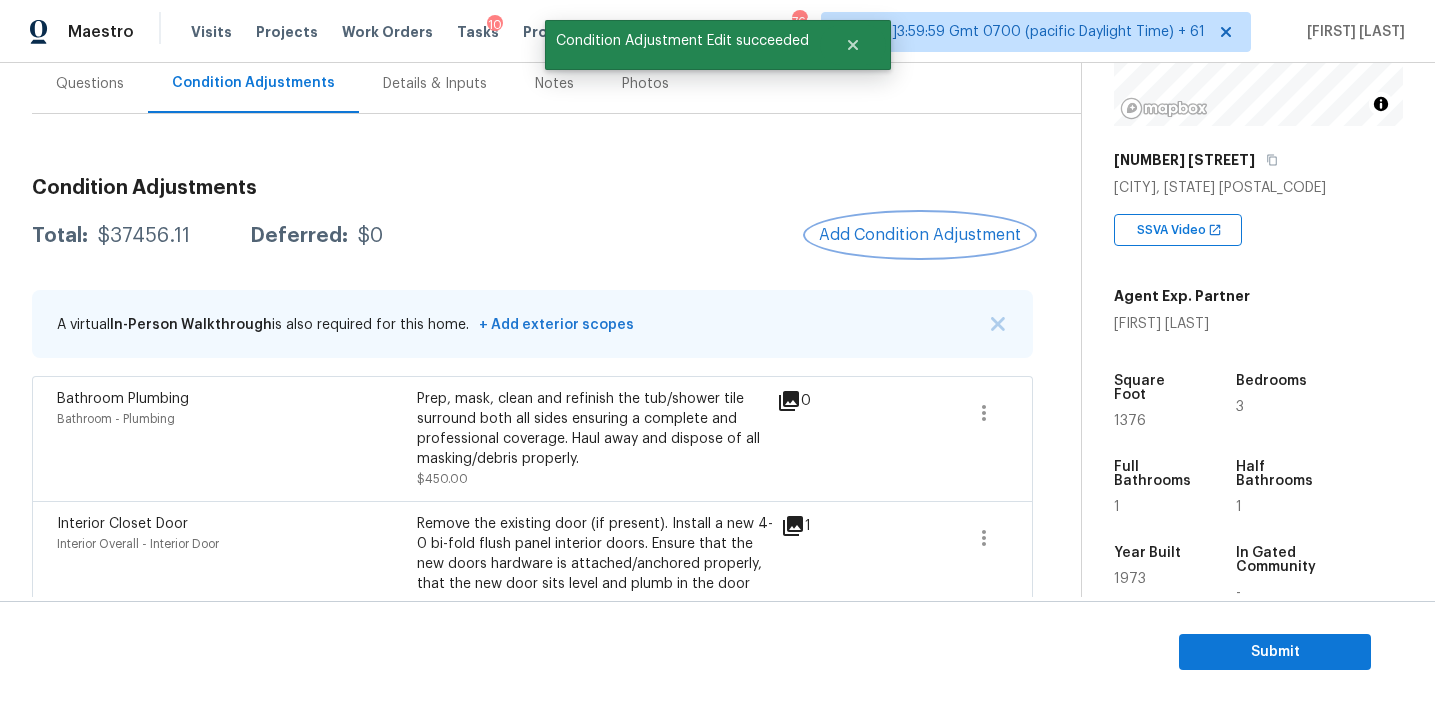 scroll, scrollTop: 0, scrollLeft: 0, axis: both 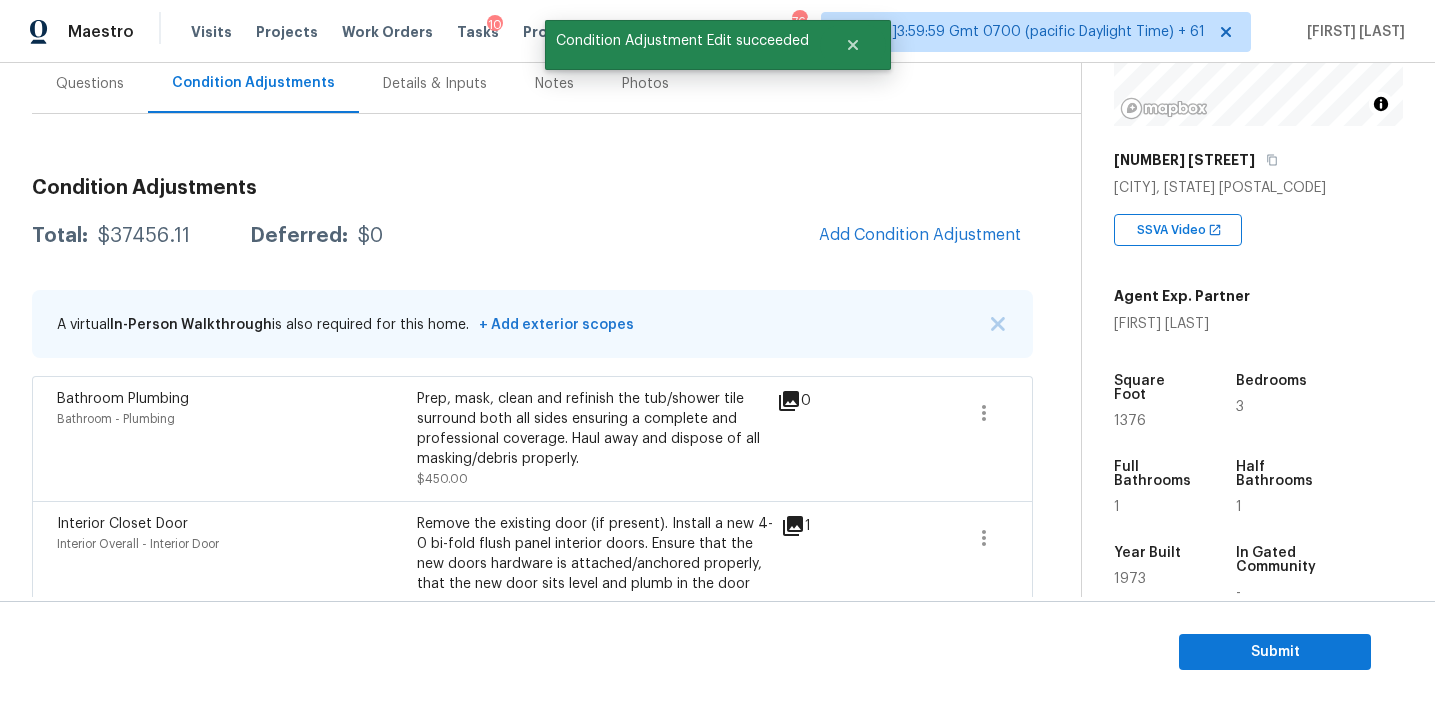 click on "Total:  $37456.11 Deferred:  $0 Add Condition Adjustment" at bounding box center [532, 236] 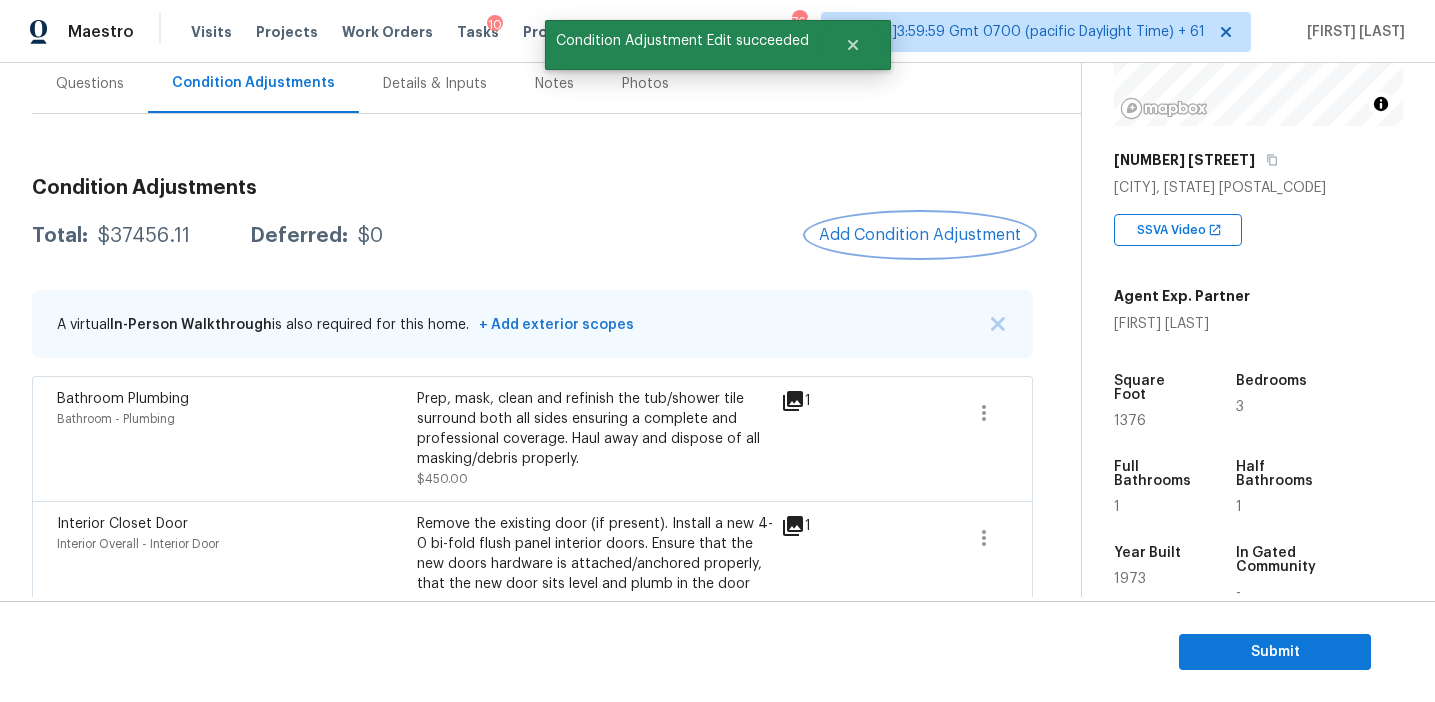 click on "Add Condition Adjustment" at bounding box center [920, 235] 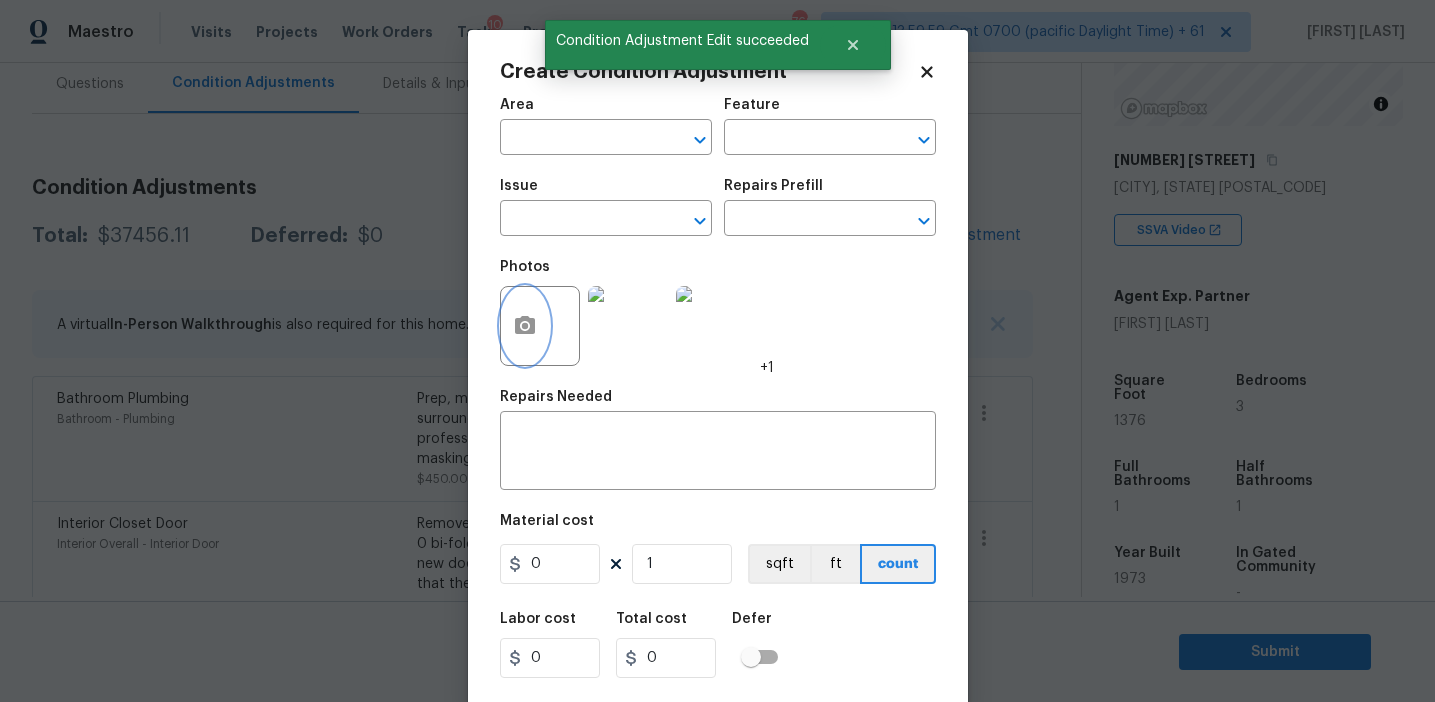 click 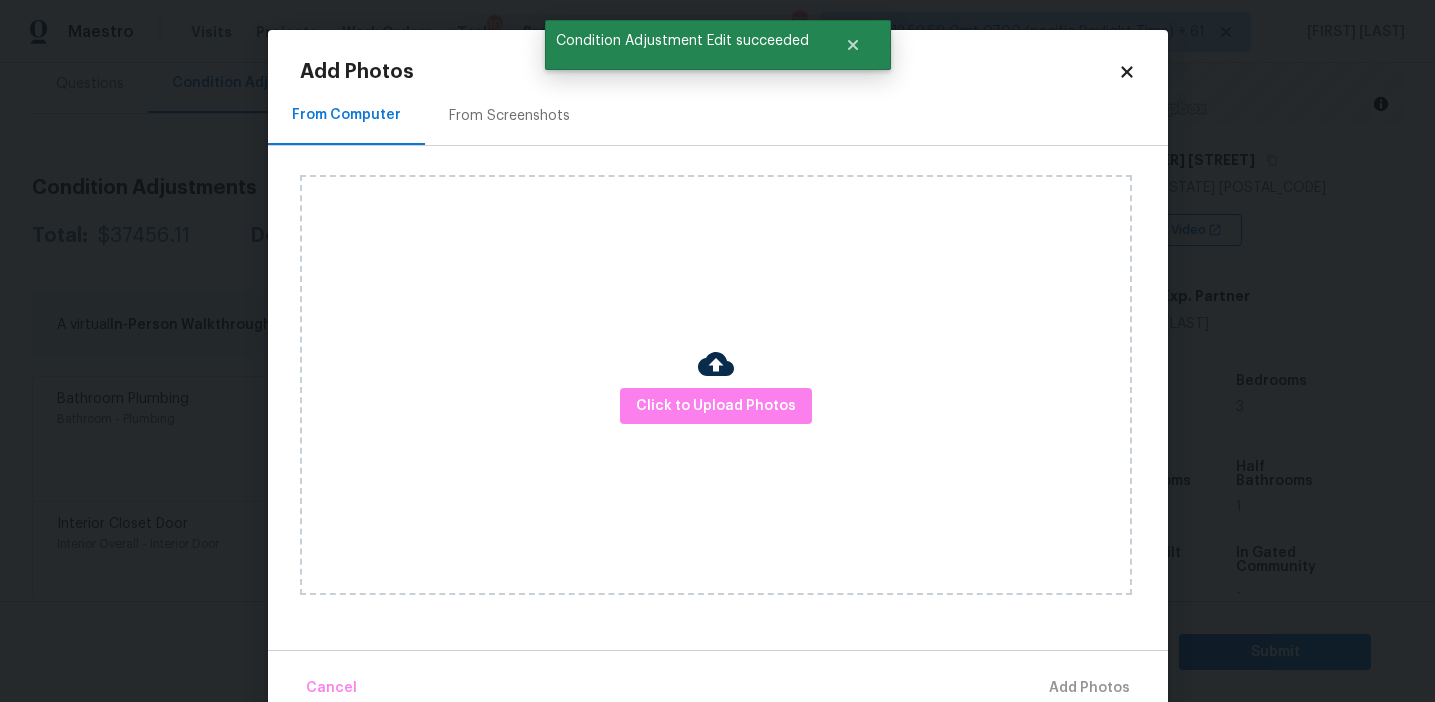 click on "From Screenshots" at bounding box center [509, 116] 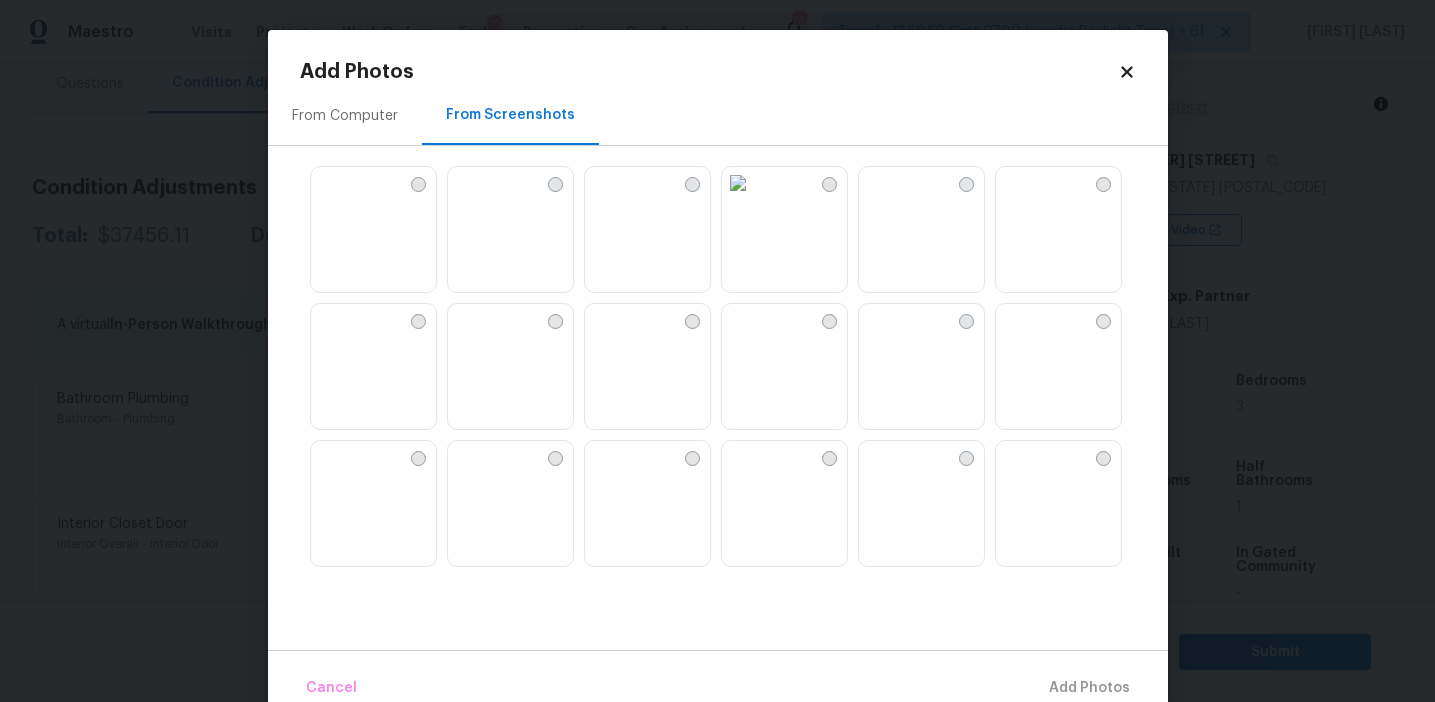 click at bounding box center (327, 183) 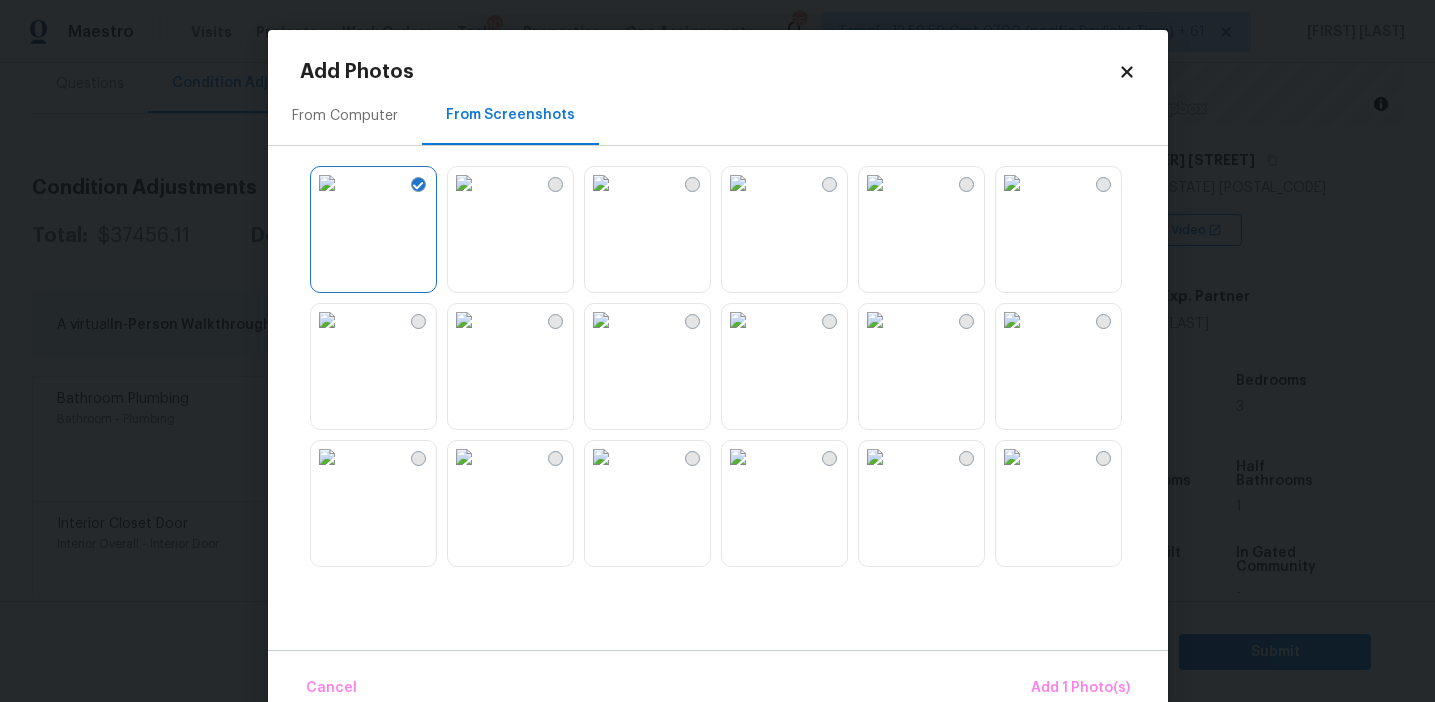 click at bounding box center (738, 183) 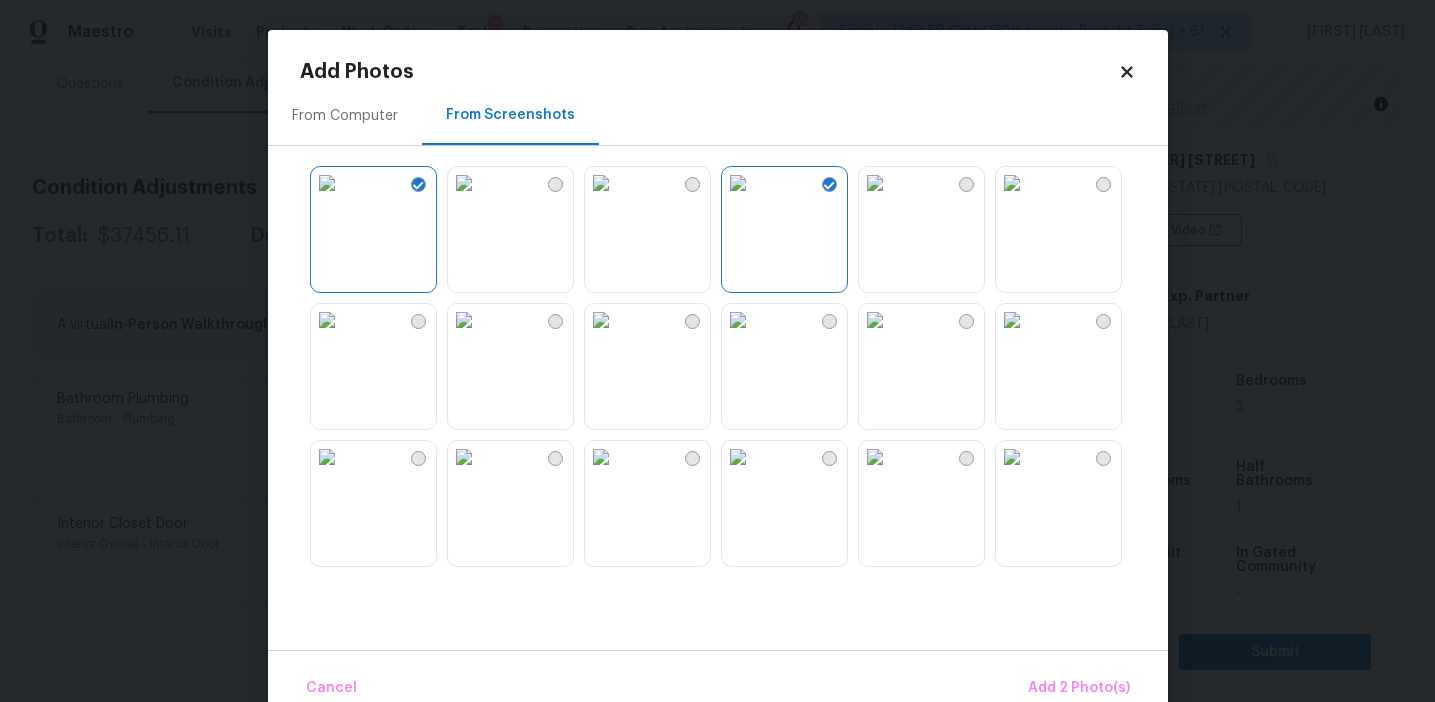 click at bounding box center (875, 183) 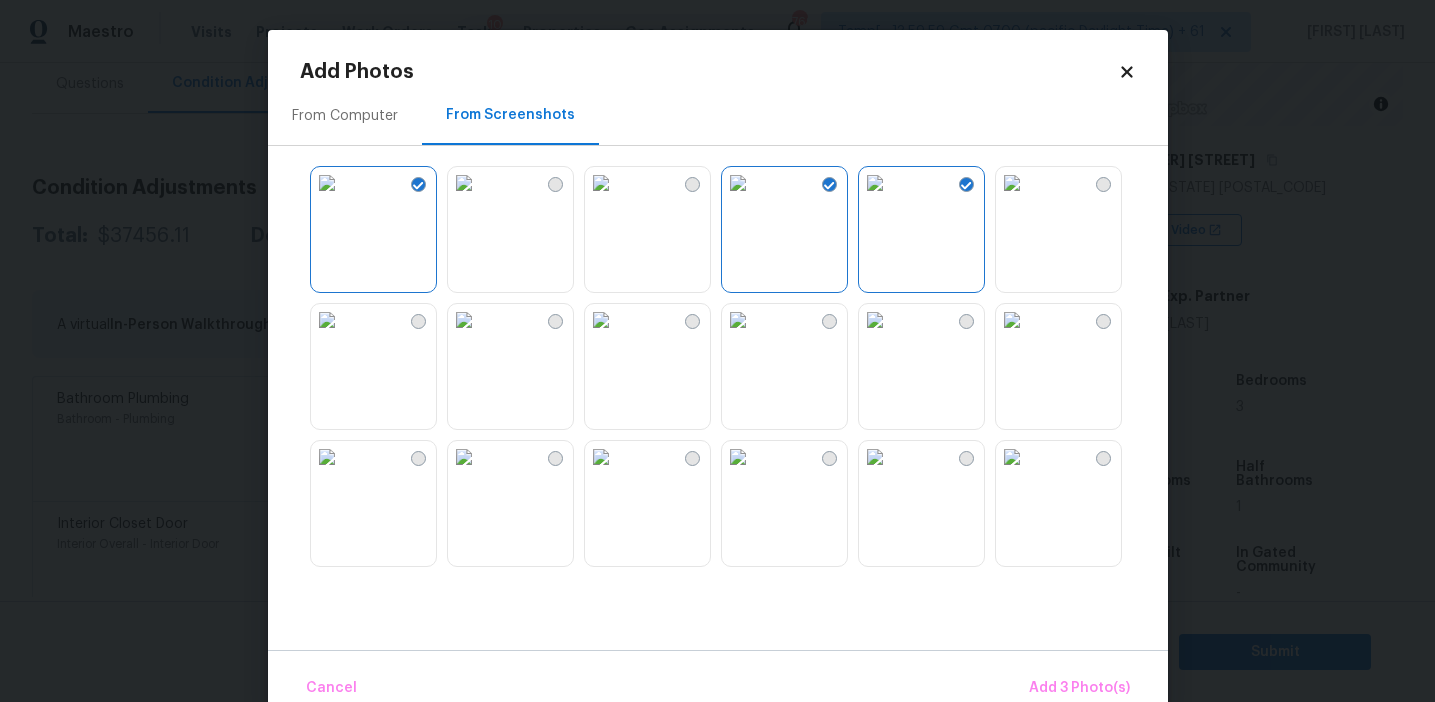 click at bounding box center [601, 457] 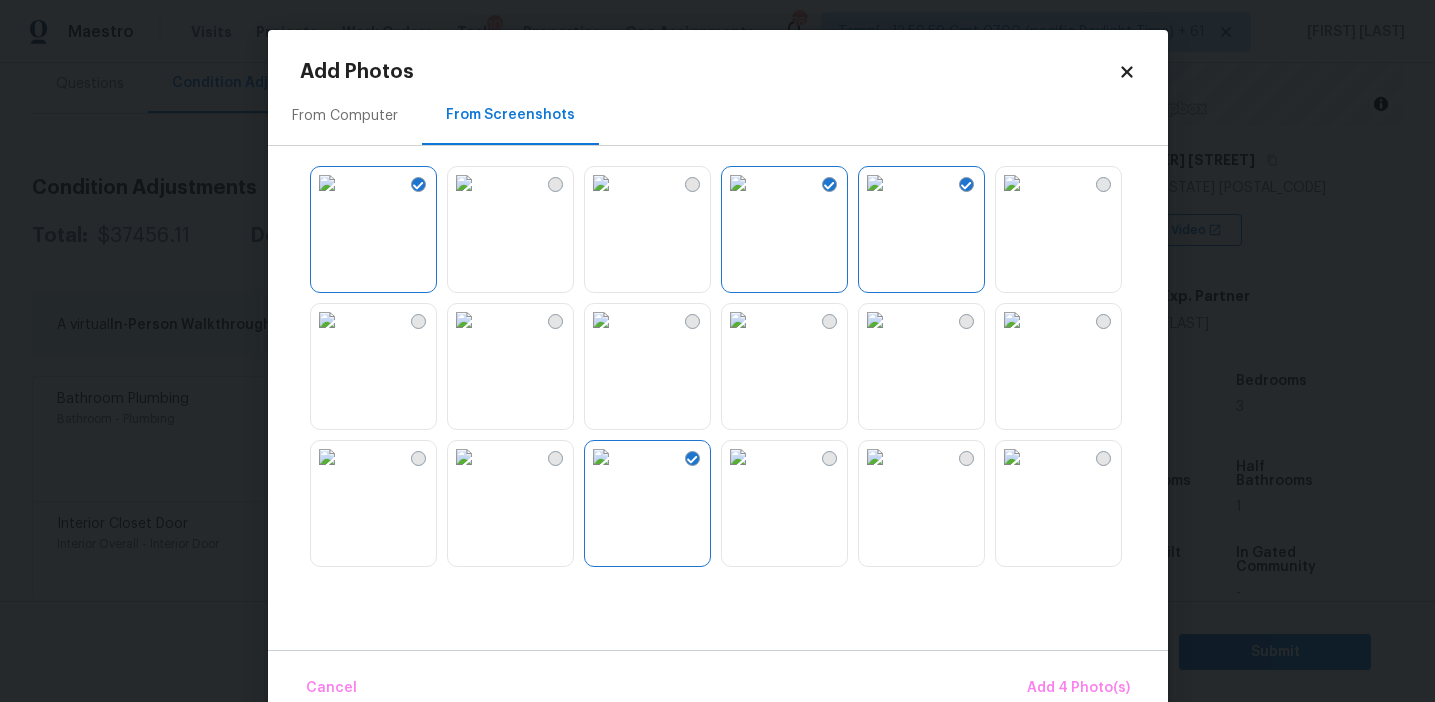 click at bounding box center (738, 457) 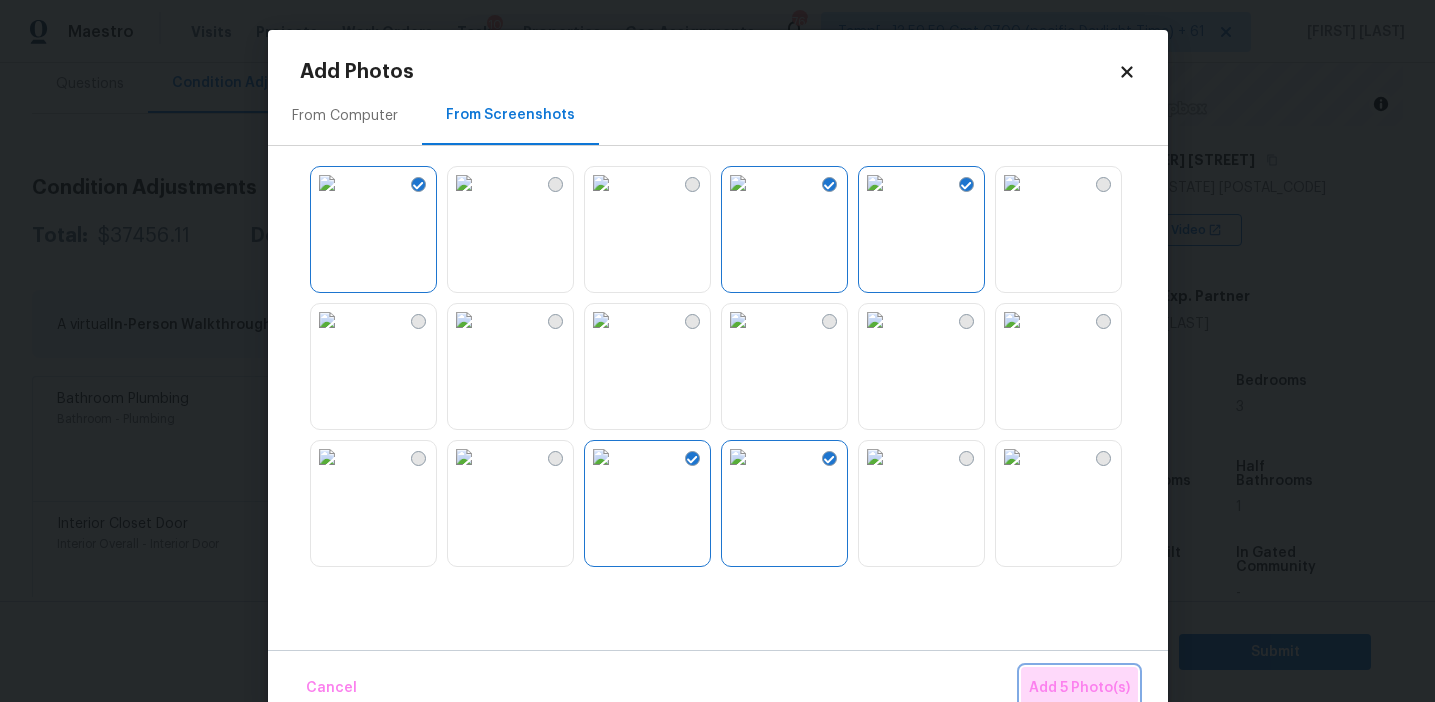 click on "Add 5 Photo(s)" at bounding box center (1079, 688) 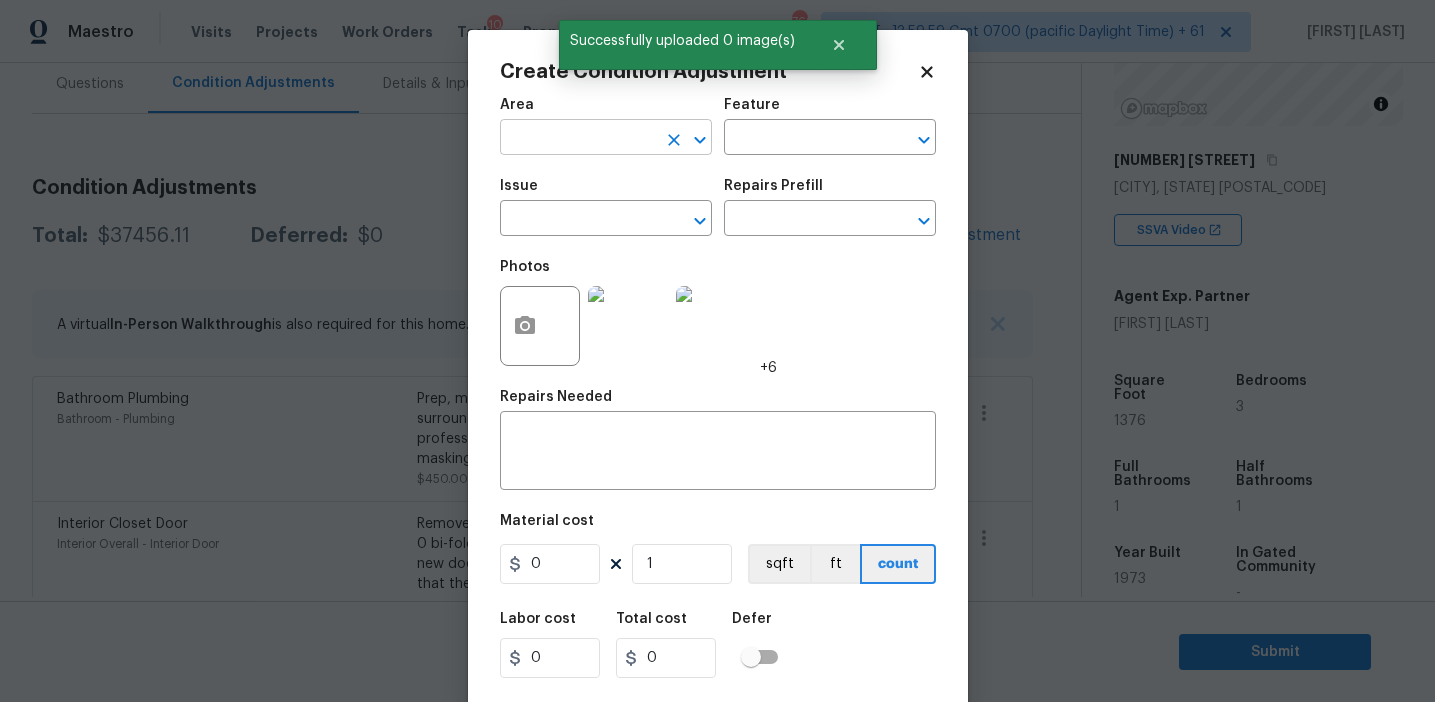click at bounding box center [578, 139] 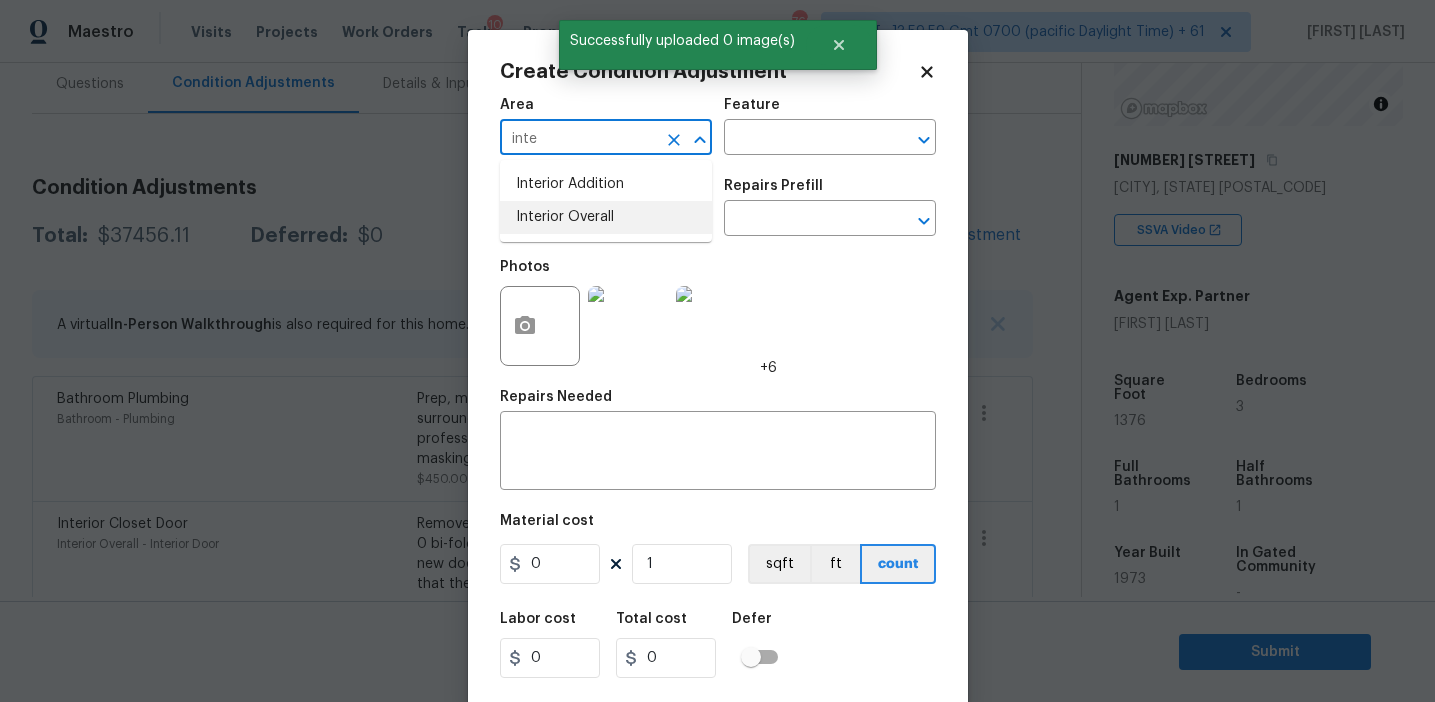 click on "Interior Addition Interior Overall" at bounding box center (606, 201) 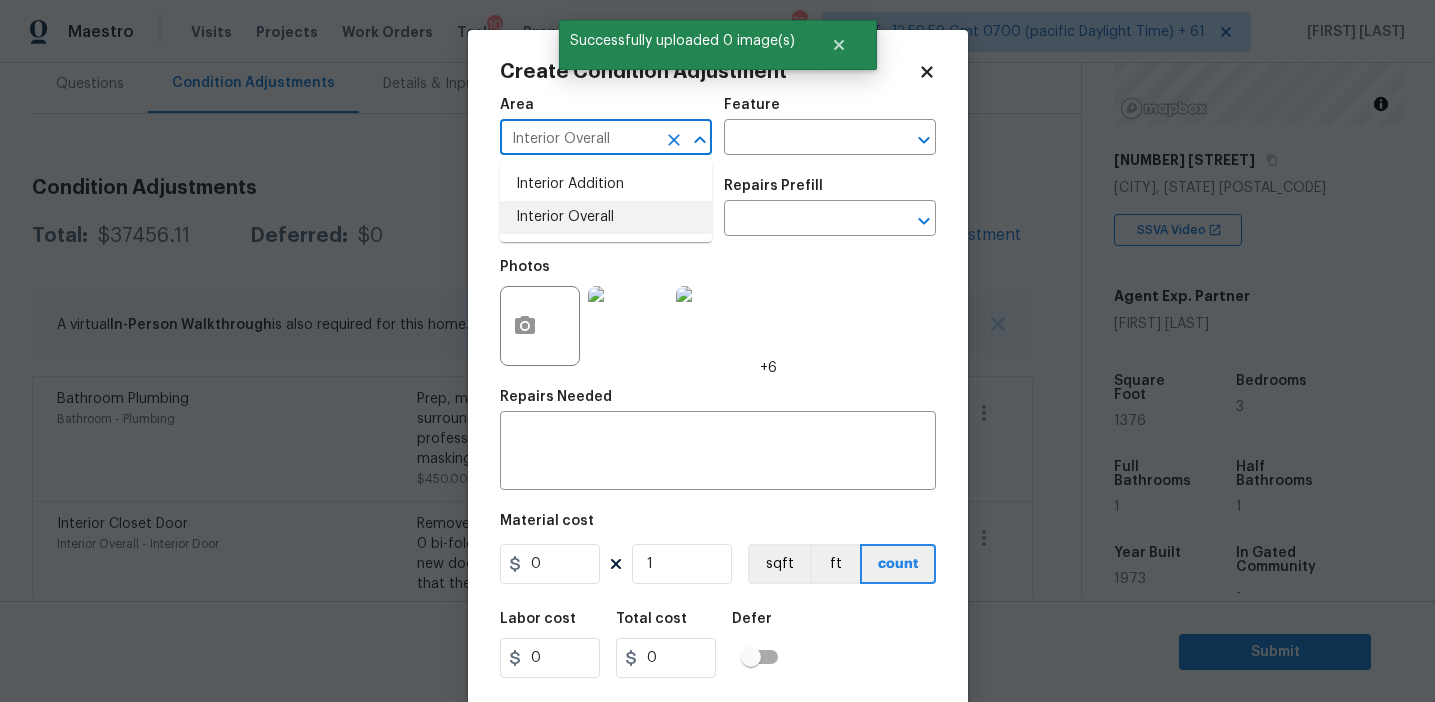 type on "Interior Overall" 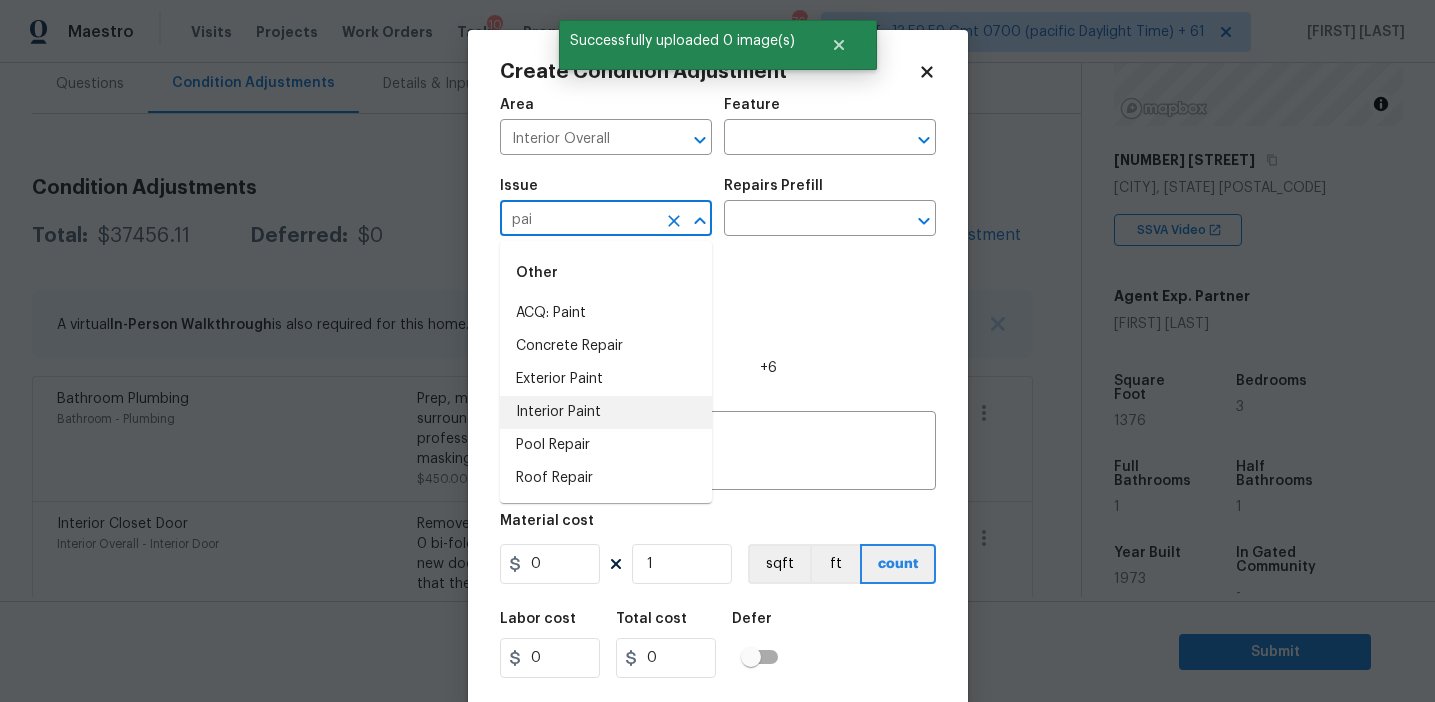 click on "Interior Paint" at bounding box center (606, 412) 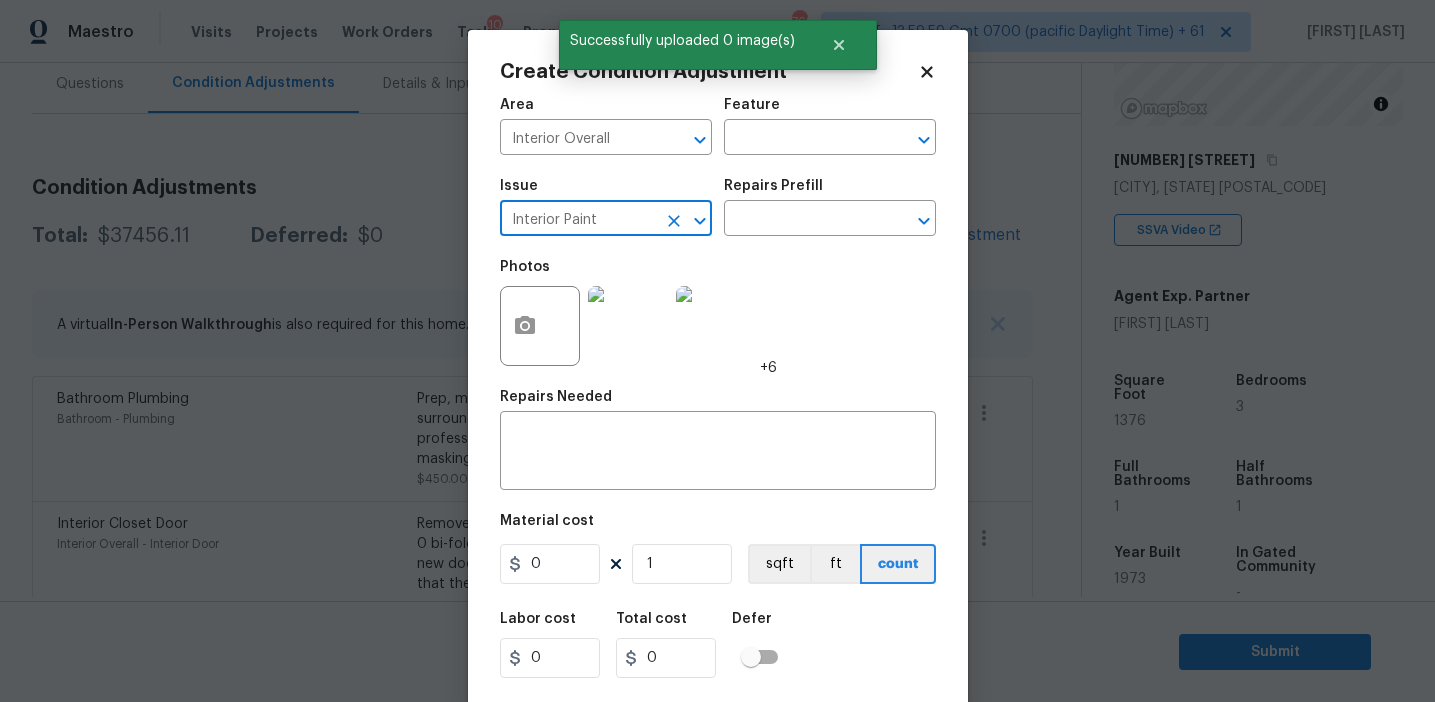 type on "Interior Paint" 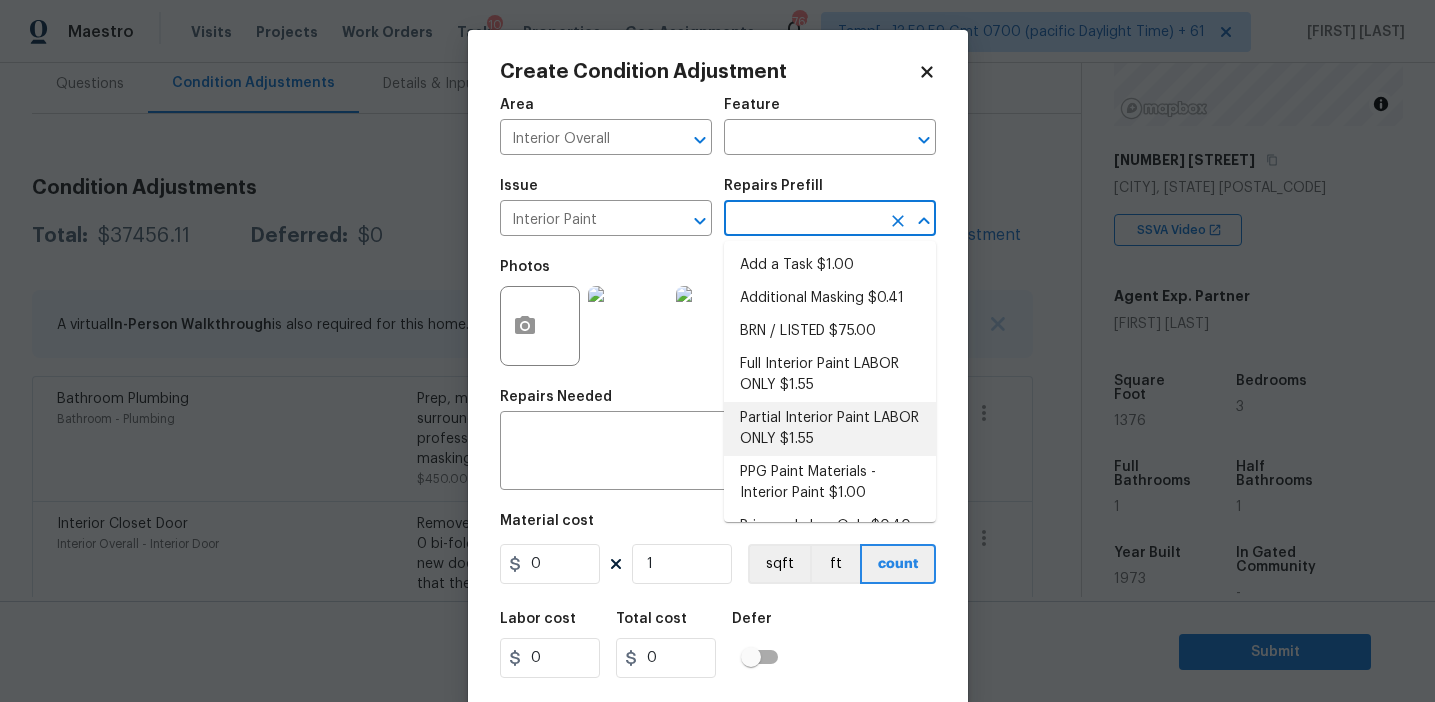scroll, scrollTop: 29, scrollLeft: 0, axis: vertical 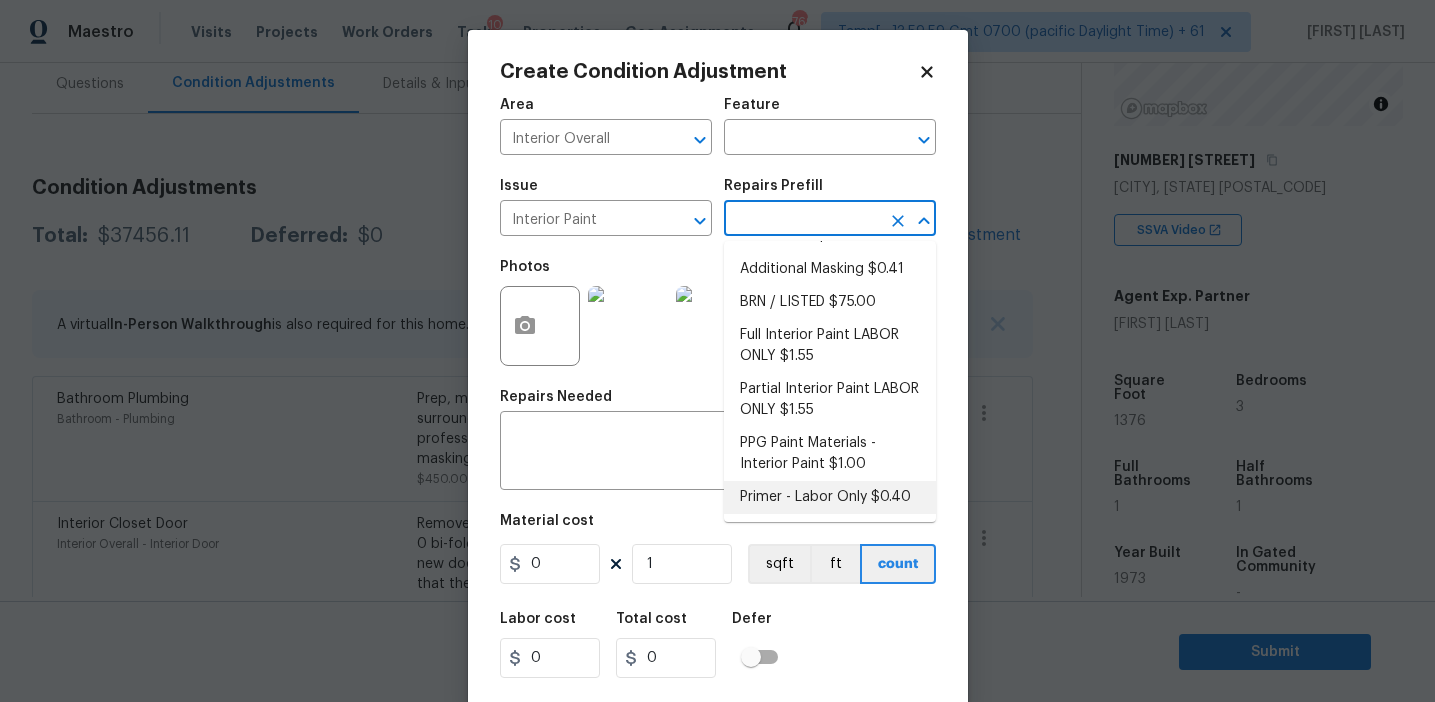 click on "Primer - Labor Only $0.40" at bounding box center [830, 497] 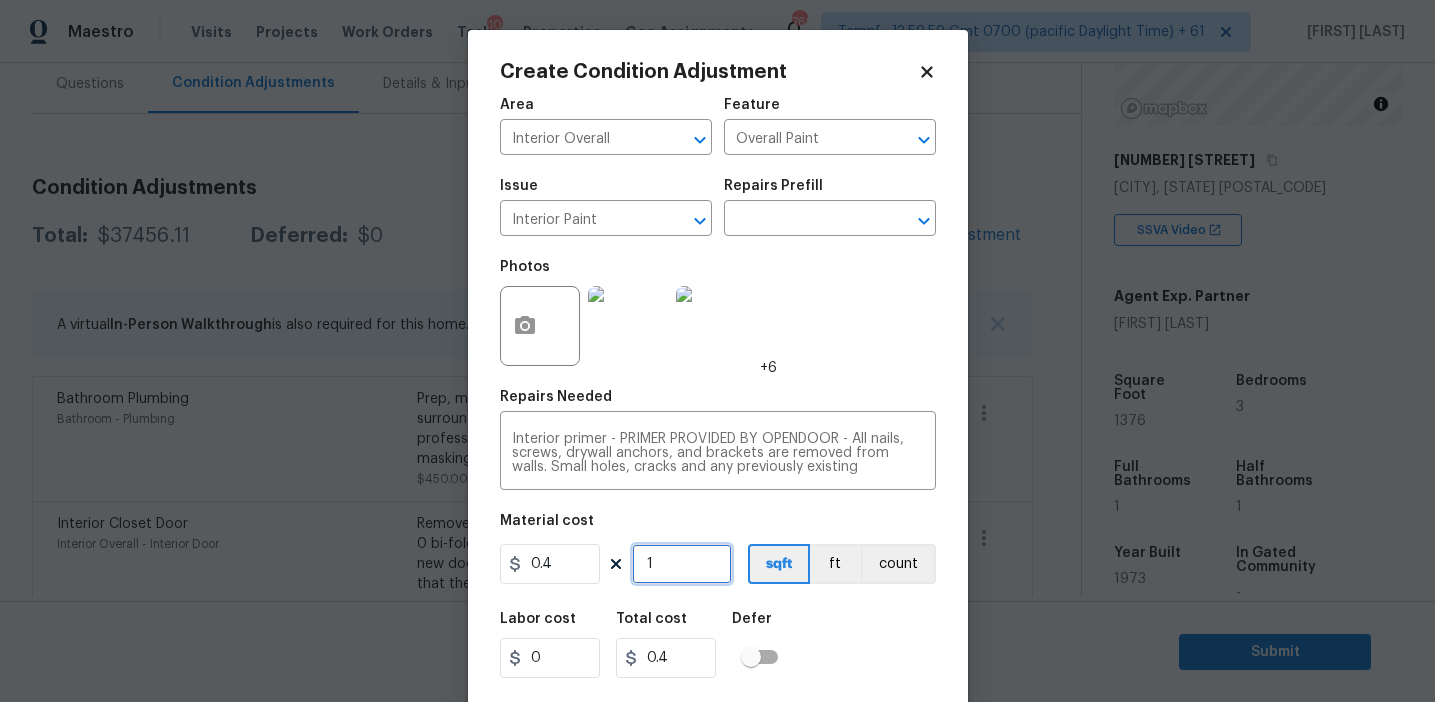 click on "1" at bounding box center [682, 564] 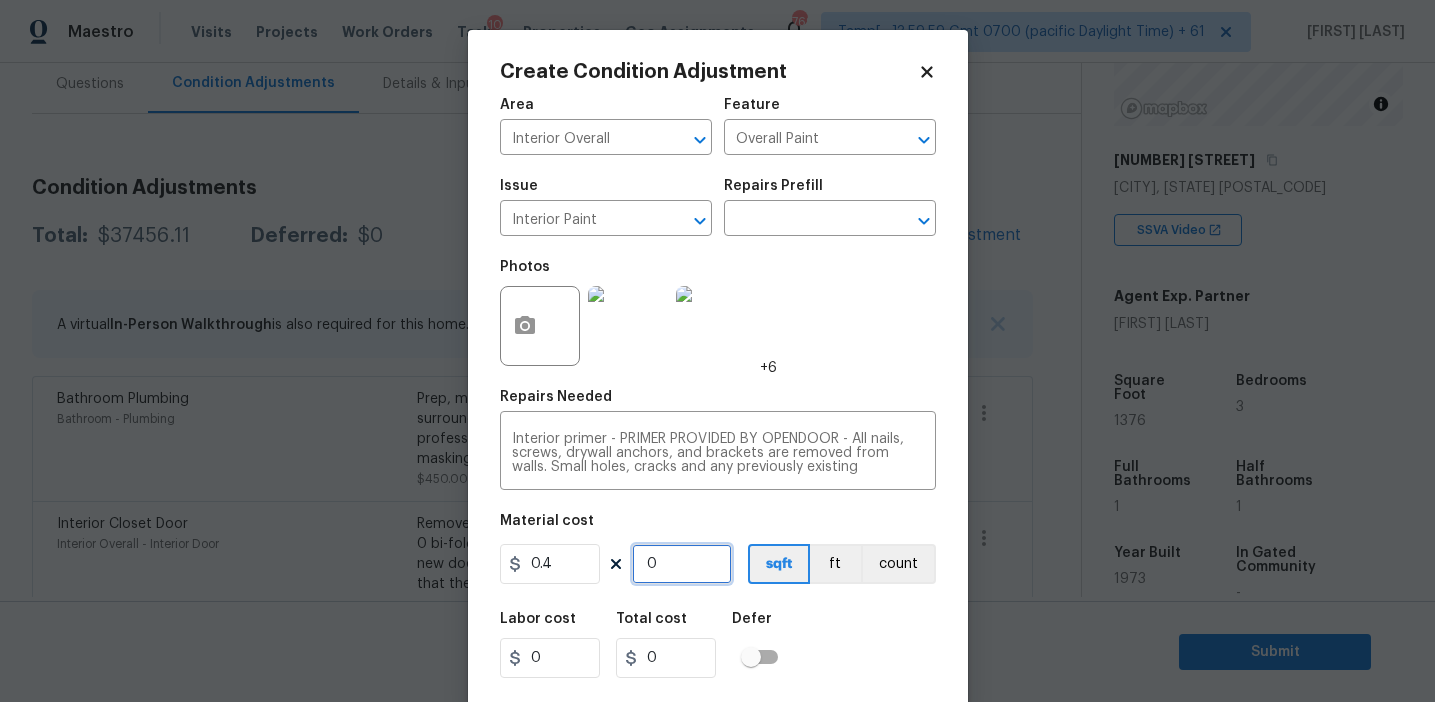 paste 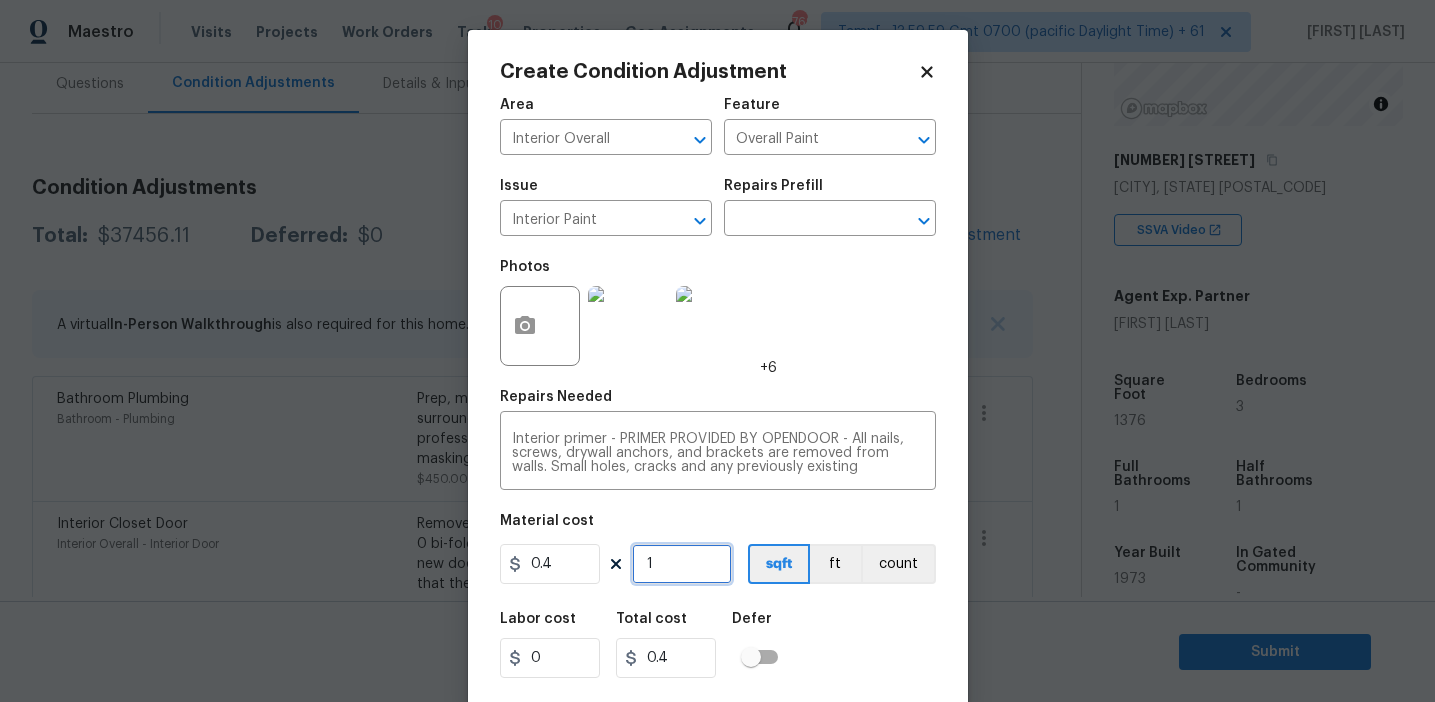 type on "19" 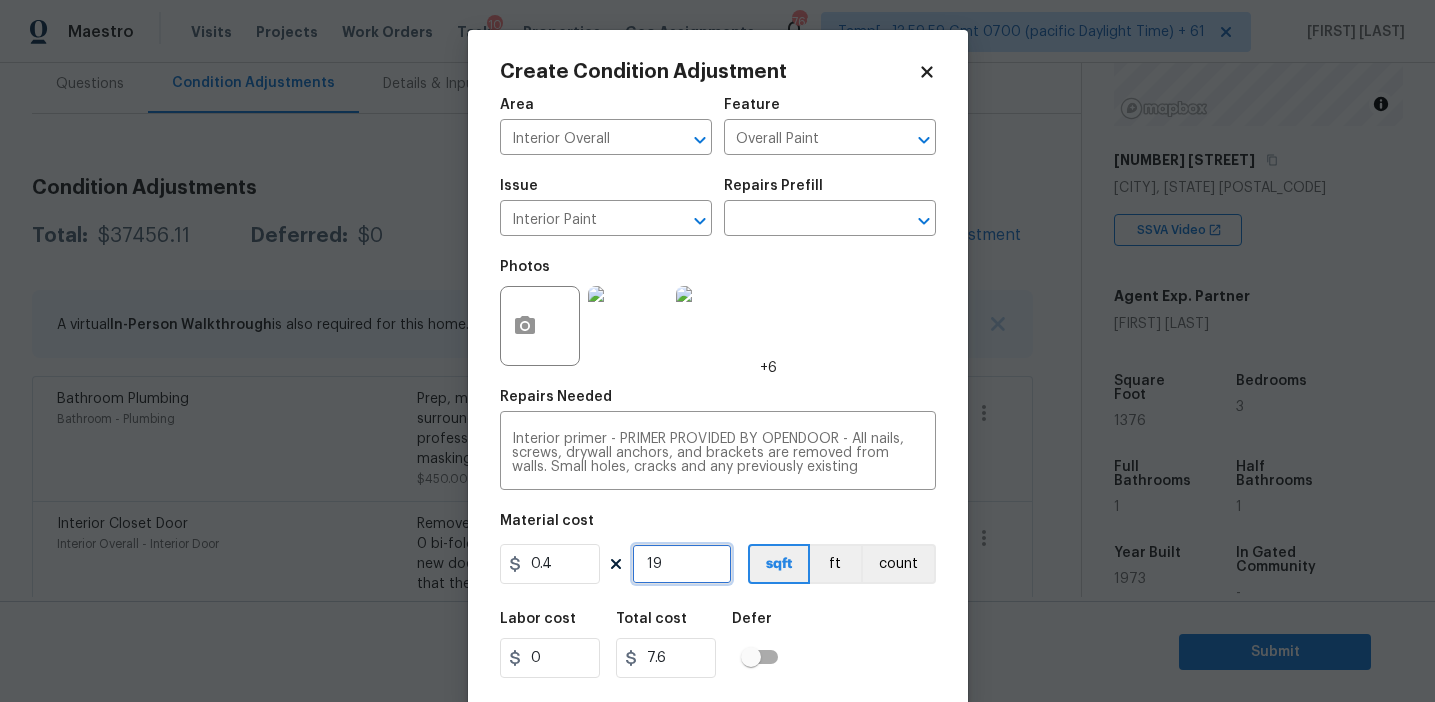 type on "193" 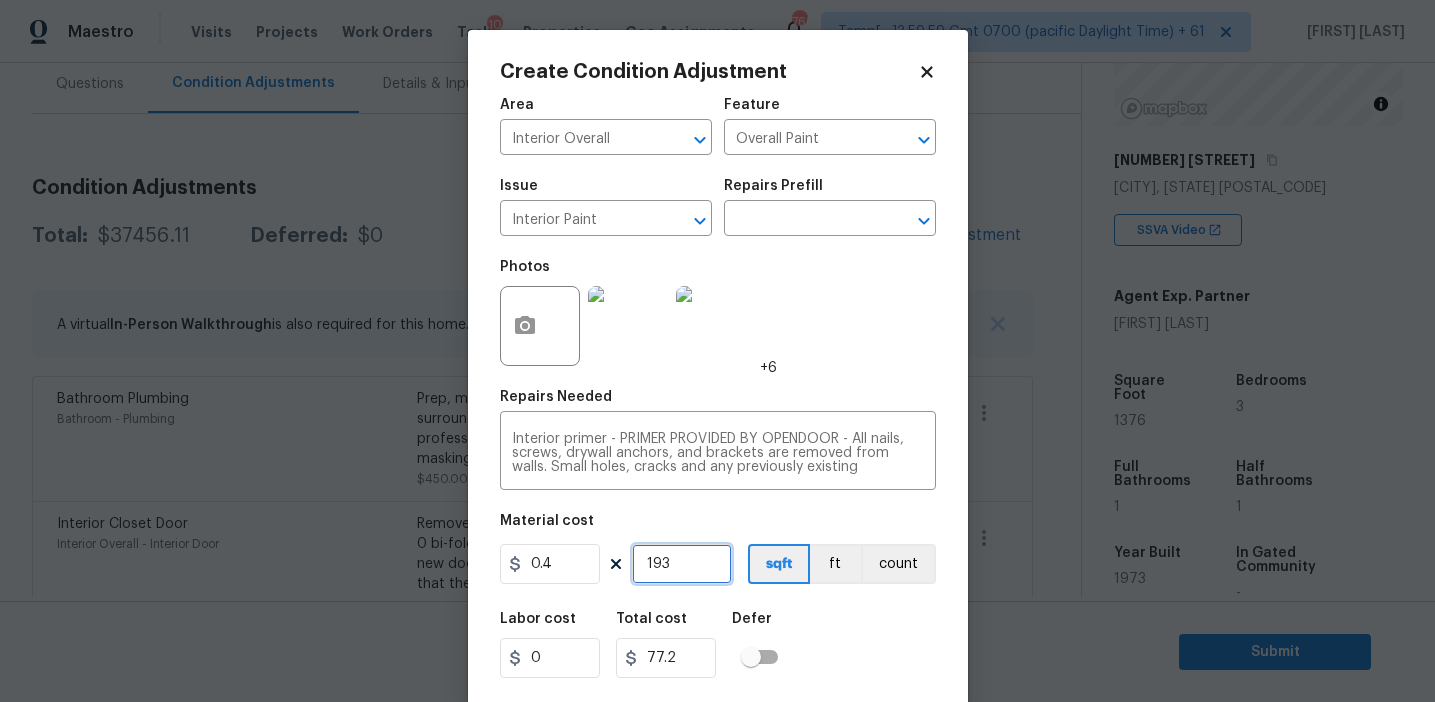 type on "1932" 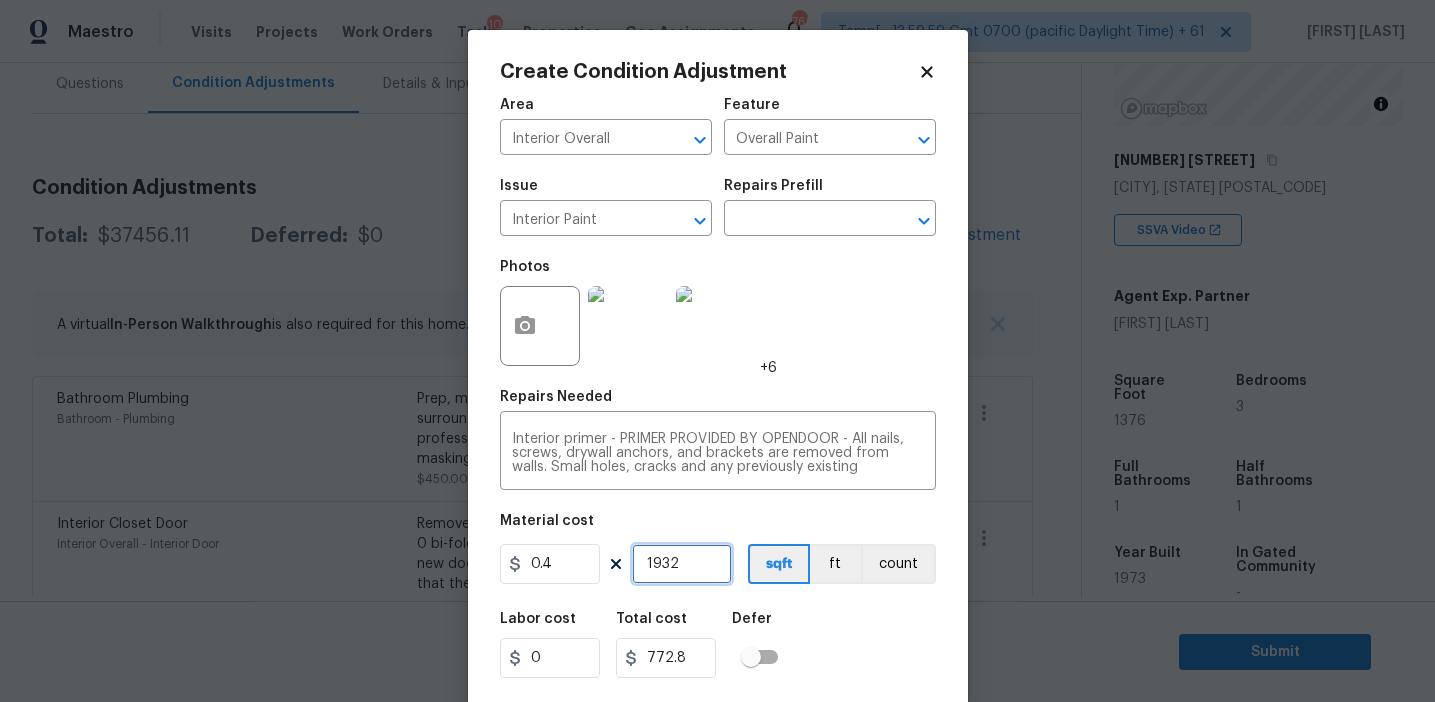 scroll, scrollTop: 45, scrollLeft: 0, axis: vertical 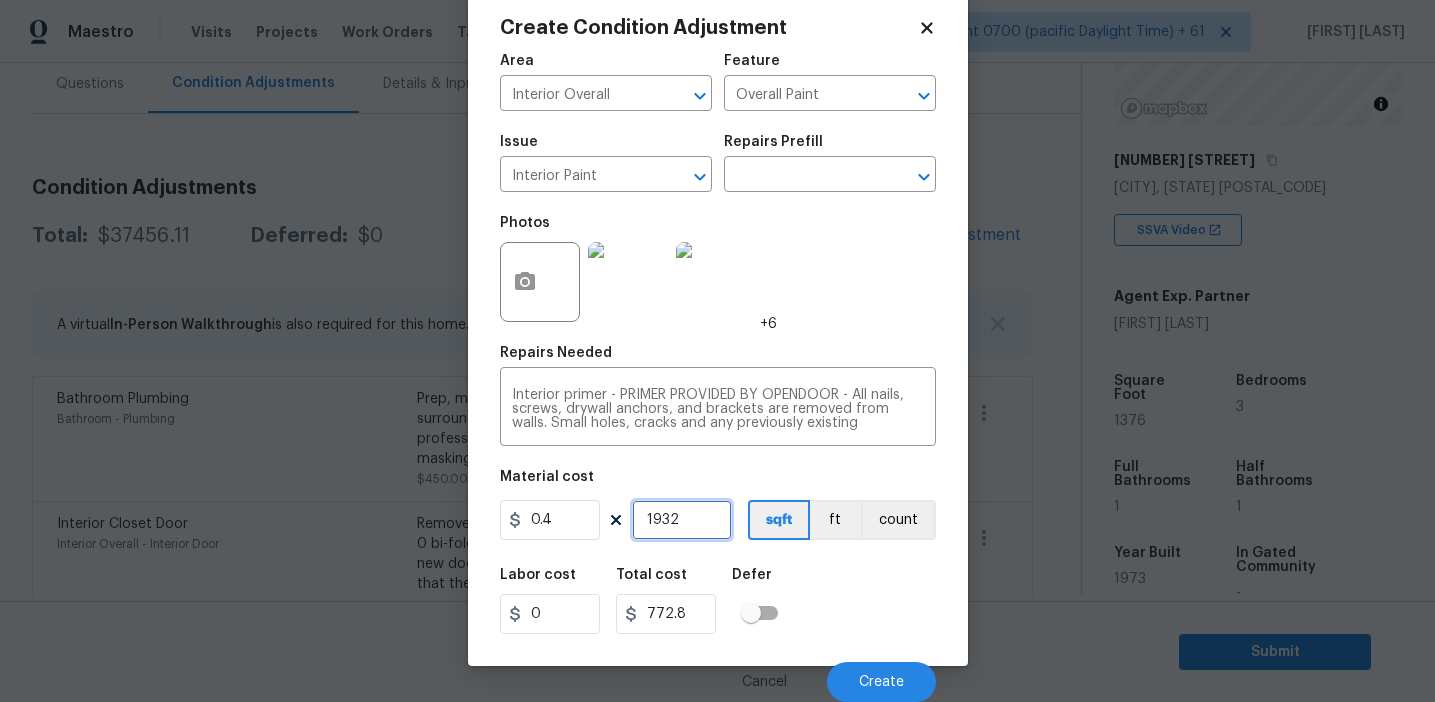 type on "1932" 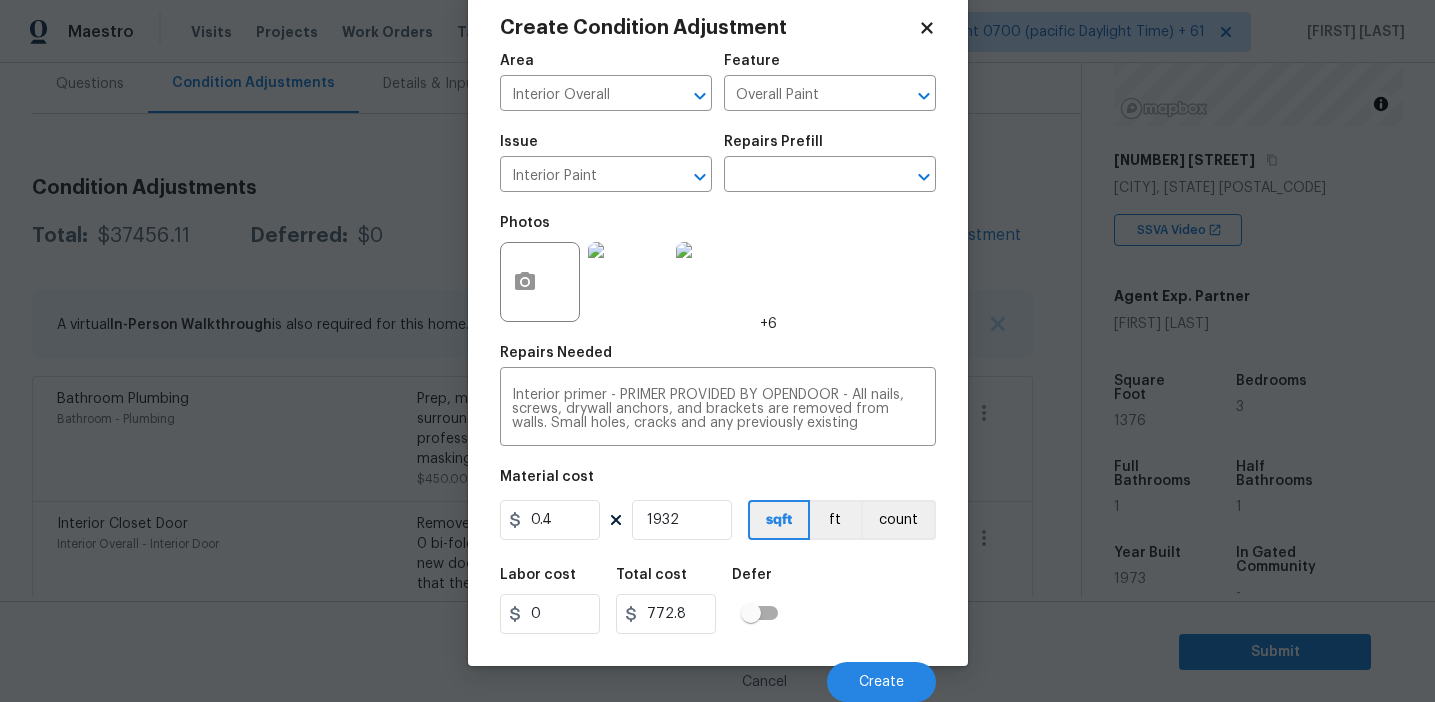 click on "Labor cost 0 Total cost 772.8 Defer" at bounding box center (718, 601) 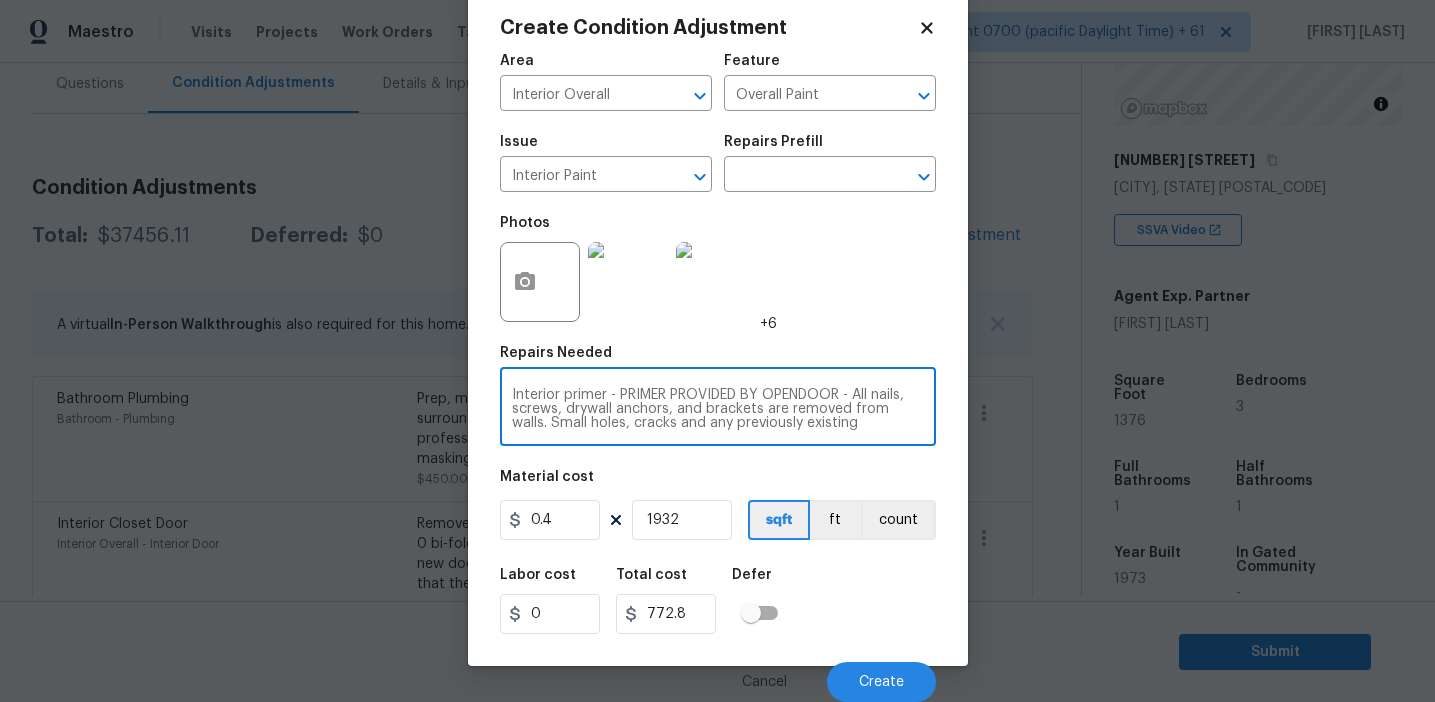 scroll, scrollTop: 42, scrollLeft: 0, axis: vertical 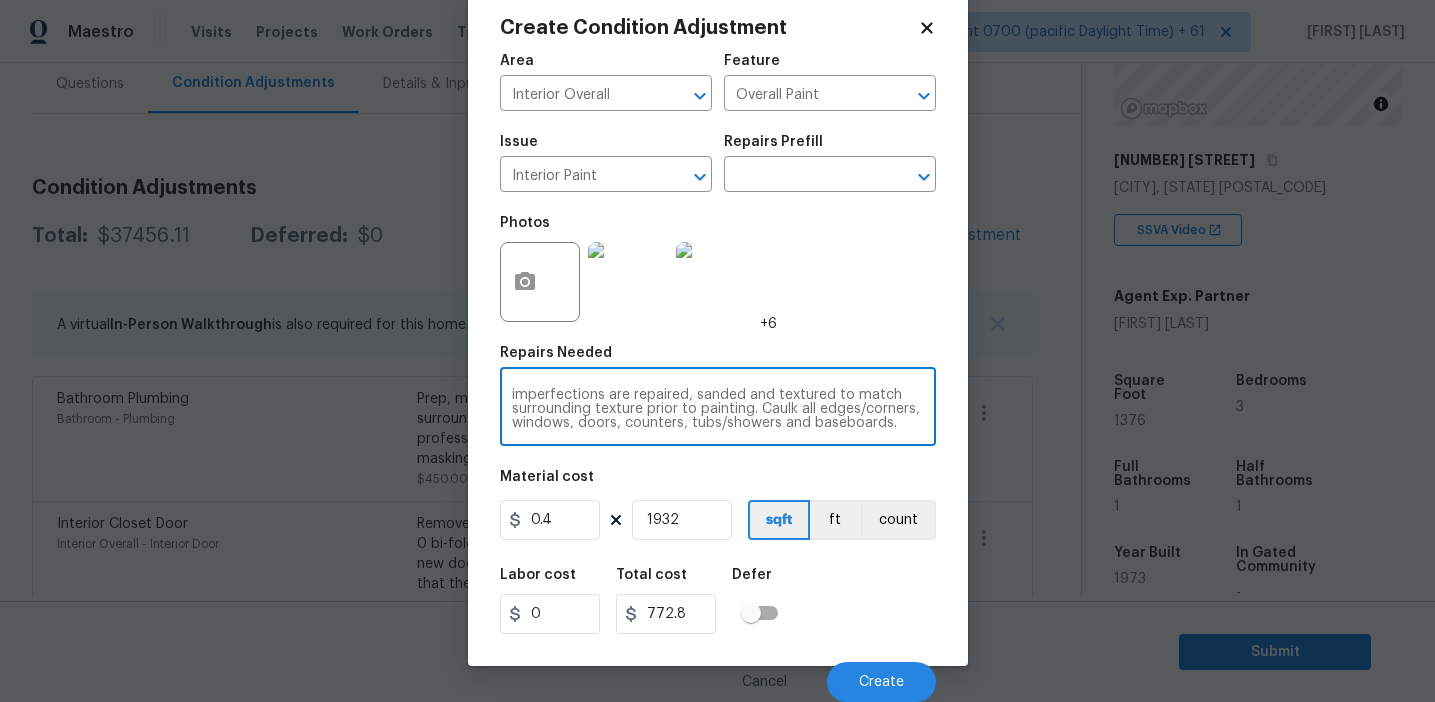 drag, startPoint x: 607, startPoint y: 398, endPoint x: 758, endPoint y: 449, distance: 159.38005 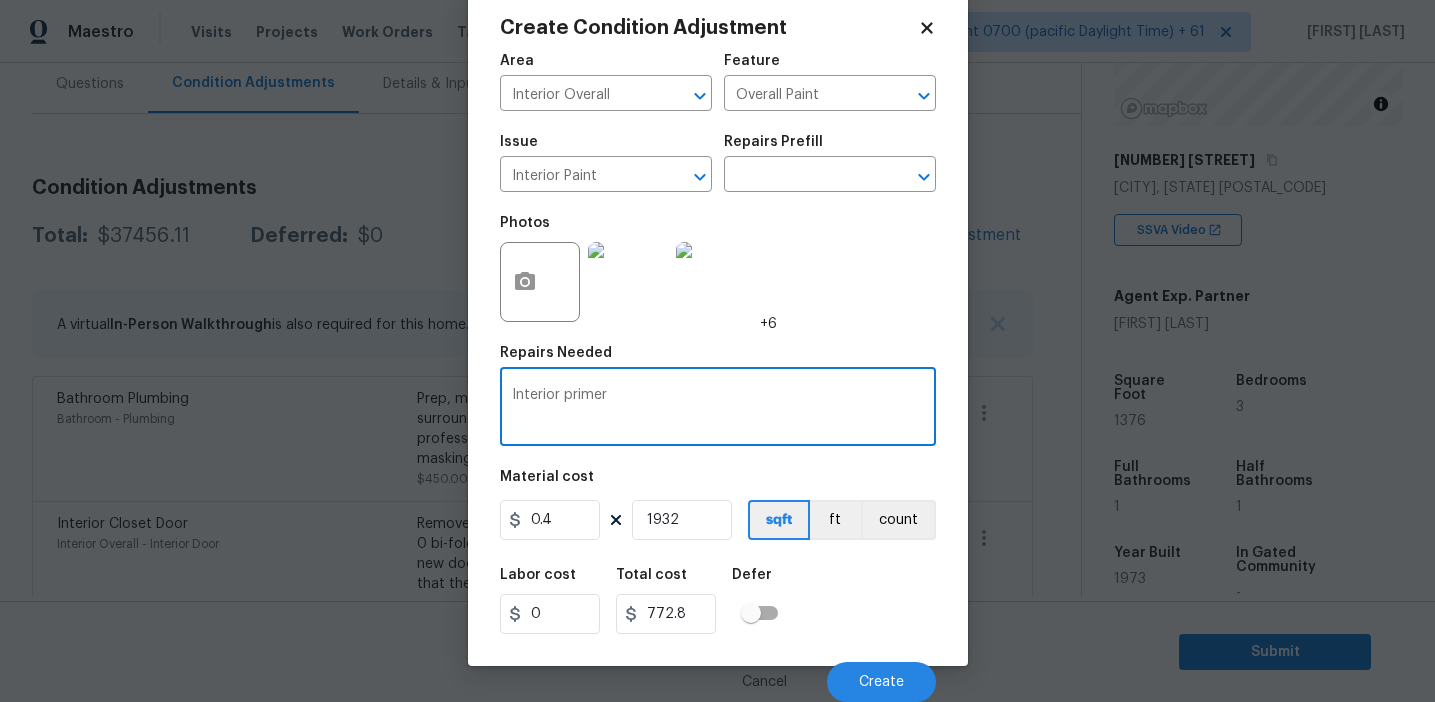 scroll, scrollTop: 0, scrollLeft: 0, axis: both 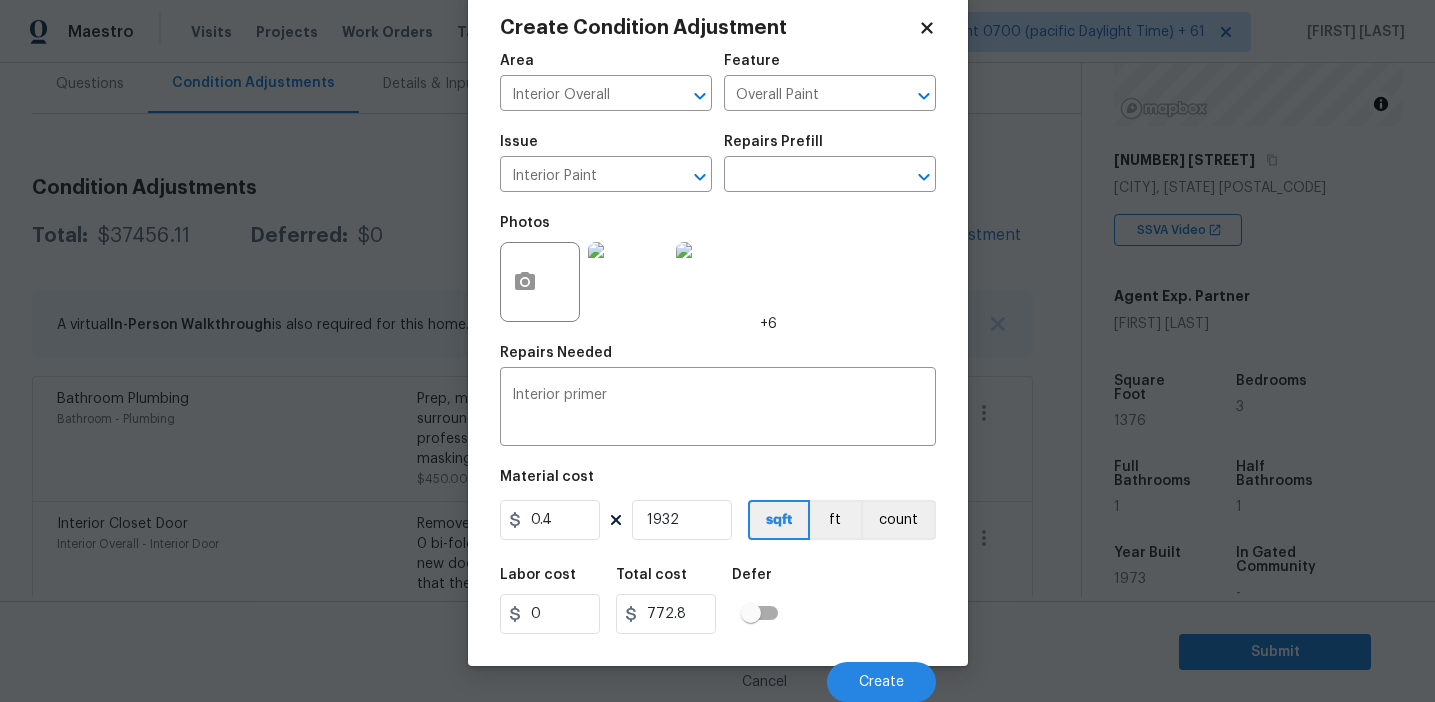 click on "Area Interior Overall ​ Feature Overall Paint ​ Issue Interior Paint ​ Repairs Prefill ​ Photos  +6 Repairs Needed Interior primer x ​ Material cost 0.4 1932 sqft ft count Labor cost 0 Total cost 772.8 Defer Cancel Create" at bounding box center [718, 372] 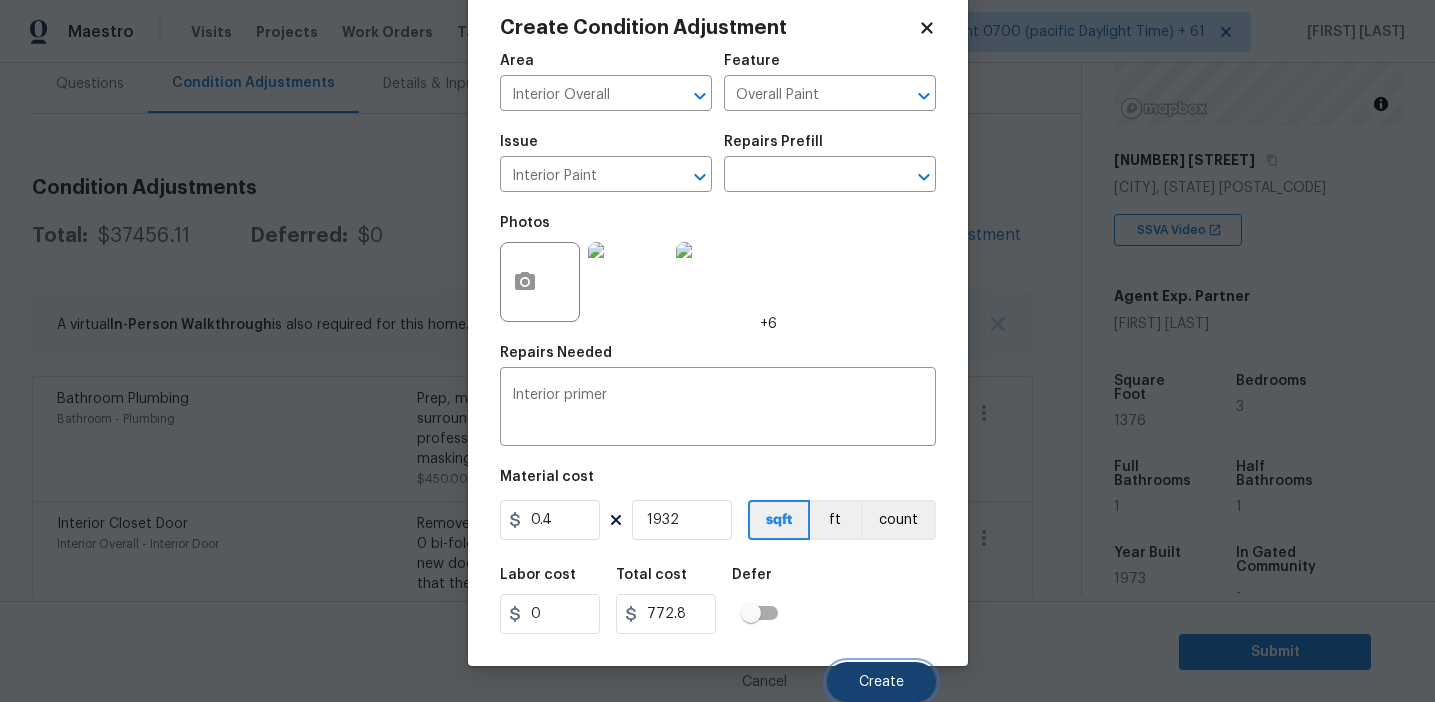 click on "Create" at bounding box center [881, 682] 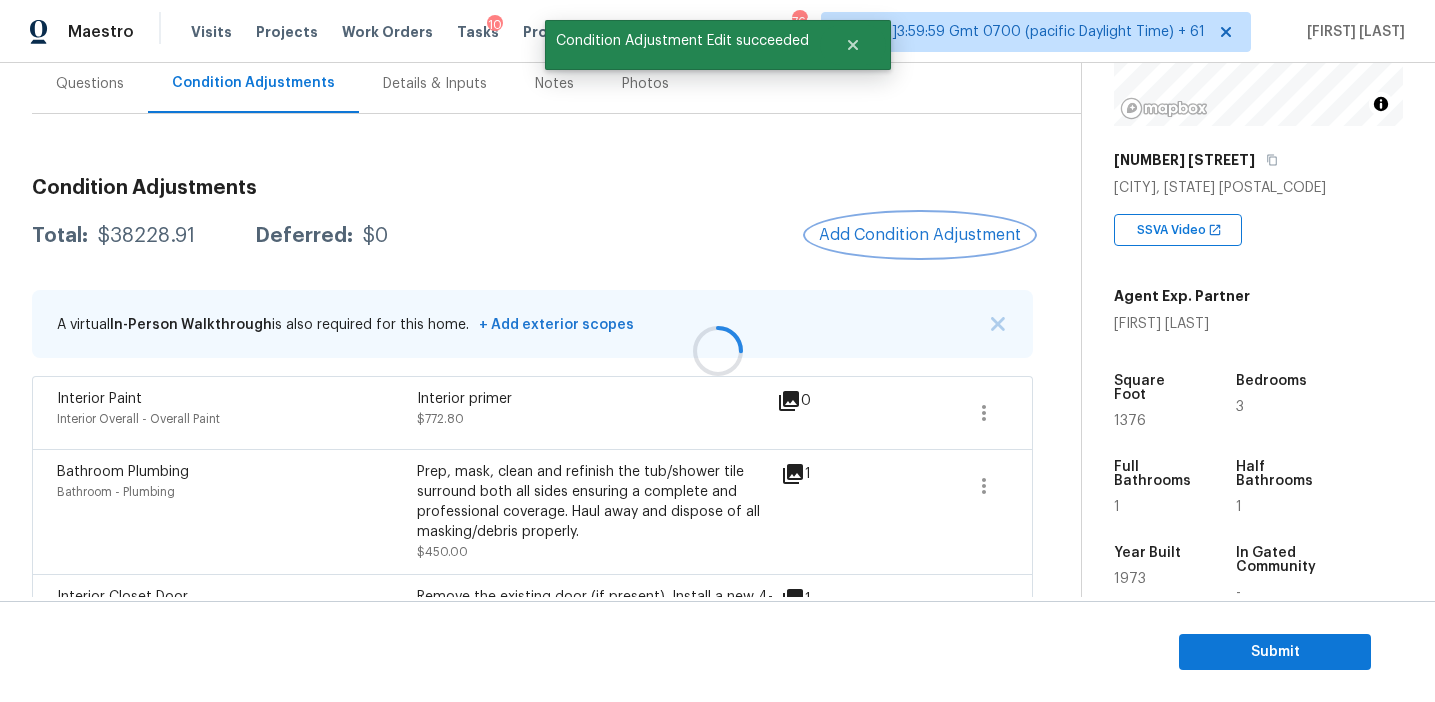 scroll, scrollTop: 0, scrollLeft: 0, axis: both 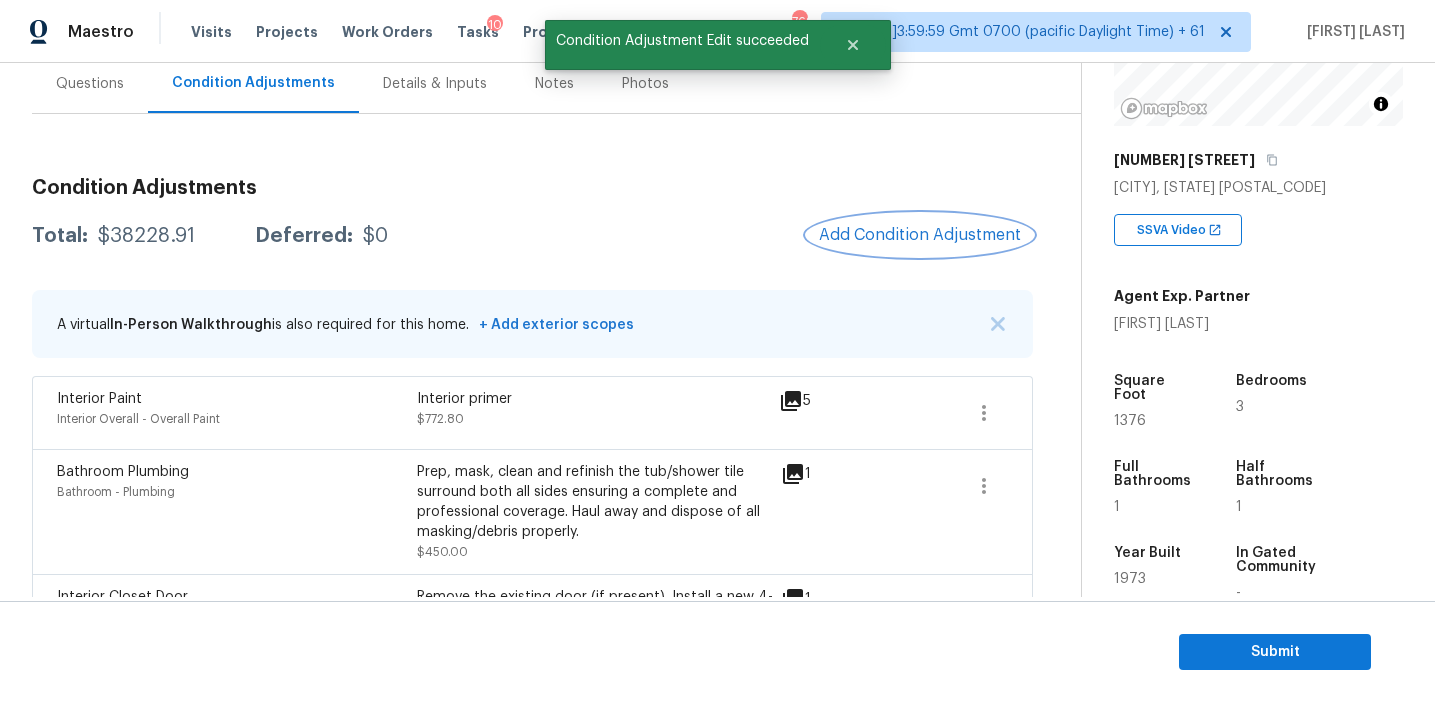 click on "Add Condition Adjustment" at bounding box center (920, 235) 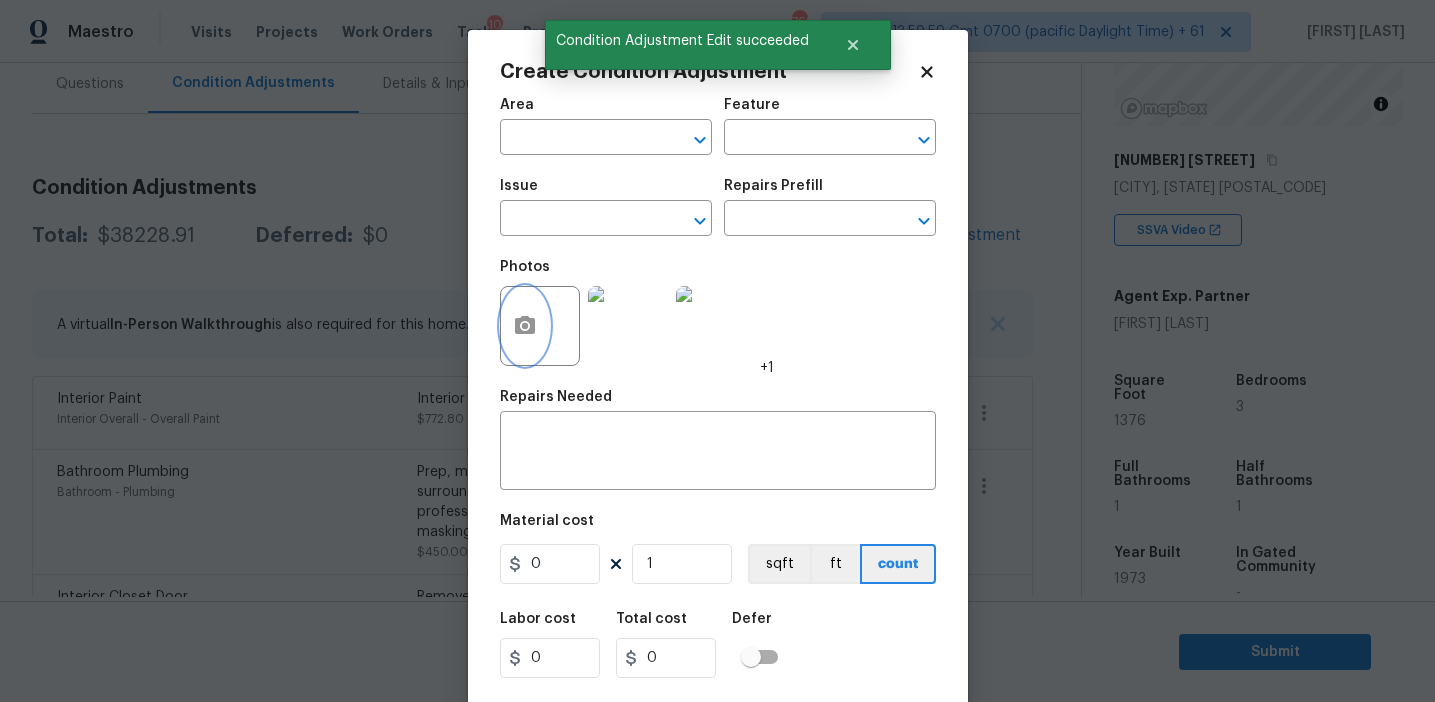 click 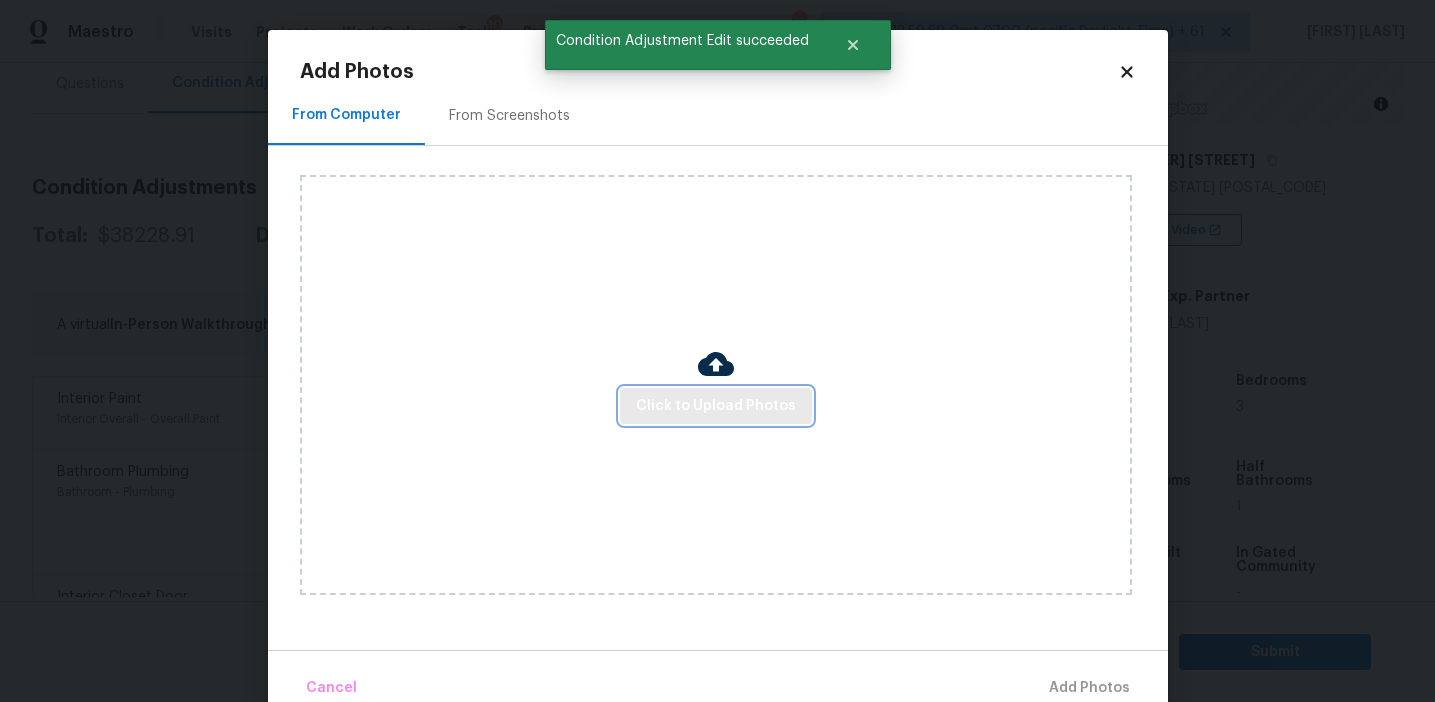click on "Click to Upload Photos" at bounding box center [716, 406] 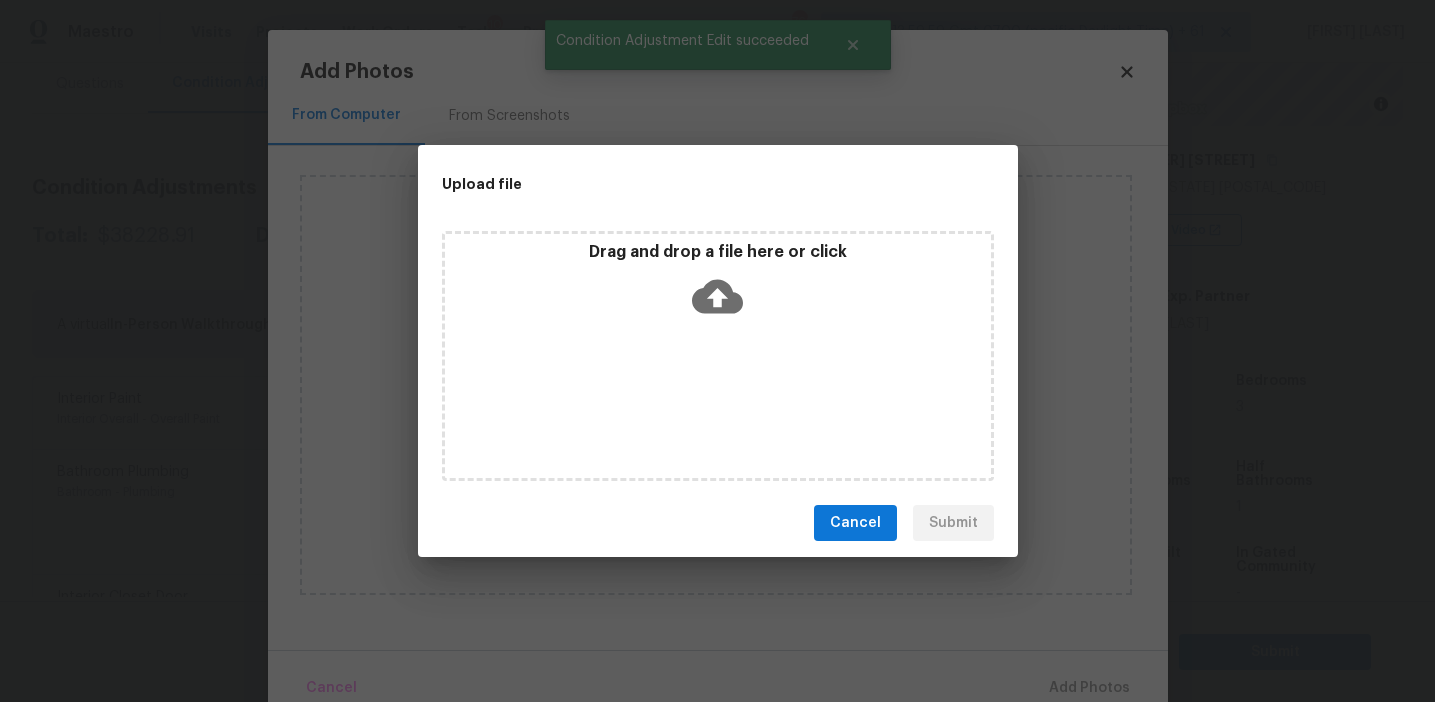 click 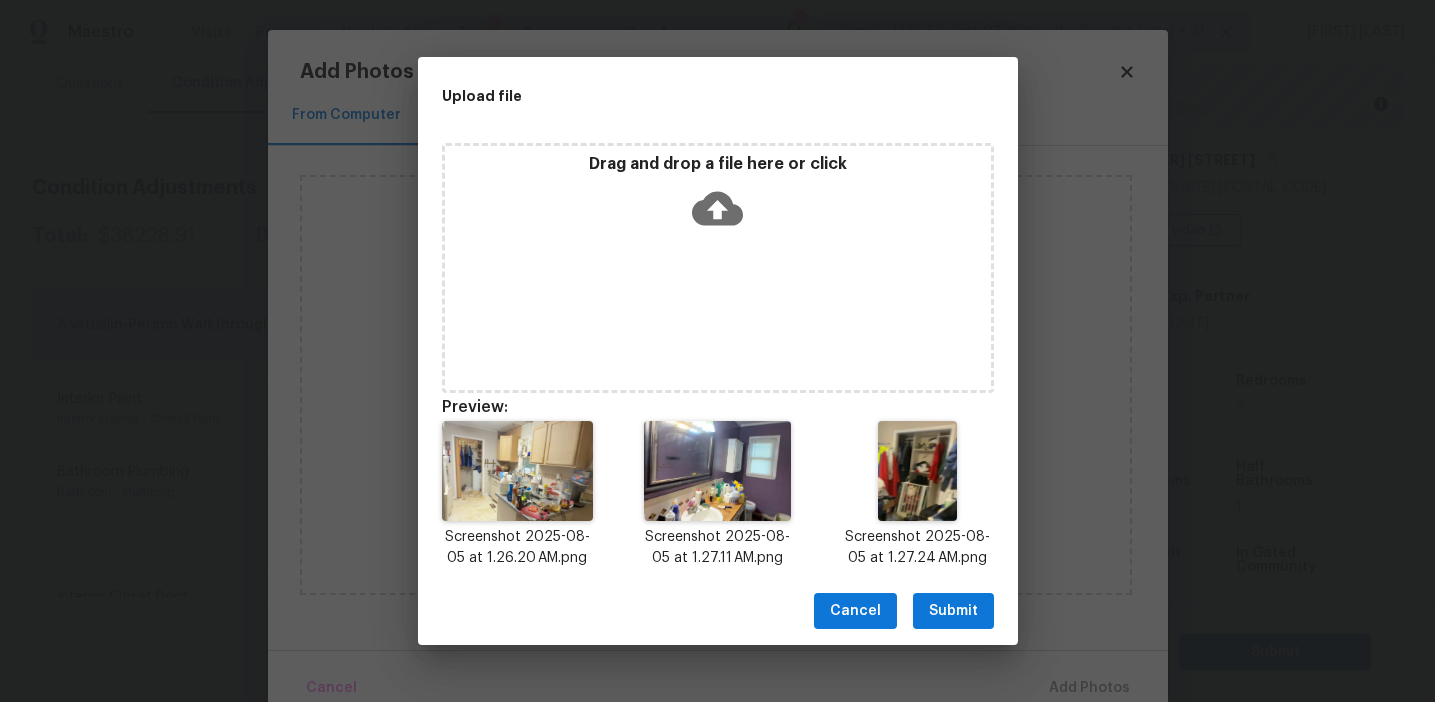 click on "Submit" at bounding box center (953, 611) 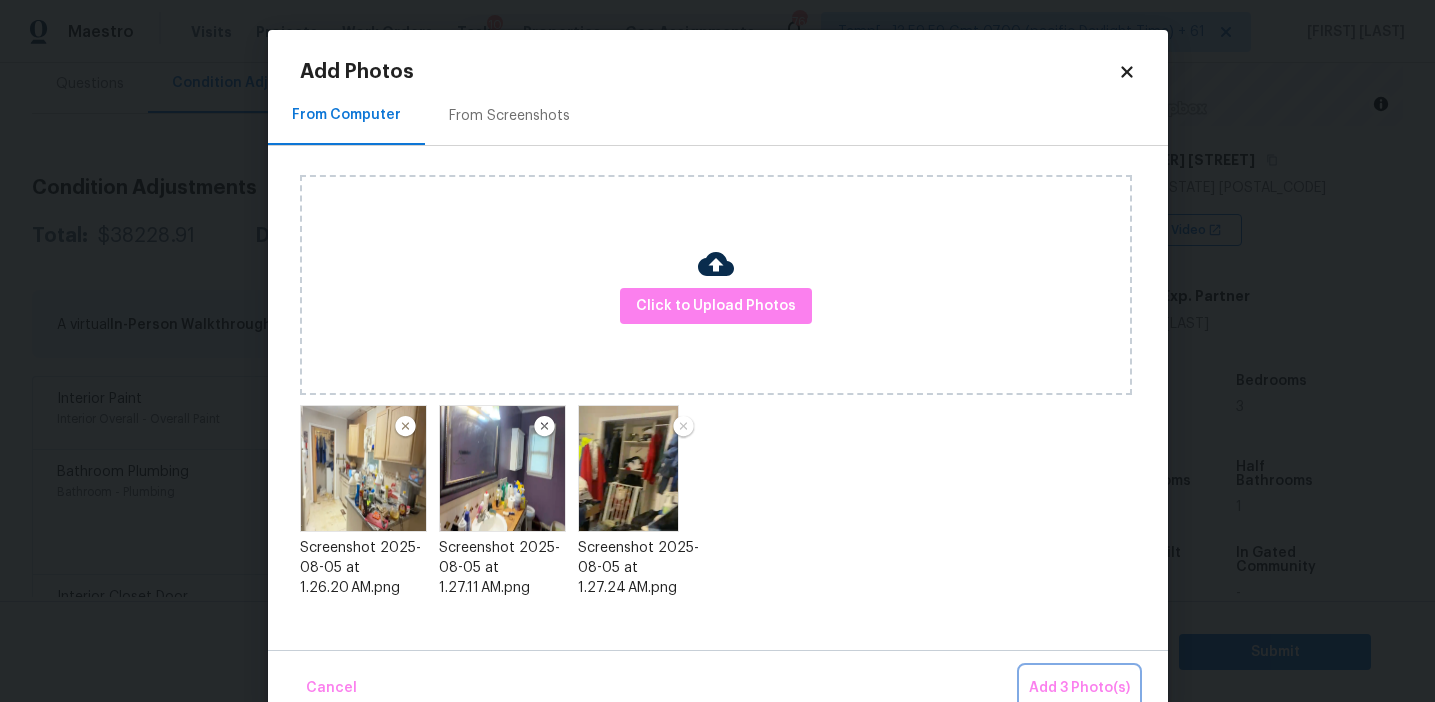 click on "Add 3 Photo(s)" at bounding box center (1079, 688) 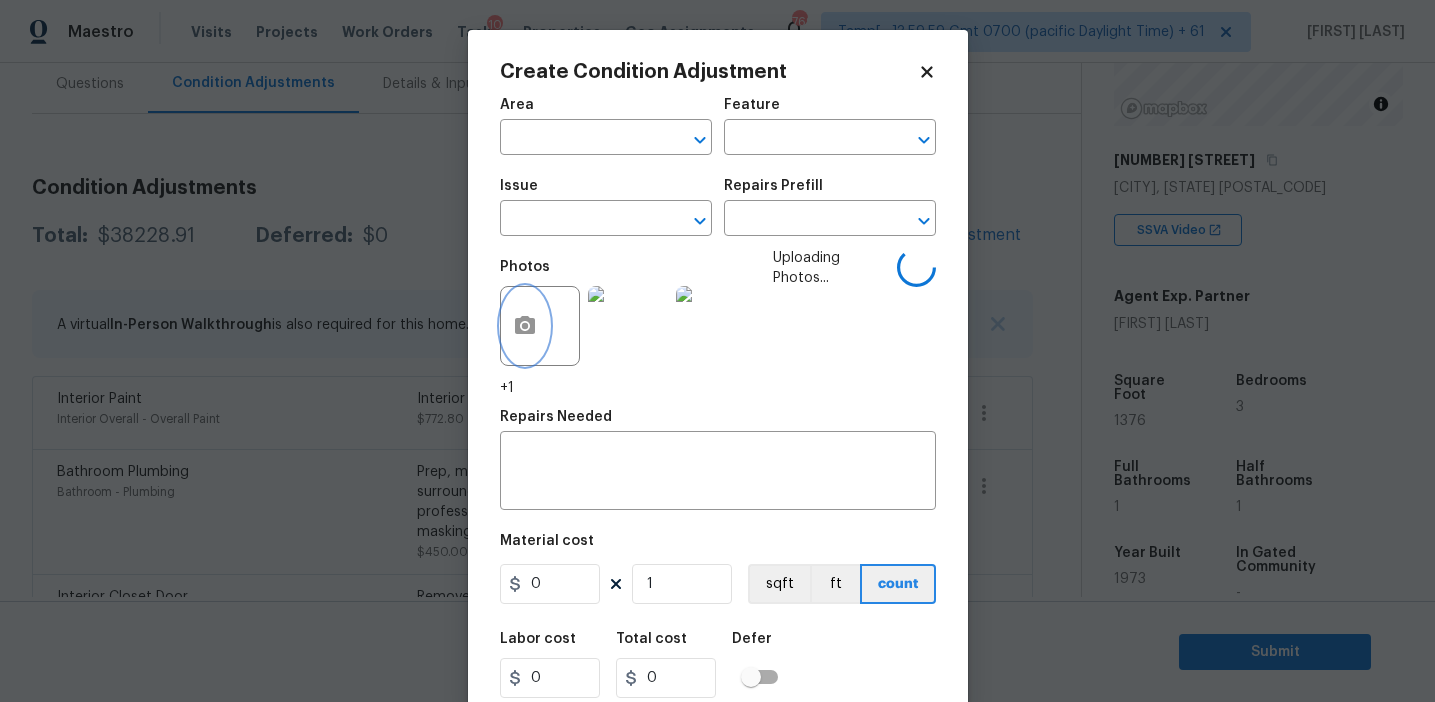 click at bounding box center [525, 326] 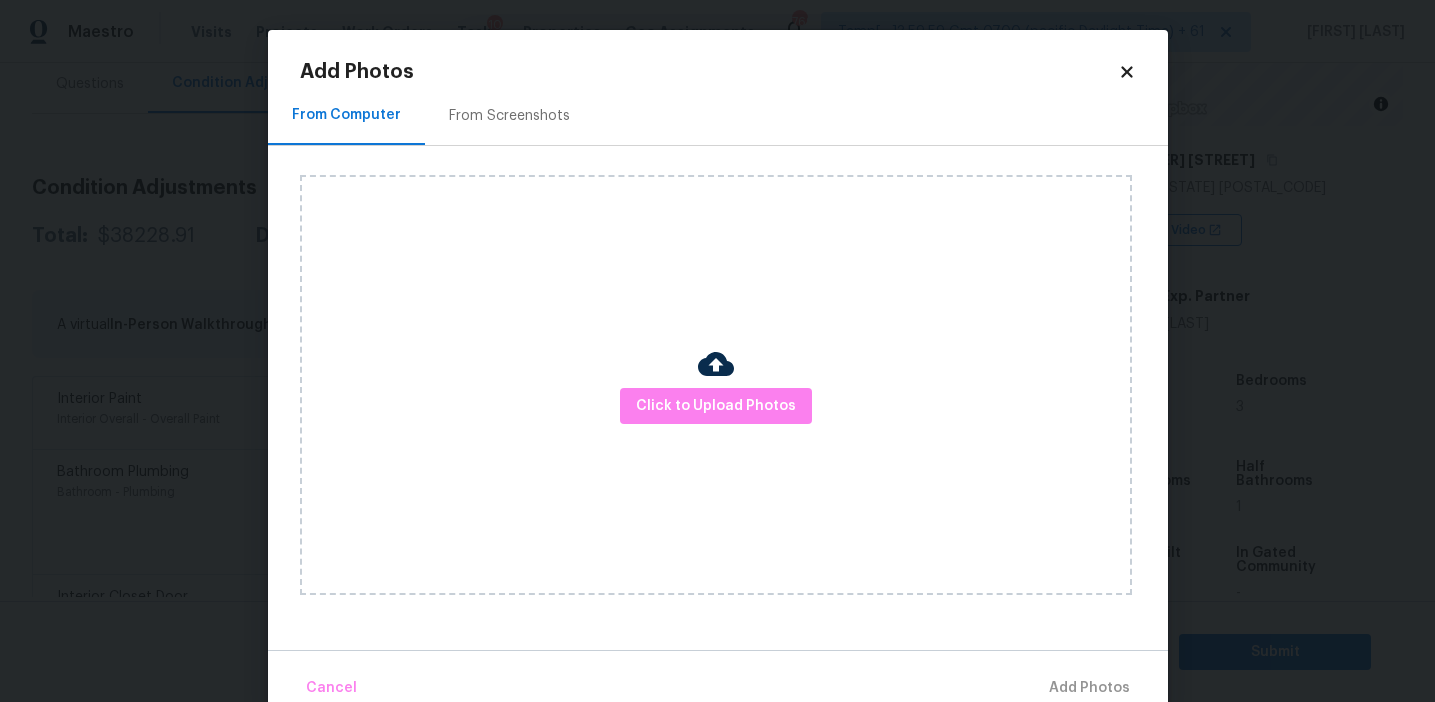 click on "From Screenshots" at bounding box center [509, 115] 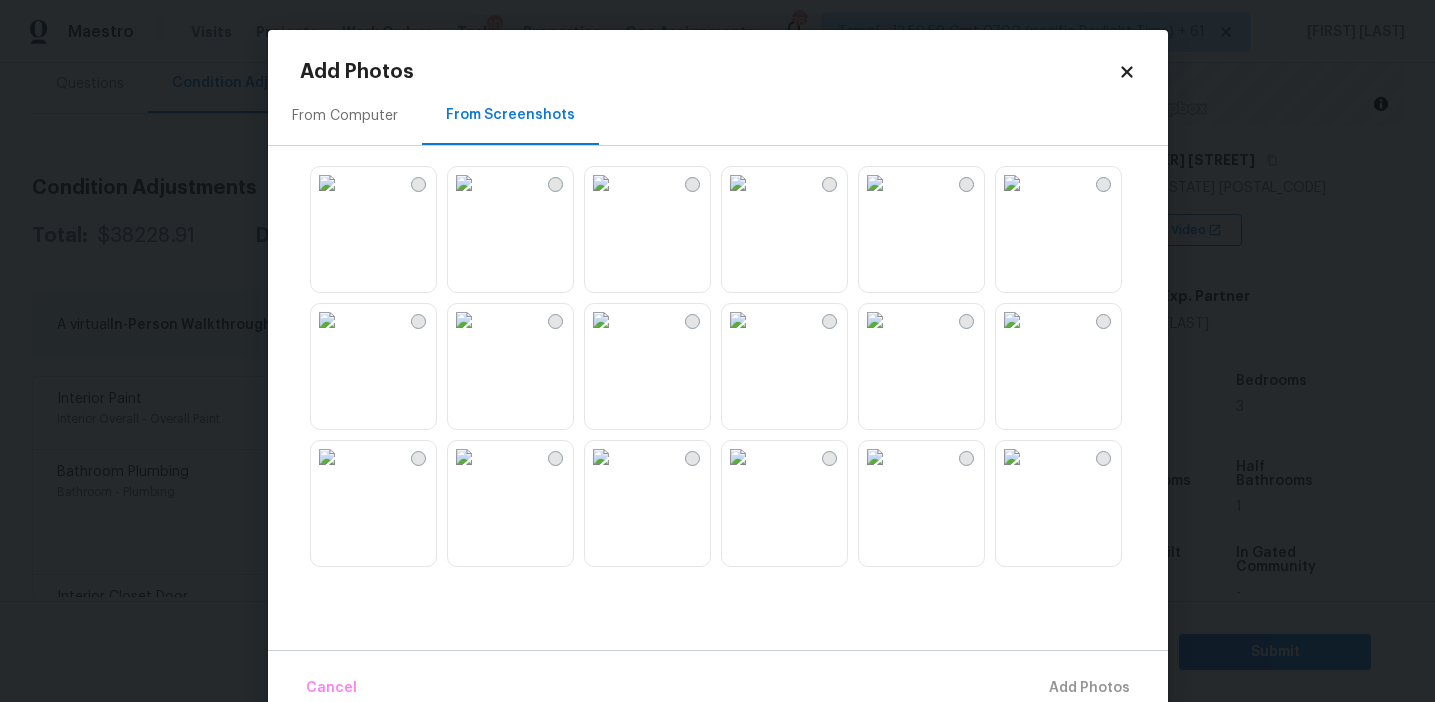 scroll, scrollTop: 1910, scrollLeft: 0, axis: vertical 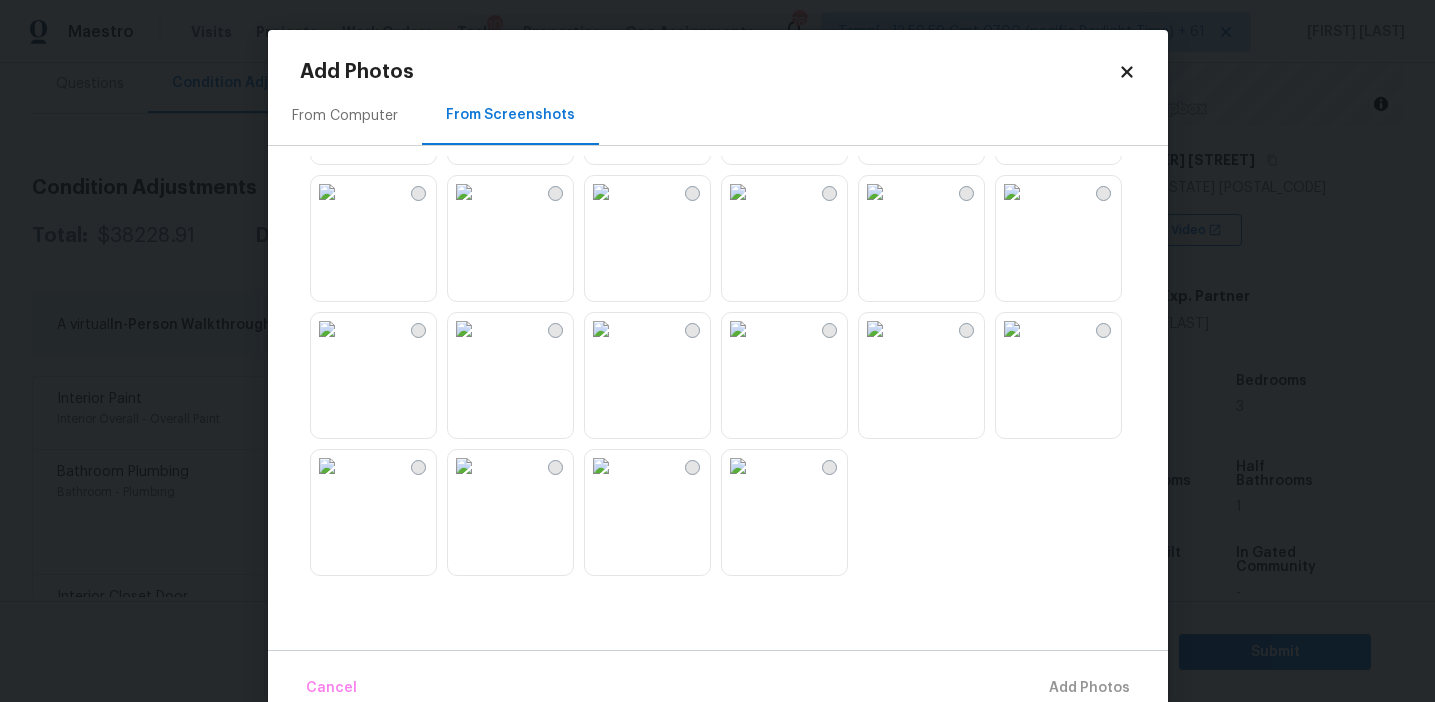 click at bounding box center [601, 466] 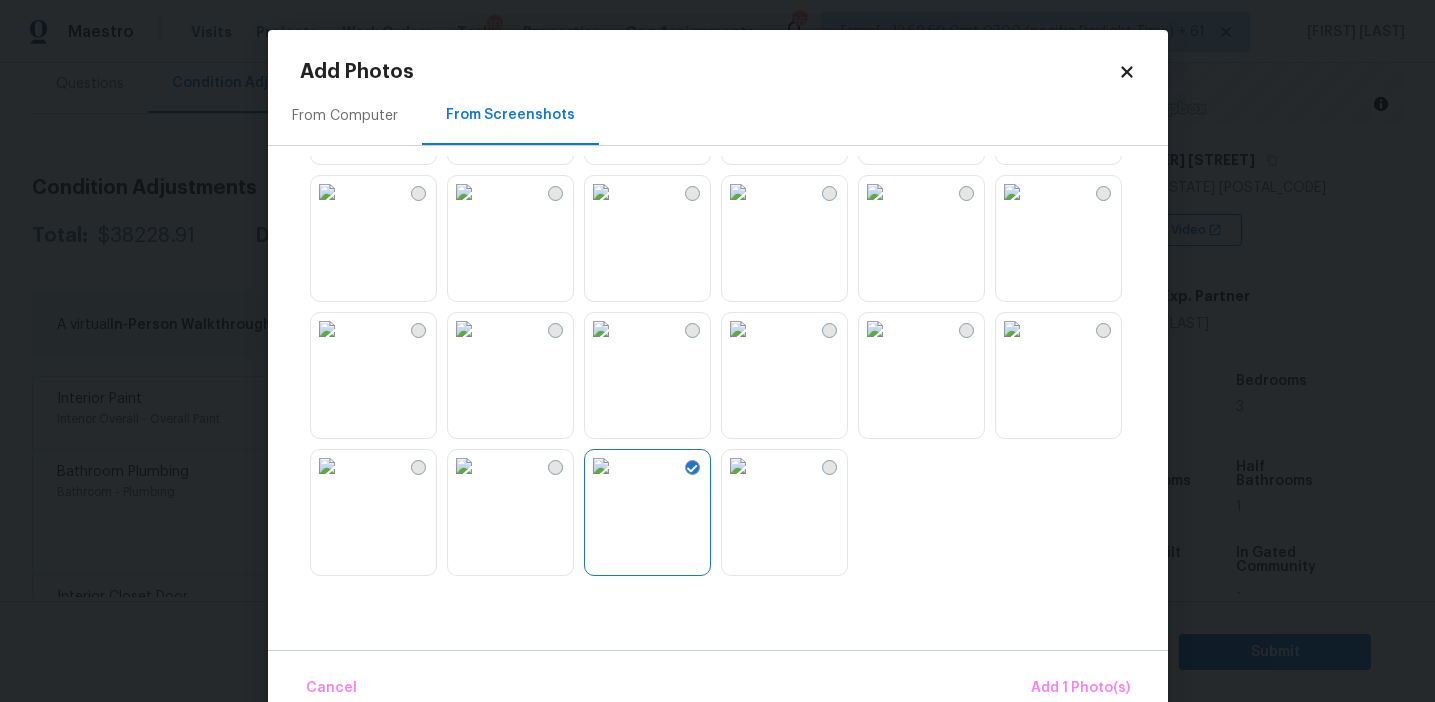 click at bounding box center [464, 329] 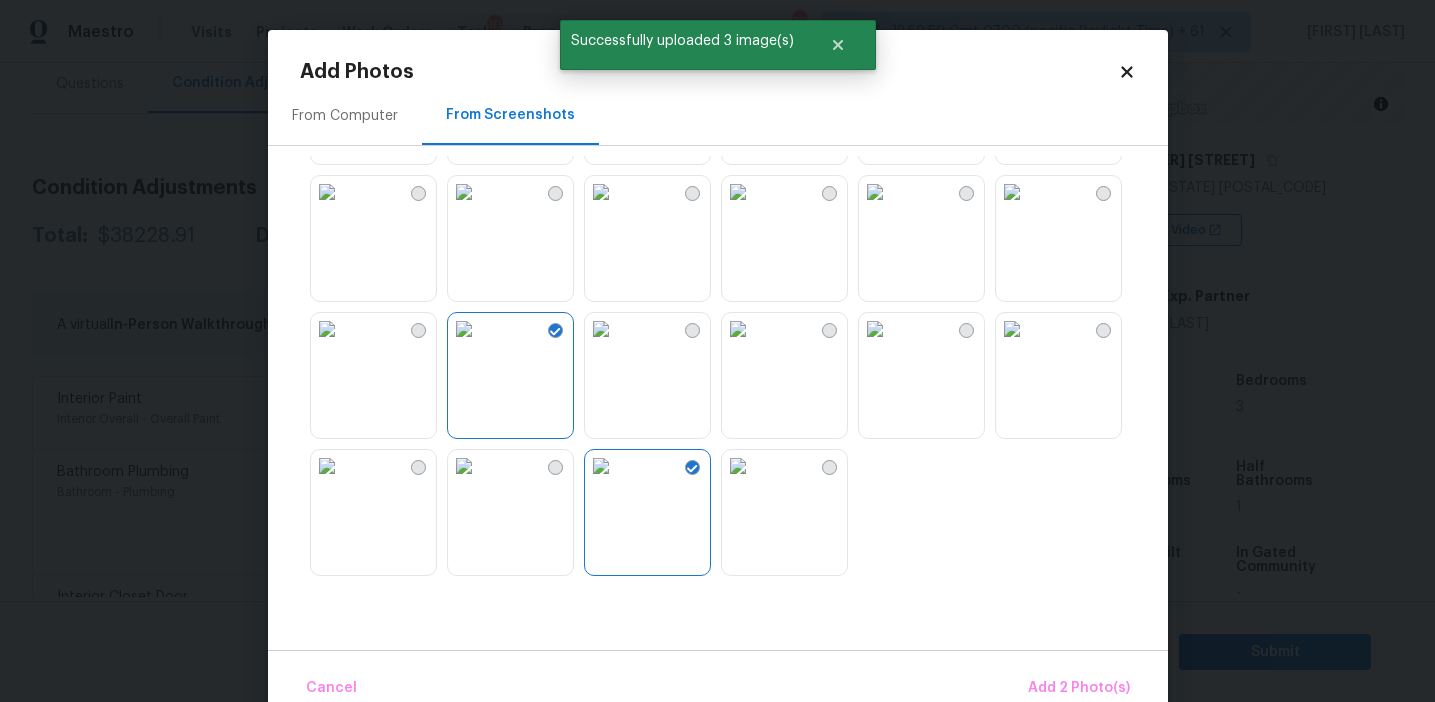 click at bounding box center (464, 192) 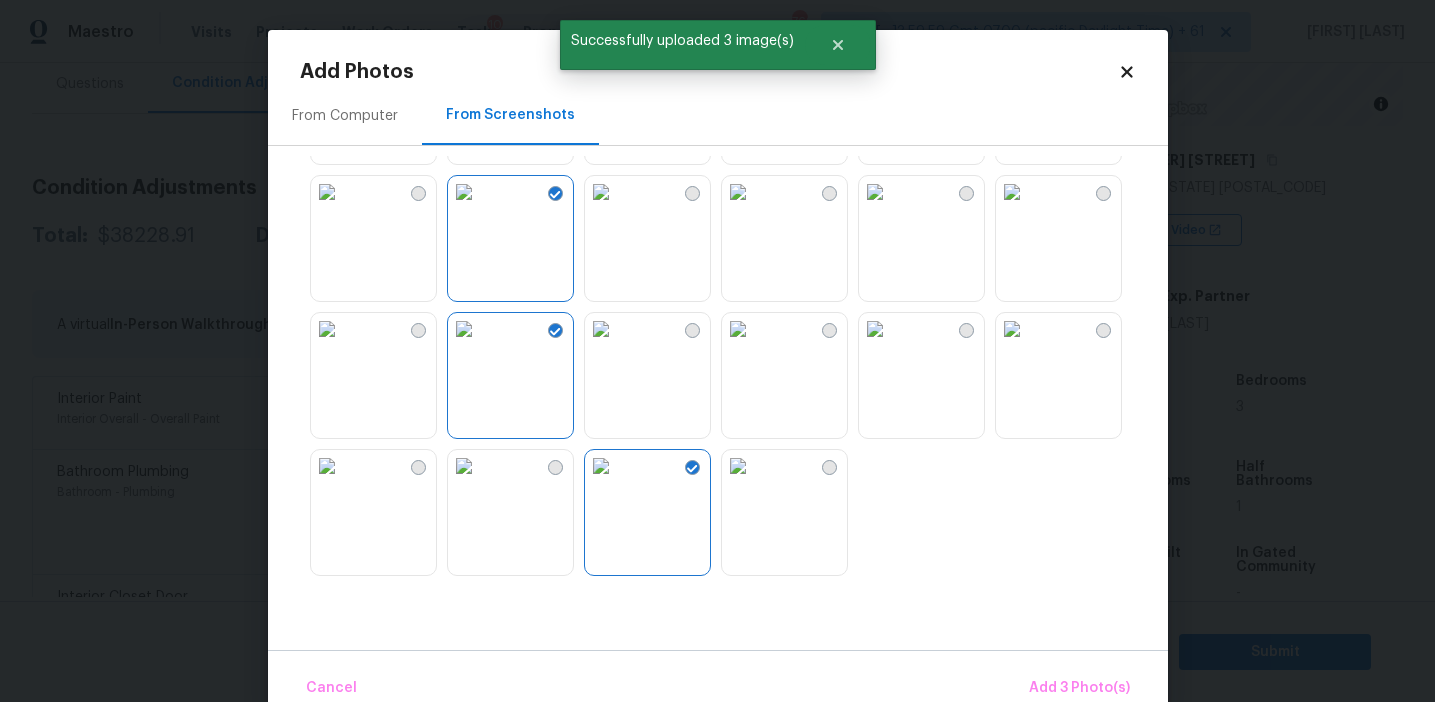 click at bounding box center [738, 192] 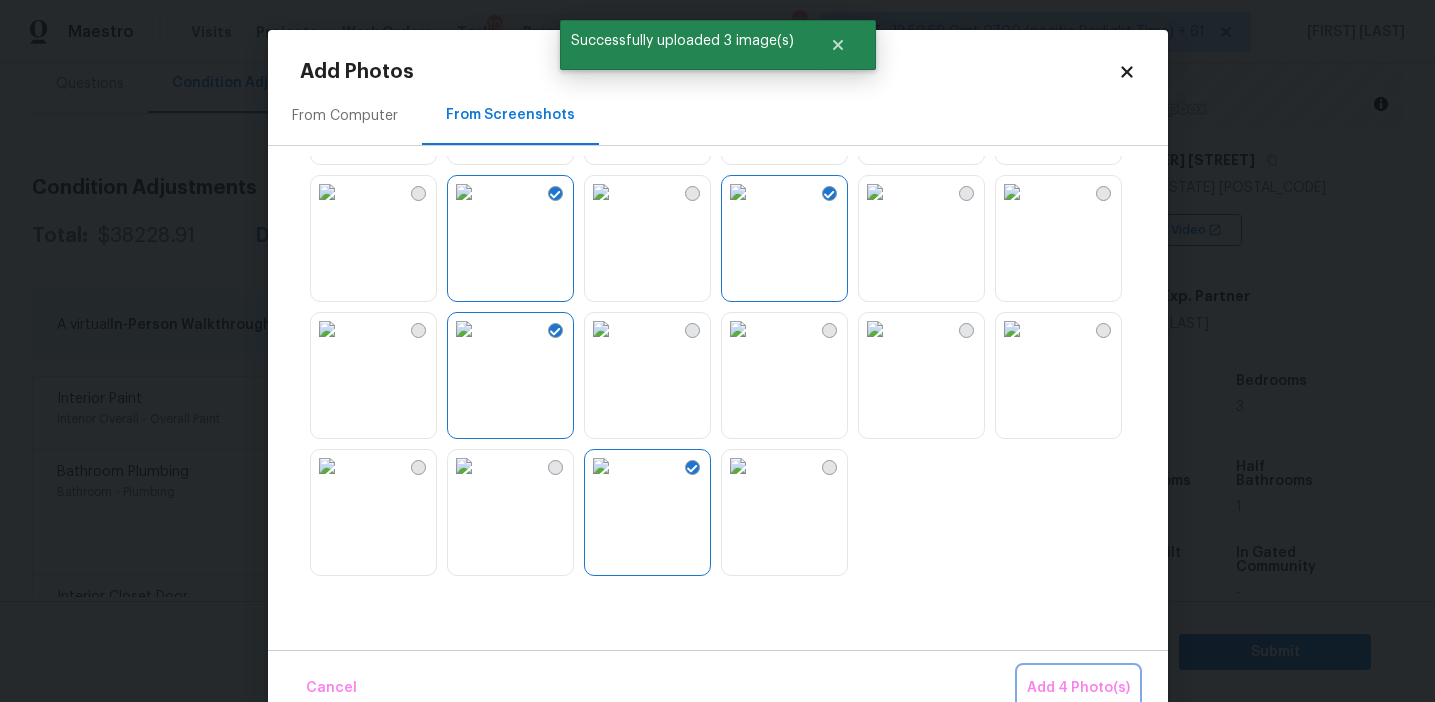 click on "Add 4 Photo(s)" at bounding box center (1078, 688) 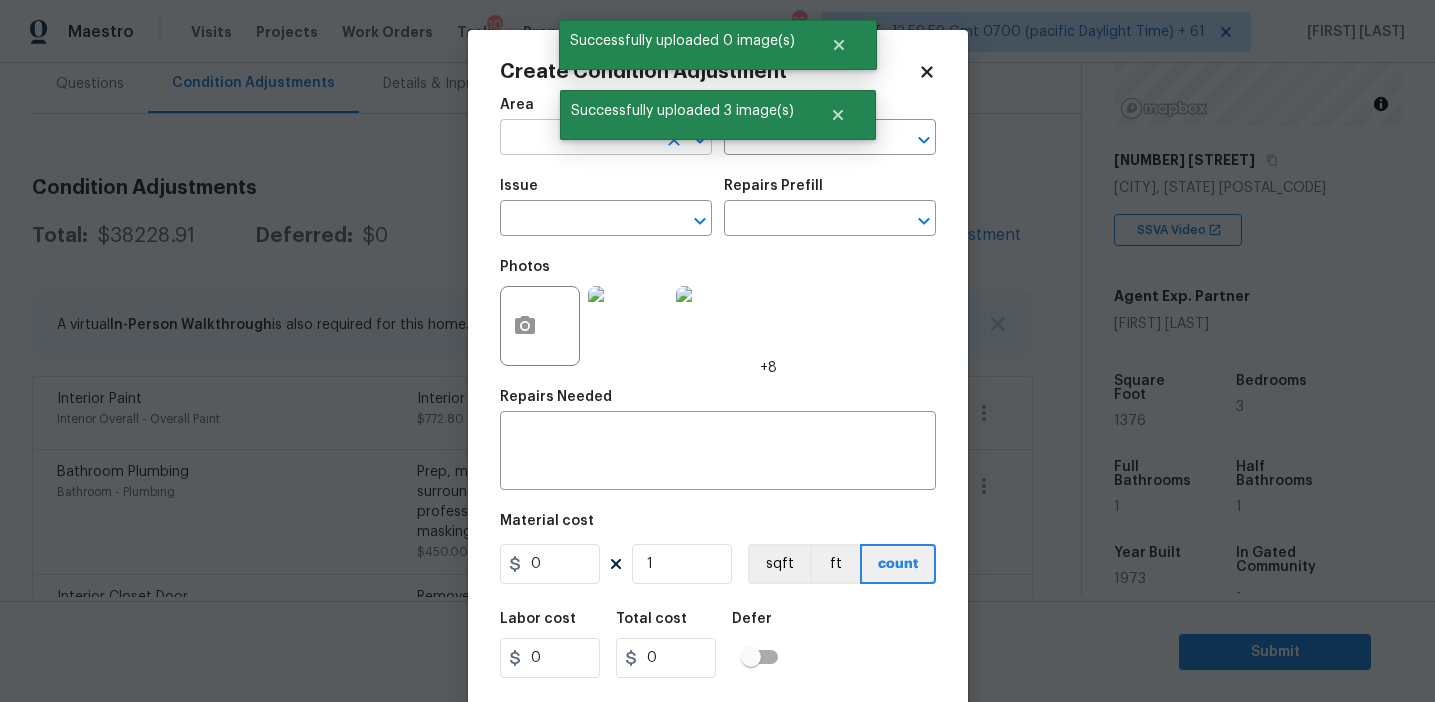 click at bounding box center (578, 139) 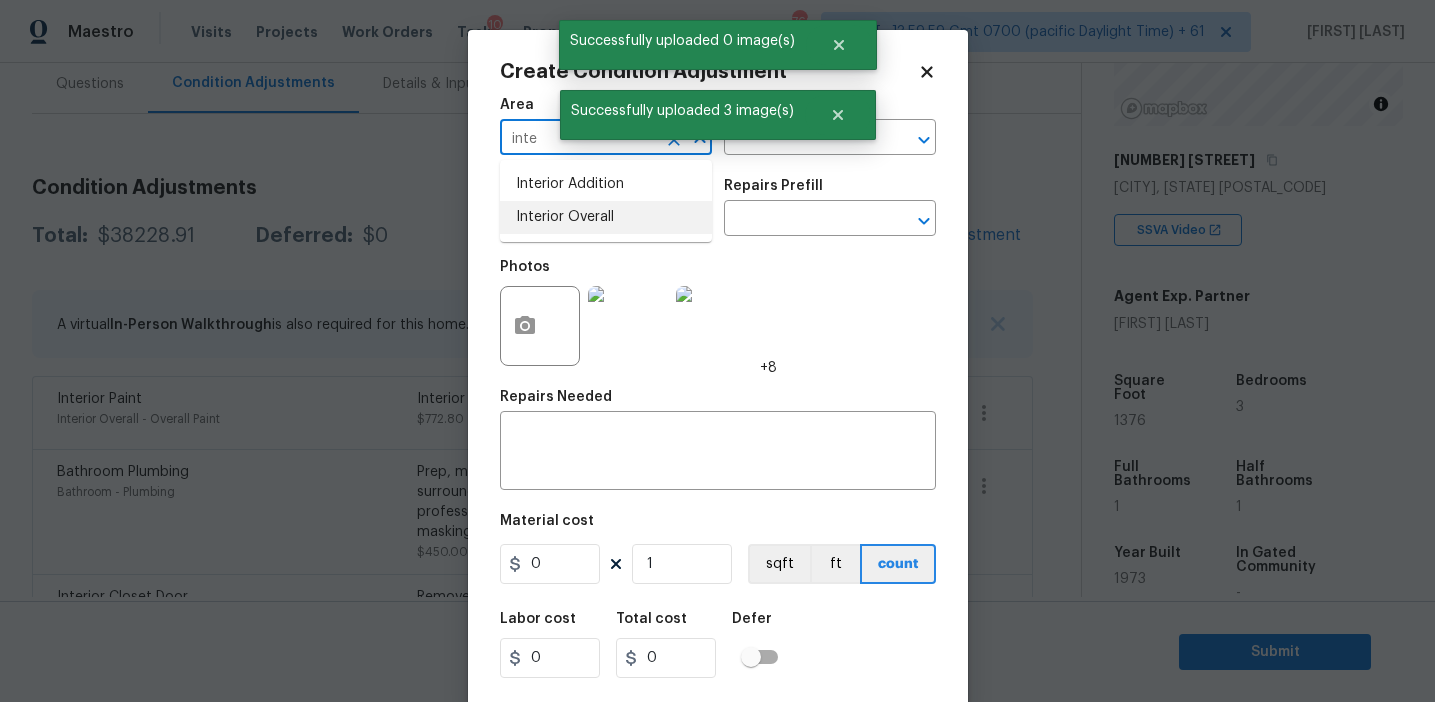 click on "Interior Overall" at bounding box center (606, 217) 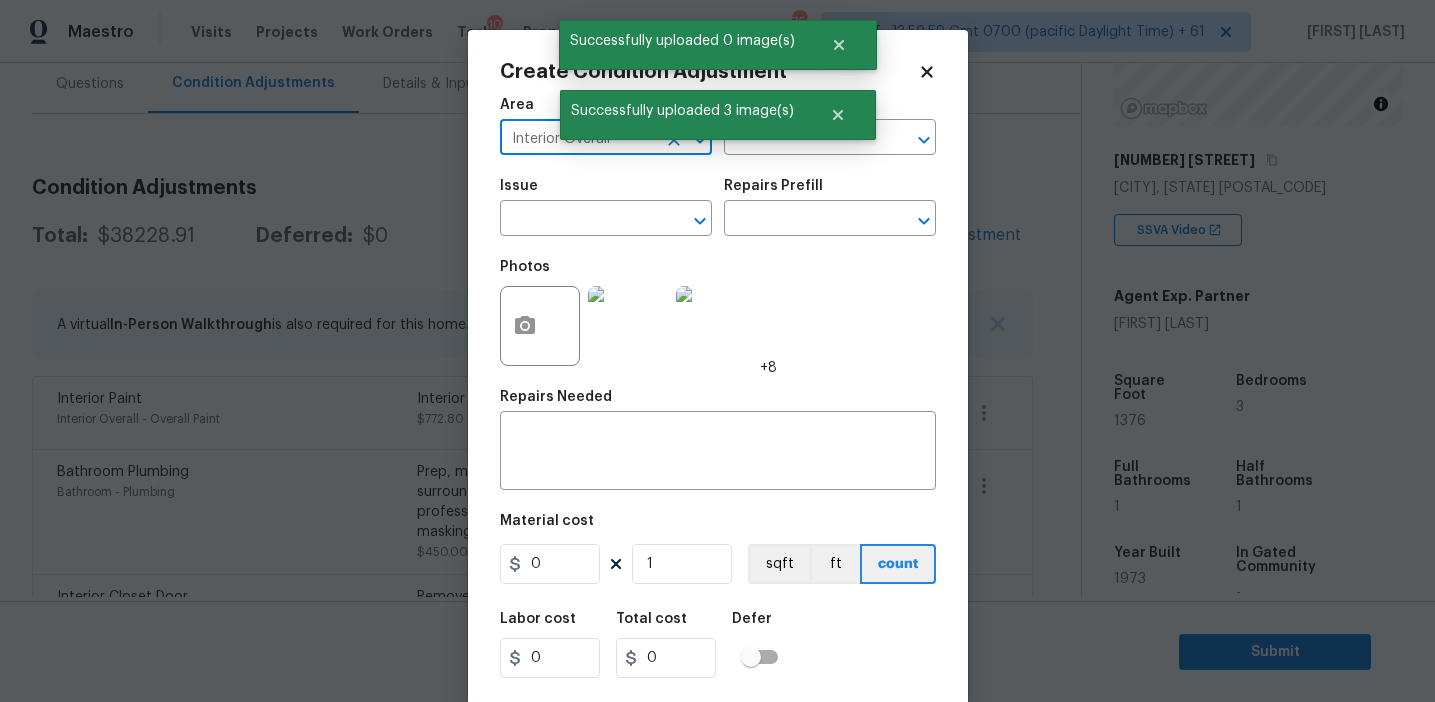 type on "Interior Overall" 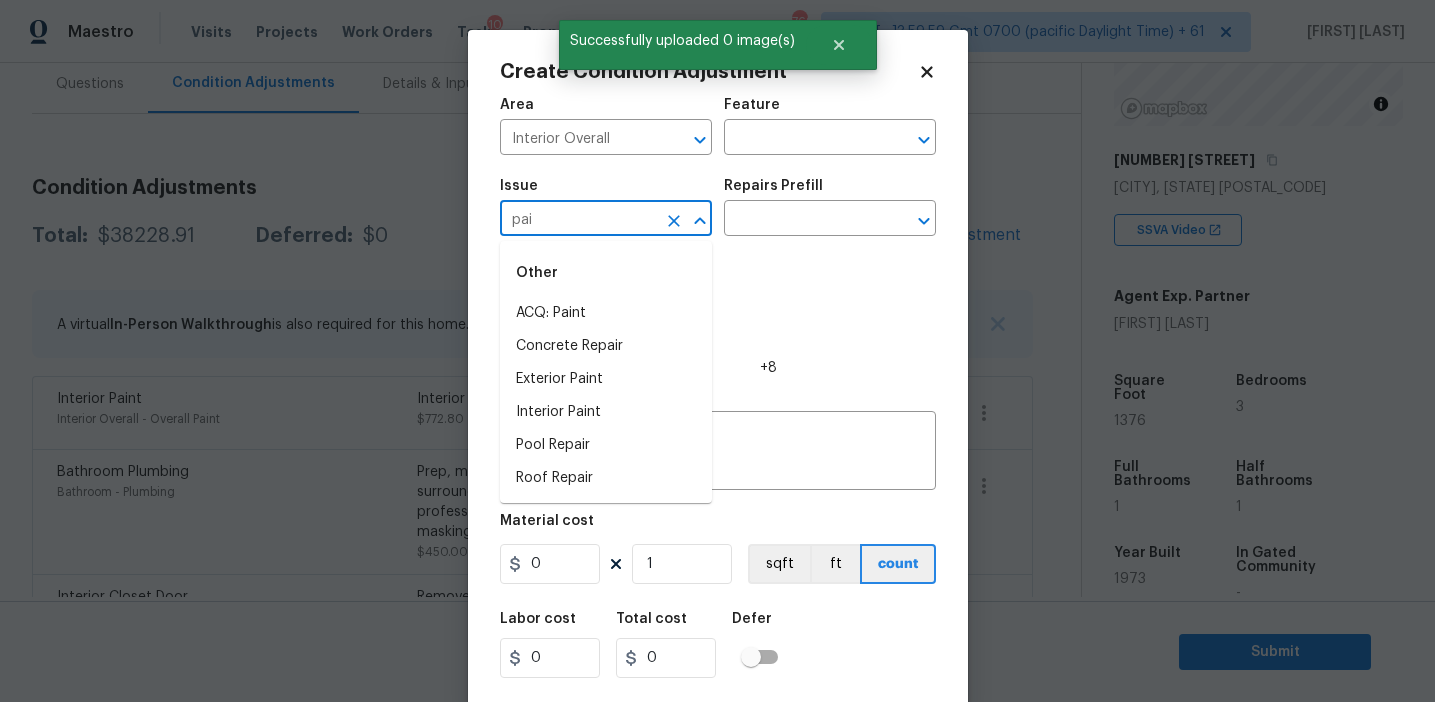 click on "ACQ: Paint" at bounding box center [606, 313] 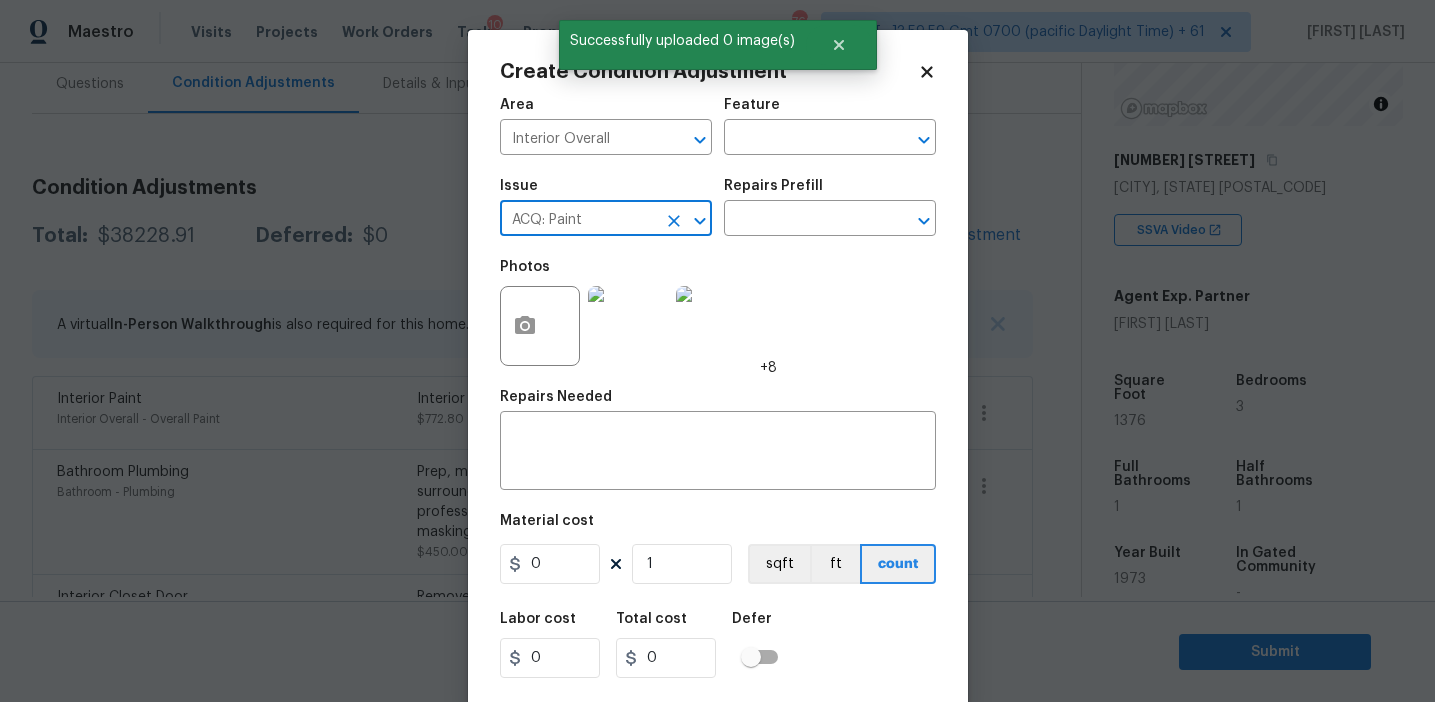 type on "ACQ: Paint" 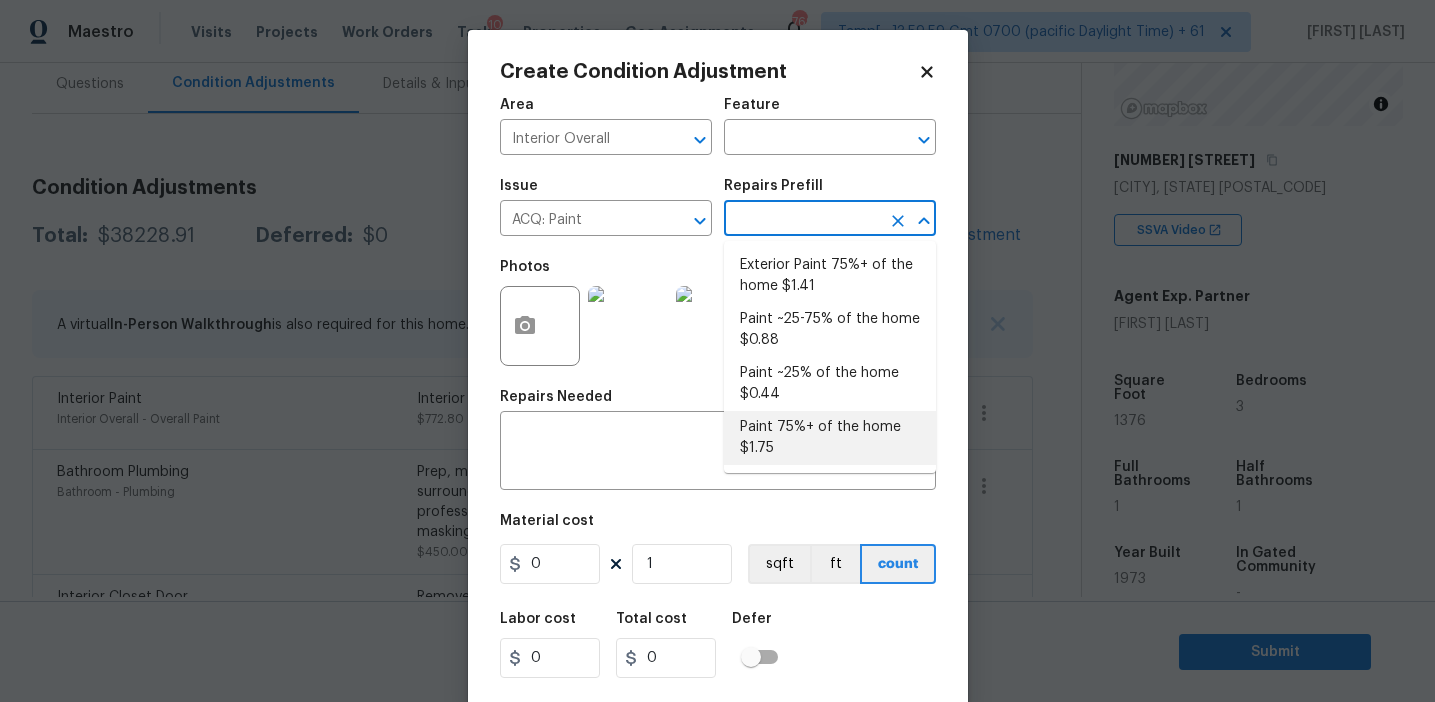 click on "Paint 75%+ of the home $1.75" at bounding box center [830, 438] 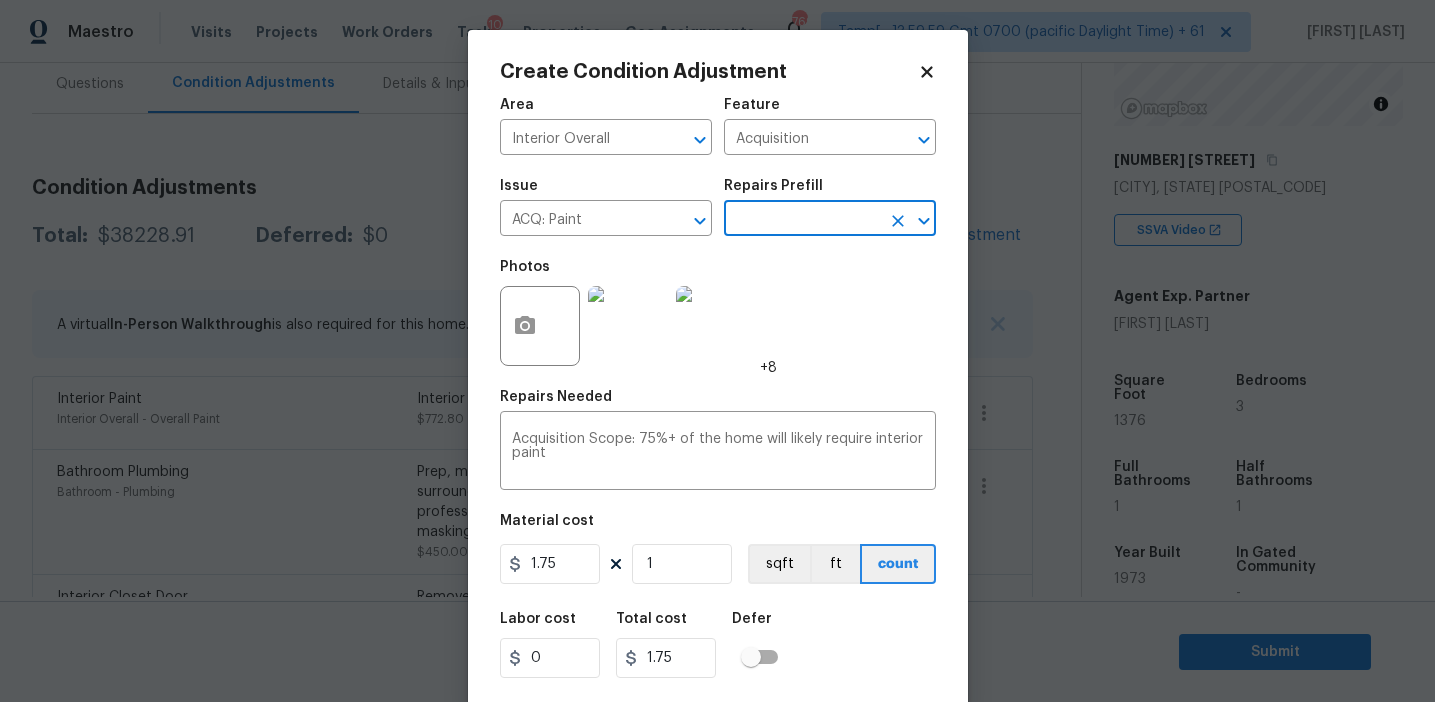 click on "Material cost 1.75 1 sqft ft count" at bounding box center [718, 551] 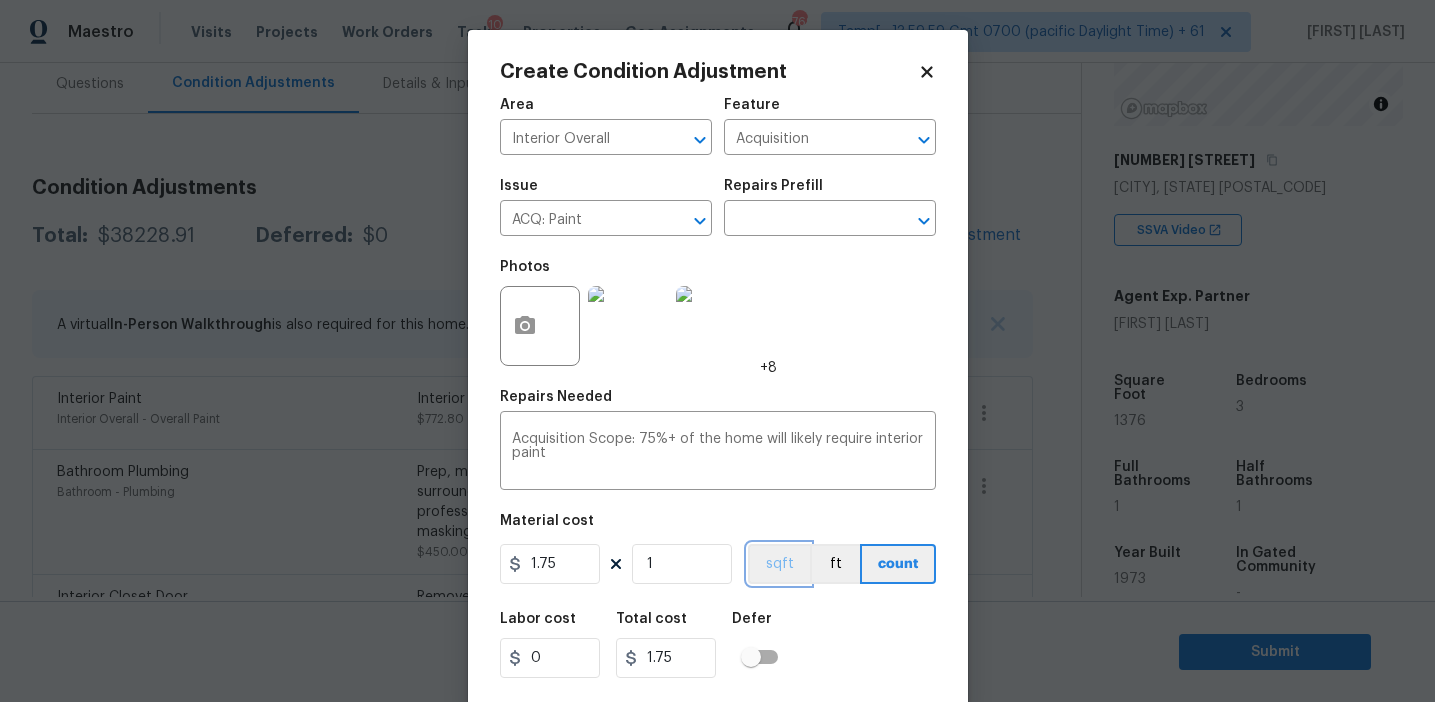 click on "sqft" at bounding box center [779, 564] 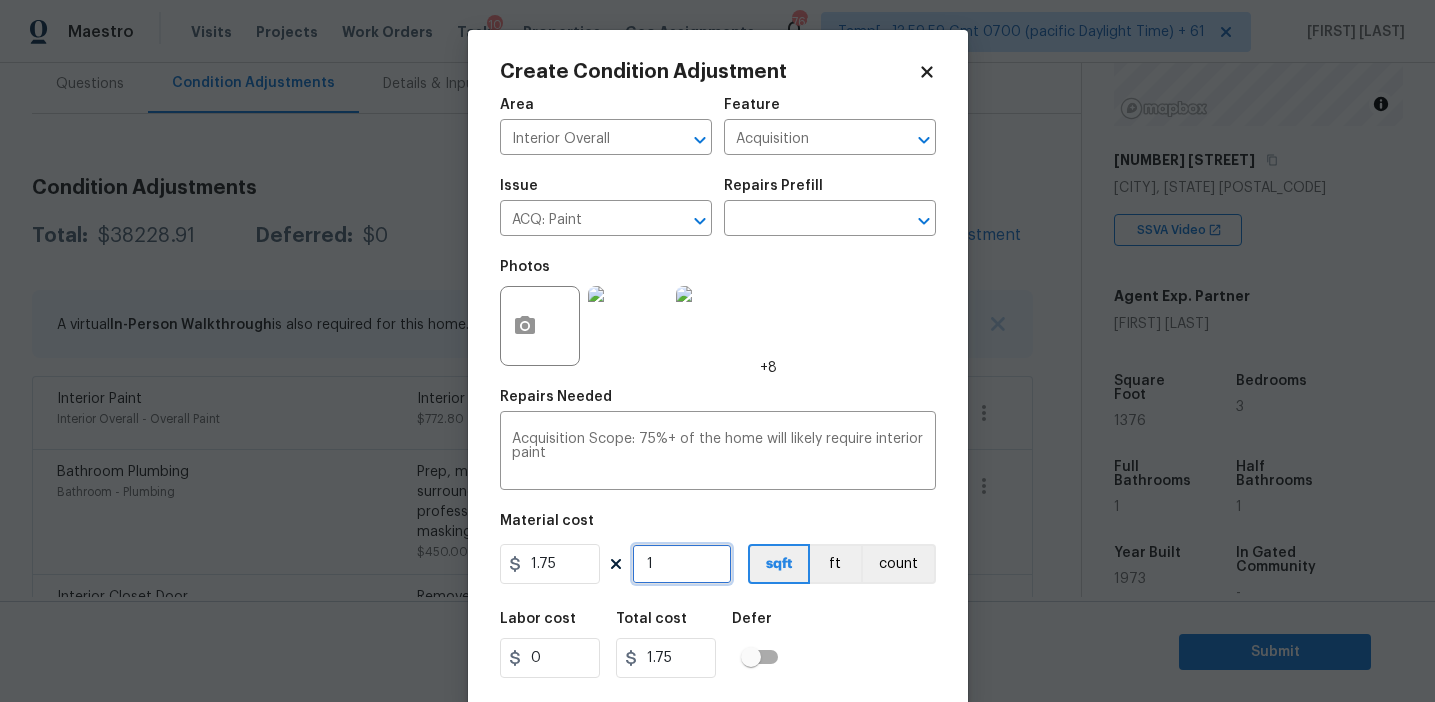 click on "1" at bounding box center [682, 564] 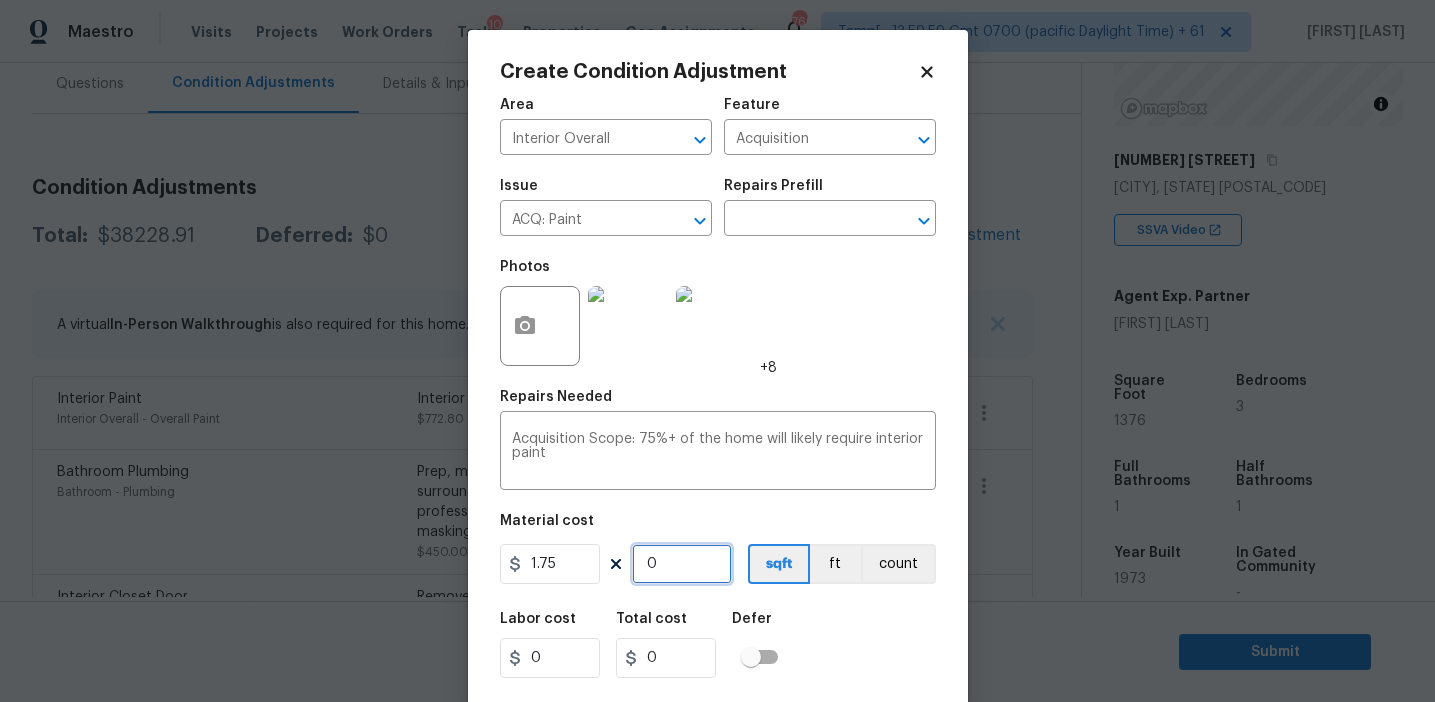 paste on "1932" 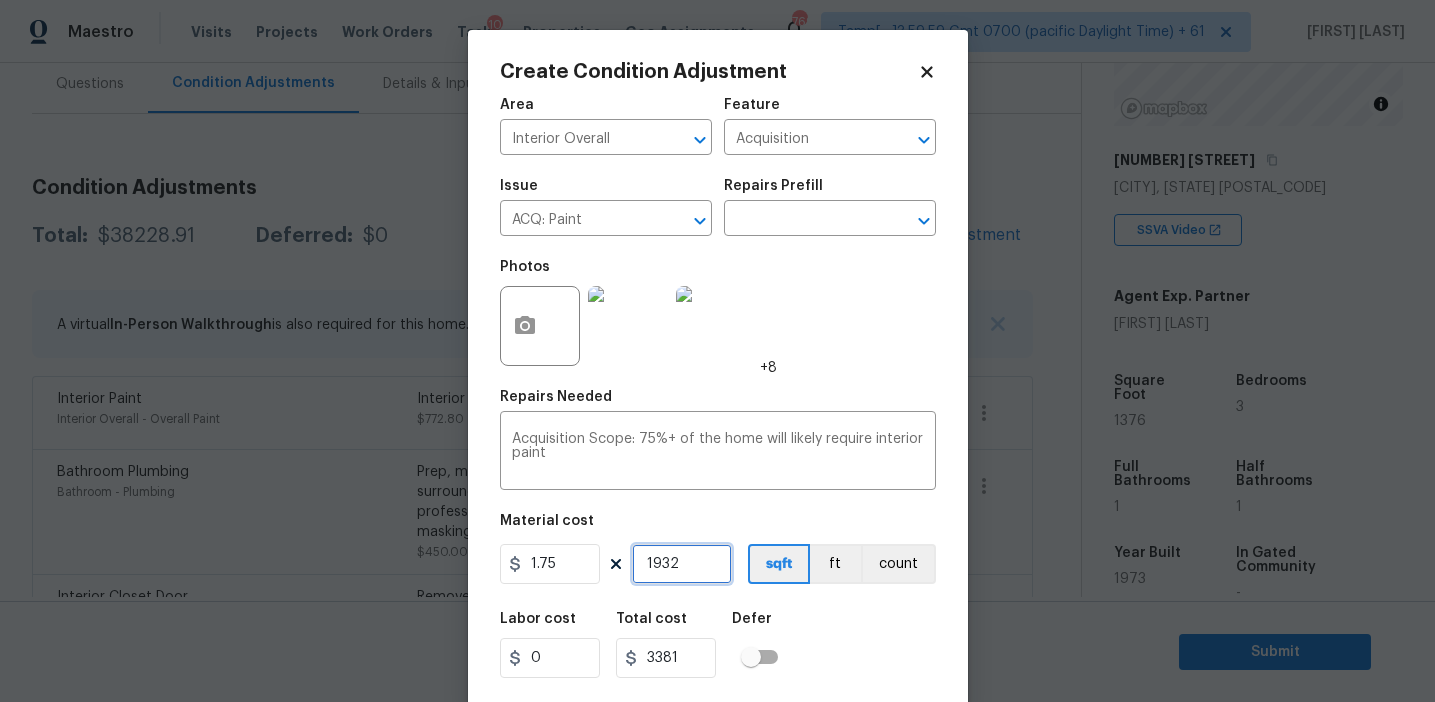 type on "1932" 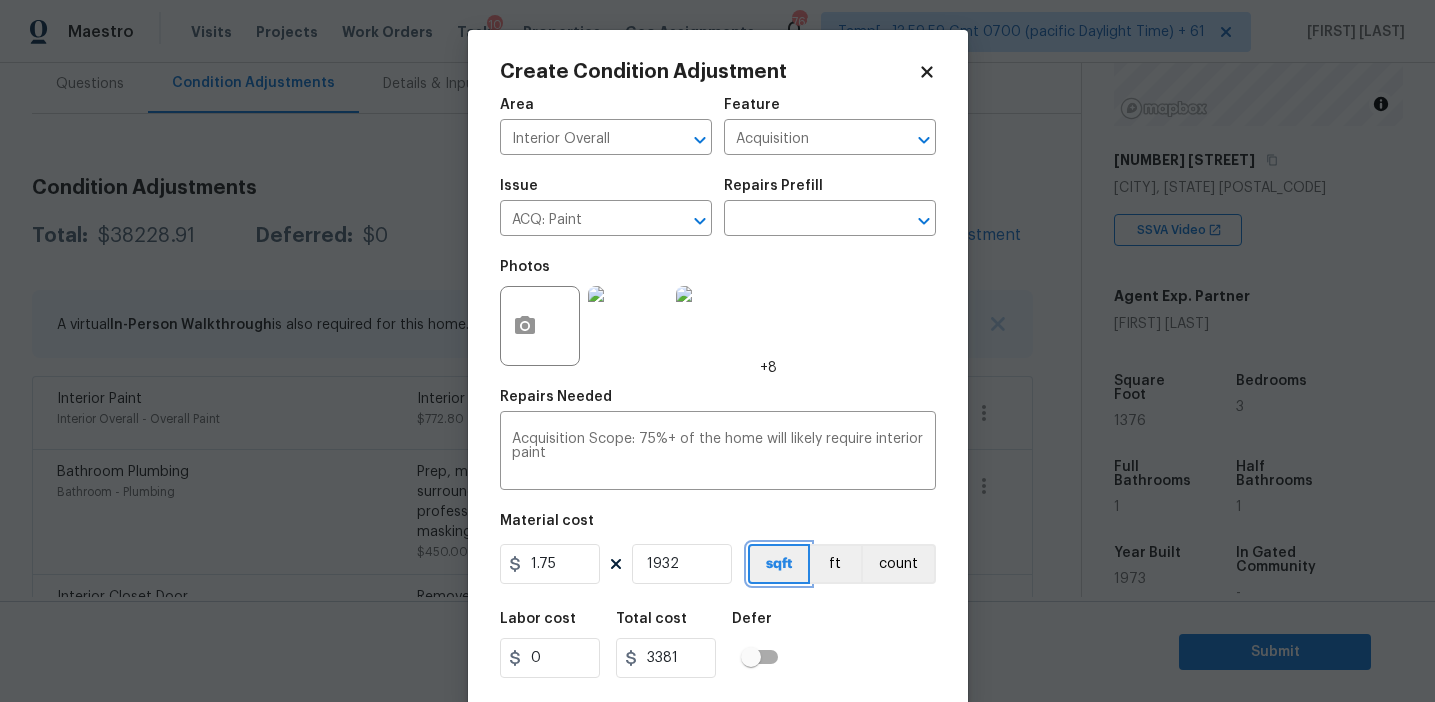 type 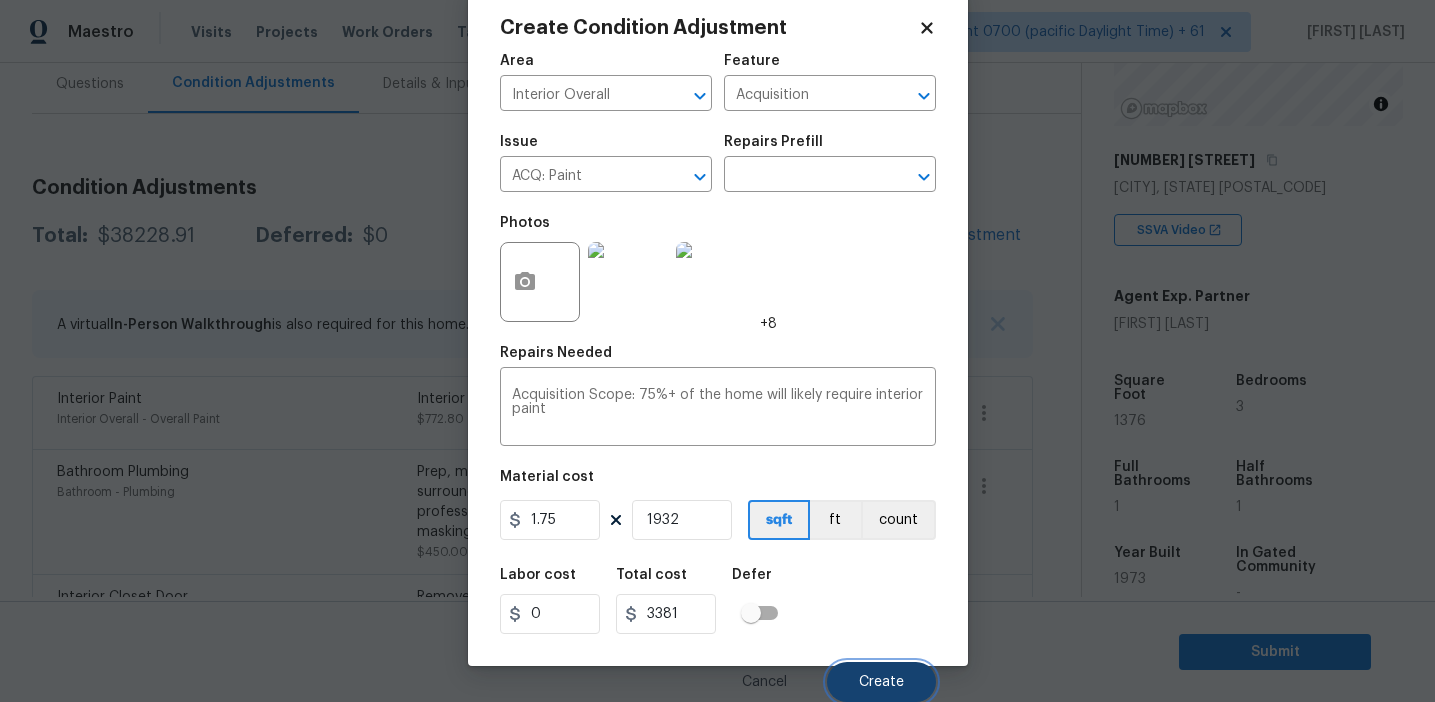 click on "Create" at bounding box center (881, 682) 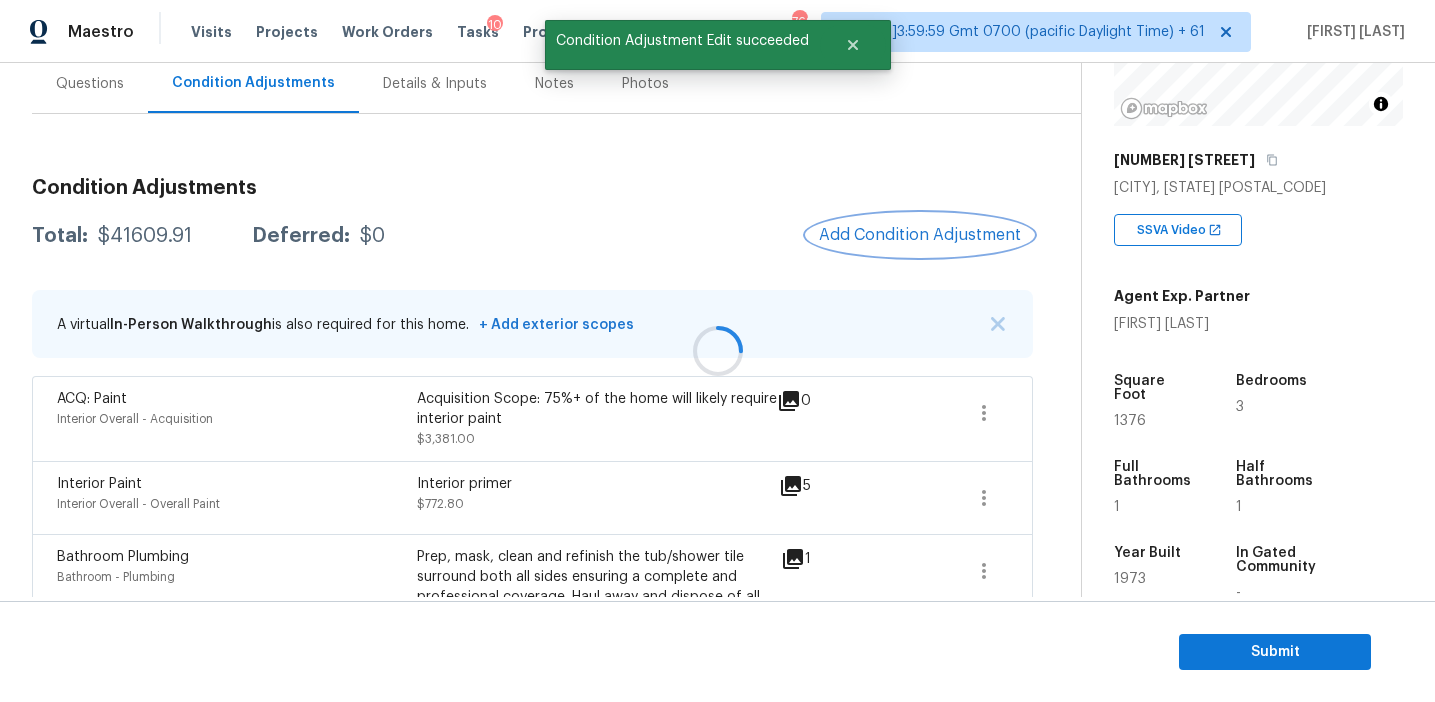 scroll, scrollTop: 0, scrollLeft: 0, axis: both 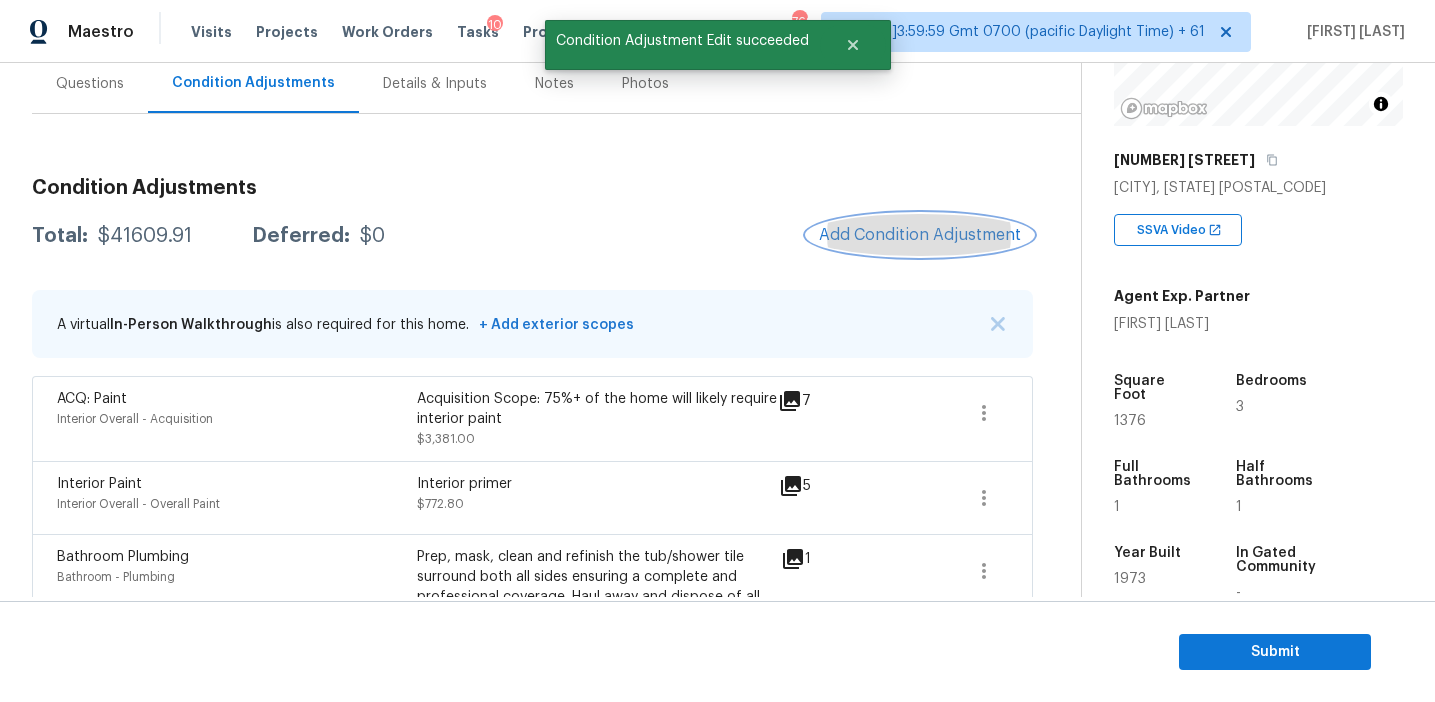 click on "Add Condition Adjustment" at bounding box center [920, 235] 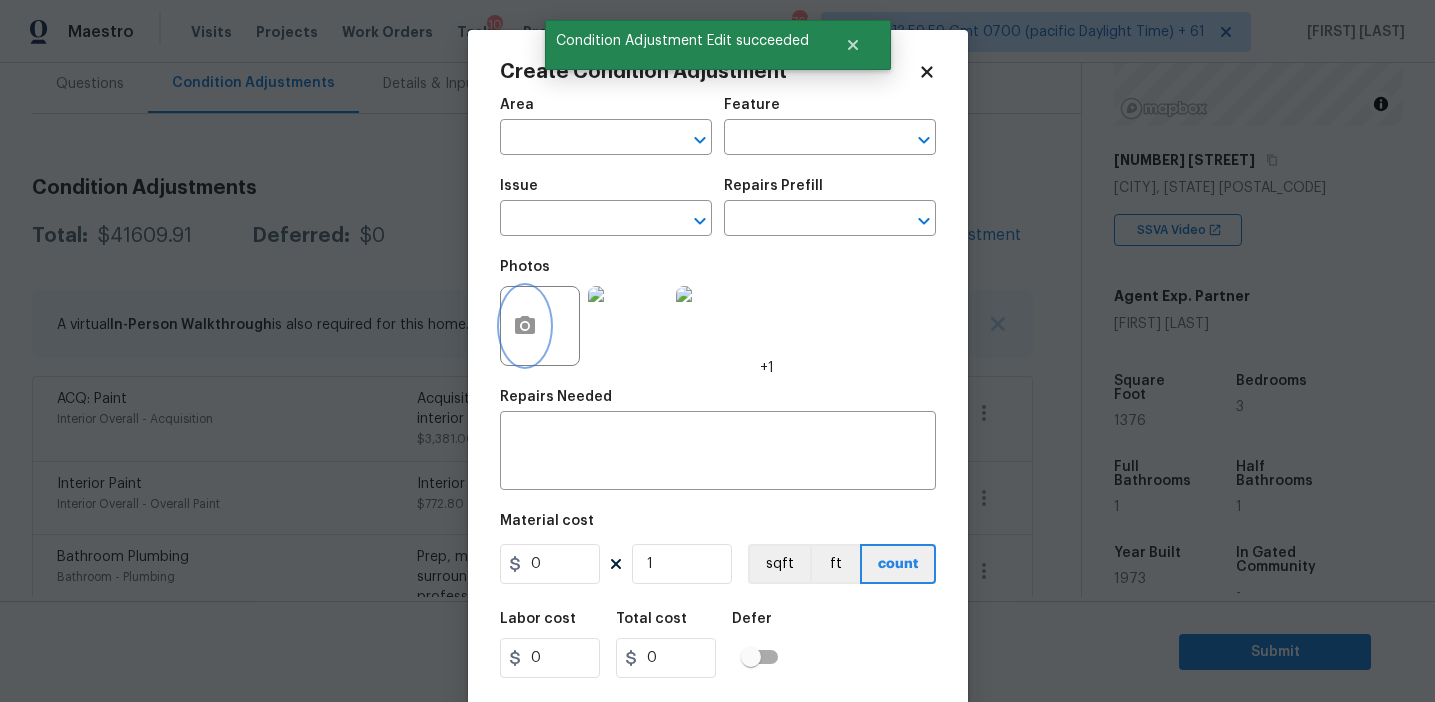 click at bounding box center (525, 326) 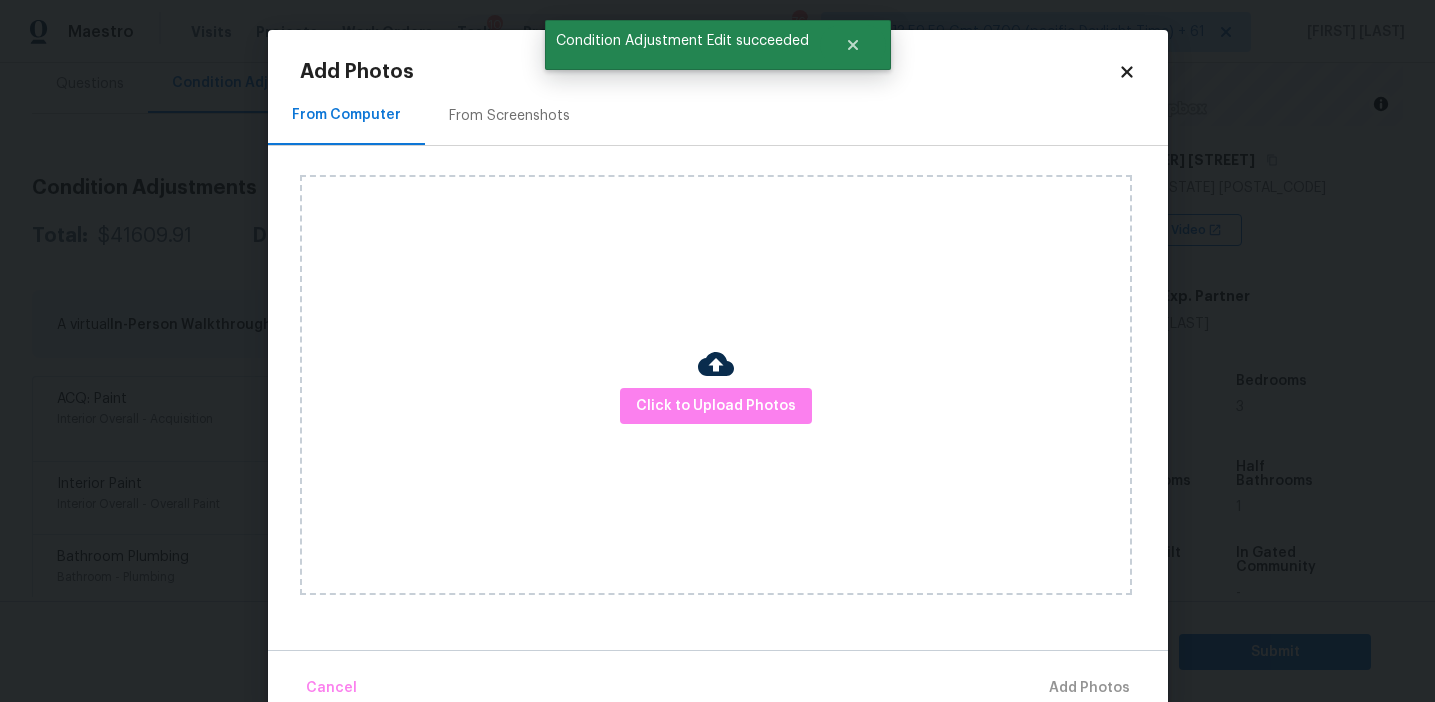 click on "From Screenshots" at bounding box center [509, 116] 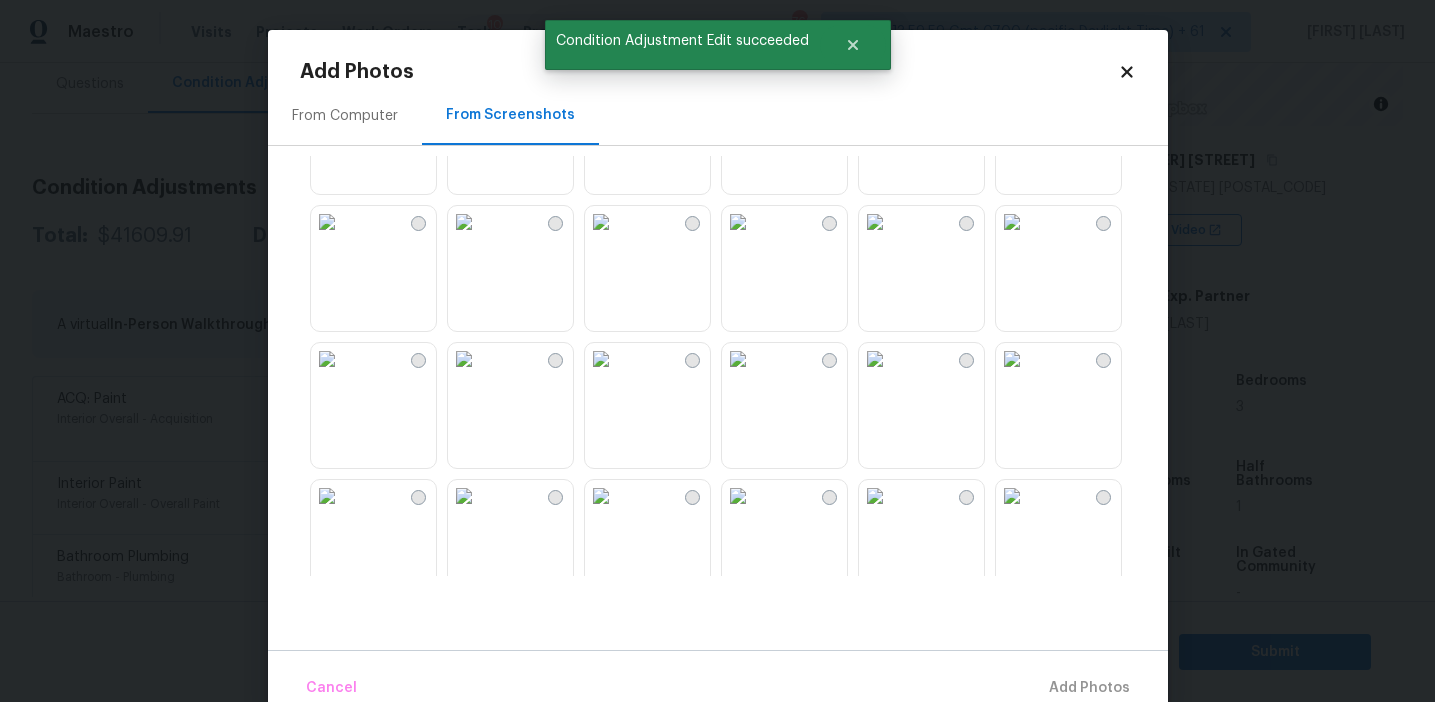 scroll, scrollTop: 1910, scrollLeft: 0, axis: vertical 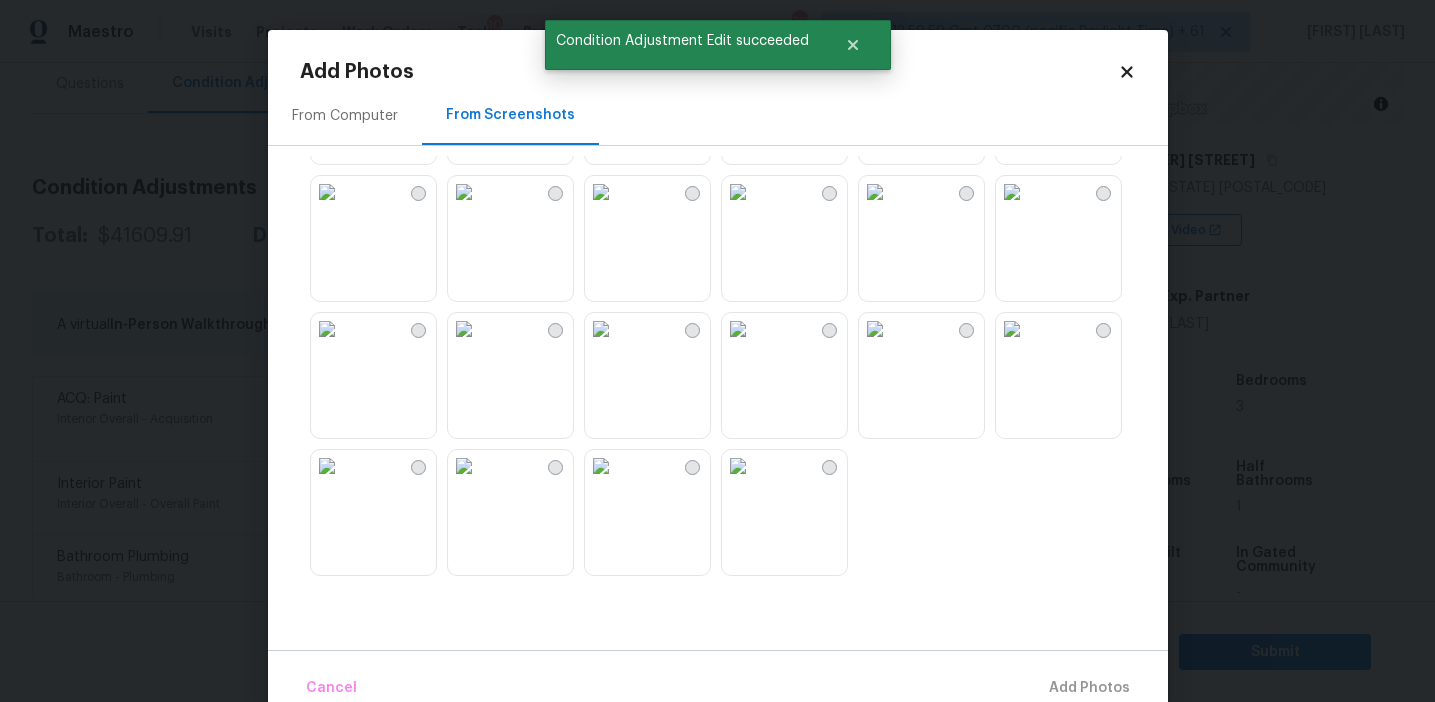 click at bounding box center [875, 192] 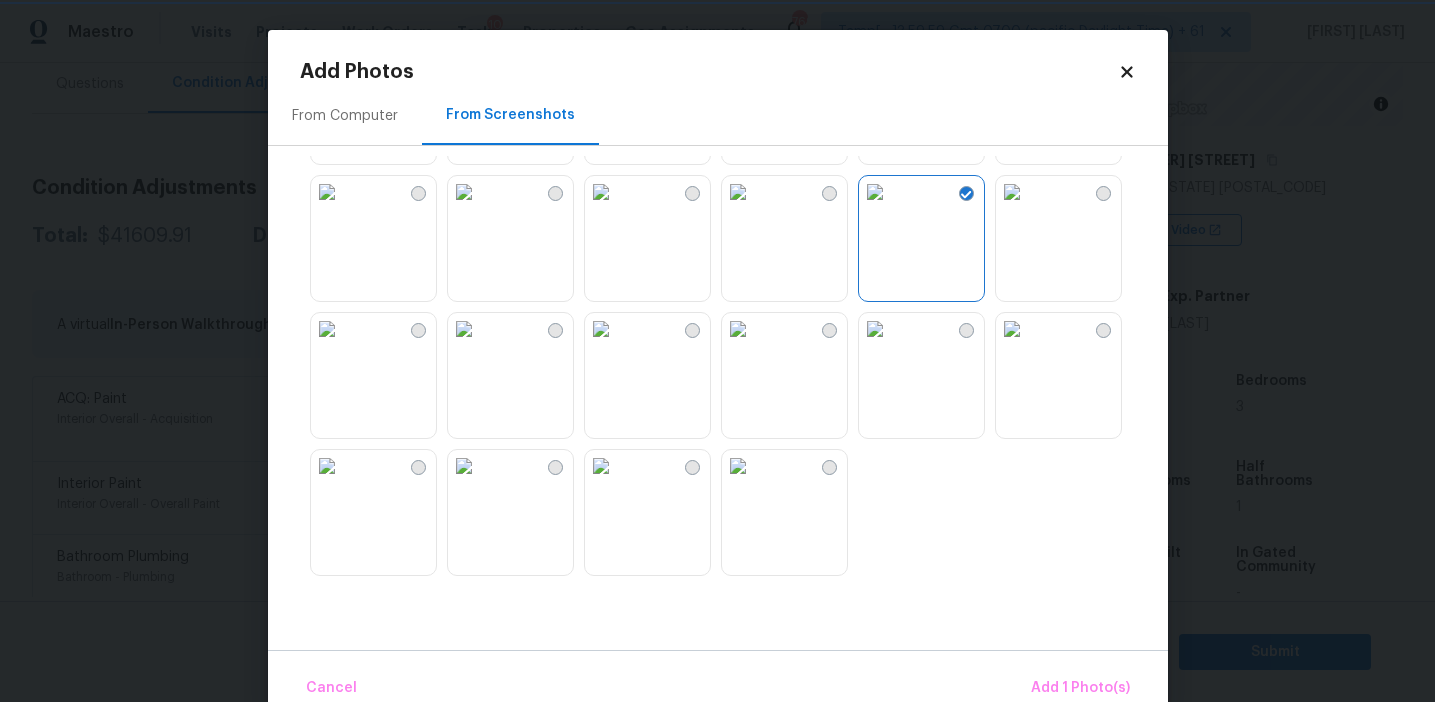 scroll, scrollTop: 1759, scrollLeft: 0, axis: vertical 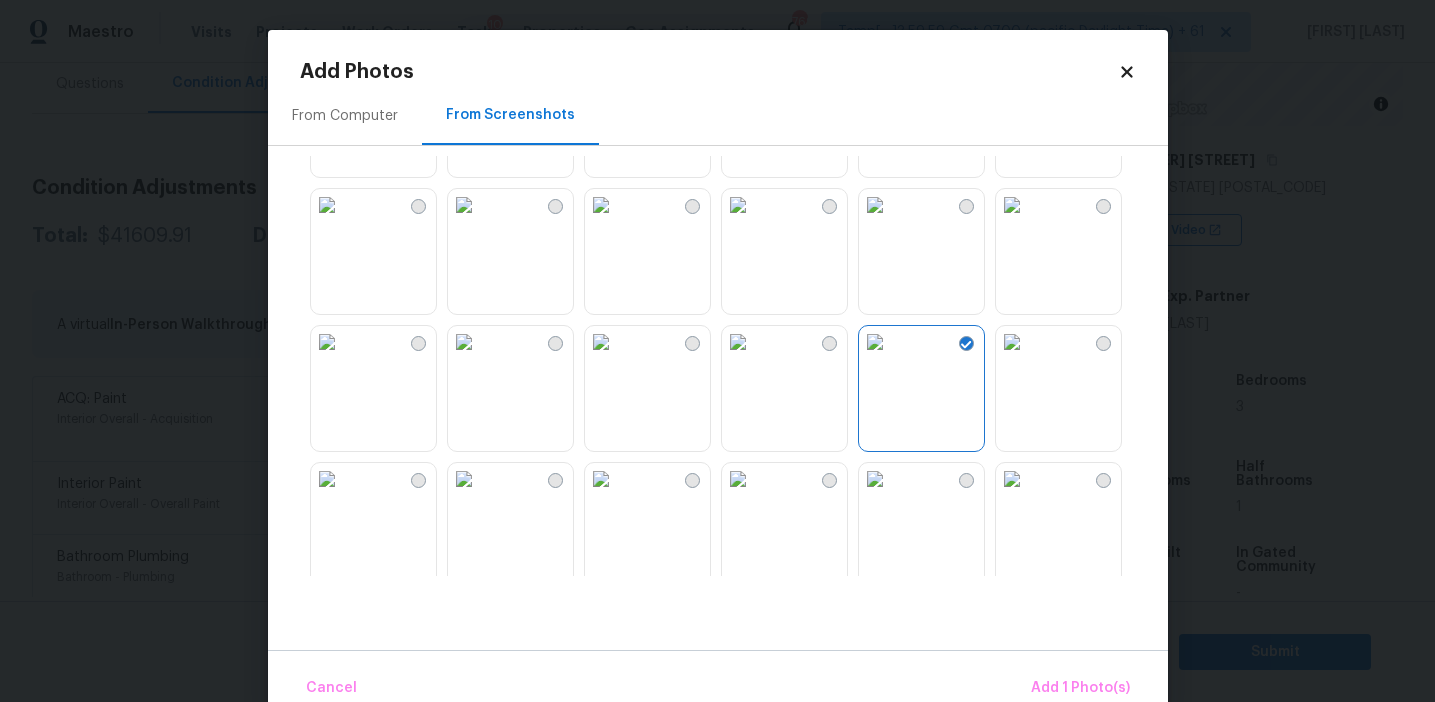 click at bounding box center [464, 342] 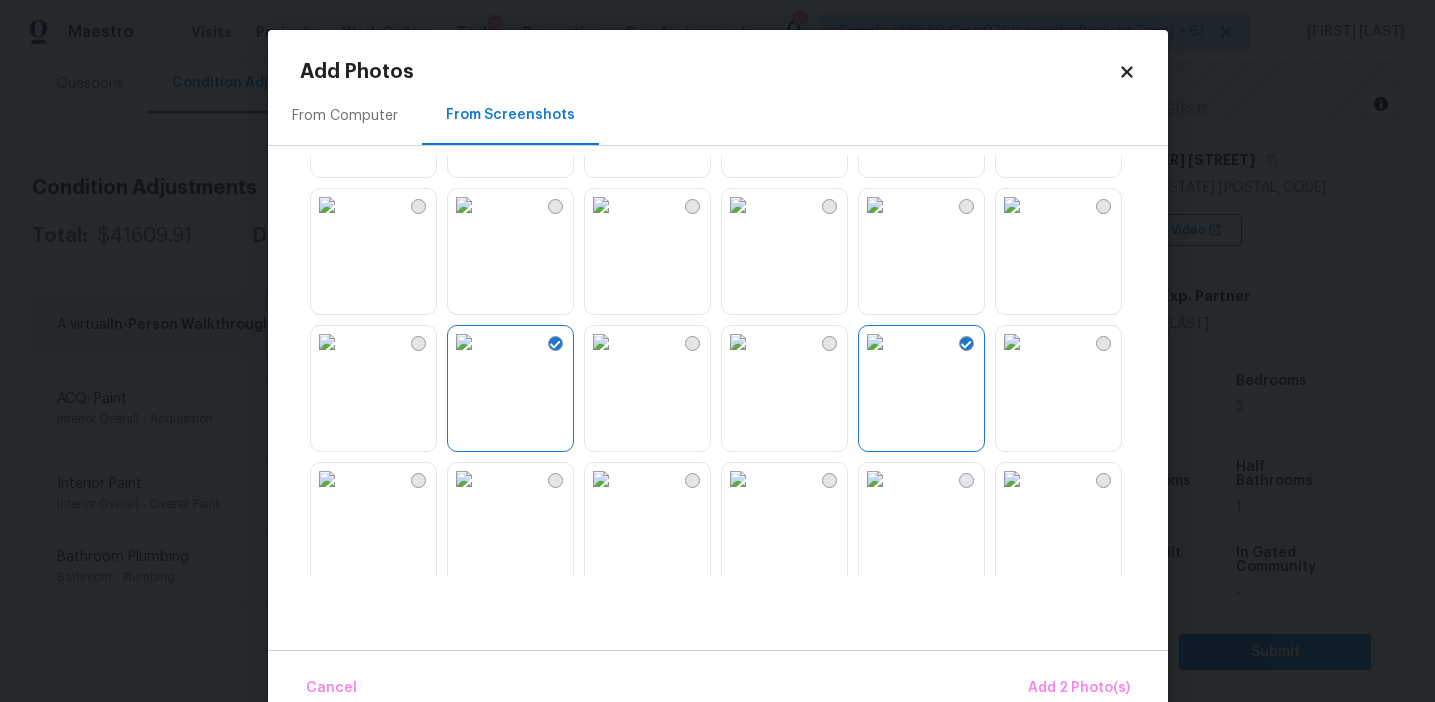 click at bounding box center (464, 205) 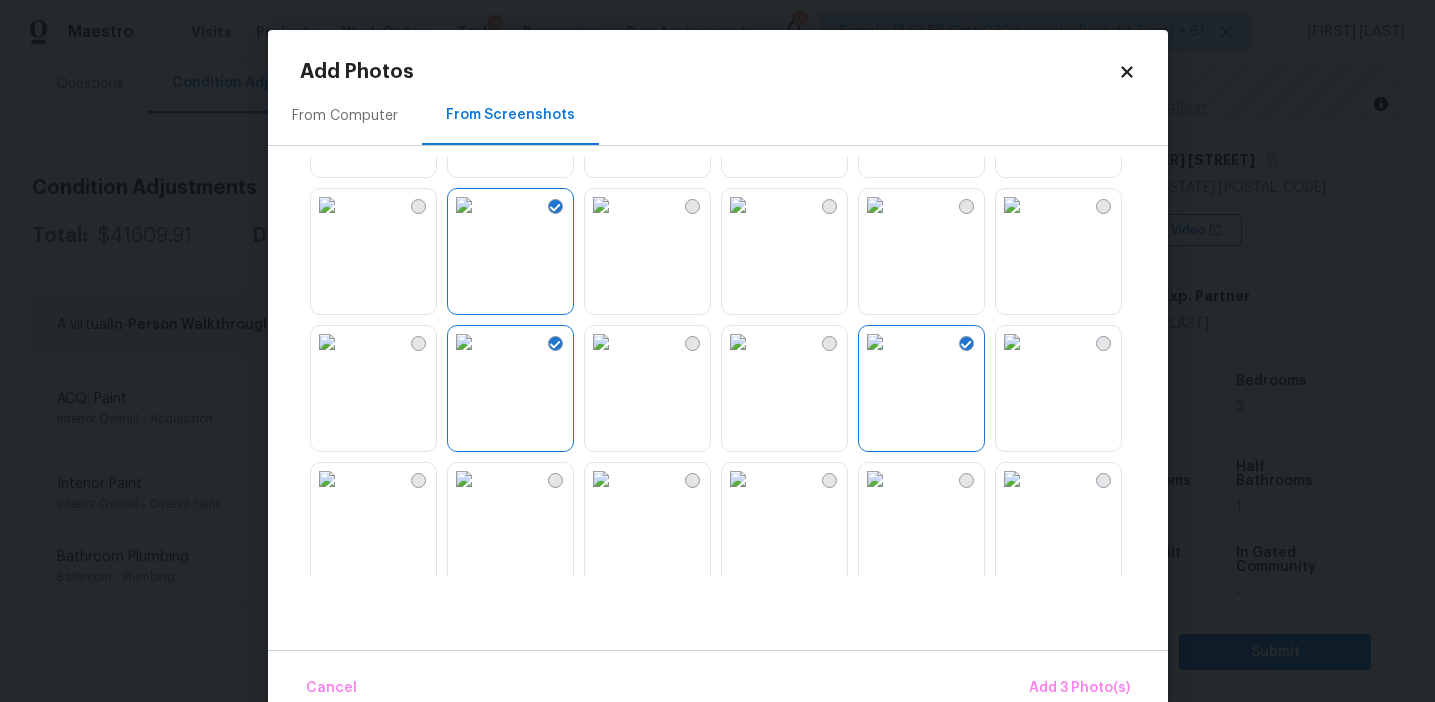 click at bounding box center [601, 205] 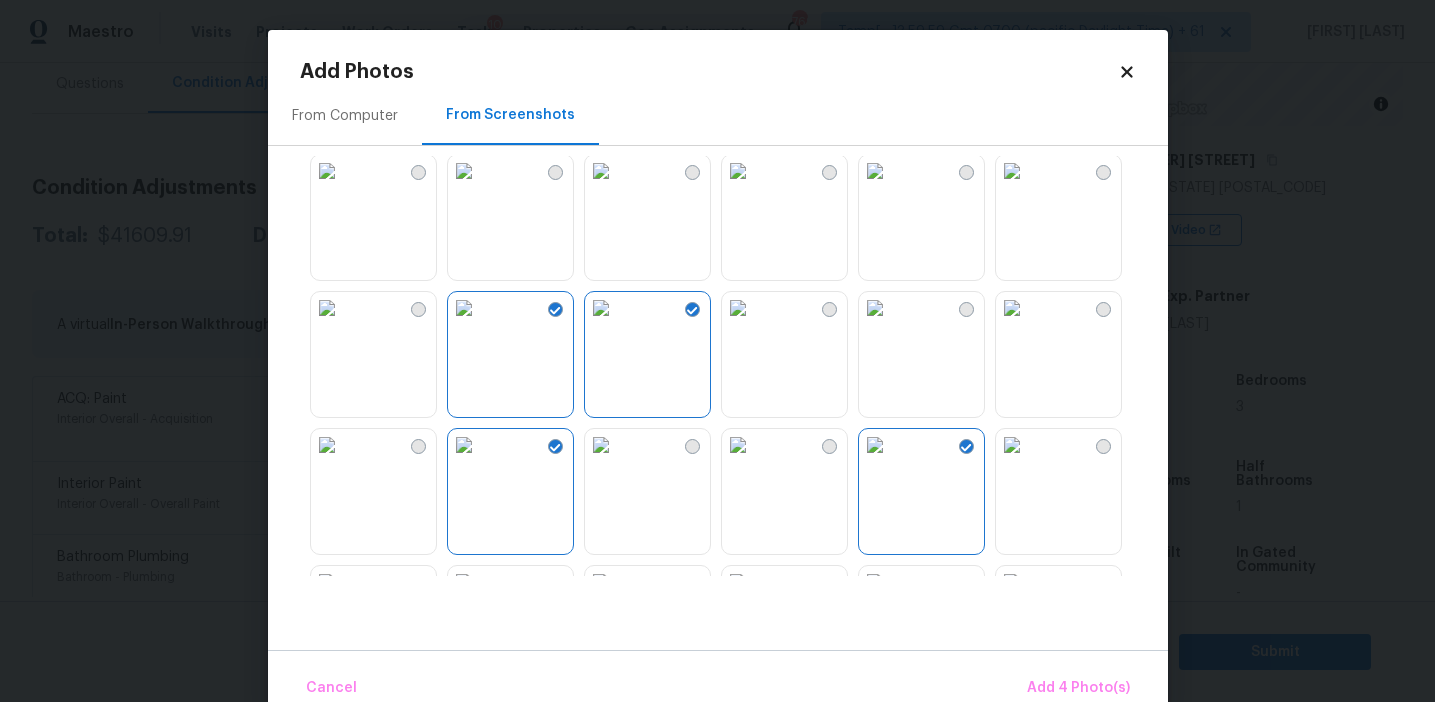 scroll, scrollTop: 1632, scrollLeft: 0, axis: vertical 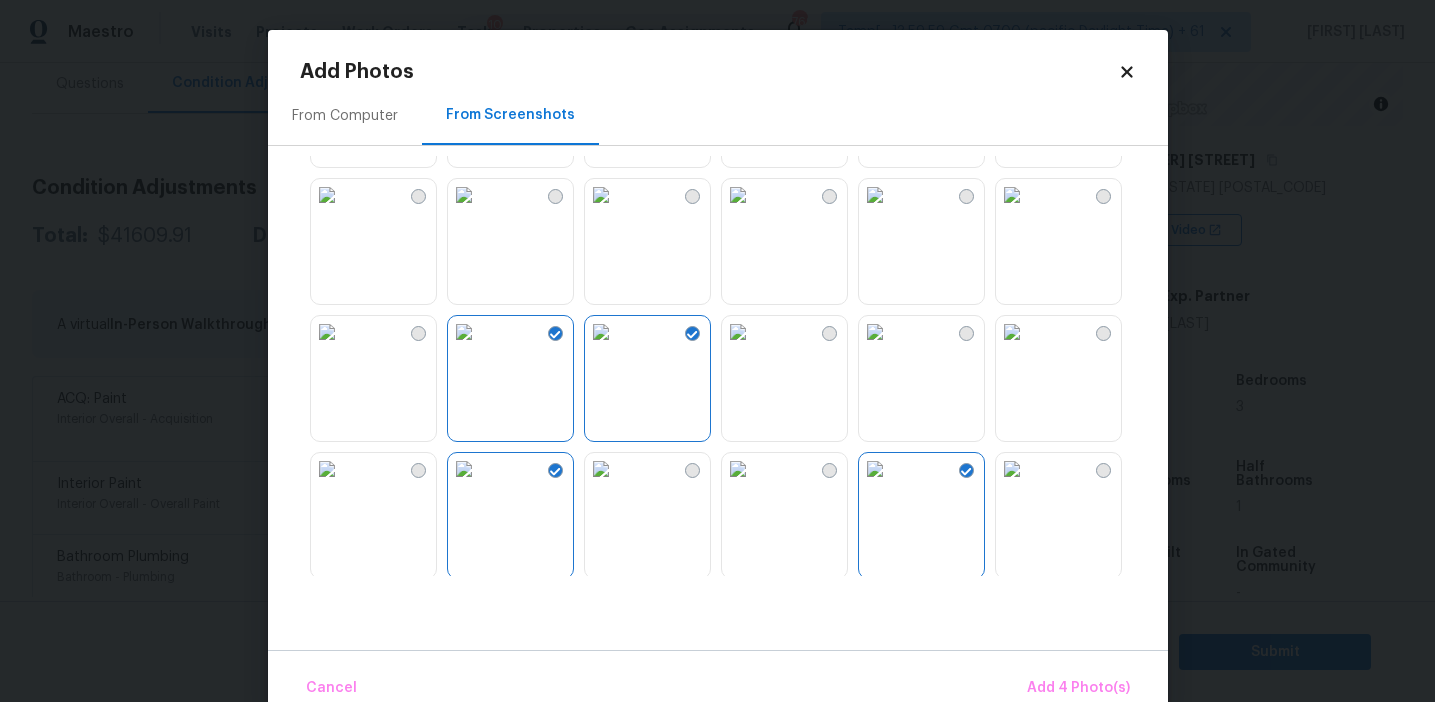click at bounding box center (875, 195) 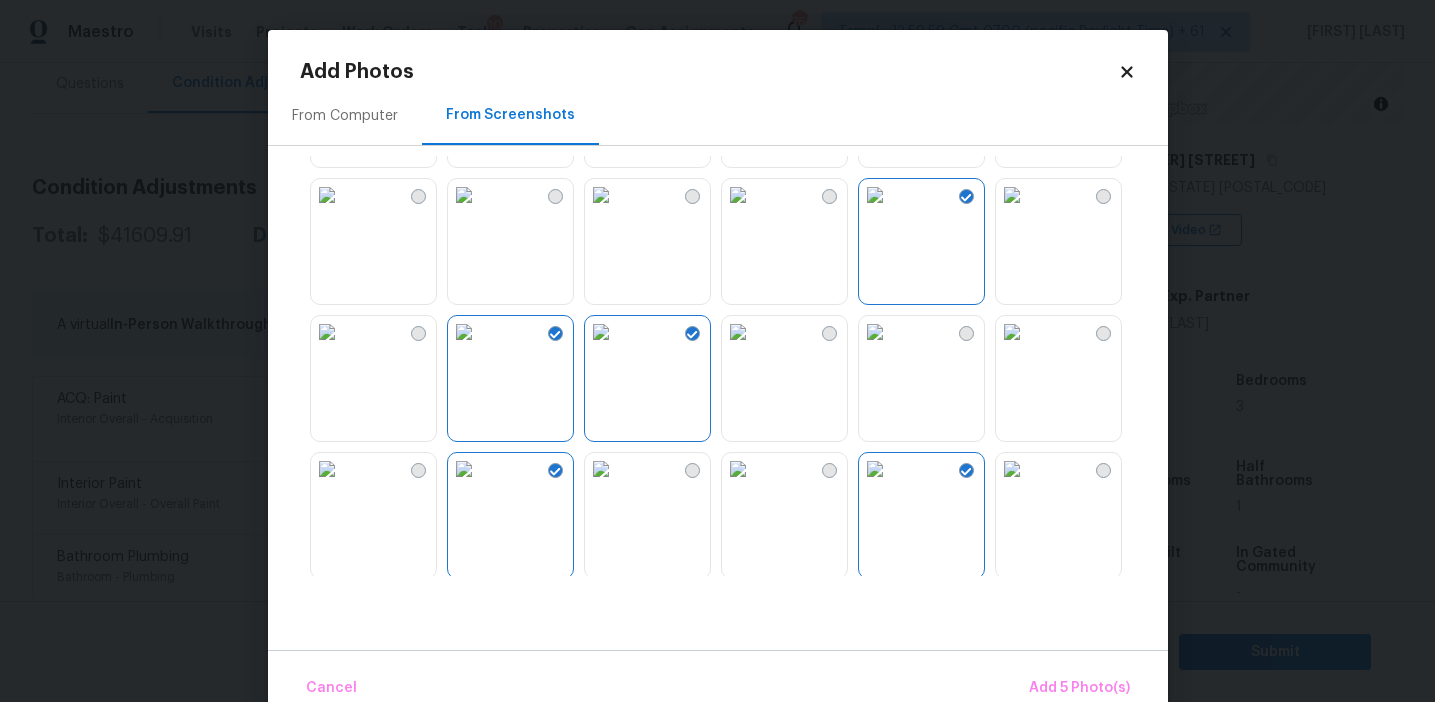 click at bounding box center (738, 195) 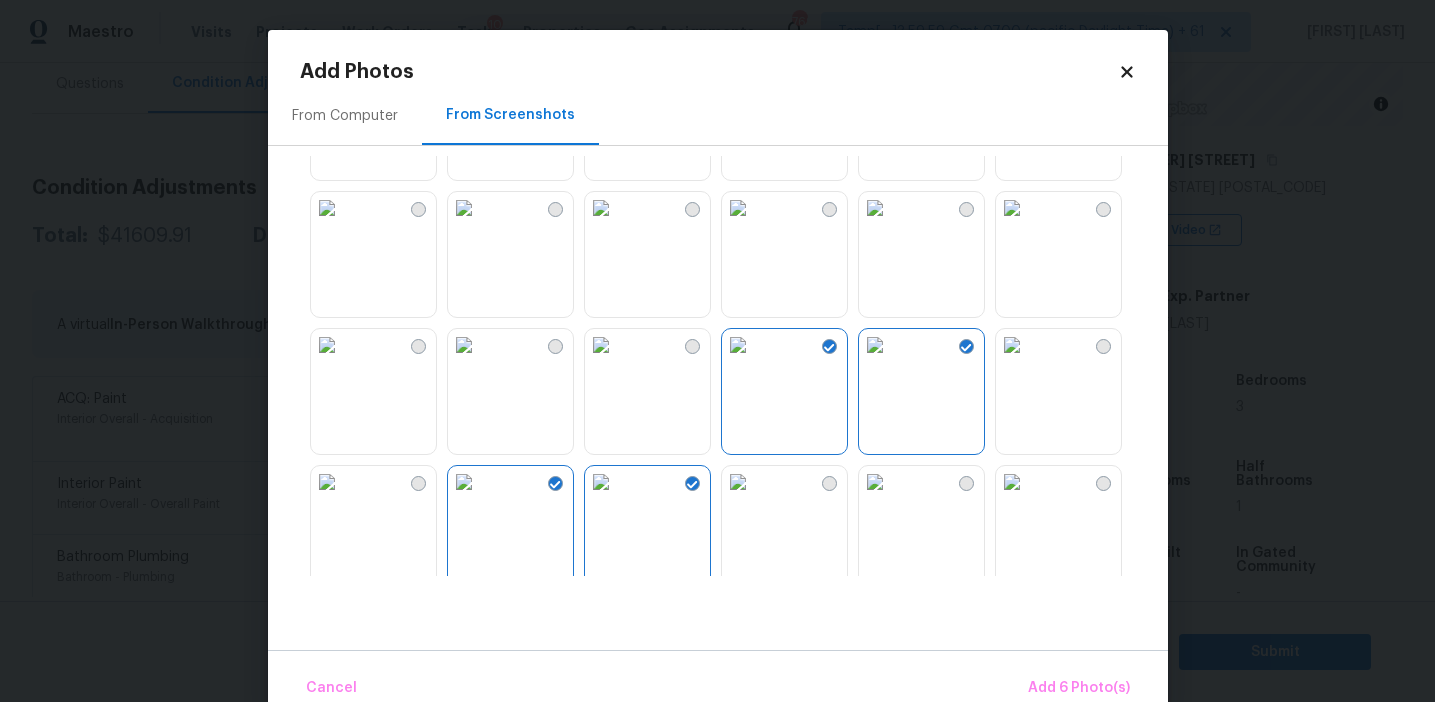 scroll, scrollTop: 1476, scrollLeft: 0, axis: vertical 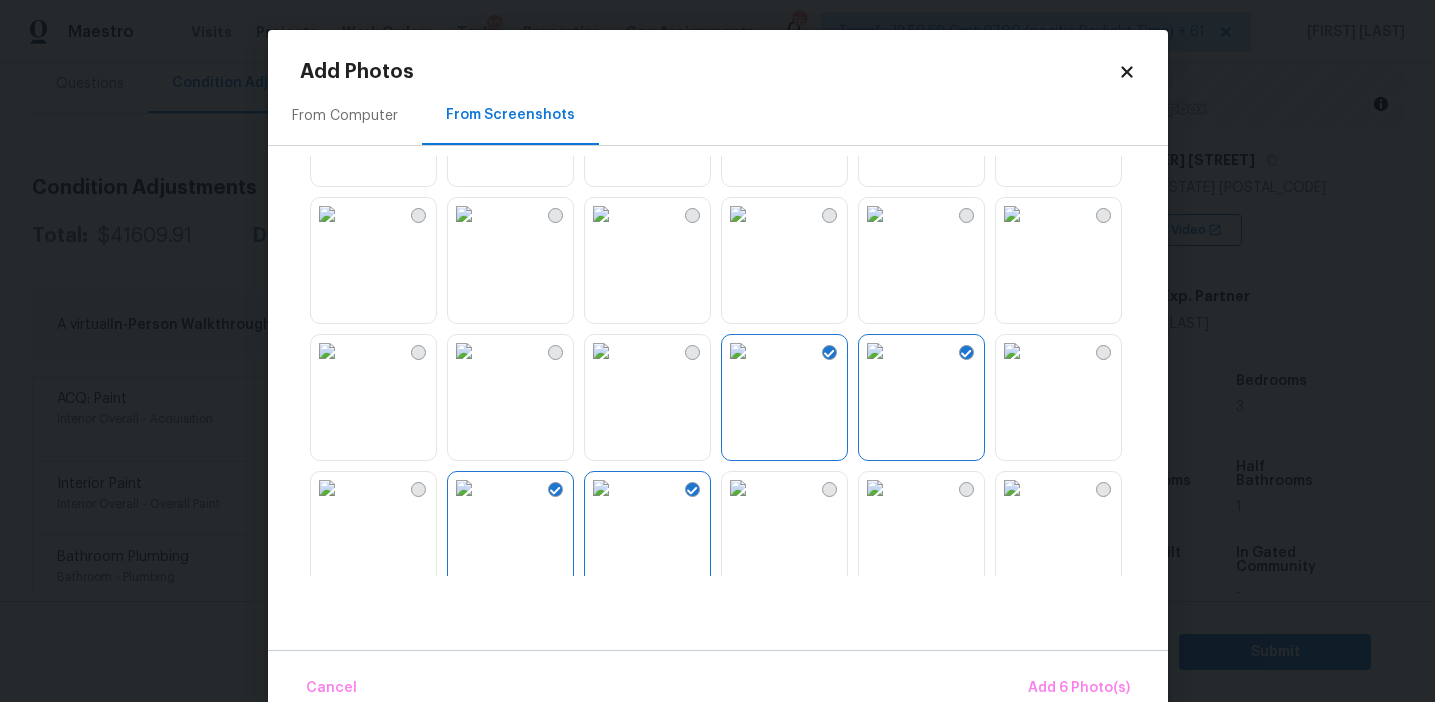 click at bounding box center [601, 214] 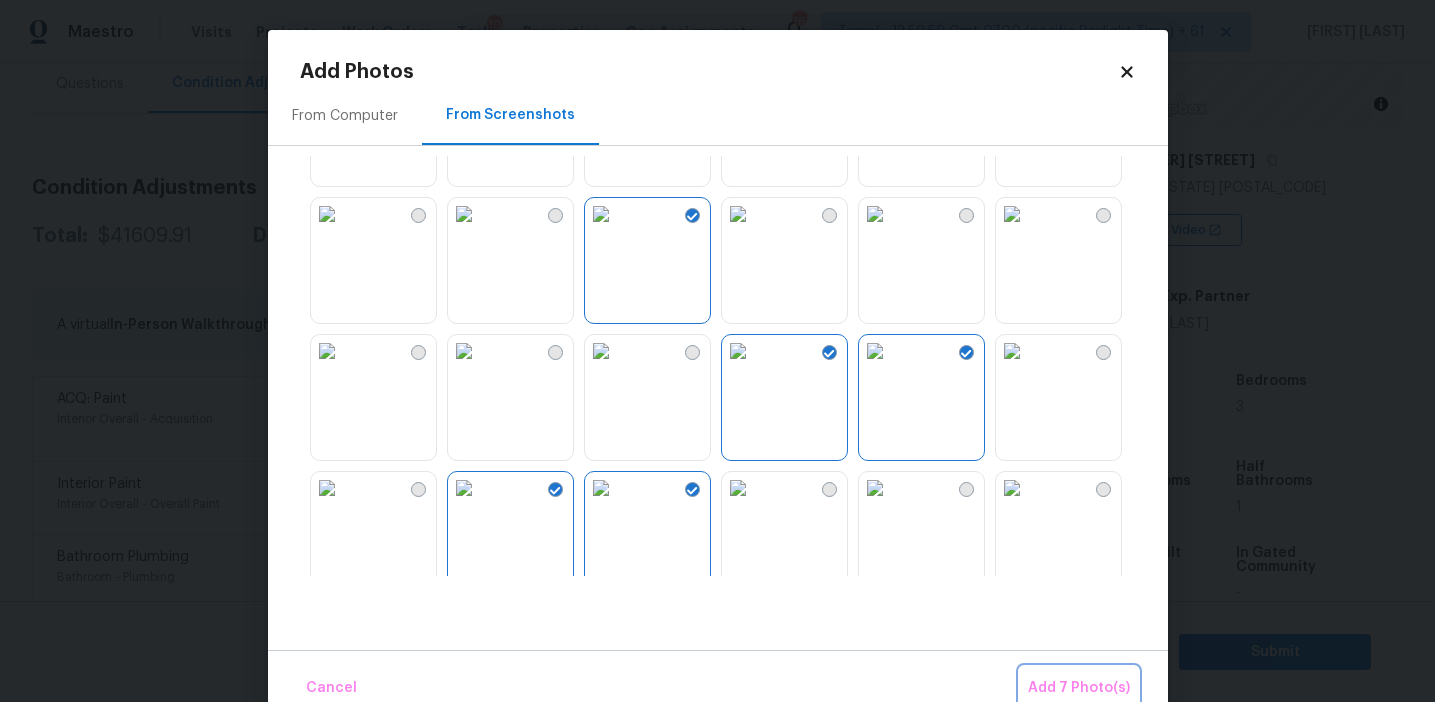 click on "Add 7 Photo(s)" at bounding box center [1079, 688] 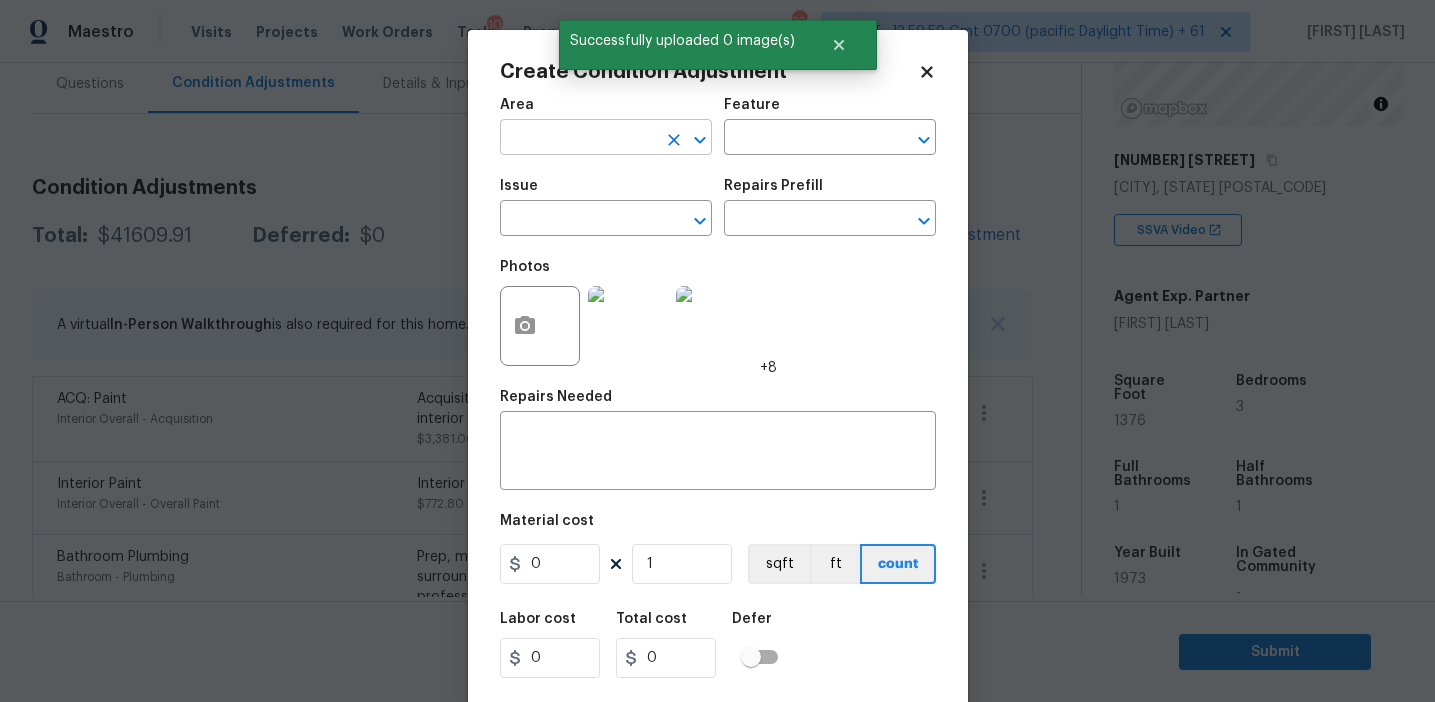 click at bounding box center [578, 139] 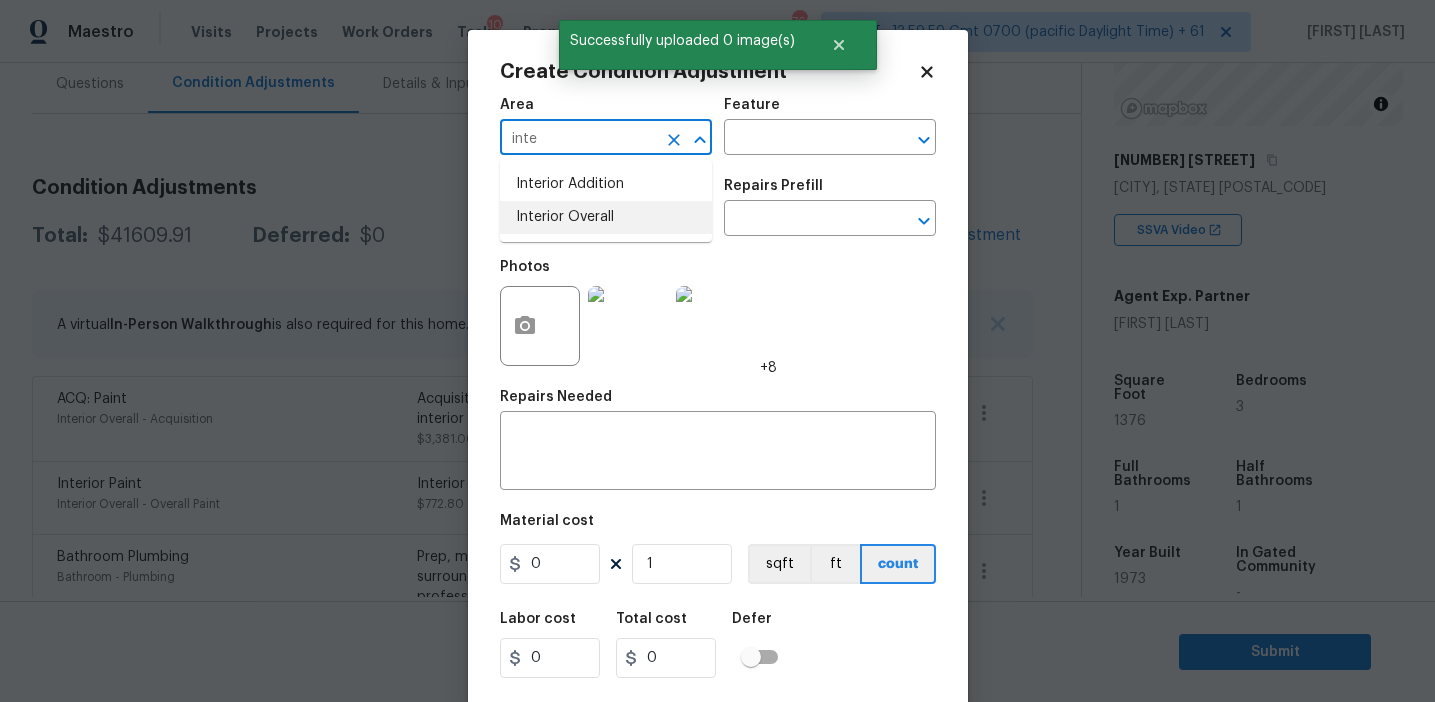 click on "Interior Overall" at bounding box center [606, 217] 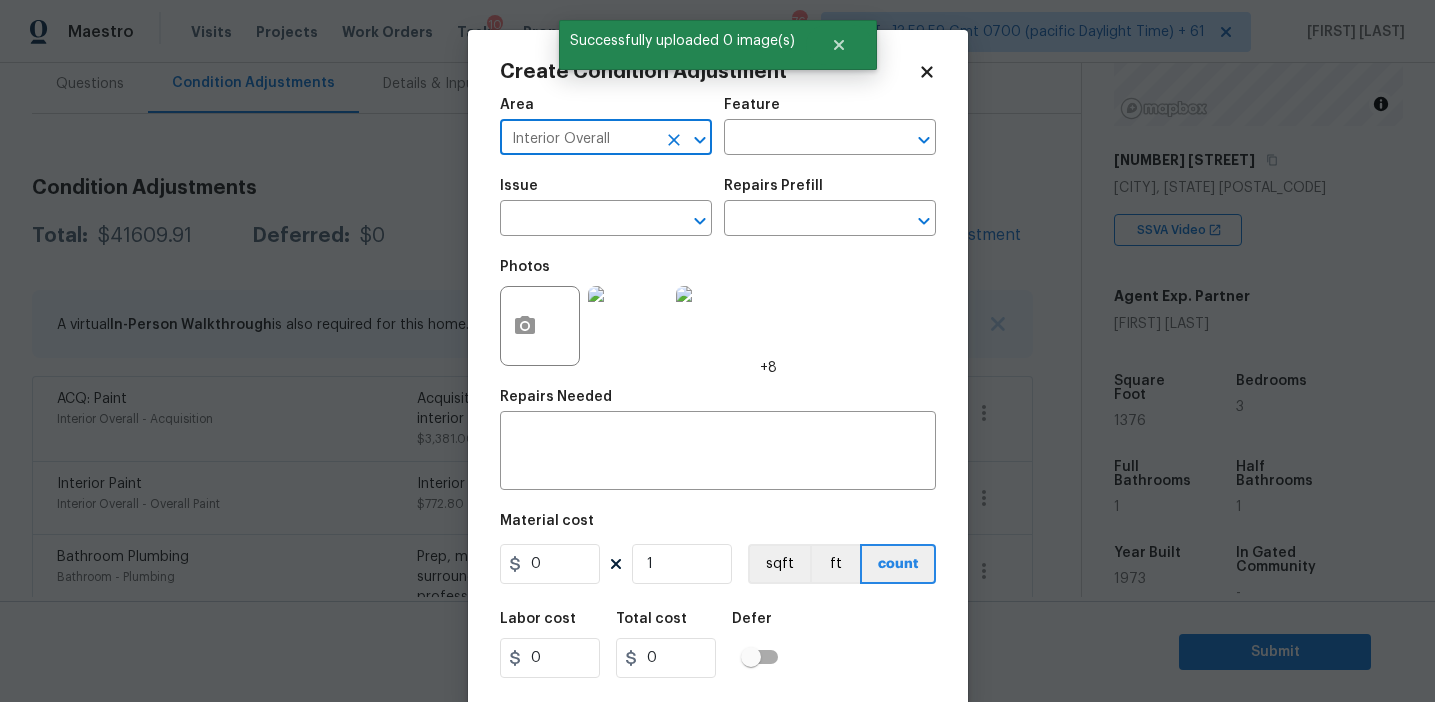 type on "Interior Overall" 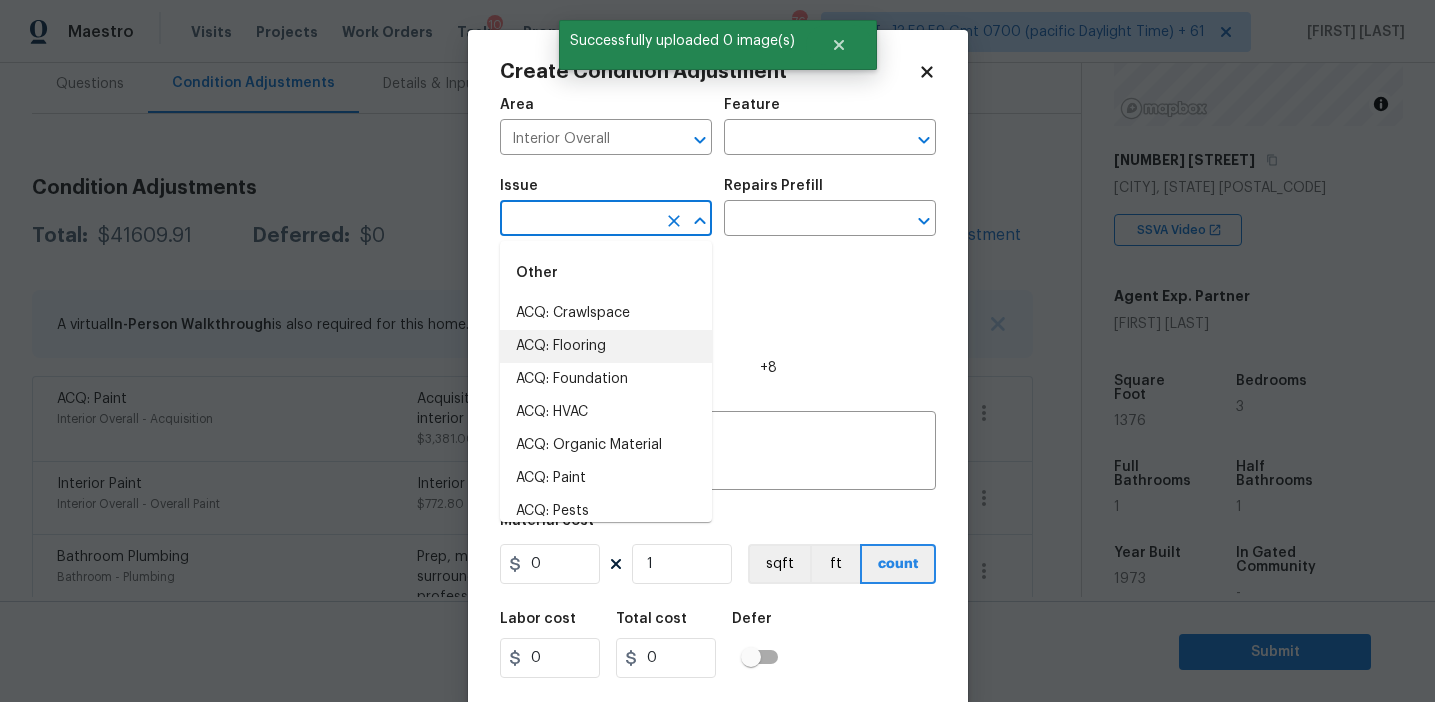 click on "ACQ: Flooring" at bounding box center (606, 346) 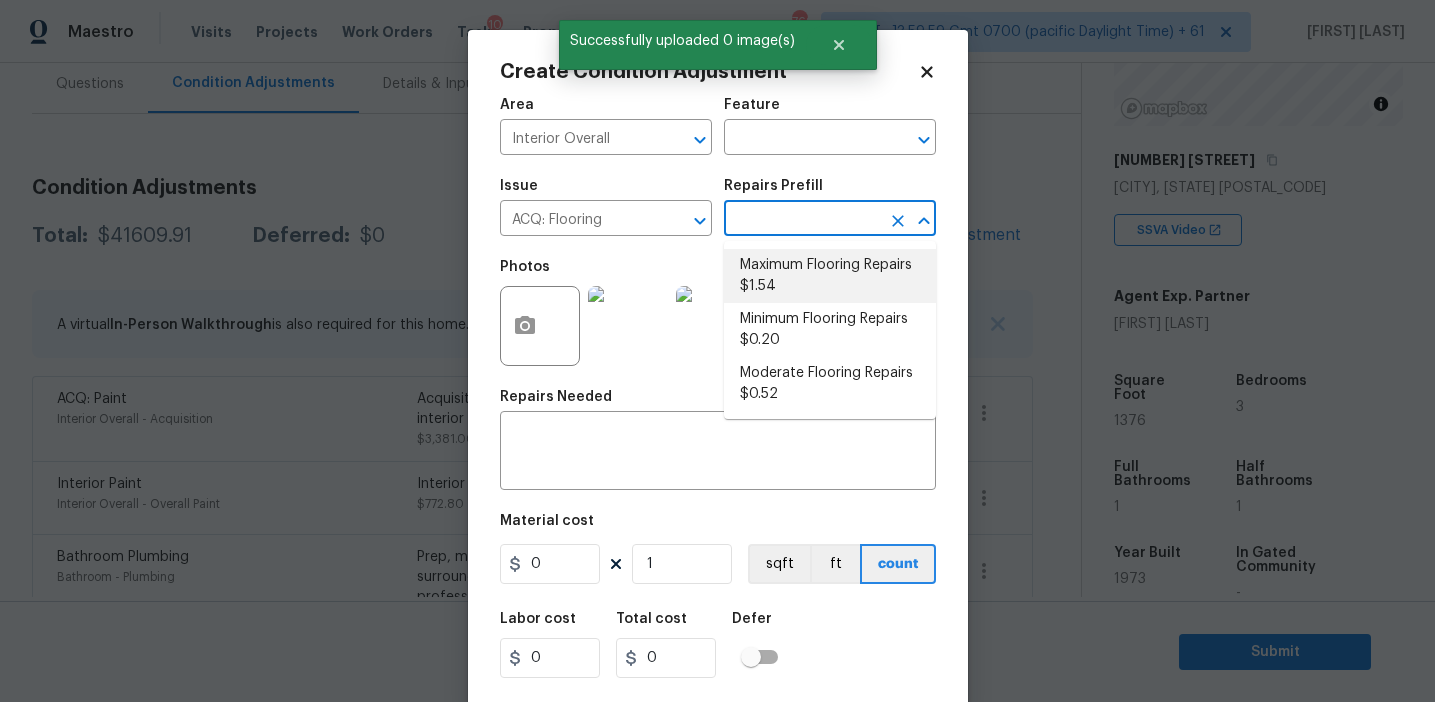 click on "Maximum Flooring Repairs $1.54" at bounding box center (830, 276) 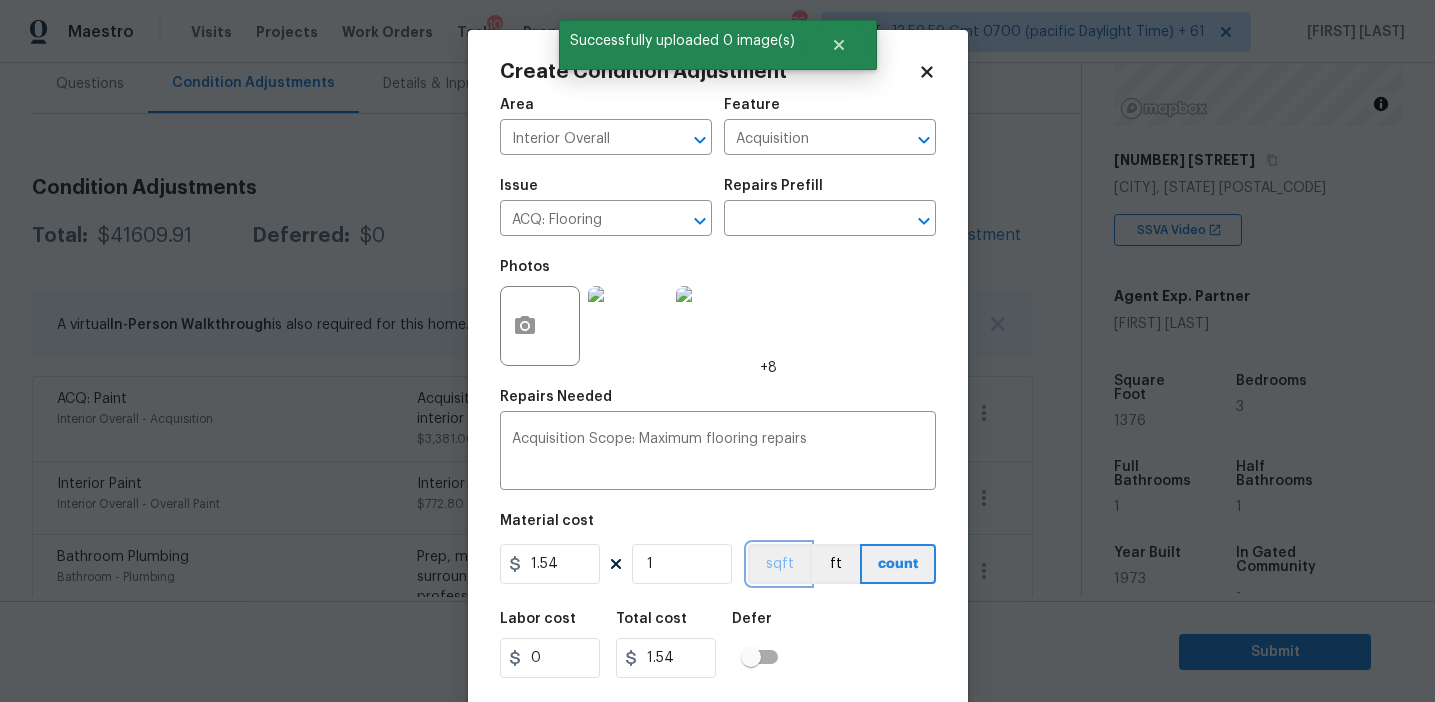 click on "sqft" at bounding box center (779, 564) 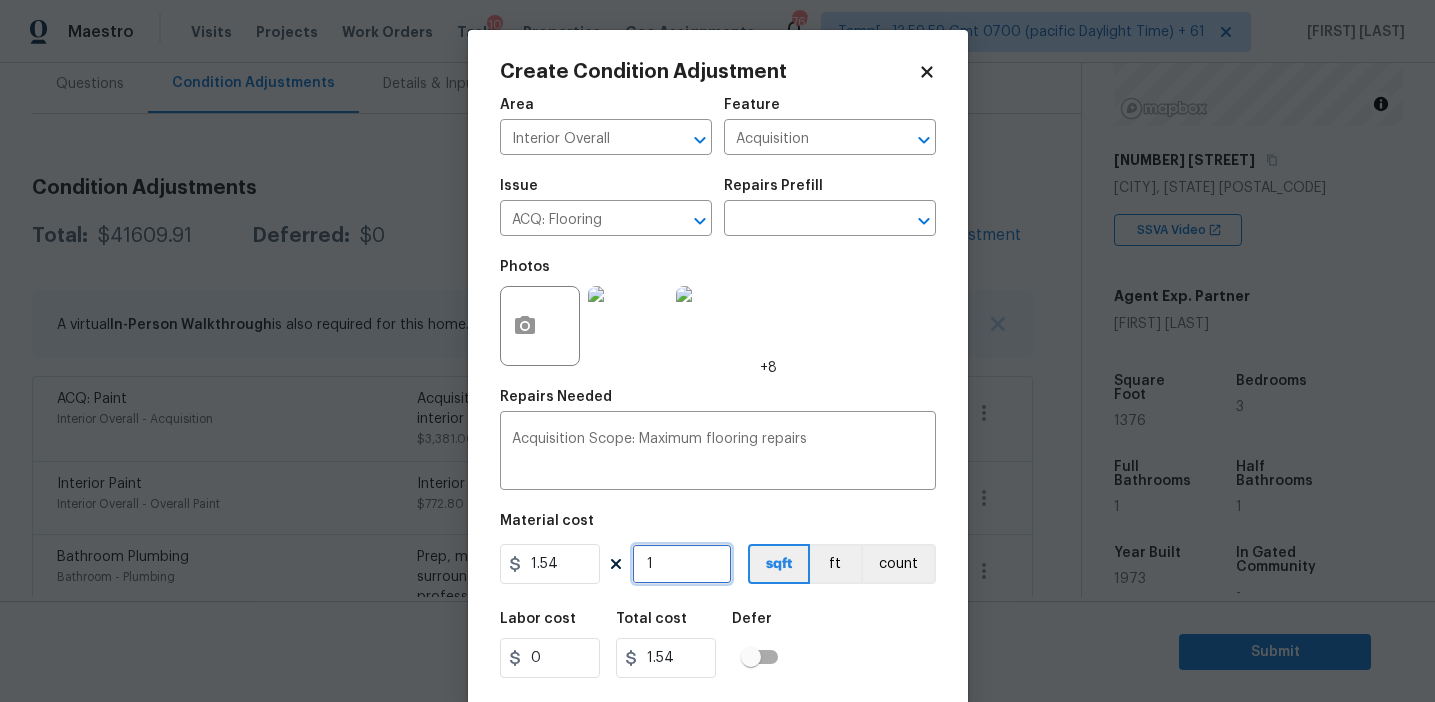 click on "1" at bounding box center [682, 564] 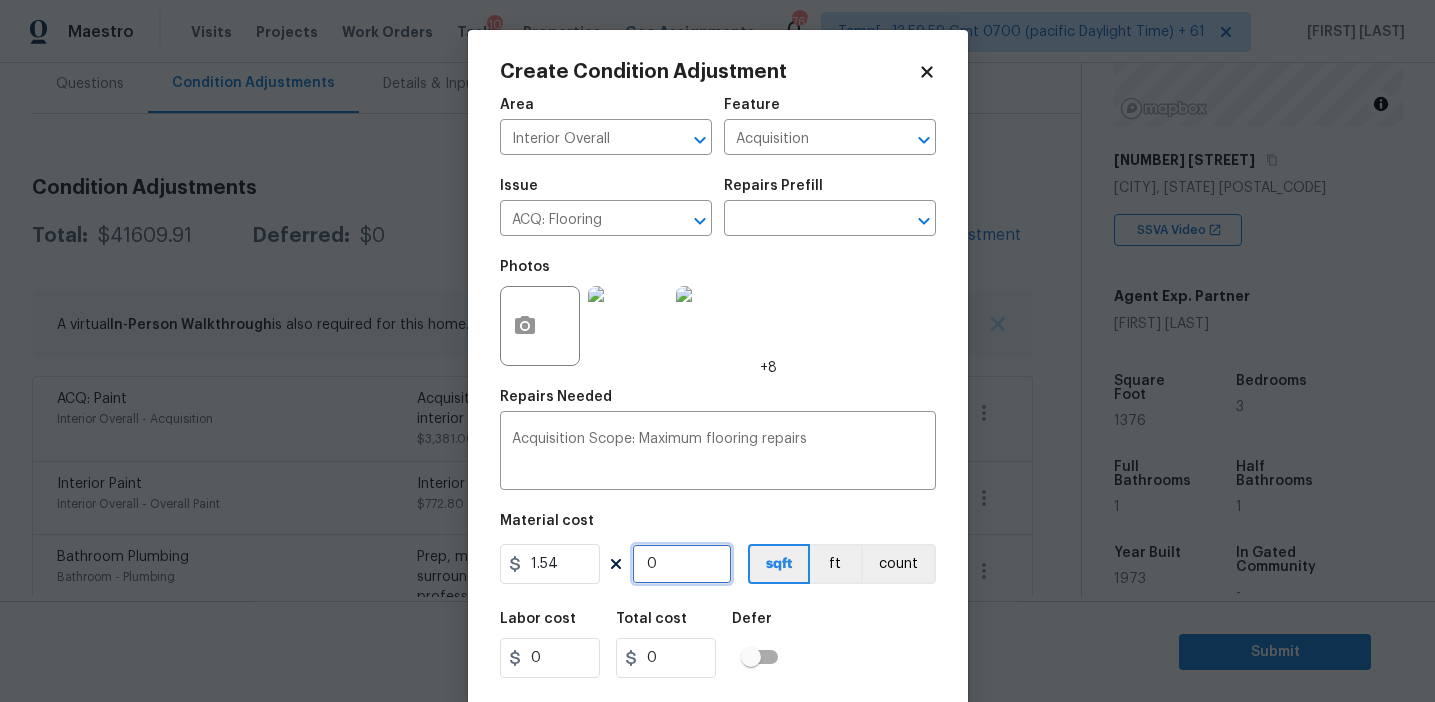 paste on "1932" 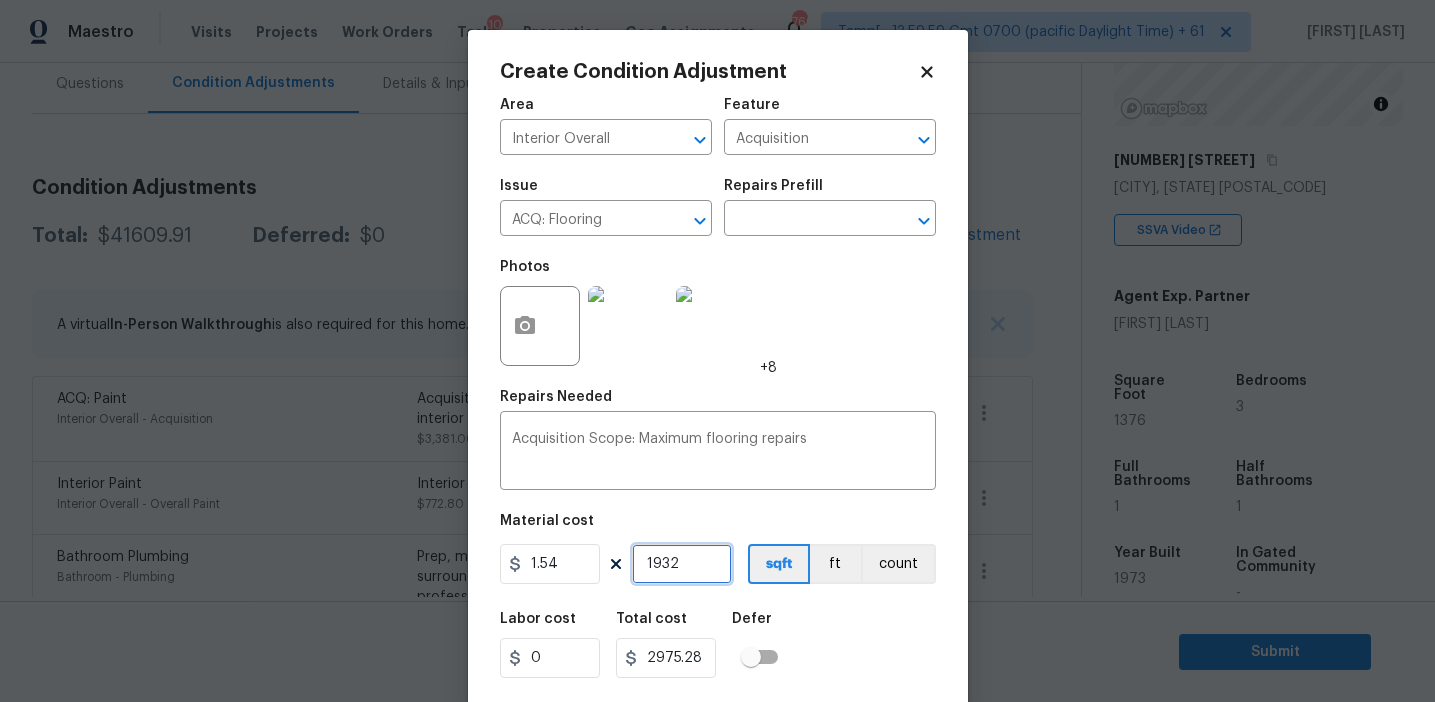 type on "1932" 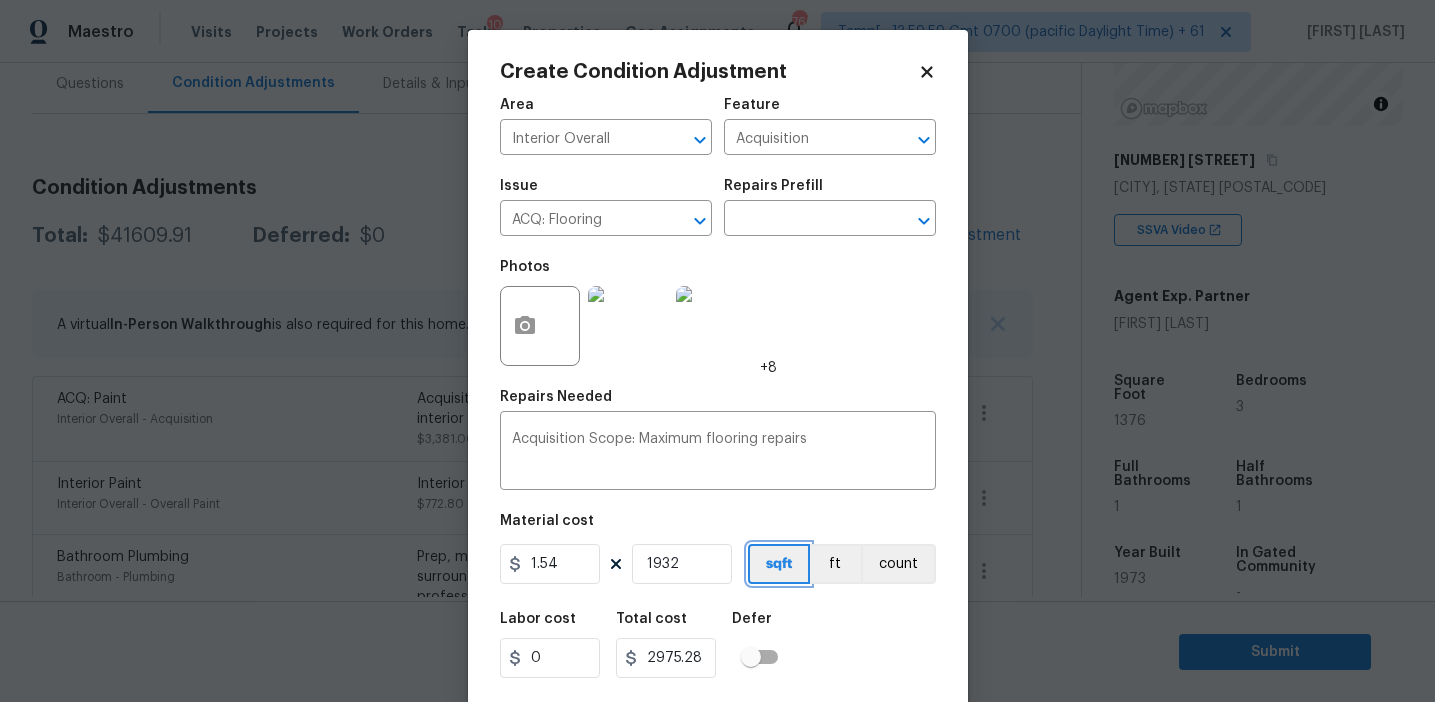 type 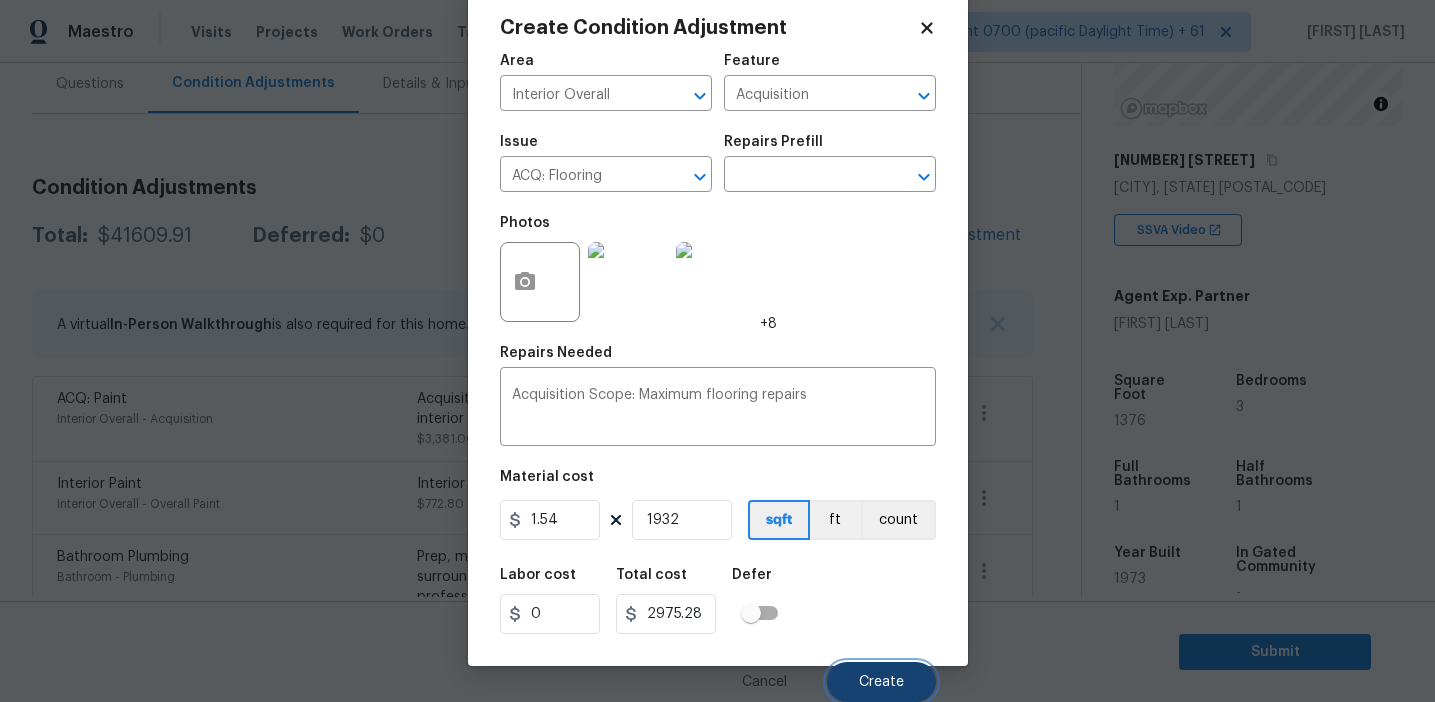click on "Create" at bounding box center [881, 682] 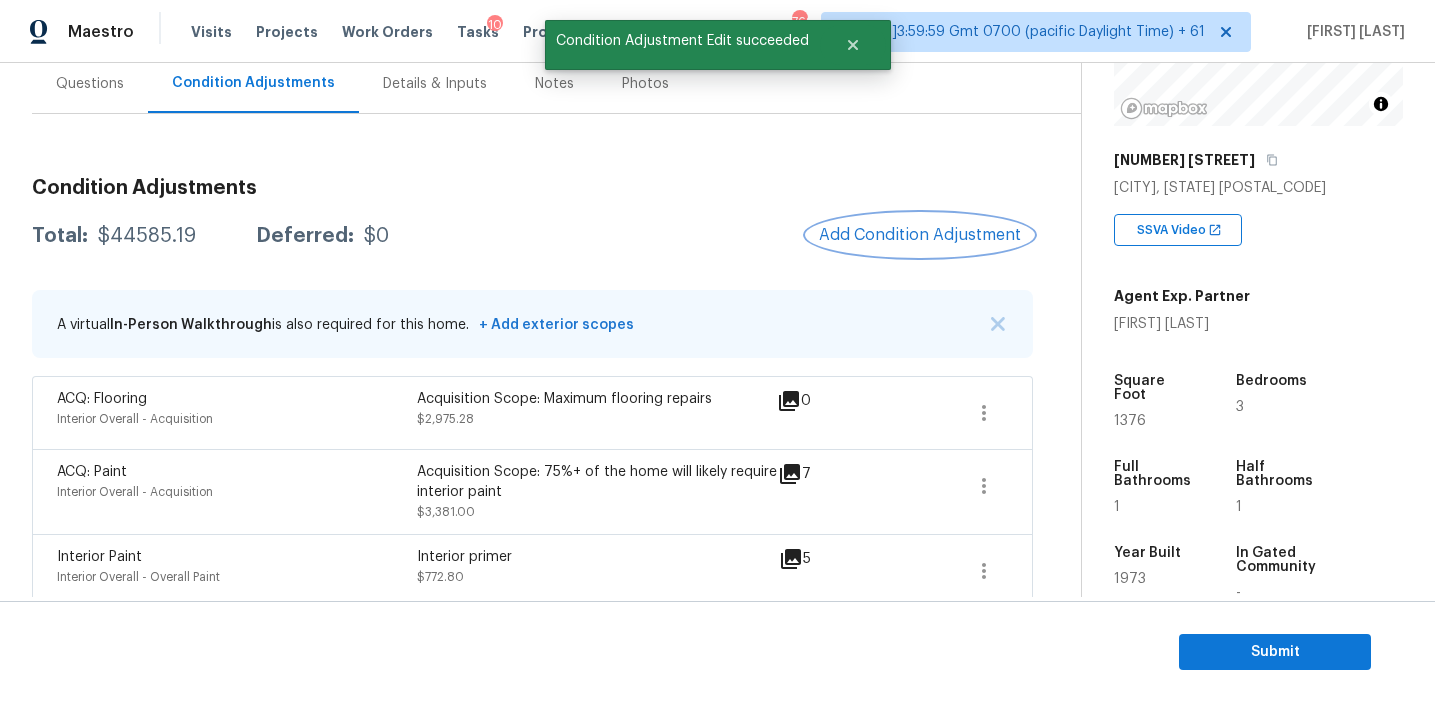 scroll, scrollTop: 0, scrollLeft: 0, axis: both 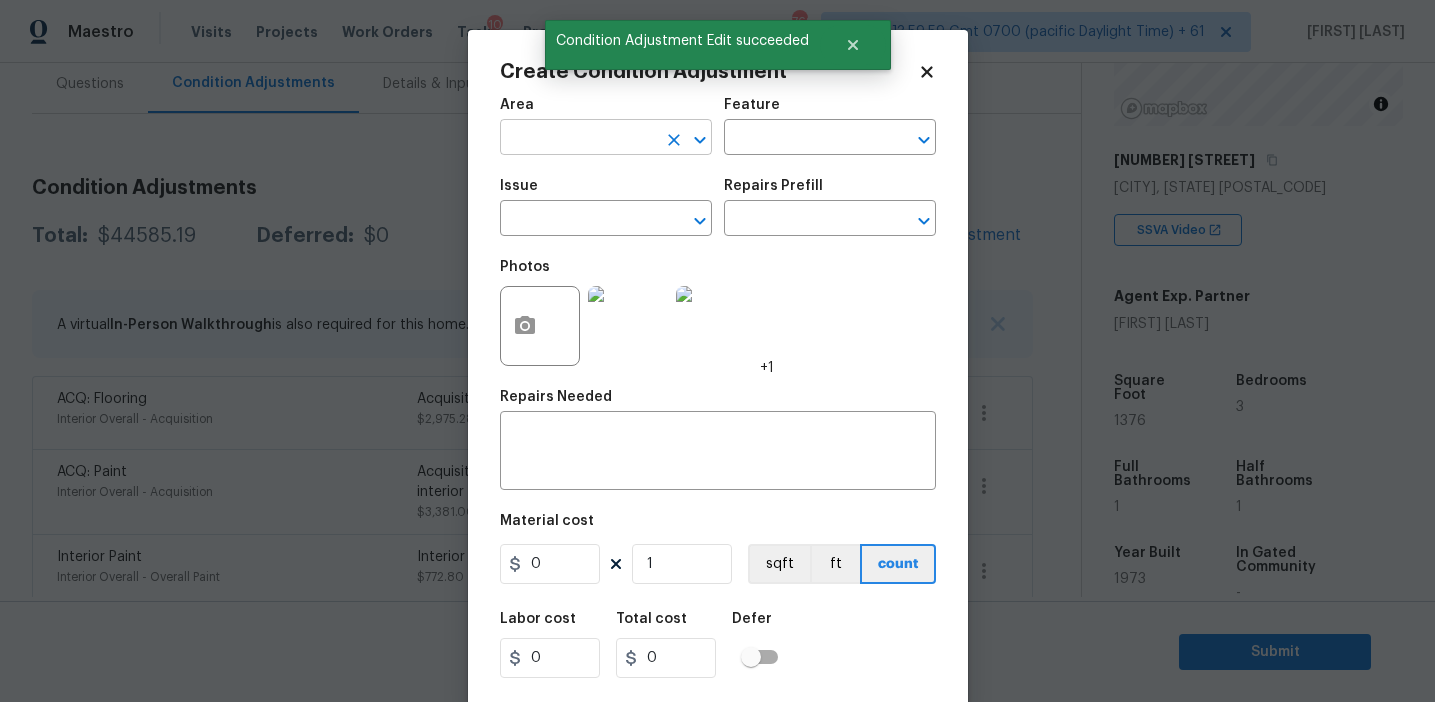 click at bounding box center (578, 139) 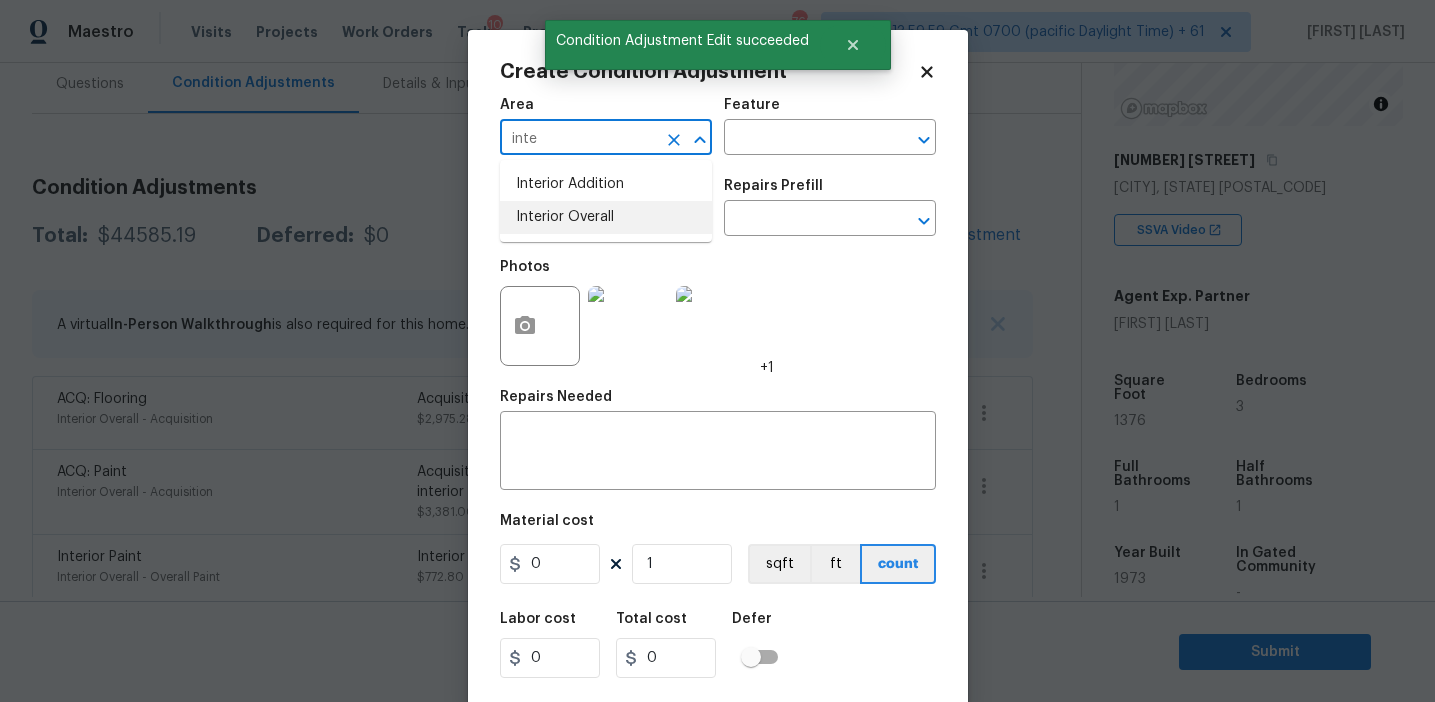 click on "Interior Overall" at bounding box center [606, 217] 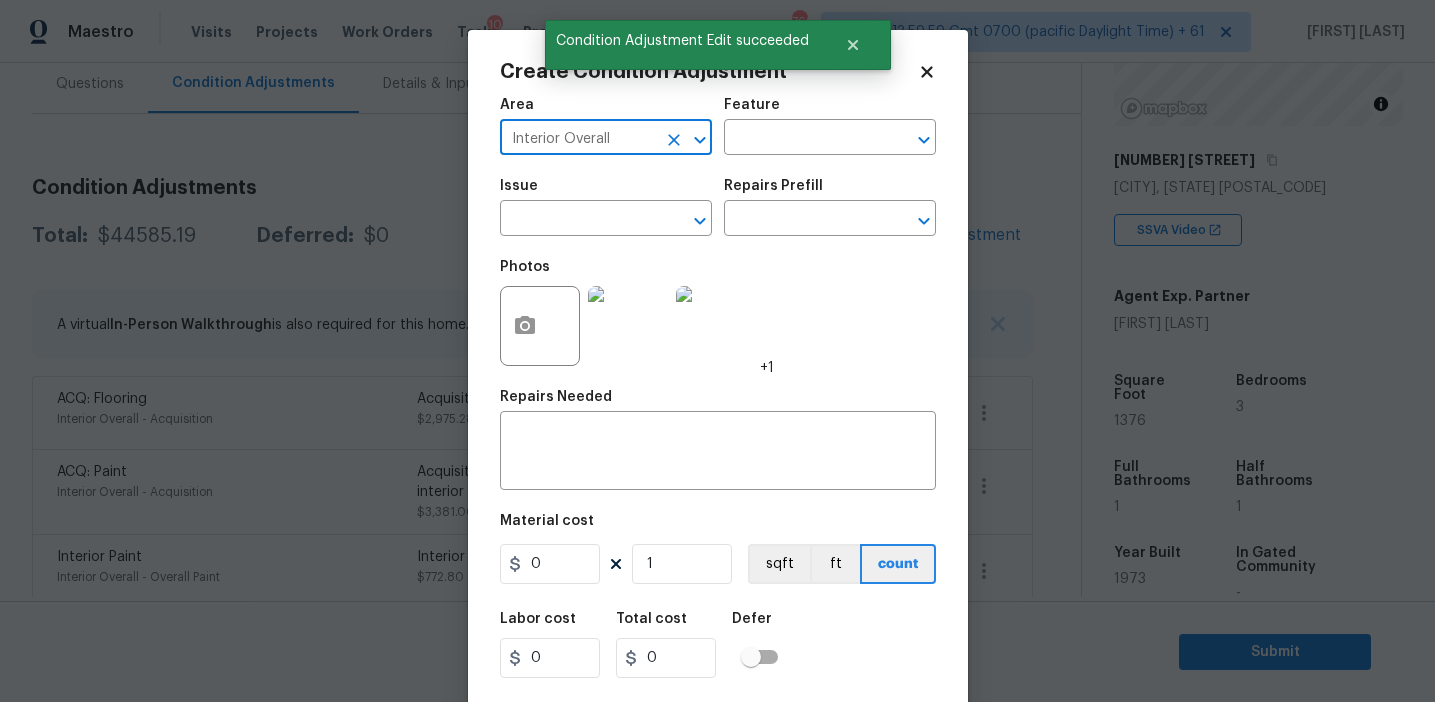 type on "Interior Overall" 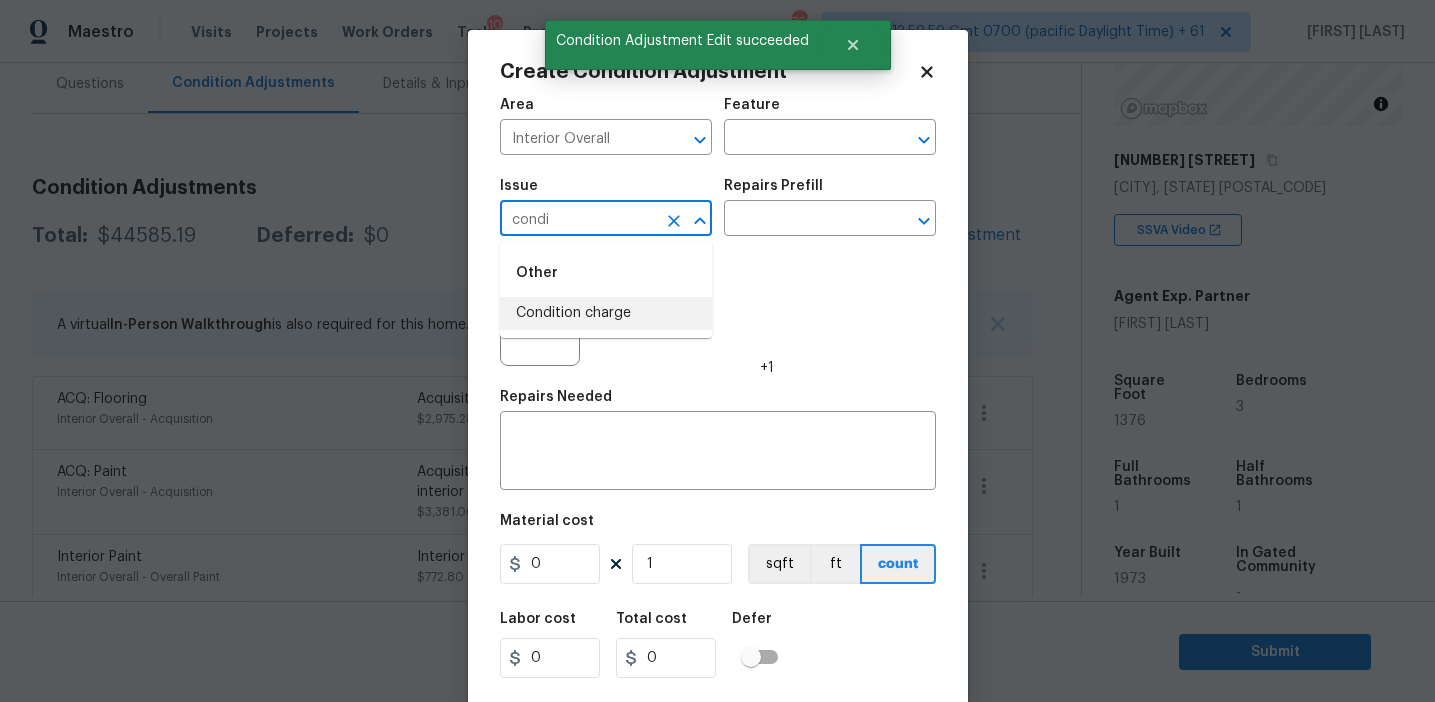 click on "Condition charge" at bounding box center [606, 313] 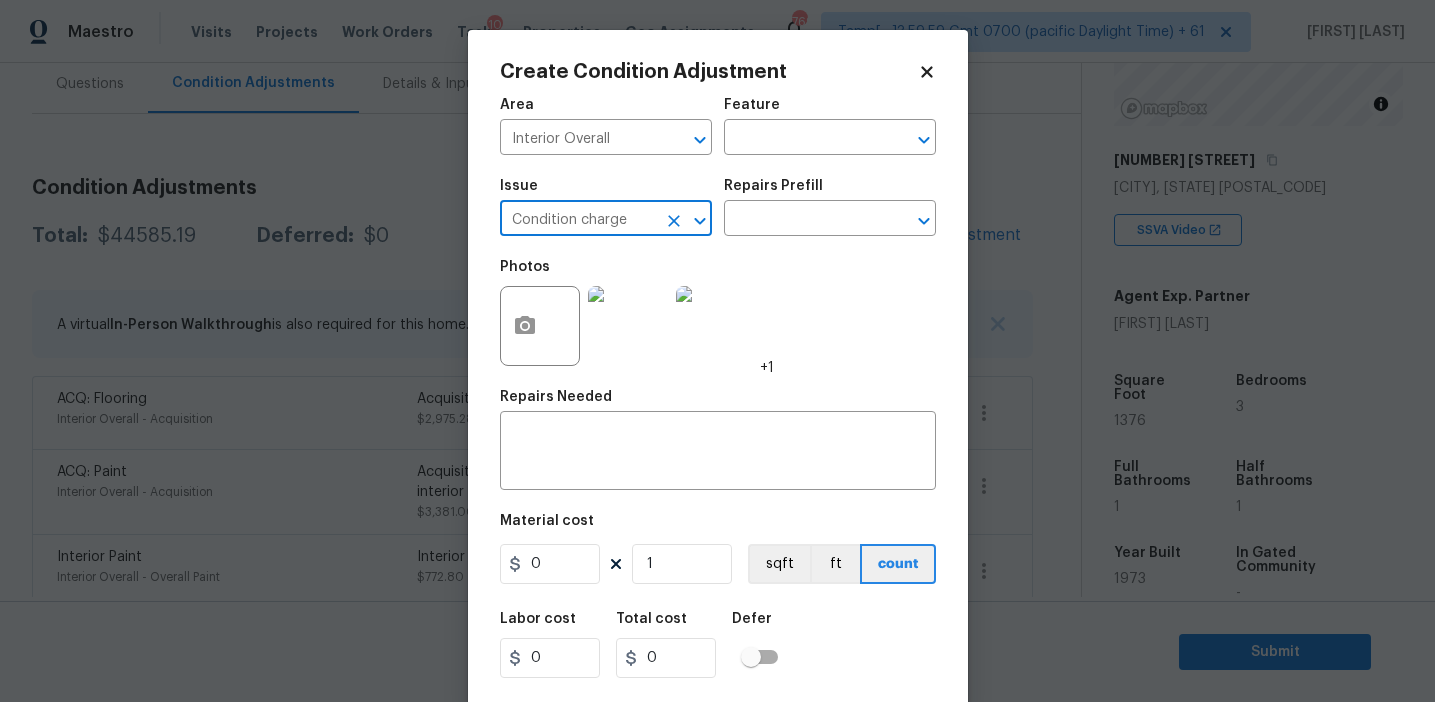 type on "Condition charge" 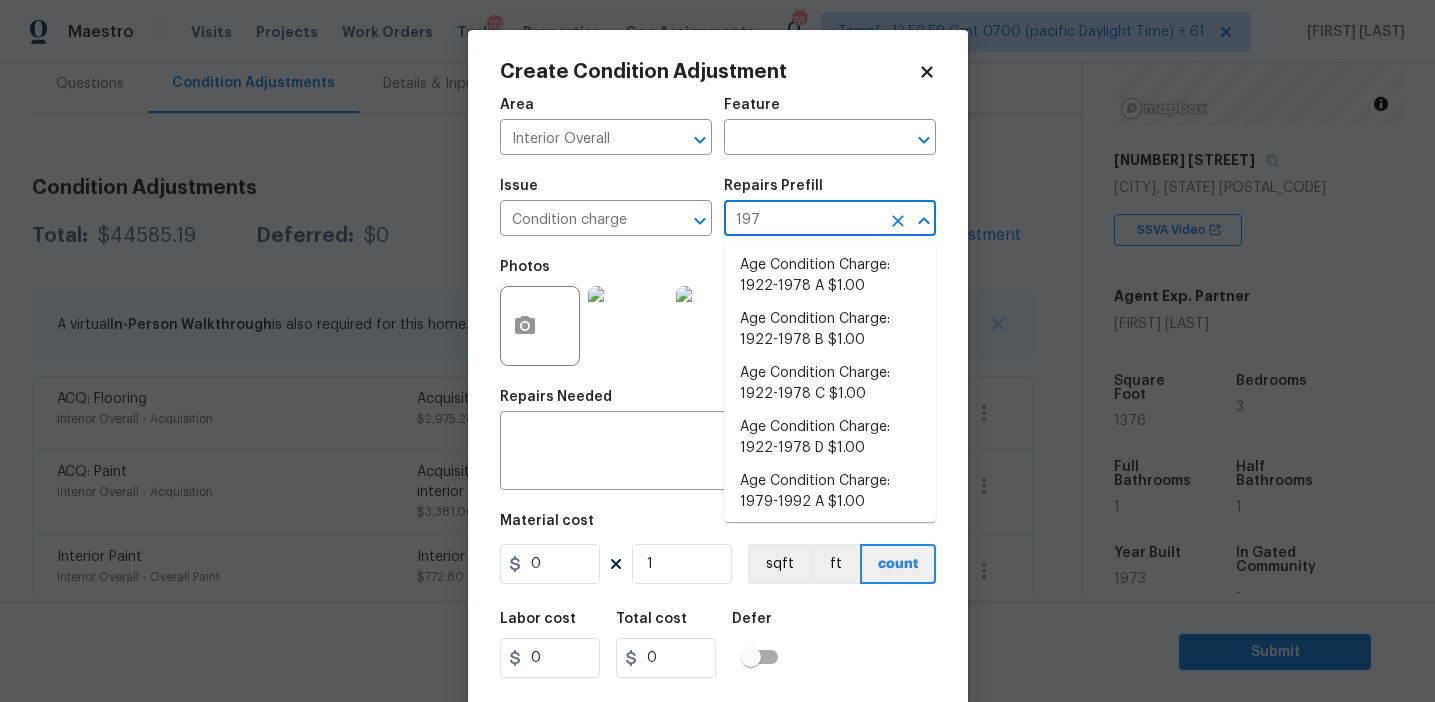 type on "1978" 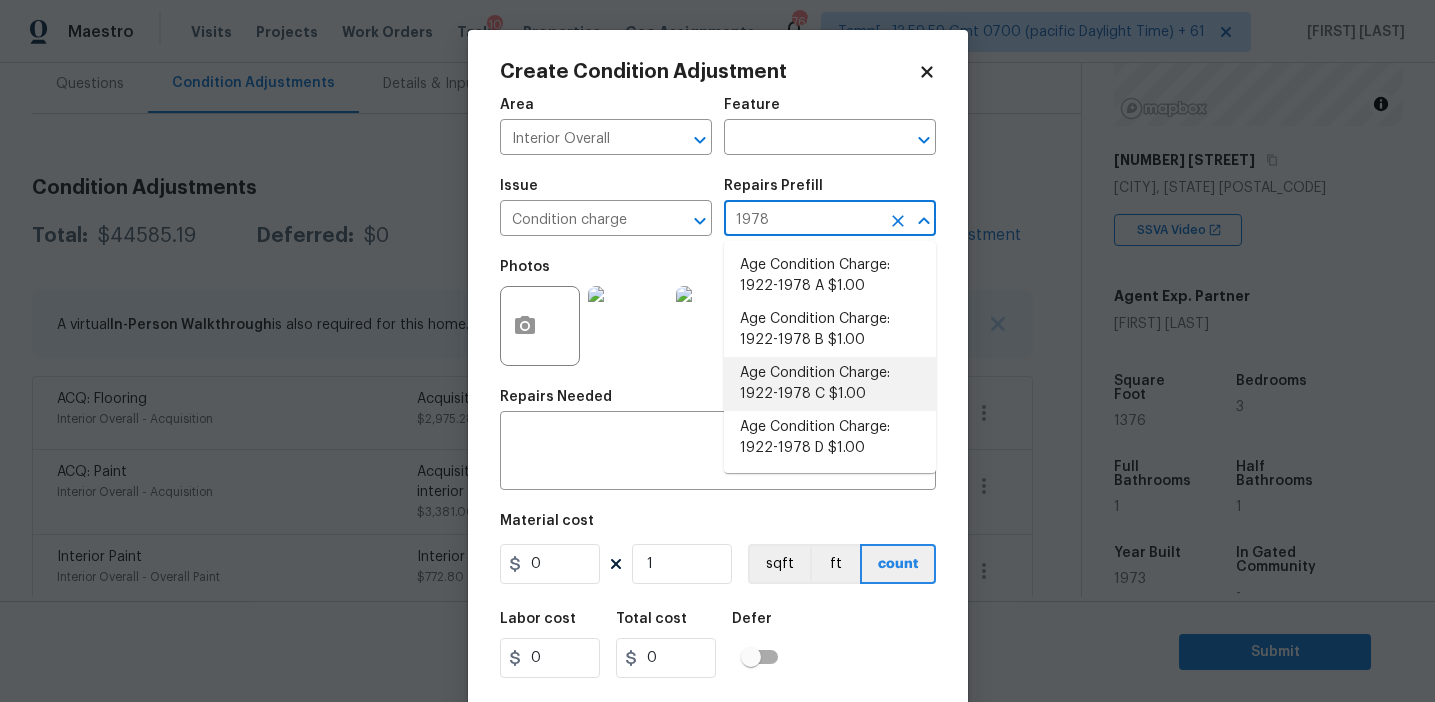 click on "Age Condition Charge: 1922-1978 C	 $1.00" at bounding box center (830, 384) 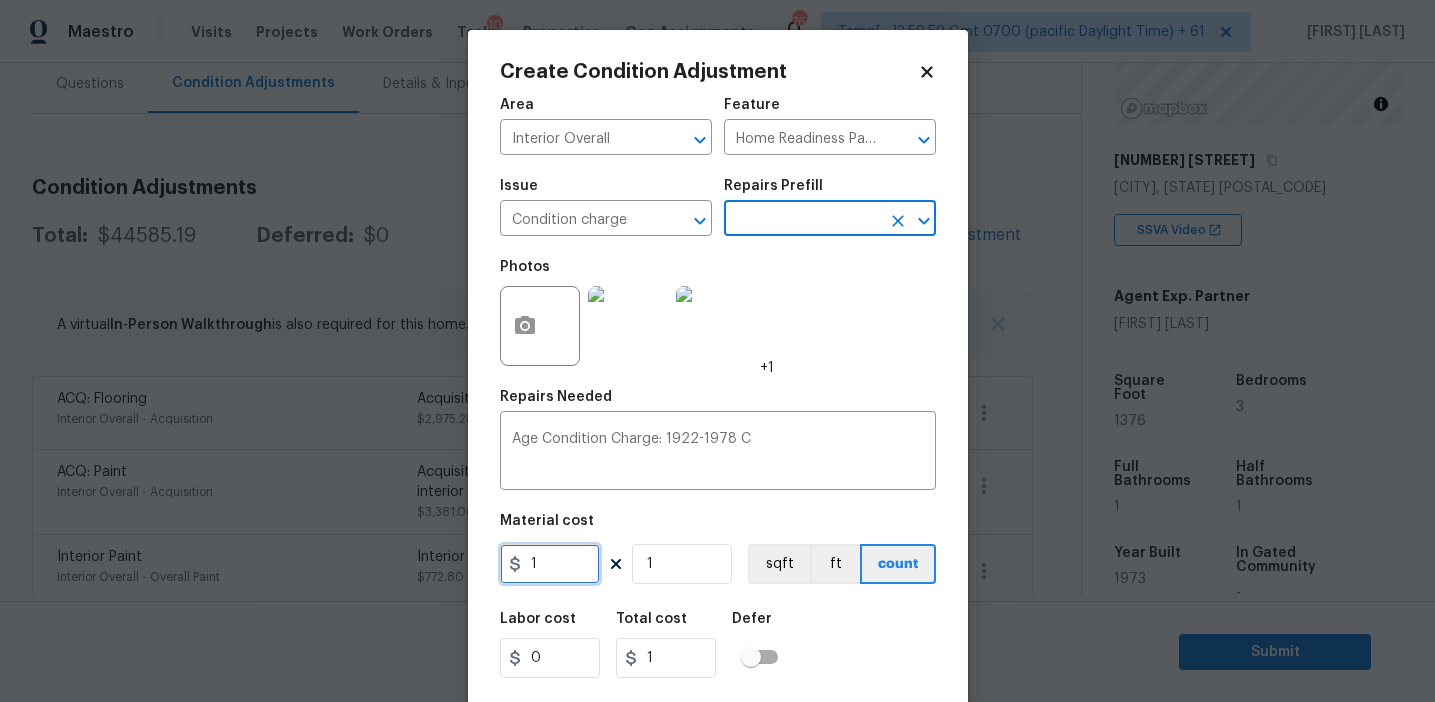 click on "1" at bounding box center (550, 564) 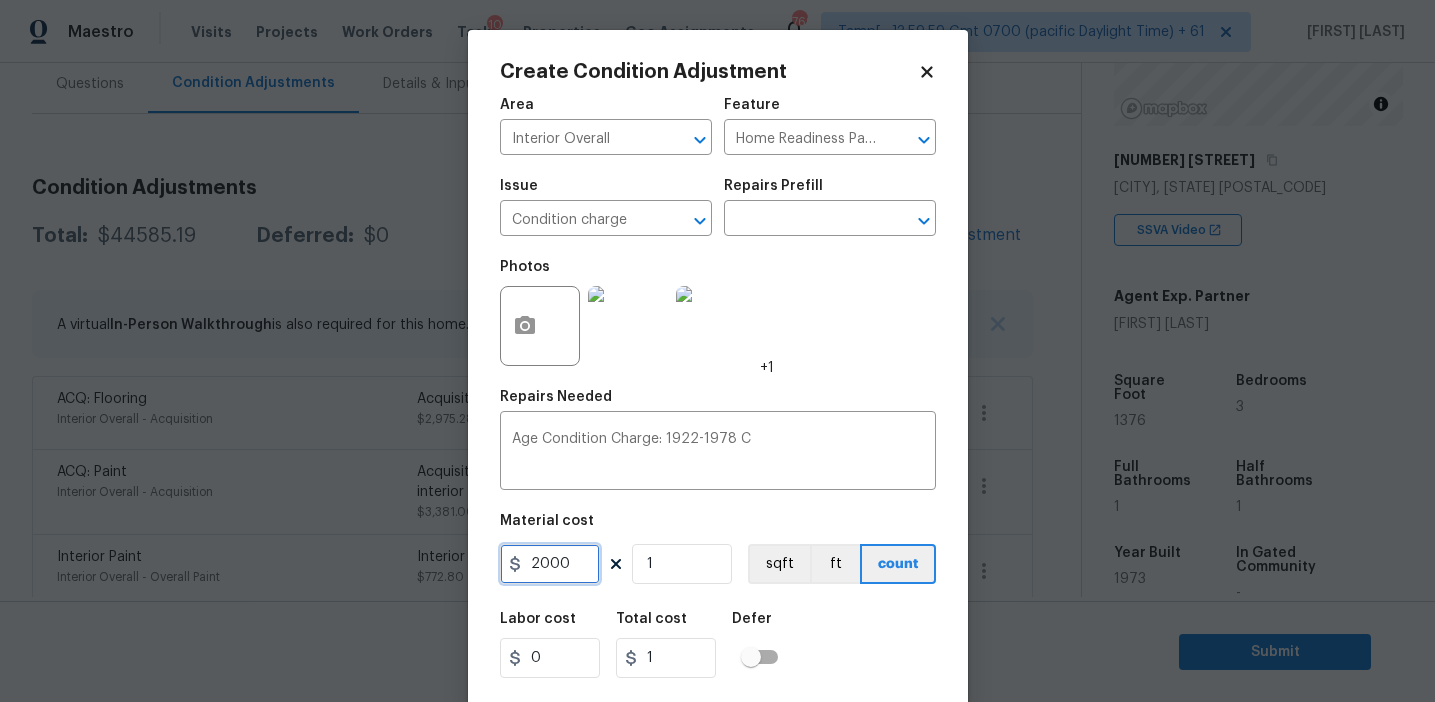 type on "2000" 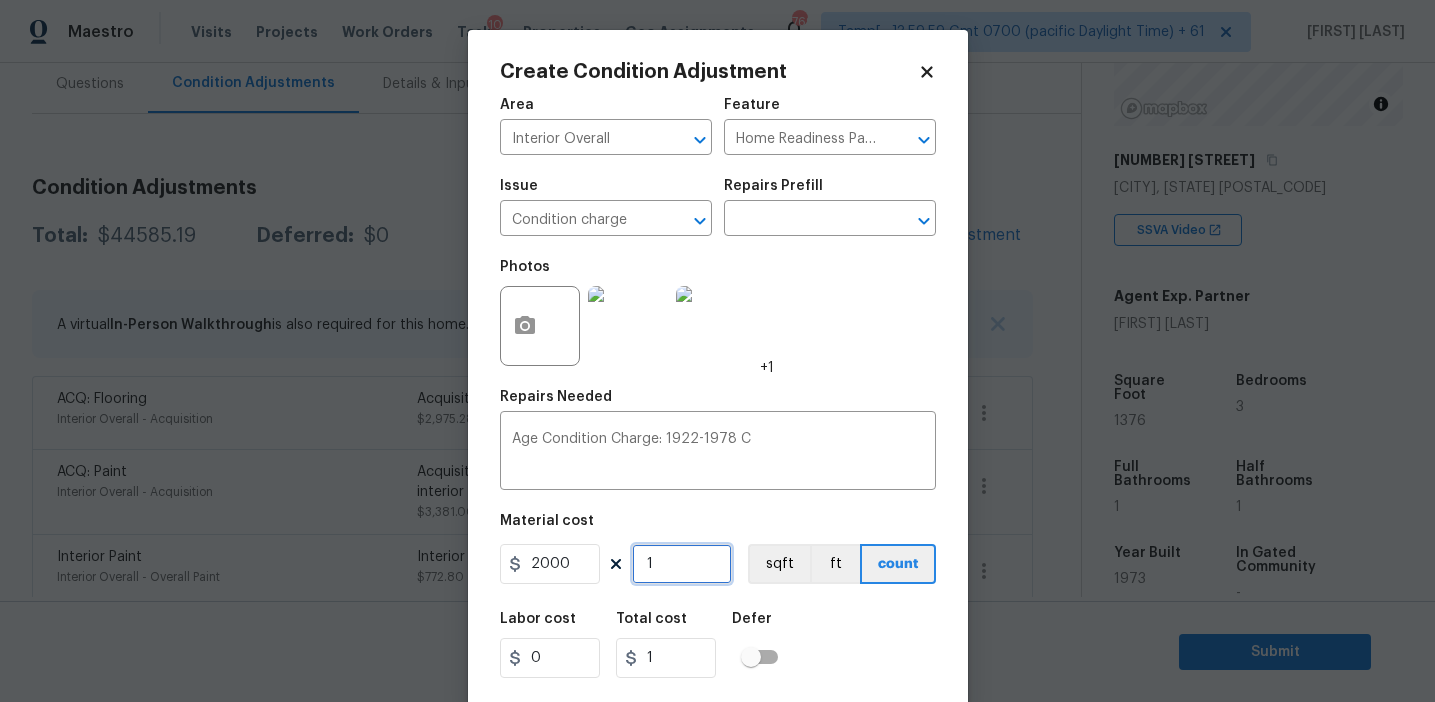 type on "2000" 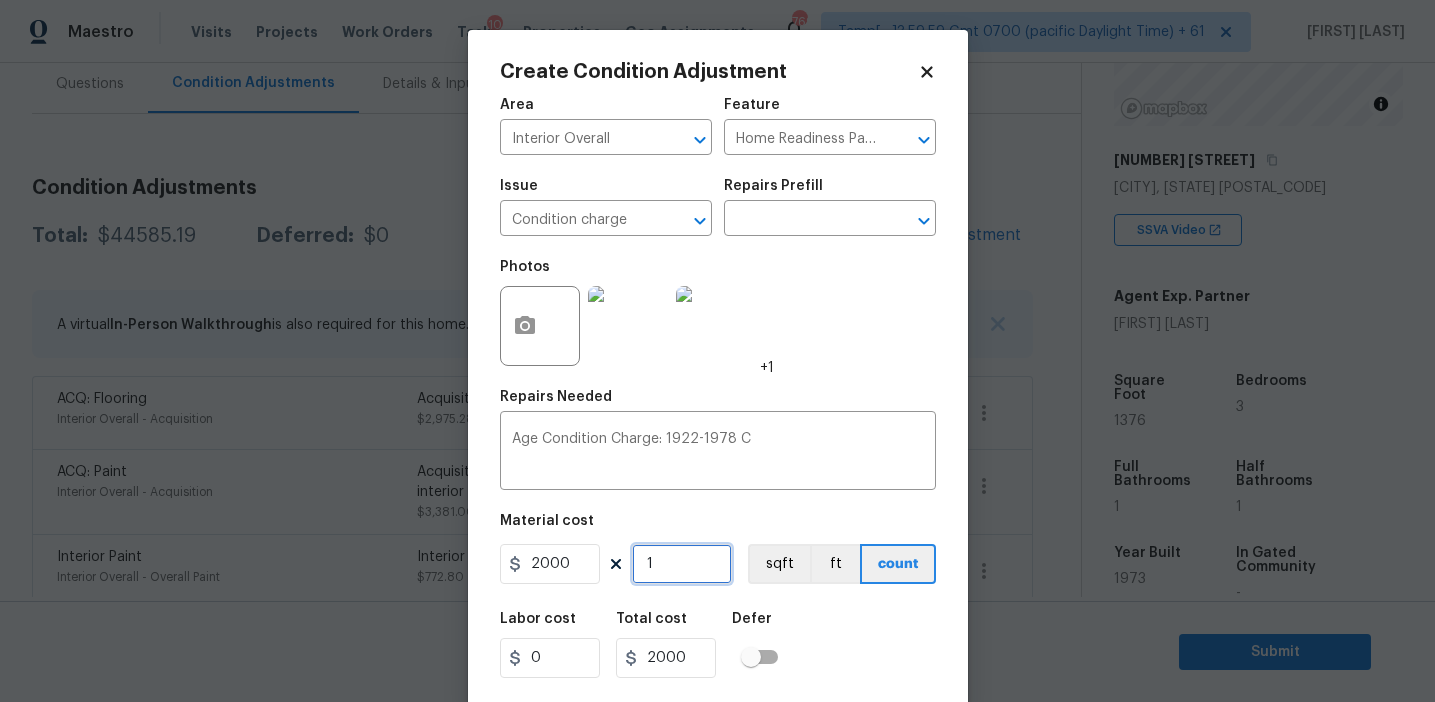 scroll, scrollTop: 45, scrollLeft: 0, axis: vertical 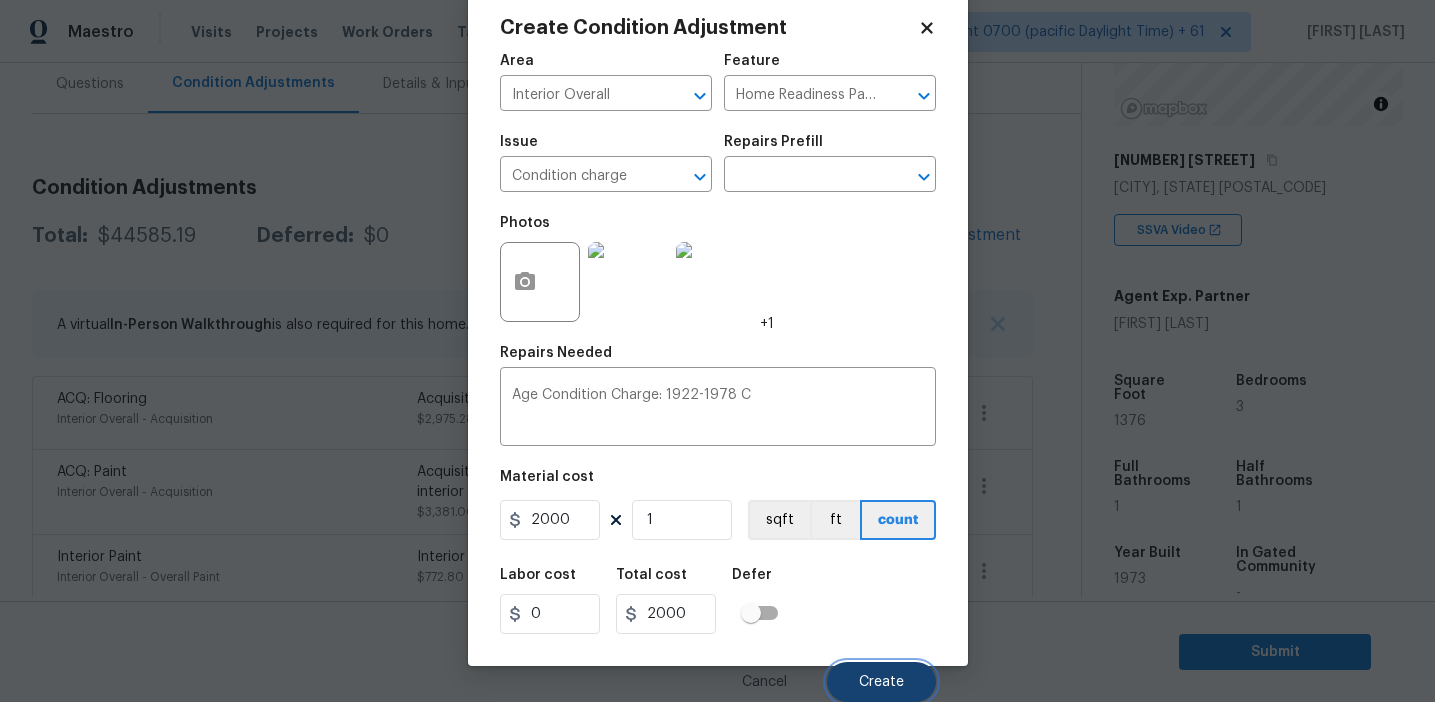 click on "Create" at bounding box center [881, 682] 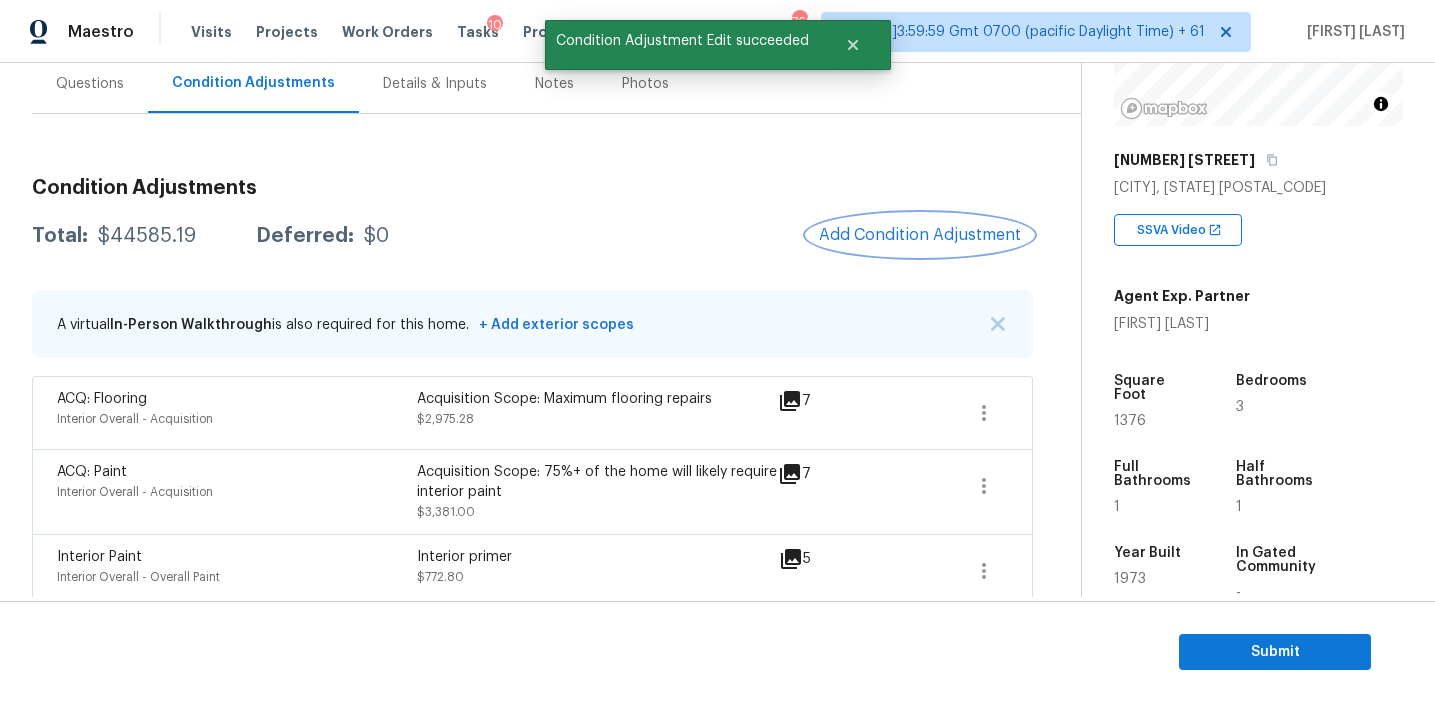 scroll, scrollTop: 0, scrollLeft: 0, axis: both 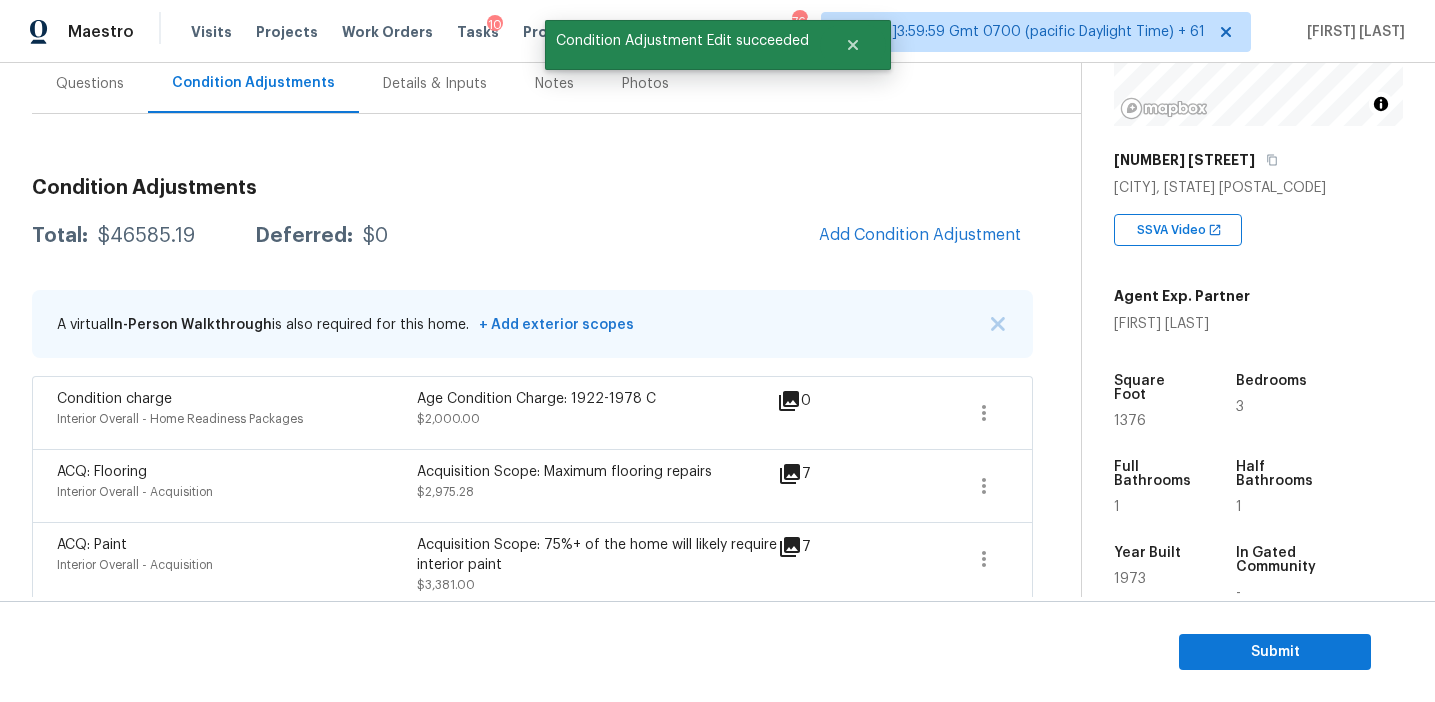 click on "$46585.19" at bounding box center [146, 236] 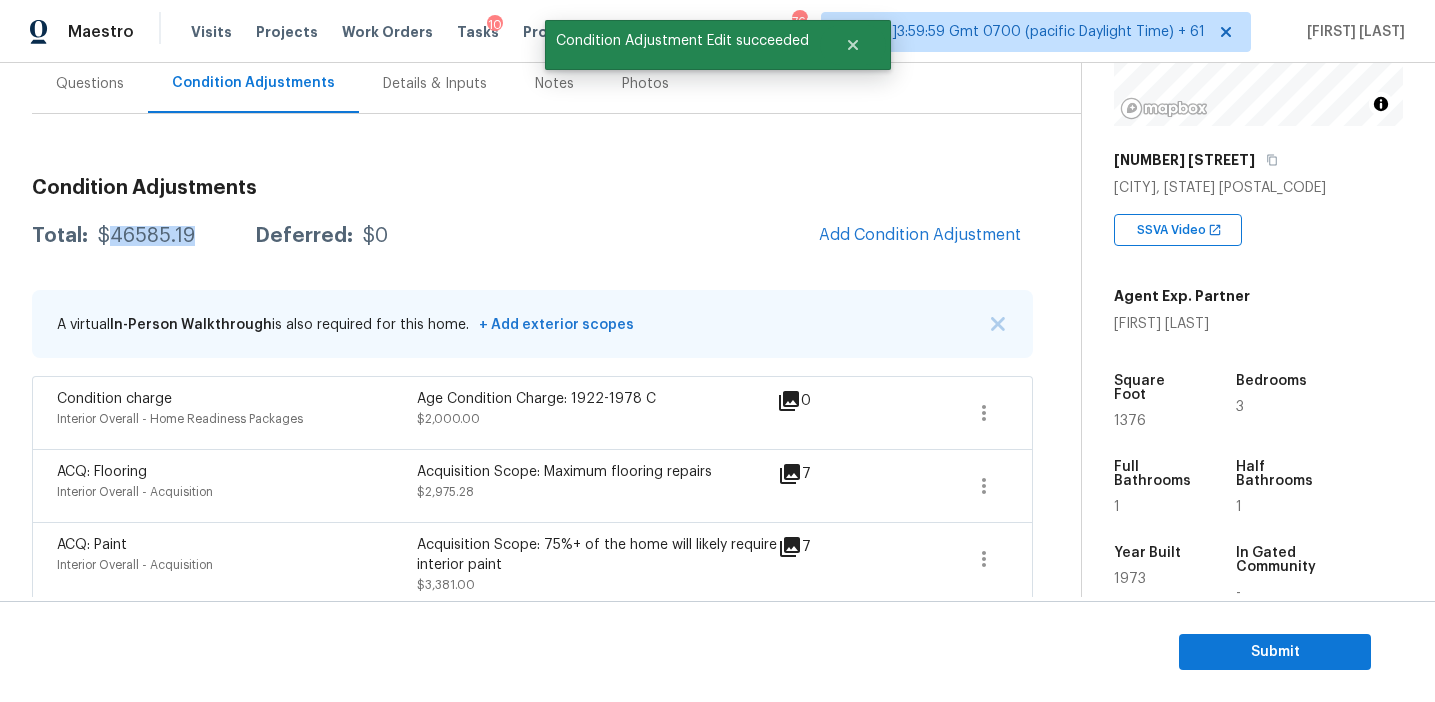 click on "$46585.19" at bounding box center (146, 236) 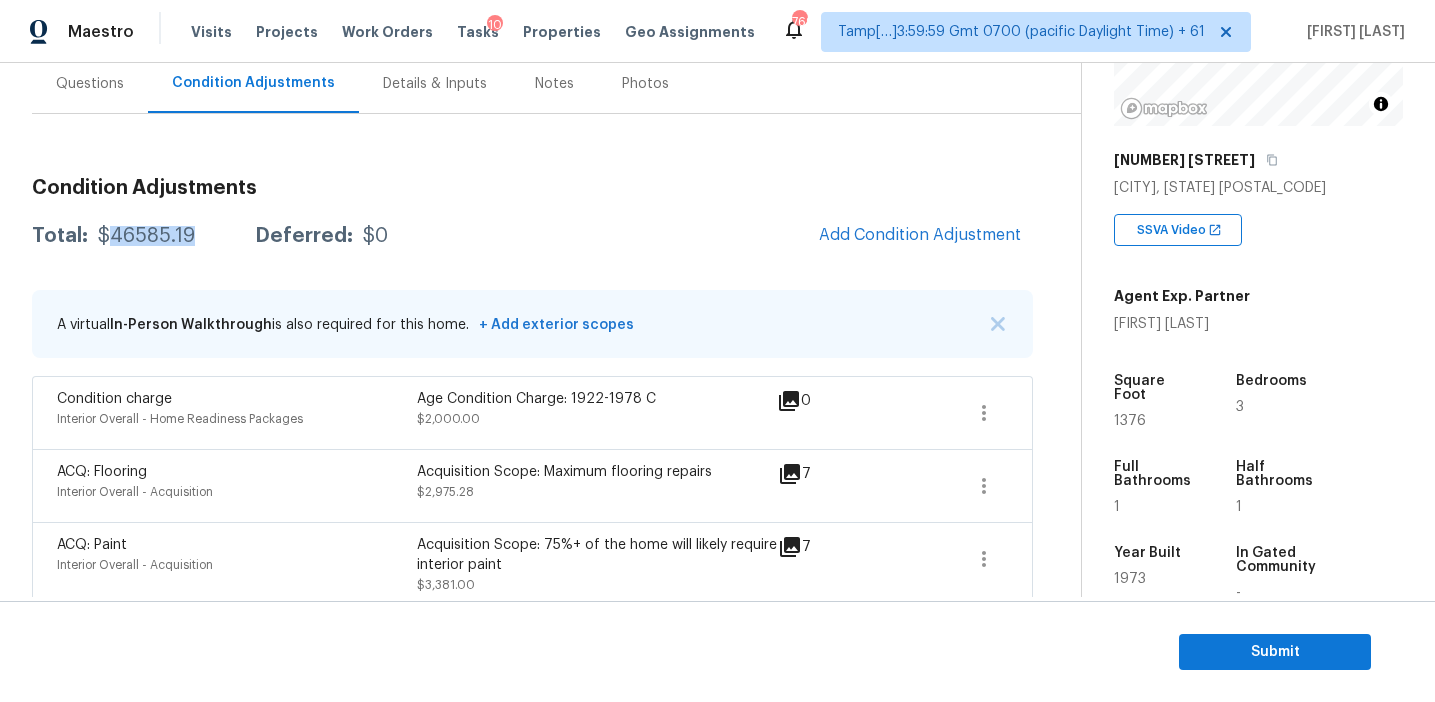 copy on "46585.19" 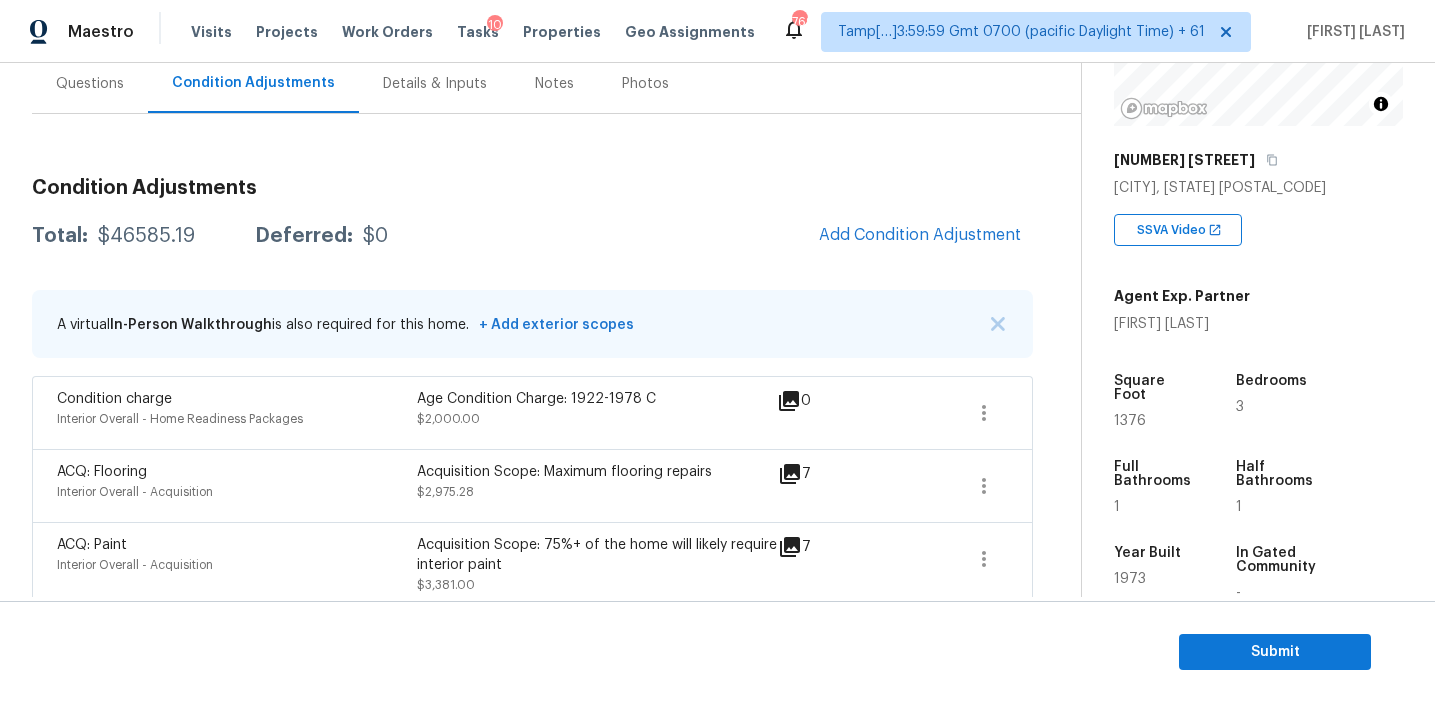click on "Condition Adjustments" at bounding box center [532, 188] 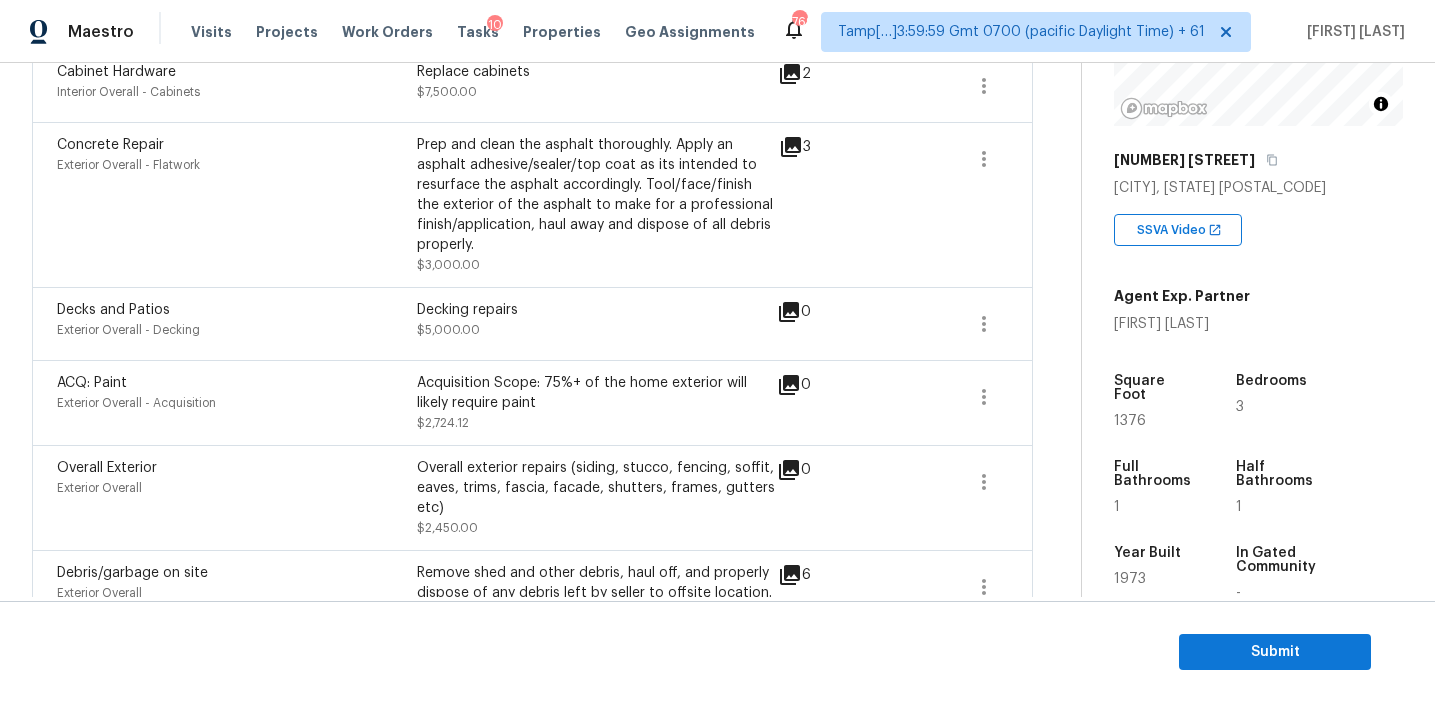 scroll, scrollTop: 1176, scrollLeft: 0, axis: vertical 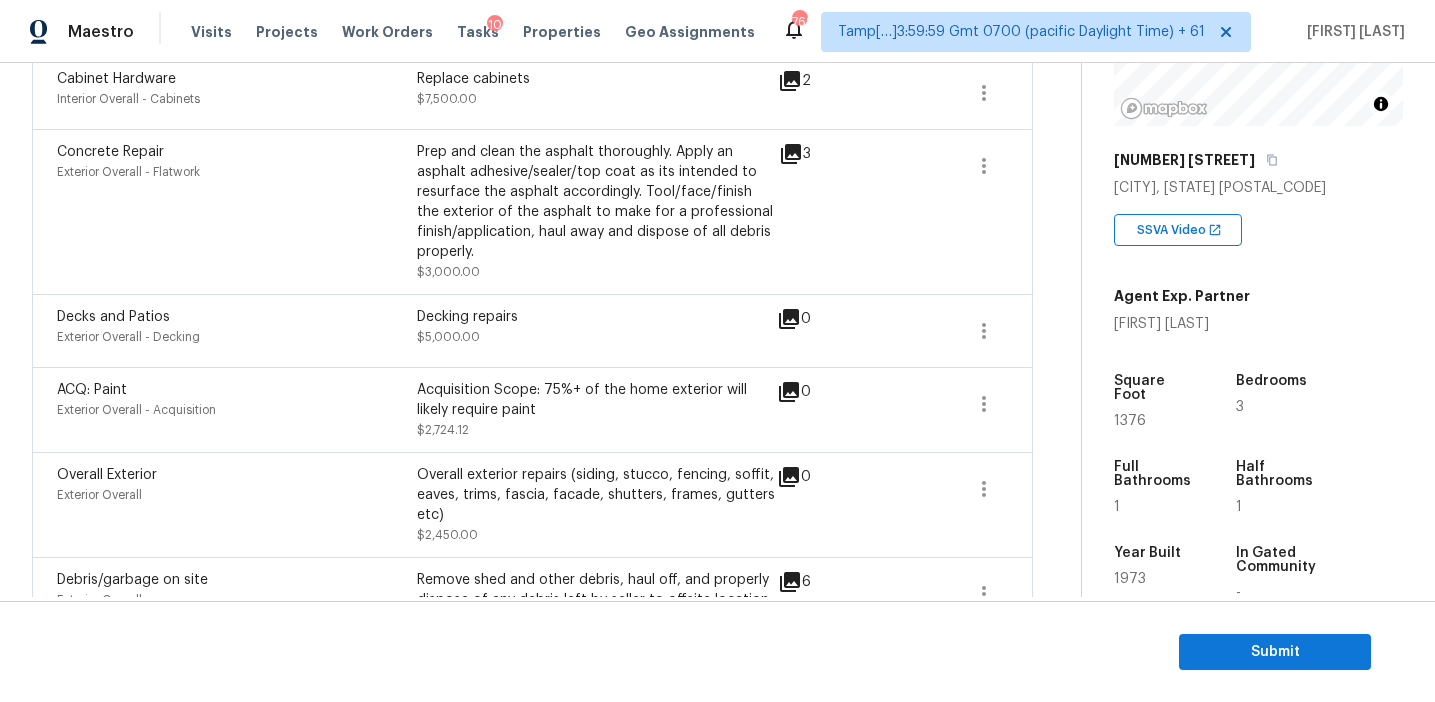click on "Cabinet Hardware Interior Overall - Cabinets Replace cabinets $7,500.00   2" at bounding box center (532, 92) 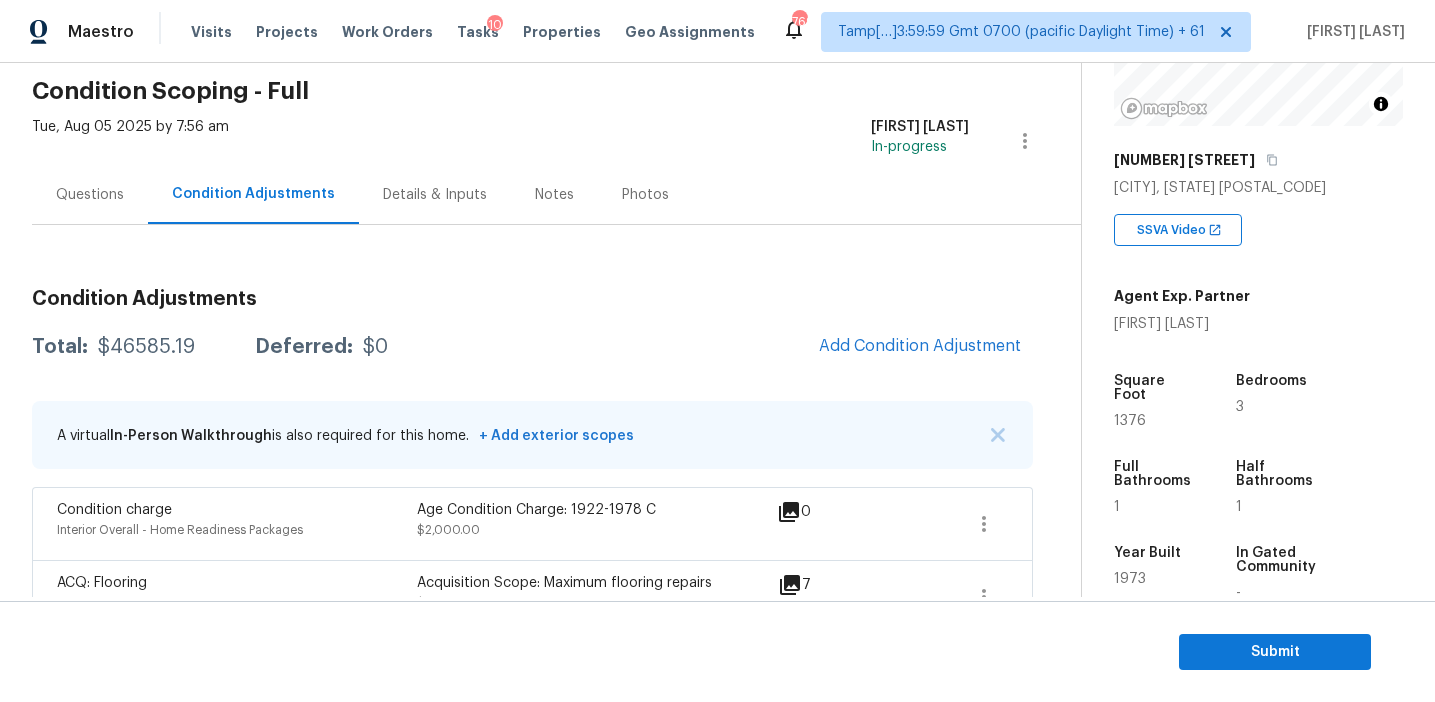 scroll, scrollTop: 119, scrollLeft: 0, axis: vertical 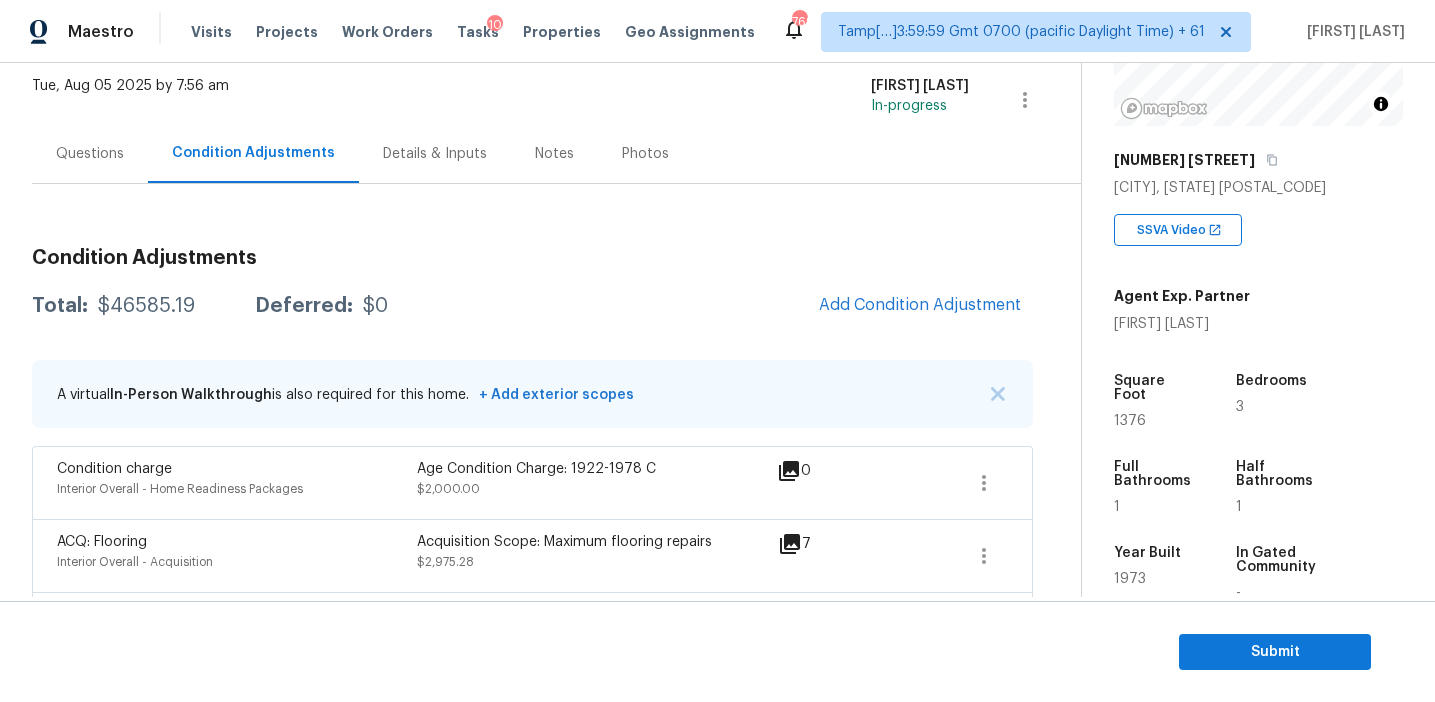 click on "Questions" at bounding box center [90, 154] 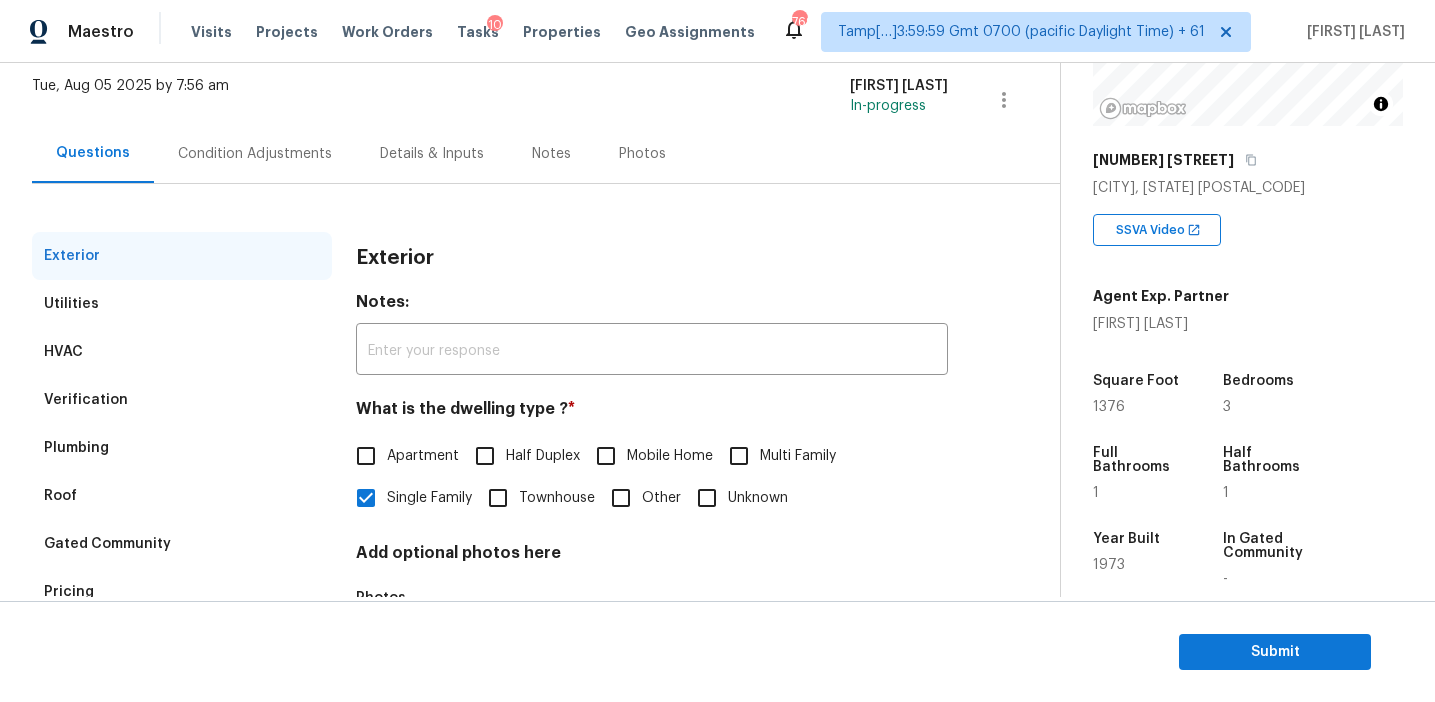 click on "Verification" at bounding box center [182, 400] 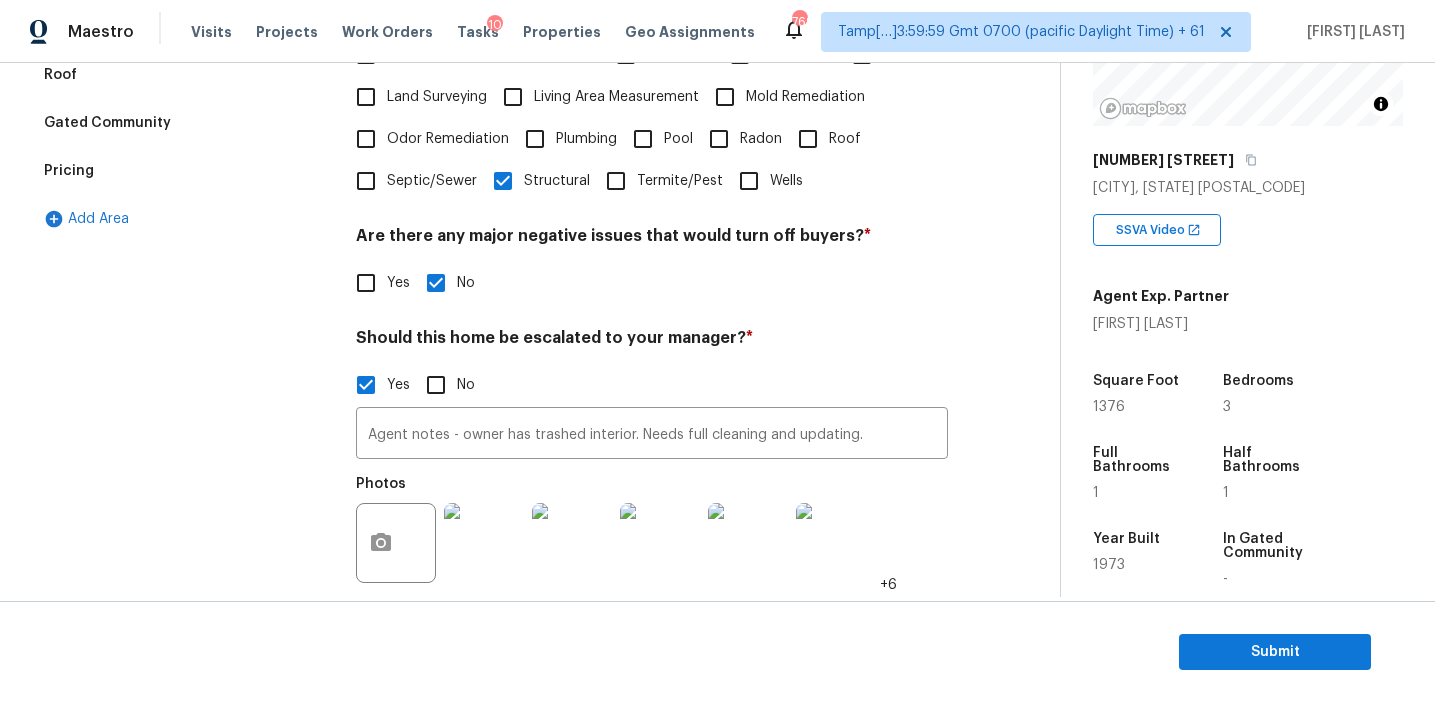 scroll, scrollTop: 577, scrollLeft: 0, axis: vertical 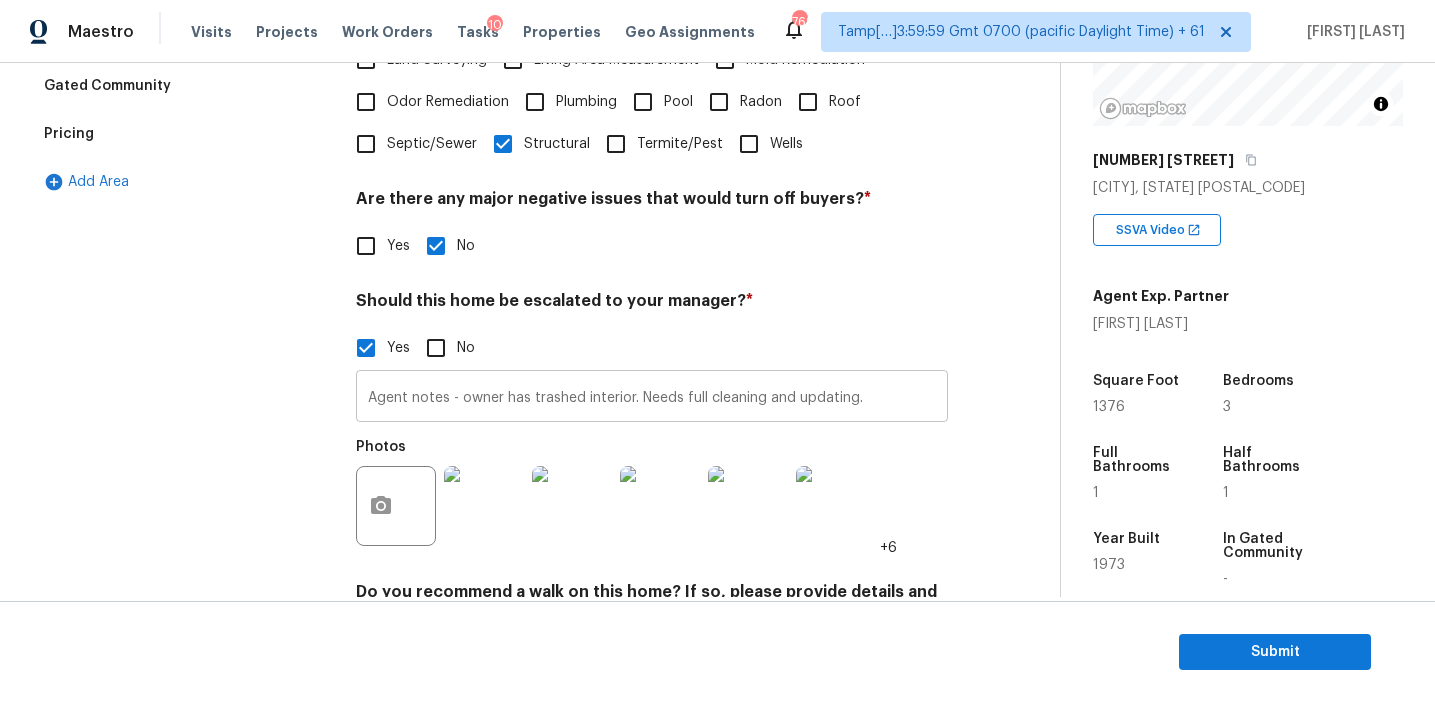 click on "Agent notes - owner has trashed interior. Needs full cleaning and updating." at bounding box center (652, 398) 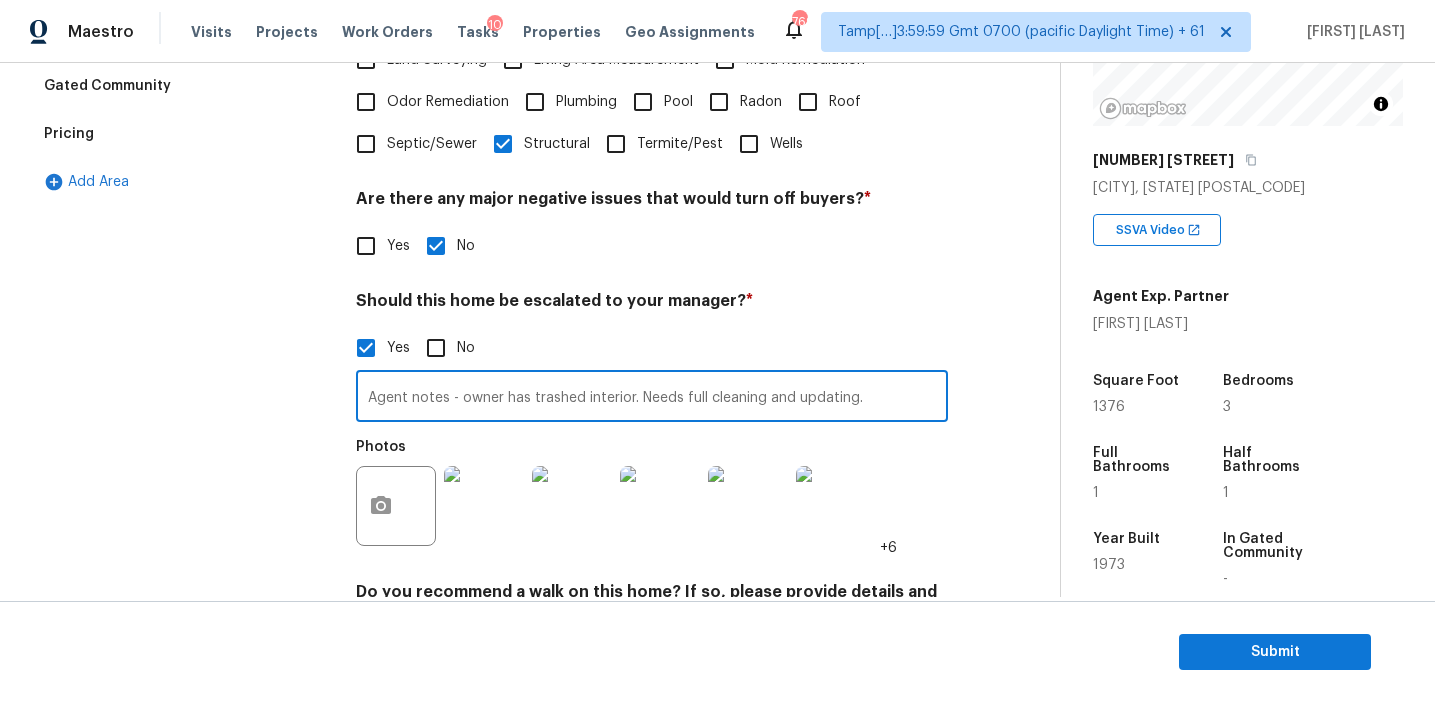 click on "Exterior Utilities HVAC Verification Plumbing Roof Gated Community Pricing Add Area" at bounding box center (182, 239) 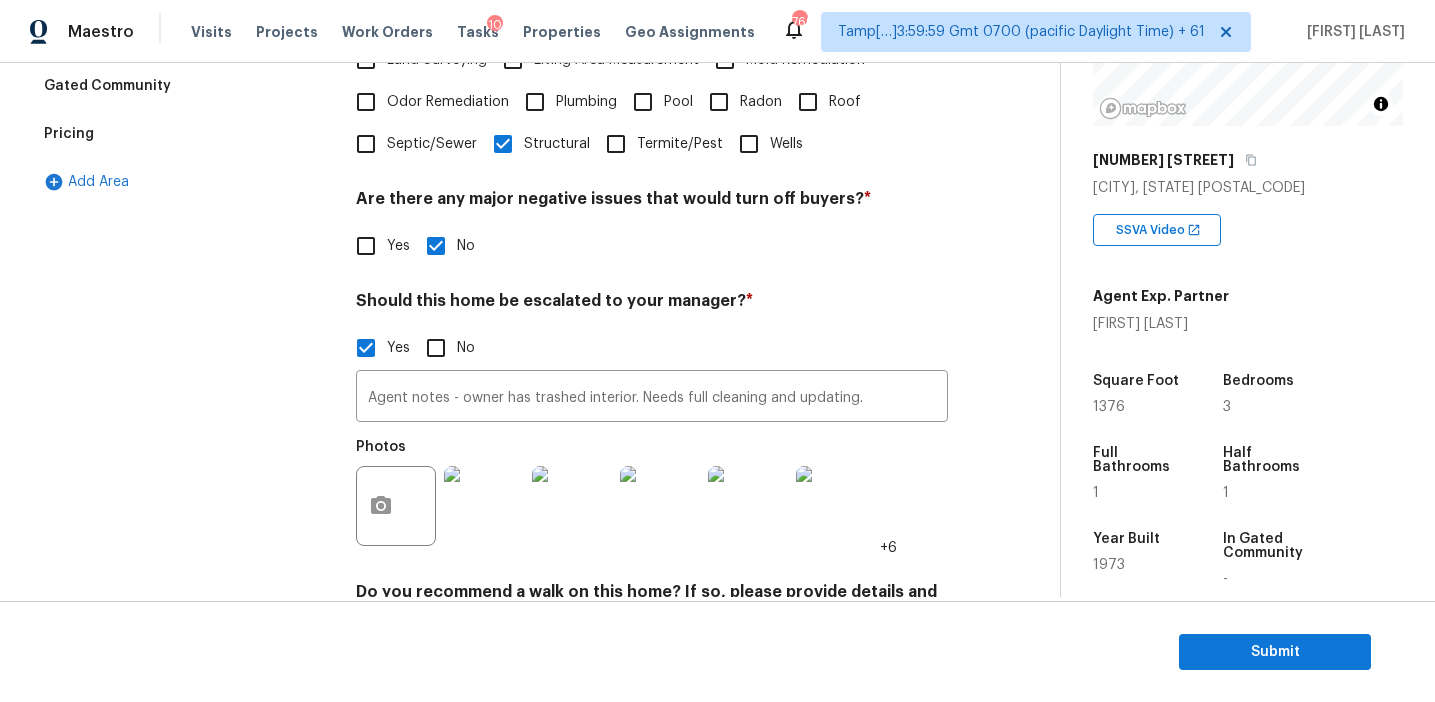 click on "Pricing" at bounding box center [182, 134] 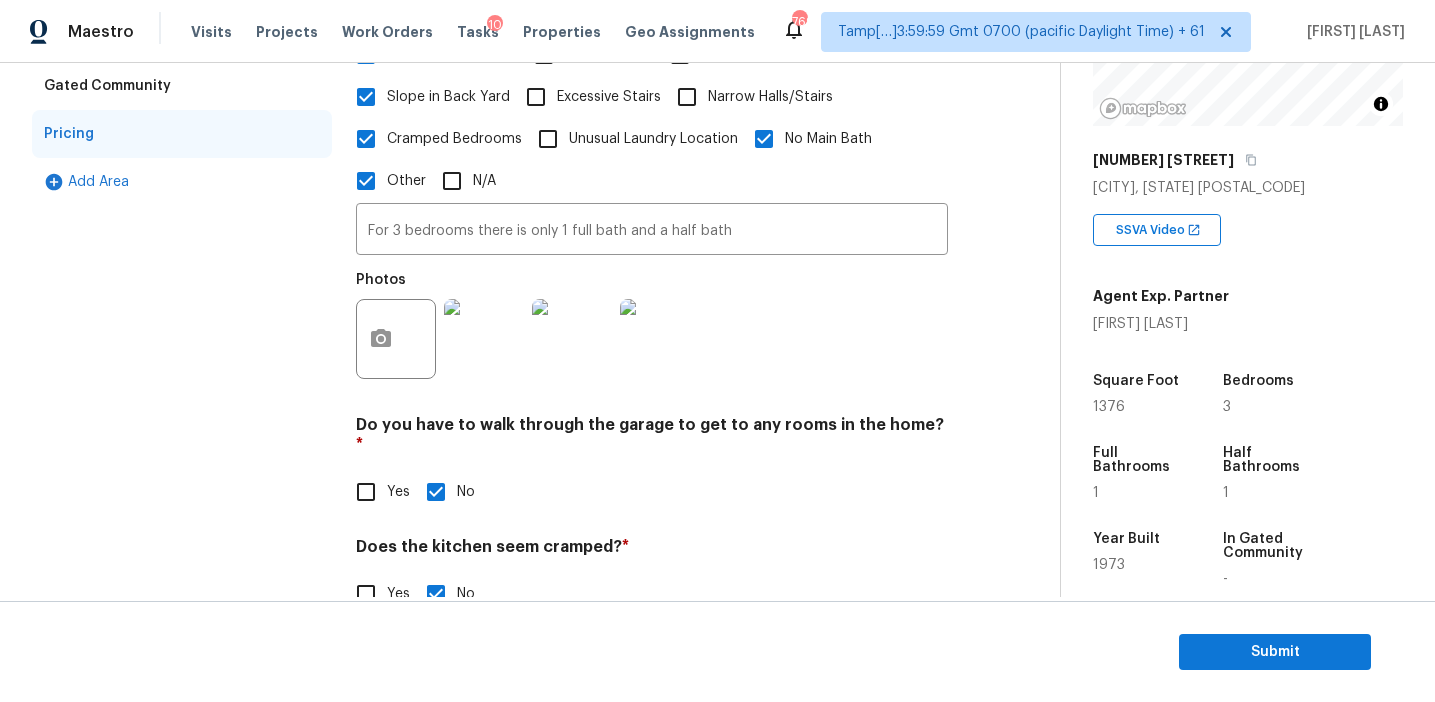 scroll, scrollTop: 504, scrollLeft: 0, axis: vertical 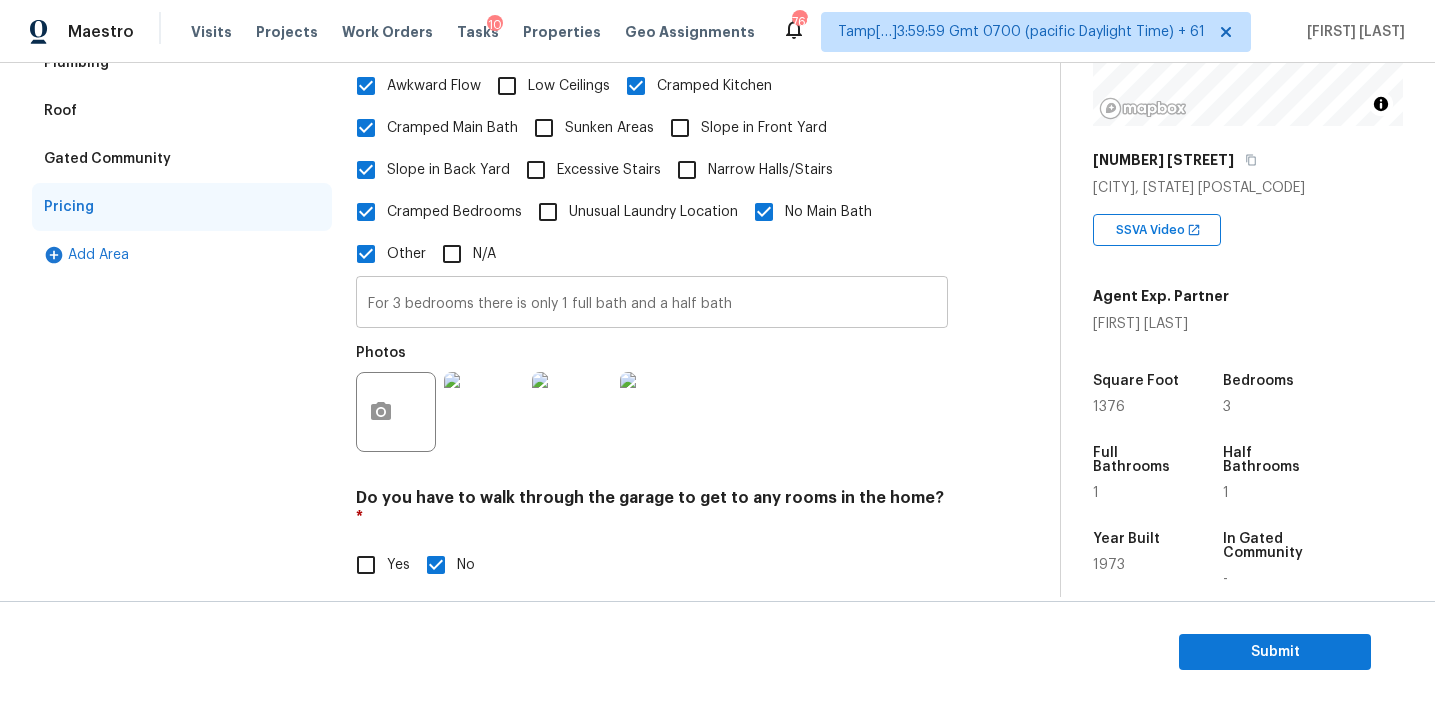 click on "For 3 bedrooms there is only 1 full bath and a half bath" at bounding box center [652, 304] 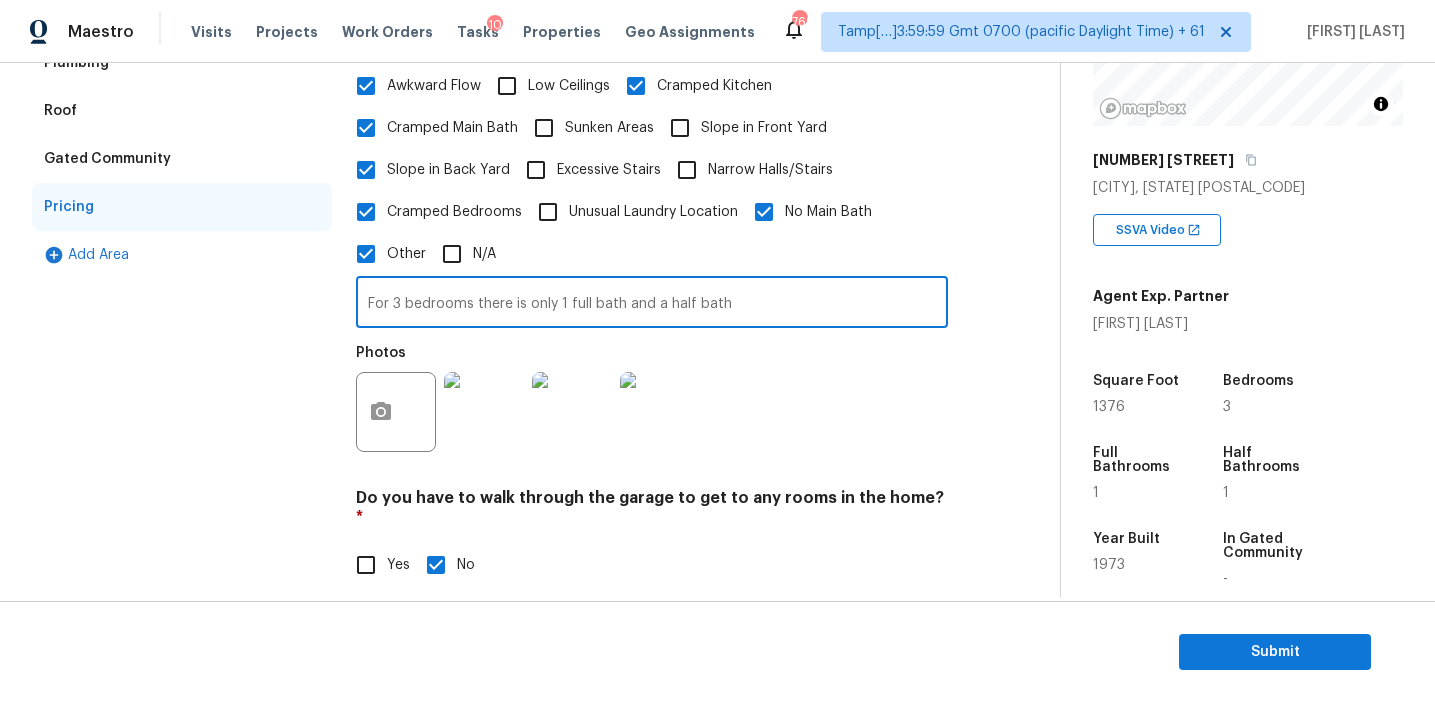 click on "For 3 bedrooms there is only 1 full bath and a half bath" at bounding box center [652, 304] 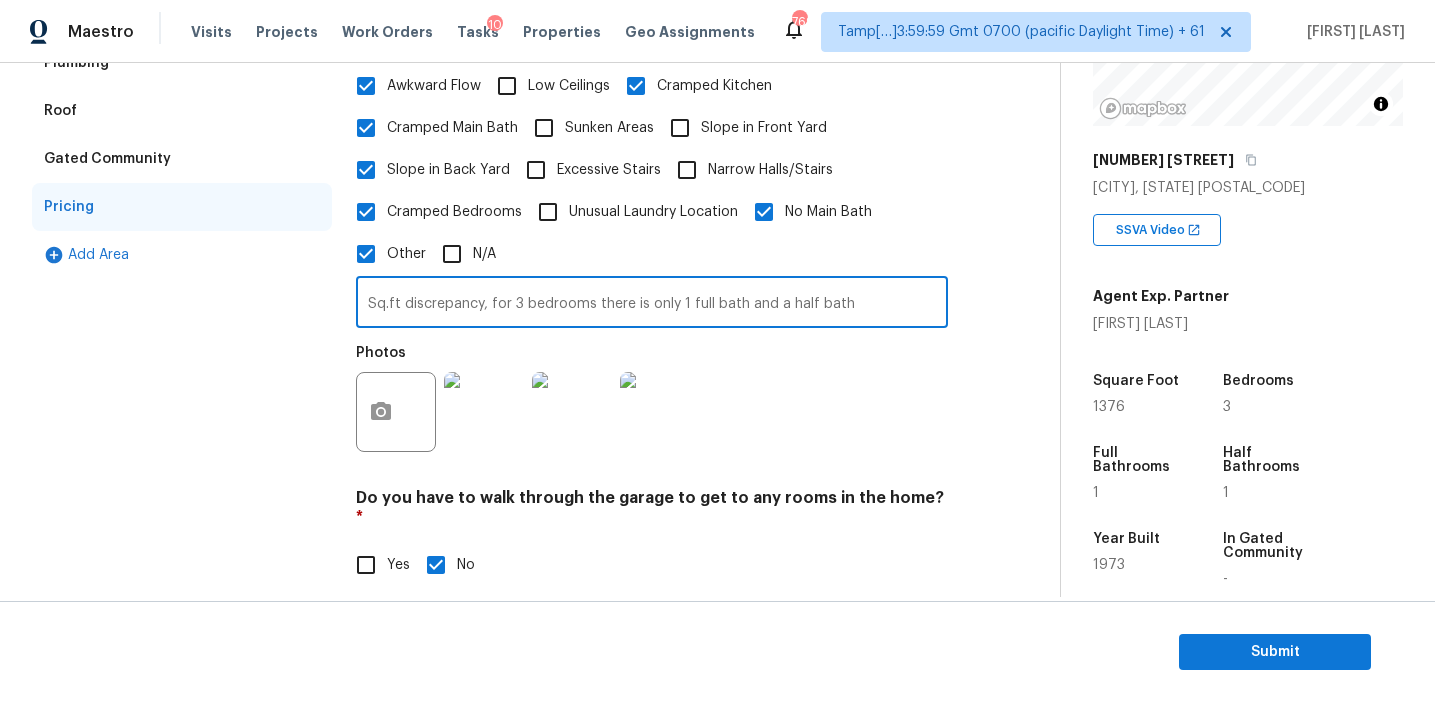 type on "Sq.ft discrepancy, for 3 bedrooms there is only 1 full bath and a half bath" 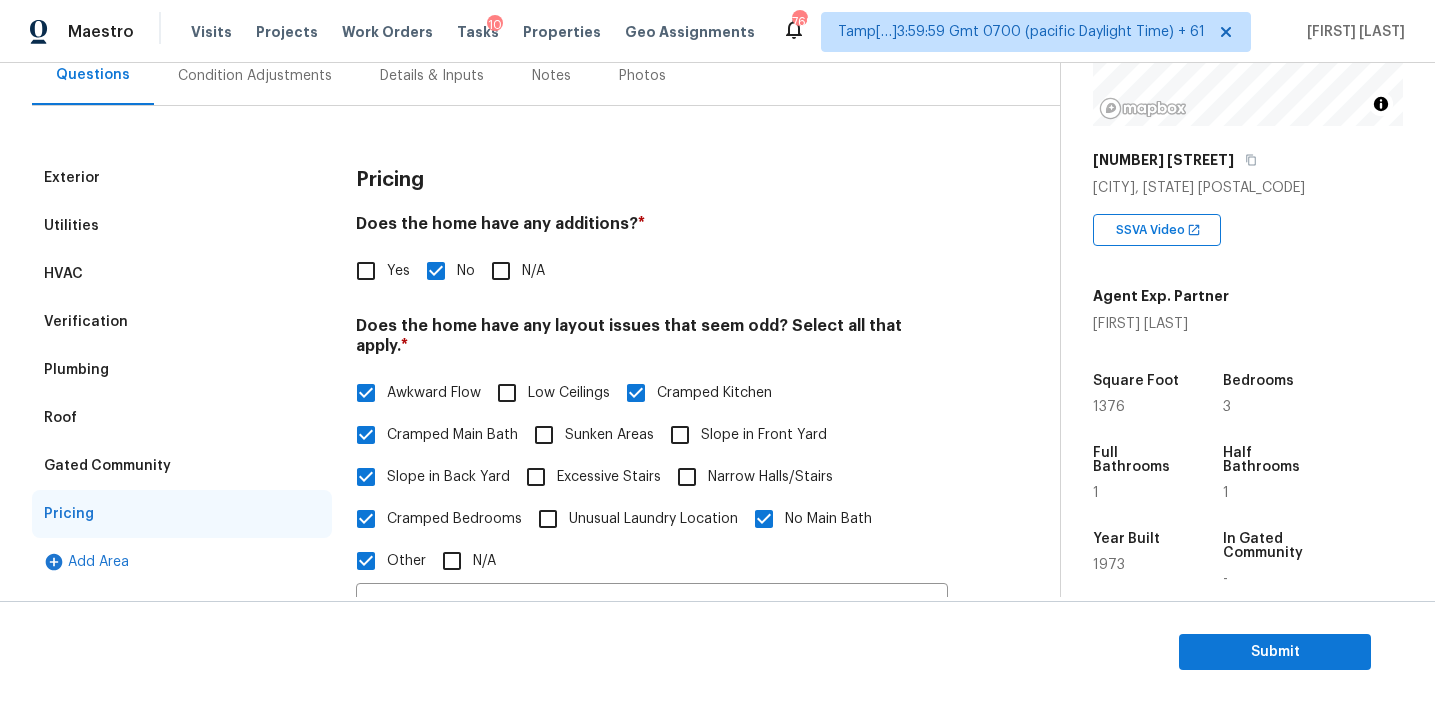scroll, scrollTop: 169, scrollLeft: 0, axis: vertical 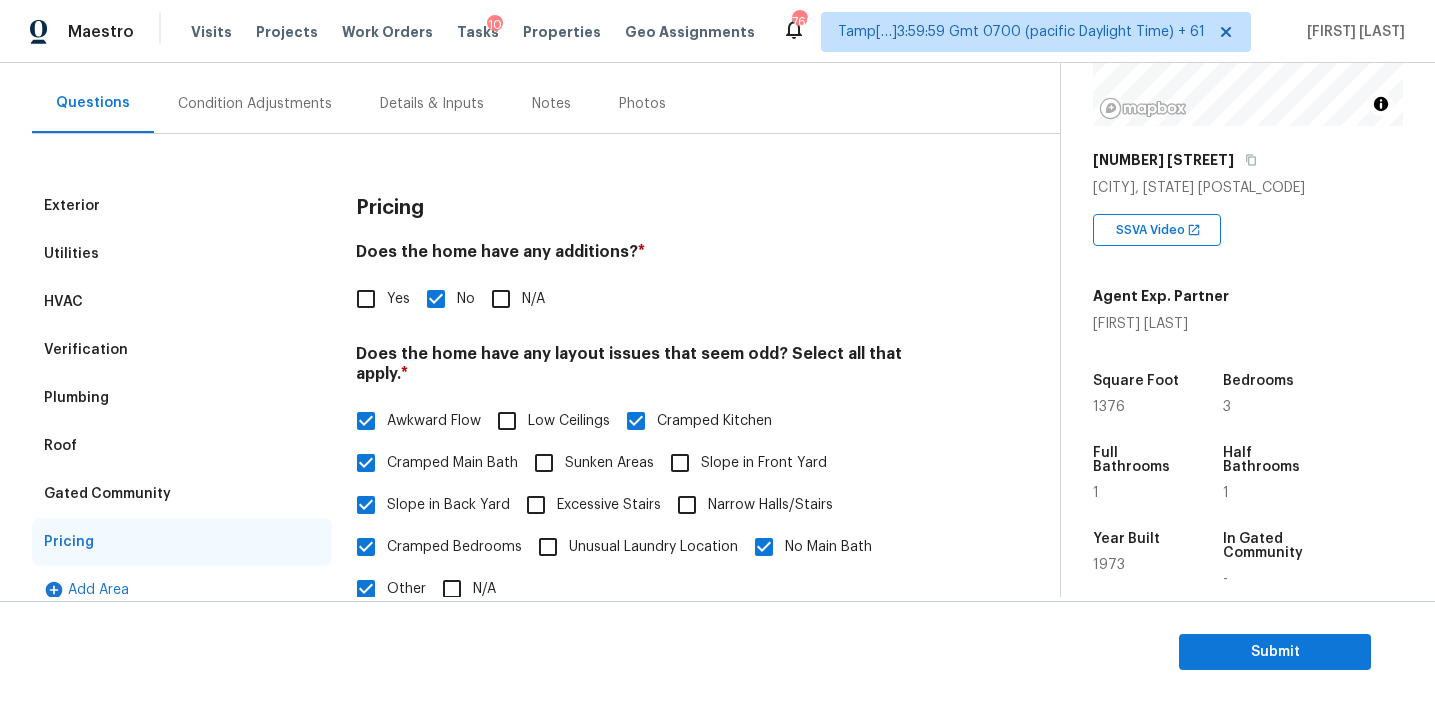 click on "Condition Adjustments" at bounding box center [255, 104] 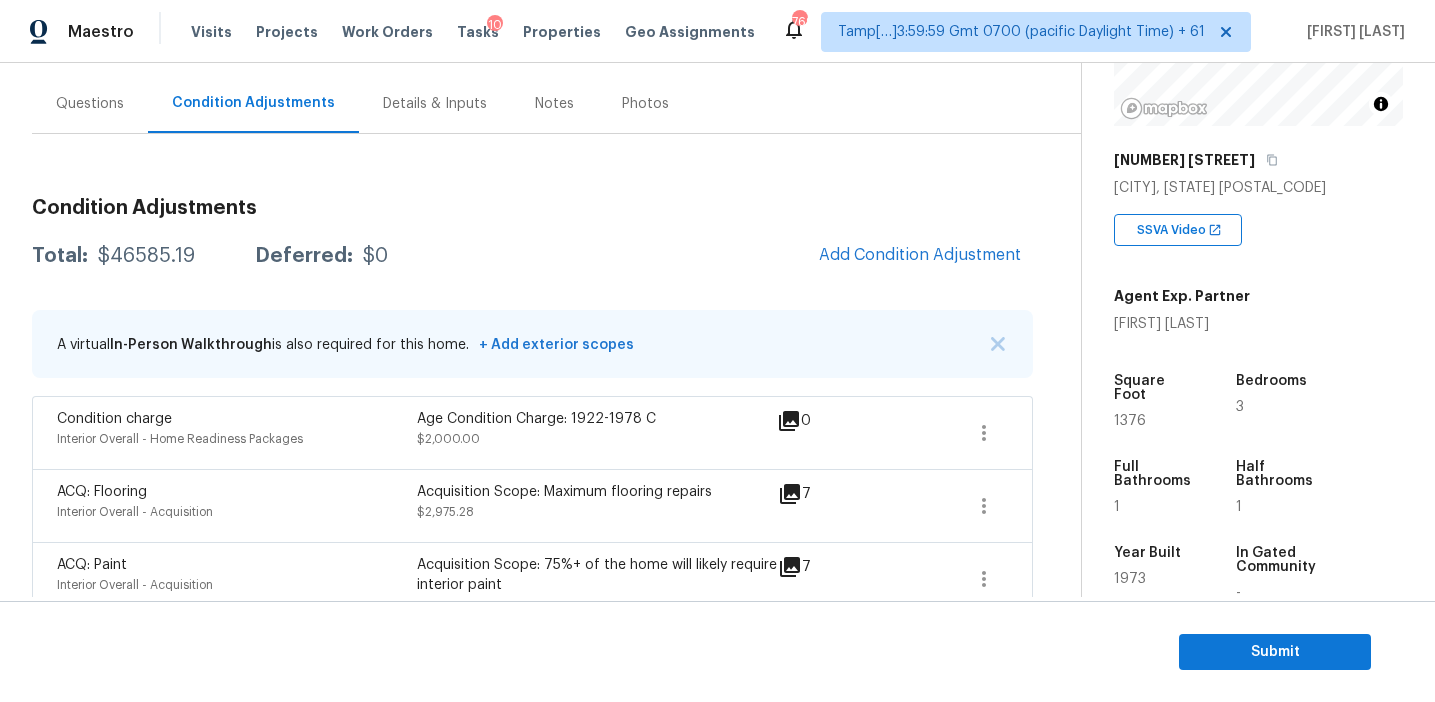 click on "Questions" at bounding box center [90, 103] 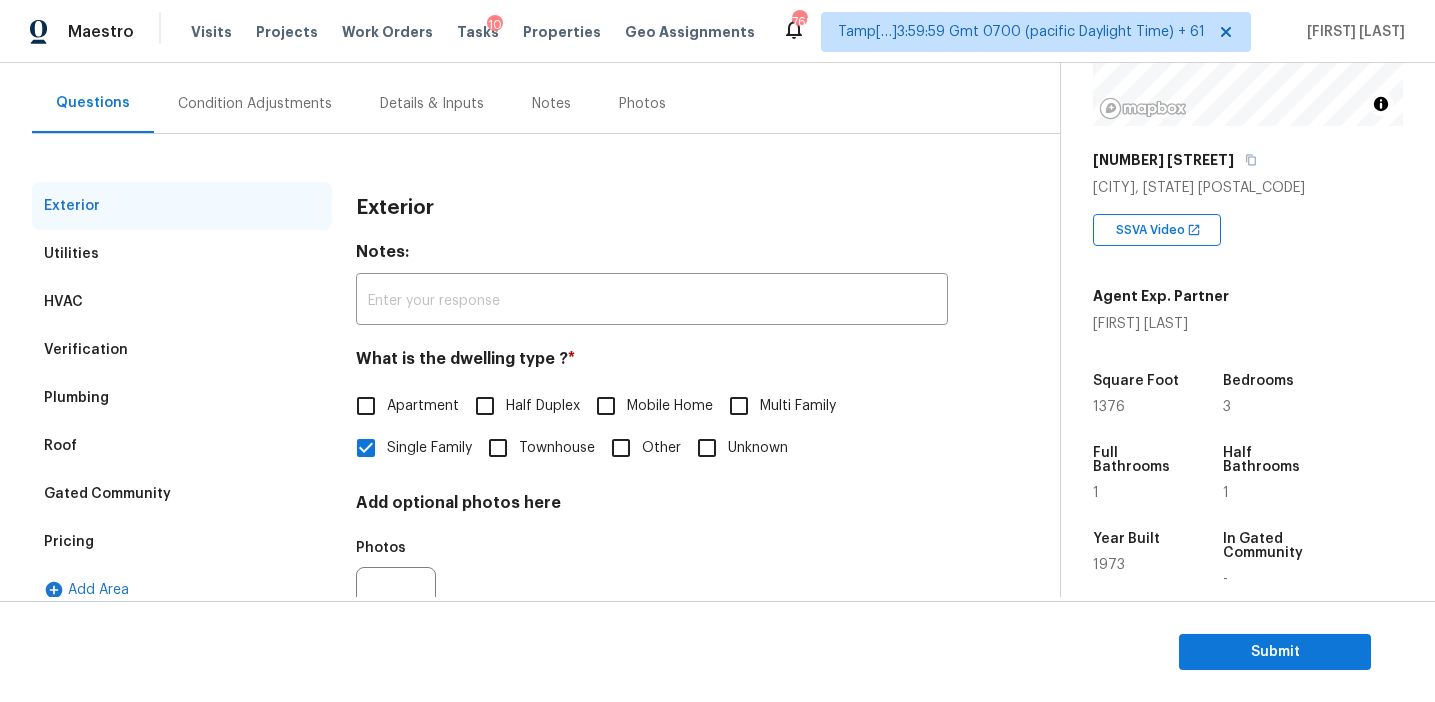 click on "Pricing" at bounding box center [182, 542] 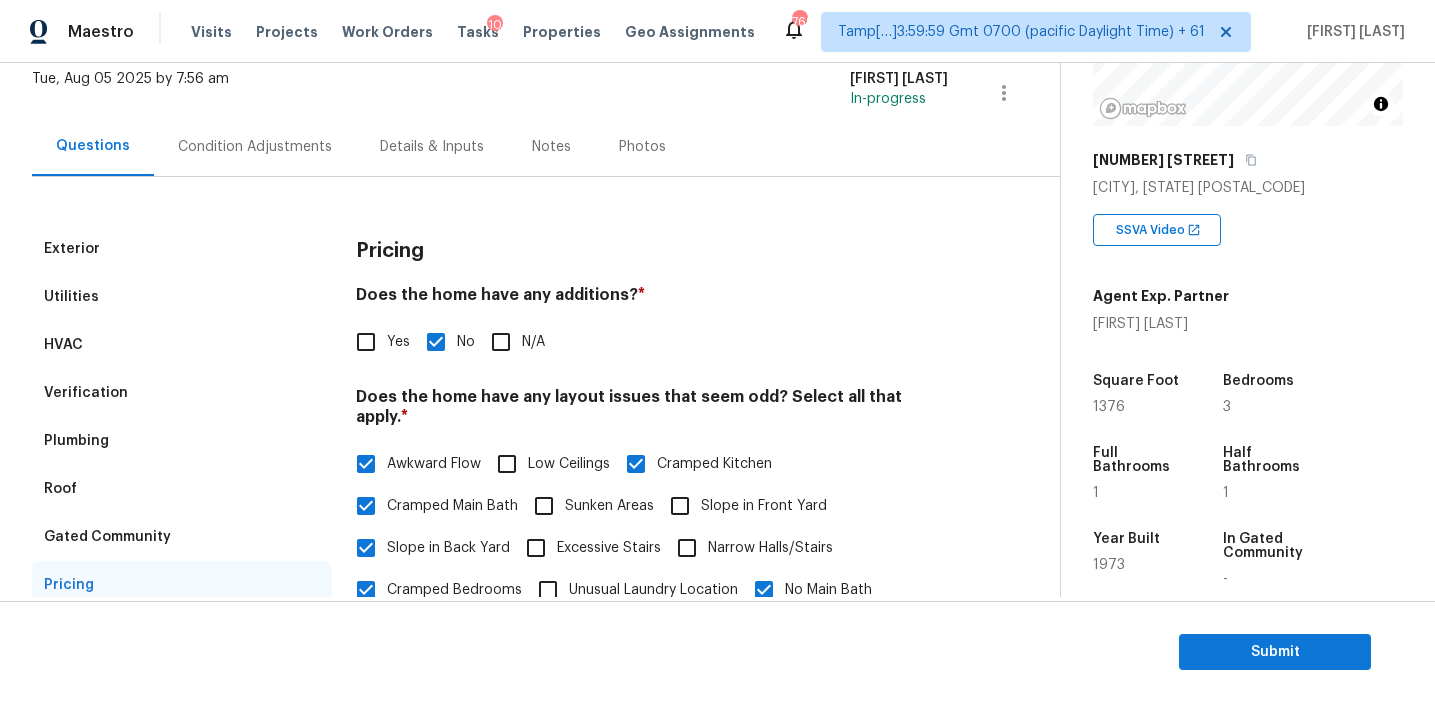 scroll, scrollTop: 93, scrollLeft: 0, axis: vertical 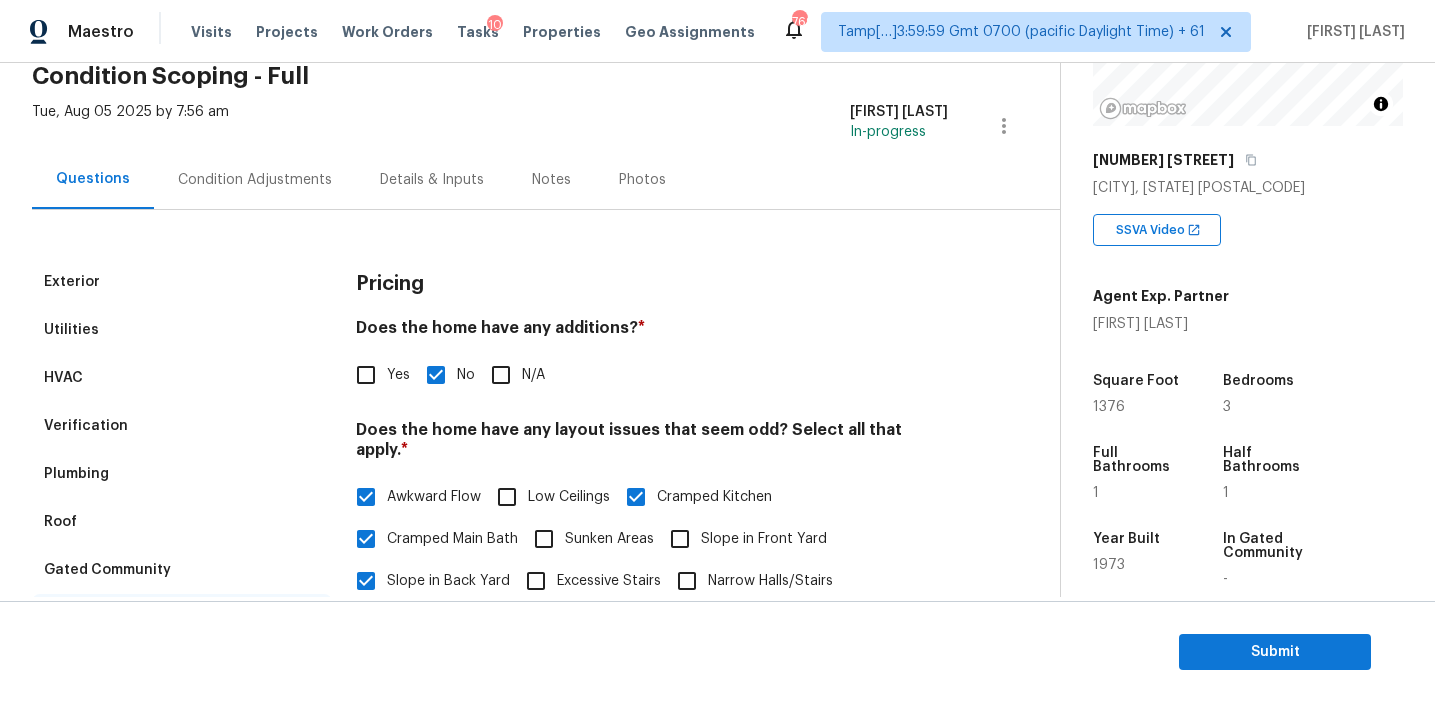 click on "Gated Community" at bounding box center (182, 570) 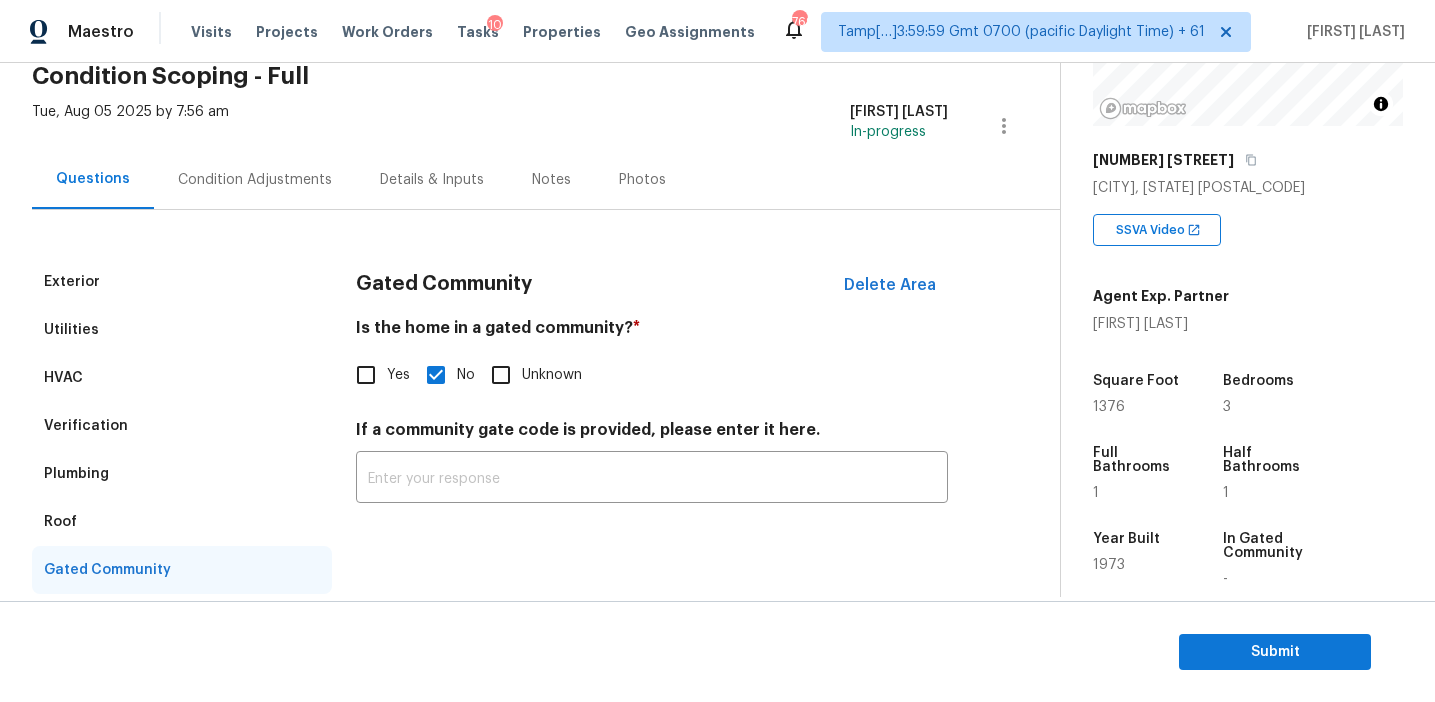 click on "Roof" at bounding box center (182, 522) 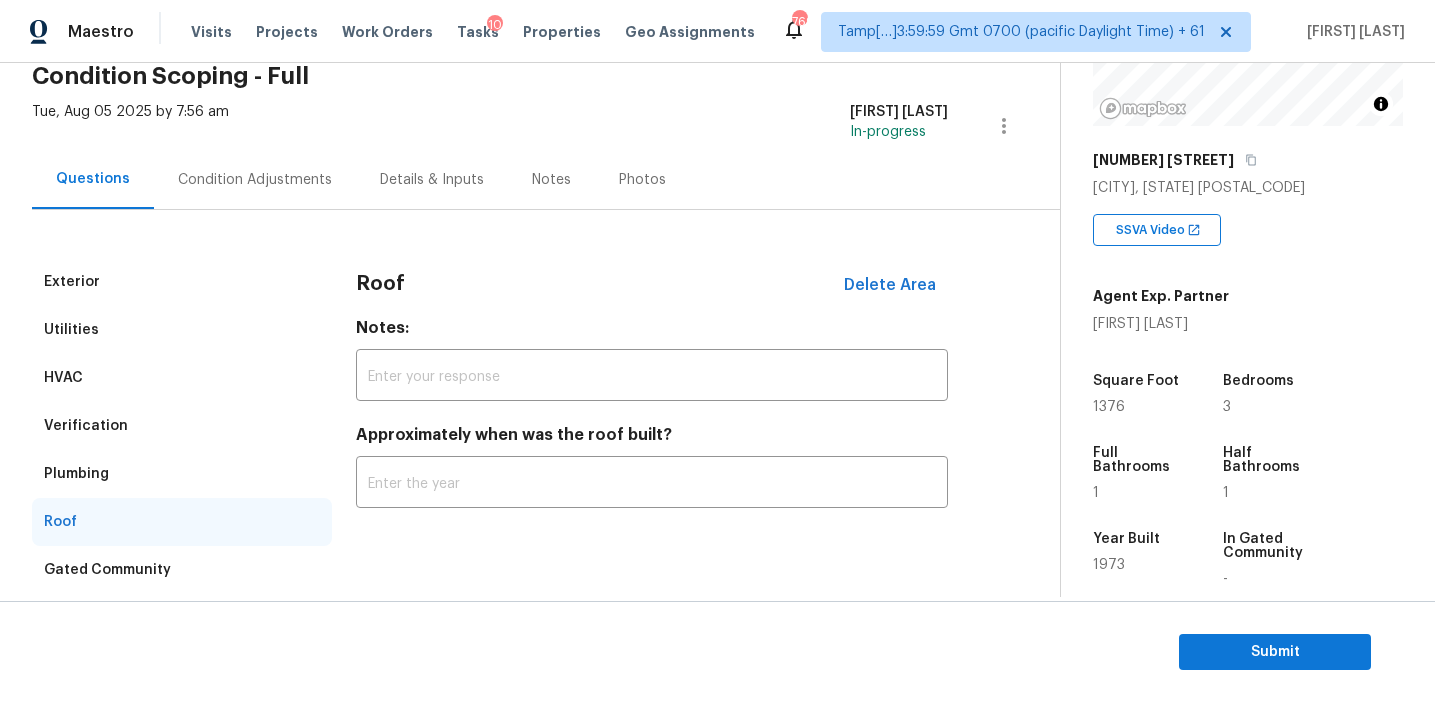 click on "Plumbing" at bounding box center (182, 474) 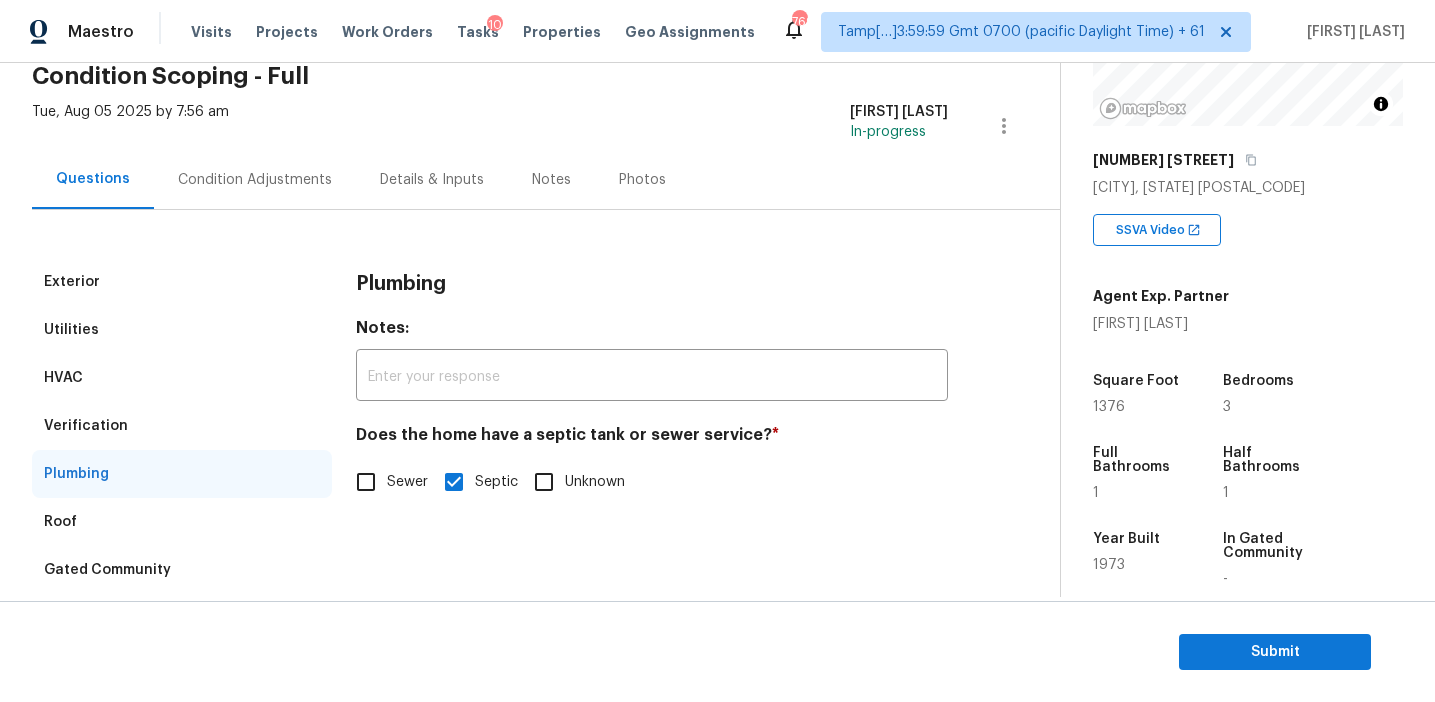 click on "Verification" at bounding box center [182, 426] 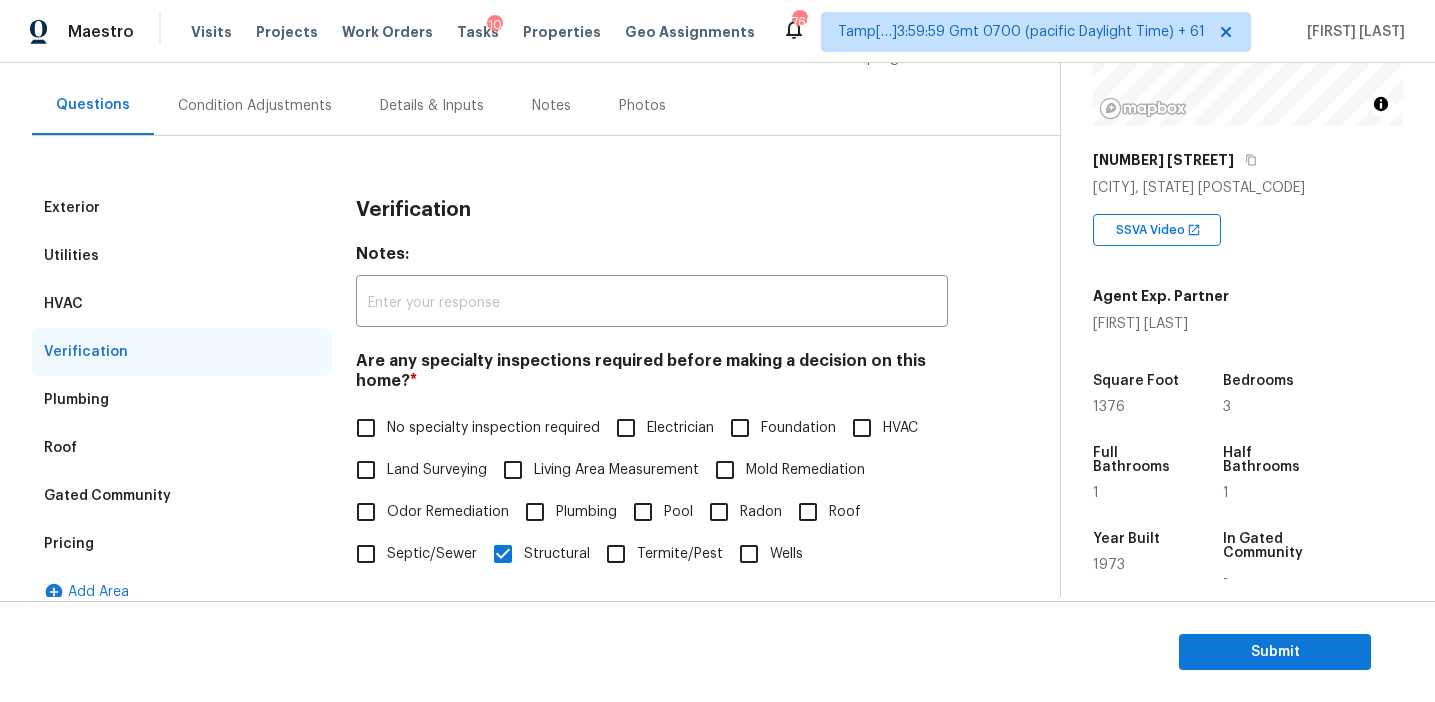 scroll, scrollTop: 325, scrollLeft: 0, axis: vertical 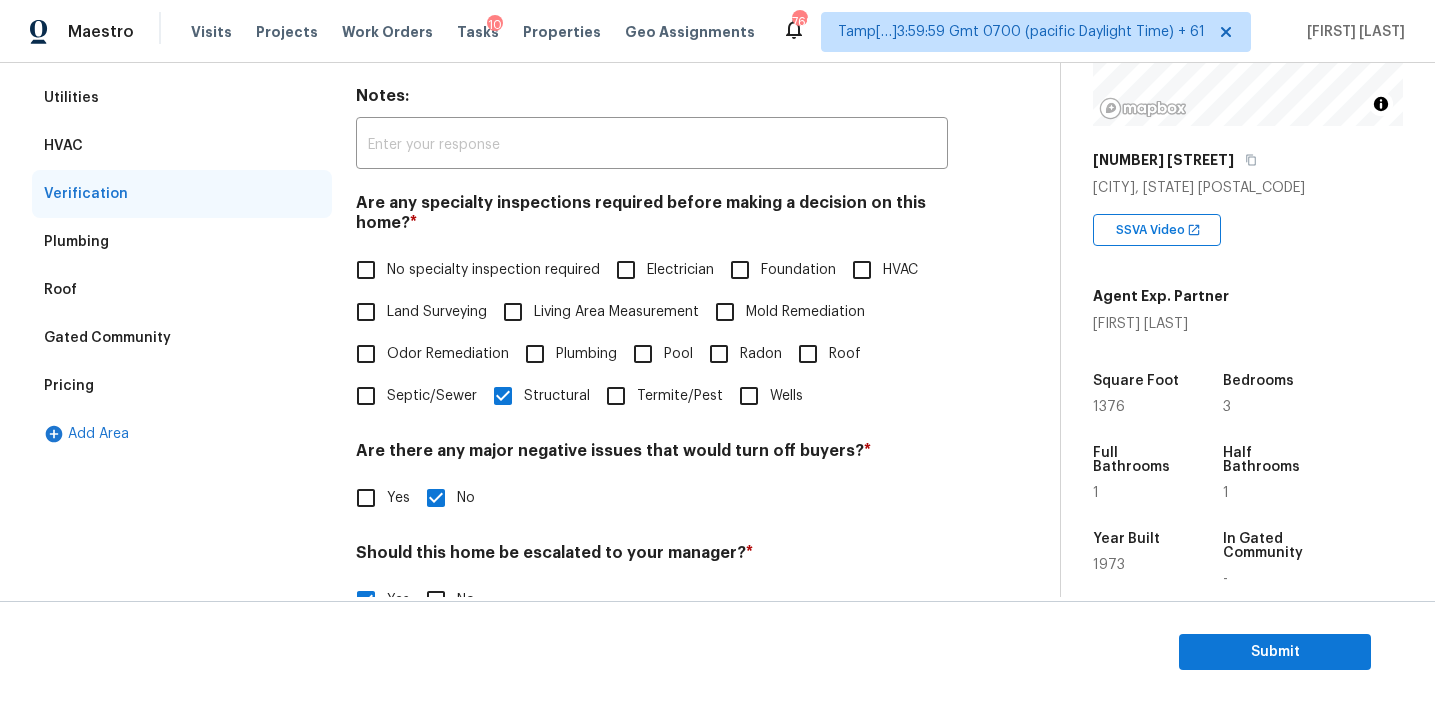 click on "HVAC" at bounding box center [862, 270] 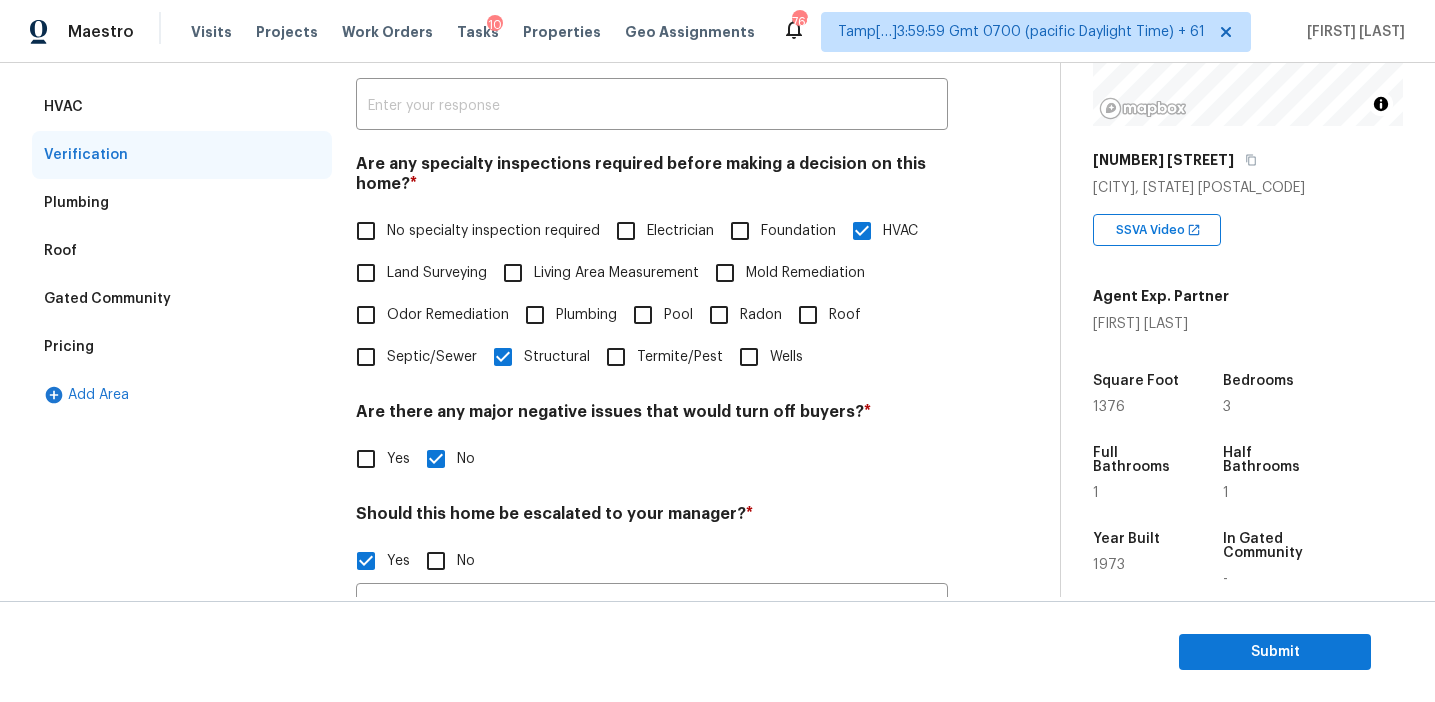 scroll, scrollTop: 252, scrollLeft: 0, axis: vertical 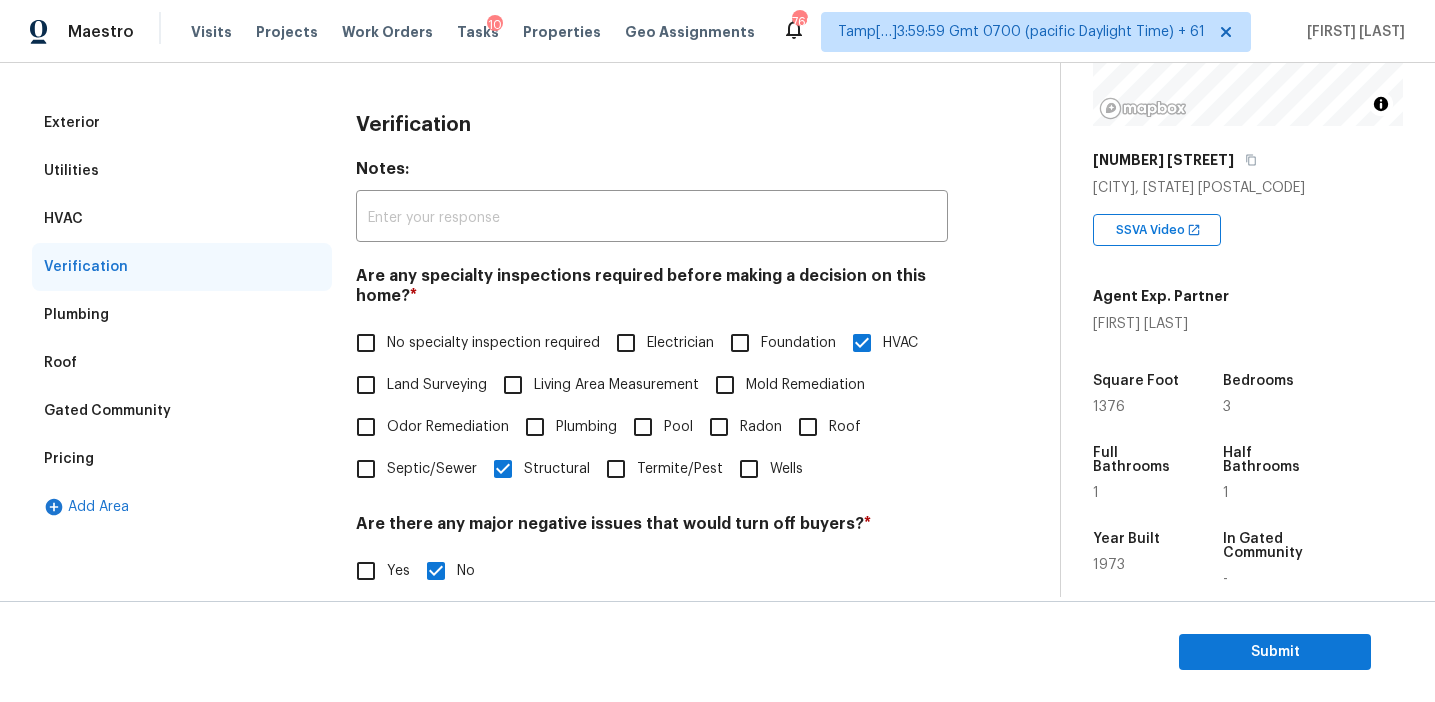 click on "HVAC" at bounding box center [182, 219] 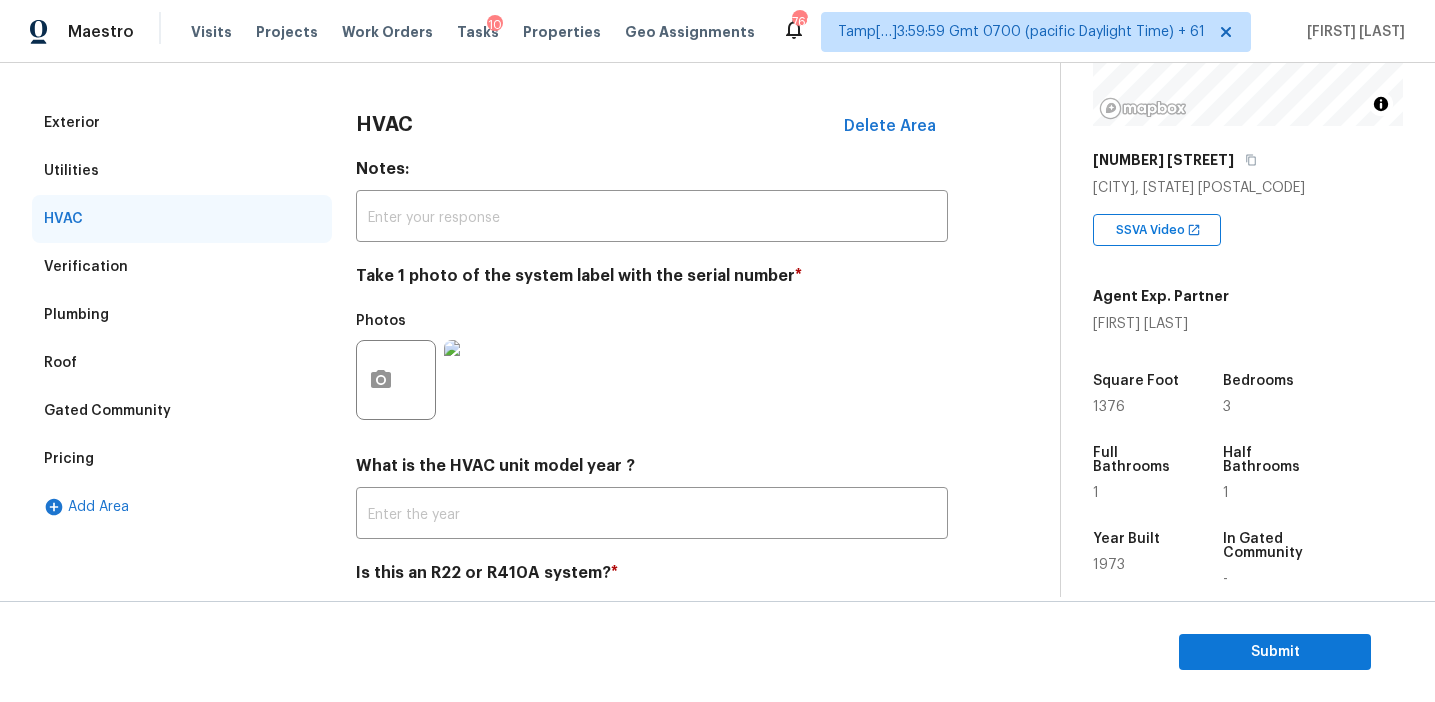 click on "Utilities" at bounding box center [182, 171] 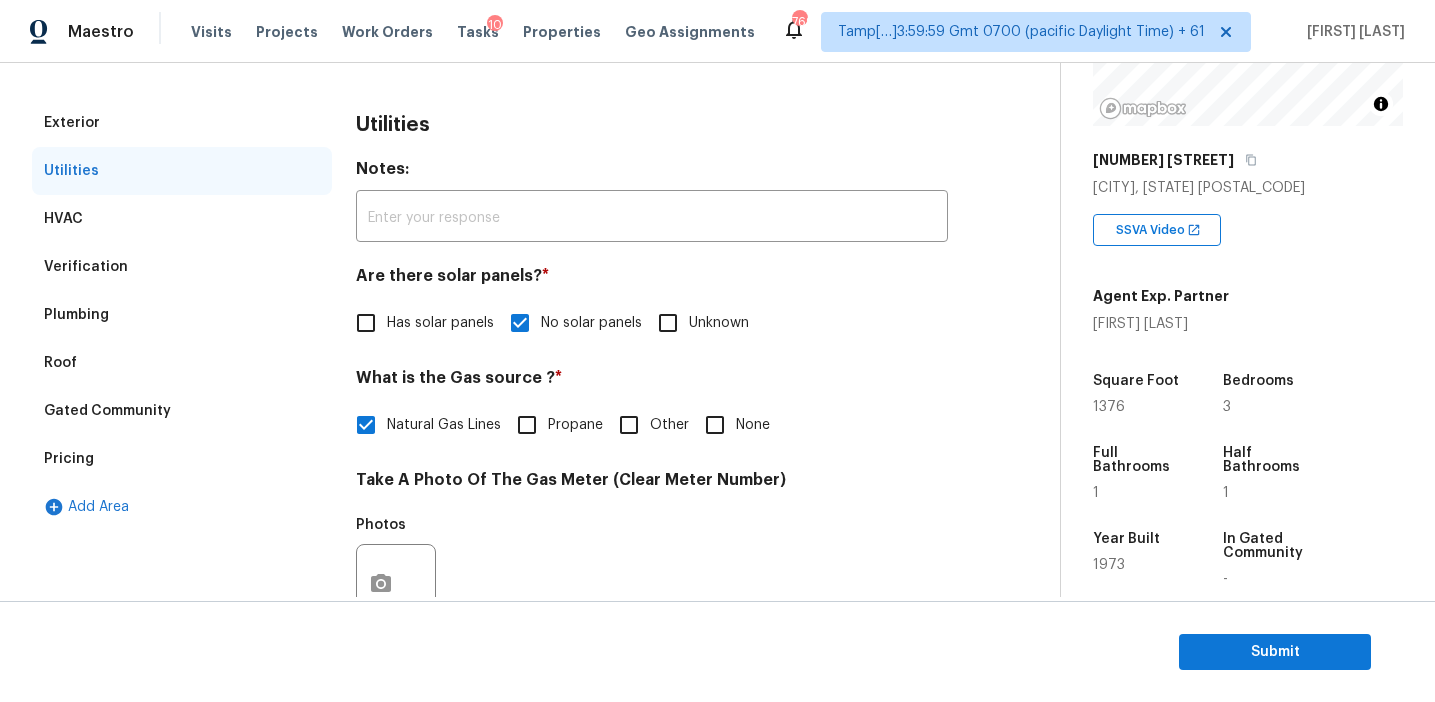click on "Exterior" at bounding box center (182, 123) 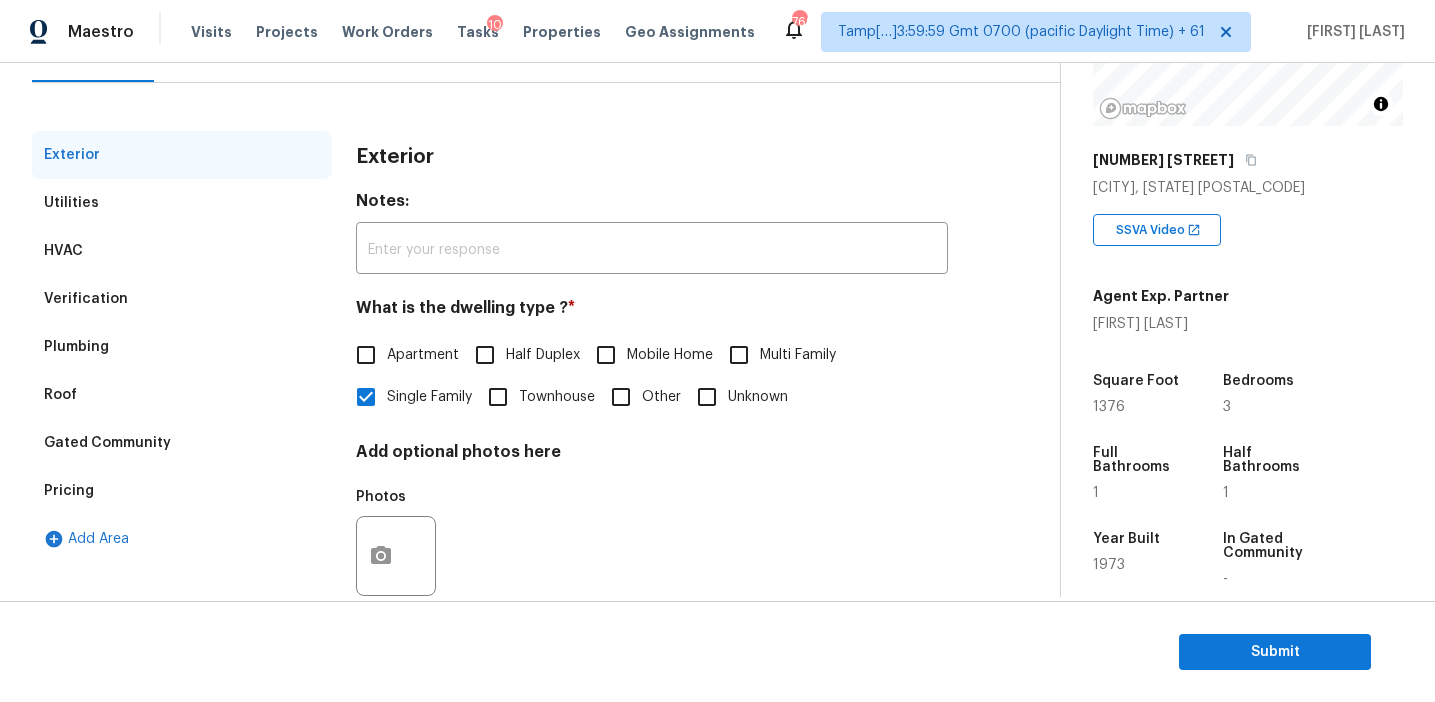 scroll, scrollTop: 209, scrollLeft: 0, axis: vertical 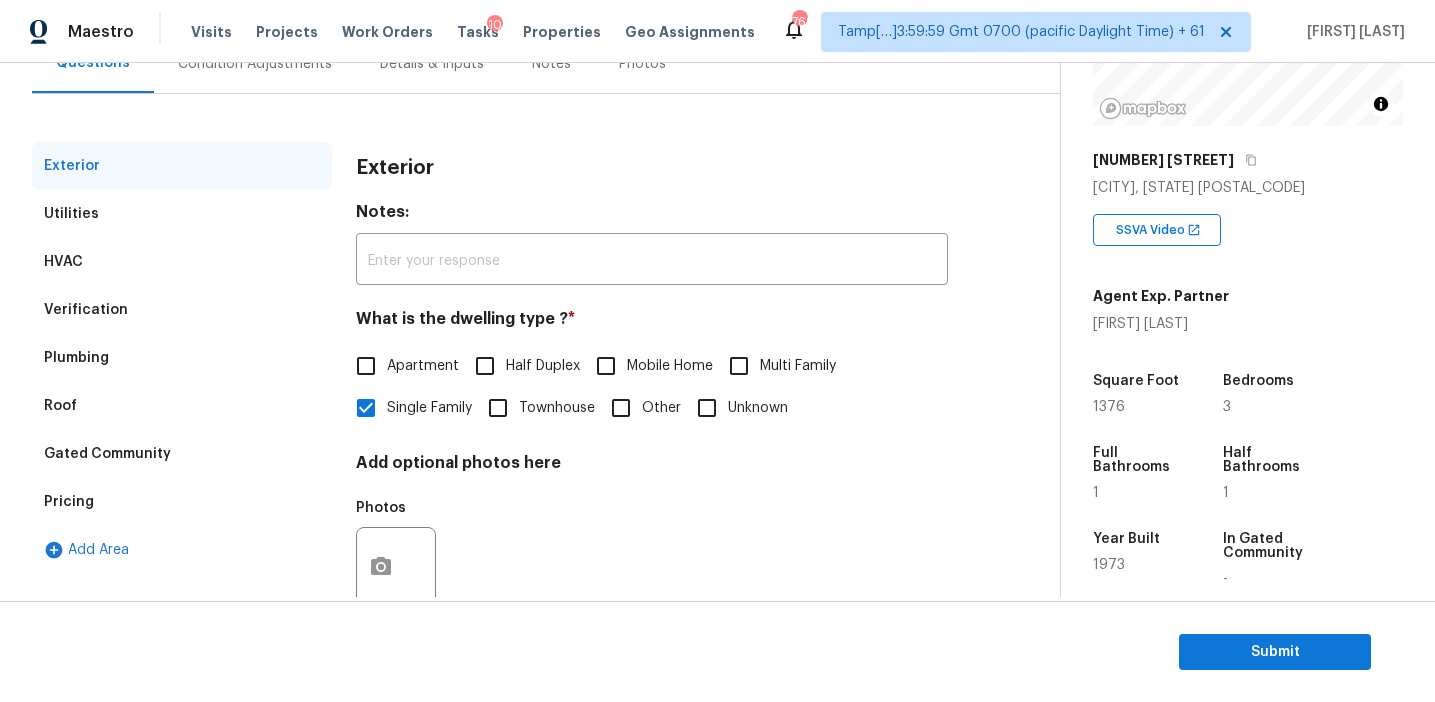 click on "Maestro Visits Projects Work Orders Tasks 10 Properties Geo Assignments 769 Tamp[…]3:59:59 Gmt 0700 (pacific Daylight Time) + 61 [FIRST] [LAST]" at bounding box center (717, 31) 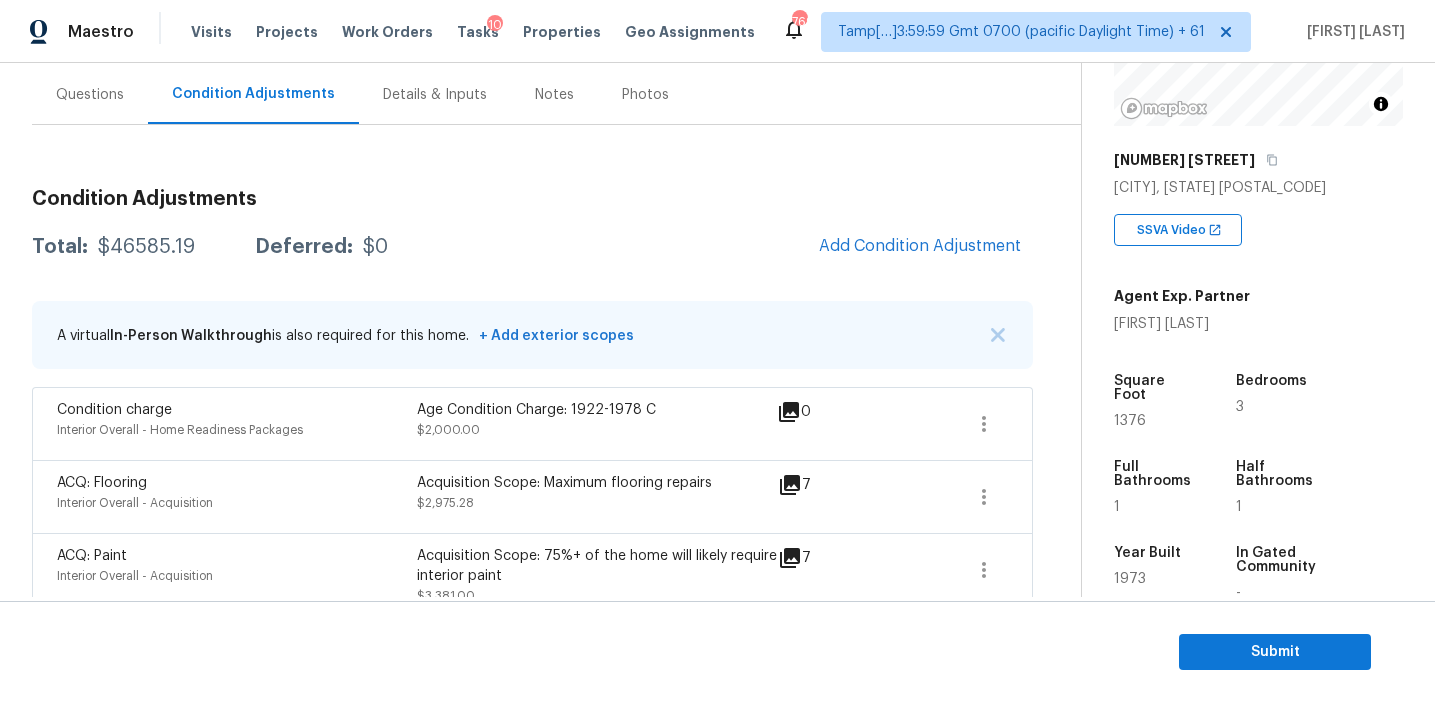 scroll, scrollTop: 176, scrollLeft: 0, axis: vertical 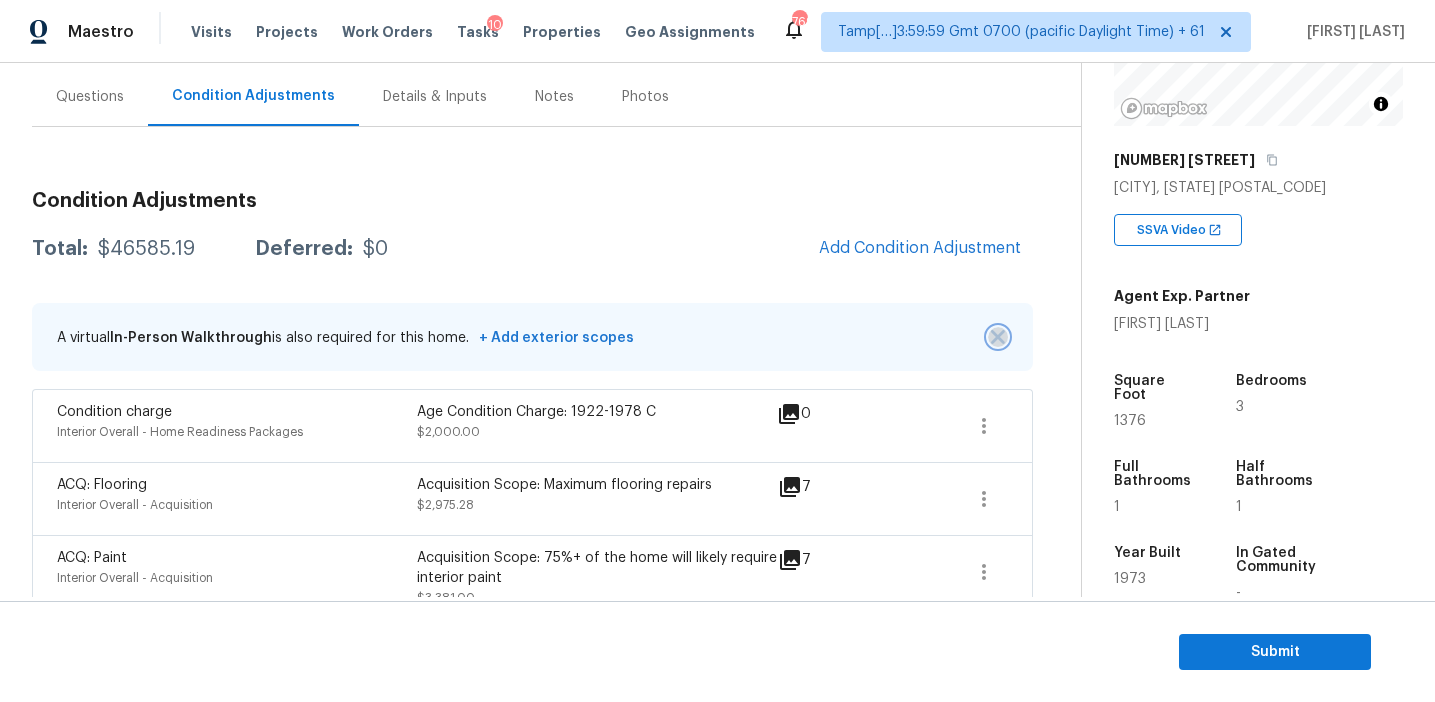click at bounding box center [998, 337] 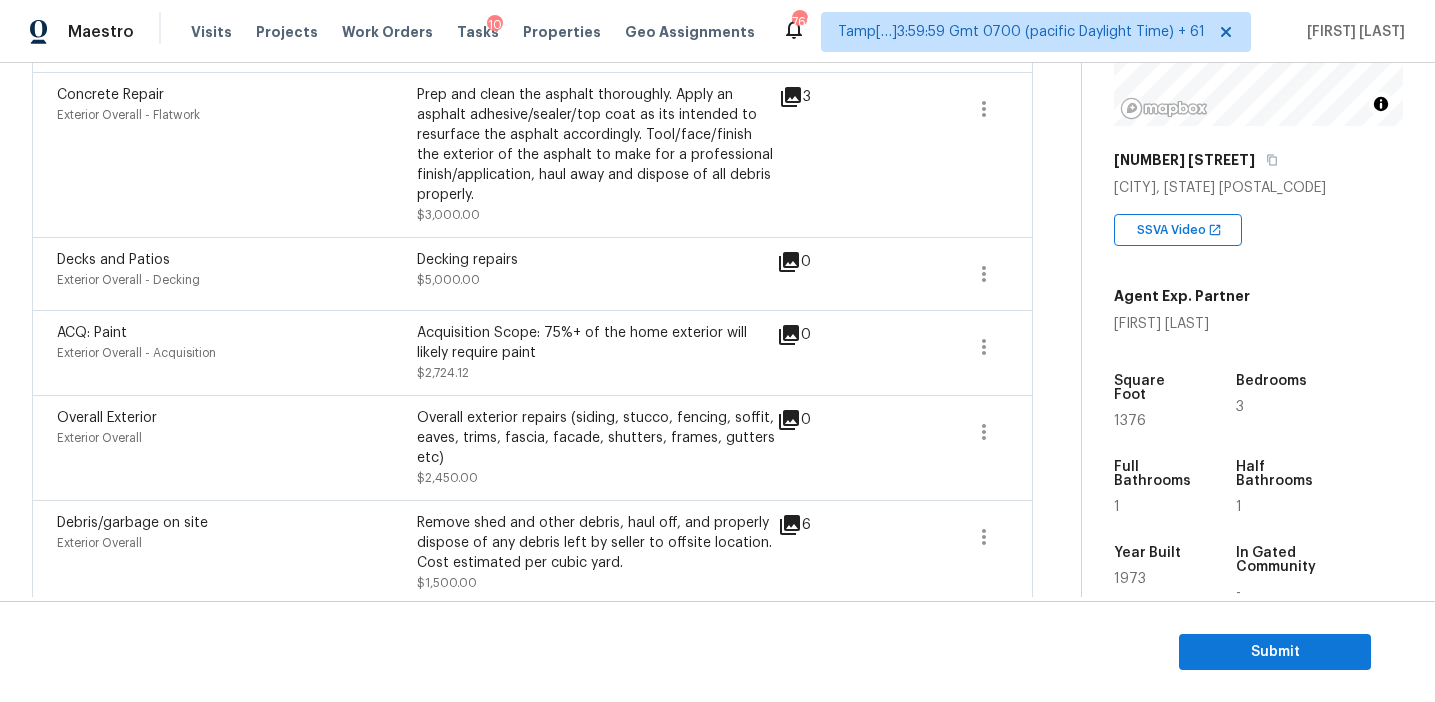 scroll, scrollTop: 1914, scrollLeft: 0, axis: vertical 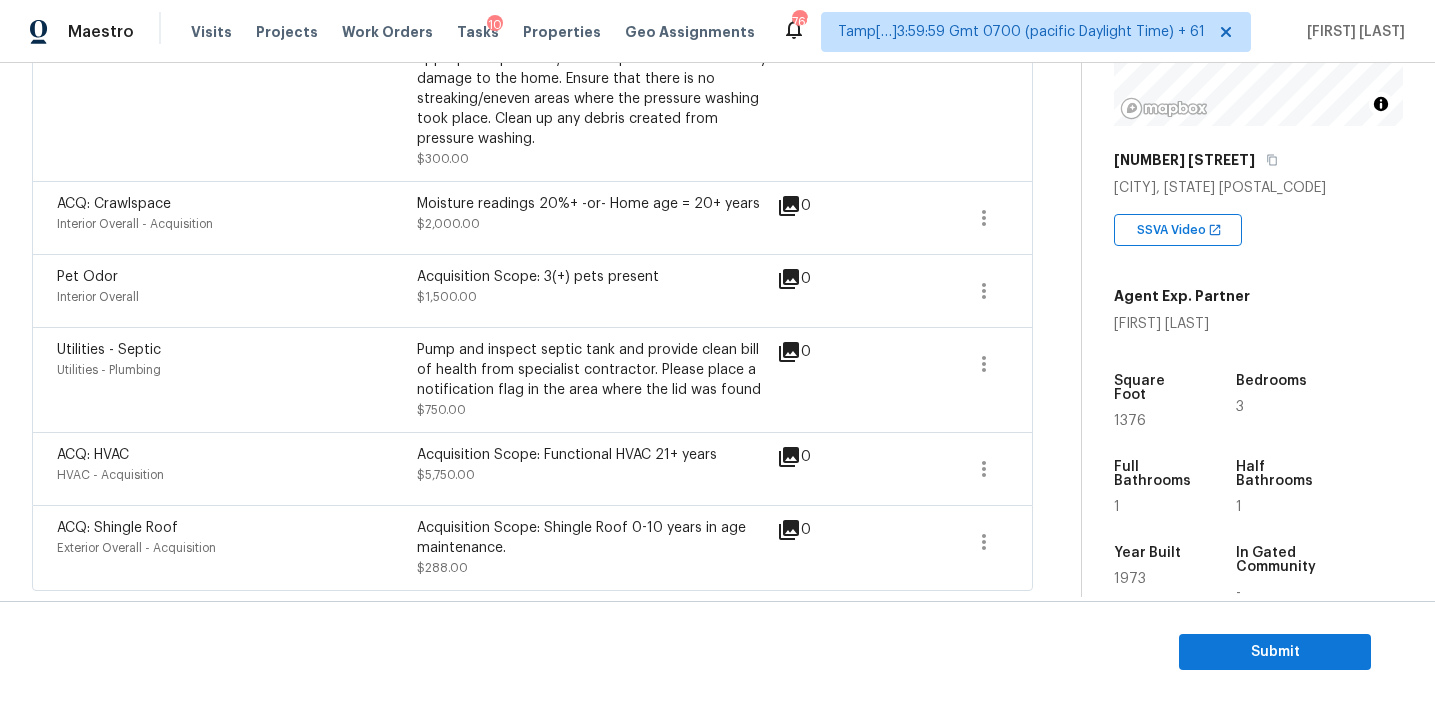 click on "Acquisition Scope: Functional HVAC 21+ years" at bounding box center (597, 455) 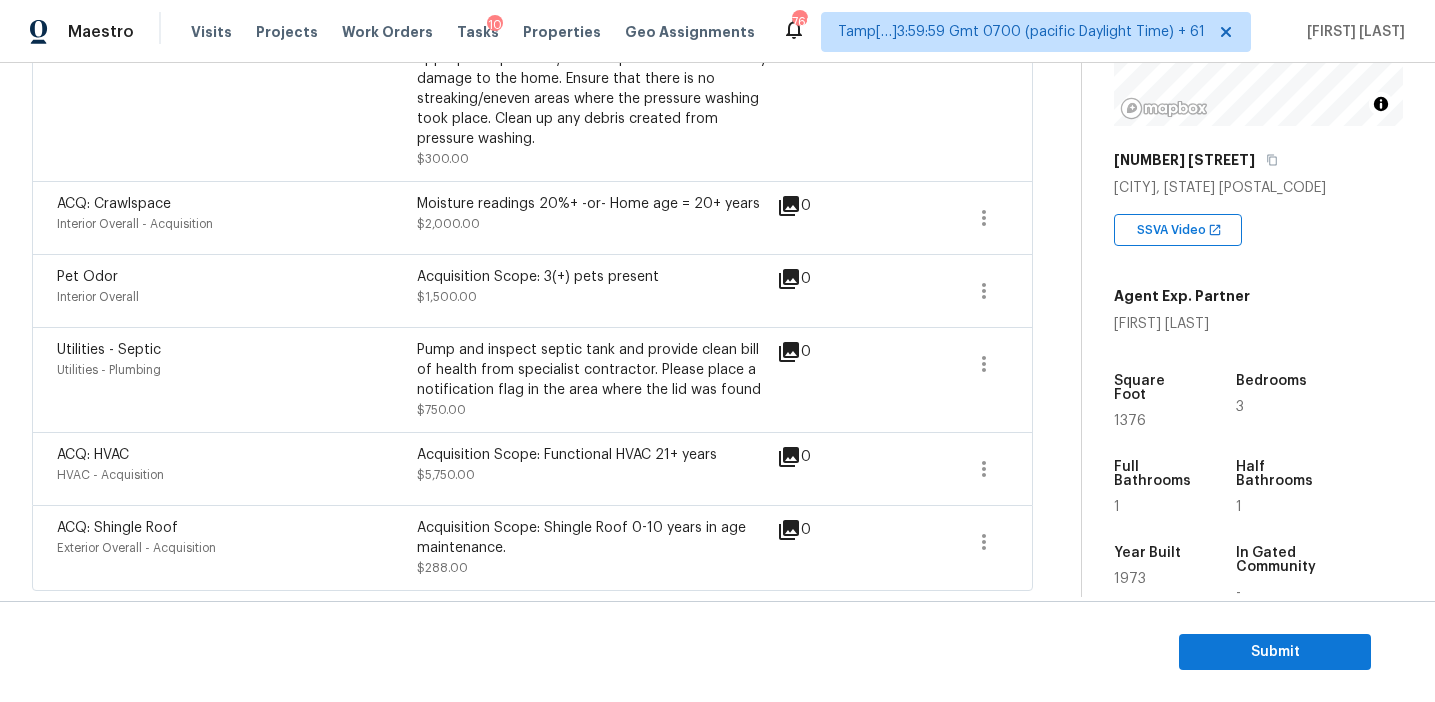 click on "Acquisition Scope: 3(+) pets present $1,500.00" at bounding box center (597, 291) 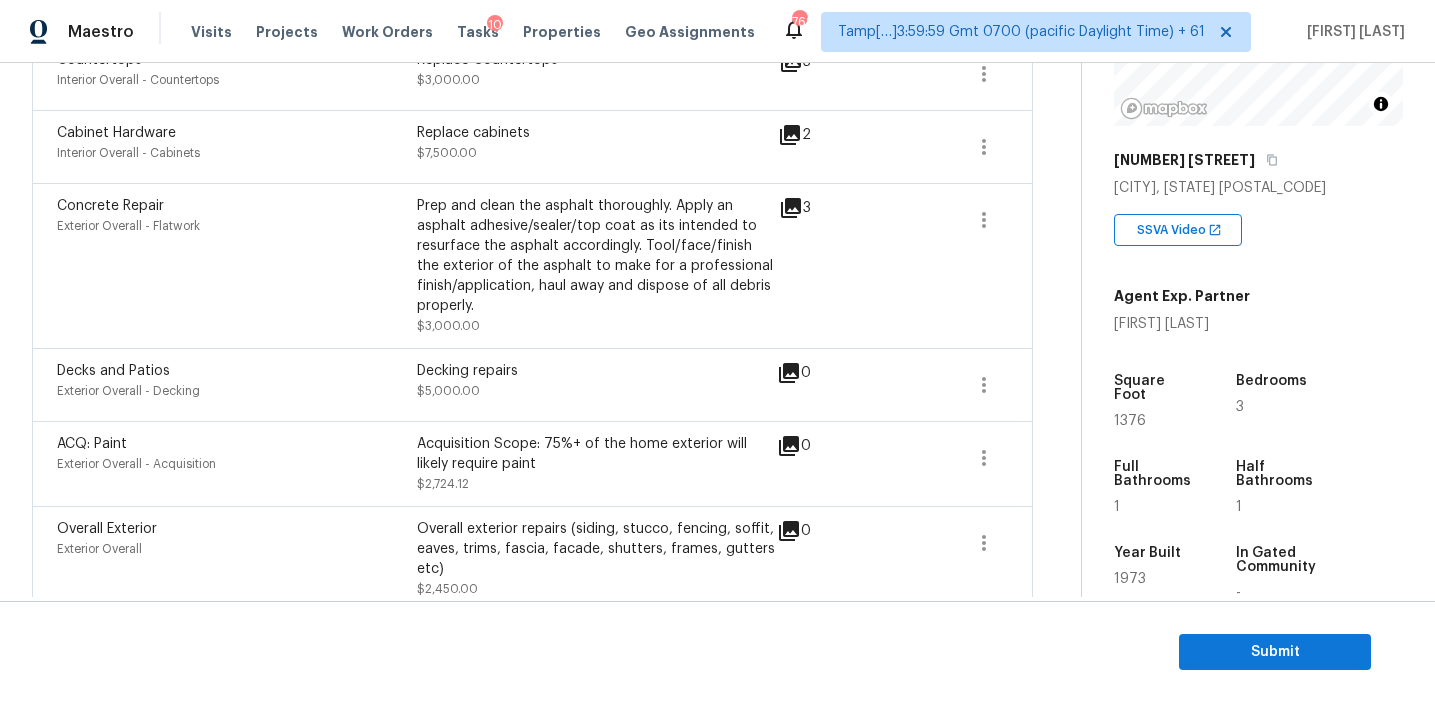 scroll, scrollTop: 976, scrollLeft: 0, axis: vertical 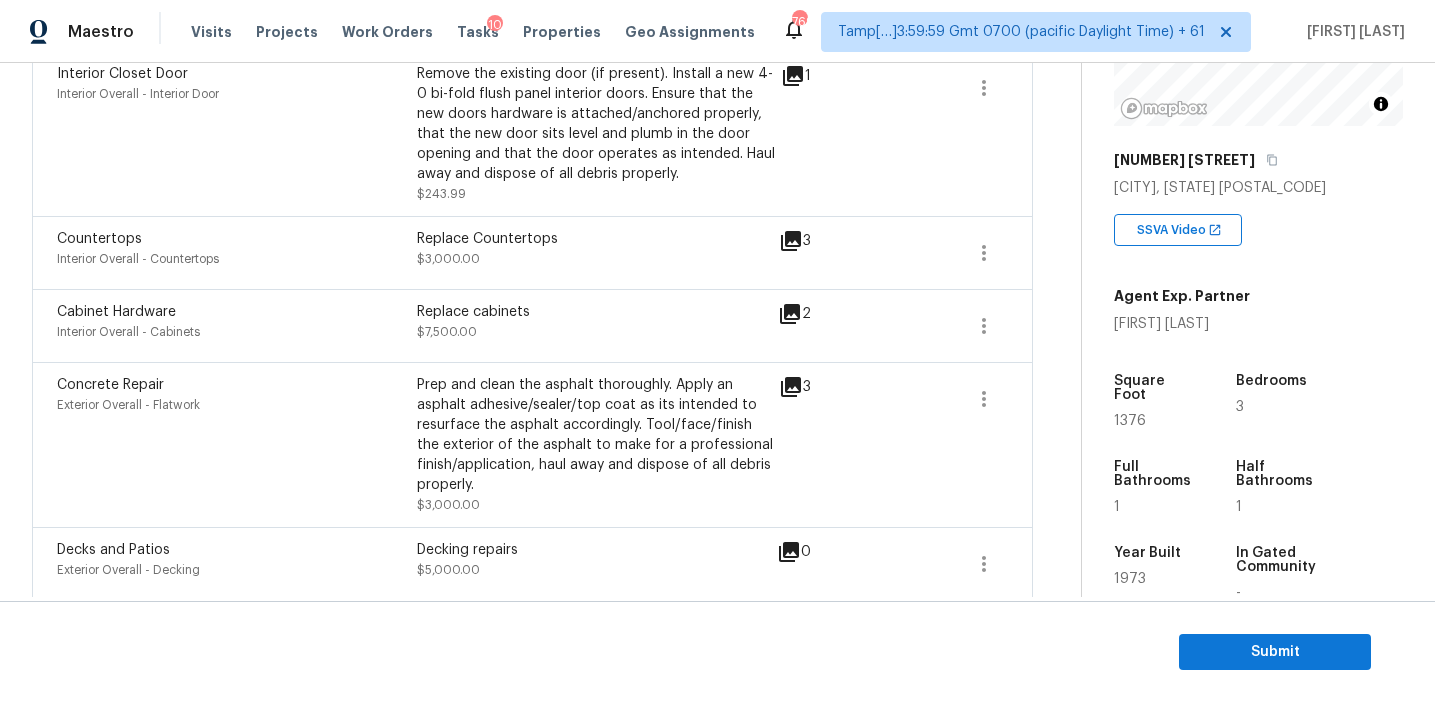 click on "Prep and clean the asphalt thoroughly. Apply an asphalt adhesive/sealer/top coat as its intended to resurface the asphalt accordingly. Tool/face/finish the exterior of the asphalt to make for a professional finish/application, haul away and dispose of all debris properly." at bounding box center (597, 435) 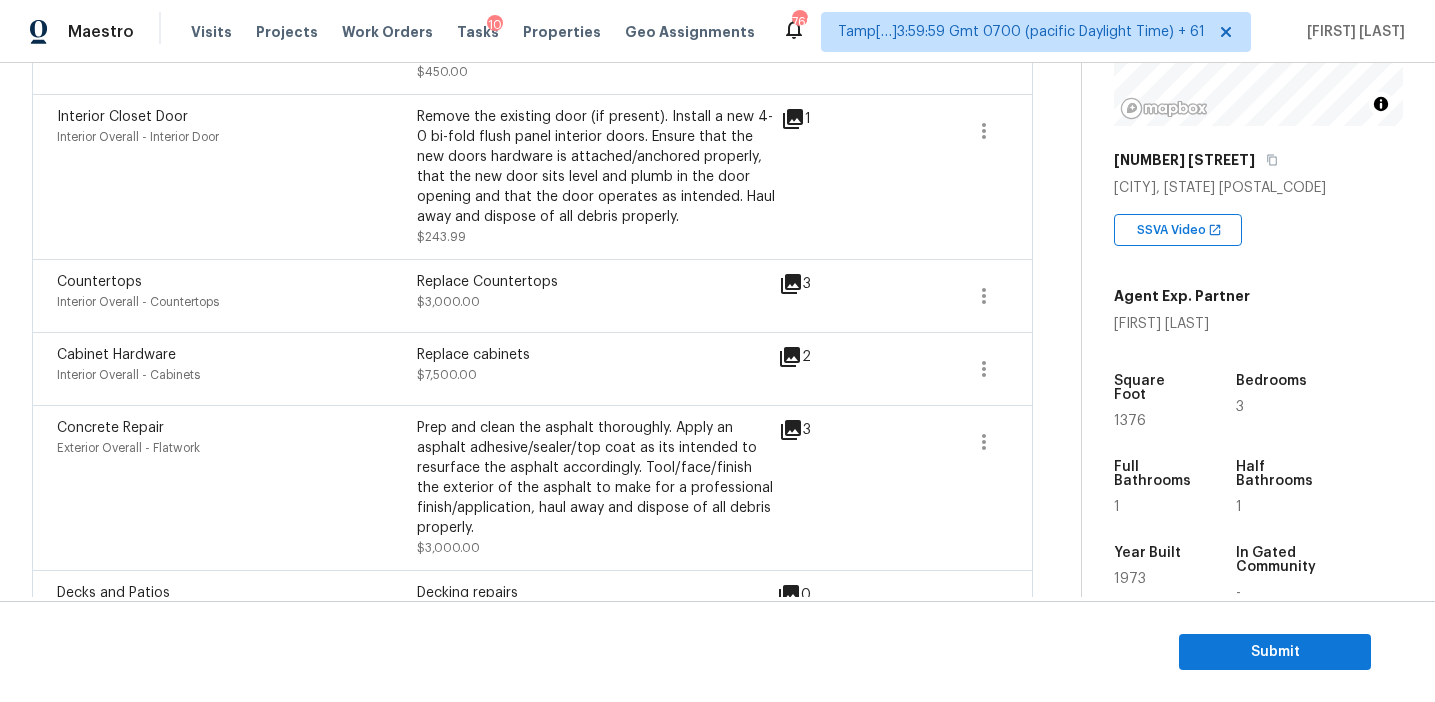 scroll, scrollTop: 758, scrollLeft: 0, axis: vertical 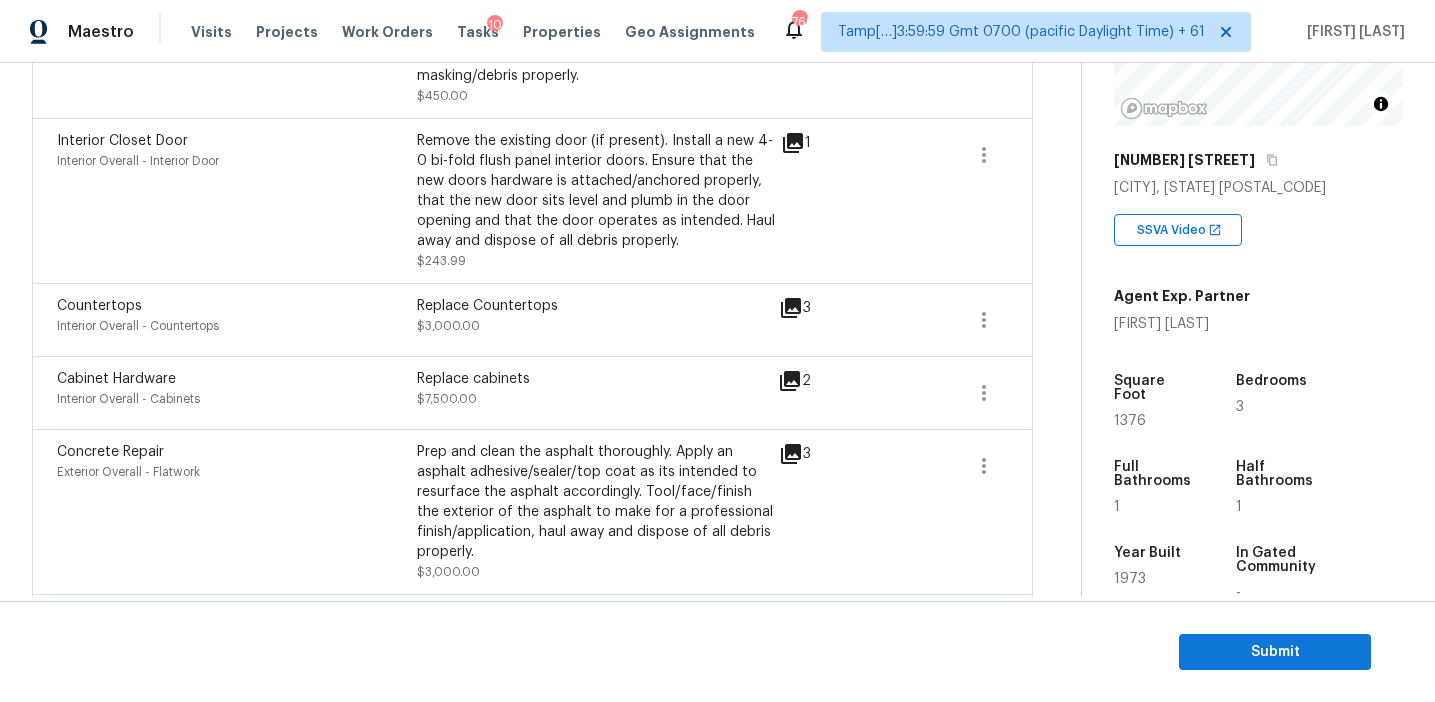 click on "Interior Closet Door Interior Overall - Interior Door Remove the existing door (if present). Install a new 4-0 bi-fold flush panel interior doors. Ensure that the new doors hardware is attached/anchored properly, that the new door sits level and plumb in the door opening and that the door operates as intended. Haul away and dispose of all debris properly. [PRICE]   1" at bounding box center [532, 200] 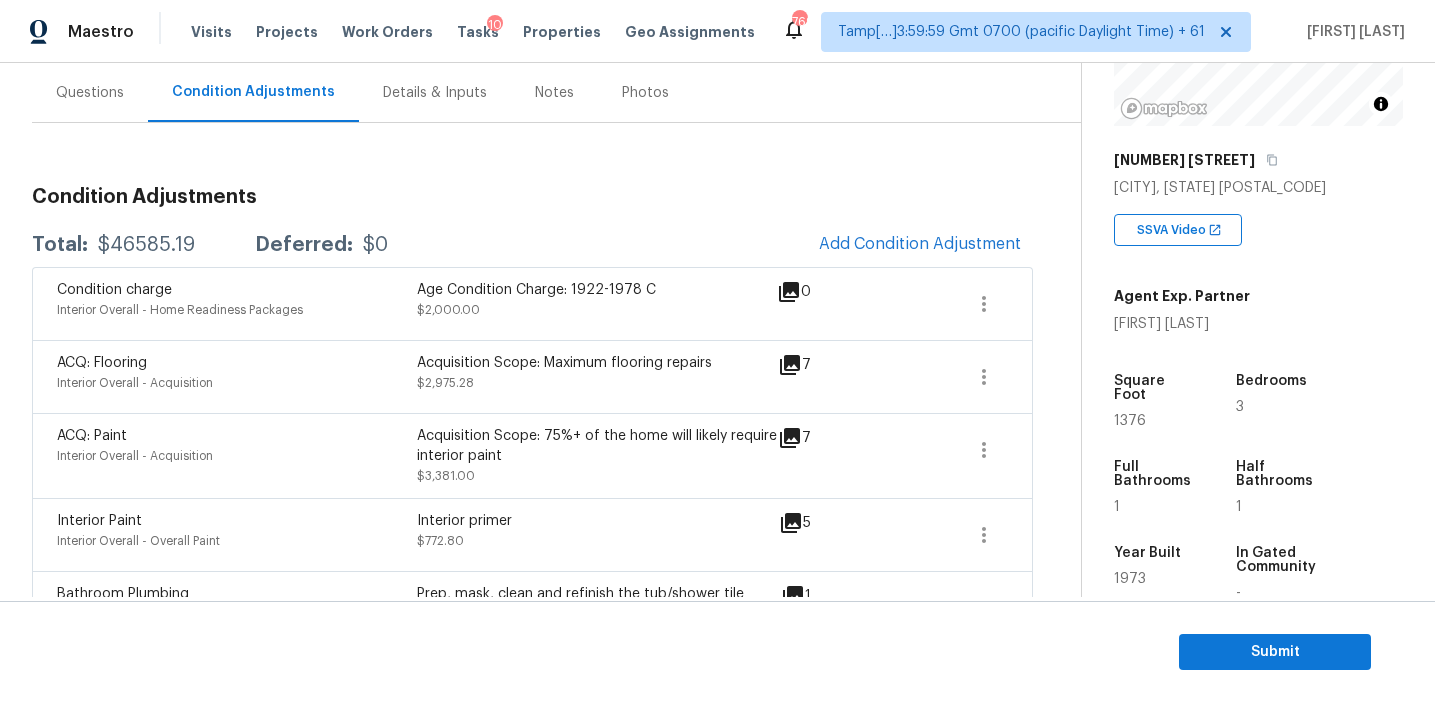 scroll, scrollTop: 181, scrollLeft: 0, axis: vertical 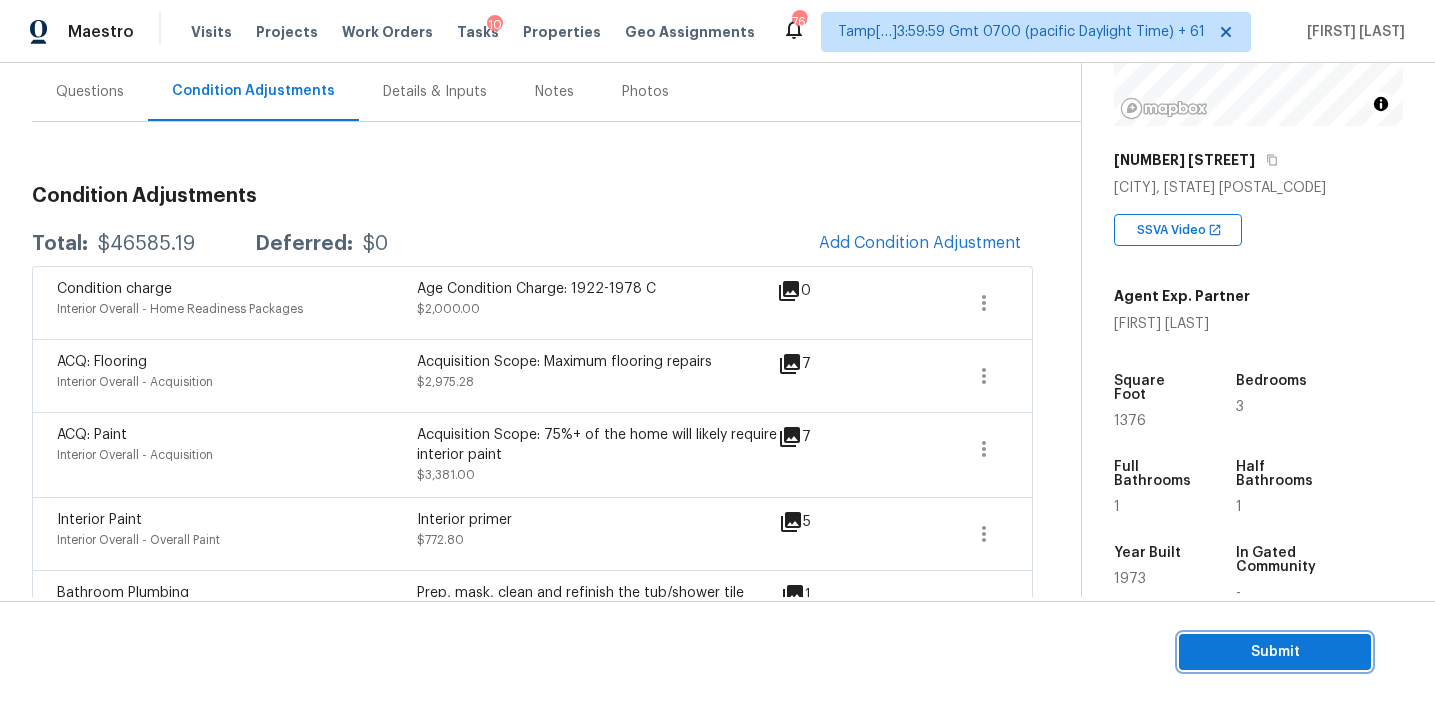 click on "Submit" at bounding box center [1275, 652] 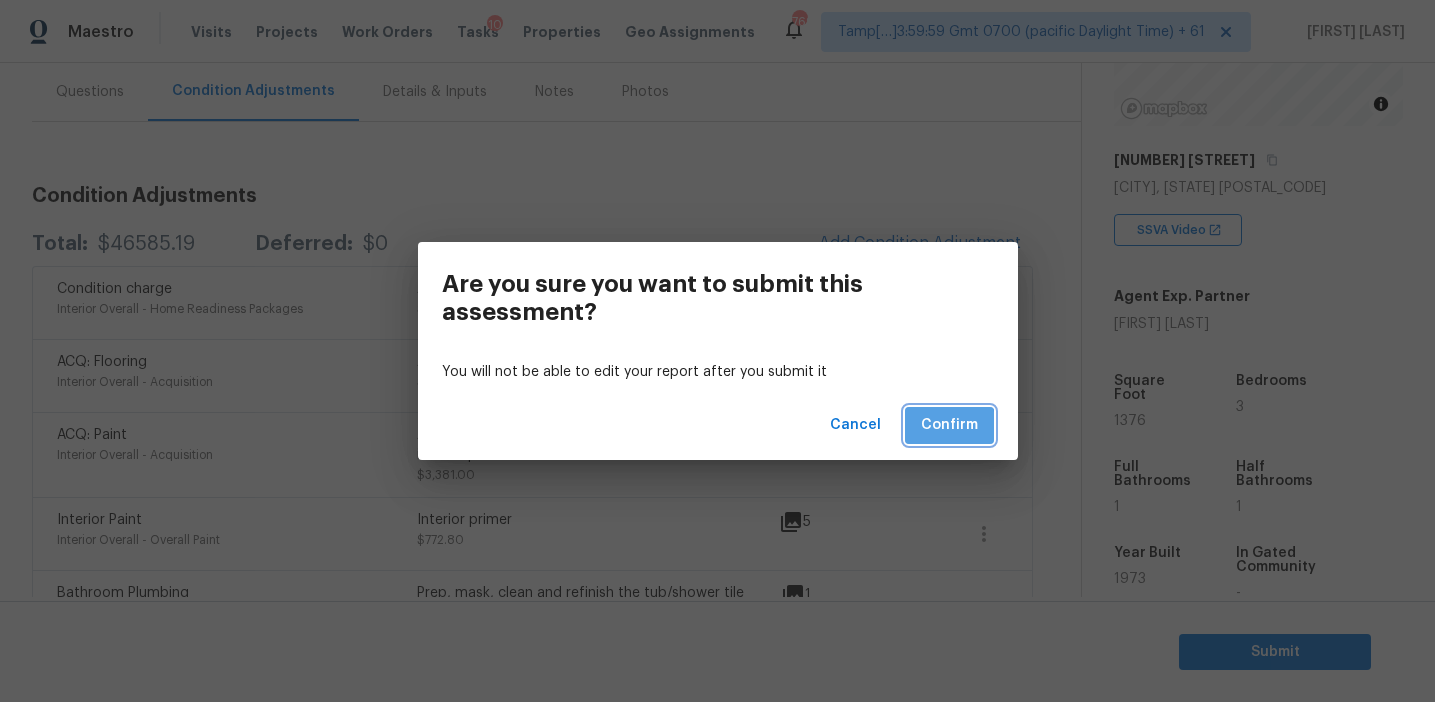 click on "Confirm" at bounding box center [949, 425] 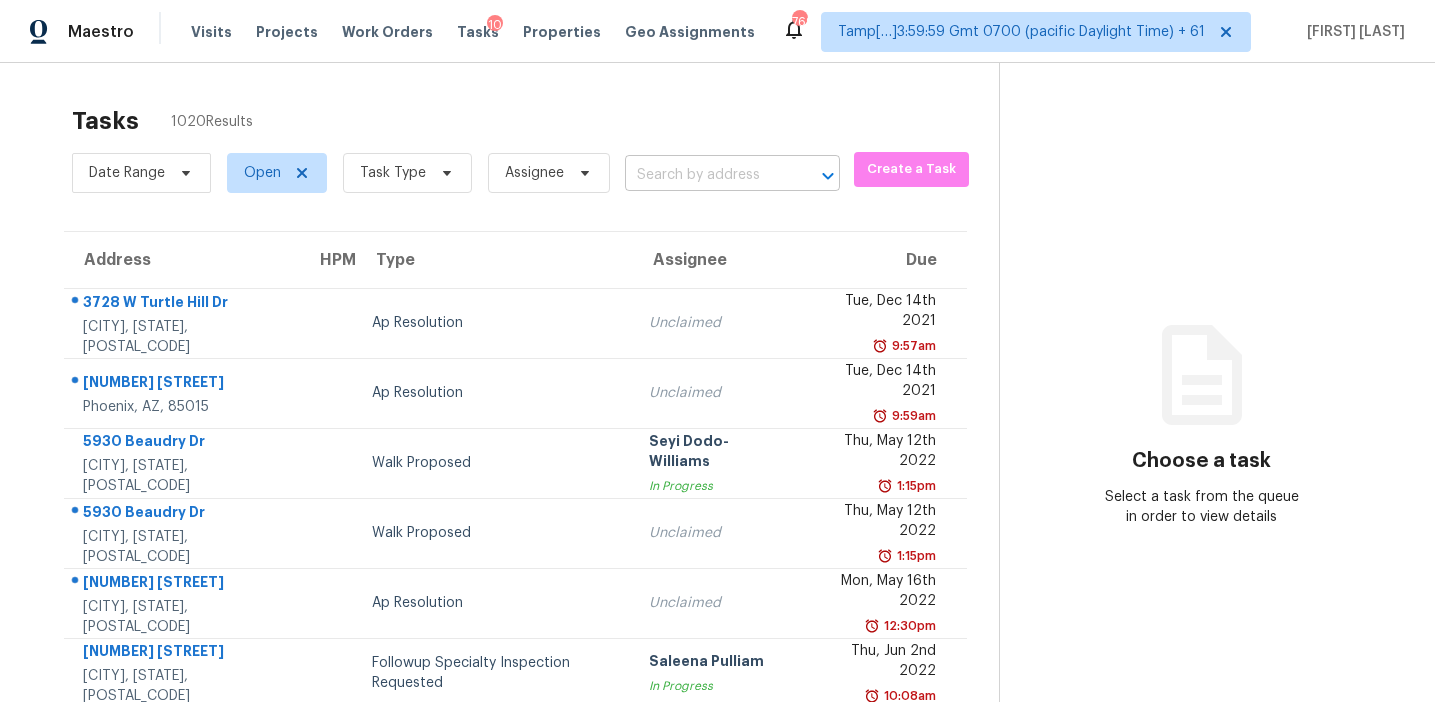 click at bounding box center [704, 175] 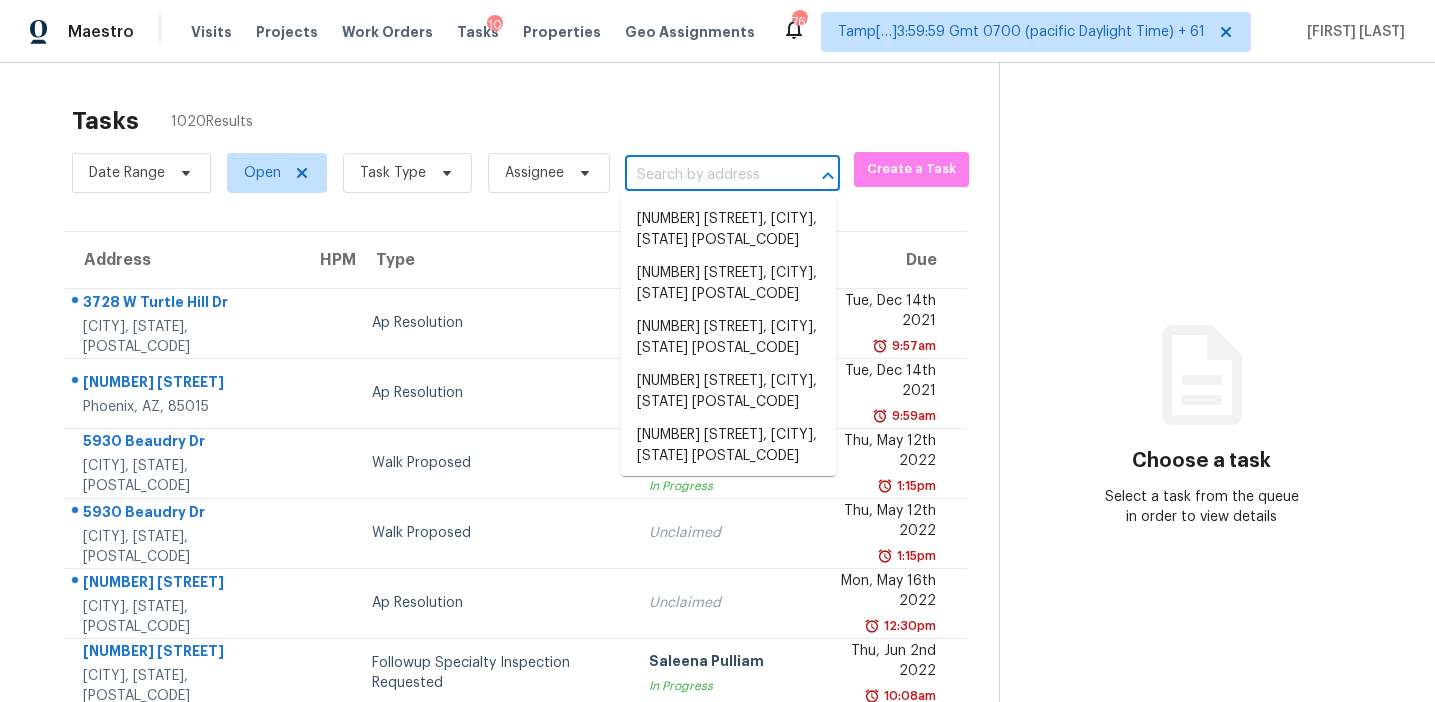 paste on "[NUMBER] [STREET], [CITY], [STATE], [POSTAL_CODE]" 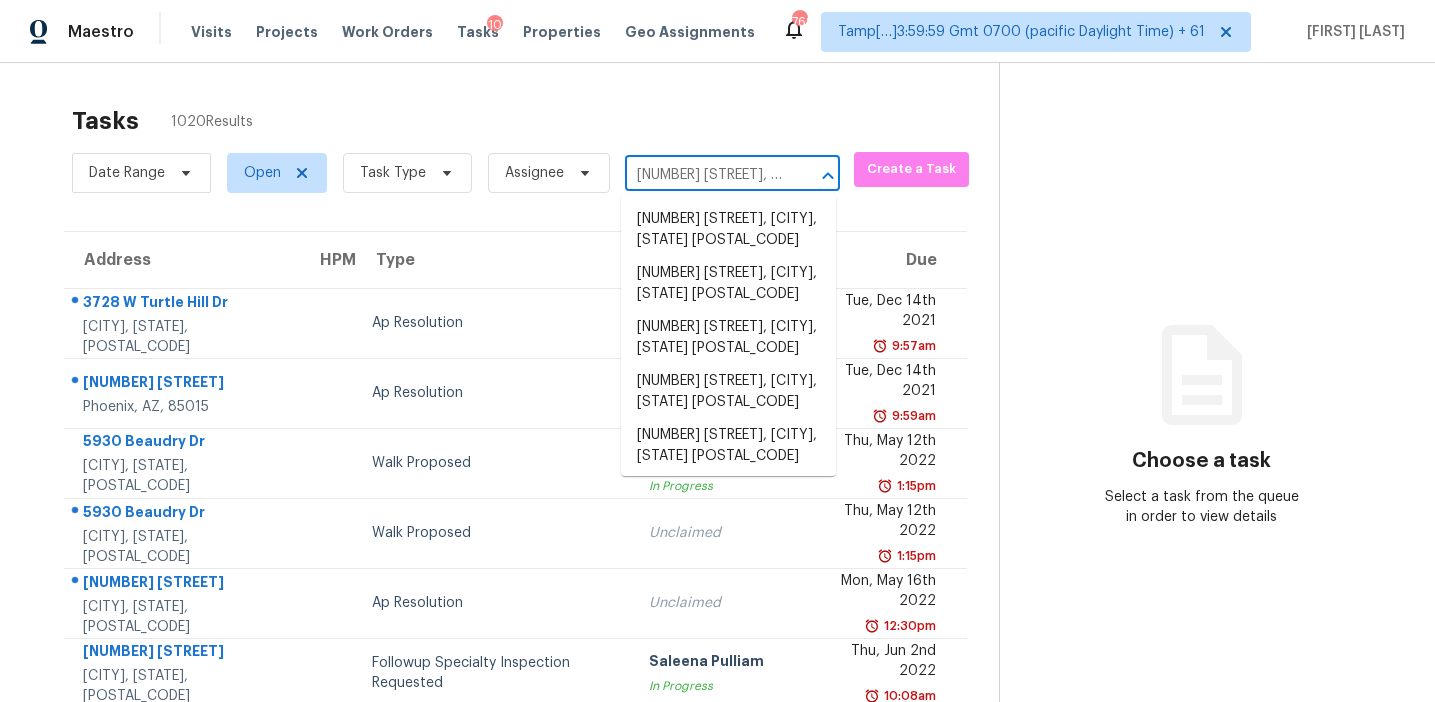 scroll, scrollTop: 0, scrollLeft: 102, axis: horizontal 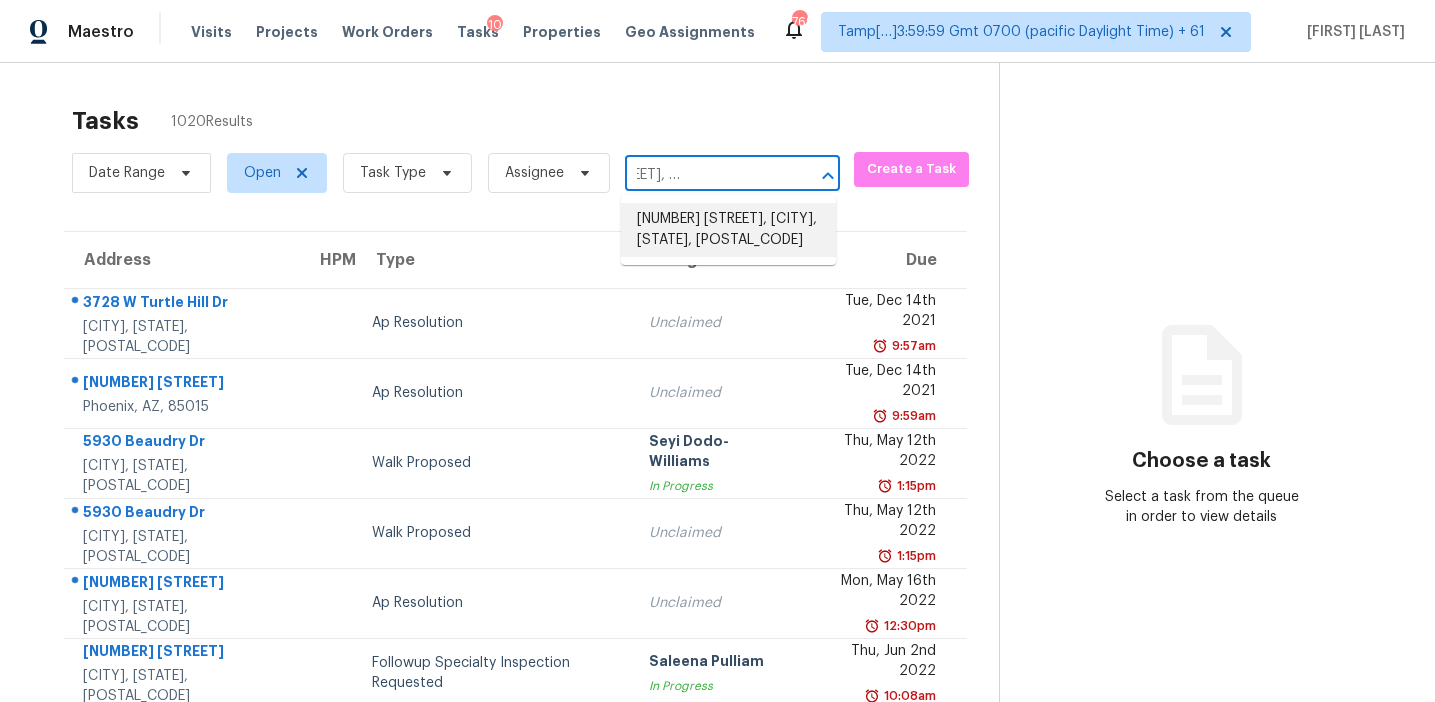 click on "[NUMBER] [STREET], [CITY], [STATE], [POSTAL_CODE]" at bounding box center [728, 230] 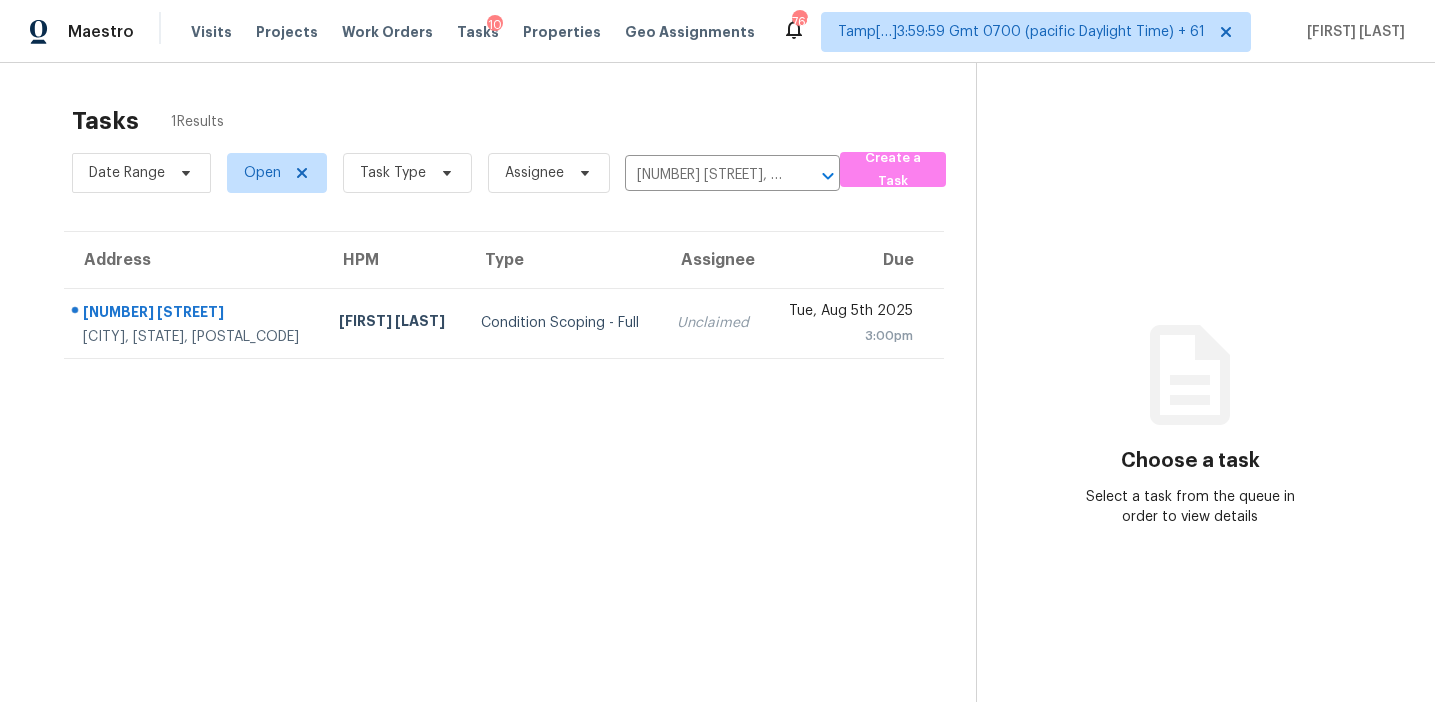 click on "Unclaimed" at bounding box center [714, 323] 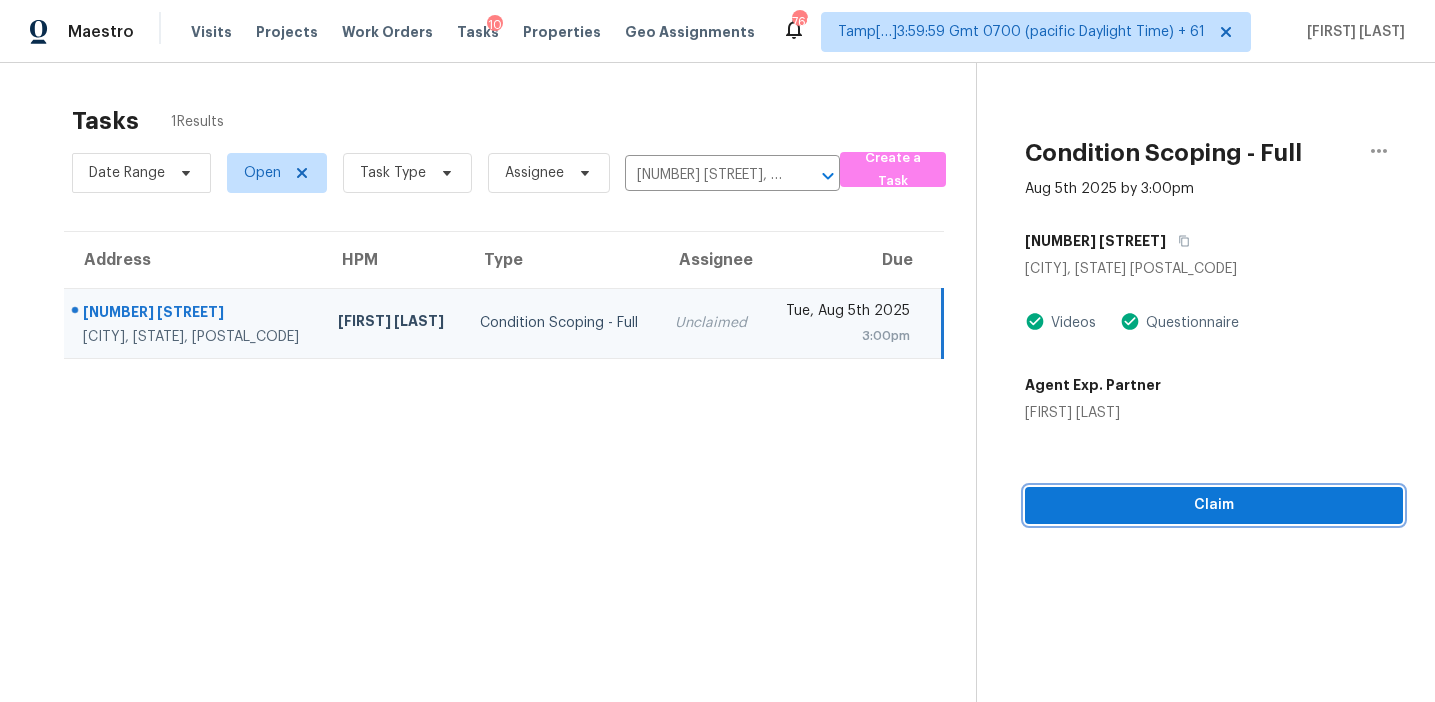 click on "Claim" at bounding box center [1214, 505] 